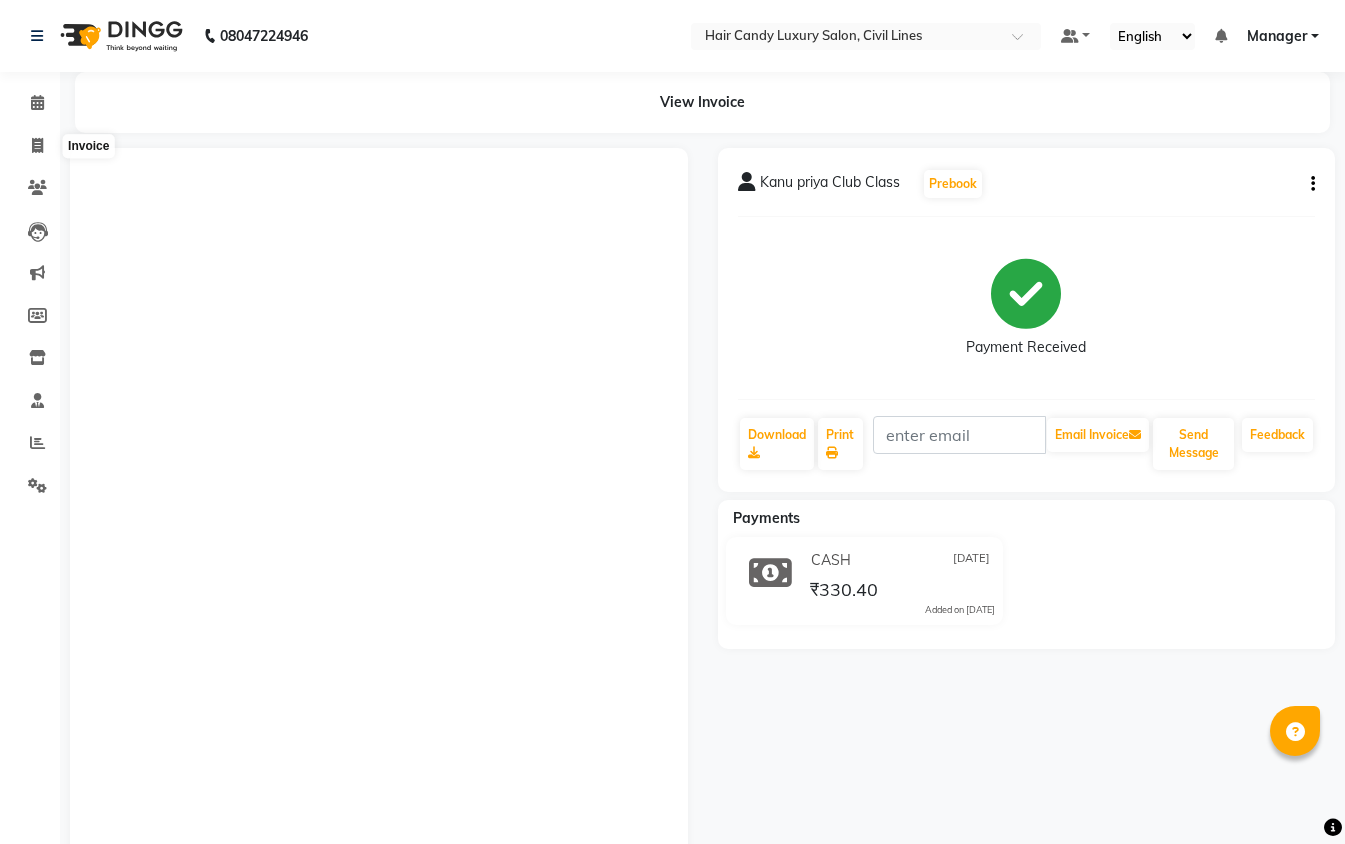 click 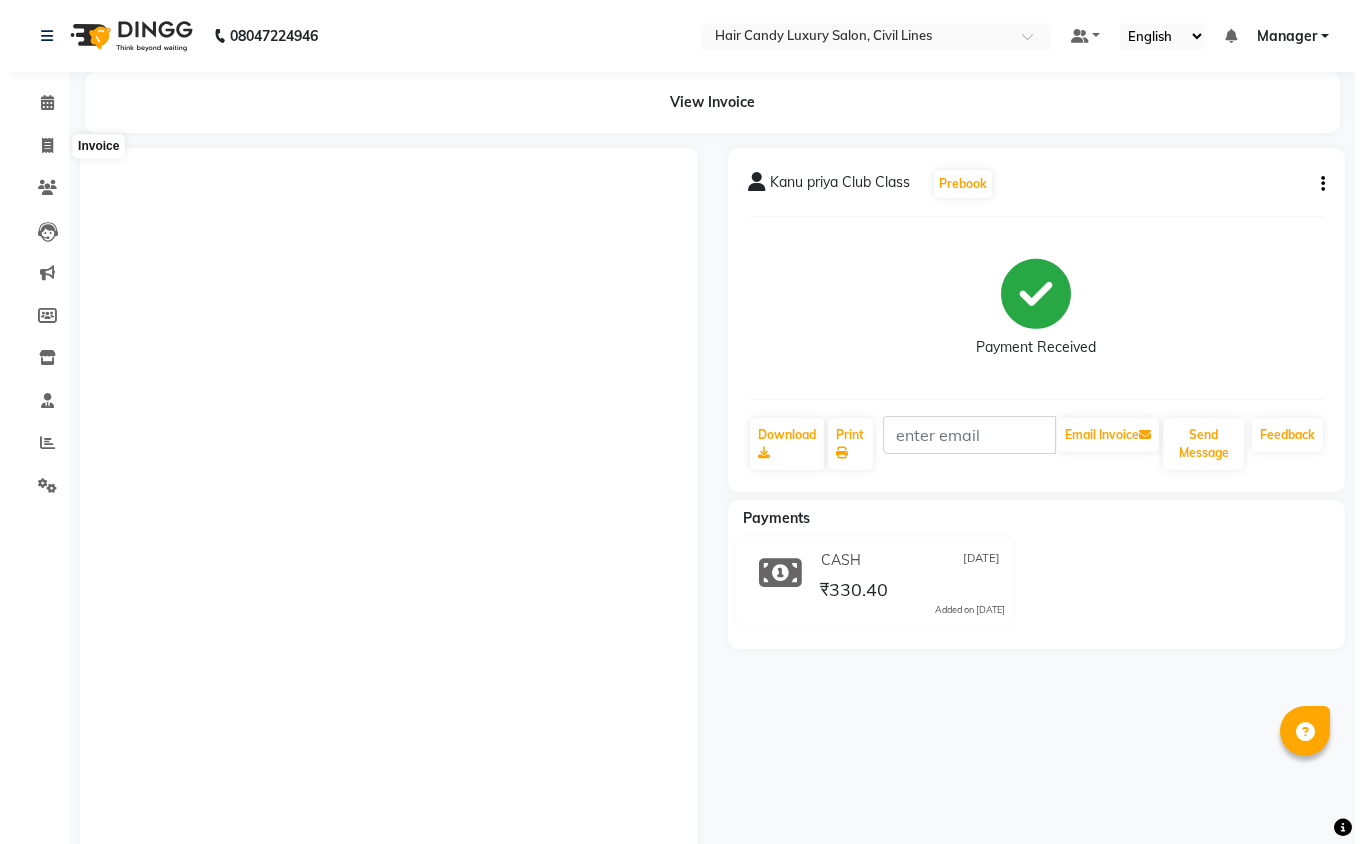 scroll, scrollTop: 0, scrollLeft: 0, axis: both 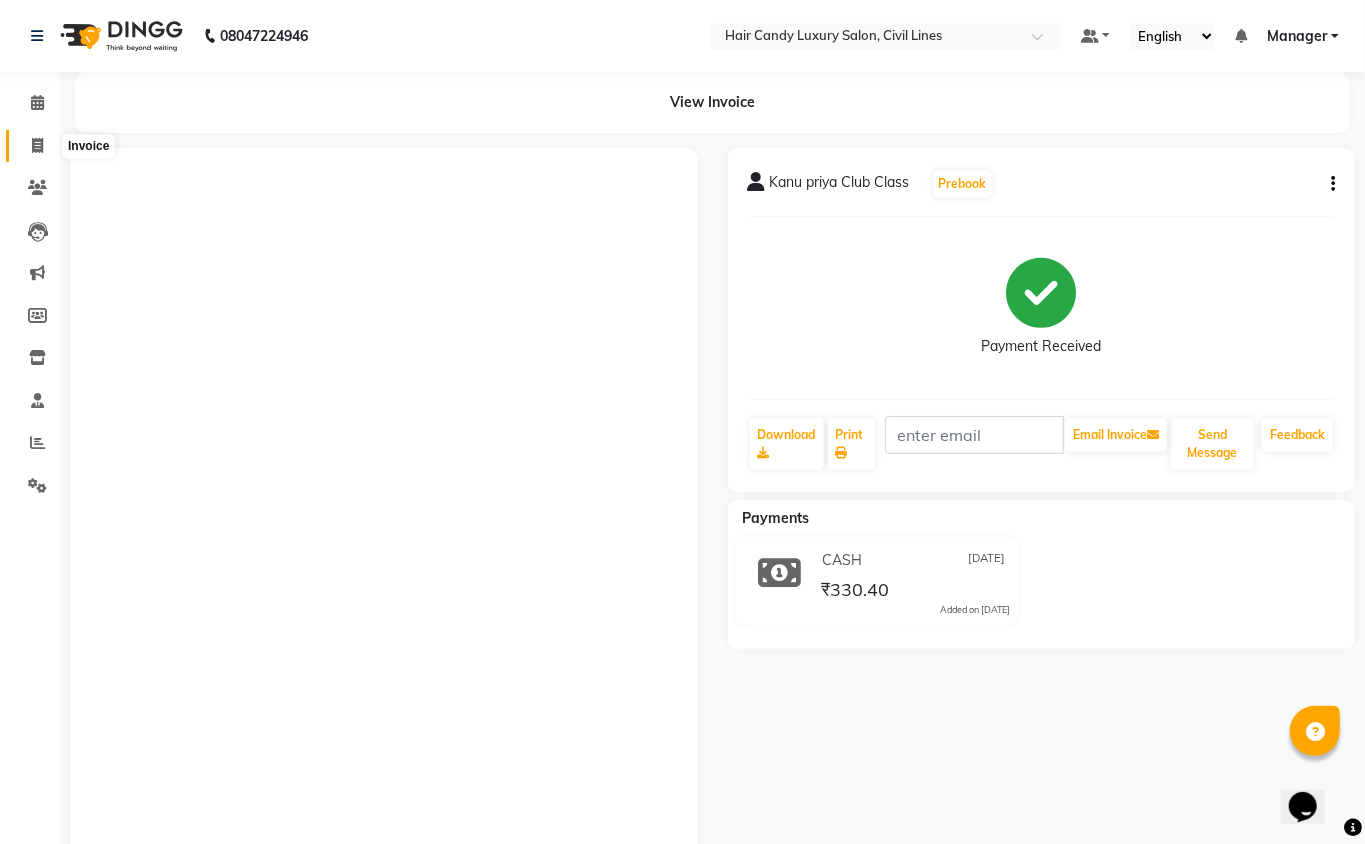 select on "6308" 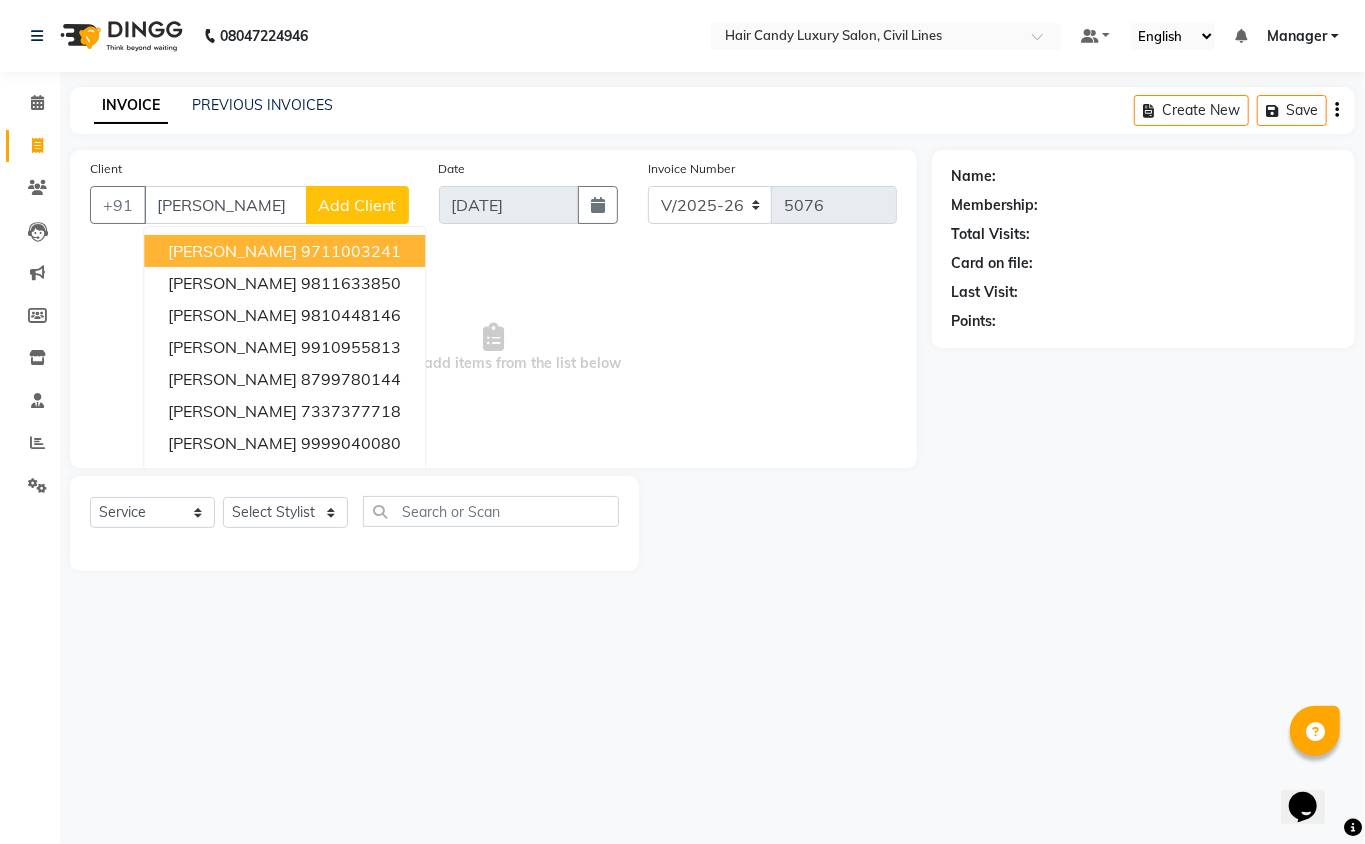 click on "ISHITA MITTAL  9711003241" at bounding box center [284, 251] 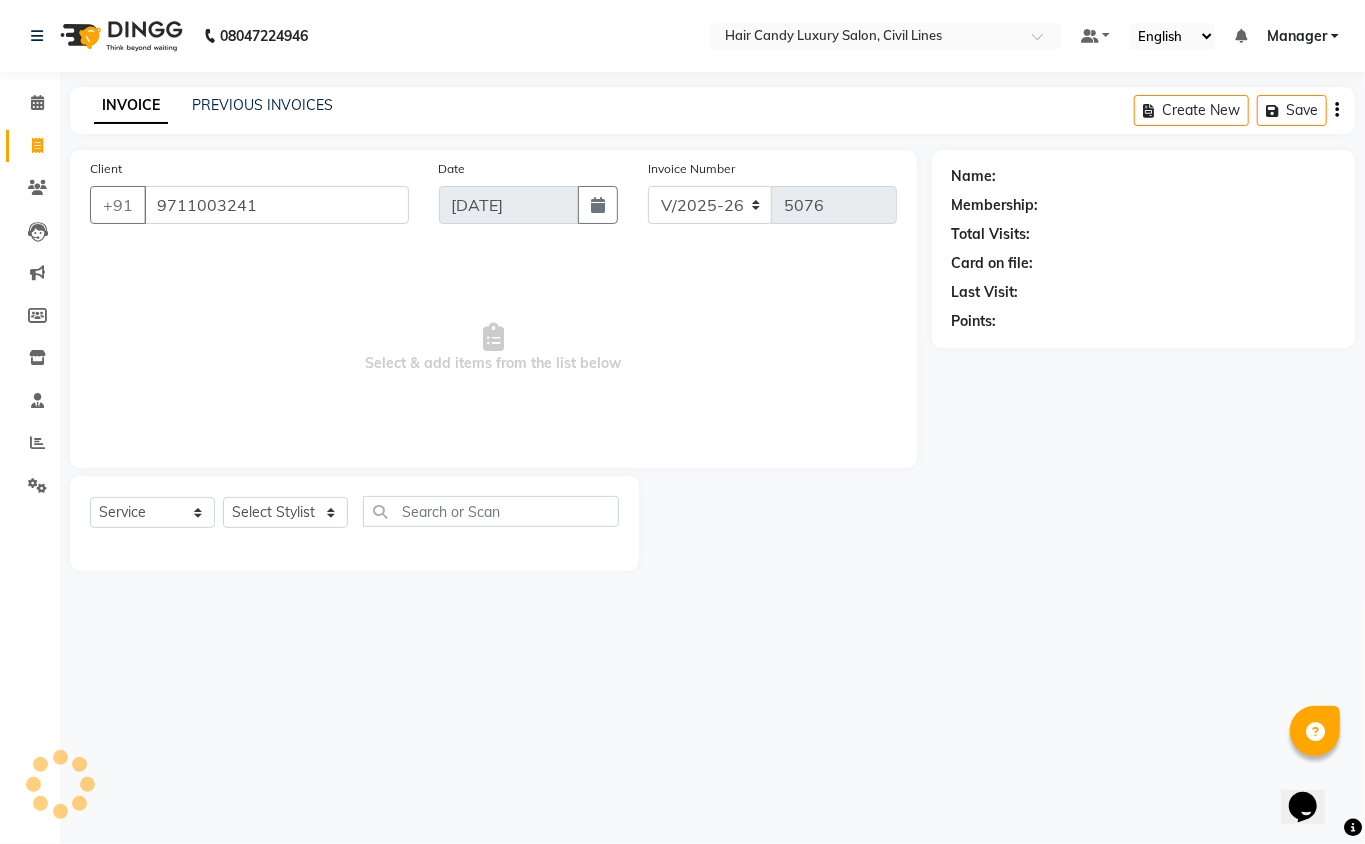 type on "9711003241" 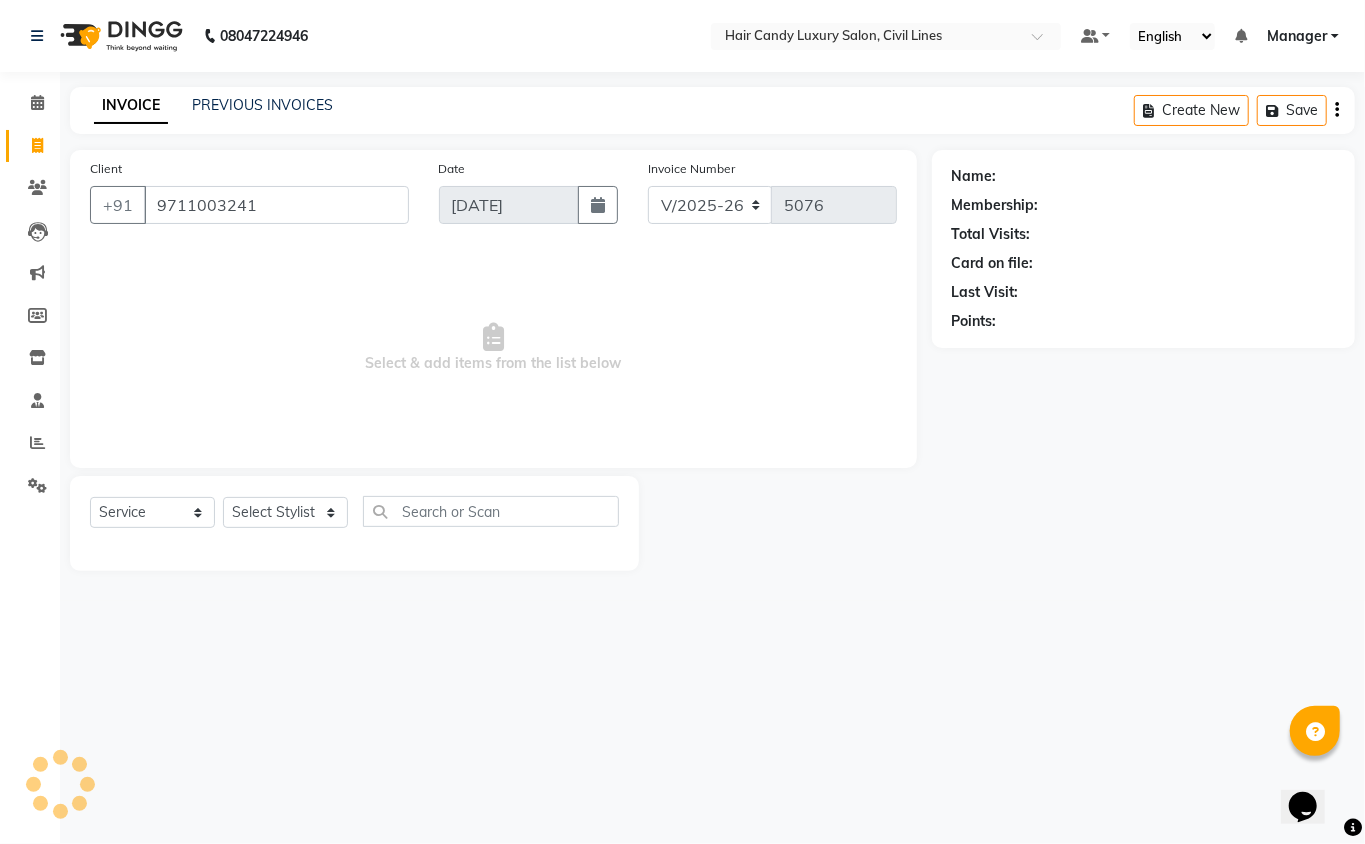 select on "2: Object" 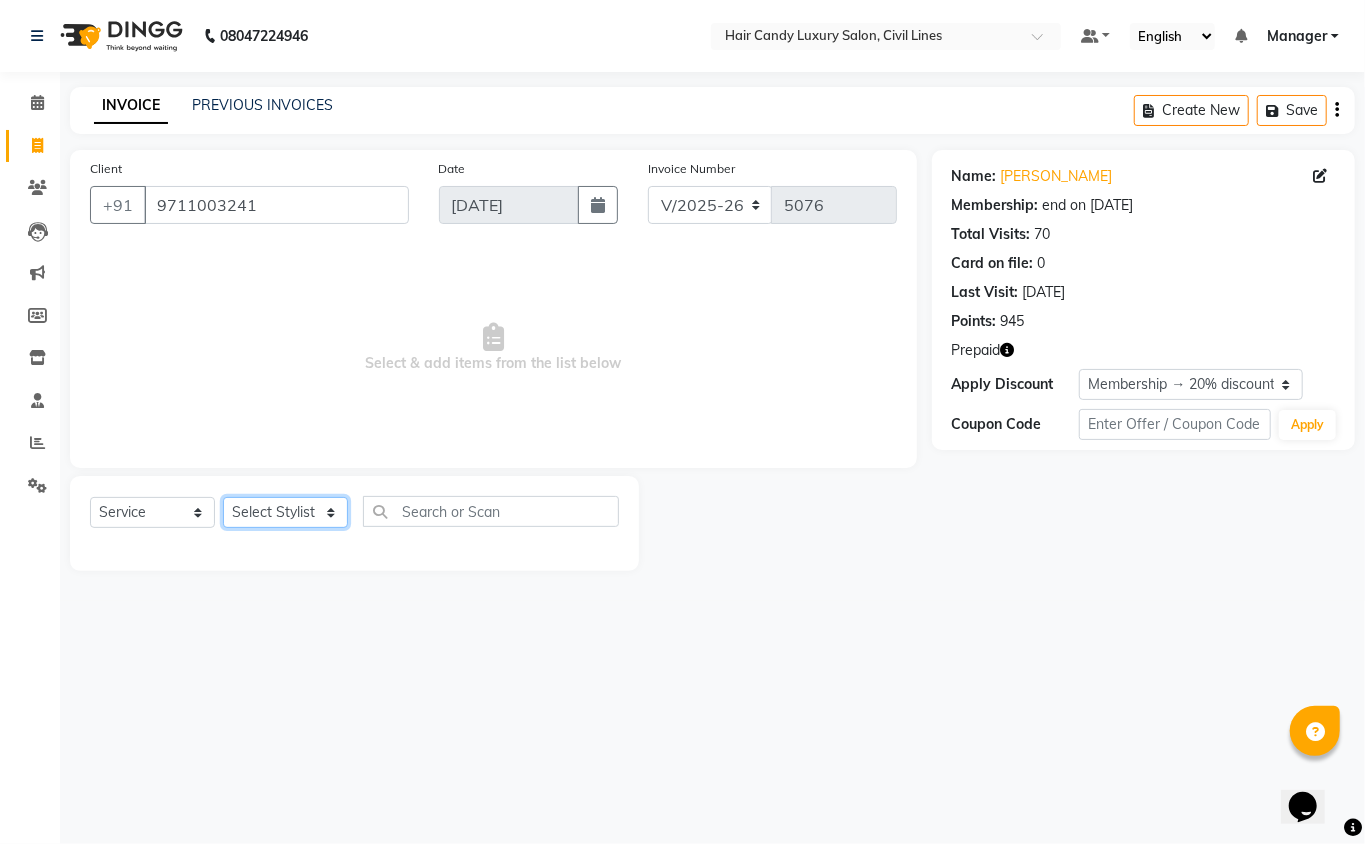 click on "Select Stylist [PERSON_NAME] [PERSON_NAME] [PERSON_NAME] counter sale Danish DAULAT faisal [PERSON_NAME] Manager [PERSON_NAME] mohd [PERSON_NAME] Owner-PRIYANKA [PERSON_NAME] pooja [PERSON_NAME] Reenu [PERSON_NAME] [PERSON_NAME] [PERSON_NAME] [PERSON_NAME] Shubh Shyam [PERSON_NAME] STOCK MANAGER [PERSON_NAME] vikas [PERSON_NAME]" 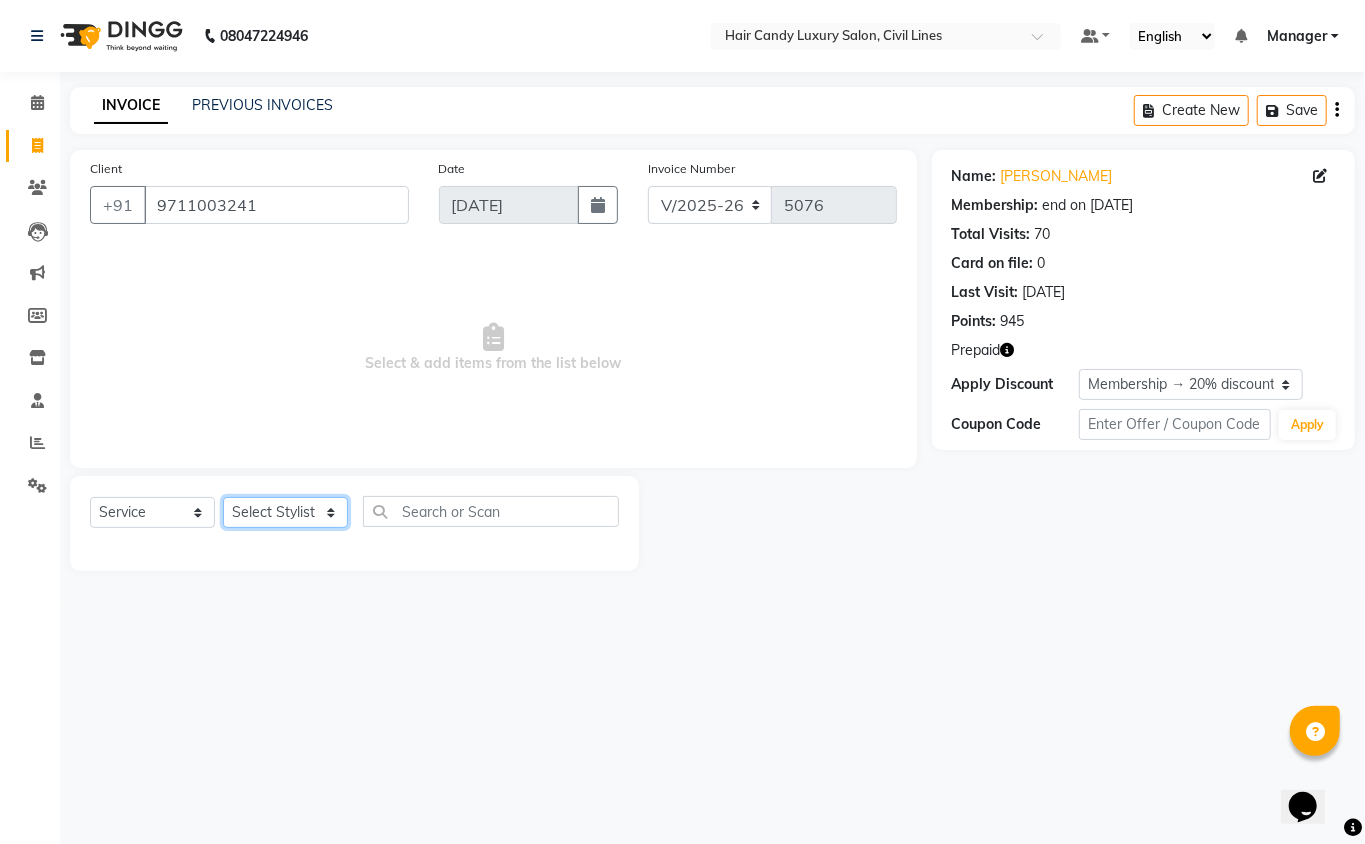 click on "Select Stylist [PERSON_NAME] [PERSON_NAME] [PERSON_NAME] counter sale Danish DAULAT faisal [PERSON_NAME] Manager [PERSON_NAME] mohd [PERSON_NAME] Owner-PRIYANKA [PERSON_NAME] pooja [PERSON_NAME] Reenu [PERSON_NAME] [PERSON_NAME] [PERSON_NAME] [PERSON_NAME] Shubh Shyam [PERSON_NAME] STOCK MANAGER [PERSON_NAME] vikas [PERSON_NAME]" 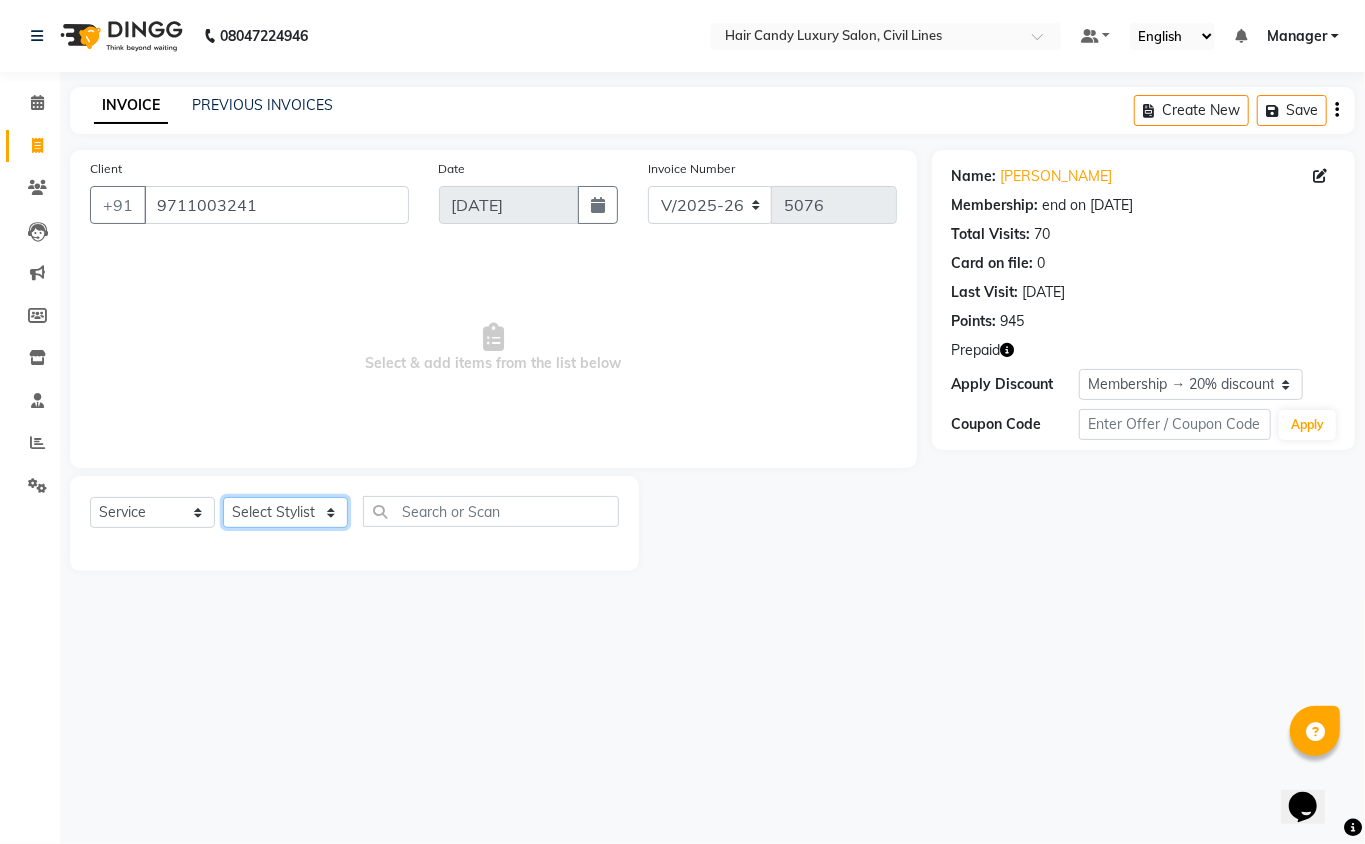 select on "47488" 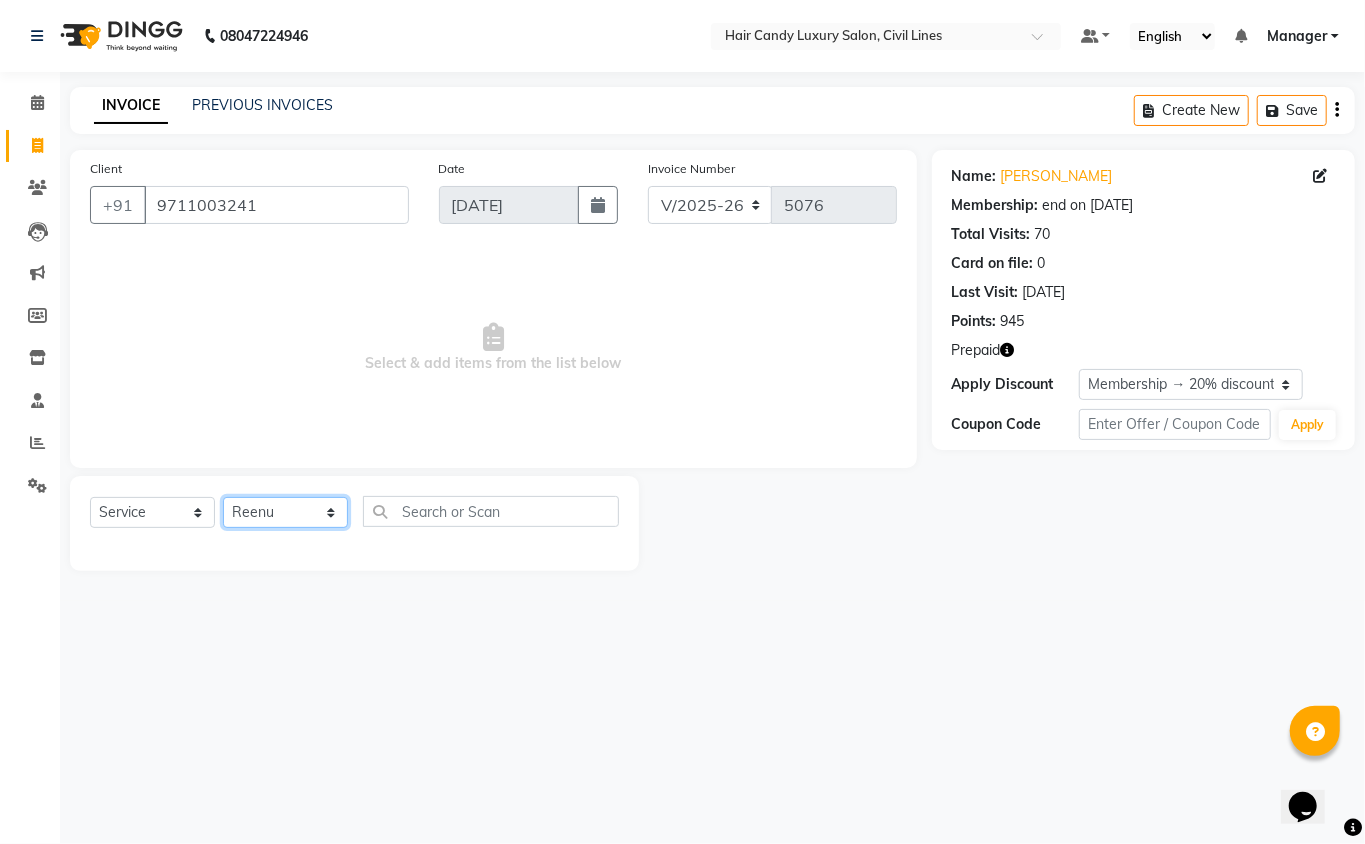 click on "Select Stylist [PERSON_NAME] [PERSON_NAME] [PERSON_NAME] counter sale Danish DAULAT faisal [PERSON_NAME] Manager [PERSON_NAME] mohd [PERSON_NAME] Owner-PRIYANKA [PERSON_NAME] pooja [PERSON_NAME] Reenu [PERSON_NAME] [PERSON_NAME] [PERSON_NAME] [PERSON_NAME] Shubh Shyam [PERSON_NAME] STOCK MANAGER [PERSON_NAME] vikas [PERSON_NAME]" 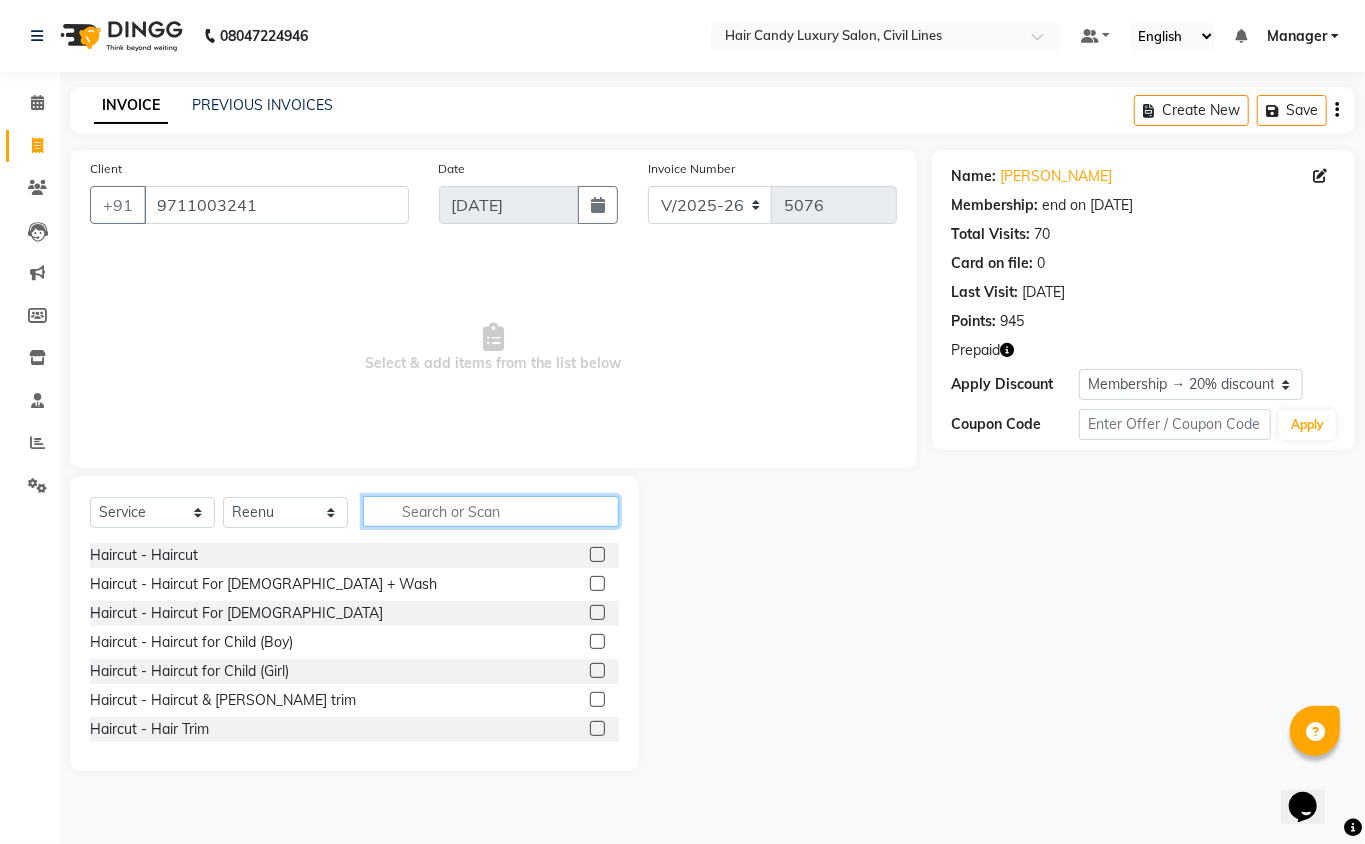 click 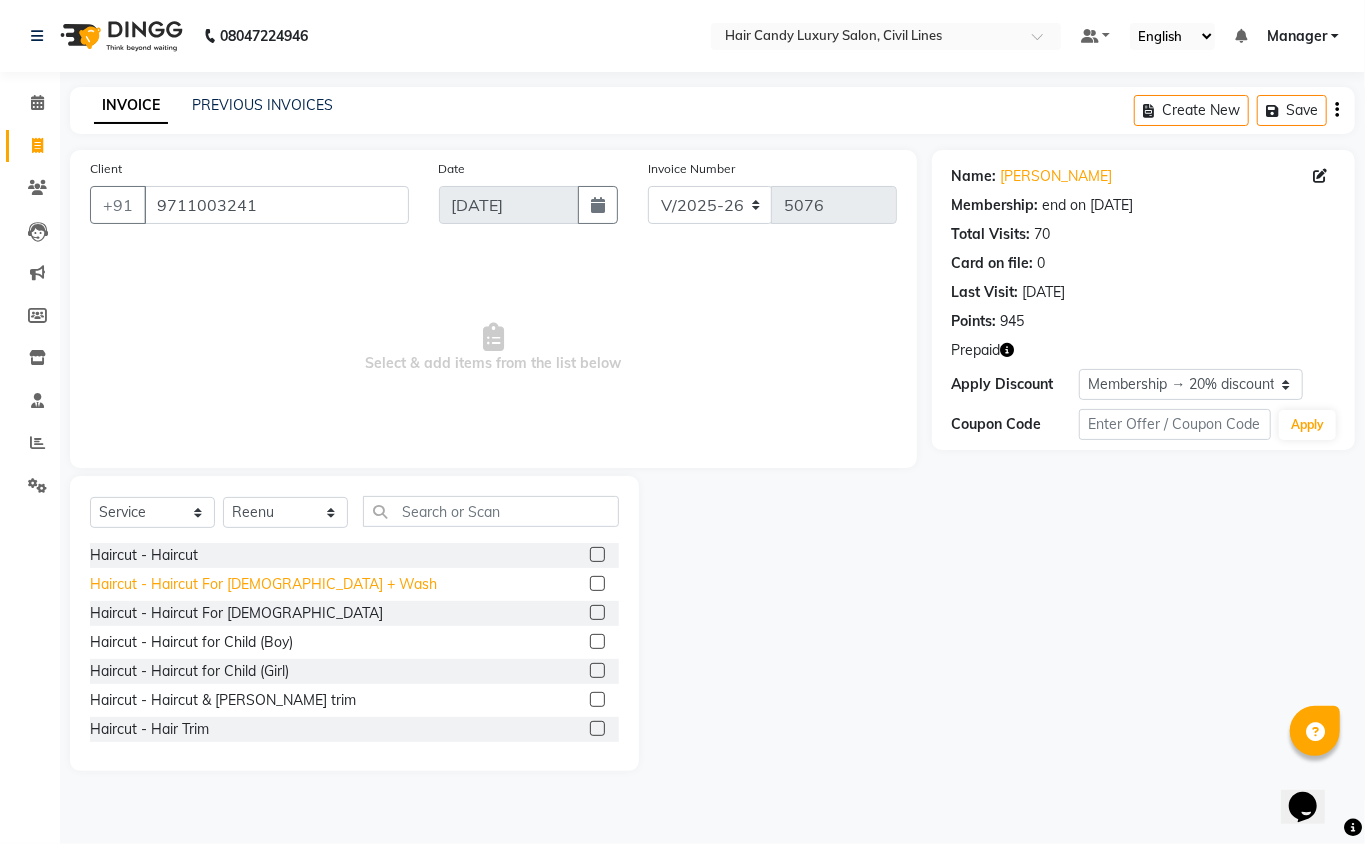 click on "Haircut - Haircut For [DEMOGRAPHIC_DATA] + Wash" 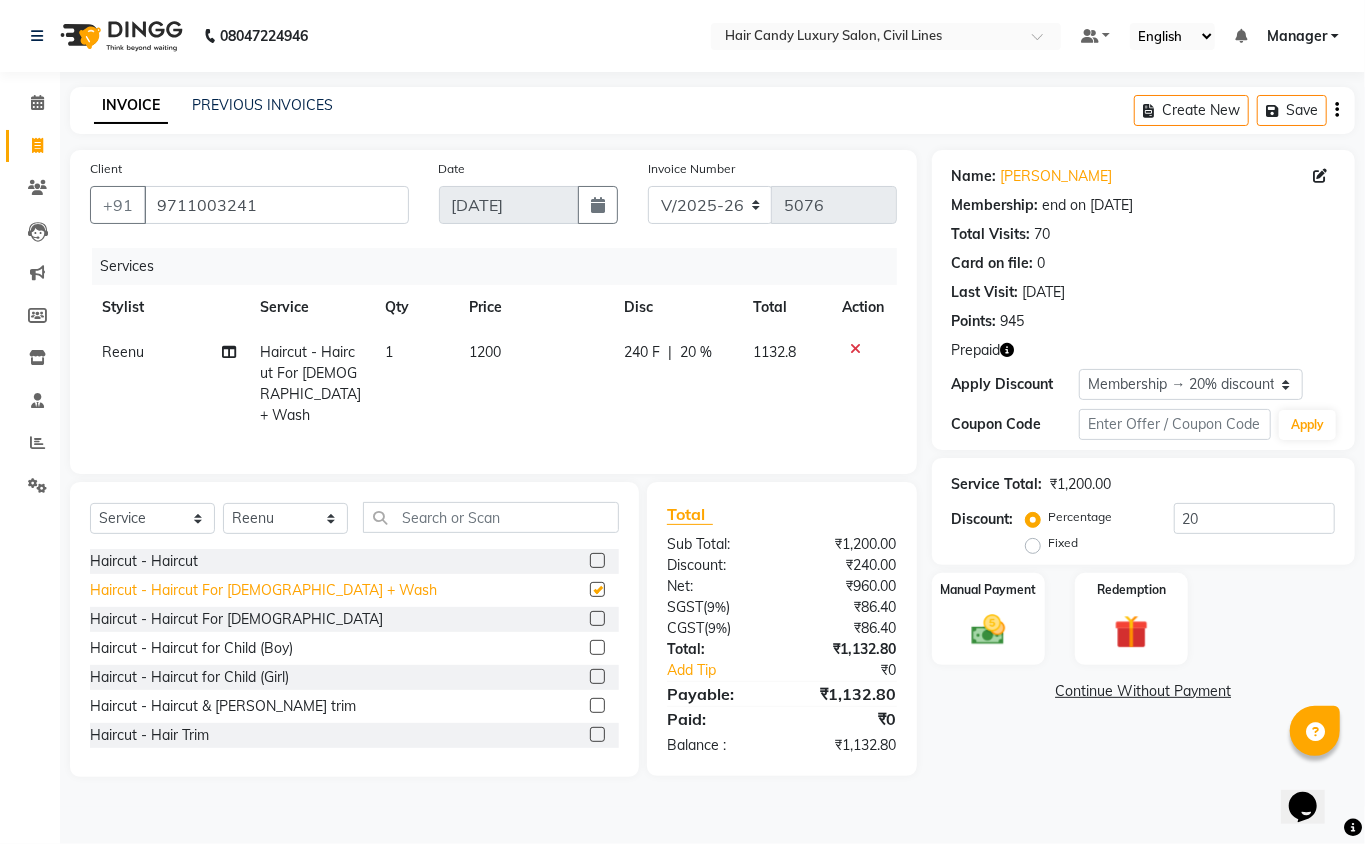 checkbox on "false" 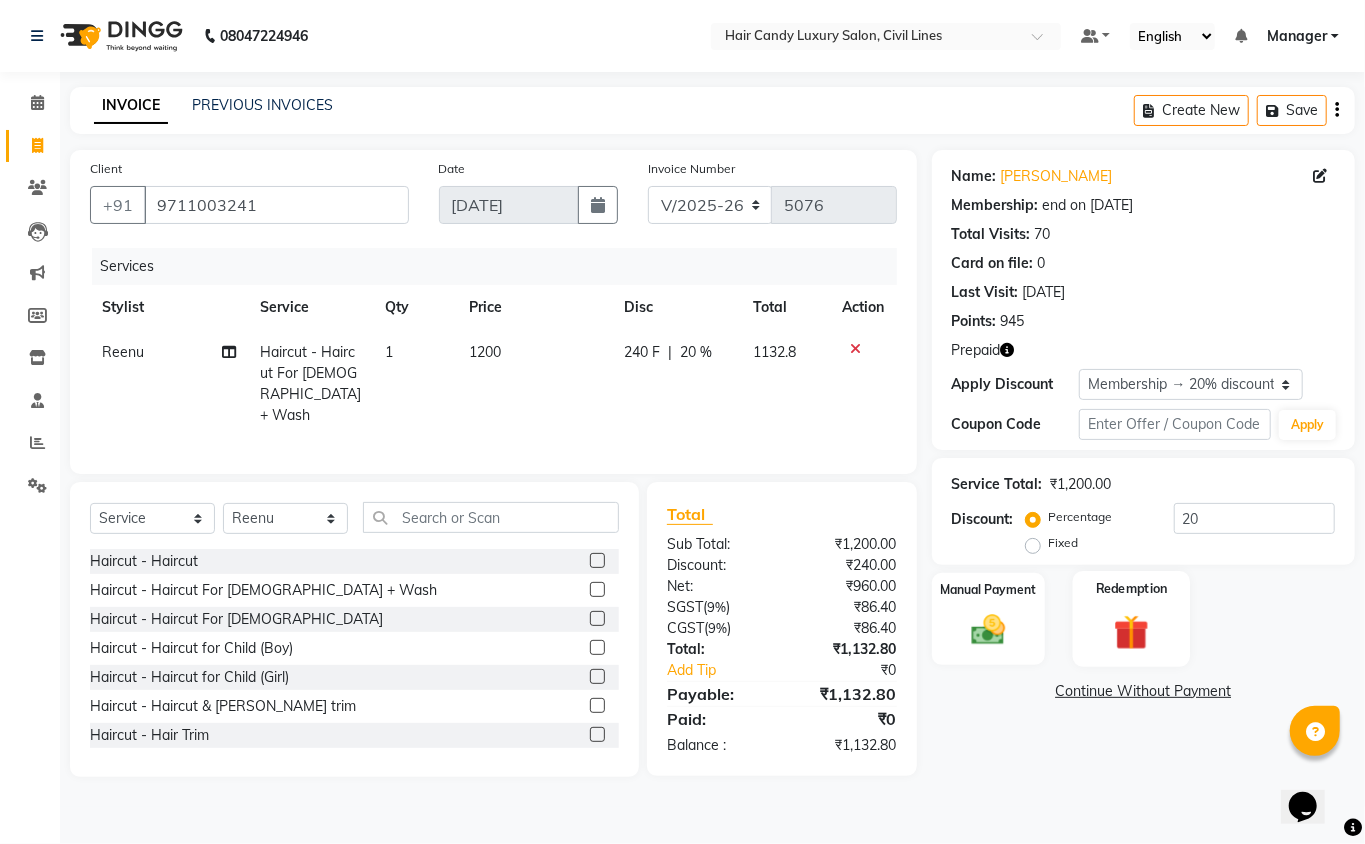 click 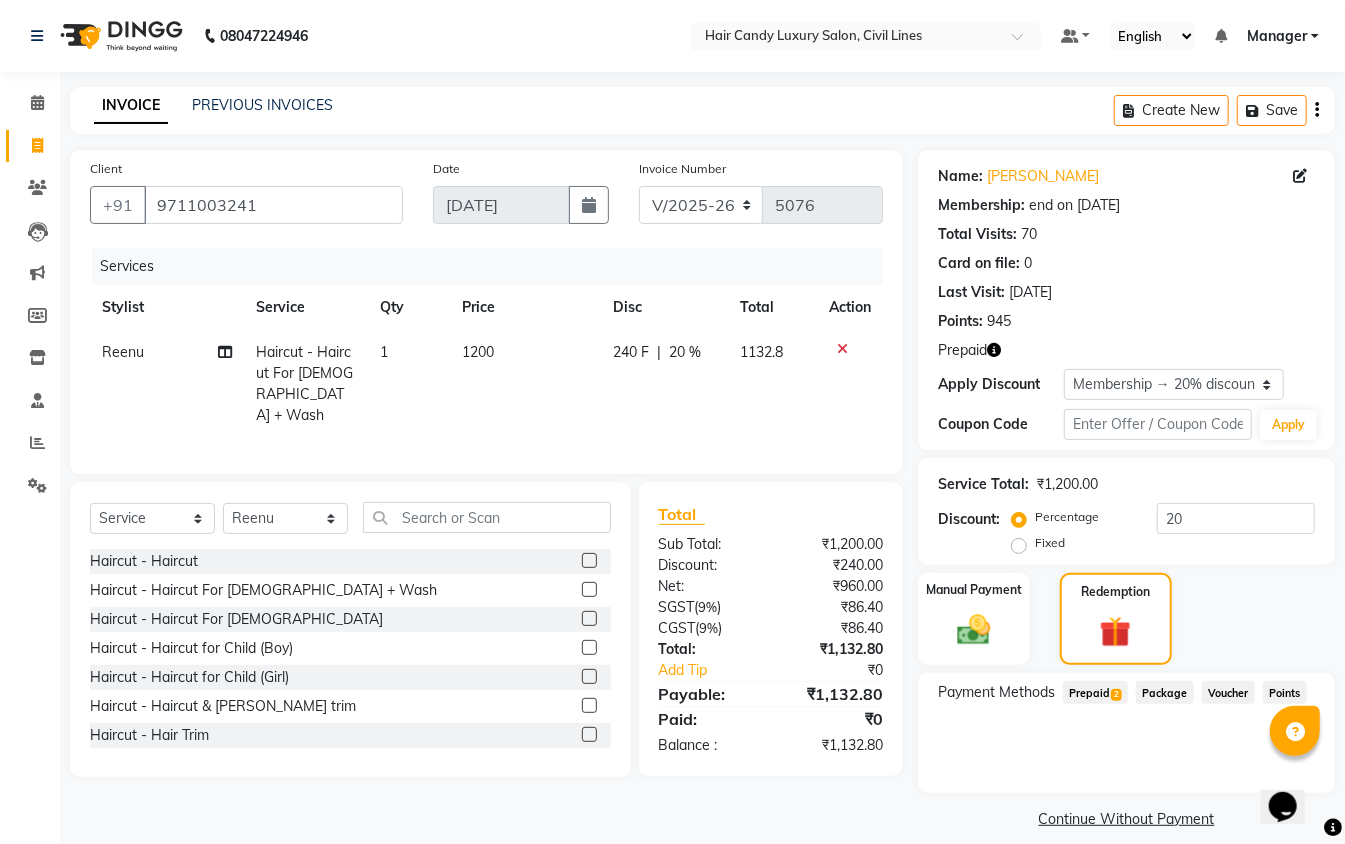 click on "Prepaid  2" 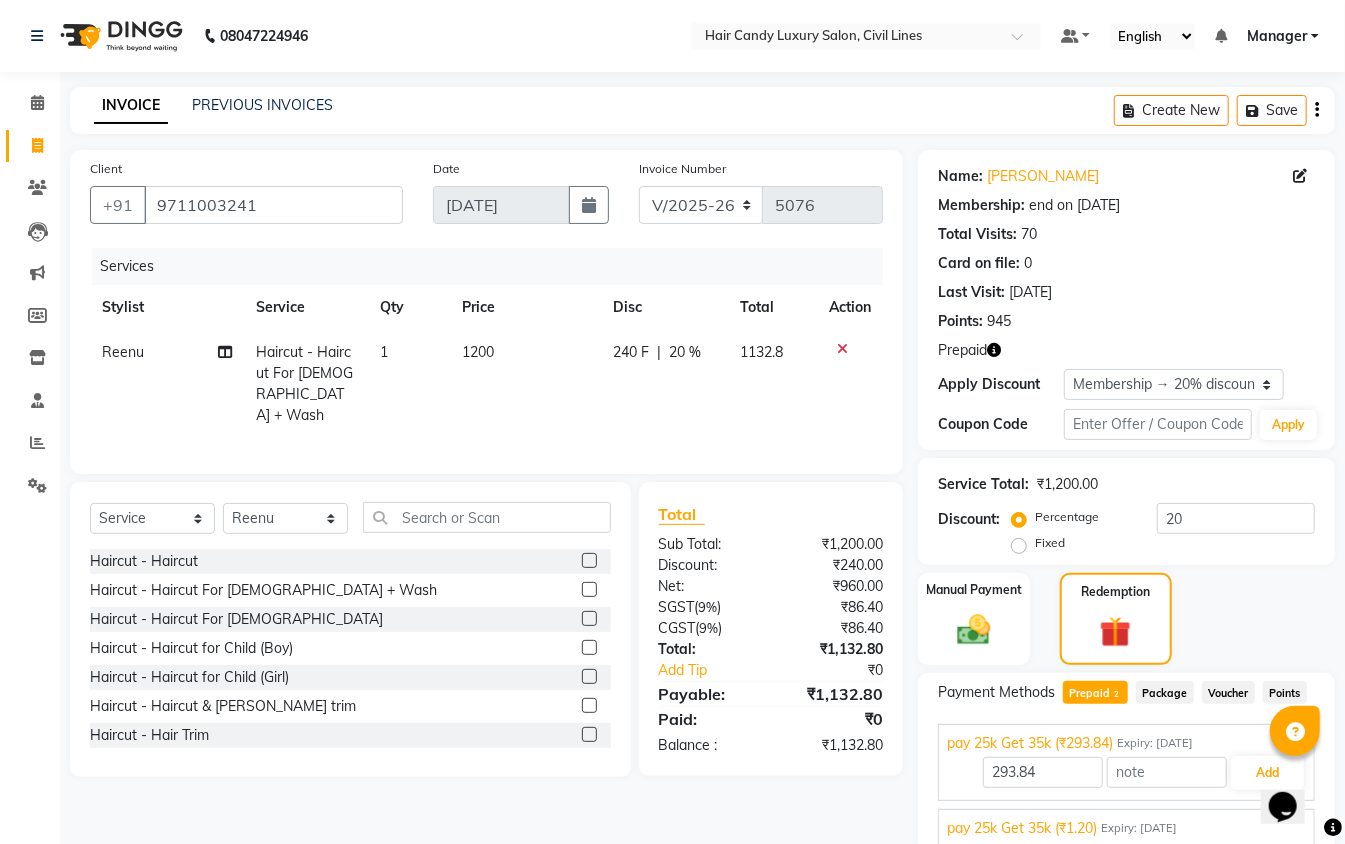 scroll, scrollTop: 85, scrollLeft: 0, axis: vertical 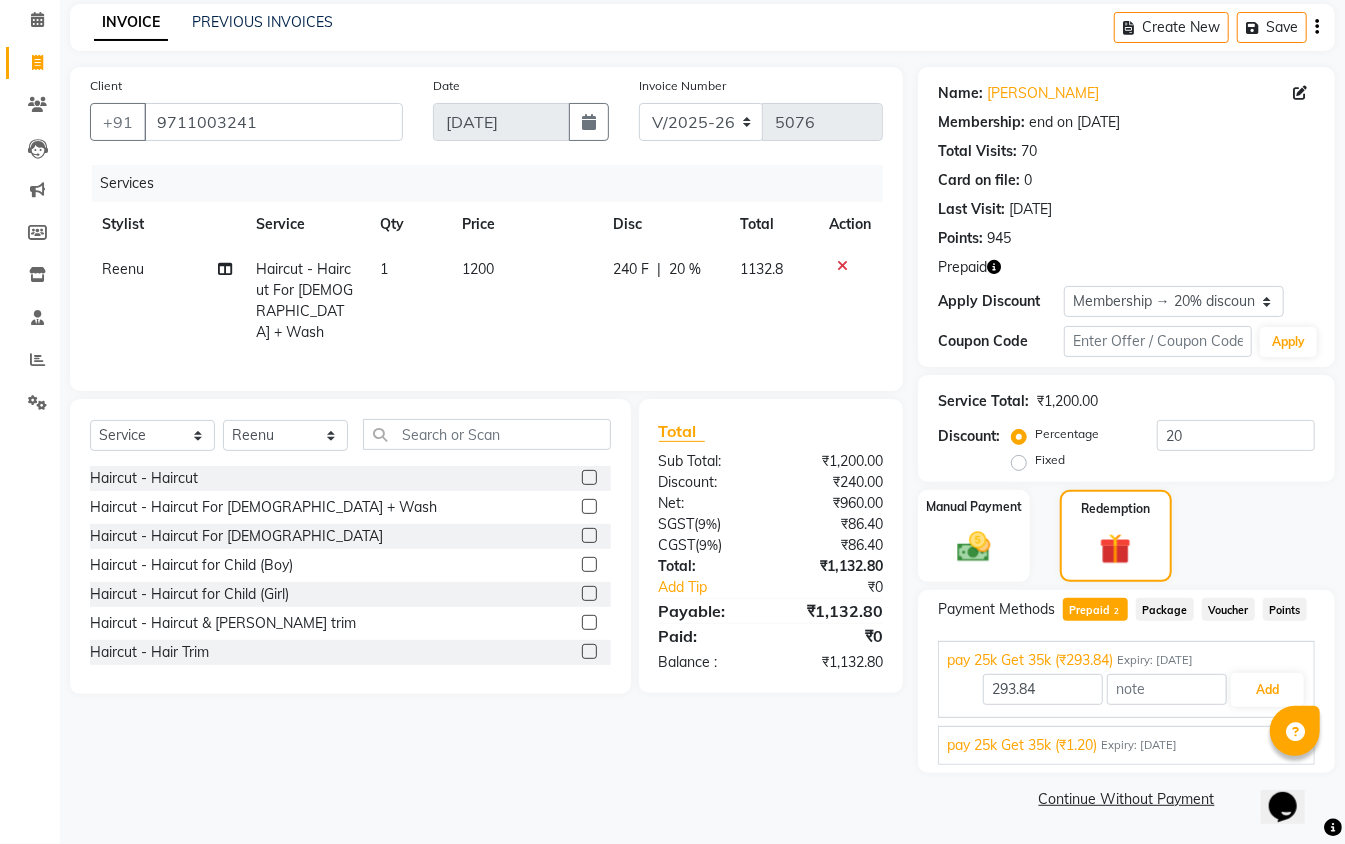 click on "Points" 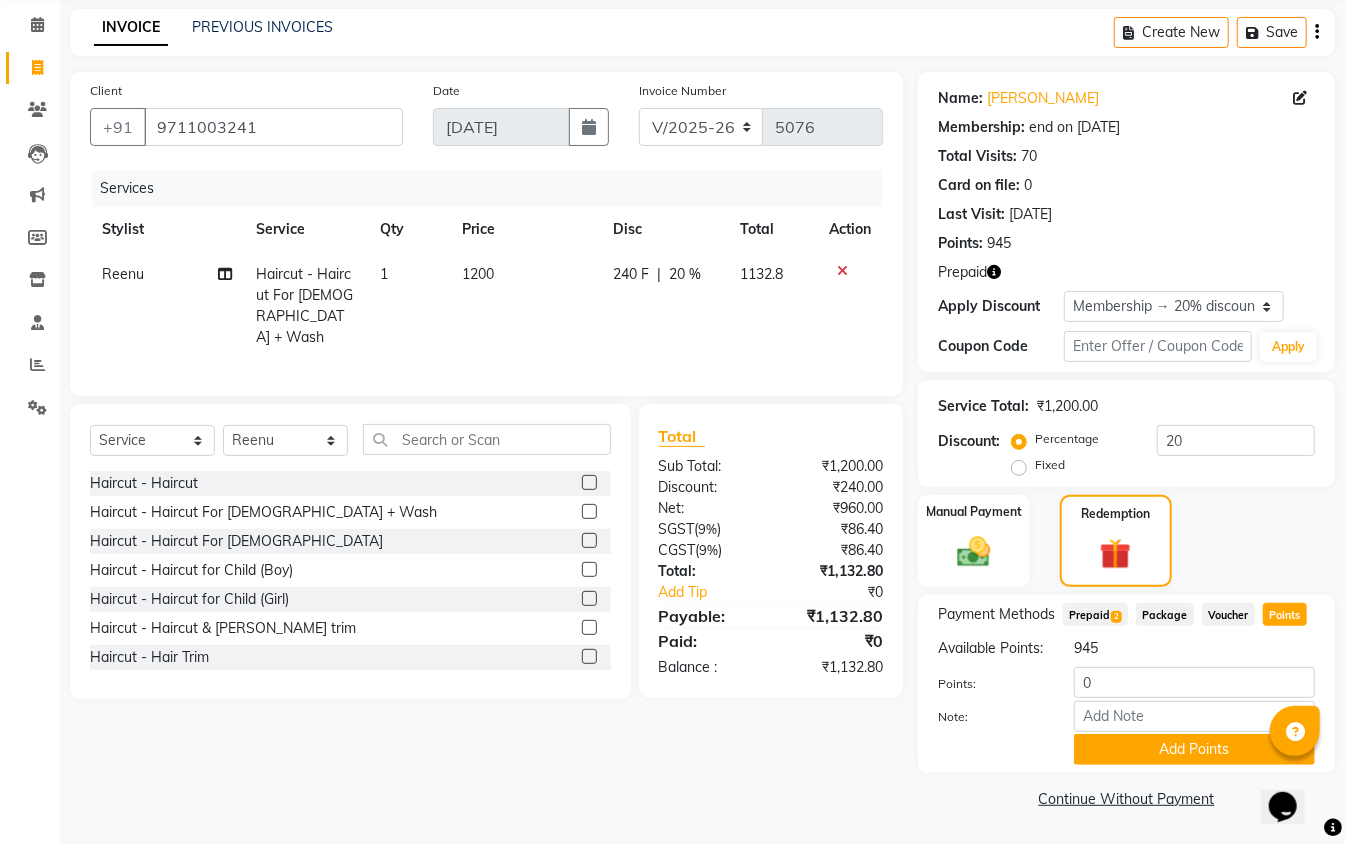 click on "Prepaid  2" 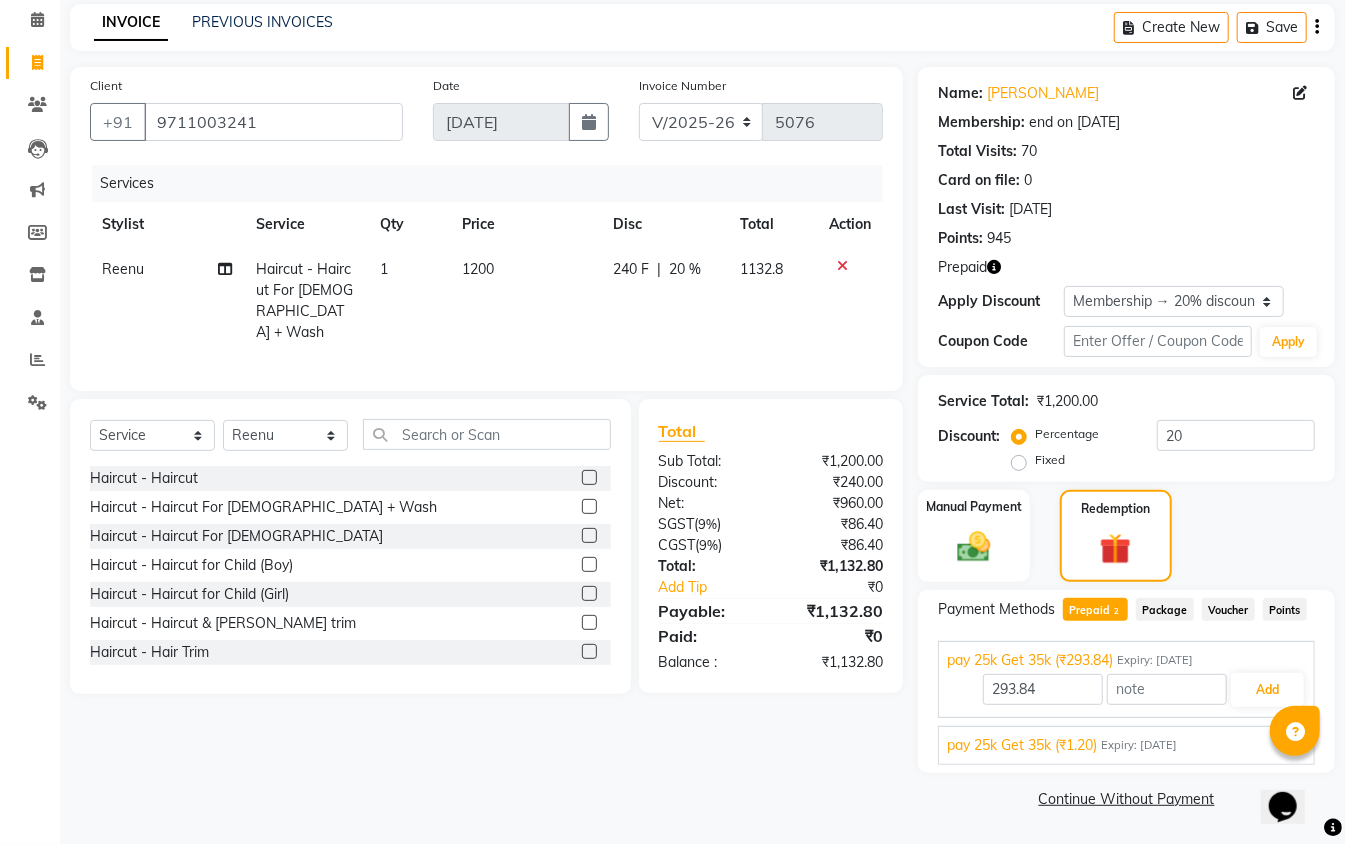 click 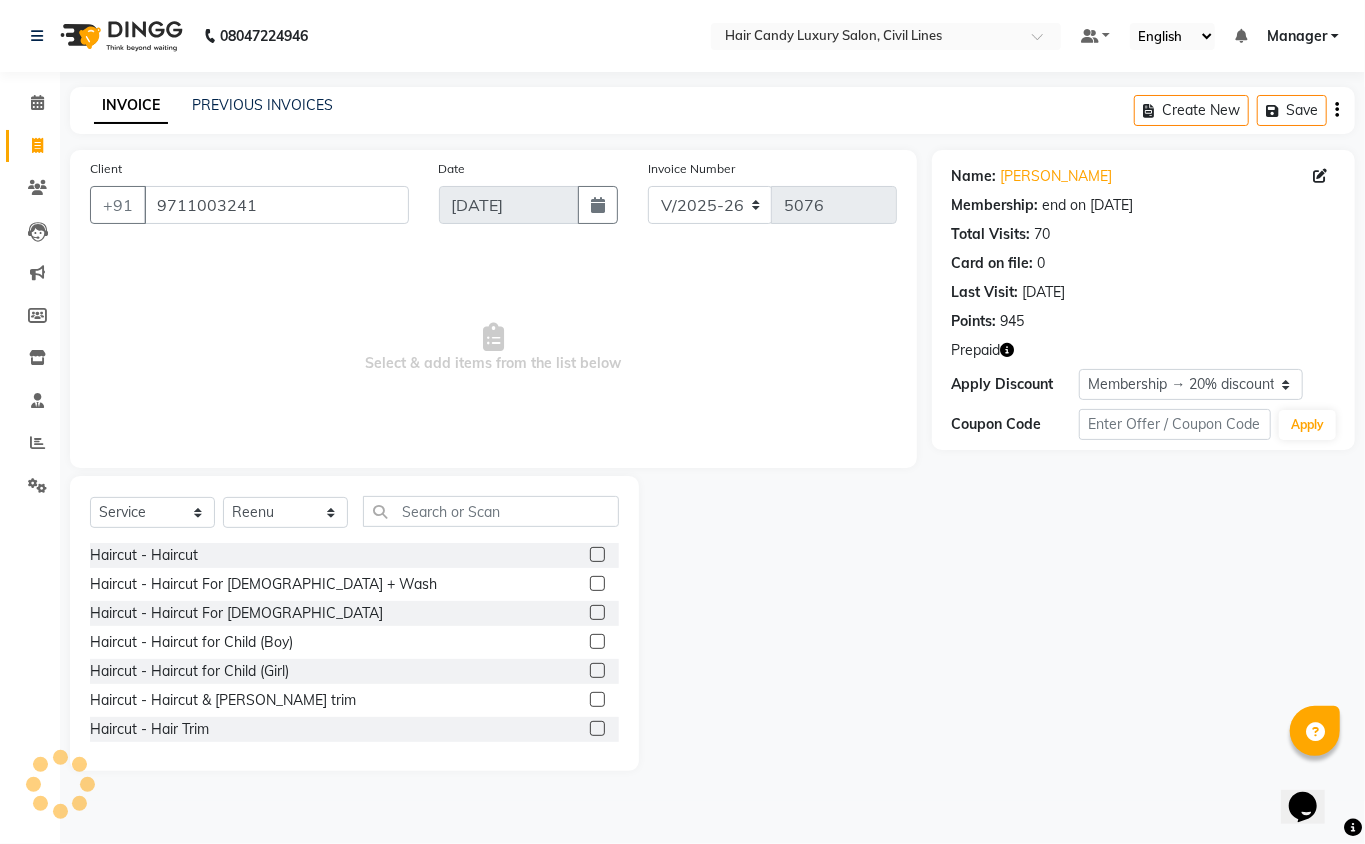 click on "Select  Service  Product  Membership  Package Voucher Prepaid Gift Card  Select Stylist aakib Aarti AASHU Aftab Arshal counter sale Danish DAULAT faisal jeet kalu Manager Manish mohd Abid Nakul Owner-PRIYANKA parvesh pooja rajni Reenu sakshi SAM sanjay shoaib Shubh Shyam Sonu STOCK MANAGER SUNIL vikas YASH Zayan Haircut - Haircut   Haircut - Haircut For Ladies + Wash  Haircut - Haircut For Gents  Haircut - Haircut for Child (Boy)  Haircut - Haircut for Child (Girl)  Haircut - Haircut & Beard trim  Haircut - Hair Trim  Haircut - Flix Cut  Styling - Hairwash  Styling - Hairwash Premium  Styling - Blow Dry  Styling - Blow Dry + Wash  Styling - Ironing / Tong/ Crimping /Curls  Styling - Styling/Hairdos  Styling - Milk Shake  Colour - Global  Colour - Highlights  Colour - Balyage  Colour - Ombre  Colour - Root Touch Up  Colour - Global With Balyage  Colour - Color Cleansing  Colour - Global with Highlights  Colour - Half Touch Up  Texture - Keratin  Texture - Botox  Texture - Rebonding/Smoothing  Ritual - loreal" 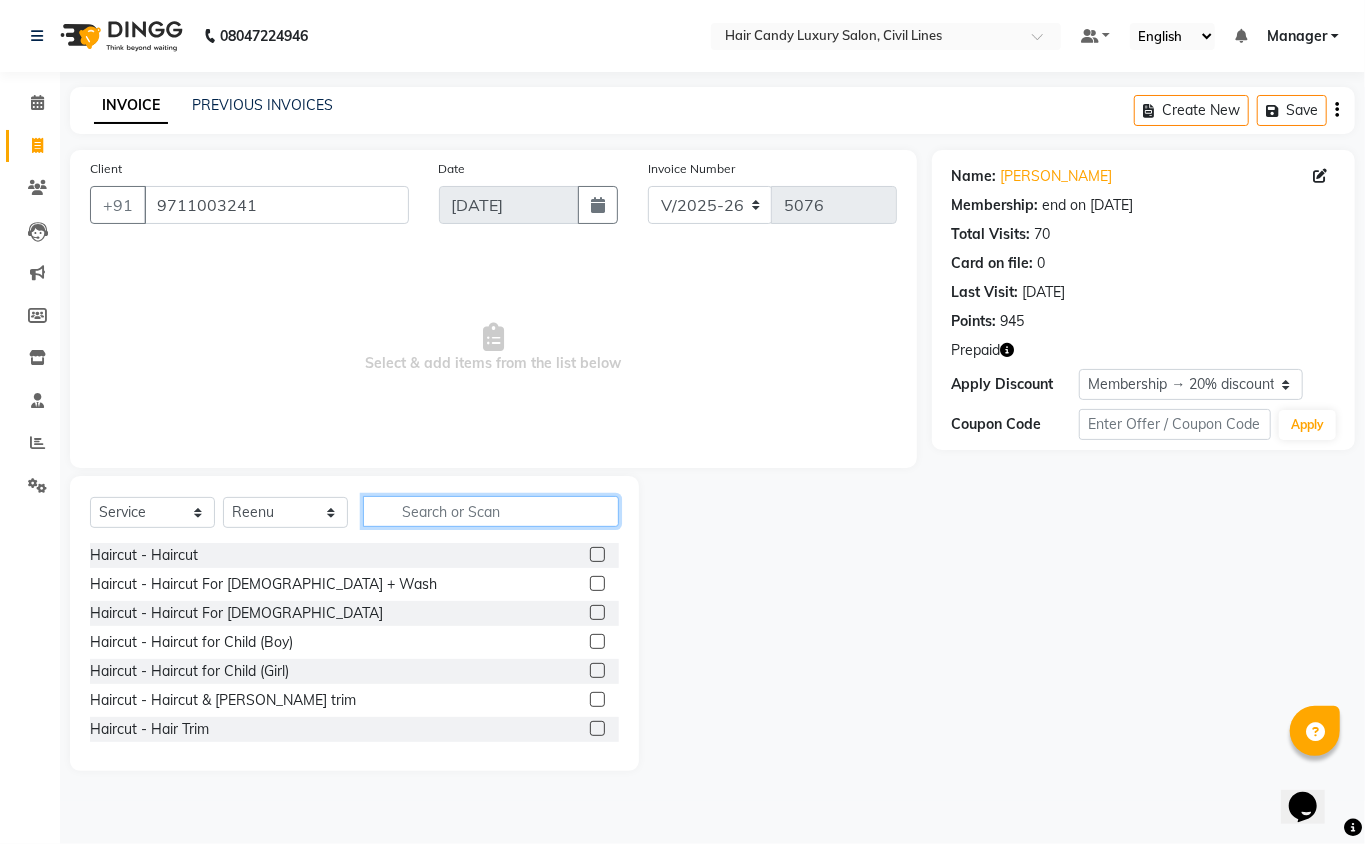 click 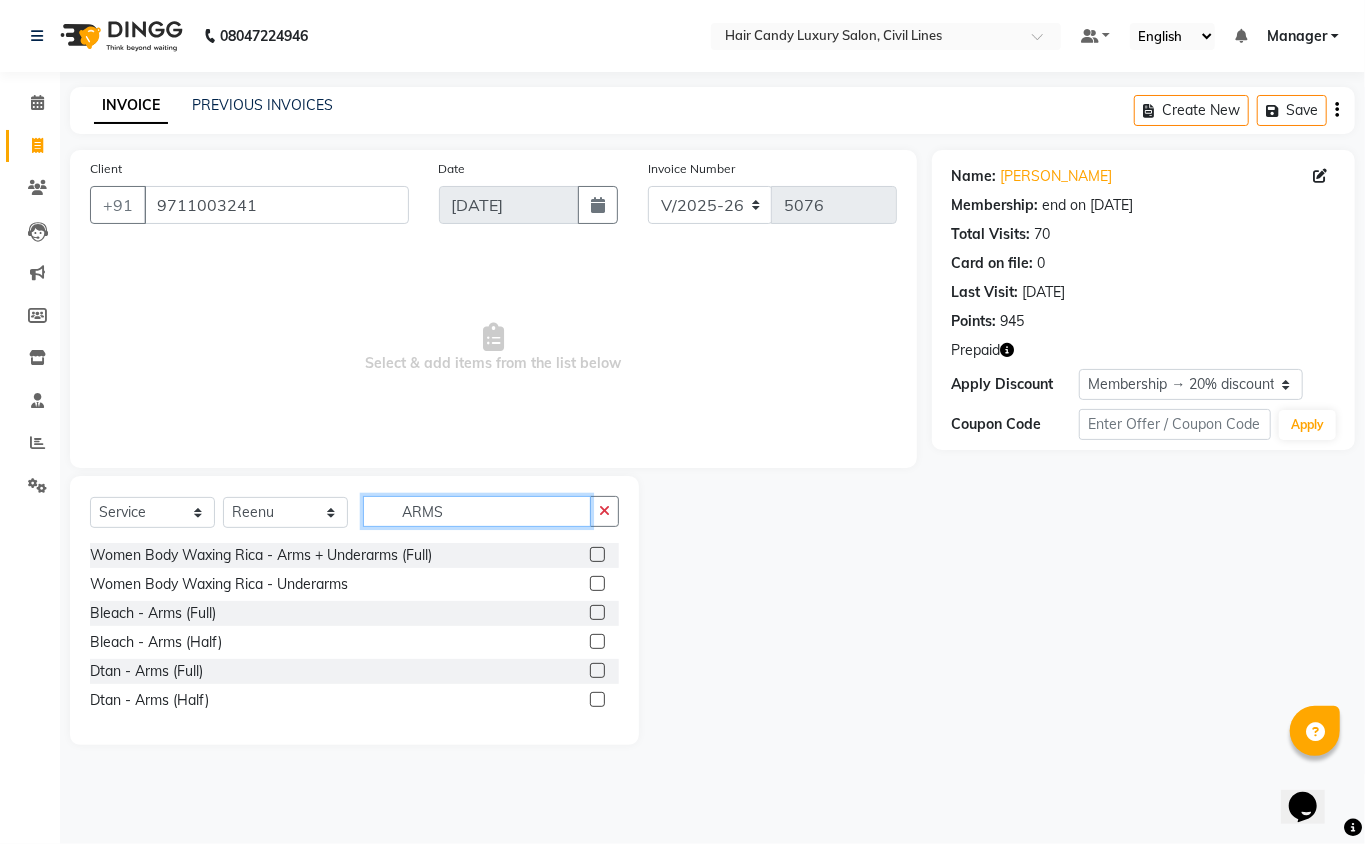 type on "ARMS" 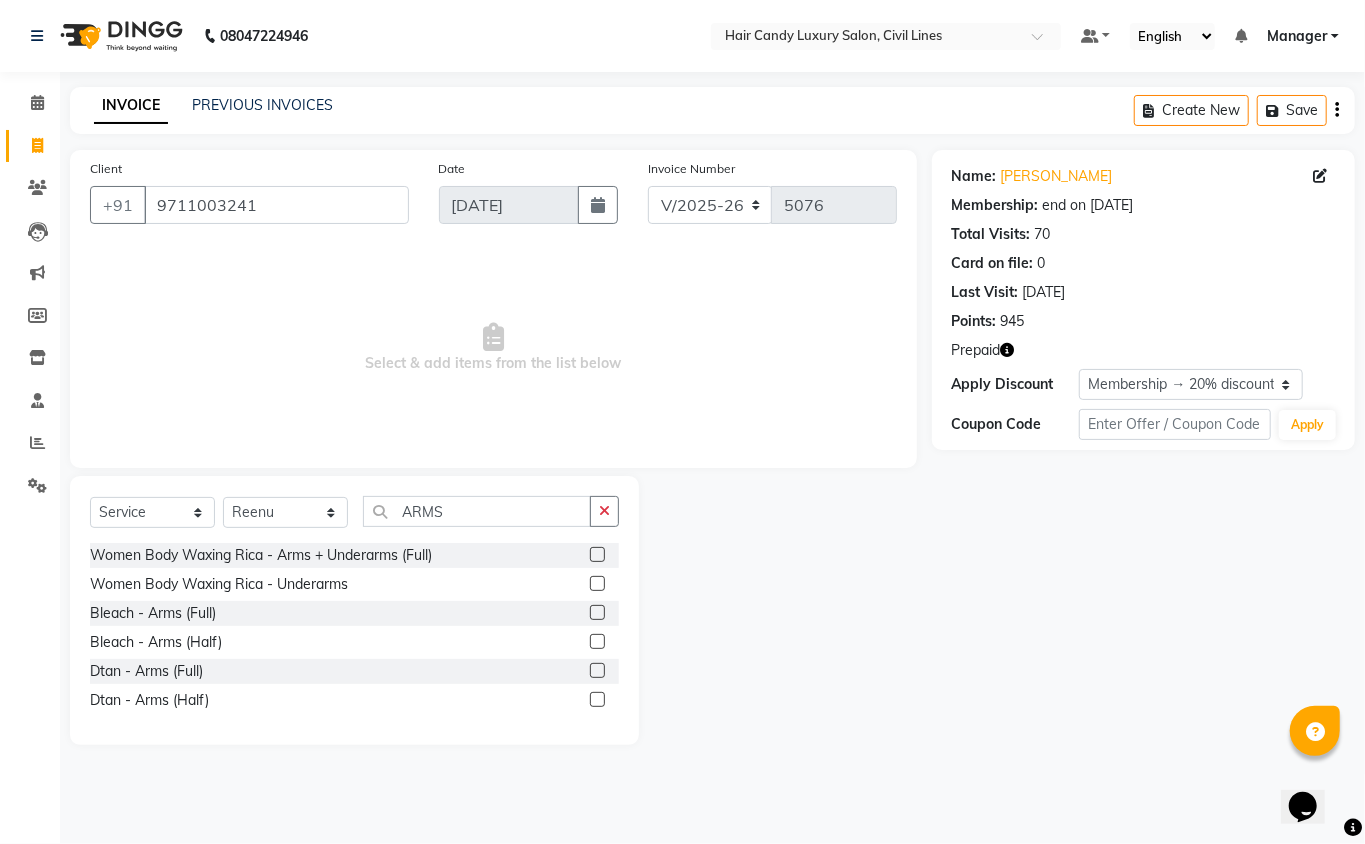 click on "Women Body Waxing Rica - Arms + Underarms (Full)" 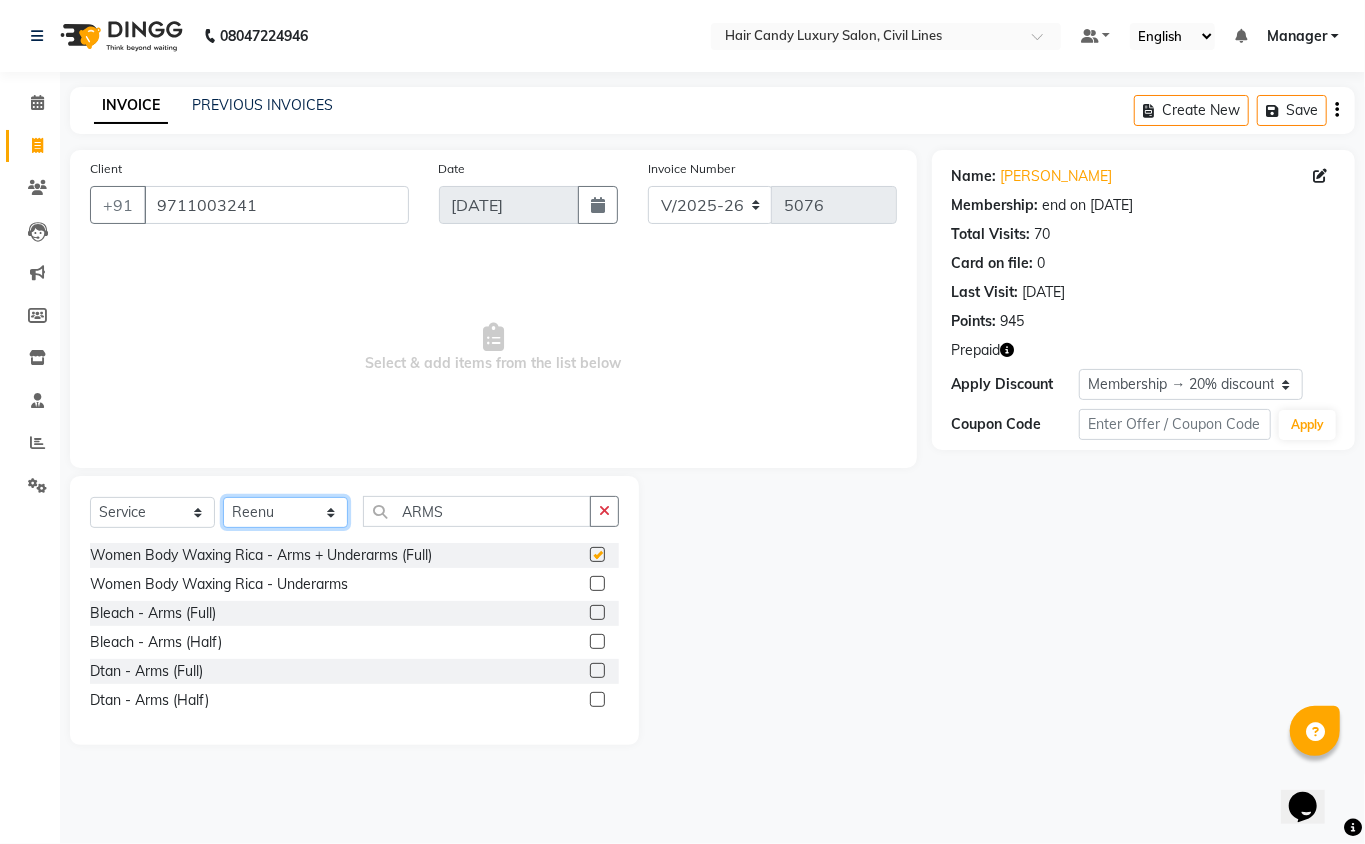 click on "Select Stylist [PERSON_NAME] [PERSON_NAME] [PERSON_NAME] counter sale Danish DAULAT faisal [PERSON_NAME] Manager [PERSON_NAME] mohd [PERSON_NAME] Owner-PRIYANKA [PERSON_NAME] pooja [PERSON_NAME] Reenu [PERSON_NAME] [PERSON_NAME] [PERSON_NAME] [PERSON_NAME] Shubh Shyam [PERSON_NAME] STOCK MANAGER [PERSON_NAME] vikas [PERSON_NAME]" 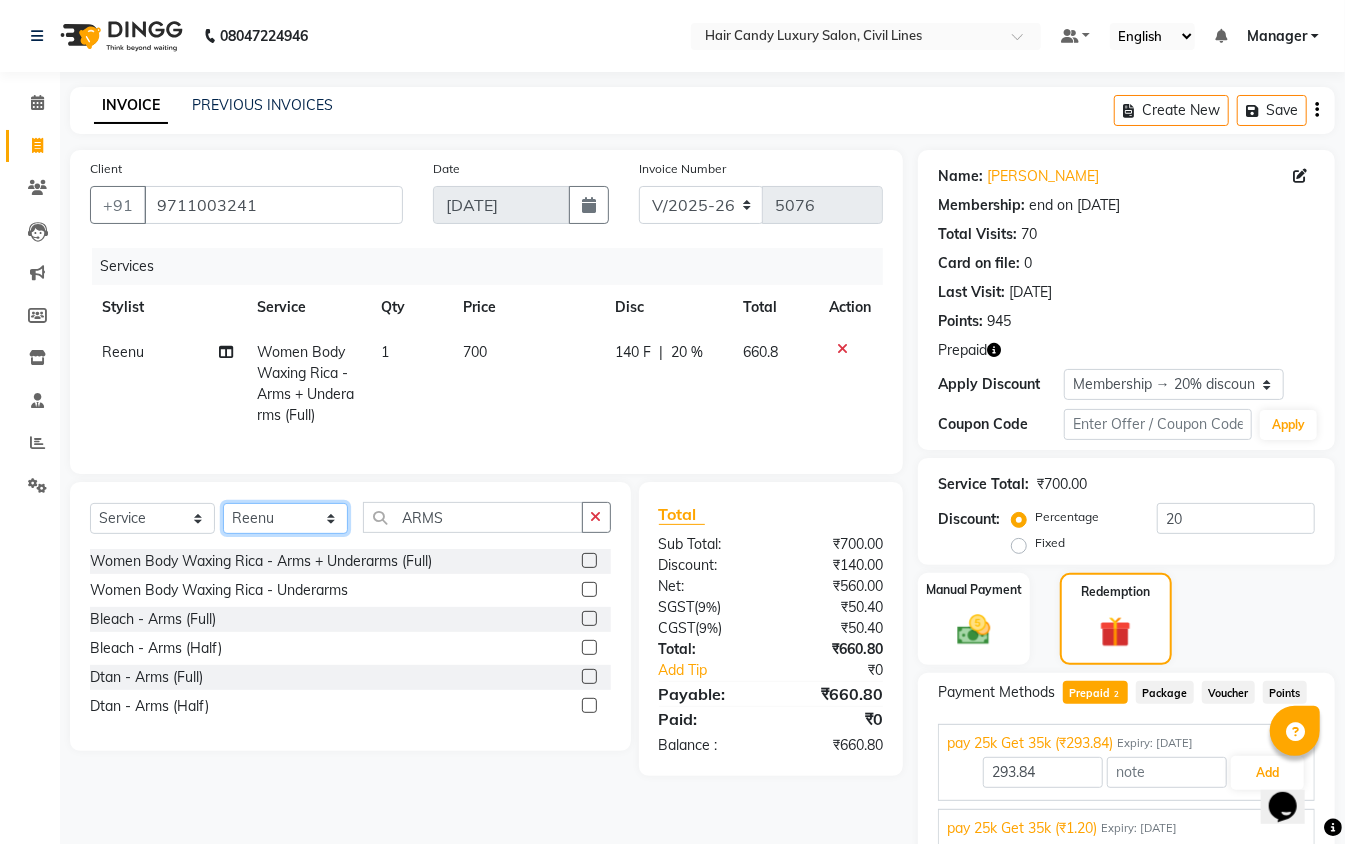 checkbox on "false" 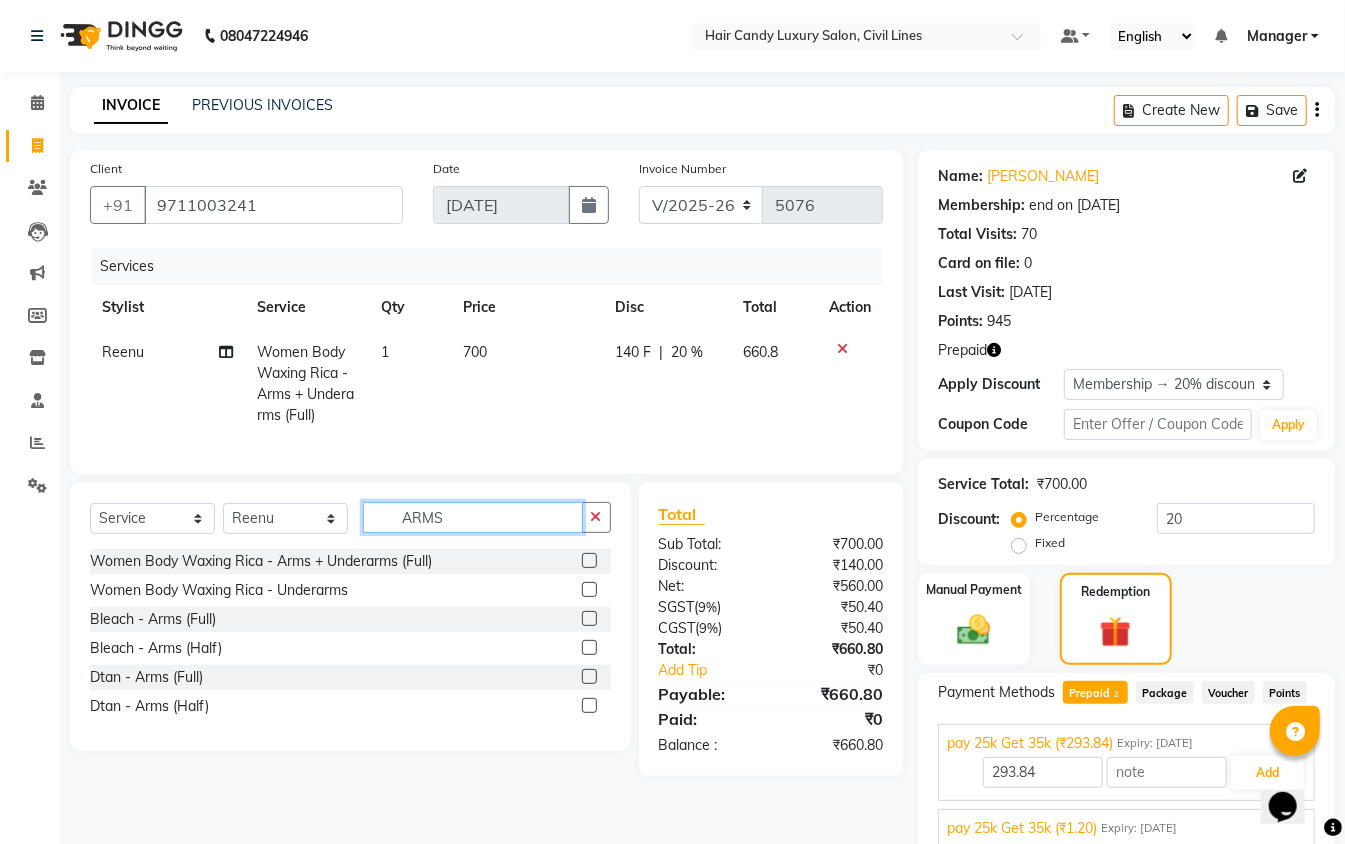 click on "ARMS" 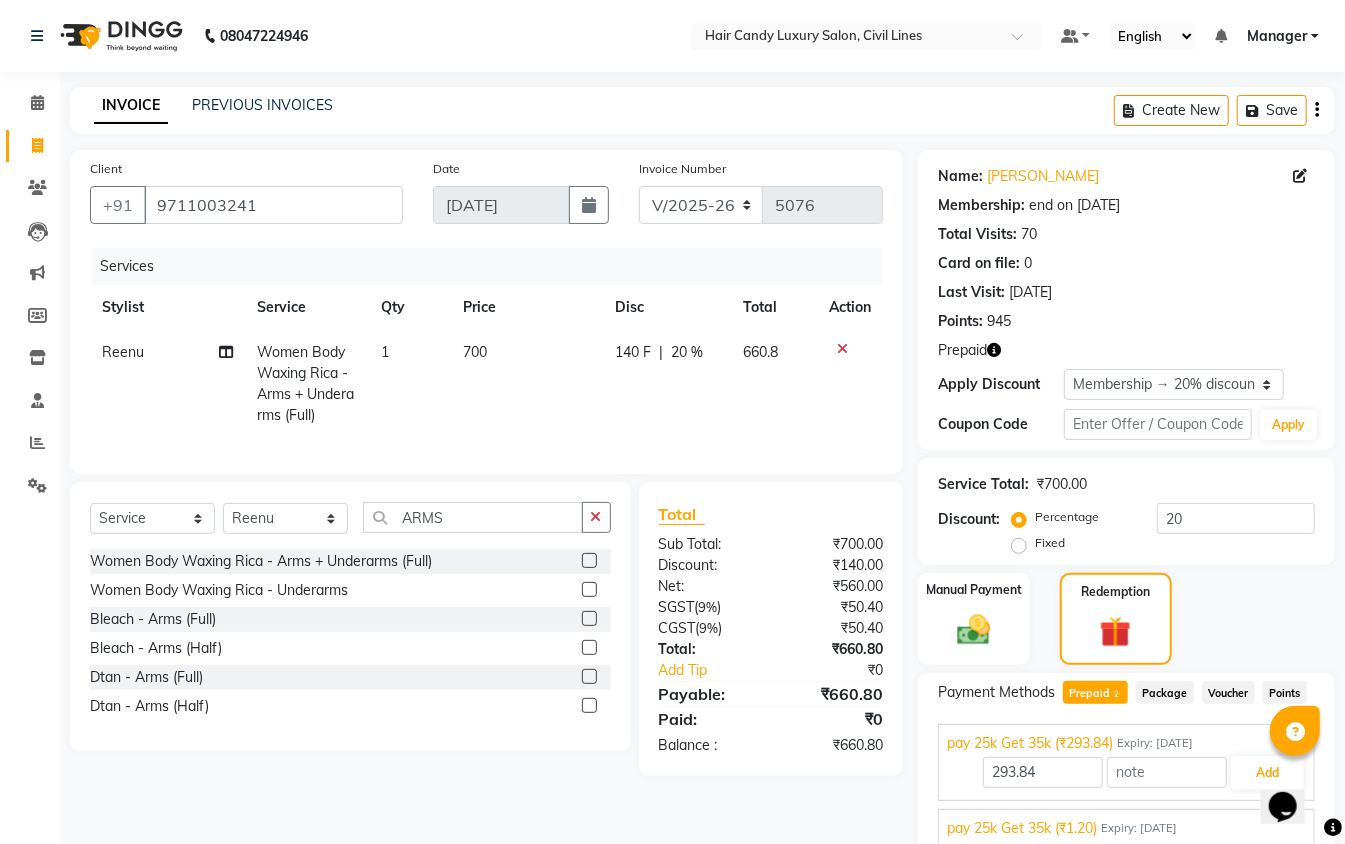 click on "700" 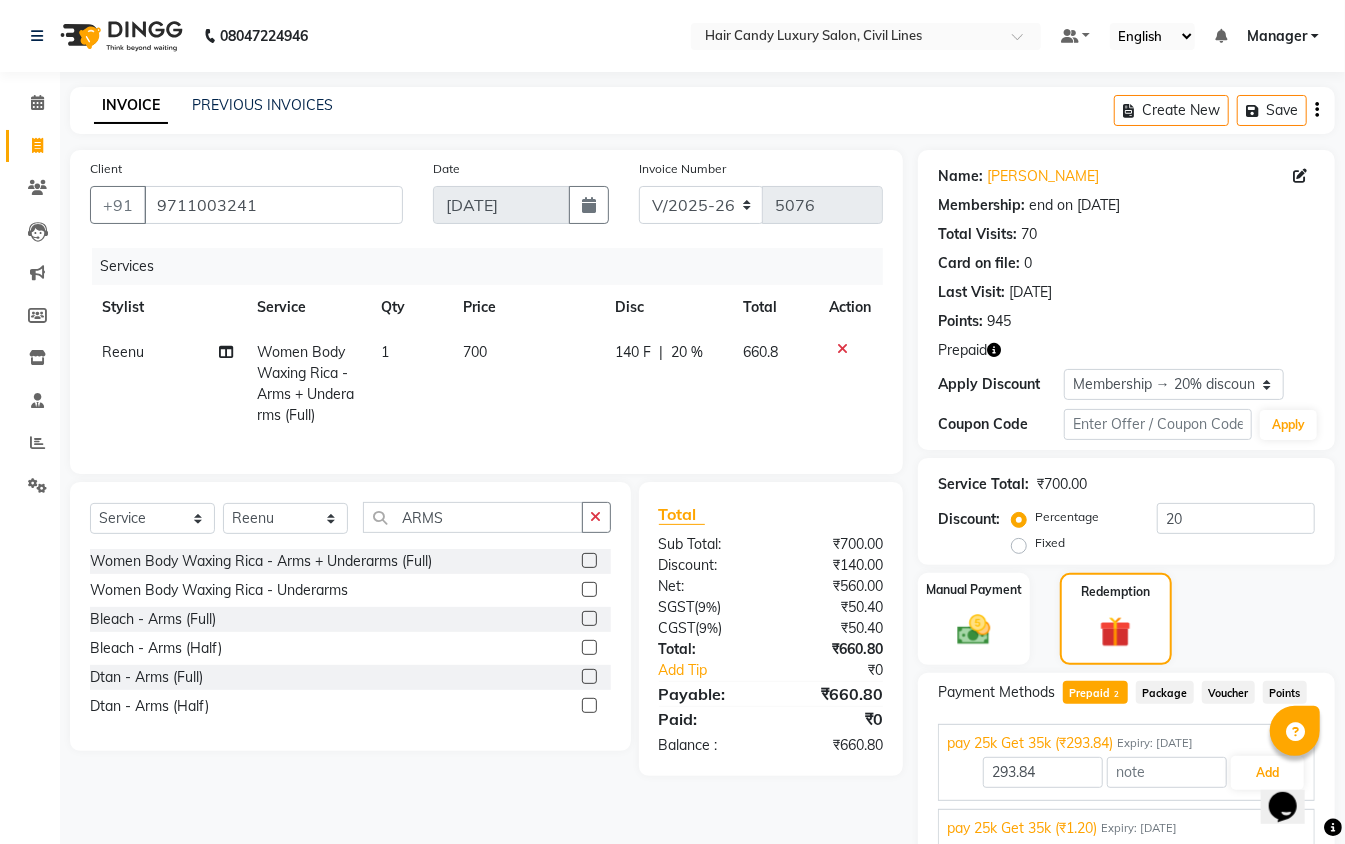 select on "47488" 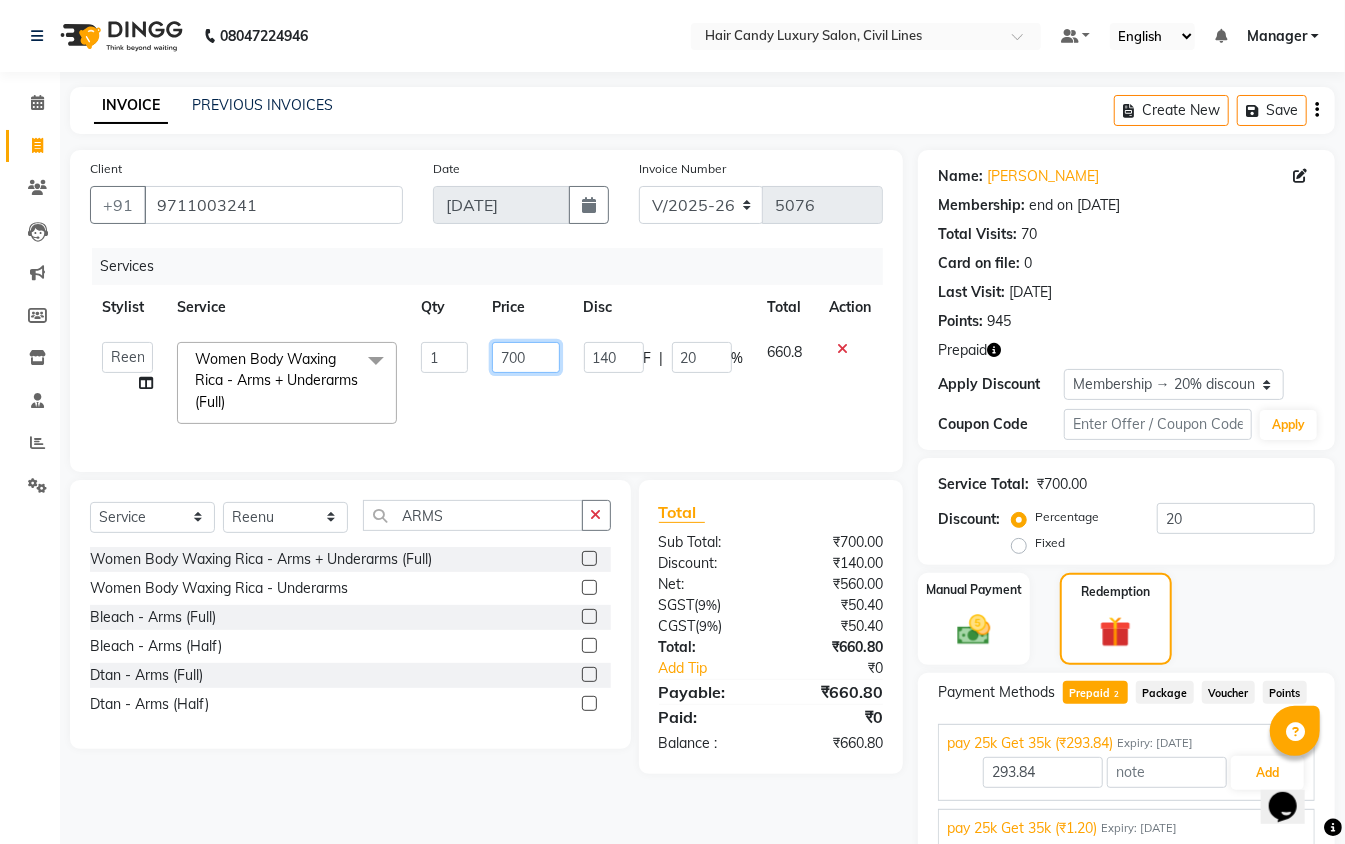 click on "700" 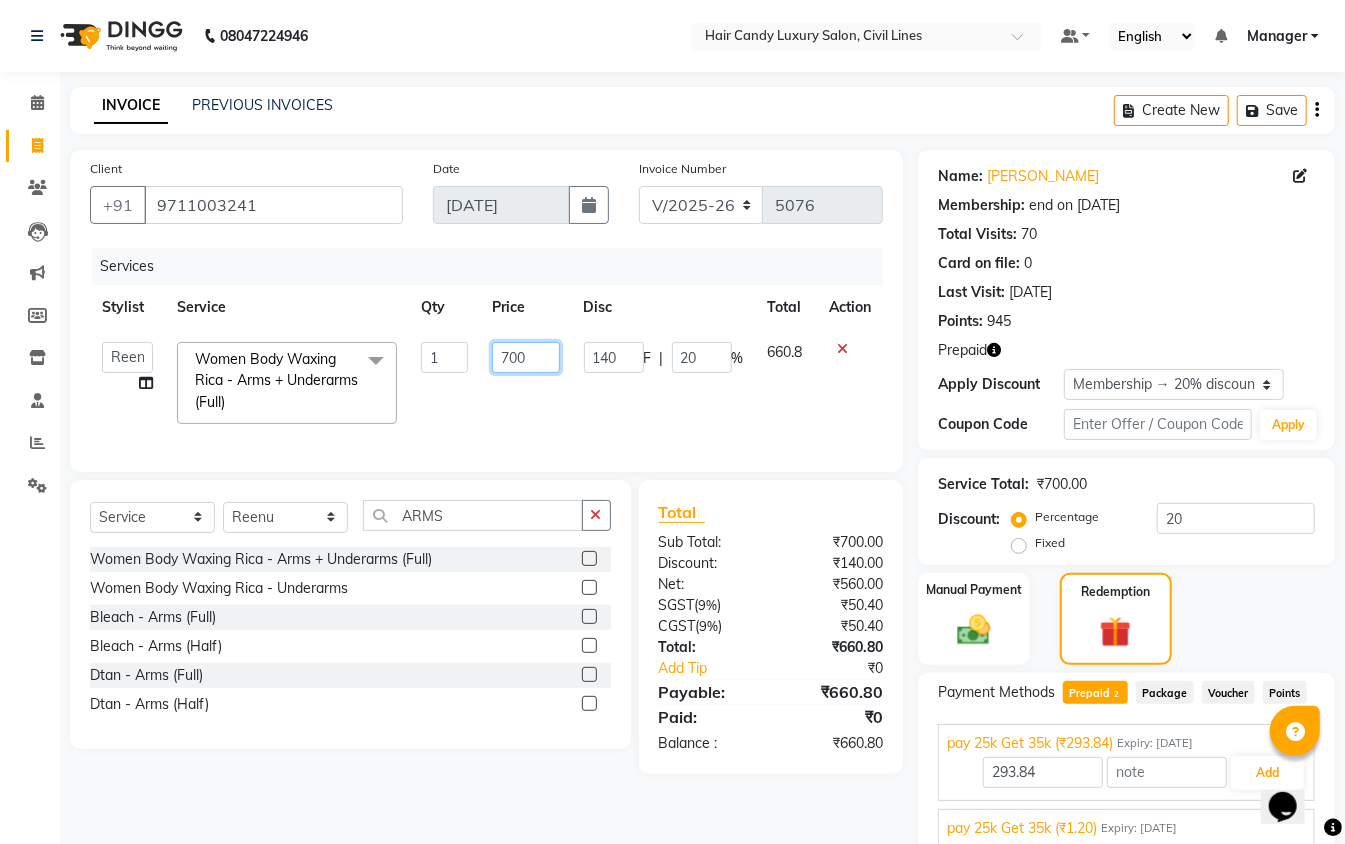 click on "700" 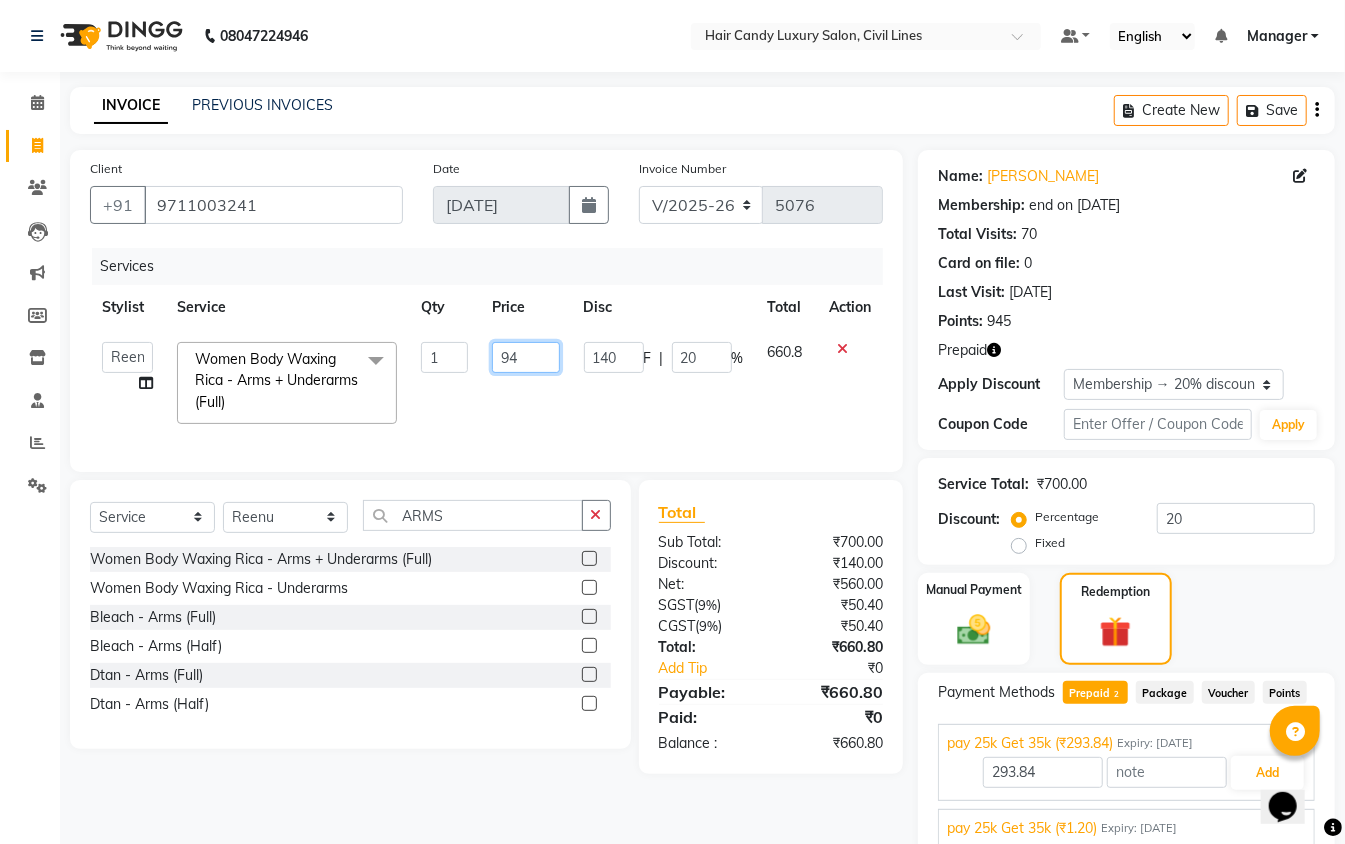 type on "945" 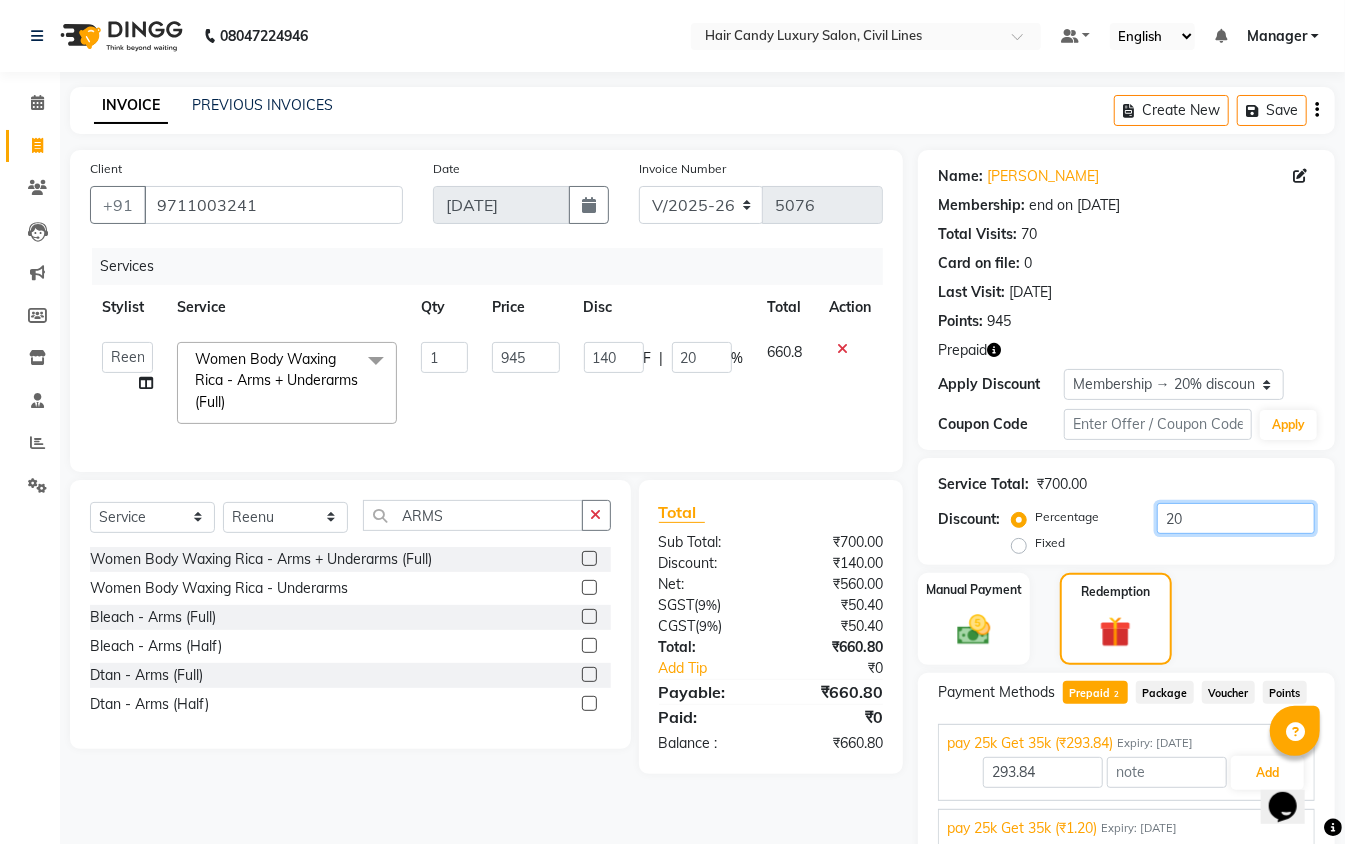 click on "20" 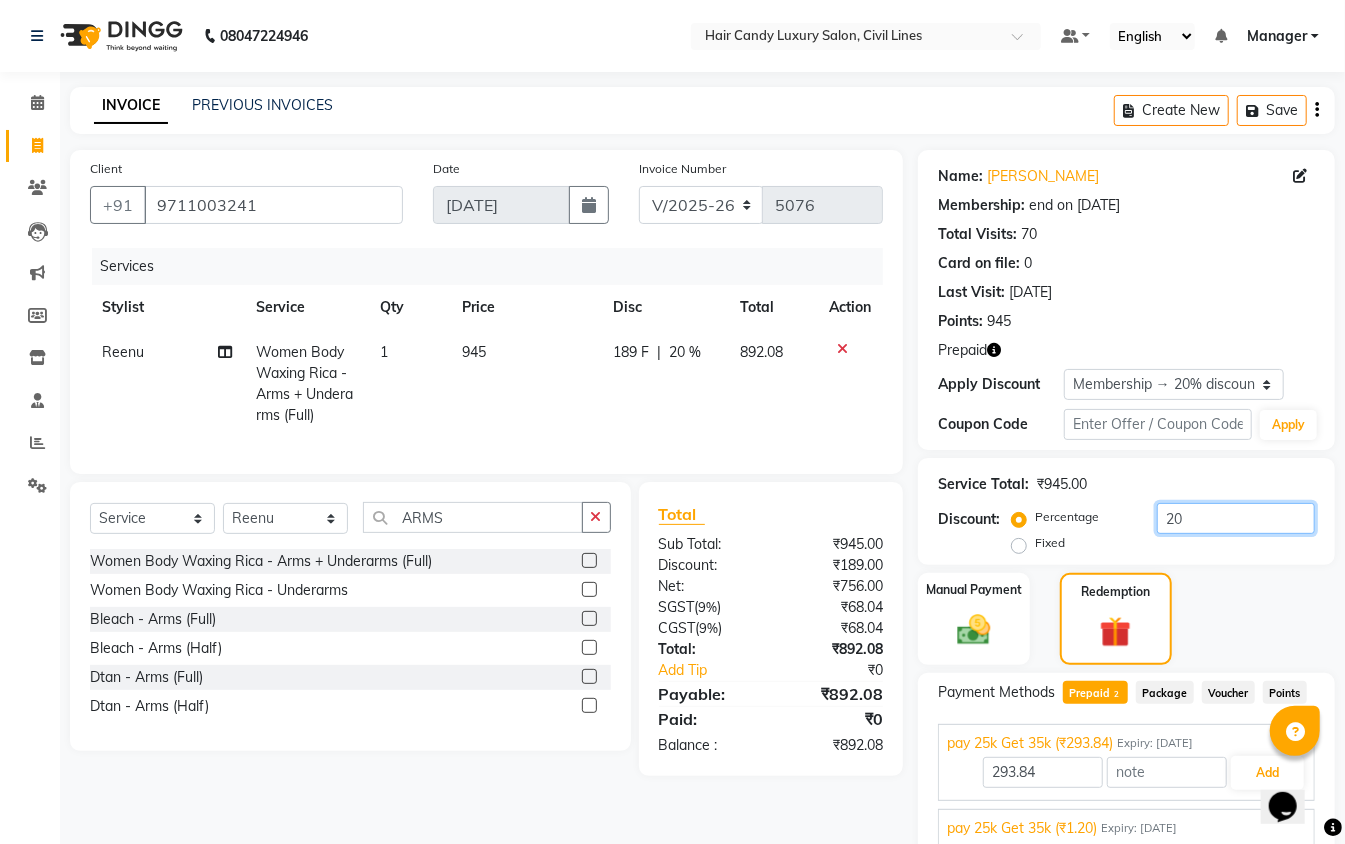 click on "20" 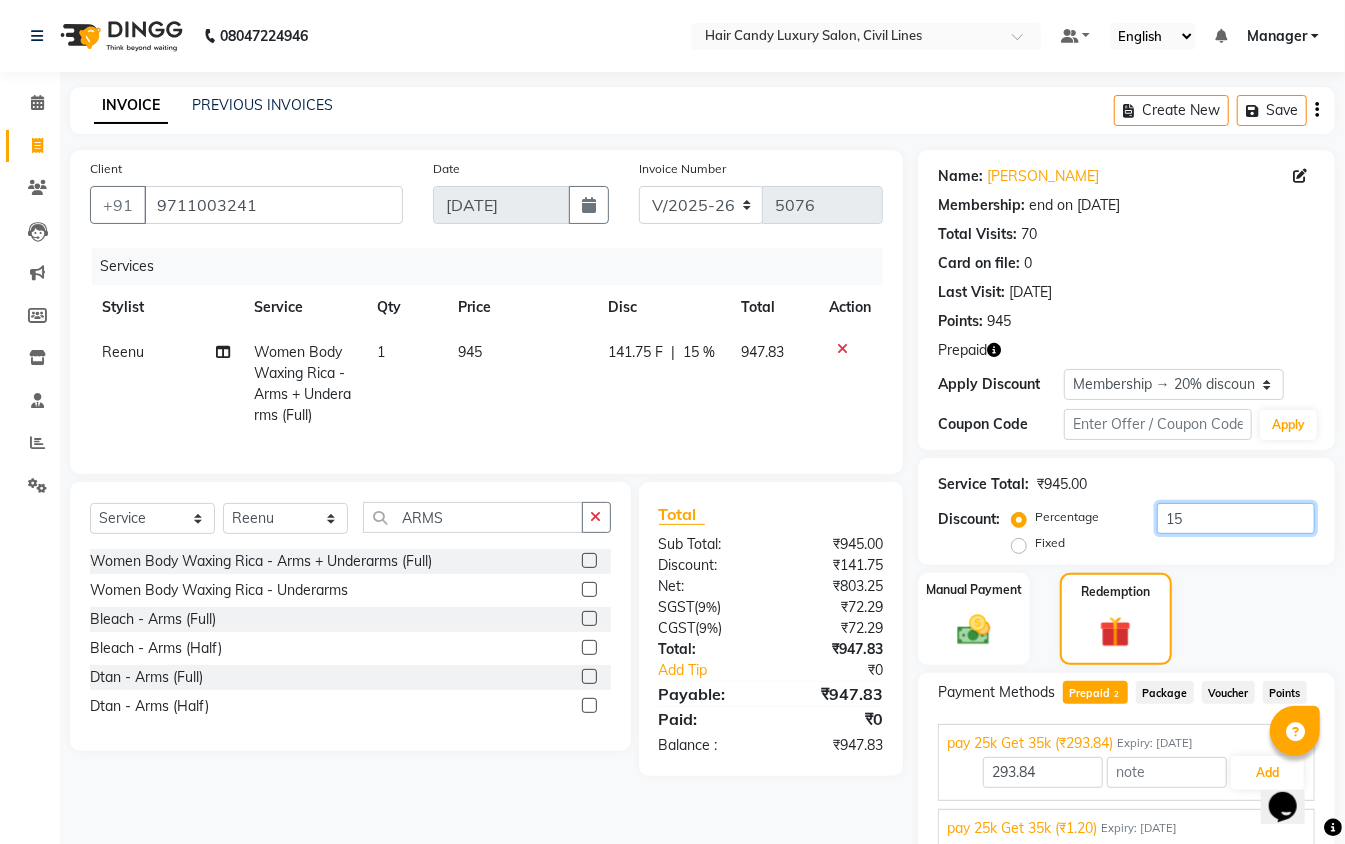 type on "1" 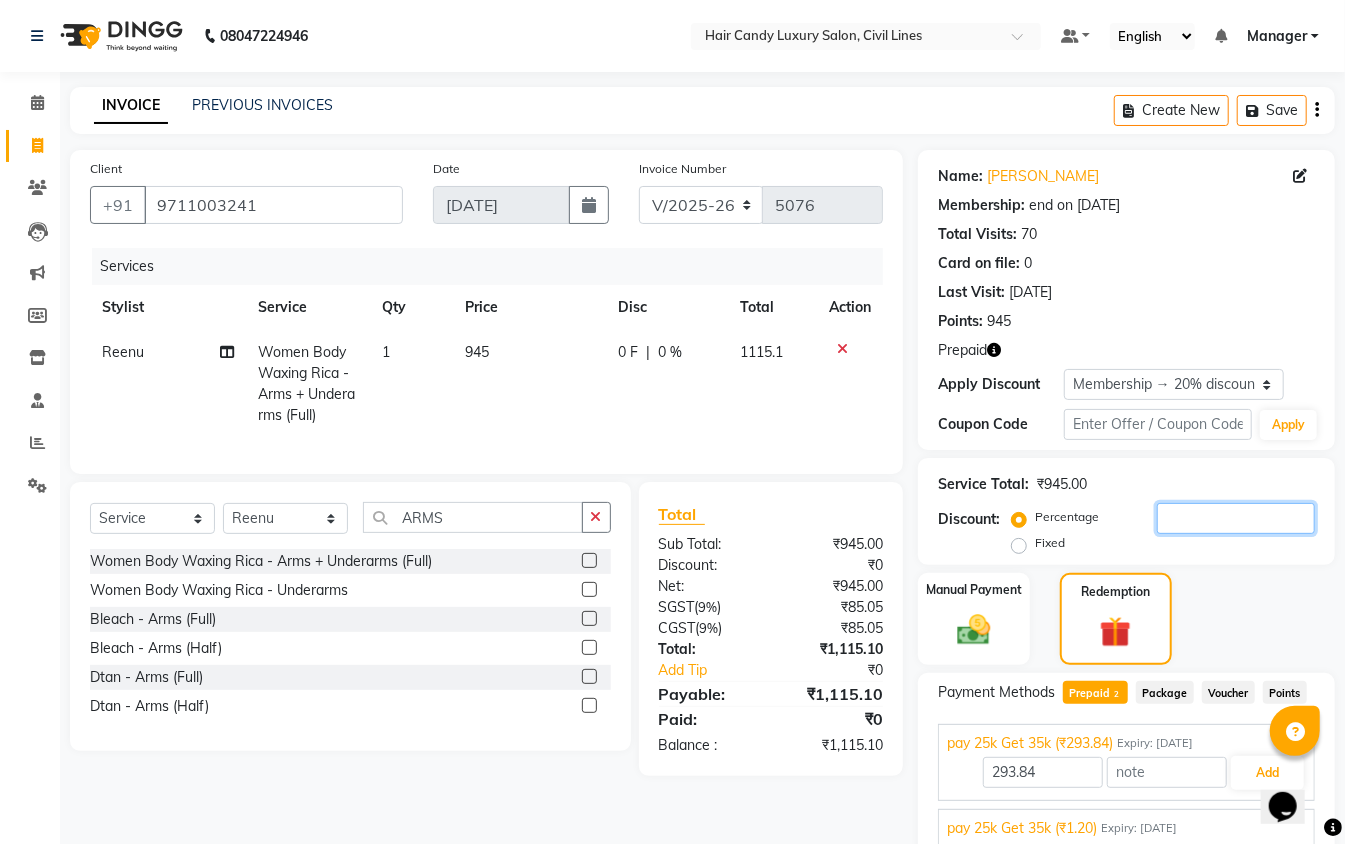 scroll, scrollTop: 85, scrollLeft: 0, axis: vertical 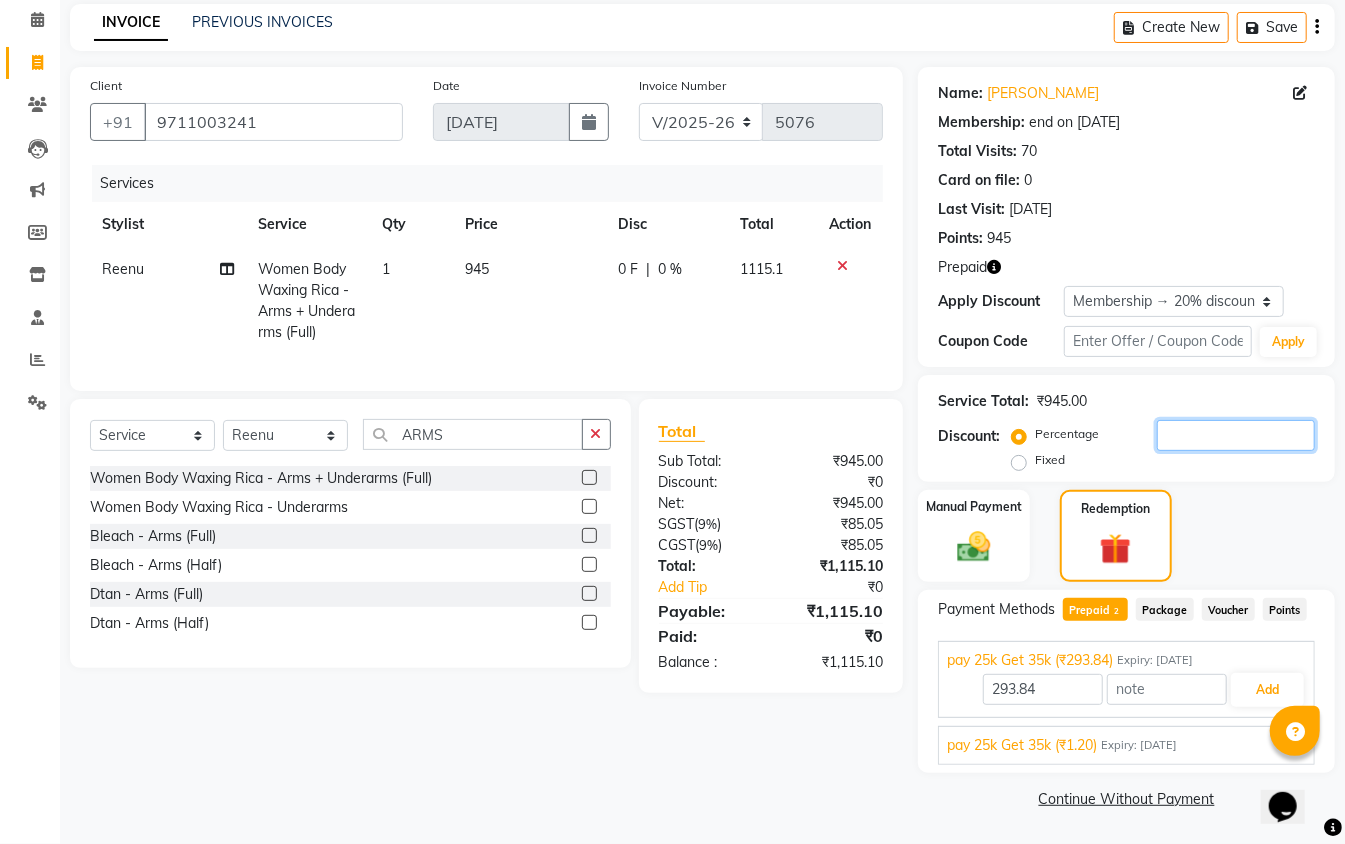 type 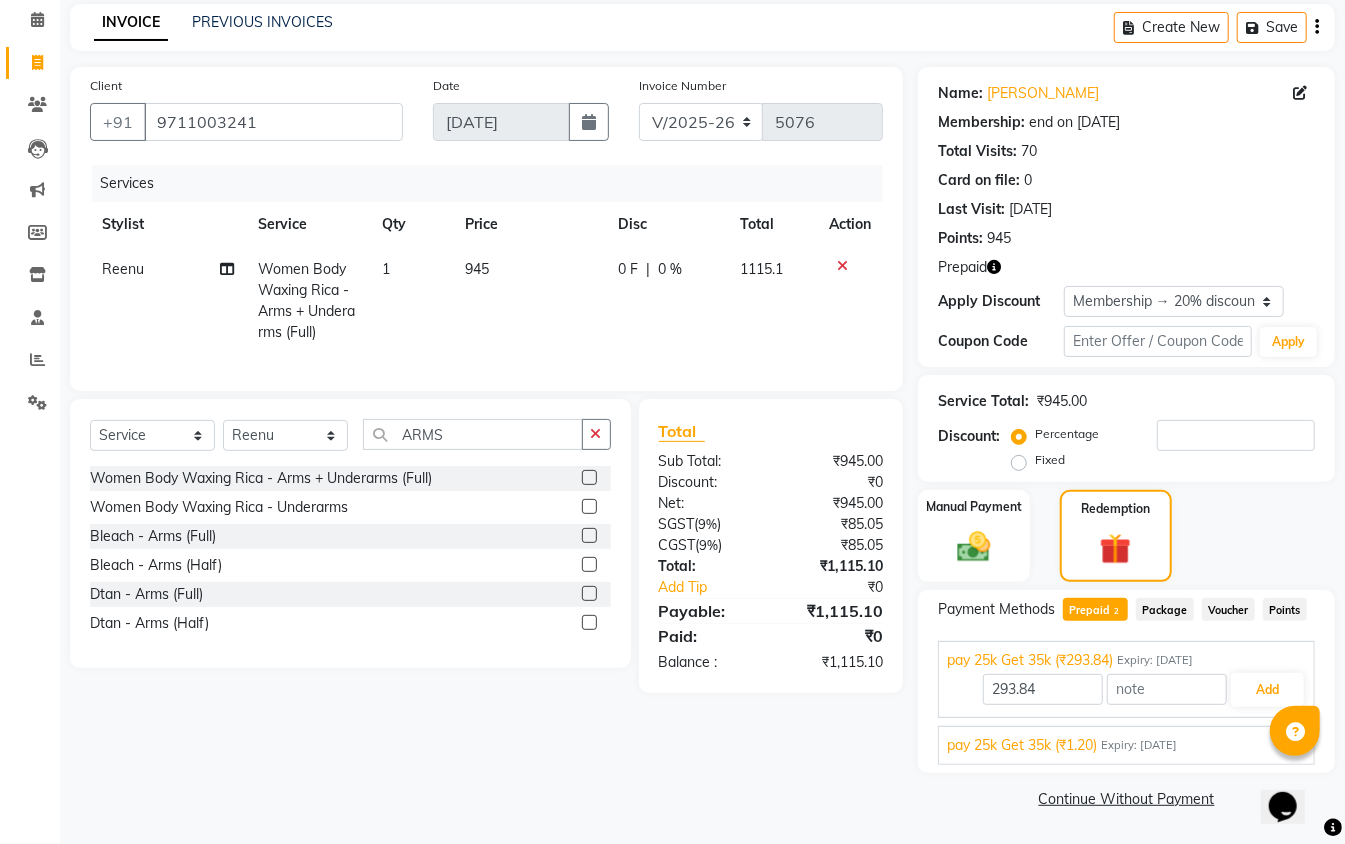 click on "Points" 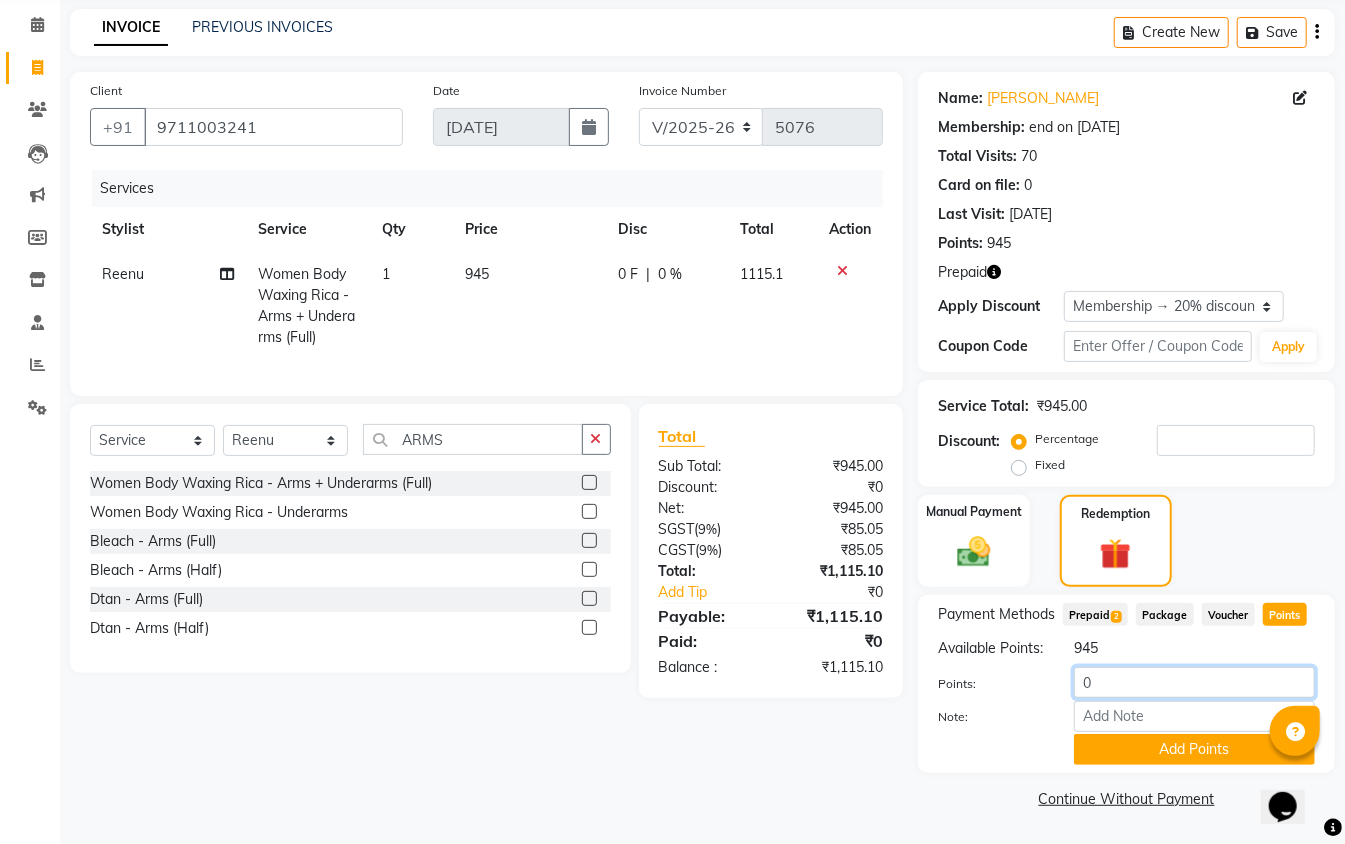 click on "0" 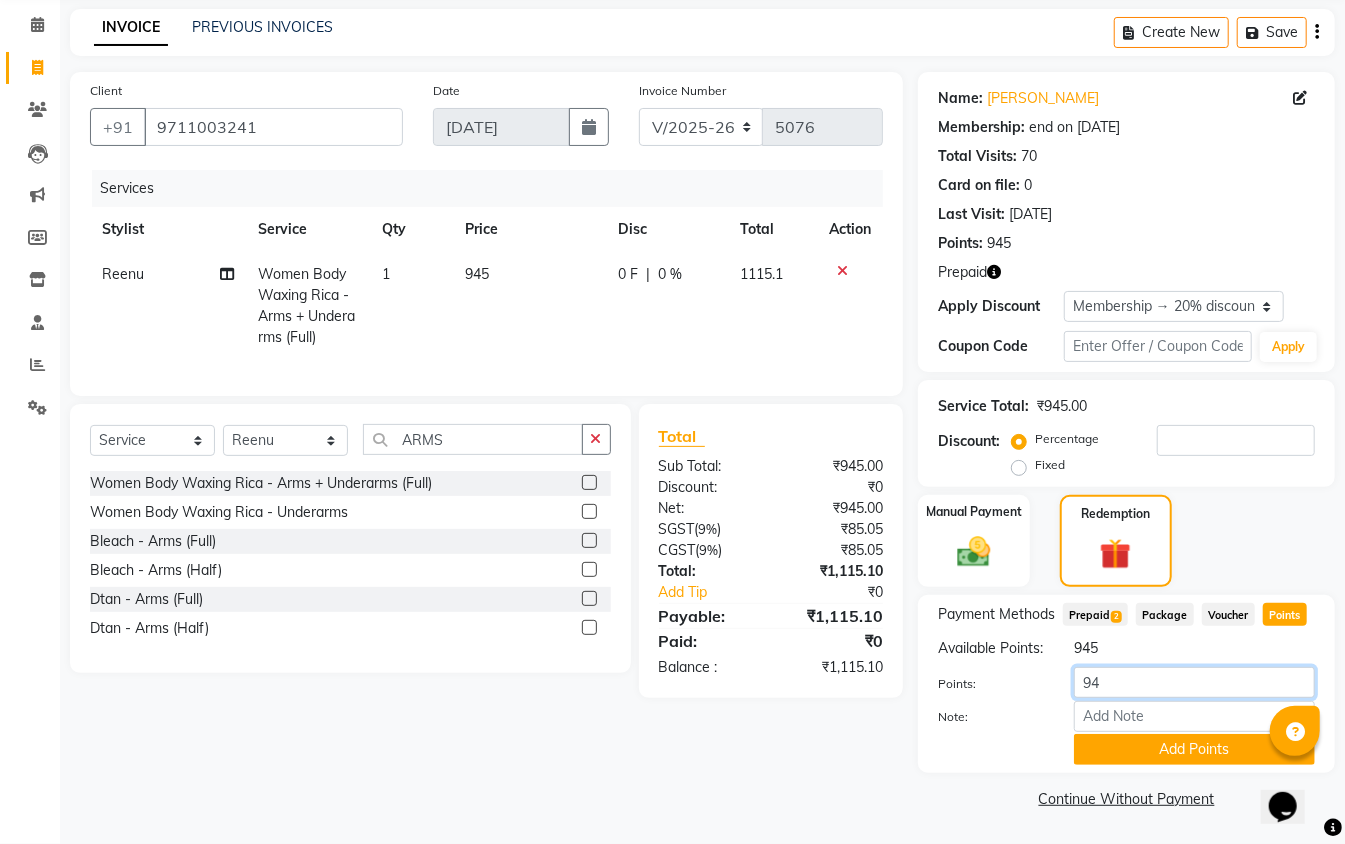 type on "945" 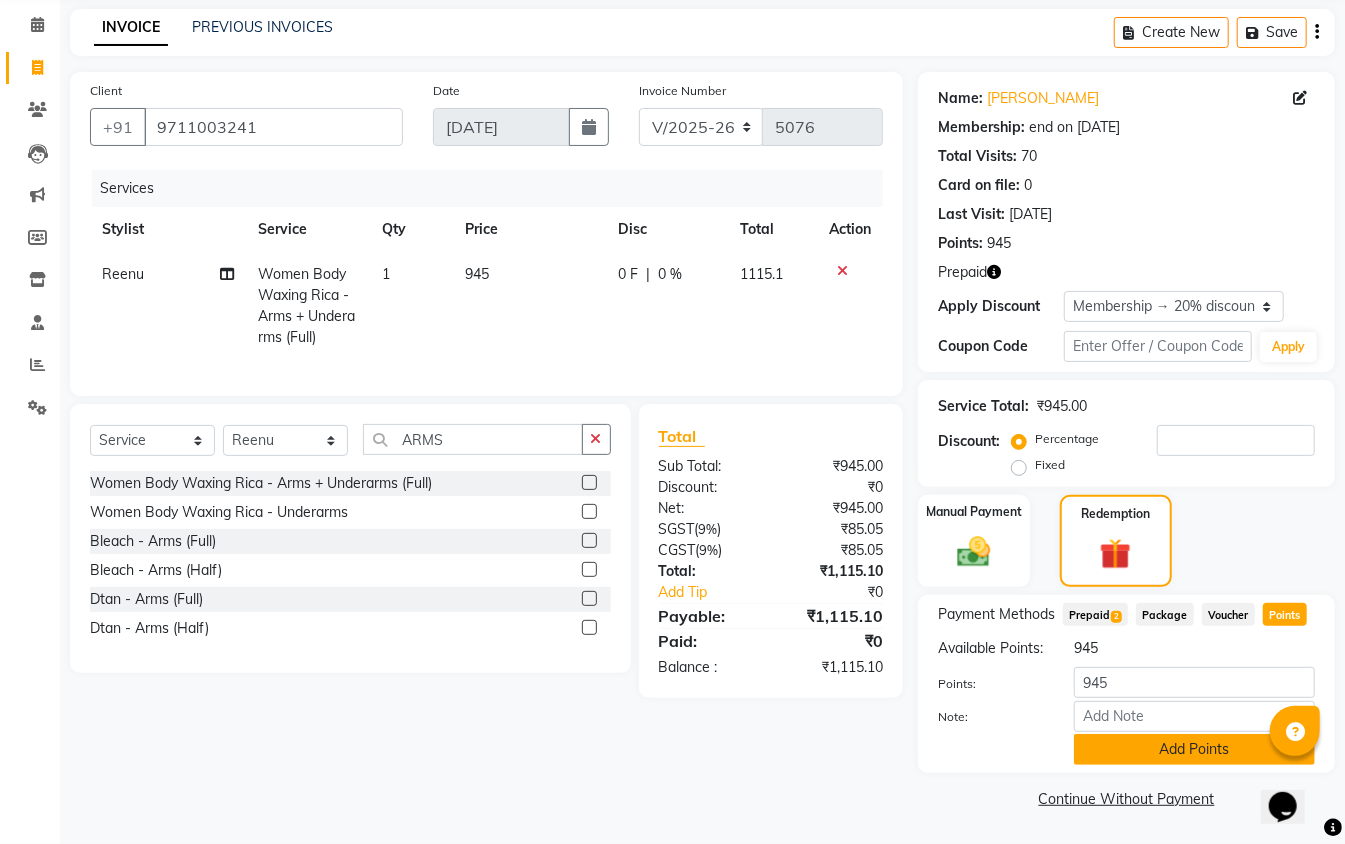 click on "Add Points" 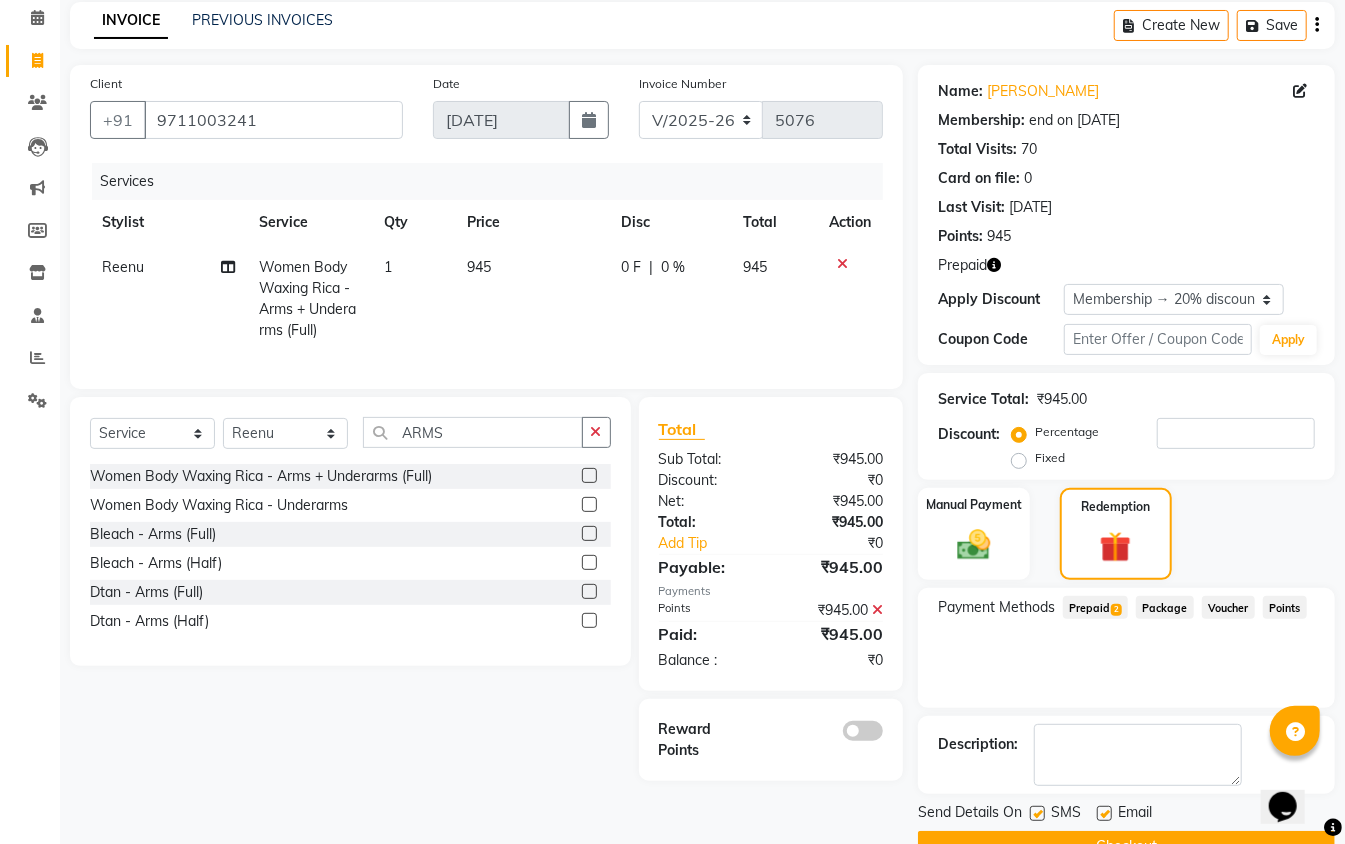 scroll, scrollTop: 134, scrollLeft: 0, axis: vertical 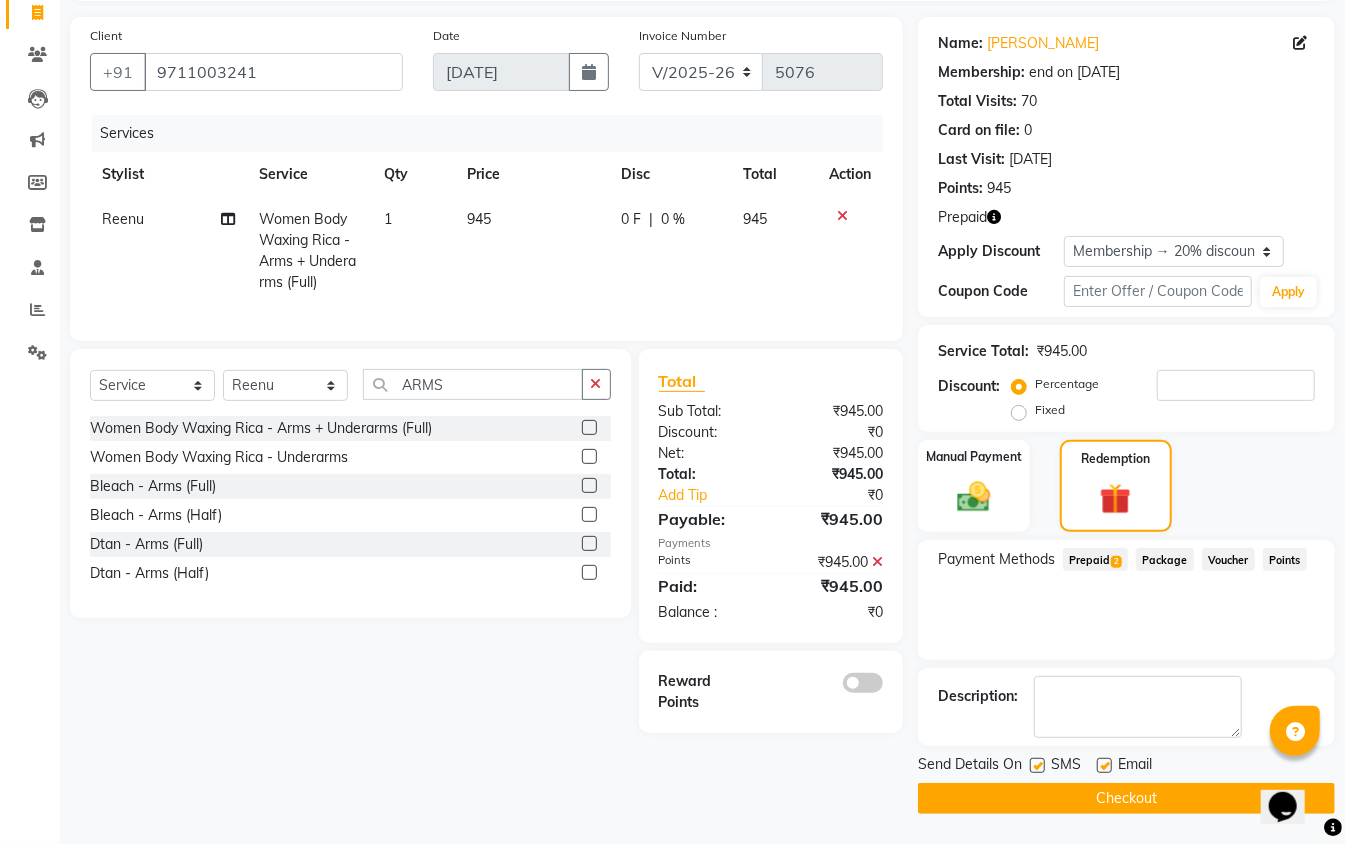 click 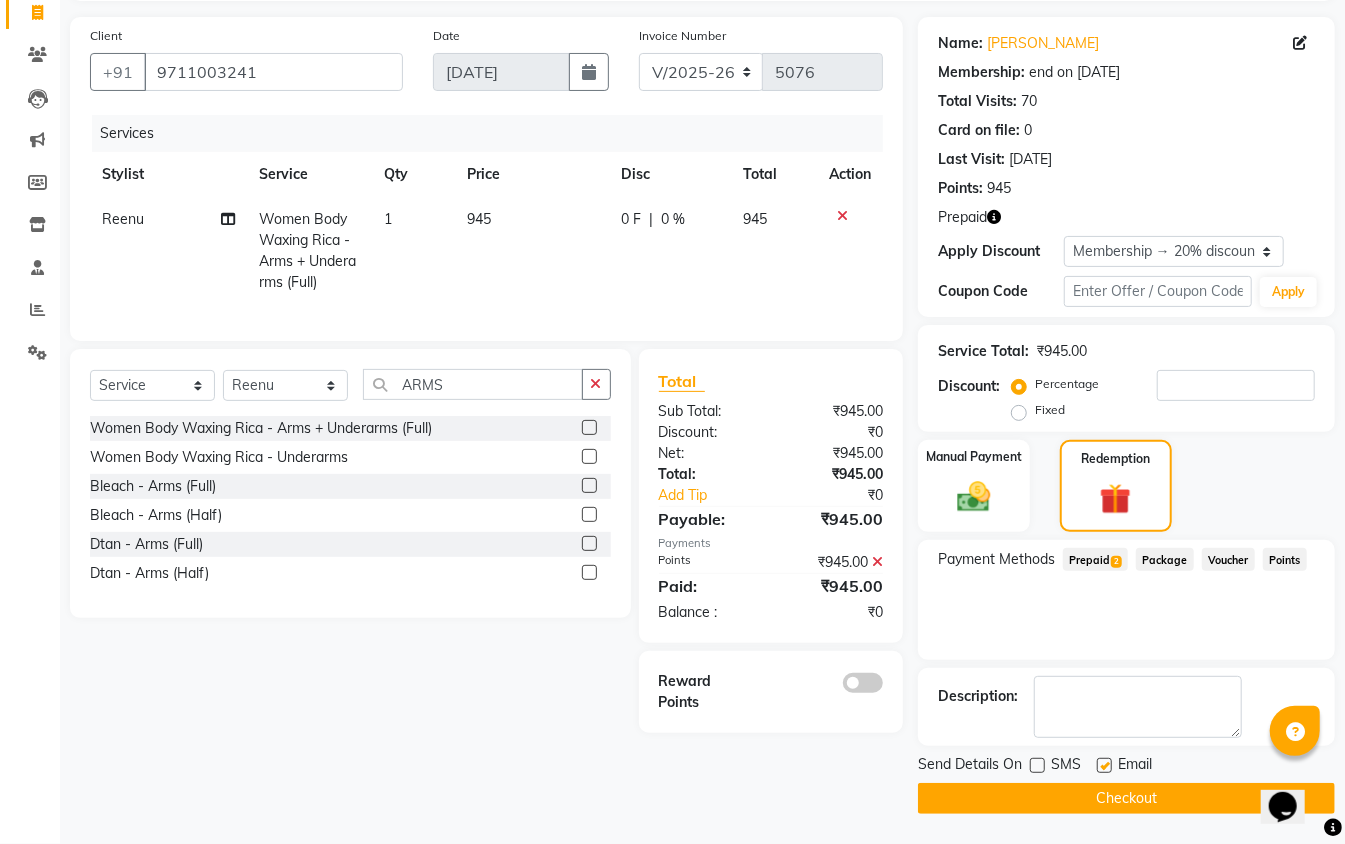 click 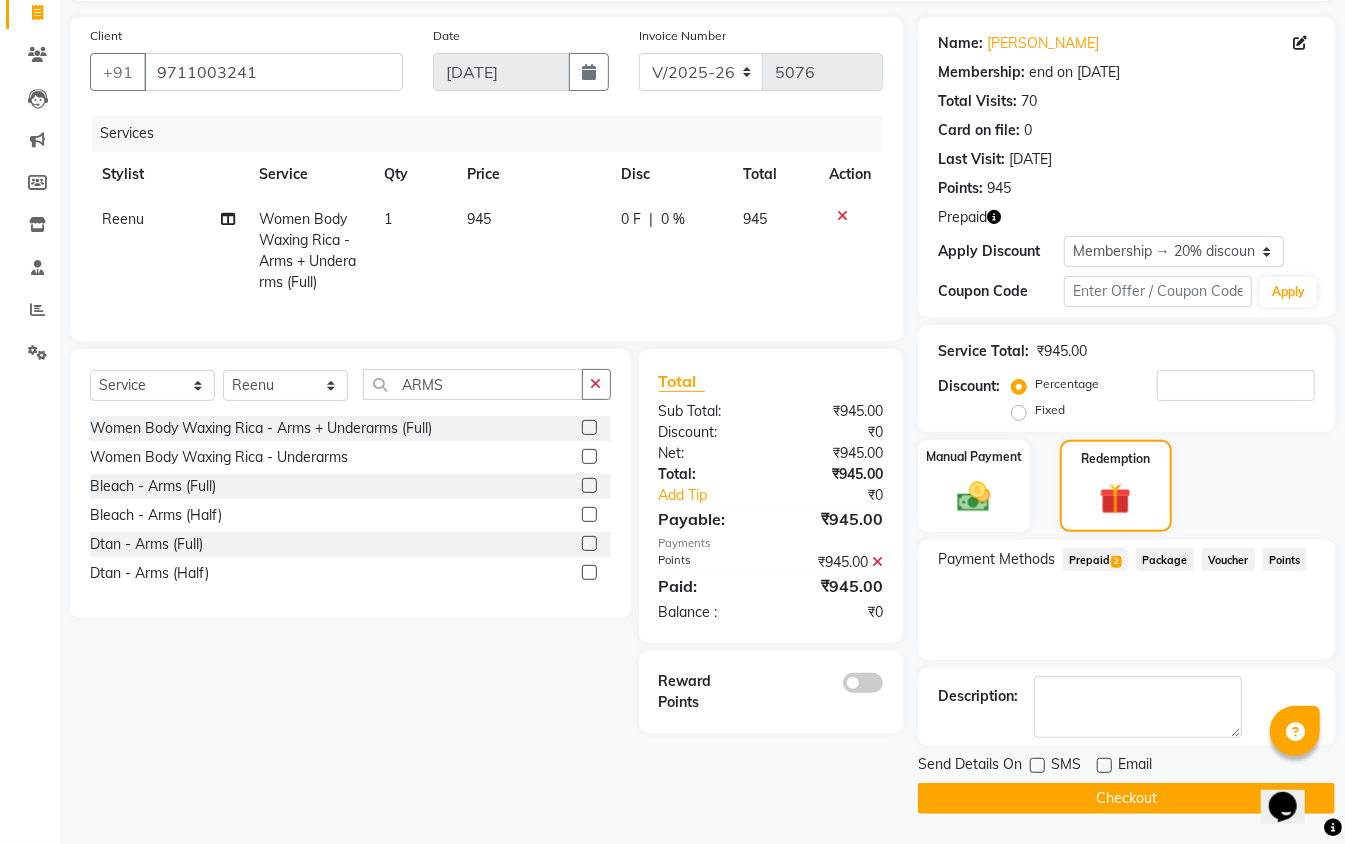 click on "Checkout" 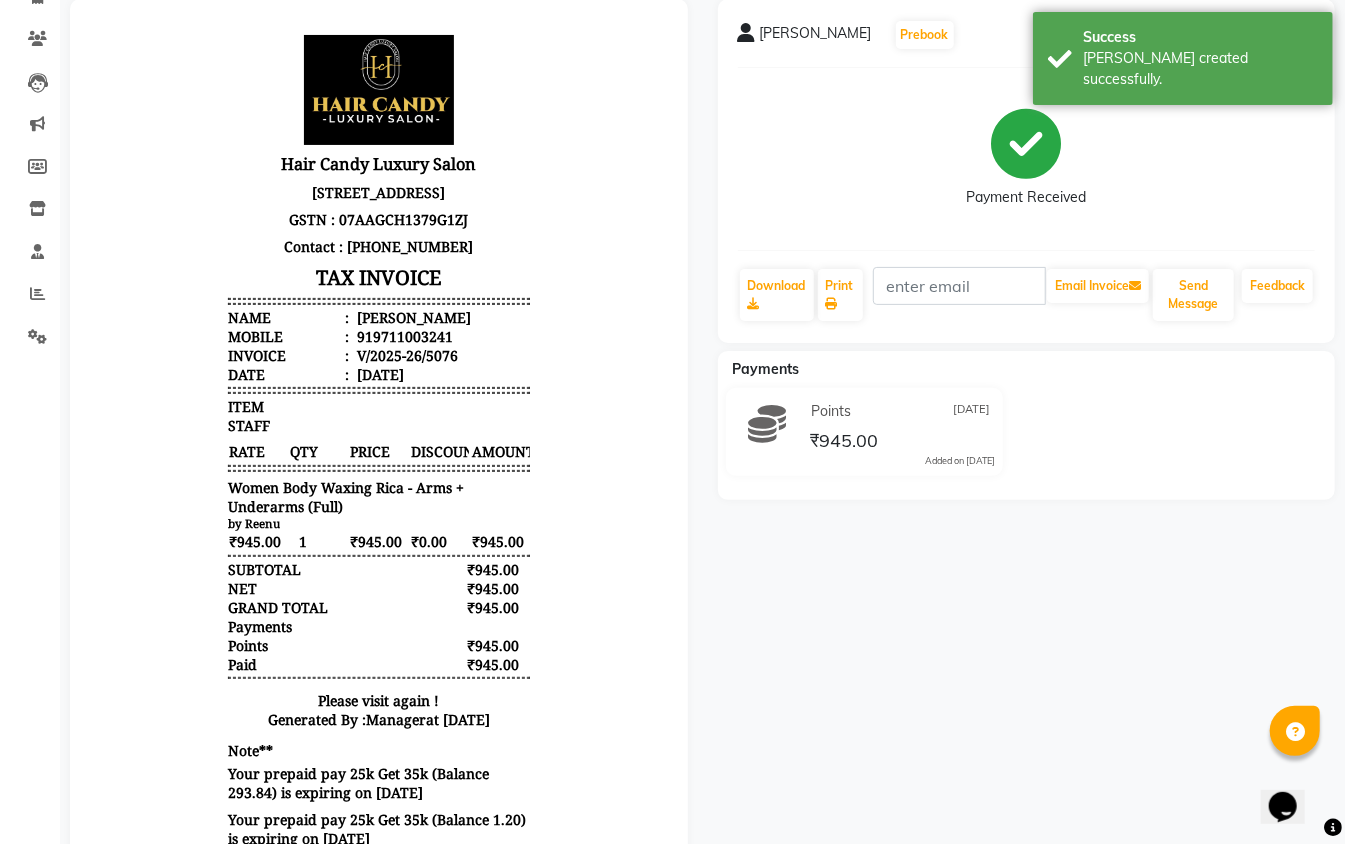 scroll, scrollTop: 0, scrollLeft: 0, axis: both 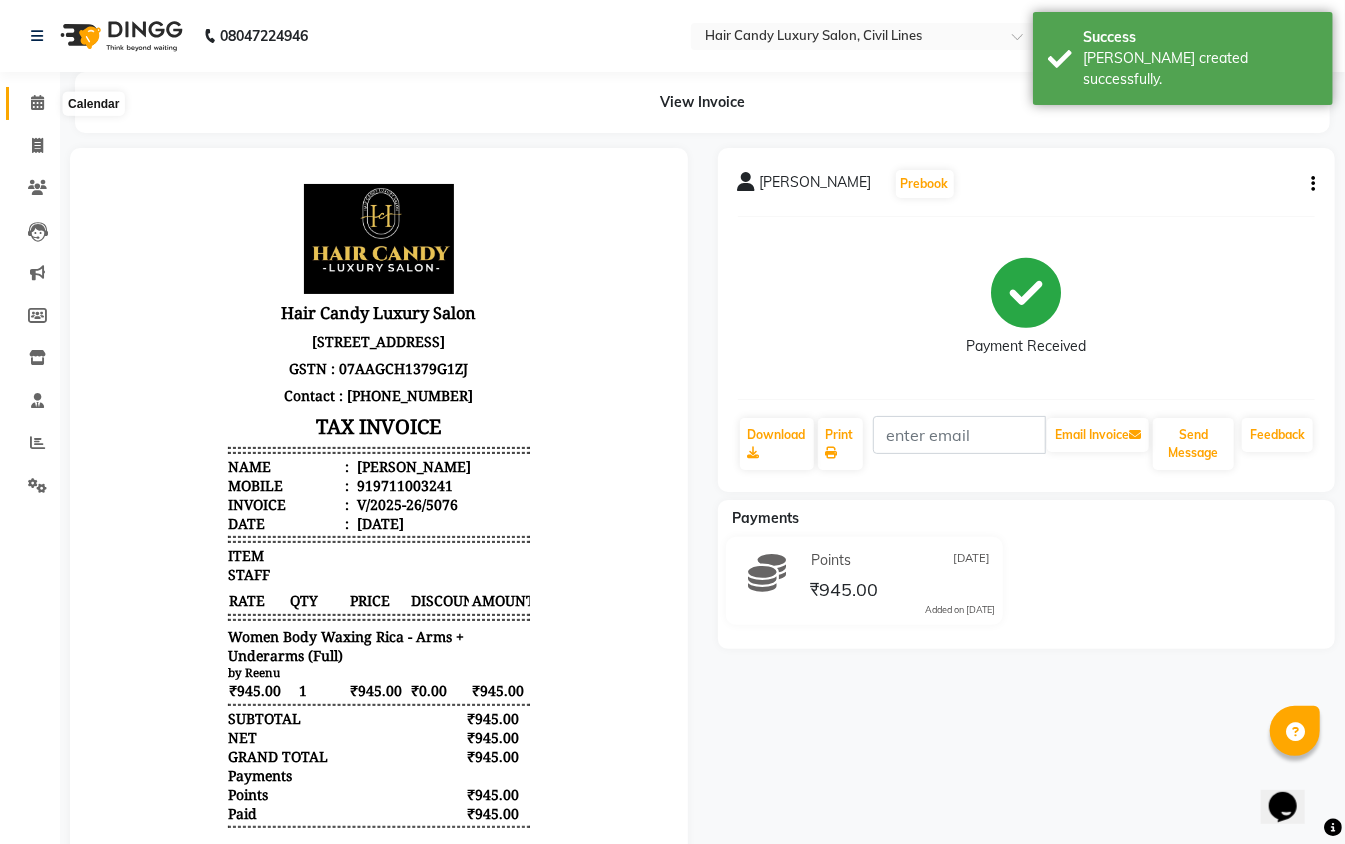 click 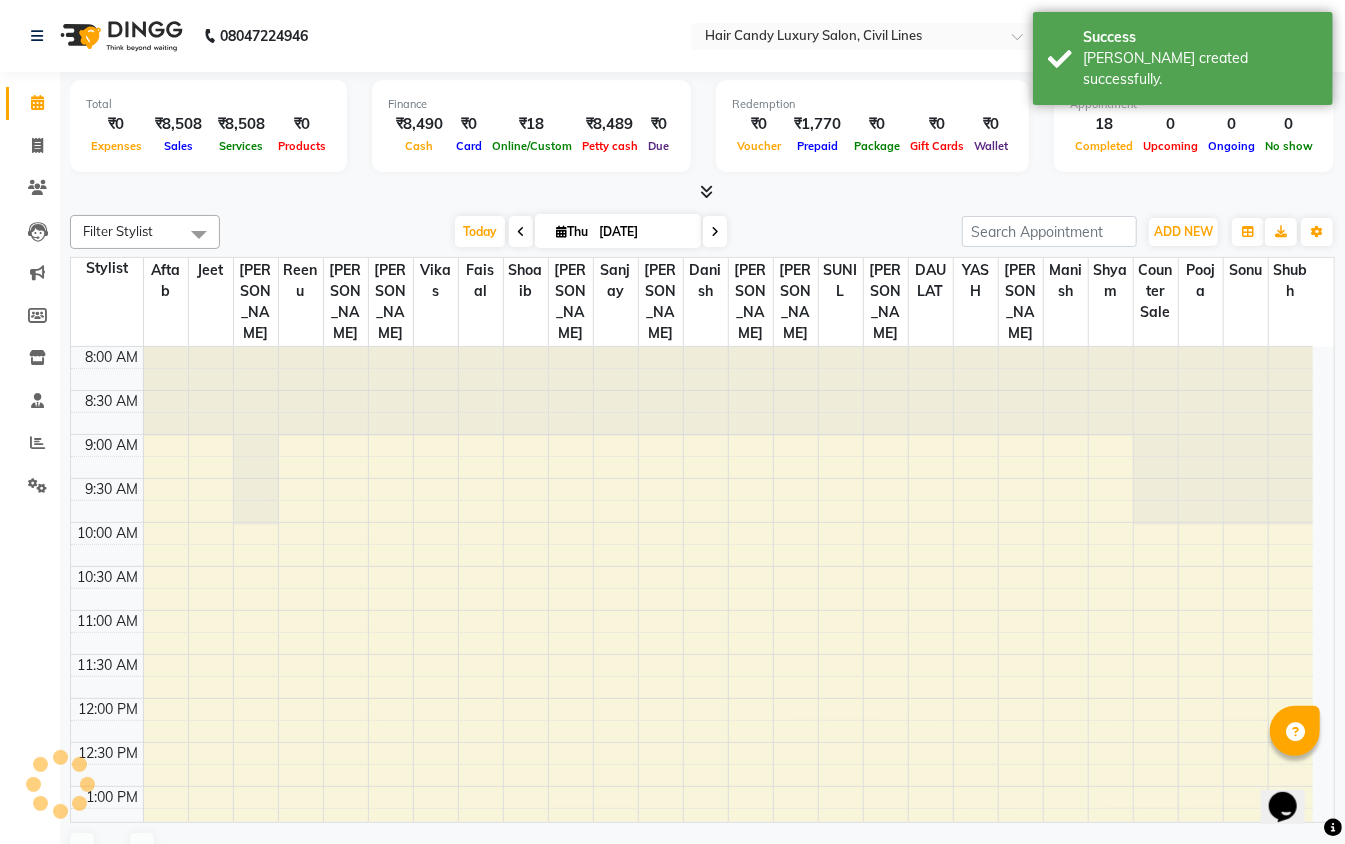 scroll, scrollTop: 0, scrollLeft: 0, axis: both 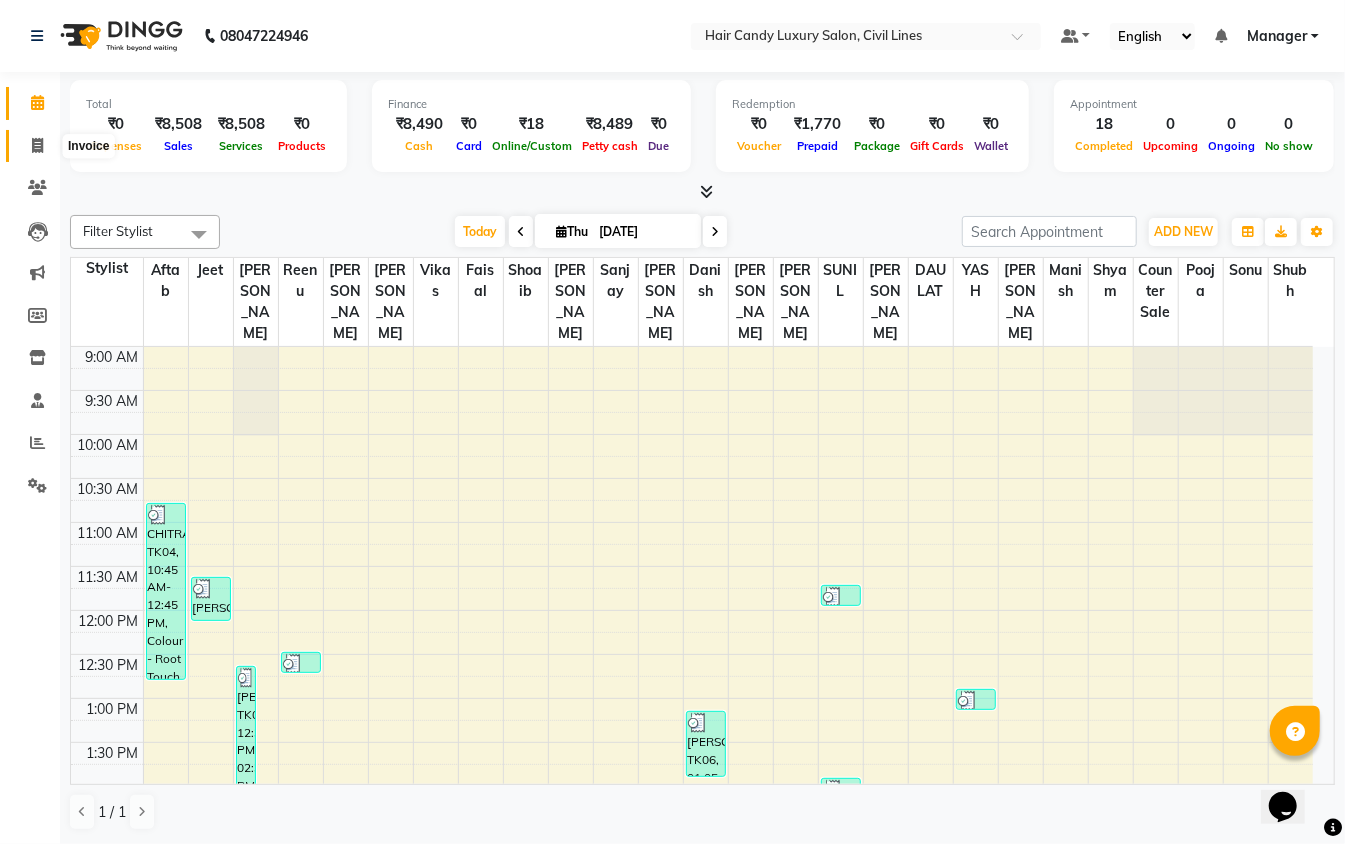 click 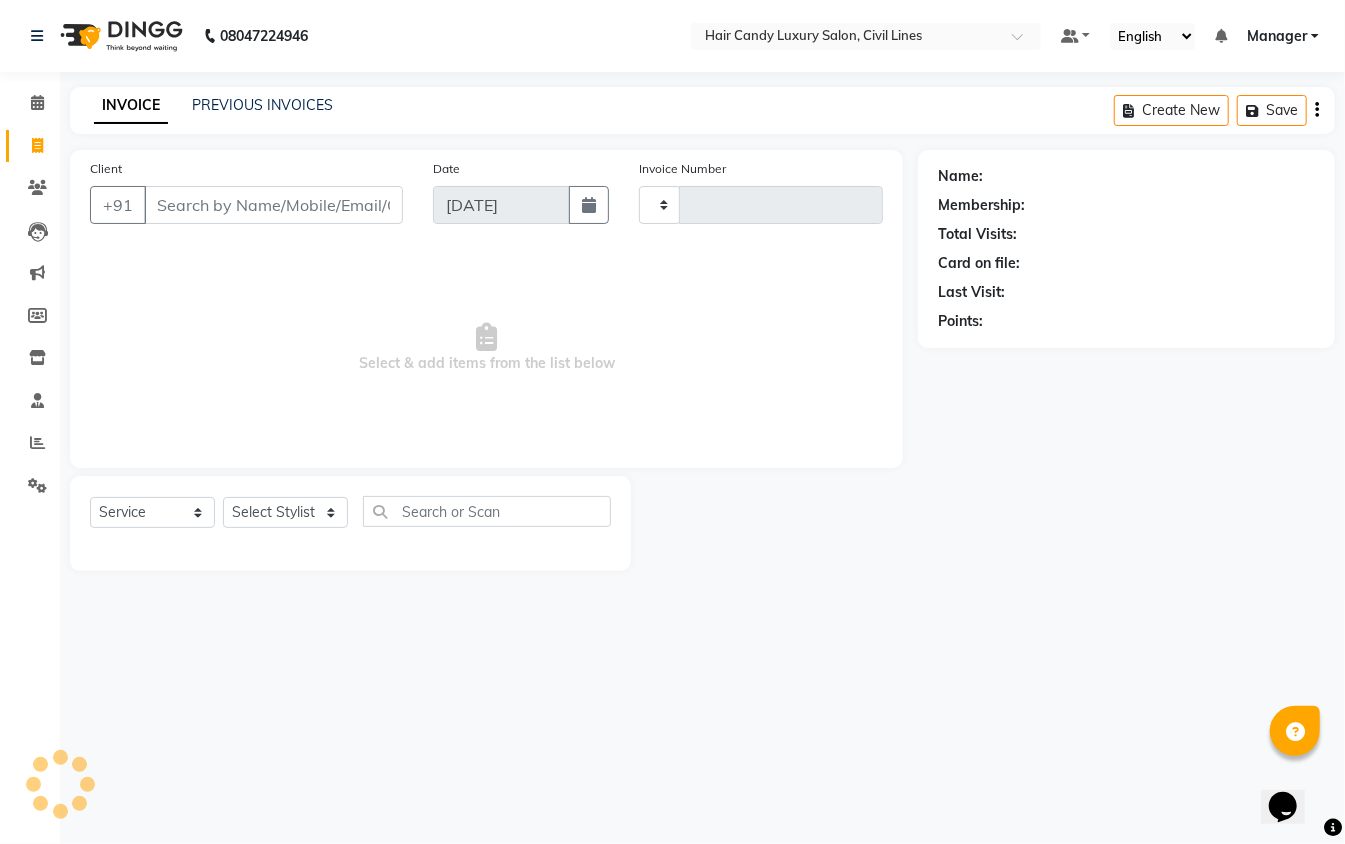 type on "5077" 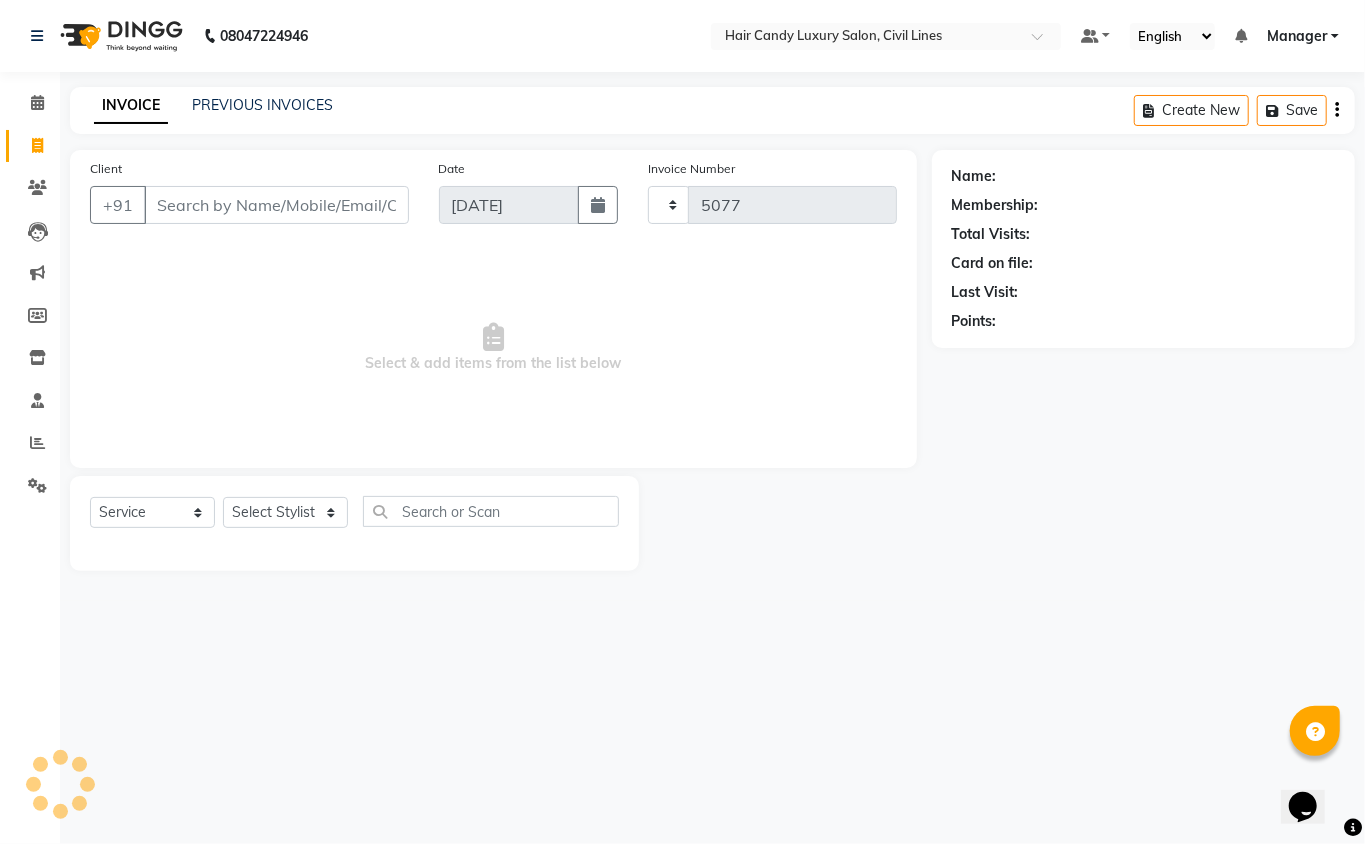 select on "6308" 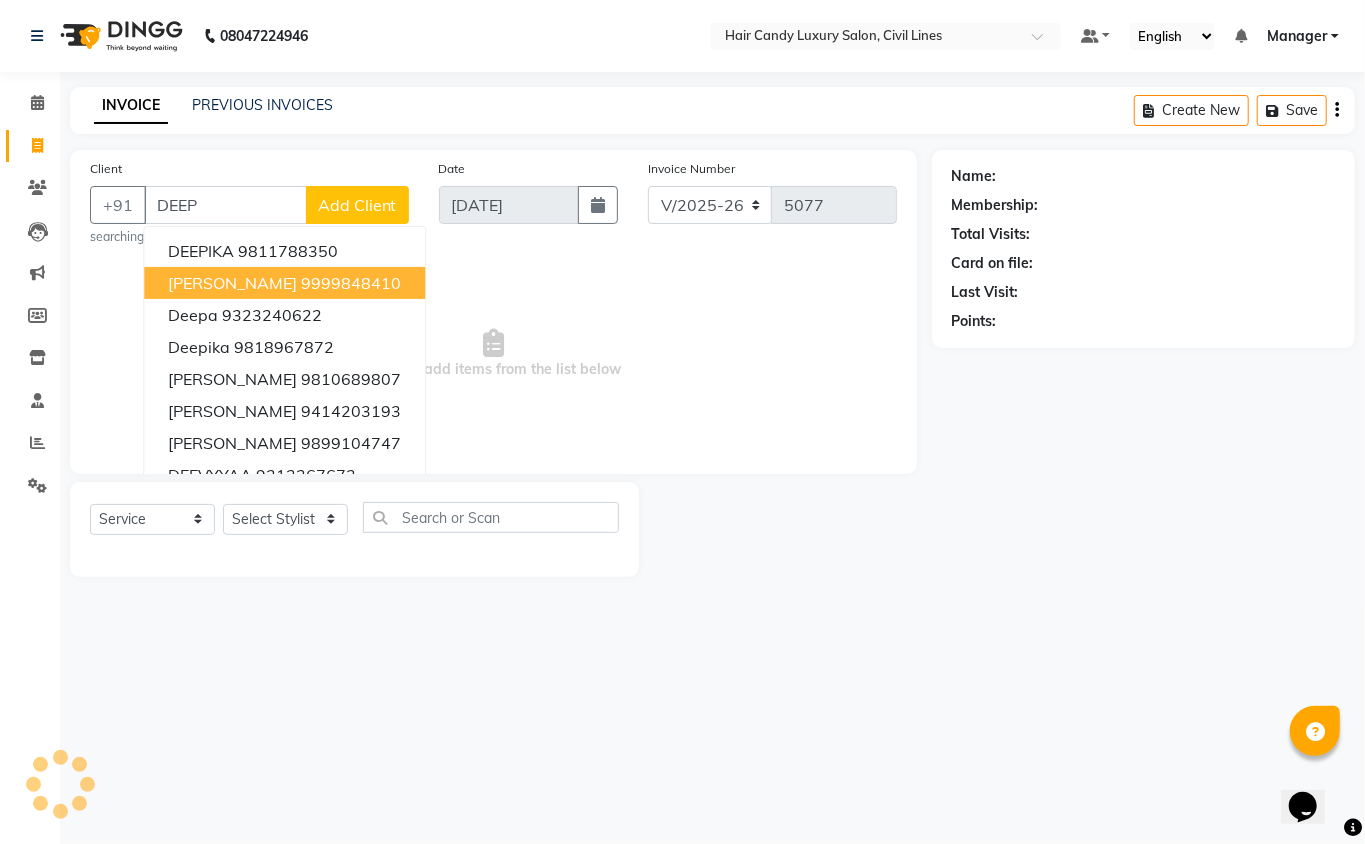 type on "DEEPA" 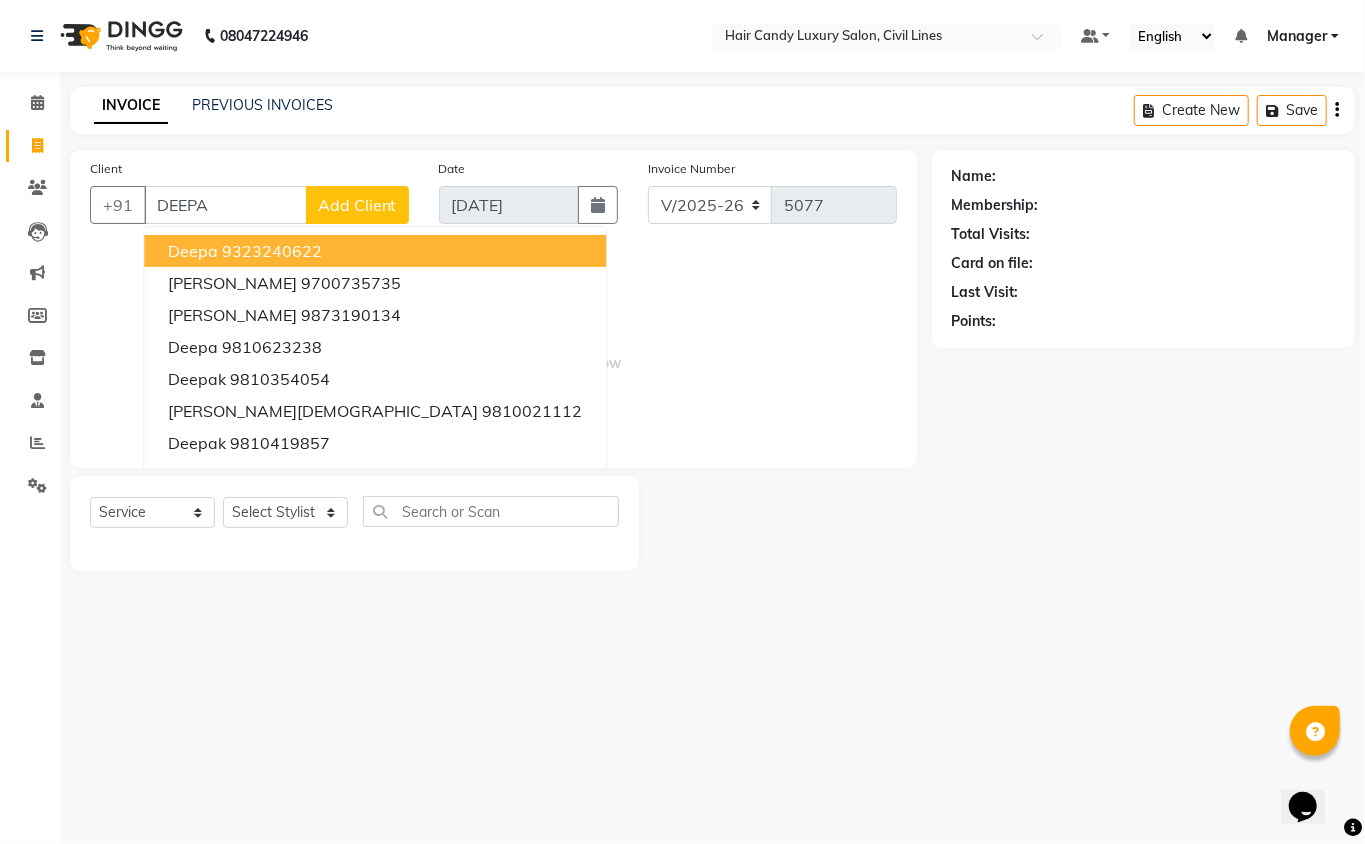 click on "DEEPA" at bounding box center [225, 205] 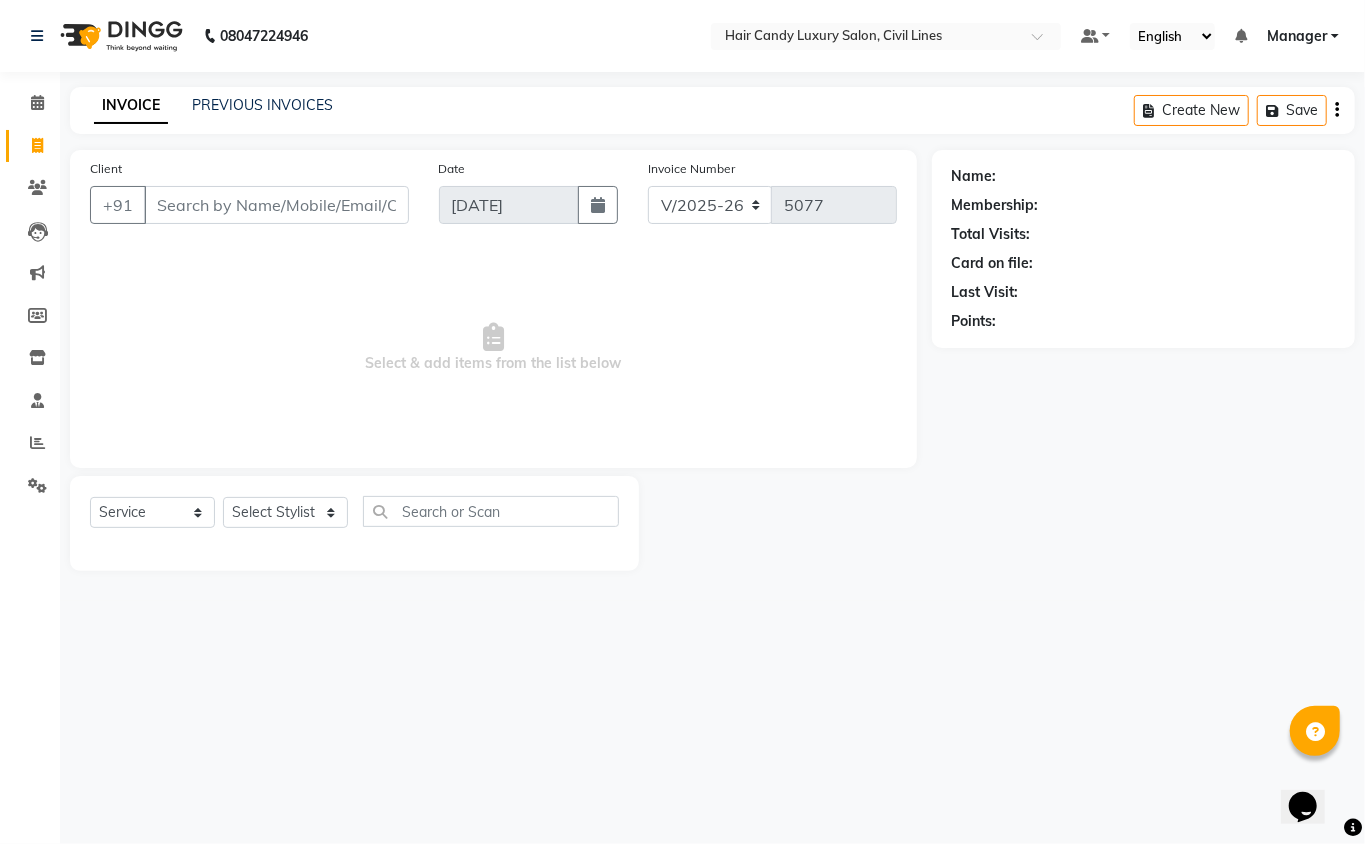 type on "M" 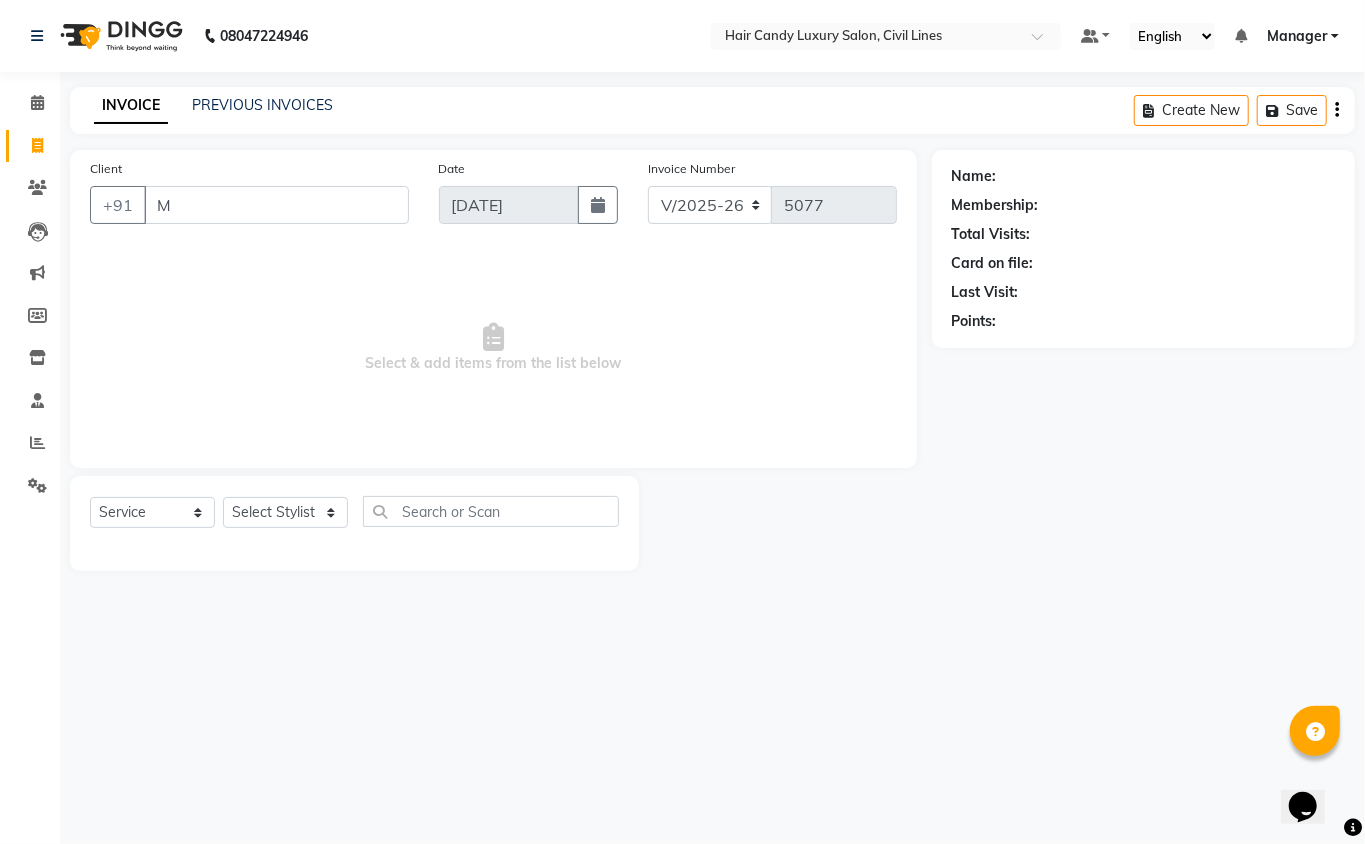 type 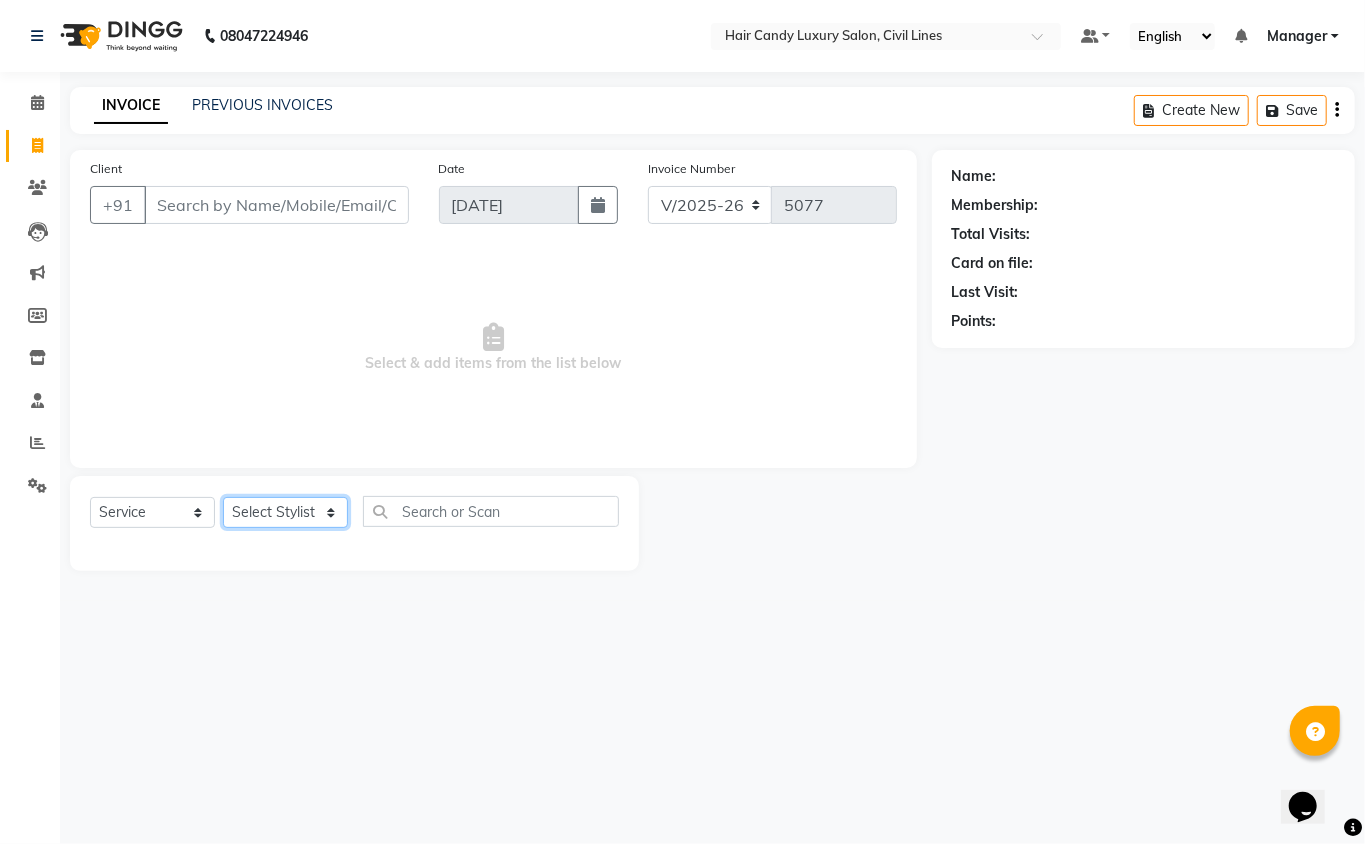 click on "Select Stylist aakib Aarti AASHU Aftab Arshal counter sale Danish DAULAT faisal jeet kalu Manager Manish mohd Abid Nakul Owner-PRIYANKA parvesh pooja rajni Reenu sakshi SAM sanjay shoaib Shubh Shyam Sonu STOCK MANAGER SUNIL vikas YASH Zayan" 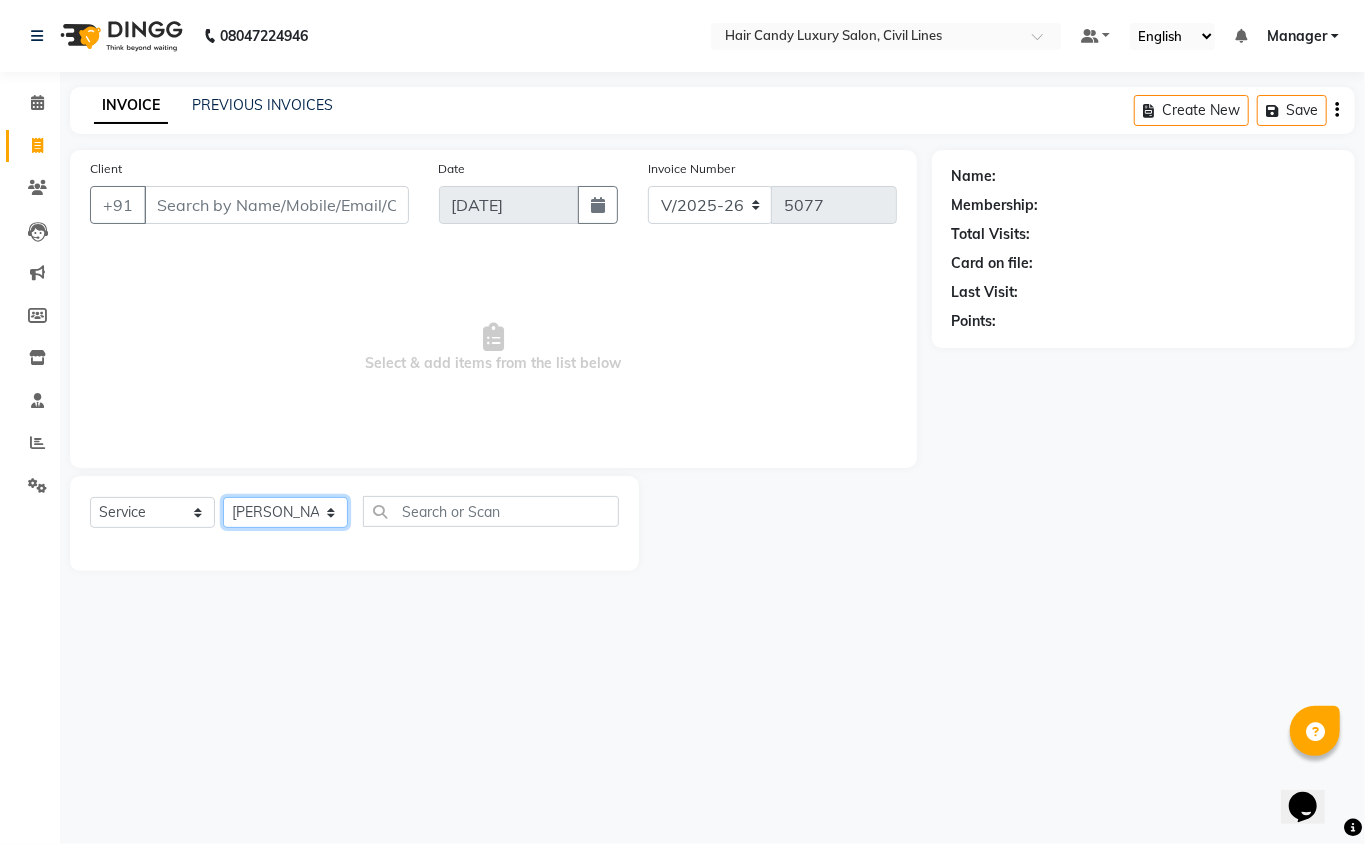 click on "Select Stylist aakib Aarti AASHU Aftab Arshal counter sale Danish DAULAT faisal jeet kalu Manager Manish mohd Abid Nakul Owner-PRIYANKA parvesh pooja rajni Reenu sakshi SAM sanjay shoaib Shubh Shyam Sonu STOCK MANAGER SUNIL vikas YASH Zayan" 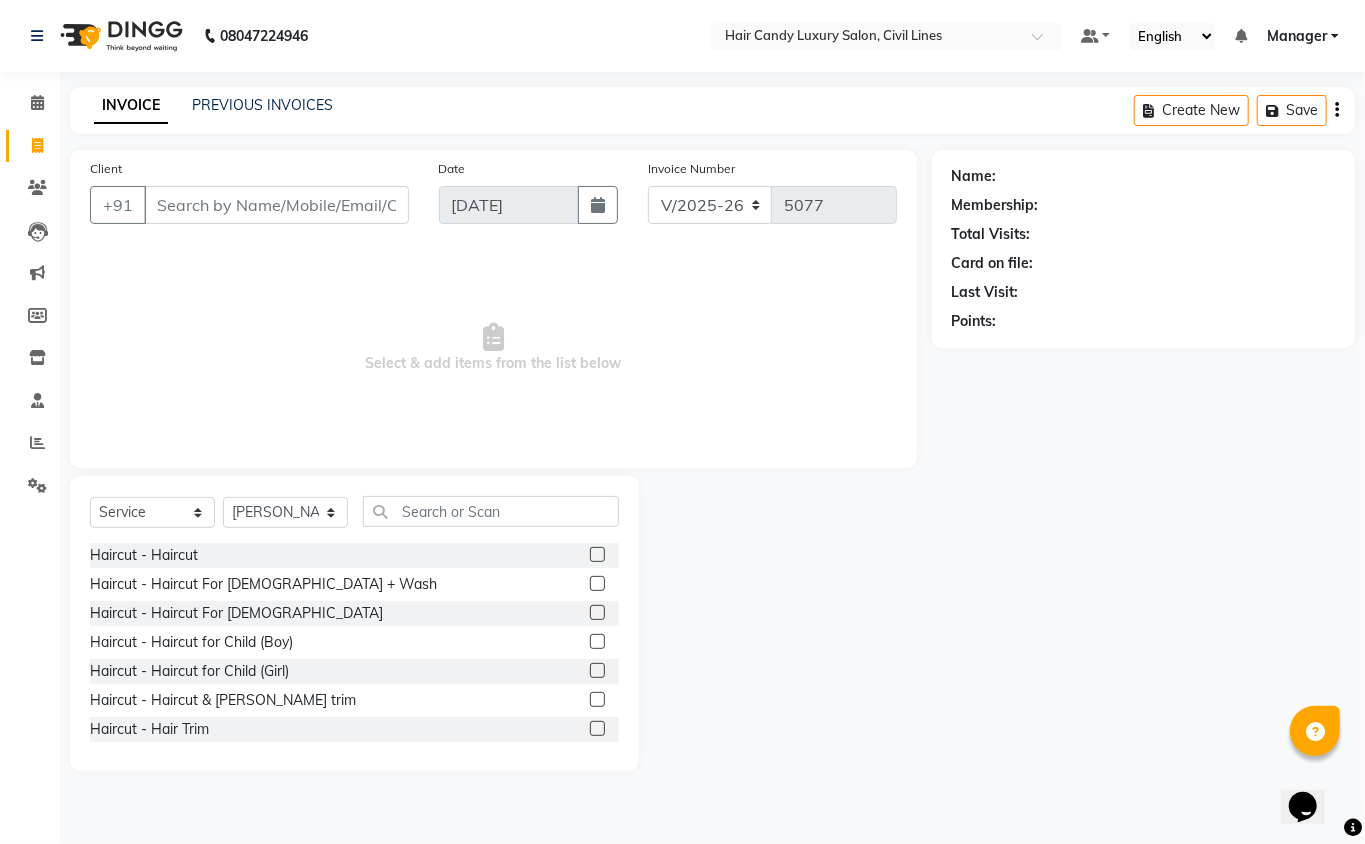 click on "Select  Service  Product  Membership  Package Voucher Prepaid Gift Card  Select Stylist aakib Aarti AASHU Aftab Arshal counter sale Danish DAULAT faisal jeet kalu Manager Manish mohd Abid Nakul Owner-PRIYANKA parvesh pooja rajni Reenu sakshi SAM sanjay shoaib Shubh Shyam Sonu STOCK MANAGER SUNIL vikas YASH Zayan Haircut - Haircut   Haircut - Haircut For Ladies + Wash  Haircut - Haircut For Gents  Haircut - Haircut for Child (Boy)  Haircut - Haircut for Child (Girl)  Haircut - Haircut & Beard trim  Haircut - Hair Trim  Haircut - Flix Cut  Styling - Hairwash  Styling - Hairwash Premium  Styling - Blow Dry  Styling - Blow Dry + Wash  Styling - Ironing / Tong/ Crimping /Curls  Styling - Styling/Hairdos  Styling - Milk Shake  Colour - Global  Colour - Highlights  Colour - Balyage  Colour - Ombre  Colour - Root Touch Up  Colour - Global With Balyage  Colour - Color Cleansing  Colour - Global with Highlights  Colour - Half Touch Up  Texture - Keratin  Texture - Botox  Texture - Rebonding/Smoothing  Ritual - loreal" 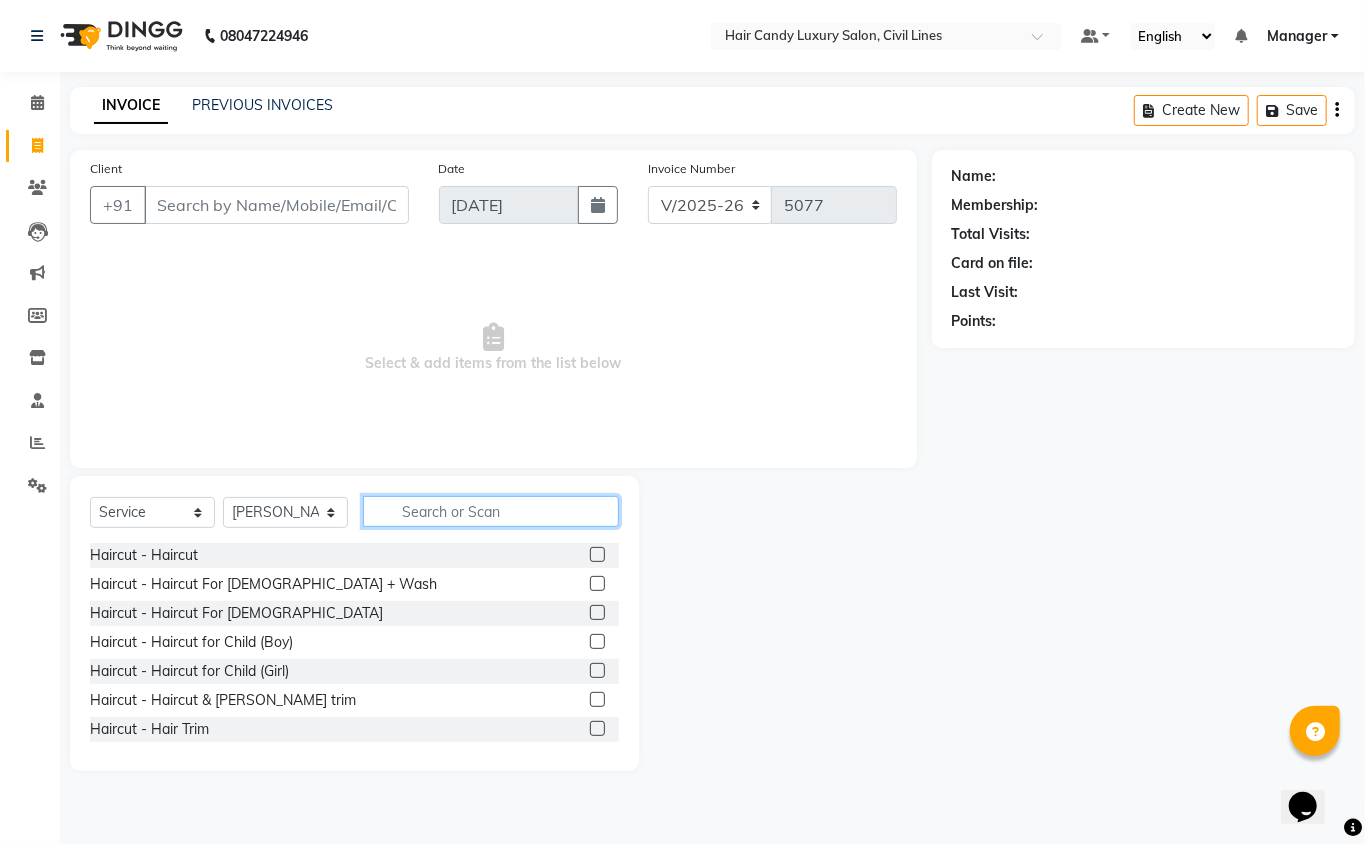 click 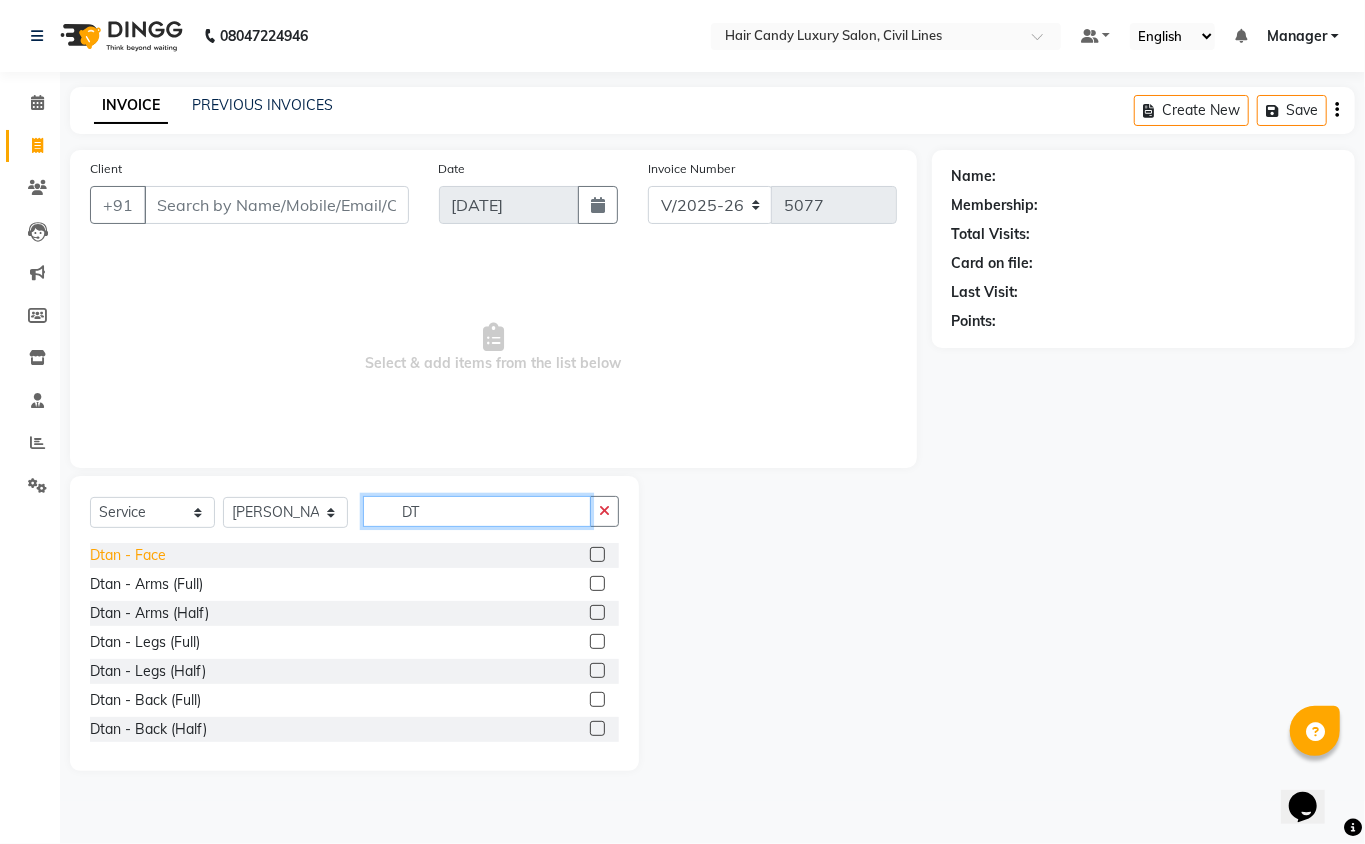 type on "DT" 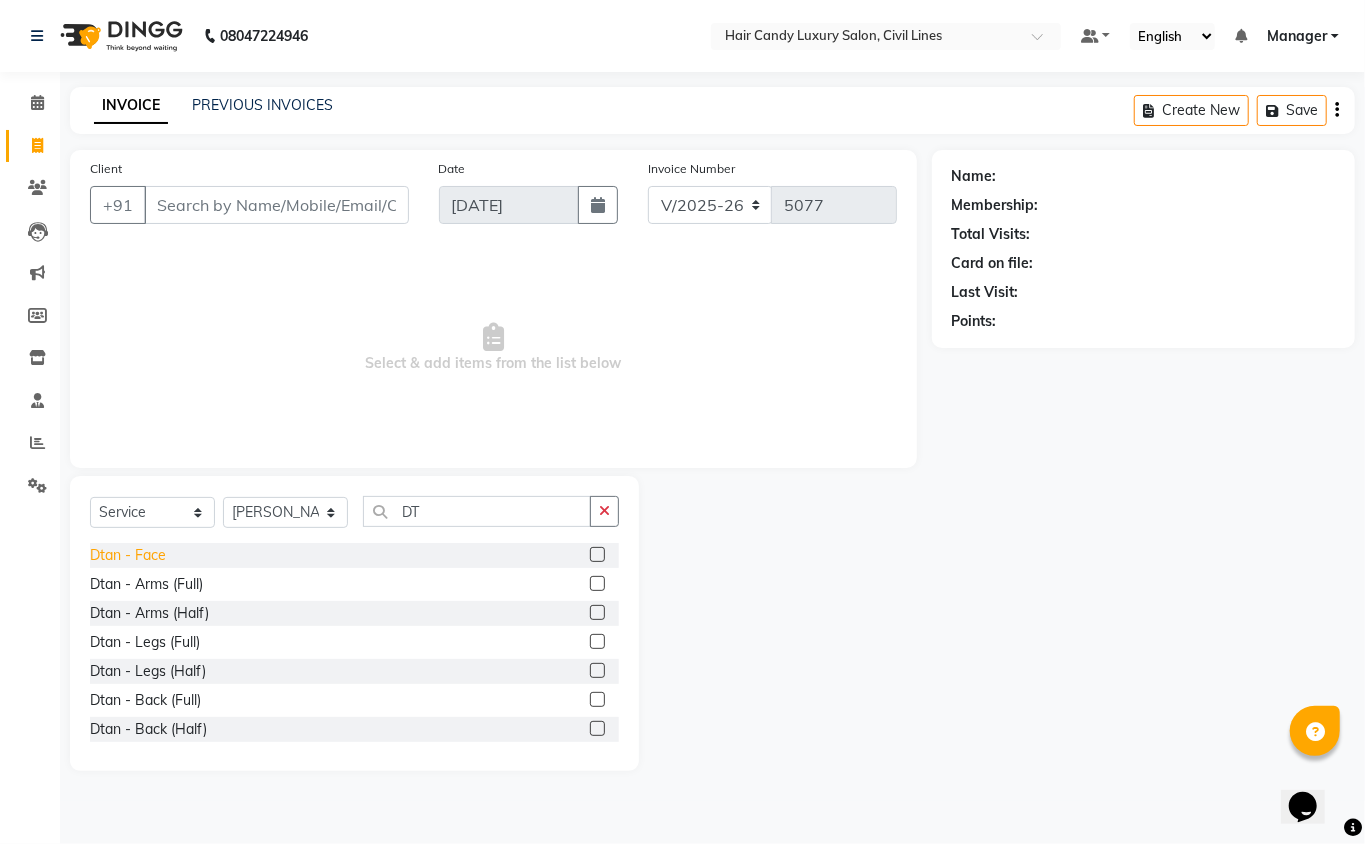click on "Dtan - Face" 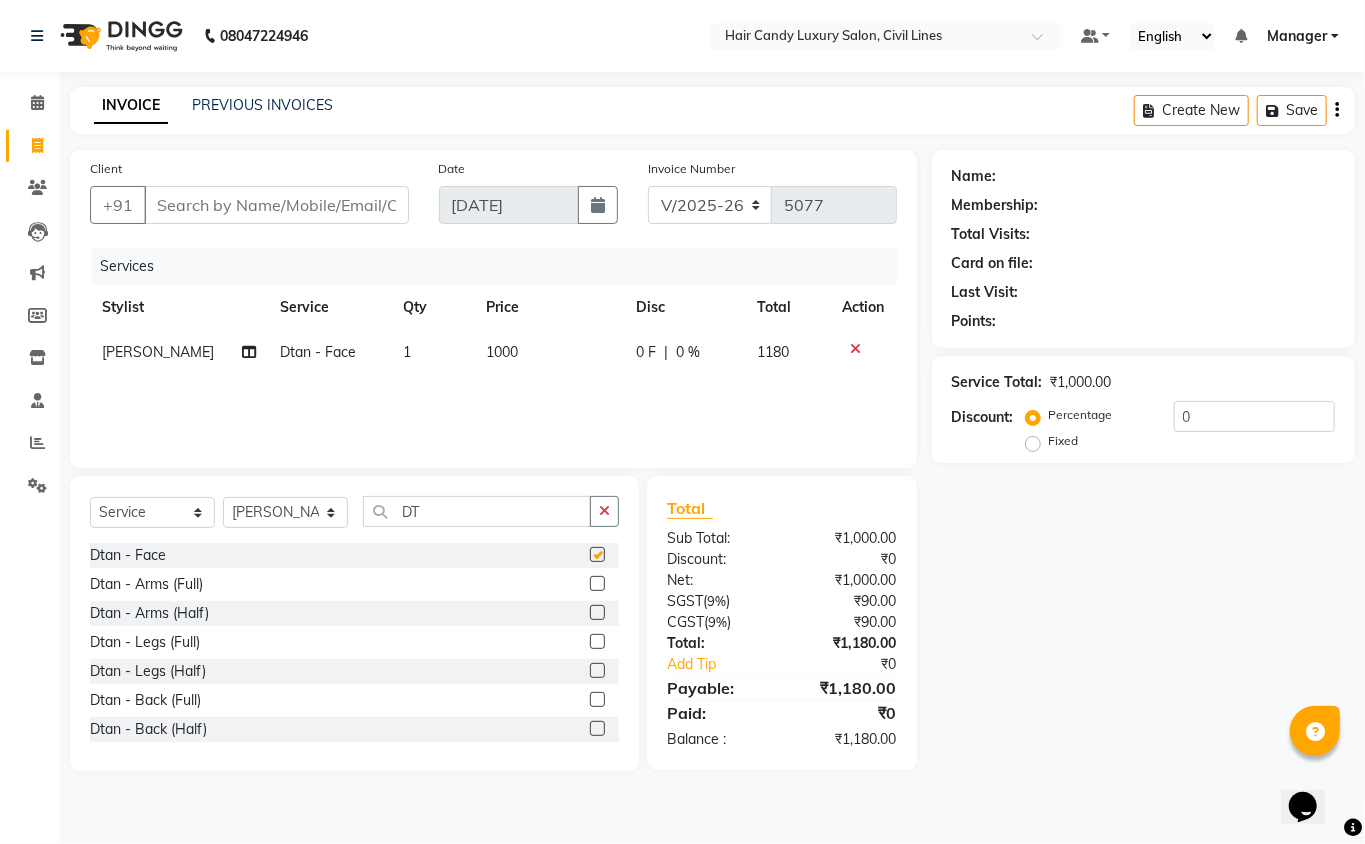 checkbox on "false" 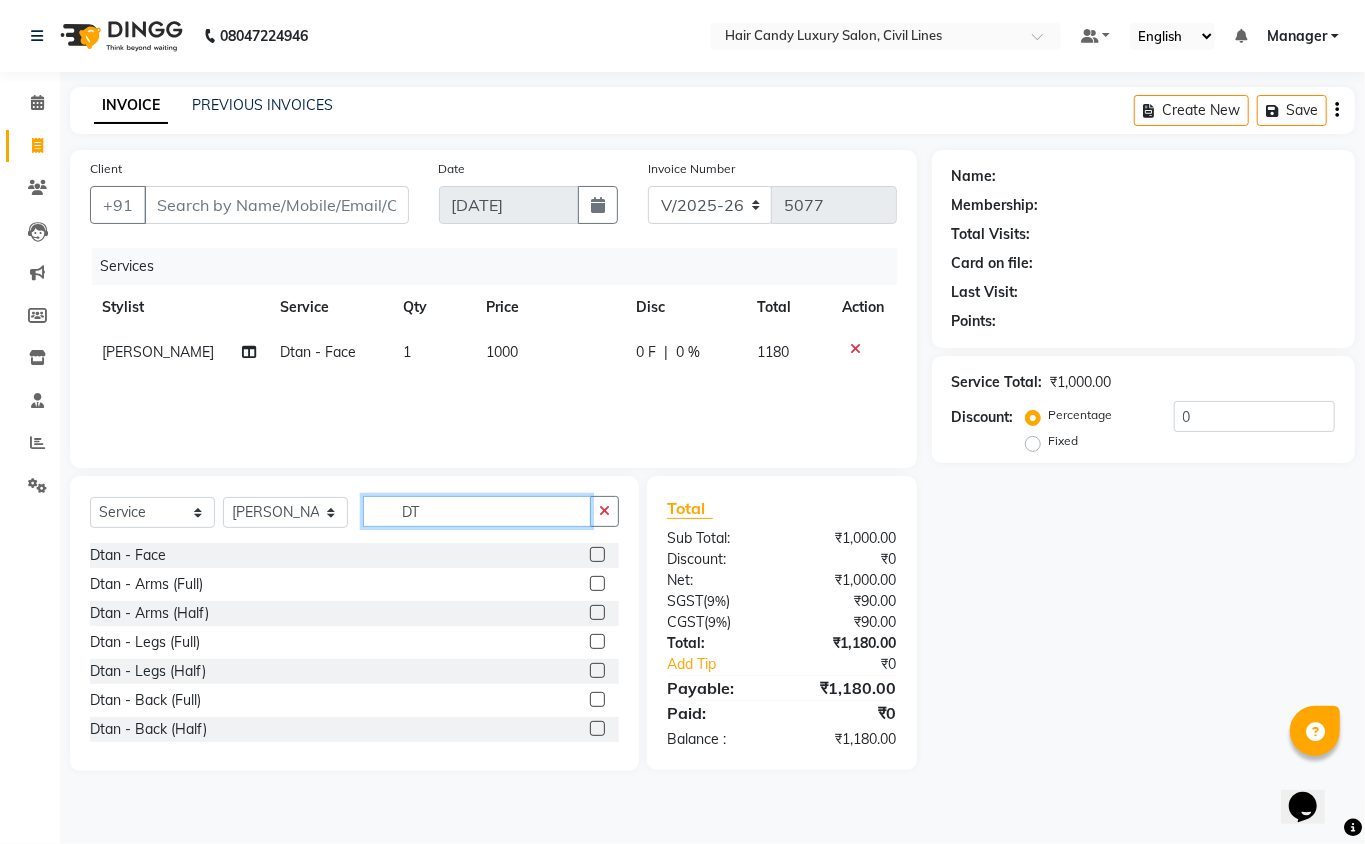 click on "DT" 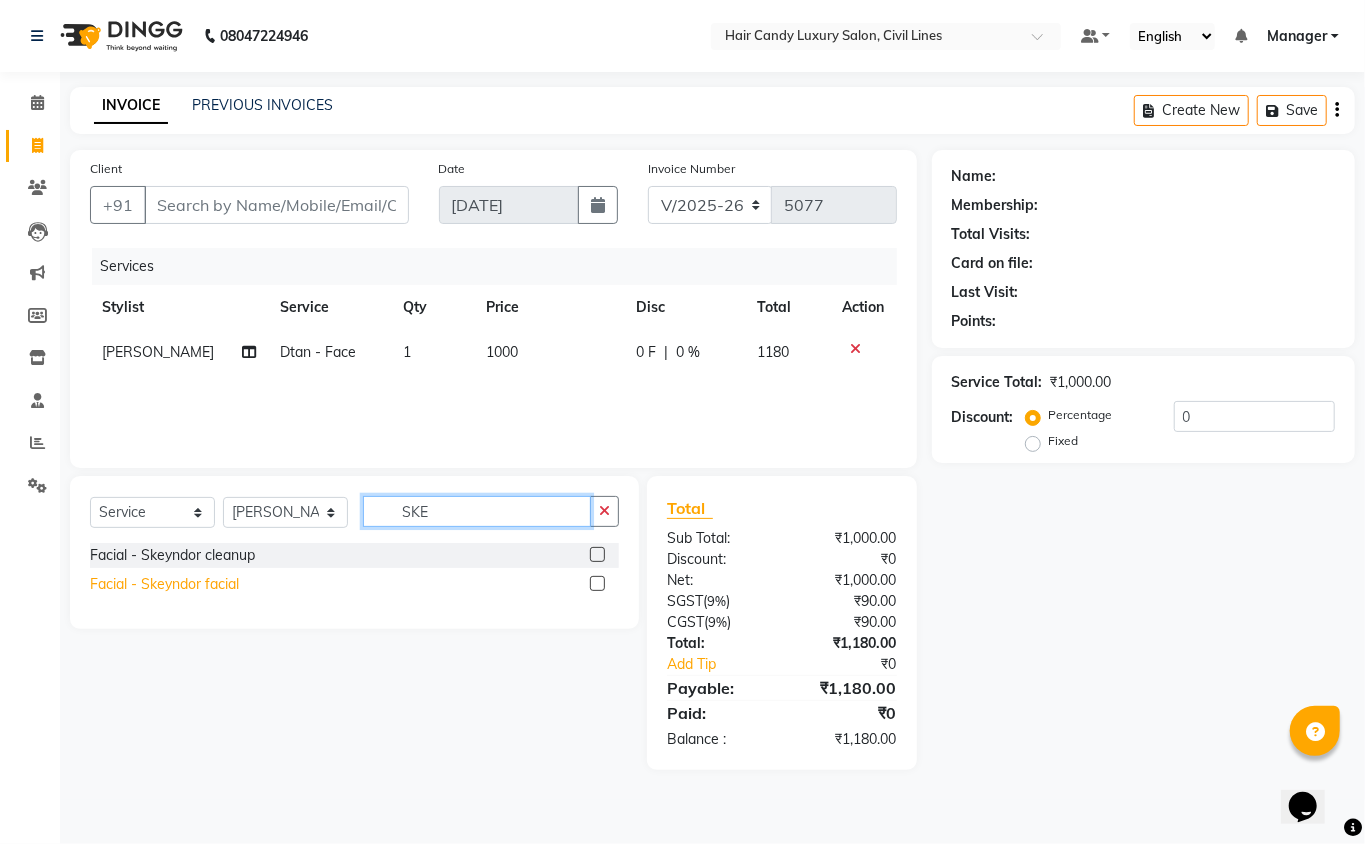 type on "SKE" 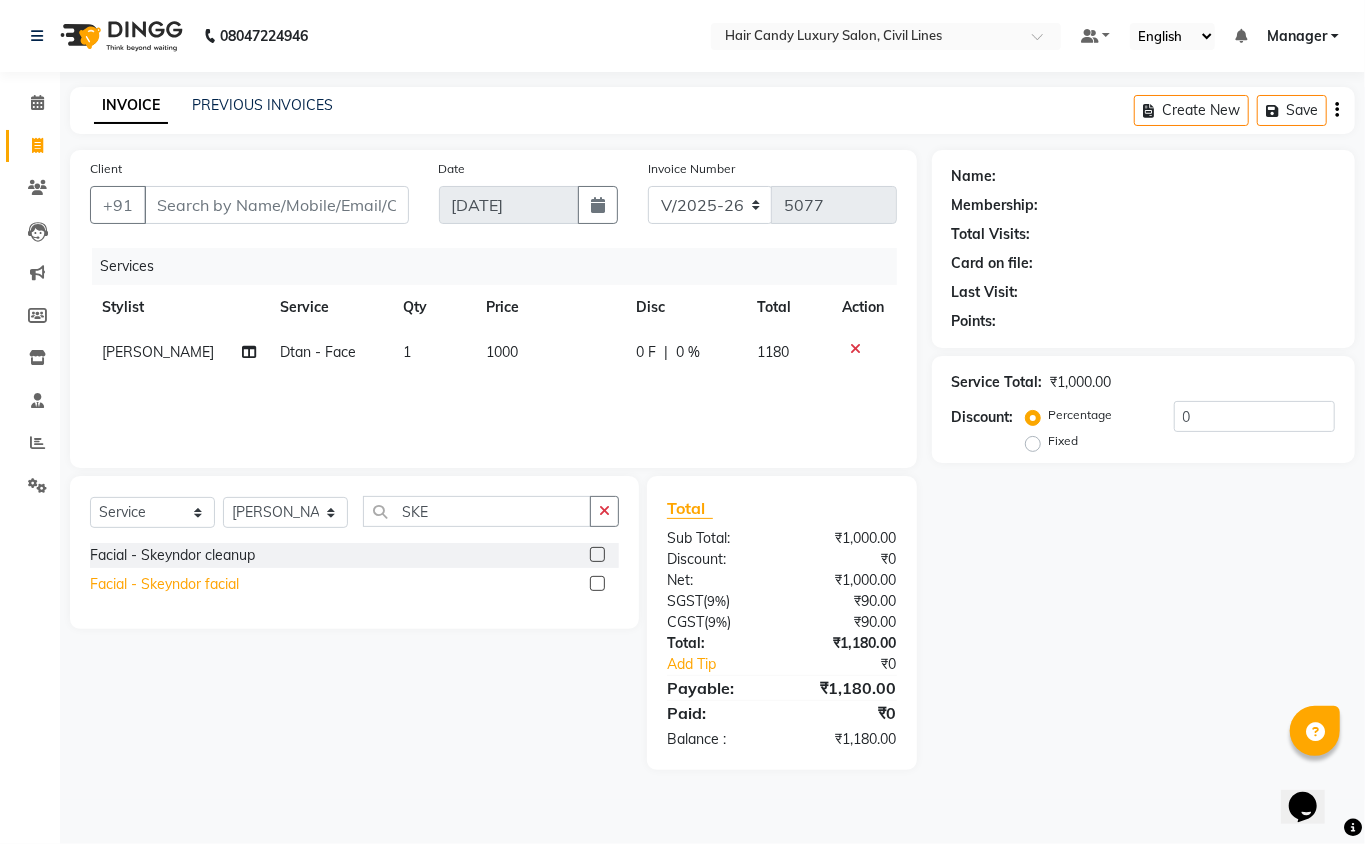 click on "Facial - Skeyndor facial" 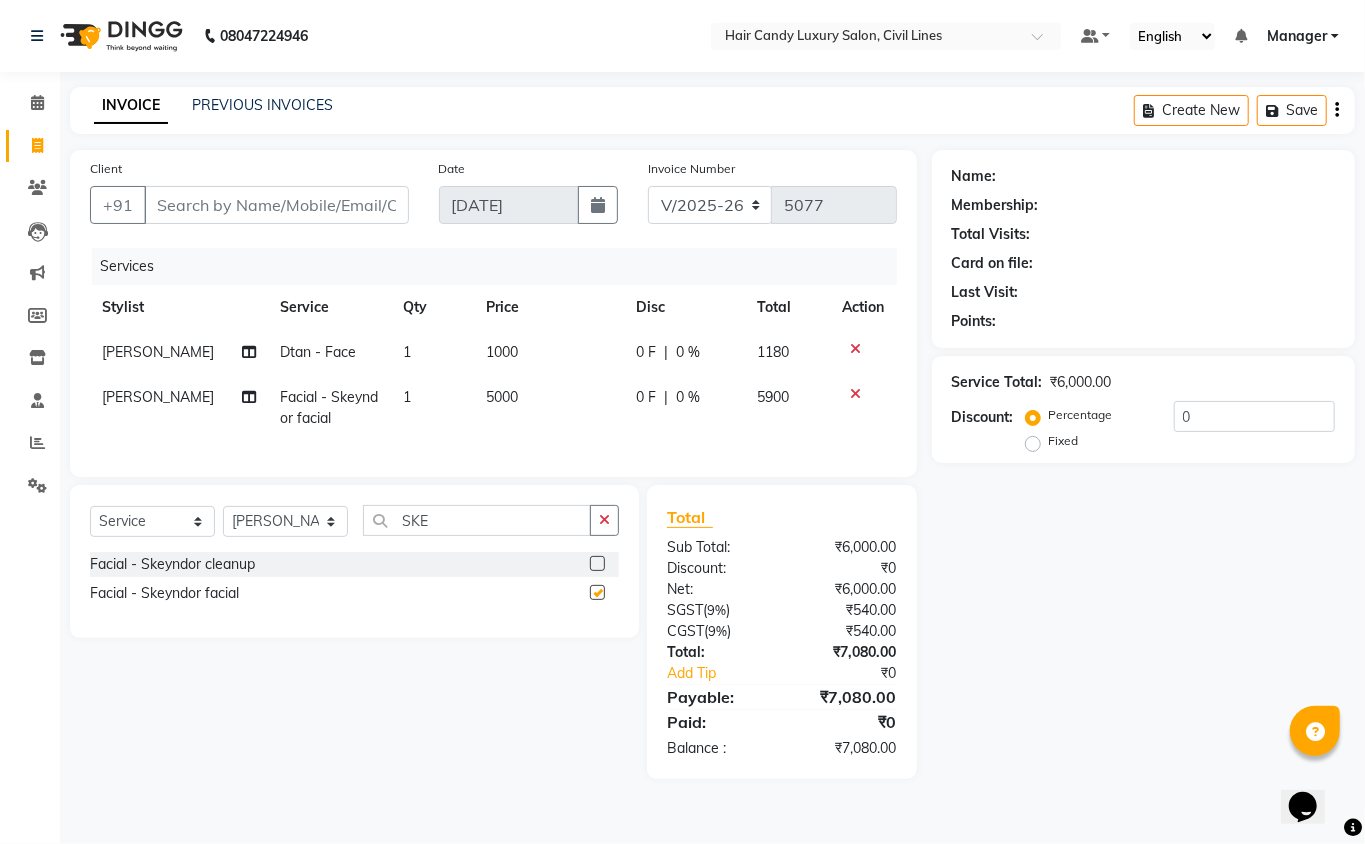 checkbox on "false" 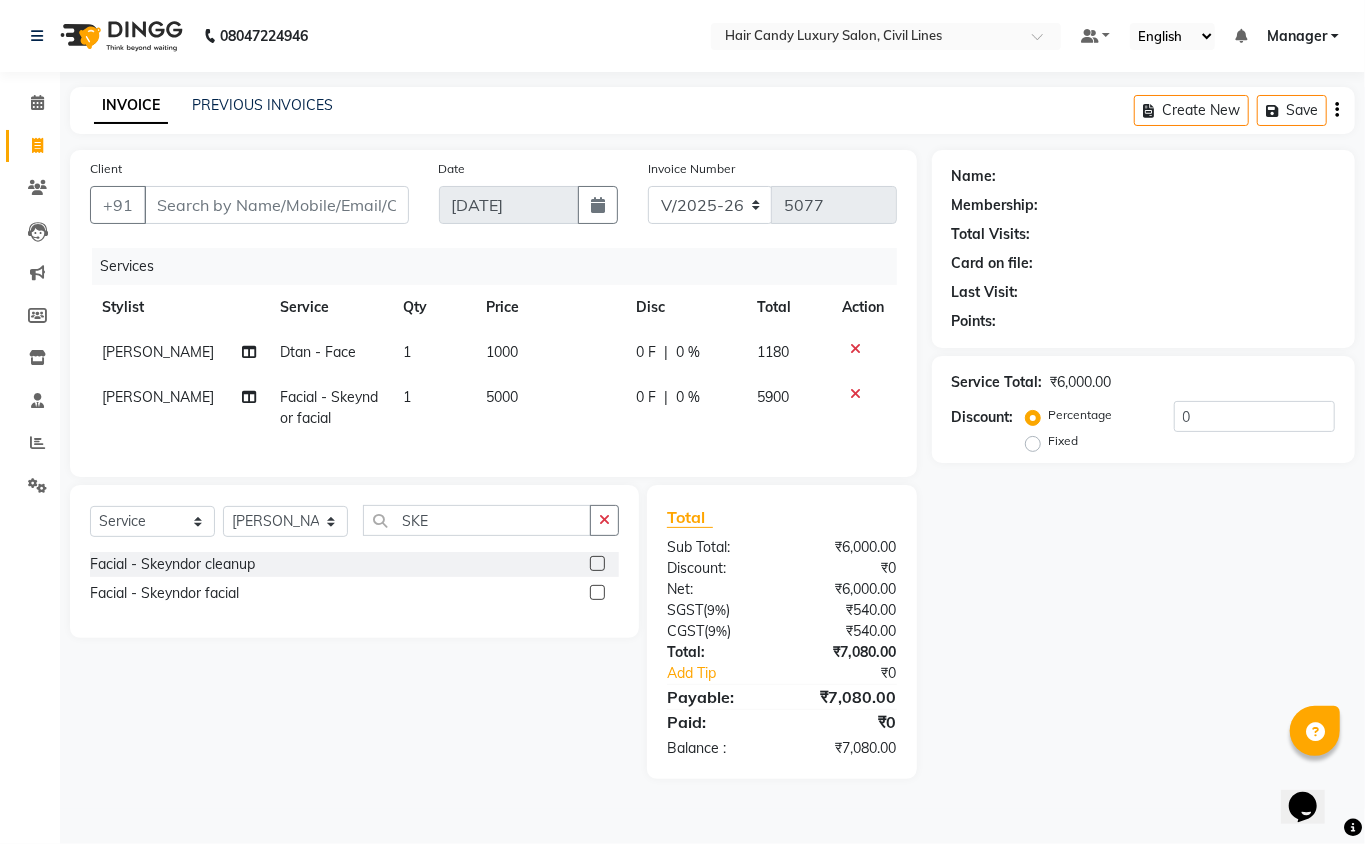 click on "5000" 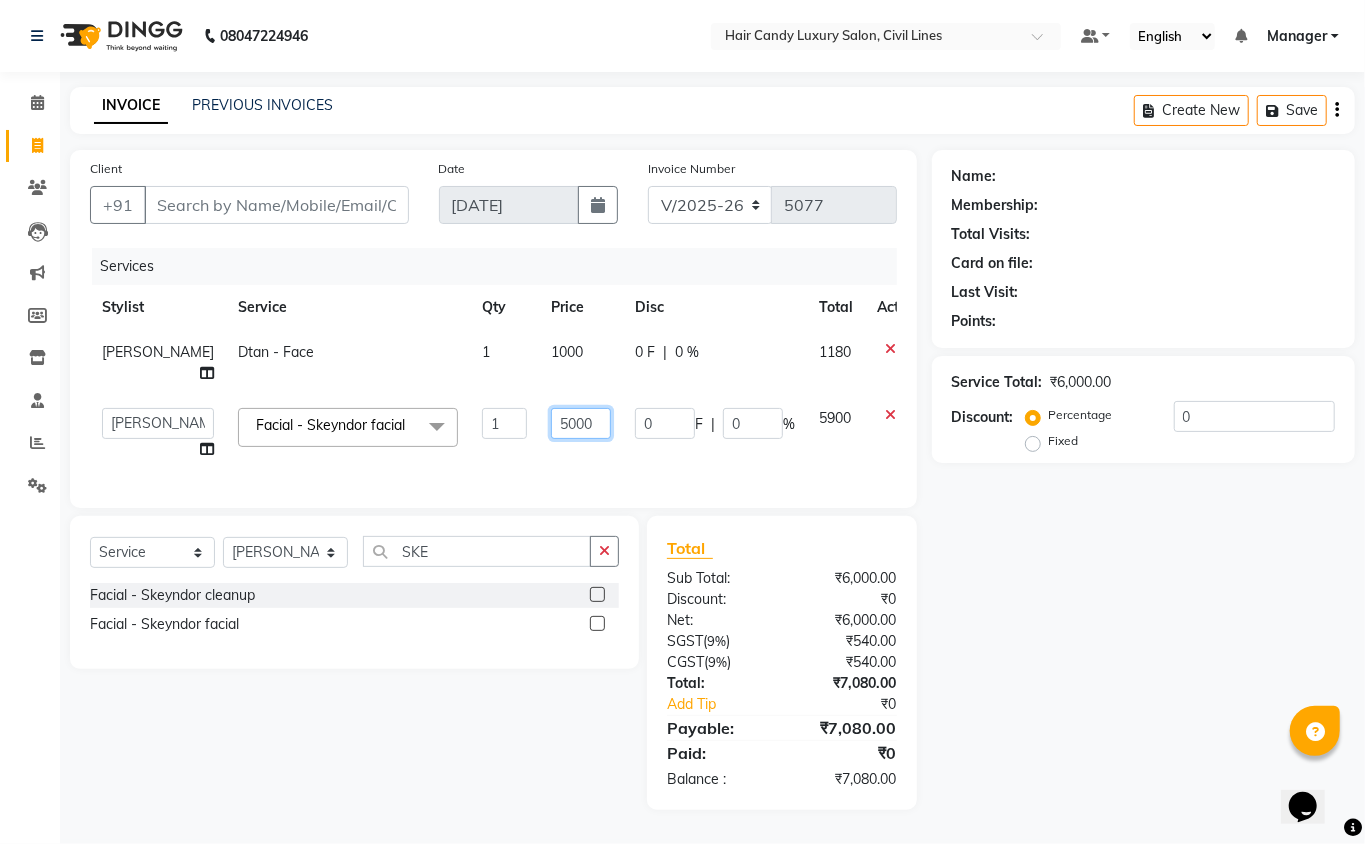 drag, startPoint x: 521, startPoint y: 406, endPoint x: 494, endPoint y: 406, distance: 27 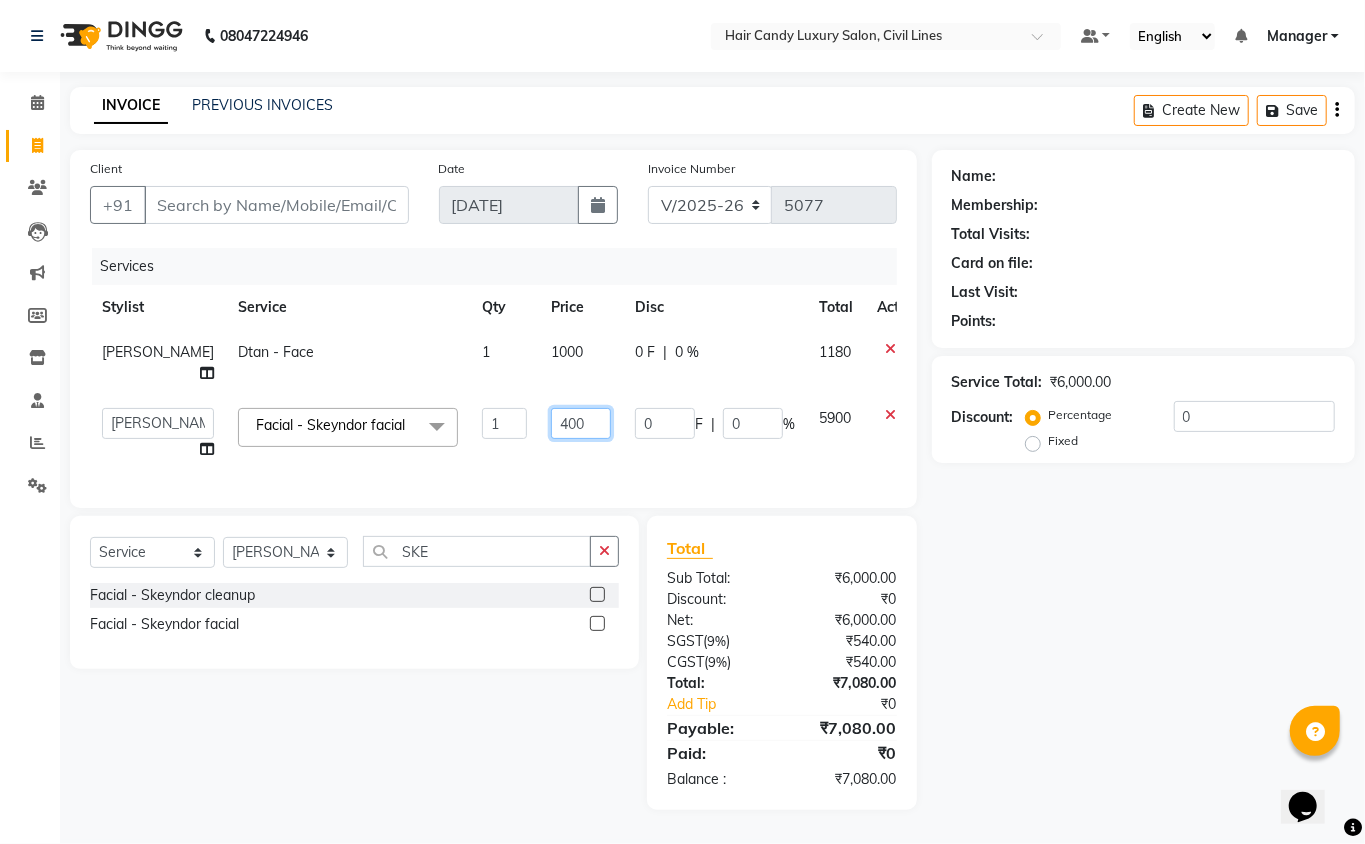 type on "4500" 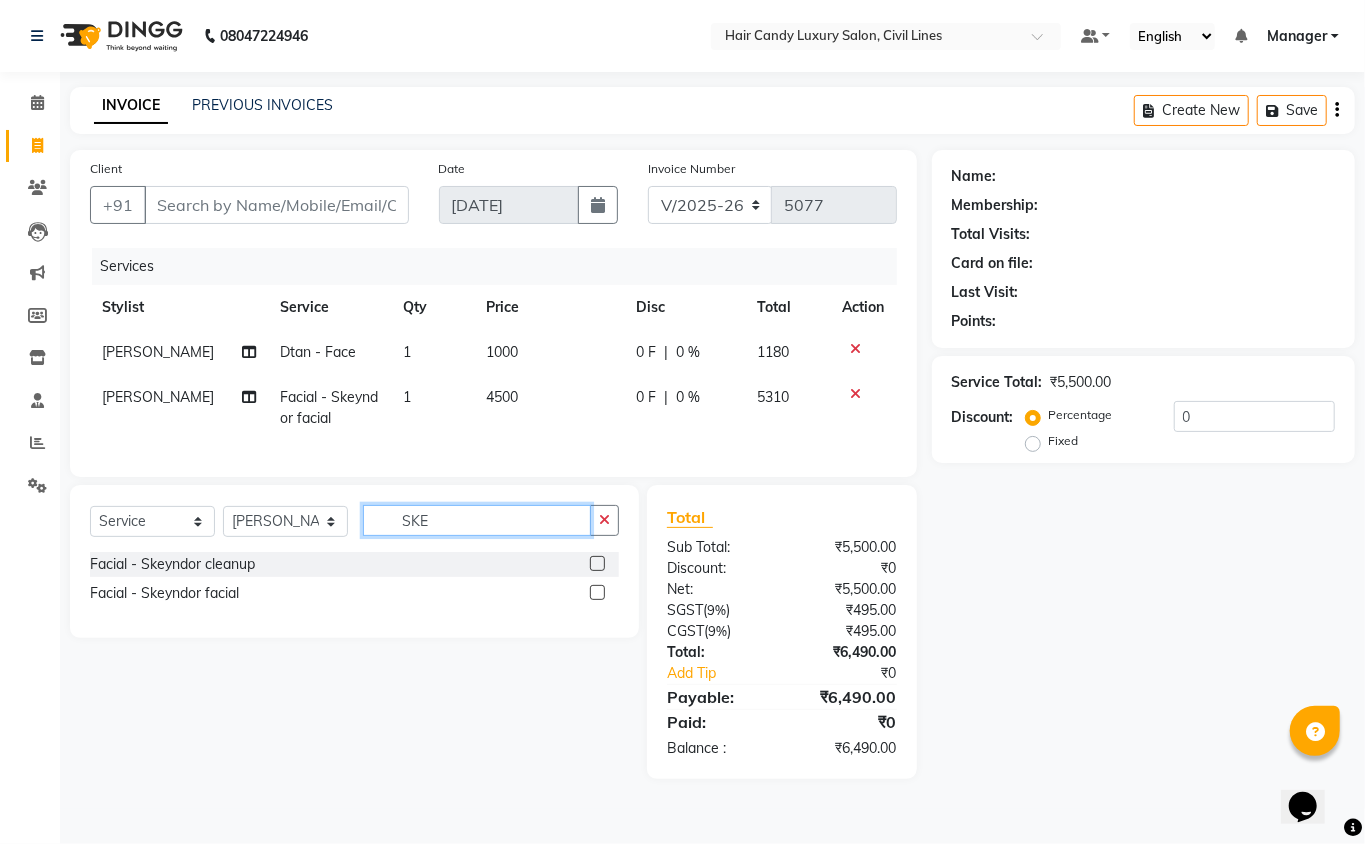 click on "SKE" 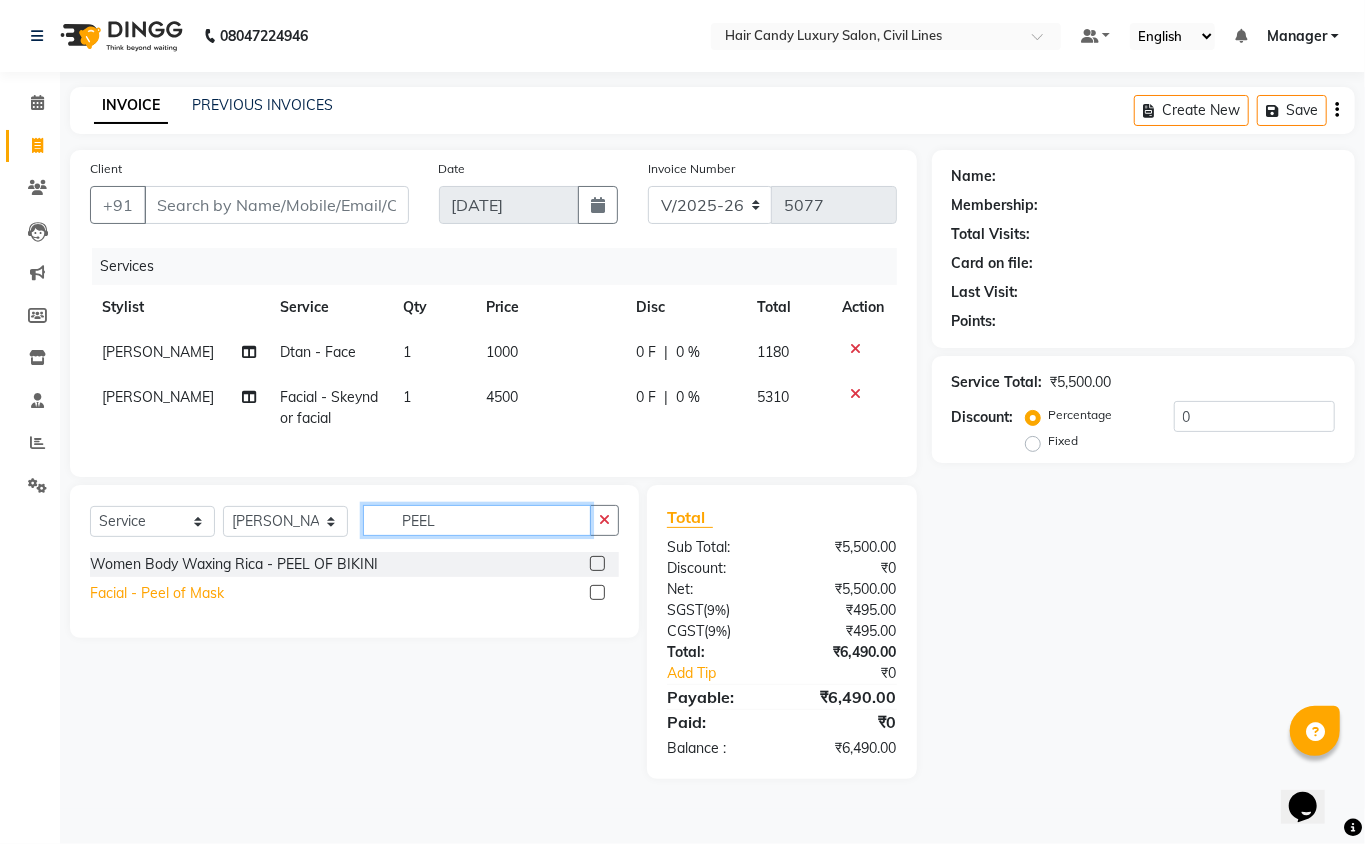 type on "PEEL" 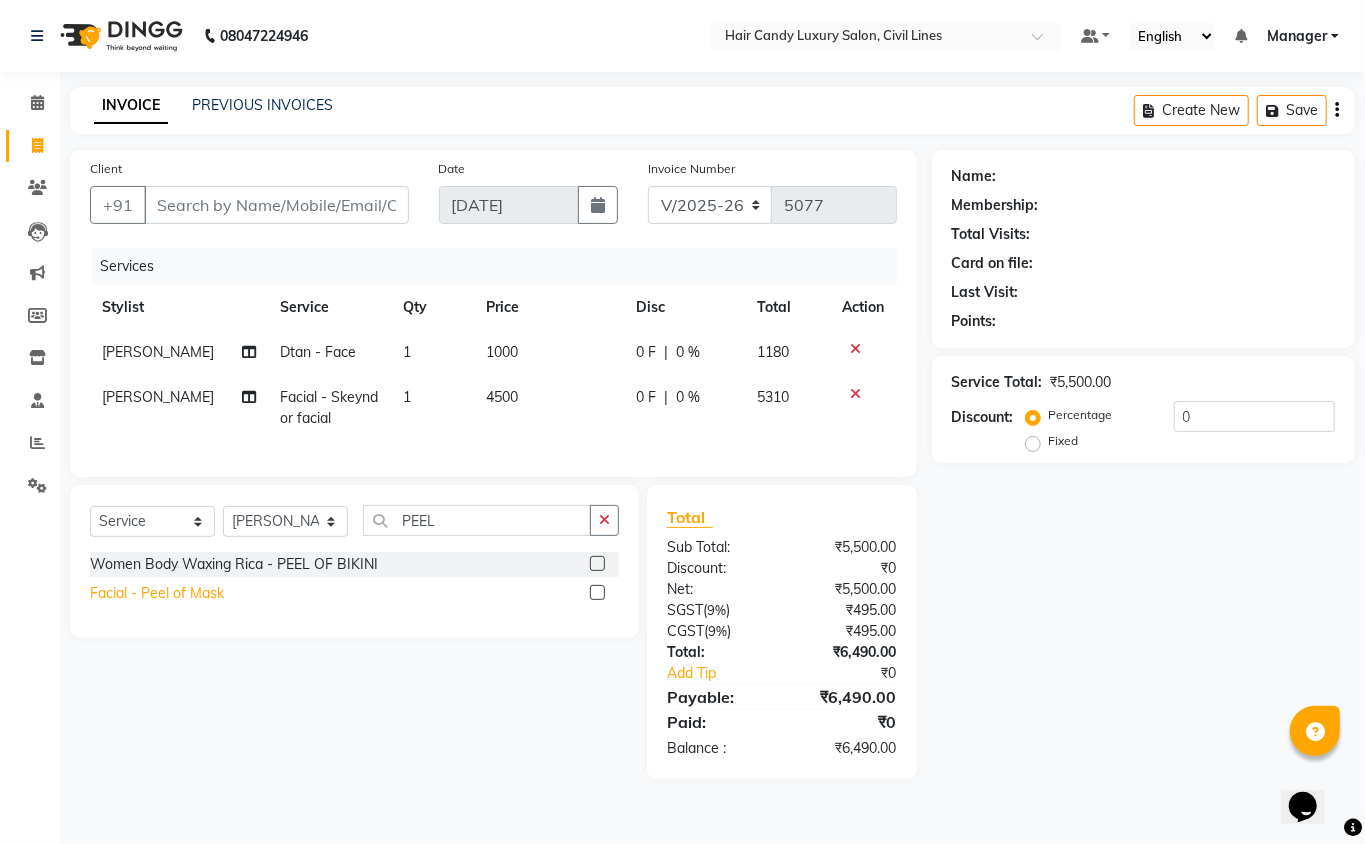 click on "Facial - Peel of Mask" 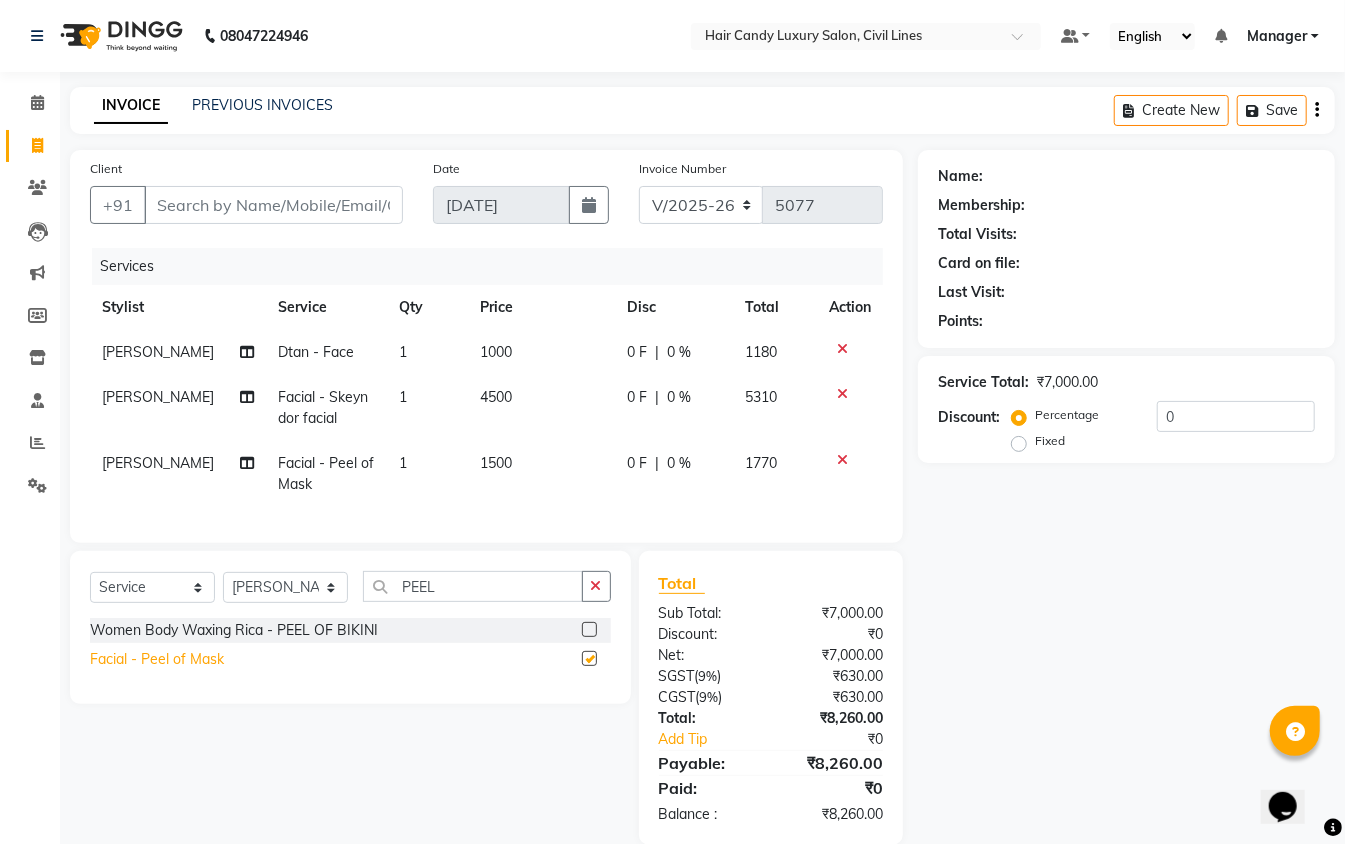 checkbox on "false" 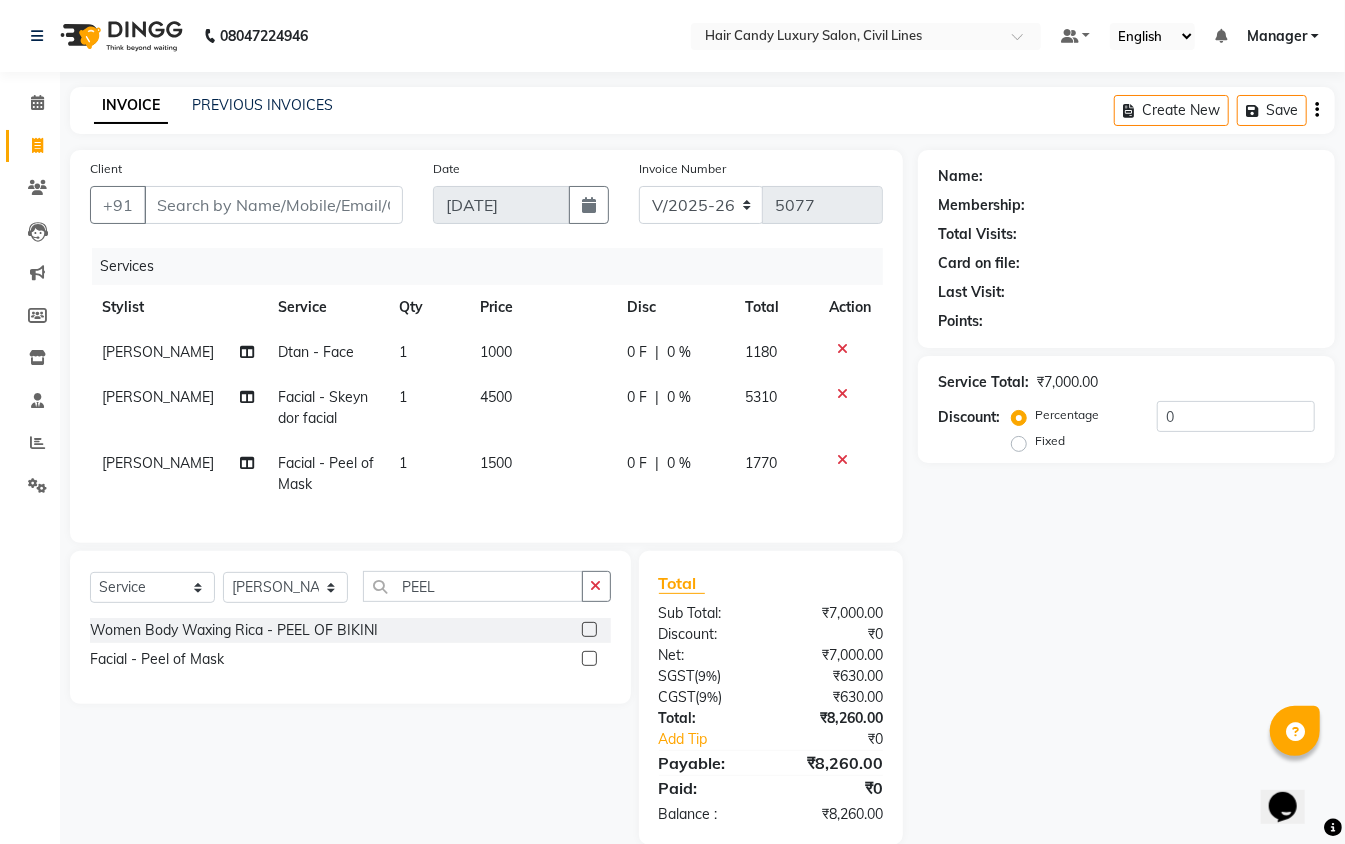click on "1500" 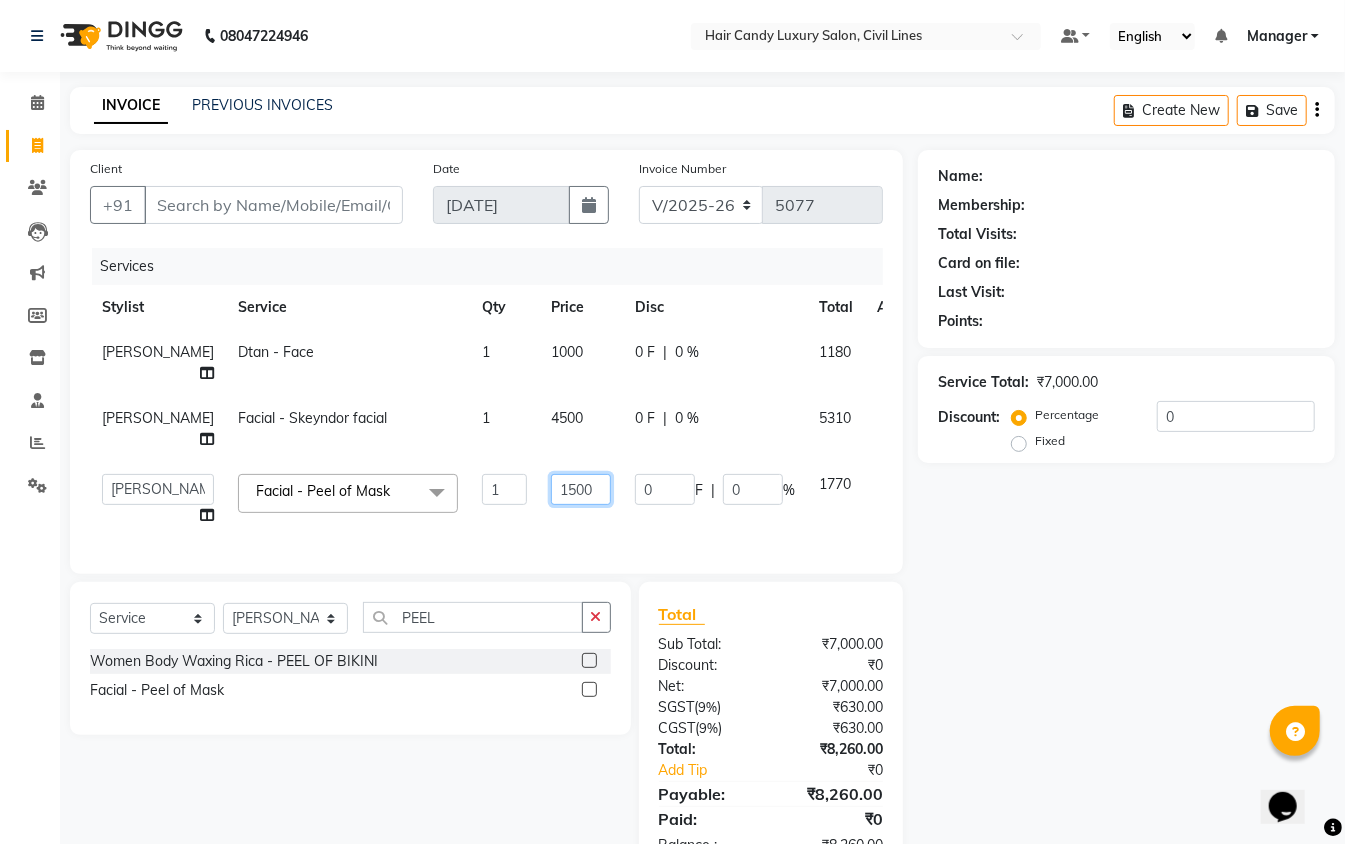drag, startPoint x: 522, startPoint y: 445, endPoint x: 485, endPoint y: 445, distance: 37 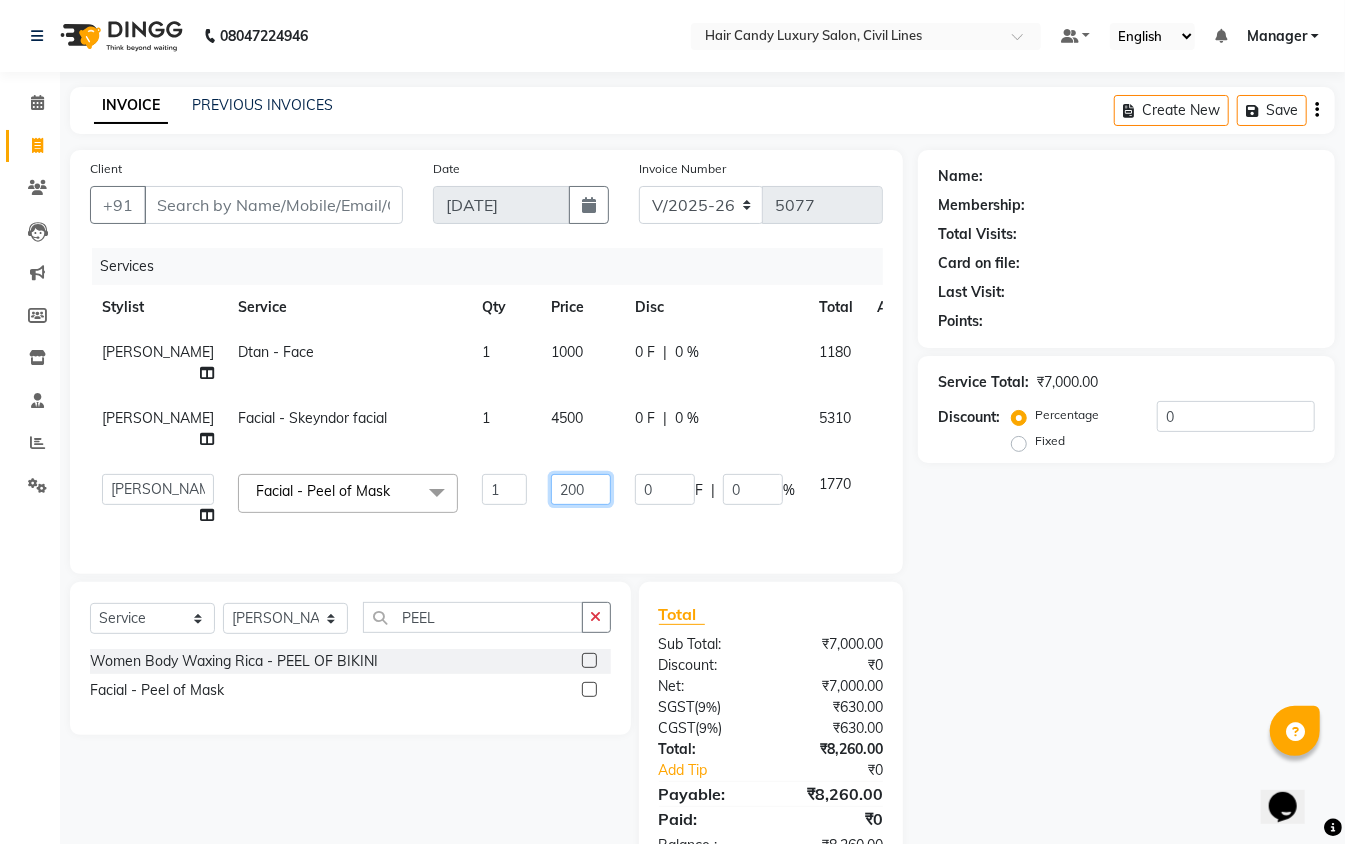 type on "2000" 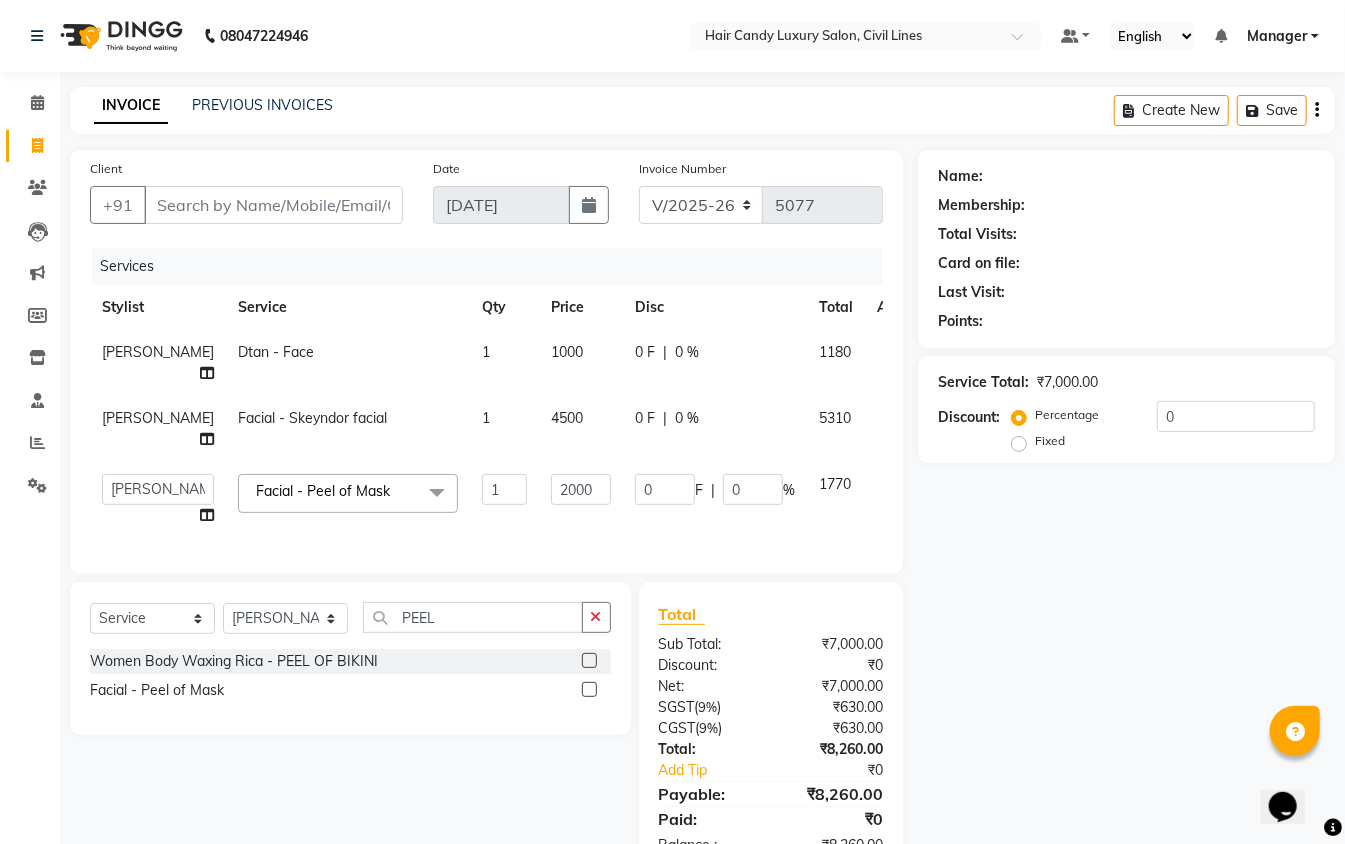 click on "Name: Membership: Total Visits: Card on file: Last Visit:  Points:  Service Total:  ₹7,000.00  Discount:  Percentage   Fixed  0" 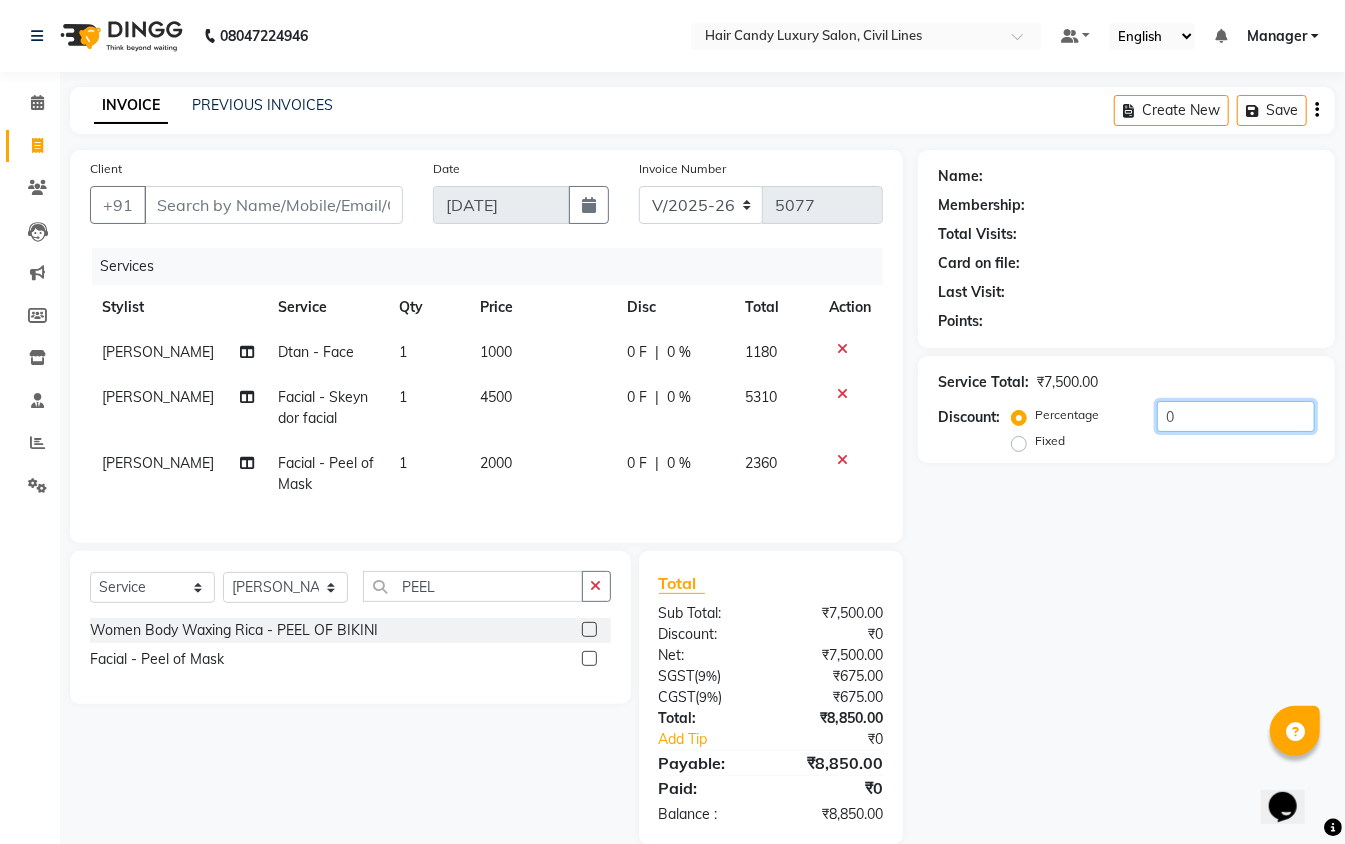 click on "0" 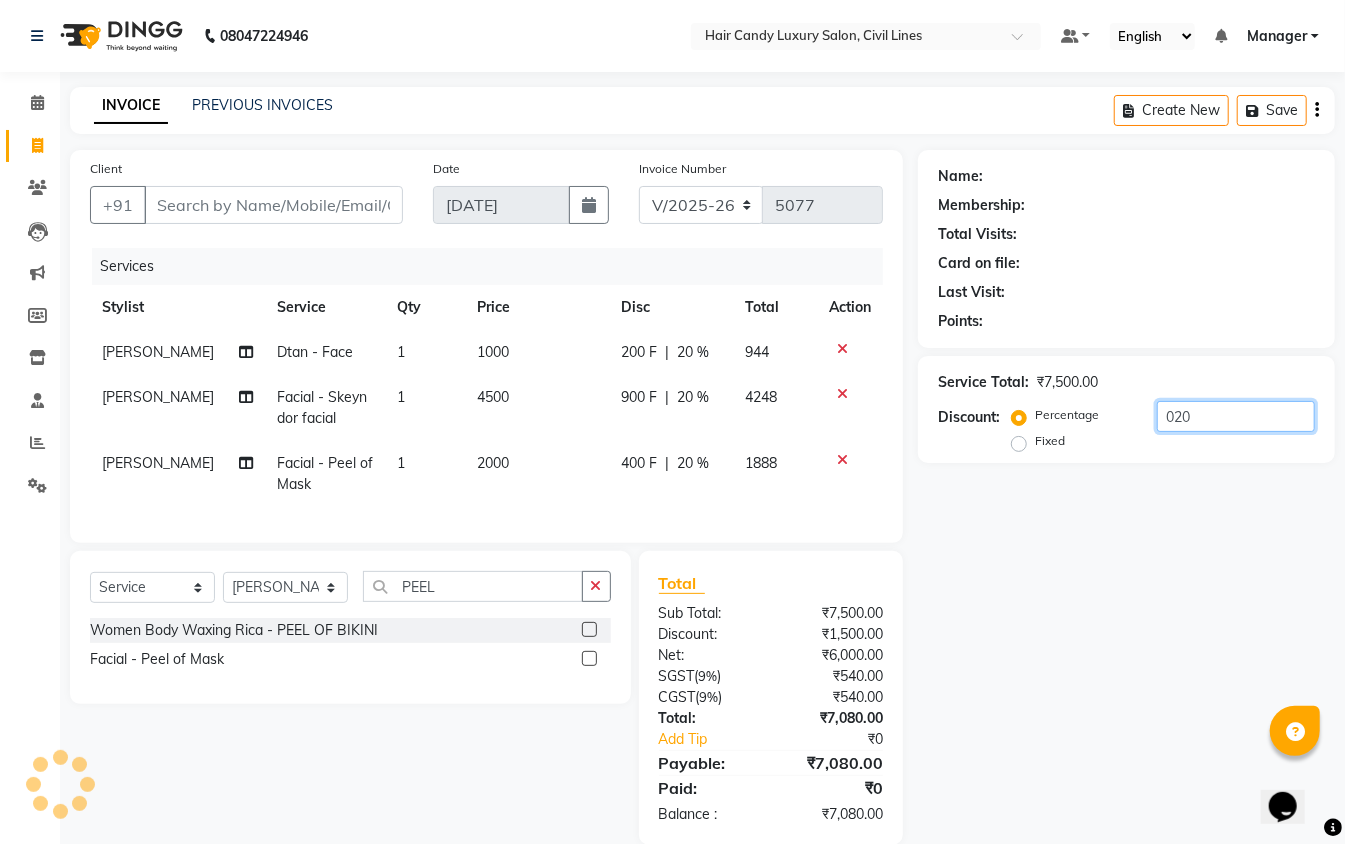 click on "020" 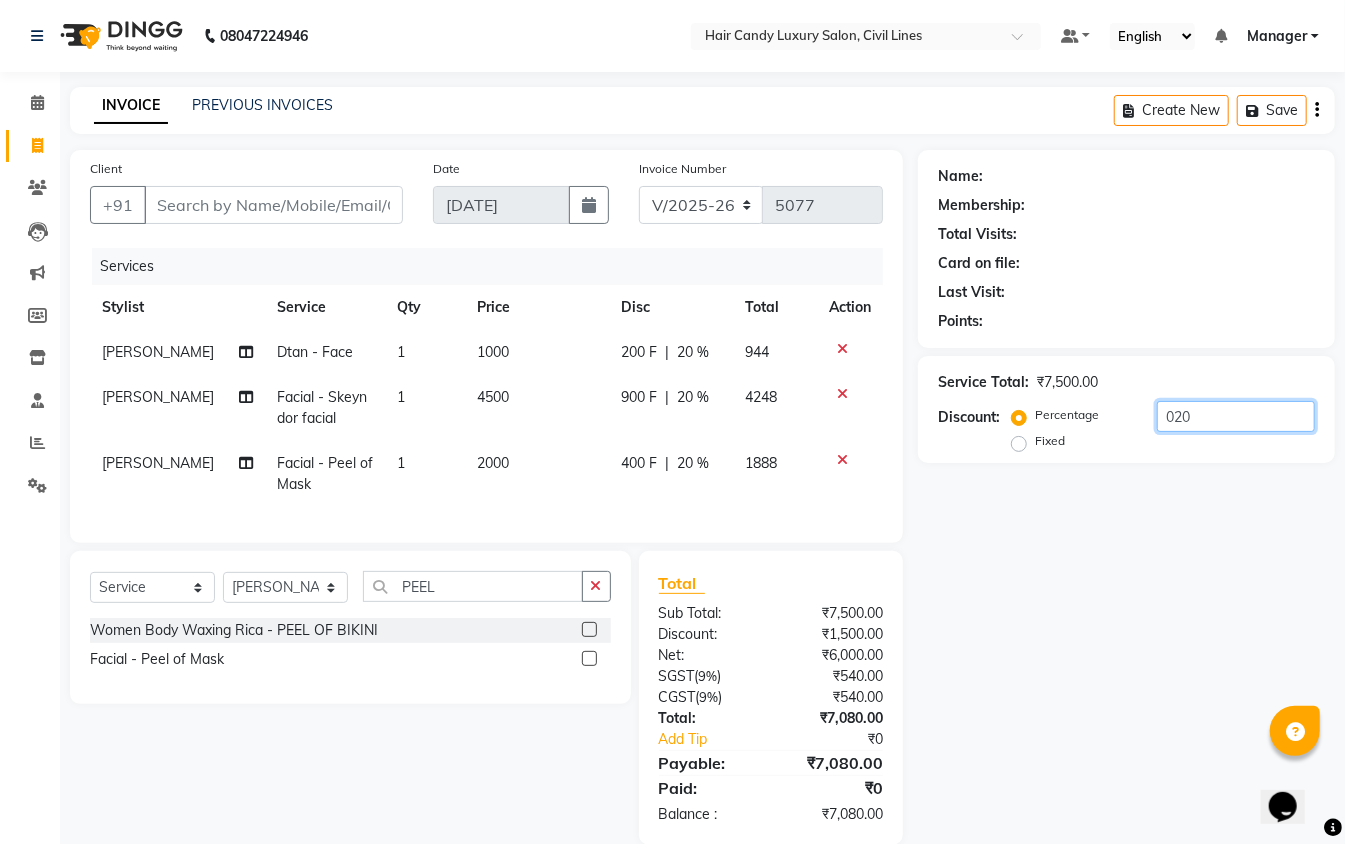 click on "020" 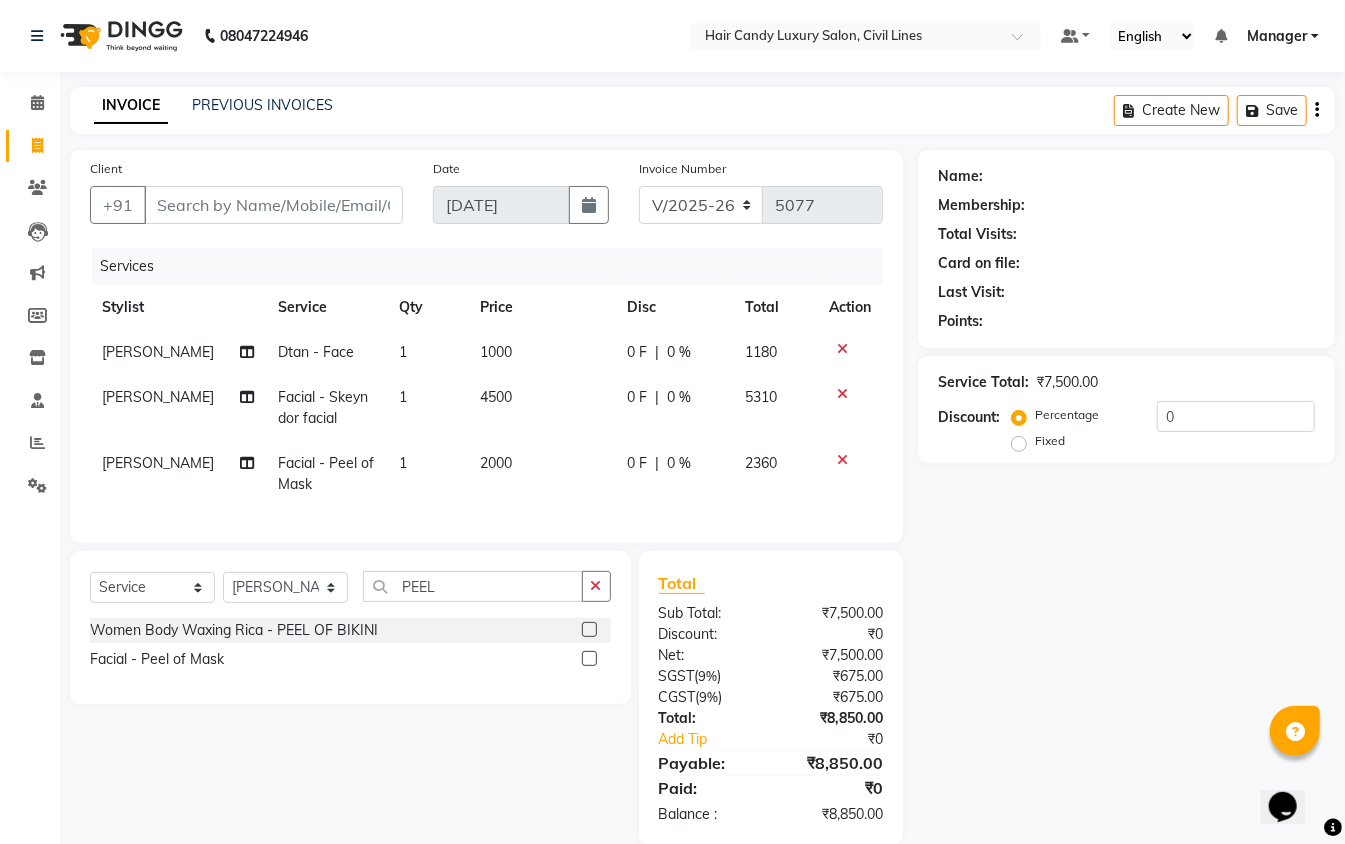 click on "Name: Membership: Total Visits: Card on file: Last Visit:  Points:  Service Total:  ₹7,500.00  Discount:  Percentage   Fixed  0" 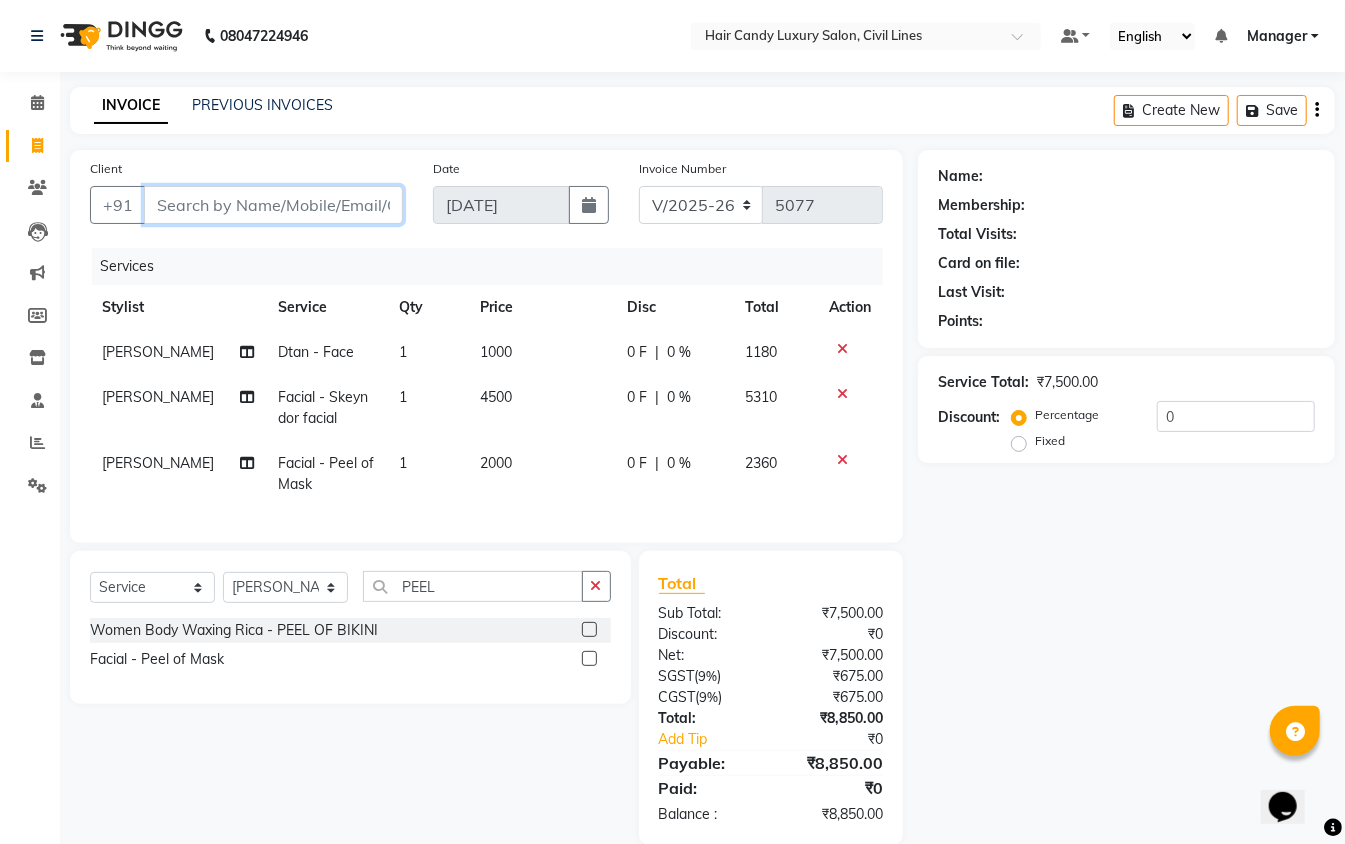 click on "Client" at bounding box center (273, 205) 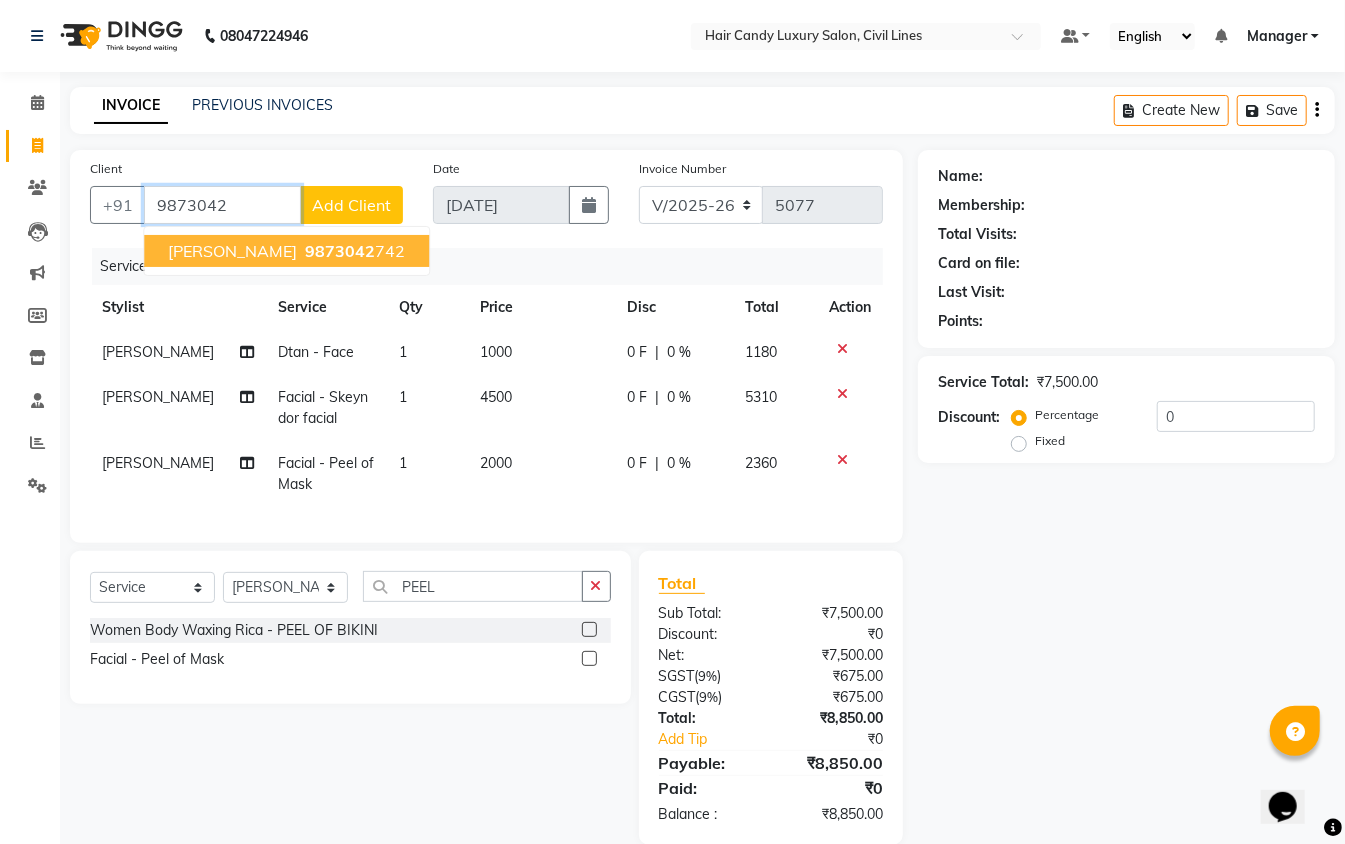 click on "9873042 742" at bounding box center (353, 251) 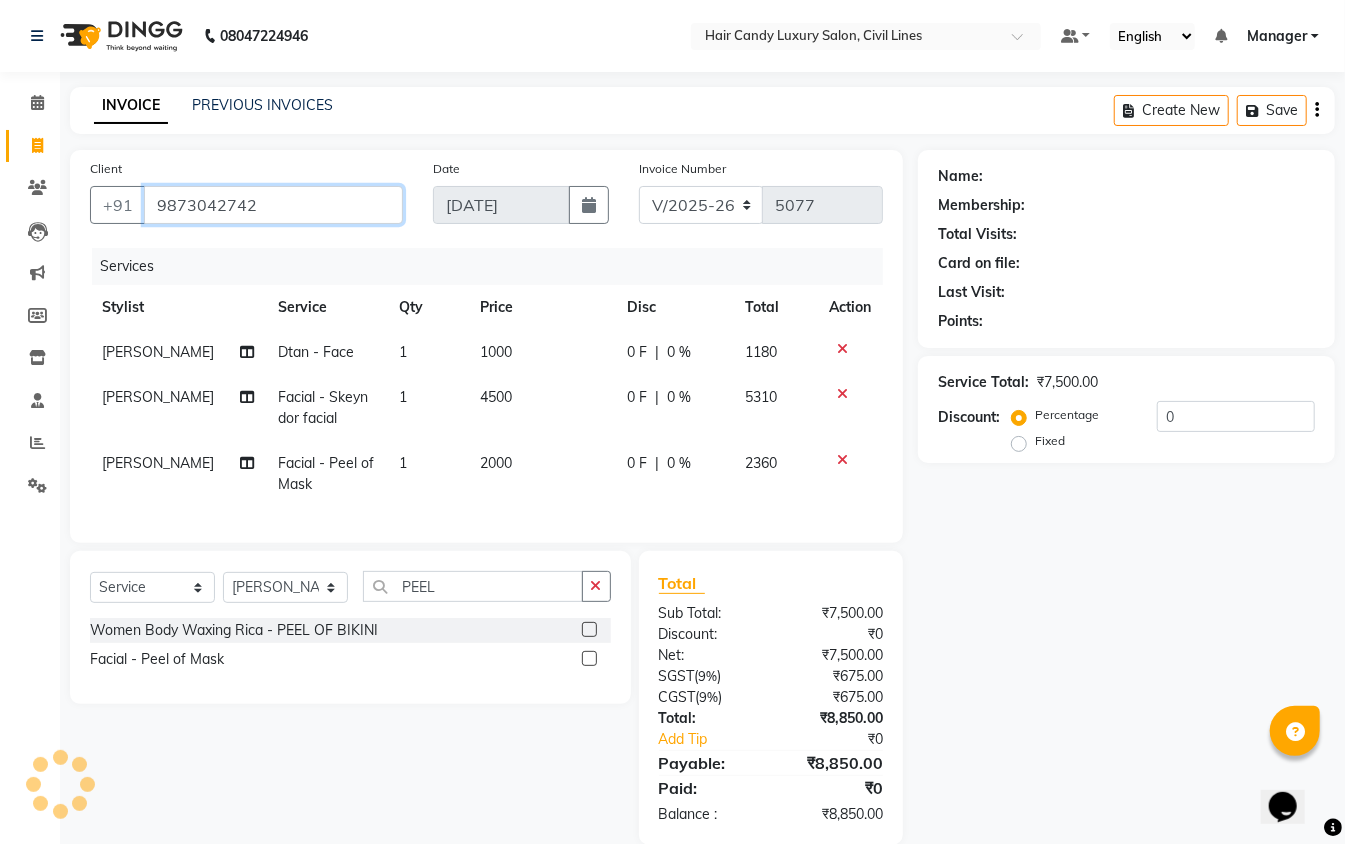 type on "9873042742" 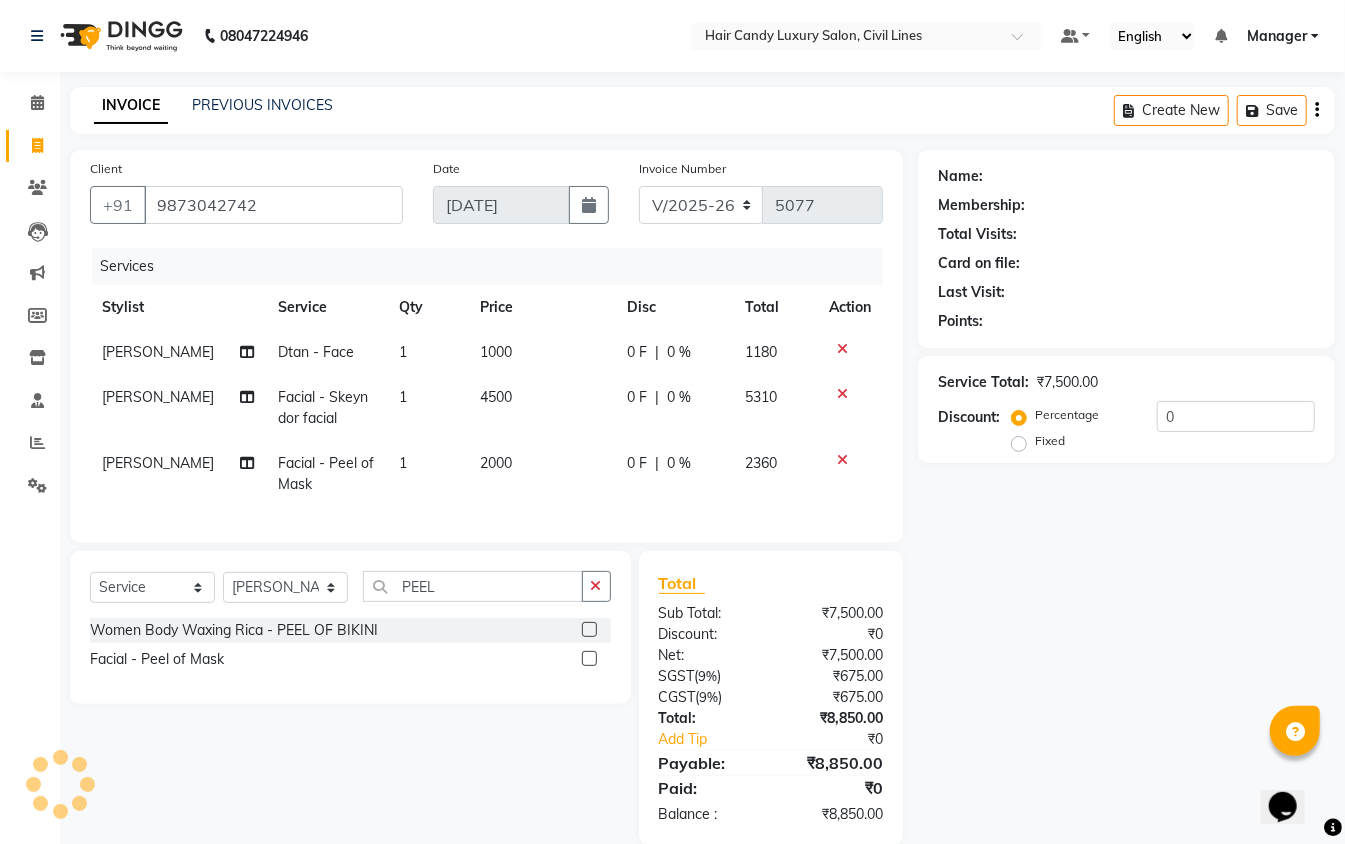 select on "2: Object" 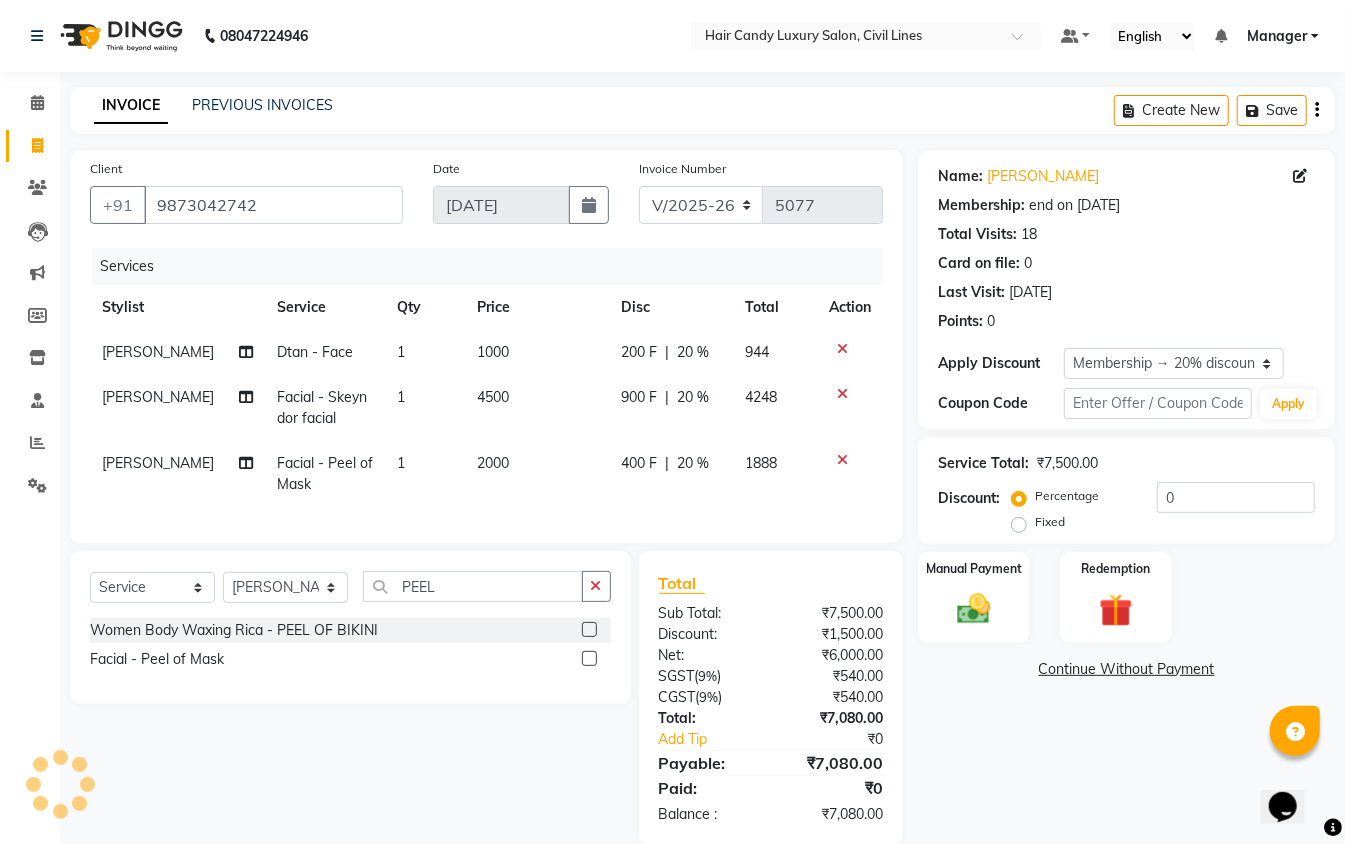 type on "20" 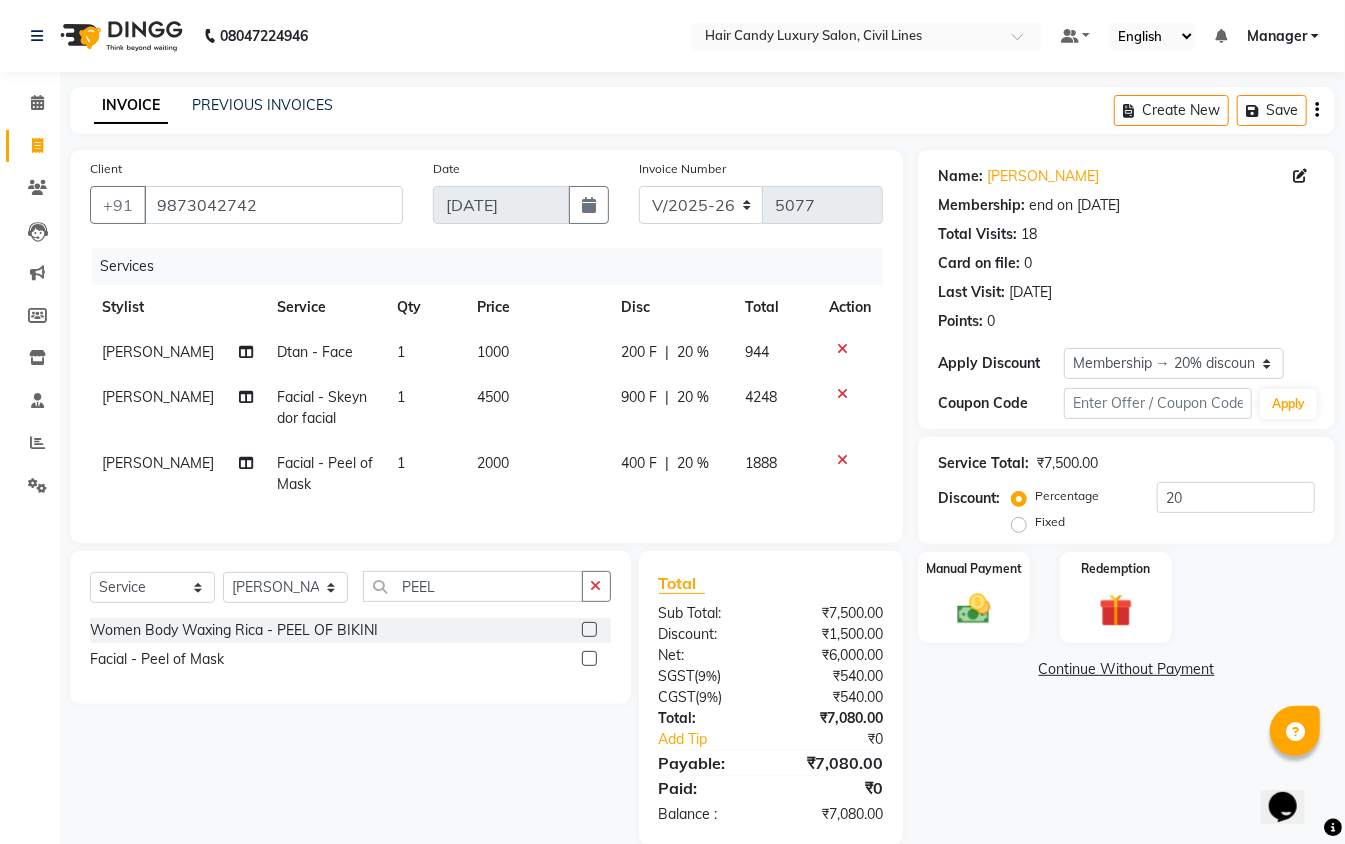 scroll, scrollTop: 52, scrollLeft: 0, axis: vertical 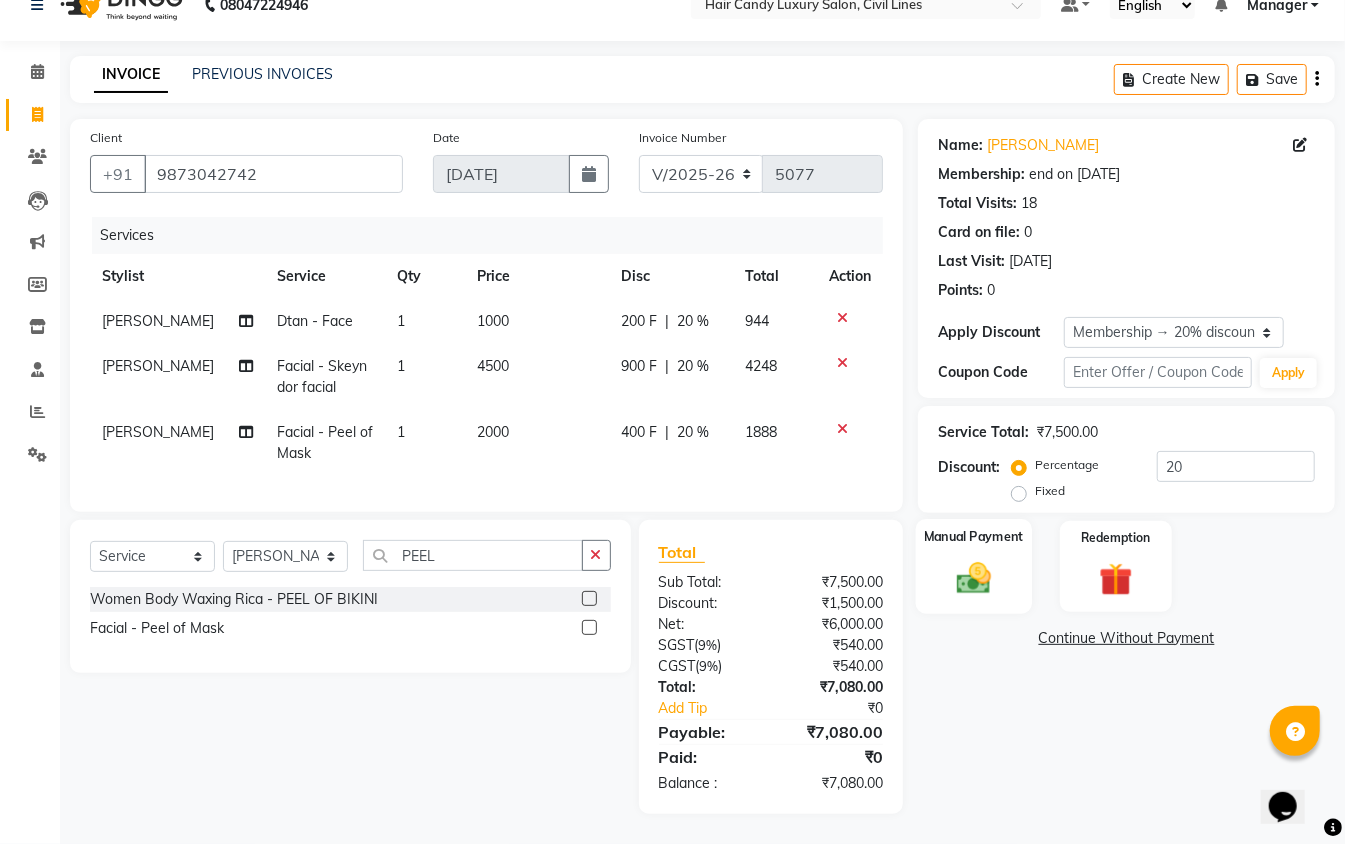click on "Manual Payment" 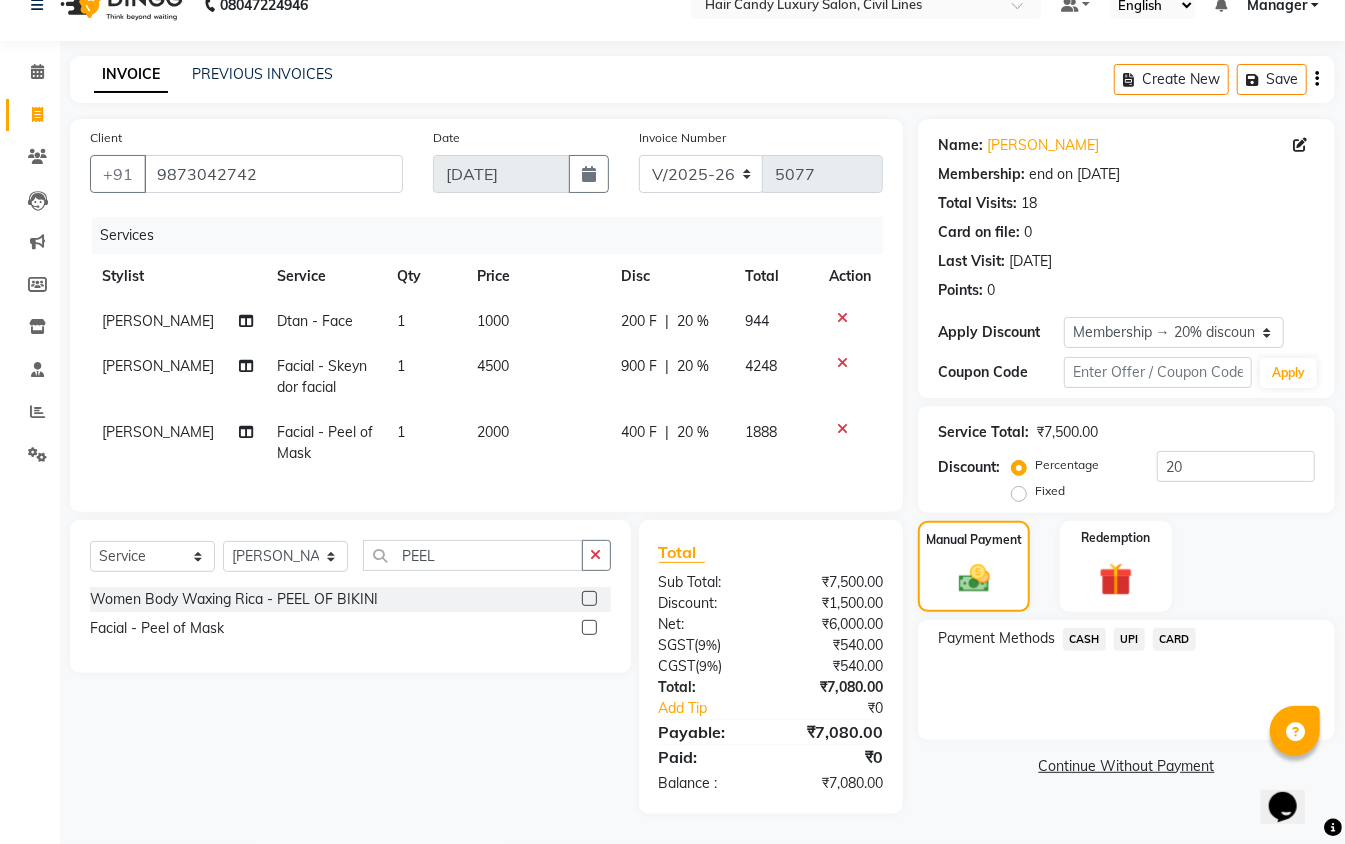 click on "CASH" 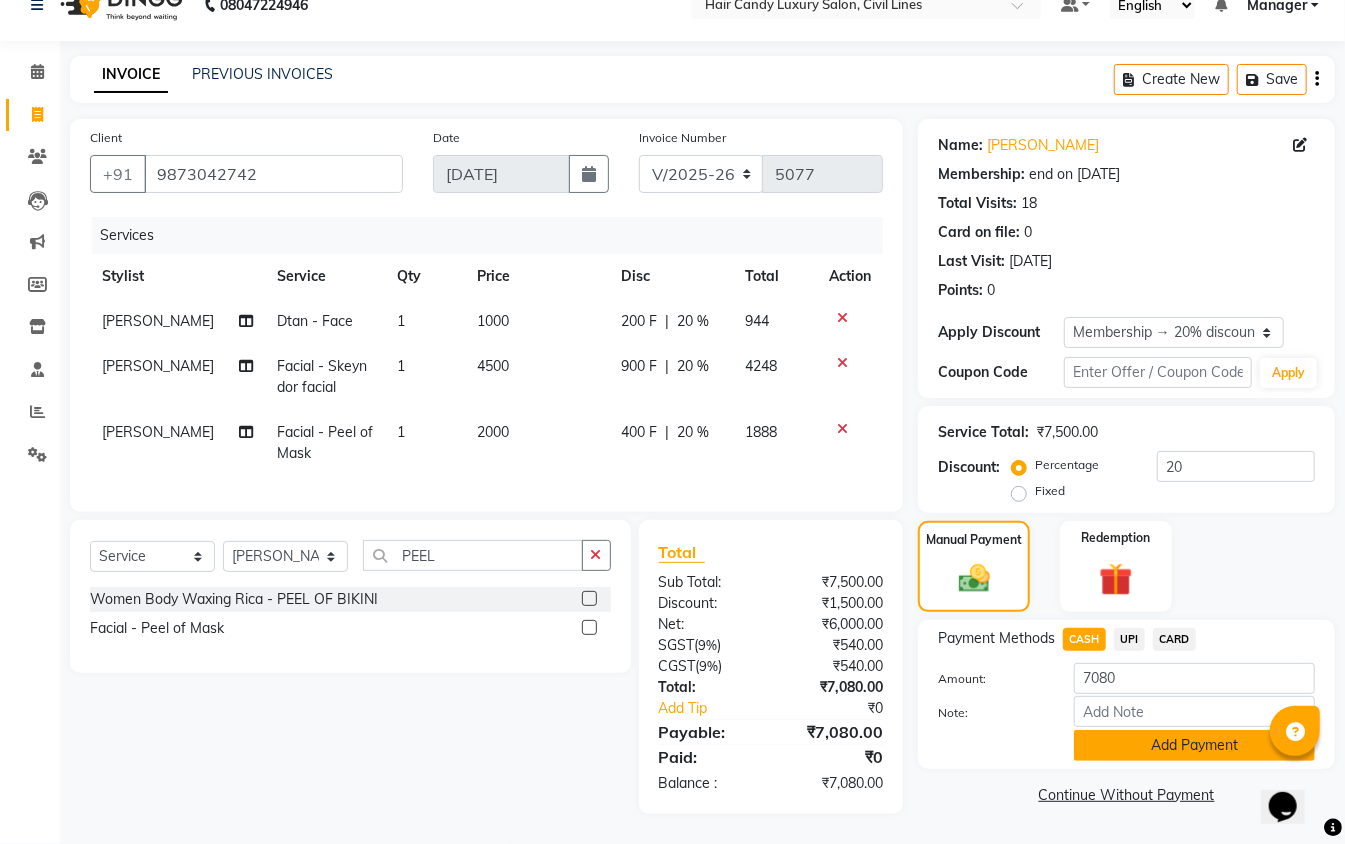 click on "Add Payment" 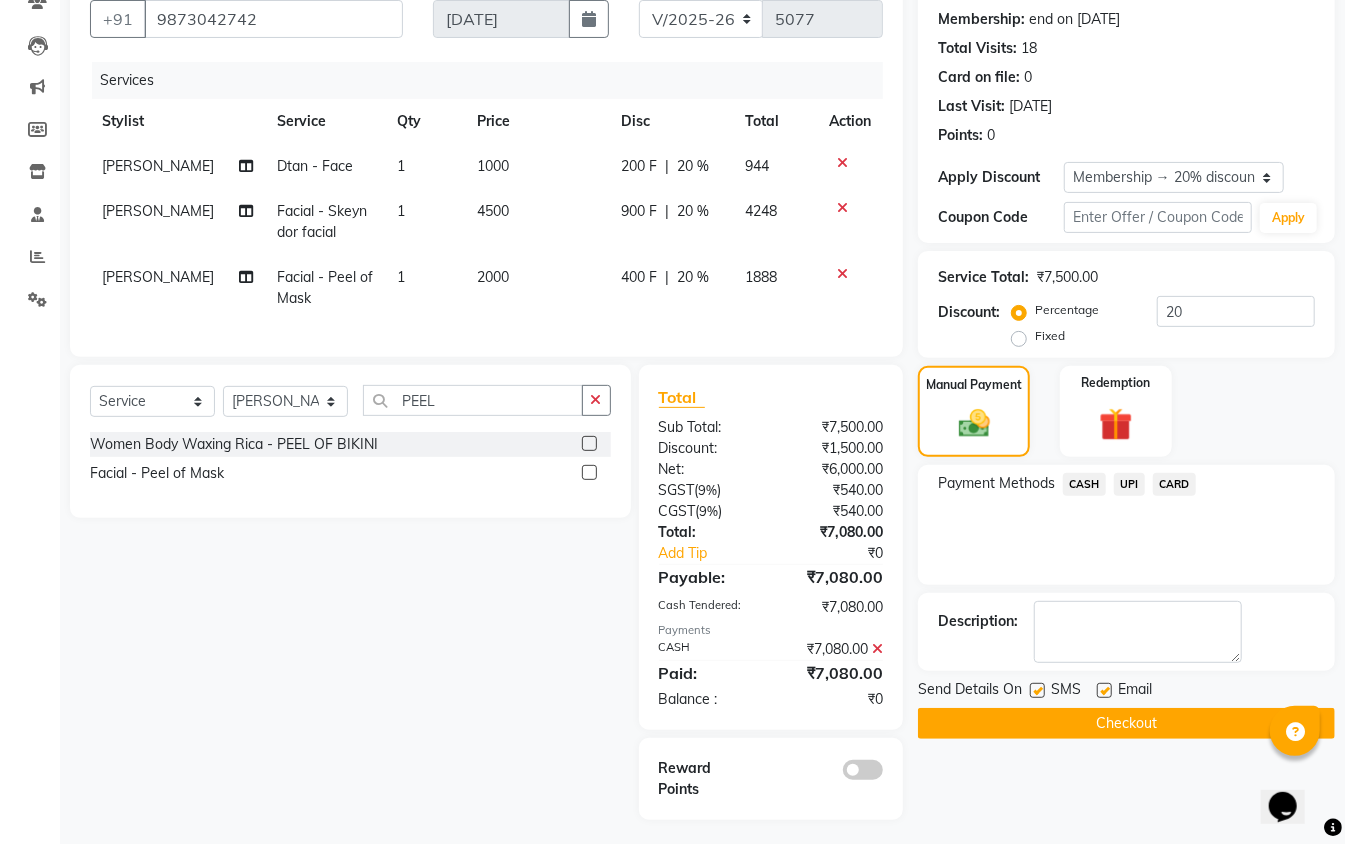 scroll, scrollTop: 212, scrollLeft: 0, axis: vertical 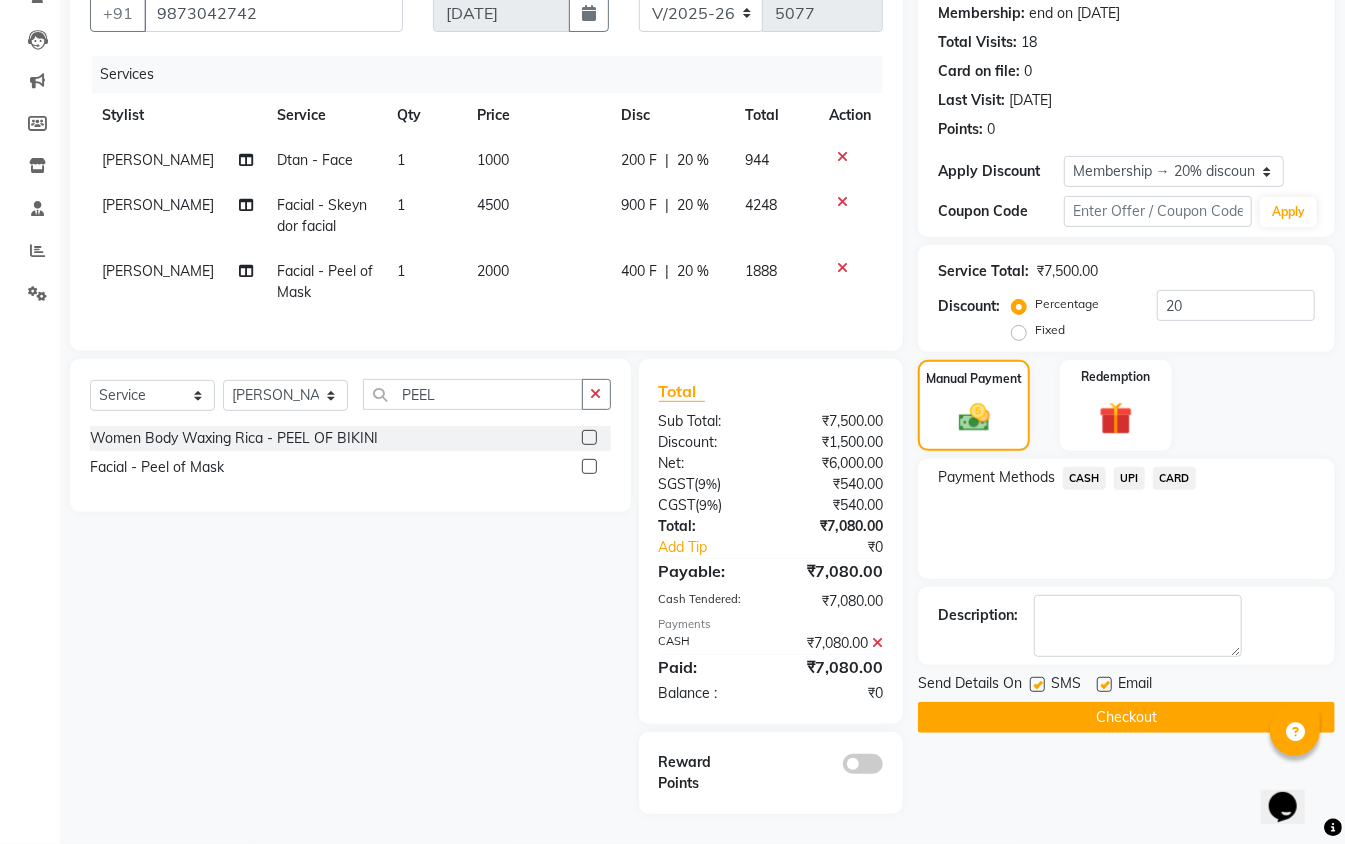 click 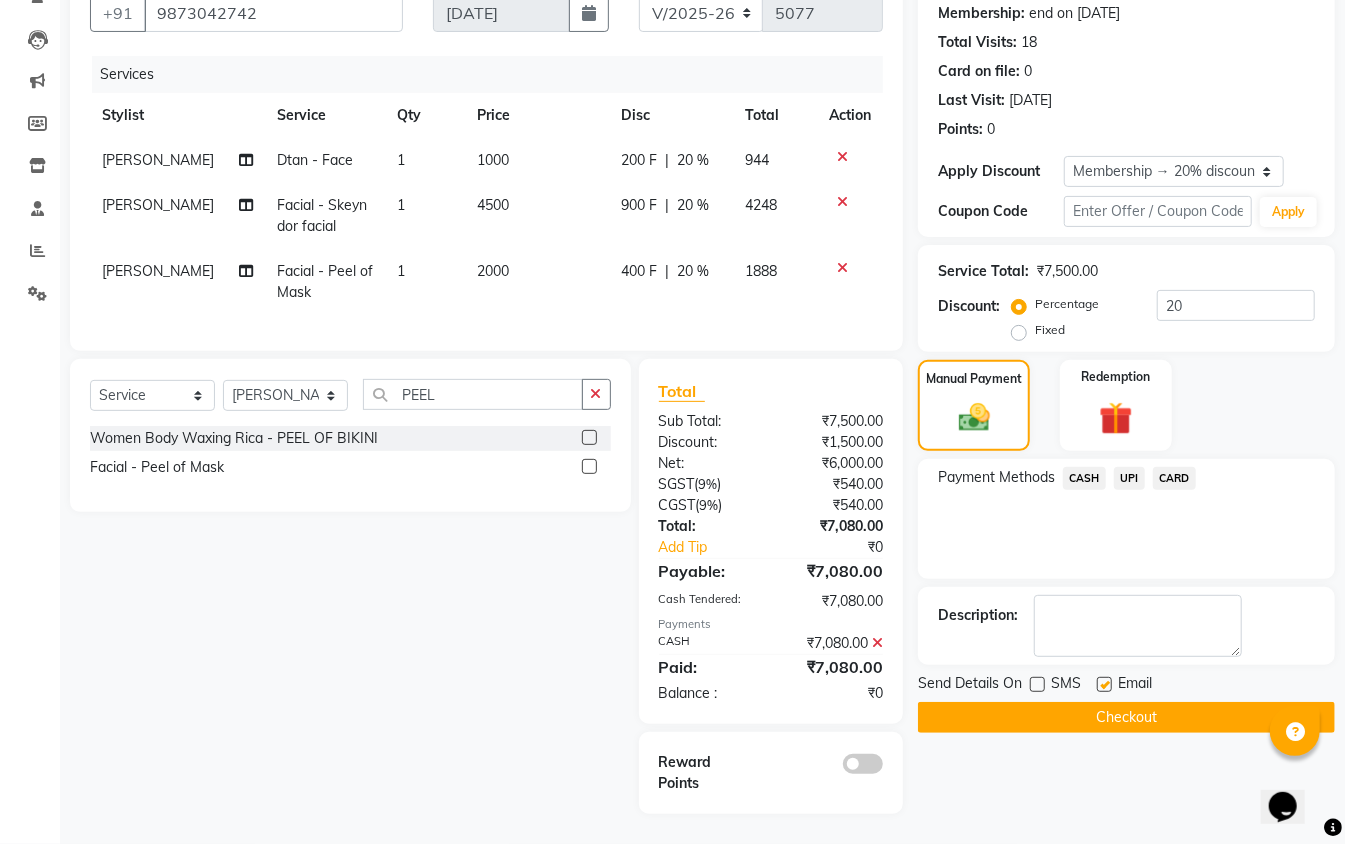 click on "Checkout" 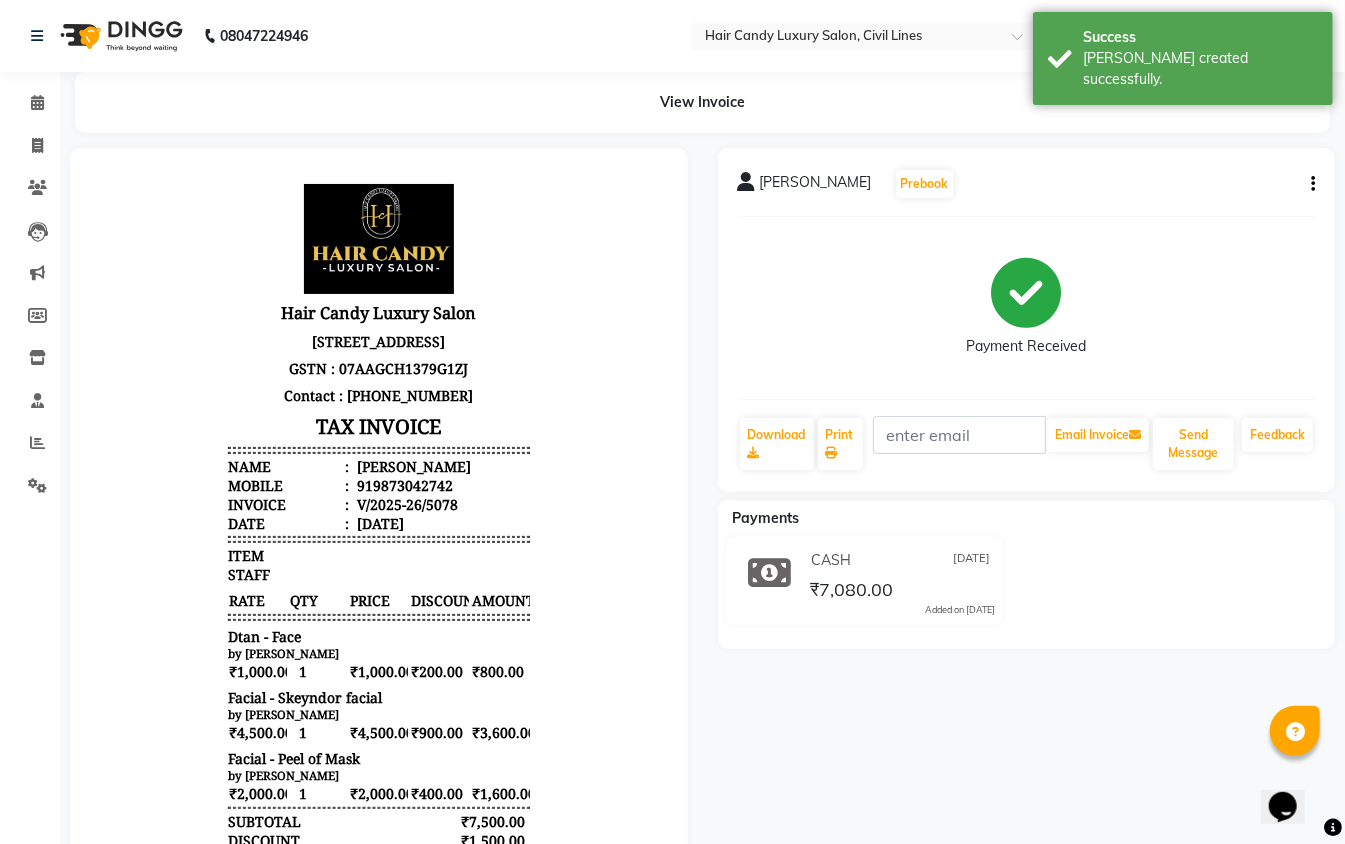 scroll, scrollTop: 0, scrollLeft: 0, axis: both 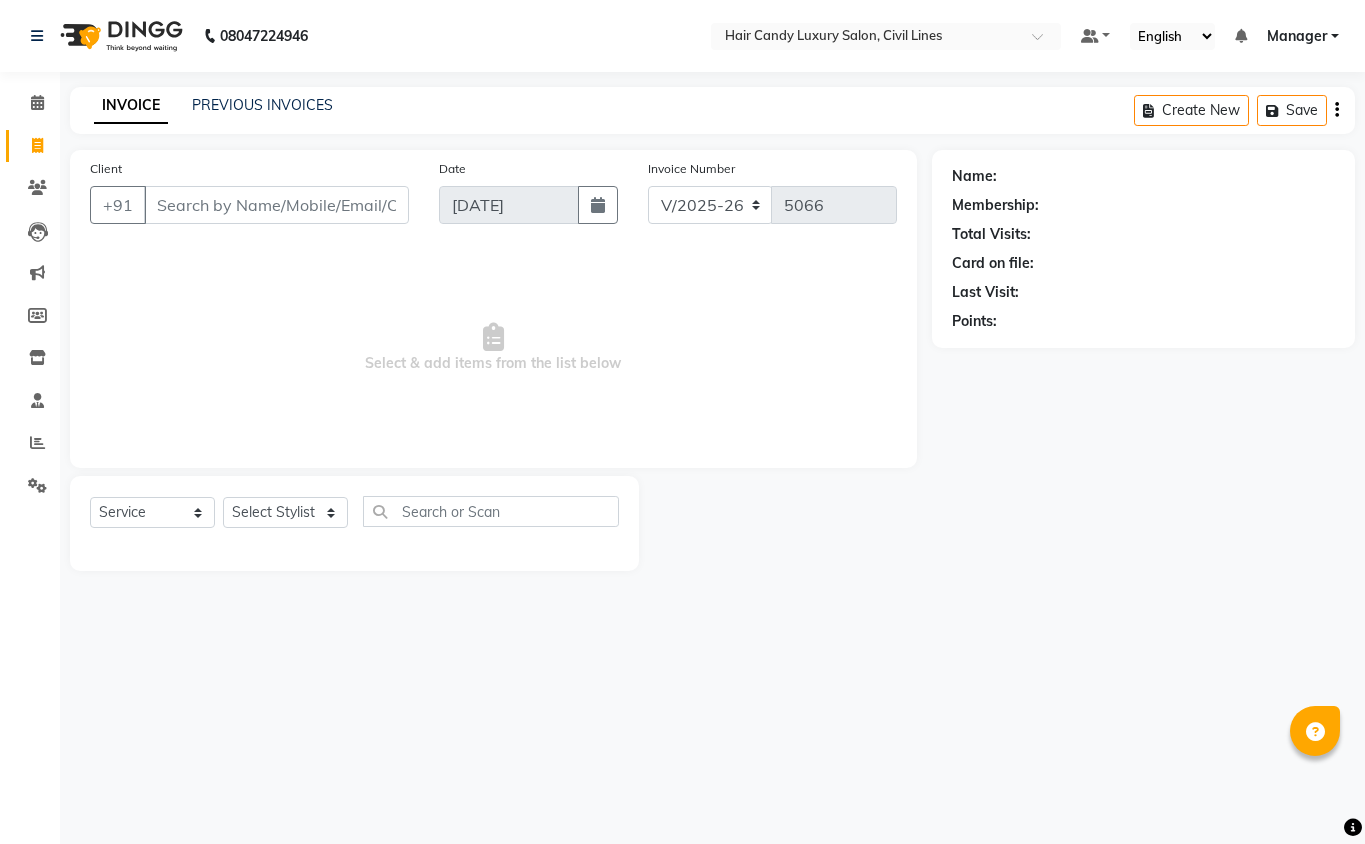 select on "6308" 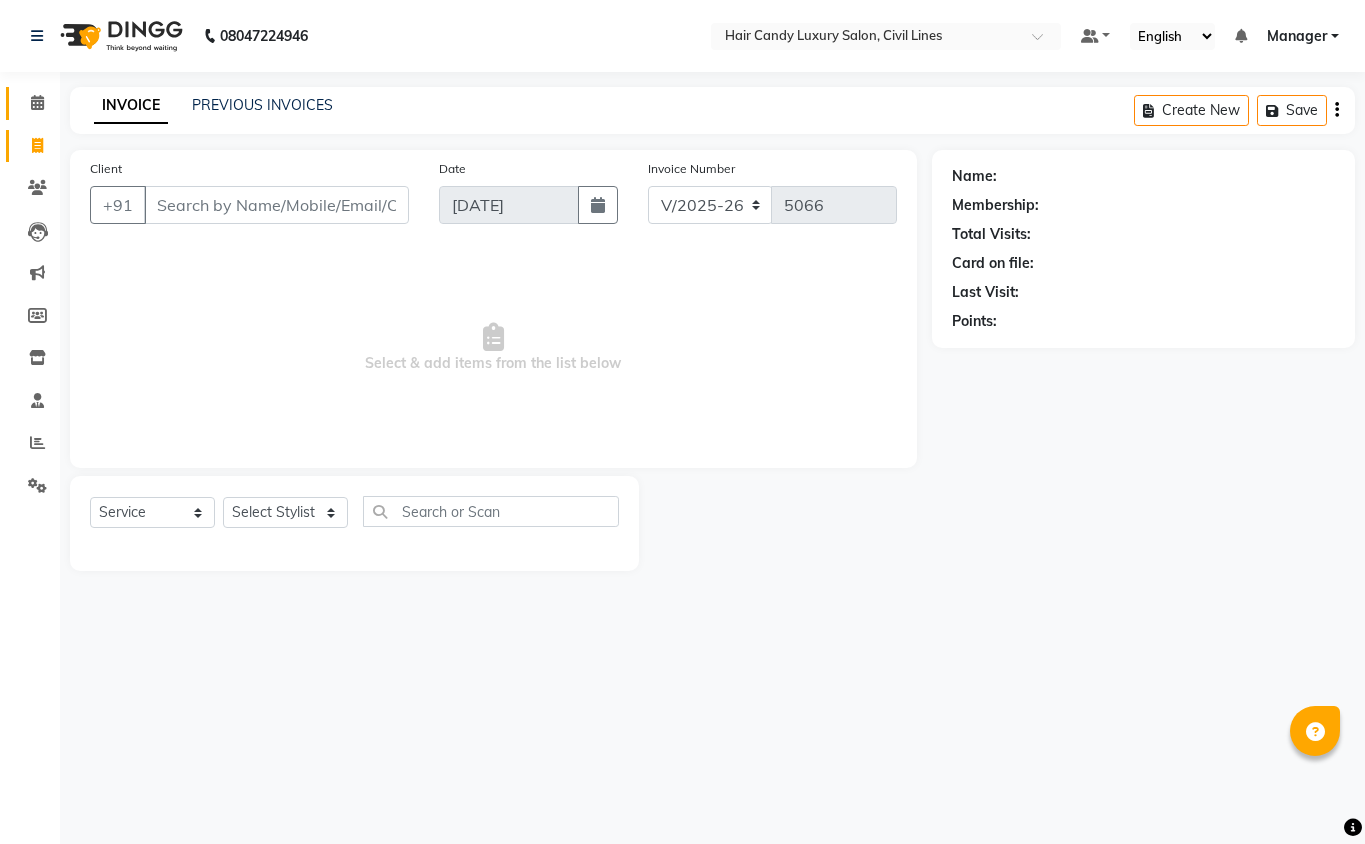 scroll, scrollTop: 0, scrollLeft: 0, axis: both 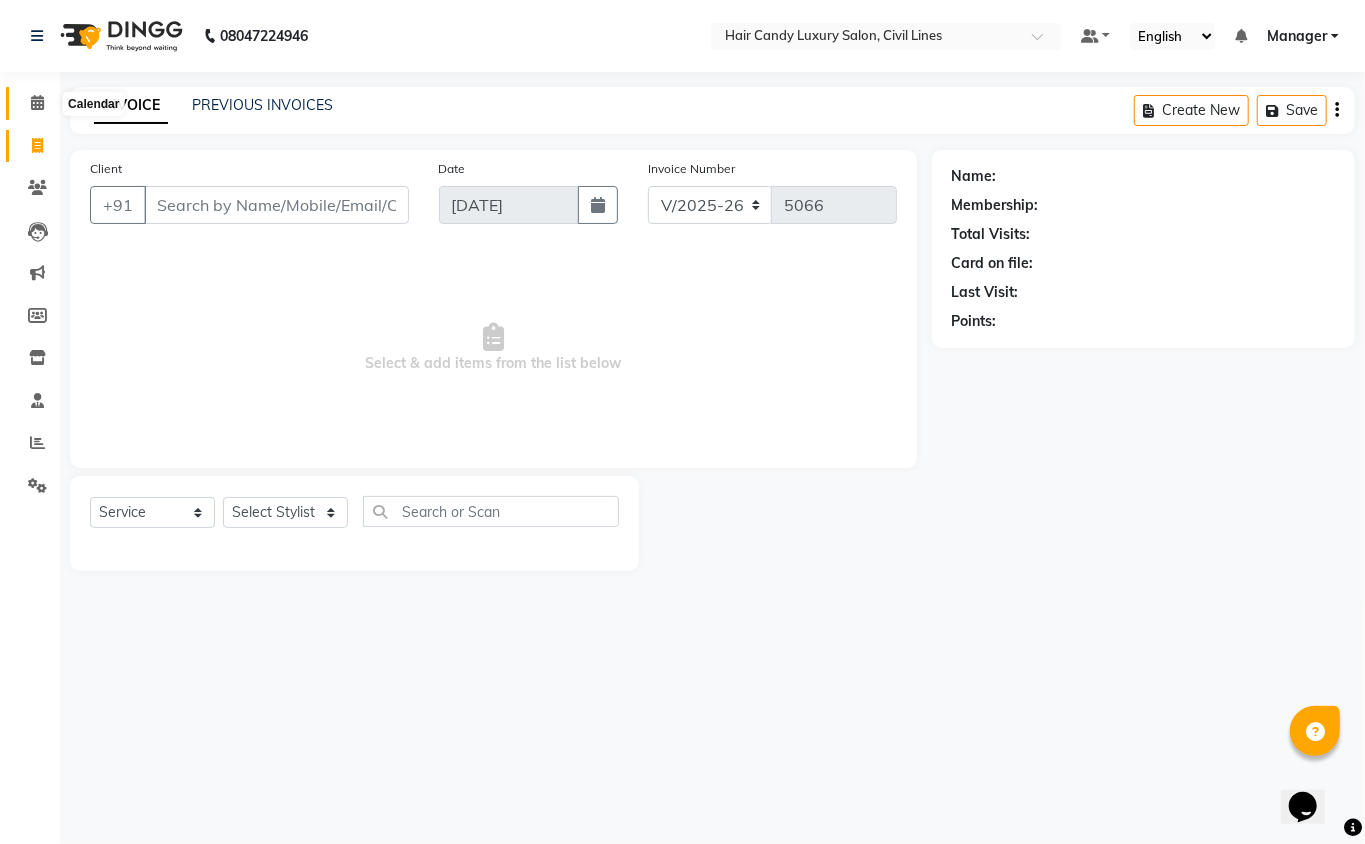 click 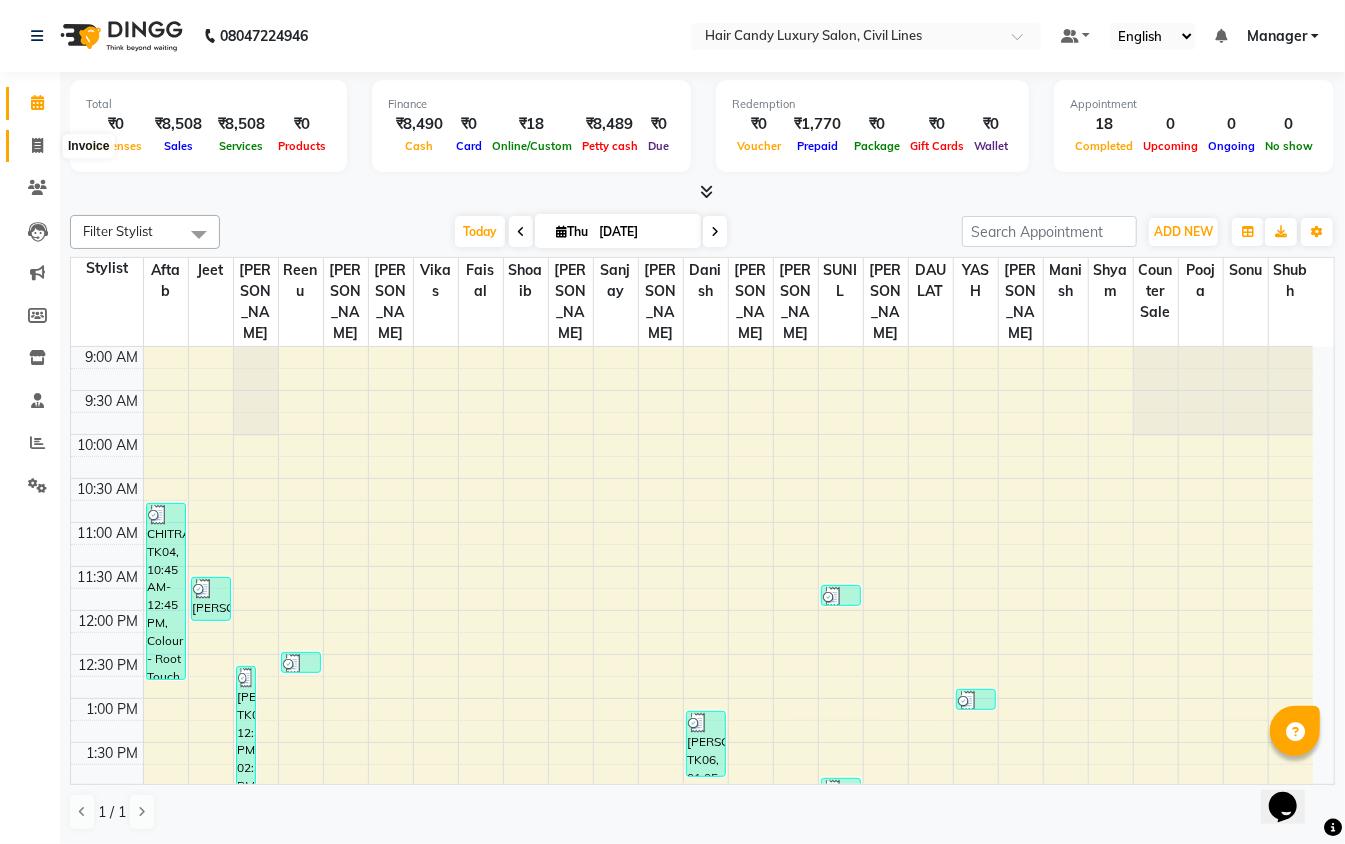 click 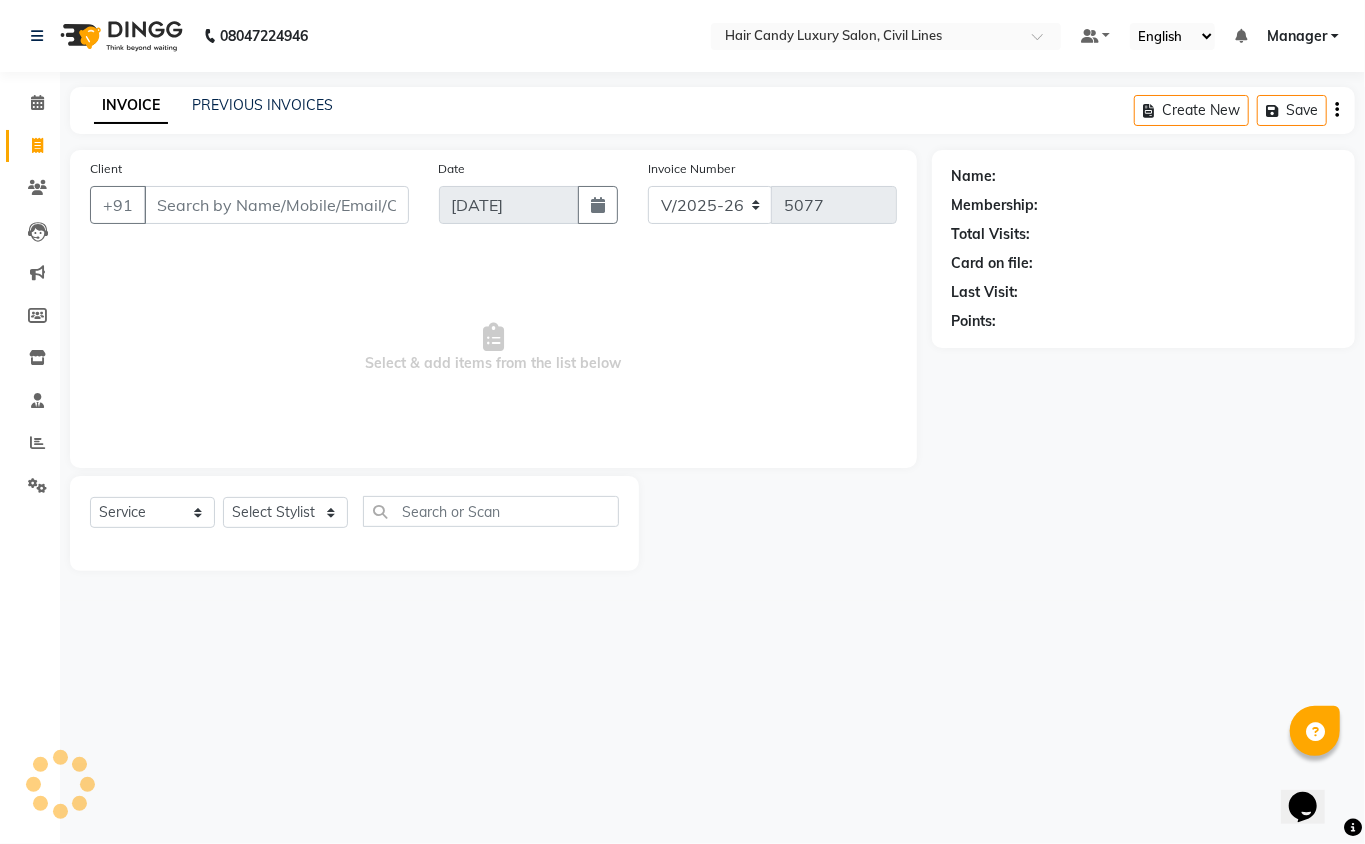 click on "Client" at bounding box center [276, 205] 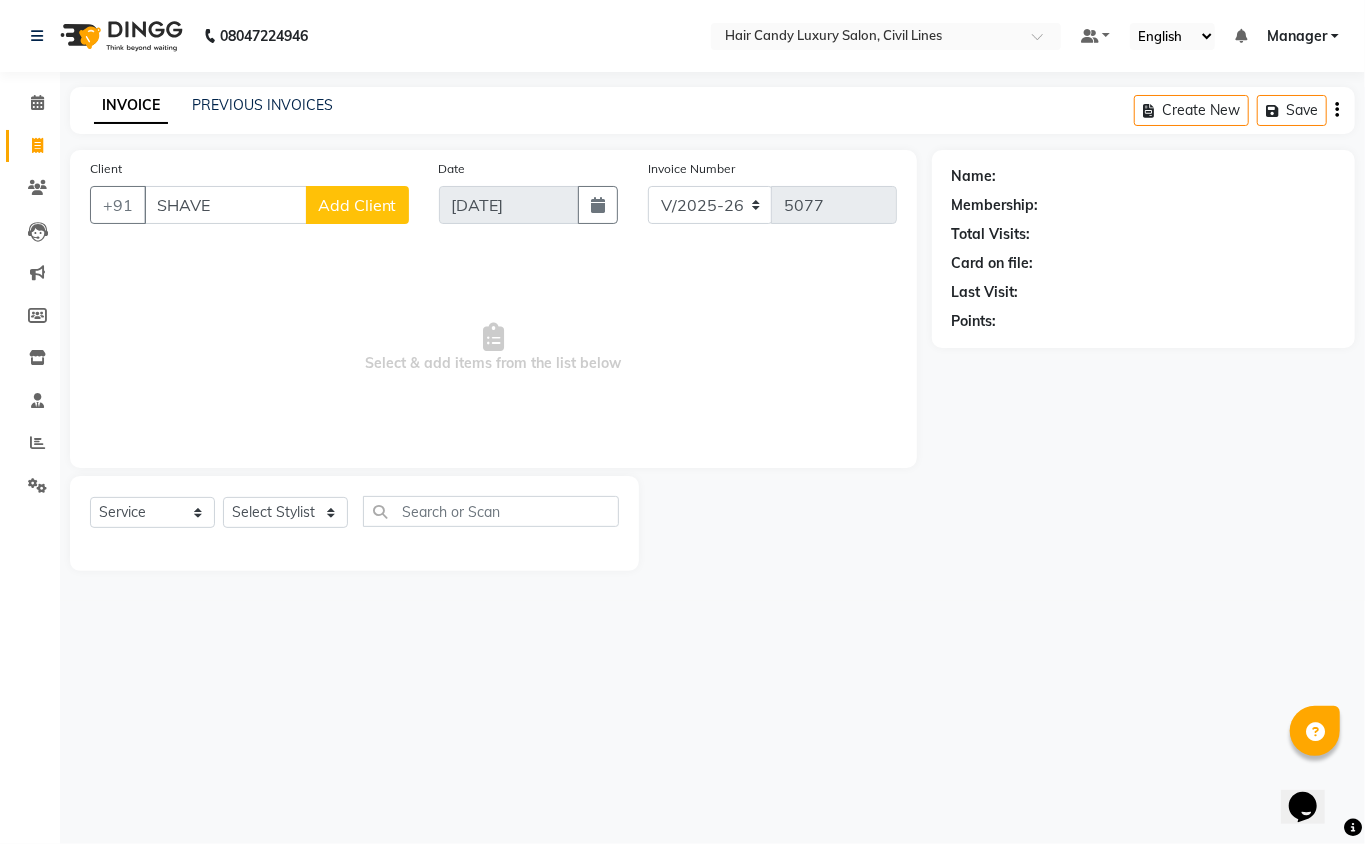 click on "SHAVE" at bounding box center (225, 205) 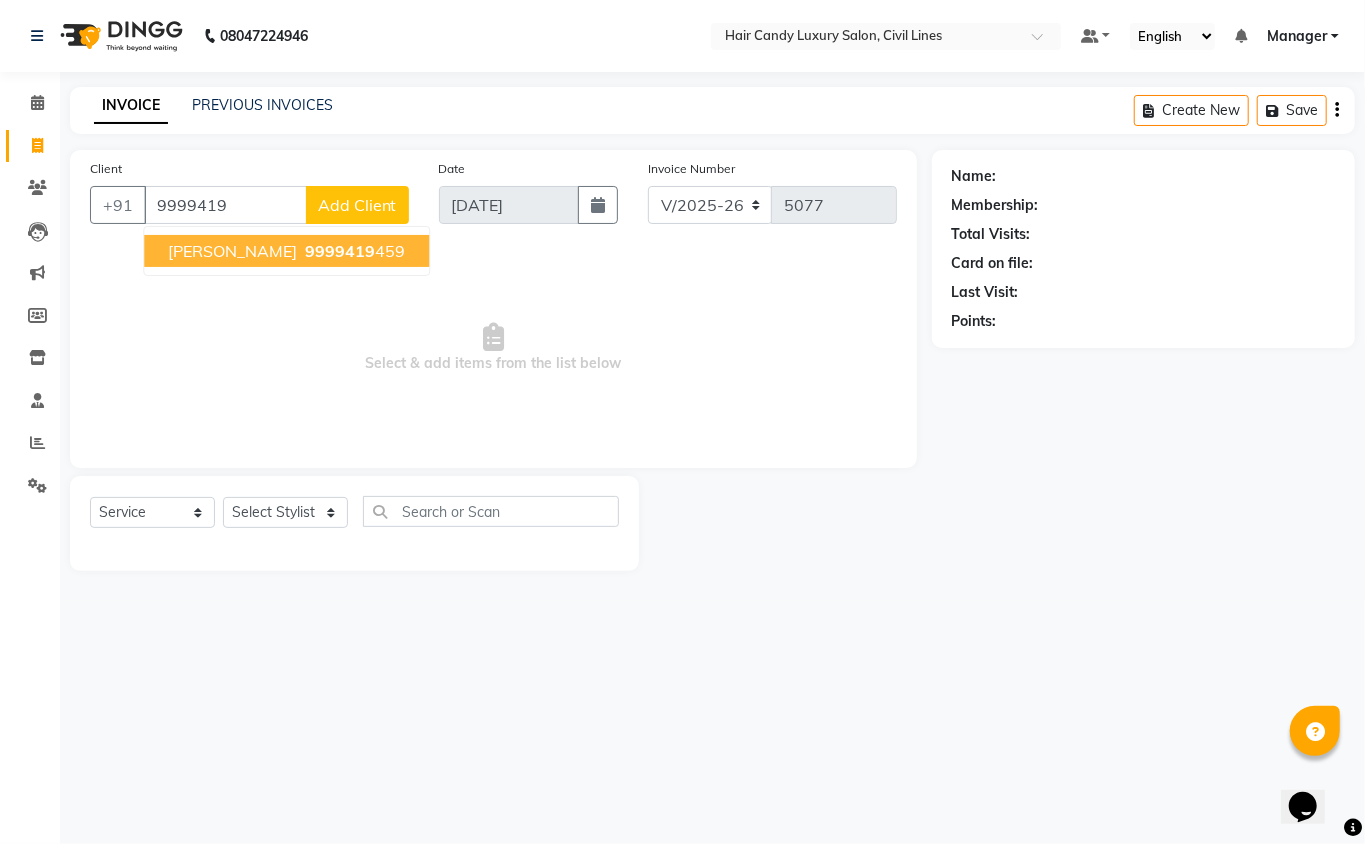 click on "9999419" at bounding box center (340, 251) 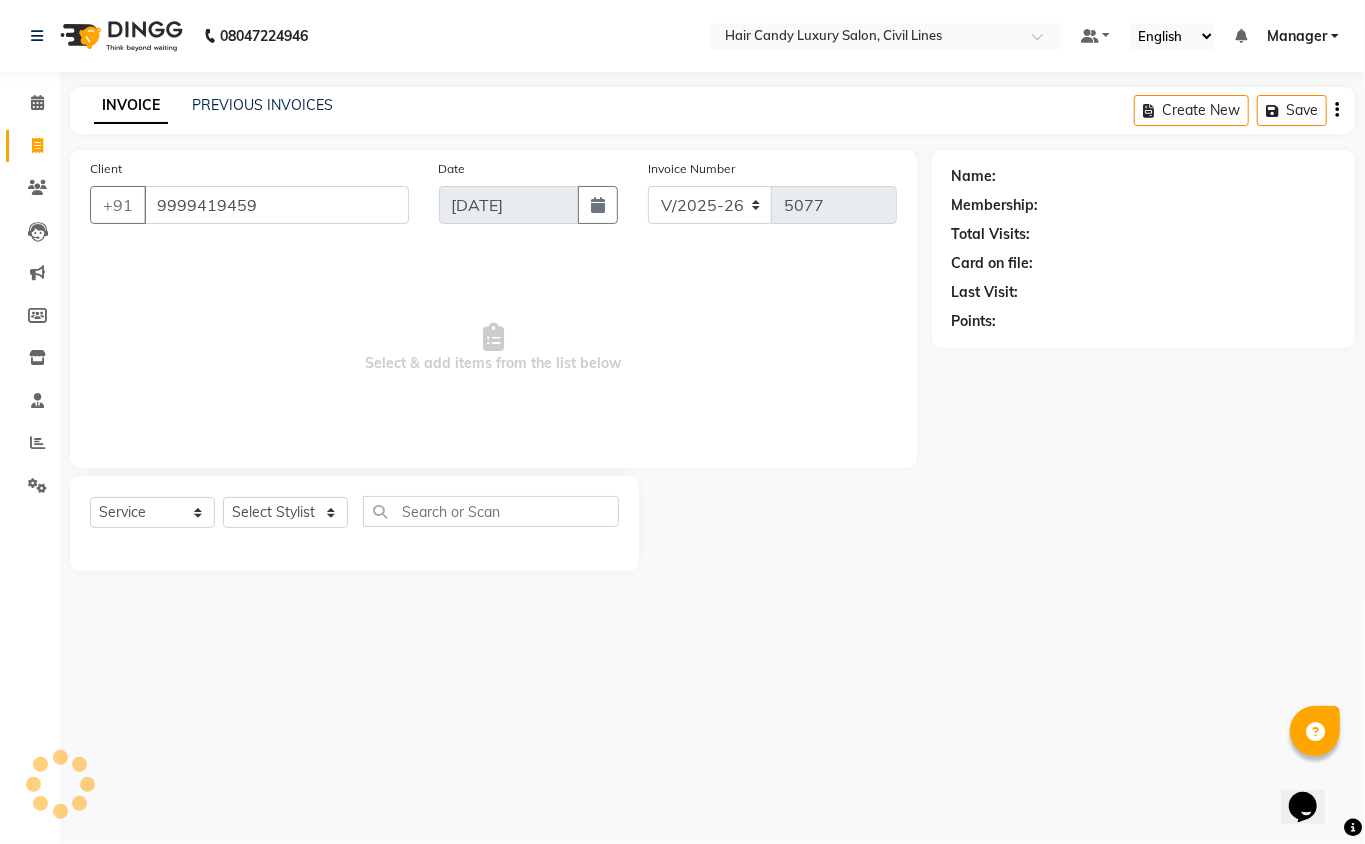 type on "9999419459" 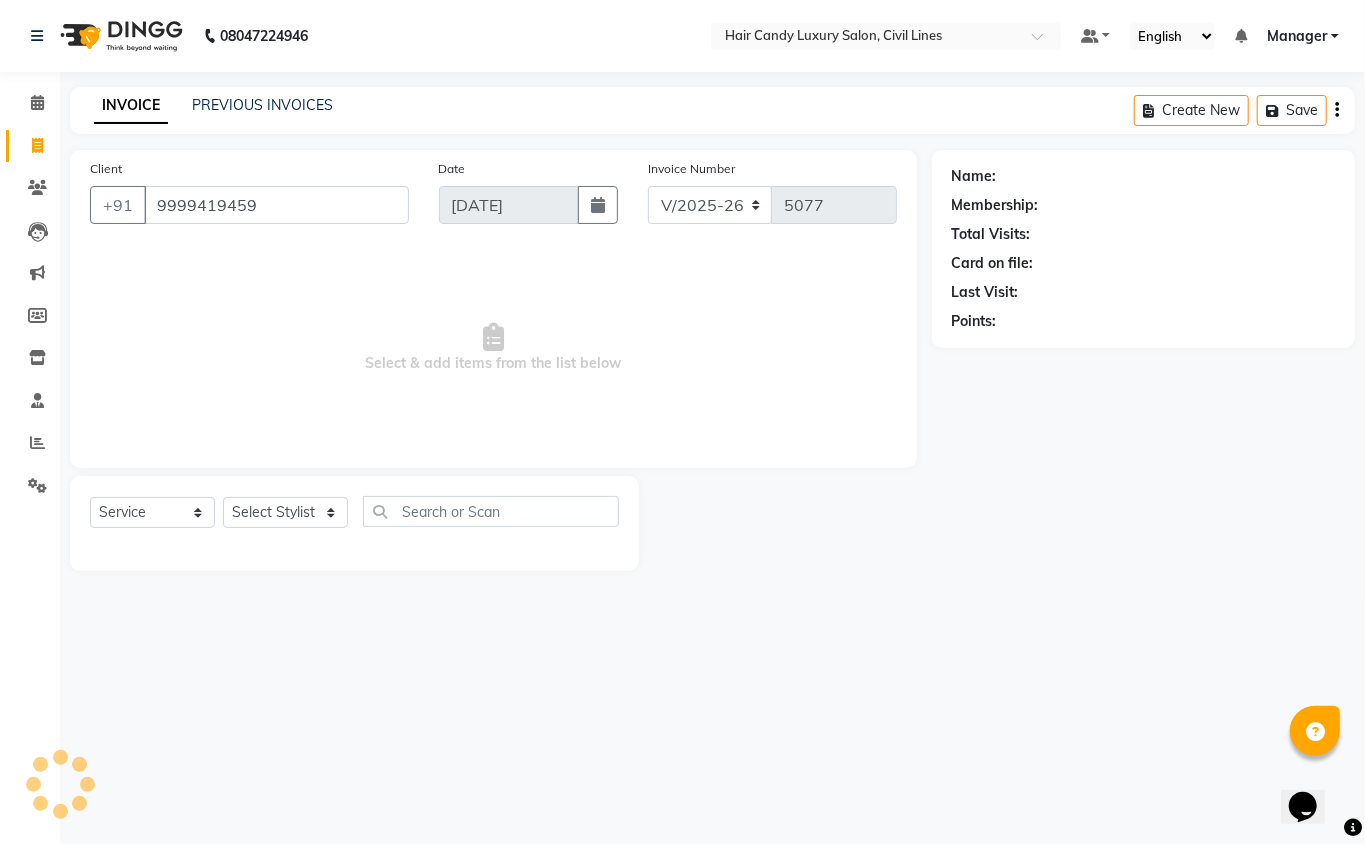 select on "1: Object" 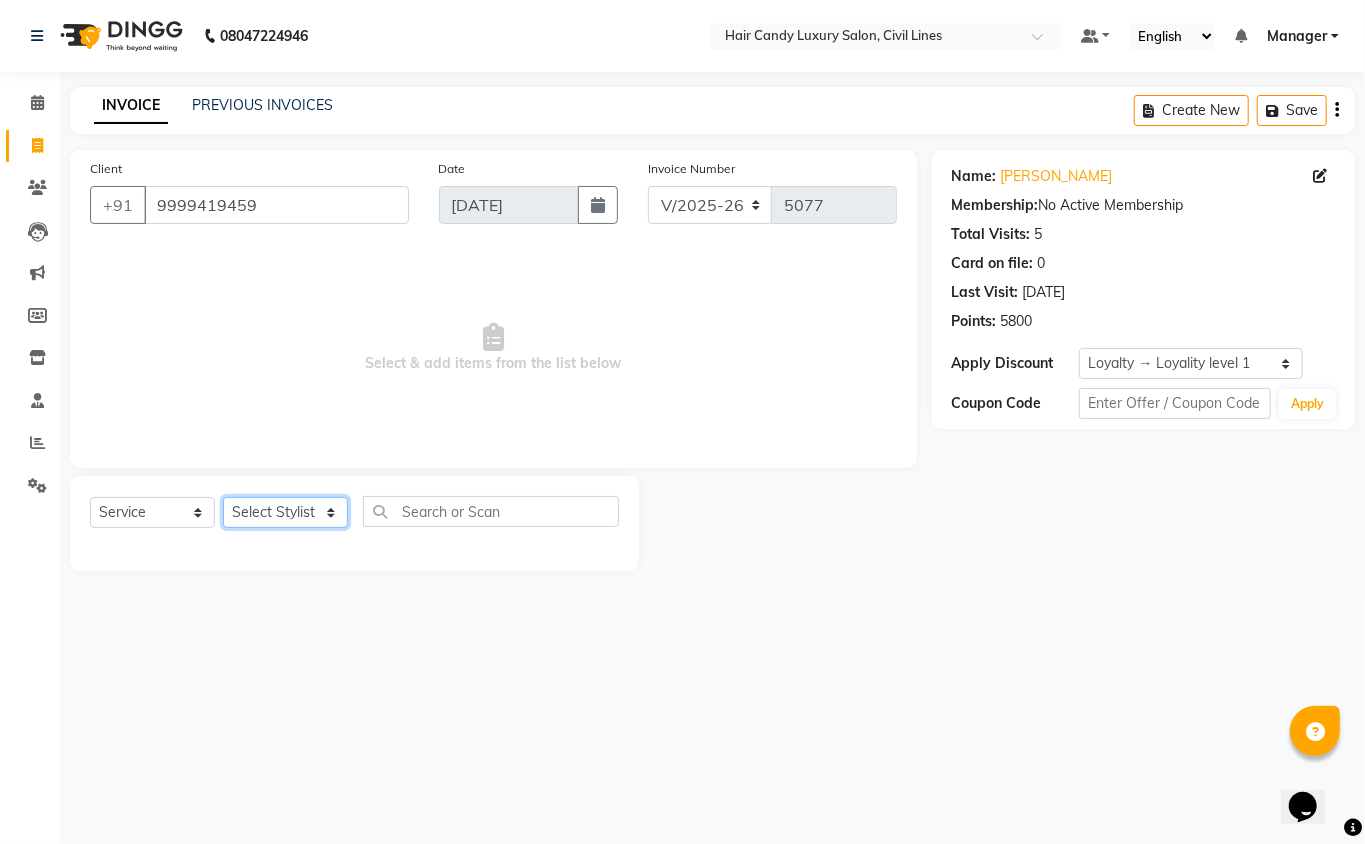 click on "Select Stylist [PERSON_NAME] [PERSON_NAME] [PERSON_NAME] counter sale Danish DAULAT faisal [PERSON_NAME] Manager [PERSON_NAME] mohd [PERSON_NAME] Owner-PRIYANKA [PERSON_NAME] pooja [PERSON_NAME] Reenu [PERSON_NAME] [PERSON_NAME] [PERSON_NAME] [PERSON_NAME] Shubh Shyam [PERSON_NAME] STOCK MANAGER [PERSON_NAME] vikas [PERSON_NAME]" 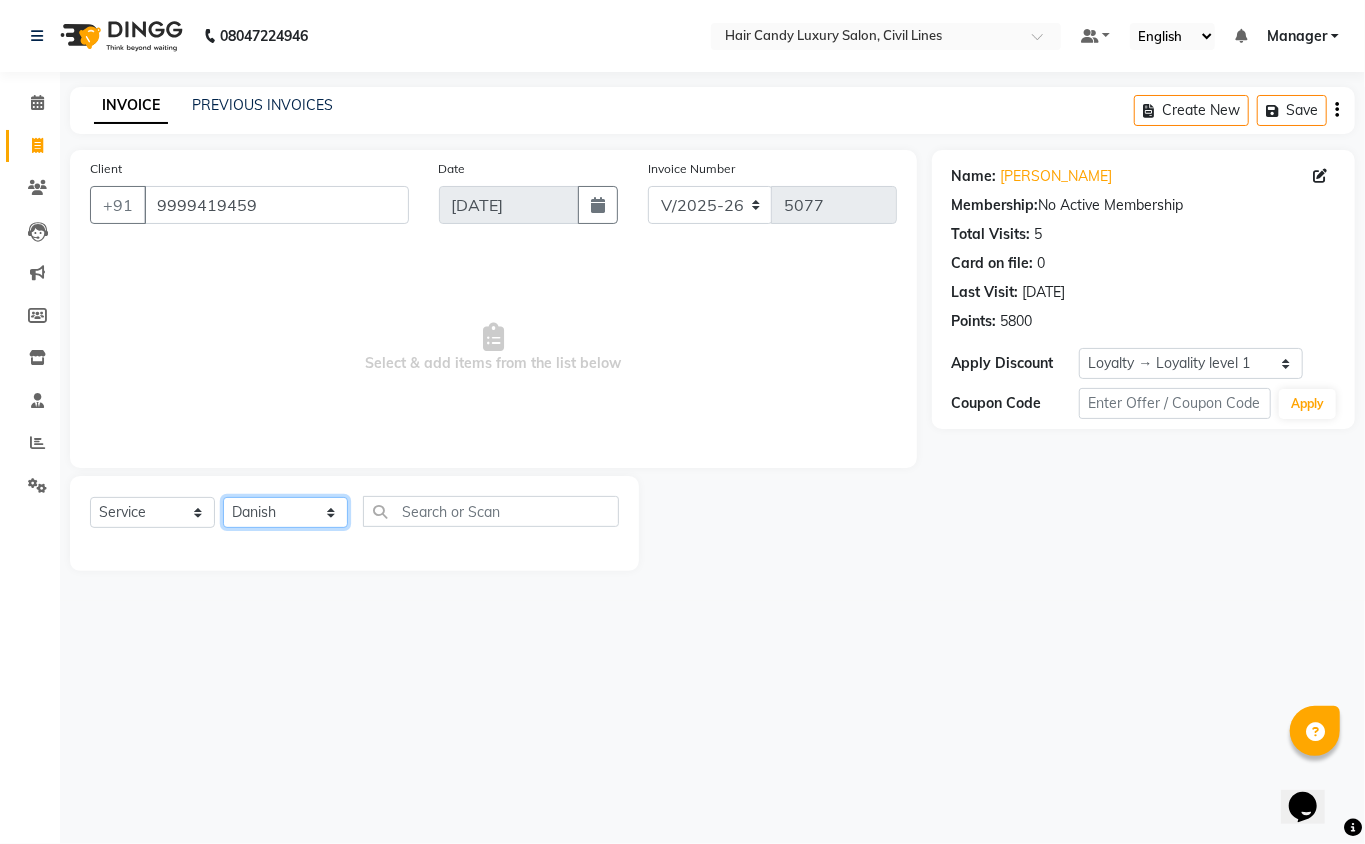 click on "Select Stylist [PERSON_NAME] [PERSON_NAME] [PERSON_NAME] counter sale Danish DAULAT faisal [PERSON_NAME] Manager [PERSON_NAME] mohd [PERSON_NAME] Owner-PRIYANKA [PERSON_NAME] pooja [PERSON_NAME] Reenu [PERSON_NAME] [PERSON_NAME] [PERSON_NAME] [PERSON_NAME] Shubh Shyam [PERSON_NAME] STOCK MANAGER [PERSON_NAME] vikas [PERSON_NAME]" 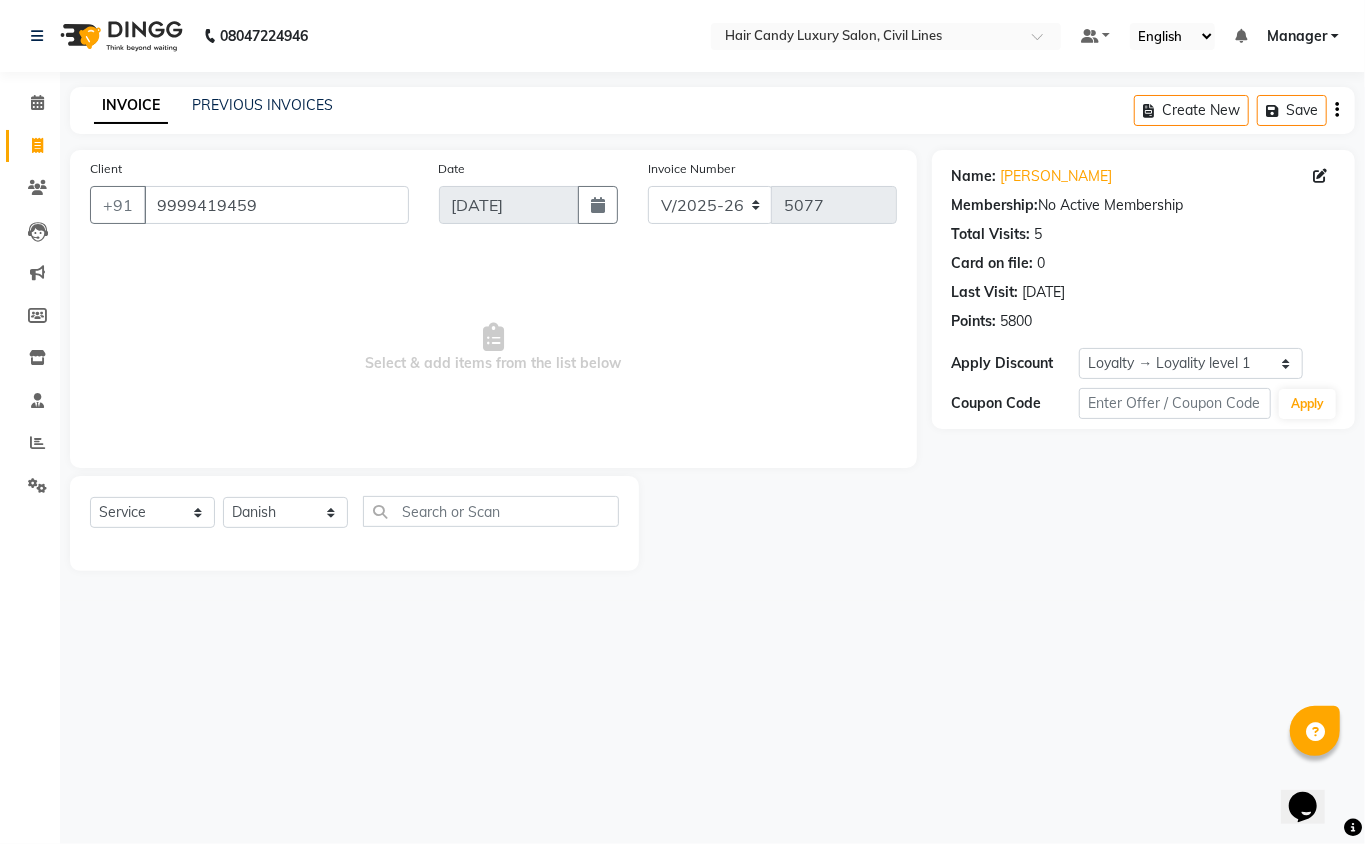 click on "INVOICE PREVIOUS INVOICES Create New   Save" 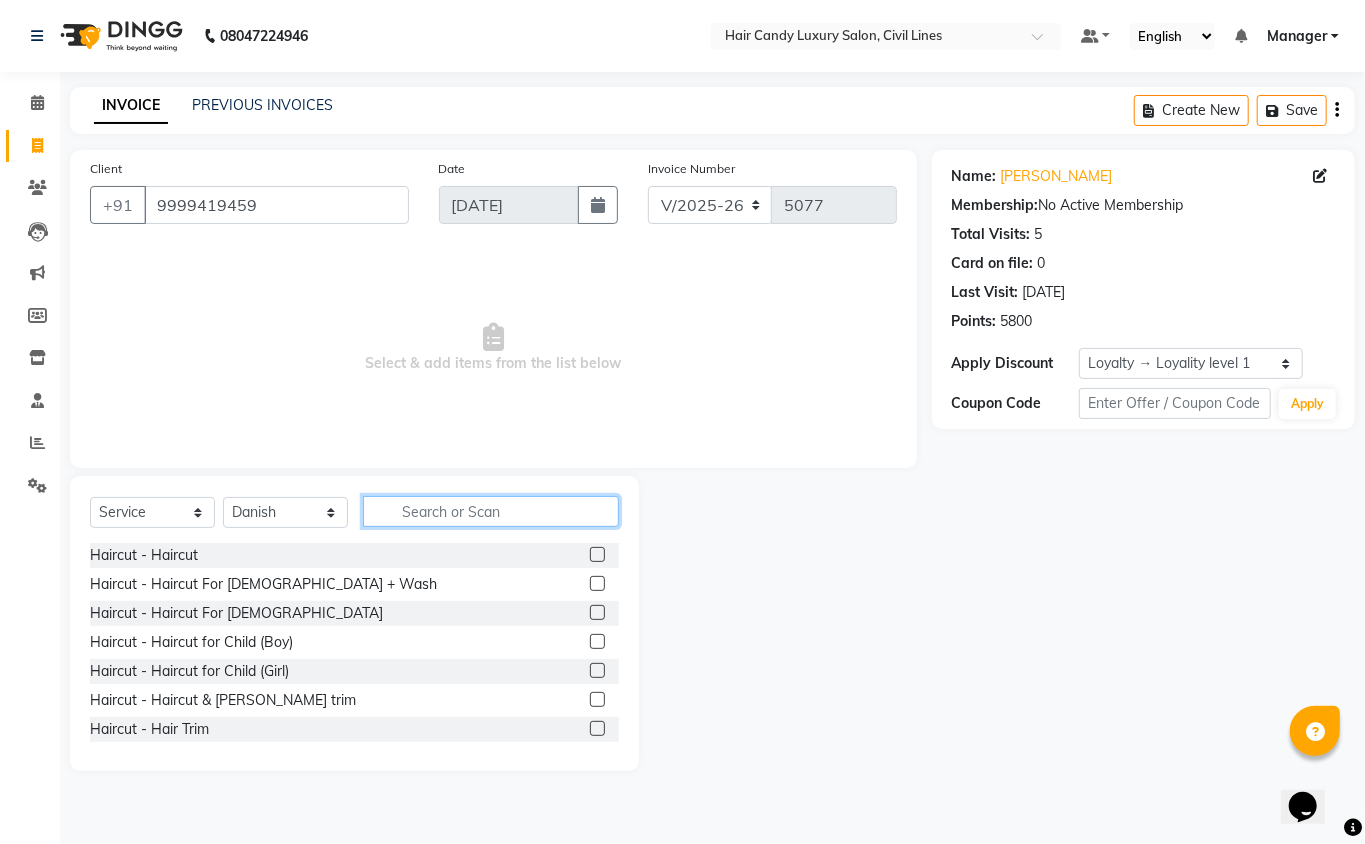 click 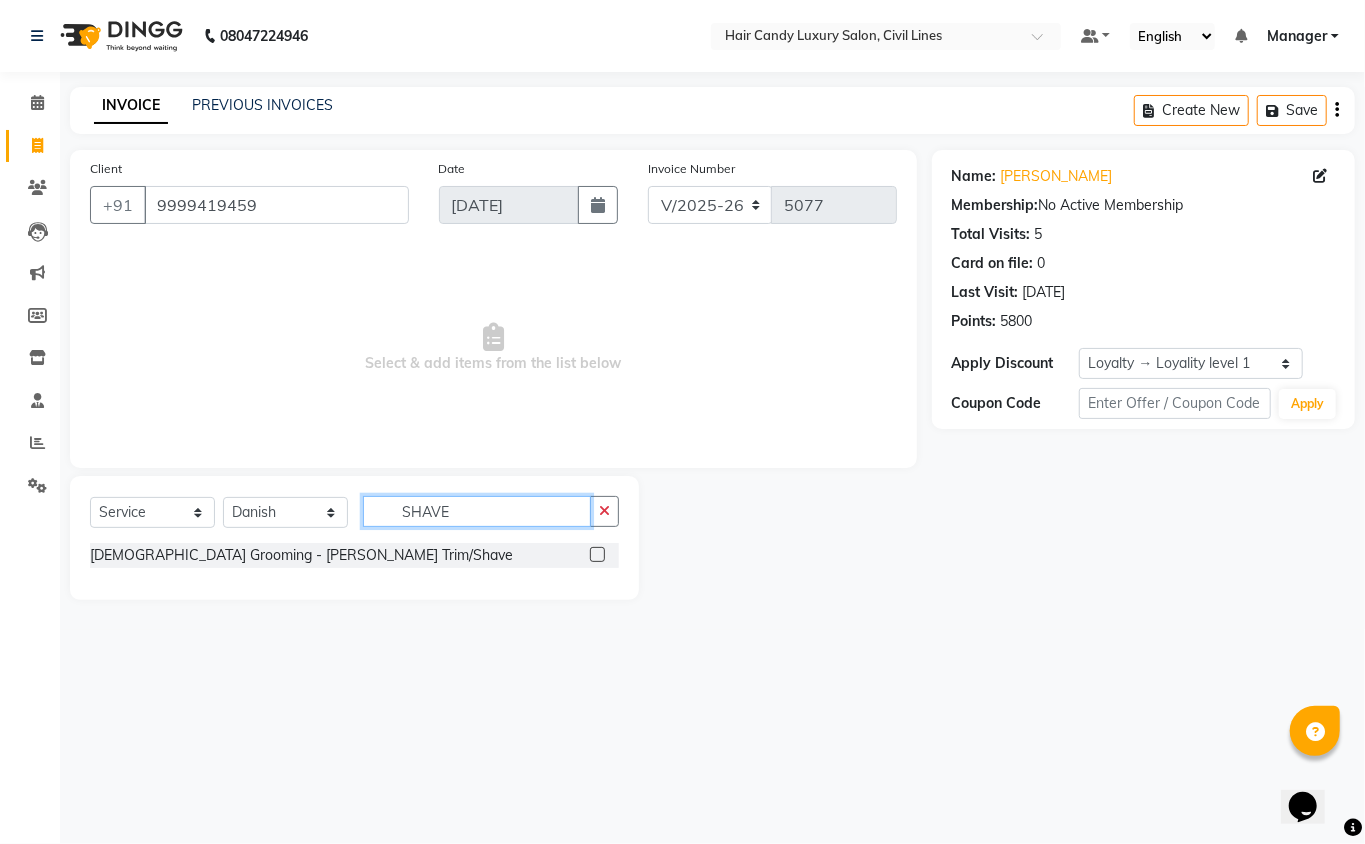 type on "SHAVE" 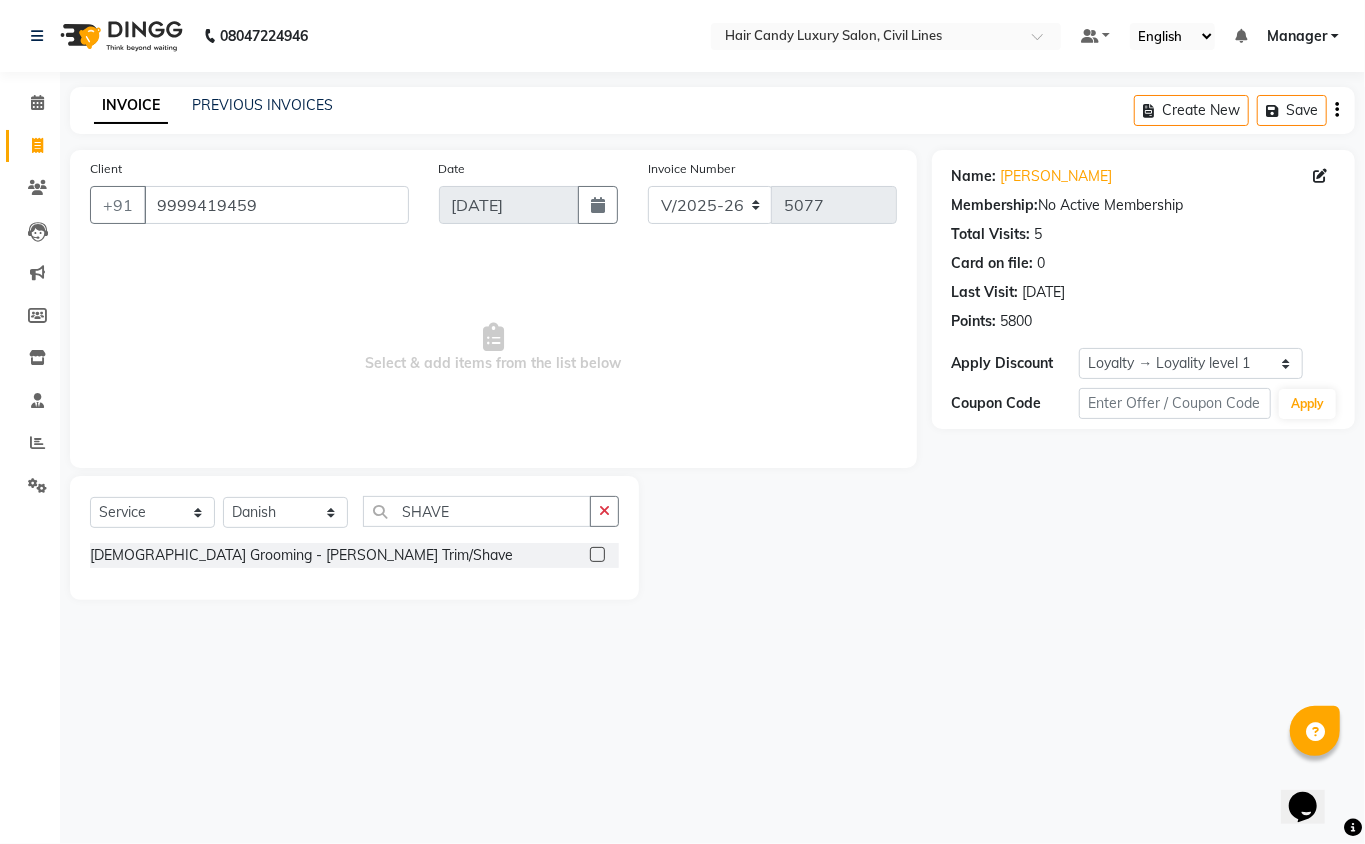 click on "[DEMOGRAPHIC_DATA] Grooming - [PERSON_NAME] Trim/Shave" 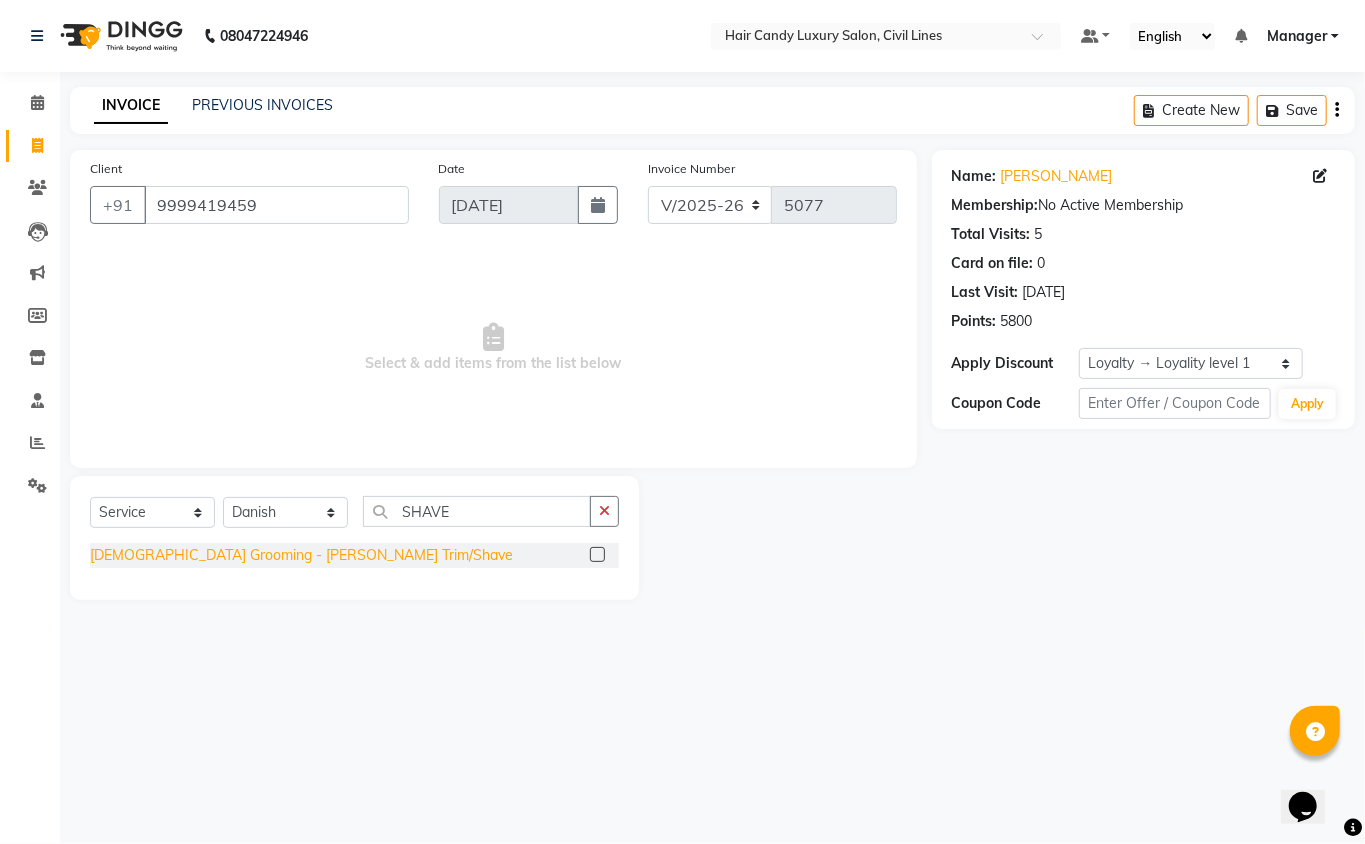 click on "[DEMOGRAPHIC_DATA] Grooming - [PERSON_NAME] Trim/Shave" 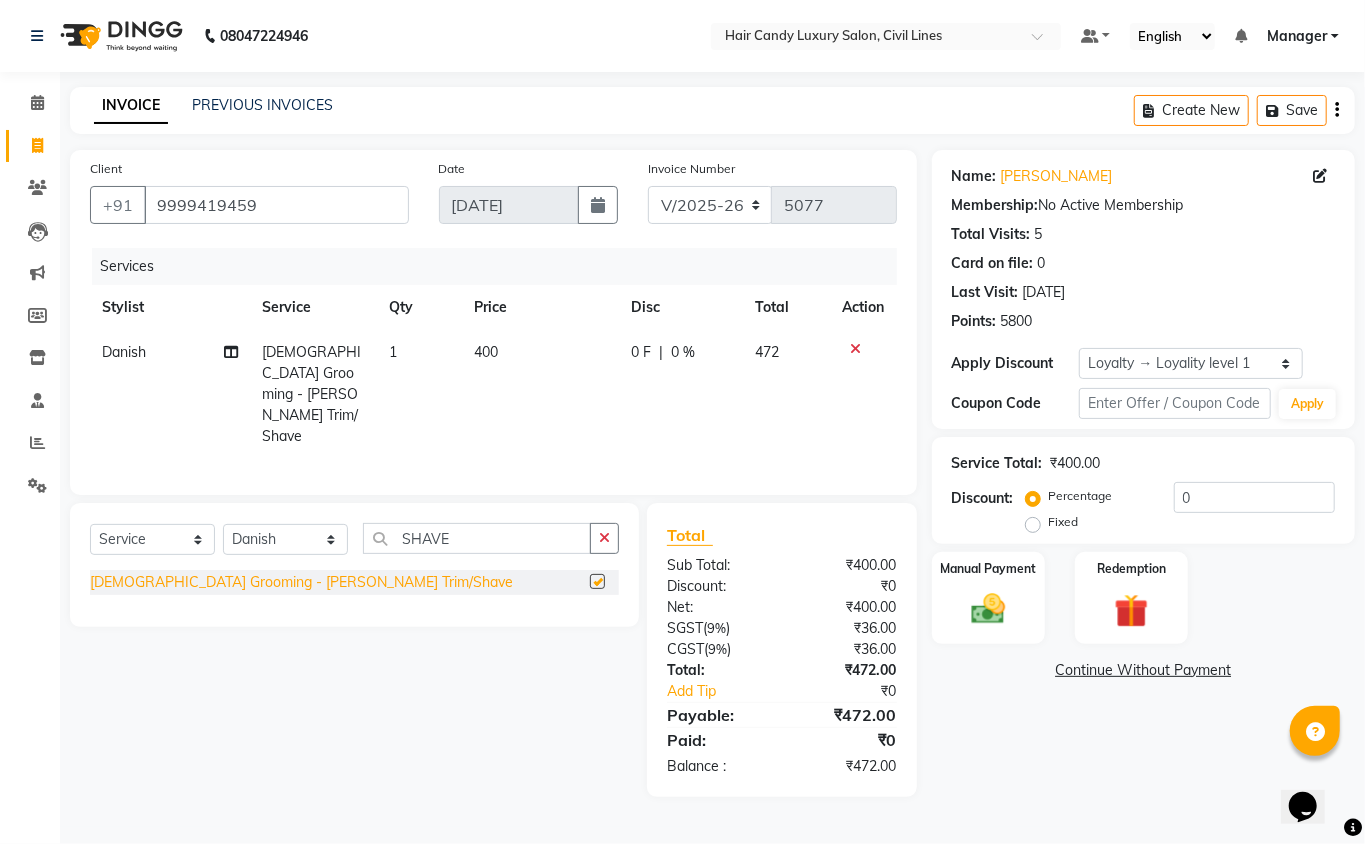 checkbox on "false" 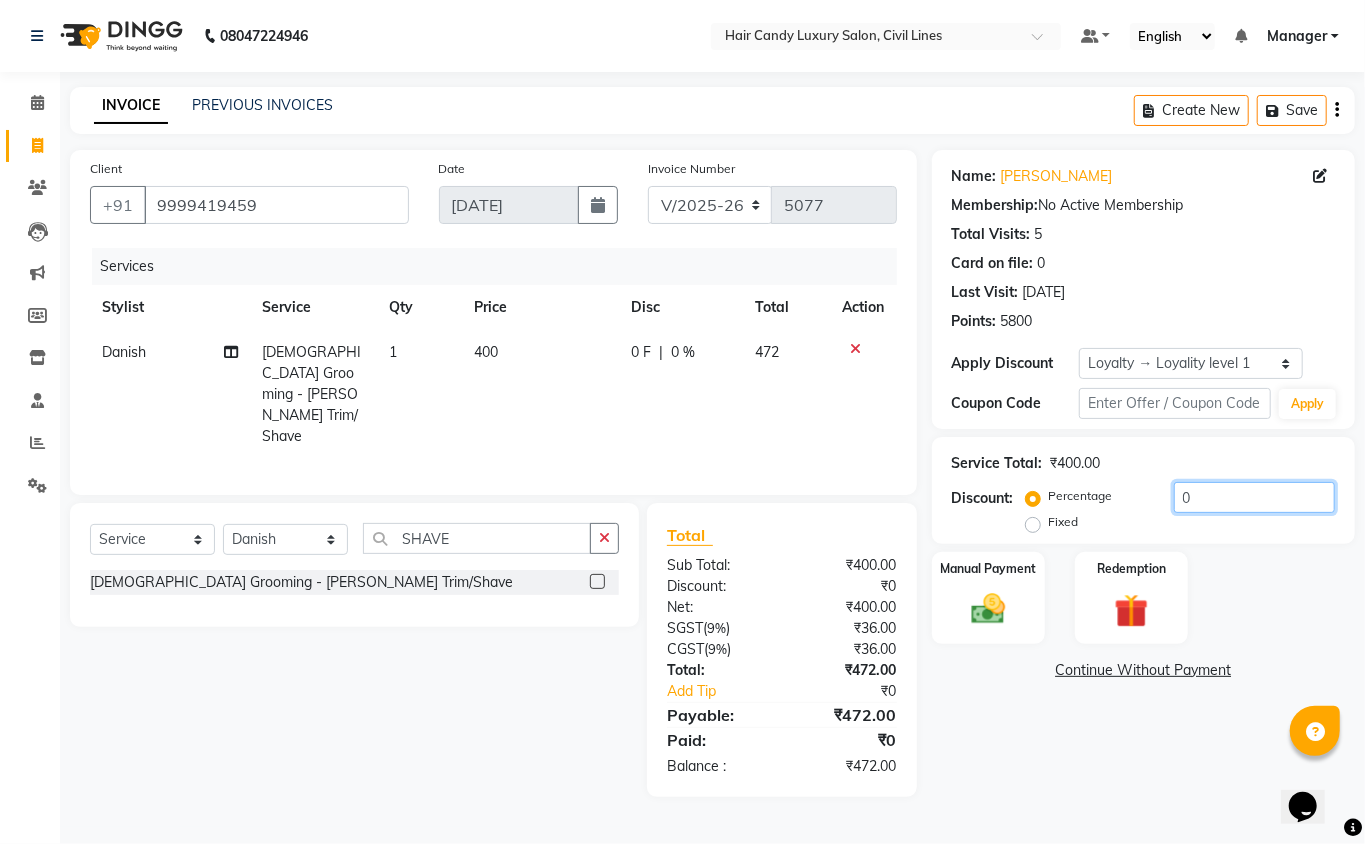 click on "0" 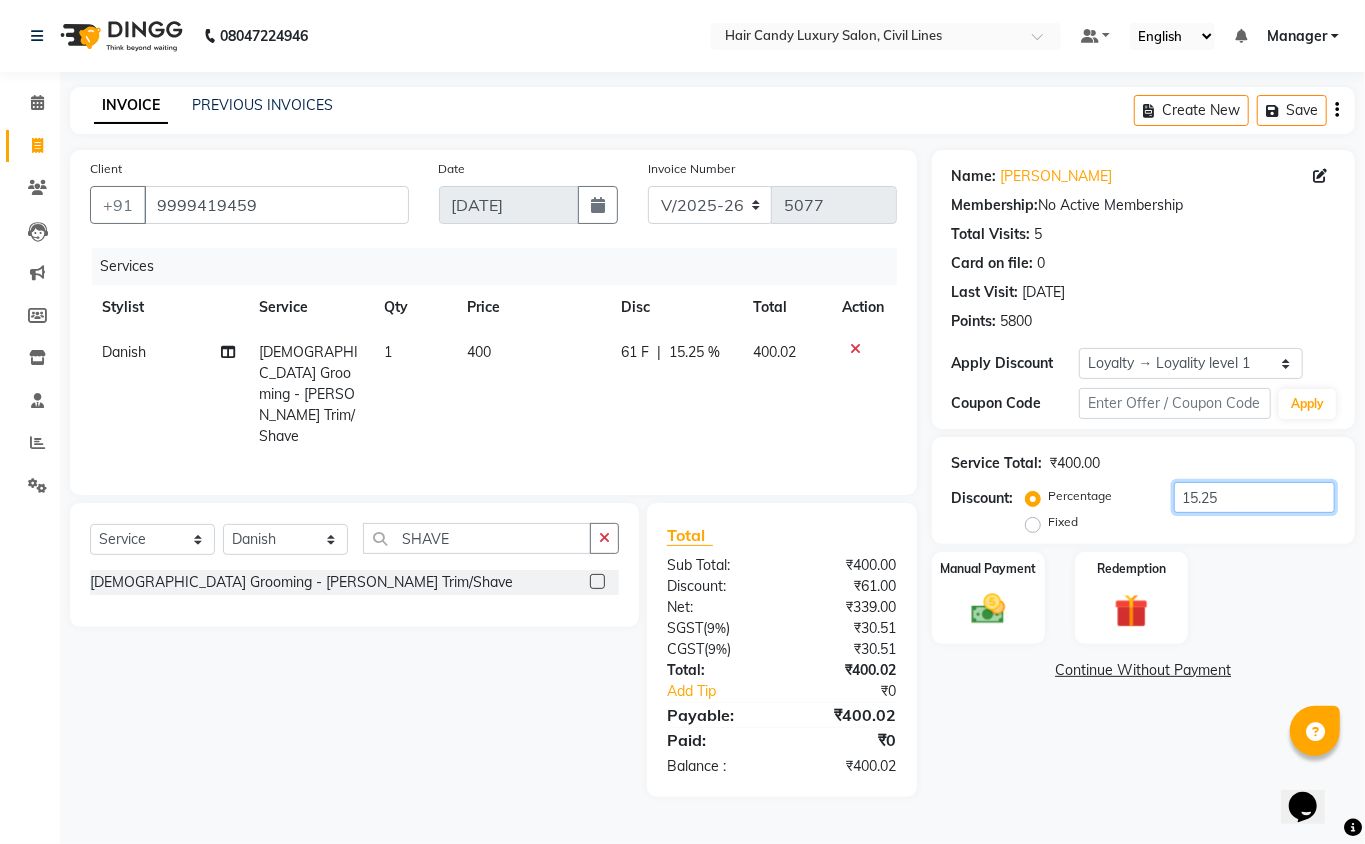 drag, startPoint x: 1208, startPoint y: 496, endPoint x: 1130, endPoint y: 549, distance: 94.302704 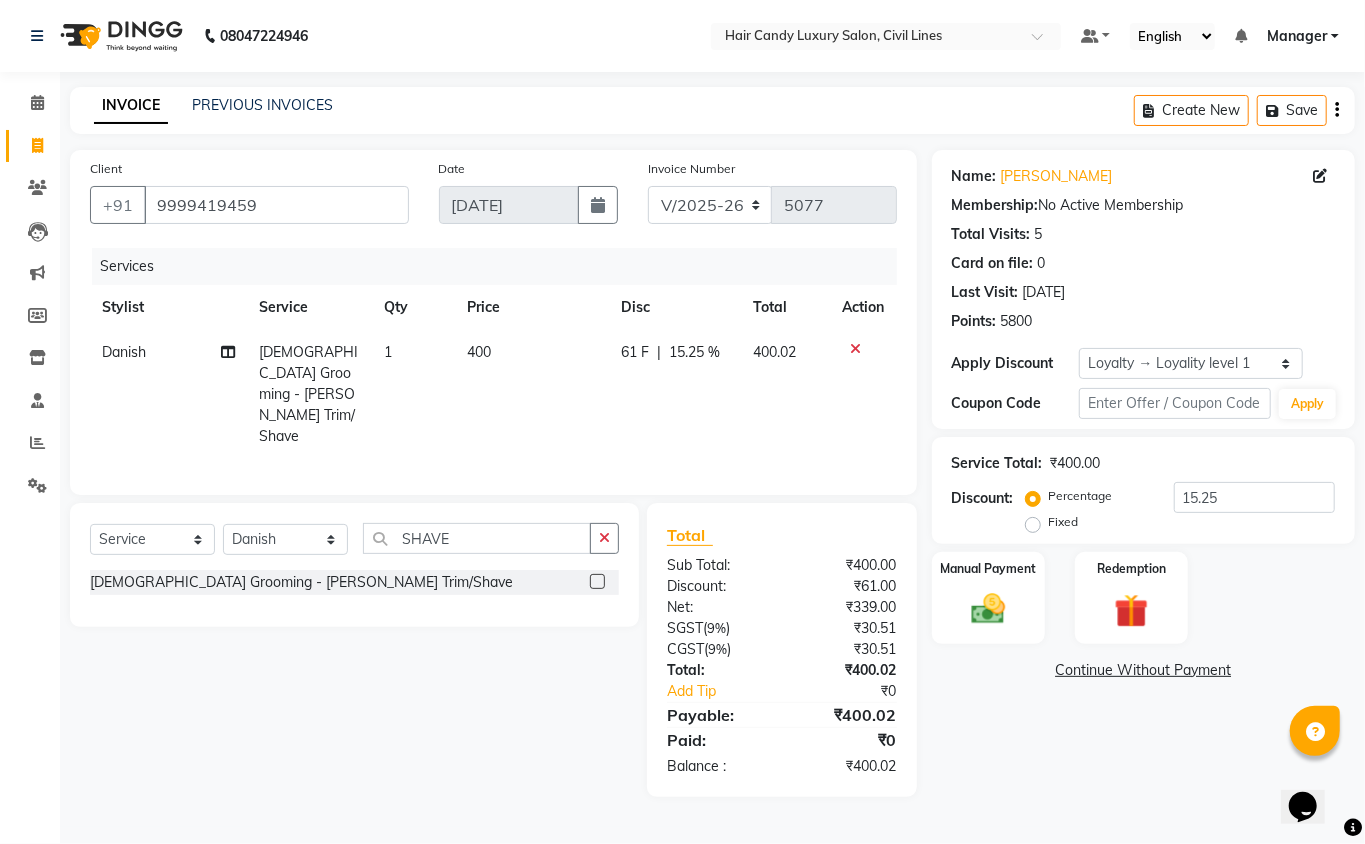 drag, startPoint x: 1130, startPoint y: 549, endPoint x: 1000, endPoint y: 705, distance: 203.0665 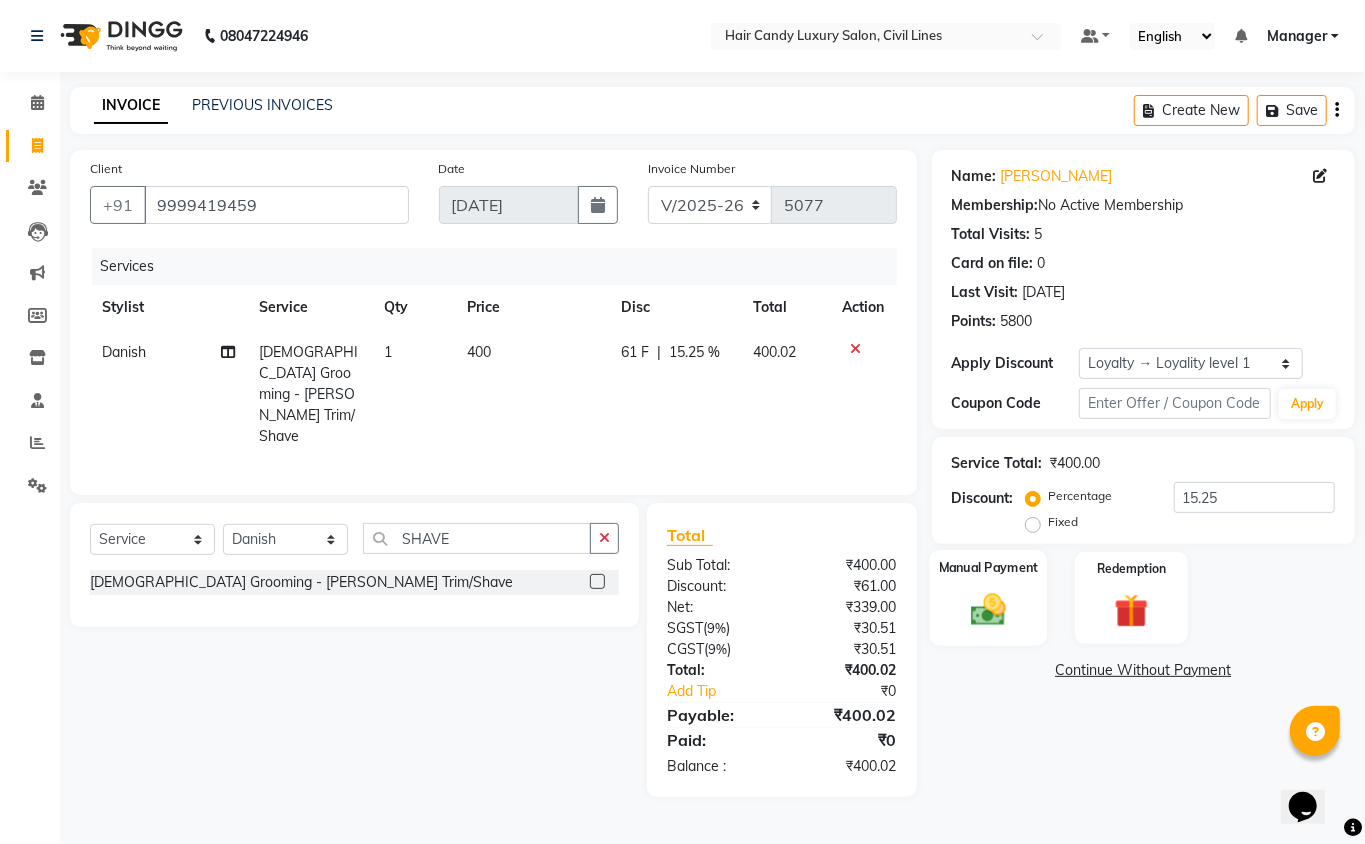 click 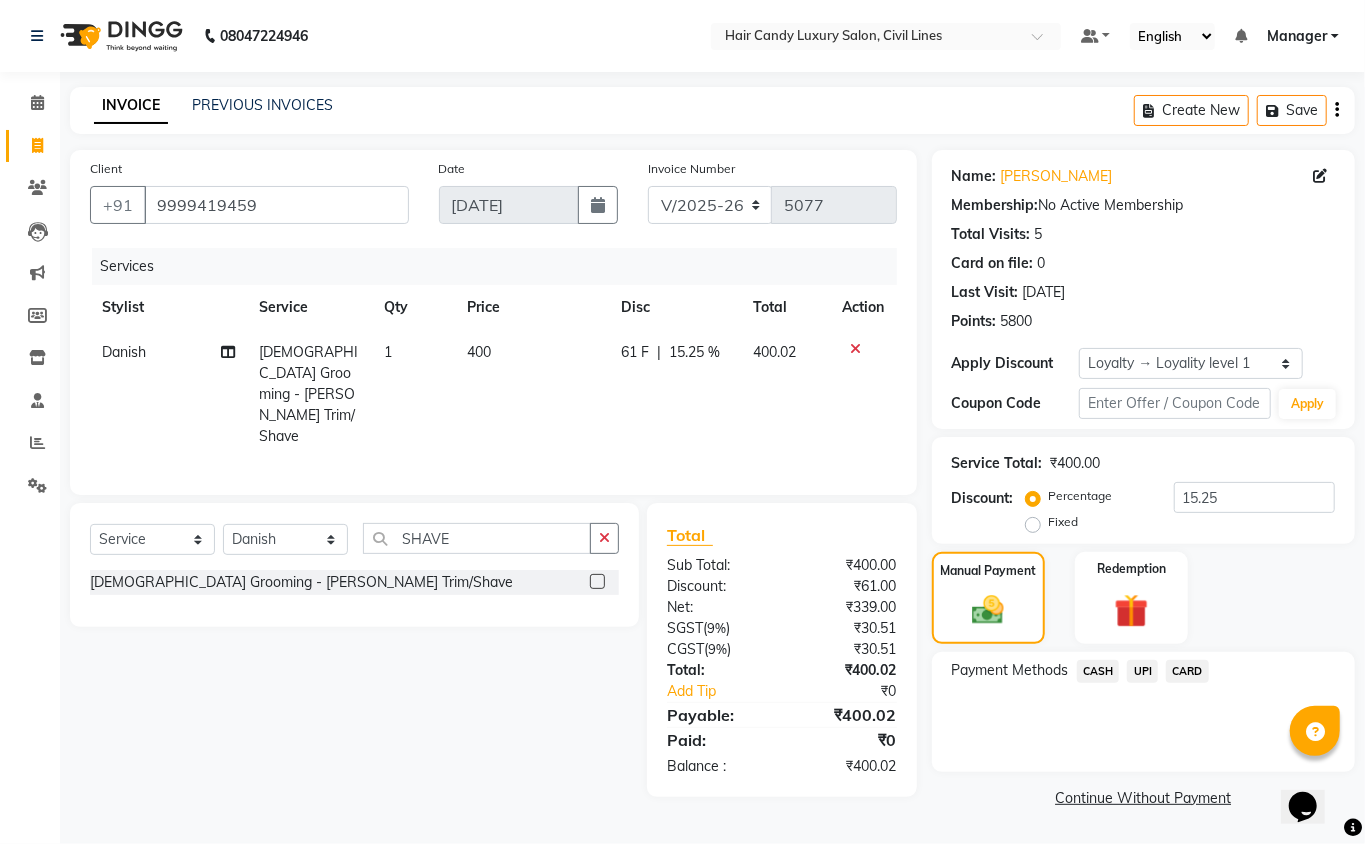 click on "CARD" 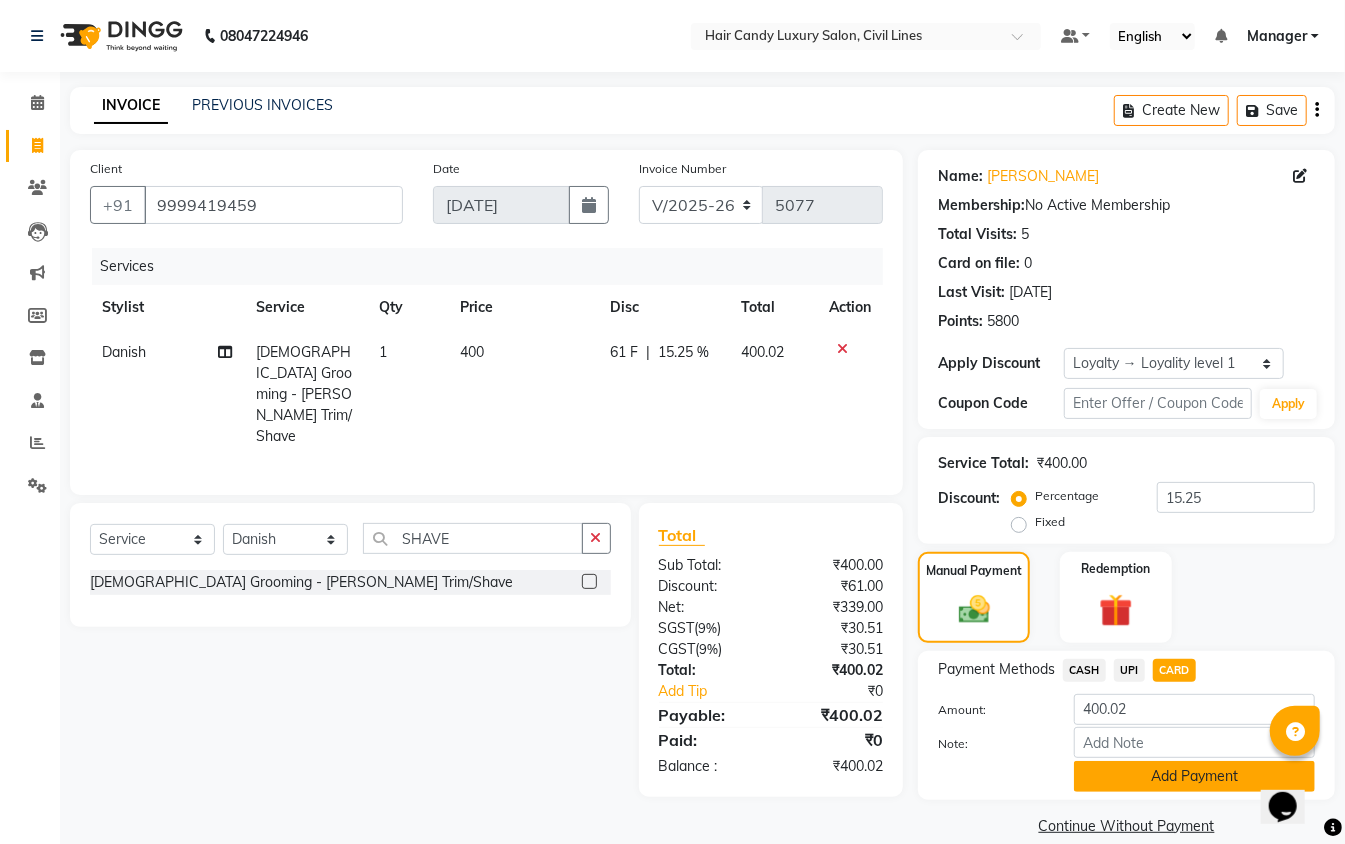 click on "Add Payment" 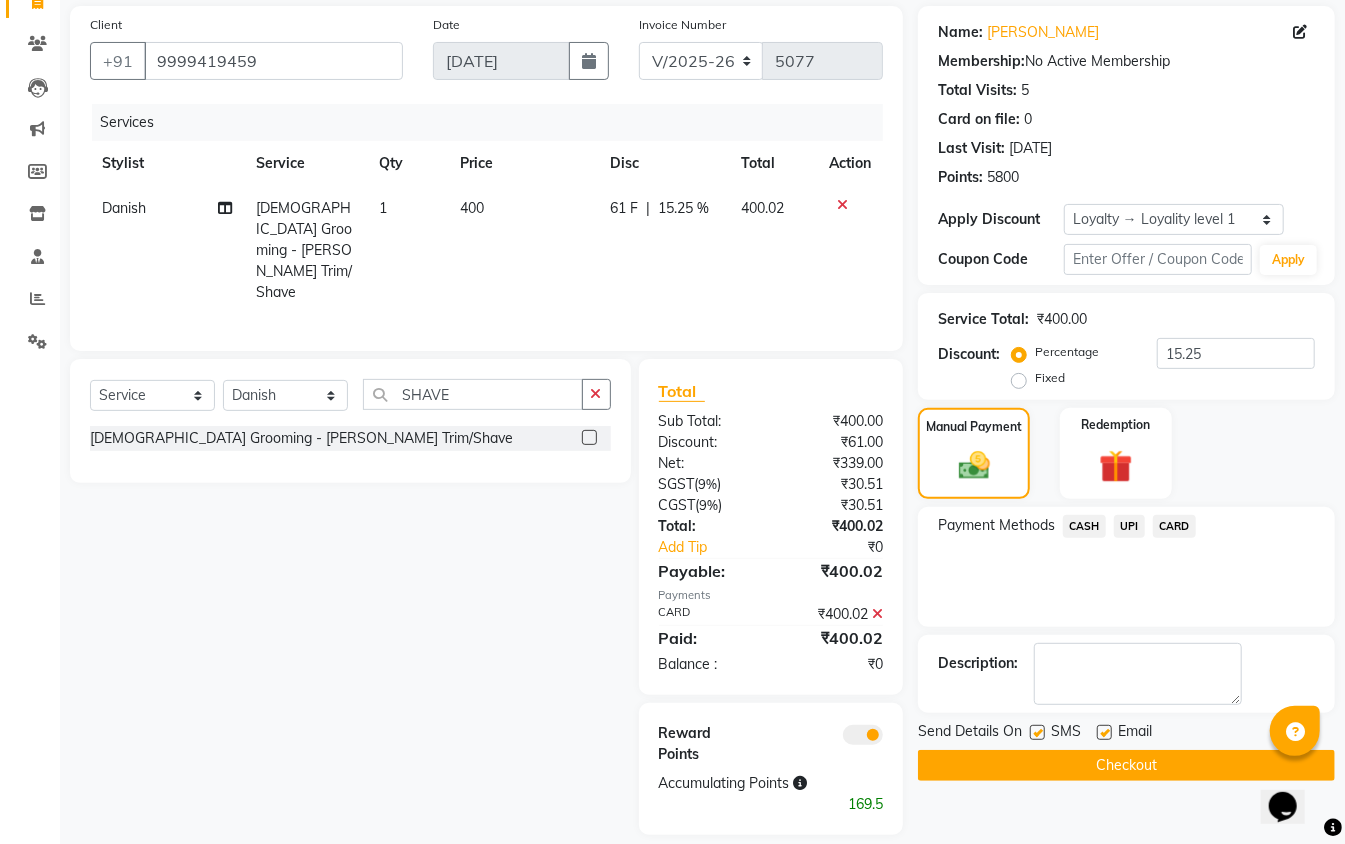 click 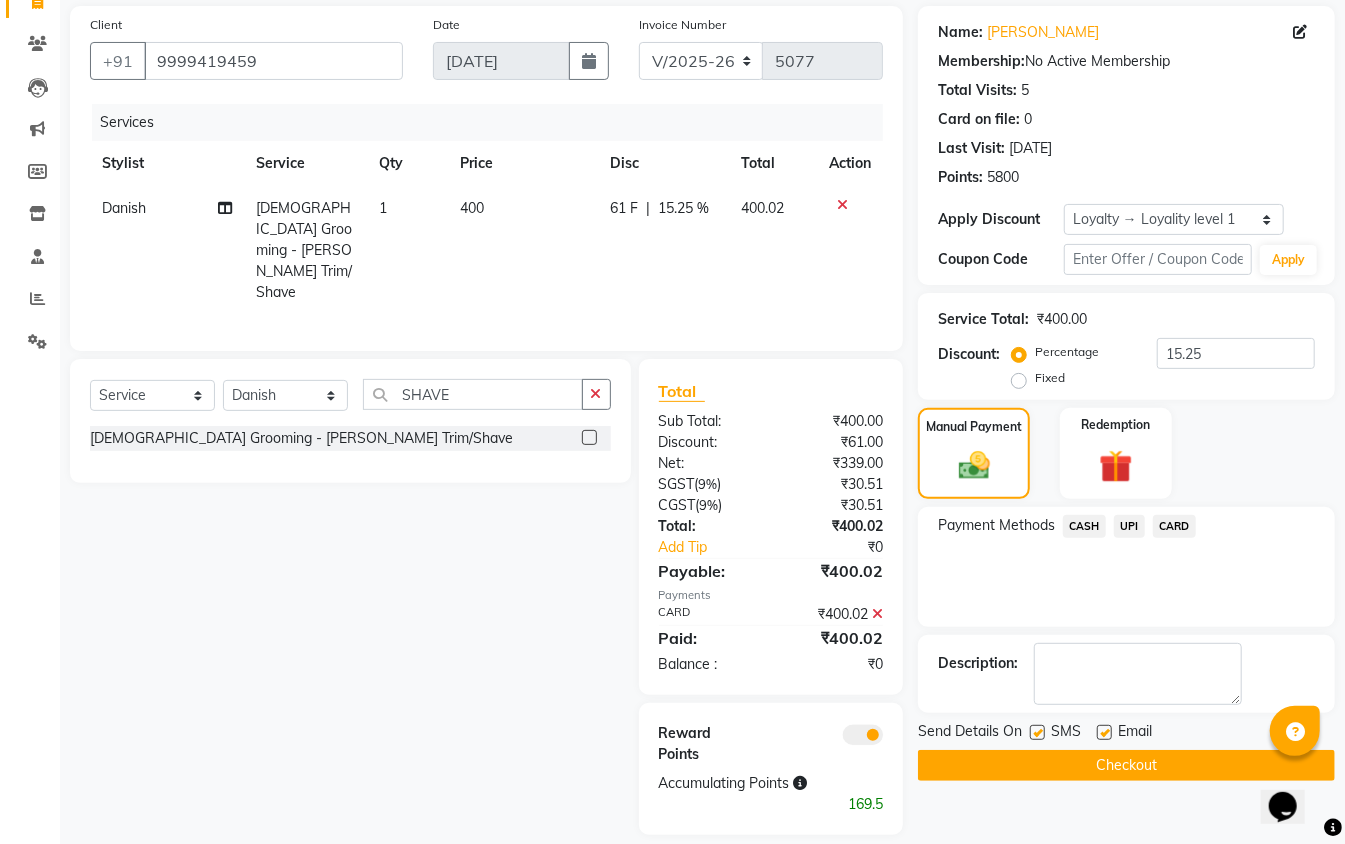 click 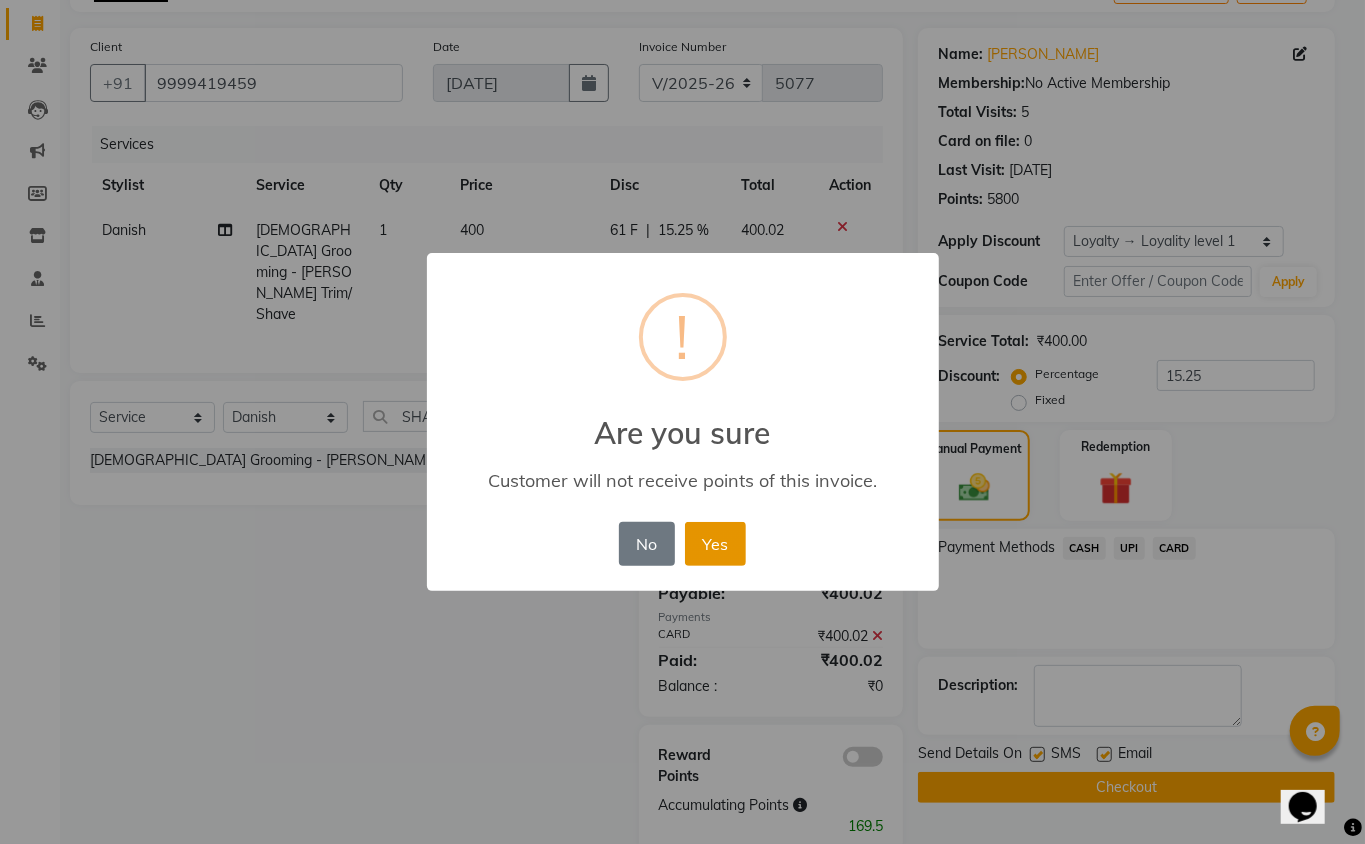 click on "Yes" at bounding box center (715, 544) 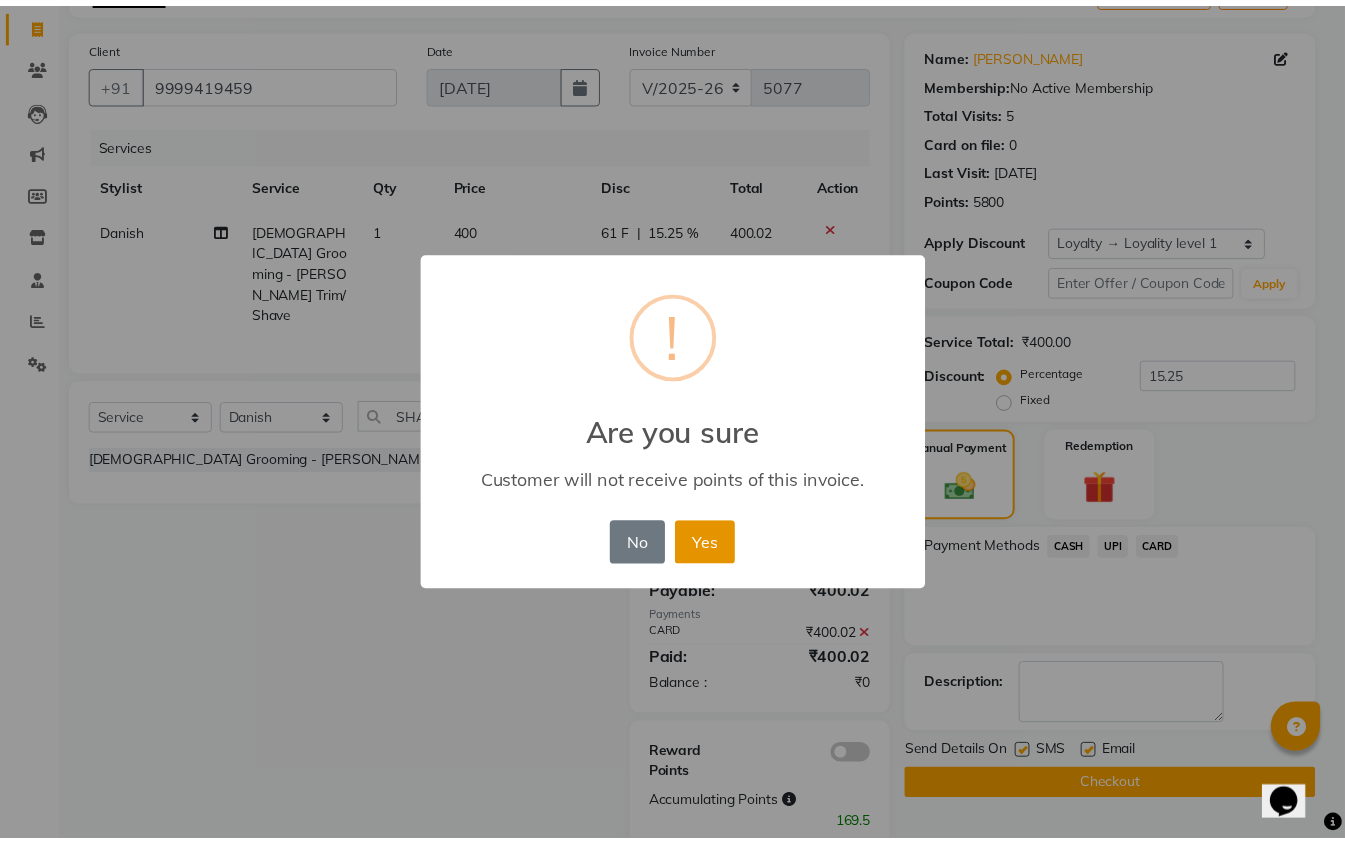 scroll, scrollTop: 113, scrollLeft: 0, axis: vertical 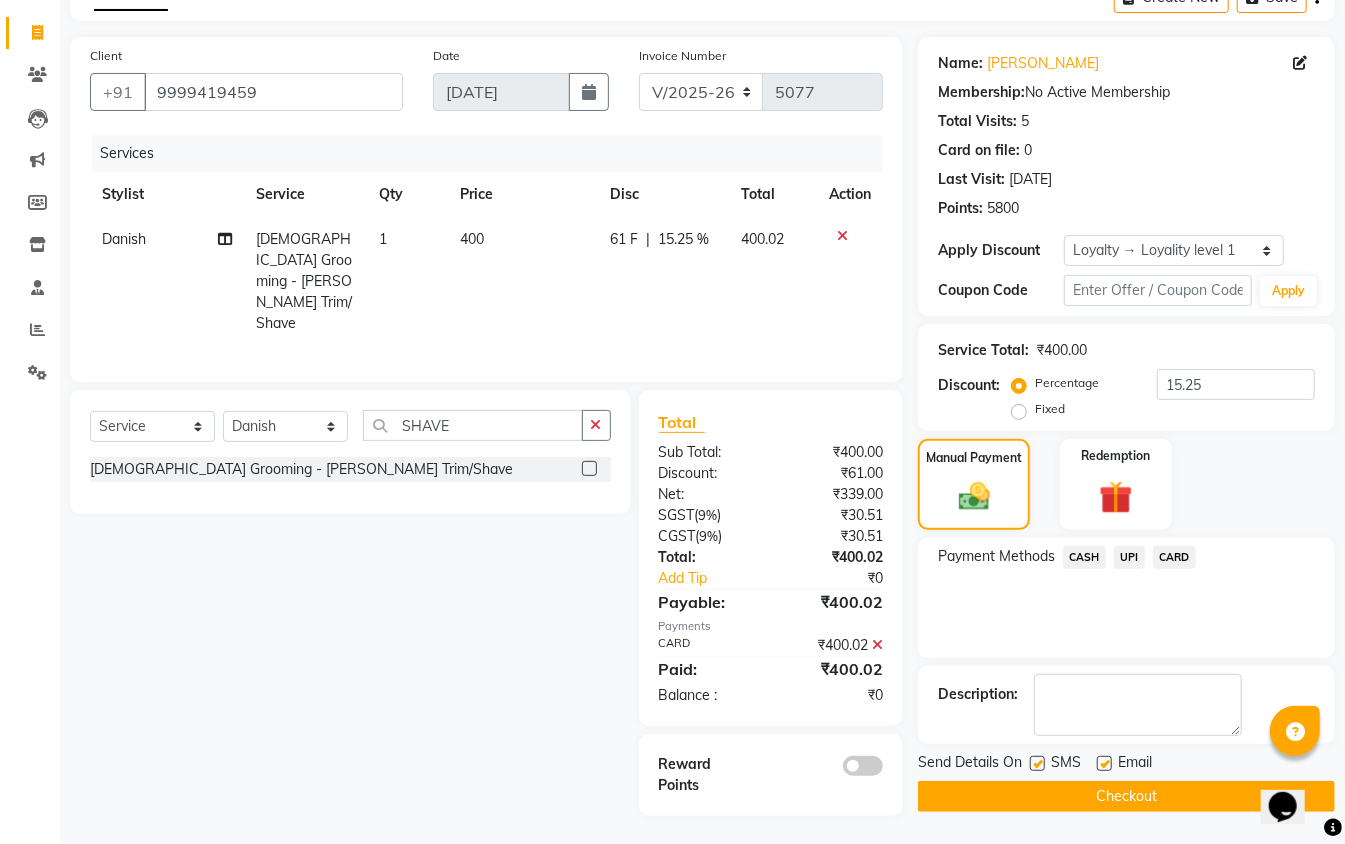 click 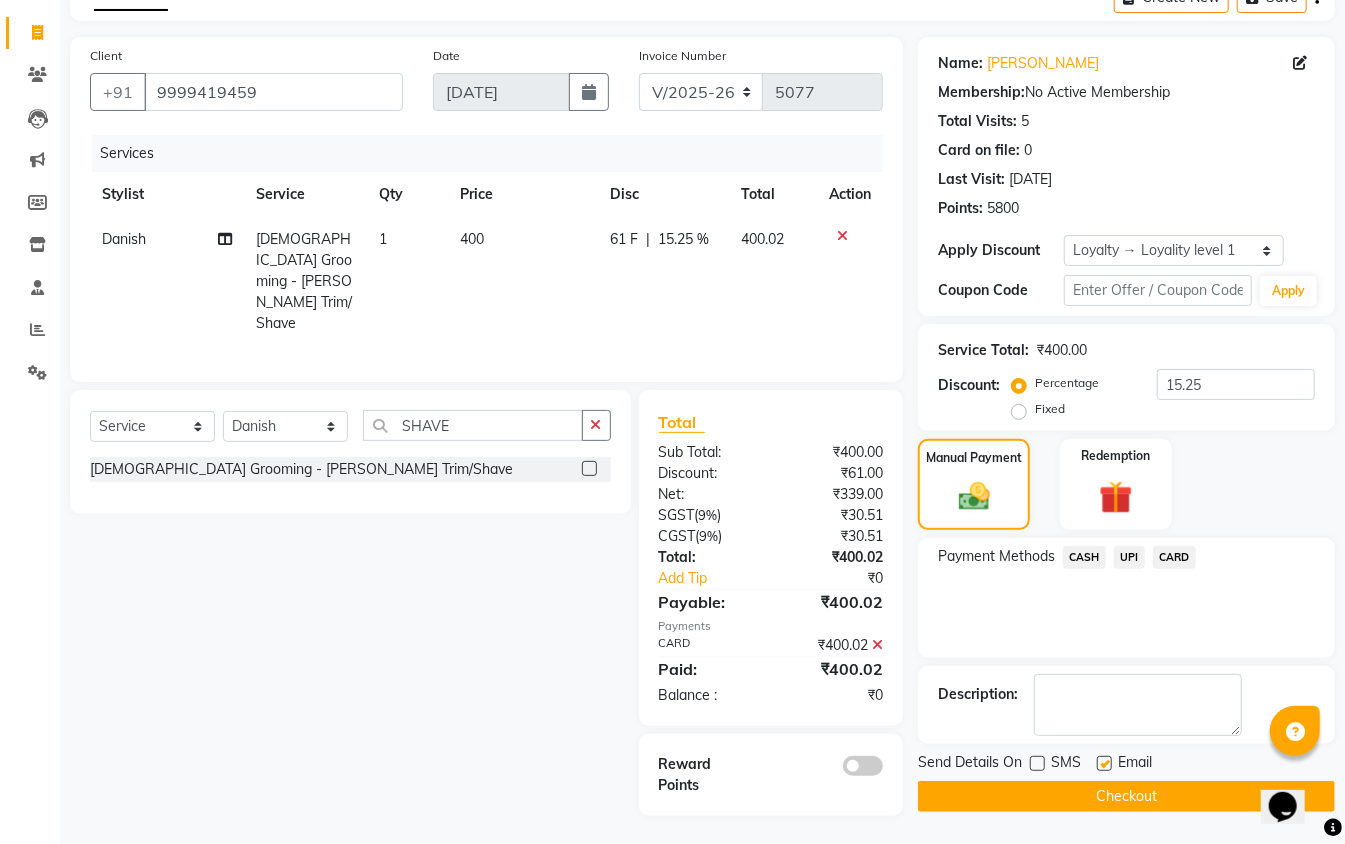 click on "Checkout" 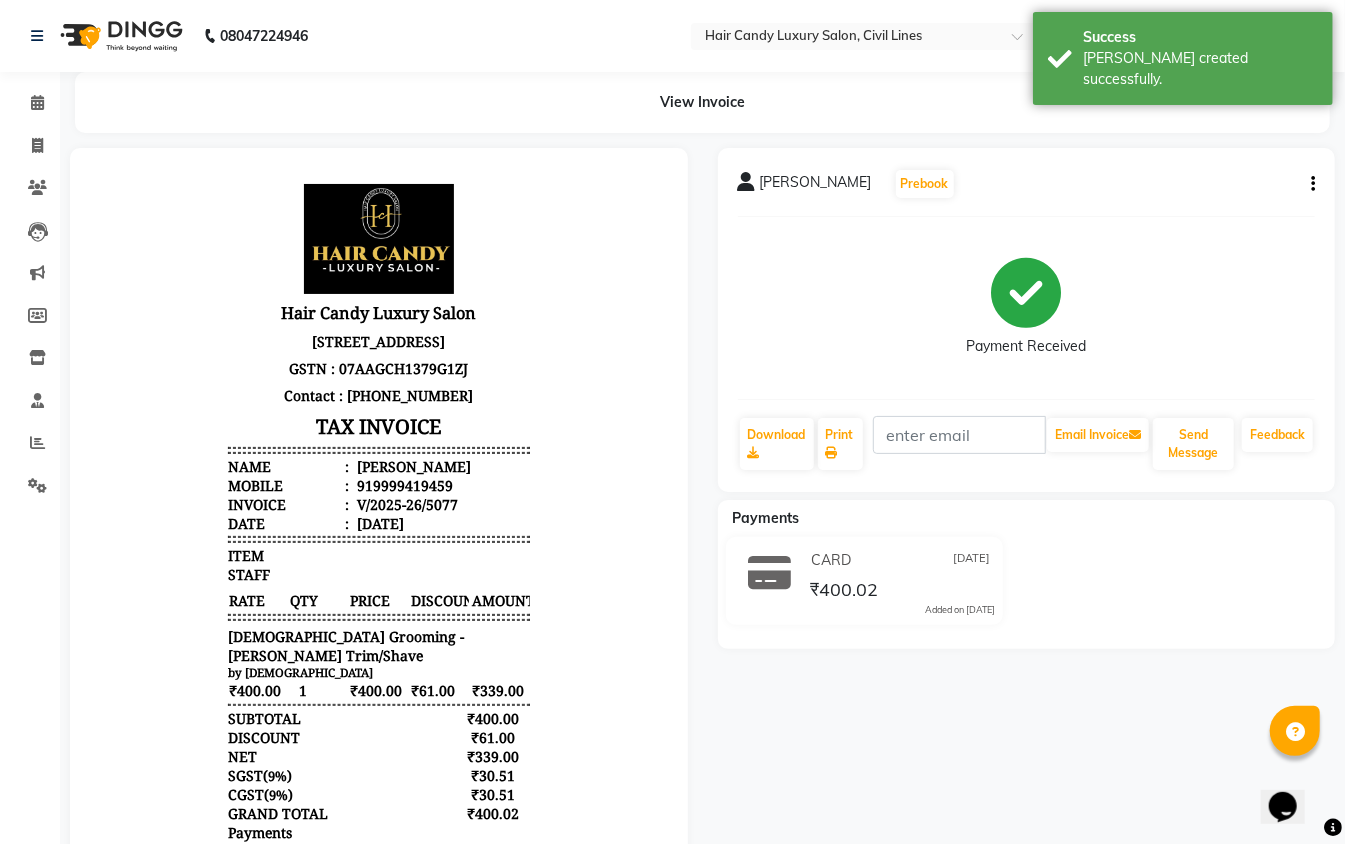 scroll, scrollTop: 0, scrollLeft: 0, axis: both 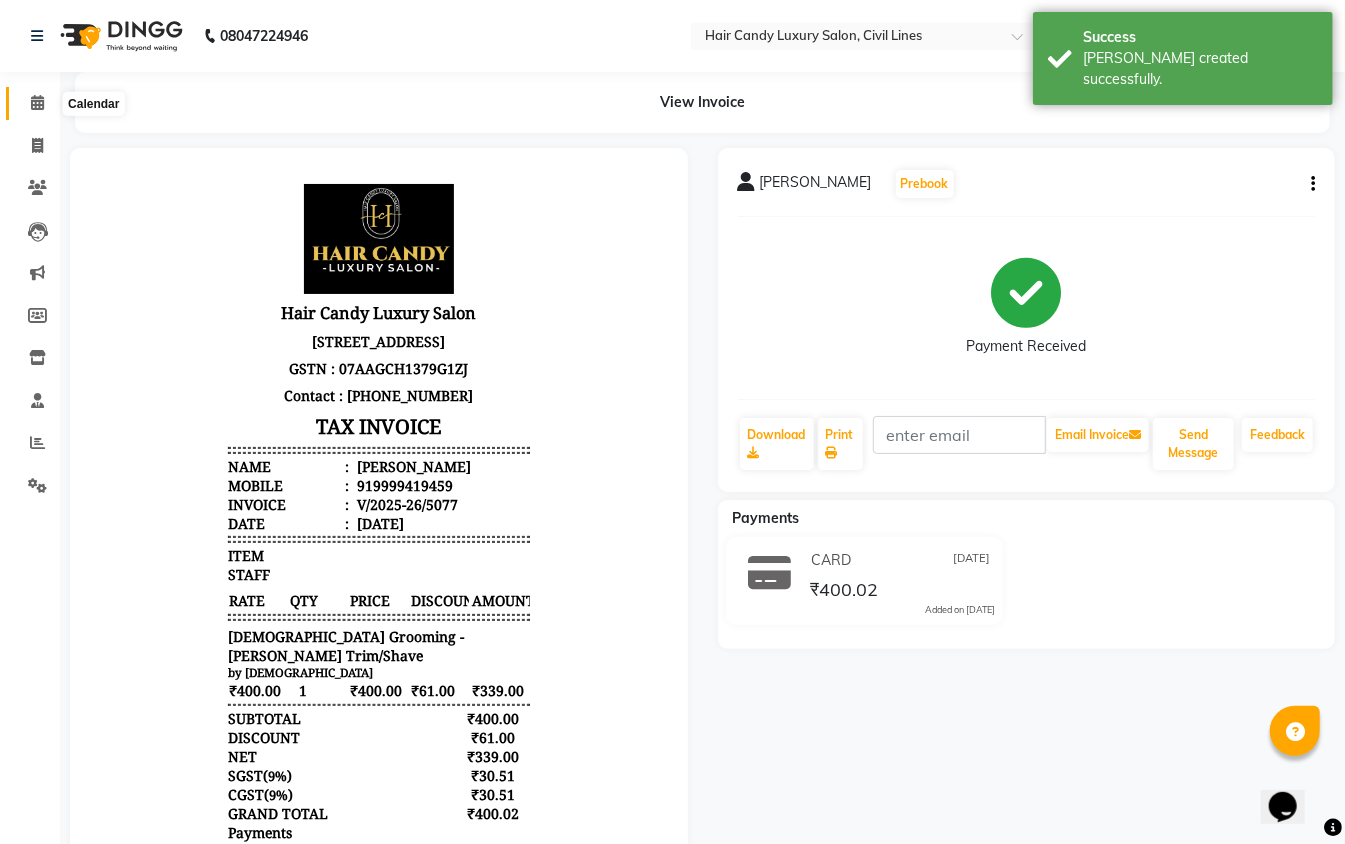 click 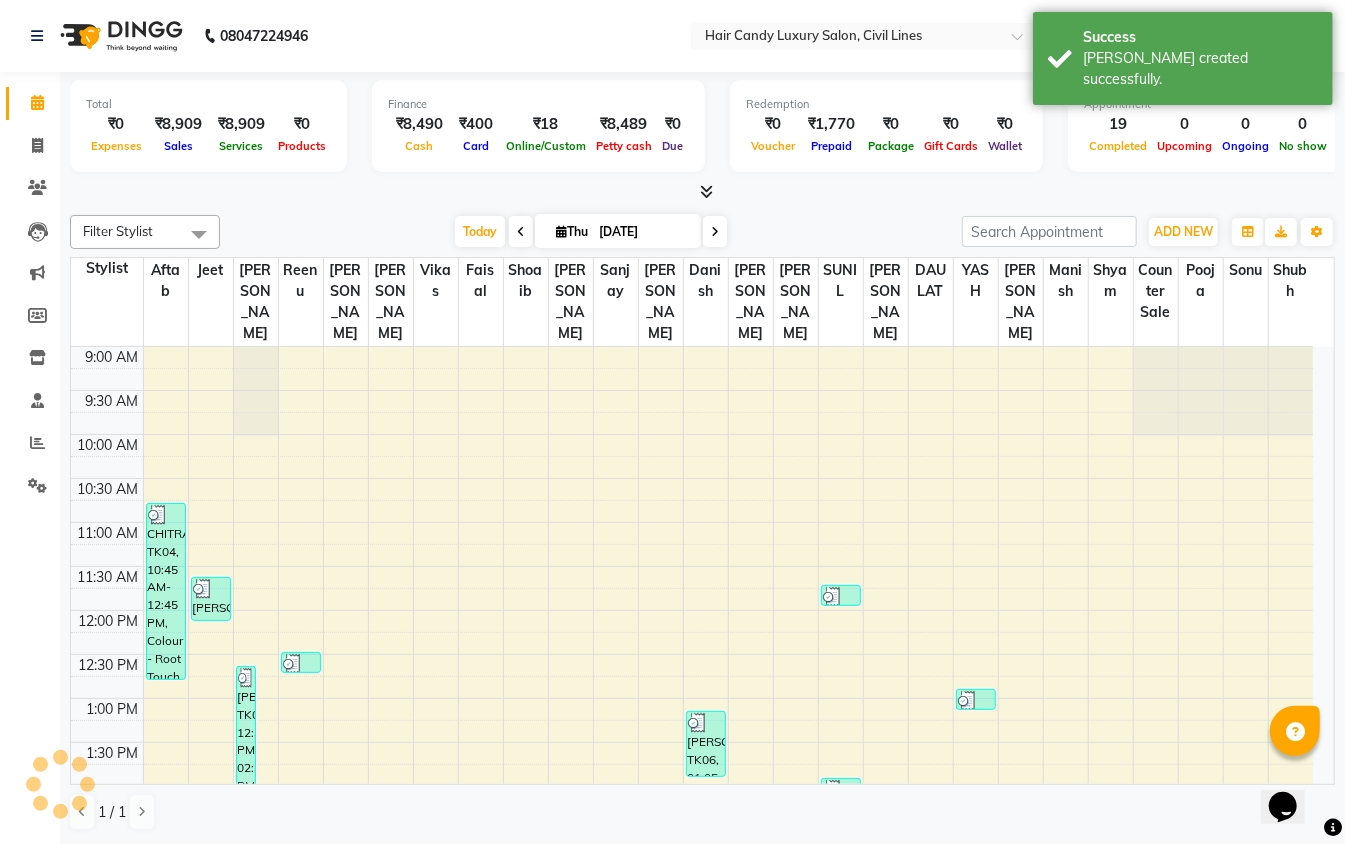 scroll, scrollTop: 0, scrollLeft: 0, axis: both 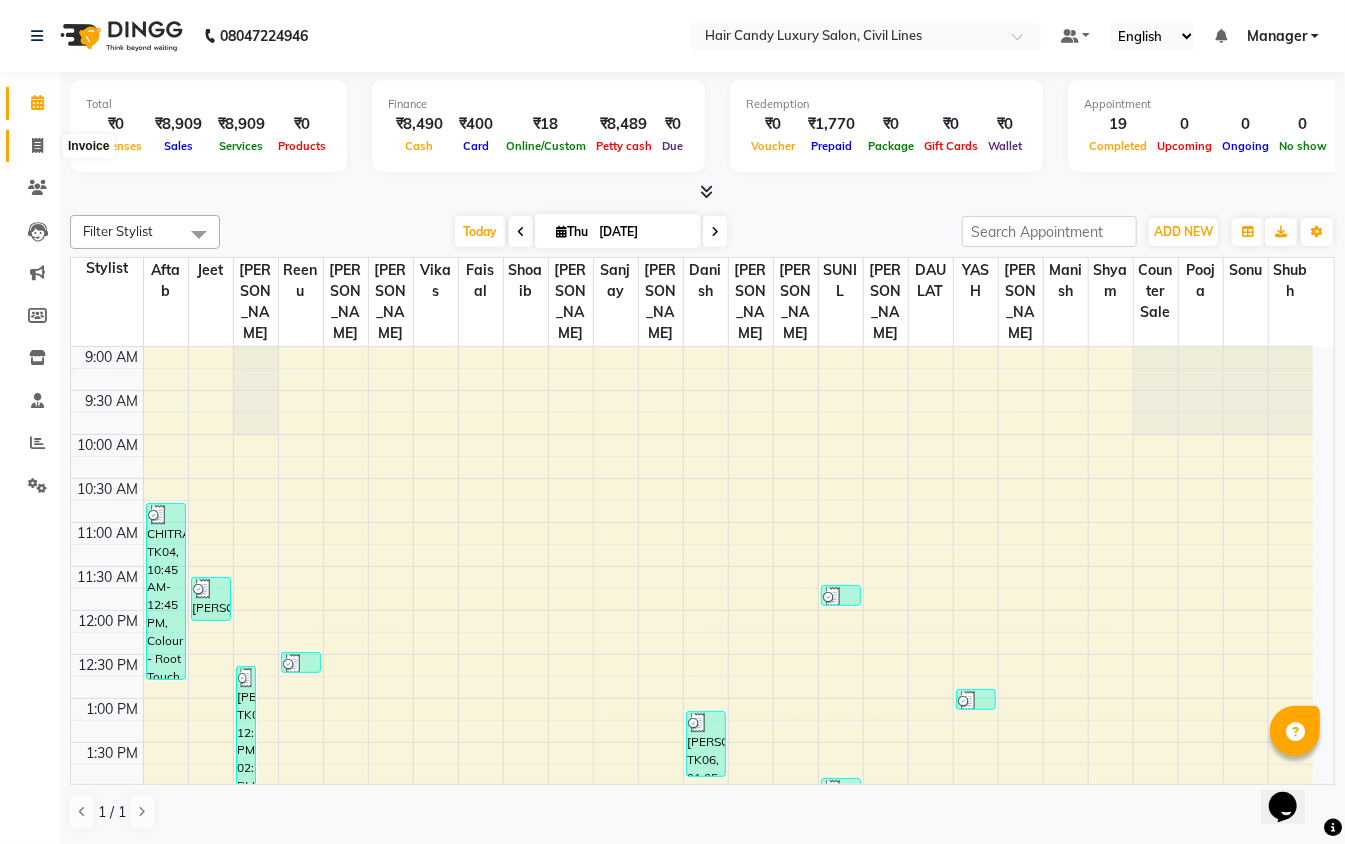 click 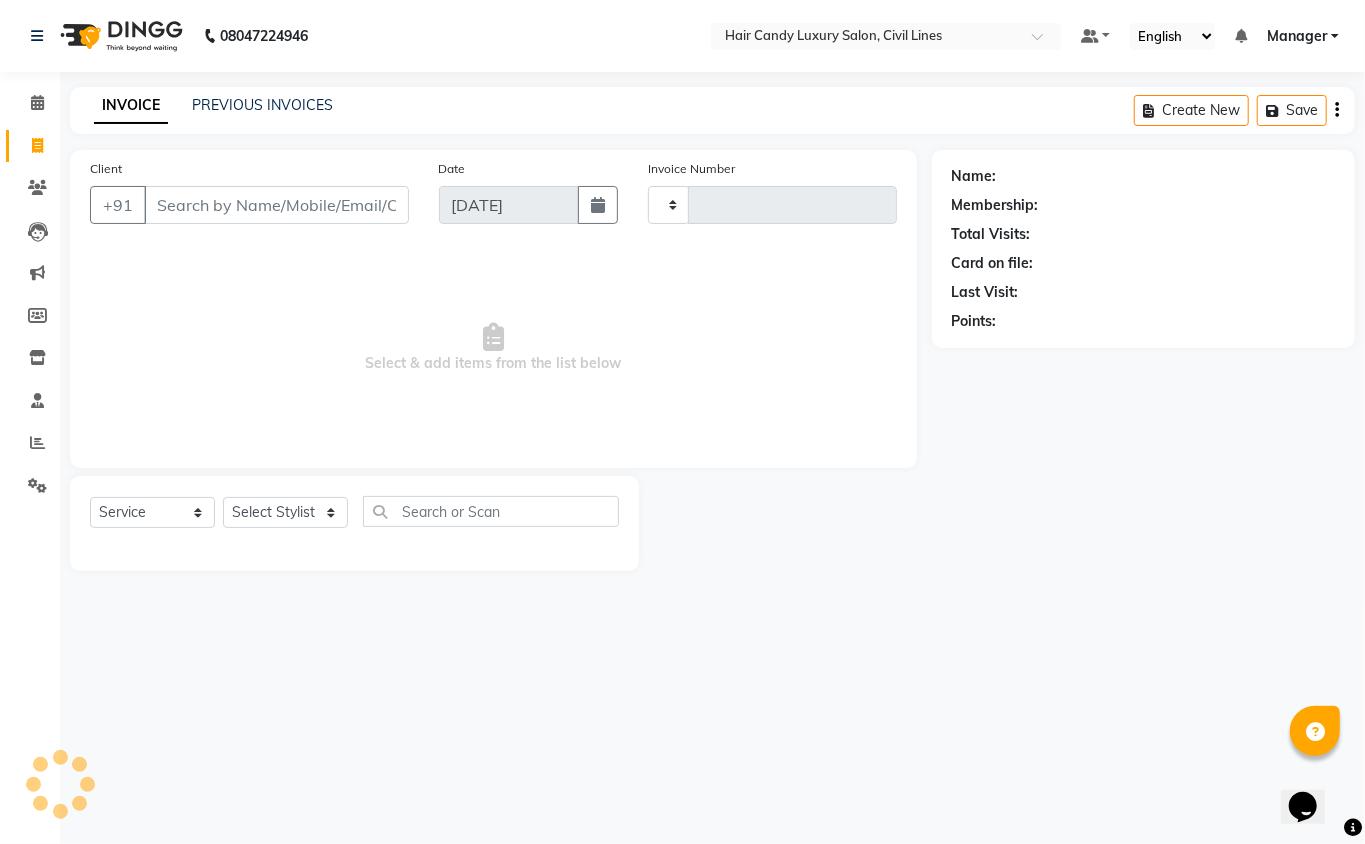 type on "5078" 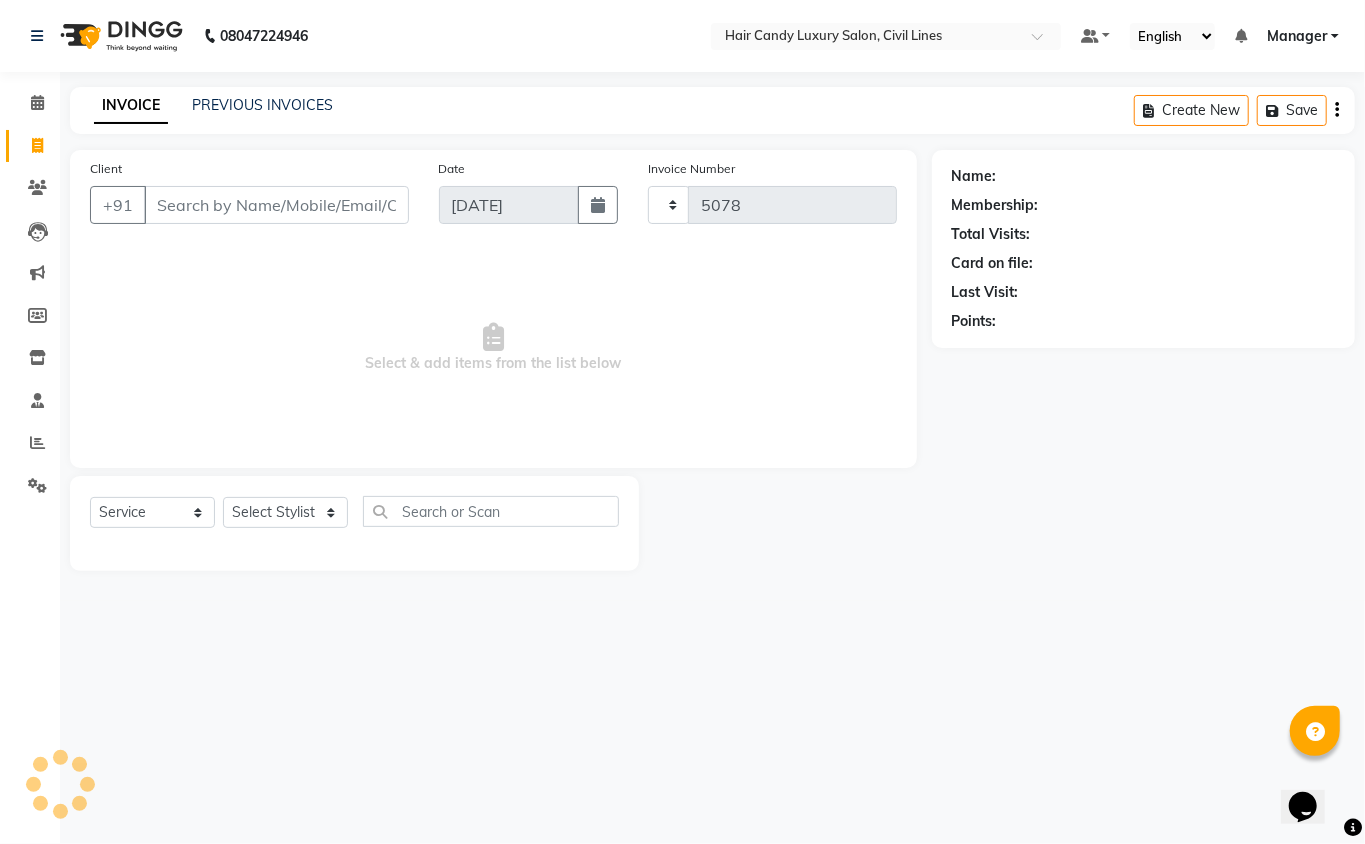 select on "6308" 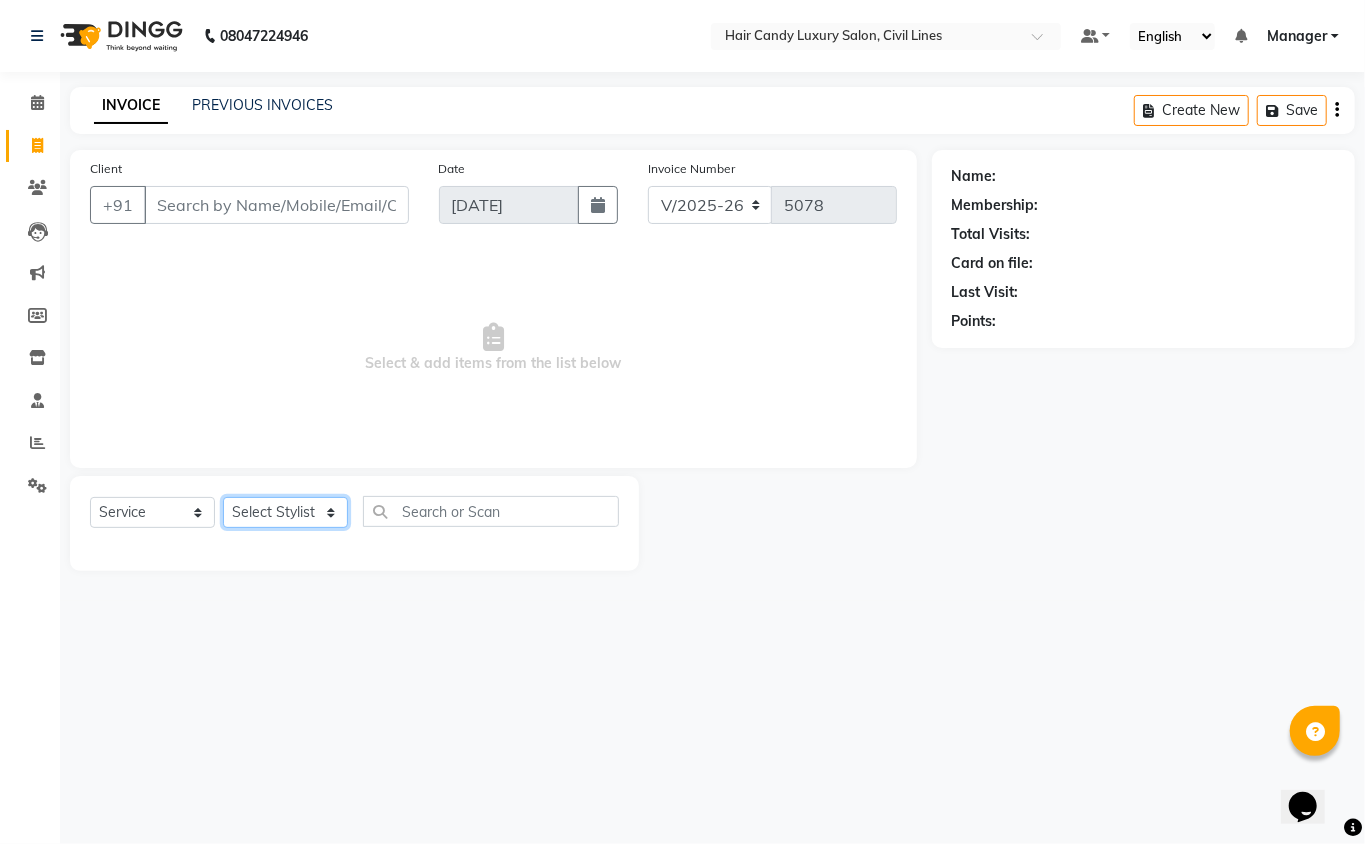 click on "Select Stylist" 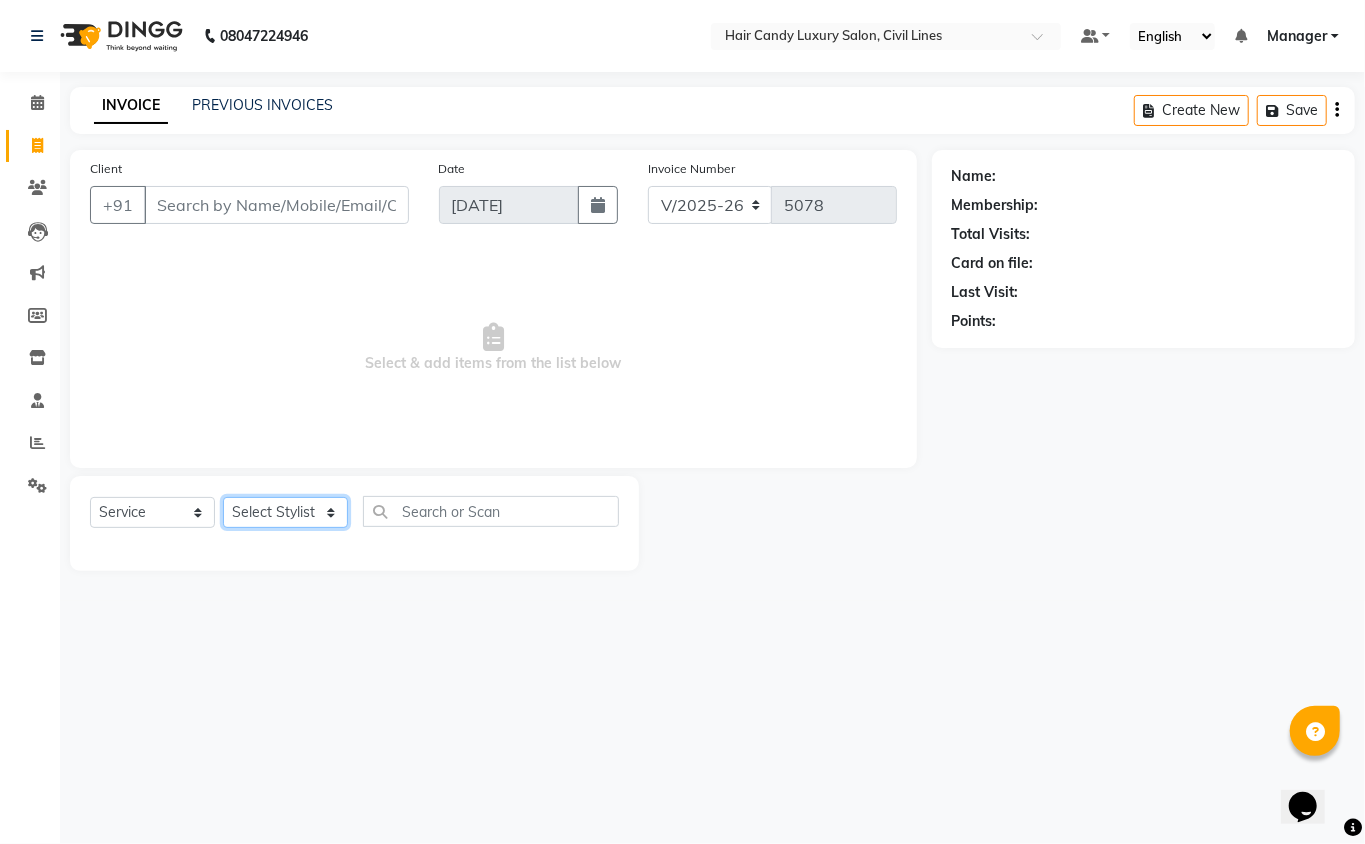 select on "47494" 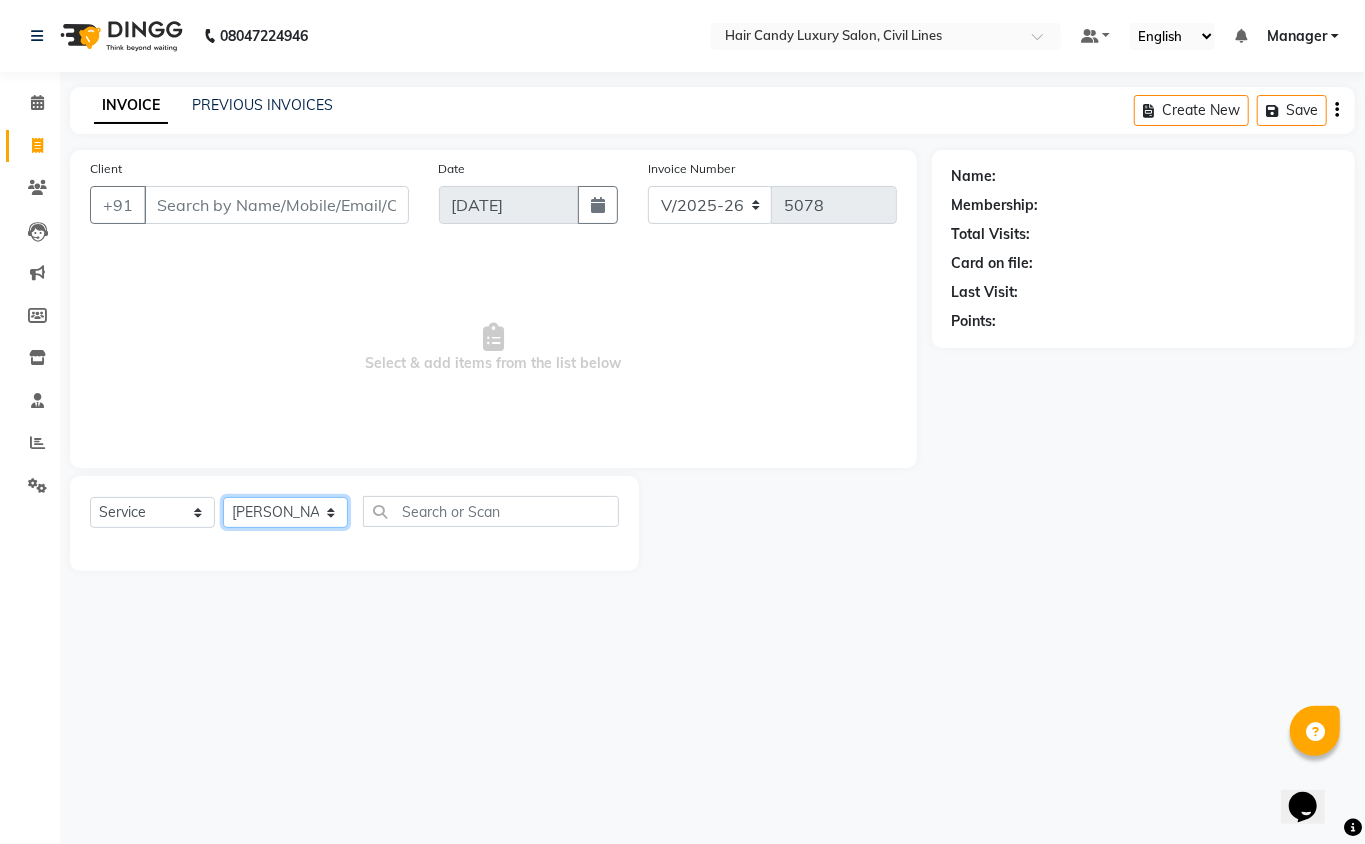 click on "Select Stylist [PERSON_NAME] [PERSON_NAME] [PERSON_NAME] counter sale Danish DAULAT faisal [PERSON_NAME] Manager [PERSON_NAME] mohd [PERSON_NAME] Owner-PRIYANKA [PERSON_NAME] pooja [PERSON_NAME] Reenu [PERSON_NAME] [PERSON_NAME] [PERSON_NAME] [PERSON_NAME] Shubh Shyam [PERSON_NAME] STOCK MANAGER [PERSON_NAME] vikas [PERSON_NAME]" 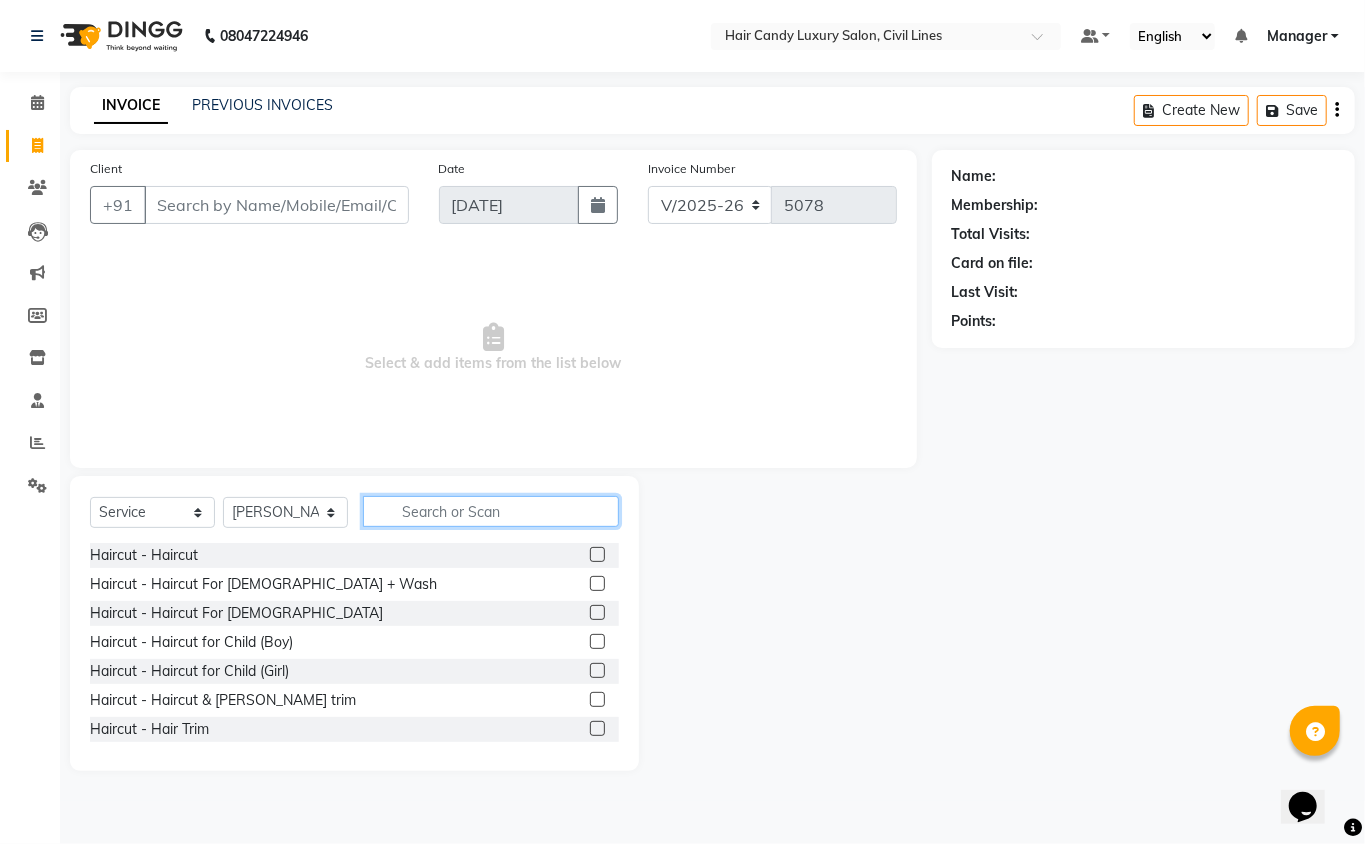 click 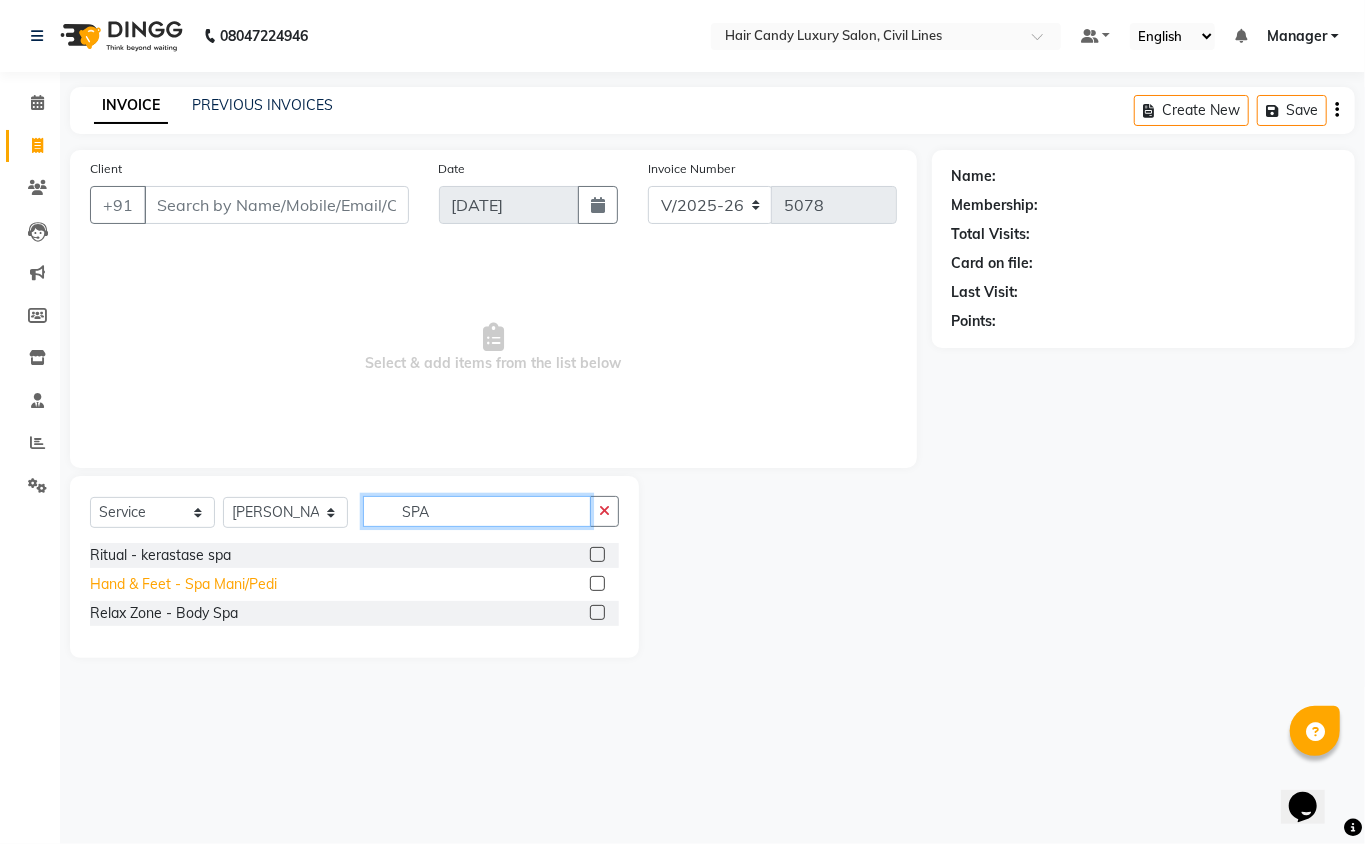 type on "SPA" 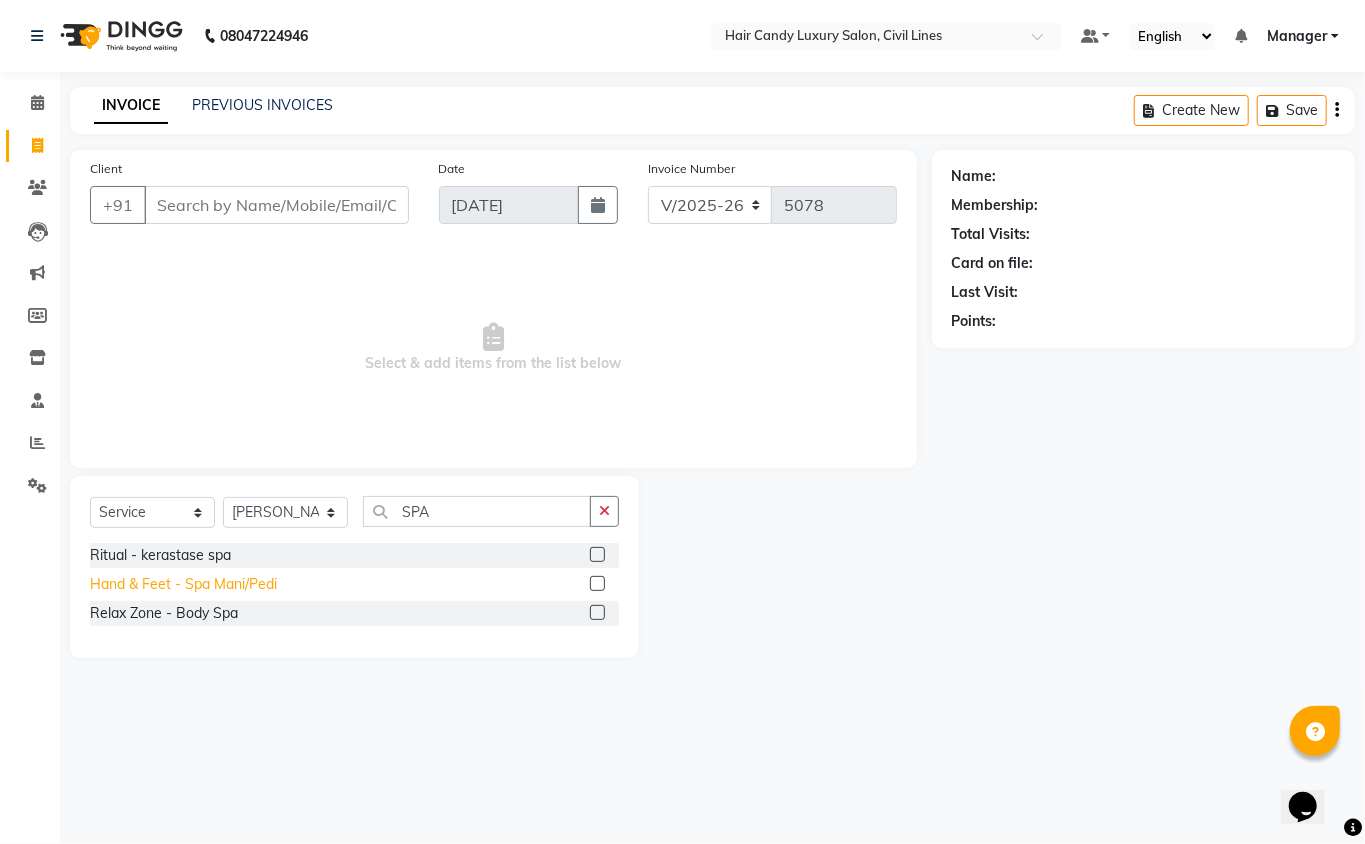 click on "Hand & Feet - Spa Mani/Pedi" 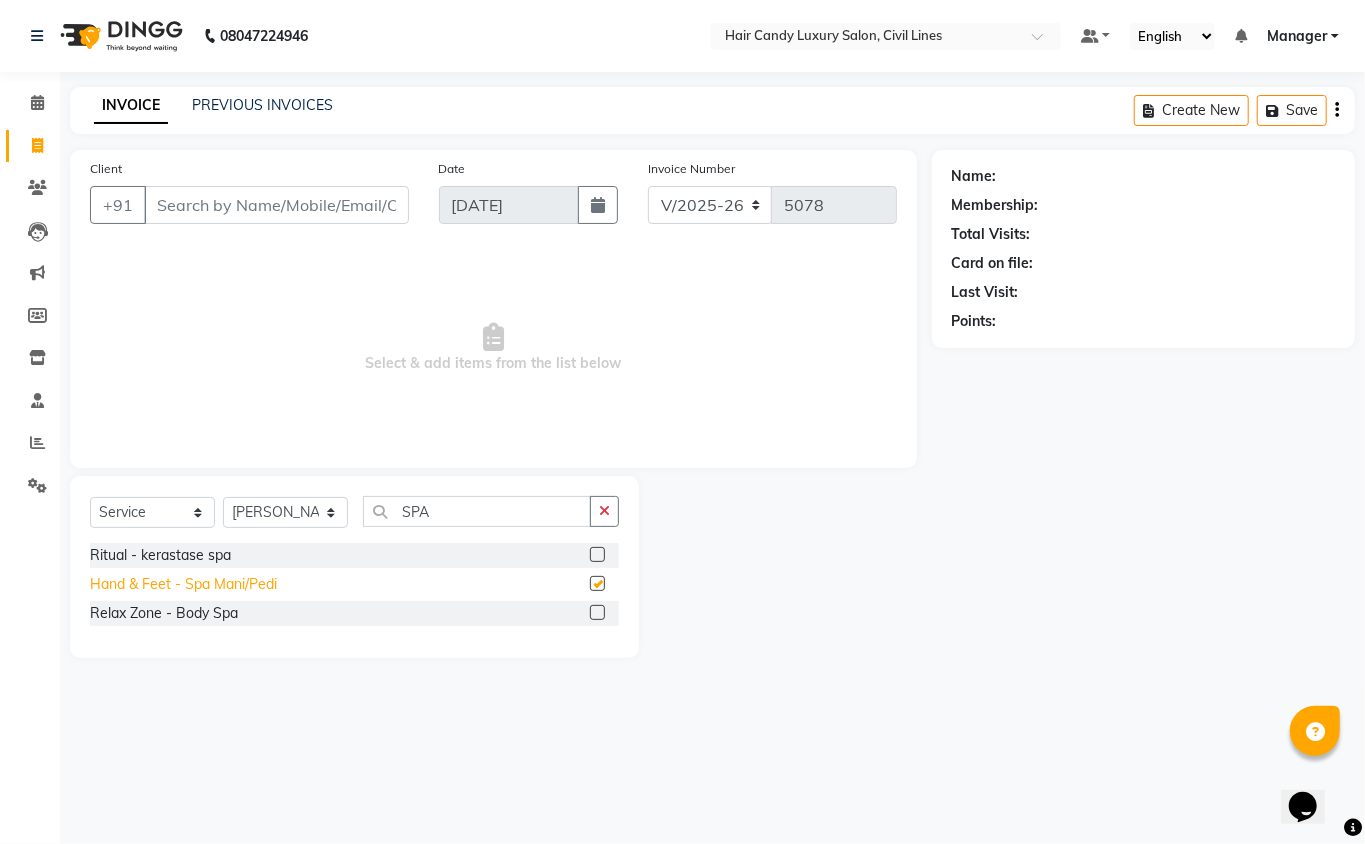 checkbox on "false" 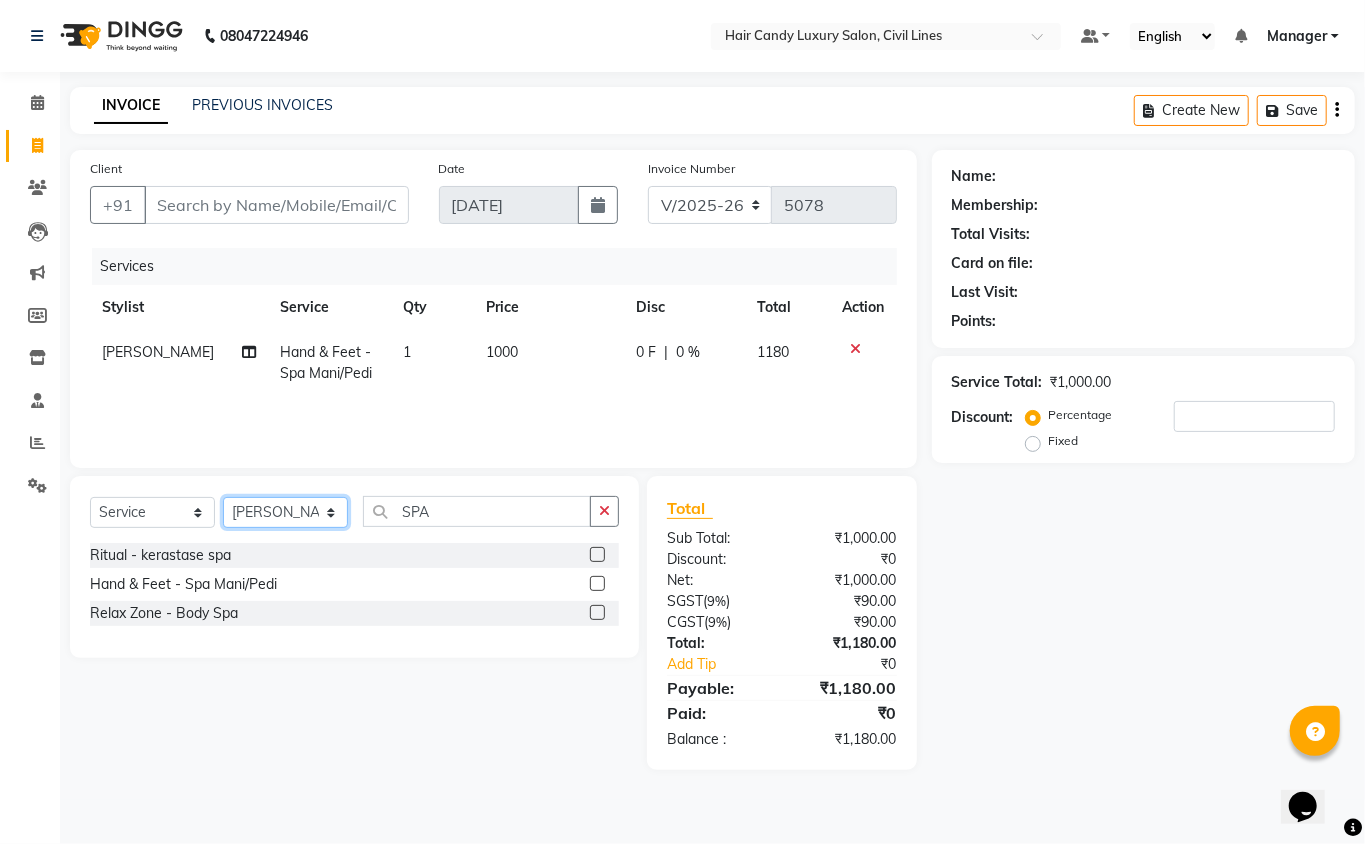 click on "Select Stylist aakib Aarti AASHU Aftab Arshal counter sale Danish DAULAT faisal jeet kalu Manager Manish mohd Abid Nakul Owner-PRIYANKA parvesh pooja rajni Reenu sakshi SAM sanjay shoaib Shubh Shyam Sonu STOCK MANAGER SUNIL vikas YASH Zayan" 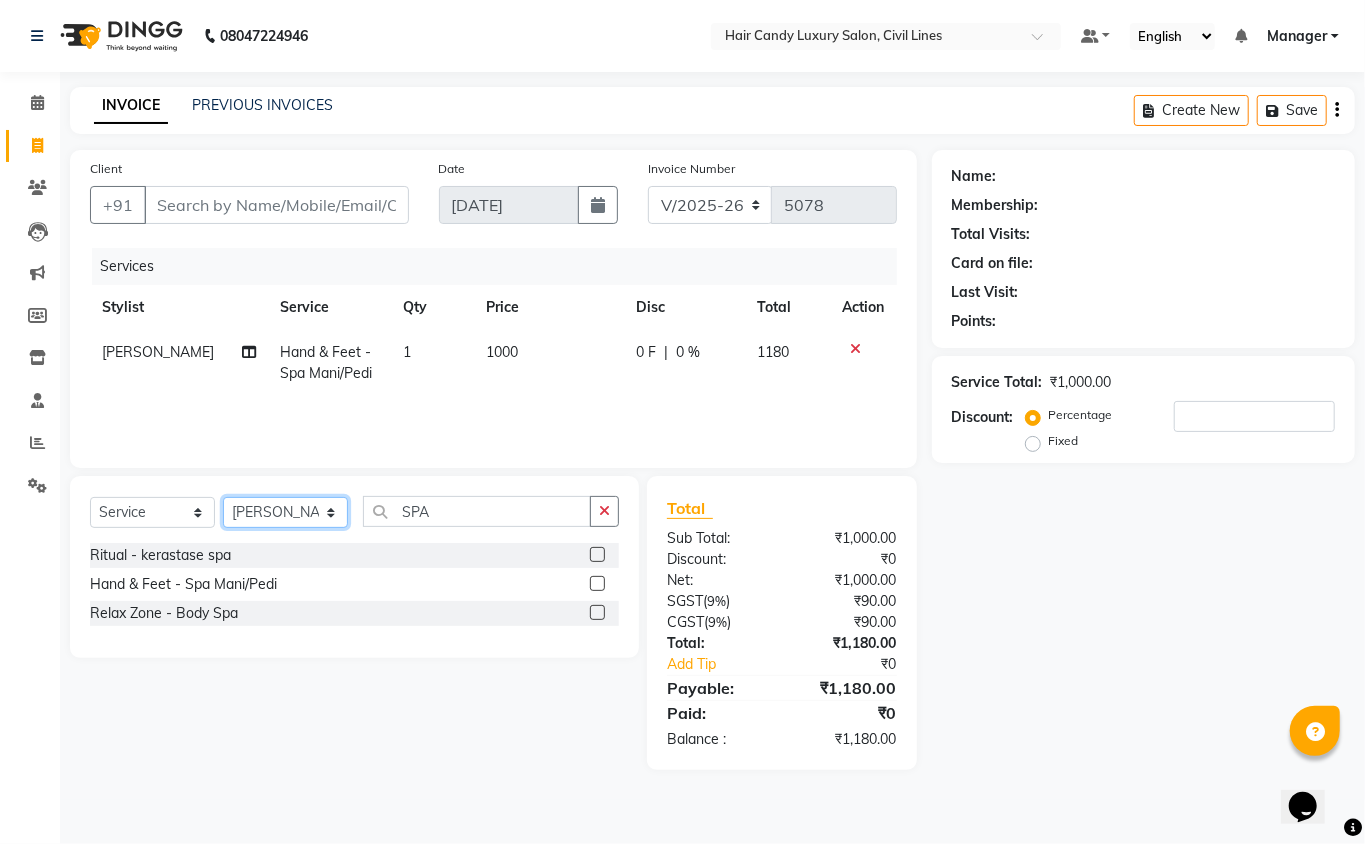 select on "47805" 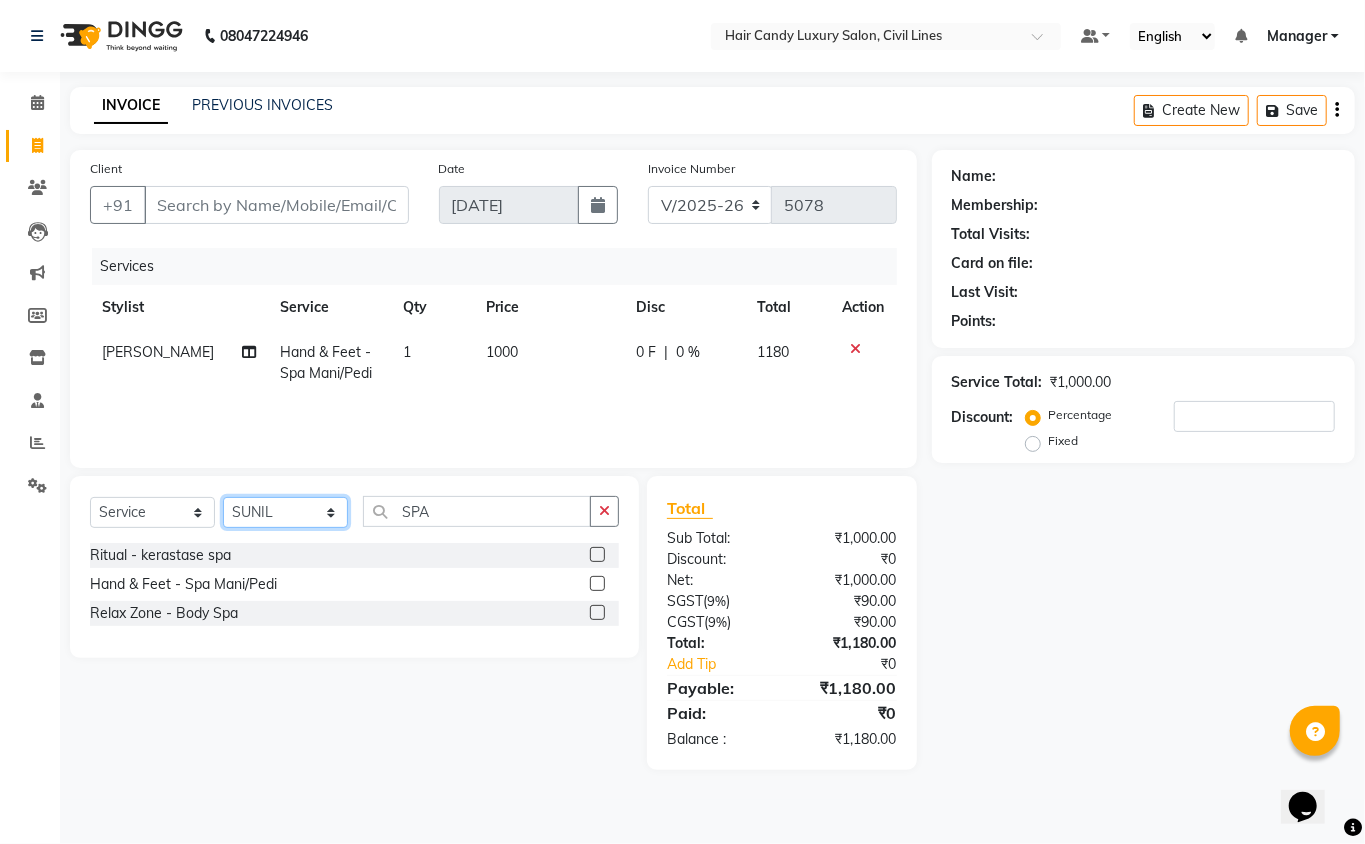 click on "Select Stylist aakib Aarti AASHU Aftab Arshal counter sale Danish DAULAT faisal jeet kalu Manager Manish mohd Abid Nakul Owner-PRIYANKA parvesh pooja rajni Reenu sakshi SAM sanjay shoaib Shubh Shyam Sonu STOCK MANAGER SUNIL vikas YASH Zayan" 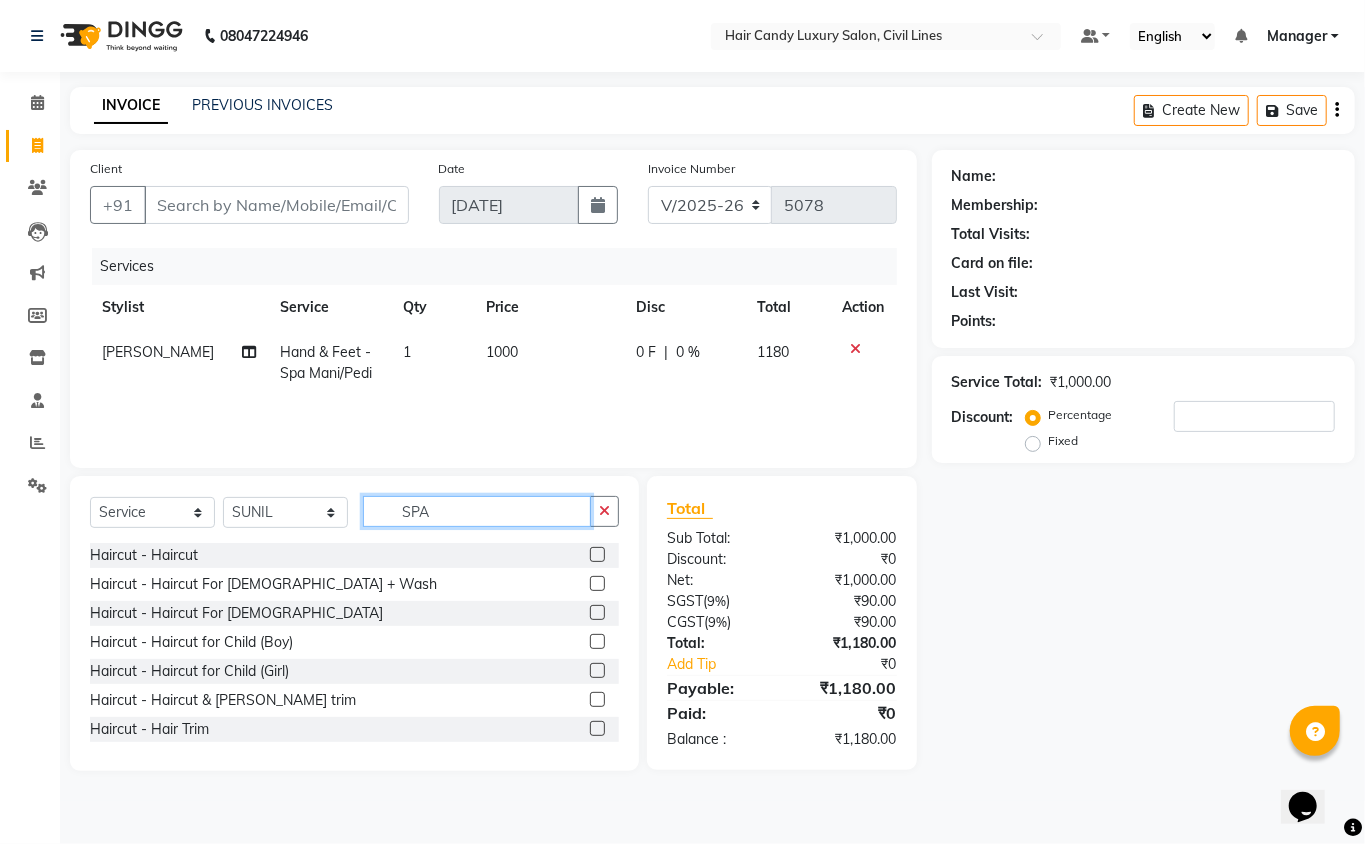 click on "SPA" 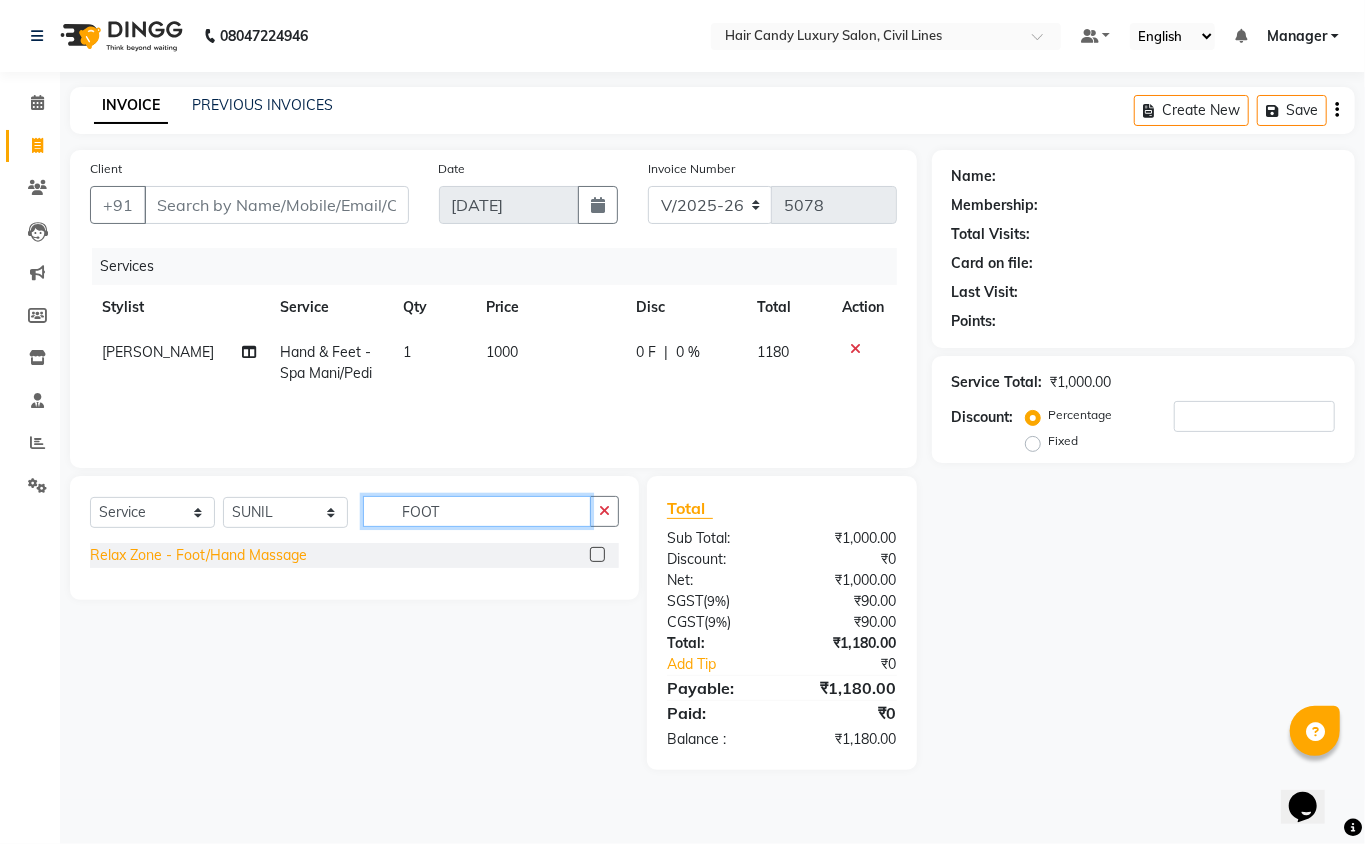 type on "FOOT" 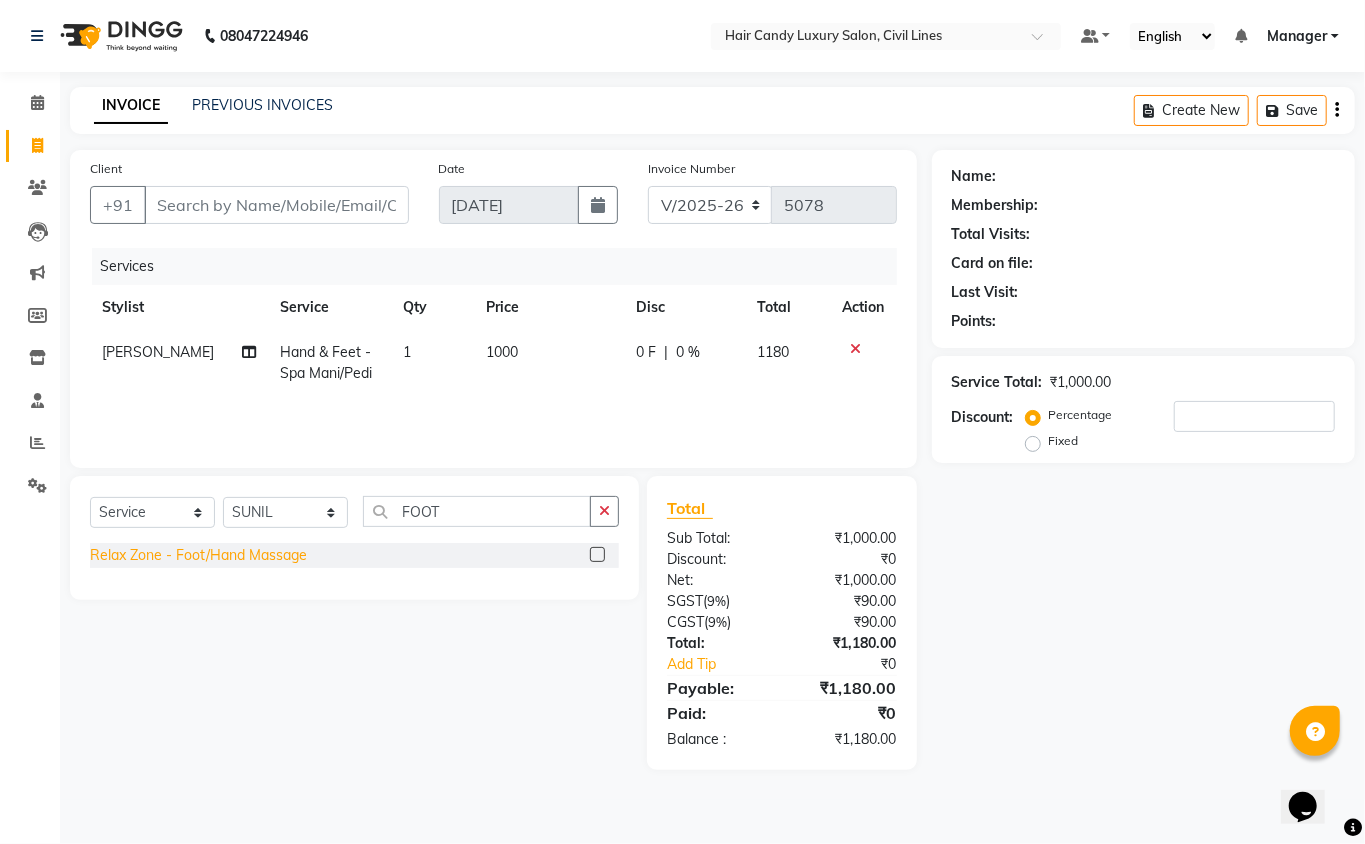 click on "Relax Zone - Foot/Hand Massage" 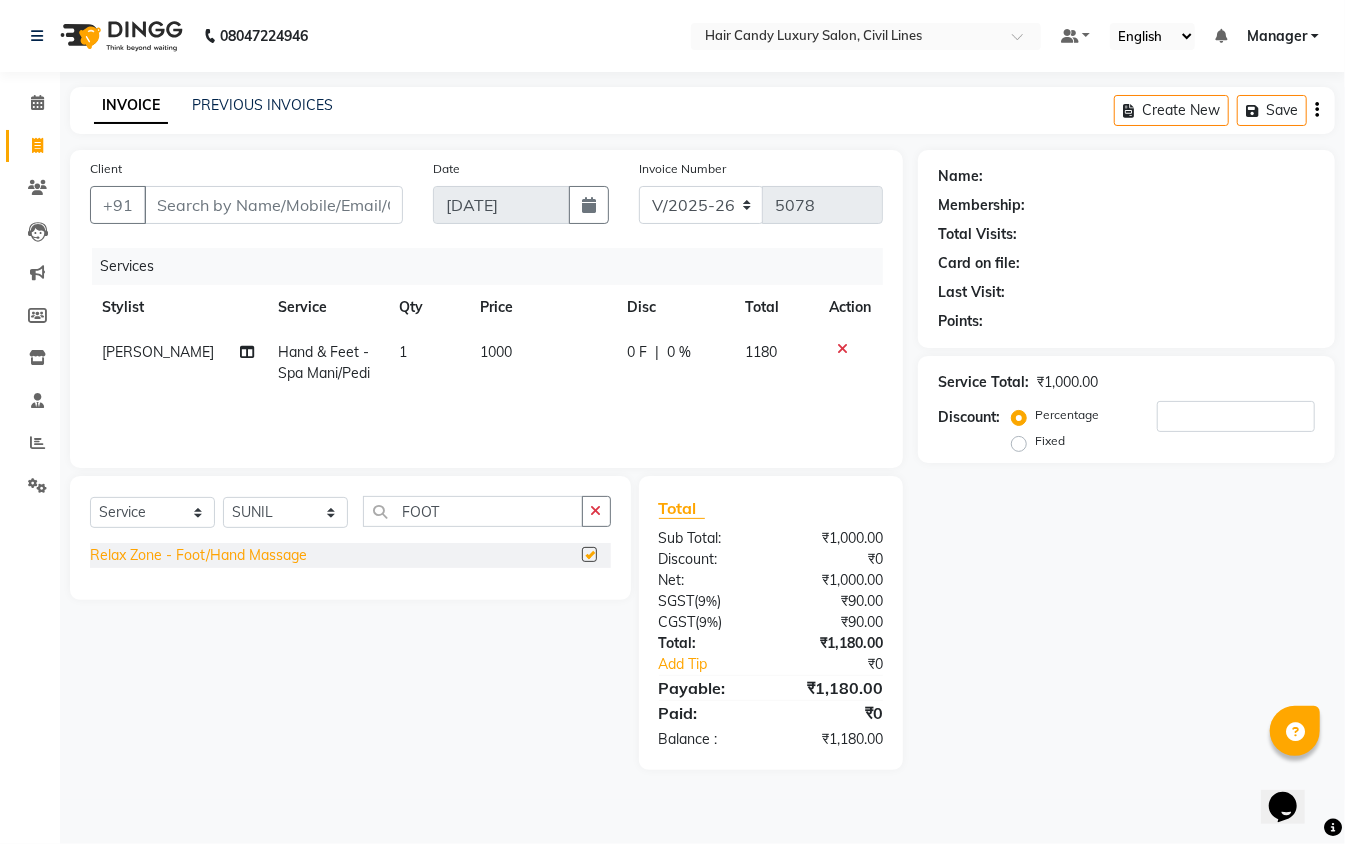 checkbox on "false" 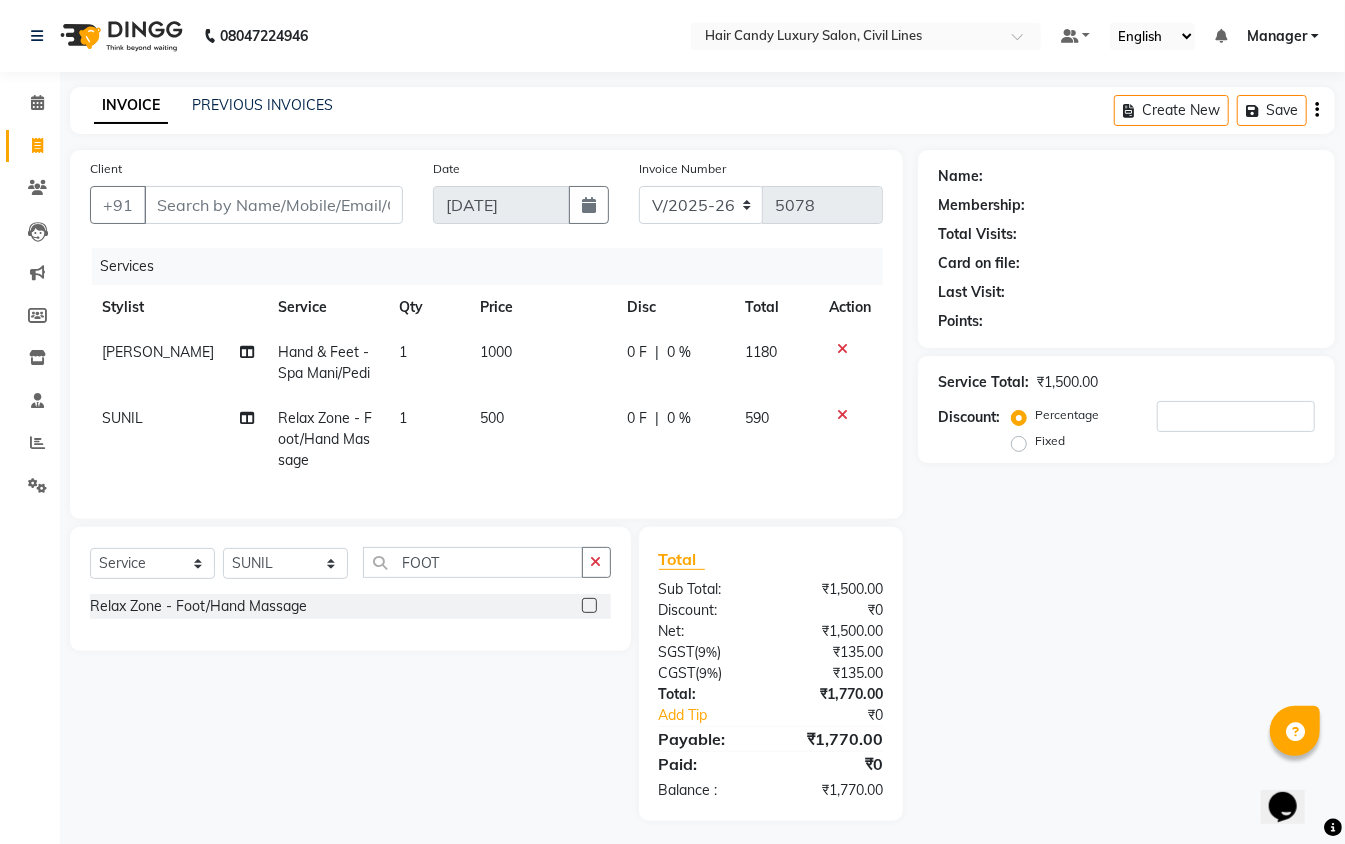 scroll, scrollTop: 28, scrollLeft: 0, axis: vertical 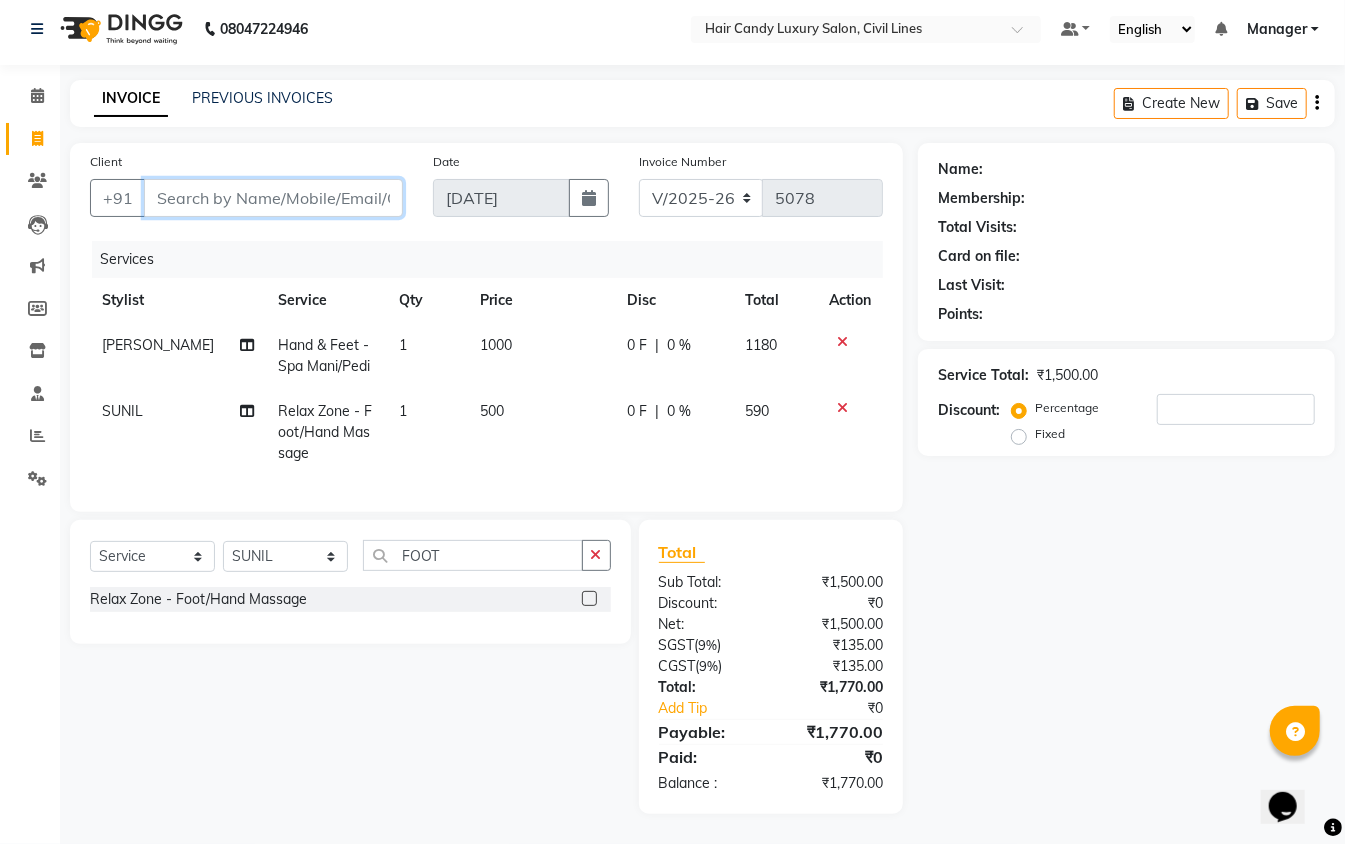 click on "Client" at bounding box center (273, 198) 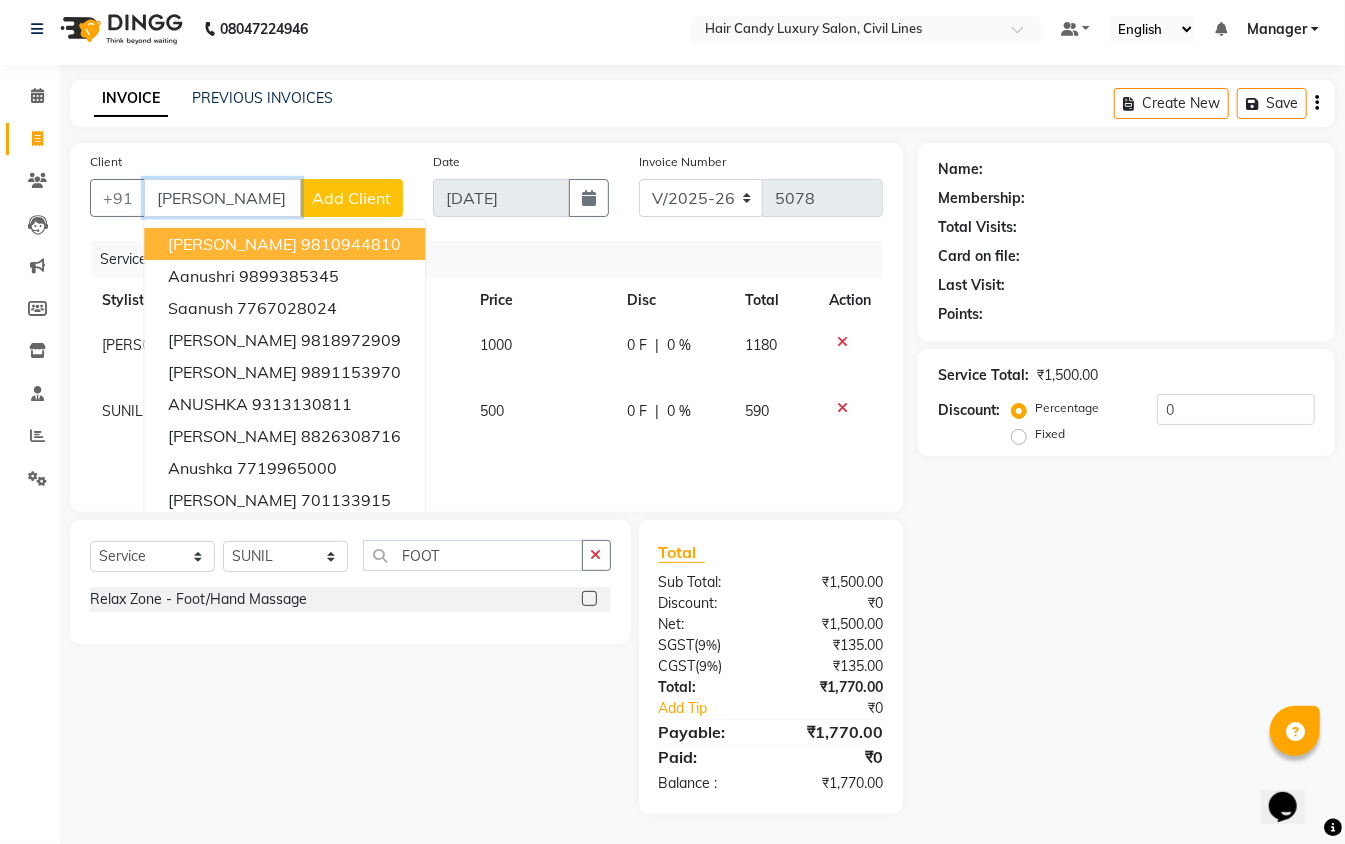 click on "9810944810" at bounding box center [351, 244] 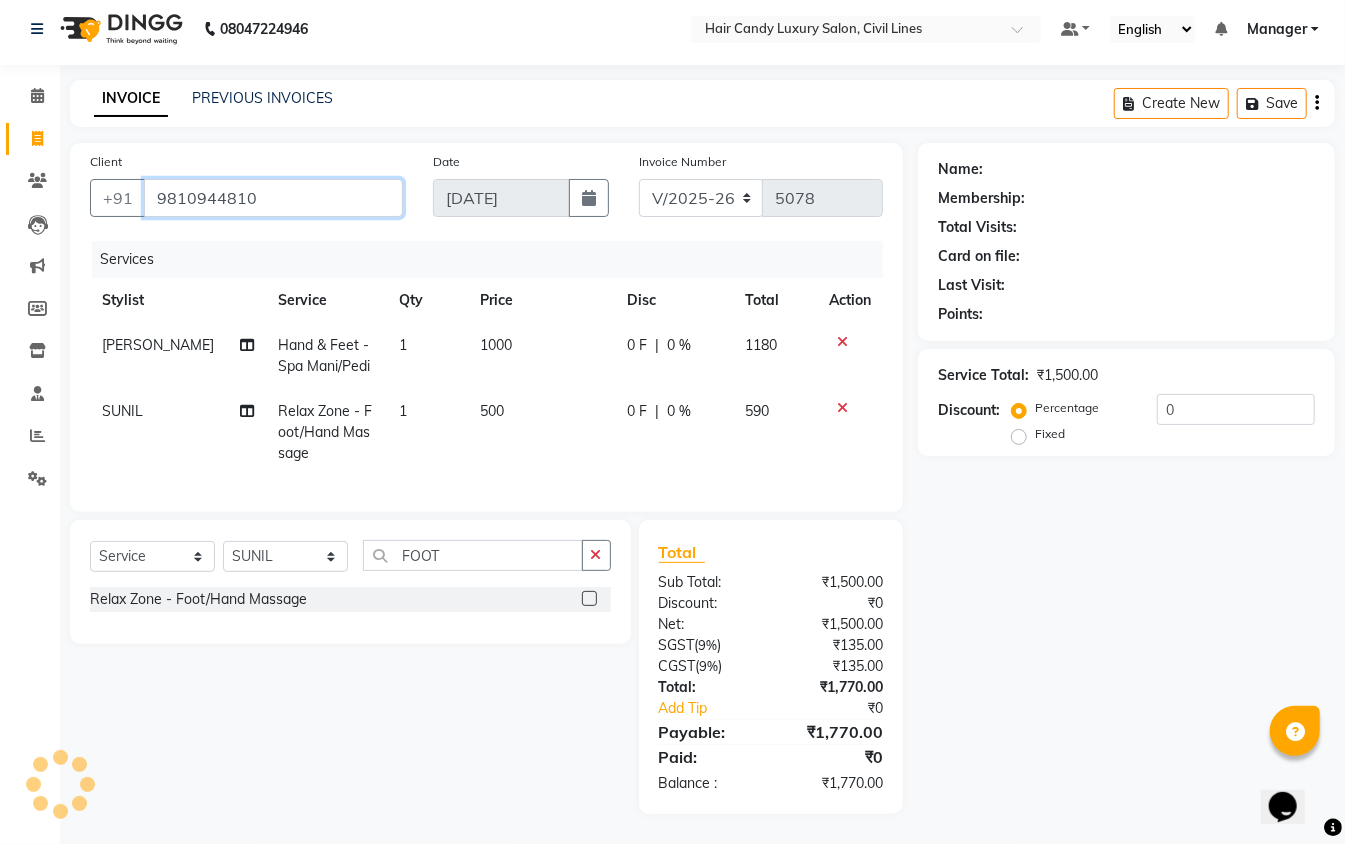 type on "9810944810" 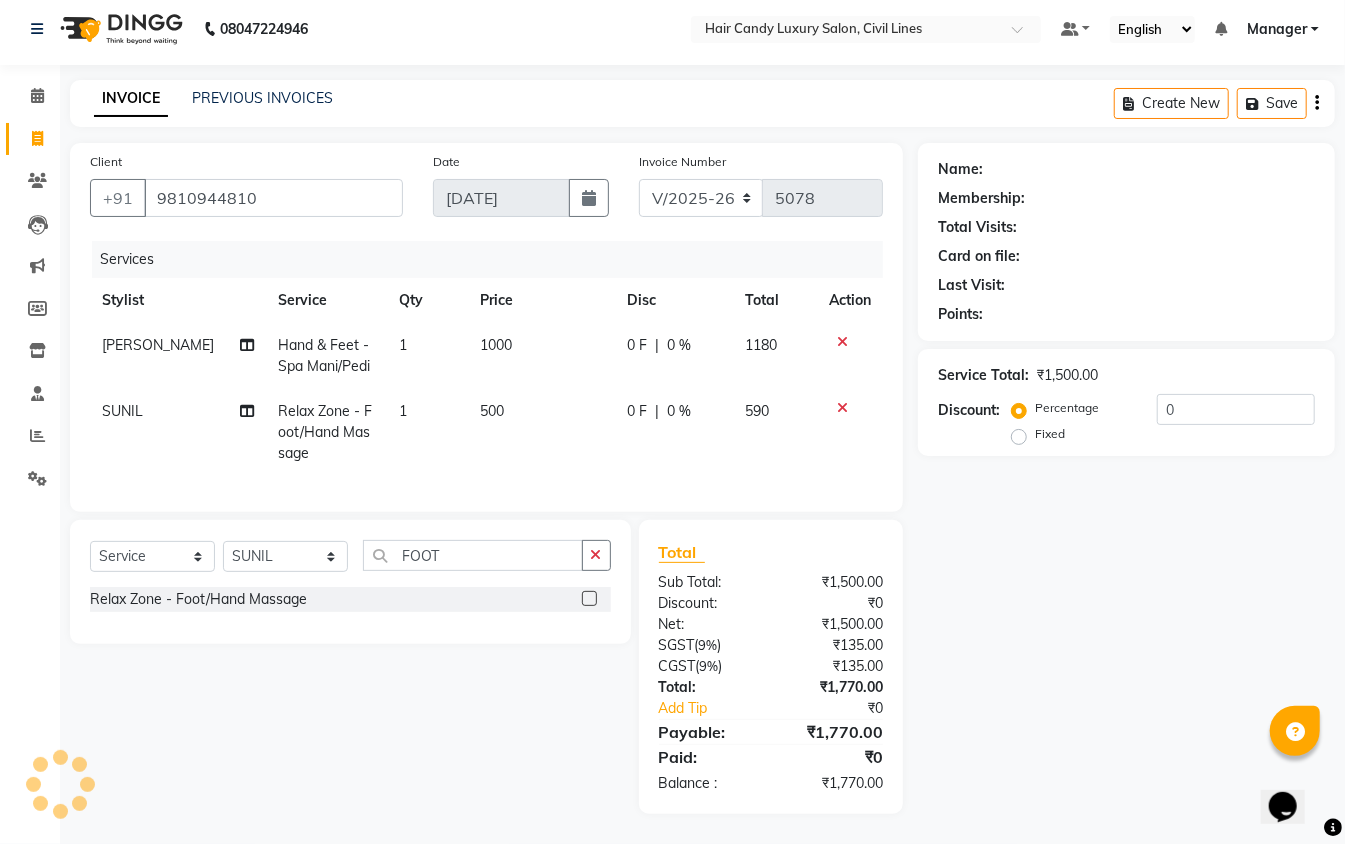 select on "2: Object" 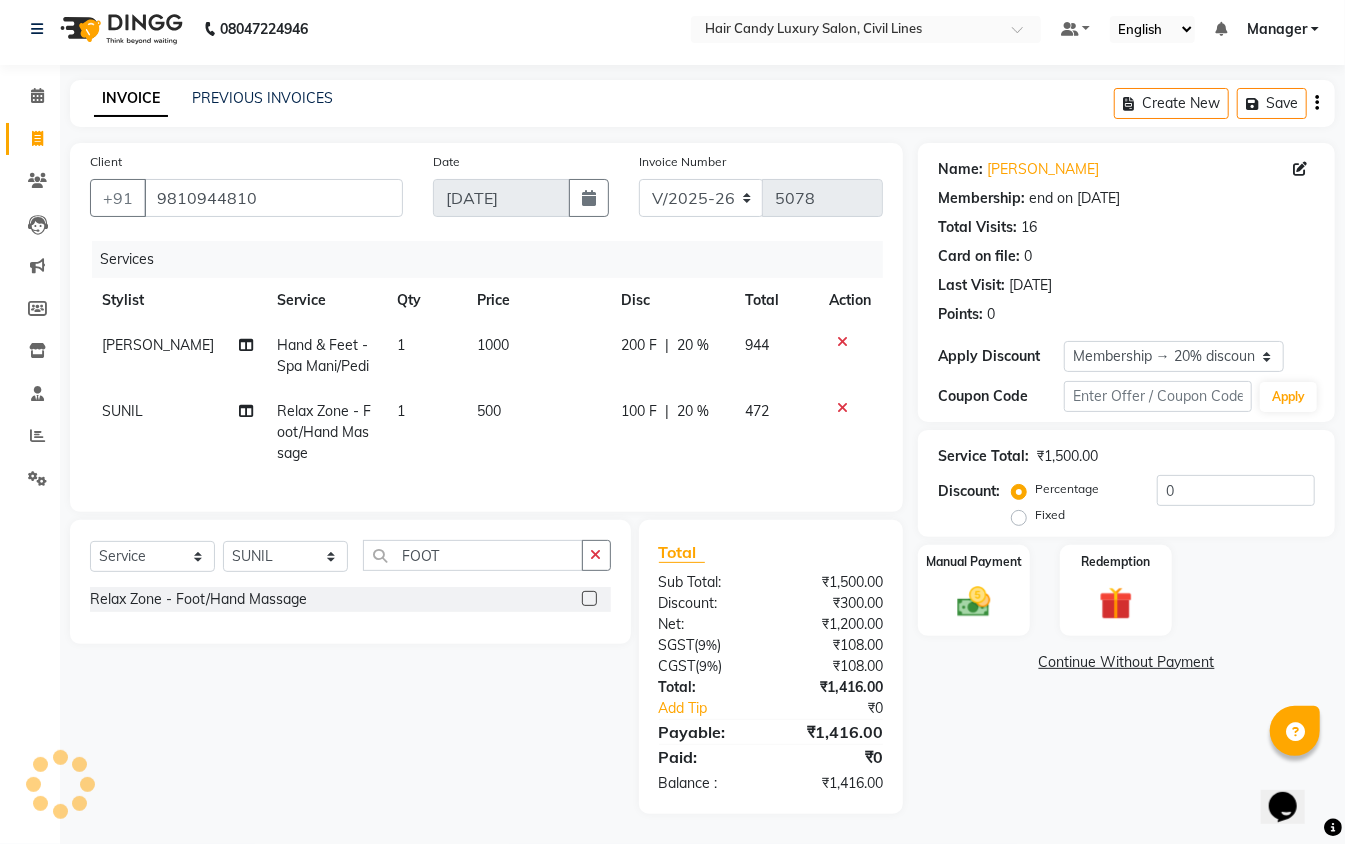 type on "20" 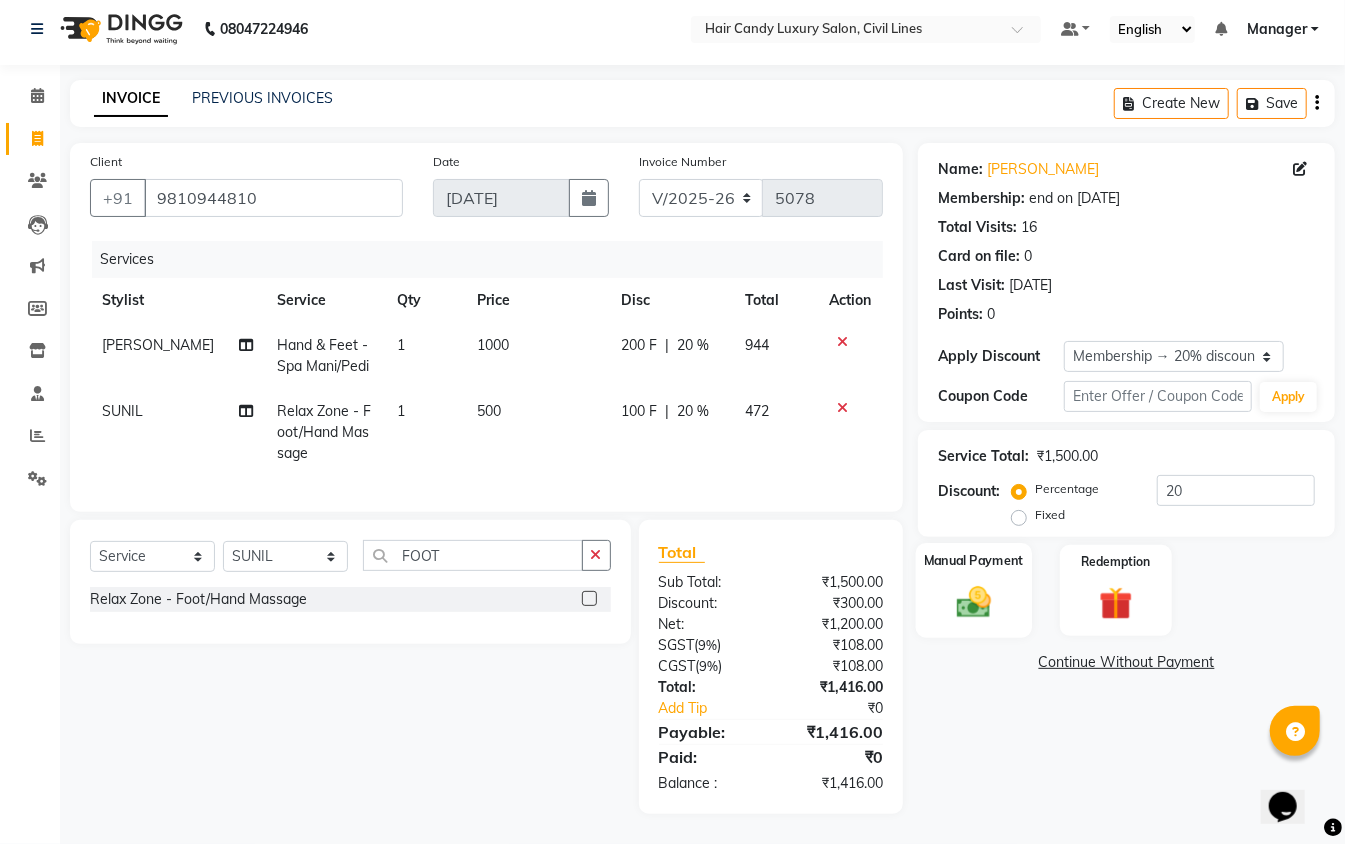click 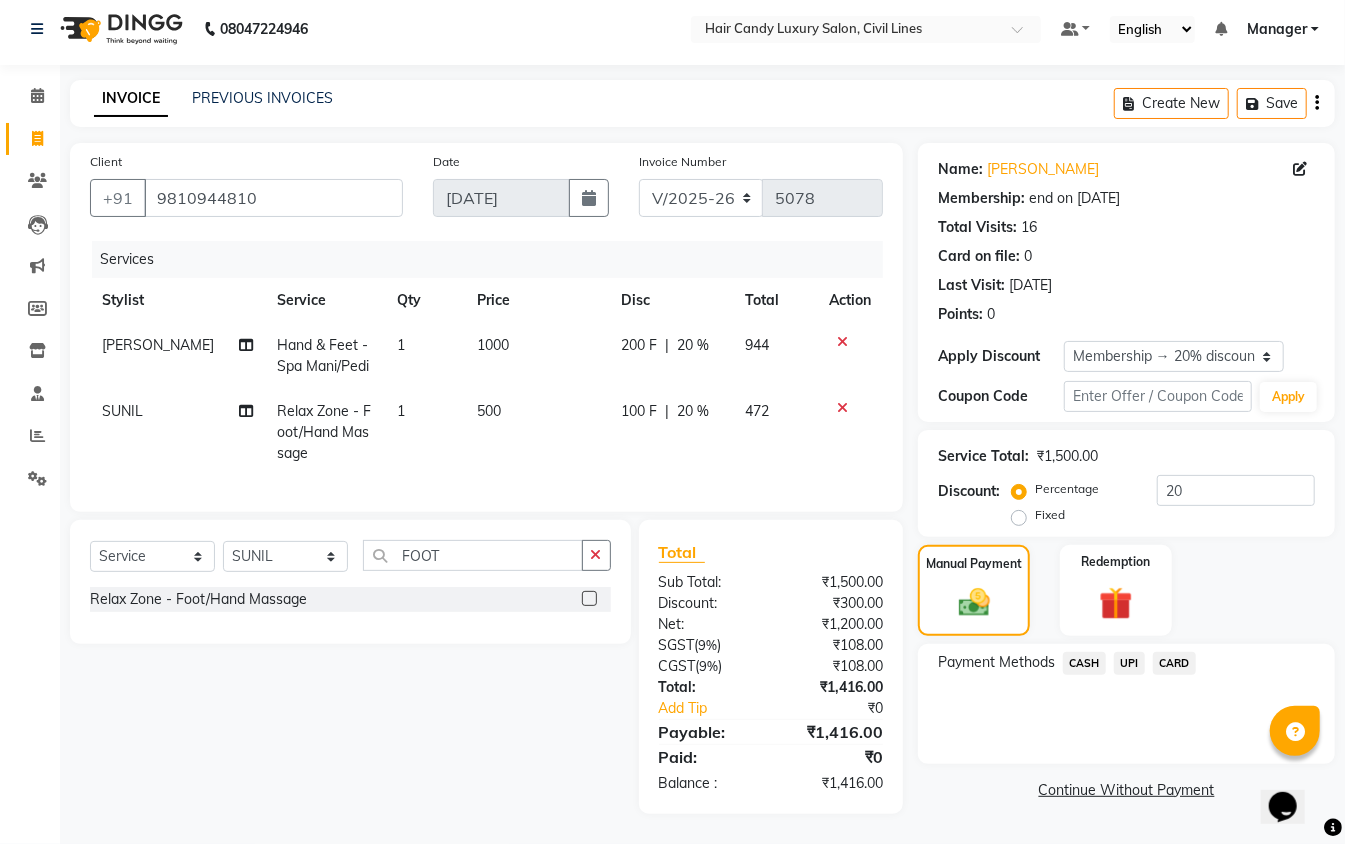 click on "CARD" 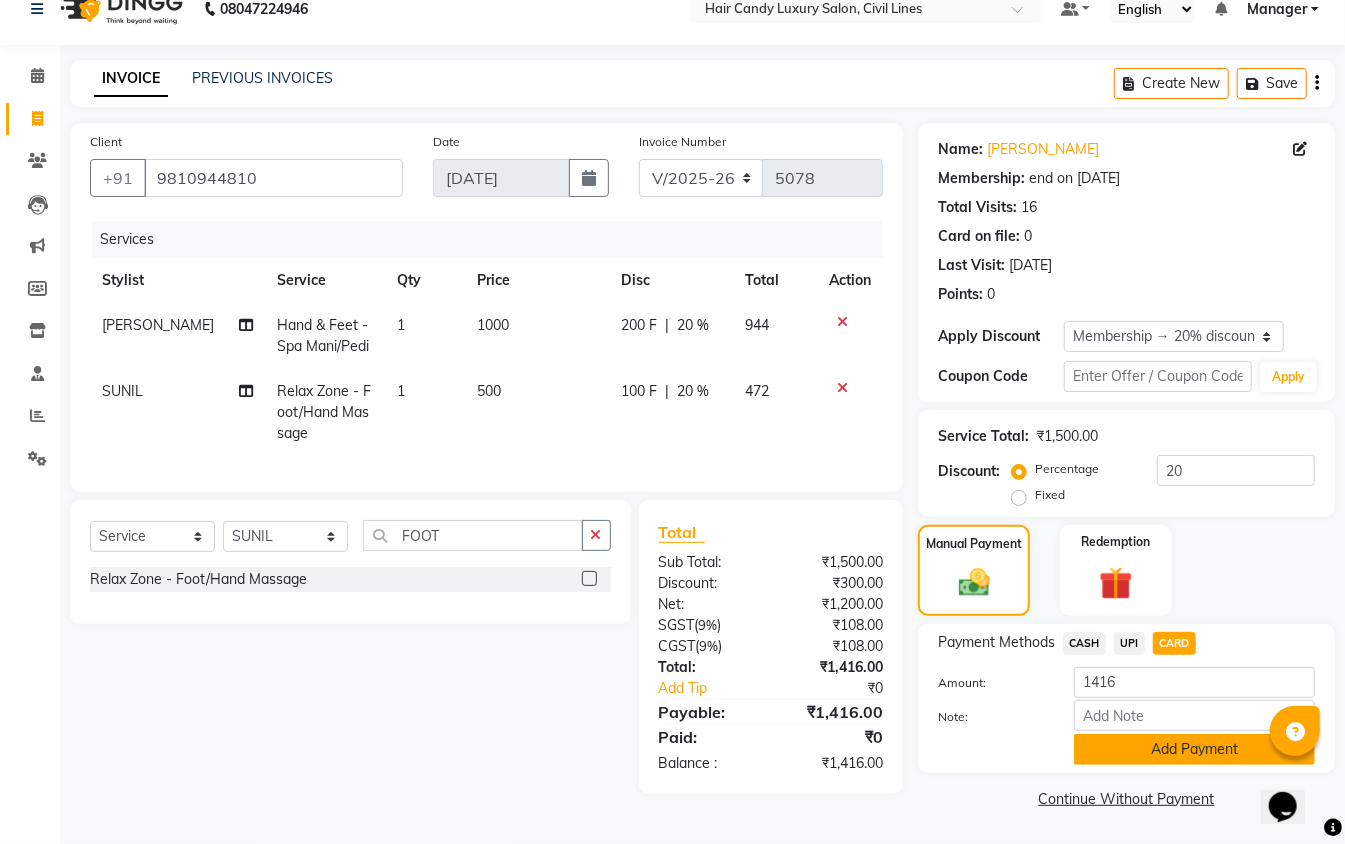 click on "Add Payment" 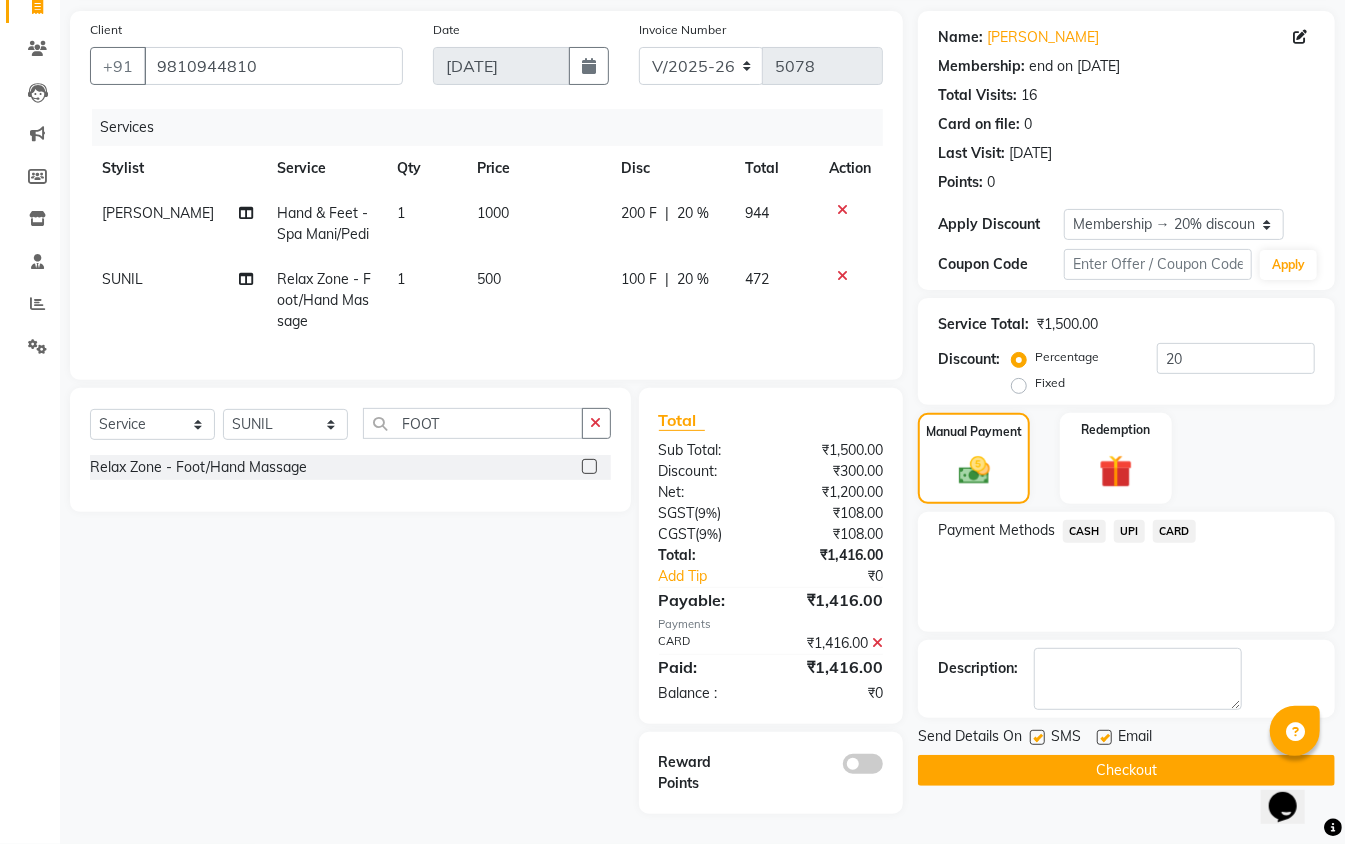 scroll, scrollTop: 160, scrollLeft: 0, axis: vertical 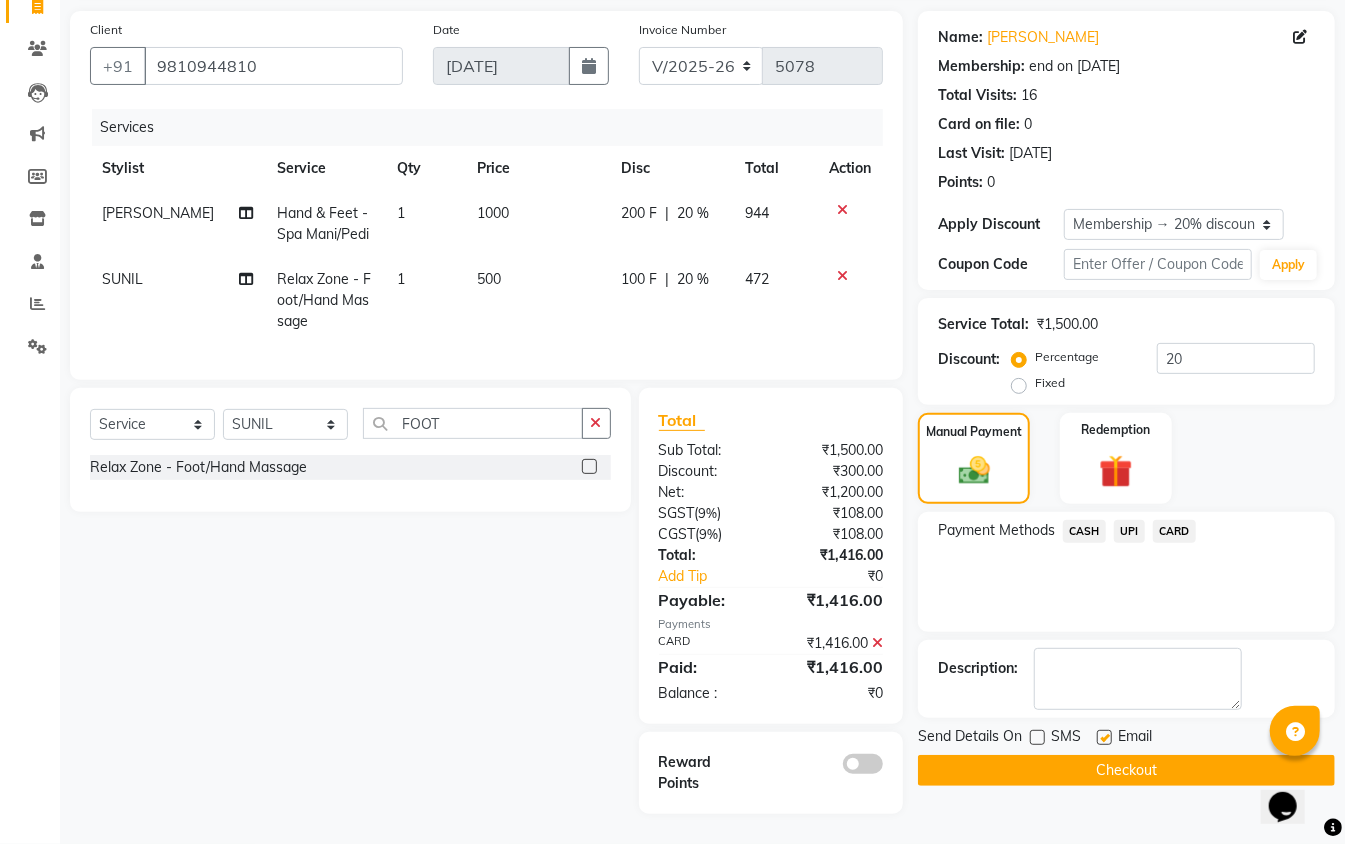 click on "Checkout" 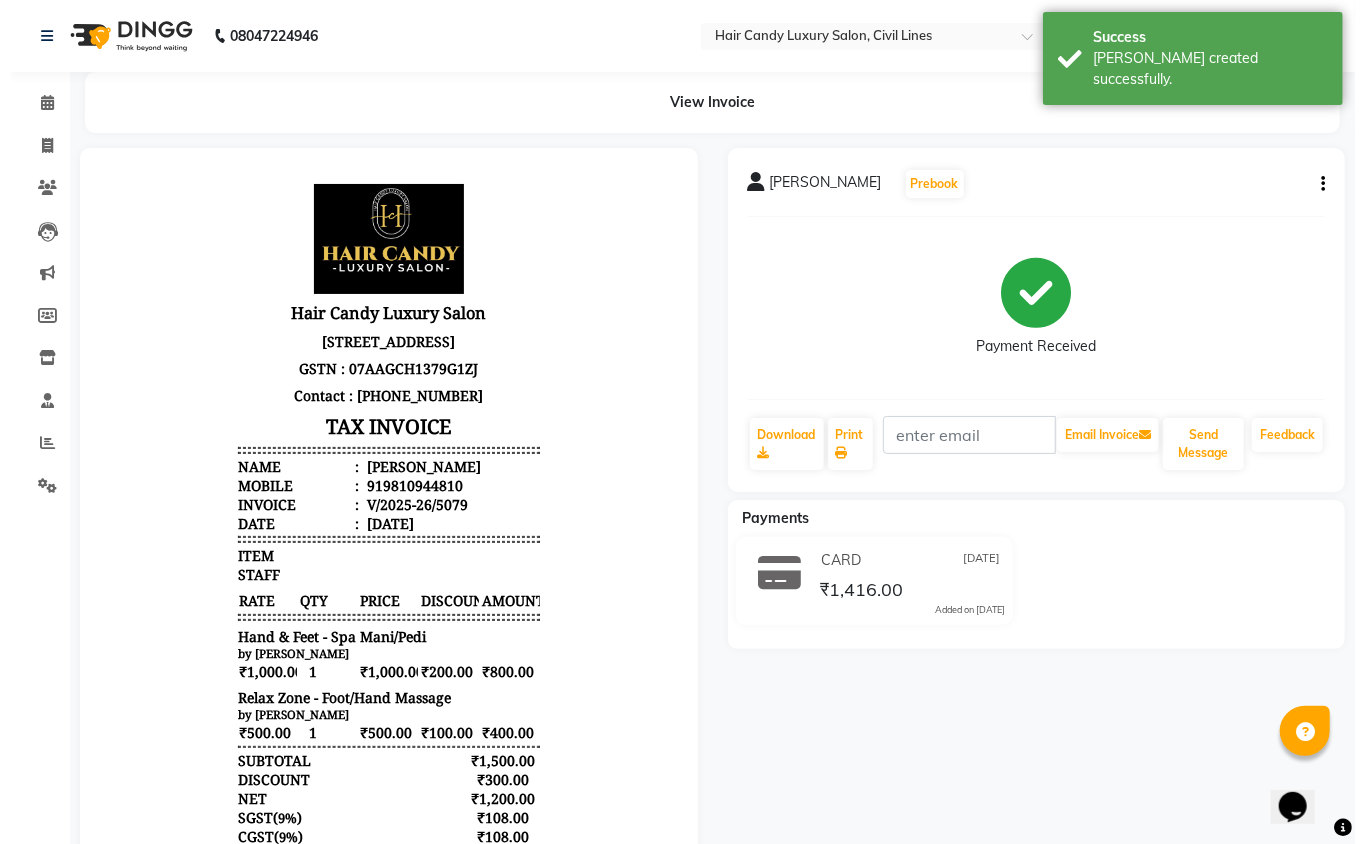 scroll, scrollTop: 0, scrollLeft: 0, axis: both 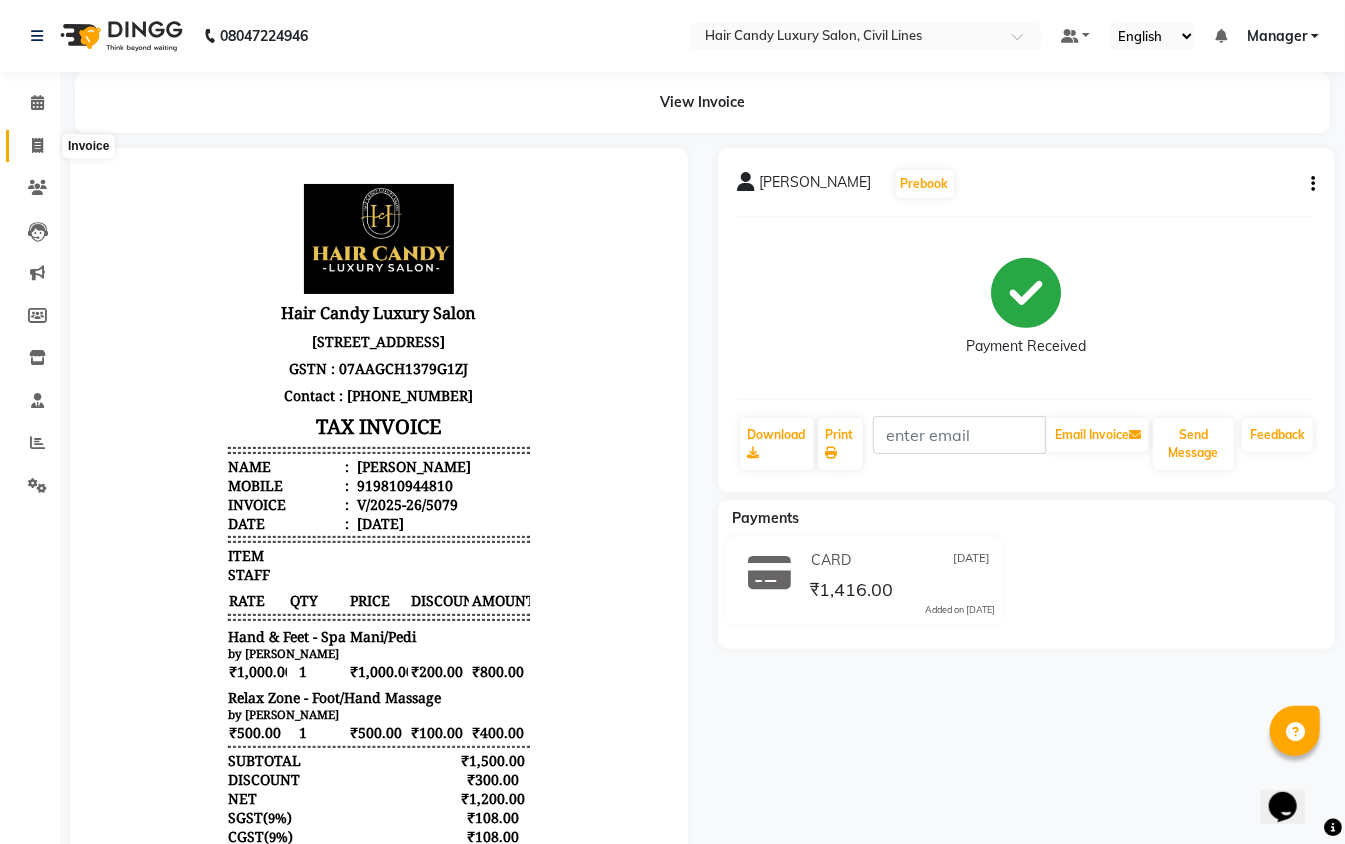 click 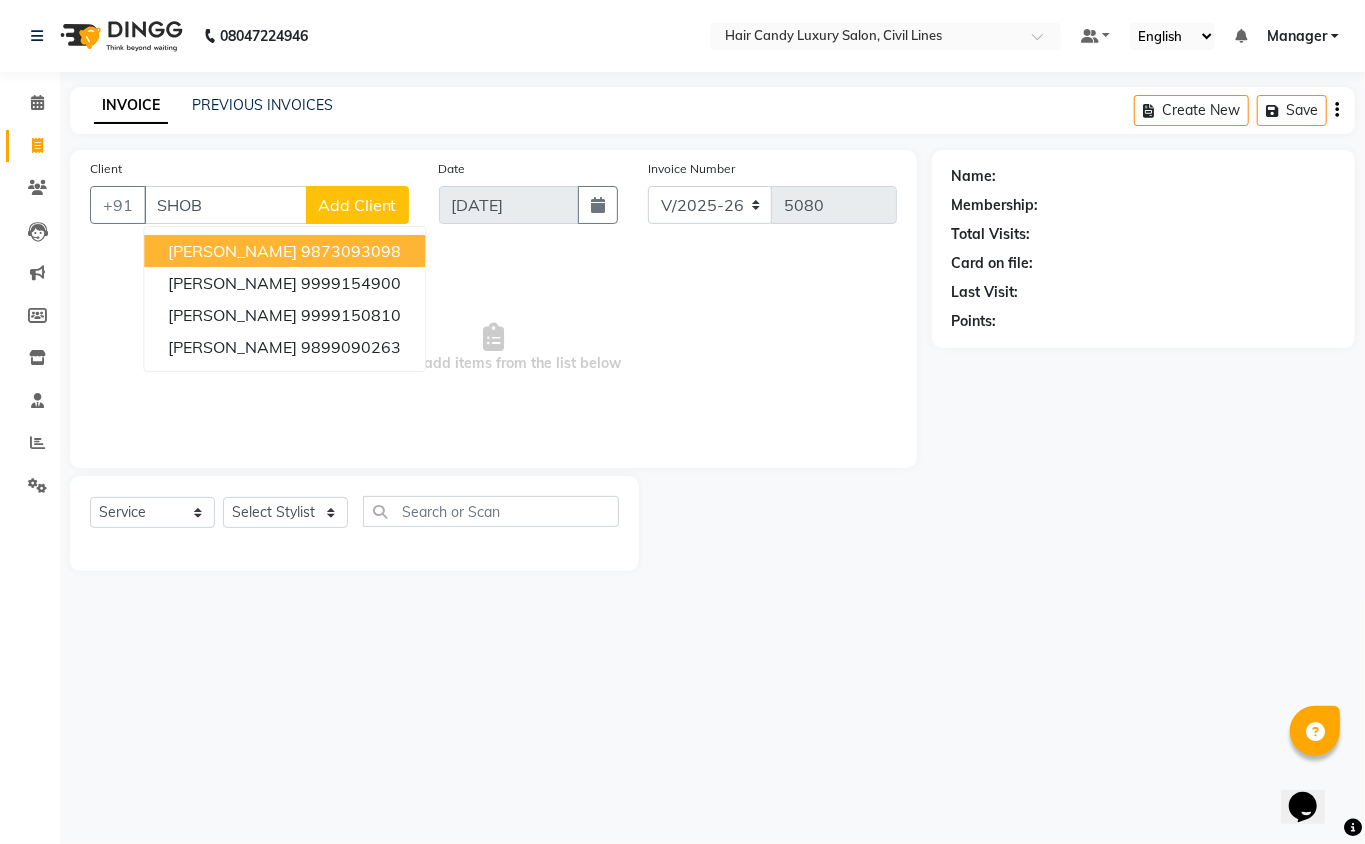 click on "[PERSON_NAME]" at bounding box center (232, 251) 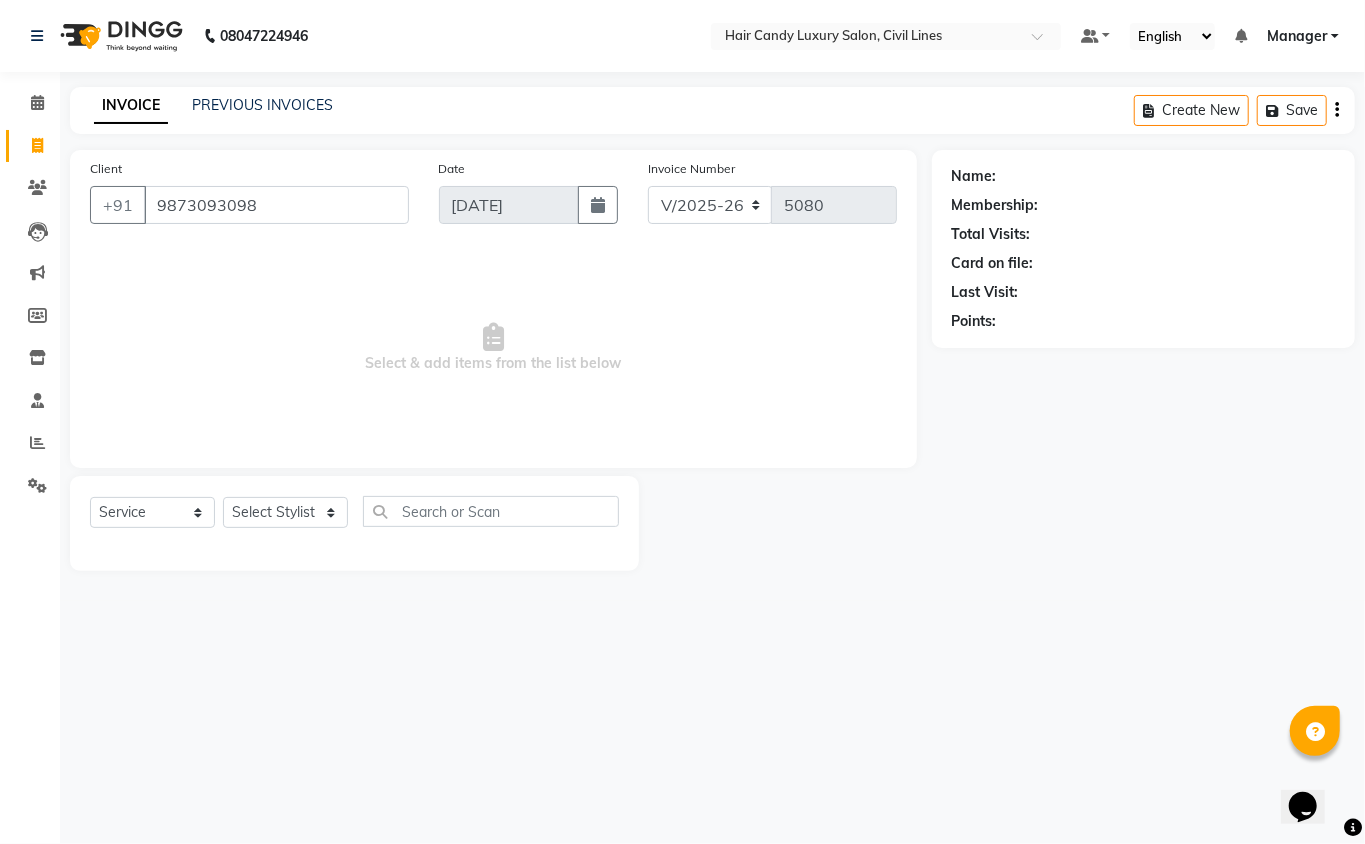 type on "9873093098" 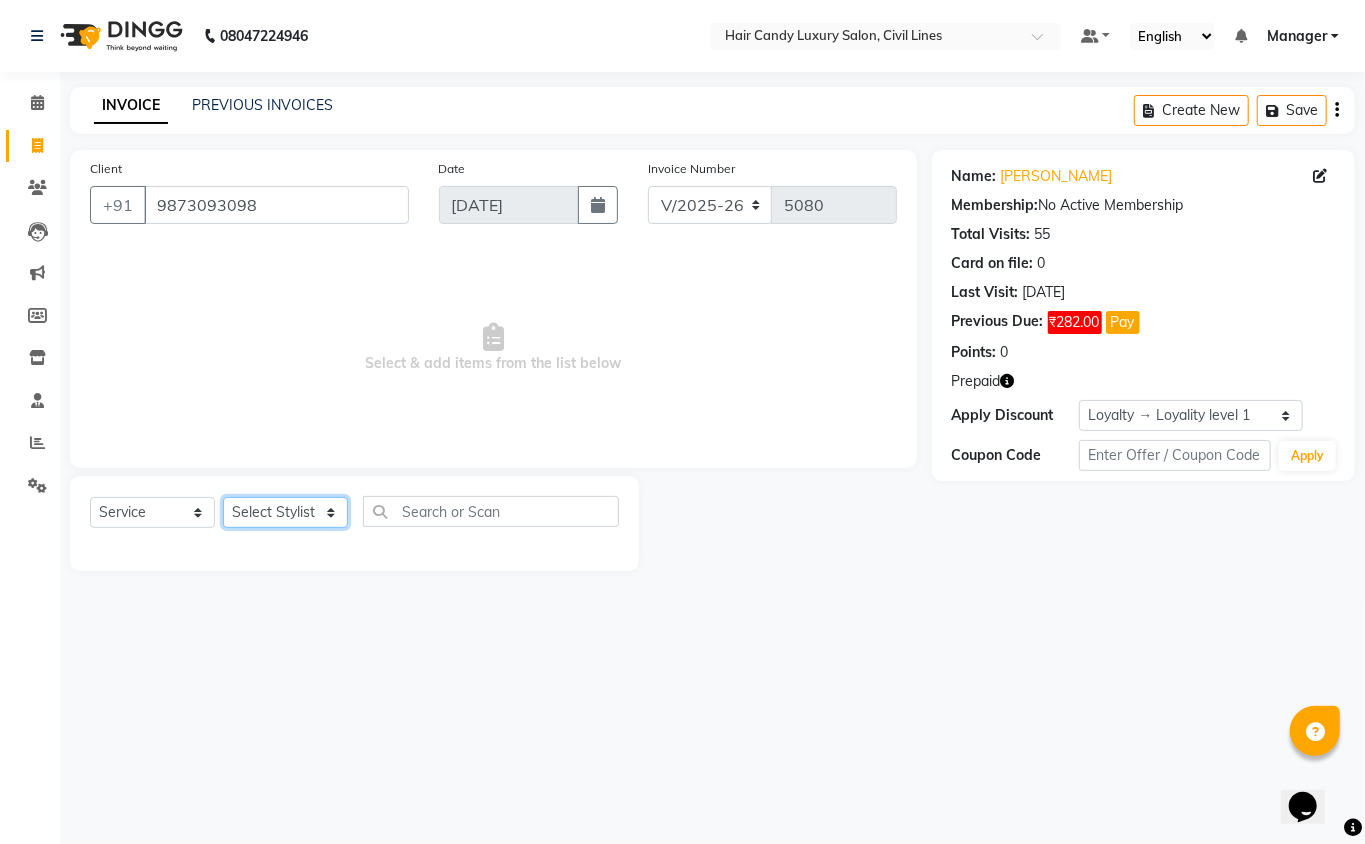 click on "Select Stylist aakib Aarti AASHU Aftab Arshal counter sale Danish DAULAT faisal jeet kalu Manager Manish mohd Abid Nakul Owner-PRIYANKA parvesh pooja rajni Reenu sakshi SAM sanjay shoaib Shubh Shyam Sonu STOCK MANAGER SUNIL vikas YASH Zayan" 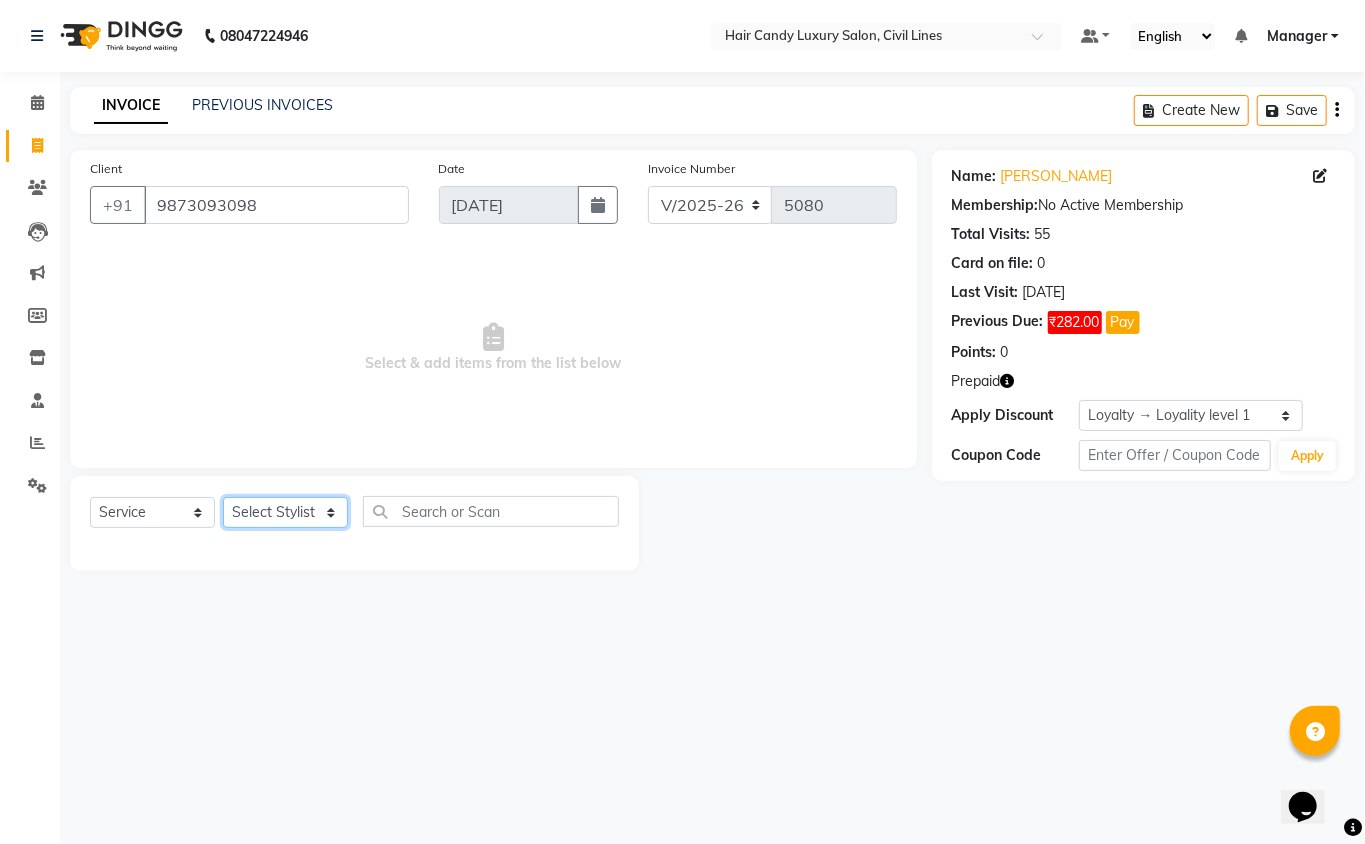 select on "50387" 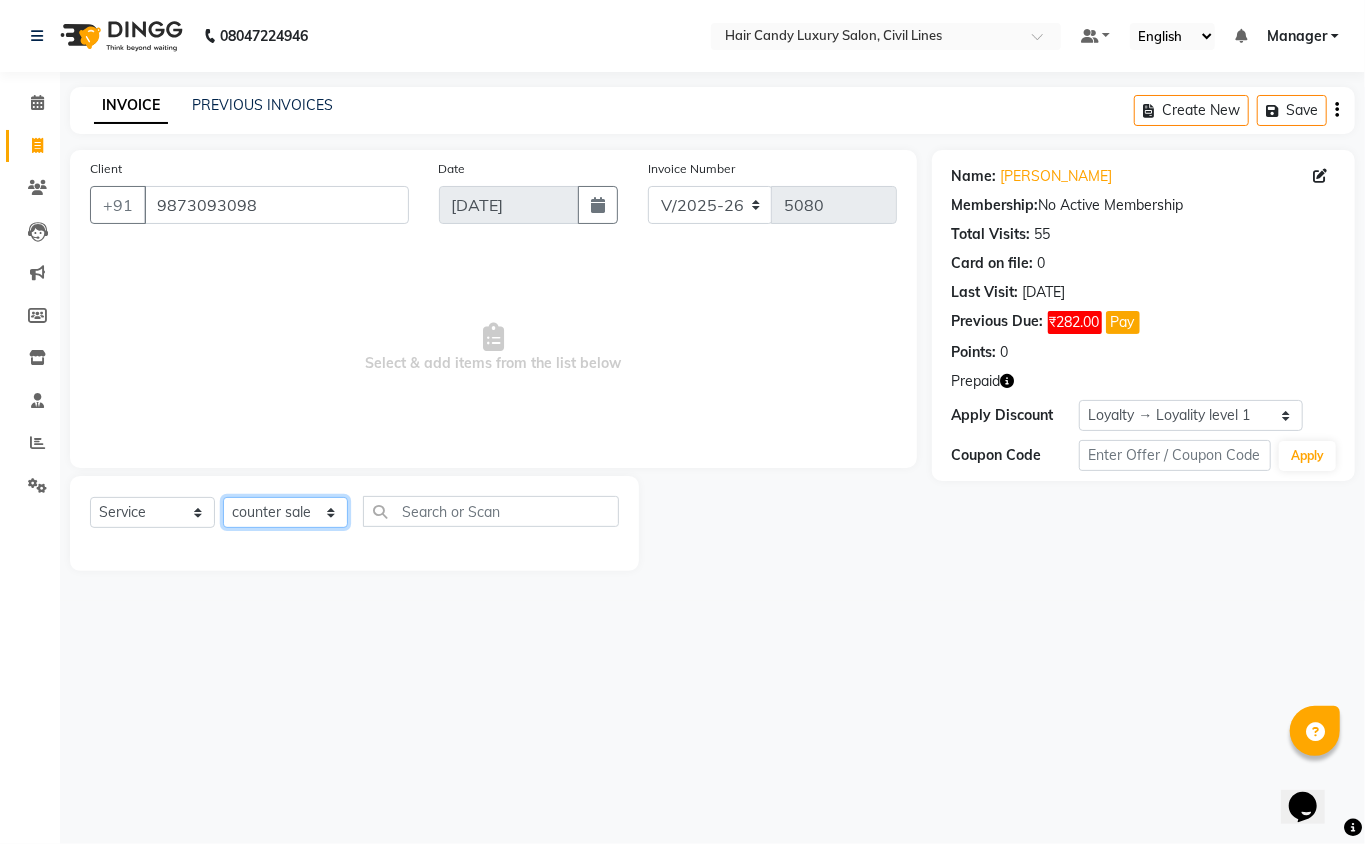 click on "Select Stylist aakib Aarti AASHU Aftab Arshal counter sale Danish DAULAT faisal jeet kalu Manager Manish mohd Abid Nakul Owner-PRIYANKA parvesh pooja rajni Reenu sakshi SAM sanjay shoaib Shubh Shyam Sonu STOCK MANAGER SUNIL vikas YASH Zayan" 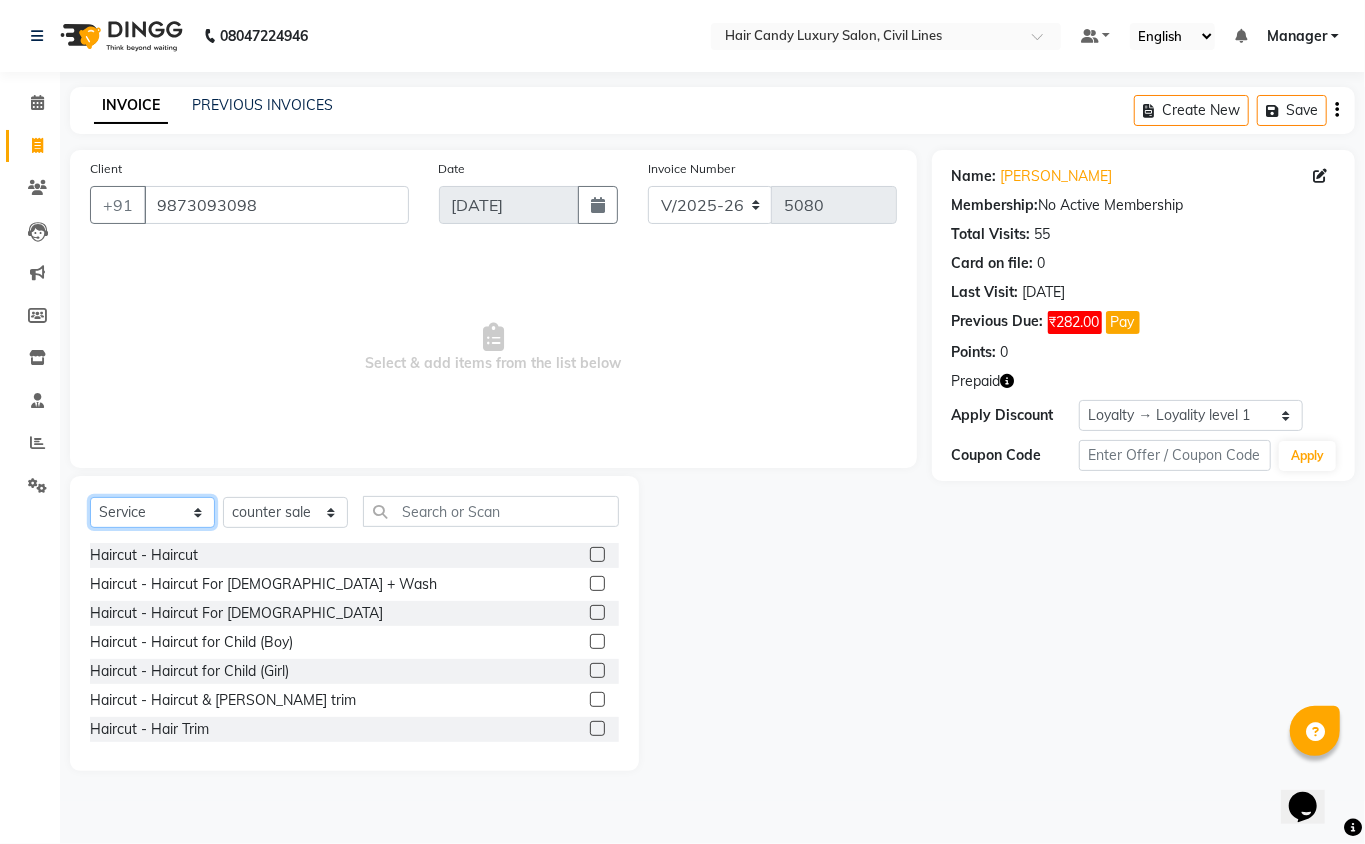 click on "Select  Service  Product  Membership  Package Voucher Prepaid Gift Card" 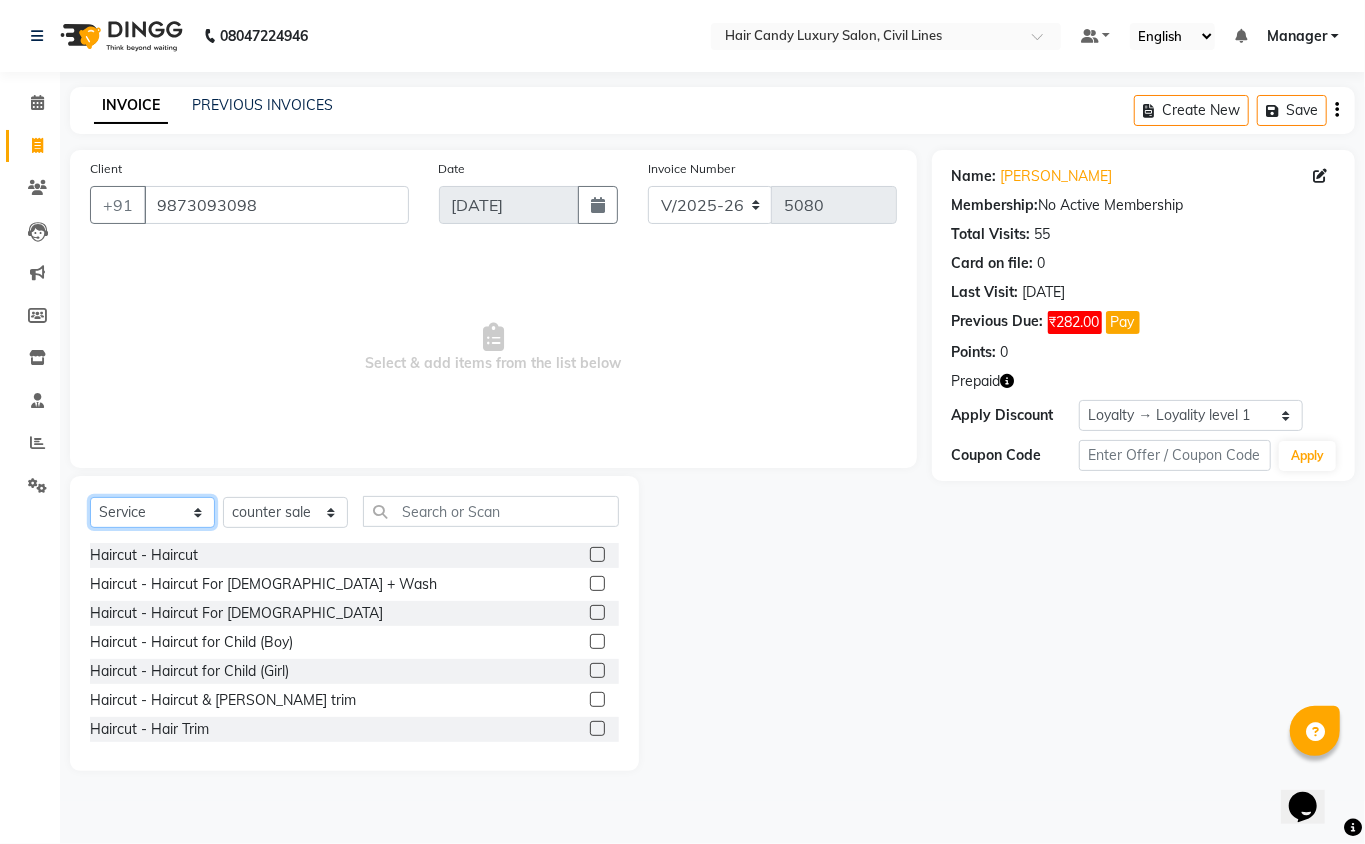 select on "P" 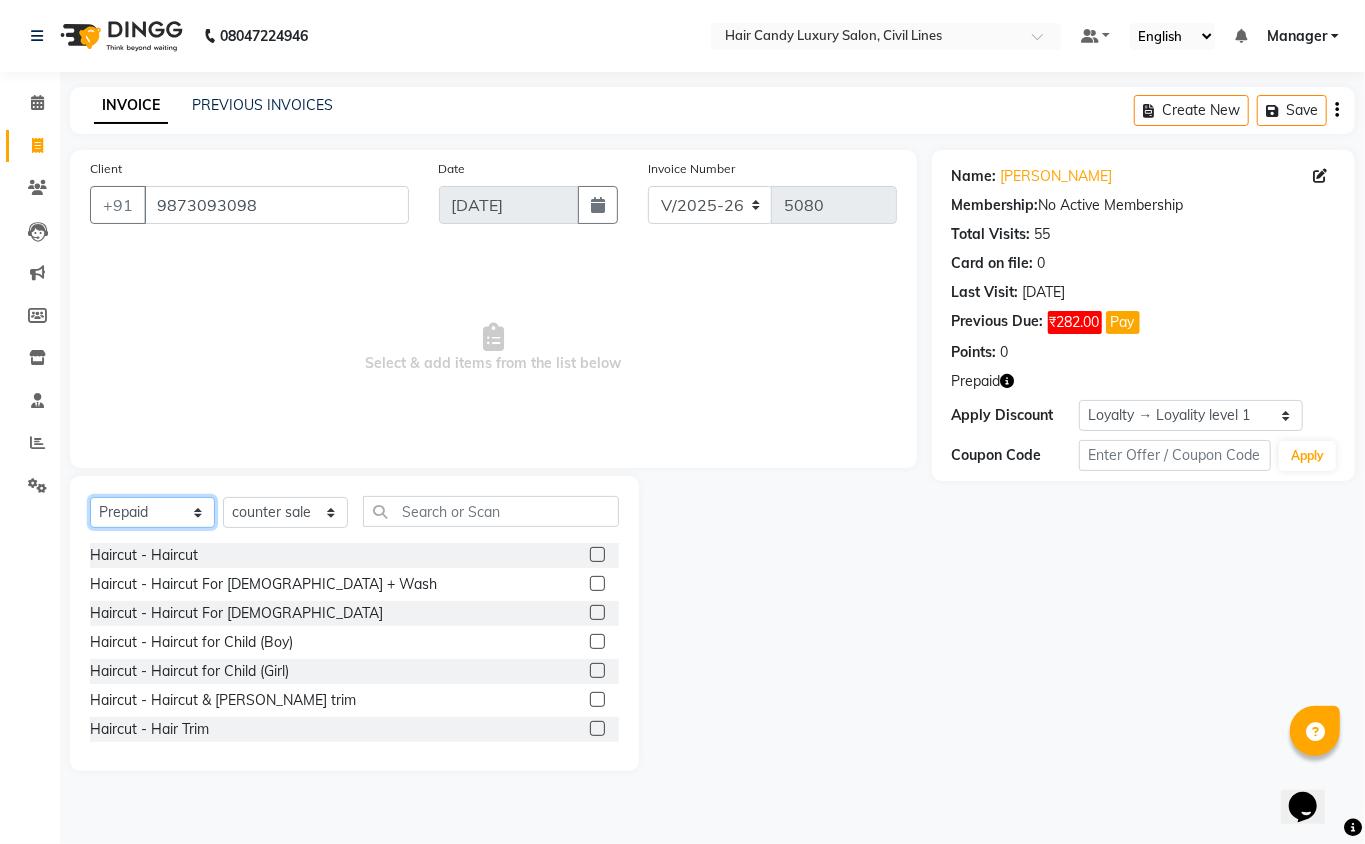 click on "Select  Service  Product  Membership  Package Voucher Prepaid Gift Card" 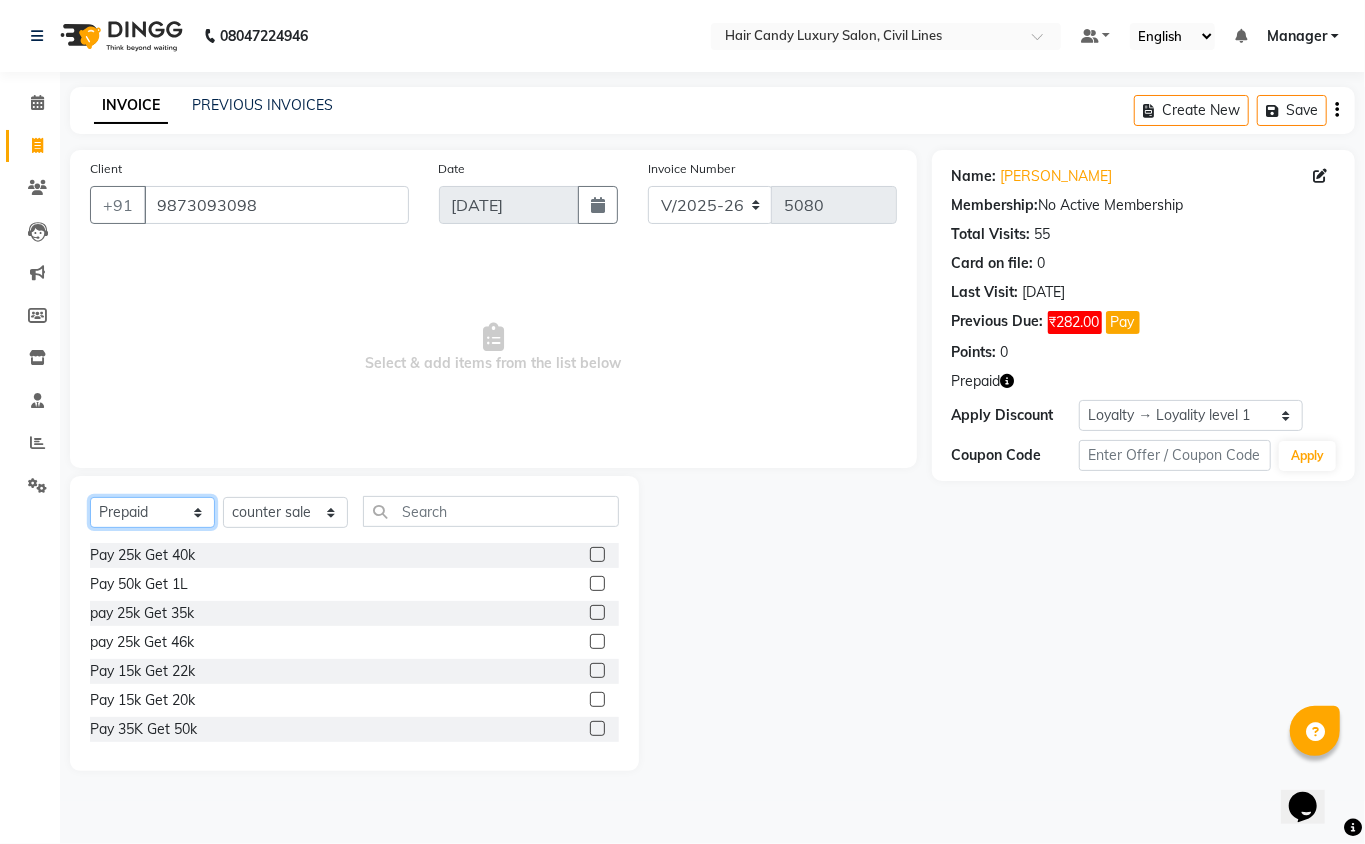 scroll, scrollTop: 53, scrollLeft: 0, axis: vertical 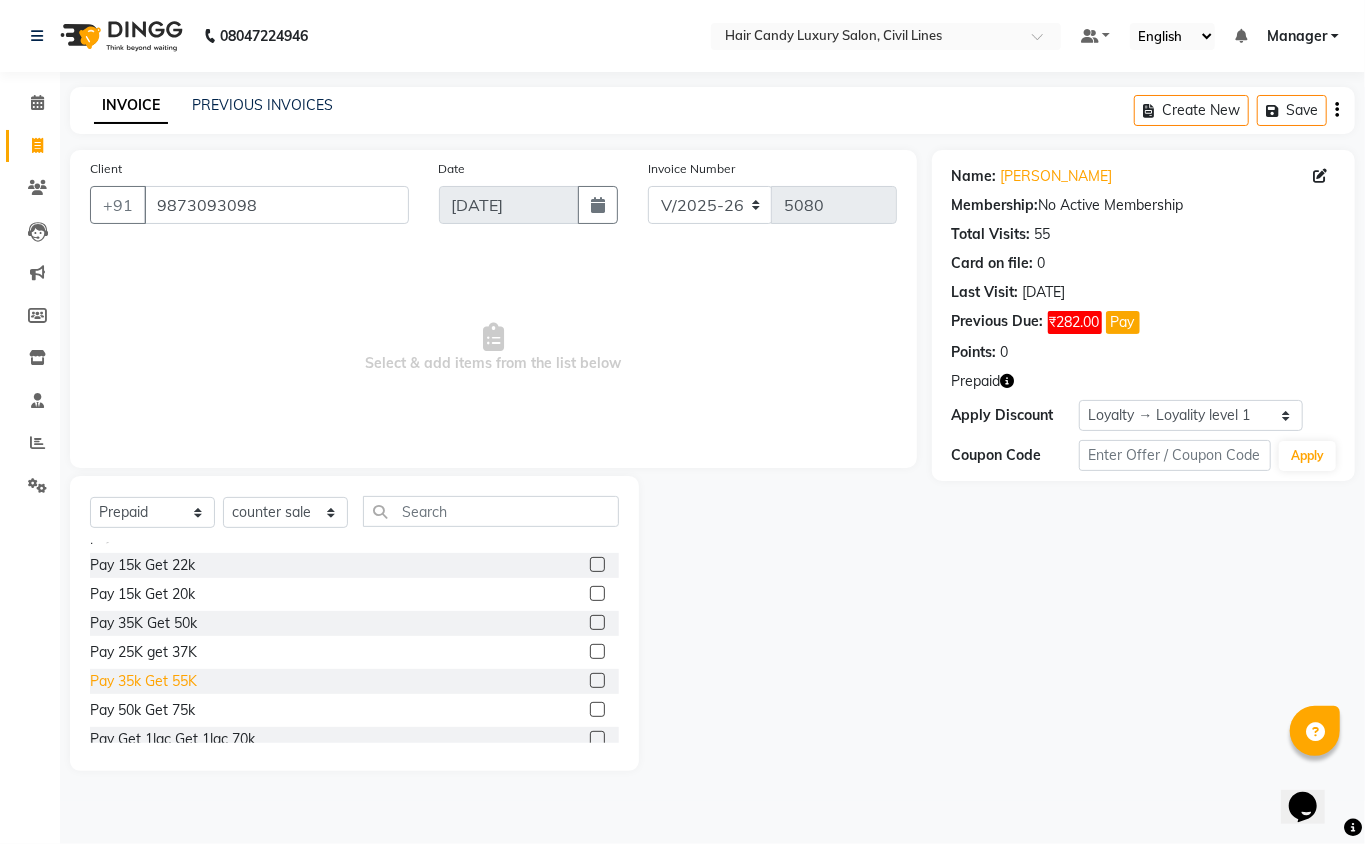 click on "Pay 35k Get 55K" 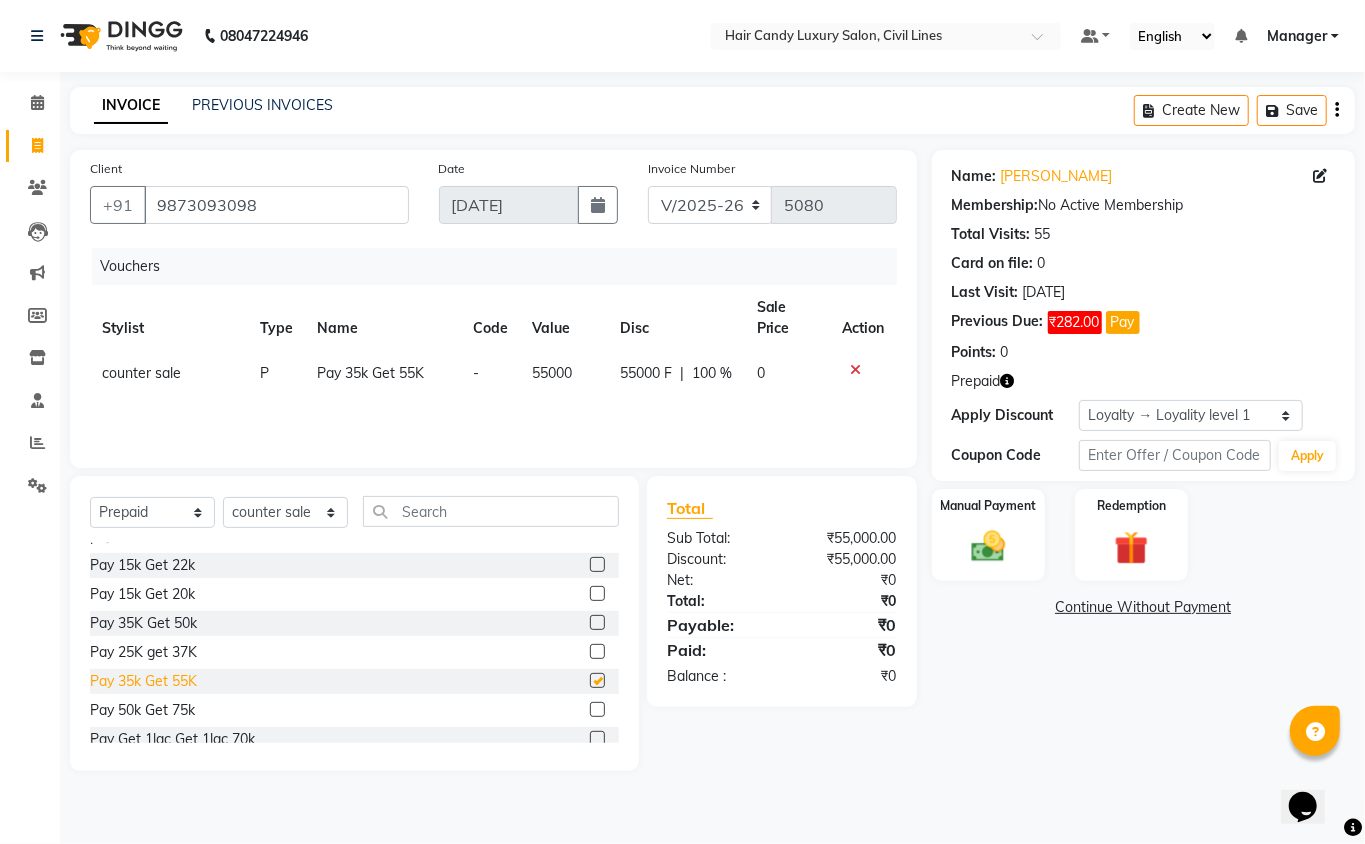 checkbox on "false" 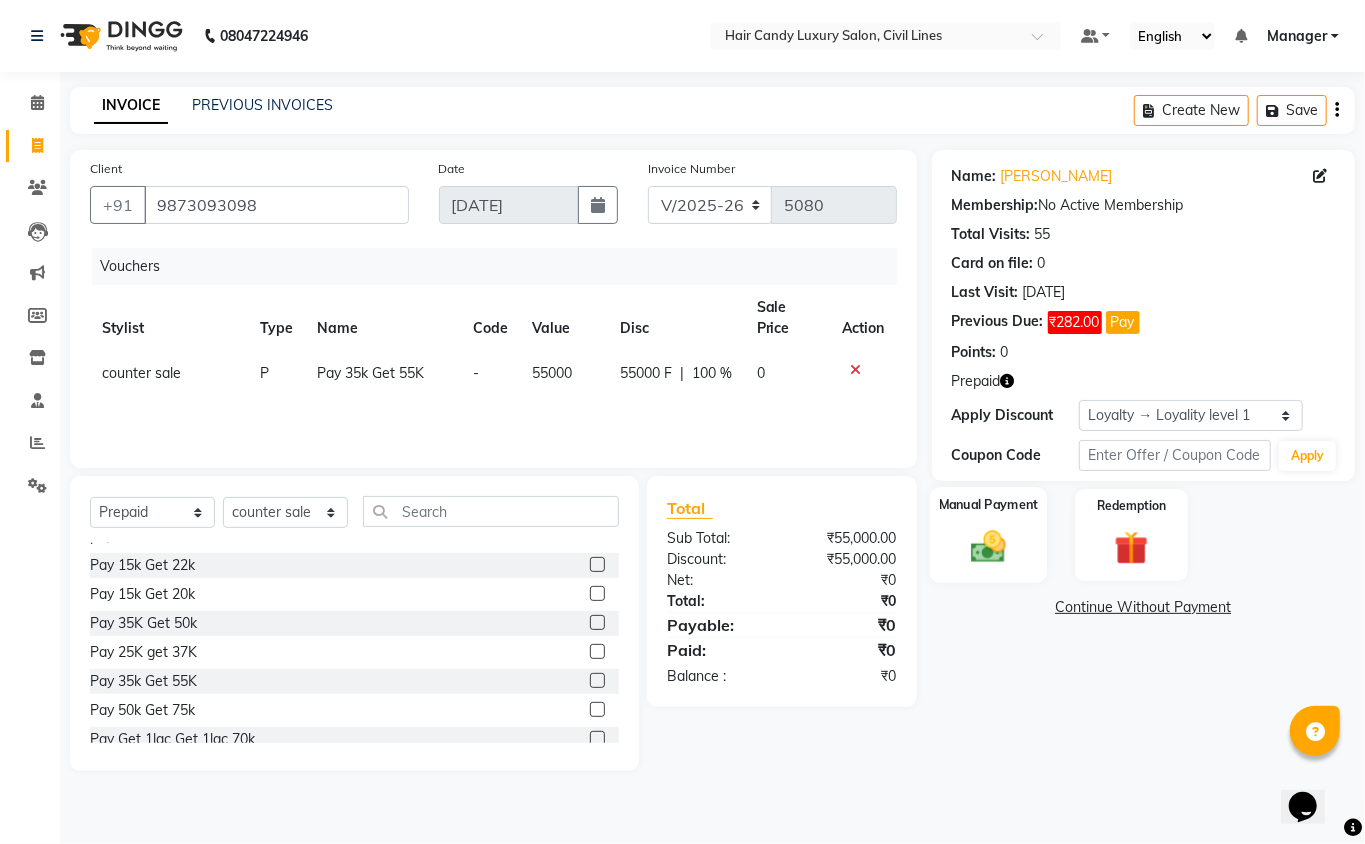 click 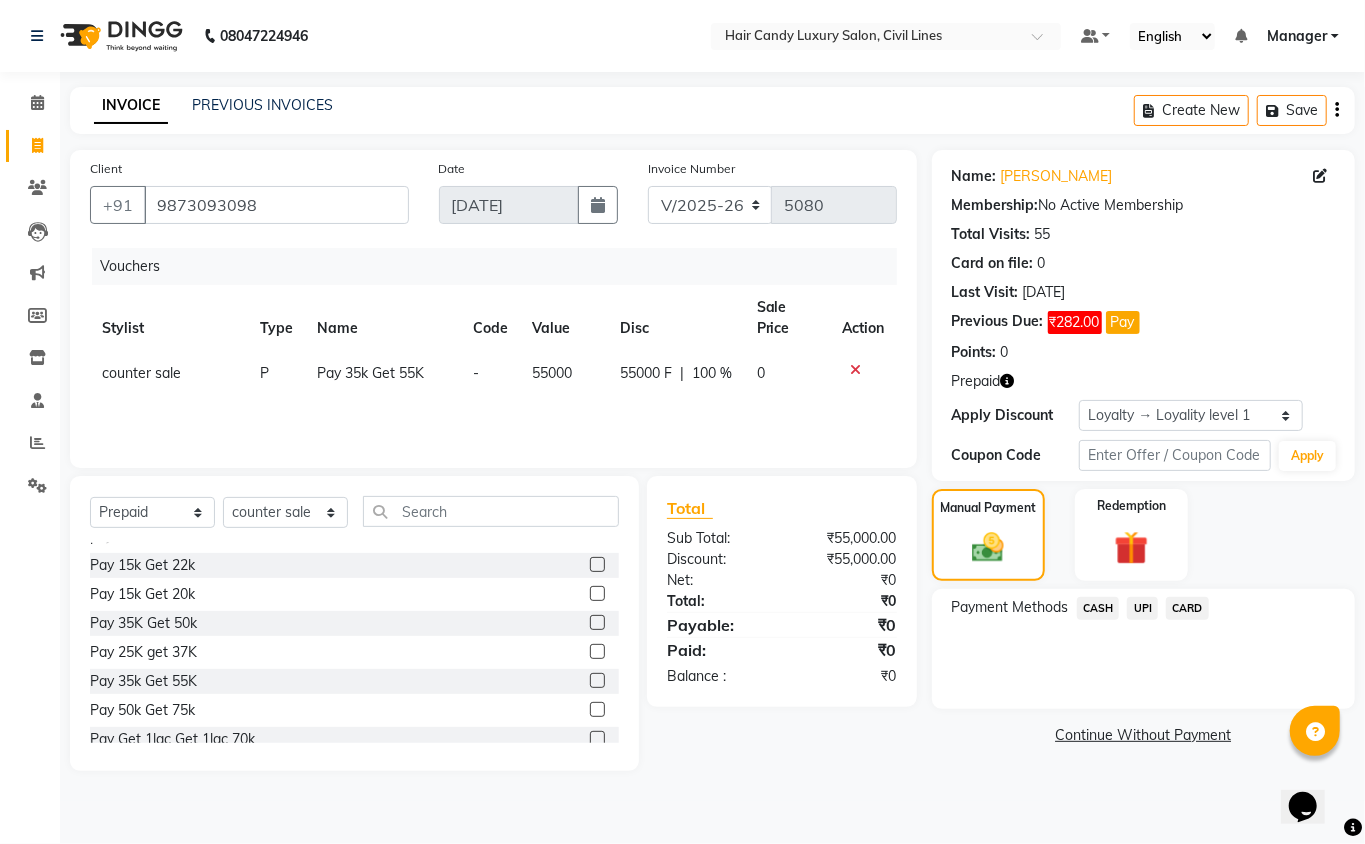 click on "CASH" 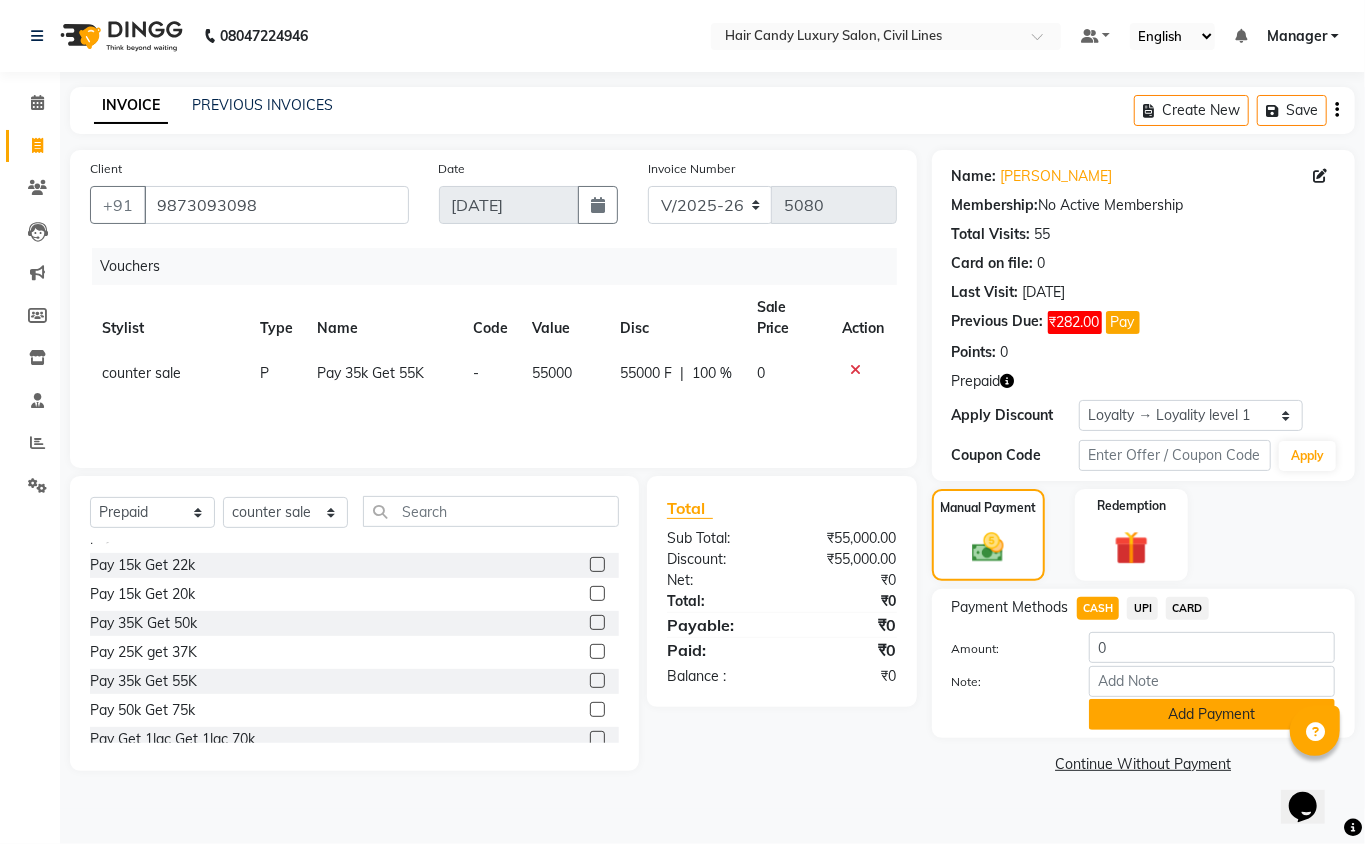 click on "Add Payment" 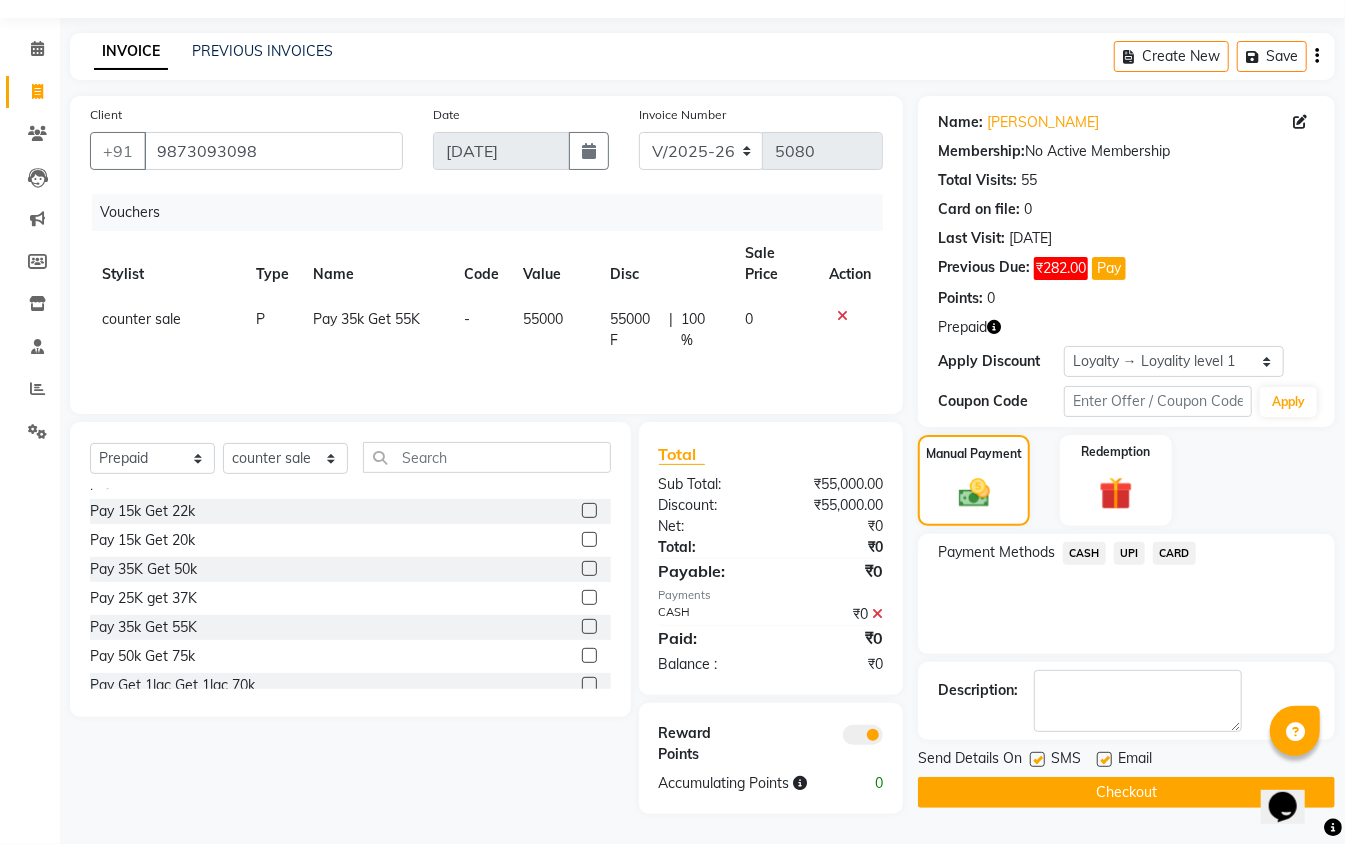 click 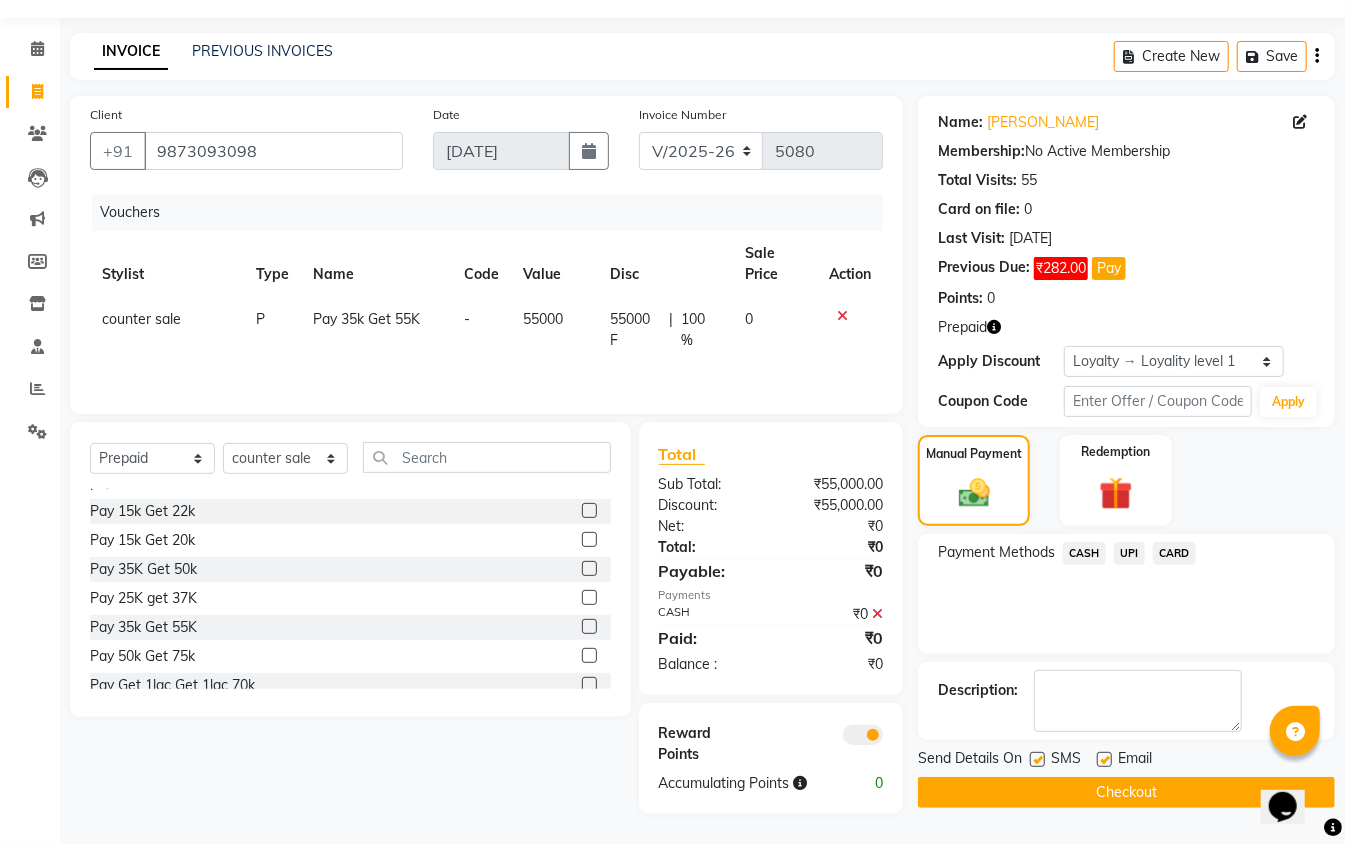 click 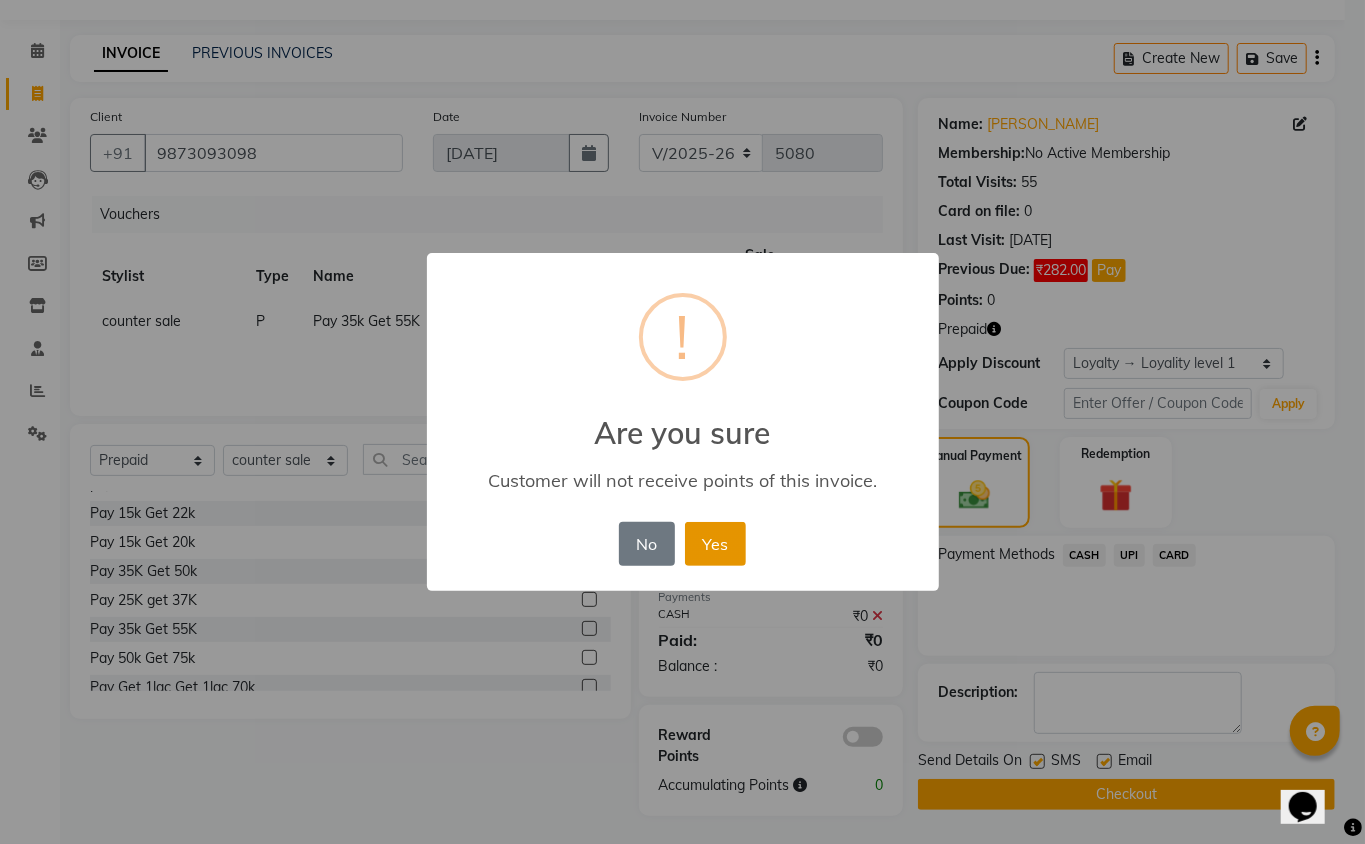 click on "Yes" at bounding box center [715, 544] 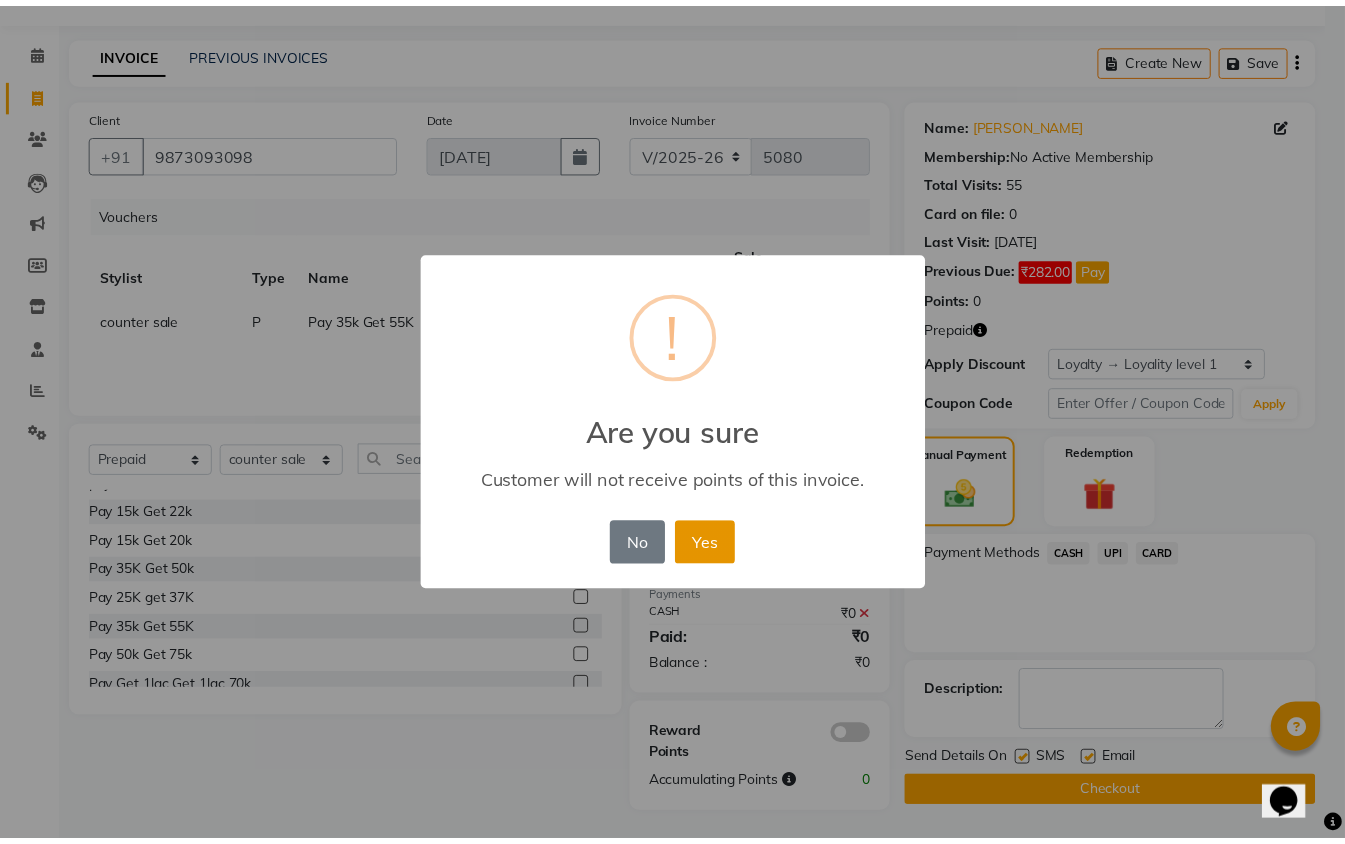 scroll, scrollTop: 50, scrollLeft: 0, axis: vertical 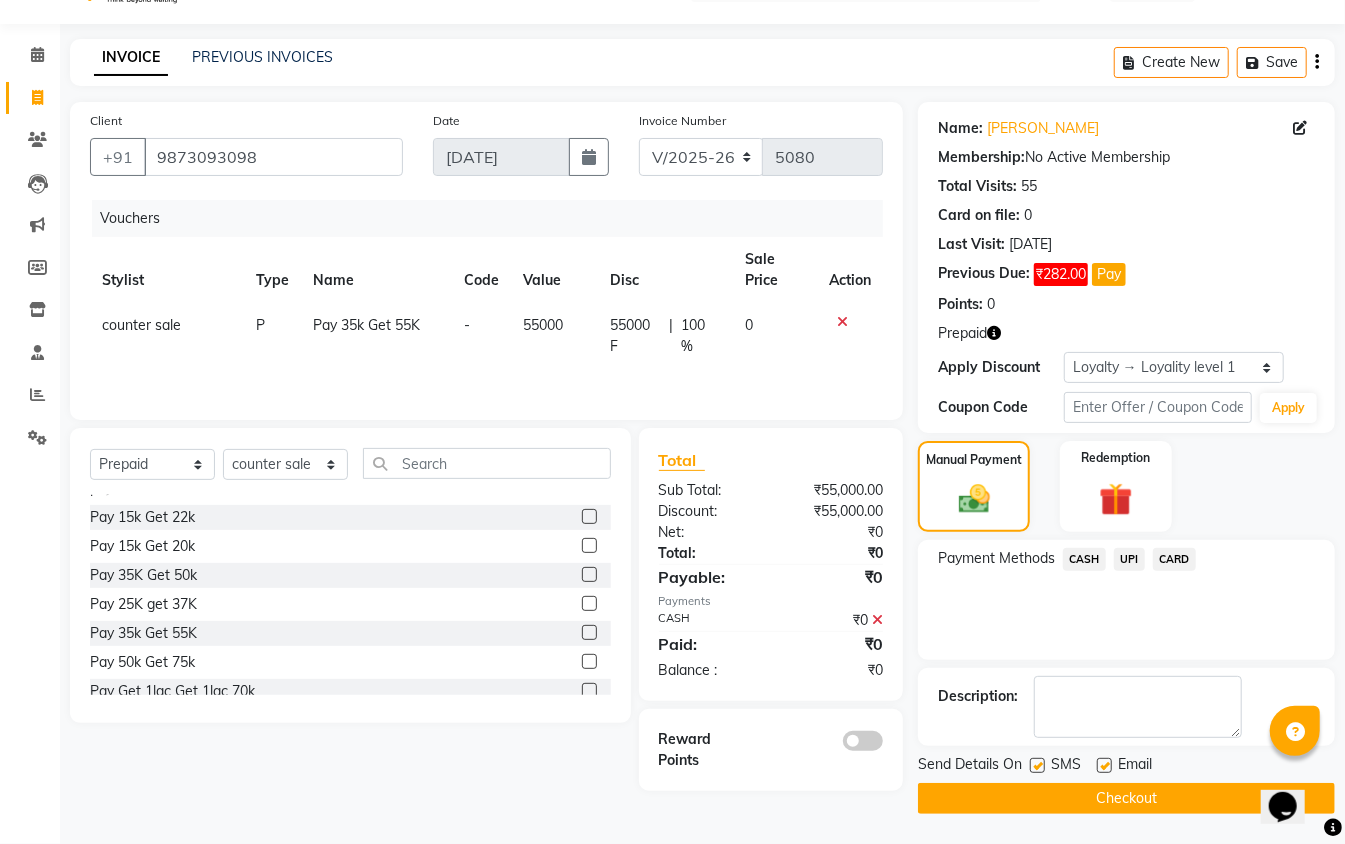 click 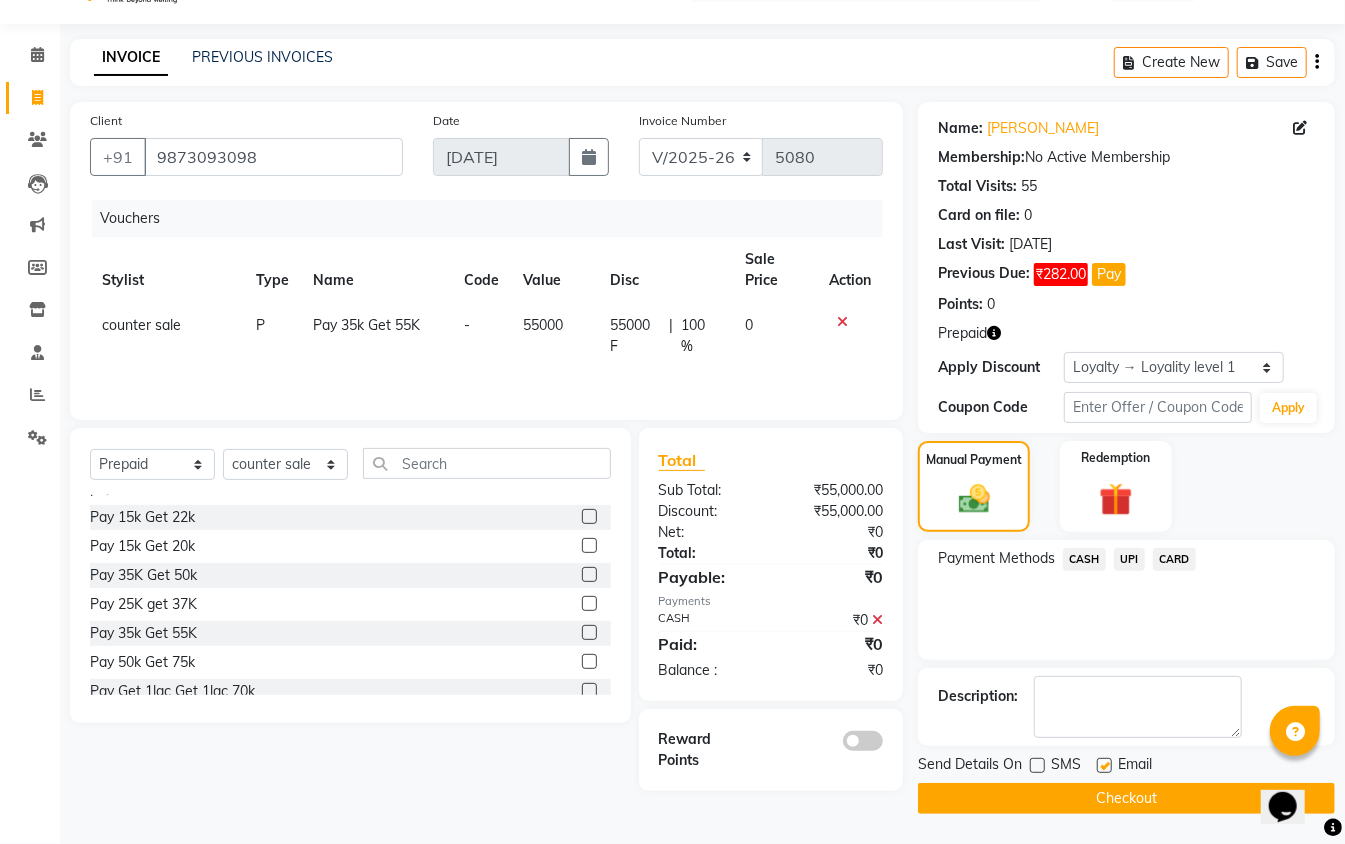 click 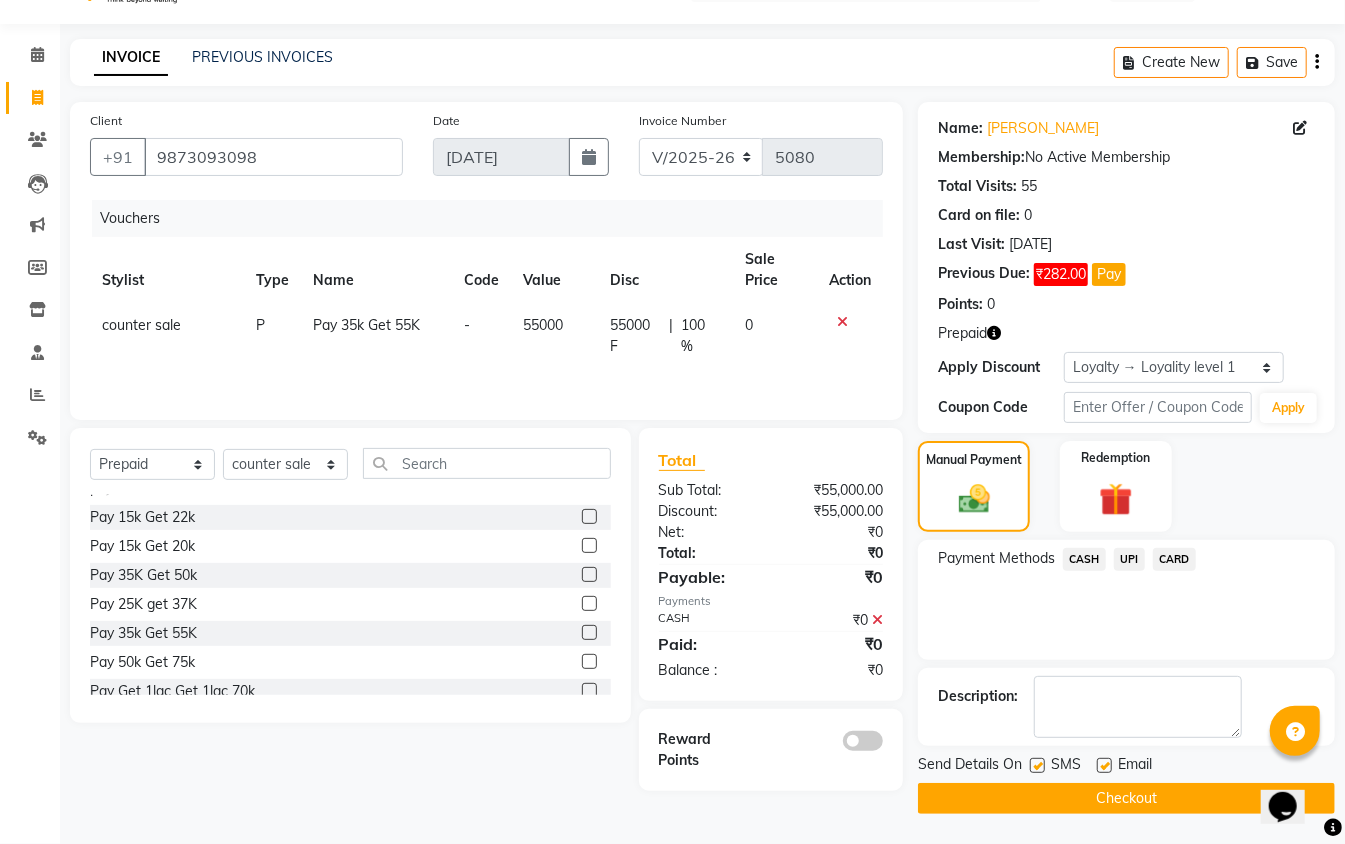 click 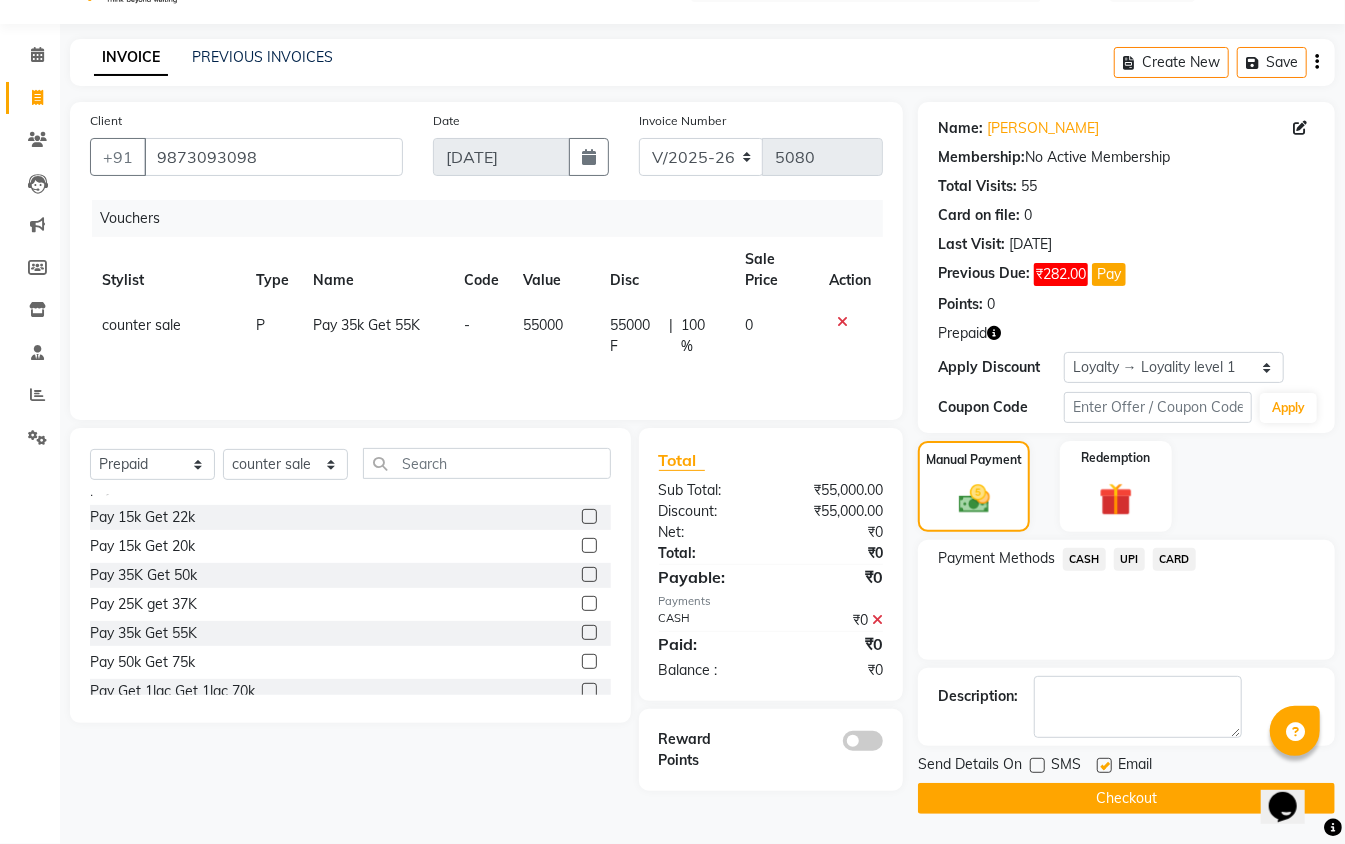 click on "Checkout" 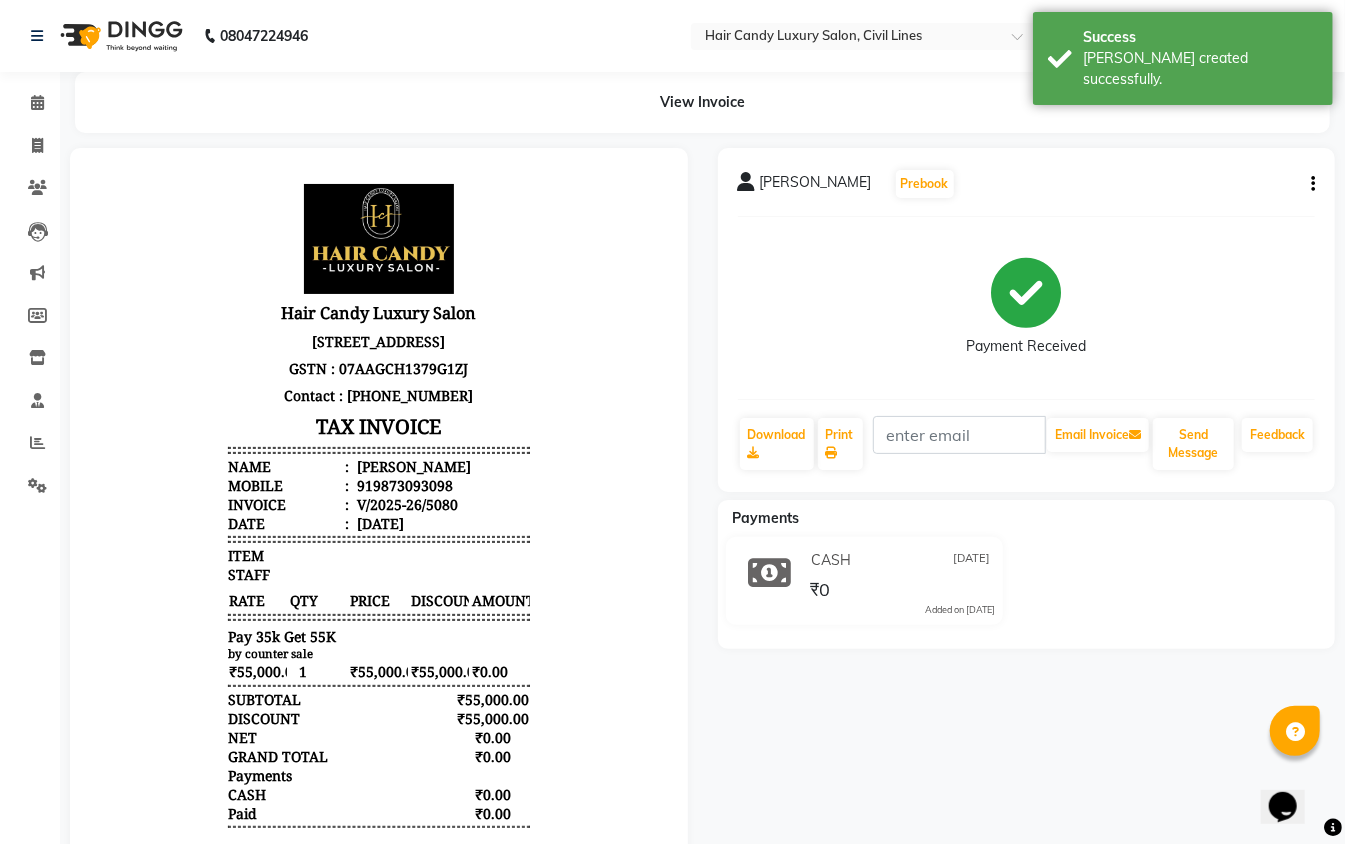 scroll, scrollTop: 0, scrollLeft: 0, axis: both 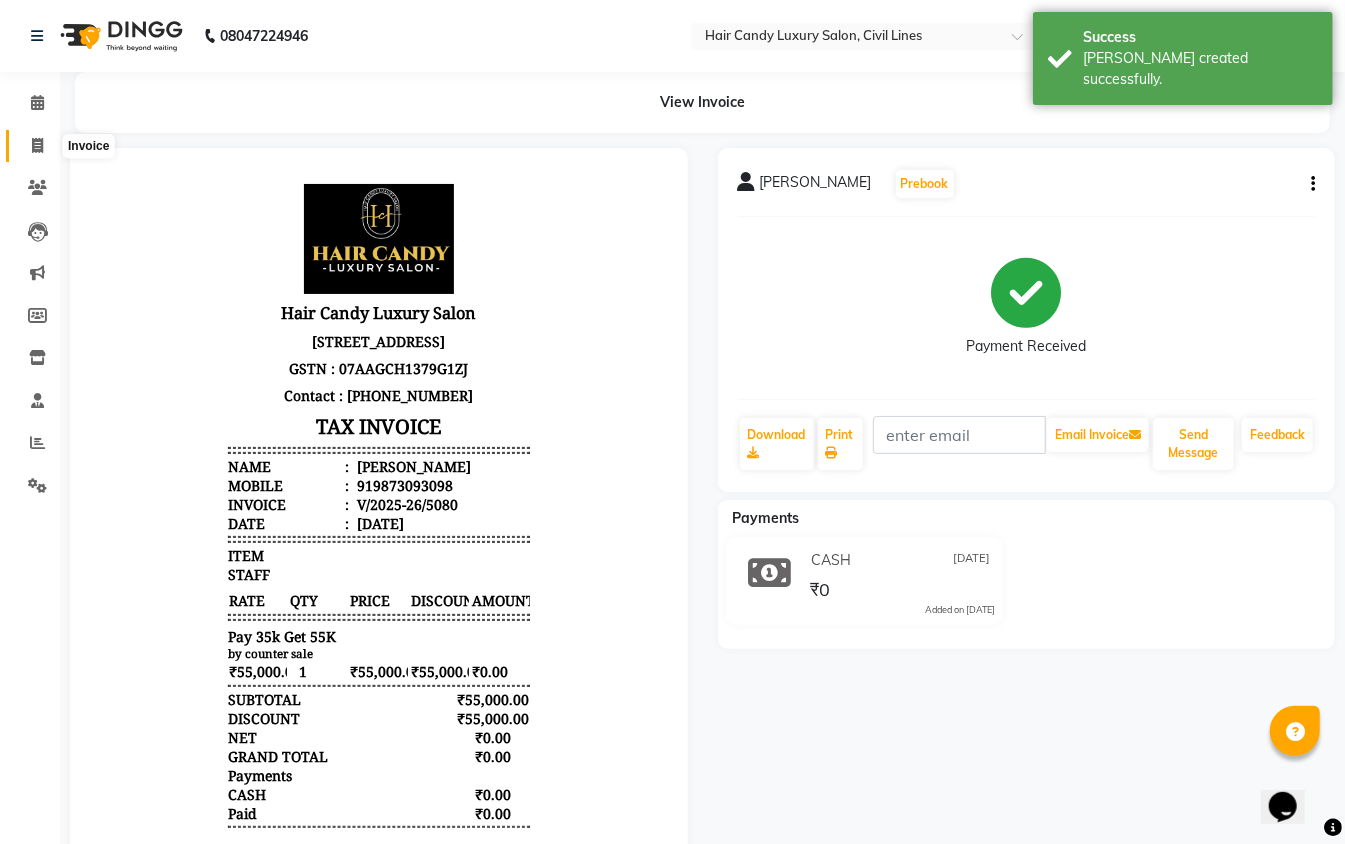 click 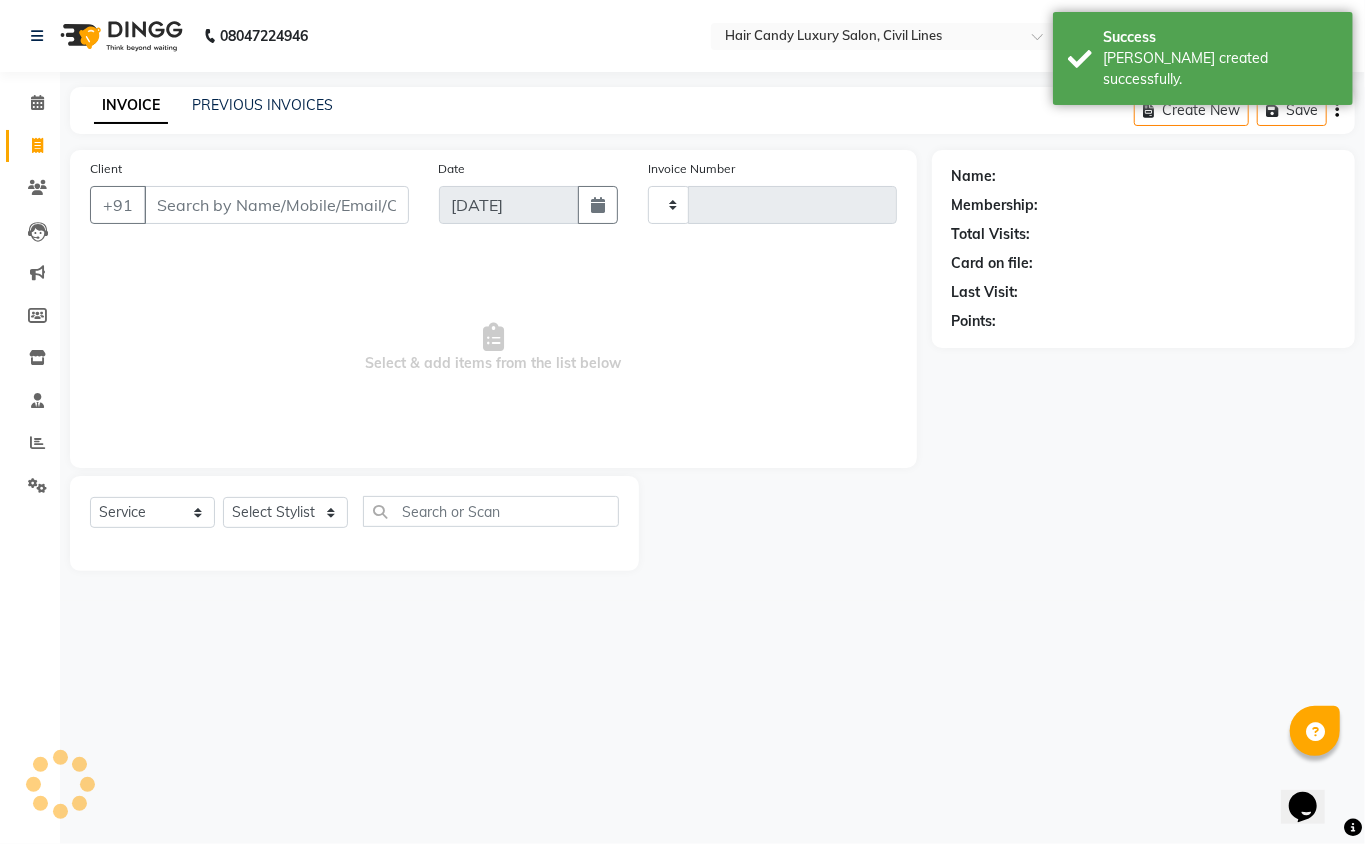 type on "5081" 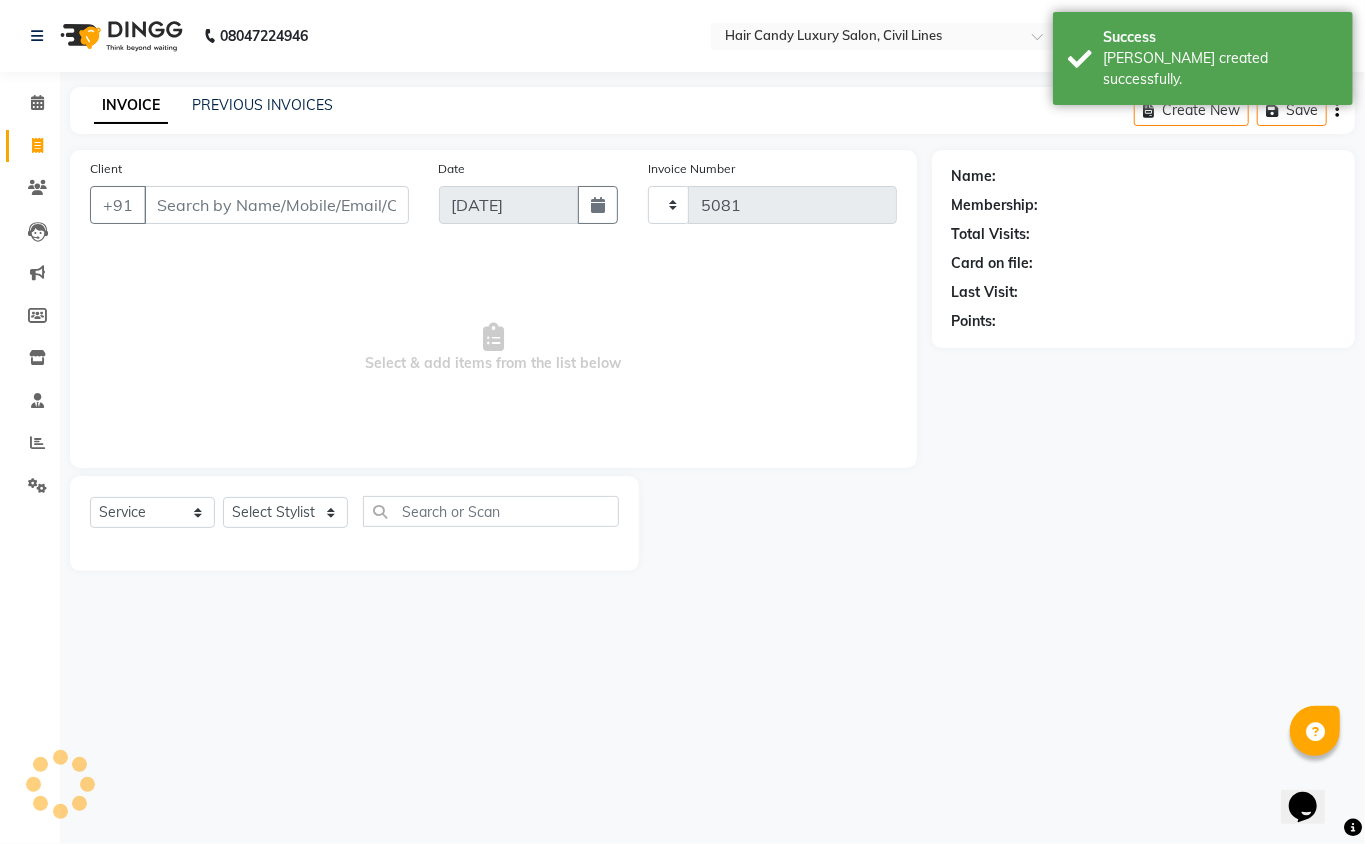 select on "6308" 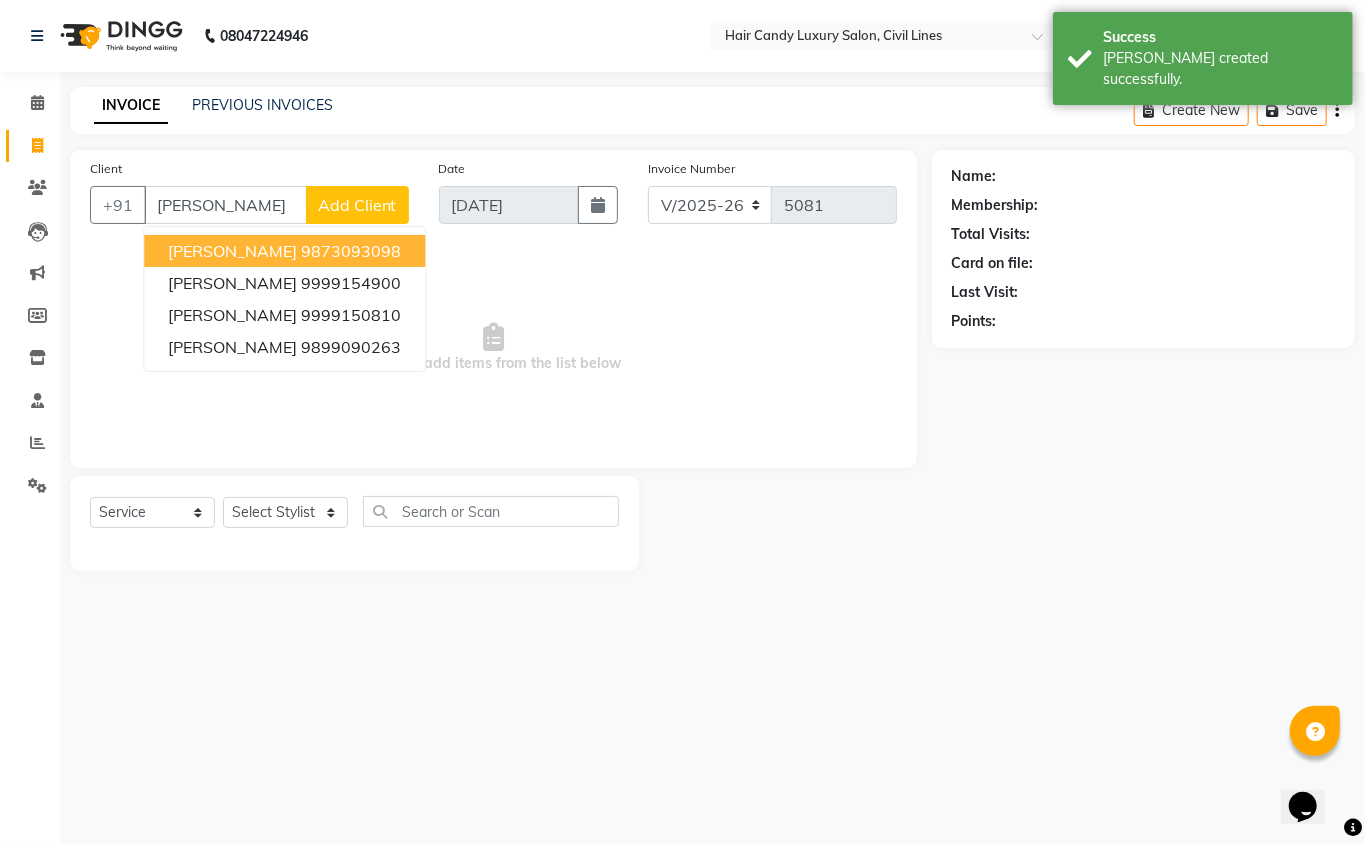 click on "[PERSON_NAME]" at bounding box center (232, 251) 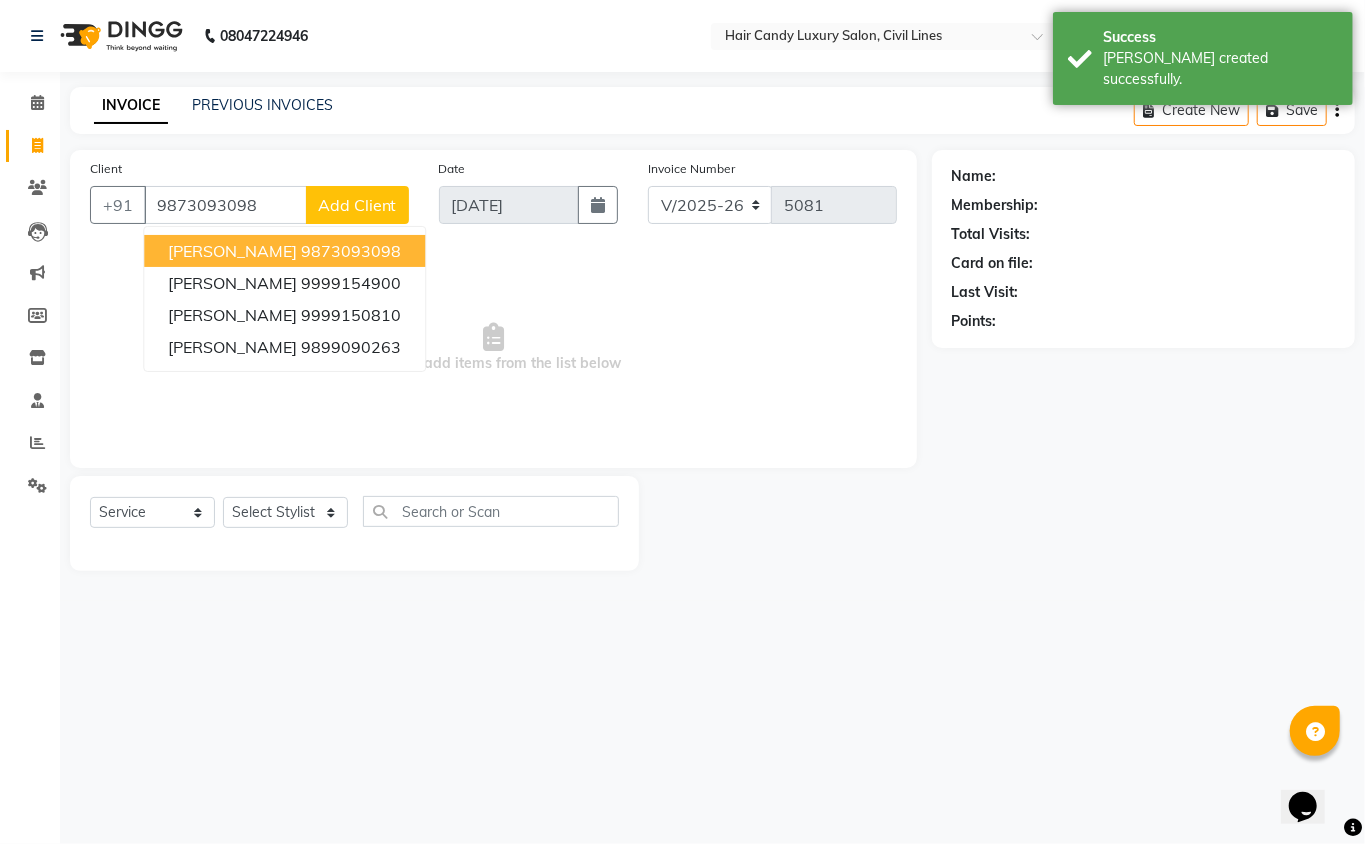 type on "9873093098" 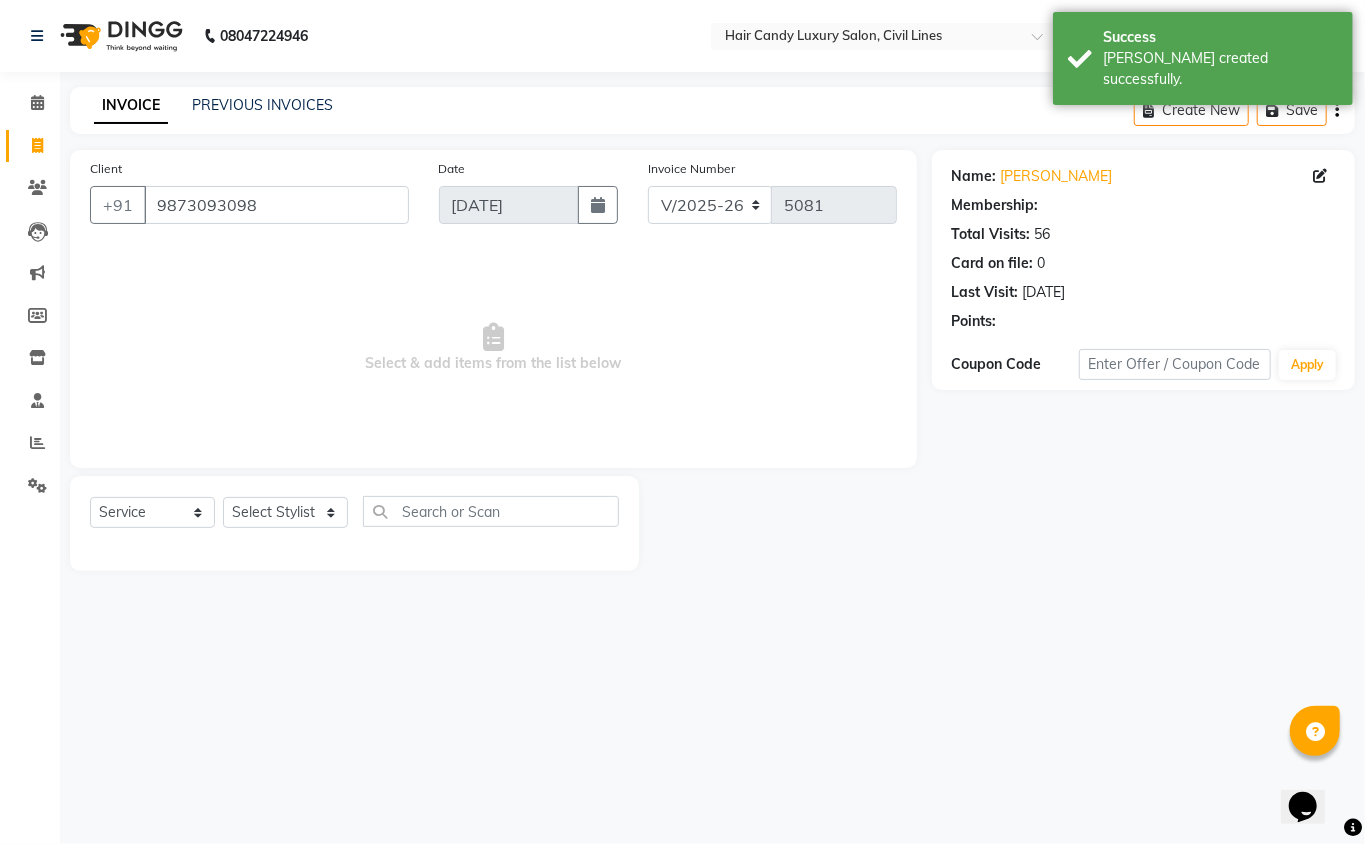 select on "1: Object" 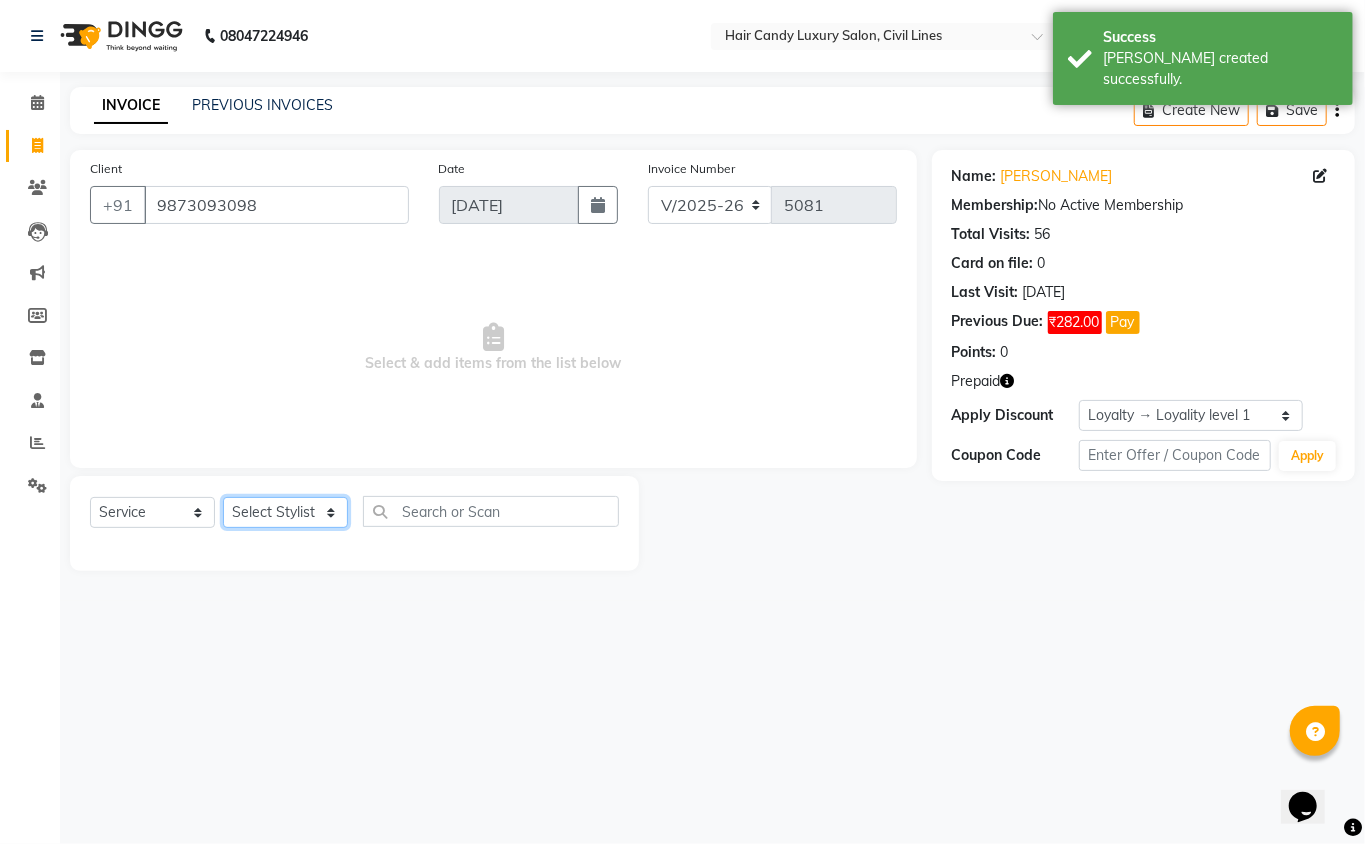 click on "Select Stylist [PERSON_NAME] [PERSON_NAME] [PERSON_NAME] counter sale Danish DAULAT faisal [PERSON_NAME] Manager [PERSON_NAME] mohd [PERSON_NAME] Owner-PRIYANKA [PERSON_NAME] pooja [PERSON_NAME] Reenu [PERSON_NAME] [PERSON_NAME] [PERSON_NAME] [PERSON_NAME] Shubh Shyam [PERSON_NAME] STOCK MANAGER [PERSON_NAME] vikas [PERSON_NAME]" 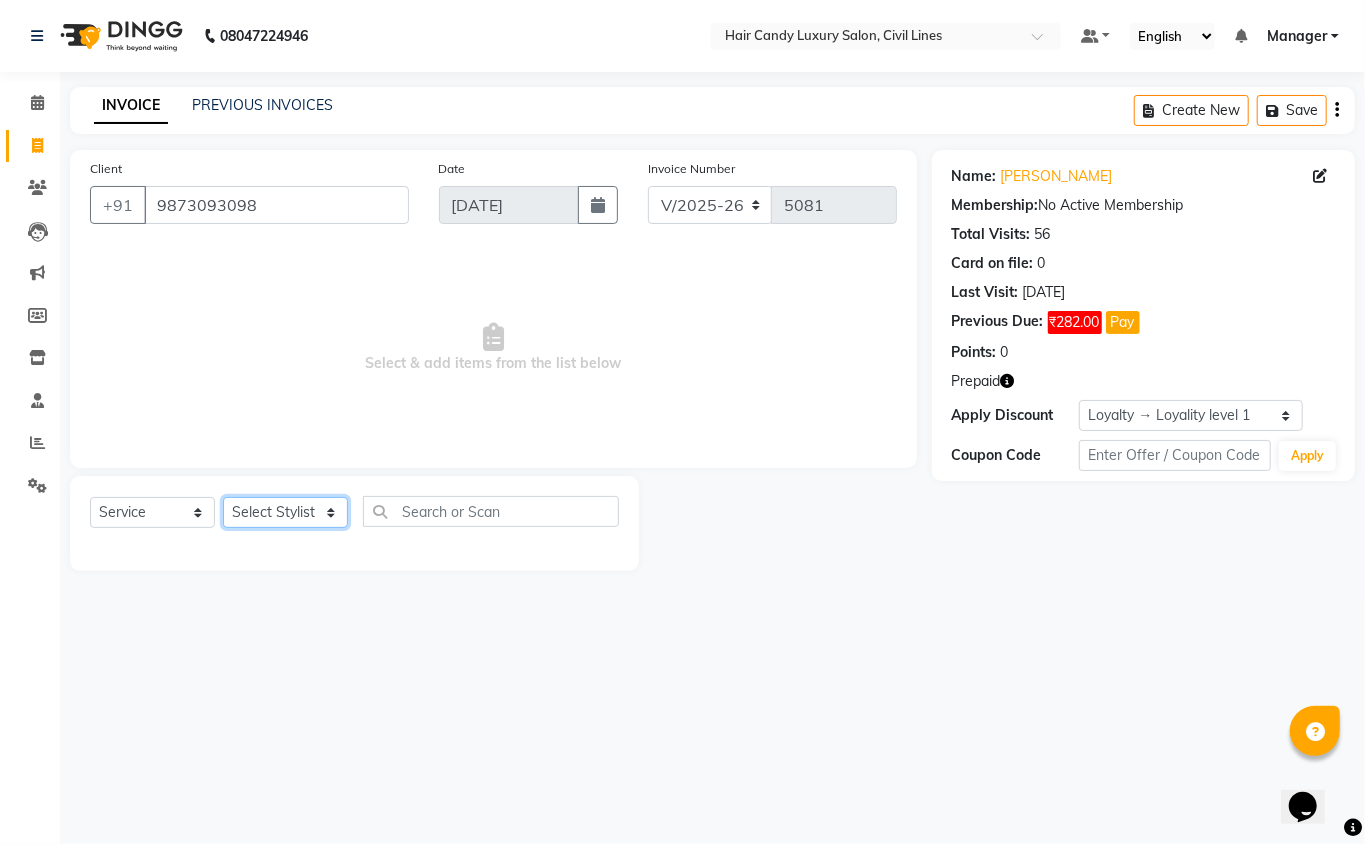 select on "47495" 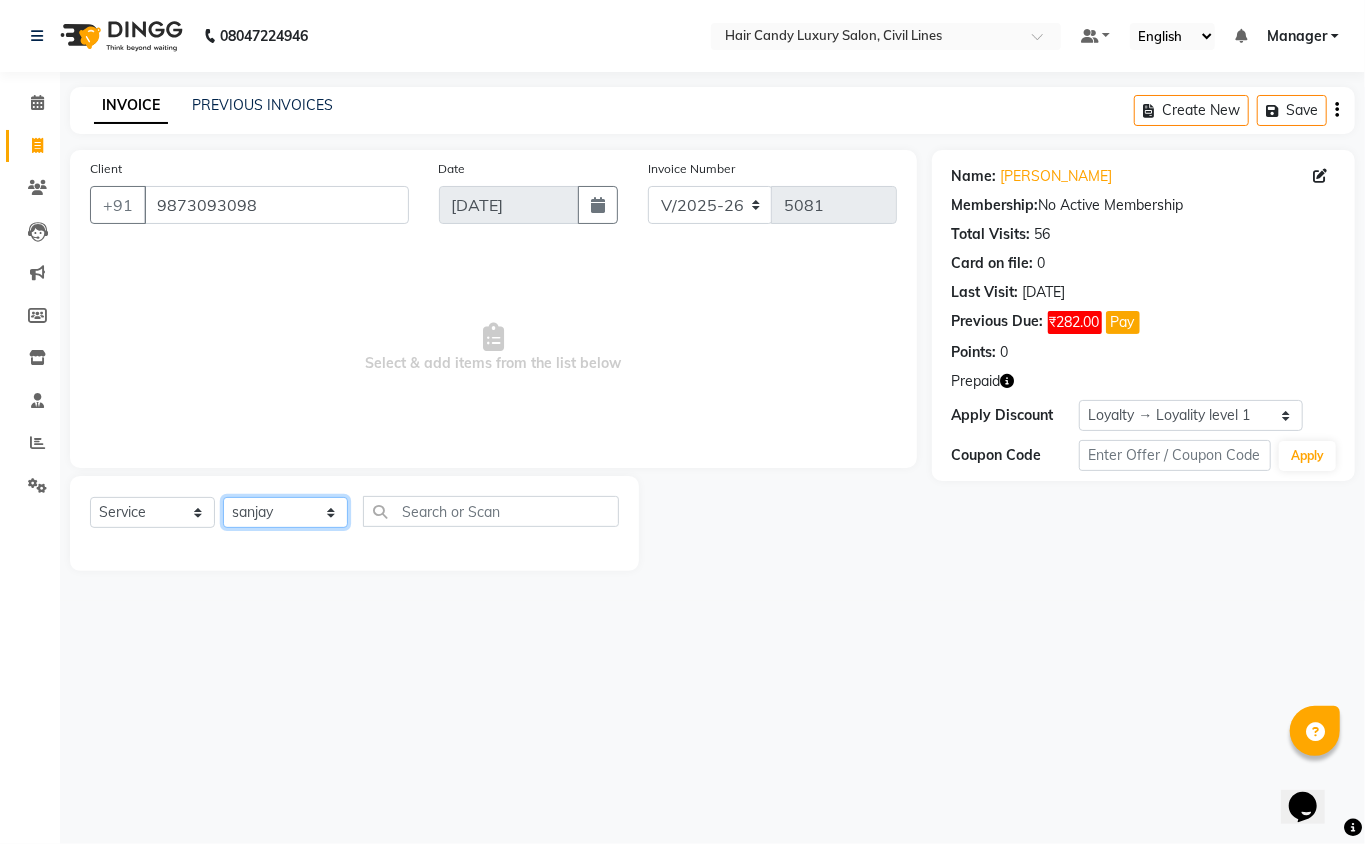 click on "Select Stylist [PERSON_NAME] [PERSON_NAME] [PERSON_NAME] counter sale Danish DAULAT faisal [PERSON_NAME] Manager [PERSON_NAME] mohd [PERSON_NAME] Owner-PRIYANKA [PERSON_NAME] pooja [PERSON_NAME] Reenu [PERSON_NAME] [PERSON_NAME] [PERSON_NAME] [PERSON_NAME] Shubh Shyam [PERSON_NAME] STOCK MANAGER [PERSON_NAME] vikas [PERSON_NAME]" 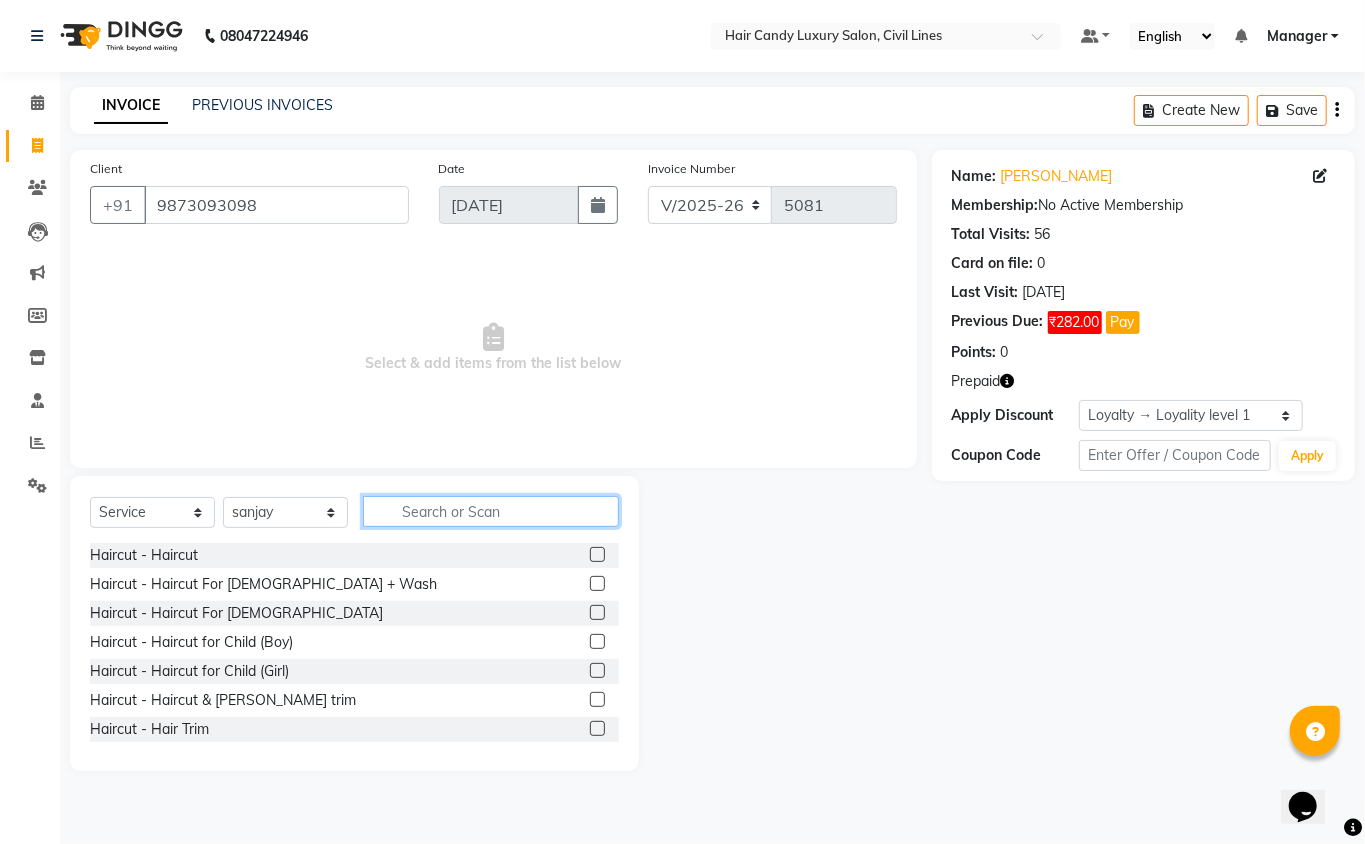 click 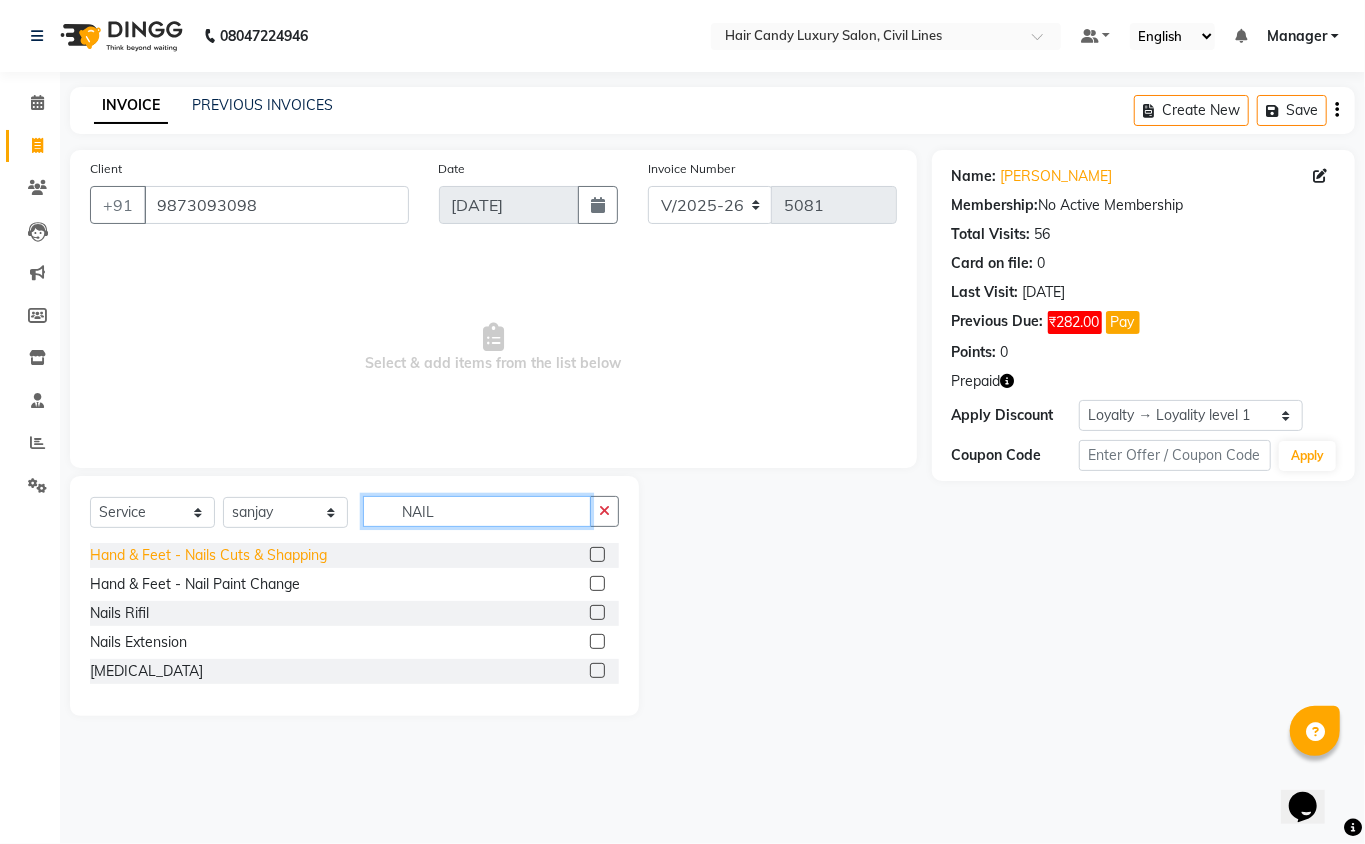 type on "NAIL" 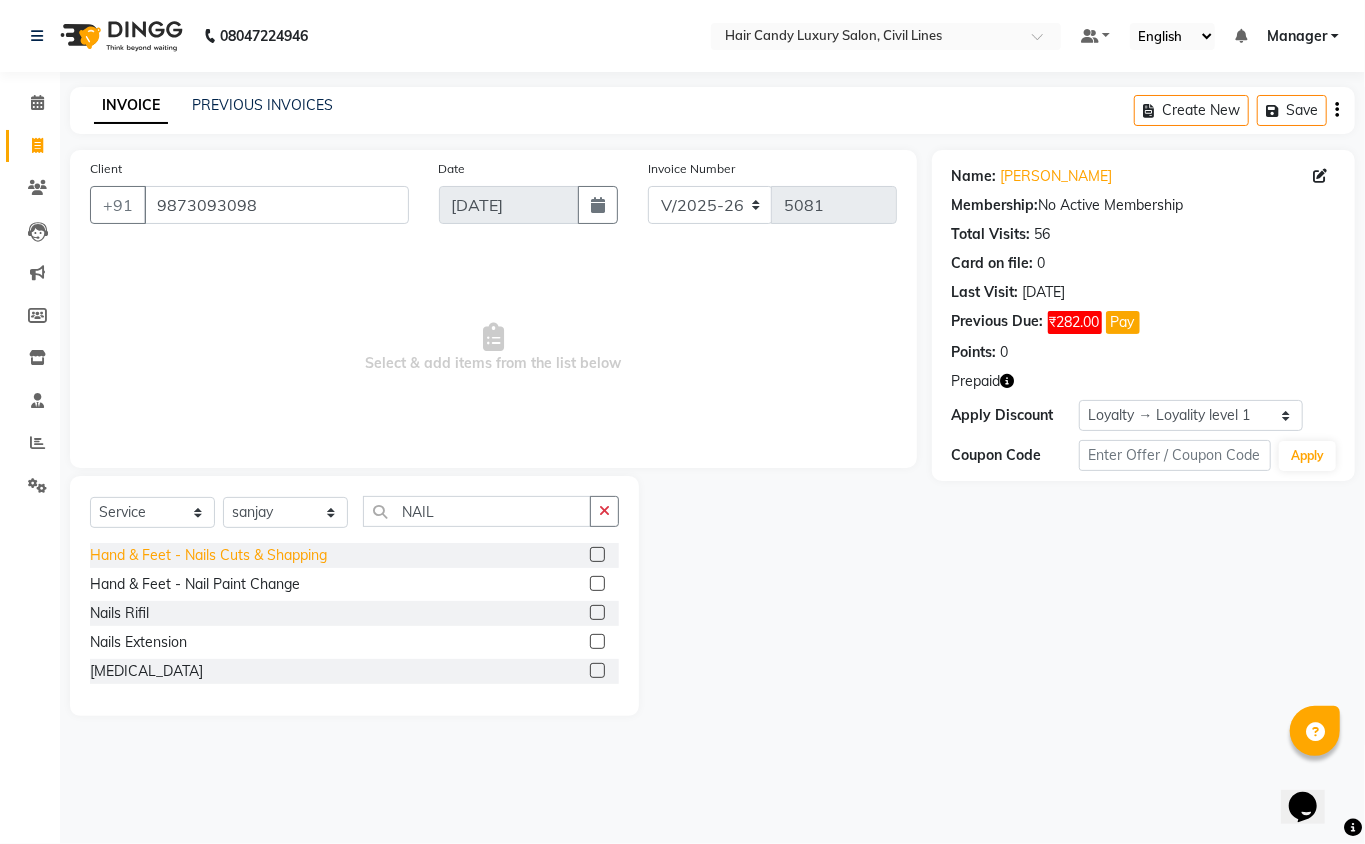 click on "Hand & Feet - Nails Cuts & Shapping" 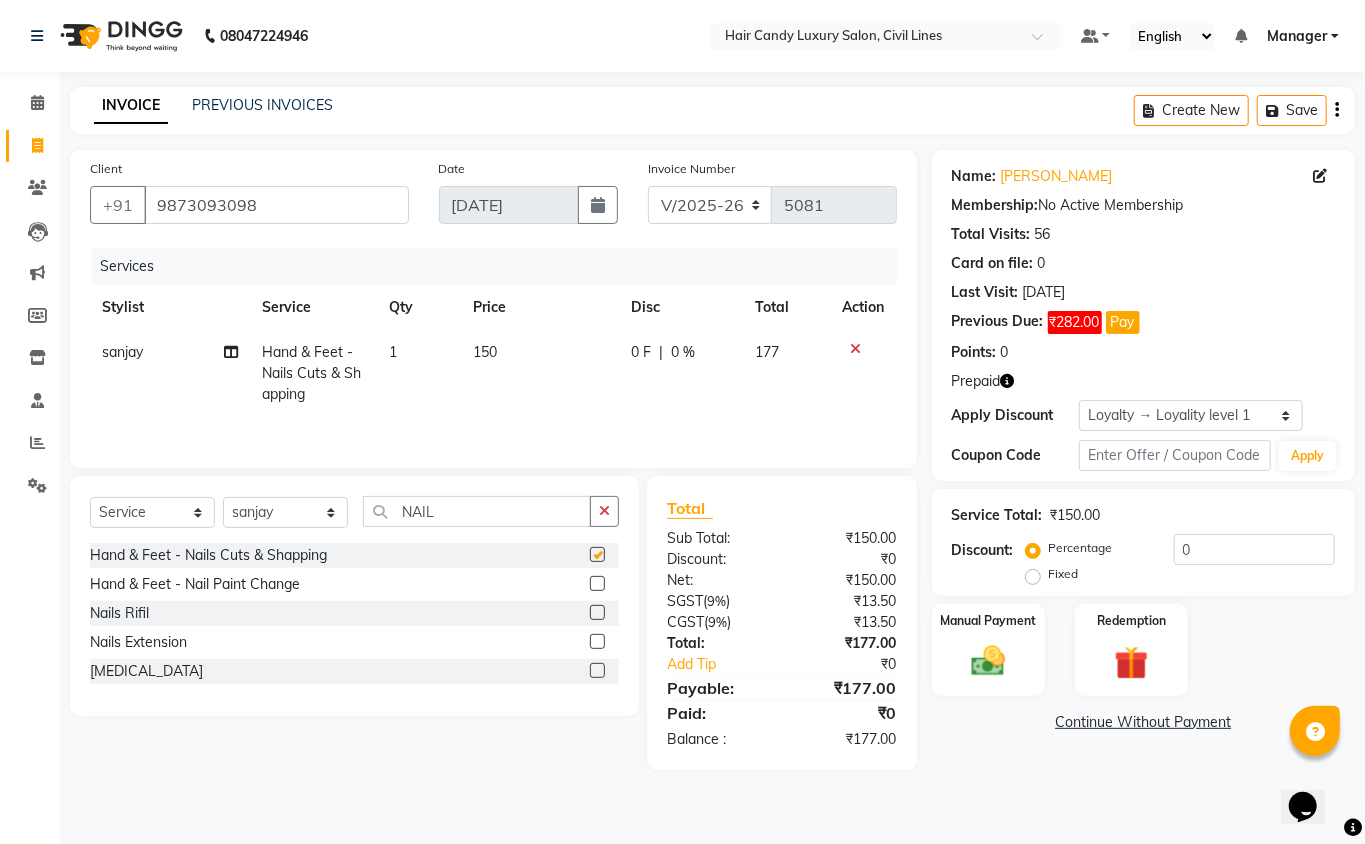 checkbox on "false" 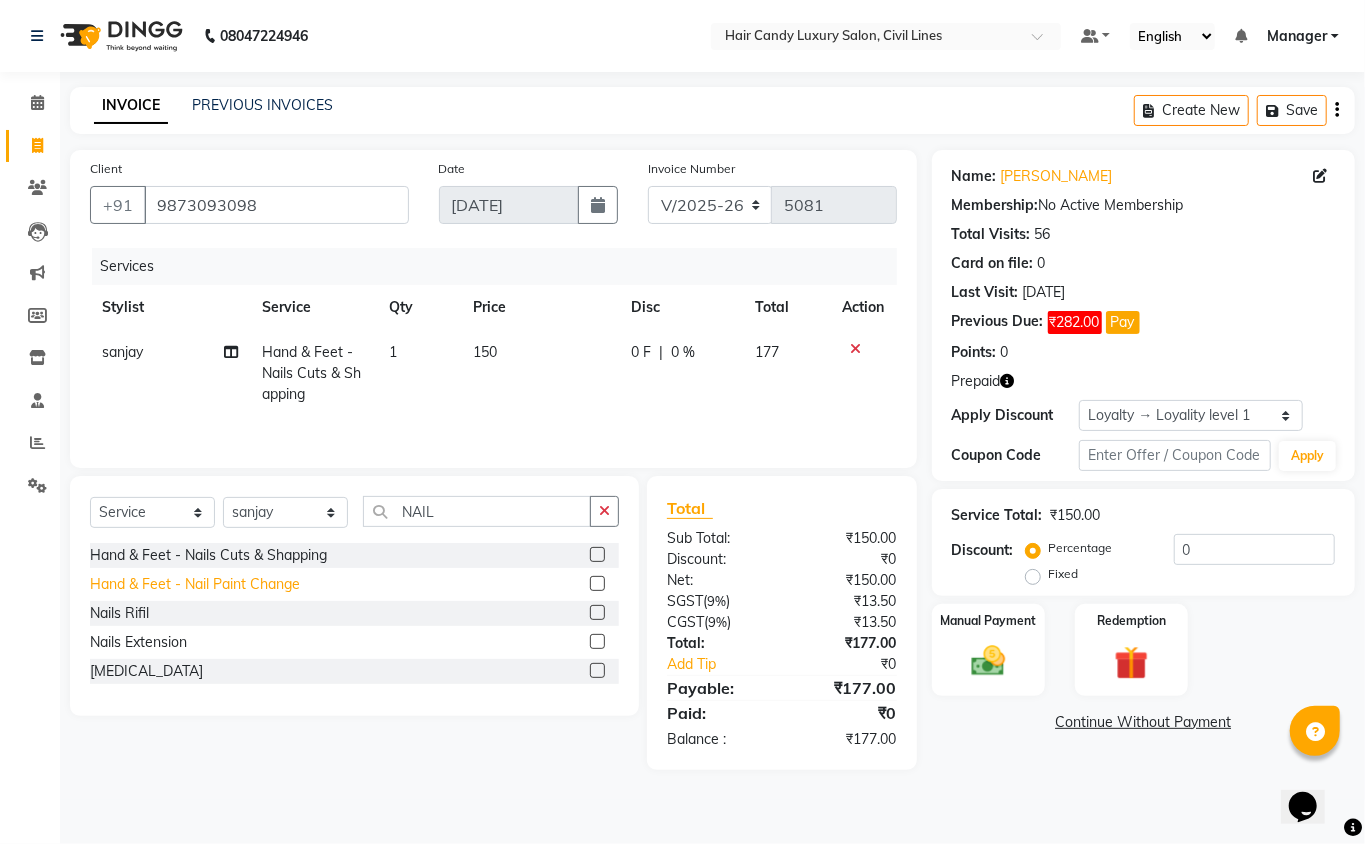 click on "Hand & Feet - Nail Paint Change" 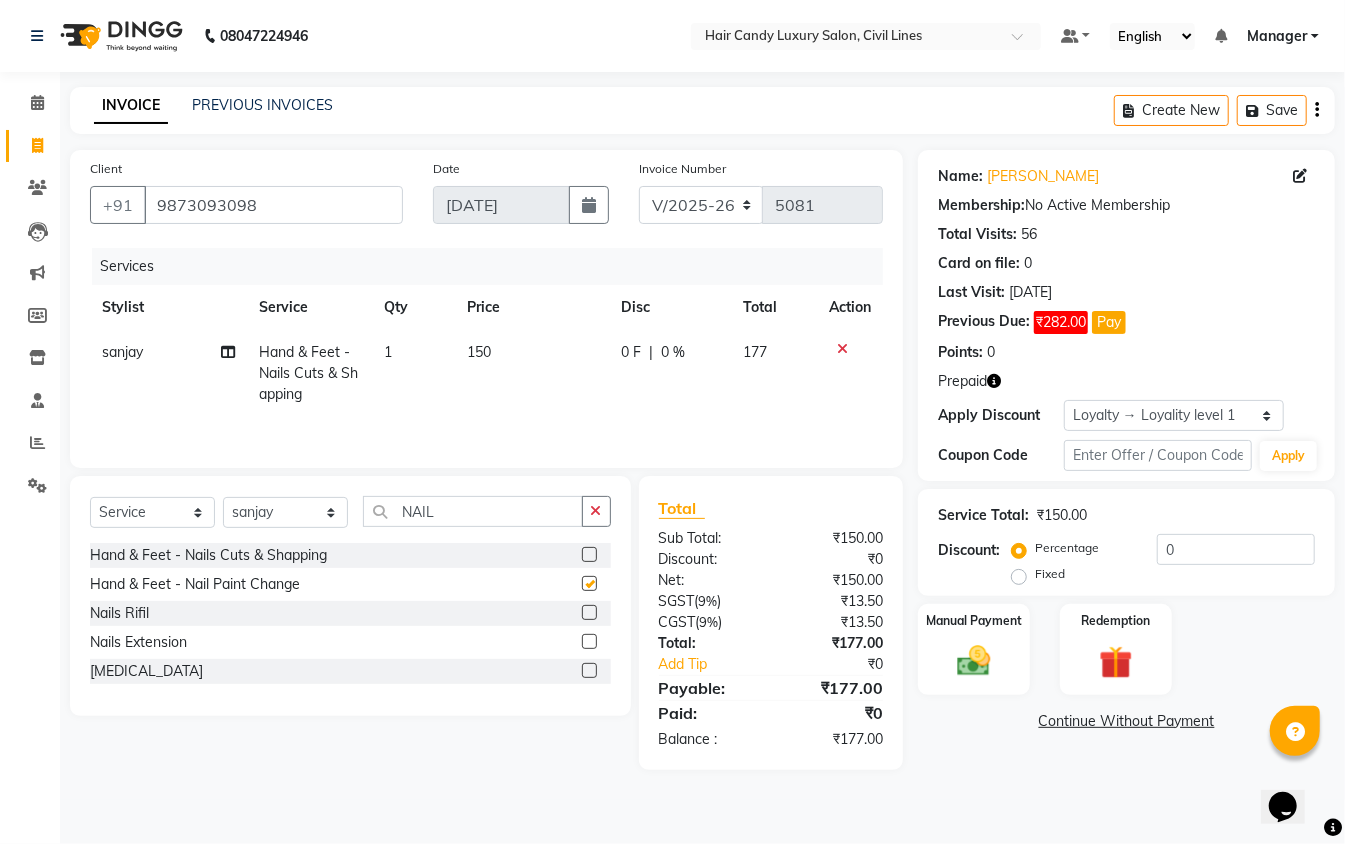 checkbox on "false" 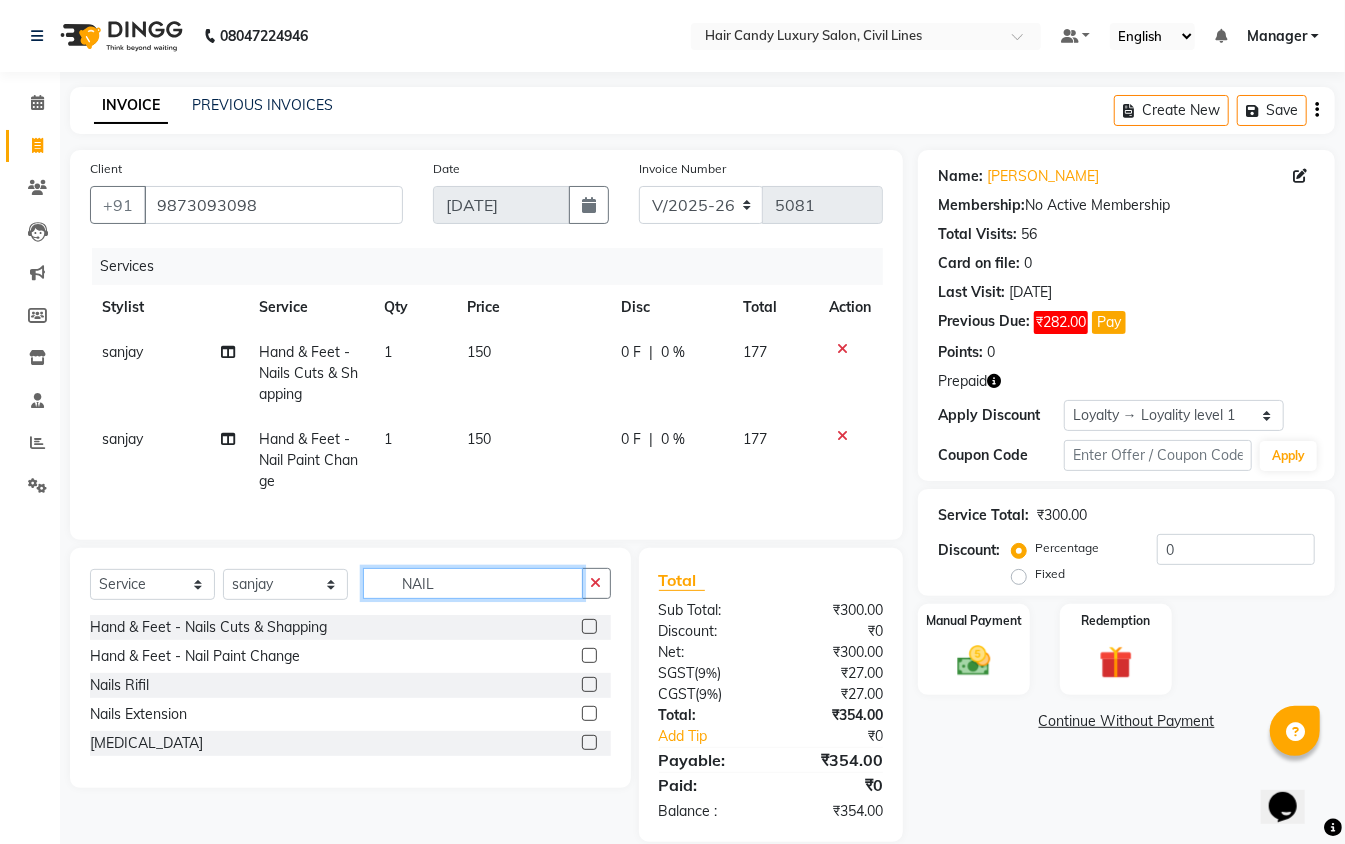 click on "NAIL" 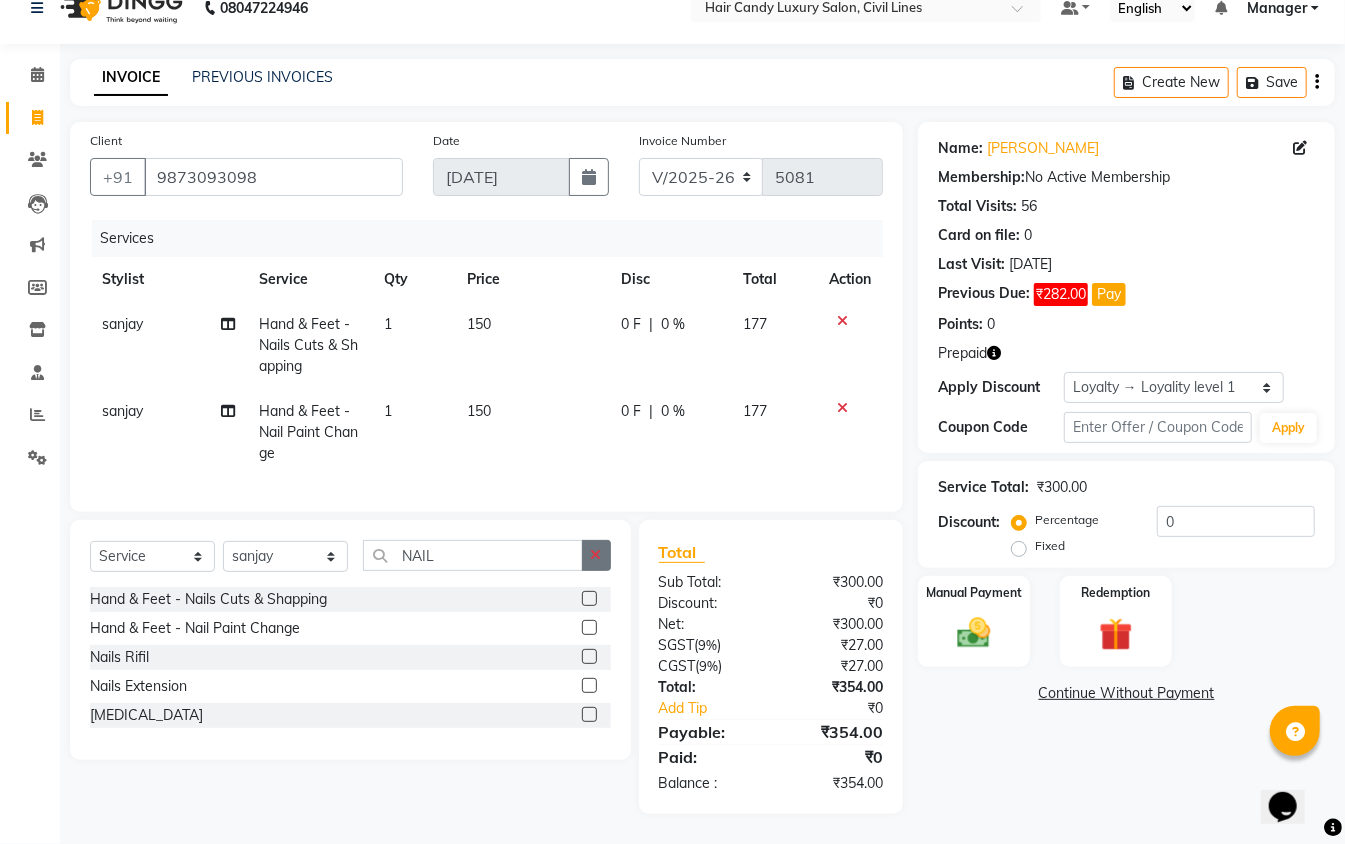 click 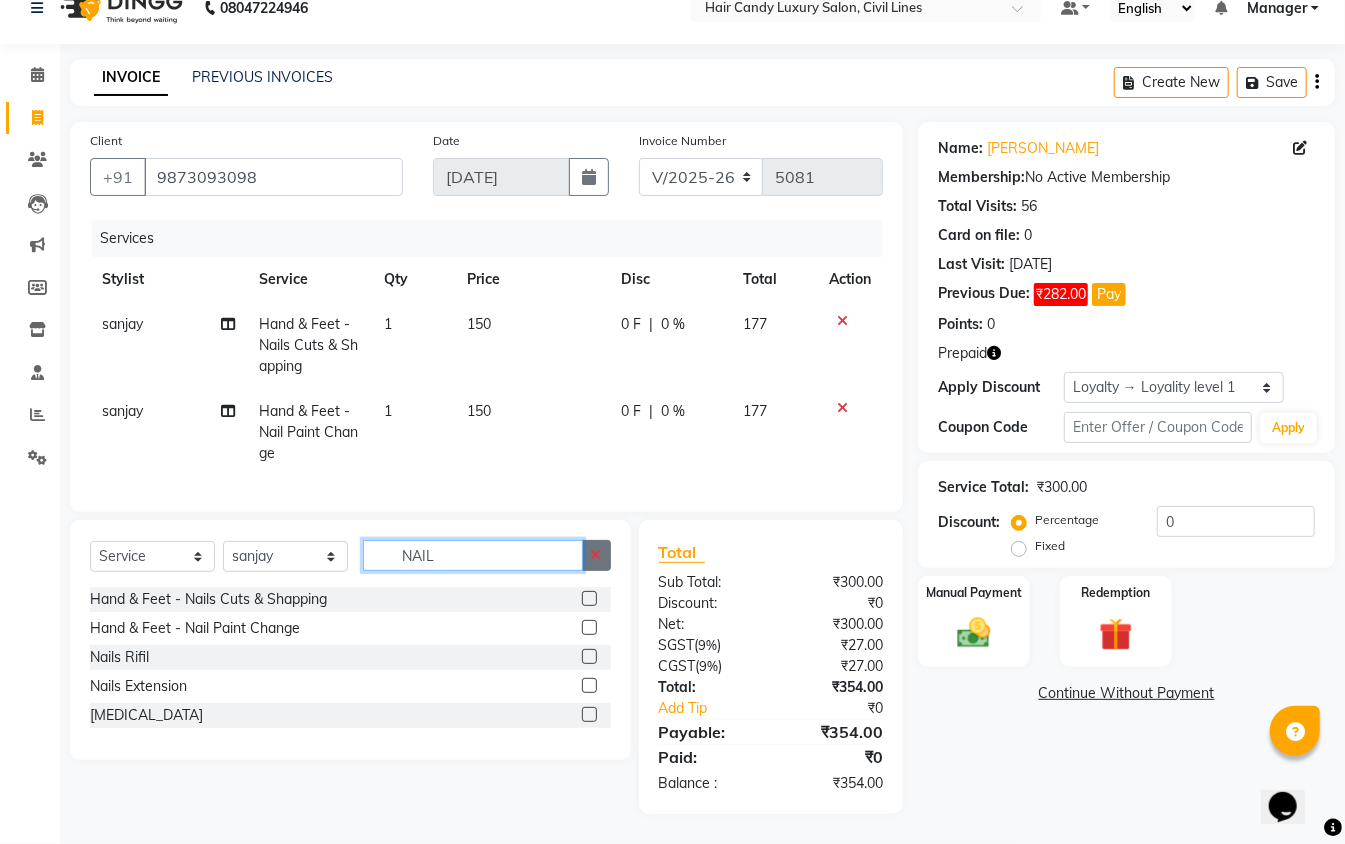 type 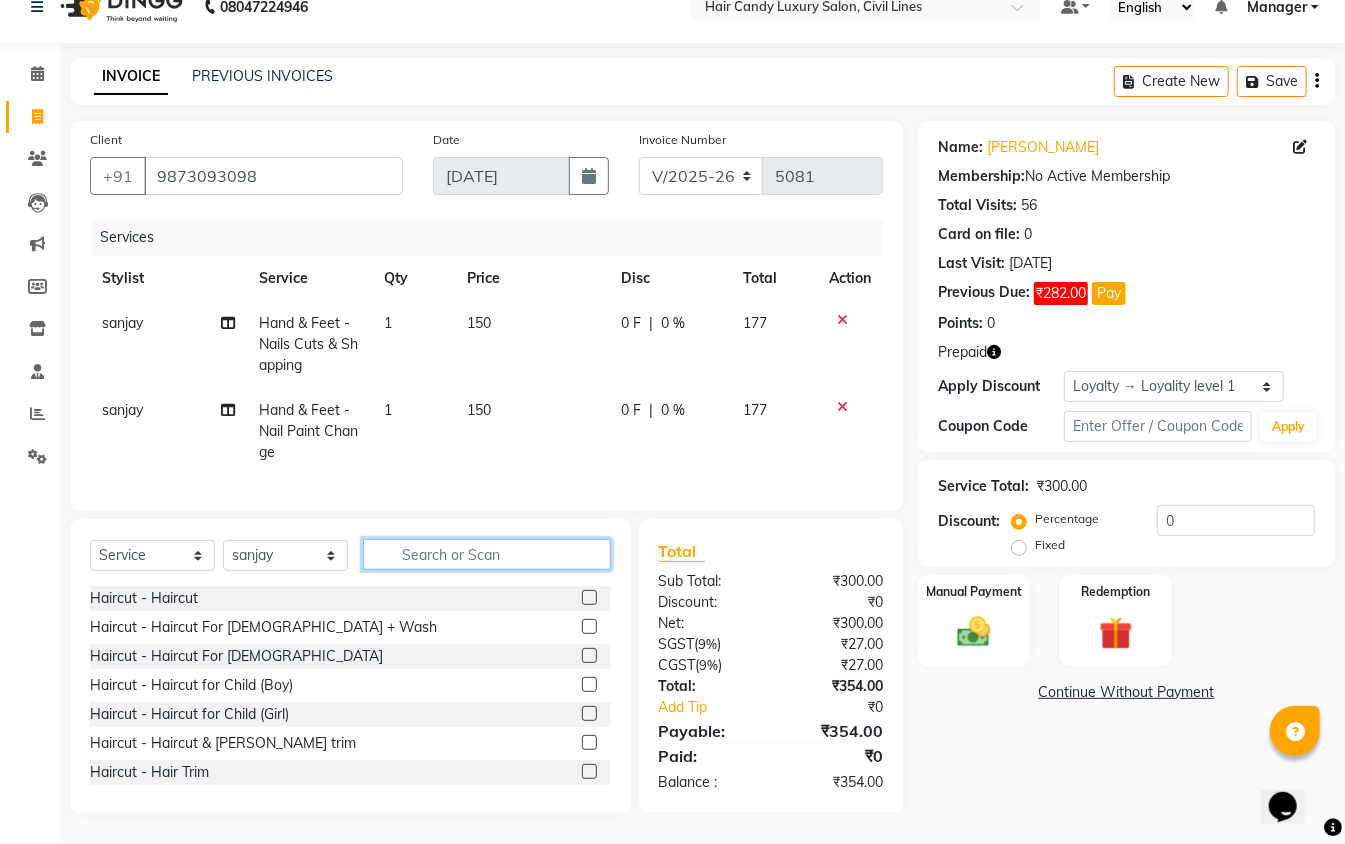 scroll, scrollTop: 133, scrollLeft: 0, axis: vertical 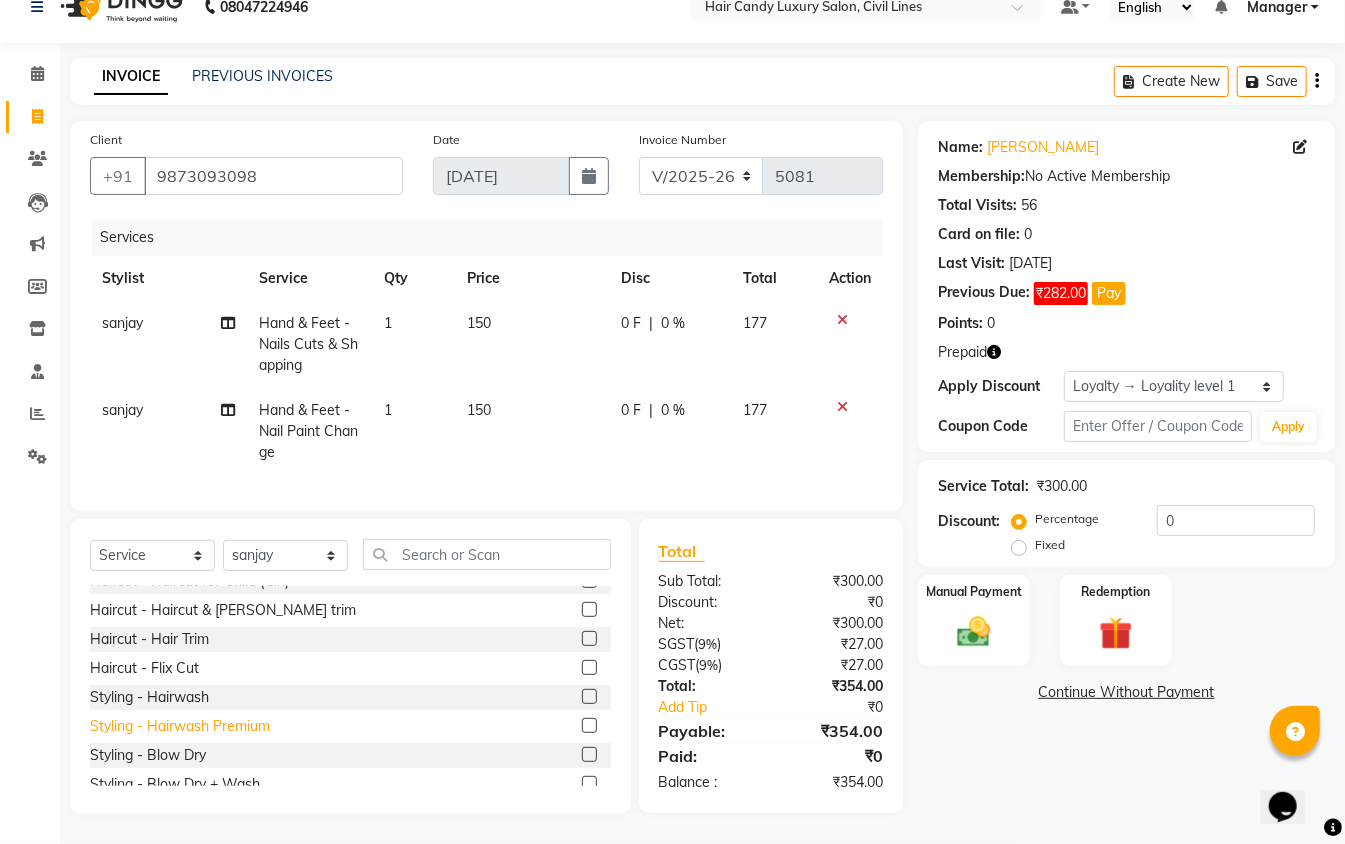 click on "Styling - Hairwash Premium" 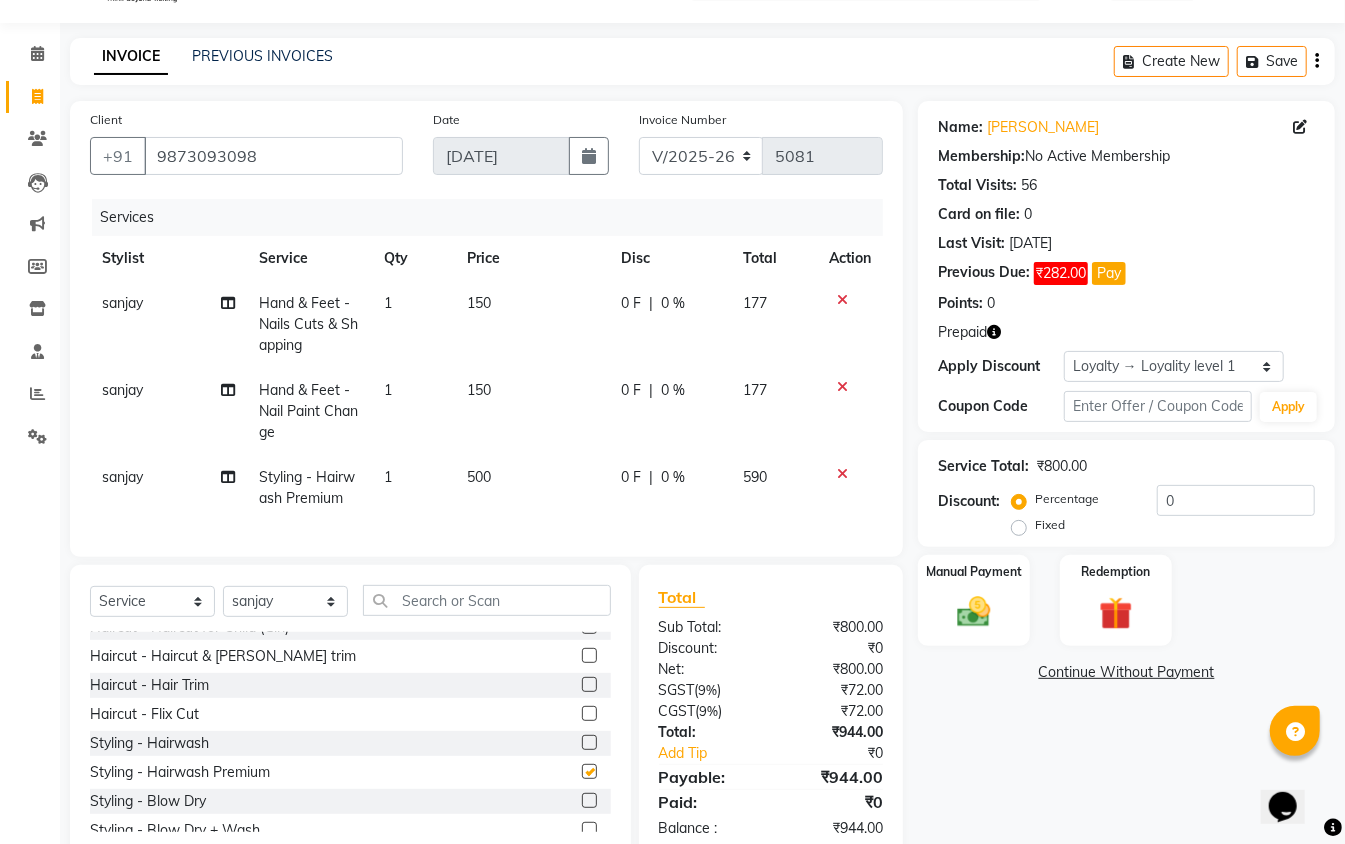 checkbox on "false" 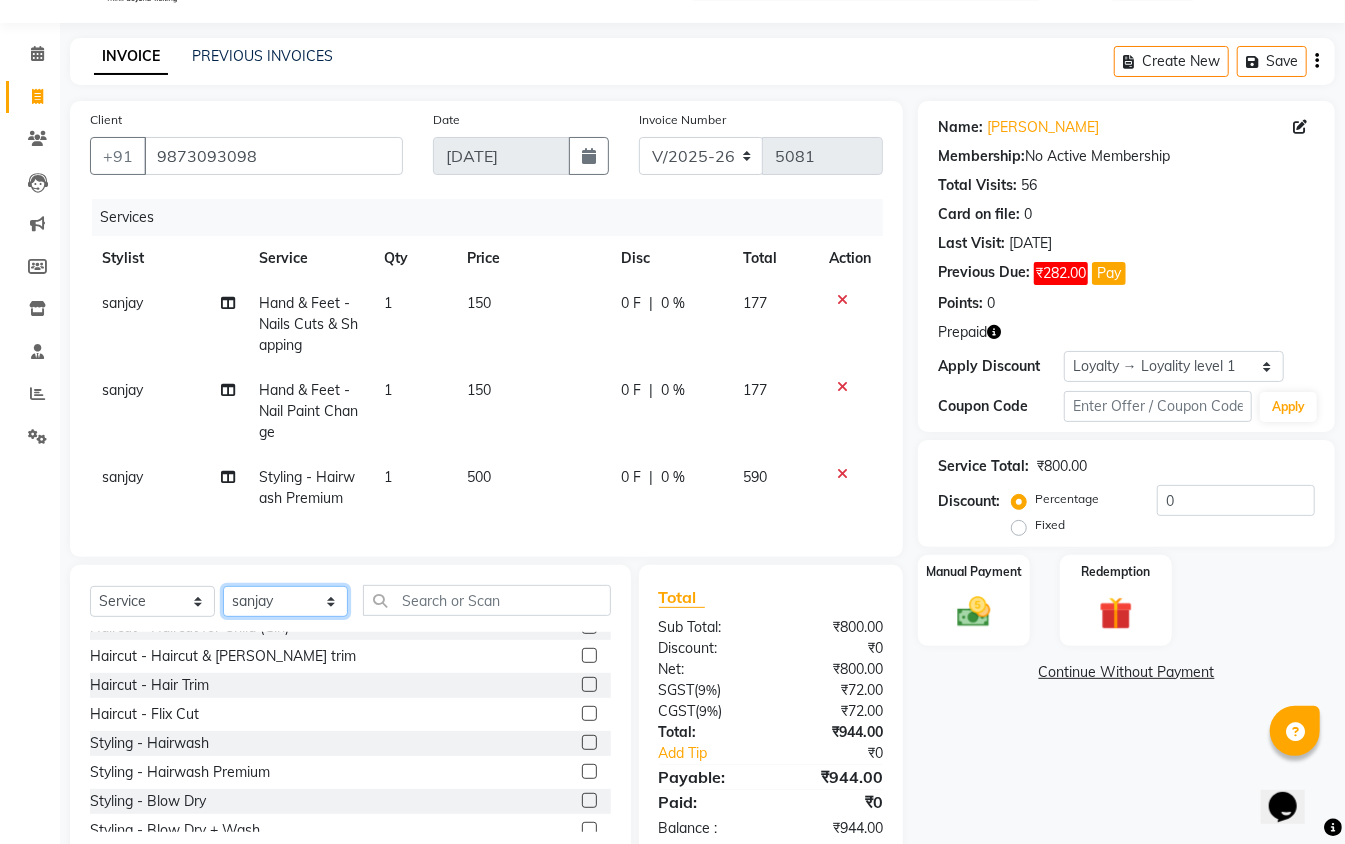 click on "Select Stylist [PERSON_NAME] [PERSON_NAME] [PERSON_NAME] counter sale Danish DAULAT faisal [PERSON_NAME] Manager [PERSON_NAME] mohd [PERSON_NAME] Owner-PRIYANKA [PERSON_NAME] pooja [PERSON_NAME] Reenu [PERSON_NAME] [PERSON_NAME] [PERSON_NAME] [PERSON_NAME] Shubh Shyam [PERSON_NAME] STOCK MANAGER [PERSON_NAME] vikas [PERSON_NAME]" 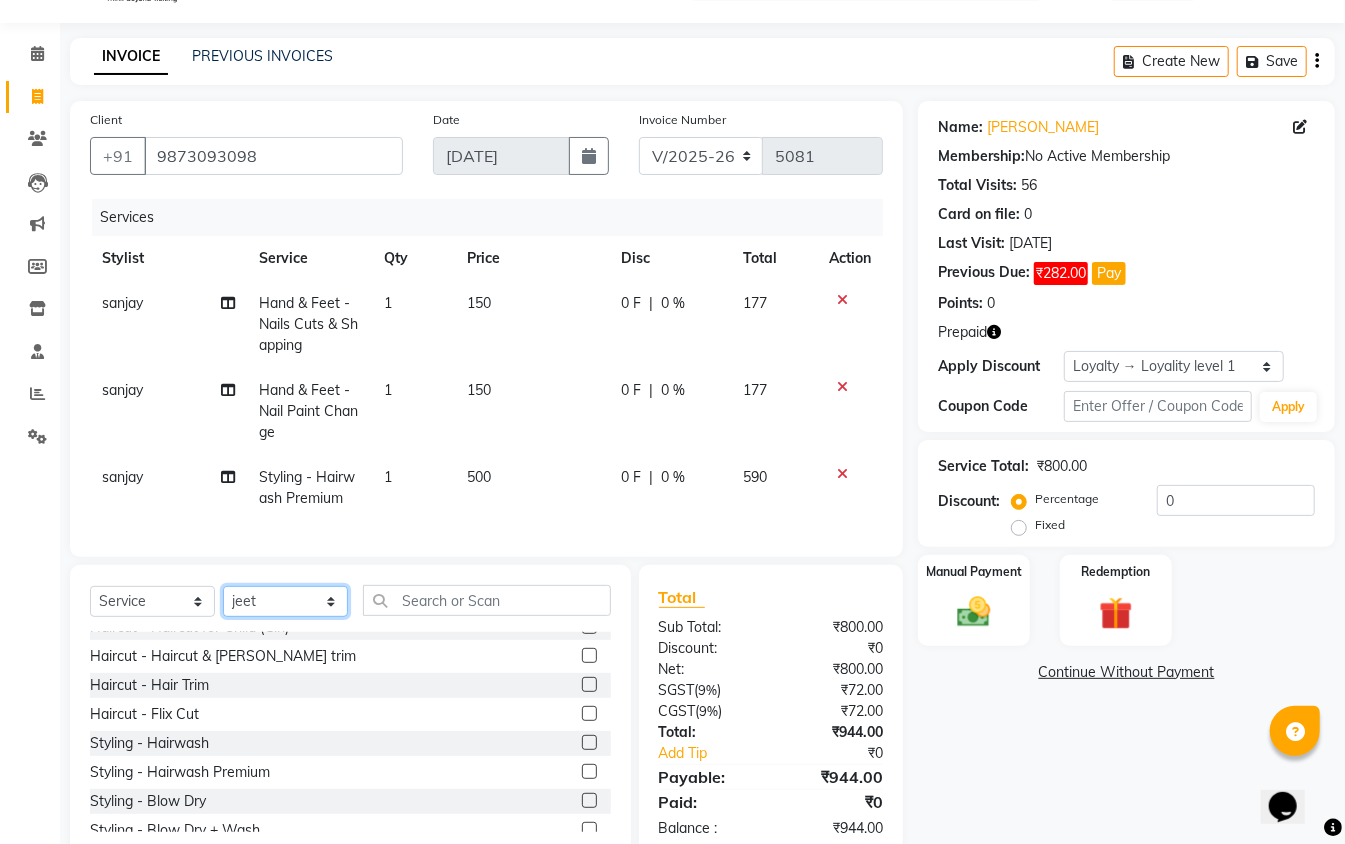 click on "Select Stylist [PERSON_NAME] [PERSON_NAME] [PERSON_NAME] counter sale Danish DAULAT faisal [PERSON_NAME] Manager [PERSON_NAME] mohd [PERSON_NAME] Owner-PRIYANKA [PERSON_NAME] pooja [PERSON_NAME] Reenu [PERSON_NAME] [PERSON_NAME] [PERSON_NAME] [PERSON_NAME] Shubh Shyam [PERSON_NAME] STOCK MANAGER [PERSON_NAME] vikas [PERSON_NAME]" 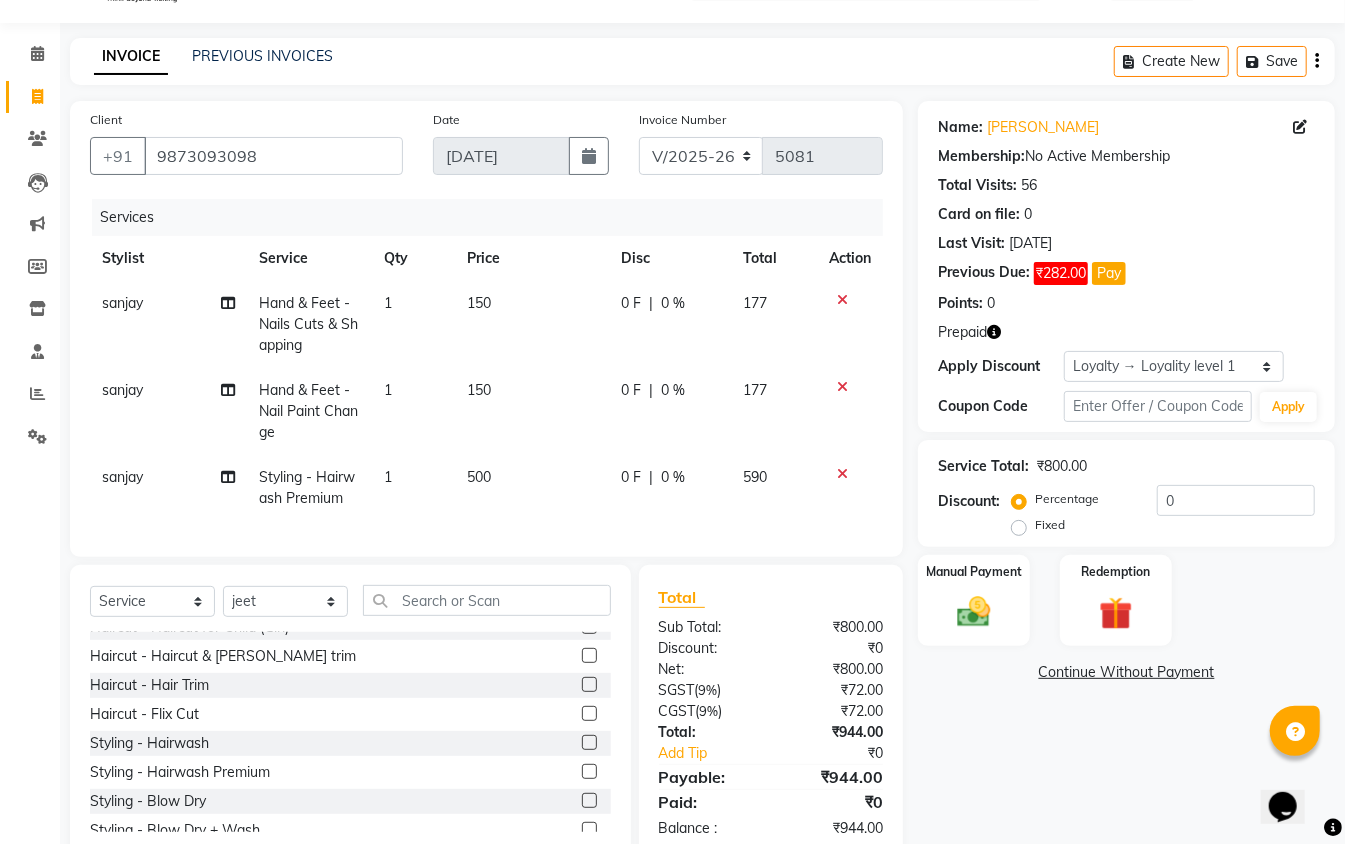 drag, startPoint x: 301, startPoint y: 606, endPoint x: 268, endPoint y: 177, distance: 430.26736 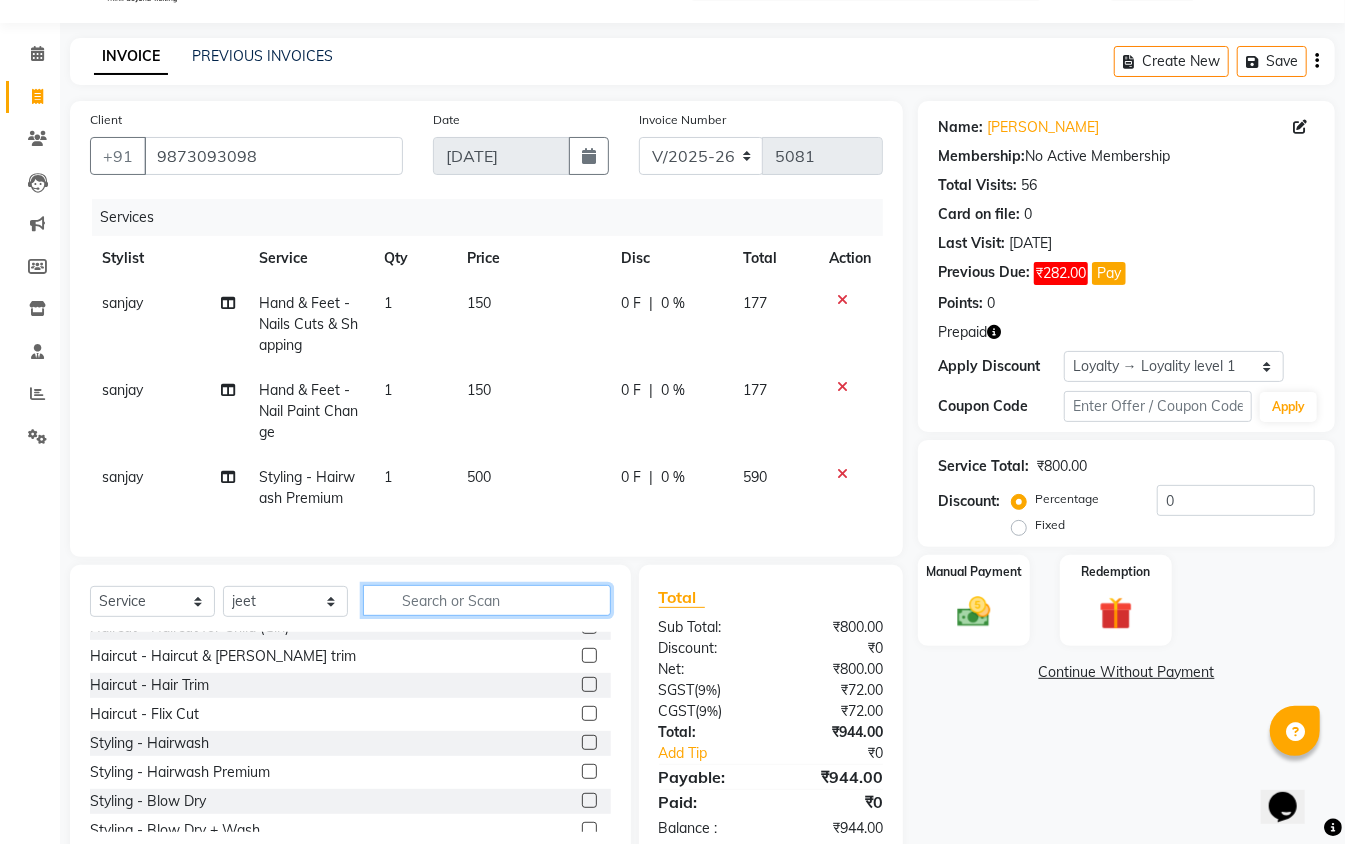 click 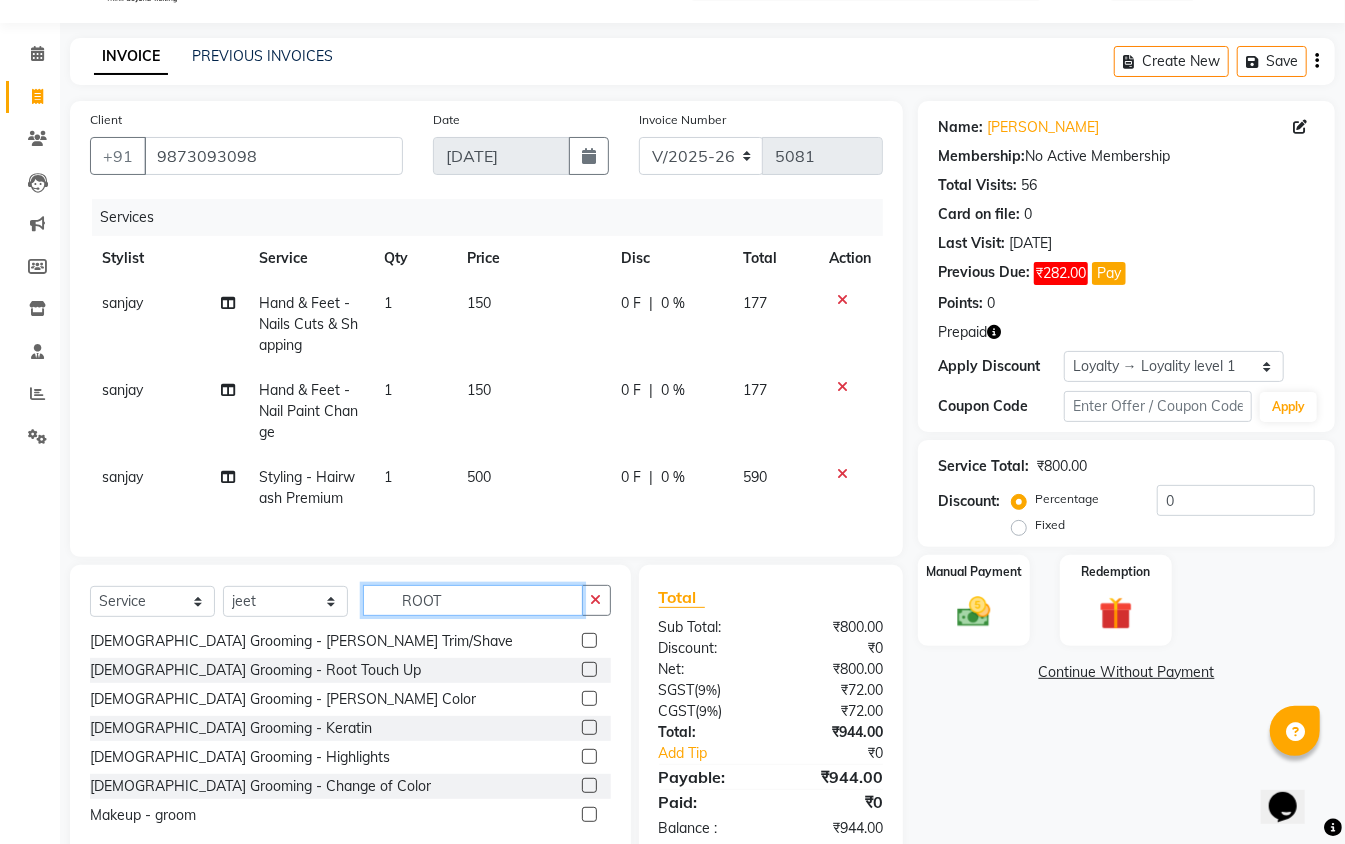 scroll, scrollTop: 0, scrollLeft: 0, axis: both 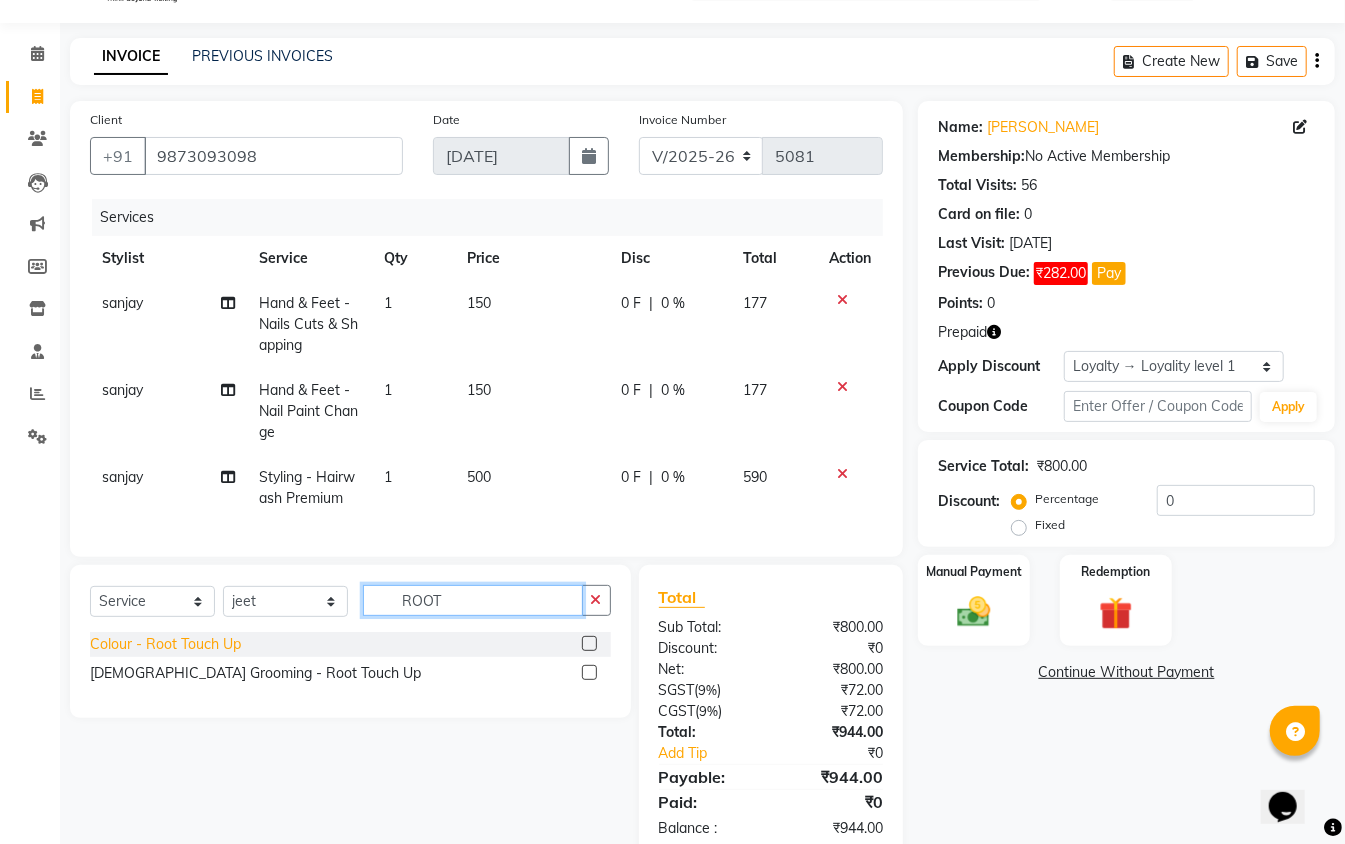 type on "ROOT" 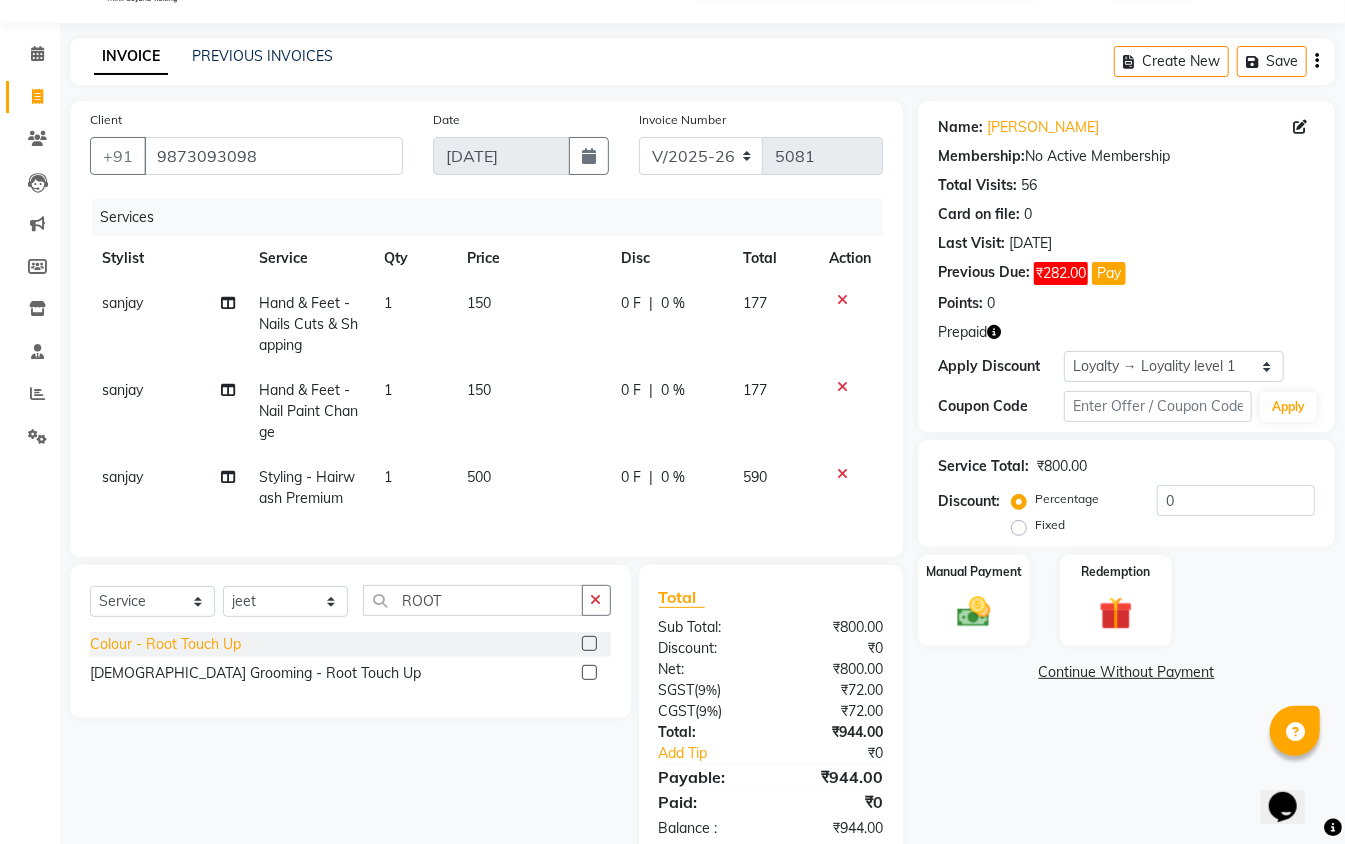 click on "Colour - Root Touch Up" 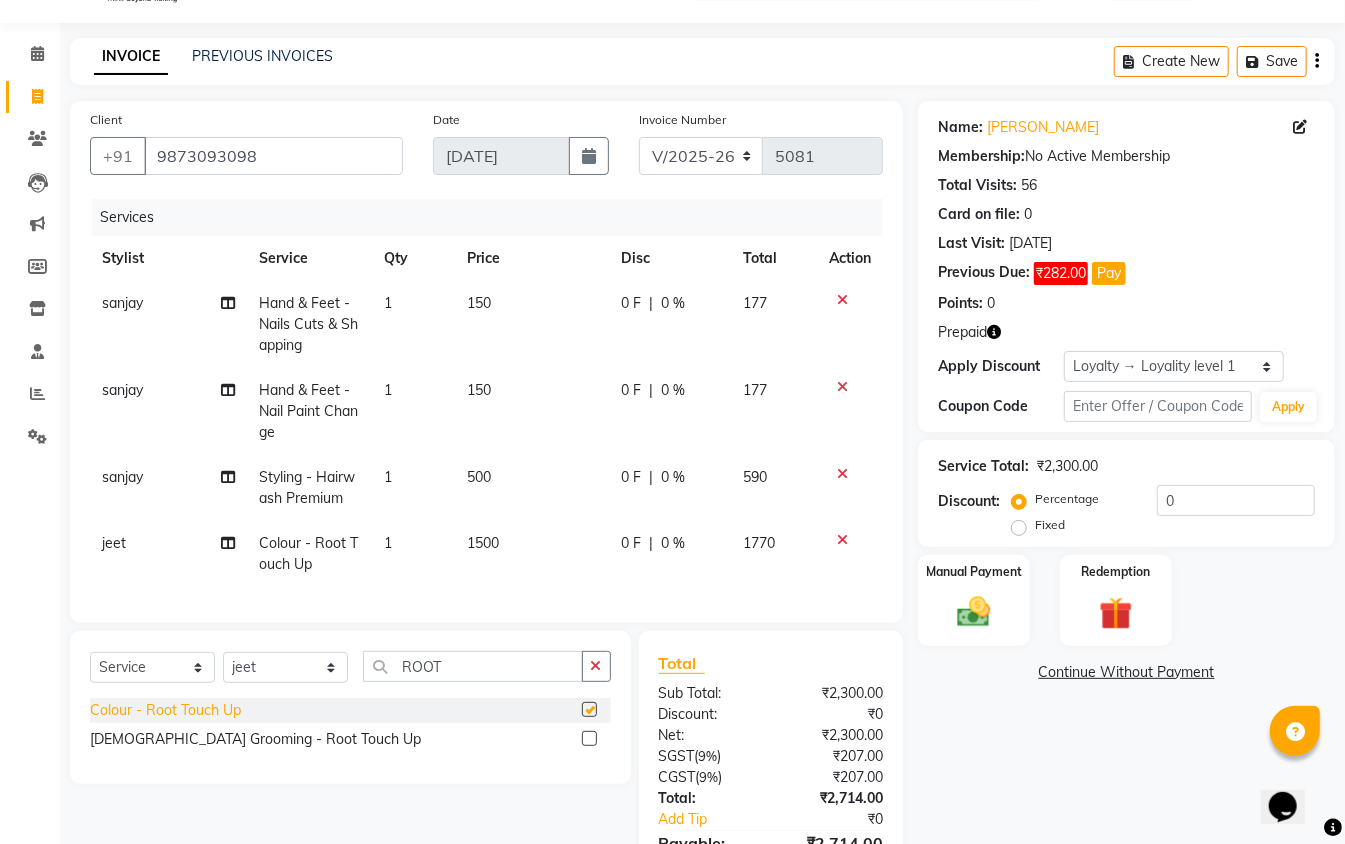 checkbox on "false" 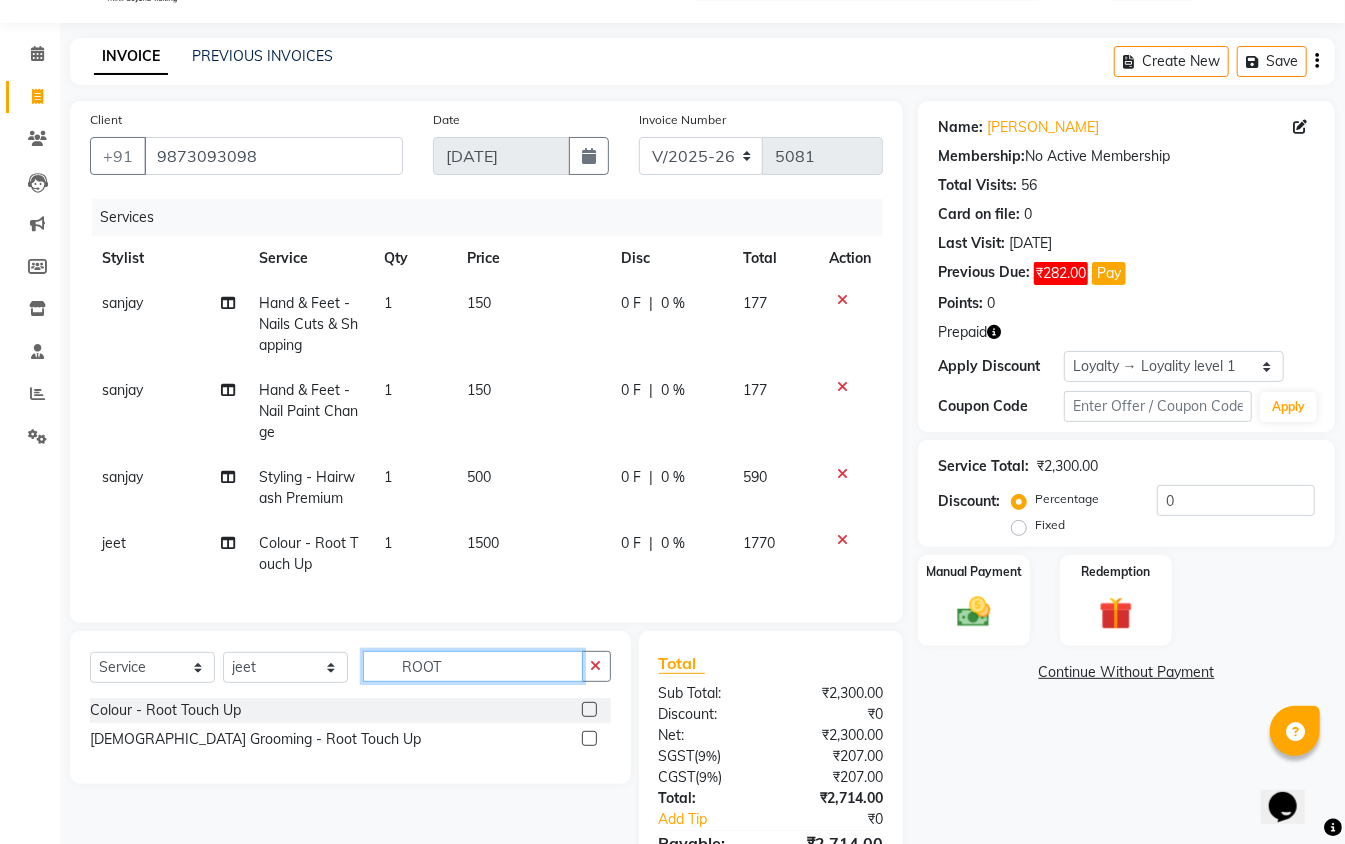 click on "ROOT" 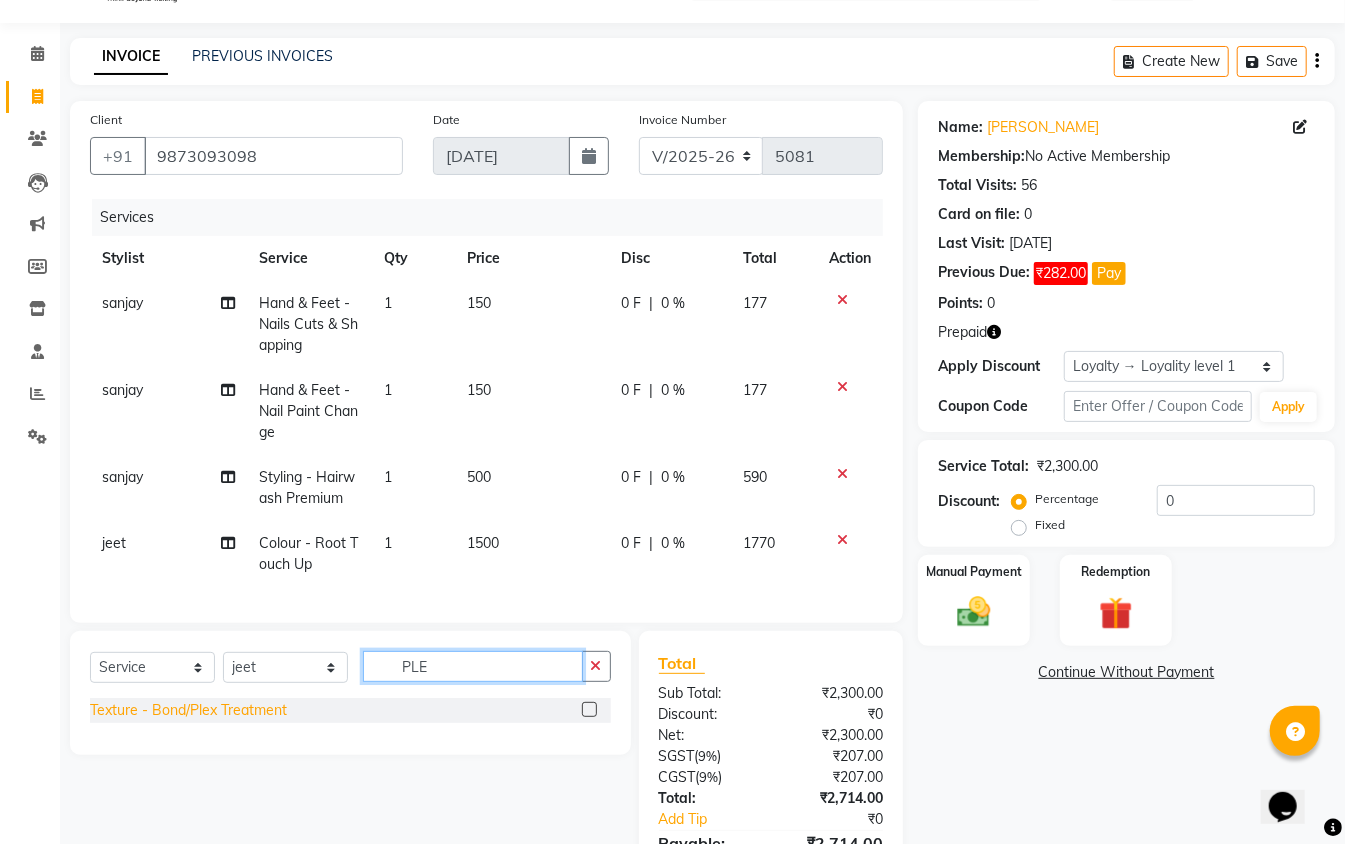 type on "PLE" 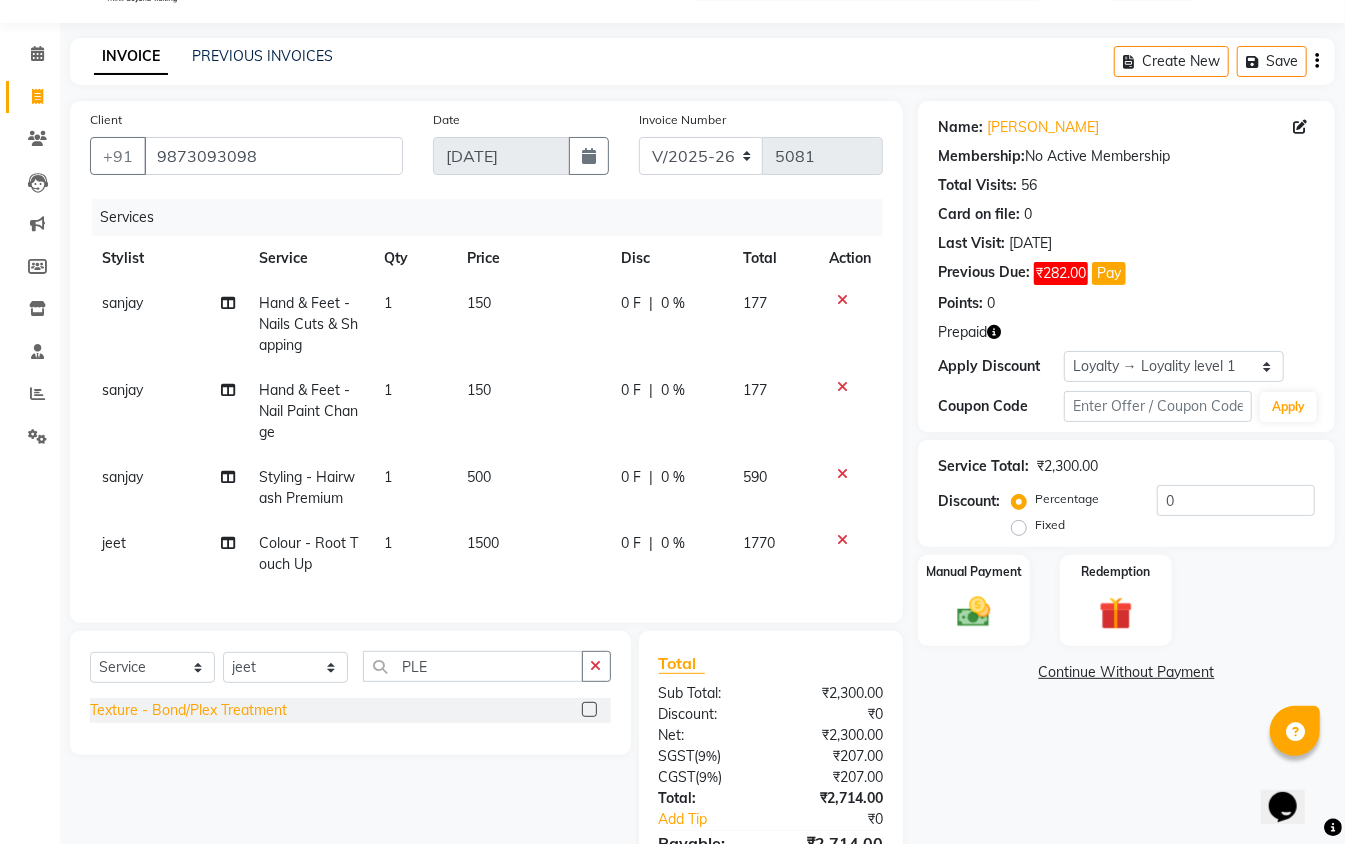 click on "Texture - Bond/Plex Treatment" 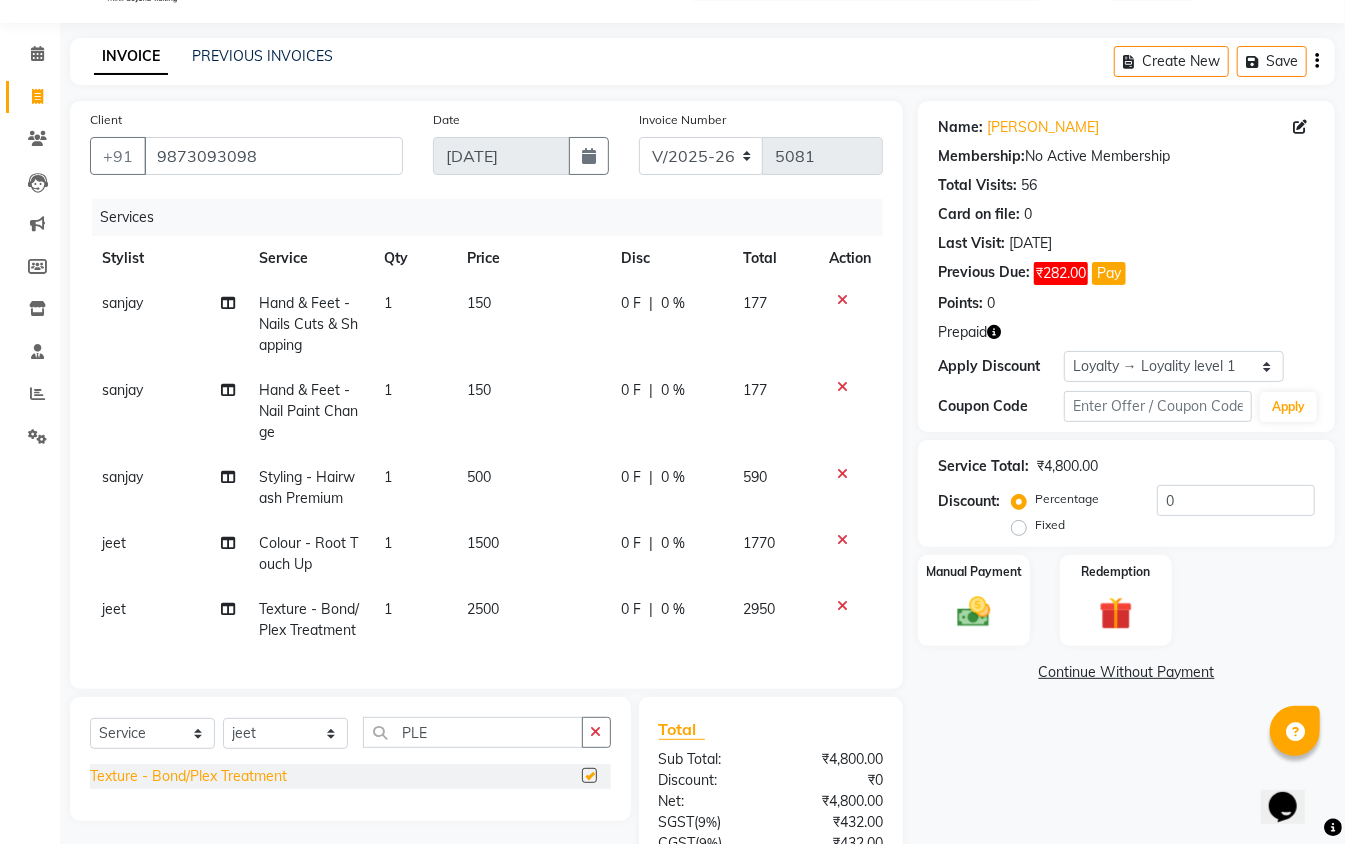 checkbox on "false" 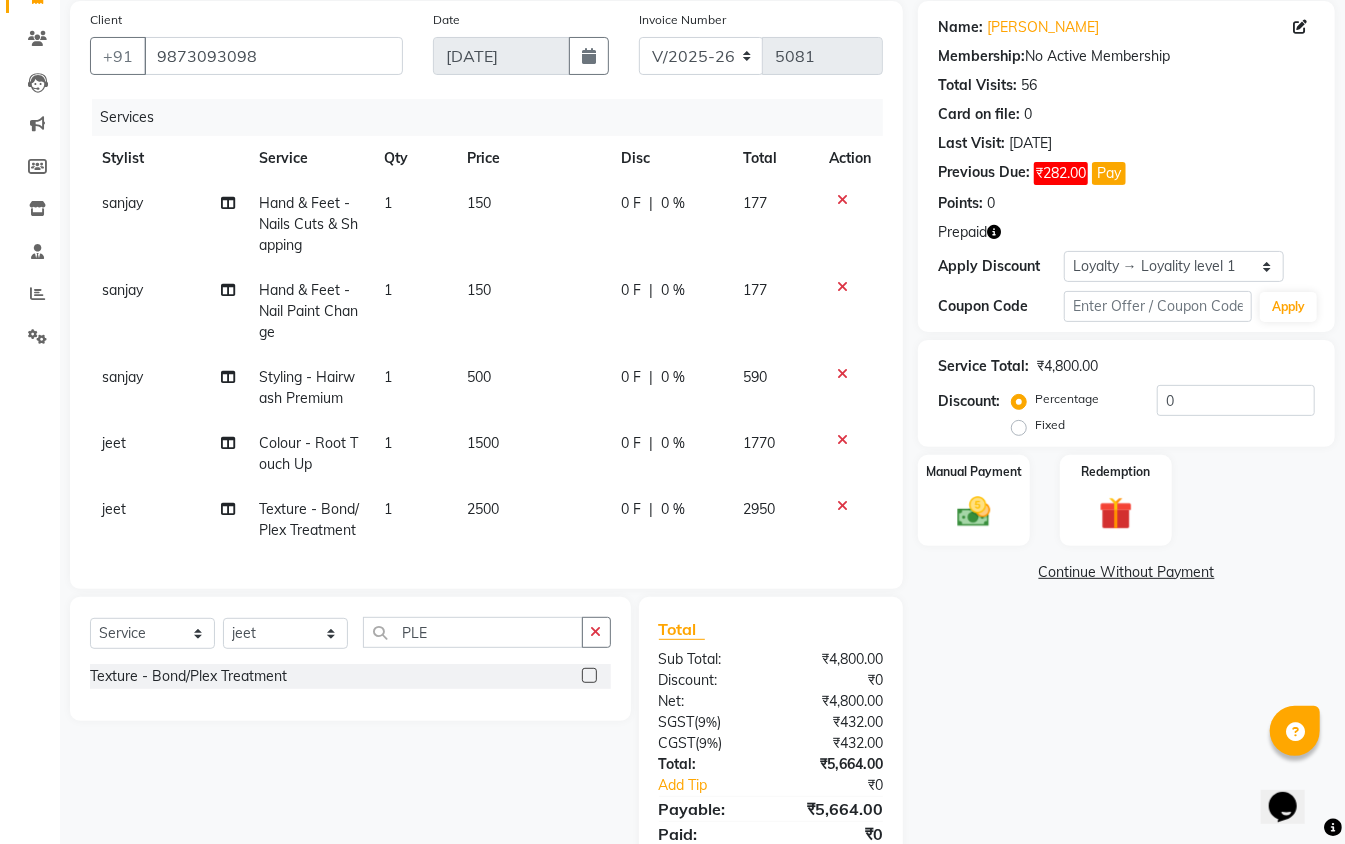 scroll, scrollTop: 246, scrollLeft: 0, axis: vertical 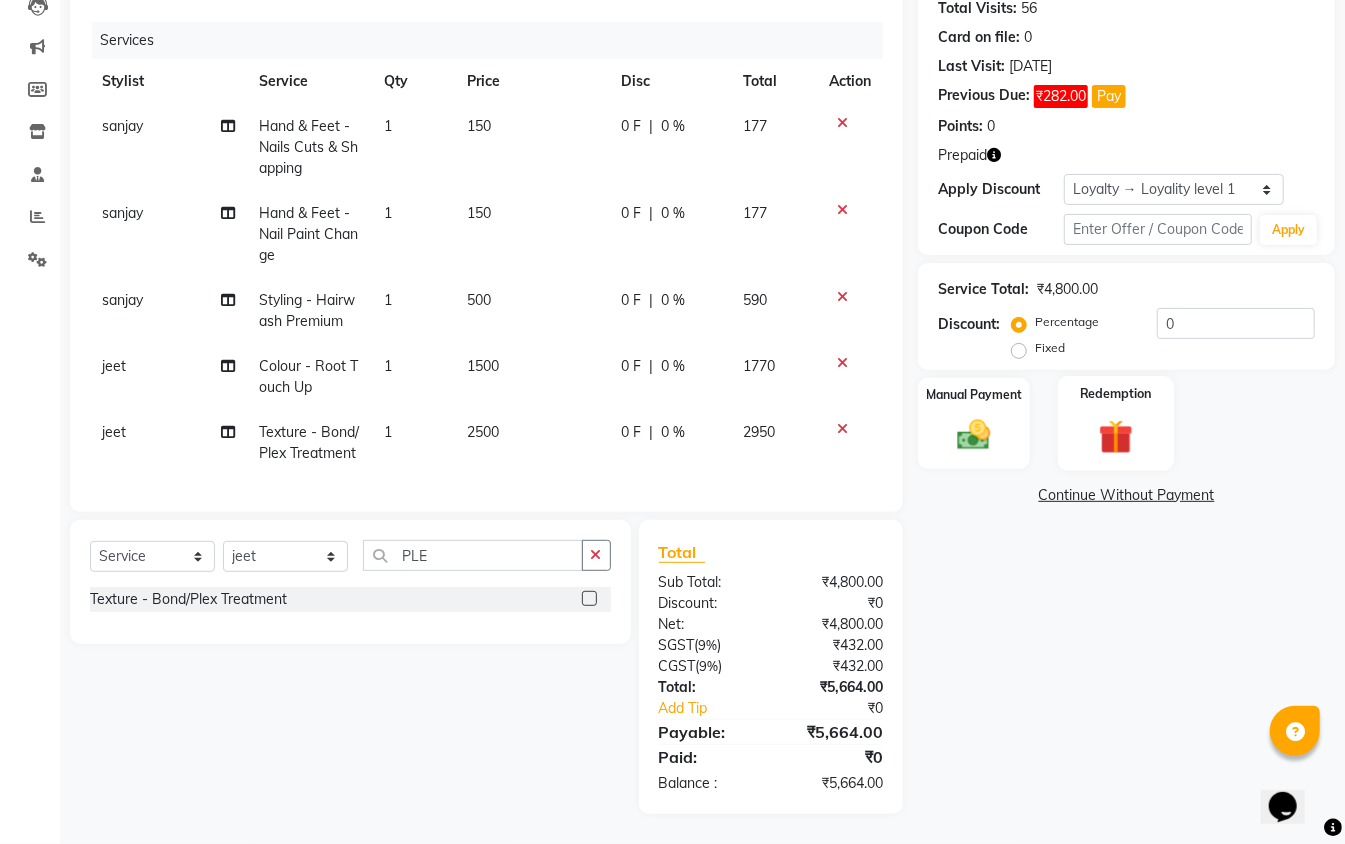 click on "Redemption" 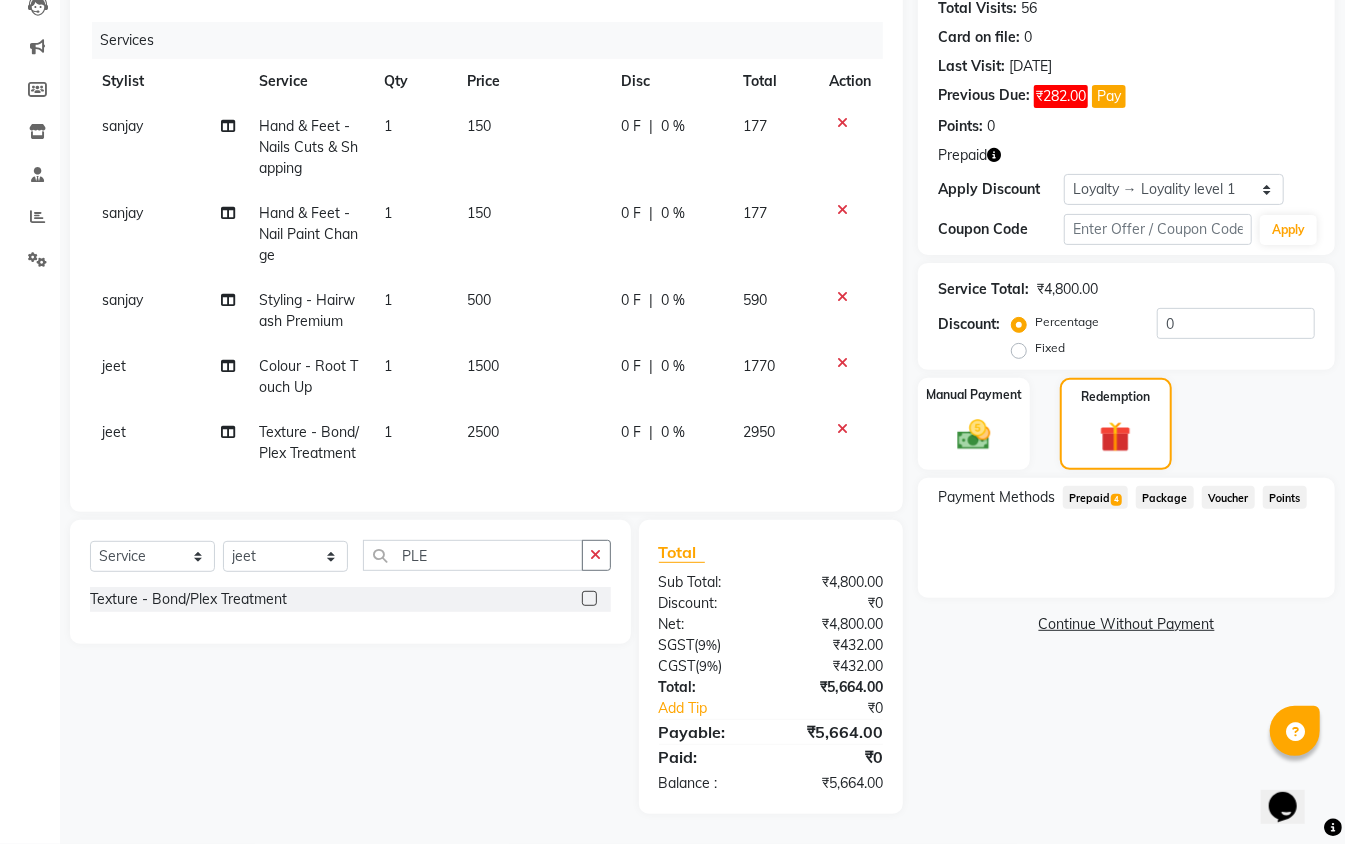 click on "Prepaid  4" 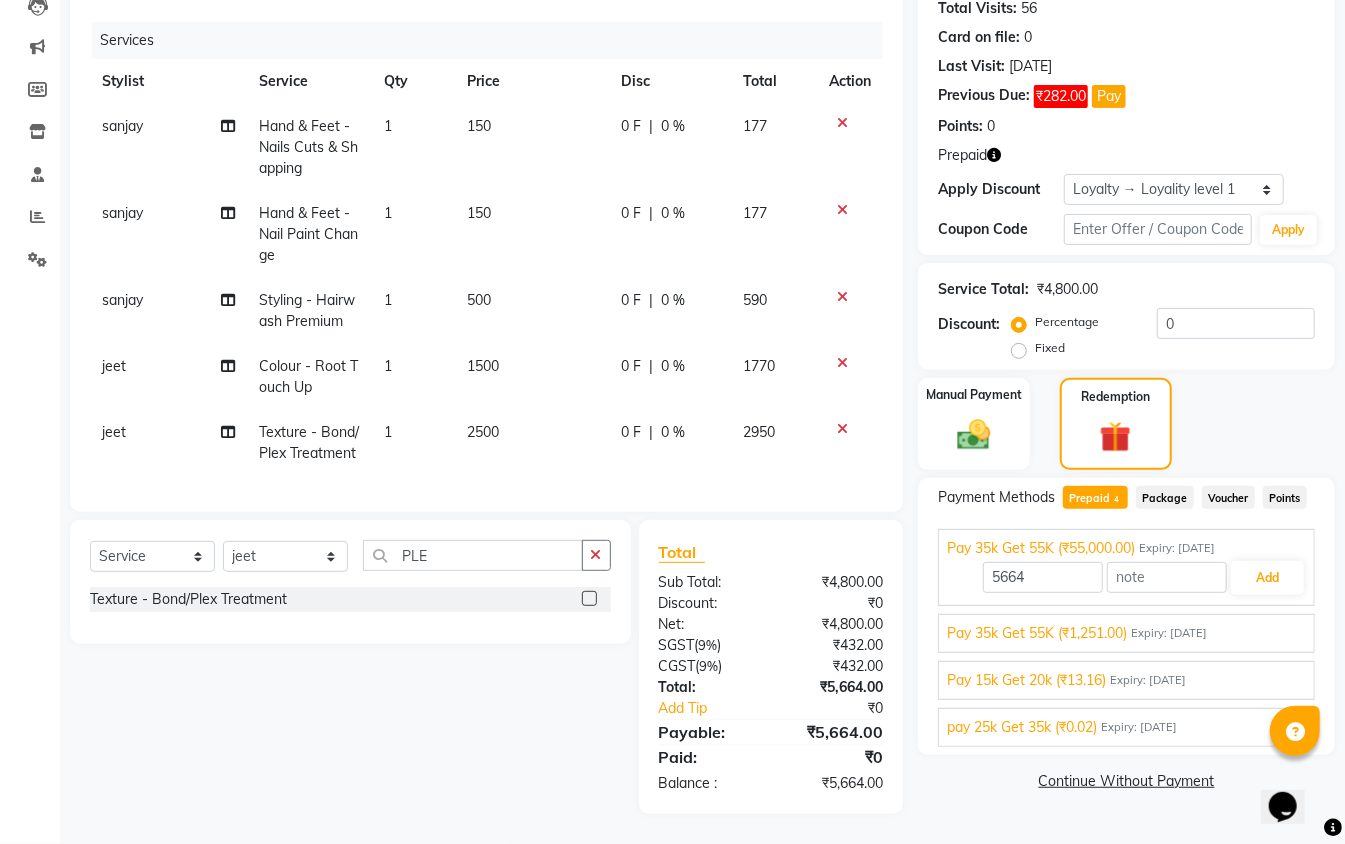 click on "Pay 15k Get 20k (₹13.16)" at bounding box center (1026, 680) 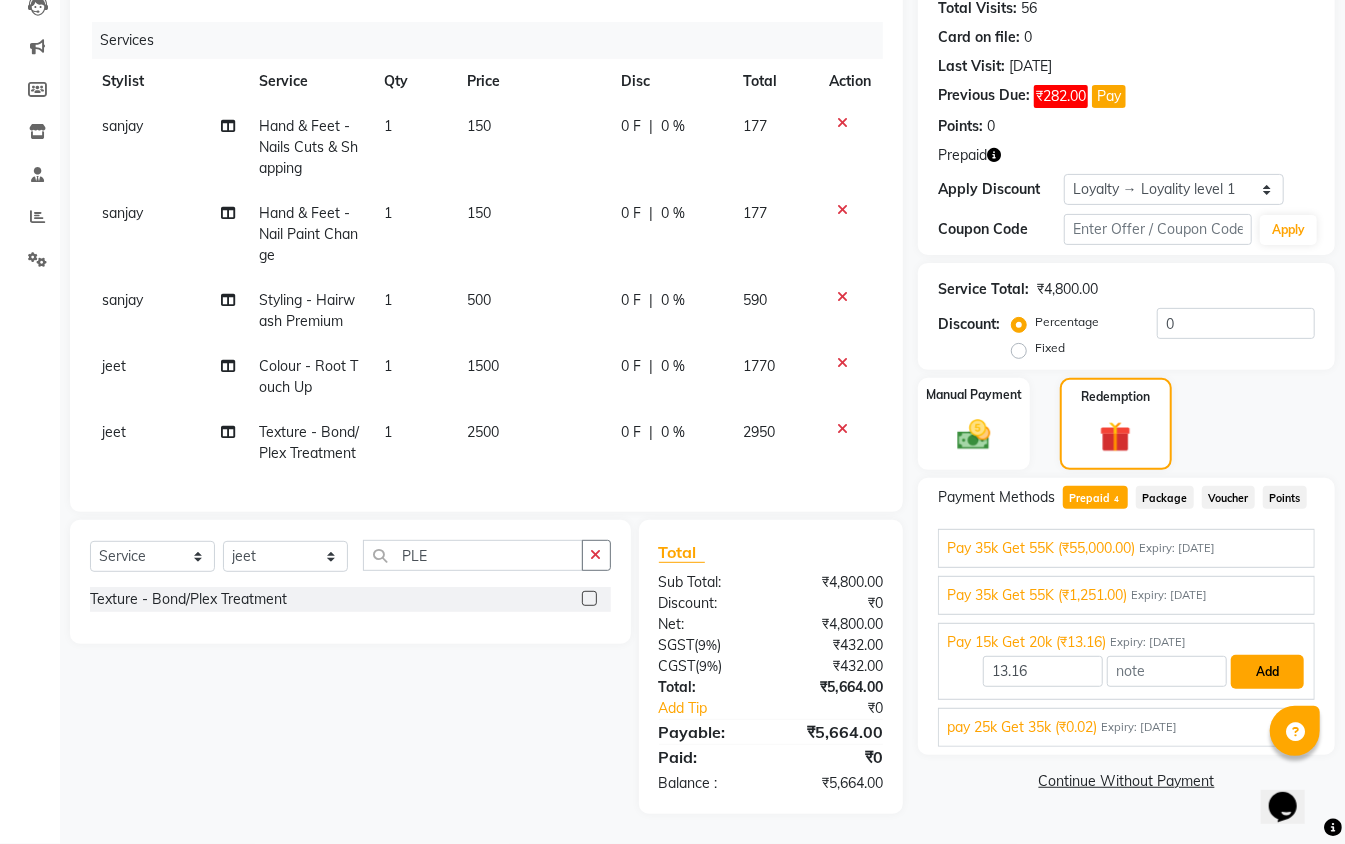 click on "Add" at bounding box center (1267, 672) 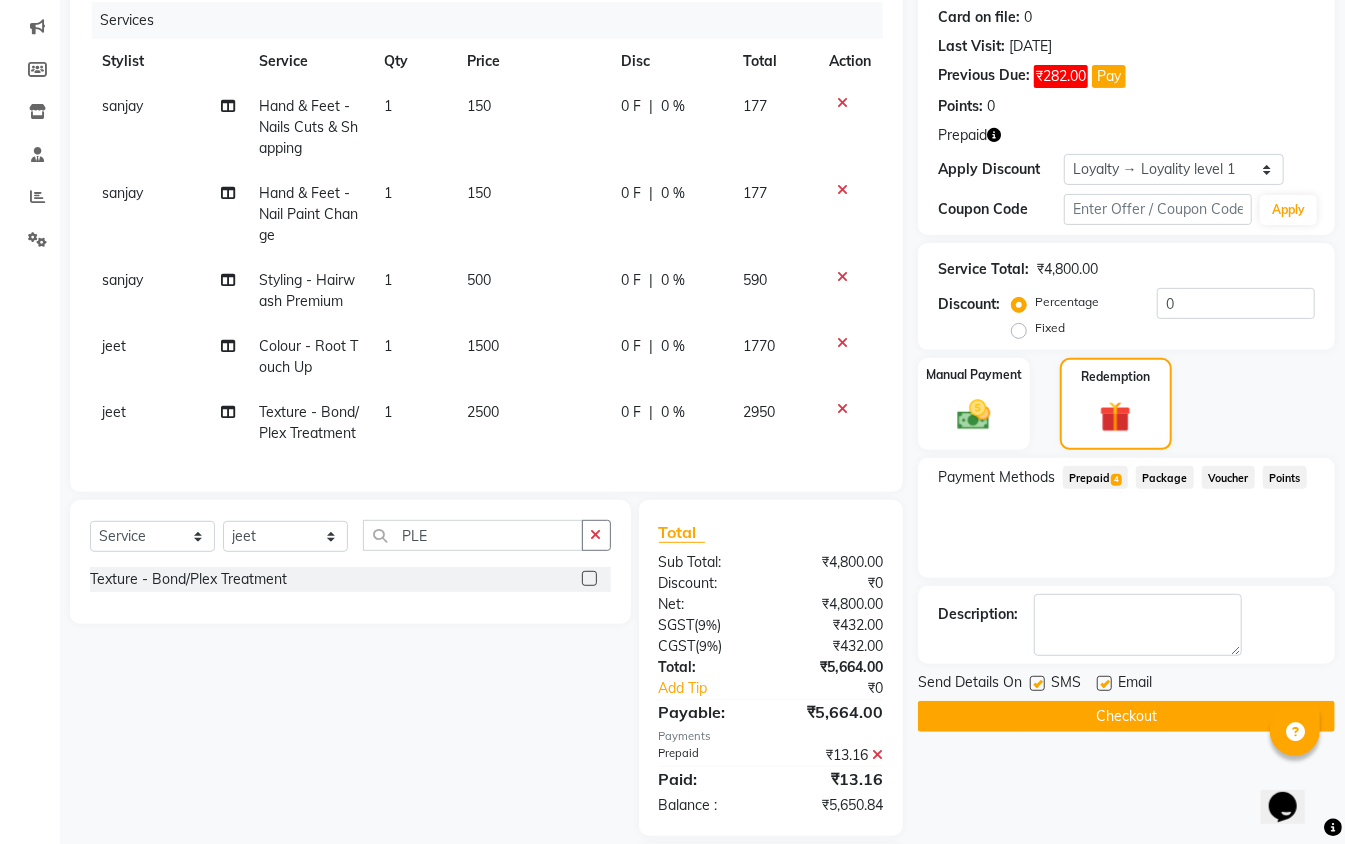 click on "Prepaid  4" 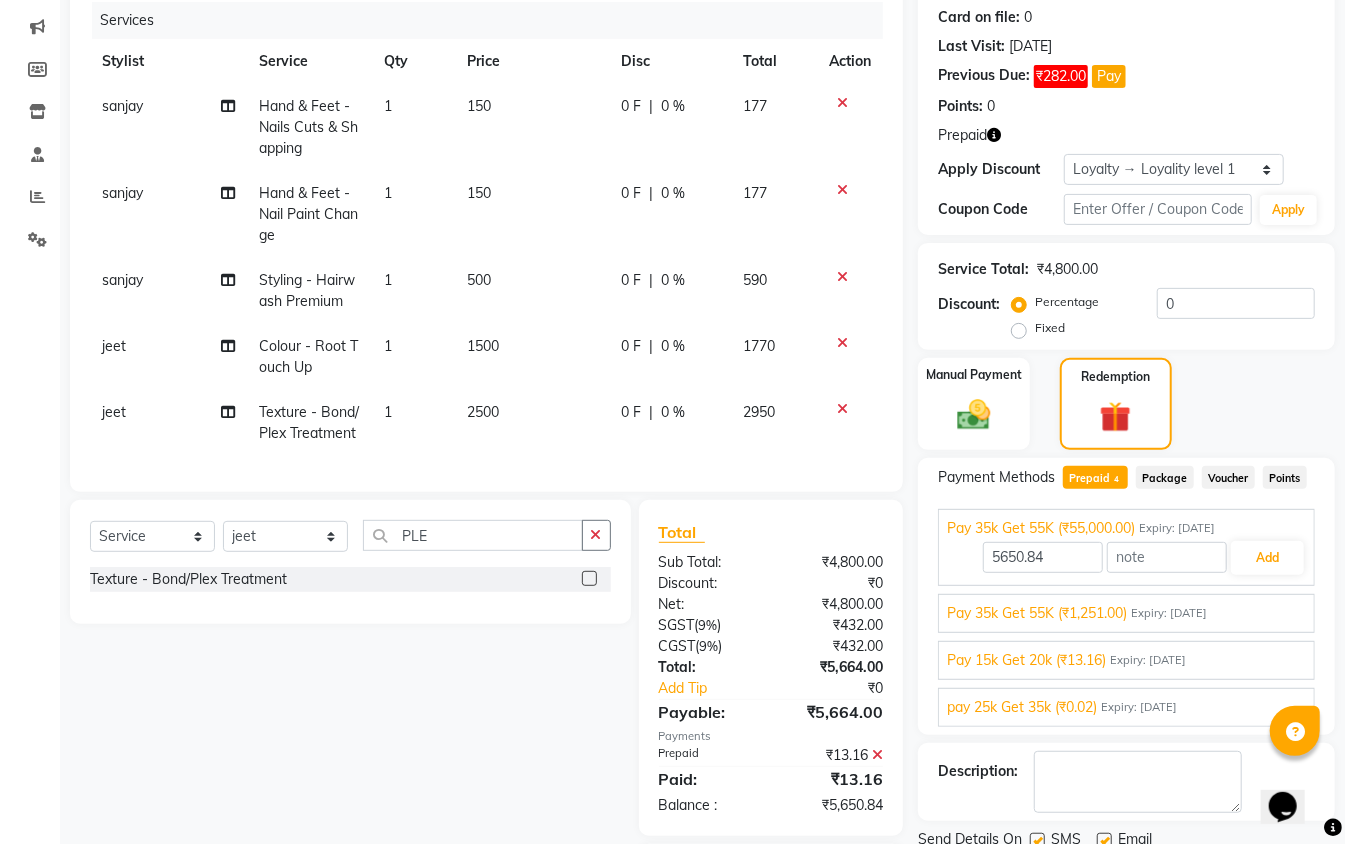 click on "Pay 35k Get 55K (₹1,251.00)" at bounding box center [1037, 613] 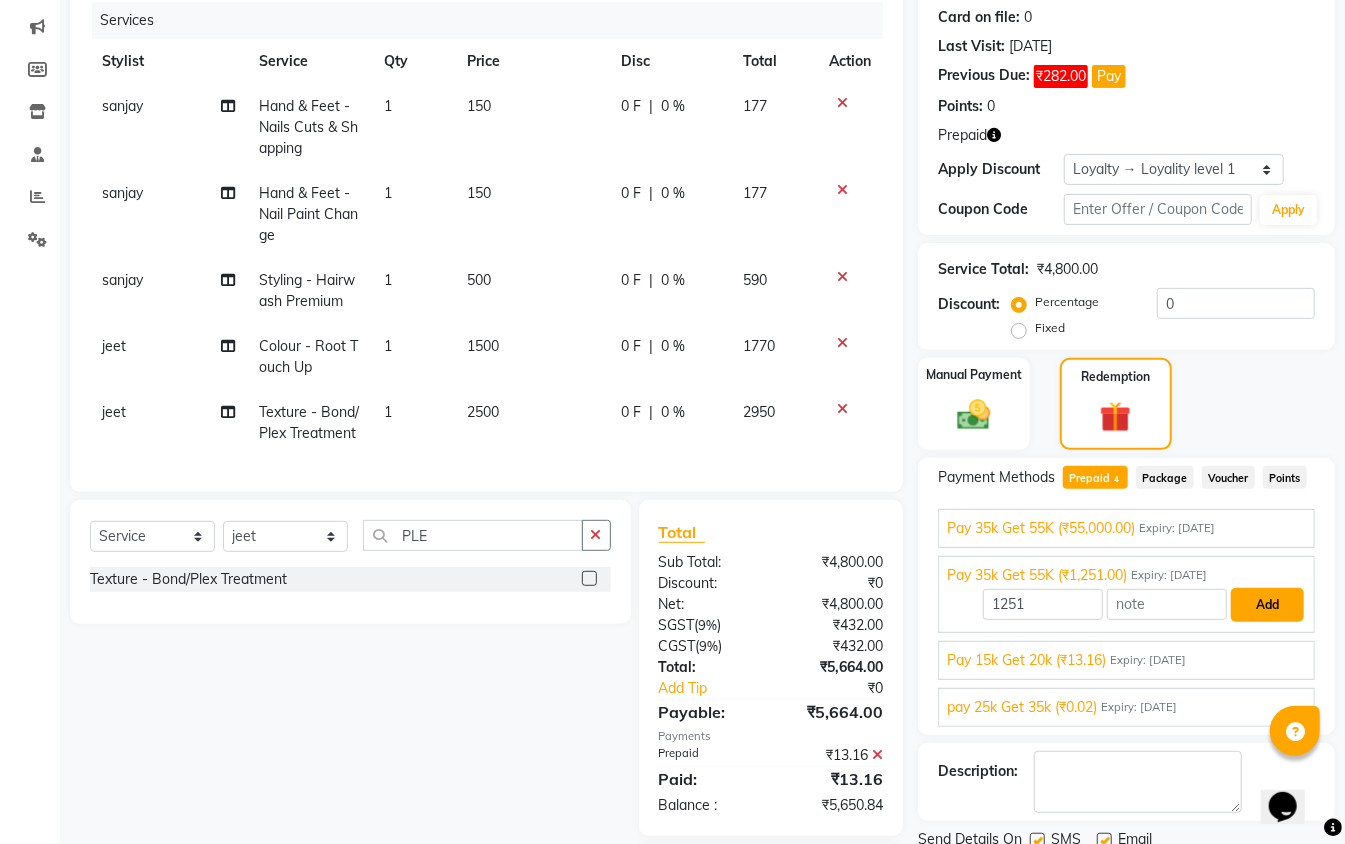 click on "Add" at bounding box center (1267, 605) 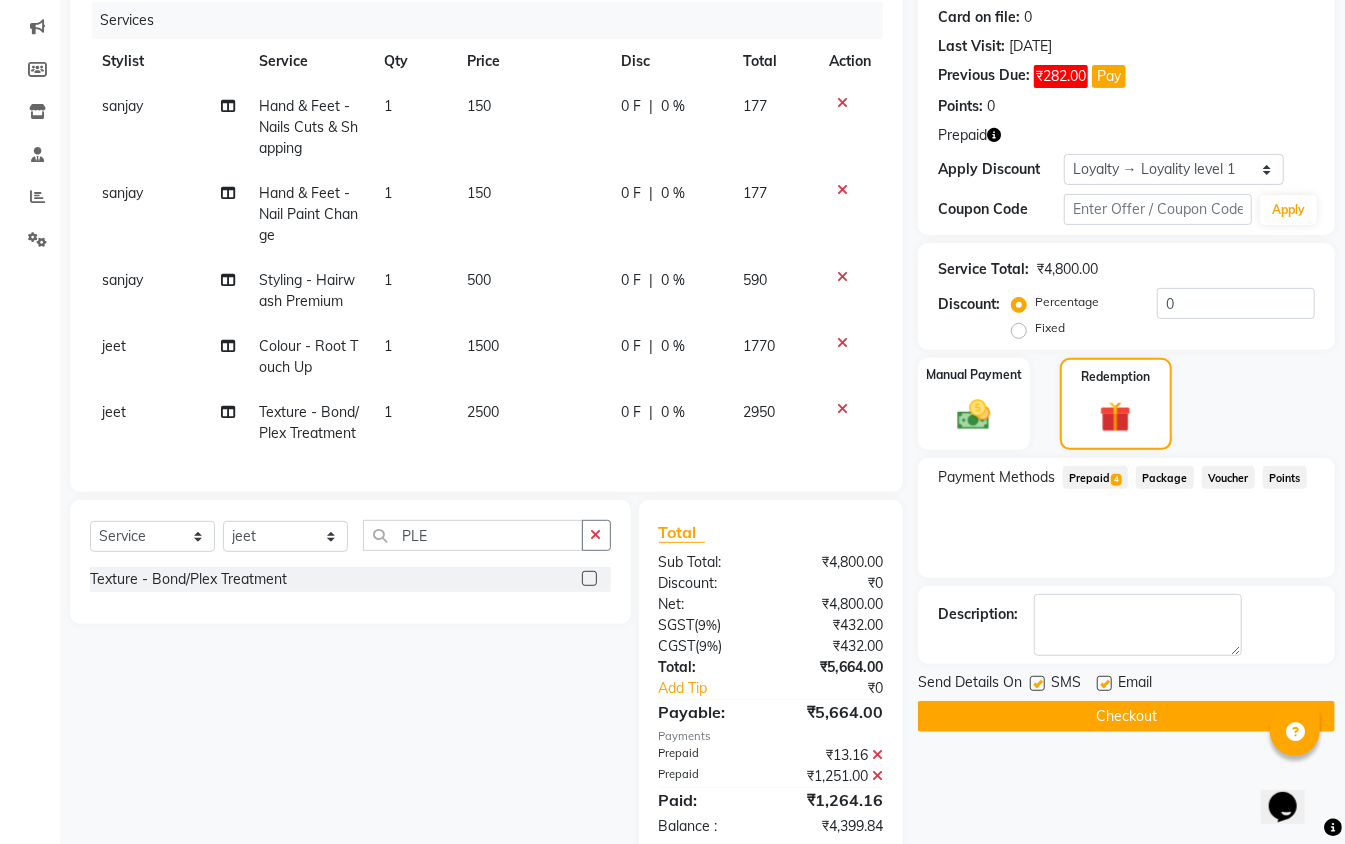 click on "Prepaid  4" 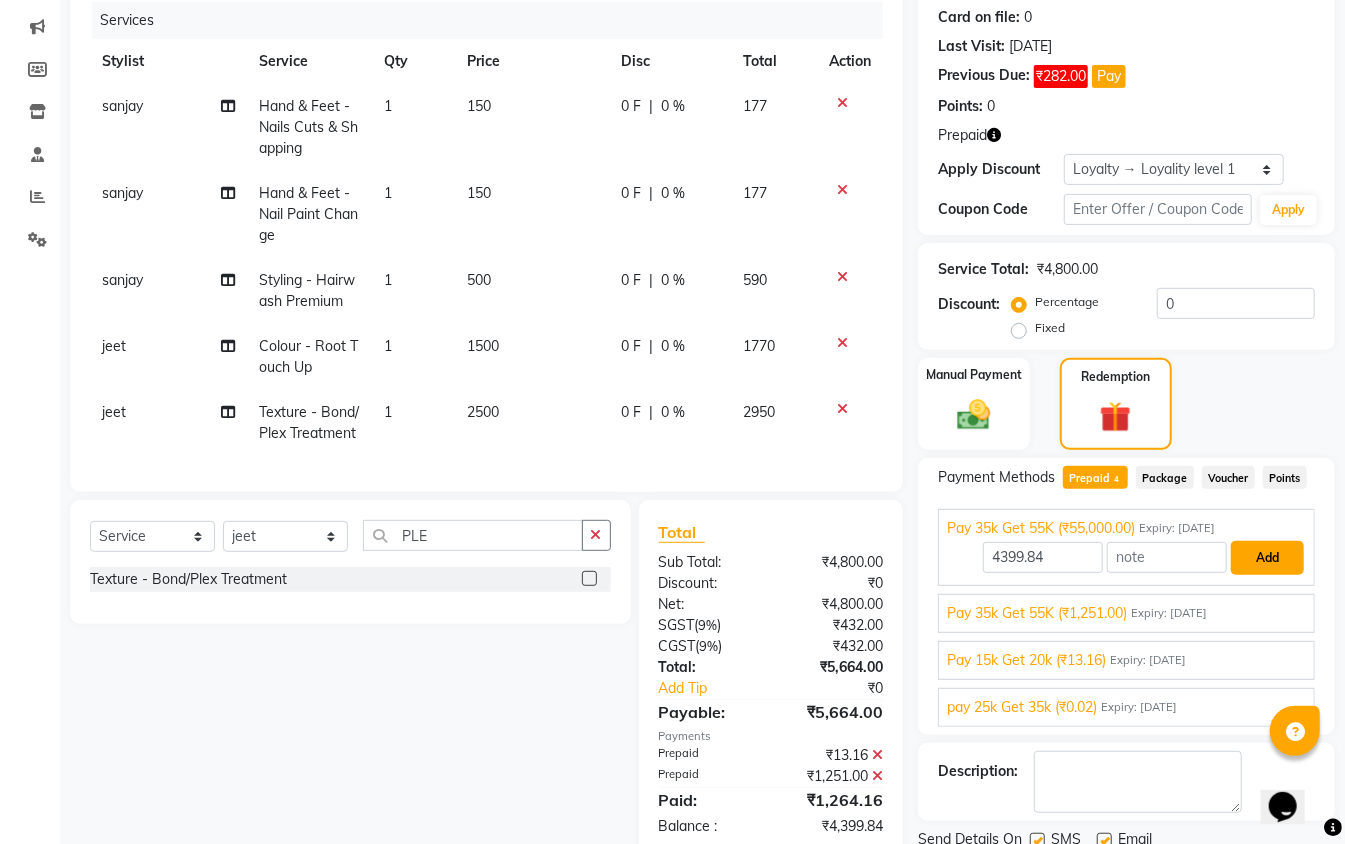 click on "Add" at bounding box center (1267, 558) 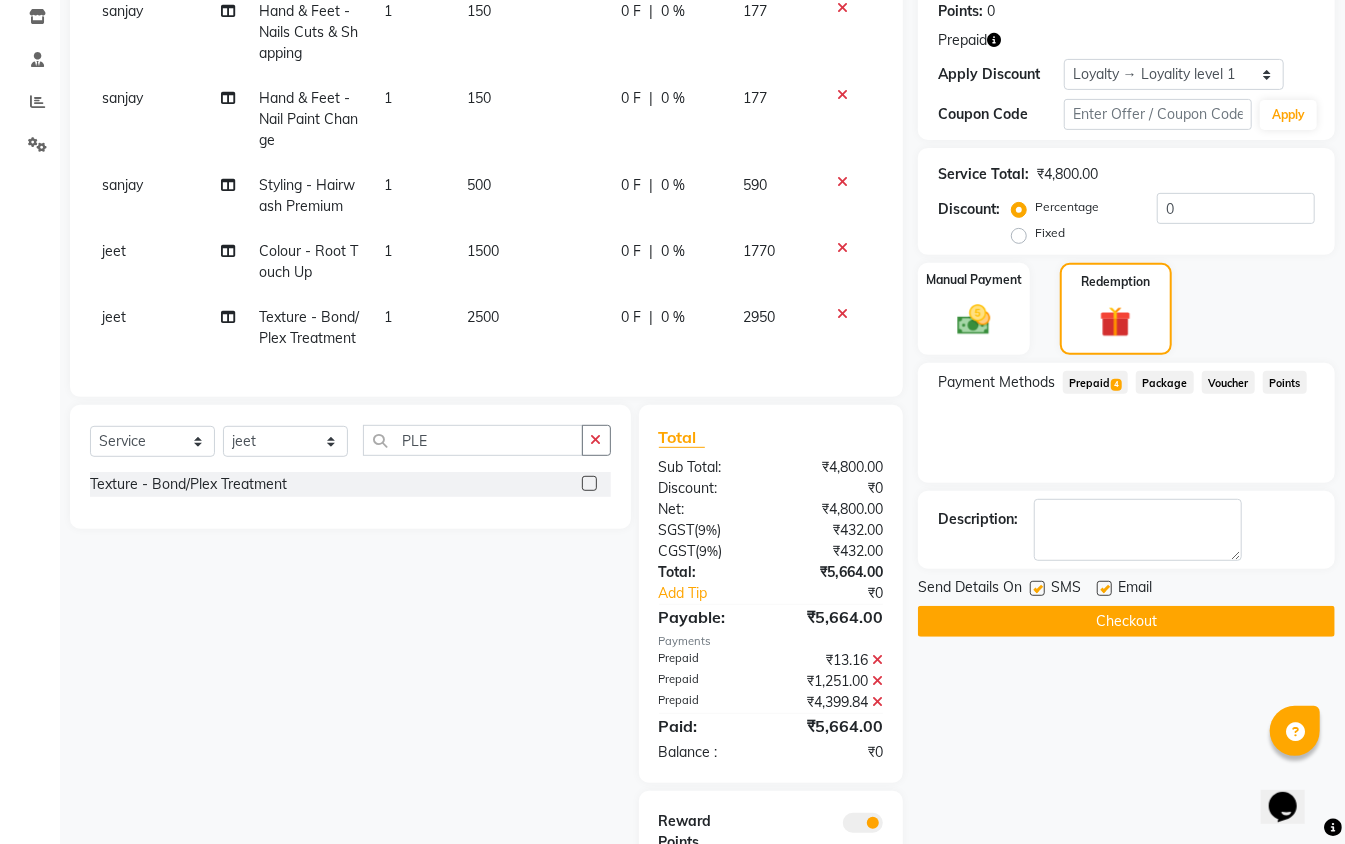 scroll, scrollTop: 449, scrollLeft: 0, axis: vertical 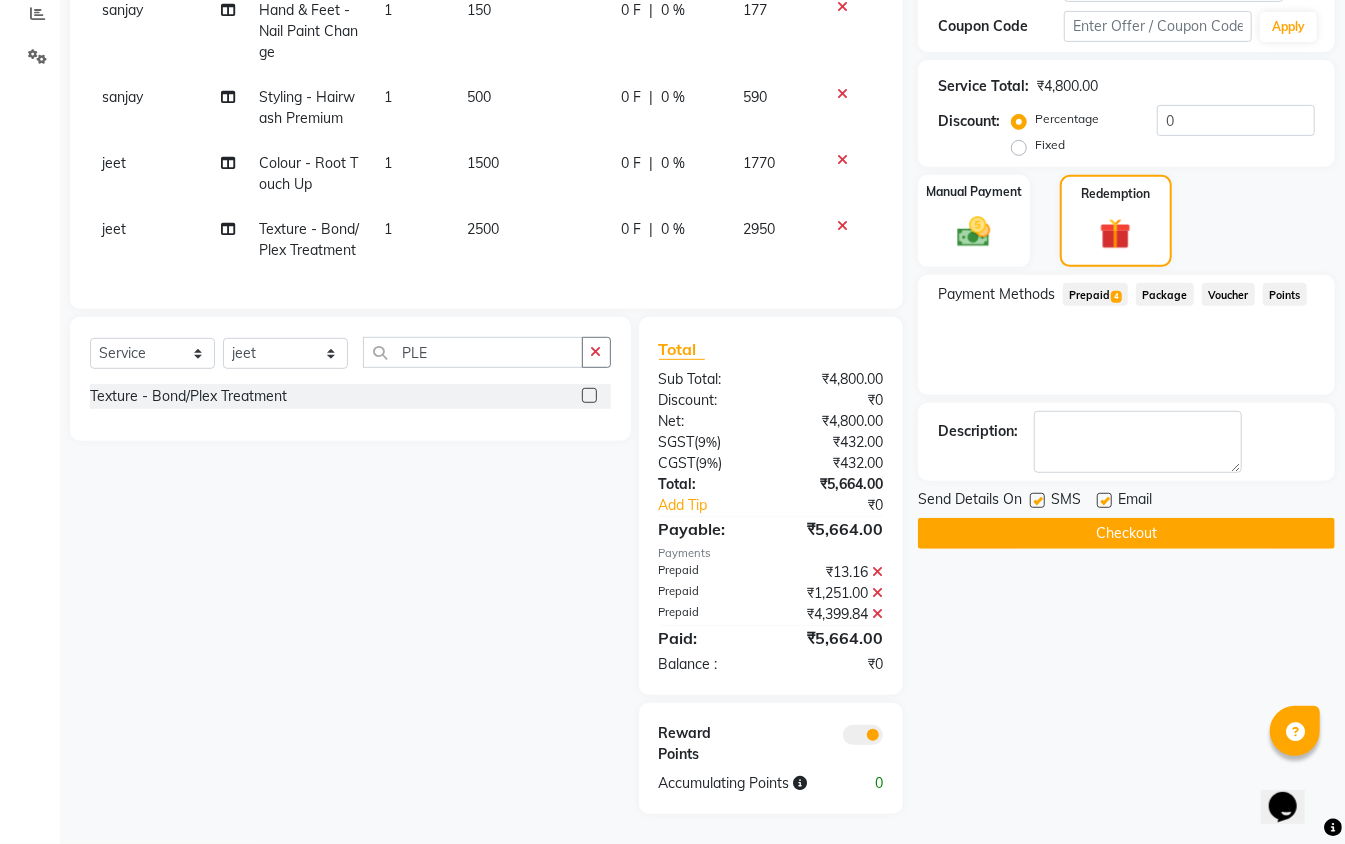 click 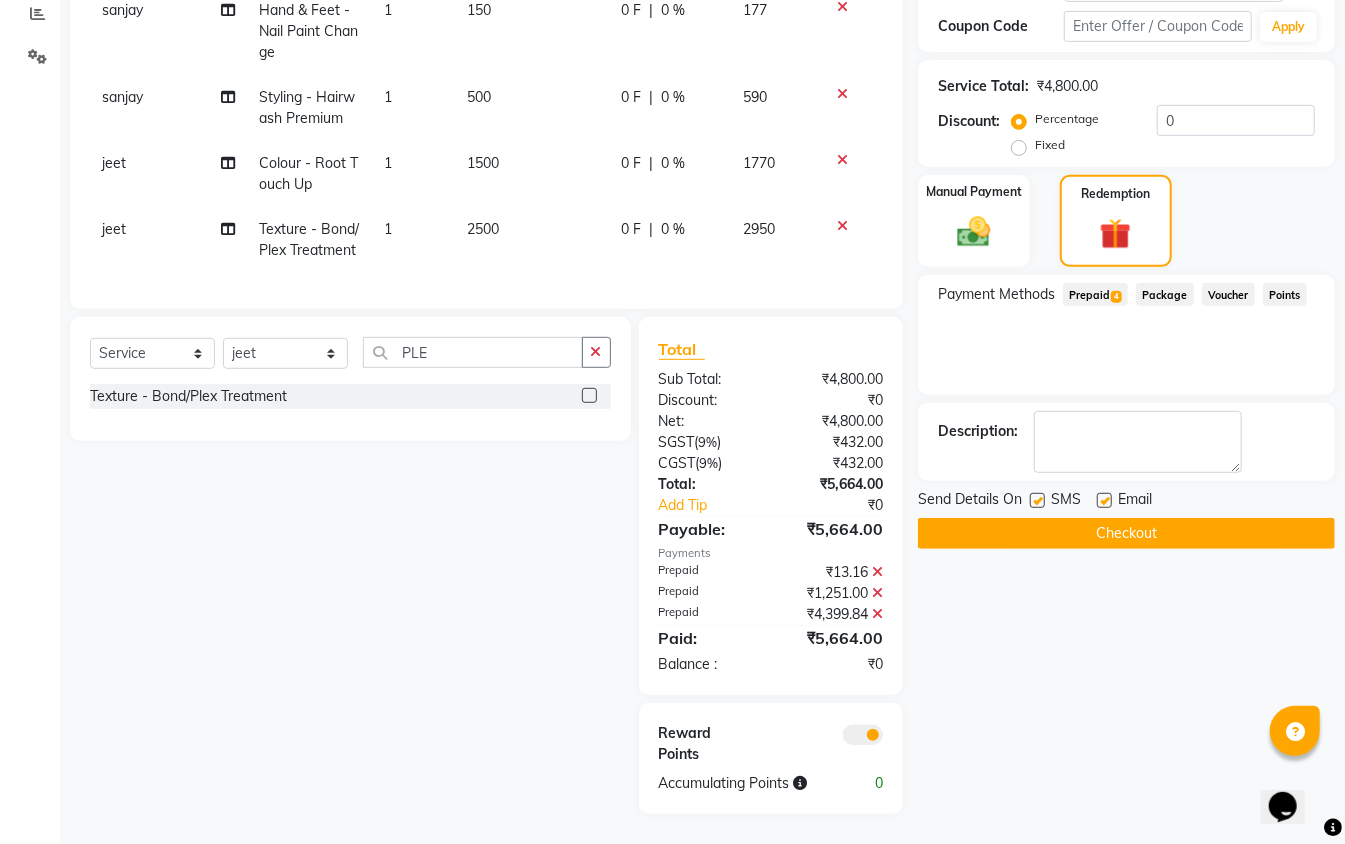 click 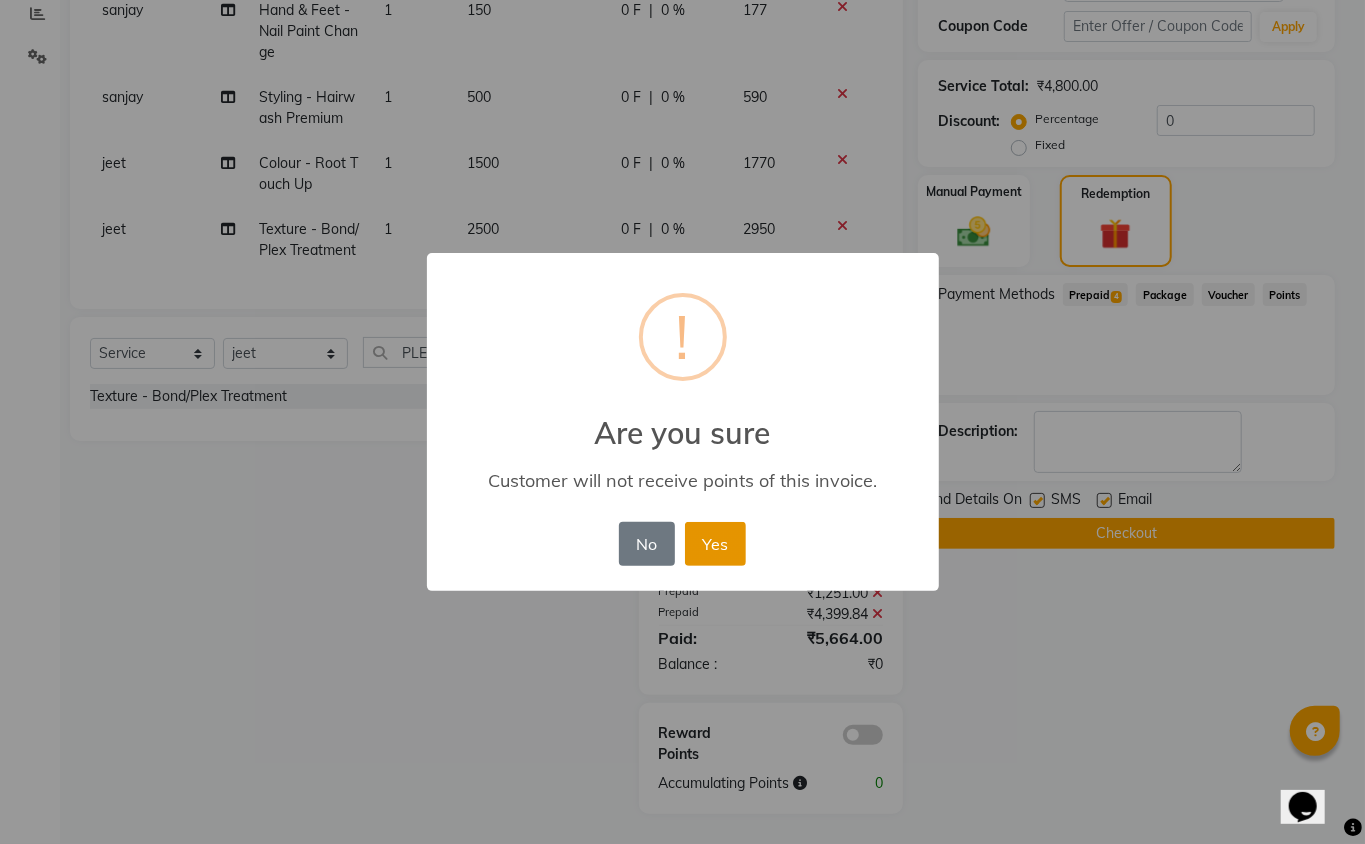 click on "Yes" at bounding box center (715, 544) 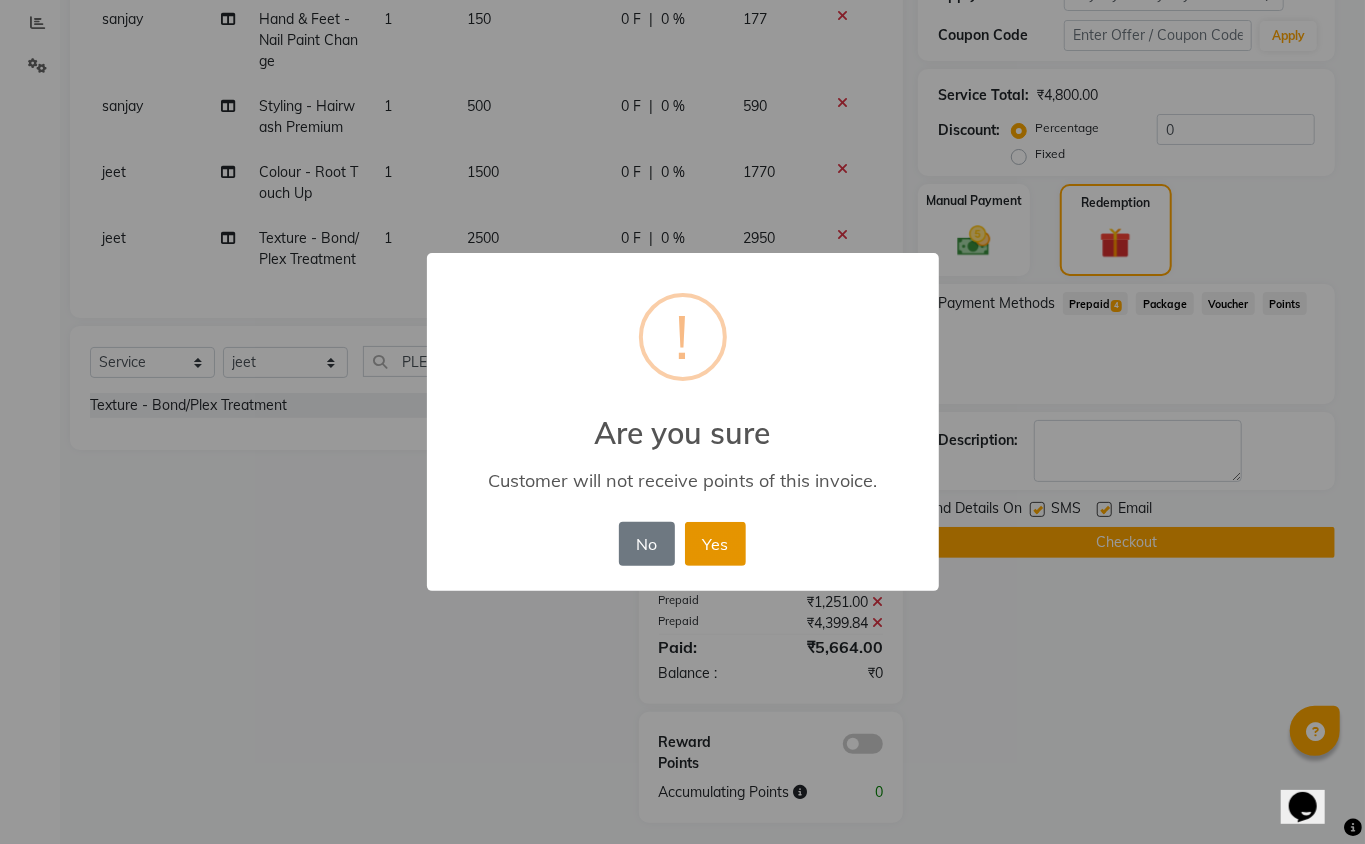 click on "× ! Are you sure Customer will not receive points of this invoice. No No Yes" at bounding box center (682, 422) 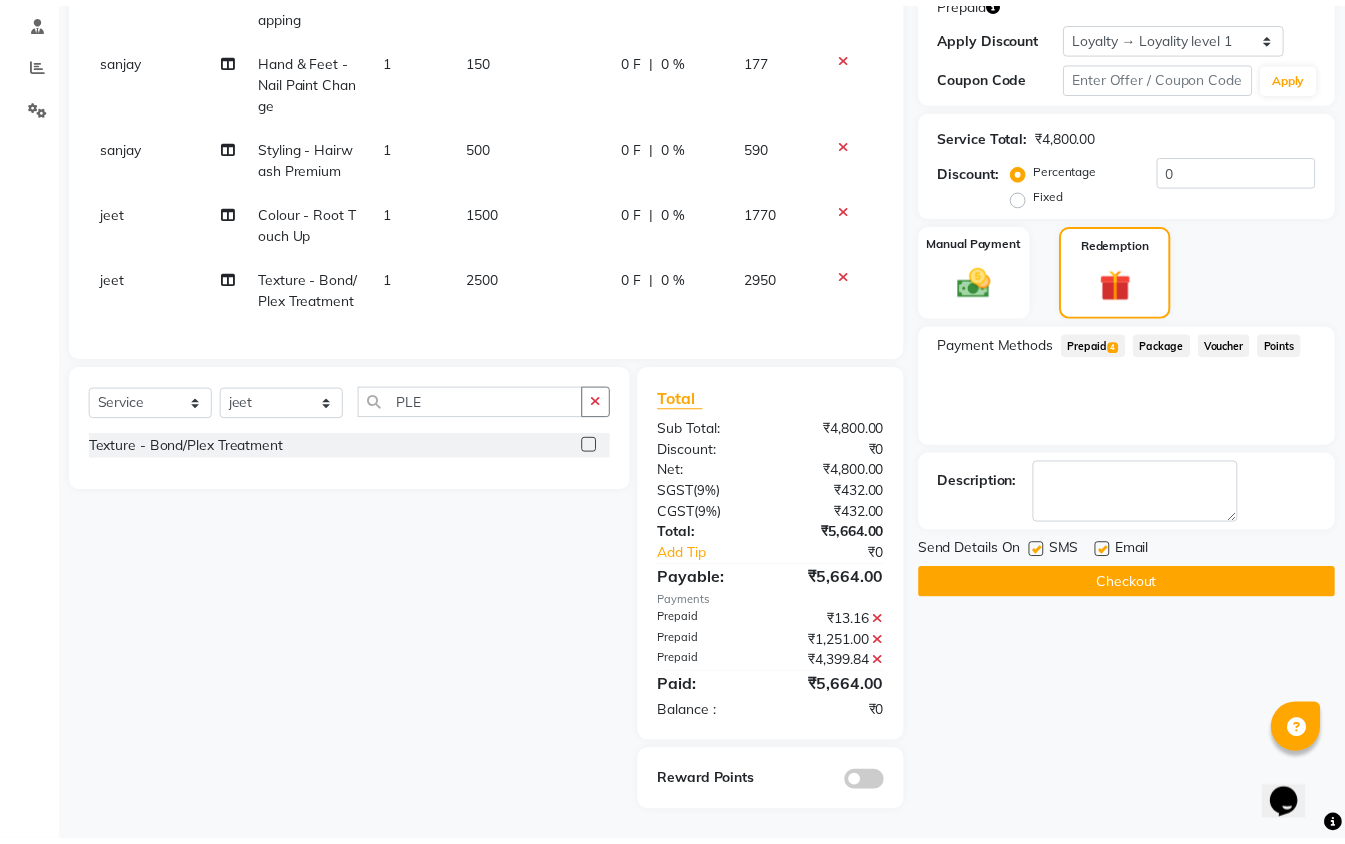 scroll, scrollTop: 400, scrollLeft: 0, axis: vertical 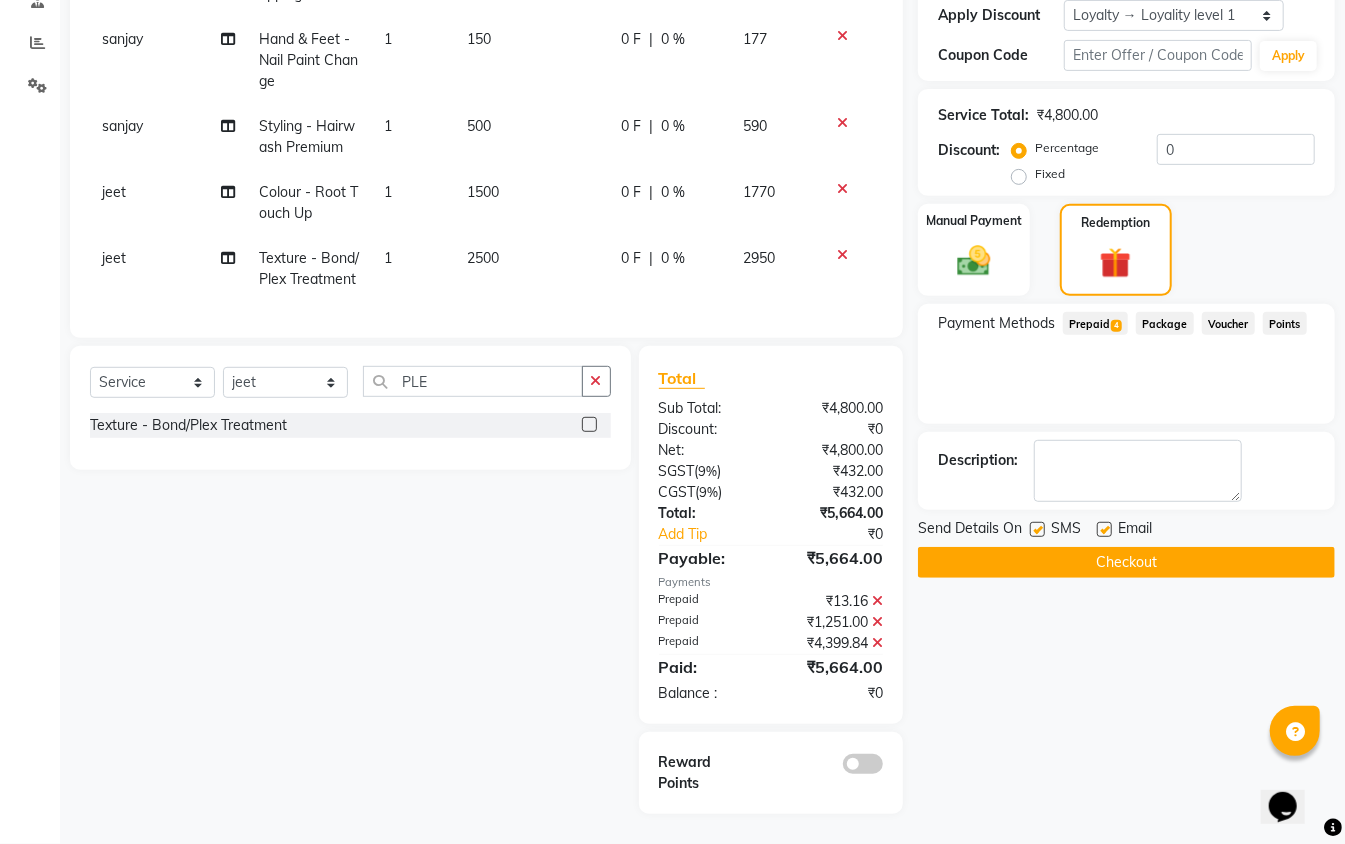 click 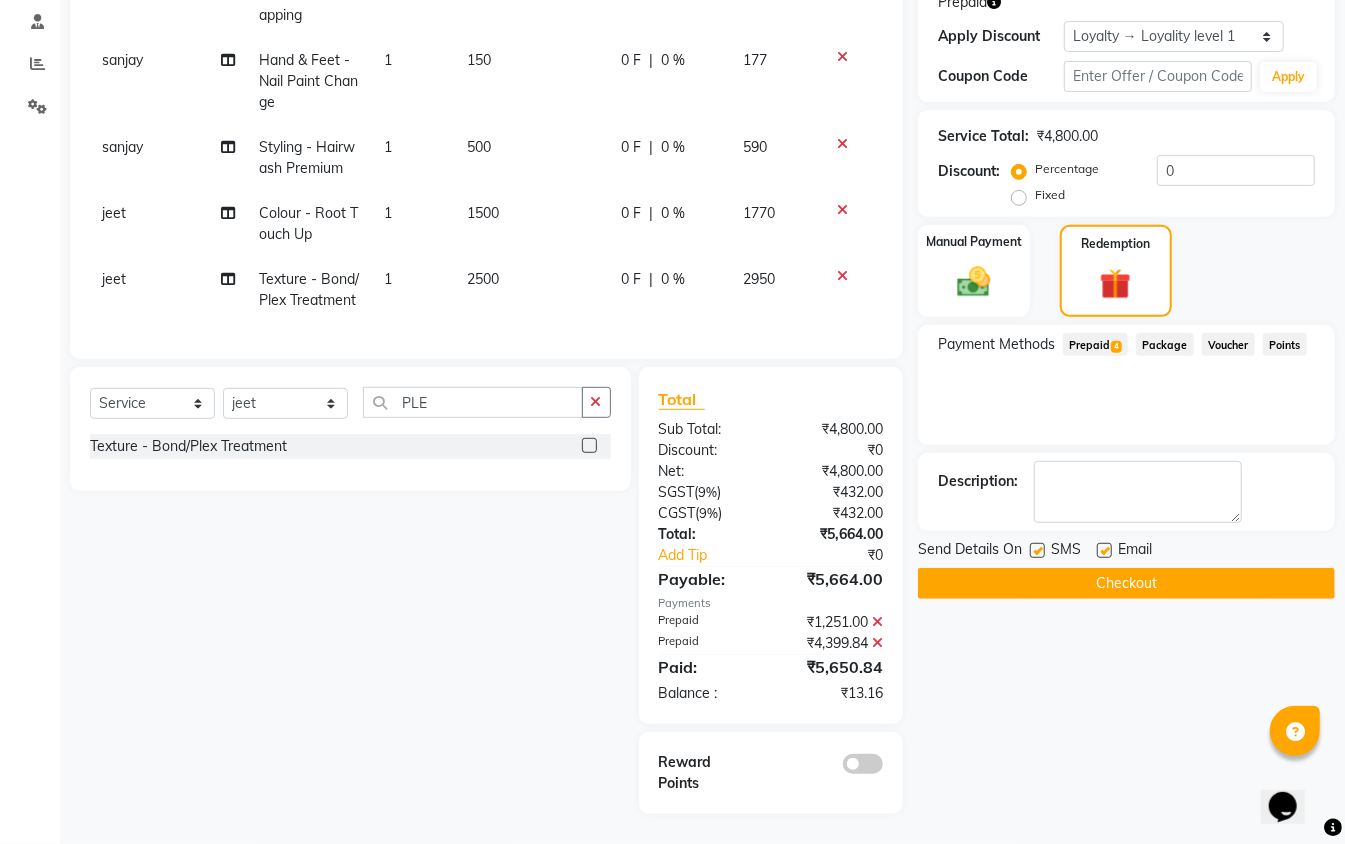 click 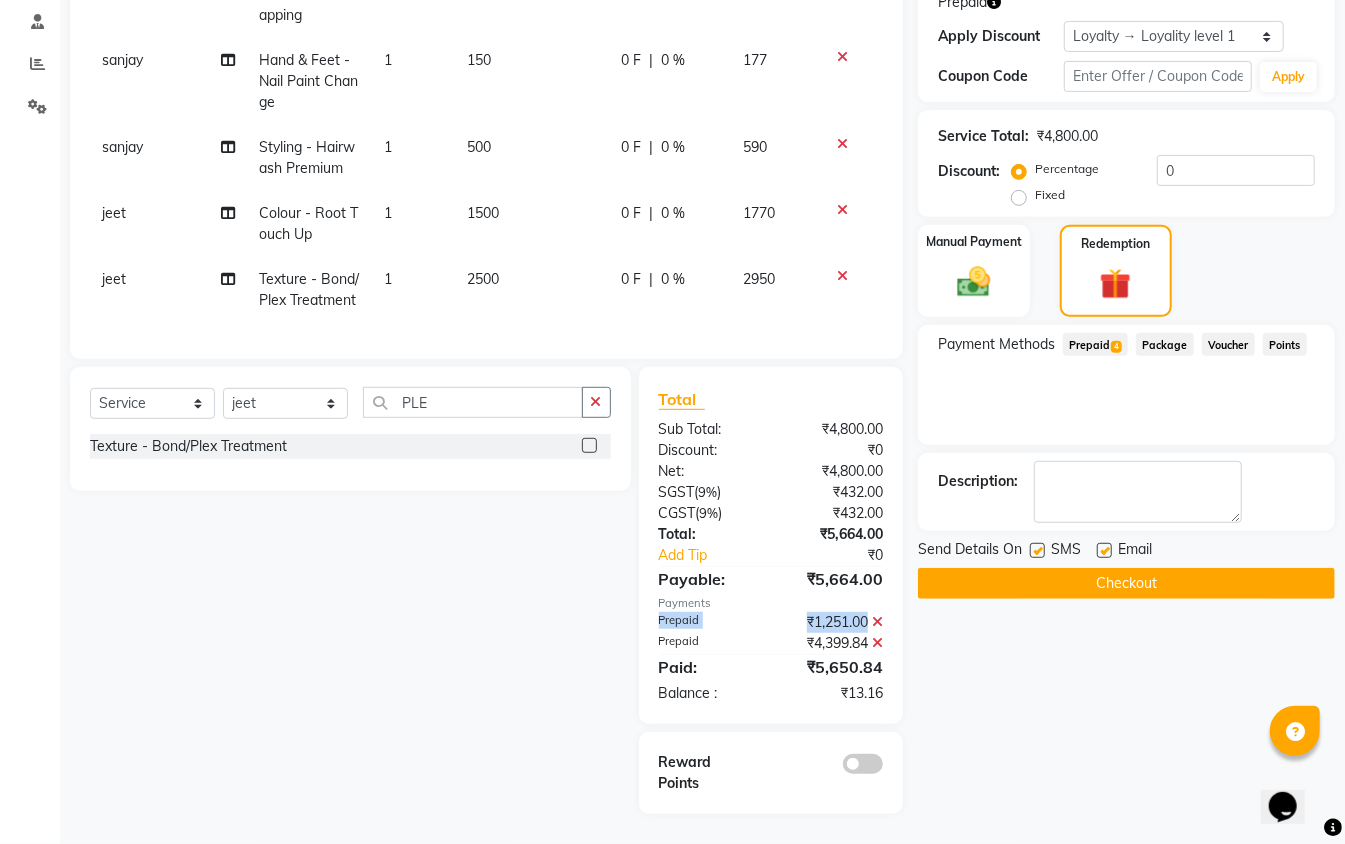 click on "Payments" 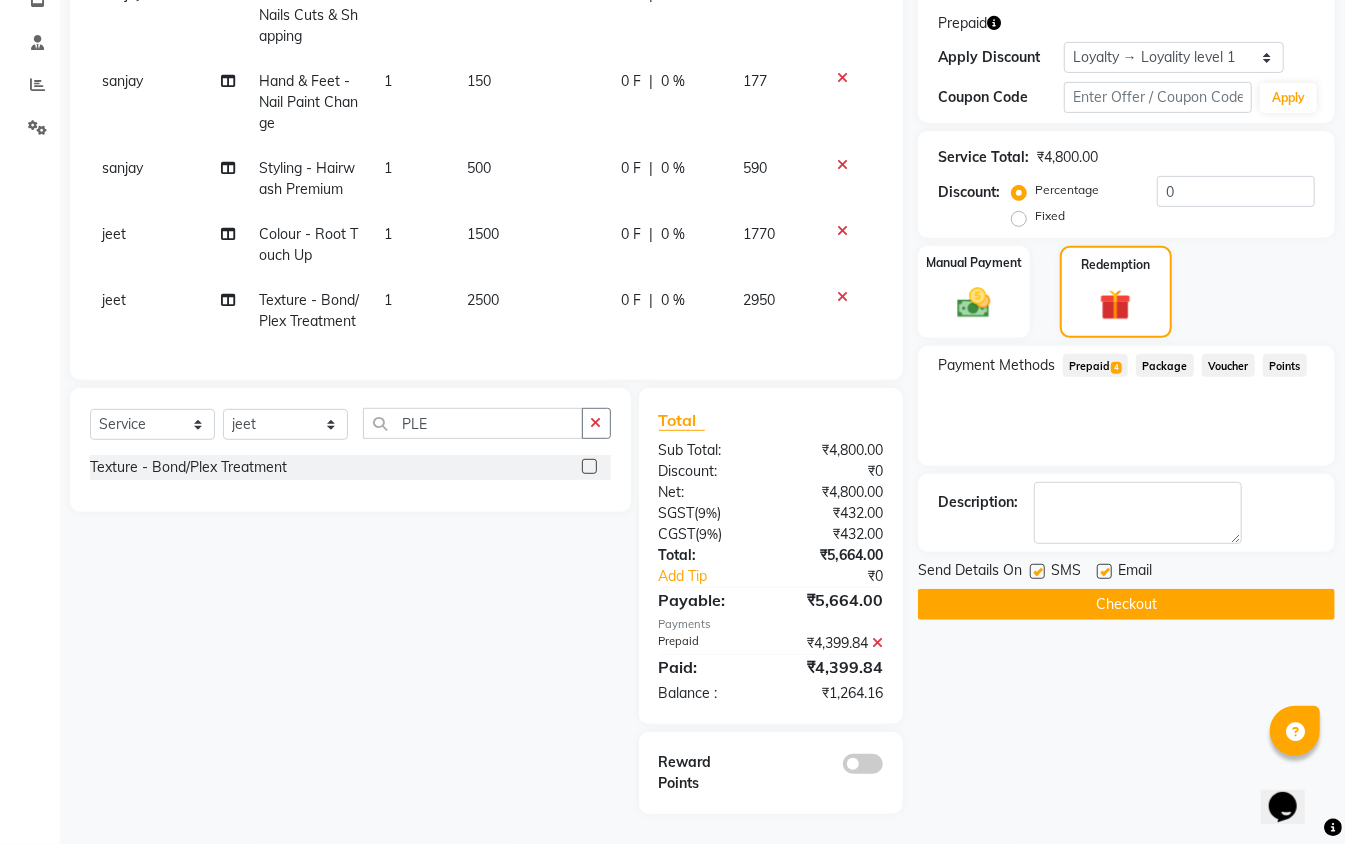 click 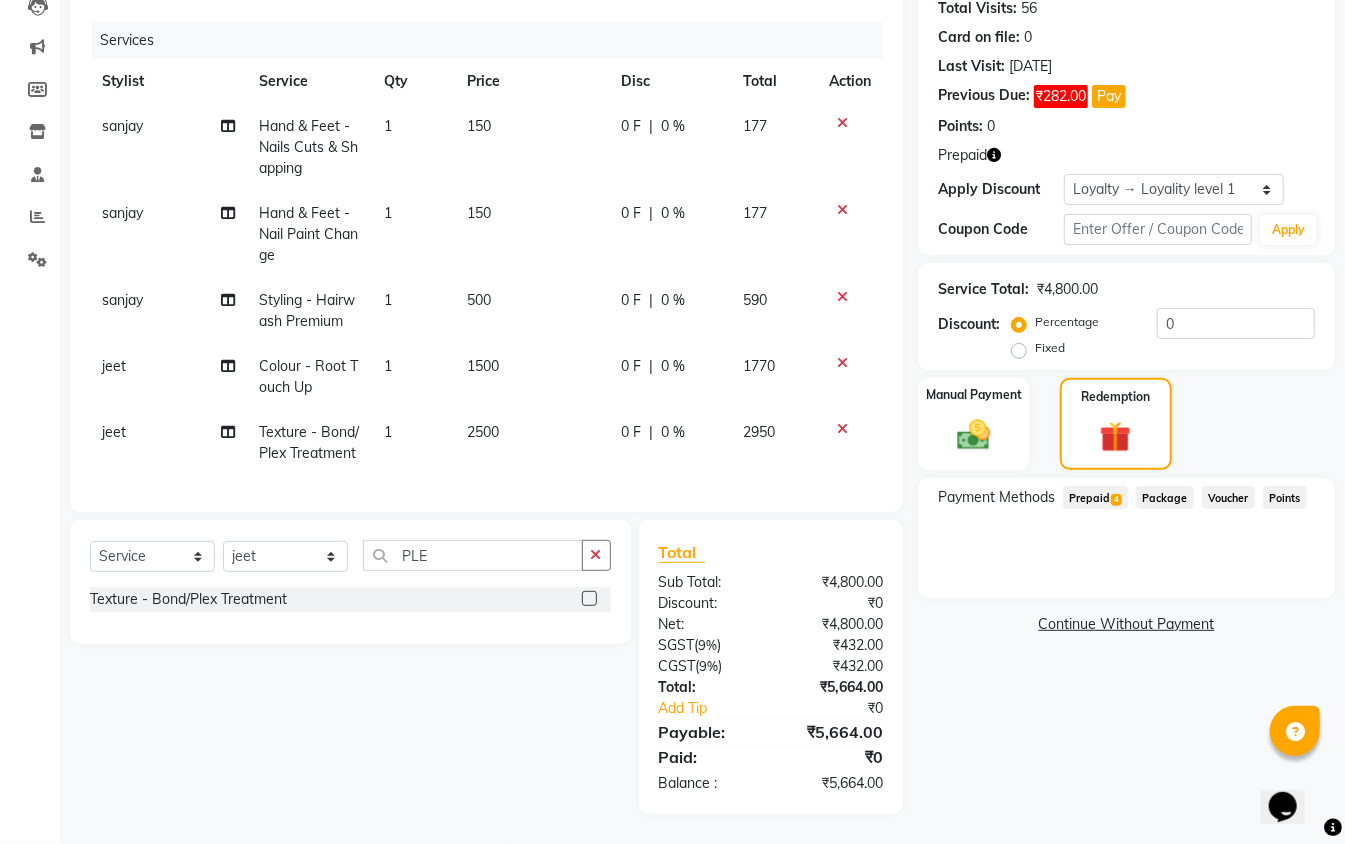 scroll, scrollTop: 246, scrollLeft: 0, axis: vertical 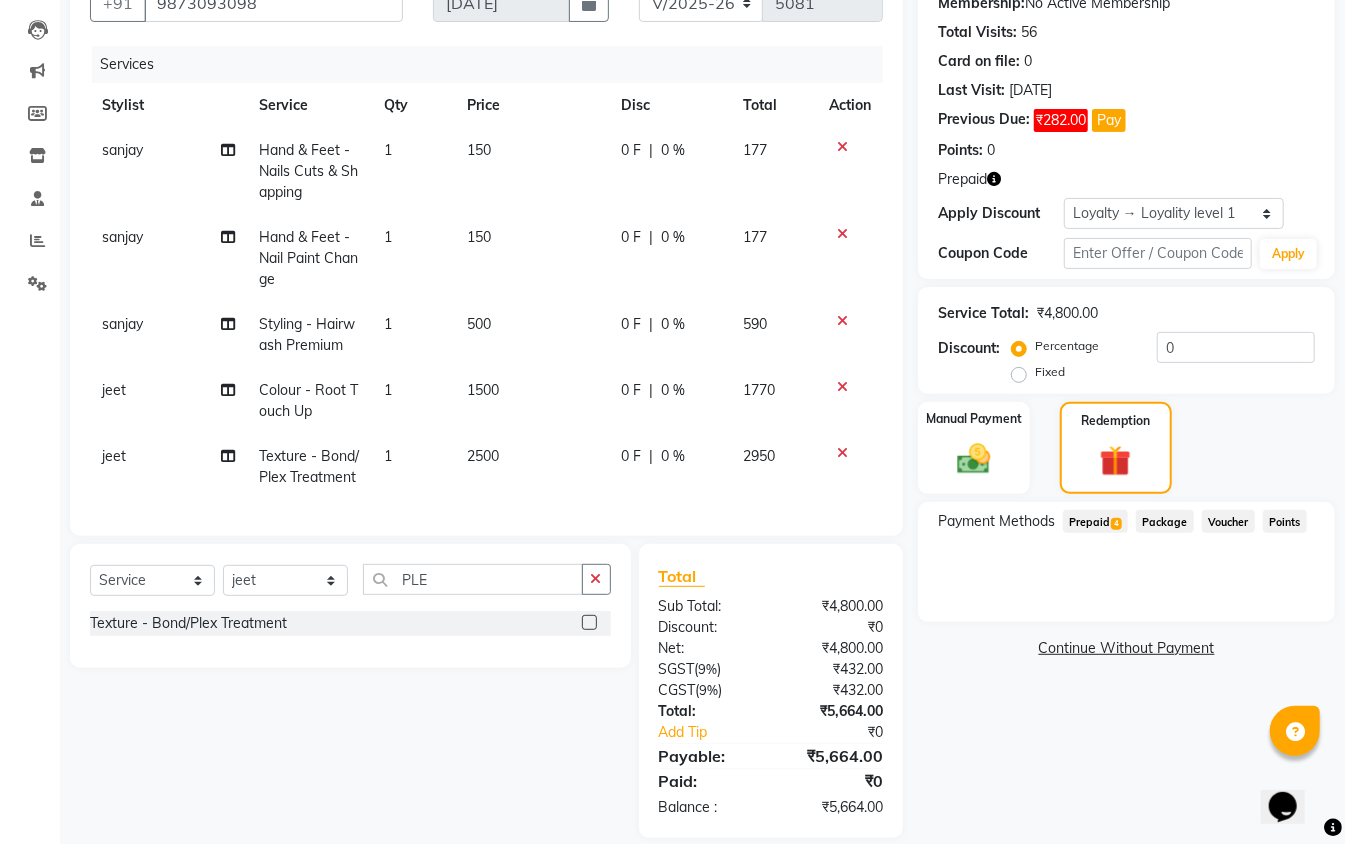 select on "47473" 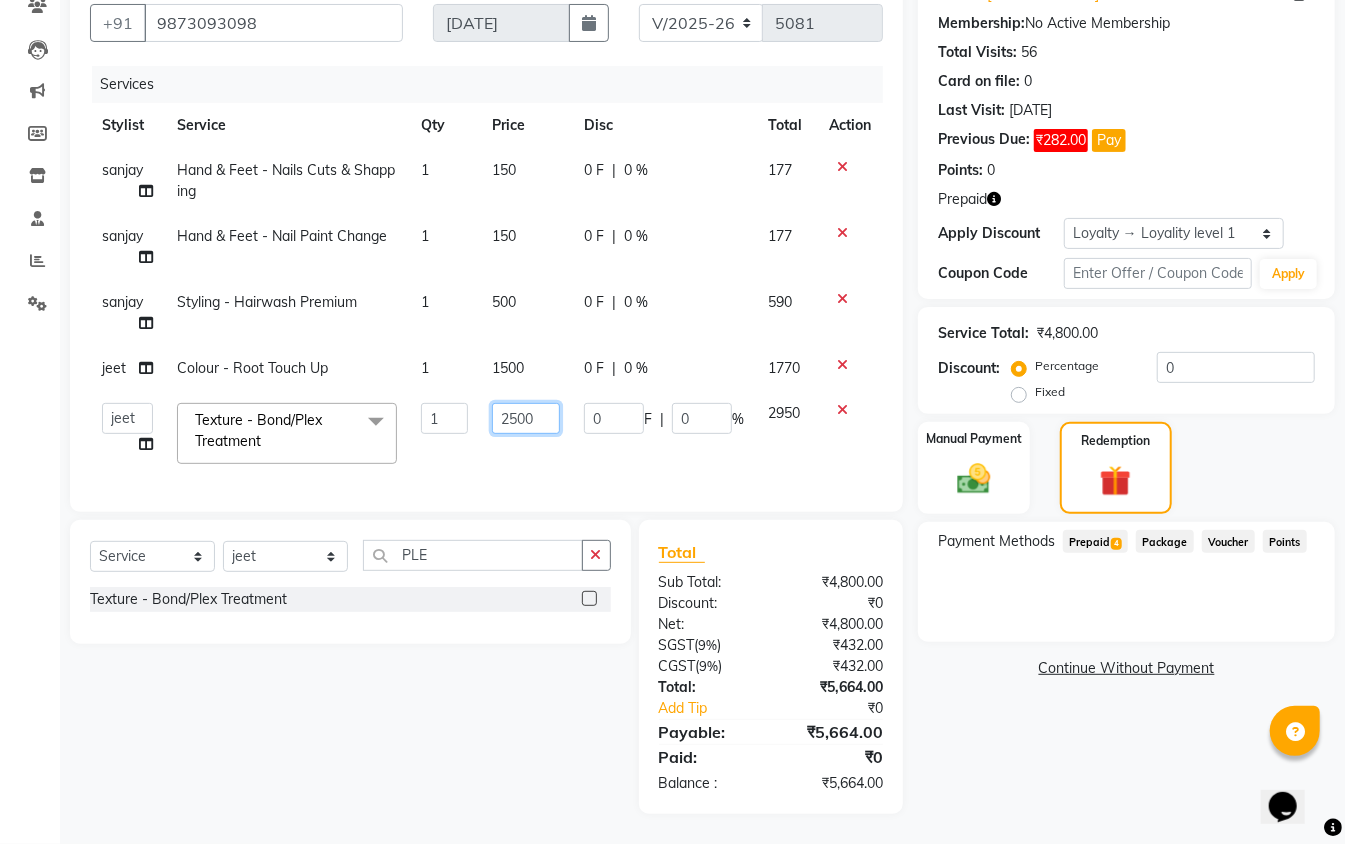 drag, startPoint x: 517, startPoint y: 406, endPoint x: 481, endPoint y: 418, distance: 37.94733 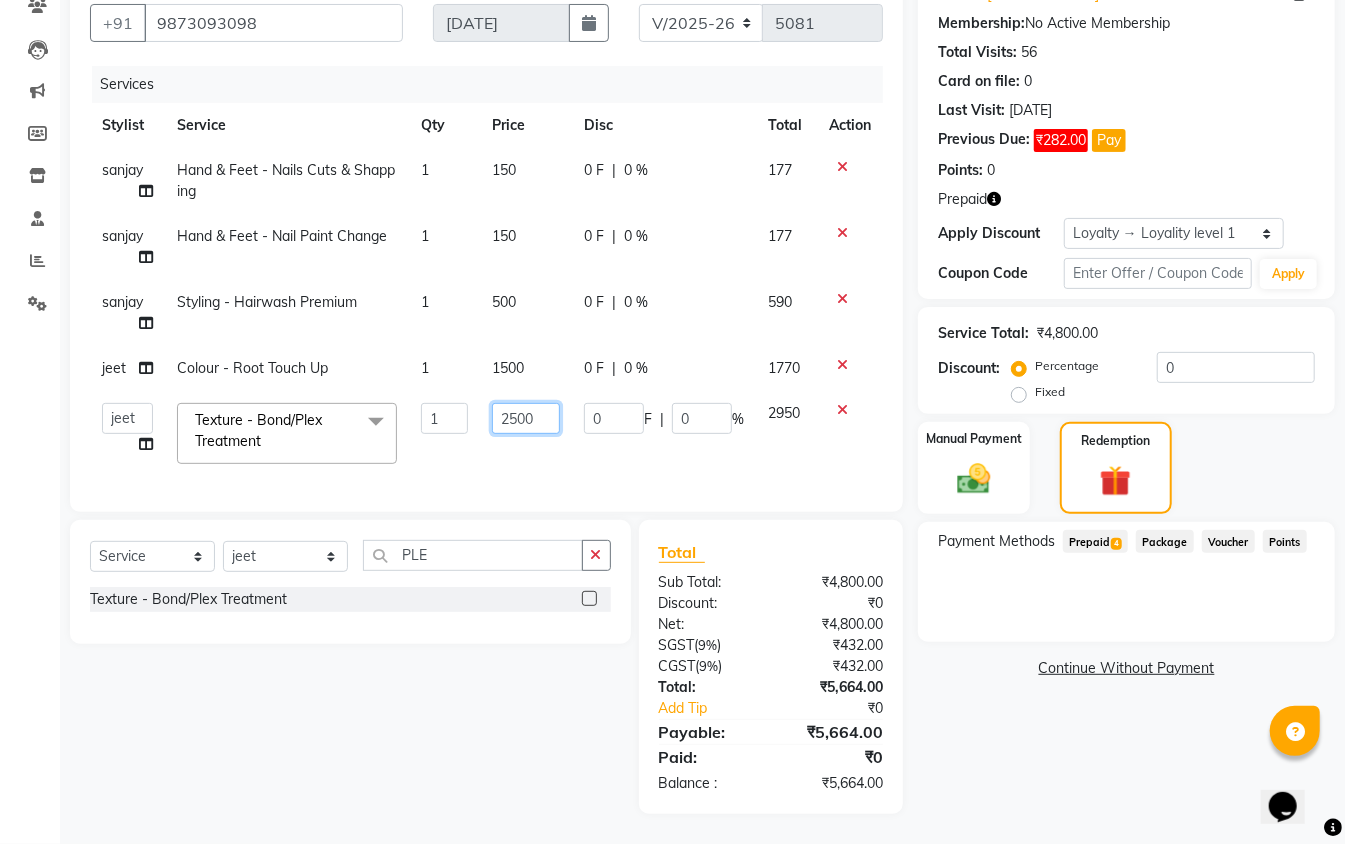 click on "2500" 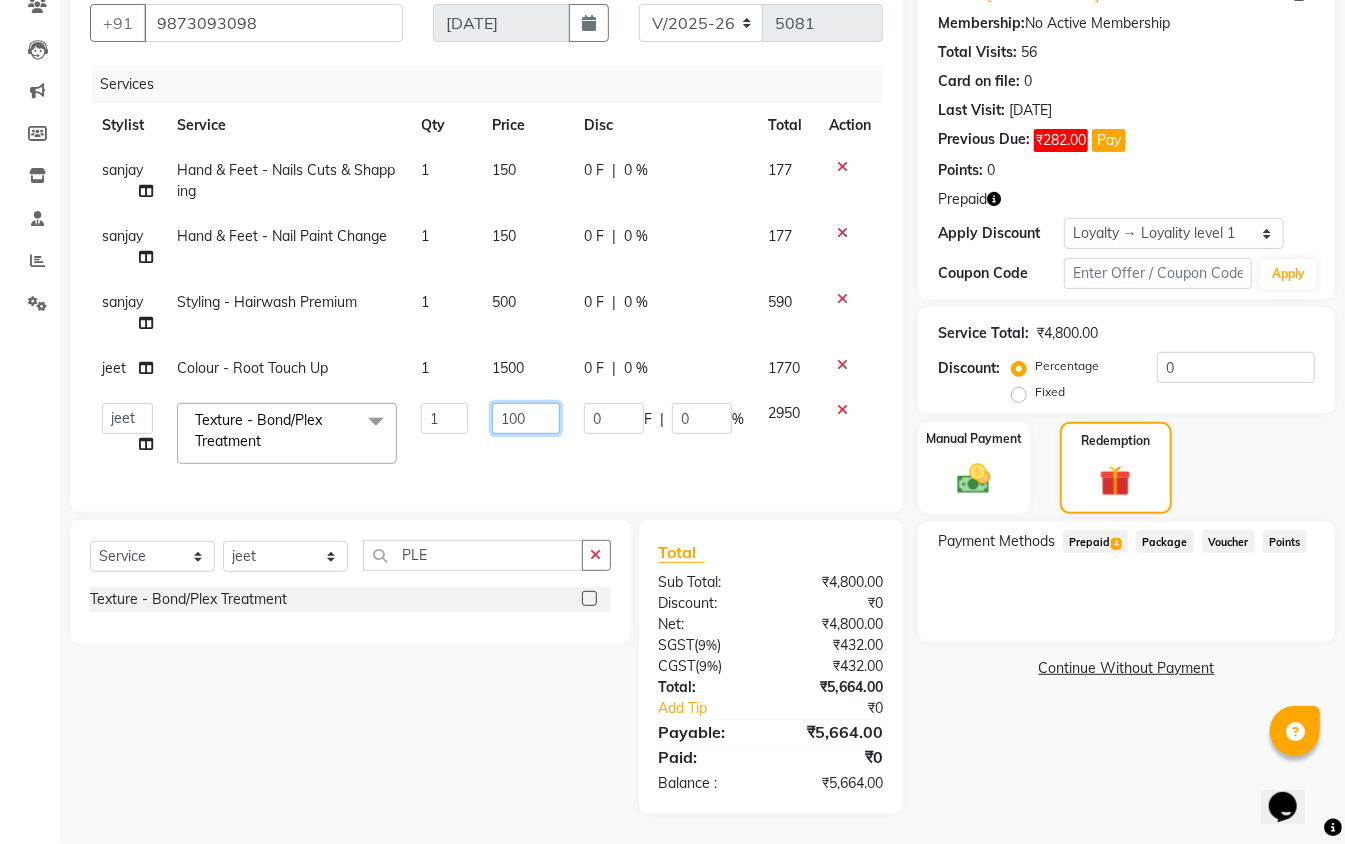 type on "1500" 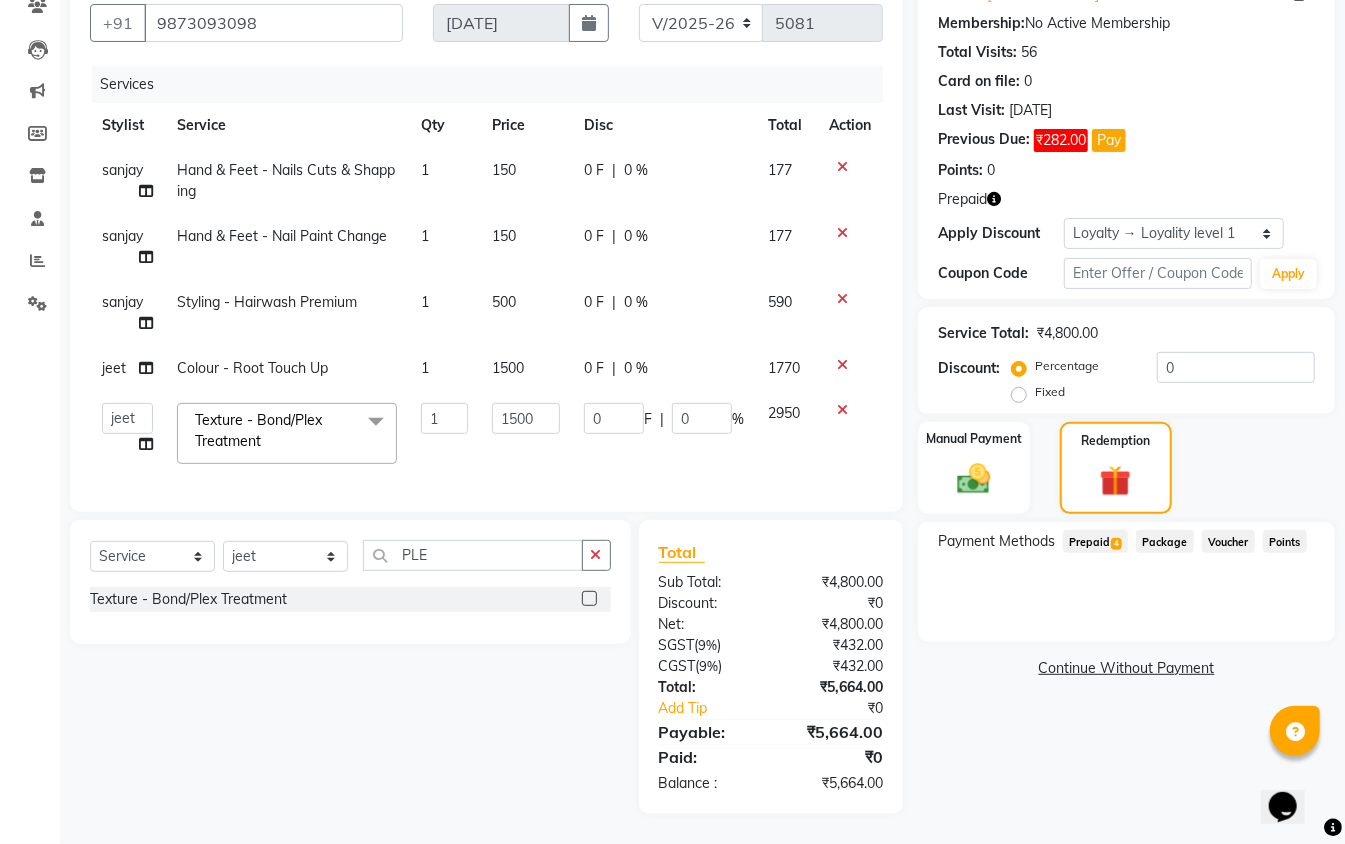 click on "Name: Shobha Gupta  Membership:  No Active Membership  Total Visits:  56 Card on file:  0 Last Visit:   10-07-2025 Previous Due:  ₹282.00 Pay Points:   0  Prepaid Apply Discount Select  Loyalty → Loyality level 1  Coupon Code Apply Service Total:  ₹4,800.00  Discount:  Percentage   Fixed  0 Manual Payment Redemption Payment Methods  Prepaid  4  Package   Voucher   Points   Continue Without Payment" 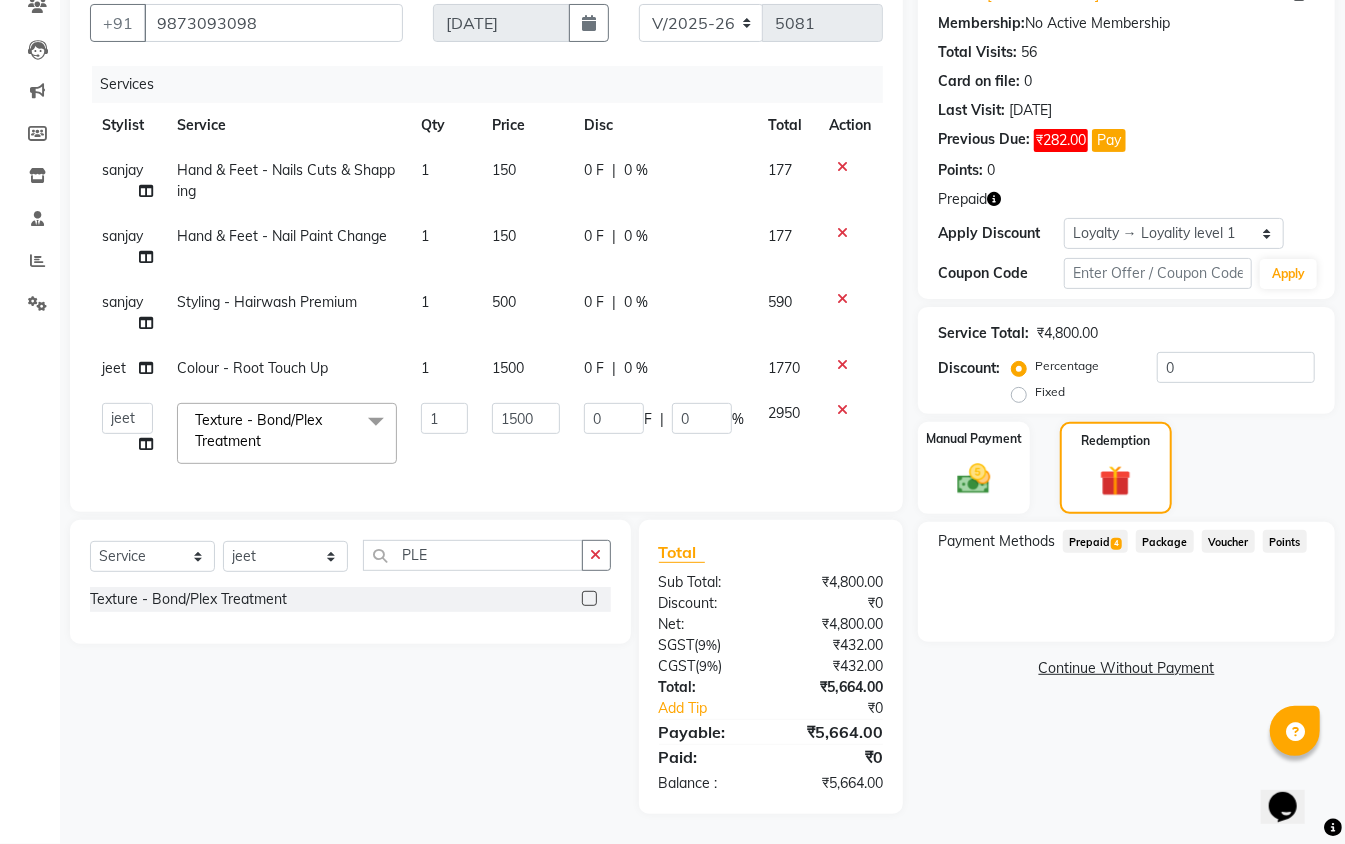 click on "Name: Shobha Gupta  Membership:  No Active Membership  Total Visits:  56 Card on file:  0 Last Visit:   10-07-2025 Previous Due:  ₹282.00 Pay Points:   0  Prepaid Apply Discount Select  Loyalty → Loyality level 1  Coupon Code Apply Service Total:  ₹4,800.00  Discount:  Percentage   Fixed  0 Manual Payment Redemption Payment Methods  Prepaid  4  Package   Voucher   Points   Continue Without Payment" 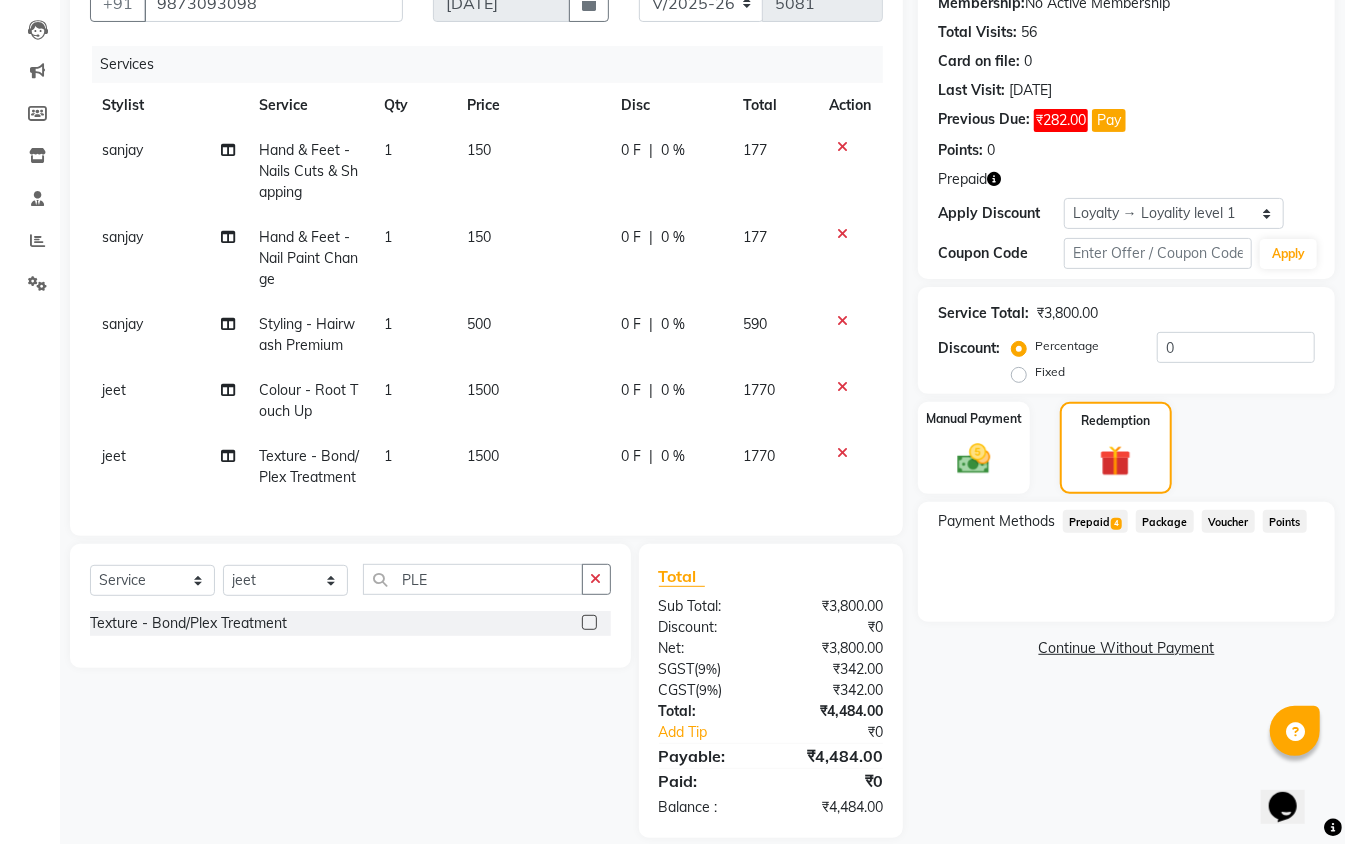 click on "Prepaid  4" 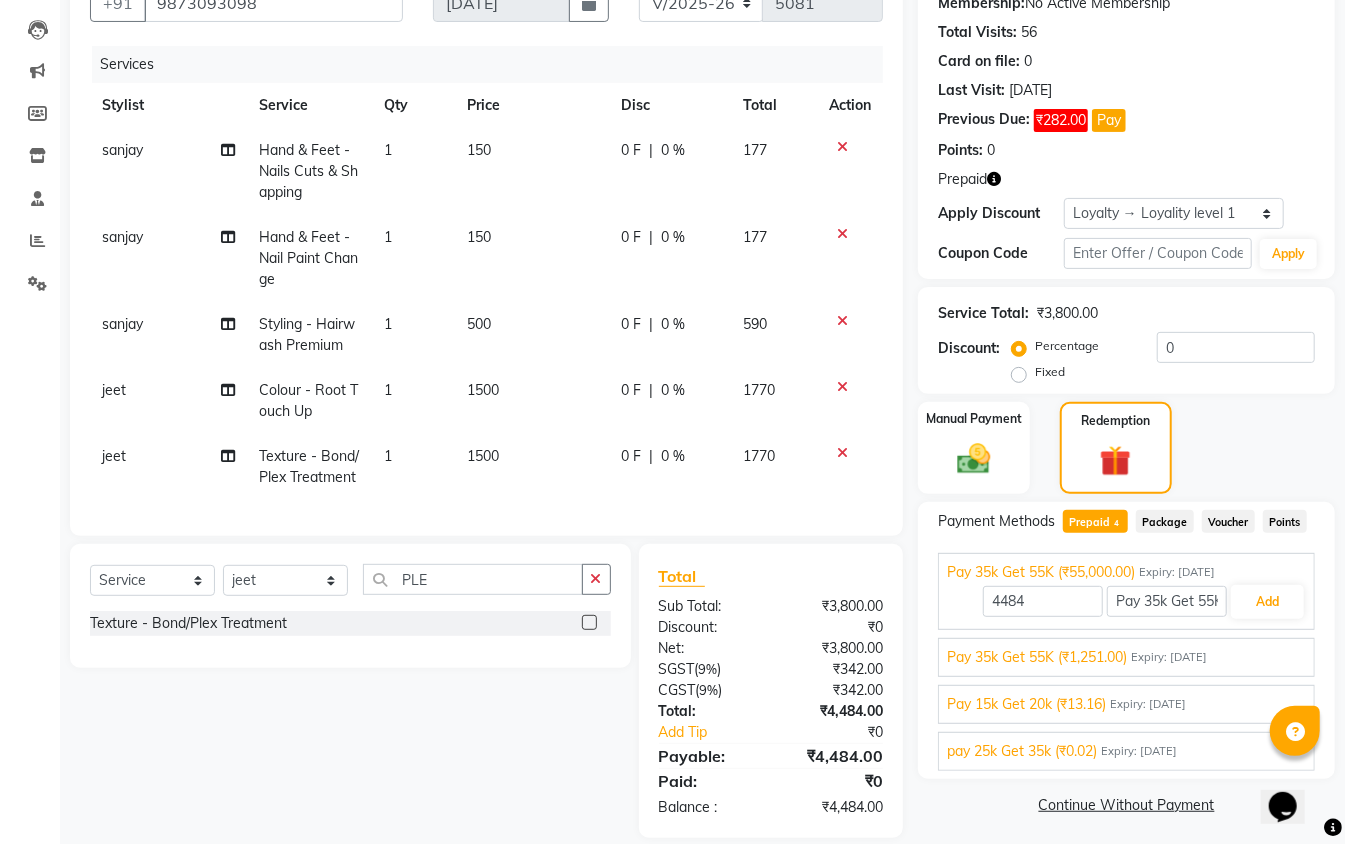 click on "Pay 15k Get 20k (₹13.16)" at bounding box center [1026, 704] 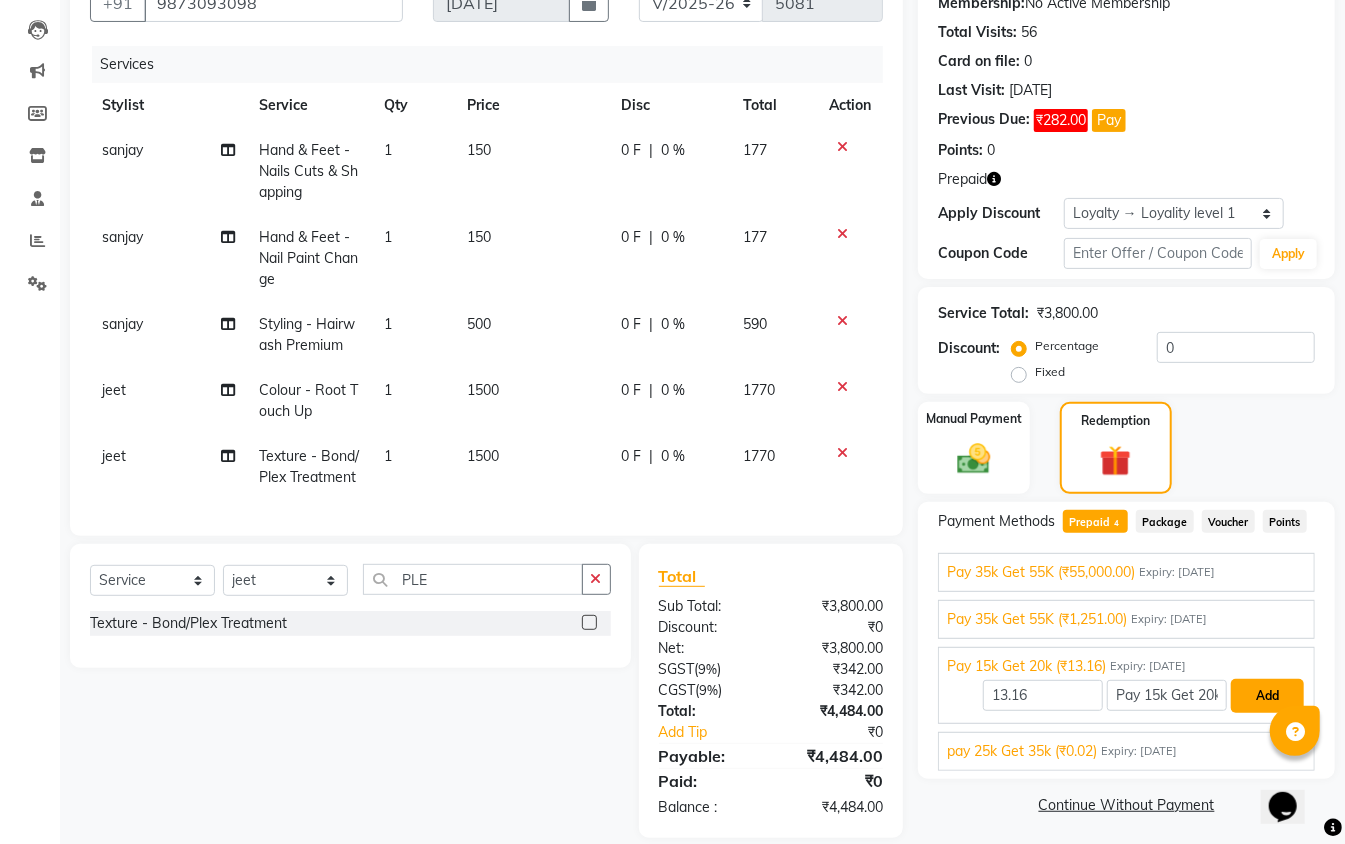 click on "Add" at bounding box center (1267, 696) 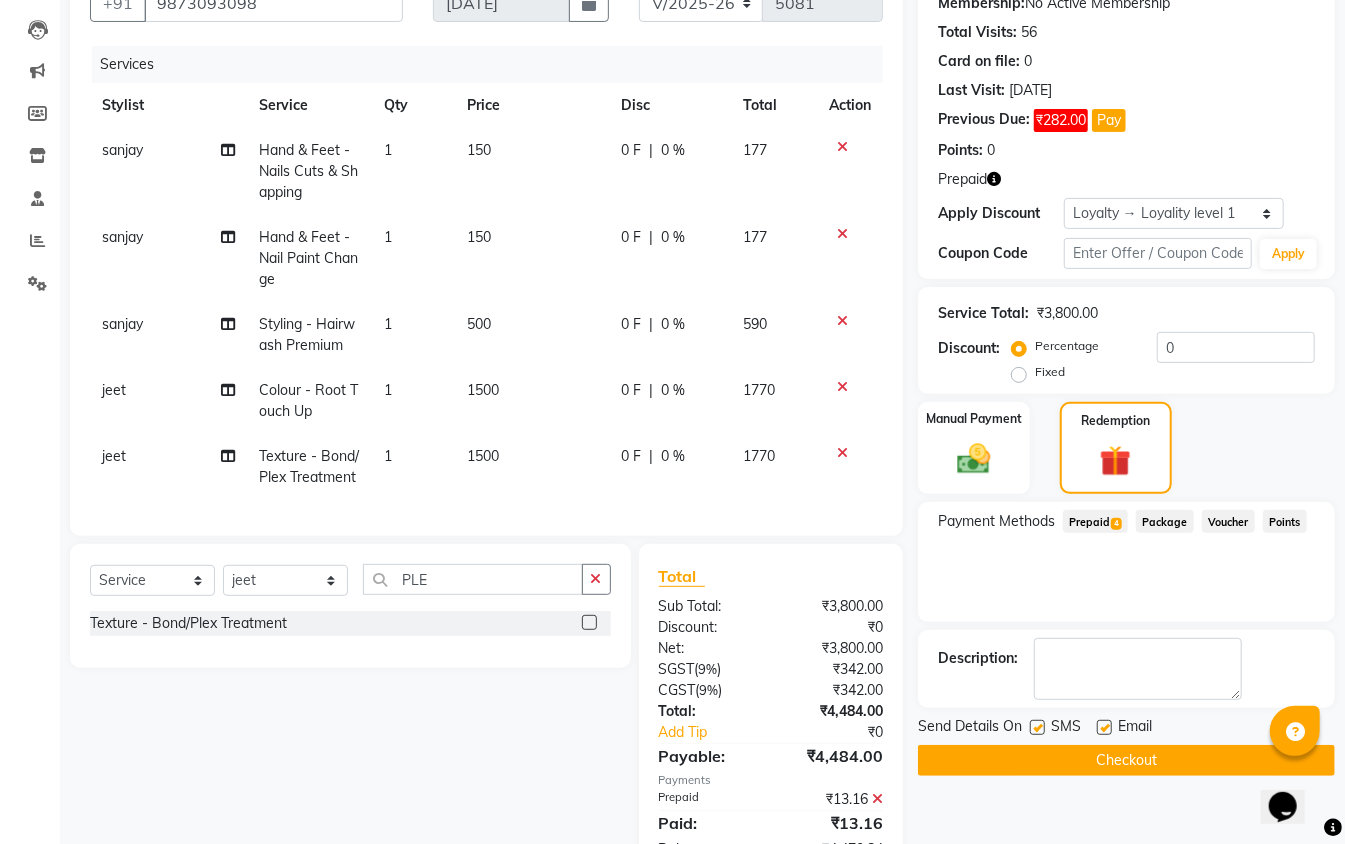 click on "Prepaid  4" 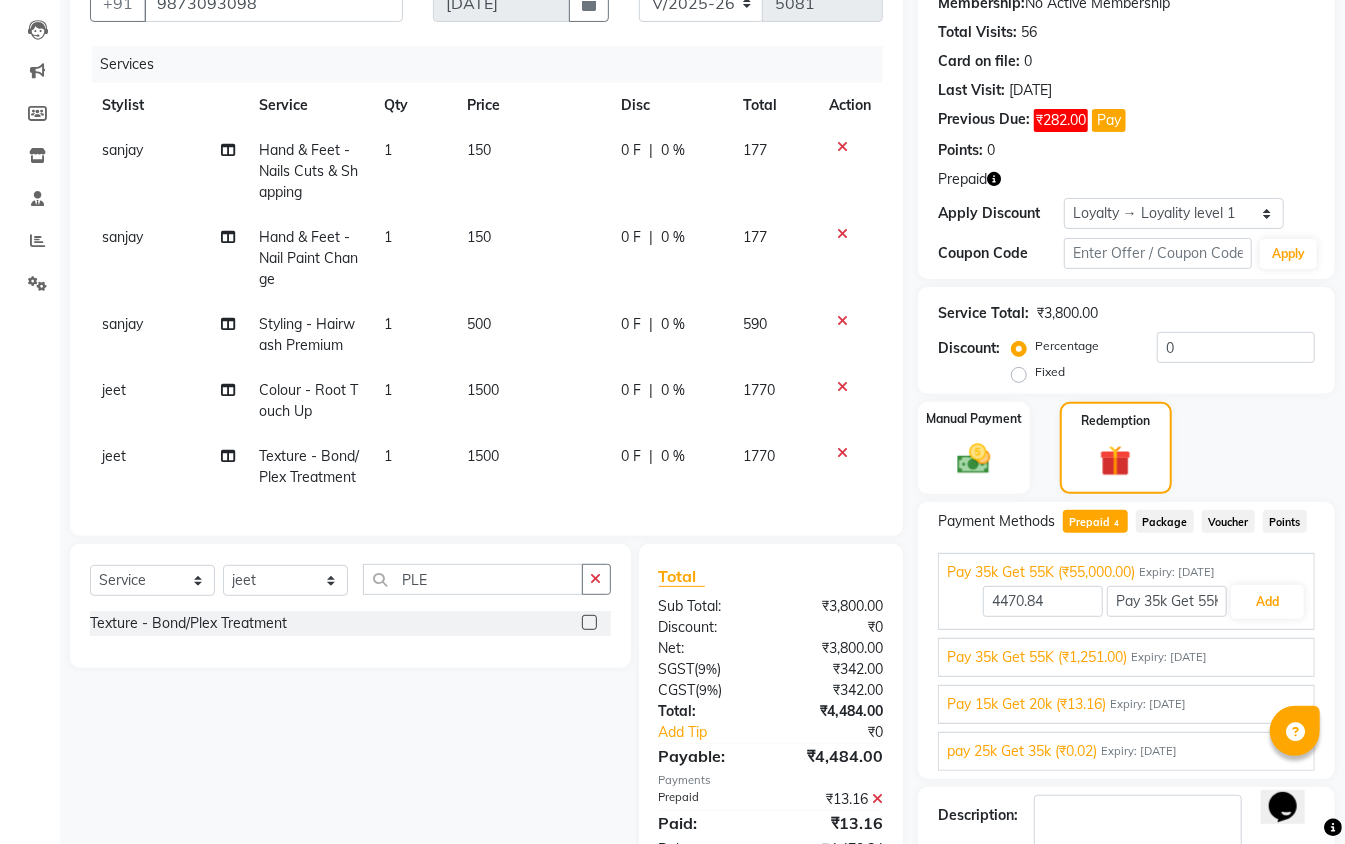 click on "Pay 35k Get 55K (₹1,251.00)" at bounding box center (1037, 657) 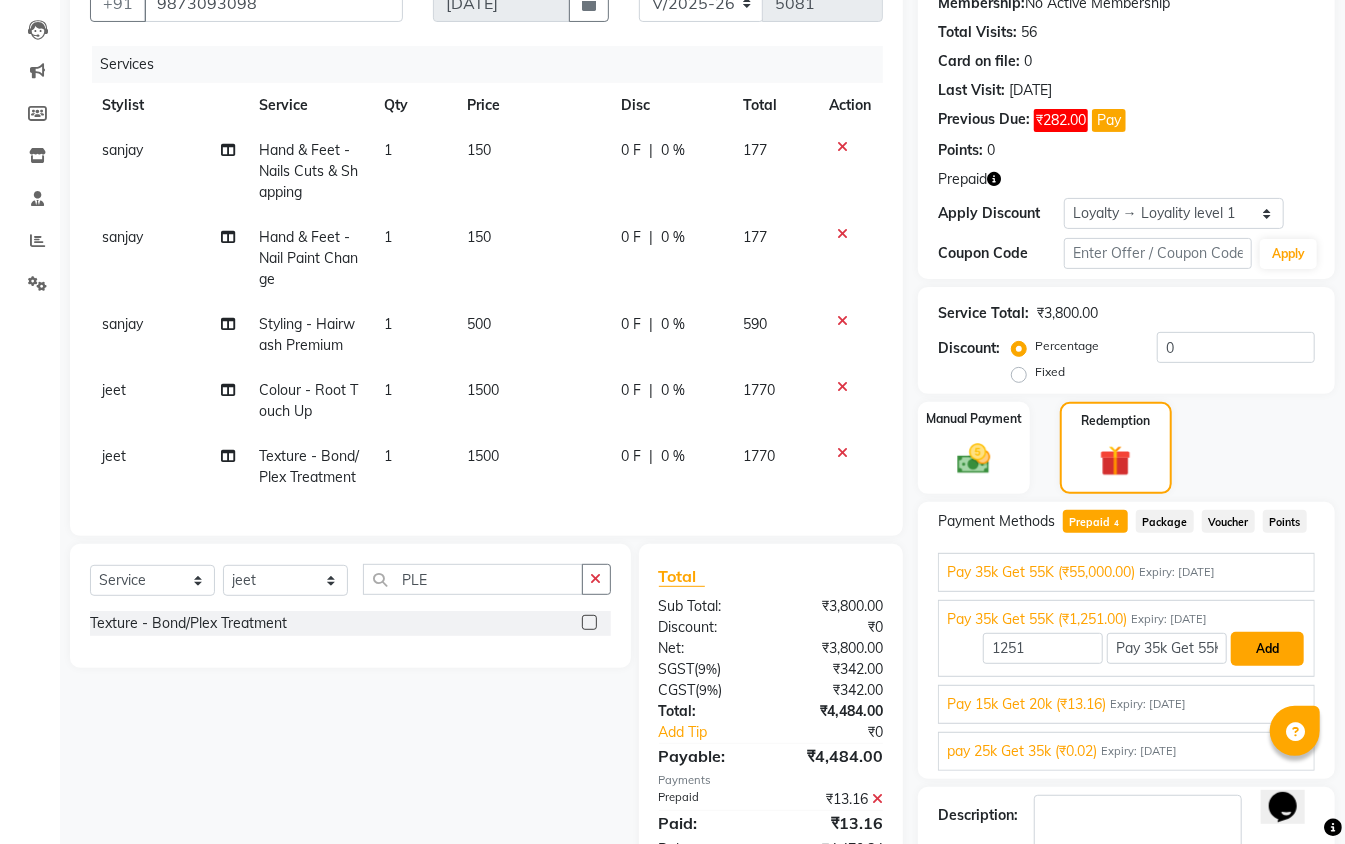 click on "Add" at bounding box center (1267, 649) 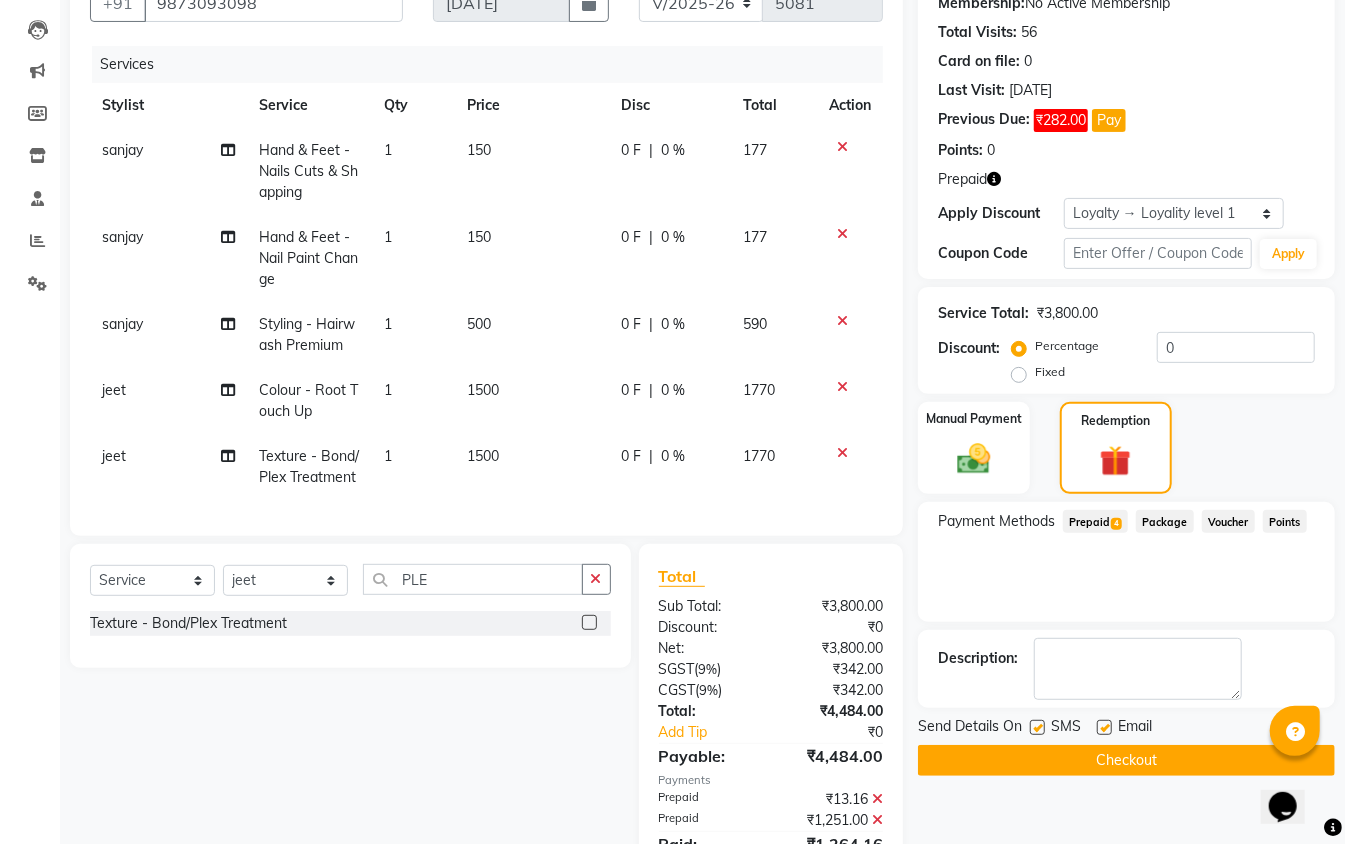 click on "Prepaid  4" 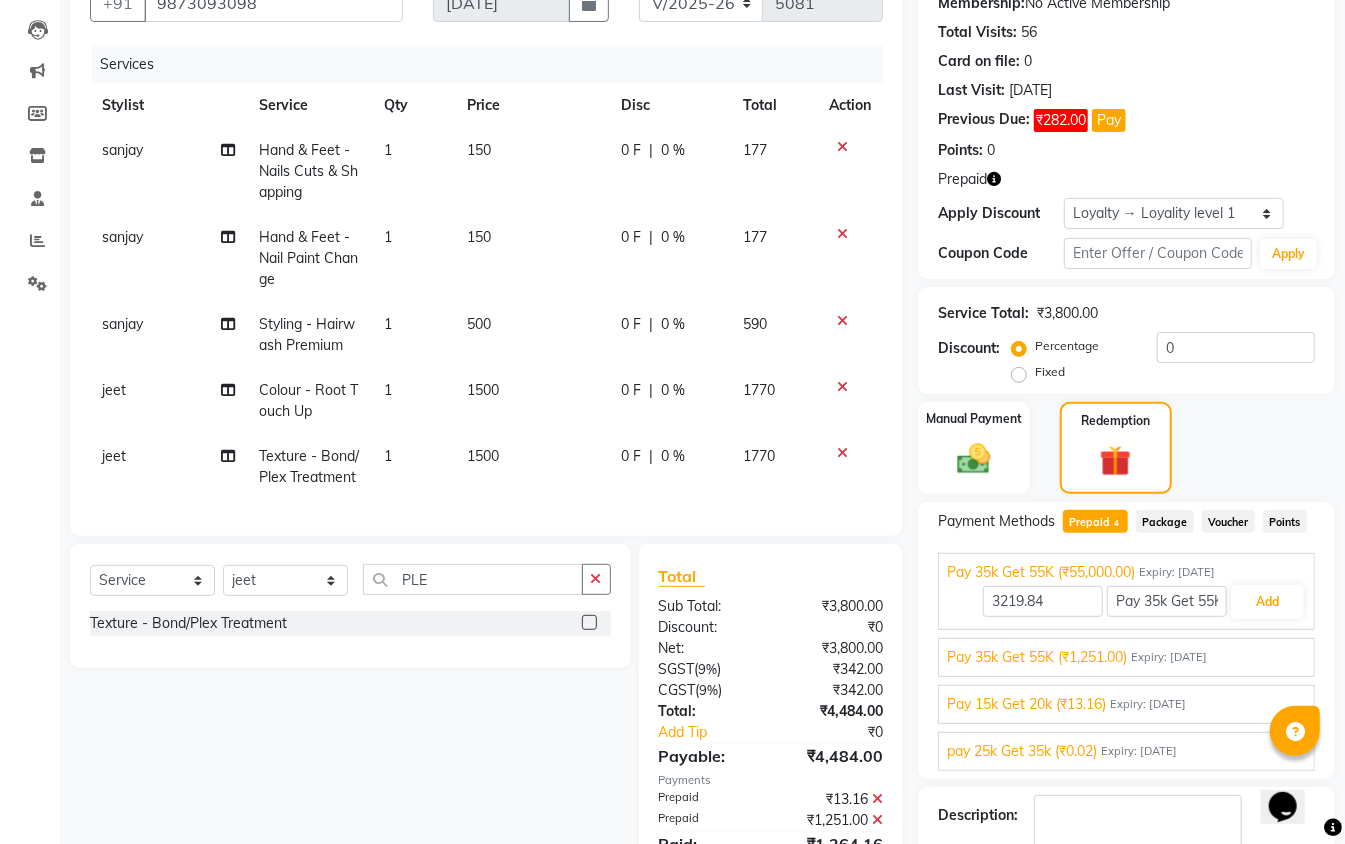 click on "Prepaid  4" 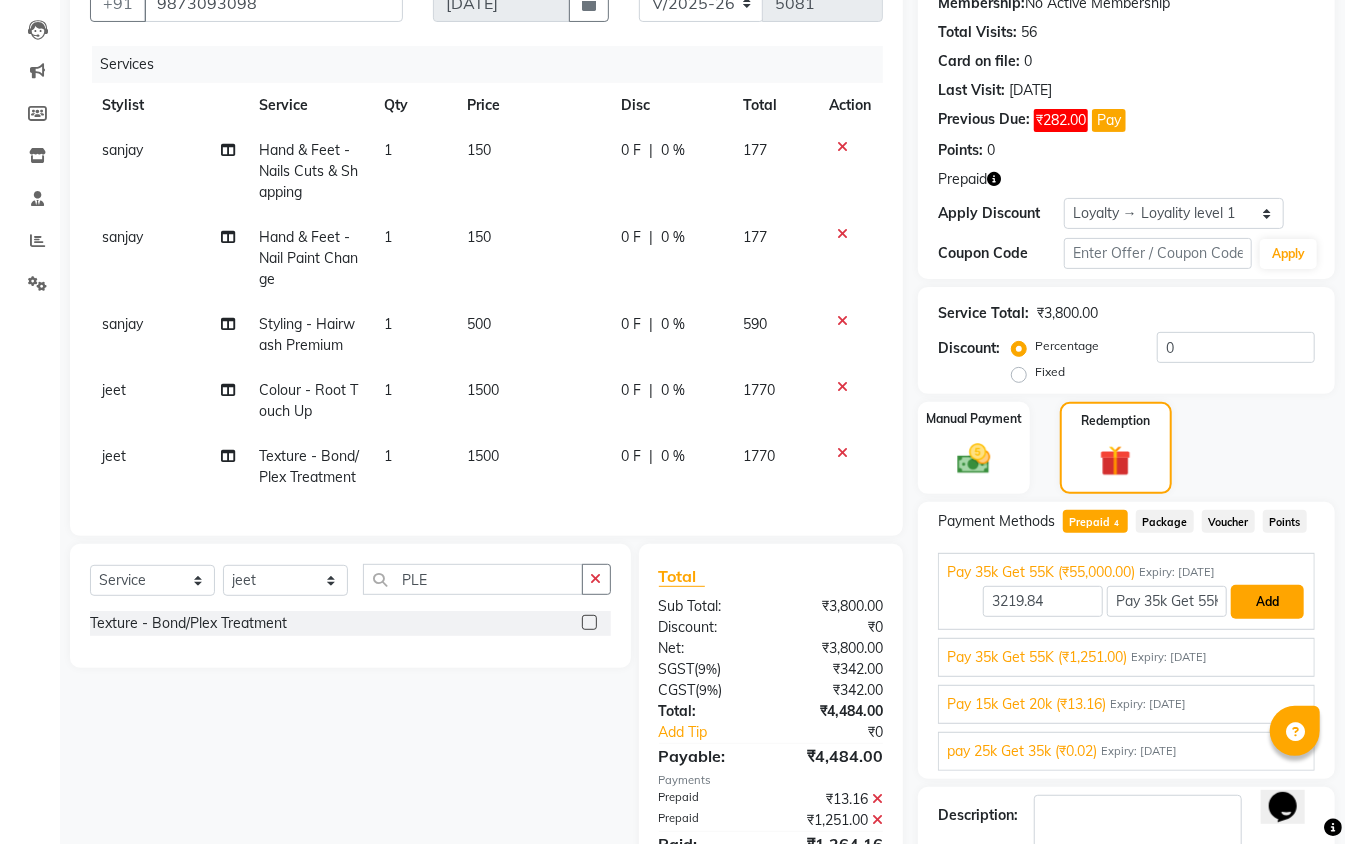 click on "Add" at bounding box center (1267, 602) 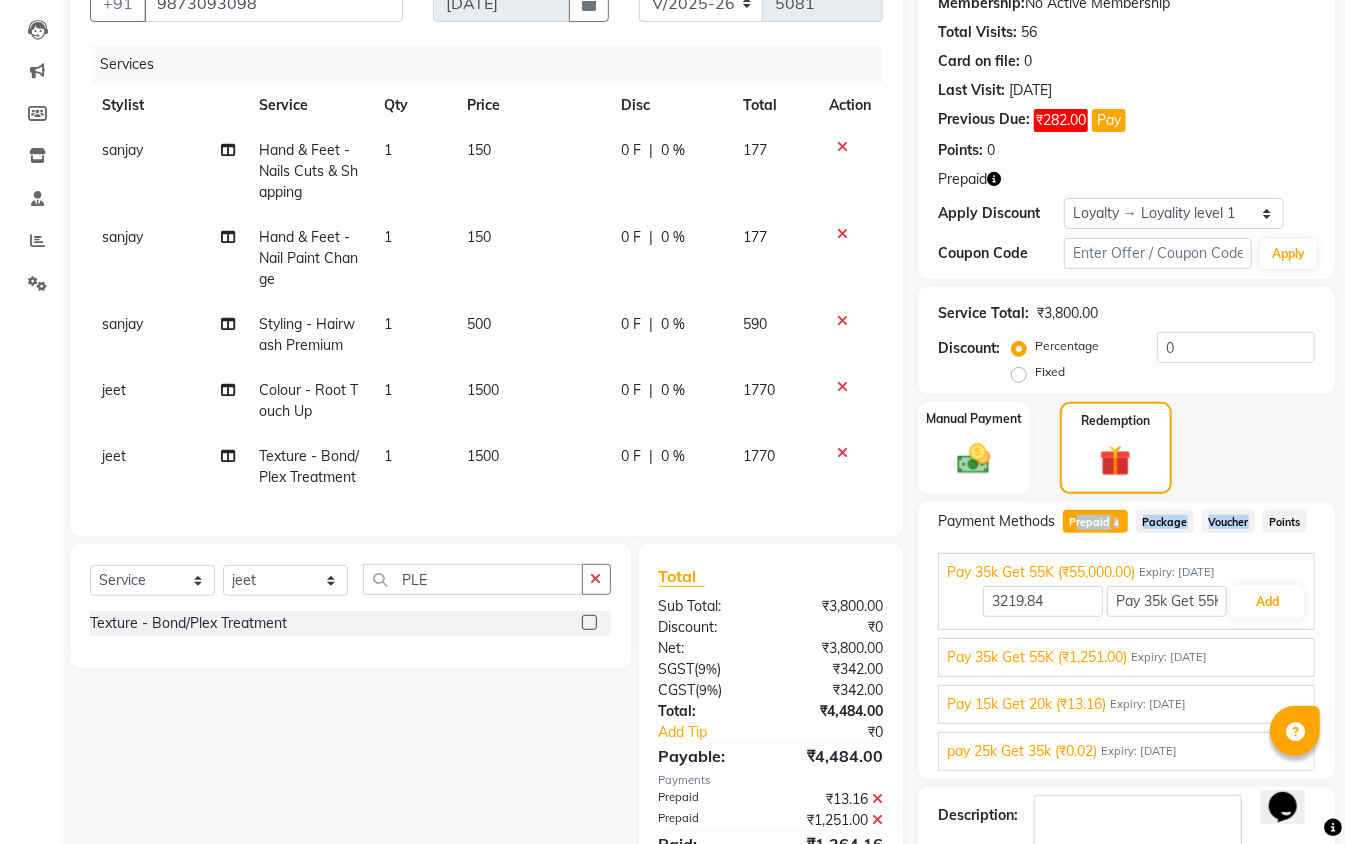 click on "Payment Methods  Prepaid  4  Package   Voucher   Points  Pay 35k Get 55K (₹55,000.00) Expiry: 05-04-2028 3219.84 Pay 35k Get 55K Add Pay 35k Get 55K (₹1,251.00) Expiry: 20-01-2028  ₹1,251.00 Applied  Pay 15k Get 20k (₹13.16) Expiry: 08-01-2027  ₹13.16 Applied  pay 25k Get 35k (₹0.02) Expiry: 25-11-2026 0.02 Add" 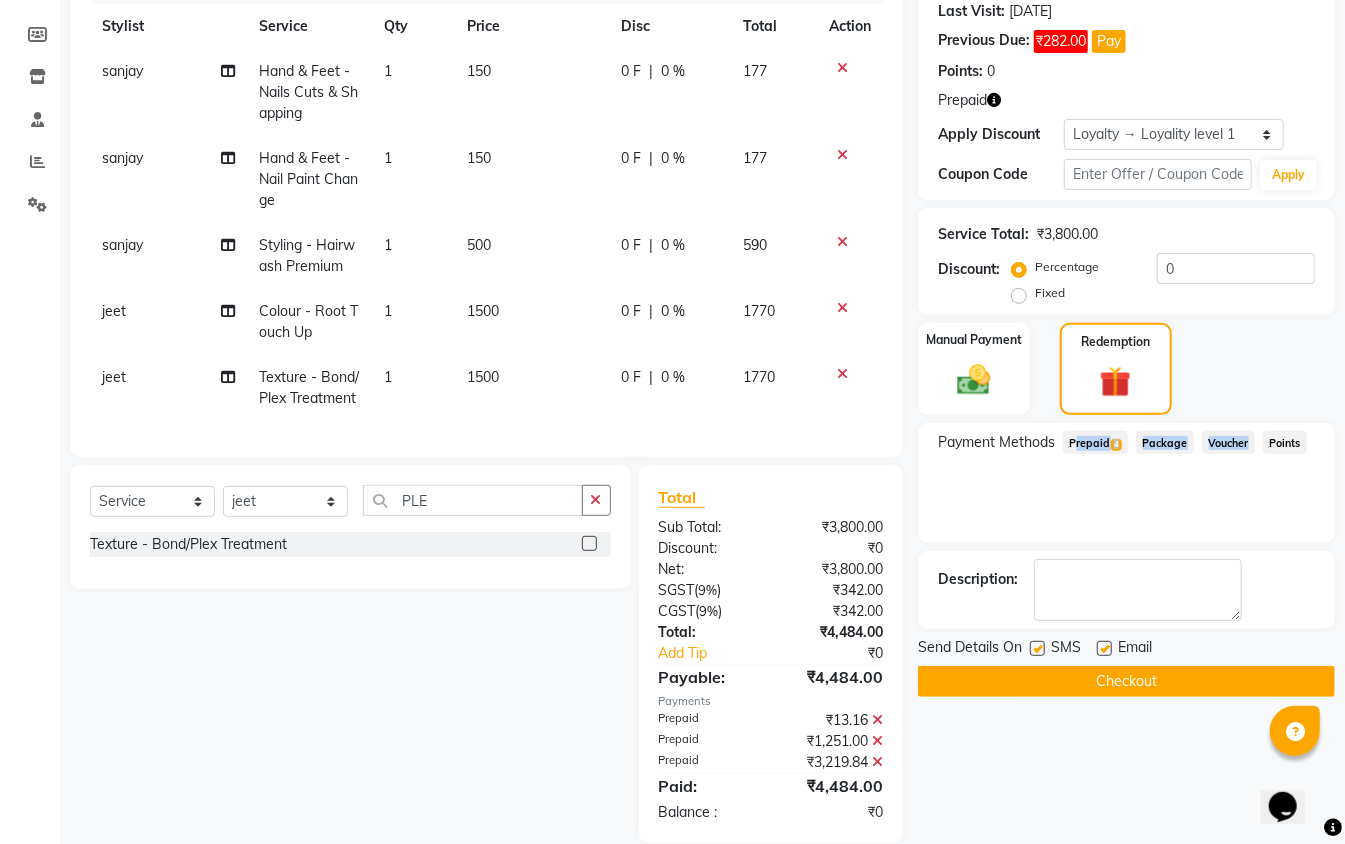 scroll, scrollTop: 420, scrollLeft: 0, axis: vertical 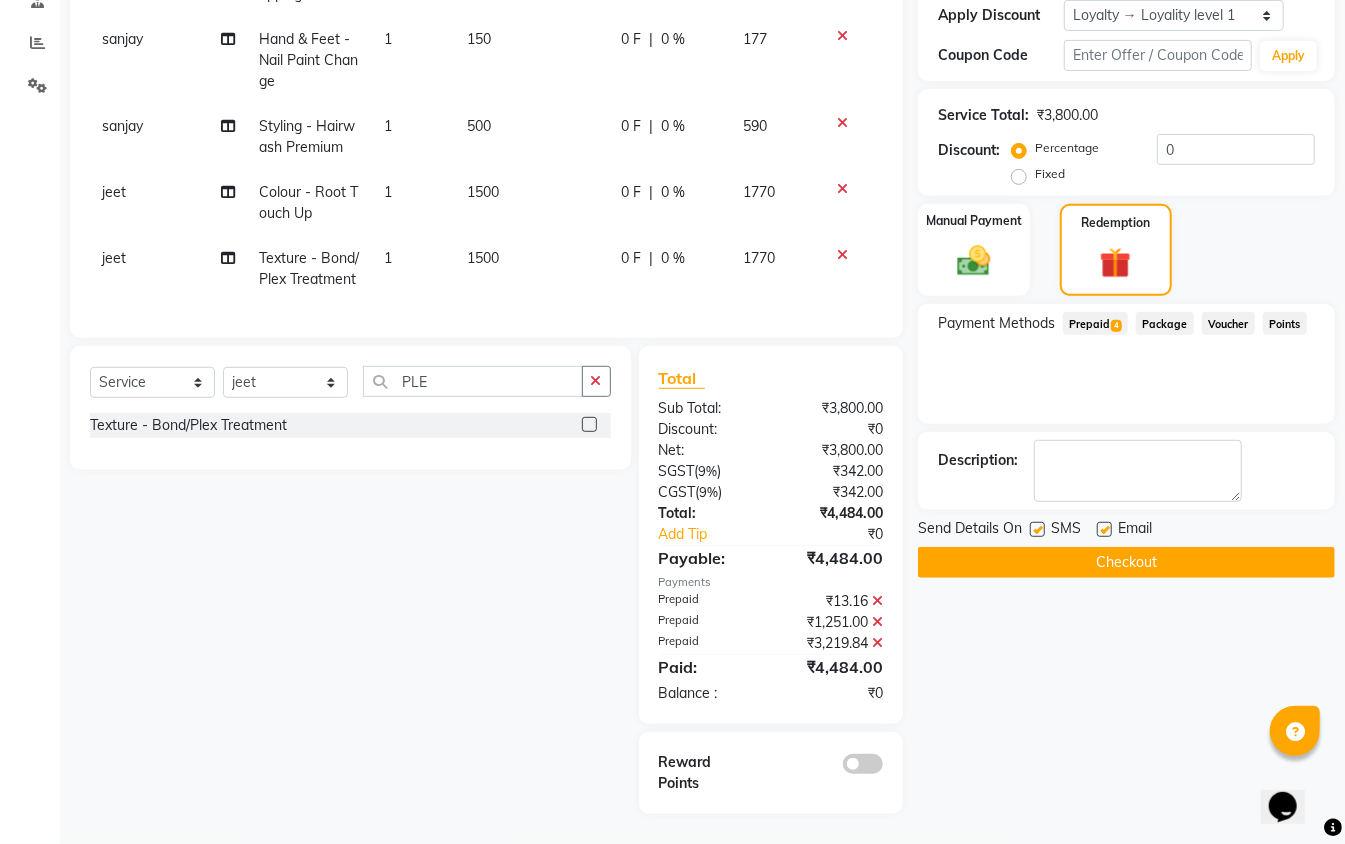 click 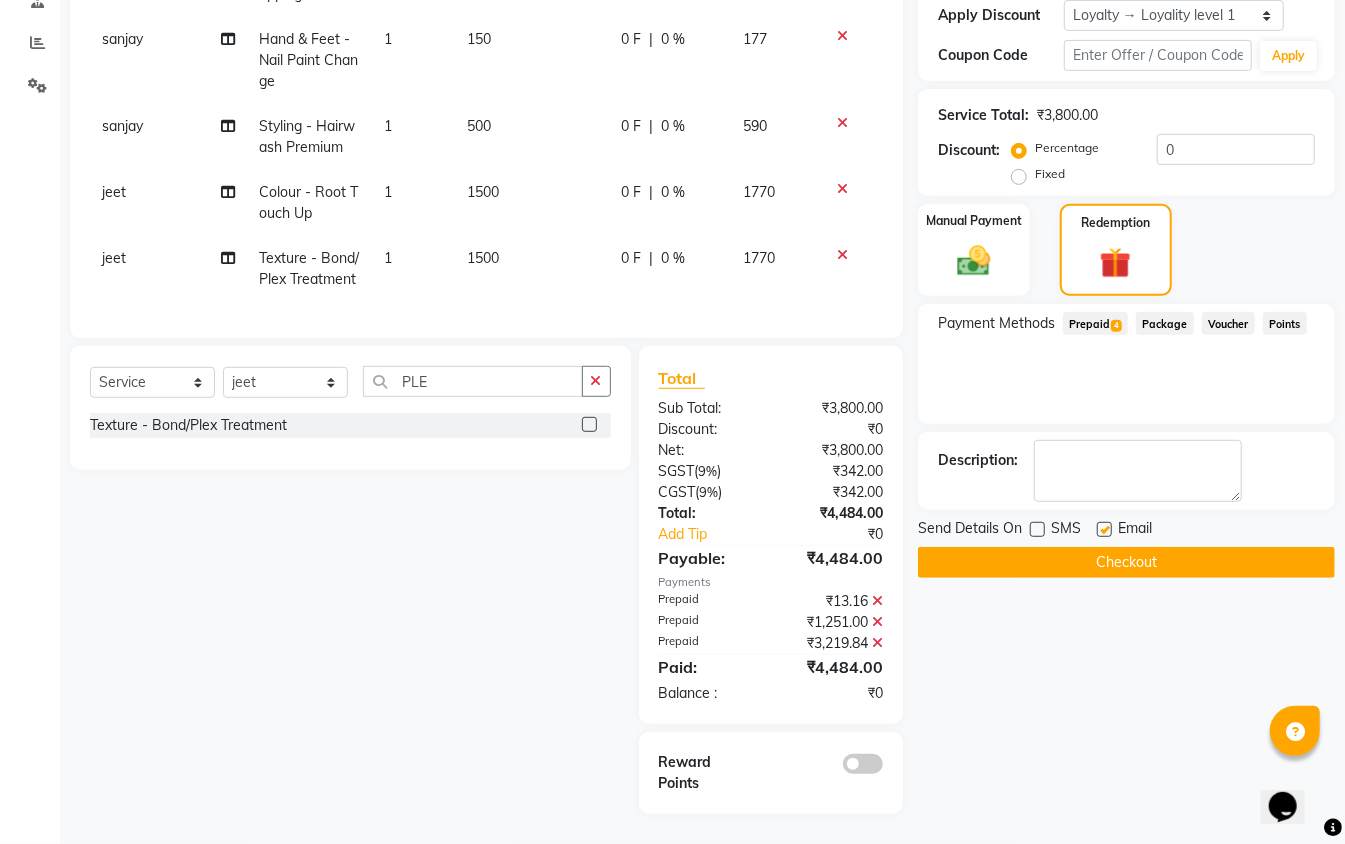 click 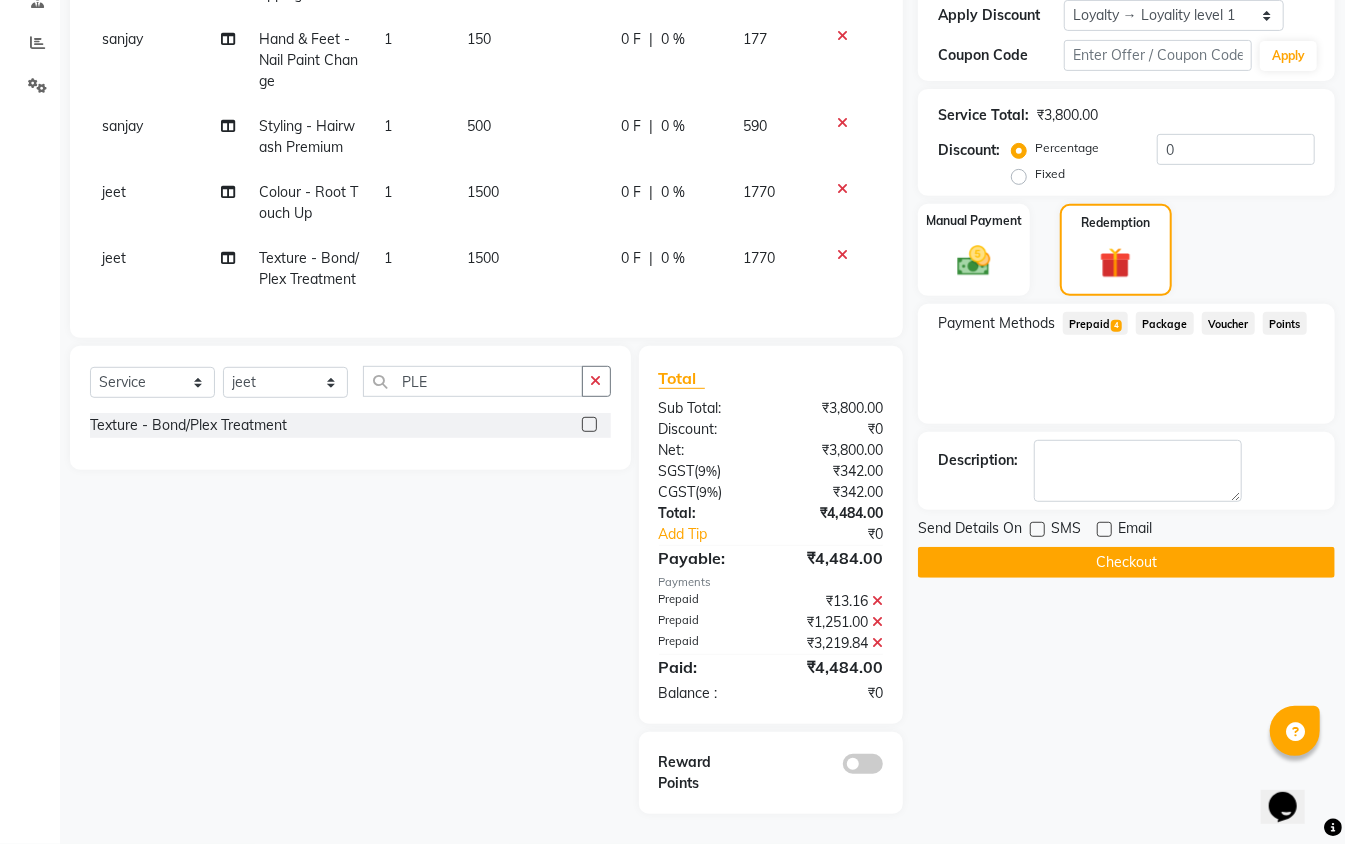 click on "Checkout" 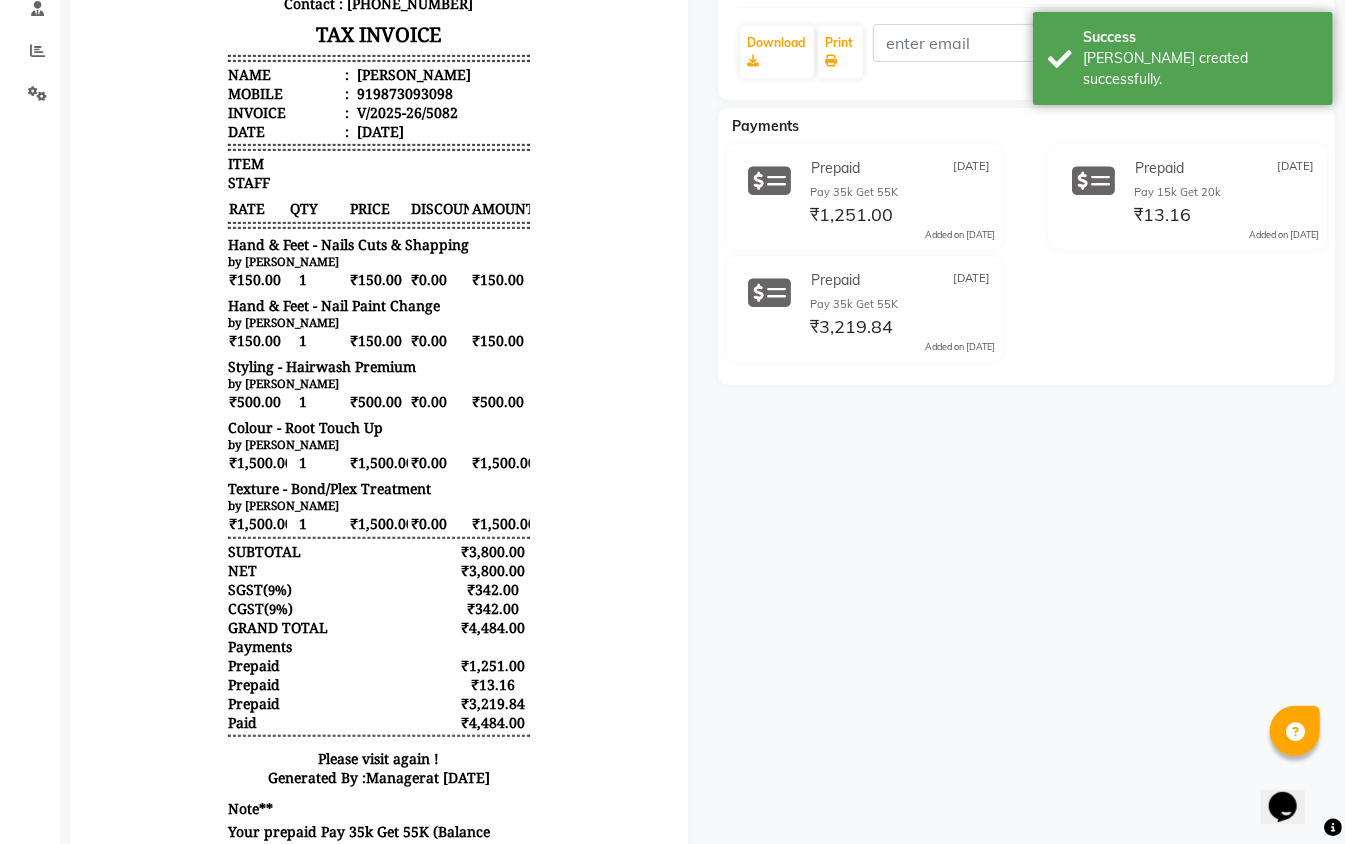 scroll, scrollTop: 266, scrollLeft: 0, axis: vertical 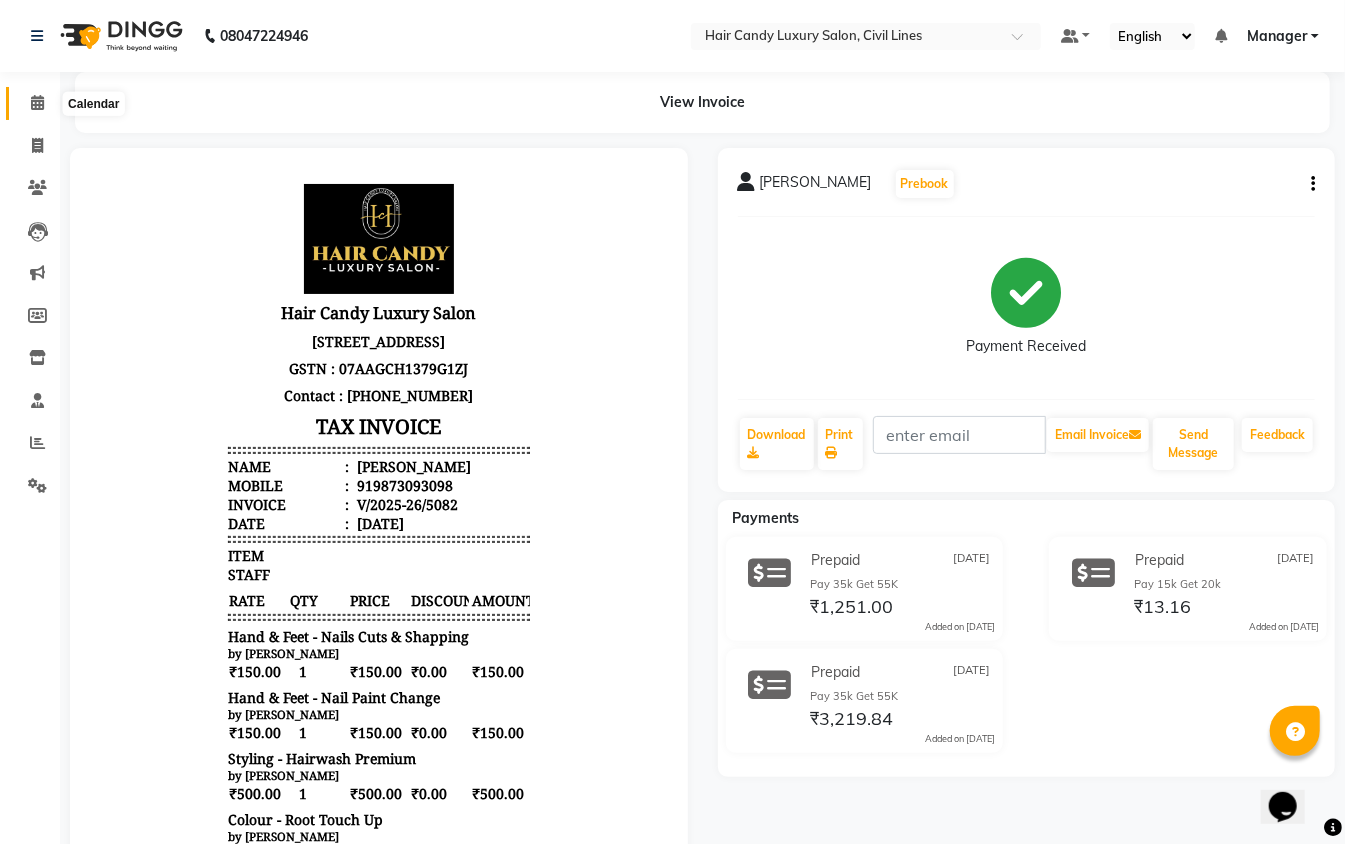 click 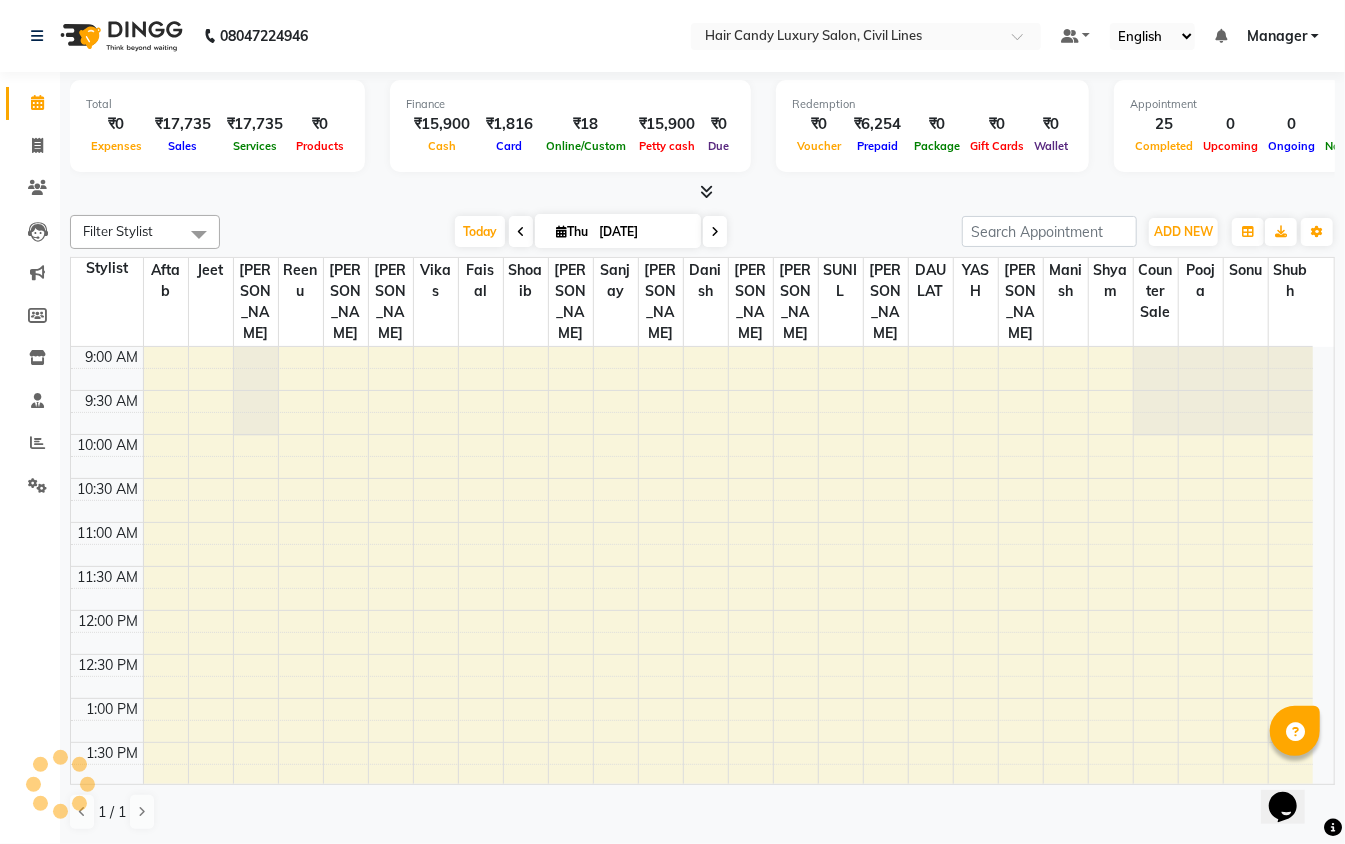 scroll, scrollTop: 0, scrollLeft: 0, axis: both 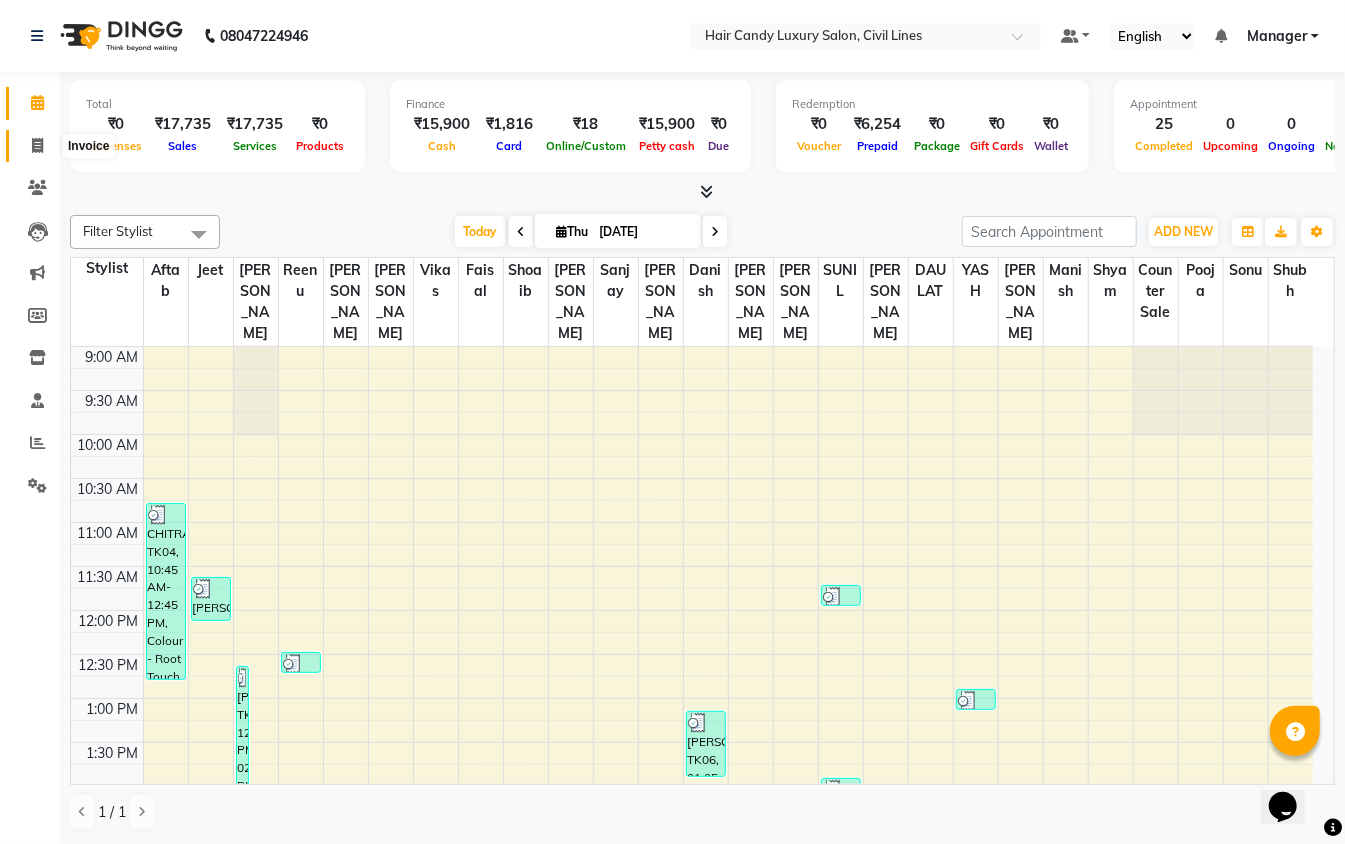 click 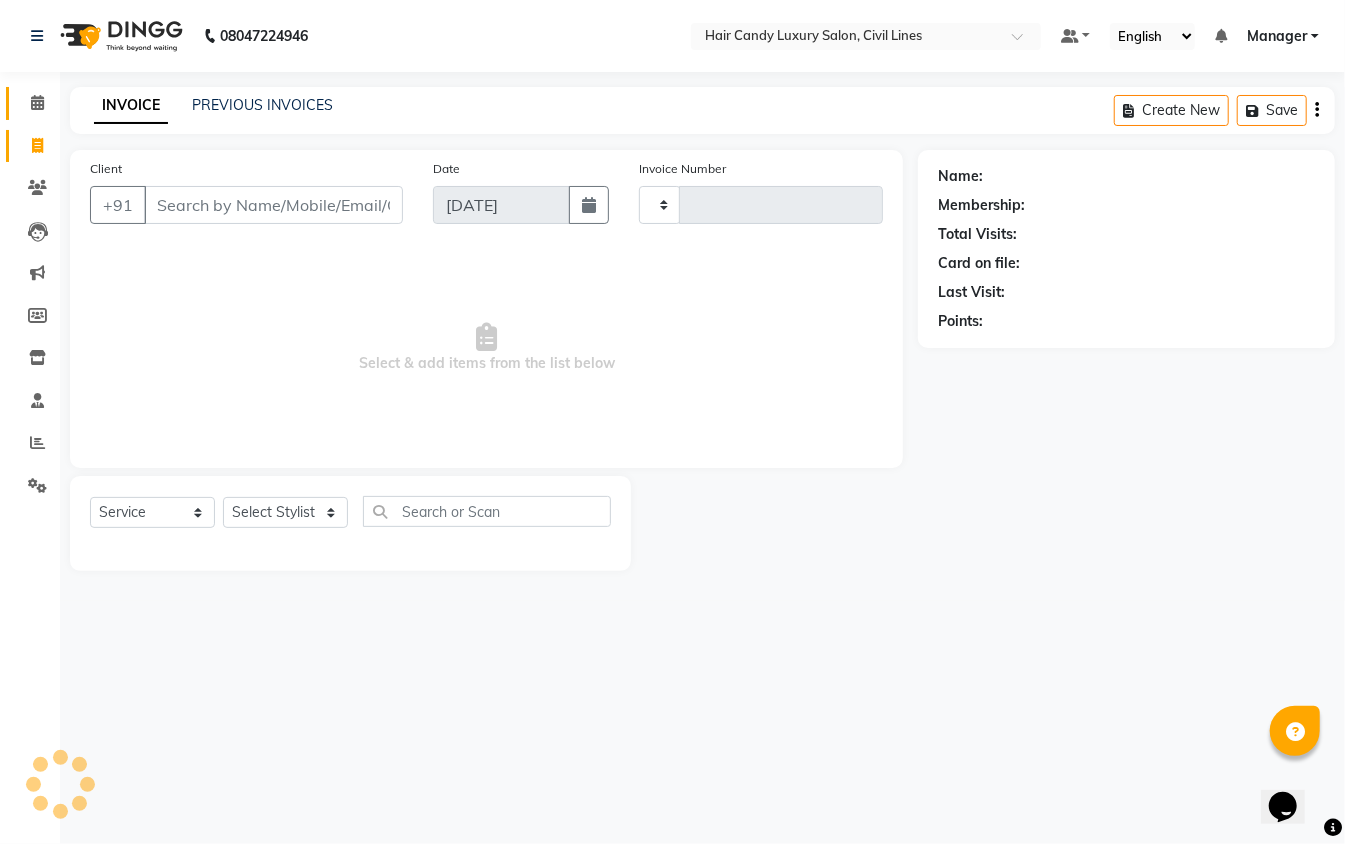type on "5083" 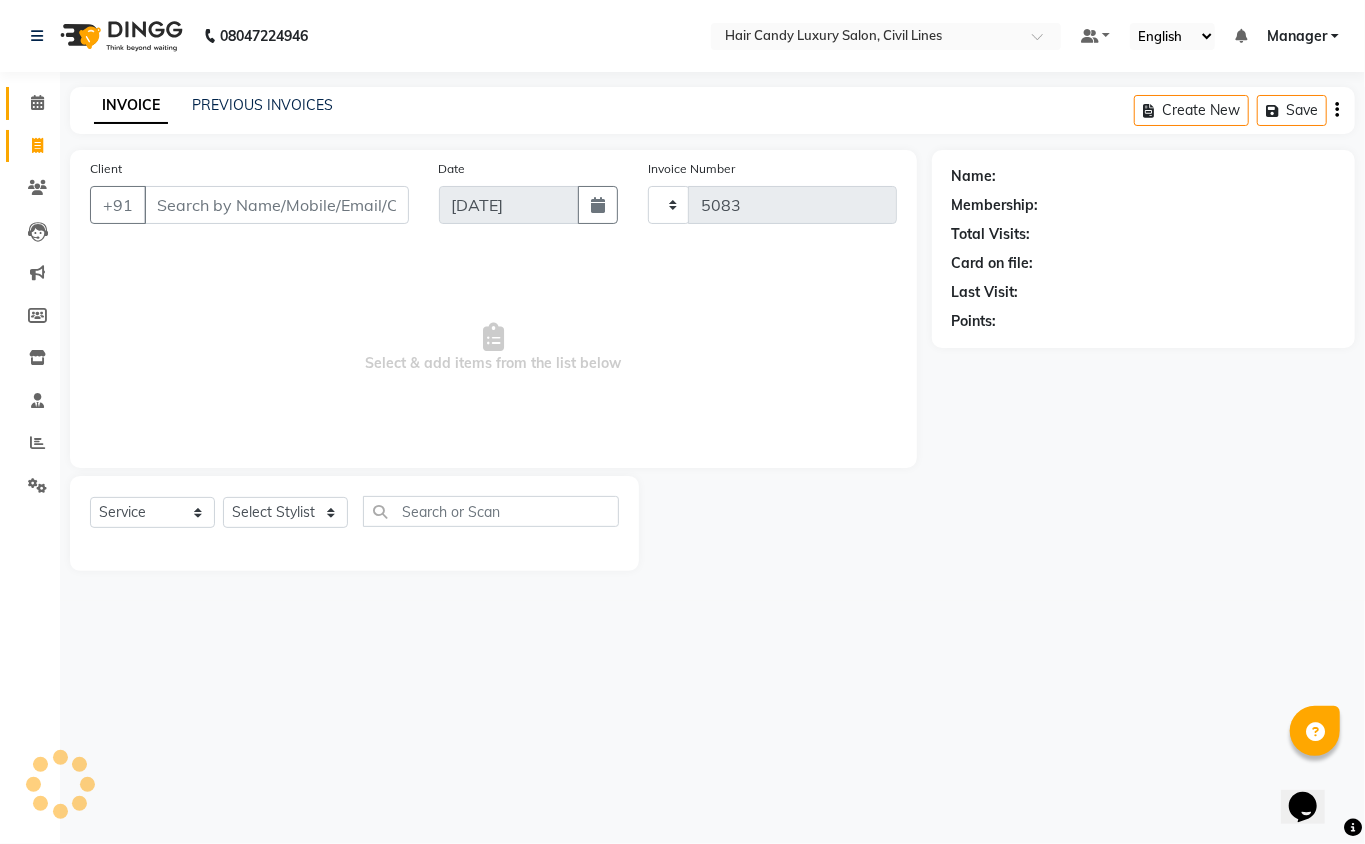 select on "6308" 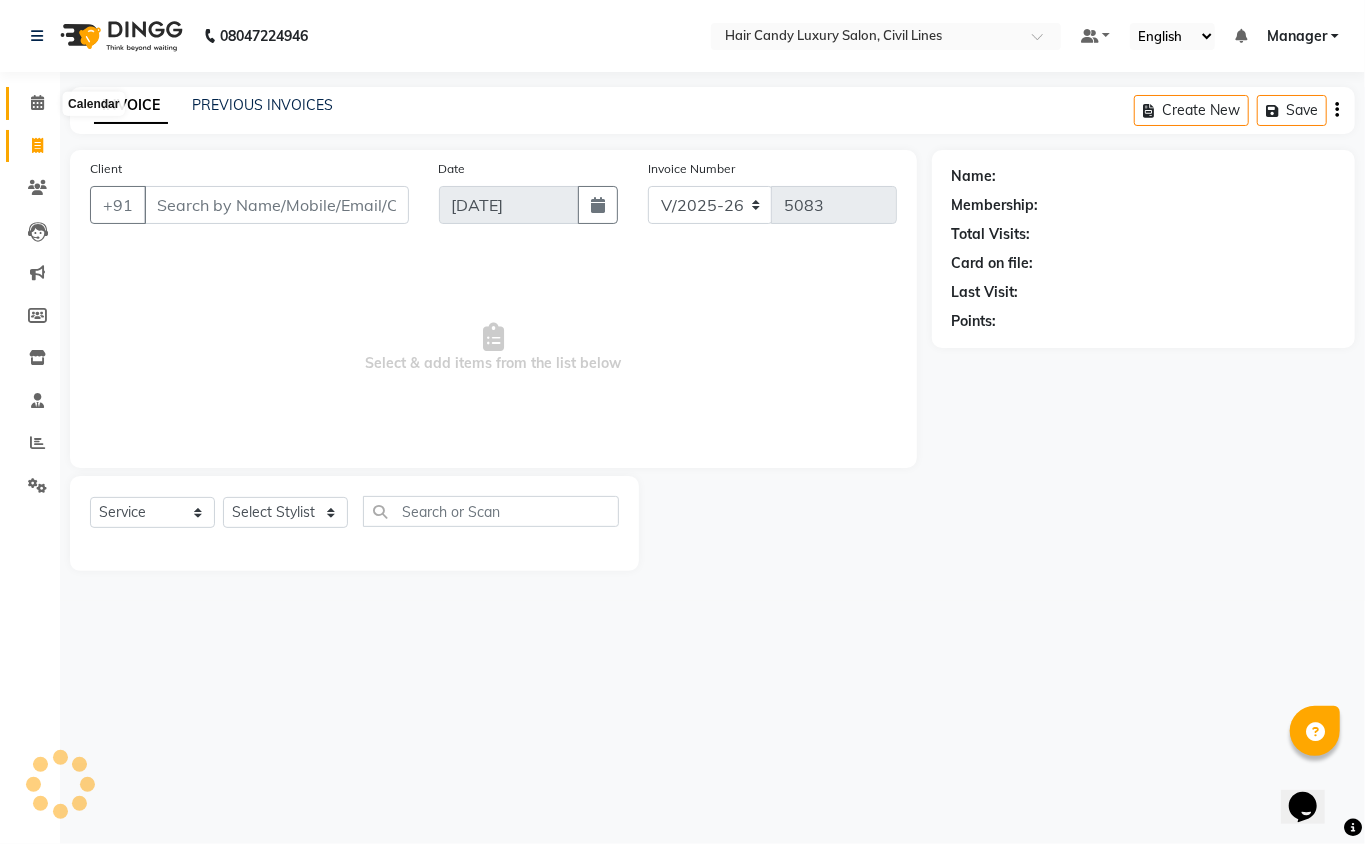 click 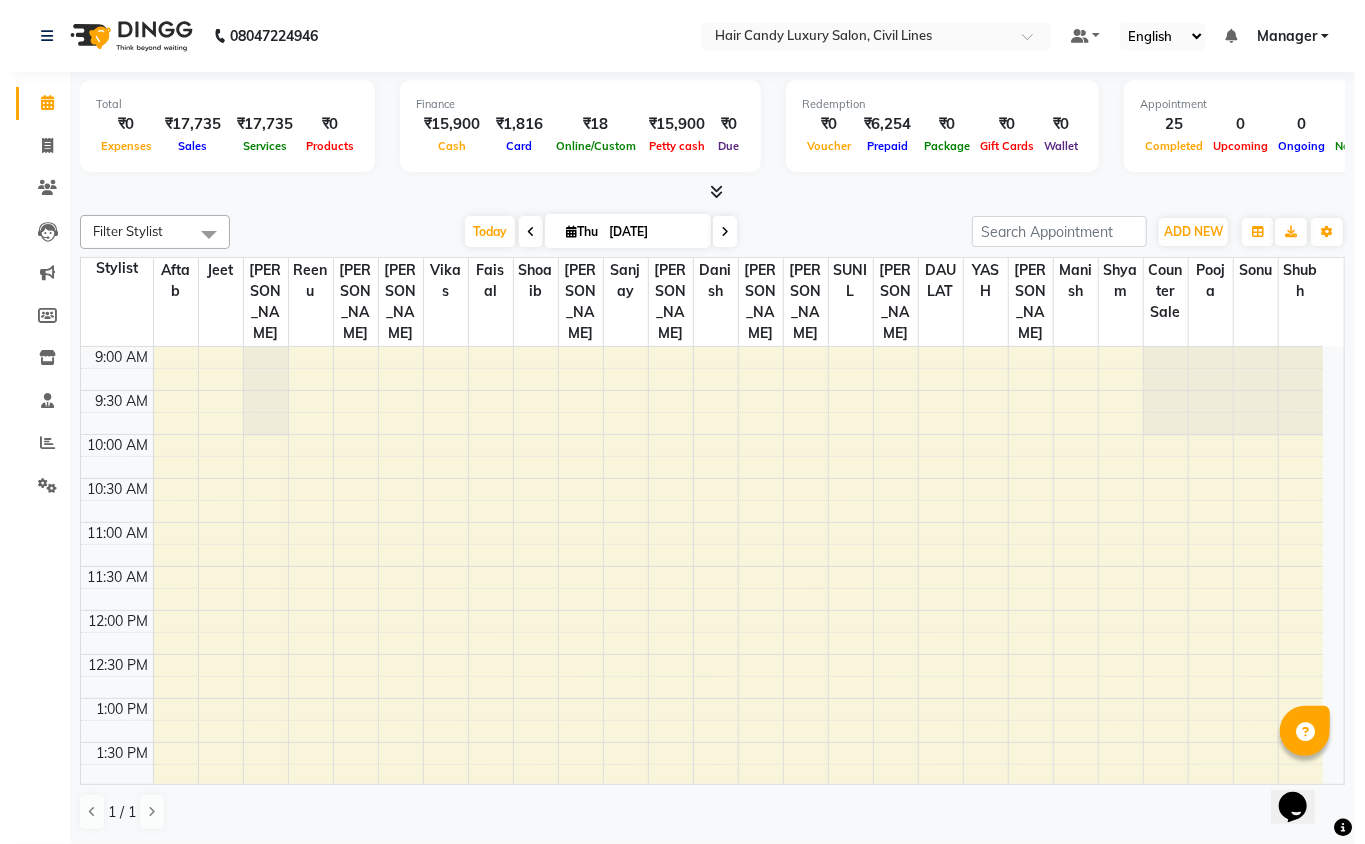 scroll, scrollTop: 0, scrollLeft: 0, axis: both 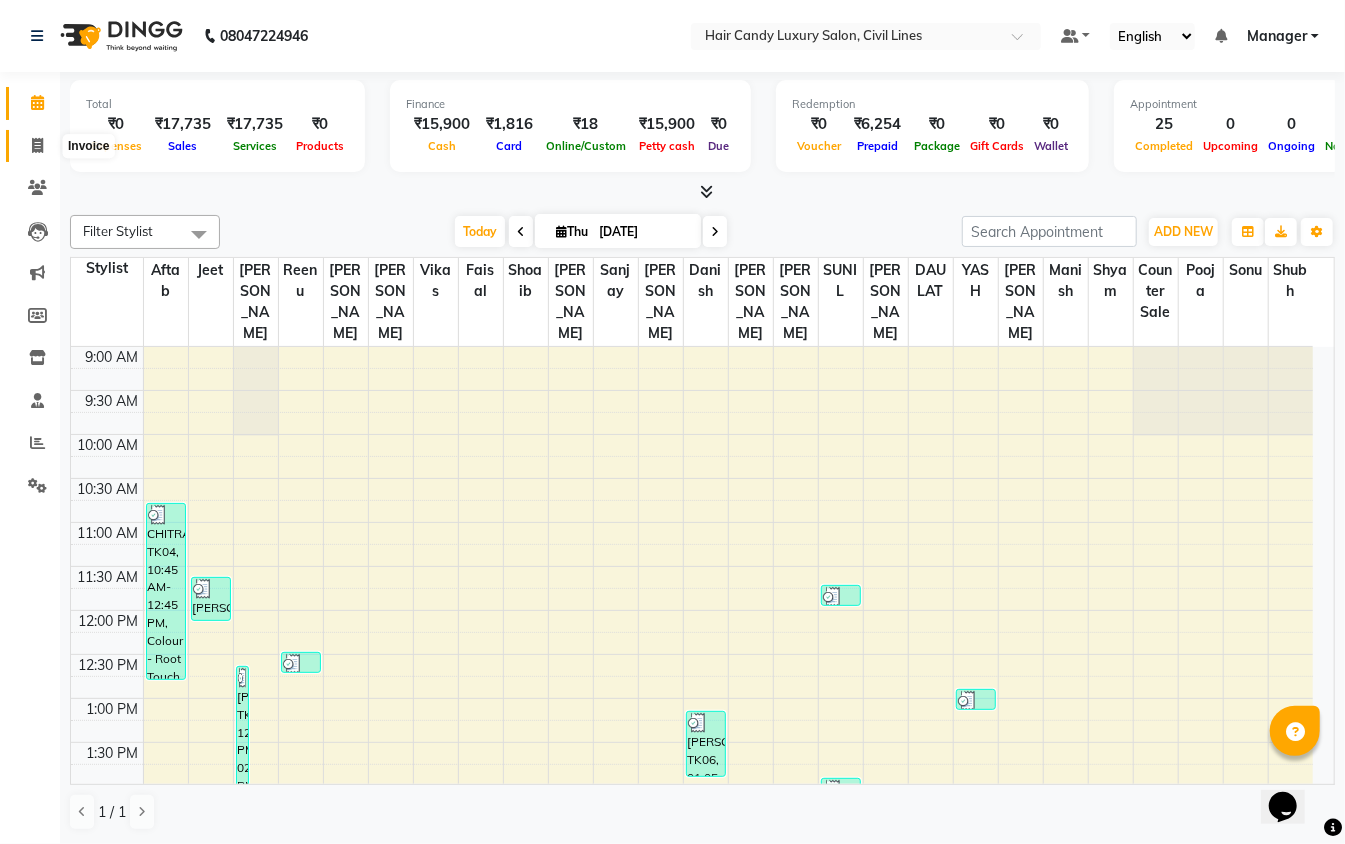 click 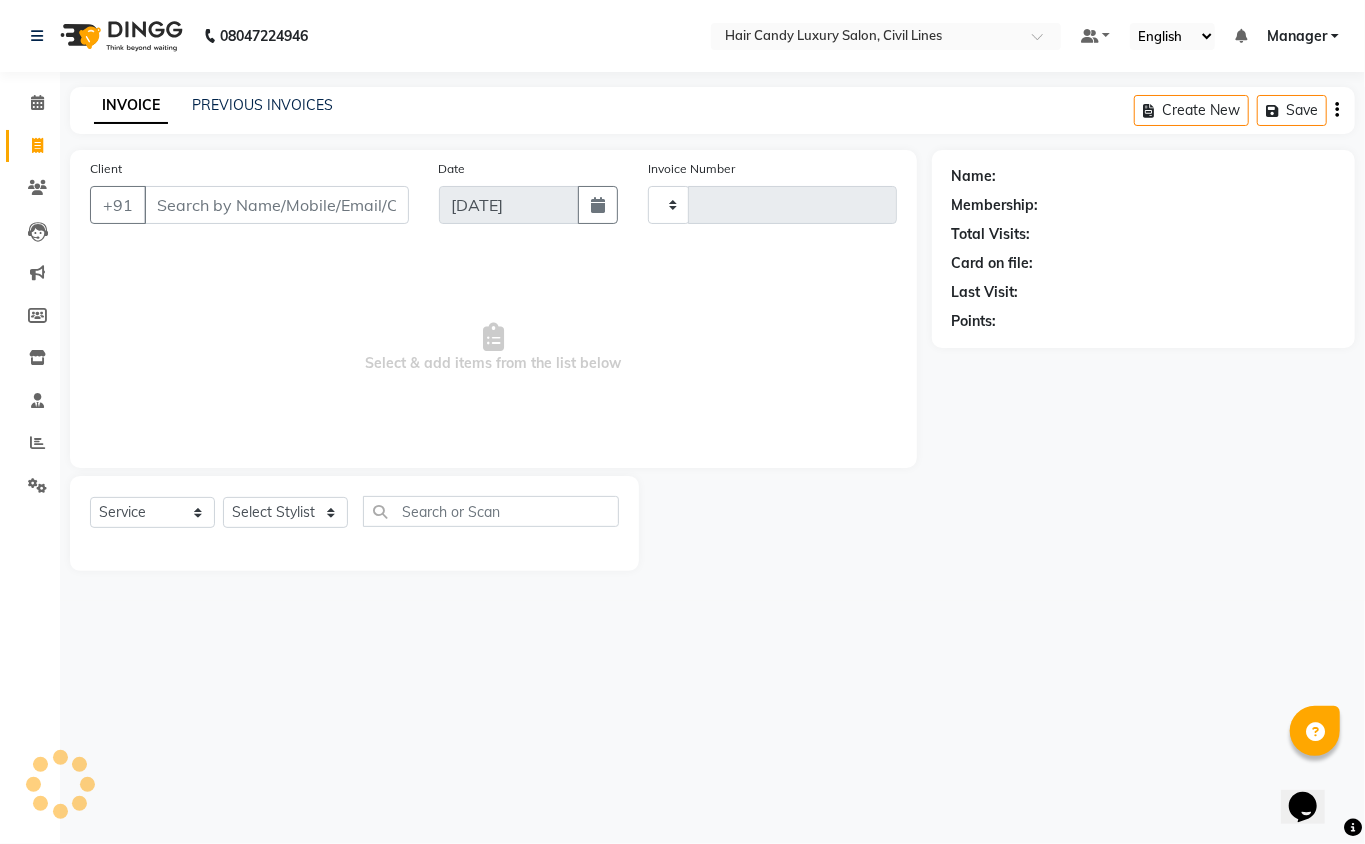type on "5083" 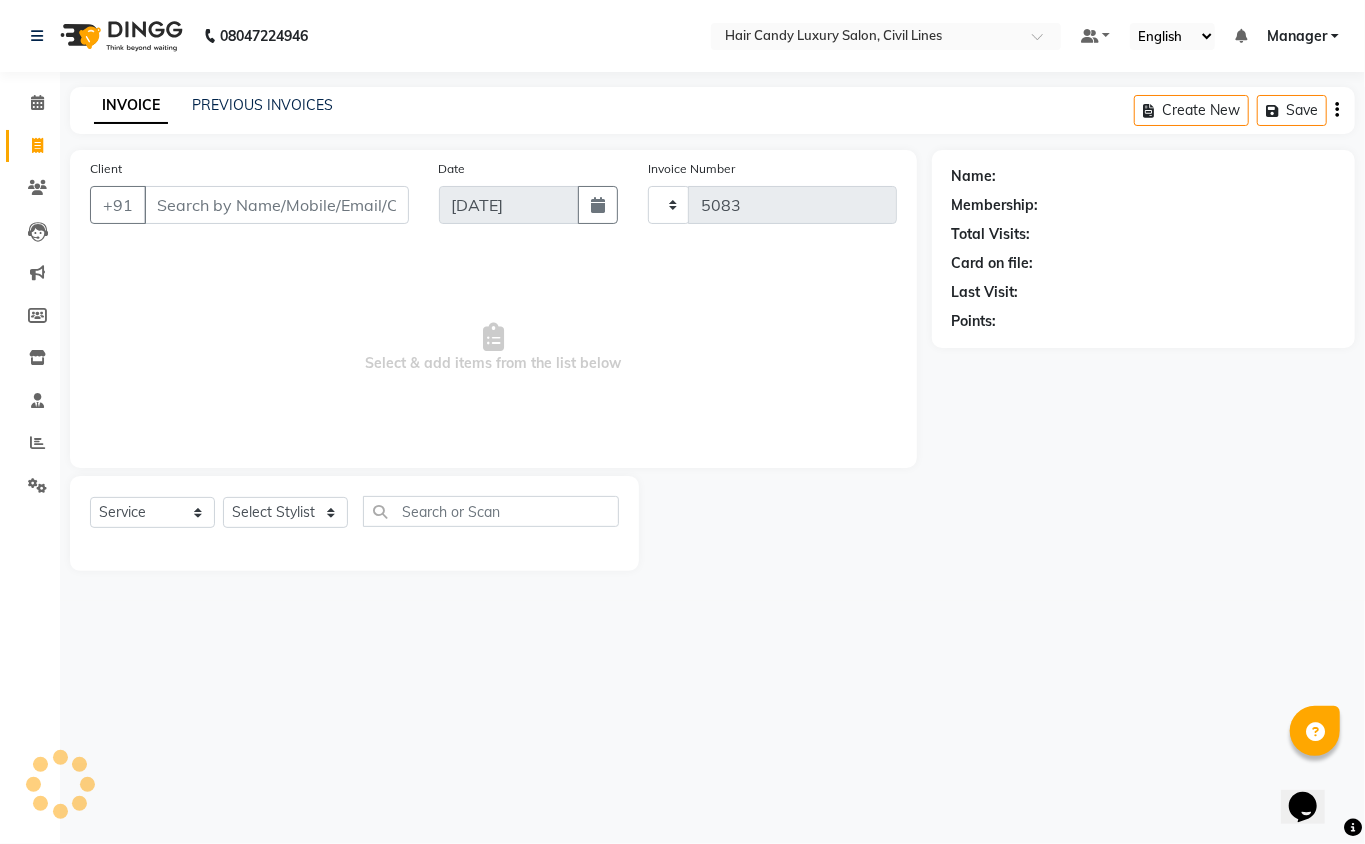 select on "6308" 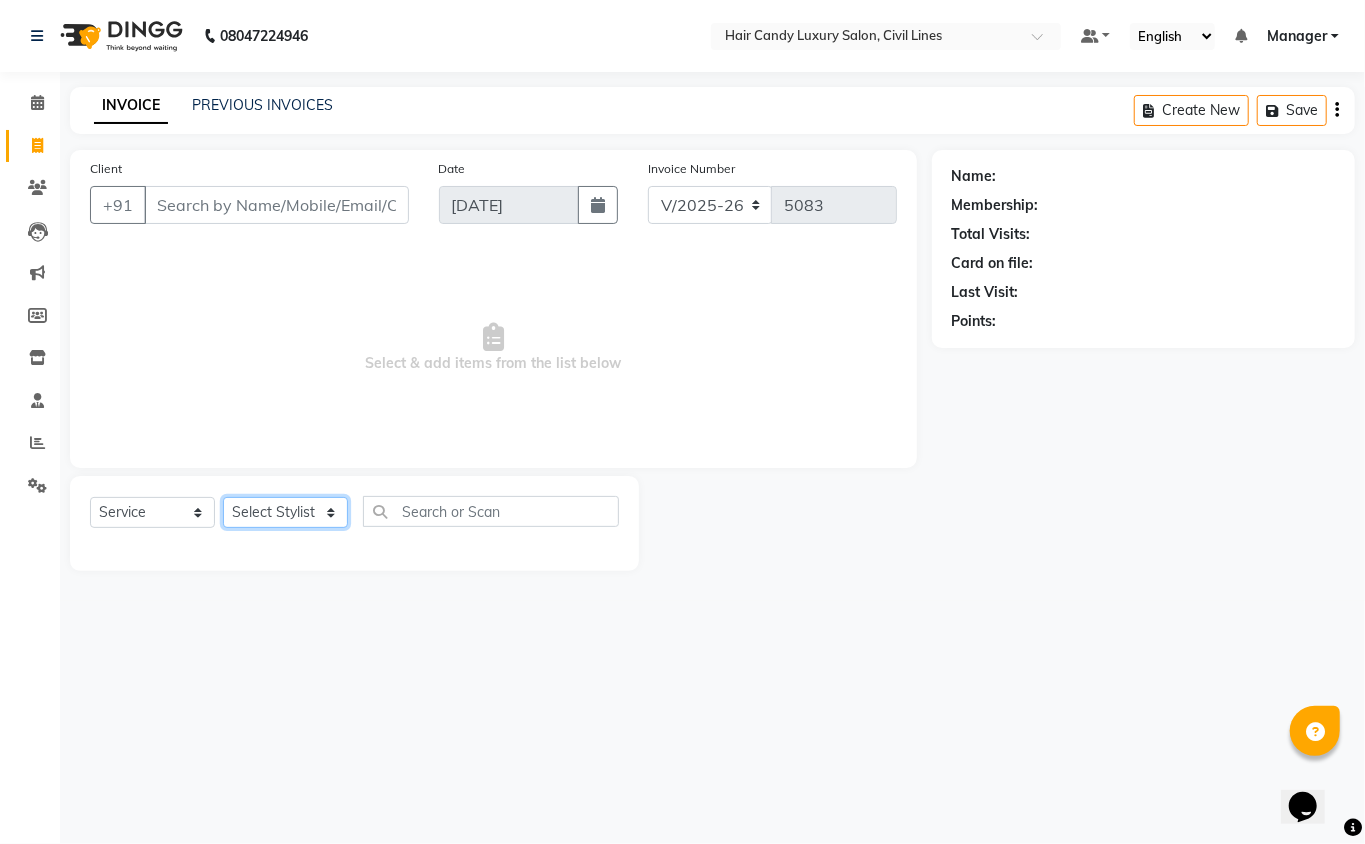 click on "Select Stylist [PERSON_NAME] [PERSON_NAME] [PERSON_NAME] counter sale Danish DAULAT faisal [PERSON_NAME] Manager [PERSON_NAME] mohd [PERSON_NAME] Owner-PRIYANKA [PERSON_NAME] pooja [PERSON_NAME] Reenu [PERSON_NAME] [PERSON_NAME] [PERSON_NAME] [PERSON_NAME] Shubh Shyam [PERSON_NAME] STOCK MANAGER [PERSON_NAME] vikas [PERSON_NAME]" 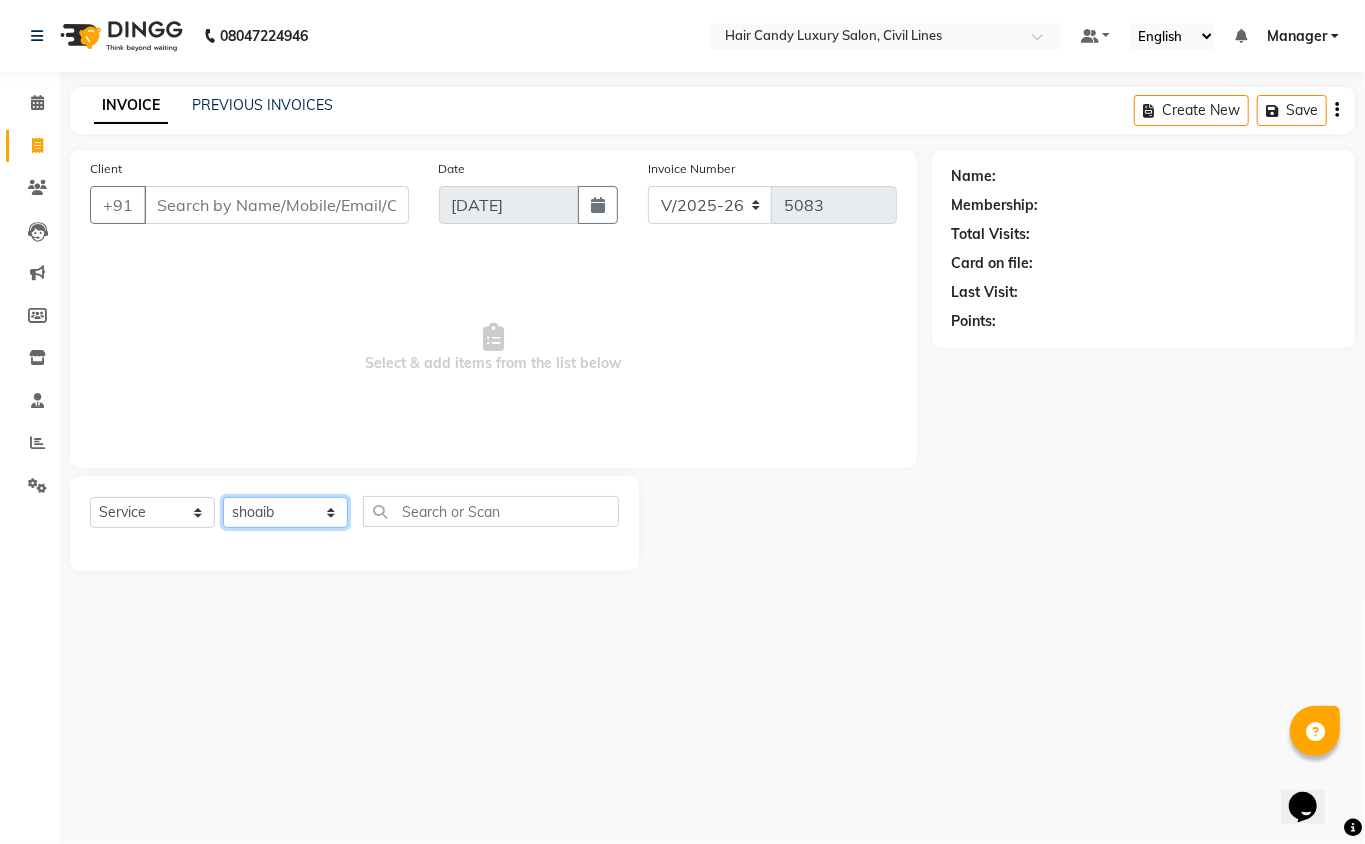 click on "Select Stylist [PERSON_NAME] [PERSON_NAME] [PERSON_NAME] counter sale Danish DAULAT faisal [PERSON_NAME] Manager [PERSON_NAME] mohd [PERSON_NAME] Owner-PRIYANKA [PERSON_NAME] pooja [PERSON_NAME] Reenu [PERSON_NAME] [PERSON_NAME] [PERSON_NAME] [PERSON_NAME] Shubh Shyam [PERSON_NAME] STOCK MANAGER [PERSON_NAME] vikas [PERSON_NAME]" 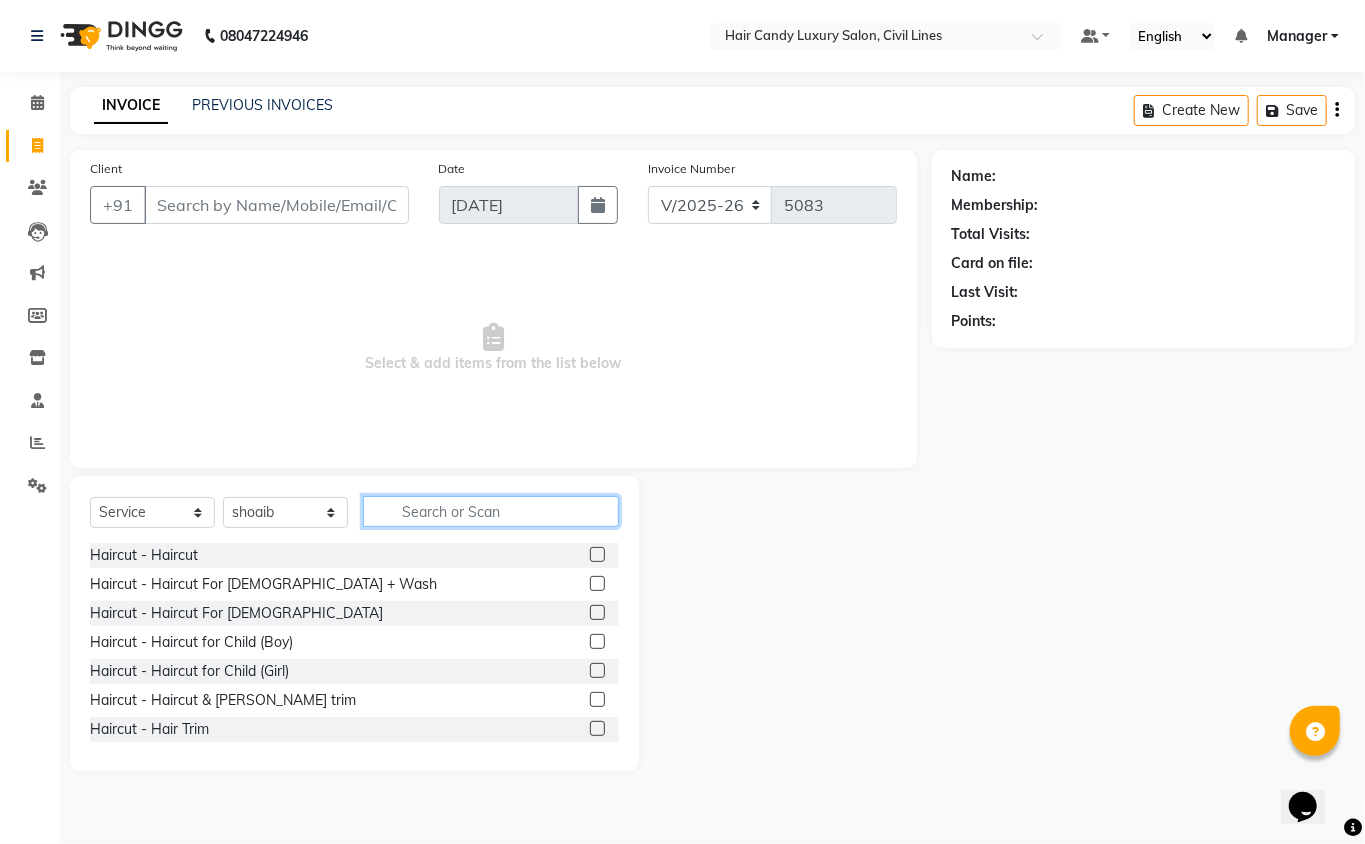 click 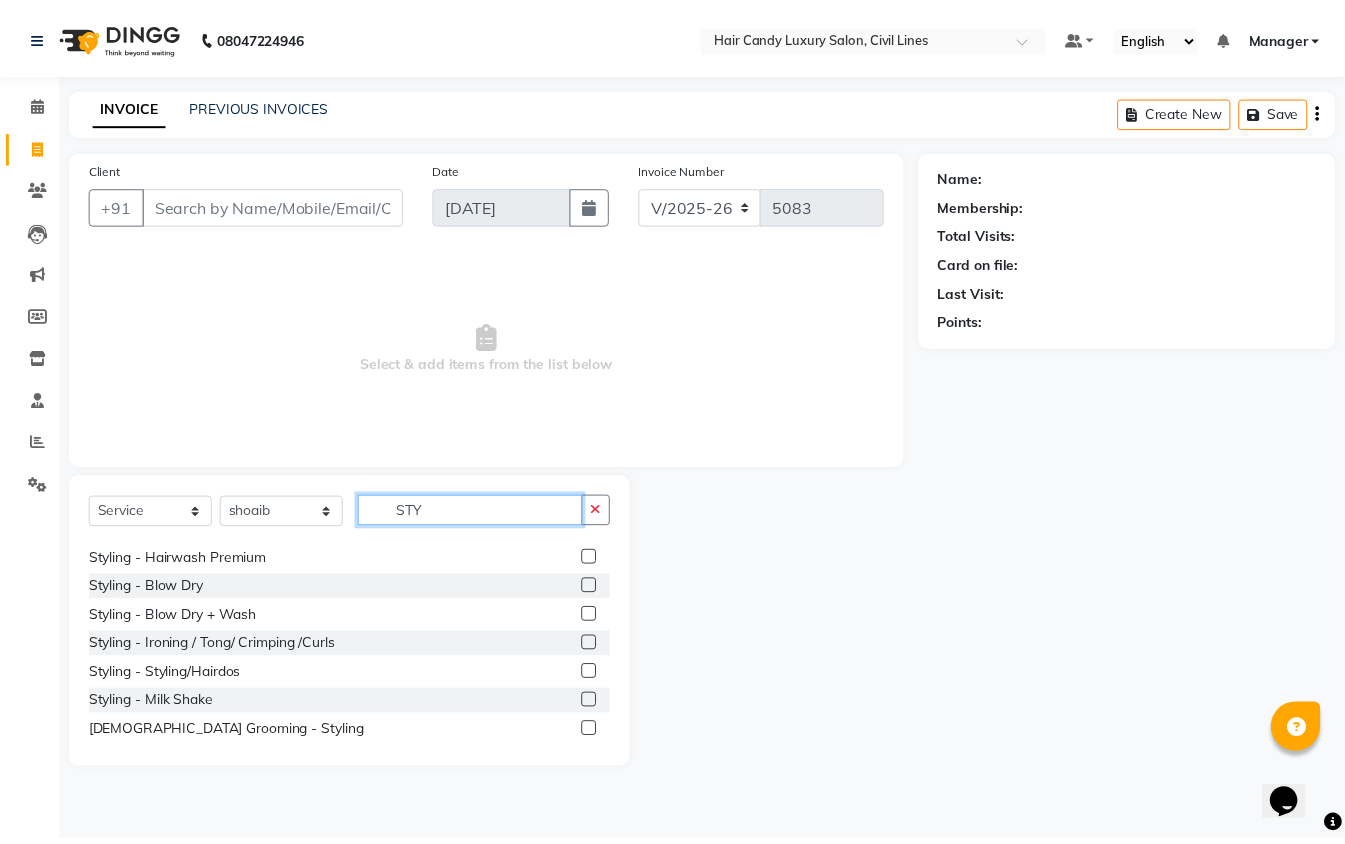 scroll, scrollTop: 32, scrollLeft: 0, axis: vertical 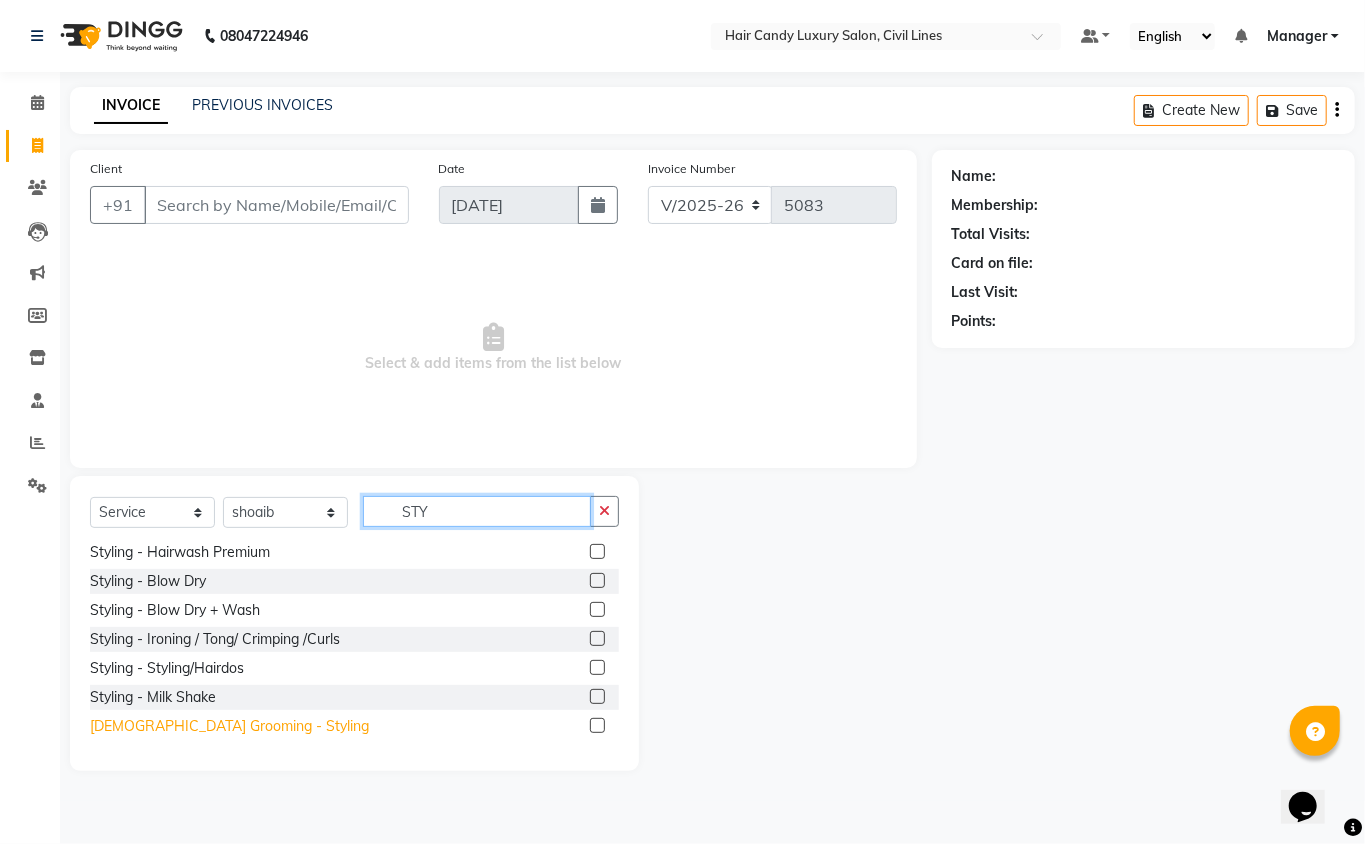 type on "STY" 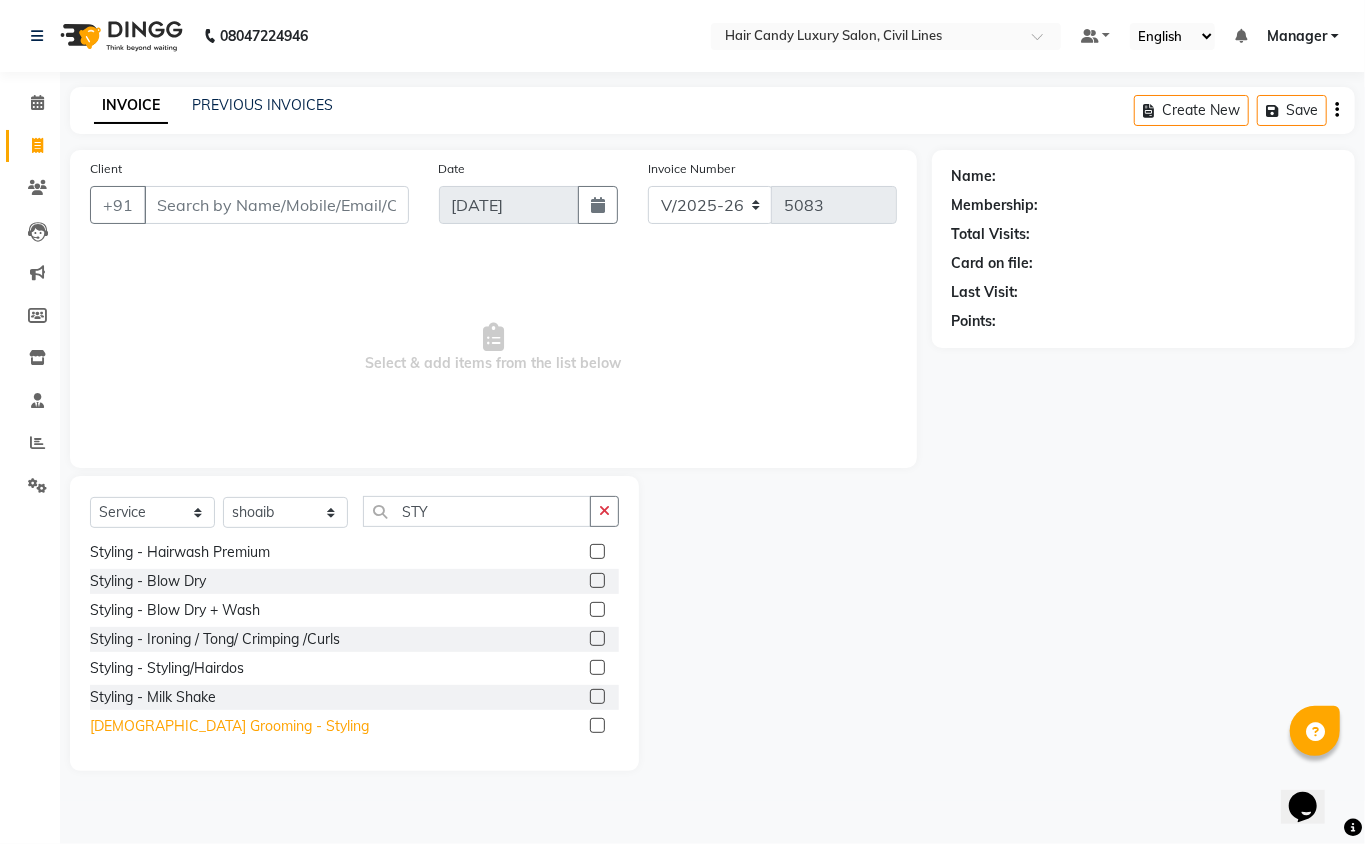 drag, startPoint x: 221, startPoint y: 733, endPoint x: 188, endPoint y: 721, distance: 35.1141 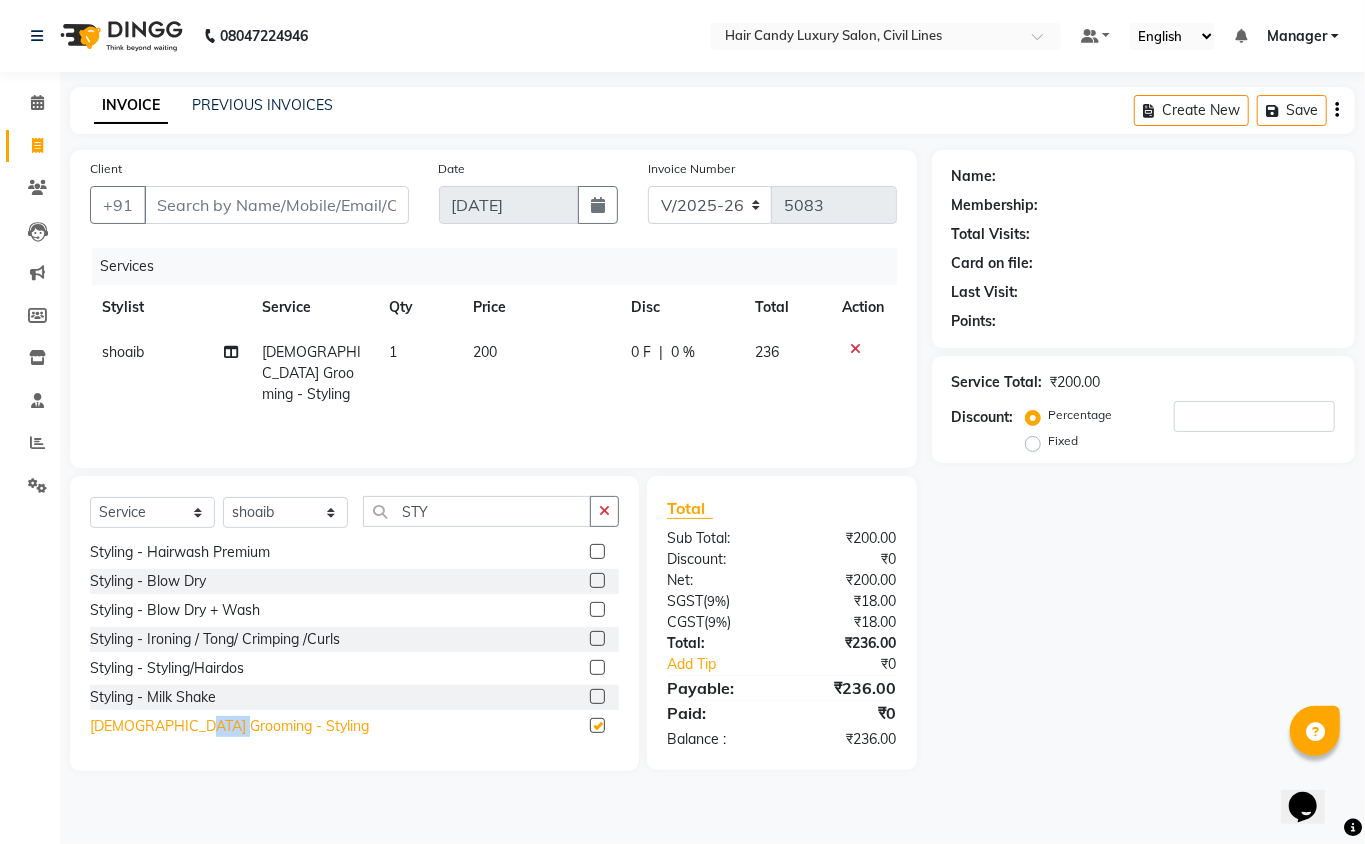 checkbox on "false" 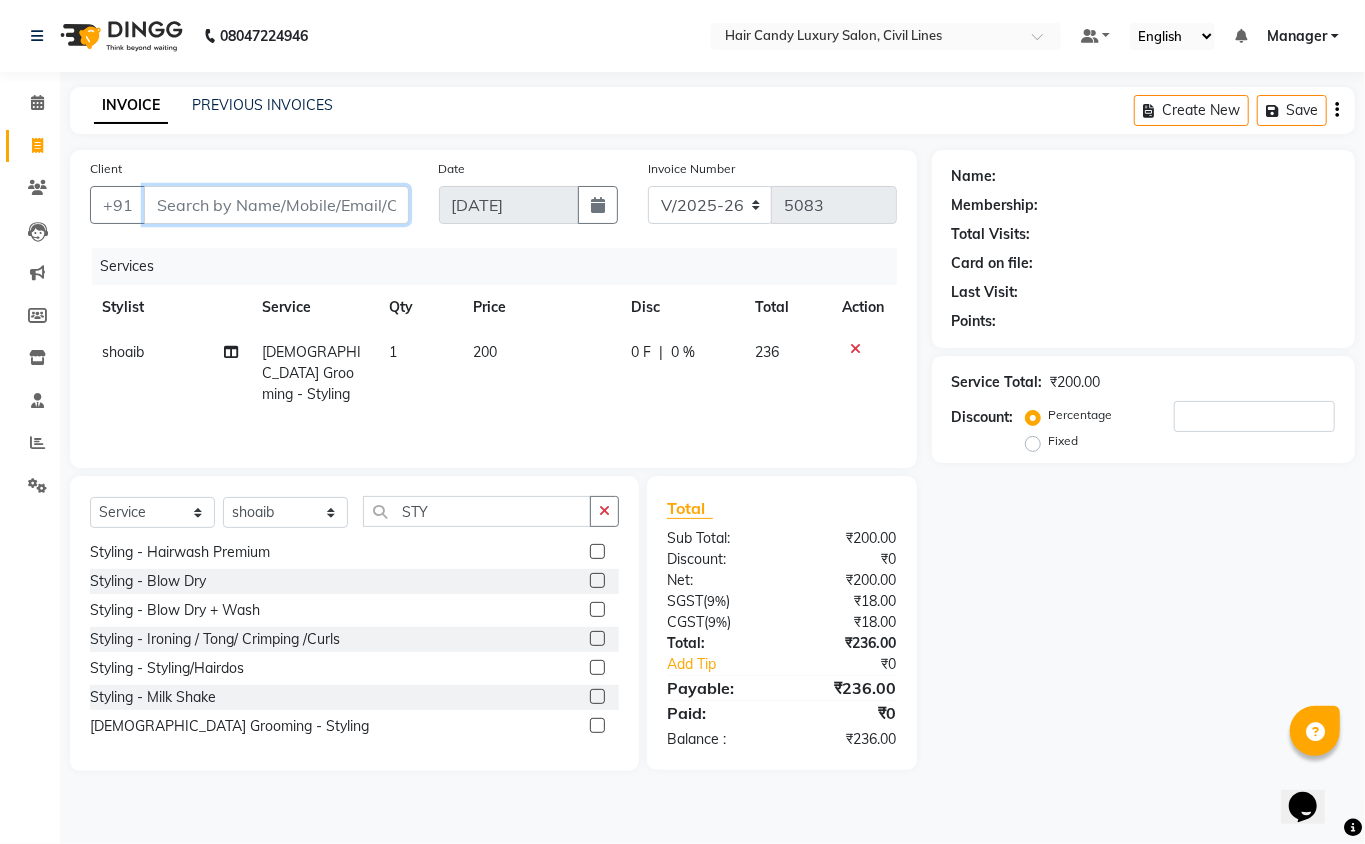 click on "Client" at bounding box center [276, 205] 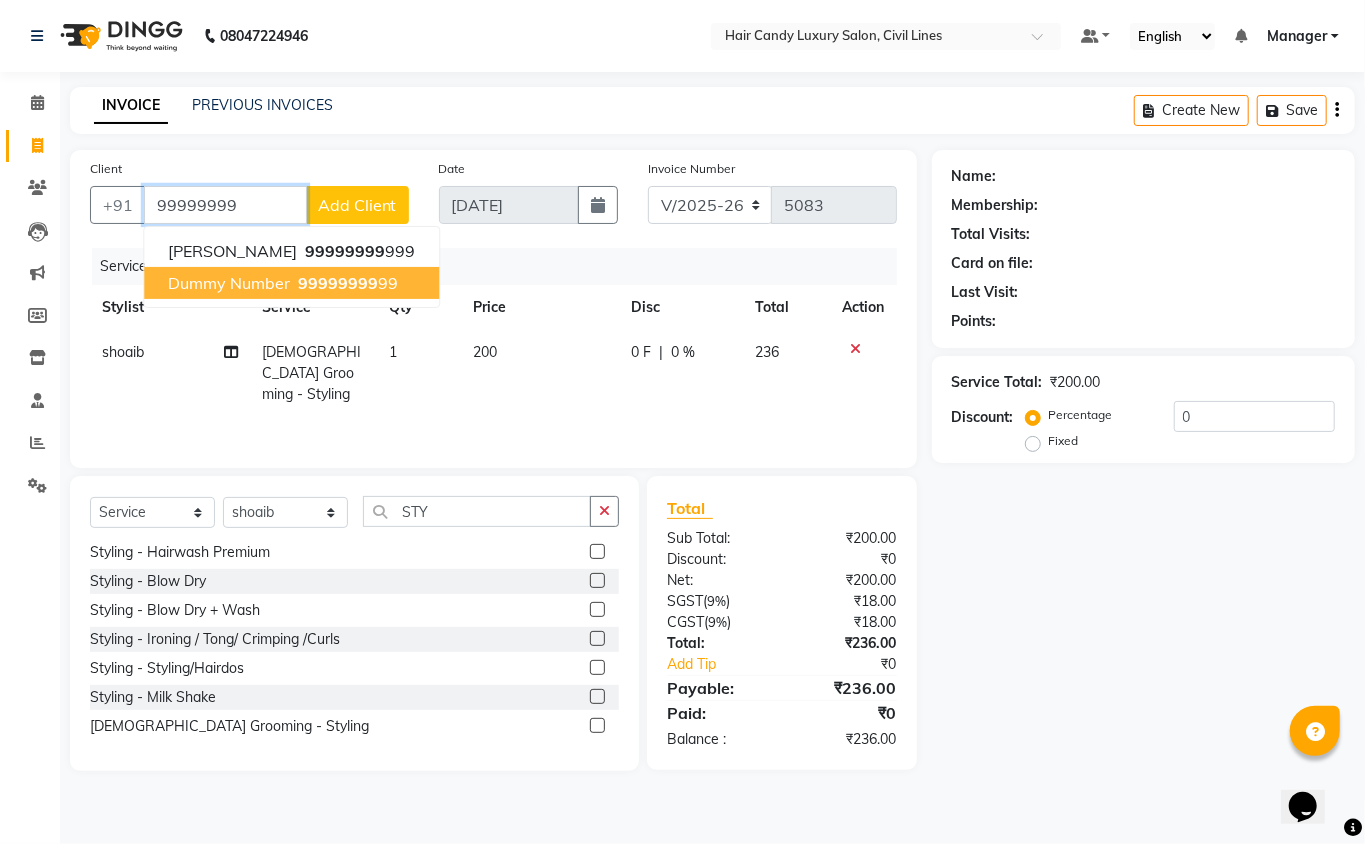 click on "dummy number" at bounding box center [229, 283] 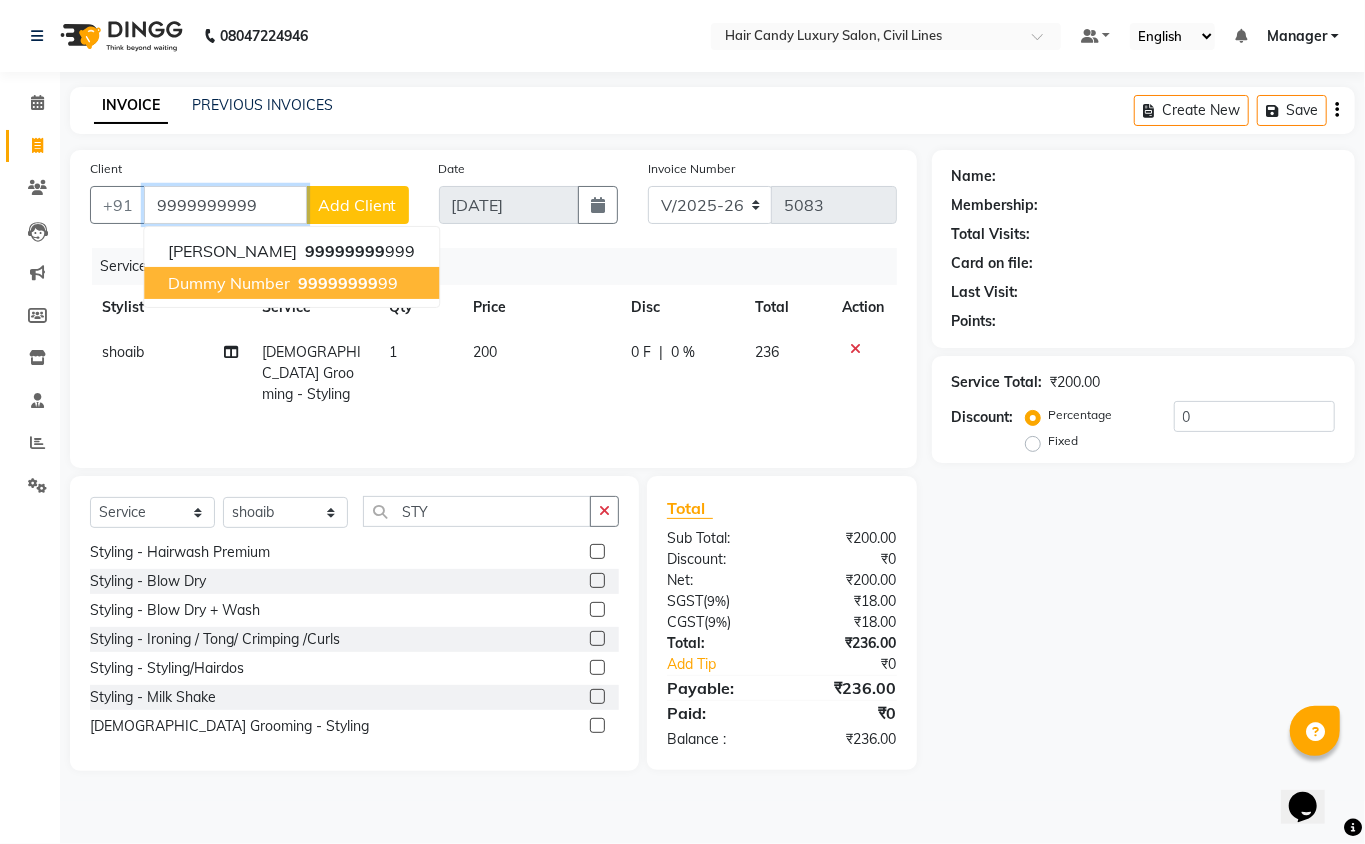 type on "9999999999" 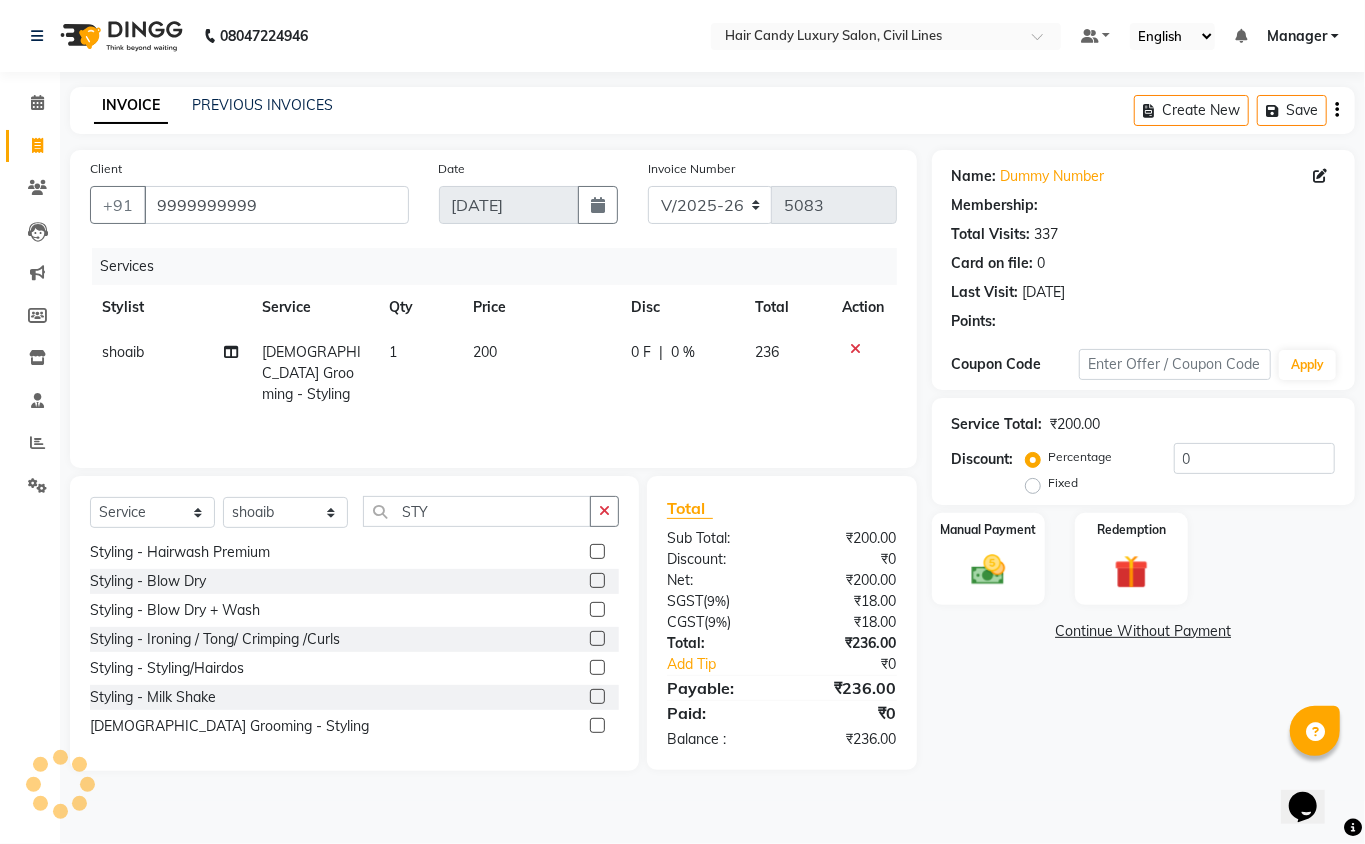select on "1: Object" 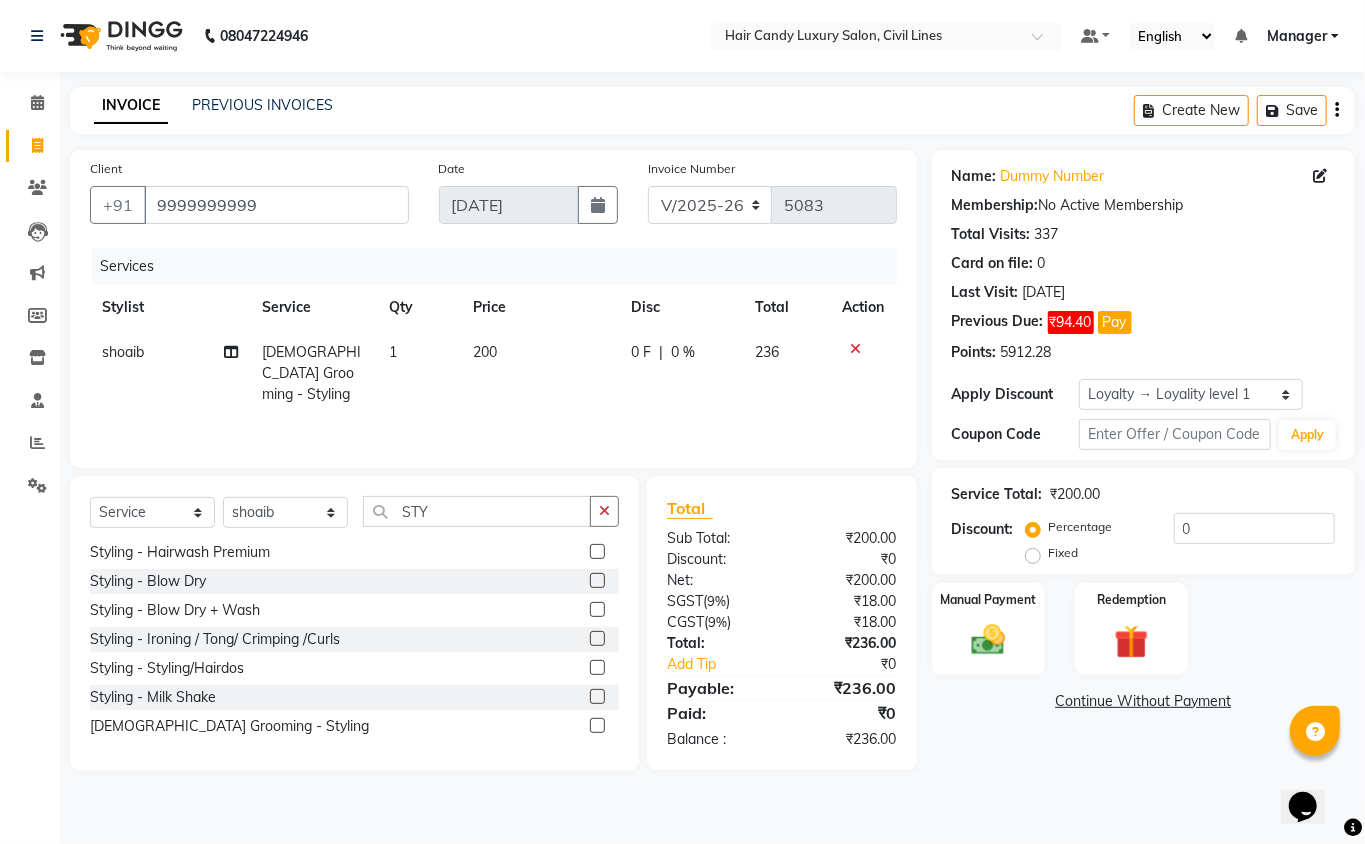 click on "Fixed" 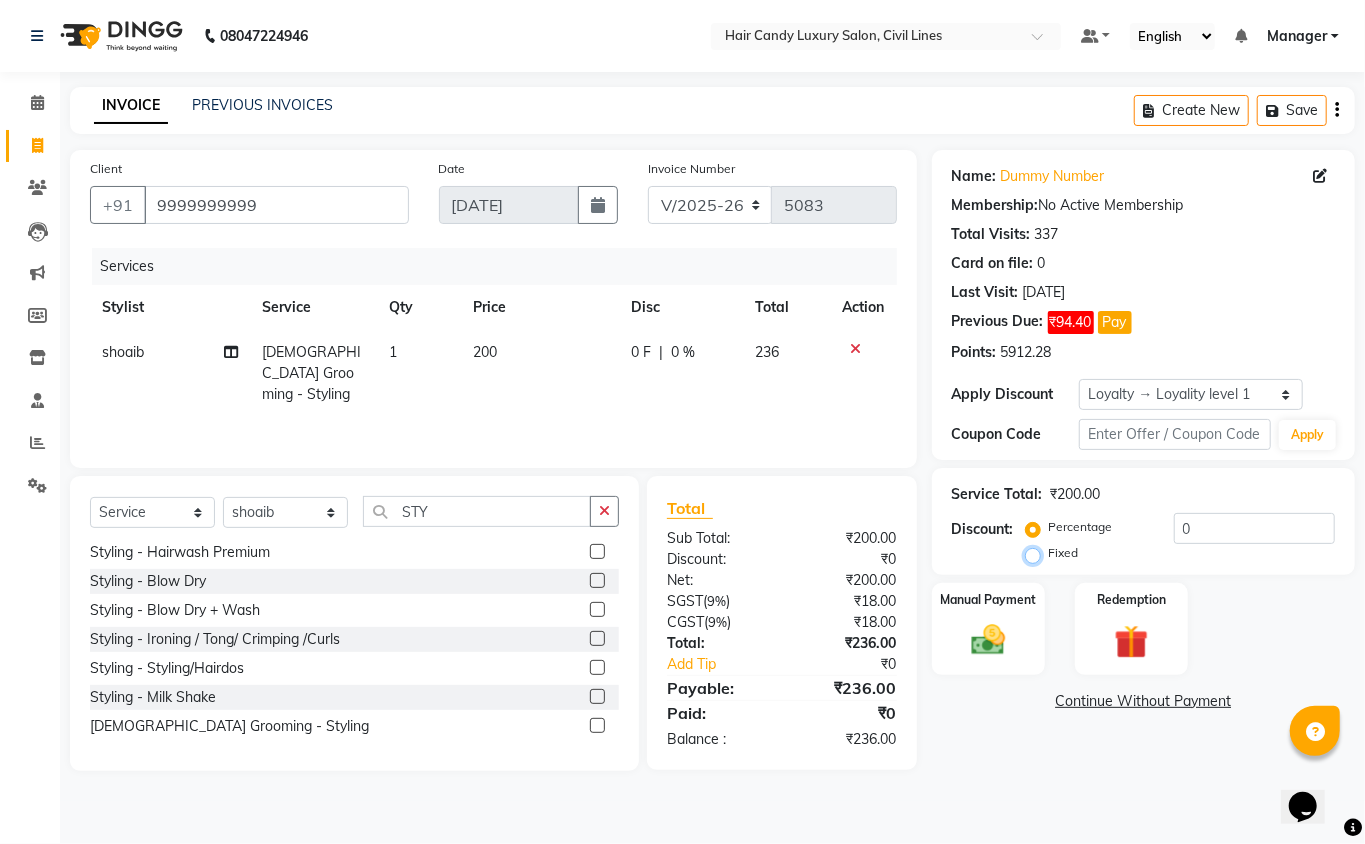 click on "Fixed" at bounding box center (1037, 553) 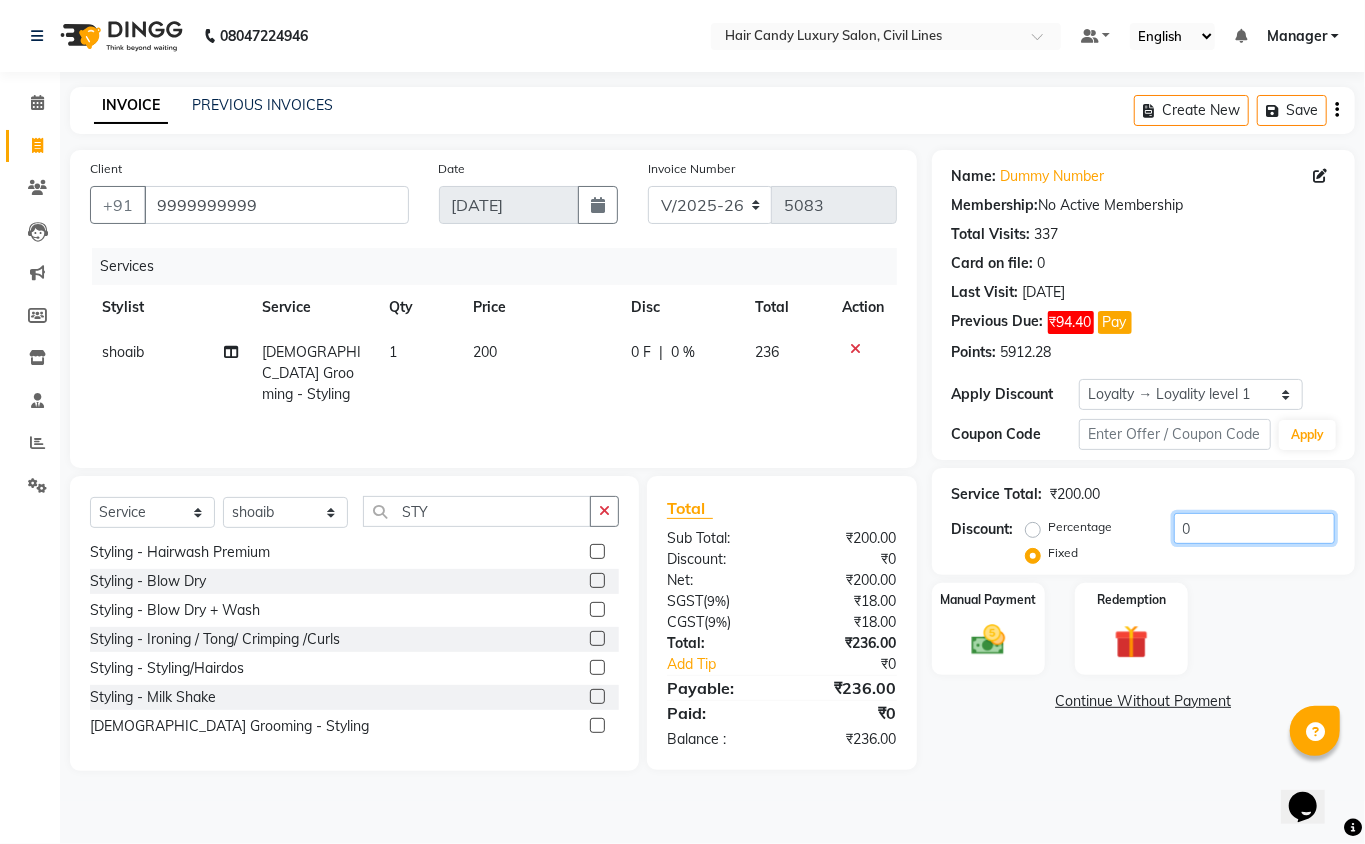drag, startPoint x: 1214, startPoint y: 532, endPoint x: 1097, endPoint y: 530, distance: 117.01709 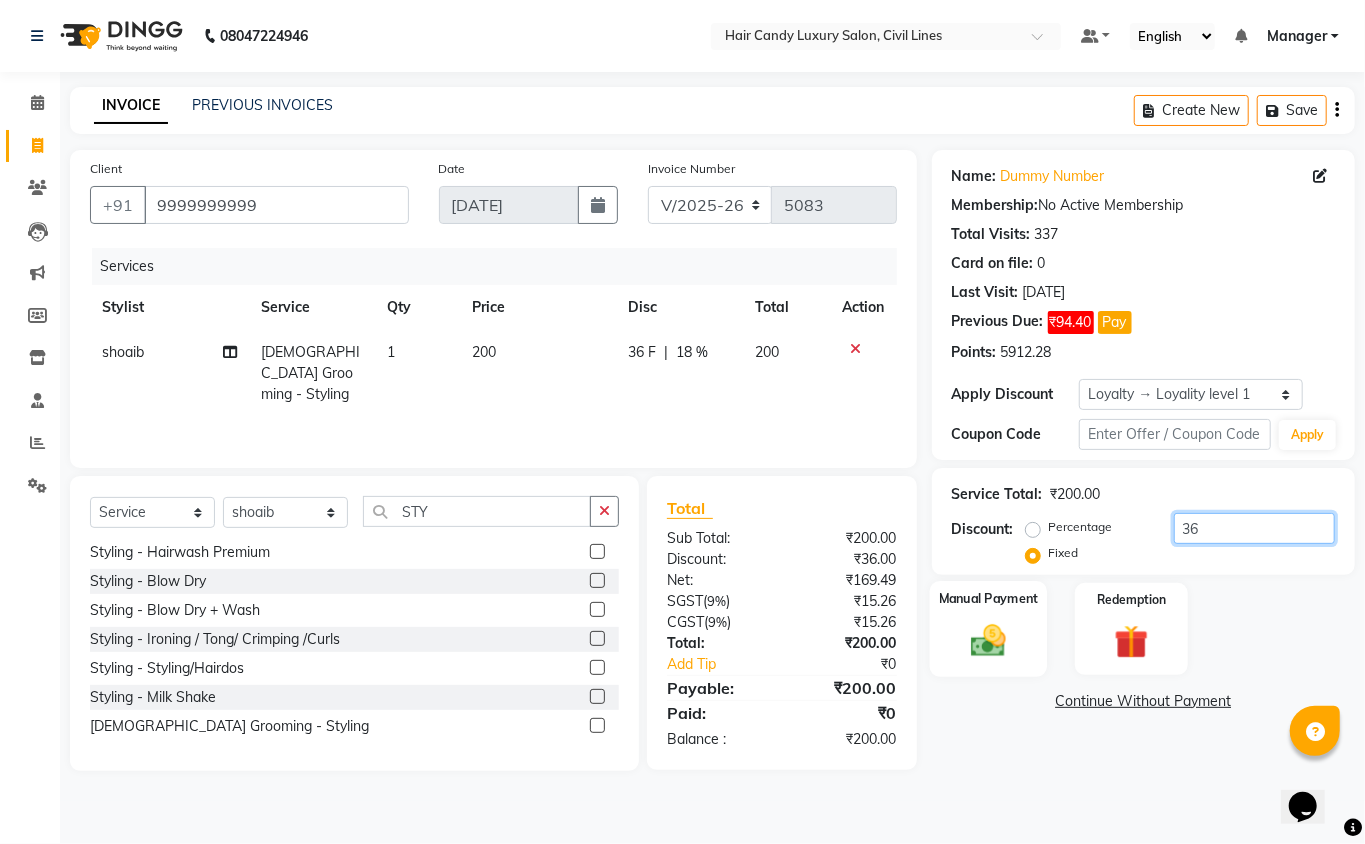 type on "36" 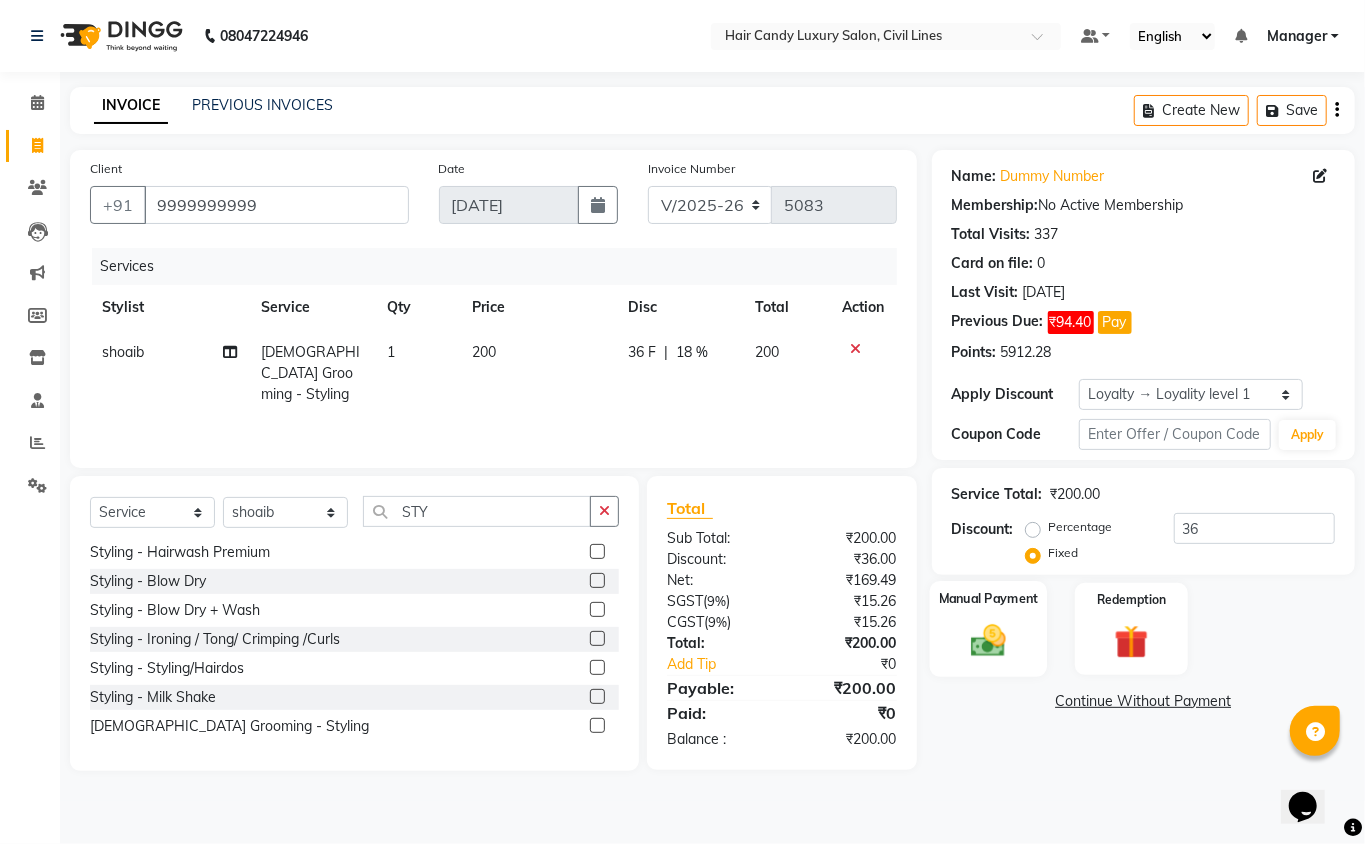click 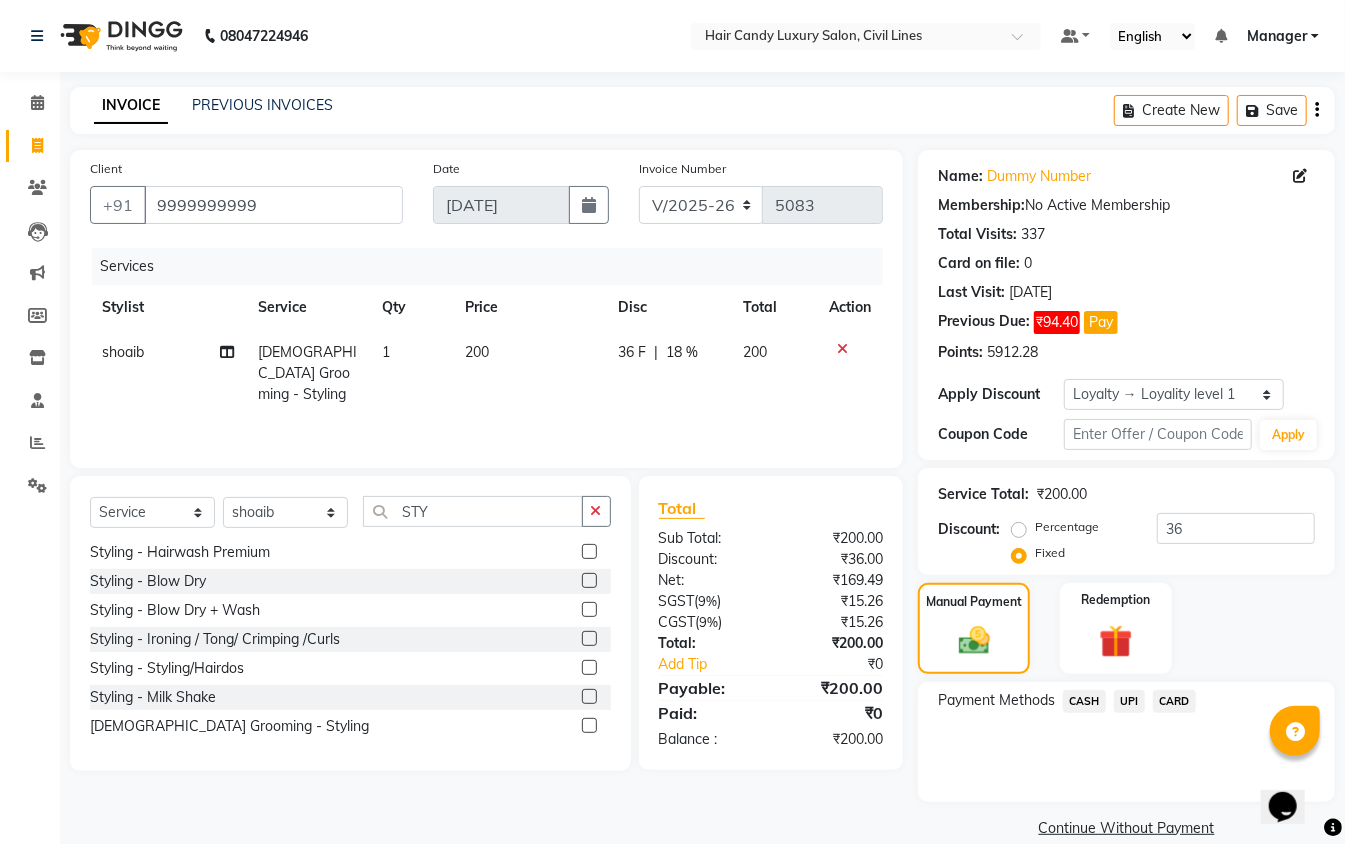 click on "CARD" 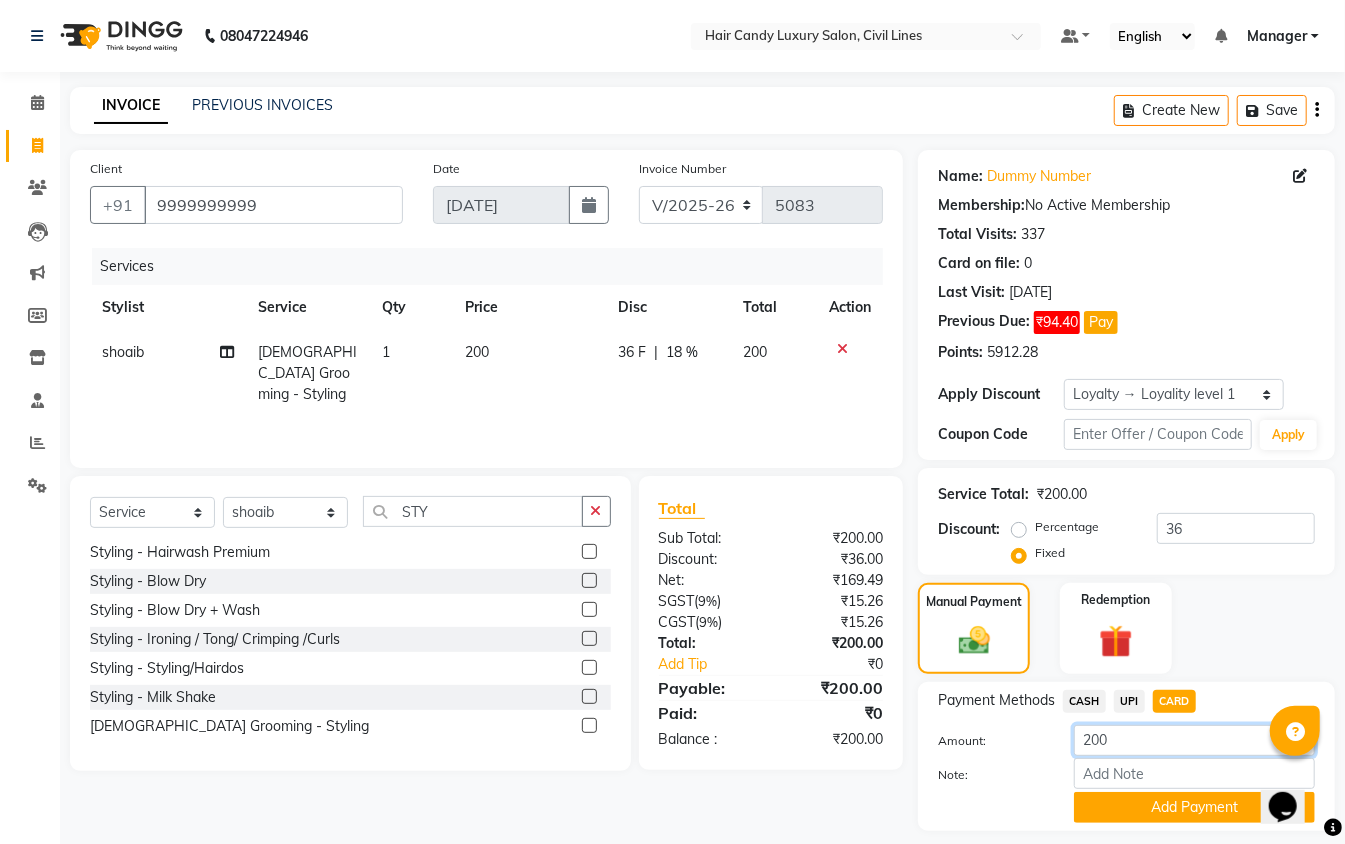 click on "200" 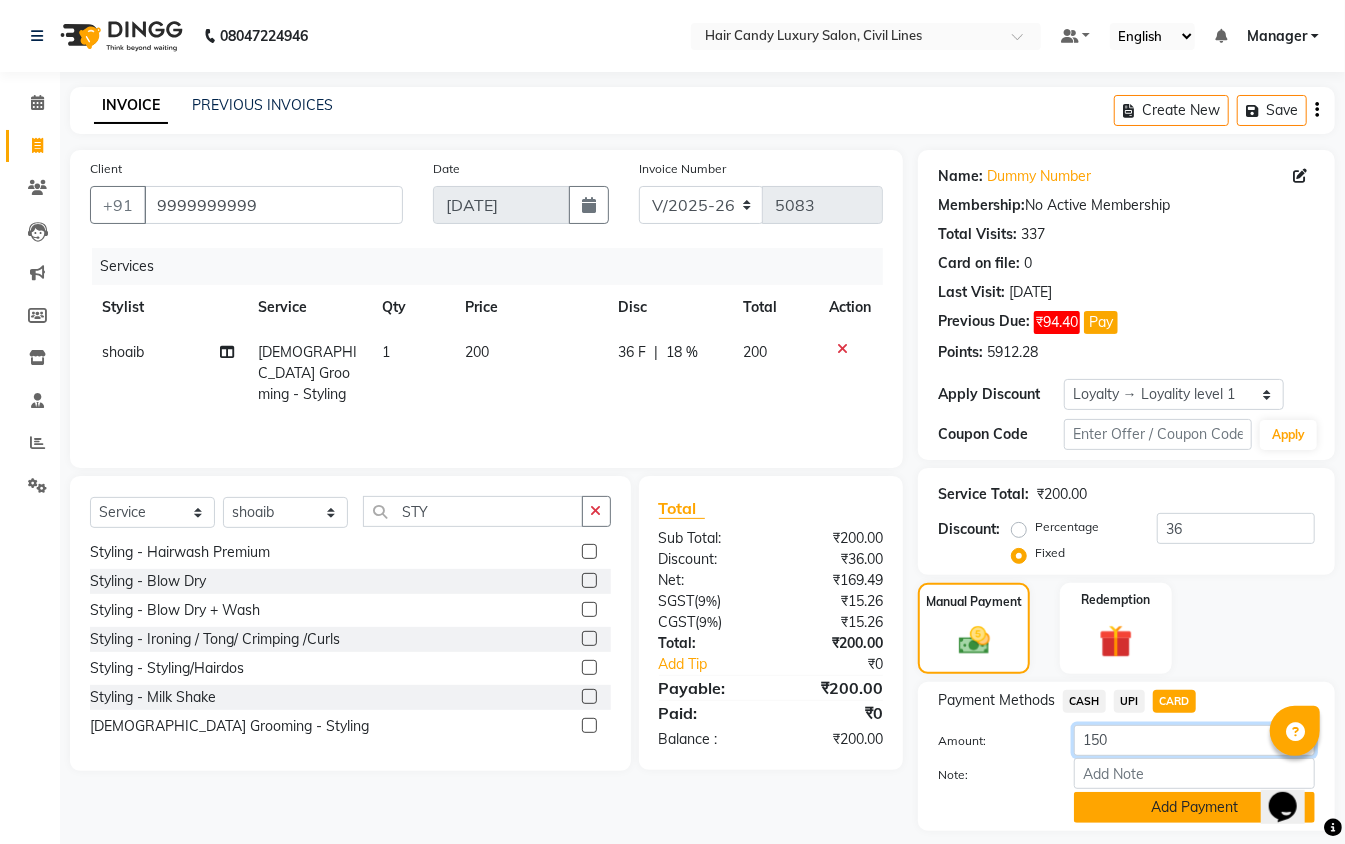type on "150" 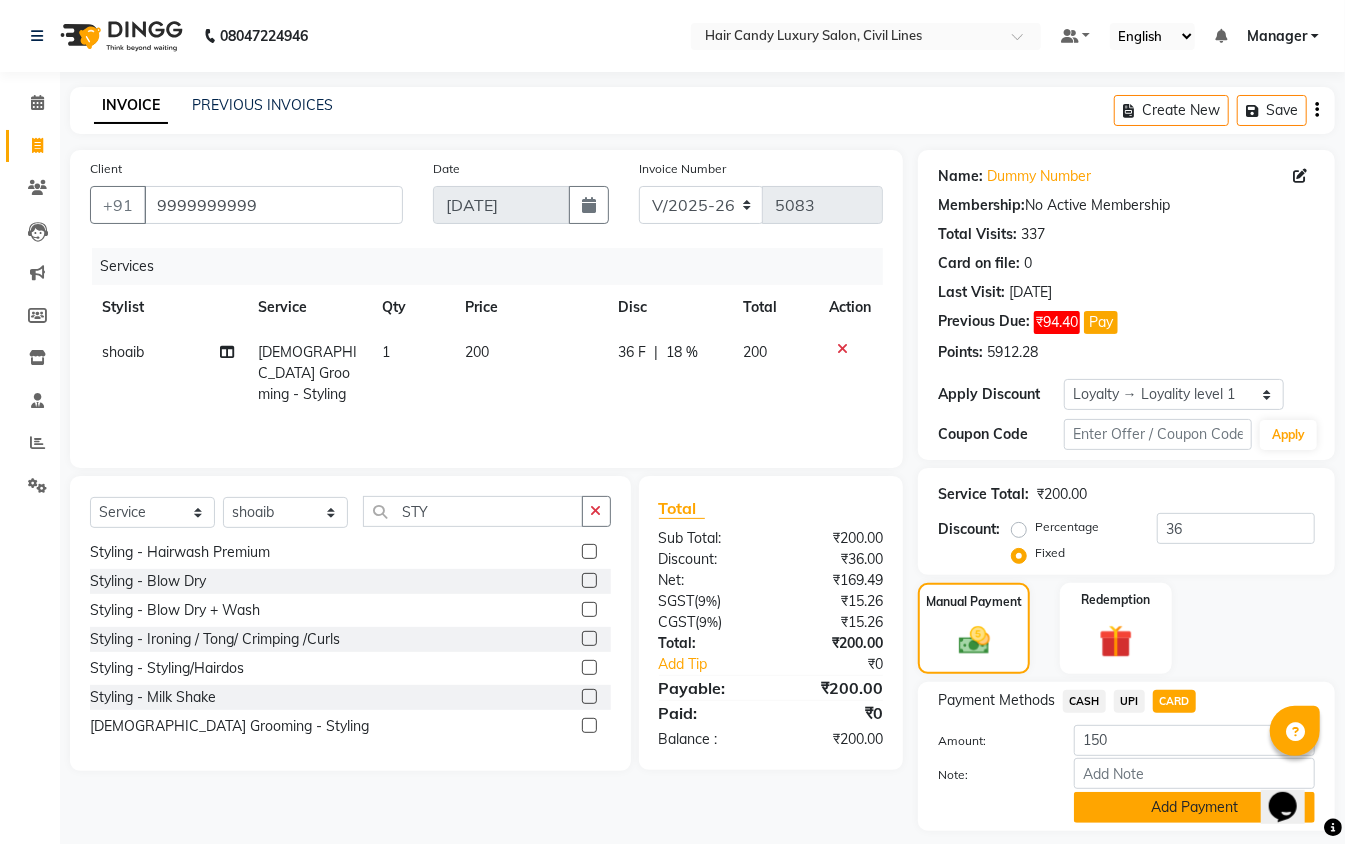 click on "Add Payment" 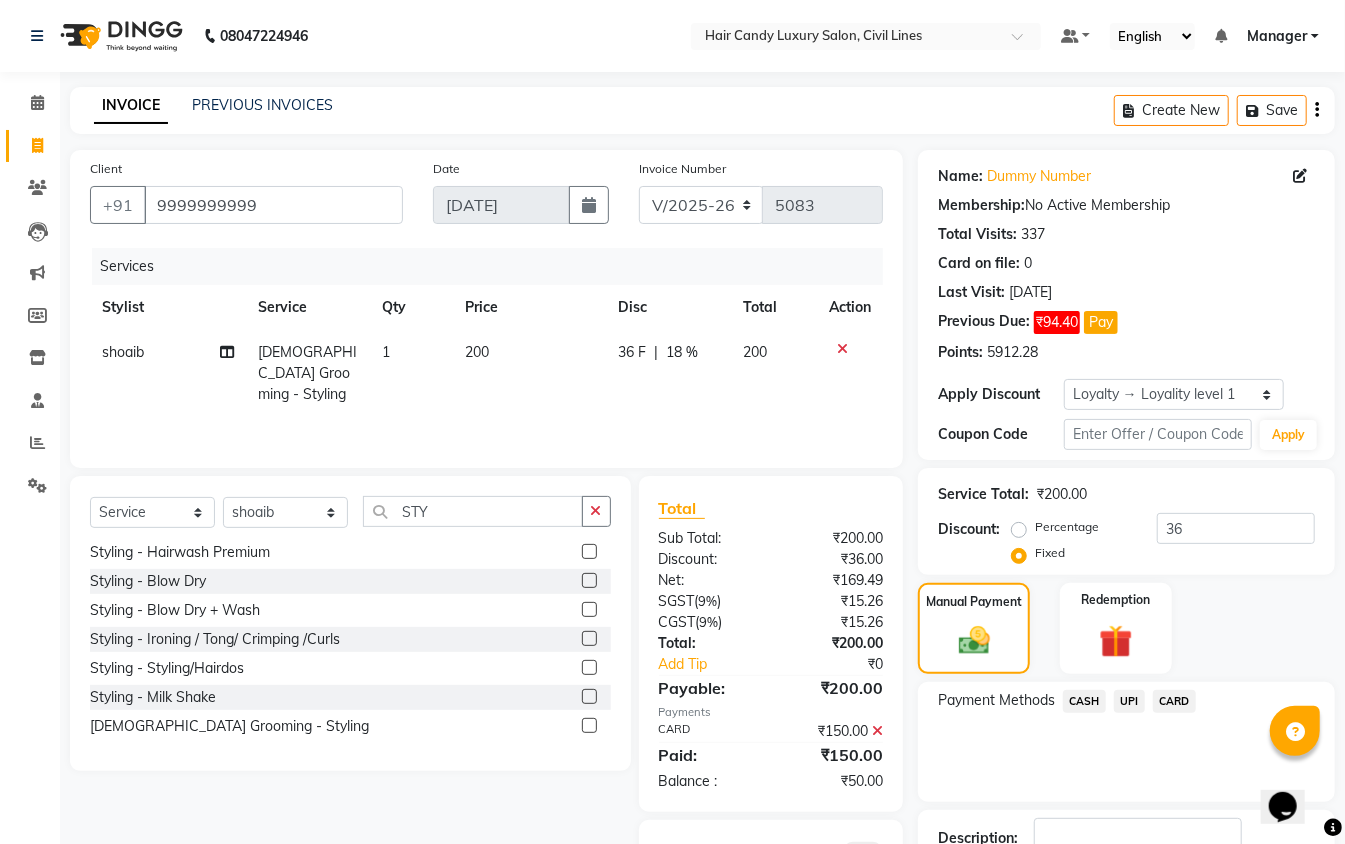 click on "CASH" 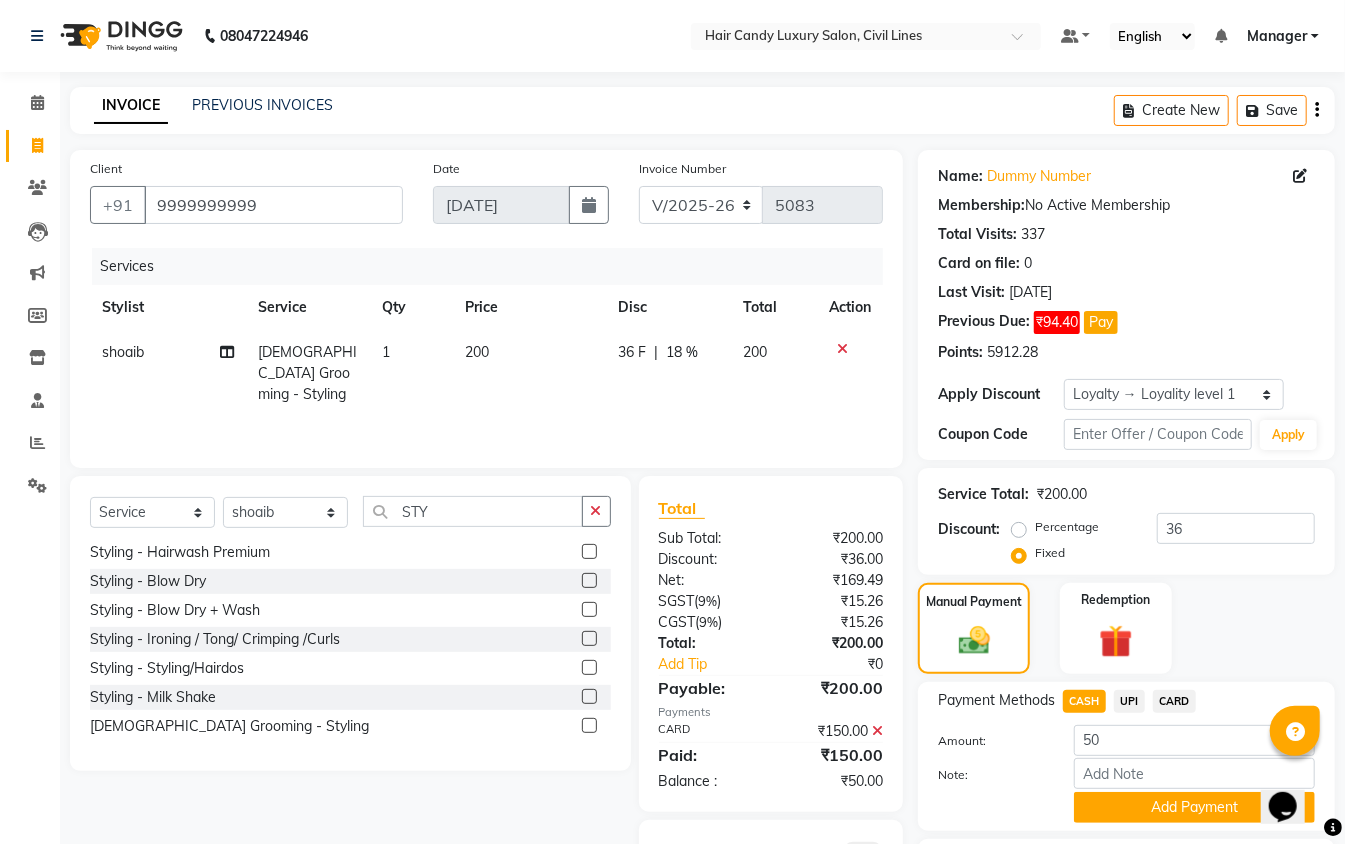 drag, startPoint x: 1104, startPoint y: 804, endPoint x: 1098, endPoint y: 813, distance: 10.816654 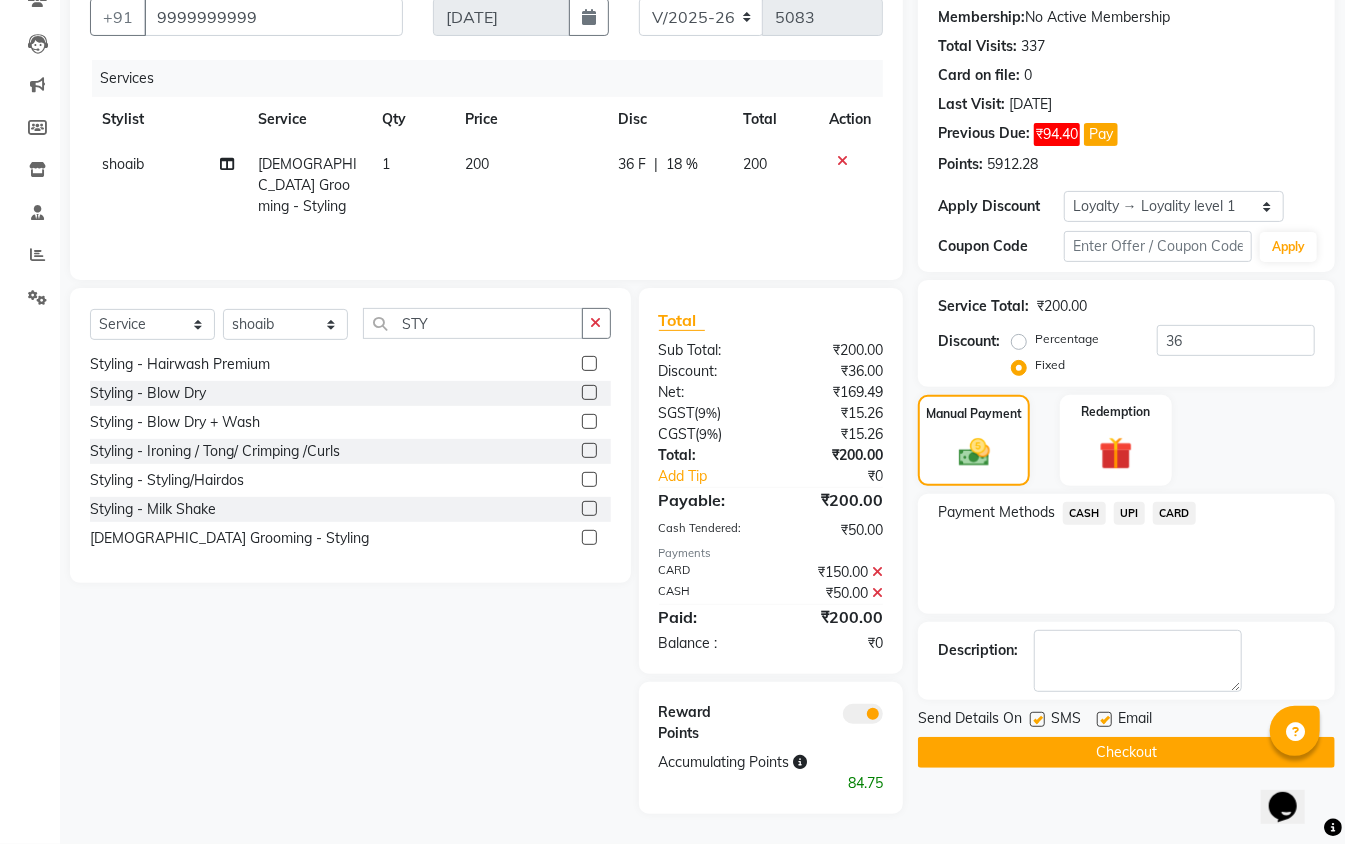 click 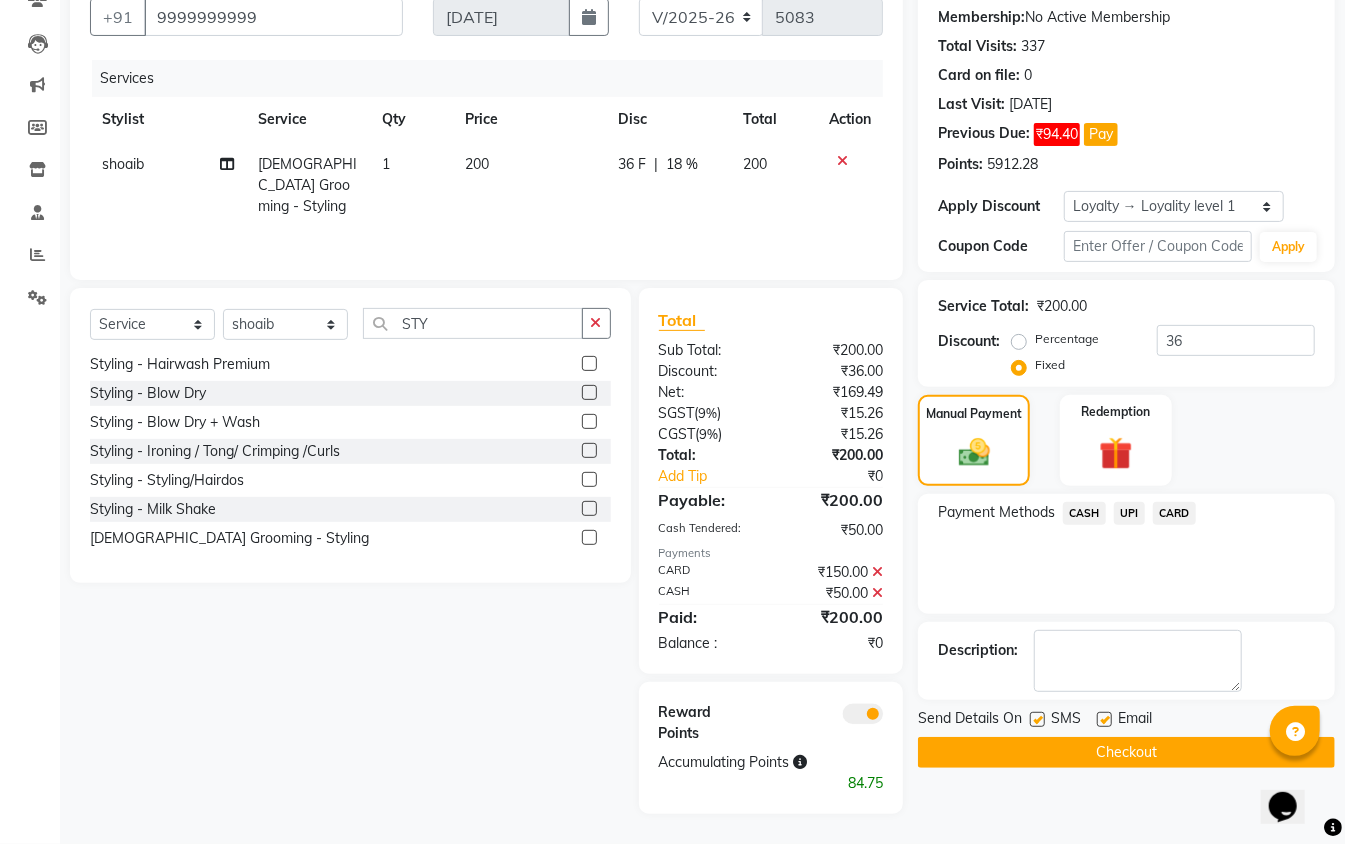 click 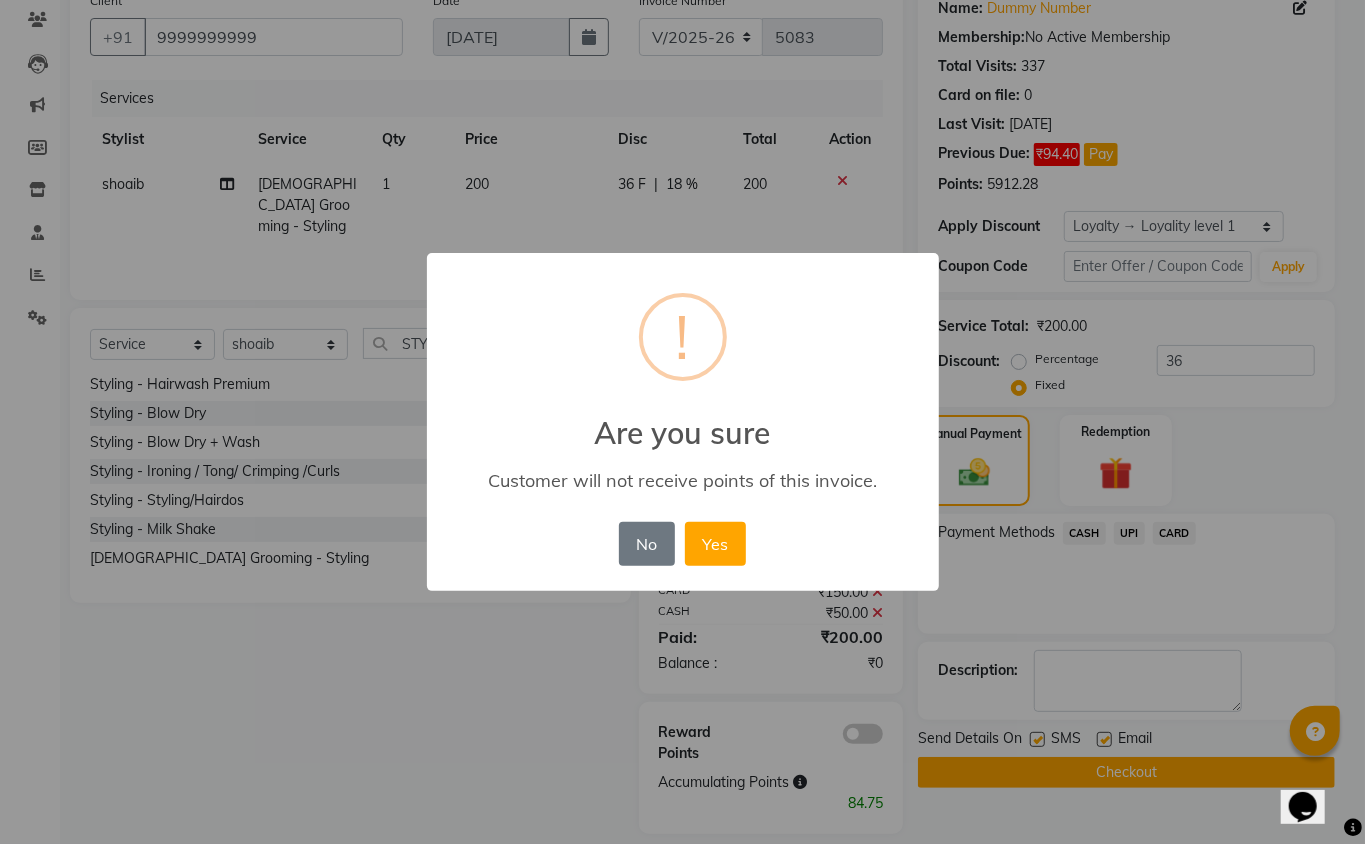 click on "Yes" at bounding box center (715, 544) 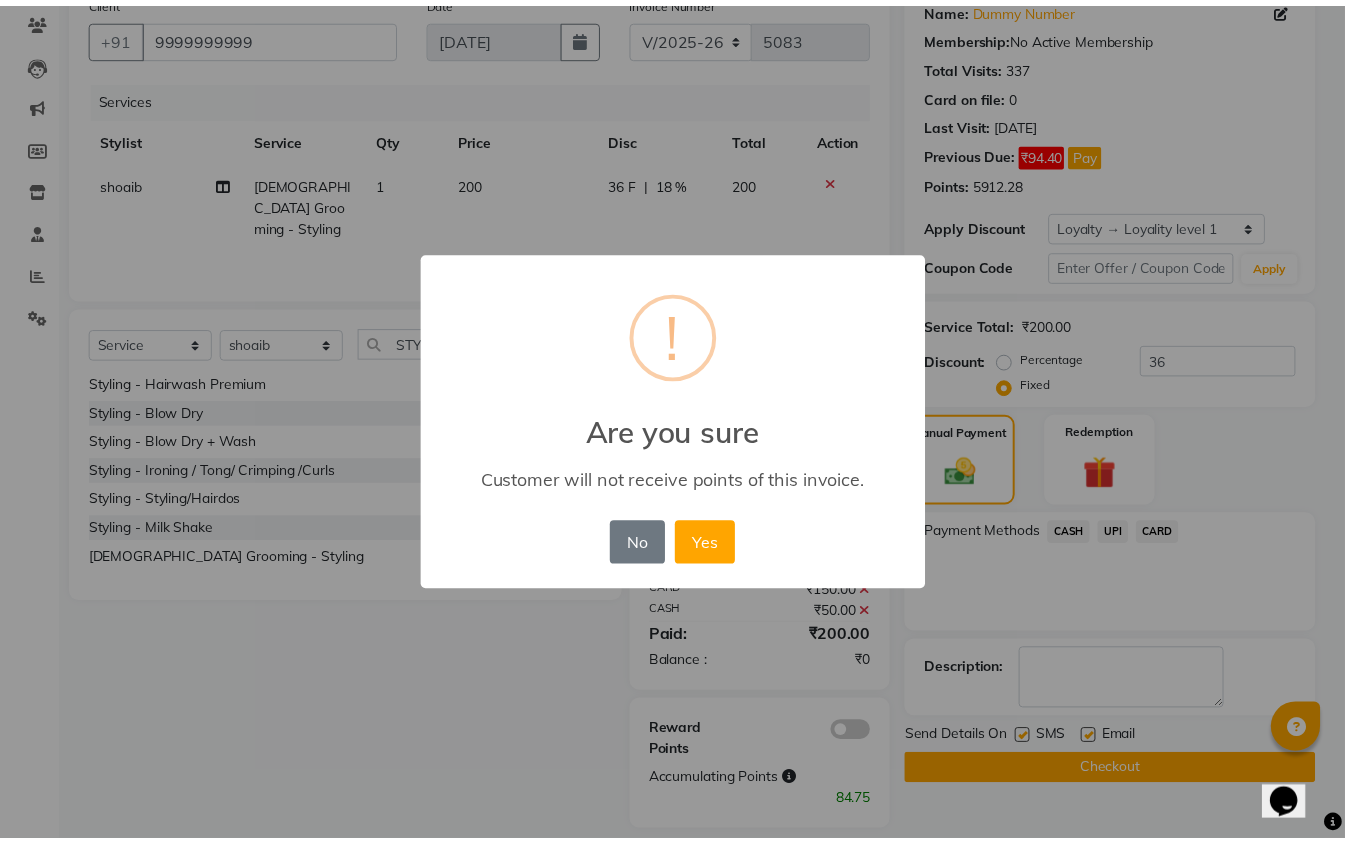 scroll, scrollTop: 144, scrollLeft: 0, axis: vertical 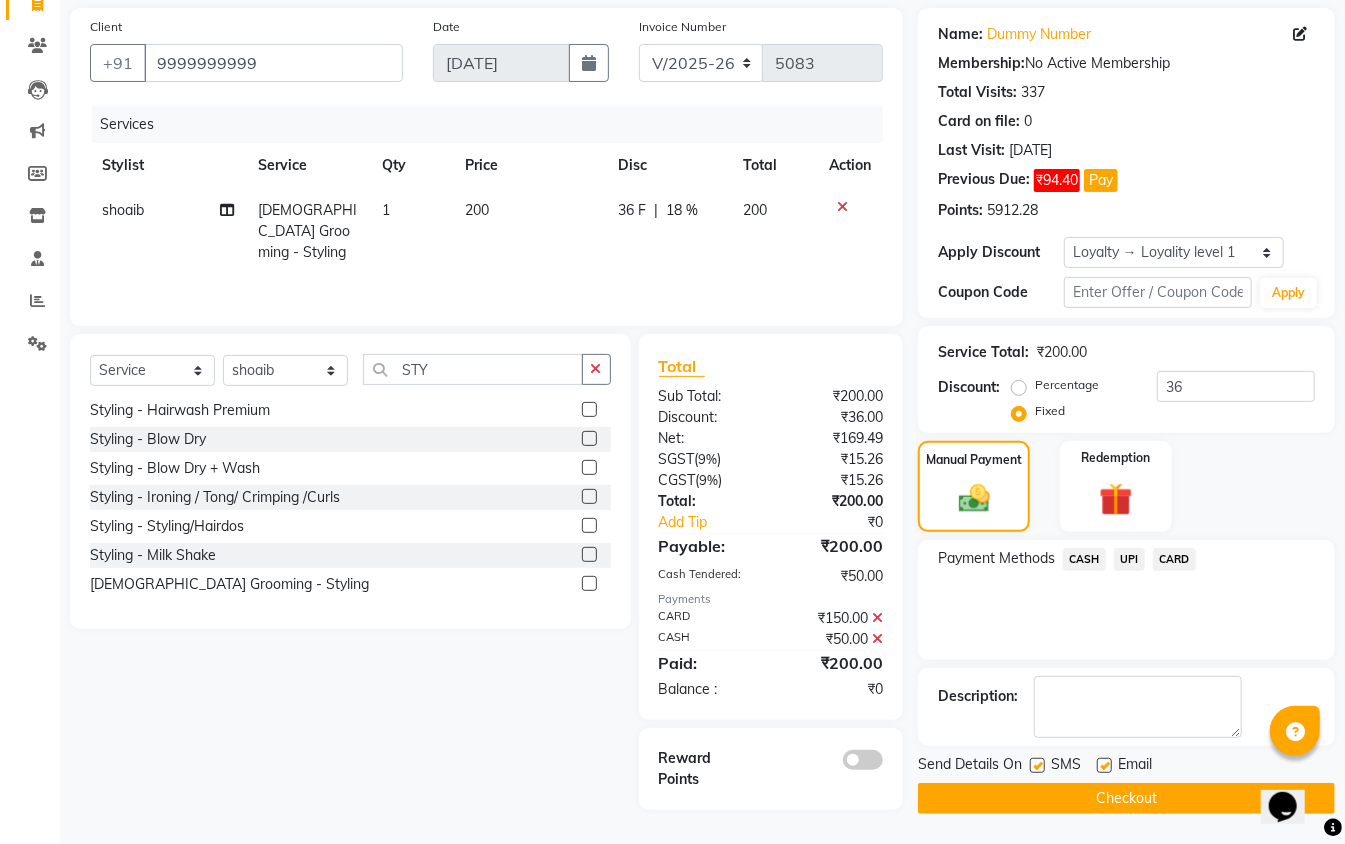 click 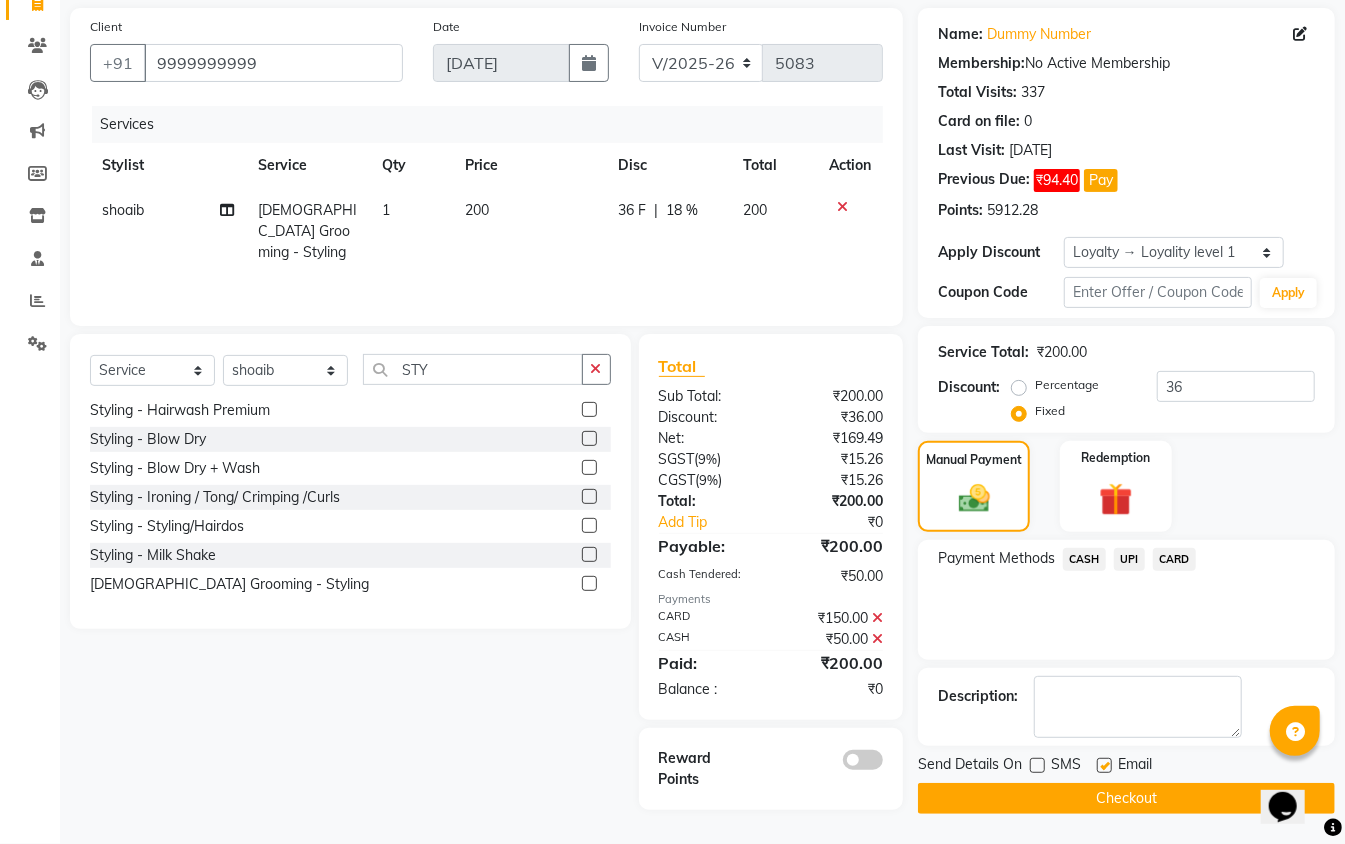 click on "Checkout" 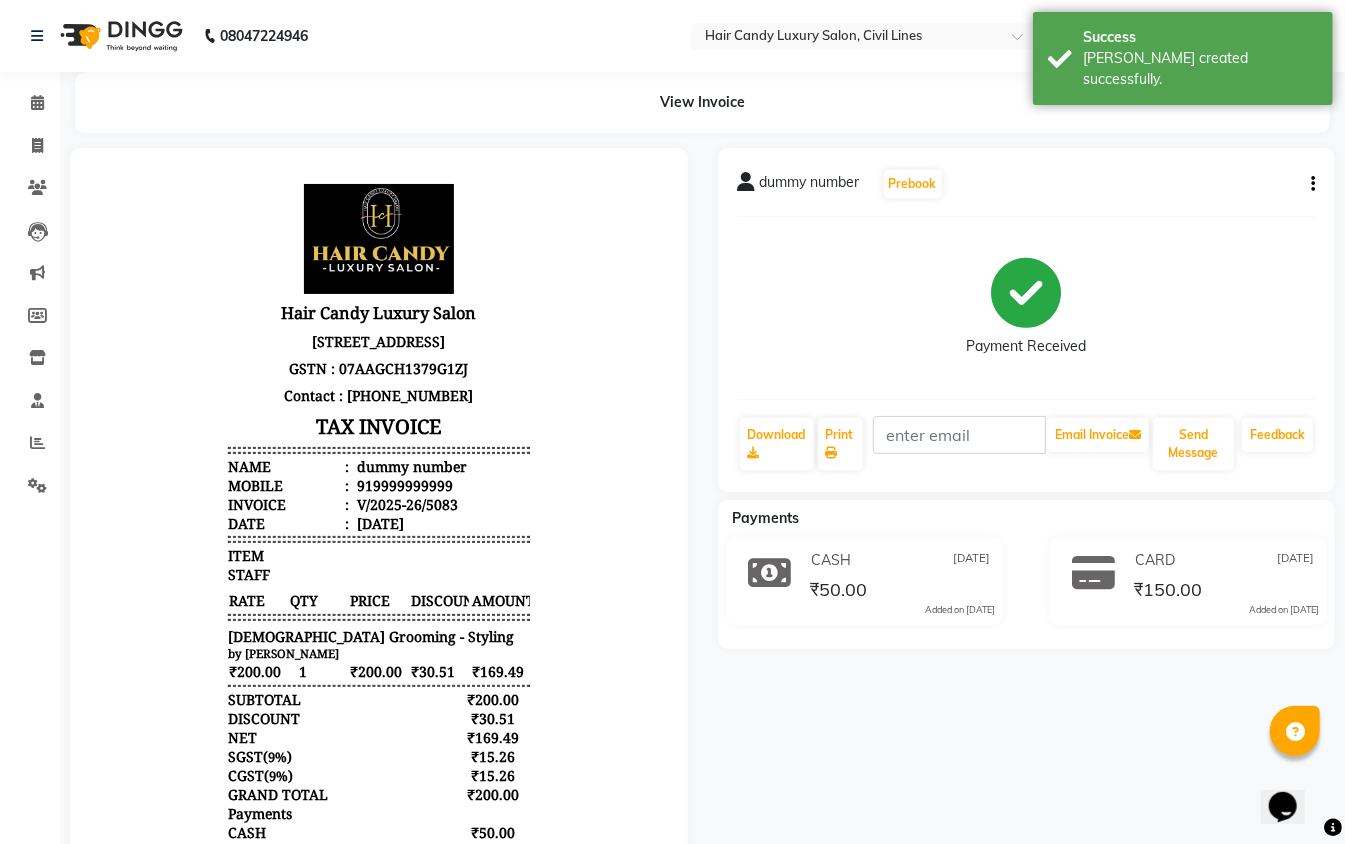 scroll, scrollTop: 0, scrollLeft: 0, axis: both 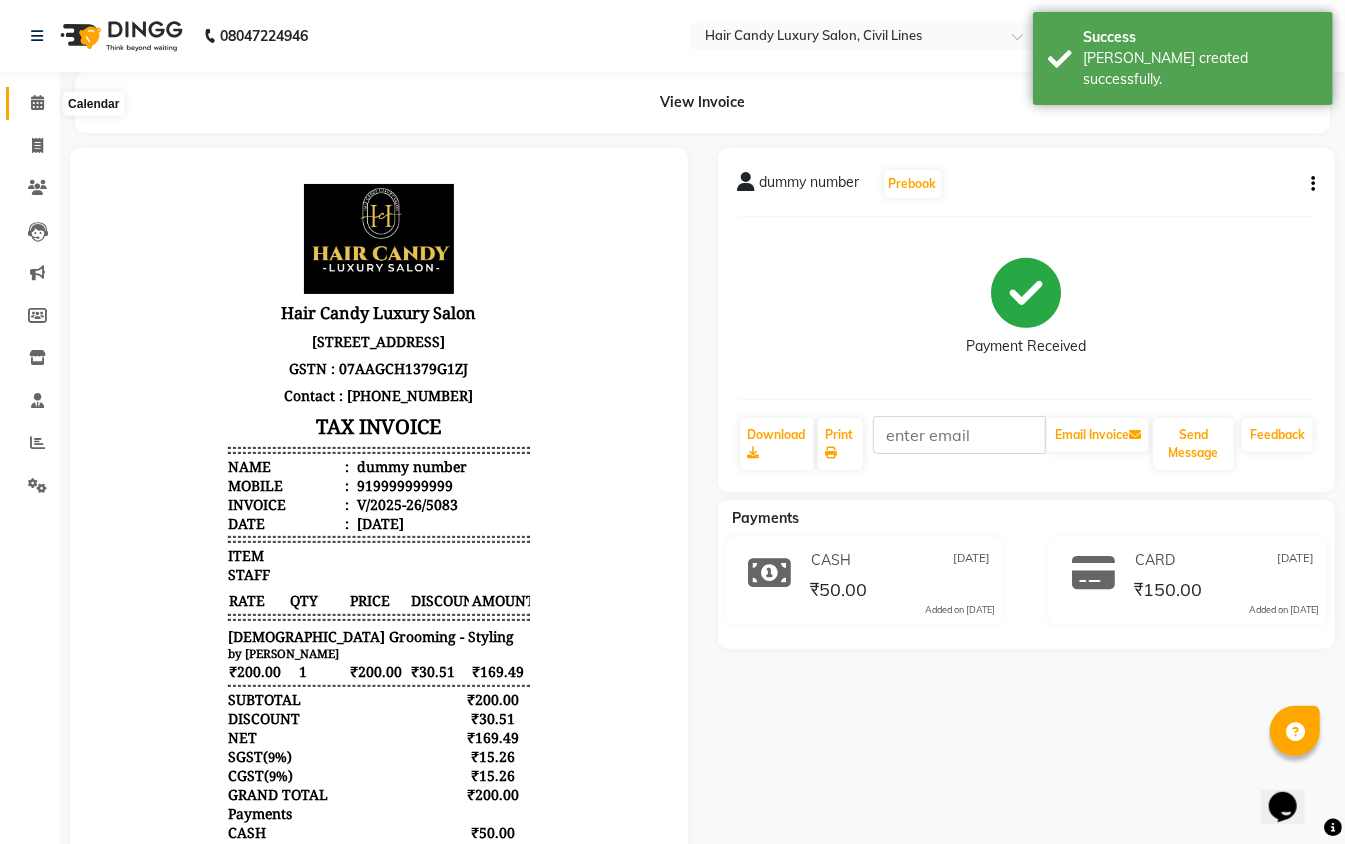 click 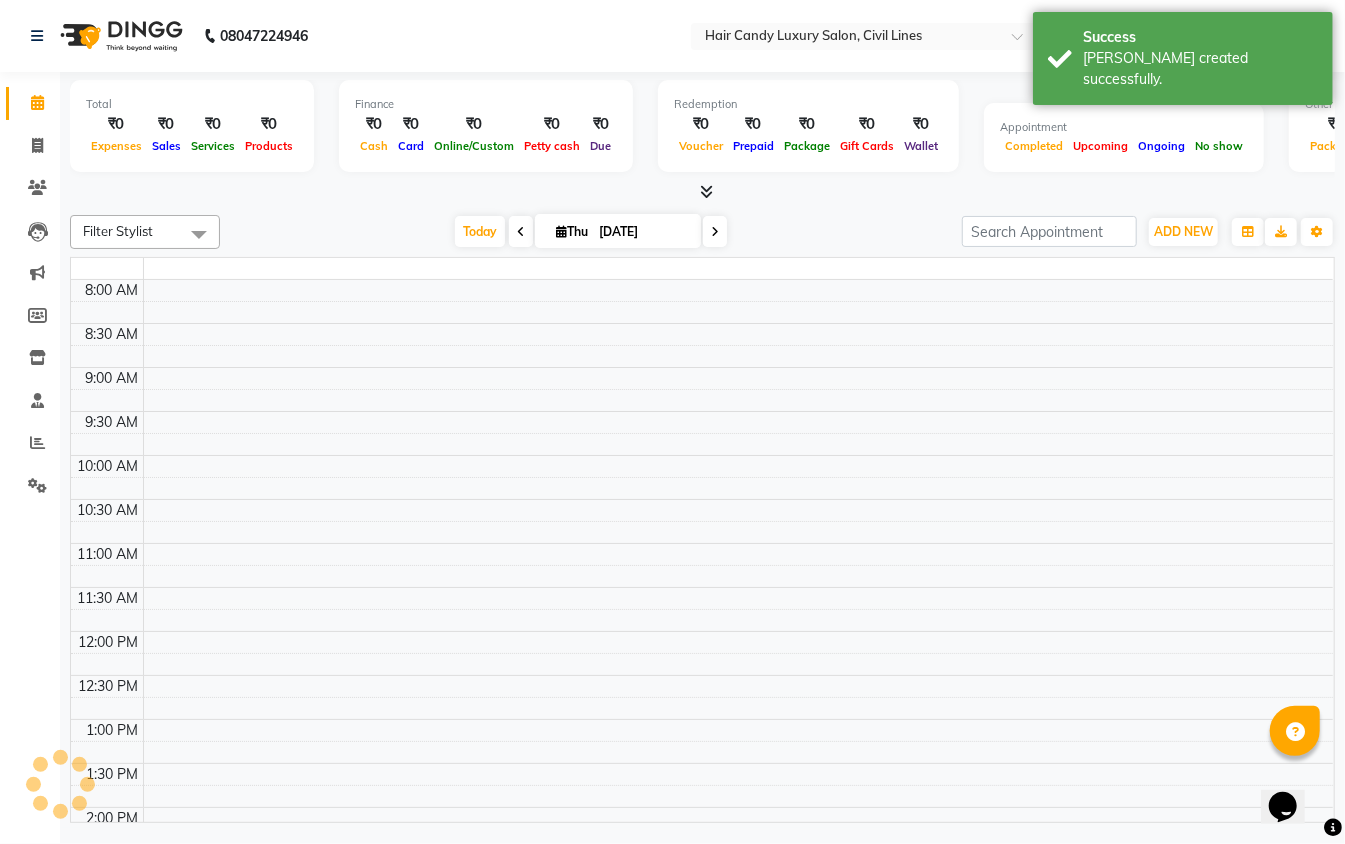 scroll, scrollTop: 0, scrollLeft: 0, axis: both 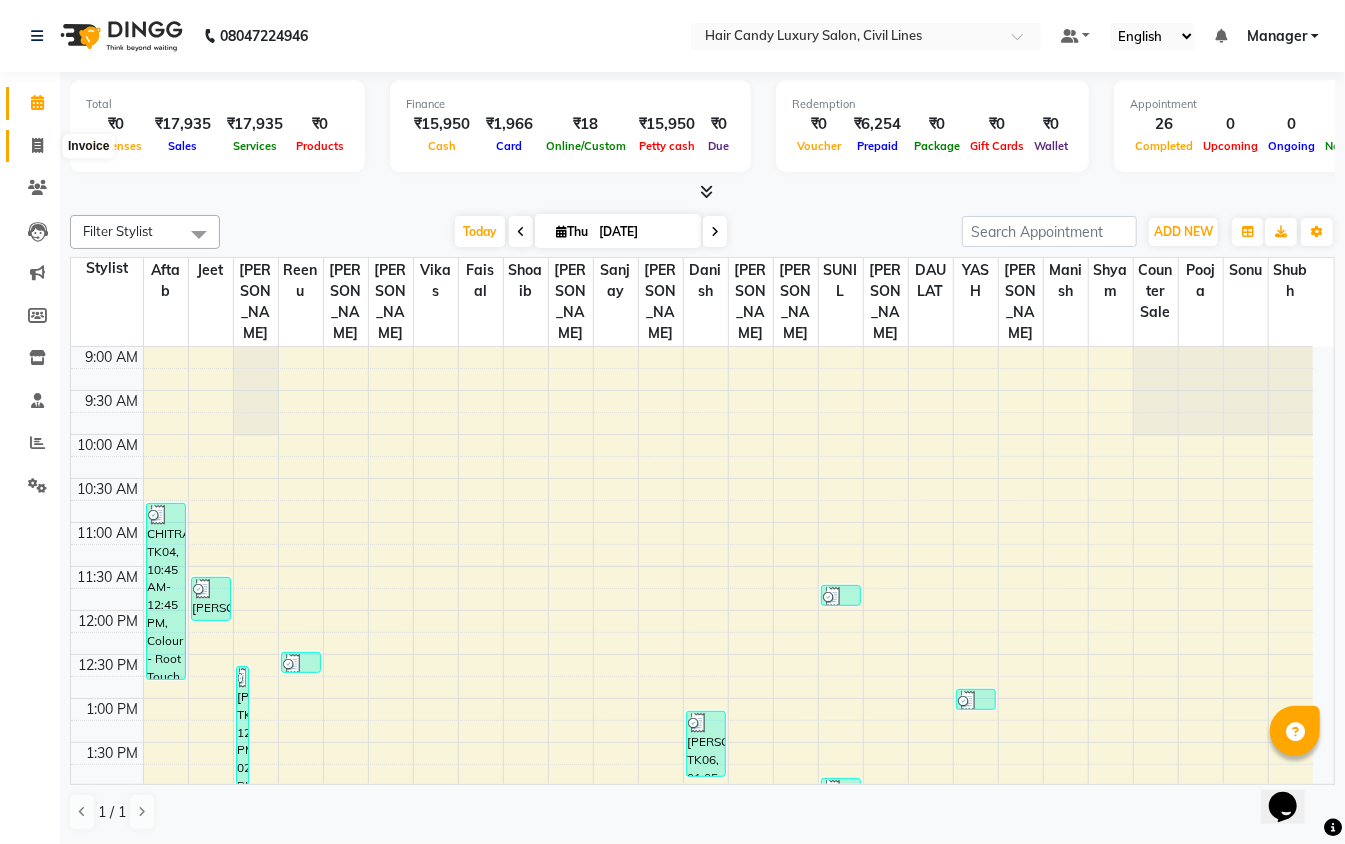 click 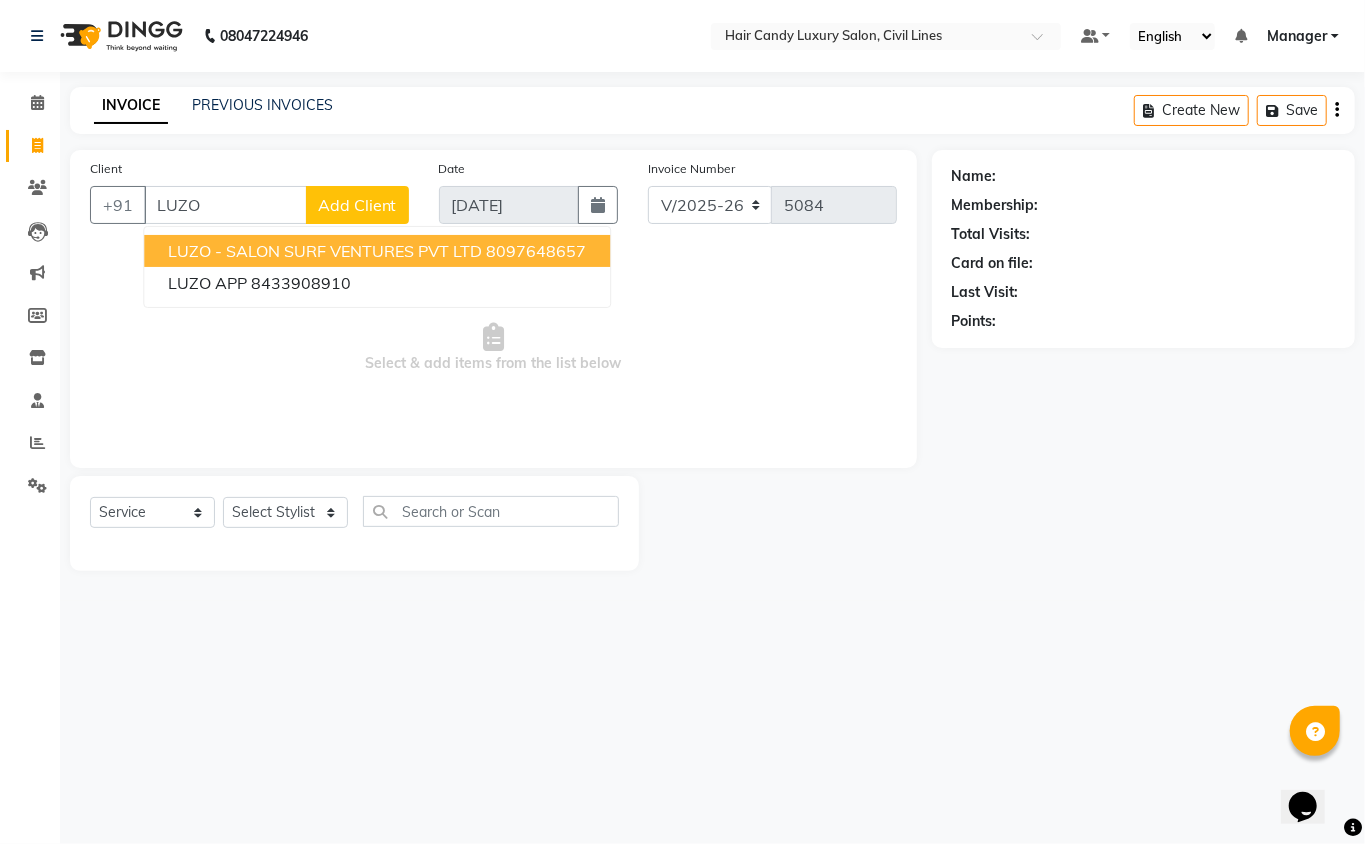 click on "LUZO - SALON SURF VENTURES PVT LTD" at bounding box center (325, 251) 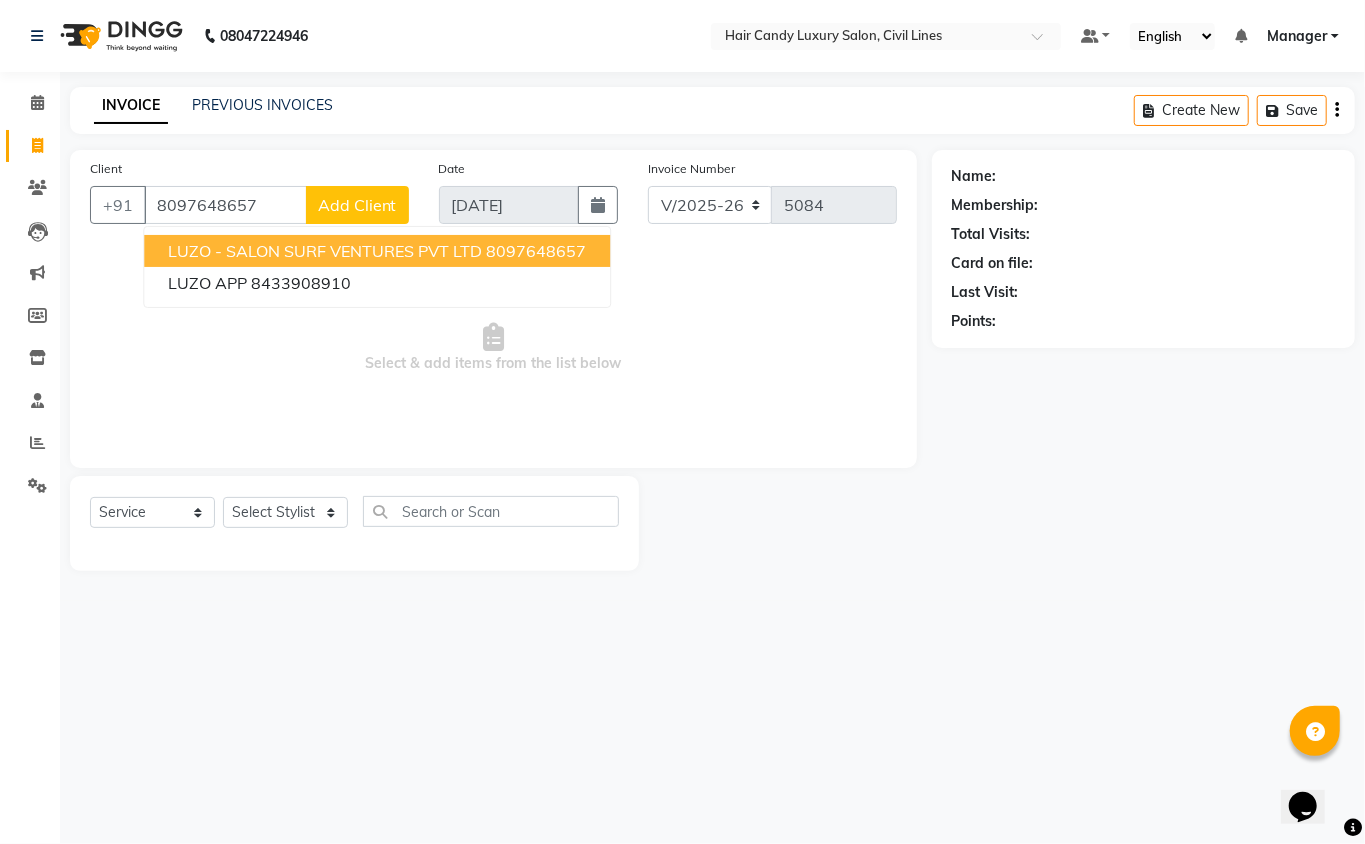 type on "8097648657" 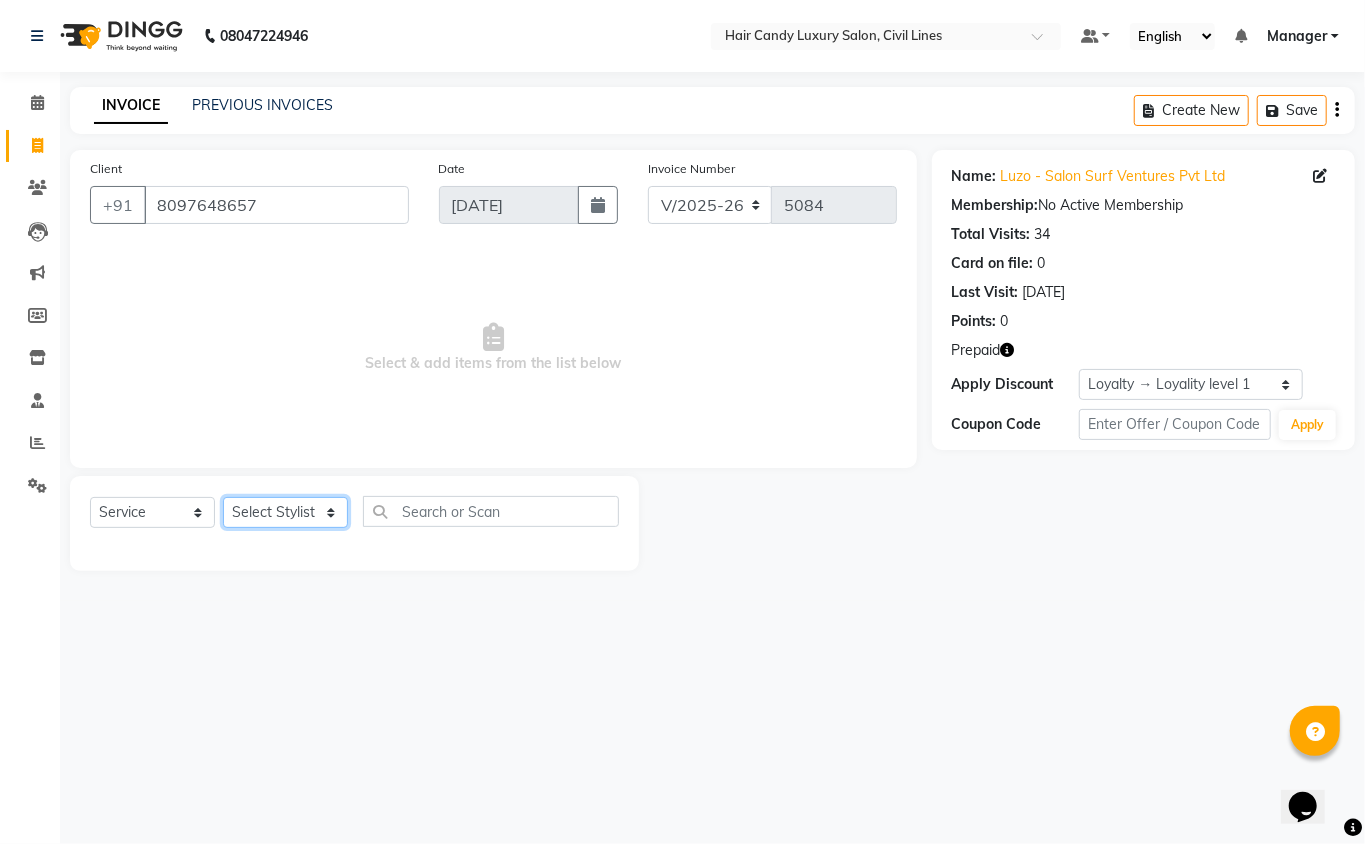 click on "Select Stylist [PERSON_NAME] [PERSON_NAME] [PERSON_NAME] counter sale Danish DAULAT faisal [PERSON_NAME] Manager [PERSON_NAME] mohd [PERSON_NAME] Owner-PRIYANKA [PERSON_NAME] pooja [PERSON_NAME] Reenu [PERSON_NAME] [PERSON_NAME] [PERSON_NAME] [PERSON_NAME] Shubh Shyam [PERSON_NAME] STOCK MANAGER [PERSON_NAME] vikas [PERSON_NAME]" 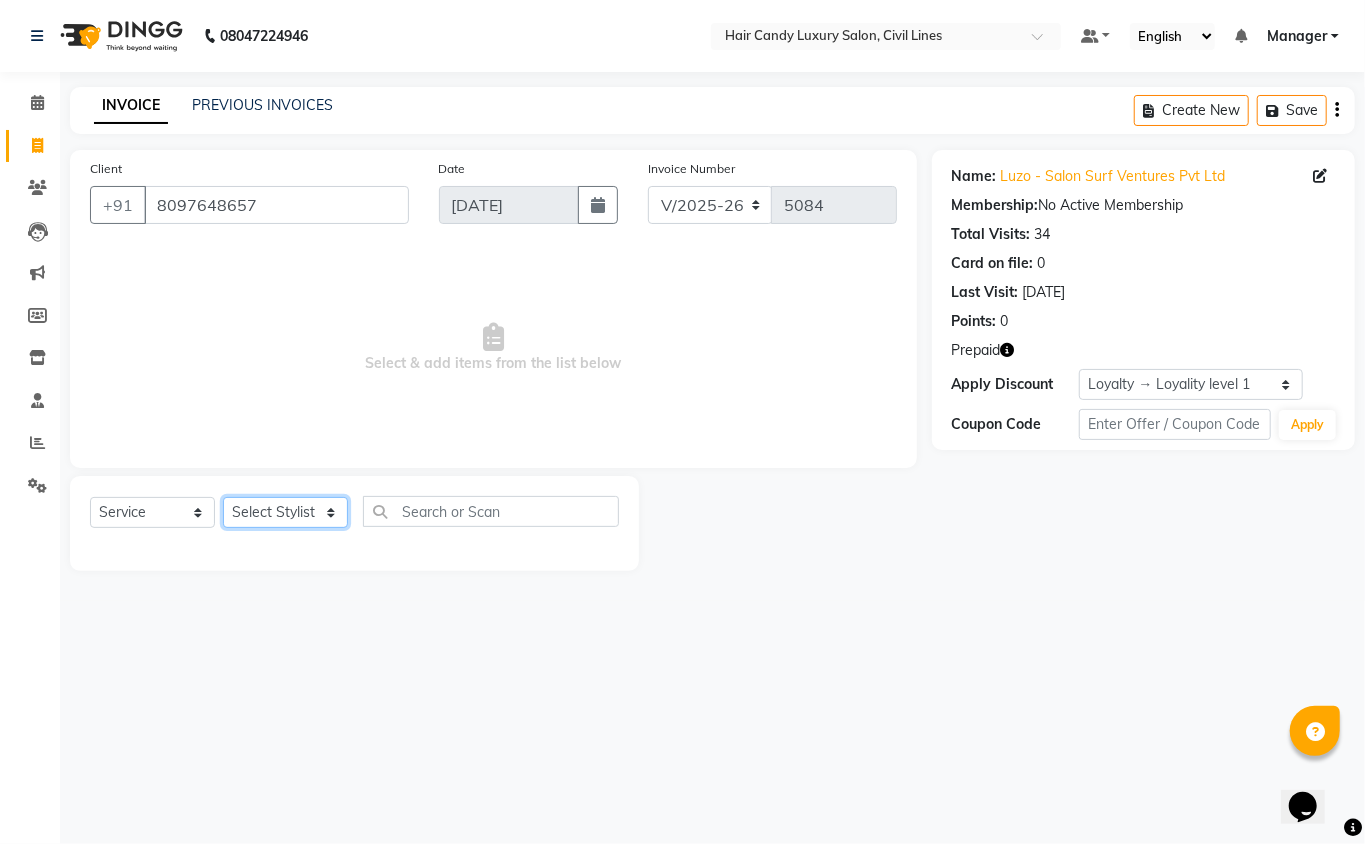 select on "47811" 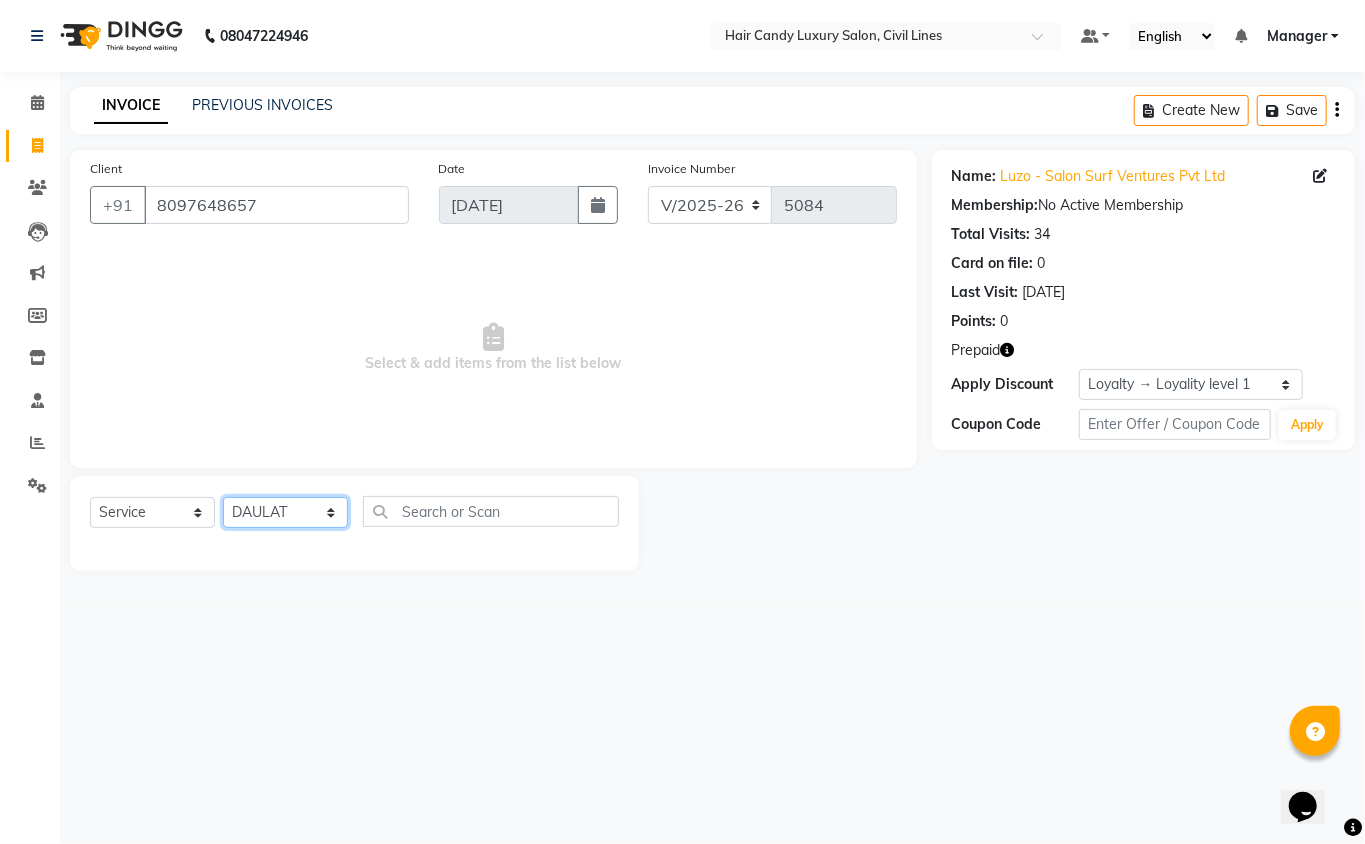 click on "Select Stylist [PERSON_NAME] [PERSON_NAME] [PERSON_NAME] counter sale Danish DAULAT faisal [PERSON_NAME] Manager [PERSON_NAME] mohd [PERSON_NAME] Owner-PRIYANKA [PERSON_NAME] pooja [PERSON_NAME] Reenu [PERSON_NAME] [PERSON_NAME] [PERSON_NAME] [PERSON_NAME] Shubh Shyam [PERSON_NAME] STOCK MANAGER [PERSON_NAME] vikas [PERSON_NAME]" 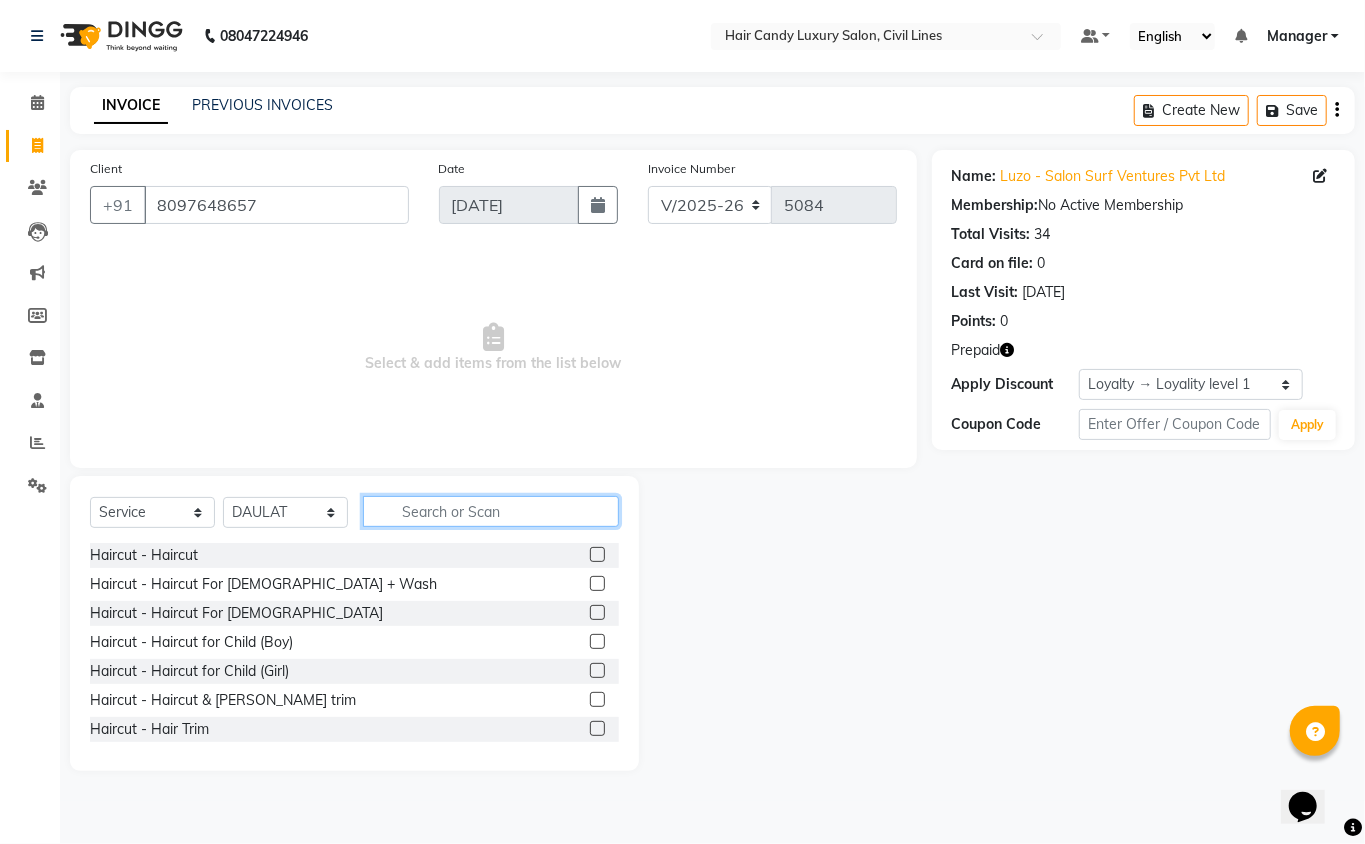 click 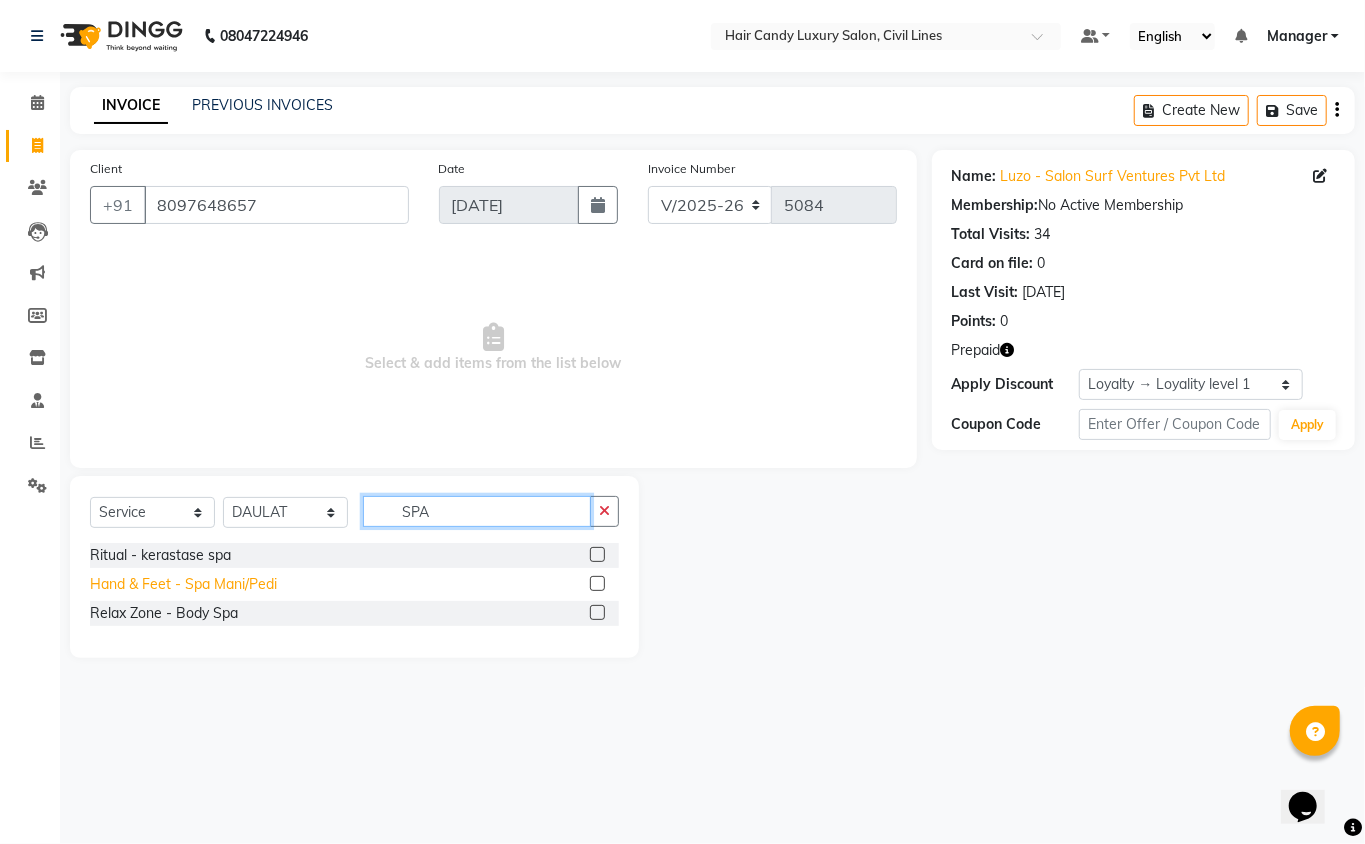 type on "SPA" 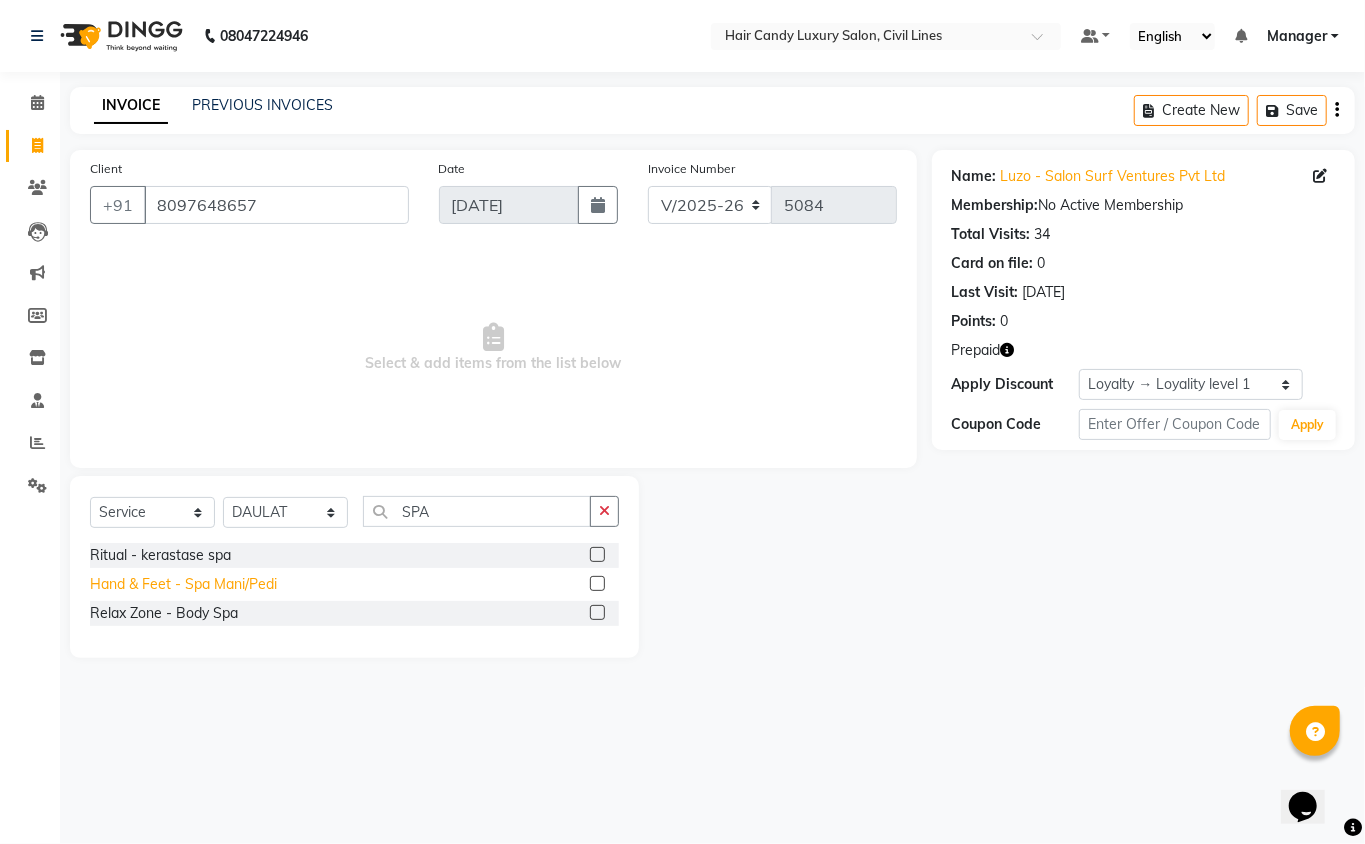 click on "Hand & Feet - Spa Mani/Pedi" 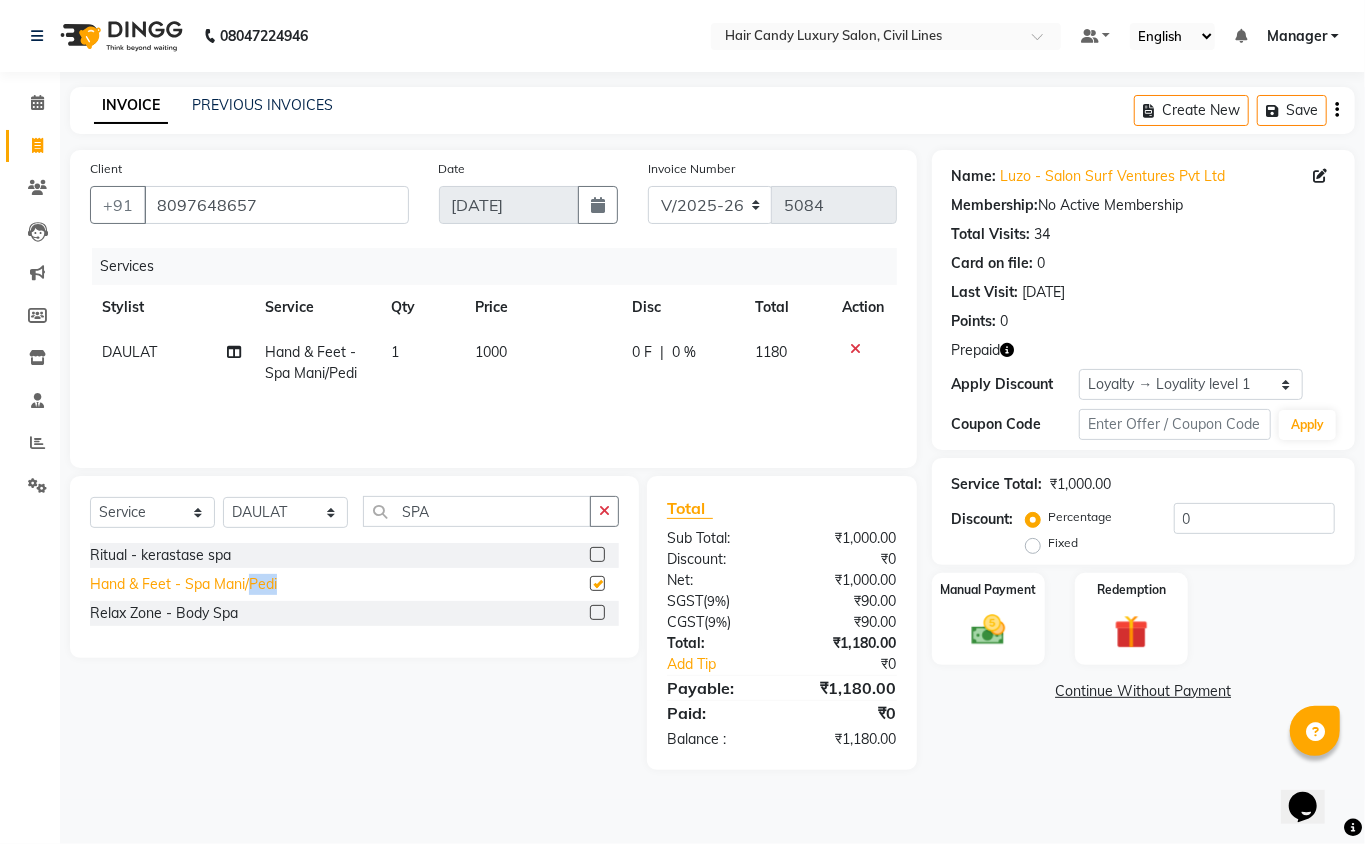 click on "Hand & Feet - Spa Mani/Pedi" 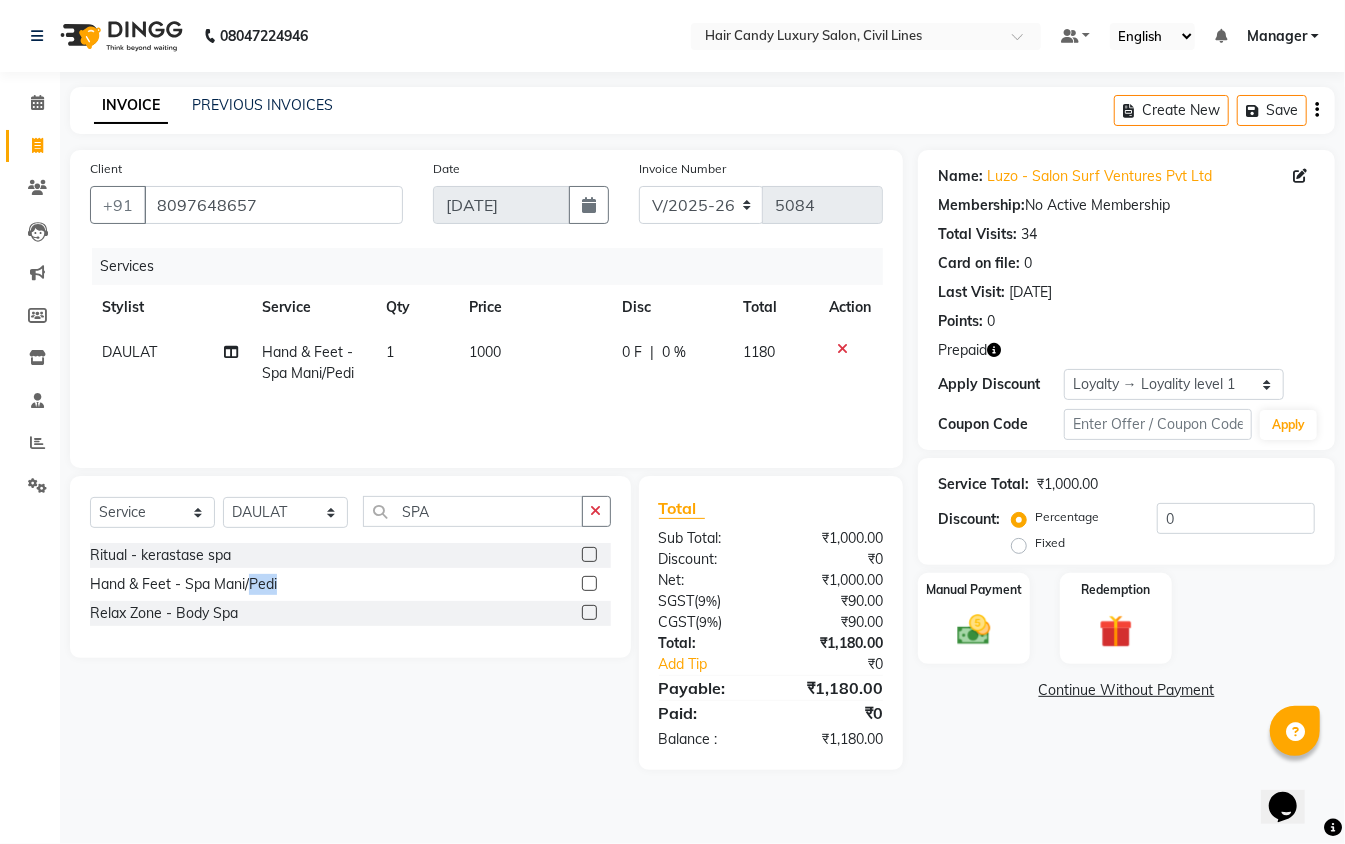 checkbox on "false" 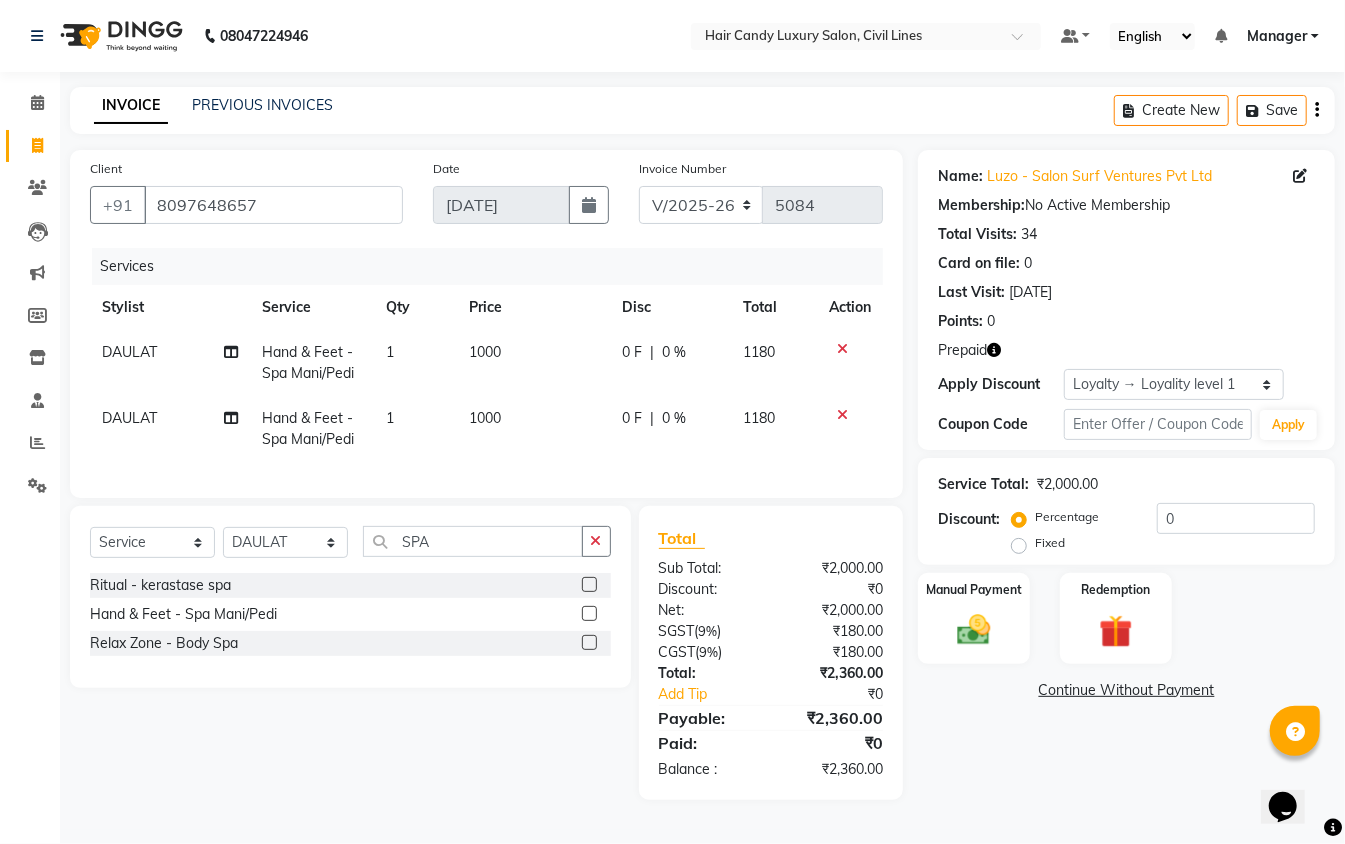 click 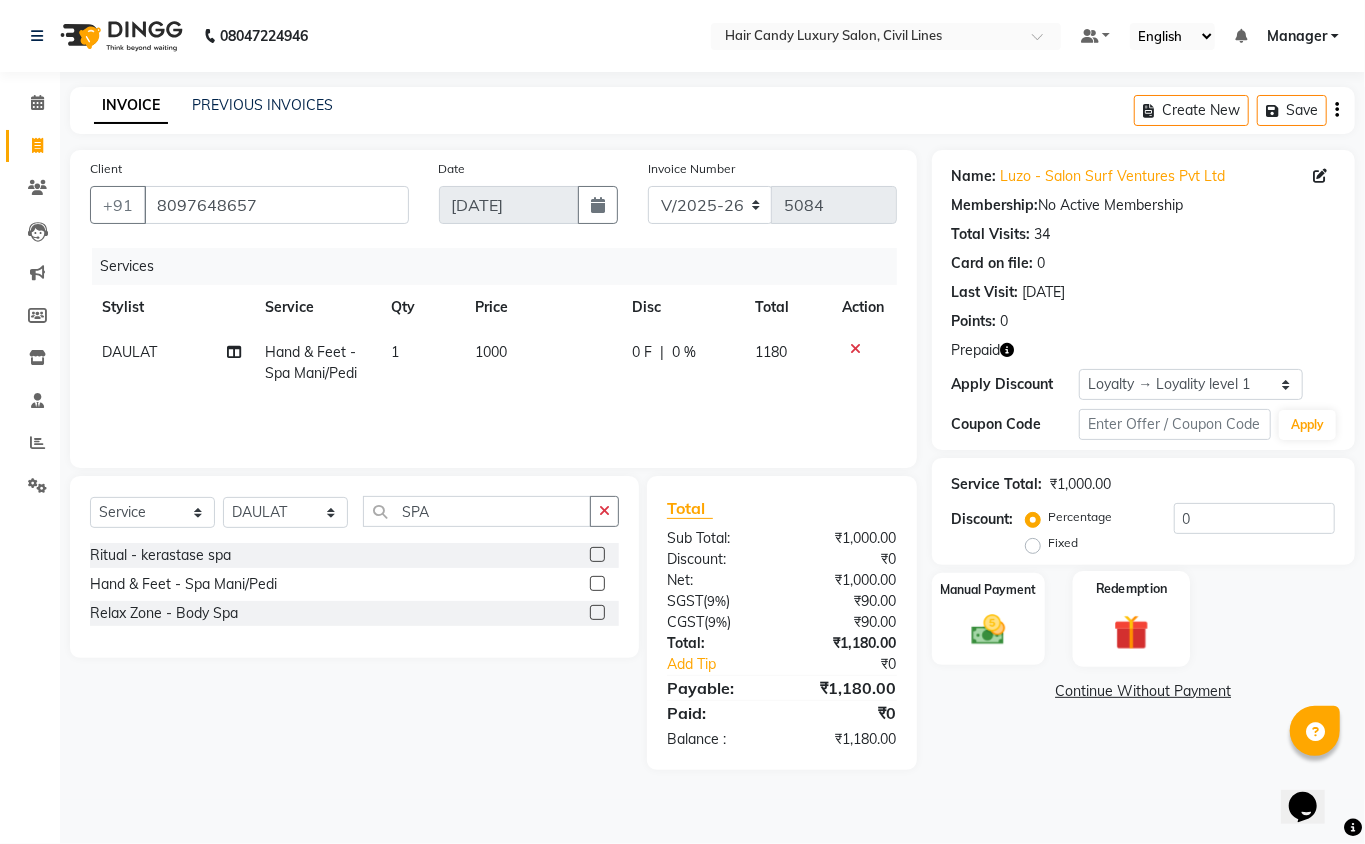 drag, startPoint x: 1149, startPoint y: 630, endPoint x: 1145, endPoint y: 656, distance: 26.305893 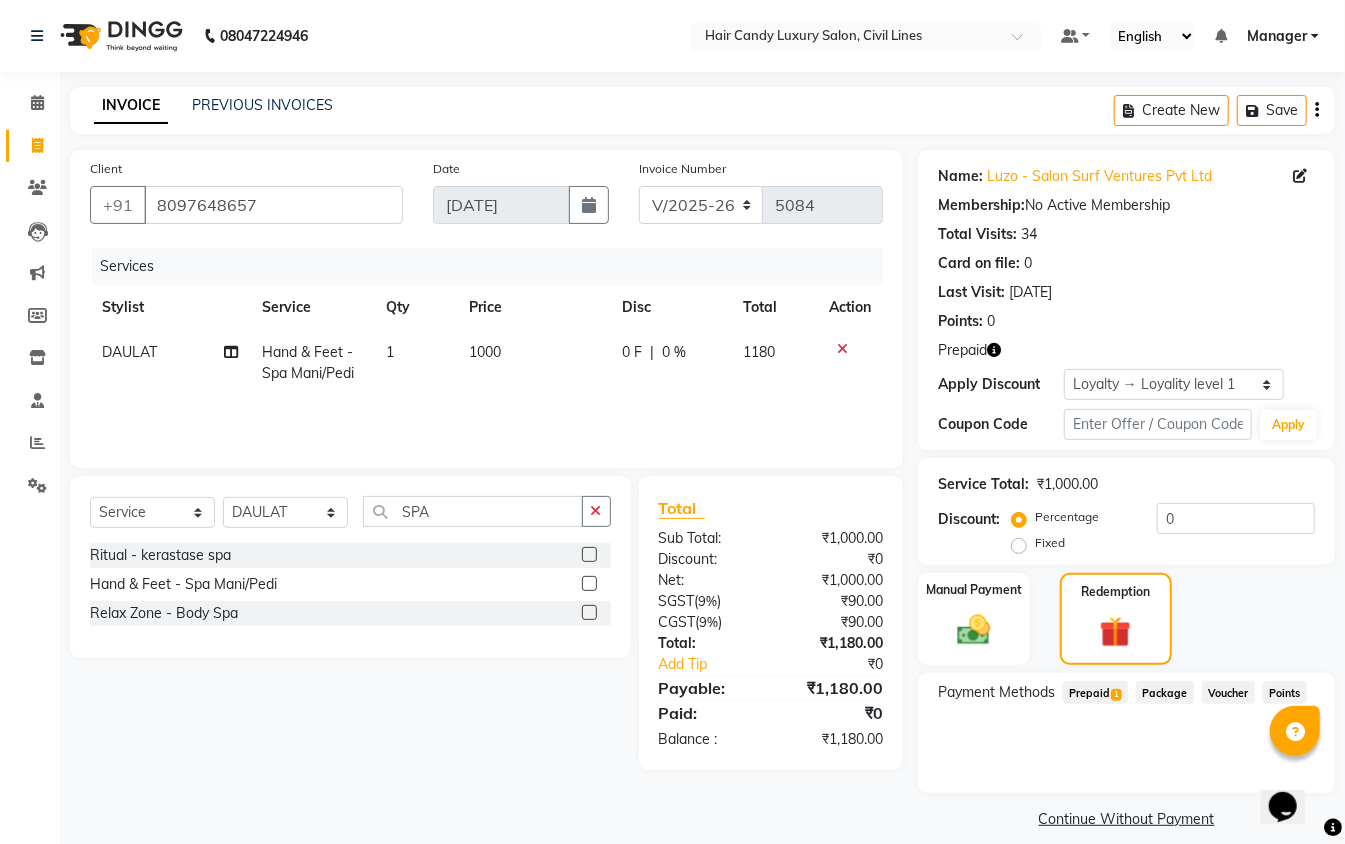 click on "Prepaid  1" 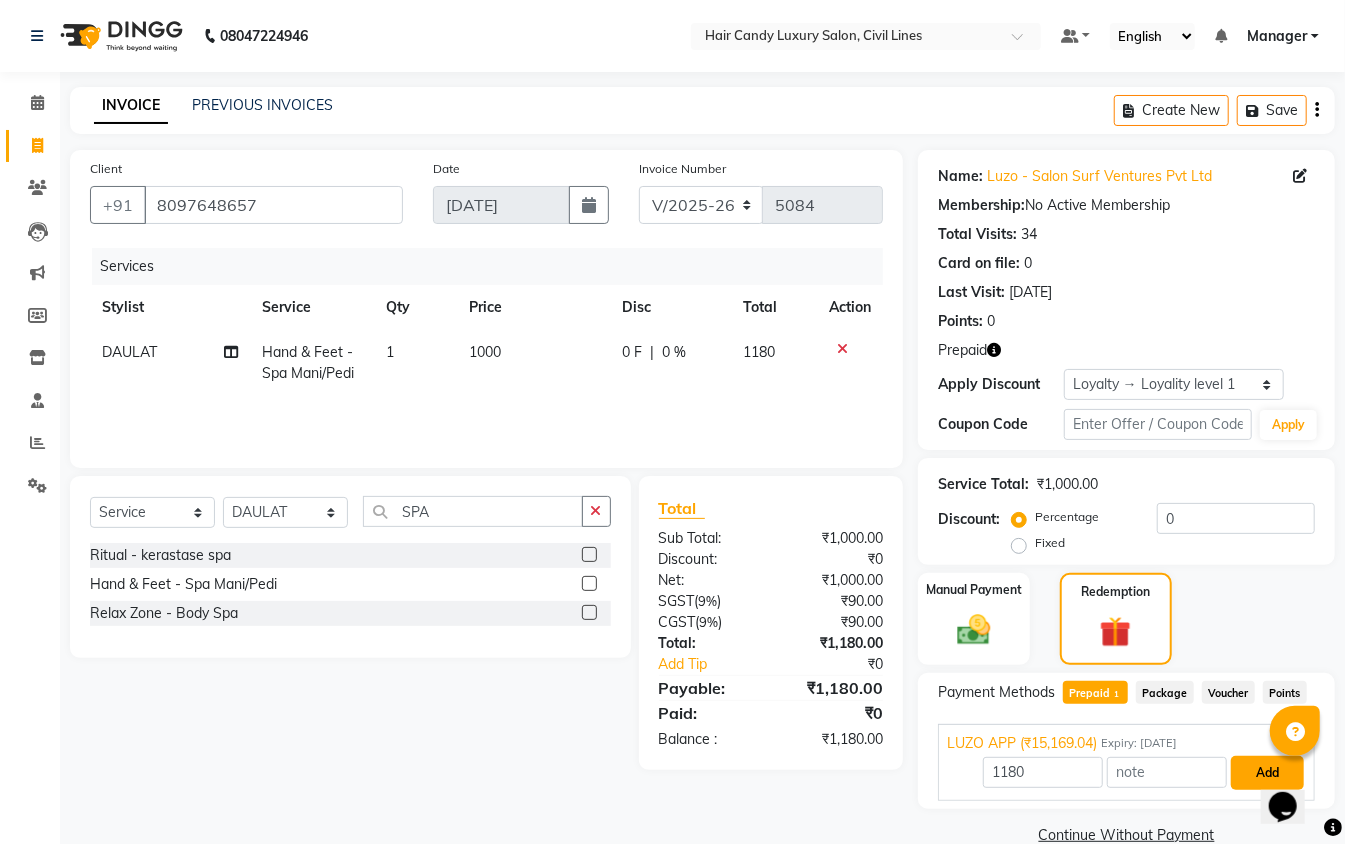 click on "Add" at bounding box center [1267, 773] 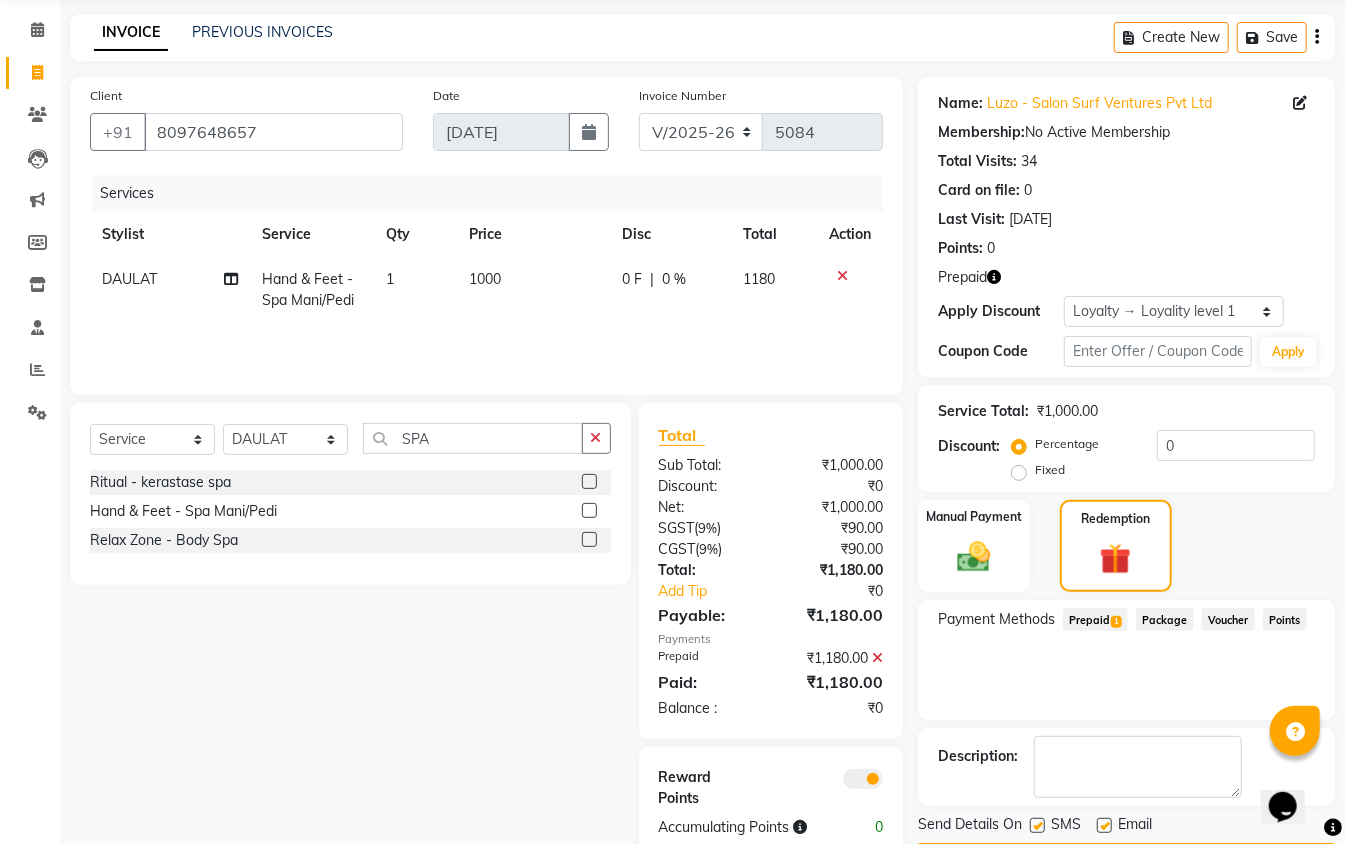 scroll, scrollTop: 134, scrollLeft: 0, axis: vertical 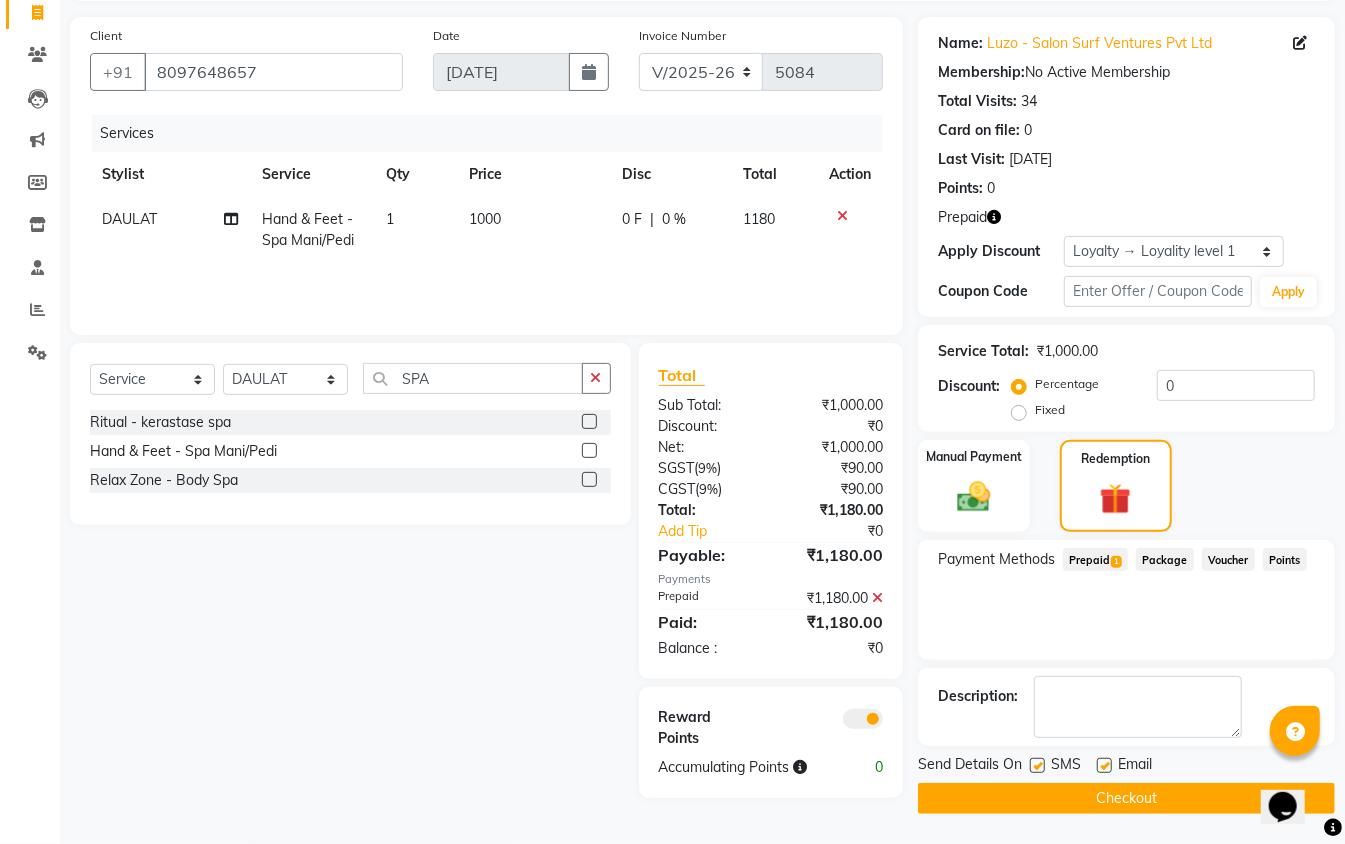 click 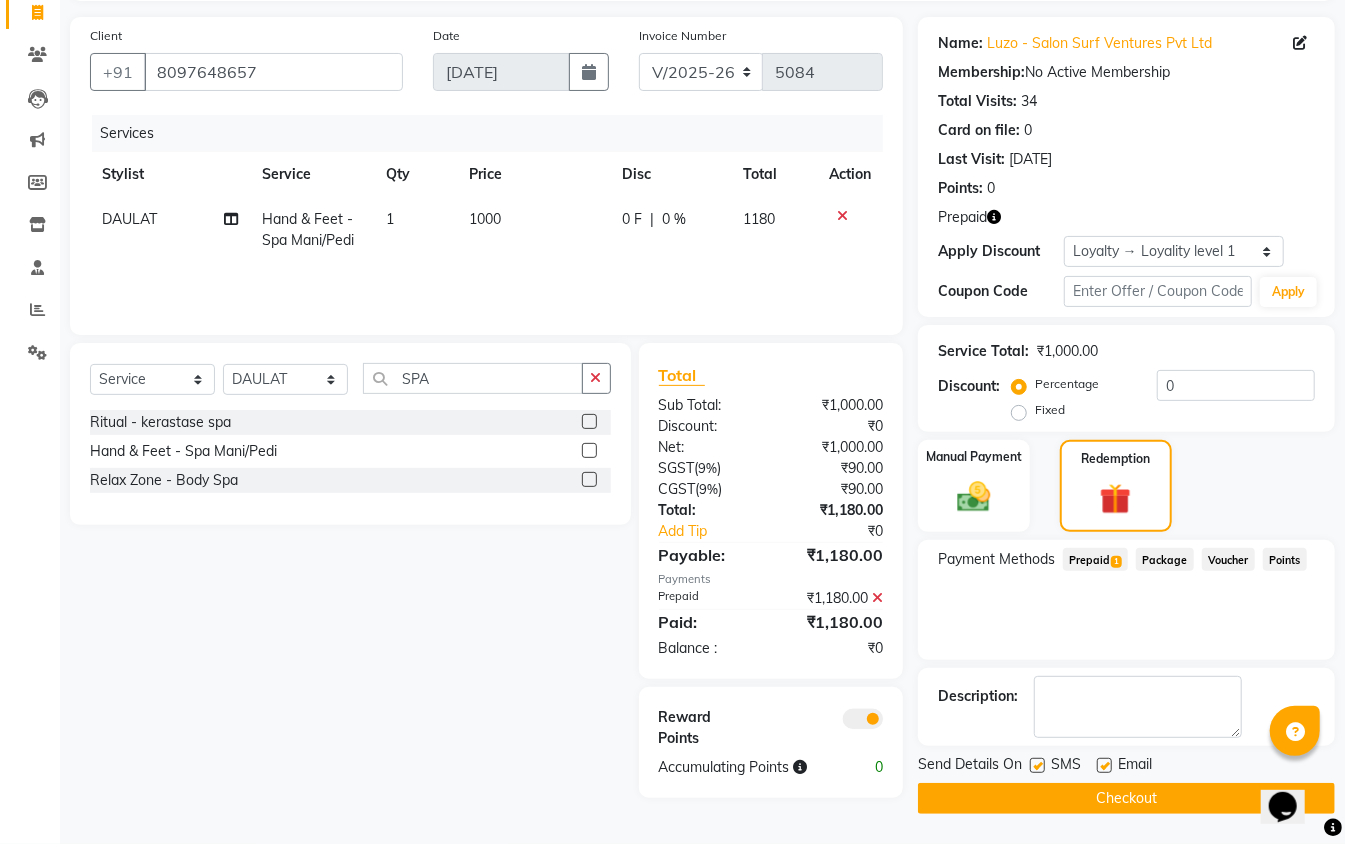 click 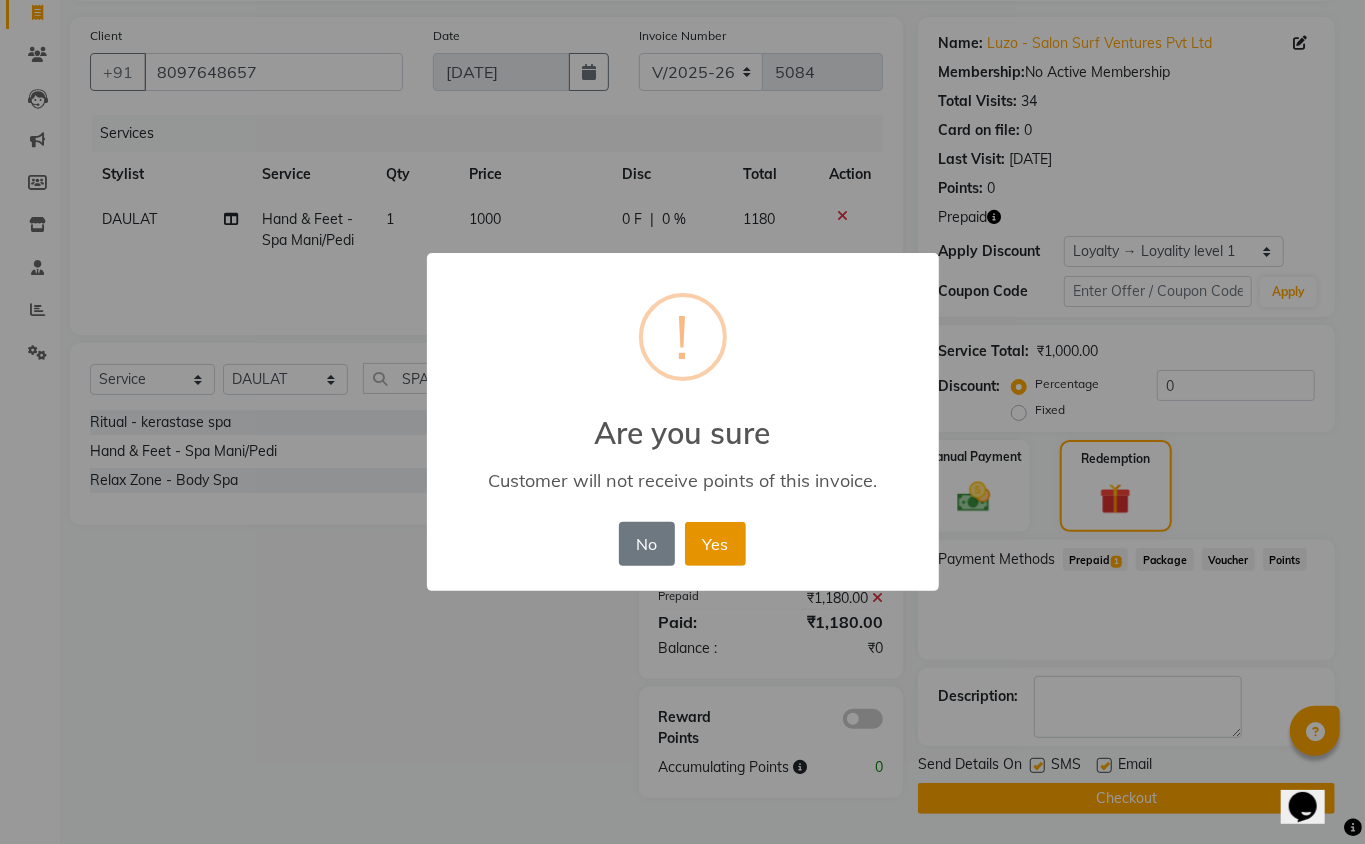 click on "Yes" at bounding box center (715, 544) 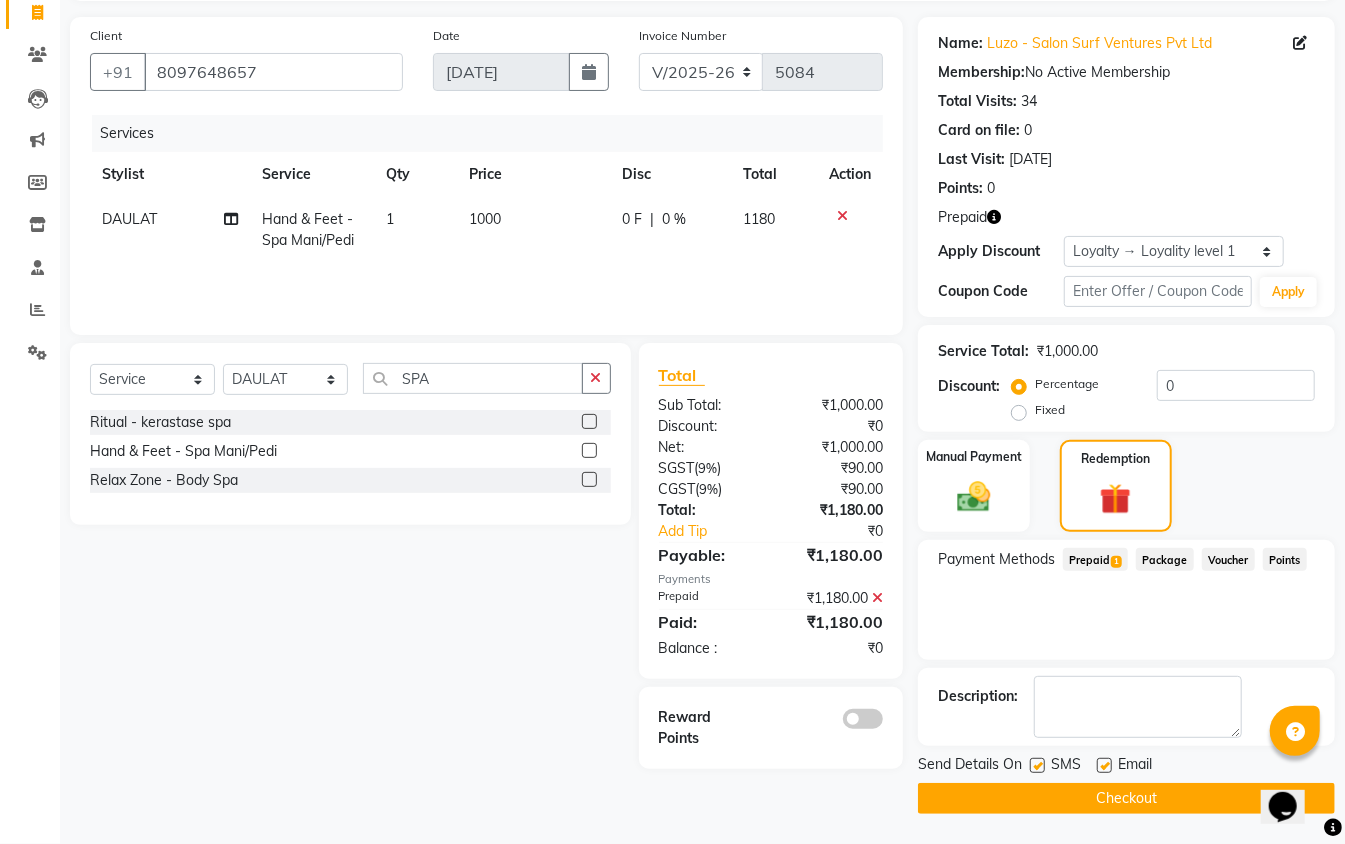 click 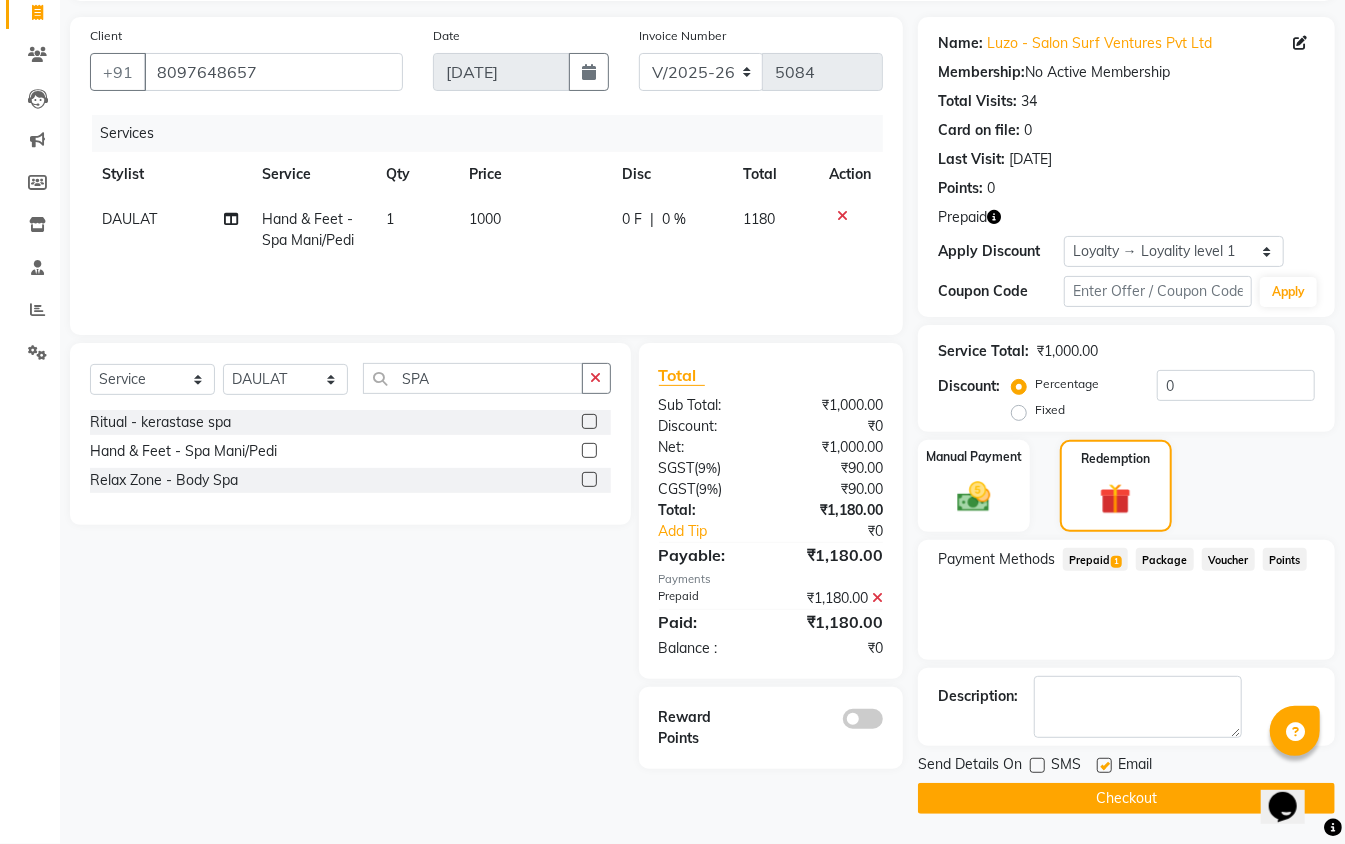 click 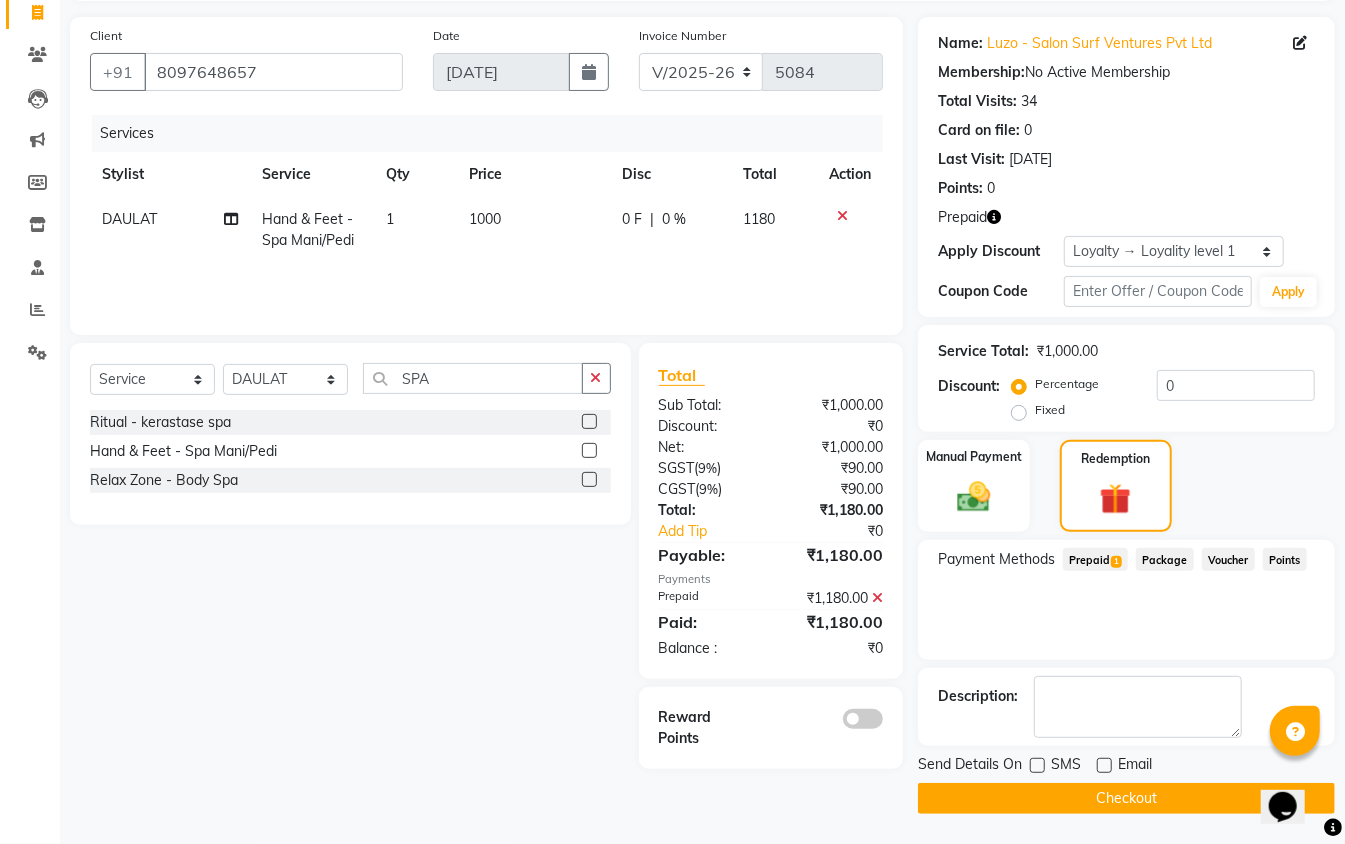 click on "Checkout" 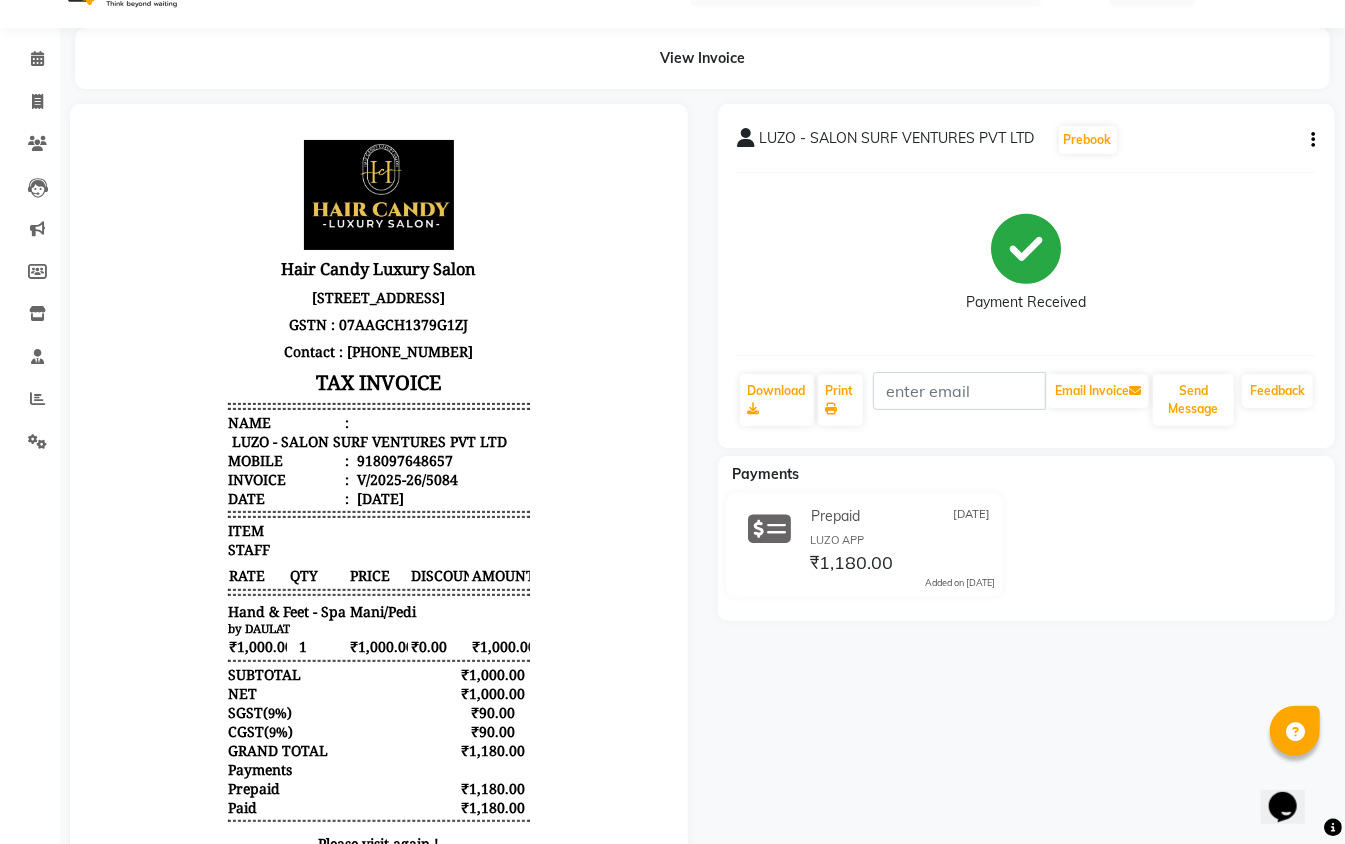 scroll, scrollTop: 0, scrollLeft: 0, axis: both 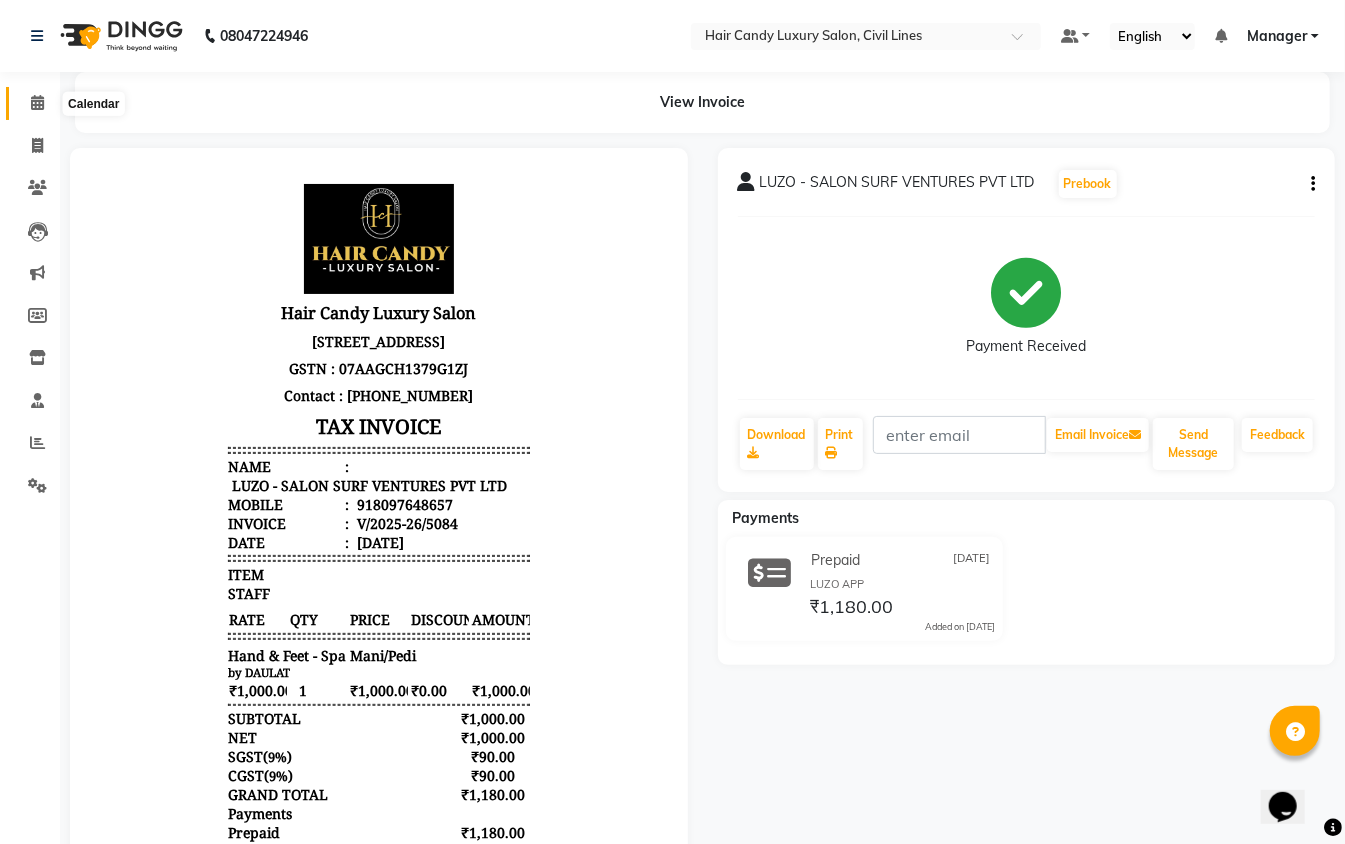 click 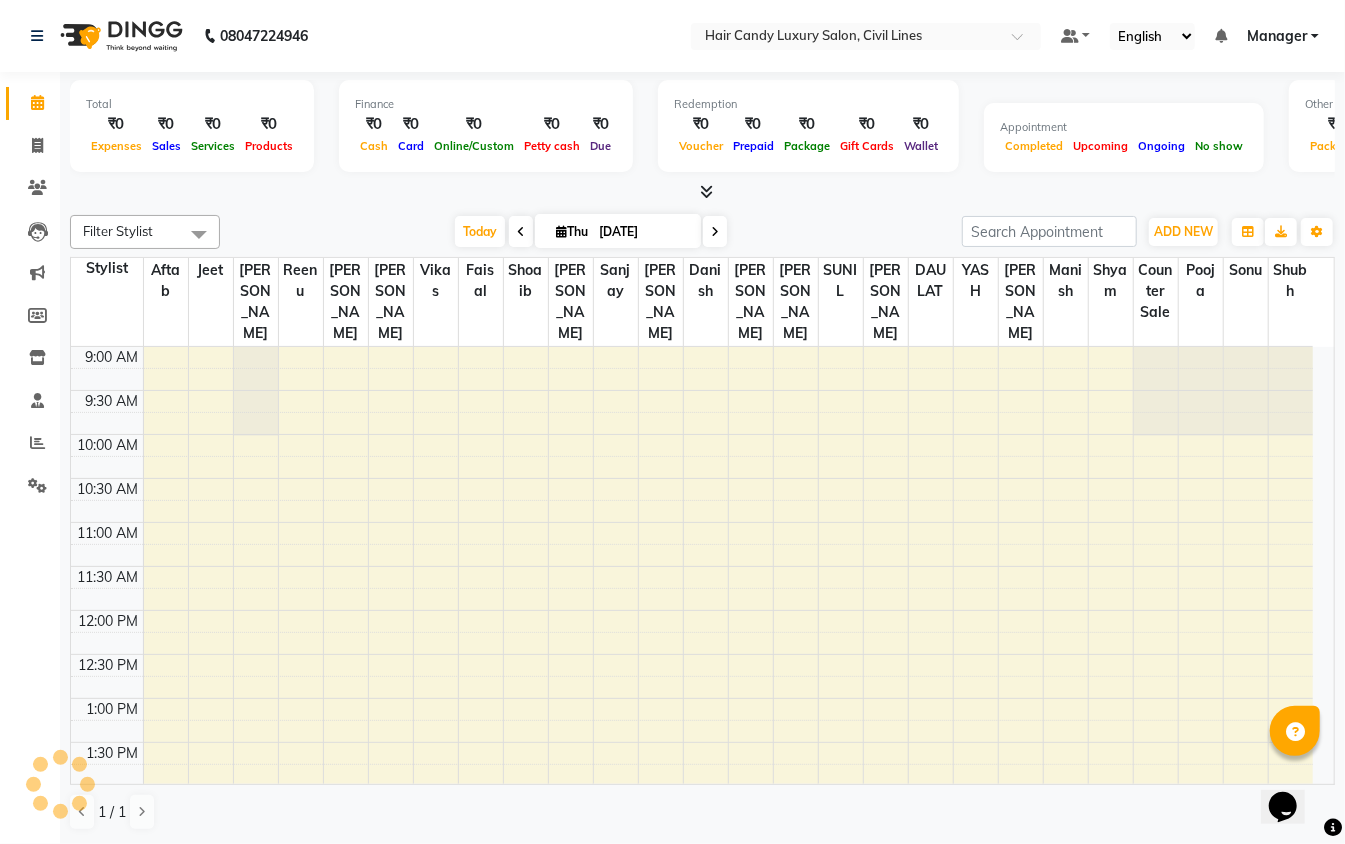 scroll, scrollTop: 0, scrollLeft: 0, axis: both 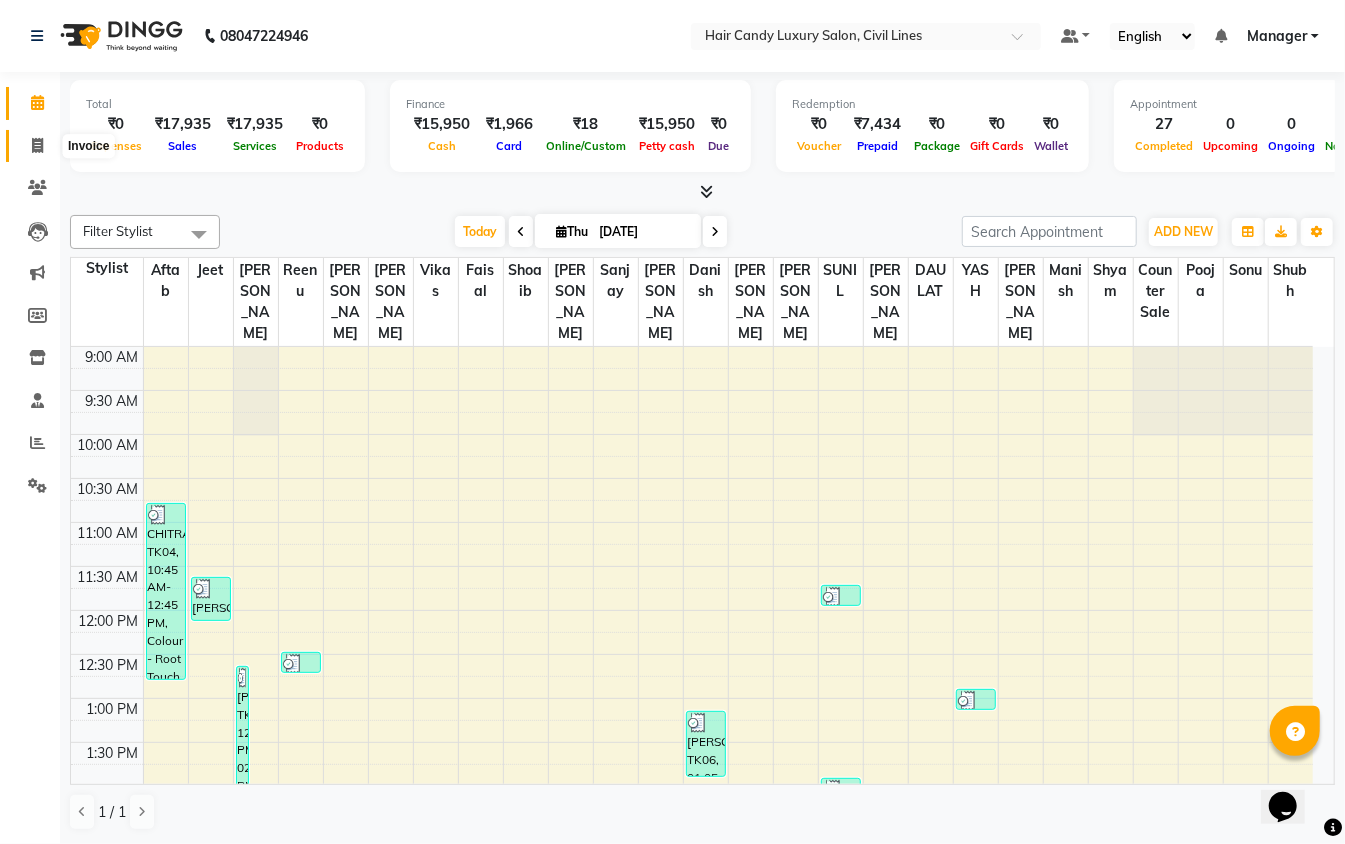 click 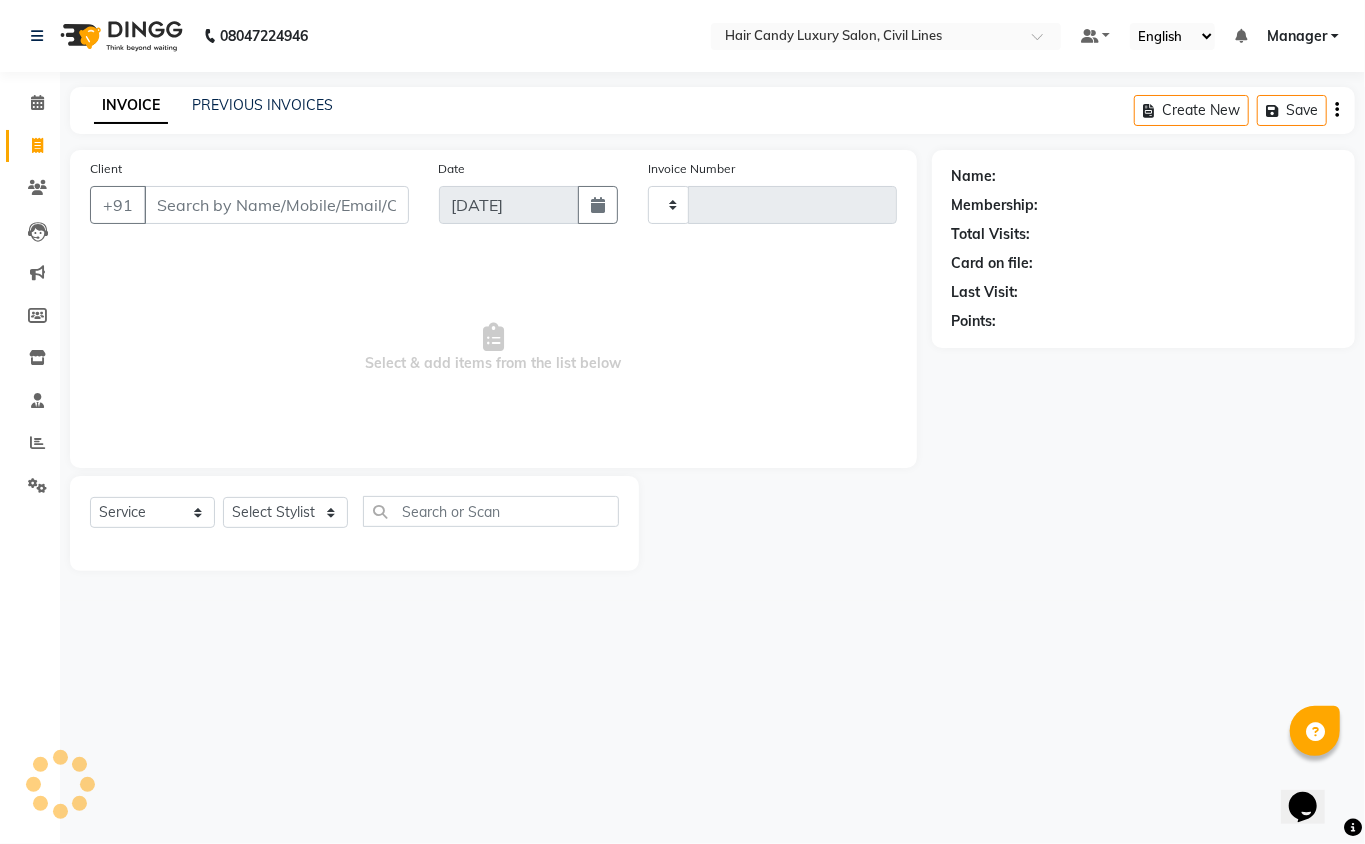 type on "5085" 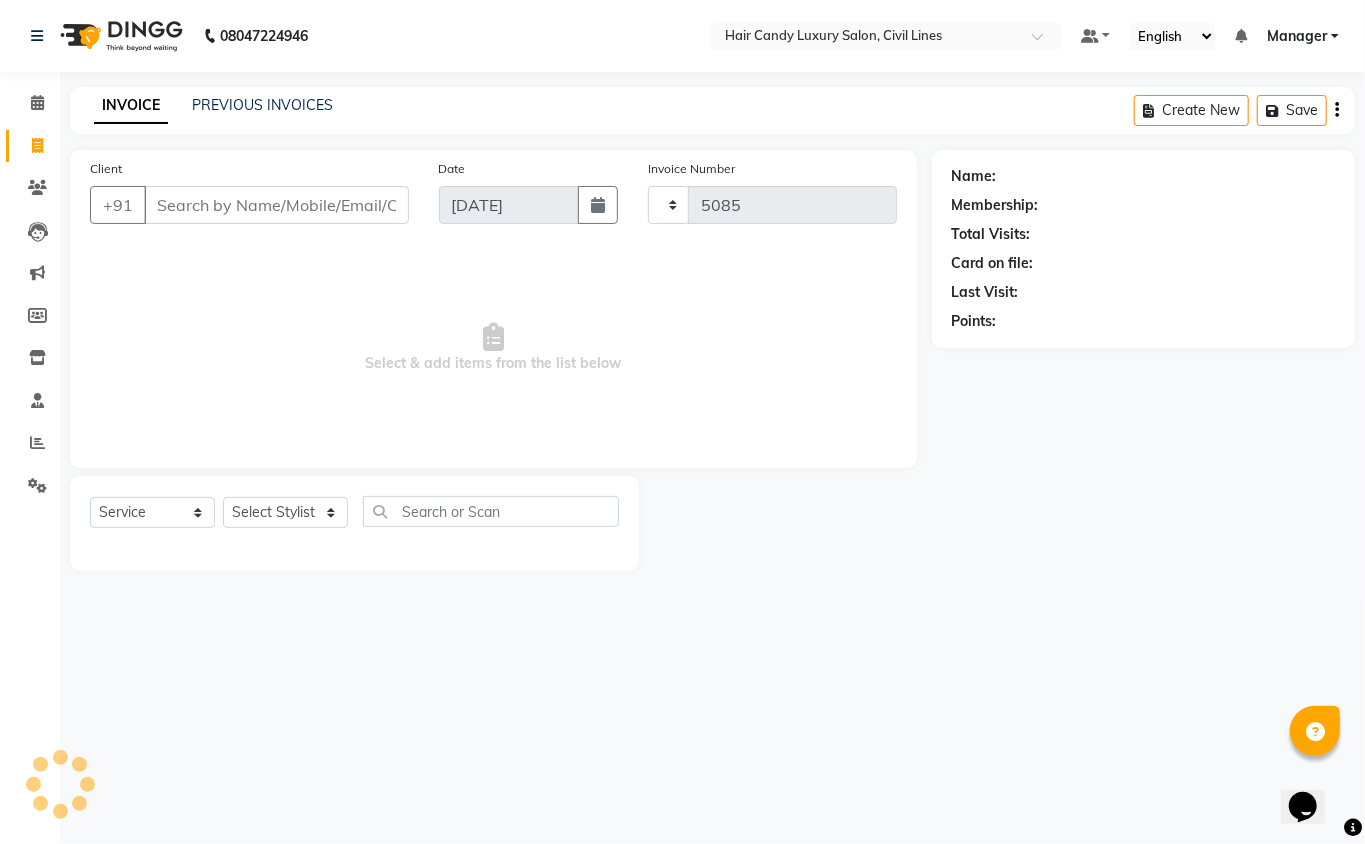 select on "6308" 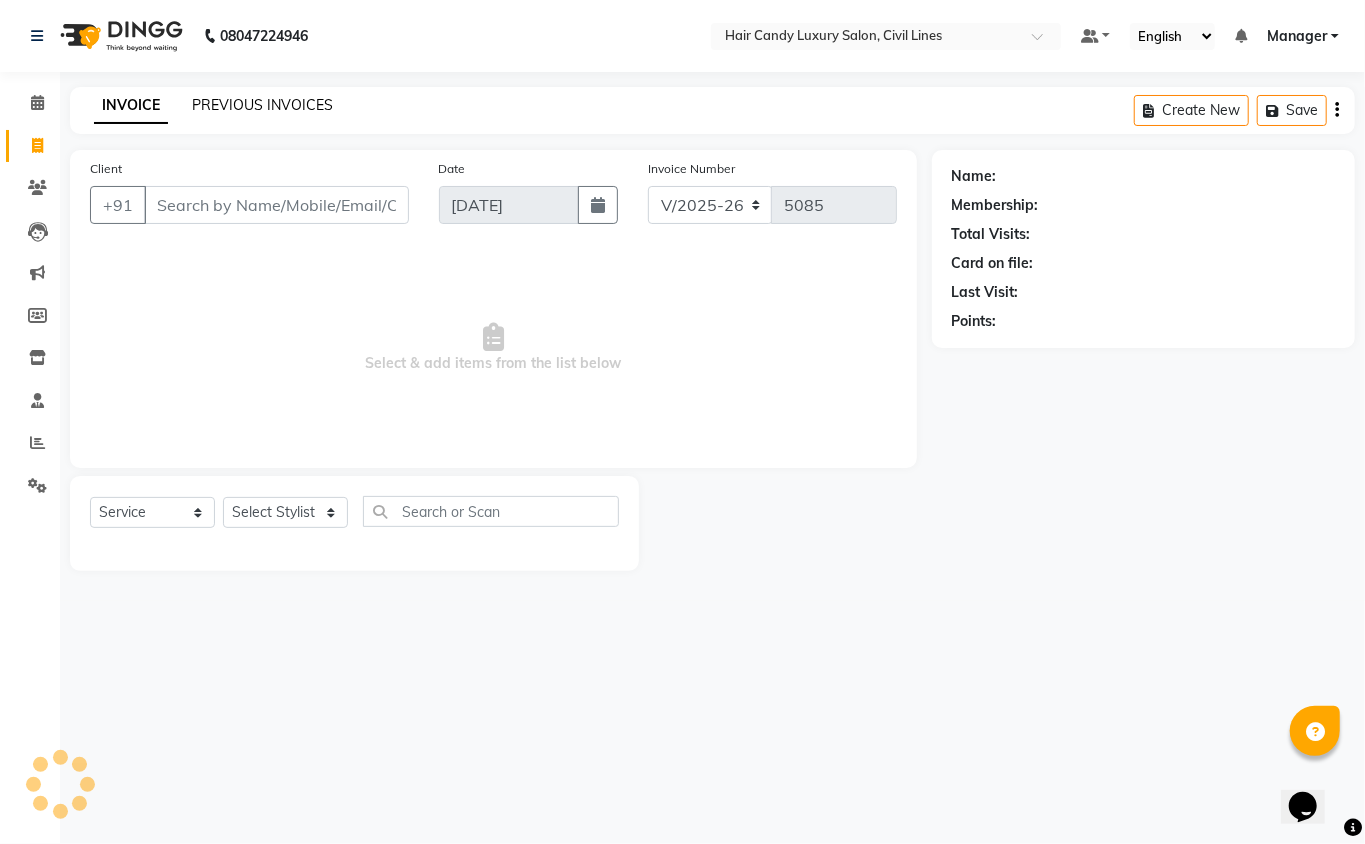click on "PREVIOUS INVOICES" 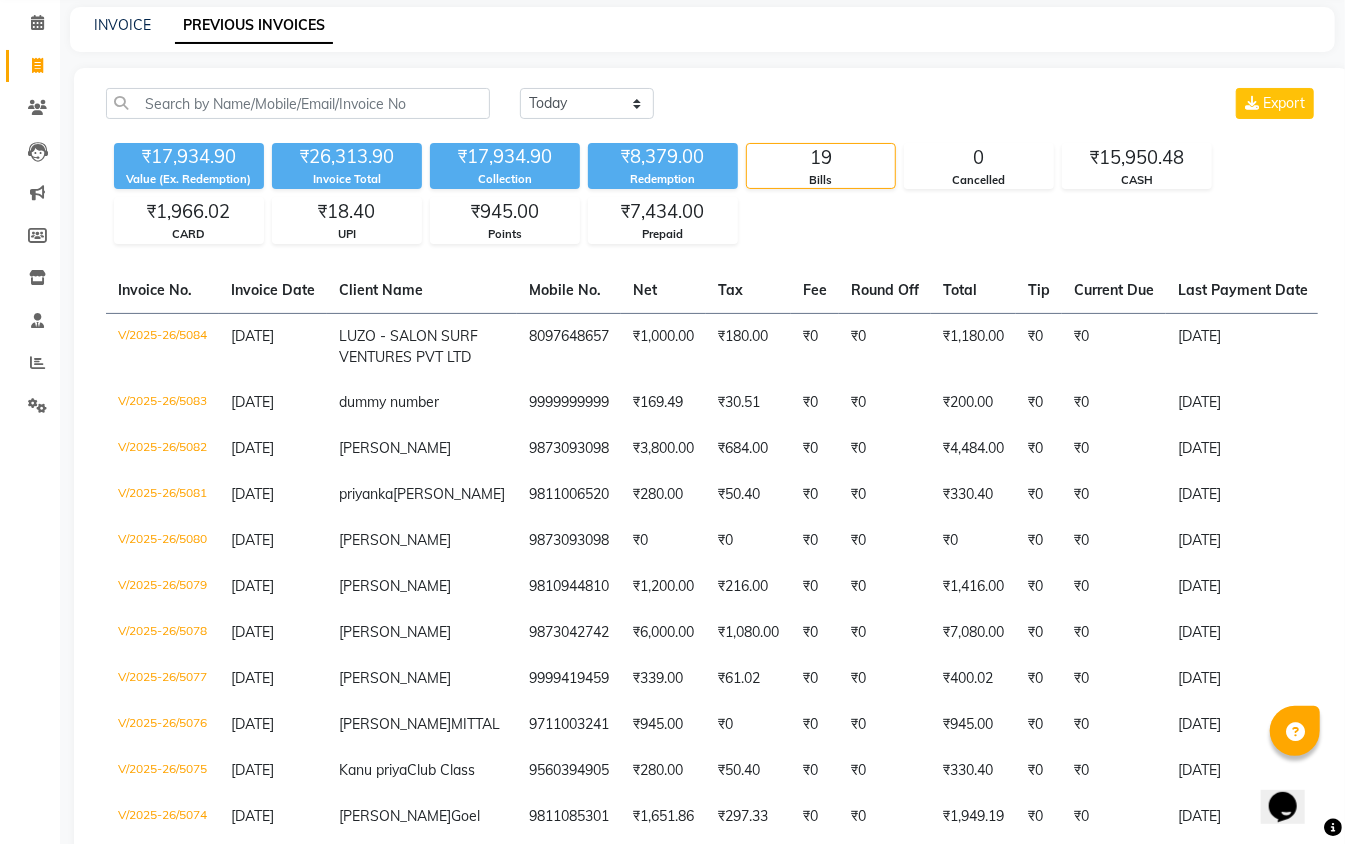 scroll, scrollTop: 0, scrollLeft: 0, axis: both 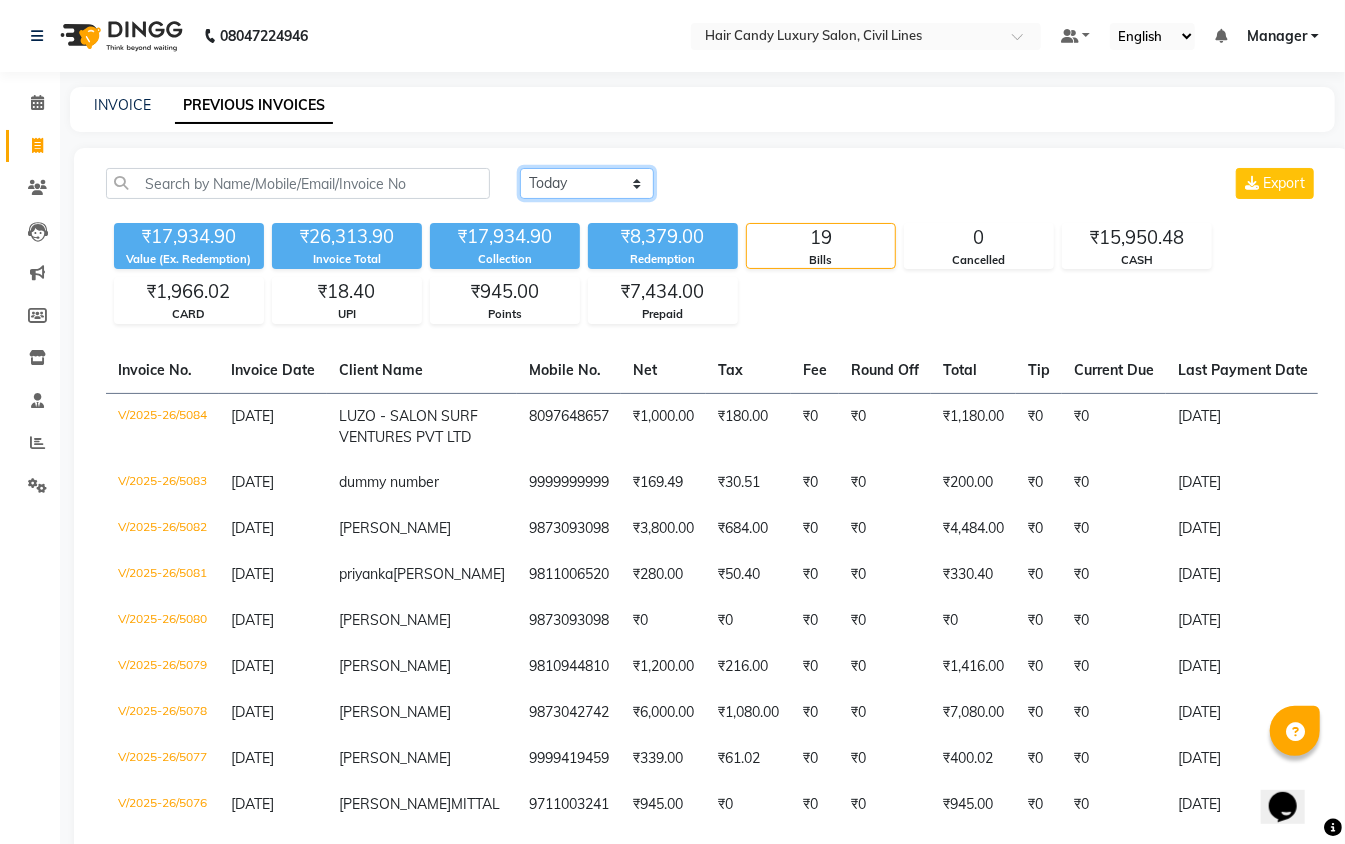 click on "Today Yesterday Custom Range" 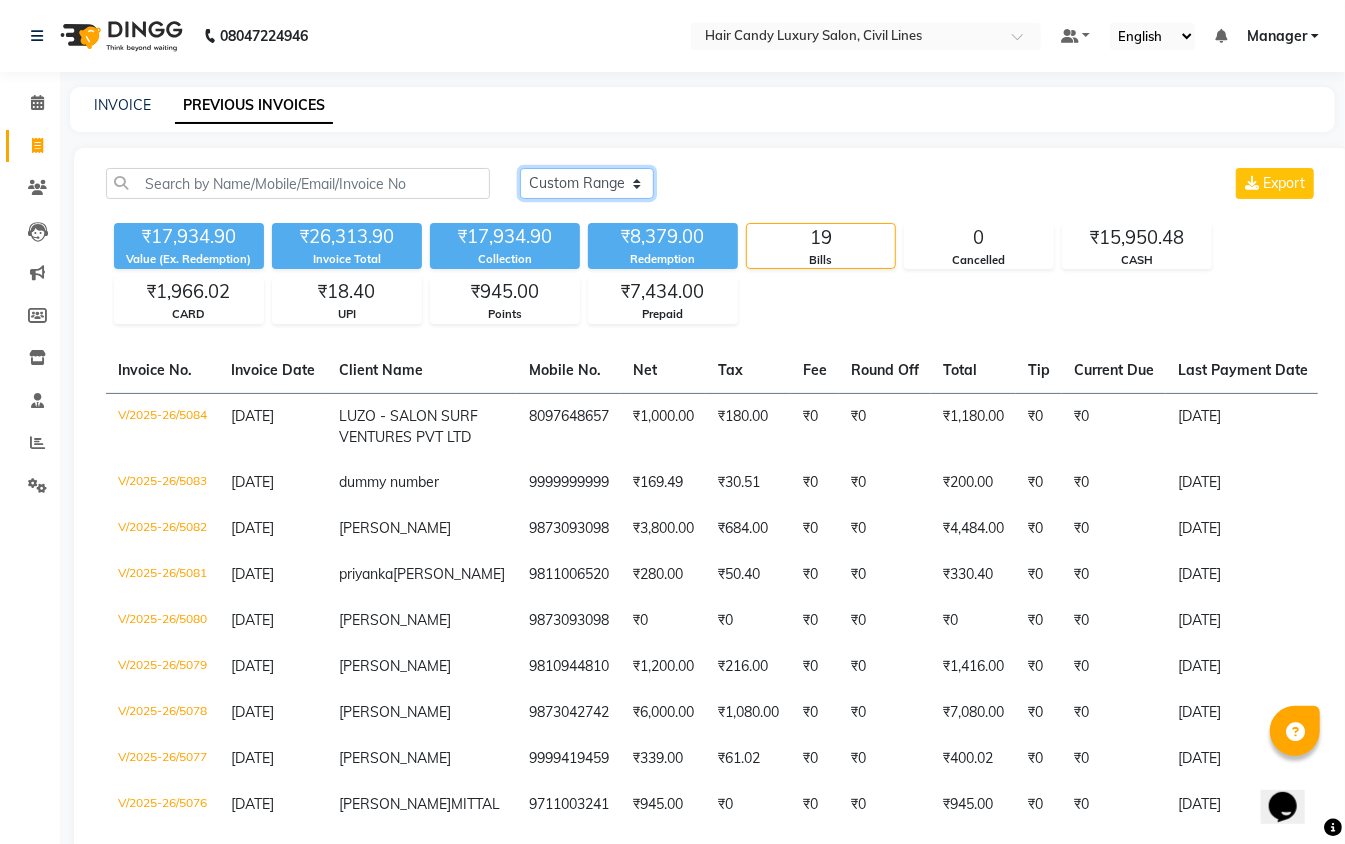 click on "Today Yesterday Custom Range" 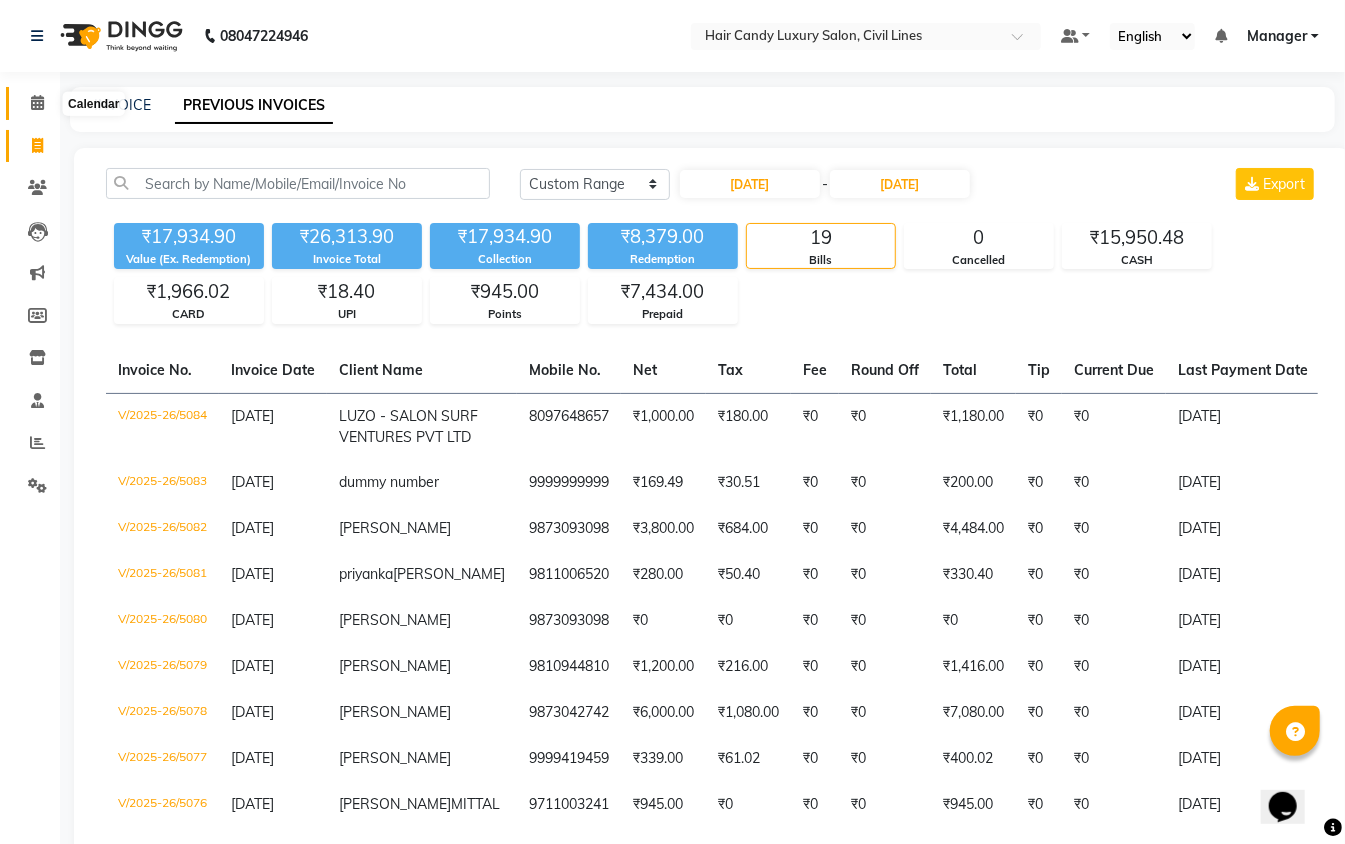 click 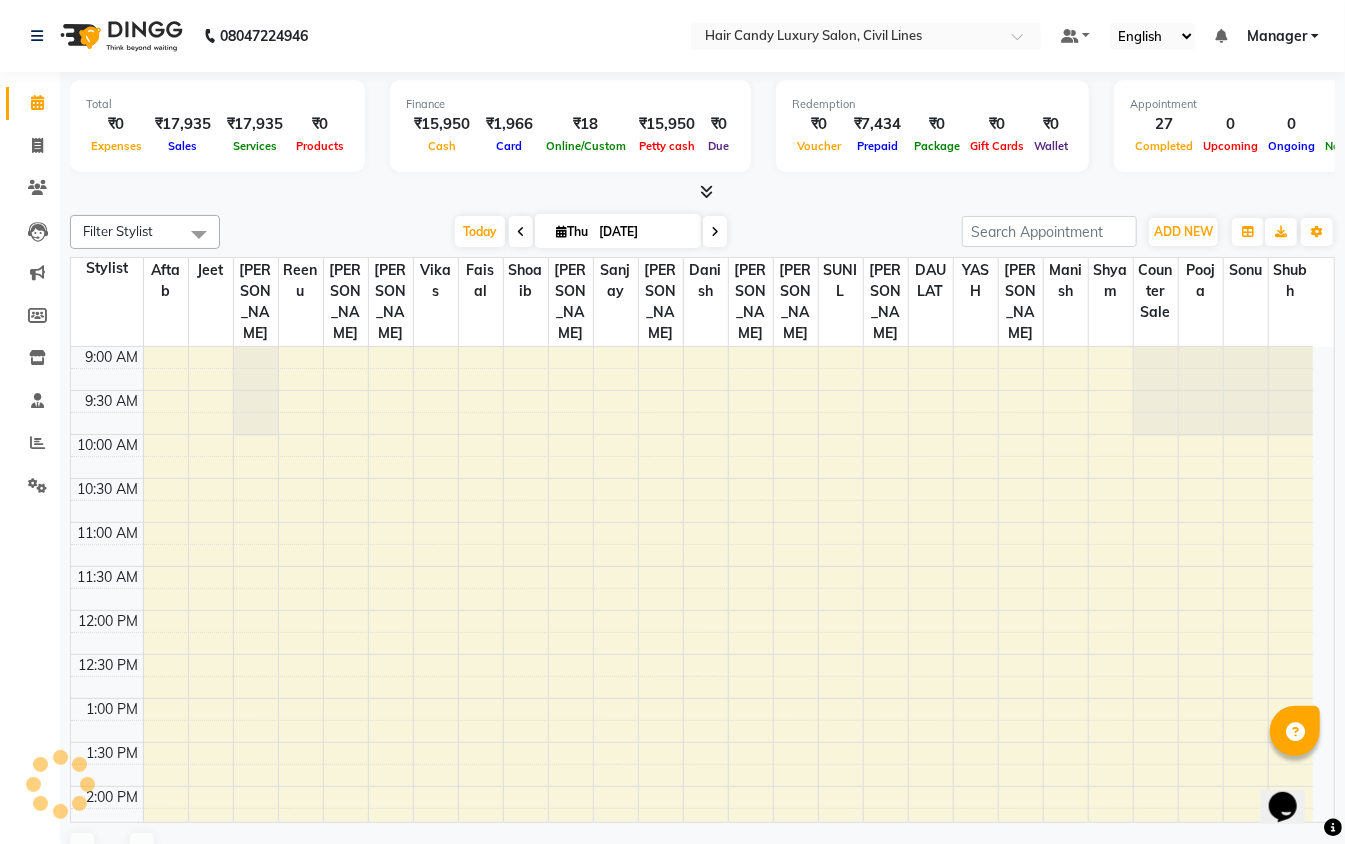 scroll, scrollTop: 0, scrollLeft: 0, axis: both 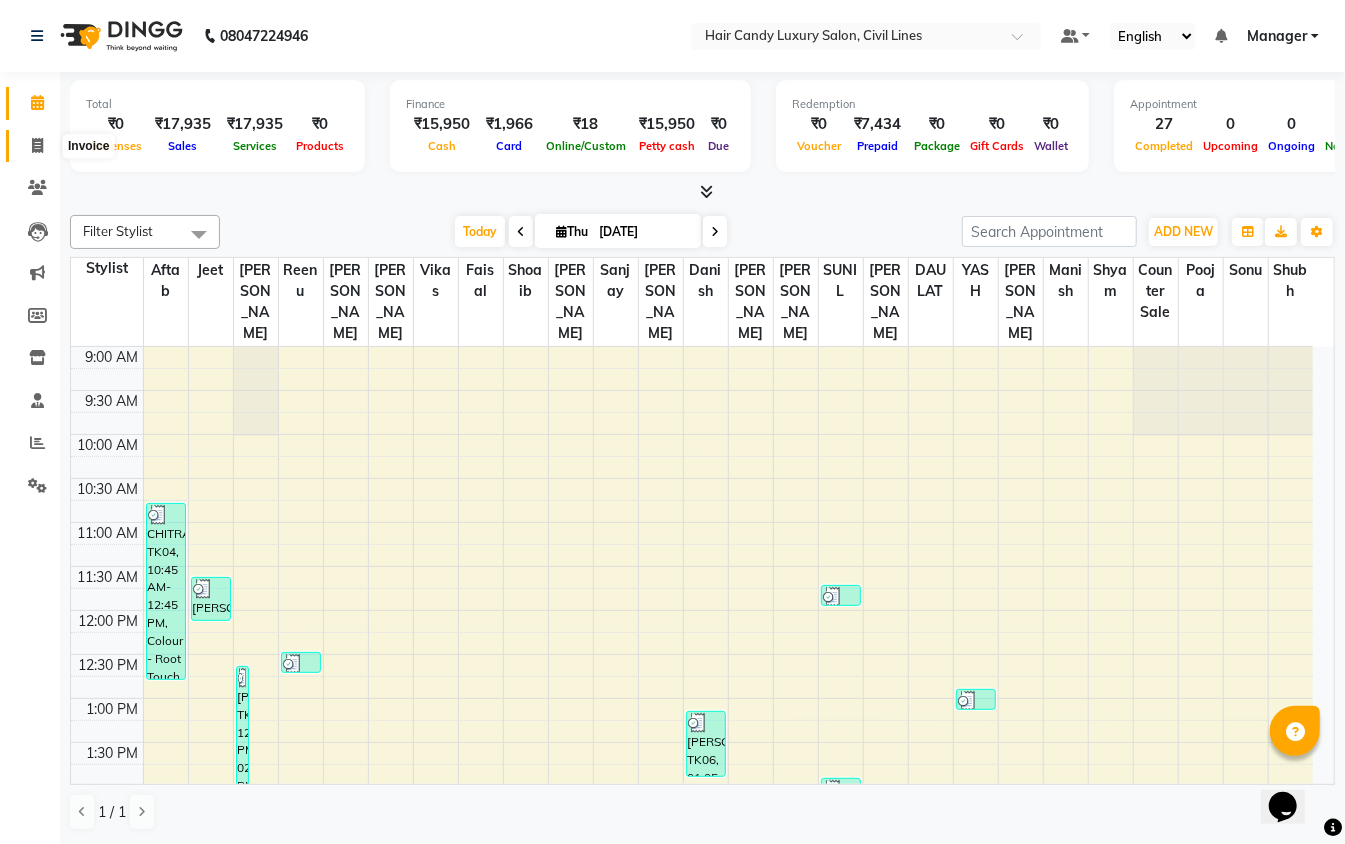 click 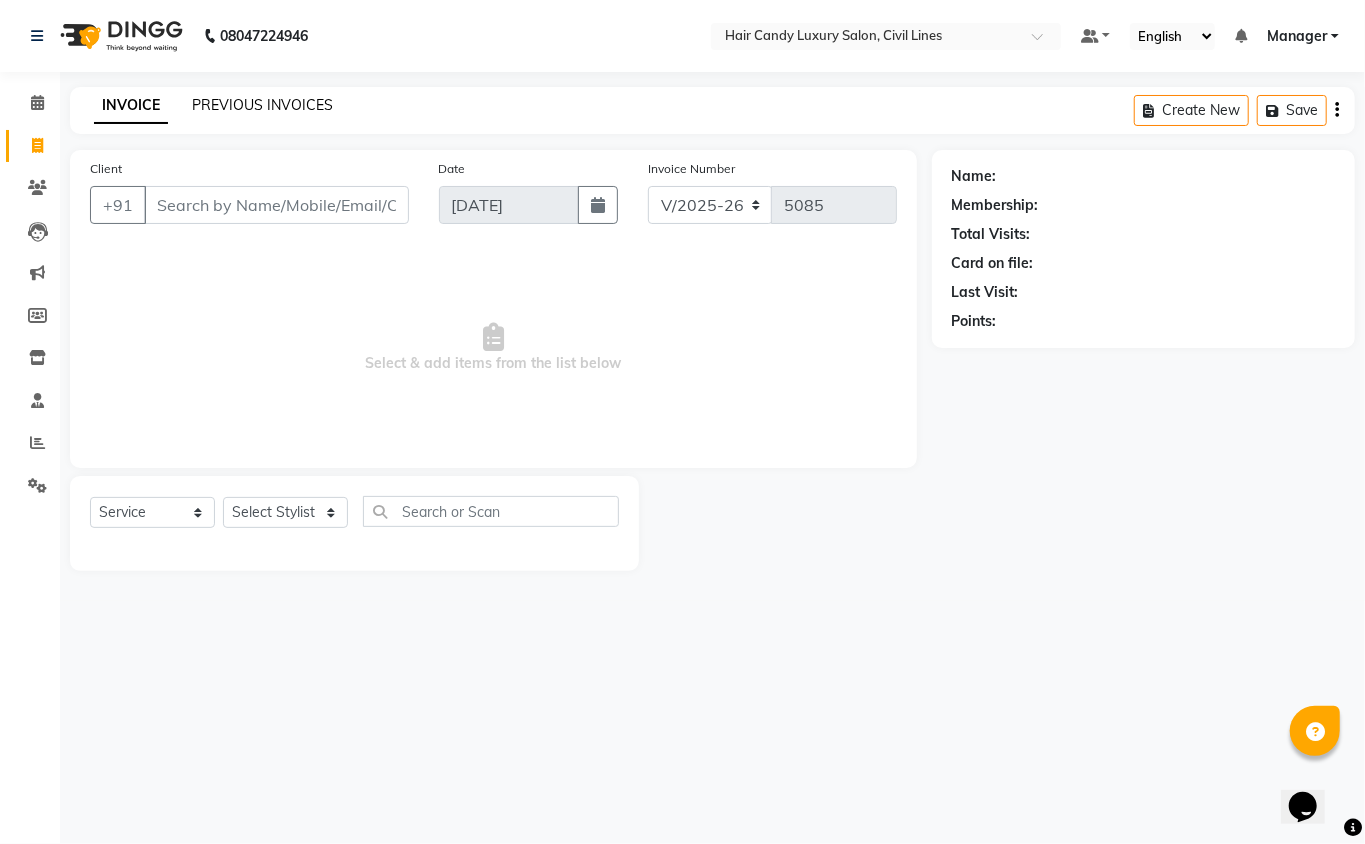 click on "PREVIOUS INVOICES" 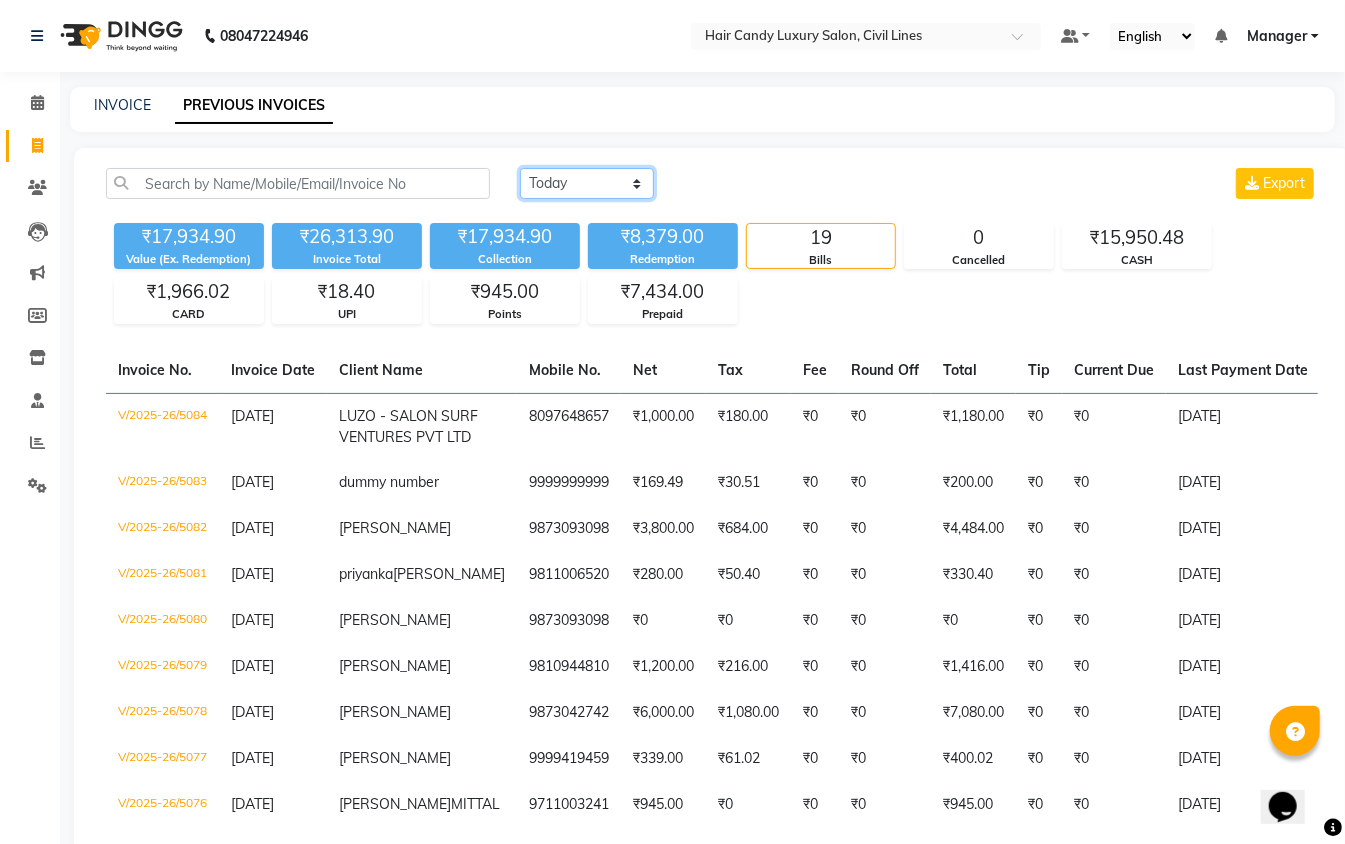 click on "Today Yesterday Custom Range" 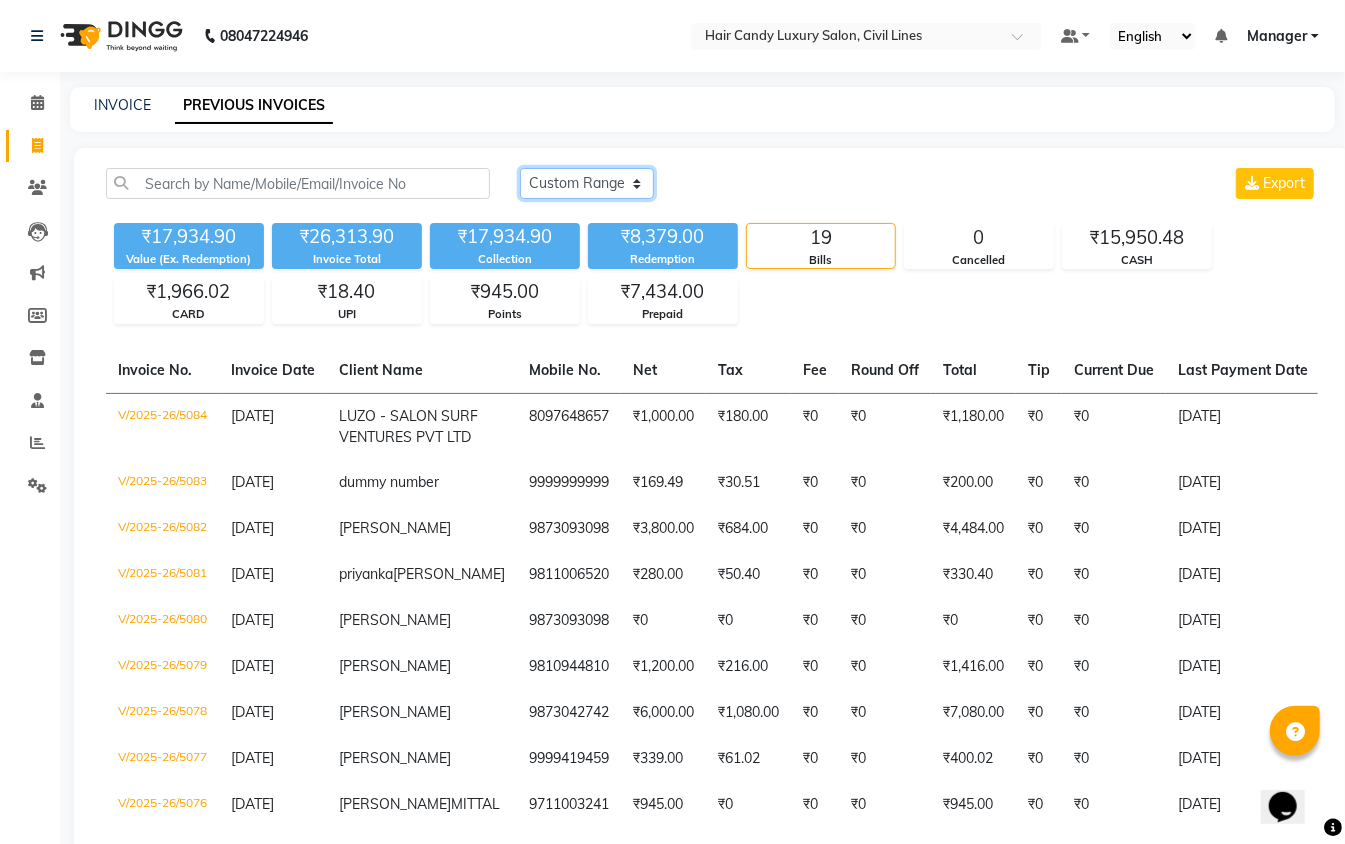 click on "Today Yesterday Custom Range" 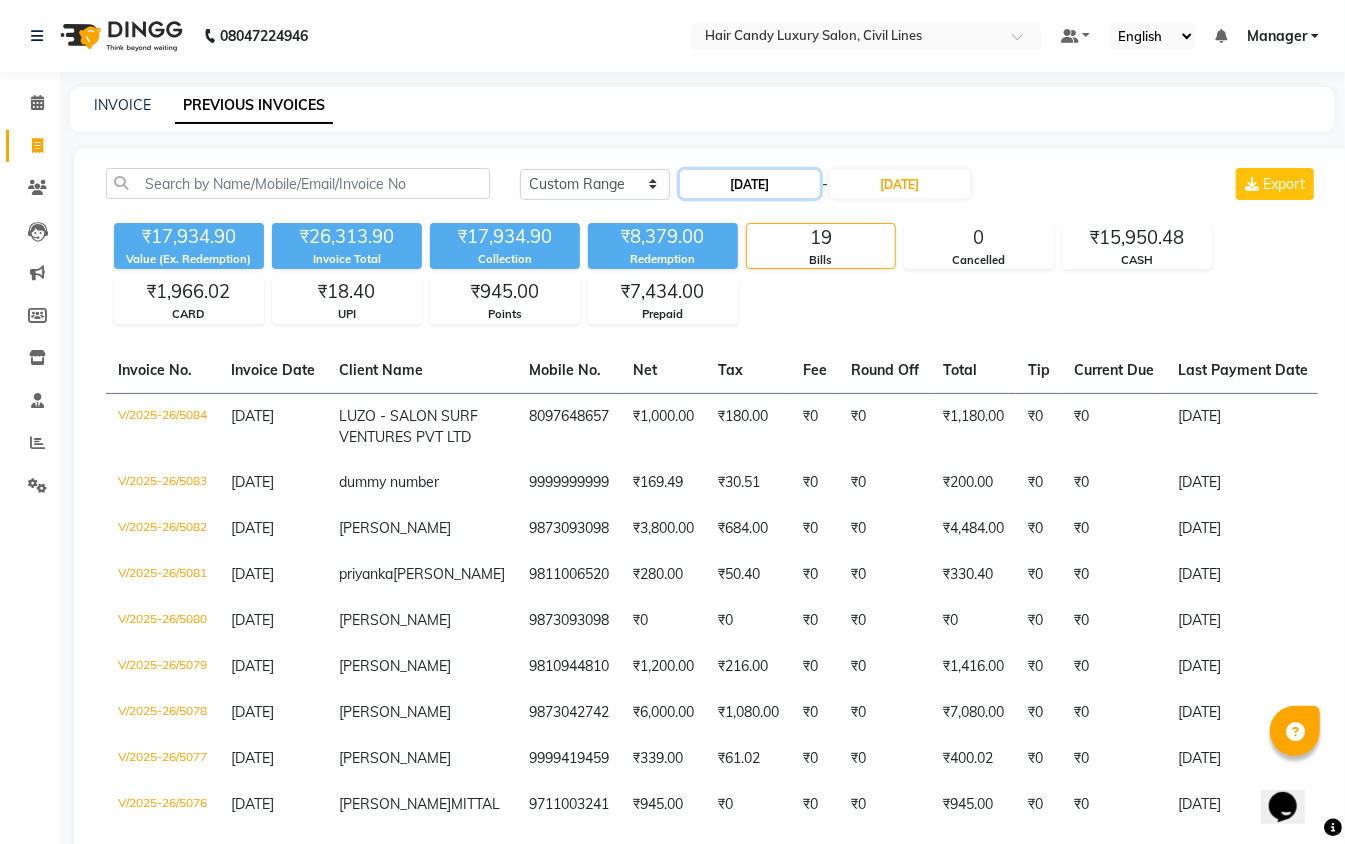 click on "[DATE]" 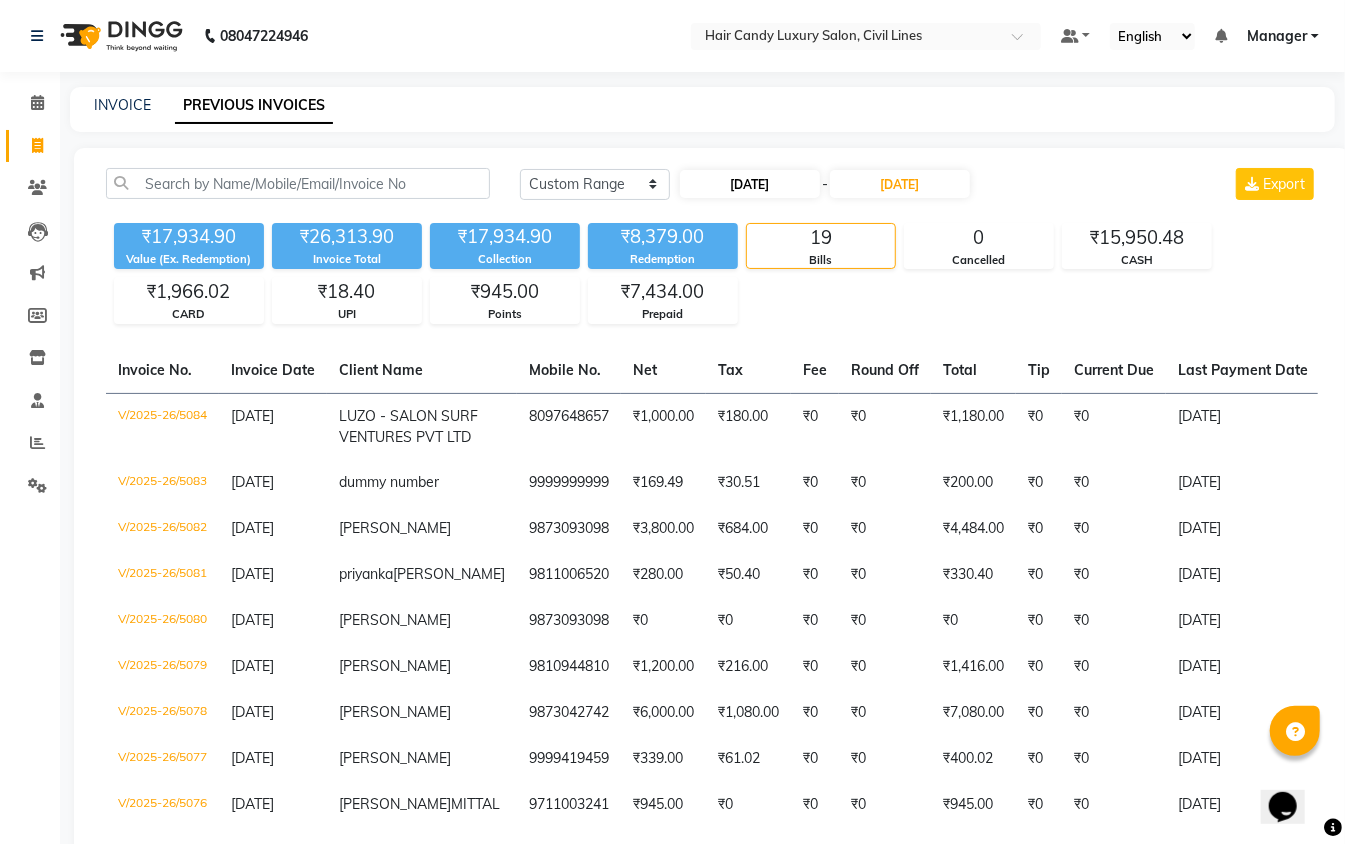 select on "7" 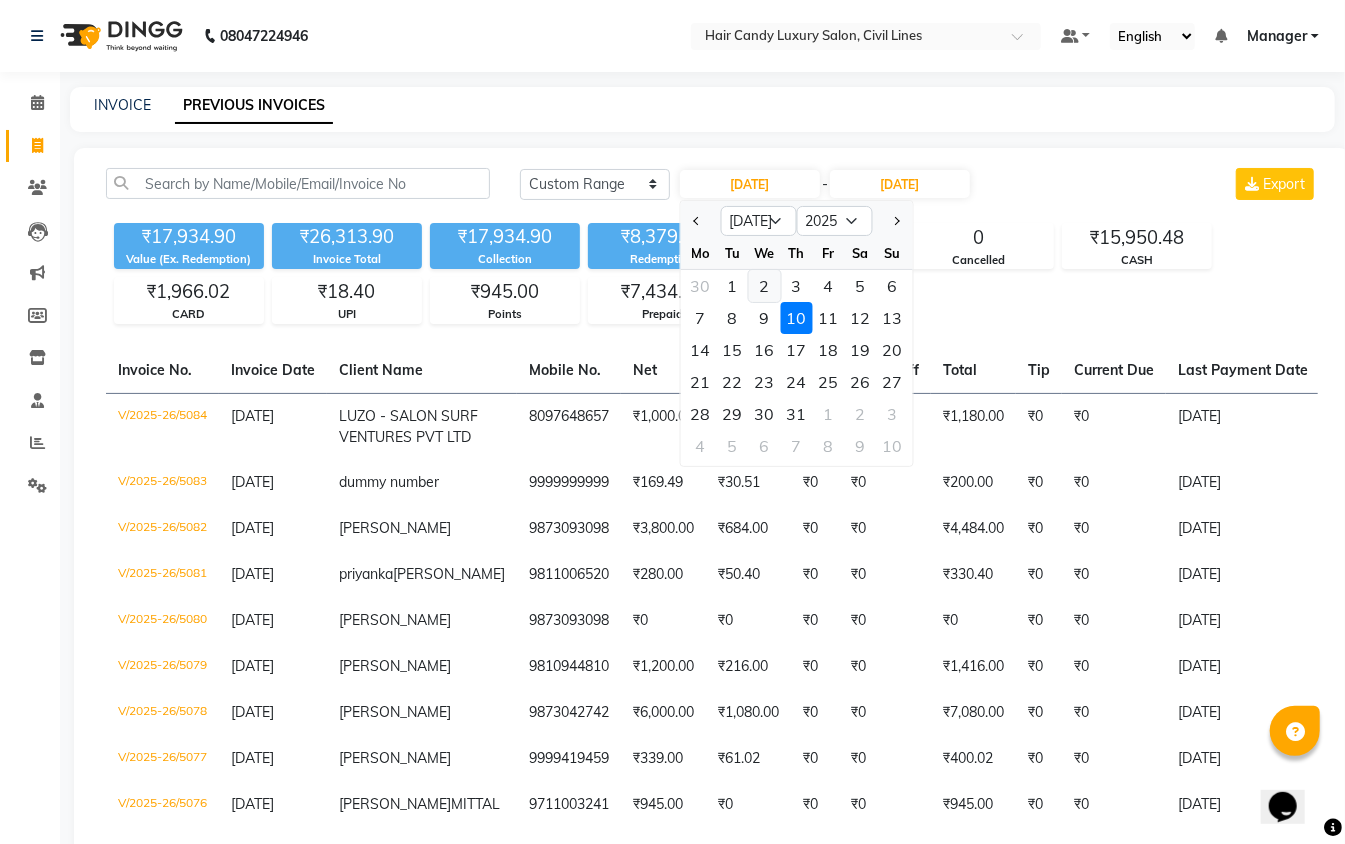 click on "2" 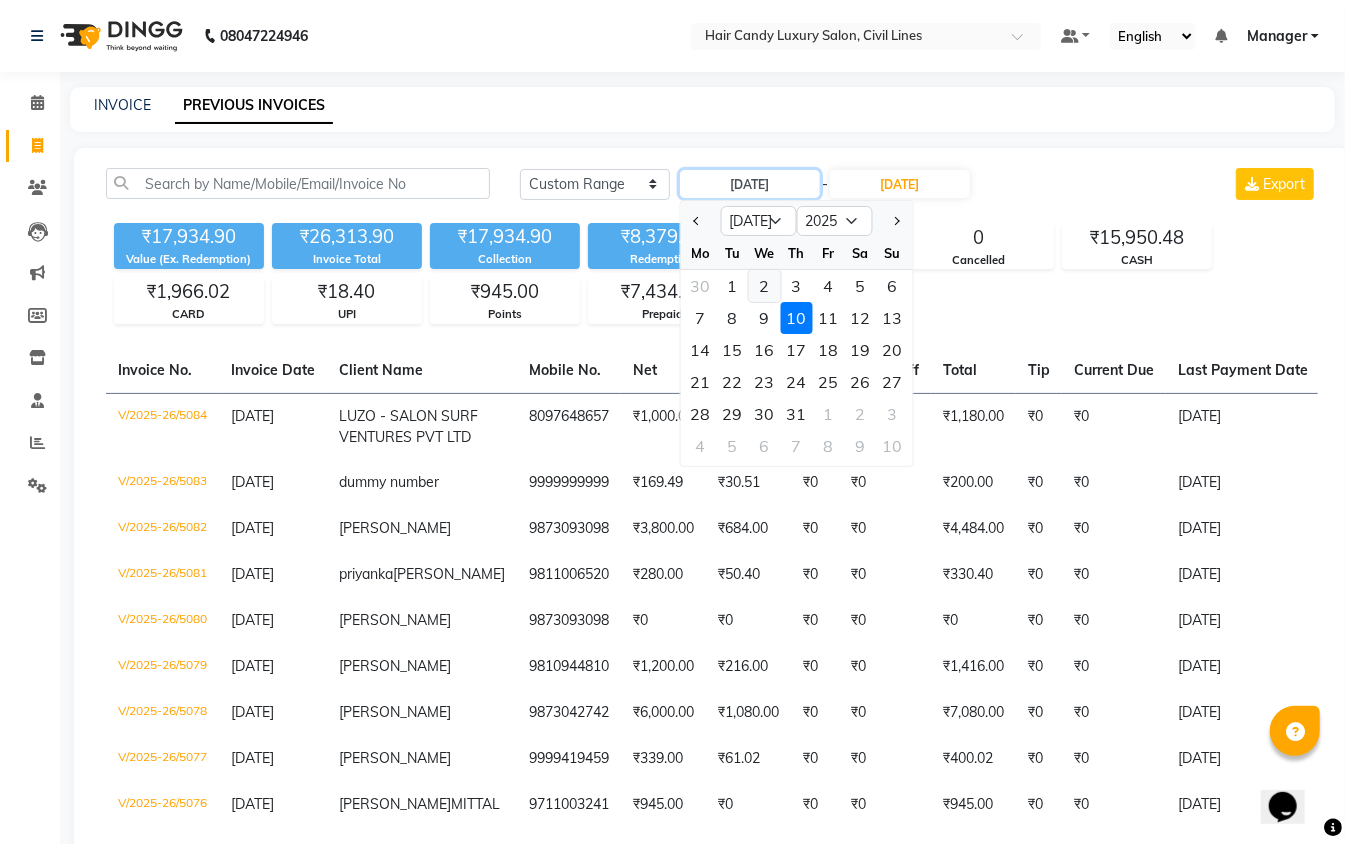 type on "02-07-2025" 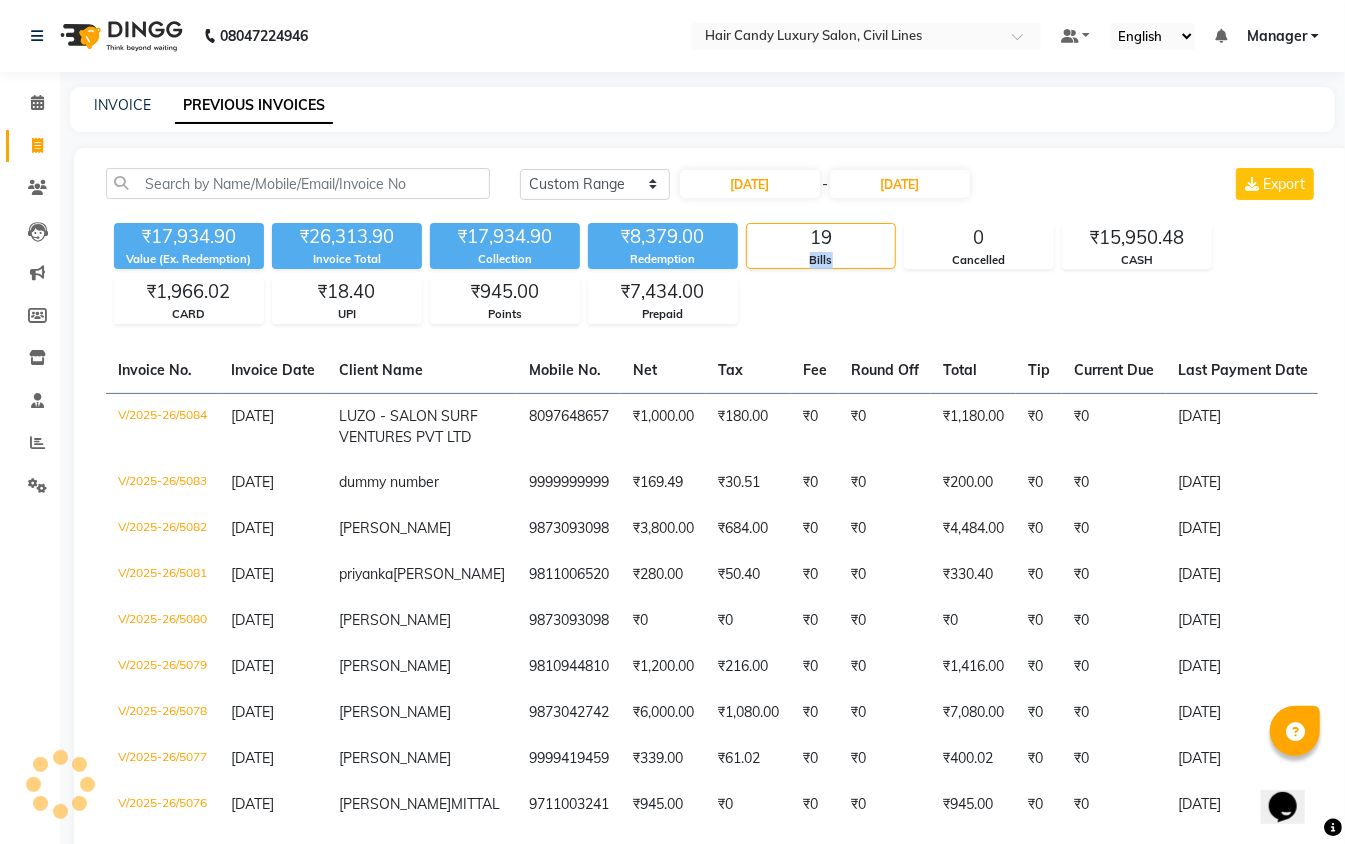click on "₹17,934.90 Value (Ex. Redemption) ₹26,313.90 Invoice Total  ₹17,934.90 Collection ₹8,379.00 Redemption 19 Bills 0 Cancelled ₹15,950.48 CASH ₹1,966.02 CARD ₹18.40 UPI ₹945.00 Points ₹7,434.00 Prepaid" 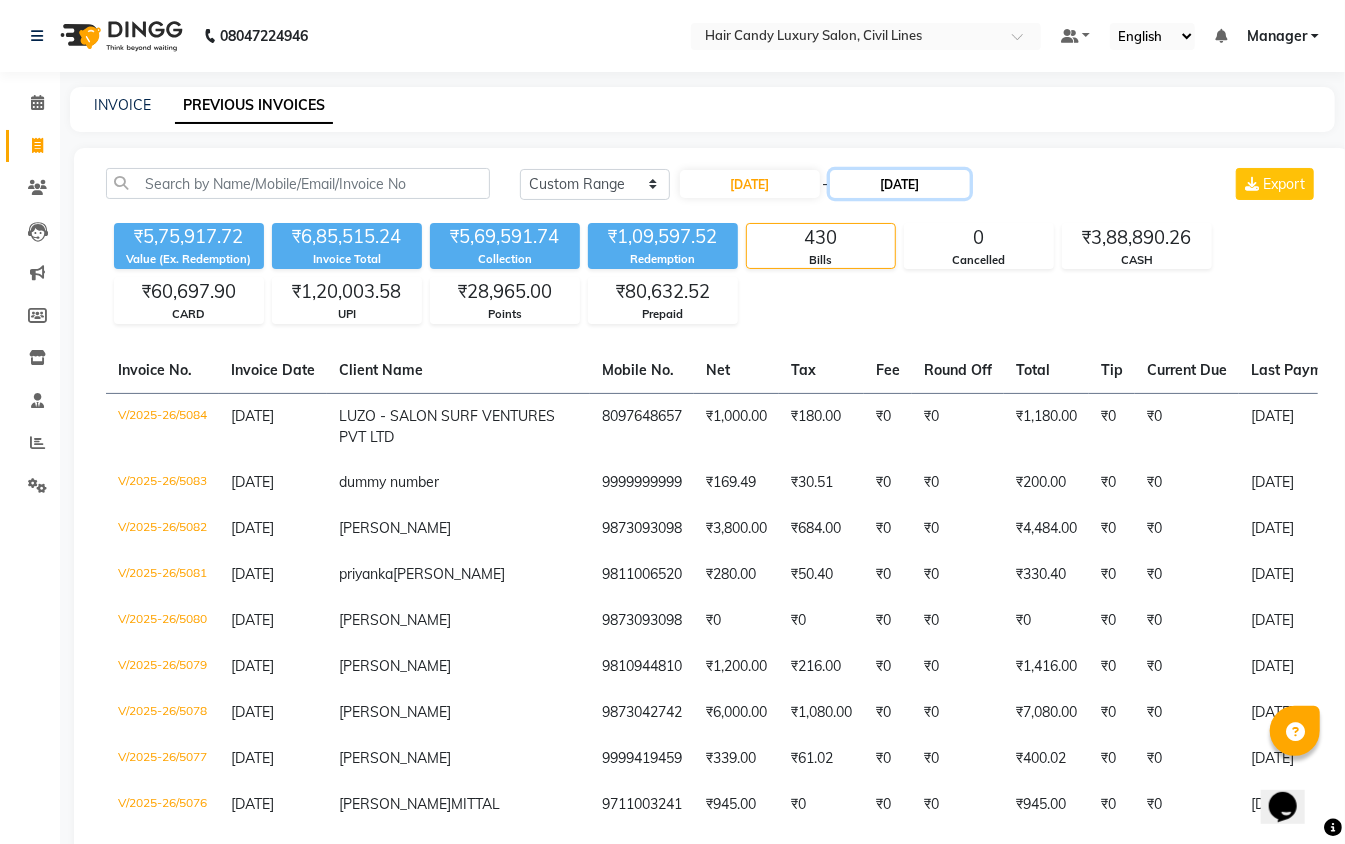 click on "[DATE]" 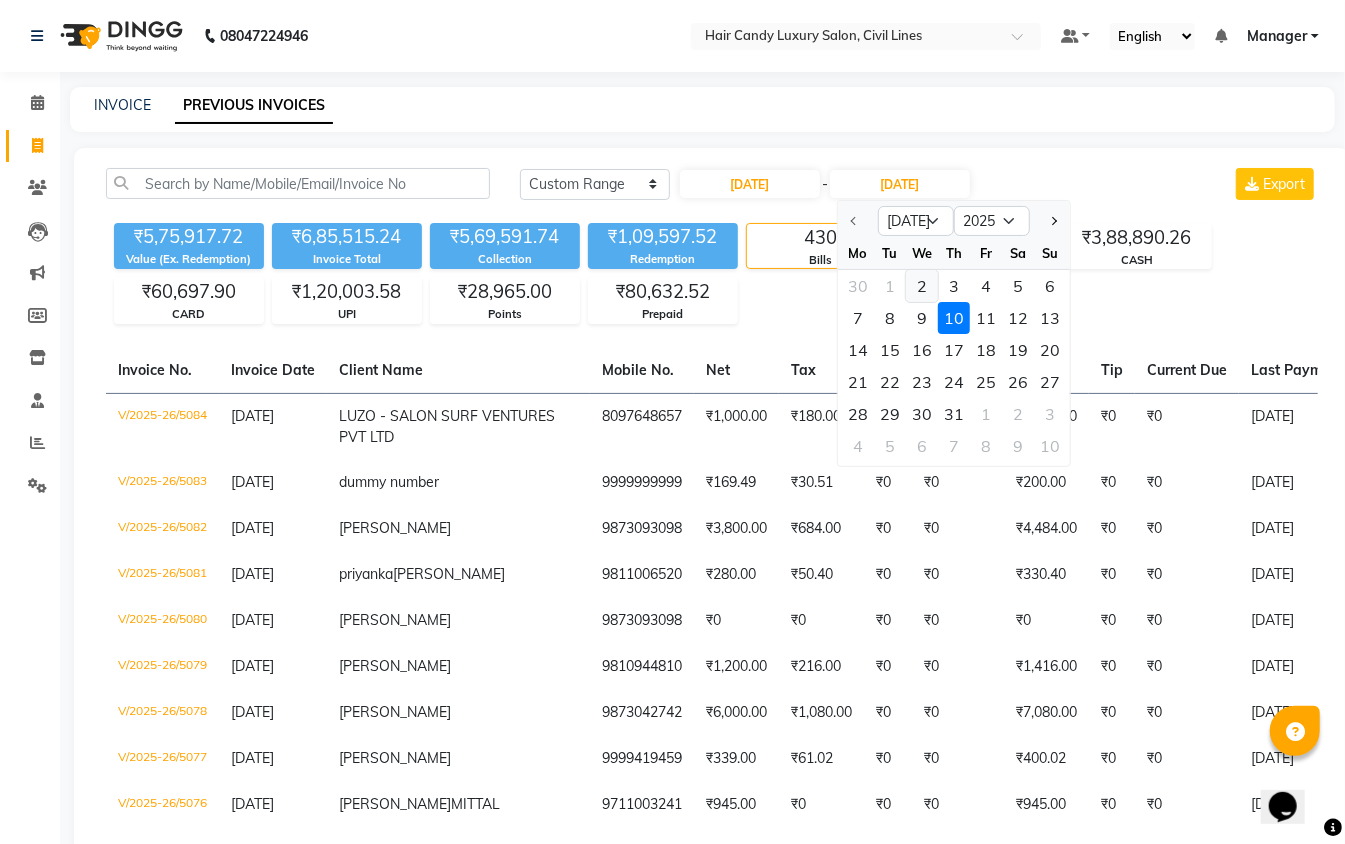 click on "2" 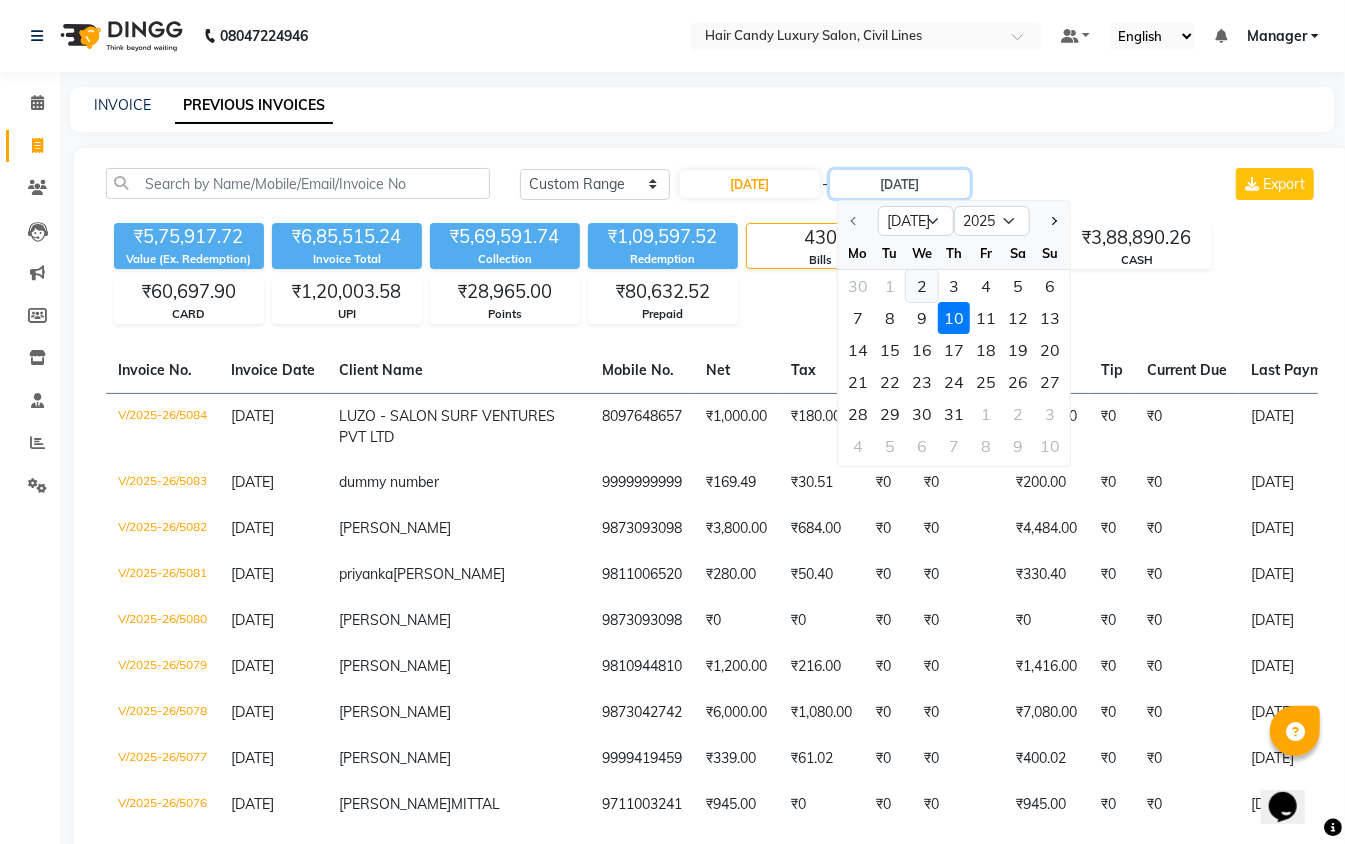 type on "02-07-2025" 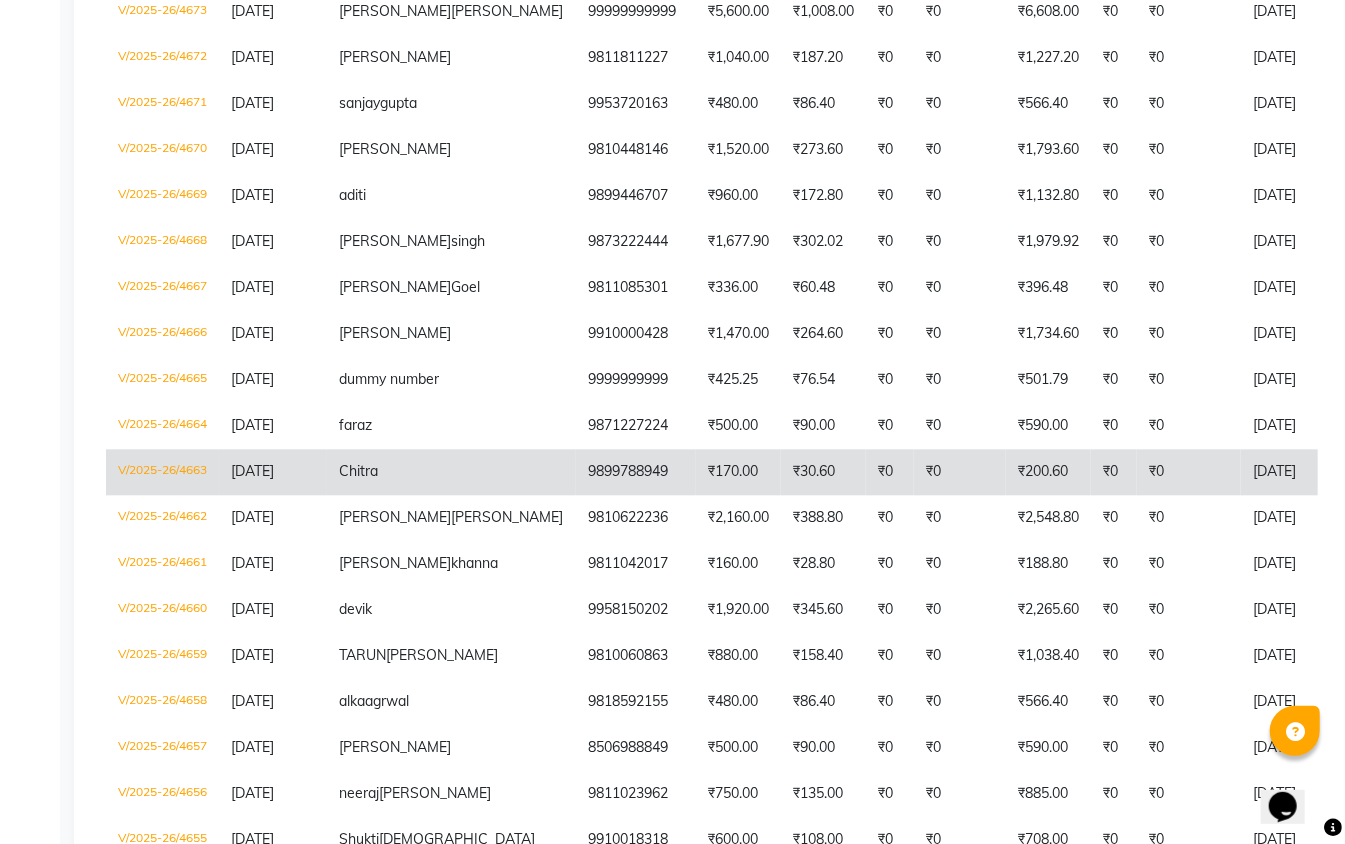 scroll, scrollTop: 2258, scrollLeft: 0, axis: vertical 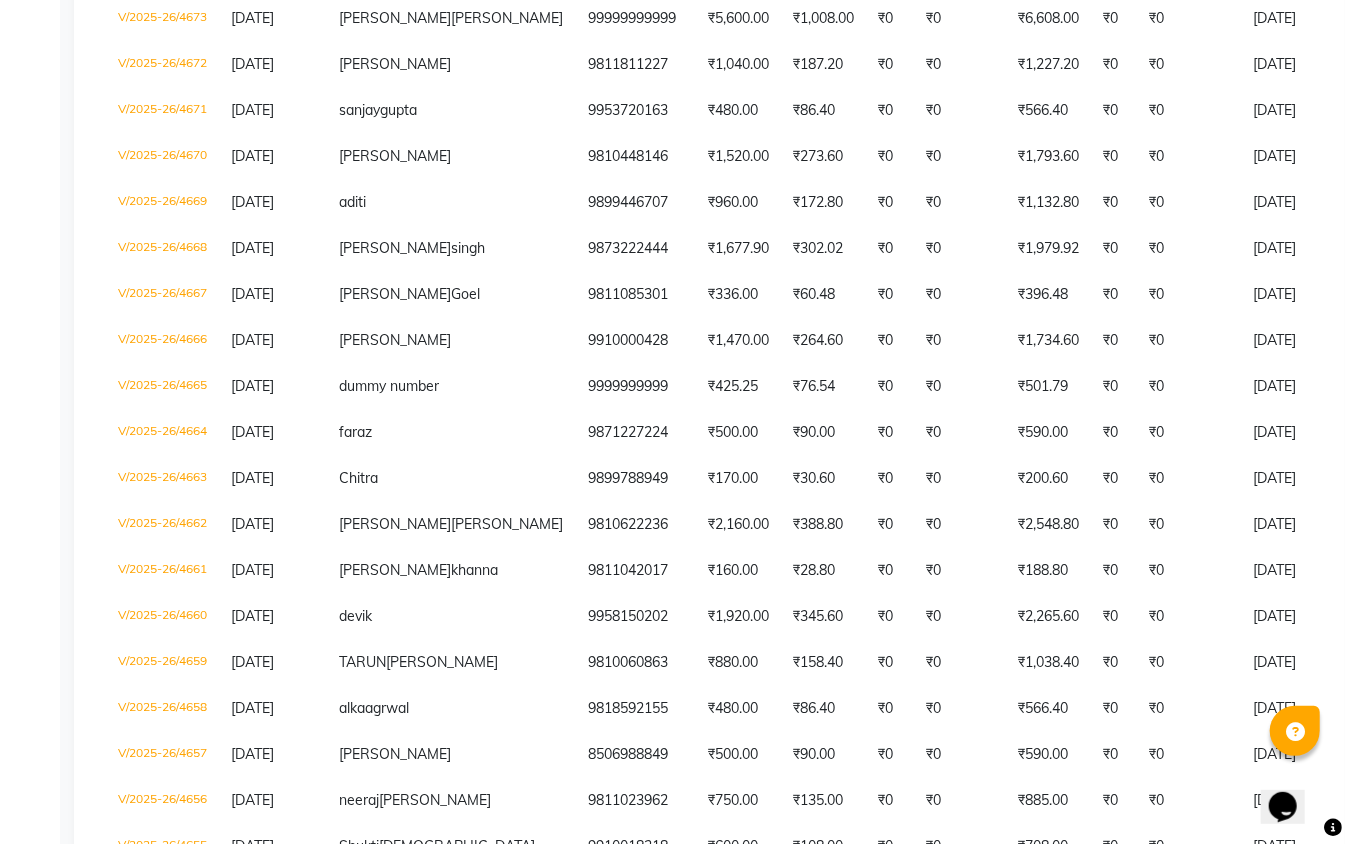 click on "02-07-2025" 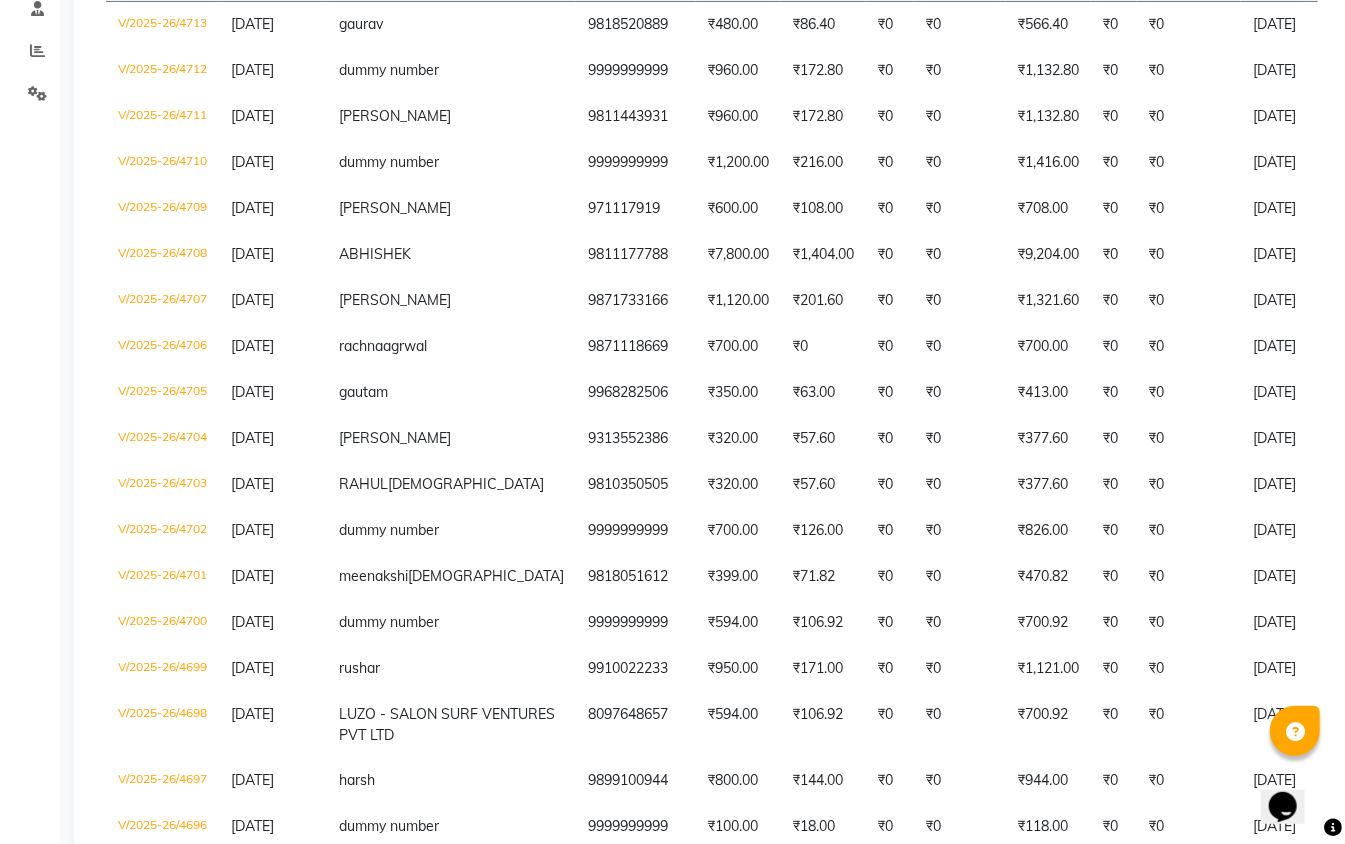 scroll, scrollTop: 0, scrollLeft: 0, axis: both 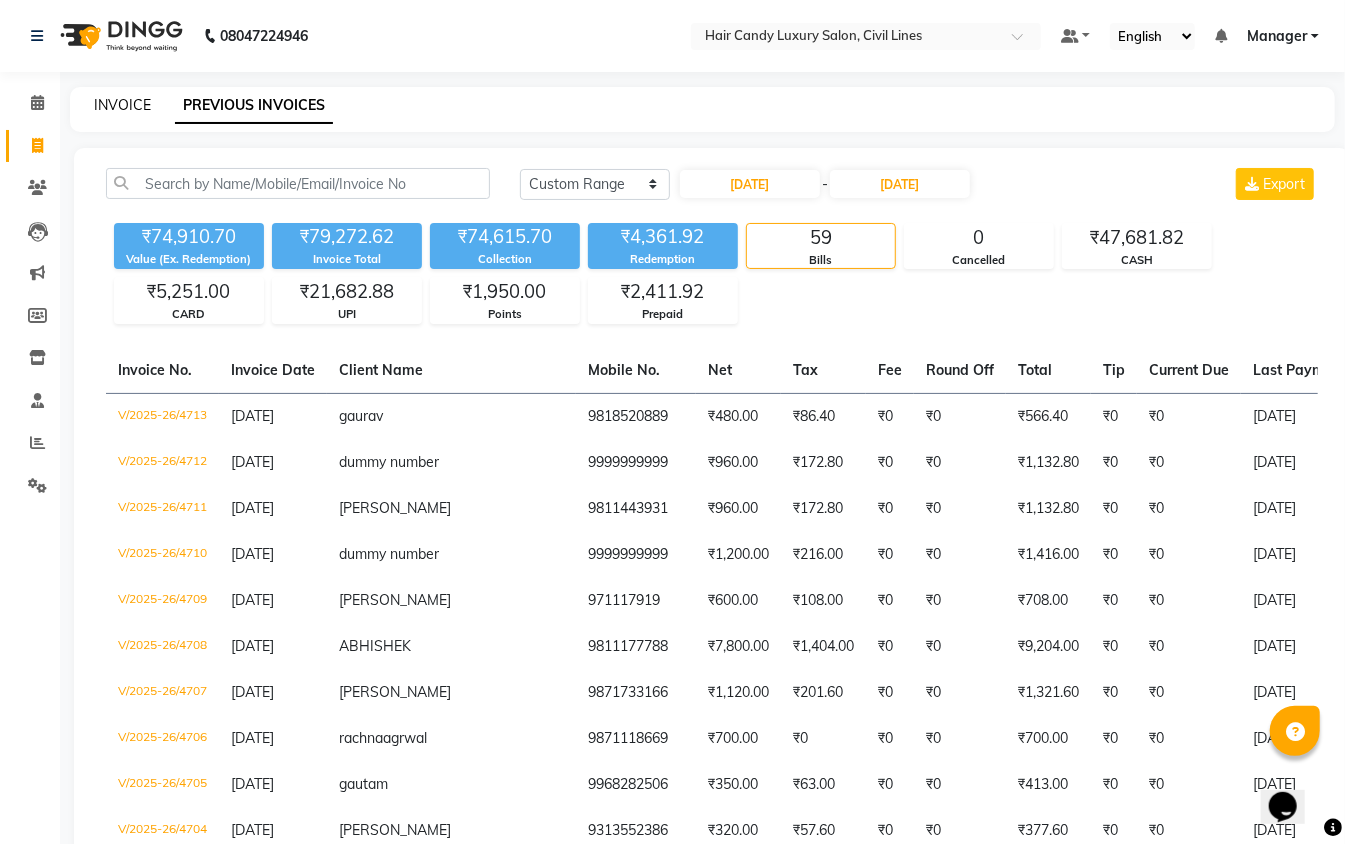 click on "INVOICE" 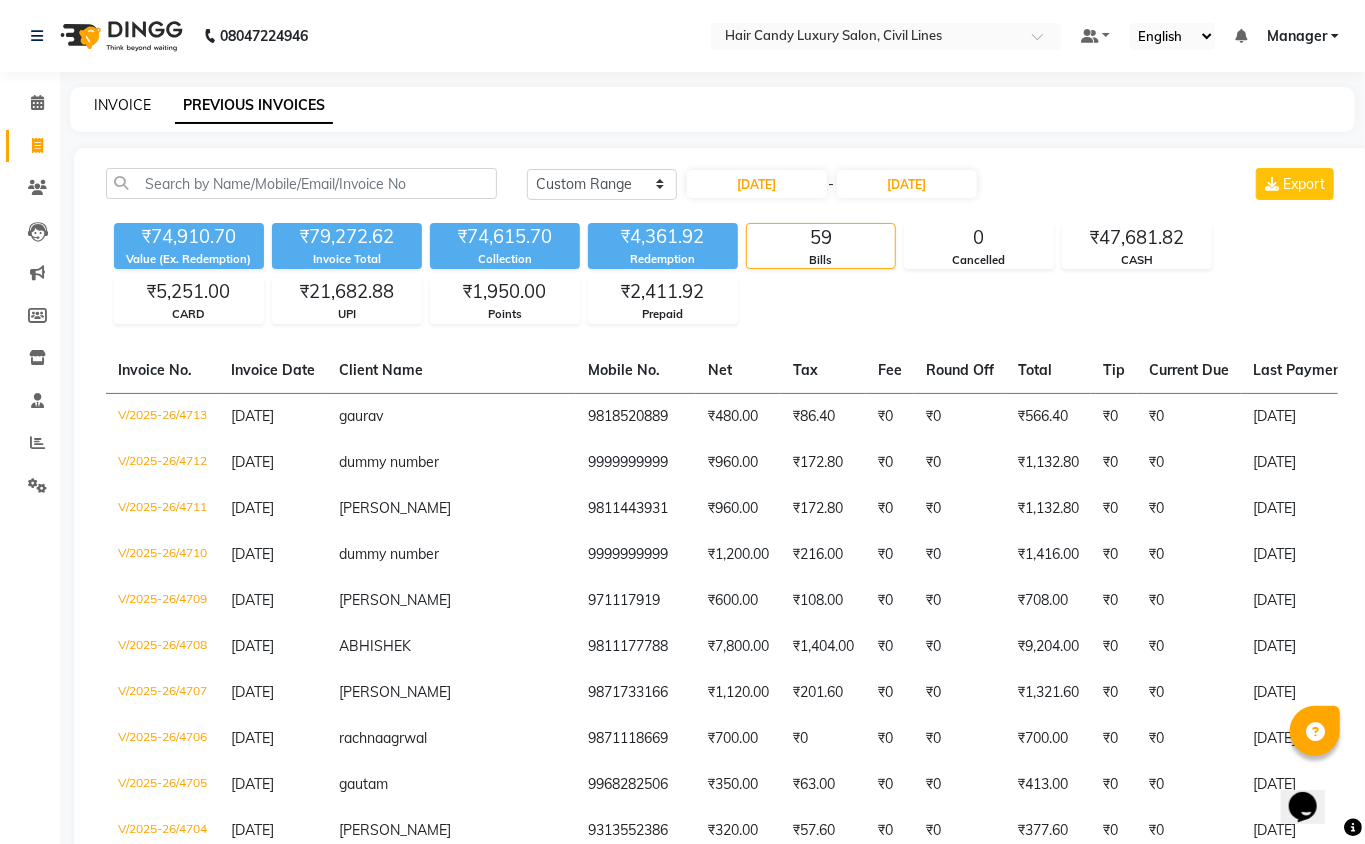 select on "service" 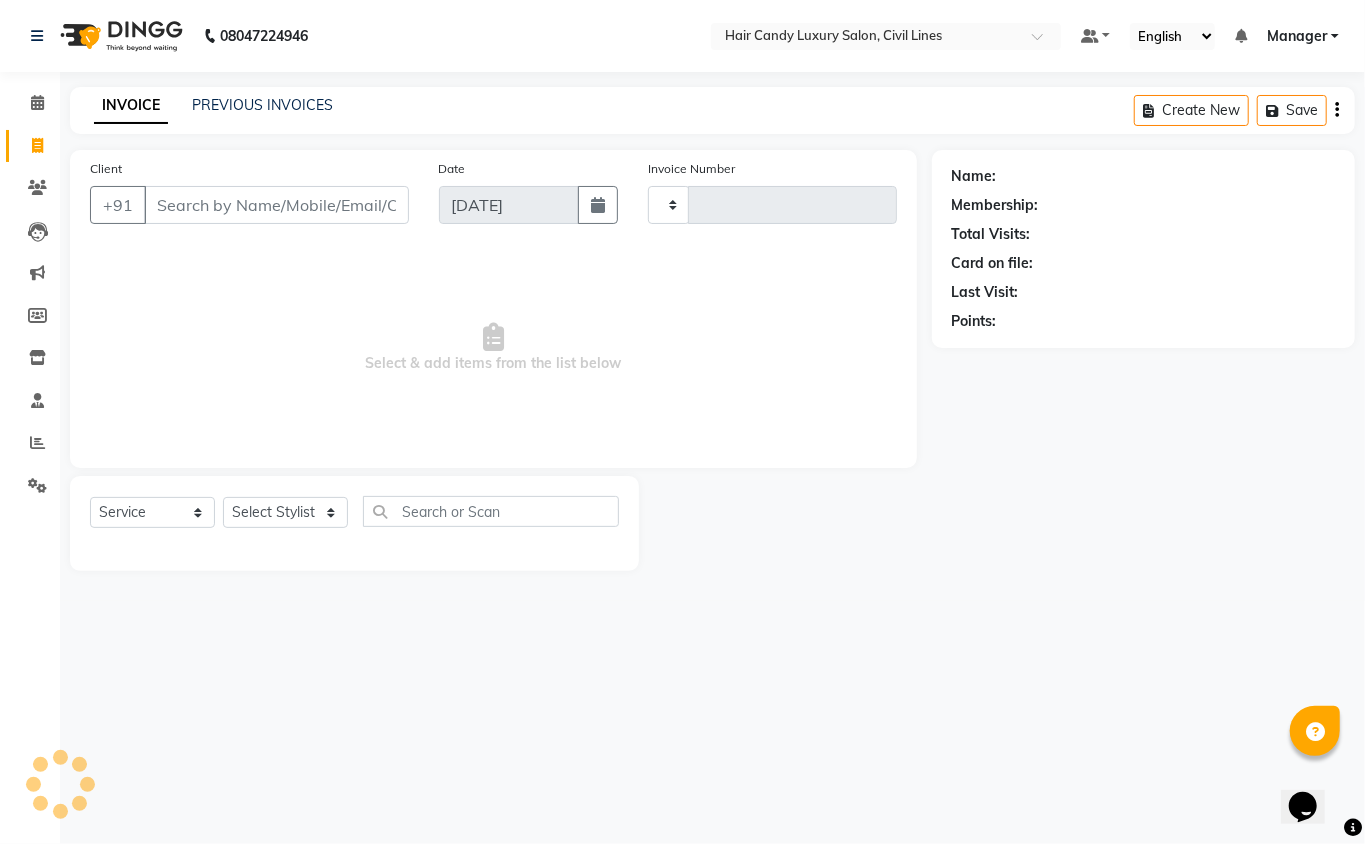 type on "5085" 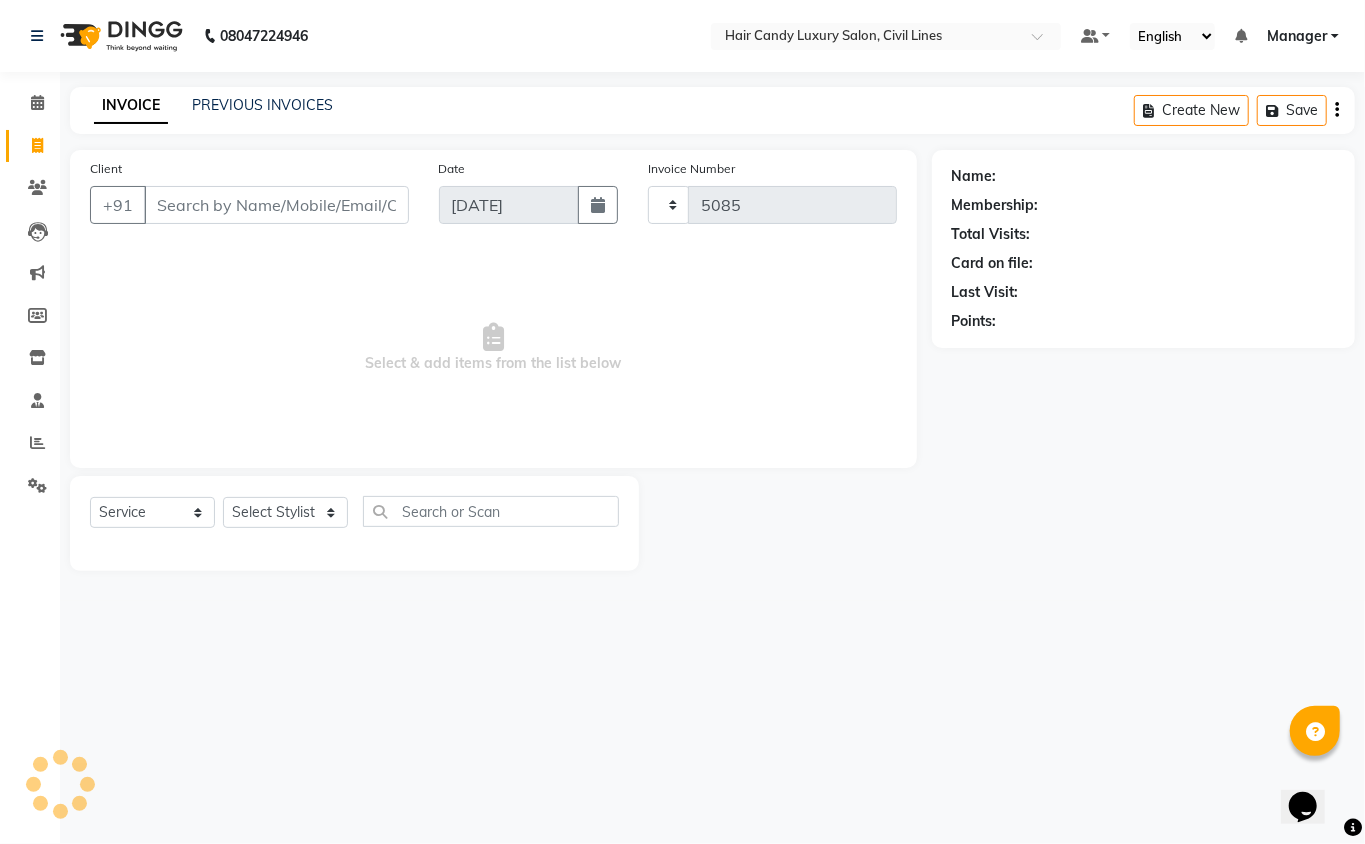 select on "6308" 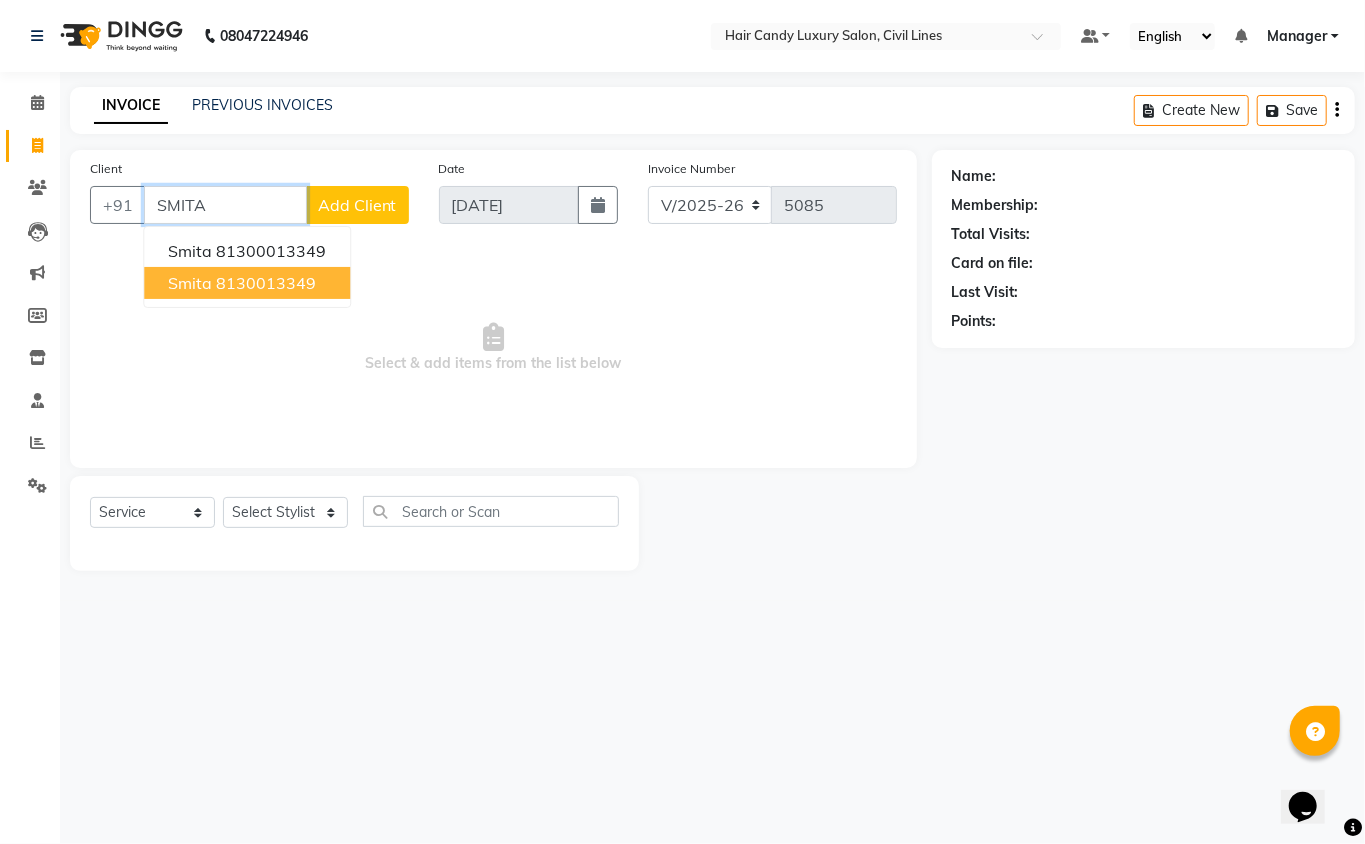 click on "8130013349" at bounding box center [266, 283] 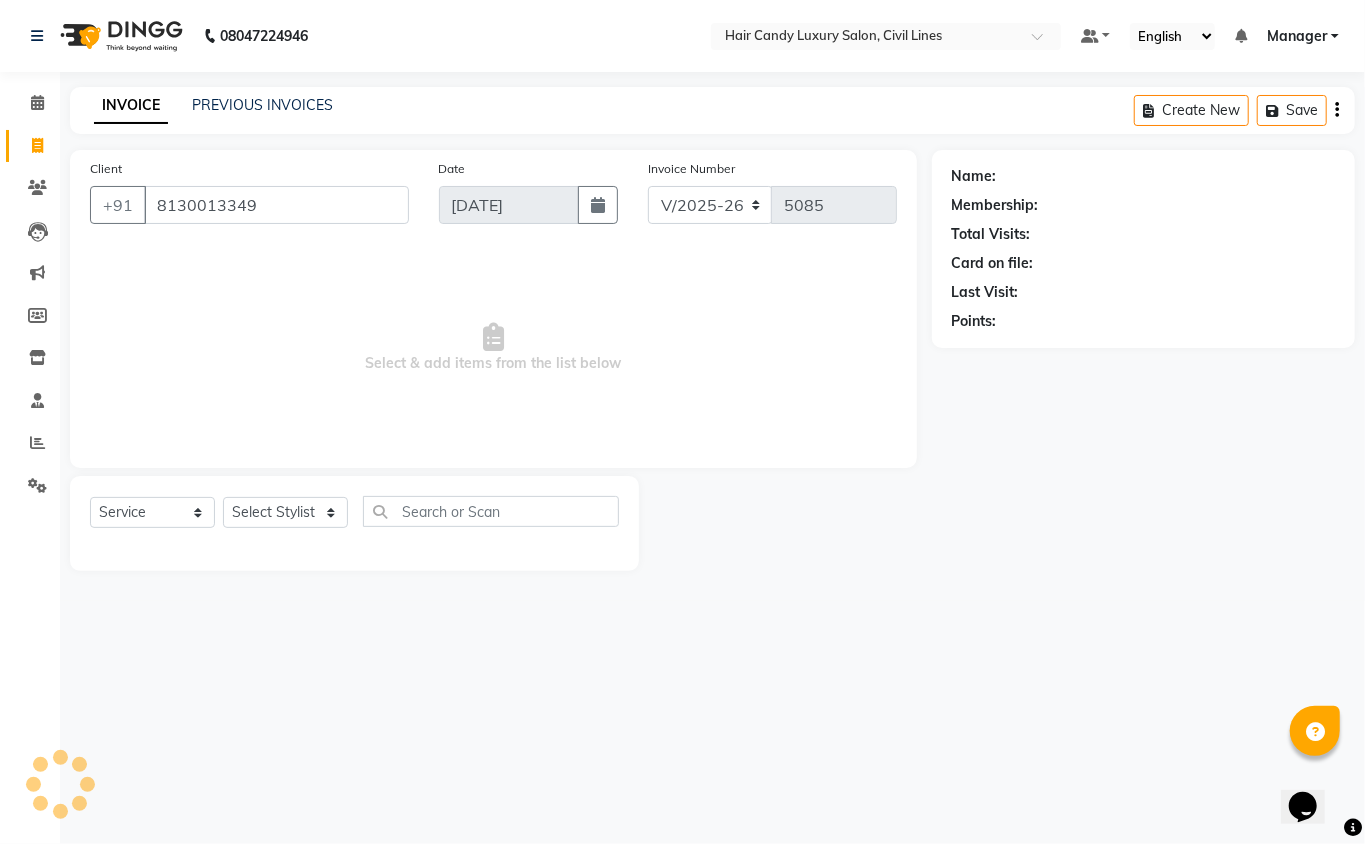 select on "1: Object" 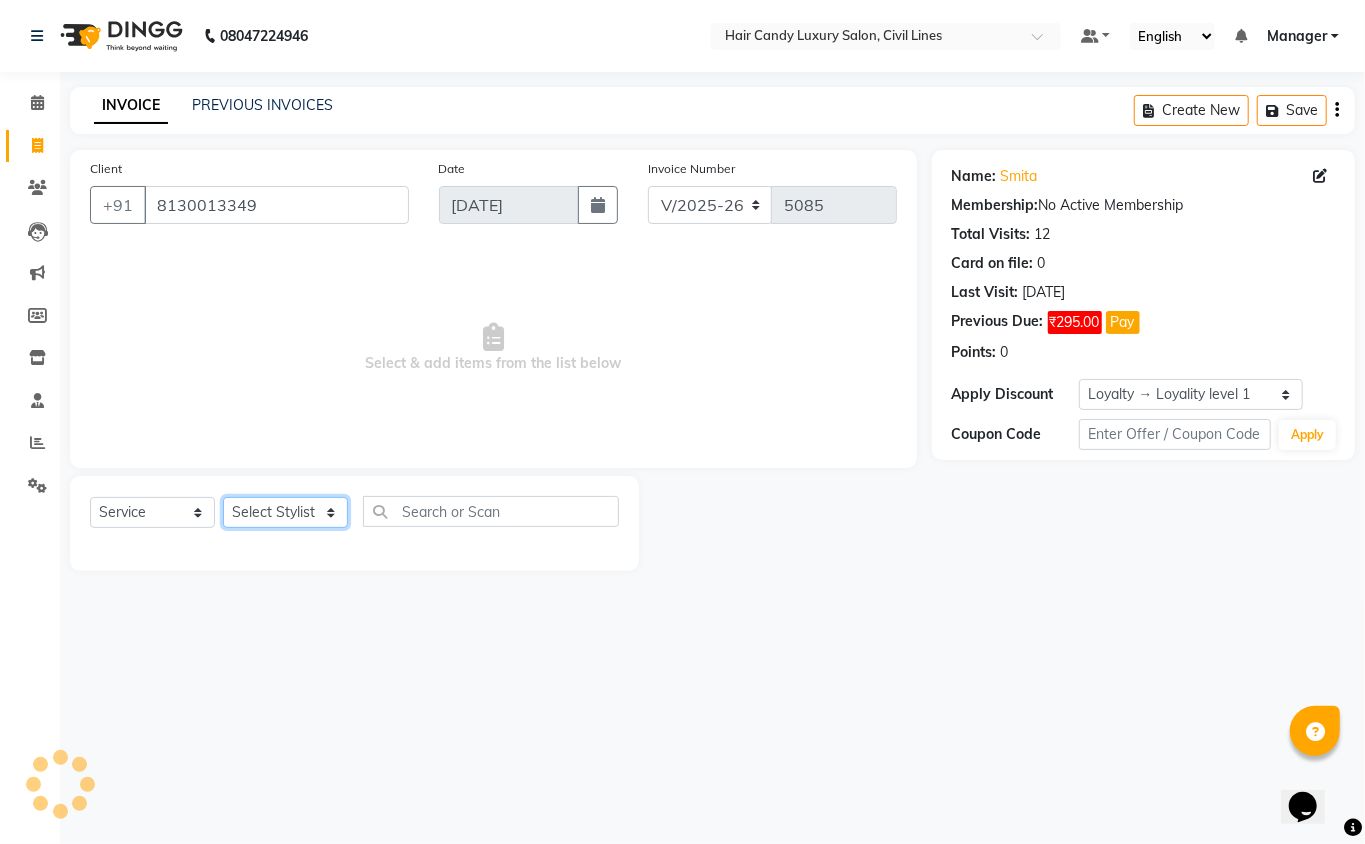 click on "Select Stylist [PERSON_NAME] [PERSON_NAME] [PERSON_NAME] counter sale Danish DAULAT faisal [PERSON_NAME] Manager [PERSON_NAME] mohd [PERSON_NAME] Owner-PRIYANKA [PERSON_NAME] pooja [PERSON_NAME] Reenu [PERSON_NAME] [PERSON_NAME] [PERSON_NAME] [PERSON_NAME] Shubh Shyam [PERSON_NAME] STOCK MANAGER [PERSON_NAME] vikas [PERSON_NAME]" 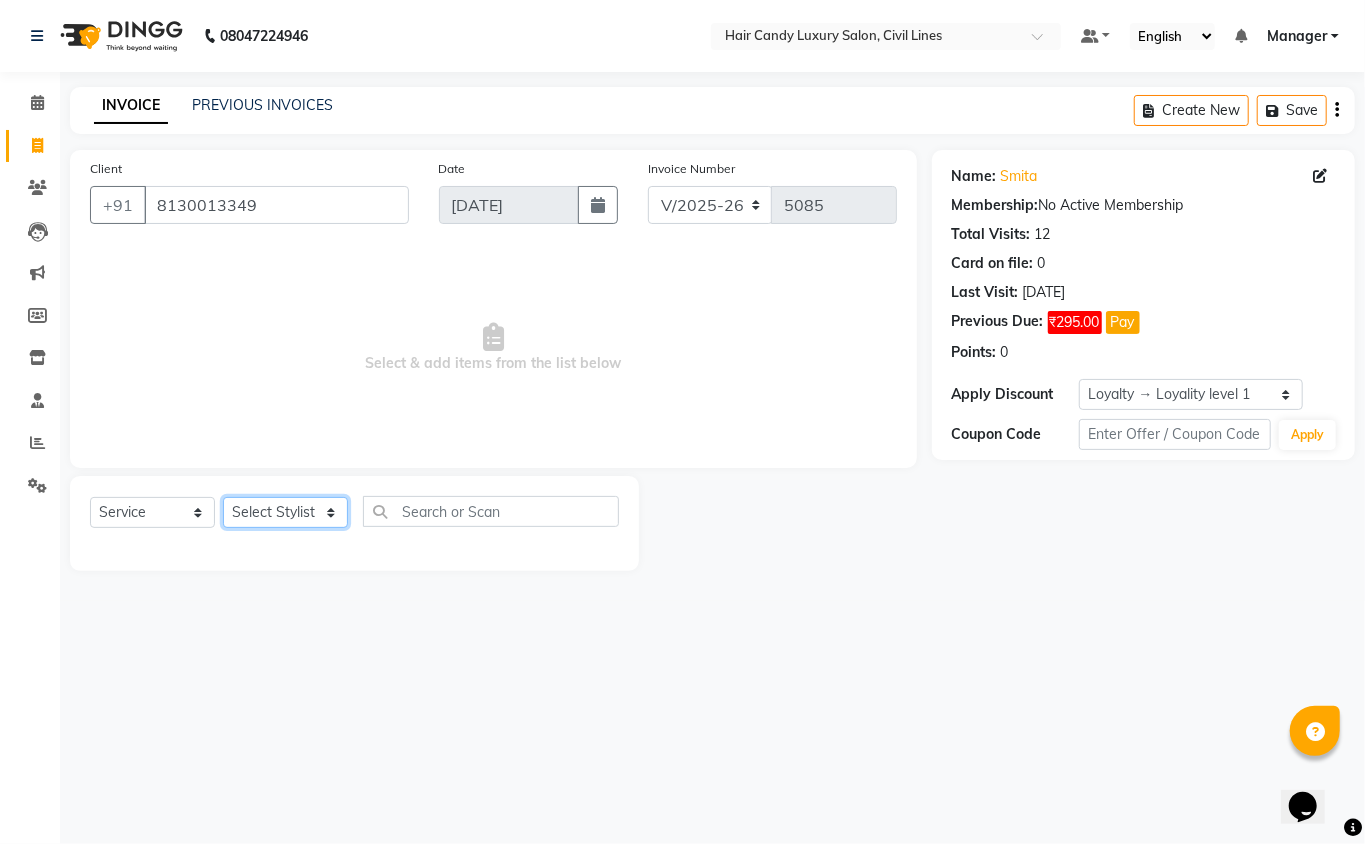 select on "47490" 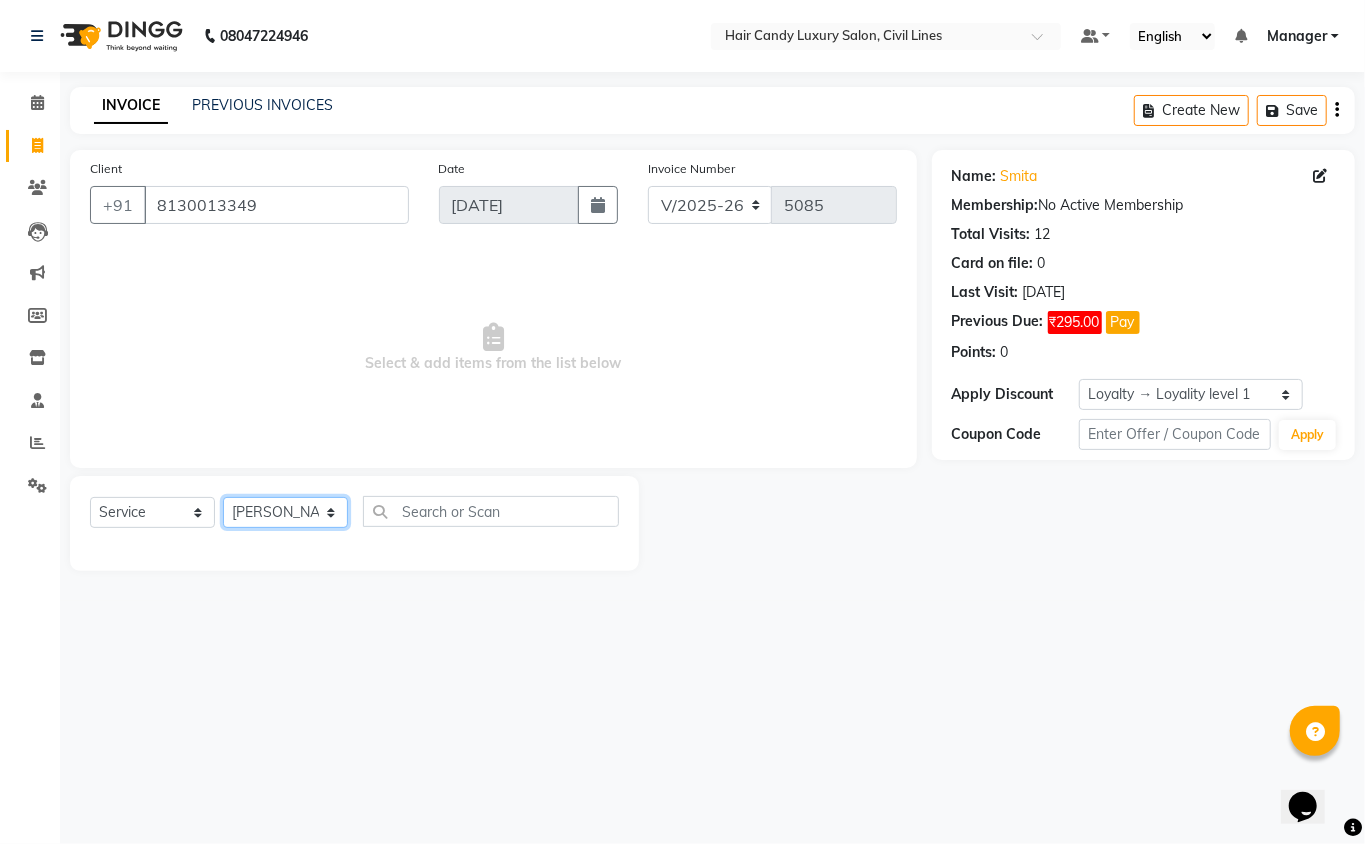 click on "Select Stylist [PERSON_NAME] [PERSON_NAME] [PERSON_NAME] counter sale Danish DAULAT faisal [PERSON_NAME] Manager [PERSON_NAME] mohd [PERSON_NAME] Owner-PRIYANKA [PERSON_NAME] pooja [PERSON_NAME] Reenu [PERSON_NAME] [PERSON_NAME] [PERSON_NAME] [PERSON_NAME] Shubh Shyam [PERSON_NAME] STOCK MANAGER [PERSON_NAME] vikas [PERSON_NAME]" 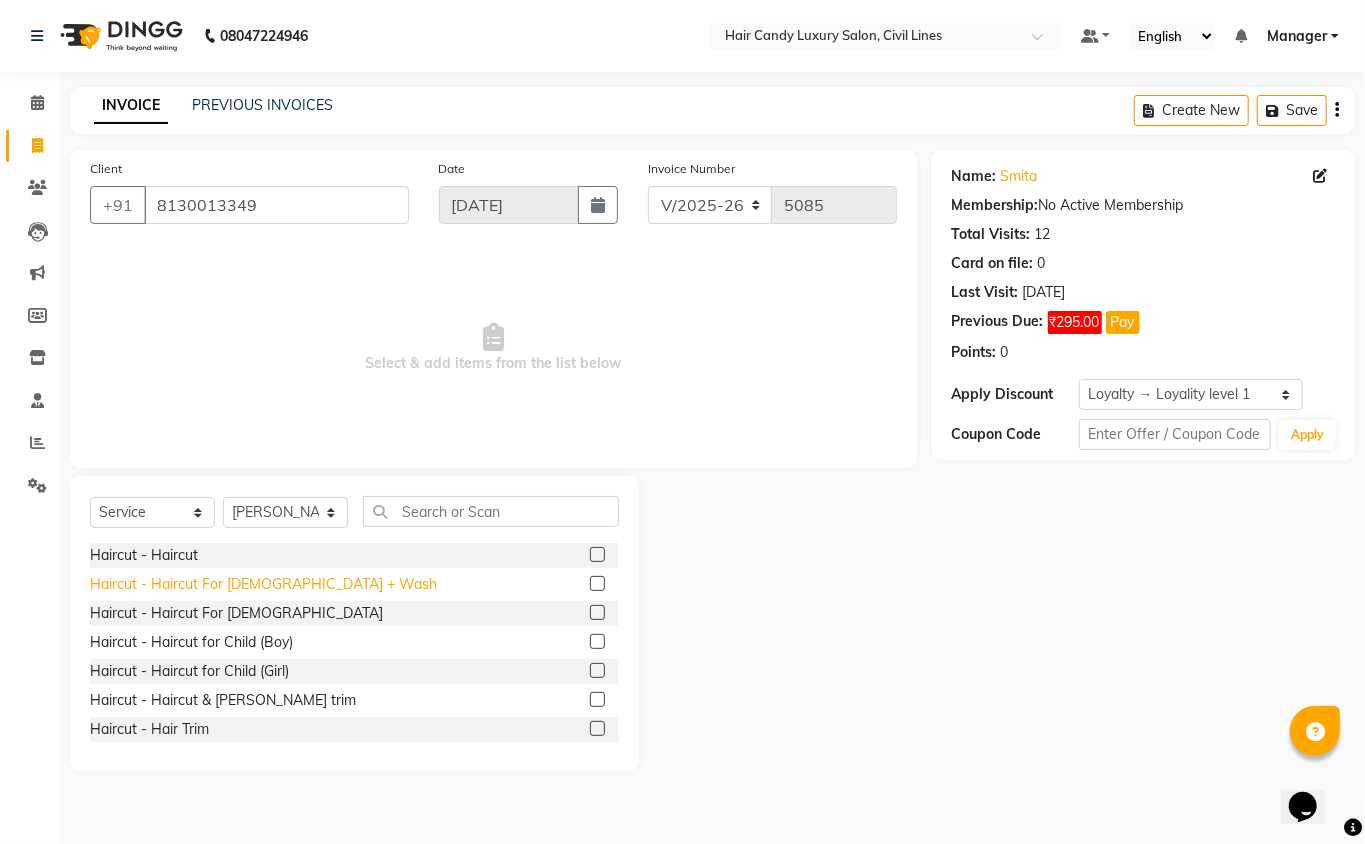 click on "Haircut - Haircut For [DEMOGRAPHIC_DATA] + Wash" 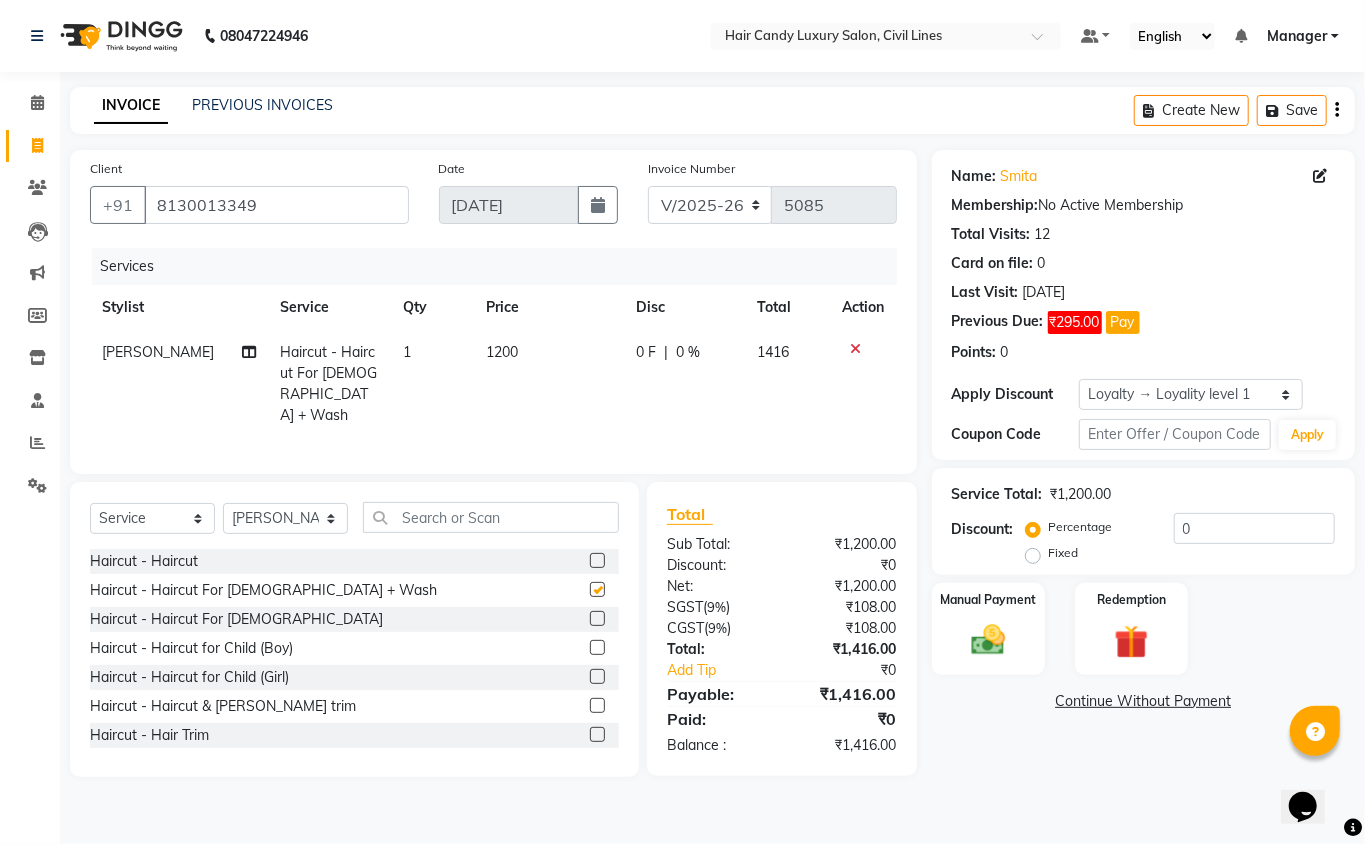 checkbox on "false" 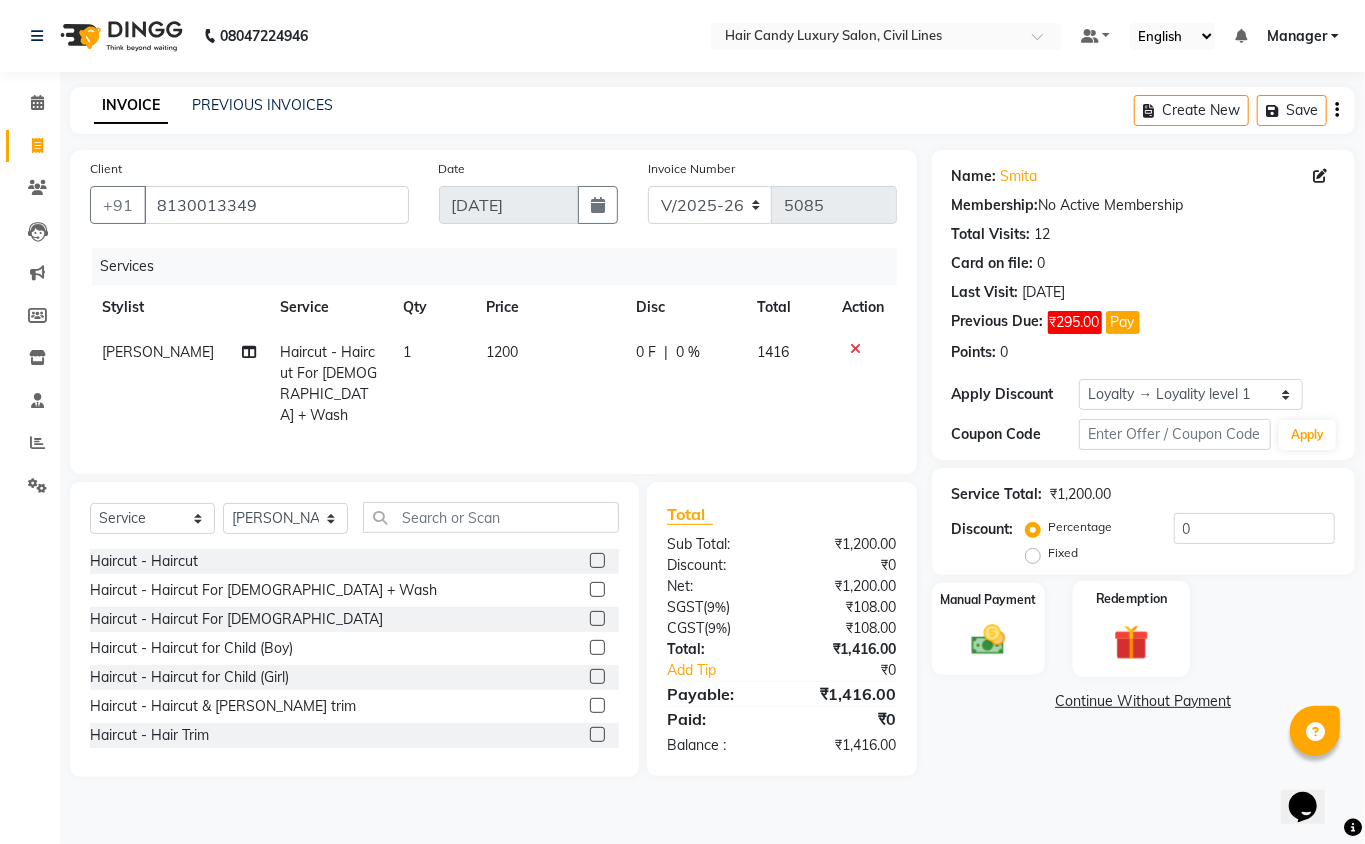 click on "Redemption" 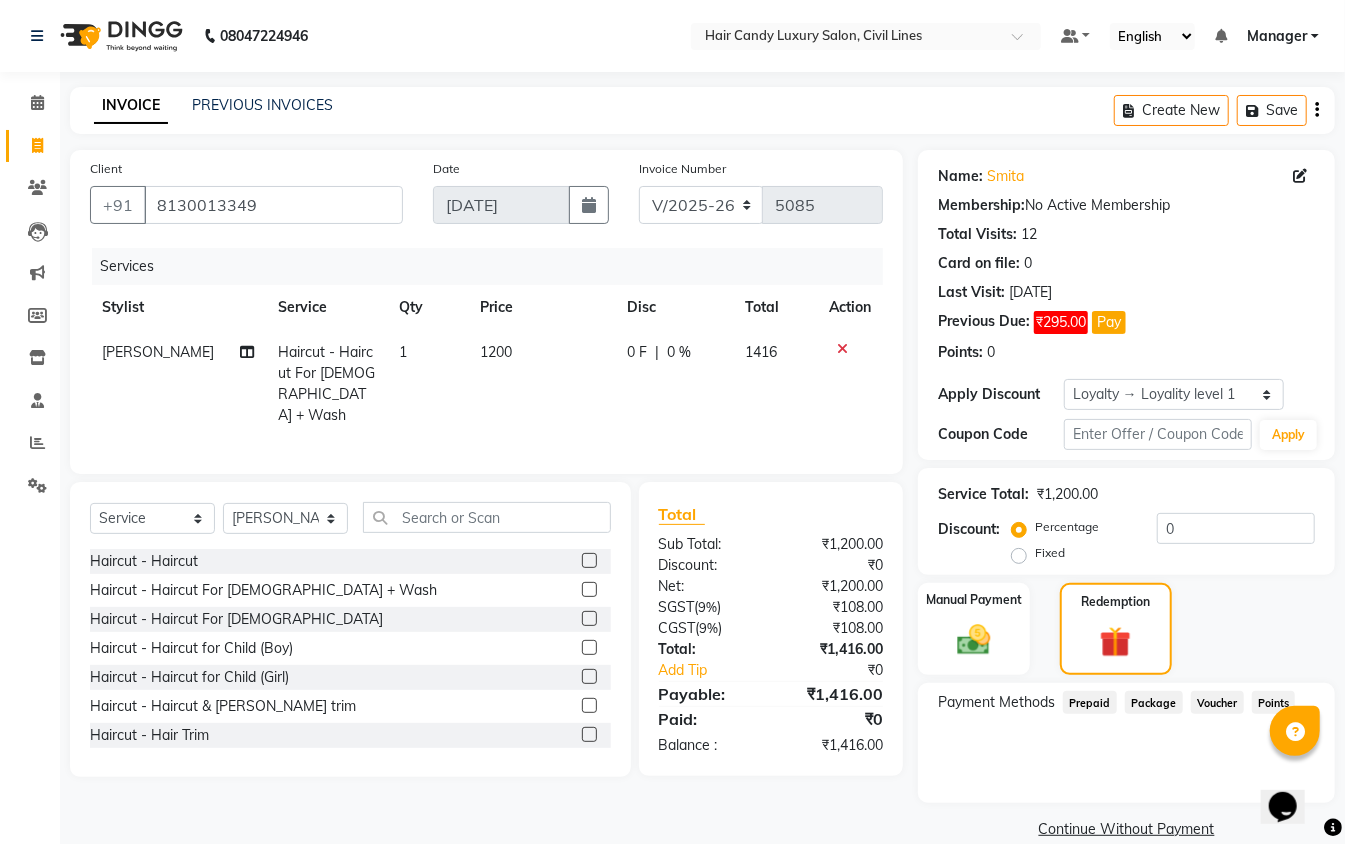 click on "Points" 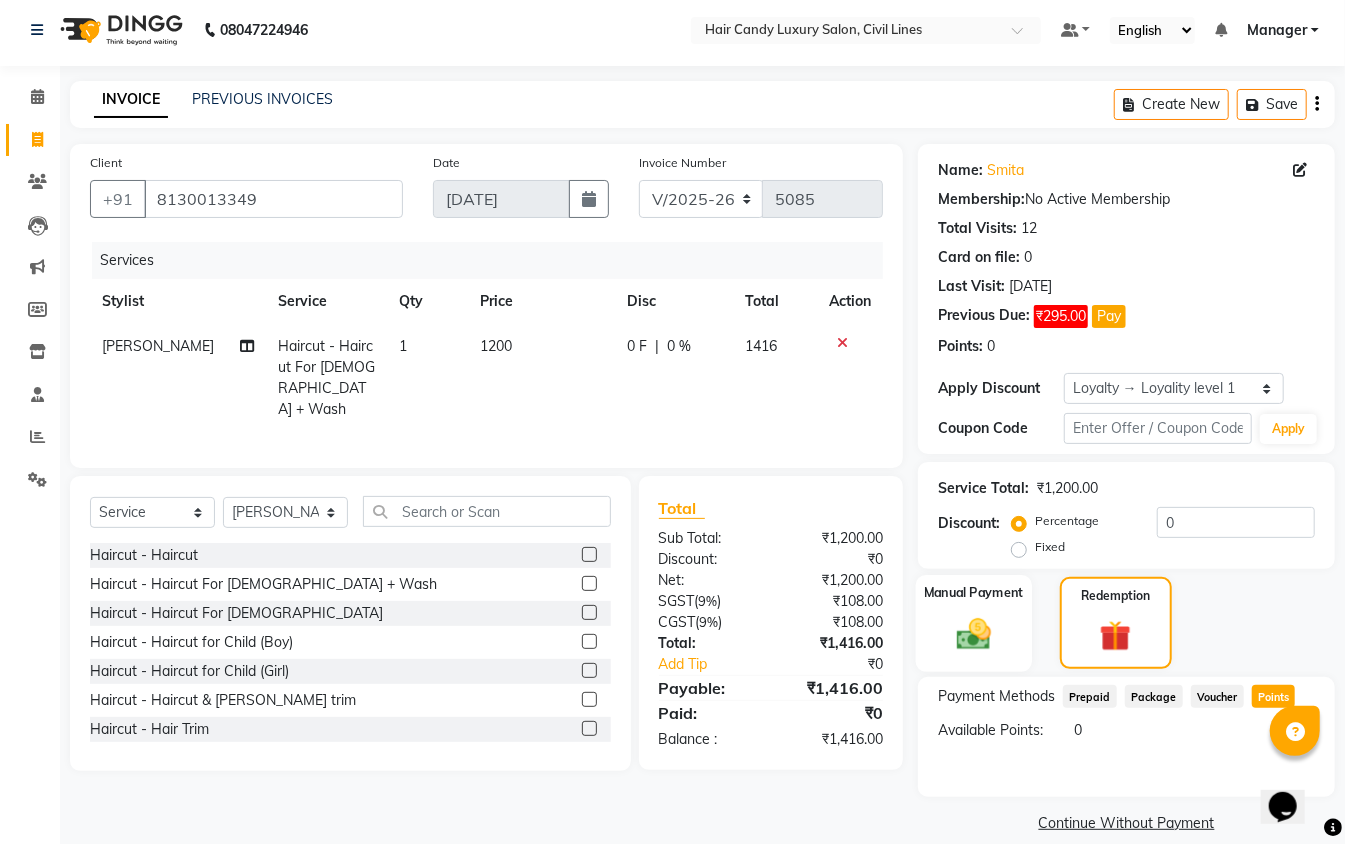 scroll, scrollTop: 0, scrollLeft: 0, axis: both 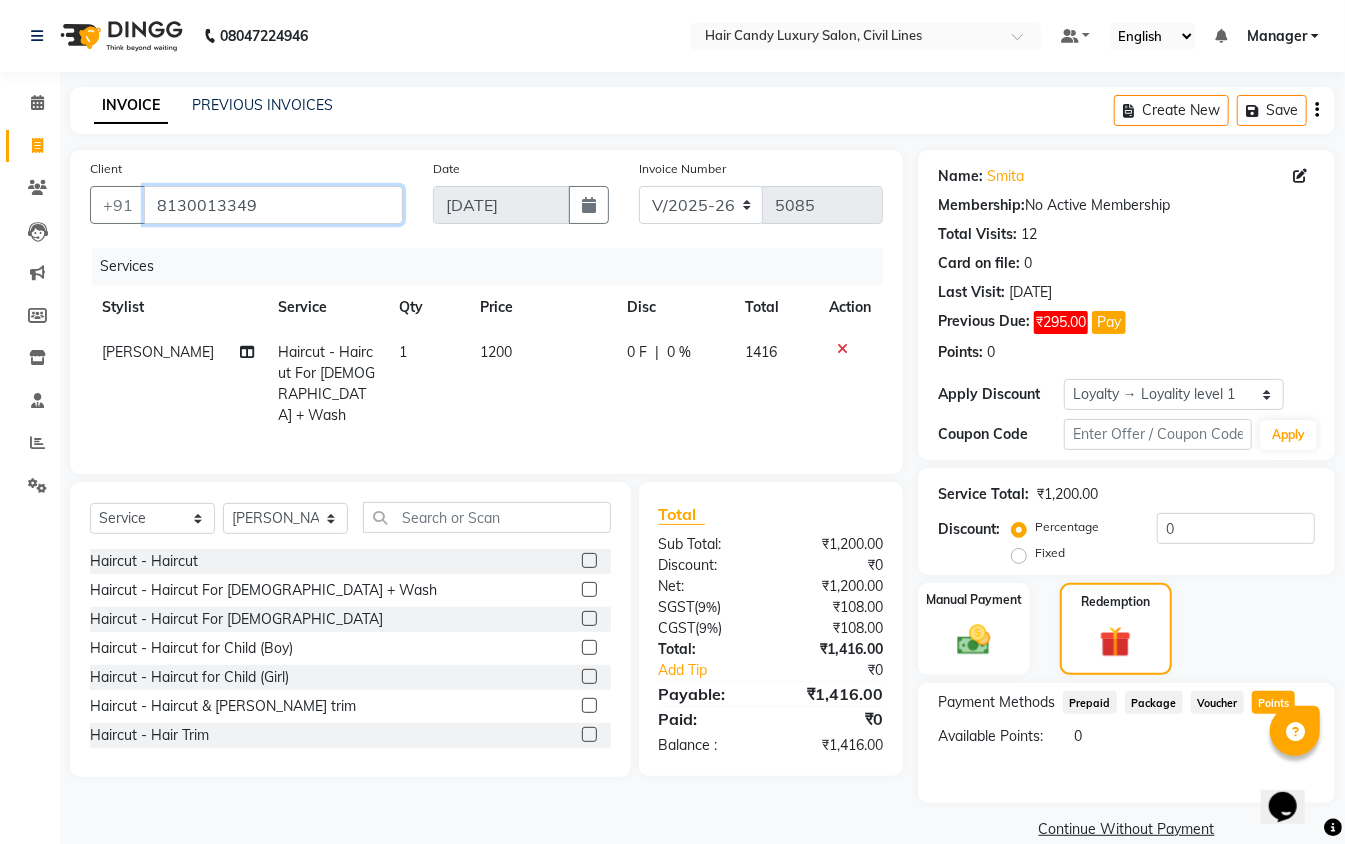 click on "8130013349" at bounding box center (273, 205) 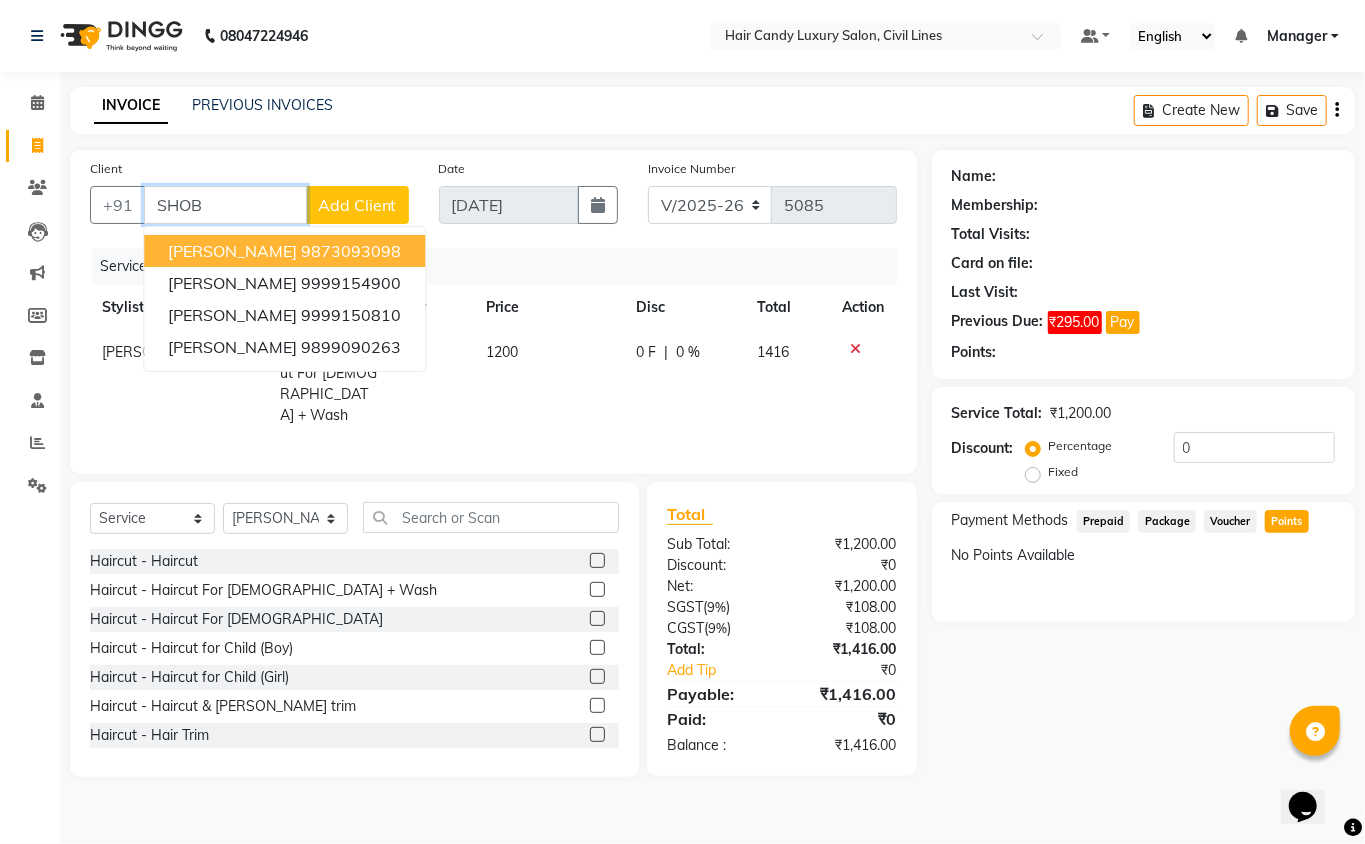 click on "9873093098" at bounding box center [351, 251] 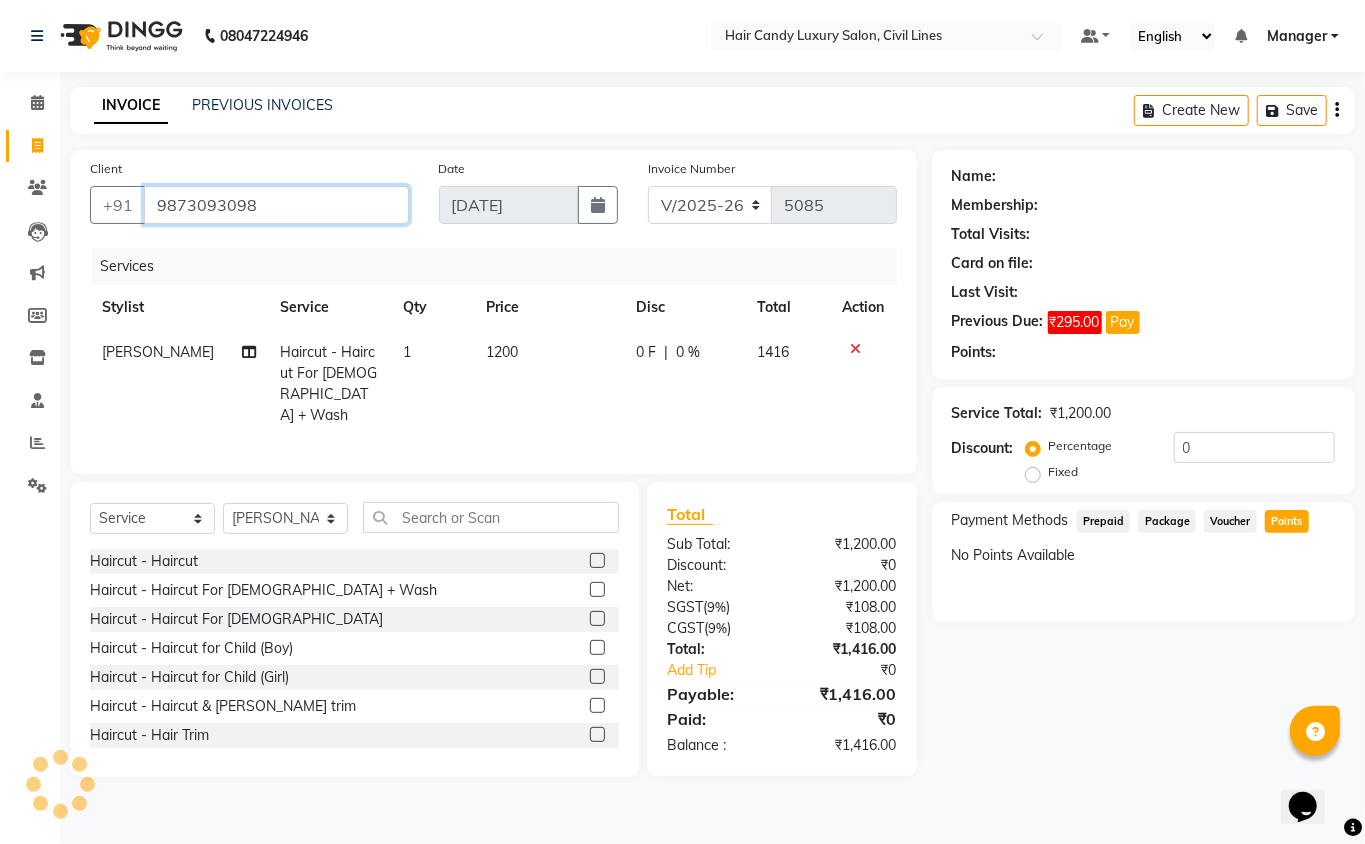 type on "9873093098" 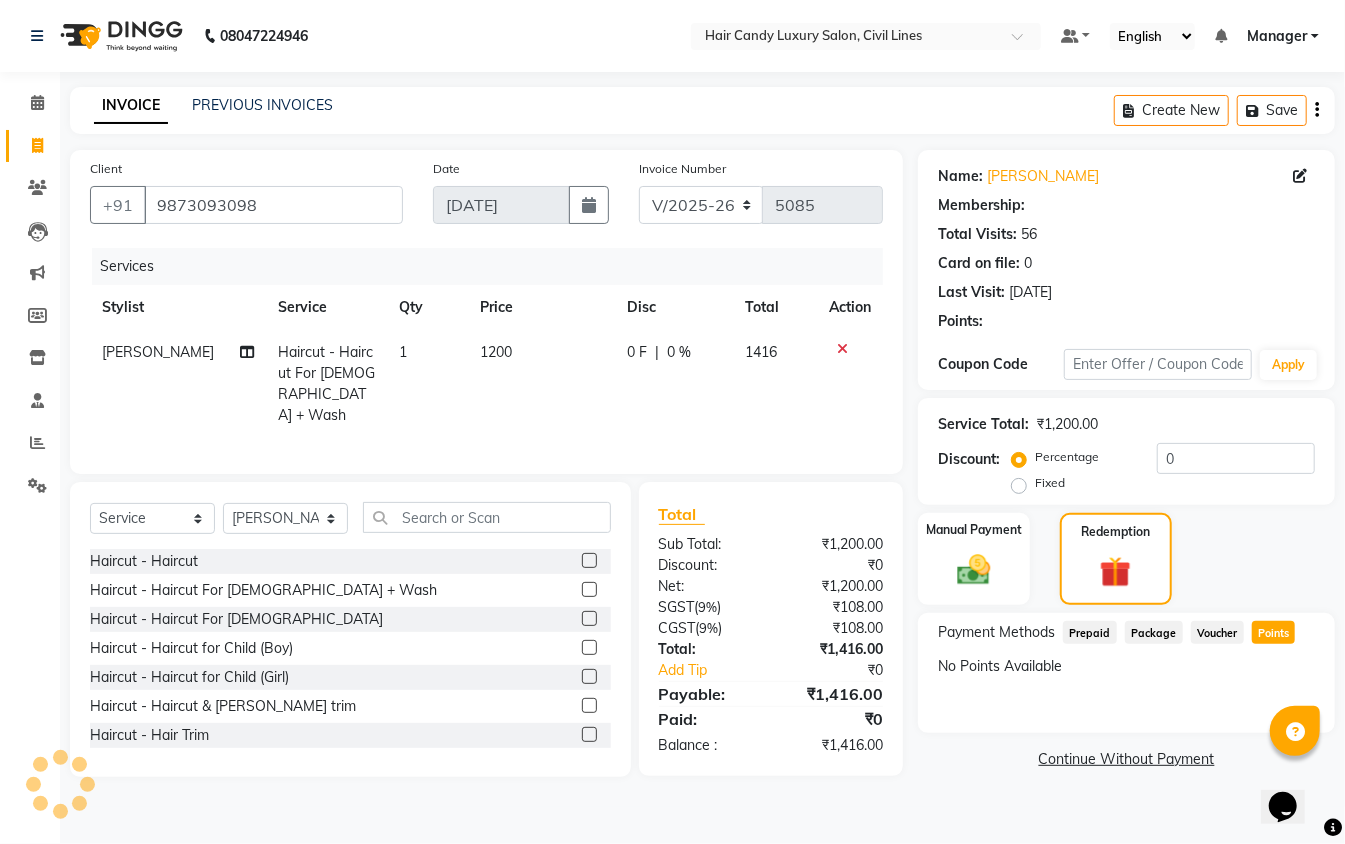 select on "1: Object" 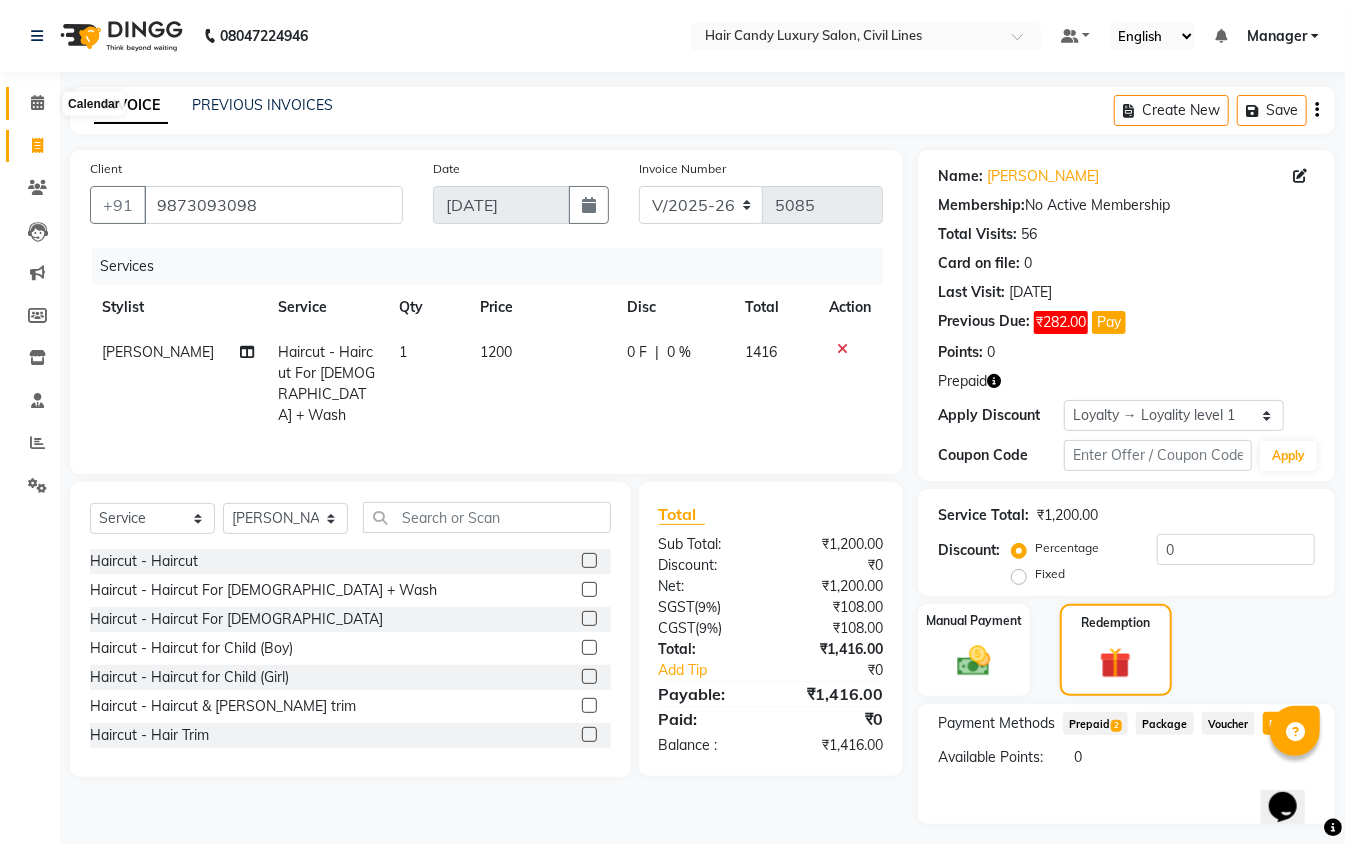 click 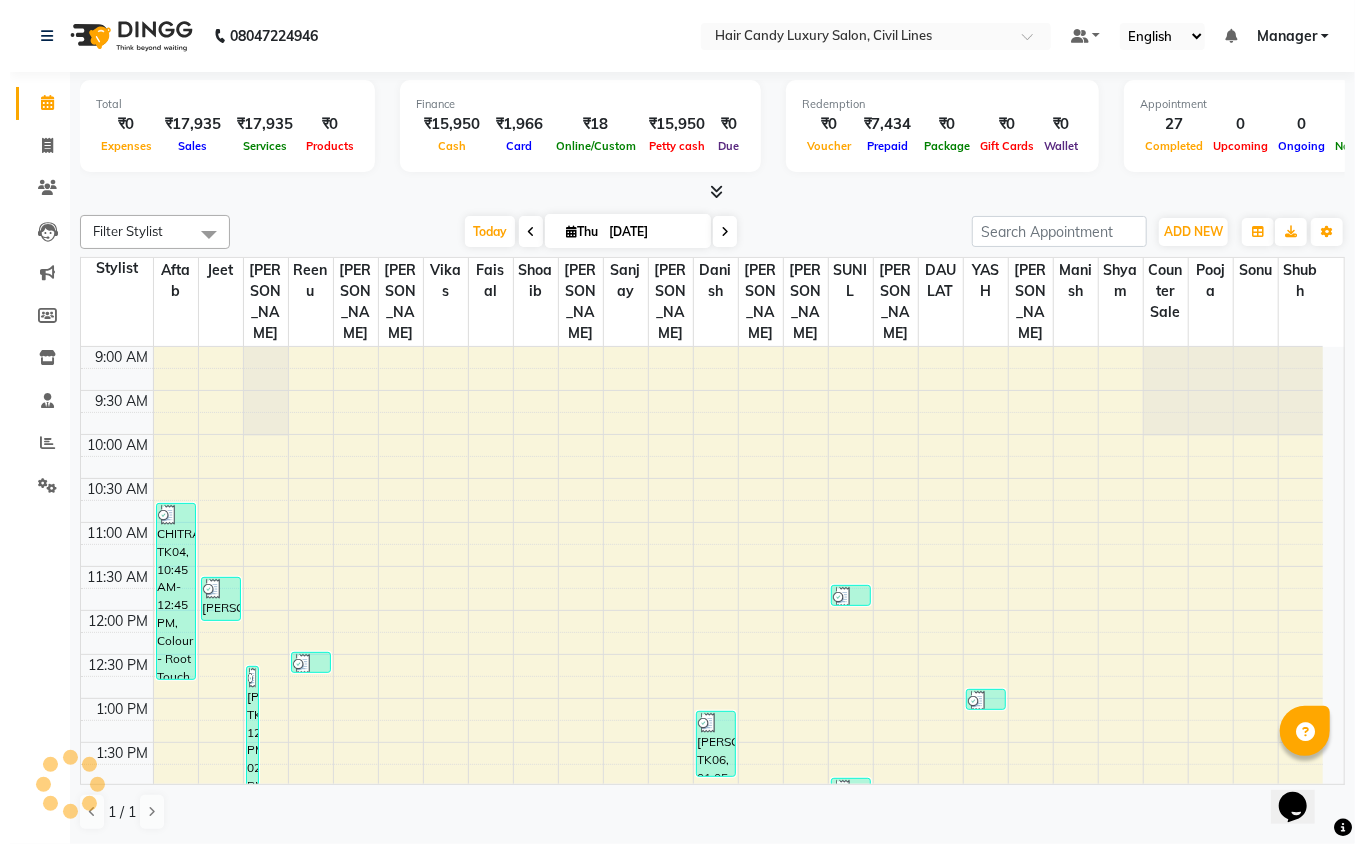 scroll, scrollTop: 0, scrollLeft: 0, axis: both 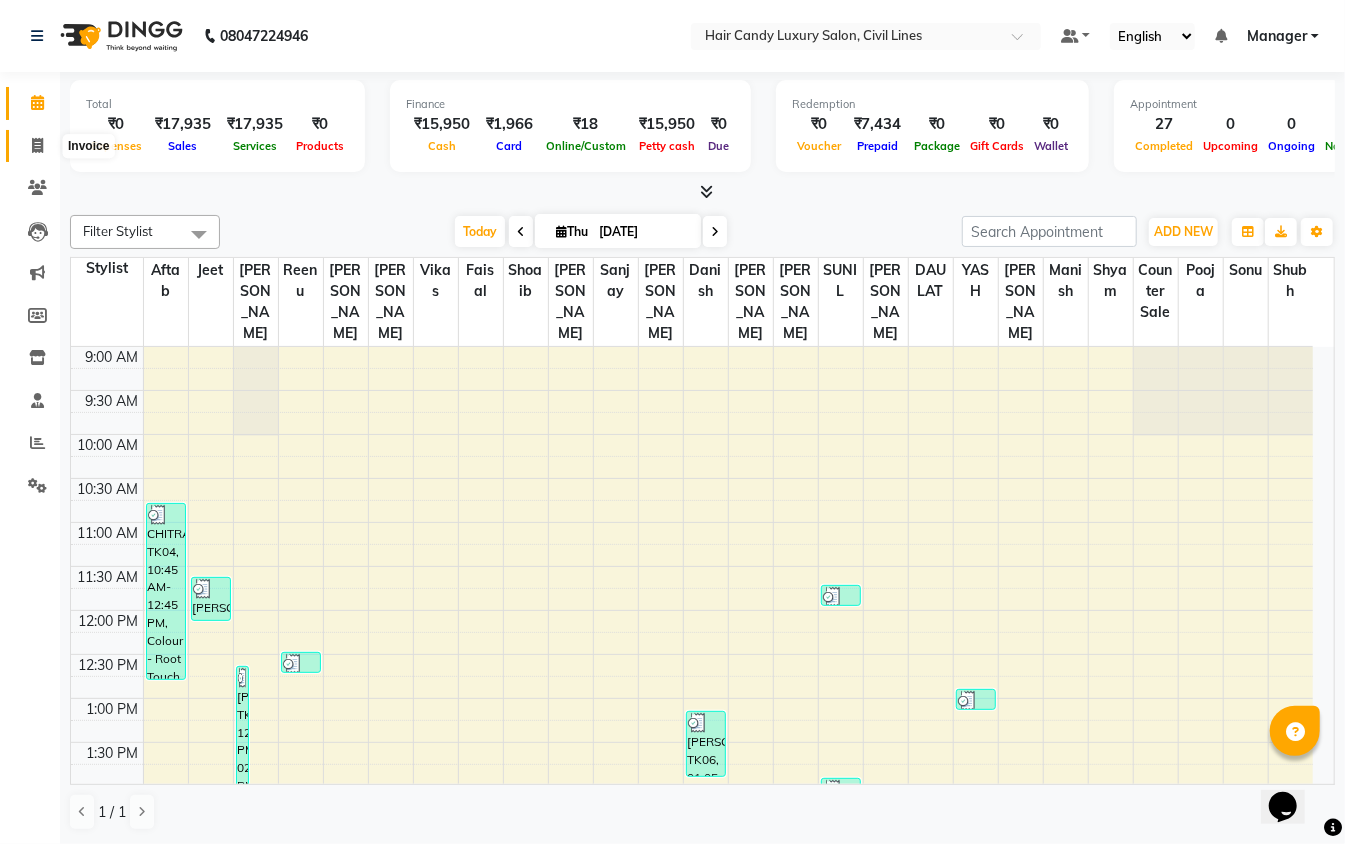 click 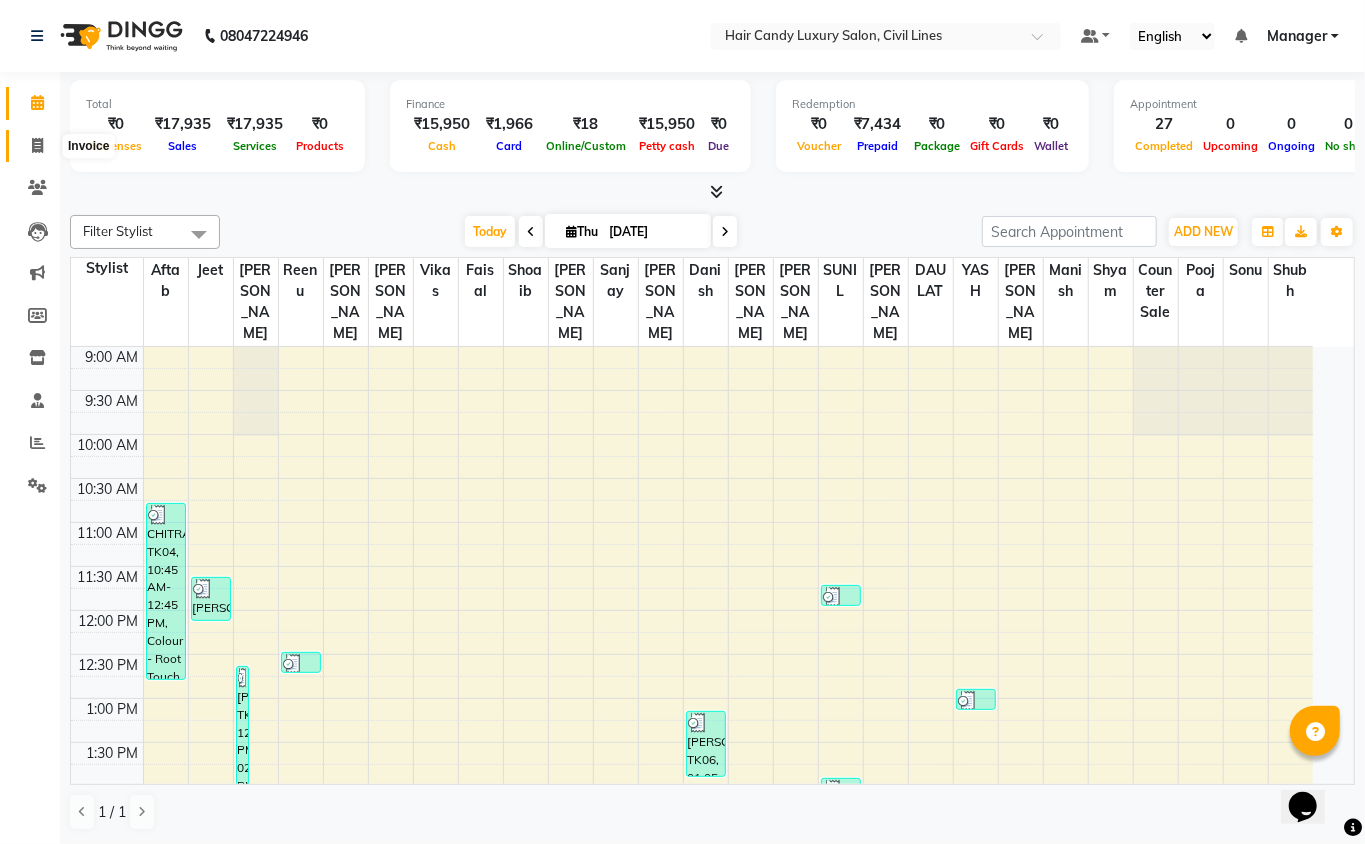 select on "6308" 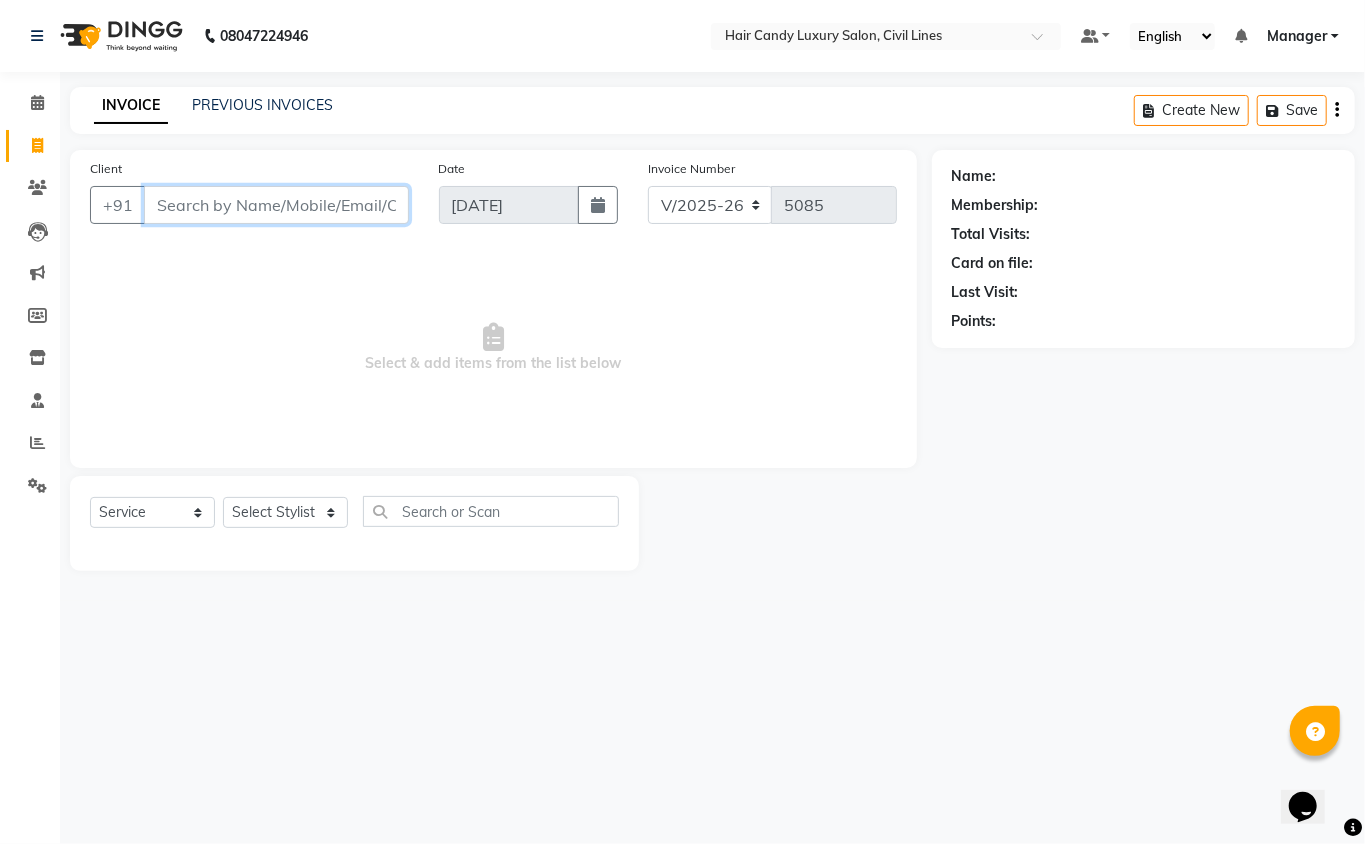 click on "Client" at bounding box center (276, 205) 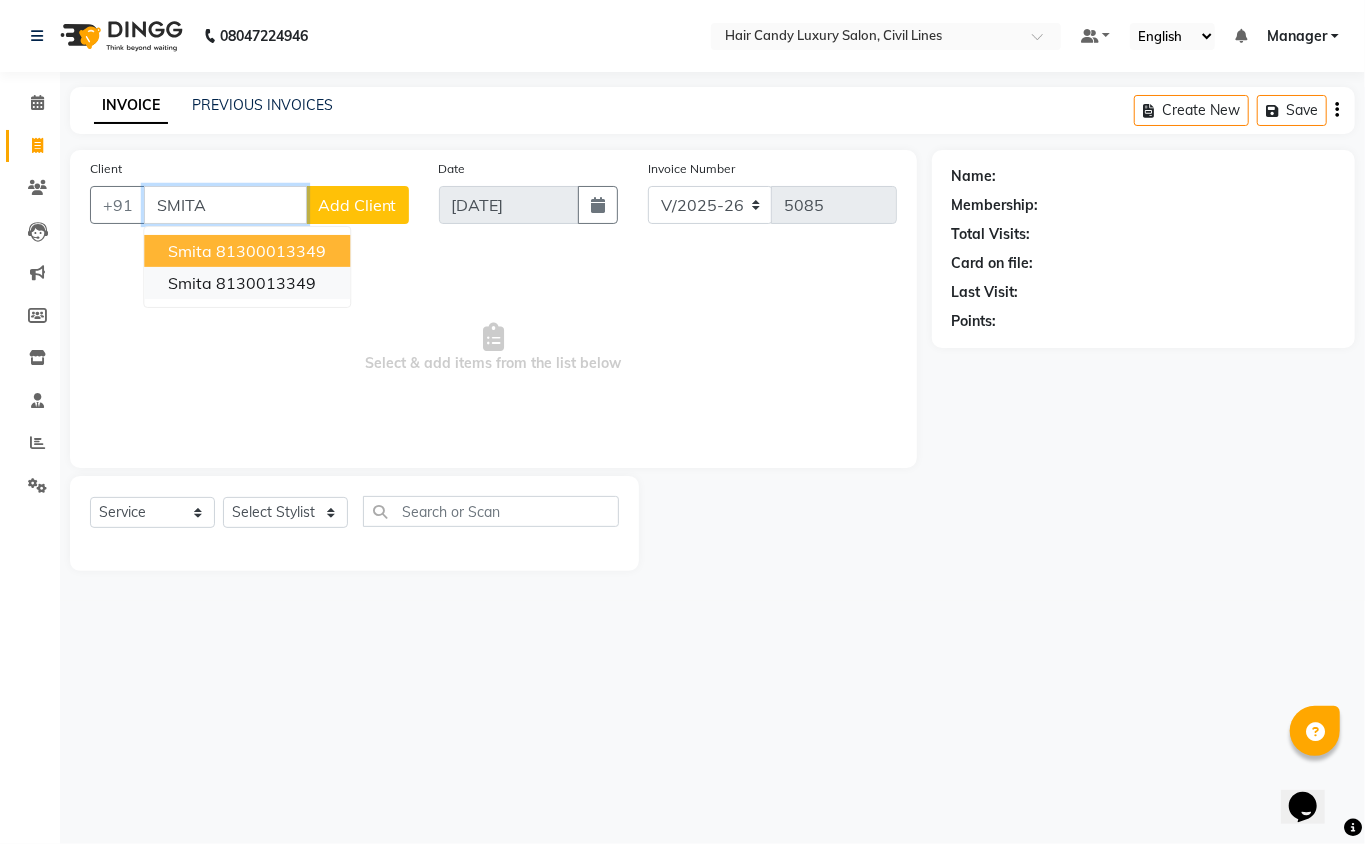 click on "8130013349" at bounding box center [266, 283] 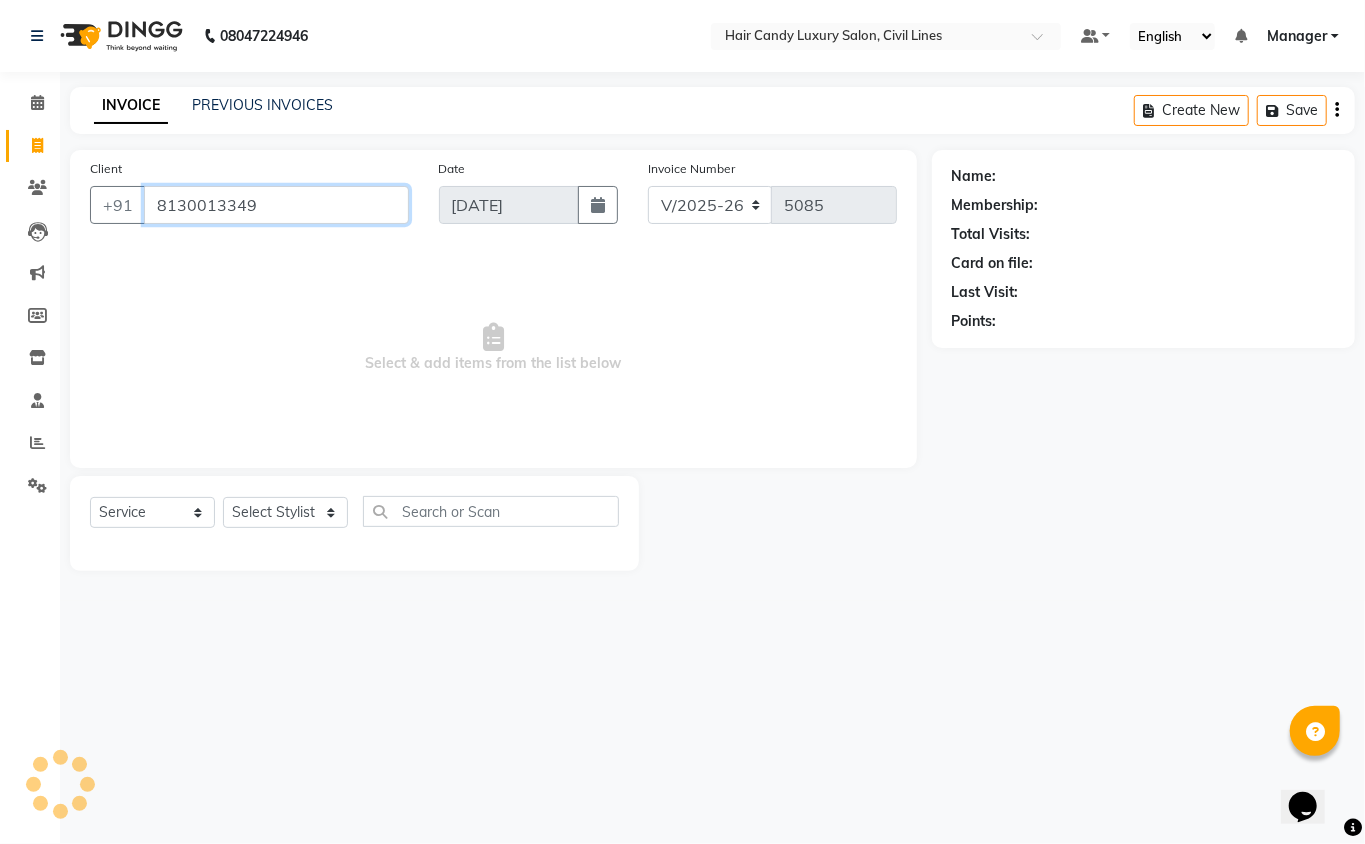 type on "8130013349" 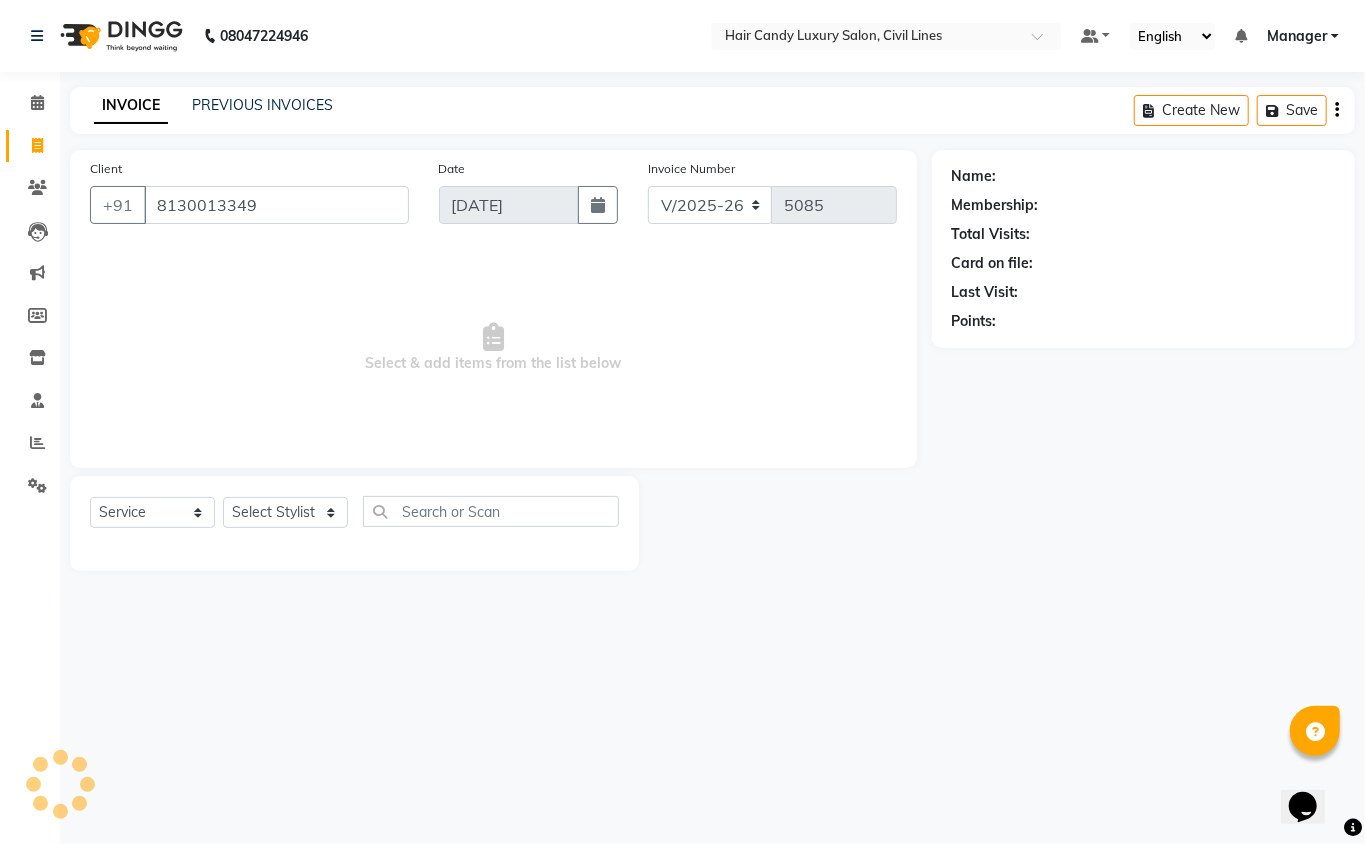 select on "1: Object" 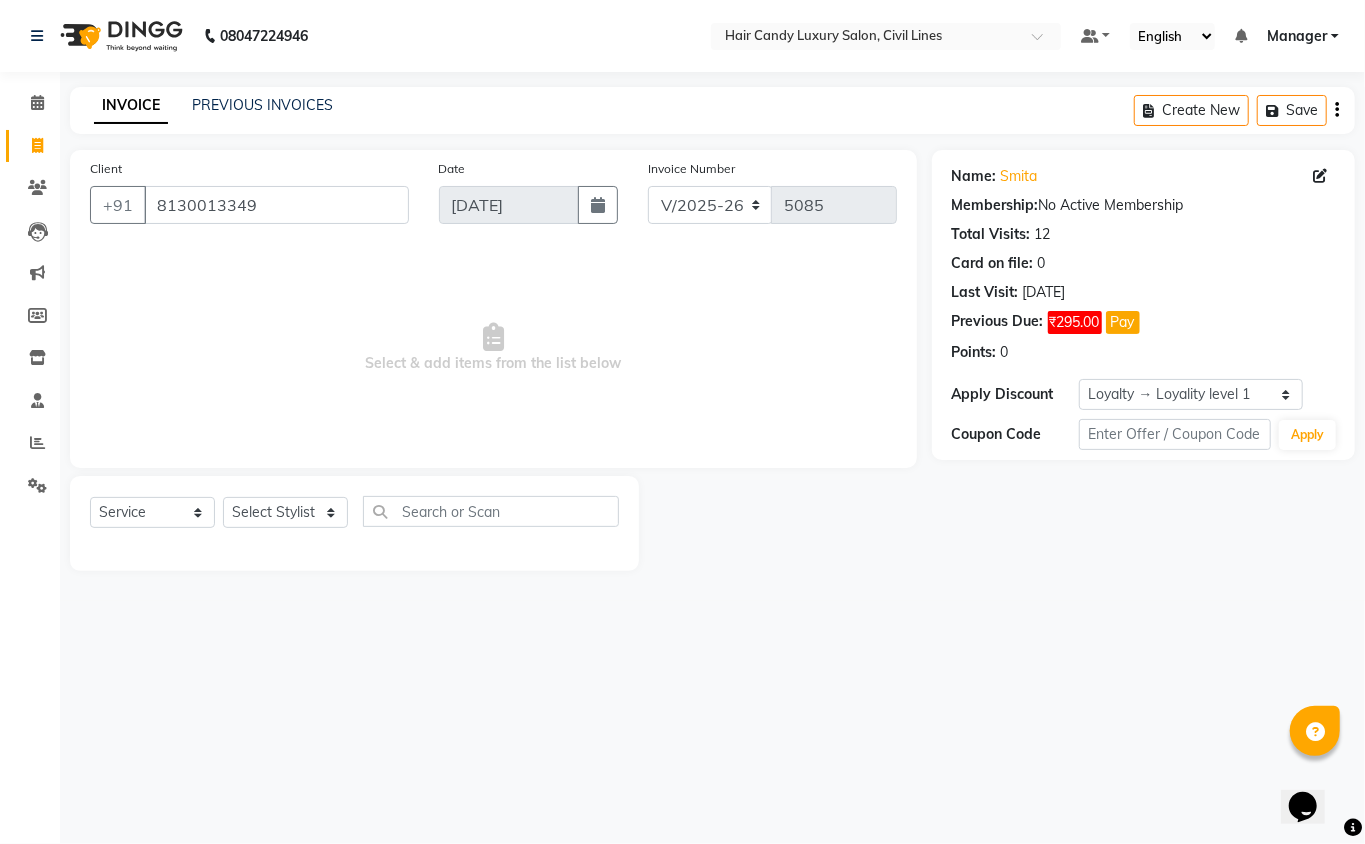 click on "08047224946 Select Location × Hair Candy Luxury Salon, Civil Lines Default Panel My Panel English ENGLISH Español العربية मराठी हिंदी ગુજરાતી தமிழ் 中文 Notifications nothing to show Manager Manage Profile Change Password Sign out  Version:3.15.4  ☀ Hair Candy Luxury Salon, civil lines  Calendar  Invoice  Clients  Leads   Marketing  Members  Inventory  Staff  Reports  Settings Completed InProgress Upcoming Dropped Tentative Check-In Confirm Bookings Generate Report Segments Page Builder INVOICE PREVIOUS INVOICES Create New   Save  Client +91 8130013349 Date 10-07-2025 Invoice Number V/2025 V/2025-26 5085  Select & add items from the list below  Select  Service  Product  Membership  Package Voucher Prepaid Gift Card  Select Stylist aakib Aarti AASHU Aftab Arshal counter sale Danish DAULAT faisal jeet kalu Manager Manish mohd Abid Nakul Owner-PRIYANKA parvesh pooja rajni Reenu sakshi SAM sanjay shoaib Shubh Shyam Sonu STOCK MANAGER SUNIL vikas YASH" at bounding box center [682, 422] 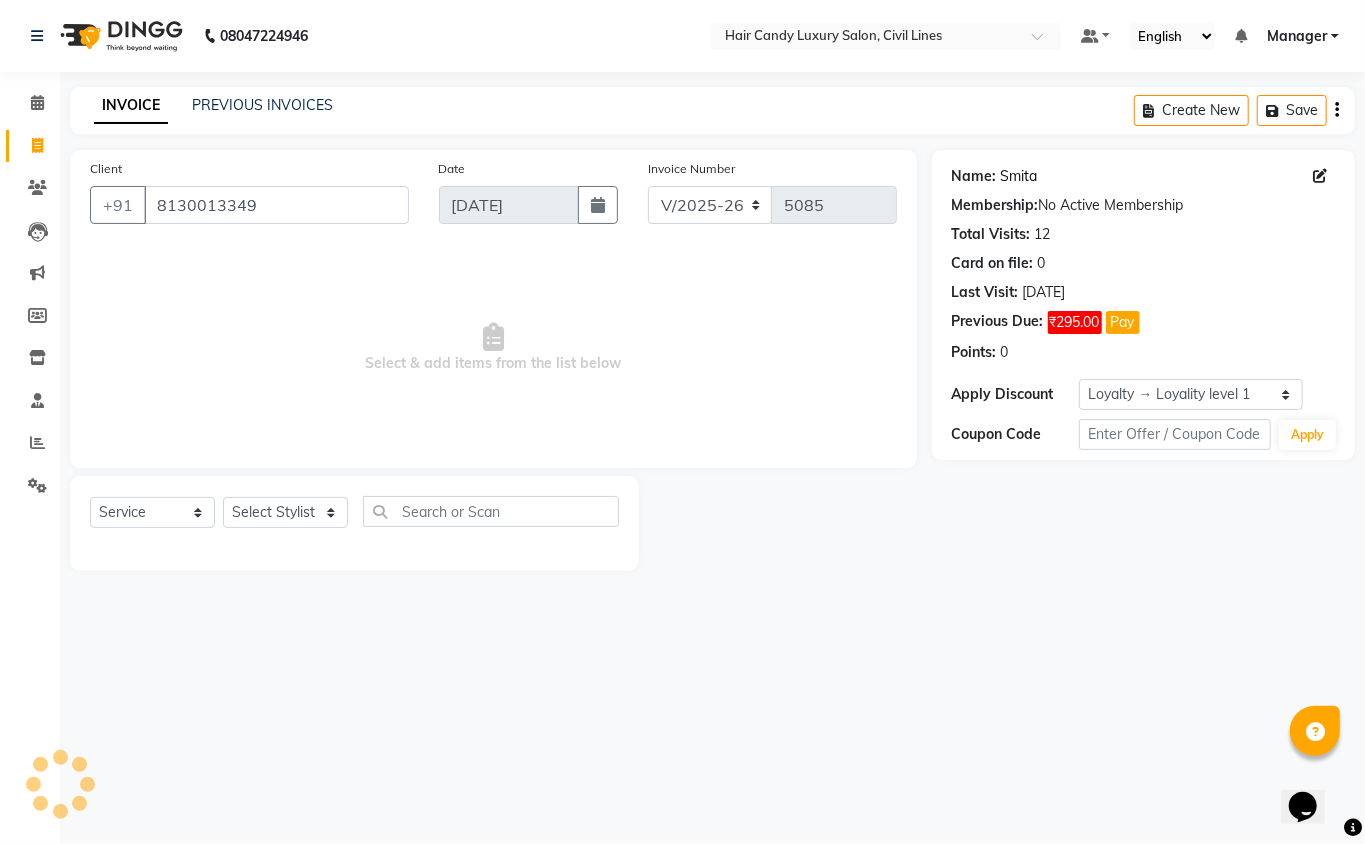 click on "Smita" 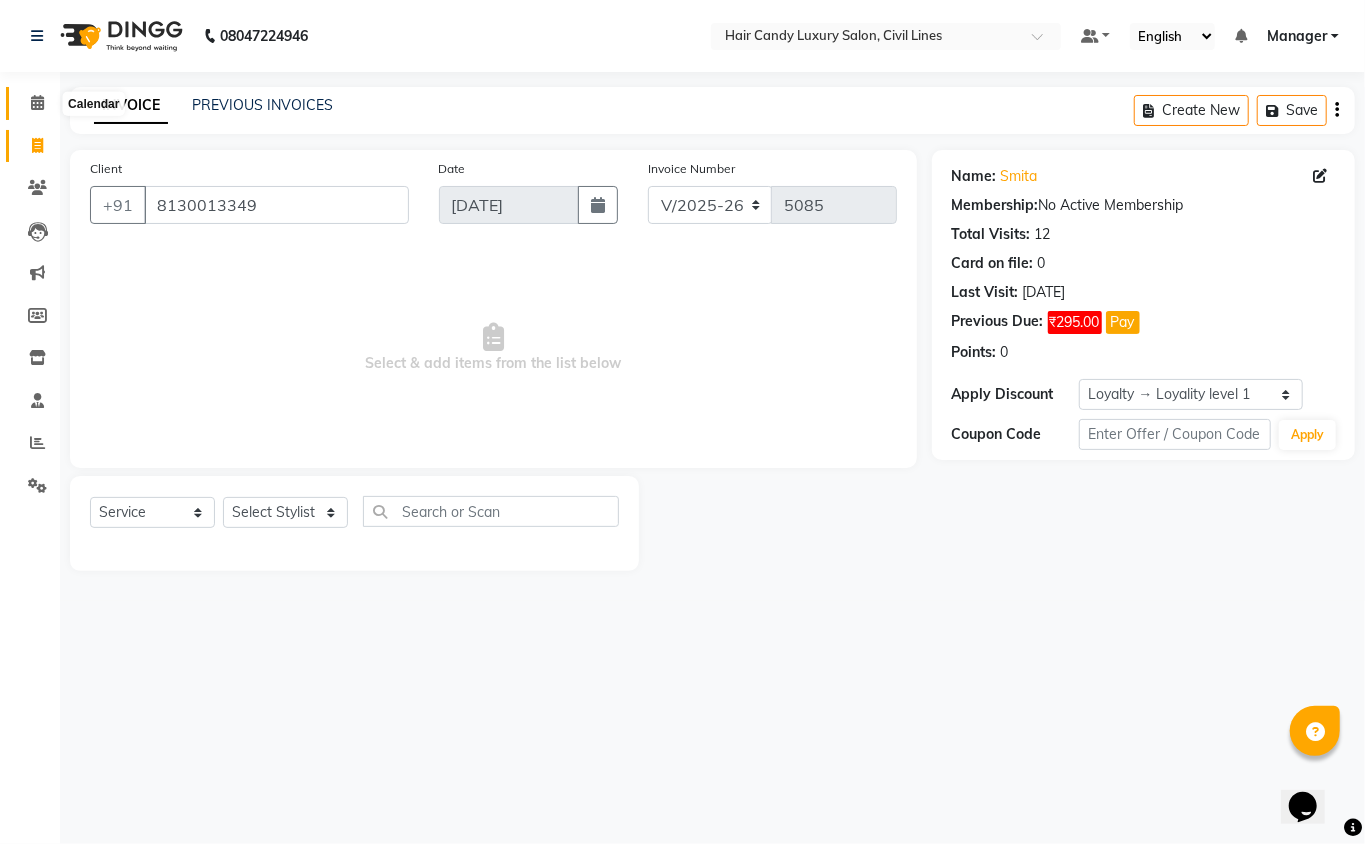 click 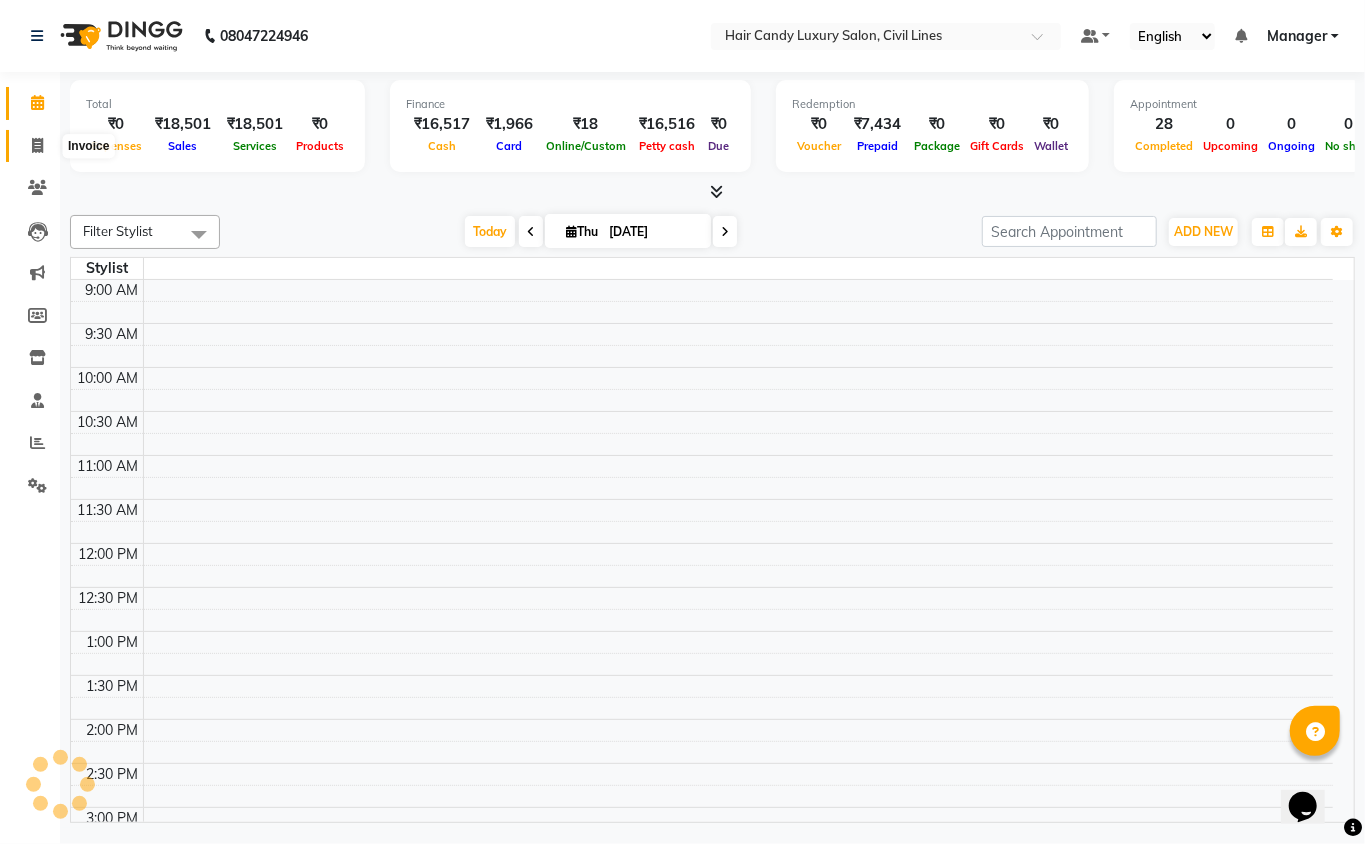click 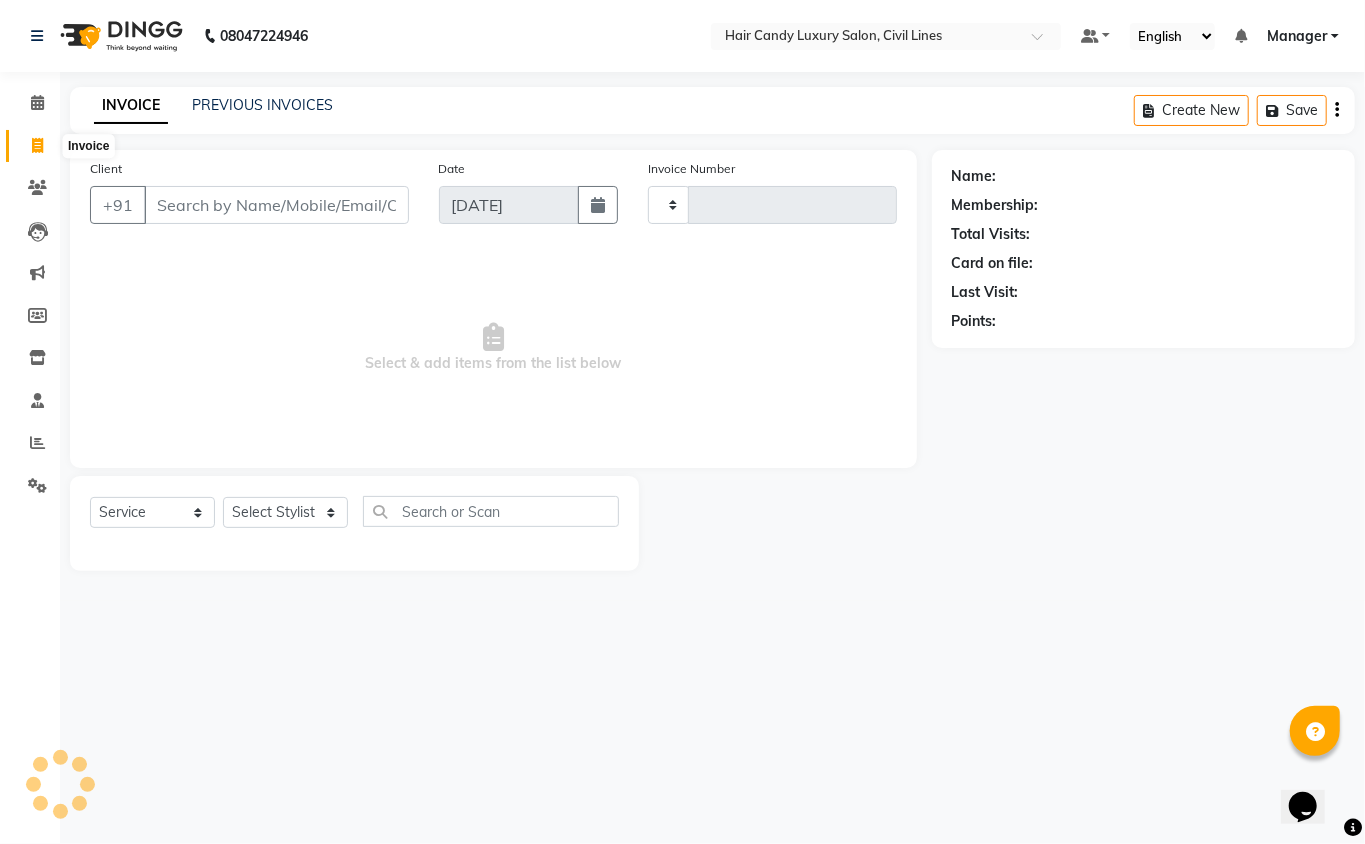 type on "5086" 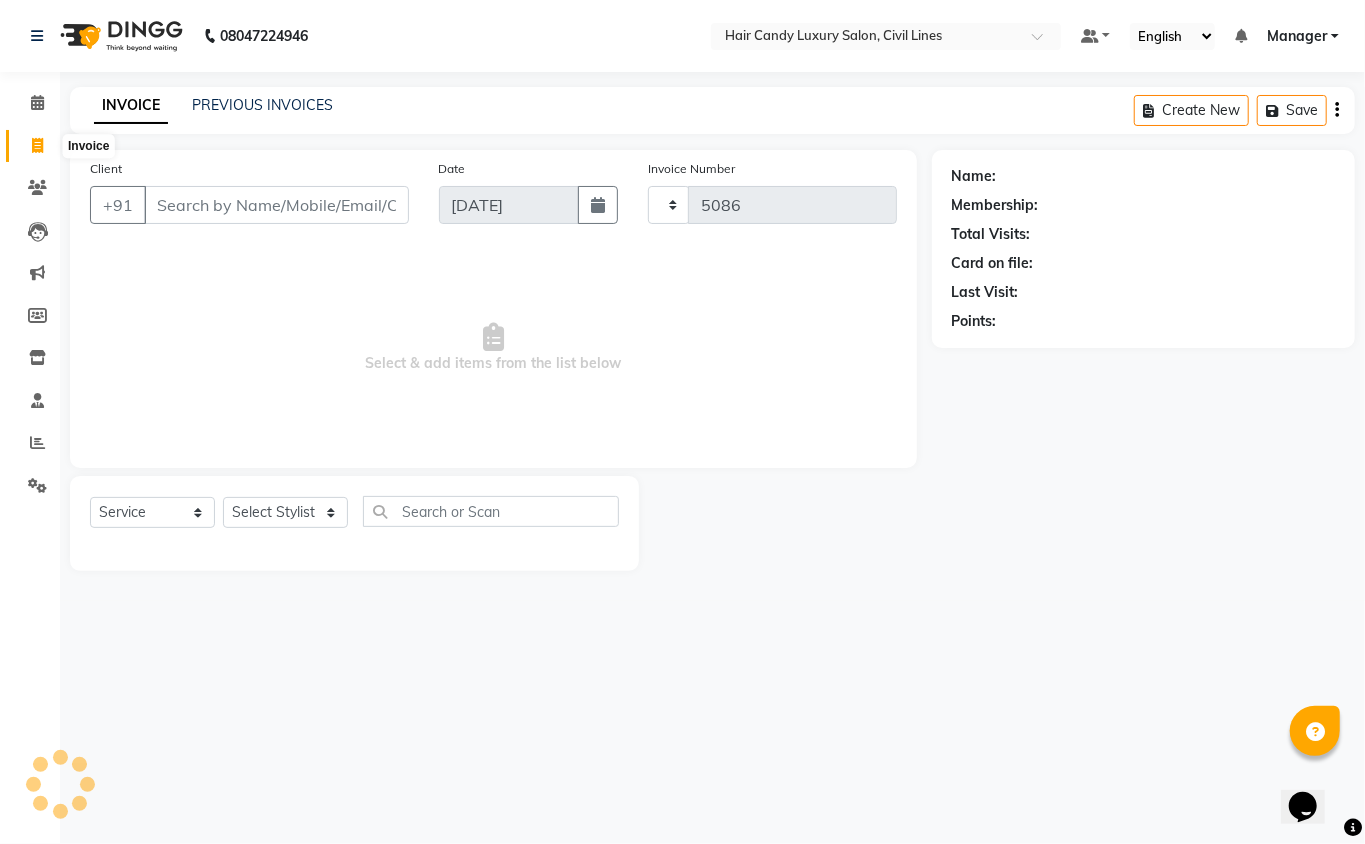 select on "6308" 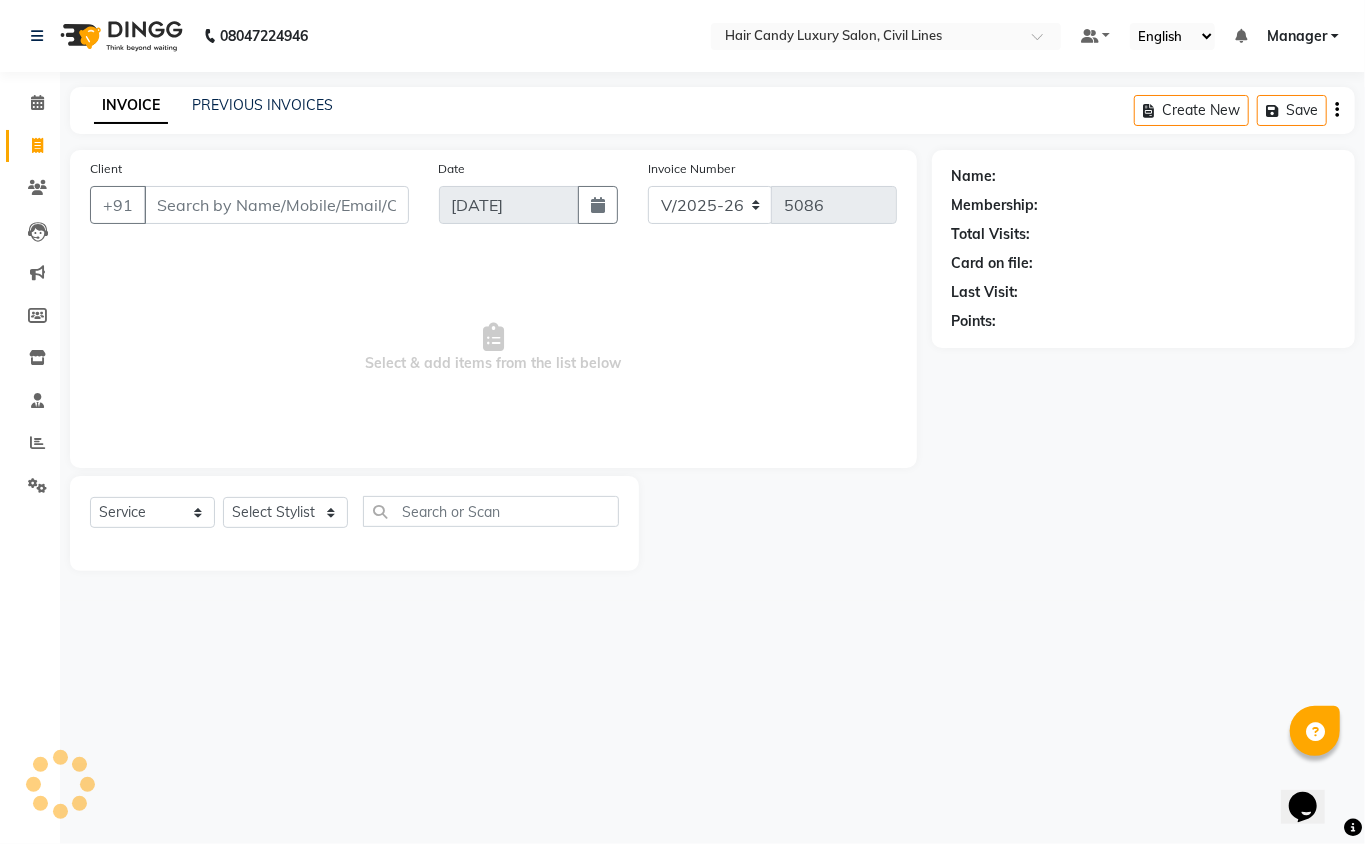 click on "Select  Service  Product  Membership  Package Voucher Prepaid Gift Card  Select Stylist" 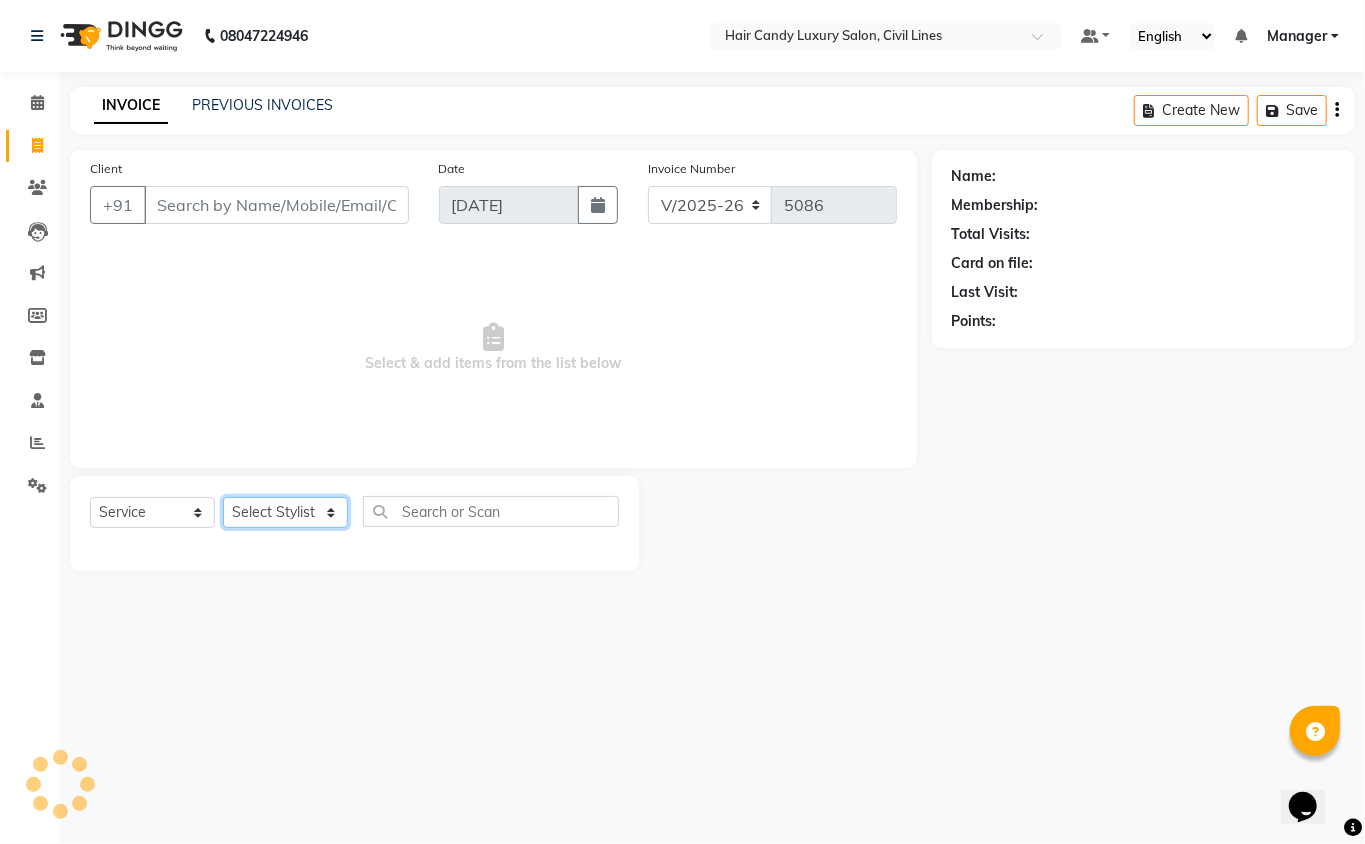 click on "Select Stylist" 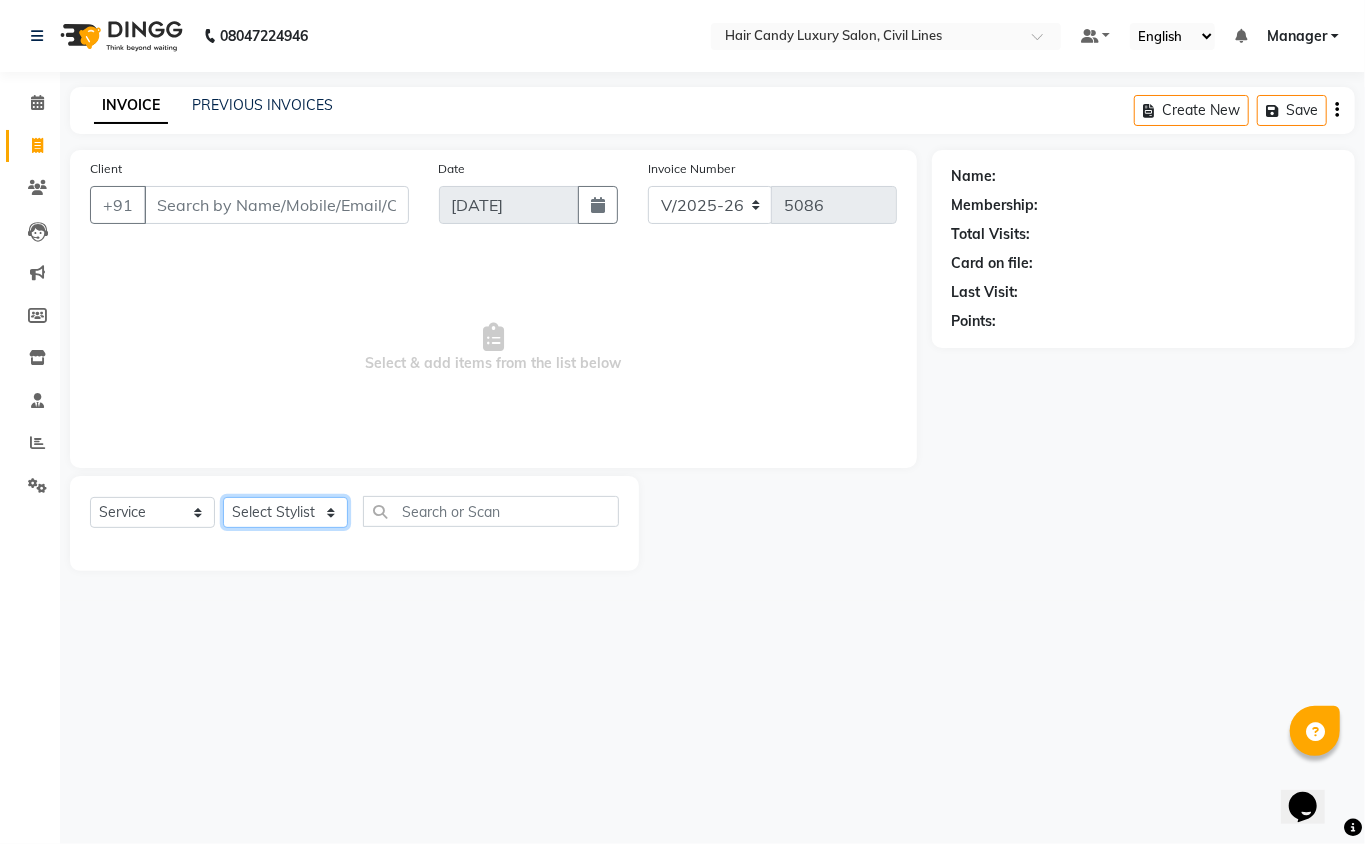 select on "47703" 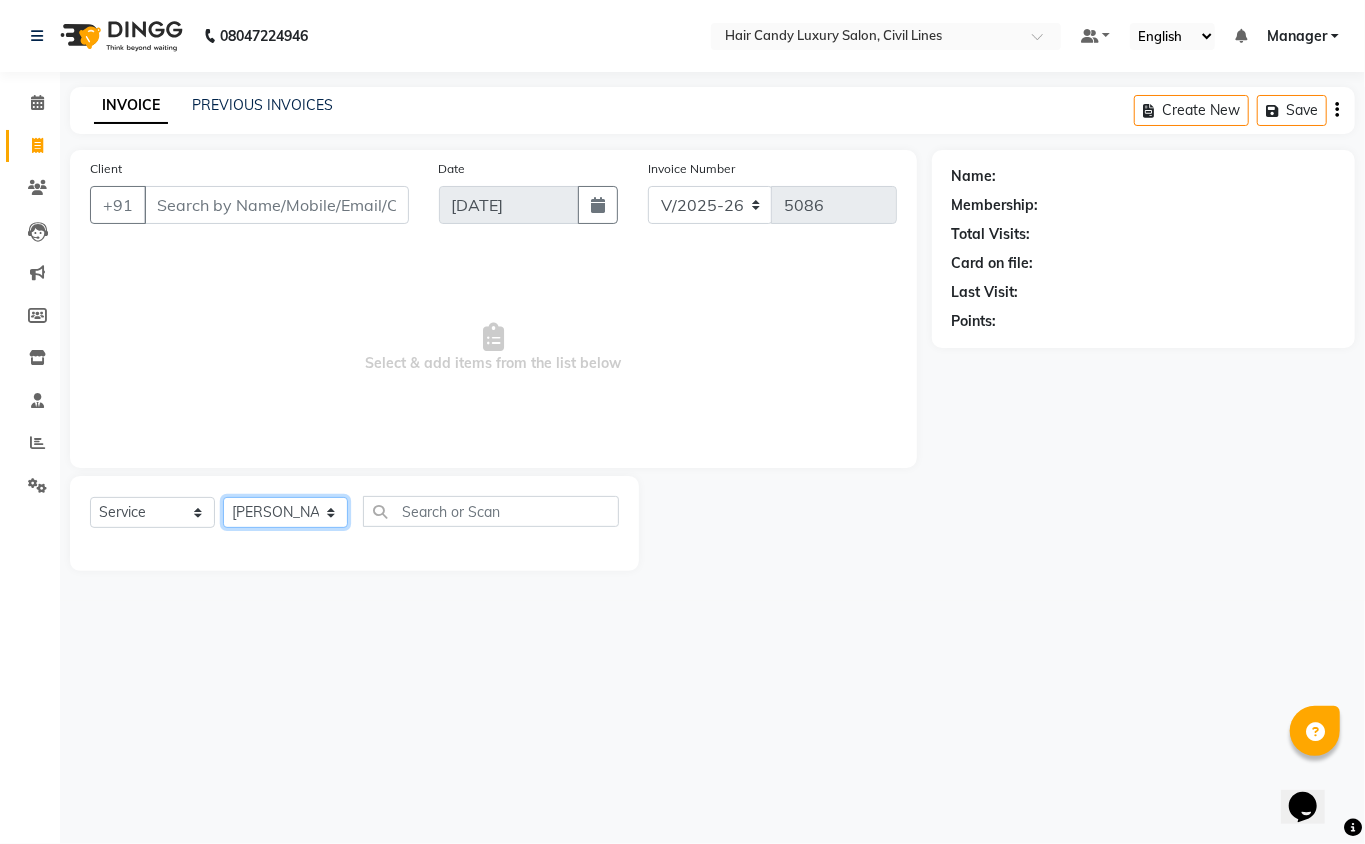 click on "Select Stylist [PERSON_NAME] [PERSON_NAME] [PERSON_NAME] counter sale Danish DAULAT faisal [PERSON_NAME] Manager [PERSON_NAME] mohd [PERSON_NAME] Owner-PRIYANKA [PERSON_NAME] pooja [PERSON_NAME] Reenu [PERSON_NAME] [PERSON_NAME] [PERSON_NAME] [PERSON_NAME] Shubh Shyam [PERSON_NAME] STOCK MANAGER [PERSON_NAME] vikas [PERSON_NAME]" 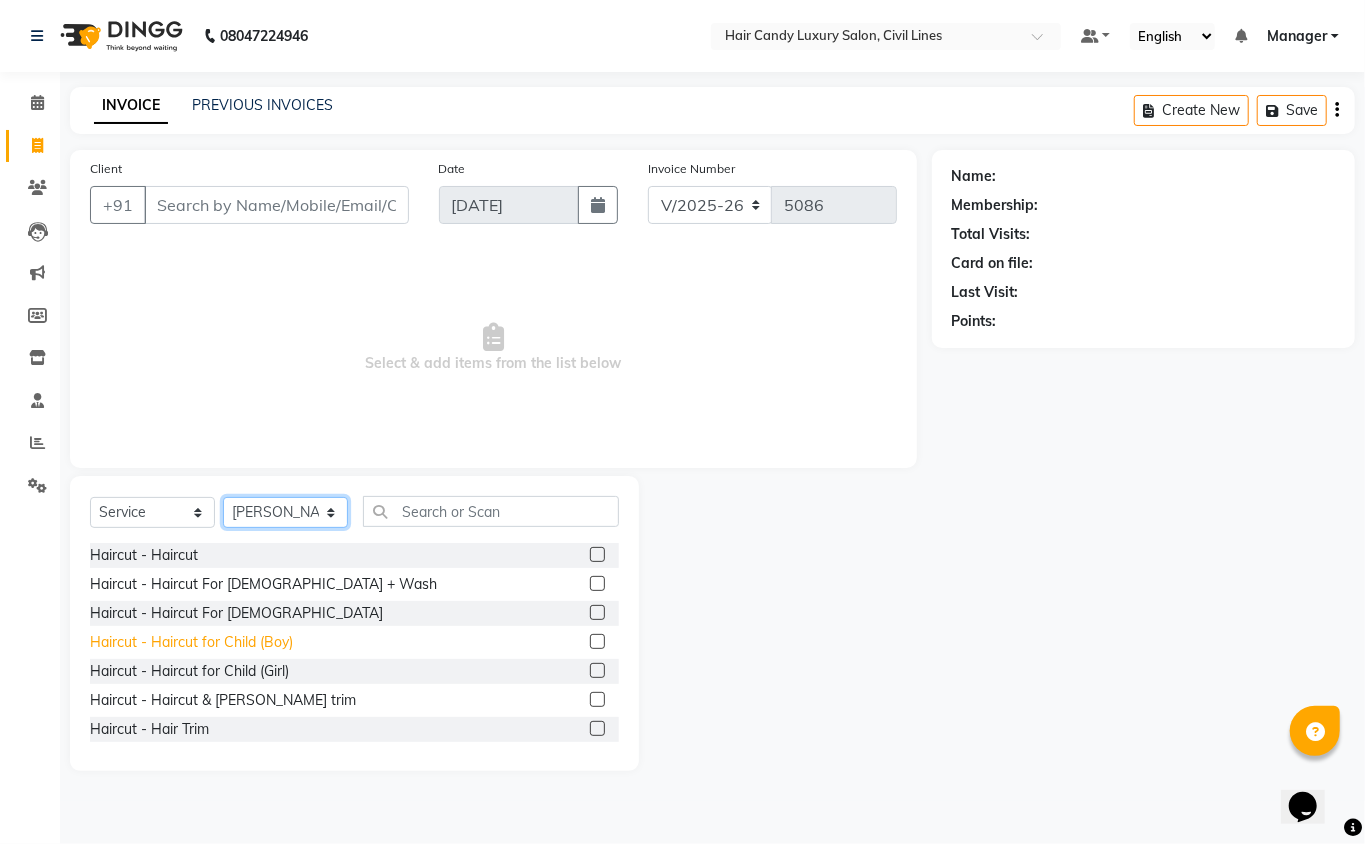 scroll, scrollTop: 133, scrollLeft: 0, axis: vertical 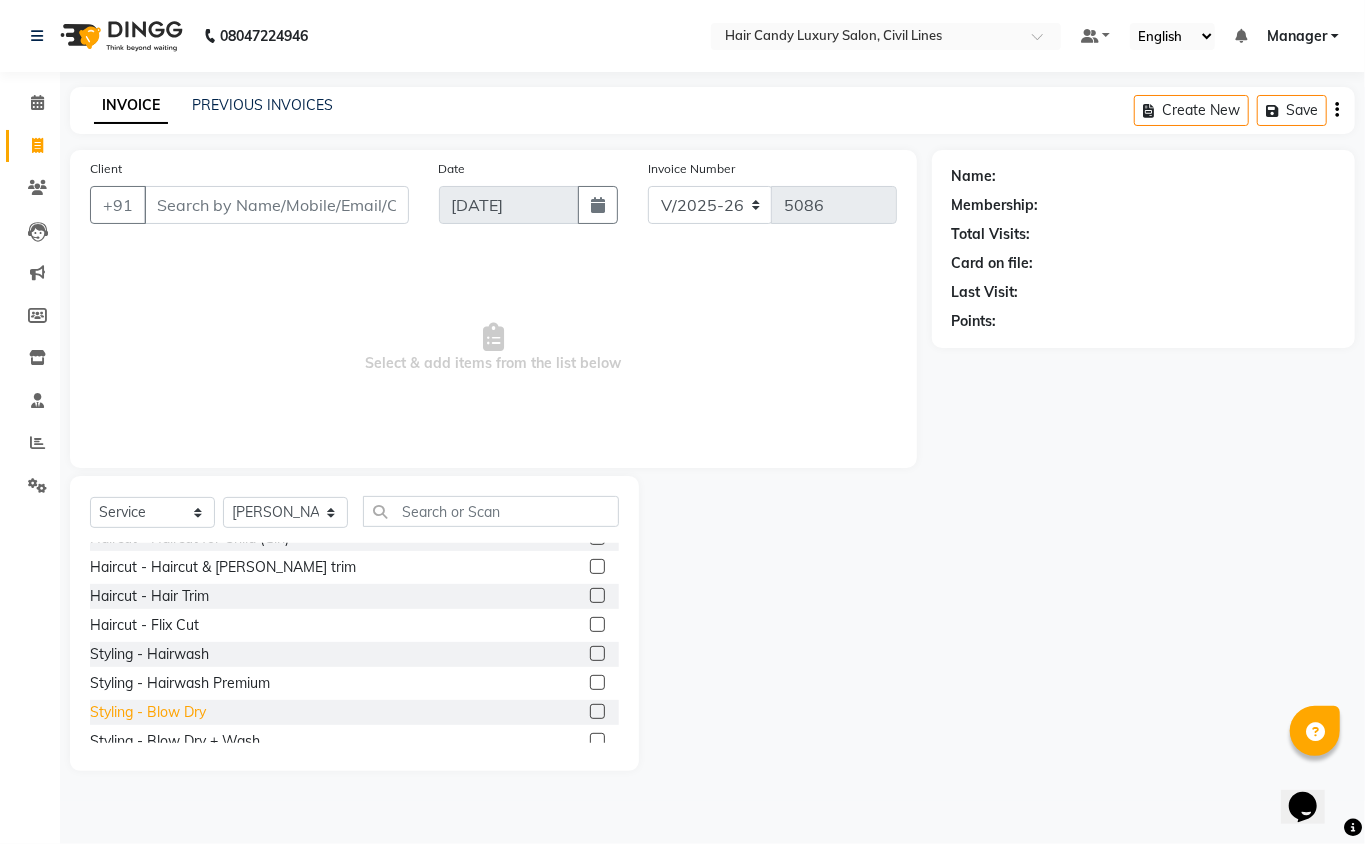 click on "Styling - Blow Dry" 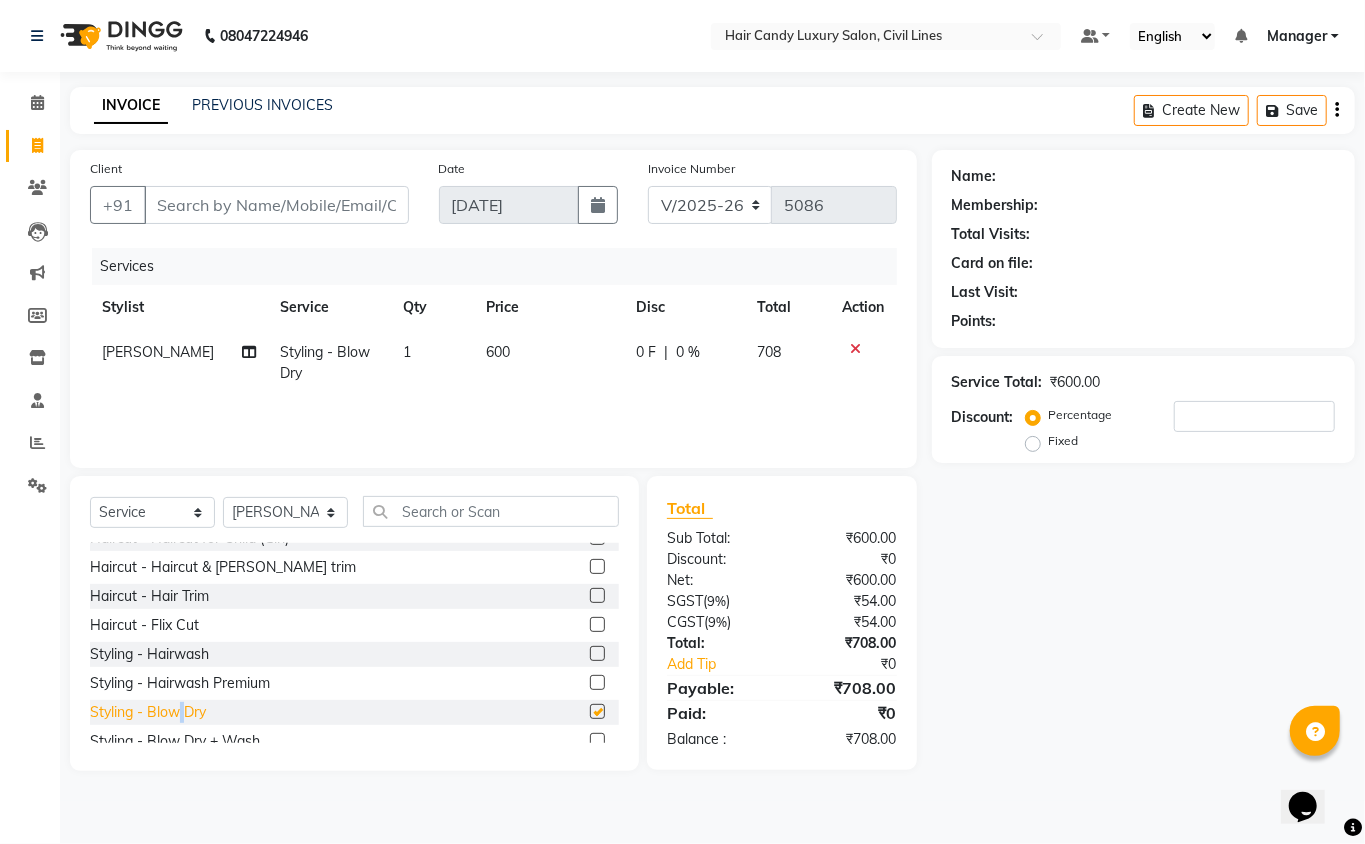 click on "Styling - Blow Dry" 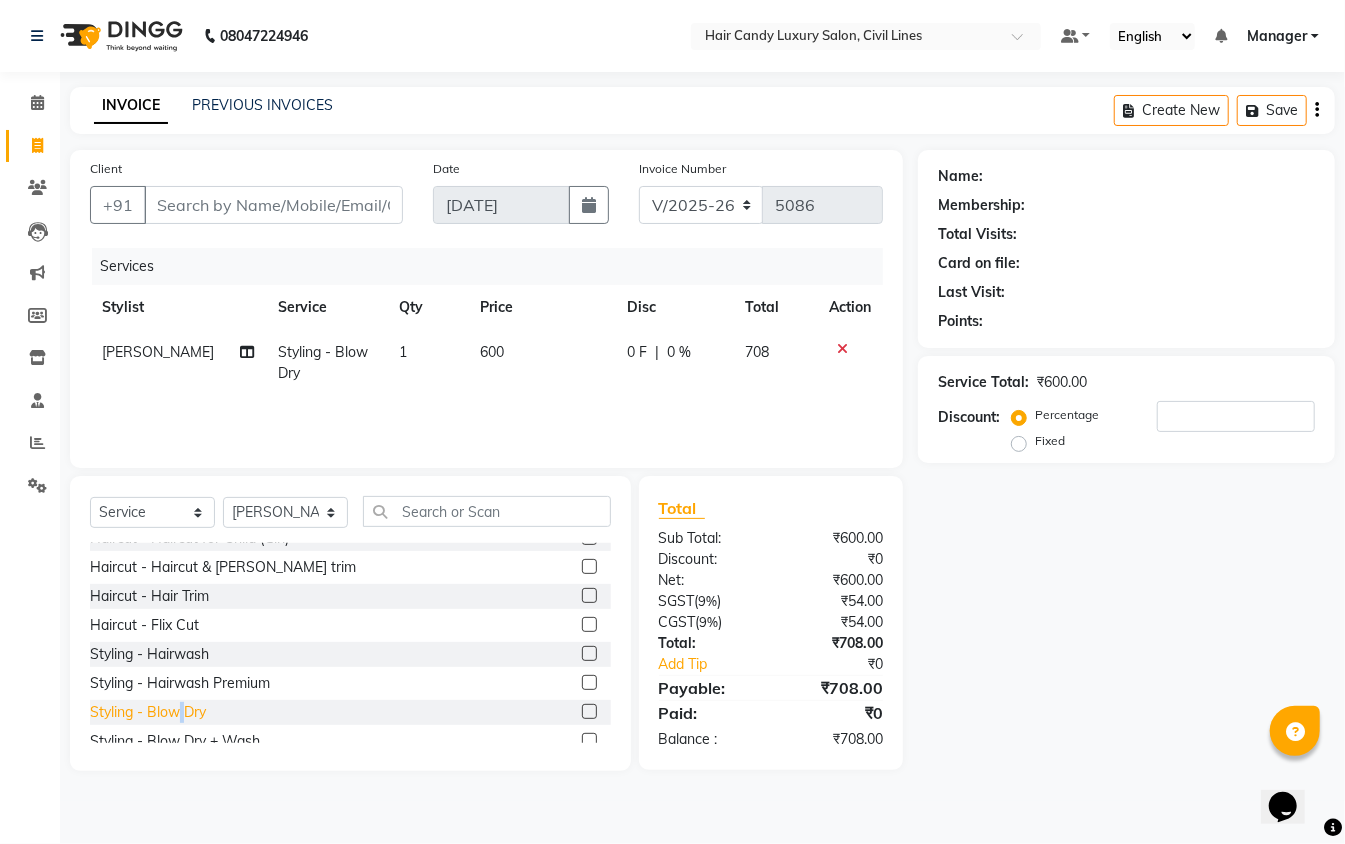 checkbox on "false" 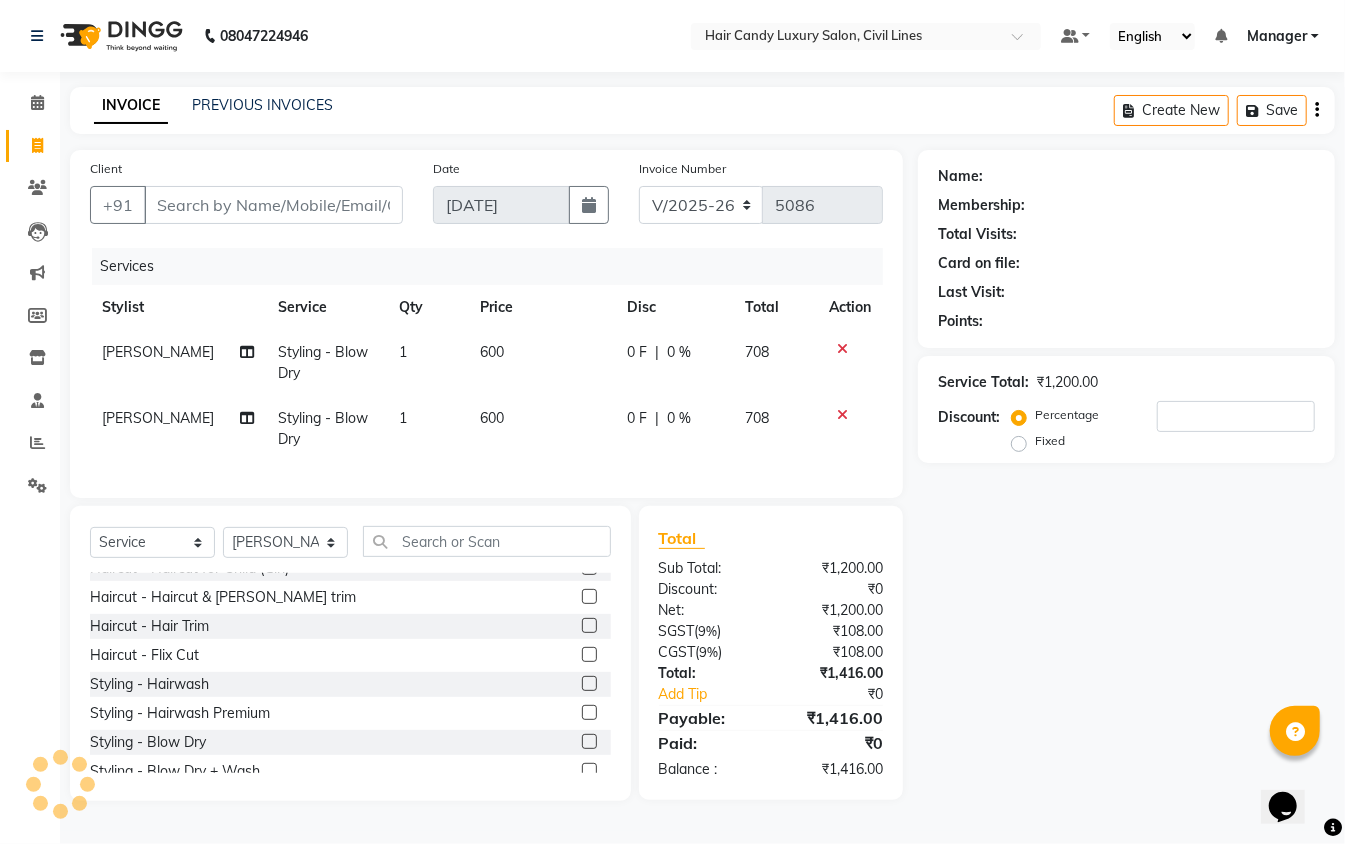 click 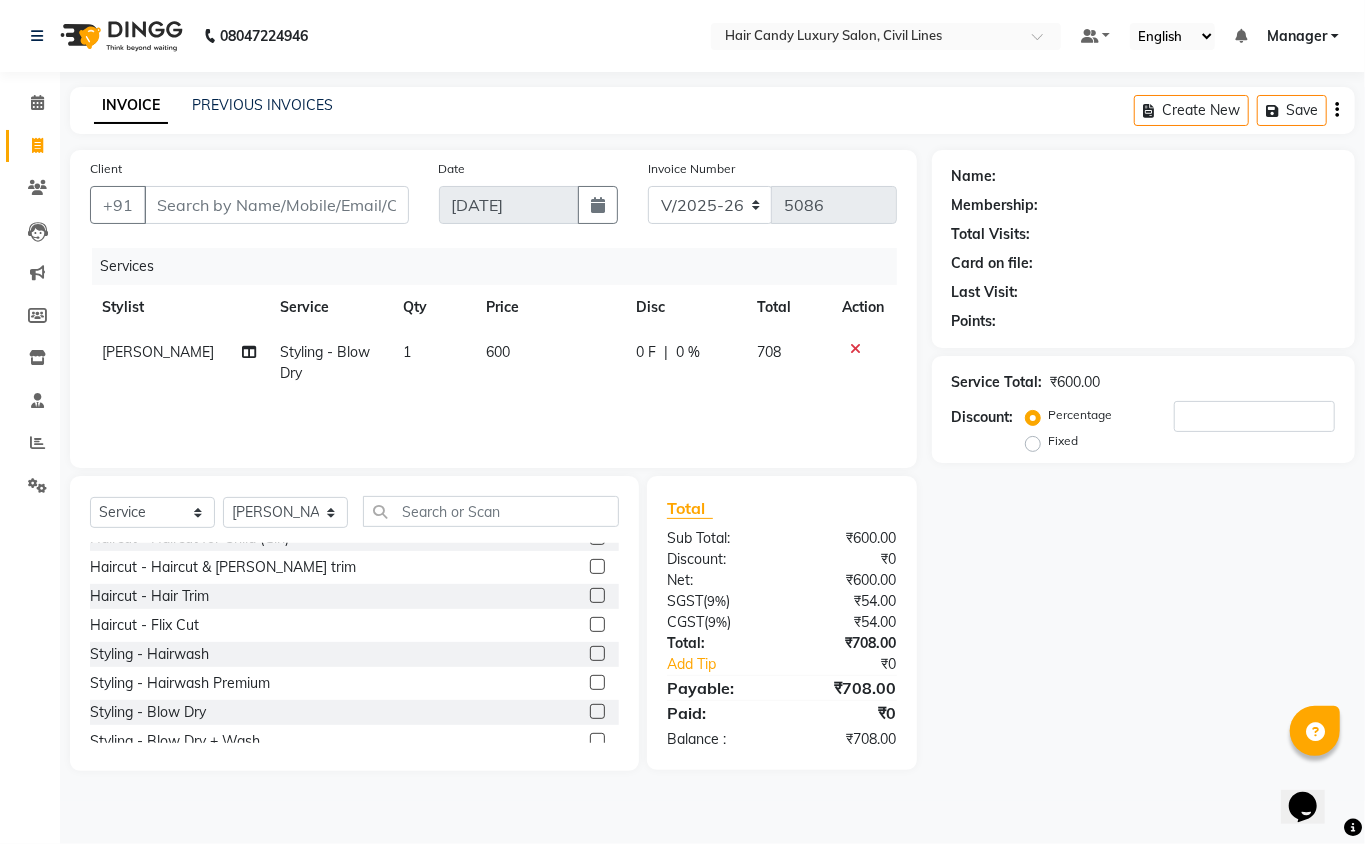 click 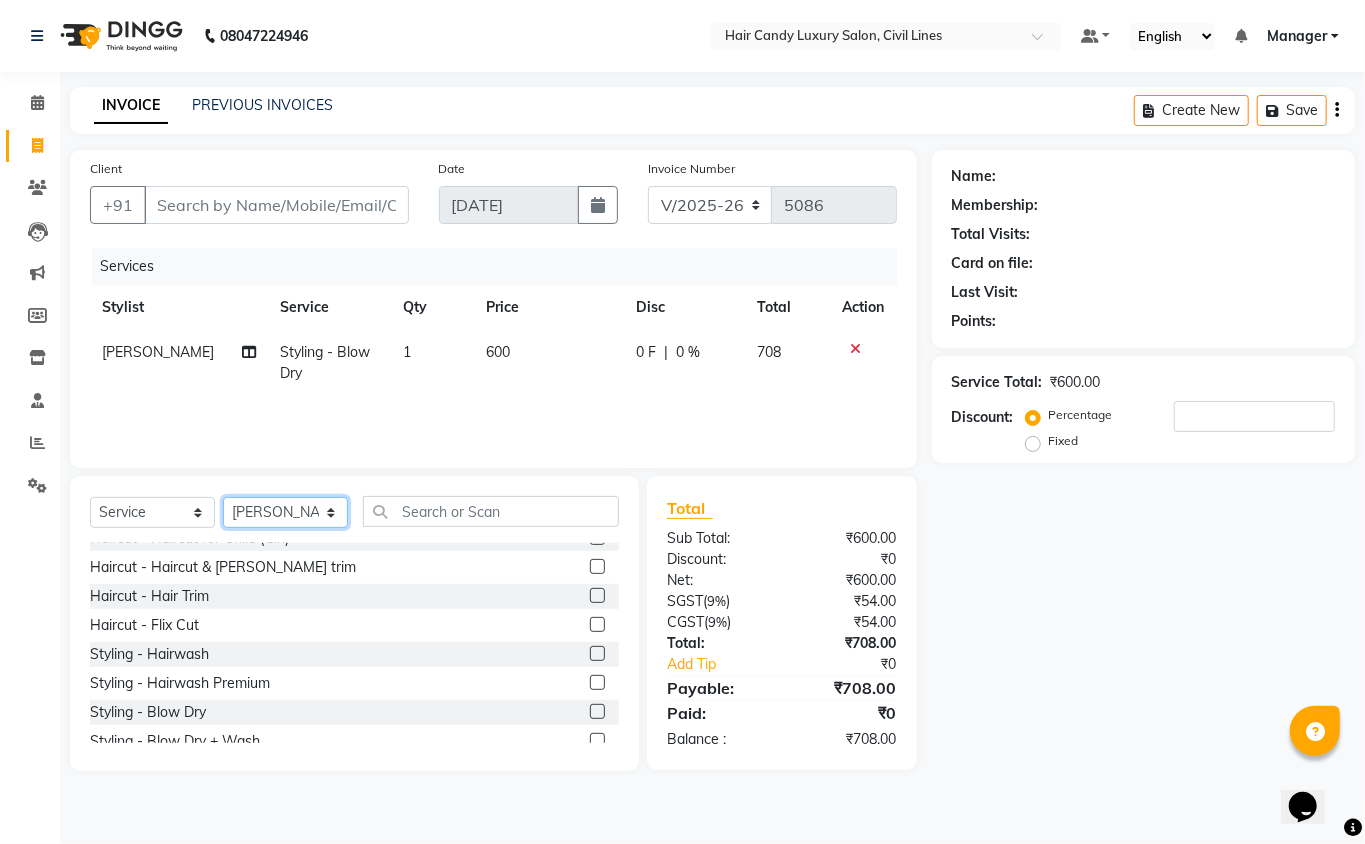 click on "Select Stylist [PERSON_NAME] [PERSON_NAME] [PERSON_NAME] counter sale Danish DAULAT faisal [PERSON_NAME] Manager [PERSON_NAME] mohd [PERSON_NAME] Owner-PRIYANKA [PERSON_NAME] pooja [PERSON_NAME] Reenu [PERSON_NAME] [PERSON_NAME] [PERSON_NAME] [PERSON_NAME] Shubh Shyam [PERSON_NAME] STOCK MANAGER [PERSON_NAME] vikas [PERSON_NAME]" 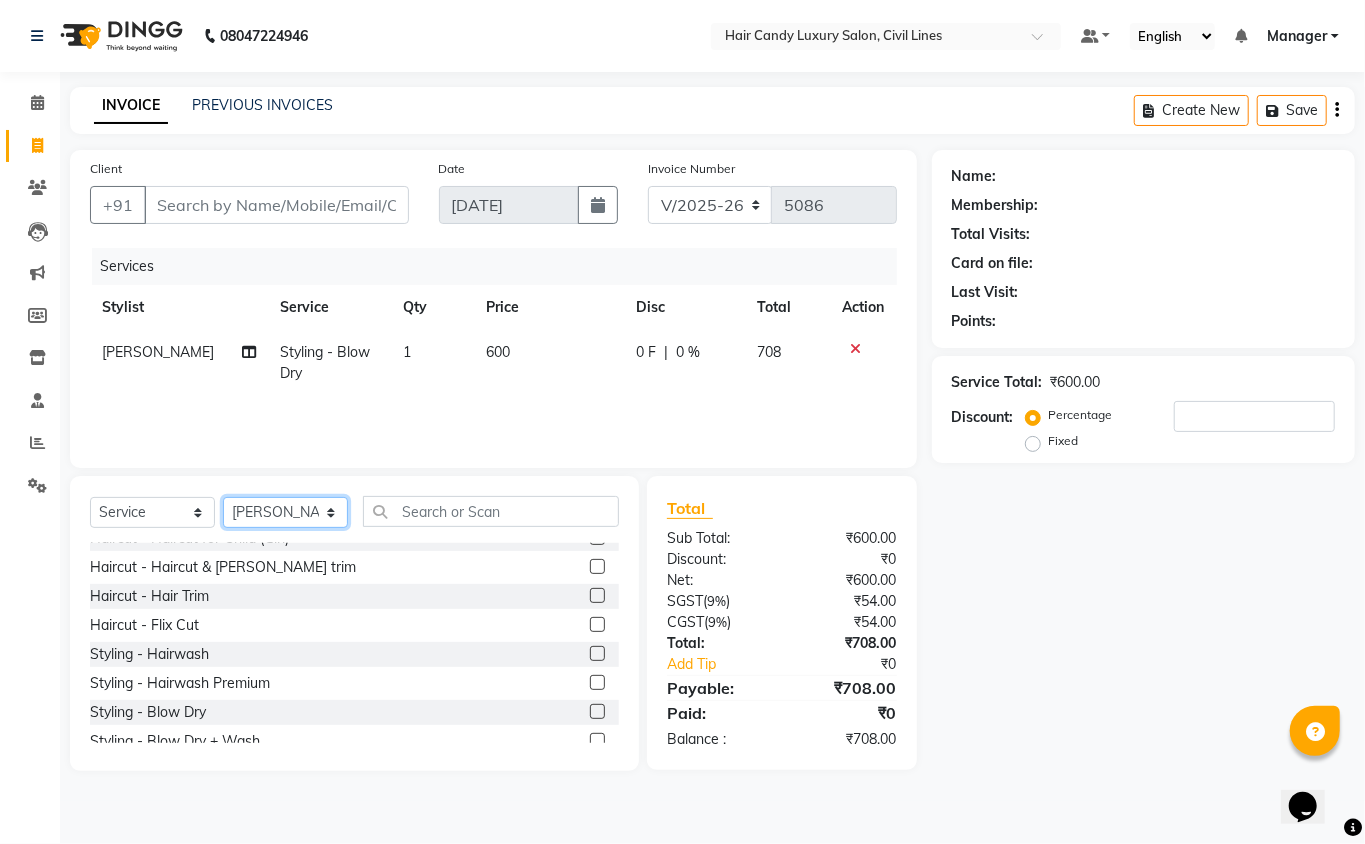 click on "Select Stylist [PERSON_NAME] [PERSON_NAME] [PERSON_NAME] counter sale Danish DAULAT faisal [PERSON_NAME] Manager [PERSON_NAME] mohd [PERSON_NAME] Owner-PRIYANKA [PERSON_NAME] pooja [PERSON_NAME] Reenu [PERSON_NAME] [PERSON_NAME] [PERSON_NAME] [PERSON_NAME] Shubh Shyam [PERSON_NAME] STOCK MANAGER [PERSON_NAME] vikas [PERSON_NAME]" 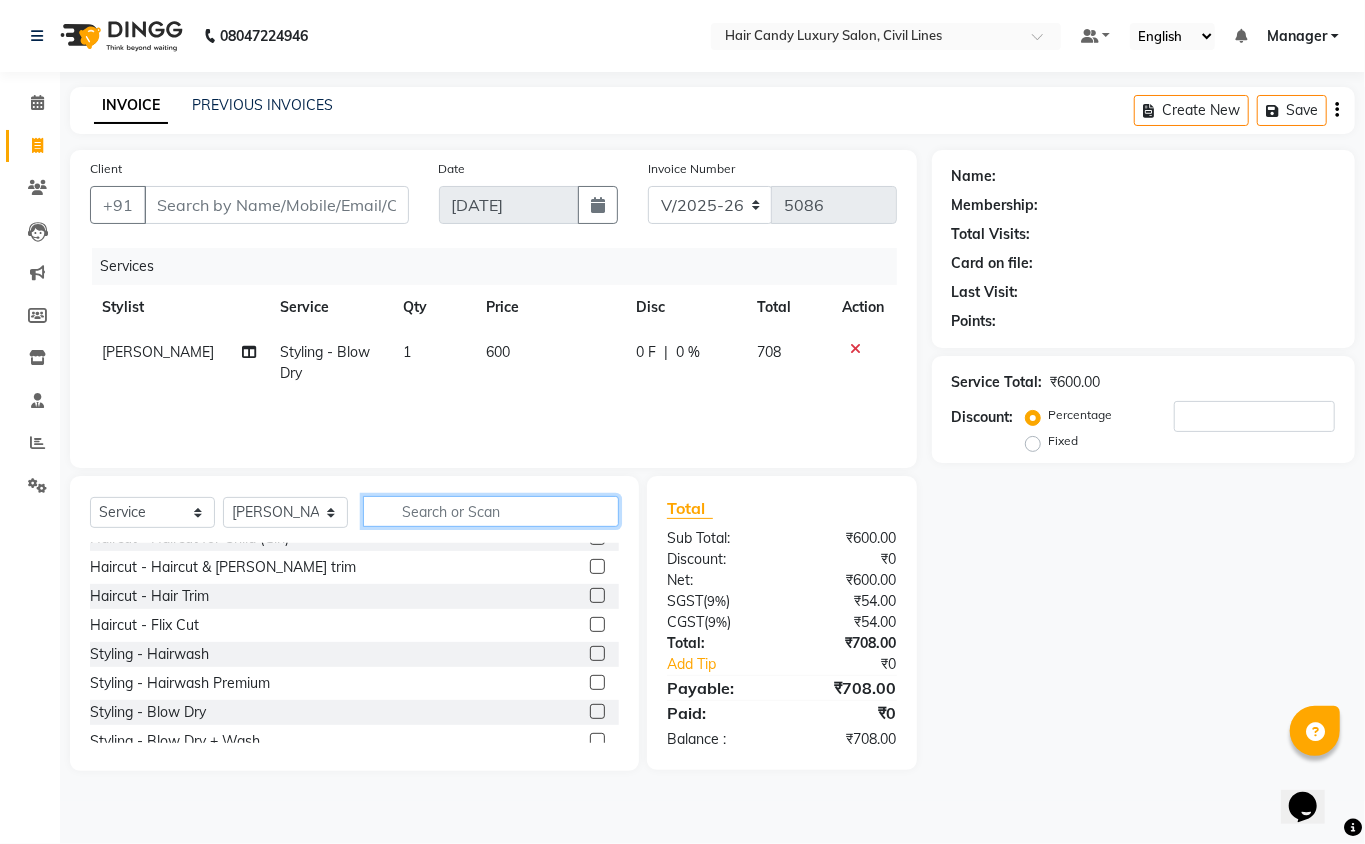 click 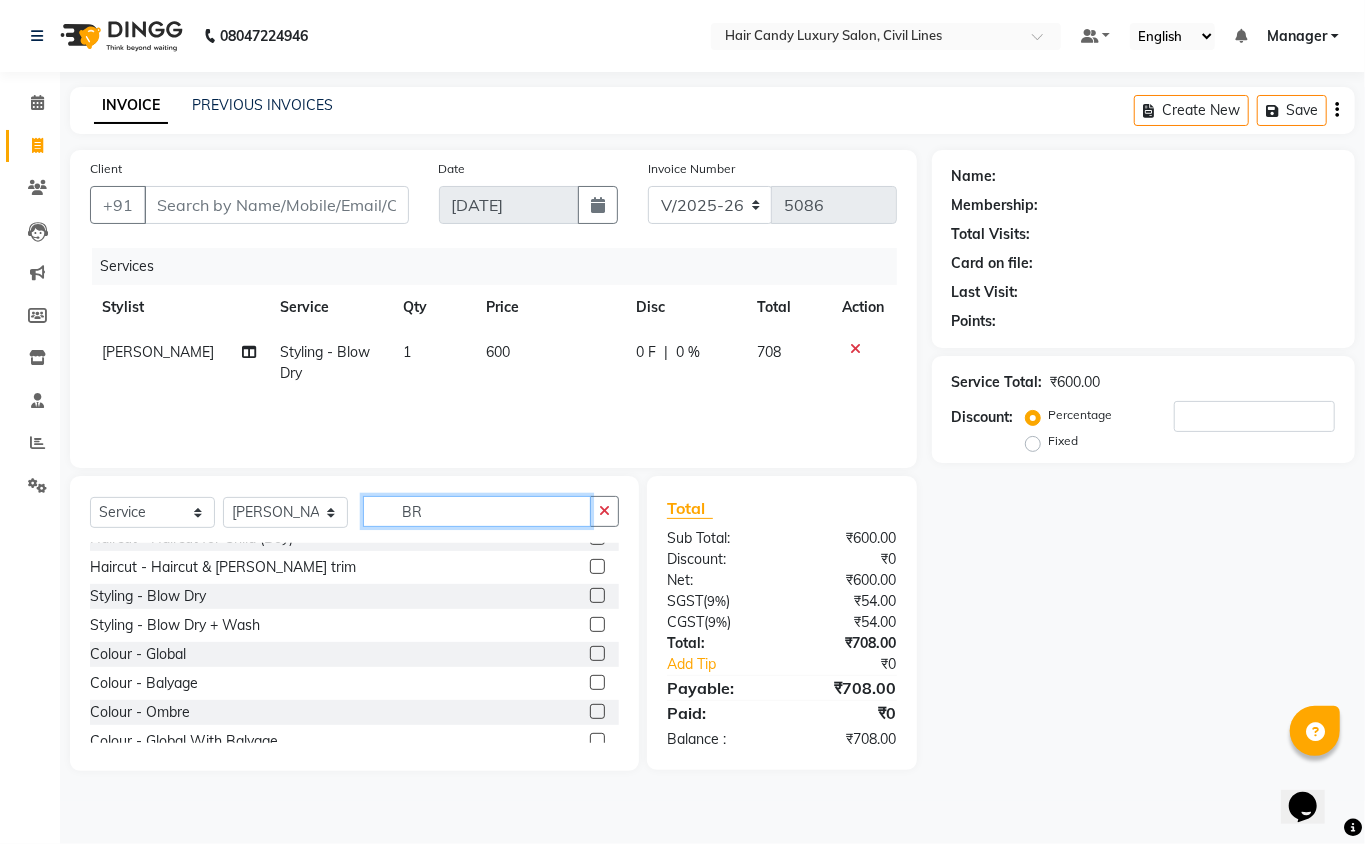 scroll, scrollTop: 0, scrollLeft: 0, axis: both 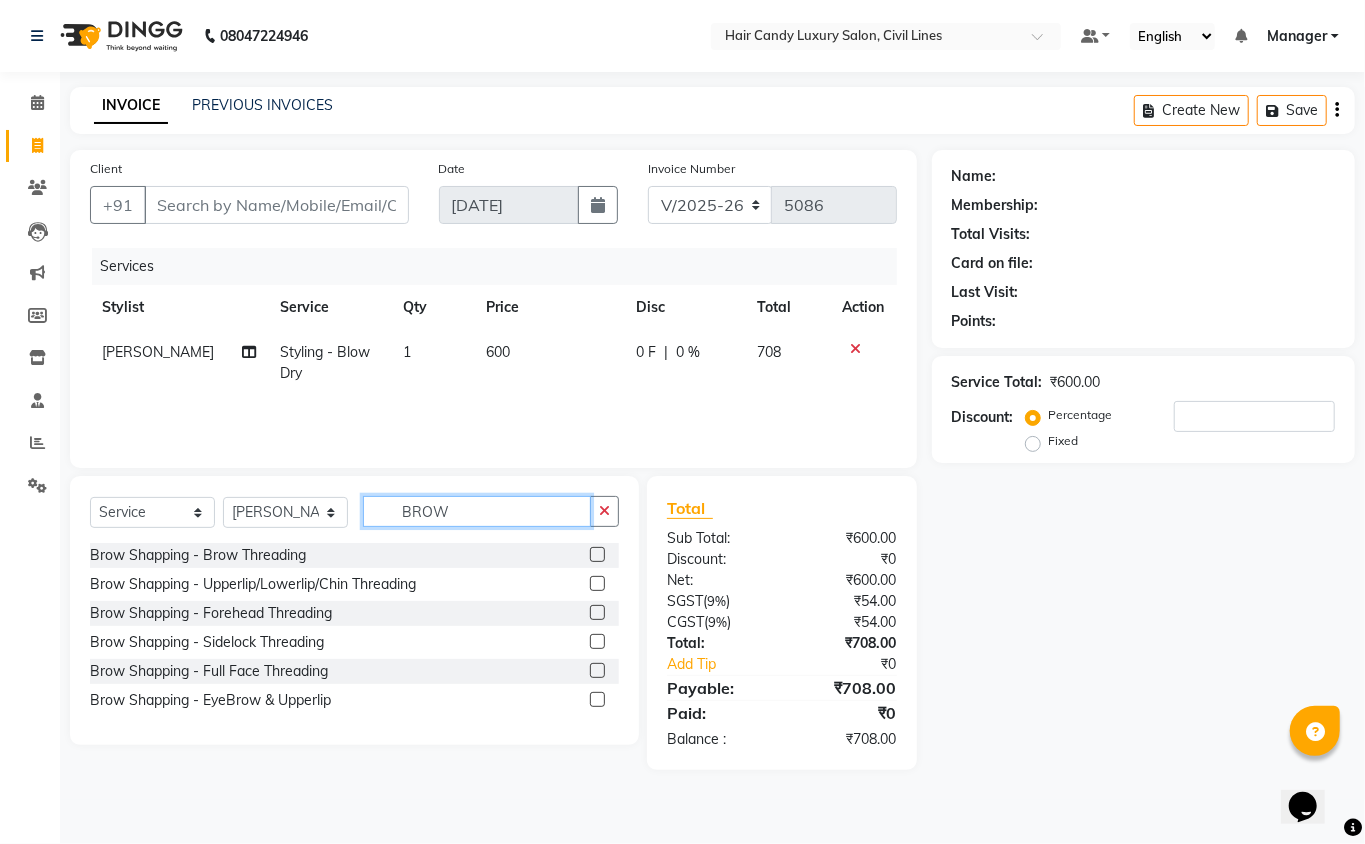 type on "BROW" 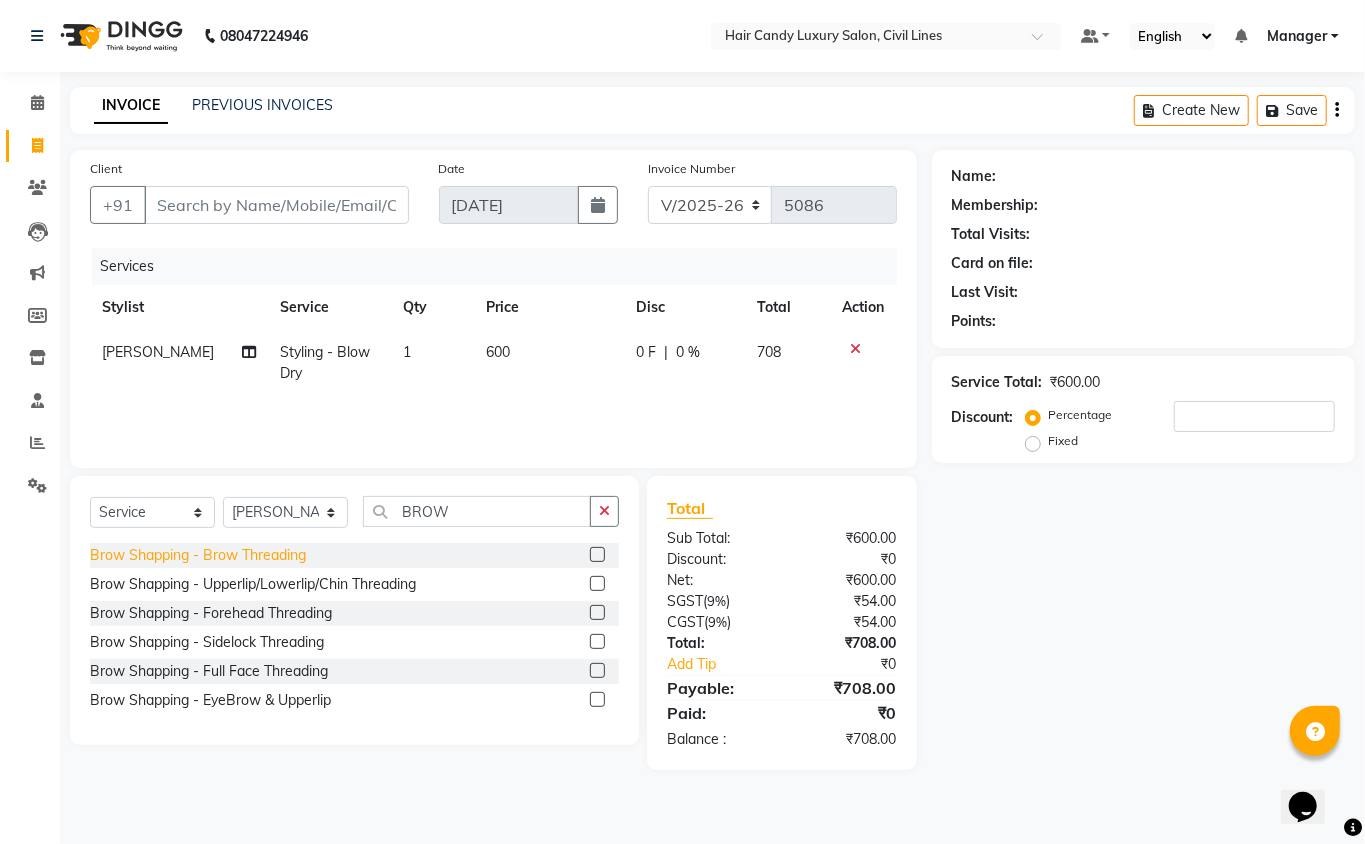 click on "Brow Shapping - Brow Threading" 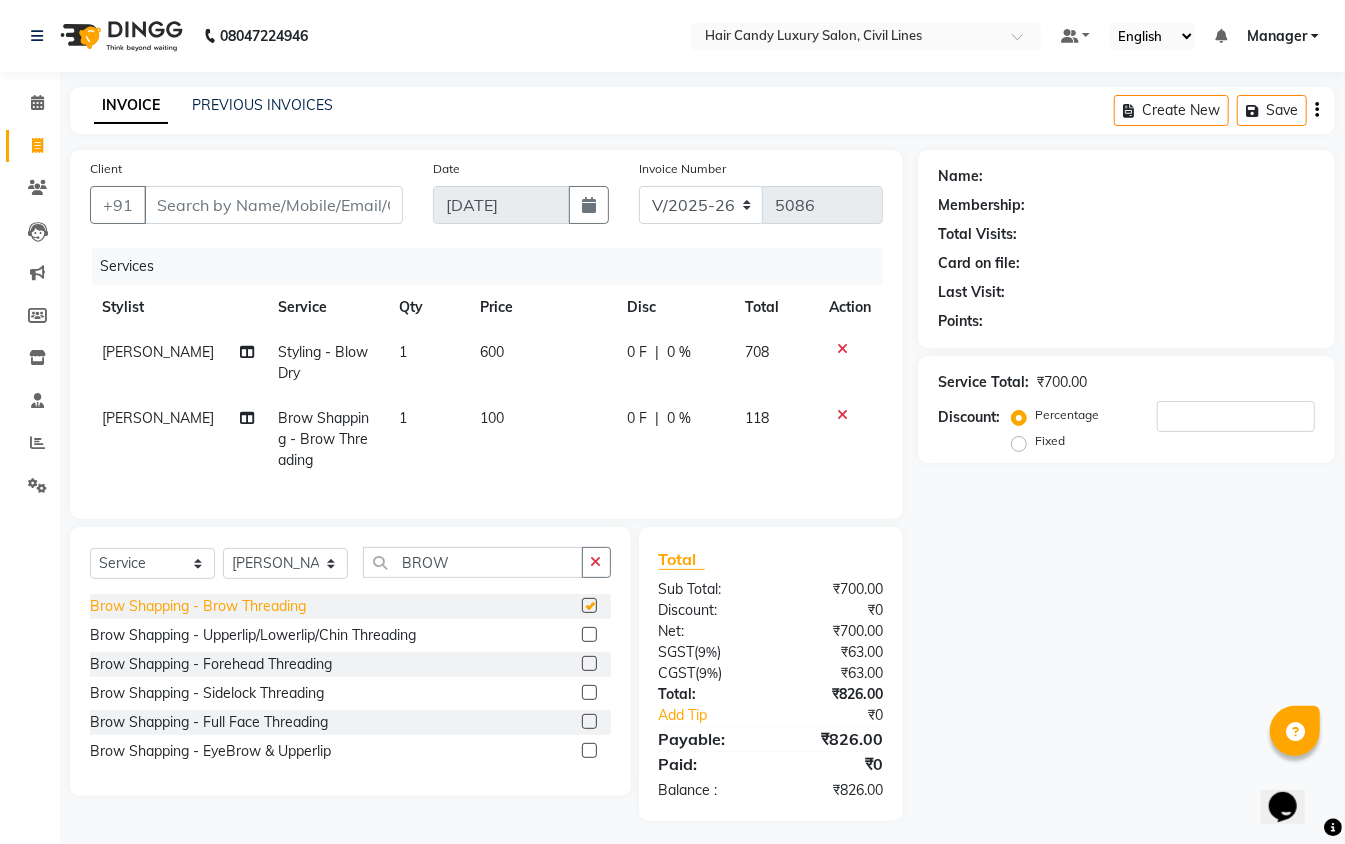 checkbox on "false" 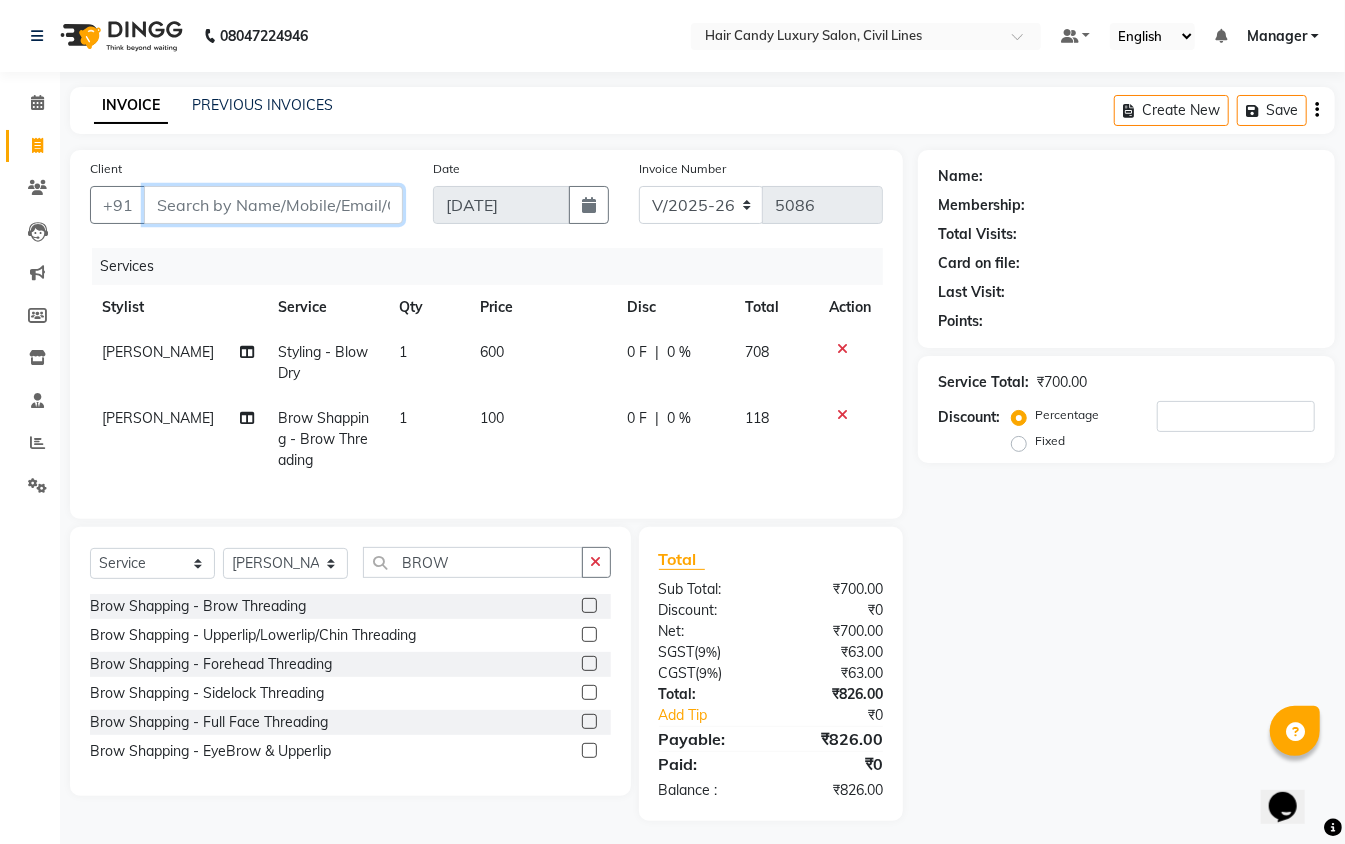 click on "Client" at bounding box center (273, 205) 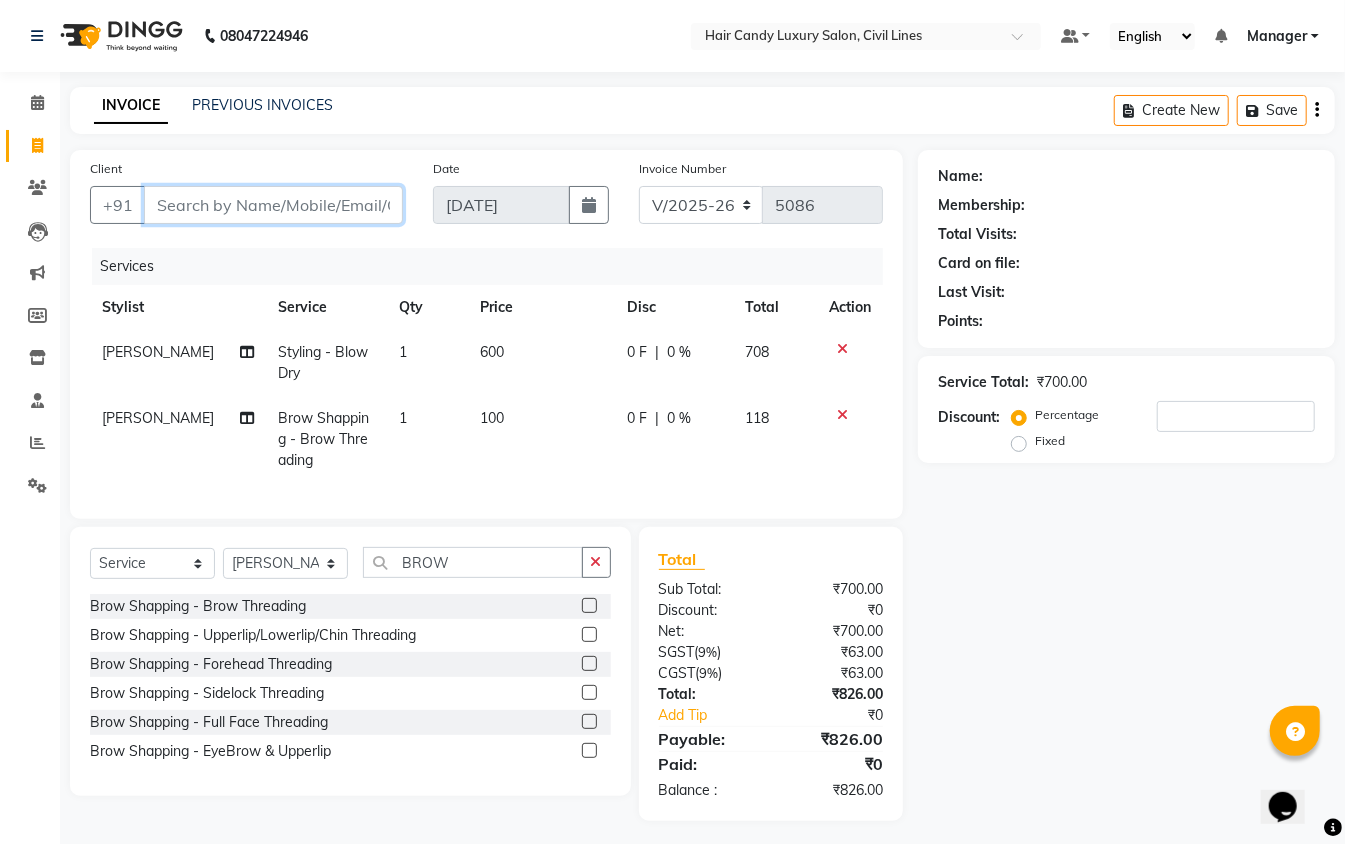 type on "9" 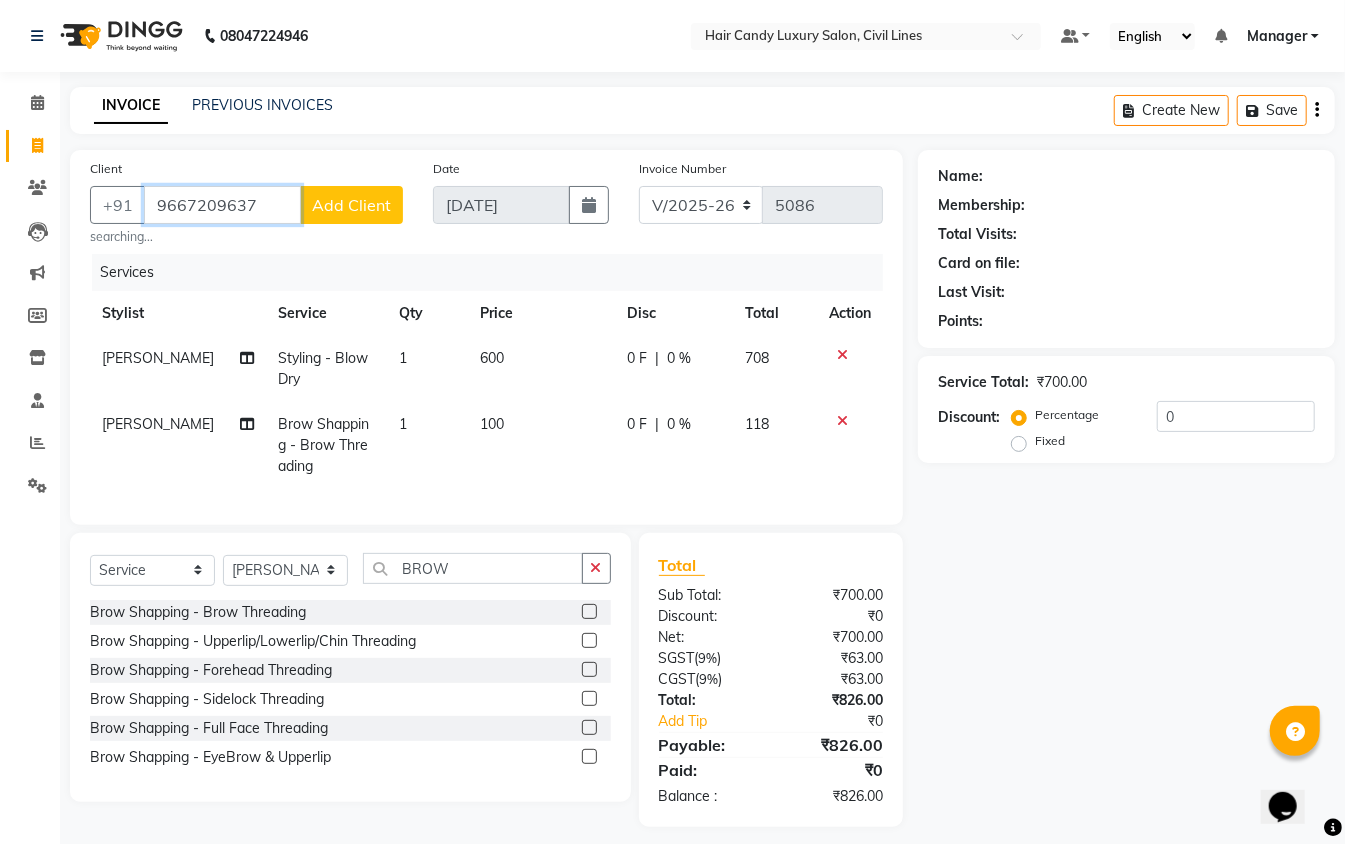 type on "9667209637" 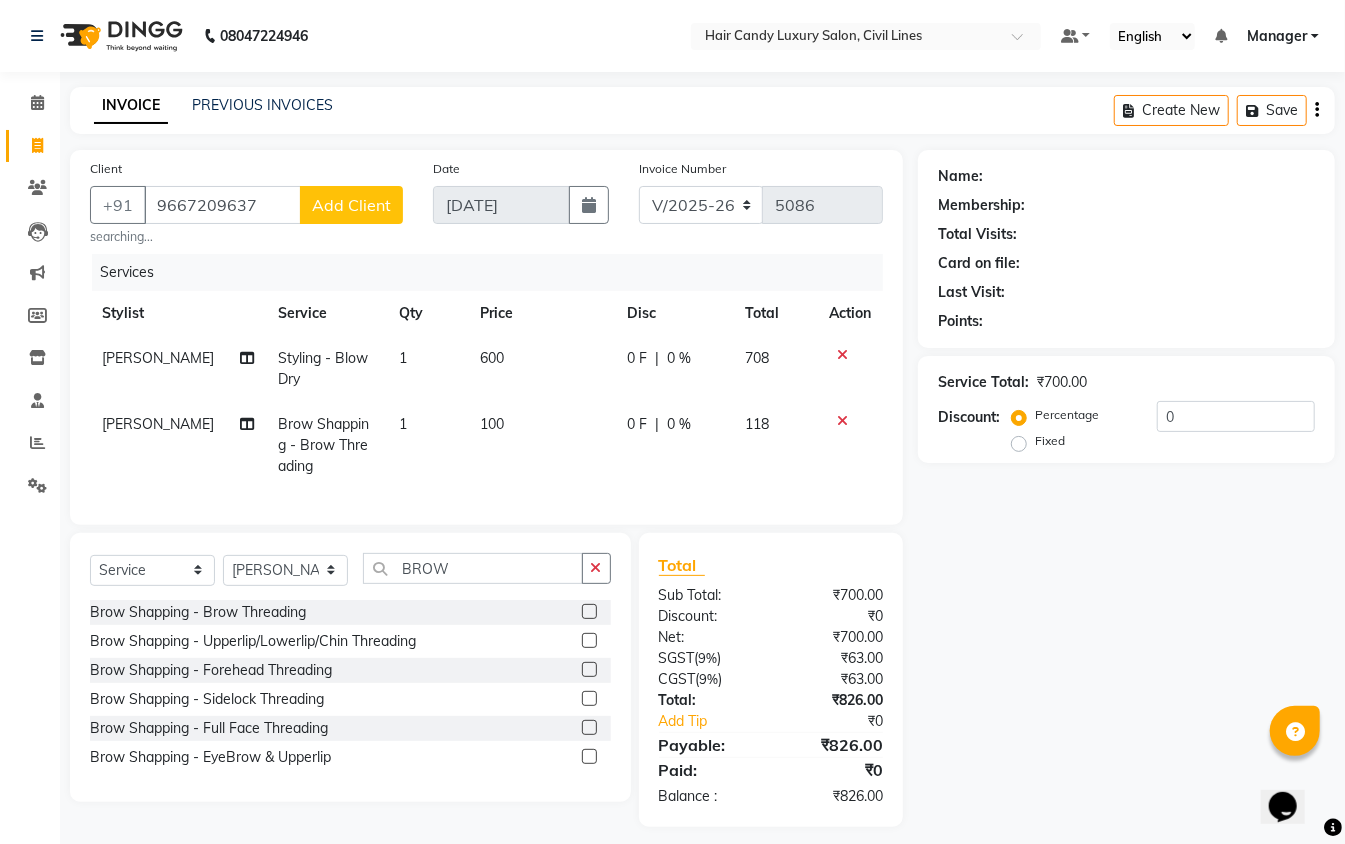 click on "Add Client" 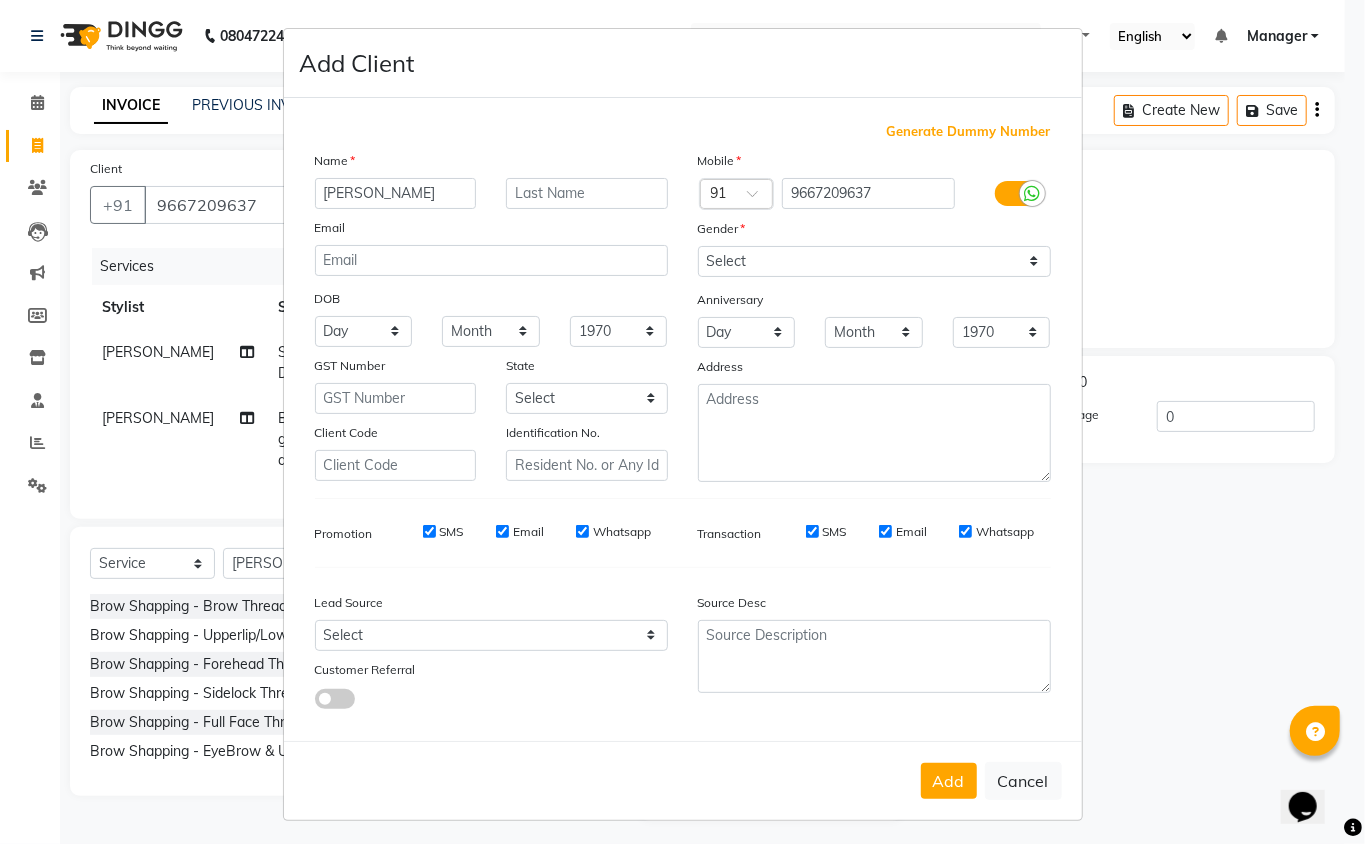 type on "MANSI" 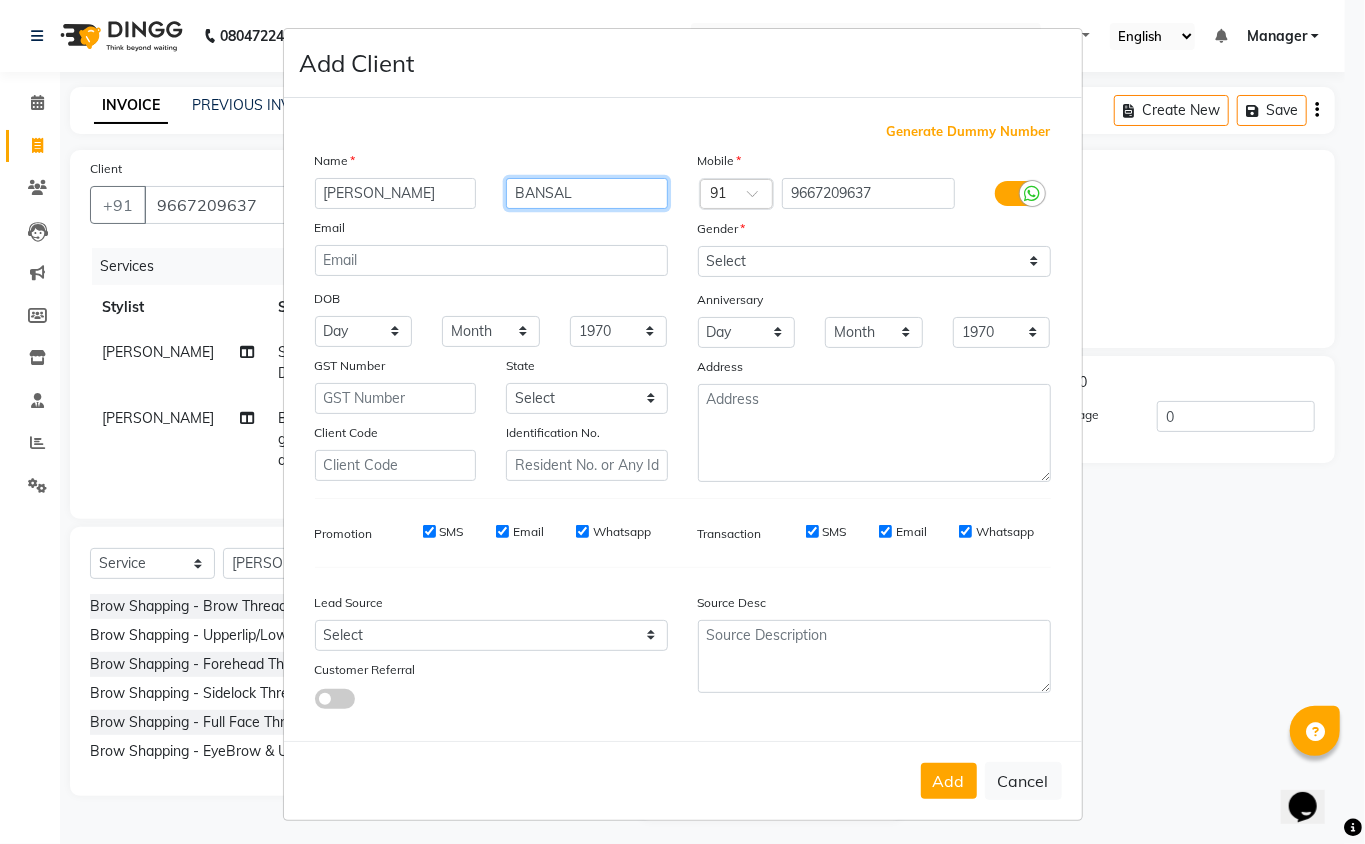 type on "BANSAL" 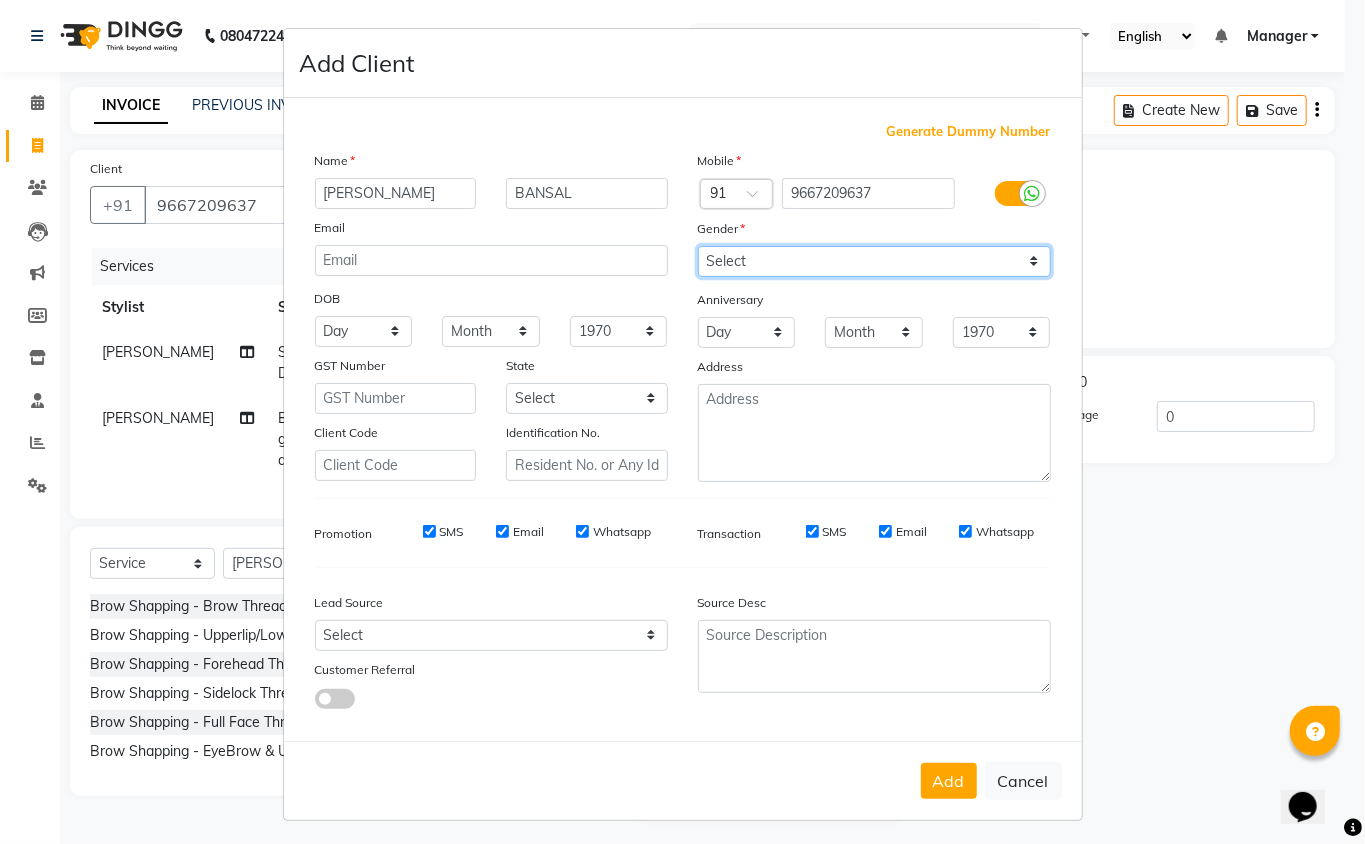 click on "Select Male Female Other Prefer Not To Say" at bounding box center [874, 261] 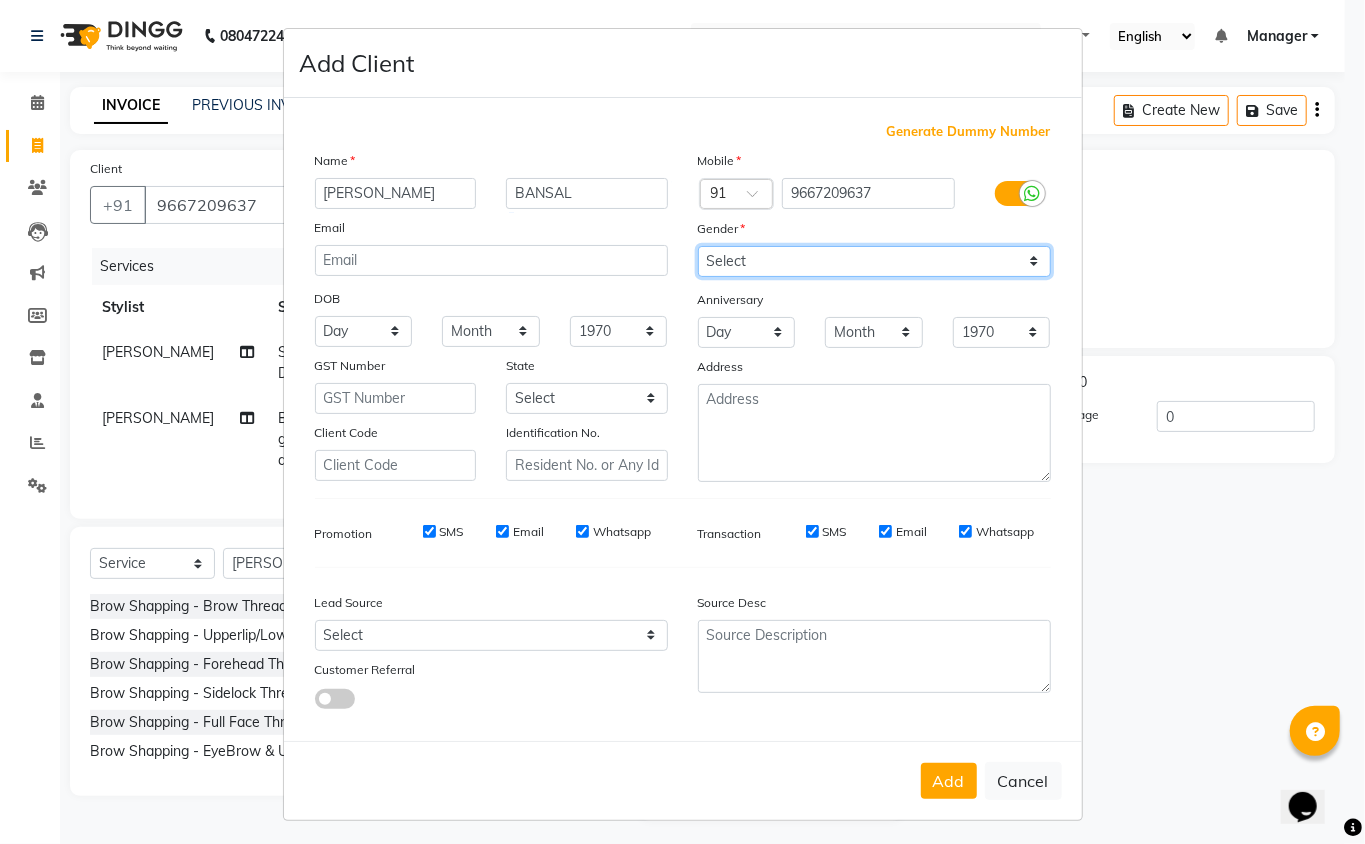 click on "Select Male Female Other Prefer Not To Say" at bounding box center [874, 261] 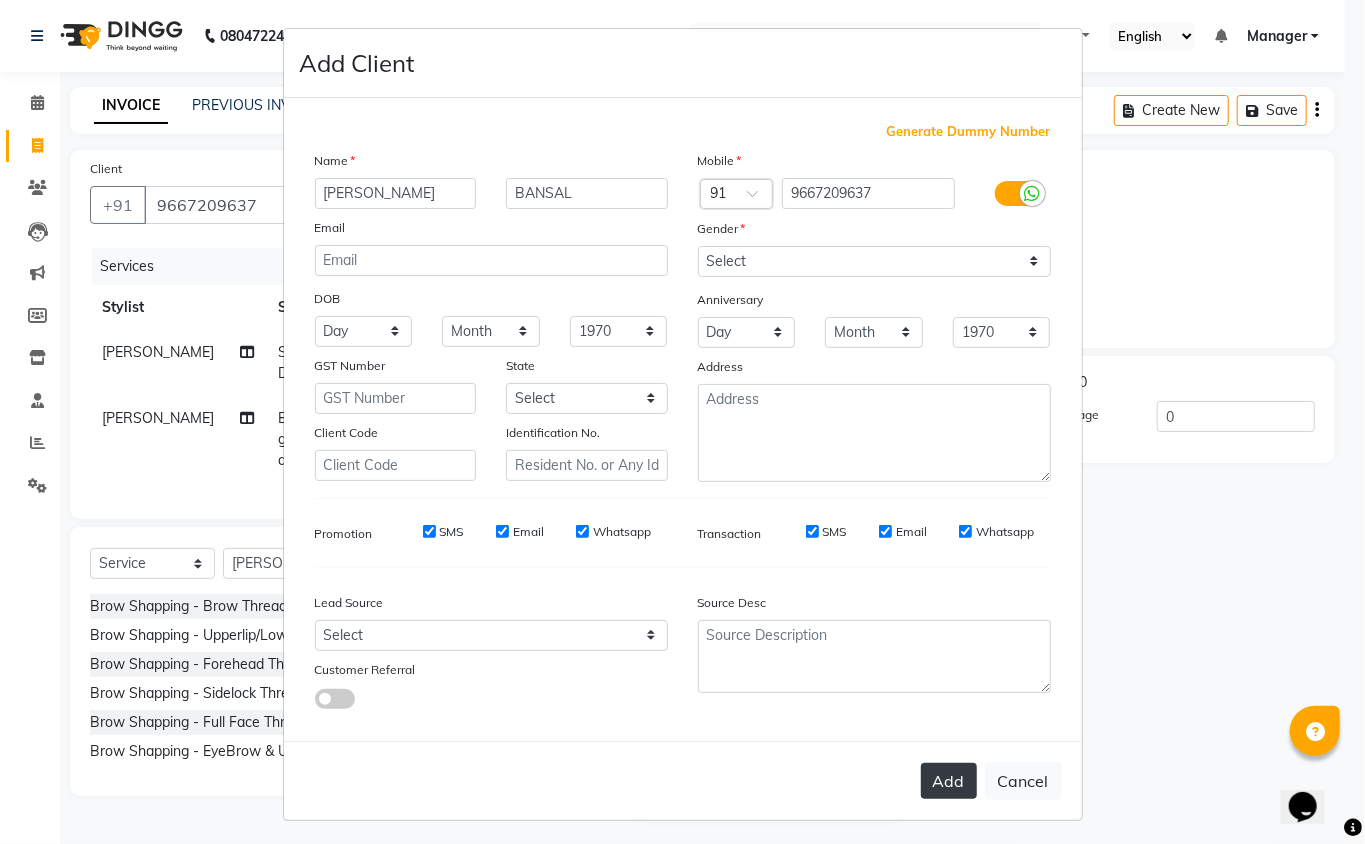 click on "Add" at bounding box center [949, 781] 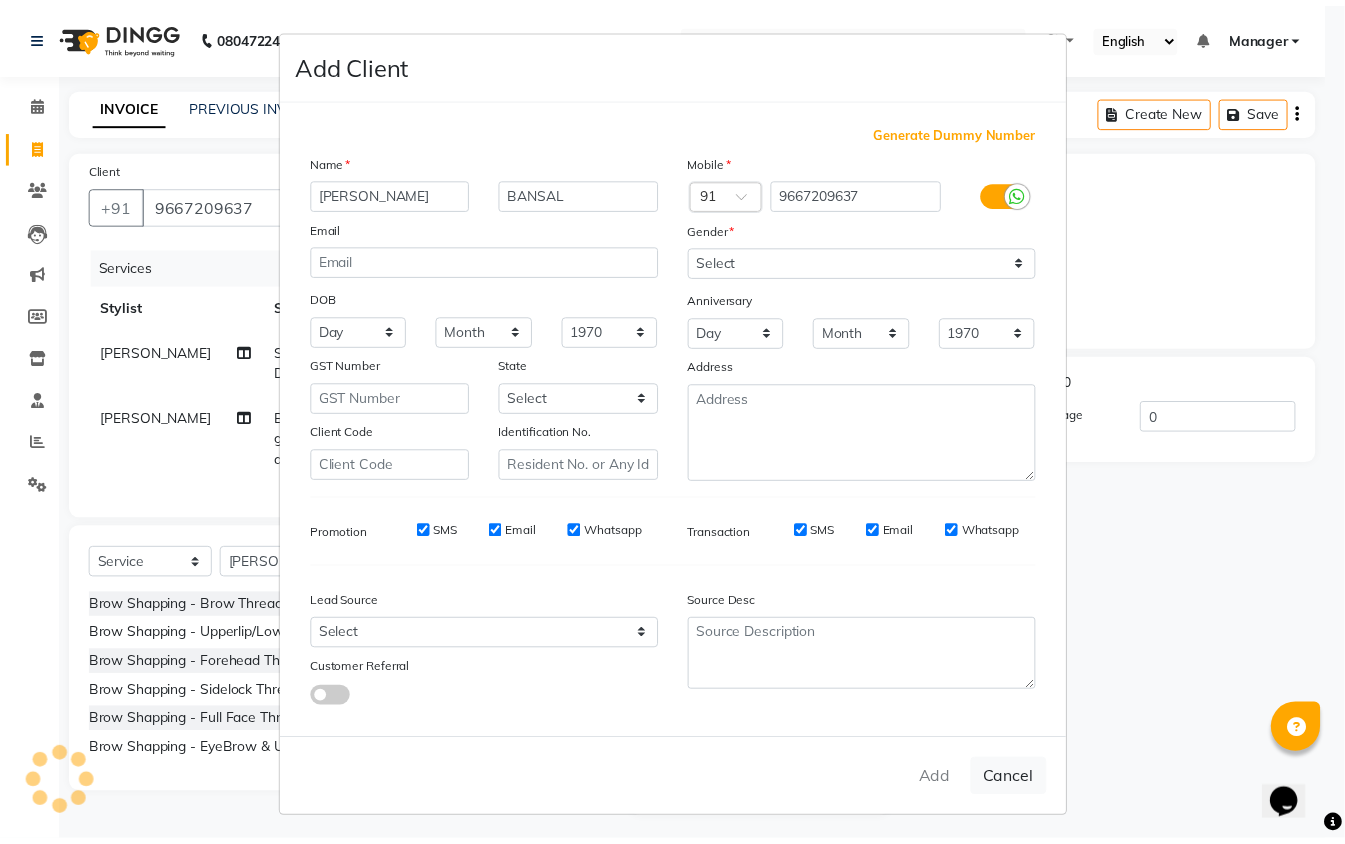 scroll, scrollTop: 2, scrollLeft: 0, axis: vertical 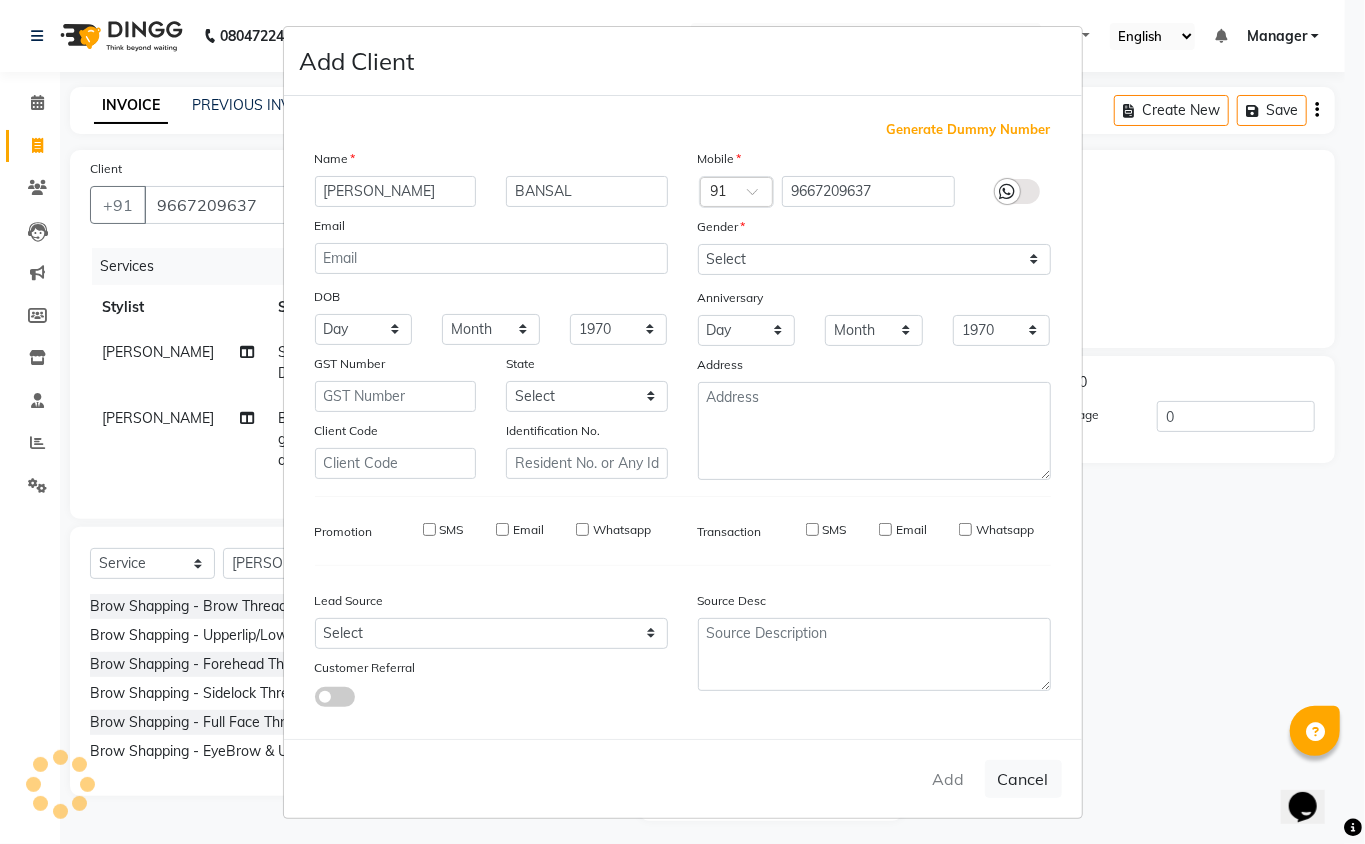 type 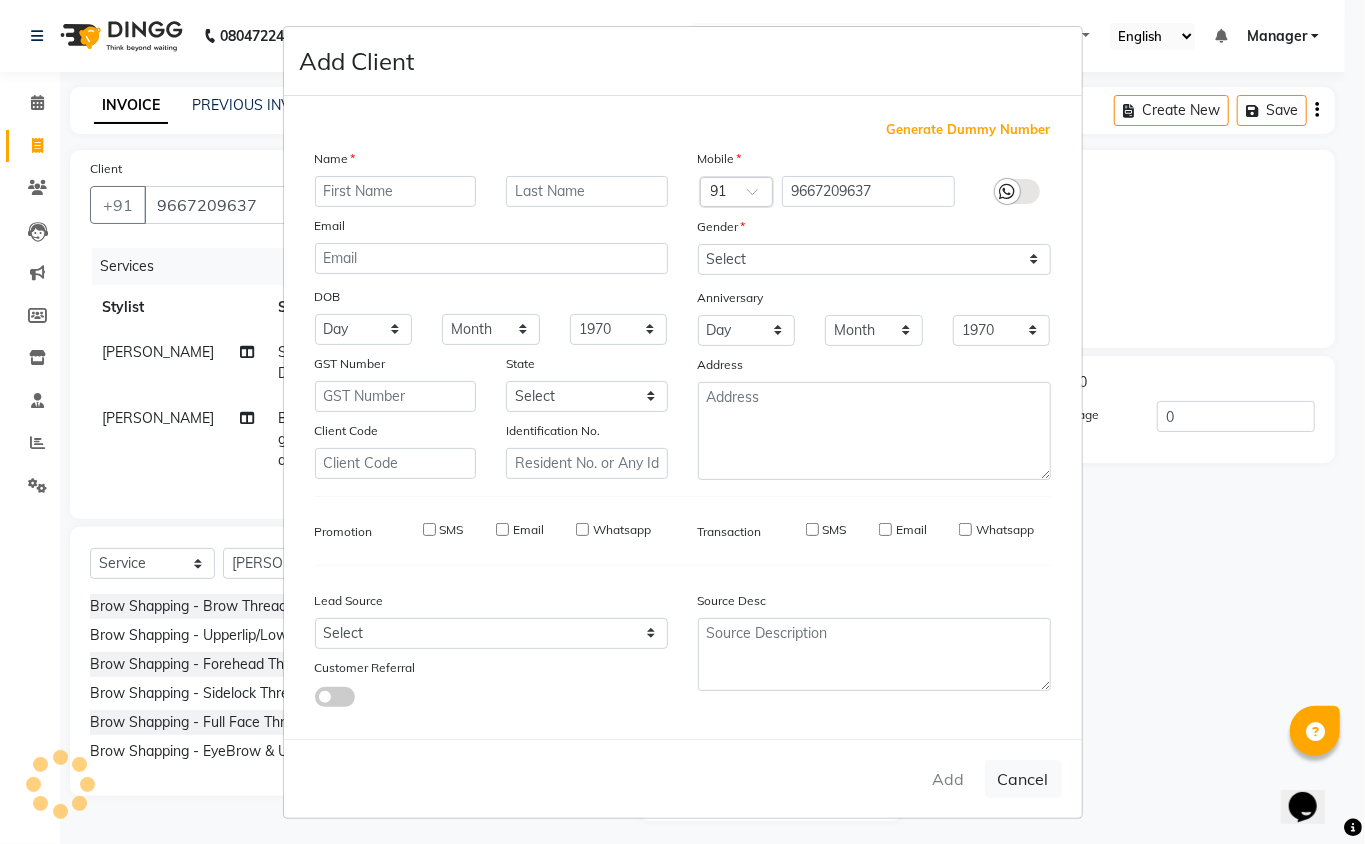 select 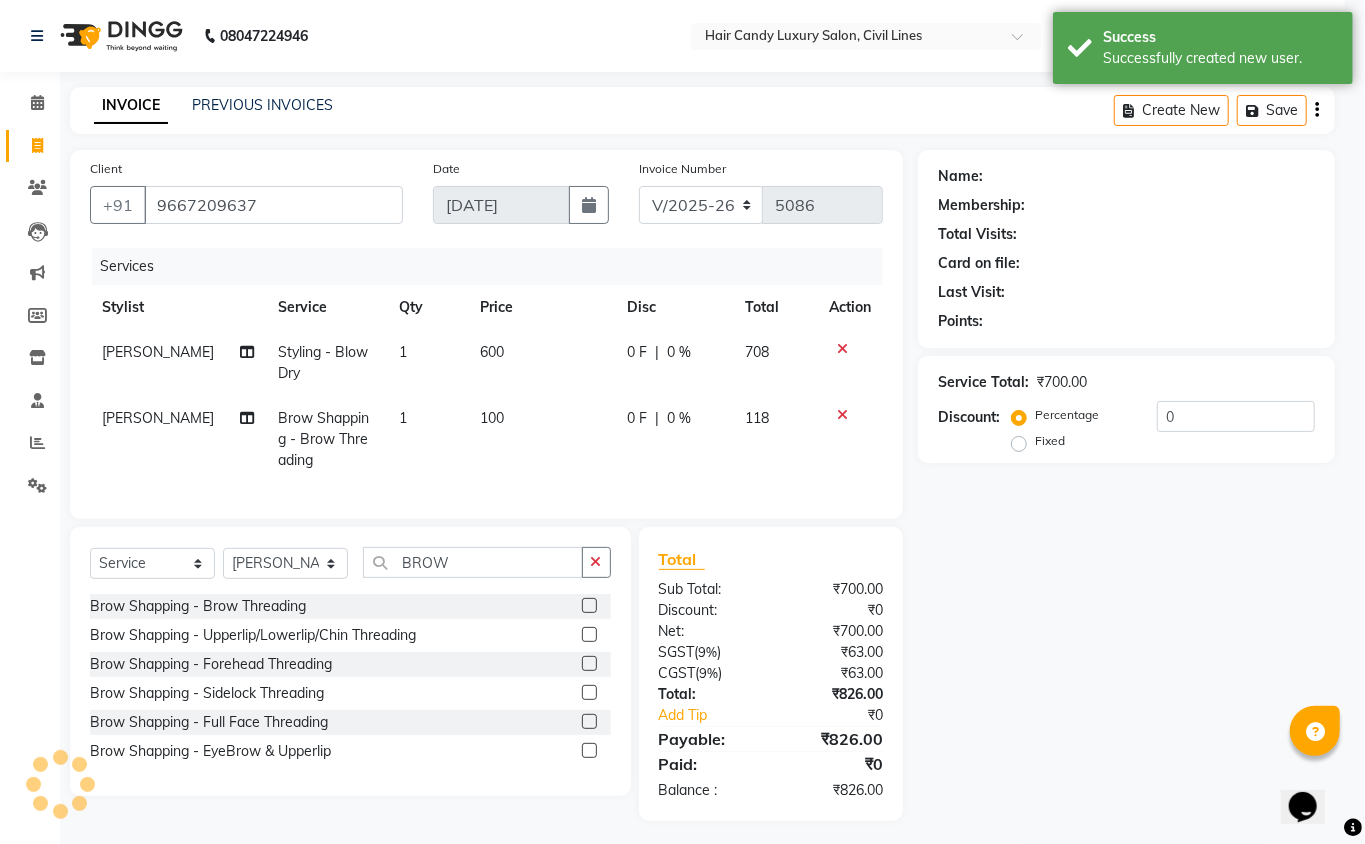 select on "1: Object" 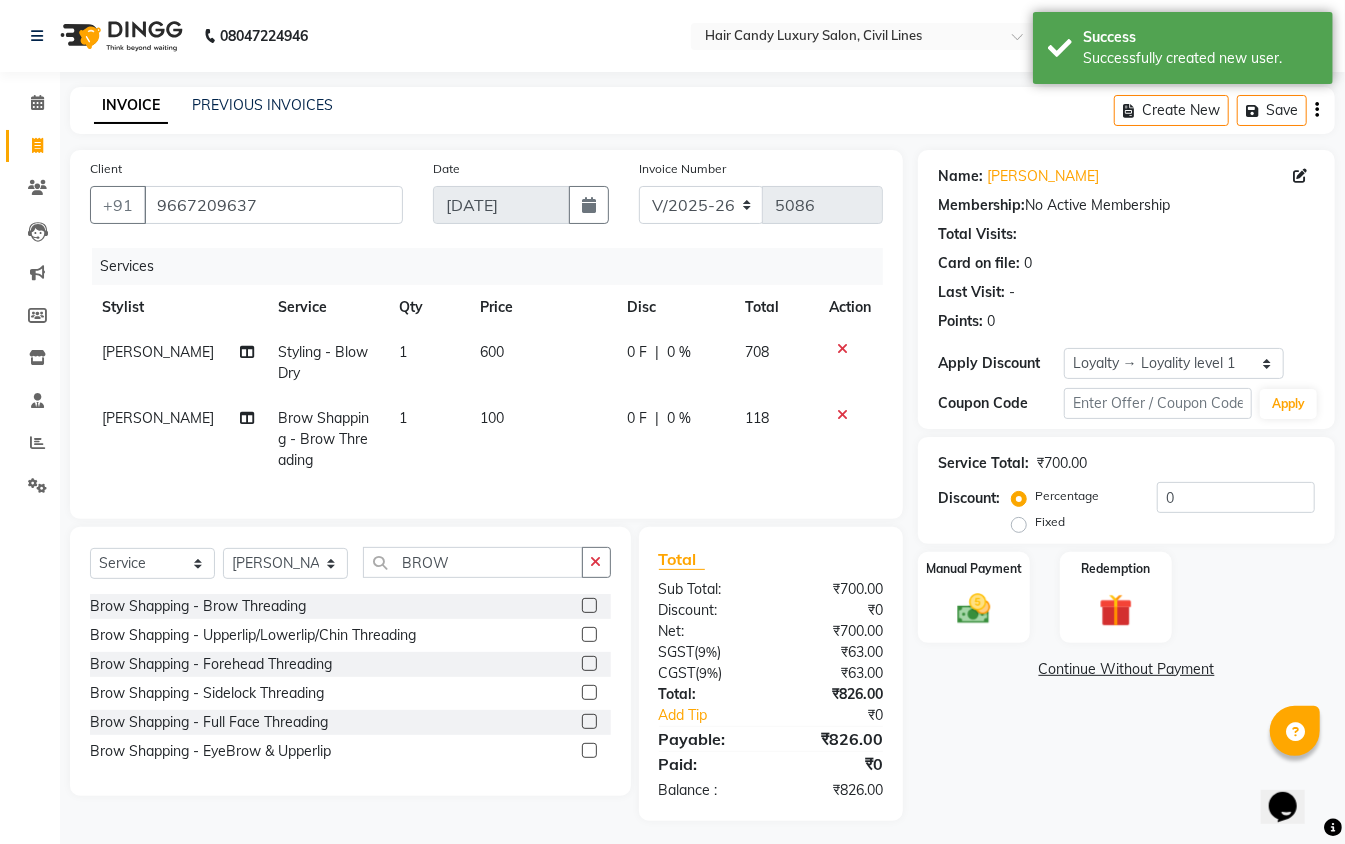 scroll, scrollTop: 28, scrollLeft: 0, axis: vertical 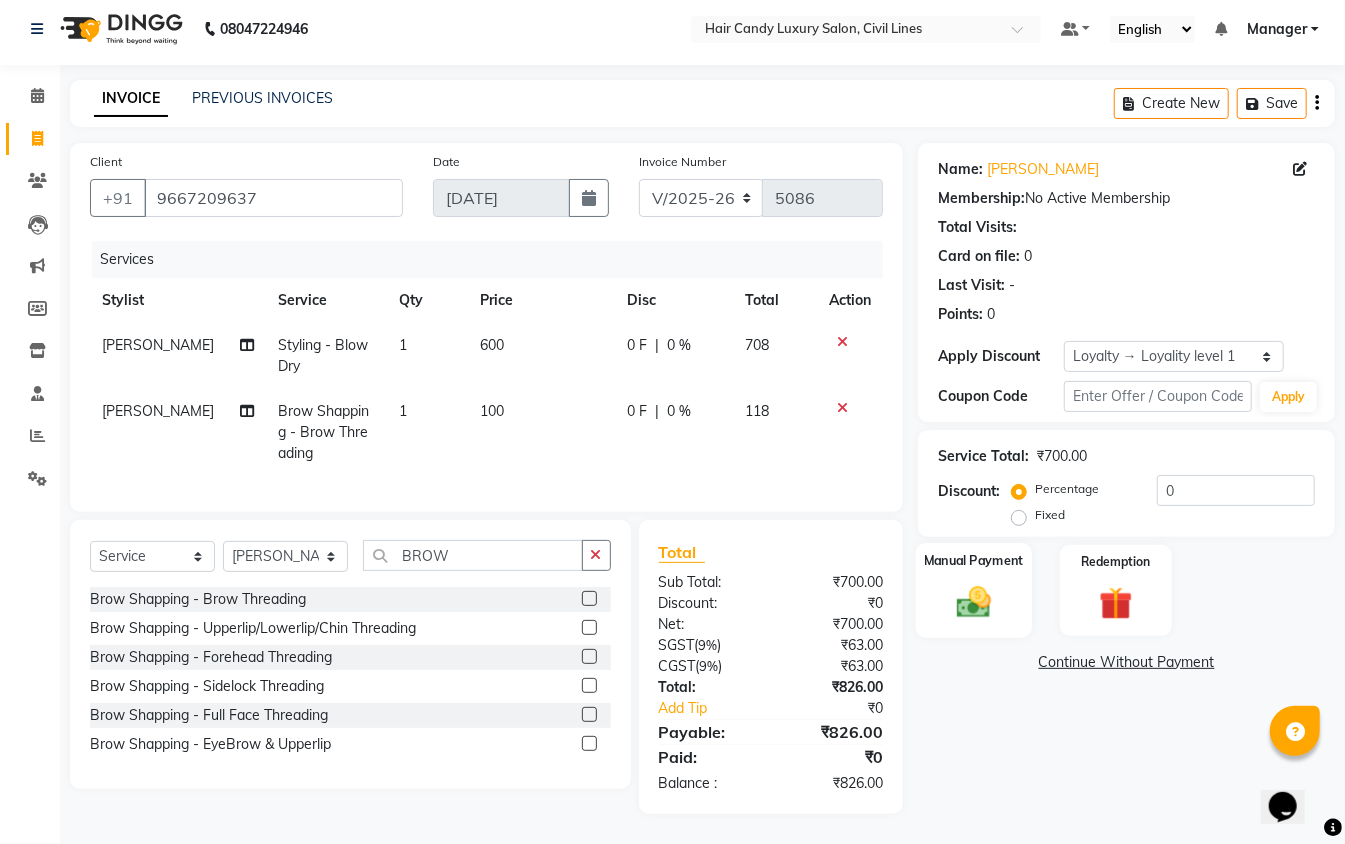 click 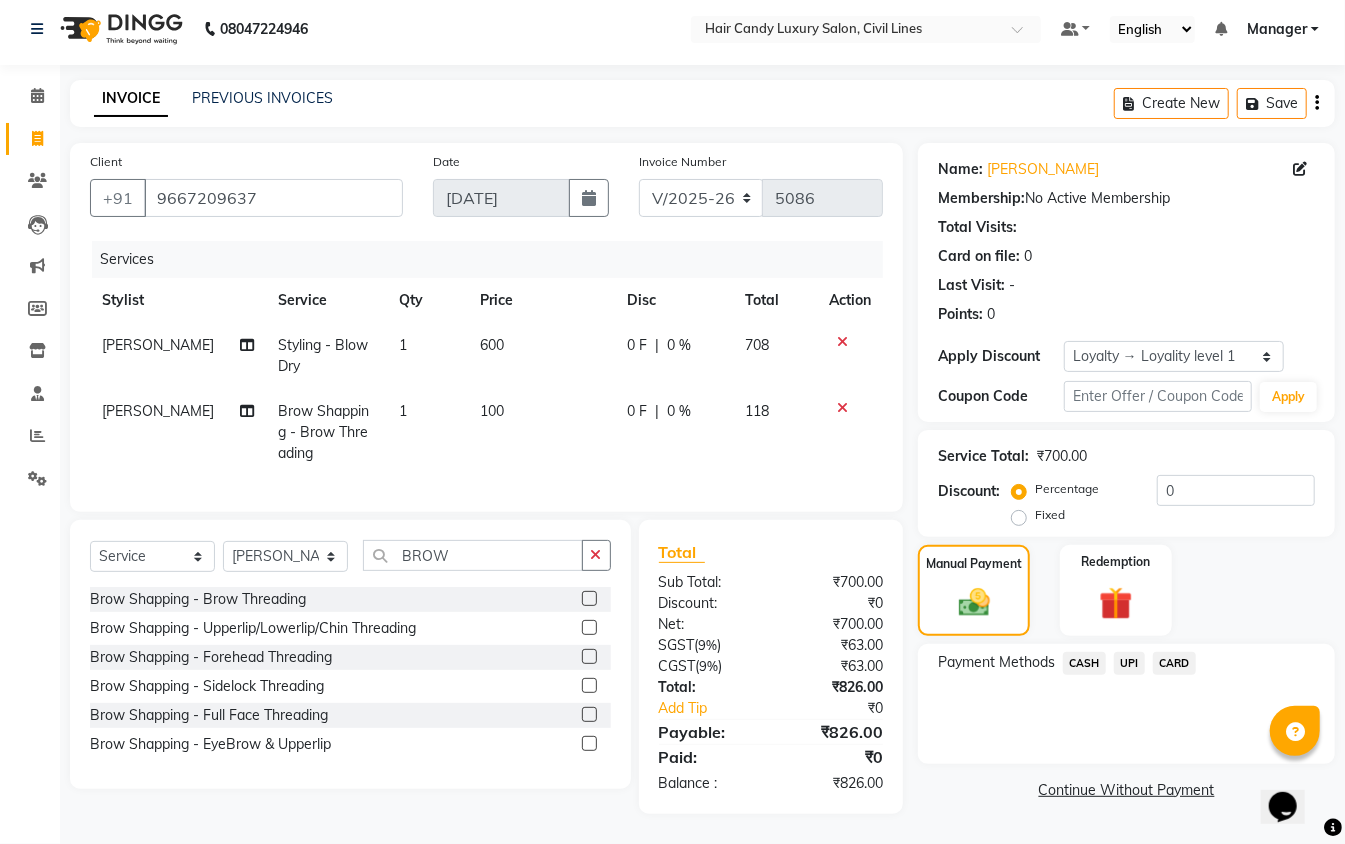 click on "UPI" 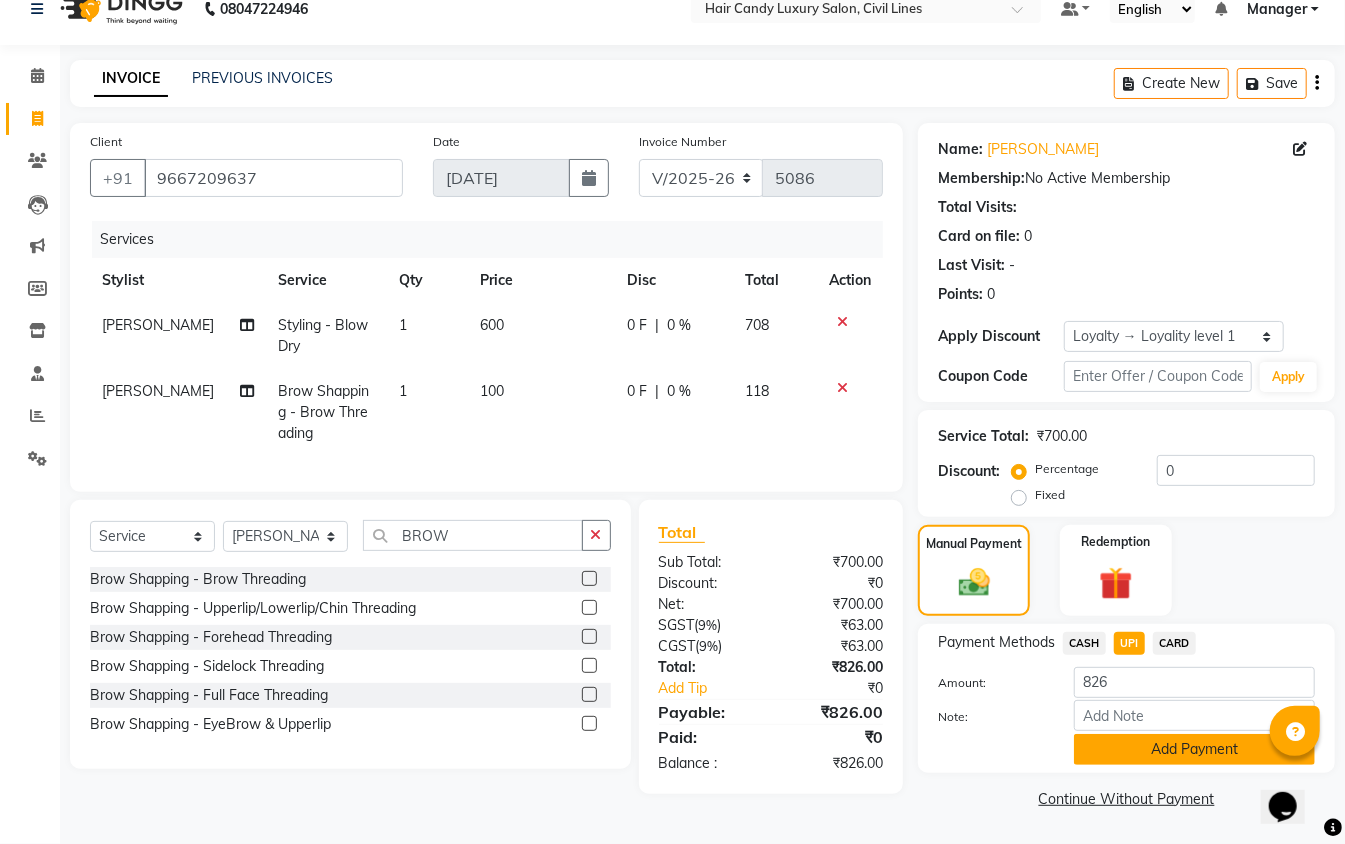 click on "Add Payment" 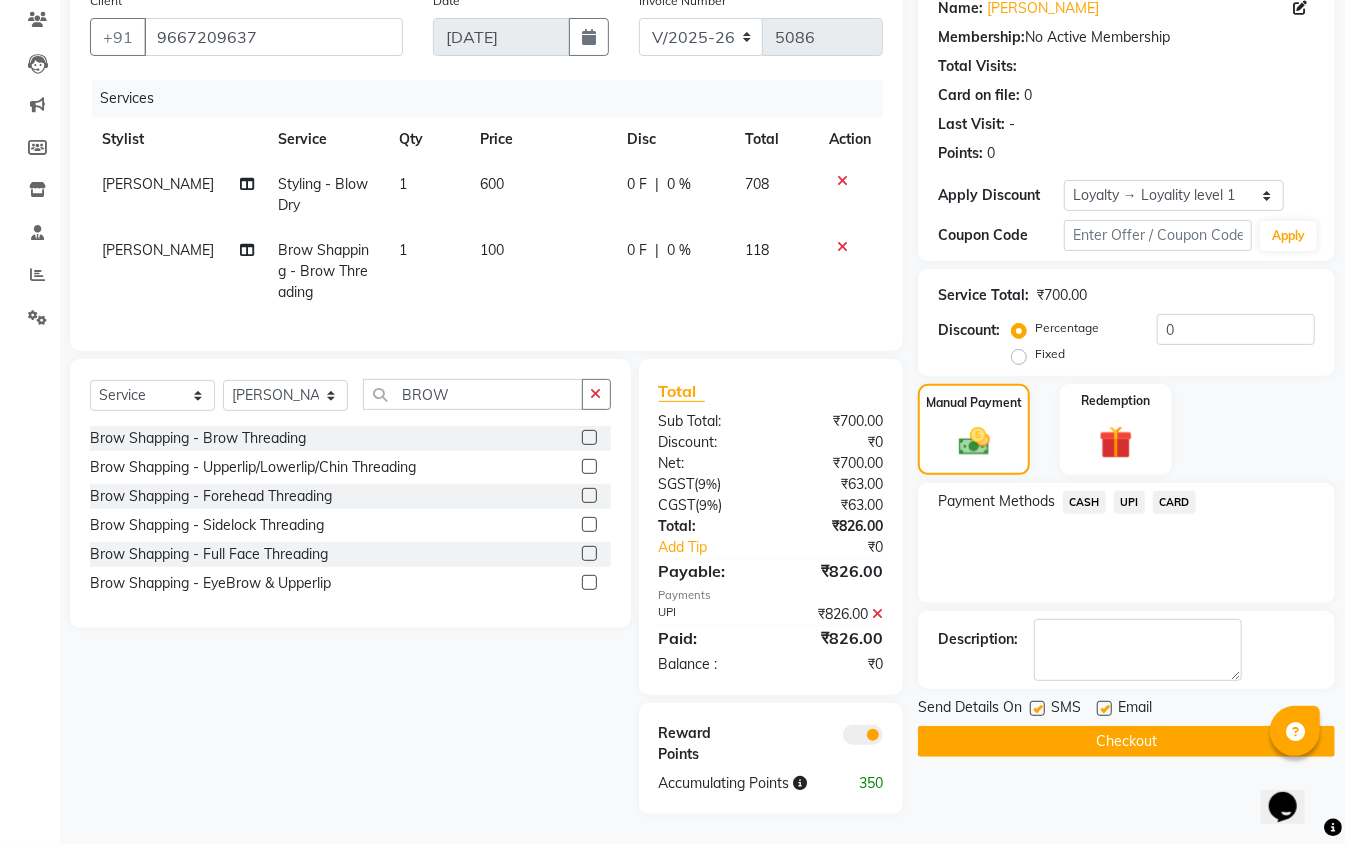 click 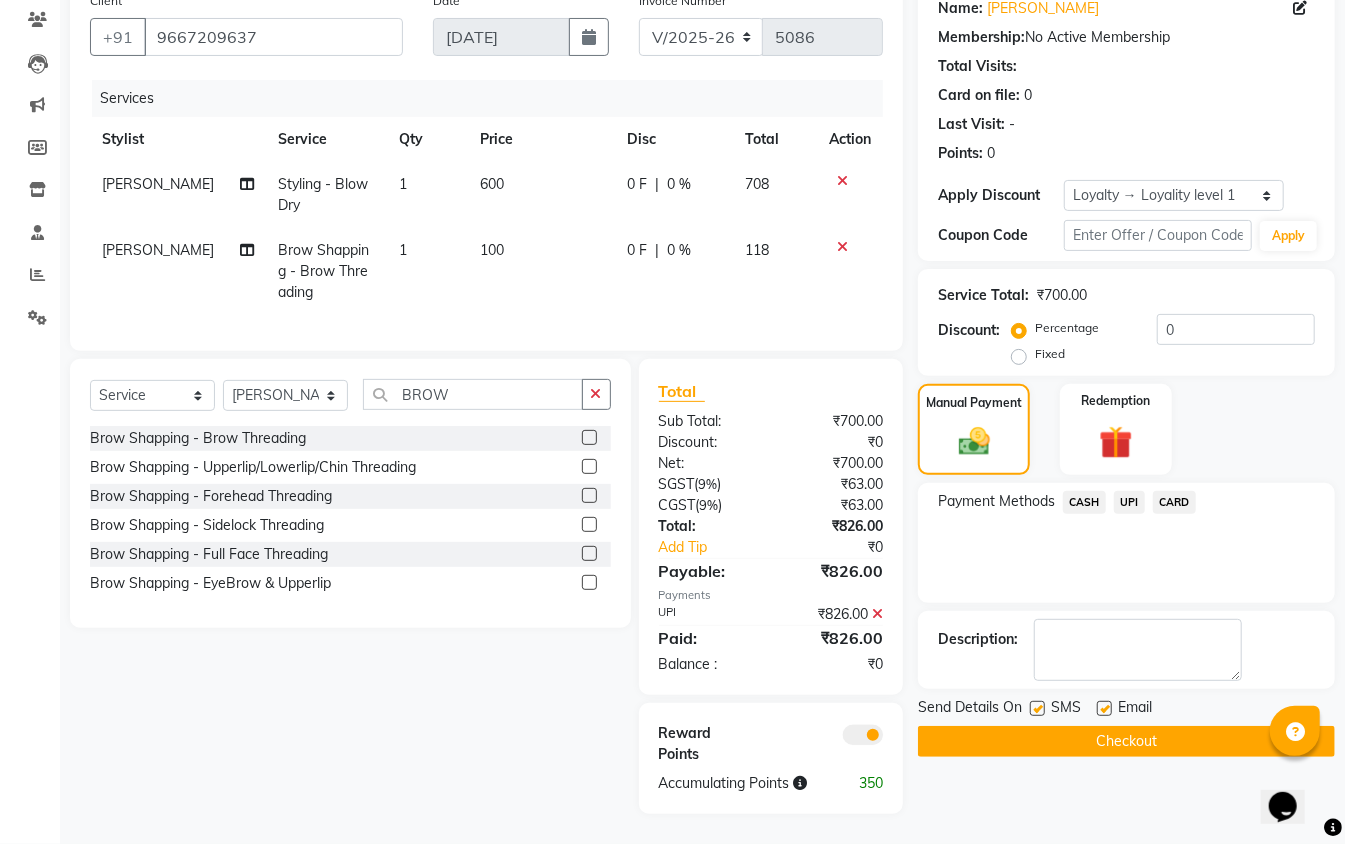 click 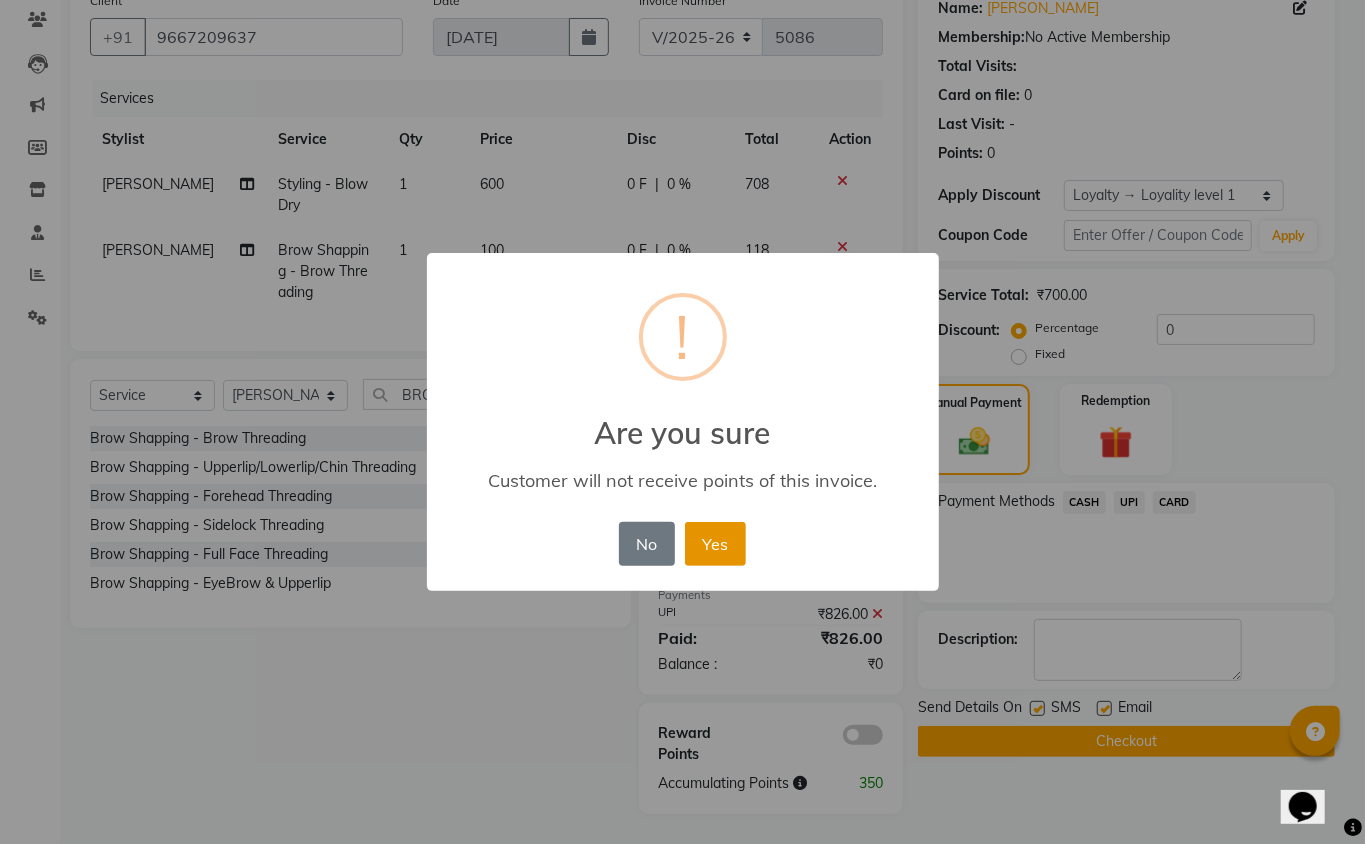 click on "Yes" at bounding box center (715, 544) 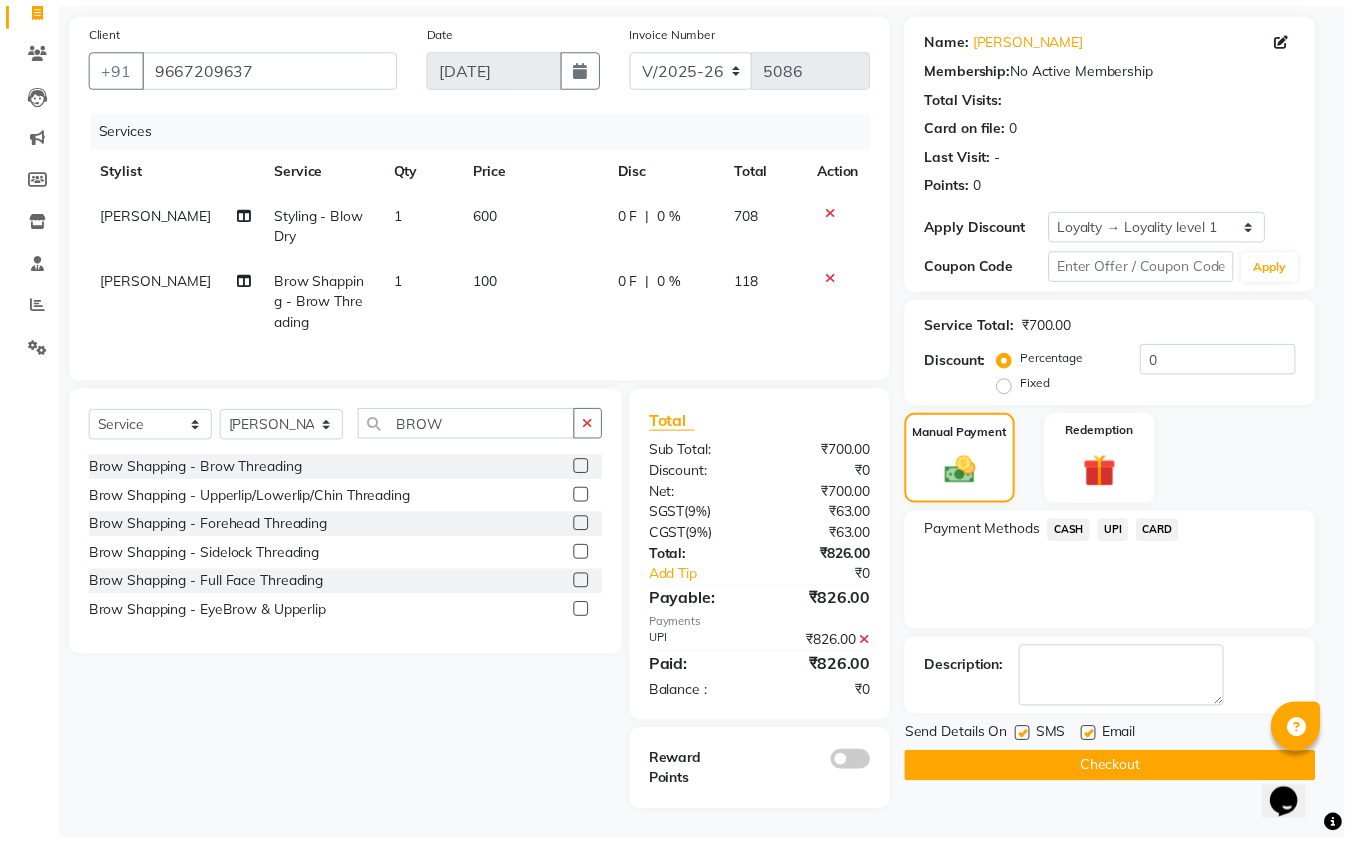 scroll, scrollTop: 138, scrollLeft: 0, axis: vertical 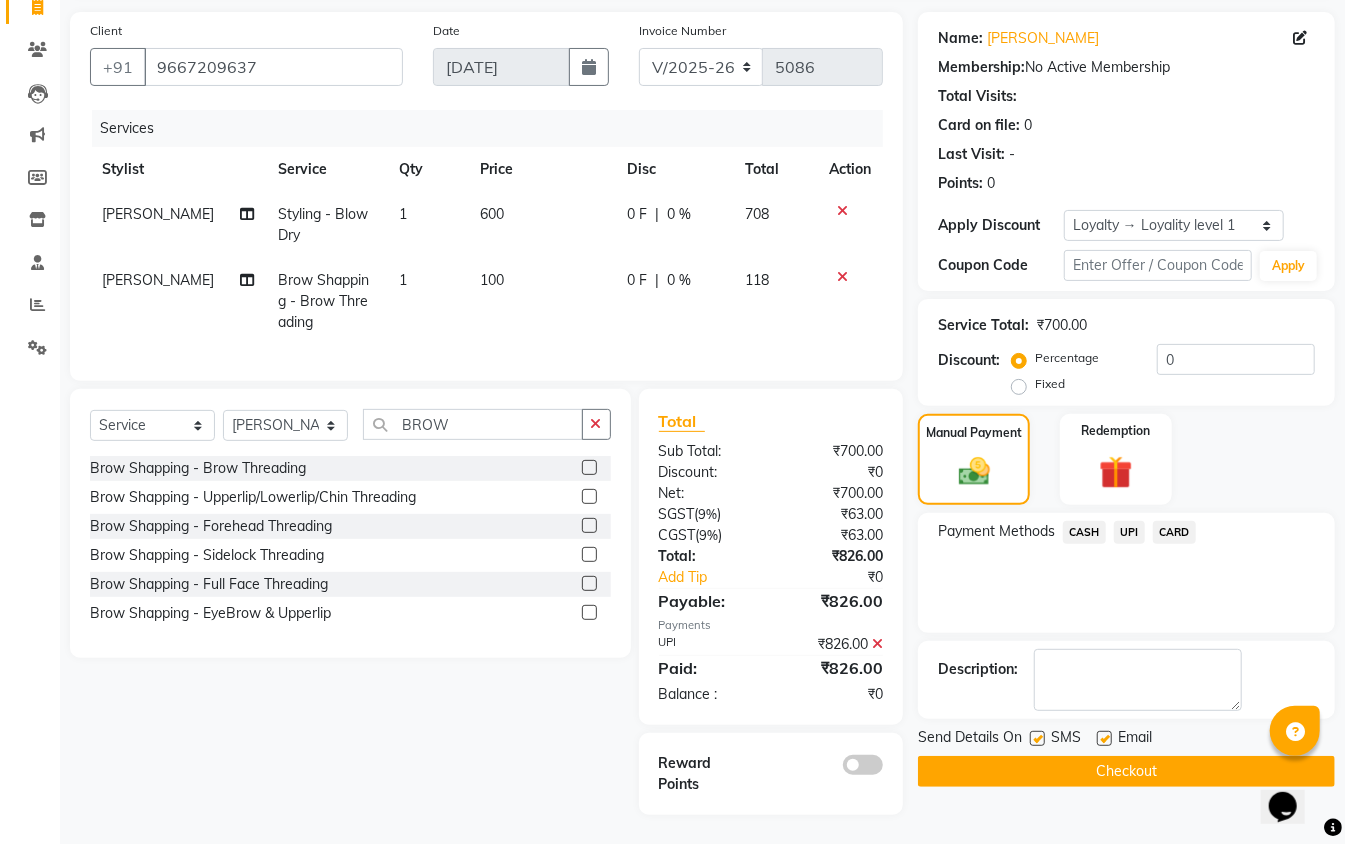 click 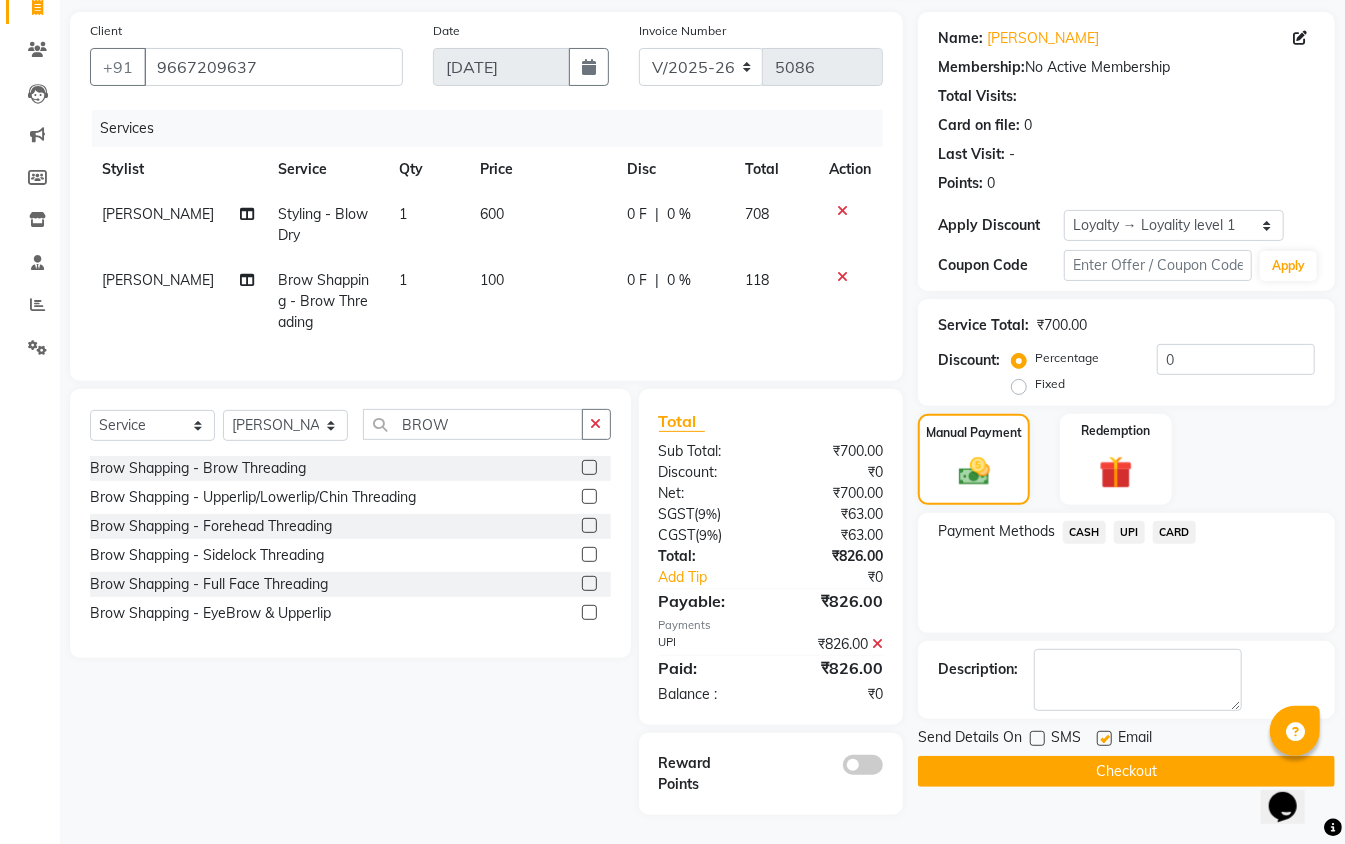 click 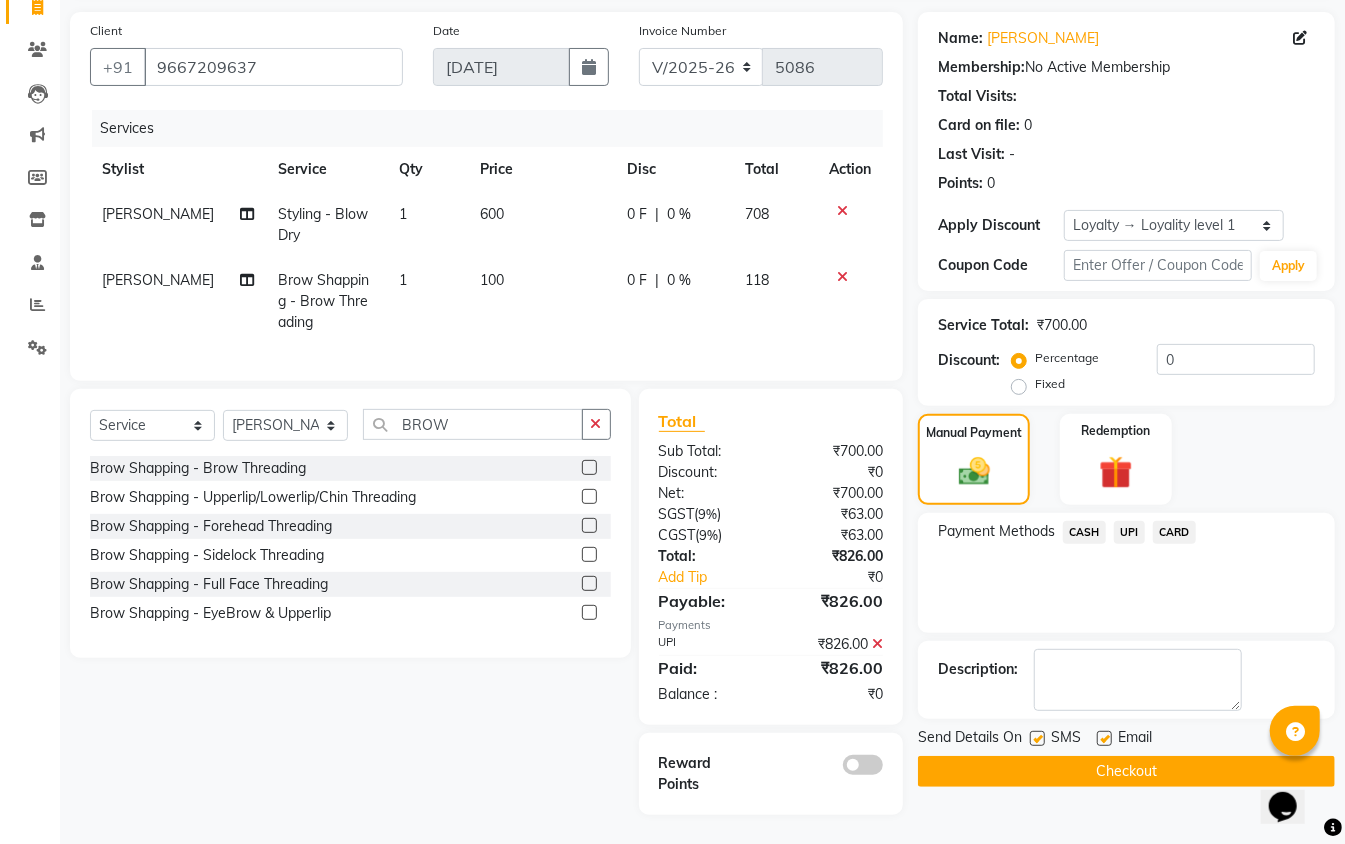 click on "Checkout" 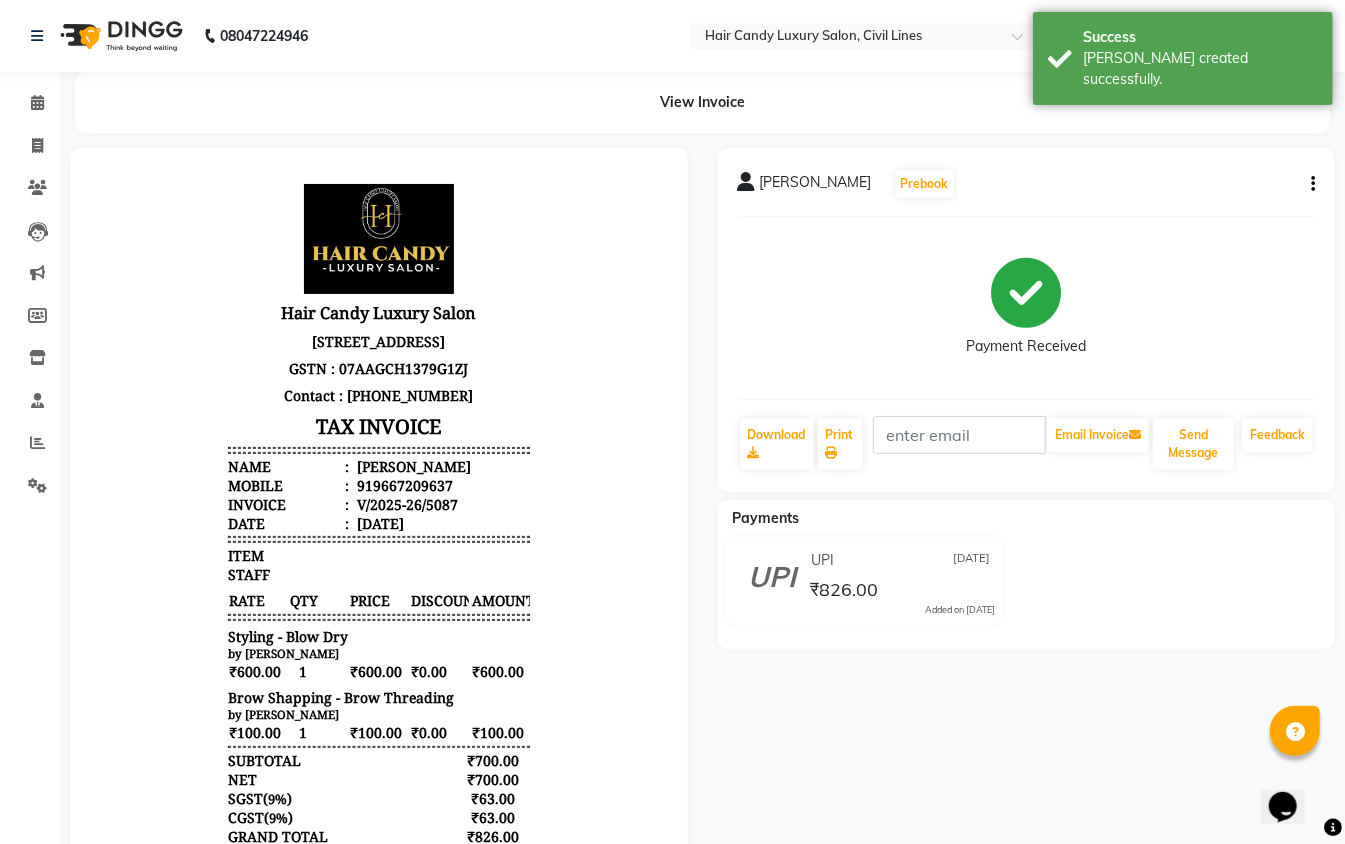 scroll, scrollTop: 0, scrollLeft: 0, axis: both 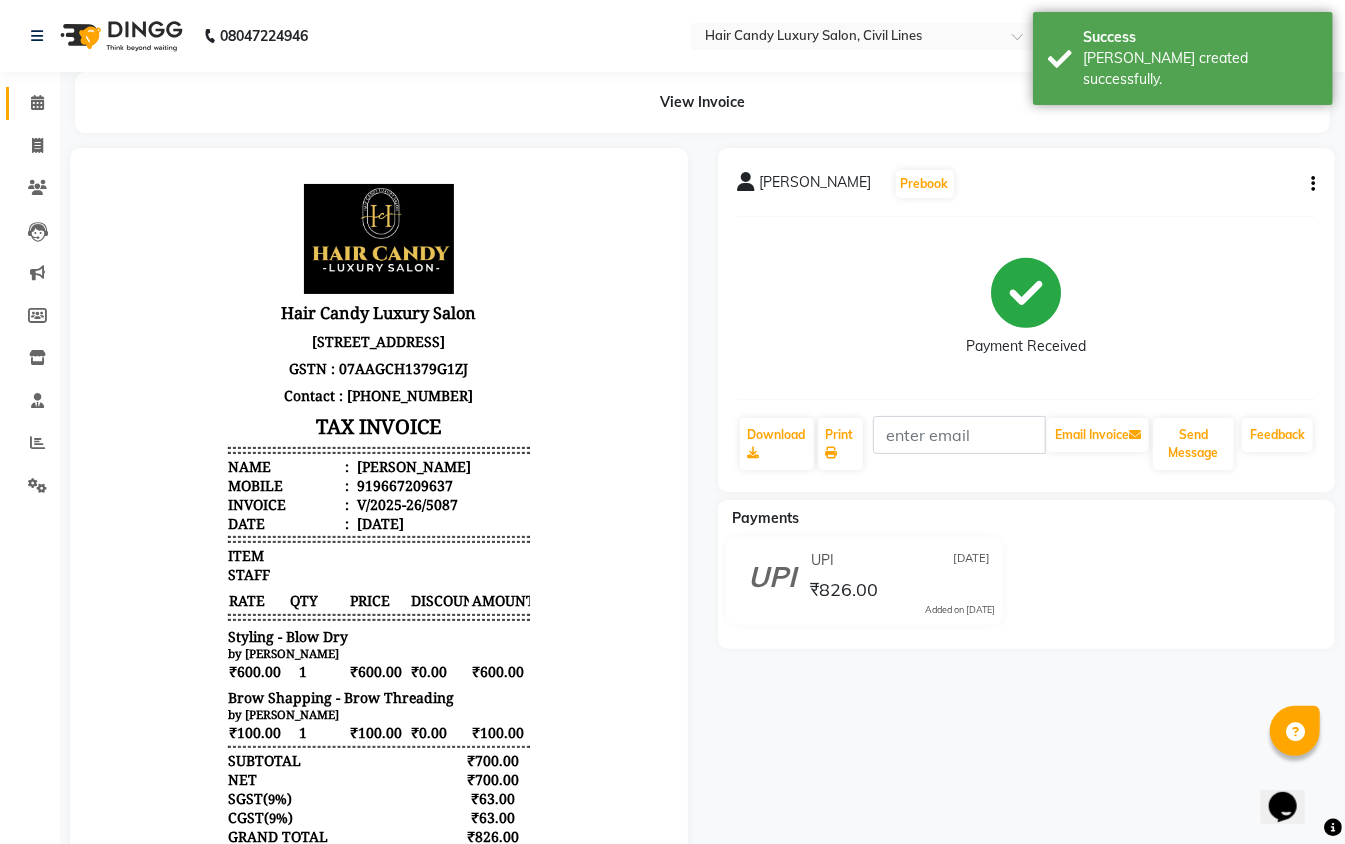 click 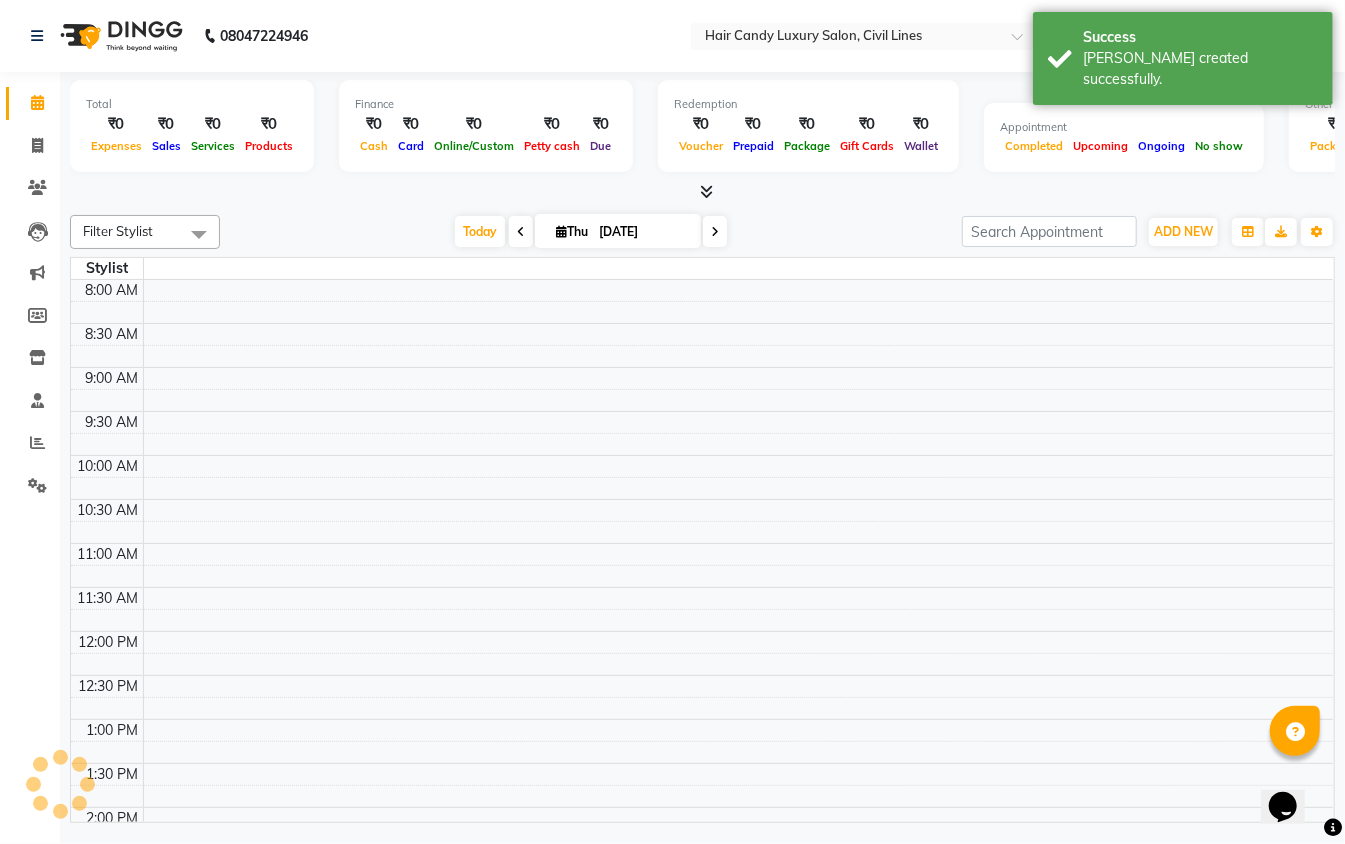 scroll, scrollTop: 0, scrollLeft: 0, axis: both 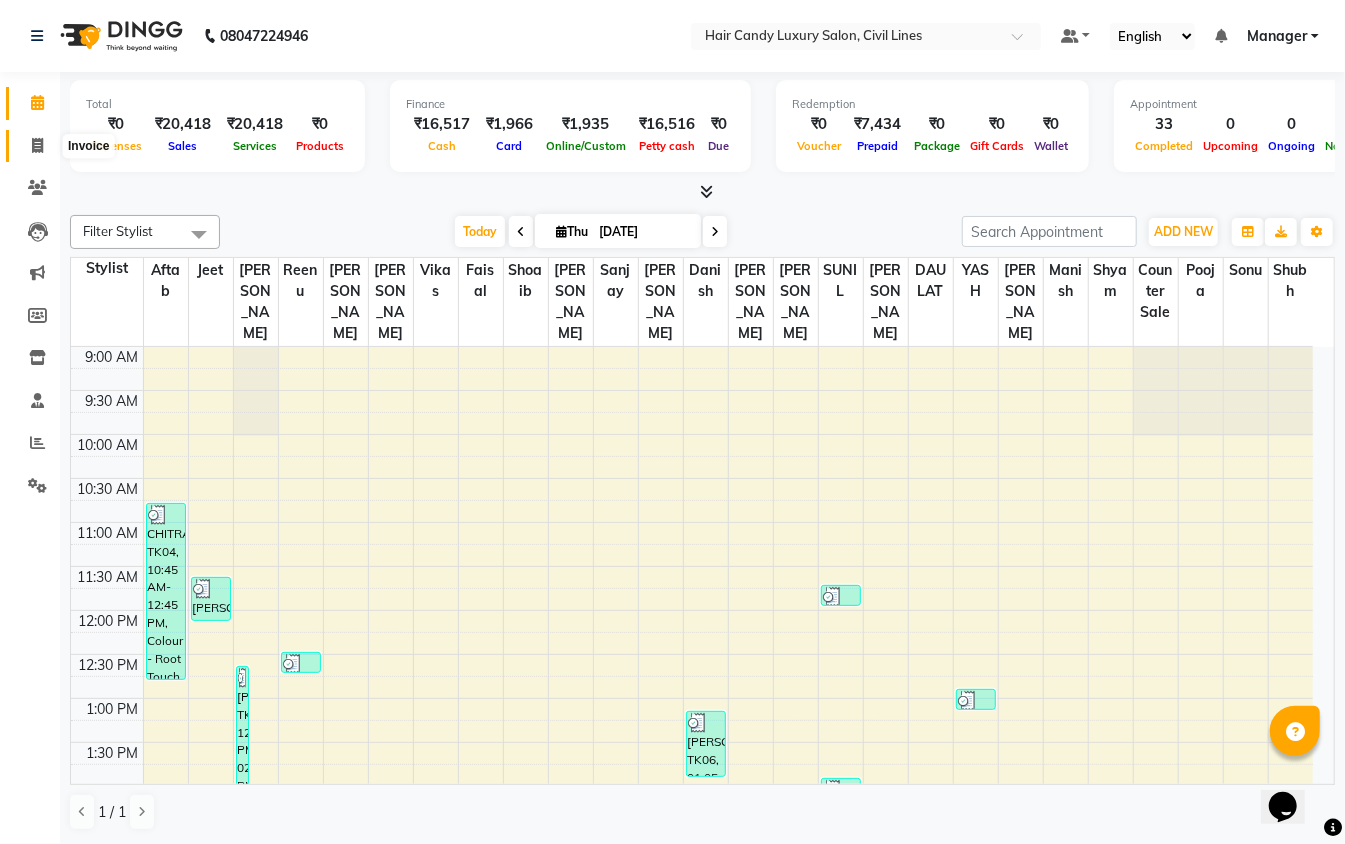 click 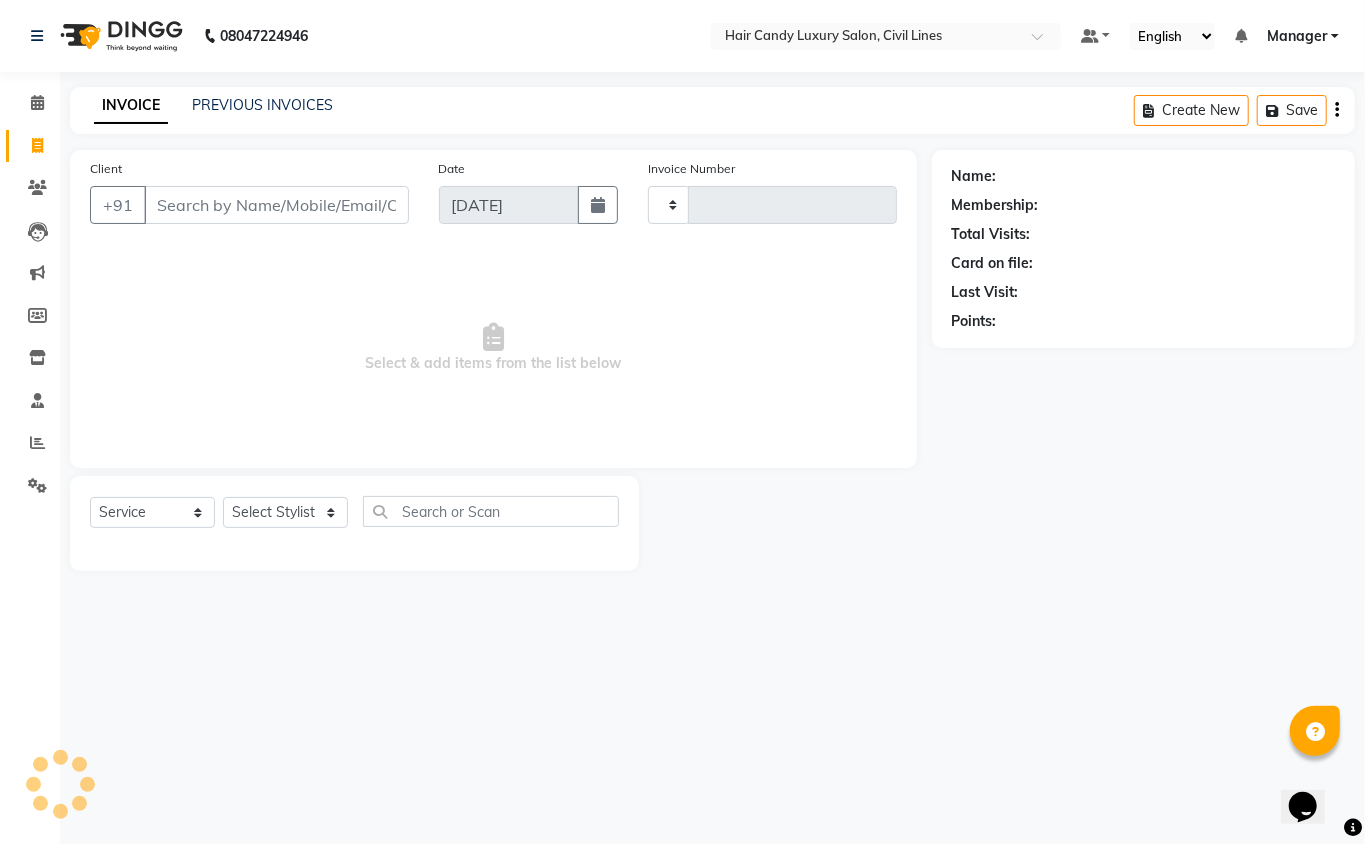 type on "5088" 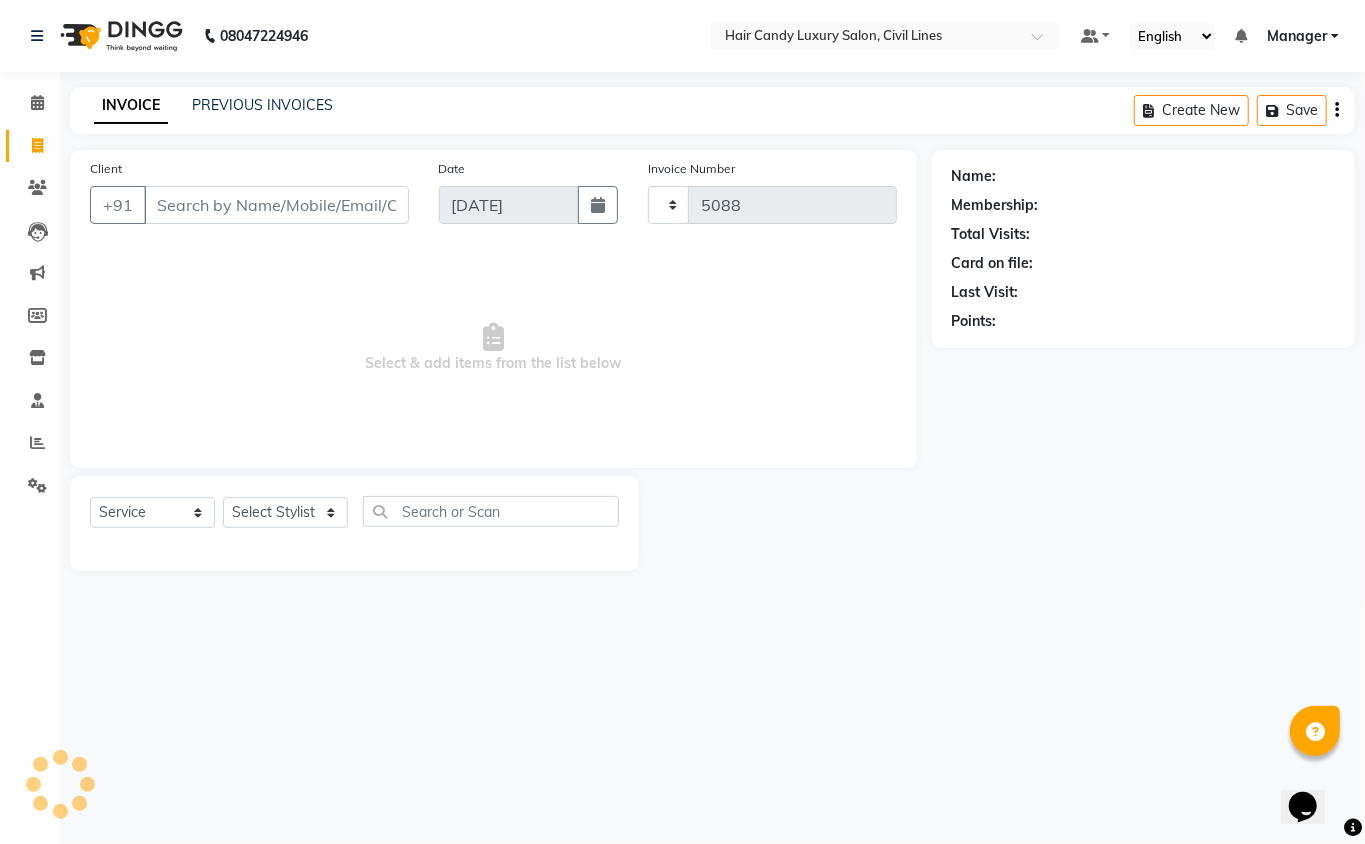 select on "6308" 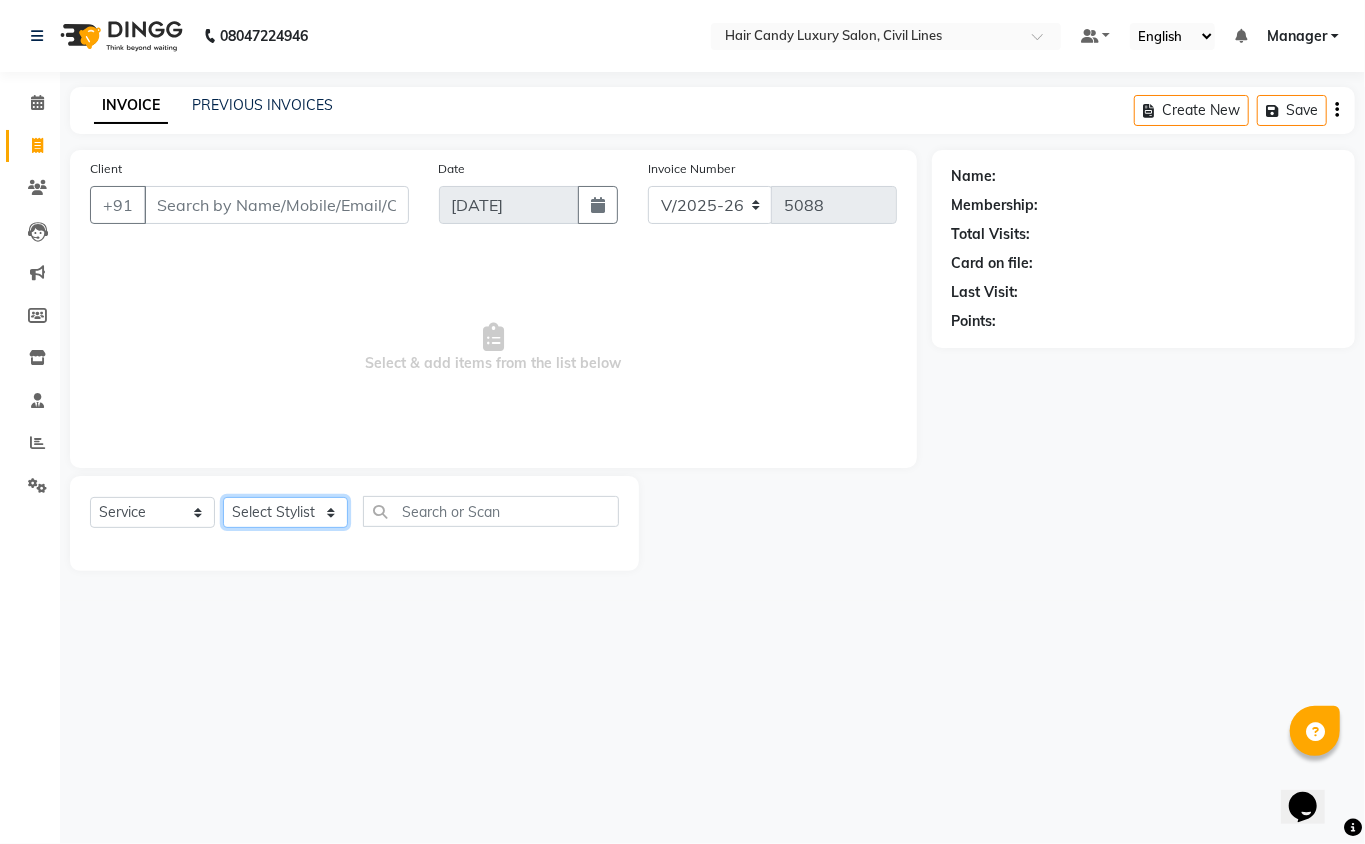 click on "Select Stylist [PERSON_NAME] [PERSON_NAME] [PERSON_NAME] counter sale Danish DAULAT faisal [PERSON_NAME] Manager [PERSON_NAME] mohd [PERSON_NAME] Owner-PRIYANKA [PERSON_NAME] pooja [PERSON_NAME] Reenu [PERSON_NAME] [PERSON_NAME] [PERSON_NAME] [PERSON_NAME] Shubh Shyam [PERSON_NAME] STOCK MANAGER [PERSON_NAME] vikas [PERSON_NAME]" 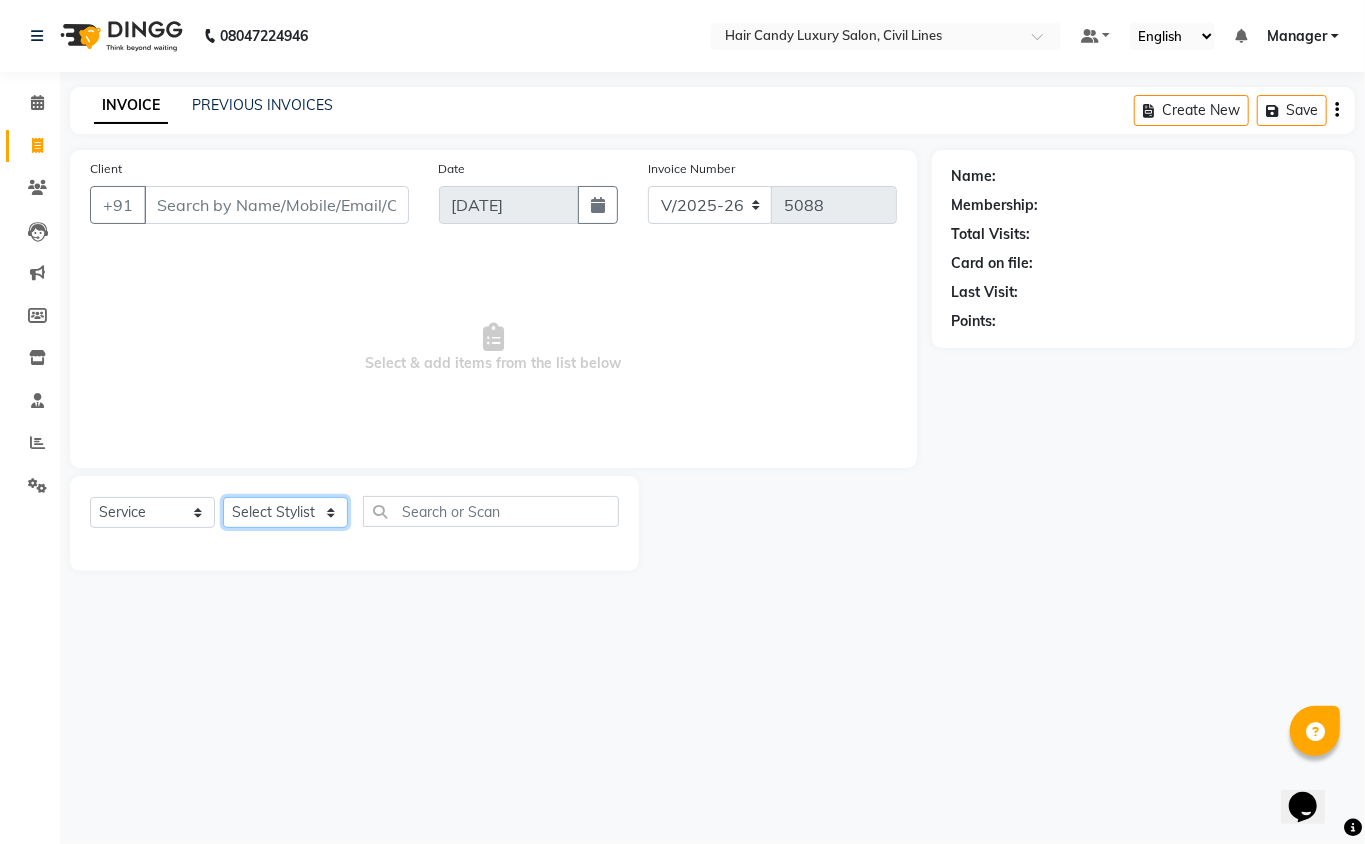 select on "47472" 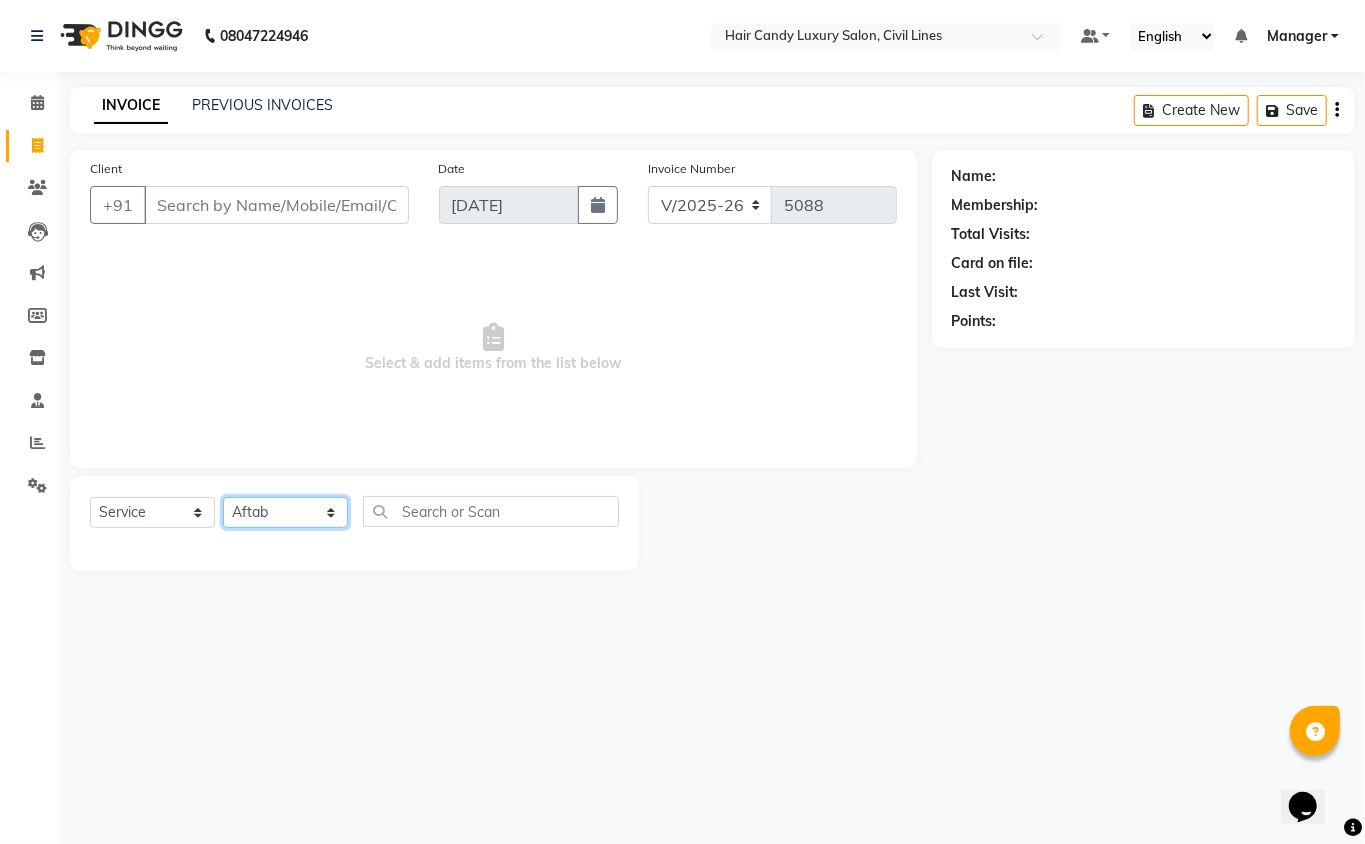 click on "Select Stylist [PERSON_NAME] [PERSON_NAME] [PERSON_NAME] counter sale Danish DAULAT faisal [PERSON_NAME] Manager [PERSON_NAME] mohd [PERSON_NAME] Owner-PRIYANKA [PERSON_NAME] pooja [PERSON_NAME] Reenu [PERSON_NAME] [PERSON_NAME] [PERSON_NAME] [PERSON_NAME] Shubh Shyam [PERSON_NAME] STOCK MANAGER [PERSON_NAME] vikas [PERSON_NAME]" 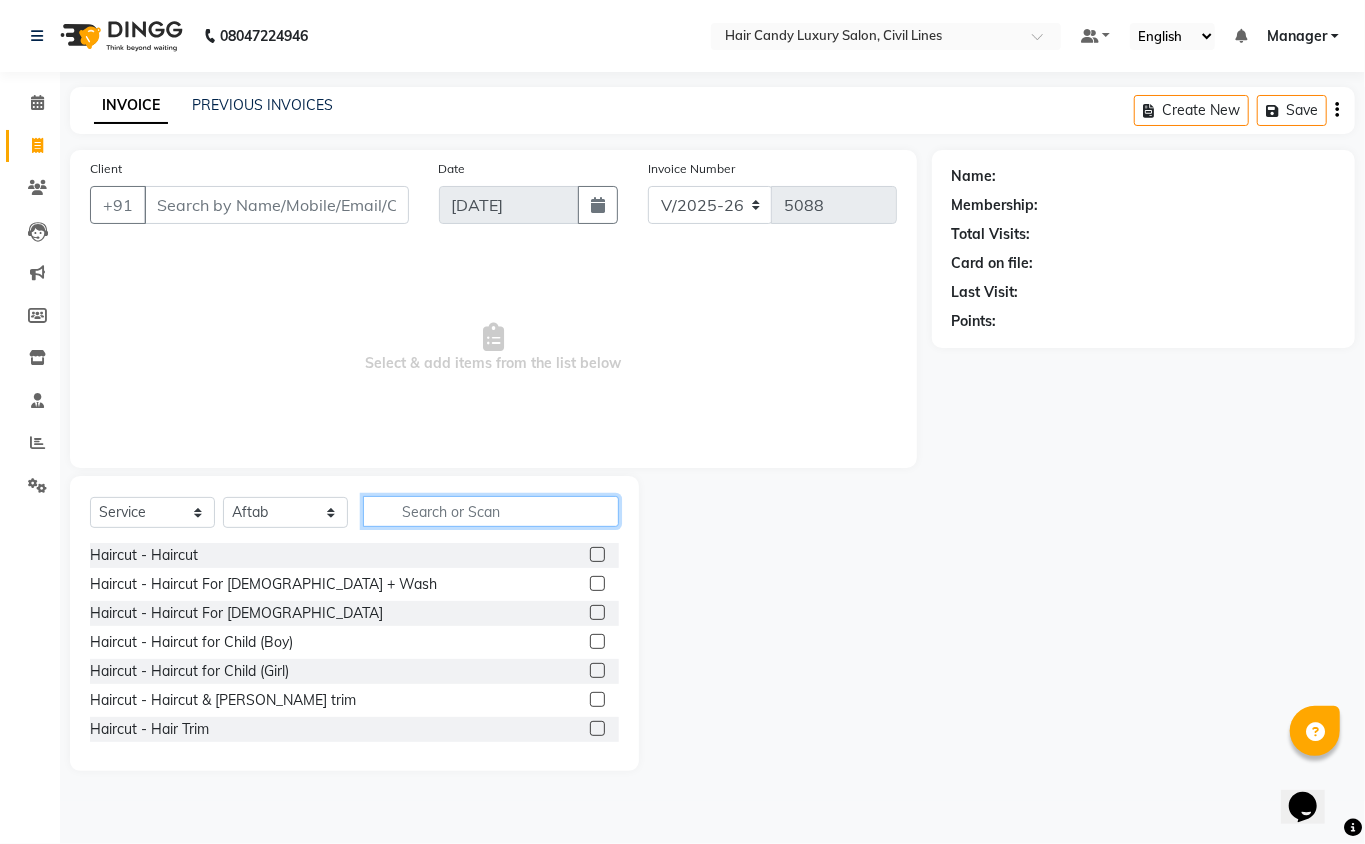 click 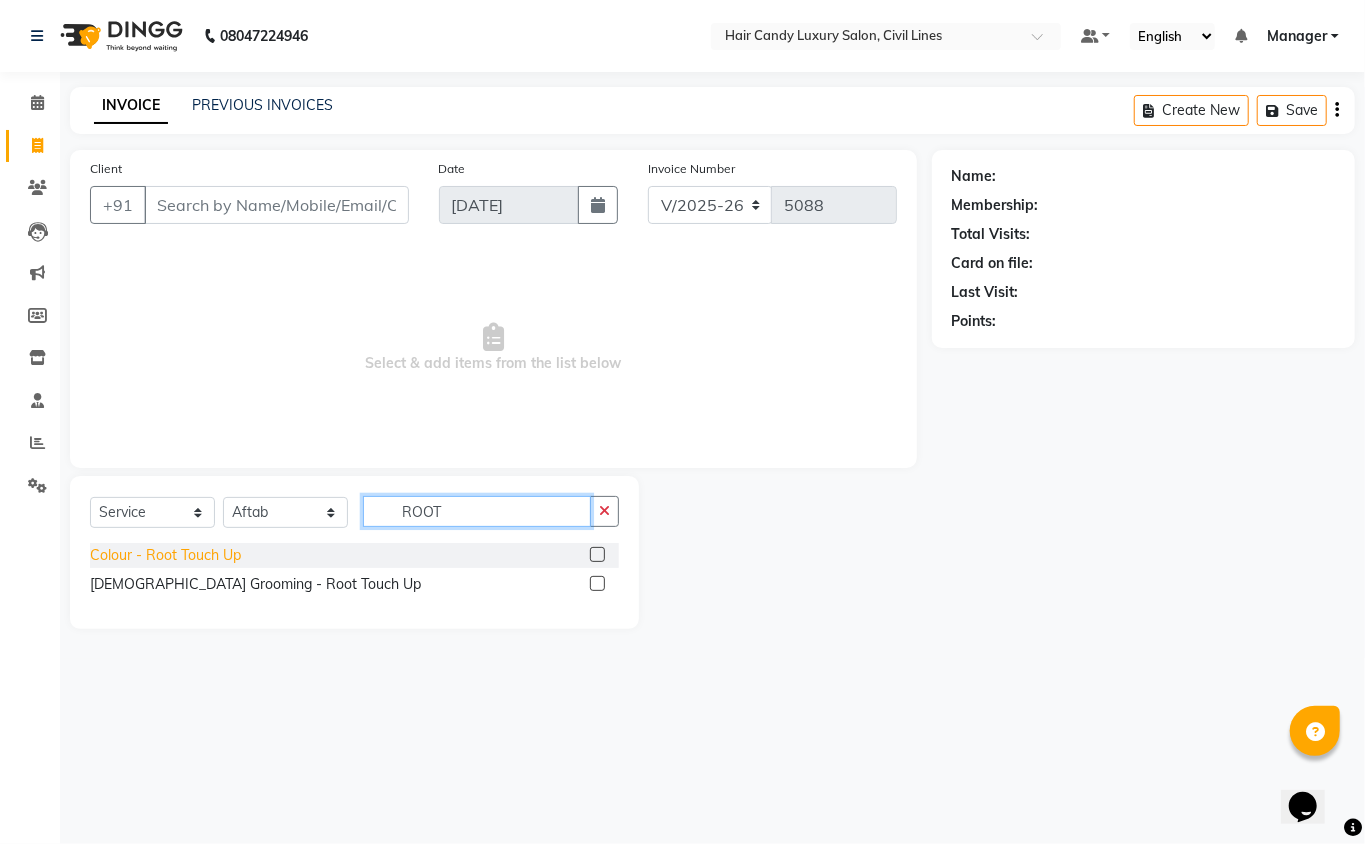 type on "ROOT" 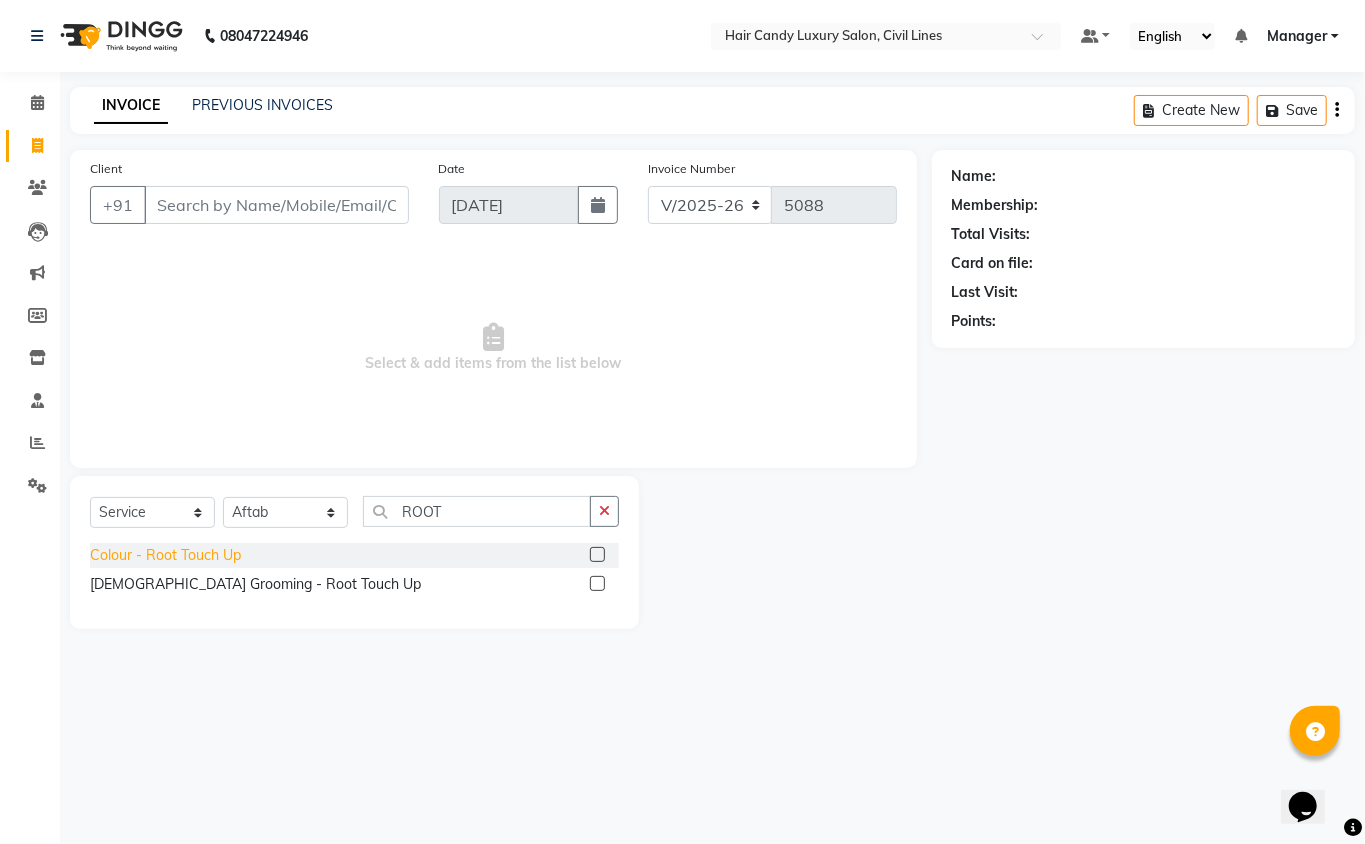 click on "Colour - Root Touch Up" 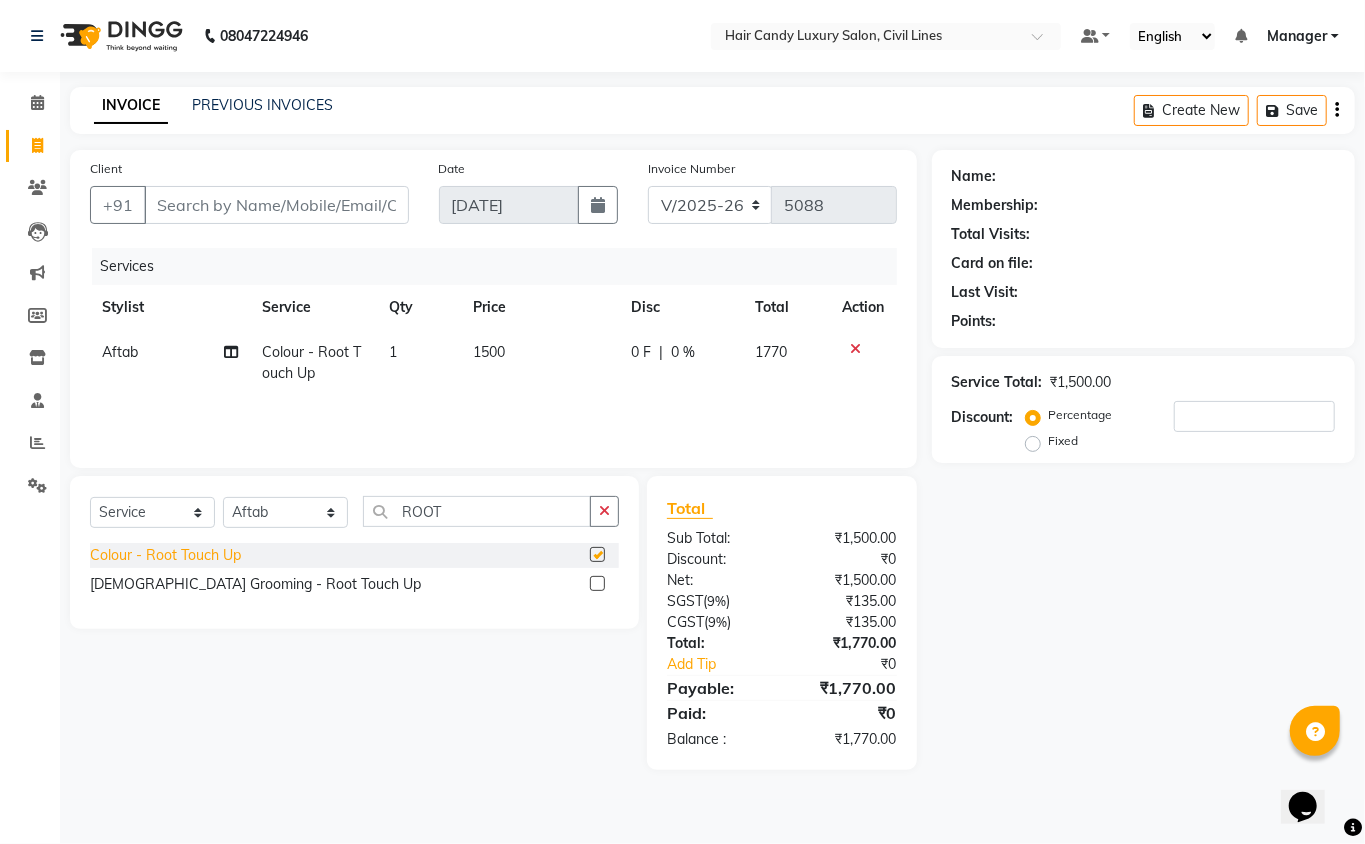 checkbox on "false" 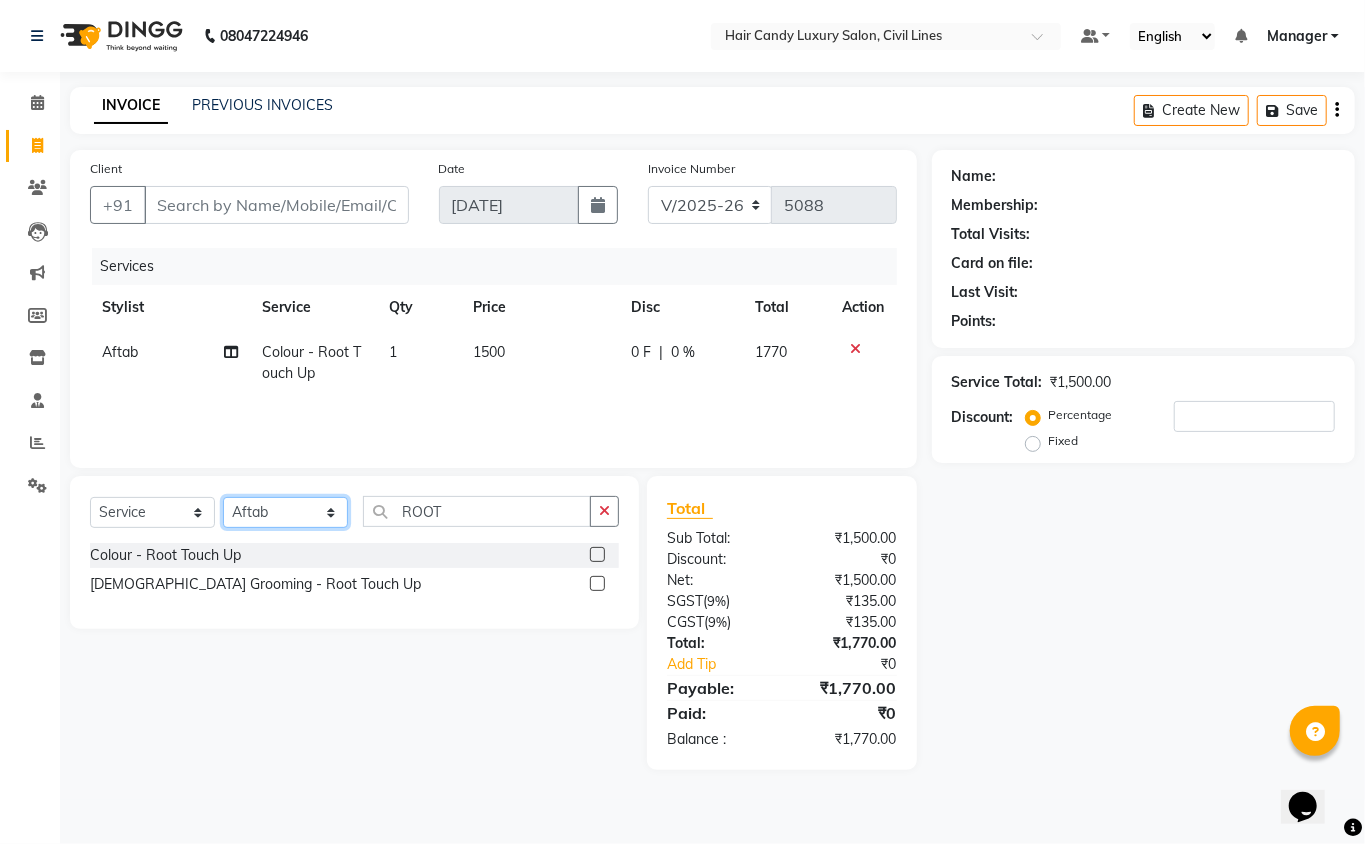click on "Select Stylist [PERSON_NAME] [PERSON_NAME] [PERSON_NAME] counter sale Danish DAULAT faisal [PERSON_NAME] Manager [PERSON_NAME] mohd [PERSON_NAME] Owner-PRIYANKA [PERSON_NAME] pooja [PERSON_NAME] Reenu [PERSON_NAME] [PERSON_NAME] [PERSON_NAME] [PERSON_NAME] Shubh Shyam [PERSON_NAME] STOCK MANAGER [PERSON_NAME] vikas [PERSON_NAME]" 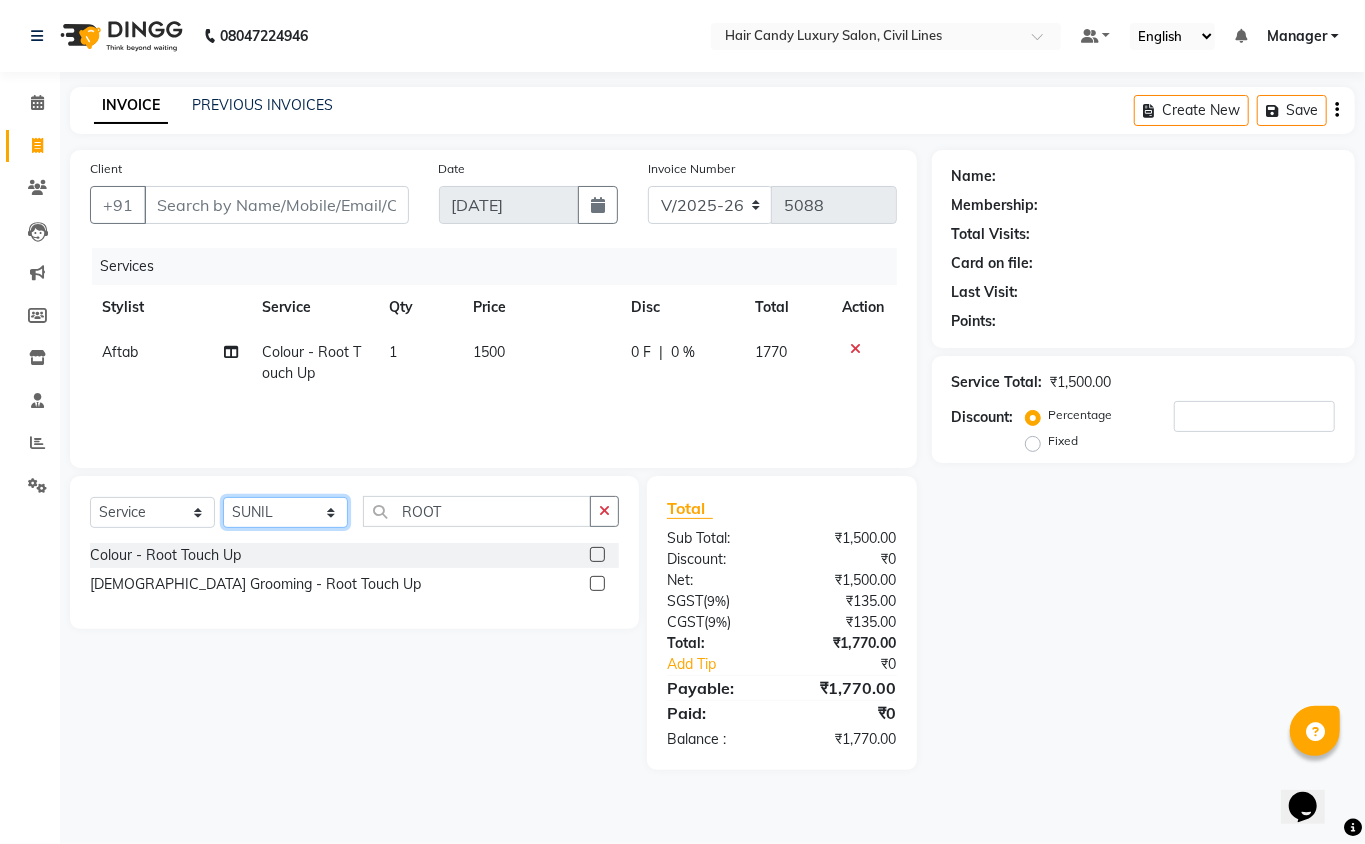 click on "Select Stylist [PERSON_NAME] [PERSON_NAME] [PERSON_NAME] counter sale Danish DAULAT faisal [PERSON_NAME] Manager [PERSON_NAME] mohd [PERSON_NAME] Owner-PRIYANKA [PERSON_NAME] pooja [PERSON_NAME] Reenu [PERSON_NAME] [PERSON_NAME] [PERSON_NAME] [PERSON_NAME] Shubh Shyam [PERSON_NAME] STOCK MANAGER [PERSON_NAME] vikas [PERSON_NAME]" 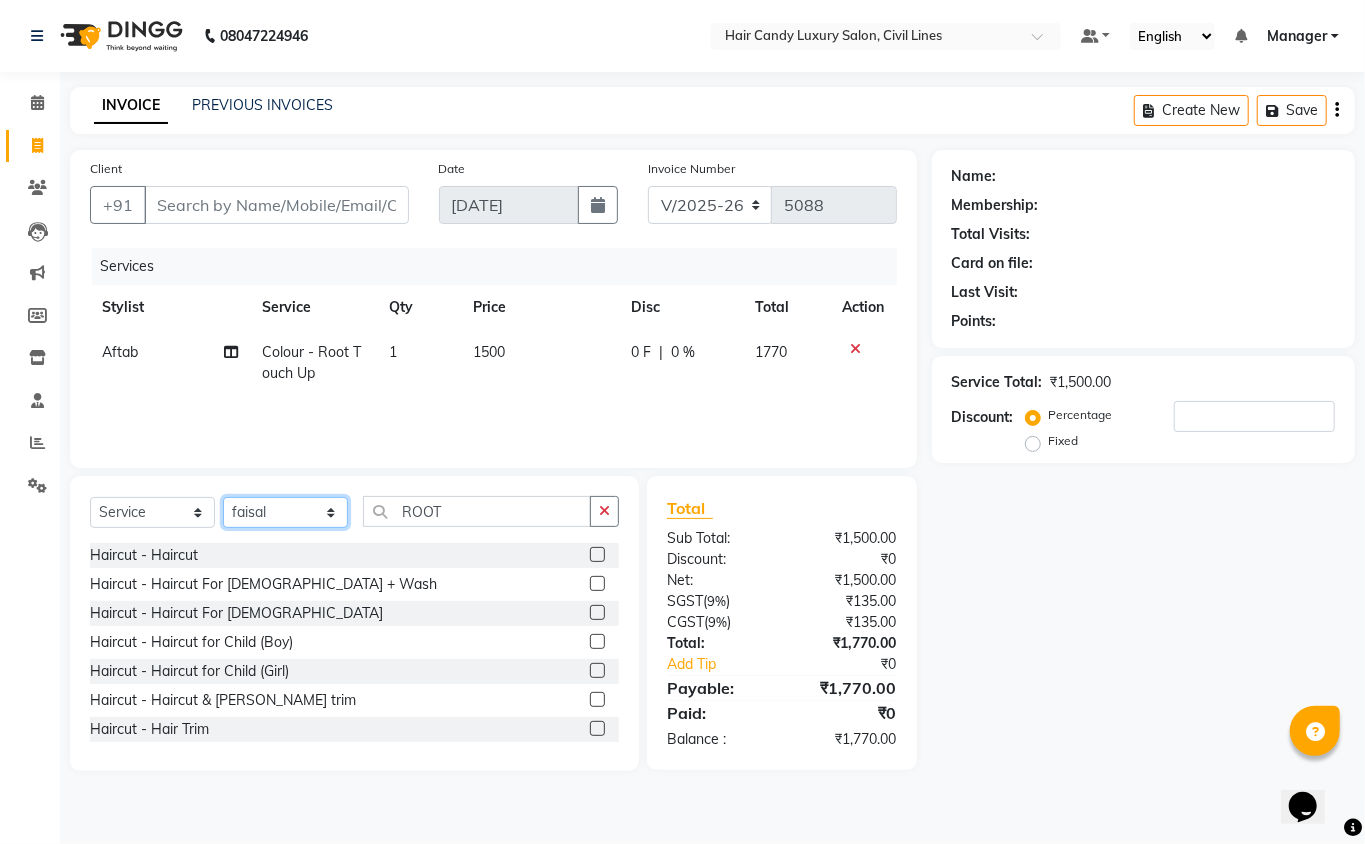 click on "Select Stylist [PERSON_NAME] [PERSON_NAME] [PERSON_NAME] counter sale Danish DAULAT faisal [PERSON_NAME] Manager [PERSON_NAME] mohd [PERSON_NAME] Owner-PRIYANKA [PERSON_NAME] pooja [PERSON_NAME] Reenu [PERSON_NAME] [PERSON_NAME] [PERSON_NAME] [PERSON_NAME] Shubh Shyam [PERSON_NAME] STOCK MANAGER [PERSON_NAME] vikas [PERSON_NAME]" 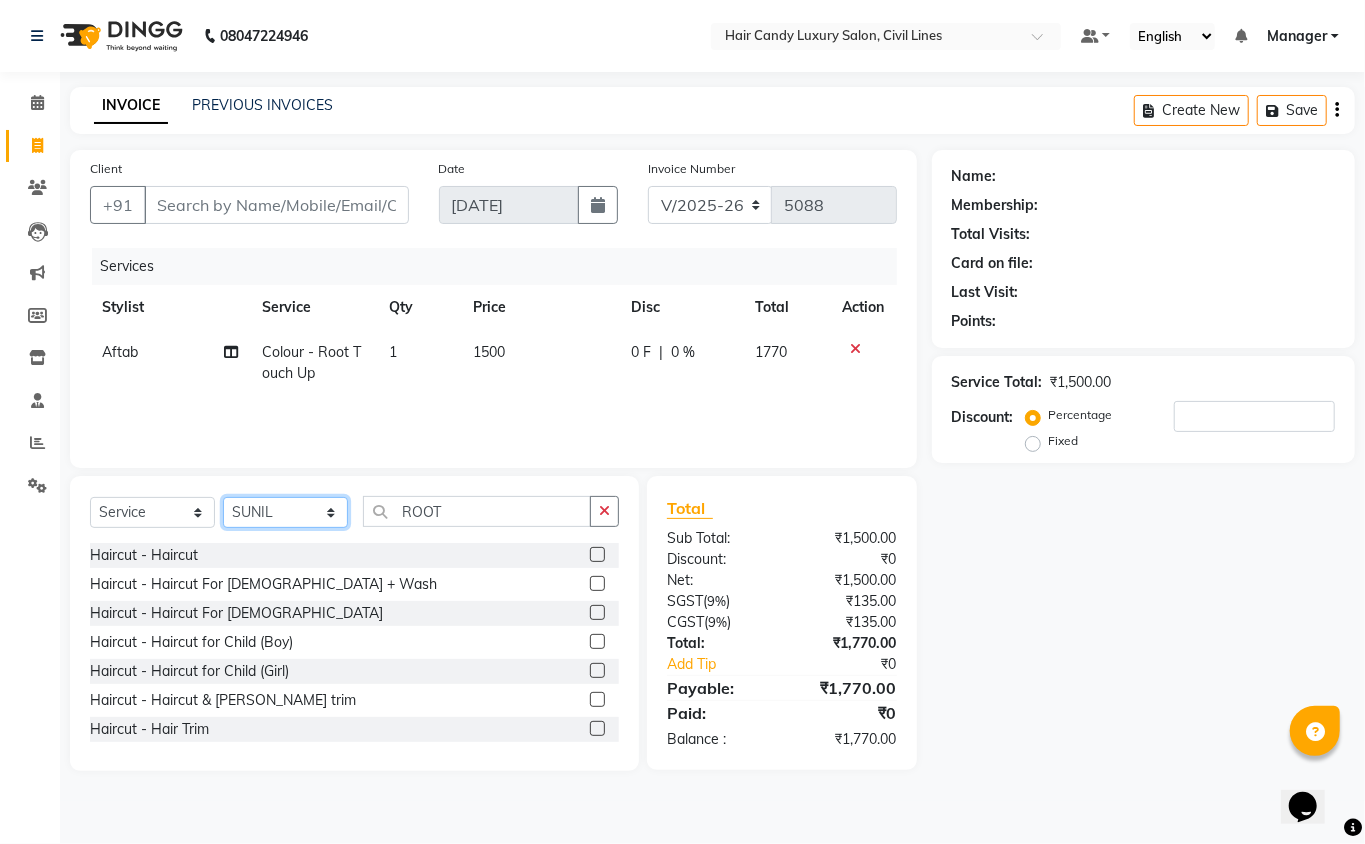click on "Select Stylist [PERSON_NAME] [PERSON_NAME] [PERSON_NAME] counter sale Danish DAULAT faisal [PERSON_NAME] Manager [PERSON_NAME] mohd [PERSON_NAME] Owner-PRIYANKA [PERSON_NAME] pooja [PERSON_NAME] Reenu [PERSON_NAME] [PERSON_NAME] [PERSON_NAME] [PERSON_NAME] Shubh Shyam [PERSON_NAME] STOCK MANAGER [PERSON_NAME] vikas [PERSON_NAME]" 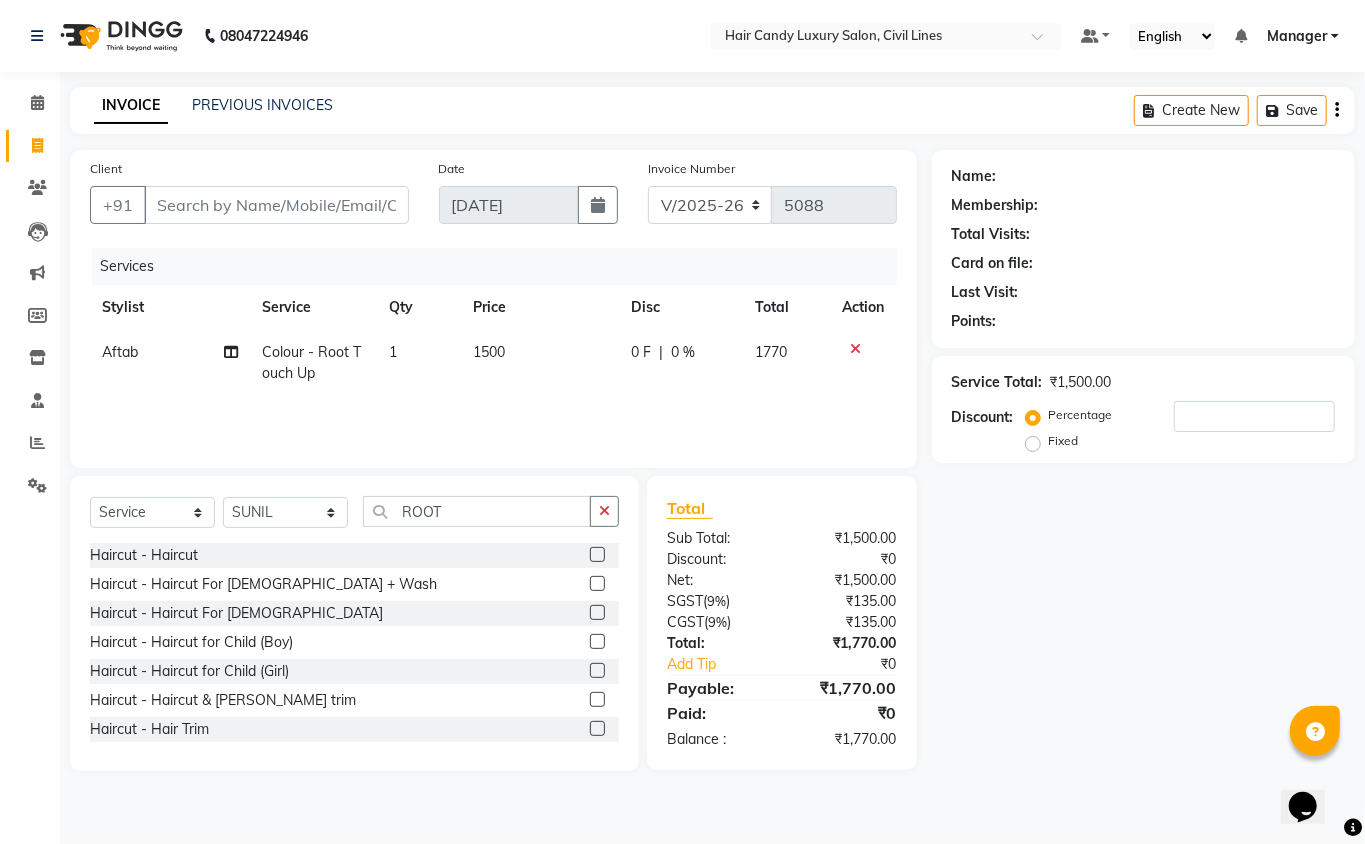click on "Colour - Root Touch Up" 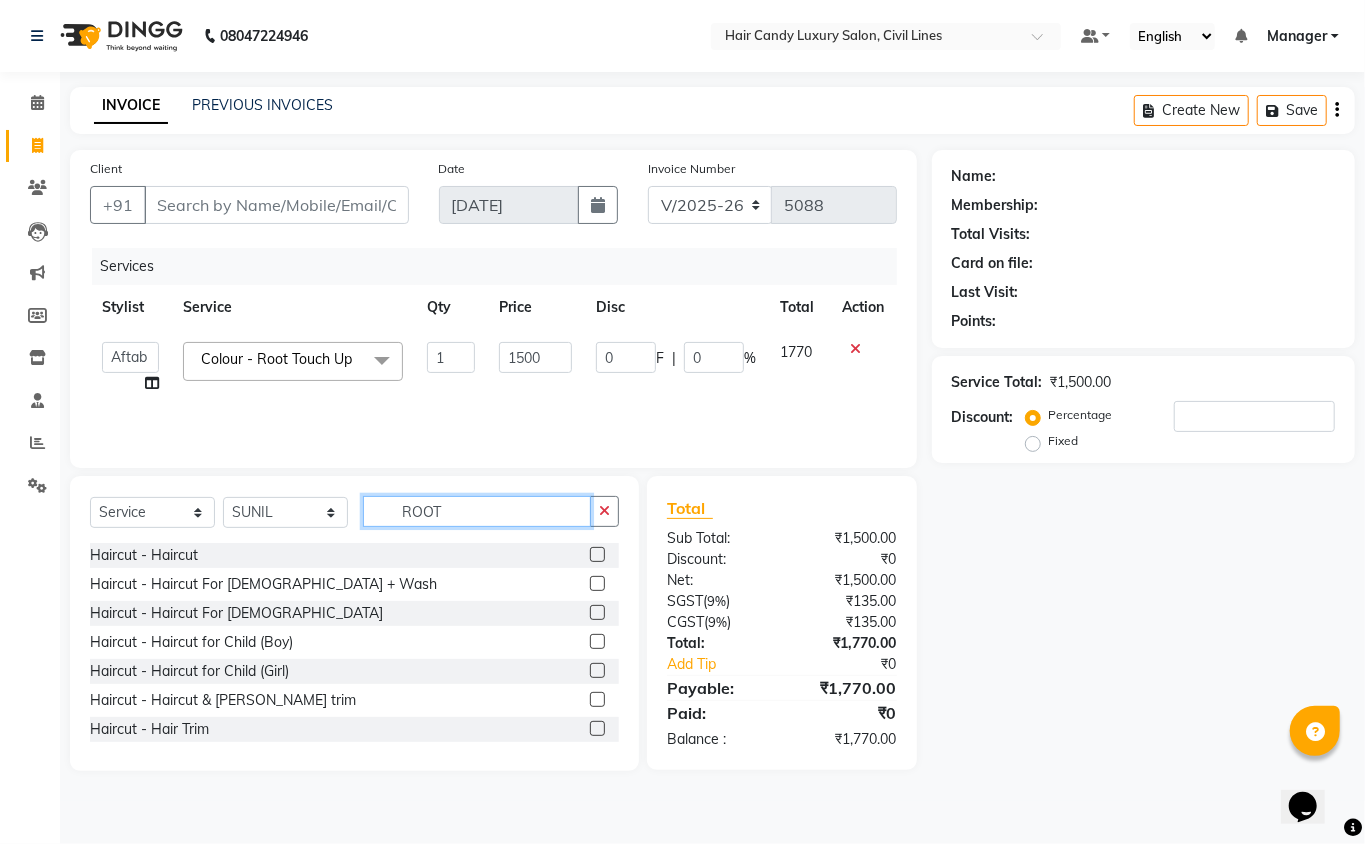 click on "ROOT" 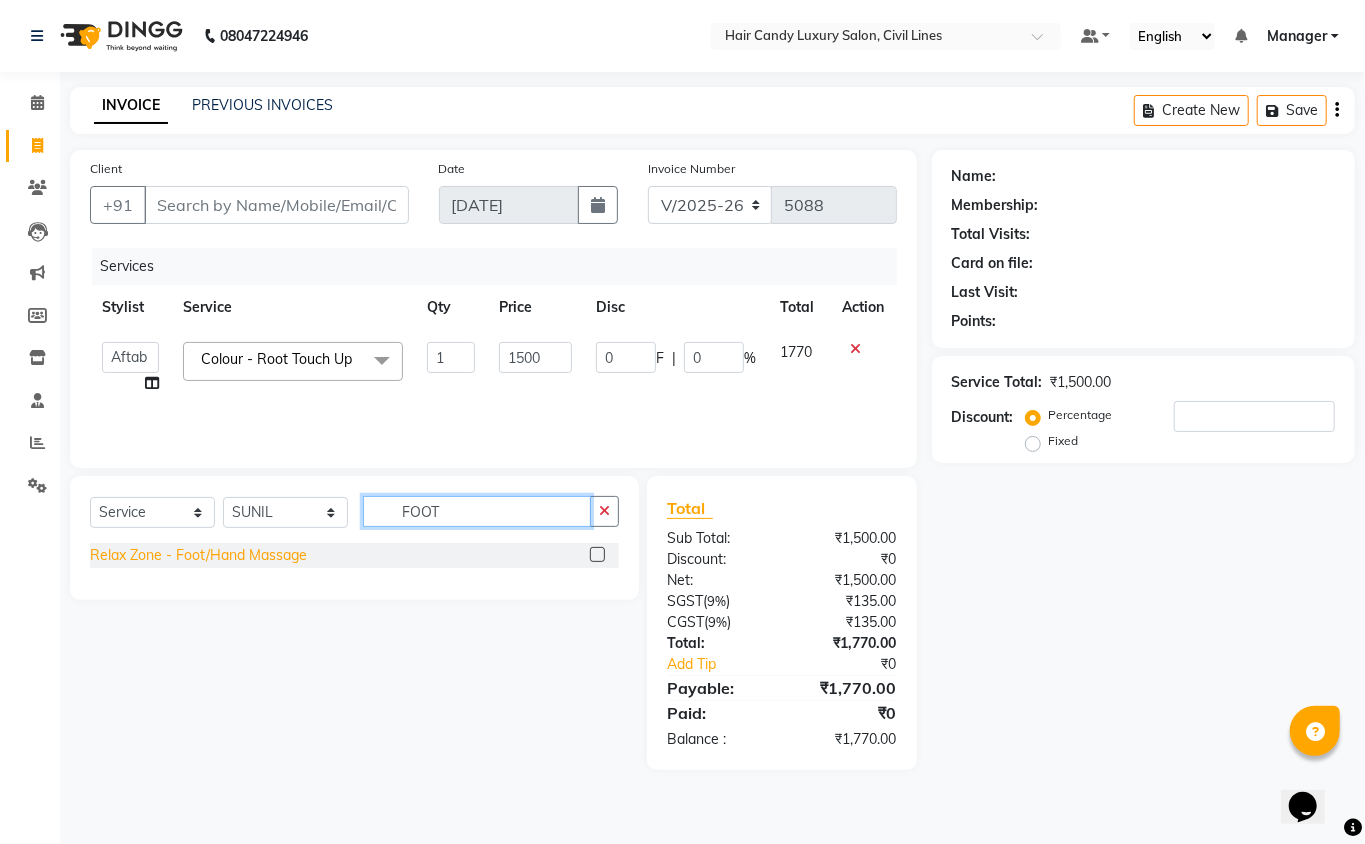 type on "FOOT" 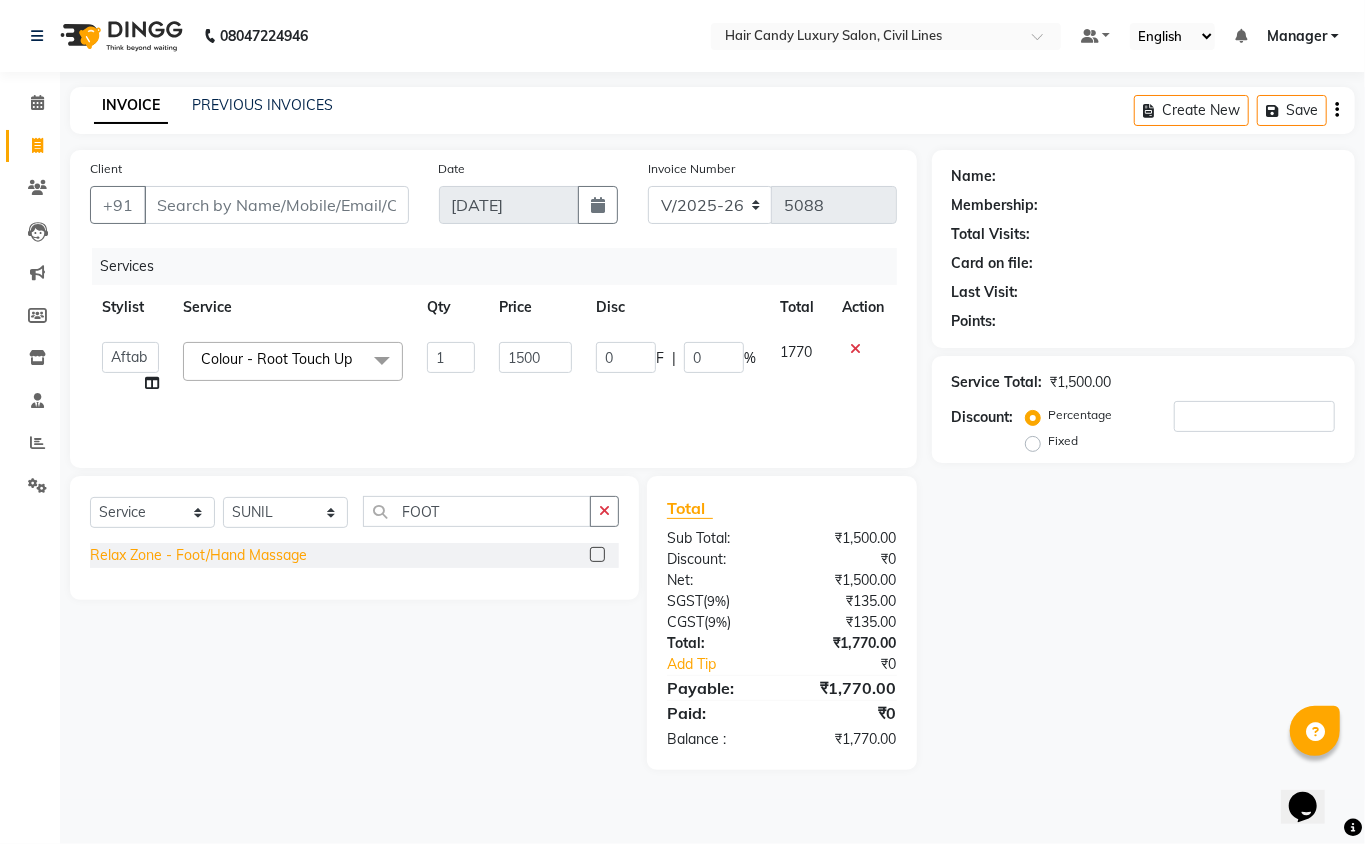 click on "Relax Zone - Foot/Hand Massage" 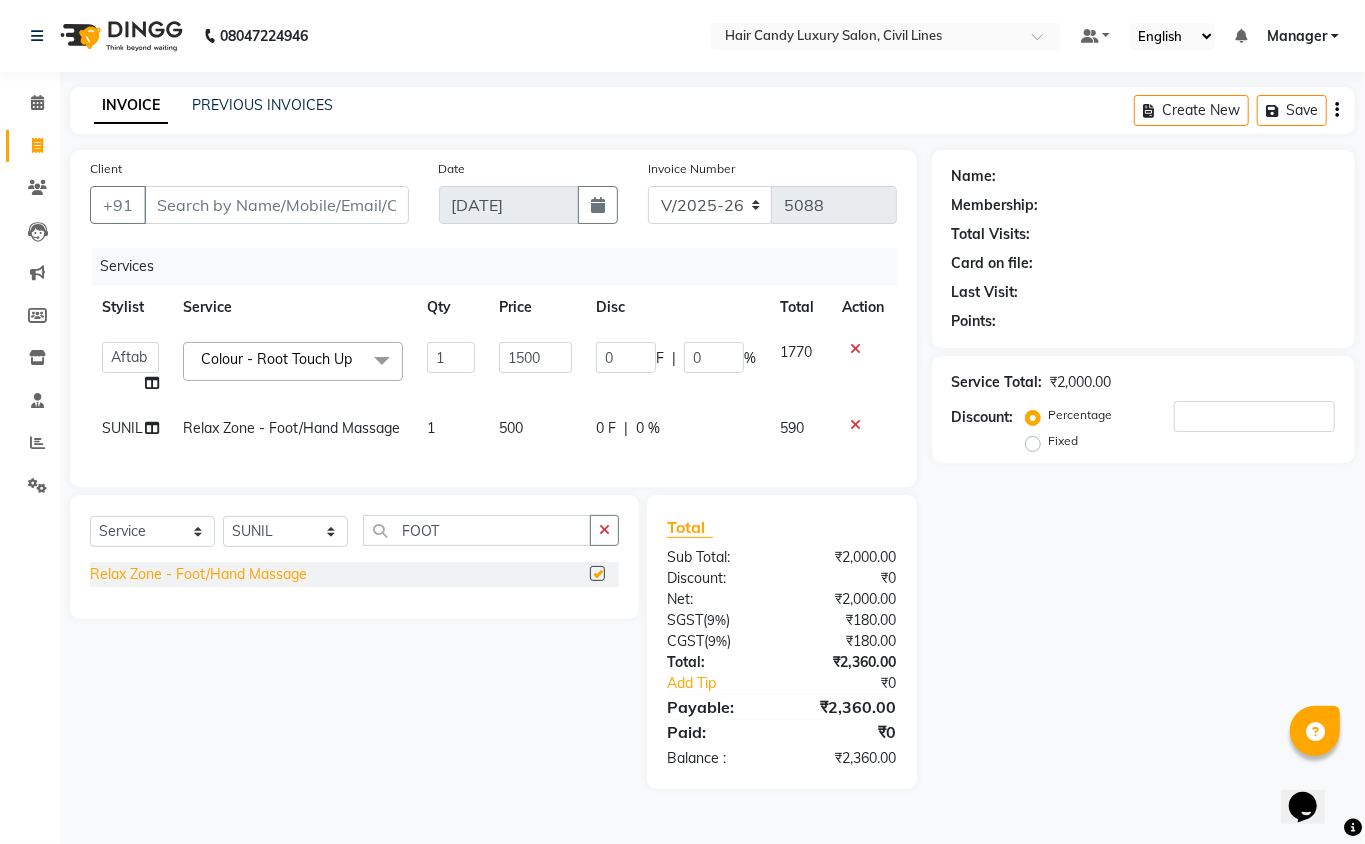 checkbox on "false" 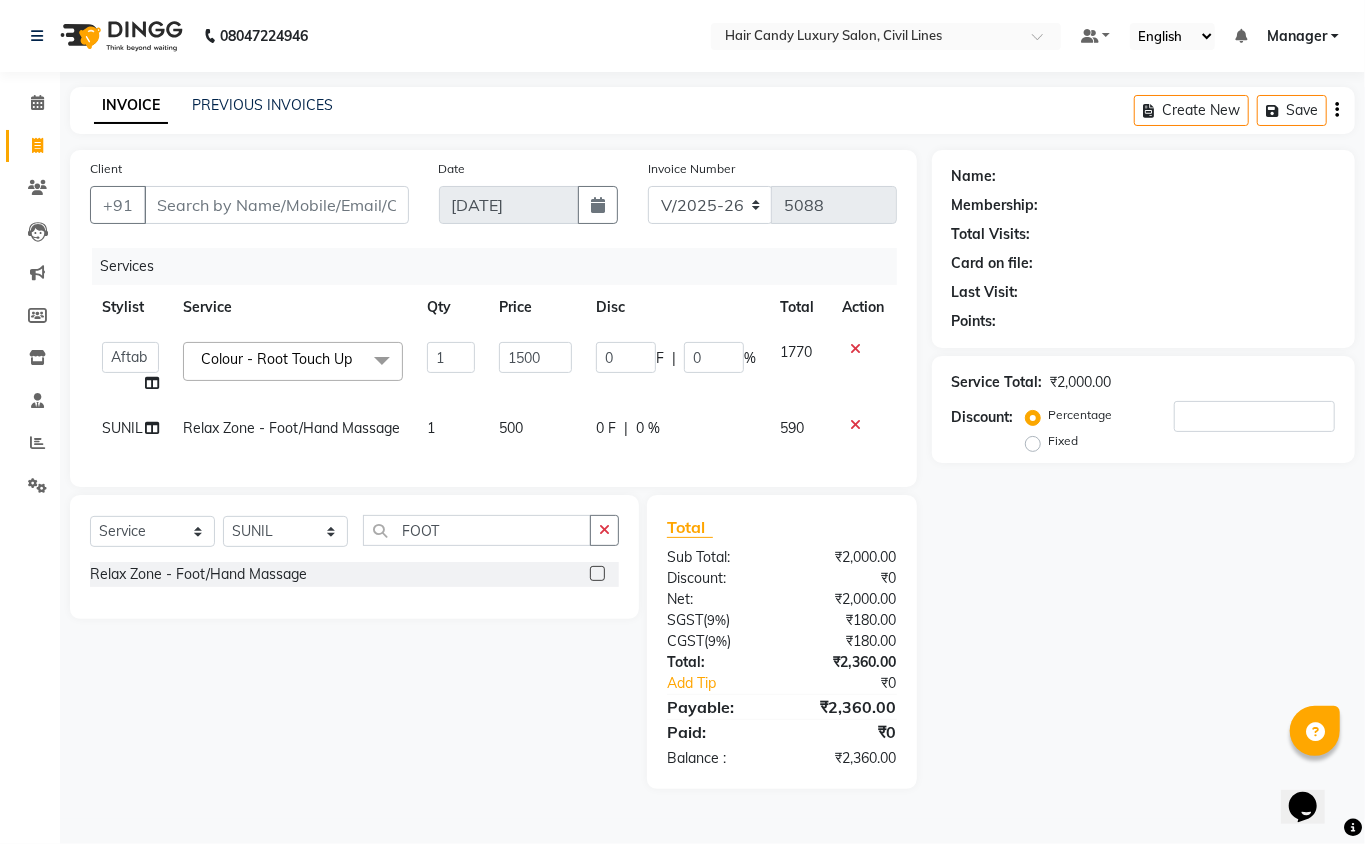 click on "Name: Membership: Total Visits: Card on file: Last Visit:  Points:  Service Total:  ₹2,000.00  Discount:  Percentage   Fixed" 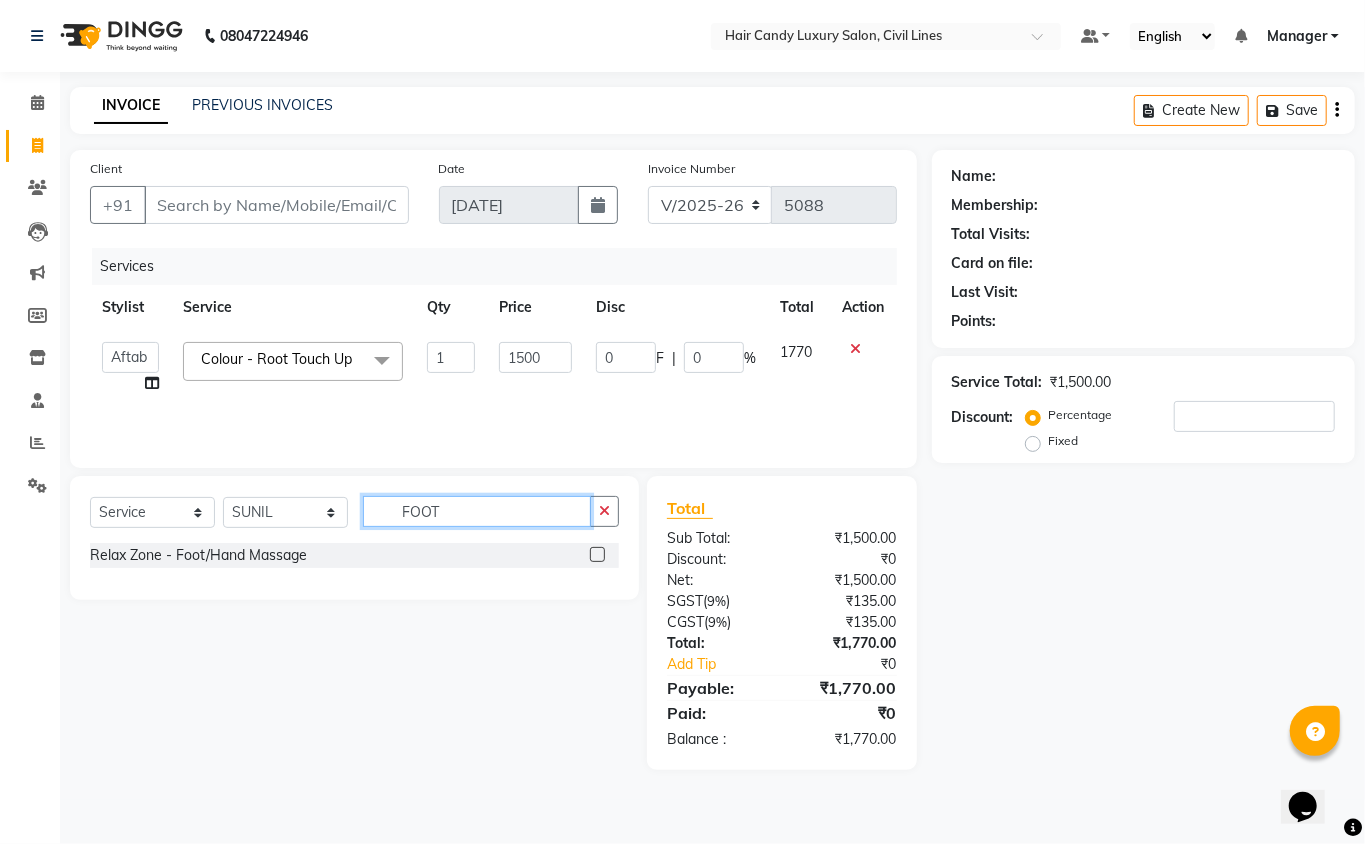 click on "FOOT" 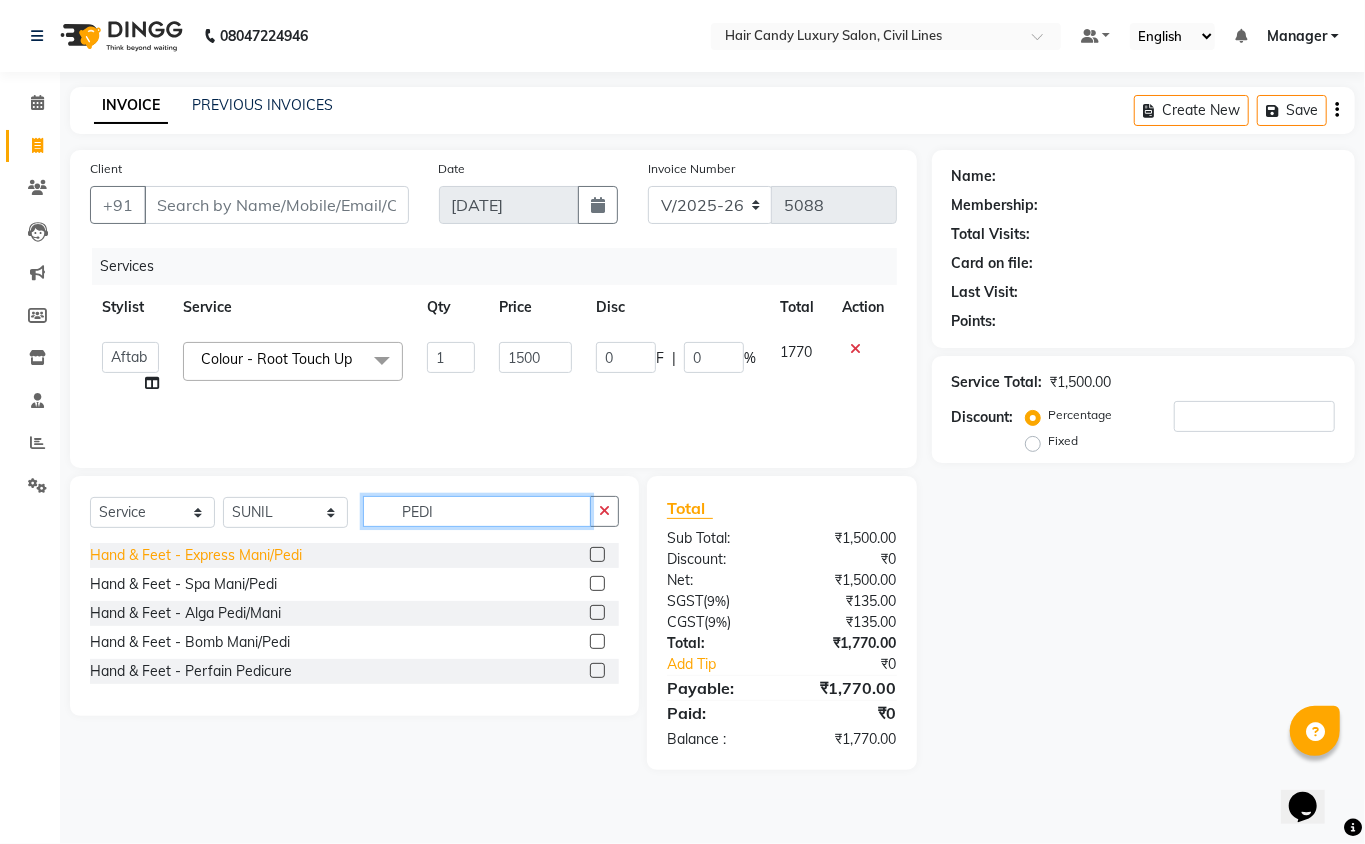 type on "PEDI" 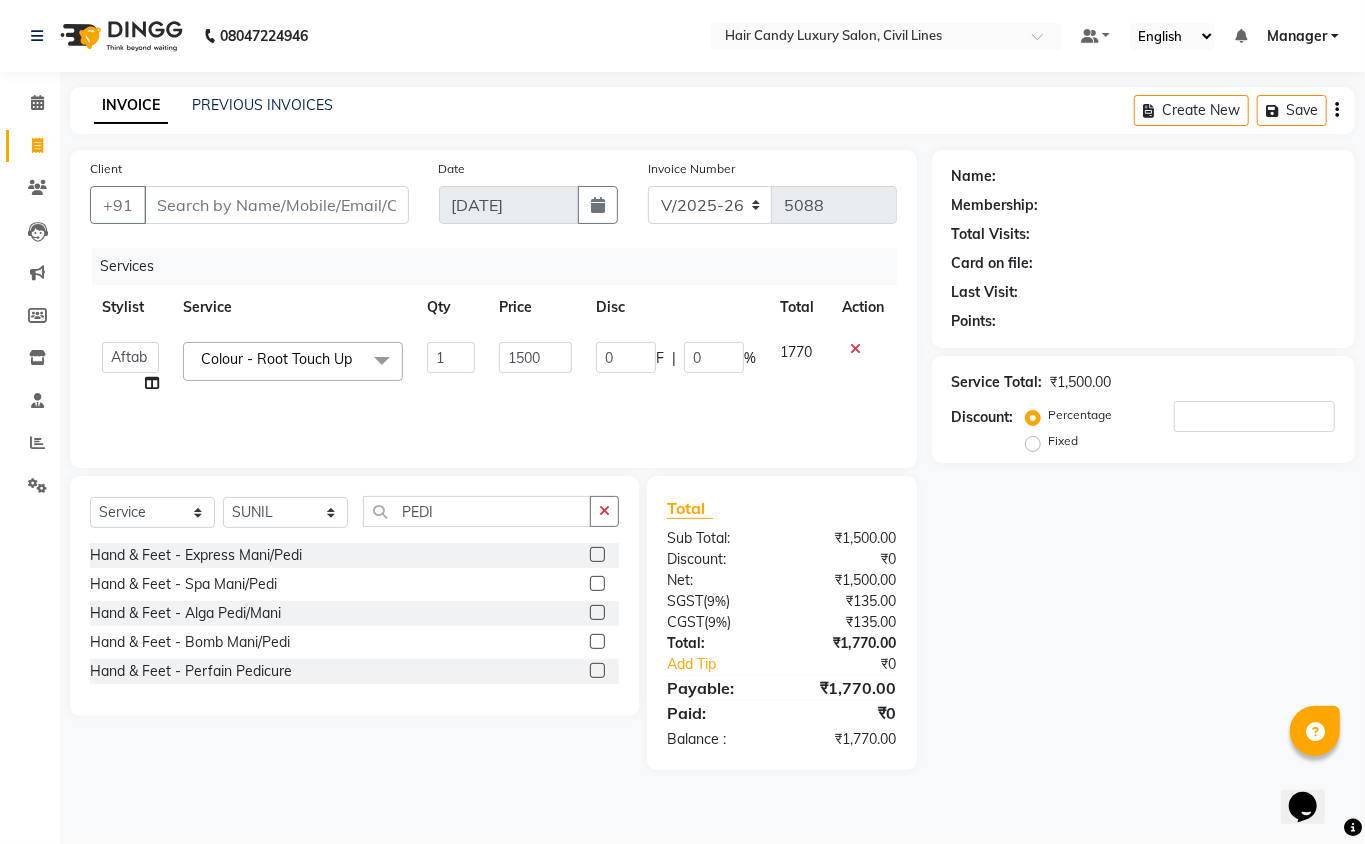 click on "Hand & Feet - Express Mani/Pedi" 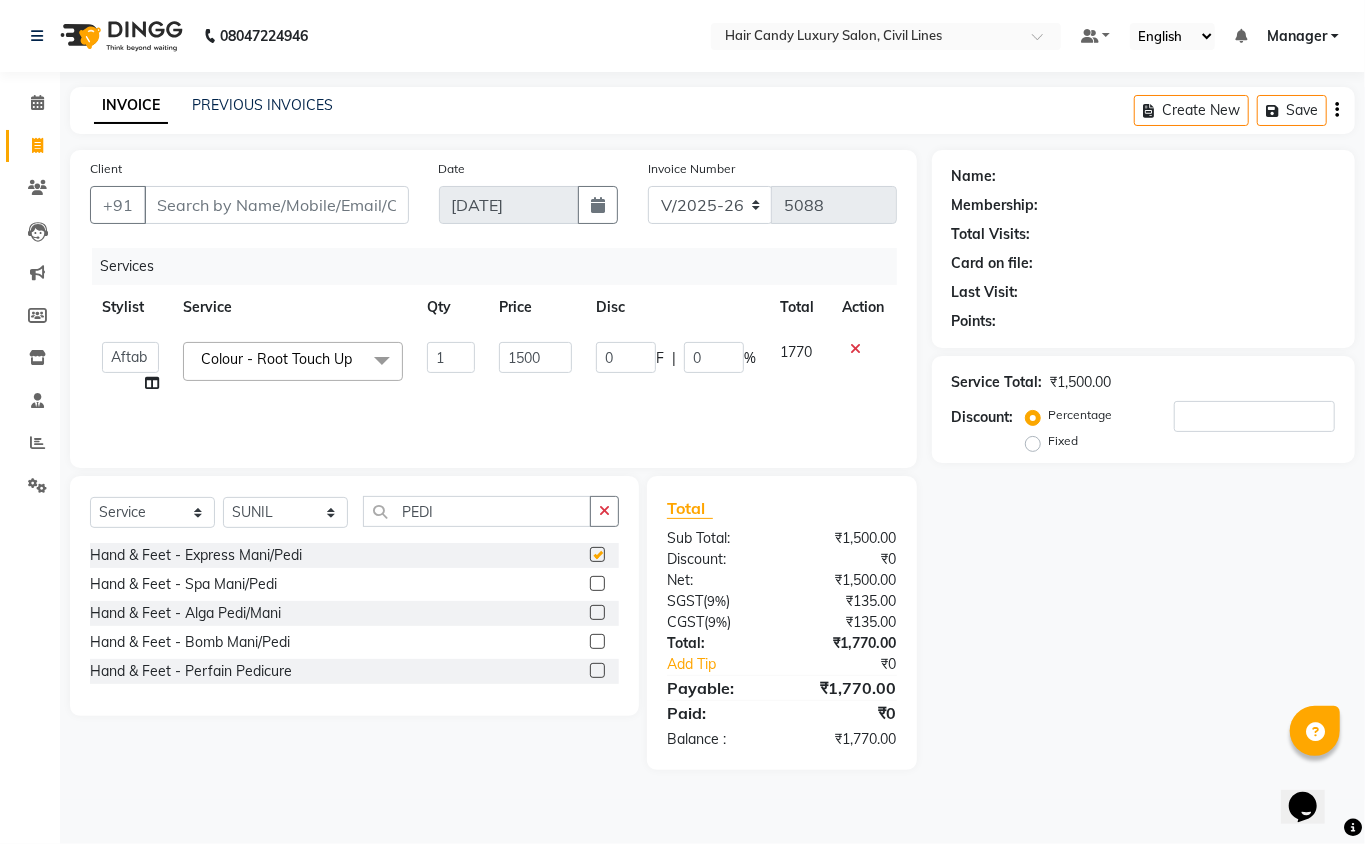 checkbox on "false" 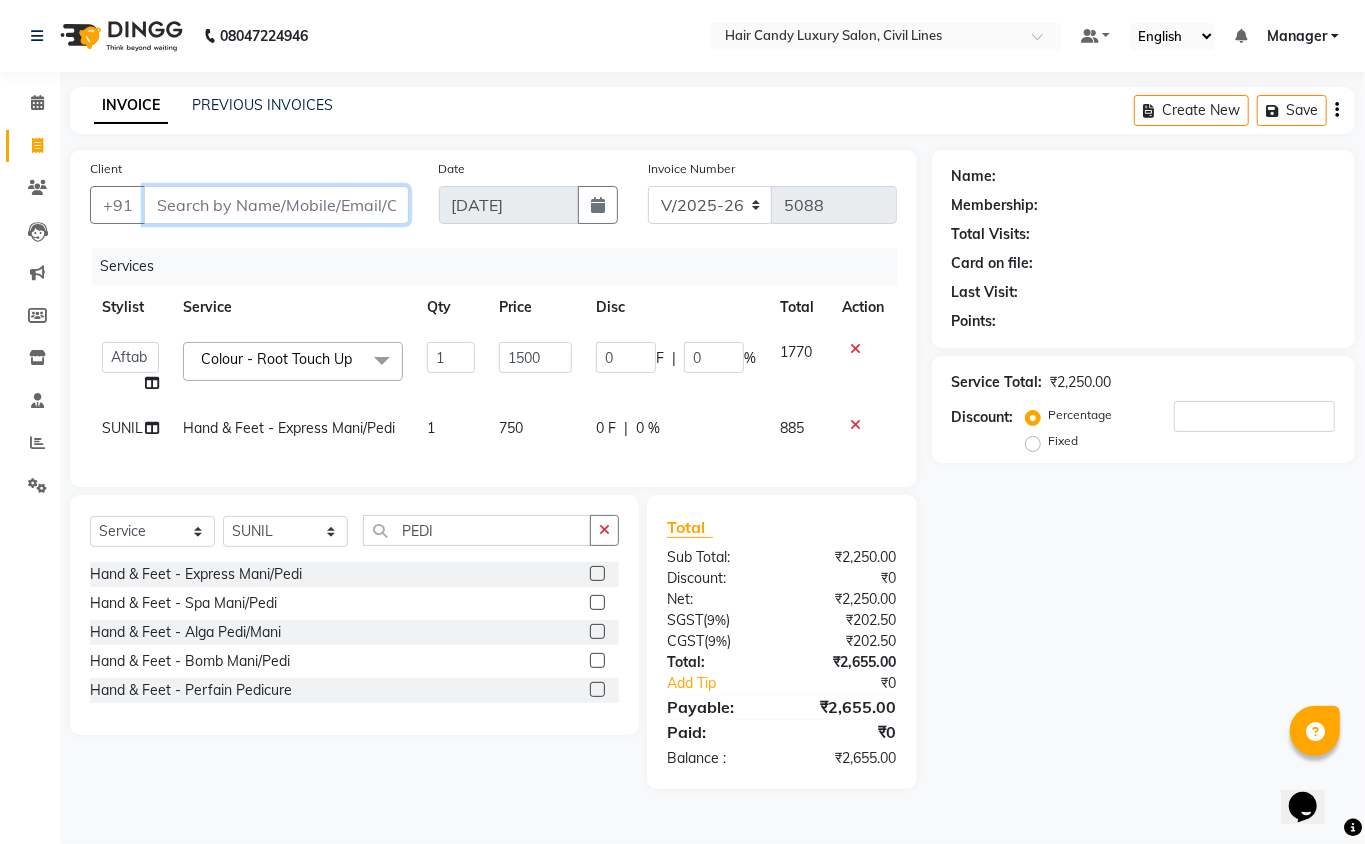 click on "Client" at bounding box center (276, 205) 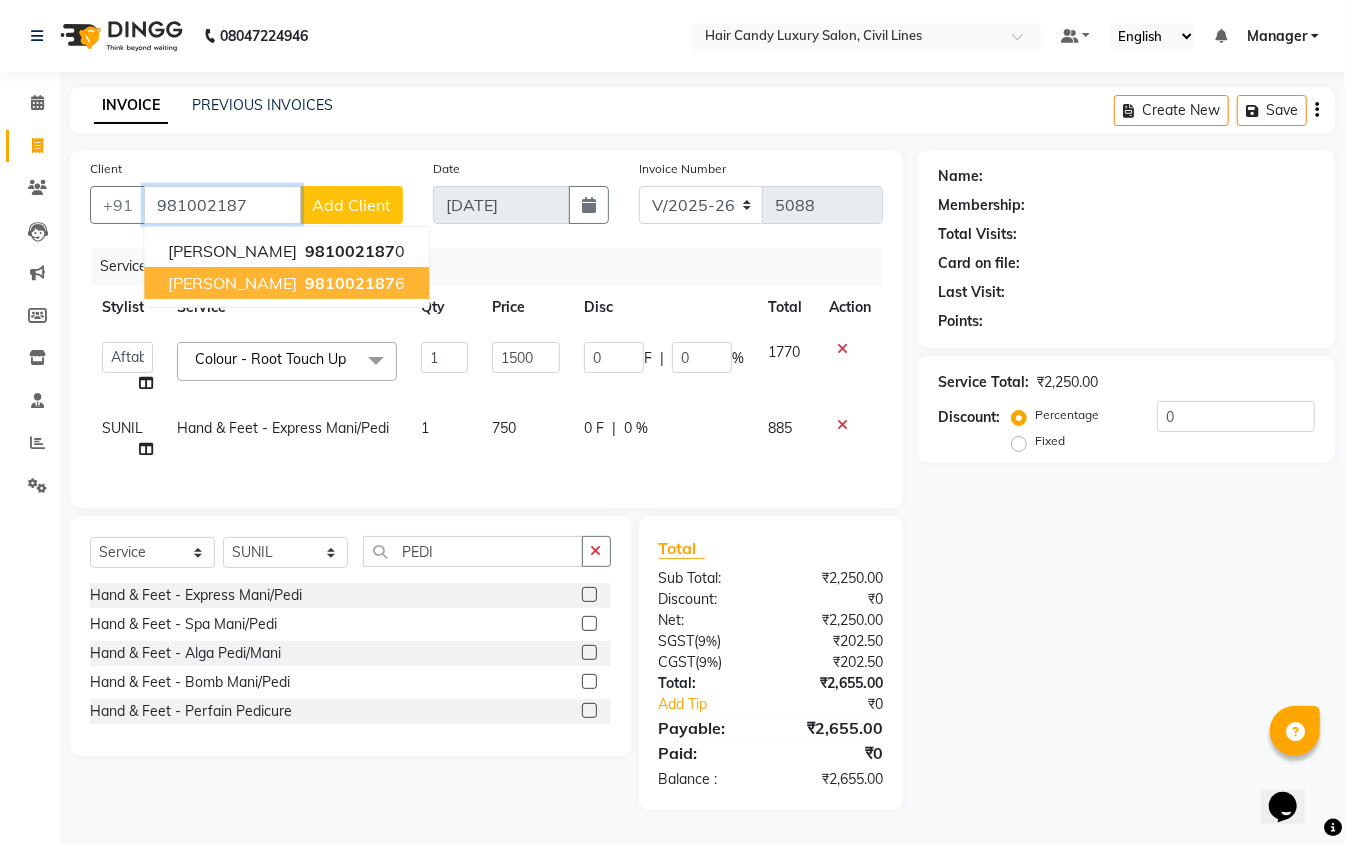 click on "981002187" at bounding box center [350, 283] 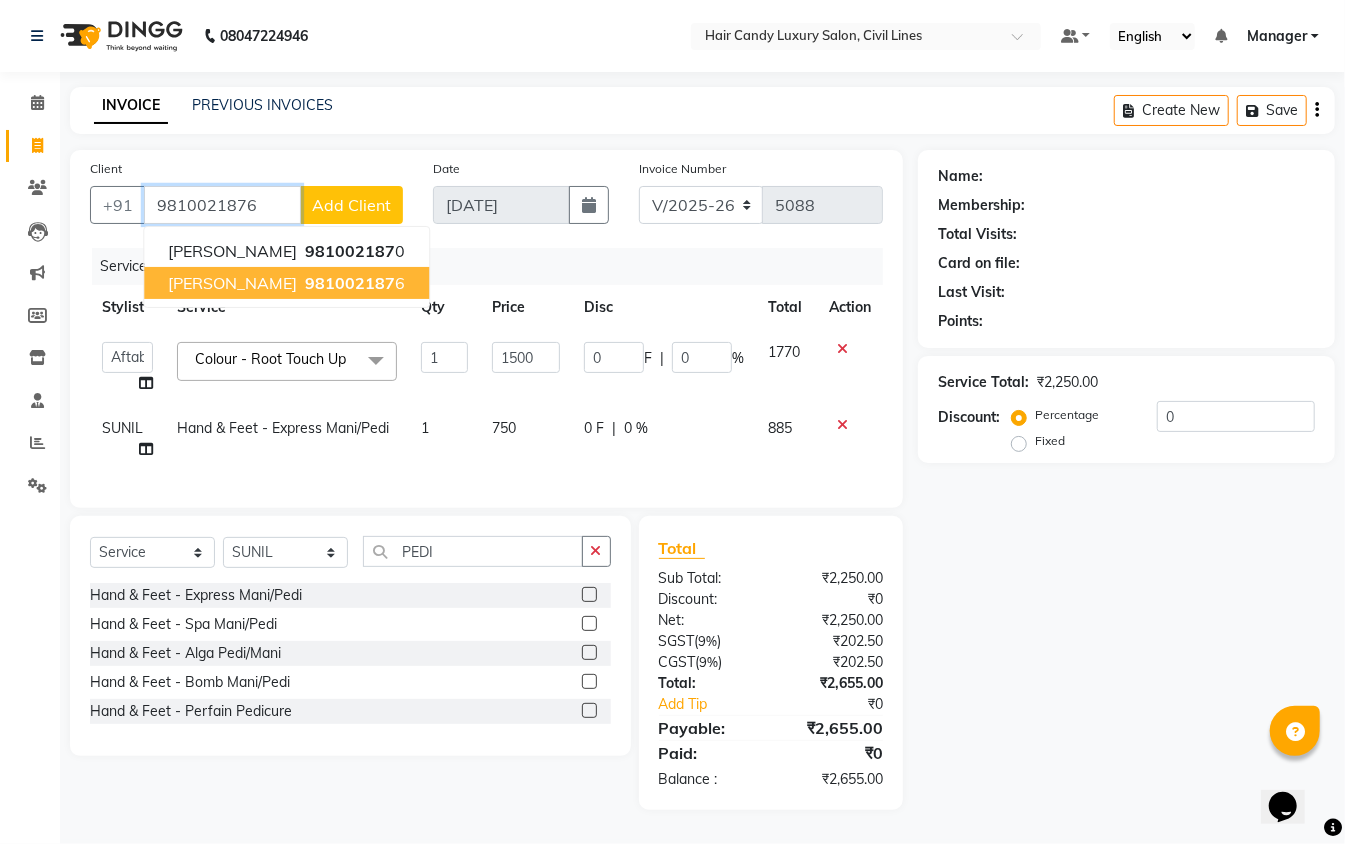type on "9810021876" 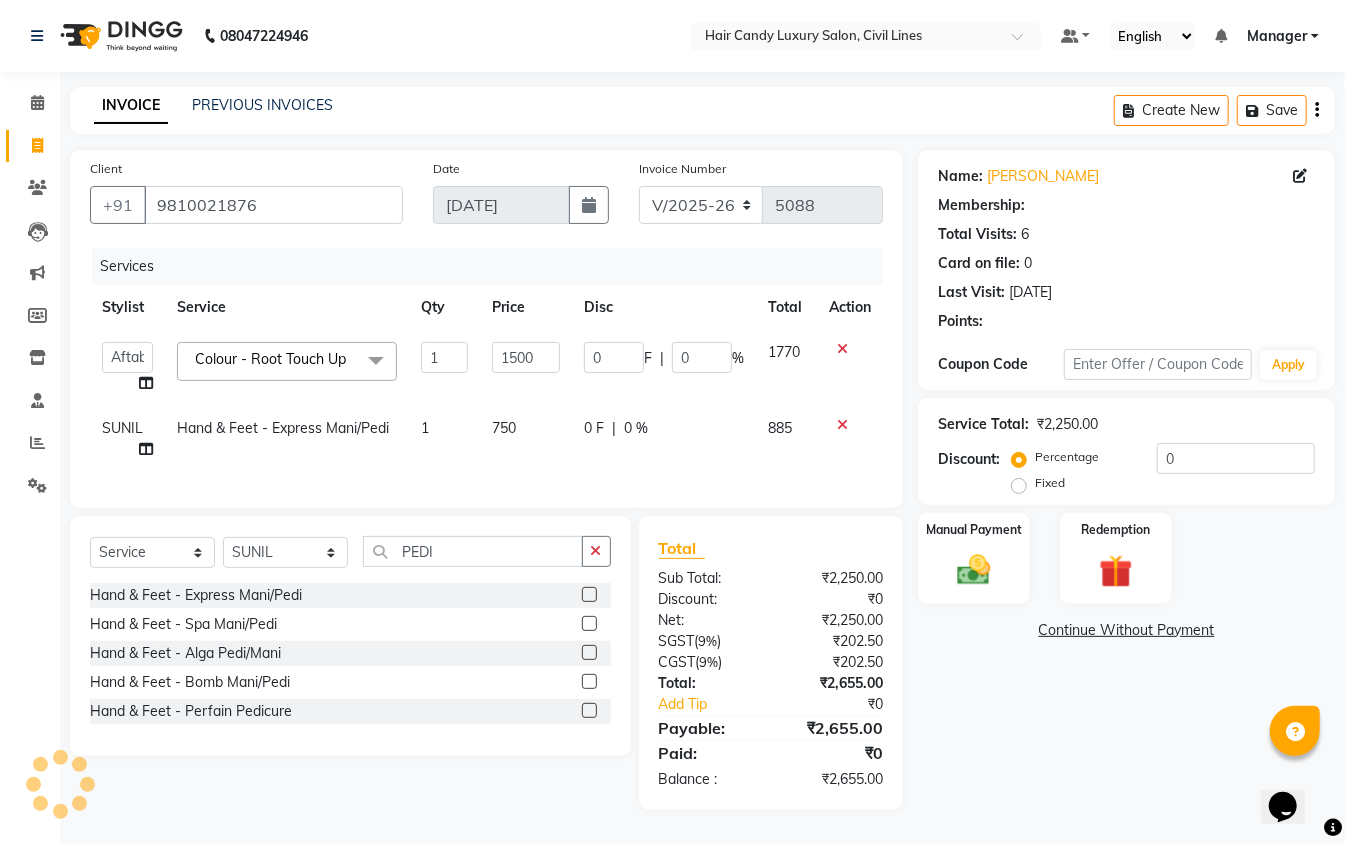 select on "1: Object" 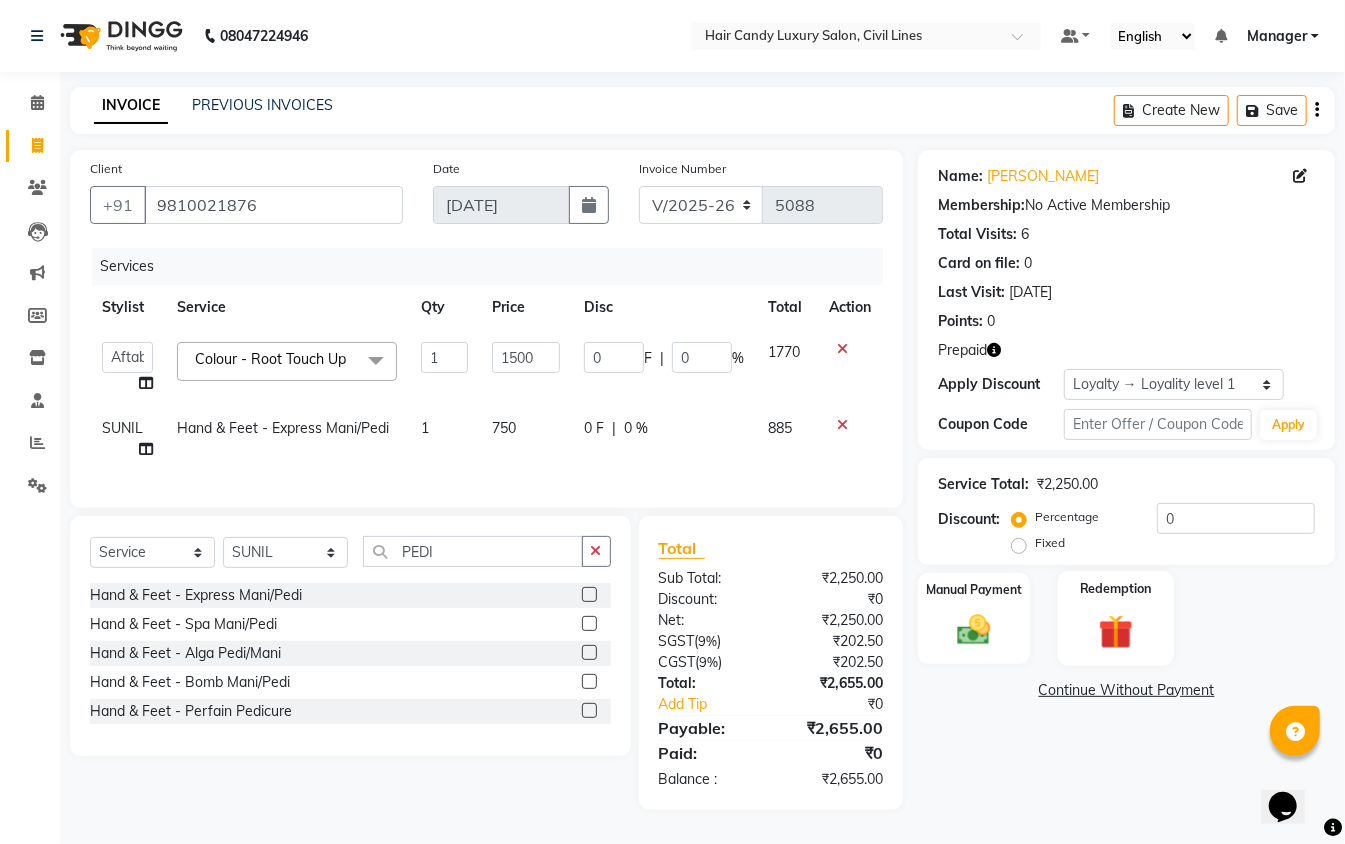click 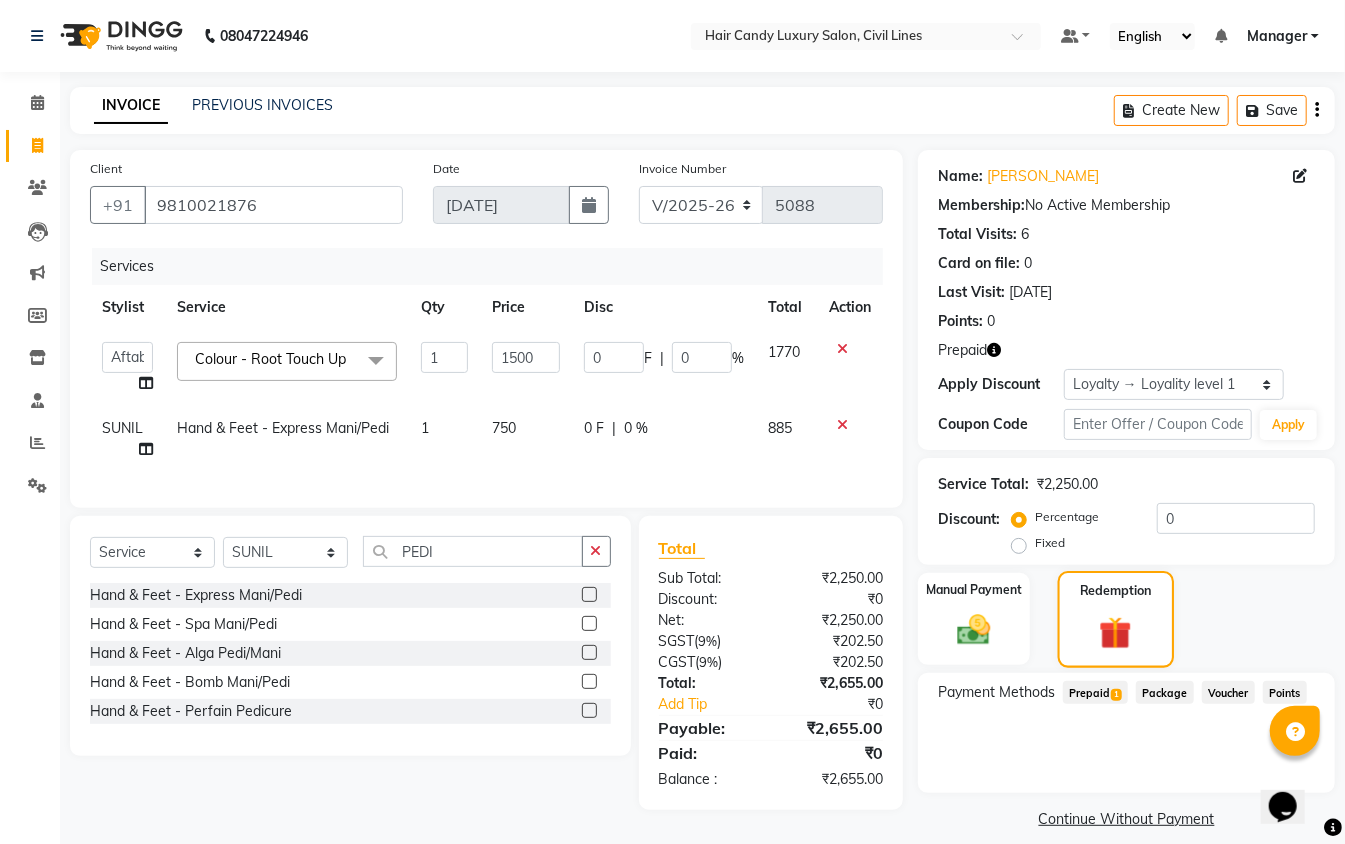 click 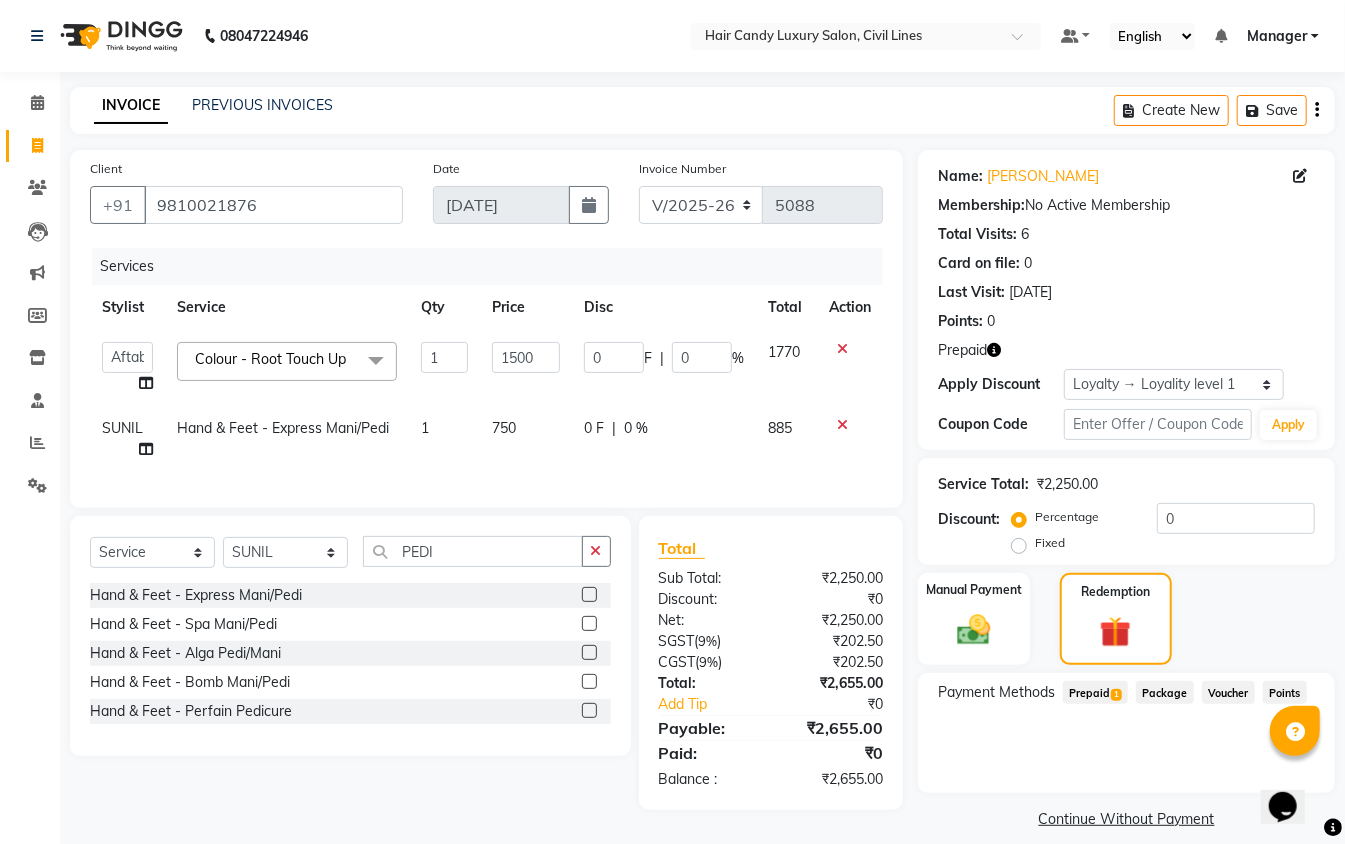 click on "Prepaid  1" 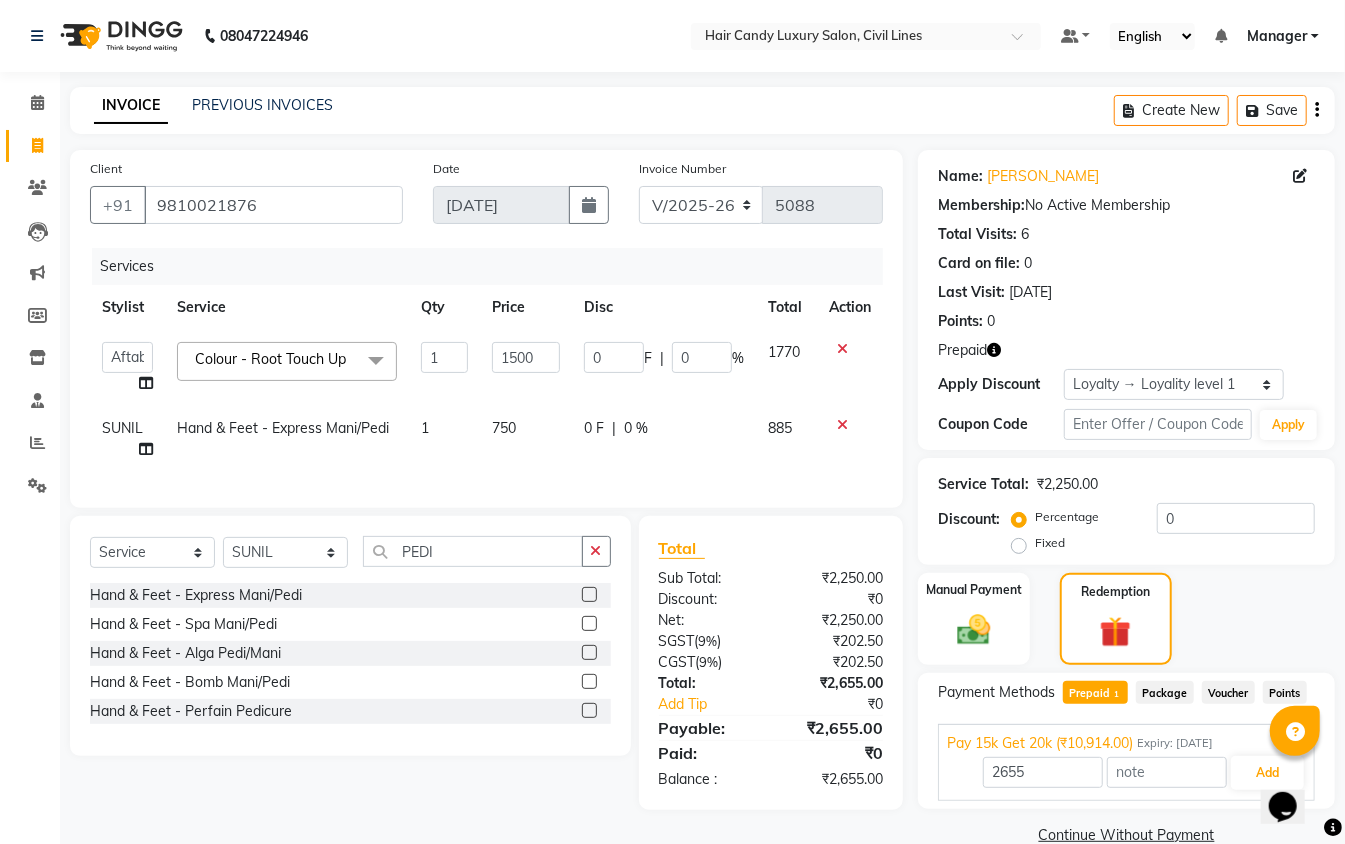 scroll, scrollTop: 38, scrollLeft: 0, axis: vertical 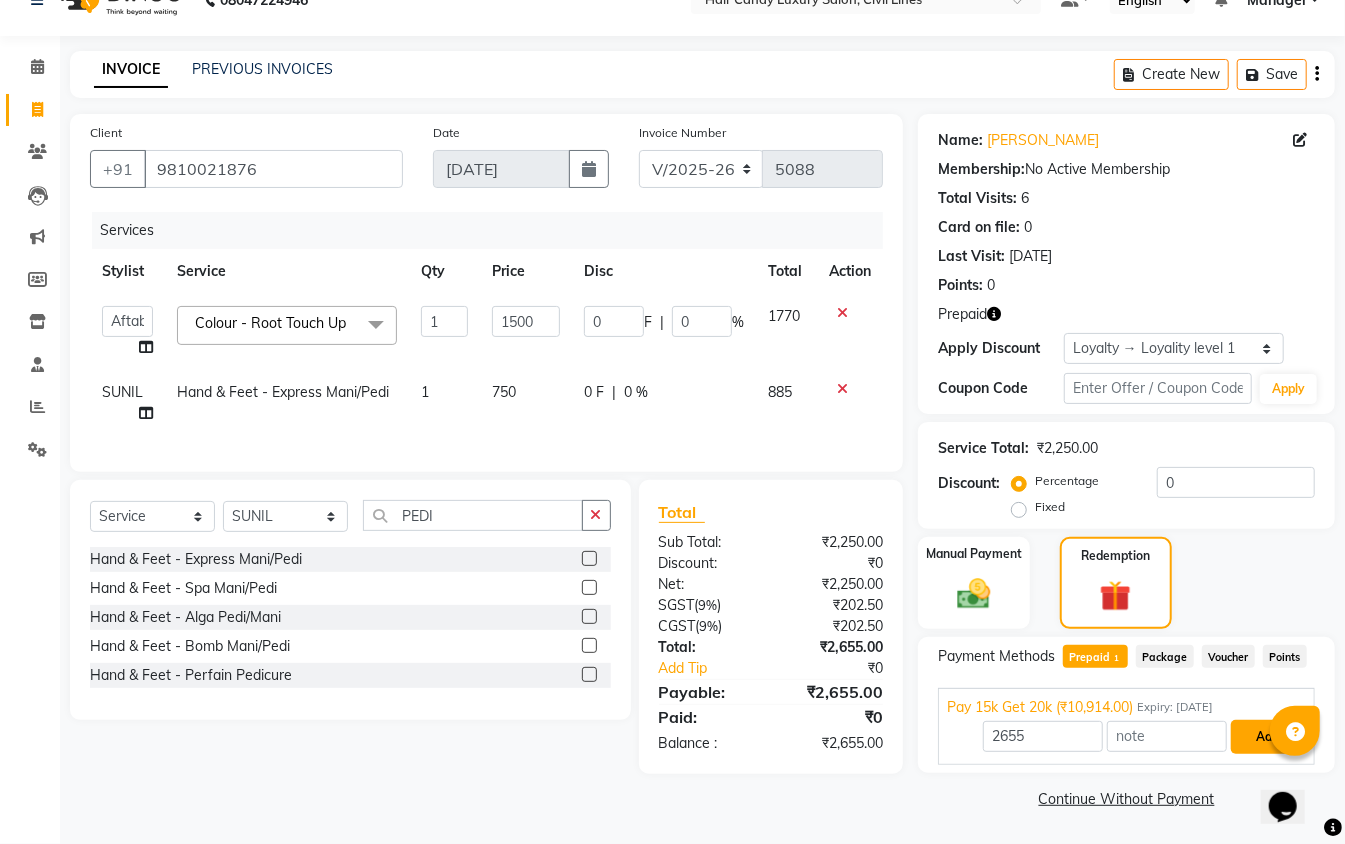 click on "Add" at bounding box center (1267, 737) 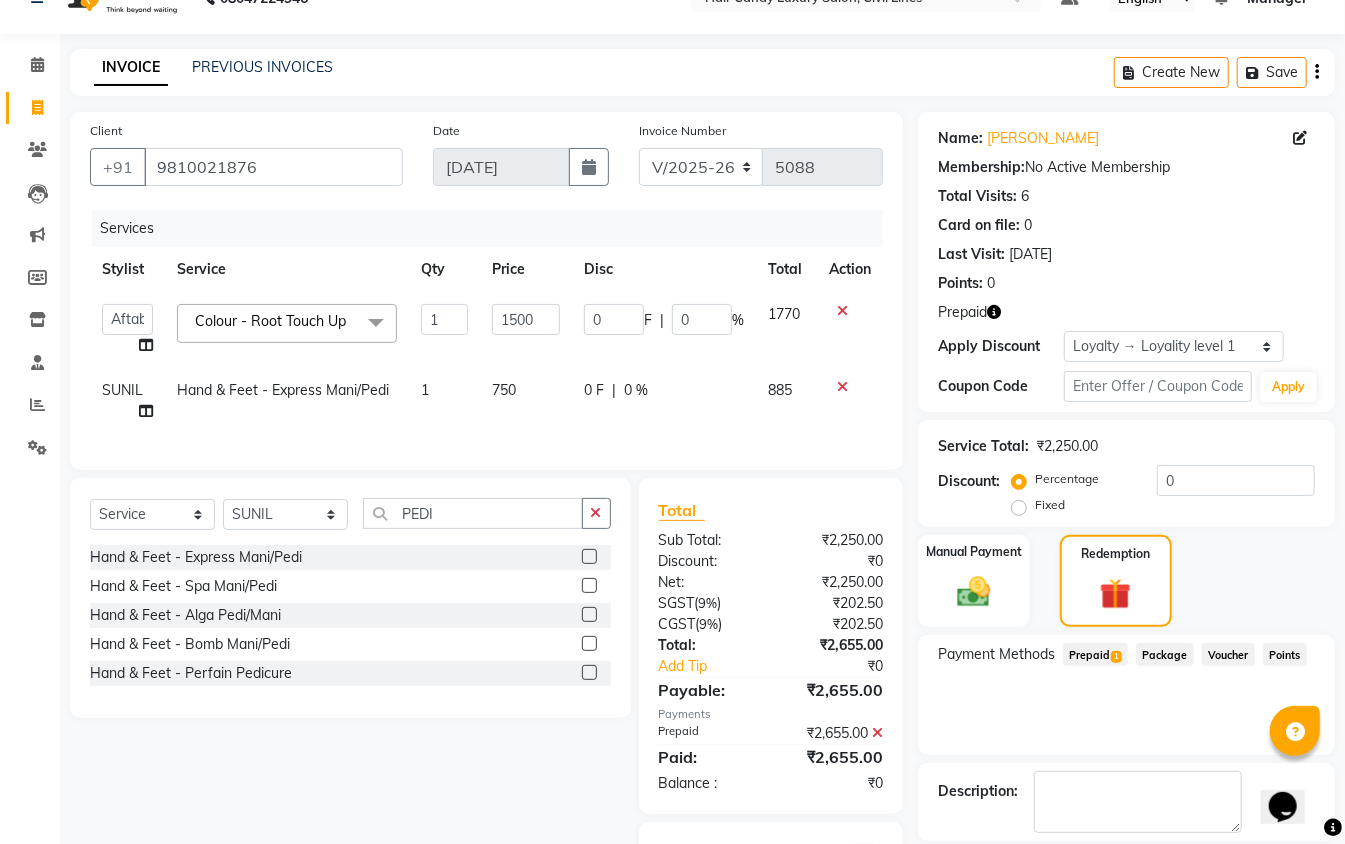scroll, scrollTop: 177, scrollLeft: 0, axis: vertical 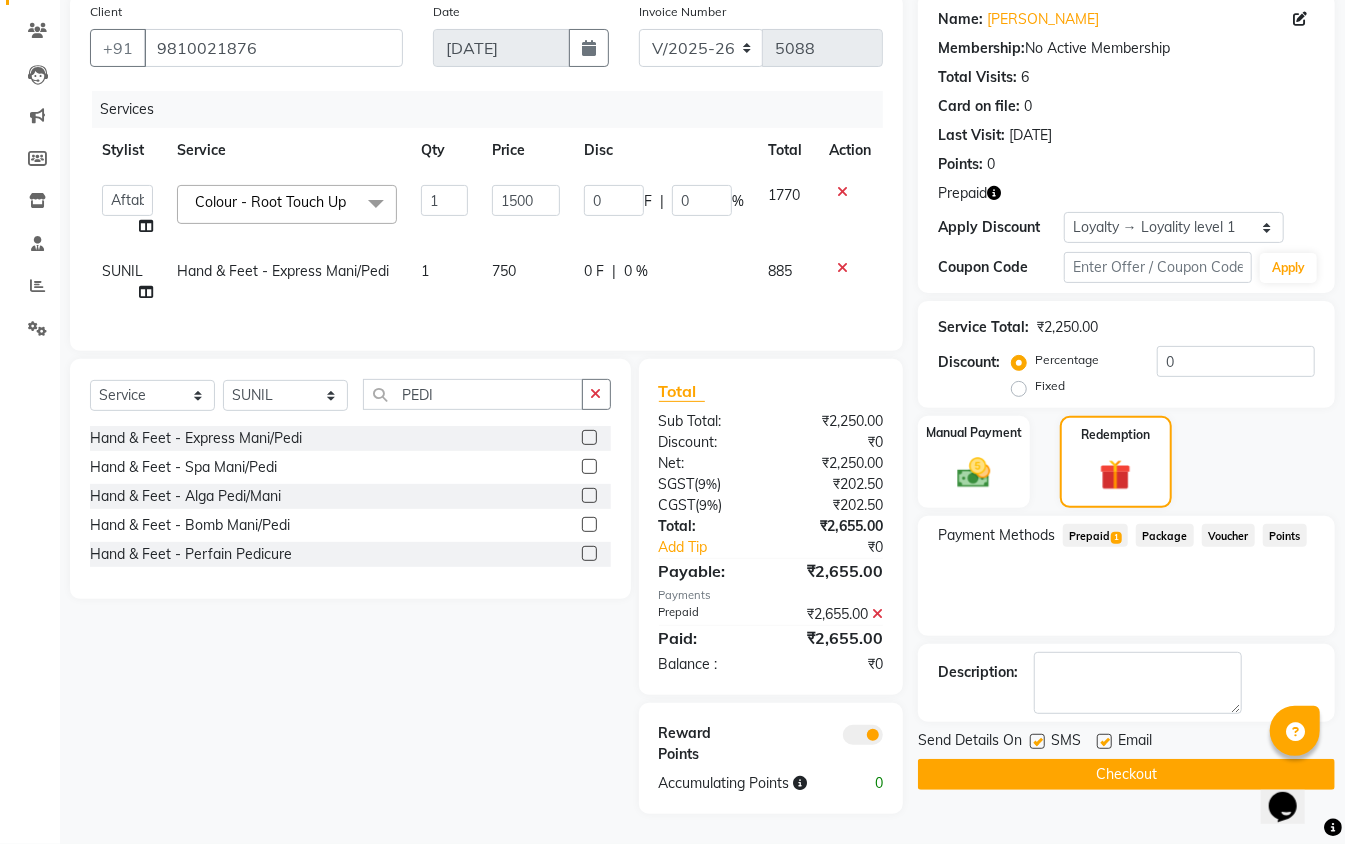 click 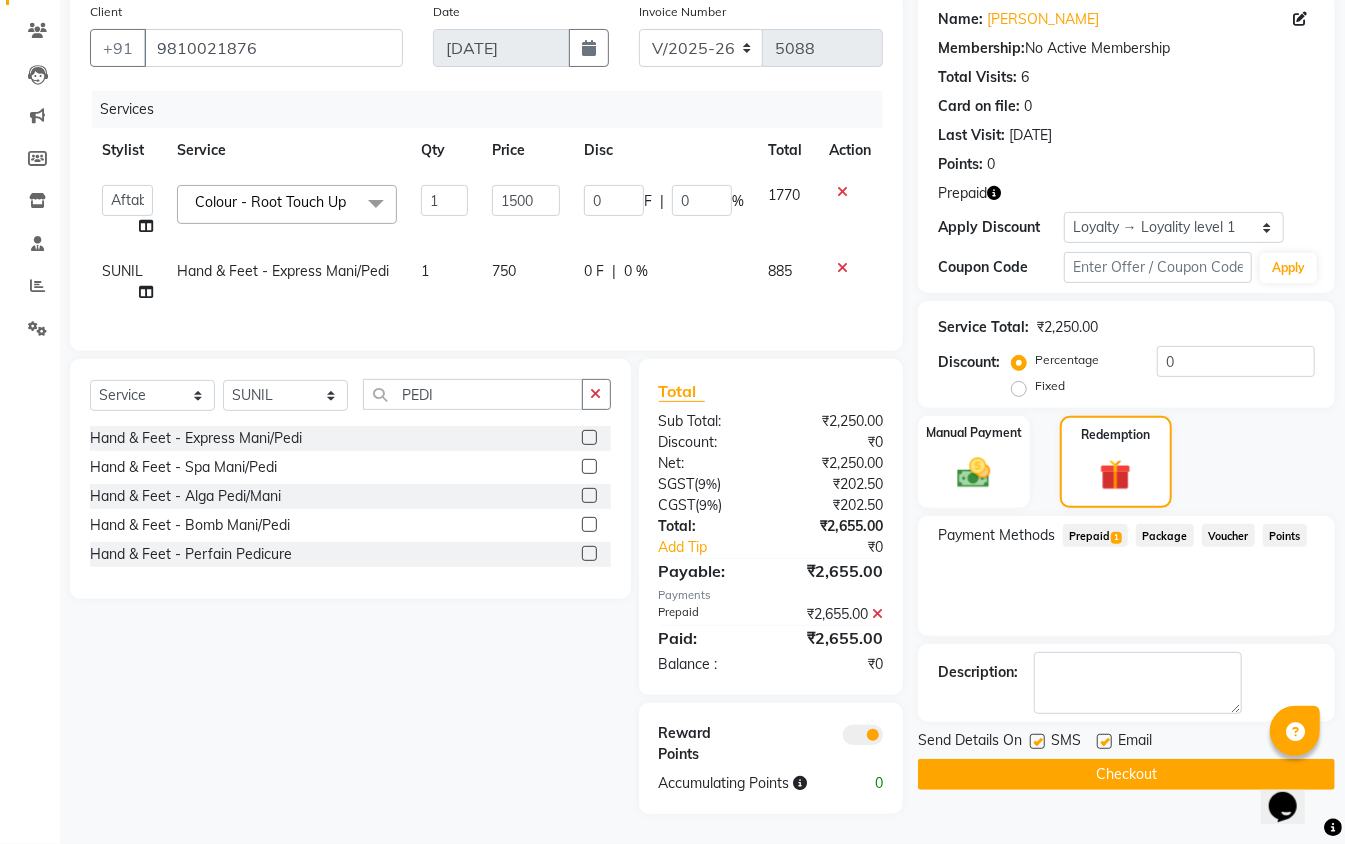 click 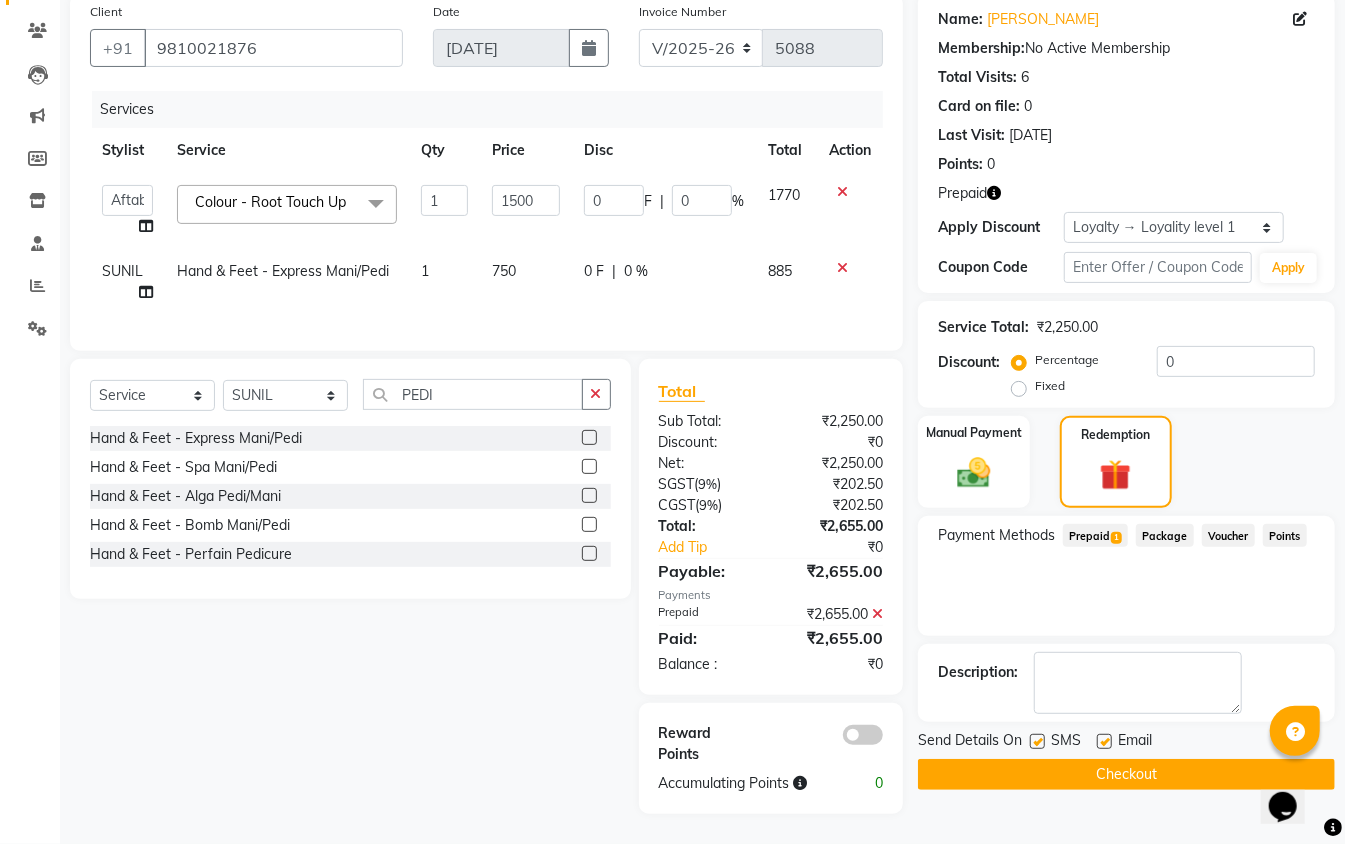 scroll, scrollTop: 136, scrollLeft: 0, axis: vertical 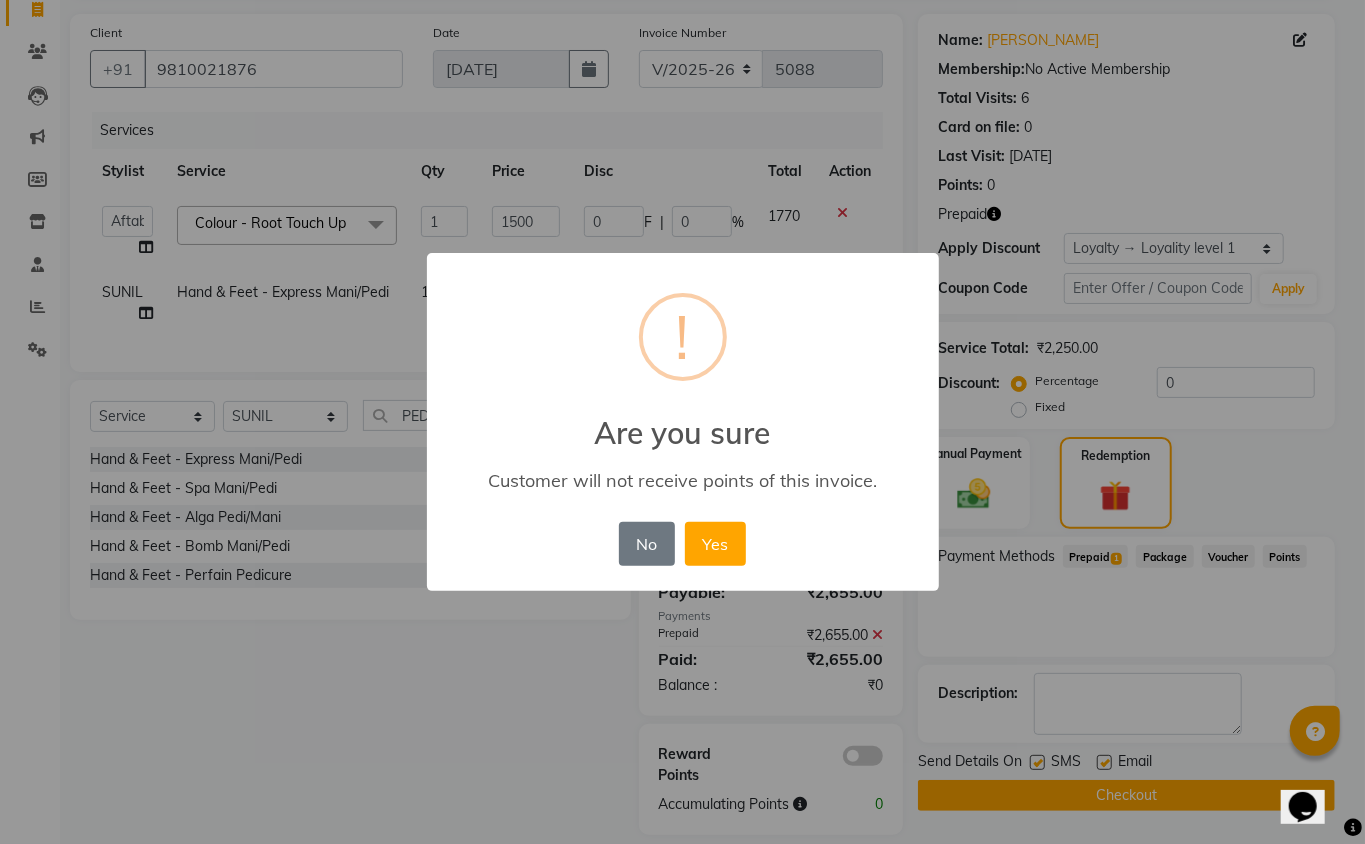 click on "× ! Are you sure Customer will not receive points of this invoice. No No Yes" at bounding box center (683, 422) 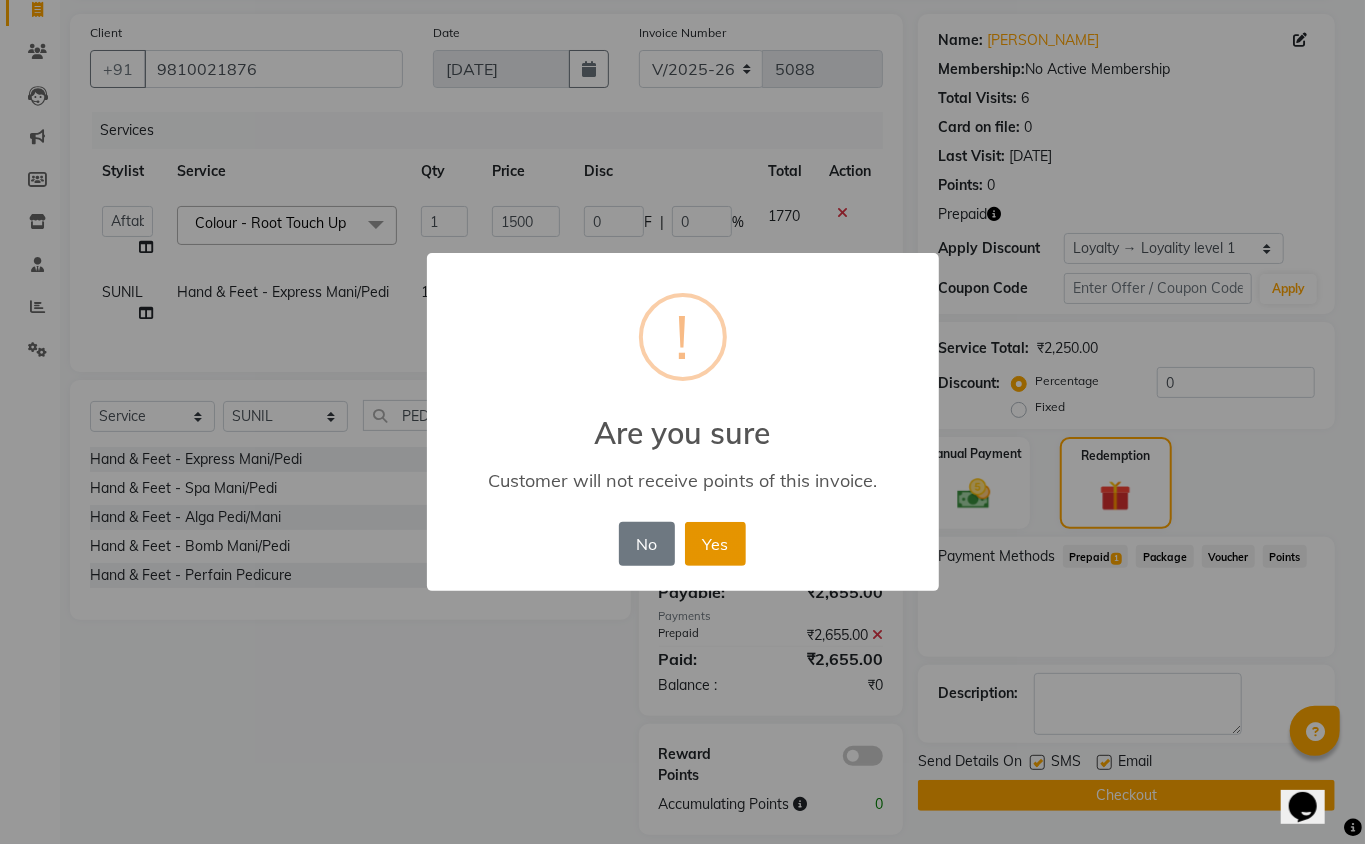 click on "Yes" at bounding box center [715, 544] 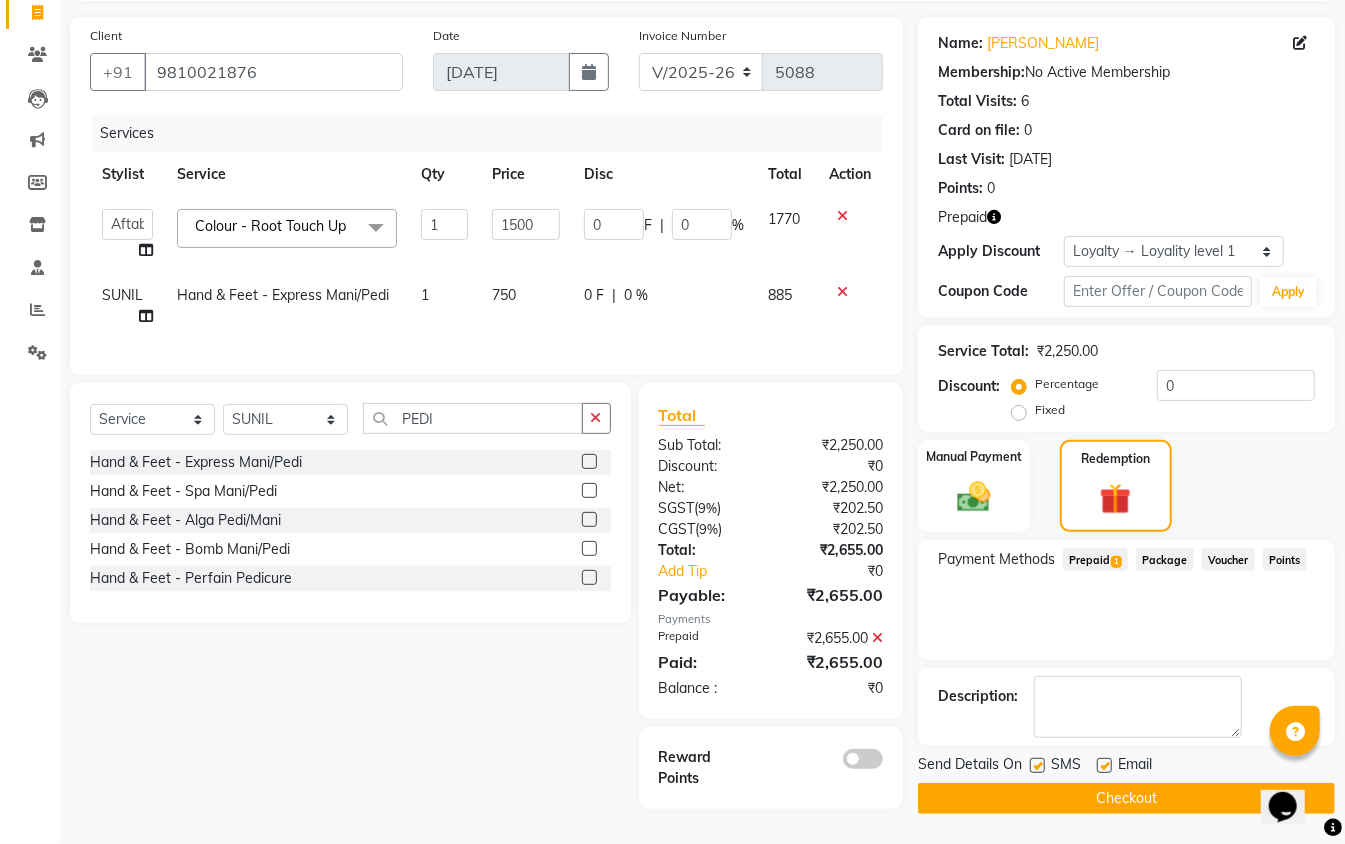 click 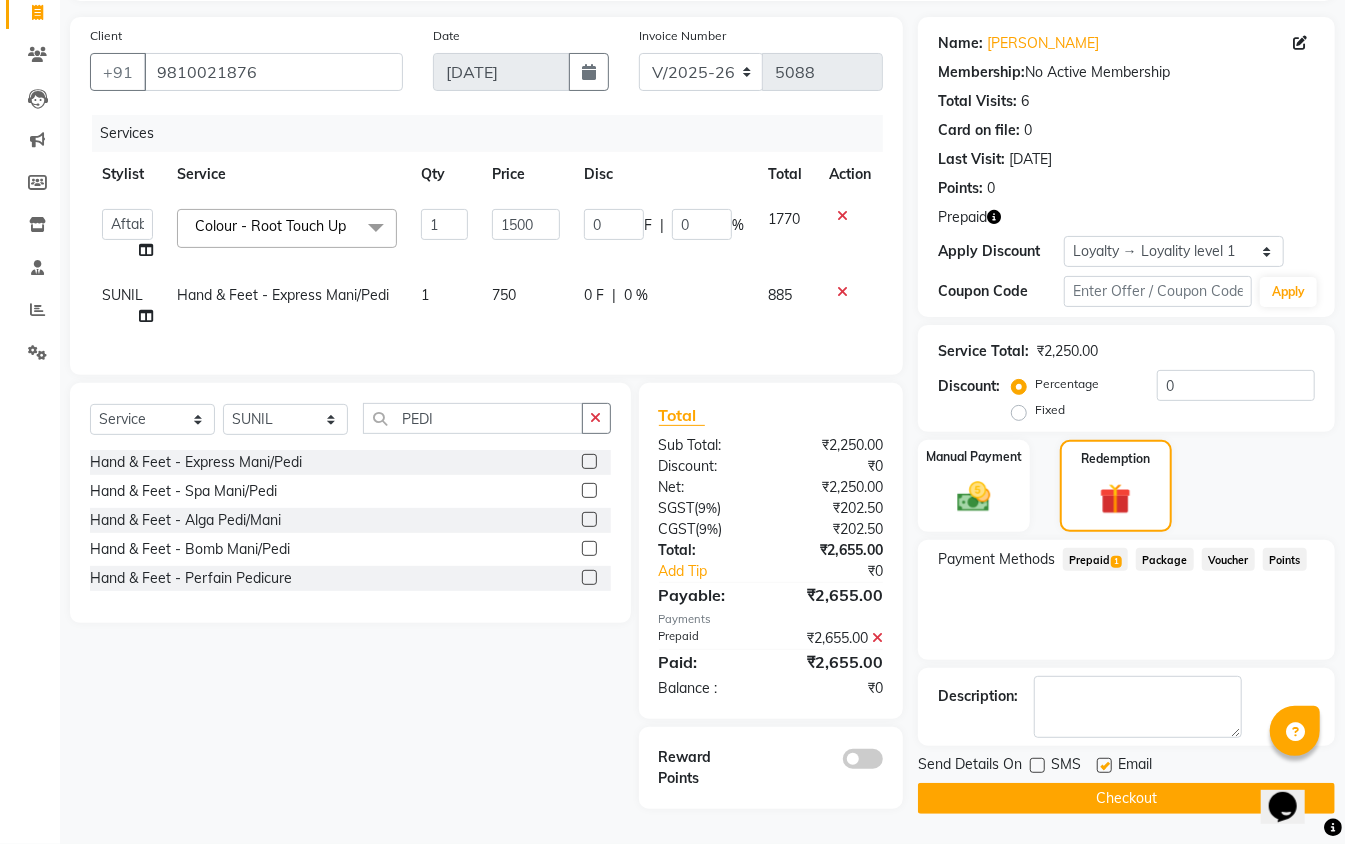 click 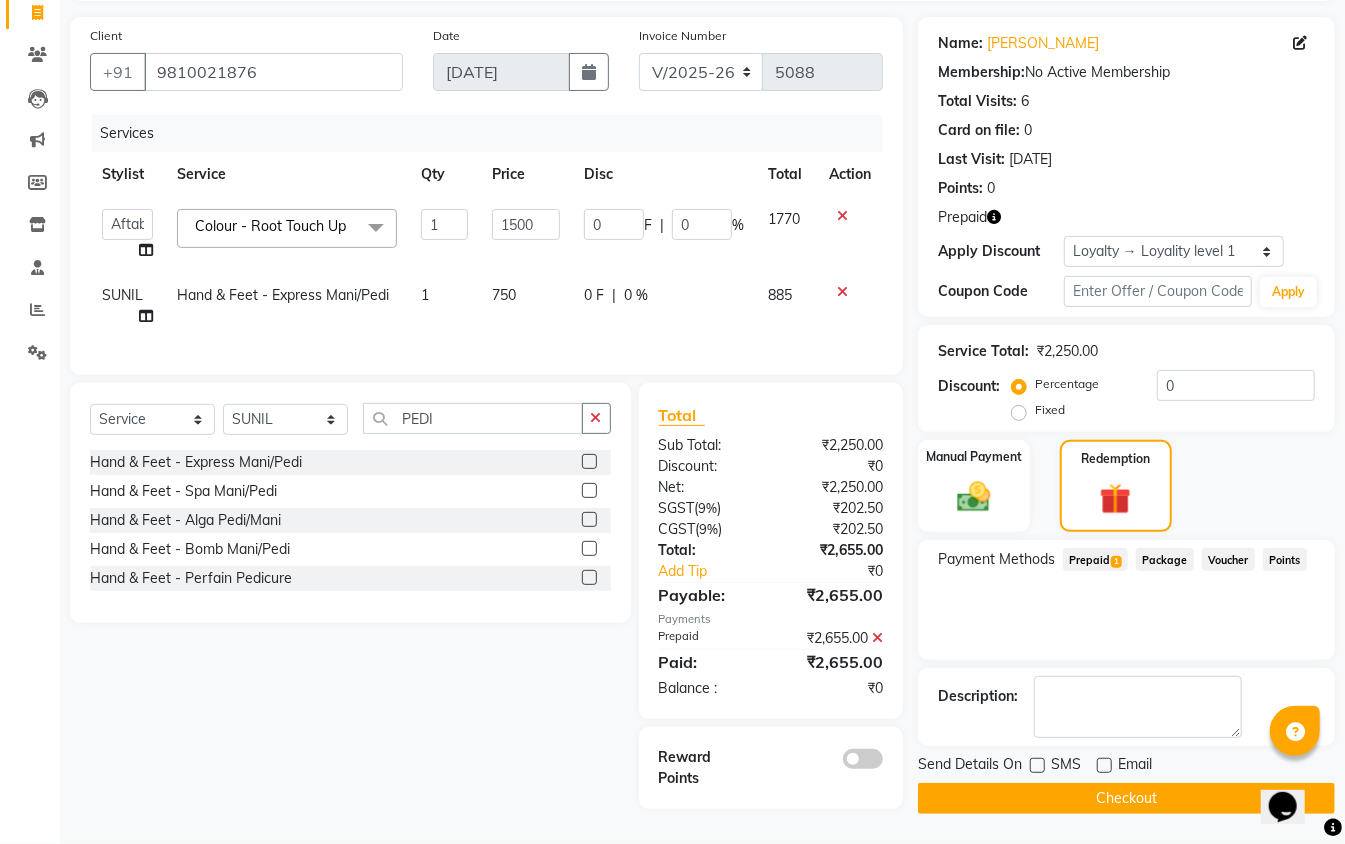 click 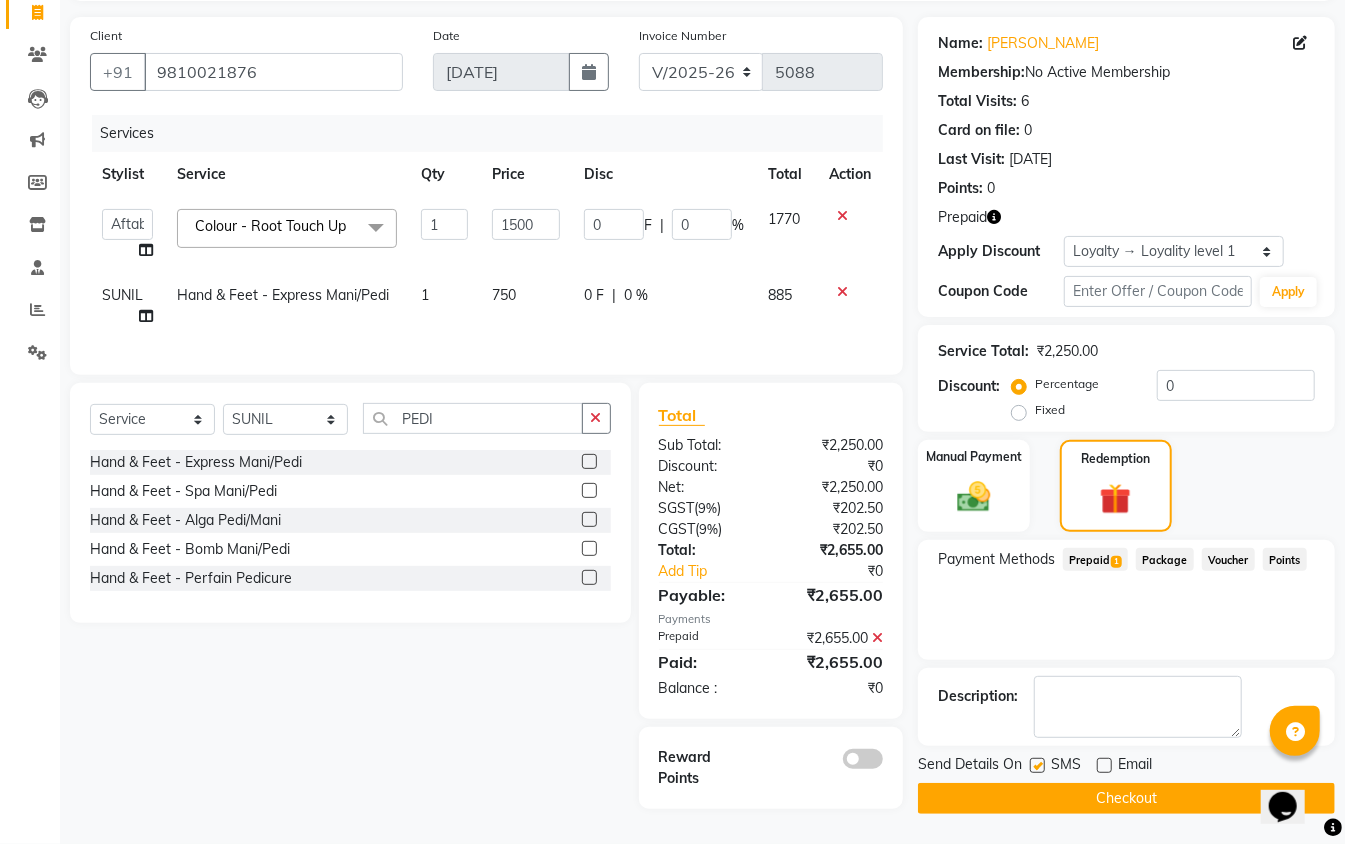 click 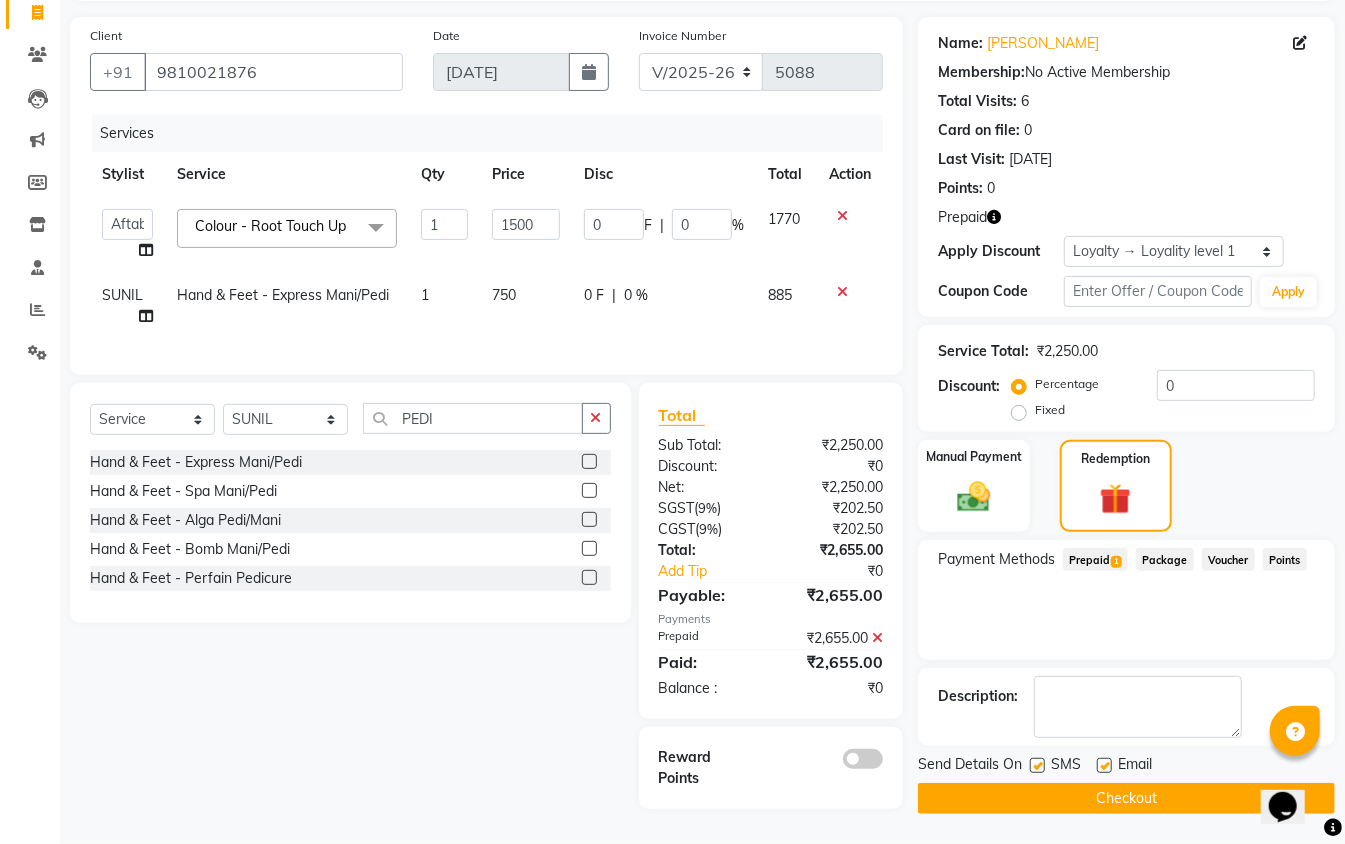 click on "Checkout" 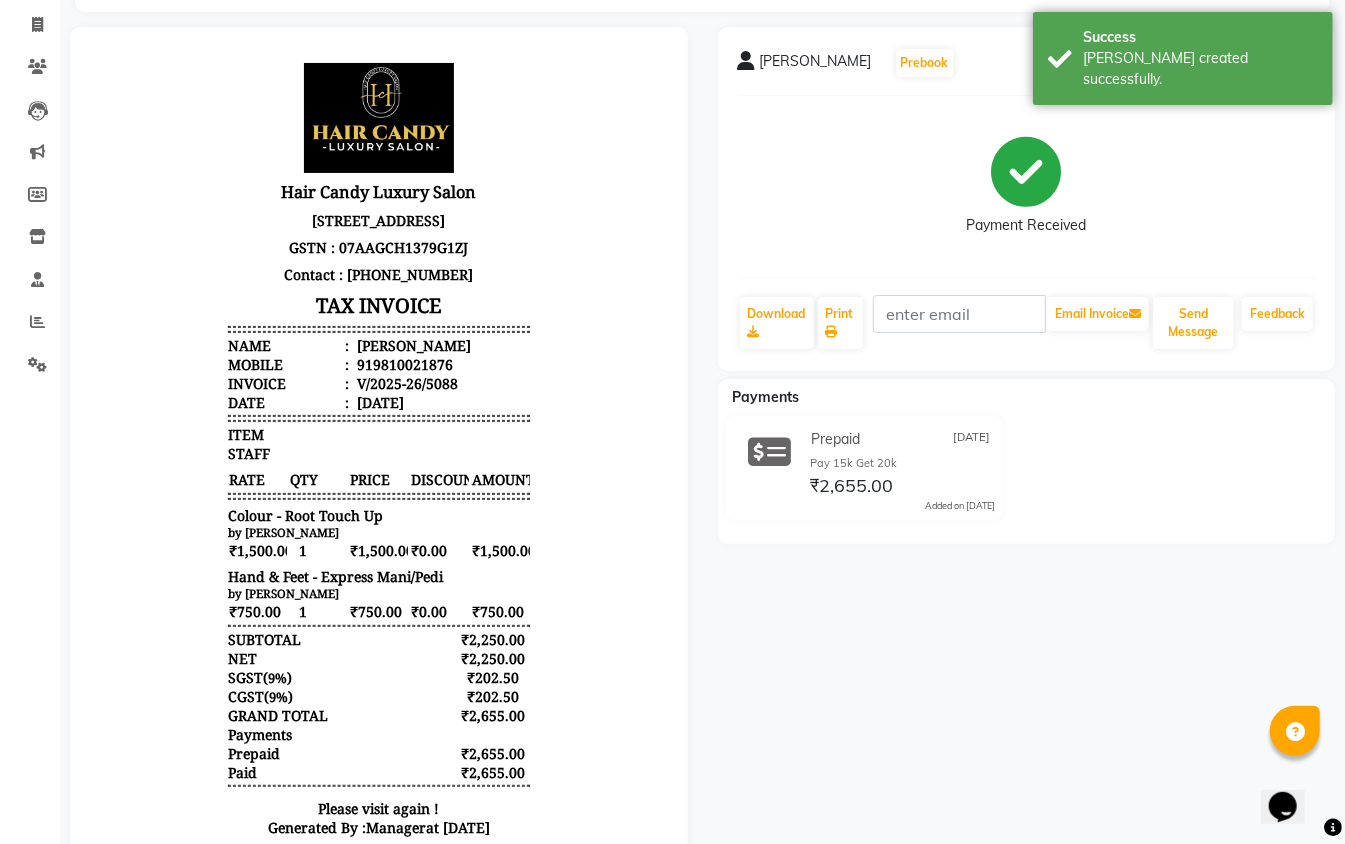 scroll, scrollTop: 0, scrollLeft: 0, axis: both 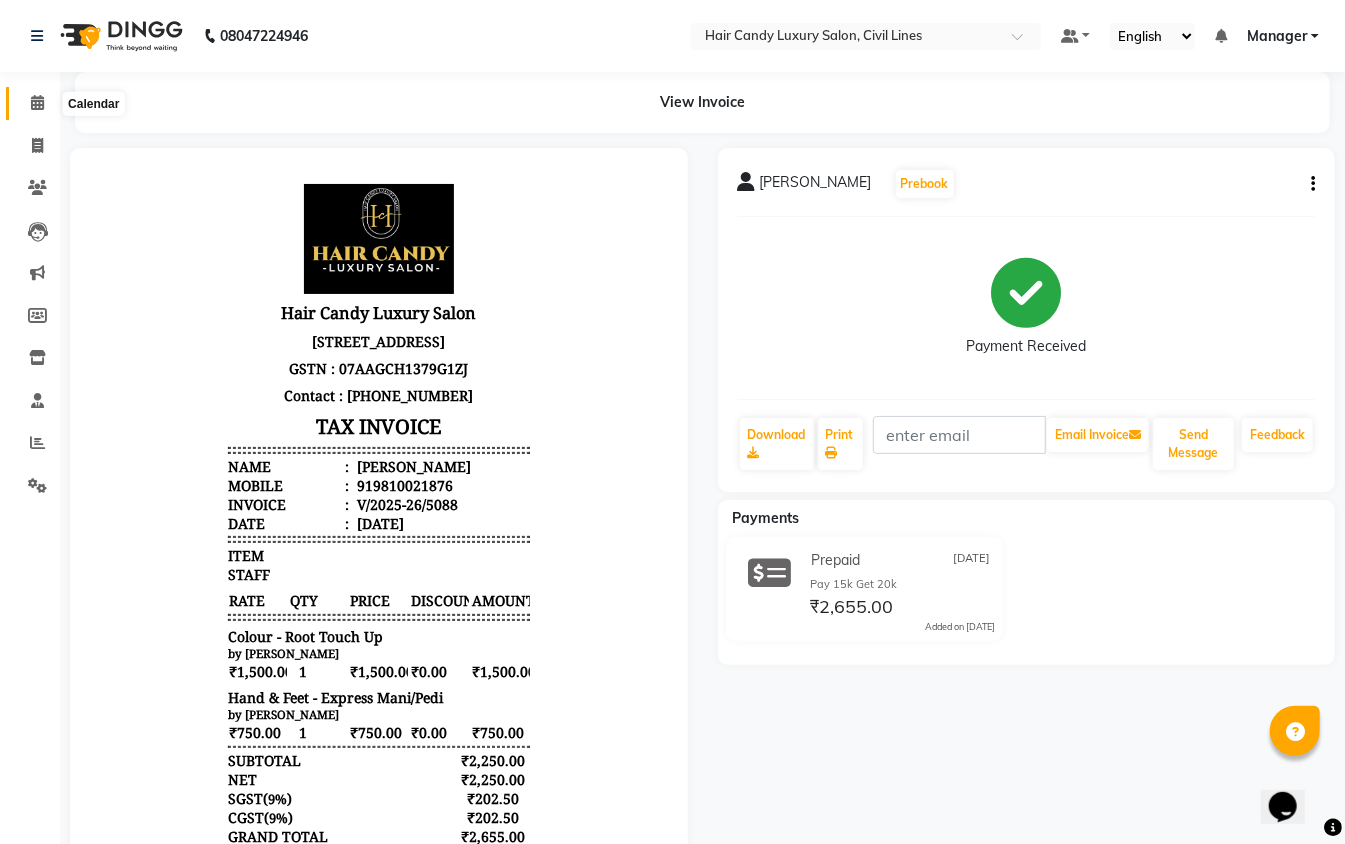 click 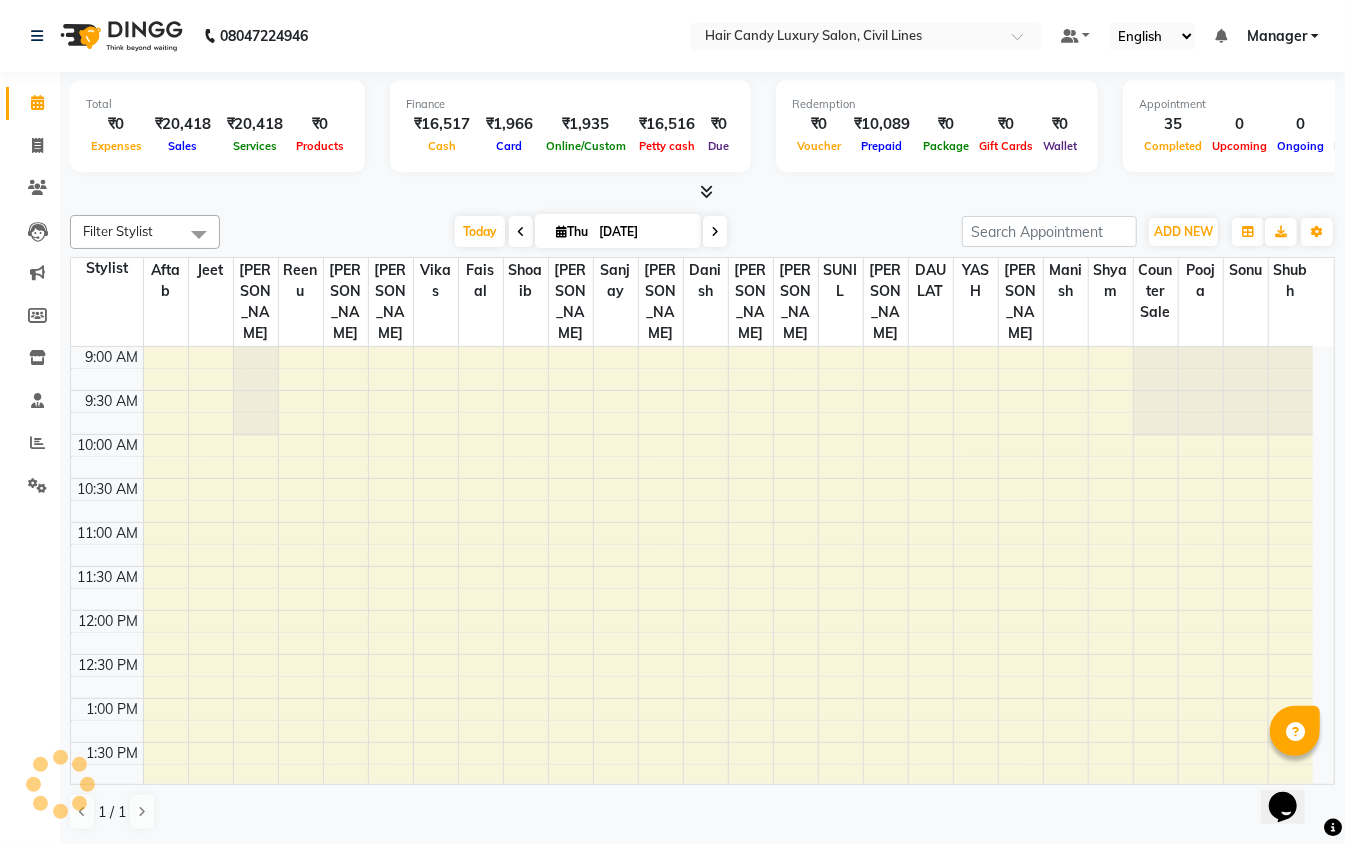 scroll, scrollTop: 0, scrollLeft: 0, axis: both 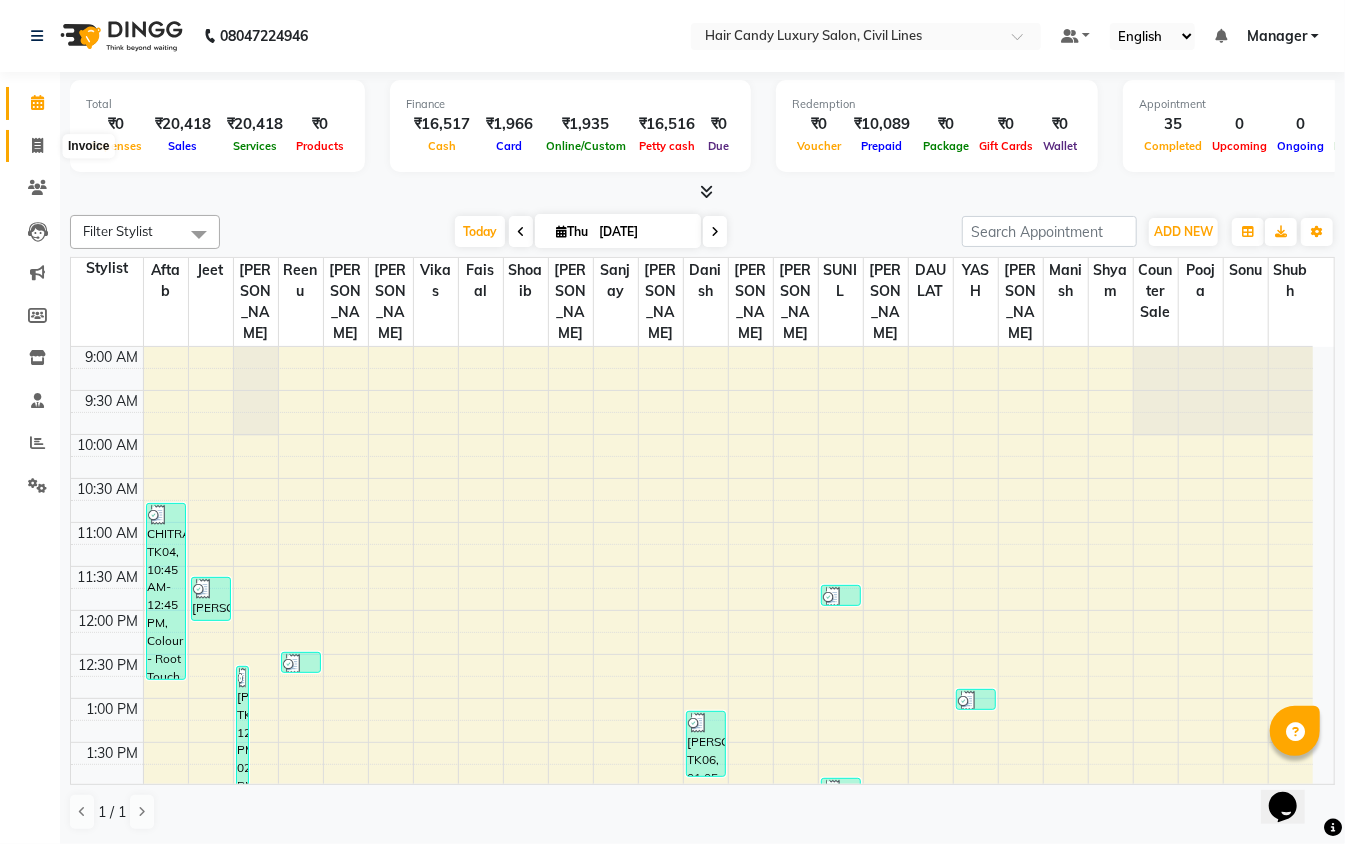 click 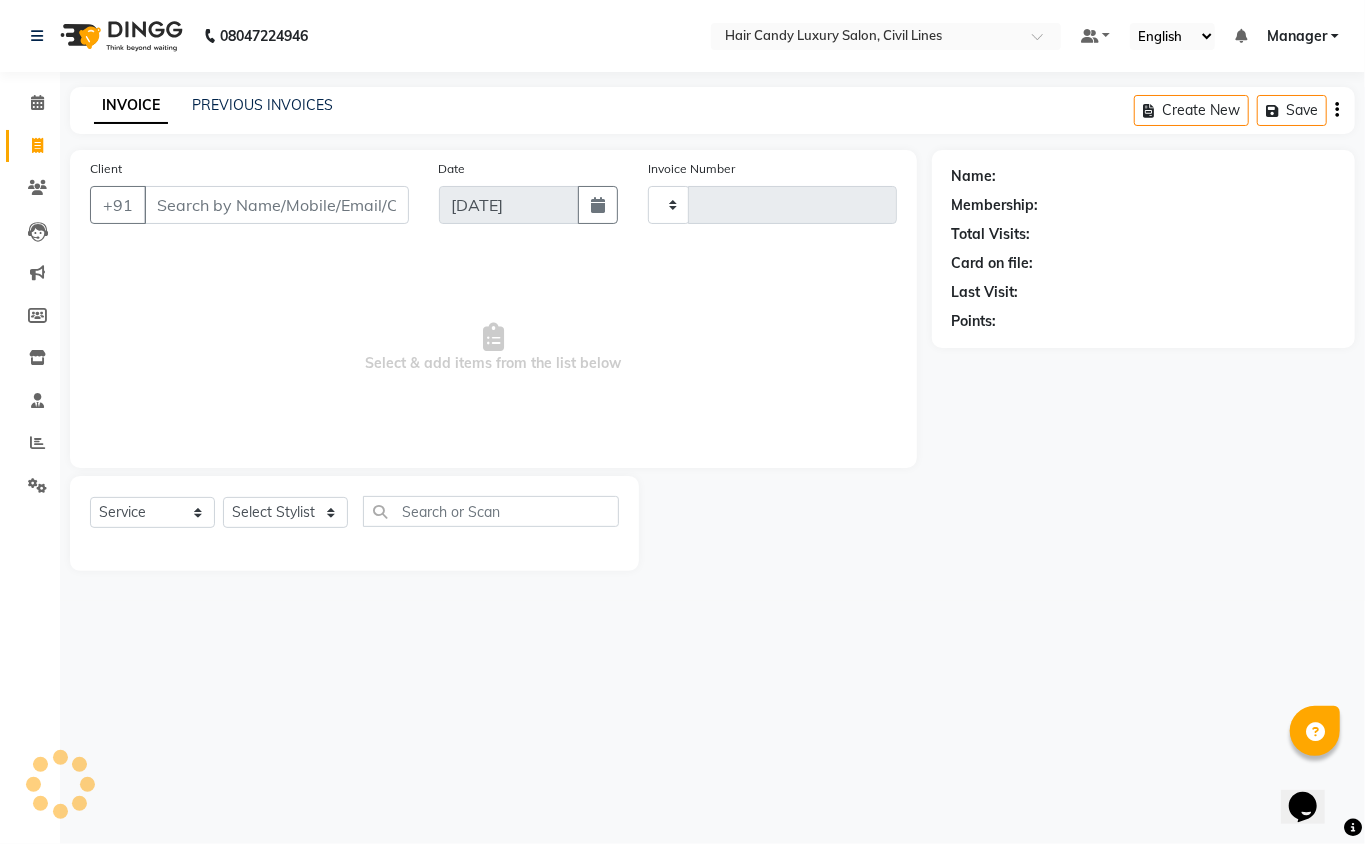 type on "5089" 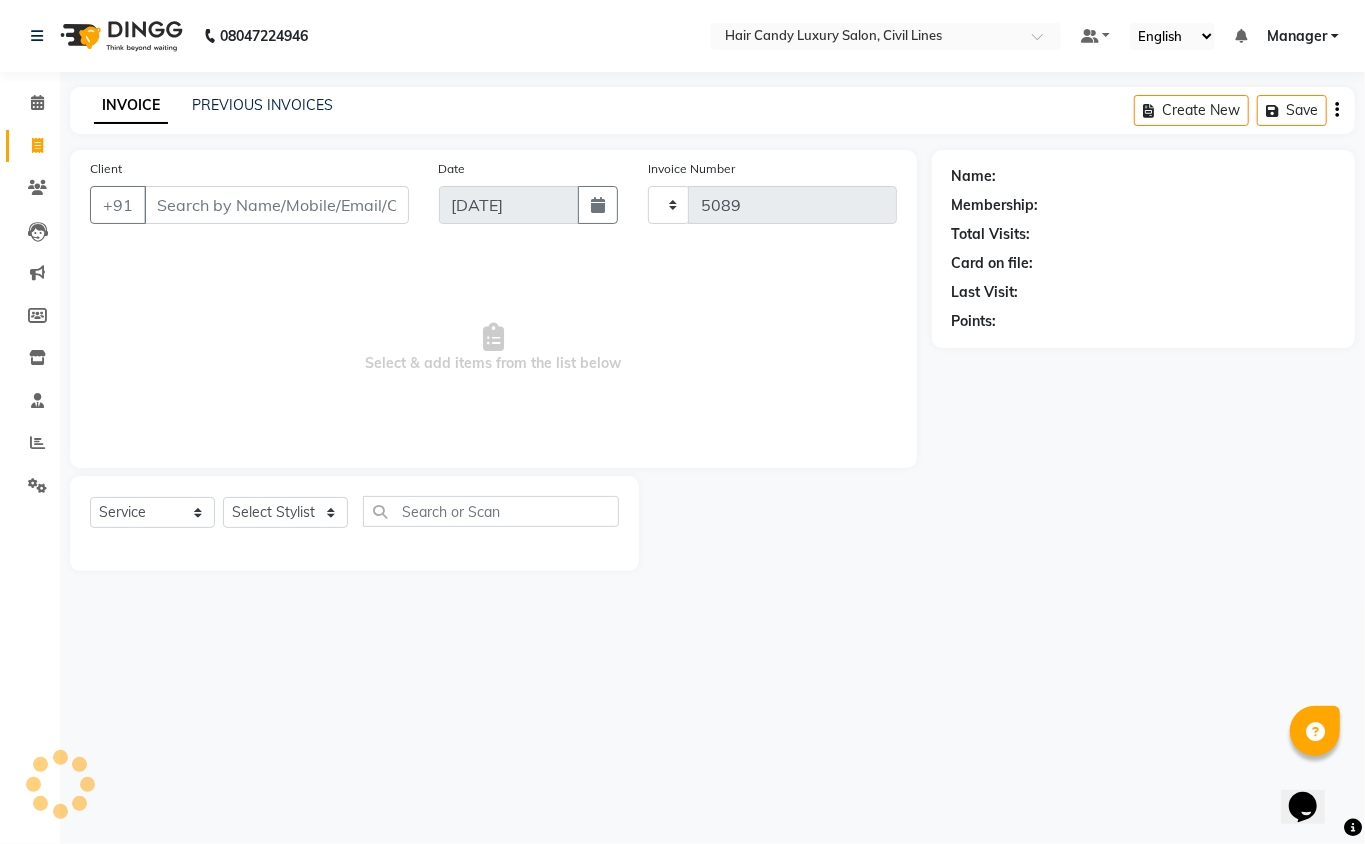 select on "6308" 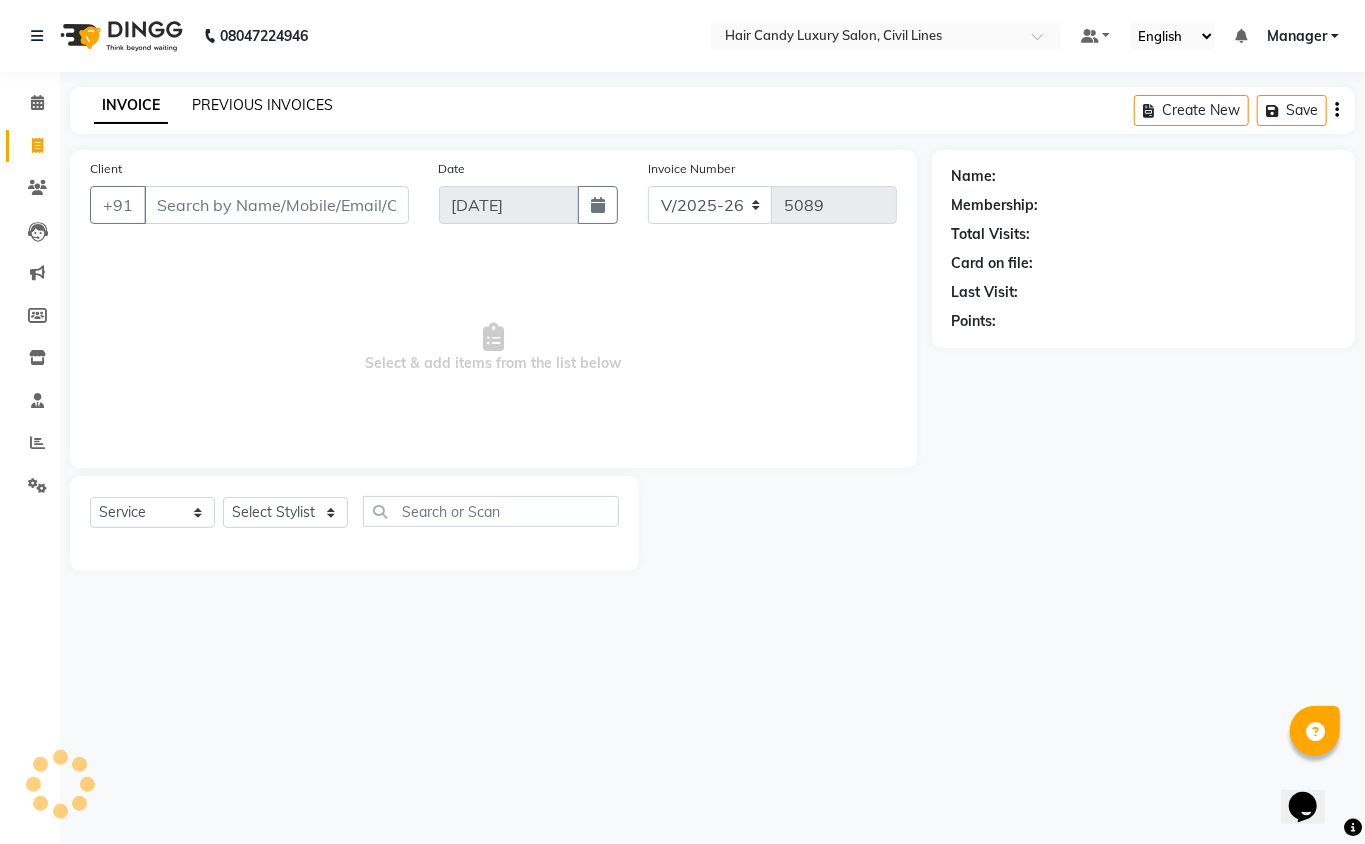 click on "PREVIOUS INVOICES" 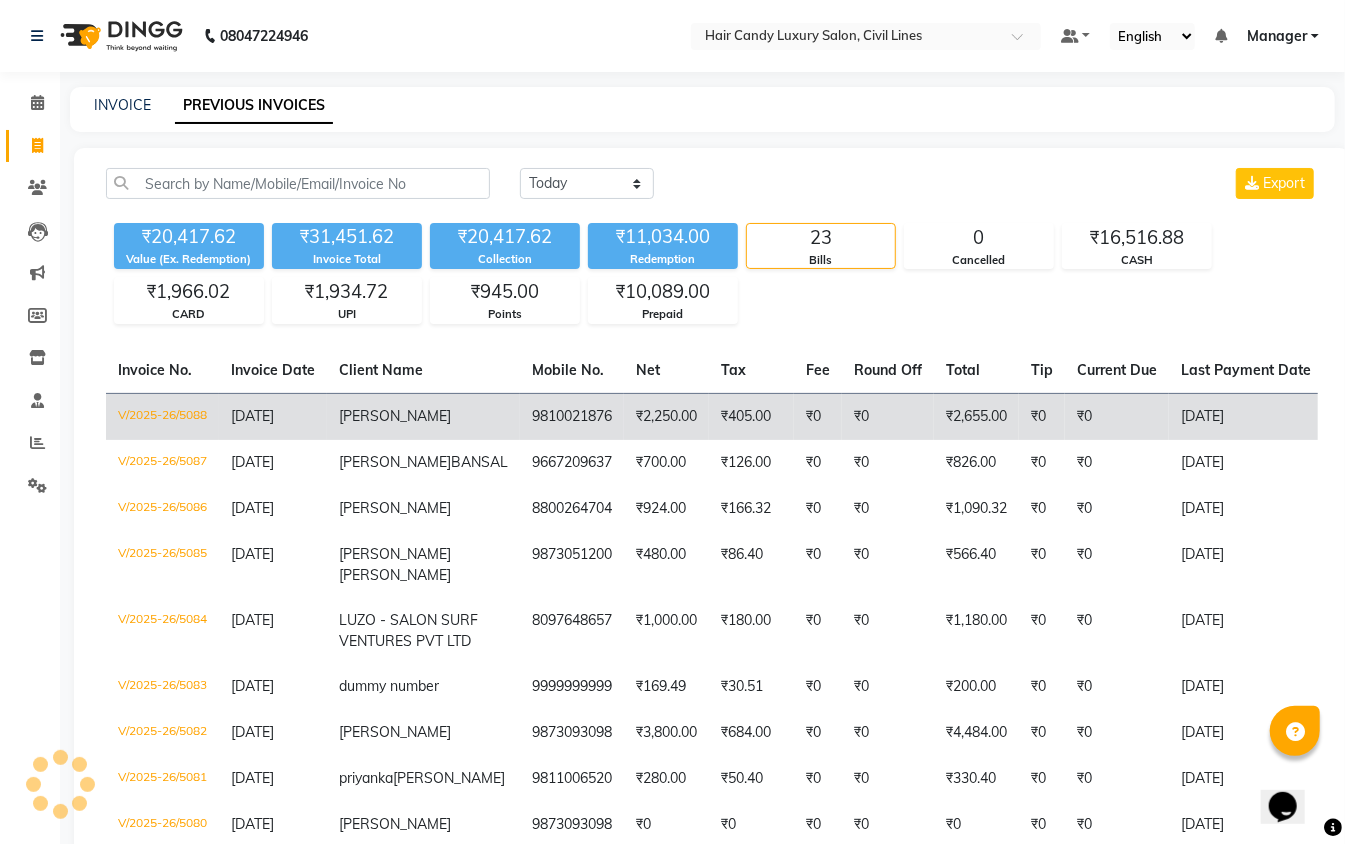 click on "[PERSON_NAME]" 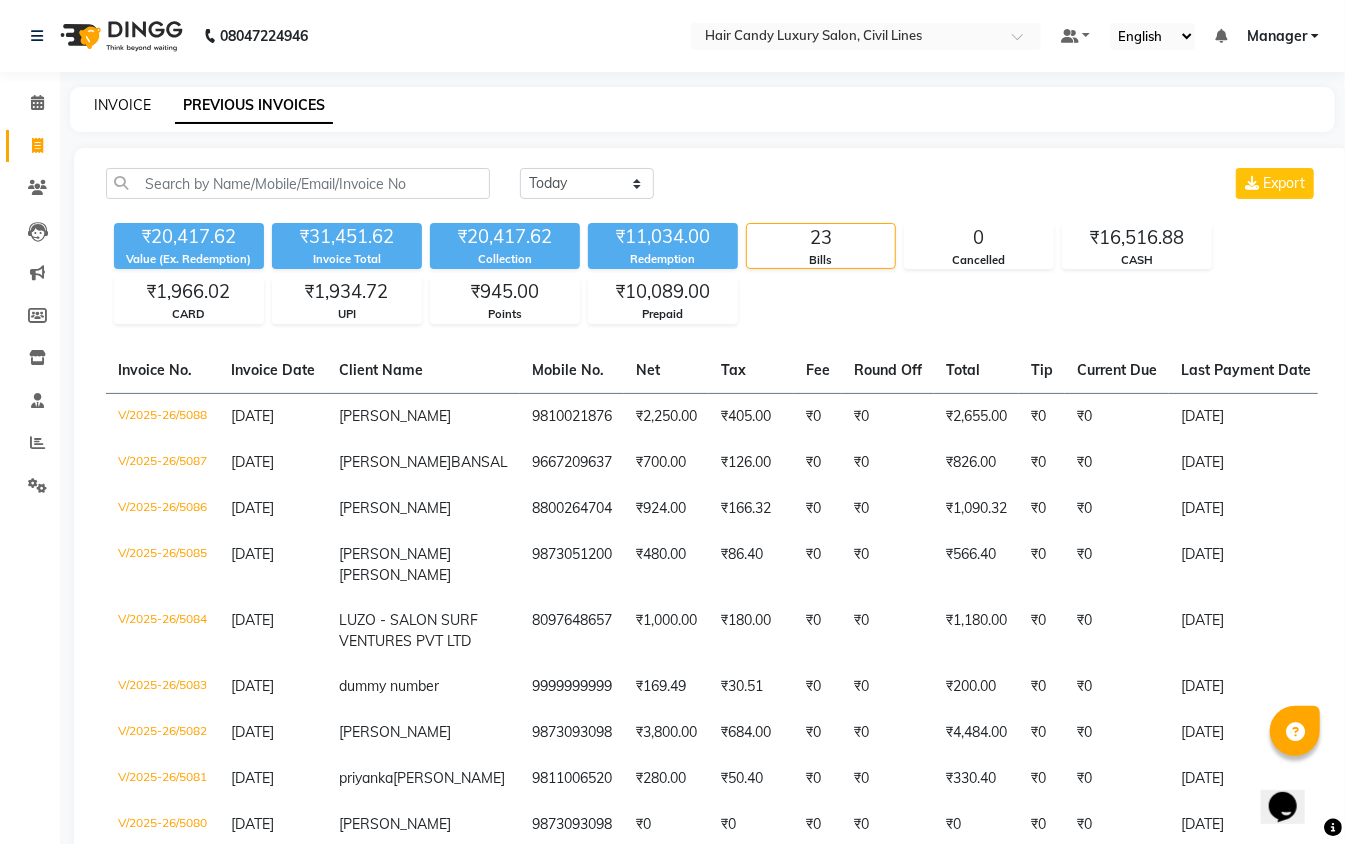 click on "INVOICE" 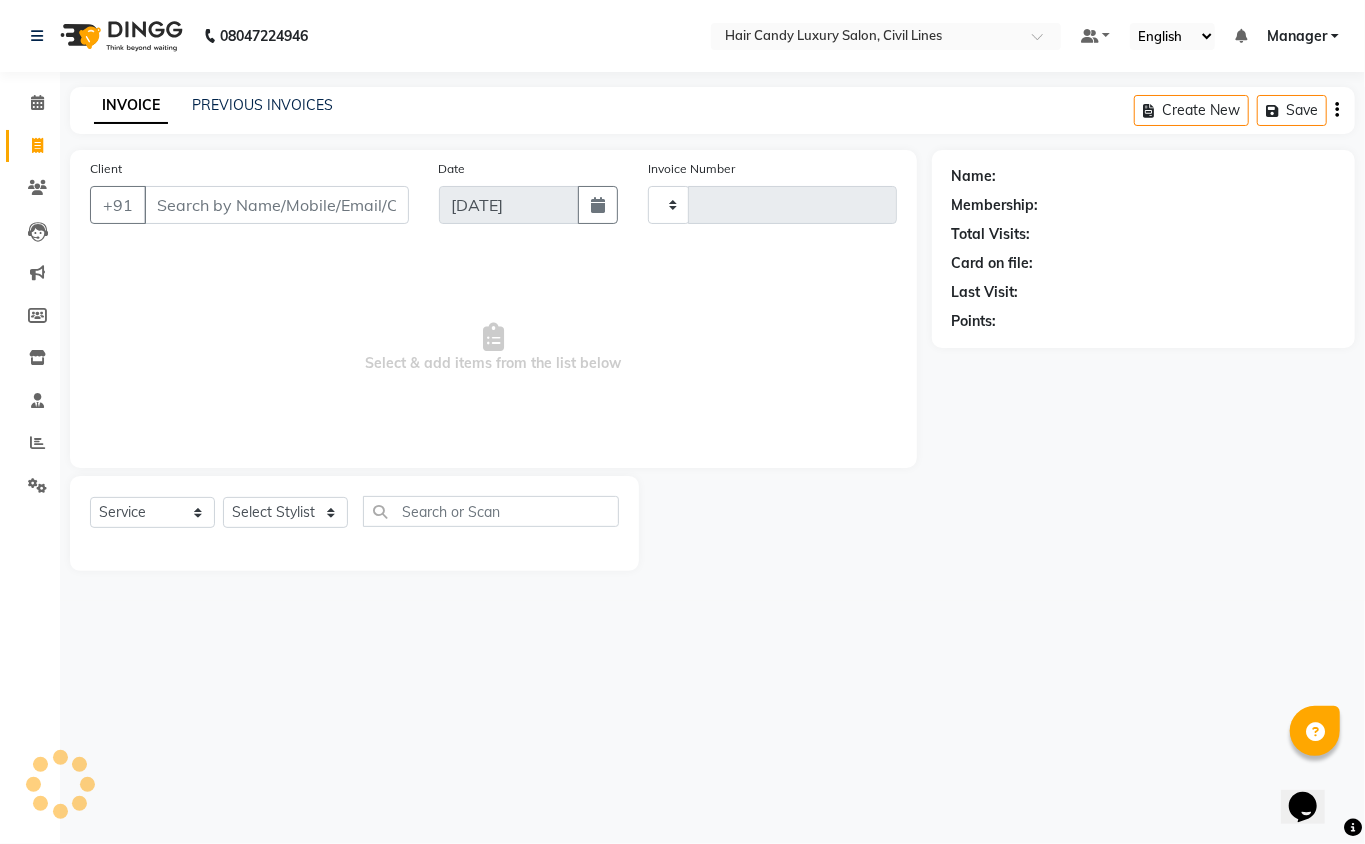 type on "5091" 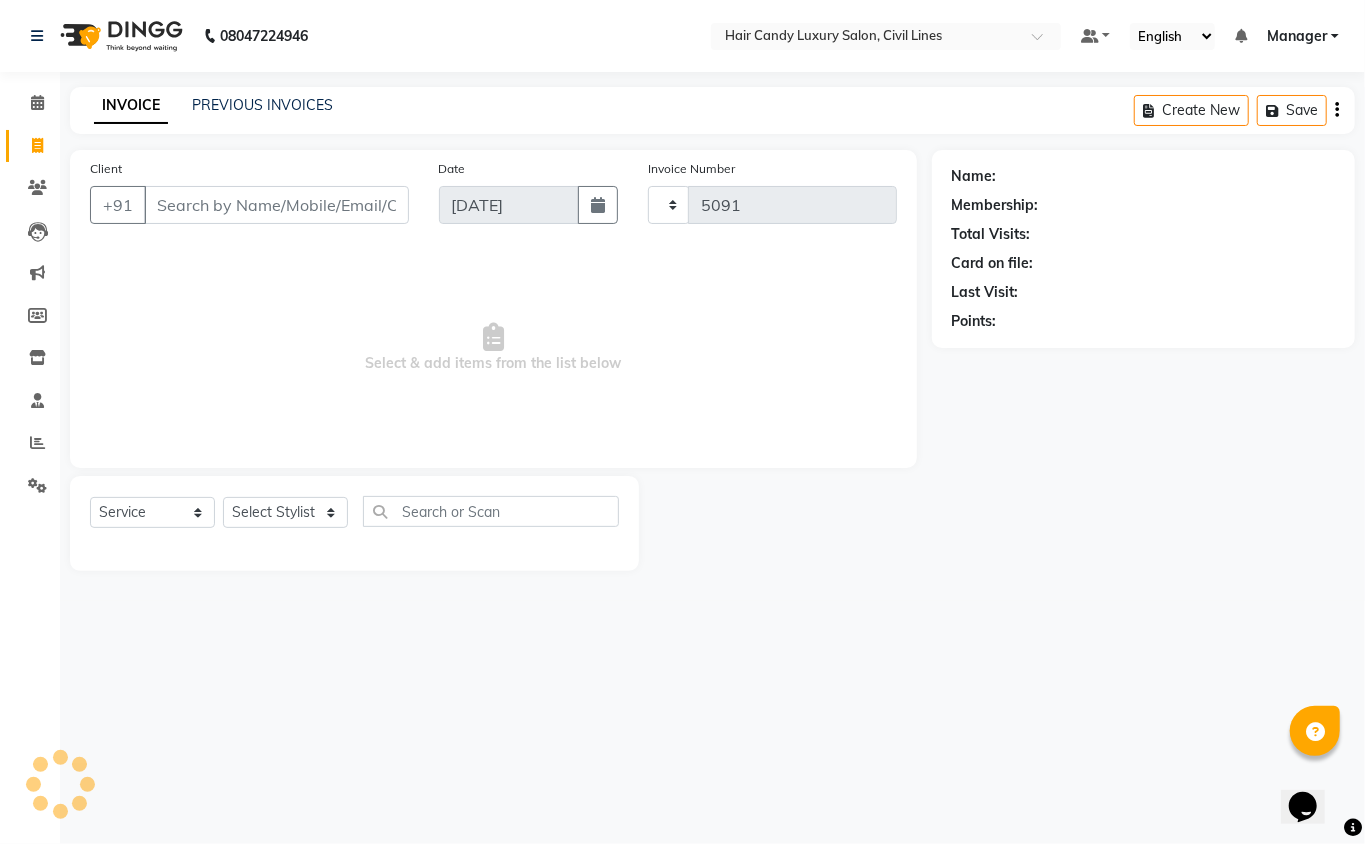 select on "6308" 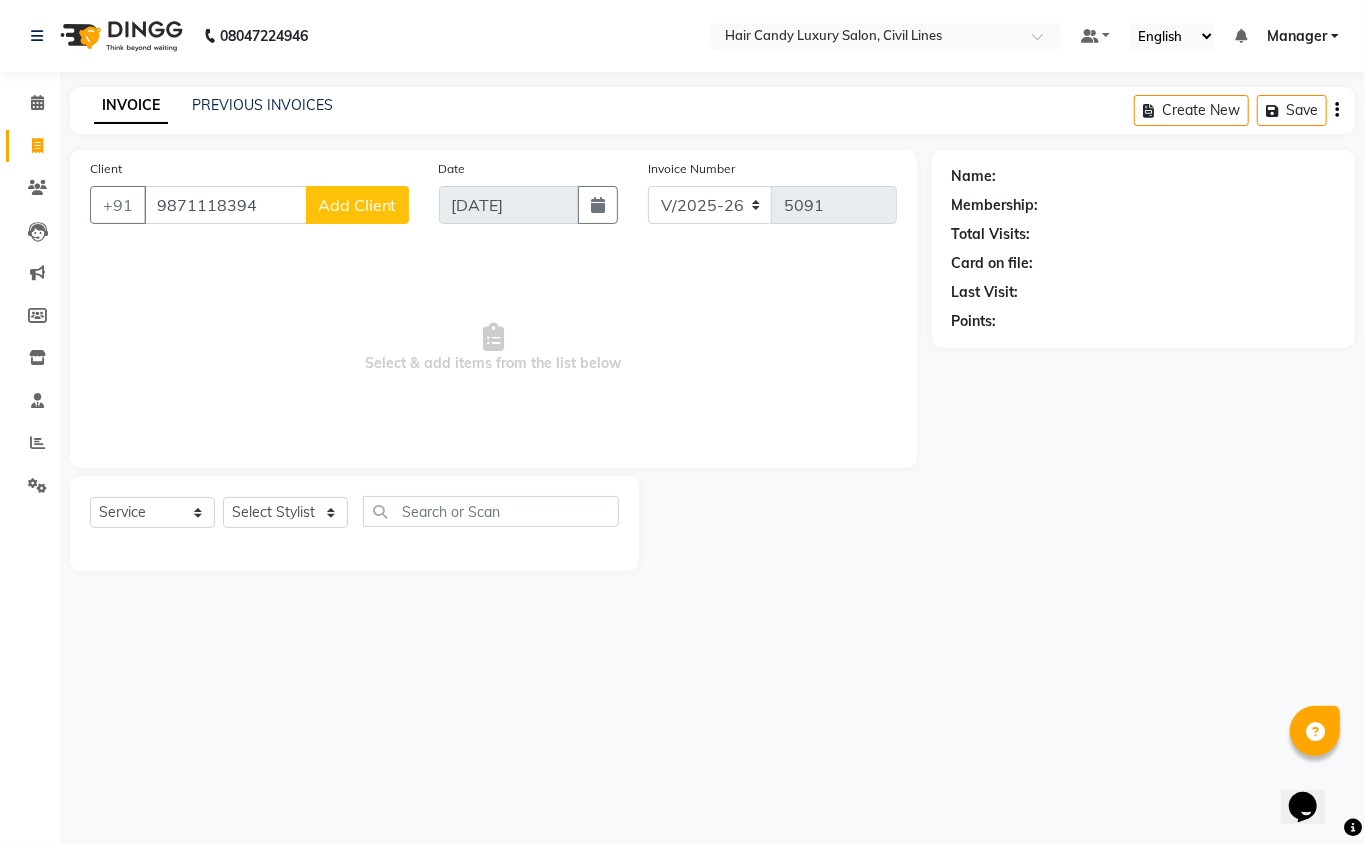 type on "9871118394" 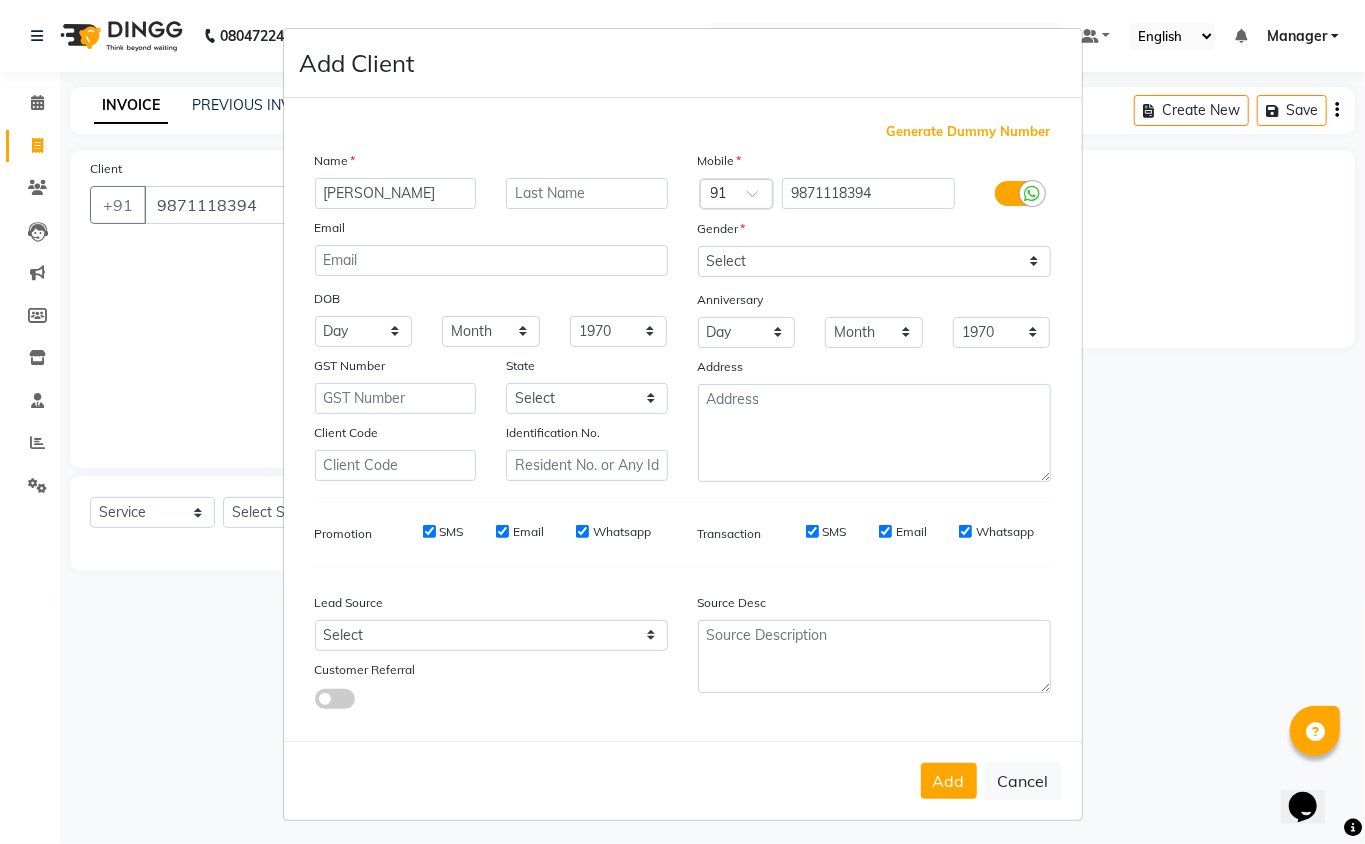 click on "sOMYA" at bounding box center [396, 193] 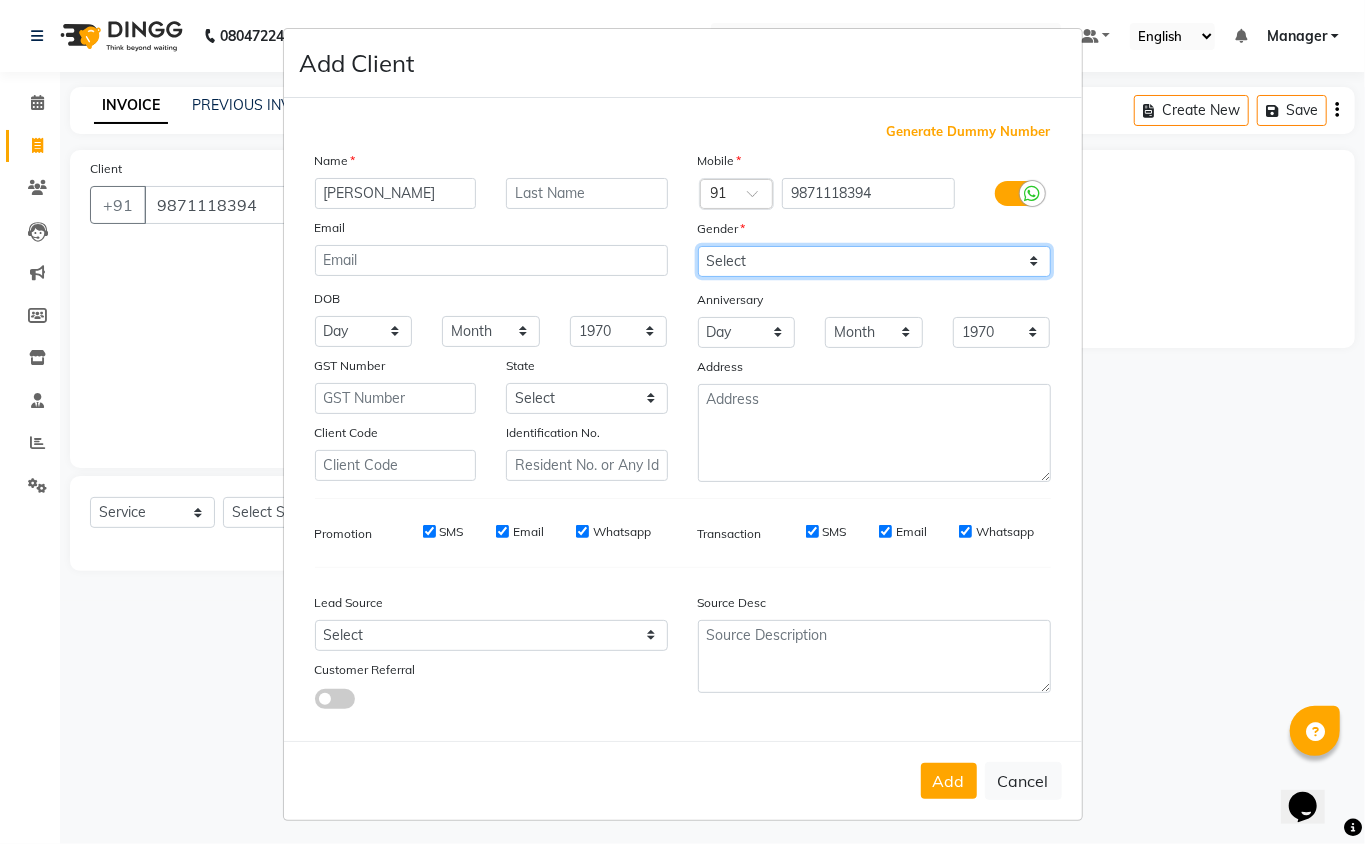 drag, startPoint x: 820, startPoint y: 261, endPoint x: 810, endPoint y: 273, distance: 15.6205 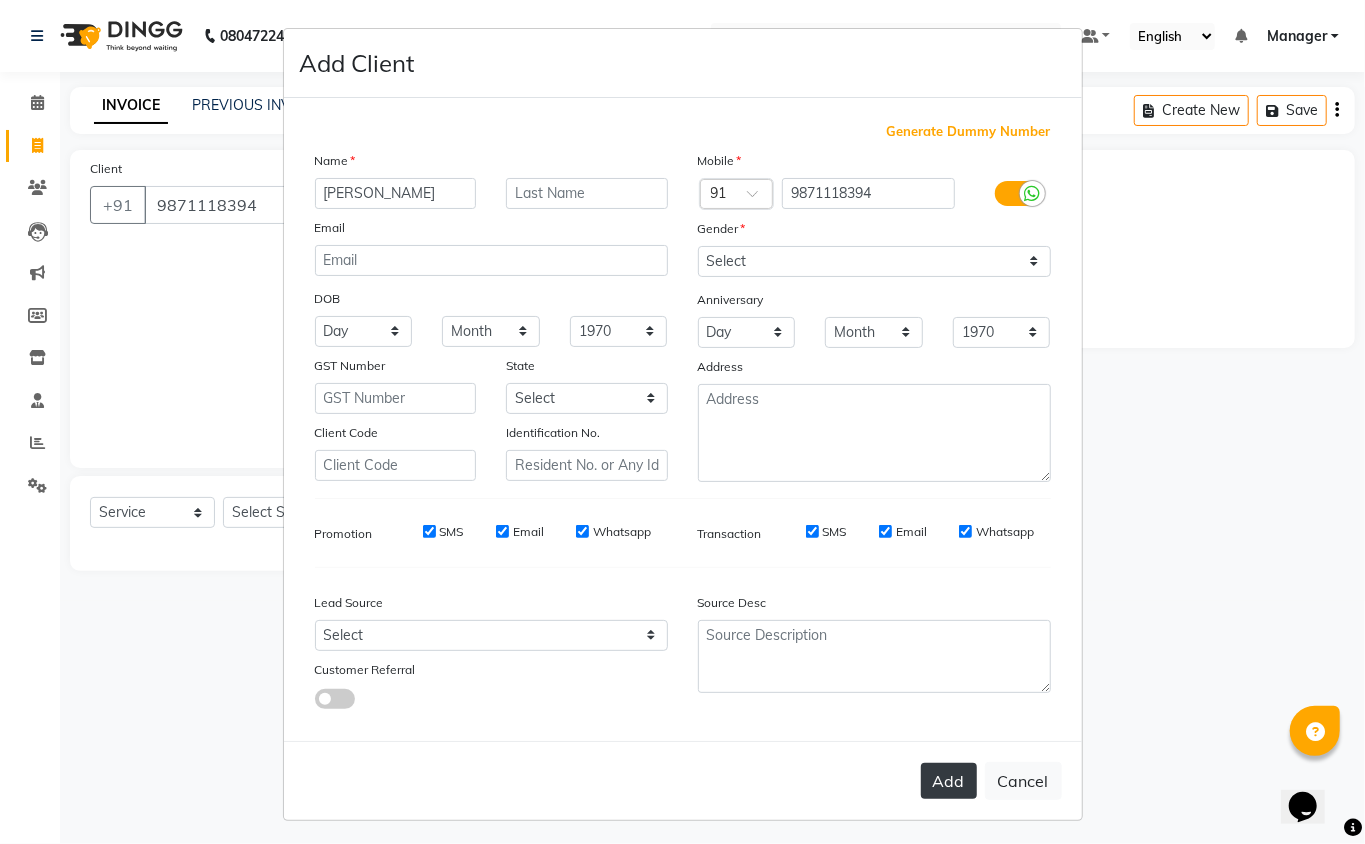 click on "Add" at bounding box center [949, 781] 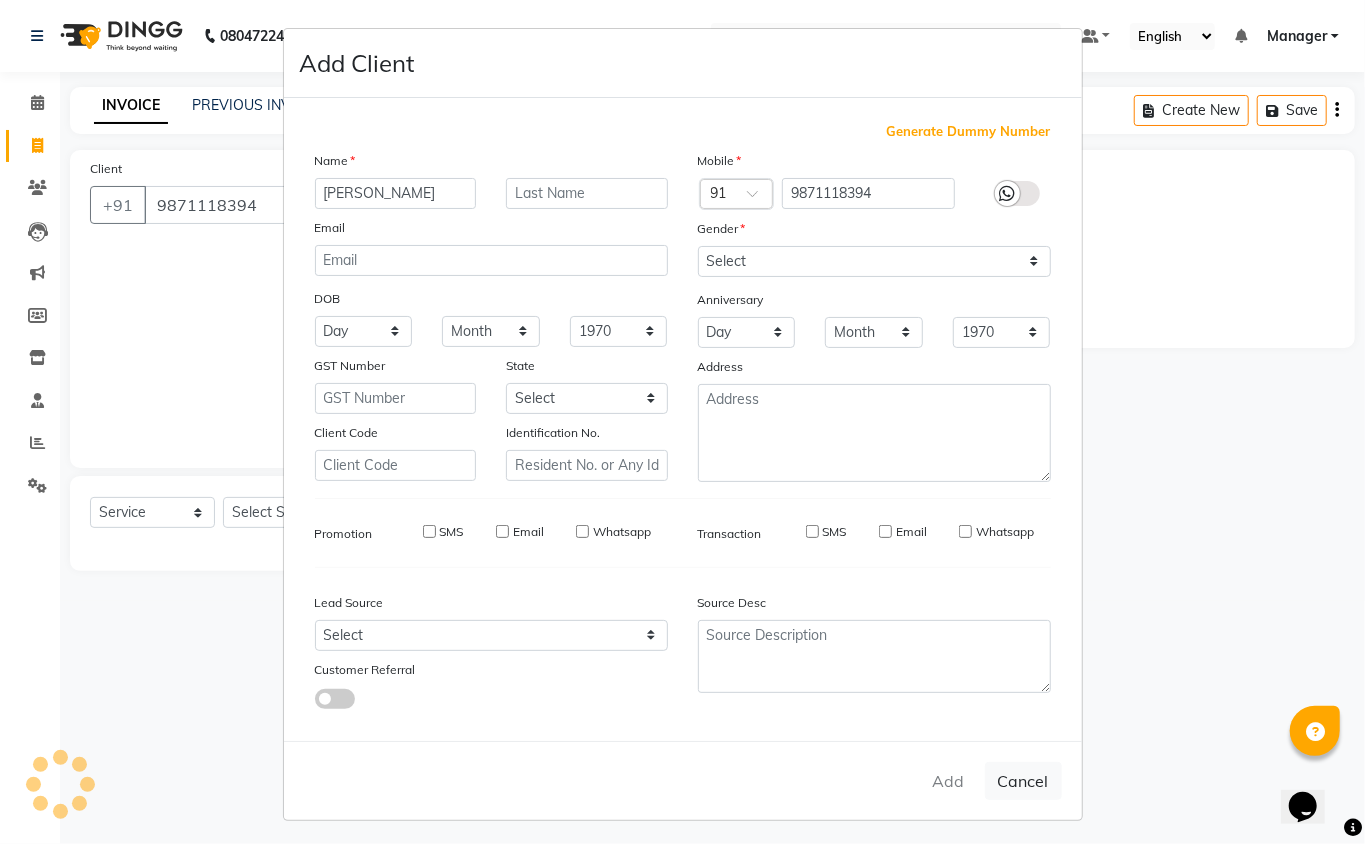 type 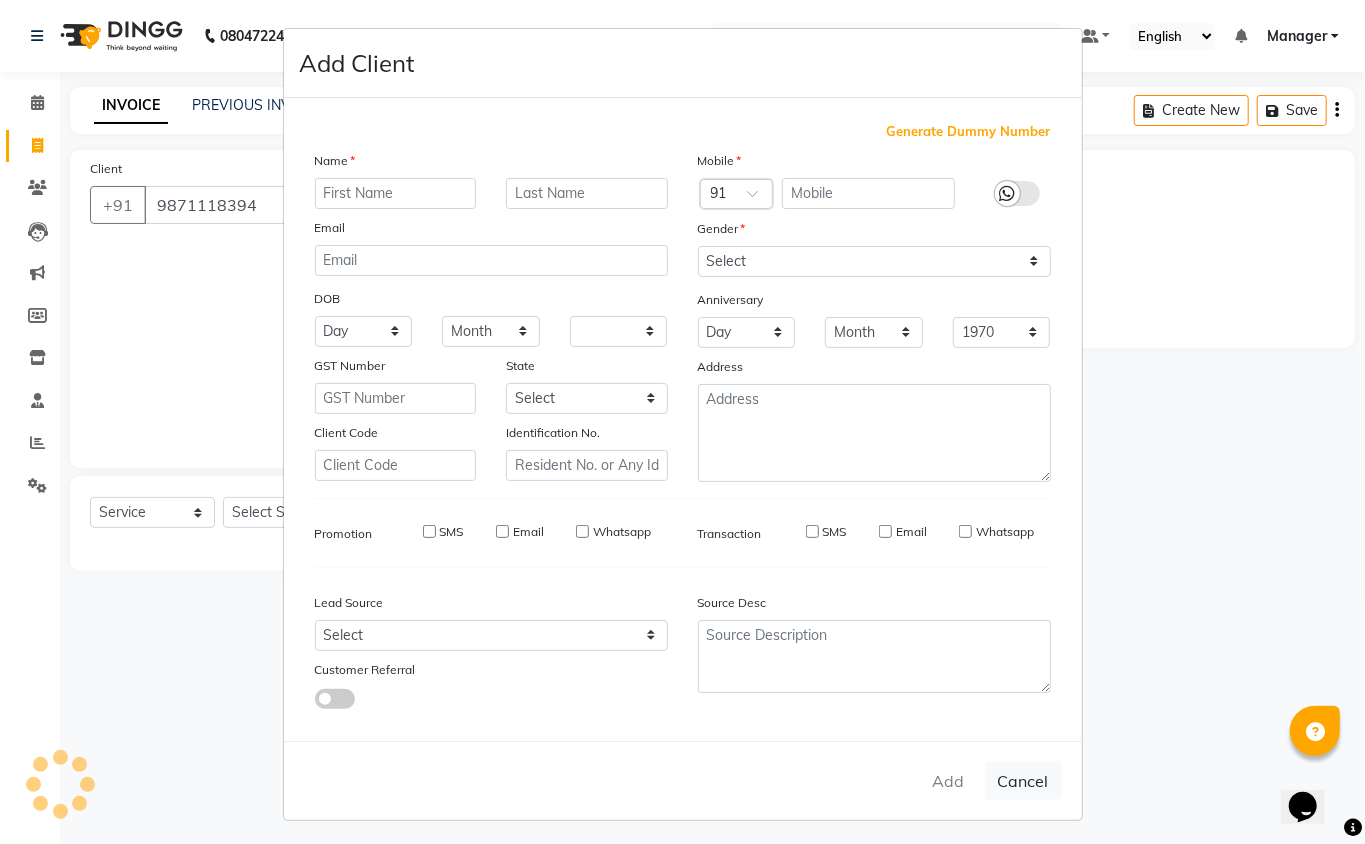 select 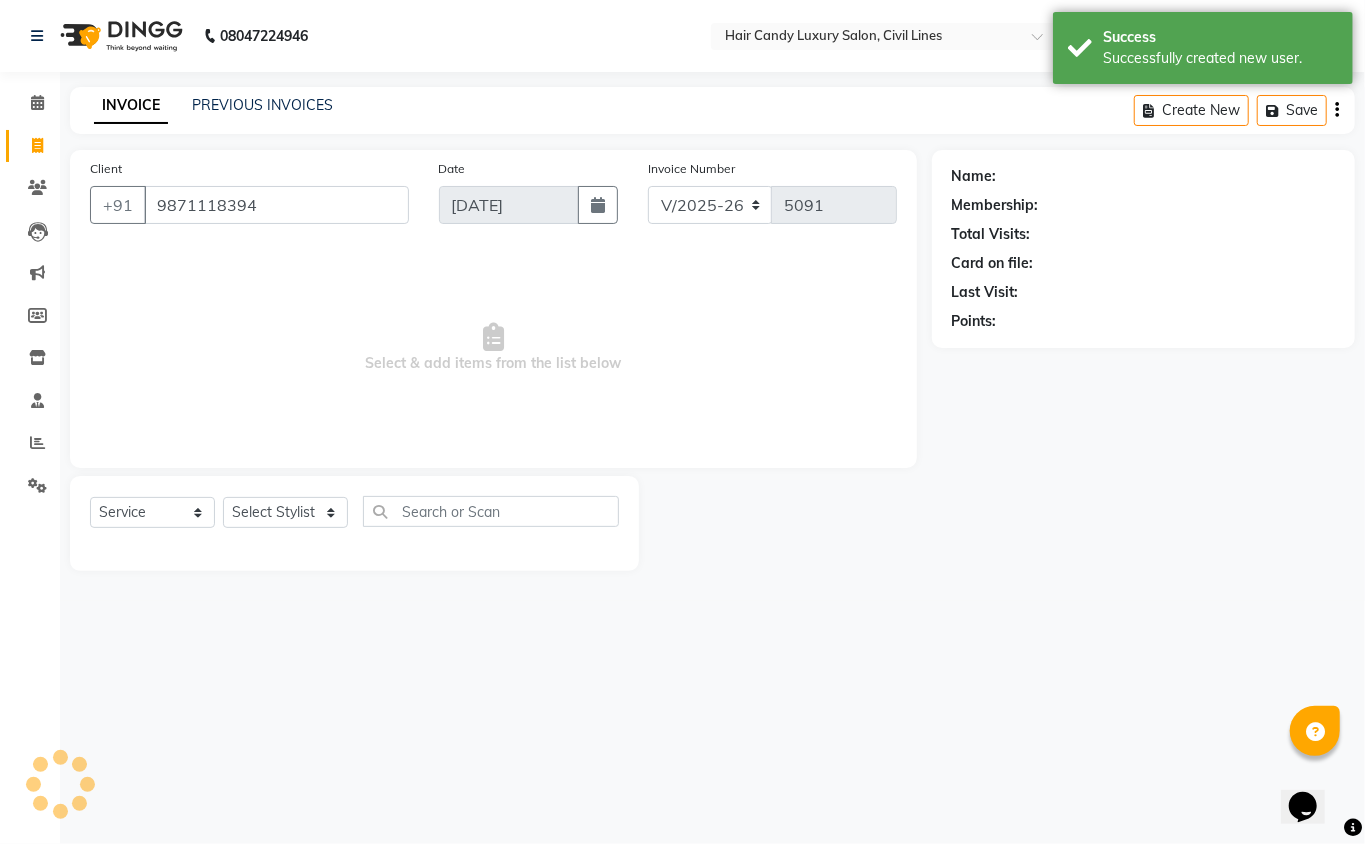 select on "1: Object" 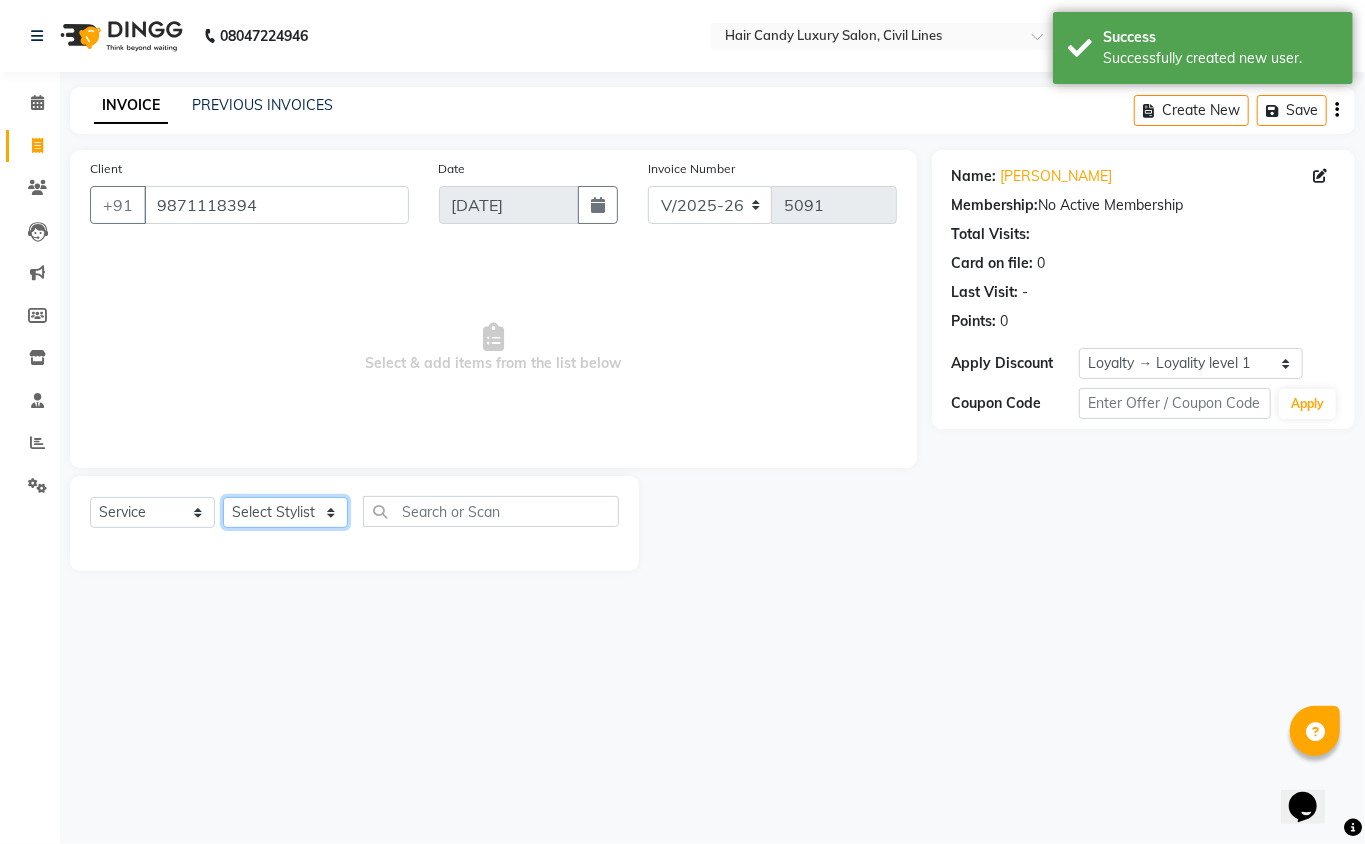 click on "Select Stylist [PERSON_NAME] [PERSON_NAME] [PERSON_NAME] counter sale Danish DAULAT faisal [PERSON_NAME] Manager [PERSON_NAME] mohd [PERSON_NAME] Owner-PRIYANKA [PERSON_NAME] pooja [PERSON_NAME] Reenu [PERSON_NAME] [PERSON_NAME] [PERSON_NAME] [PERSON_NAME] Shubh Shyam [PERSON_NAME] STOCK MANAGER [PERSON_NAME] vikas [PERSON_NAME]" 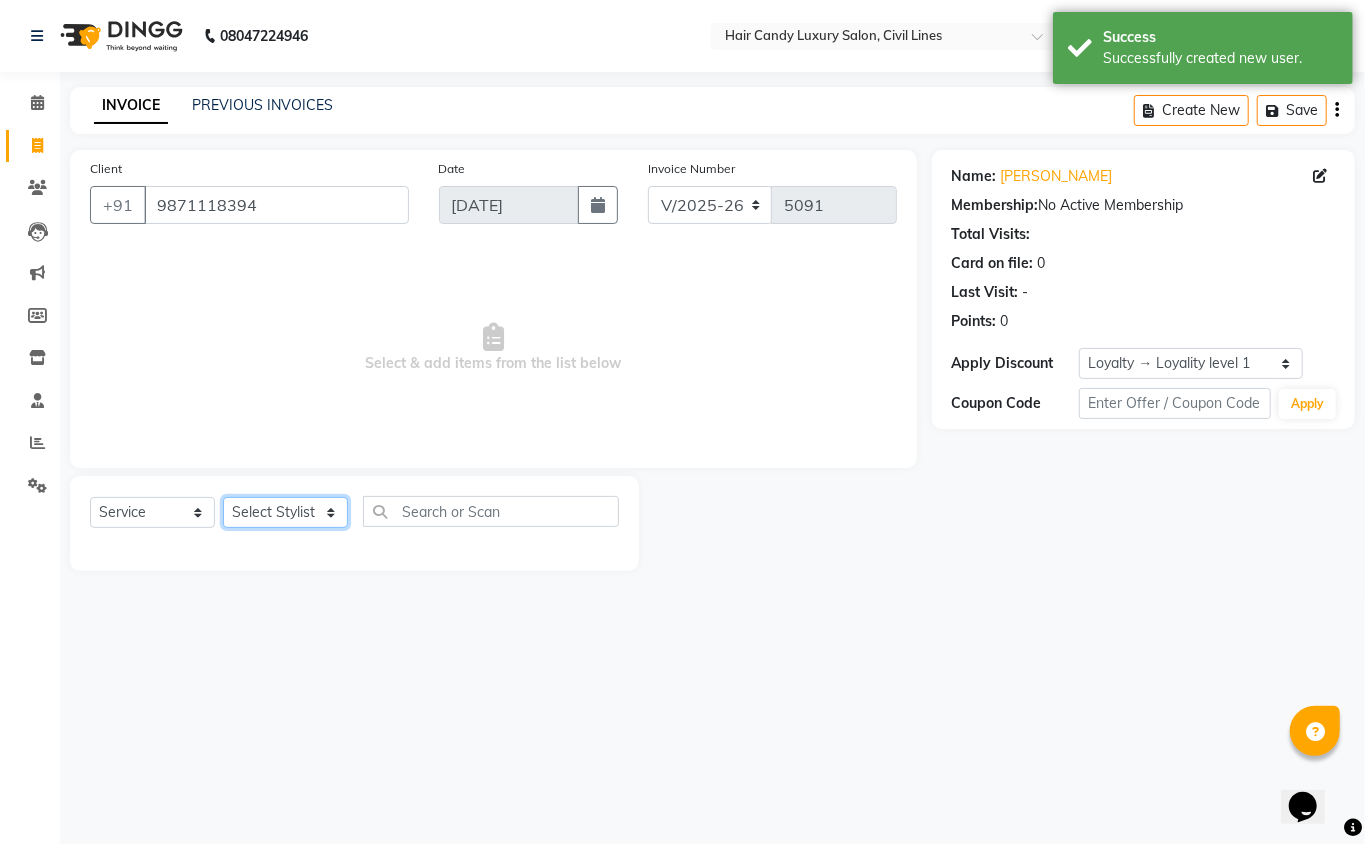 select on "47490" 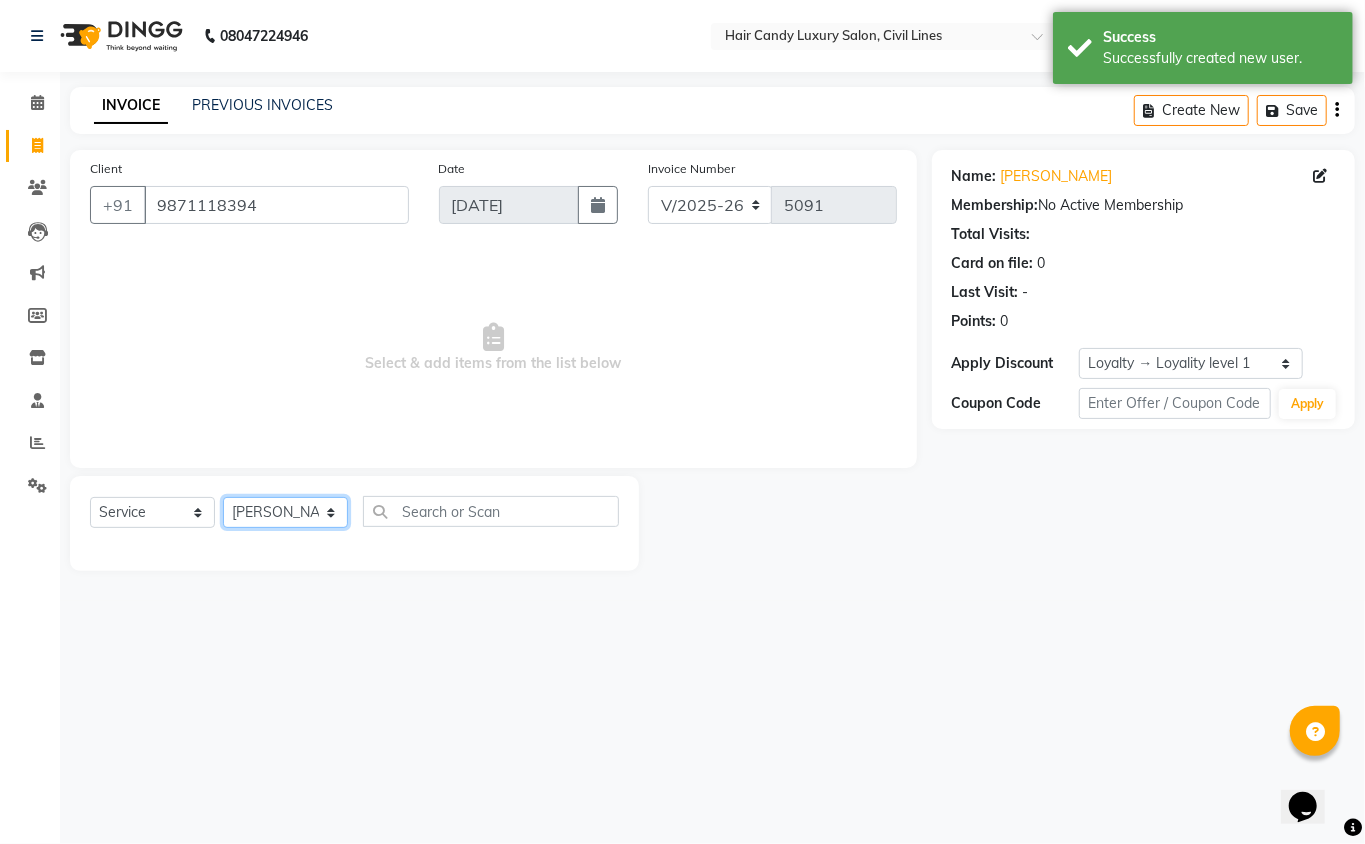 click on "Select Stylist [PERSON_NAME] [PERSON_NAME] [PERSON_NAME] counter sale Danish DAULAT faisal [PERSON_NAME] Manager [PERSON_NAME] mohd [PERSON_NAME] Owner-PRIYANKA [PERSON_NAME] pooja [PERSON_NAME] Reenu [PERSON_NAME] [PERSON_NAME] [PERSON_NAME] [PERSON_NAME] Shubh Shyam [PERSON_NAME] STOCK MANAGER [PERSON_NAME] vikas [PERSON_NAME]" 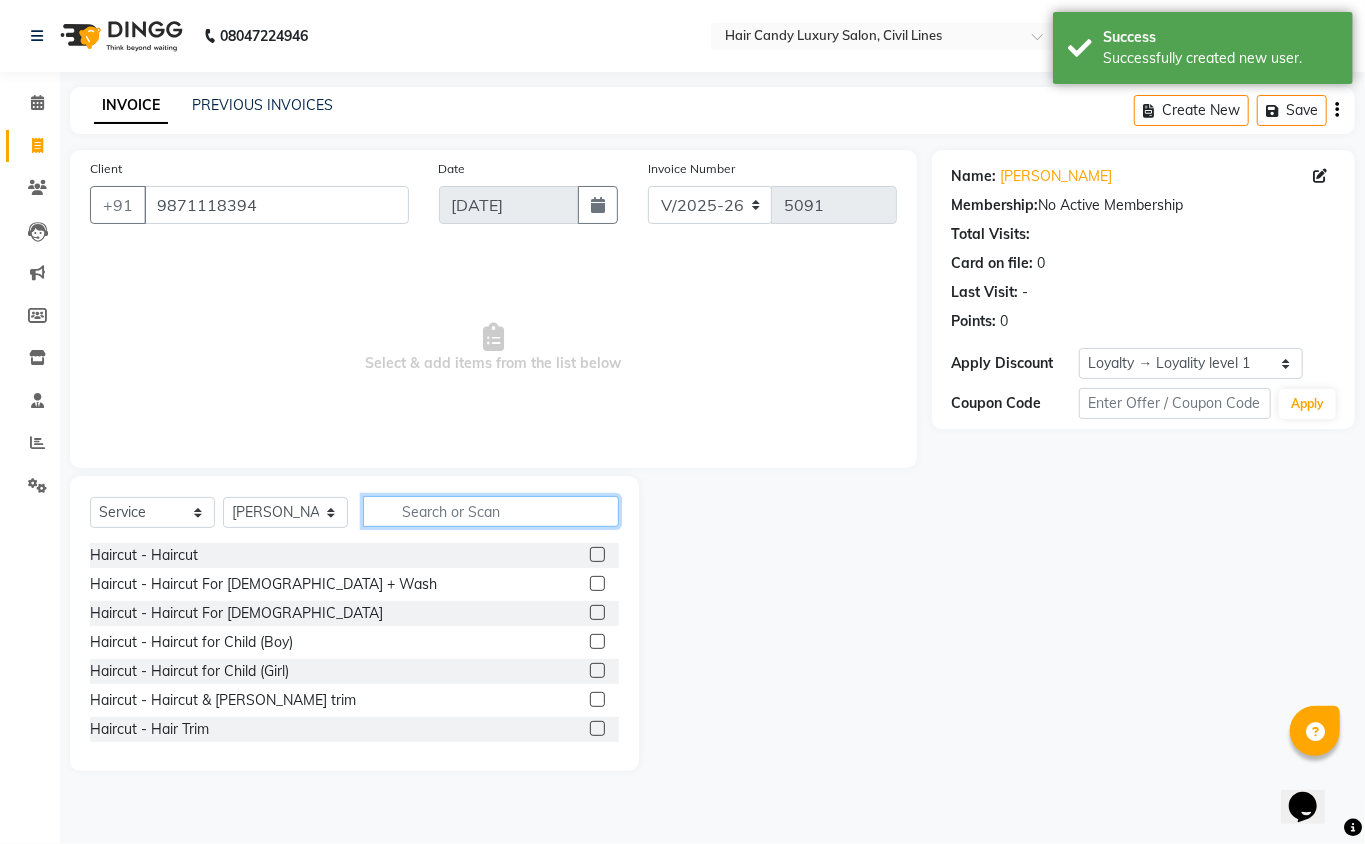 click 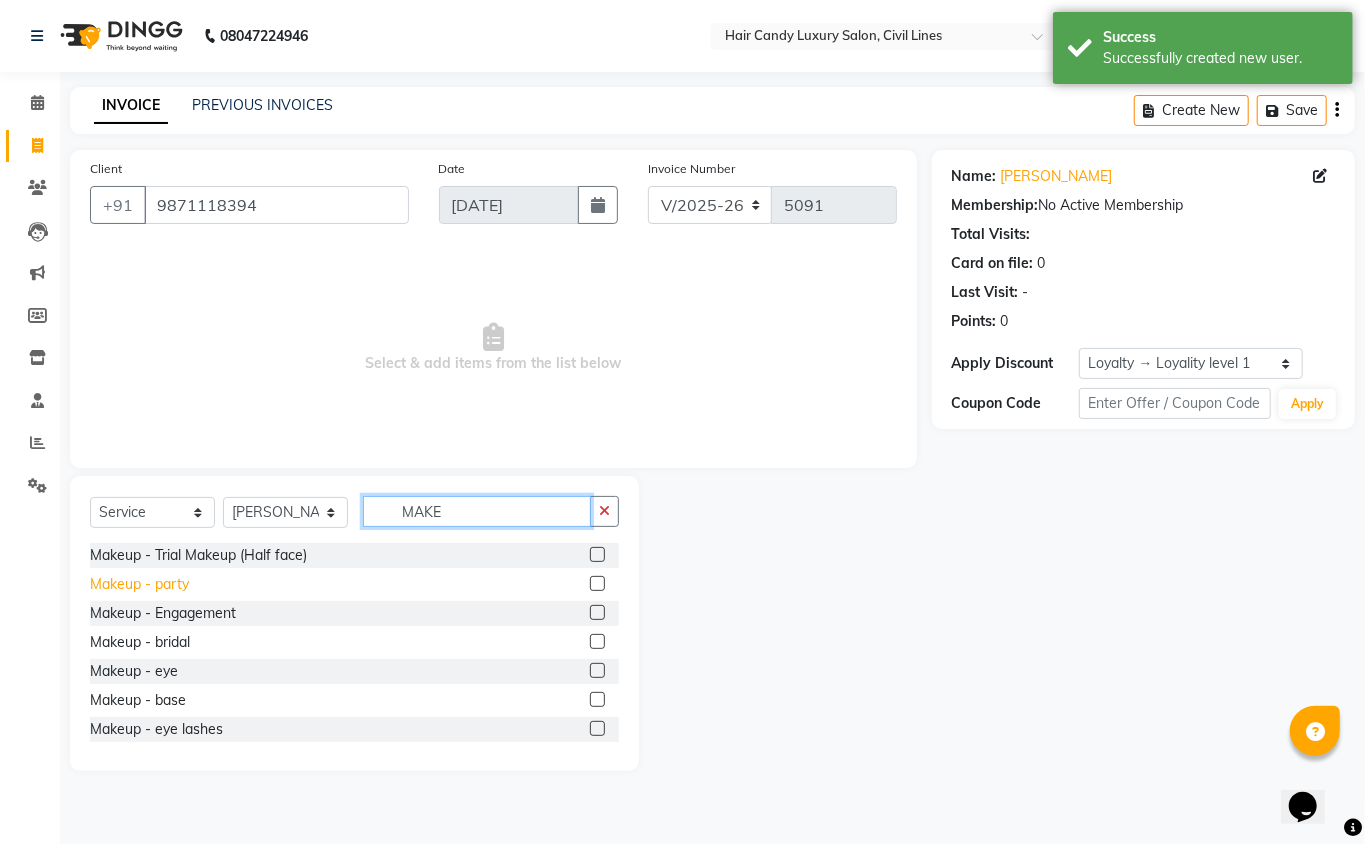 type on "MAKE" 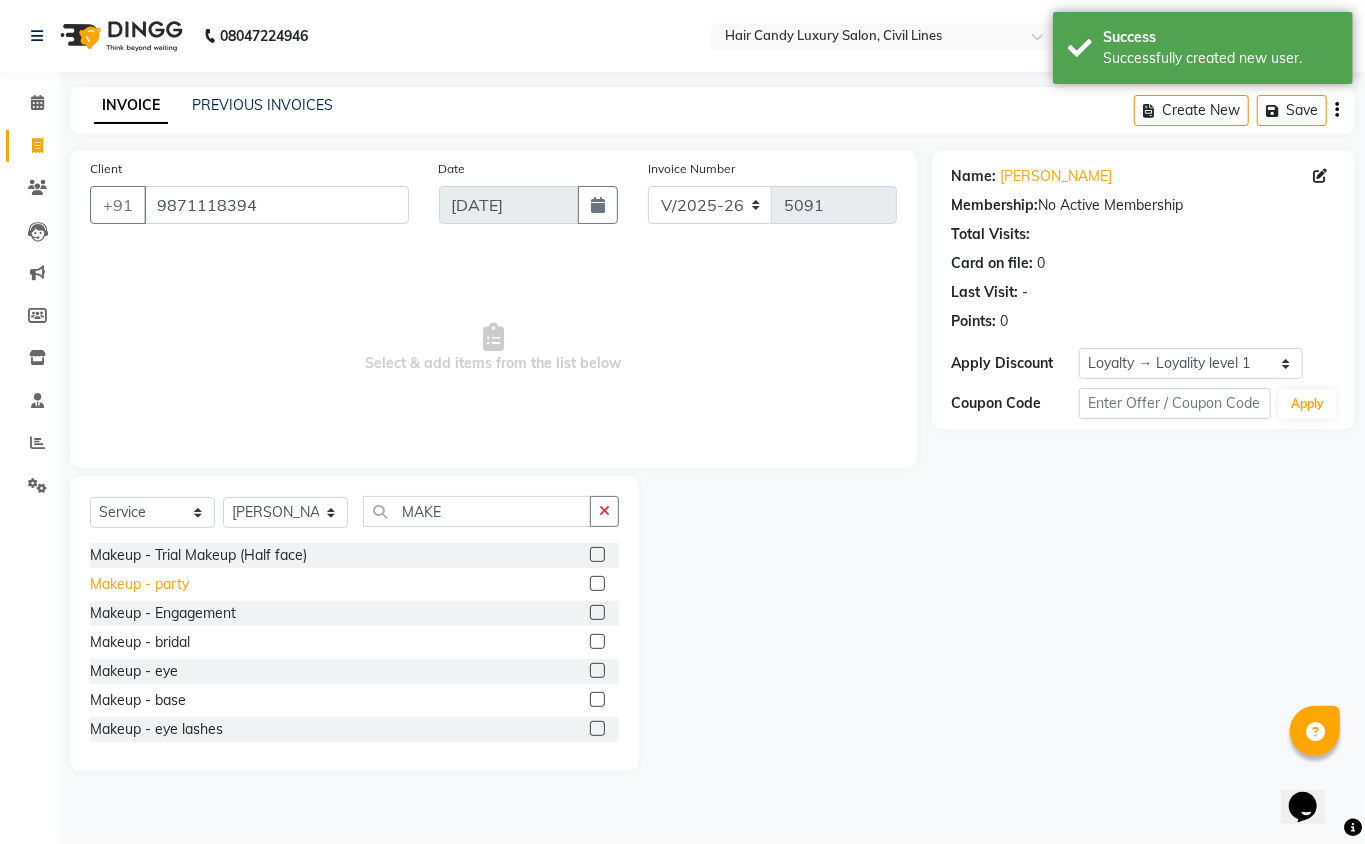 click on "Makeup - party" 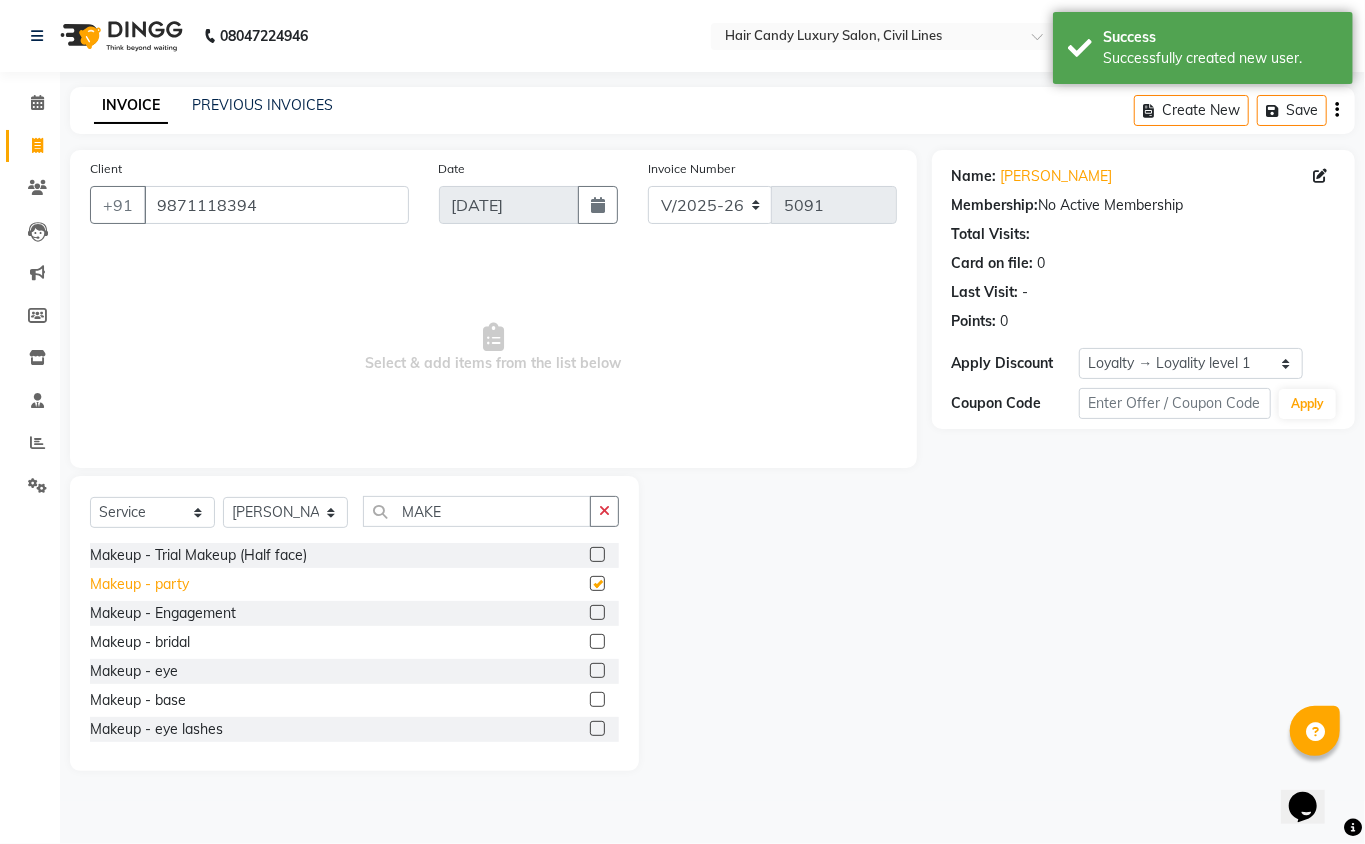 click on "Makeup - party" 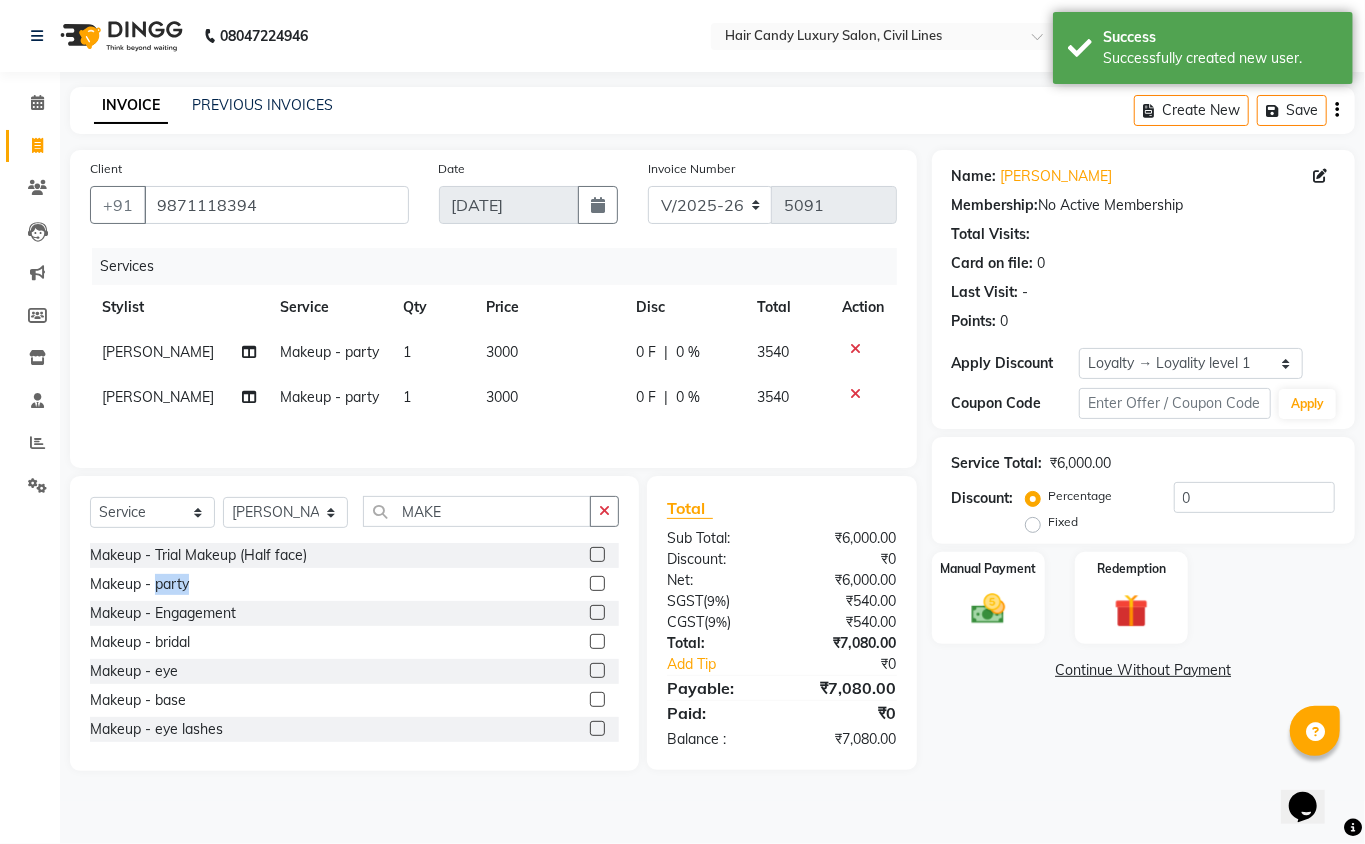 checkbox on "false" 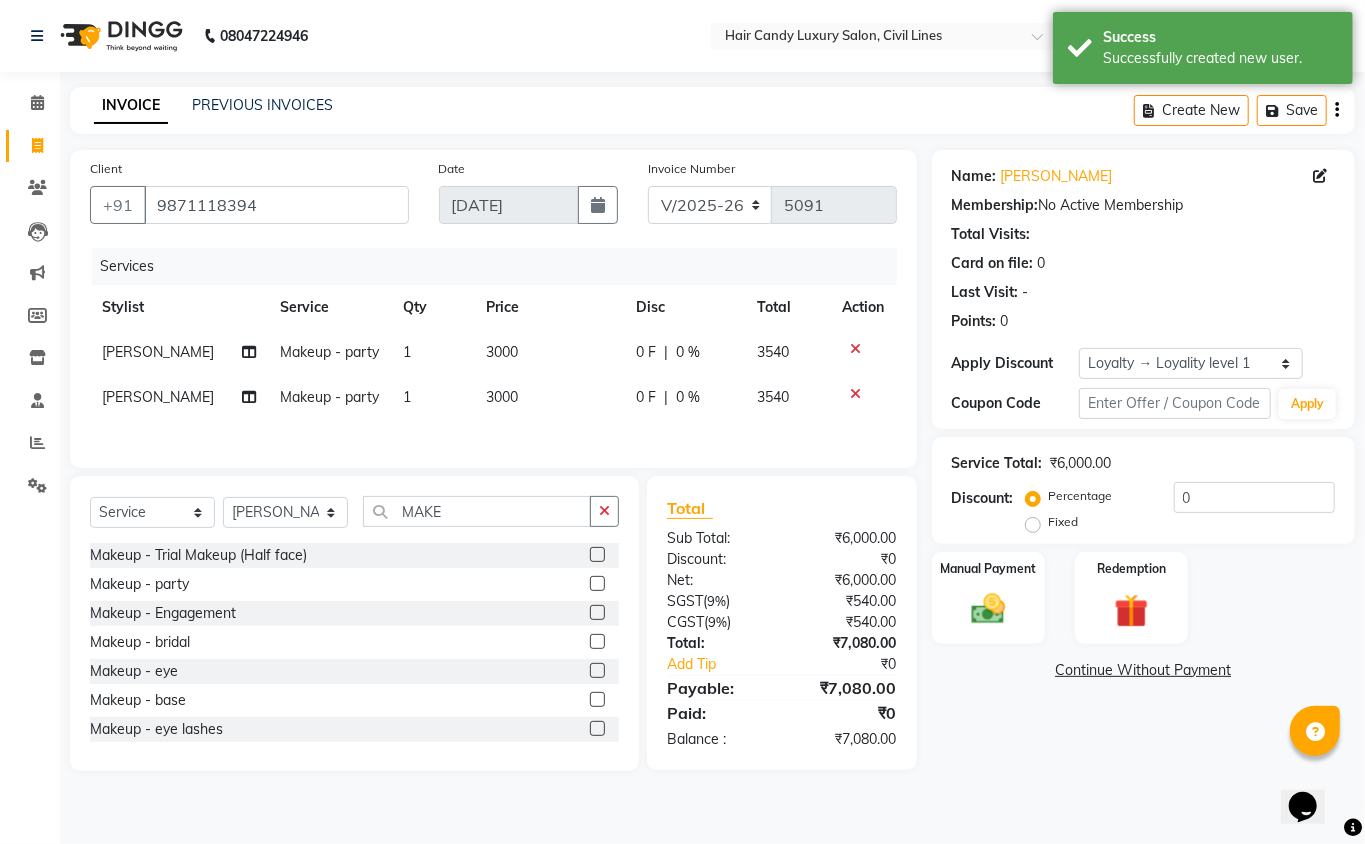 click on "3000" 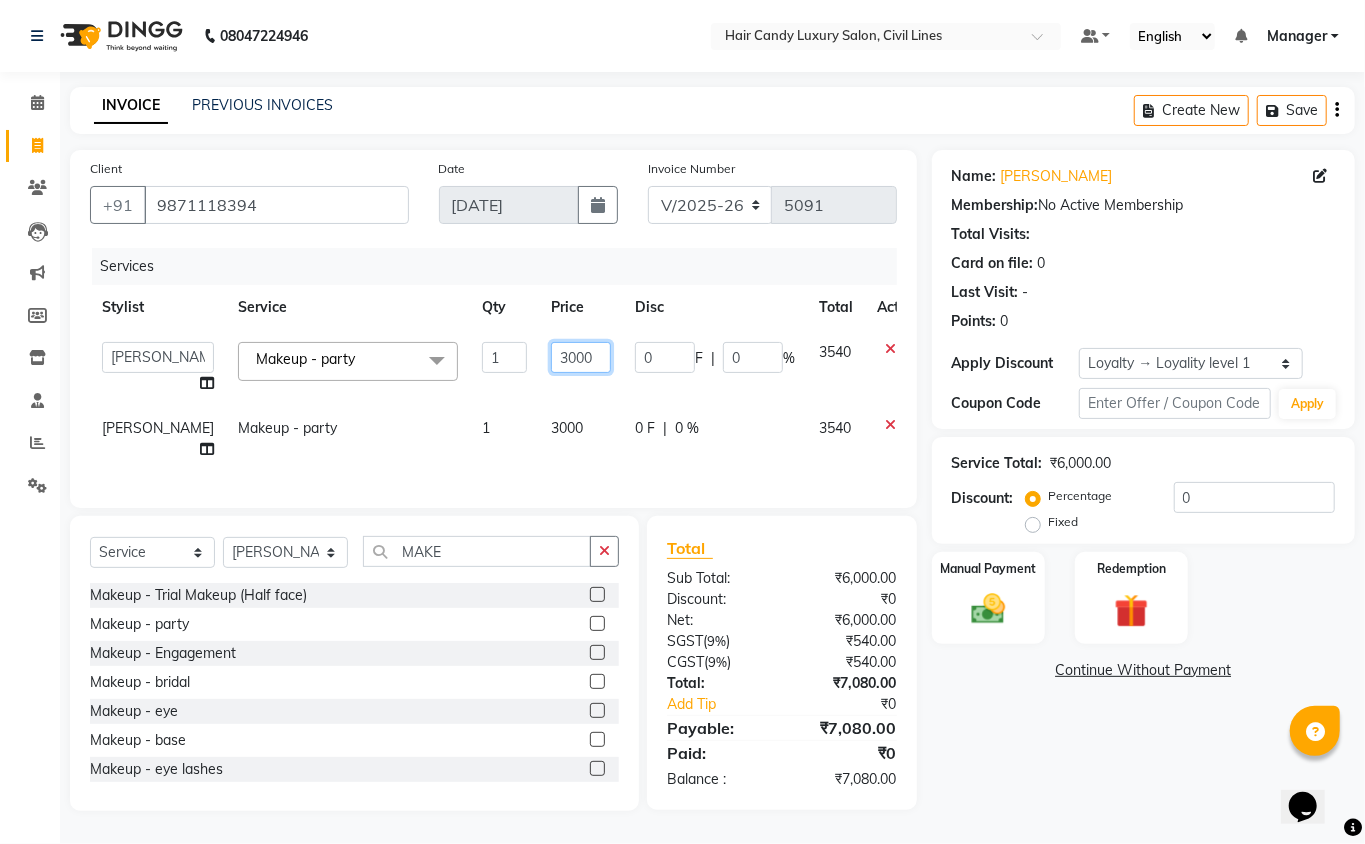 drag, startPoint x: 538, startPoint y: 362, endPoint x: 453, endPoint y: 362, distance: 85 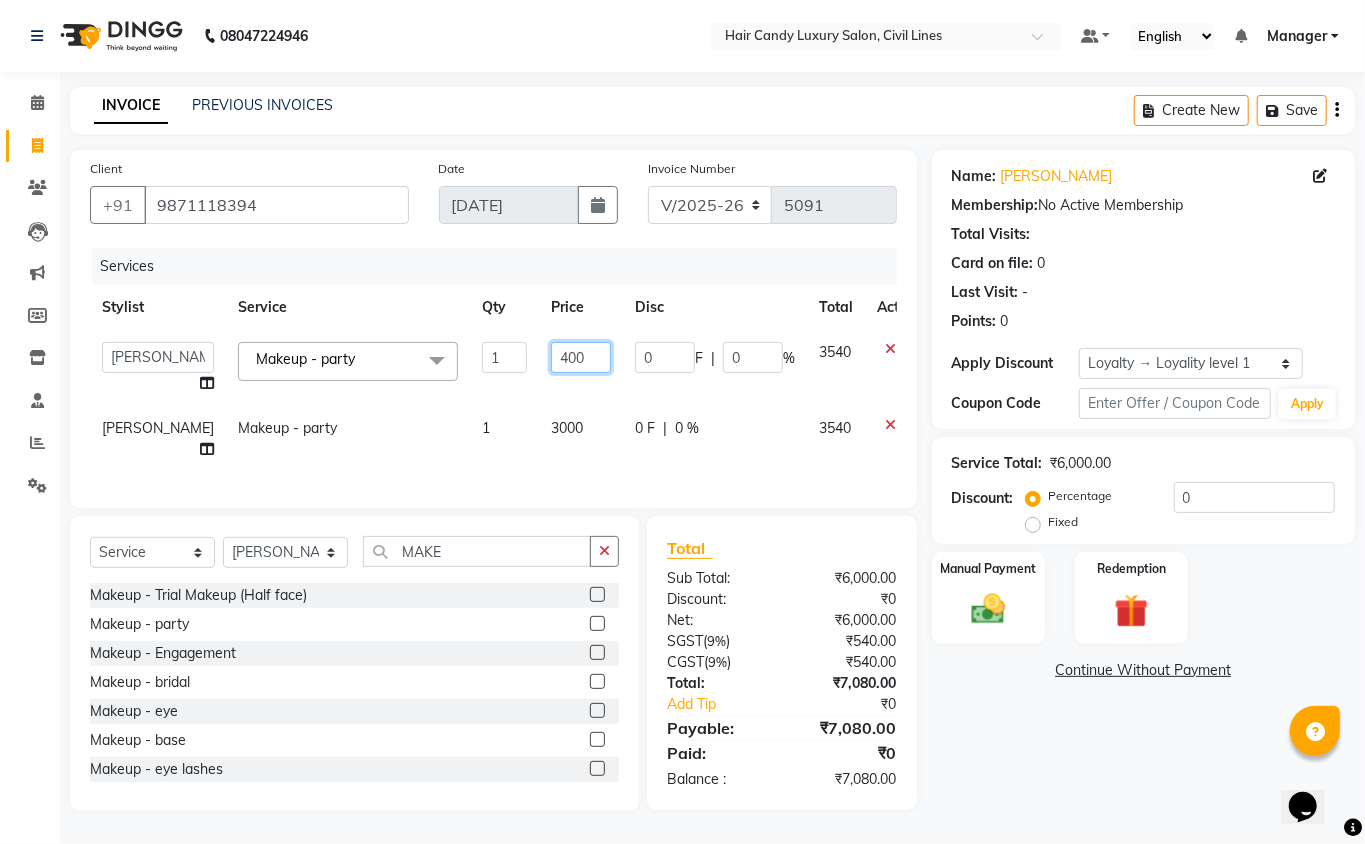 type on "4000" 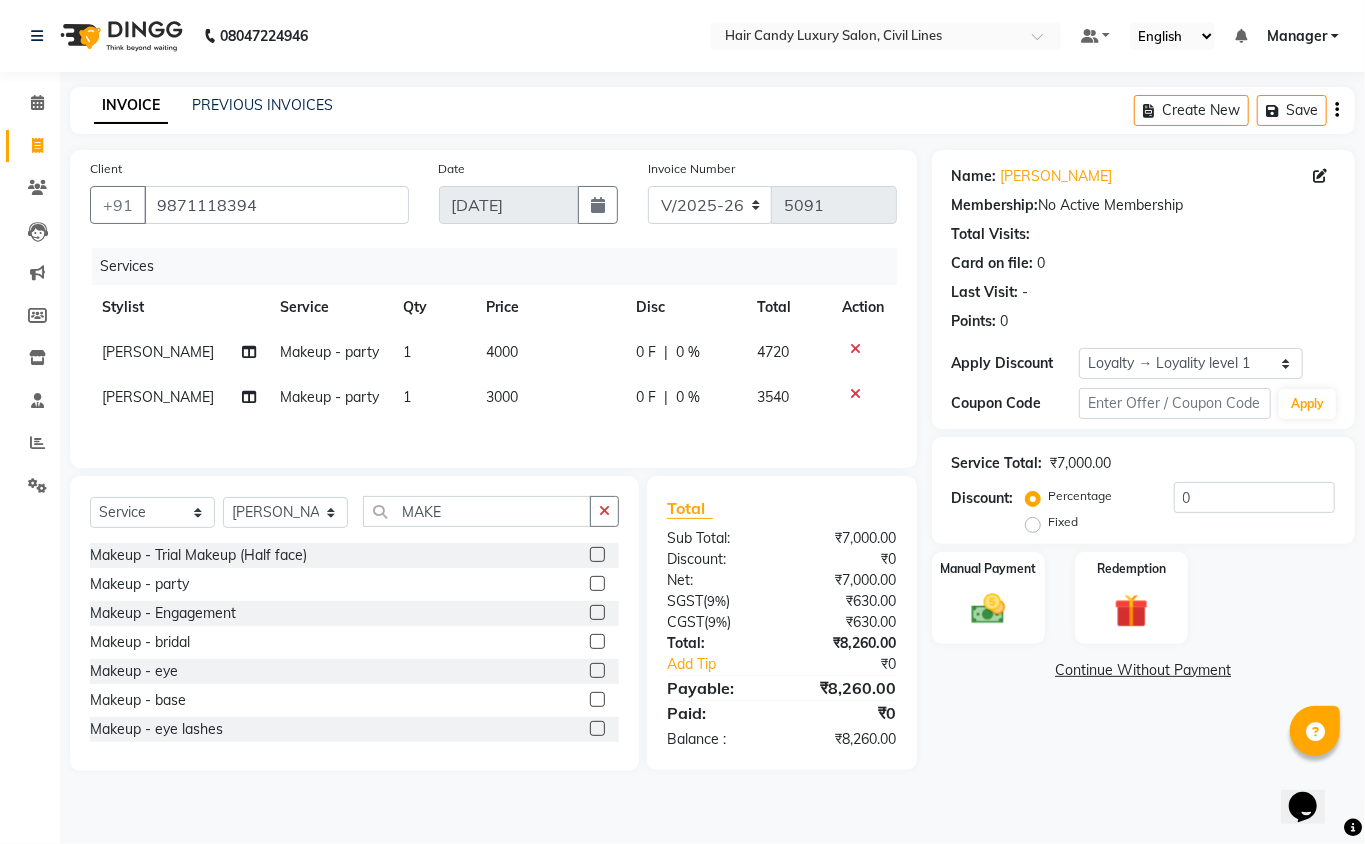 click 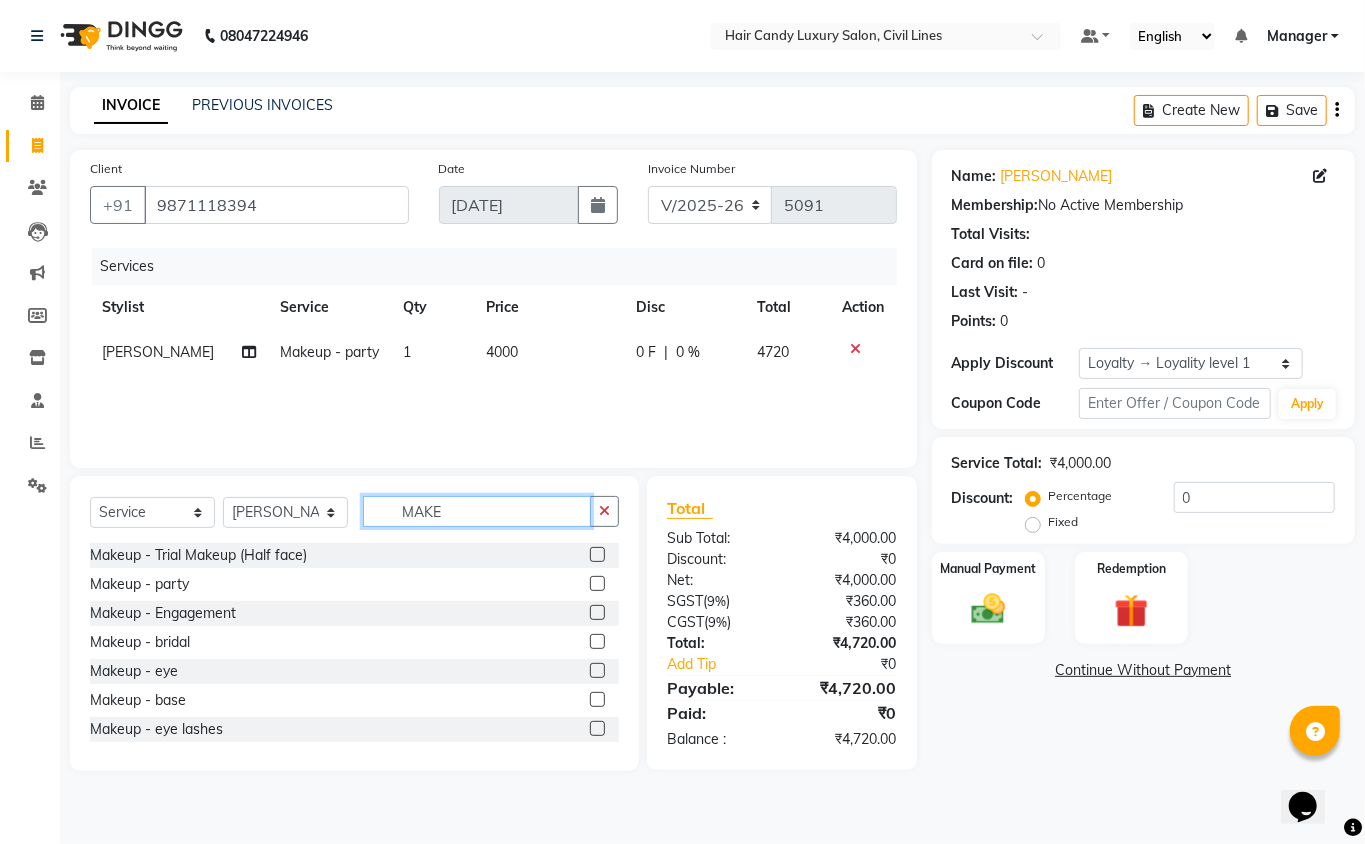 click on "MAKE" 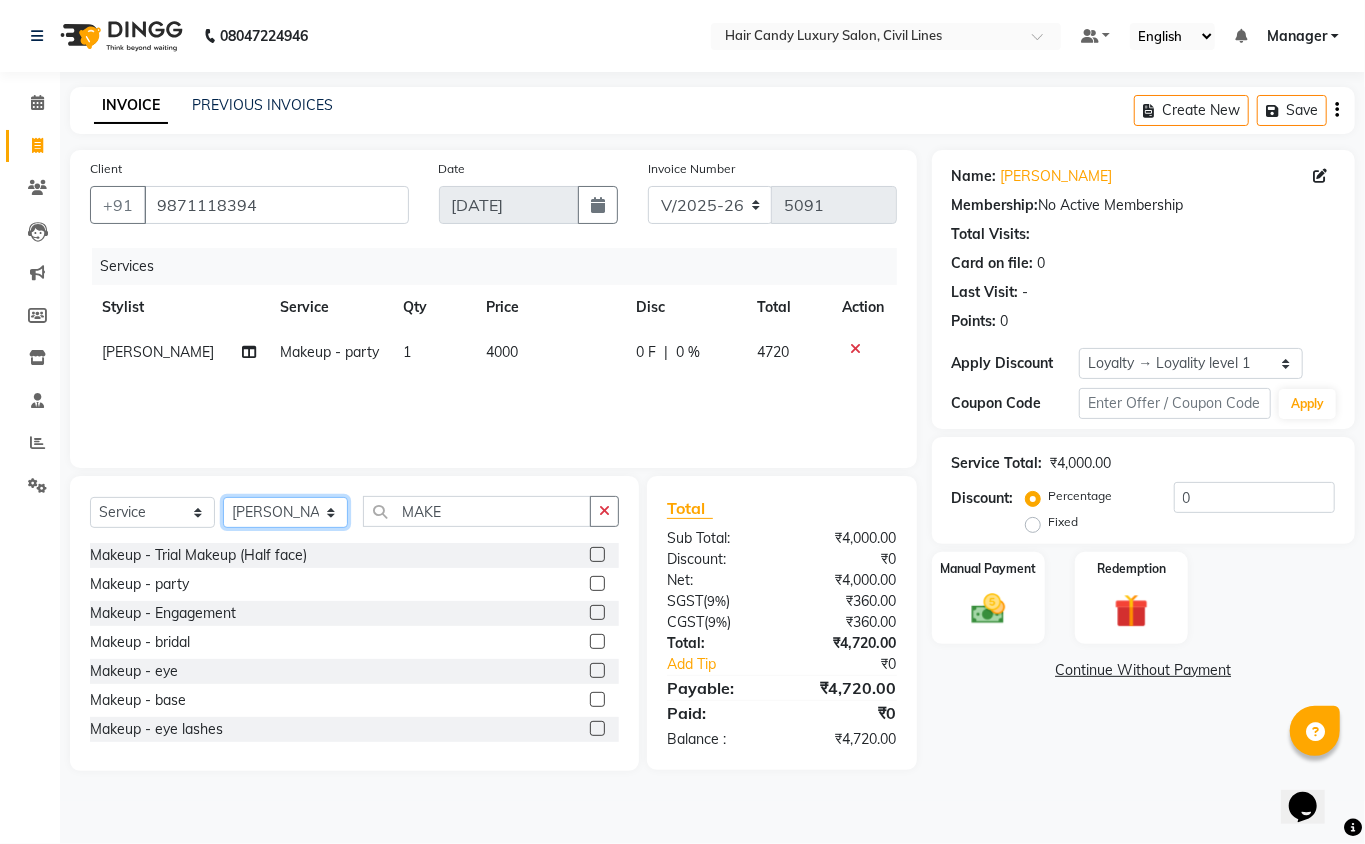 click on "Select Stylist [PERSON_NAME] [PERSON_NAME] [PERSON_NAME] counter sale Danish DAULAT faisal [PERSON_NAME] Manager [PERSON_NAME] mohd [PERSON_NAME] Owner-PRIYANKA [PERSON_NAME] pooja [PERSON_NAME] Reenu [PERSON_NAME] [PERSON_NAME] [PERSON_NAME] [PERSON_NAME] Shubh Shyam [PERSON_NAME] STOCK MANAGER [PERSON_NAME] vikas [PERSON_NAME]" 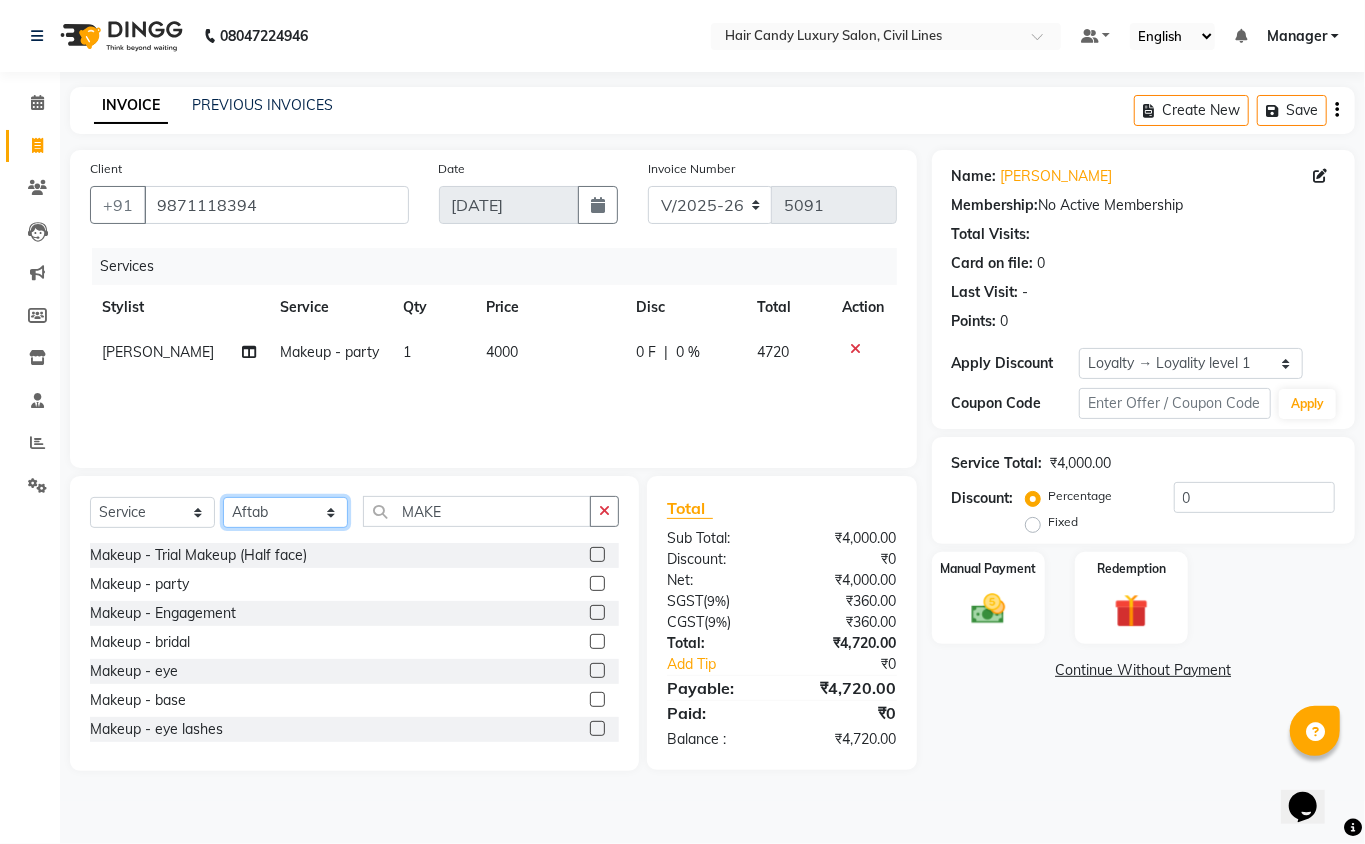 click on "Select Stylist [PERSON_NAME] [PERSON_NAME] [PERSON_NAME] counter sale Danish DAULAT faisal [PERSON_NAME] Manager [PERSON_NAME] mohd [PERSON_NAME] Owner-PRIYANKA [PERSON_NAME] pooja [PERSON_NAME] Reenu [PERSON_NAME] [PERSON_NAME] [PERSON_NAME] [PERSON_NAME] Shubh Shyam [PERSON_NAME] STOCK MANAGER [PERSON_NAME] vikas [PERSON_NAME]" 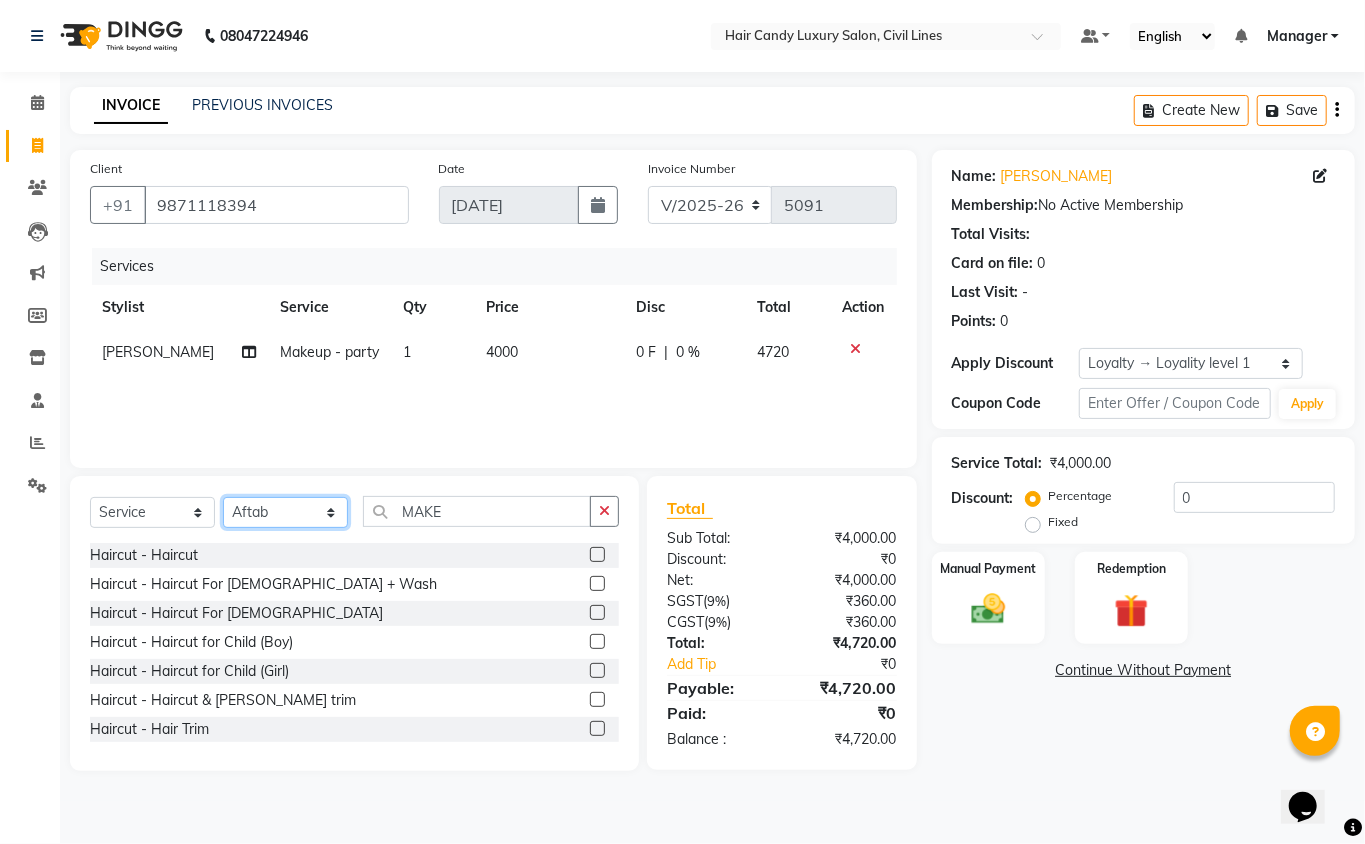 click on "Select Stylist [PERSON_NAME] [PERSON_NAME] [PERSON_NAME] counter sale Danish DAULAT faisal [PERSON_NAME] Manager [PERSON_NAME] mohd [PERSON_NAME] Owner-PRIYANKA [PERSON_NAME] pooja [PERSON_NAME] Reenu [PERSON_NAME] [PERSON_NAME] [PERSON_NAME] [PERSON_NAME] Shubh Shyam [PERSON_NAME] STOCK MANAGER [PERSON_NAME] vikas [PERSON_NAME]" 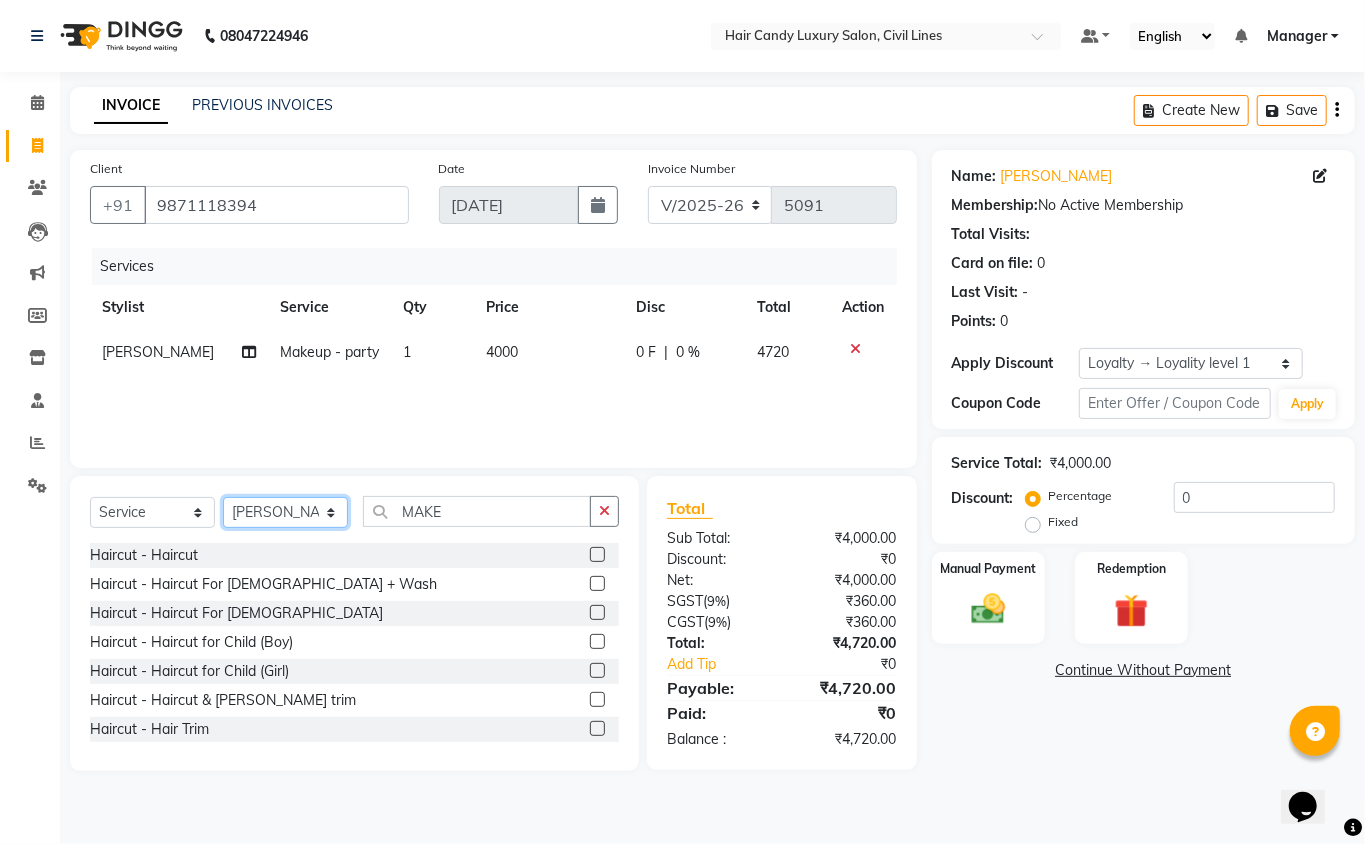 click on "Select Stylist [PERSON_NAME] [PERSON_NAME] [PERSON_NAME] counter sale Danish DAULAT faisal [PERSON_NAME] Manager [PERSON_NAME] mohd [PERSON_NAME] Owner-PRIYANKA [PERSON_NAME] pooja [PERSON_NAME] Reenu [PERSON_NAME] [PERSON_NAME] [PERSON_NAME] [PERSON_NAME] Shubh Shyam [PERSON_NAME] STOCK MANAGER [PERSON_NAME] vikas [PERSON_NAME]" 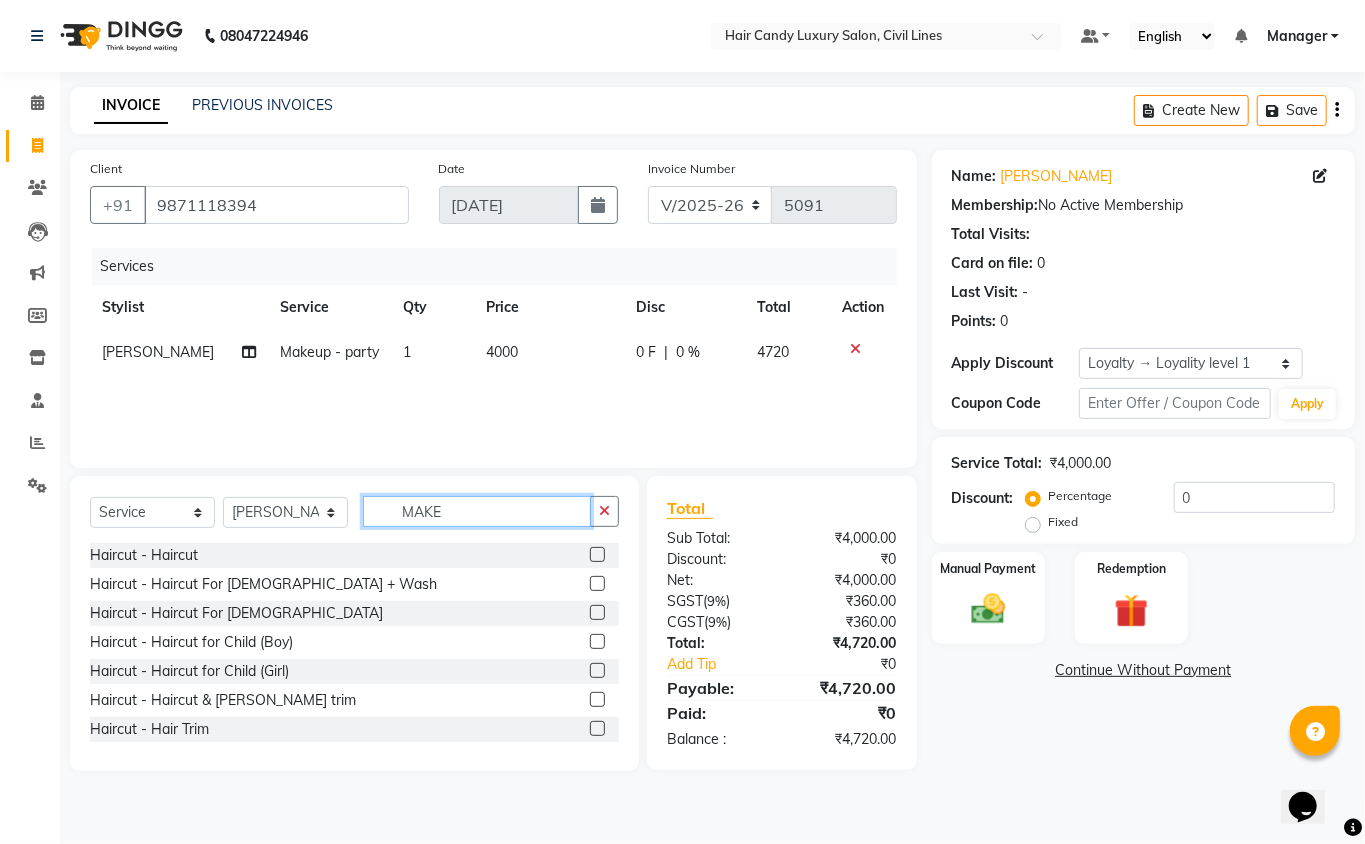 click on "MAKE" 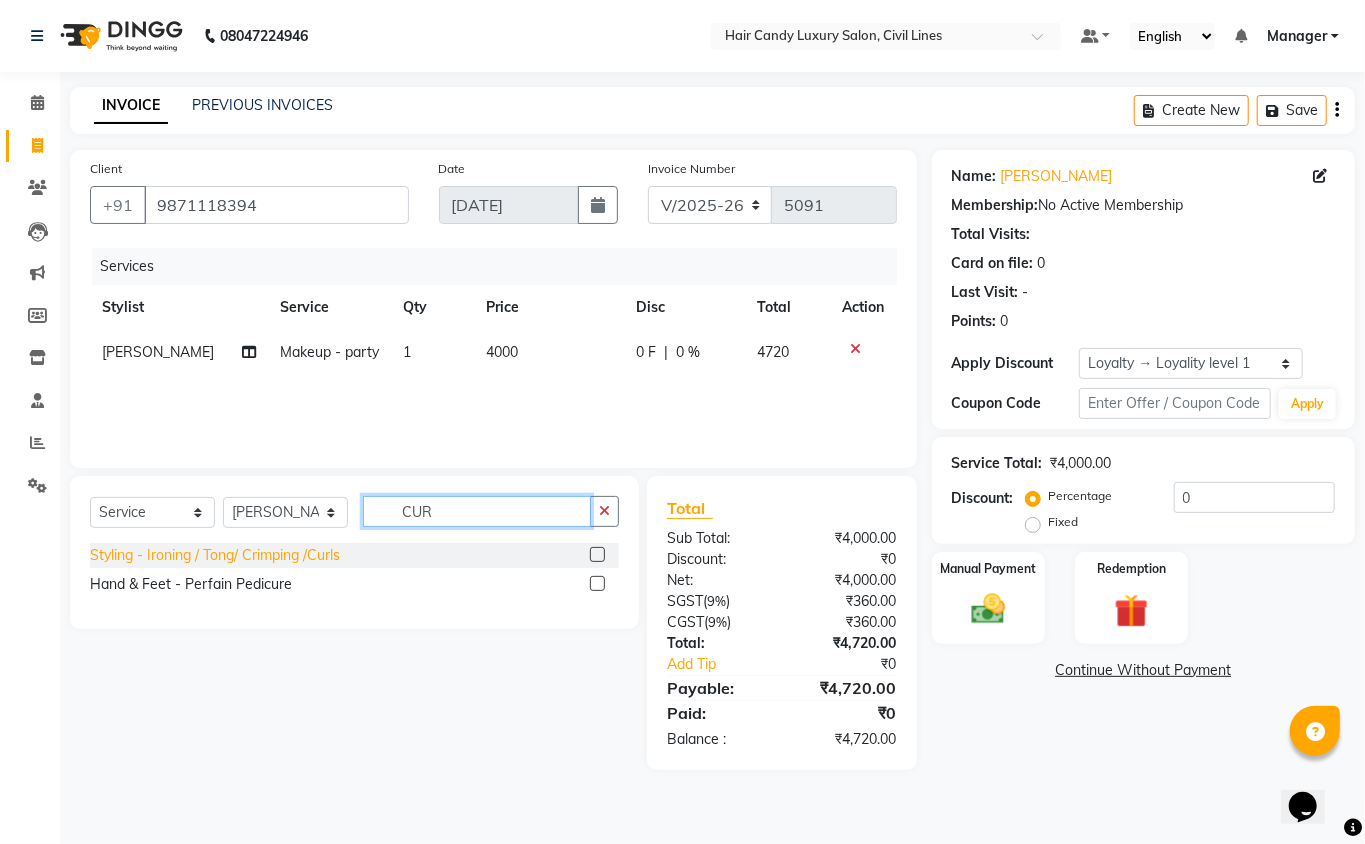type on "CUR" 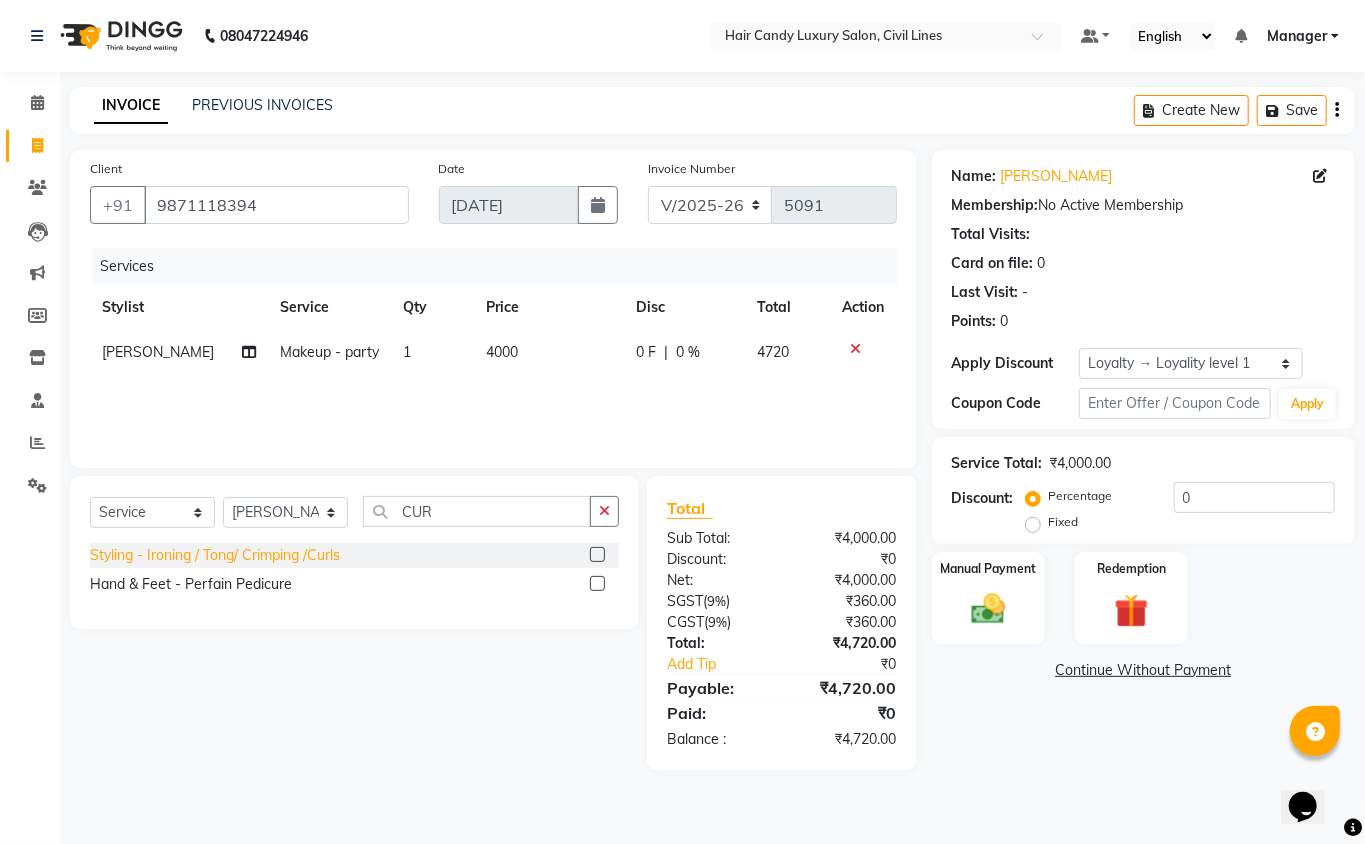 click on "Styling - Ironing / Tong/ Crimping /Curls" 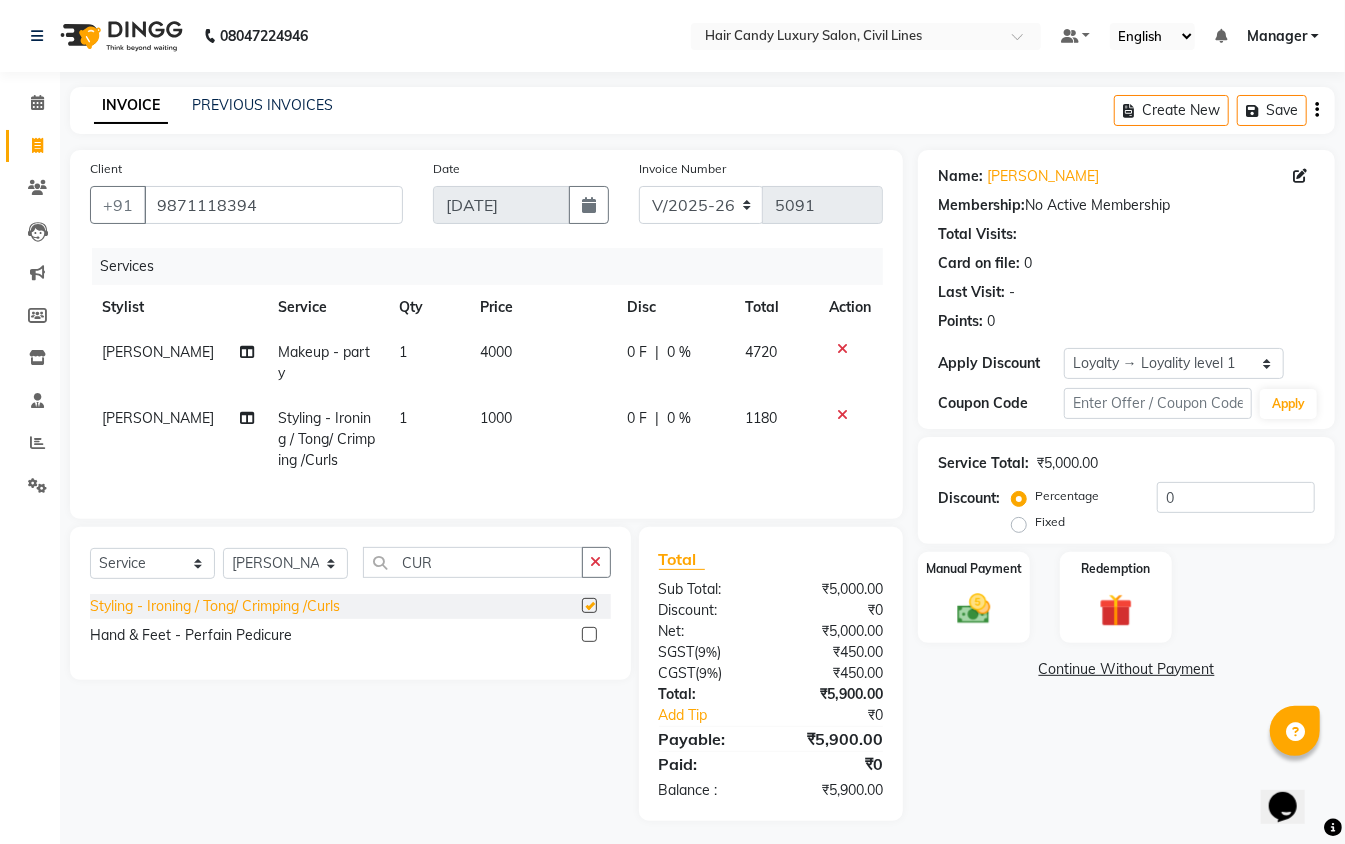 checkbox on "false" 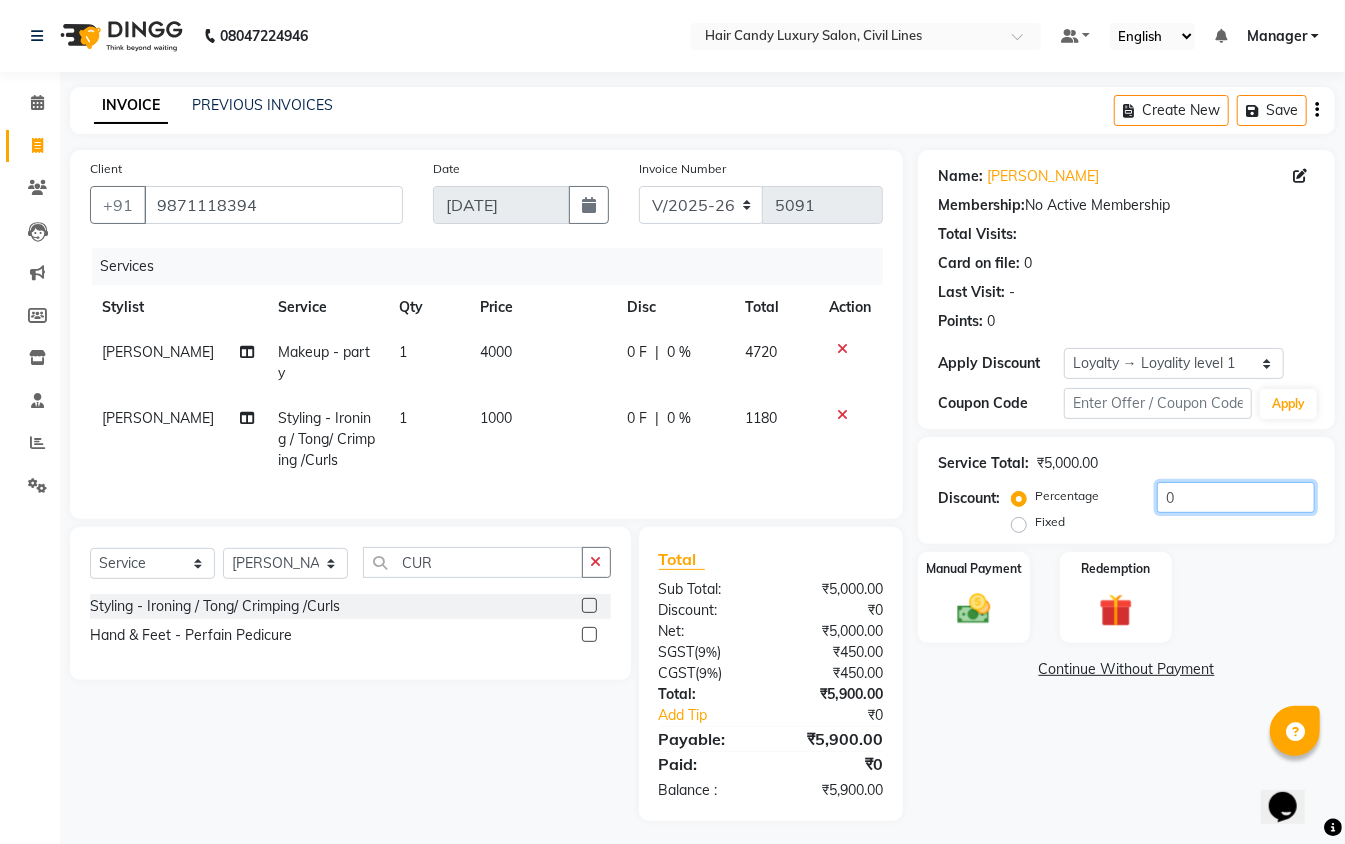 drag, startPoint x: 1206, startPoint y: 494, endPoint x: 1141, endPoint y: 494, distance: 65 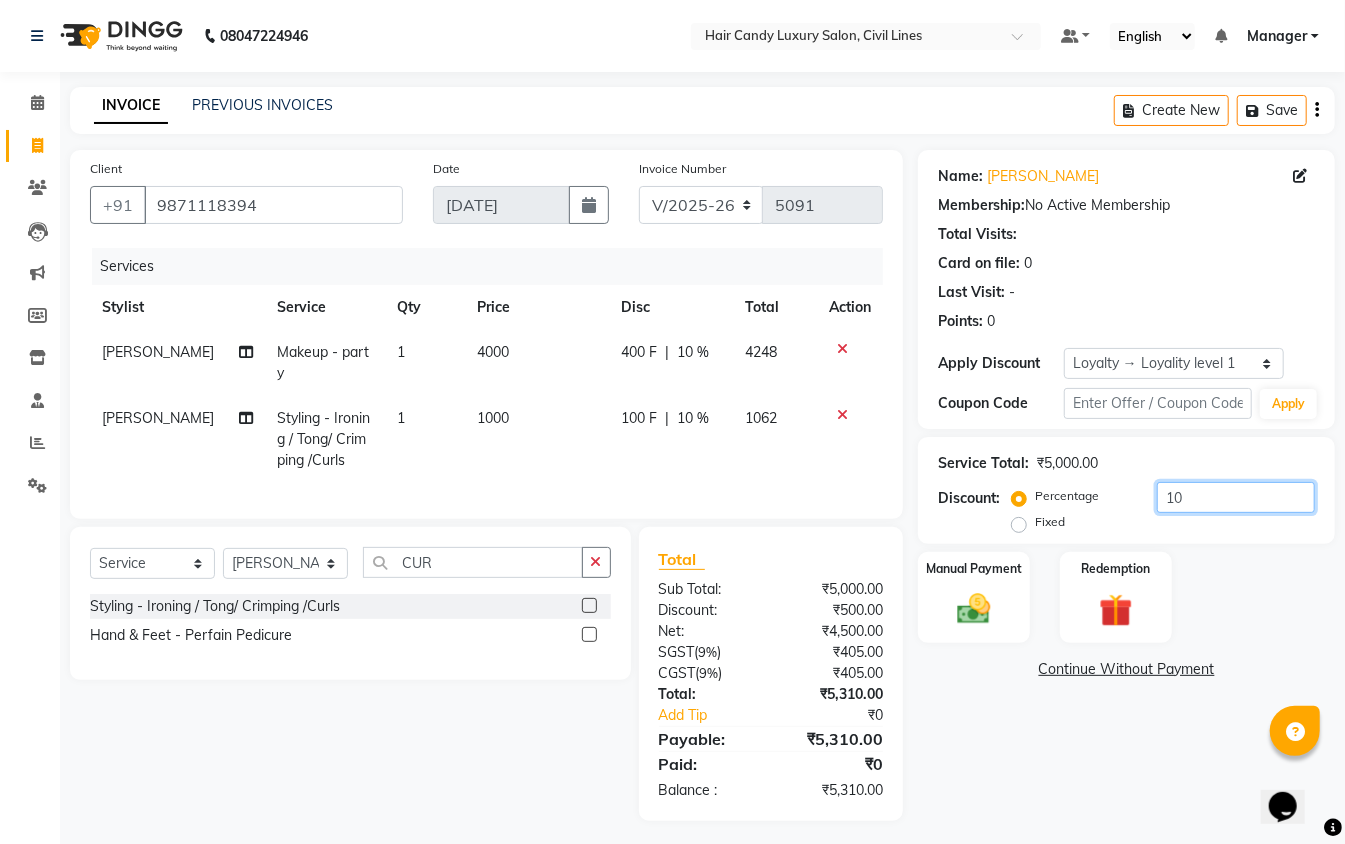 drag, startPoint x: 1209, startPoint y: 493, endPoint x: 1149, endPoint y: 493, distance: 60 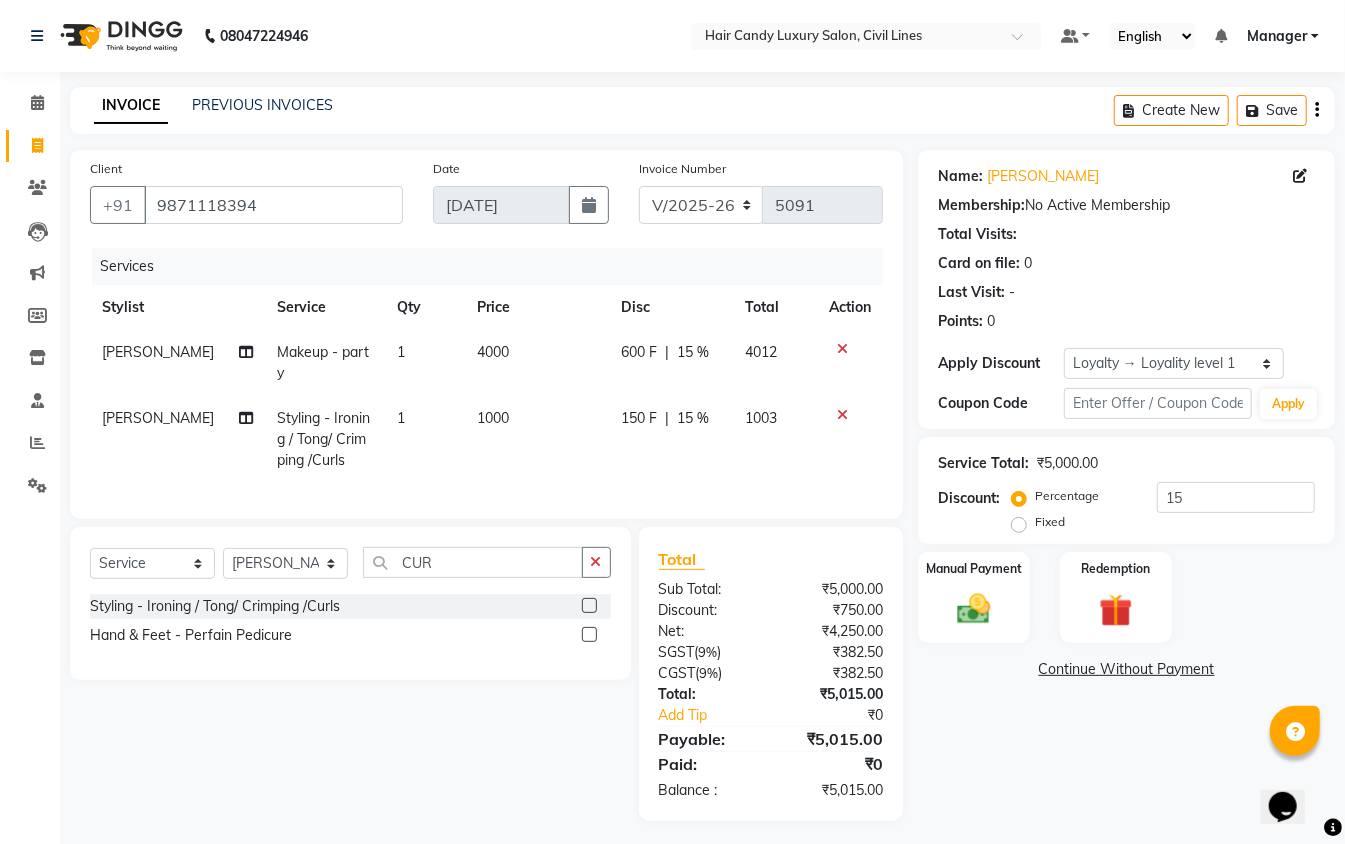click on "Name: Somya  Membership:  No Active Membership  Total Visits:   Card on file:  0 Last Visit:   - Points:   0  Apply Discount Select  Loyalty → Loyality level 1  Coupon Code Apply Service Total:  ₹5,000.00  Discount:  Percentage   Fixed  15 Manual Payment Redemption  Continue Without Payment" 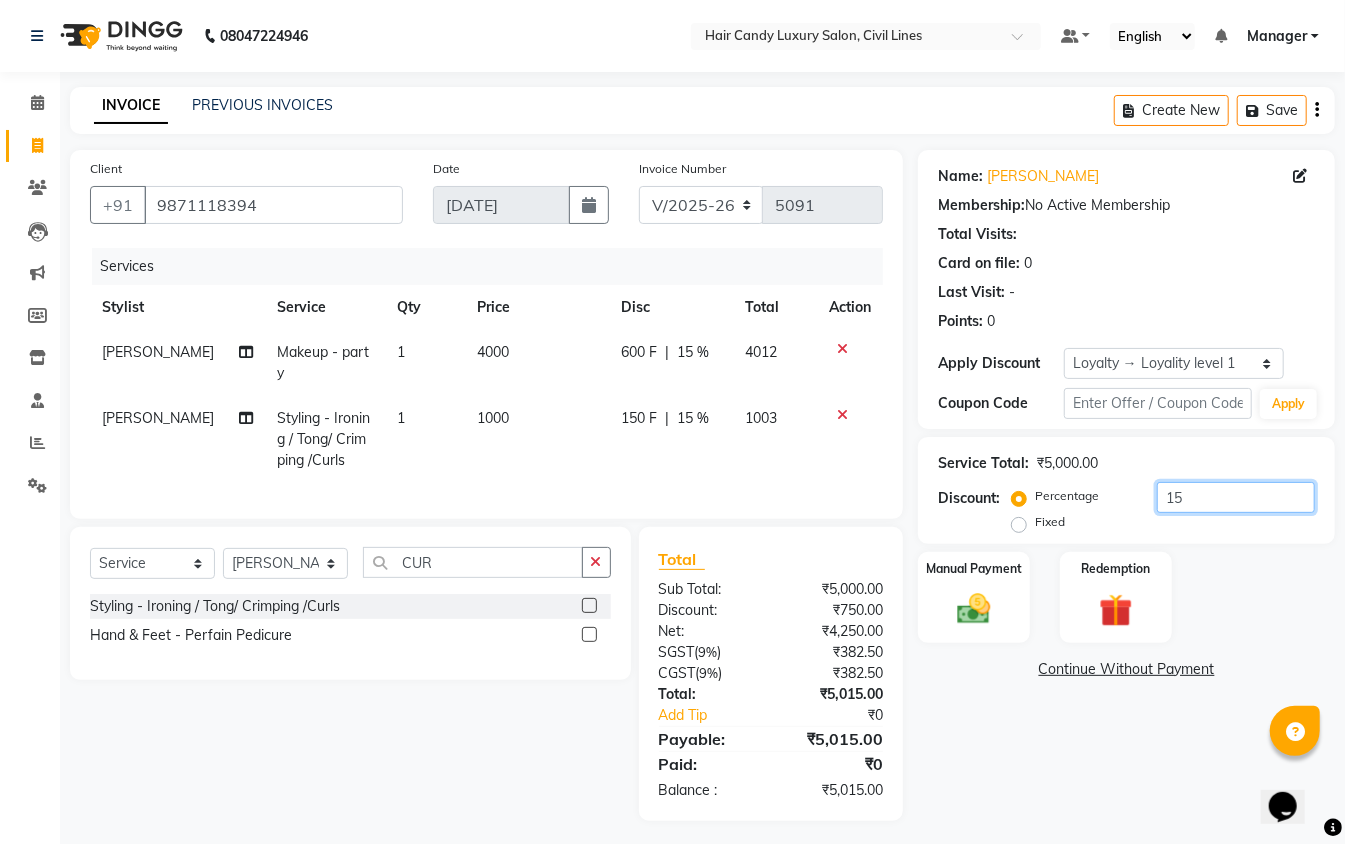 click on "15" 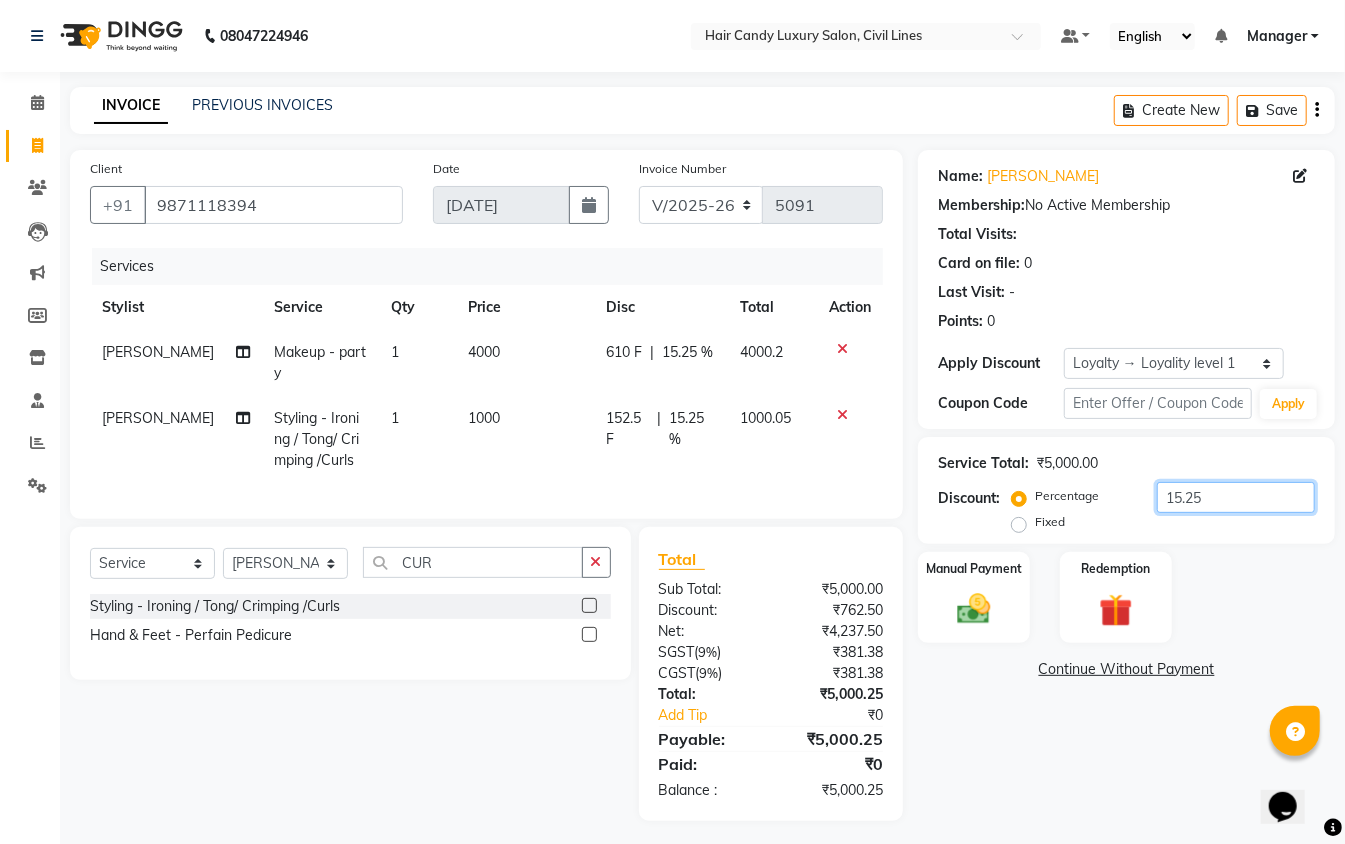 click on "15.25" 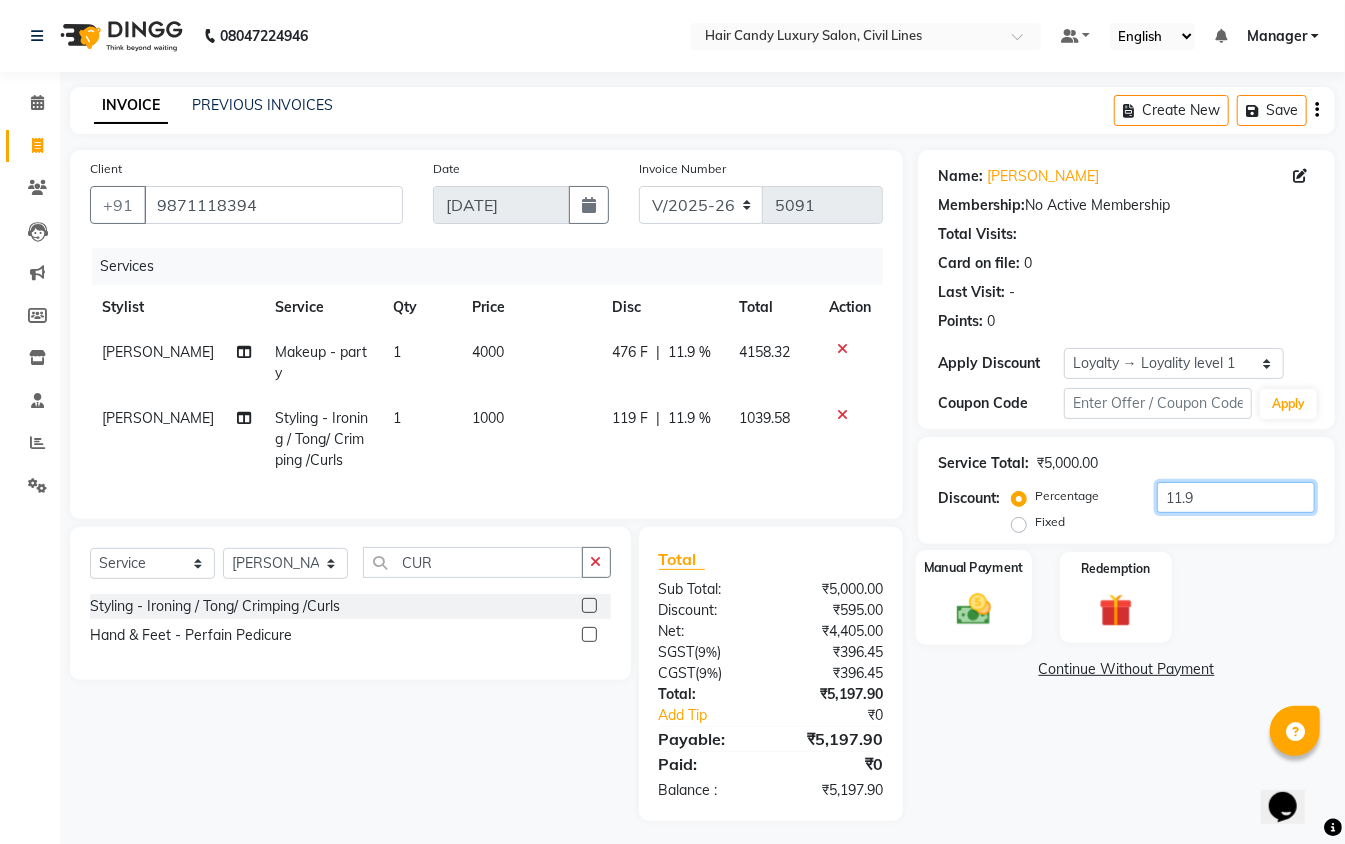 type on "11.9" 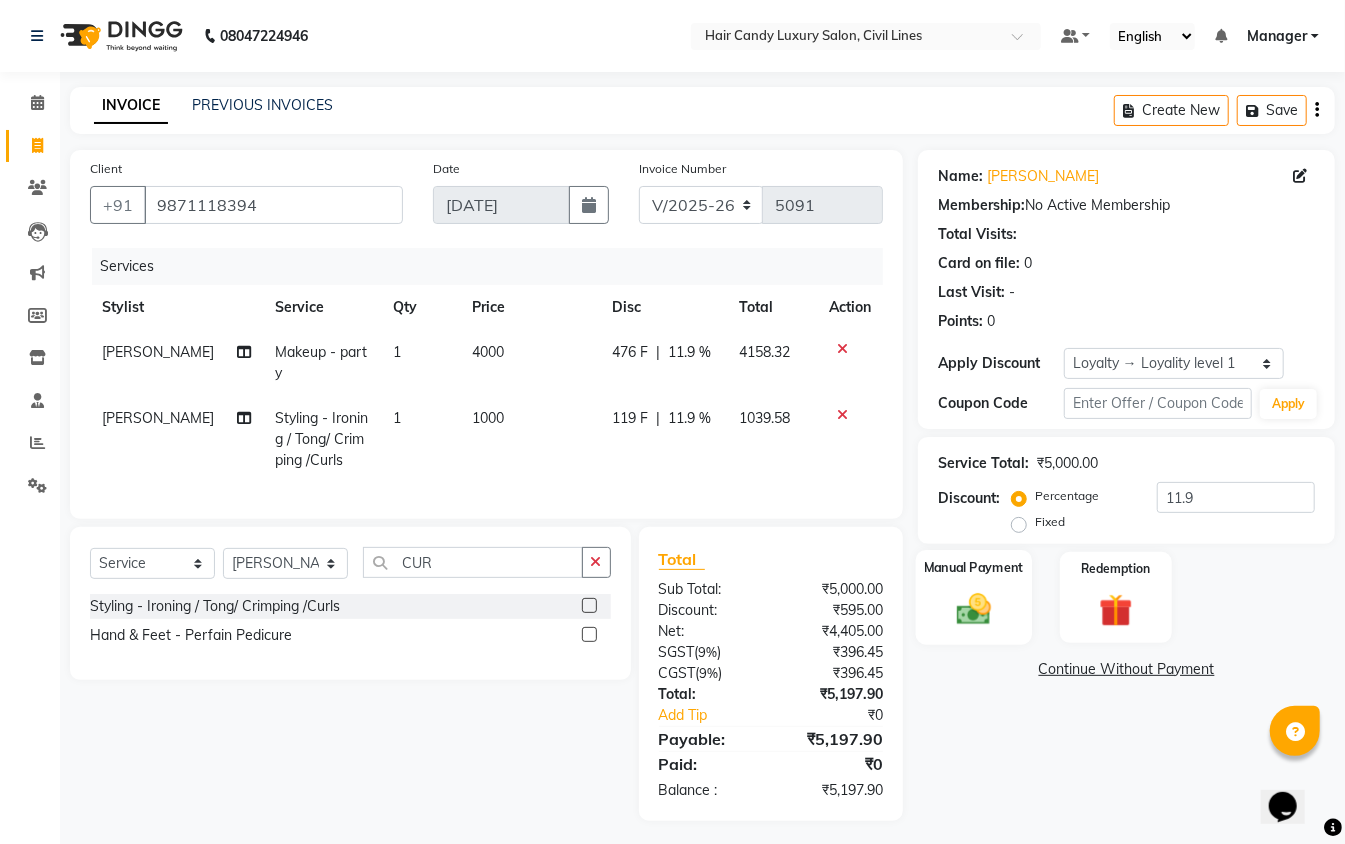 click on "Manual Payment" 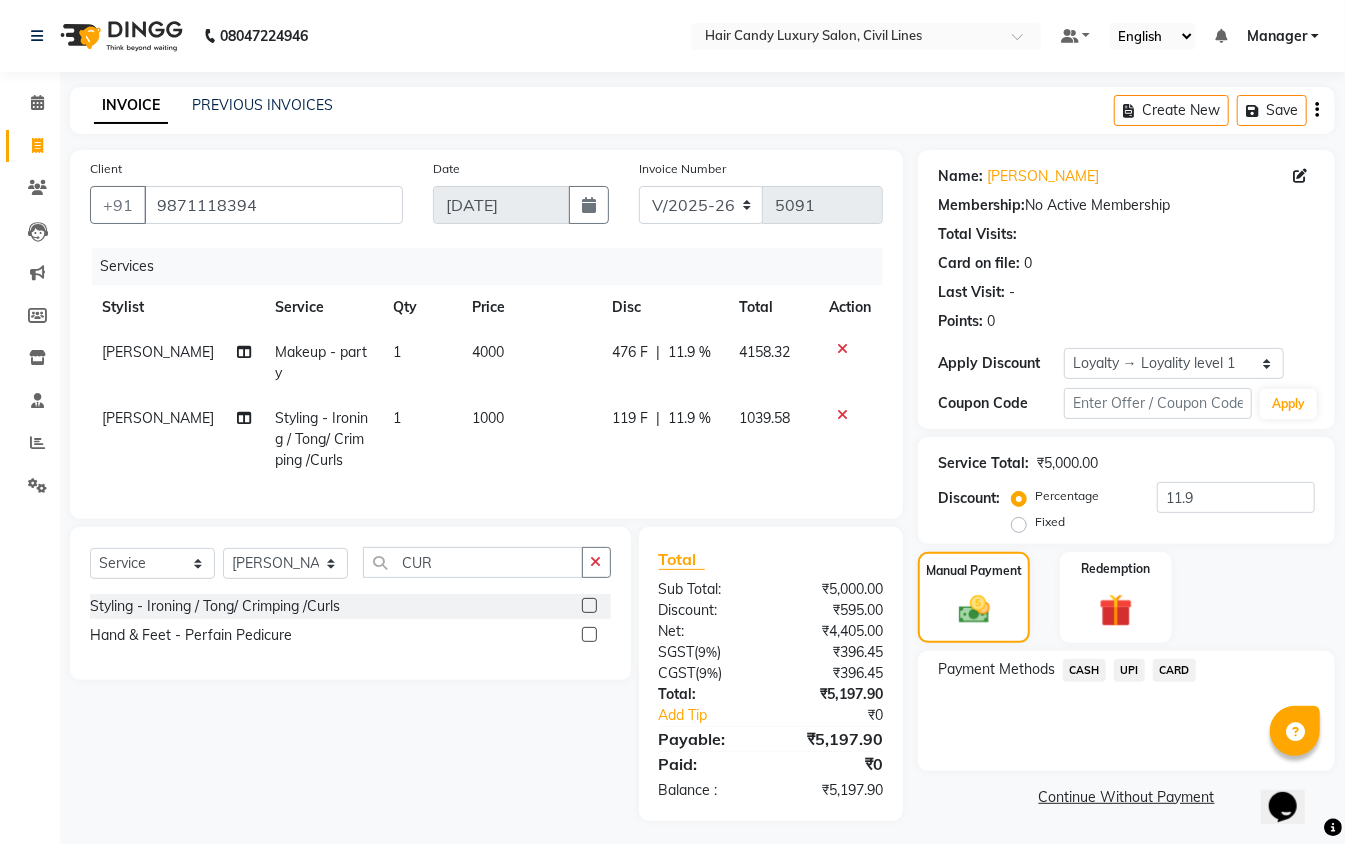 click on "CASH" 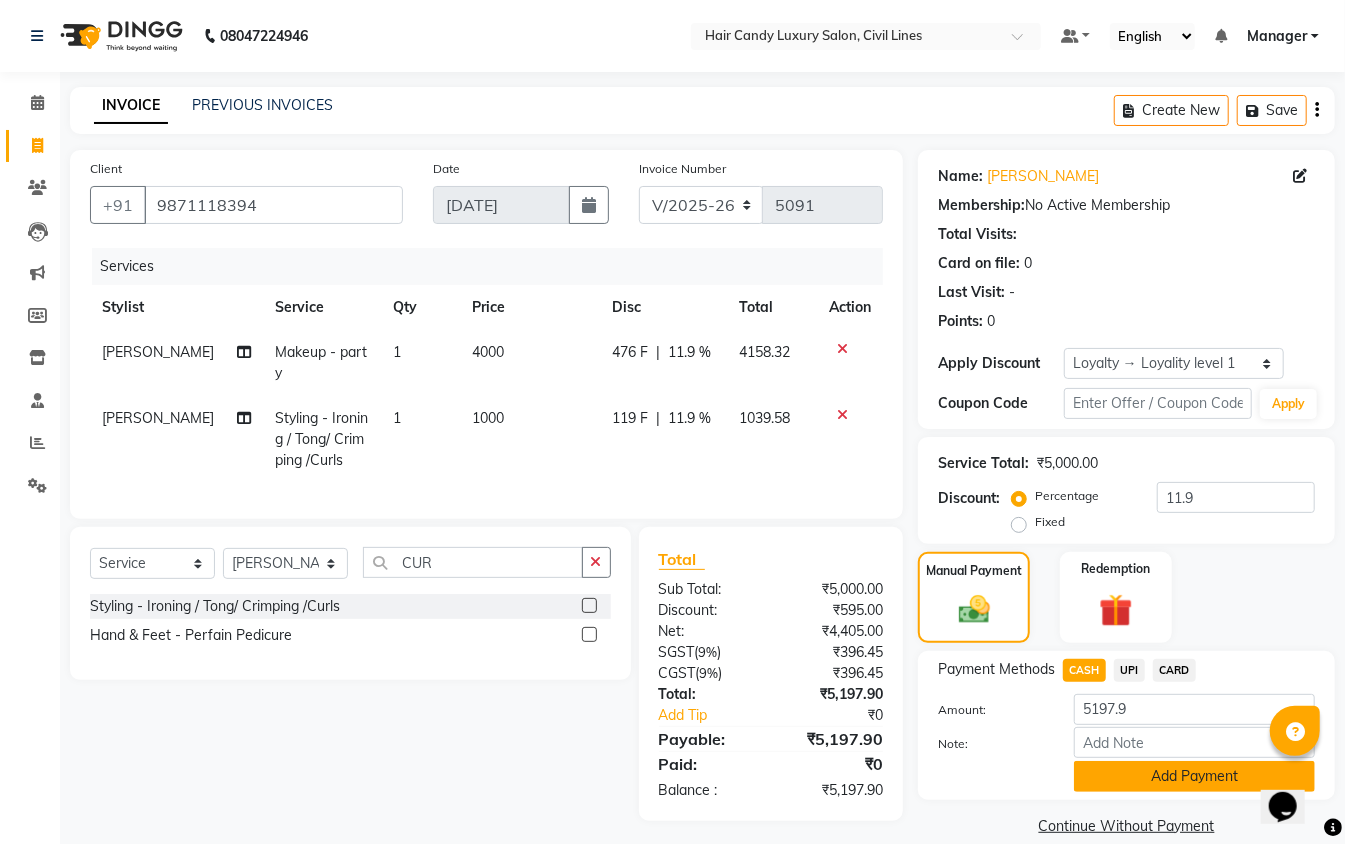 click on "Add Payment" 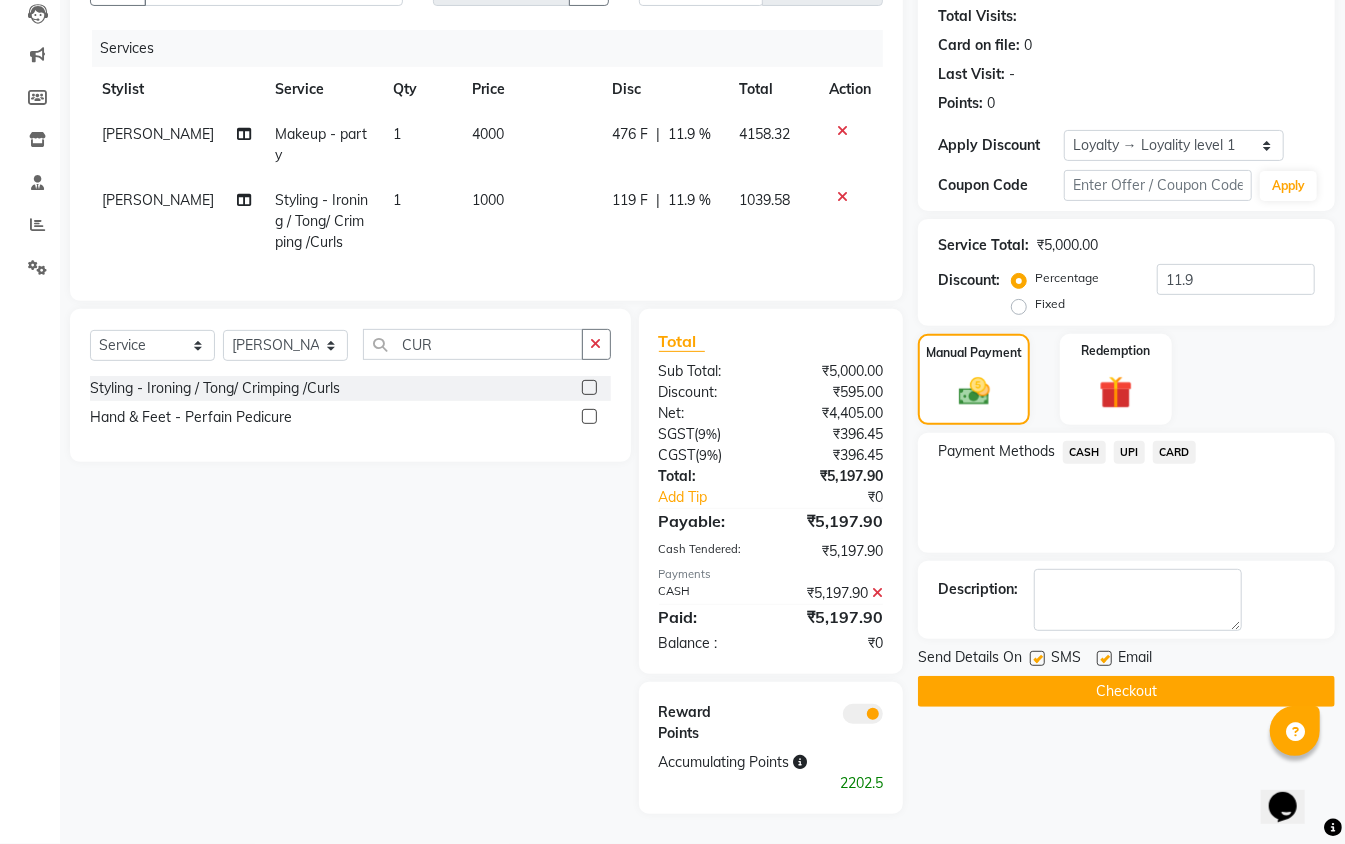 click 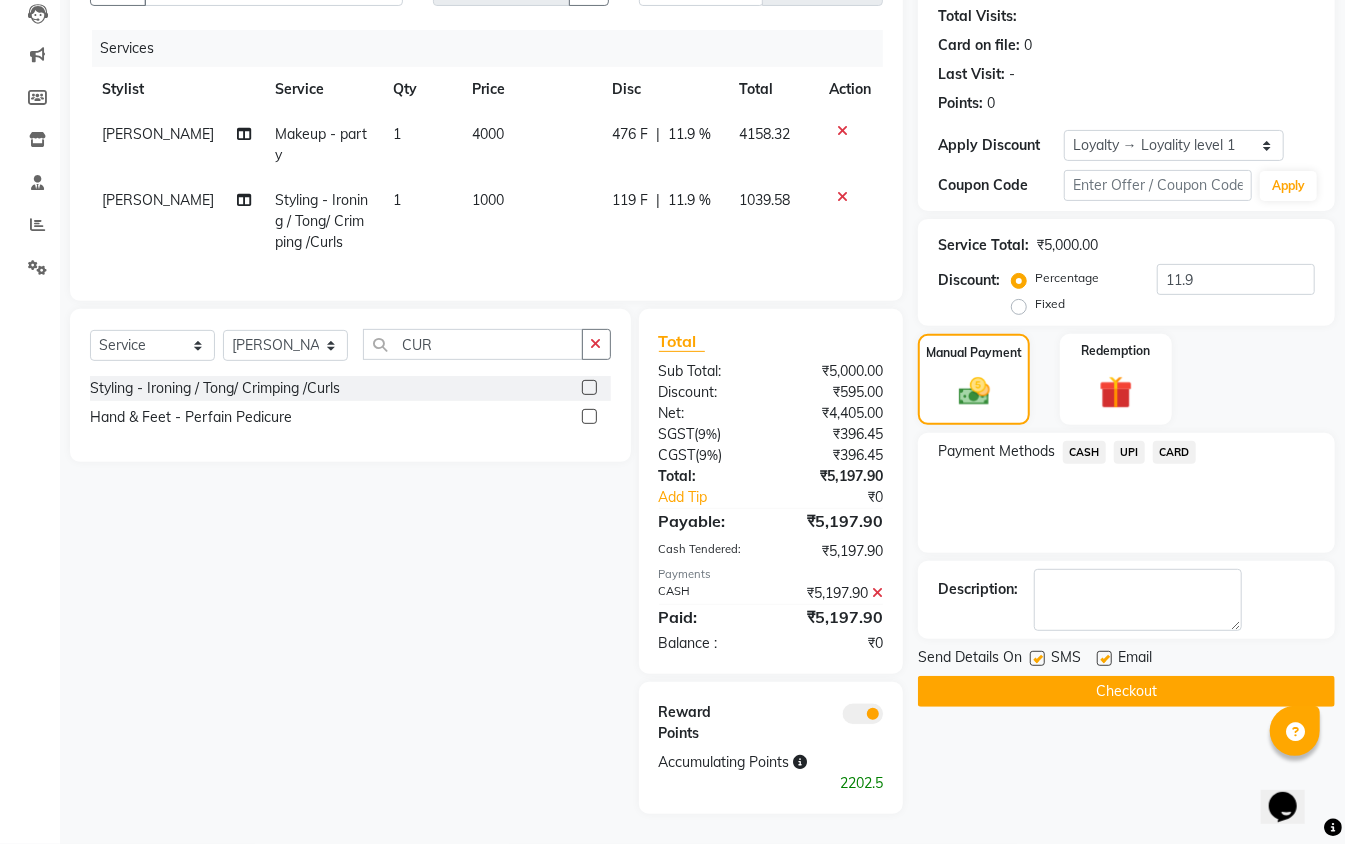 click 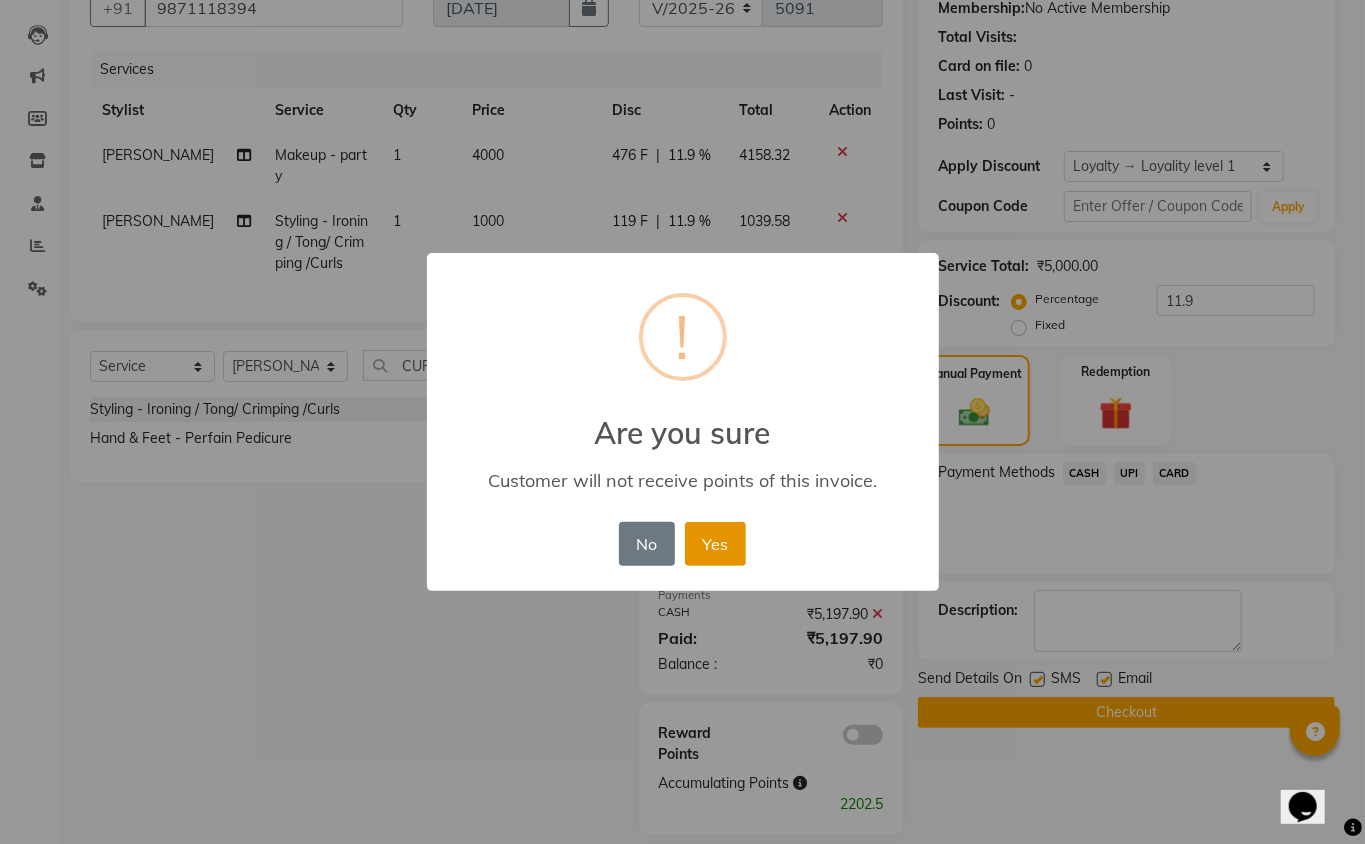 click on "Yes" at bounding box center [715, 544] 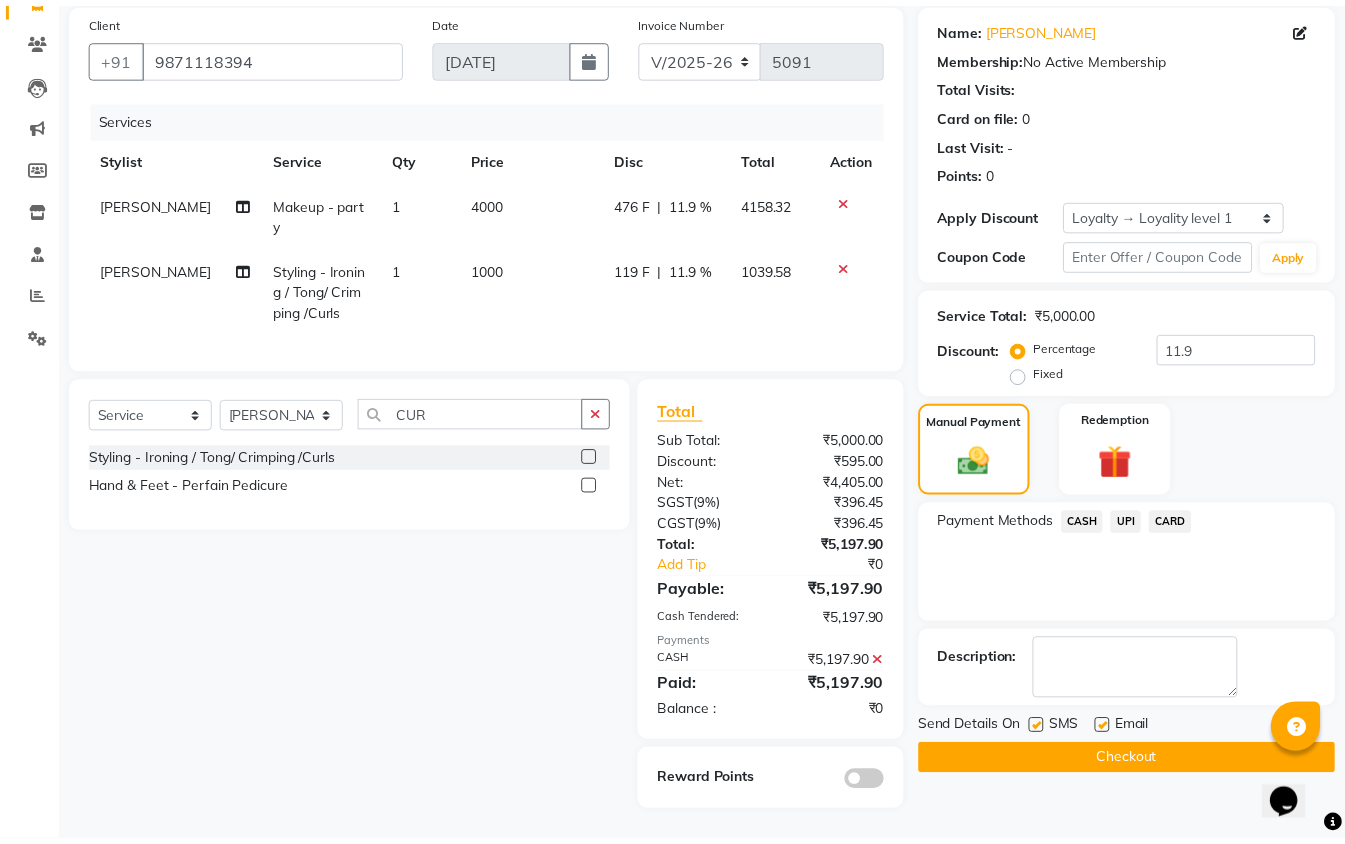 scroll, scrollTop: 146, scrollLeft: 0, axis: vertical 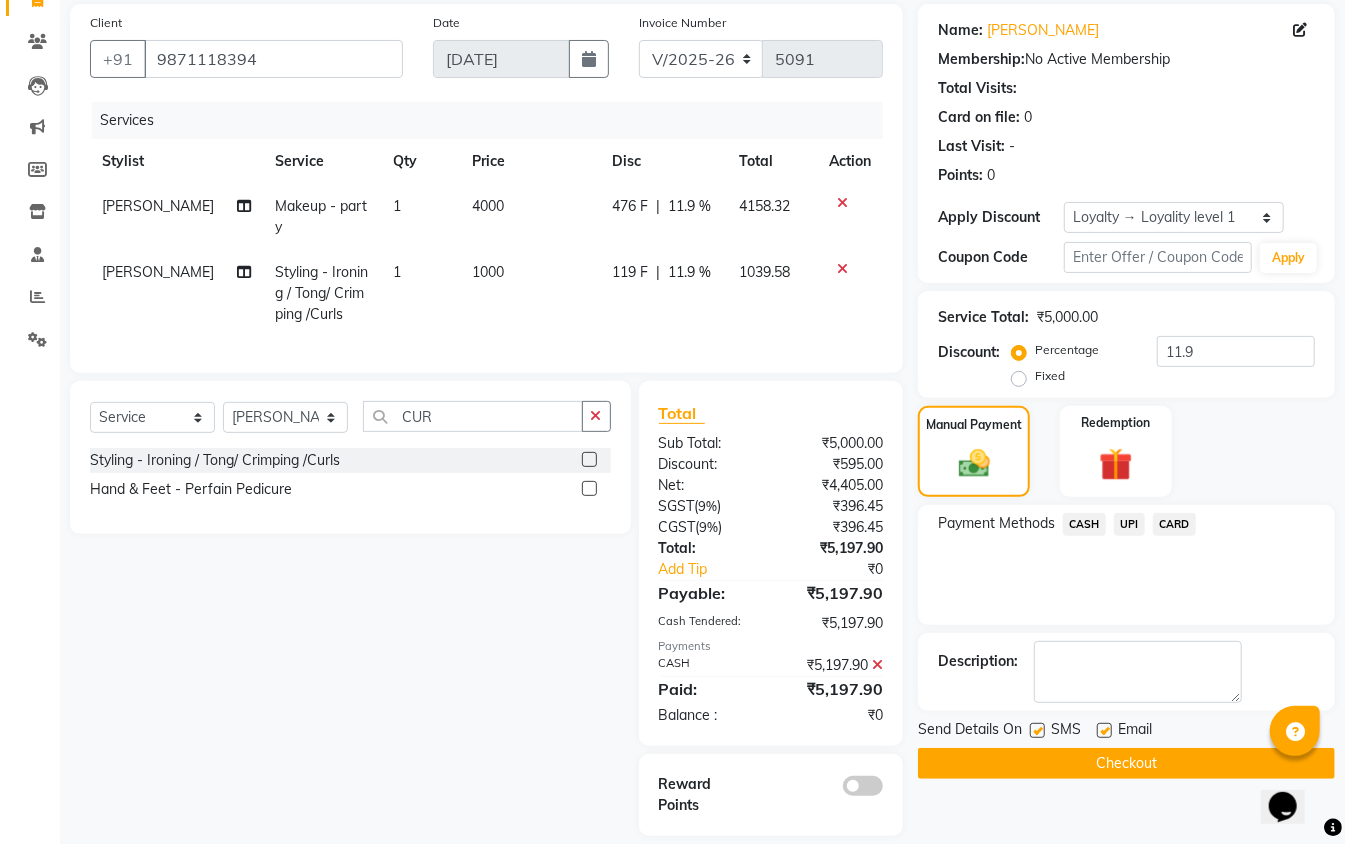 click 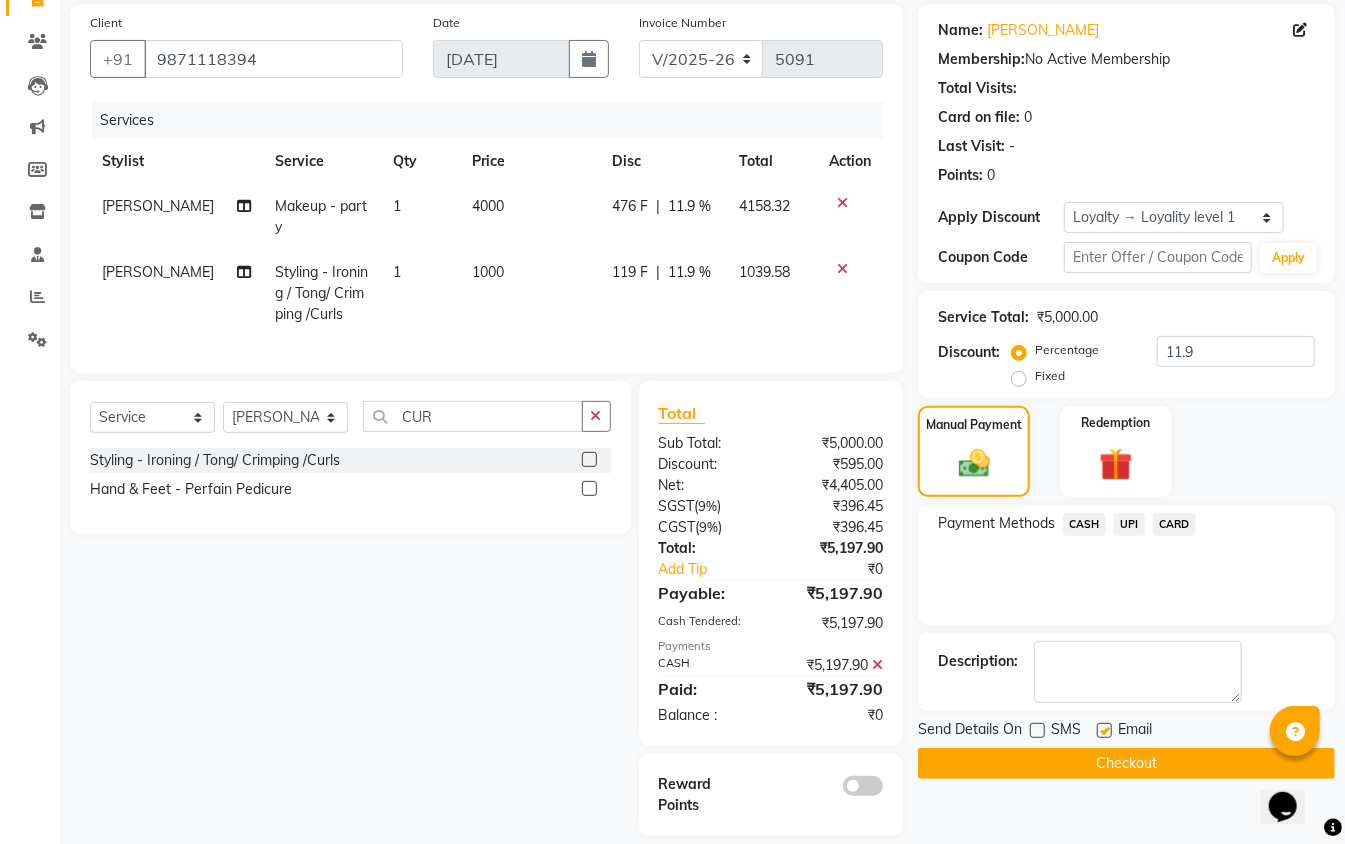click 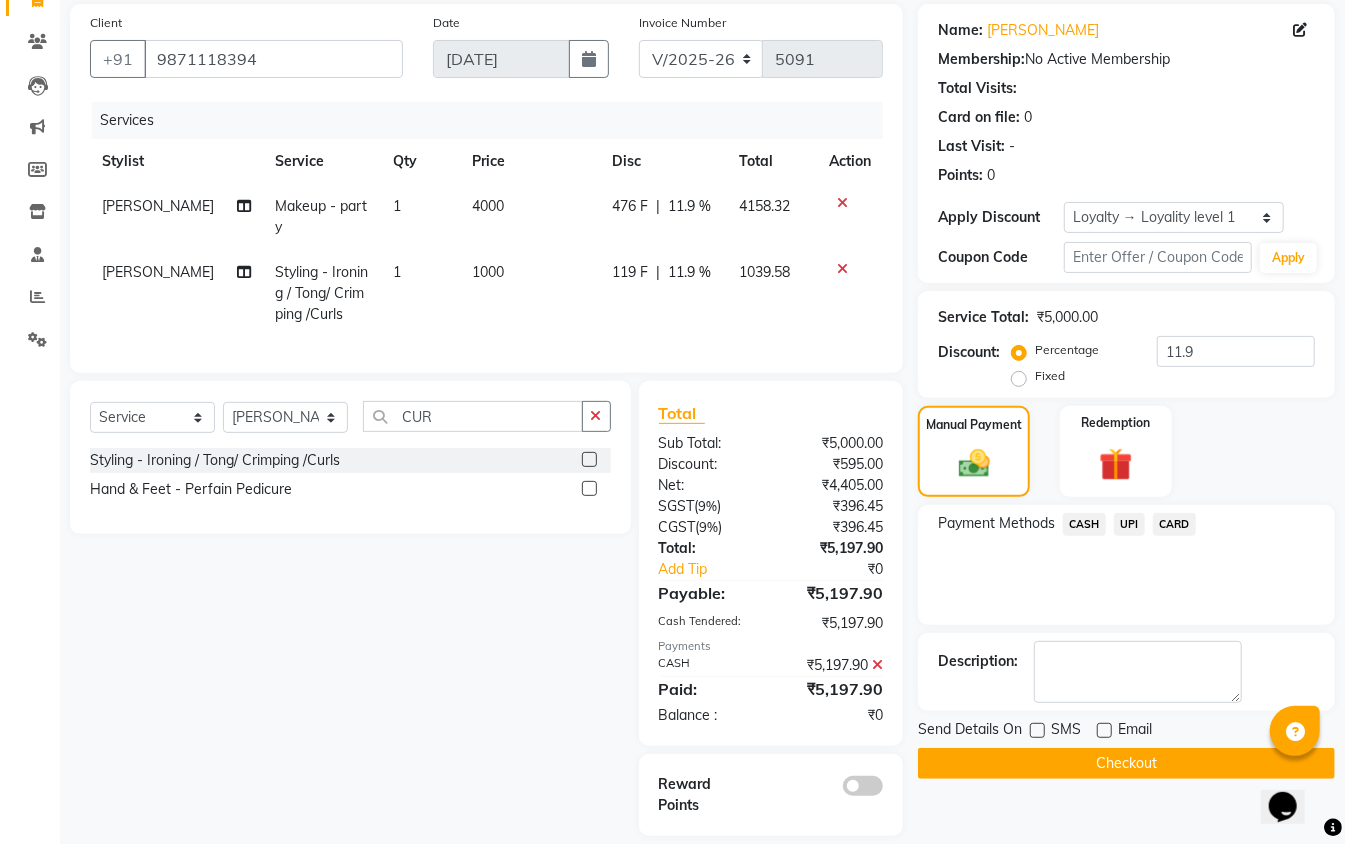 click 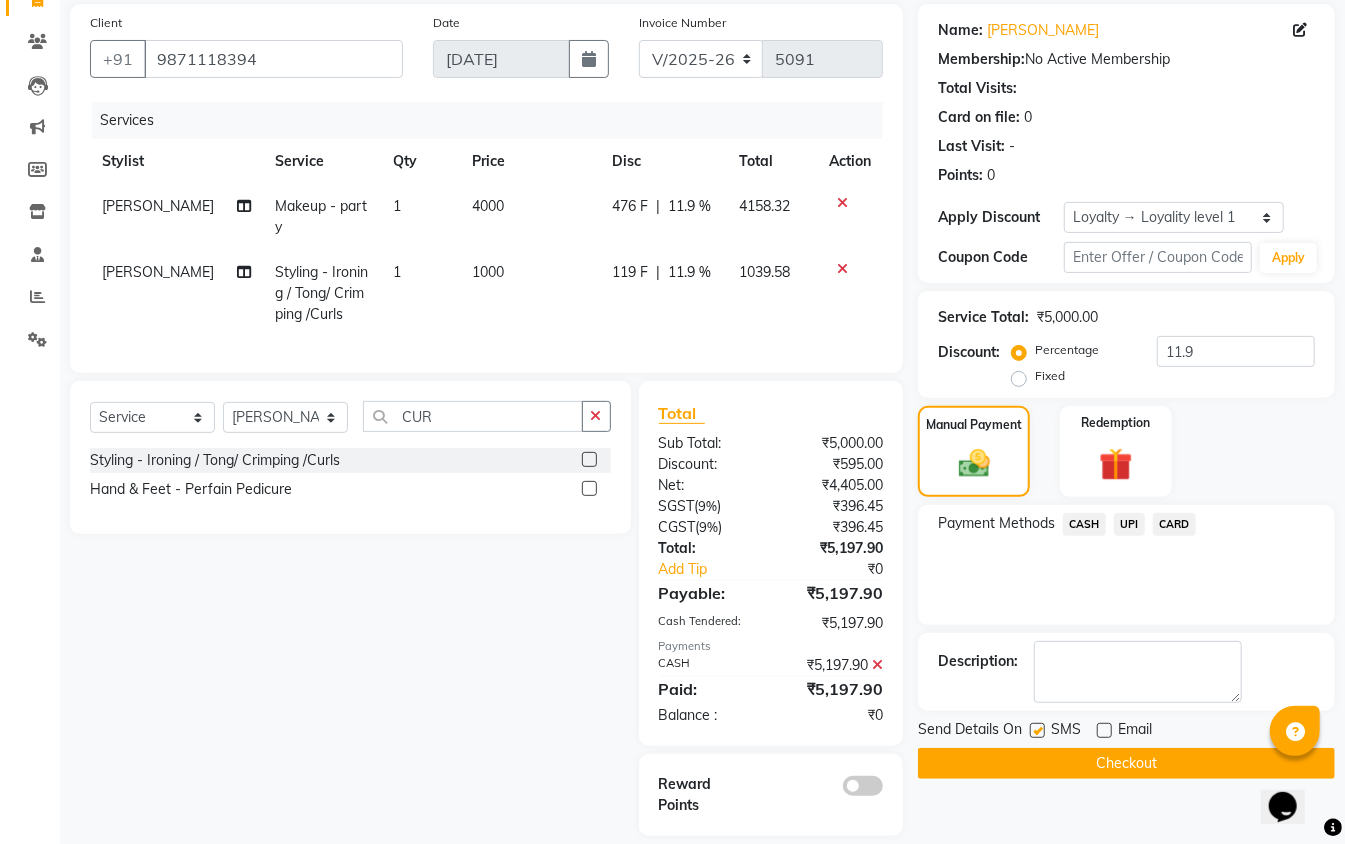 click on "Checkout" 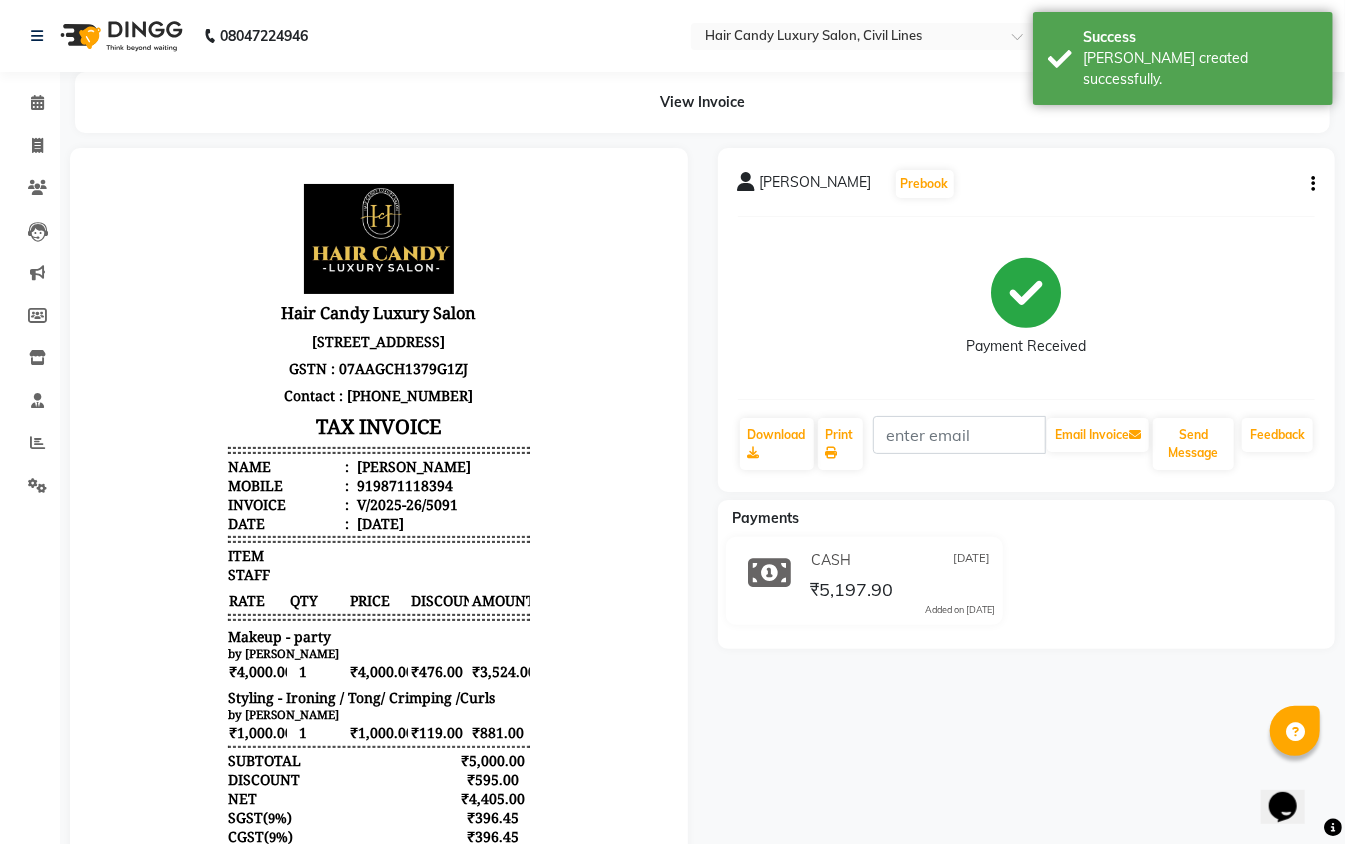 scroll, scrollTop: 0, scrollLeft: 0, axis: both 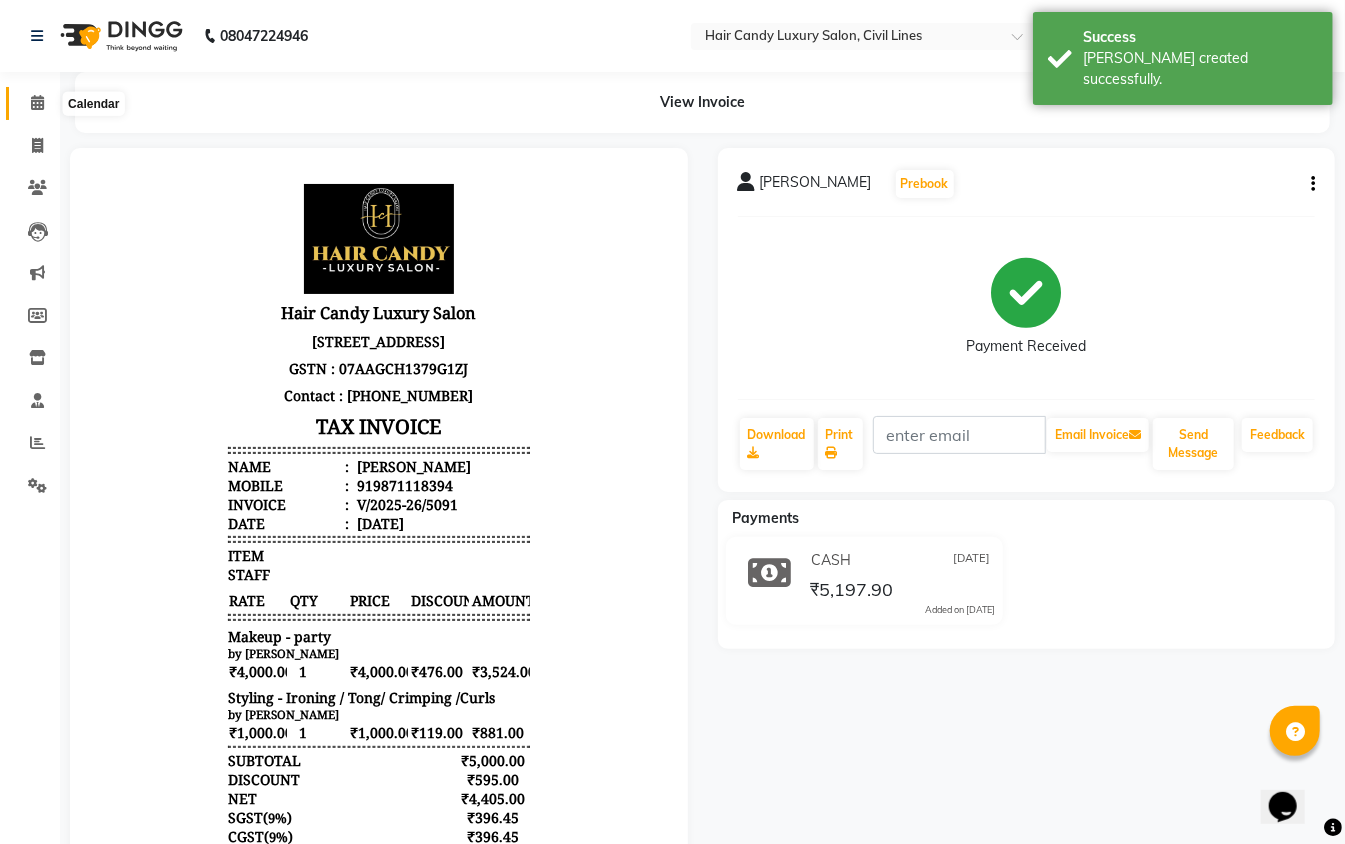 click 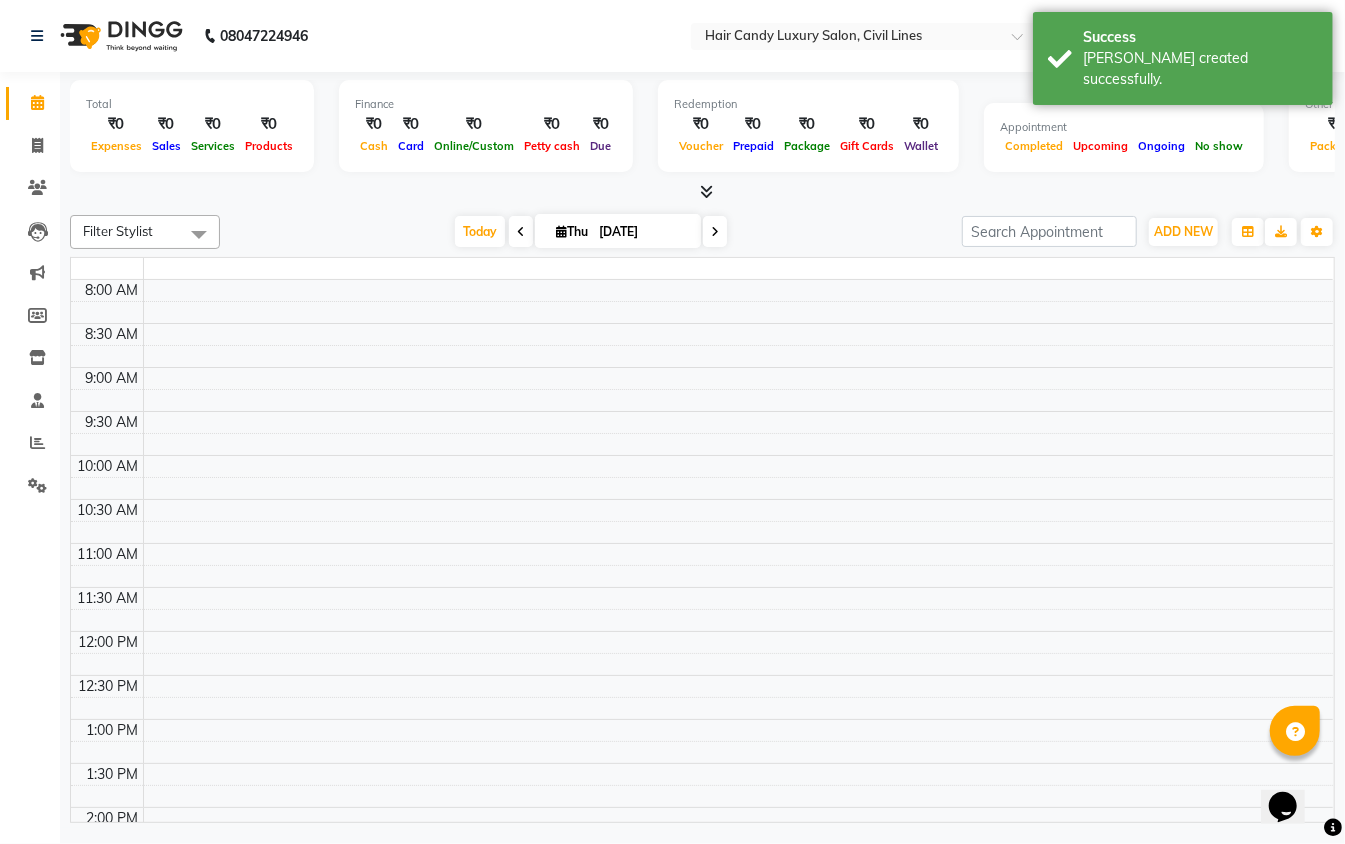 scroll, scrollTop: 0, scrollLeft: 0, axis: both 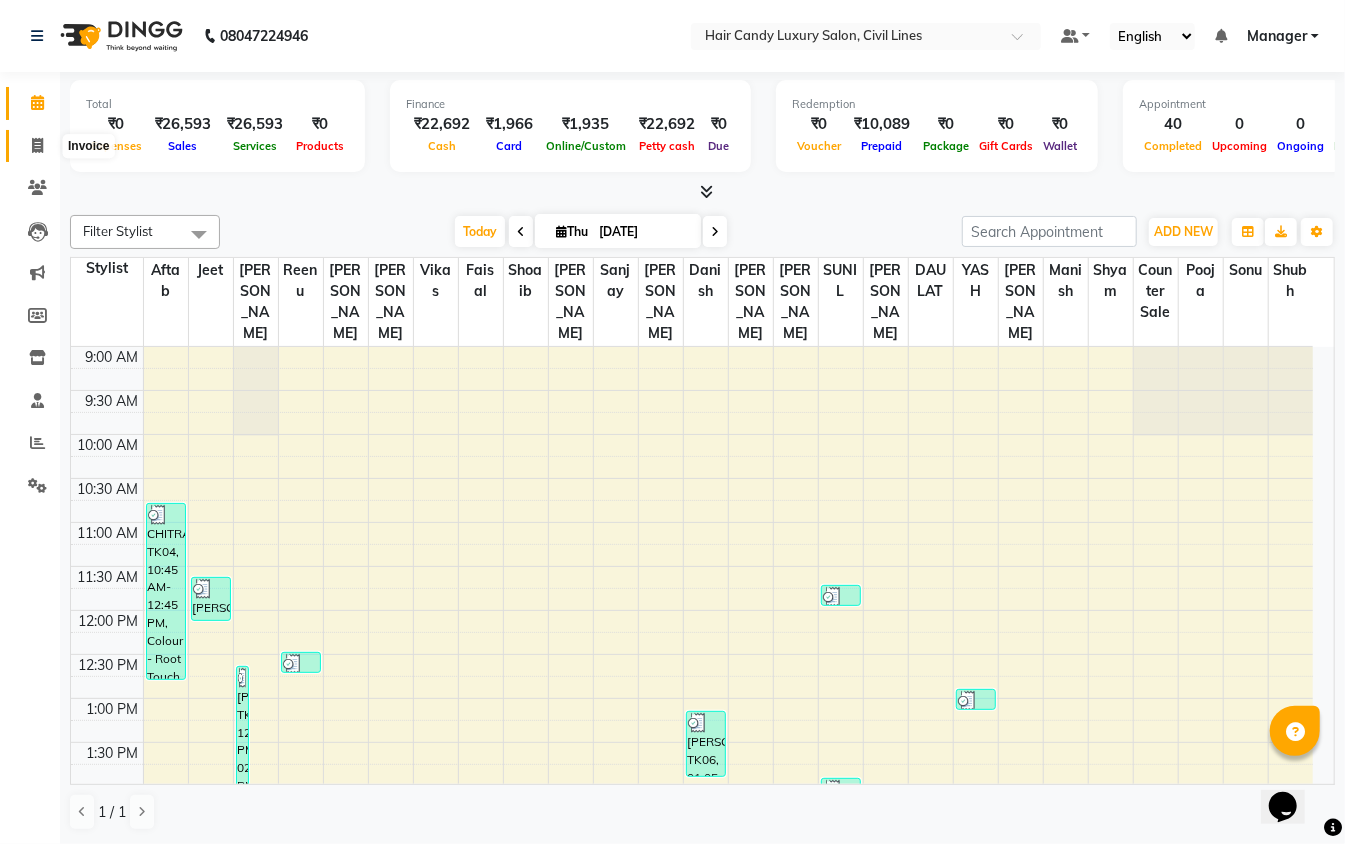 click 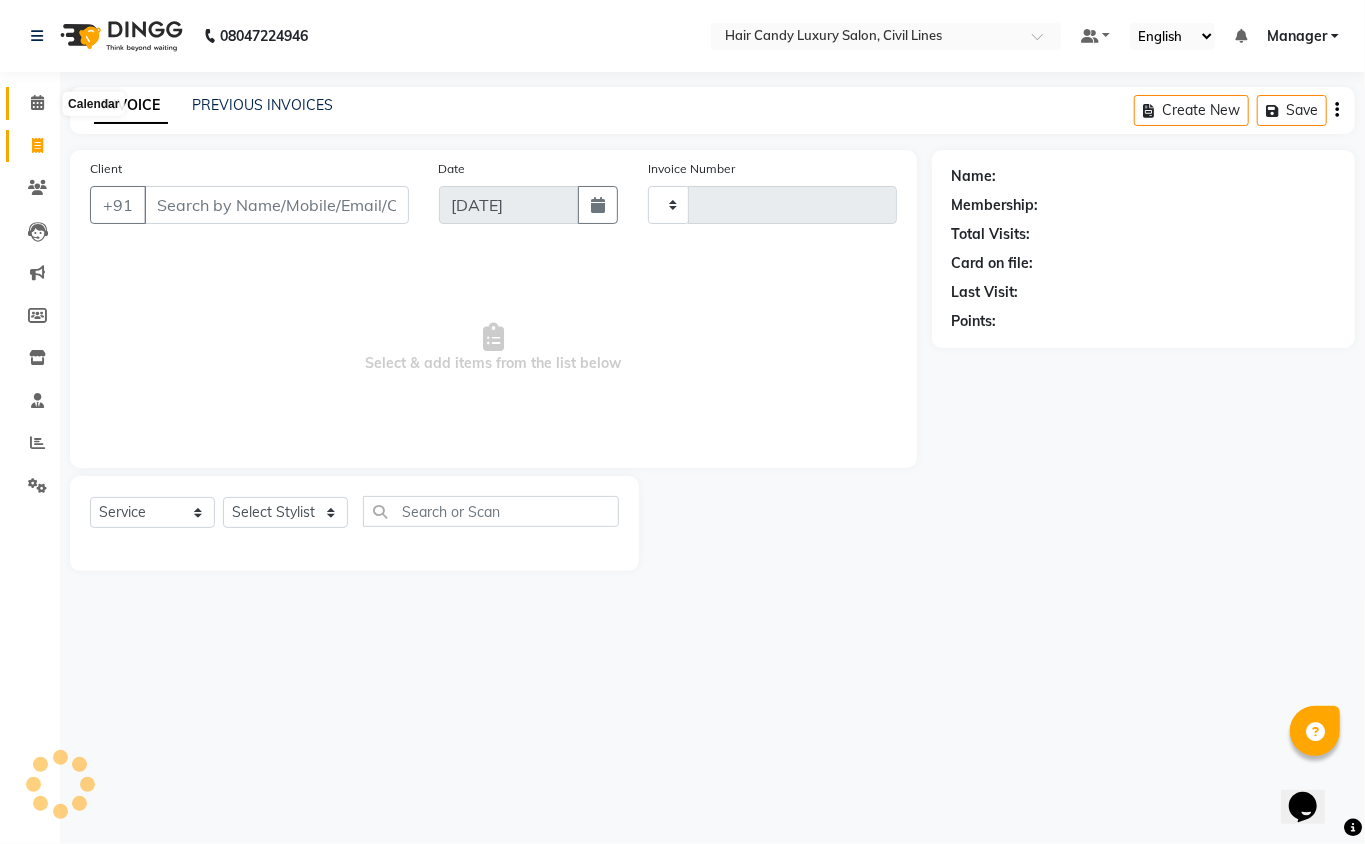 click 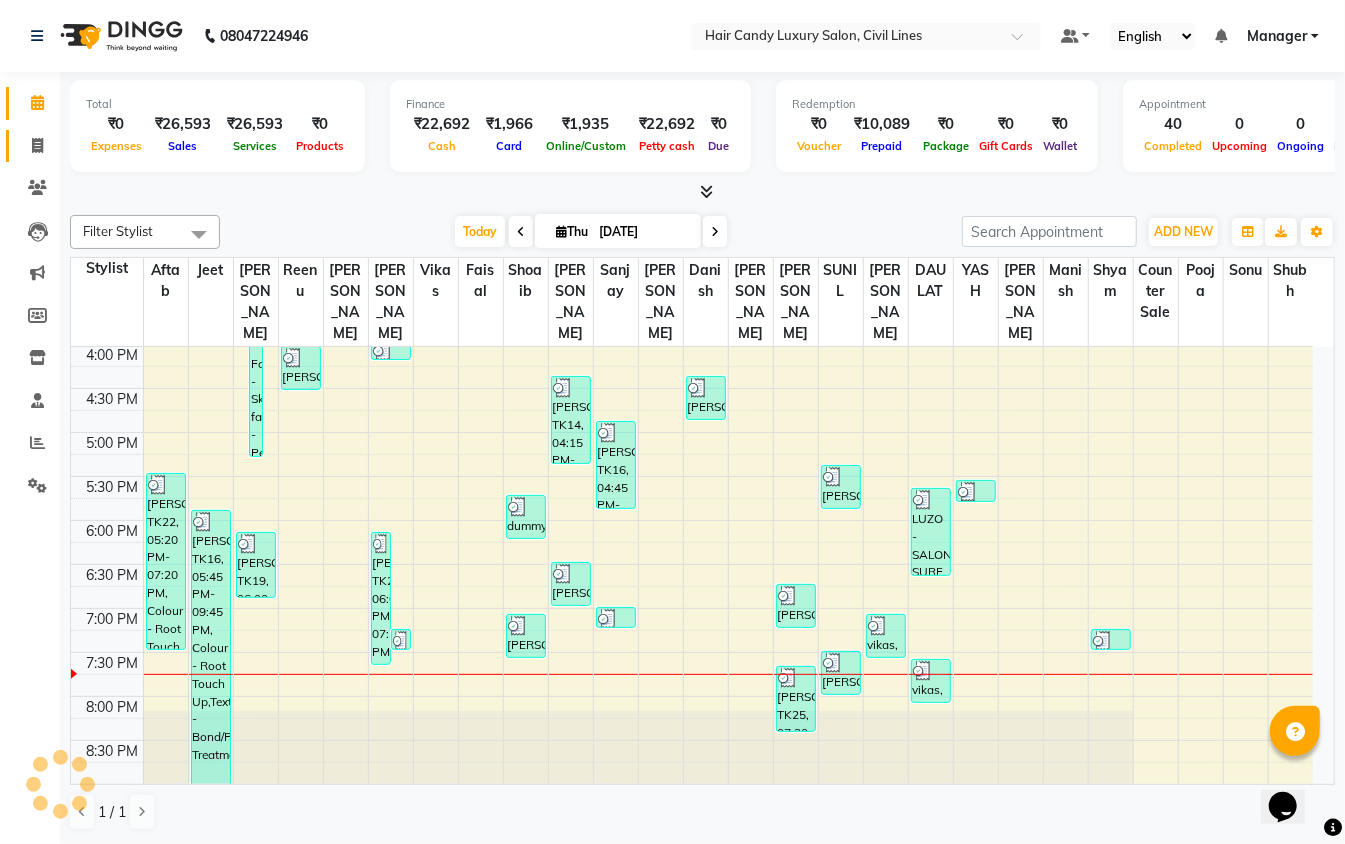 scroll, scrollTop: 0, scrollLeft: 0, axis: both 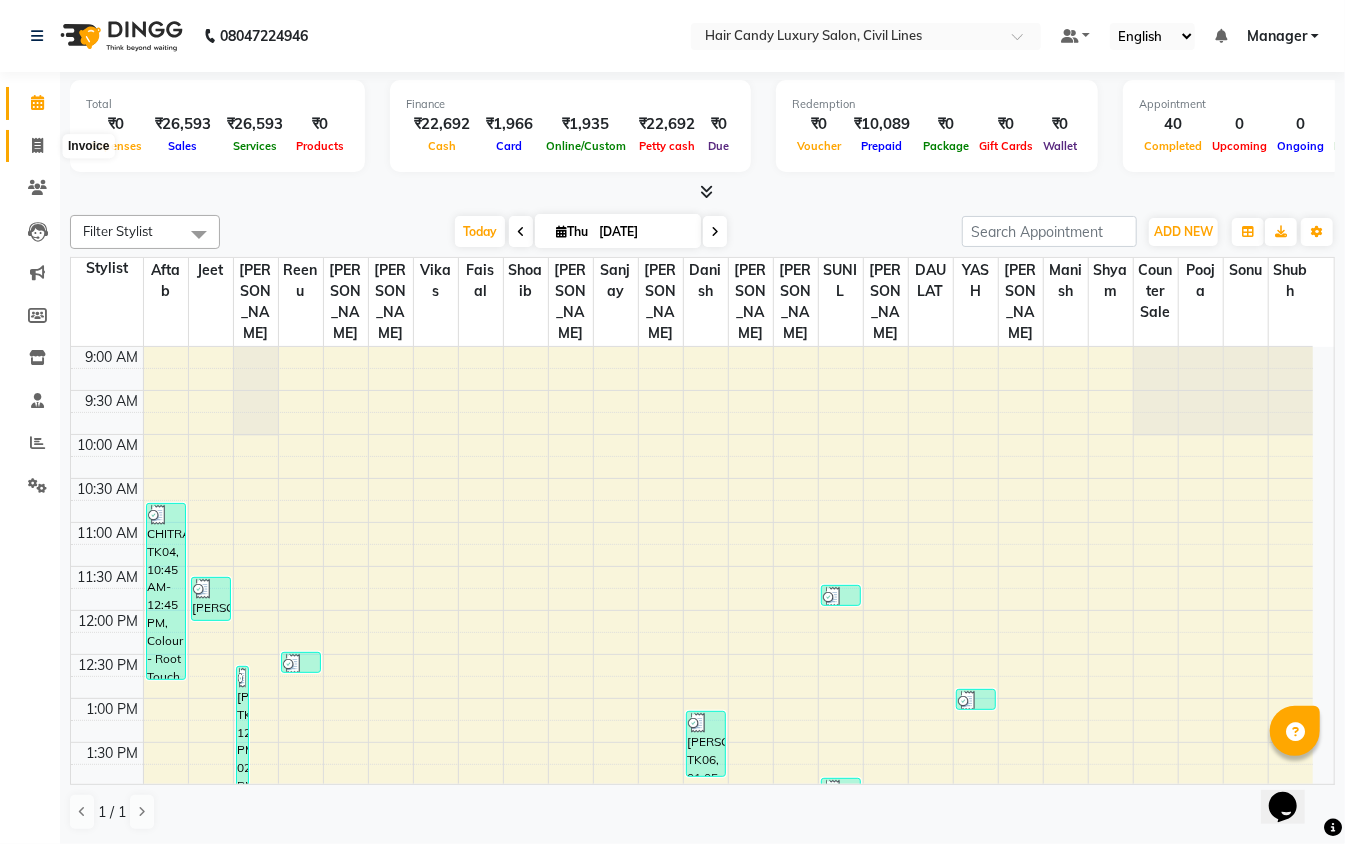 click 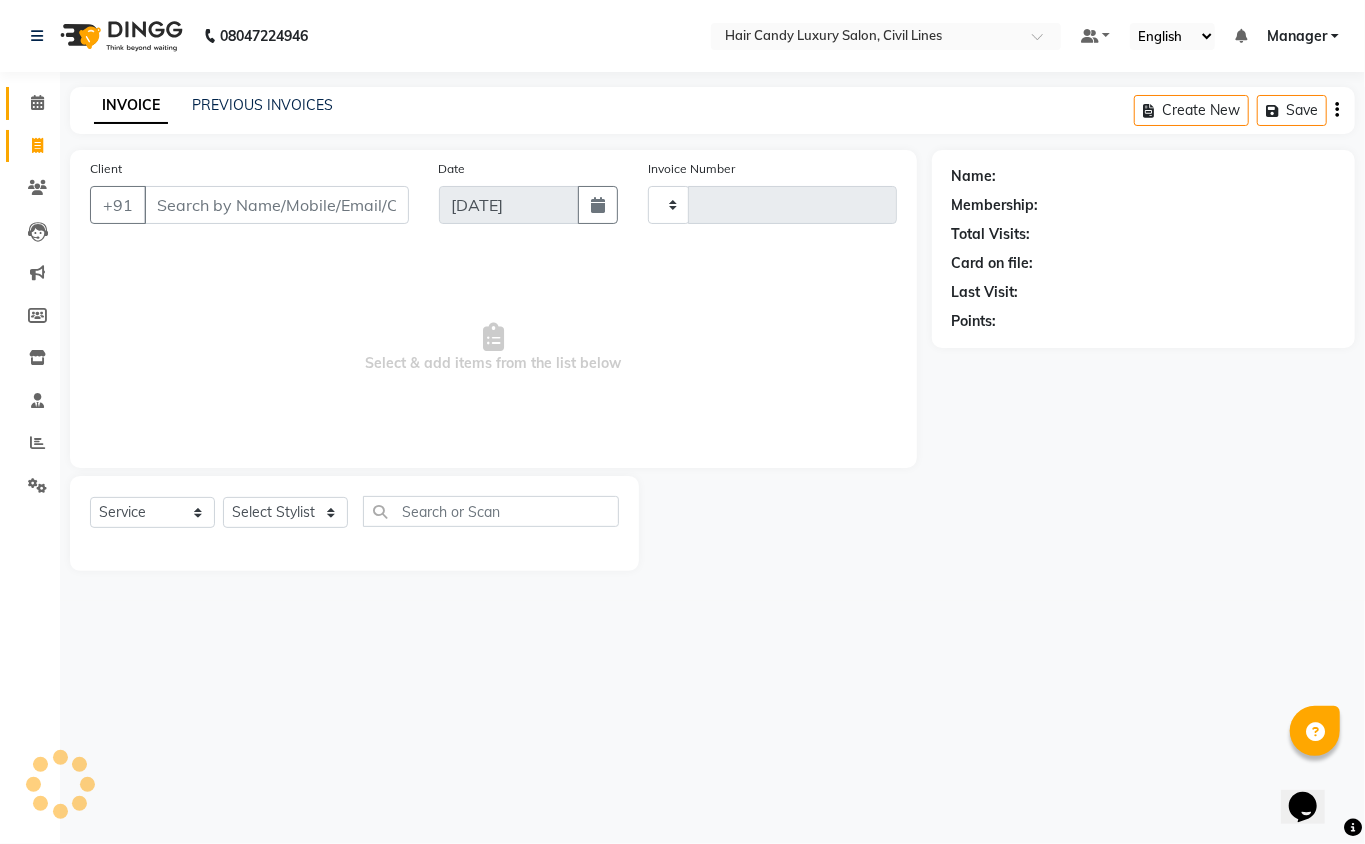 type on "5092" 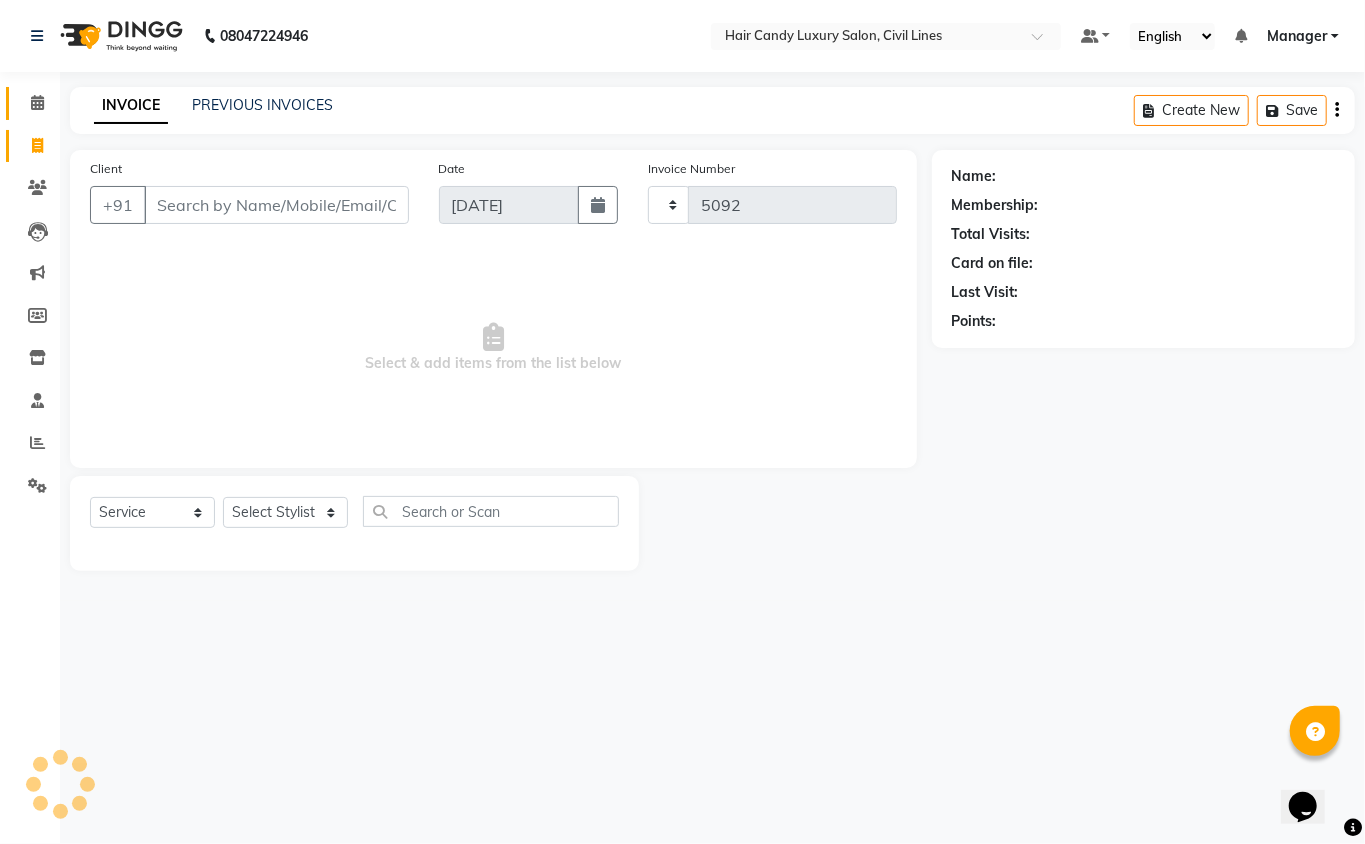select on "6308" 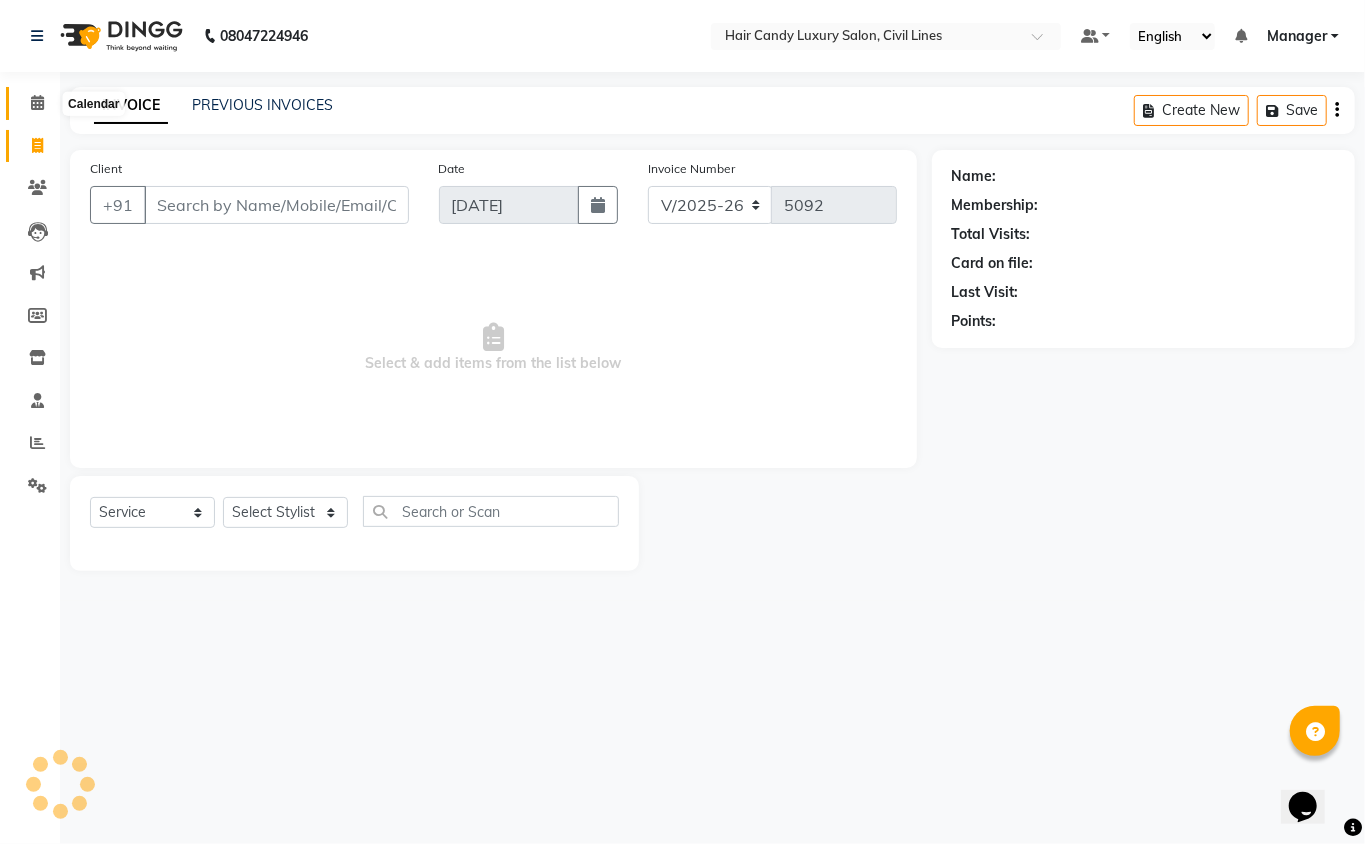 click 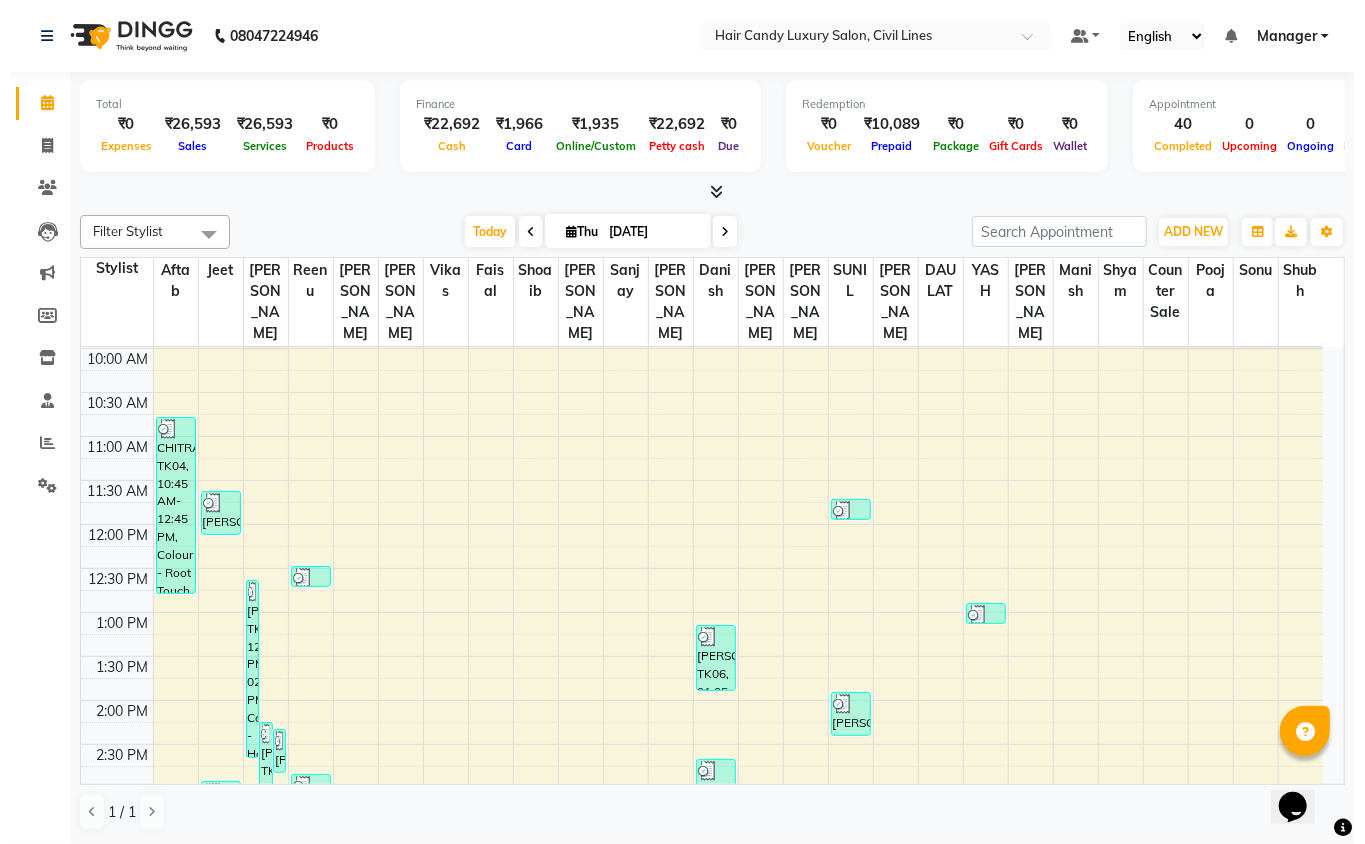 scroll, scrollTop: 133, scrollLeft: 0, axis: vertical 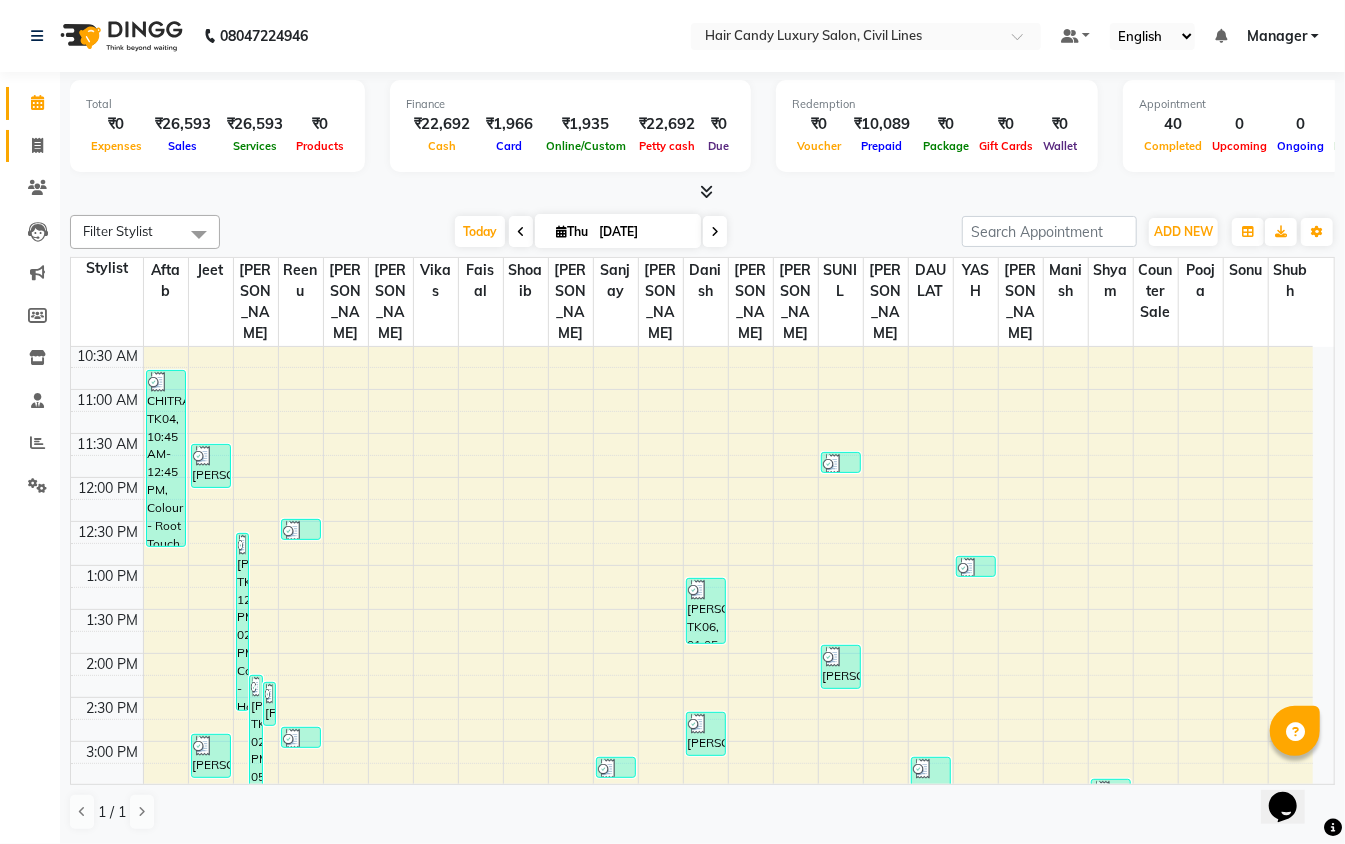 click 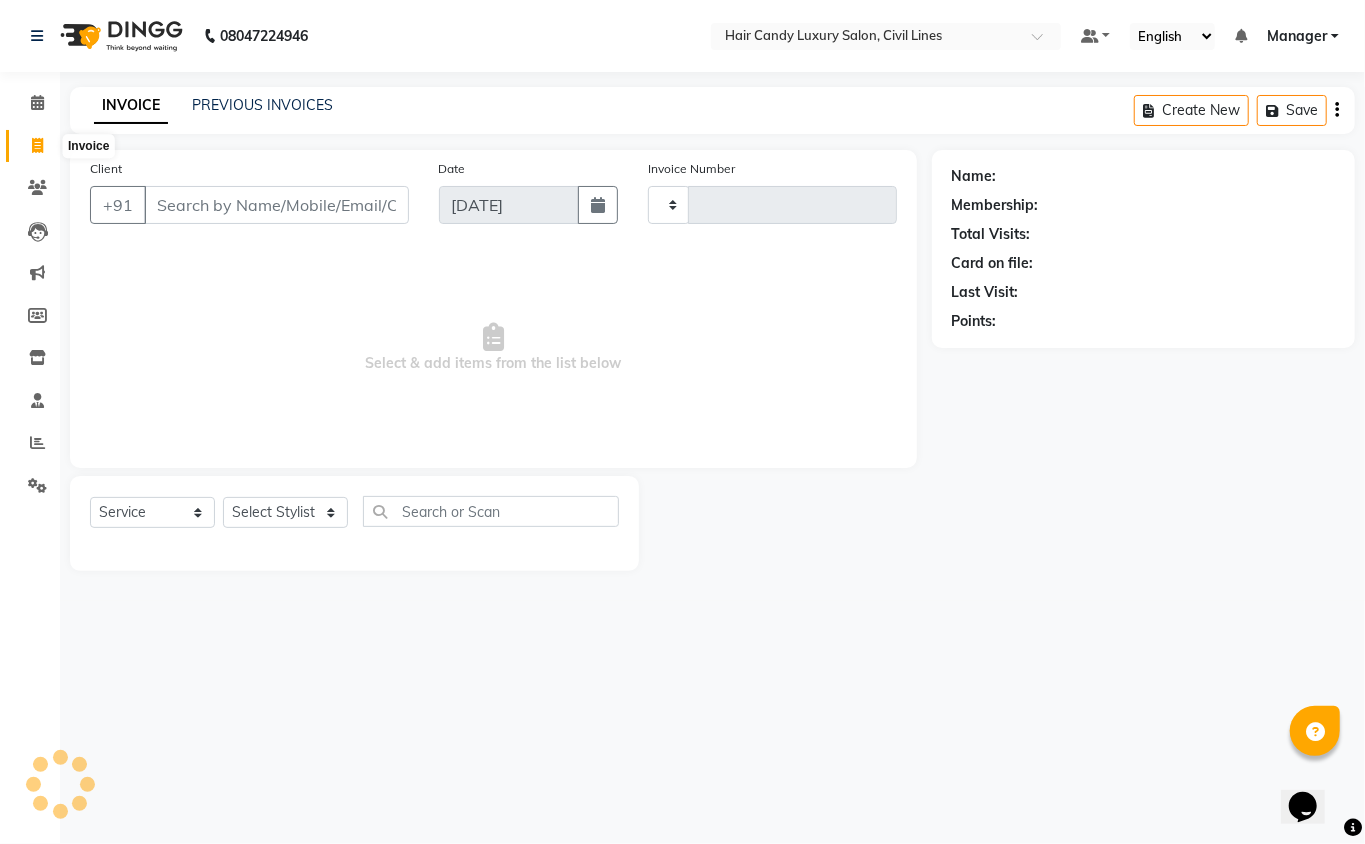 type on "5092" 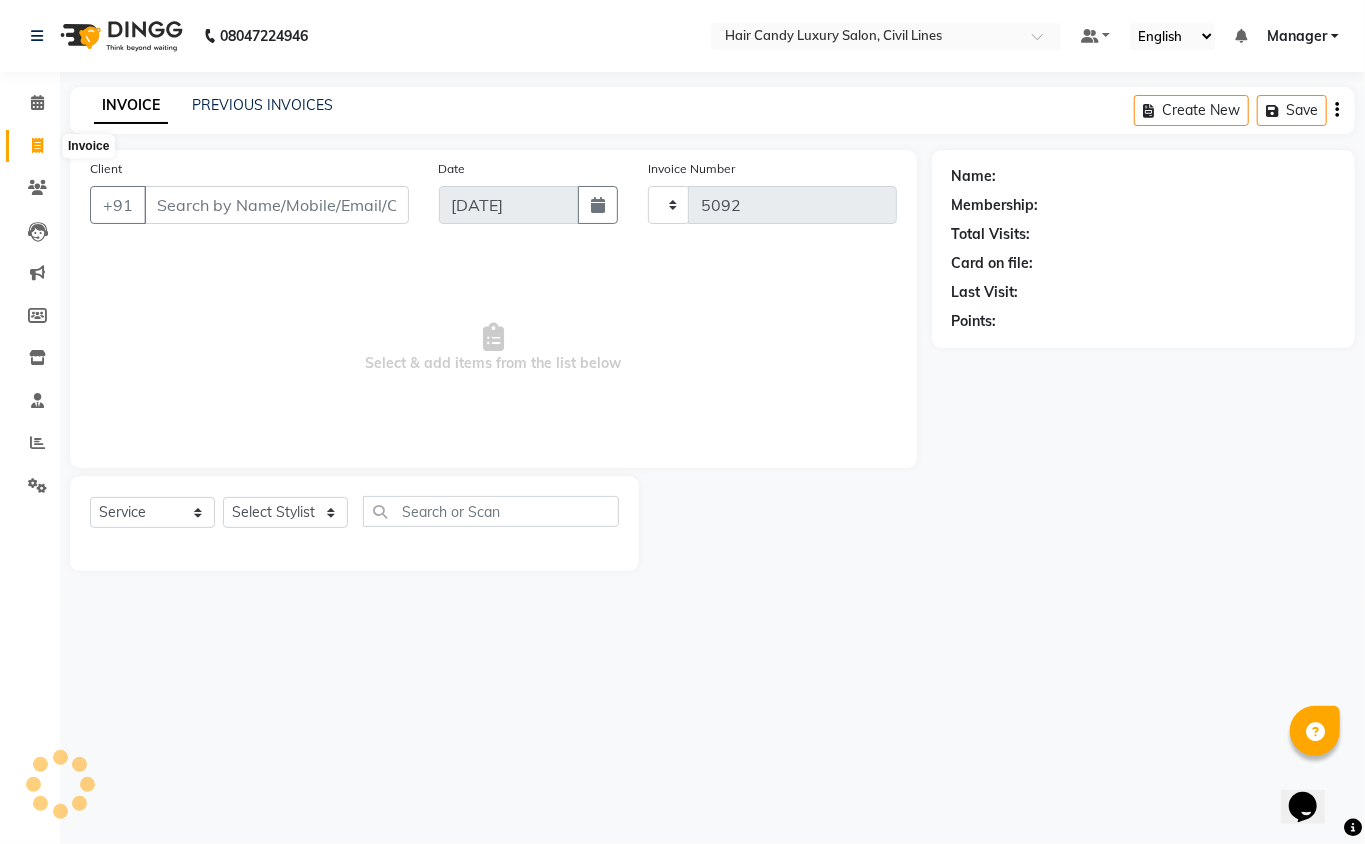 select on "6308" 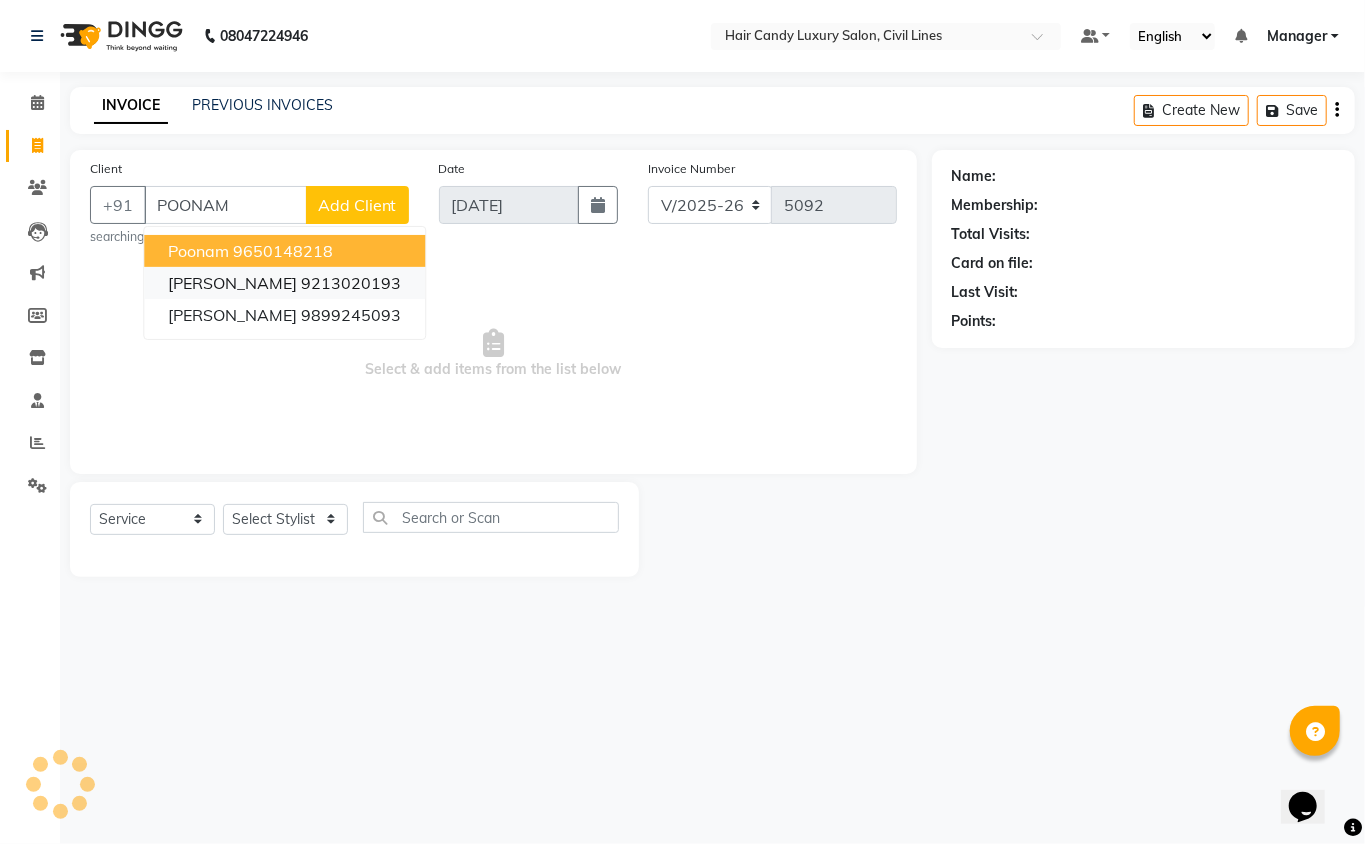 click on "9213020193" at bounding box center [351, 283] 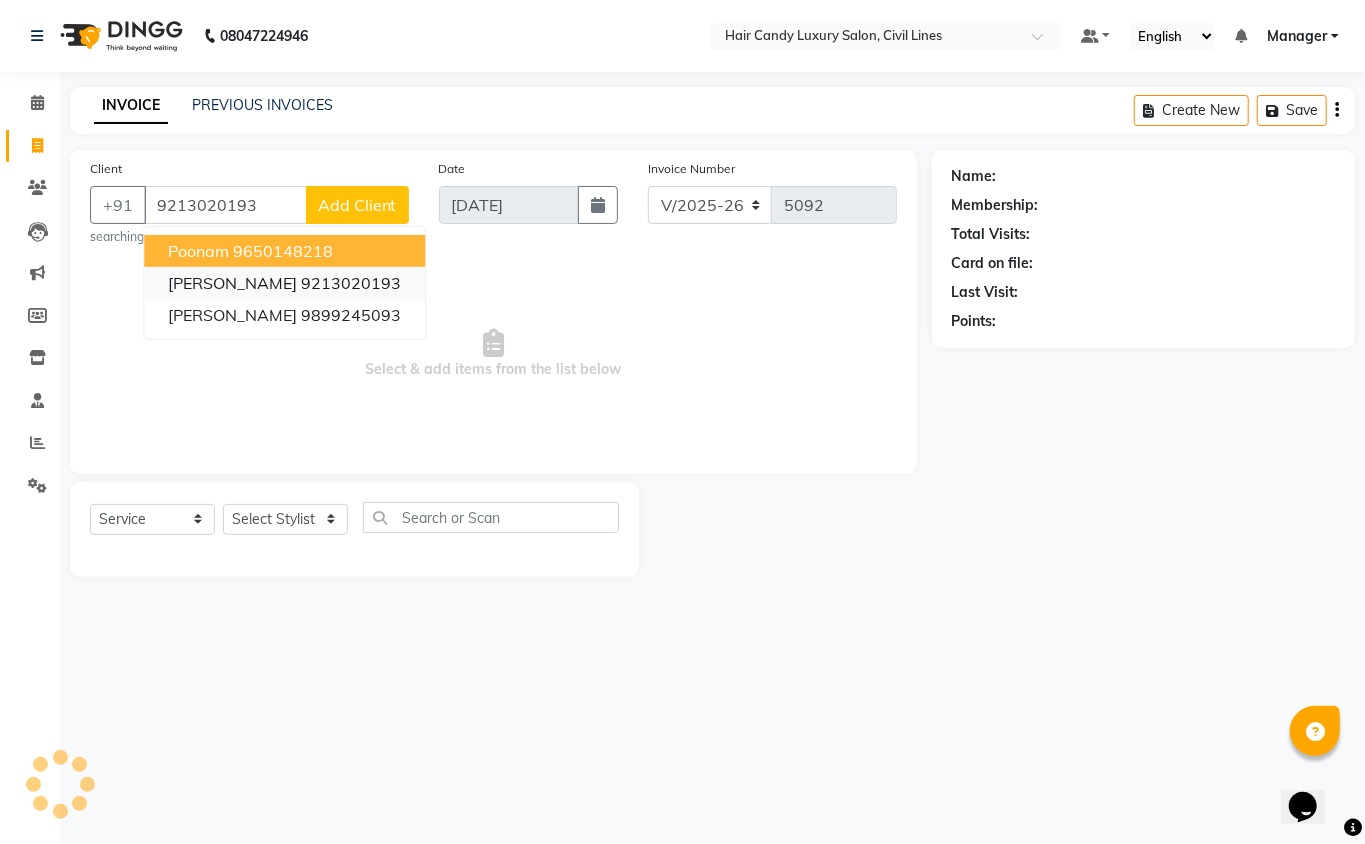 type on "9213020193" 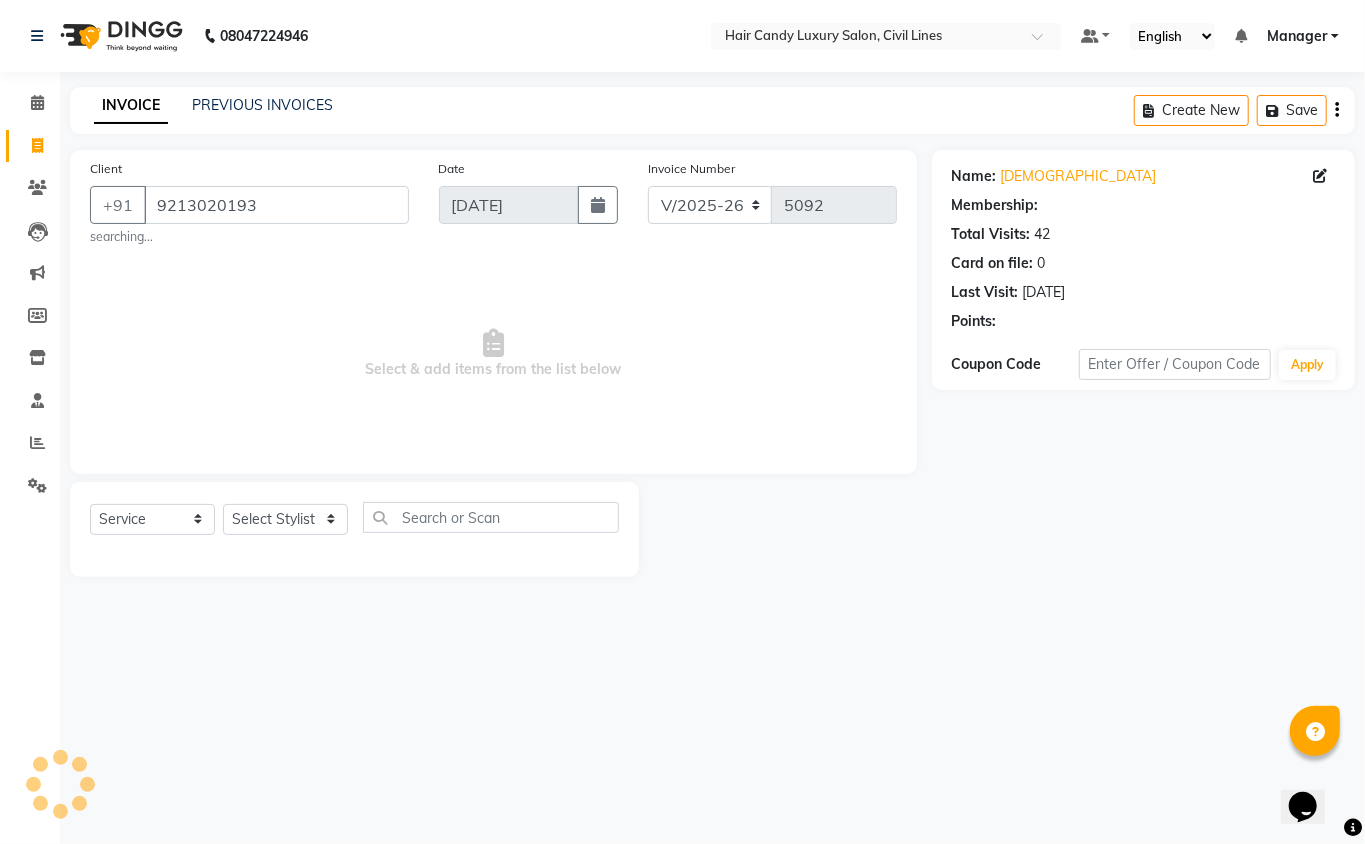 select on "1: Object" 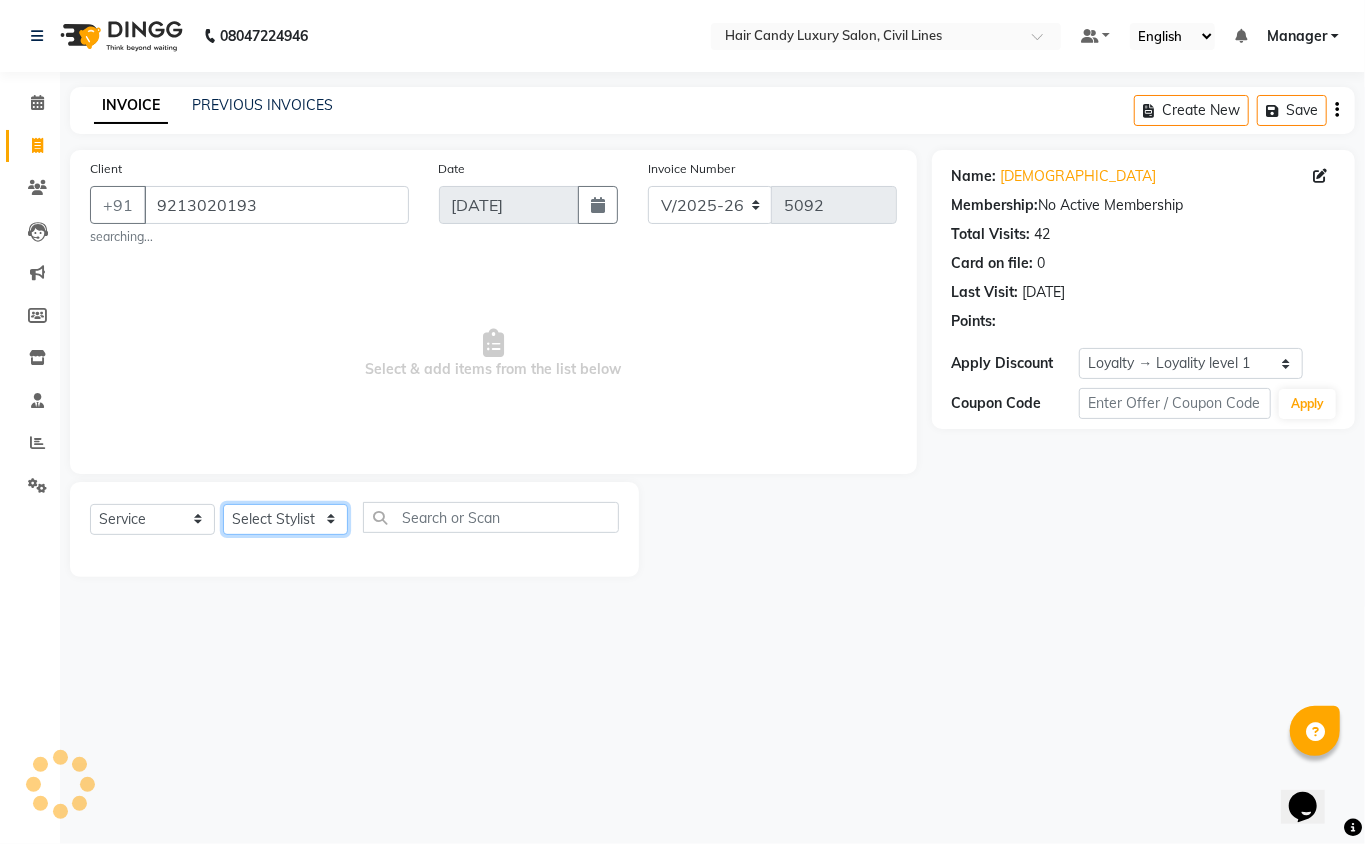 click on "Select Stylist [PERSON_NAME] [PERSON_NAME] [PERSON_NAME] counter sale Danish DAULAT faisal [PERSON_NAME] Manager [PERSON_NAME] mohd [PERSON_NAME] Owner-PRIYANKA [PERSON_NAME] pooja [PERSON_NAME] Reenu [PERSON_NAME] [PERSON_NAME] [PERSON_NAME] [PERSON_NAME] Shubh Shyam [PERSON_NAME] STOCK MANAGER [PERSON_NAME] vikas [PERSON_NAME]" 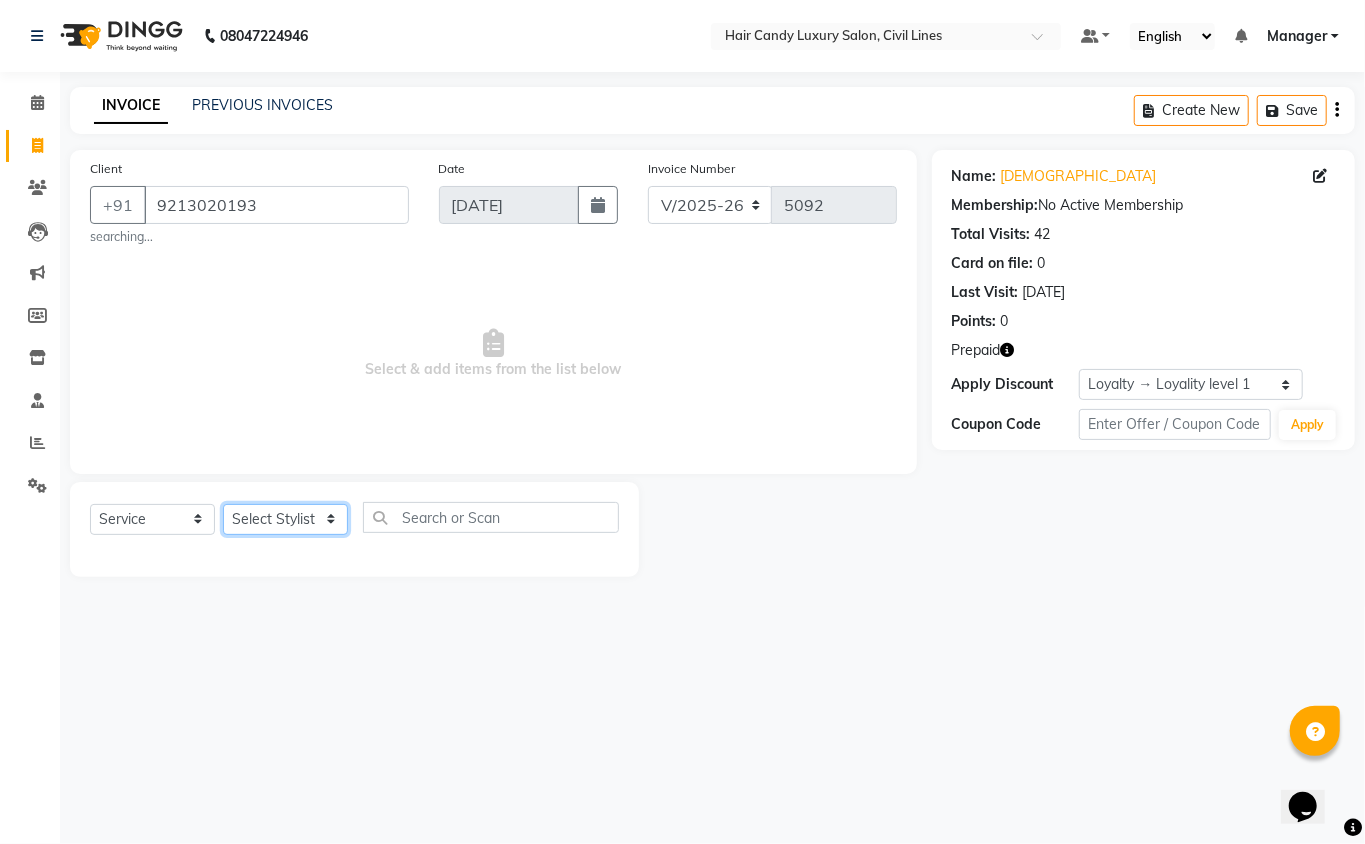 select on "47811" 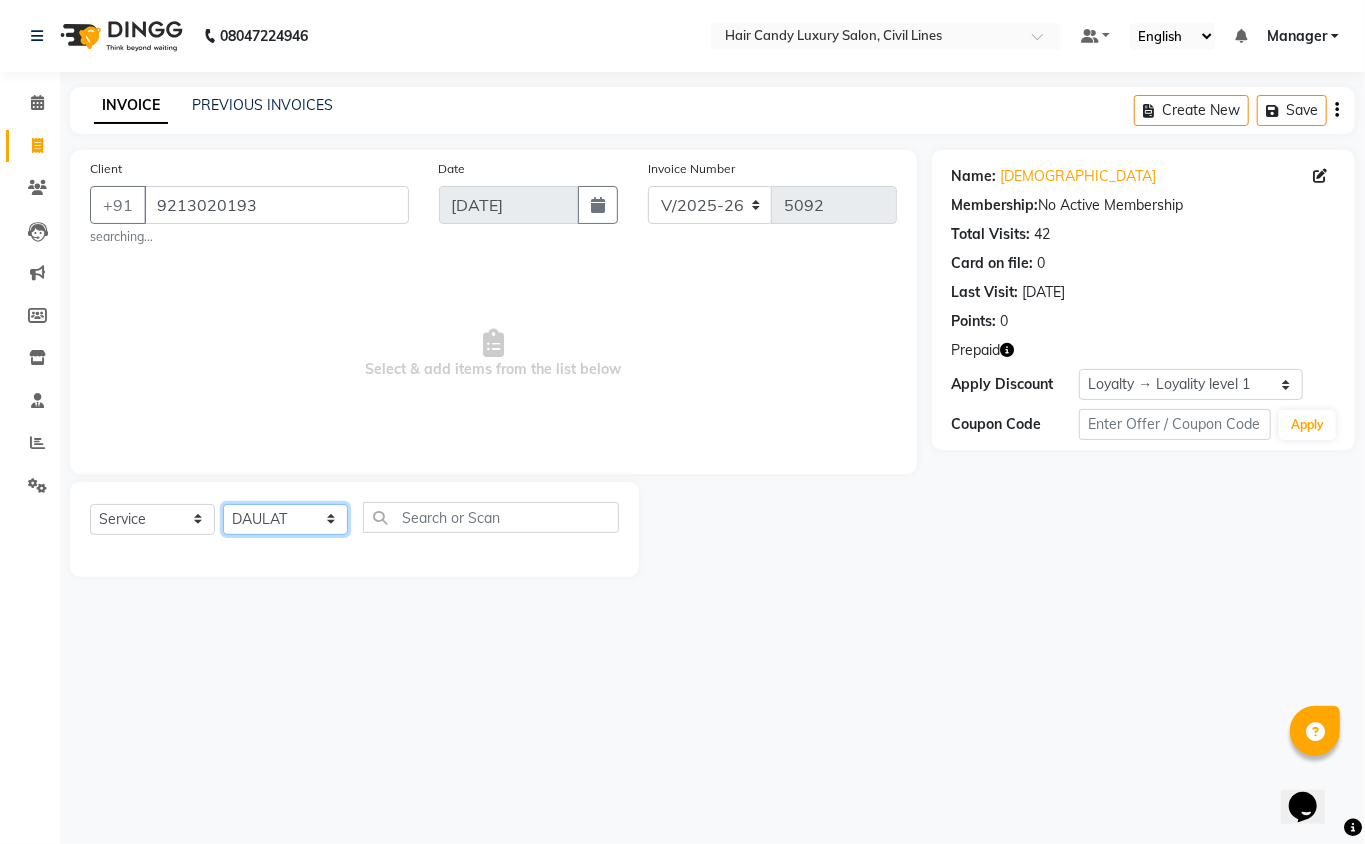 click on "Select Stylist [PERSON_NAME] [PERSON_NAME] [PERSON_NAME] counter sale Danish DAULAT faisal [PERSON_NAME] Manager [PERSON_NAME] mohd [PERSON_NAME] Owner-PRIYANKA [PERSON_NAME] pooja [PERSON_NAME] Reenu [PERSON_NAME] [PERSON_NAME] [PERSON_NAME] [PERSON_NAME] Shubh Shyam [PERSON_NAME] STOCK MANAGER [PERSON_NAME] vikas [PERSON_NAME]" 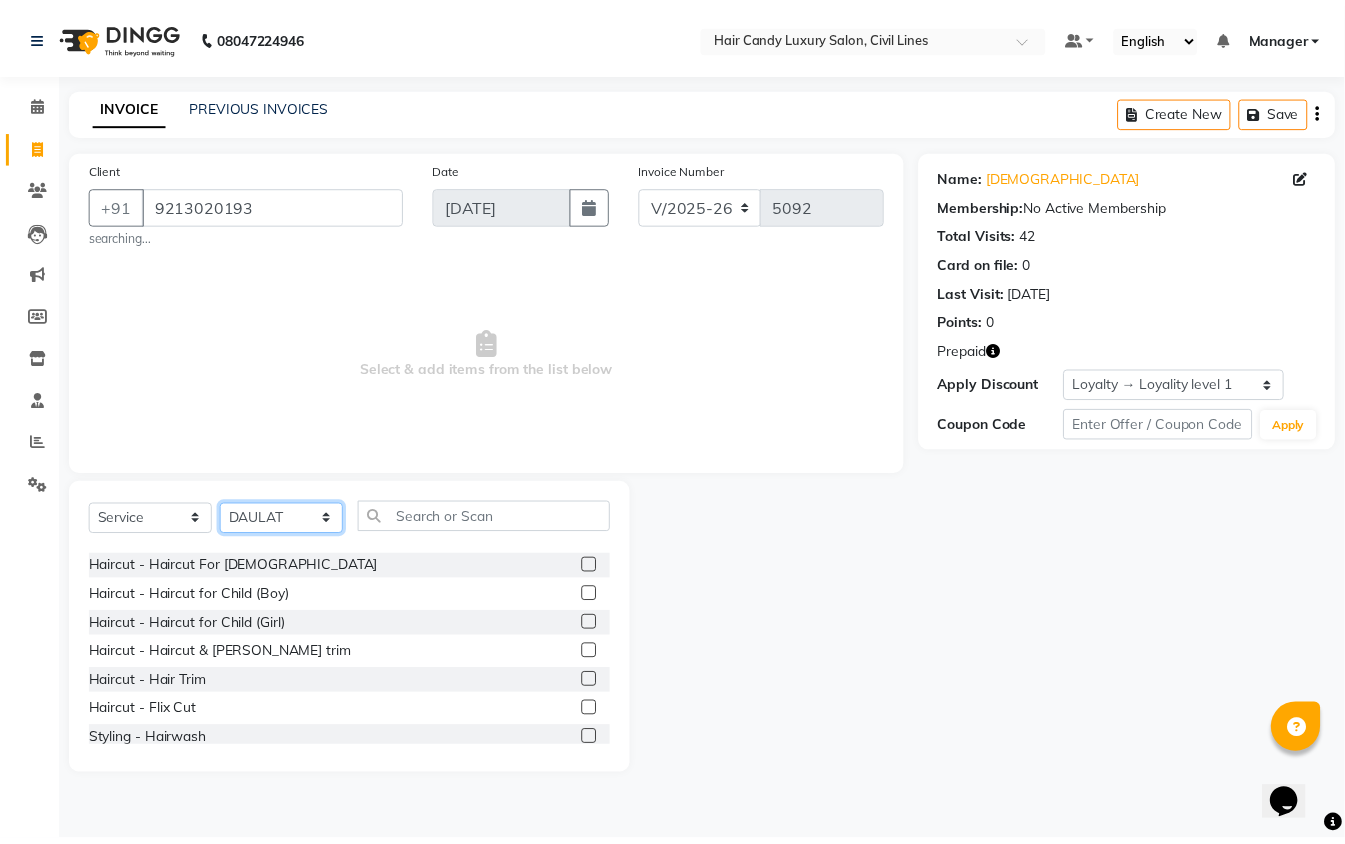 scroll, scrollTop: 88, scrollLeft: 0, axis: vertical 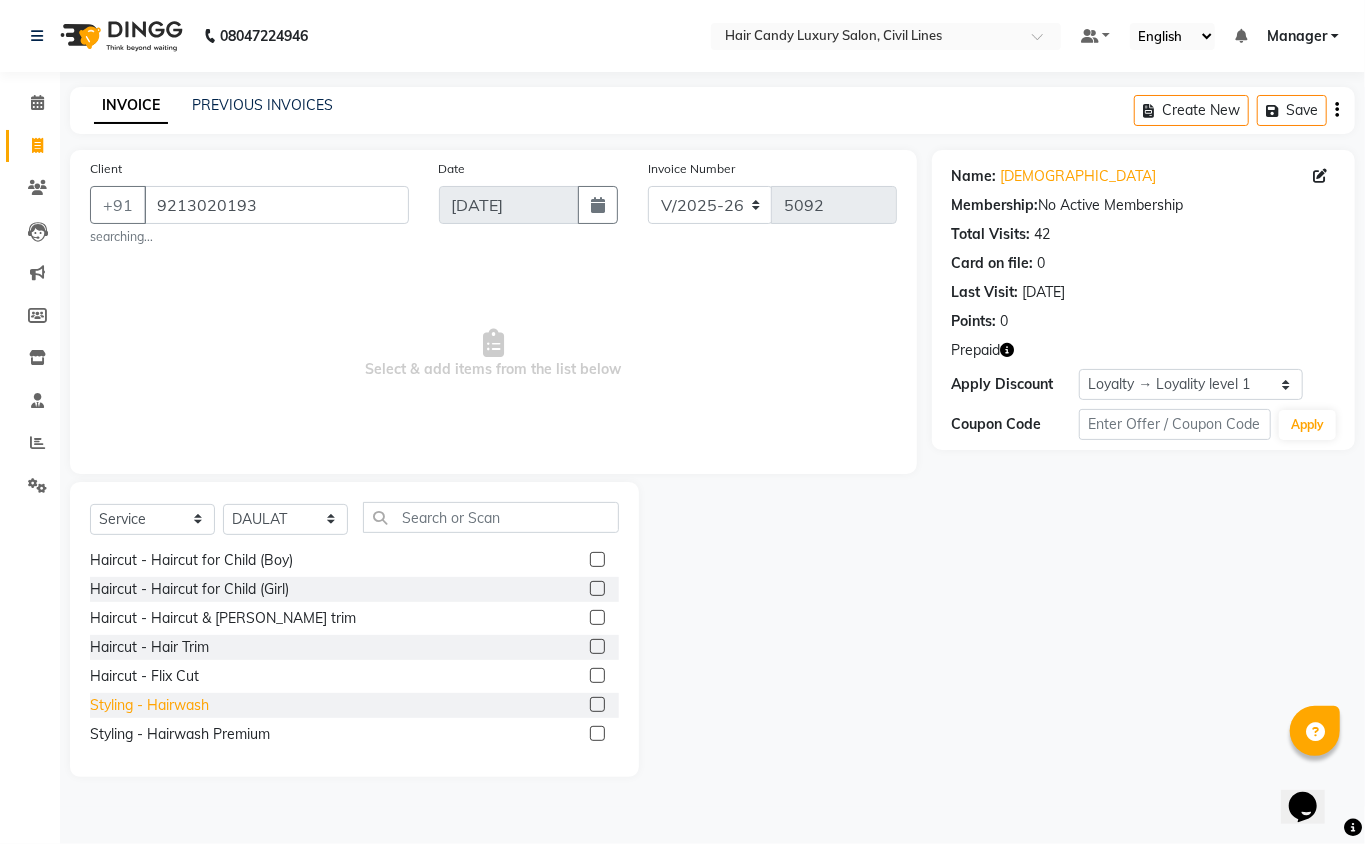 click on "Styling - Hairwash" 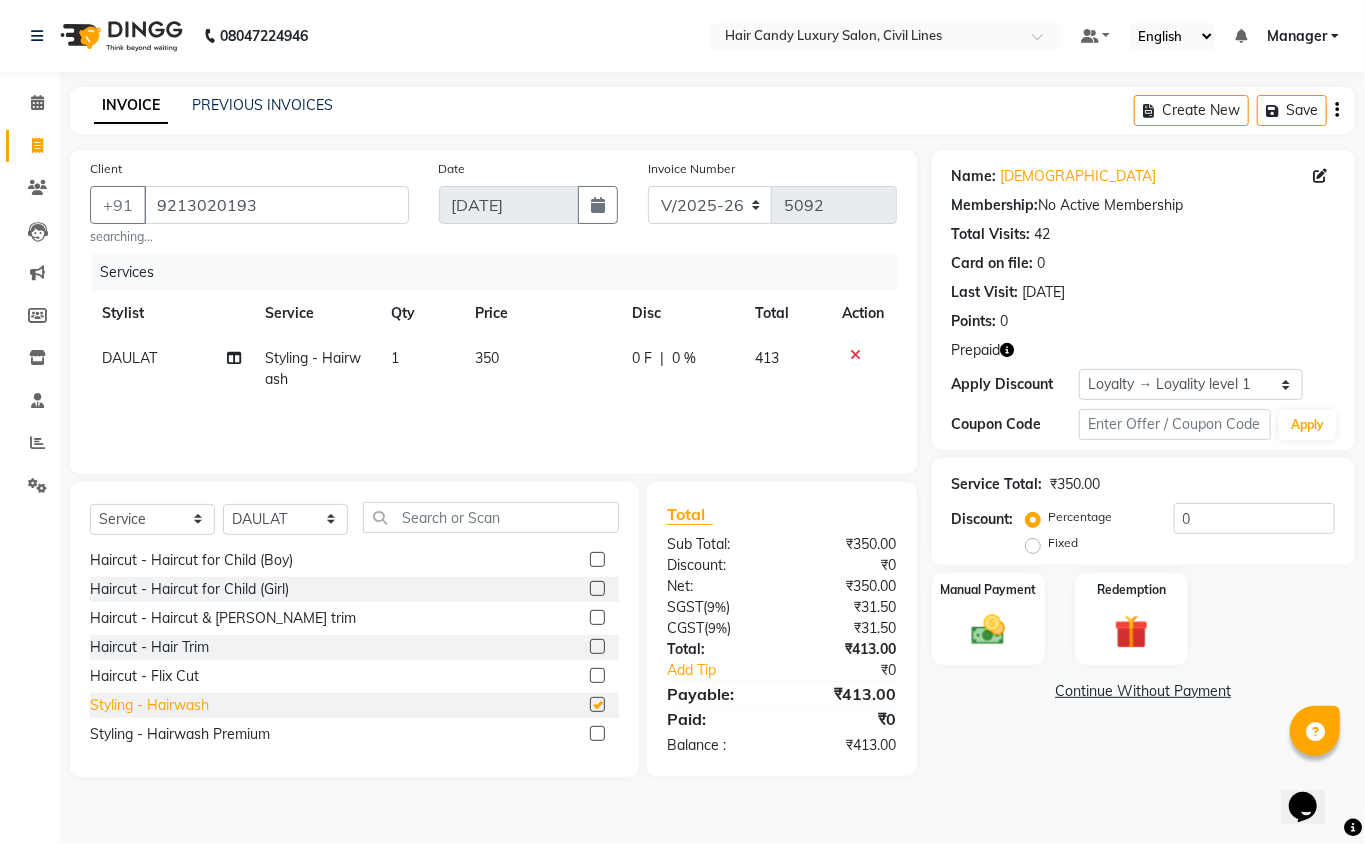 checkbox on "false" 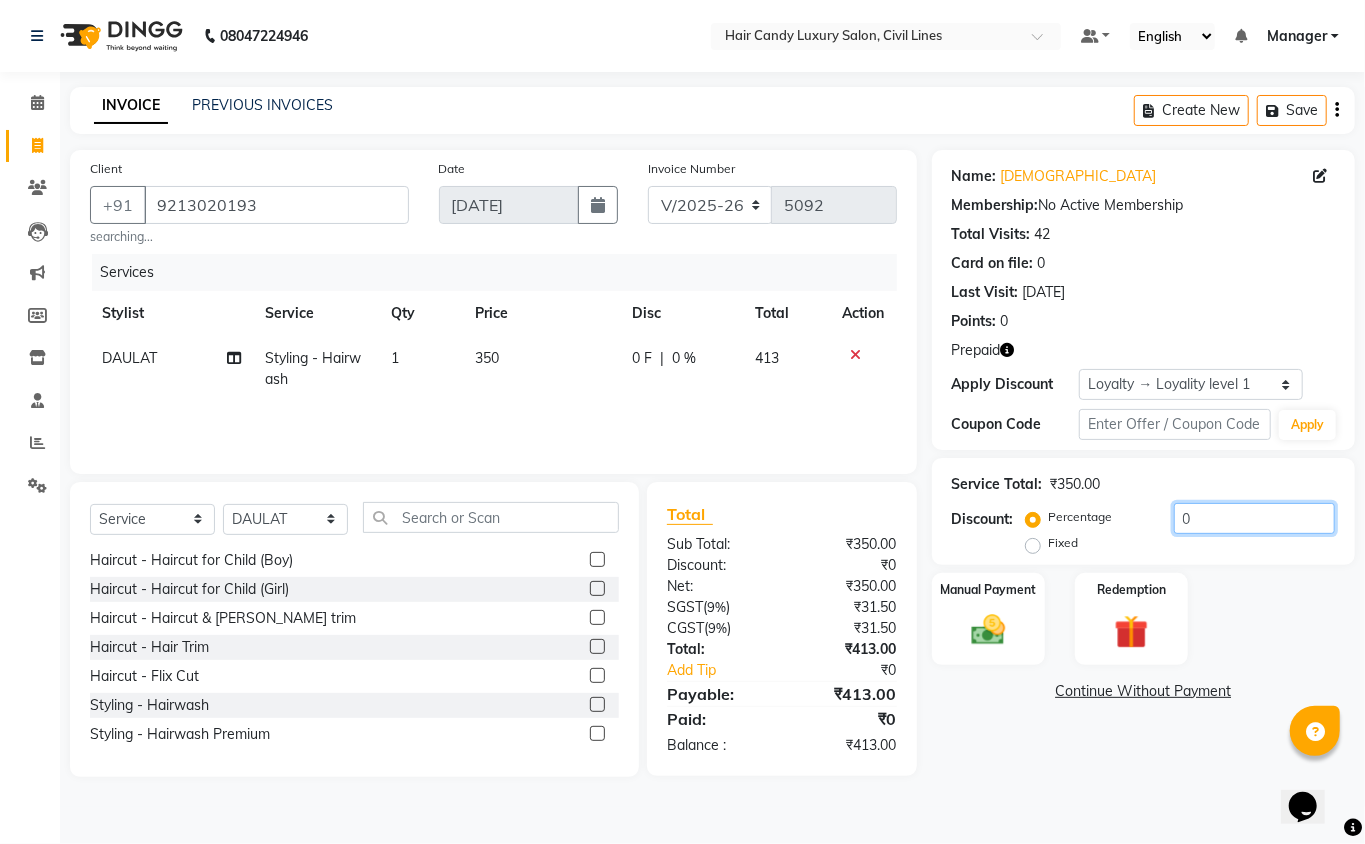 click on "0" 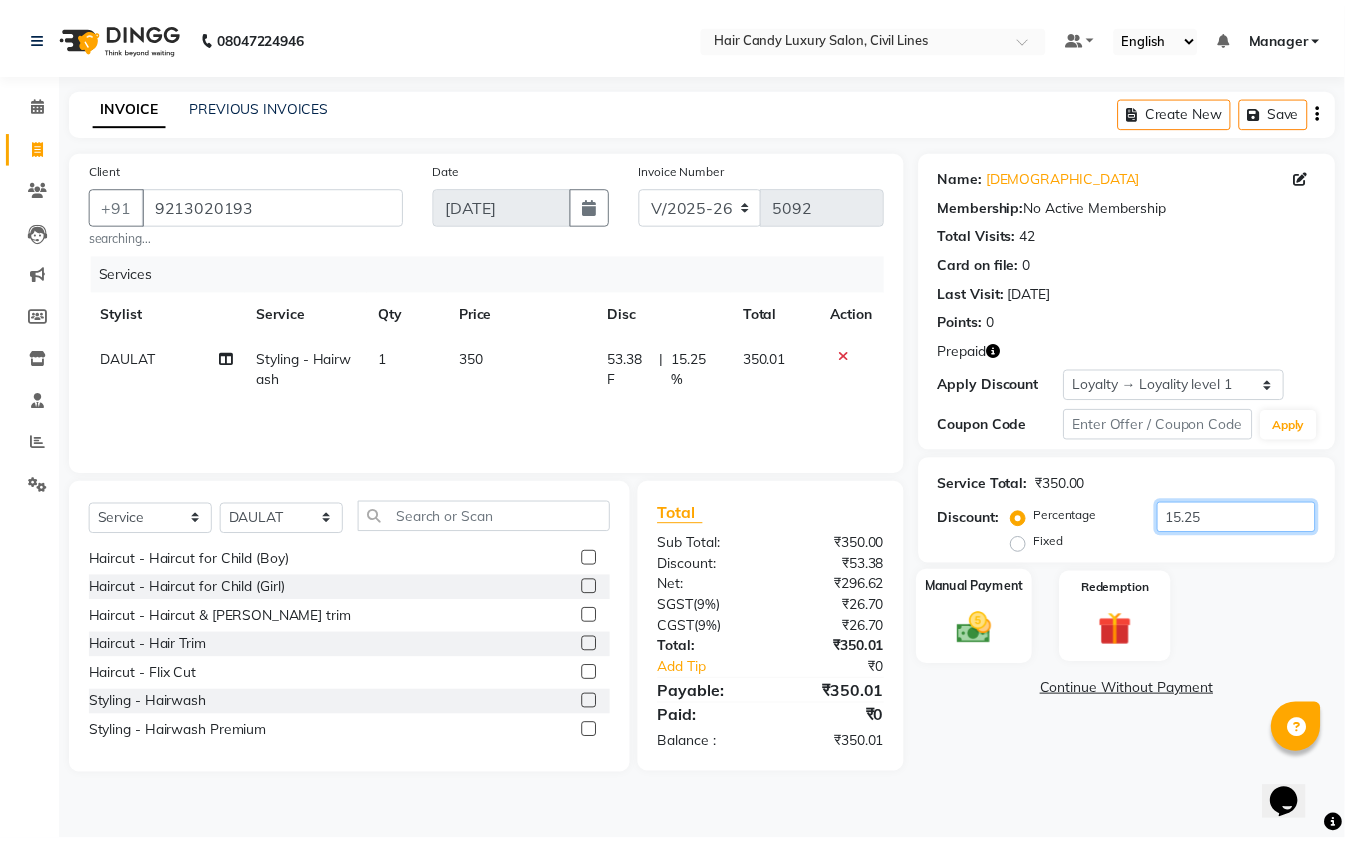 type 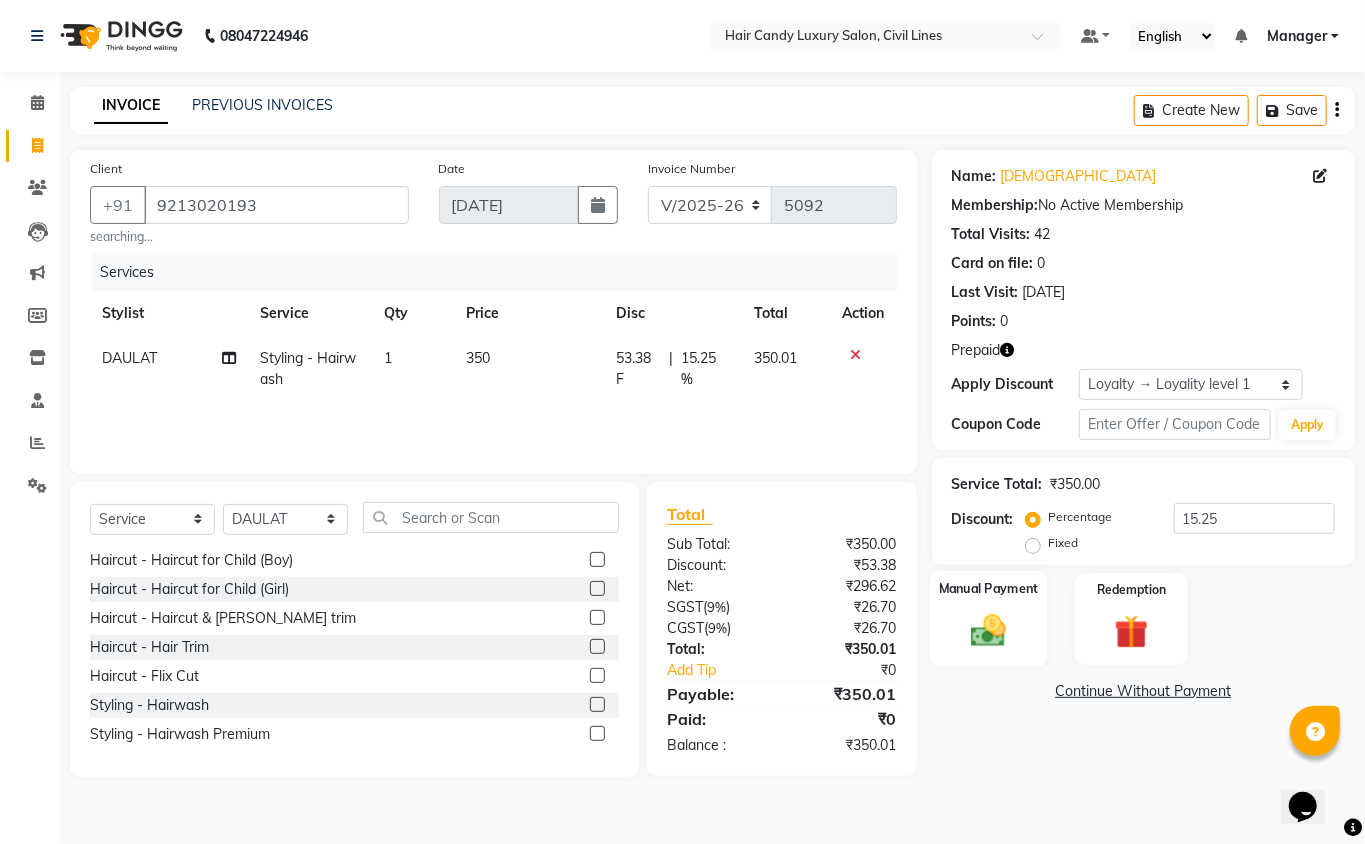 click on "Manual Payment" 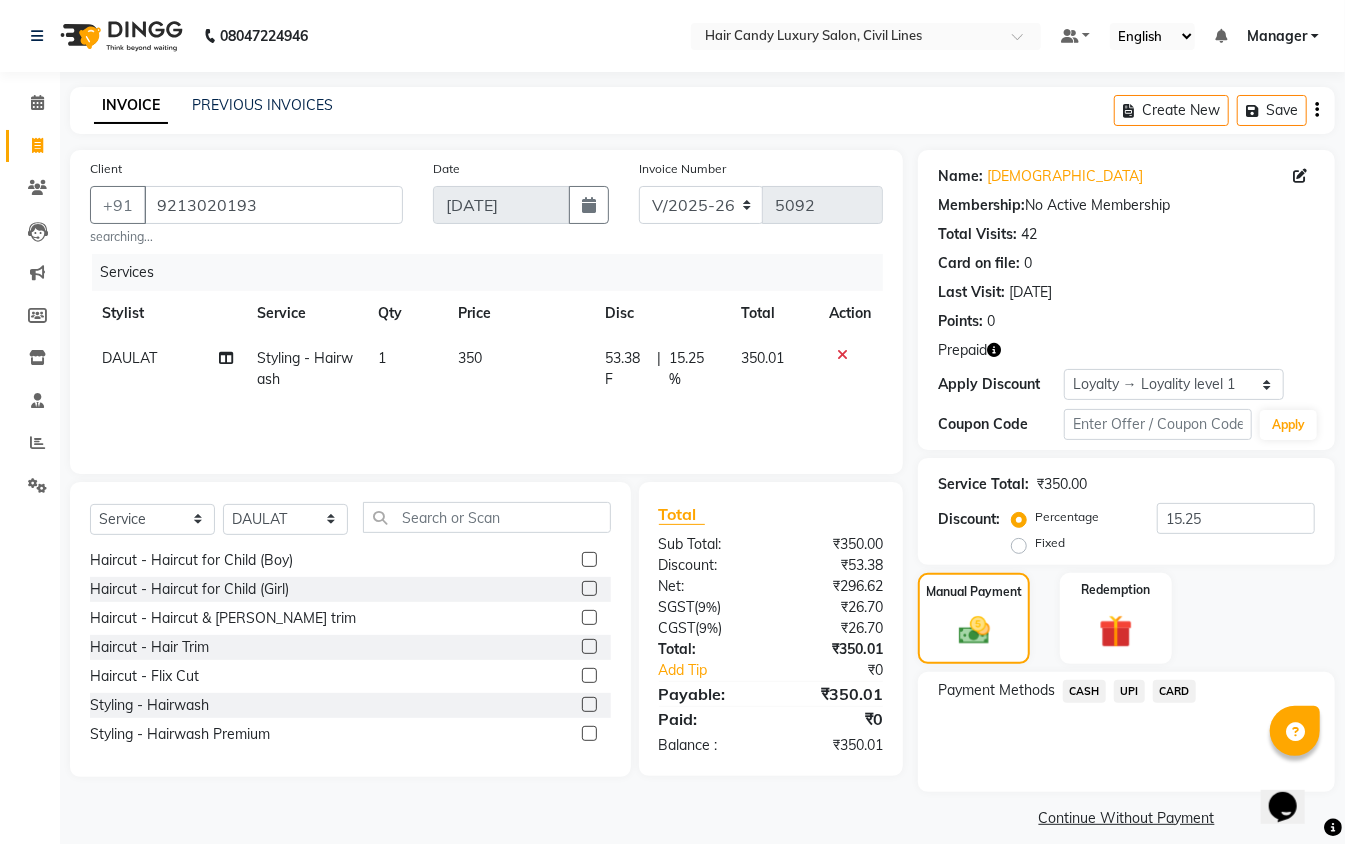click on "CASH" 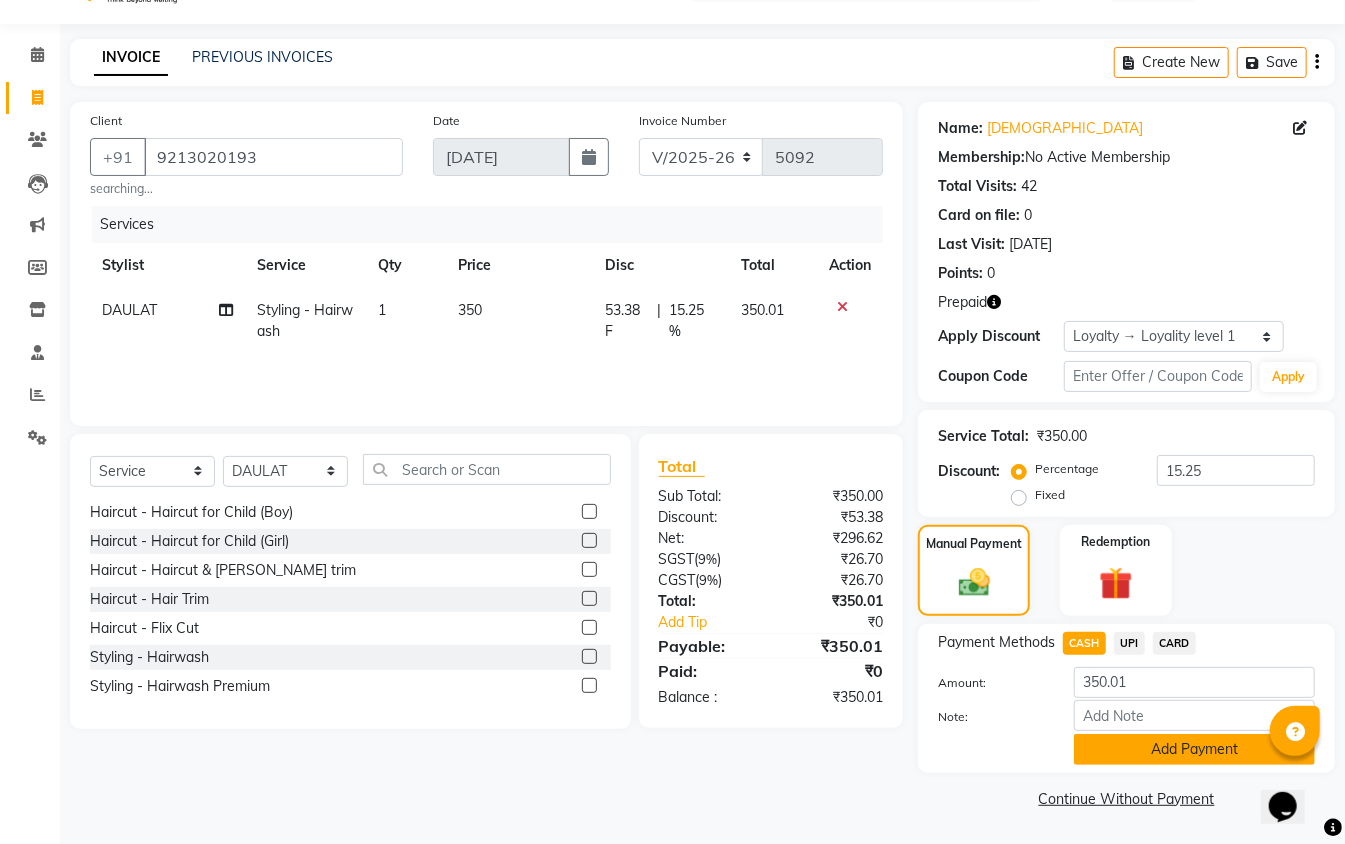 click on "Add Payment" 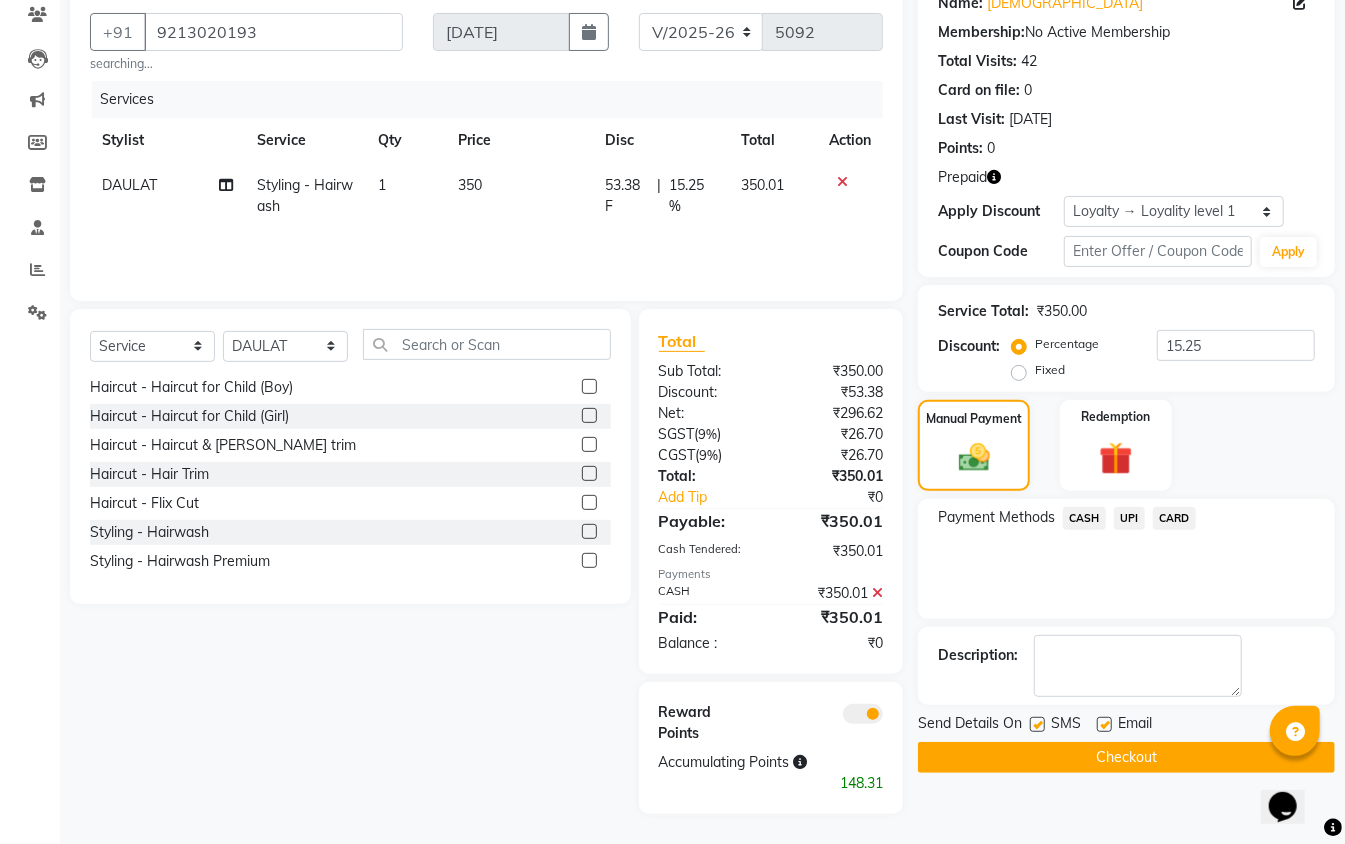 click 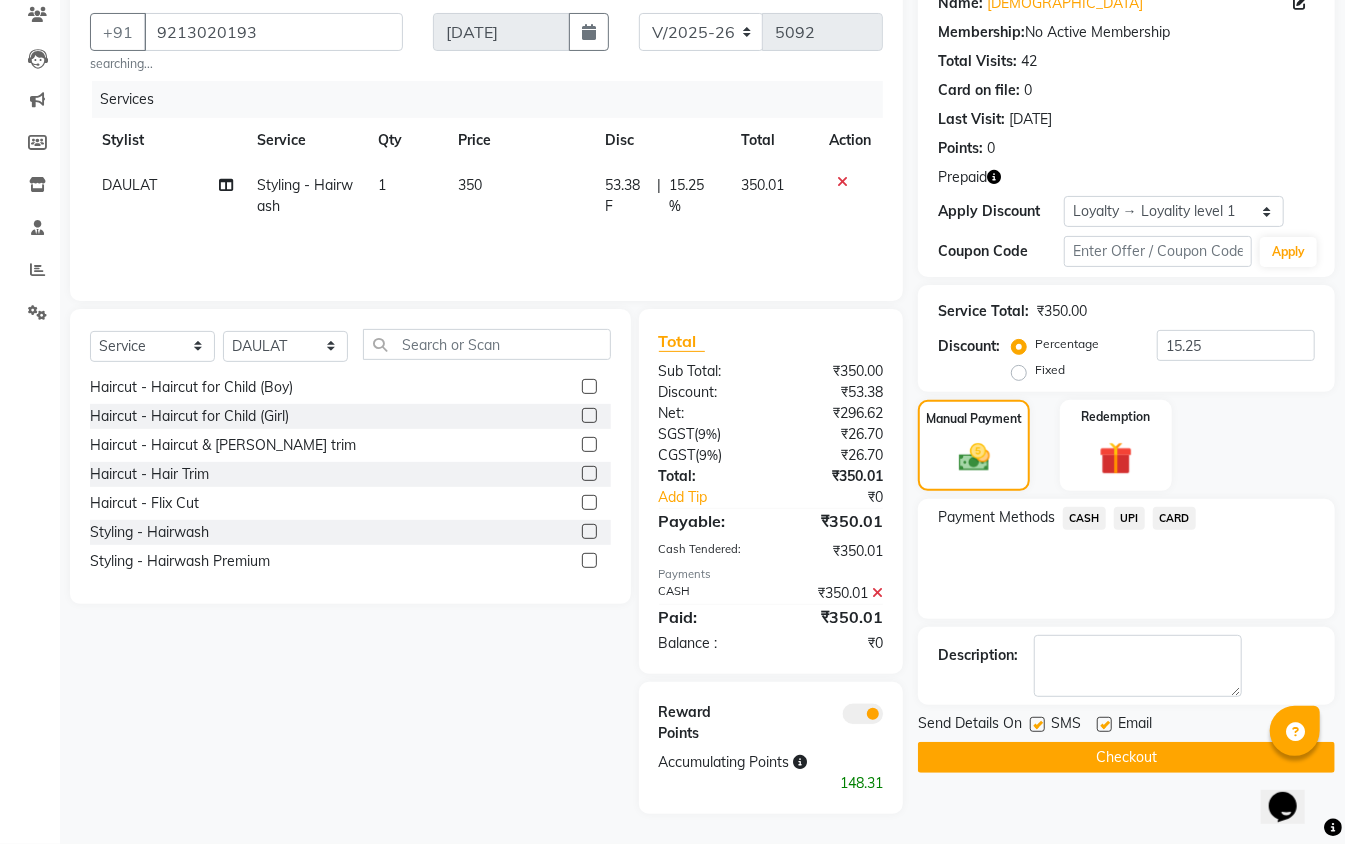 click 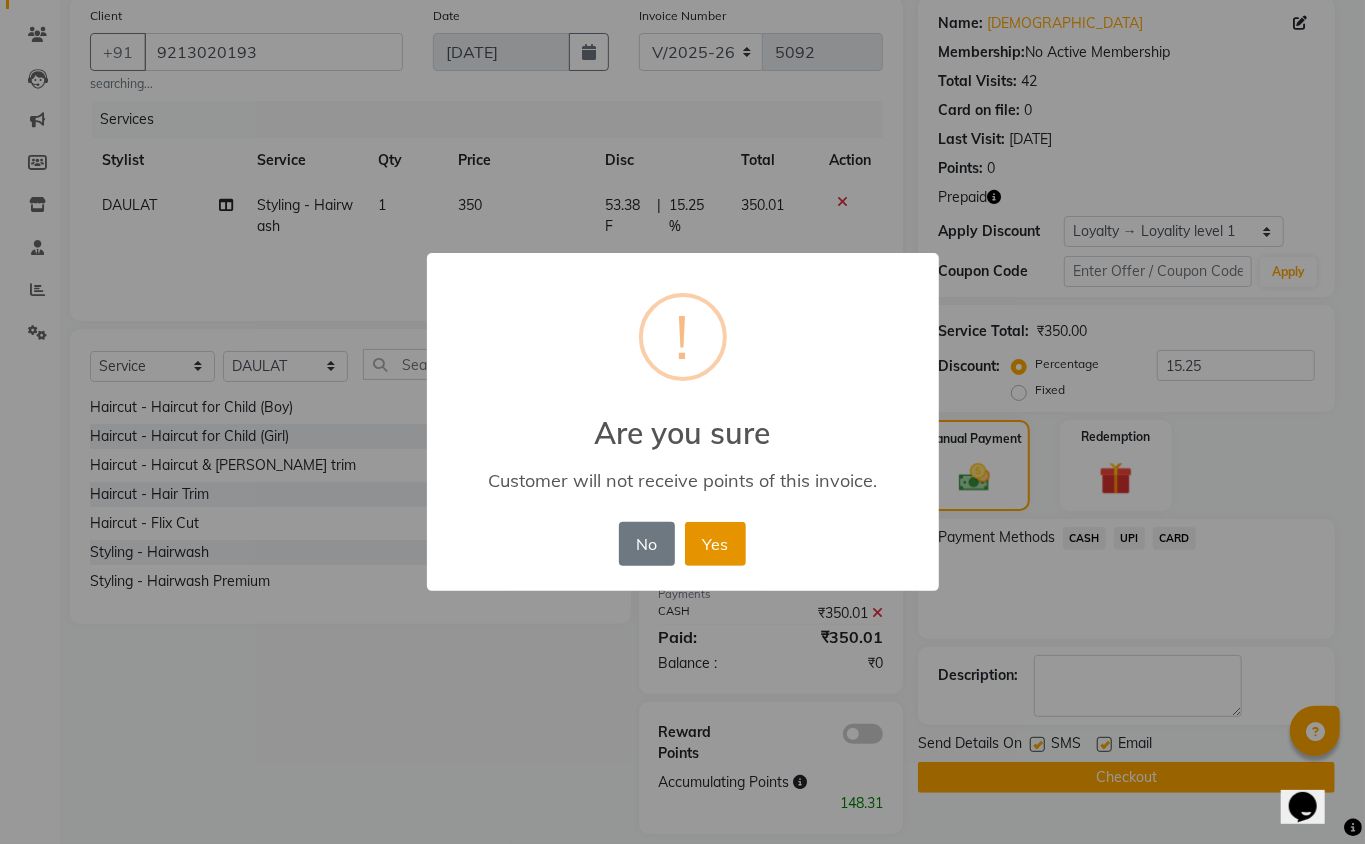 click on "Yes" at bounding box center (715, 544) 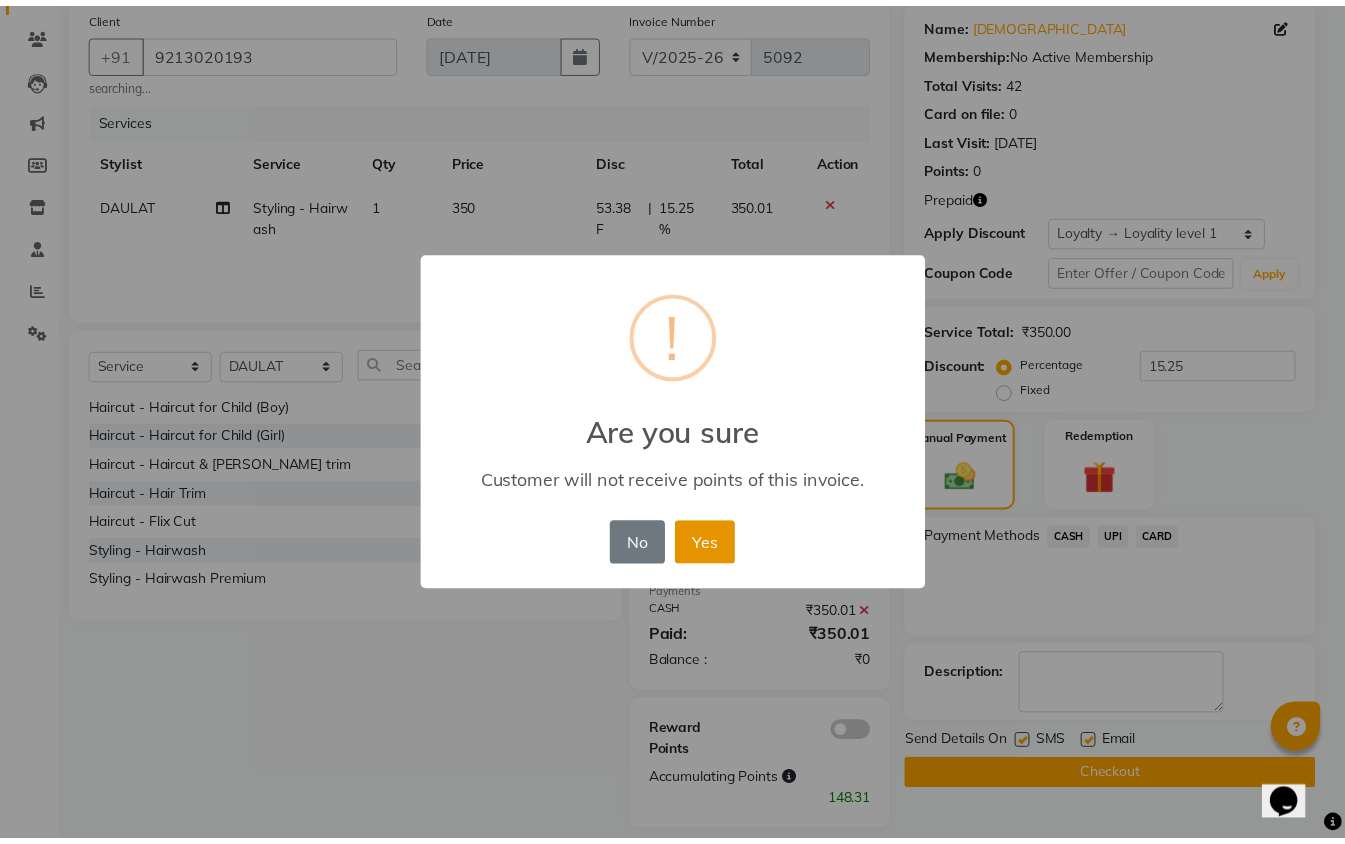 scroll, scrollTop: 133, scrollLeft: 0, axis: vertical 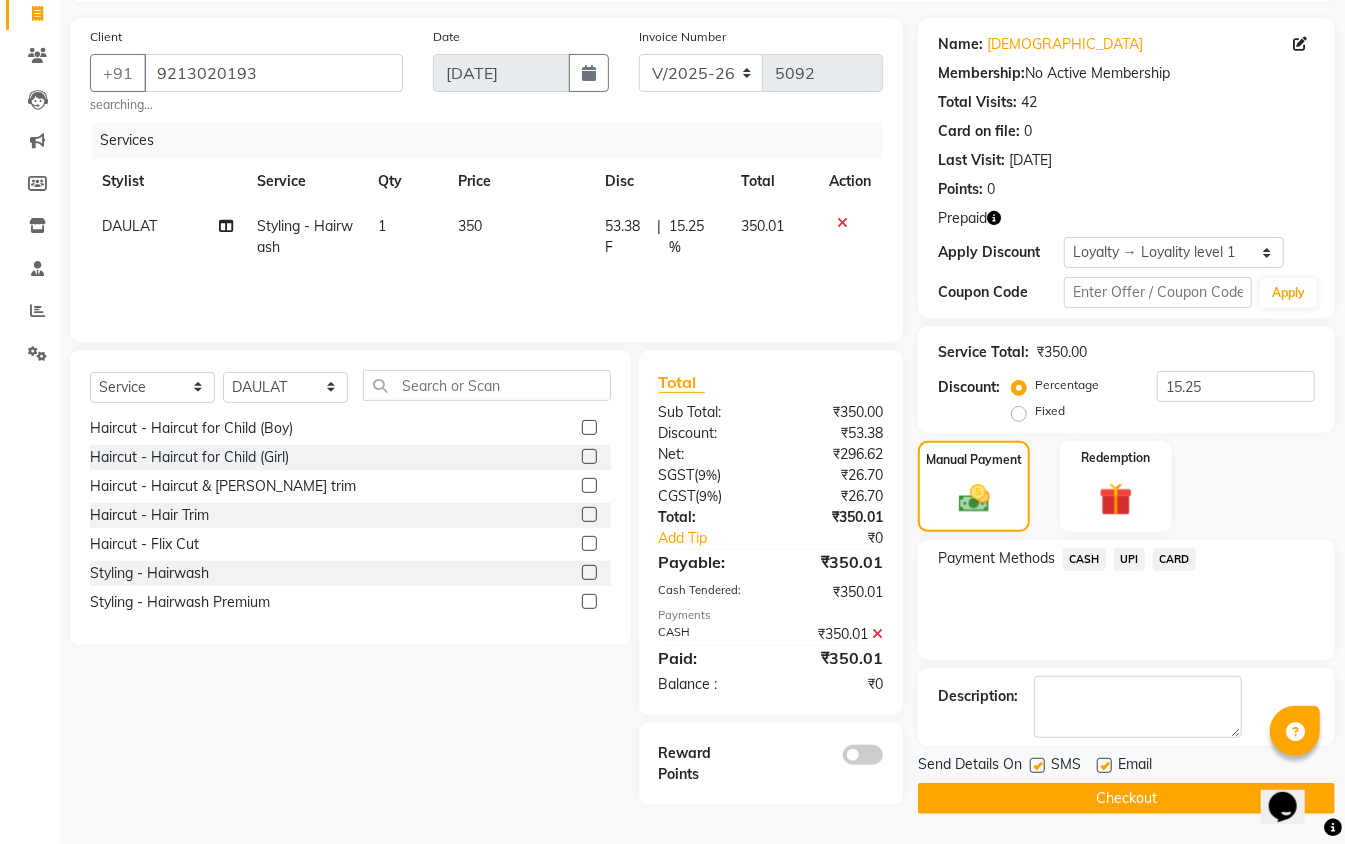 click 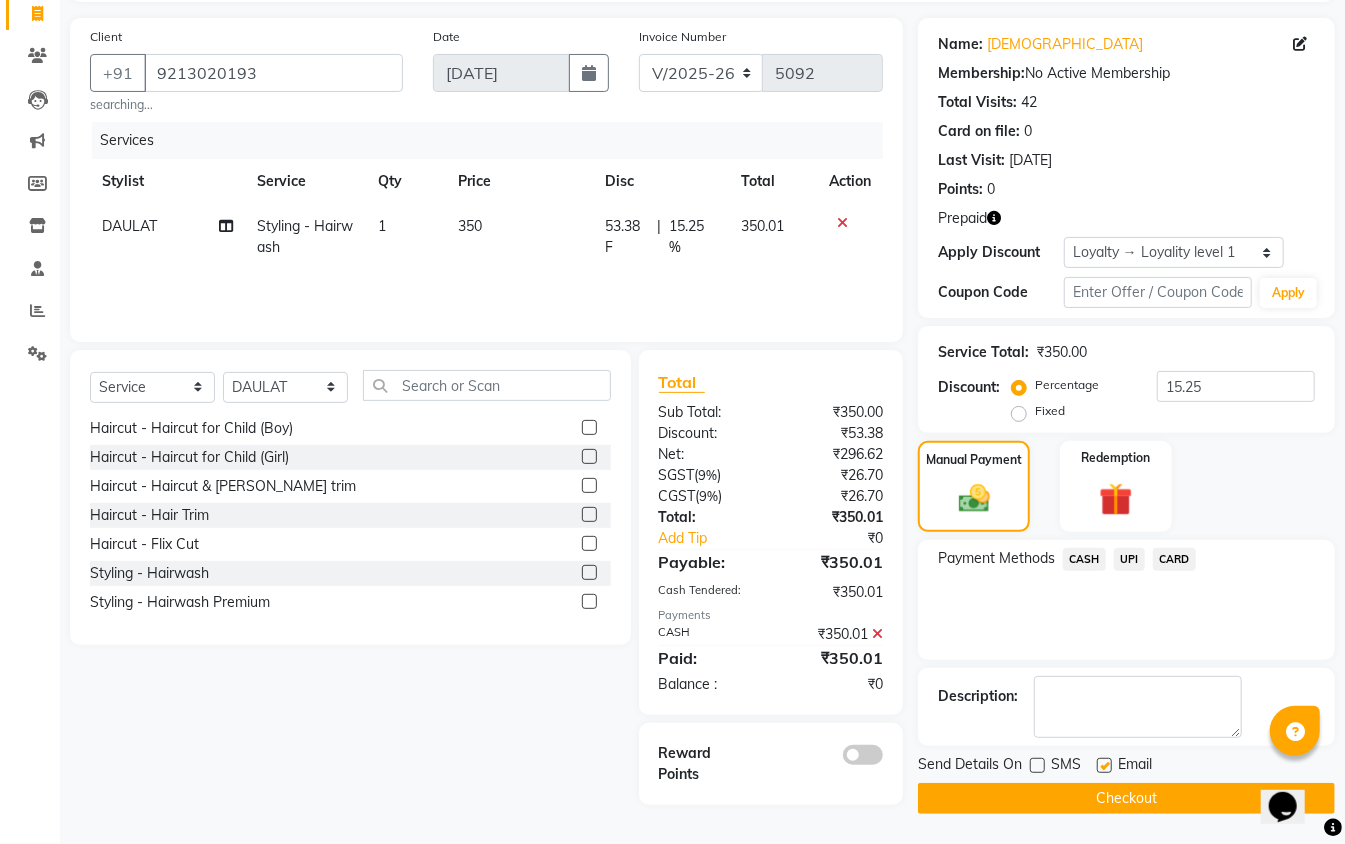 click on "Checkout" 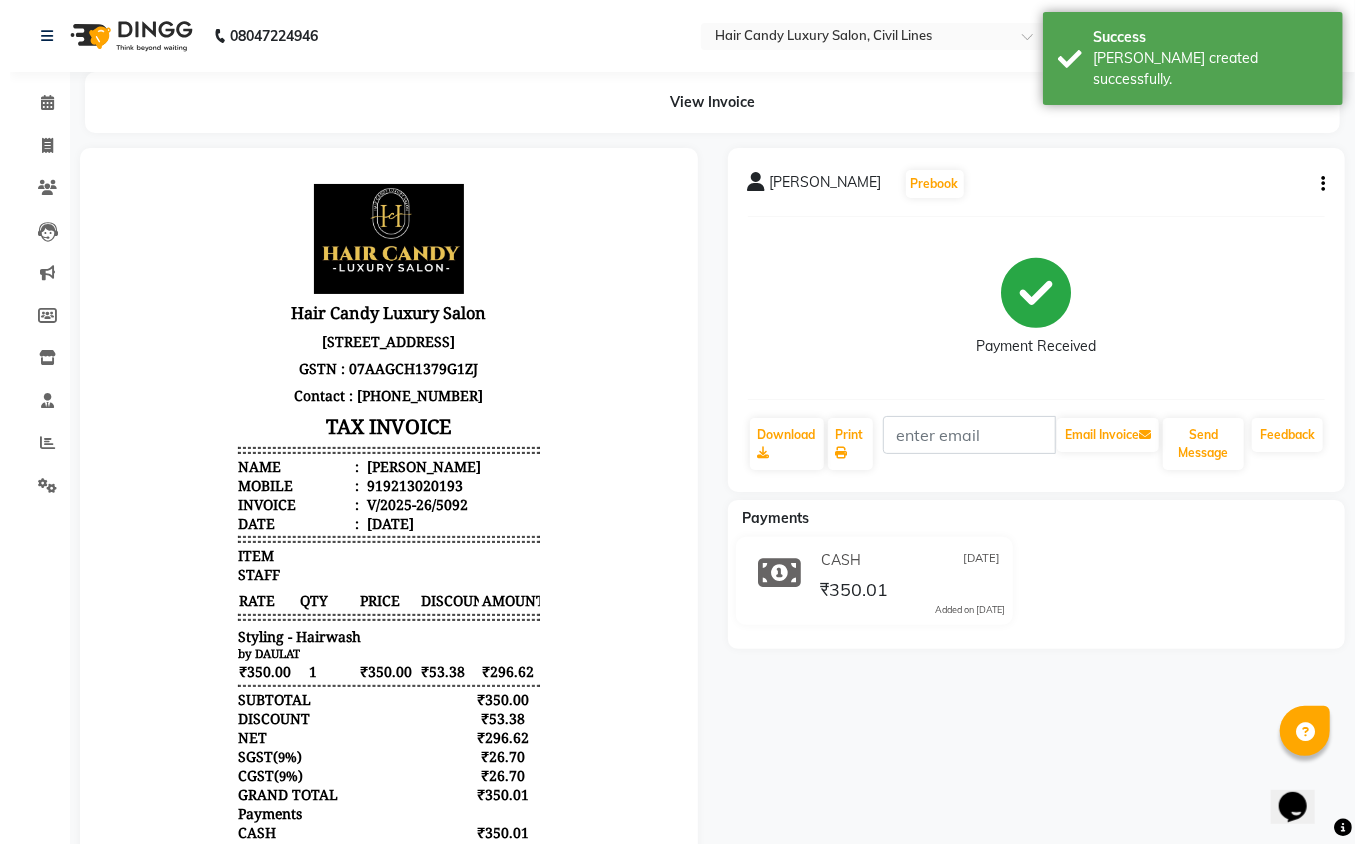scroll, scrollTop: 0, scrollLeft: 0, axis: both 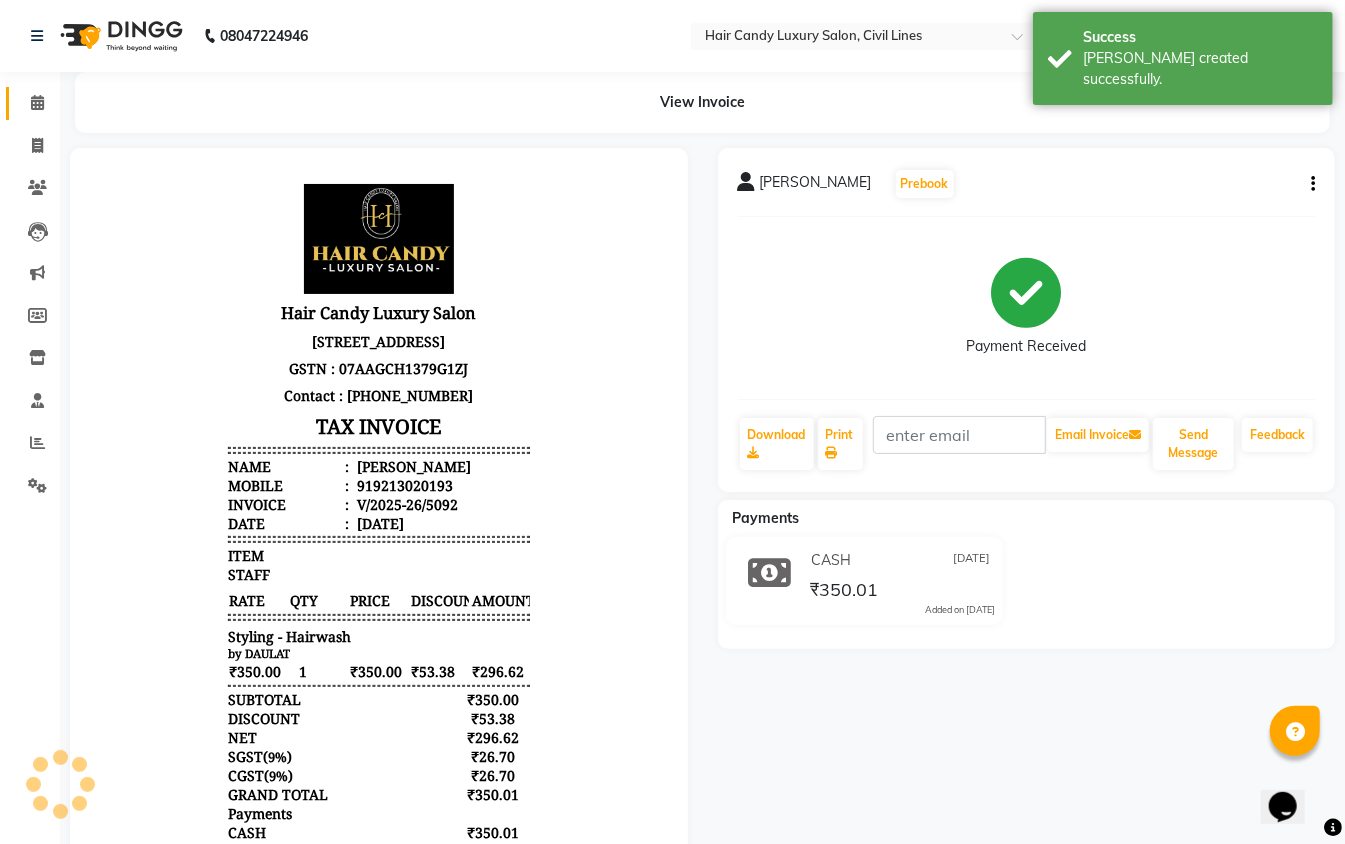 click 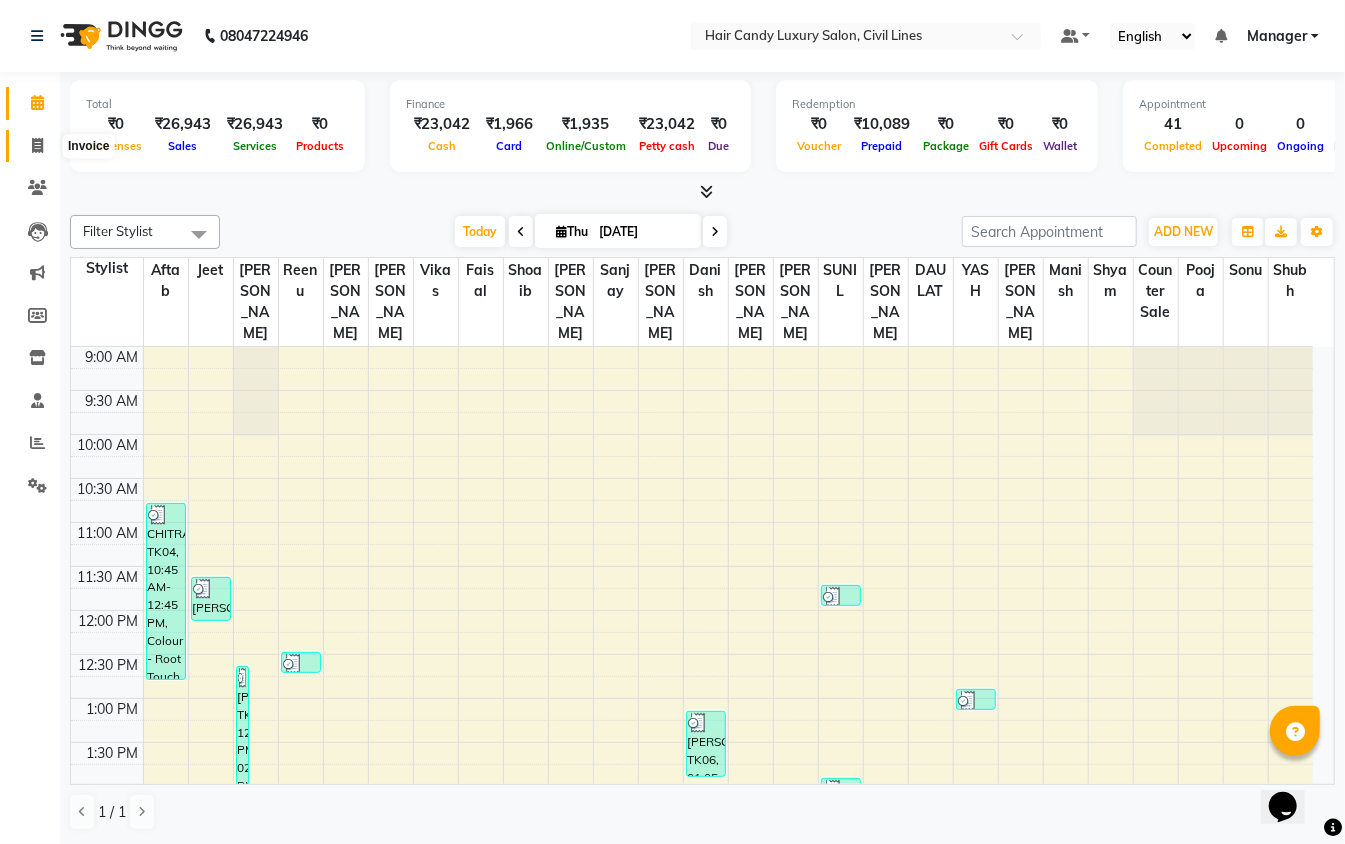 click 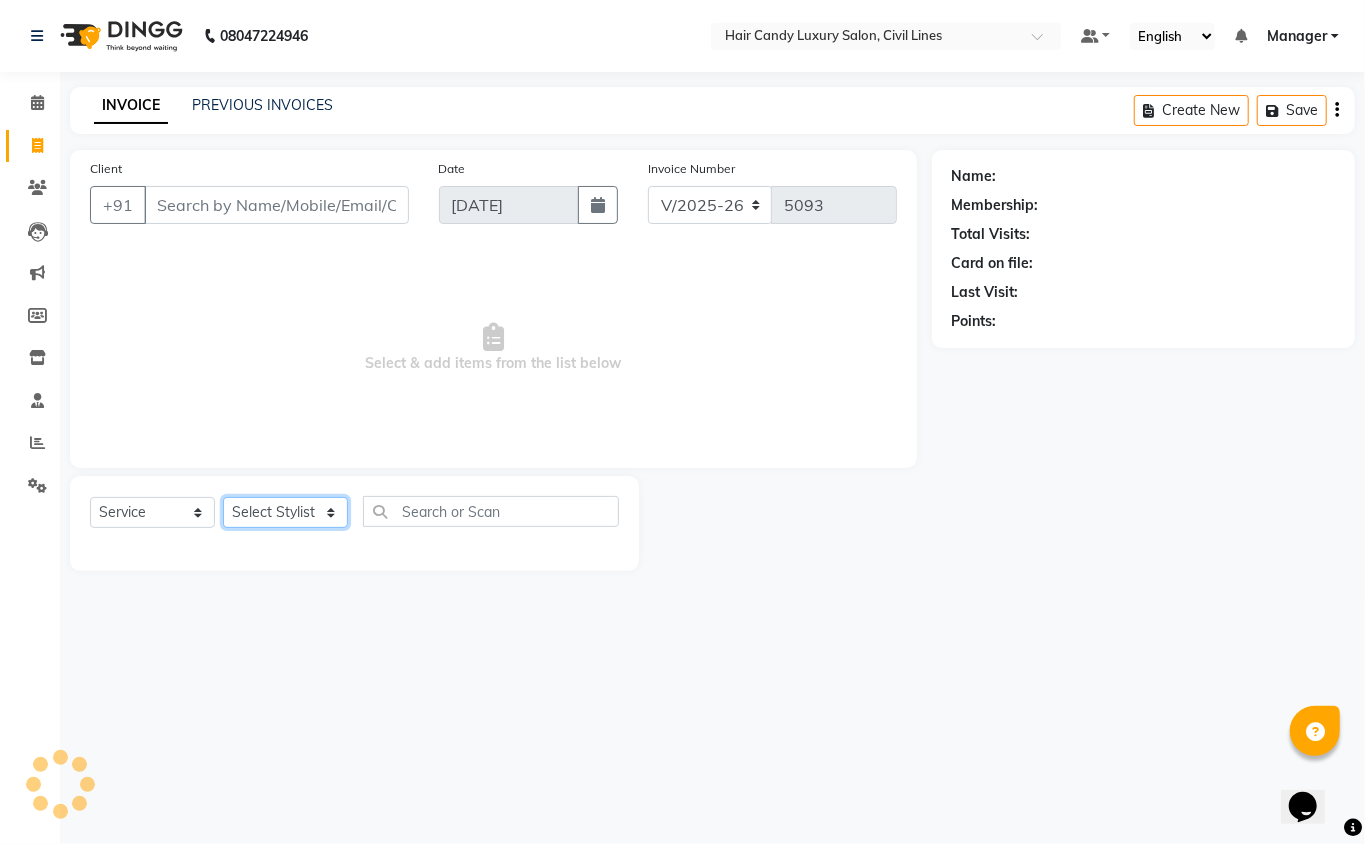click on "Select Stylist" 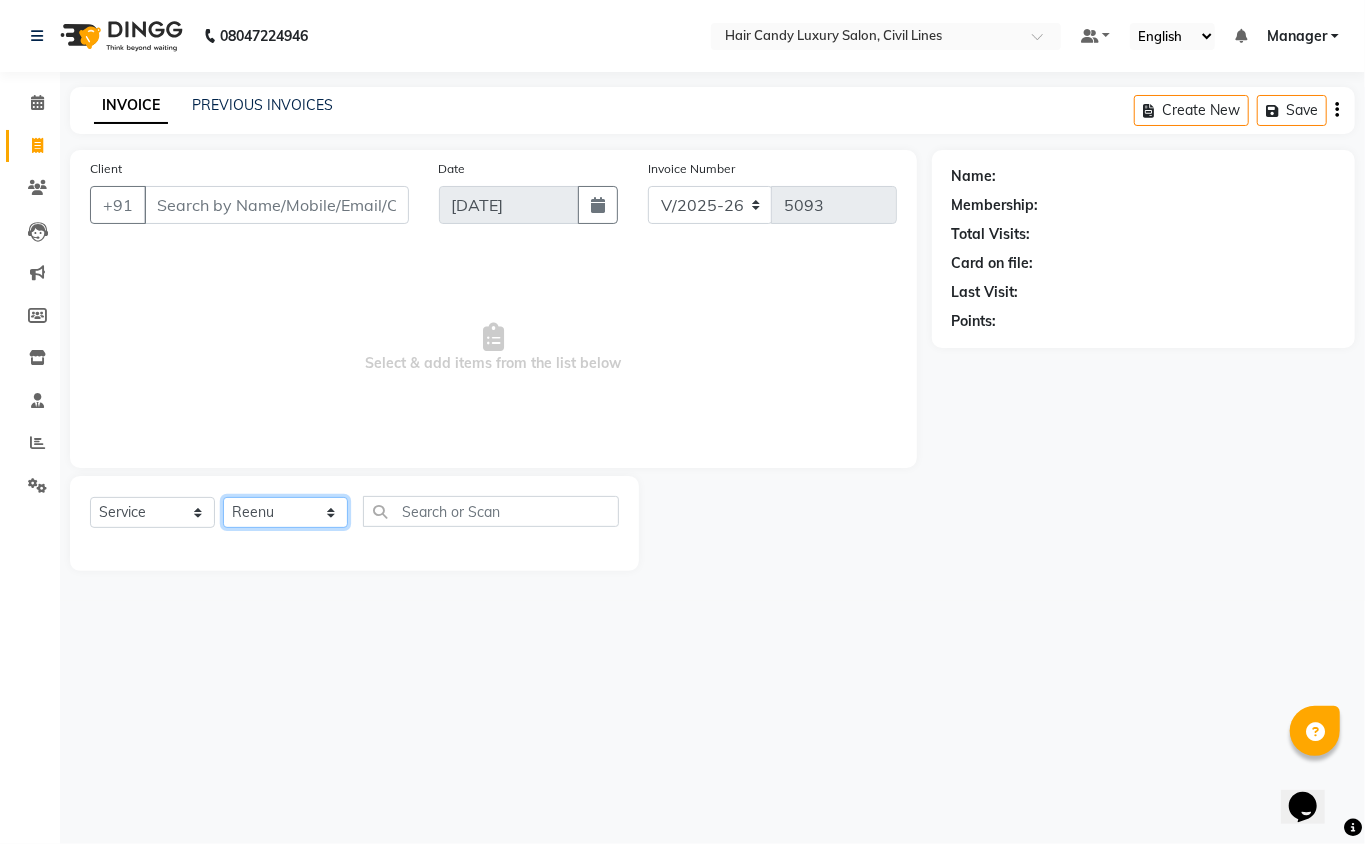 click on "Select Stylist [PERSON_NAME] [PERSON_NAME] [PERSON_NAME] counter sale Danish DAULAT faisal [PERSON_NAME] Manager [PERSON_NAME] mohd [PERSON_NAME] Owner-PRIYANKA [PERSON_NAME] pooja [PERSON_NAME] Reenu [PERSON_NAME] [PERSON_NAME] [PERSON_NAME] [PERSON_NAME] Shubh Shyam [PERSON_NAME] STOCK MANAGER [PERSON_NAME] vikas [PERSON_NAME]" 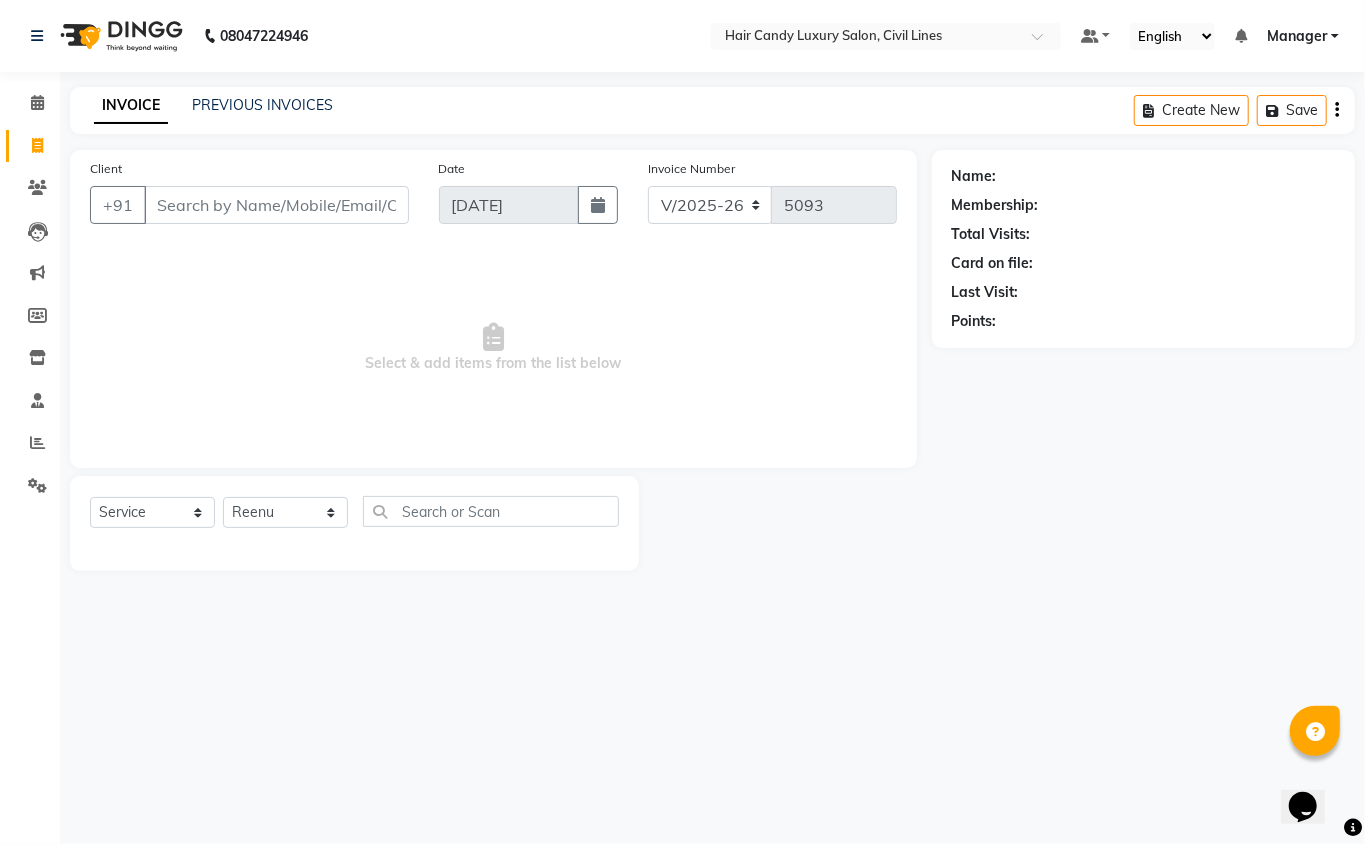 click on "Client +91 Date 10-07-2025 Invoice Number V/2025 V/2025-26 5093  Select & add items from the list below" 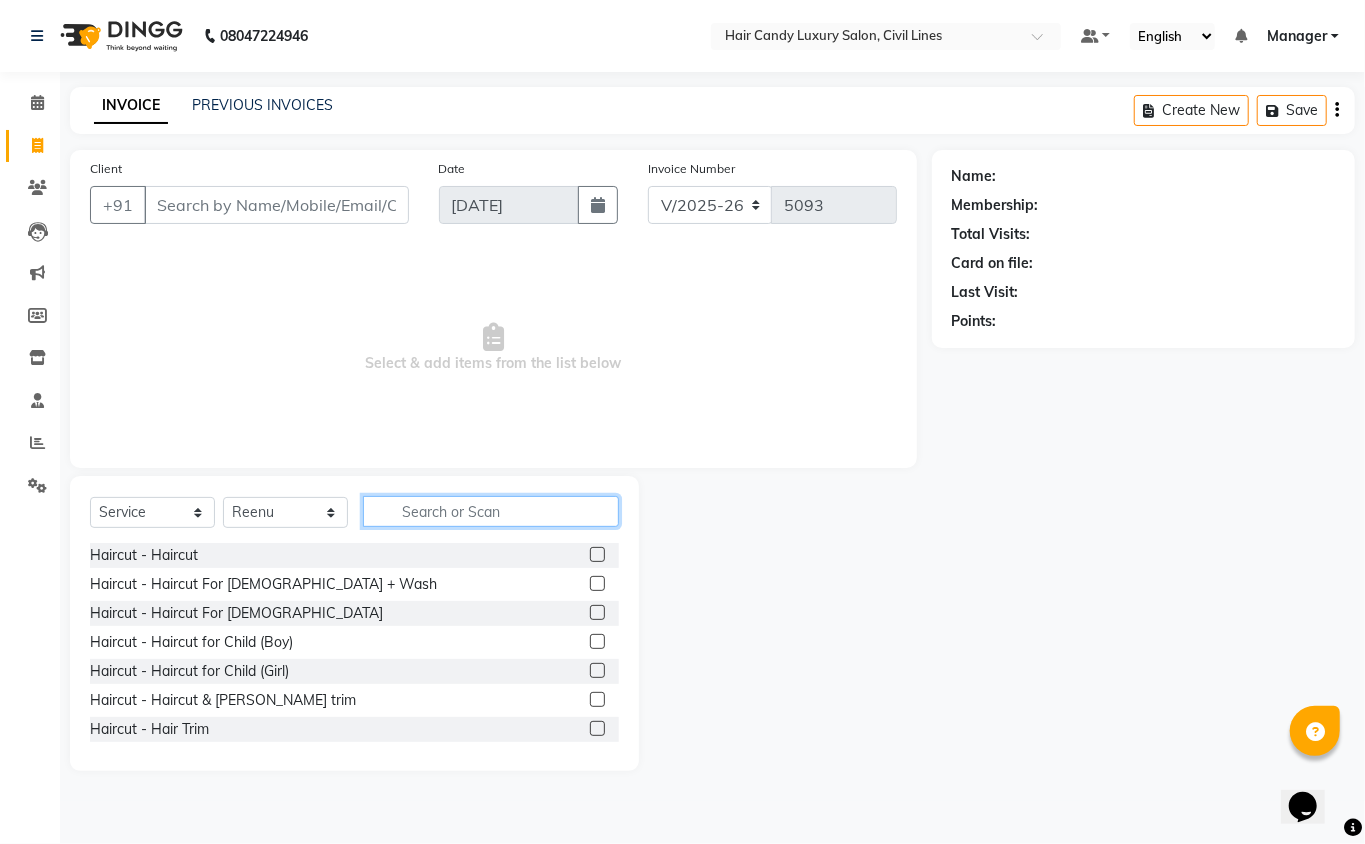 click 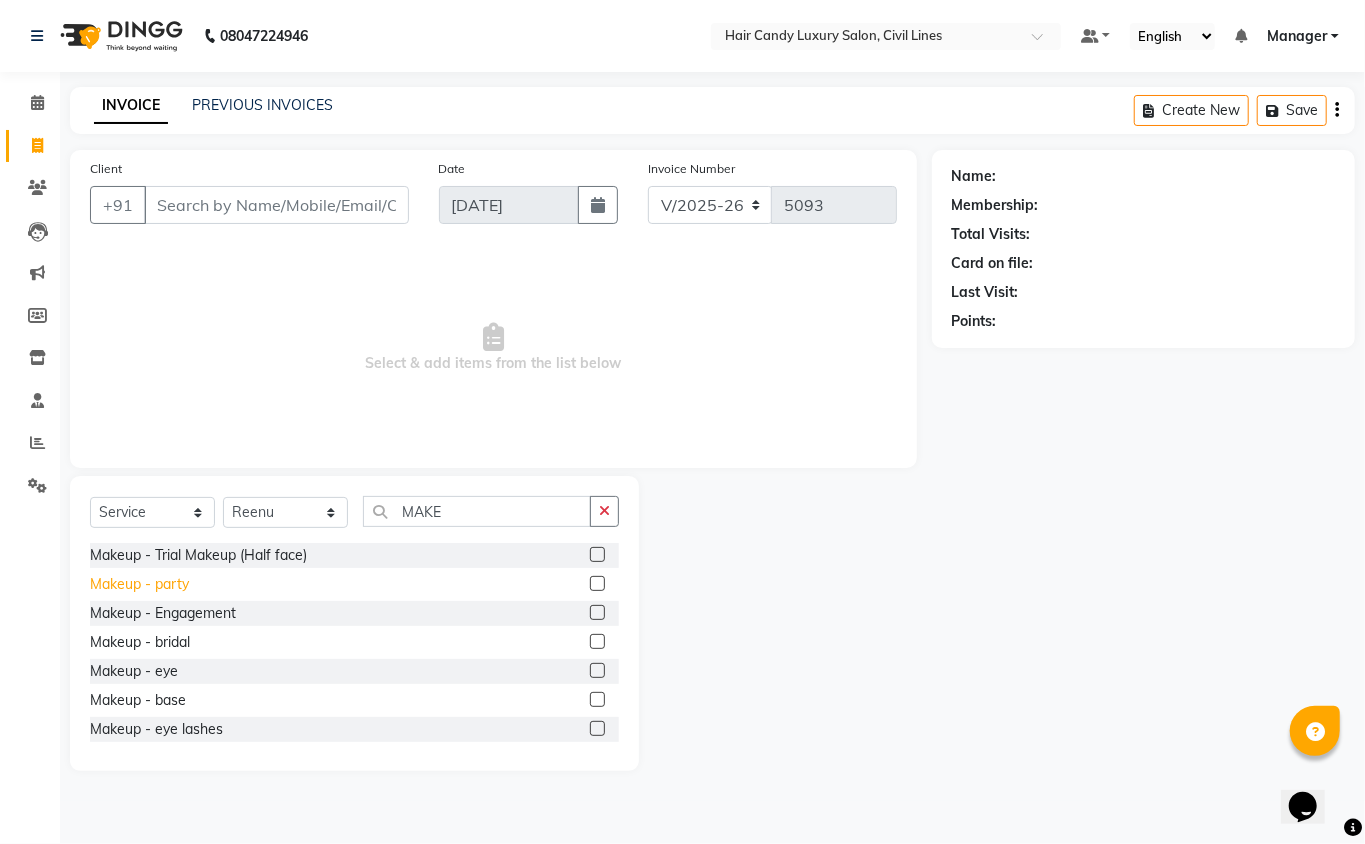 click on "Makeup - party" 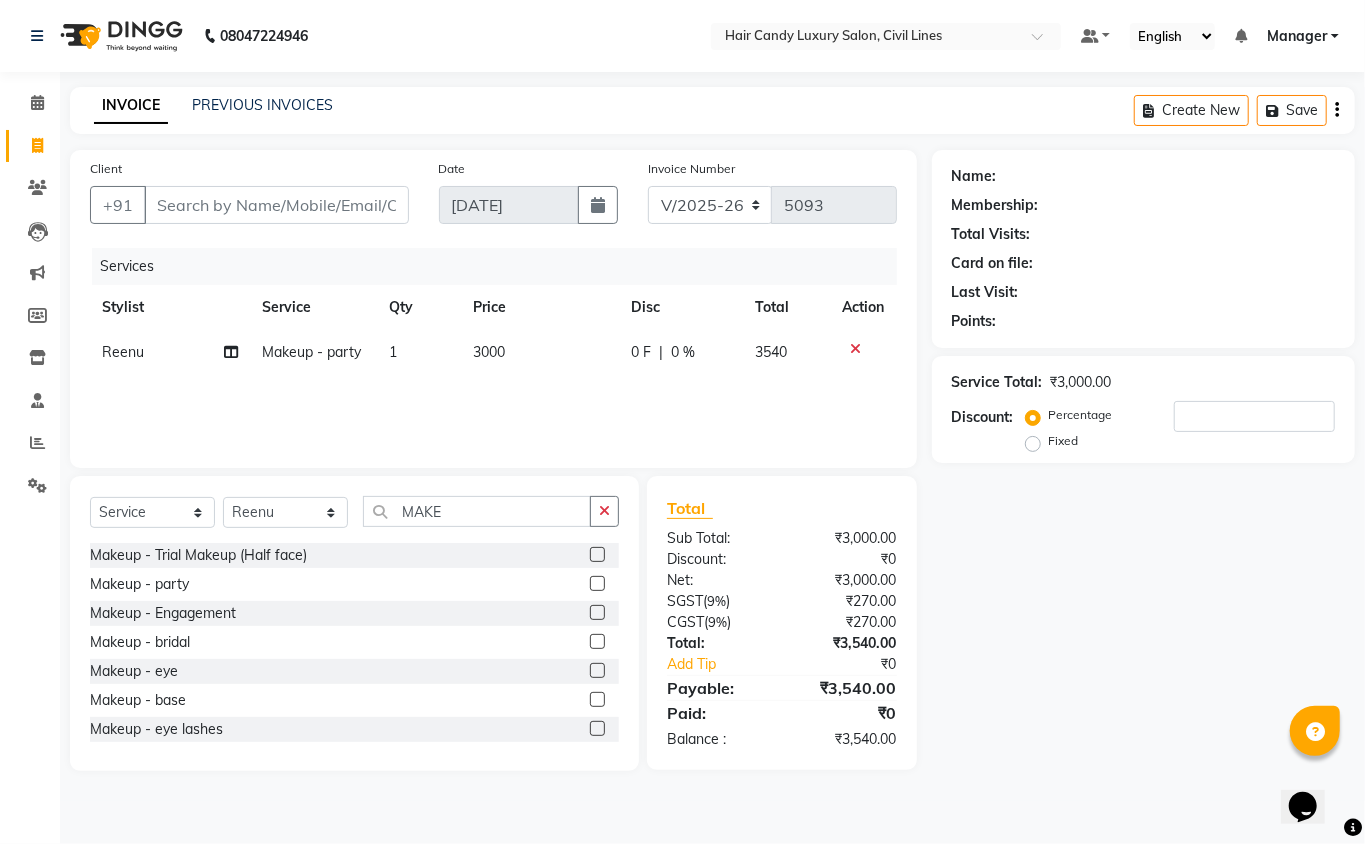 click on "3000" 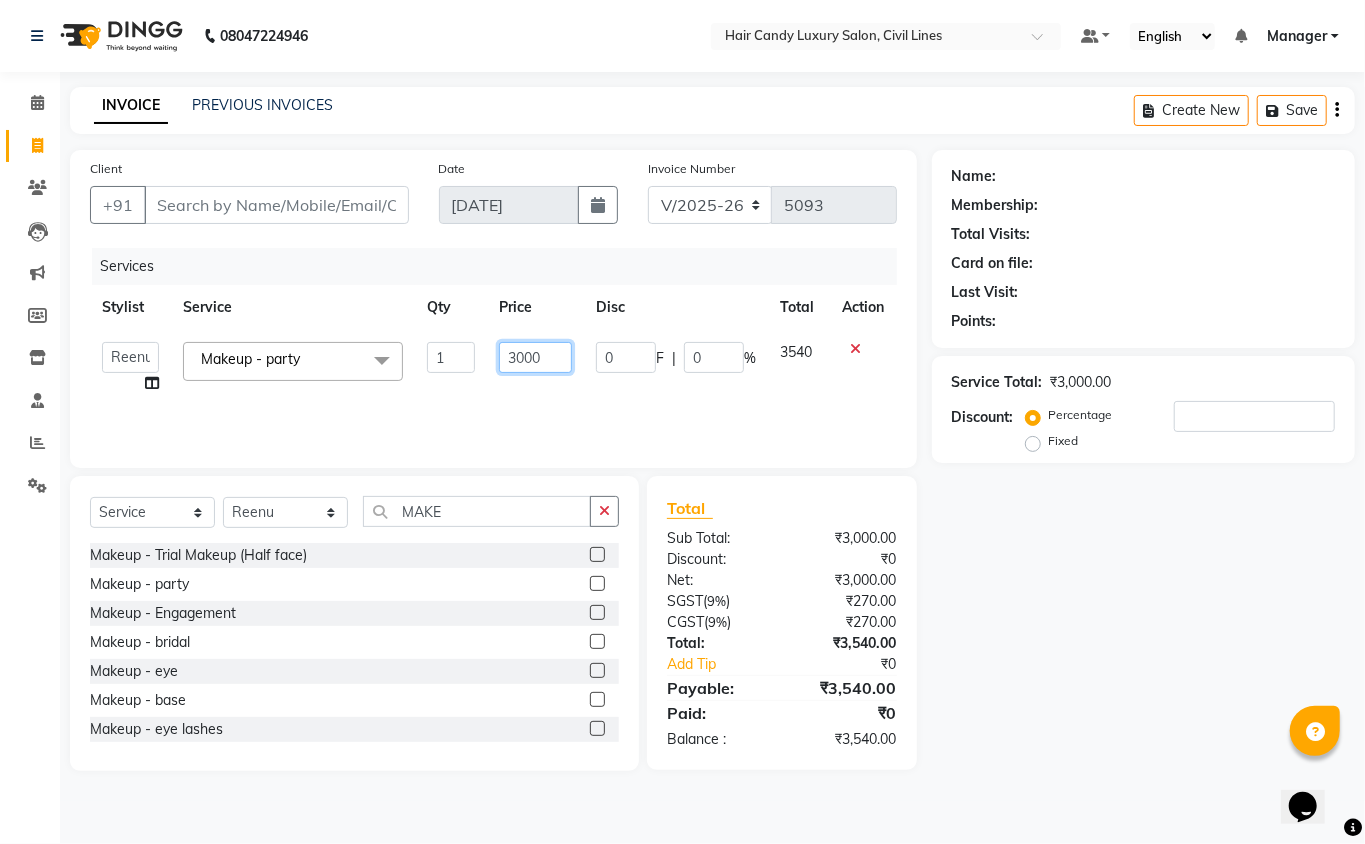 drag, startPoint x: 577, startPoint y: 368, endPoint x: 430, endPoint y: 366, distance: 147.01361 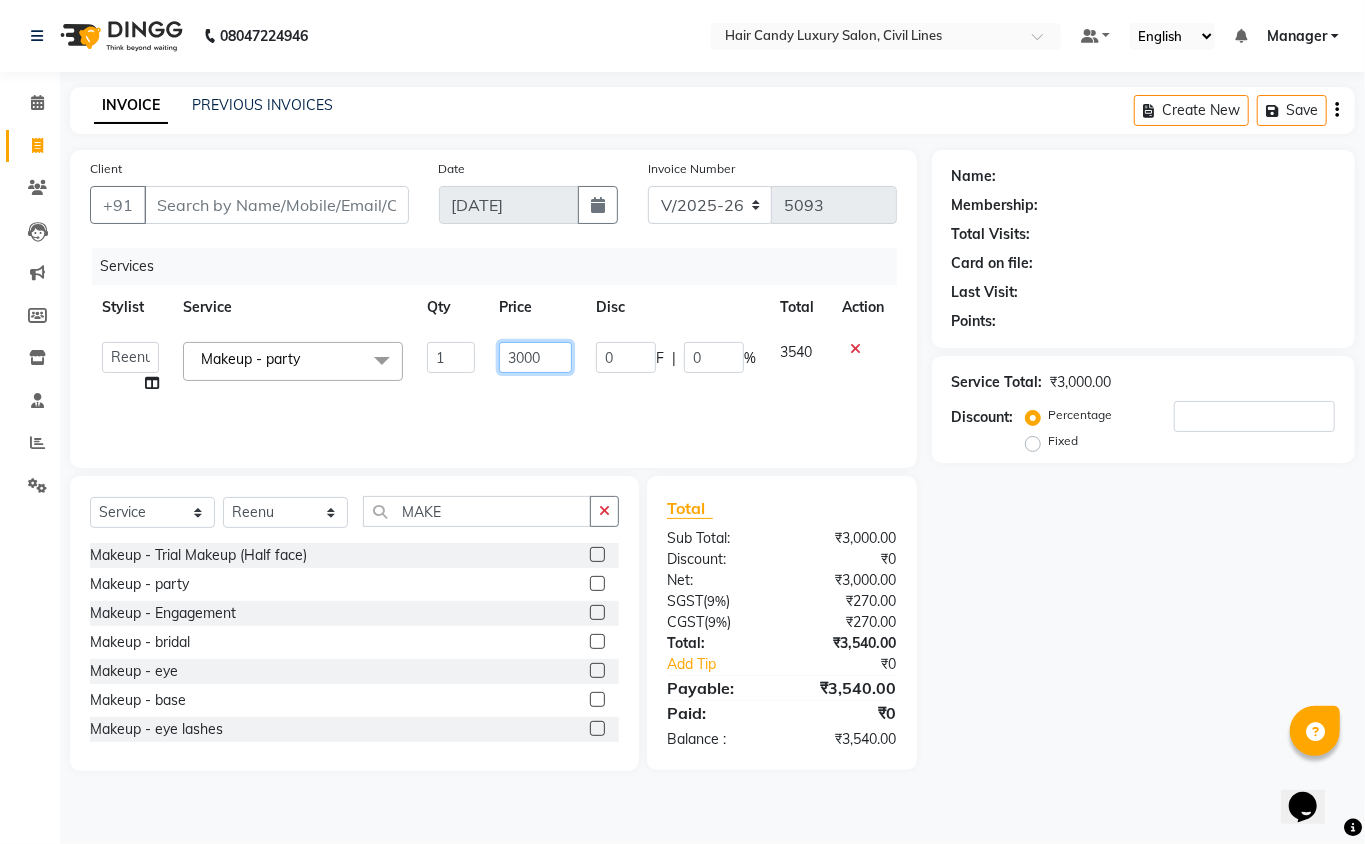 click on "aakib   Aarti   AASHU   Aftab   Arshal   counter sale   Danish   DAULAT   faisal   jeet   kalu   Manager   Manish   mohd Abid   Nakul   Owner-PRIYANKA   parvesh   pooja   rajni   Reenu   sakshi   SAM   sanjay   shoaib   Shubh   Shyam   Sonu   STOCK MANAGER   SUNIL   vikas   YASH   Zayan  Makeup - party  x Haircut - Haircut  Haircut - Haircut For Ladies + Wash Haircut - Haircut For Gents Haircut - Haircut for Child (Boy) Haircut - Haircut for Child (Girl) Haircut - Haircut & Beard trim Haircut - Hair Trim Haircut - Flix Cut Styling - Hairwash Styling - Hairwash Premium Styling - Blow Dry Styling - Blow Dry + Wash Styling - Ironing / Tong/ Crimping /Curls Styling - Styling/Hairdos Styling - Milk Shake Colour - Global Colour - Highlights Colour - Balyage Colour - Ombre Colour - Root Touch Up Colour - Global With Balyage Colour - Color Cleansing Colour - Global with Highlights Colour - Half Touch Up Texture - Keratin Texture - Botox Texture - Rebonding/Smoothing Texture - Perming Texture - Bond/Plex Treatment 1" 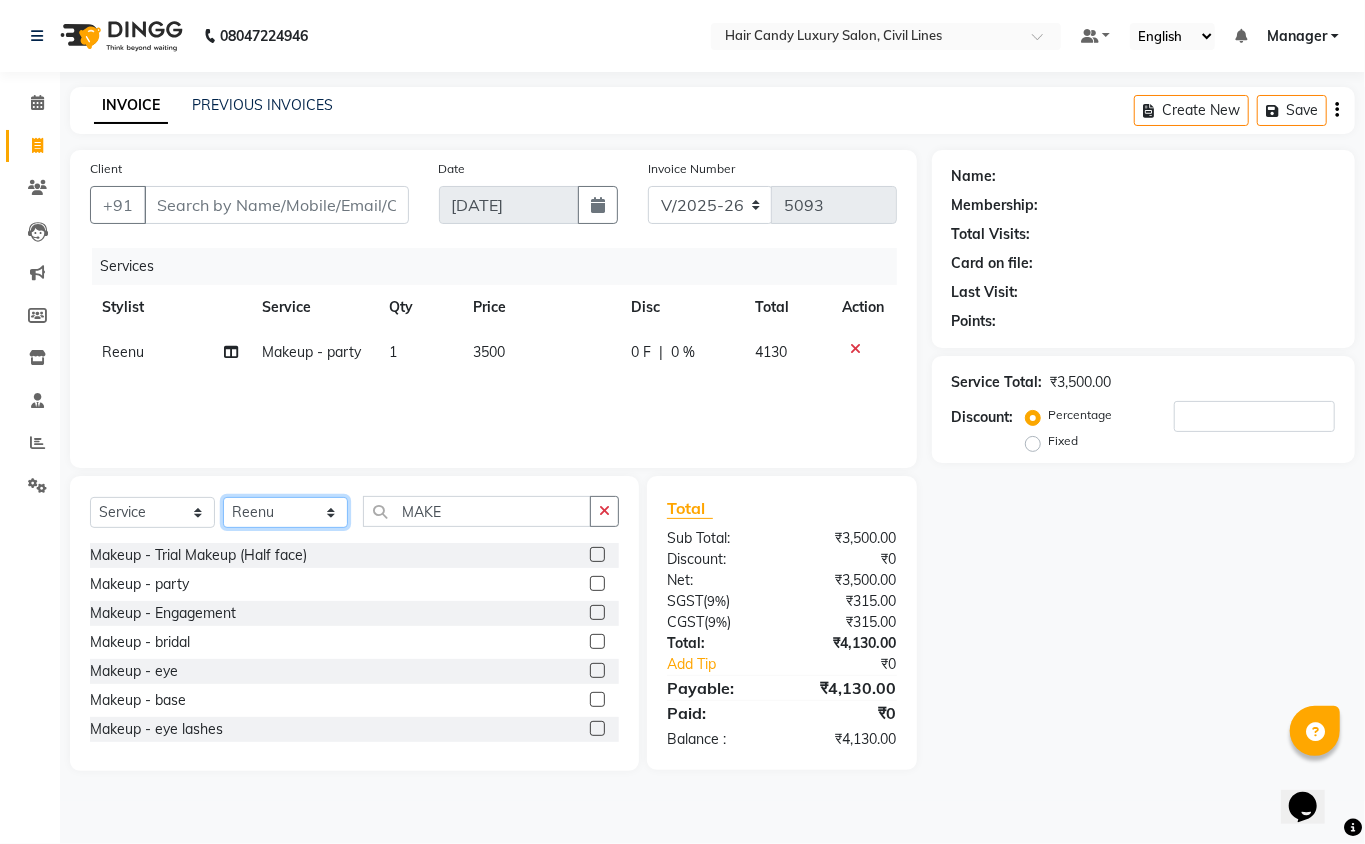 click on "Select Stylist [PERSON_NAME] [PERSON_NAME] [PERSON_NAME] counter sale Danish DAULAT faisal [PERSON_NAME] Manager [PERSON_NAME] mohd [PERSON_NAME] Owner-PRIYANKA [PERSON_NAME] pooja [PERSON_NAME] Reenu [PERSON_NAME] [PERSON_NAME] [PERSON_NAME] [PERSON_NAME] Shubh Shyam [PERSON_NAME] STOCK MANAGER [PERSON_NAME] vikas [PERSON_NAME]" 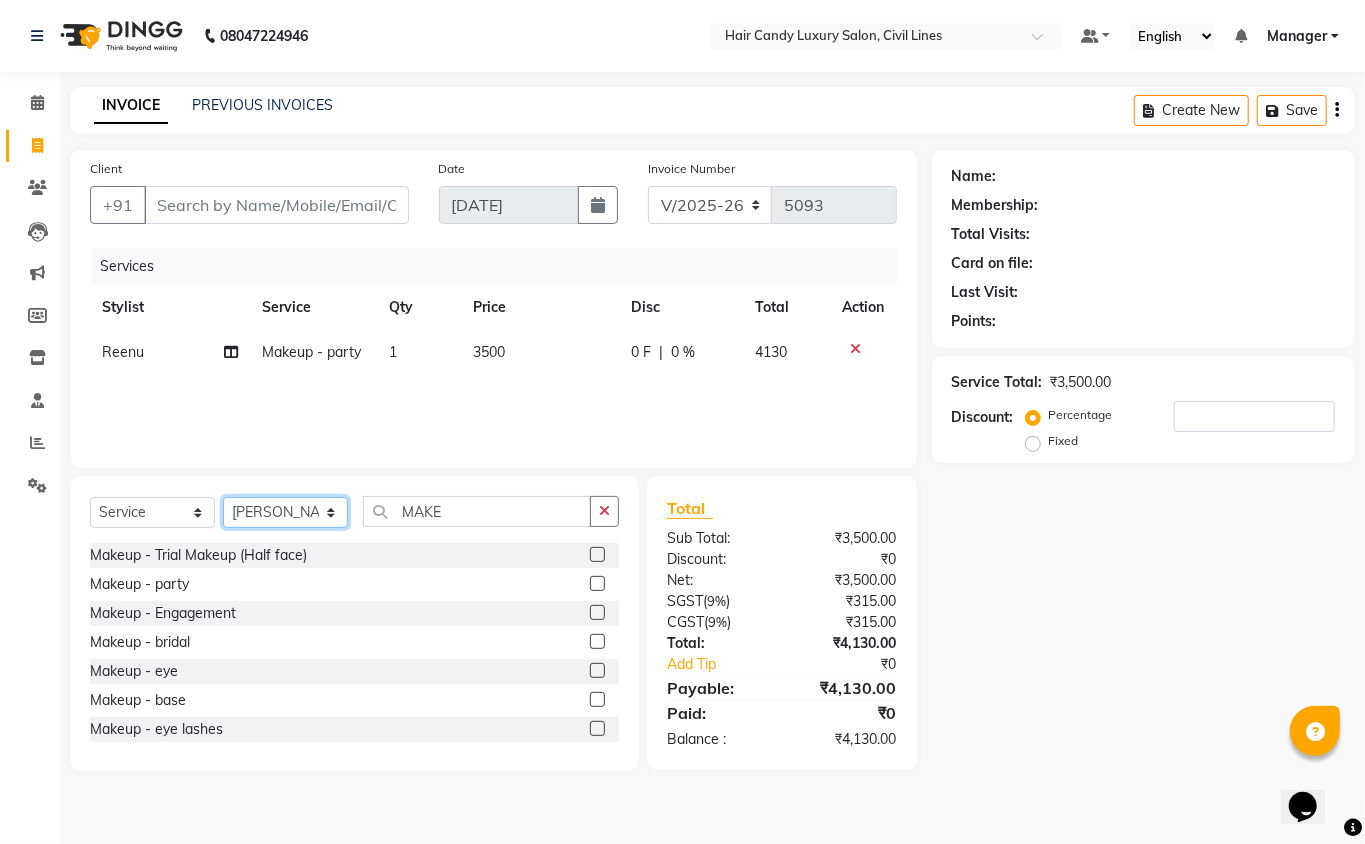 click on "Select Stylist [PERSON_NAME] [PERSON_NAME] [PERSON_NAME] counter sale Danish DAULAT faisal [PERSON_NAME] Manager [PERSON_NAME] mohd [PERSON_NAME] Owner-PRIYANKA [PERSON_NAME] pooja [PERSON_NAME] Reenu [PERSON_NAME] [PERSON_NAME] [PERSON_NAME] [PERSON_NAME] Shubh Shyam [PERSON_NAME] STOCK MANAGER [PERSON_NAME] vikas [PERSON_NAME]" 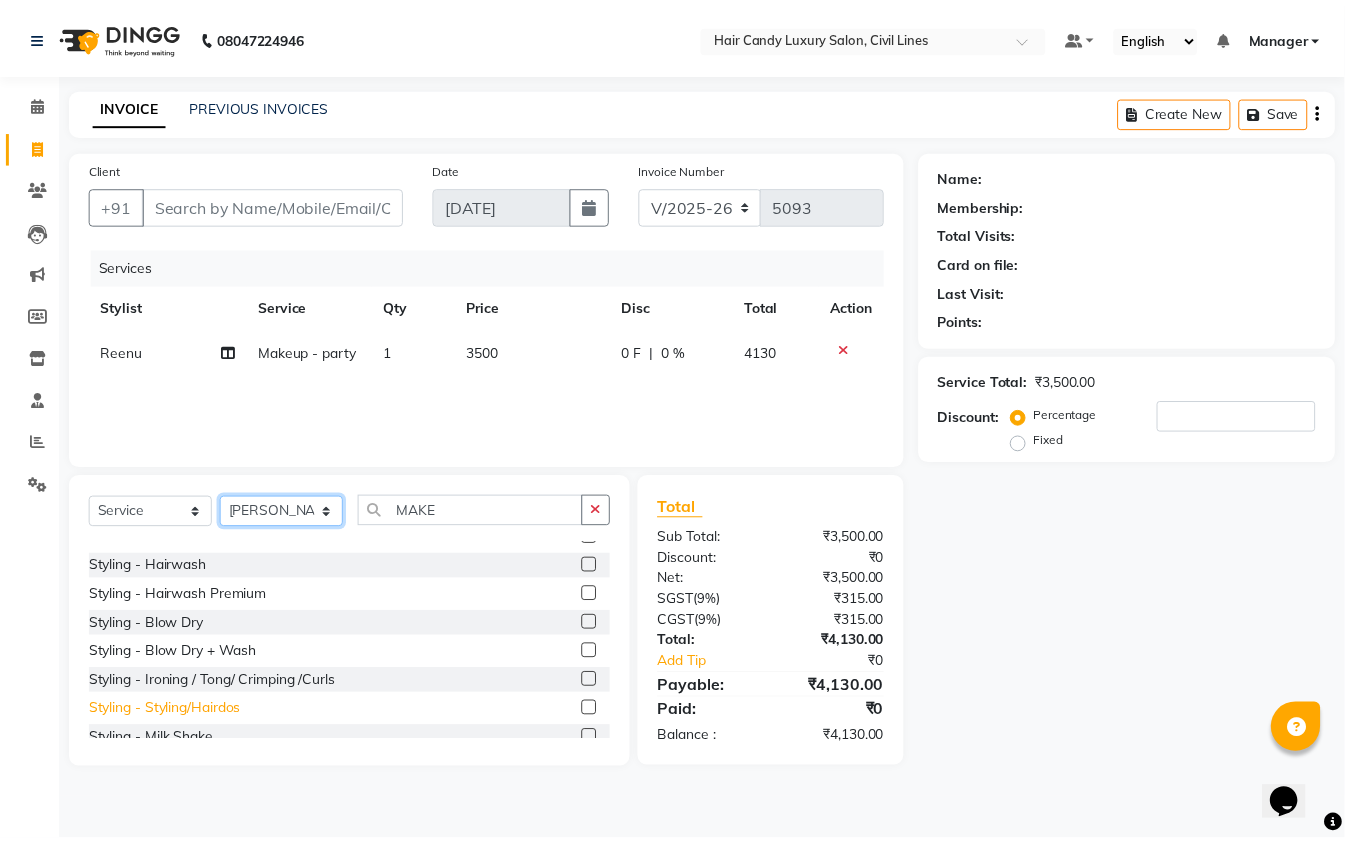 scroll, scrollTop: 266, scrollLeft: 0, axis: vertical 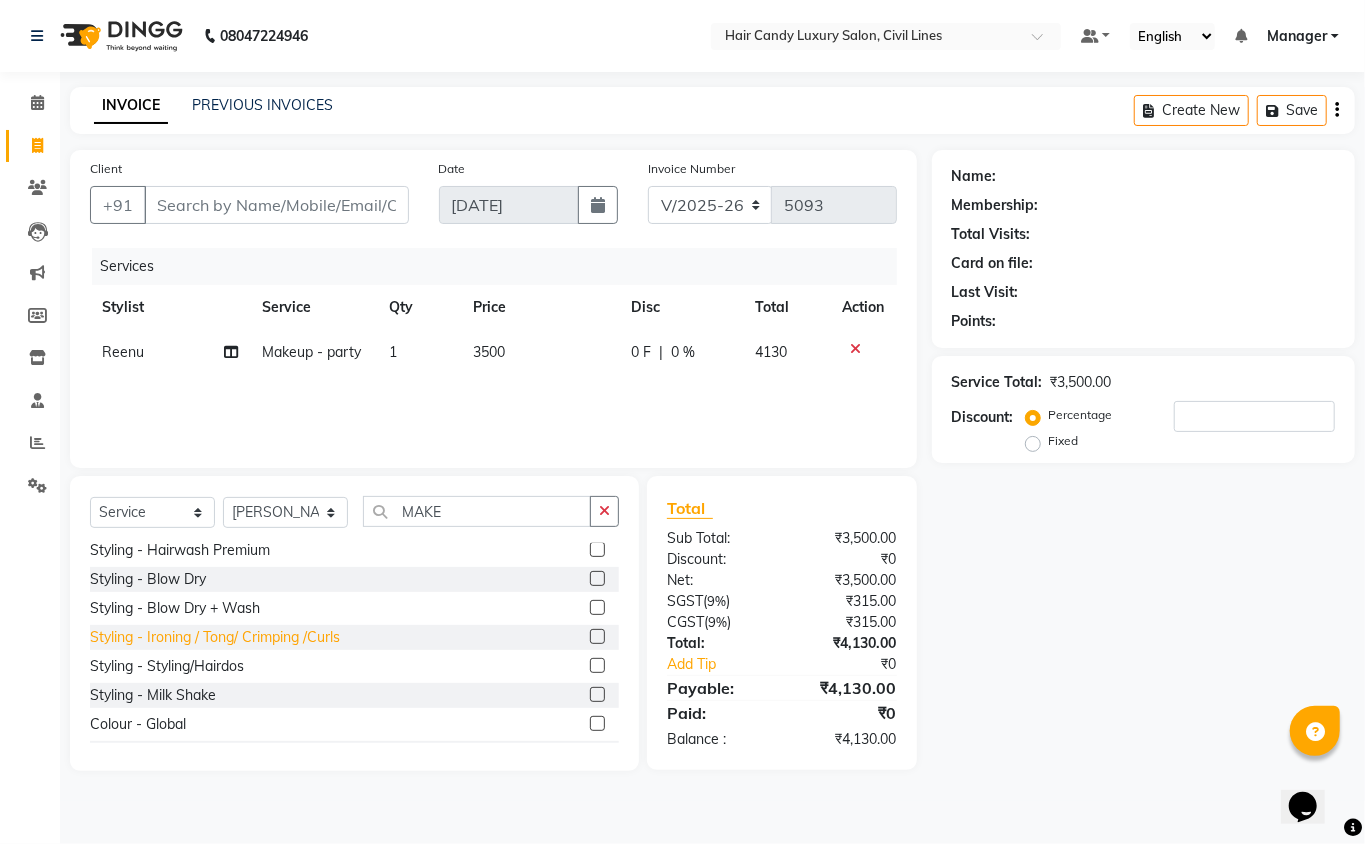 click on "Styling - Ironing / Tong/ Crimping /Curls" 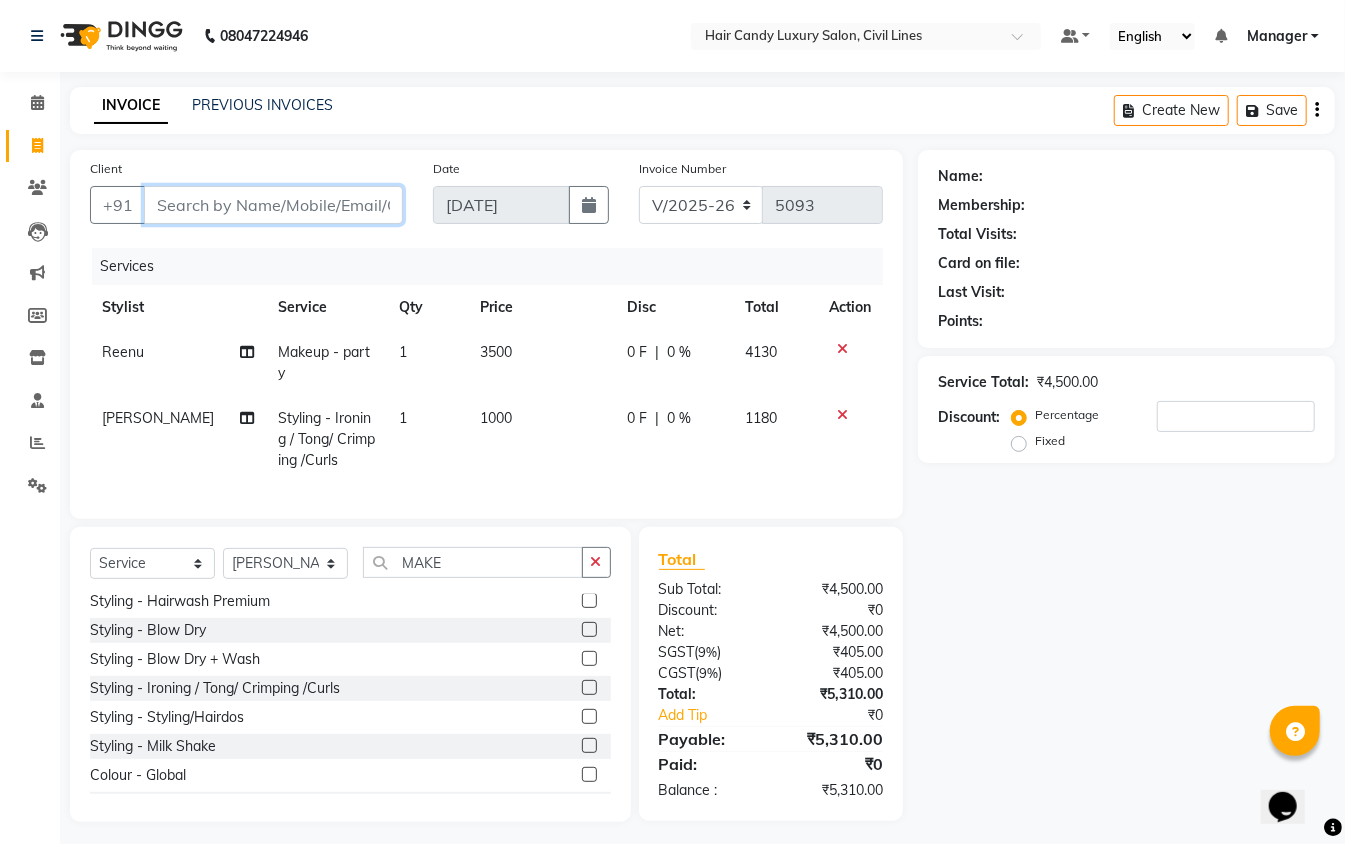 click on "Client" at bounding box center (273, 205) 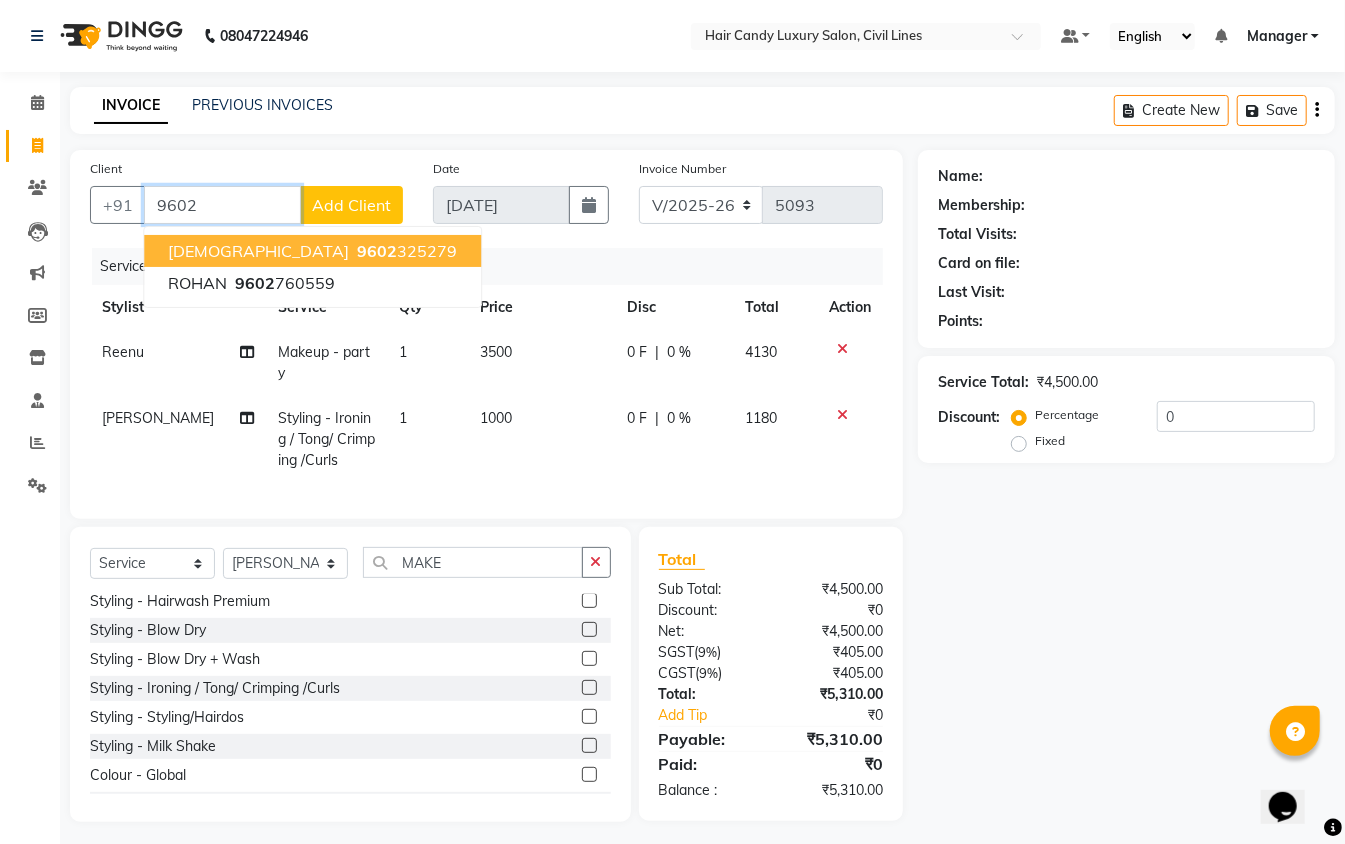 click on "9602 325279" at bounding box center (405, 251) 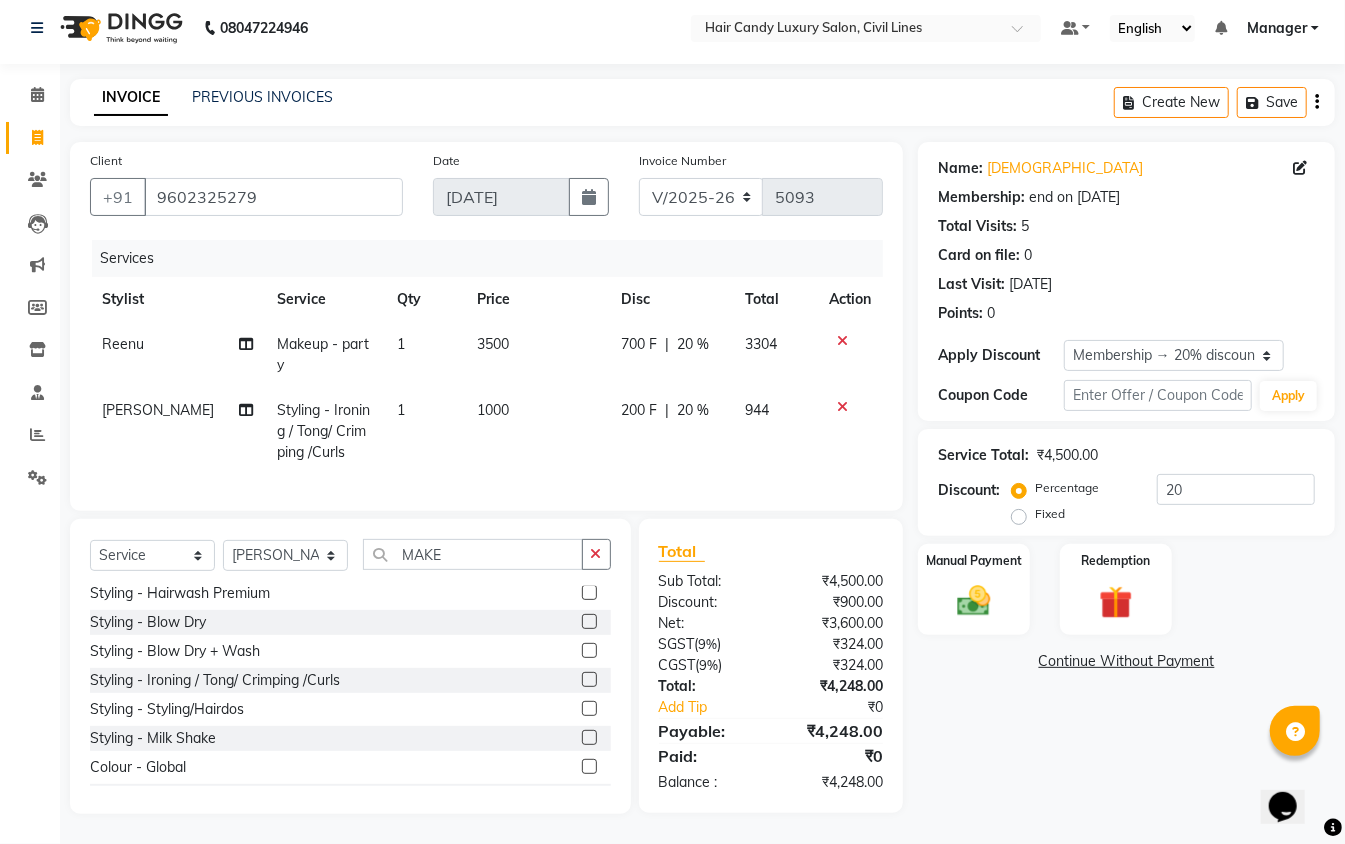 scroll, scrollTop: 0, scrollLeft: 0, axis: both 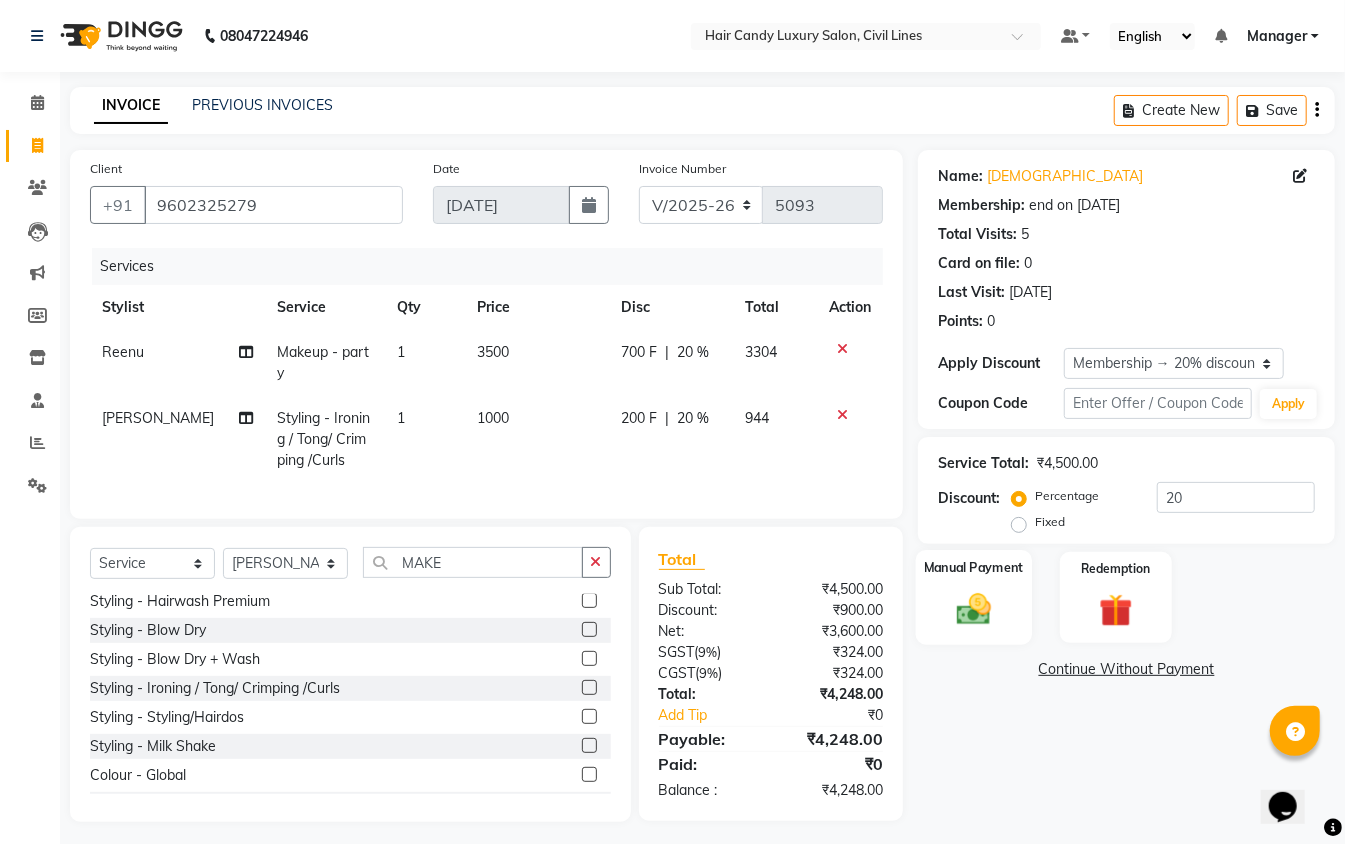 click 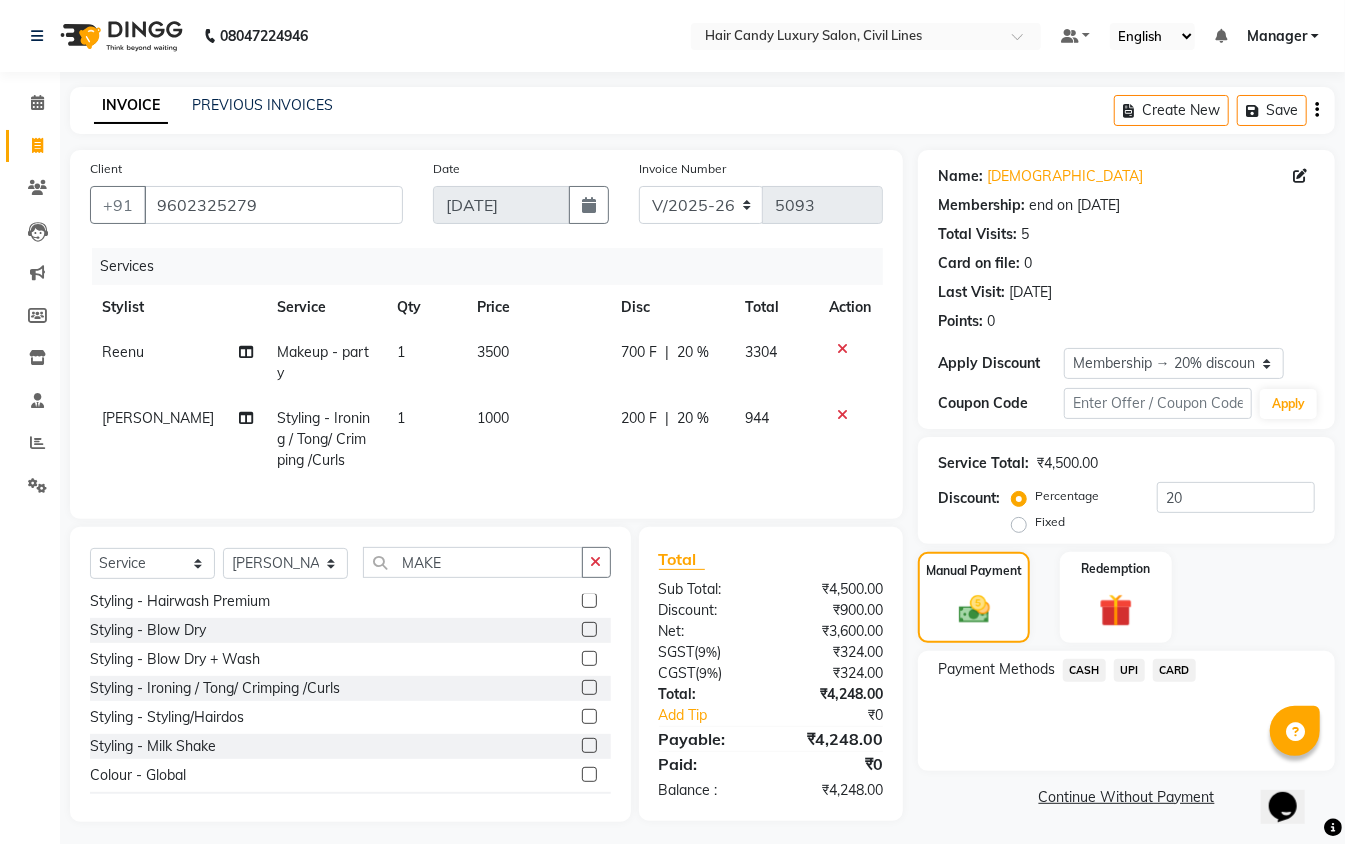 click on "CASH" 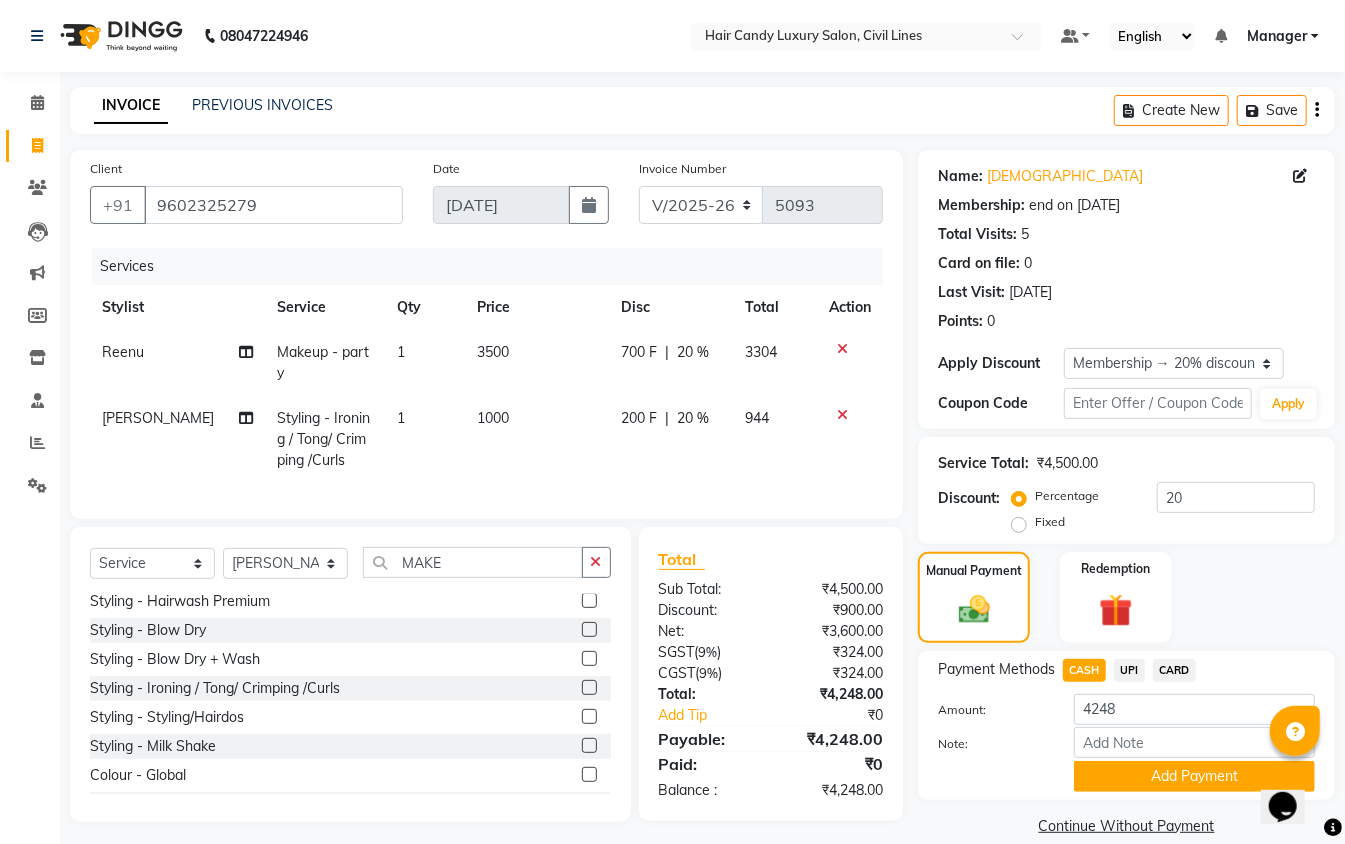 scroll, scrollTop: 29, scrollLeft: 0, axis: vertical 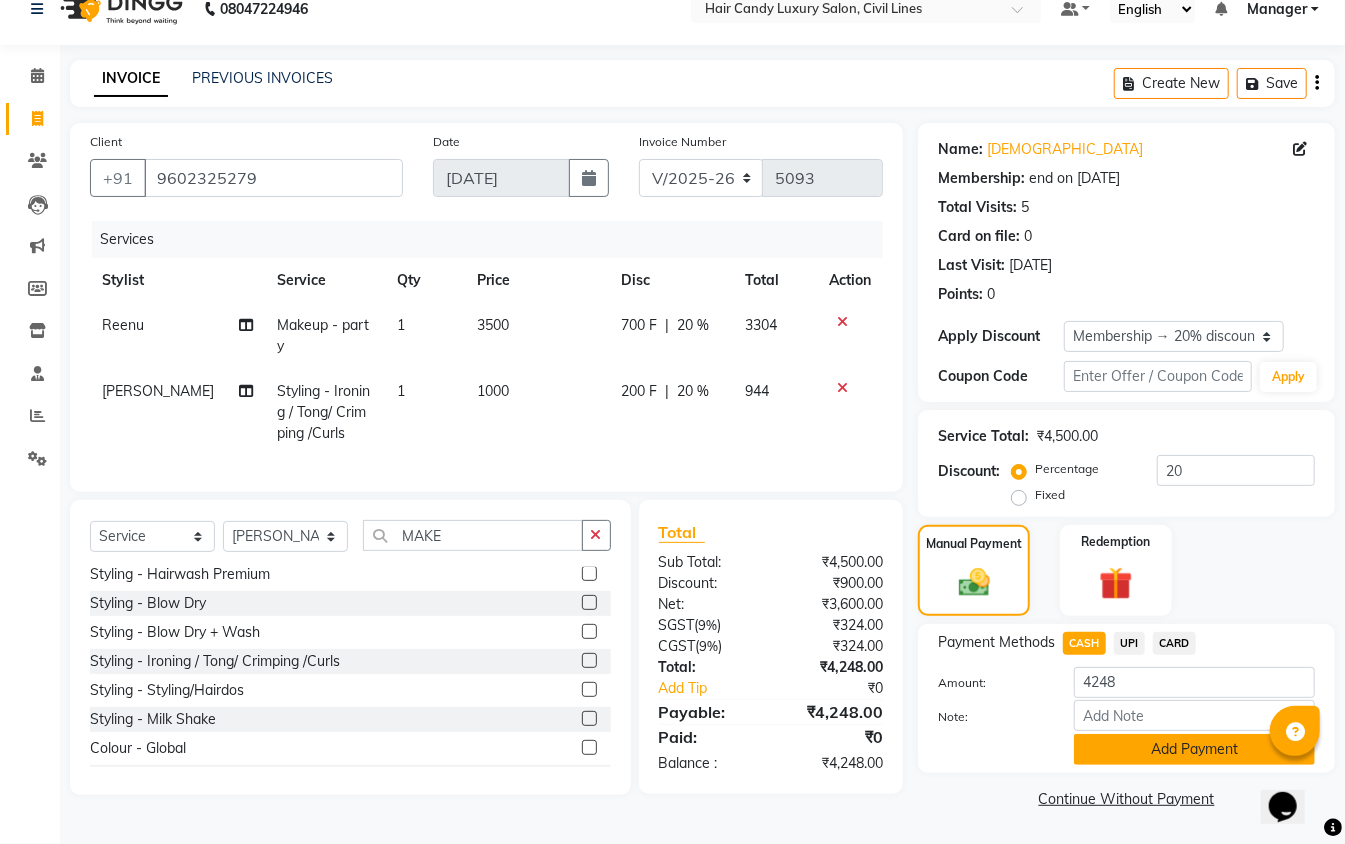 click on "Add Payment" 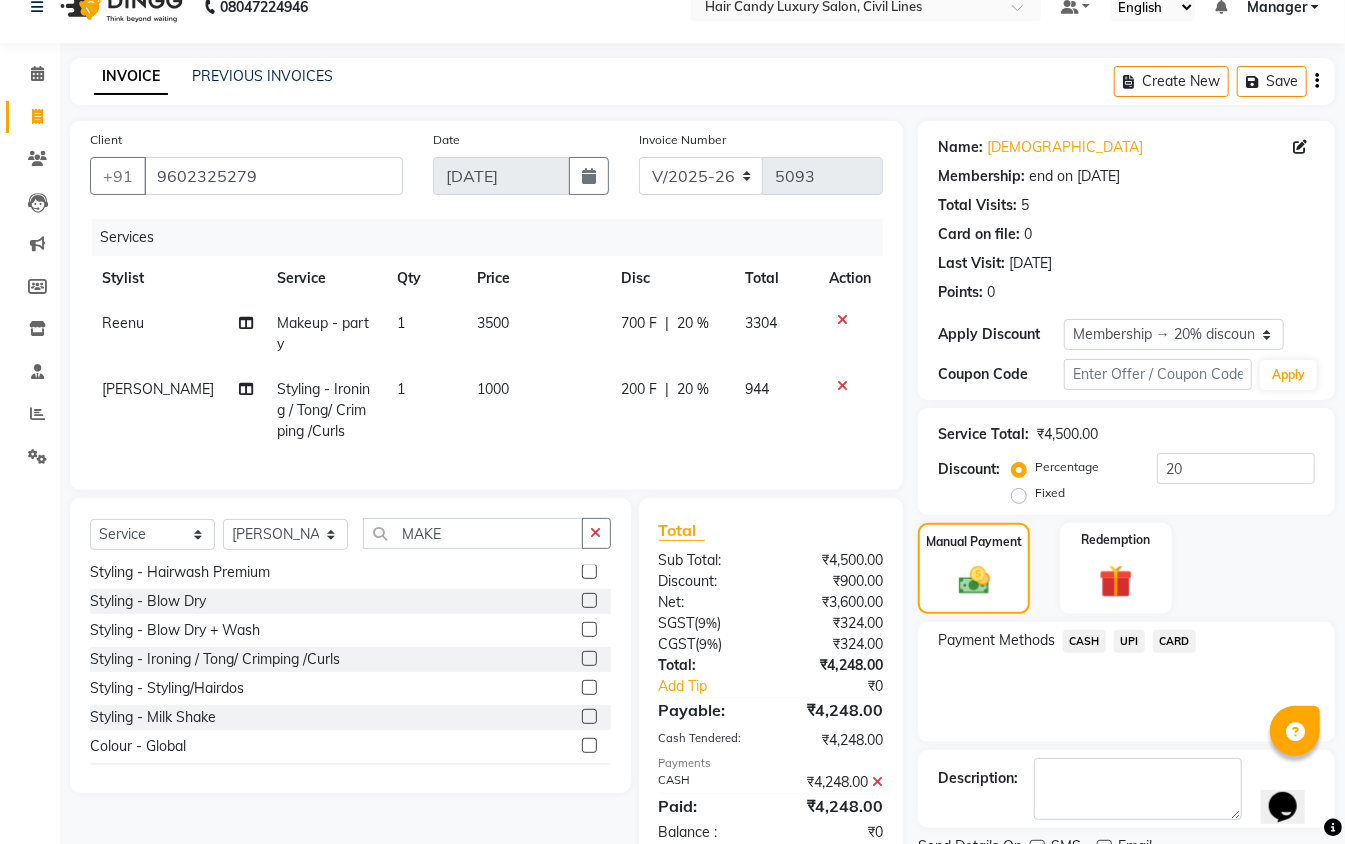 scroll, scrollTop: 188, scrollLeft: 0, axis: vertical 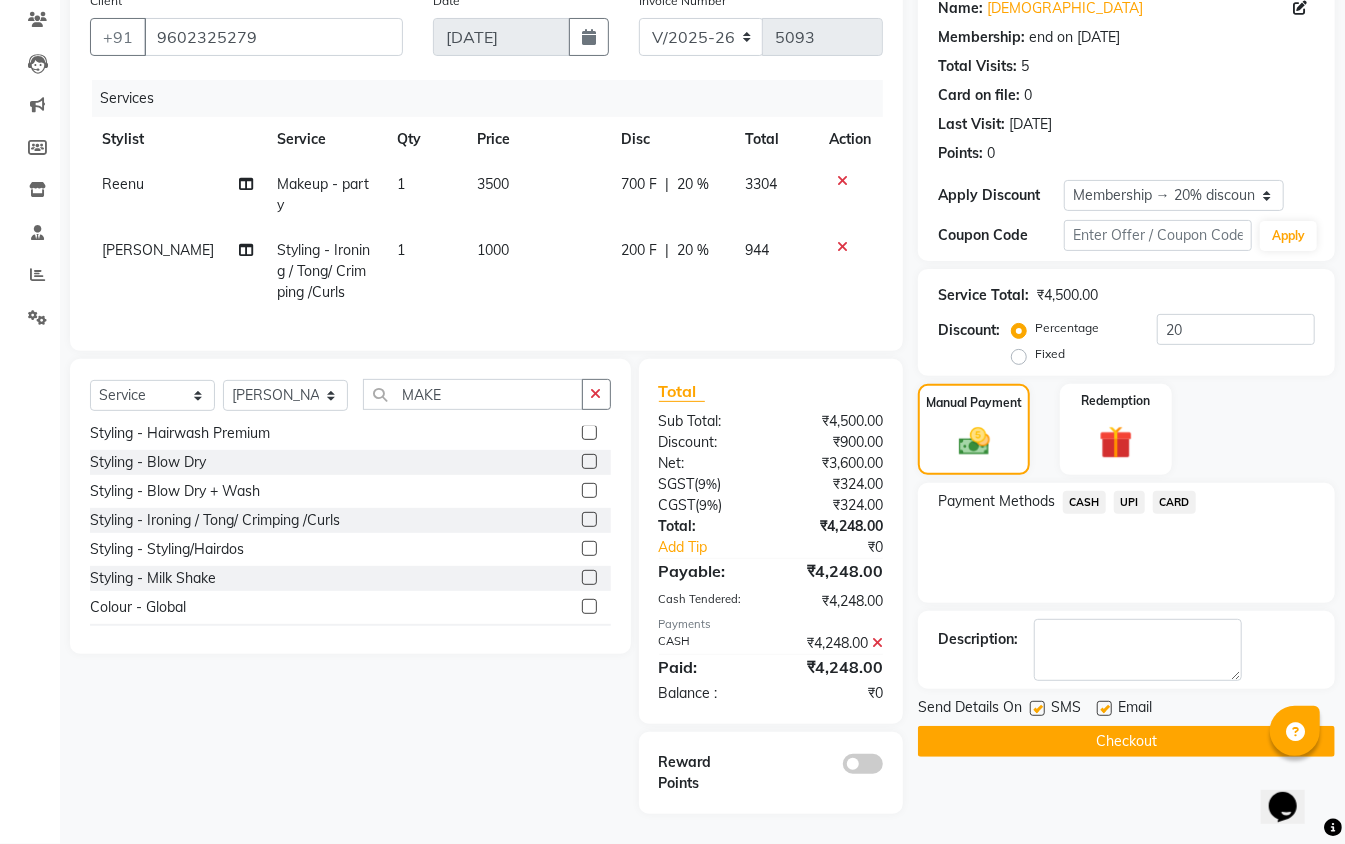 click 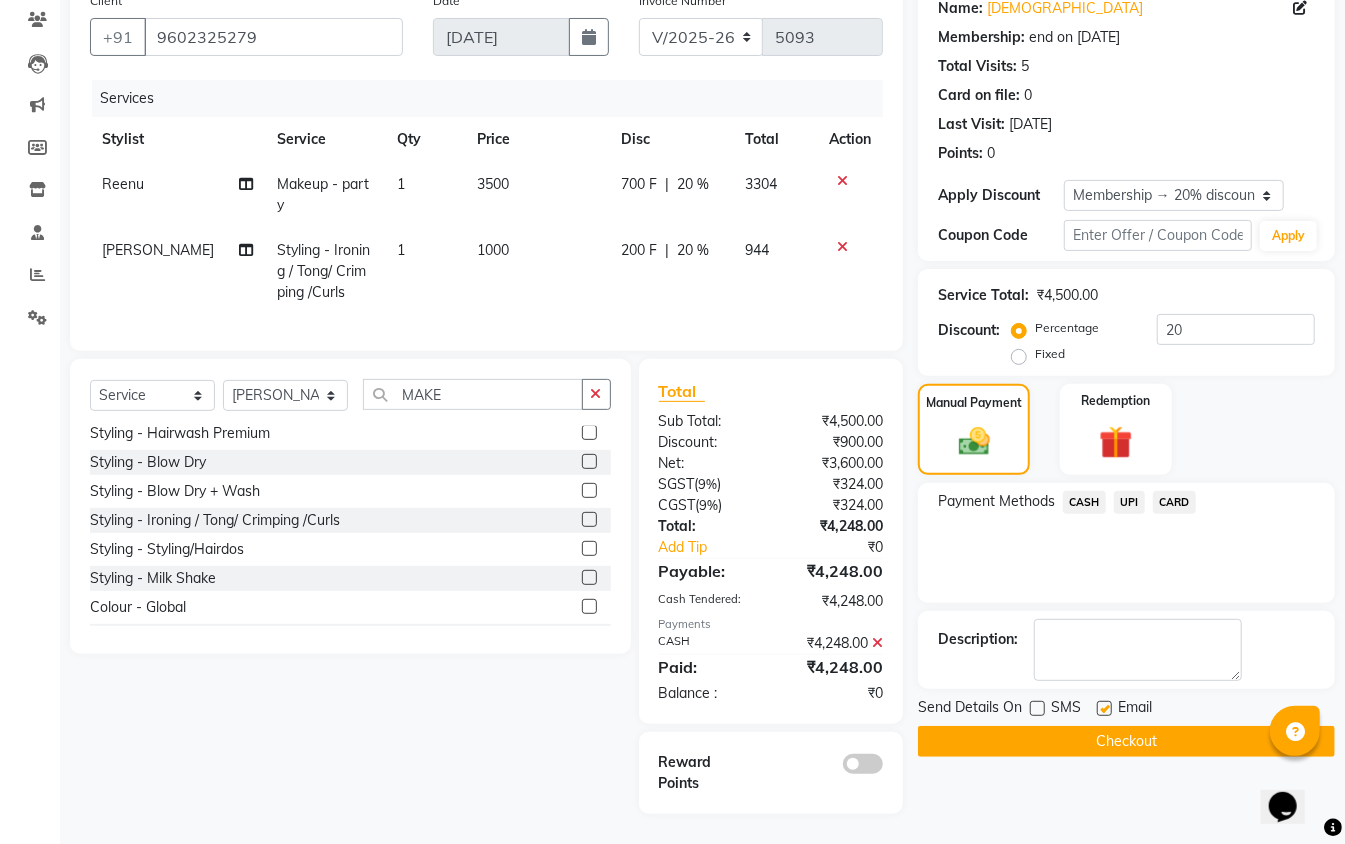 click on "Checkout" 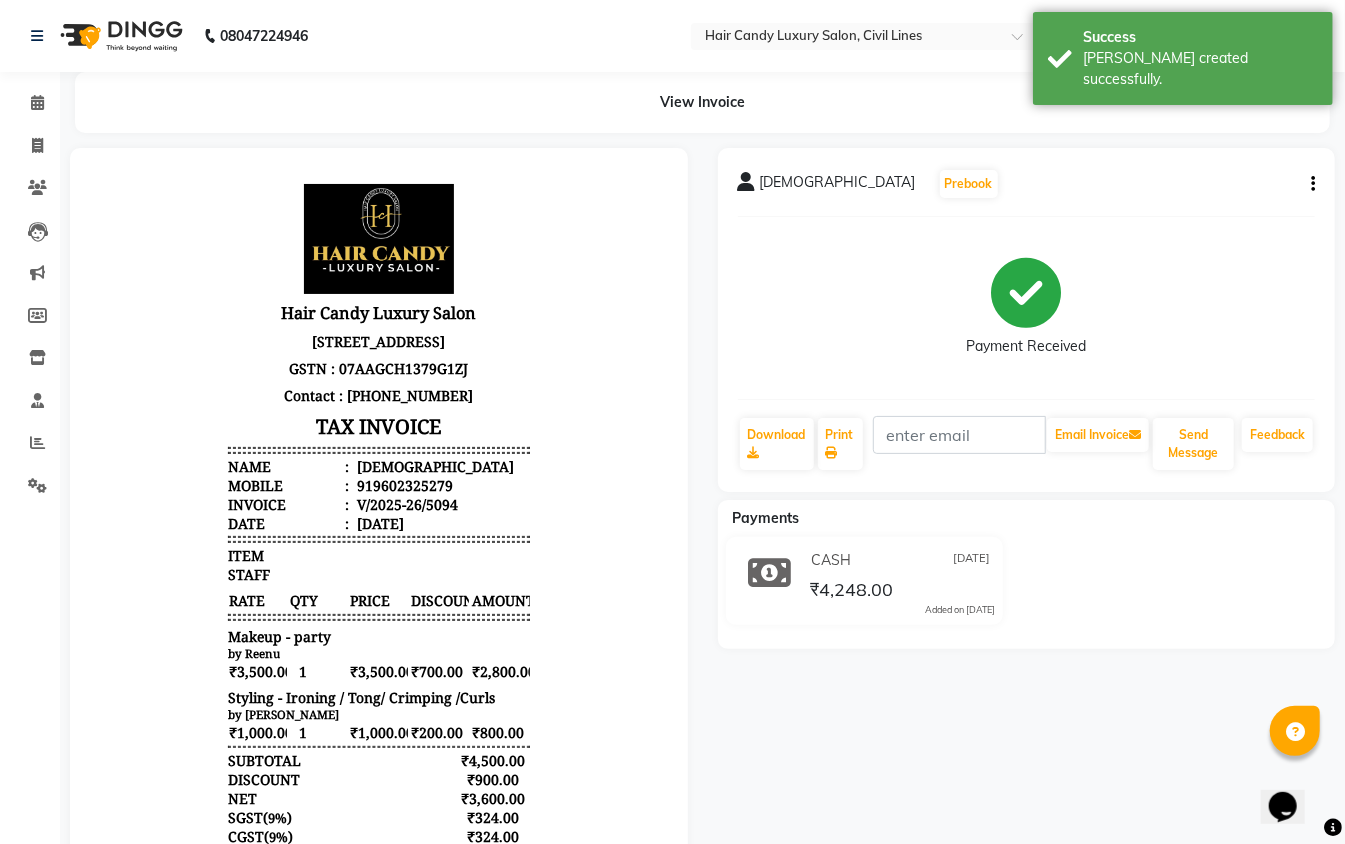 scroll, scrollTop: 0, scrollLeft: 0, axis: both 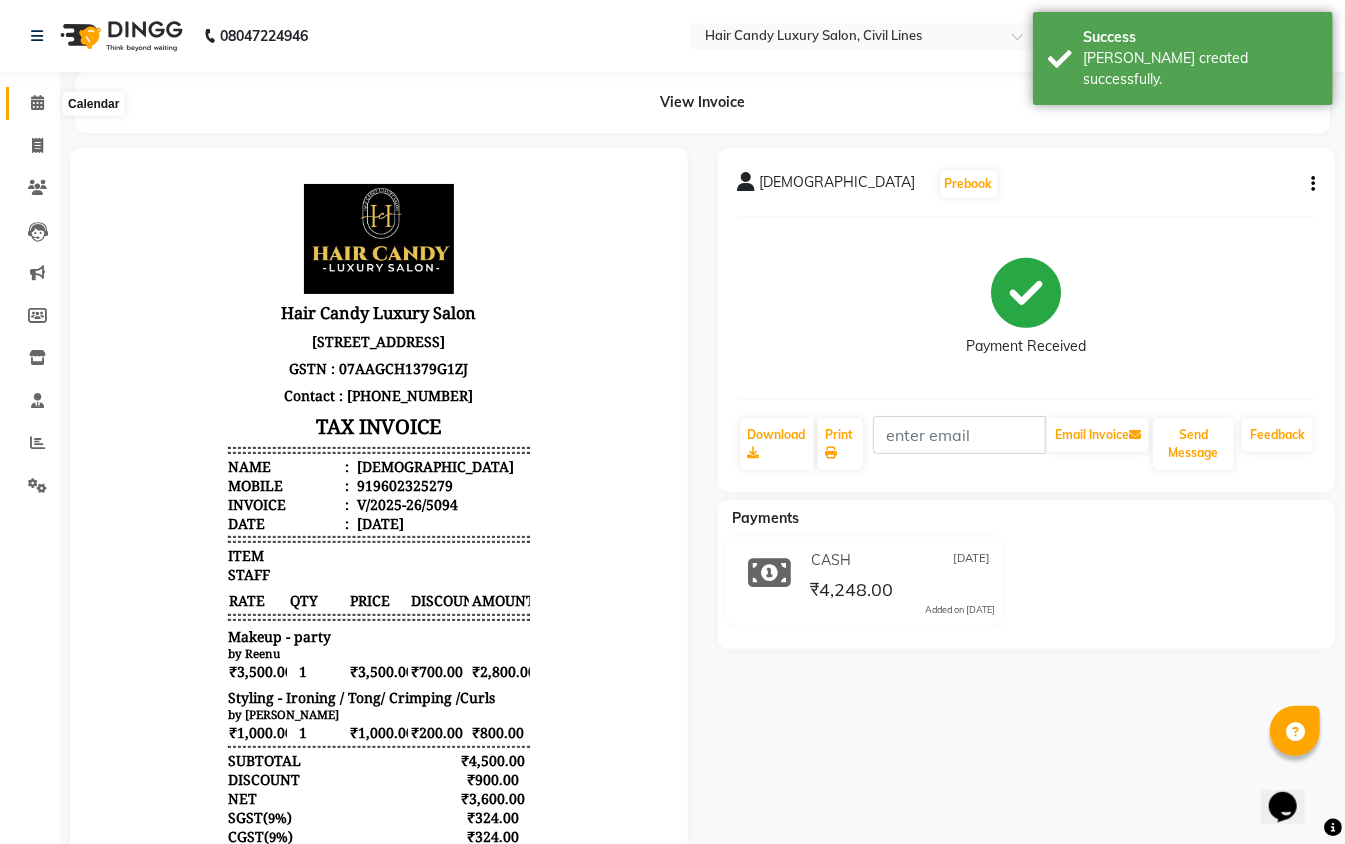 click 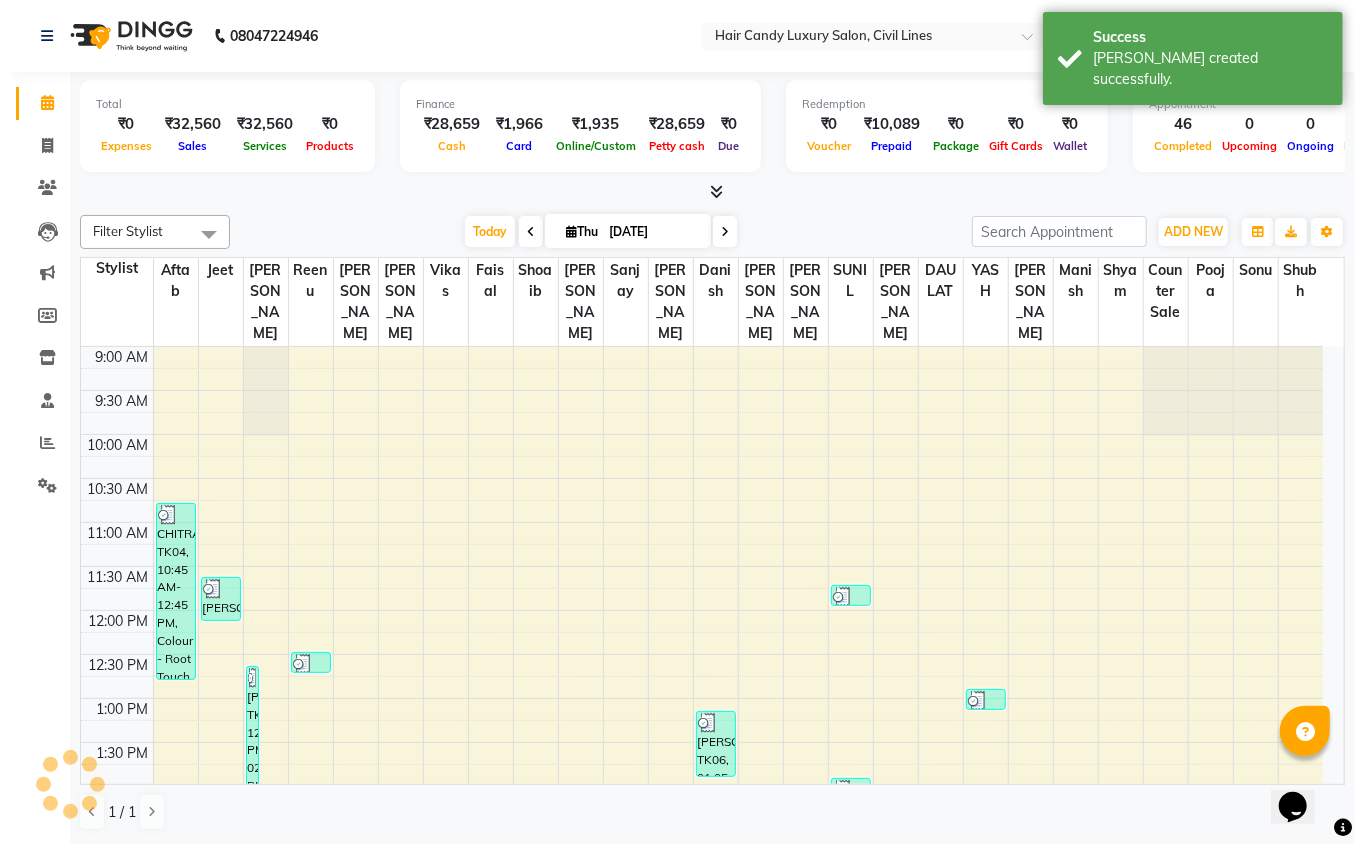 scroll, scrollTop: 0, scrollLeft: 0, axis: both 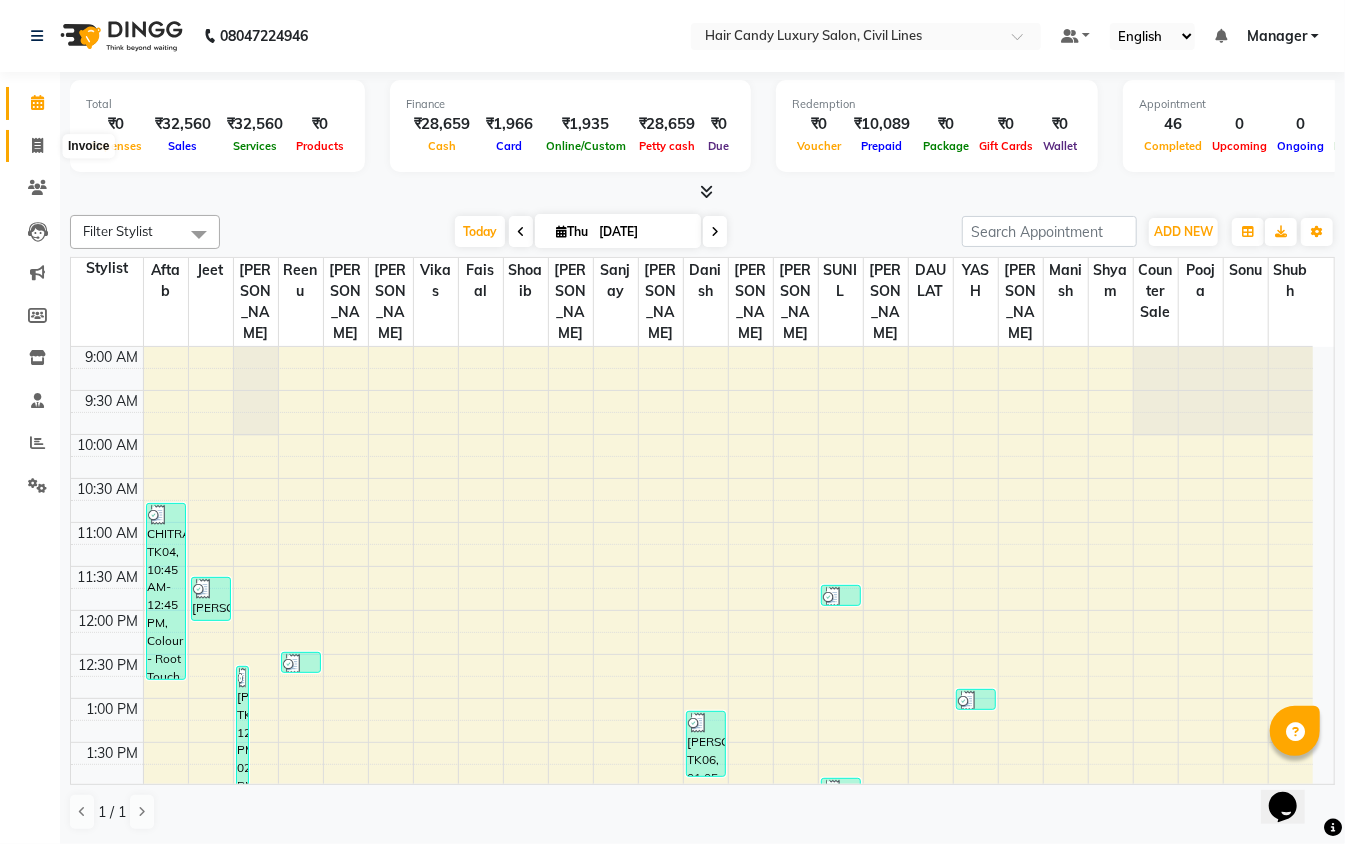 click 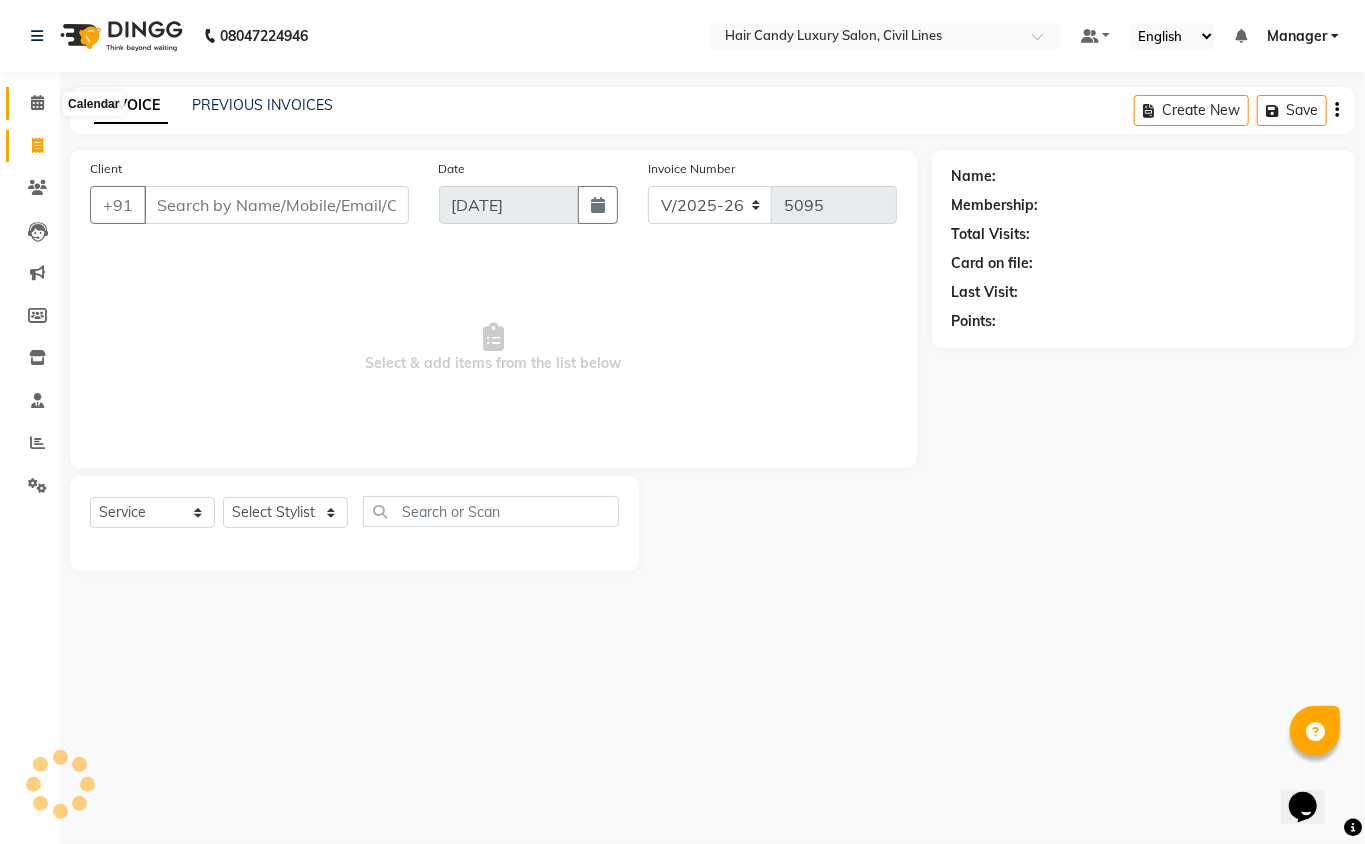click 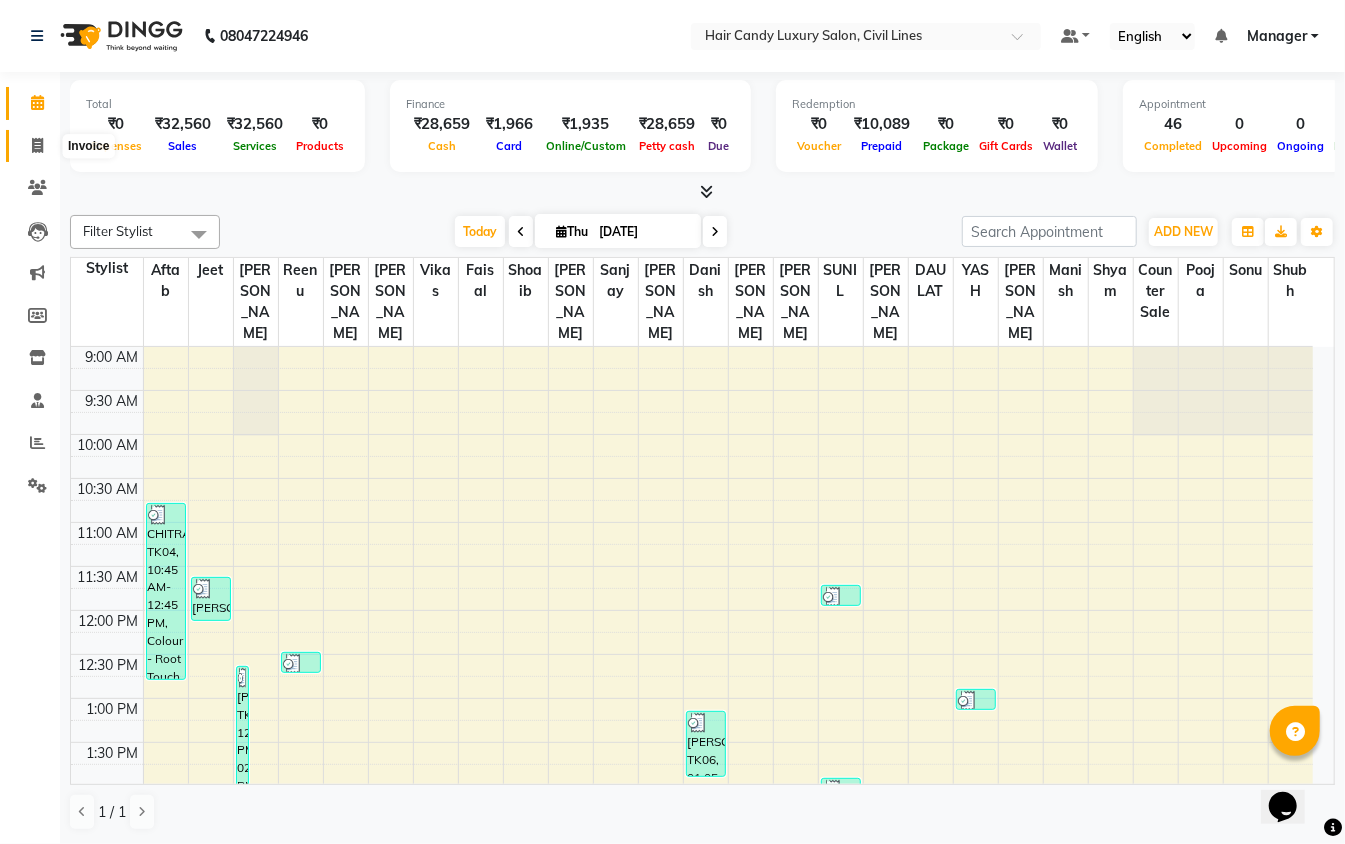 click 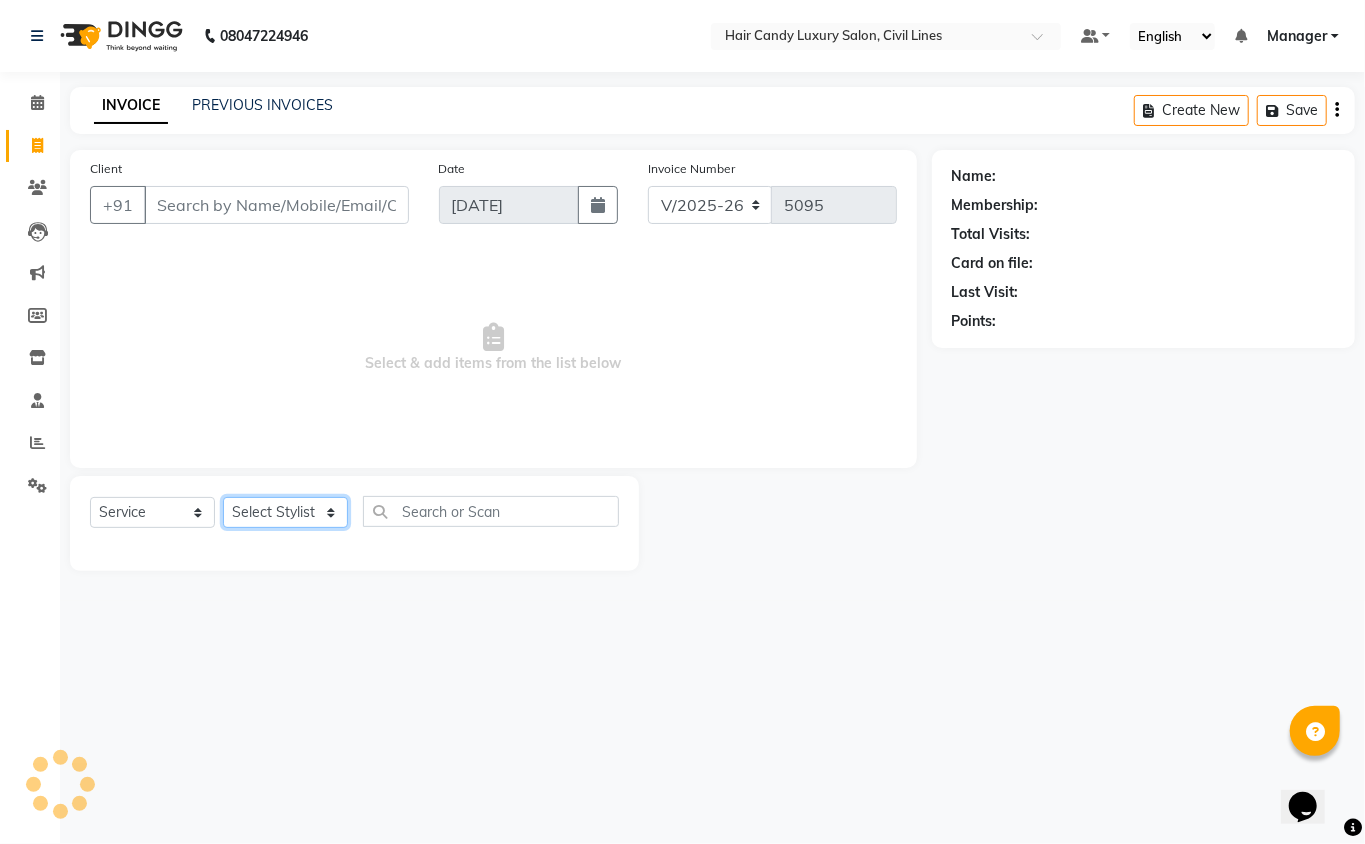 click on "Select Stylist [PERSON_NAME] [PERSON_NAME] [PERSON_NAME] counter sale Danish DAULAT faisal [PERSON_NAME] Manager [PERSON_NAME] mohd [PERSON_NAME] Owner-PRIYANKA [PERSON_NAME] pooja [PERSON_NAME] Reenu [PERSON_NAME] [PERSON_NAME] [PERSON_NAME] [PERSON_NAME] Shubh Shyam [PERSON_NAME] STOCK MANAGER [PERSON_NAME] vikas [PERSON_NAME]" 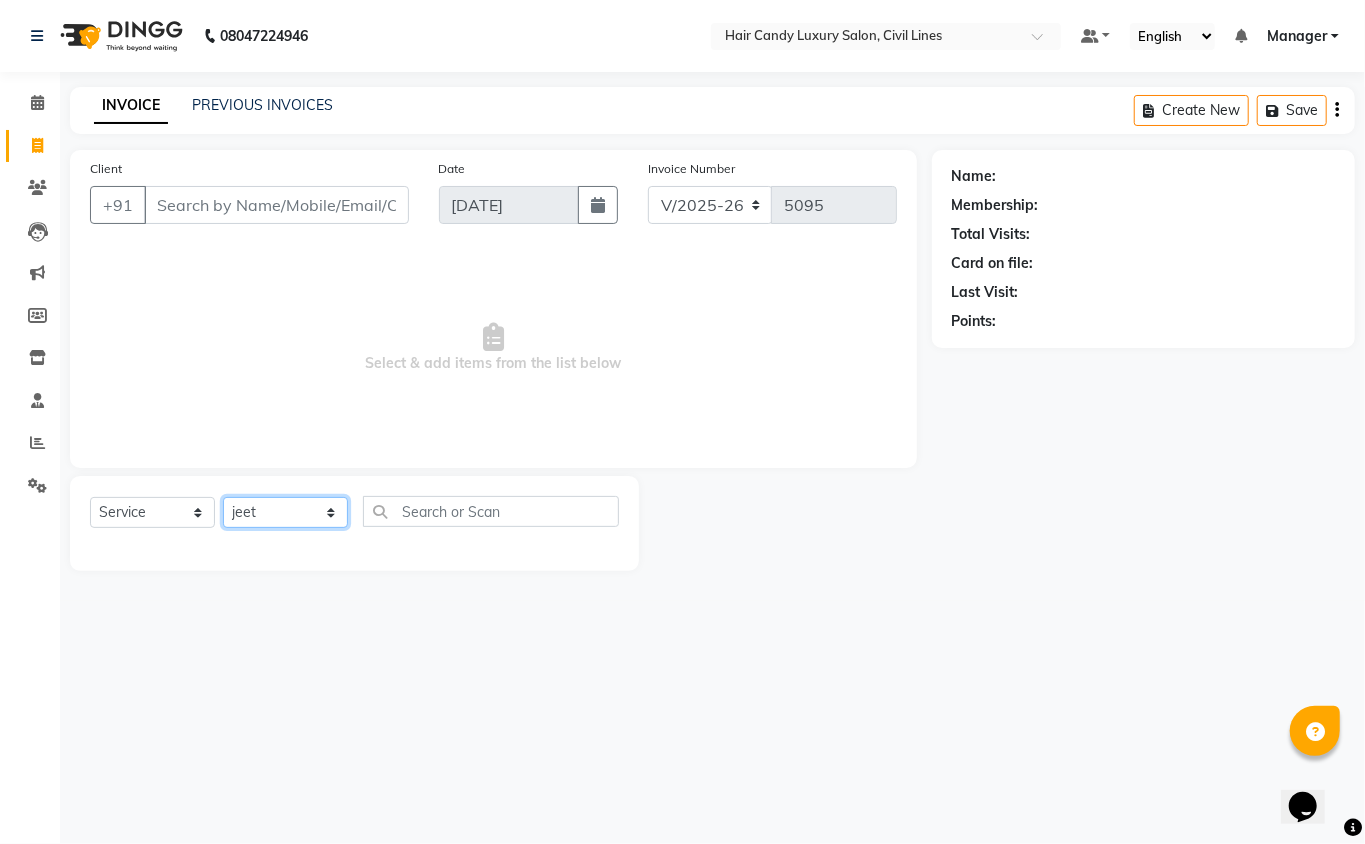 click on "Select Stylist [PERSON_NAME] [PERSON_NAME] [PERSON_NAME] counter sale Danish DAULAT faisal [PERSON_NAME] Manager [PERSON_NAME] mohd [PERSON_NAME] Owner-PRIYANKA [PERSON_NAME] pooja [PERSON_NAME] Reenu [PERSON_NAME] [PERSON_NAME] [PERSON_NAME] [PERSON_NAME] Shubh Shyam [PERSON_NAME] STOCK MANAGER [PERSON_NAME] vikas [PERSON_NAME]" 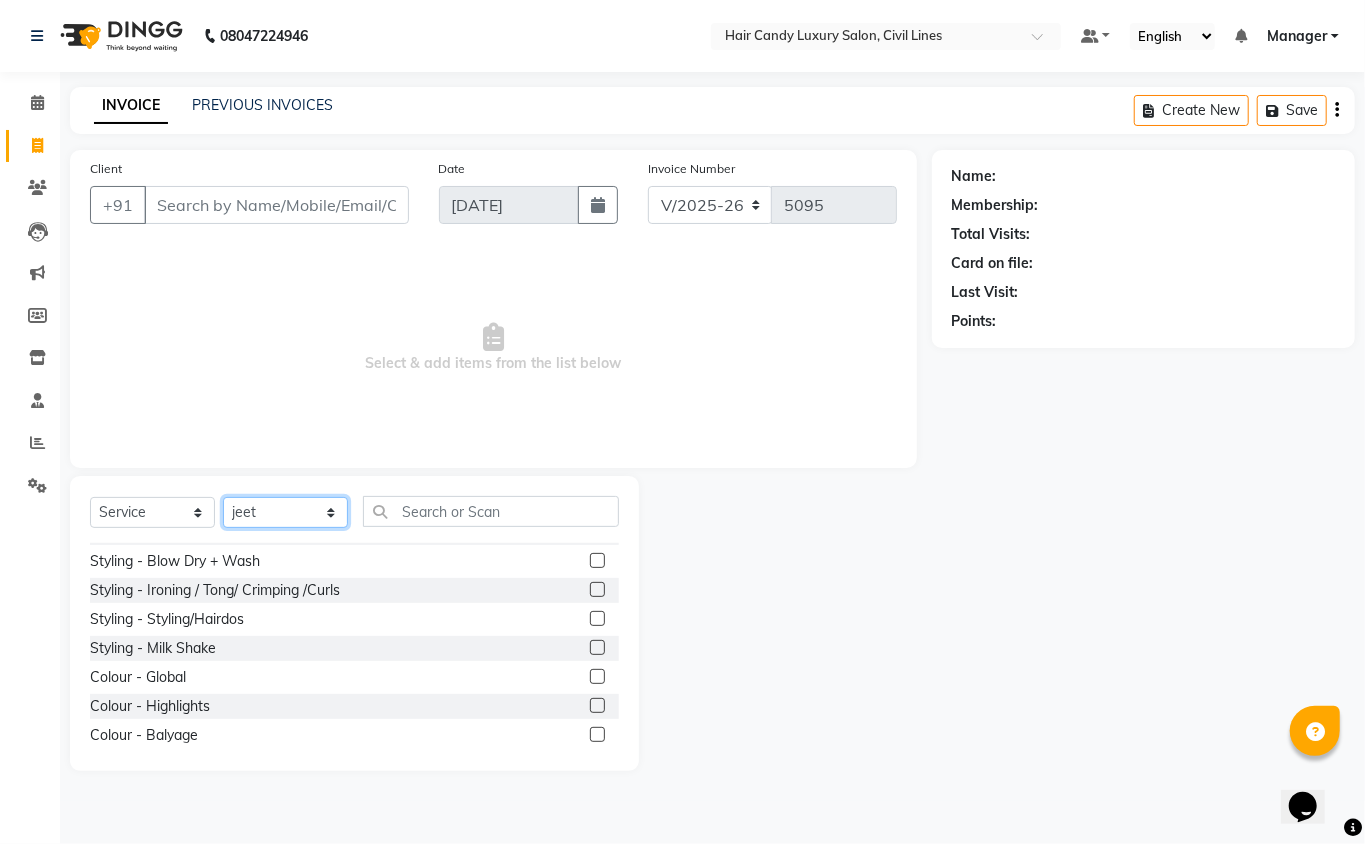 scroll, scrollTop: 266, scrollLeft: 0, axis: vertical 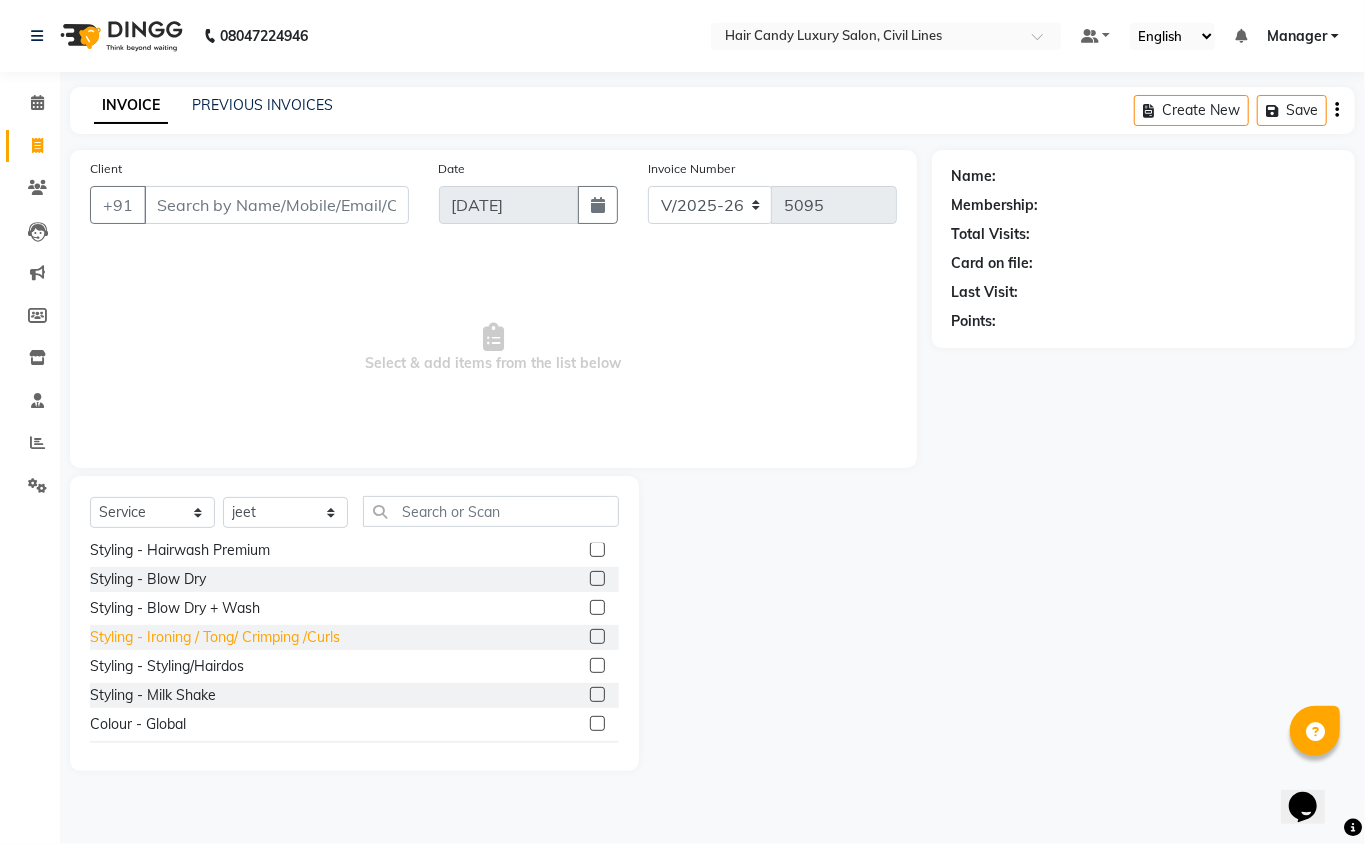 click on "Styling - Ironing / Tong/ Crimping /Curls" 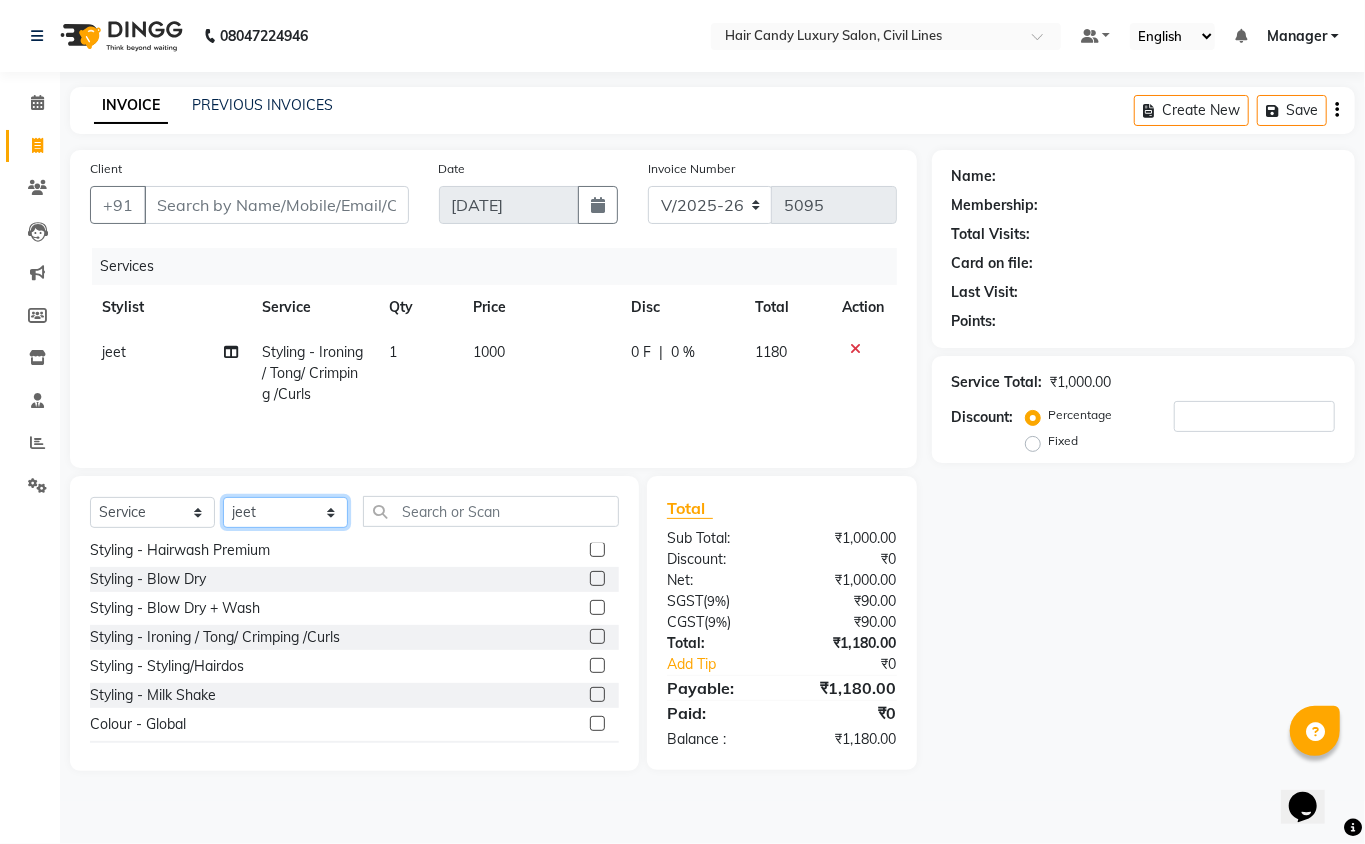click on "Select Stylist [PERSON_NAME] [PERSON_NAME] [PERSON_NAME] counter sale Danish DAULAT faisal [PERSON_NAME] Manager [PERSON_NAME] mohd [PERSON_NAME] Owner-PRIYANKA [PERSON_NAME] pooja [PERSON_NAME] Reenu [PERSON_NAME] [PERSON_NAME] [PERSON_NAME] [PERSON_NAME] Shubh Shyam [PERSON_NAME] STOCK MANAGER [PERSON_NAME] vikas [PERSON_NAME]" 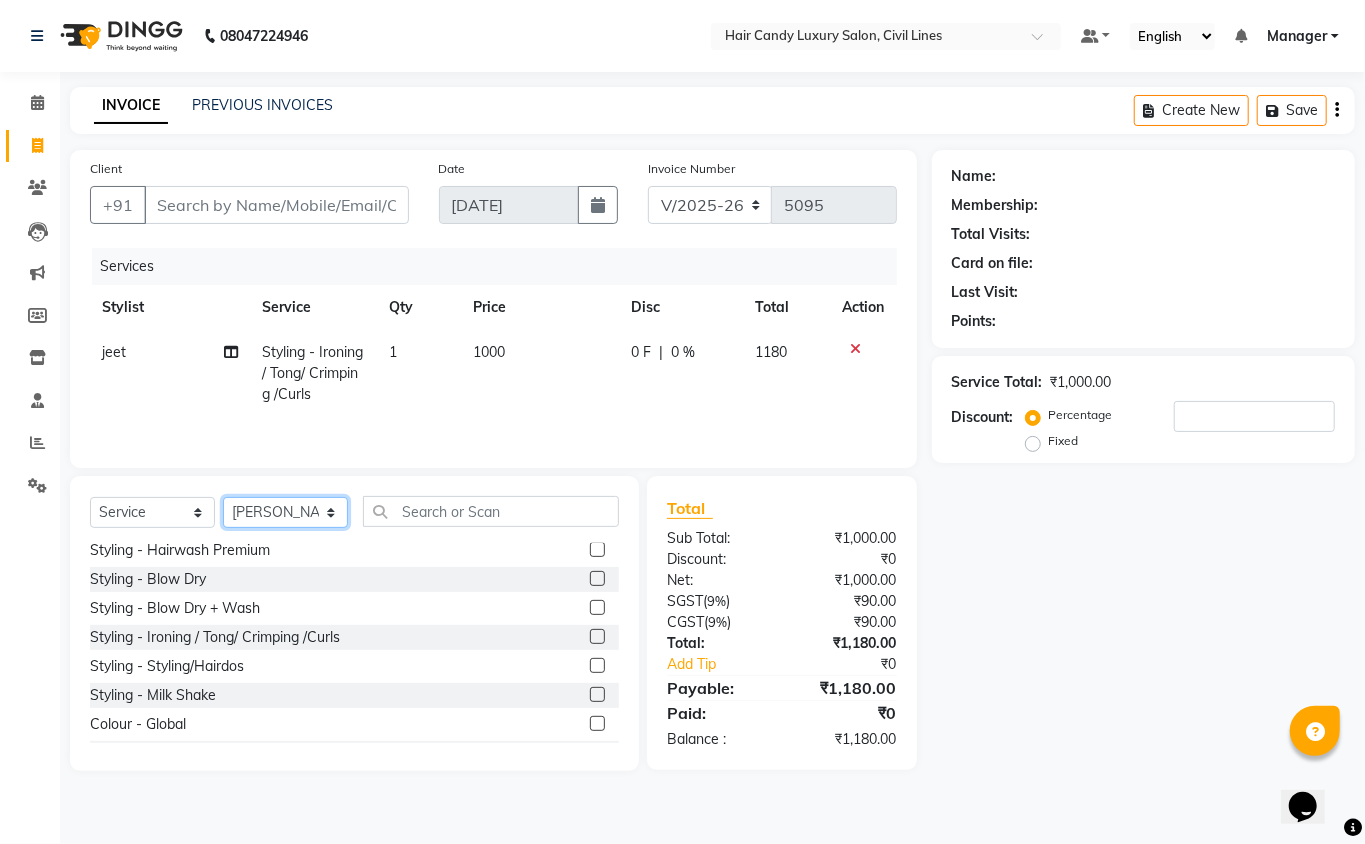click on "Select Stylist [PERSON_NAME] [PERSON_NAME] [PERSON_NAME] counter sale Danish DAULAT faisal [PERSON_NAME] Manager [PERSON_NAME] mohd [PERSON_NAME] Owner-PRIYANKA [PERSON_NAME] pooja [PERSON_NAME] Reenu [PERSON_NAME] [PERSON_NAME] [PERSON_NAME] [PERSON_NAME] Shubh Shyam [PERSON_NAME] STOCK MANAGER [PERSON_NAME] vikas [PERSON_NAME]" 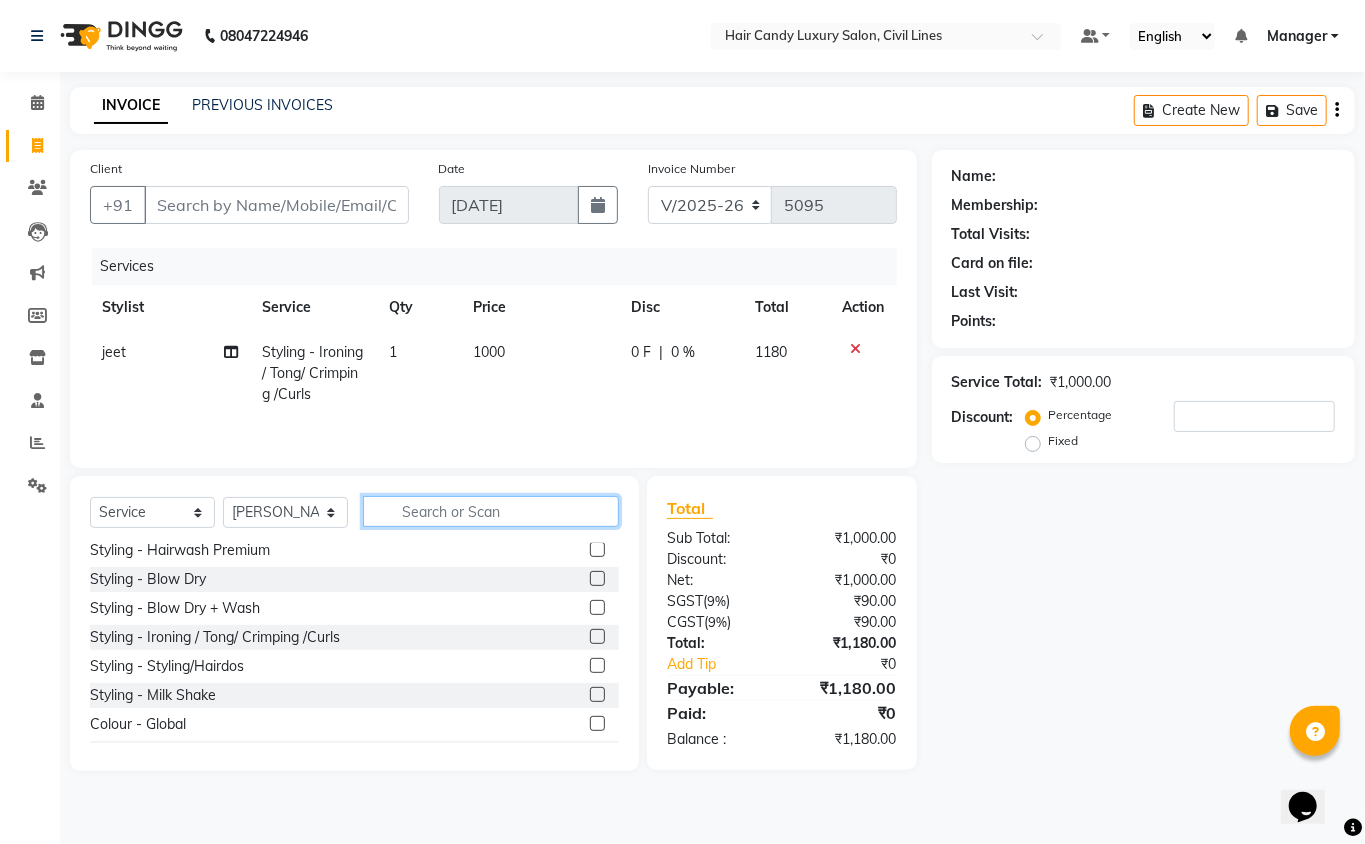 click 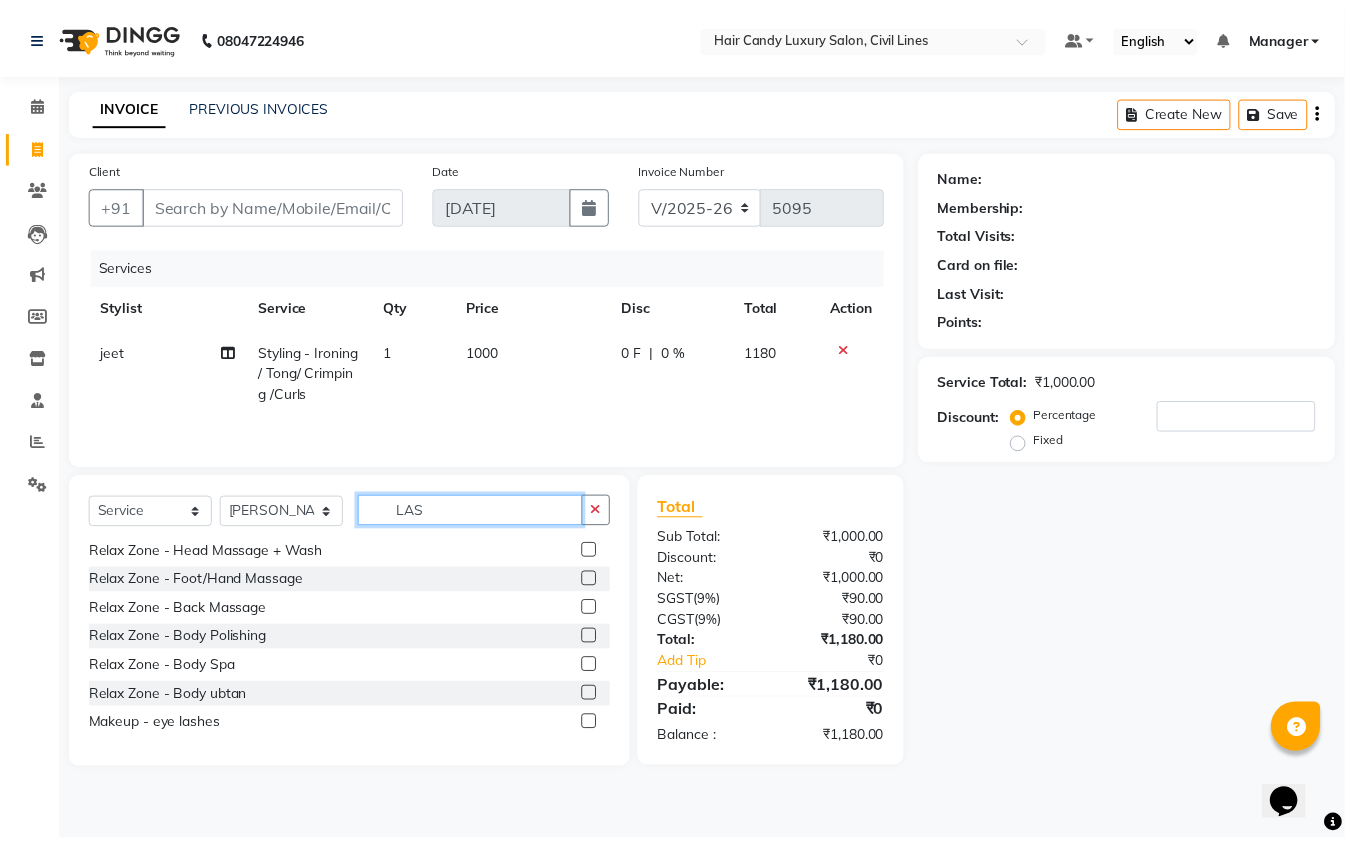 scroll, scrollTop: 0, scrollLeft: 0, axis: both 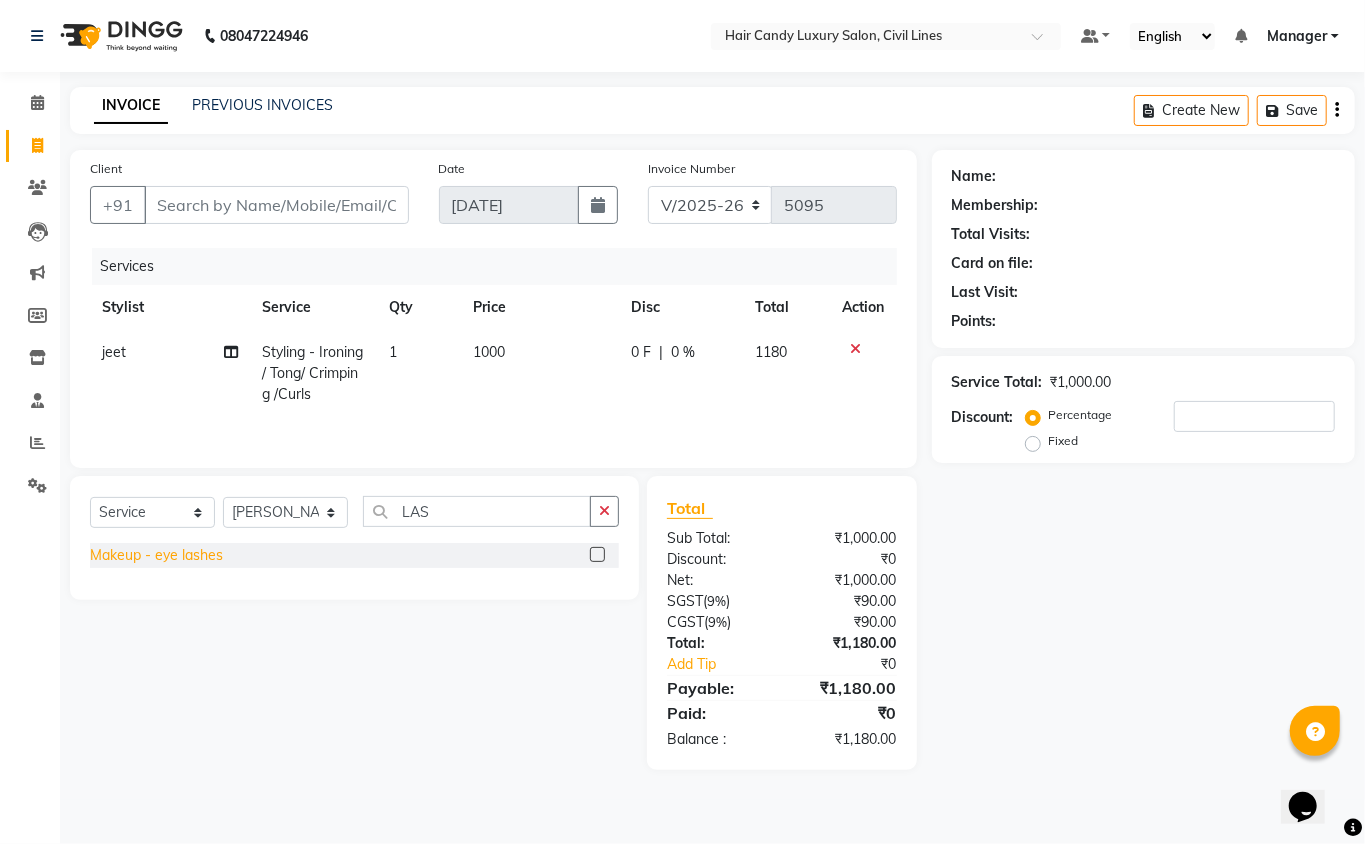 click on "Makeup - eye lashes" 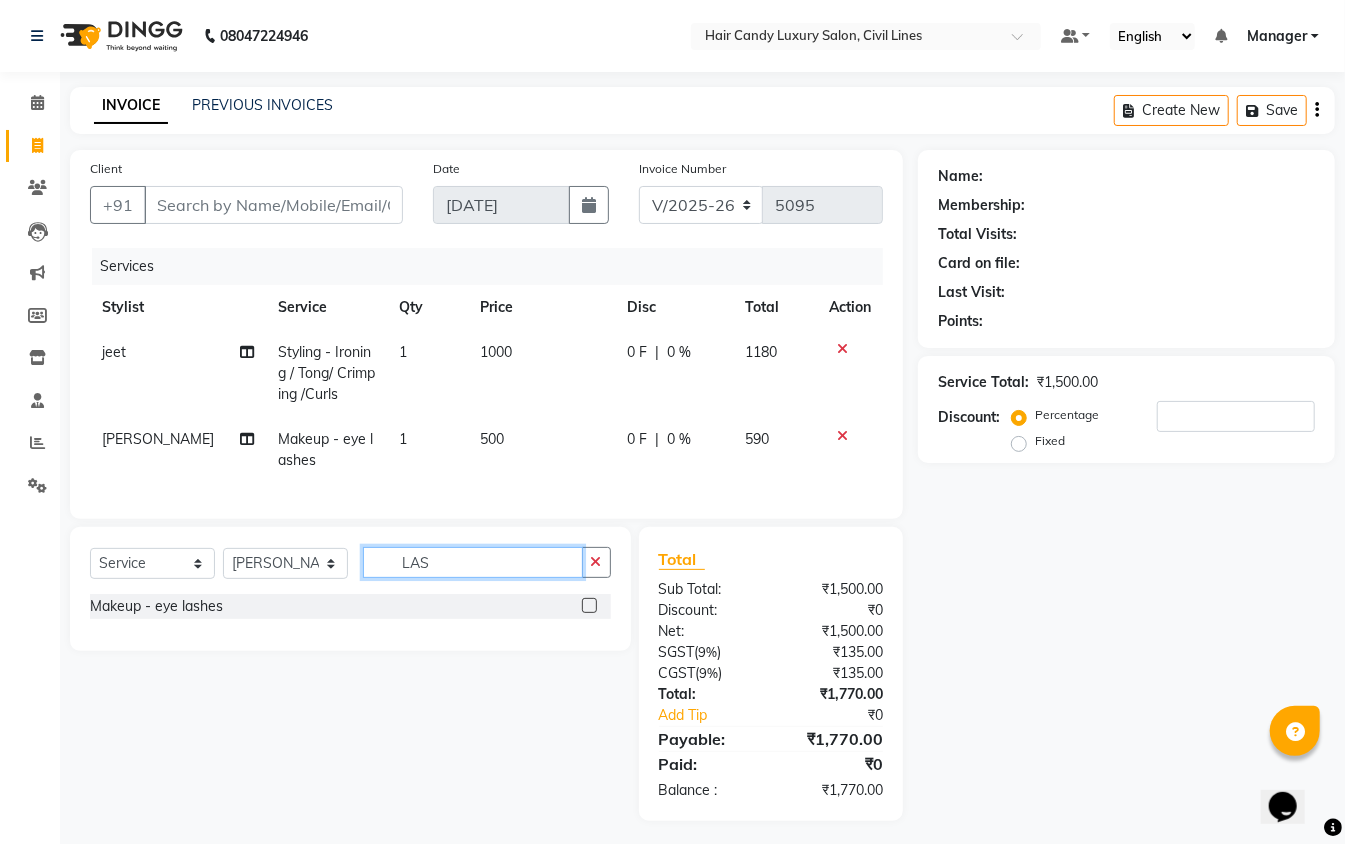 click on "LAS" 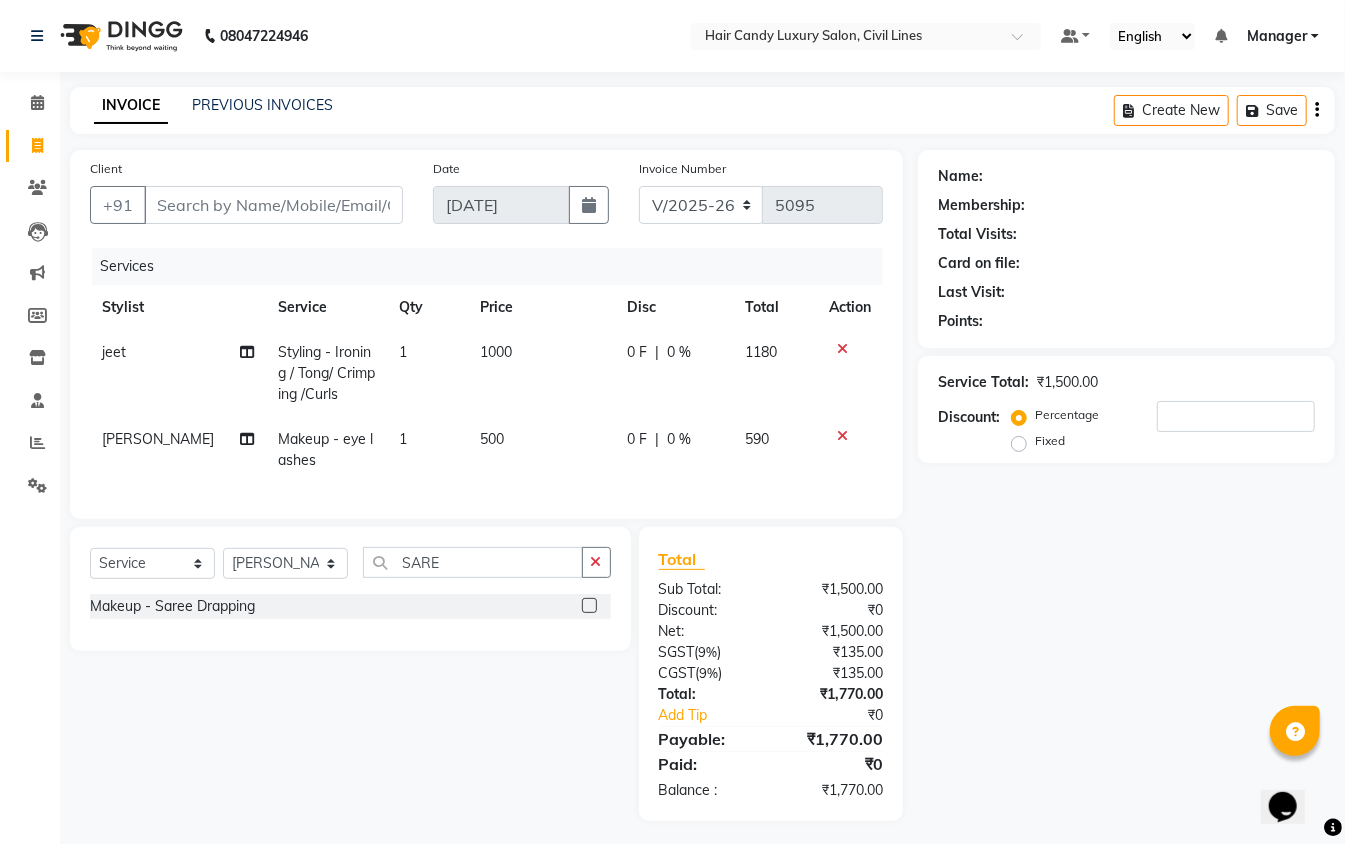 click on "Makeup - Saree Drapping" 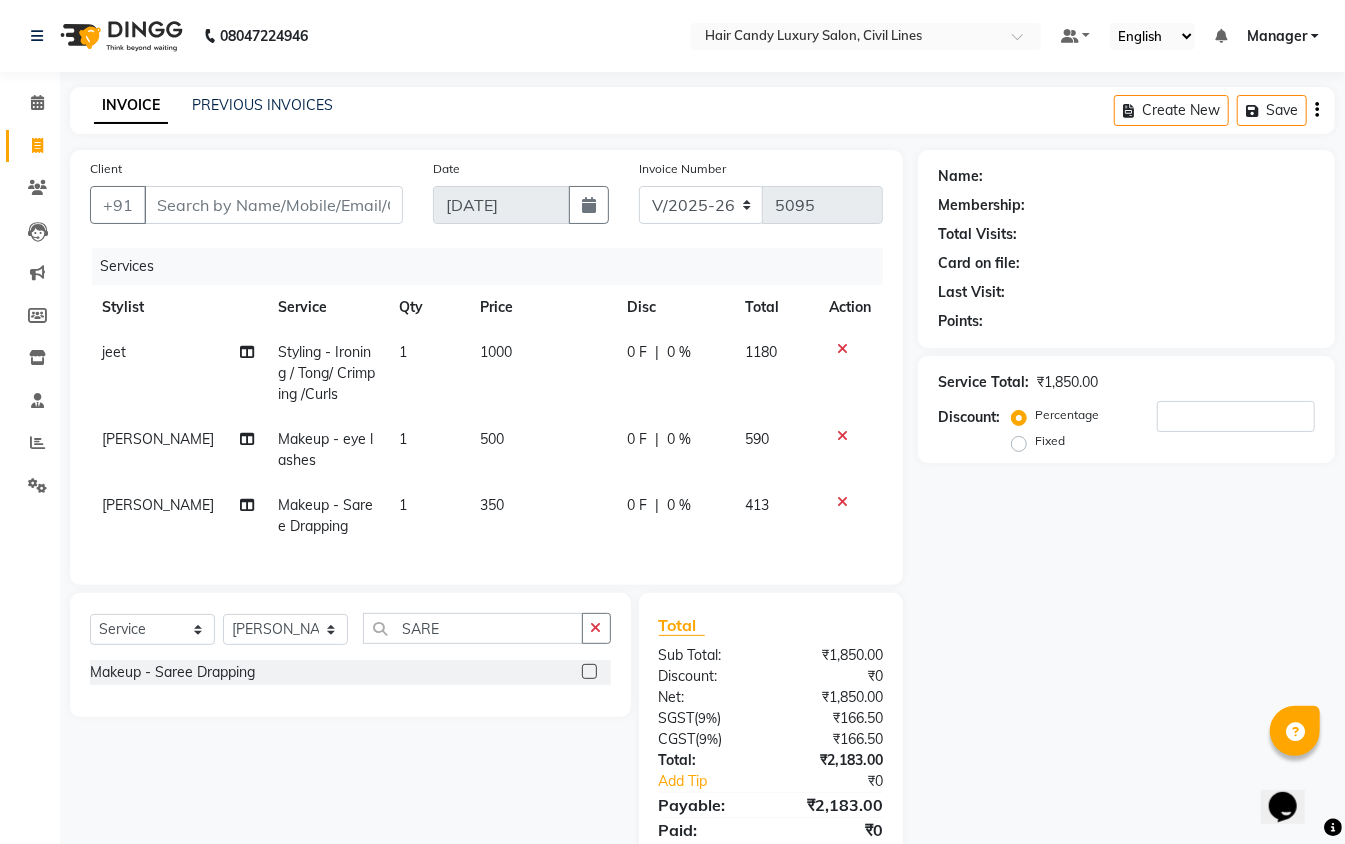 click on "1" 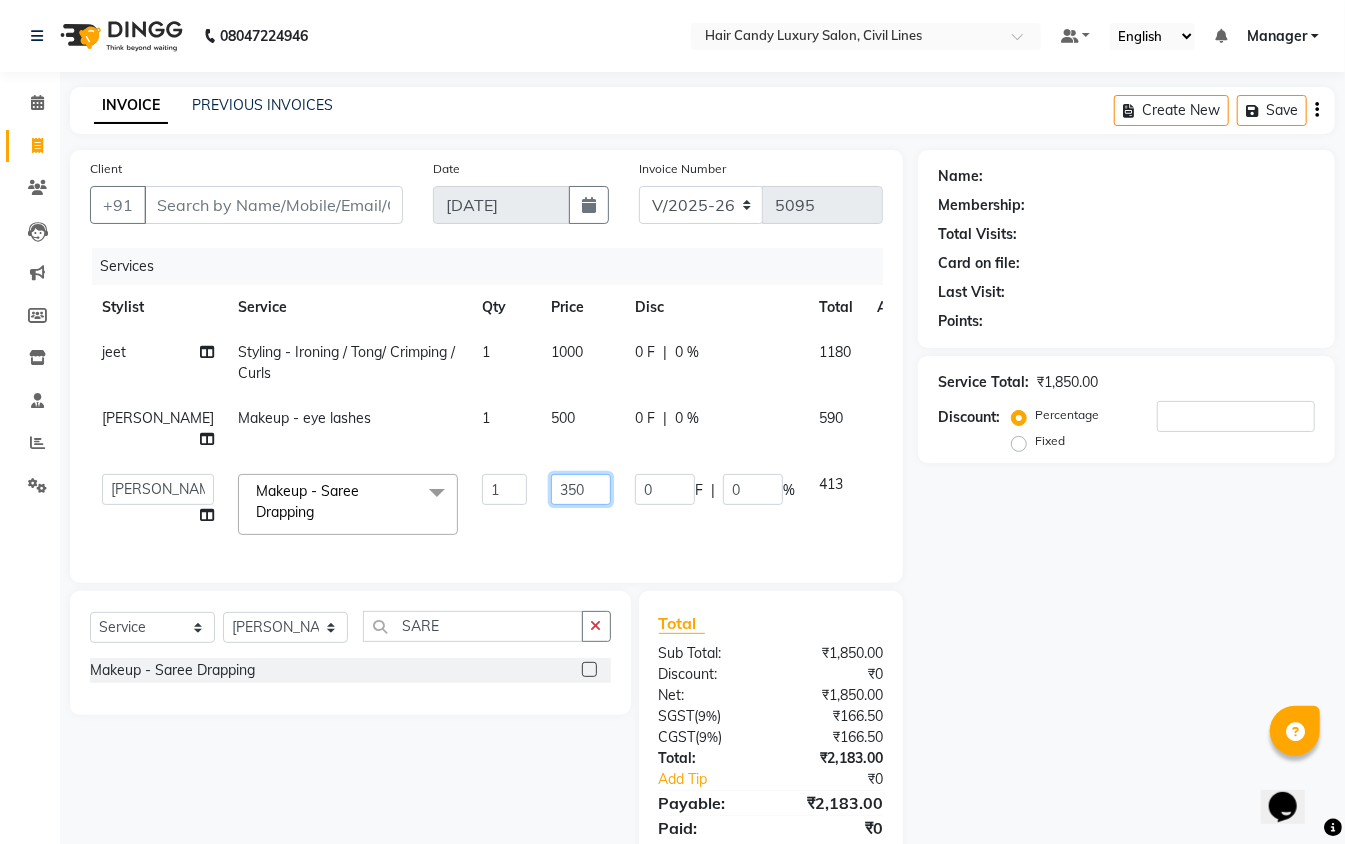 drag, startPoint x: 489, startPoint y: 472, endPoint x: 460, endPoint y: 472, distance: 29 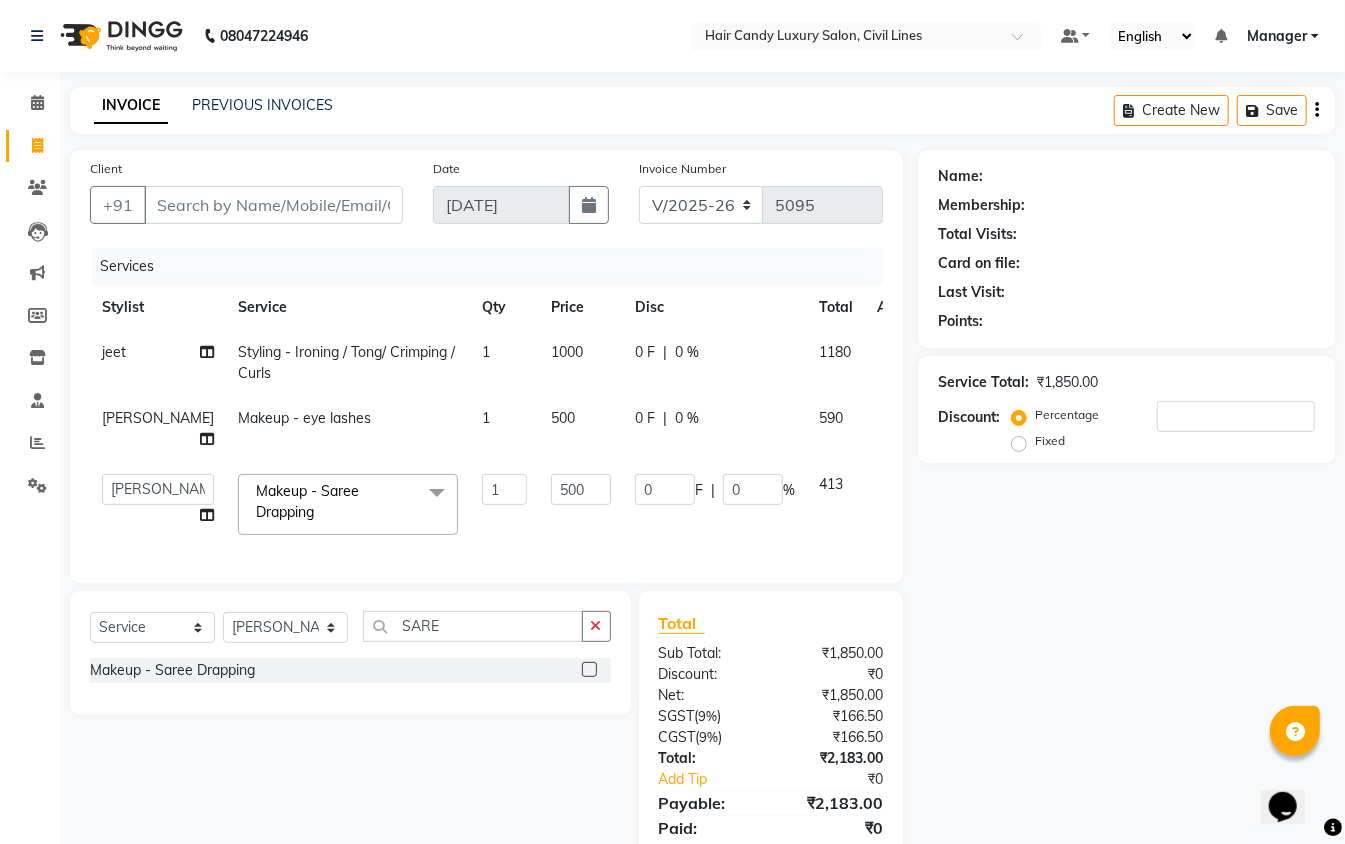click on "Name: Membership: Total Visits: Card on file: Last Visit:  Points:  Service Total:  ₹1,850.00  Discount:  Percentage   Fixed" 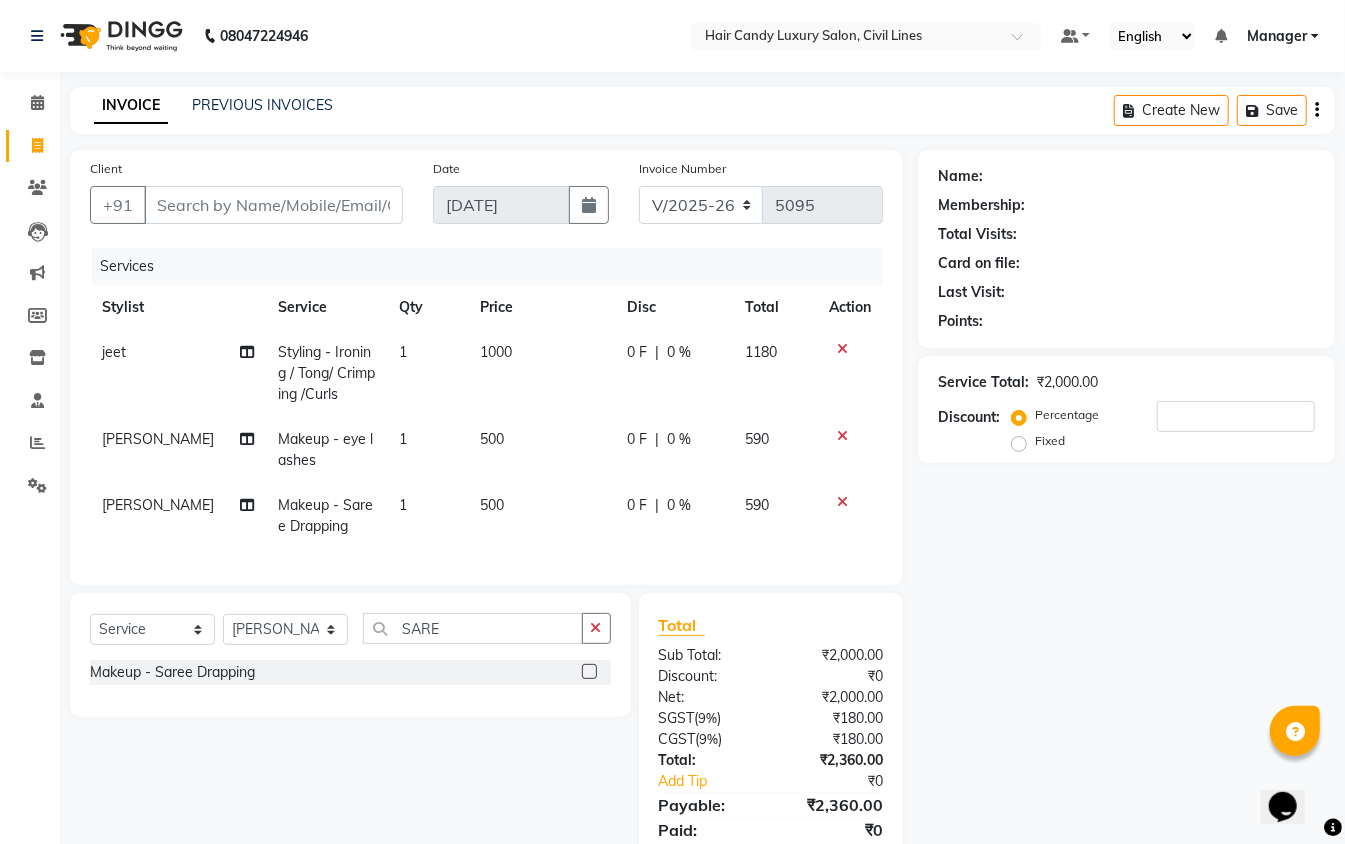 click 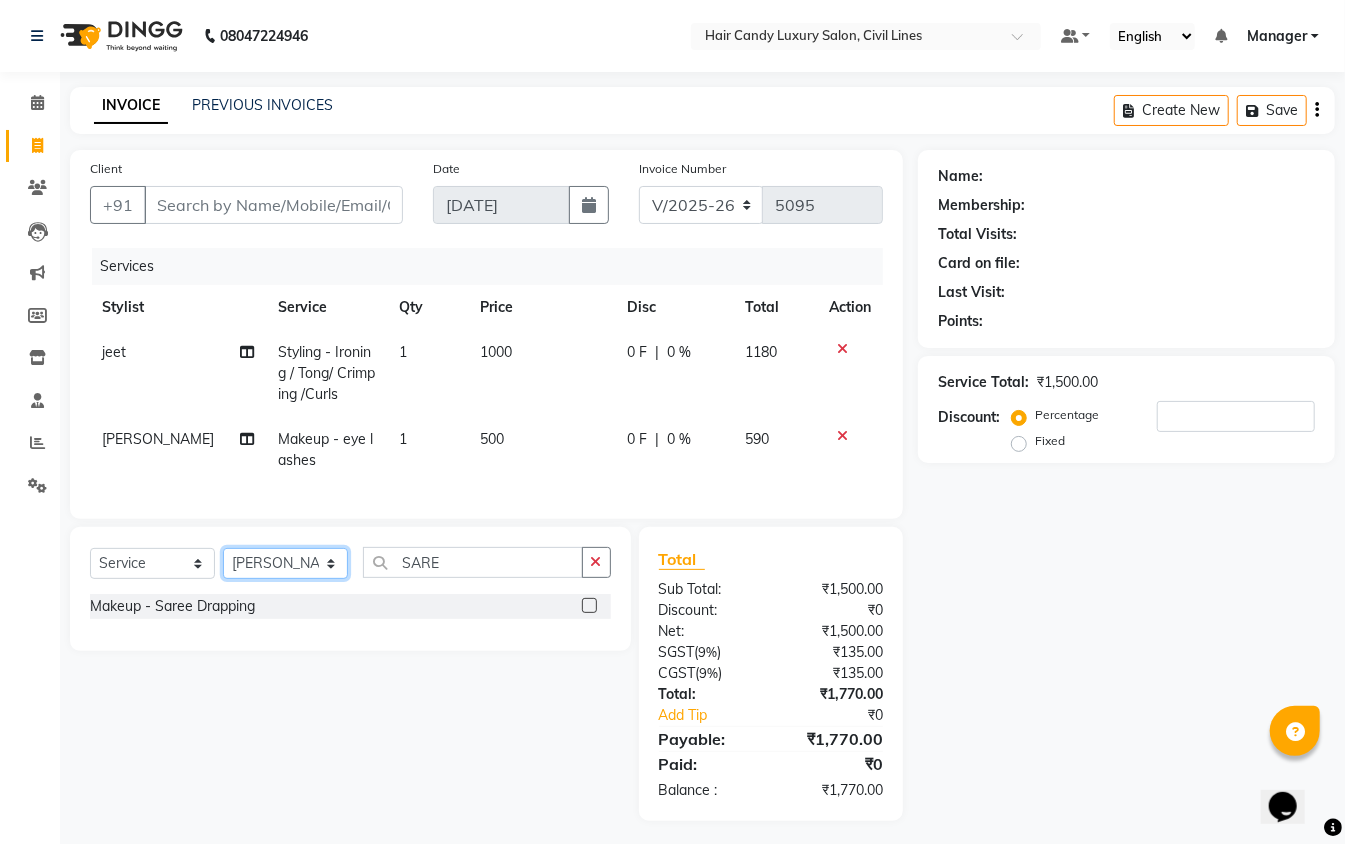 click on "Select Stylist [PERSON_NAME] [PERSON_NAME] [PERSON_NAME] counter sale Danish DAULAT faisal [PERSON_NAME] Manager [PERSON_NAME] mohd [PERSON_NAME] Owner-PRIYANKA [PERSON_NAME] pooja [PERSON_NAME] Reenu [PERSON_NAME] [PERSON_NAME] [PERSON_NAME] [PERSON_NAME] Shubh Shyam [PERSON_NAME] STOCK MANAGER [PERSON_NAME] vikas [PERSON_NAME]" 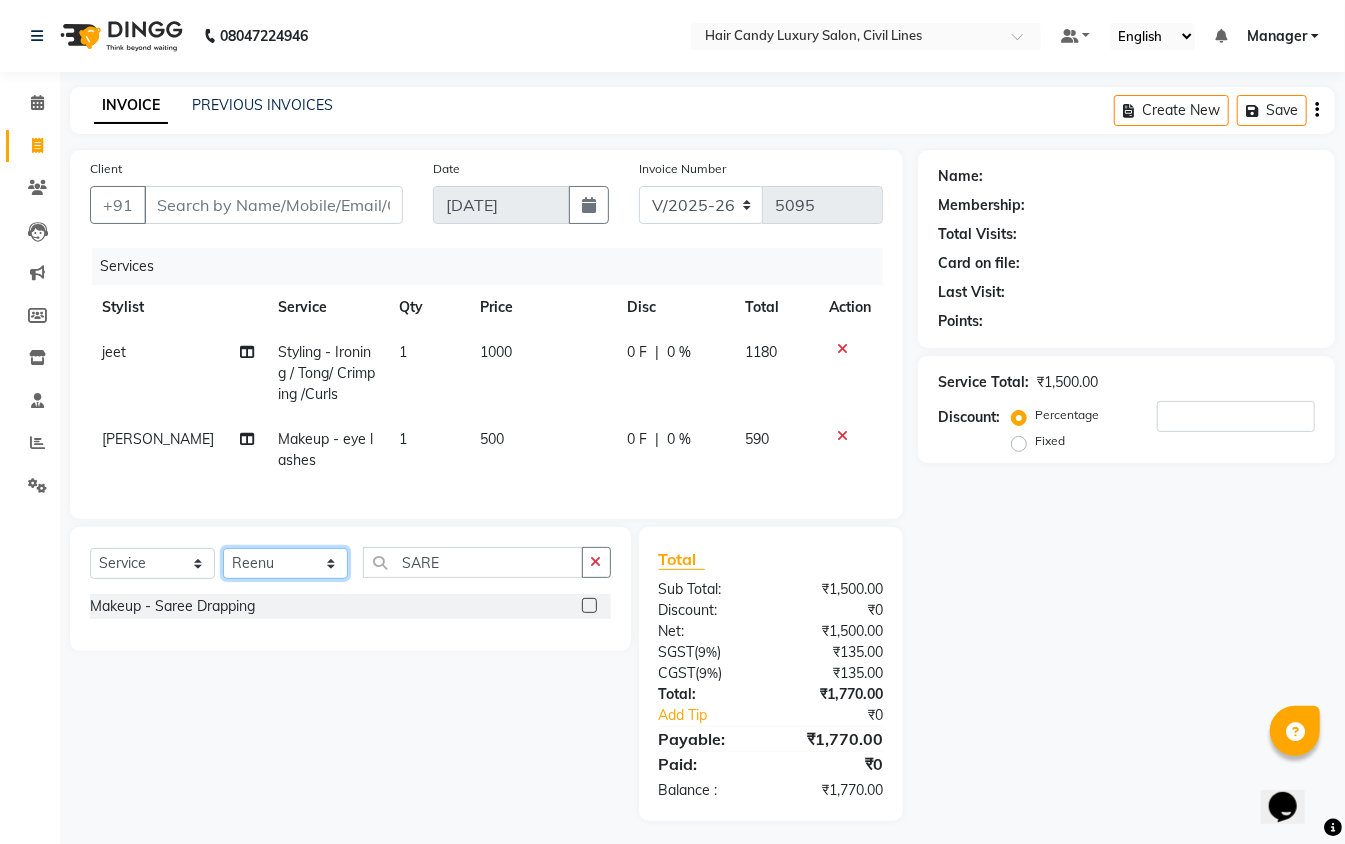 click on "Select Stylist [PERSON_NAME] [PERSON_NAME] [PERSON_NAME] counter sale Danish DAULAT faisal [PERSON_NAME] Manager [PERSON_NAME] mohd [PERSON_NAME] Owner-PRIYANKA [PERSON_NAME] pooja [PERSON_NAME] Reenu [PERSON_NAME] [PERSON_NAME] [PERSON_NAME] [PERSON_NAME] Shubh Shyam [PERSON_NAME] STOCK MANAGER [PERSON_NAME] vikas [PERSON_NAME]" 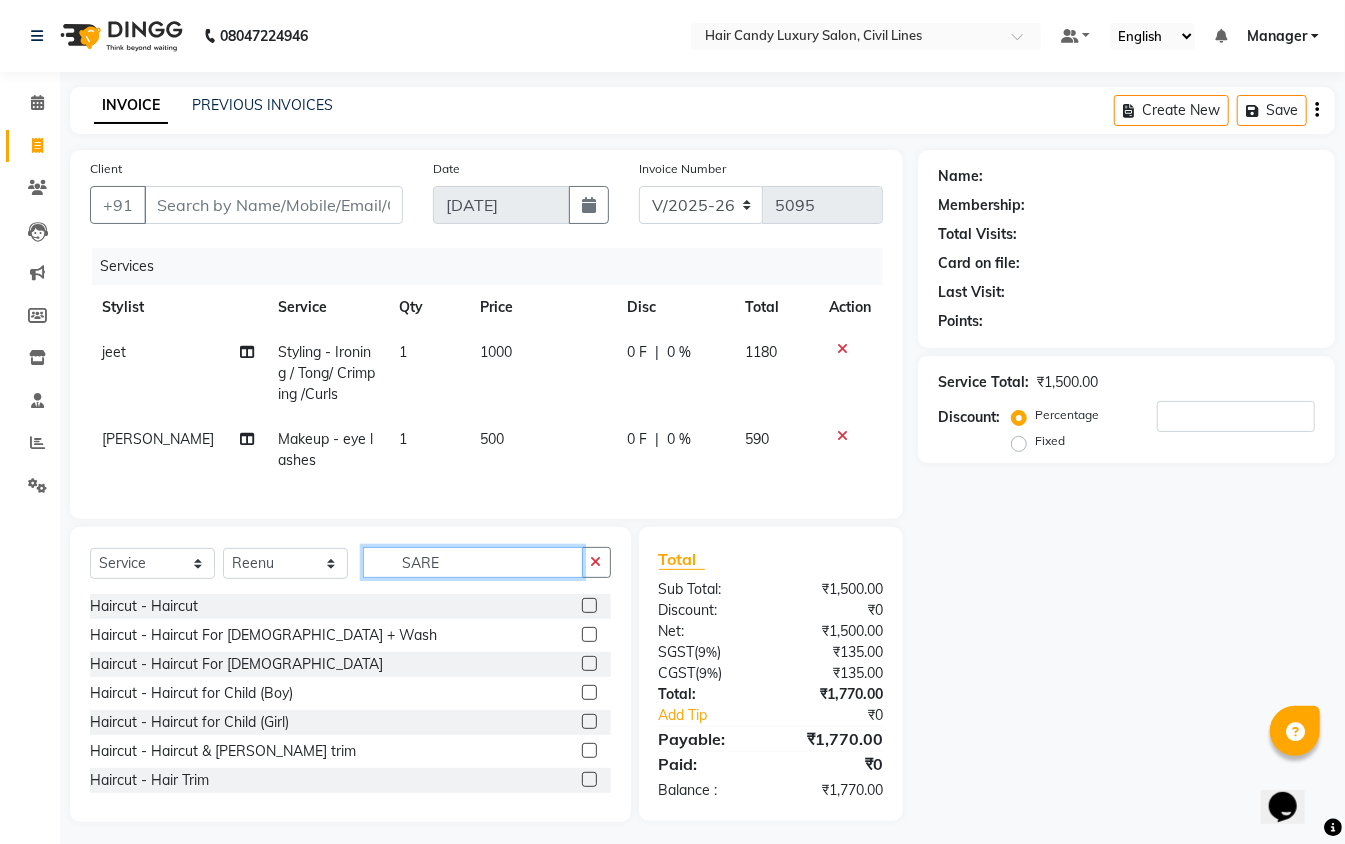 click on "SARE" 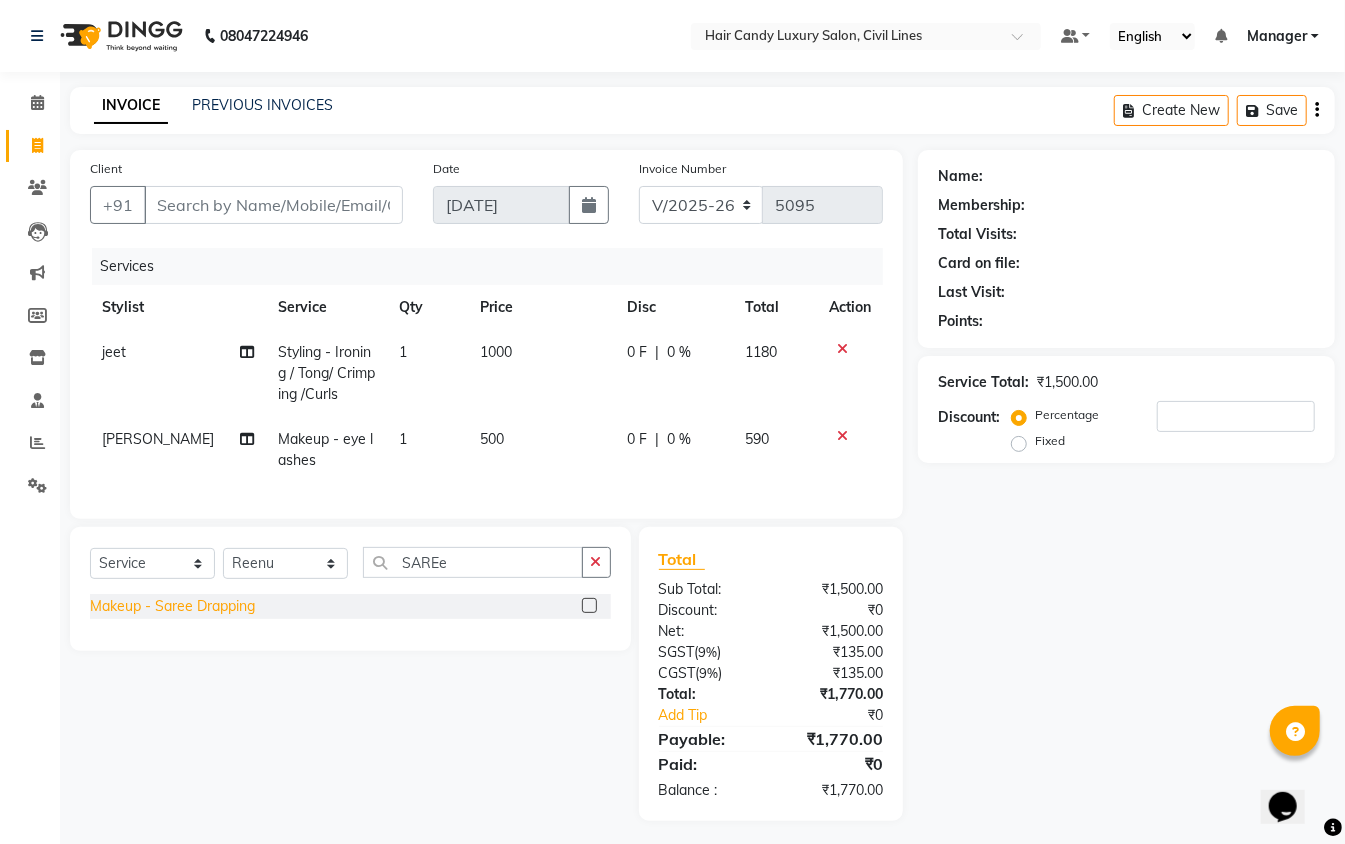 click on "Makeup - Saree Drapping" 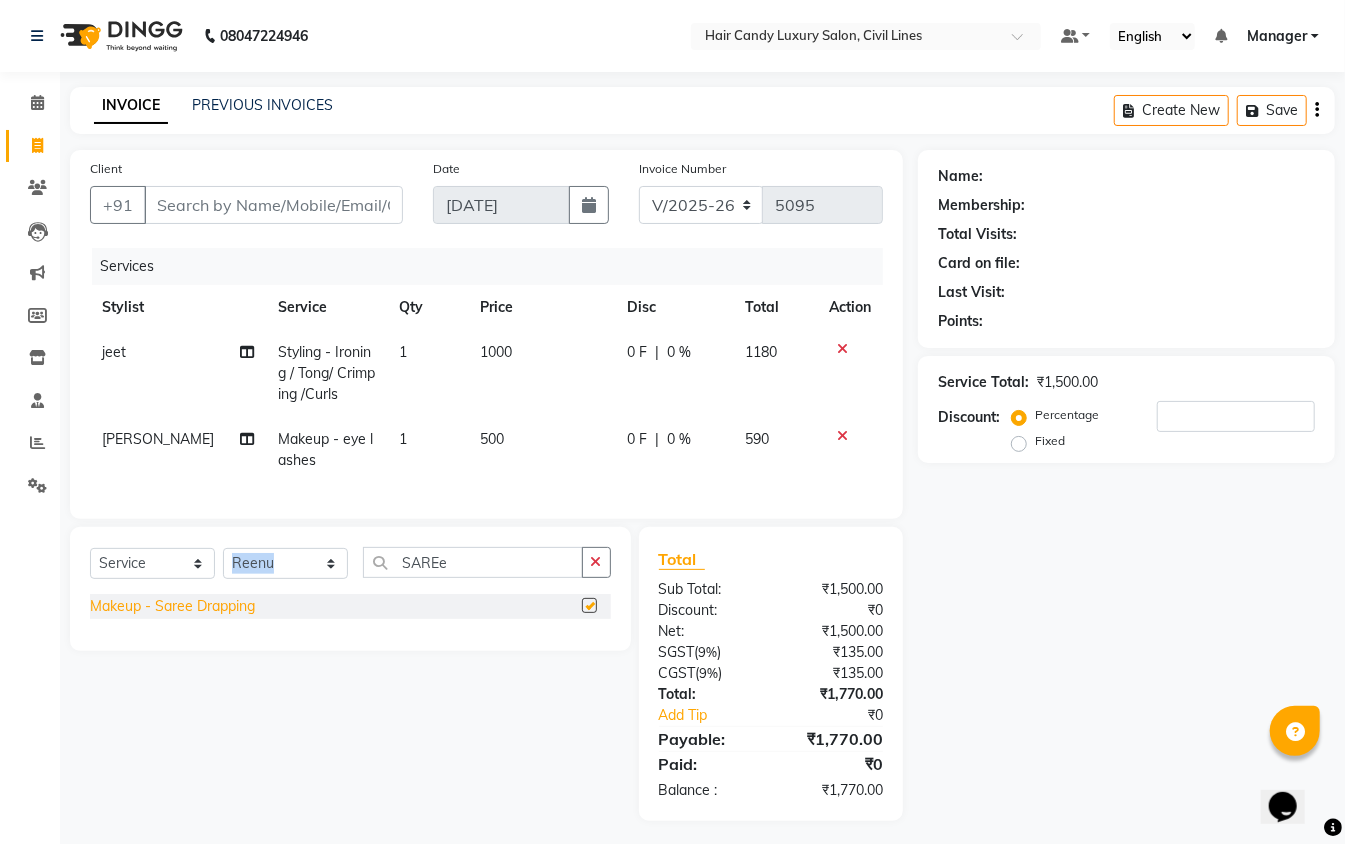 click on "Select  Service  Product  Membership  Package Voucher Prepaid Gift Card  Select Stylist aakib Aarti AASHU Aftab Arshal counter sale Danish DAULAT faisal jeet kalu Manager Manish mohd Abid Nakul Owner-PRIYANKA parvesh pooja rajni Reenu sakshi SAM sanjay shoaib Shubh Shyam Sonu STOCK MANAGER SUNIL vikas YASH Zayan SAREe Makeup - Saree Drapping" 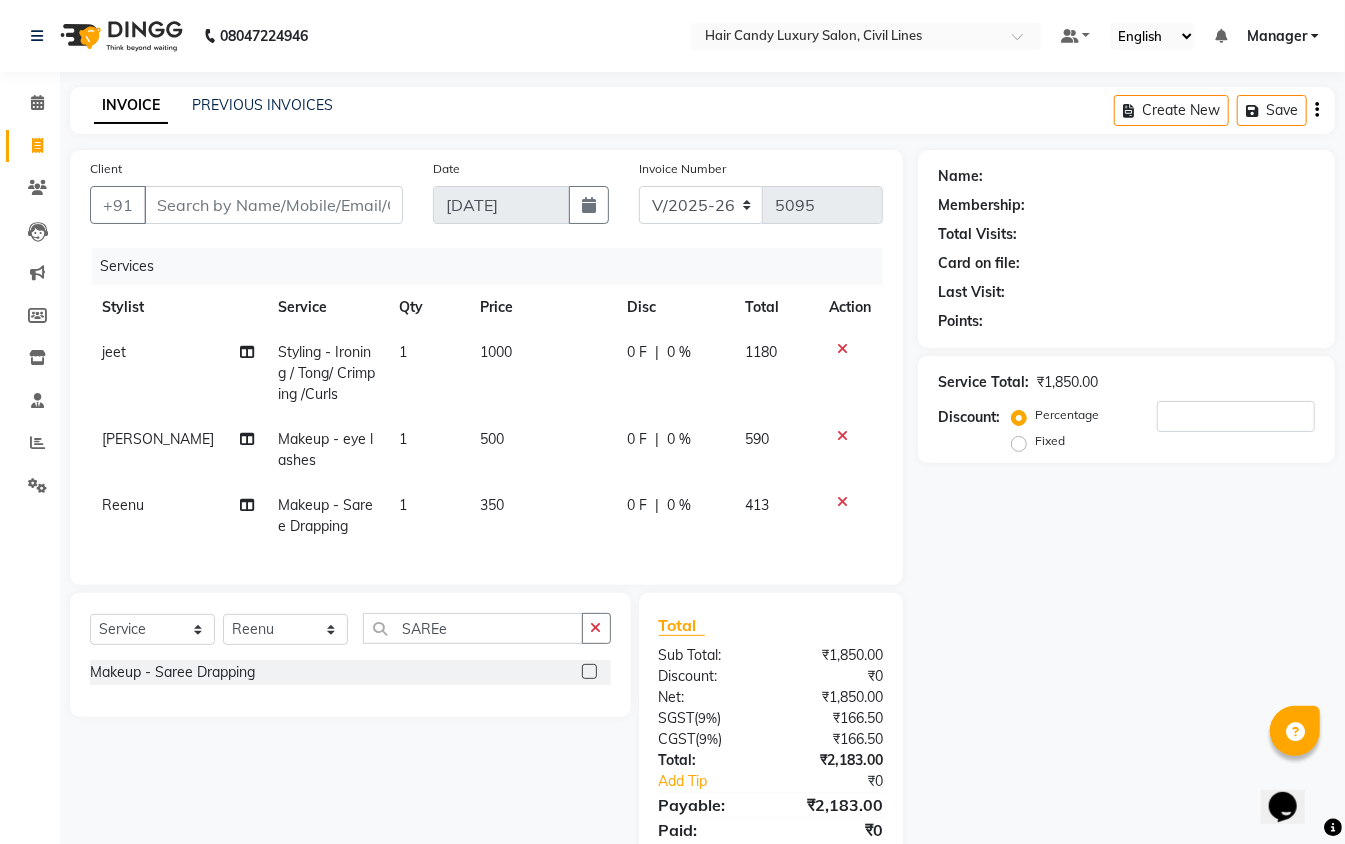 click on "350" 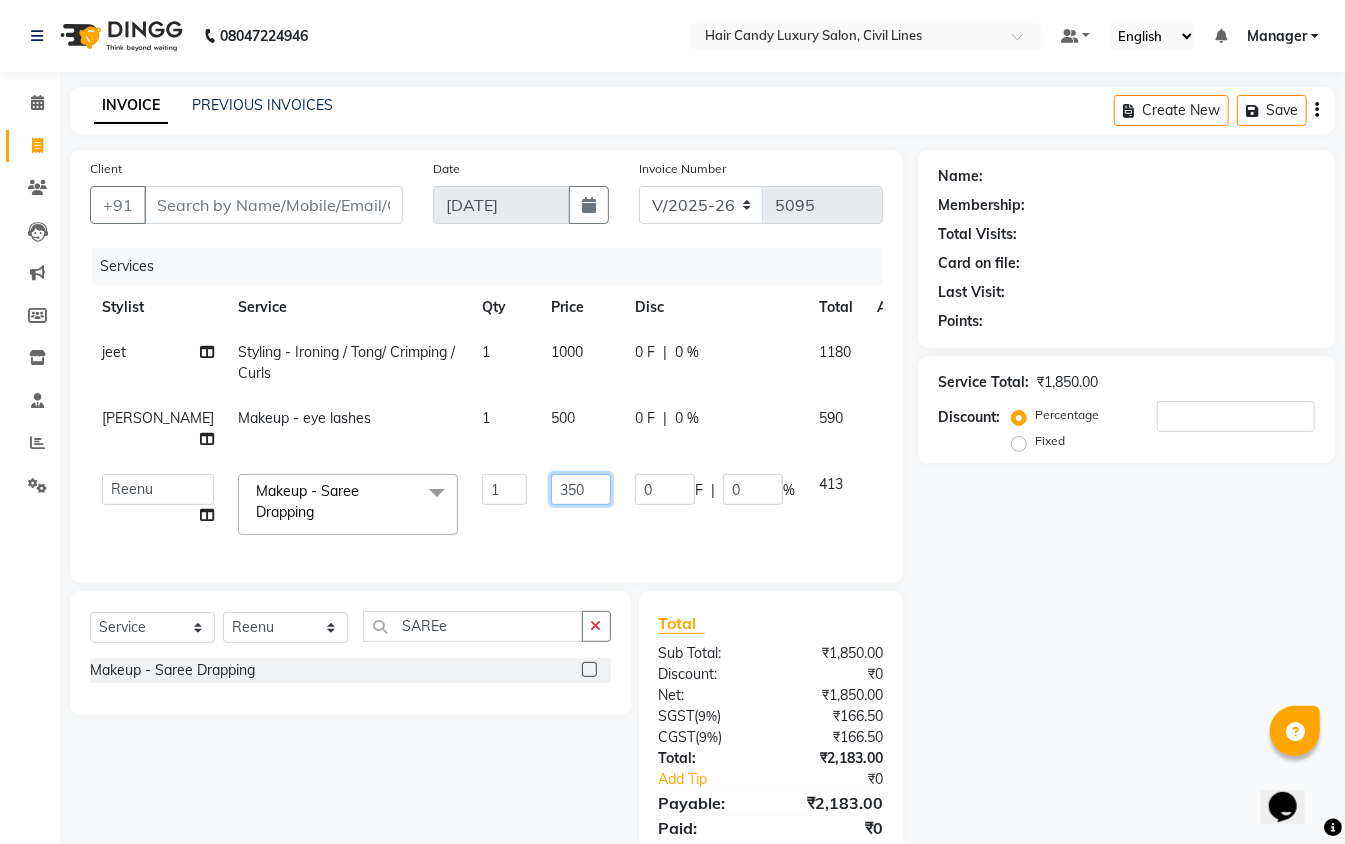 drag, startPoint x: 538, startPoint y: 474, endPoint x: 490, endPoint y: 474, distance: 48 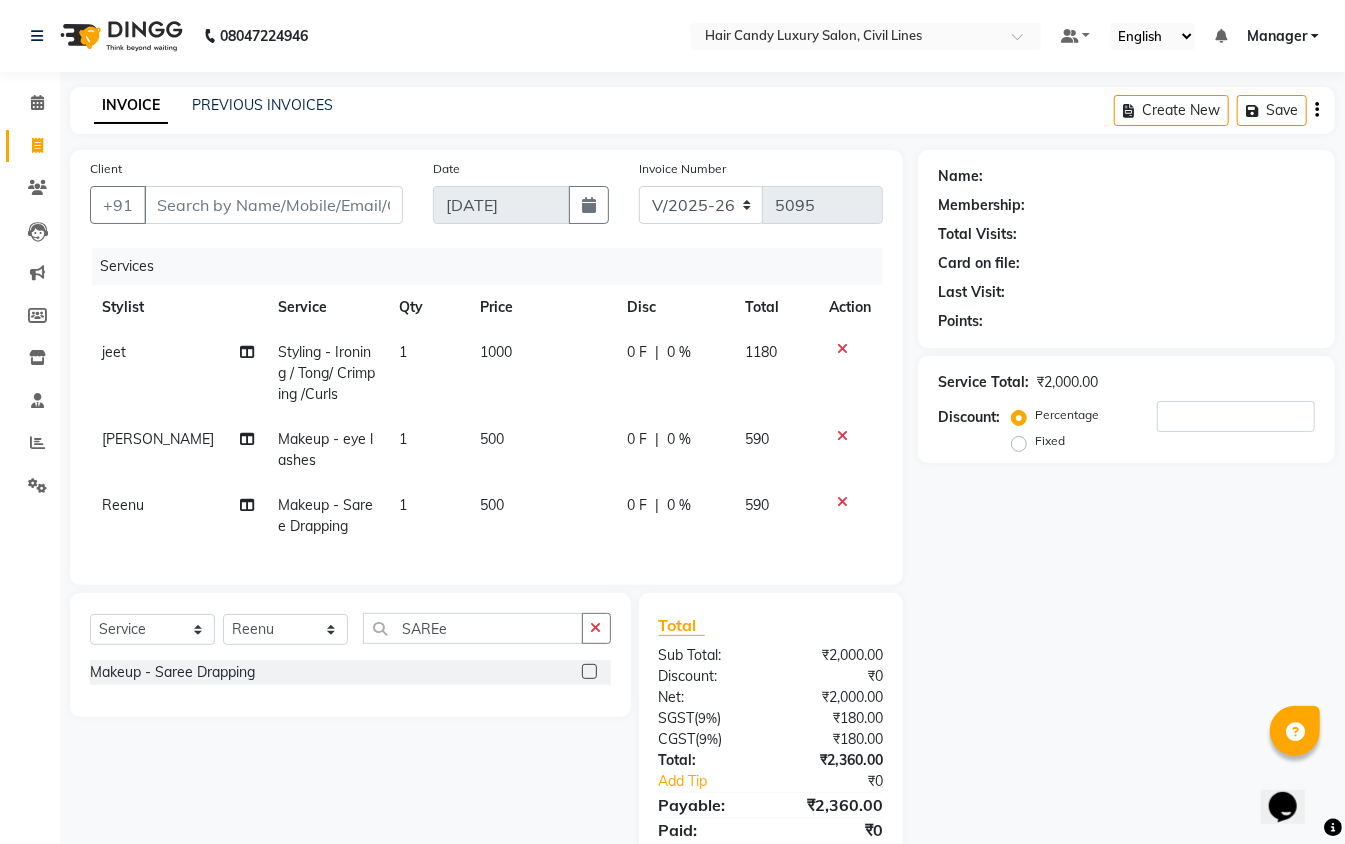 click on "Name: Membership: Total Visits: Card on file: Last Visit:  Points:  Service Total:  ₹2,000.00  Discount:  Percentage   Fixed" 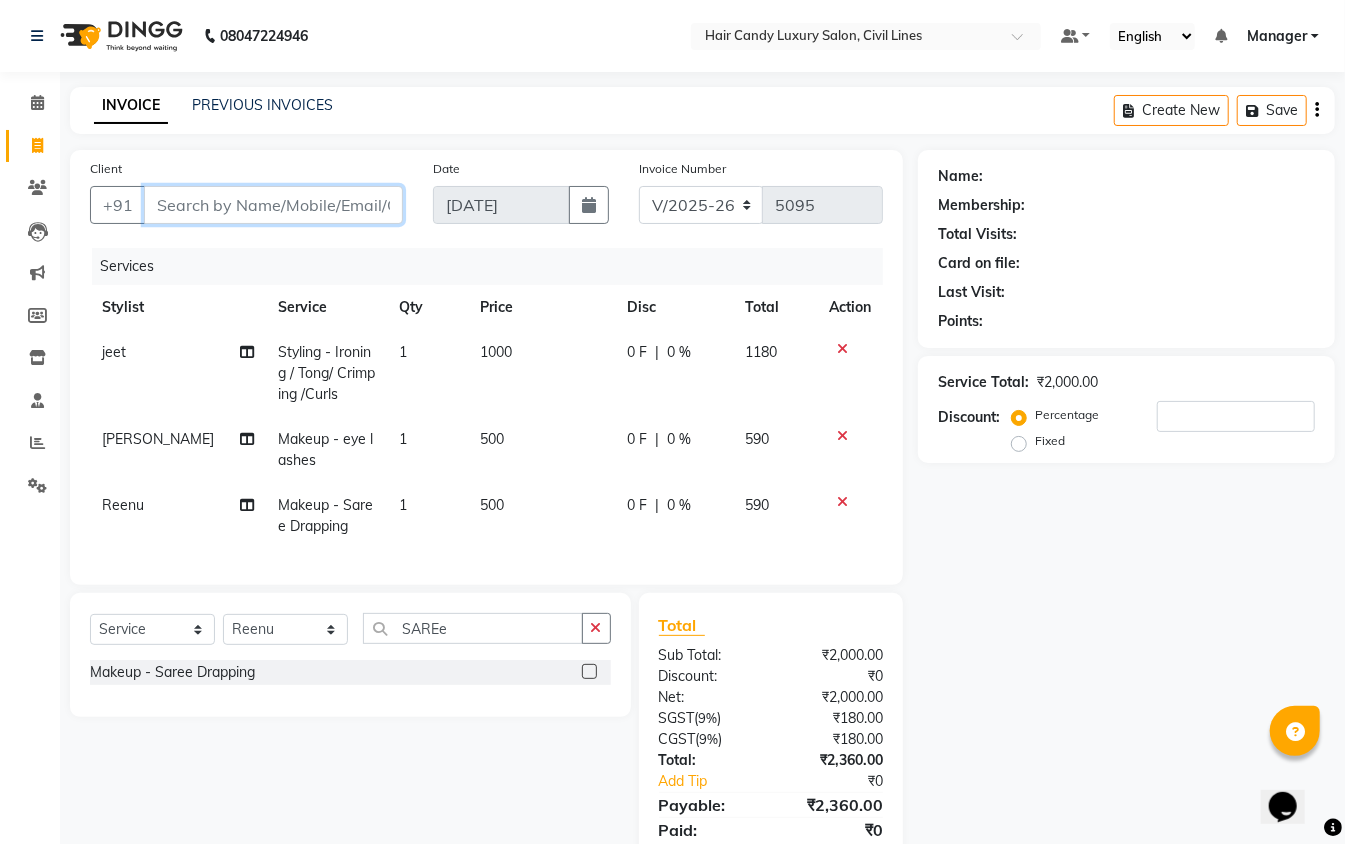 click on "Client" at bounding box center (273, 205) 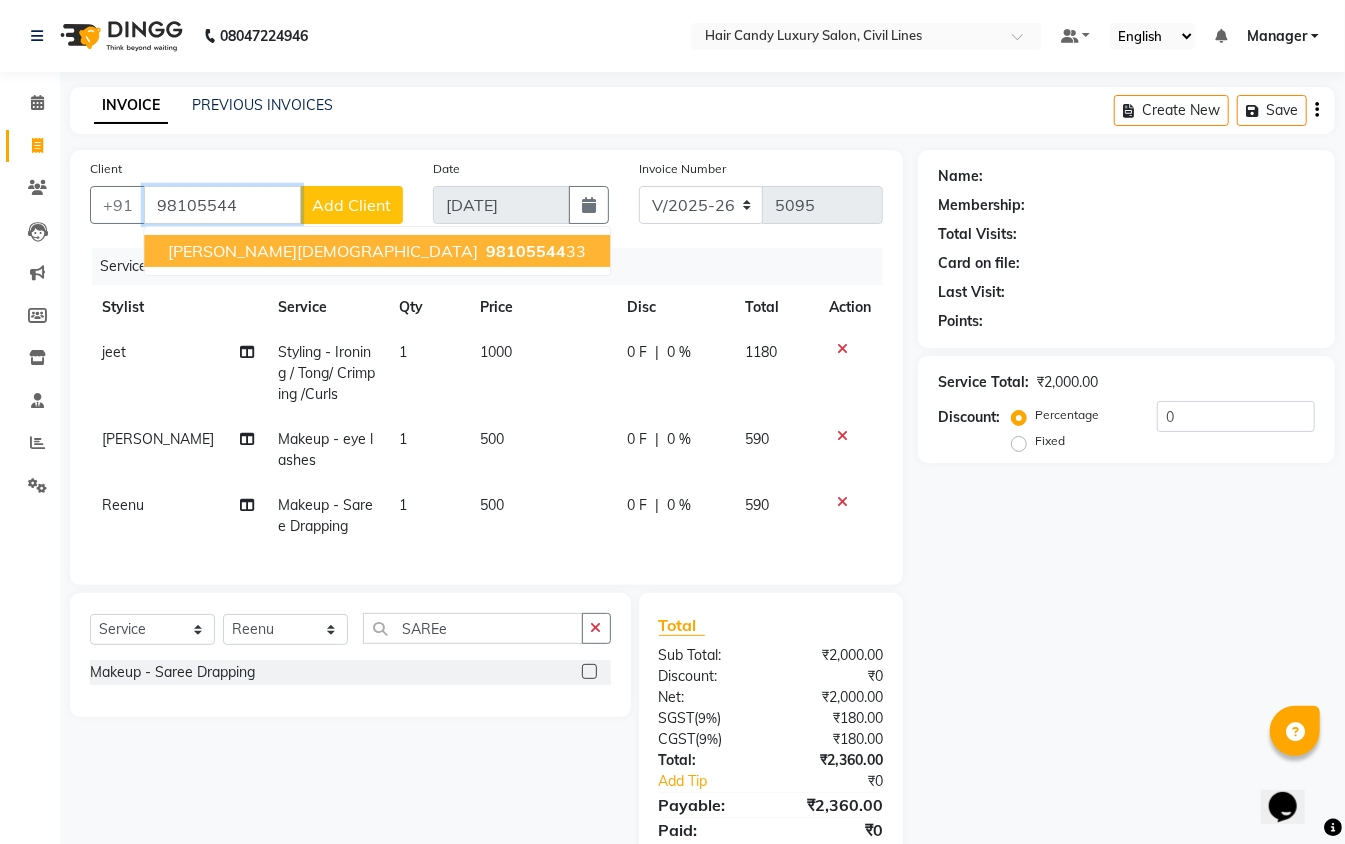 click on "swati jain" at bounding box center [323, 251] 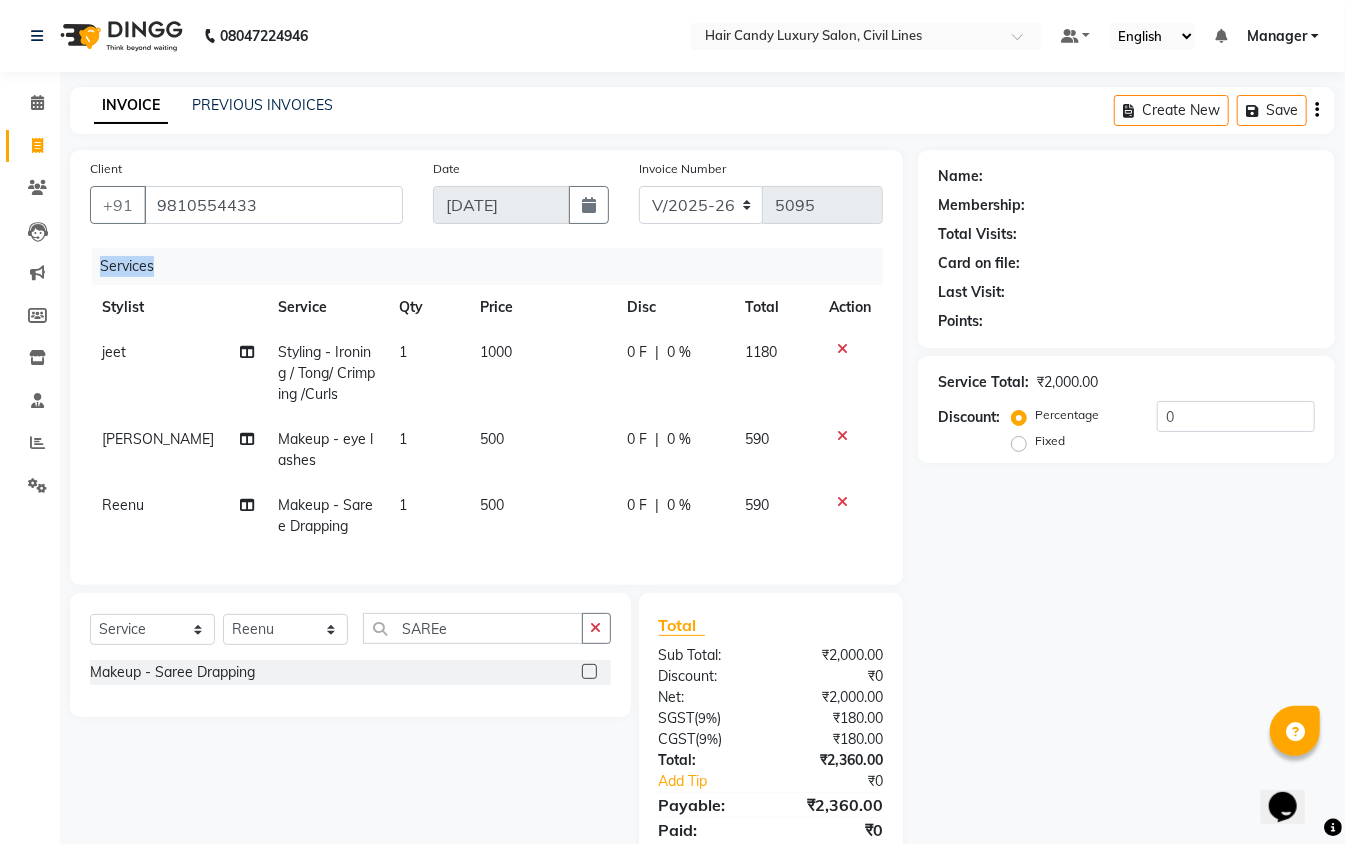 click on "Services" 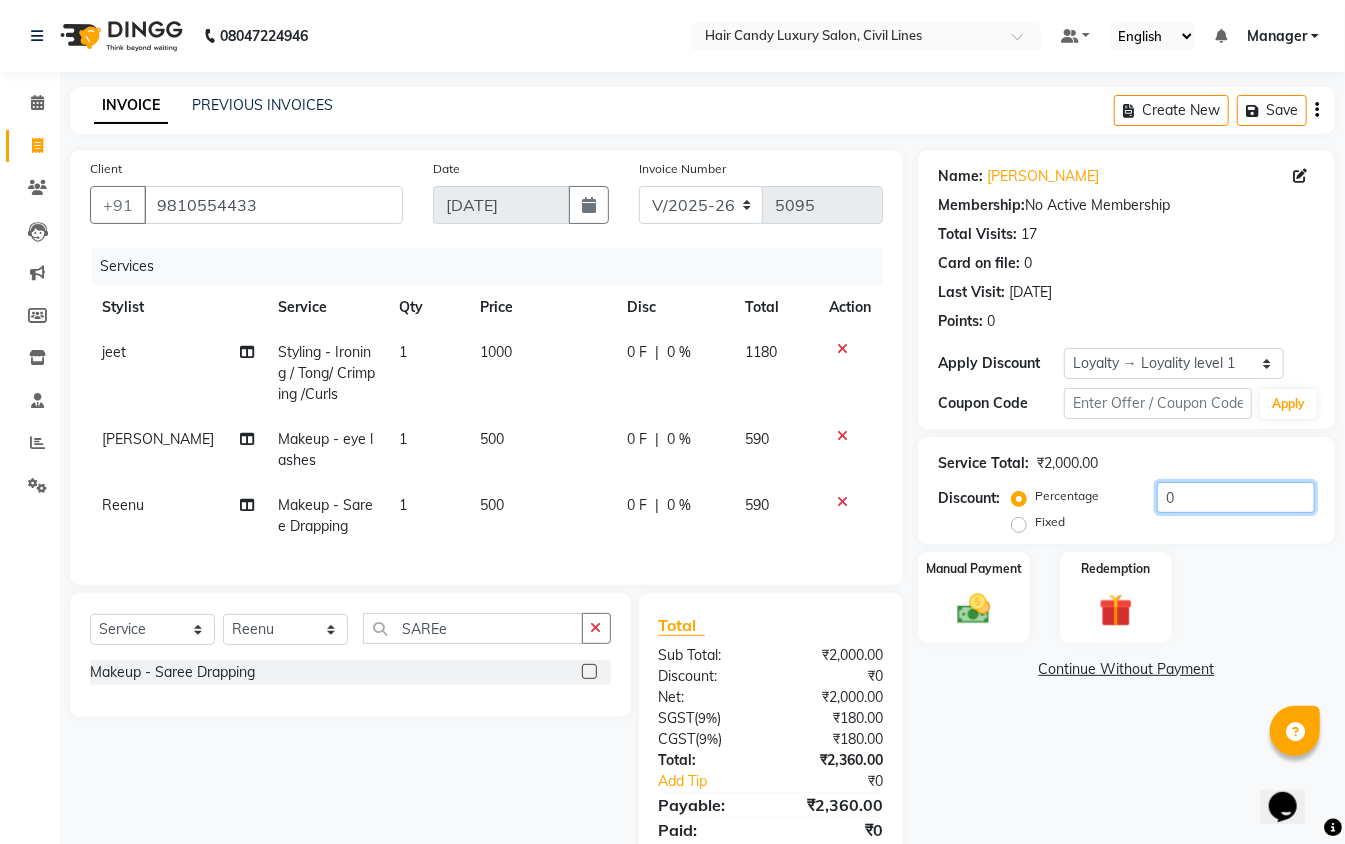 drag, startPoint x: 1193, startPoint y: 504, endPoint x: 1100, endPoint y: 504, distance: 93 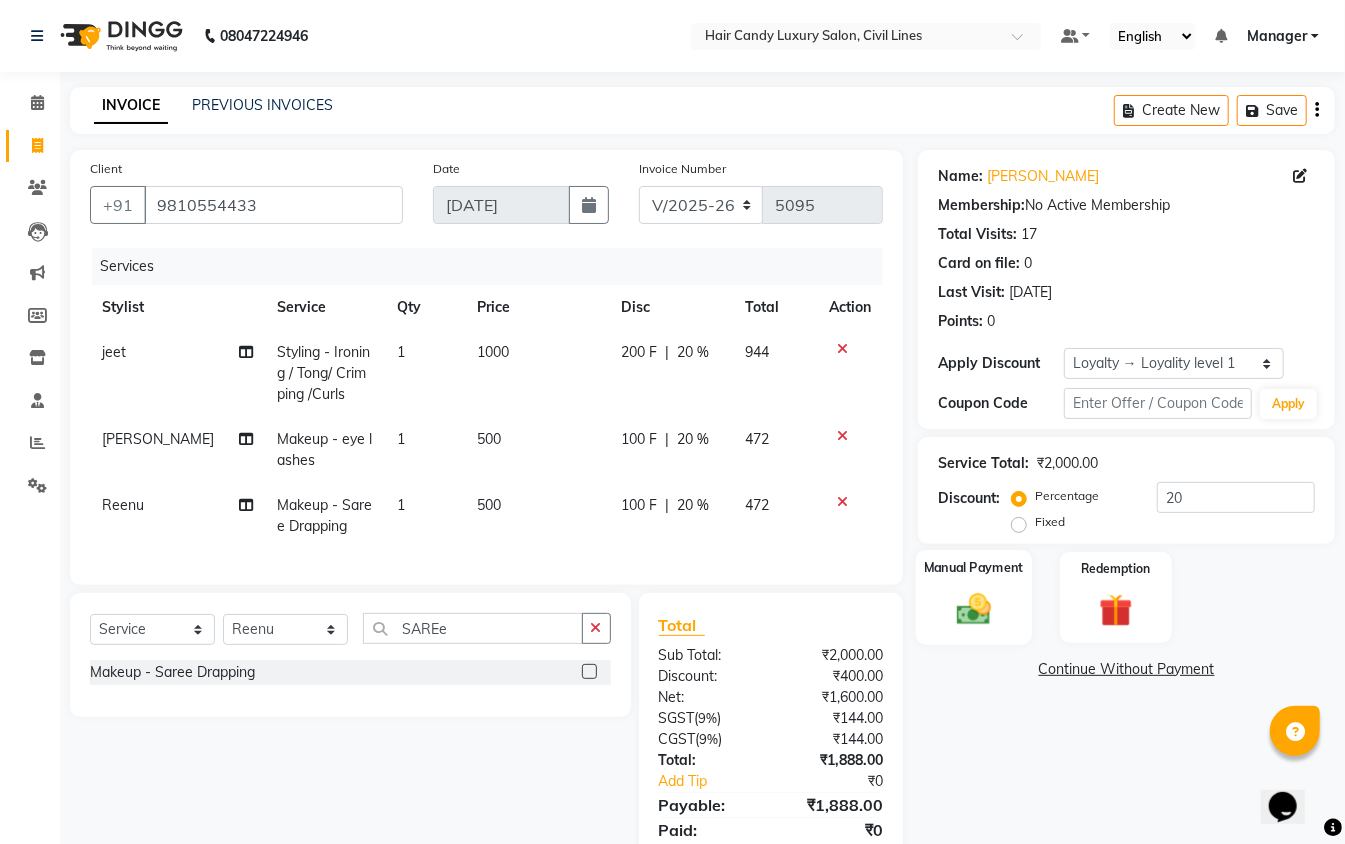 click 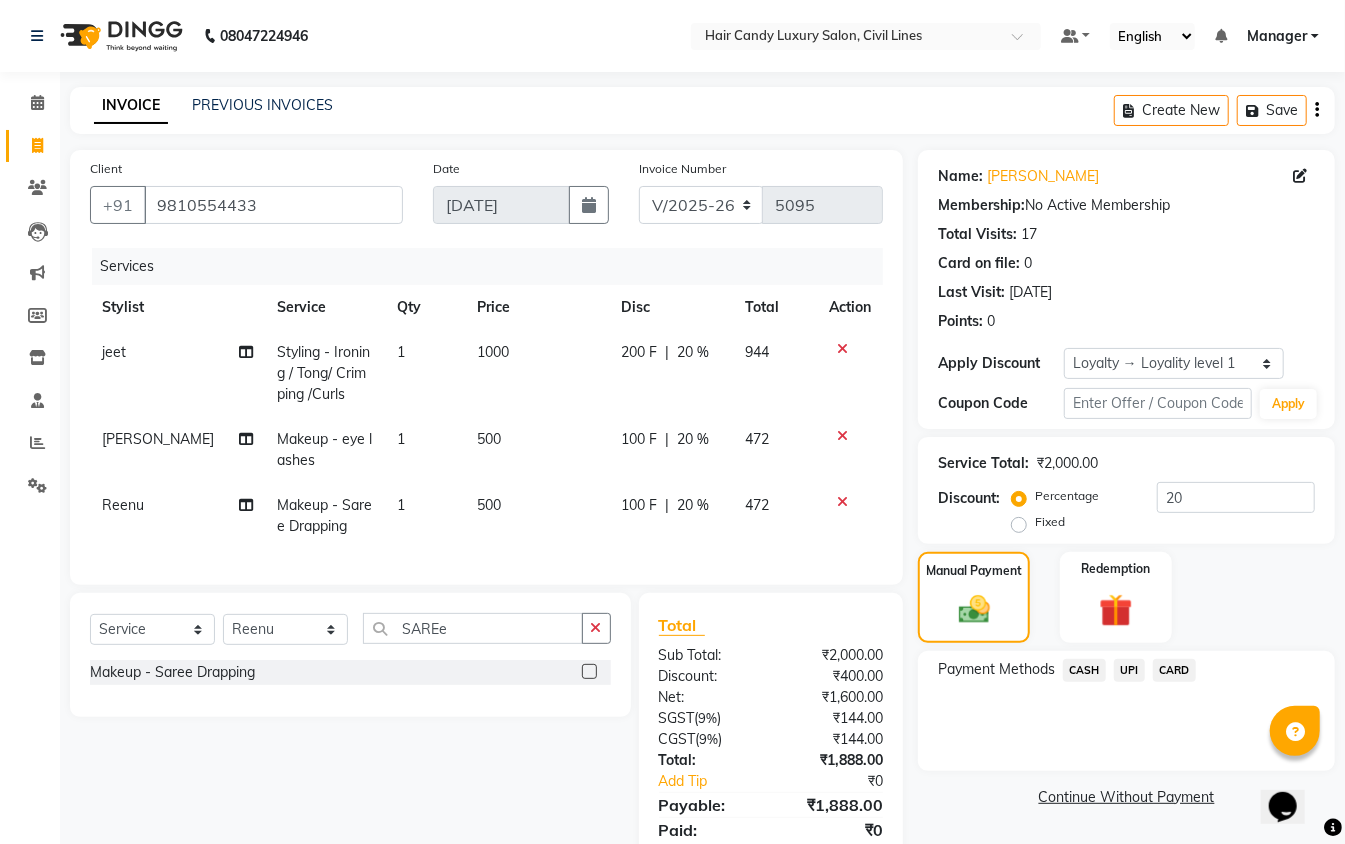 click on "CASH" 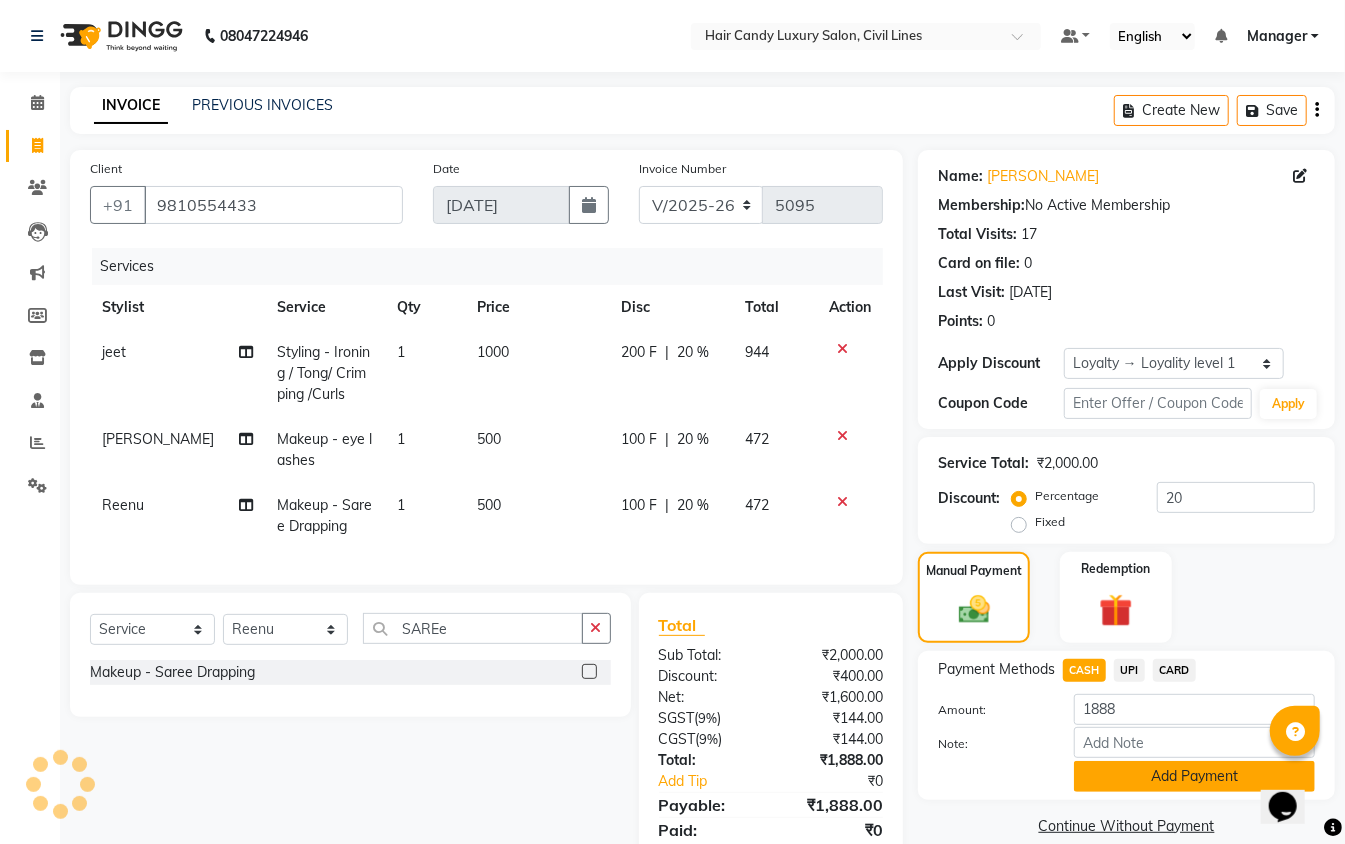 click on "Add Payment" 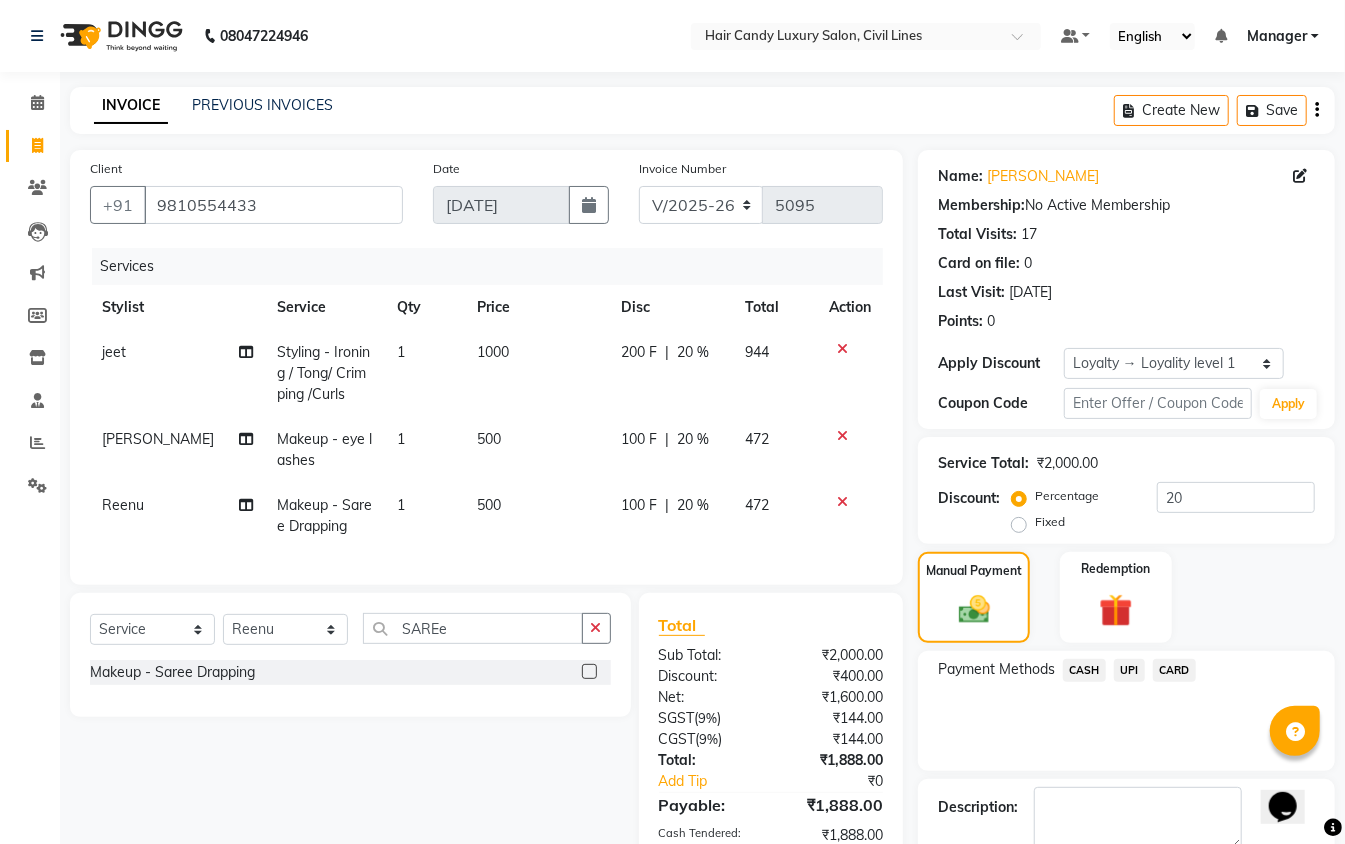 scroll, scrollTop: 284, scrollLeft: 0, axis: vertical 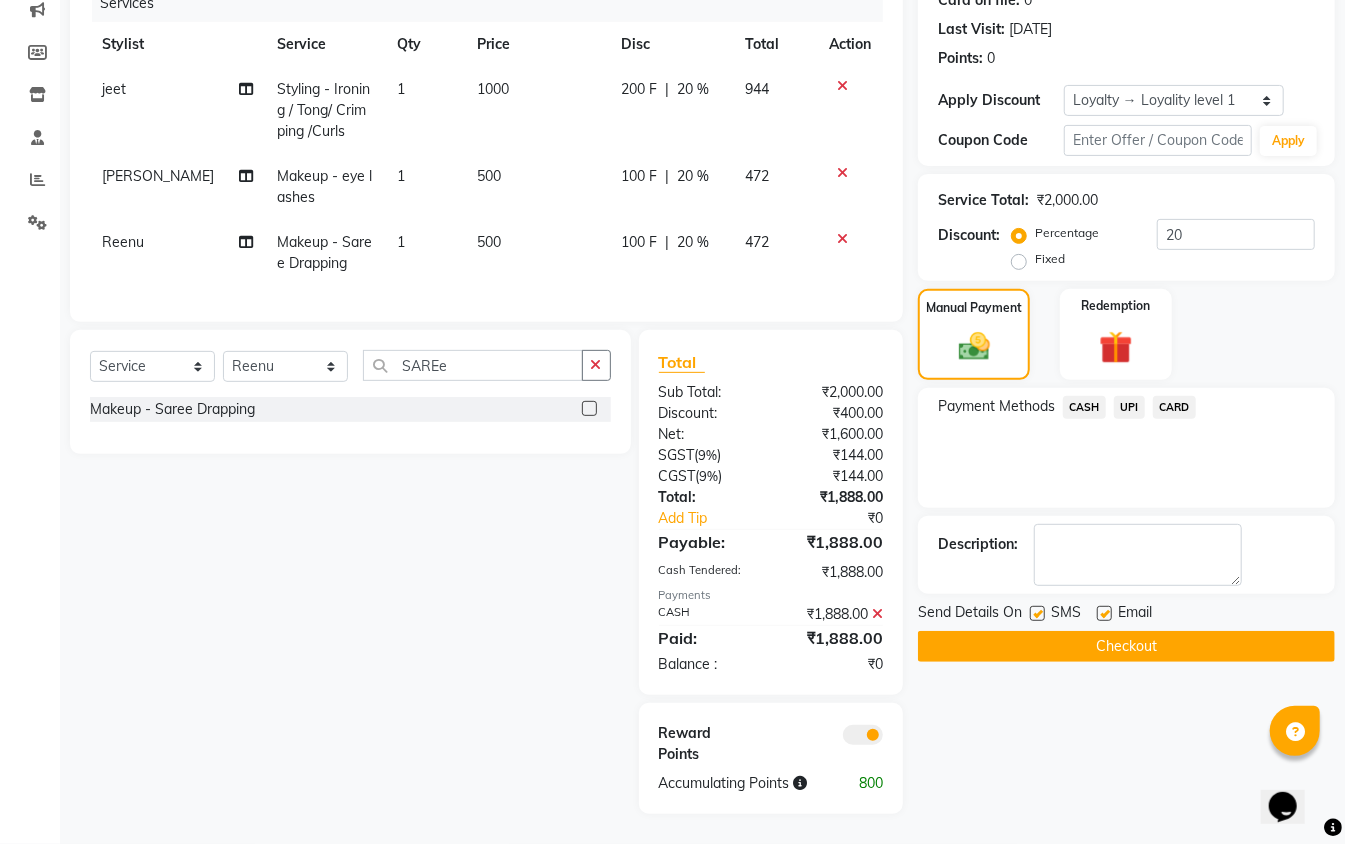 click 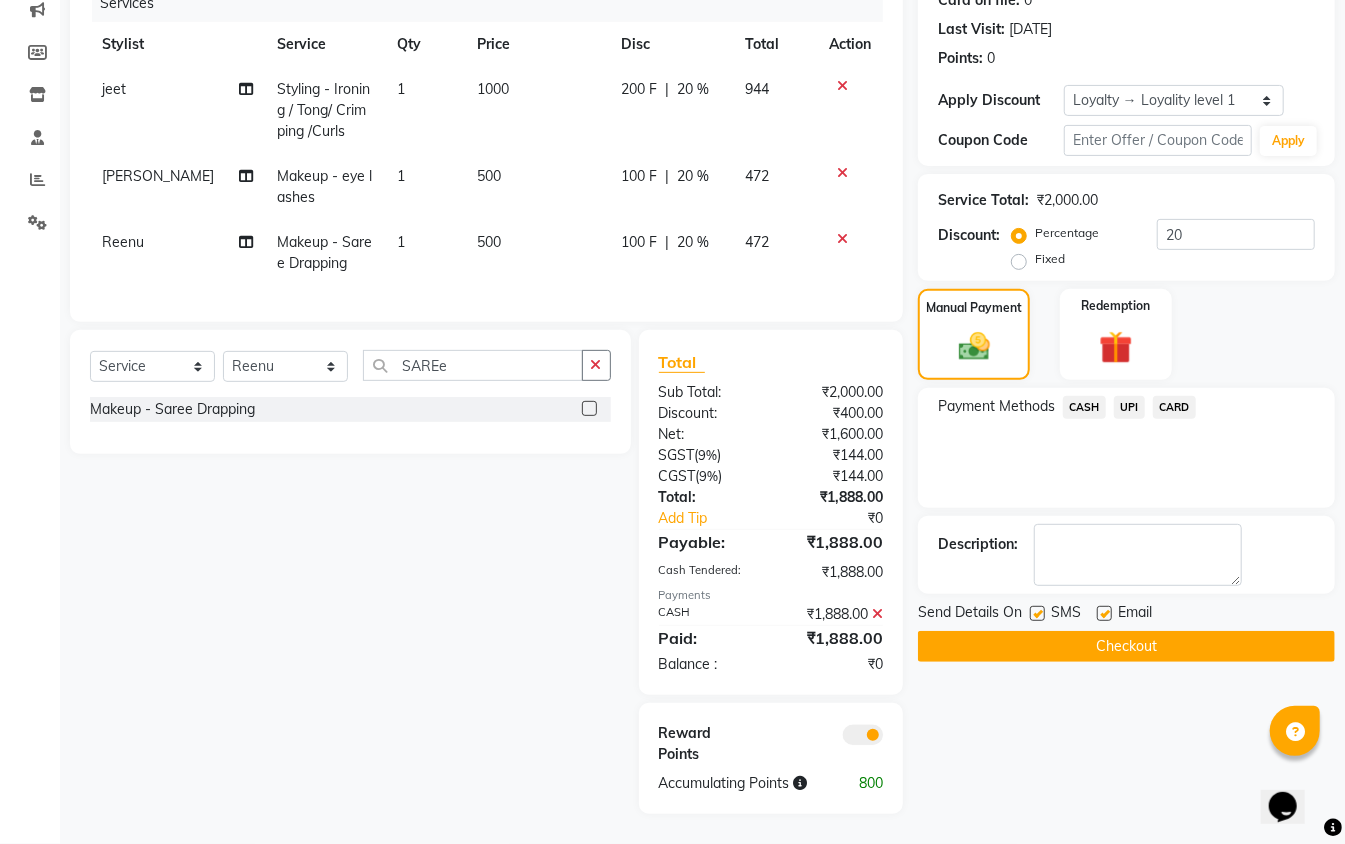 click 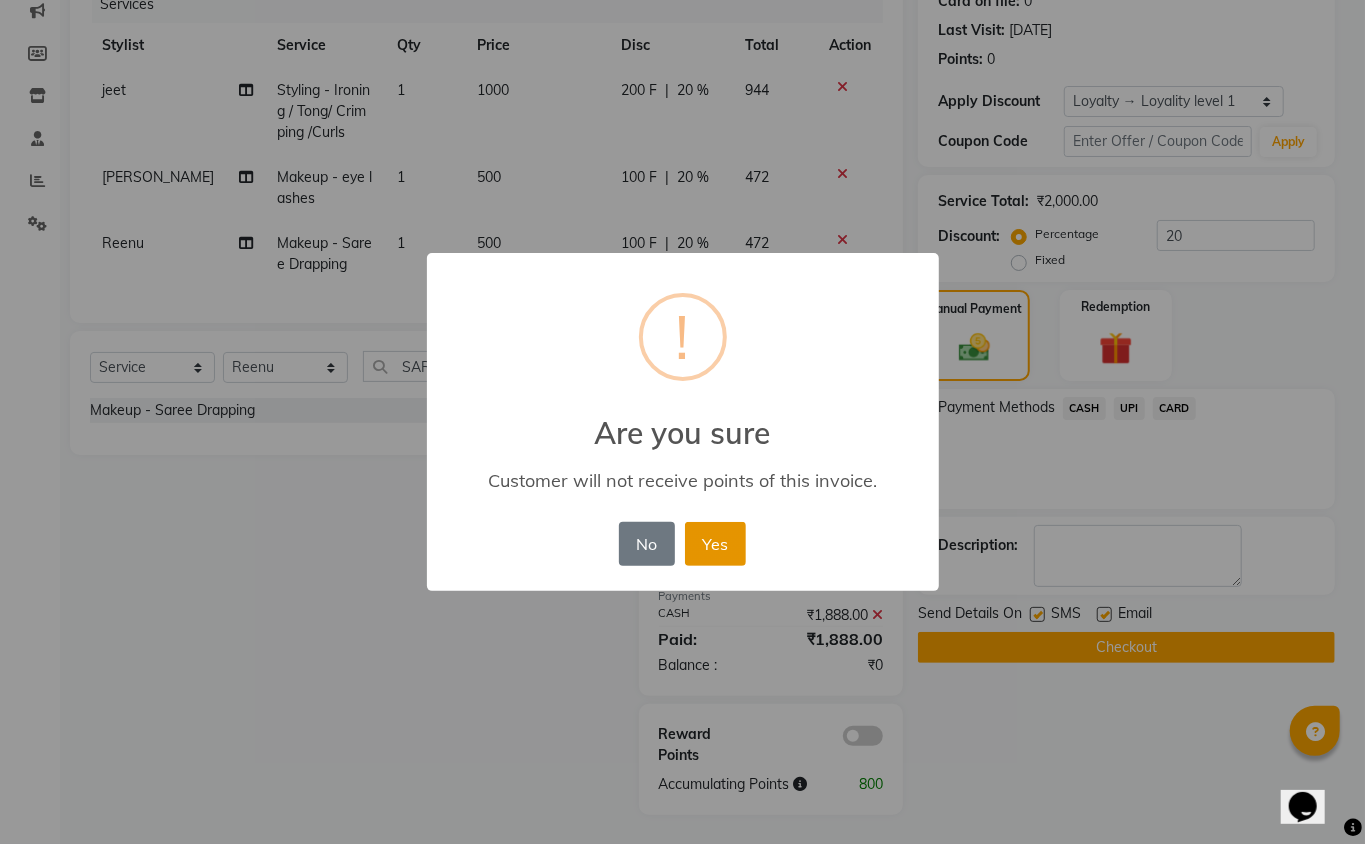 click on "Yes" at bounding box center (715, 544) 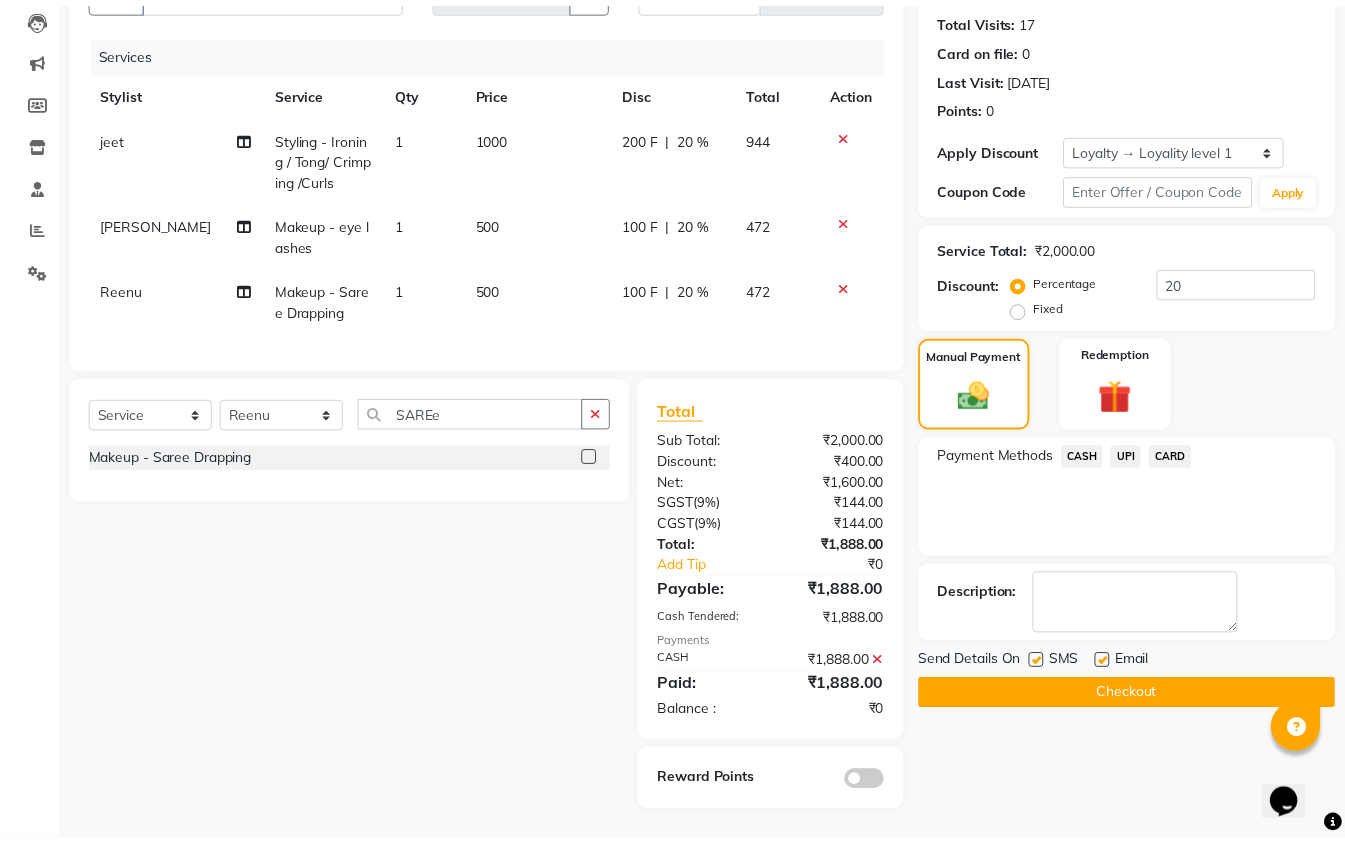 scroll, scrollTop: 233, scrollLeft: 0, axis: vertical 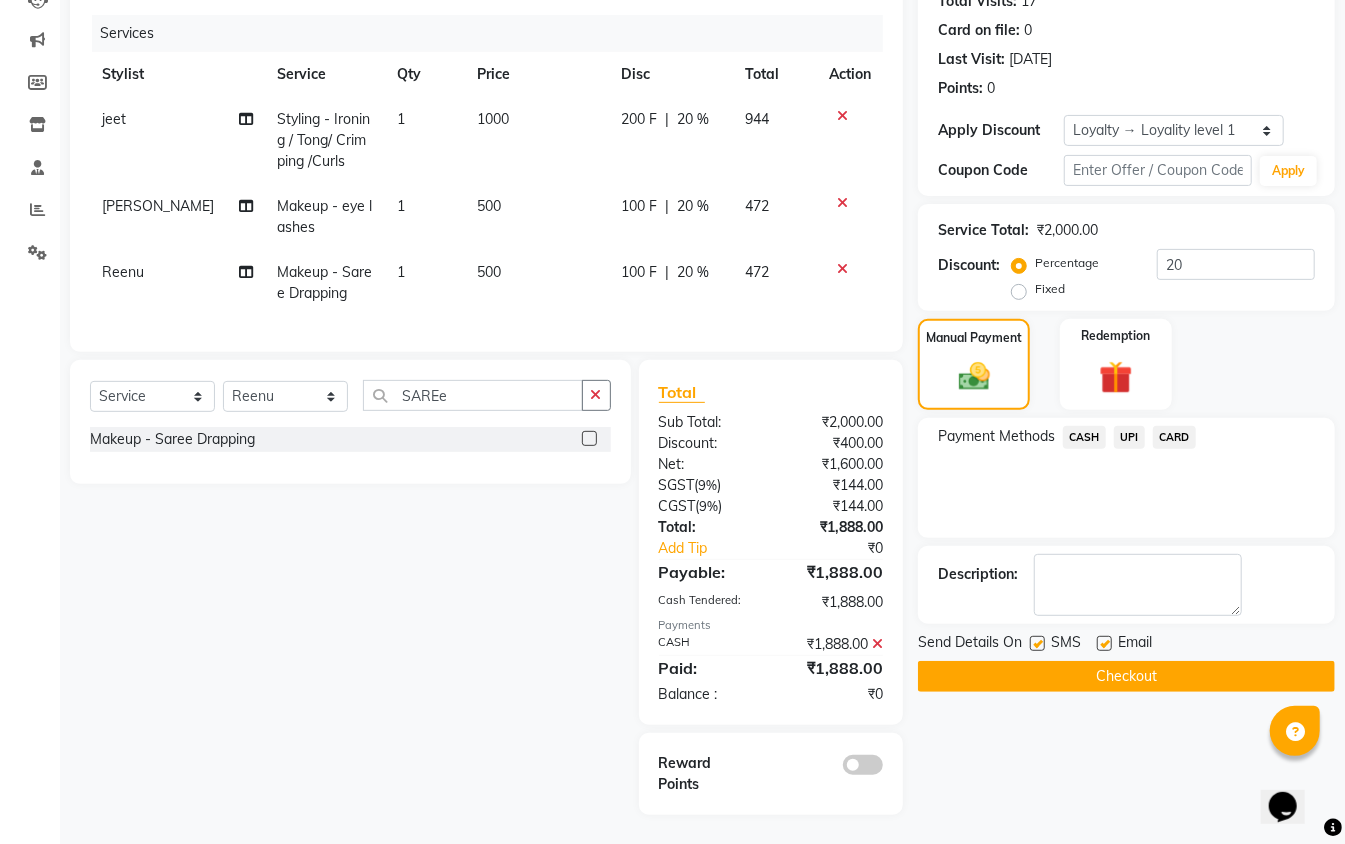 click on "Checkout" 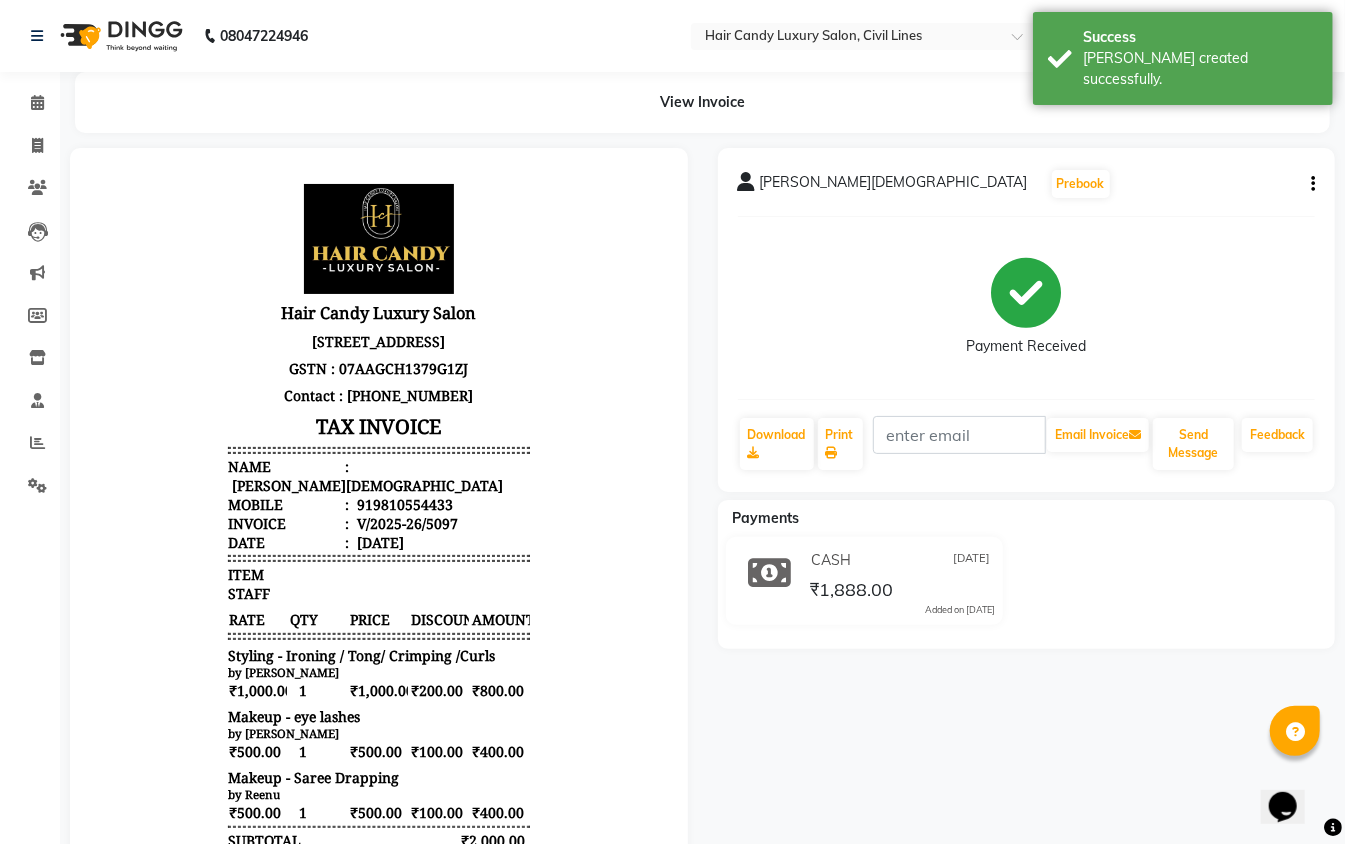 scroll, scrollTop: 0, scrollLeft: 0, axis: both 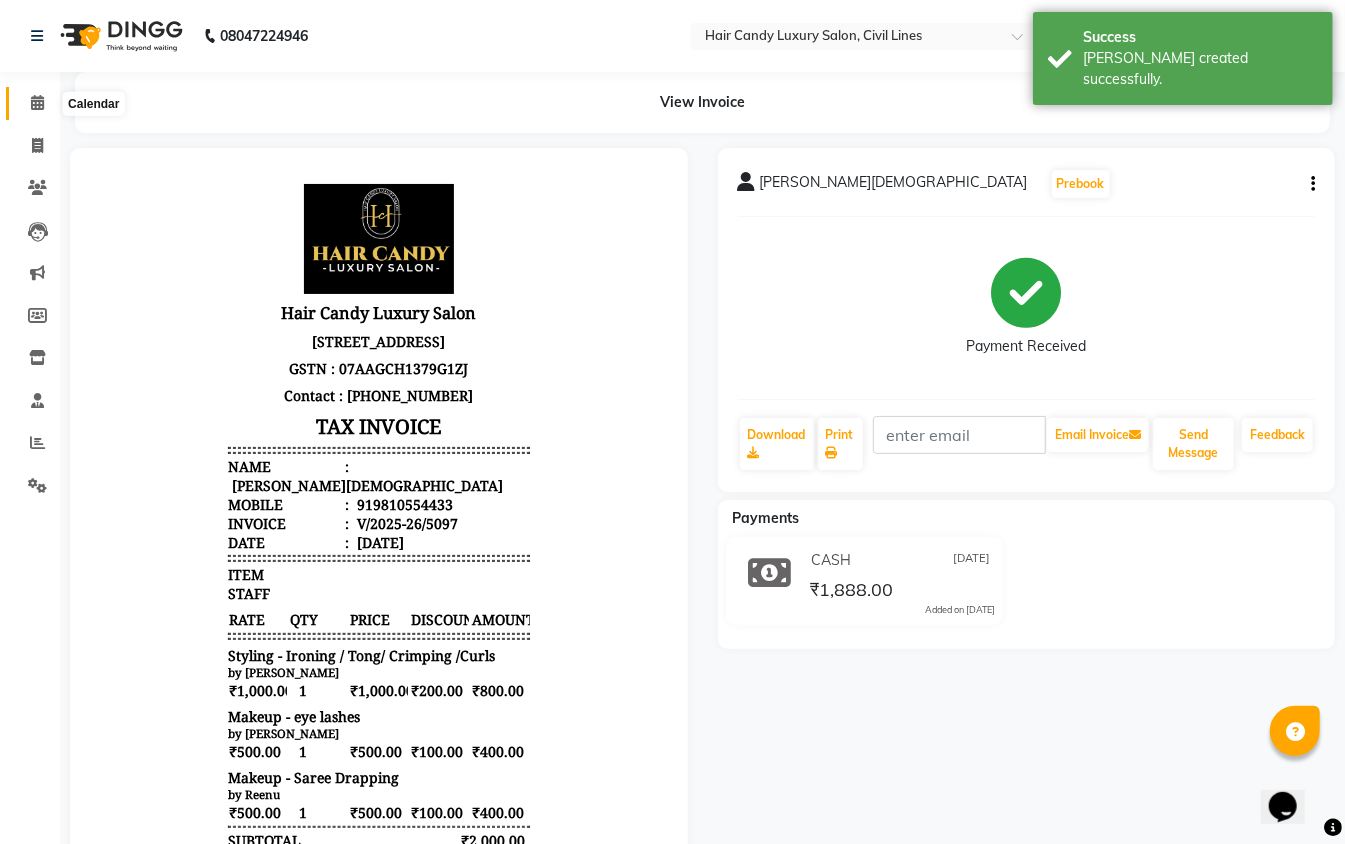 click 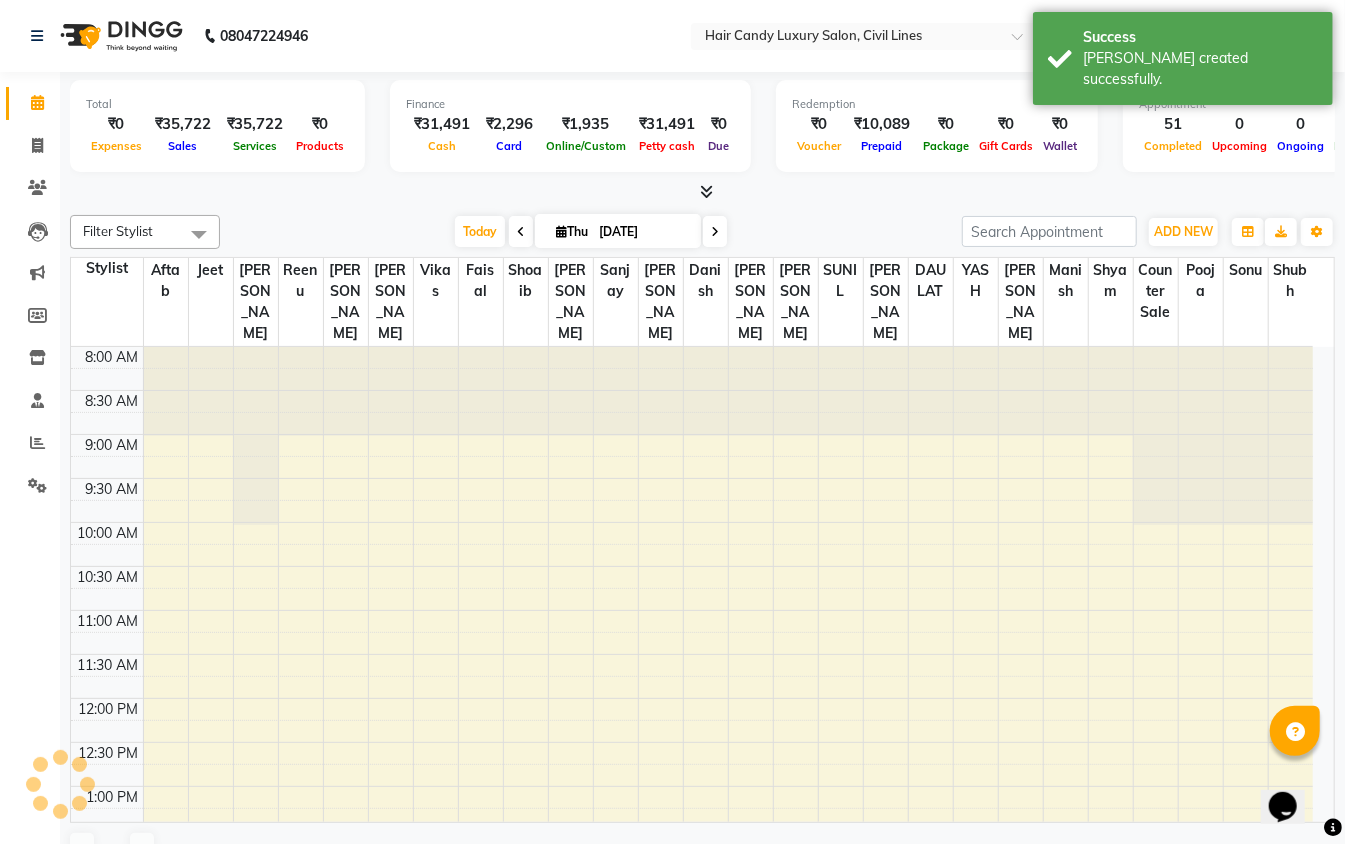 scroll, scrollTop: 0, scrollLeft: 0, axis: both 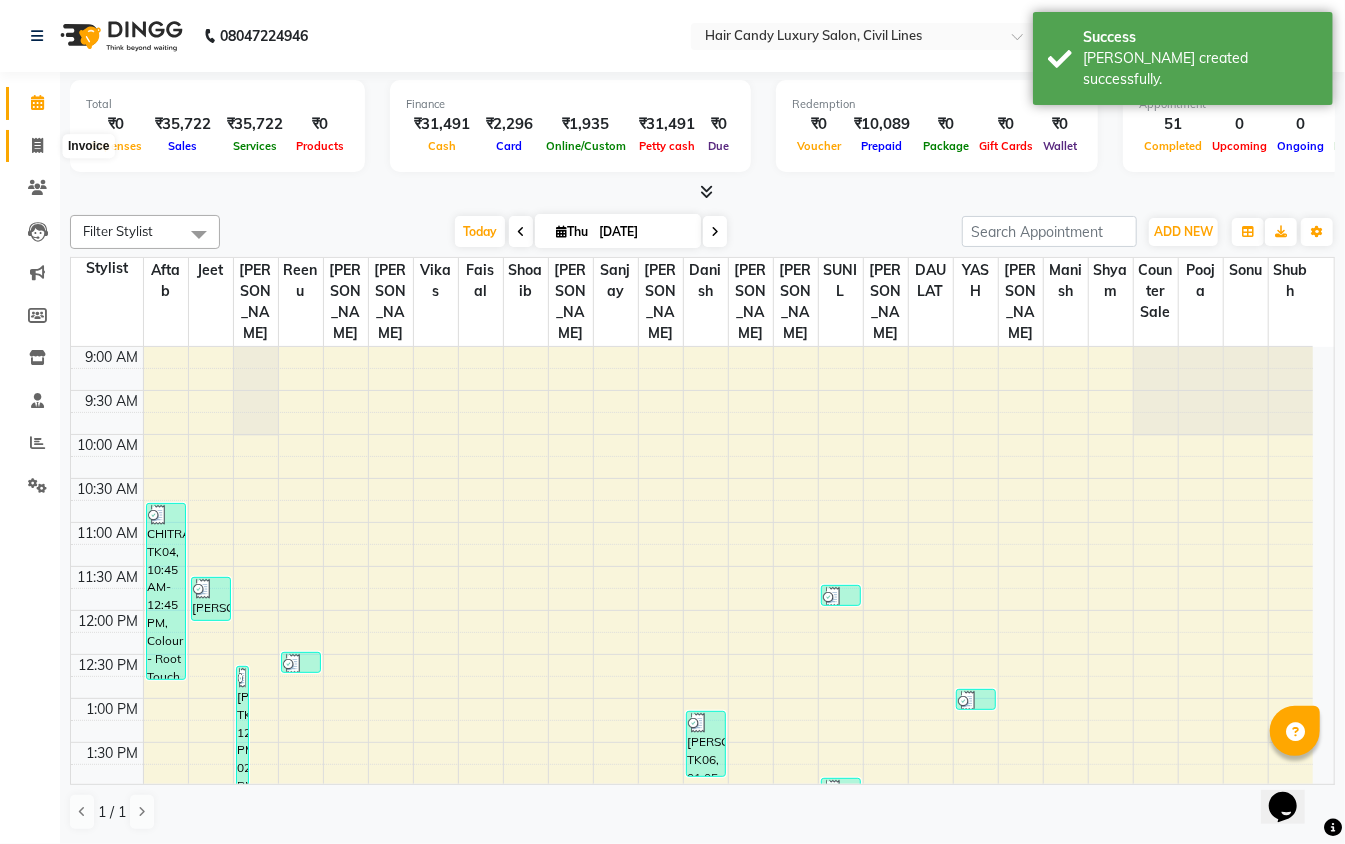 click 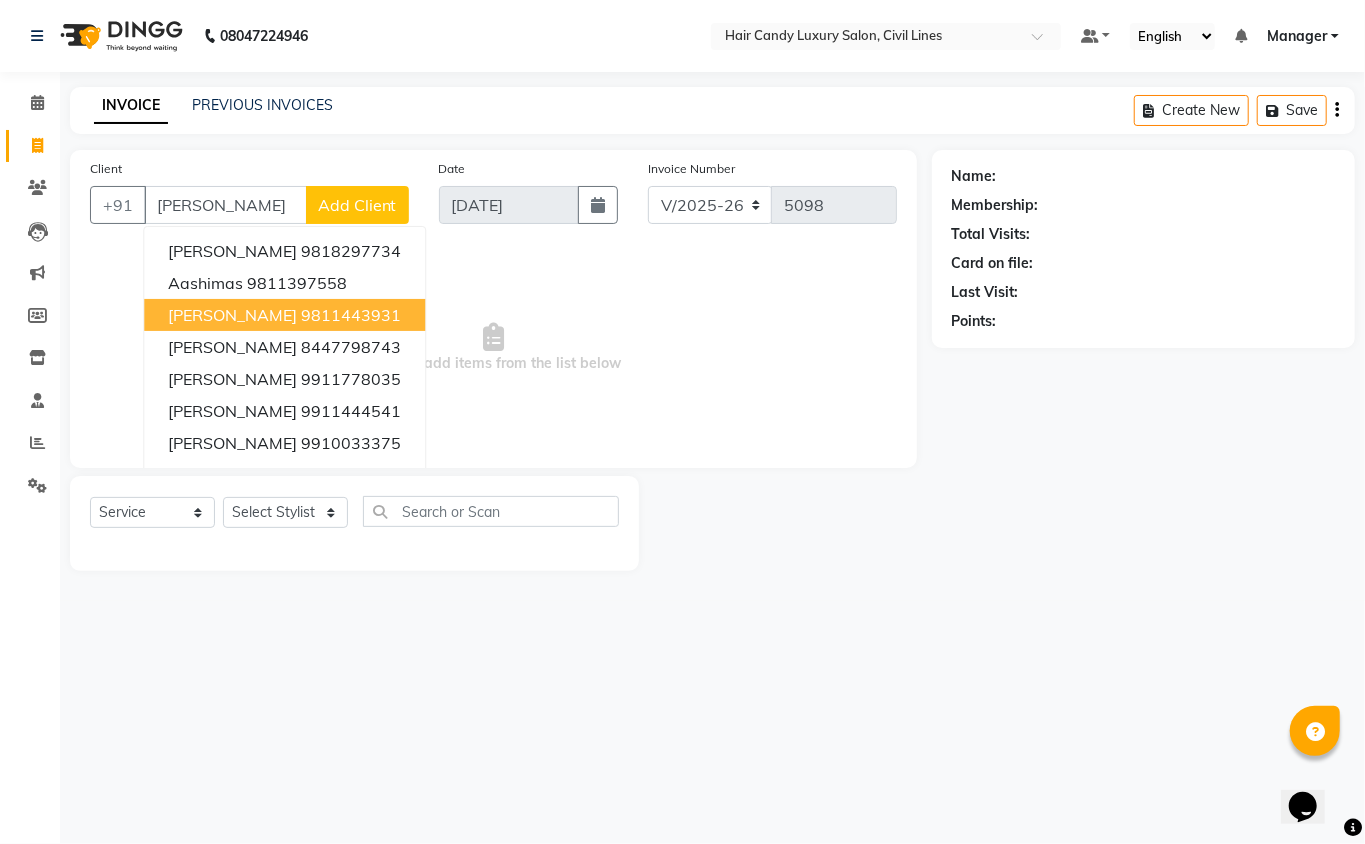 click on "9811443931" at bounding box center (351, 315) 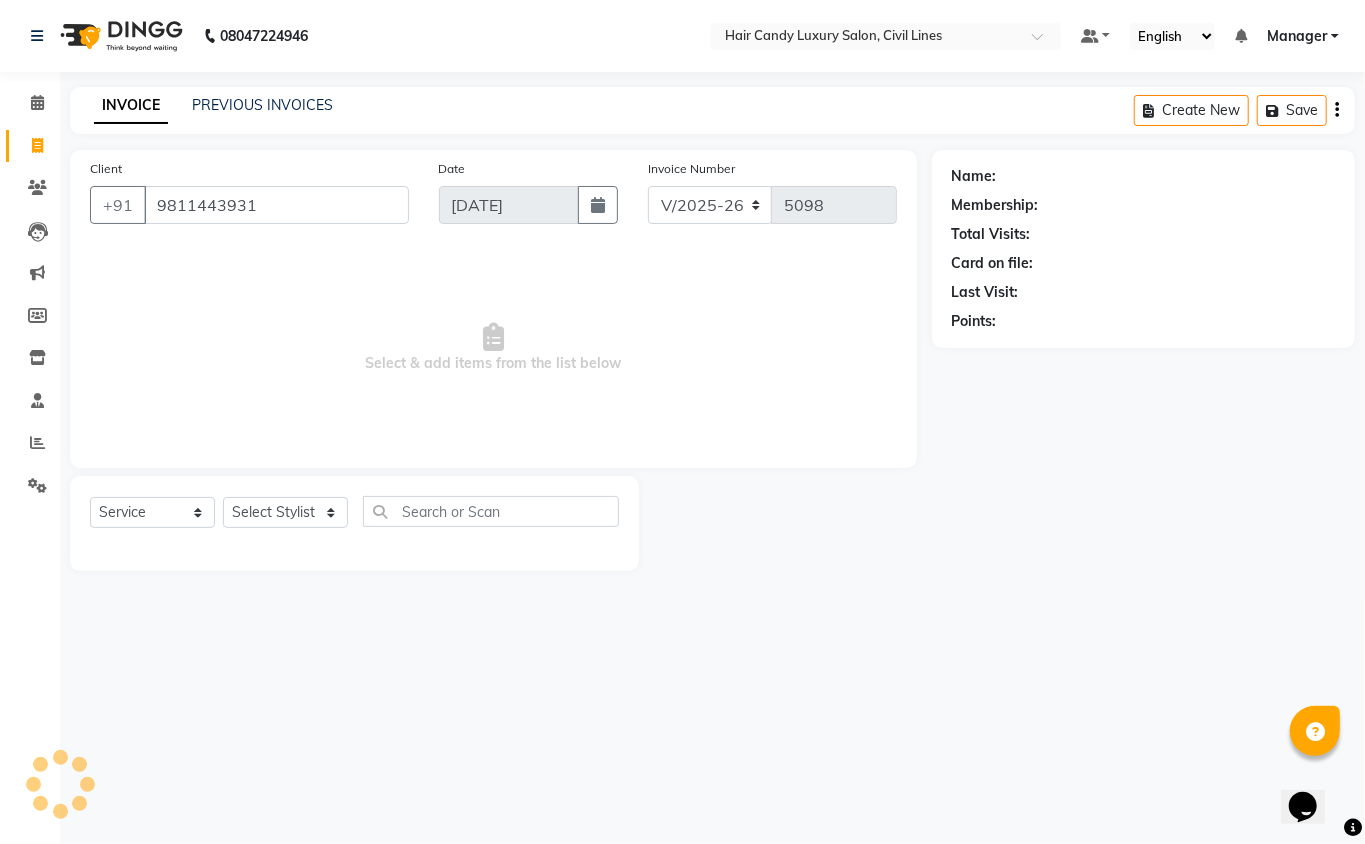 click on "Select & add items from the list below" at bounding box center (493, 348) 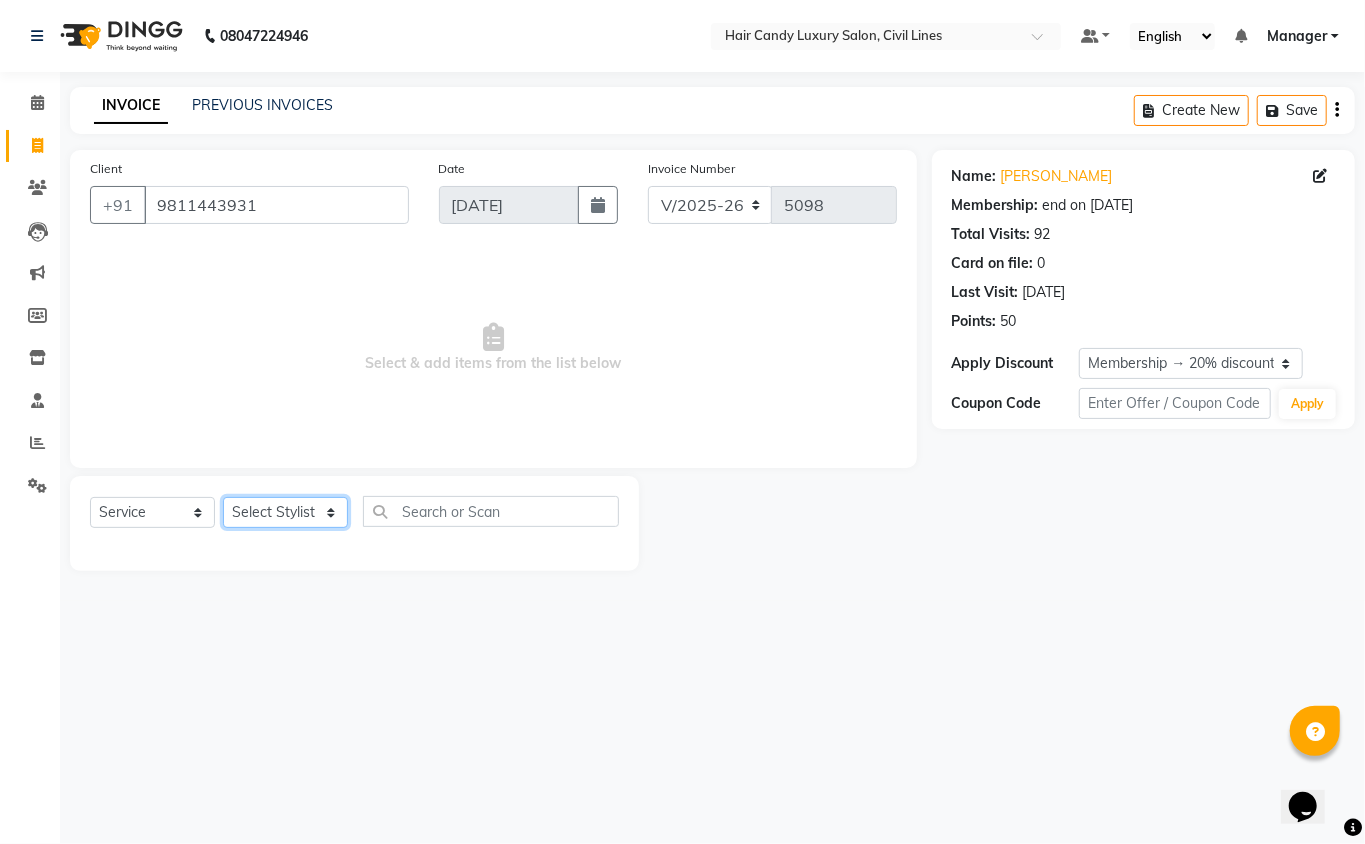click on "Select Stylist [PERSON_NAME] [PERSON_NAME] [PERSON_NAME] counter sale Danish DAULAT faisal [PERSON_NAME] Manager [PERSON_NAME] mohd [PERSON_NAME] Owner-PRIYANKA [PERSON_NAME] pooja [PERSON_NAME] Reenu [PERSON_NAME] [PERSON_NAME] [PERSON_NAME] [PERSON_NAME] Shubh Shyam [PERSON_NAME] STOCK MANAGER [PERSON_NAME] vikas [PERSON_NAME]" 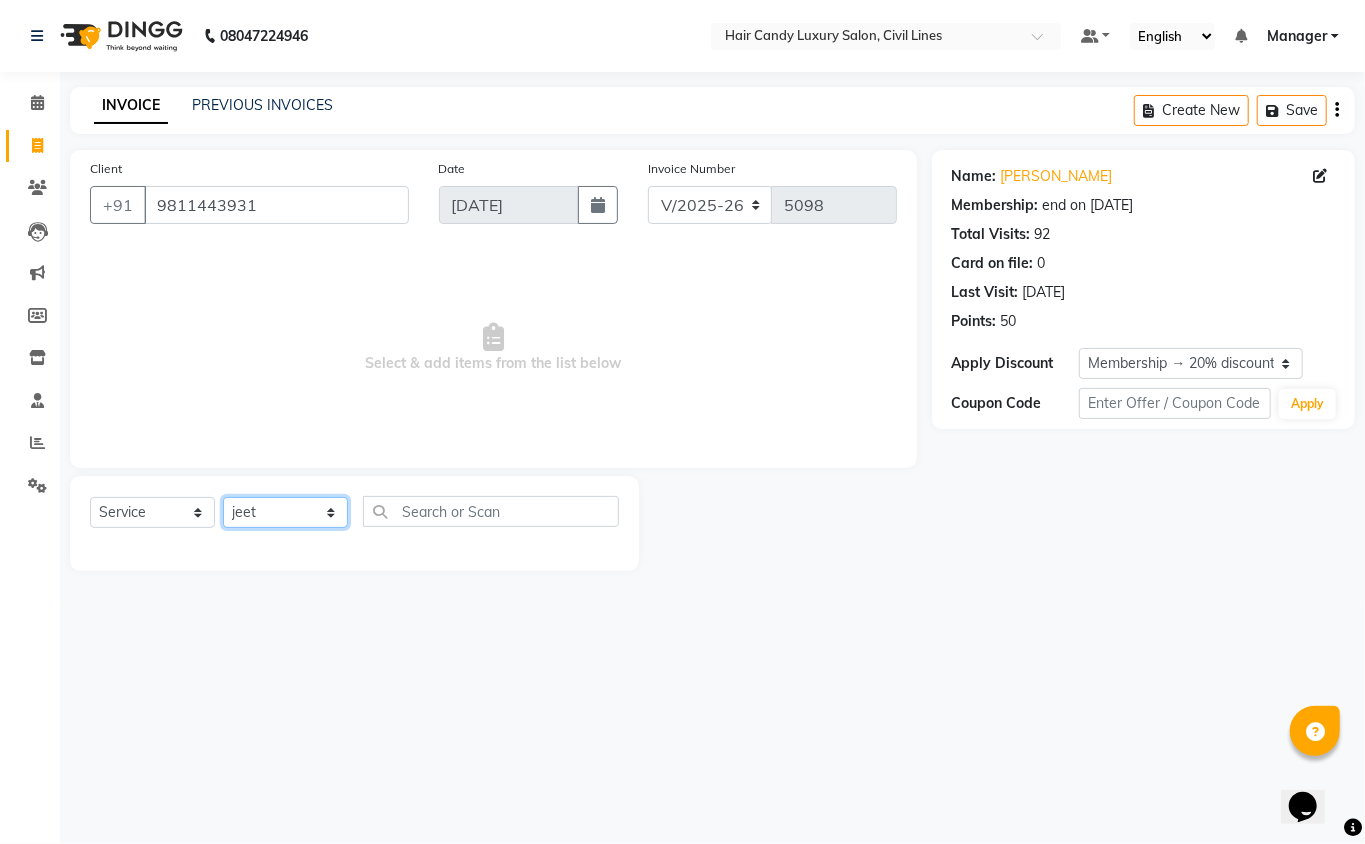 click on "Select Stylist [PERSON_NAME] [PERSON_NAME] [PERSON_NAME] counter sale Danish DAULAT faisal [PERSON_NAME] Manager [PERSON_NAME] mohd [PERSON_NAME] Owner-PRIYANKA [PERSON_NAME] pooja [PERSON_NAME] Reenu [PERSON_NAME] [PERSON_NAME] [PERSON_NAME] [PERSON_NAME] Shubh Shyam [PERSON_NAME] STOCK MANAGER [PERSON_NAME] vikas [PERSON_NAME]" 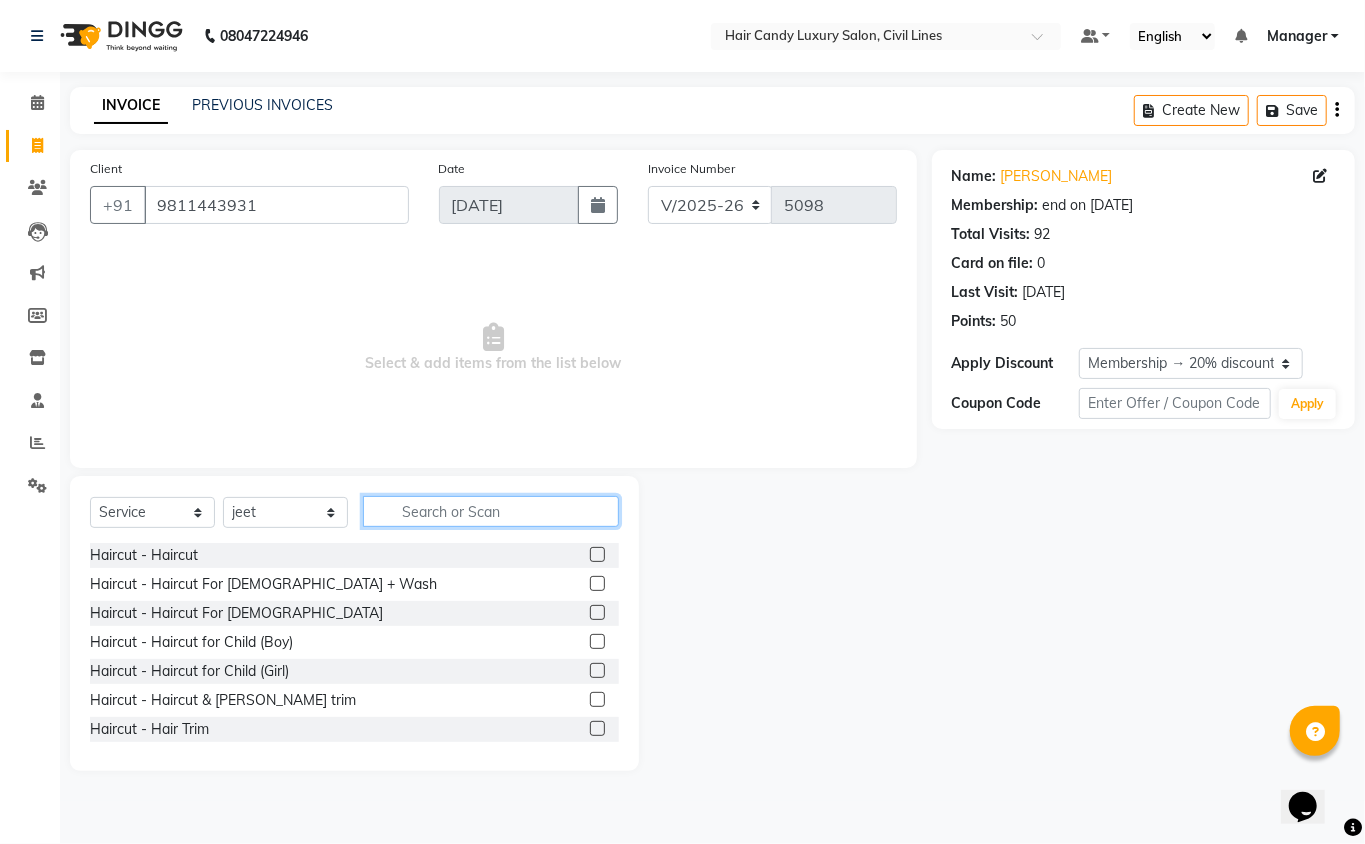 click 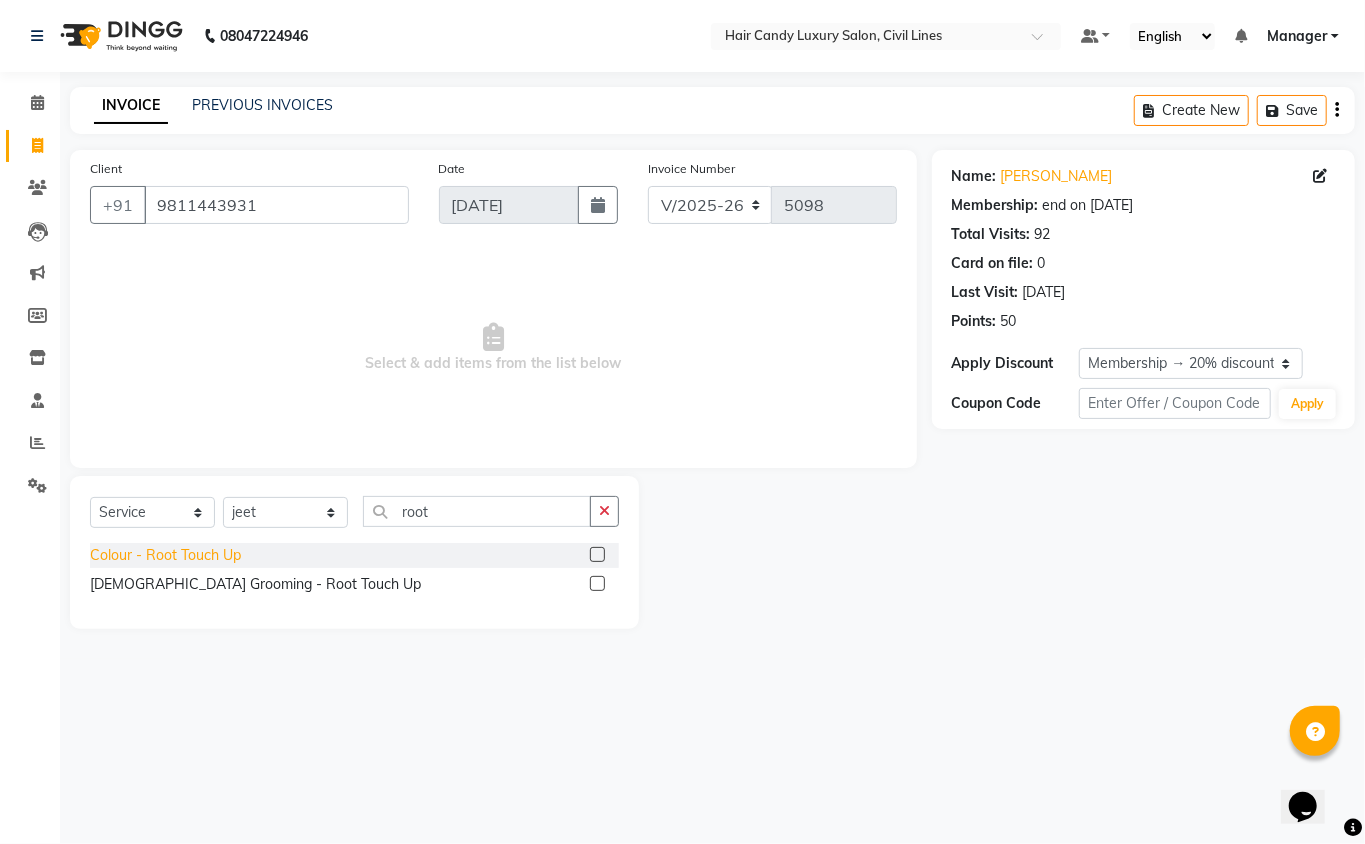 click on "Colour - Root Touch Up" 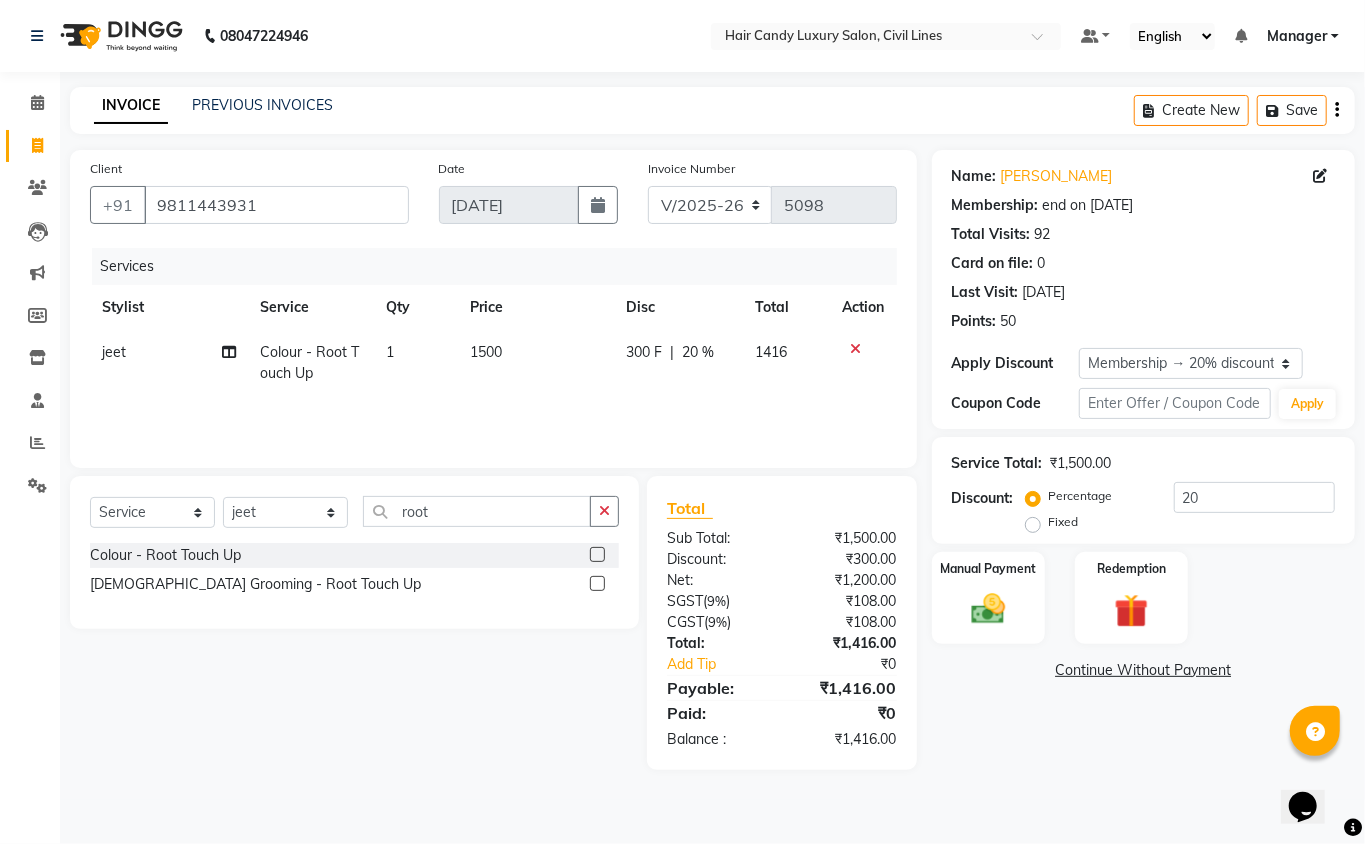 click 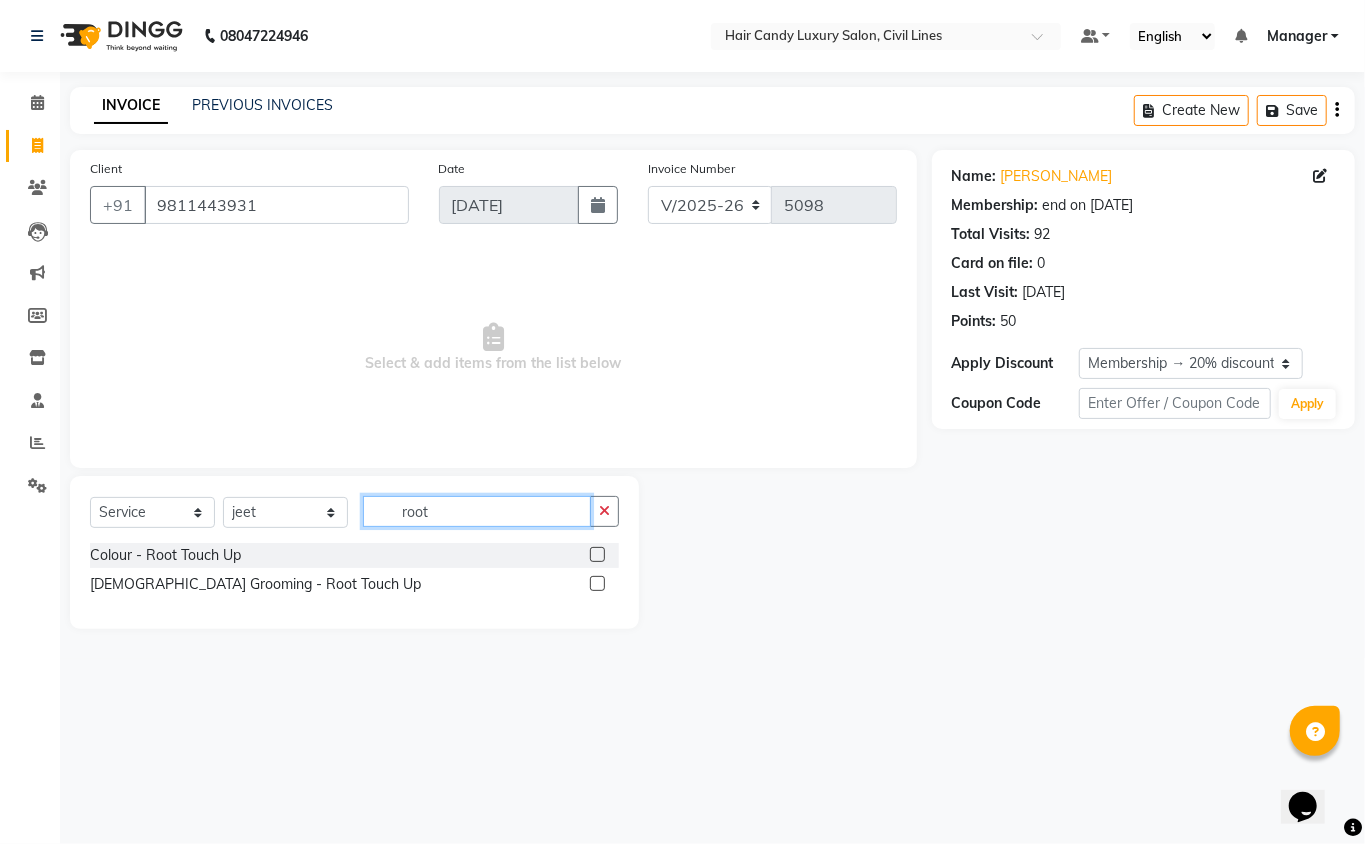 click on "root" 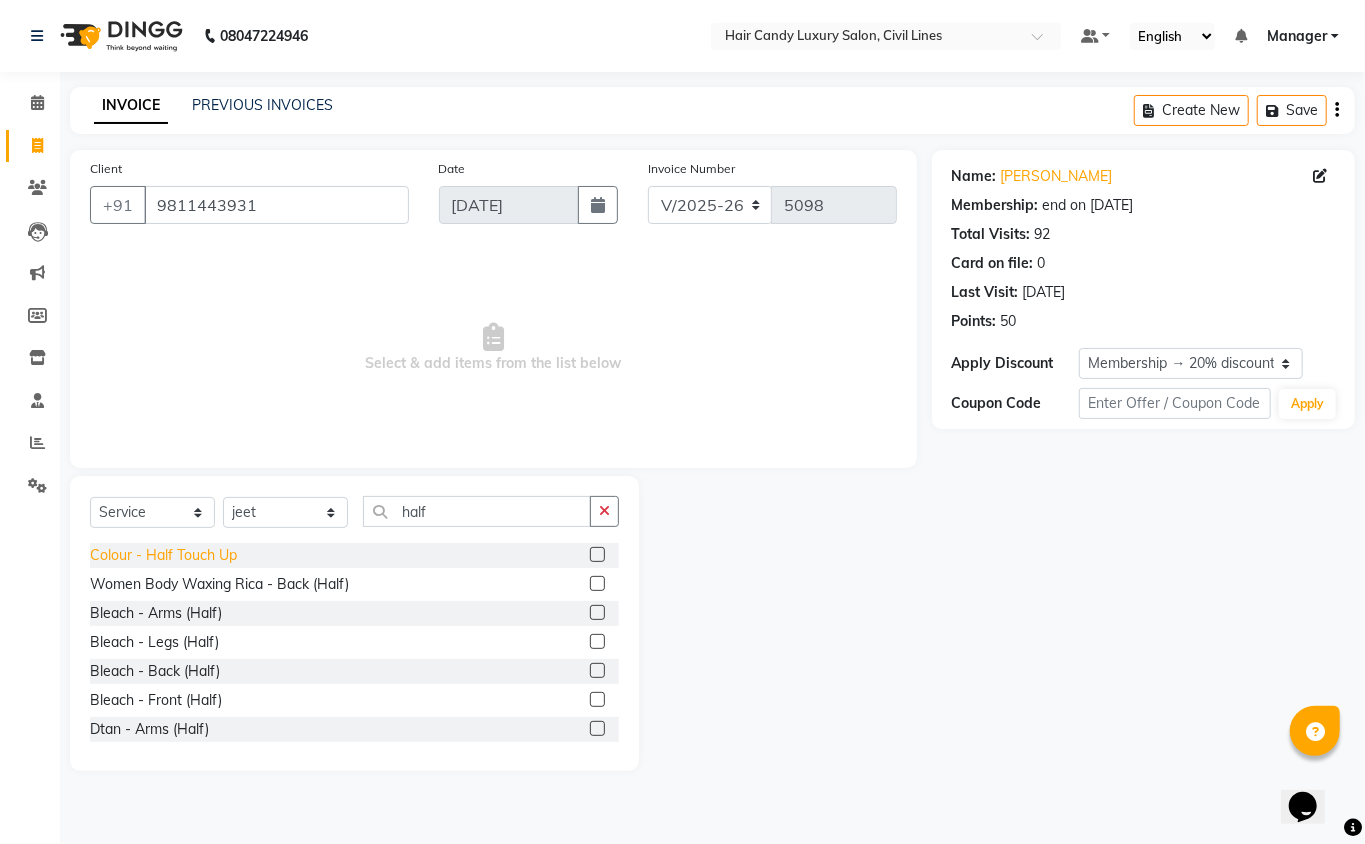 click on "Colour - Half Touch Up" 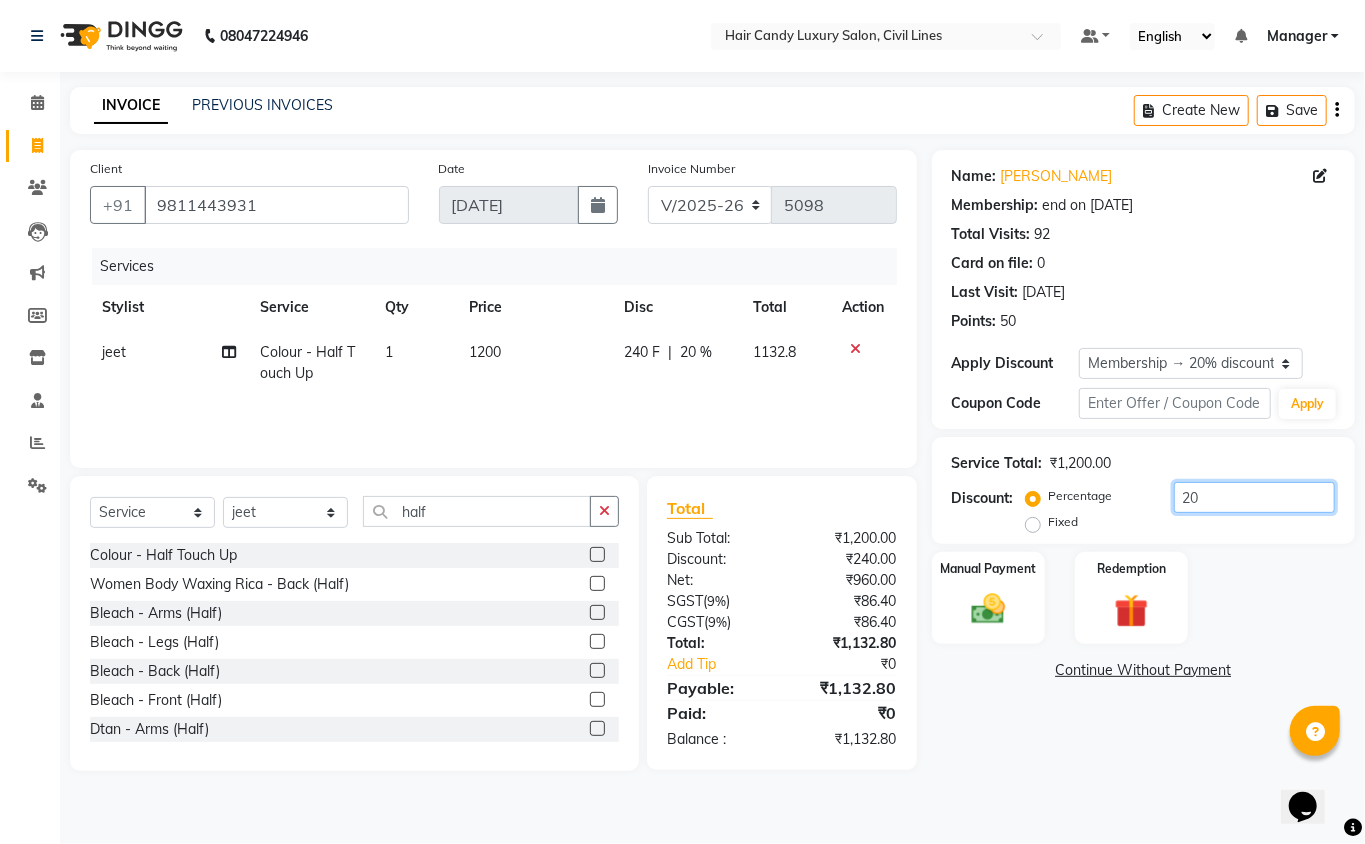 click on "20" 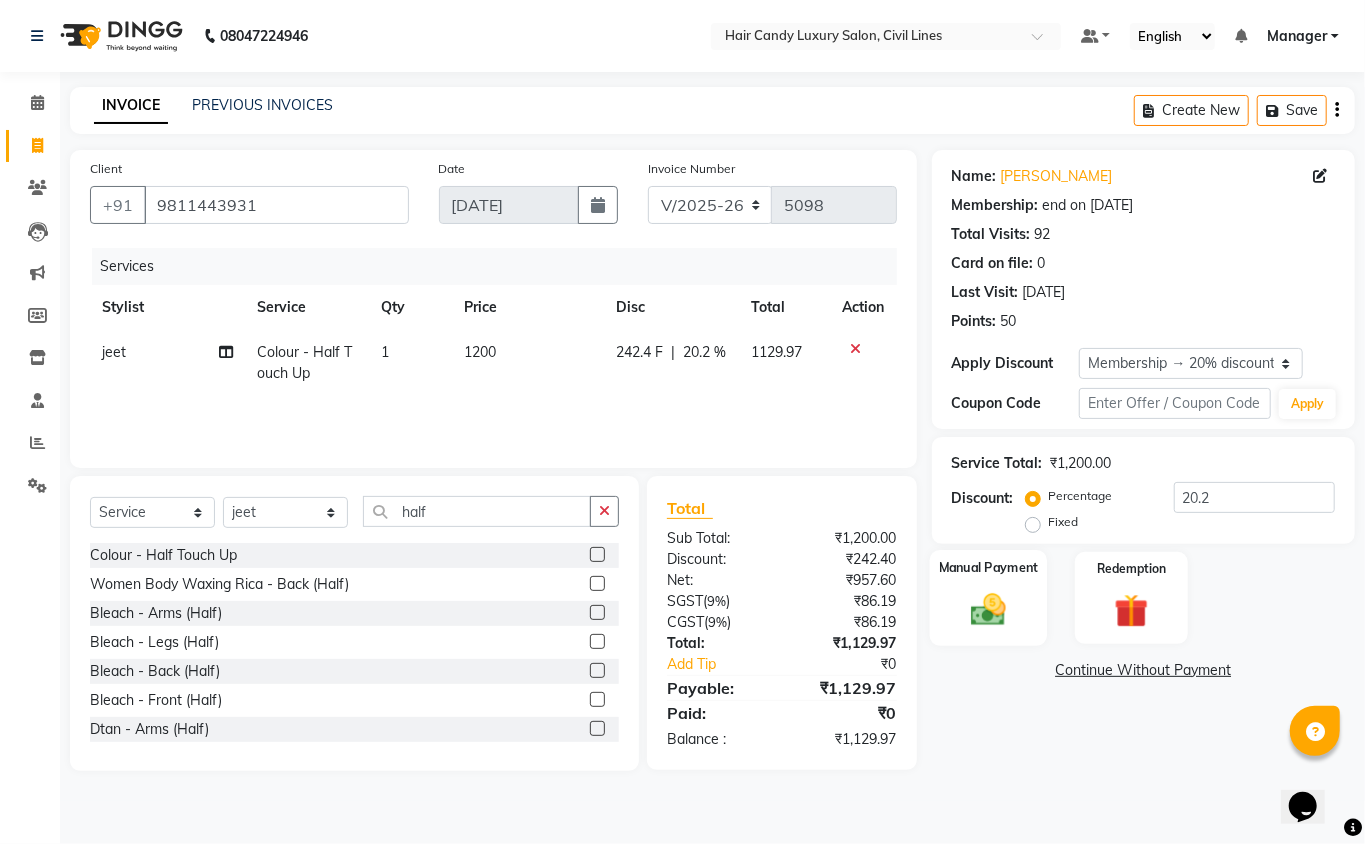 click on "Manual Payment" 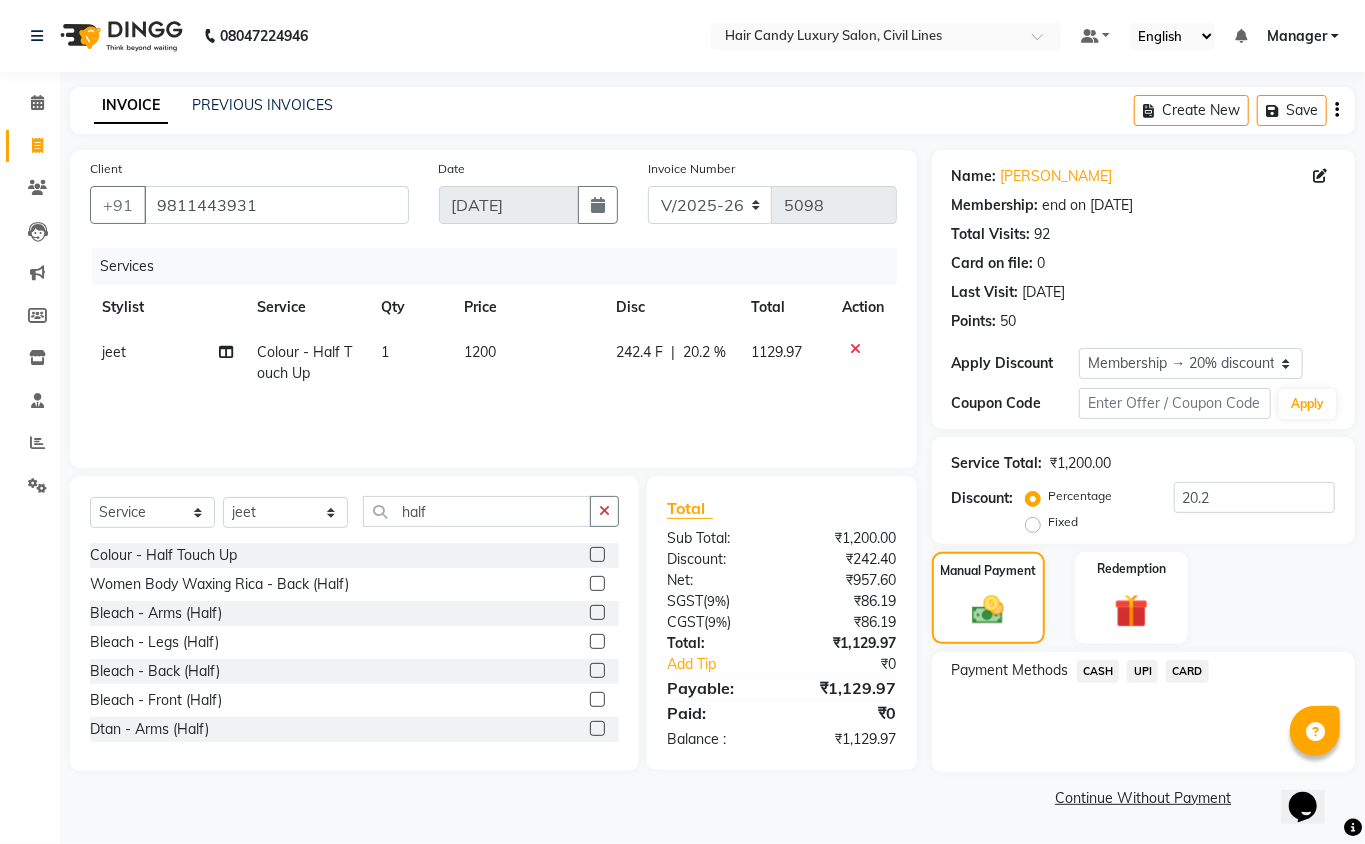 click on "CASH" 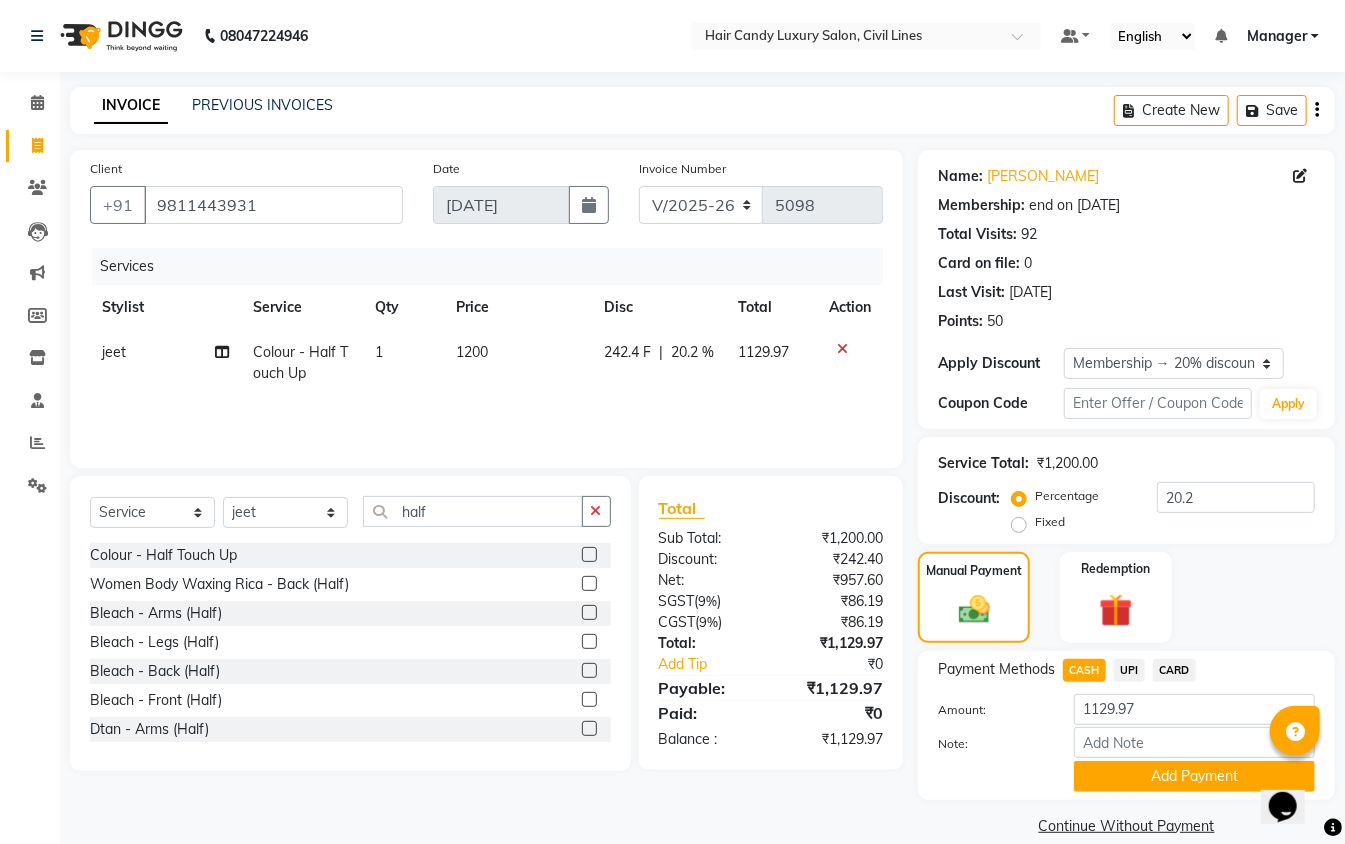 scroll, scrollTop: 28, scrollLeft: 0, axis: vertical 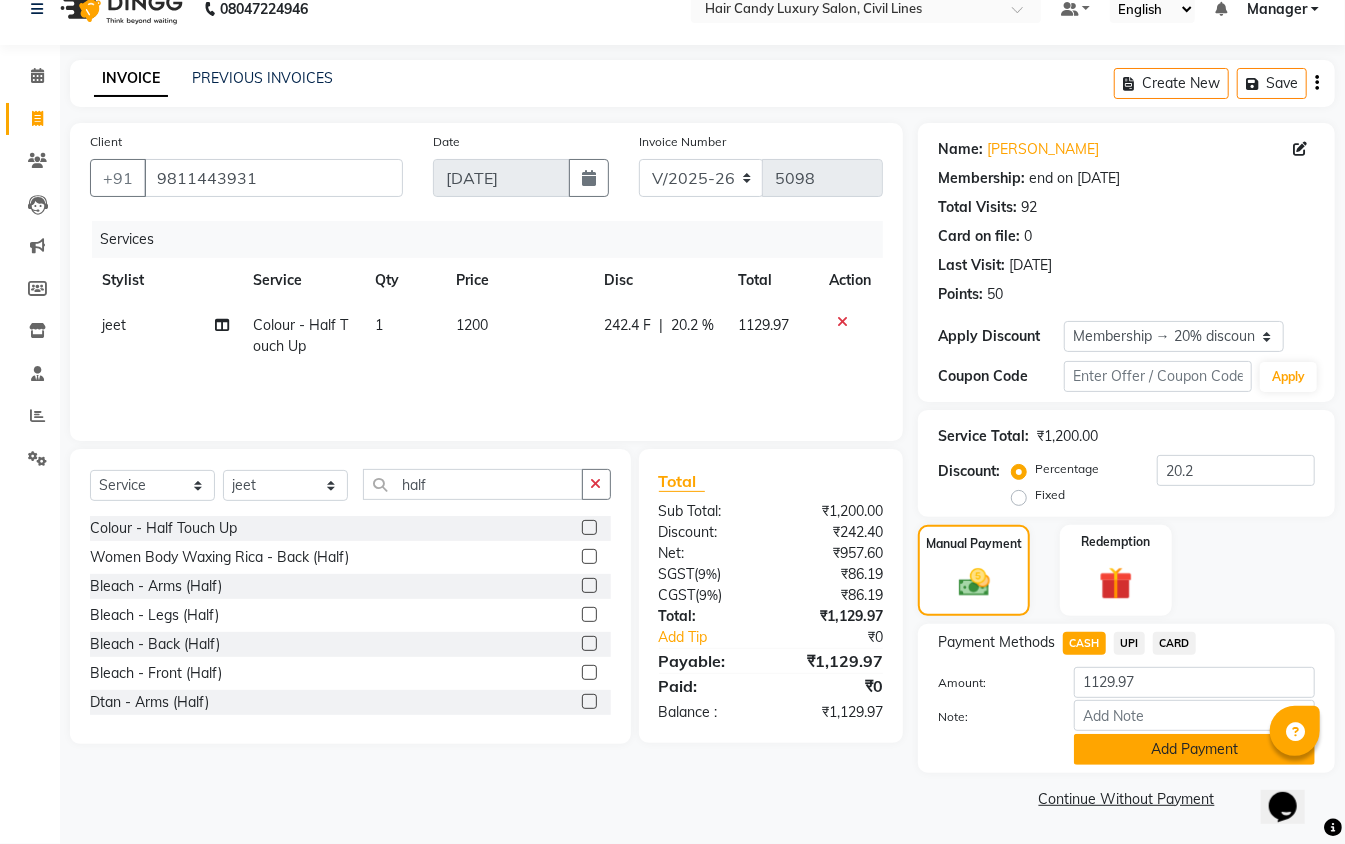 click on "Add Payment" 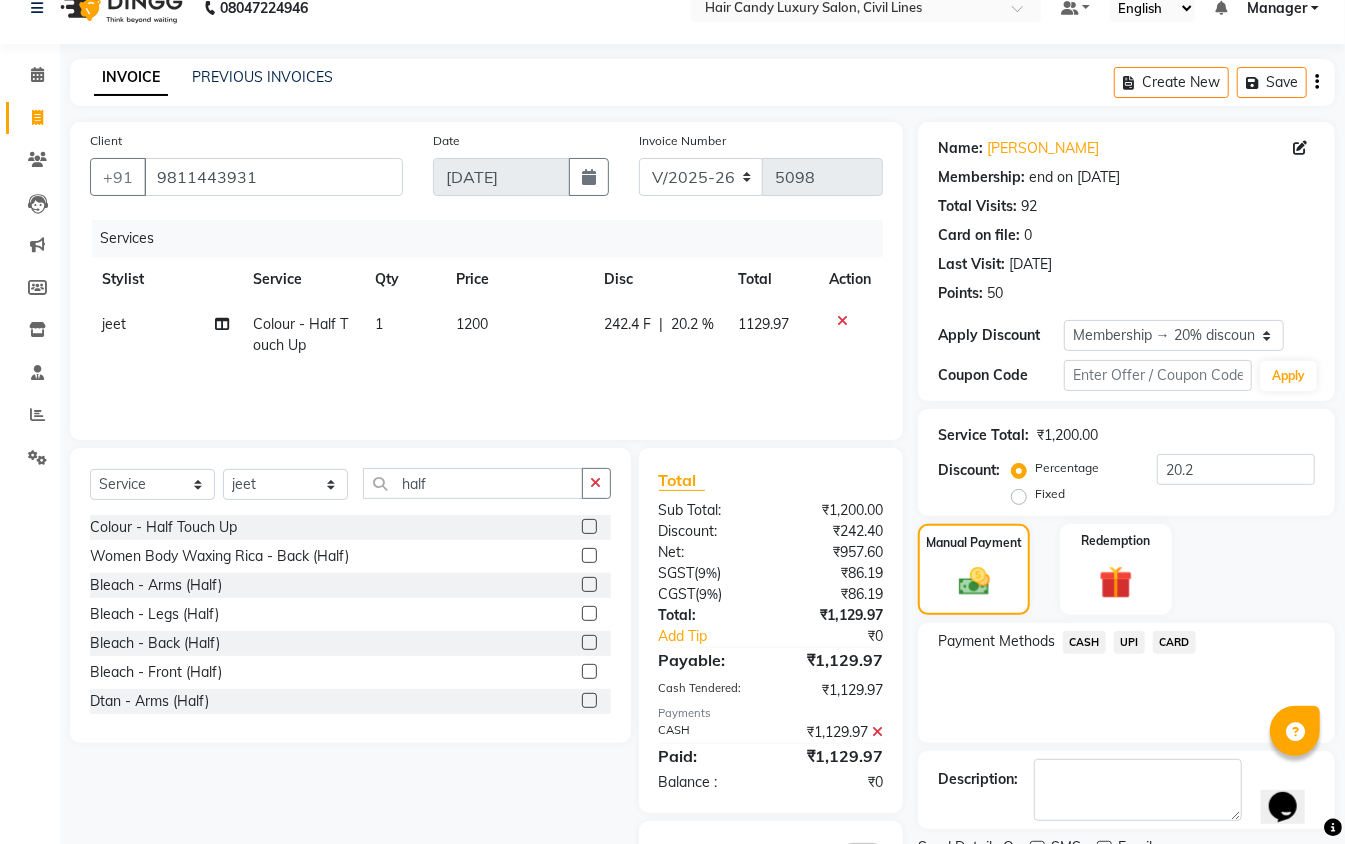 click on "Description:" 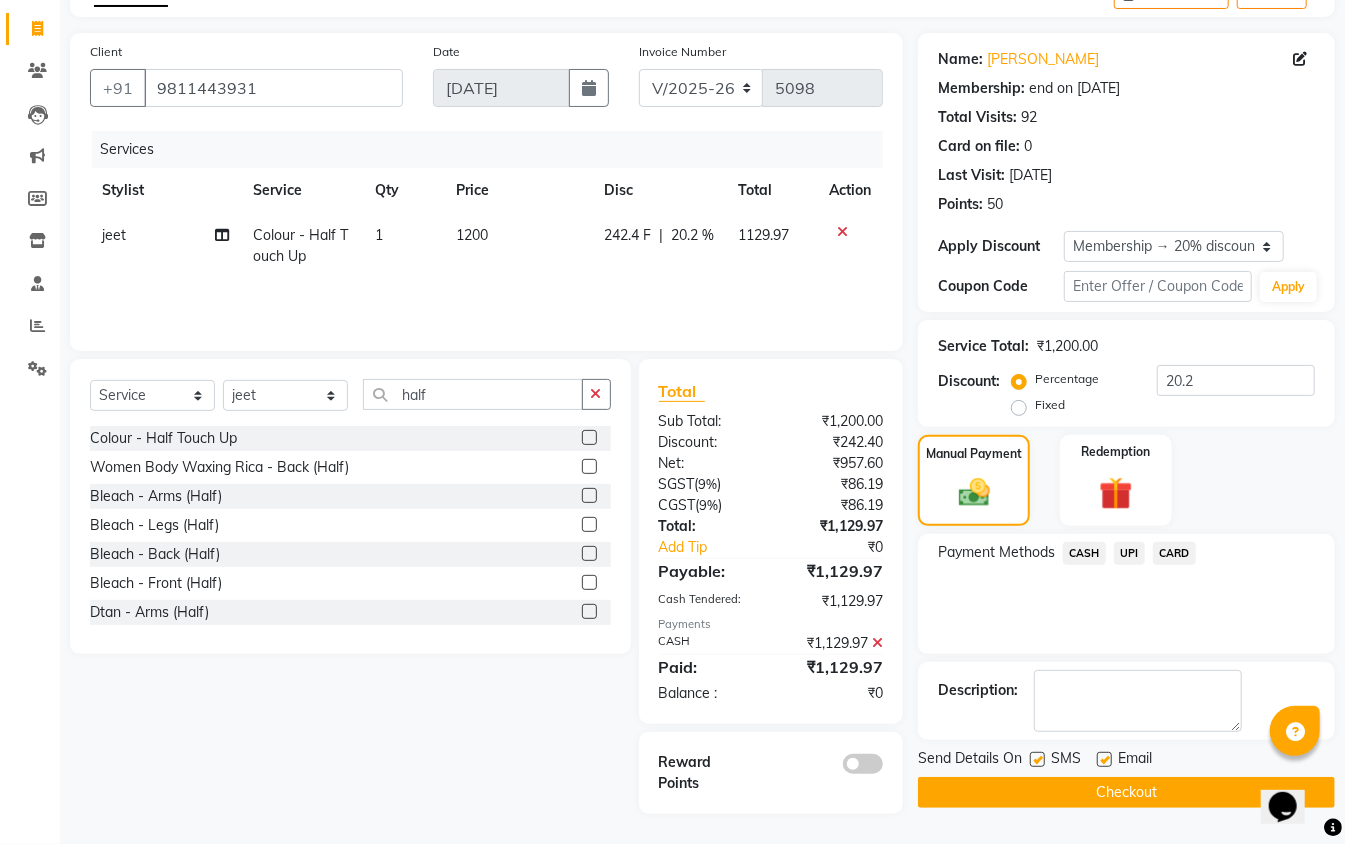 click 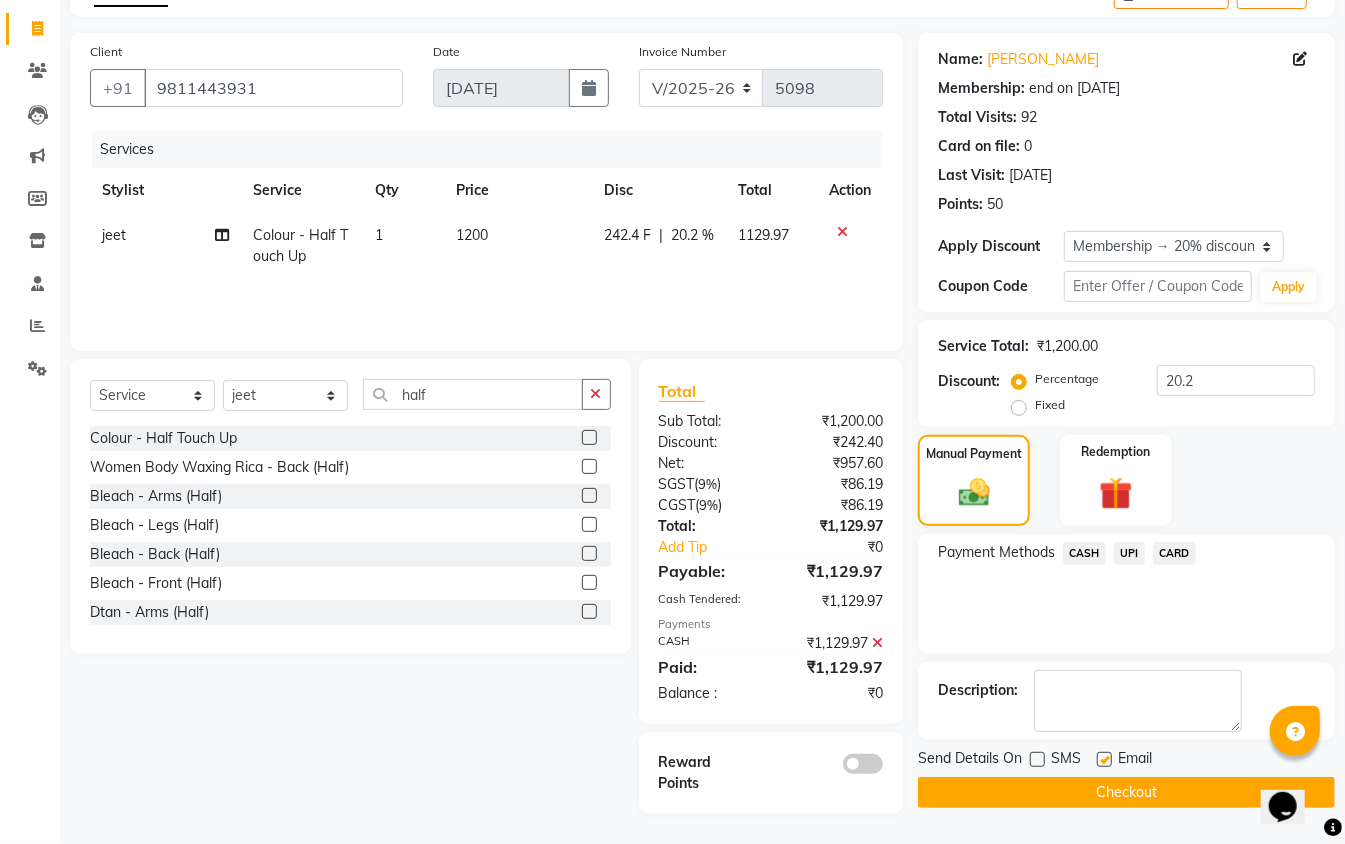 click 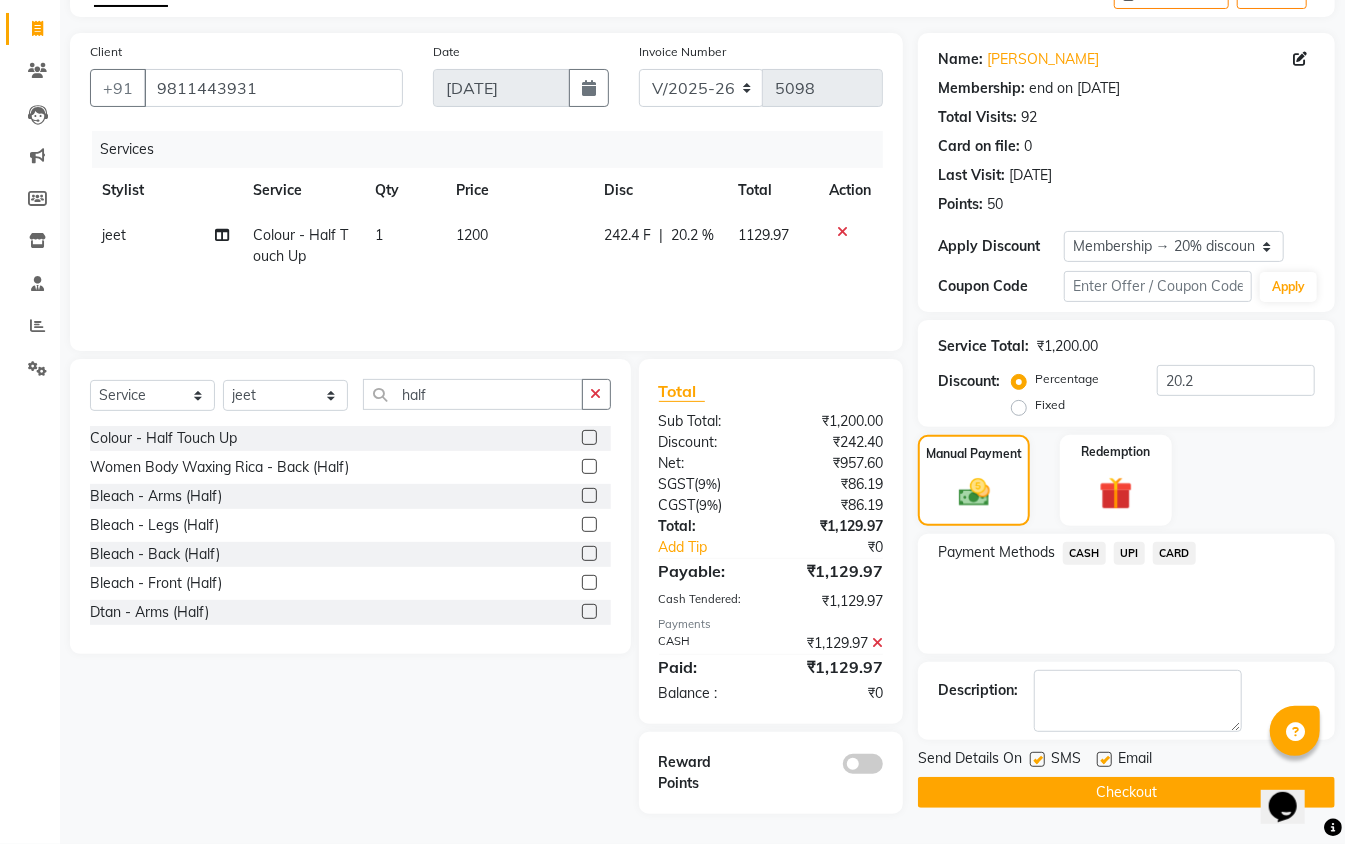 click 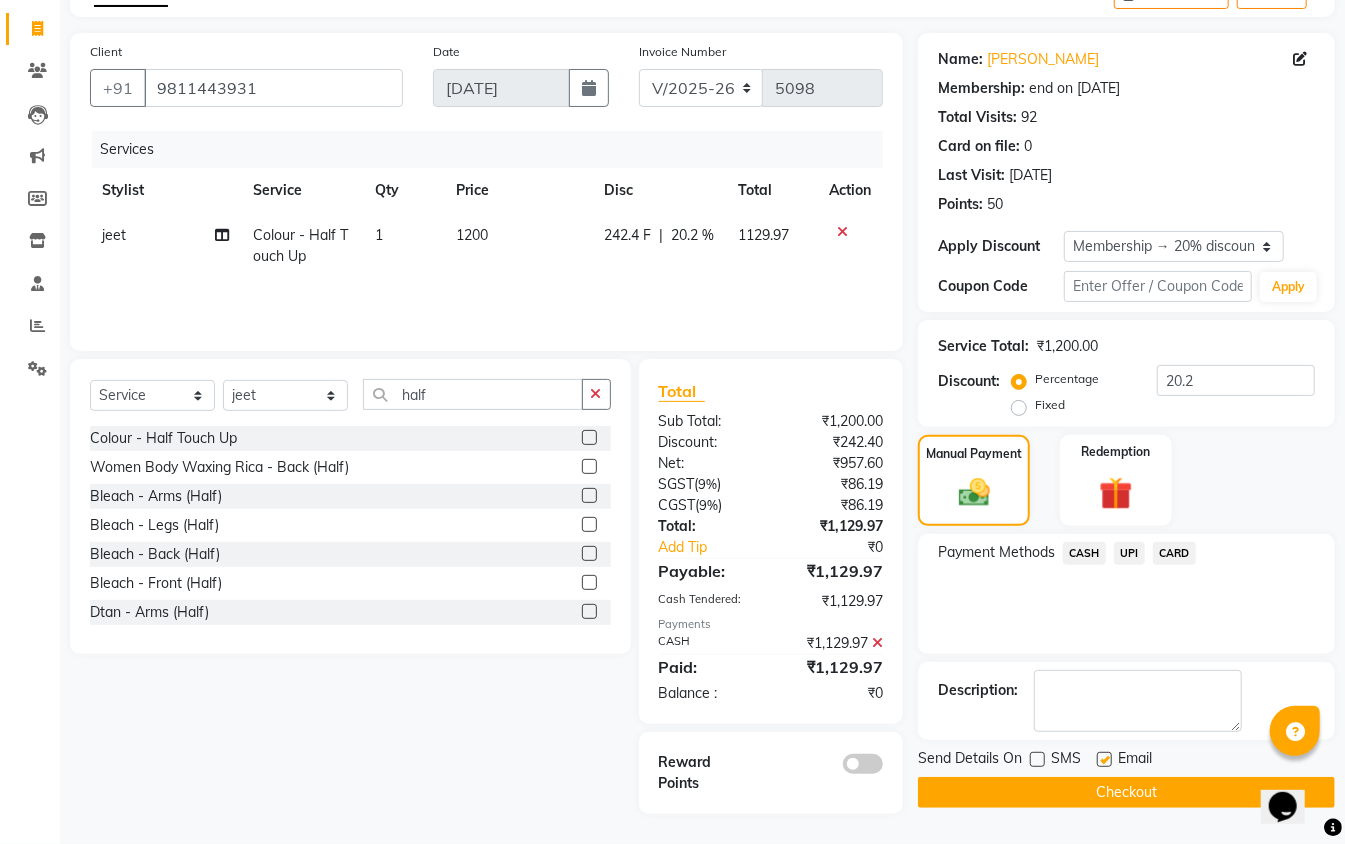 click on "Checkout" 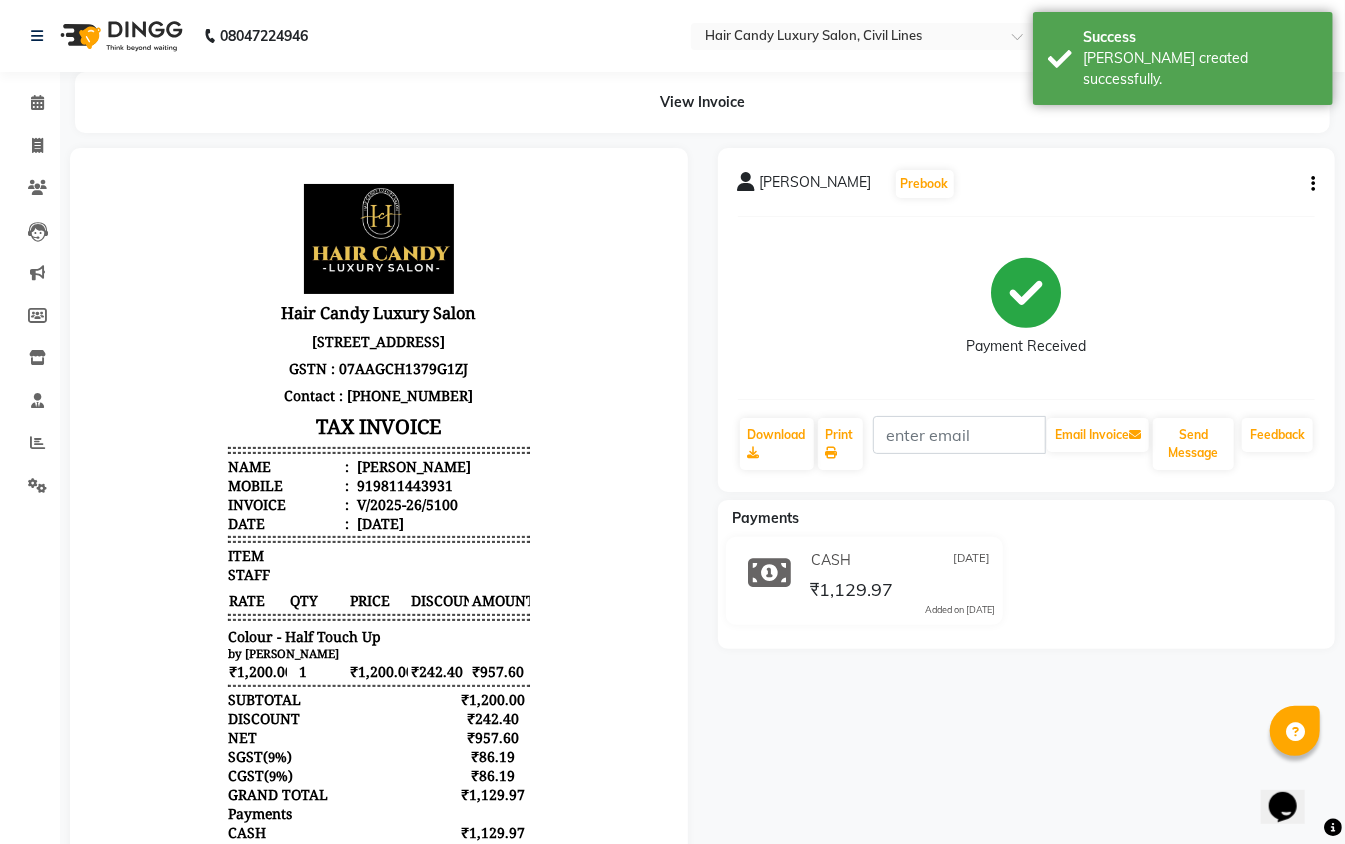 scroll, scrollTop: 0, scrollLeft: 0, axis: both 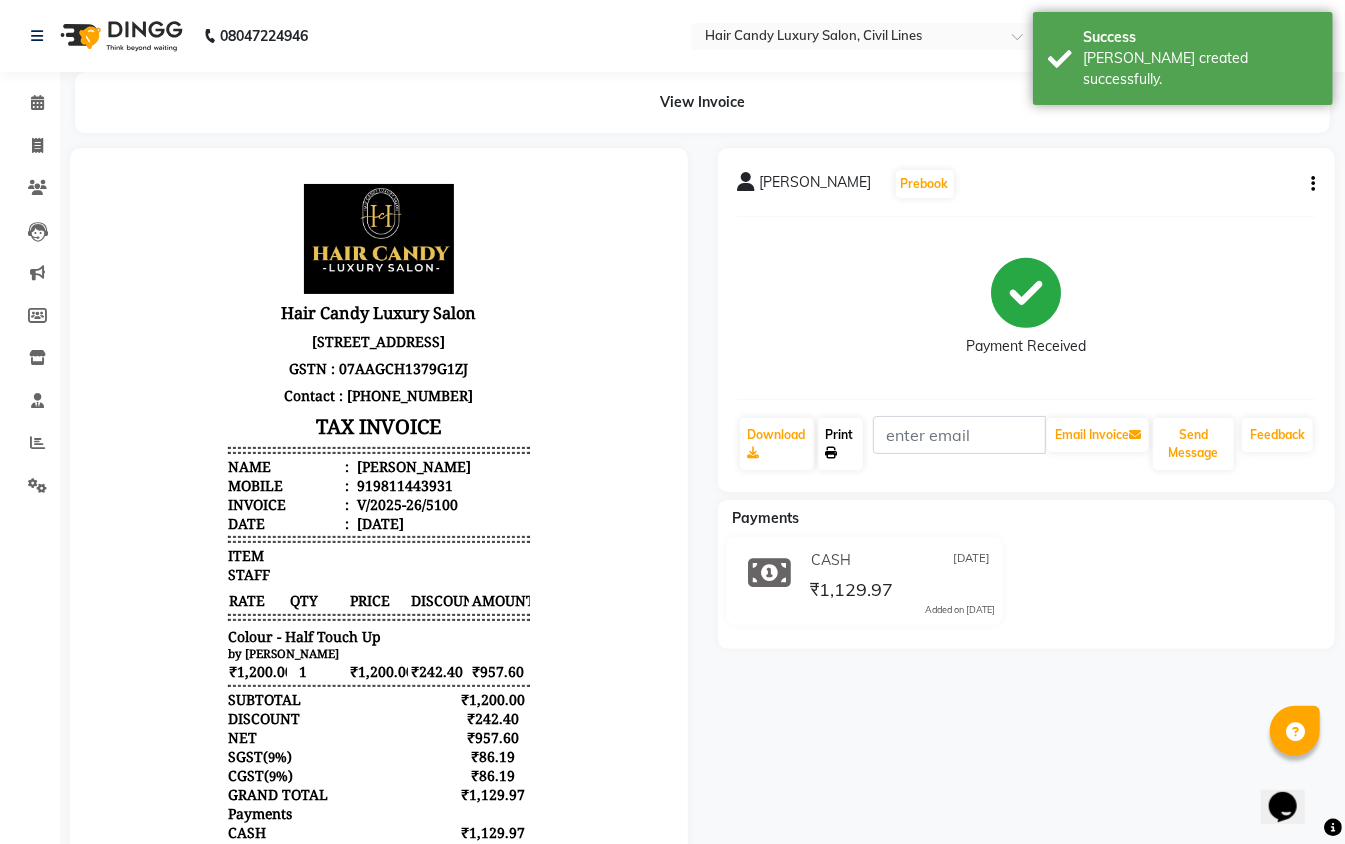 click on "Print" 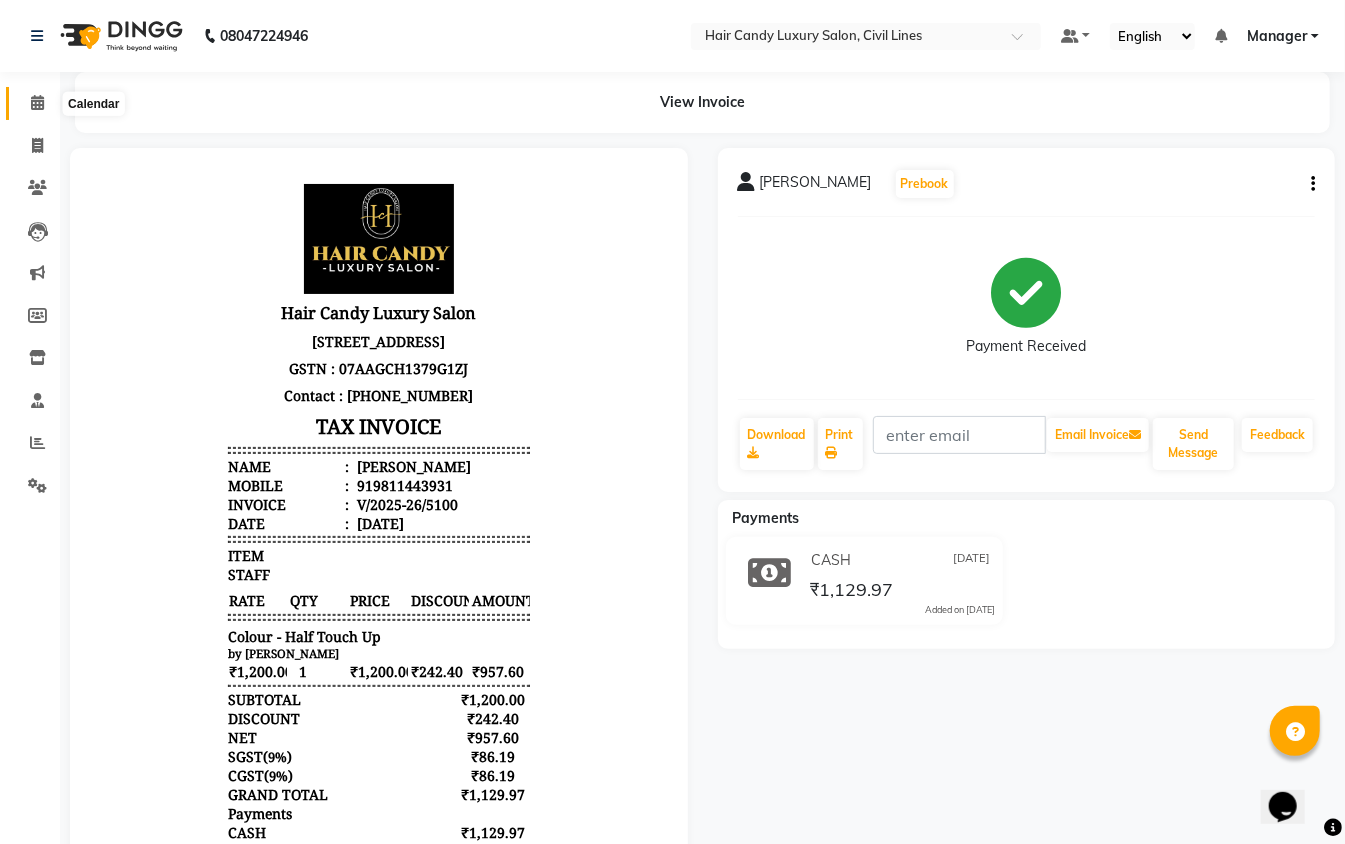 click 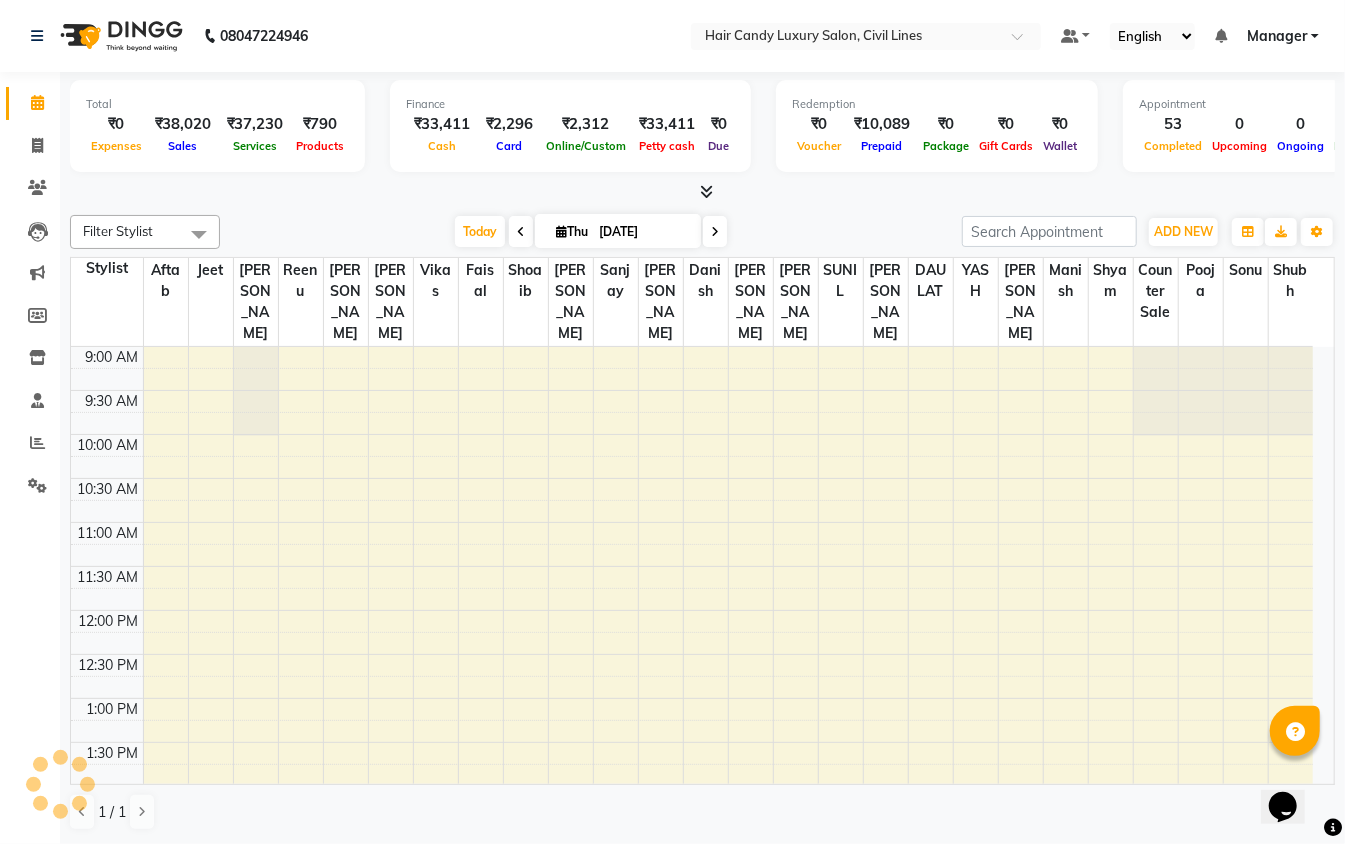scroll, scrollTop: 0, scrollLeft: 0, axis: both 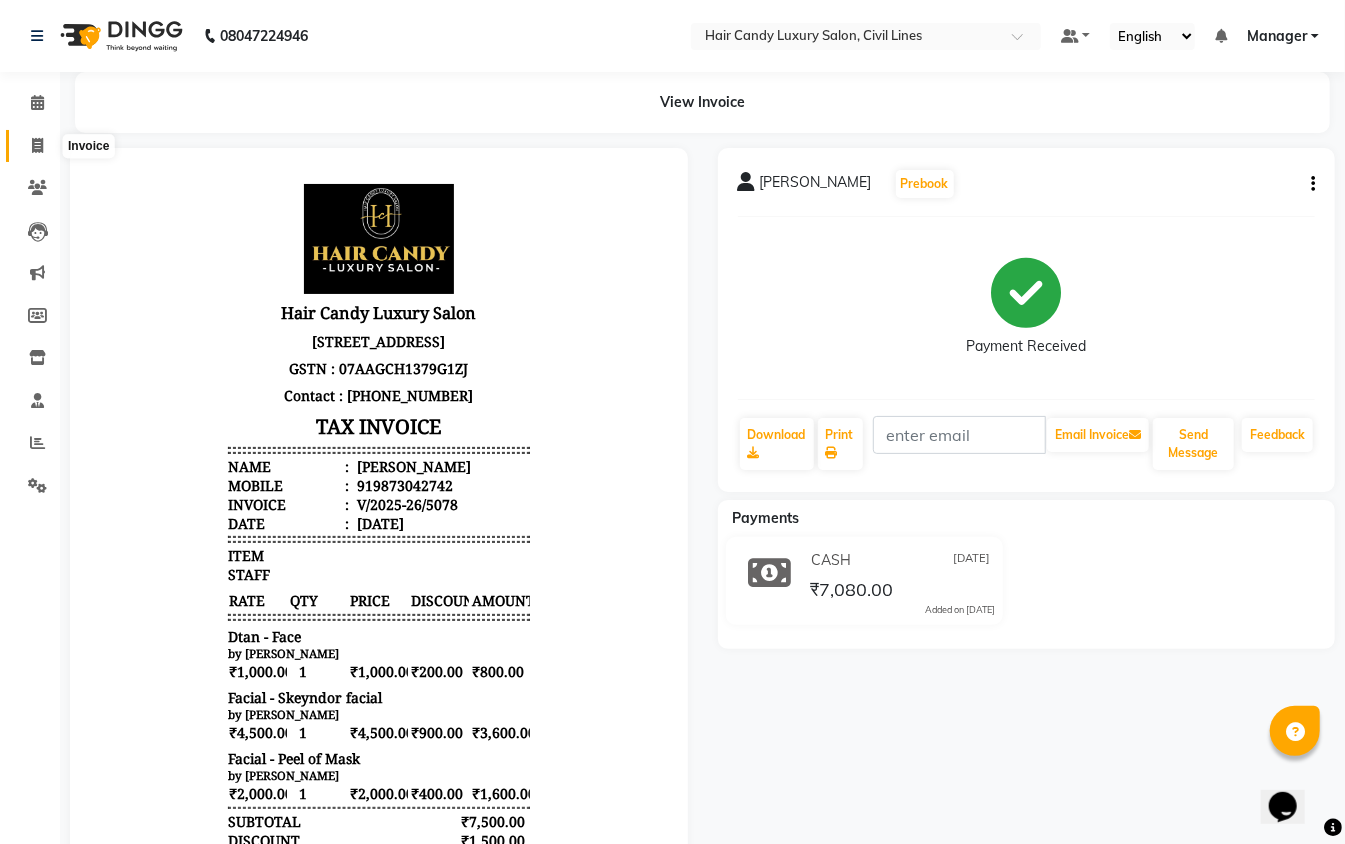 click 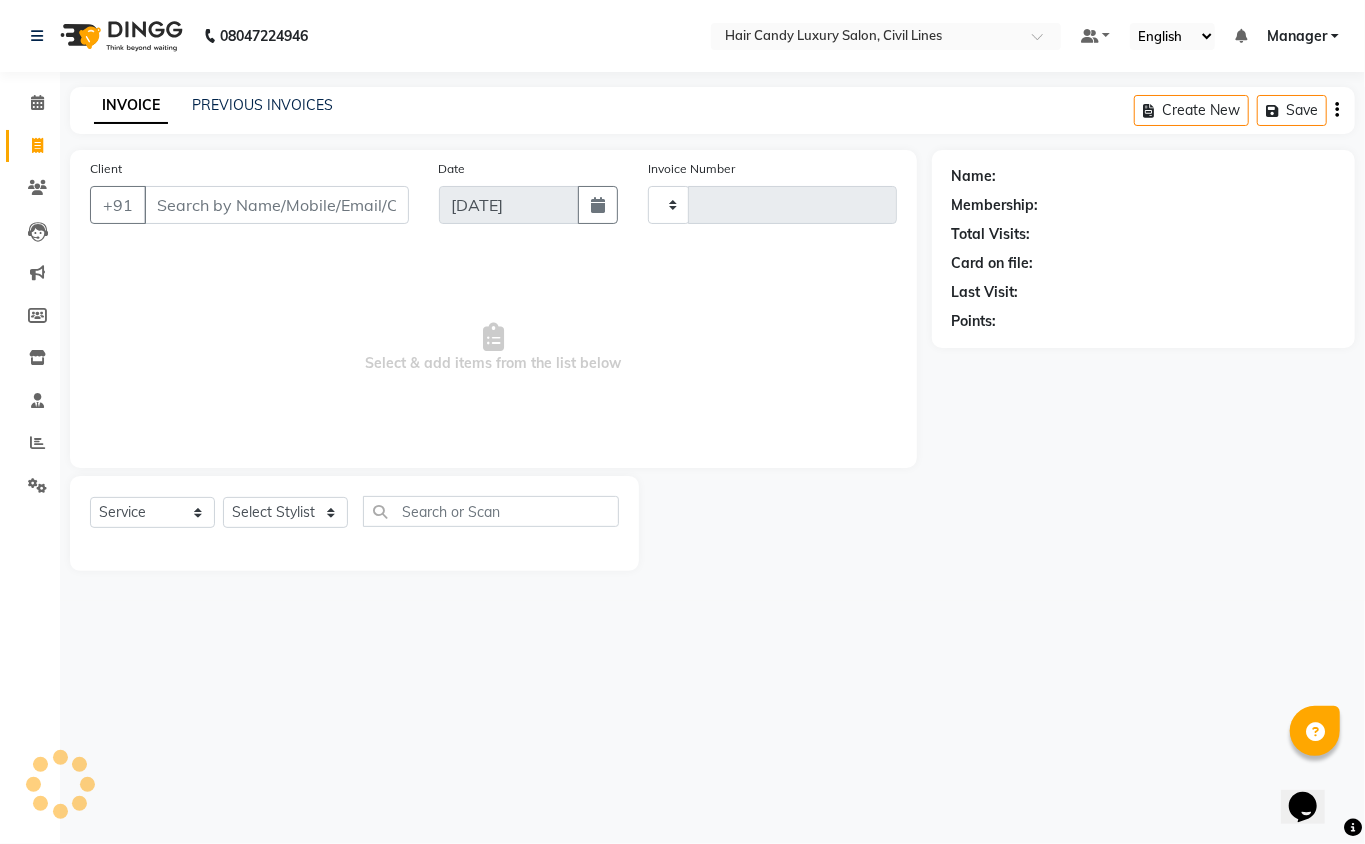type on "5081" 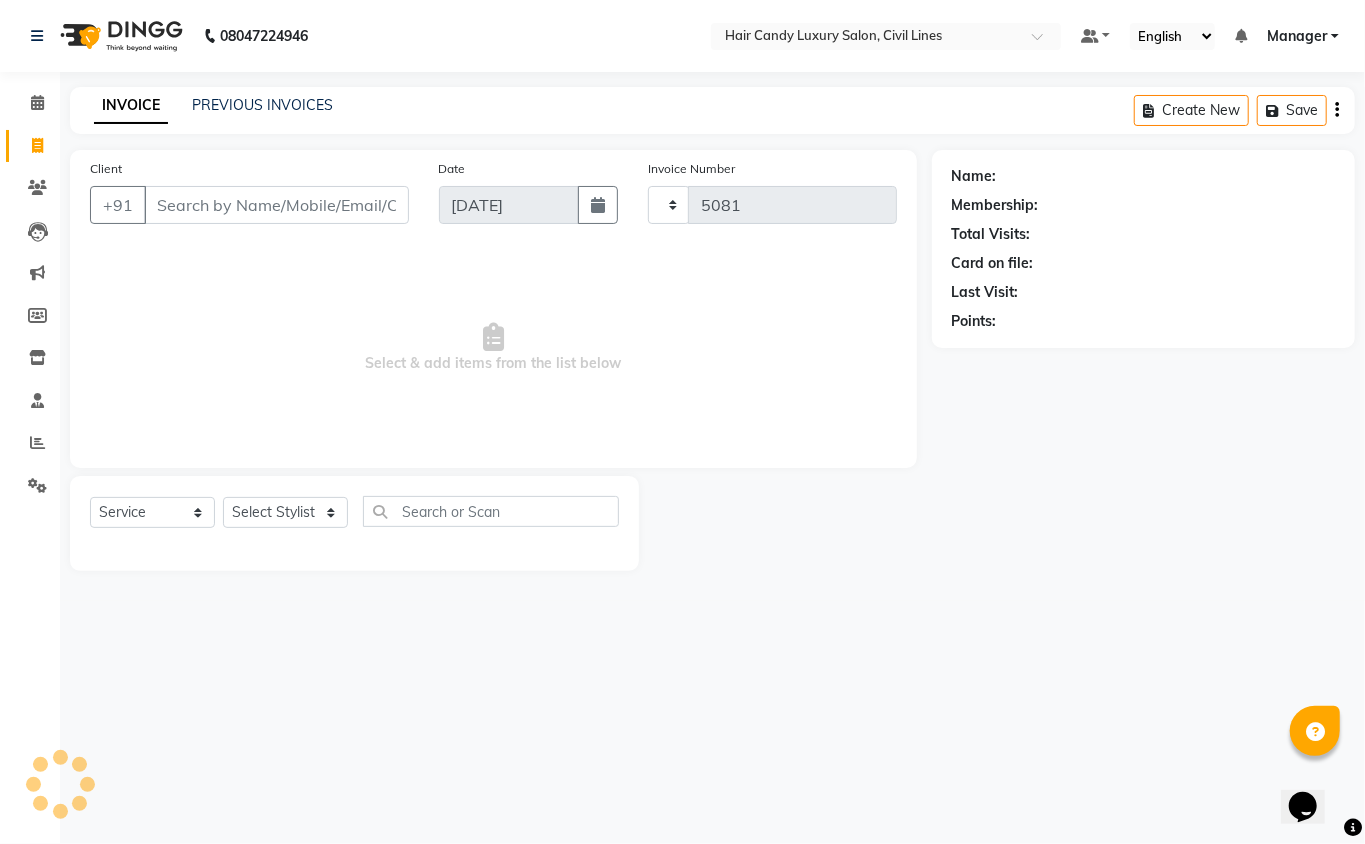 select on "6308" 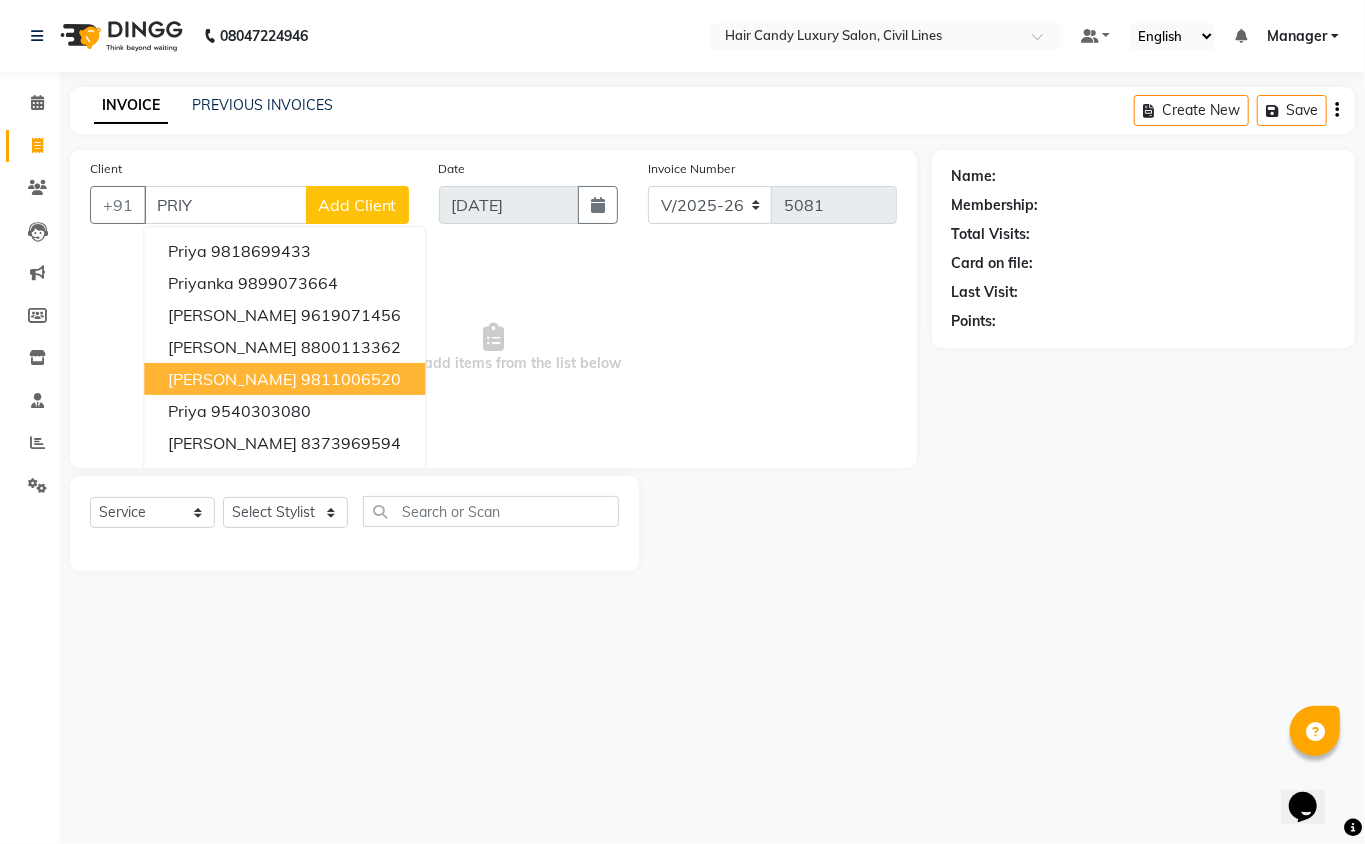 click on "priyanka katariya" at bounding box center (232, 379) 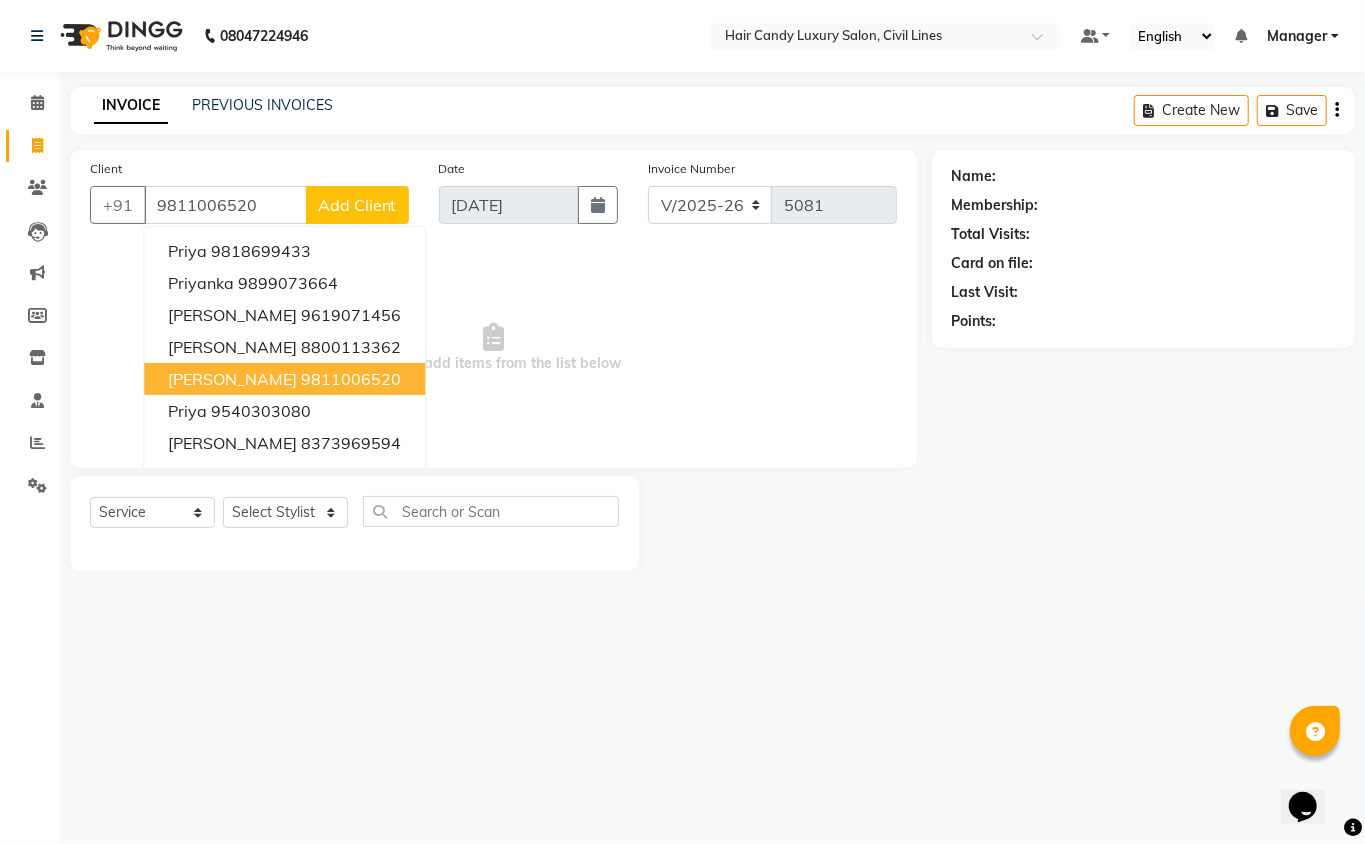 type on "9811006520" 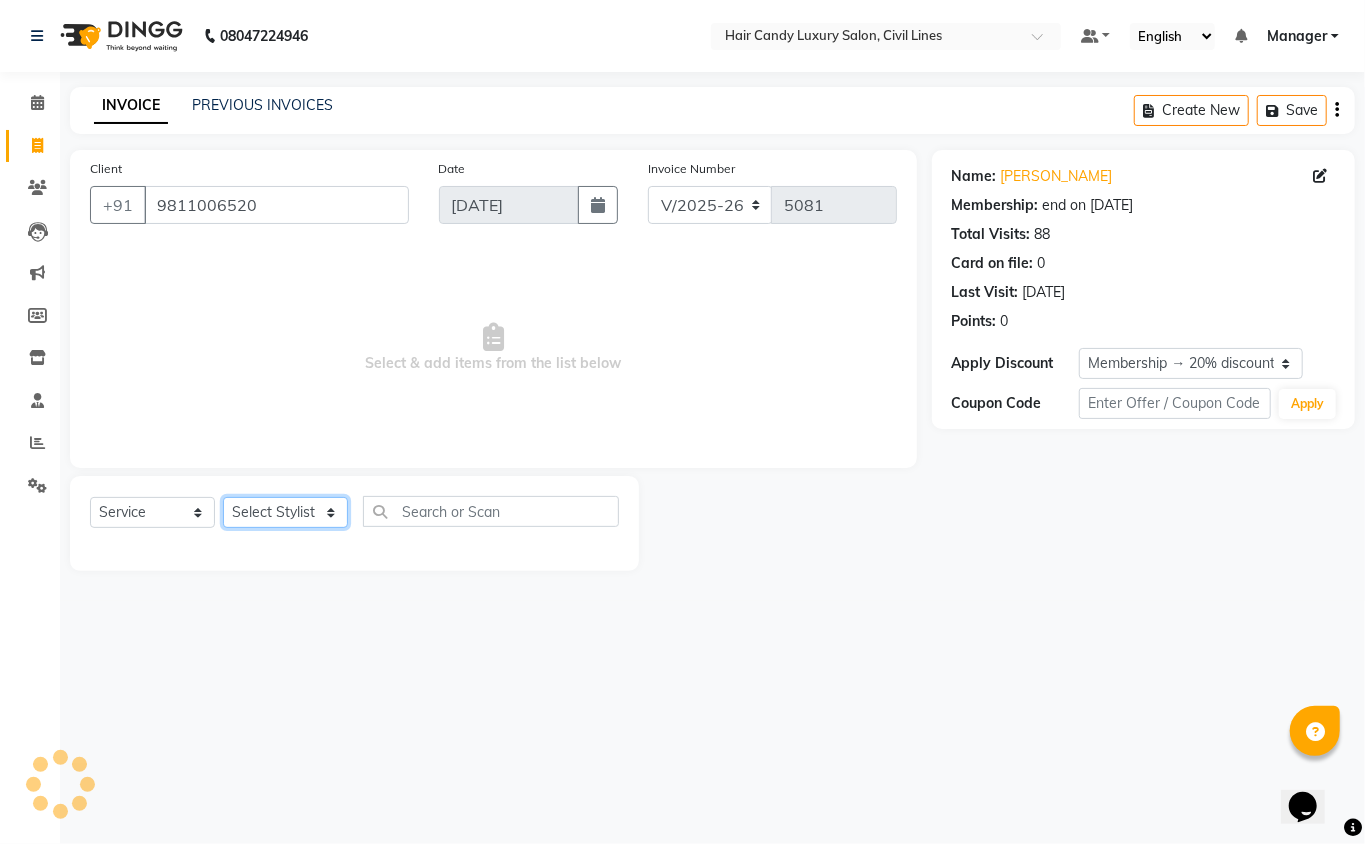 click on "Select Stylist [PERSON_NAME] [PERSON_NAME] [PERSON_NAME] counter sale Danish DAULAT faisal [PERSON_NAME] Manager [PERSON_NAME] mohd [PERSON_NAME] Owner-PRIYANKA [PERSON_NAME] pooja [PERSON_NAME] Reenu [PERSON_NAME] [PERSON_NAME] [PERSON_NAME] [PERSON_NAME] Shubh Shyam [PERSON_NAME] STOCK MANAGER [PERSON_NAME] vikas [PERSON_NAME]" 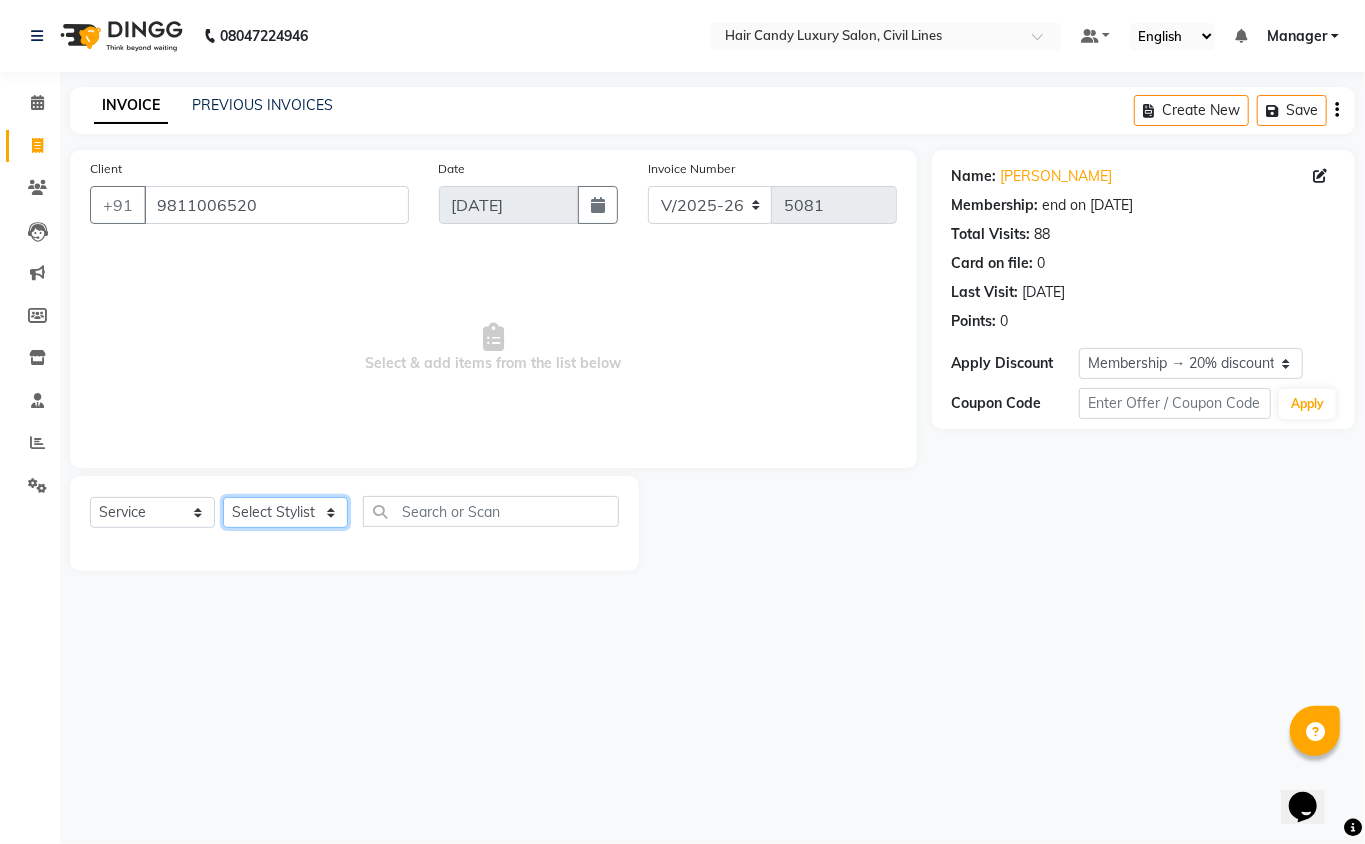 click on "Select Stylist [PERSON_NAME] [PERSON_NAME] [PERSON_NAME] counter sale Danish DAULAT faisal [PERSON_NAME] Manager [PERSON_NAME] mohd [PERSON_NAME] Owner-PRIYANKA [PERSON_NAME] pooja [PERSON_NAME] Reenu [PERSON_NAME] [PERSON_NAME] [PERSON_NAME] [PERSON_NAME] Shubh Shyam [PERSON_NAME] STOCK MANAGER [PERSON_NAME] vikas [PERSON_NAME]" 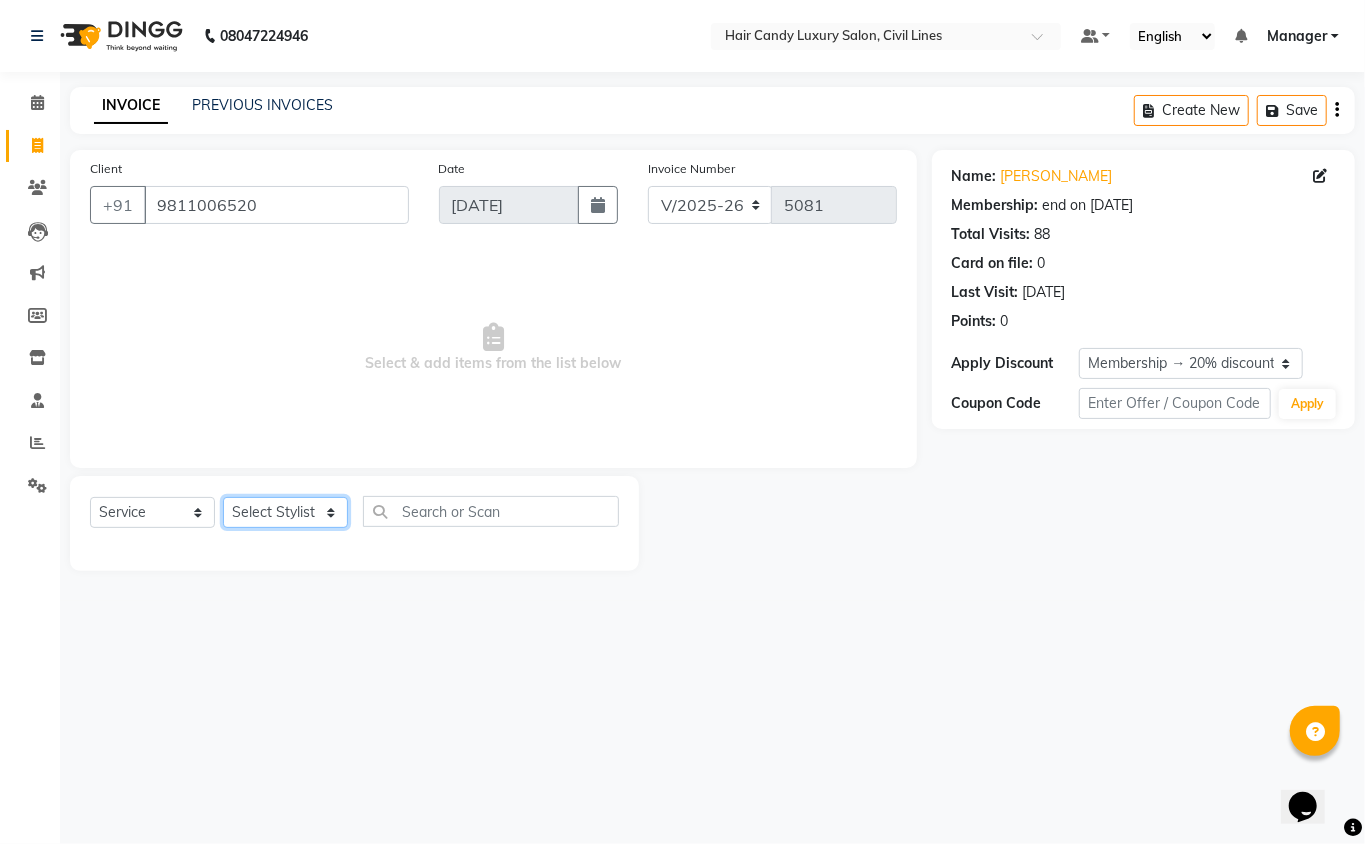 select on "48212" 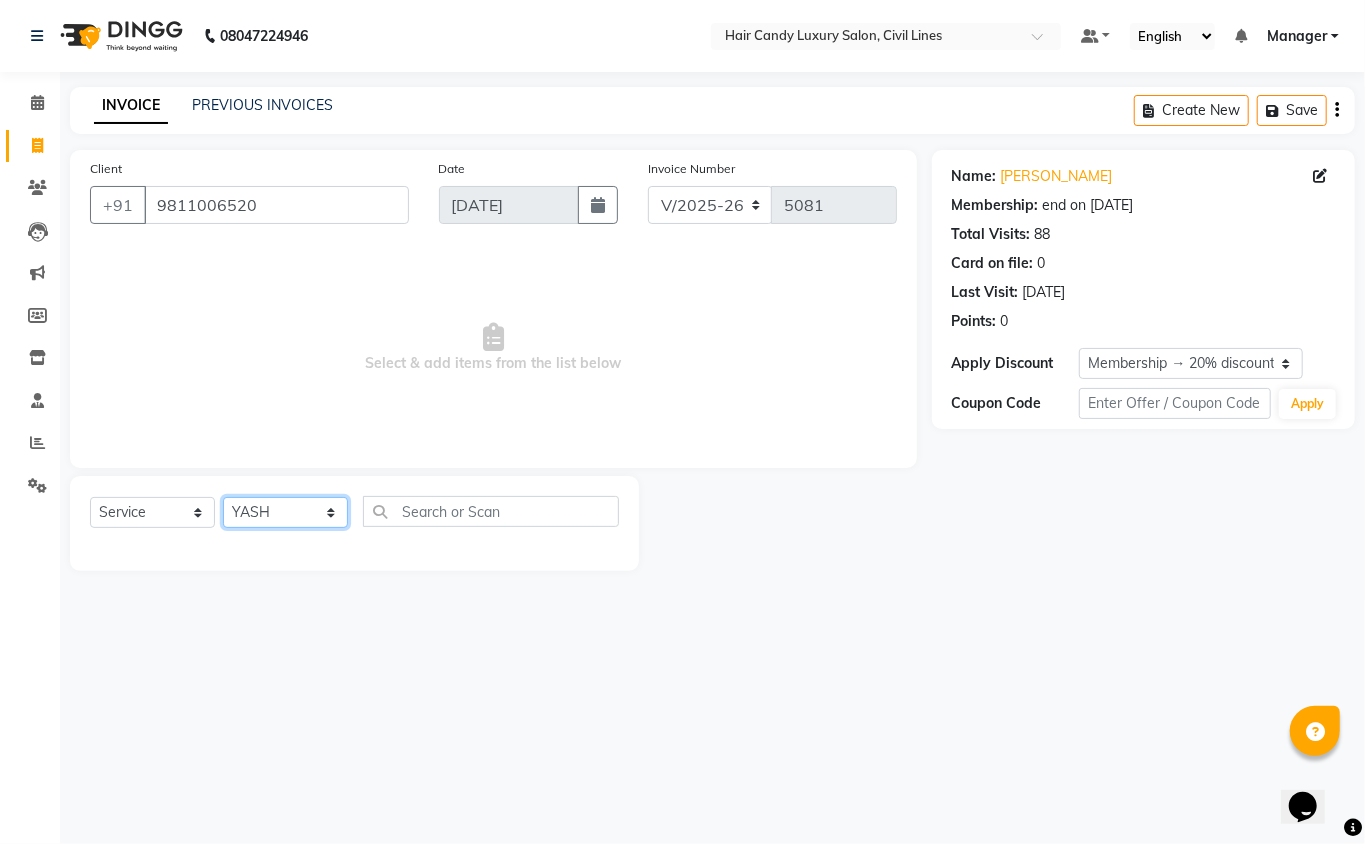 click on "Select Stylist [PERSON_NAME] [PERSON_NAME] [PERSON_NAME] counter sale Danish DAULAT faisal [PERSON_NAME] Manager [PERSON_NAME] mohd [PERSON_NAME] Owner-PRIYANKA [PERSON_NAME] pooja [PERSON_NAME] Reenu [PERSON_NAME] [PERSON_NAME] [PERSON_NAME] [PERSON_NAME] Shubh Shyam [PERSON_NAME] STOCK MANAGER [PERSON_NAME] vikas [PERSON_NAME]" 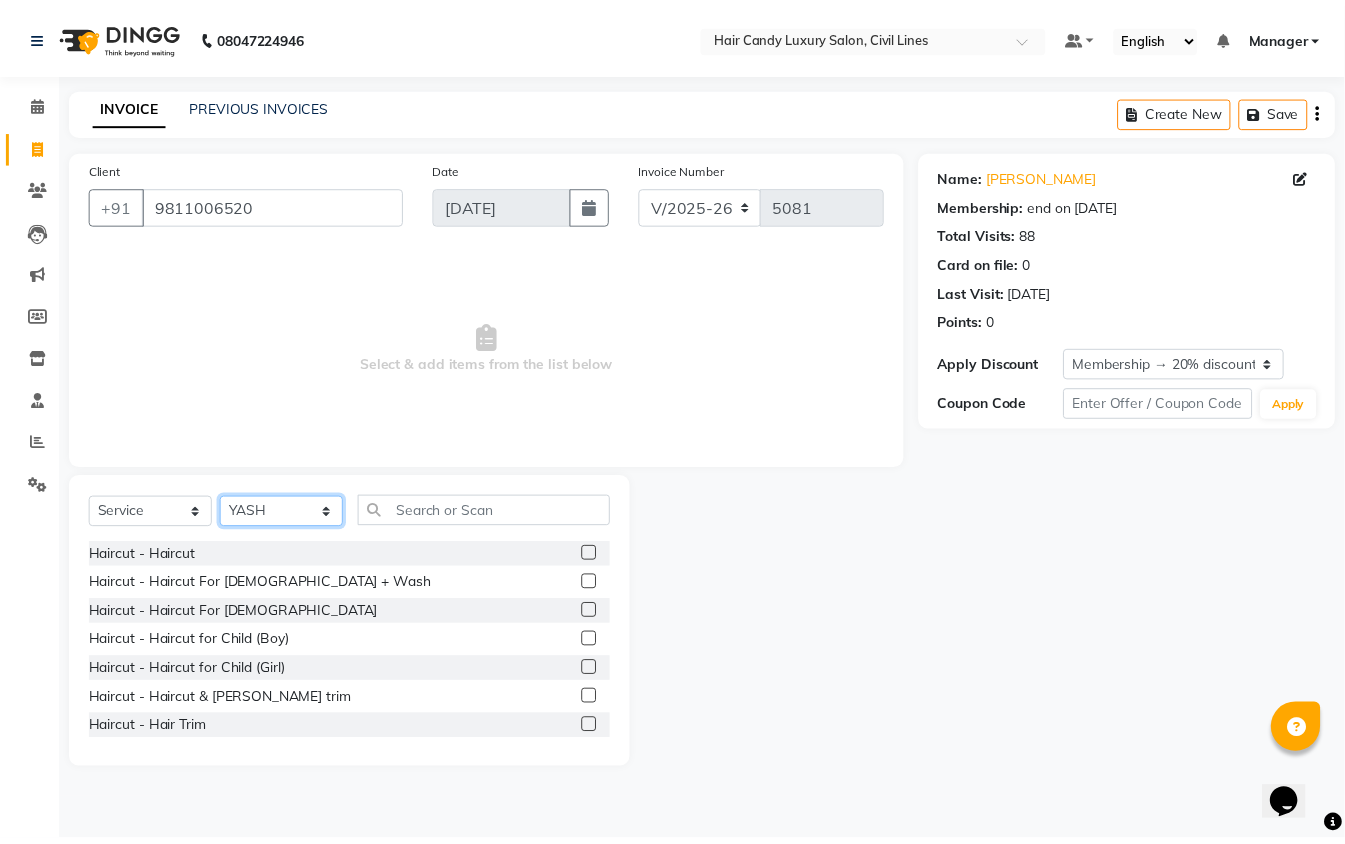 scroll, scrollTop: 133, scrollLeft: 0, axis: vertical 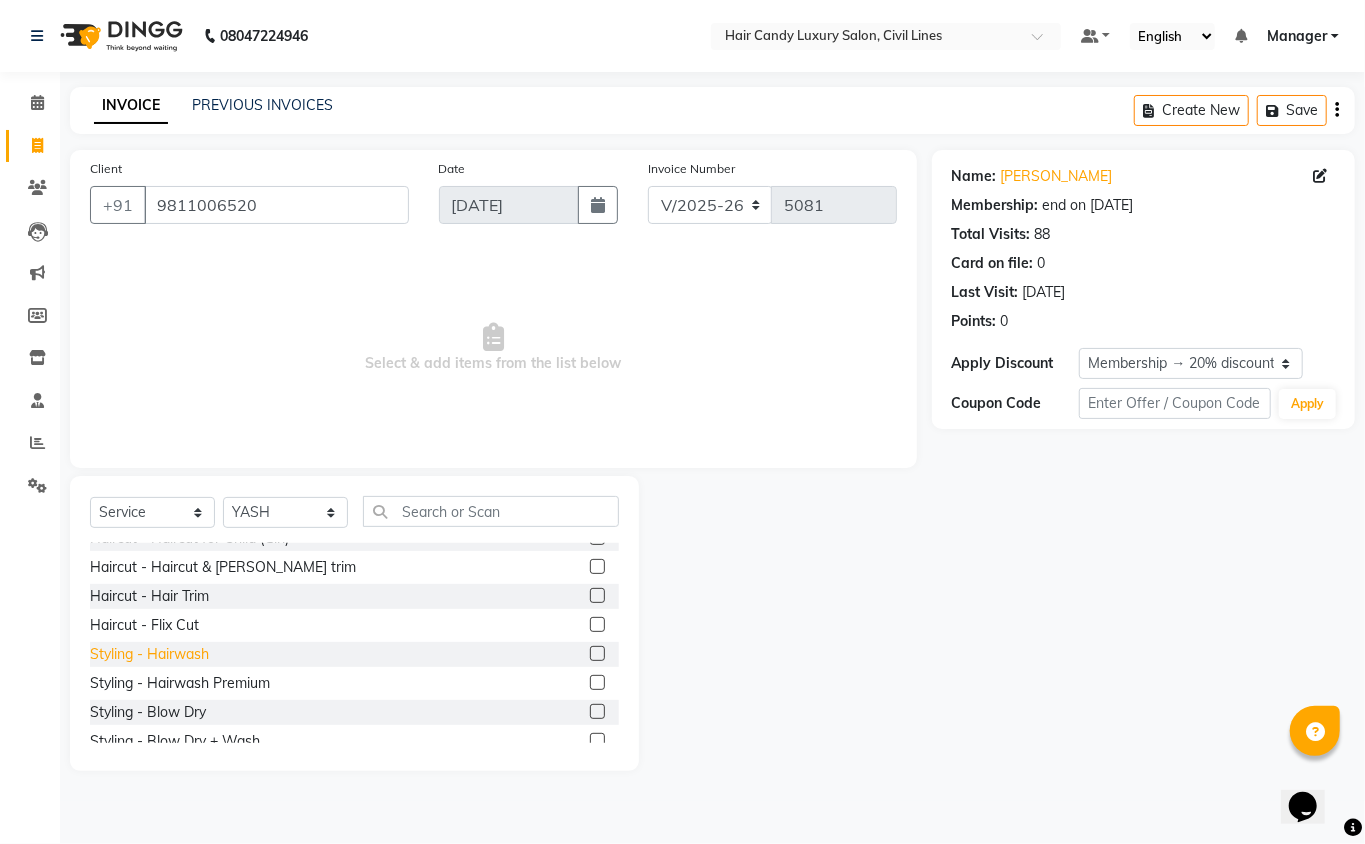 click on "Styling - Hairwash" 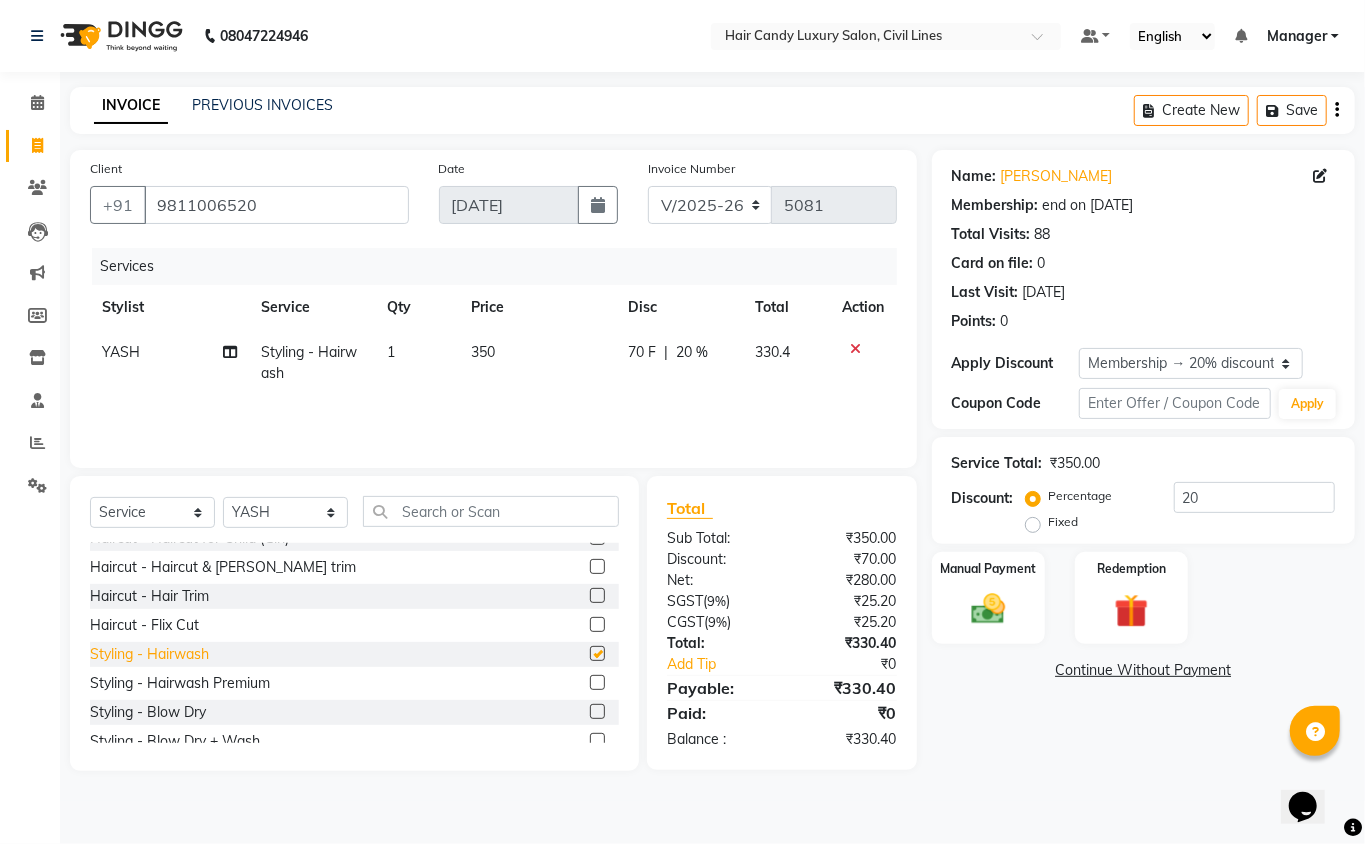 checkbox on "false" 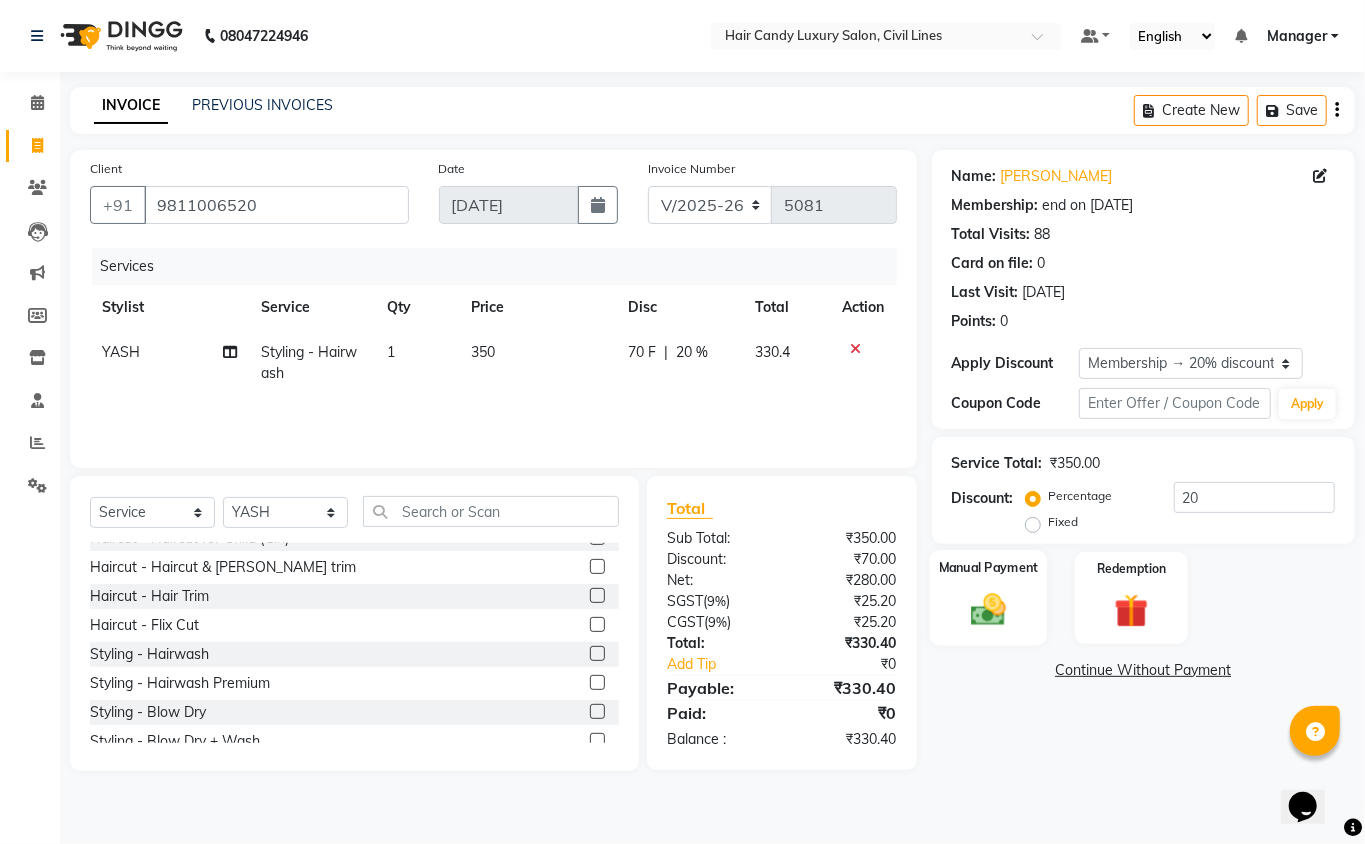 click 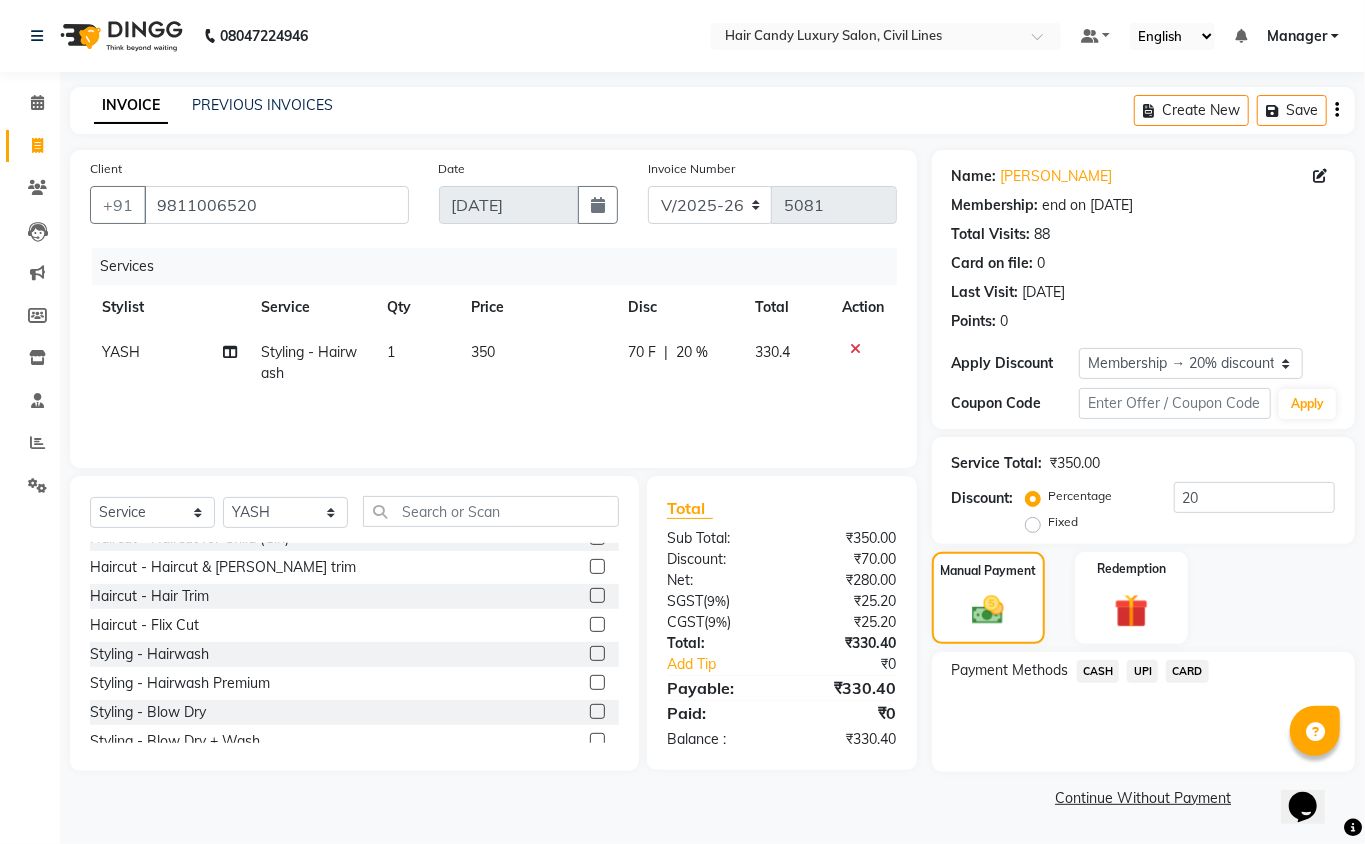click on "CASH" 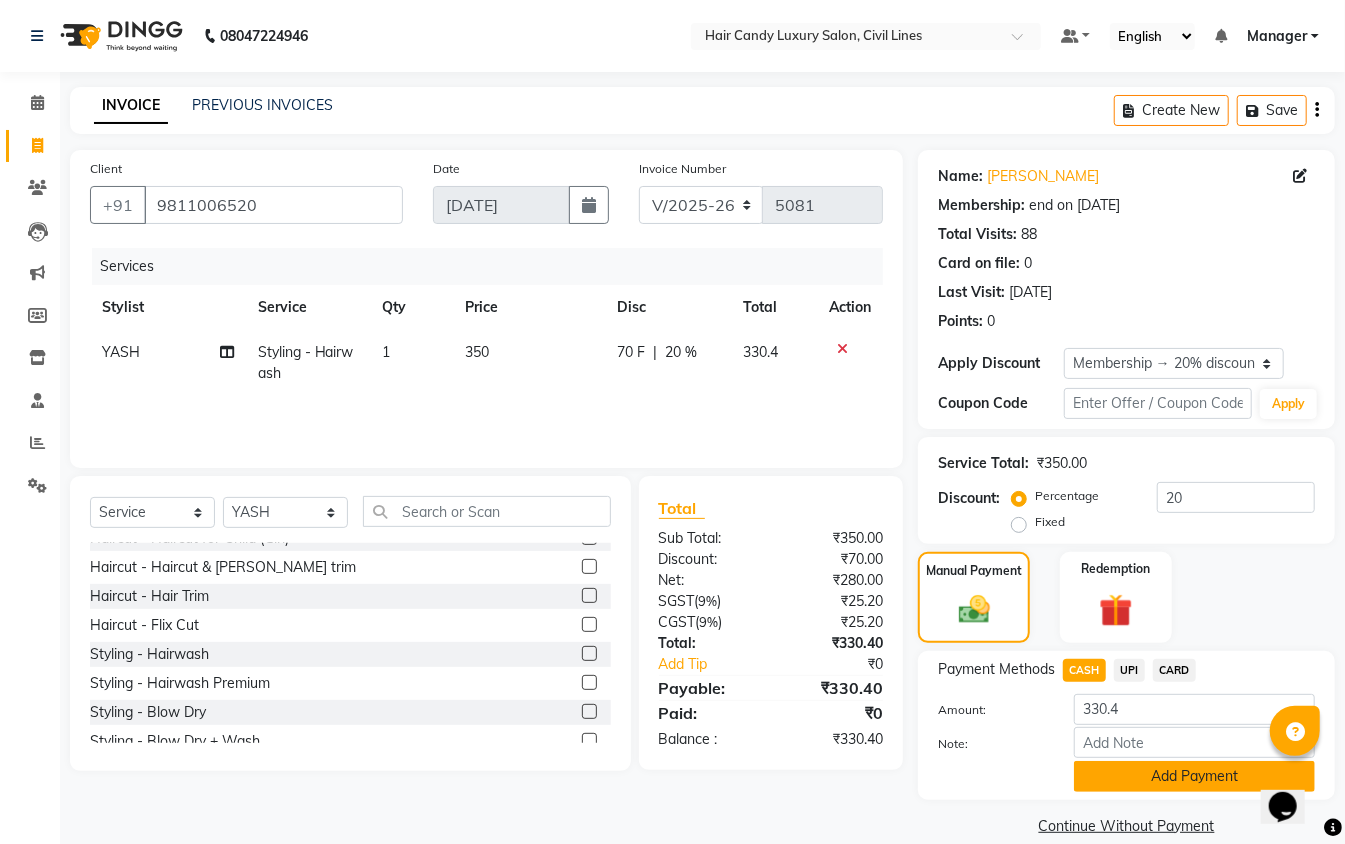 click on "Add Payment" 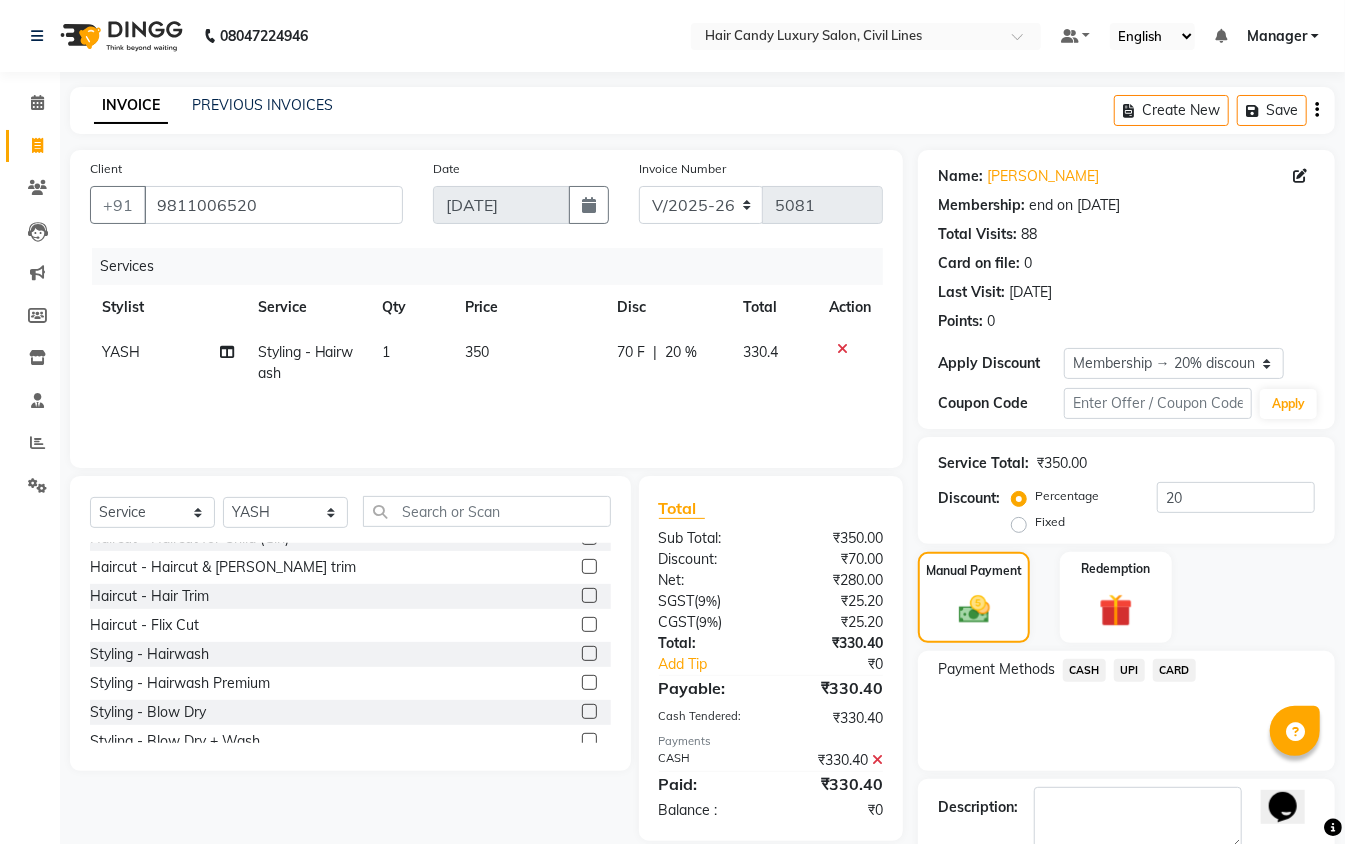 scroll, scrollTop: 117, scrollLeft: 0, axis: vertical 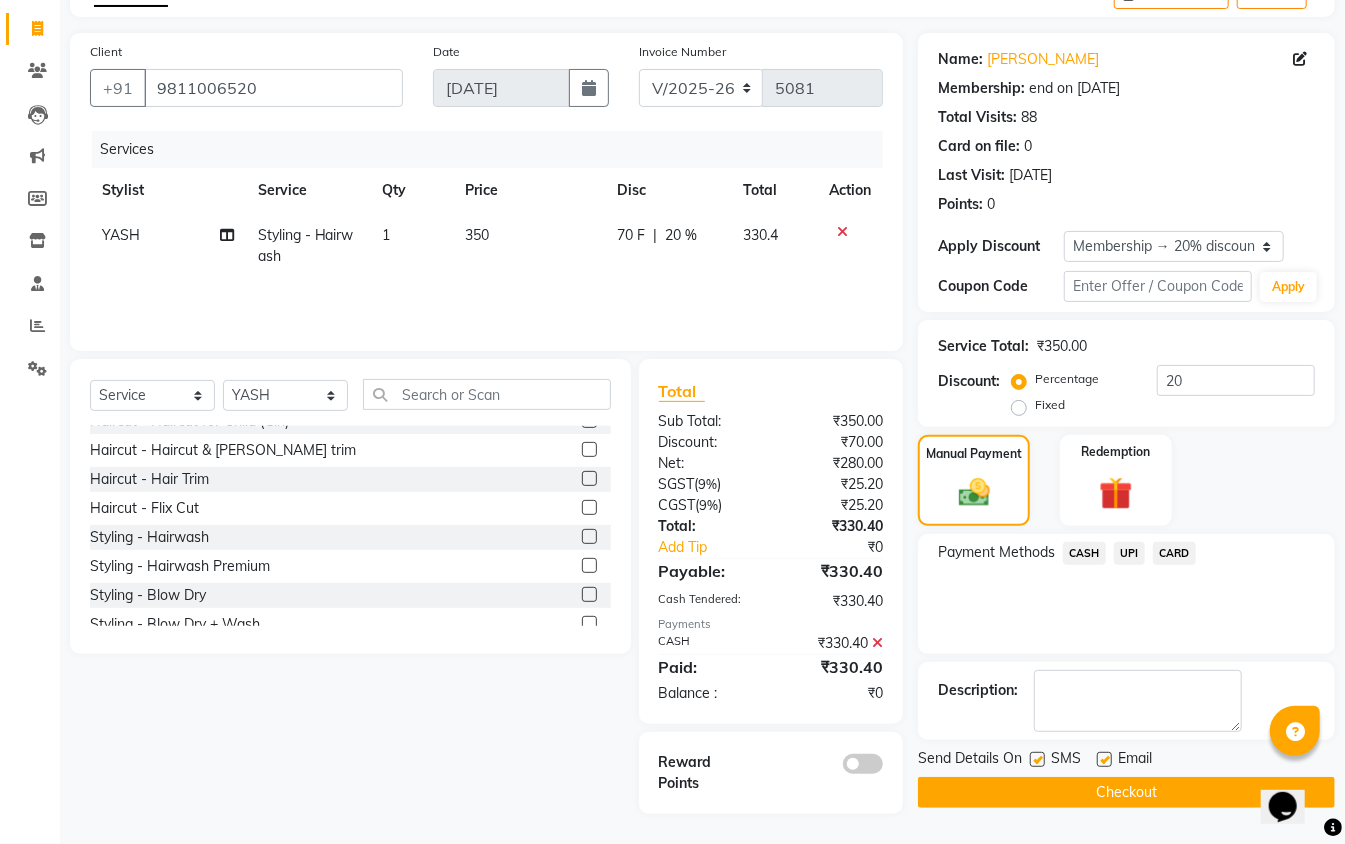 click 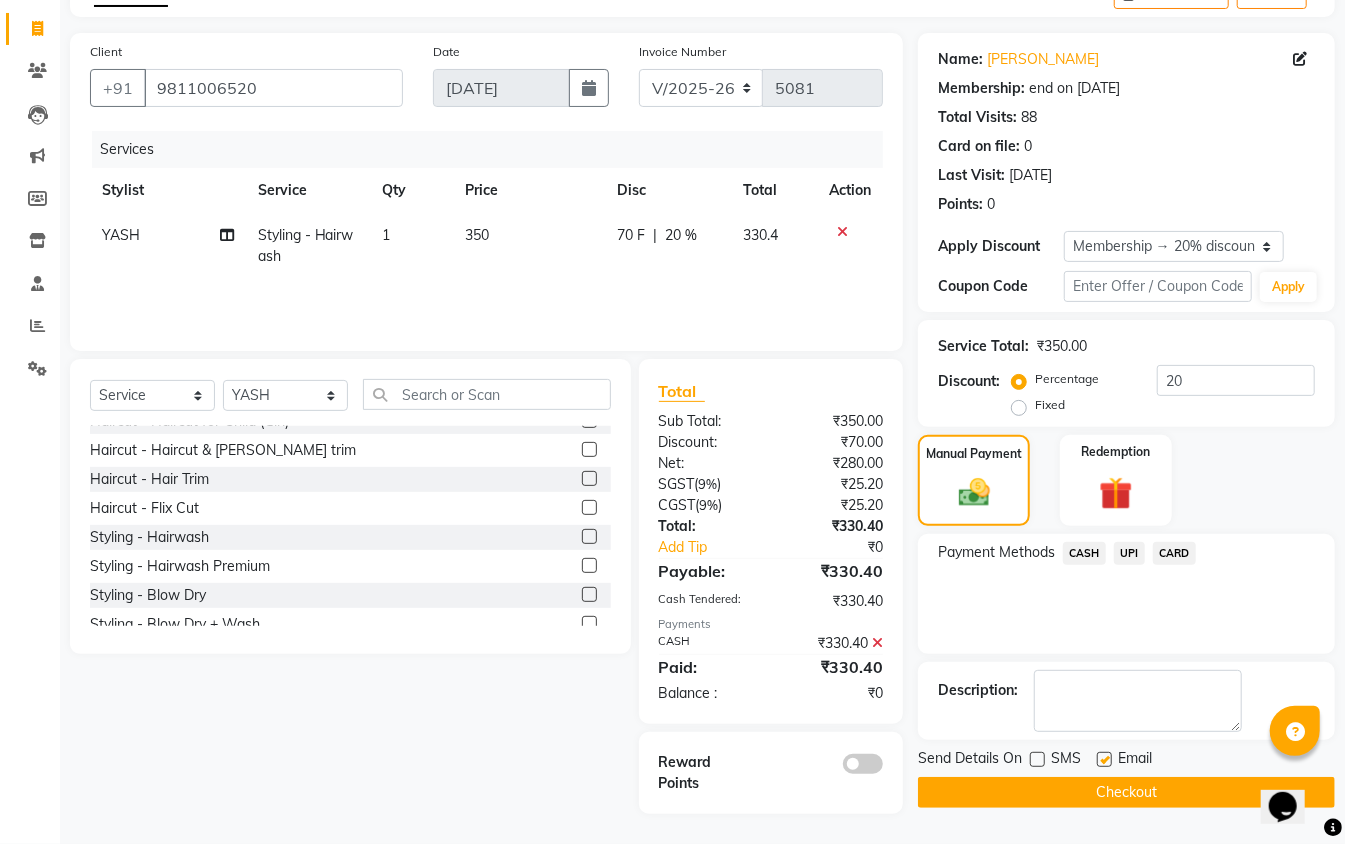 click 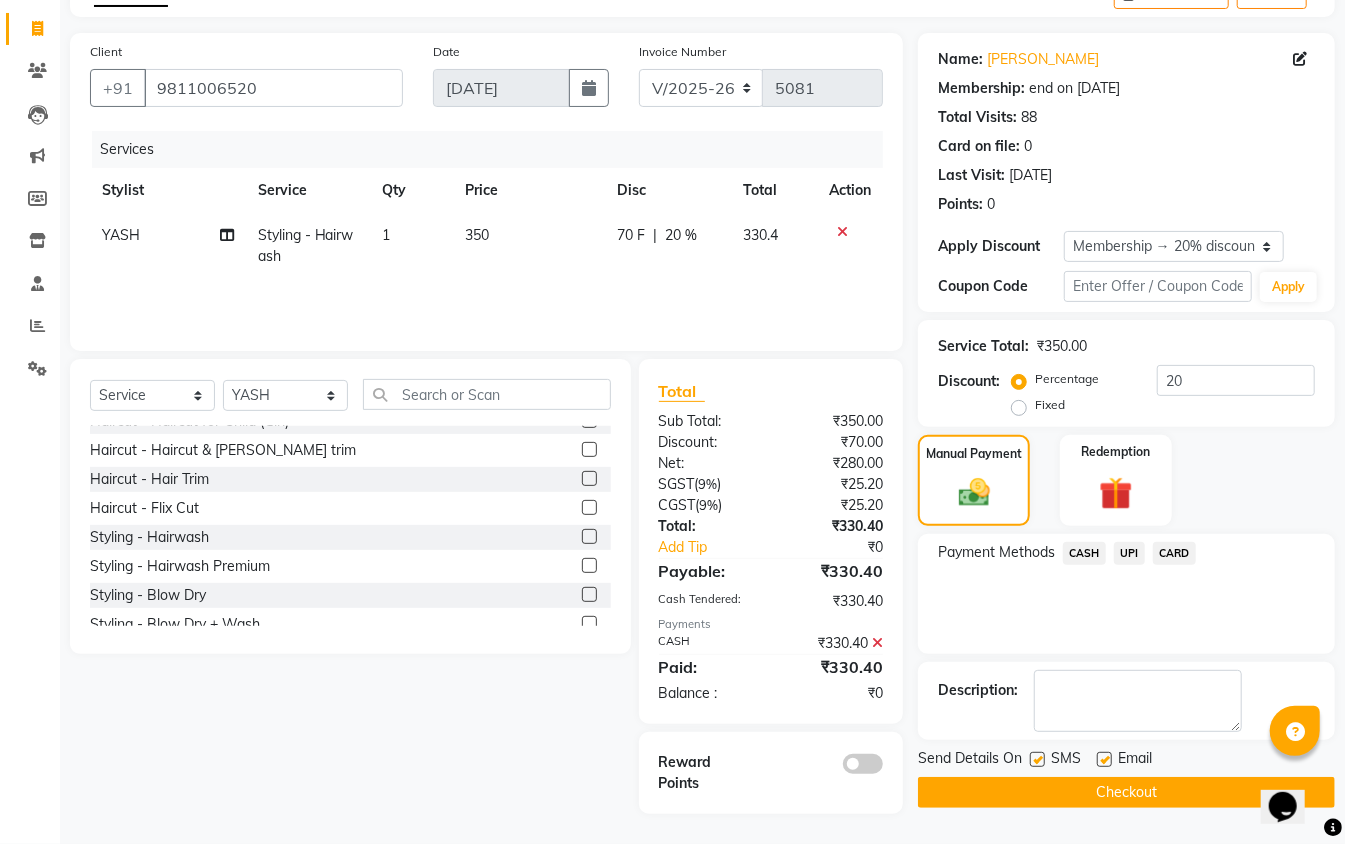 click 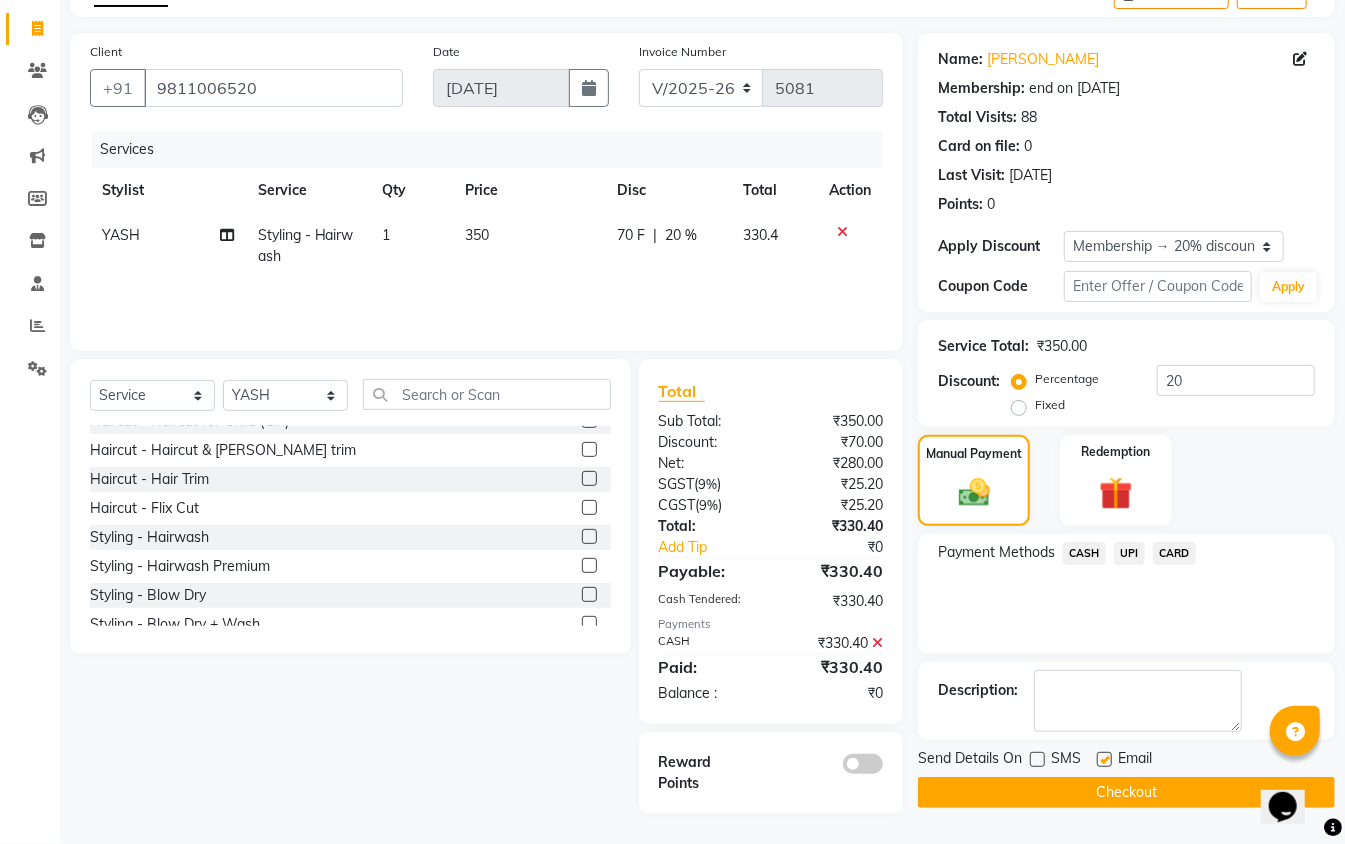 click on "Checkout" 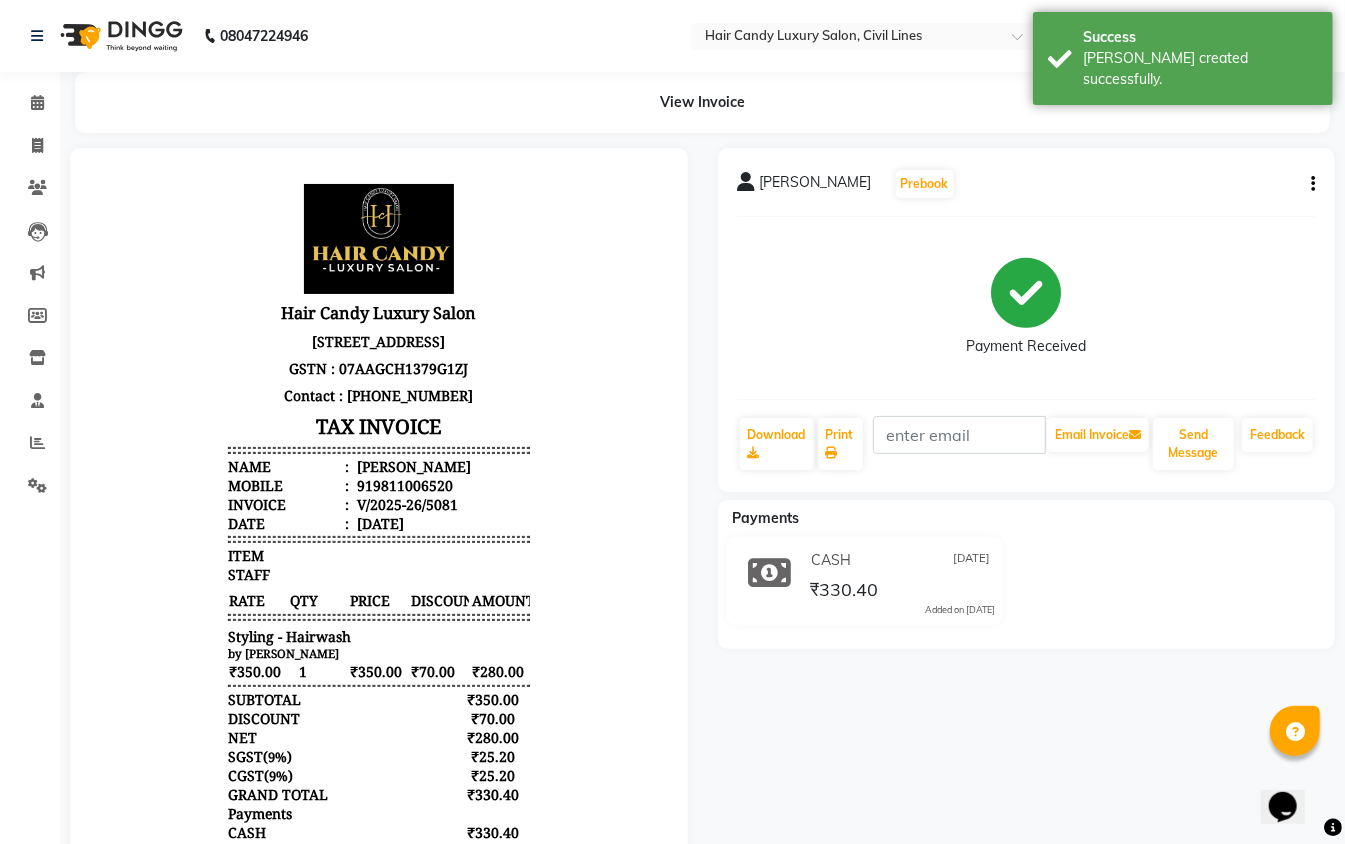 scroll, scrollTop: 0, scrollLeft: 0, axis: both 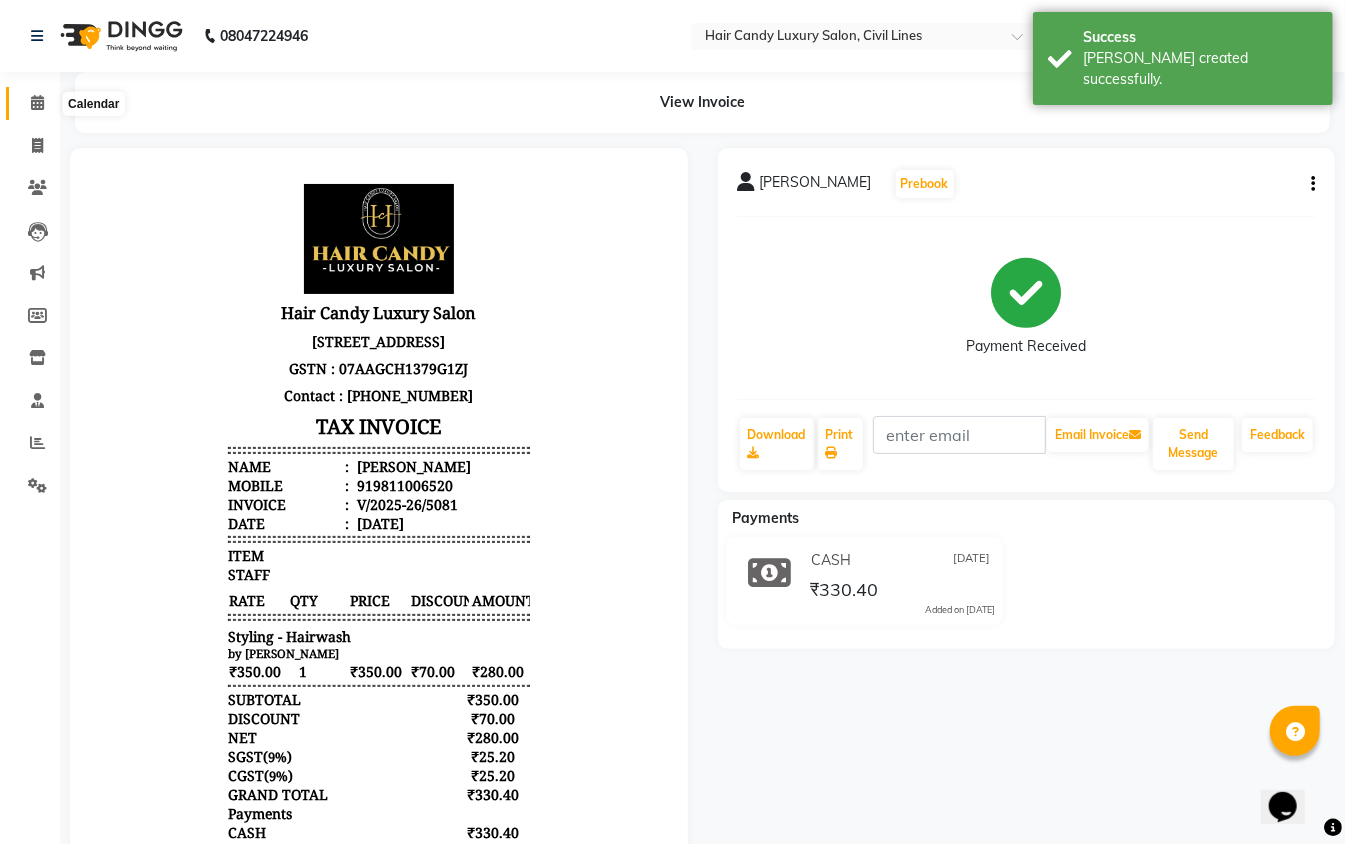 click 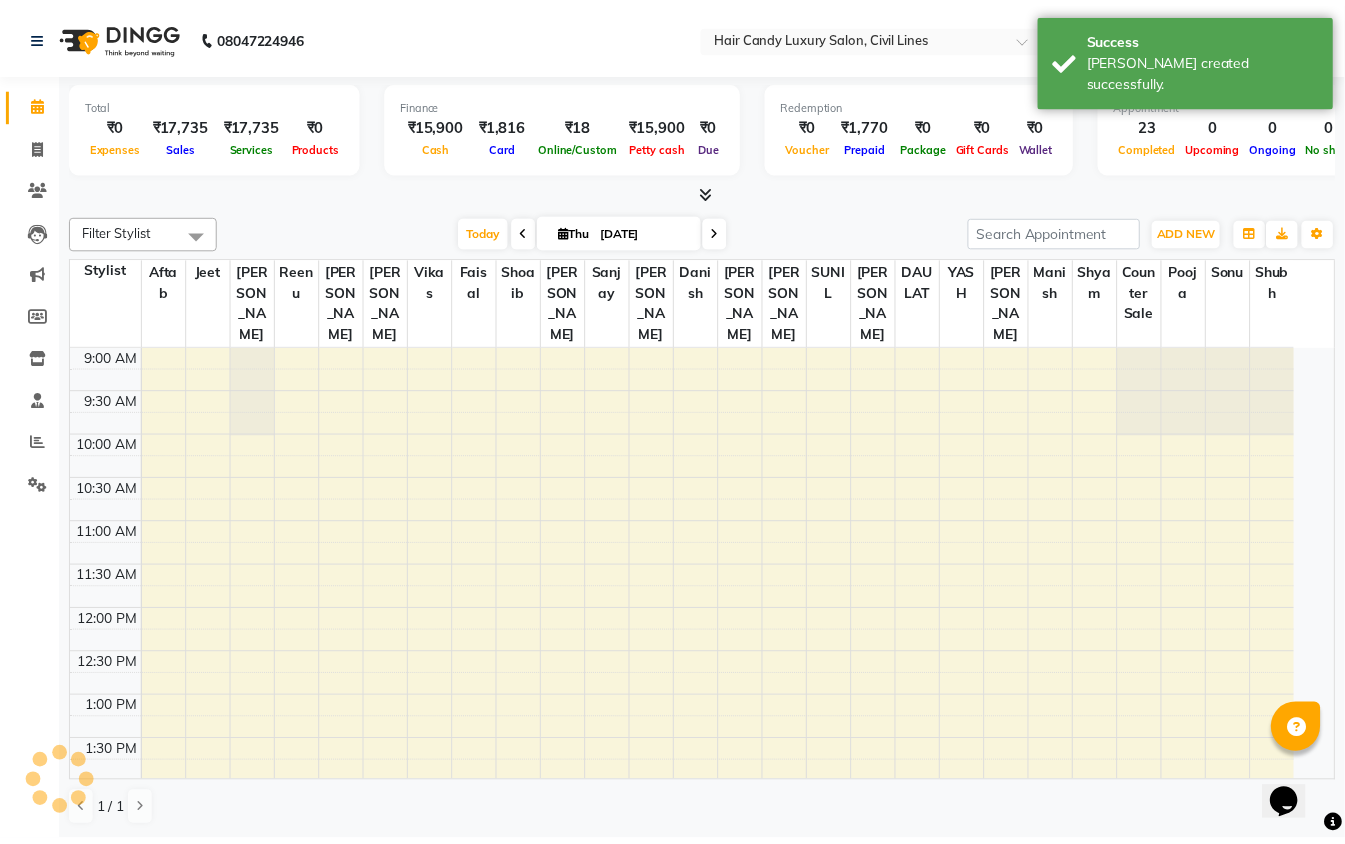 scroll, scrollTop: 0, scrollLeft: 0, axis: both 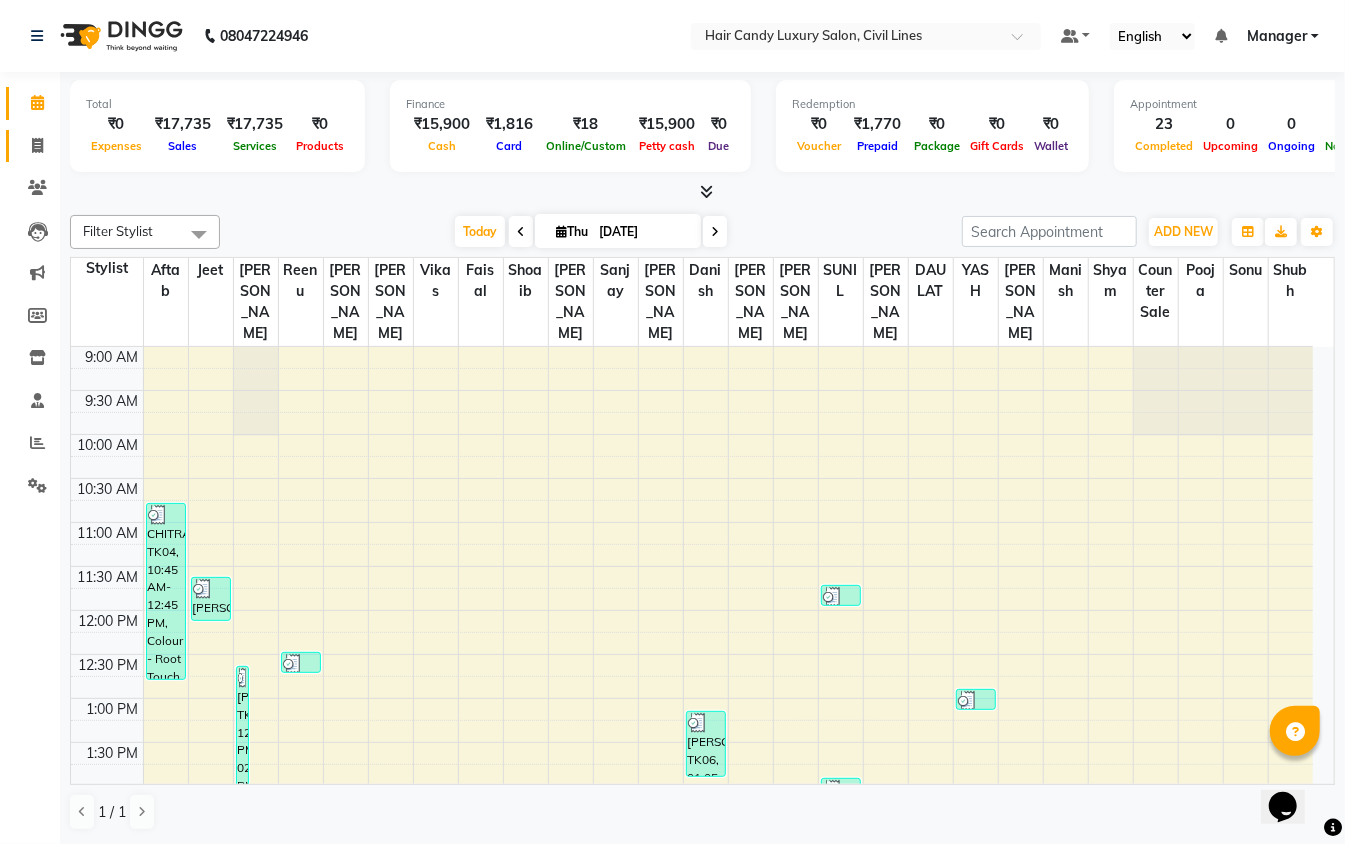 click 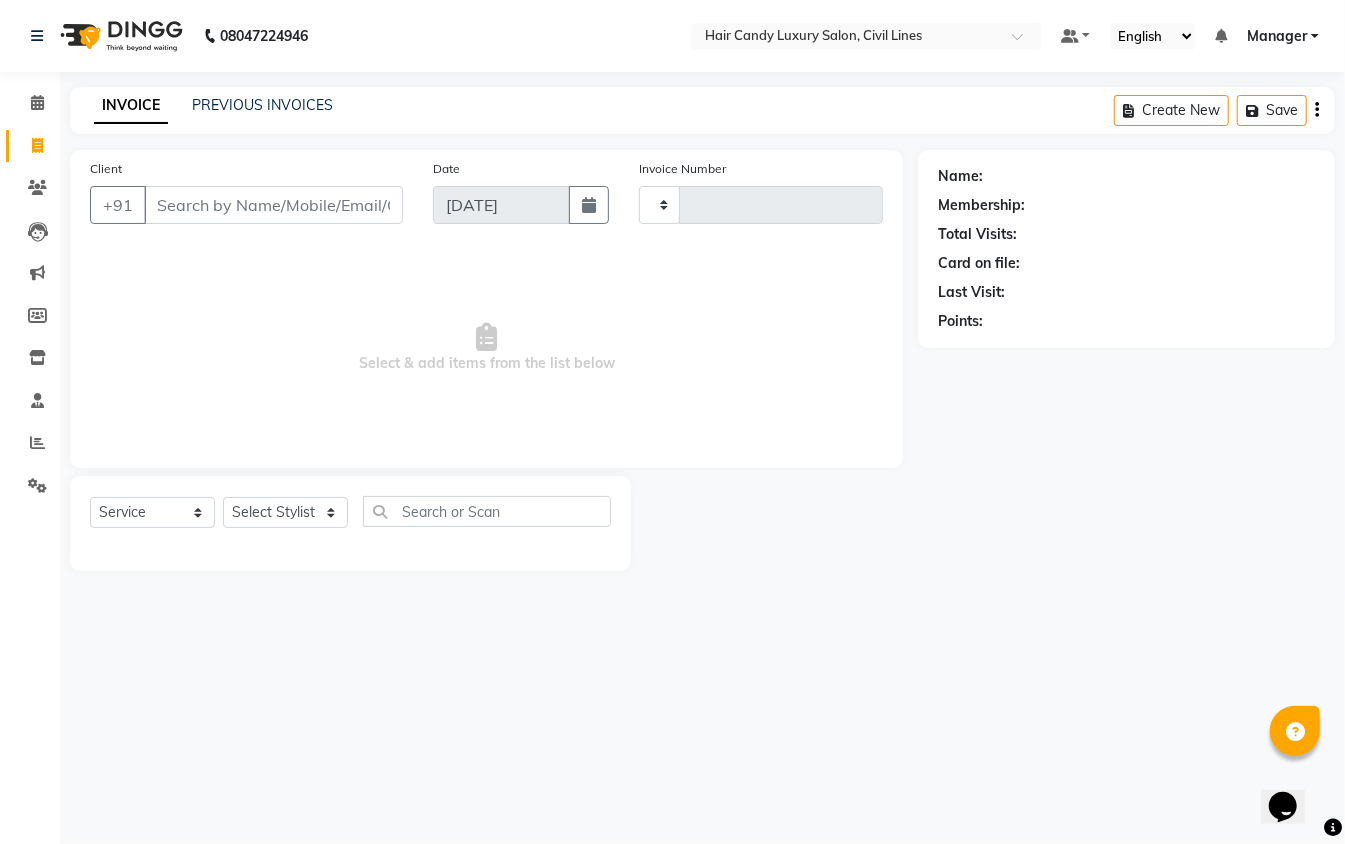 type on "5082" 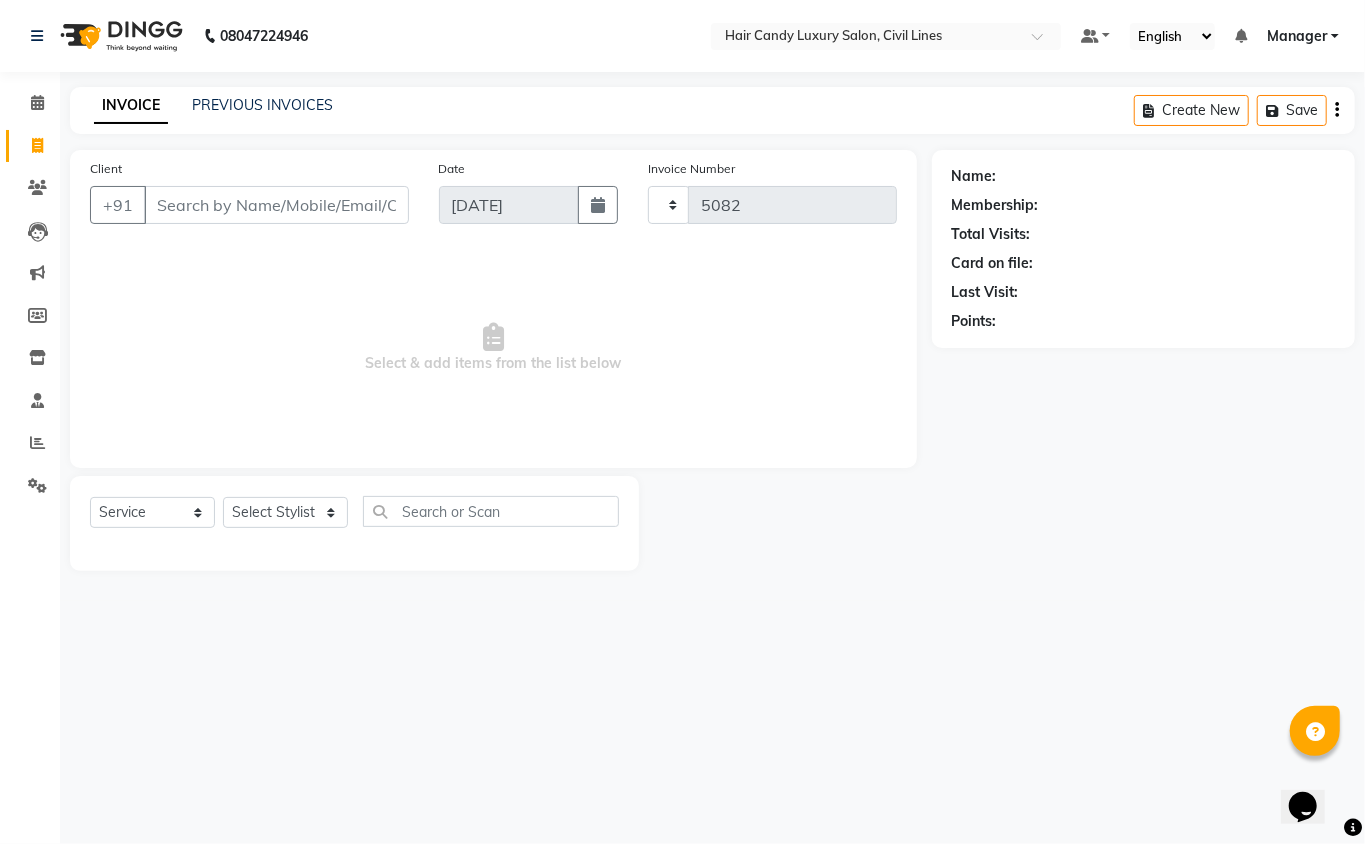 select on "6308" 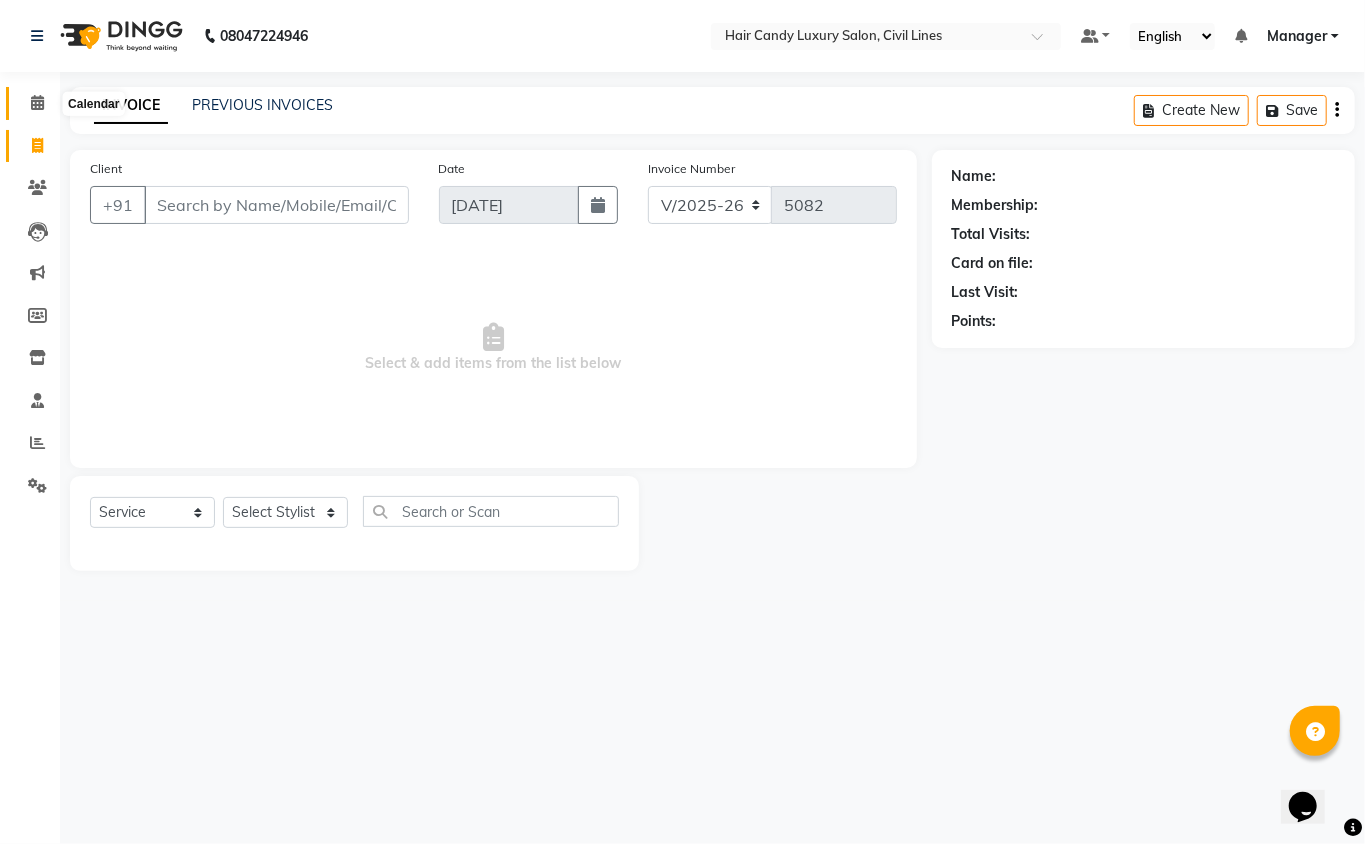 click 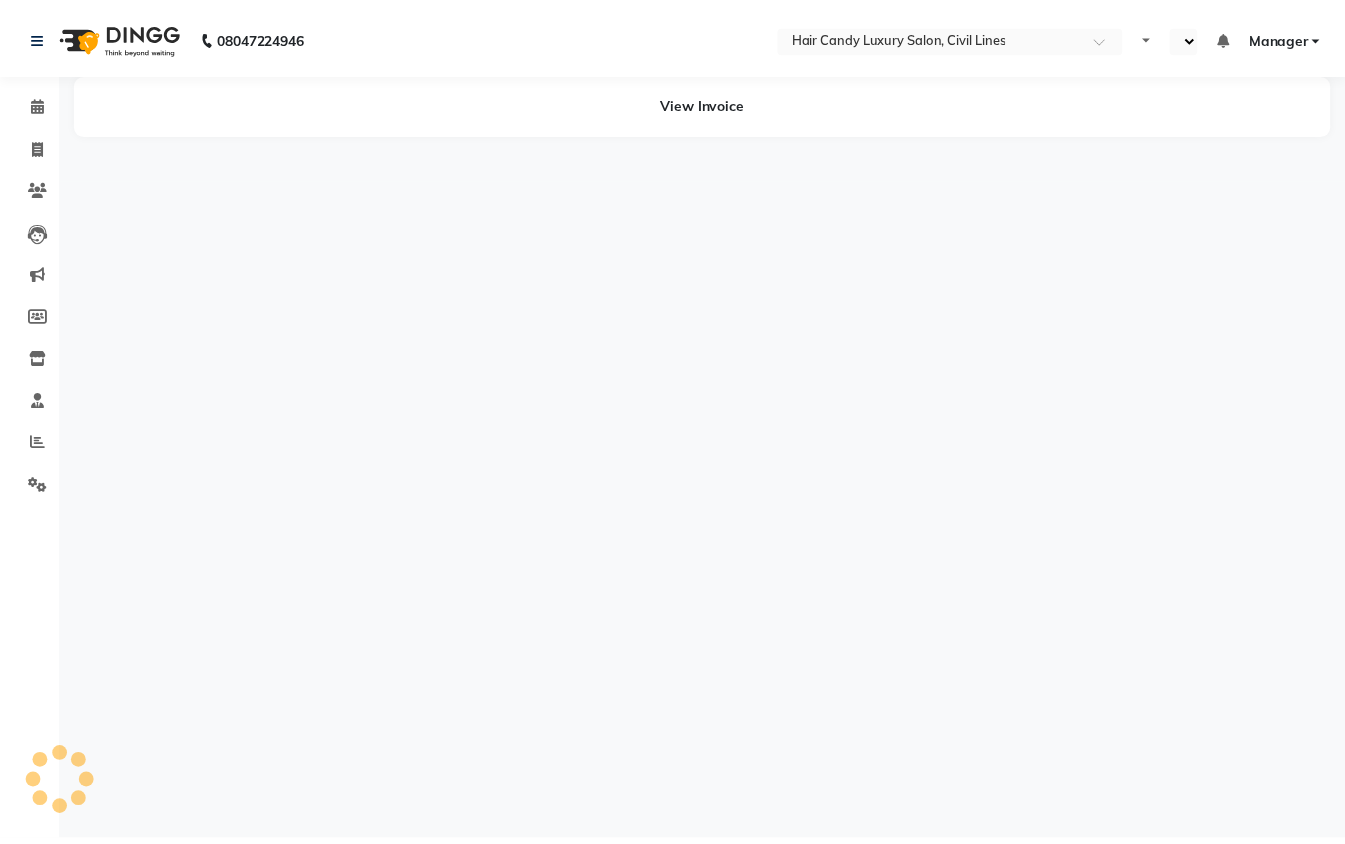 scroll, scrollTop: 0, scrollLeft: 0, axis: both 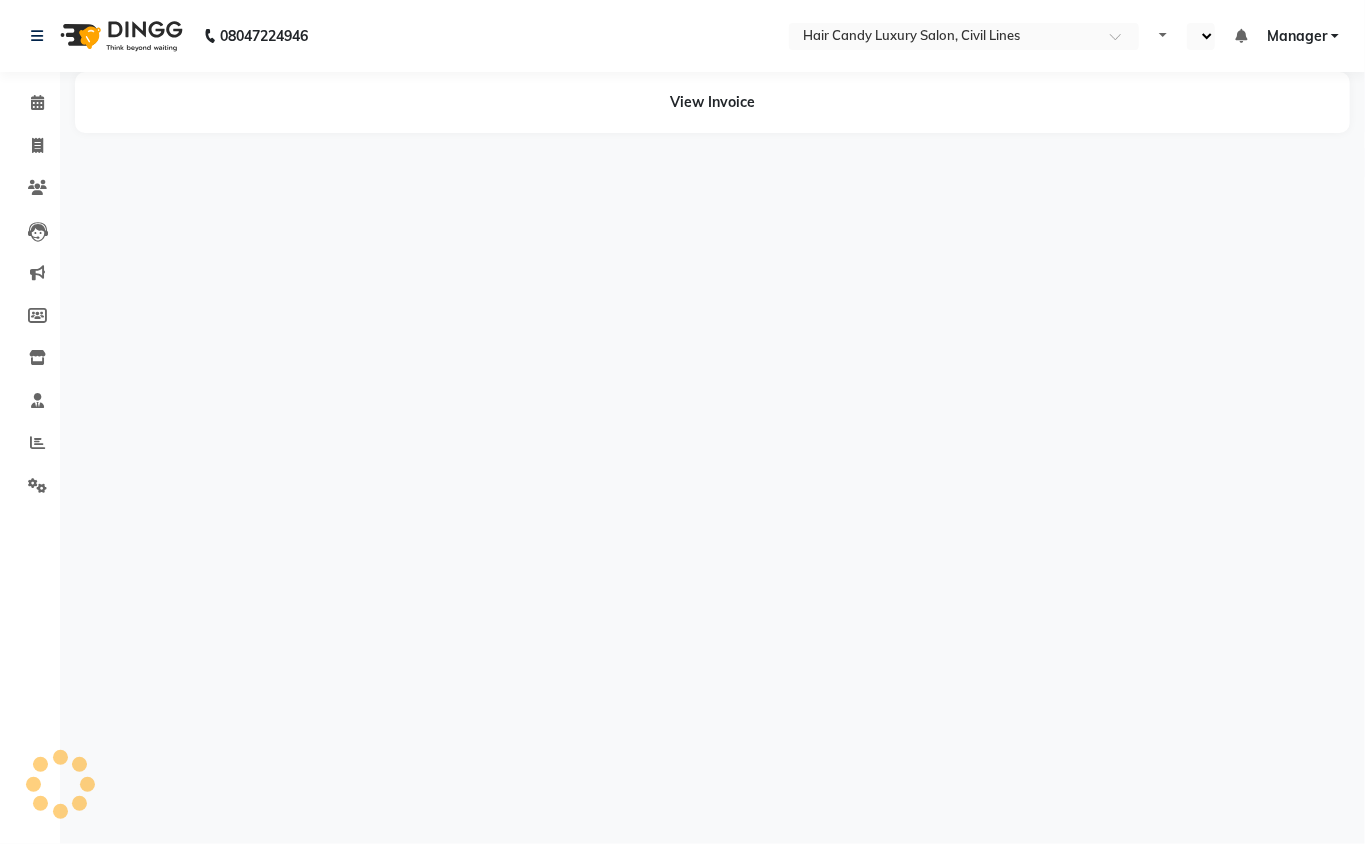 select on "en" 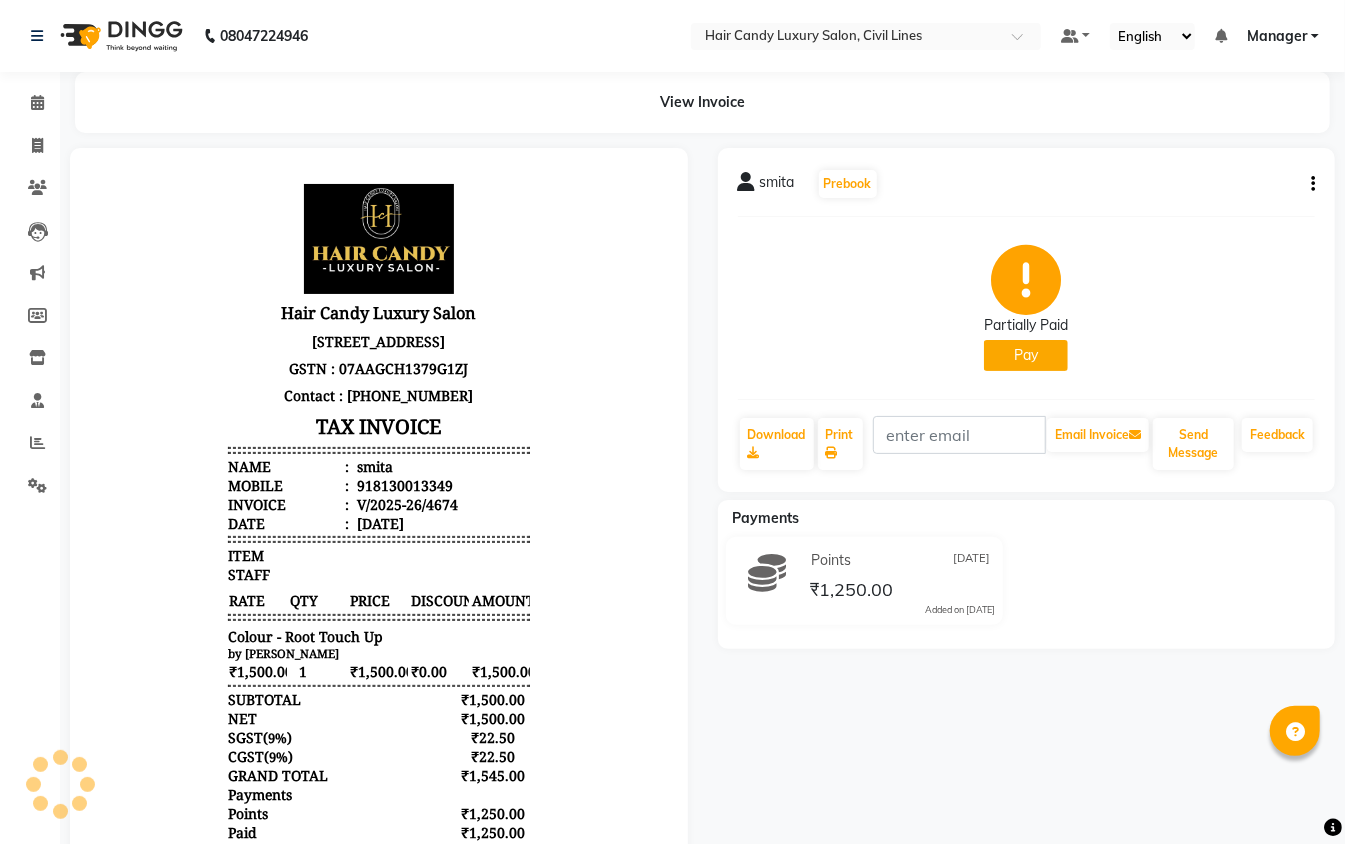 scroll, scrollTop: 0, scrollLeft: 0, axis: both 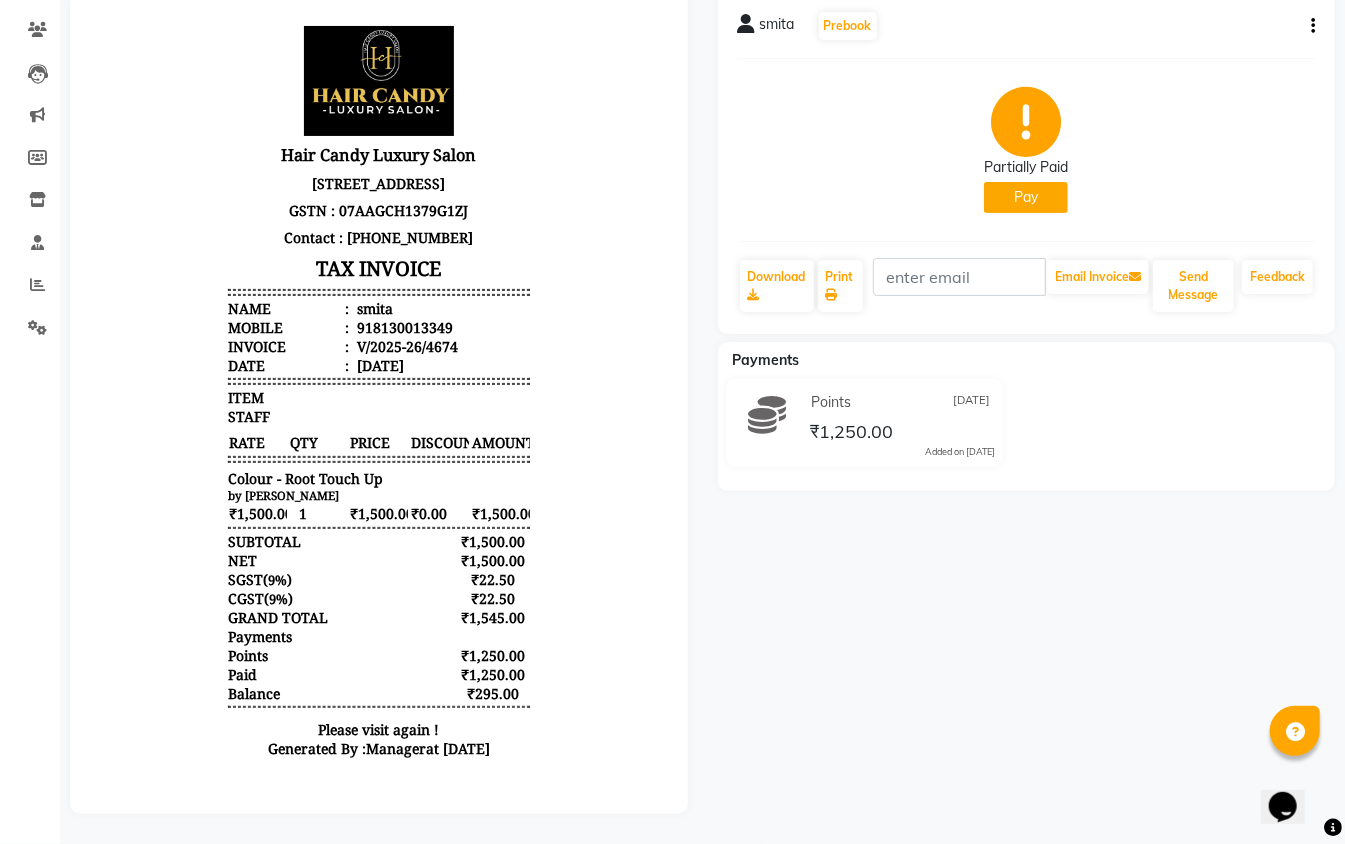 click on "Pay" 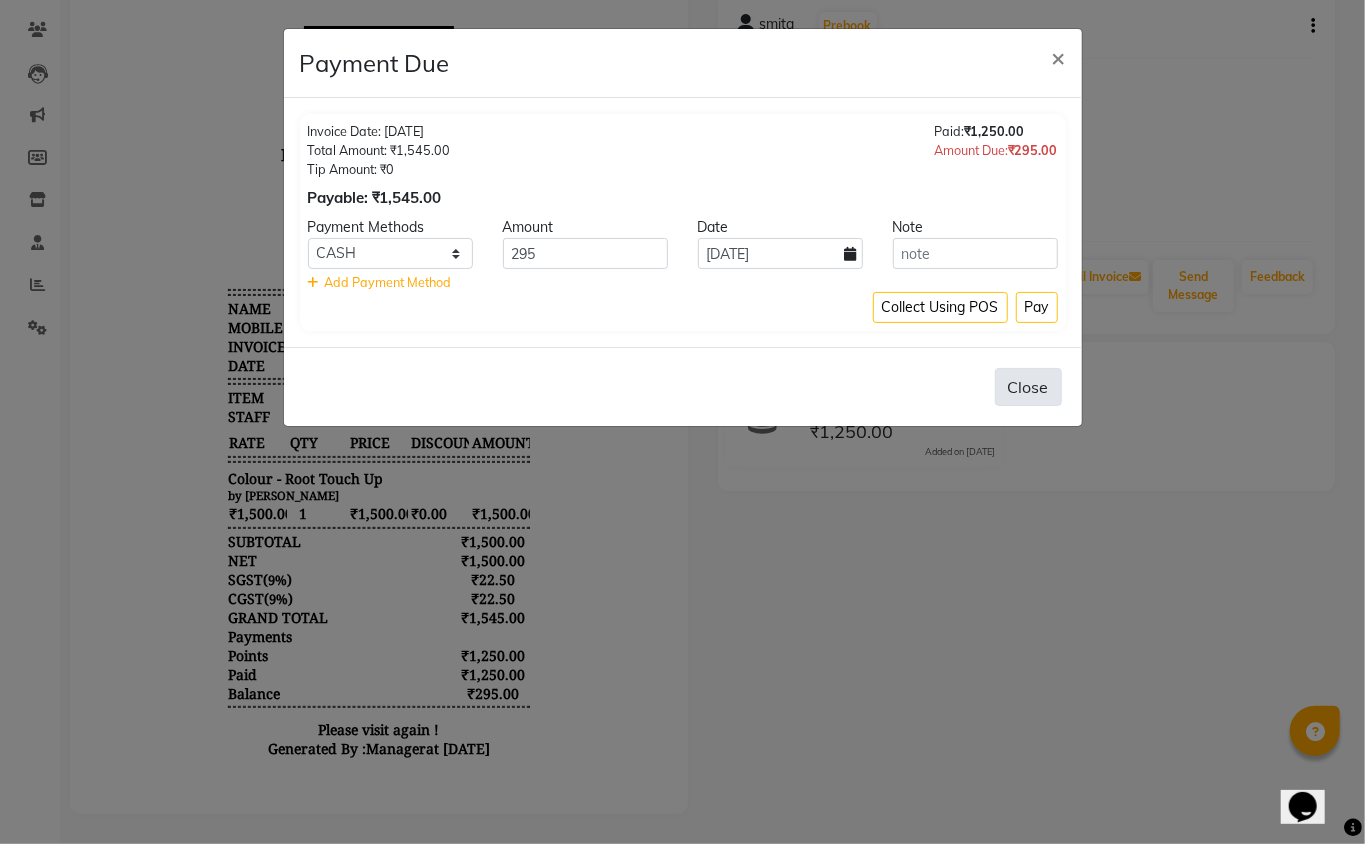 click on "Close" 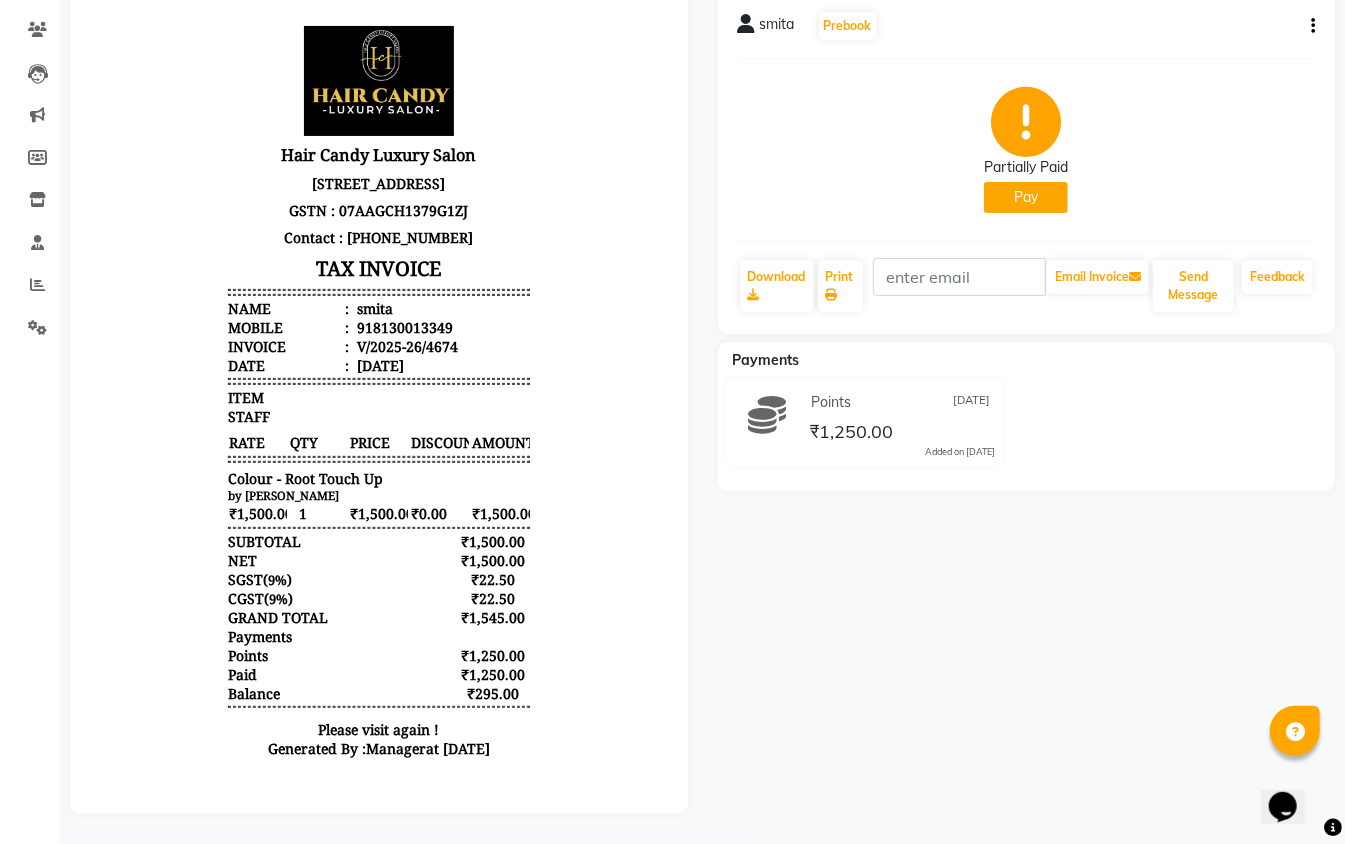 click on "Pay" 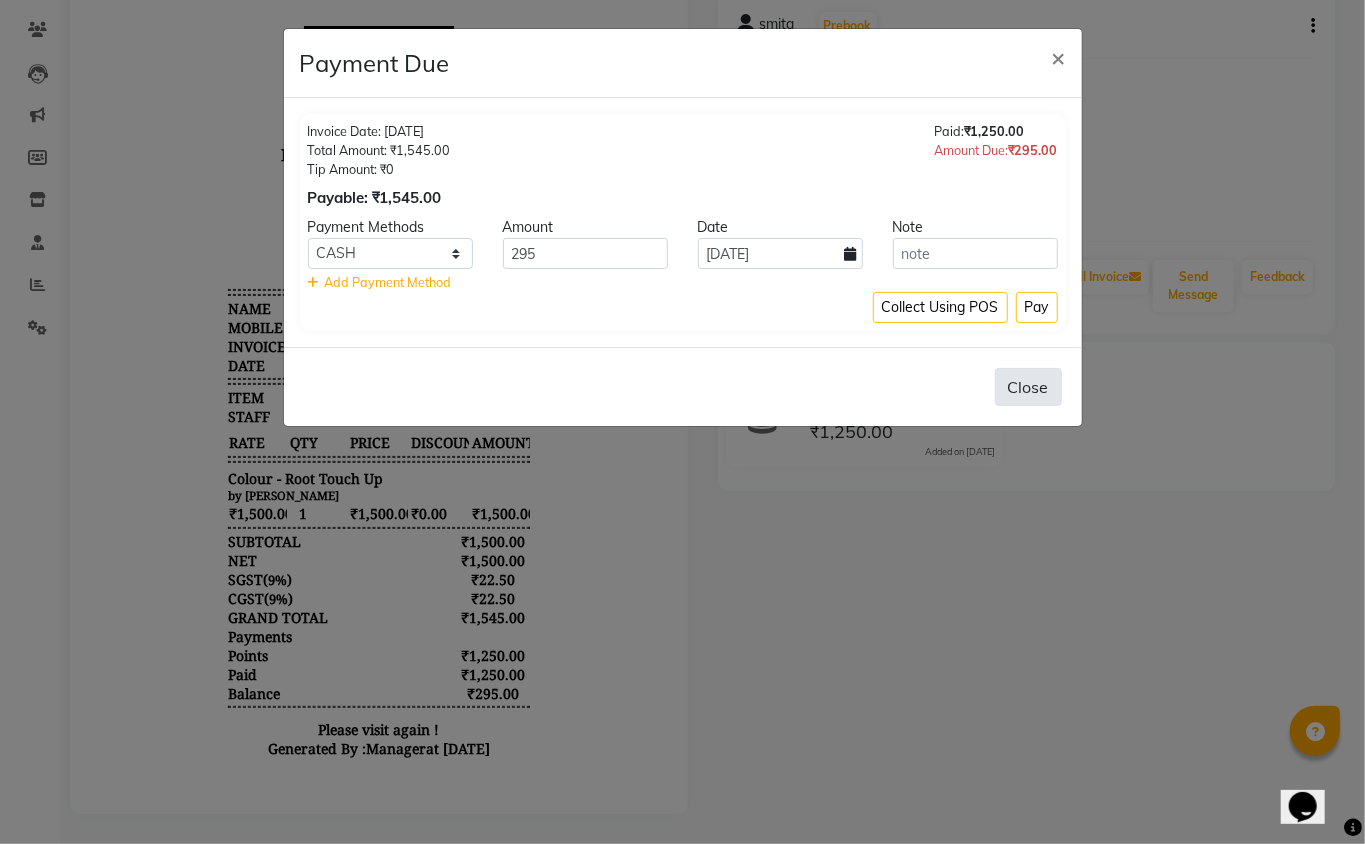 click on "Close" 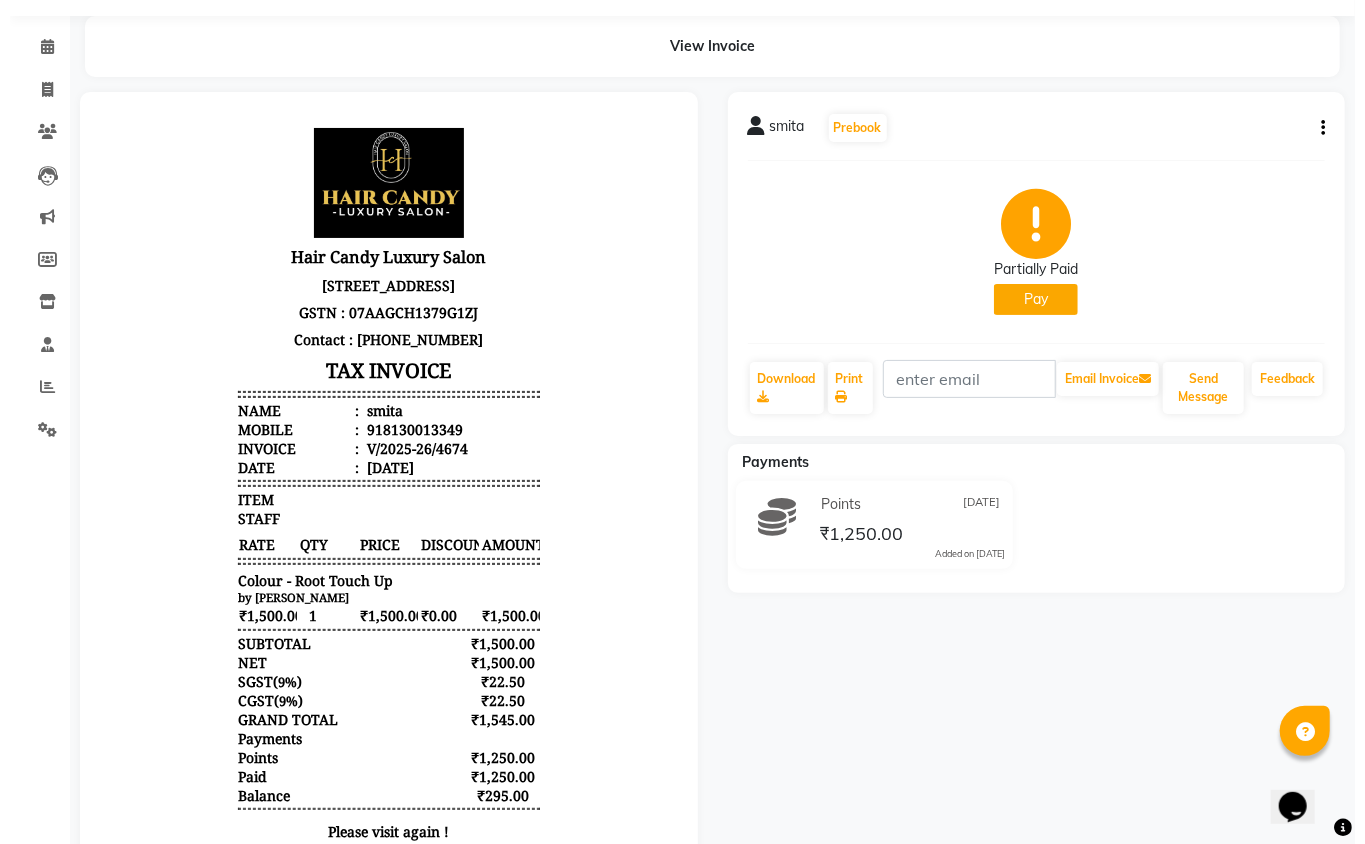 scroll, scrollTop: 0, scrollLeft: 0, axis: both 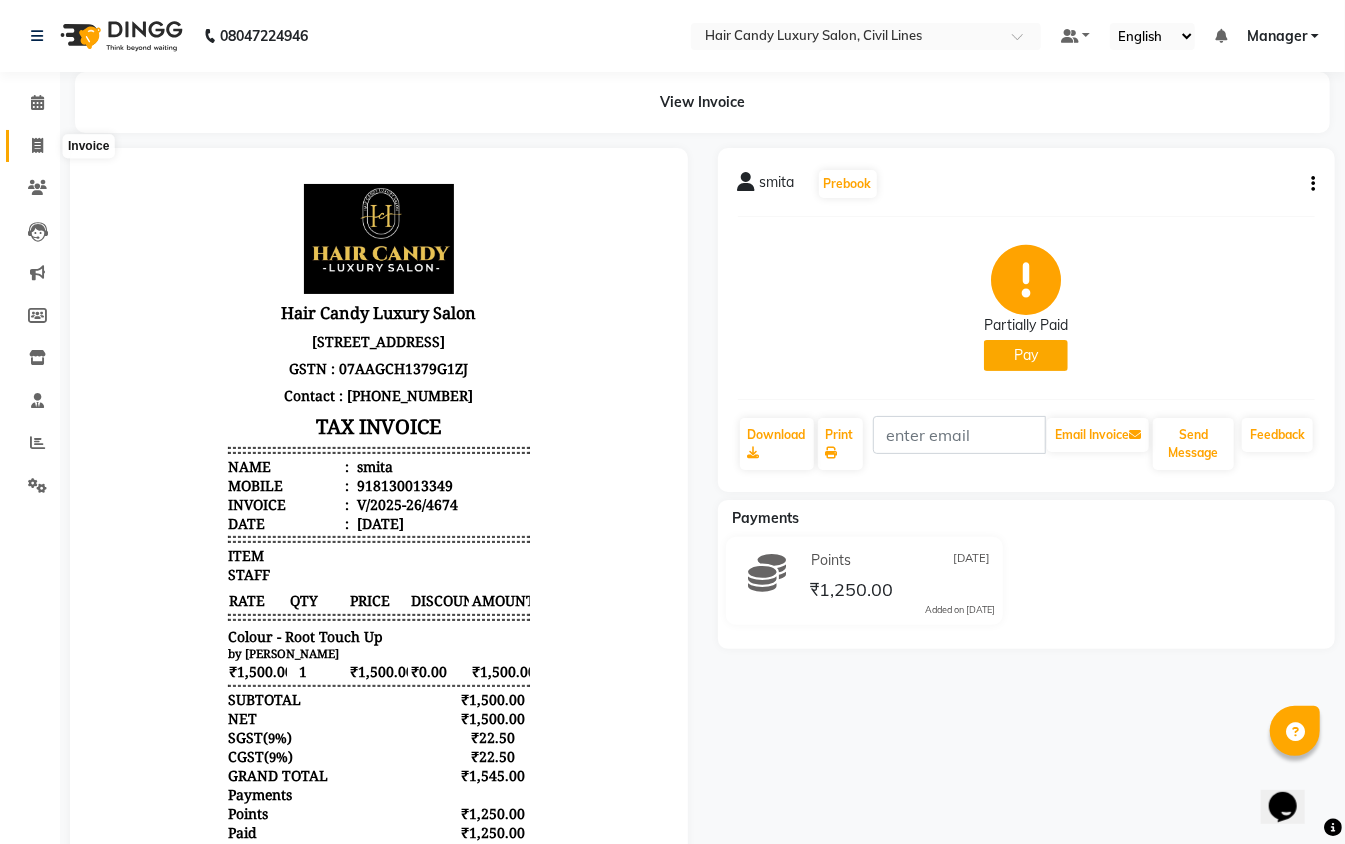 click 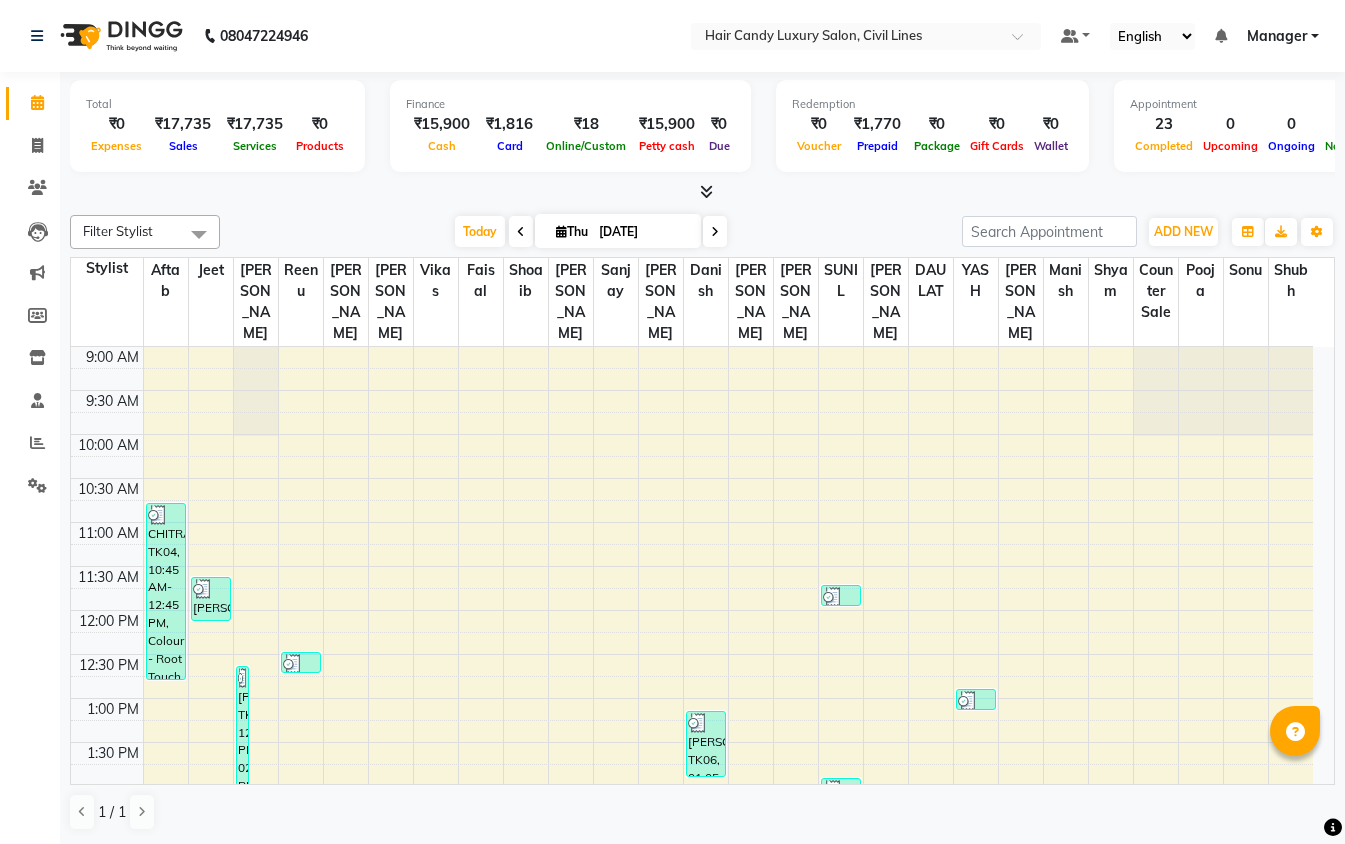 scroll, scrollTop: 0, scrollLeft: 0, axis: both 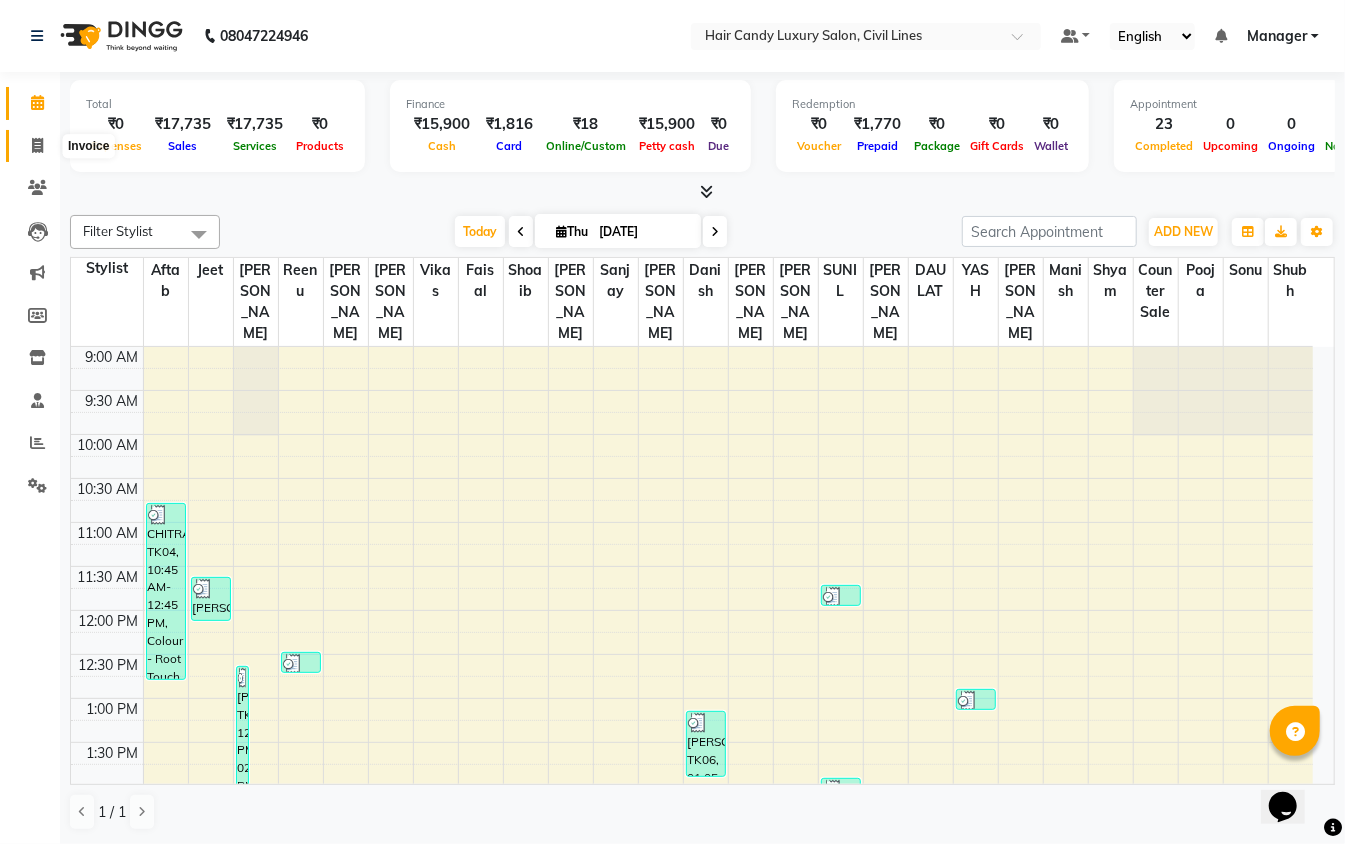 click 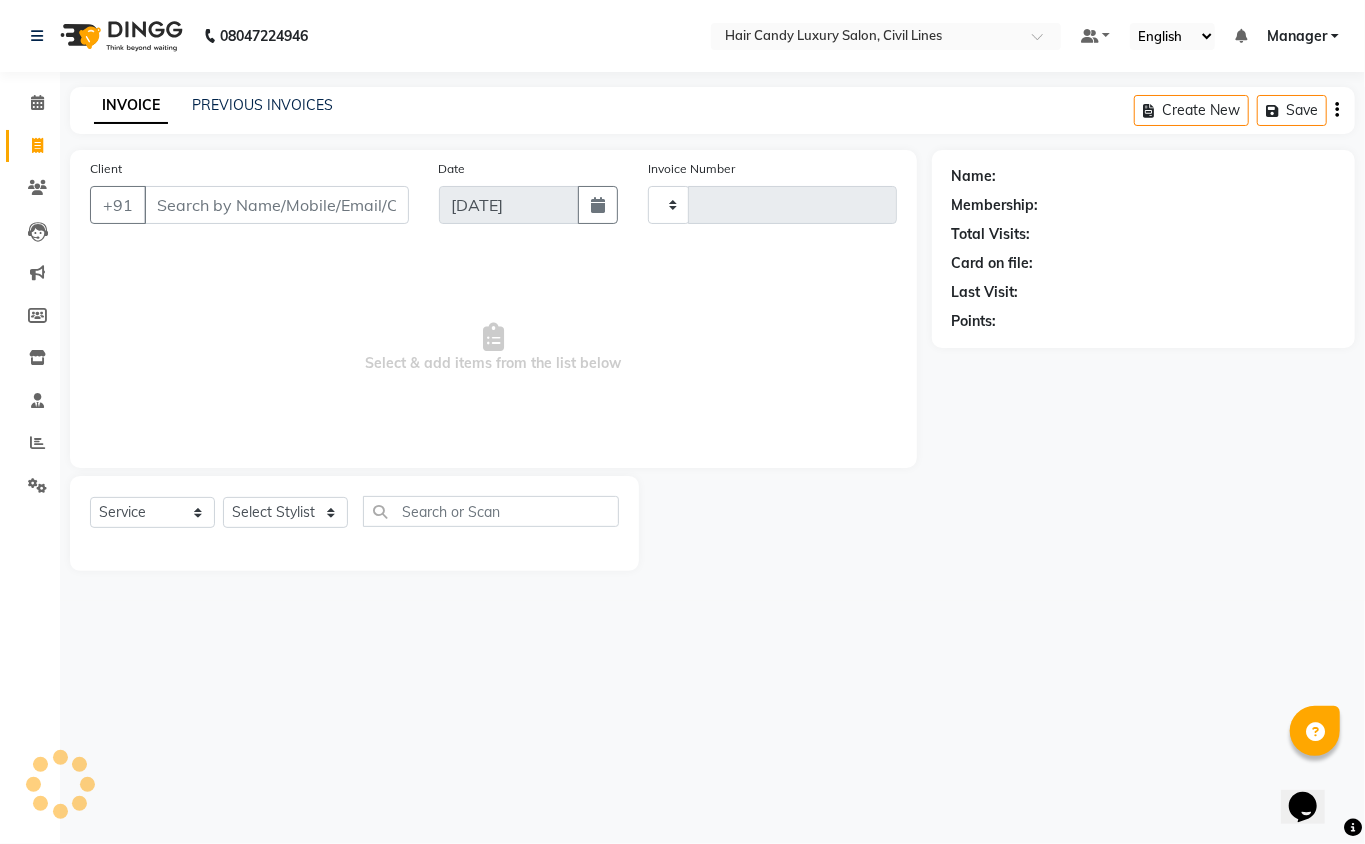 type on "5085" 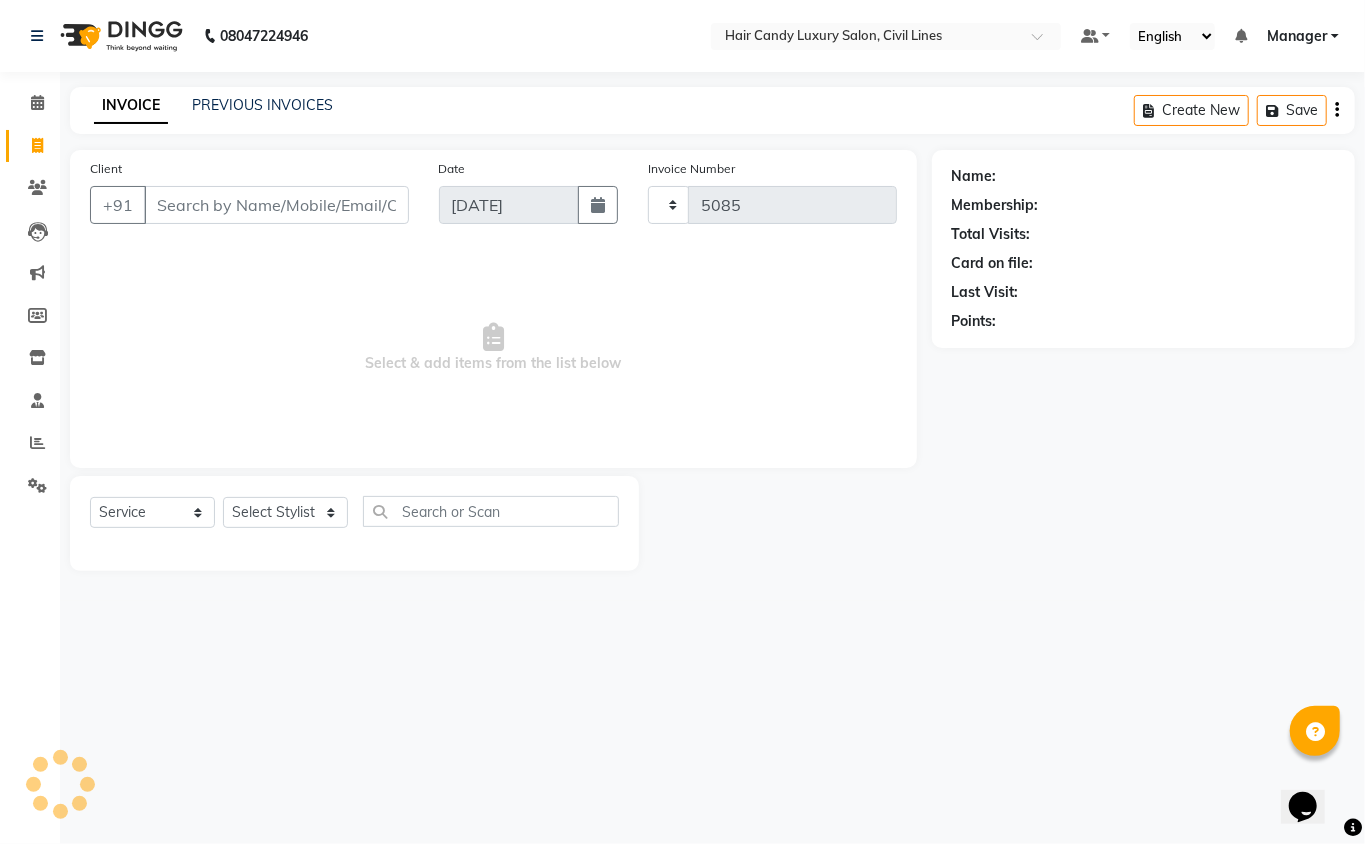 select on "6308" 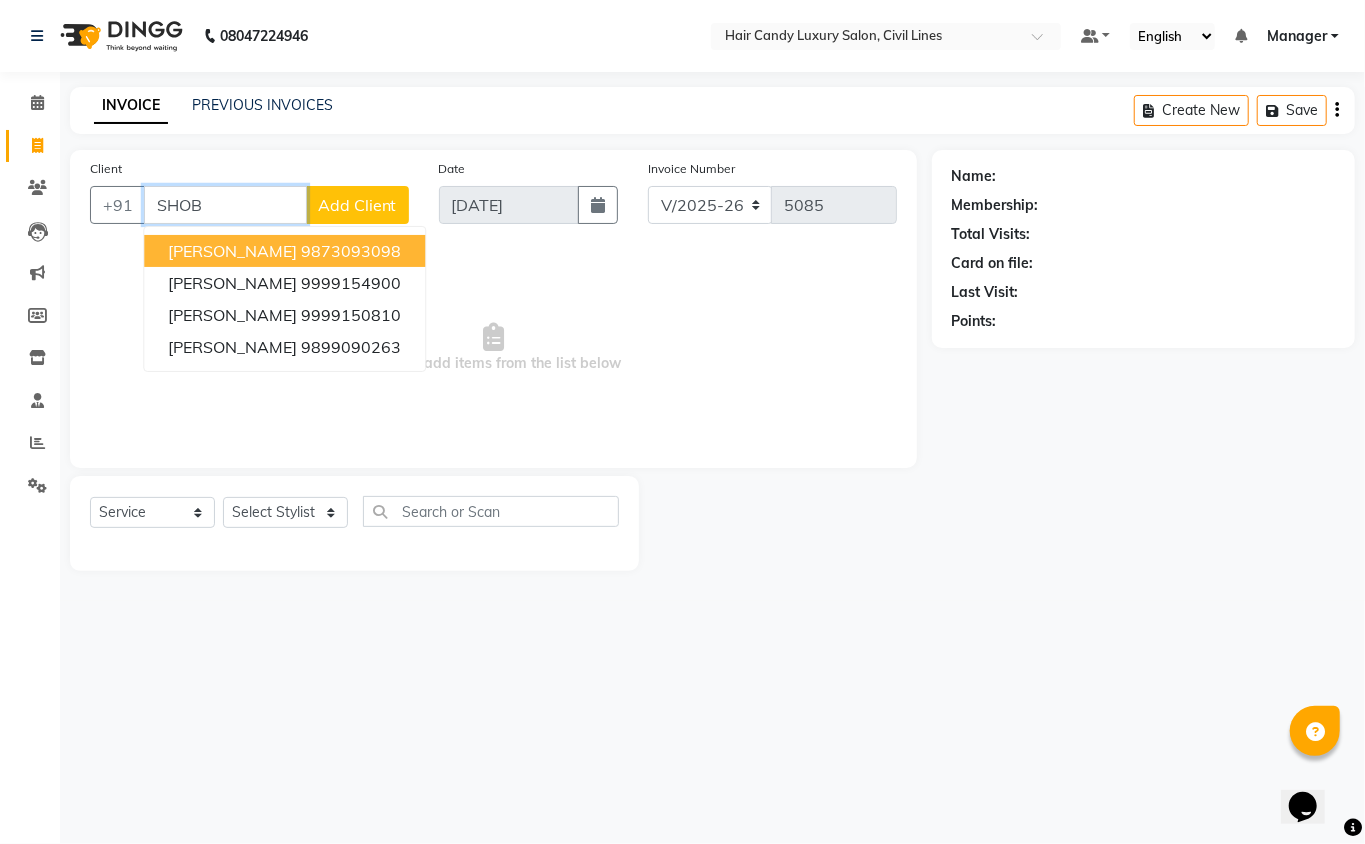 click on "[PERSON_NAME]" at bounding box center [232, 251] 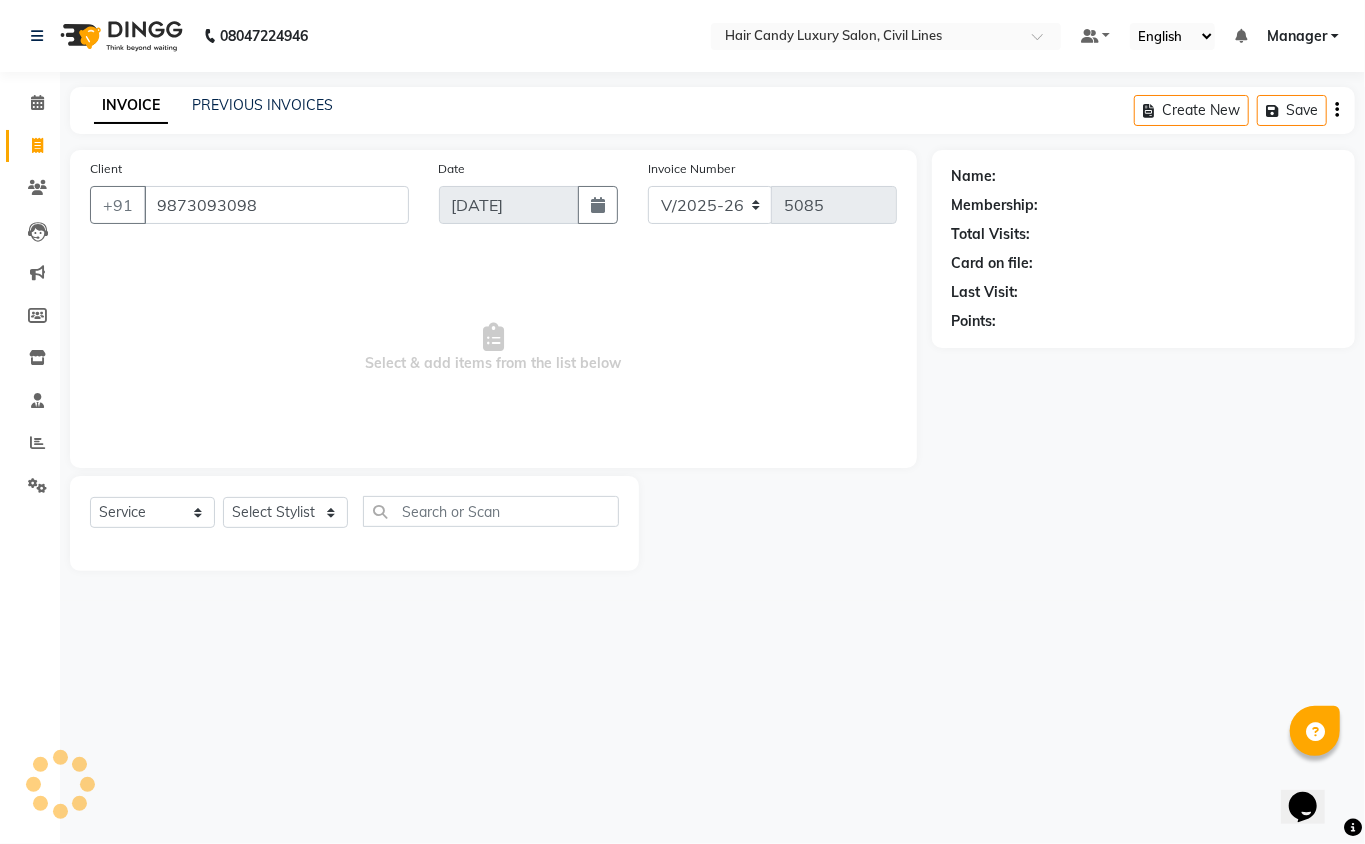 select on "1: Object" 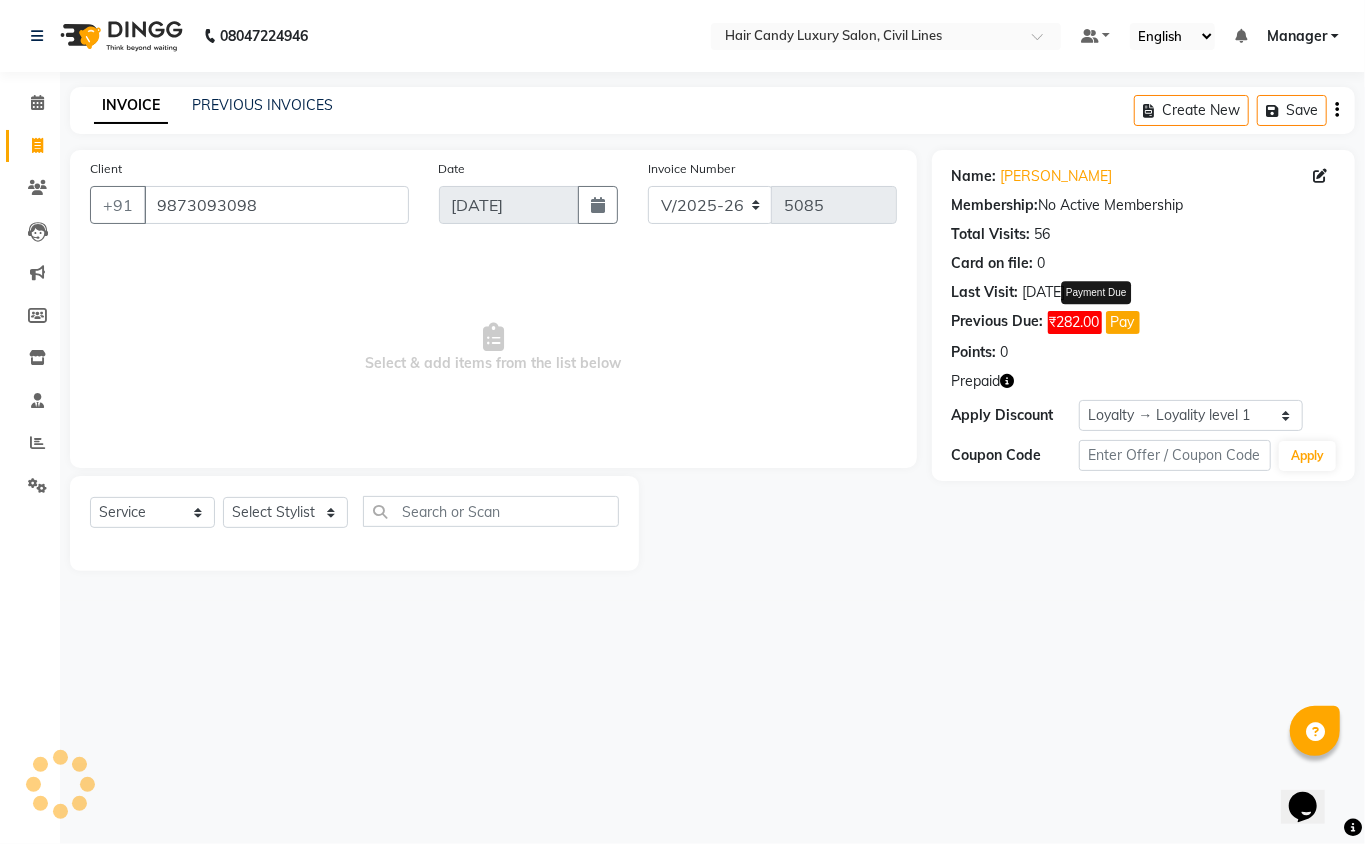 click on "Pay" 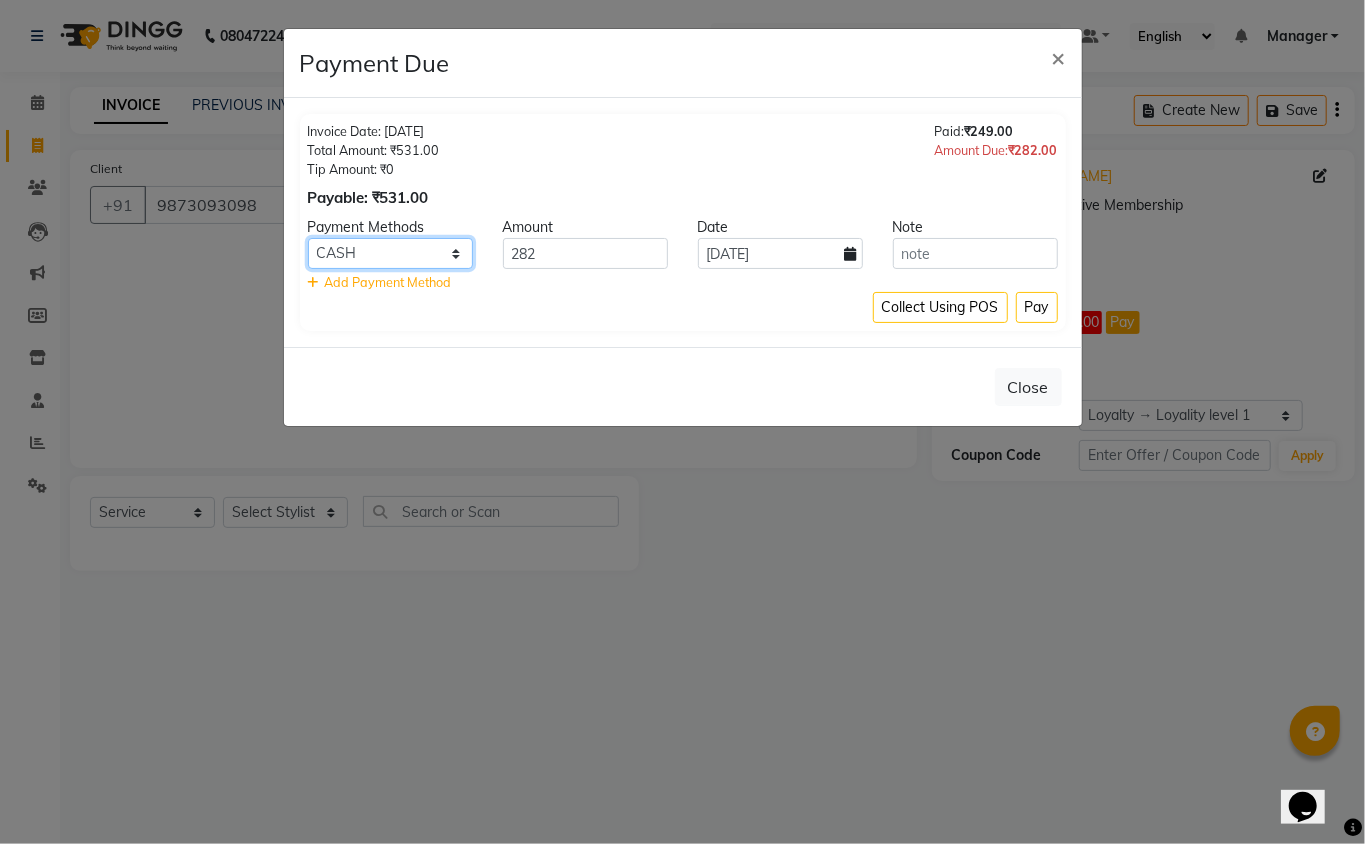 click on "CASH UPI CARD" 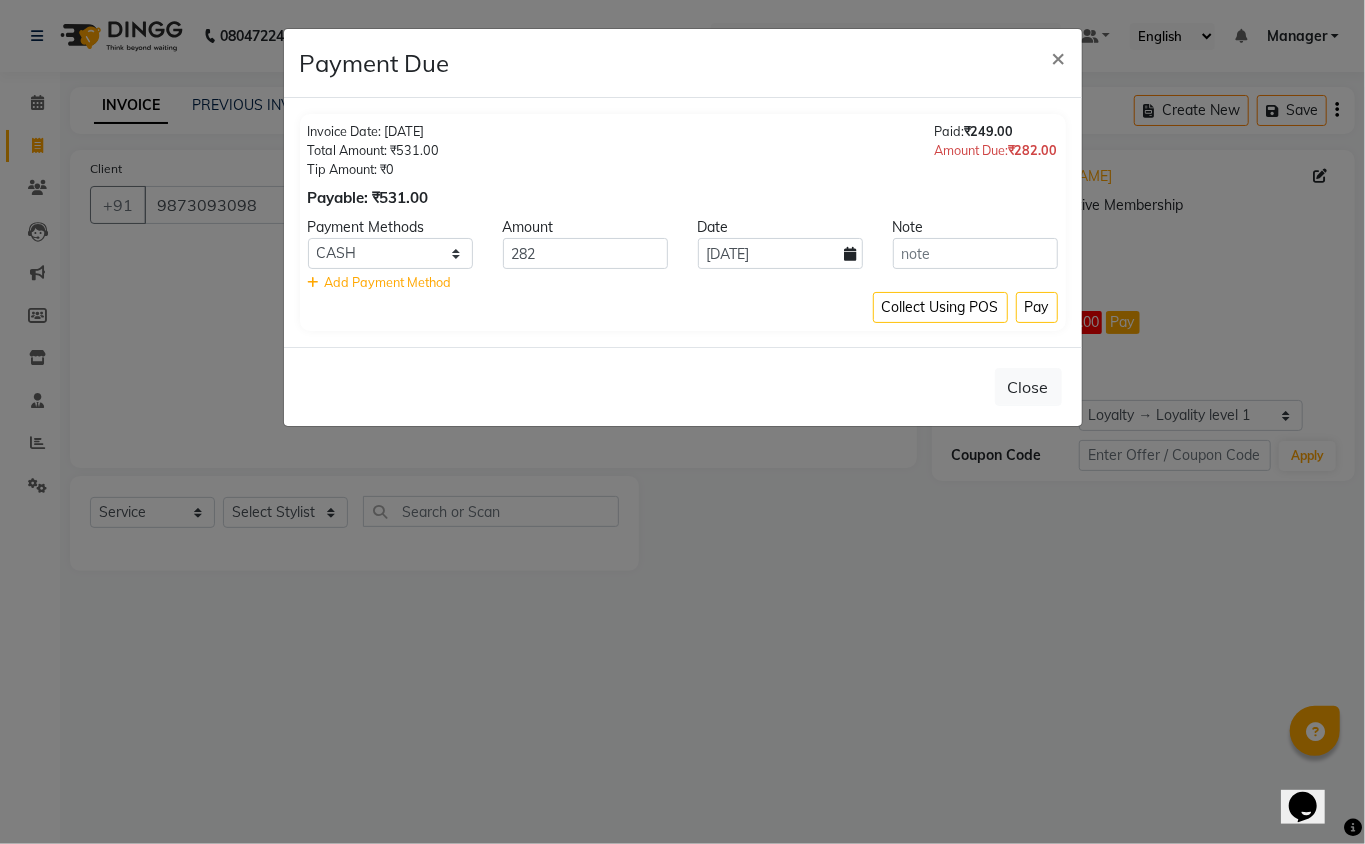 click on "Payment Due × Invoice Date: 11-04-2025 Total Amount: ₹531.00 Tip Amount: ₹0 Payable: ₹531.00 Paid:  ₹249.00 Amount Due:  ₹282.00 Payment Methods Amount Date Note CASH UPI CARD 282 10-07-2025    Add Payment Method Collect Using POS Pay  Close" 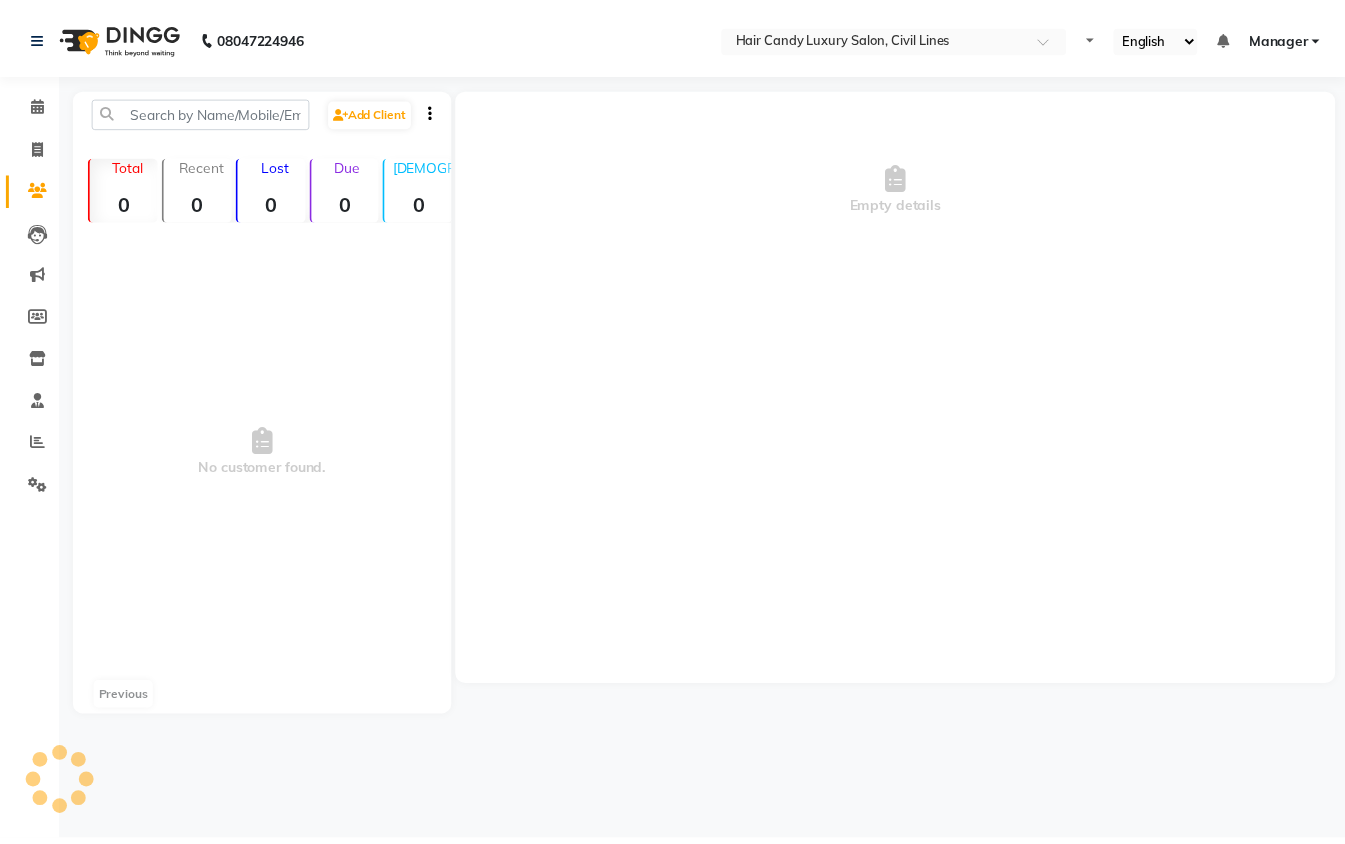 scroll, scrollTop: 0, scrollLeft: 0, axis: both 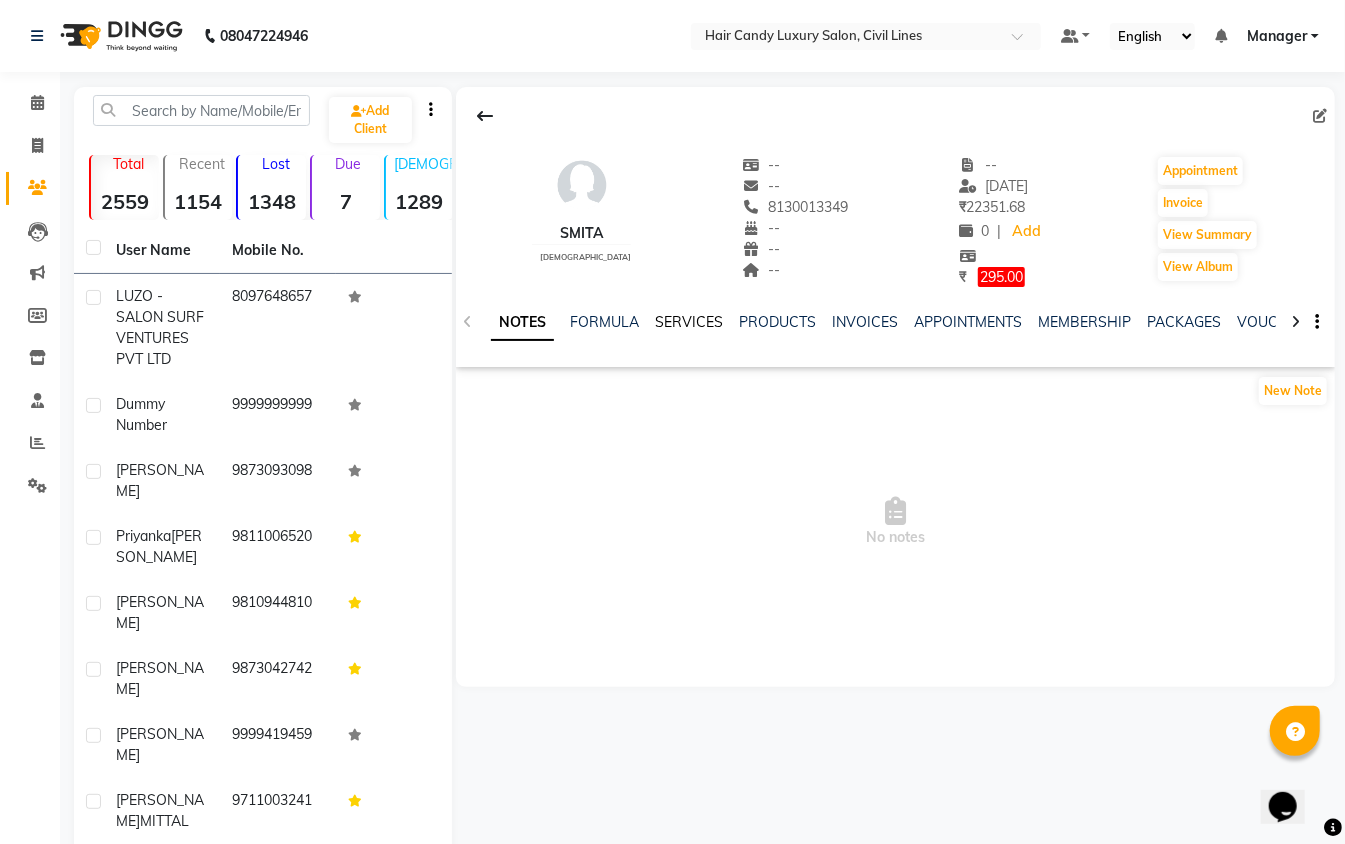 click on "SERVICES" 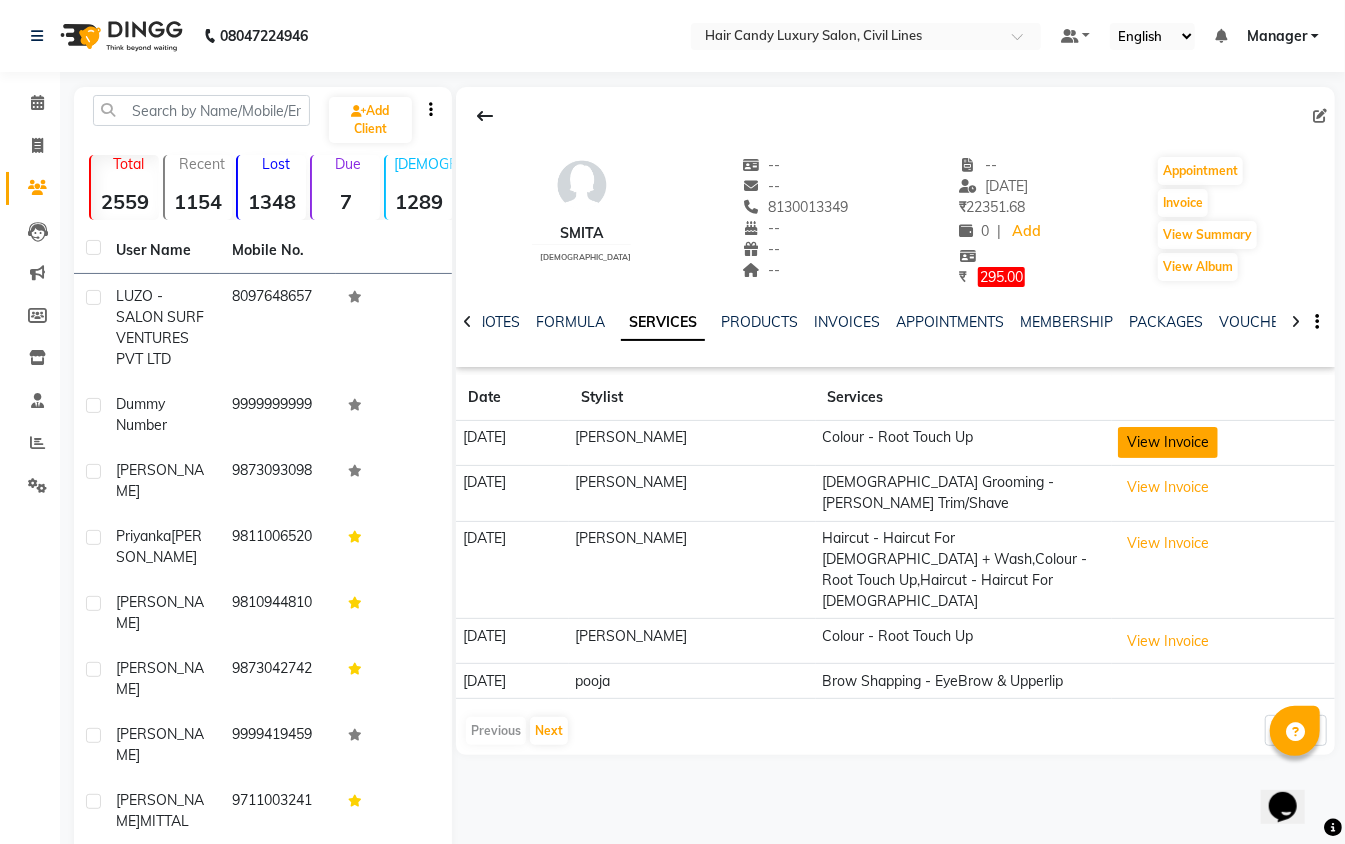 click on "View Invoice" 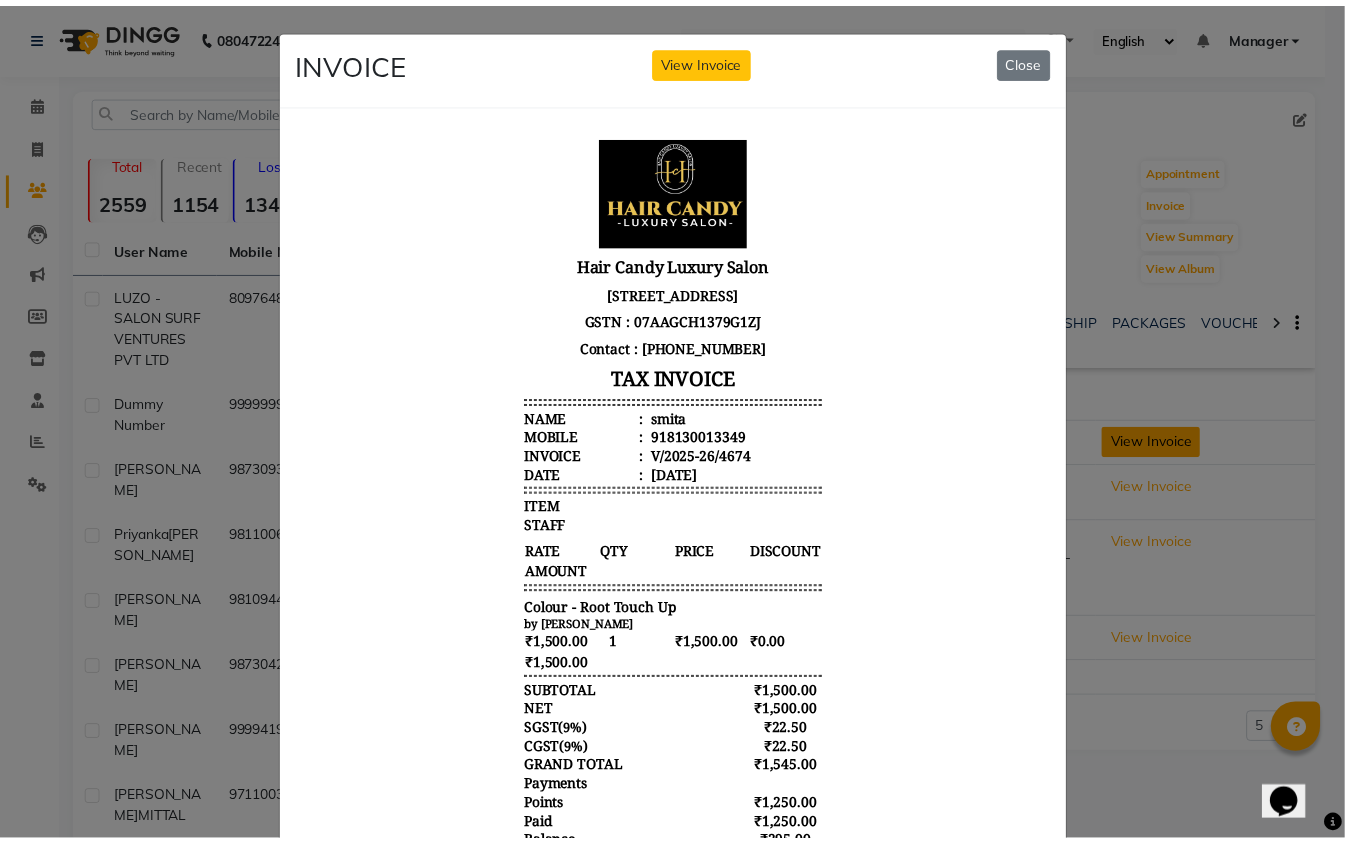 scroll, scrollTop: 16, scrollLeft: 0, axis: vertical 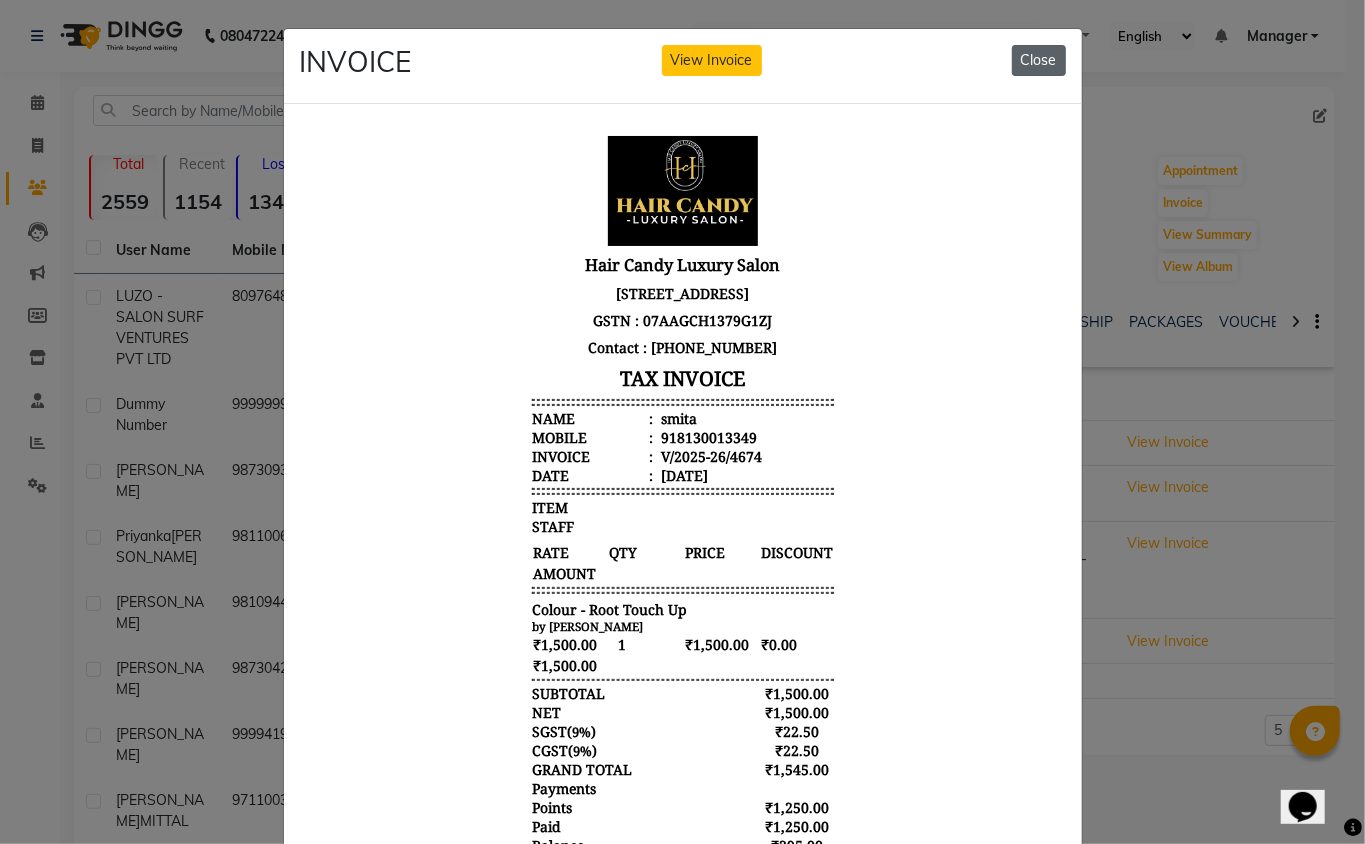 click on "Close" 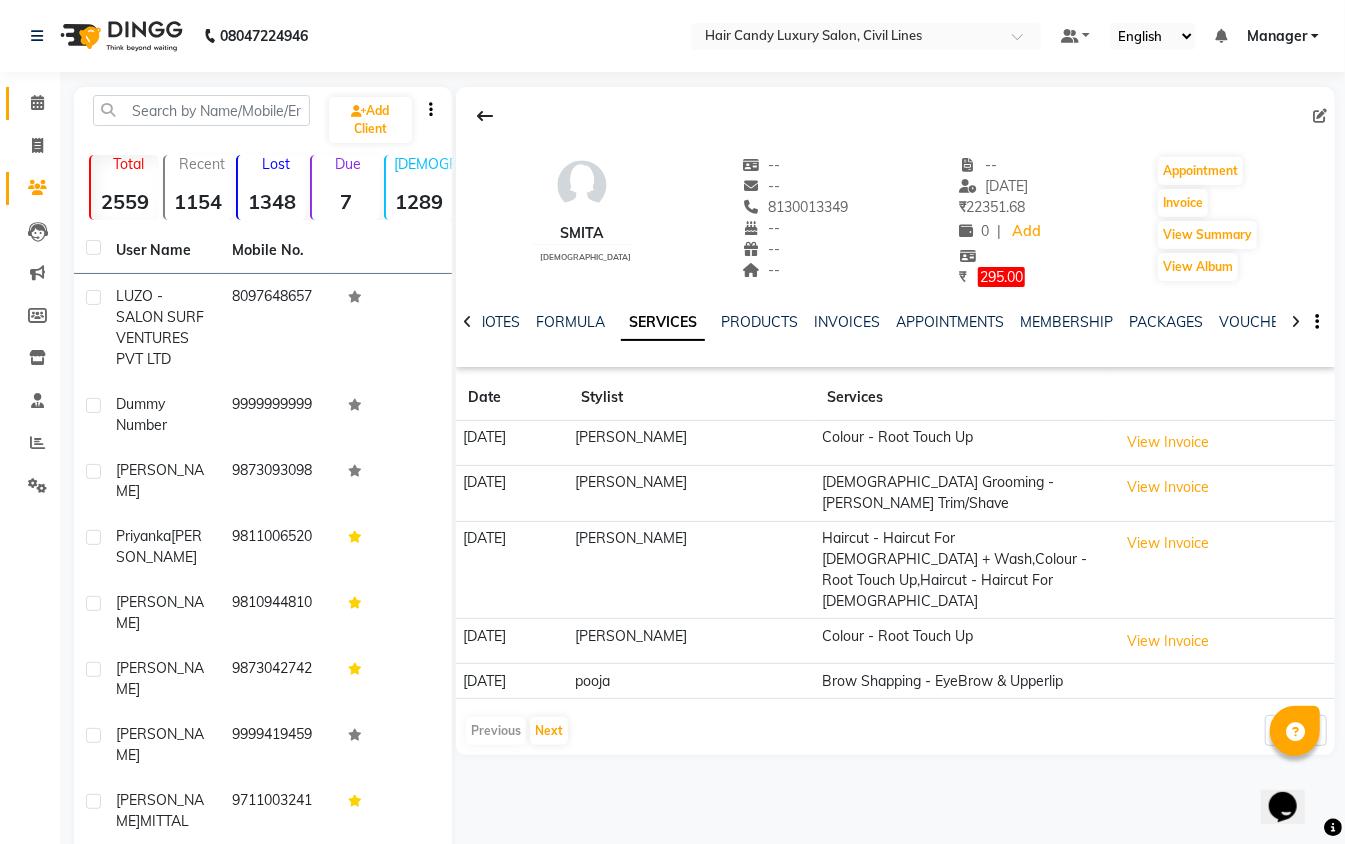 click 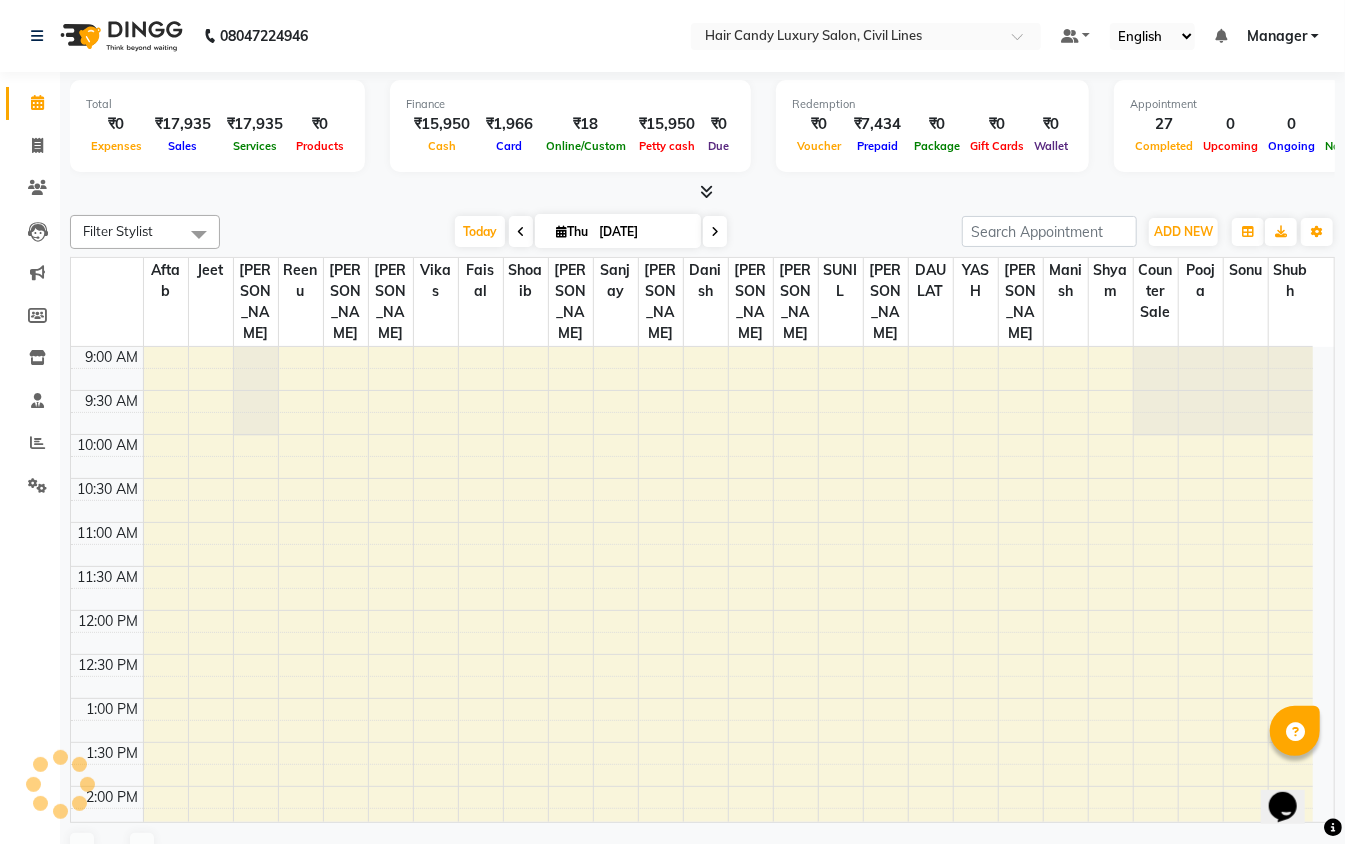 scroll, scrollTop: 665, scrollLeft: 0, axis: vertical 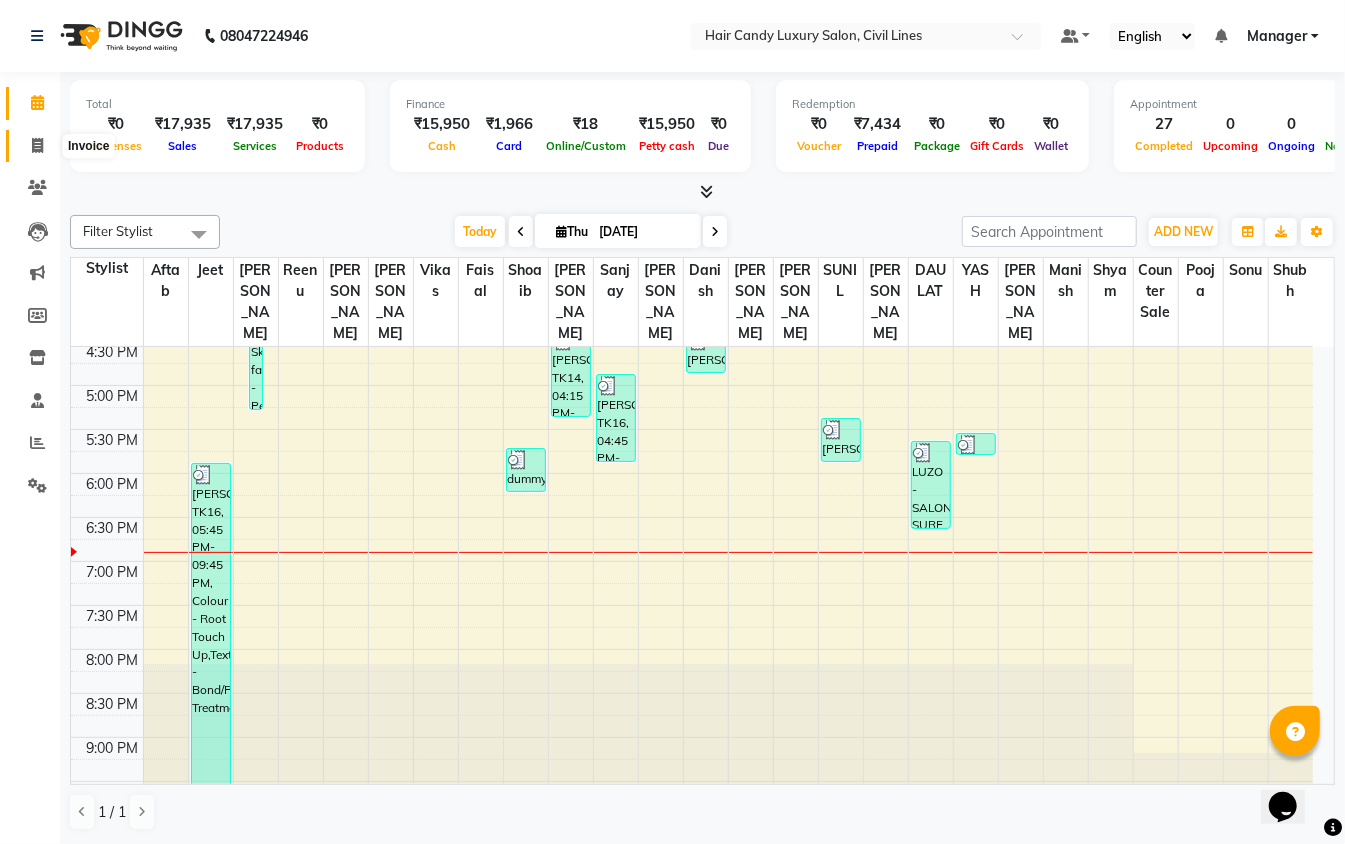 drag, startPoint x: 38, startPoint y: 137, endPoint x: 48, endPoint y: 220, distance: 83.60024 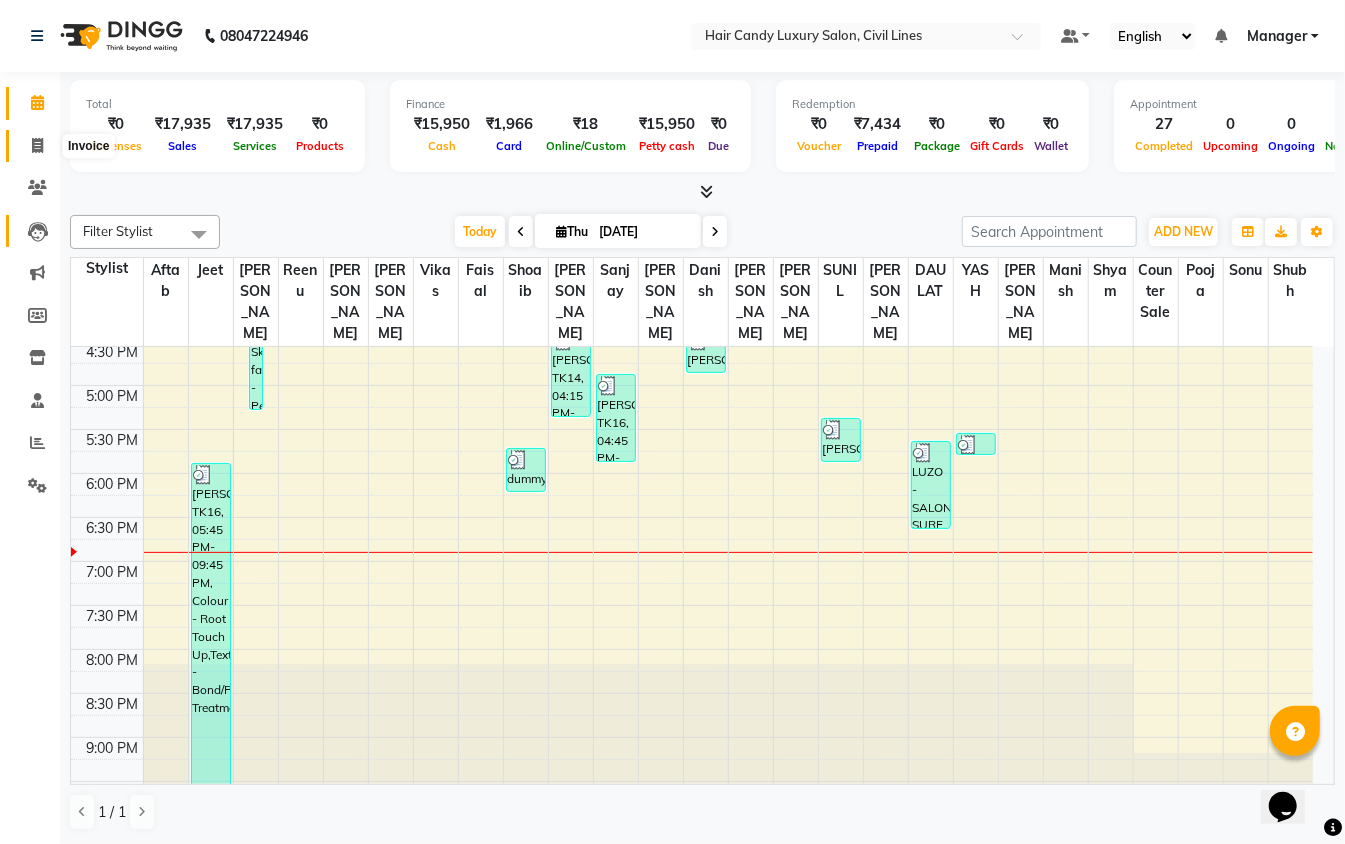 click 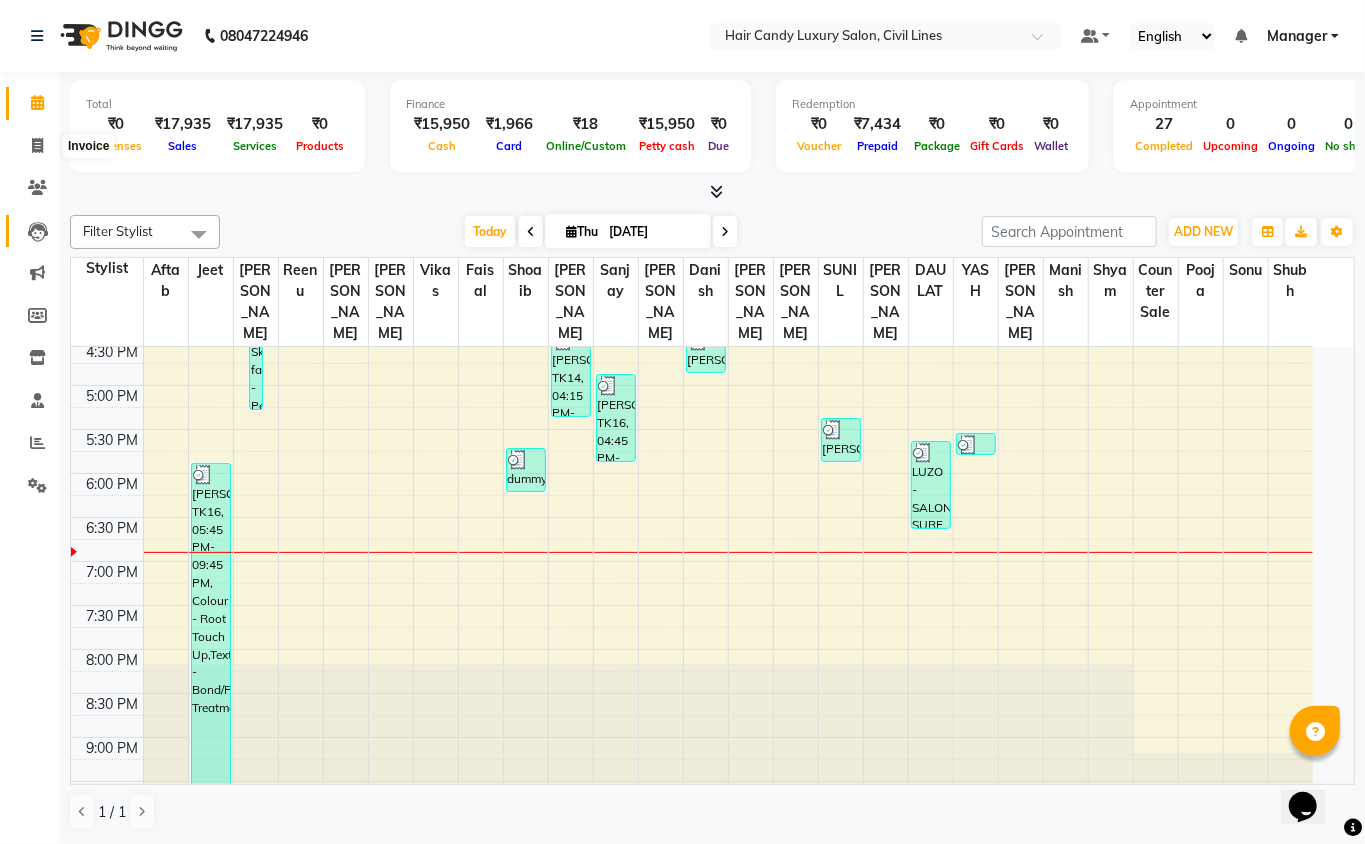 select on "6308" 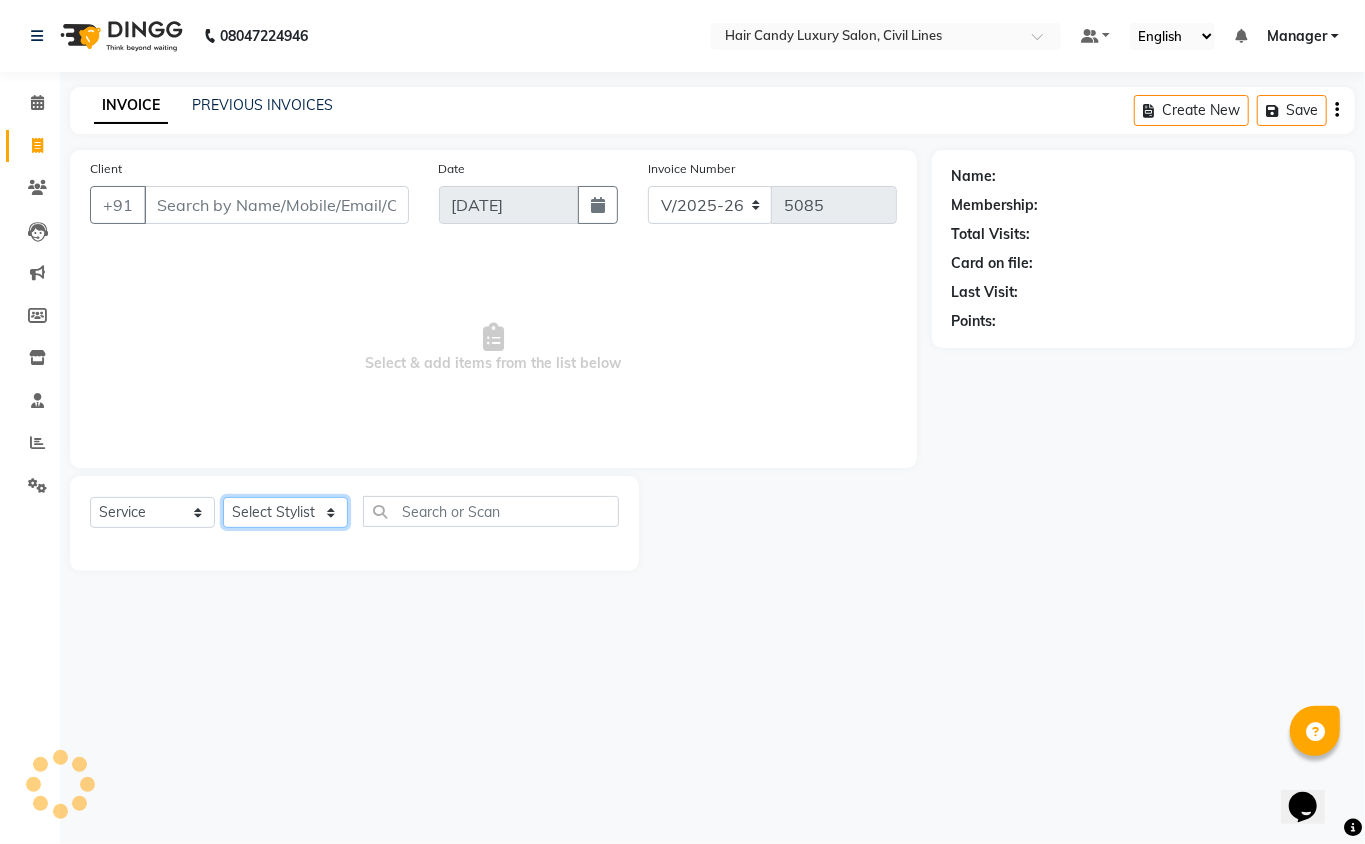 click on "Select Stylist aakib Aarti AASHU Aftab Arshal counter sale Danish DAULAT faisal jeet kalu Manager Manish mohd Abid Nakul Owner-PRIYANKA parvesh pooja rajni Reenu sakshi SAM sanjay shoaib Shubh Shyam Sonu STOCK MANAGER SUNIL vikas YASH Zayan" 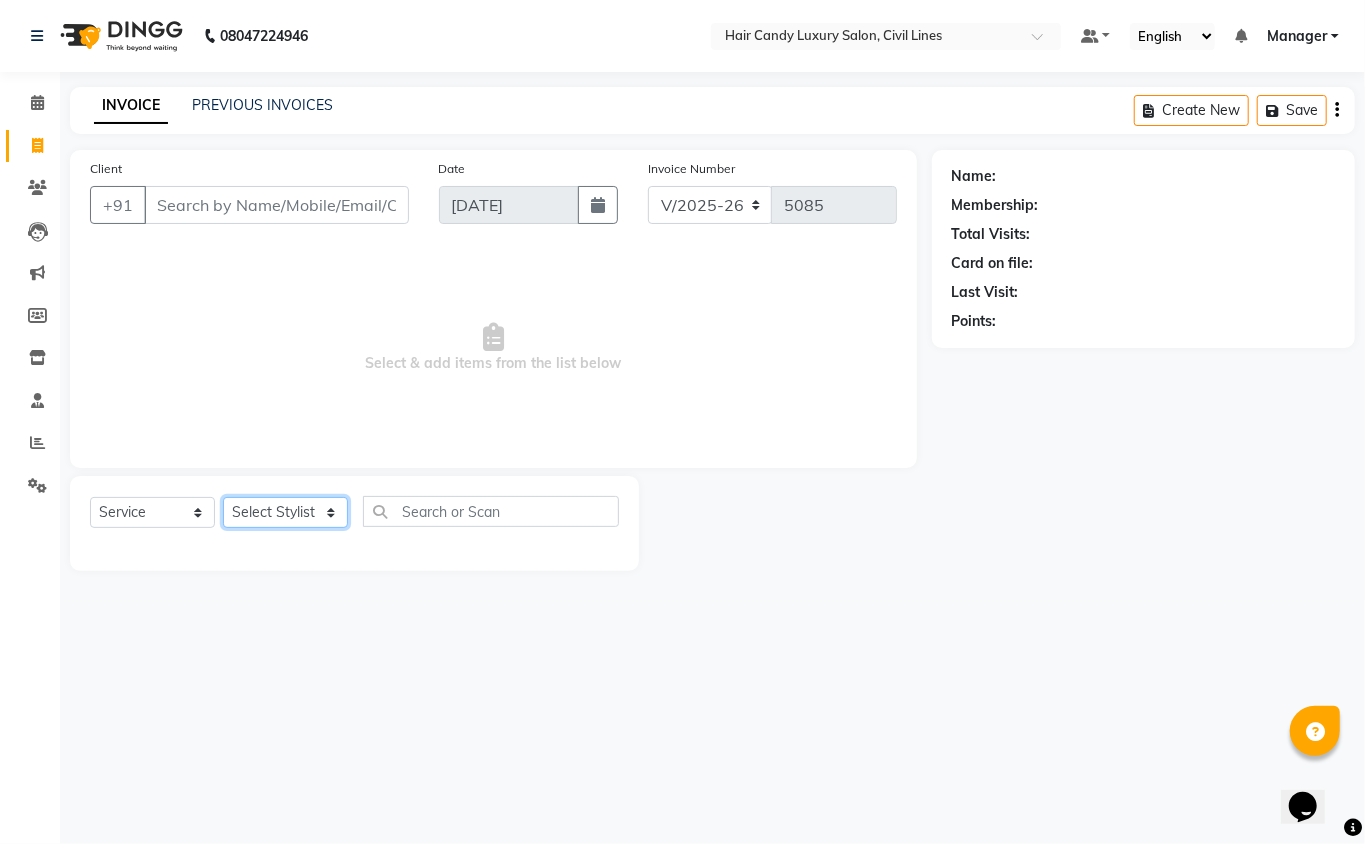 select on "47474" 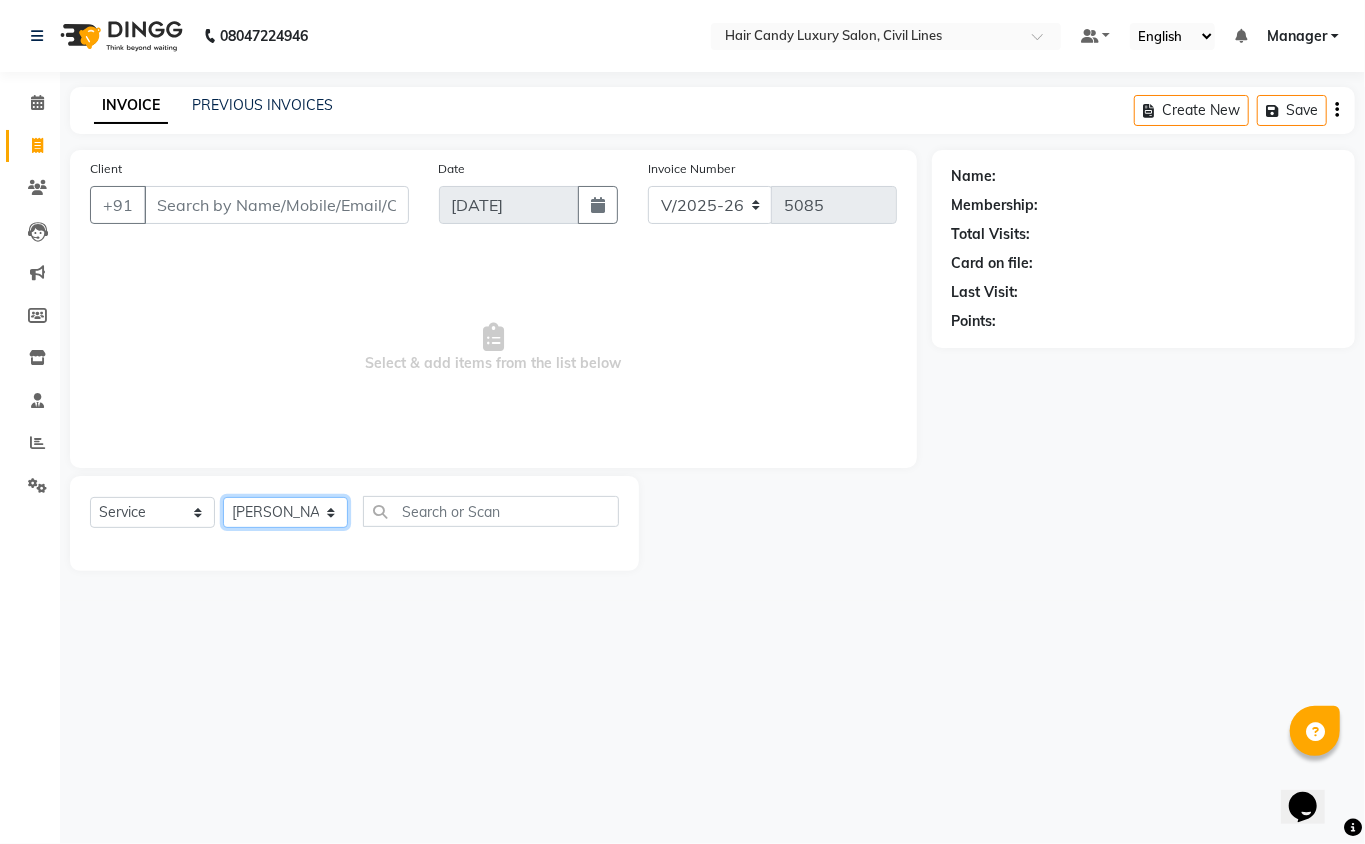 click on "Select Stylist aakib Aarti AASHU Aftab Arshal counter sale Danish DAULAT faisal jeet kalu Manager Manish mohd Abid Nakul Owner-PRIYANKA parvesh pooja rajni Reenu sakshi SAM sanjay shoaib Shubh Shyam Sonu STOCK MANAGER SUNIL vikas YASH Zayan" 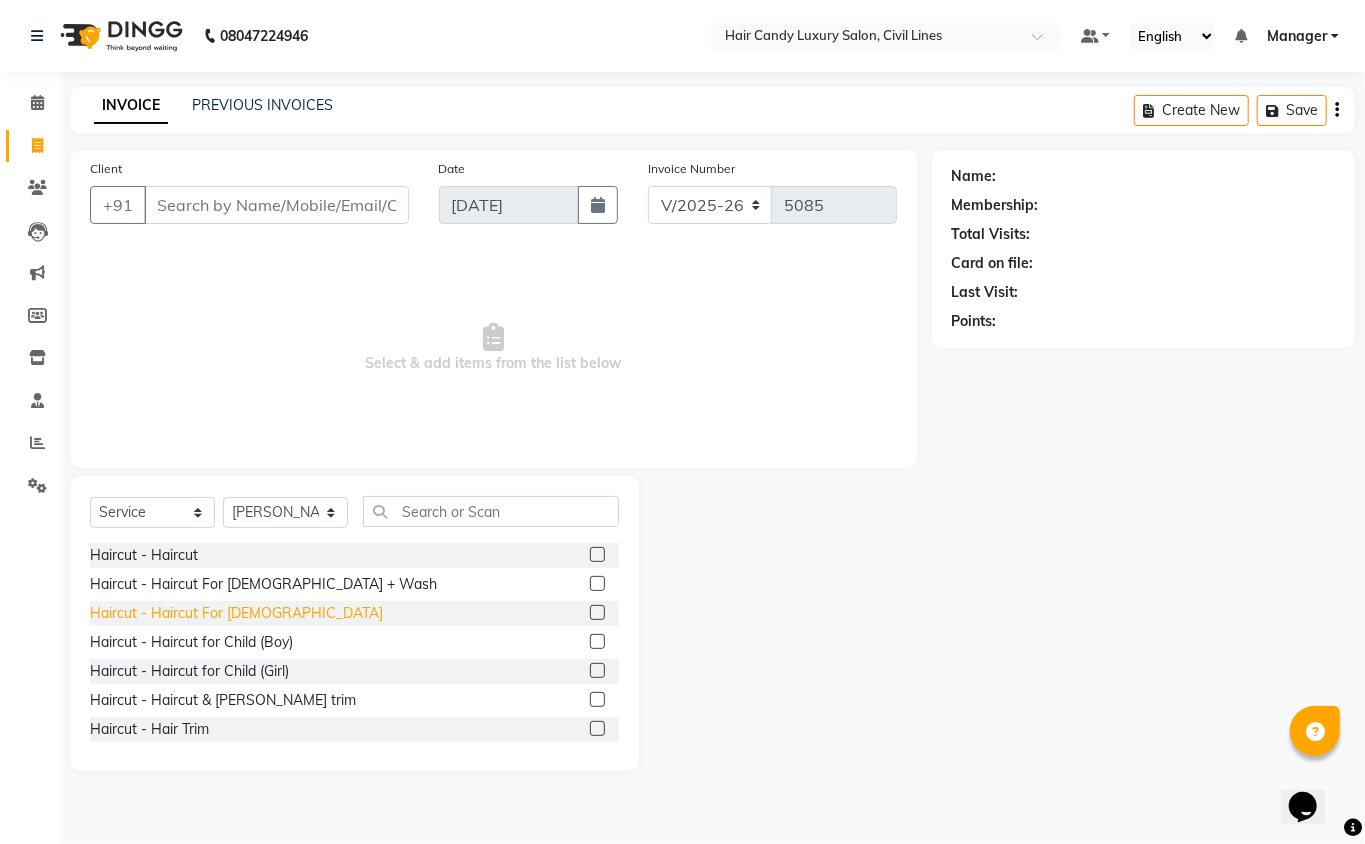 click on "Haircut - Haircut For [DEMOGRAPHIC_DATA]" 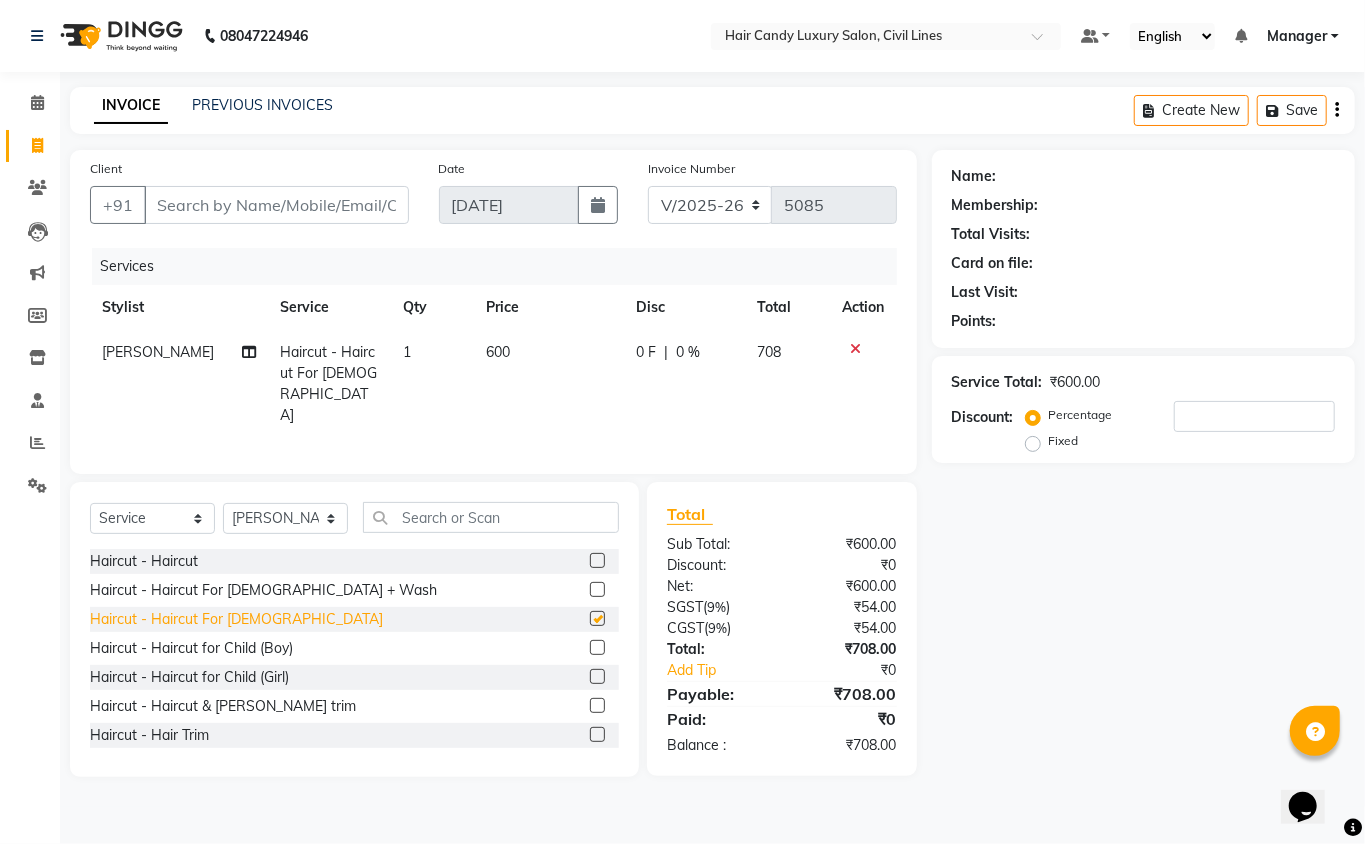checkbox on "false" 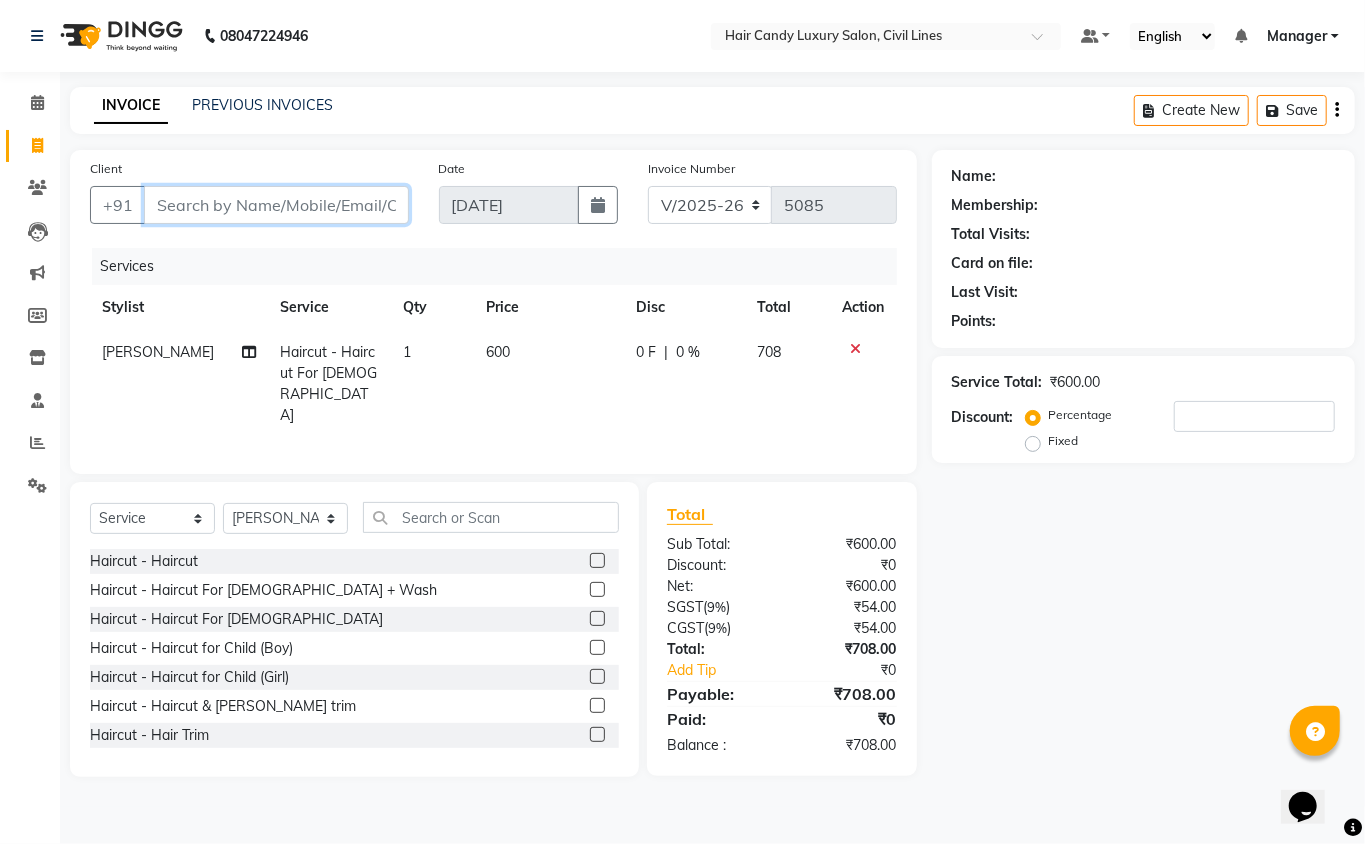 click on "Client" at bounding box center [276, 205] 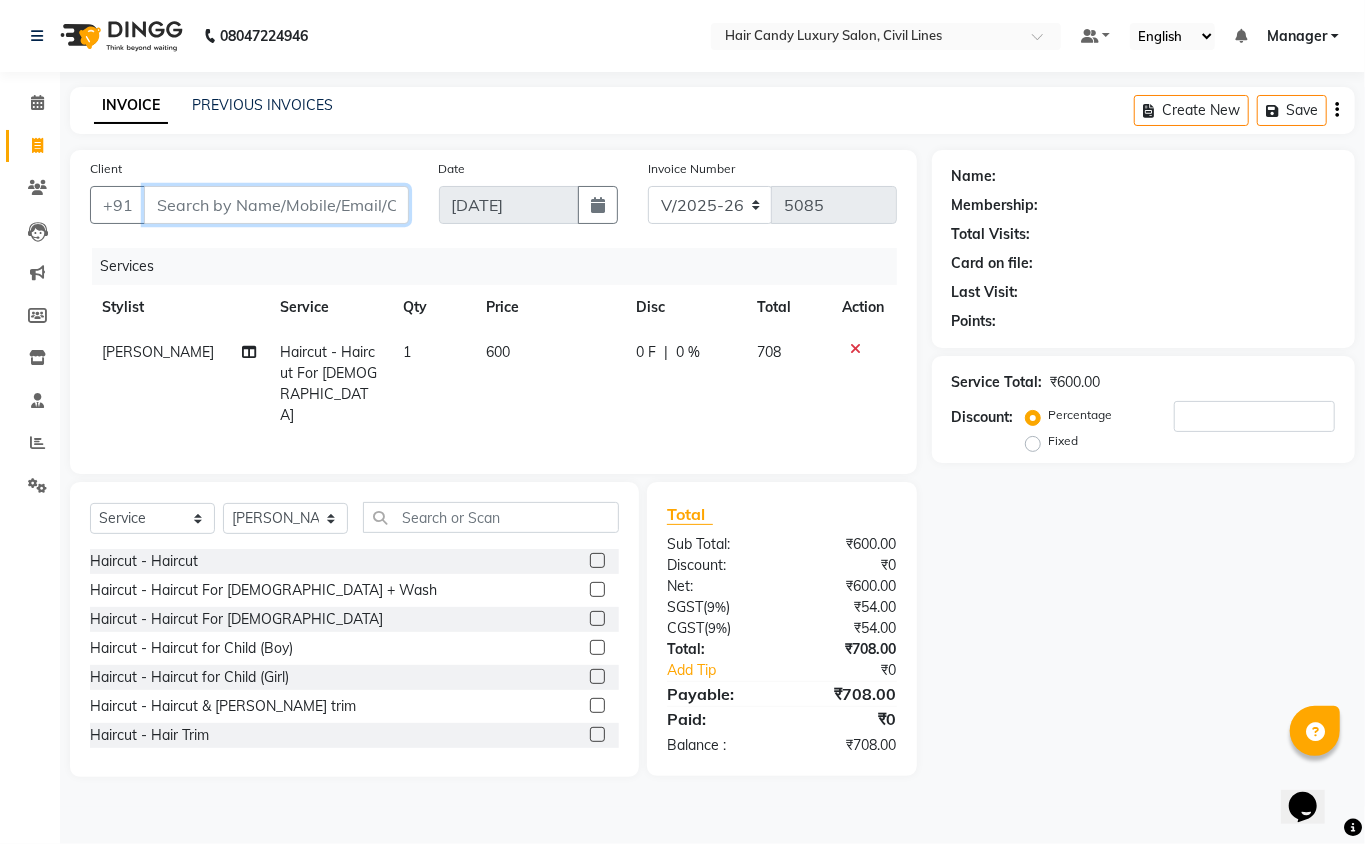 type on "9" 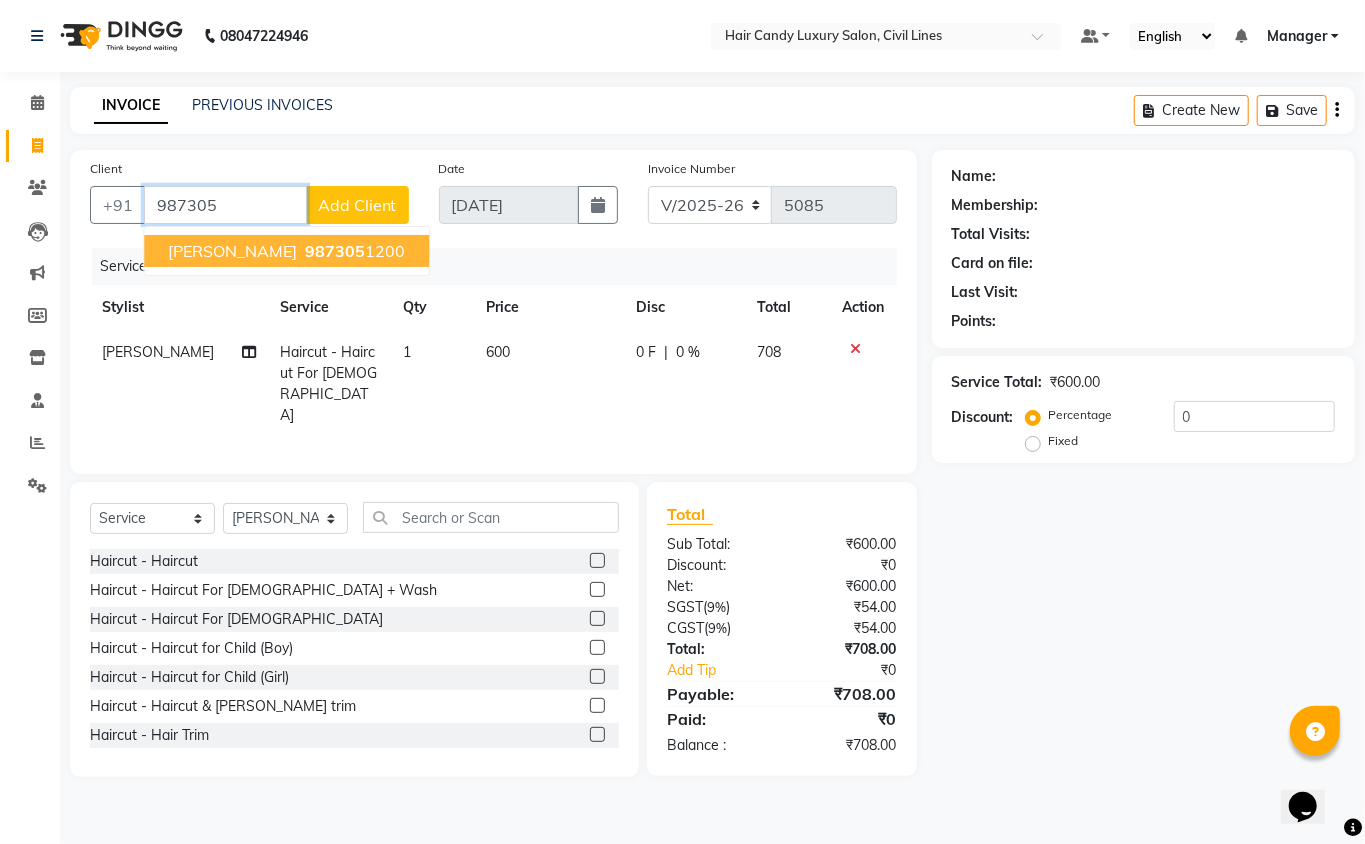 click on "TANAY RASTOGI" at bounding box center [232, 251] 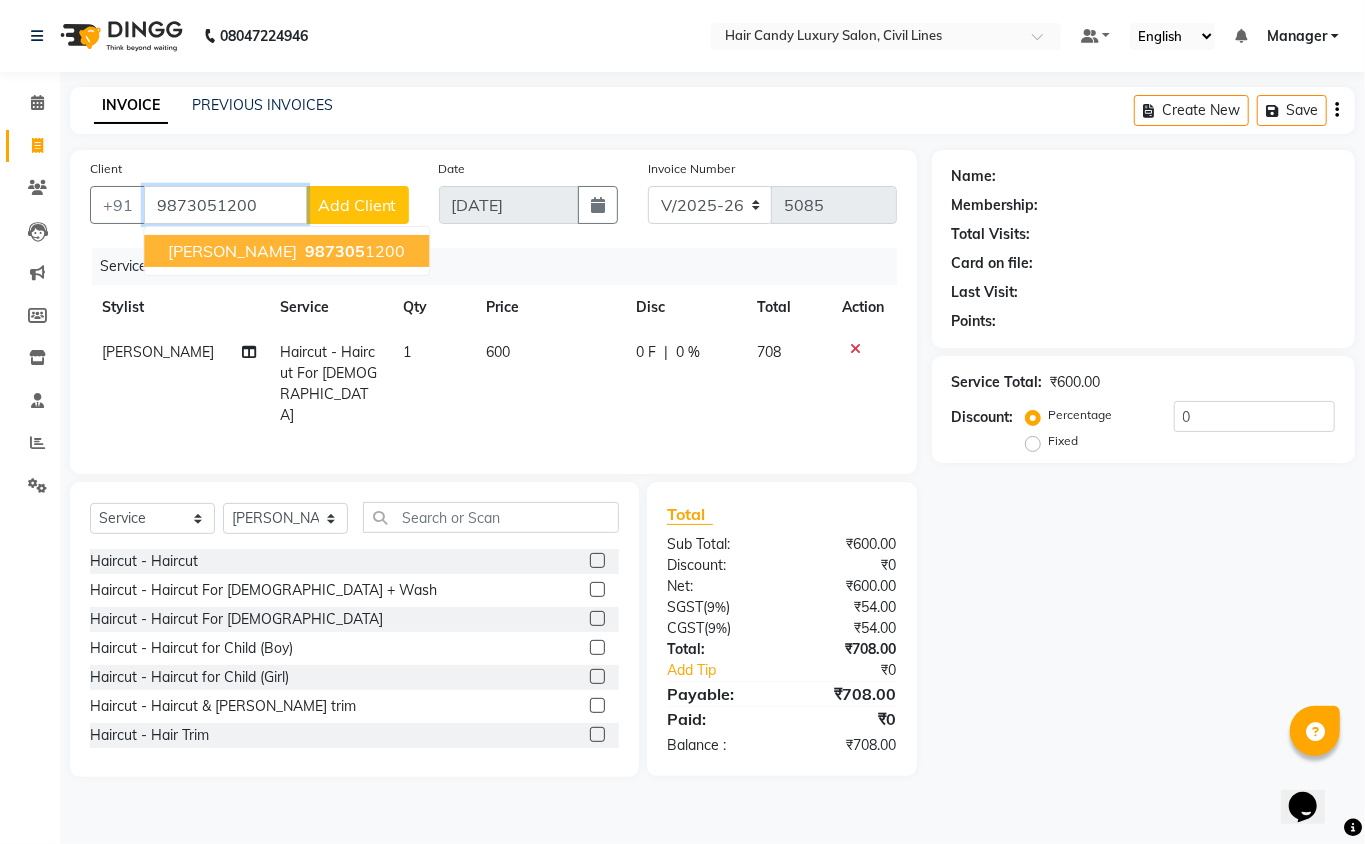 type on "9873051200" 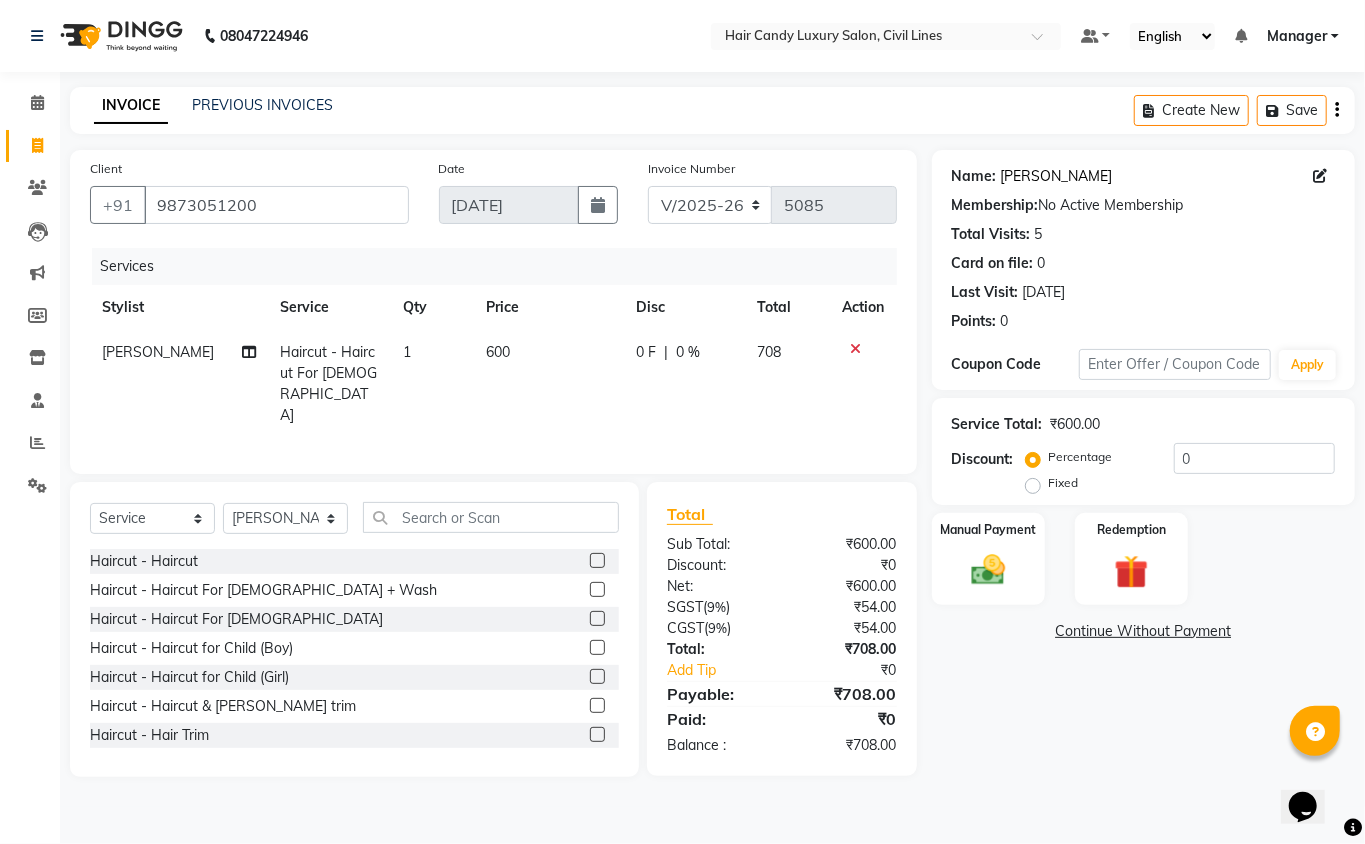 click on "Tanay Rastogi" 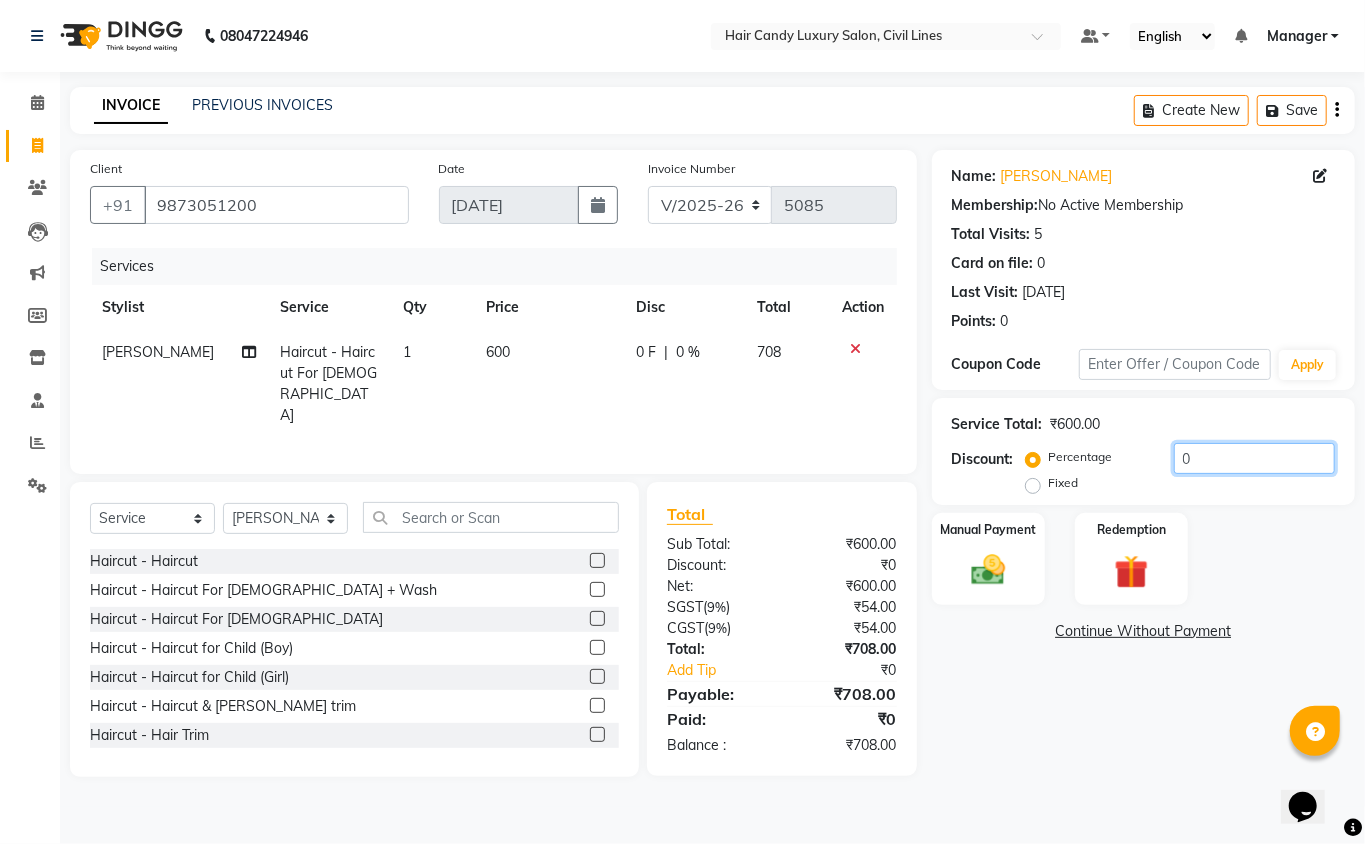 click on "0" 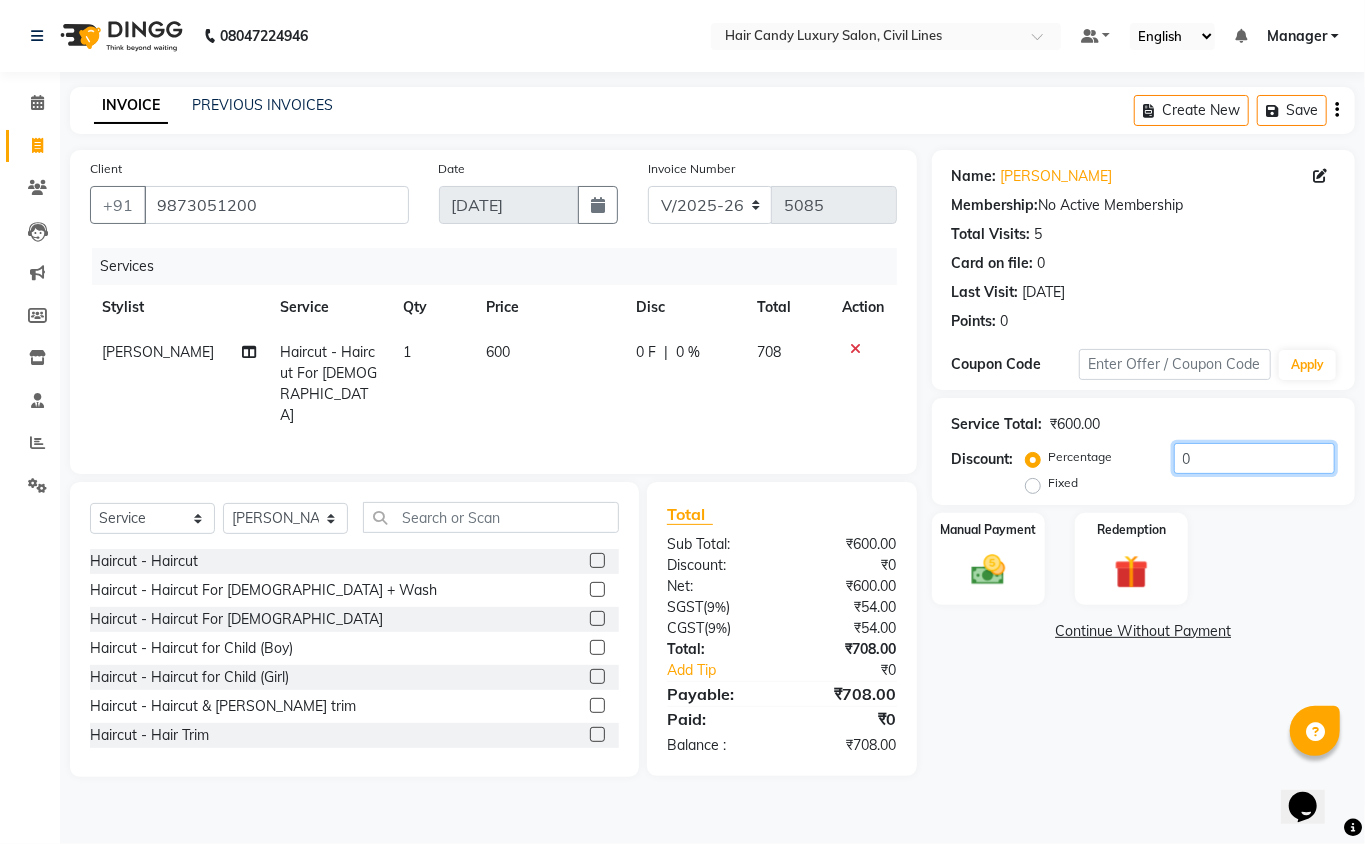click on "0" 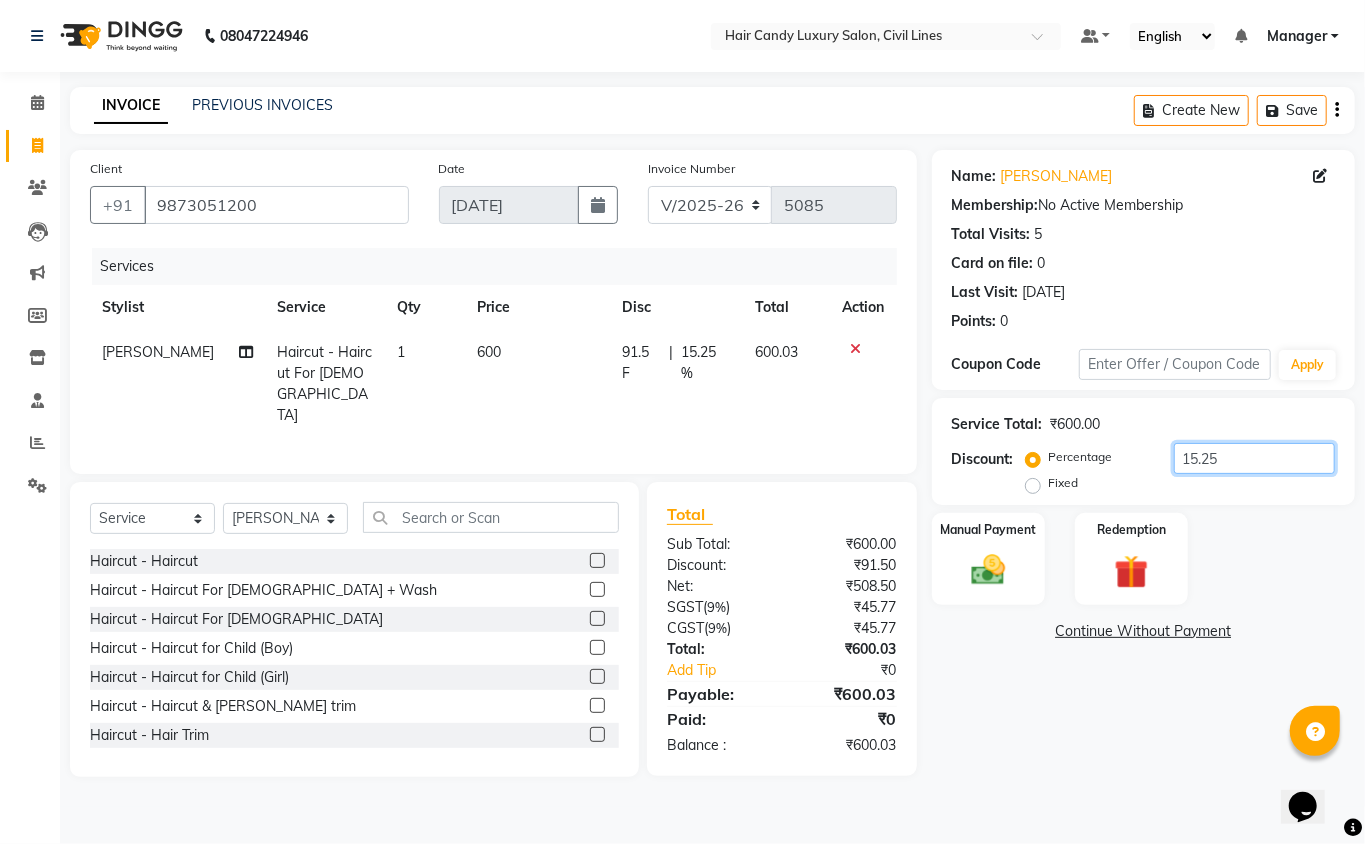 click on "15.25" 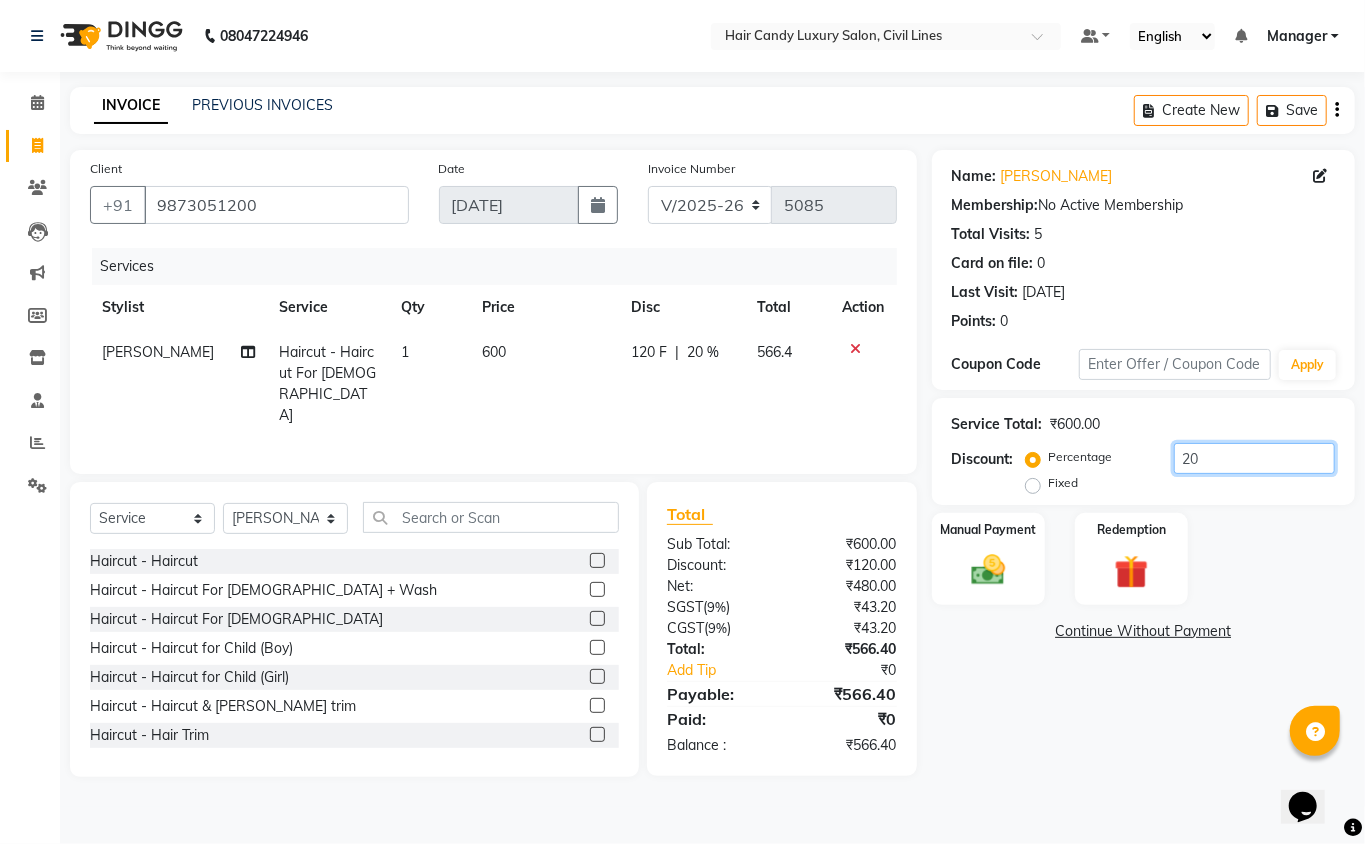 type on "20" 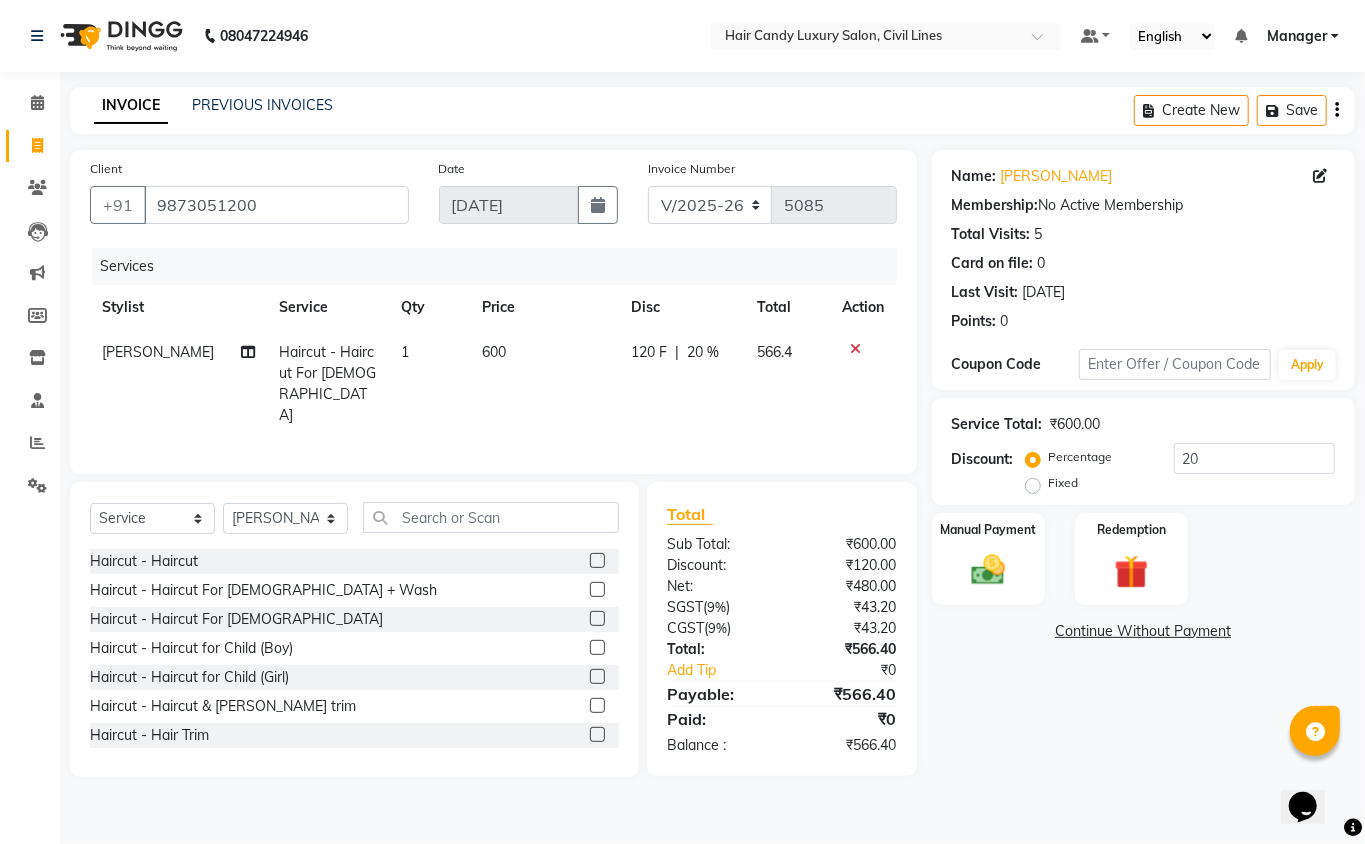 click on "Name: Tanay Rastogi Membership:  No Active Membership  Total Visits:  5 Card on file:  0 Last Visit:   08-04-2025 Points:   0  Coupon Code Apply Service Total:  ₹600.00  Discount:  Percentage   Fixed  20 Manual Payment Redemption  Continue Without Payment" 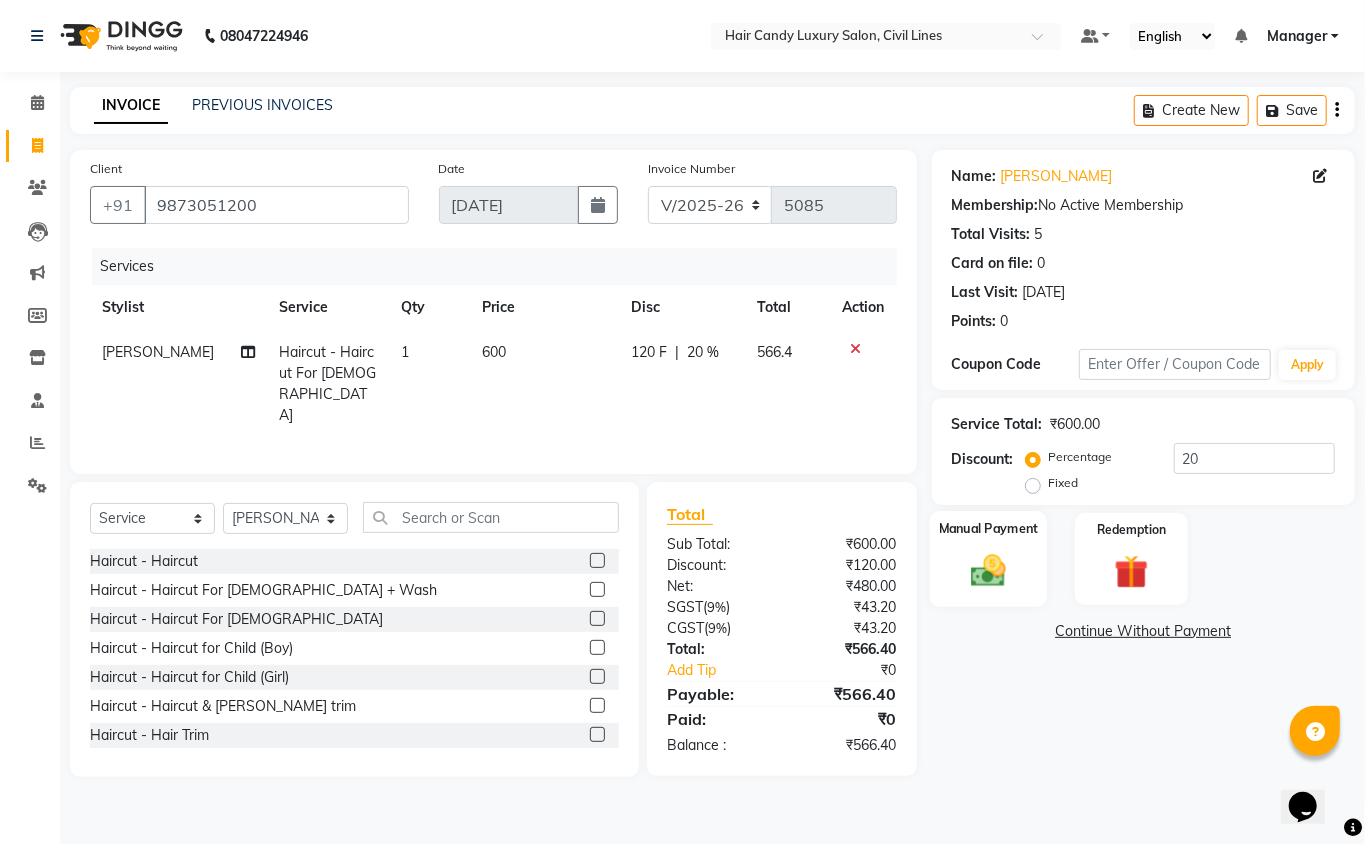 click 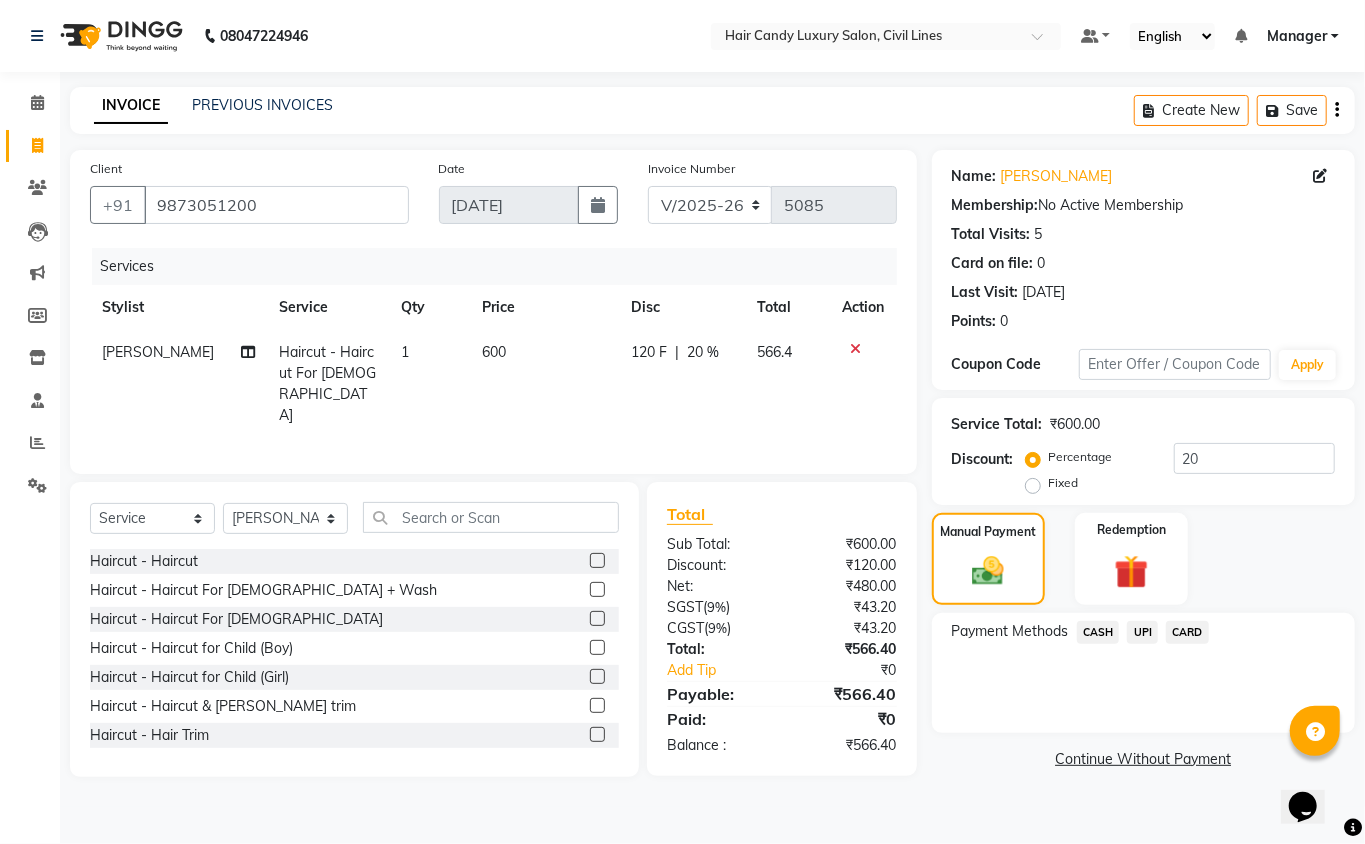 click on "CASH" 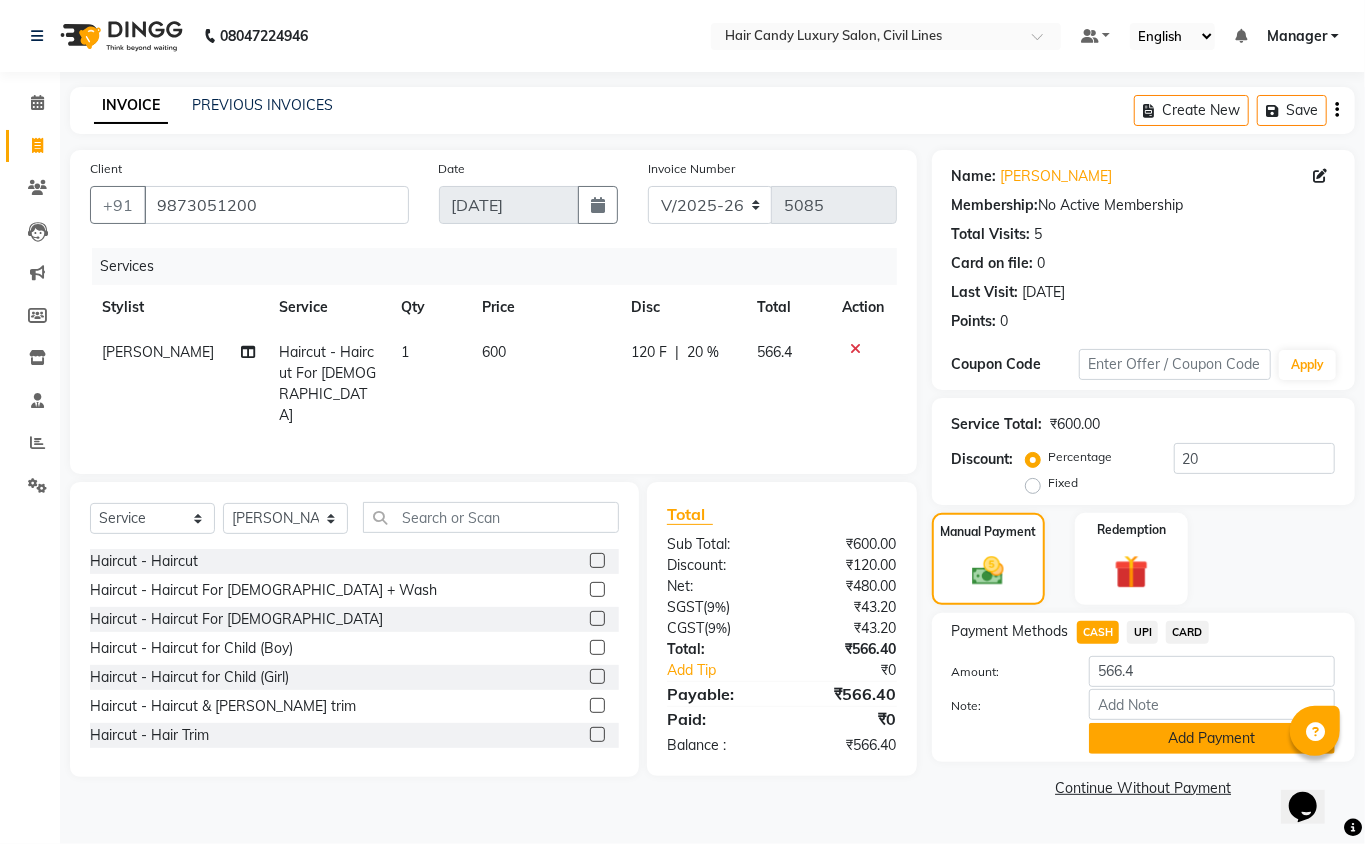 click on "Add Payment" 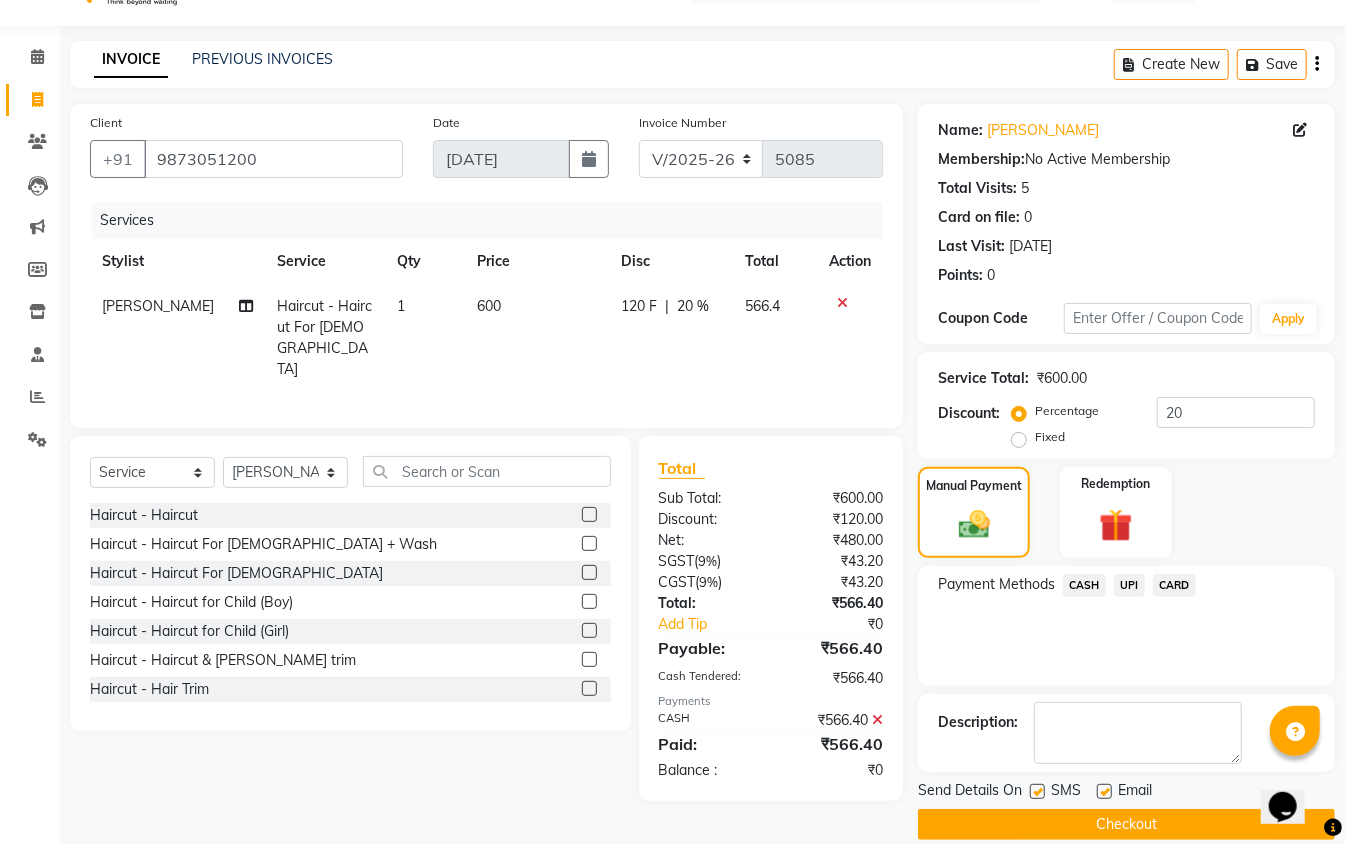 scroll, scrollTop: 73, scrollLeft: 0, axis: vertical 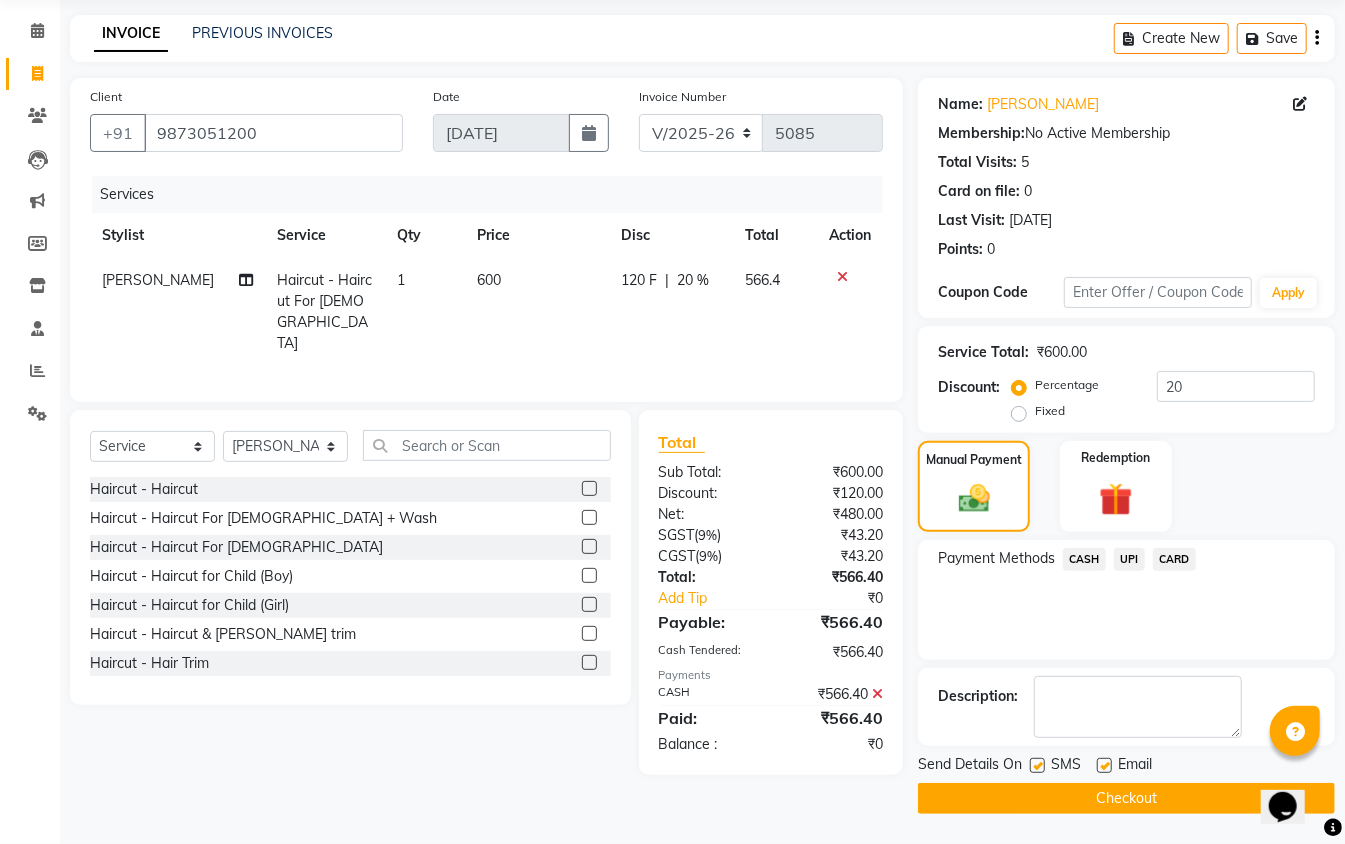 click 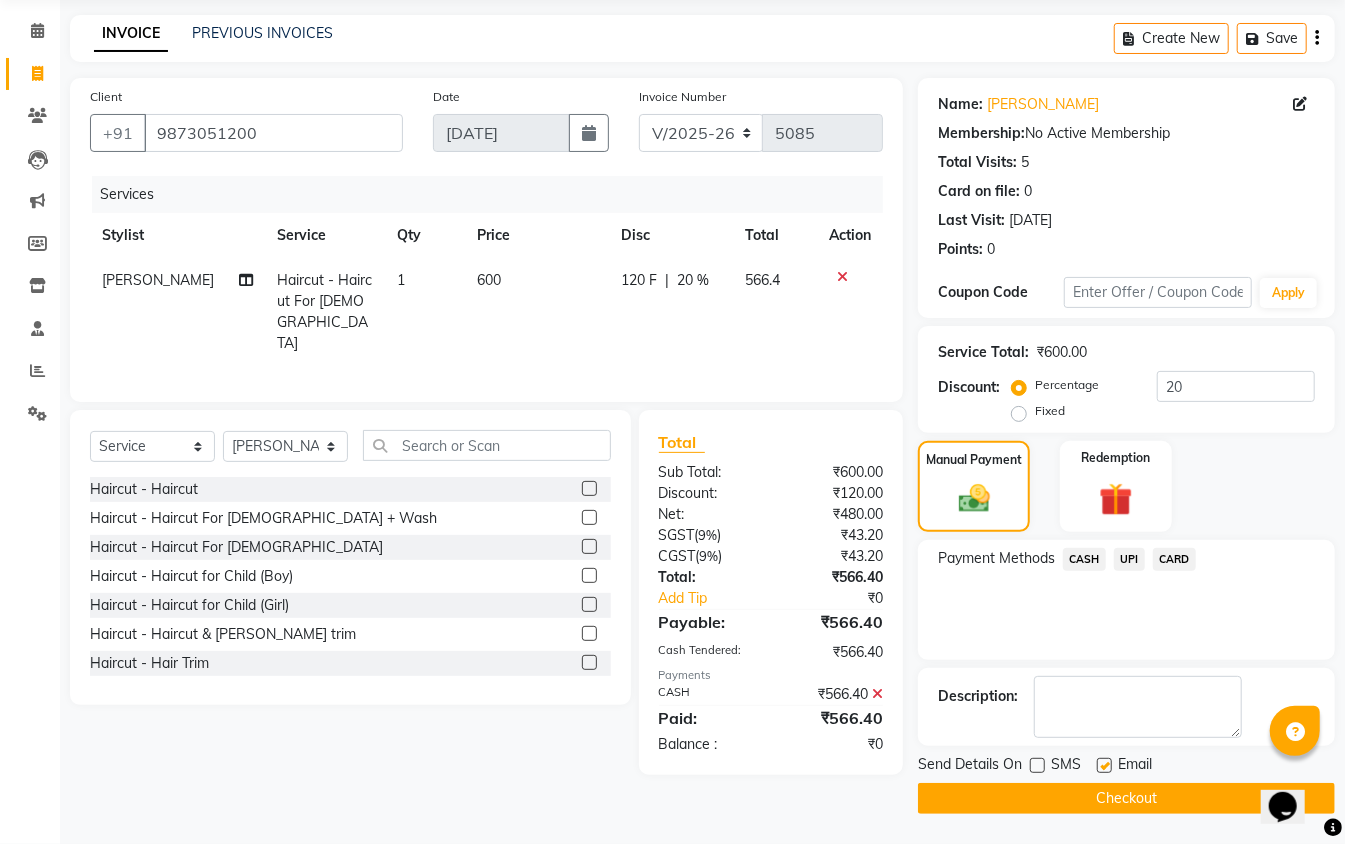 click on "Checkout" 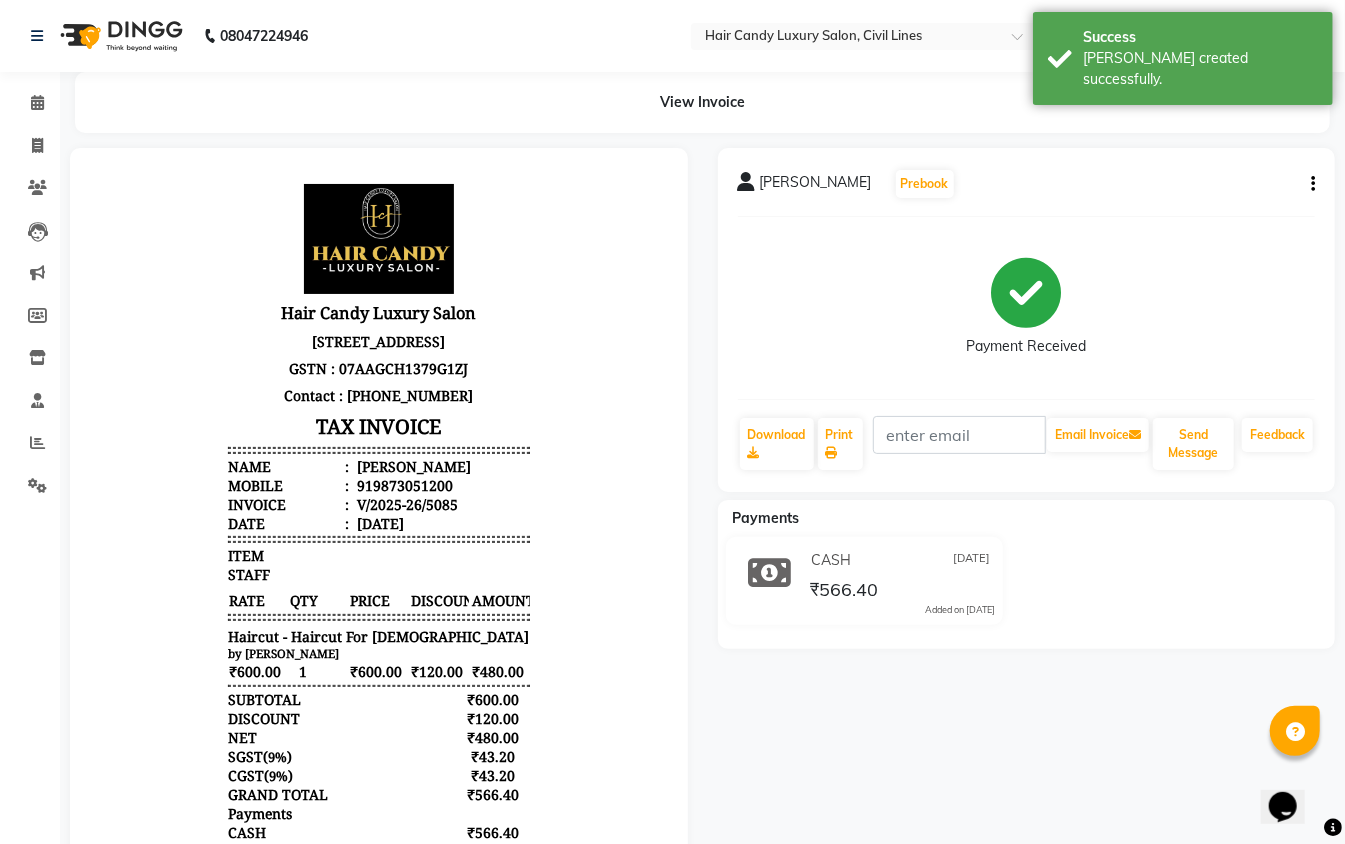scroll, scrollTop: 0, scrollLeft: 0, axis: both 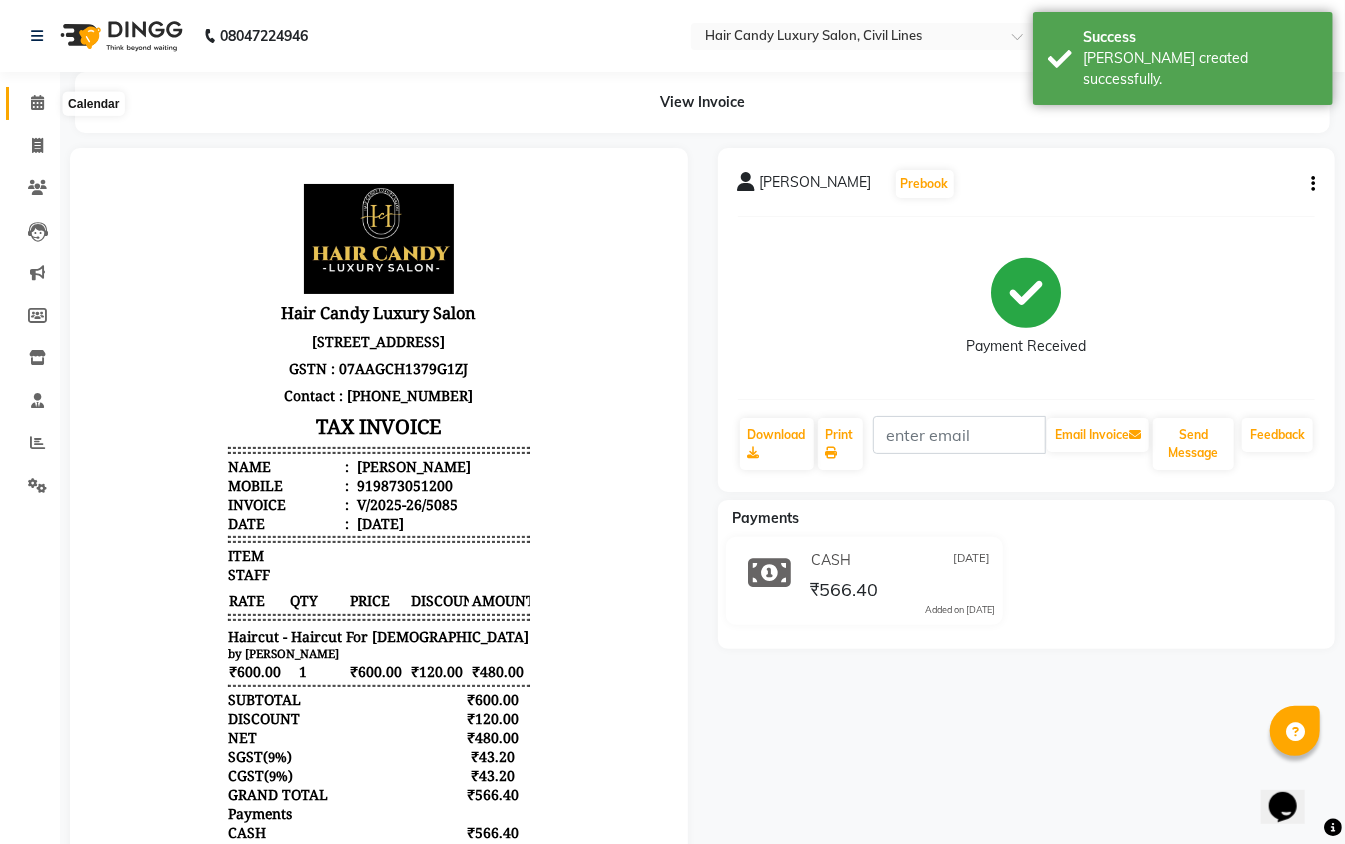 click 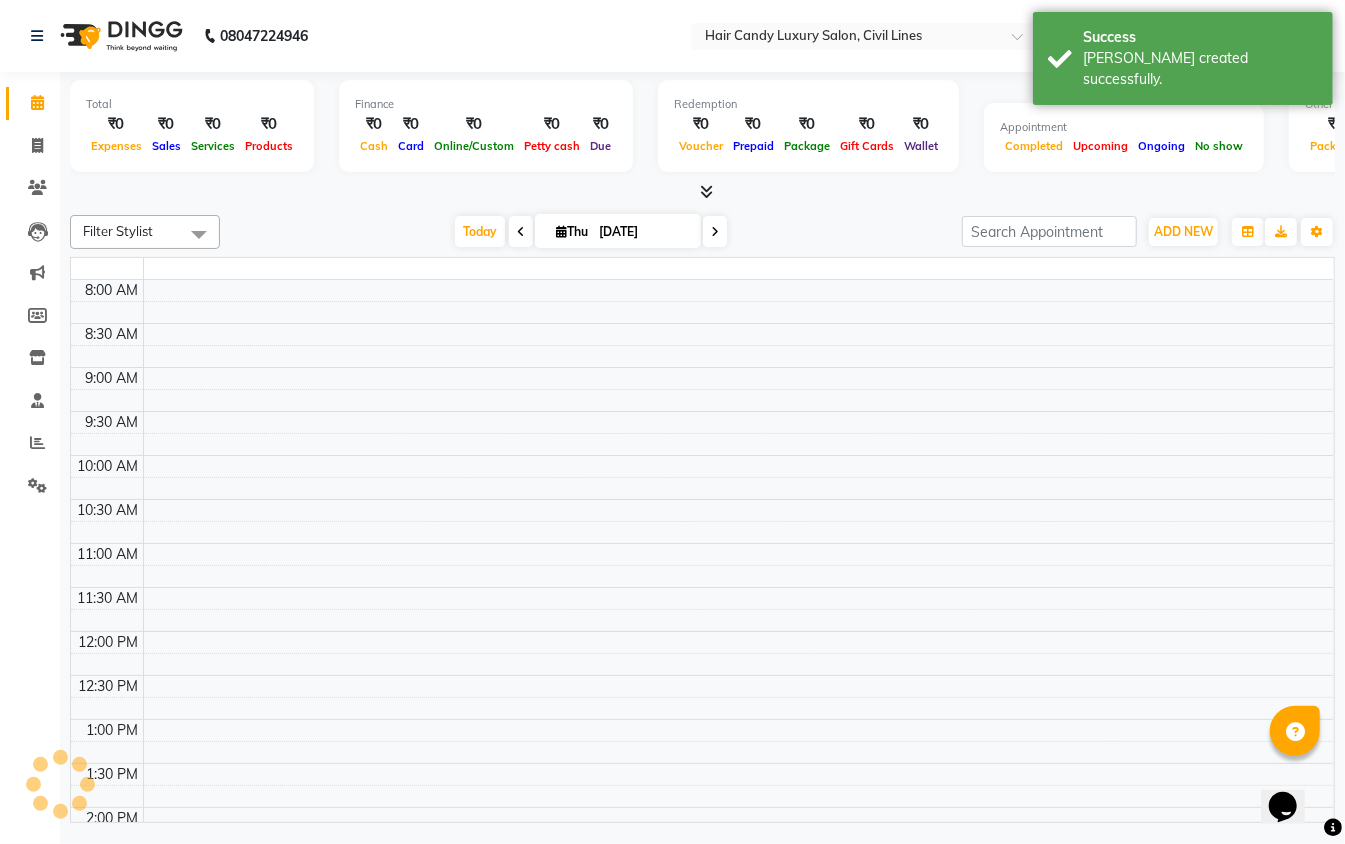 click 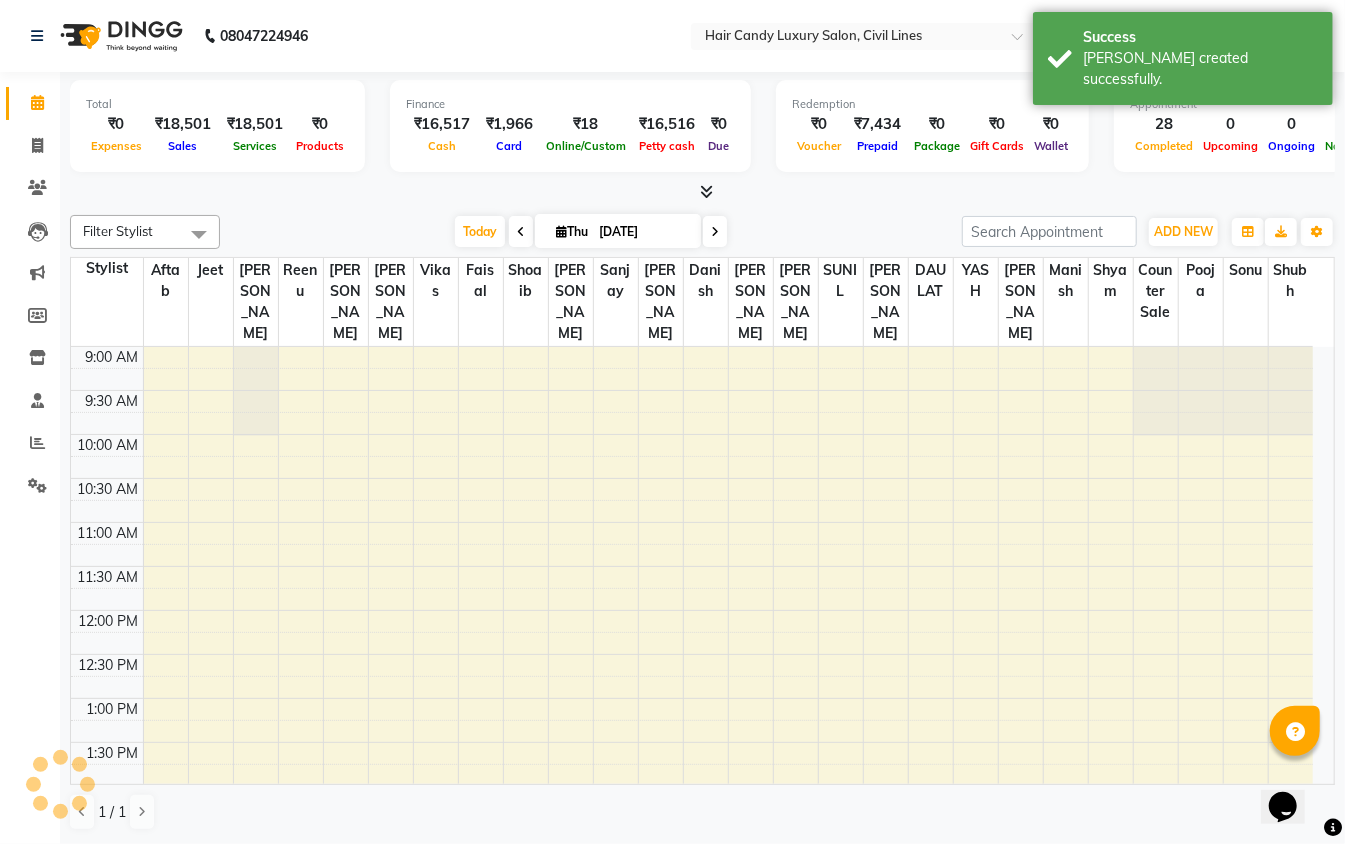 scroll, scrollTop: 0, scrollLeft: 0, axis: both 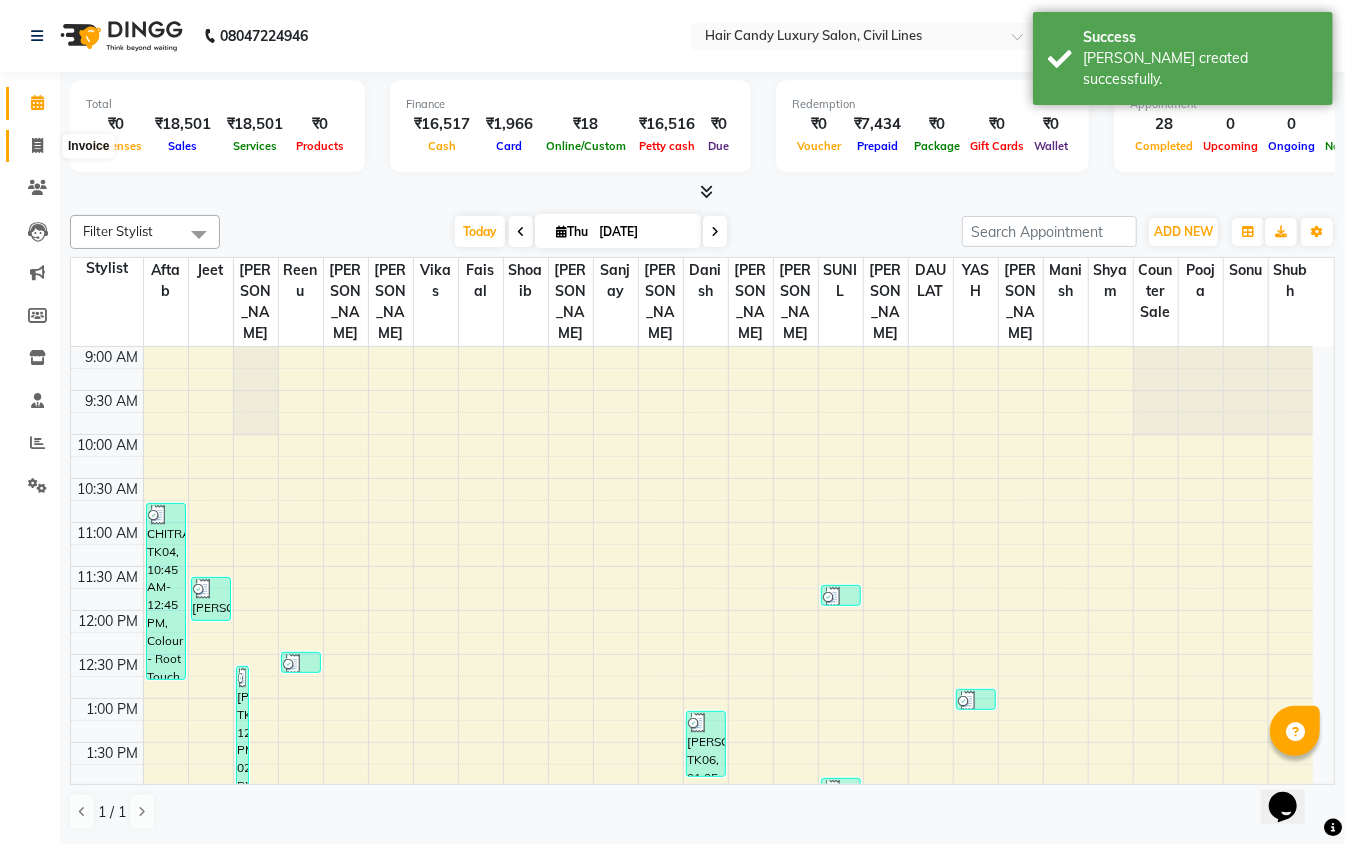 click 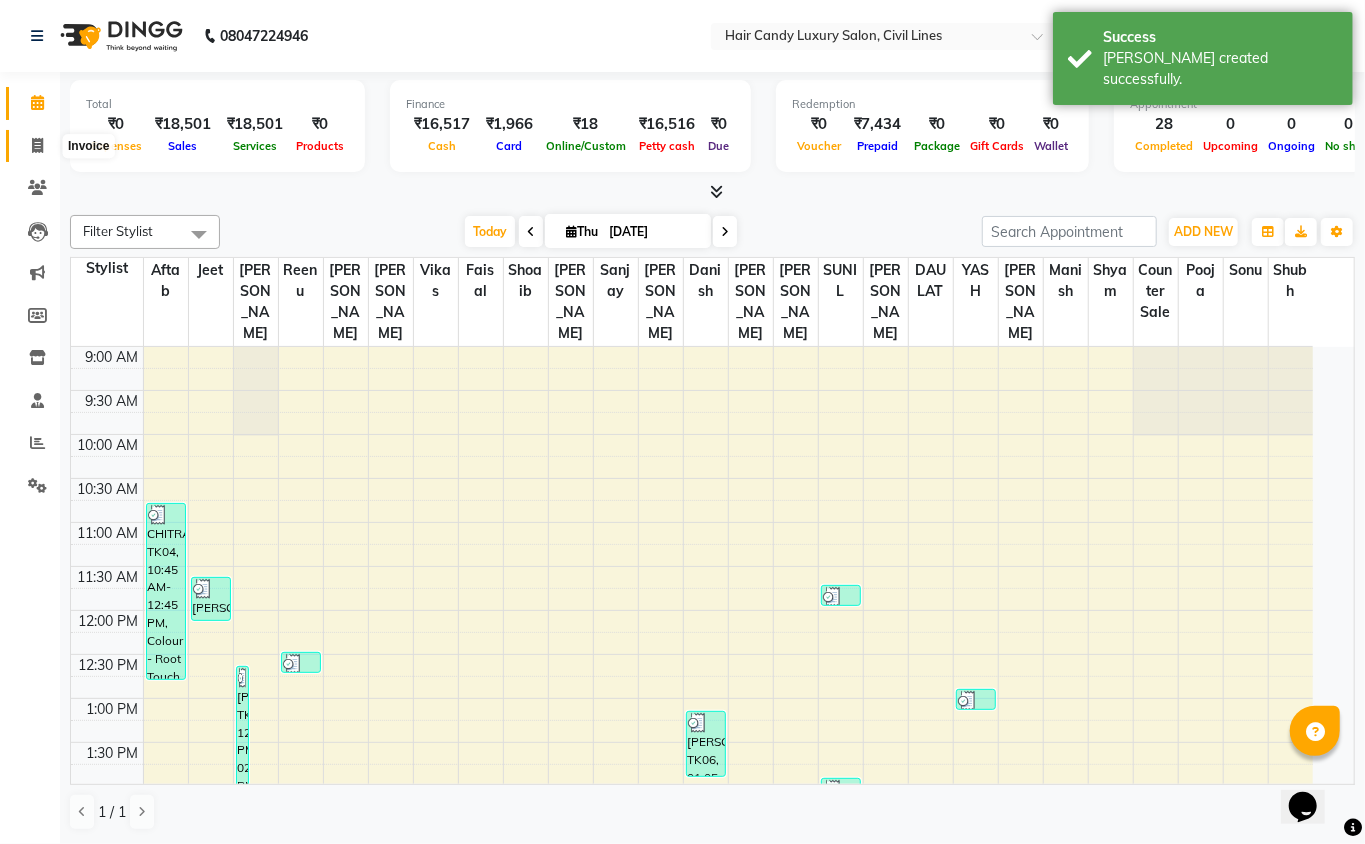 select on "service" 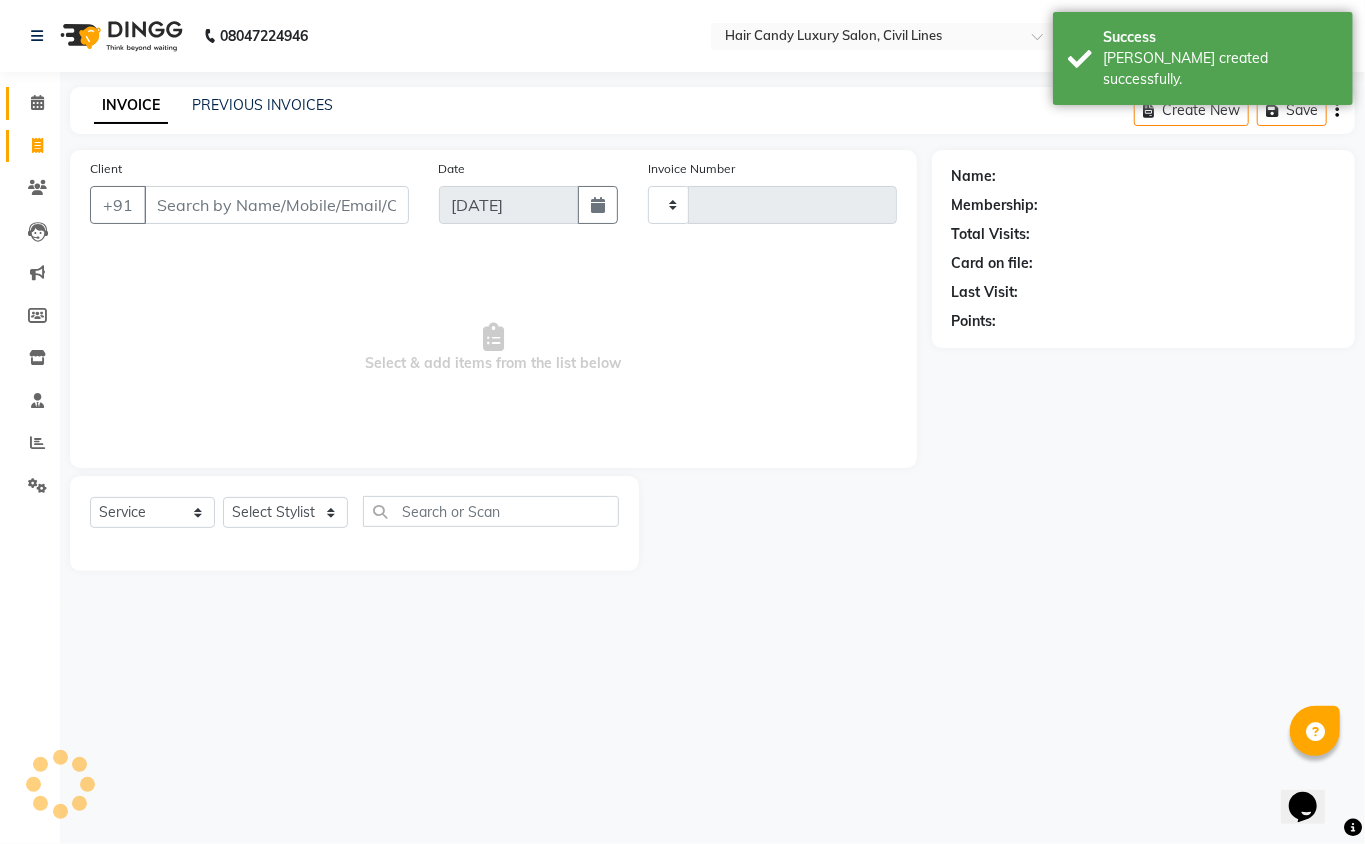 type on "5086" 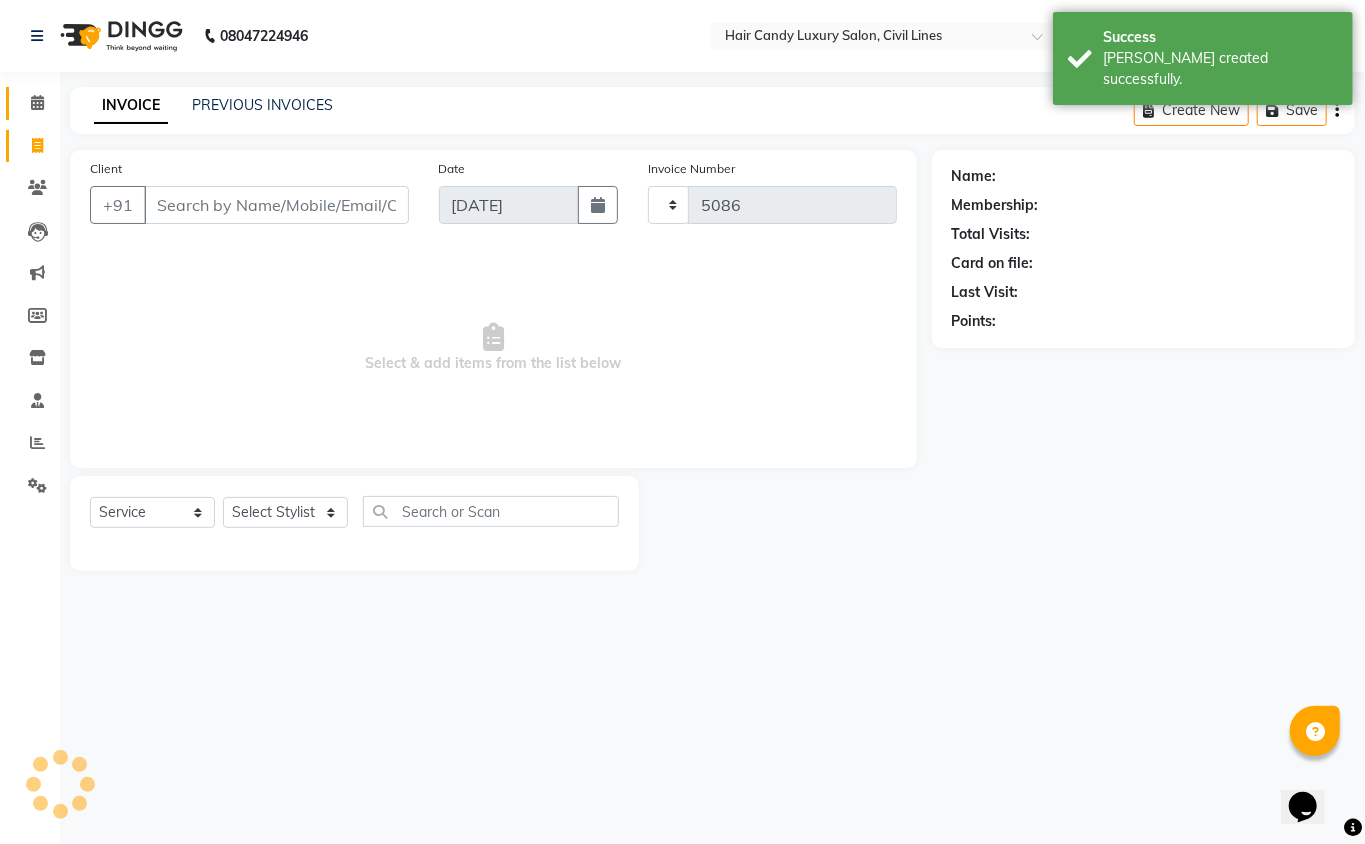 select on "6308" 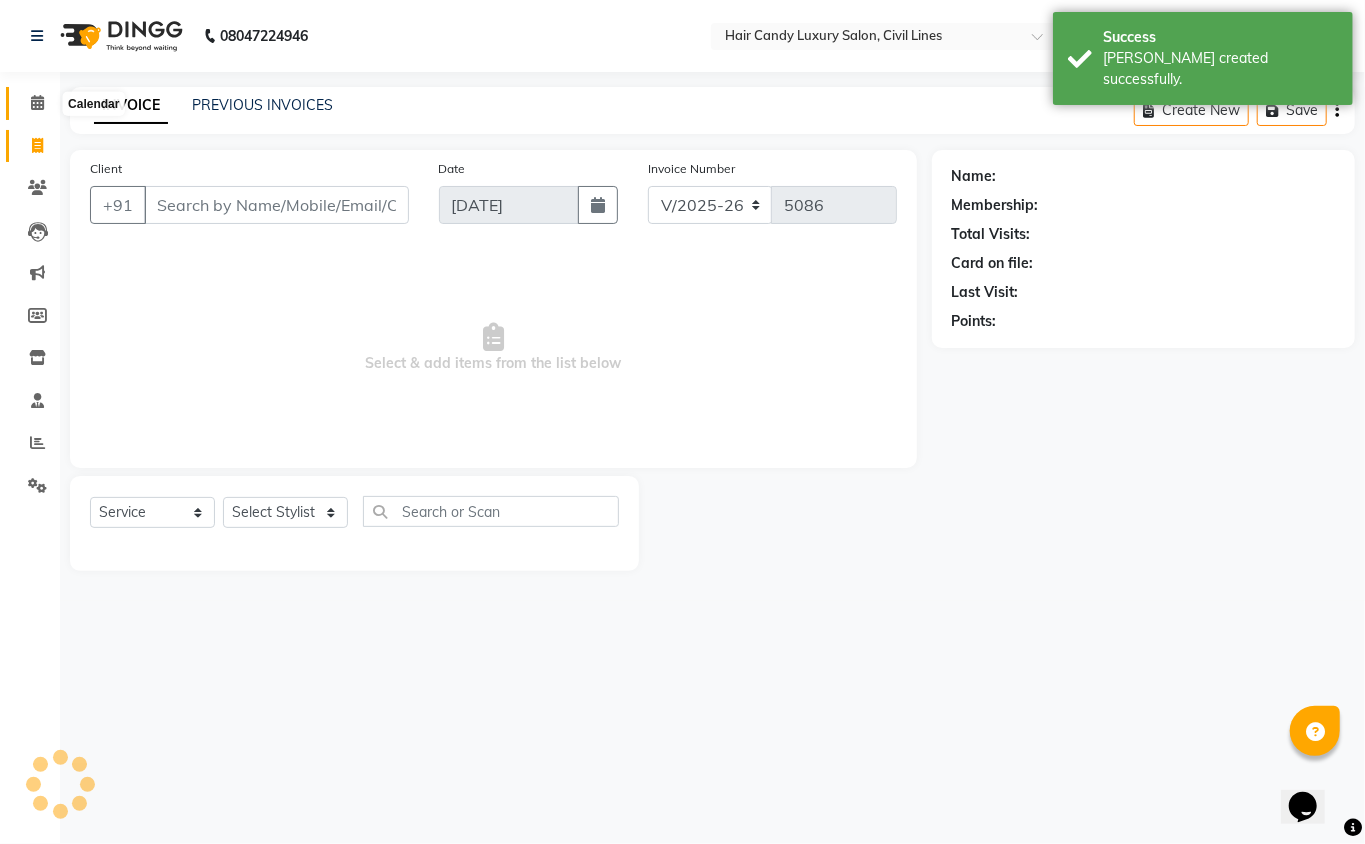 click 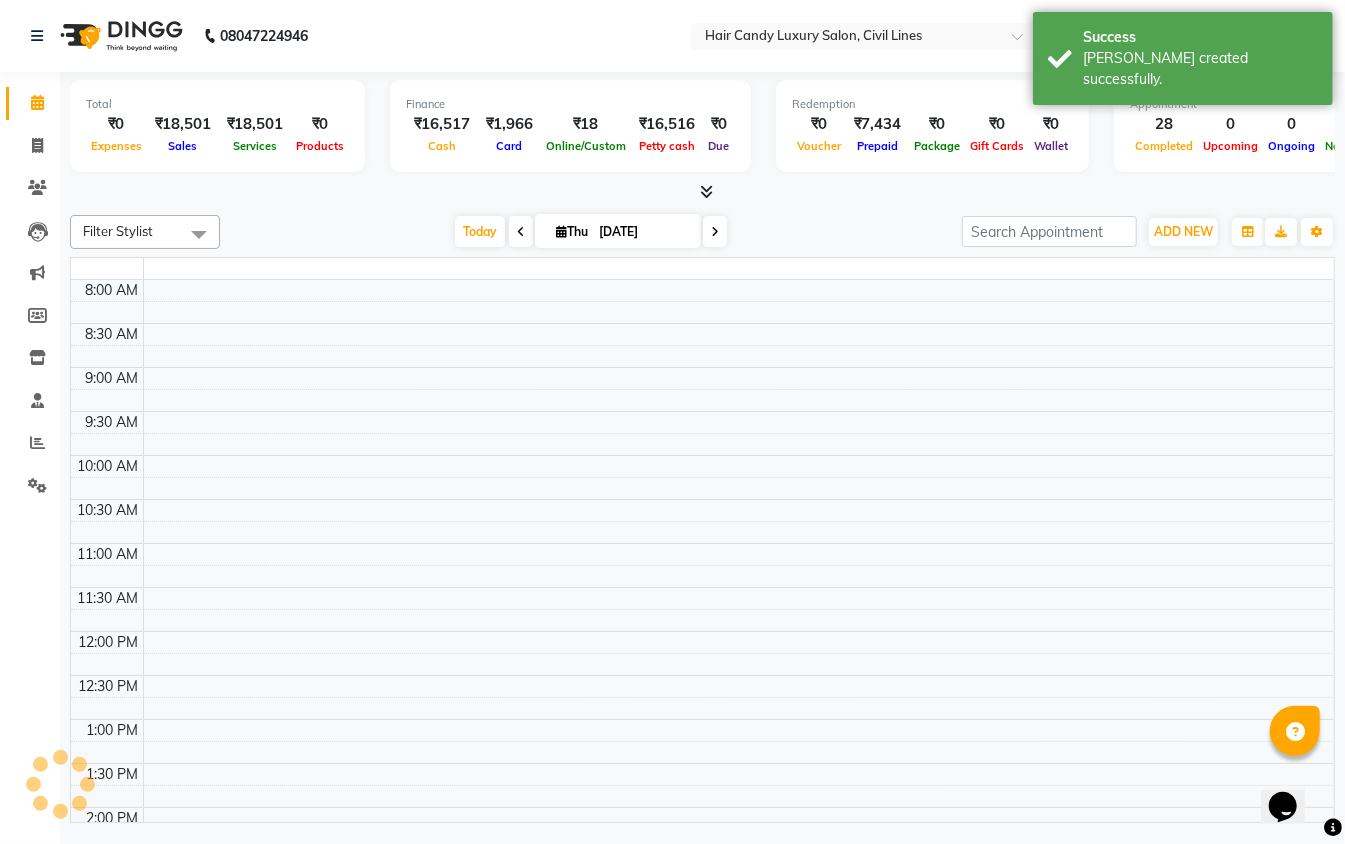 scroll, scrollTop: 0, scrollLeft: 0, axis: both 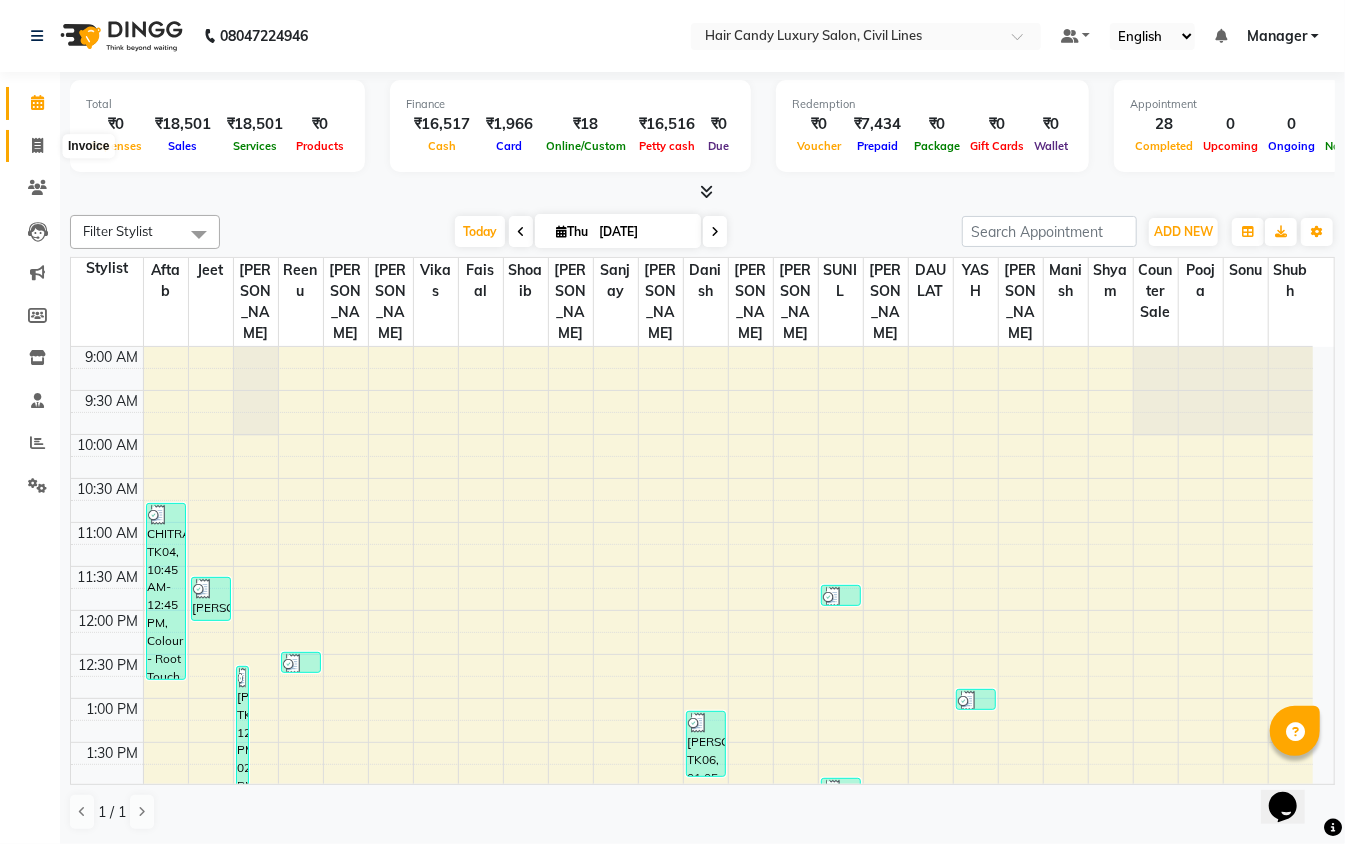 click 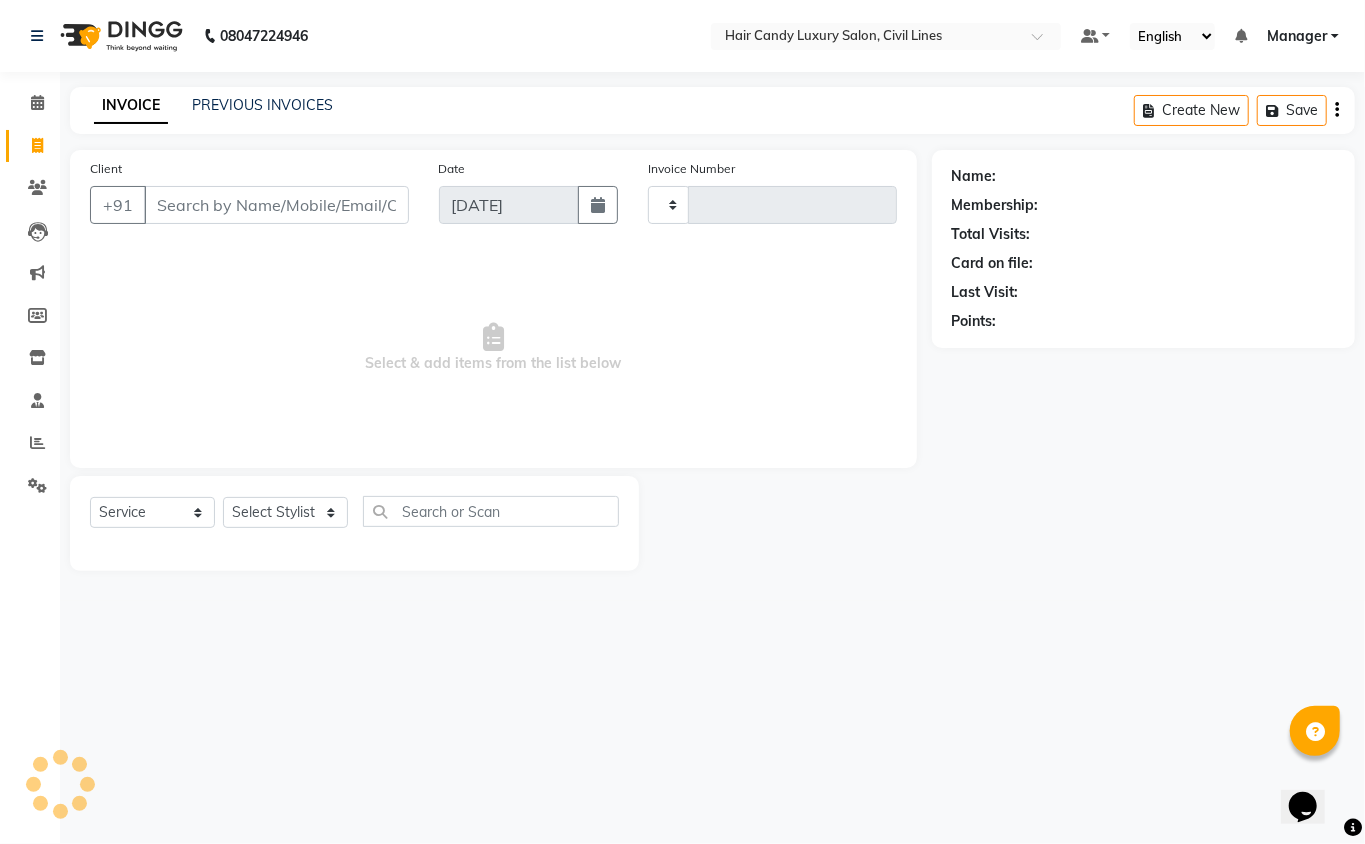 type on "5086" 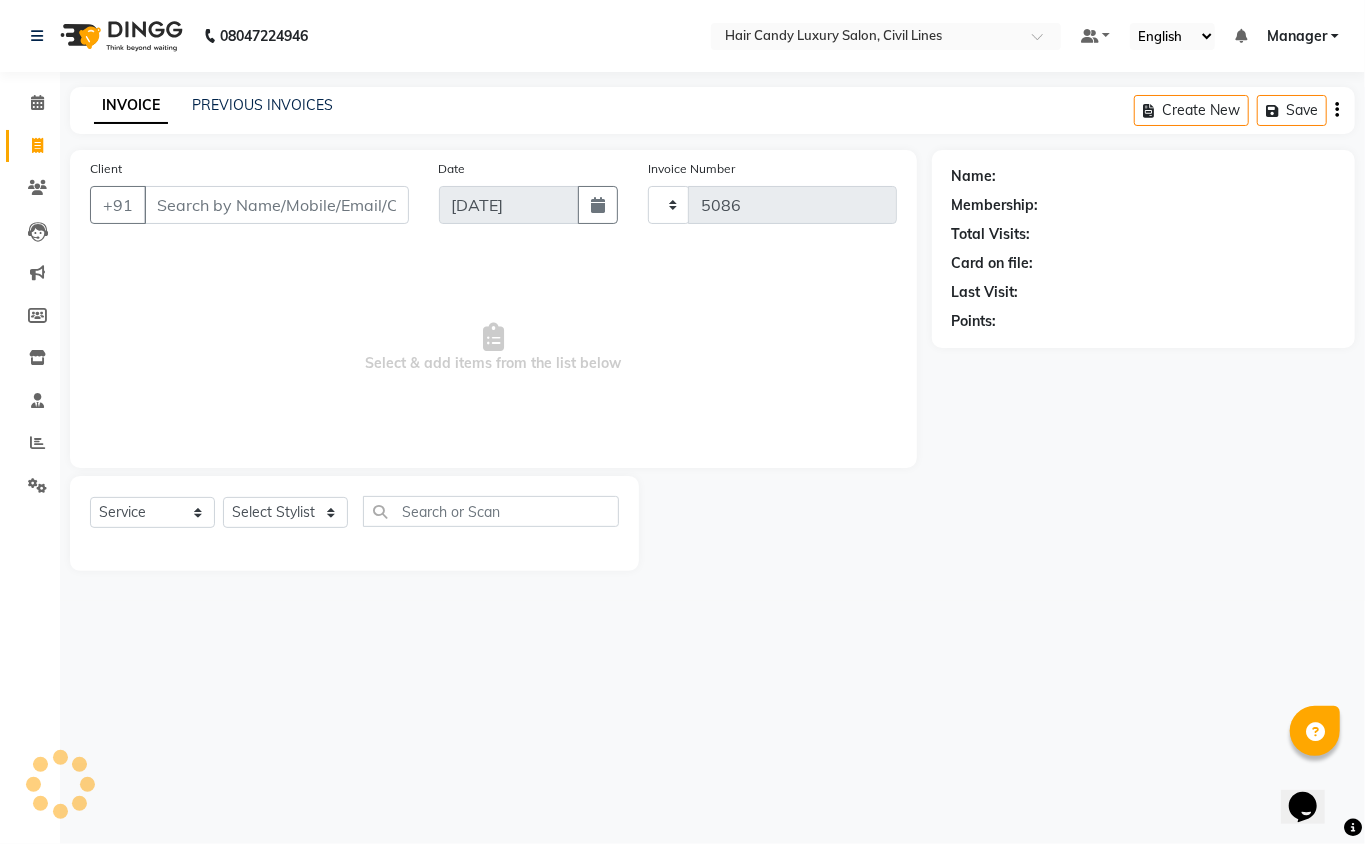 select on "6308" 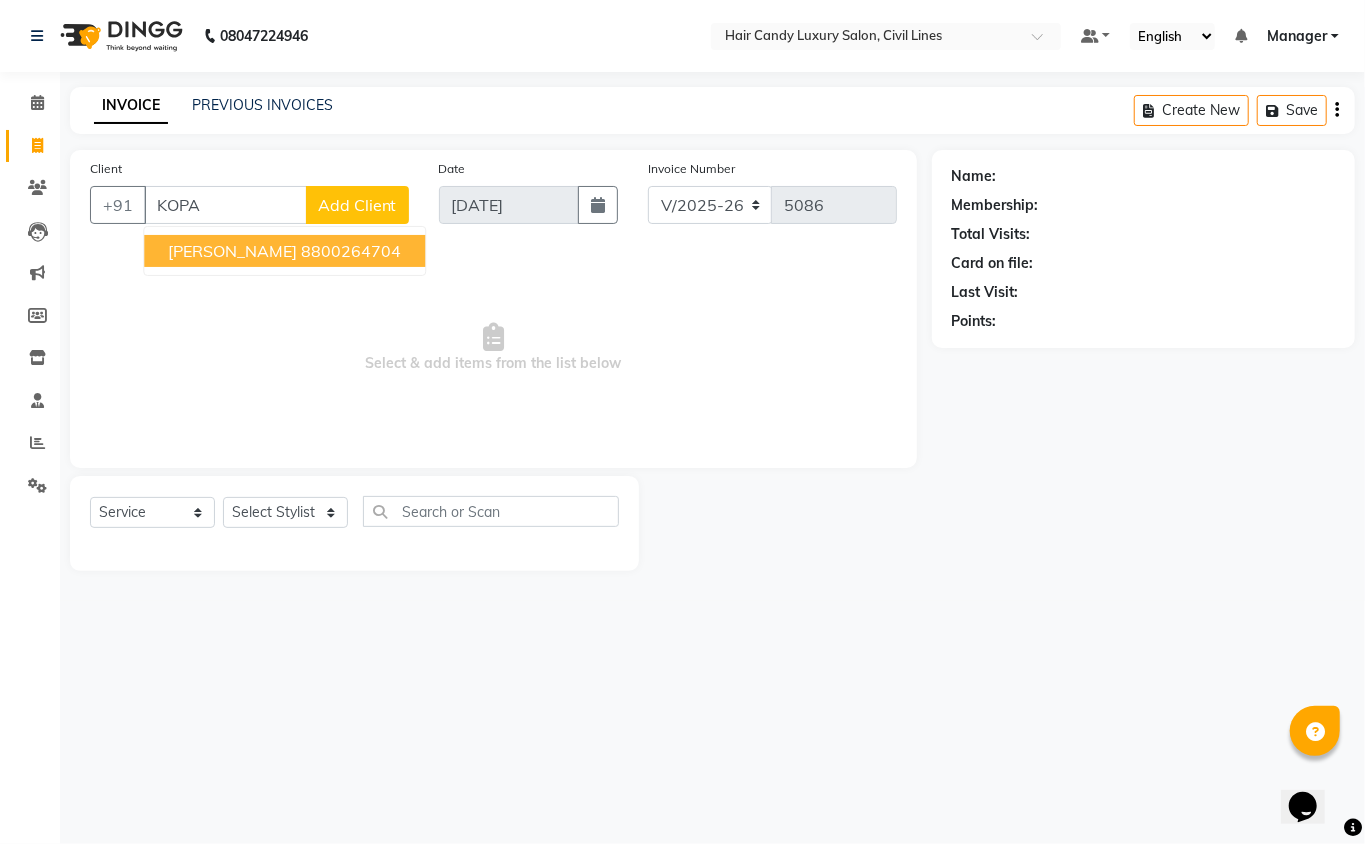 click on "kopal  8800264704" at bounding box center [284, 251] 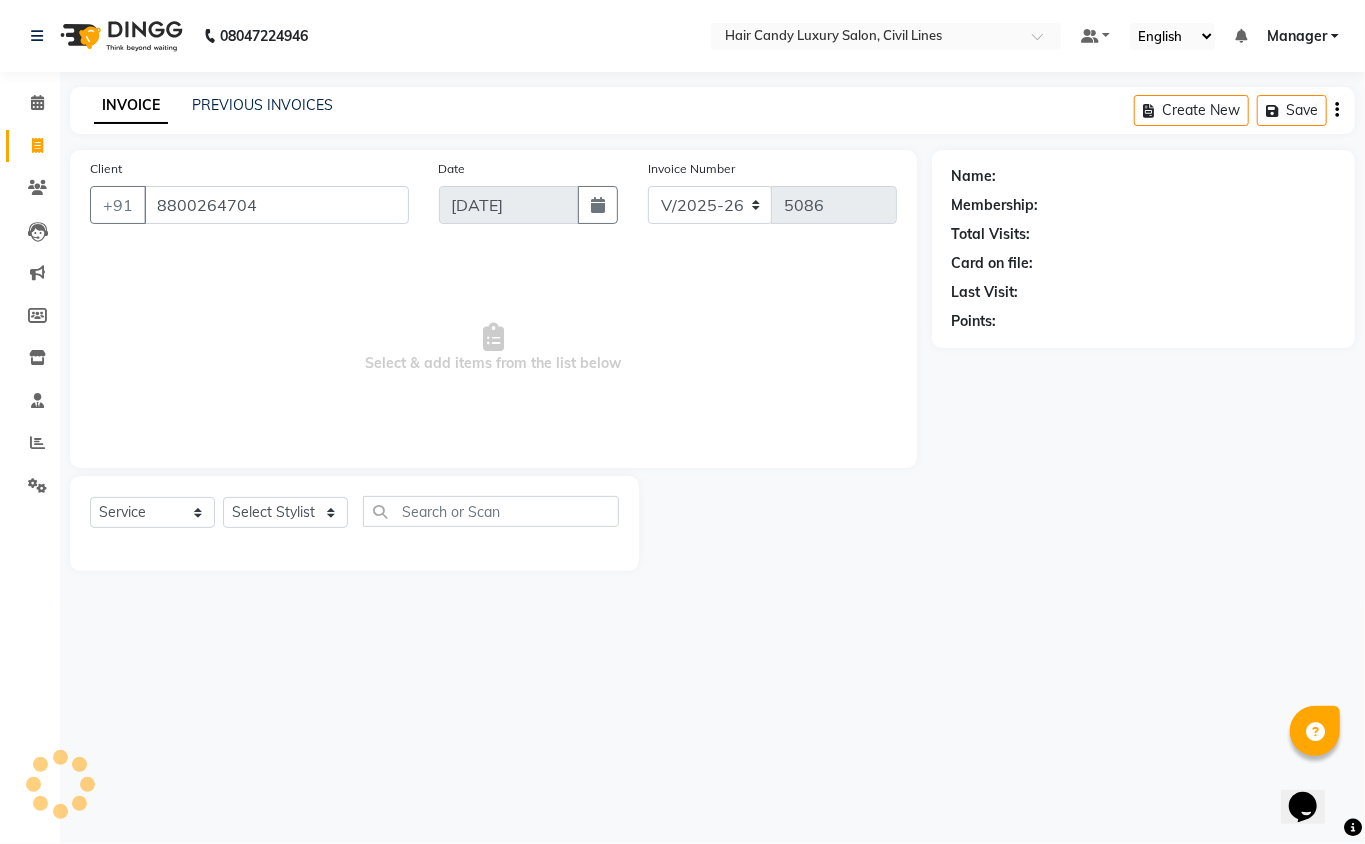 type on "8800264704" 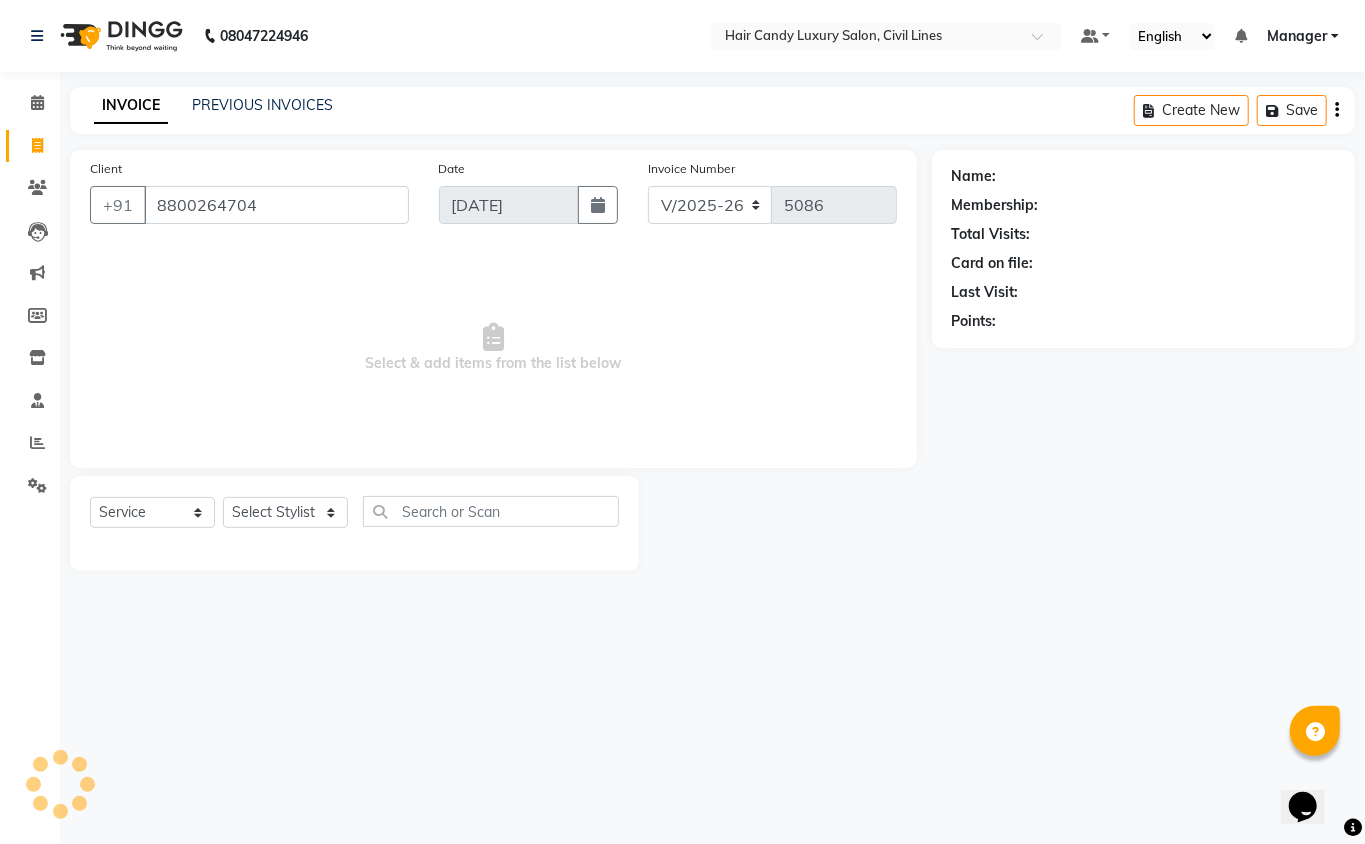 select on "1: Object" 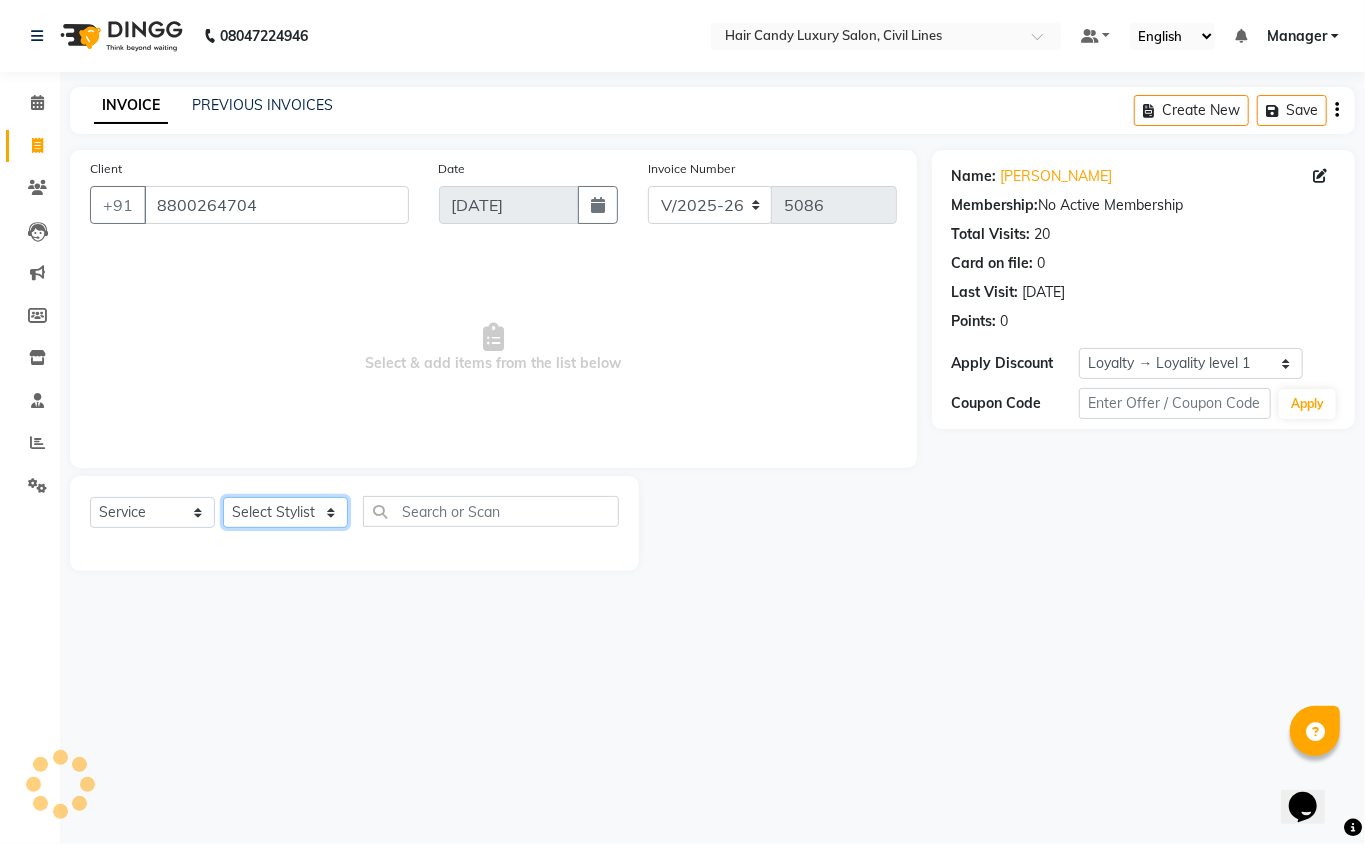 click on "Select Stylist [PERSON_NAME] [PERSON_NAME] [PERSON_NAME] counter sale Danish DAULAT faisal [PERSON_NAME] Manager [PERSON_NAME] mohd [PERSON_NAME] Owner-PRIYANKA [PERSON_NAME] pooja [PERSON_NAME] Reenu [PERSON_NAME] [PERSON_NAME] [PERSON_NAME] [PERSON_NAME] Shubh Shyam [PERSON_NAME] STOCK MANAGER [PERSON_NAME] vikas [PERSON_NAME]" 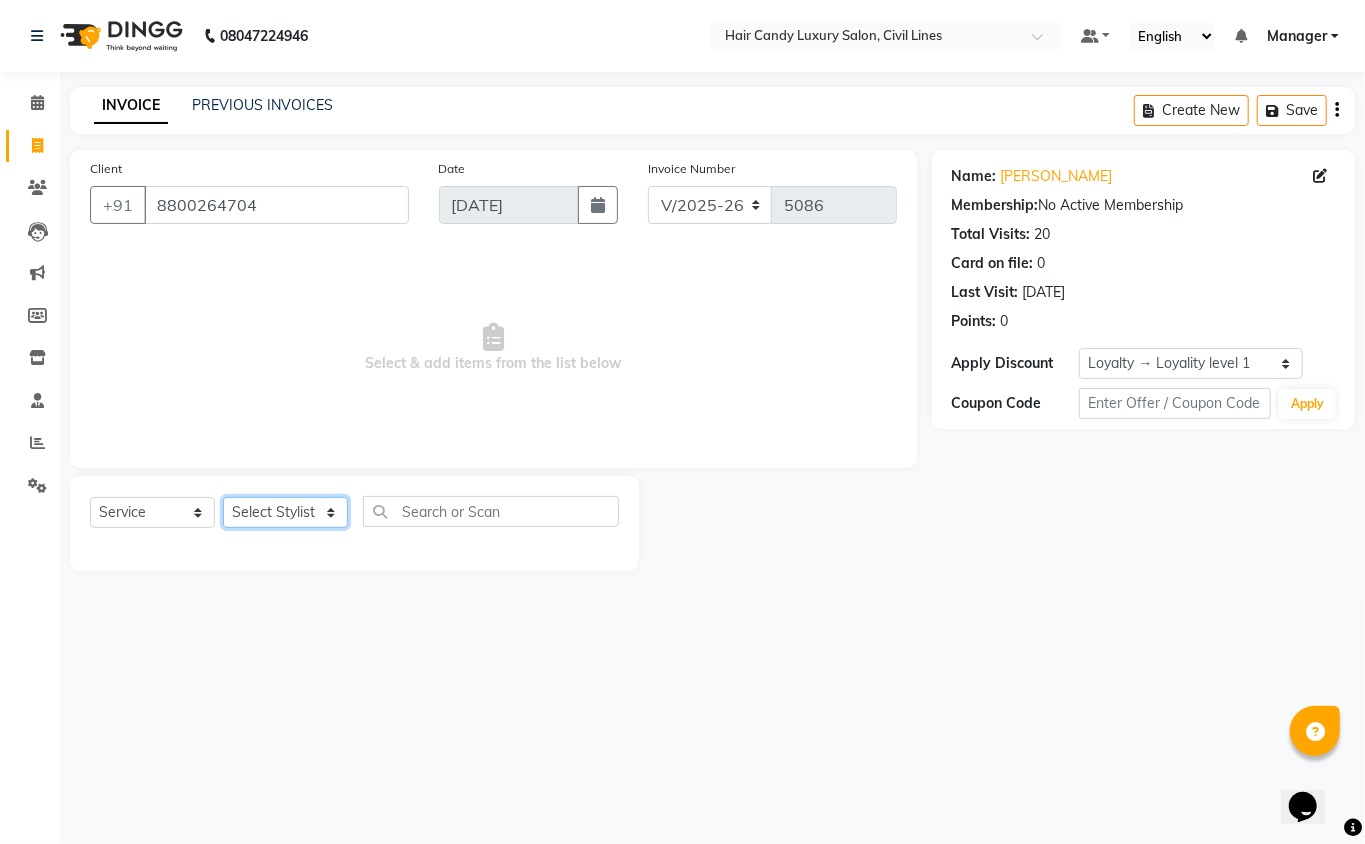 select on "47494" 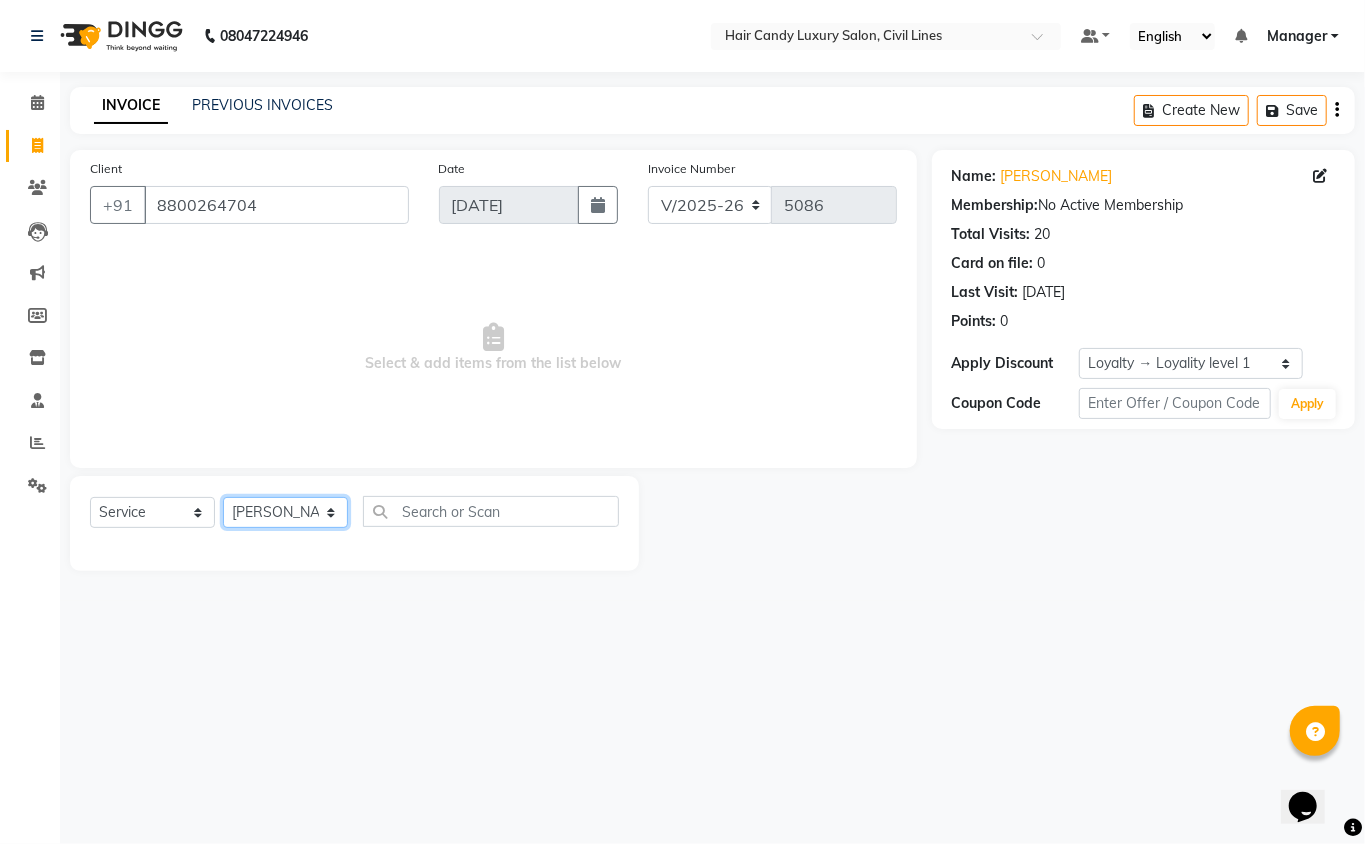 click on "Select Stylist [PERSON_NAME] [PERSON_NAME] [PERSON_NAME] counter sale Danish DAULAT faisal [PERSON_NAME] Manager [PERSON_NAME] mohd [PERSON_NAME] Owner-PRIYANKA [PERSON_NAME] pooja [PERSON_NAME] Reenu [PERSON_NAME] [PERSON_NAME] [PERSON_NAME] [PERSON_NAME] Shubh Shyam [PERSON_NAME] STOCK MANAGER [PERSON_NAME] vikas [PERSON_NAME]" 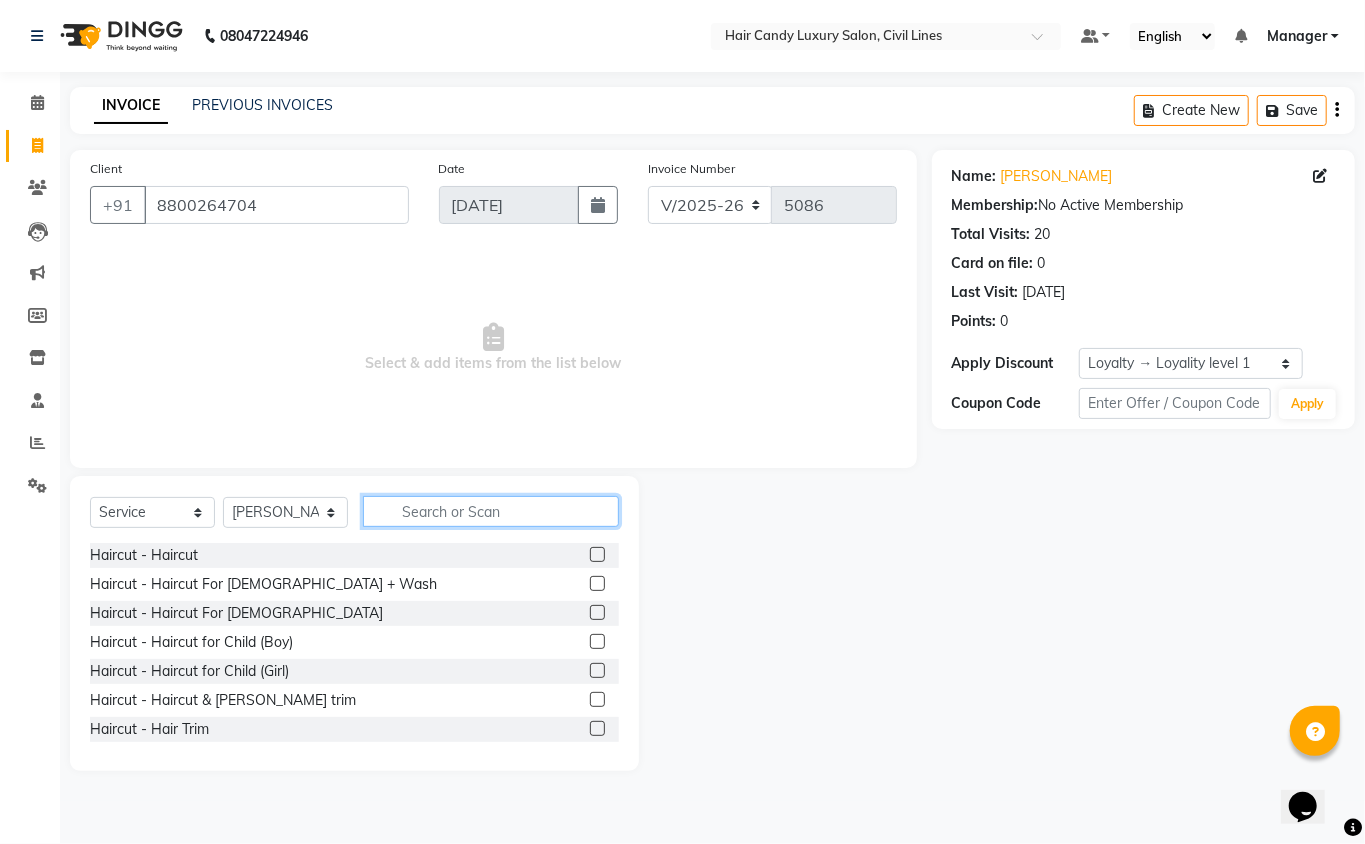click 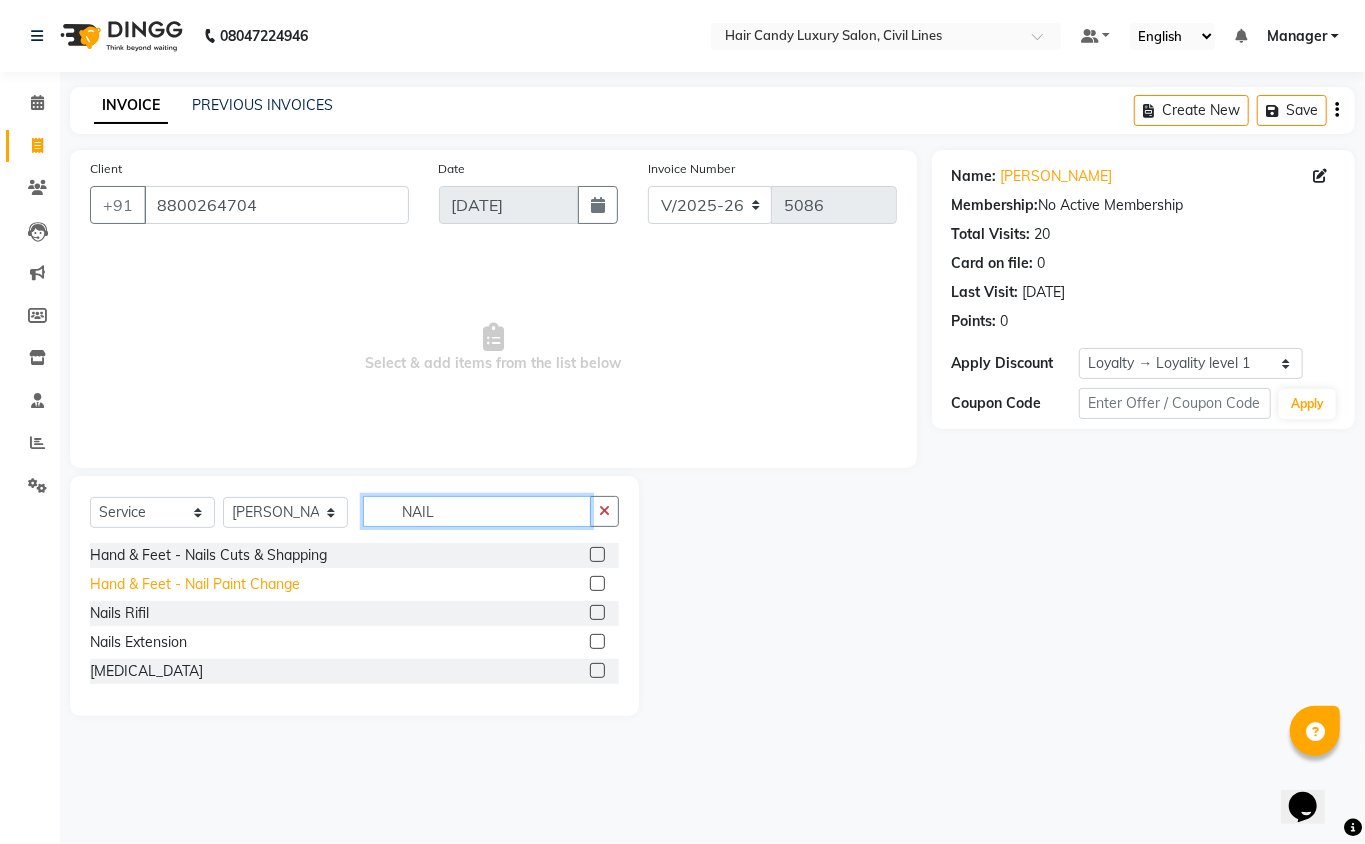 type on "NAIL" 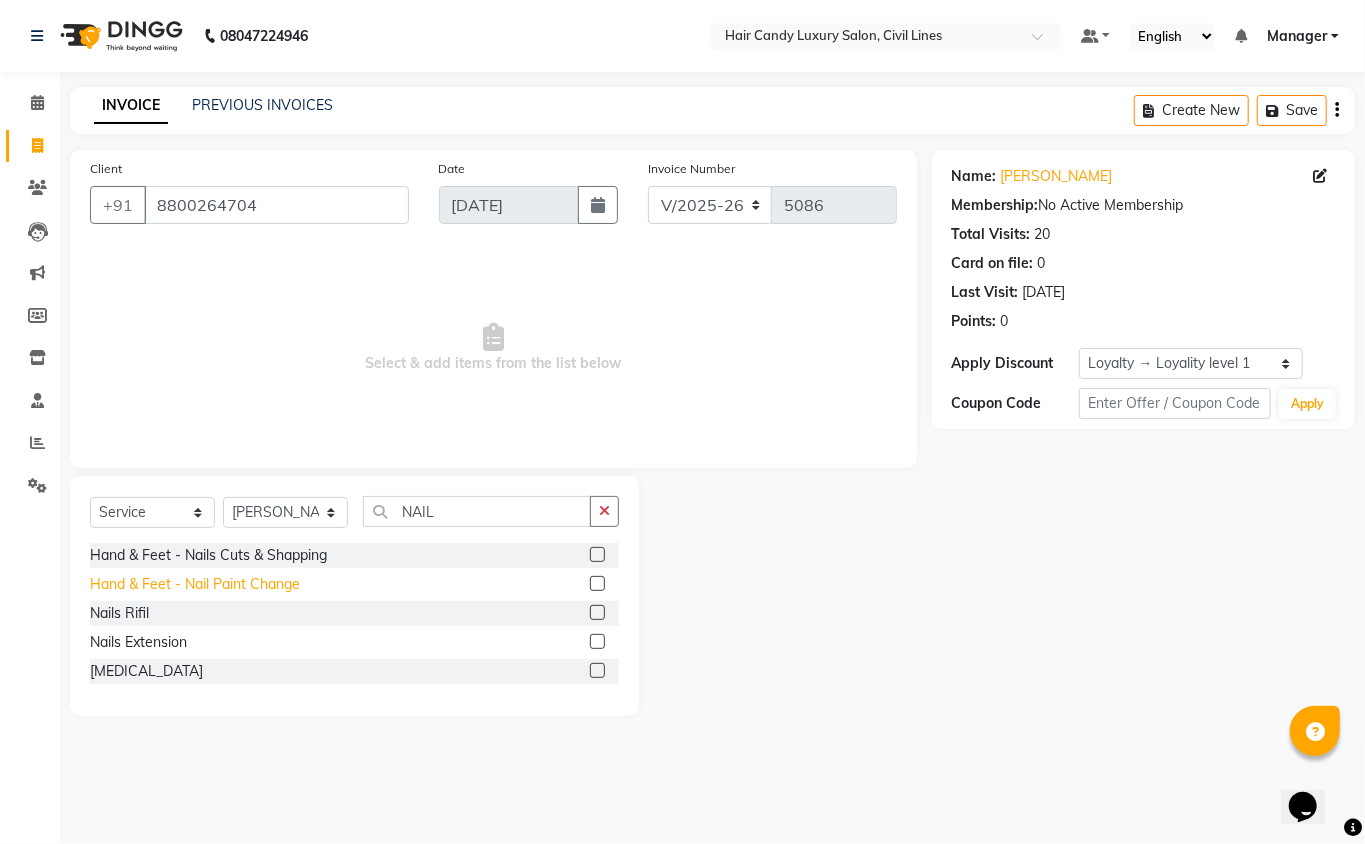 click on "Hand & Feet - Nail Paint Change" 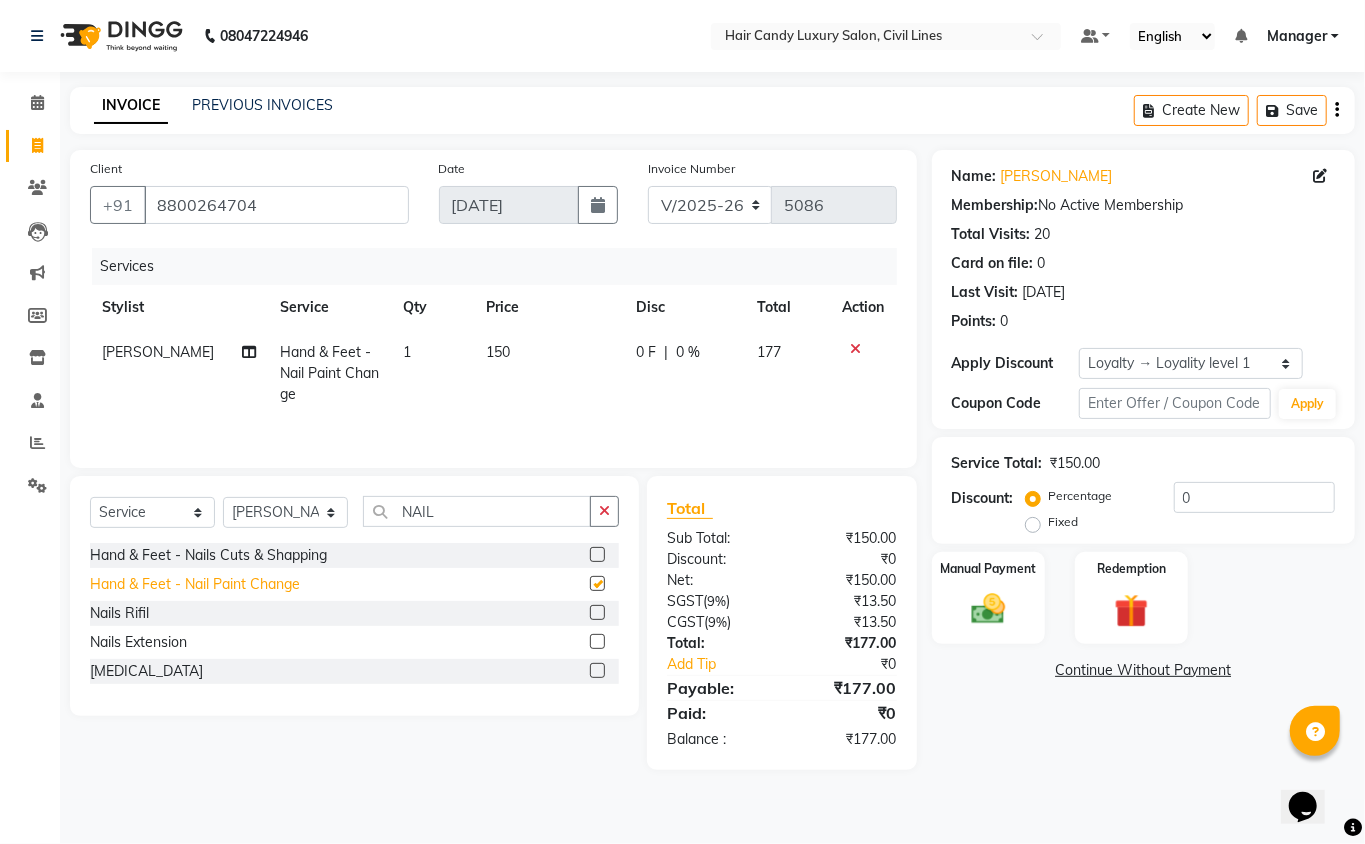 checkbox on "false" 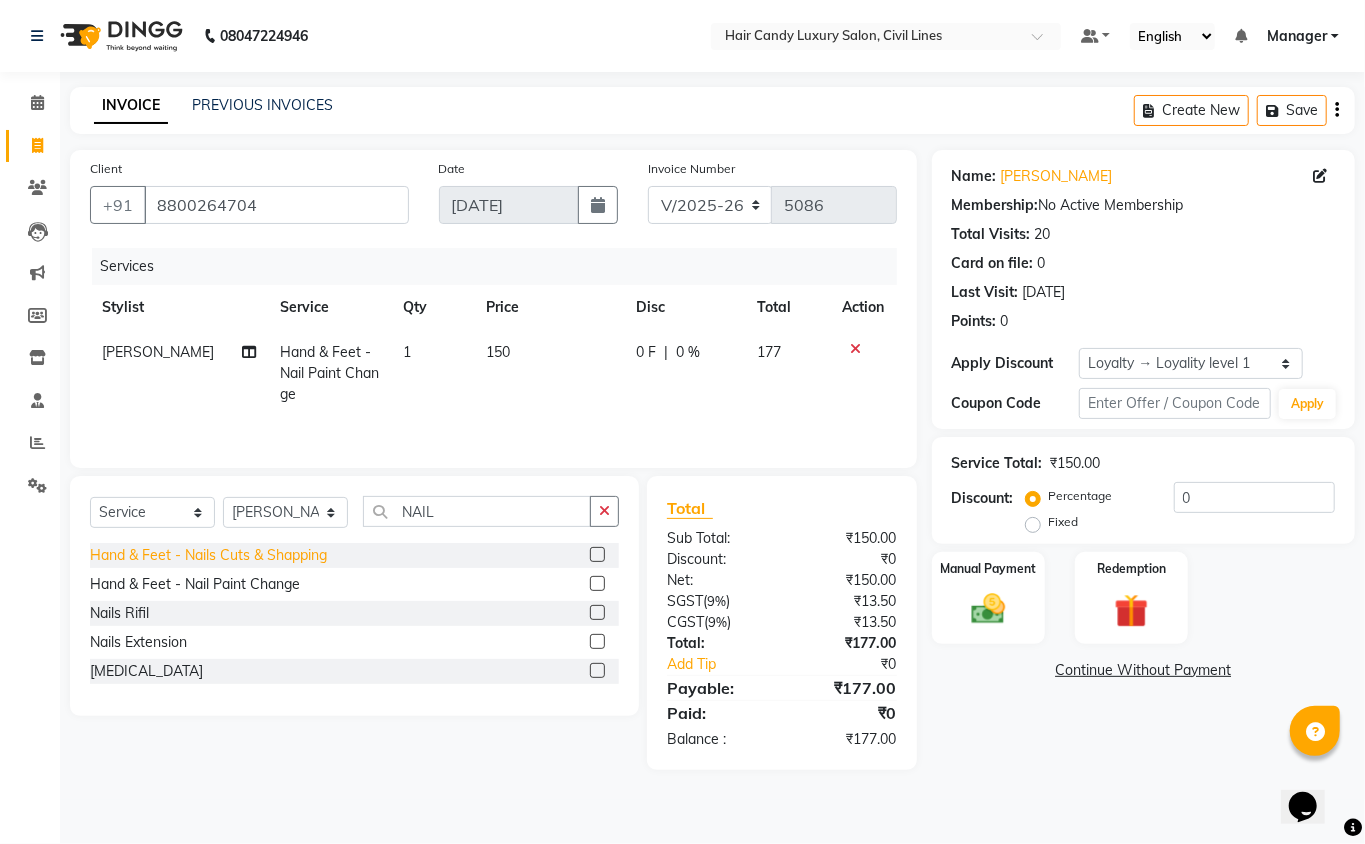 click on "Hand & Feet - Nails Cuts & Shapping" 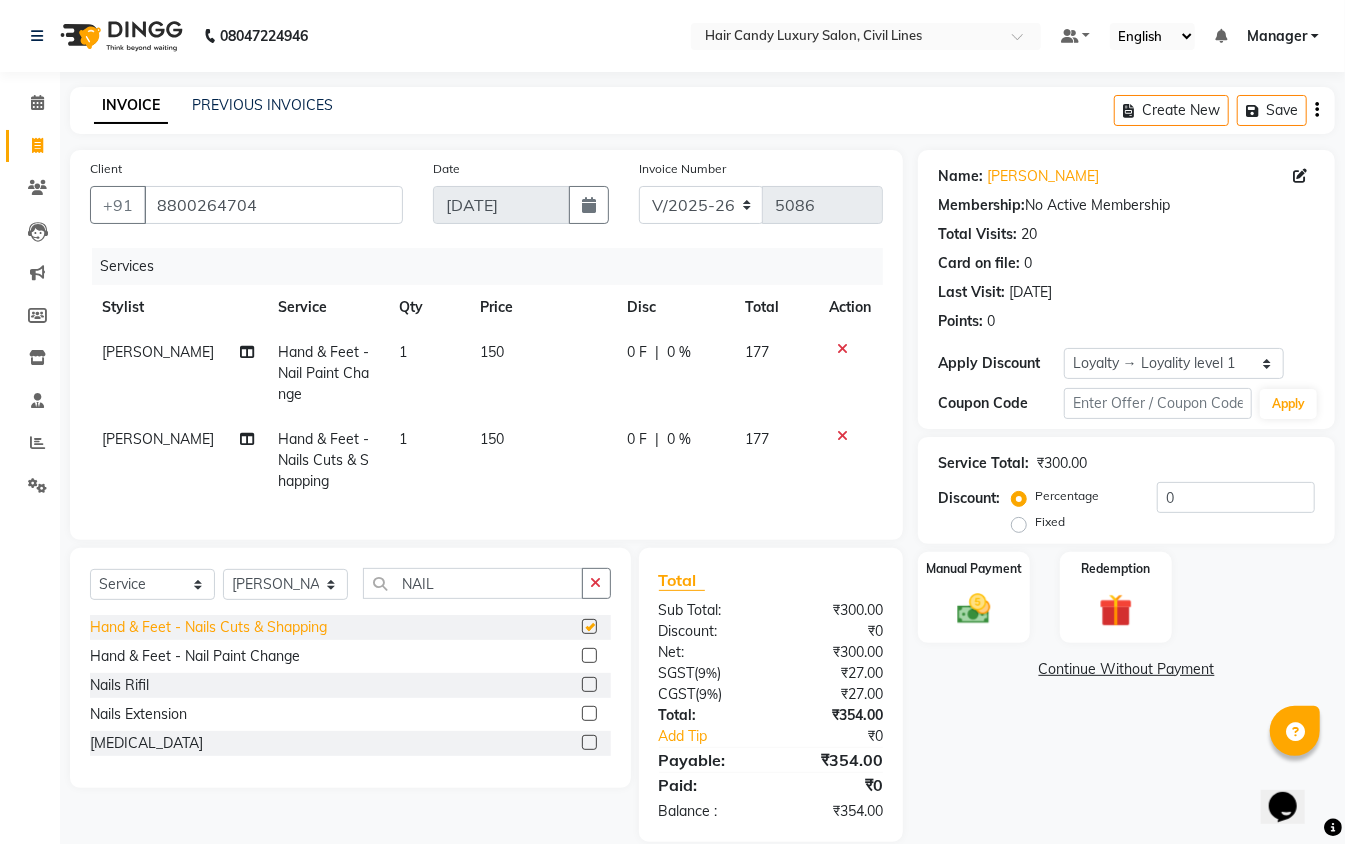 checkbox on "false" 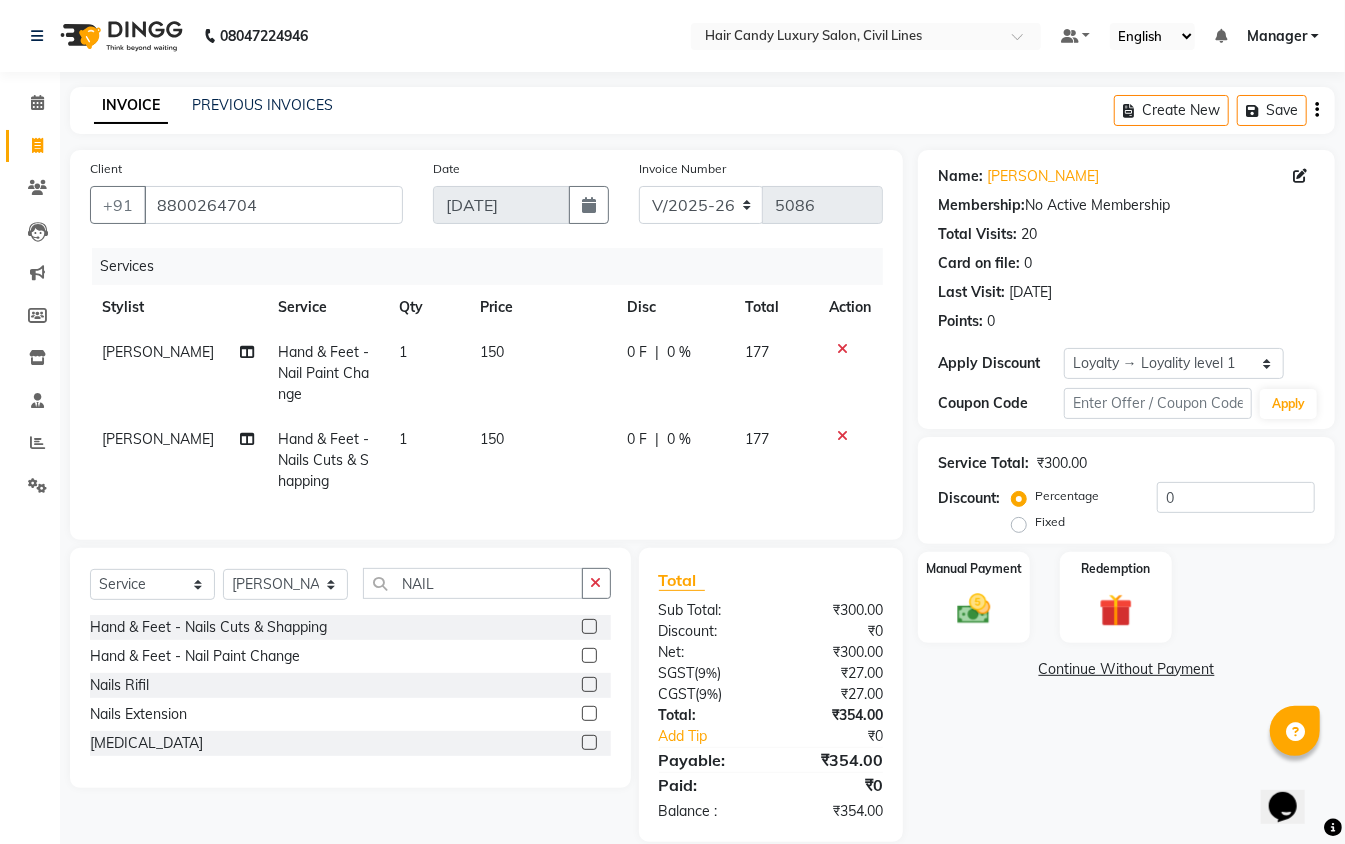 click on "1" 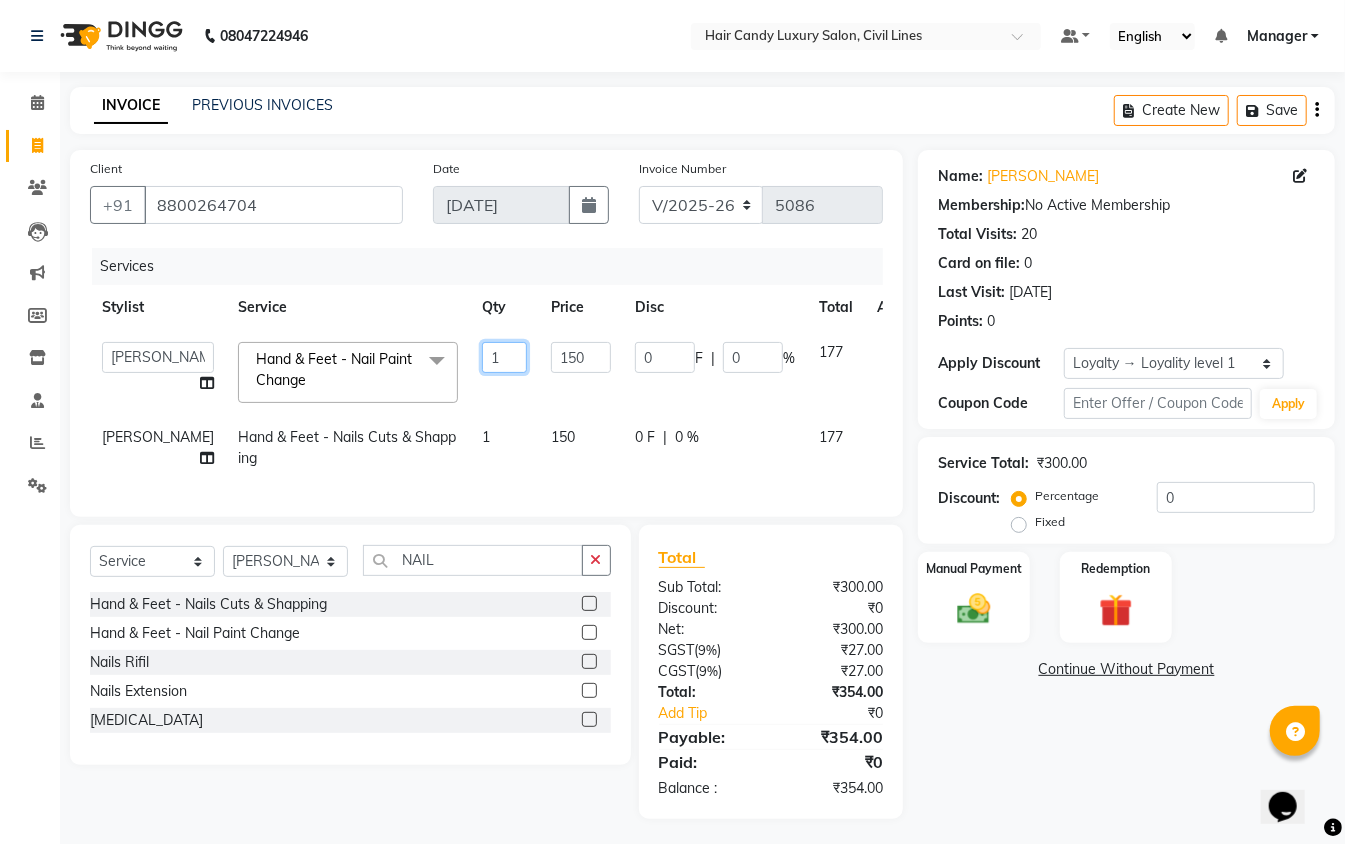drag, startPoint x: 448, startPoint y: 350, endPoint x: 401, endPoint y: 362, distance: 48.507732 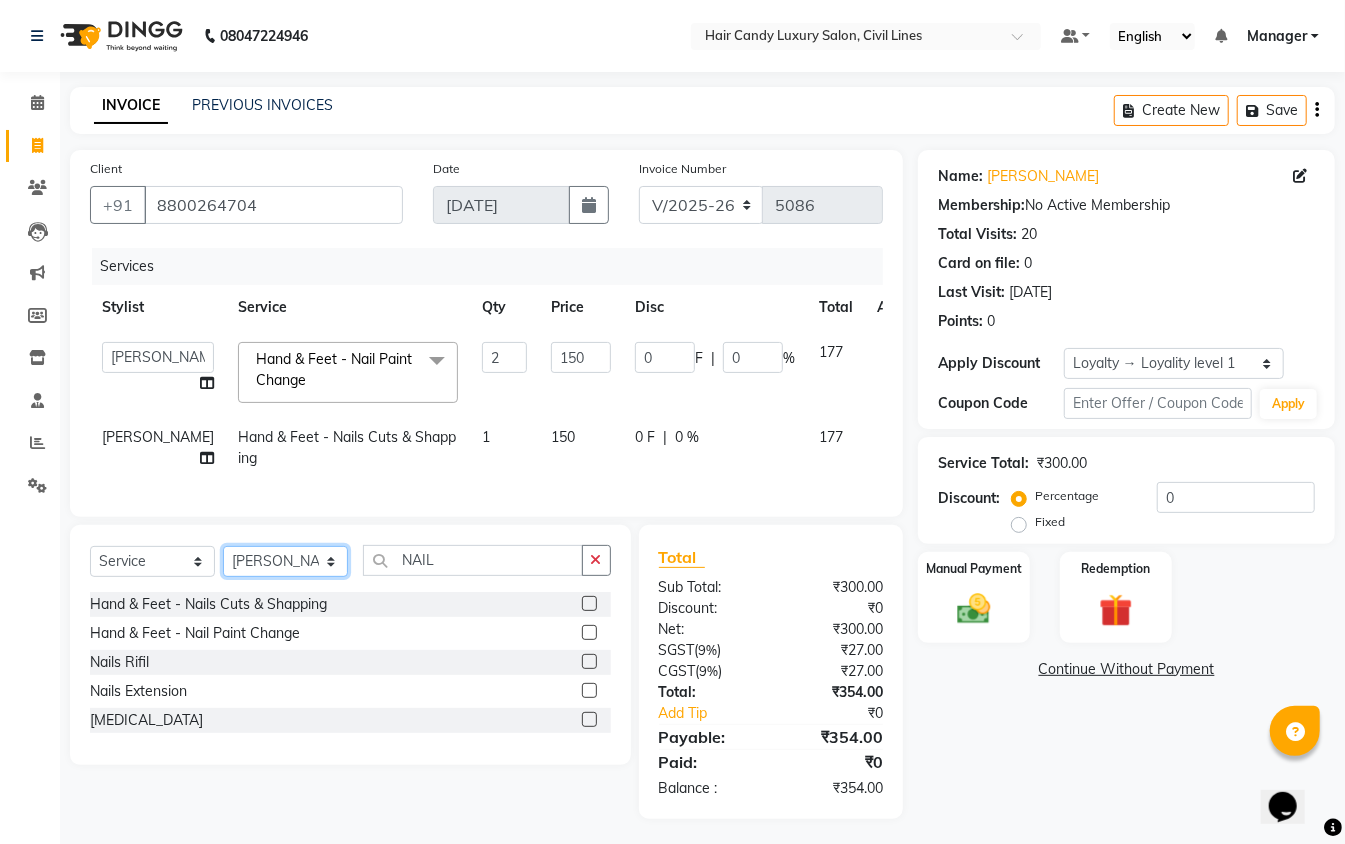 click on "Select  Service  Product  Membership  Package Voucher Prepaid Gift Card  Select Stylist aakib Aarti AASHU Aftab Arshal counter sale Danish DAULAT faisal jeet kalu Manager Manish mohd Abid Nakul Owner-PRIYANKA parvesh pooja rajni Reenu sakshi SAM sanjay shoaib Shubh Shyam Sonu STOCK MANAGER SUNIL vikas YASH Zayan NAIL Hand & Feet - Nails Cuts & Shapping  Hand & Feet - Nail Paint Change  Nails Rifil  Nails Extension  Nail Removal" 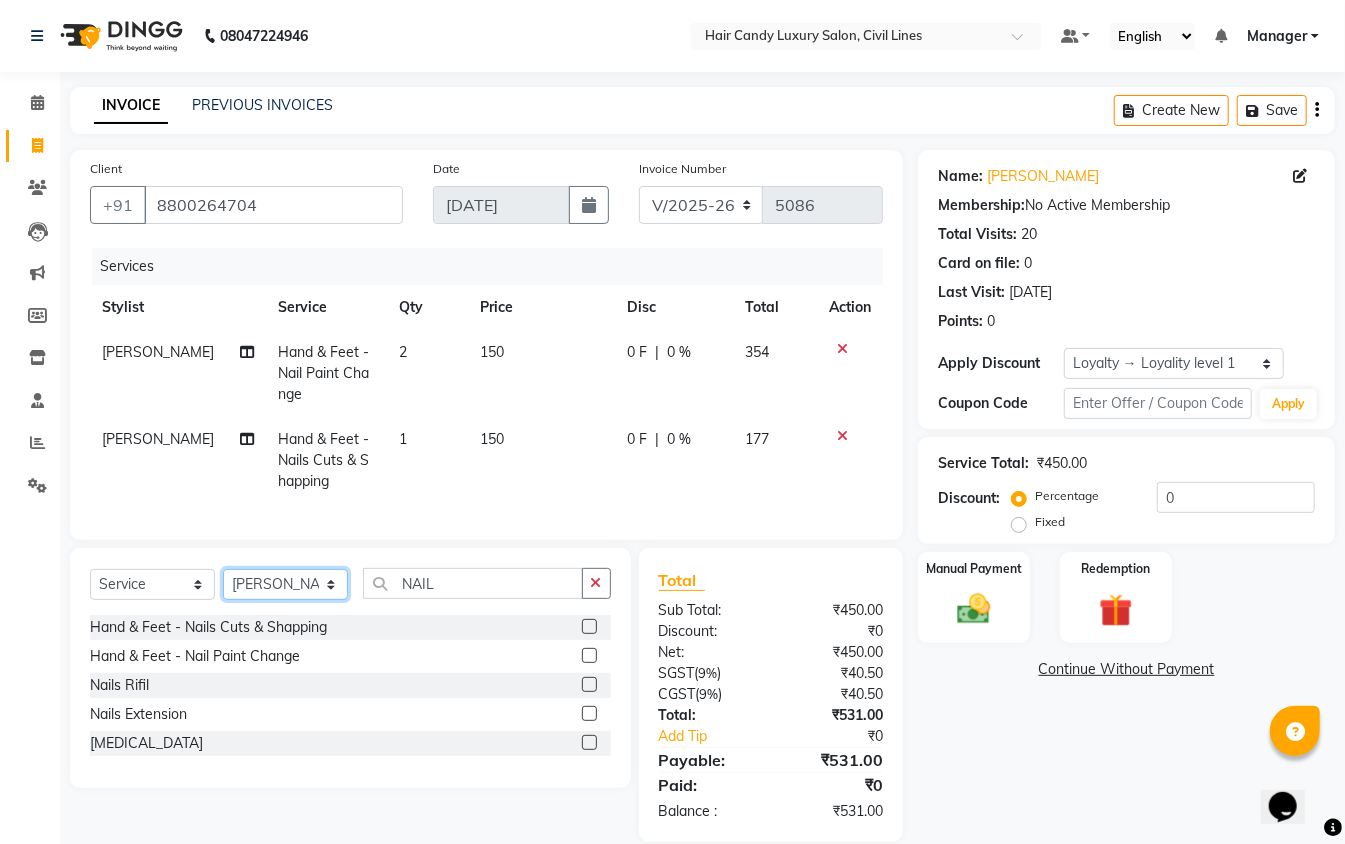select on "47495" 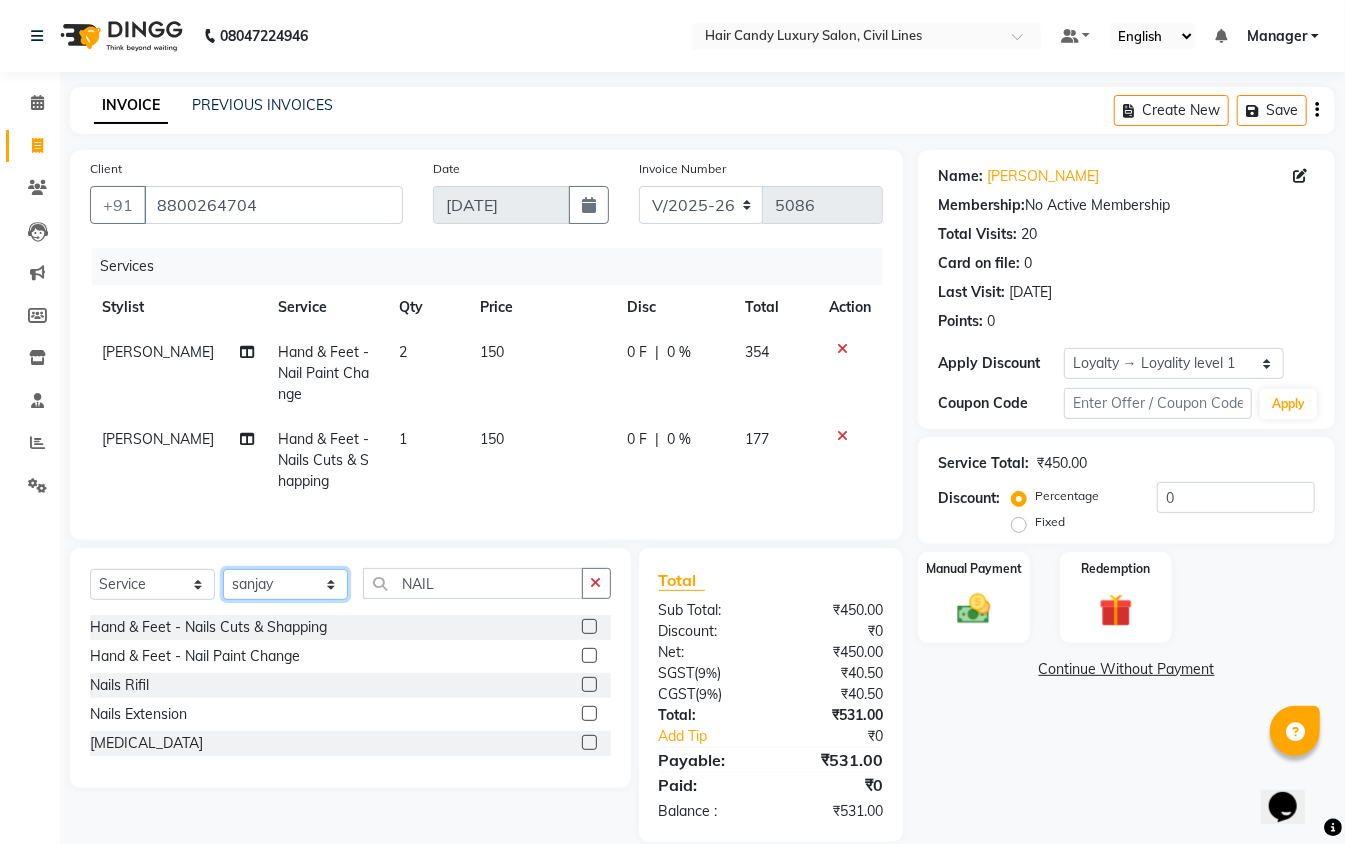 click on "Select Stylist [PERSON_NAME] [PERSON_NAME] [PERSON_NAME] counter sale Danish DAULAT faisal [PERSON_NAME] Manager [PERSON_NAME] mohd [PERSON_NAME] Owner-PRIYANKA [PERSON_NAME] pooja [PERSON_NAME] Reenu [PERSON_NAME] [PERSON_NAME] [PERSON_NAME] [PERSON_NAME] Shubh Shyam [PERSON_NAME] STOCK MANAGER [PERSON_NAME] vikas [PERSON_NAME]" 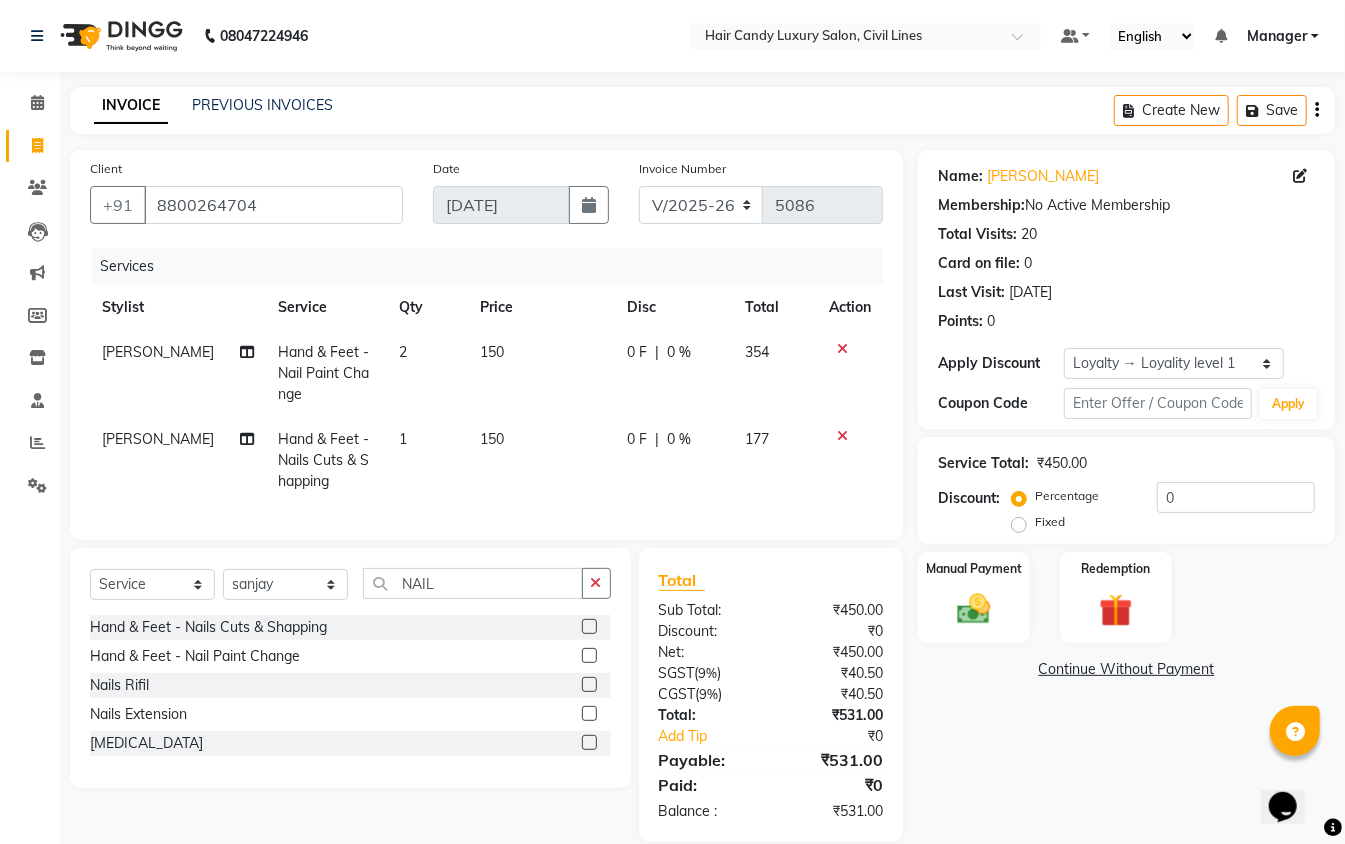 click on "Service" 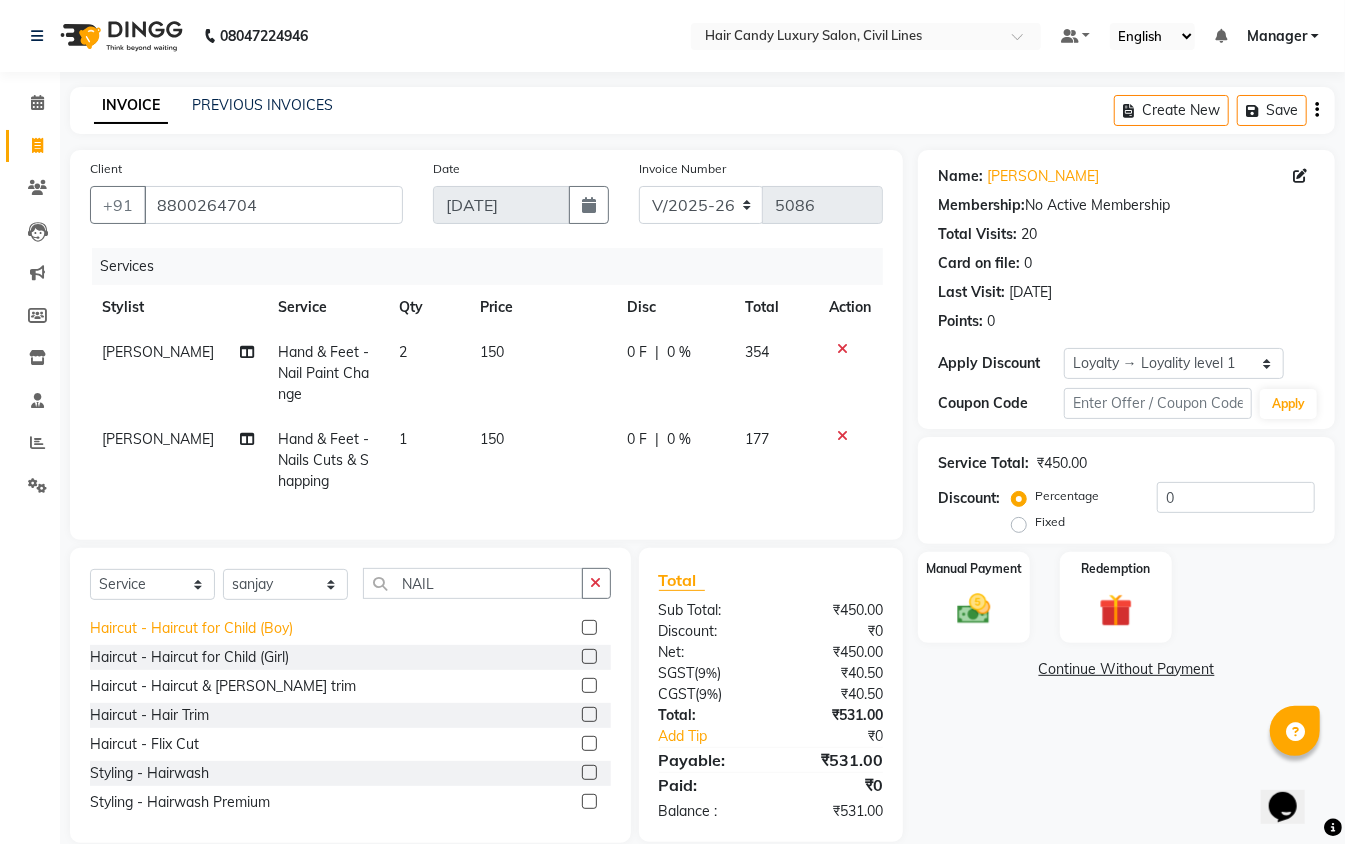 scroll, scrollTop: 133, scrollLeft: 0, axis: vertical 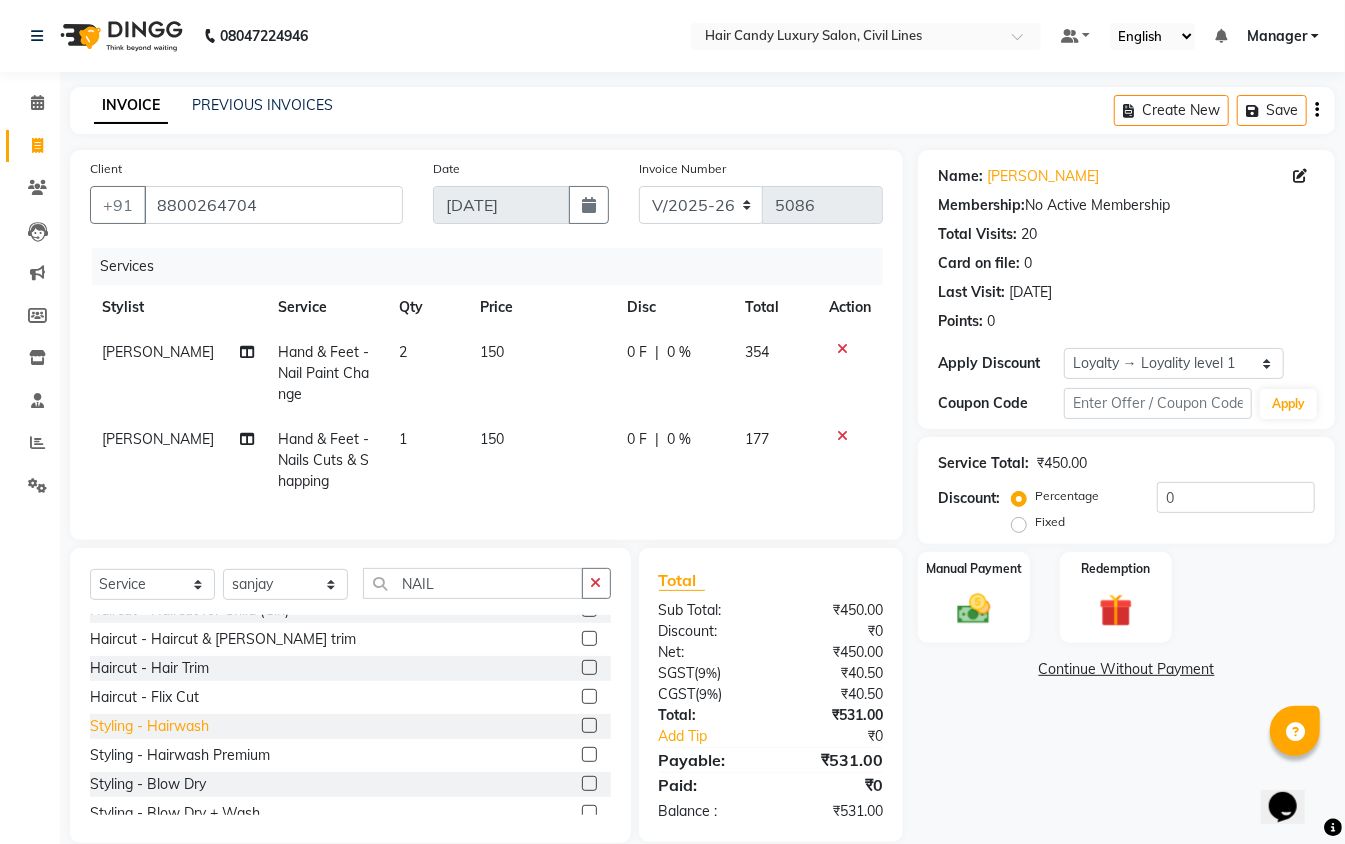 click on "Styling - Hairwash" 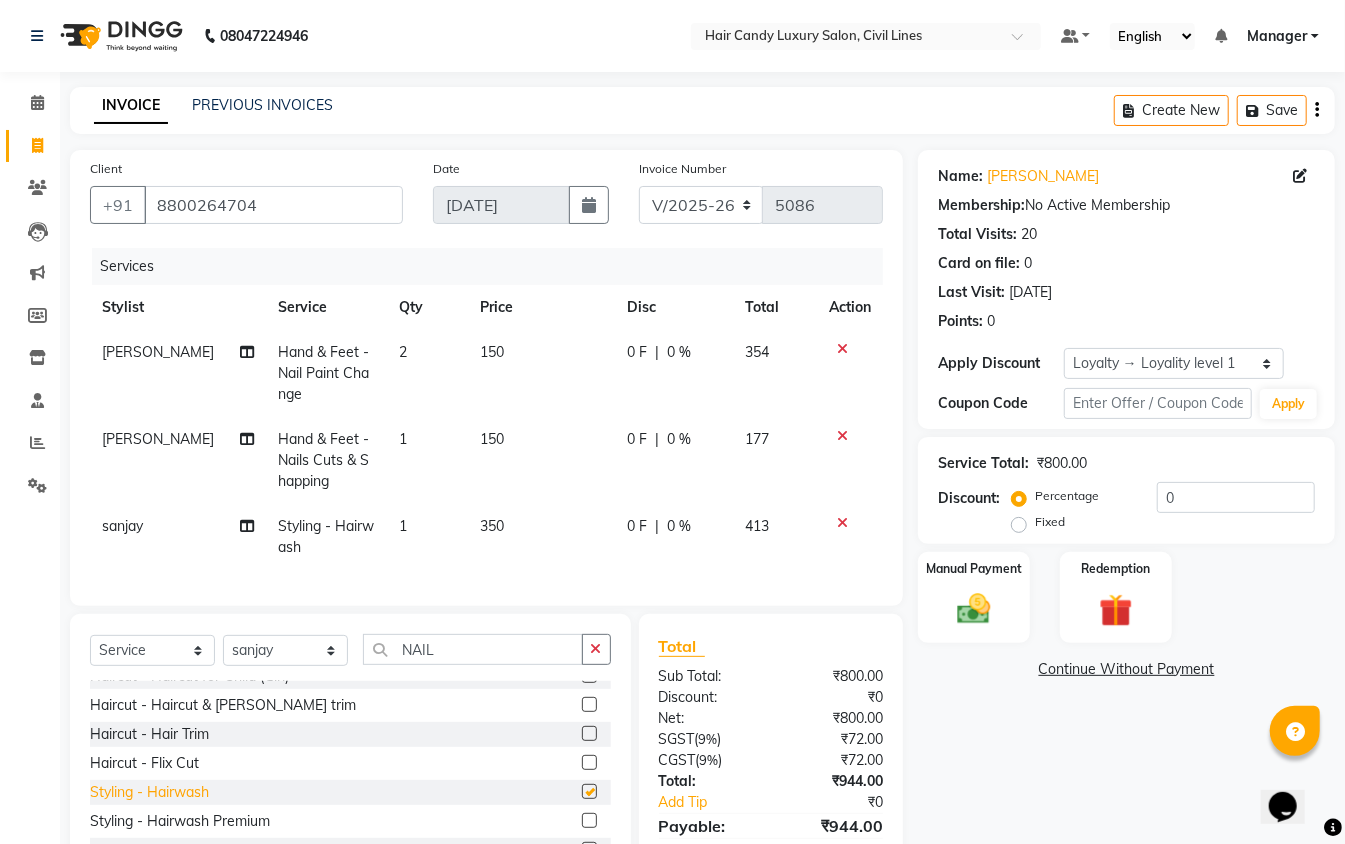 checkbox on "false" 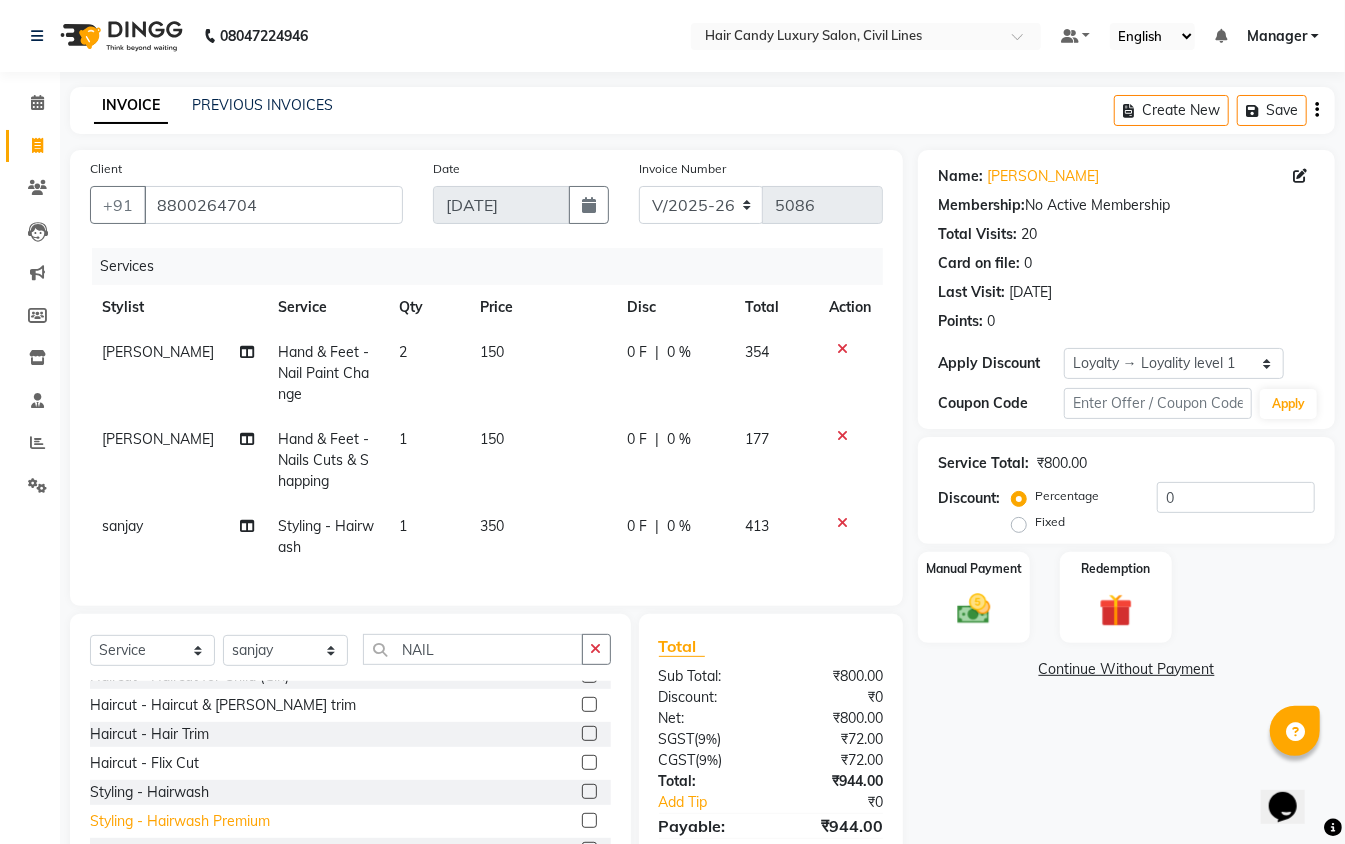 scroll, scrollTop: 266, scrollLeft: 0, axis: vertical 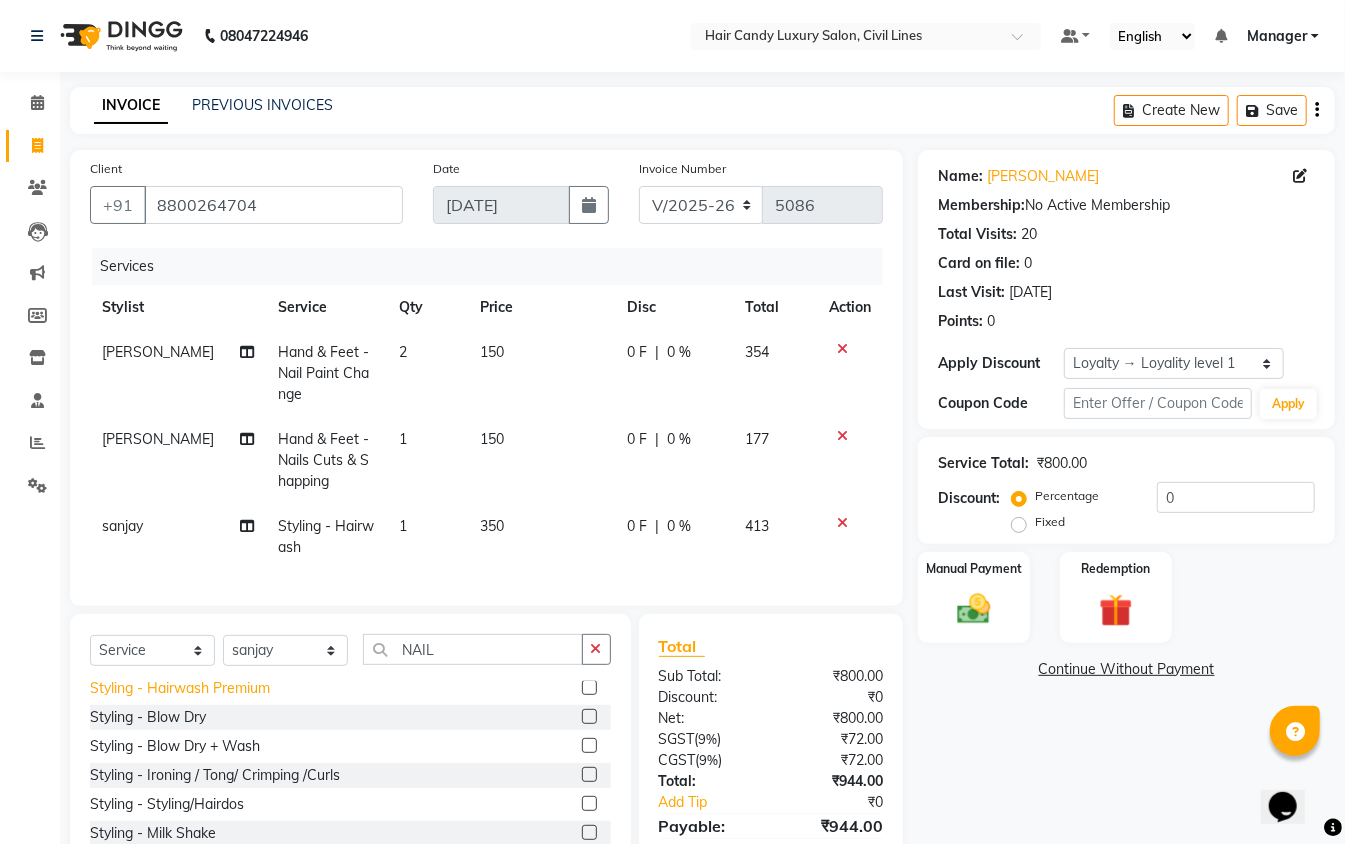 click on "Styling - Hairwash Premium" 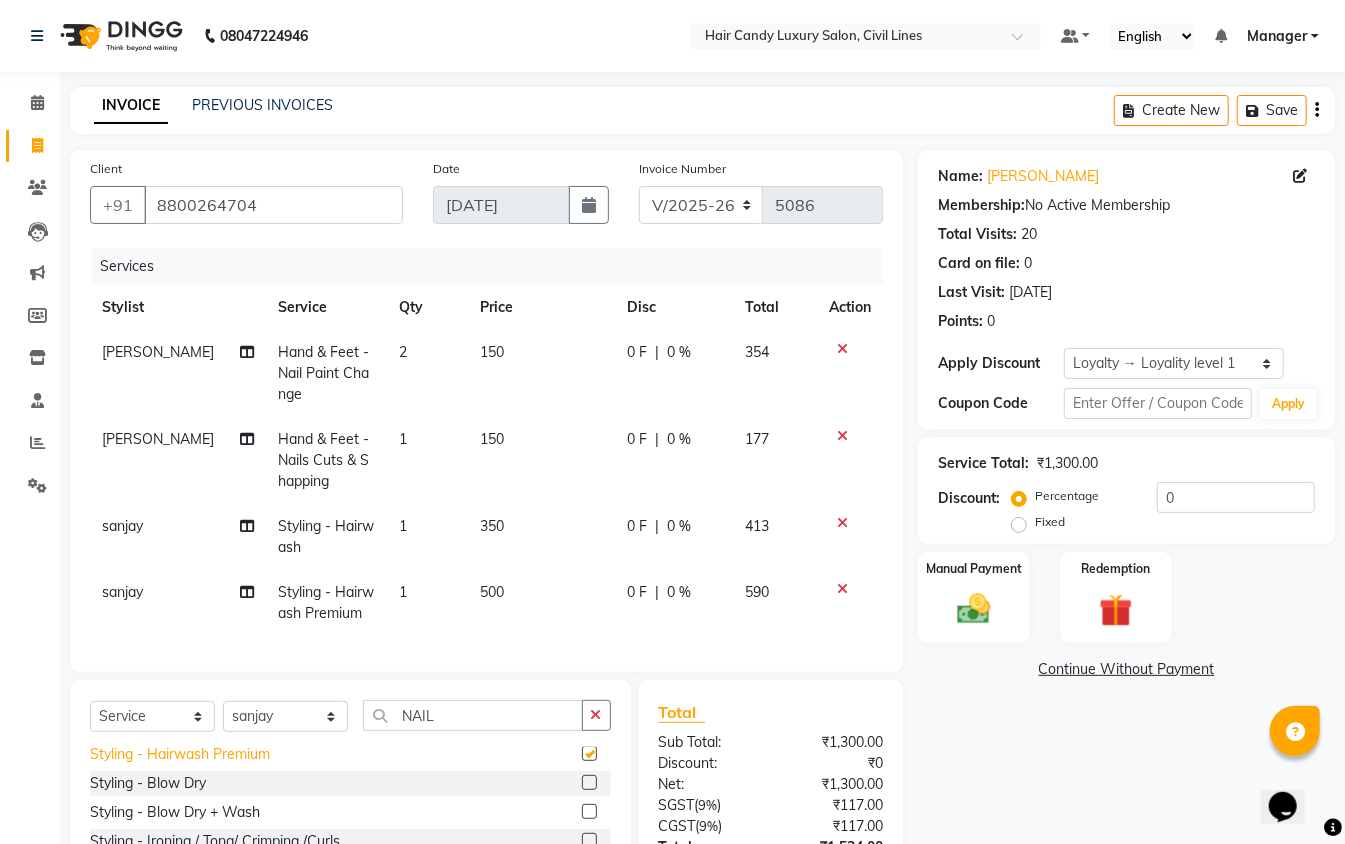 checkbox on "false" 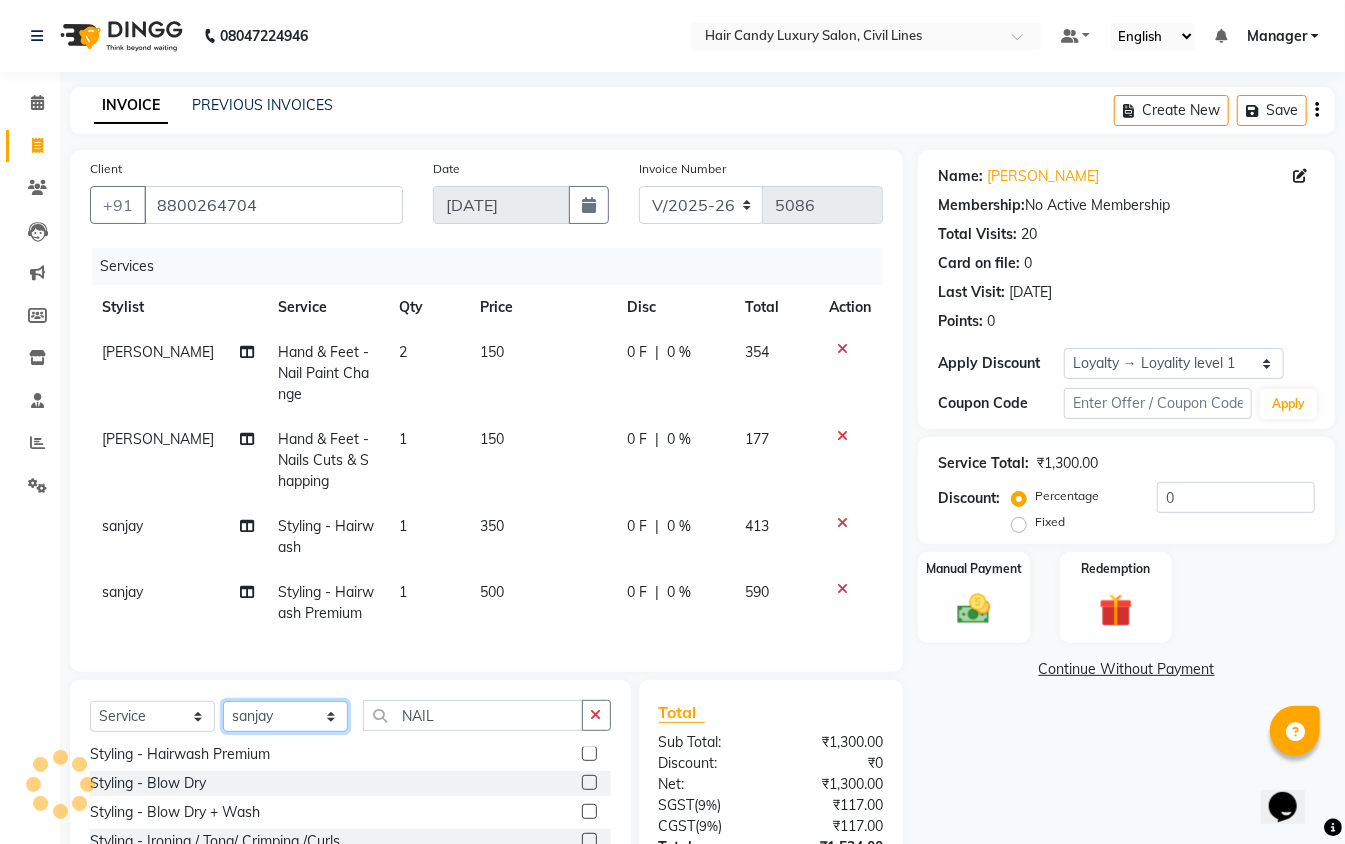 click on "Select Stylist [PERSON_NAME] [PERSON_NAME] [PERSON_NAME] counter sale Danish DAULAT faisal [PERSON_NAME] Manager [PERSON_NAME] mohd [PERSON_NAME] Owner-PRIYANKA [PERSON_NAME] pooja [PERSON_NAME] Reenu [PERSON_NAME] [PERSON_NAME] [PERSON_NAME] [PERSON_NAME] Shubh Shyam [PERSON_NAME] STOCK MANAGER [PERSON_NAME] vikas [PERSON_NAME]" 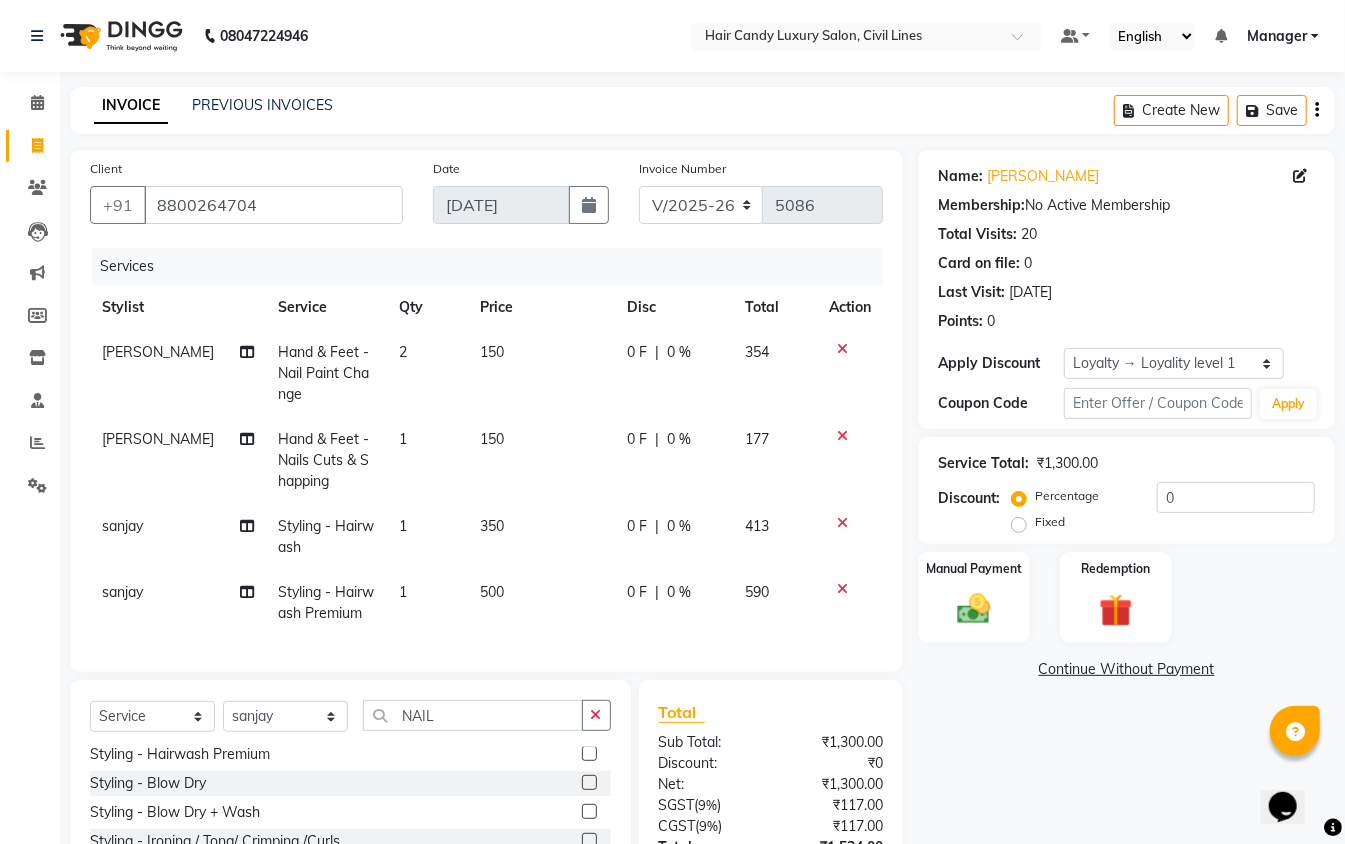 click on "sanjay" 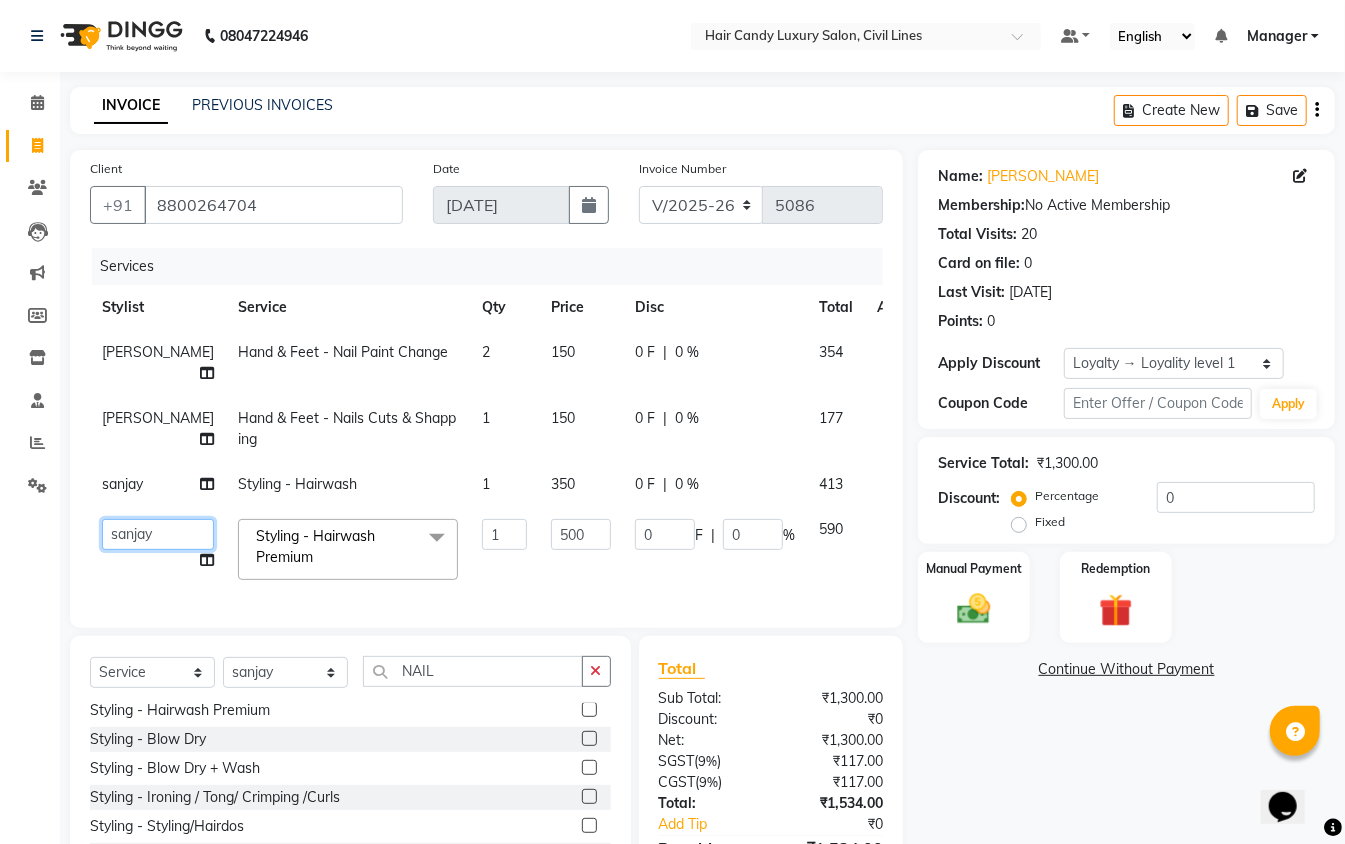 click on "[PERSON_NAME]   [PERSON_NAME]   [PERSON_NAME]   counter sale   Danish   DAULAT   faisal   [PERSON_NAME]   Manager   [PERSON_NAME]   mohd [PERSON_NAME]   Owner-PRIYANKA   [PERSON_NAME]   pooja   [PERSON_NAME]   Reenu   [PERSON_NAME]   [PERSON_NAME]   [PERSON_NAME]   [PERSON_NAME]   Shubh   Shyam   [PERSON_NAME]   STOCK MANAGER   [PERSON_NAME]   vikas   [PERSON_NAME]" 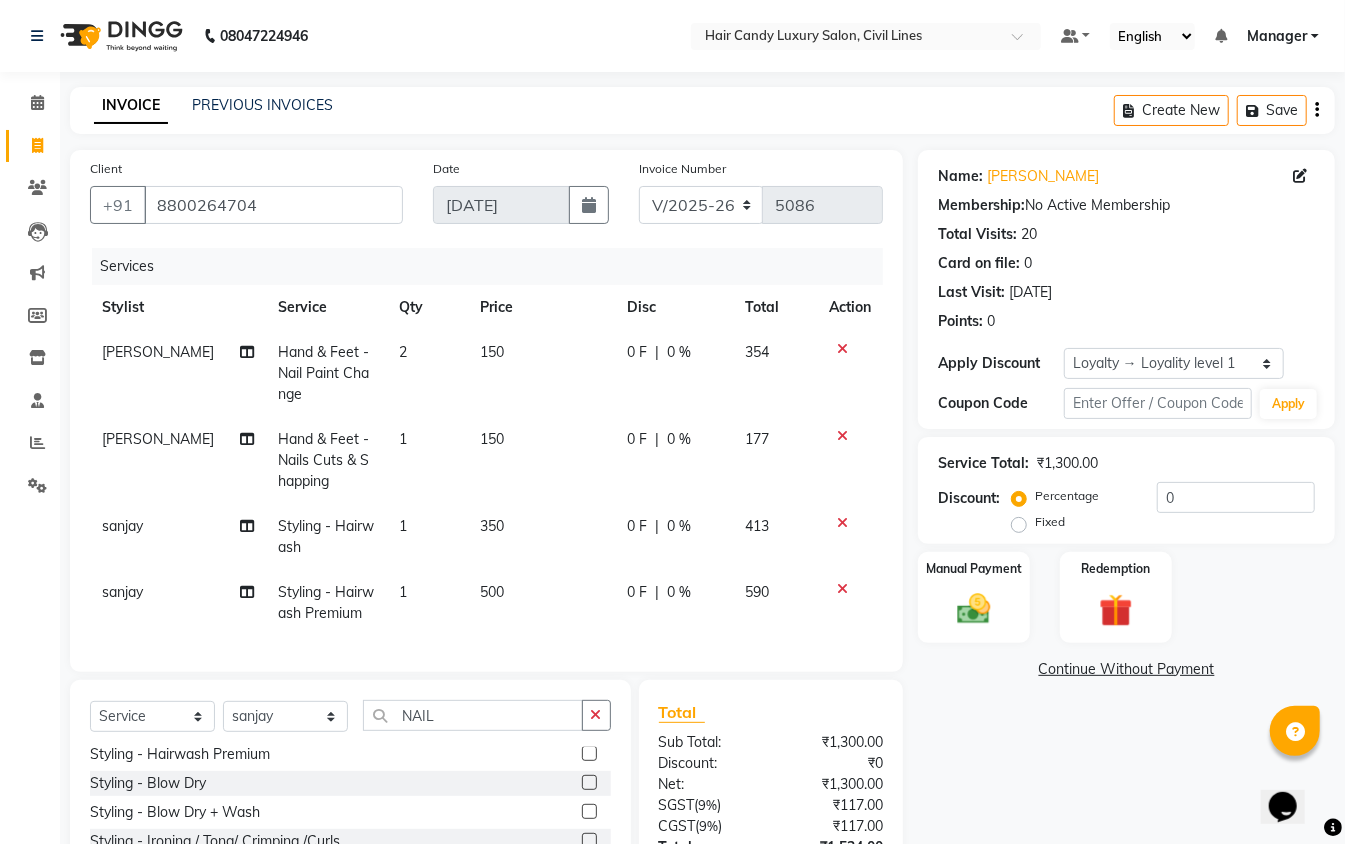 drag, startPoint x: 1001, startPoint y: 798, endPoint x: 861, endPoint y: 632, distance: 217.15433 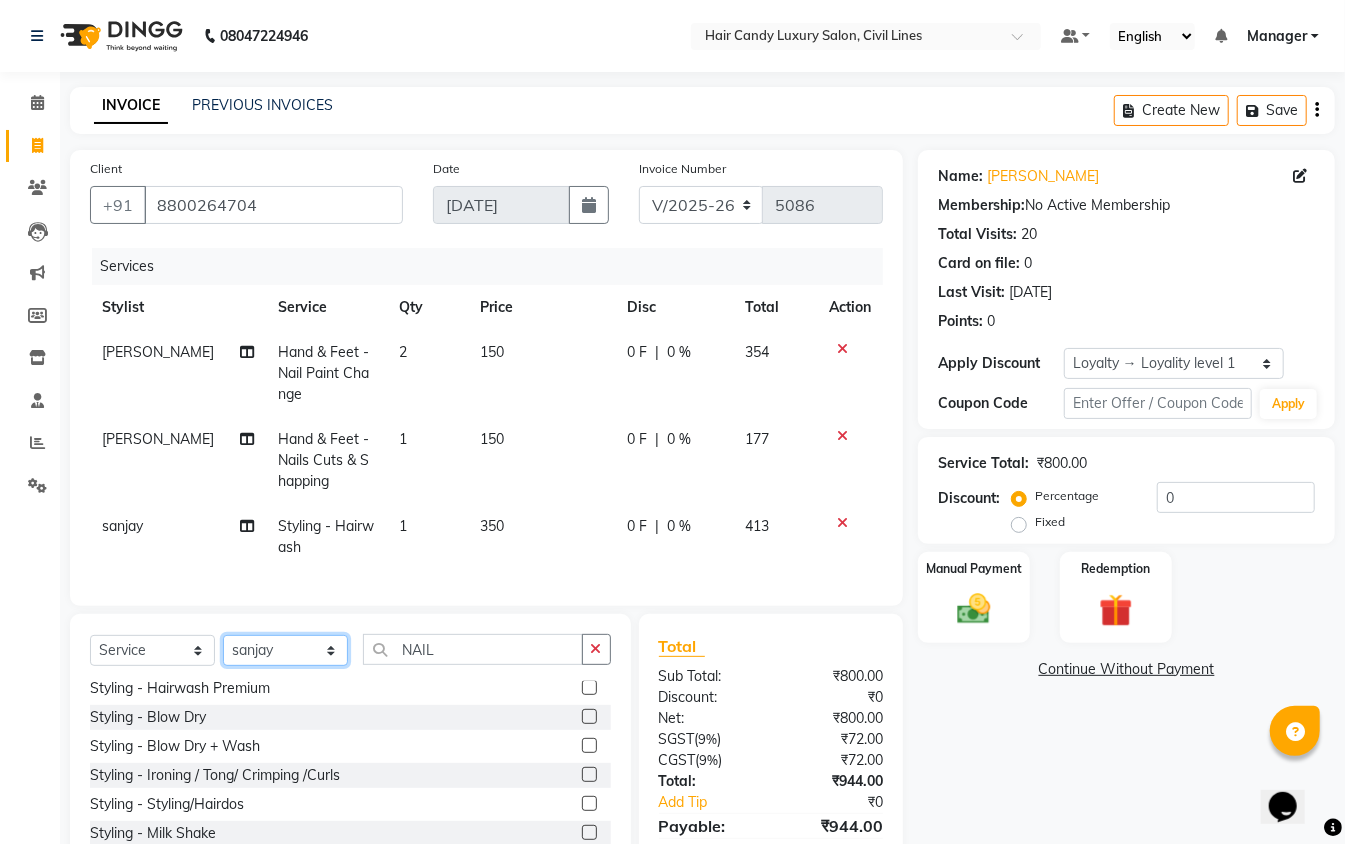 click on "Select Stylist [PERSON_NAME] [PERSON_NAME] [PERSON_NAME] counter sale Danish DAULAT faisal [PERSON_NAME] Manager [PERSON_NAME] mohd [PERSON_NAME] Owner-PRIYANKA [PERSON_NAME] pooja [PERSON_NAME] Reenu [PERSON_NAME] [PERSON_NAME] [PERSON_NAME] [PERSON_NAME] Shubh Shyam [PERSON_NAME] STOCK MANAGER [PERSON_NAME] vikas [PERSON_NAME]" 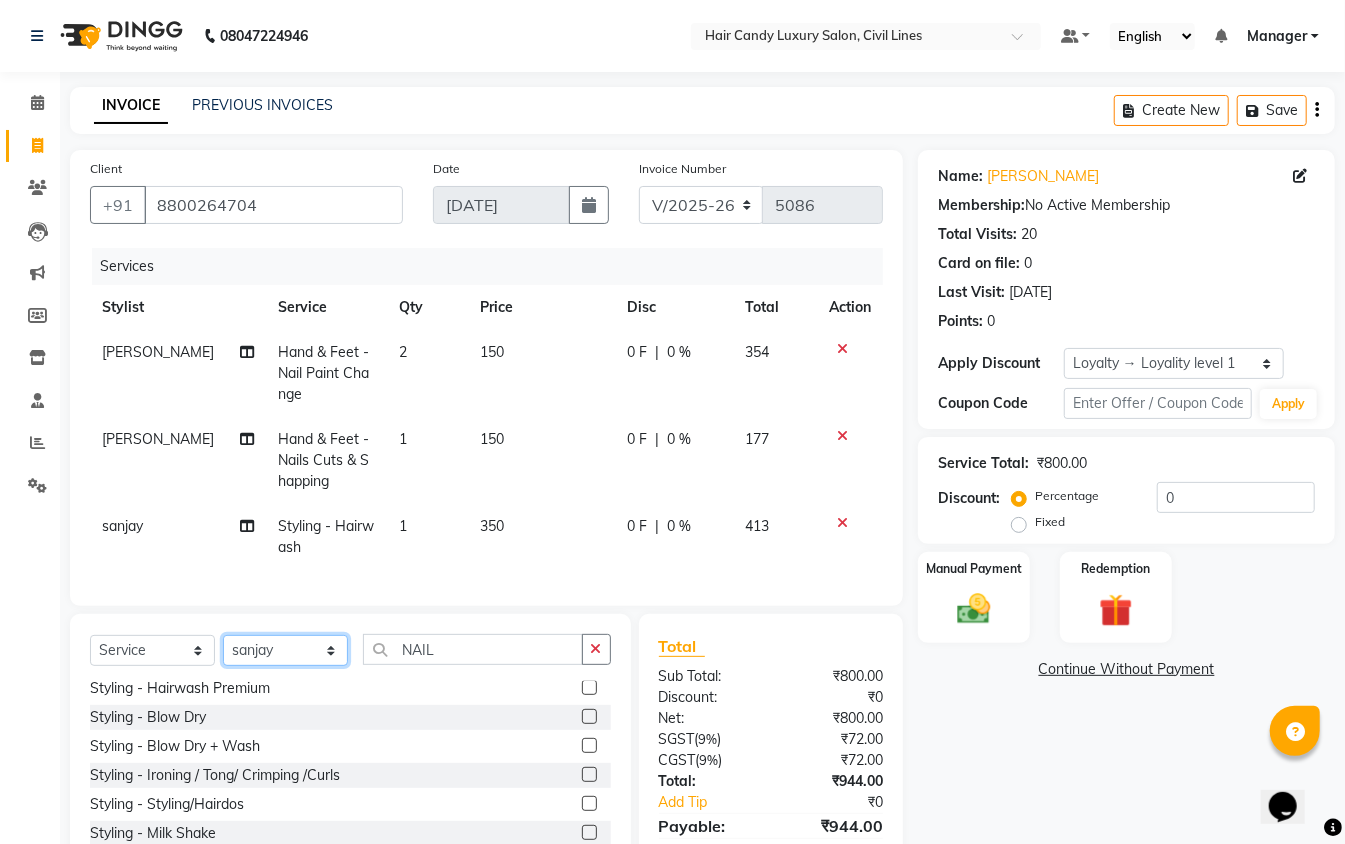 select on "49962" 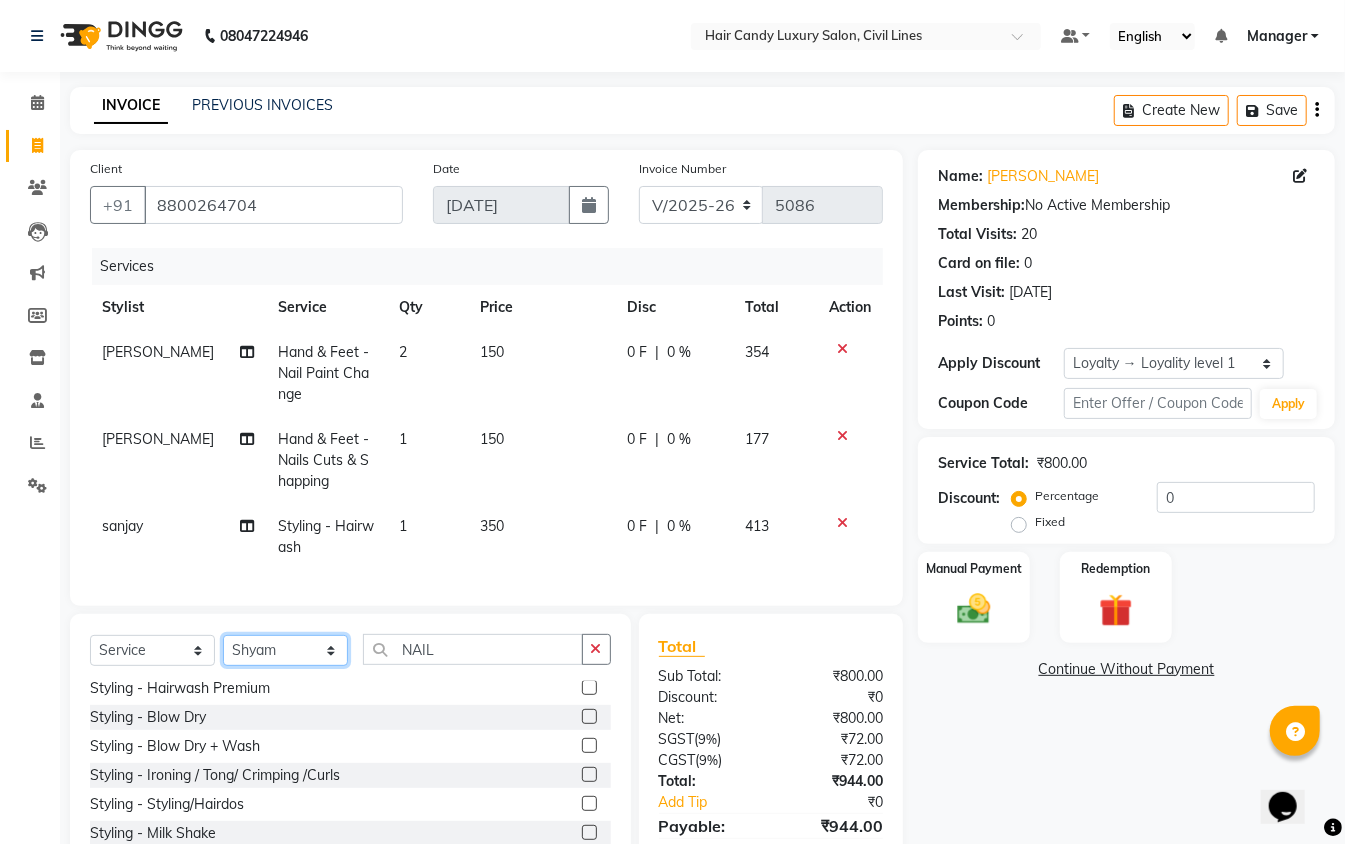 click on "Select Stylist [PERSON_NAME] [PERSON_NAME] [PERSON_NAME] counter sale Danish DAULAT faisal [PERSON_NAME] Manager [PERSON_NAME] mohd [PERSON_NAME] Owner-PRIYANKA [PERSON_NAME] pooja [PERSON_NAME] Reenu [PERSON_NAME] [PERSON_NAME] [PERSON_NAME] [PERSON_NAME] Shubh Shyam [PERSON_NAME] STOCK MANAGER [PERSON_NAME] vikas [PERSON_NAME]" 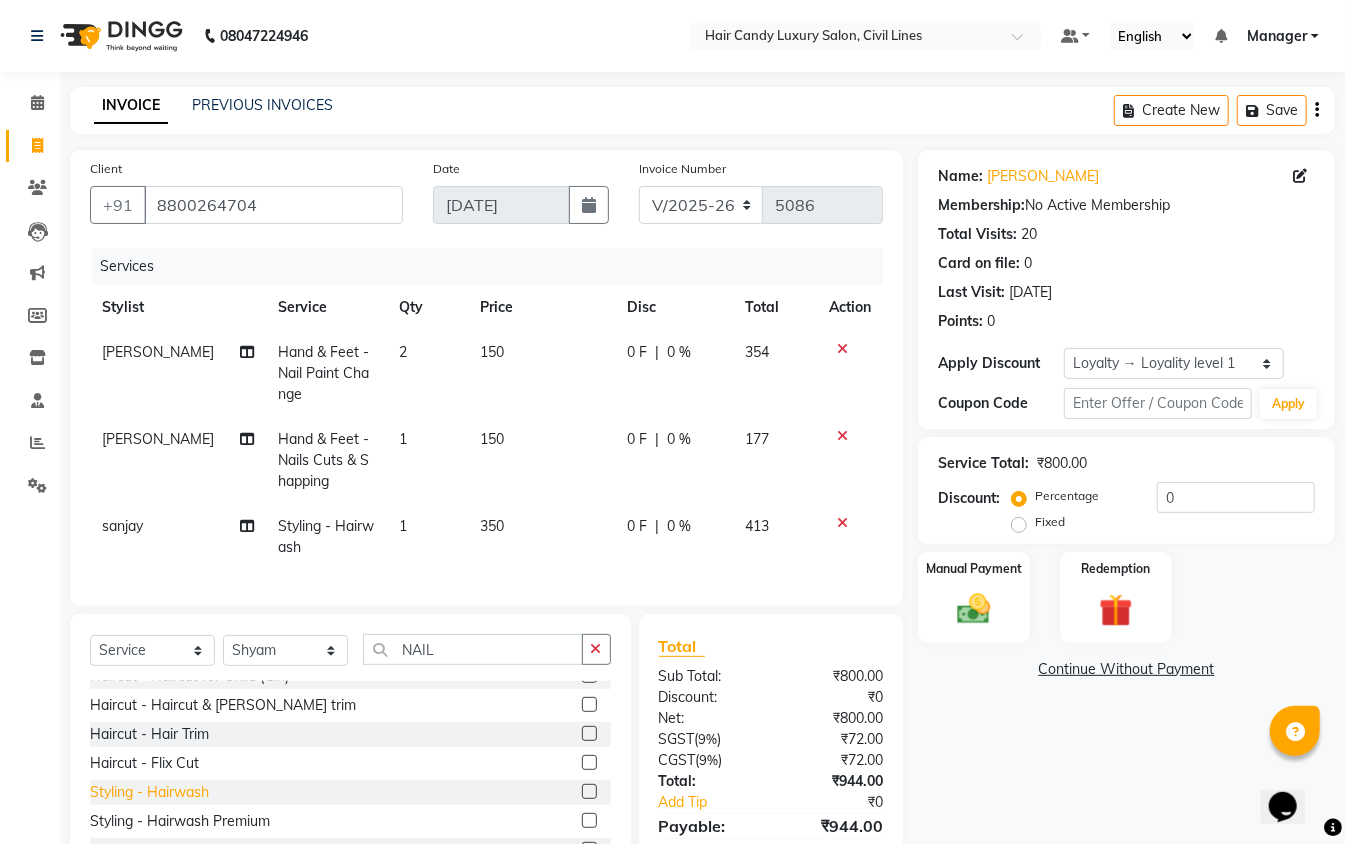 click on "Styling - Hairwash" 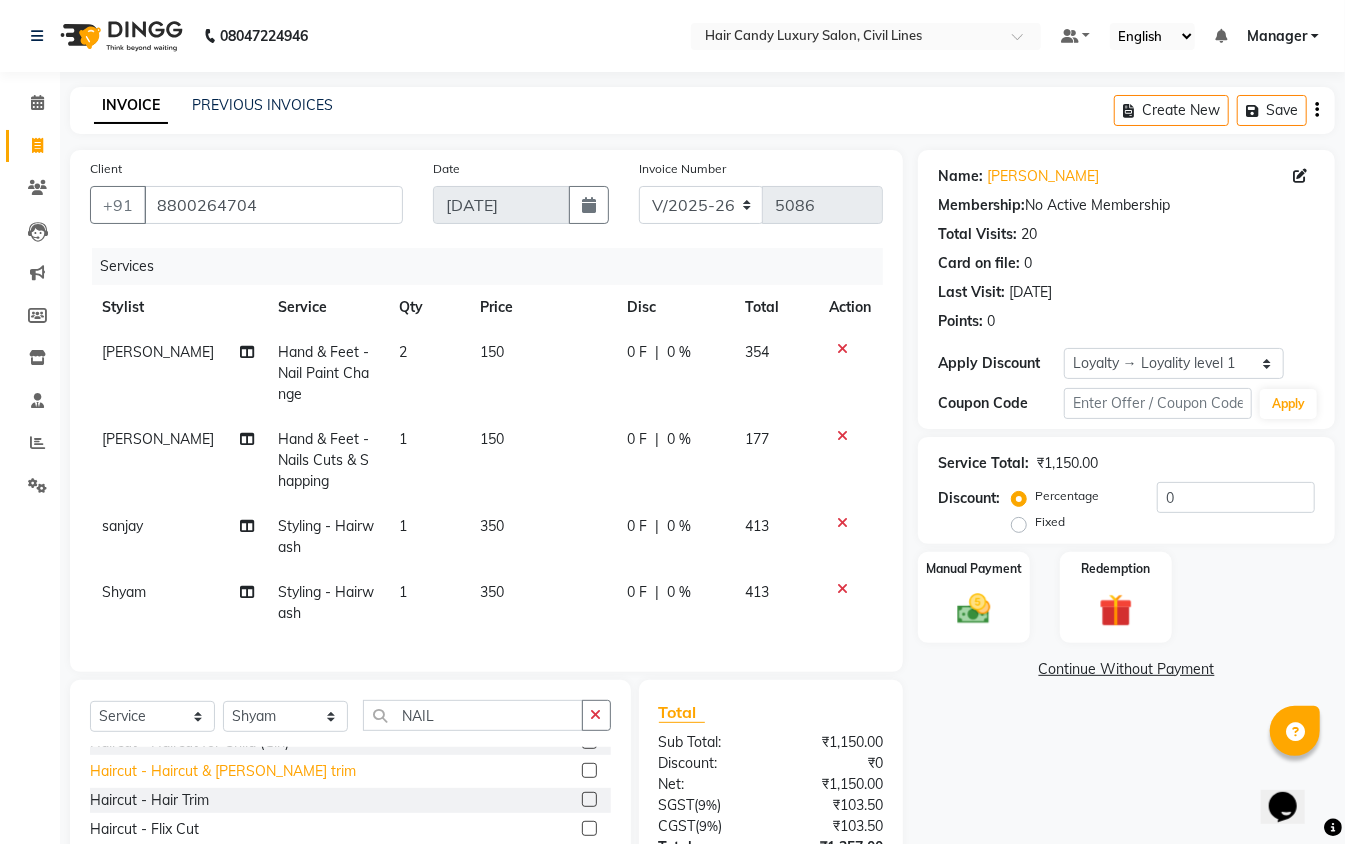 checkbox on "false" 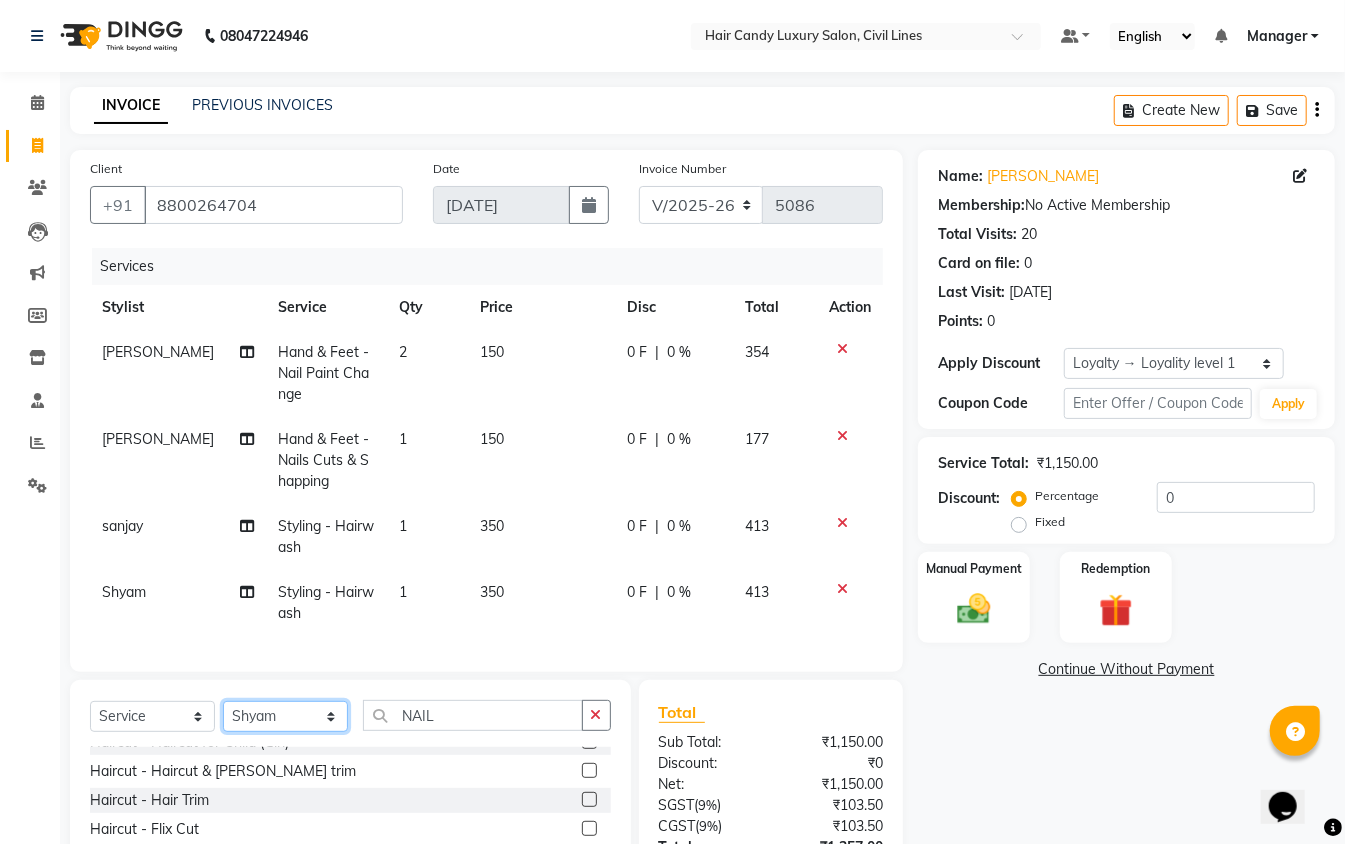 click on "Select Stylist [PERSON_NAME] [PERSON_NAME] [PERSON_NAME] counter sale Danish DAULAT faisal [PERSON_NAME] Manager [PERSON_NAME] mohd [PERSON_NAME] Owner-PRIYANKA [PERSON_NAME] pooja [PERSON_NAME] Reenu [PERSON_NAME] [PERSON_NAME] [PERSON_NAME] [PERSON_NAME] Shubh Shyam [PERSON_NAME] STOCK MANAGER [PERSON_NAME] vikas [PERSON_NAME]" 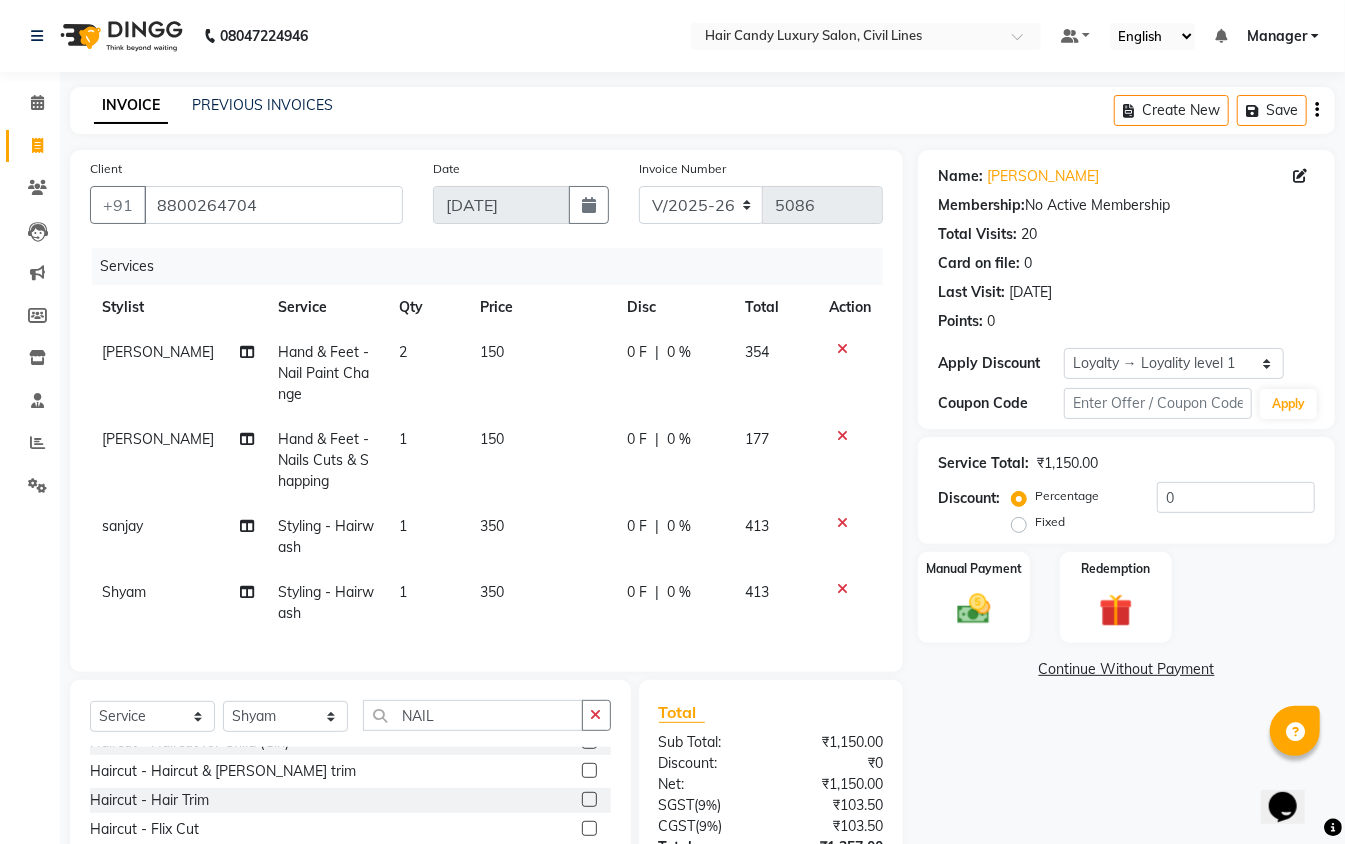 click on "Name: Kopal  Membership:  No Active Membership  Total Visits:  20 Card on file:  0 Last Visit:   28-06-2025 Points:   0  Apply Discount Select  Loyalty → Loyality level 1  Coupon Code Apply Service Total:  ₹1,150.00  Discount:  Percentage   Fixed  0 Manual Payment Redemption  Continue Without Payment" 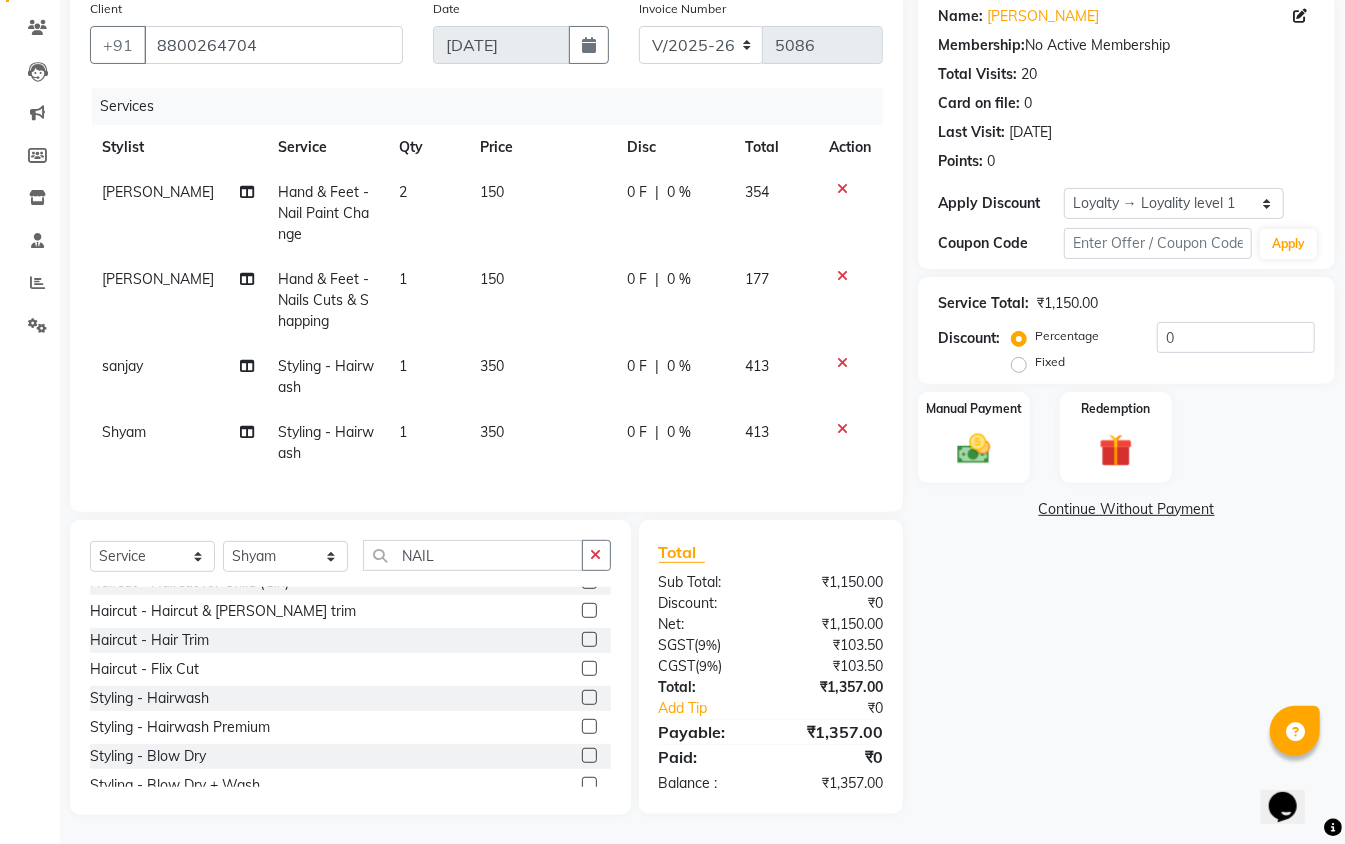 scroll, scrollTop: 181, scrollLeft: 0, axis: vertical 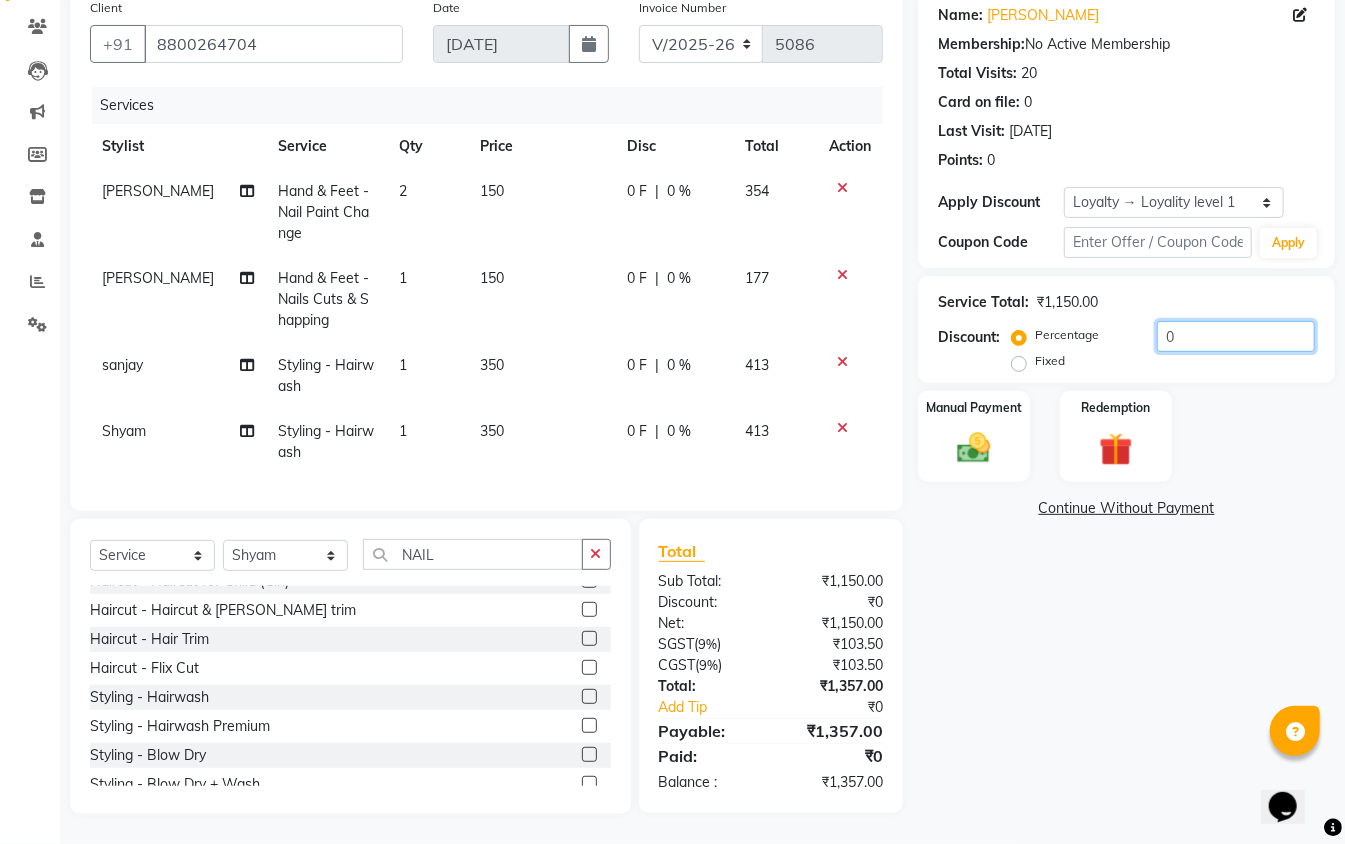 drag, startPoint x: 1194, startPoint y: 325, endPoint x: 1126, endPoint y: 325, distance: 68 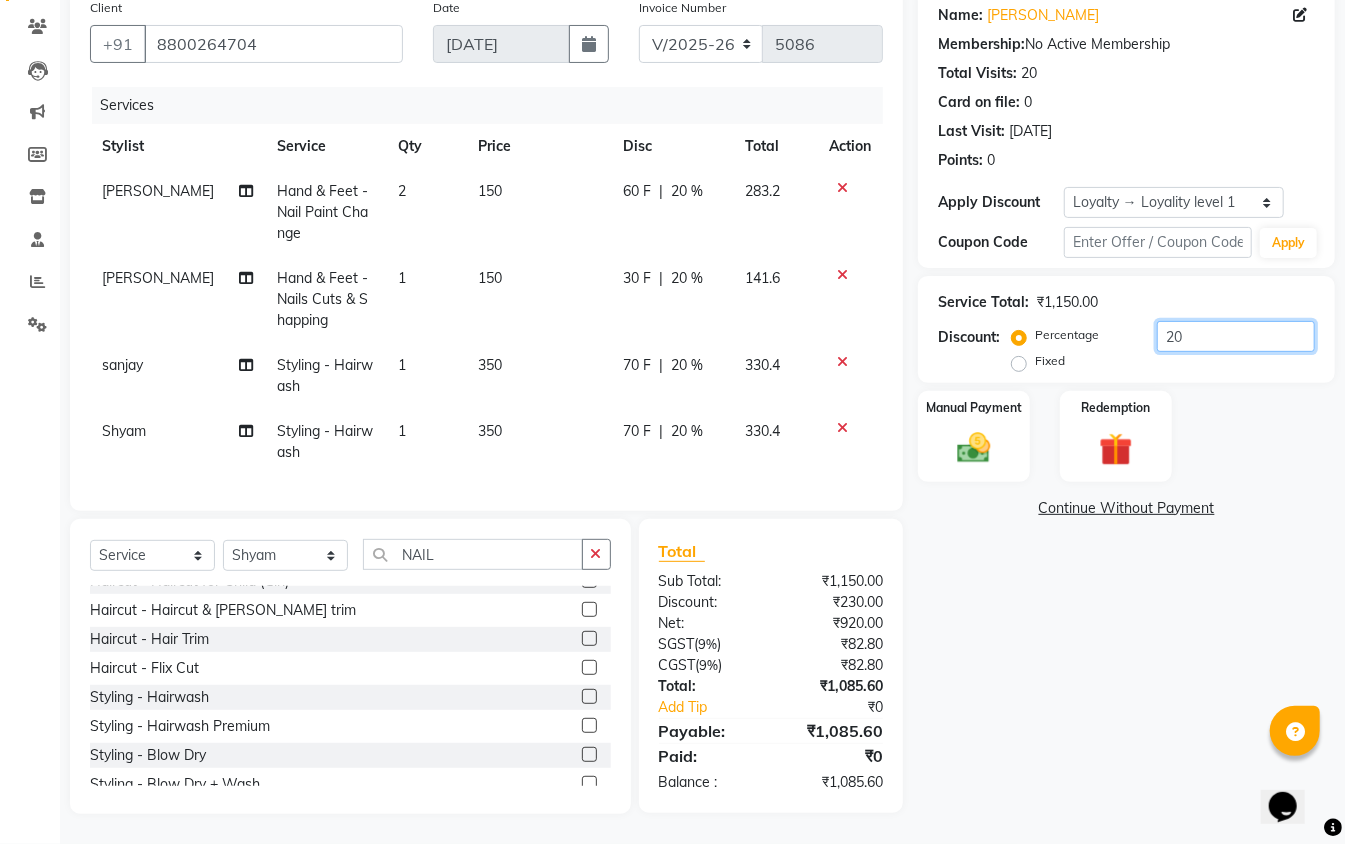 type on "20" 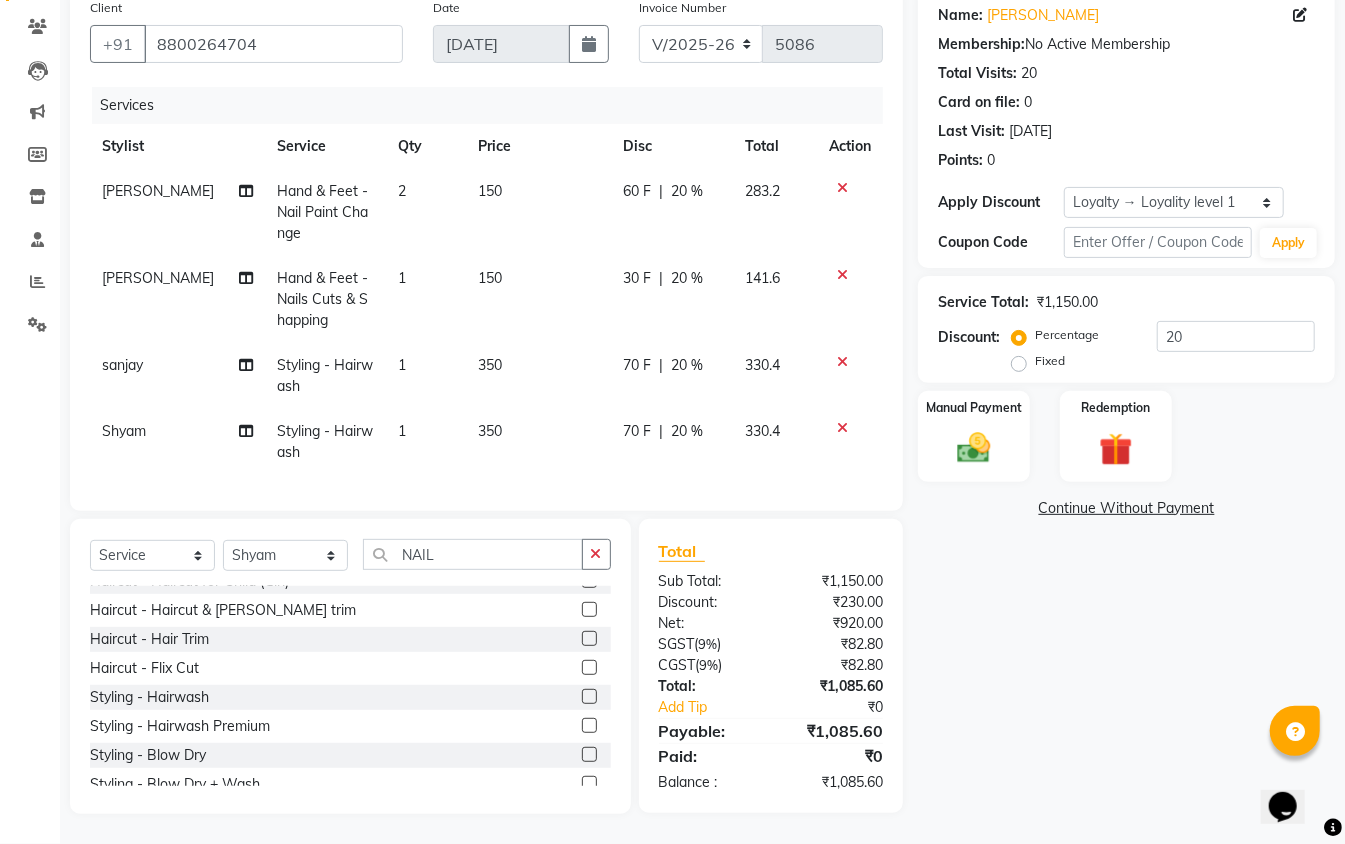 drag, startPoint x: 476, startPoint y: 325, endPoint x: 478, endPoint y: 341, distance: 16.124516 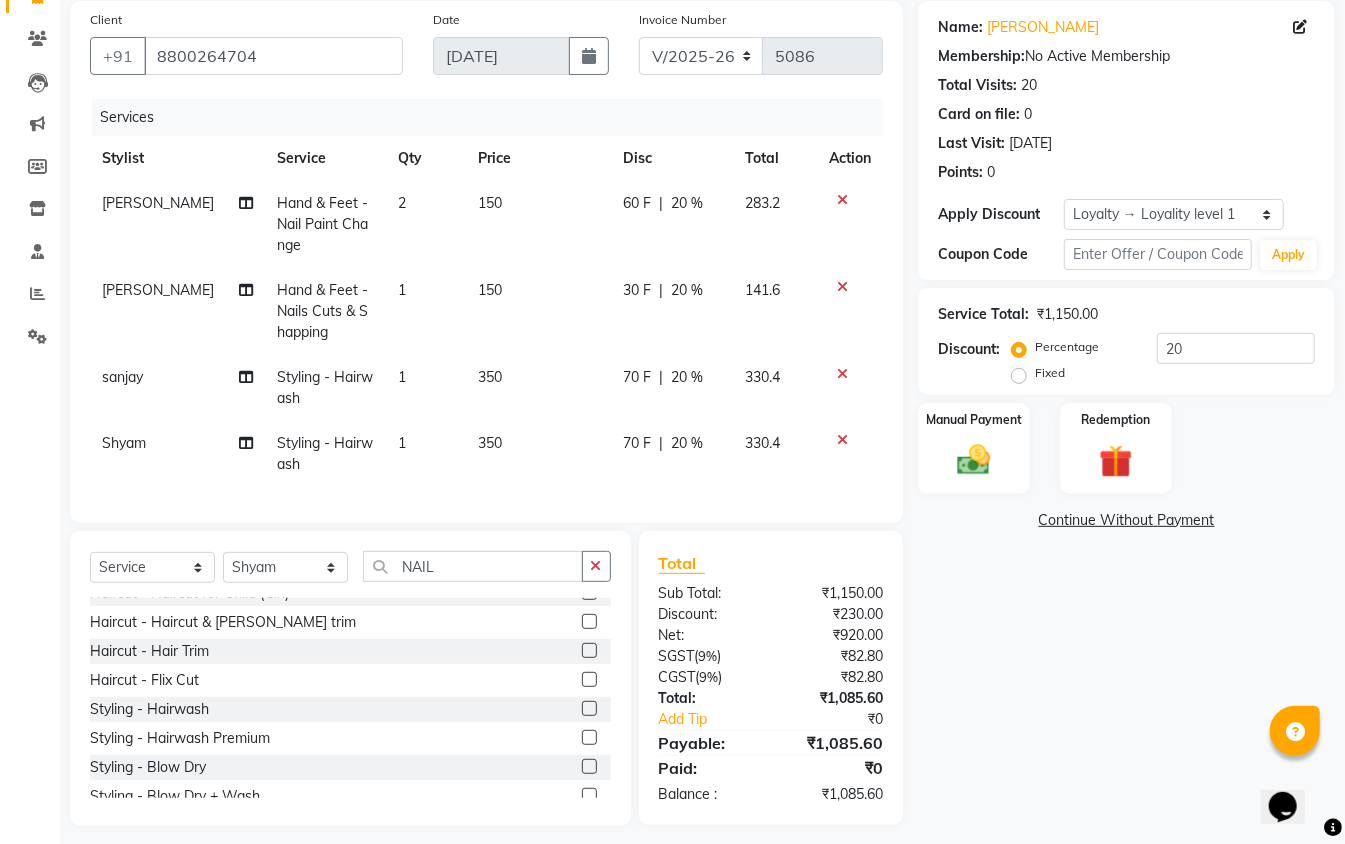 select on "47495" 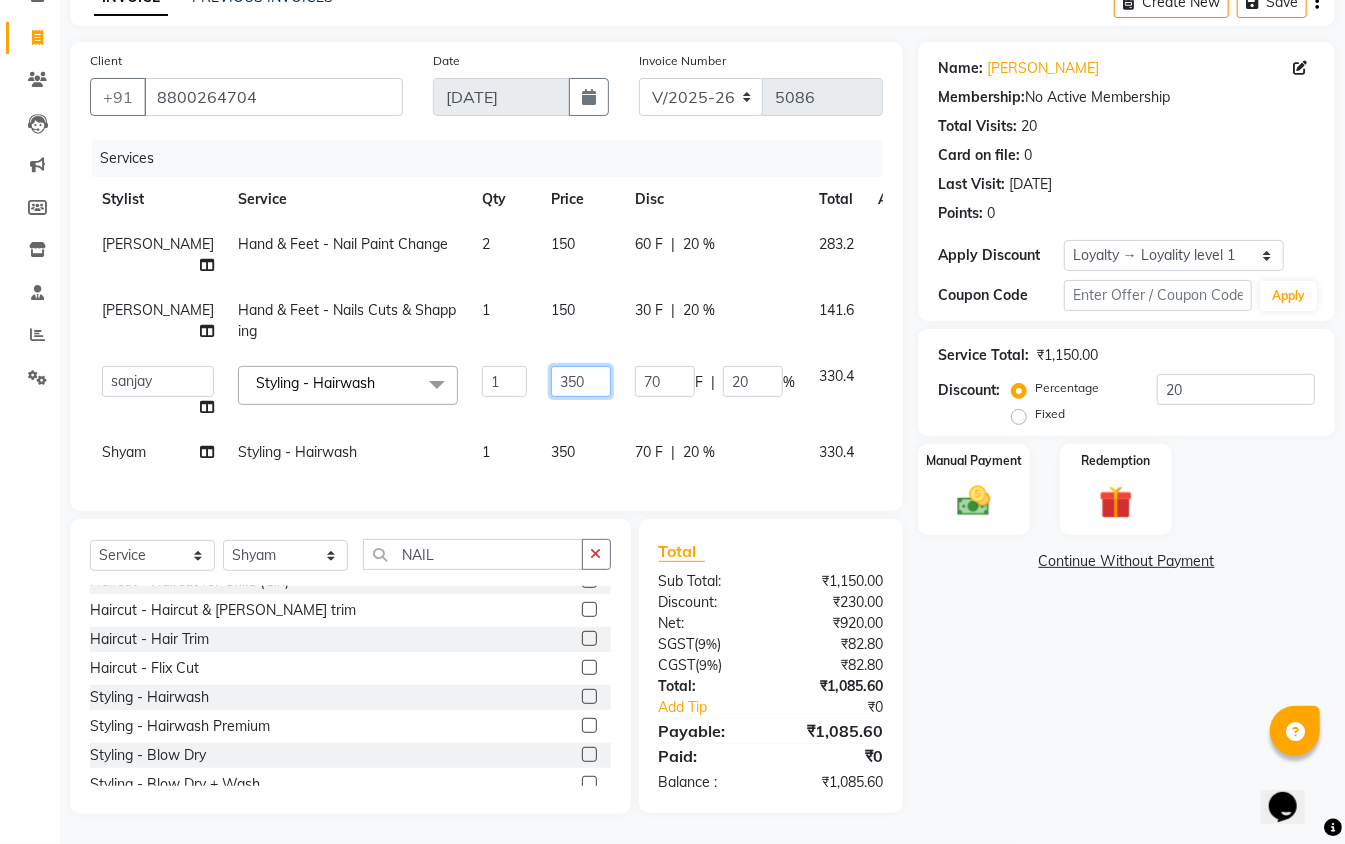 drag, startPoint x: 536, startPoint y: 330, endPoint x: 508, endPoint y: 330, distance: 28 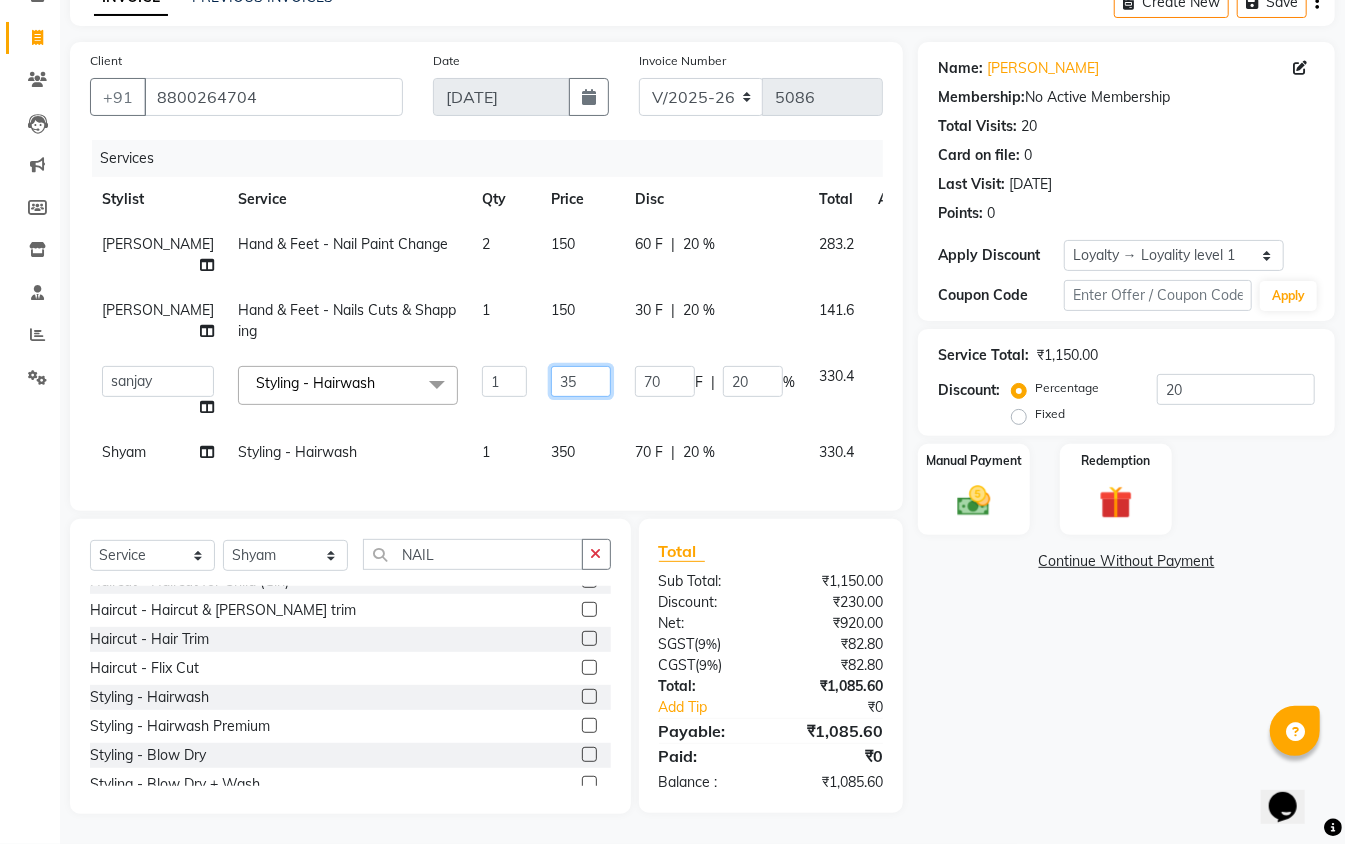 type on "355" 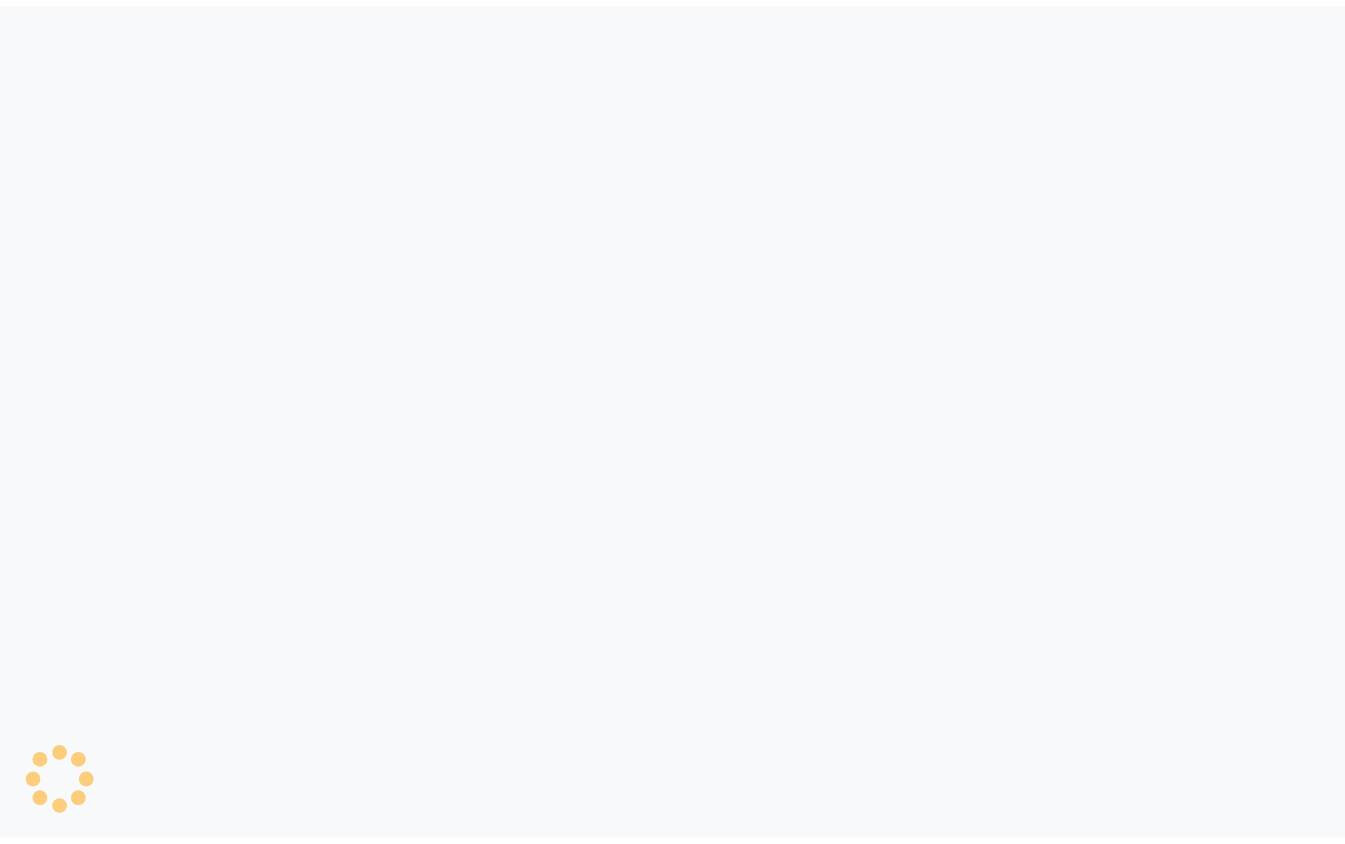 scroll, scrollTop: 0, scrollLeft: 0, axis: both 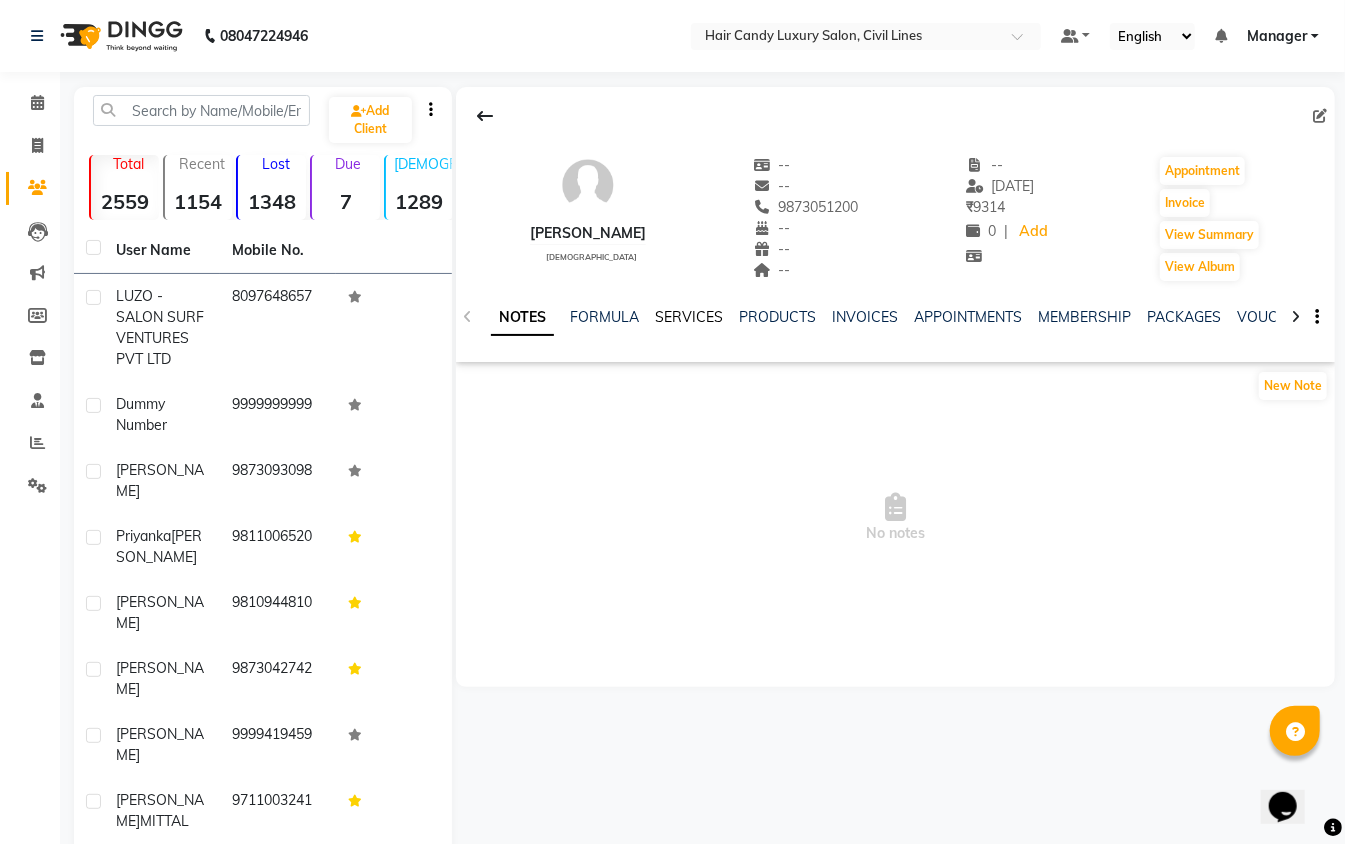 click on "SERVICES" 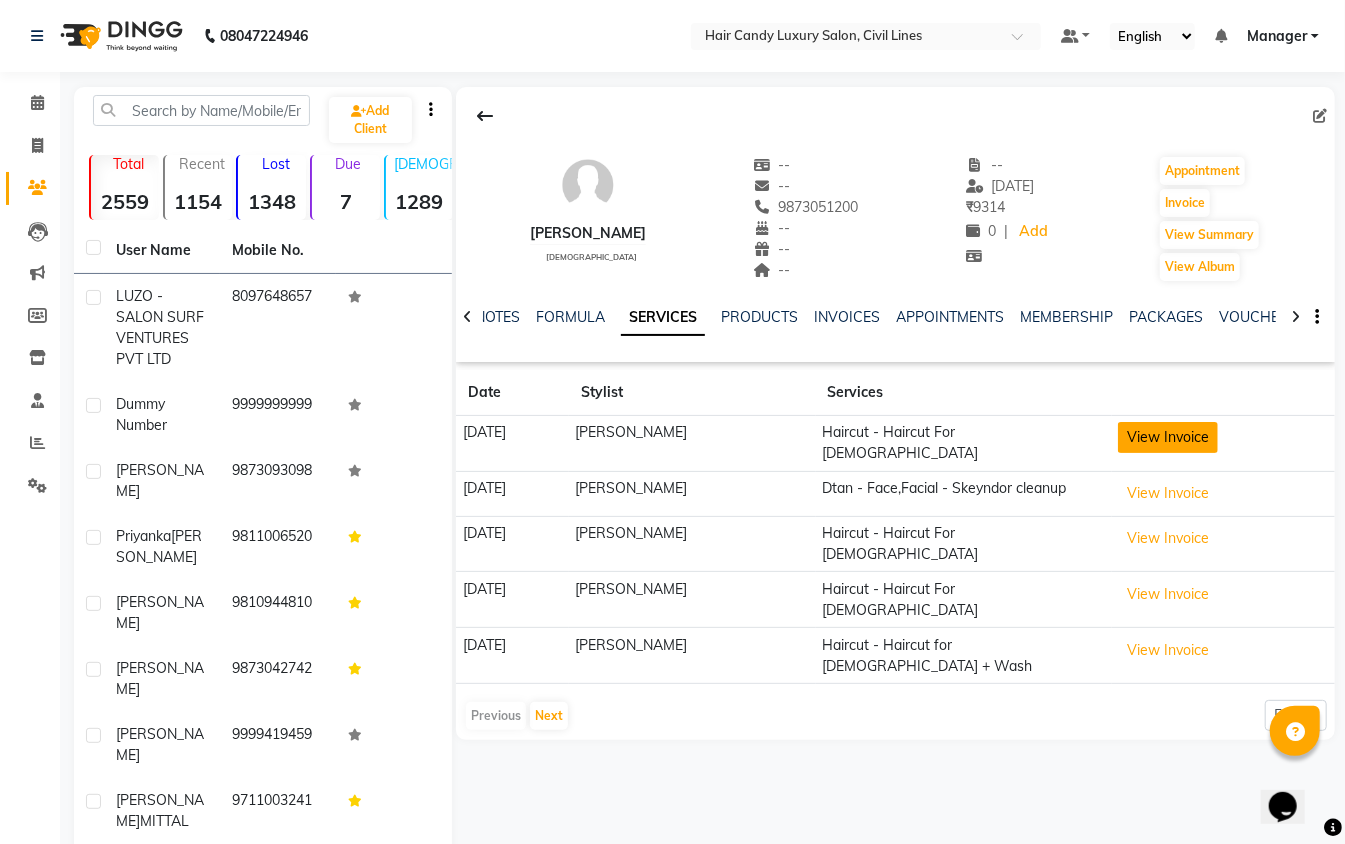 click on "View Invoice" 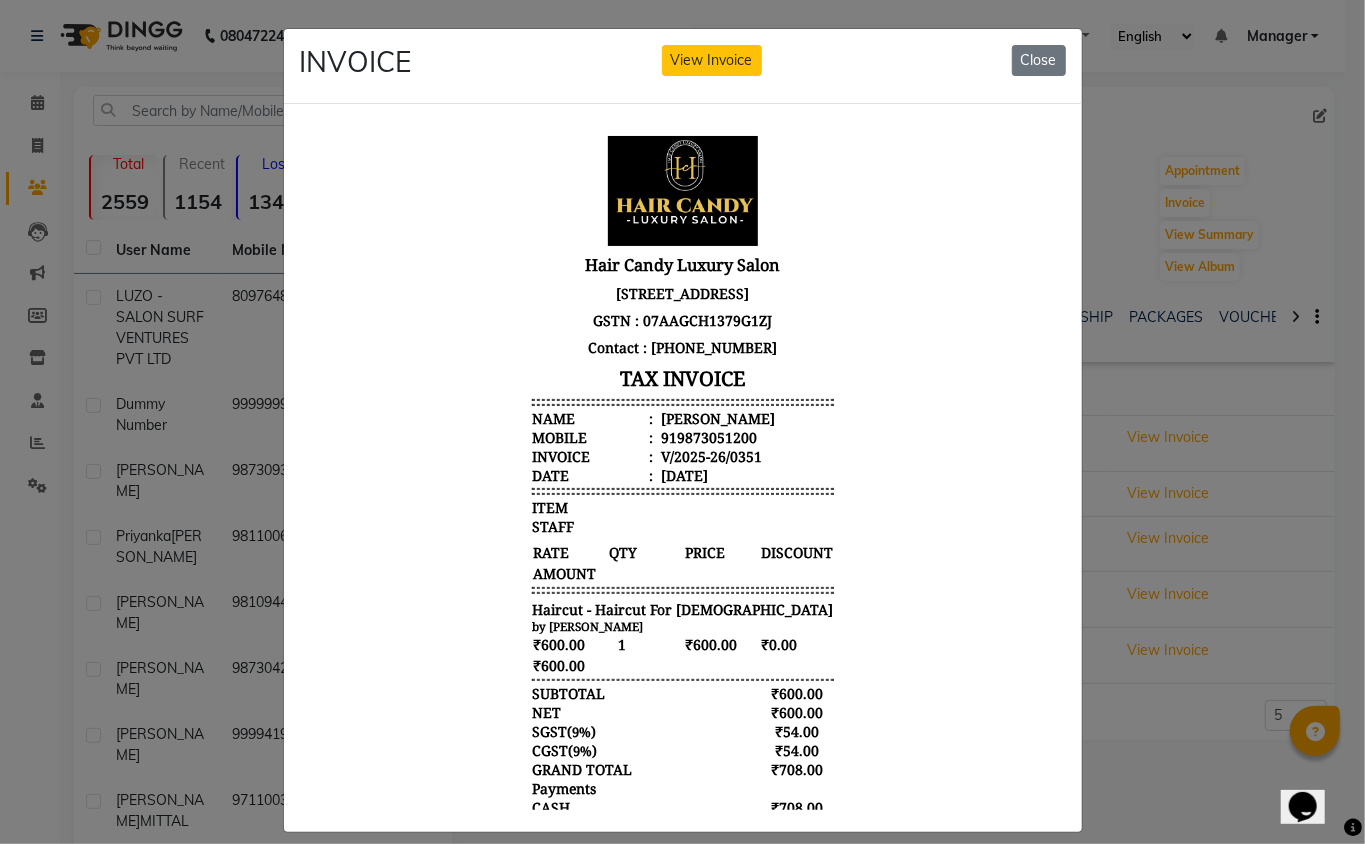 scroll, scrollTop: 125, scrollLeft: 0, axis: vertical 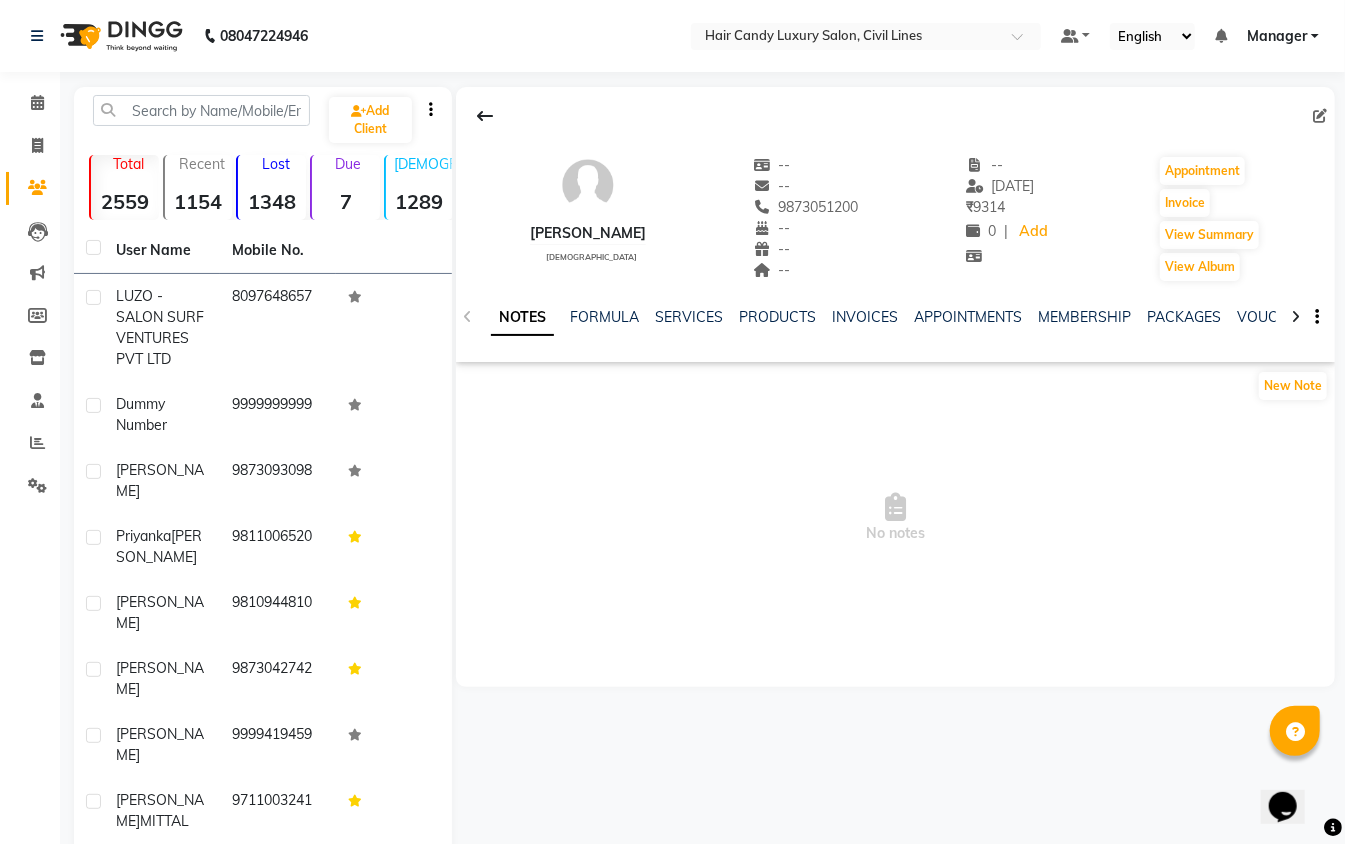 click on "NOTES FORMULA SERVICES PRODUCTS INVOICES APPOINTMENTS MEMBERSHIP PACKAGES VOUCHERS GIFTCARDS POINTS FORMS FAMILY CARDS WALLET" 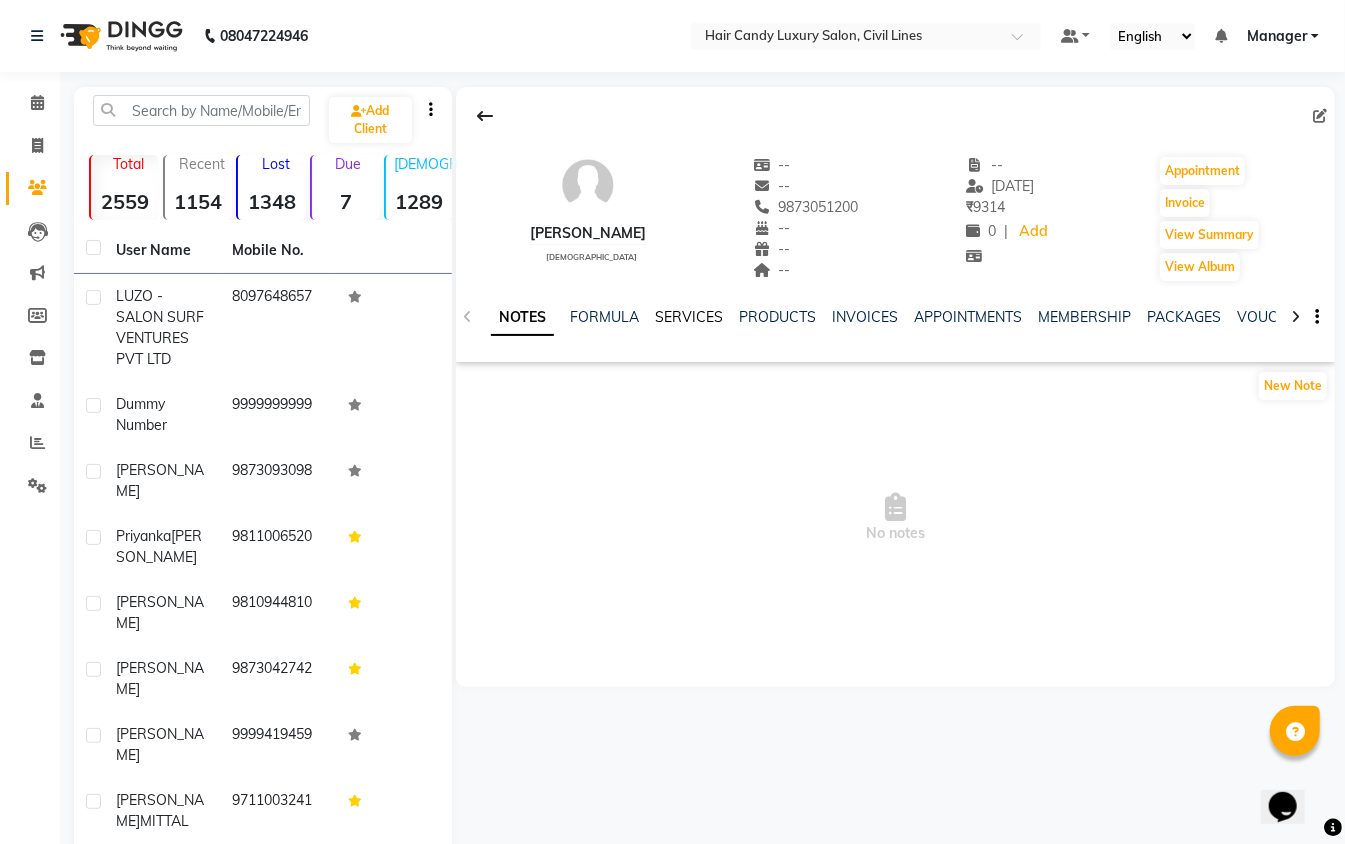 click on "SERVICES" 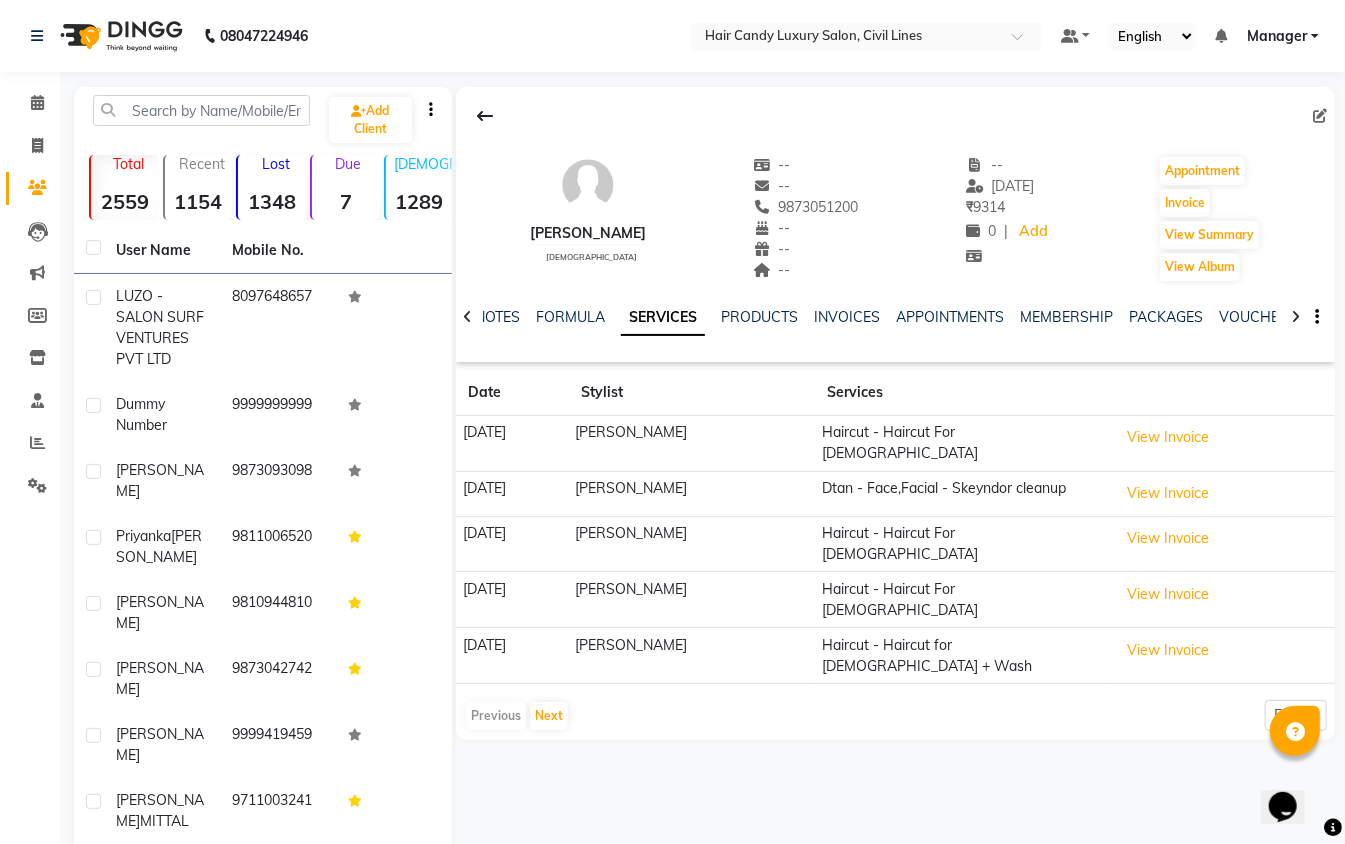 click on "View Invoice" 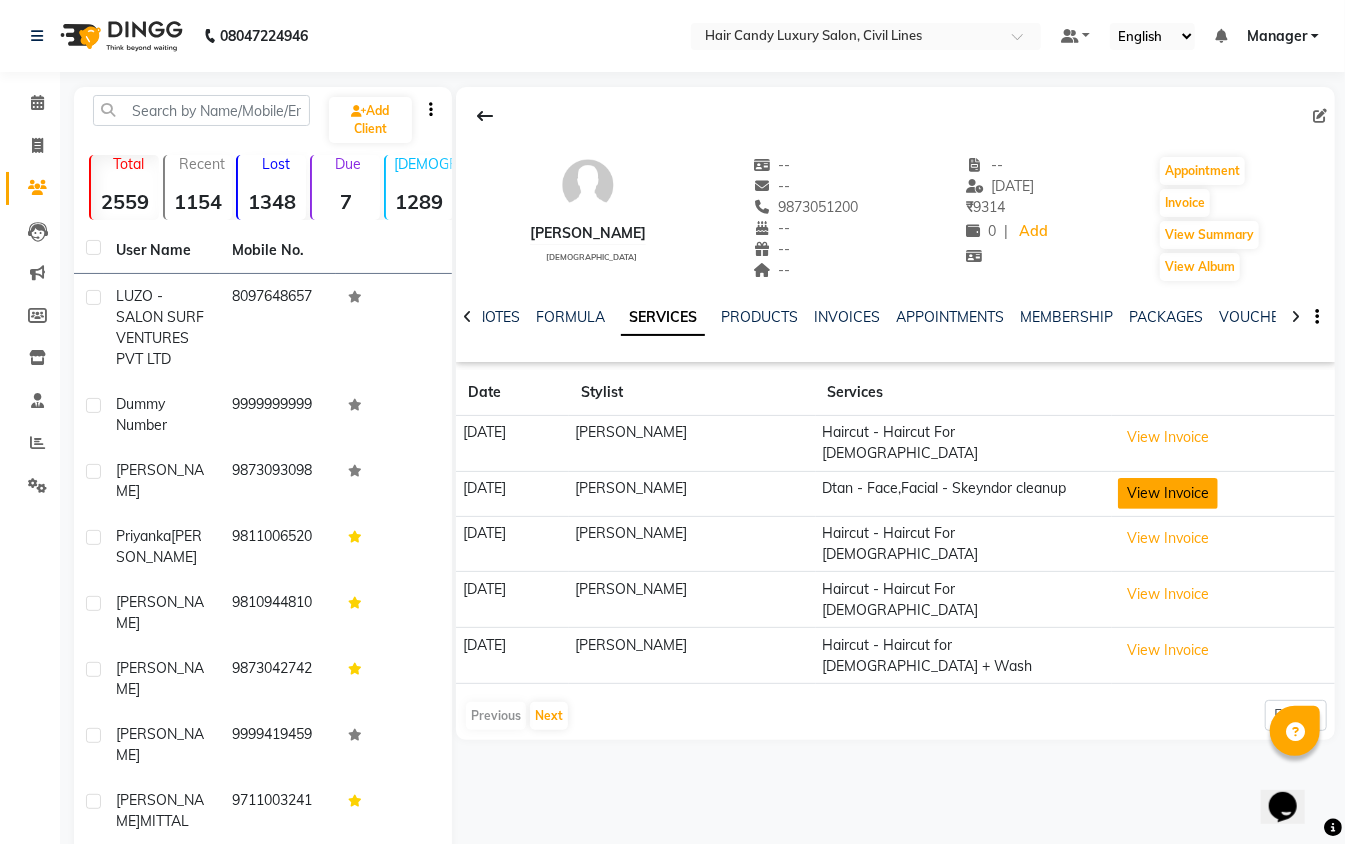 click on "View Invoice" 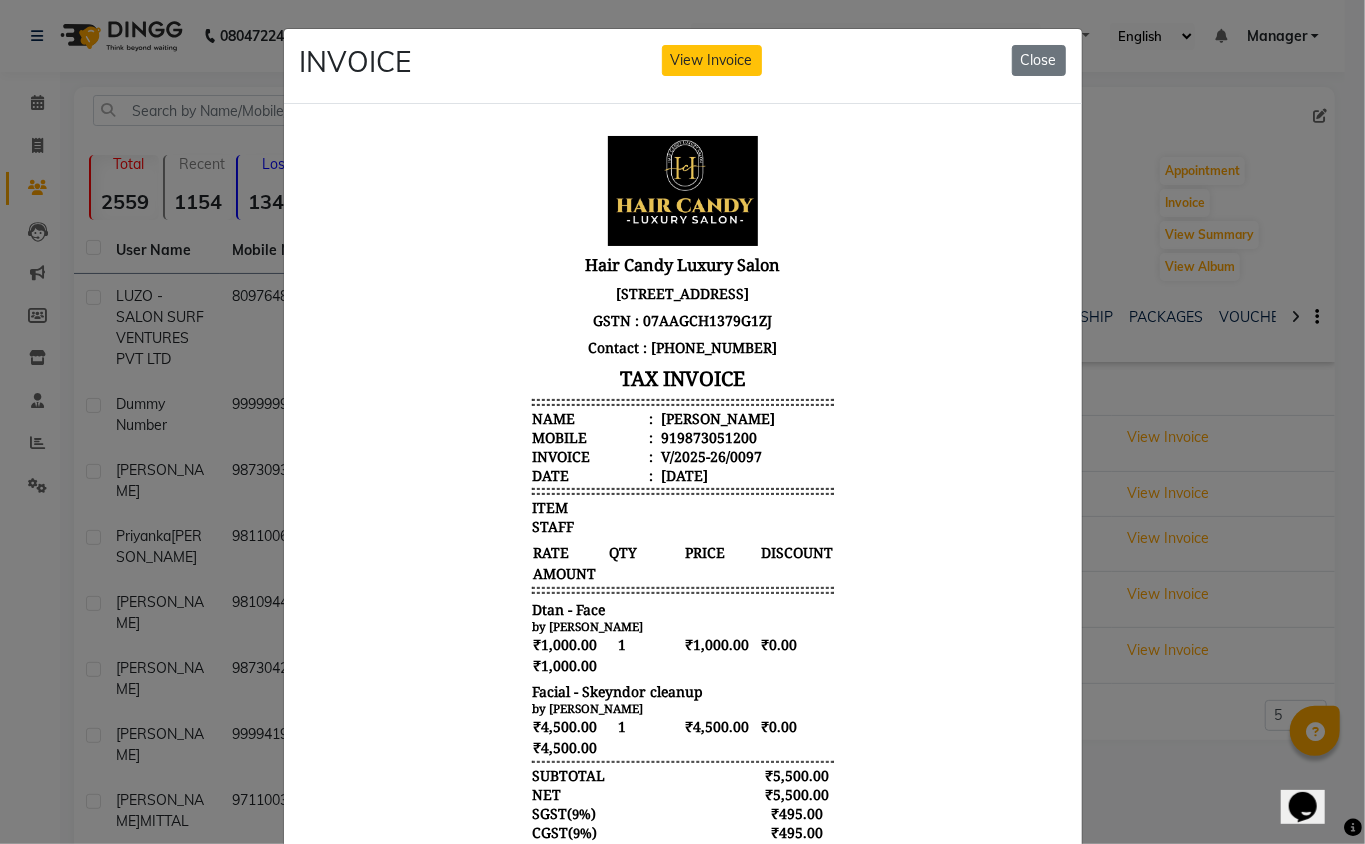 scroll, scrollTop: 16, scrollLeft: 0, axis: vertical 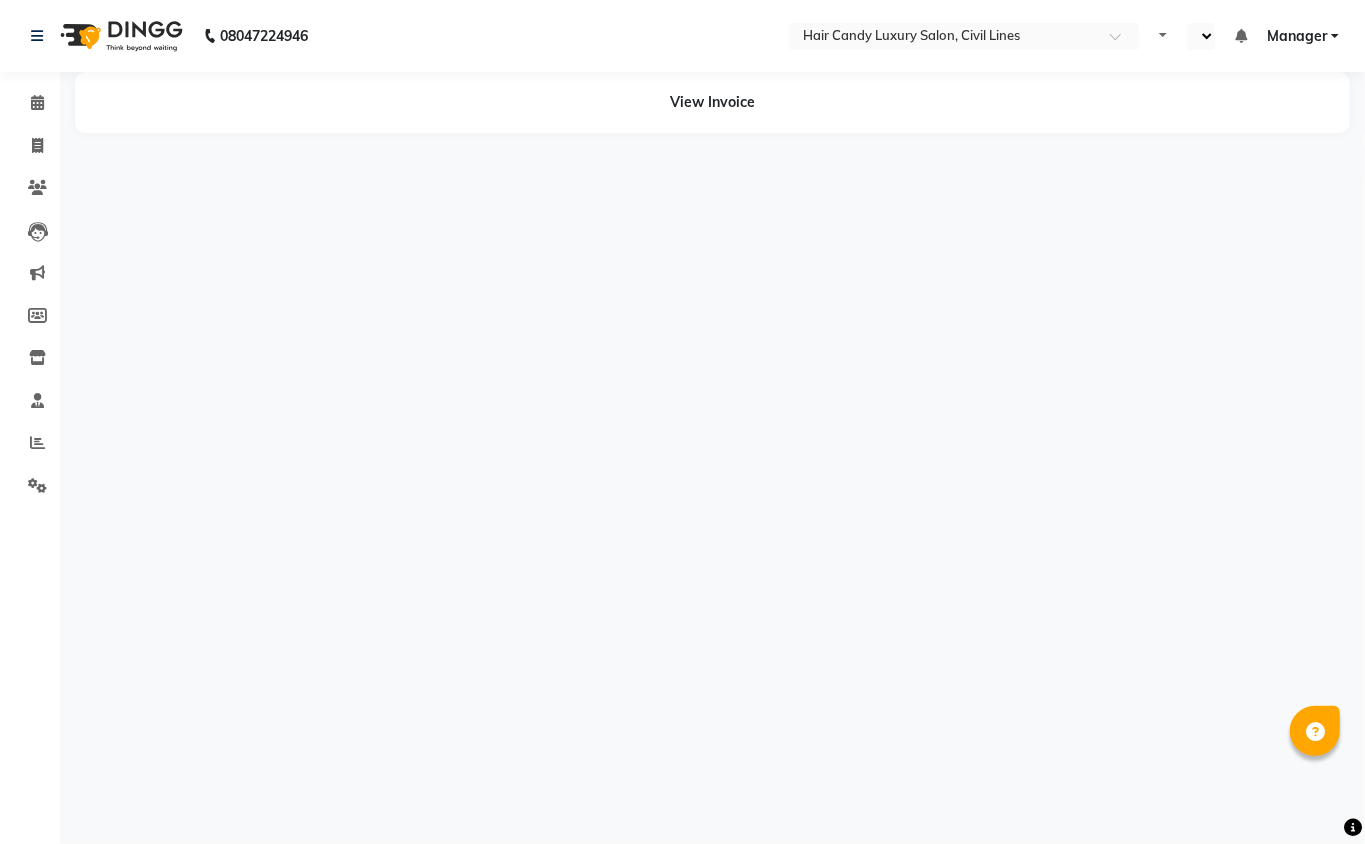 select on "en" 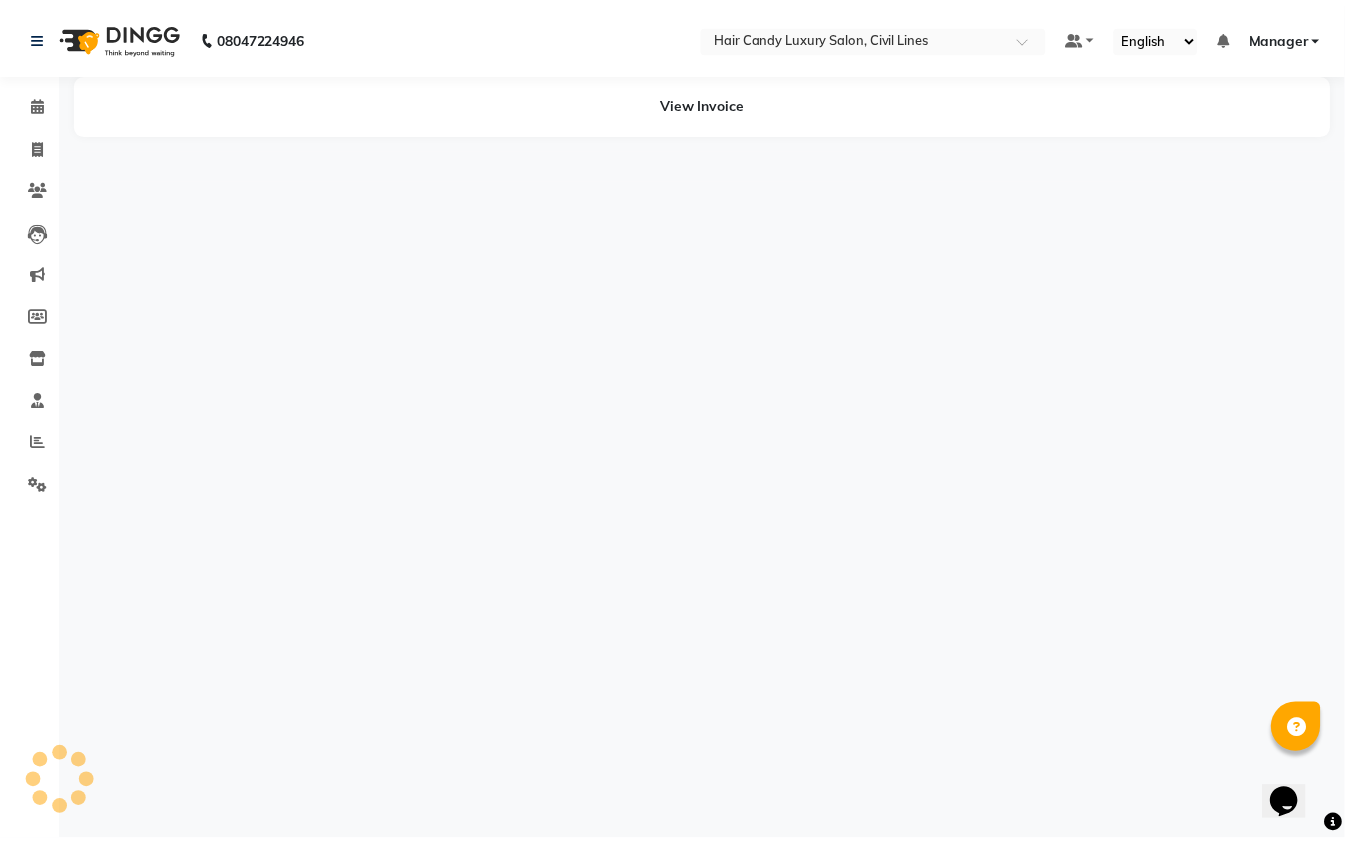 scroll, scrollTop: 0, scrollLeft: 0, axis: both 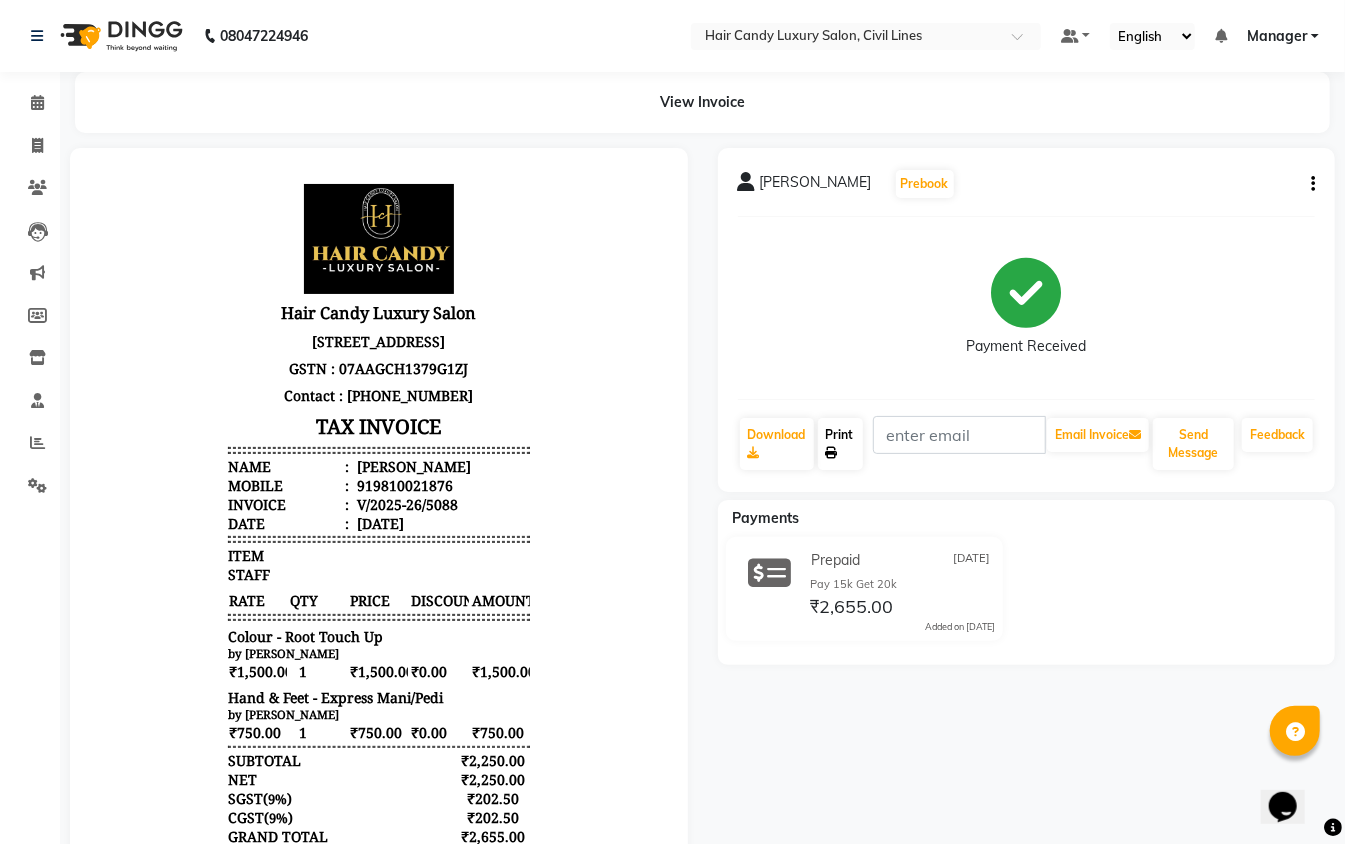 click on "Print" 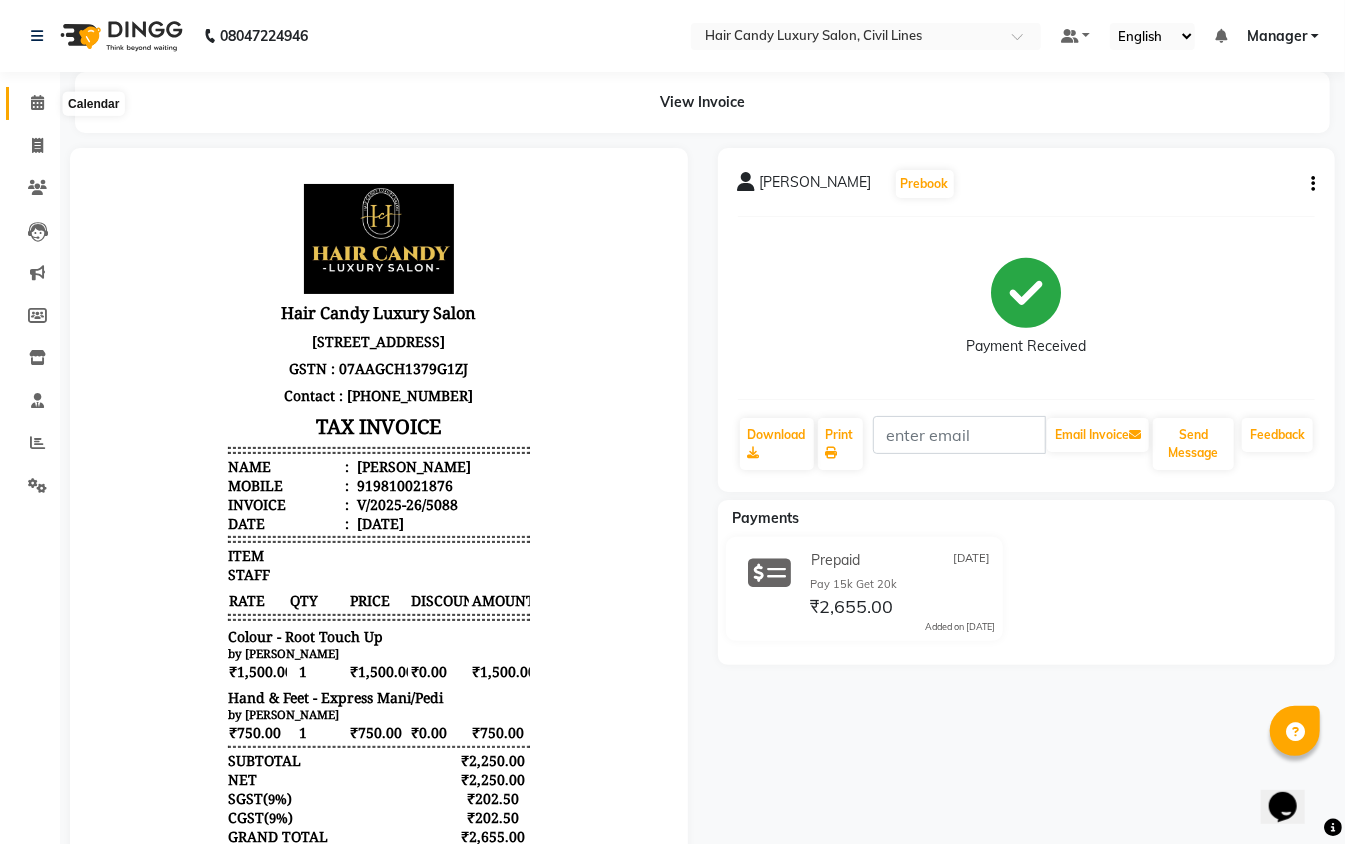 click 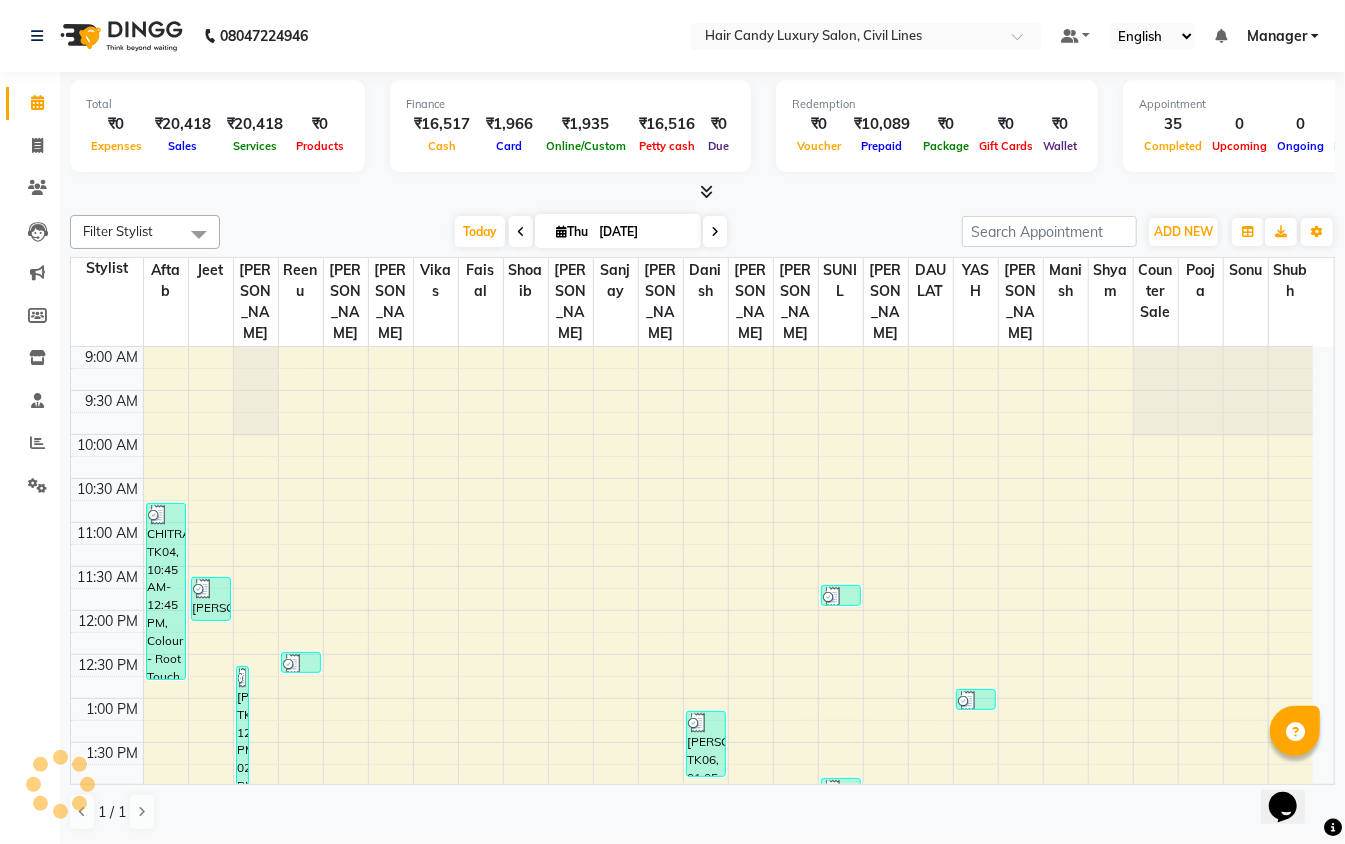scroll, scrollTop: 665, scrollLeft: 0, axis: vertical 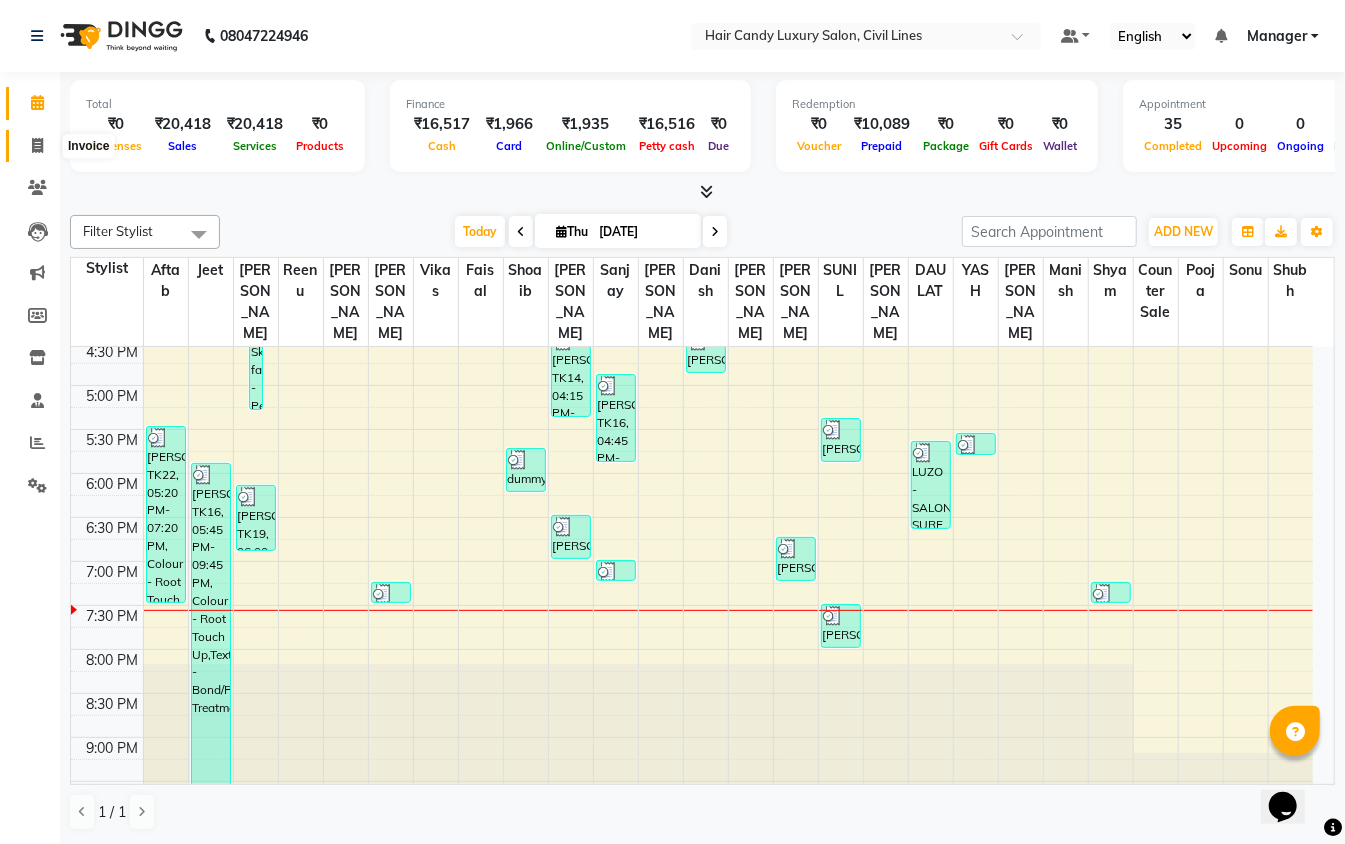 click 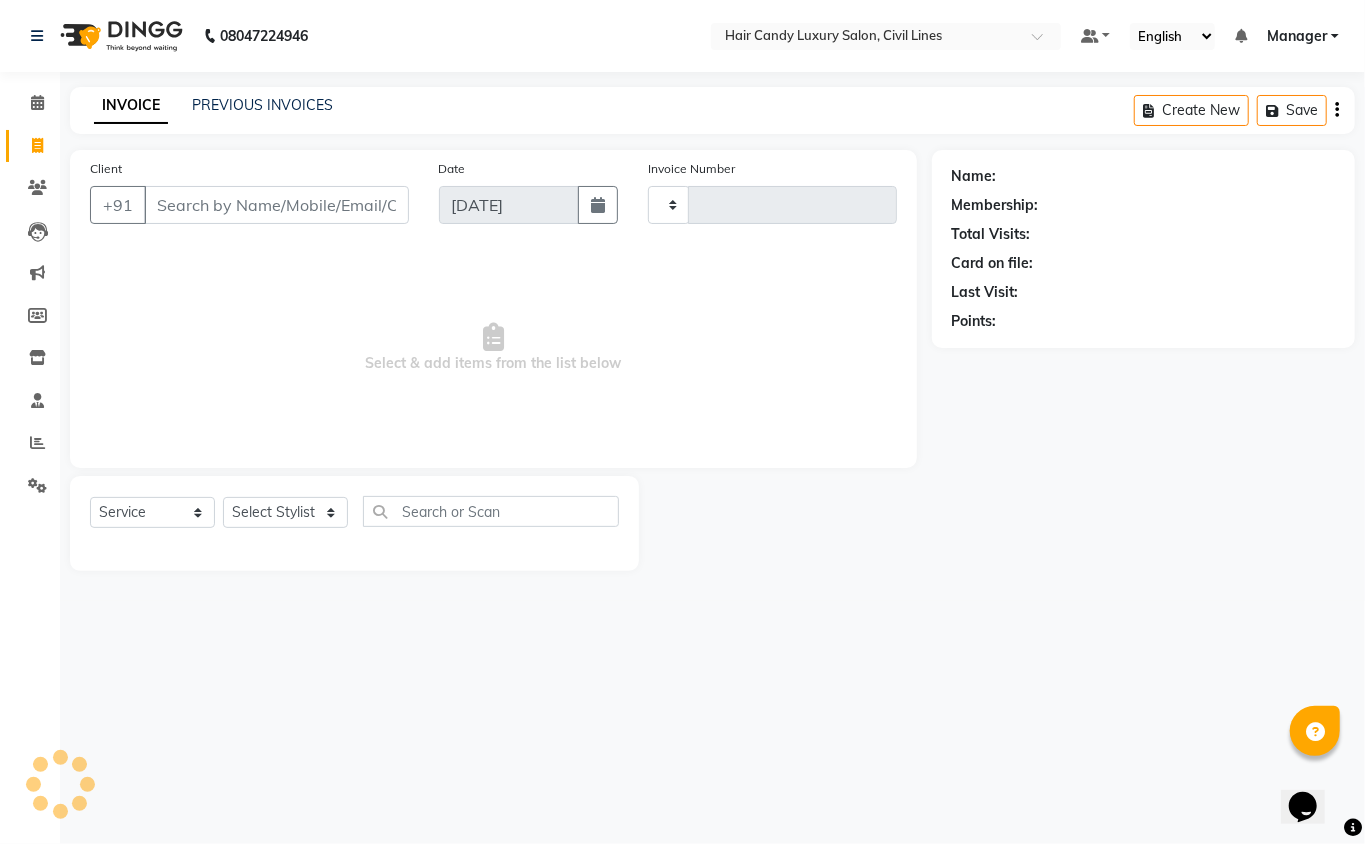 type on "5089" 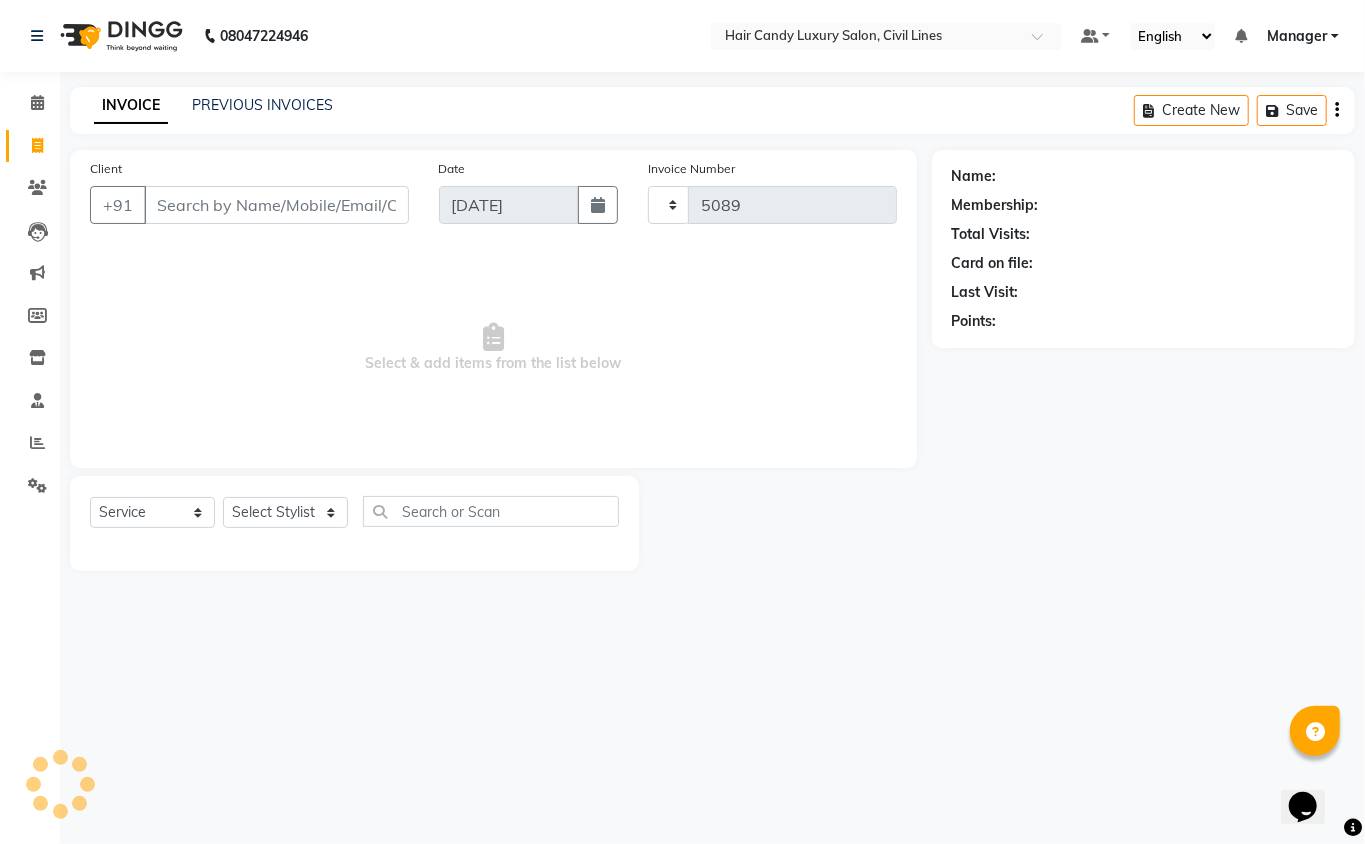 select on "6308" 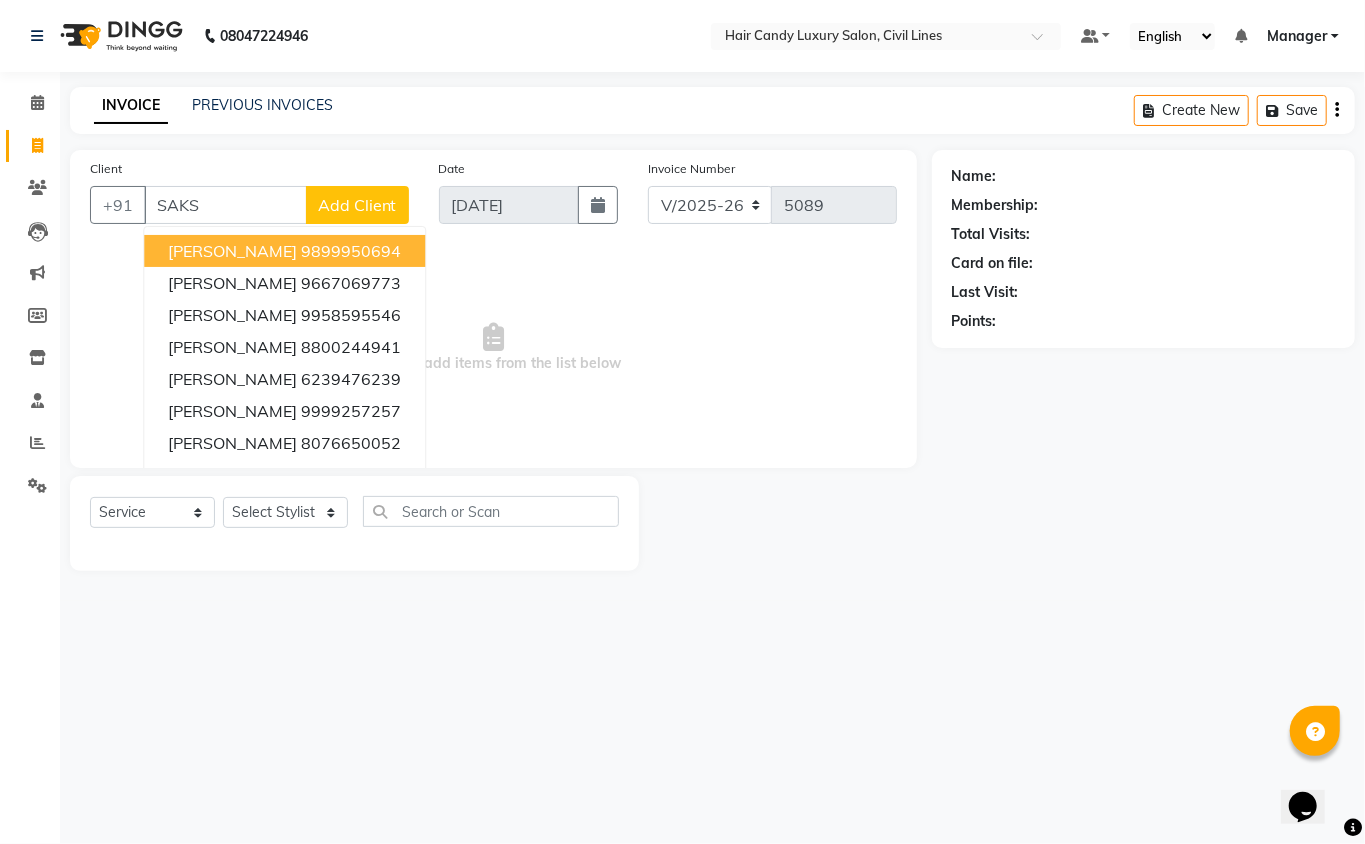 click on "9899950694" at bounding box center (351, 251) 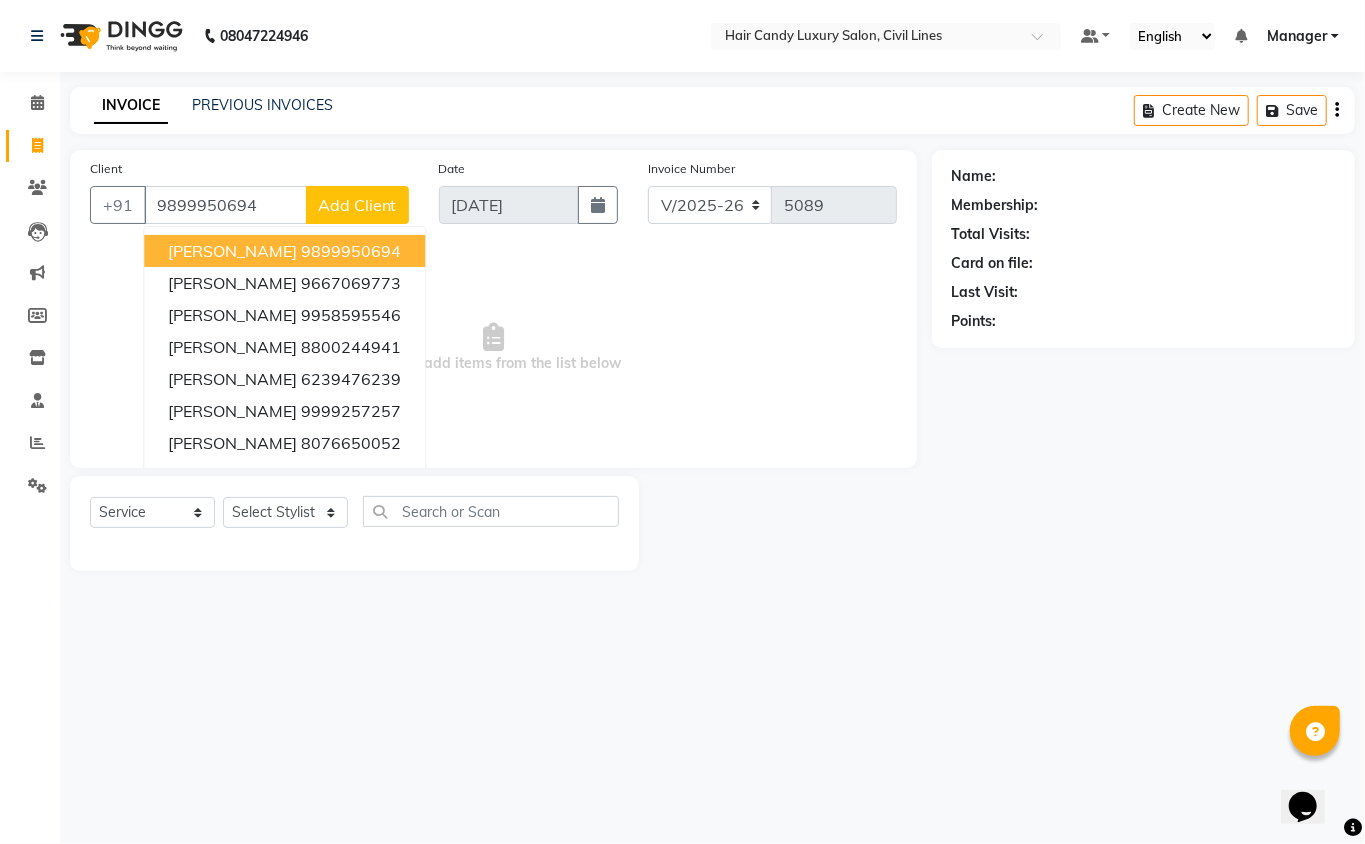type on "9899950694" 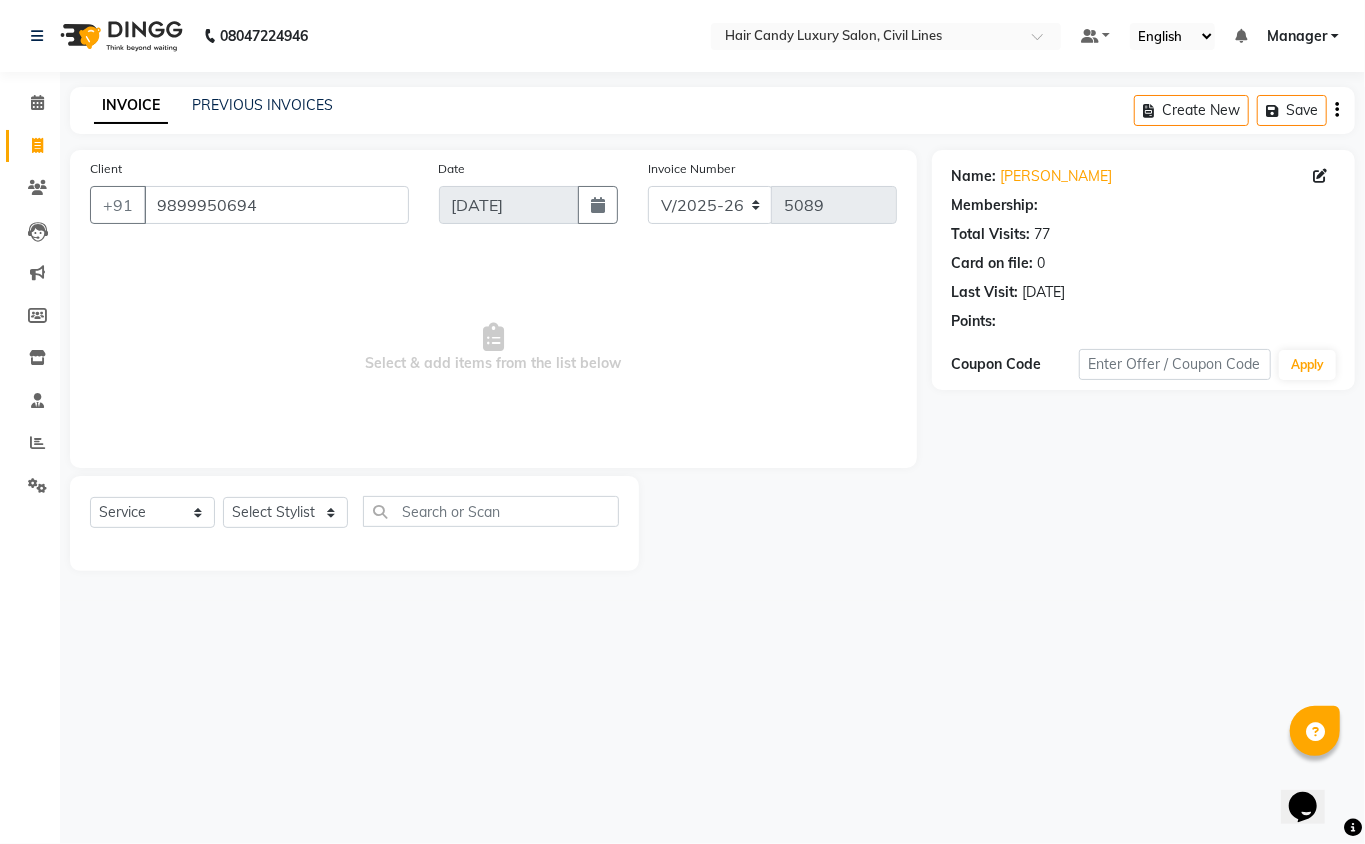 select on "2: Object" 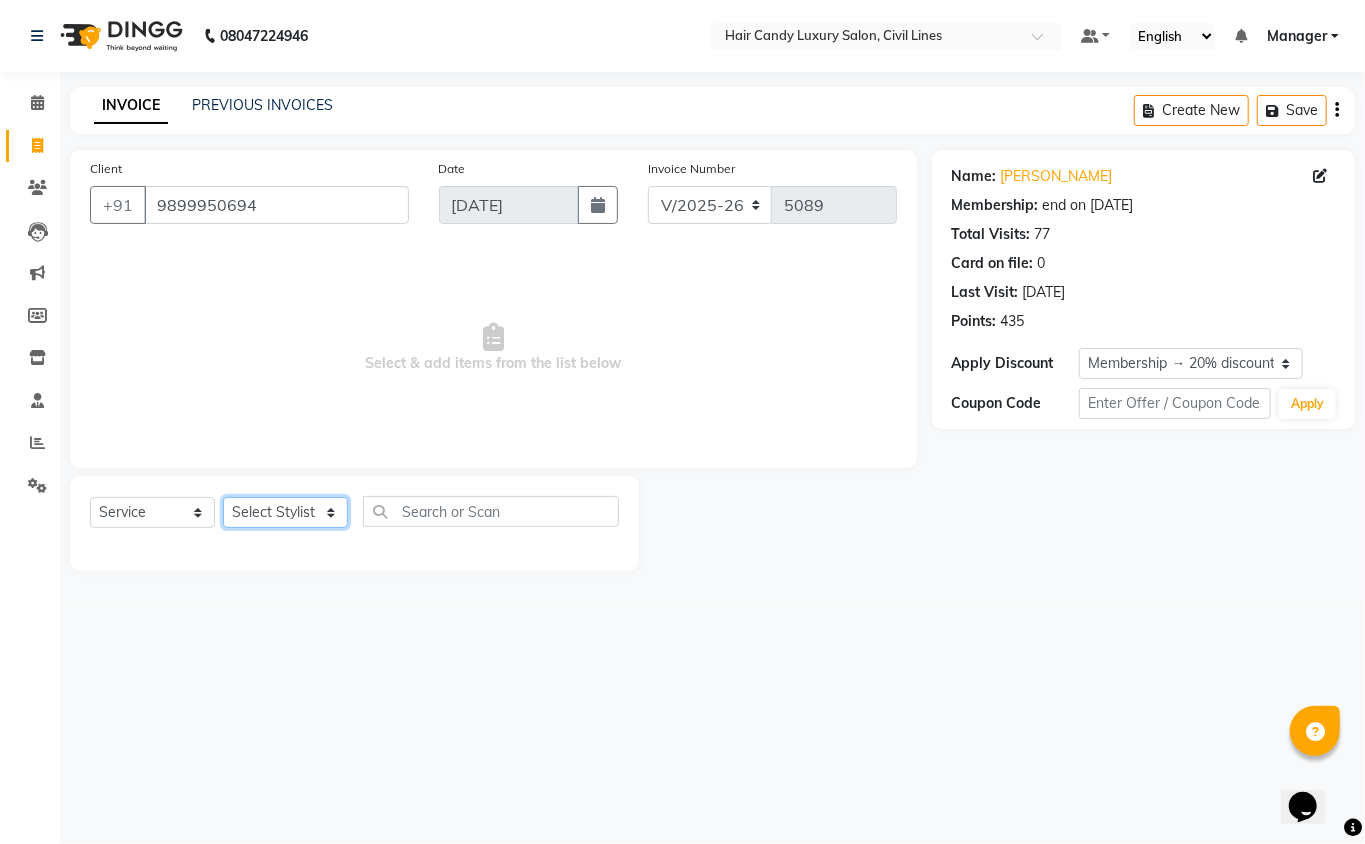 click on "Select Stylist [PERSON_NAME] [PERSON_NAME] [PERSON_NAME] counter sale Danish DAULAT faisal [PERSON_NAME] Manager [PERSON_NAME] mohd [PERSON_NAME] Owner-PRIYANKA [PERSON_NAME] pooja [PERSON_NAME] Reenu [PERSON_NAME] [PERSON_NAME] [PERSON_NAME] [PERSON_NAME] Shubh Shyam [PERSON_NAME] STOCK MANAGER [PERSON_NAME] vikas [PERSON_NAME]" 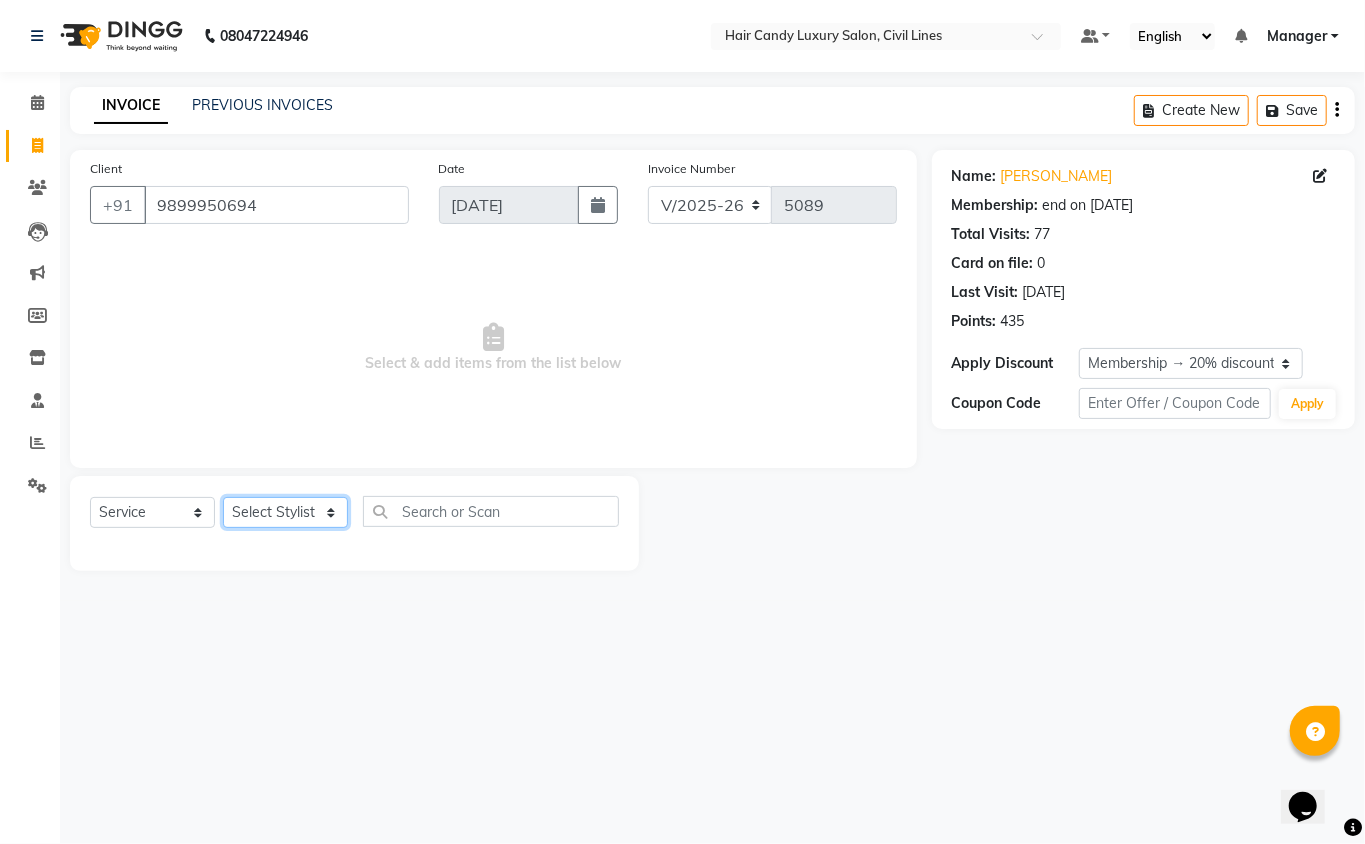click on "Select Stylist [PERSON_NAME] [PERSON_NAME] [PERSON_NAME] counter sale Danish DAULAT faisal [PERSON_NAME] Manager [PERSON_NAME] mohd [PERSON_NAME] Owner-PRIYANKA [PERSON_NAME] pooja [PERSON_NAME] Reenu [PERSON_NAME] [PERSON_NAME] [PERSON_NAME] [PERSON_NAME] Shubh Shyam [PERSON_NAME] STOCK MANAGER [PERSON_NAME] vikas [PERSON_NAME]" 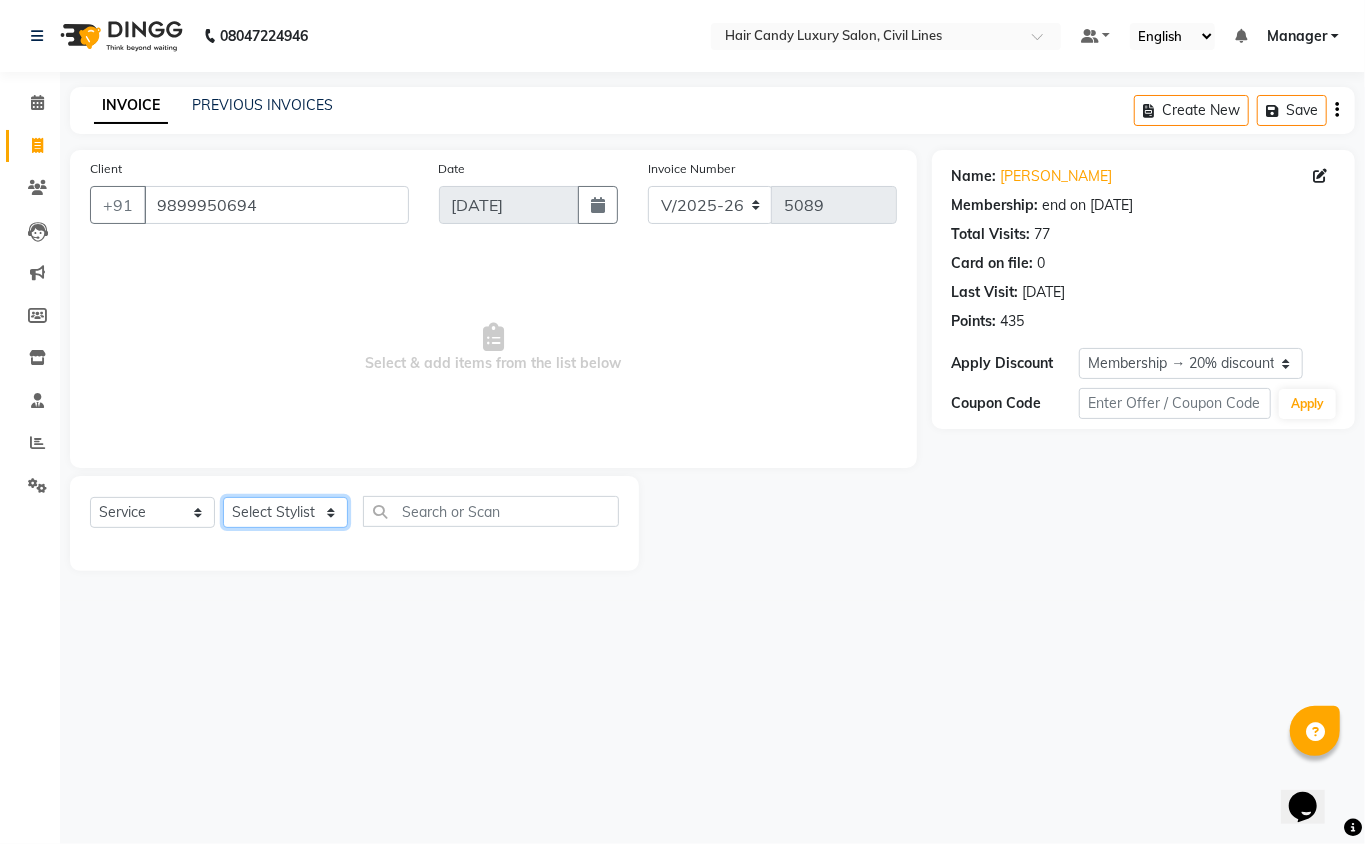 select on "47493" 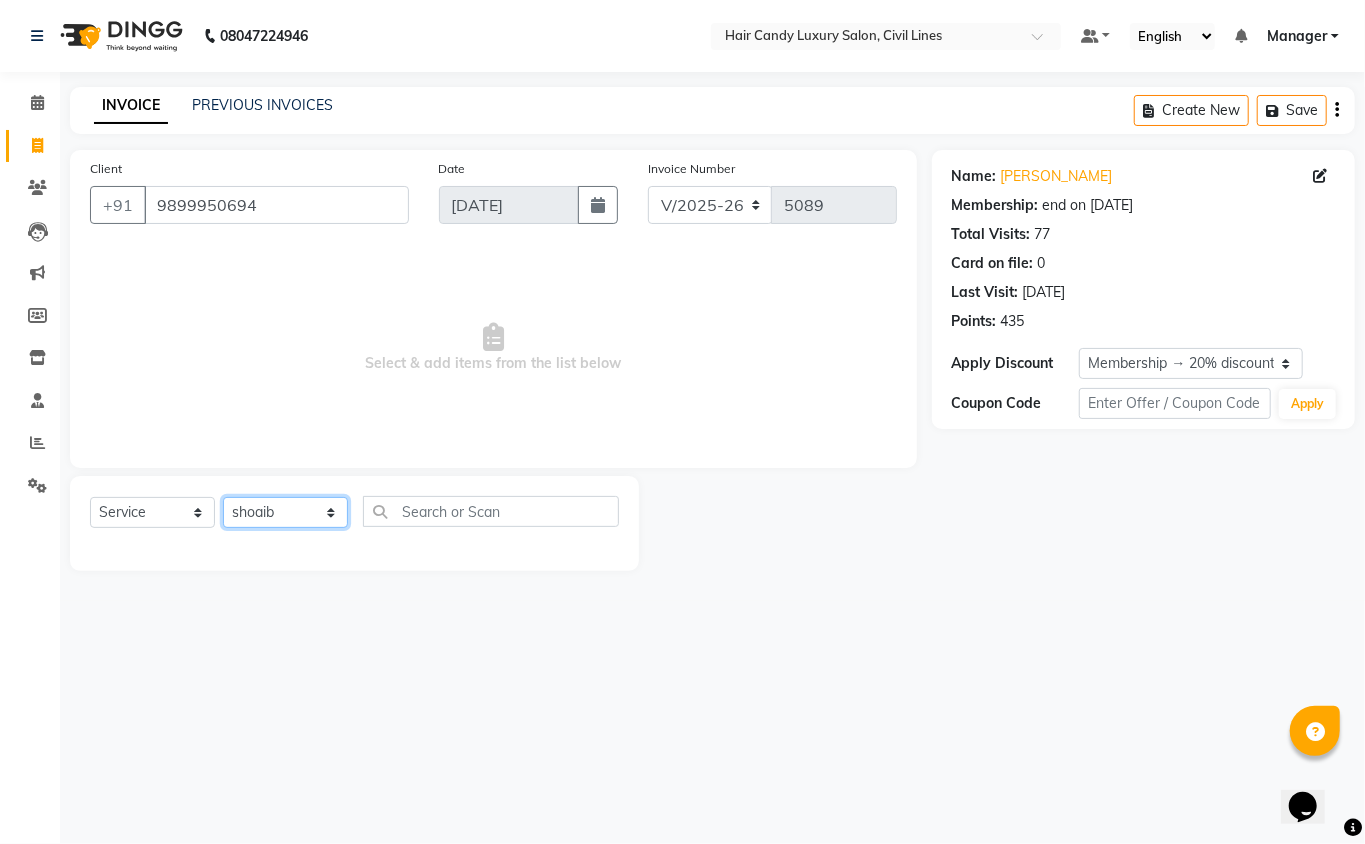 click on "Select Stylist [PERSON_NAME] [PERSON_NAME] [PERSON_NAME] counter sale Danish DAULAT faisal [PERSON_NAME] Manager [PERSON_NAME] mohd [PERSON_NAME] Owner-PRIYANKA [PERSON_NAME] pooja [PERSON_NAME] Reenu [PERSON_NAME] [PERSON_NAME] [PERSON_NAME] [PERSON_NAME] Shubh Shyam [PERSON_NAME] STOCK MANAGER [PERSON_NAME] vikas [PERSON_NAME]" 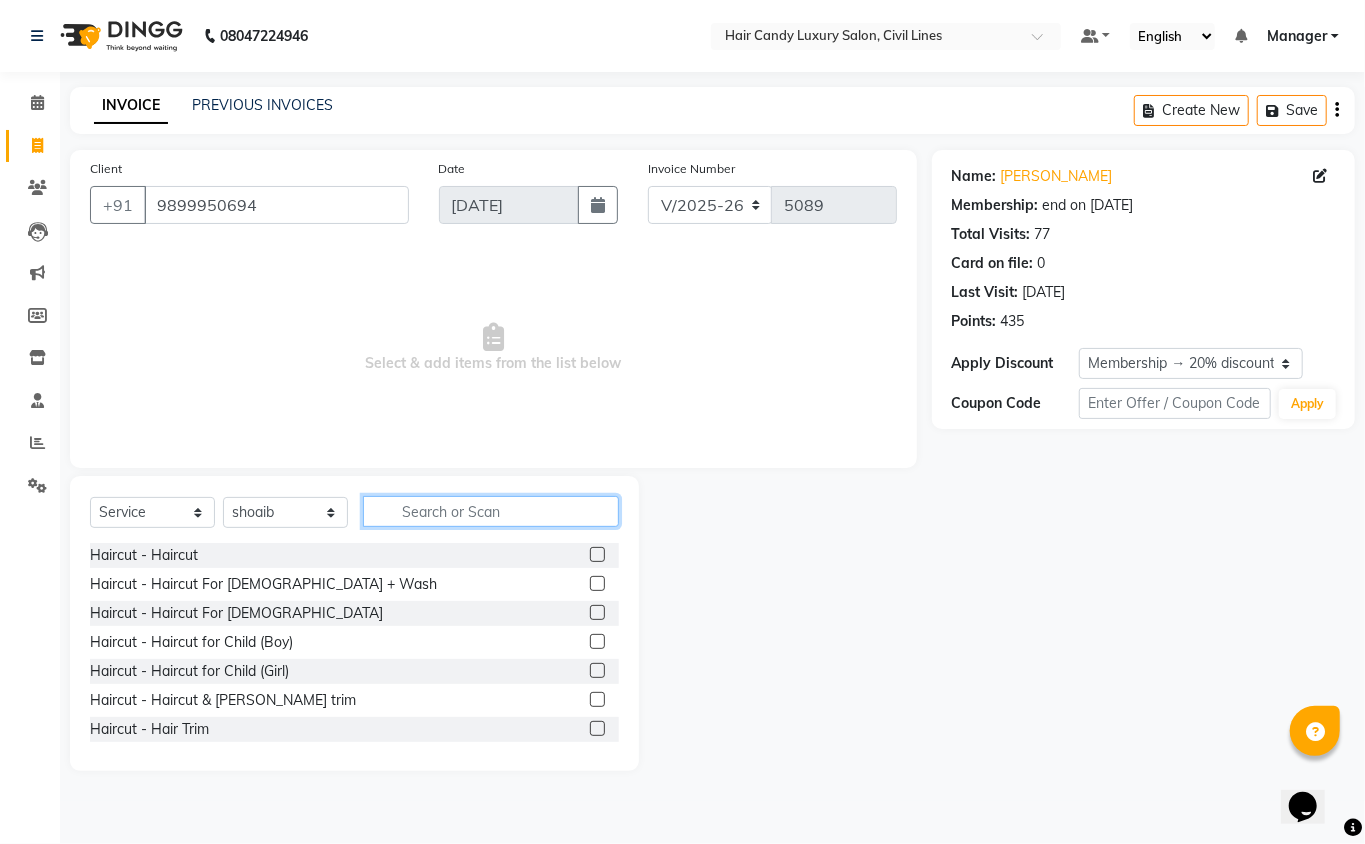 click 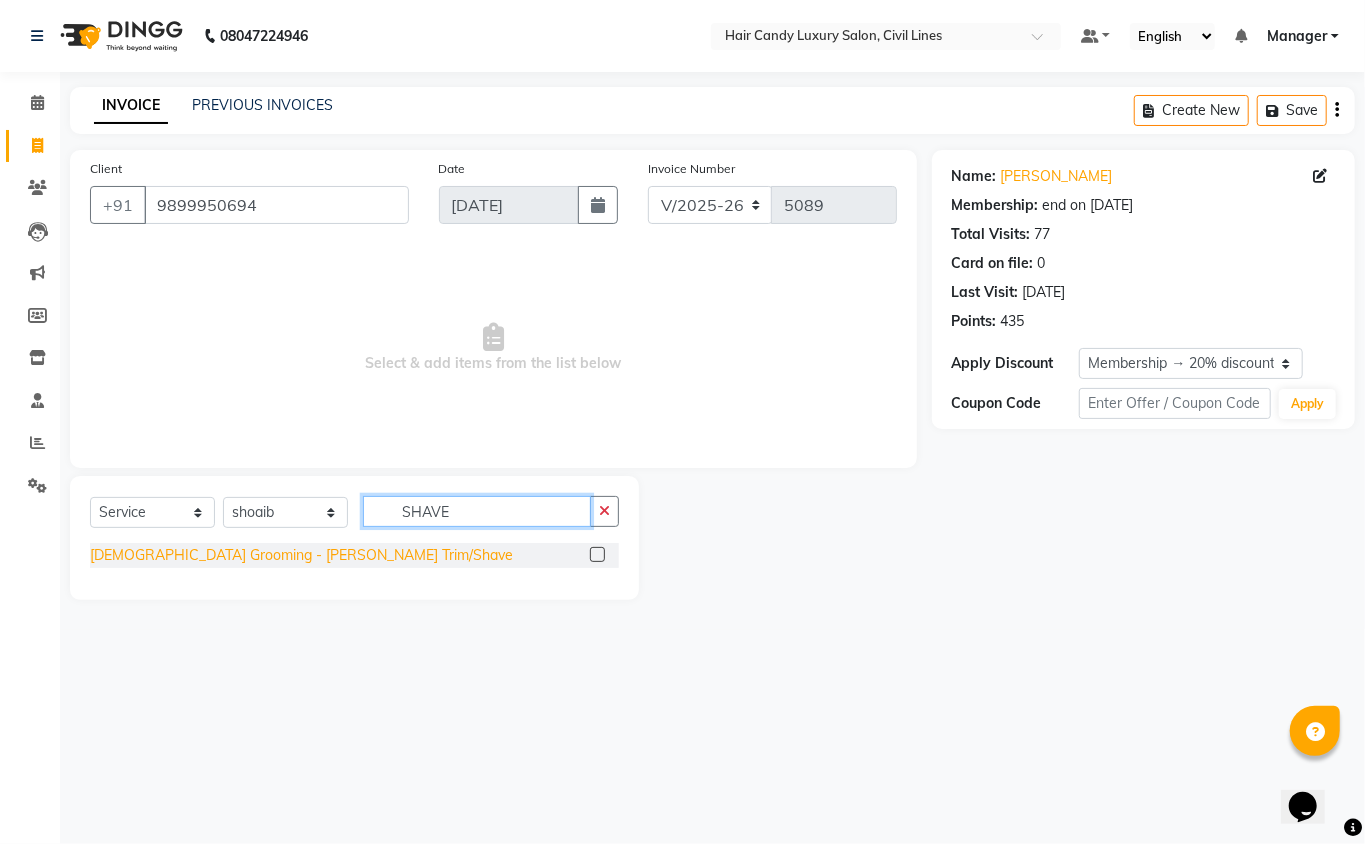 type on "SHAVE" 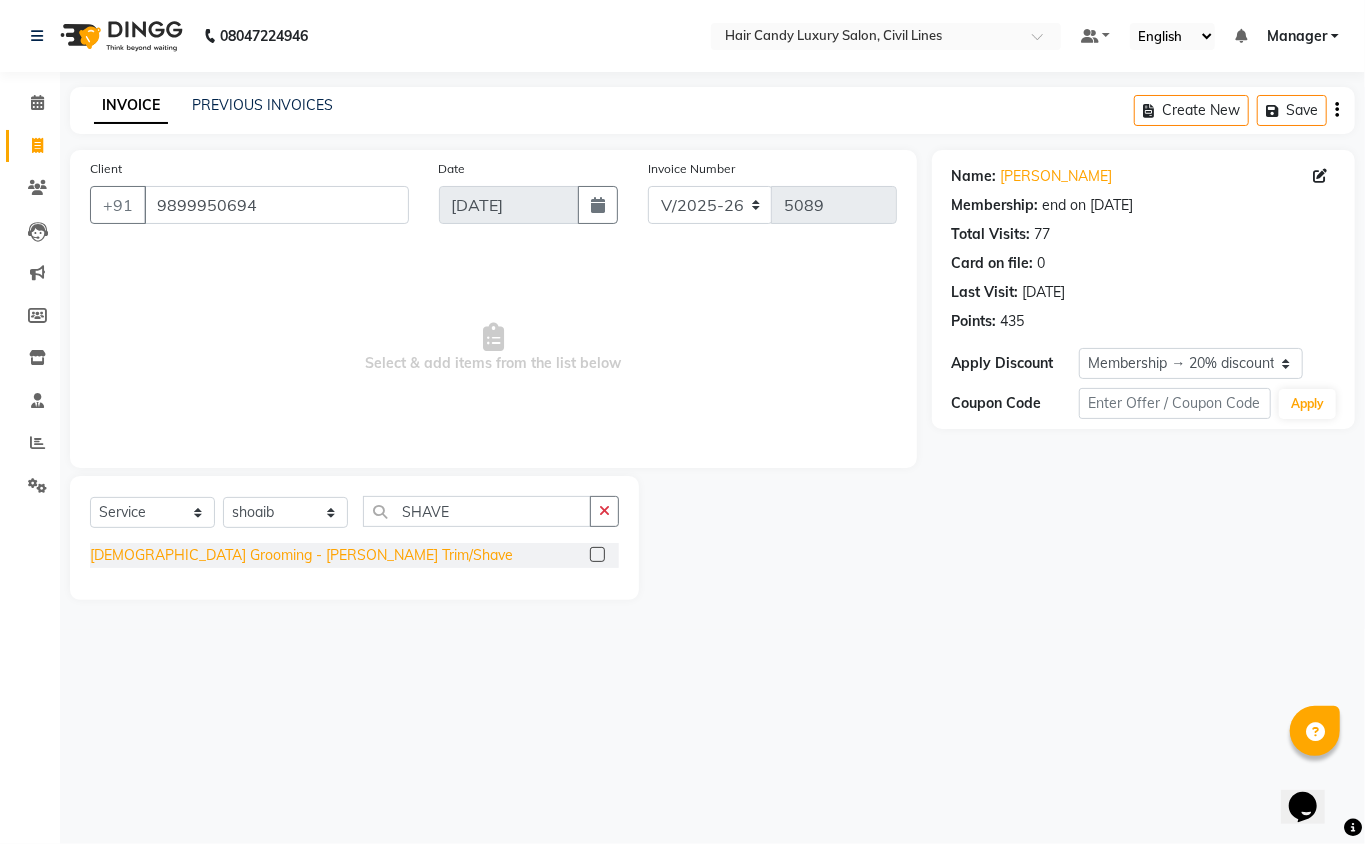 click on "[DEMOGRAPHIC_DATA] Grooming - [PERSON_NAME] Trim/Shave" 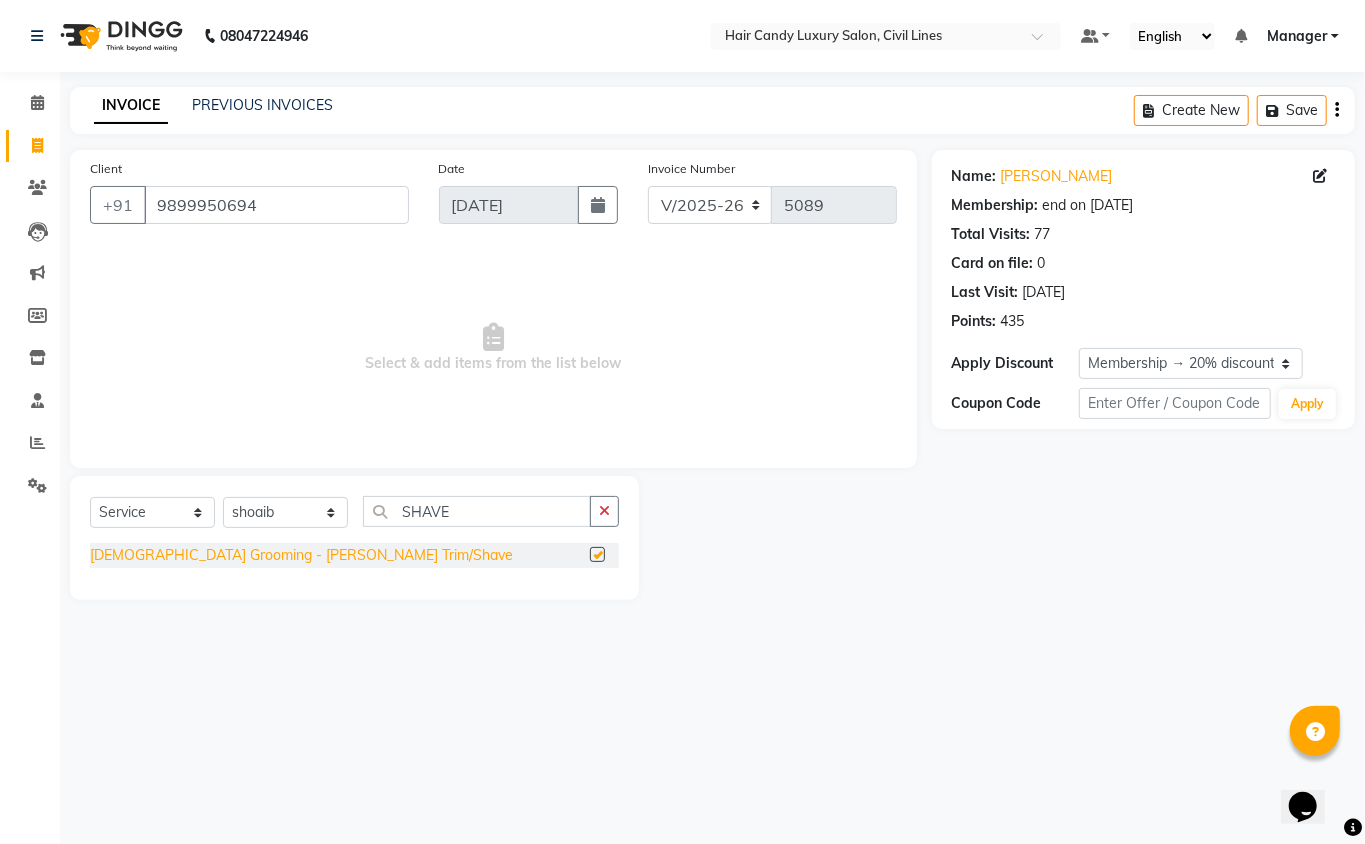 checkbox on "false" 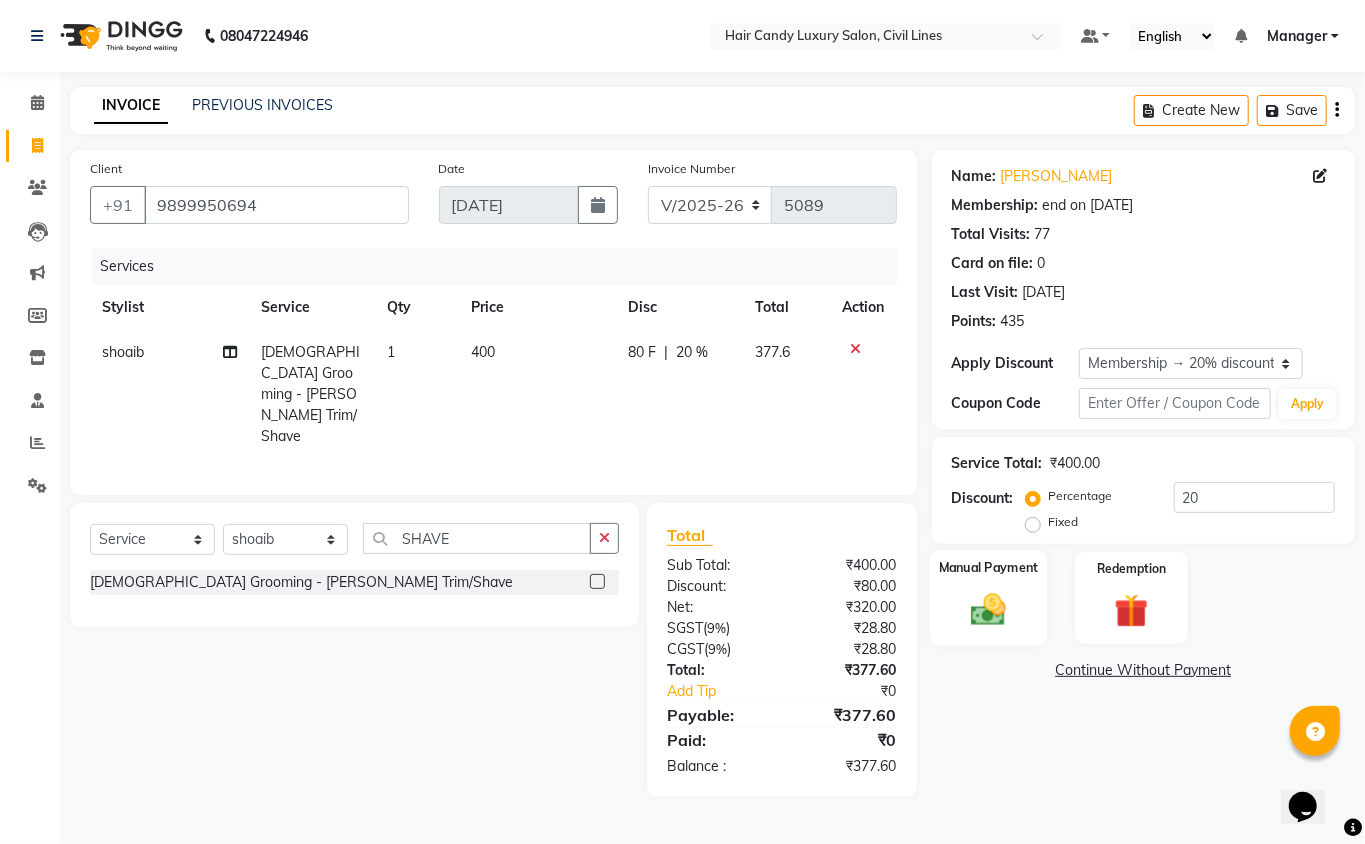 click 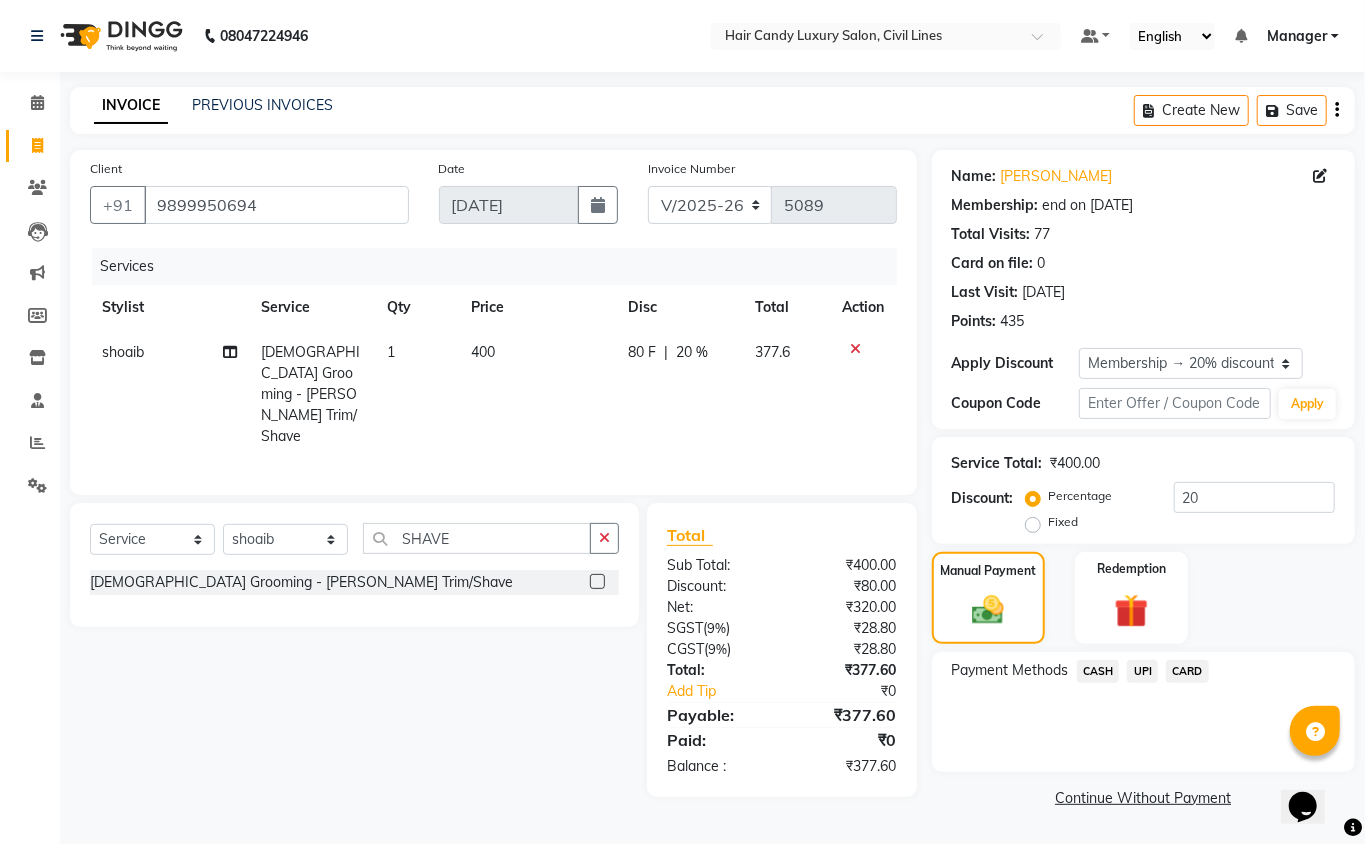 click on "CASH" 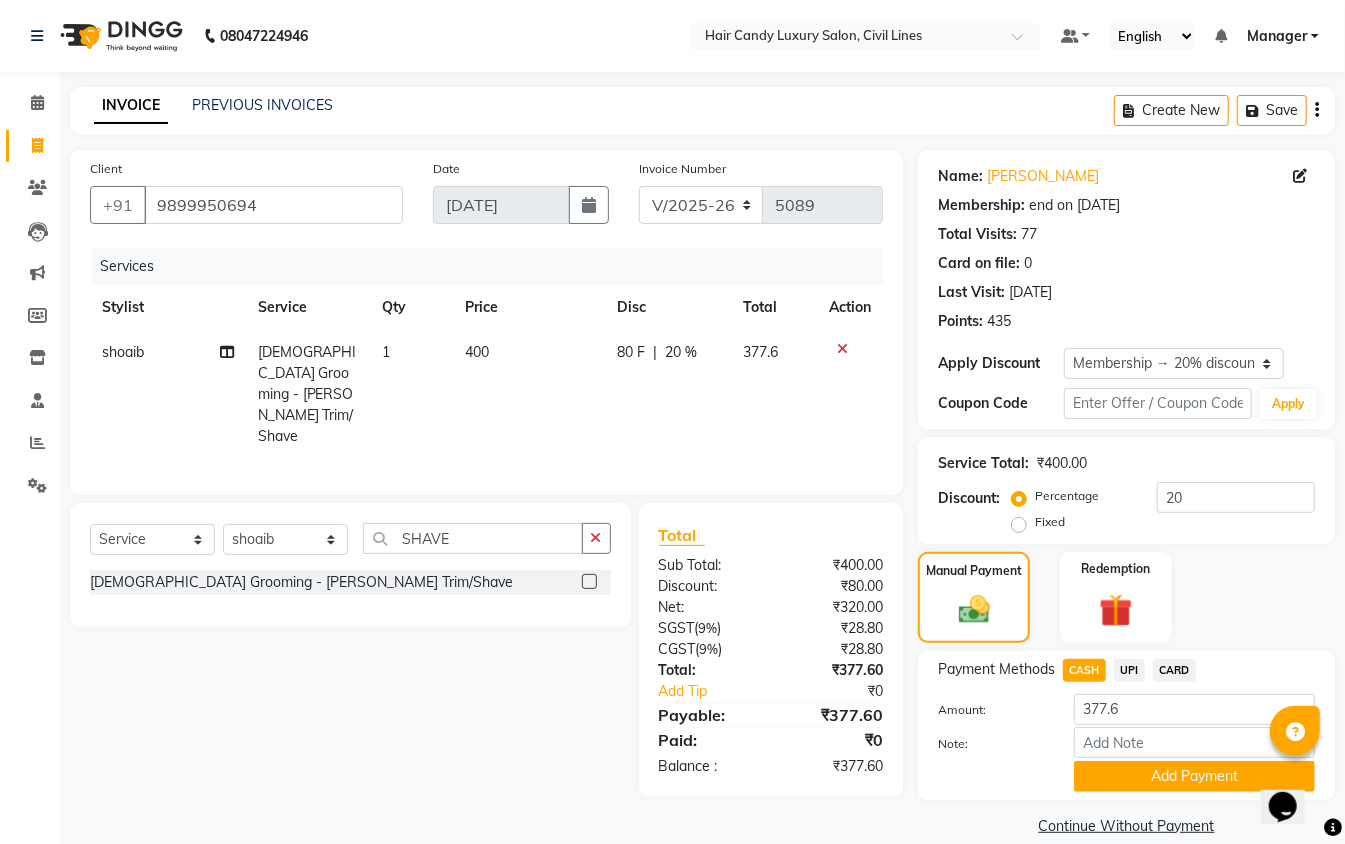 drag, startPoint x: 1105, startPoint y: 784, endPoint x: 1088, endPoint y: 772, distance: 20.808653 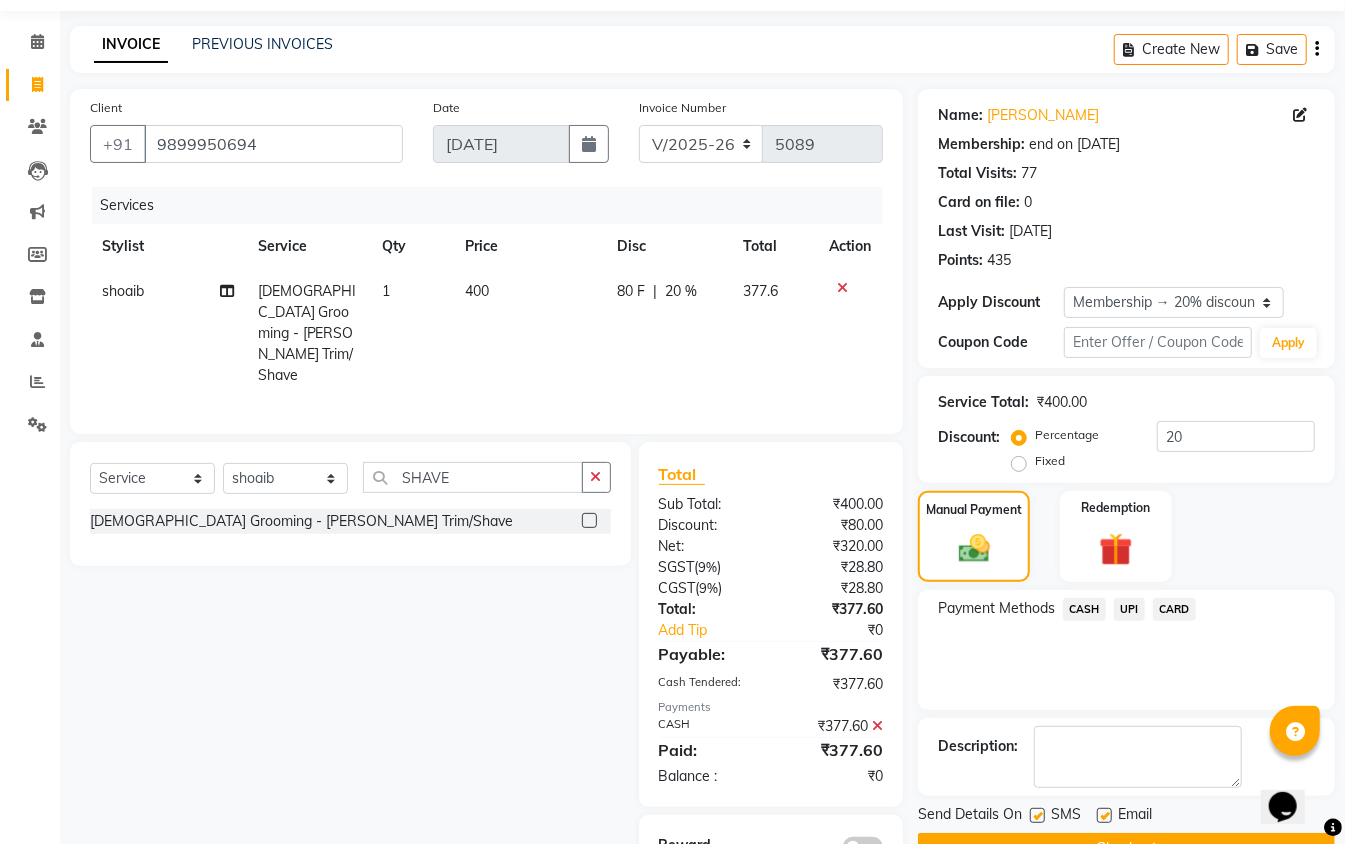 scroll, scrollTop: 122, scrollLeft: 0, axis: vertical 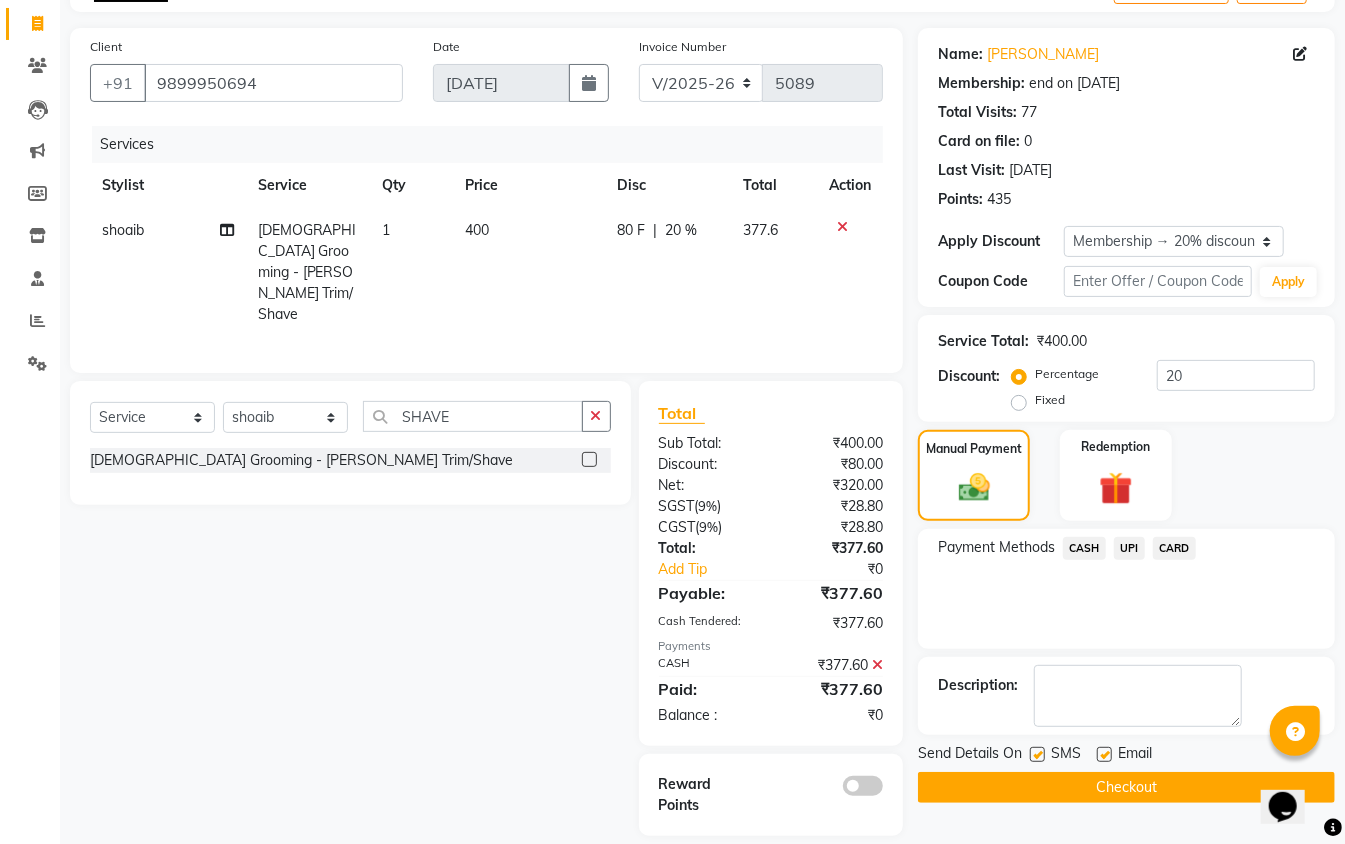 click 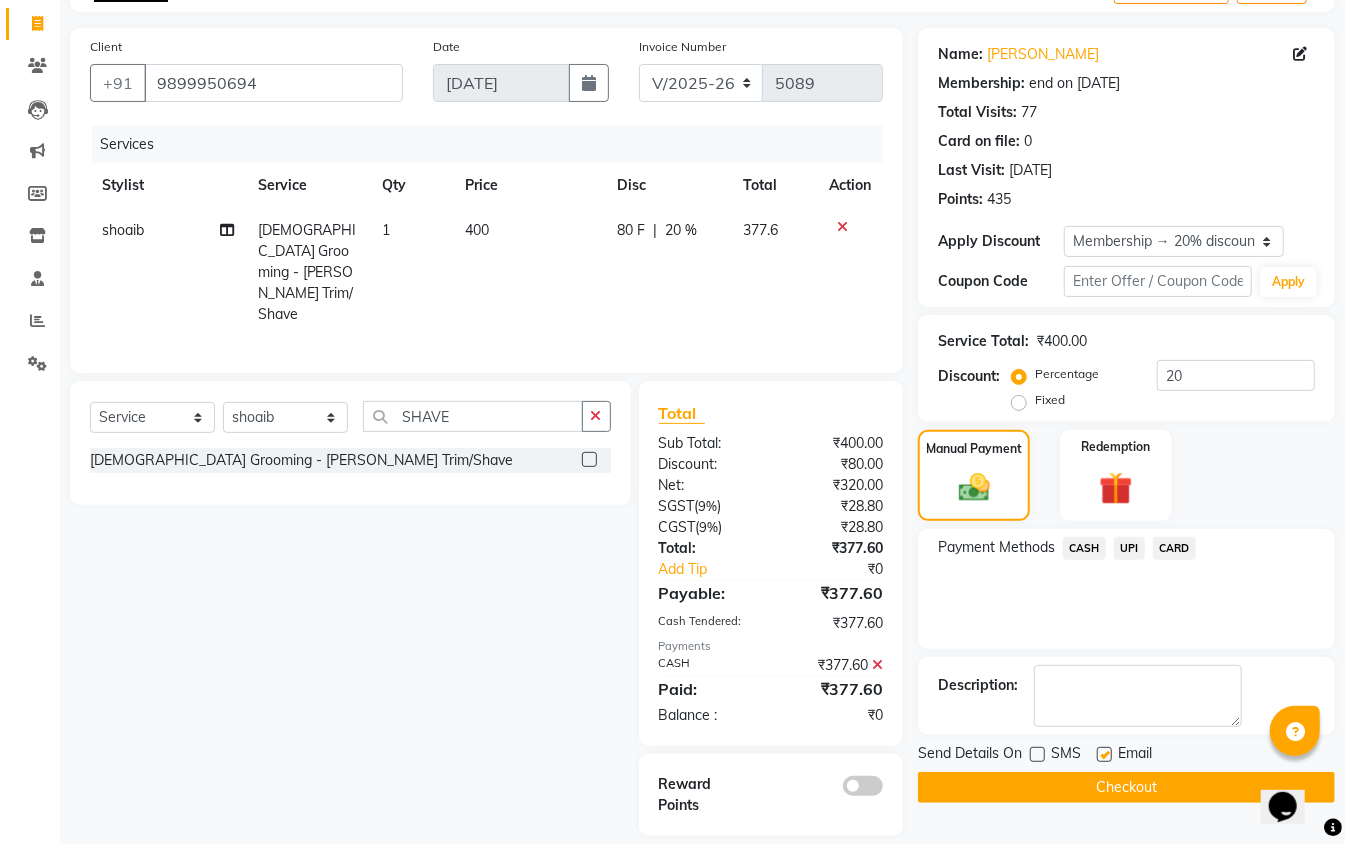 click on "Checkout" 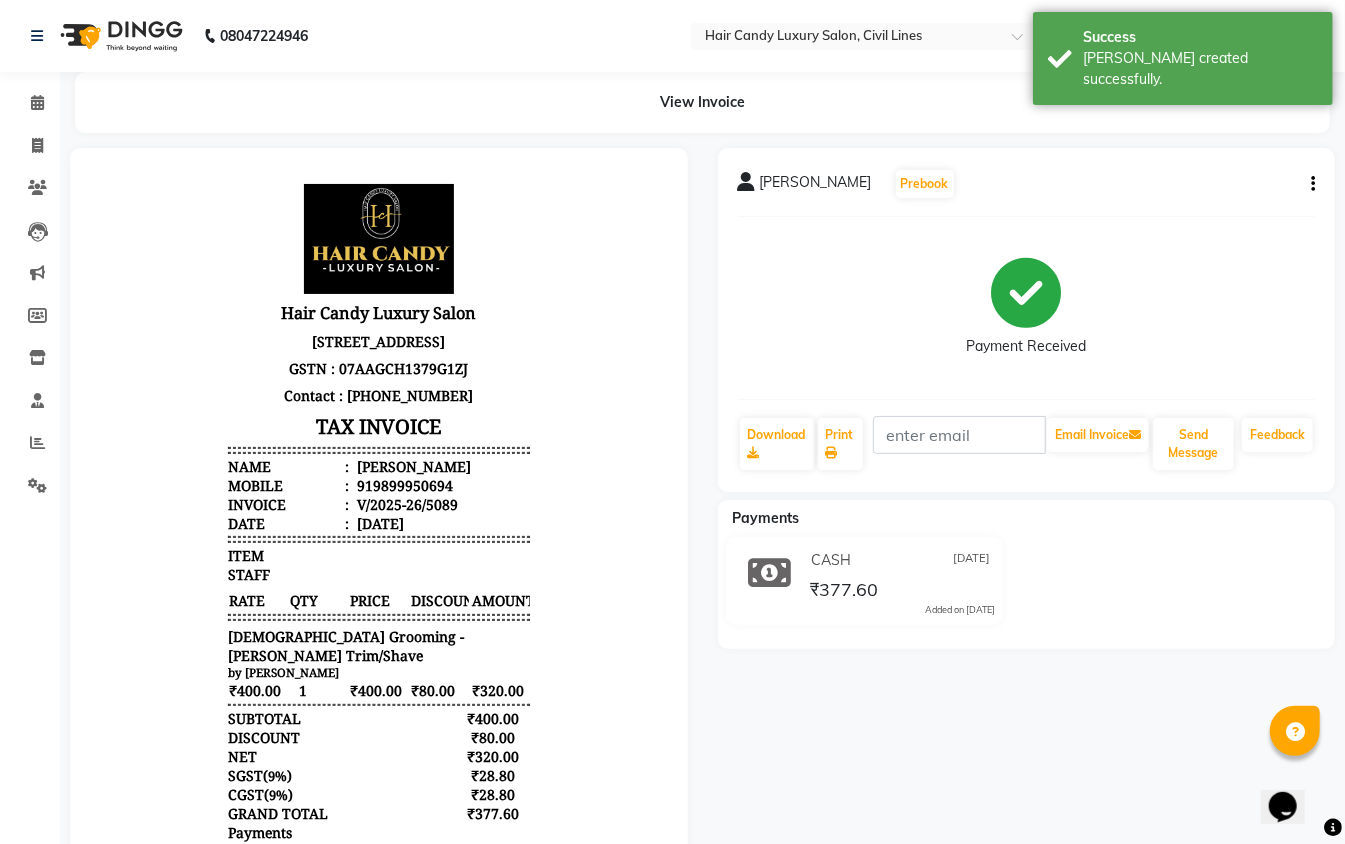 scroll, scrollTop: 0, scrollLeft: 0, axis: both 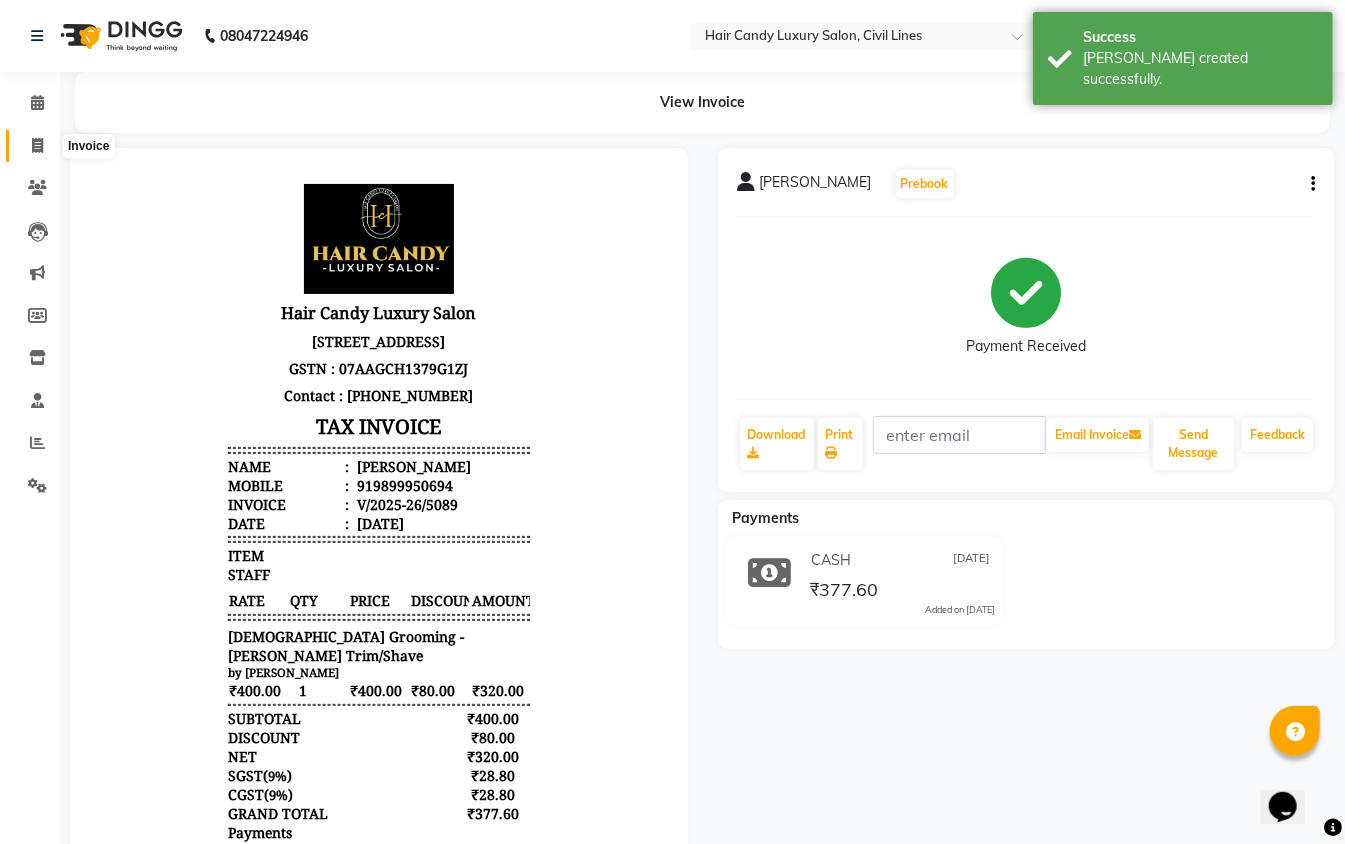 click 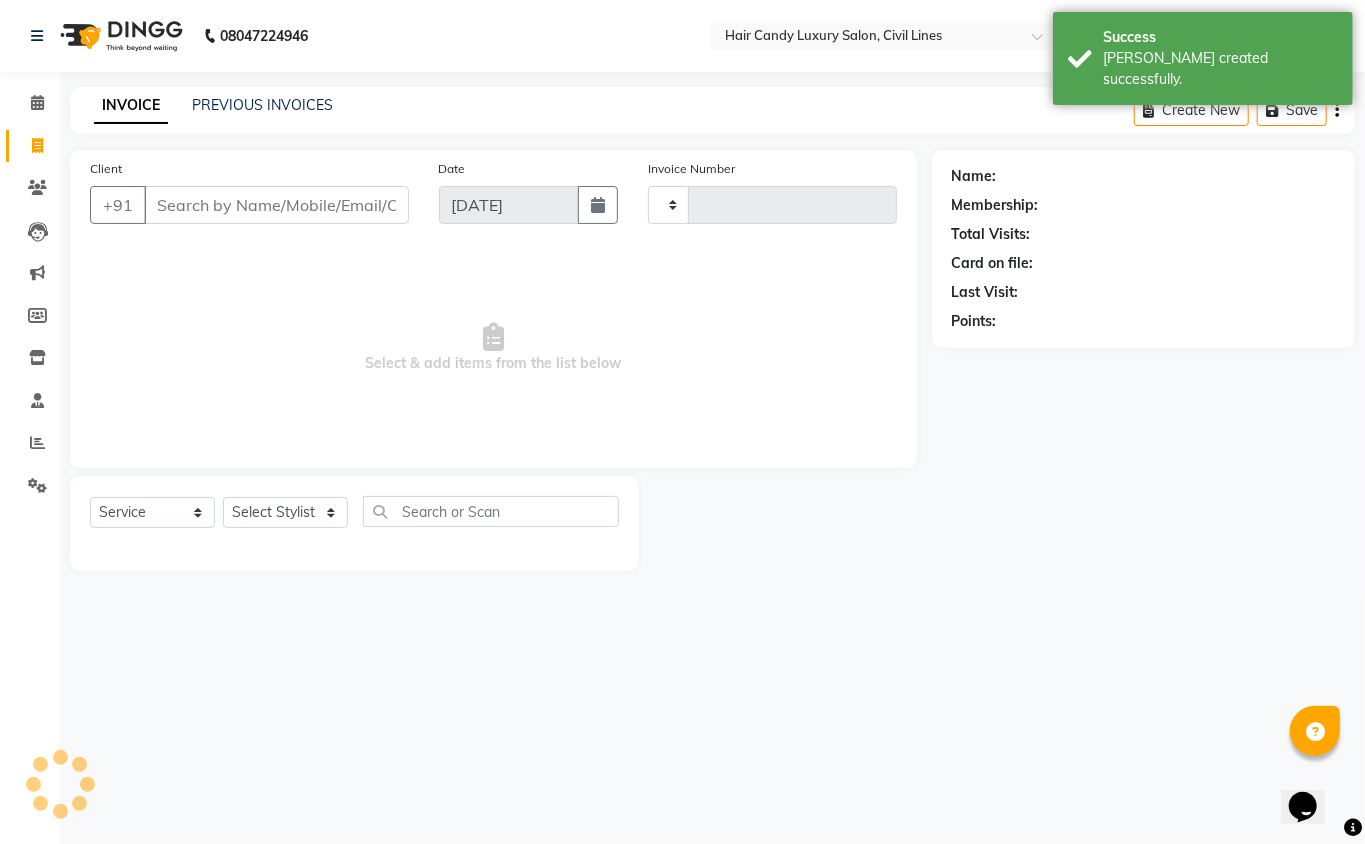 type on "5090" 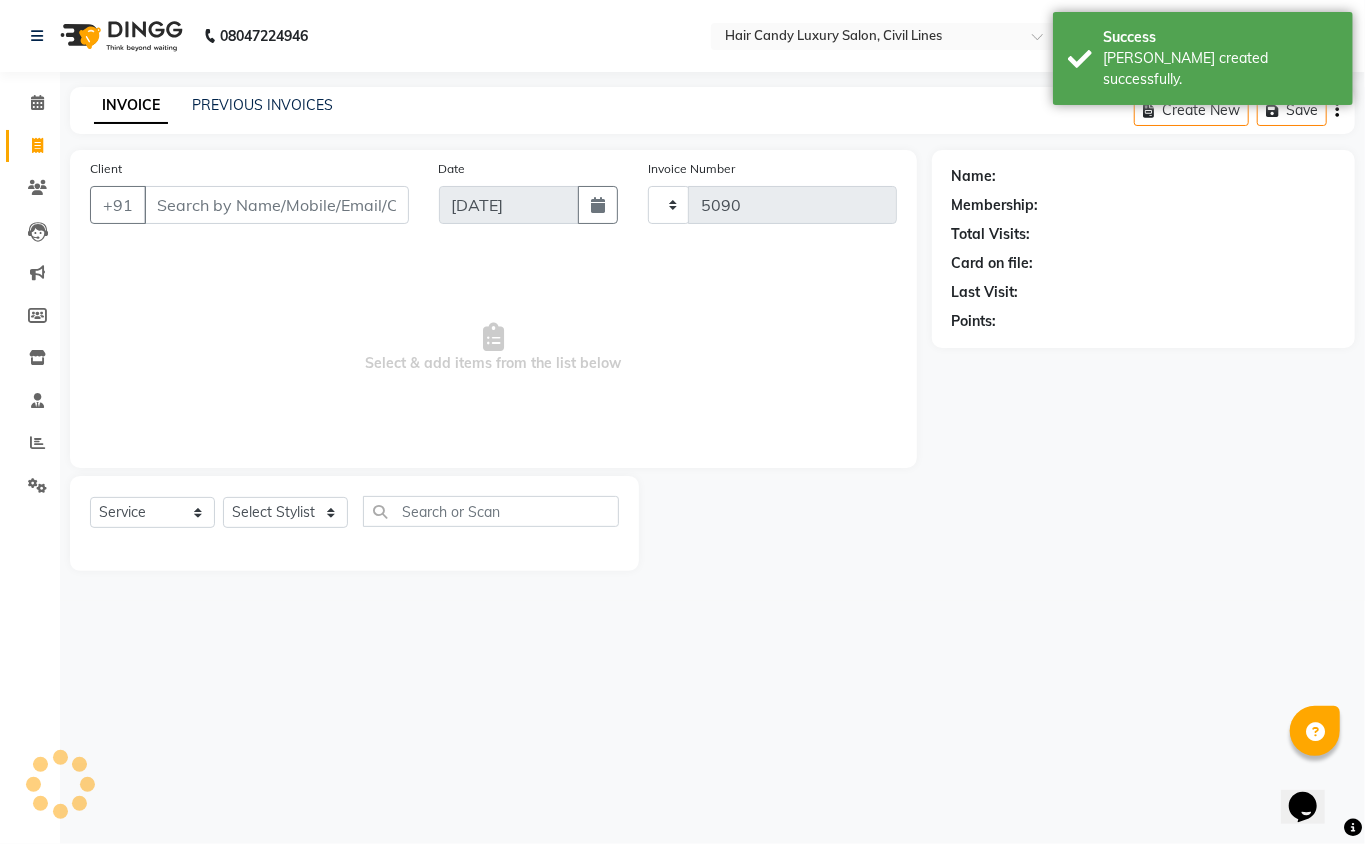 select on "6308" 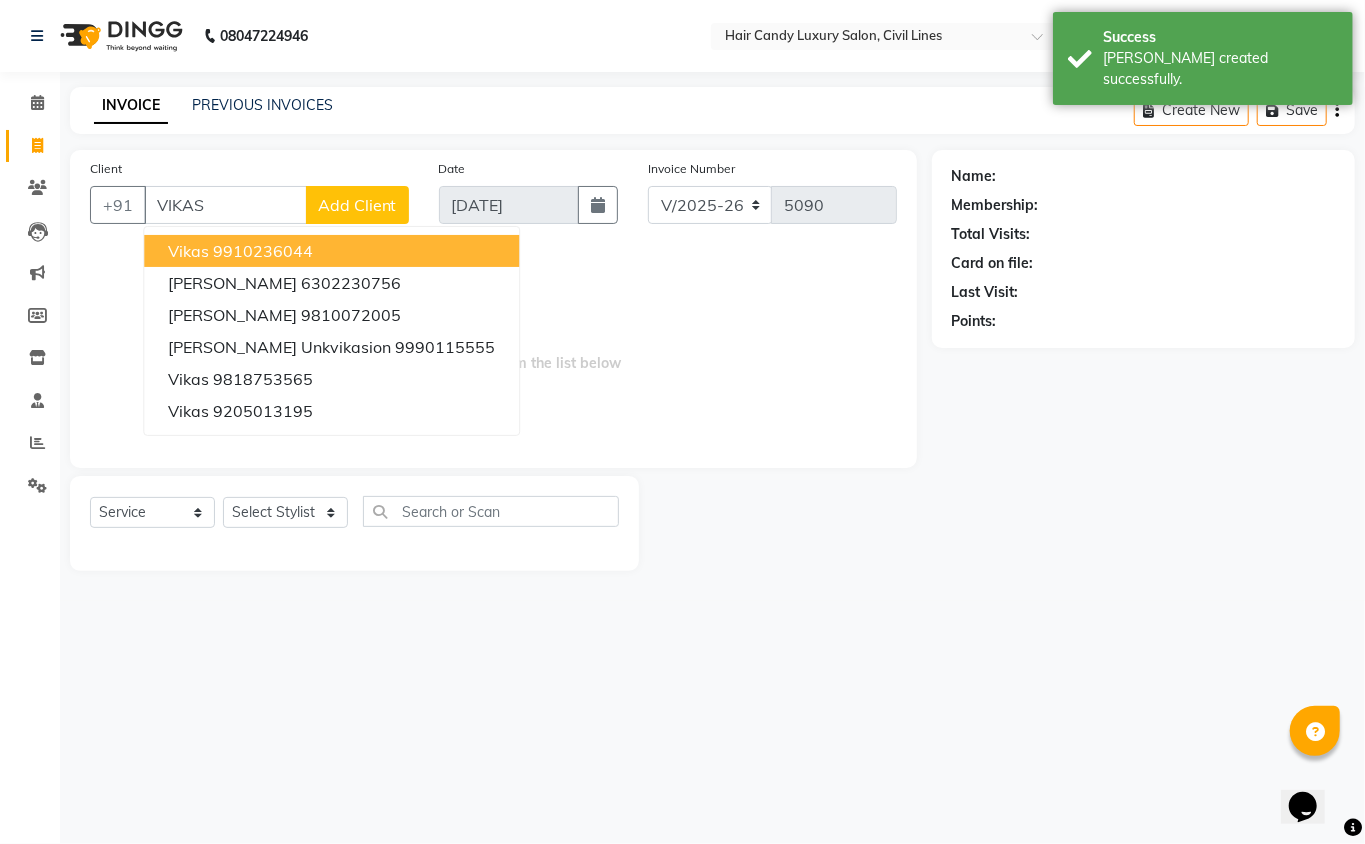 click on "vikas  9910236044" at bounding box center (331, 251) 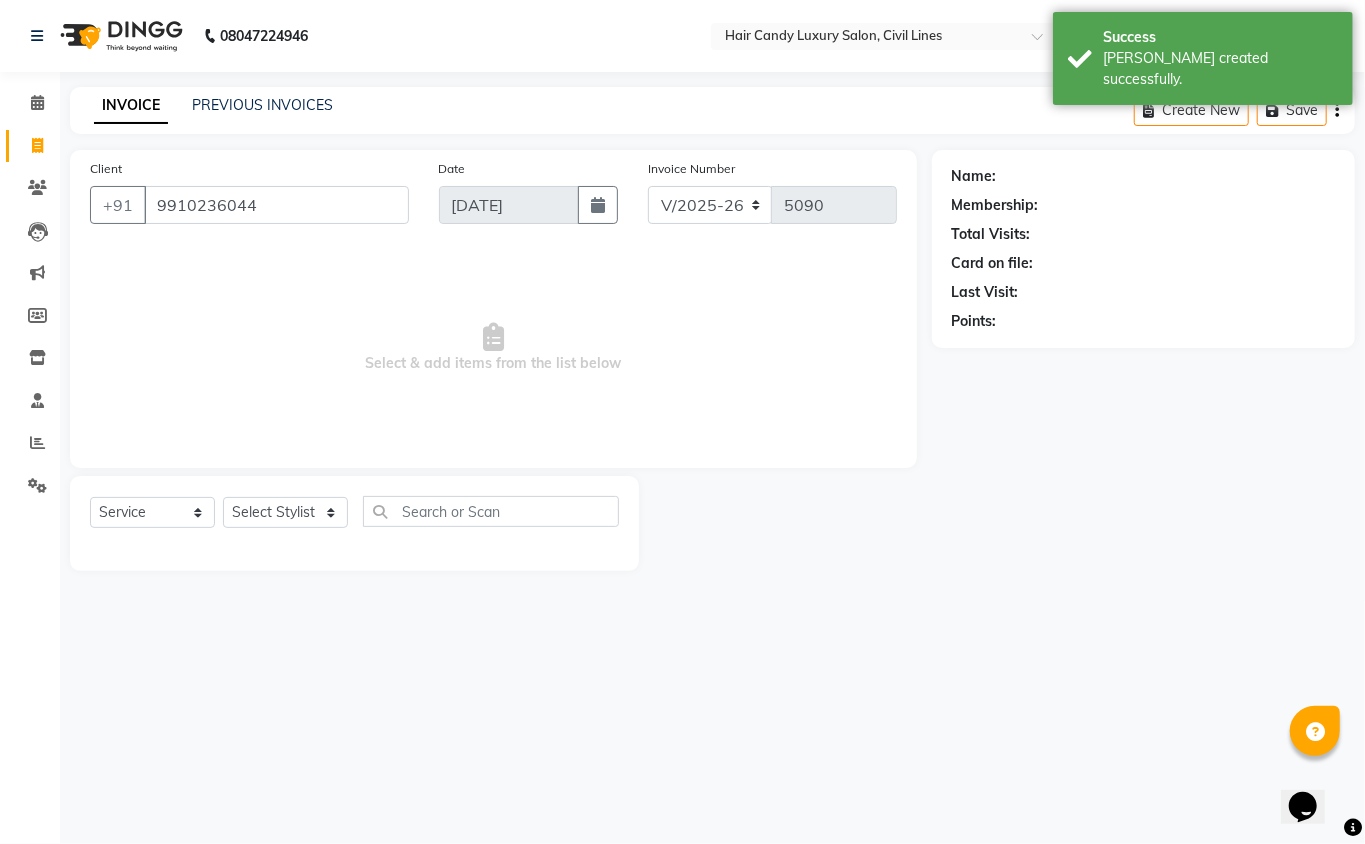 type on "9910236044" 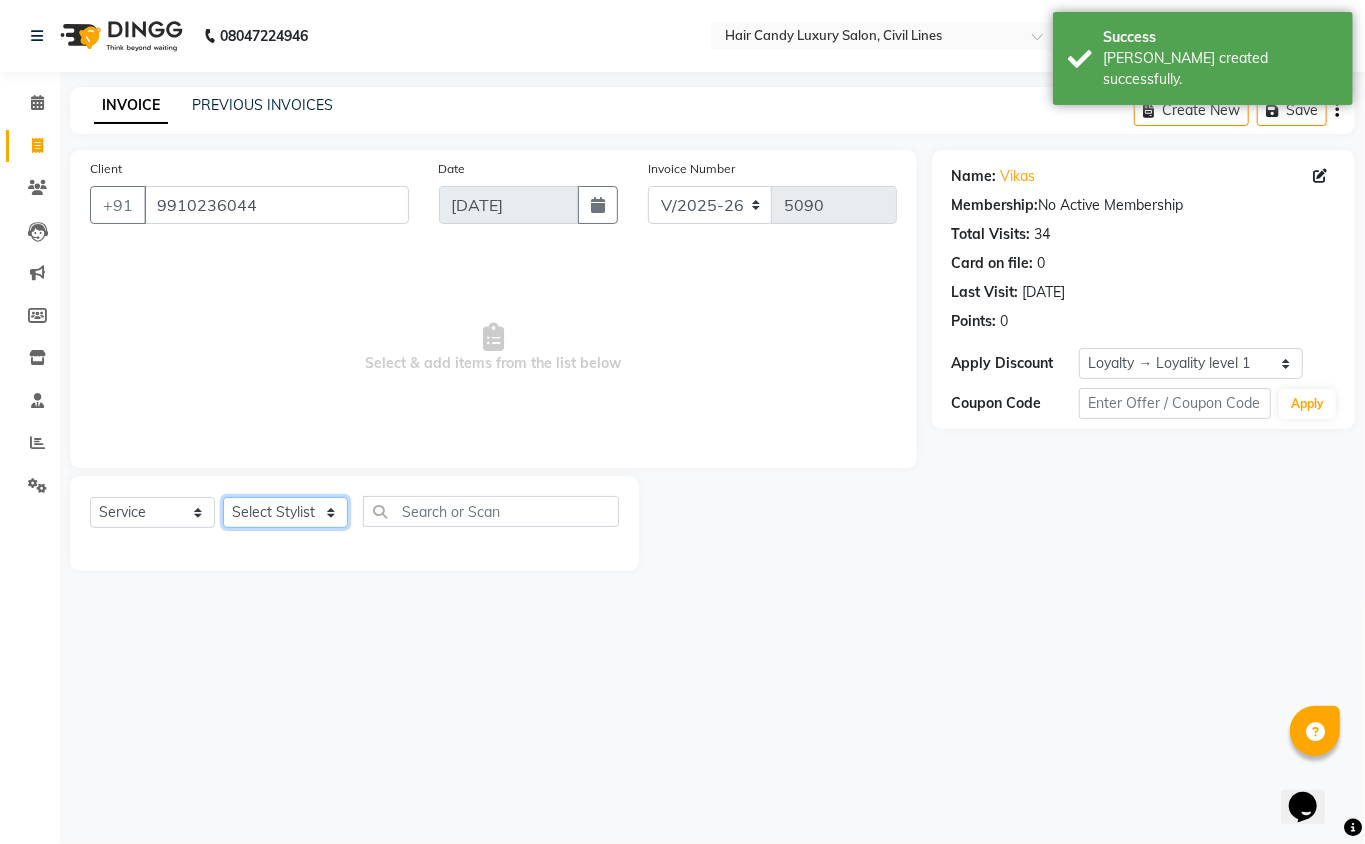 click on "Select Stylist [PERSON_NAME] [PERSON_NAME] [PERSON_NAME] counter sale Danish DAULAT faisal [PERSON_NAME] Manager [PERSON_NAME] mohd [PERSON_NAME] Owner-PRIYANKA [PERSON_NAME] pooja [PERSON_NAME] Reenu [PERSON_NAME] [PERSON_NAME] [PERSON_NAME] [PERSON_NAME] Shubh Shyam [PERSON_NAME] STOCK MANAGER [PERSON_NAME] vikas [PERSON_NAME]" 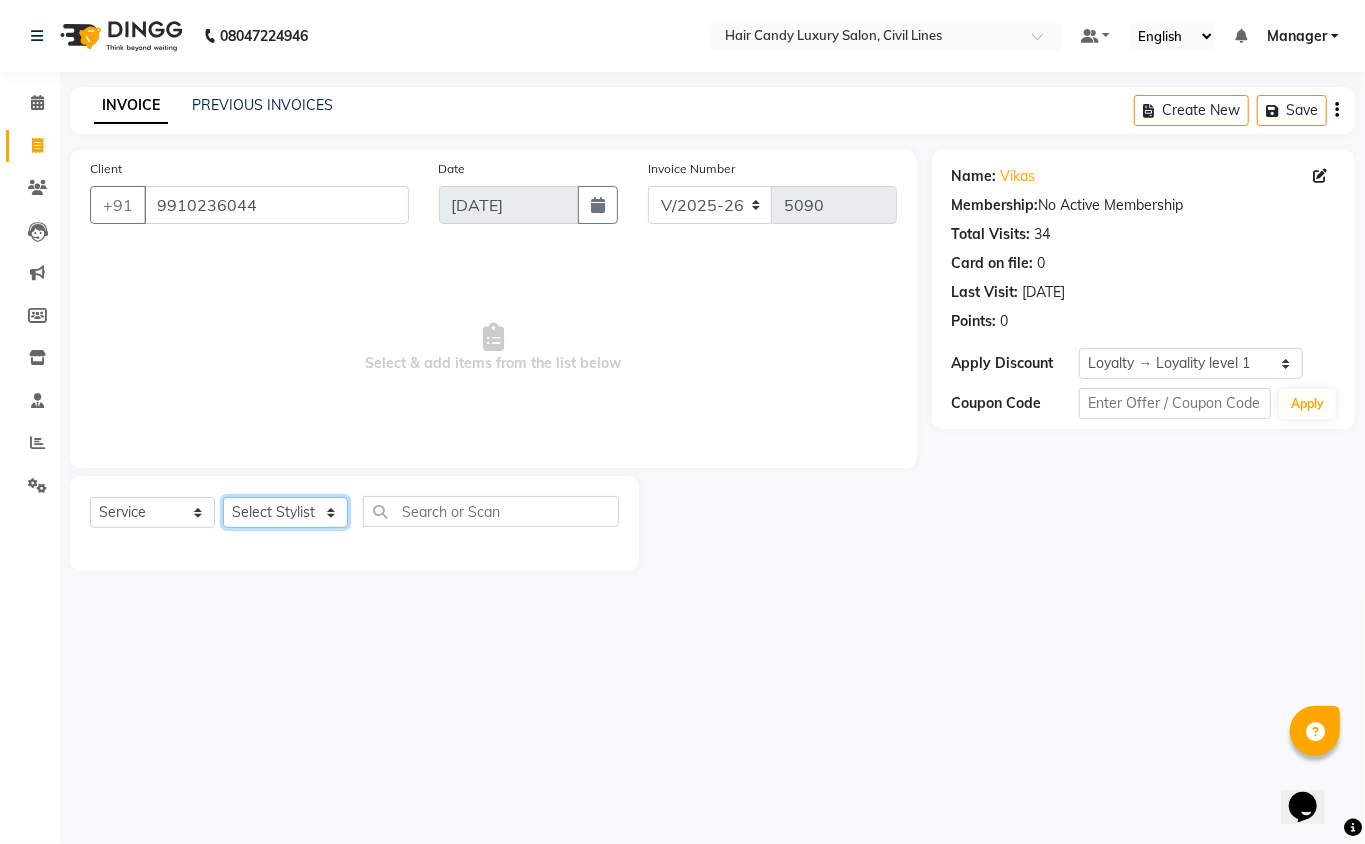 select on "47810" 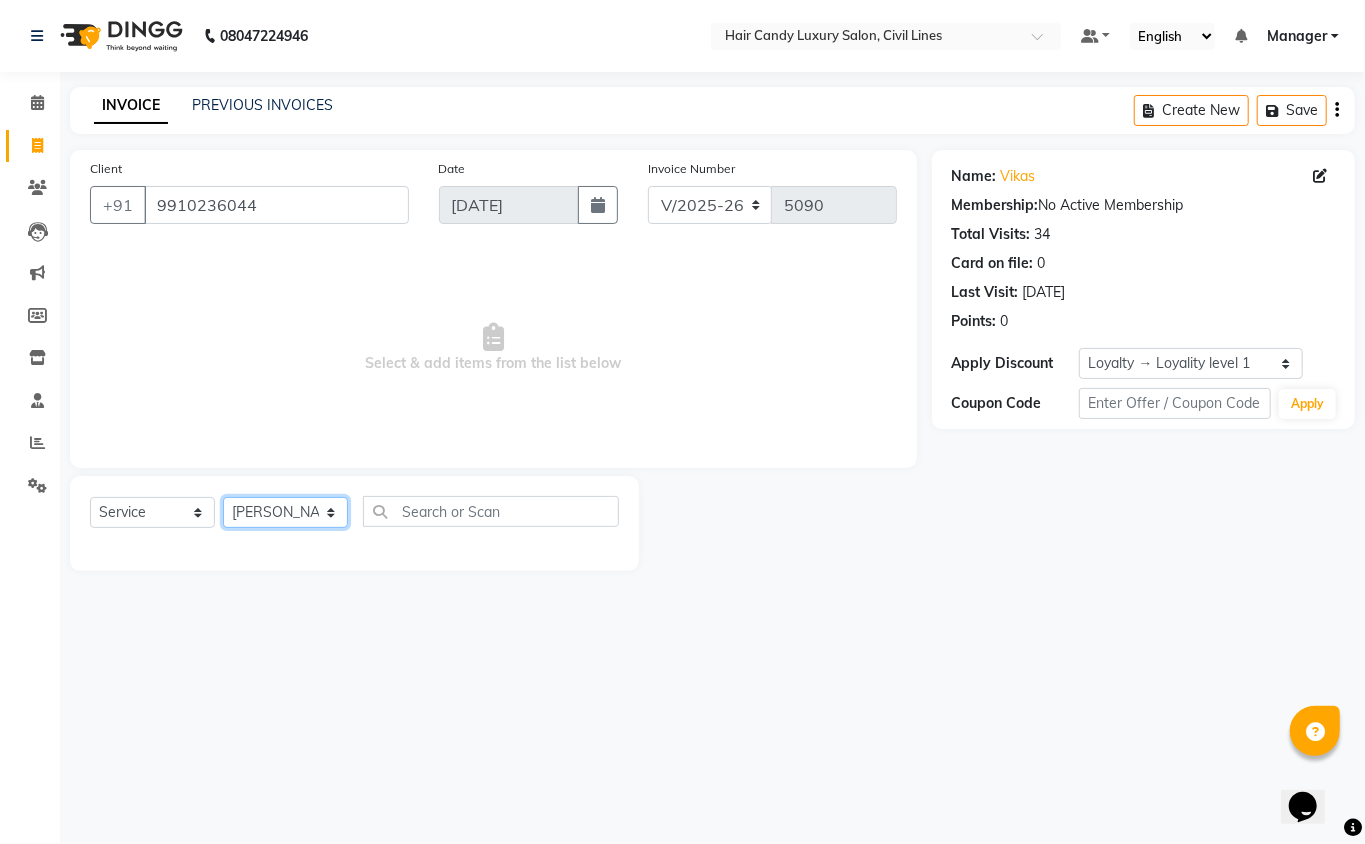 click on "Select Stylist [PERSON_NAME] [PERSON_NAME] [PERSON_NAME] counter sale Danish DAULAT faisal [PERSON_NAME] Manager [PERSON_NAME] mohd [PERSON_NAME] Owner-PRIYANKA [PERSON_NAME] pooja [PERSON_NAME] Reenu [PERSON_NAME] [PERSON_NAME] [PERSON_NAME] [PERSON_NAME] Shubh Shyam [PERSON_NAME] STOCK MANAGER [PERSON_NAME] vikas [PERSON_NAME]" 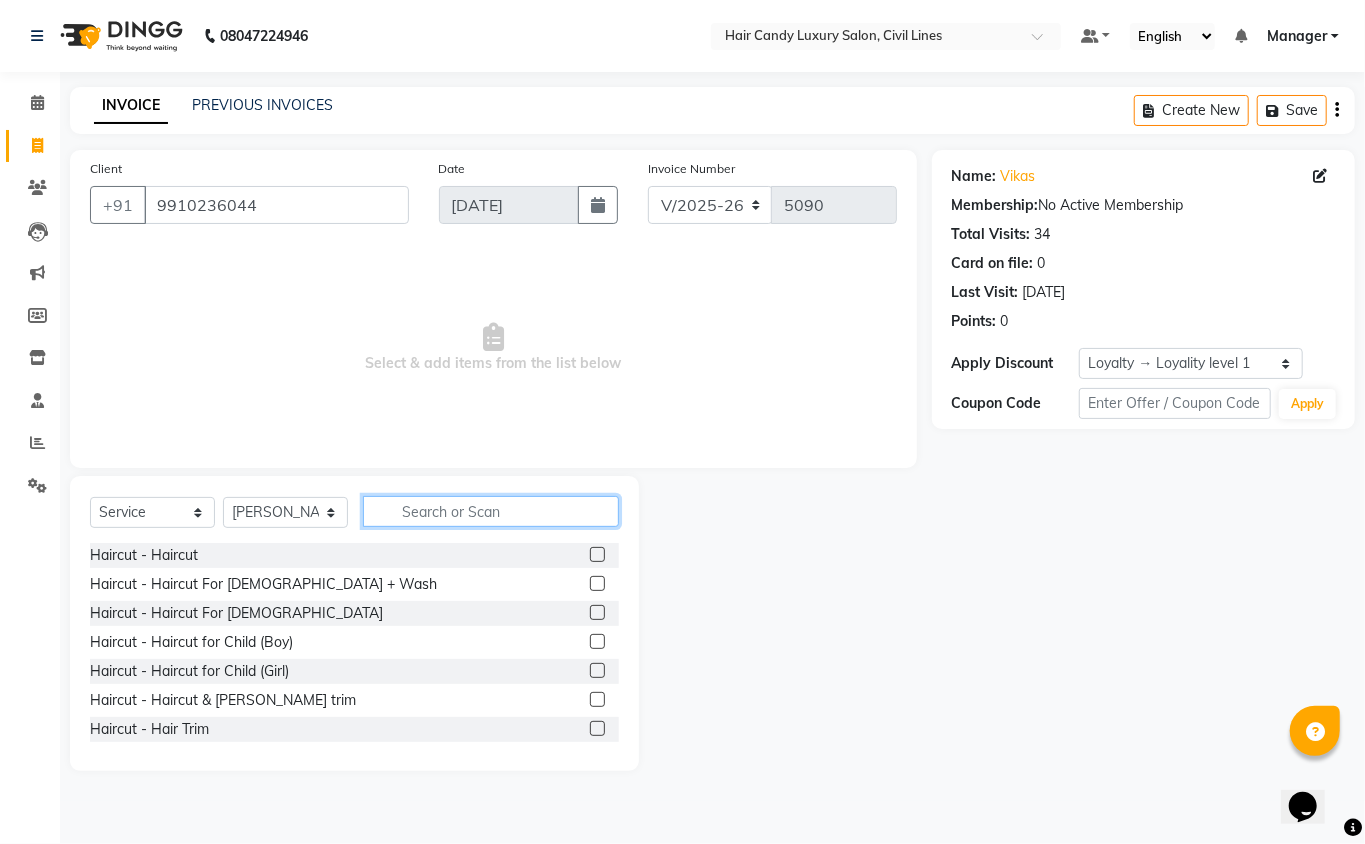 click 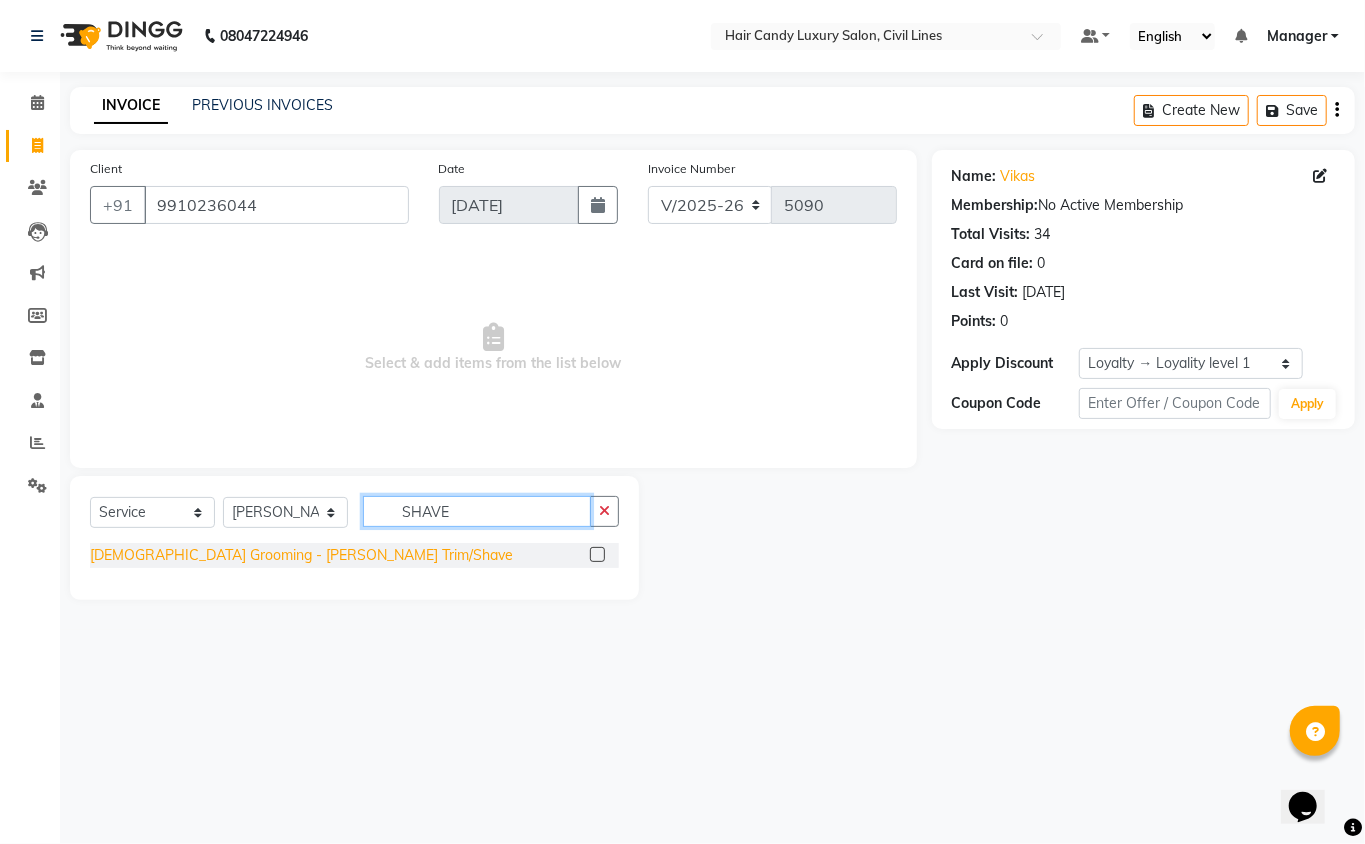 type on "SHAVE" 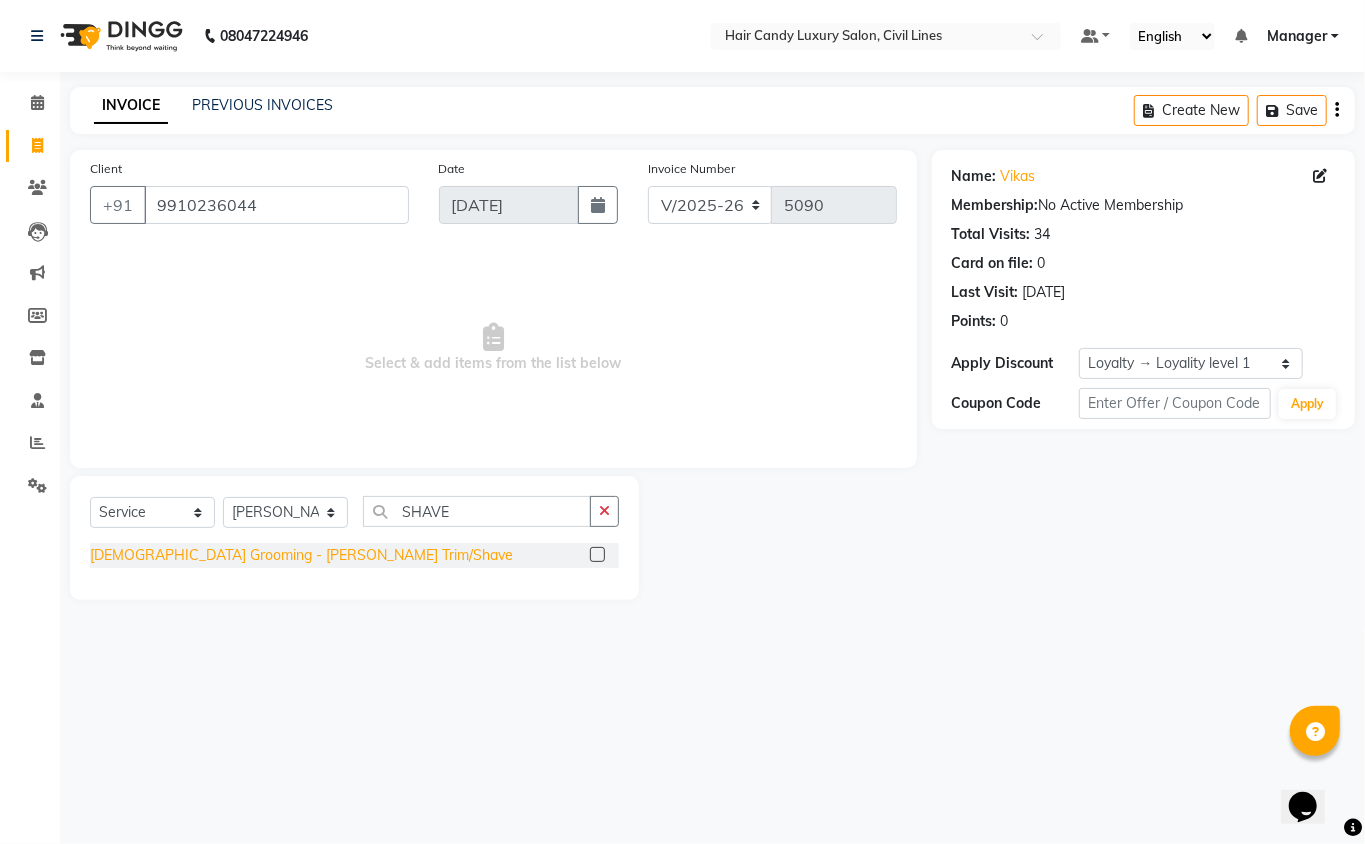 click on "[DEMOGRAPHIC_DATA] Grooming - [PERSON_NAME] Trim/Shave" 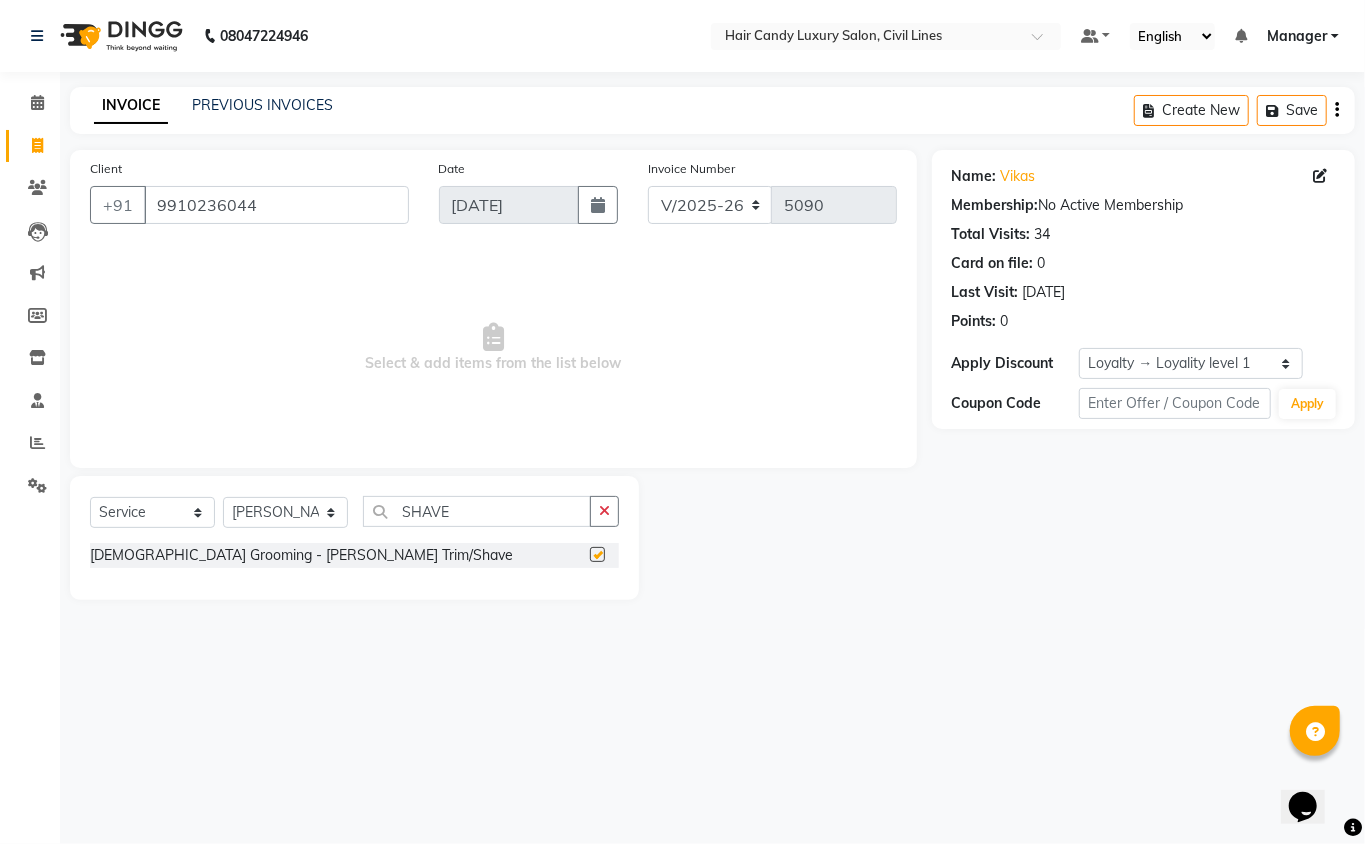 checkbox on "false" 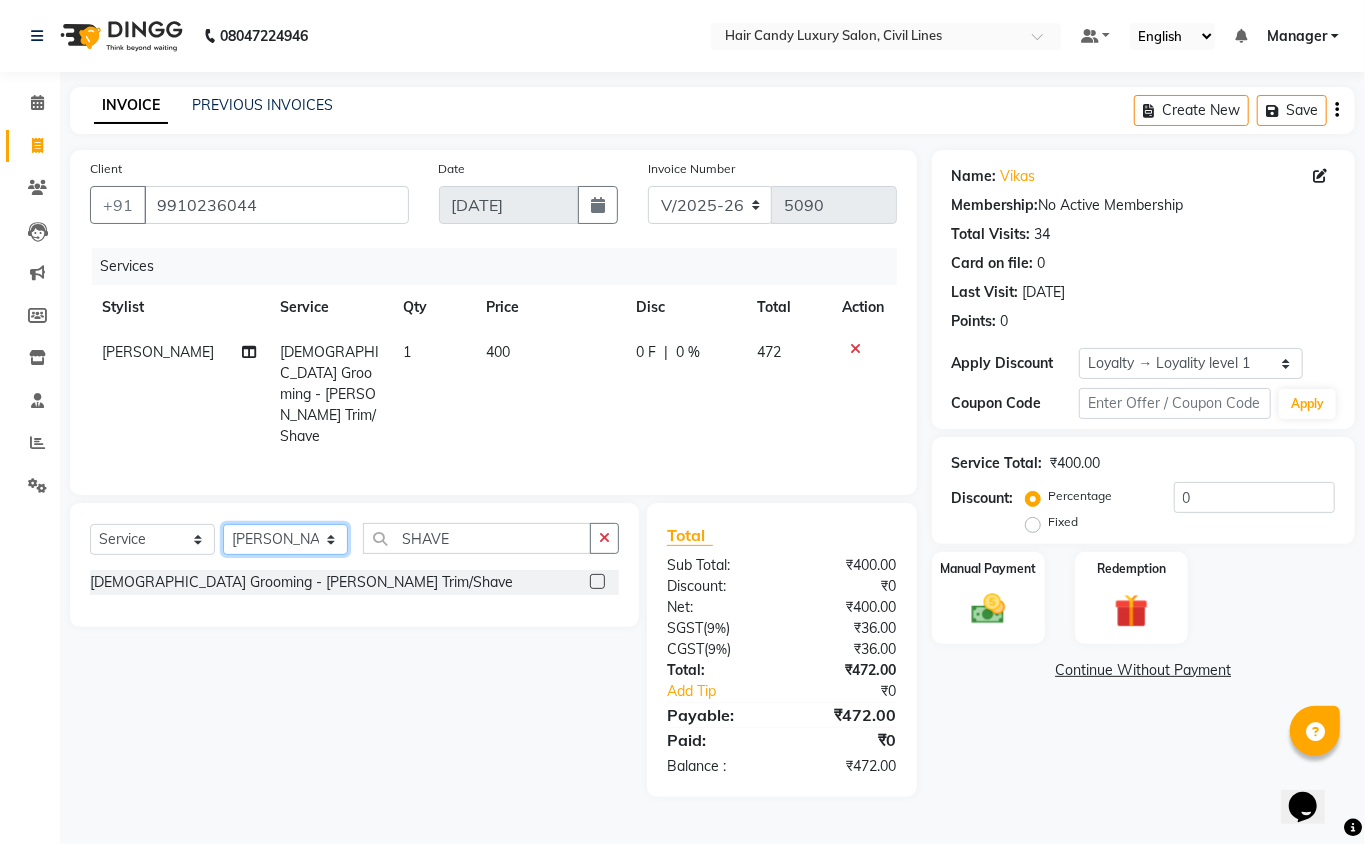 click on "Select Stylist [PERSON_NAME] [PERSON_NAME] [PERSON_NAME] counter sale Danish DAULAT faisal [PERSON_NAME] Manager [PERSON_NAME] mohd [PERSON_NAME] Owner-PRIYANKA [PERSON_NAME] pooja [PERSON_NAME] Reenu [PERSON_NAME] [PERSON_NAME] [PERSON_NAME] [PERSON_NAME] Shubh Shyam [PERSON_NAME] STOCK MANAGER [PERSON_NAME] vikas [PERSON_NAME]" 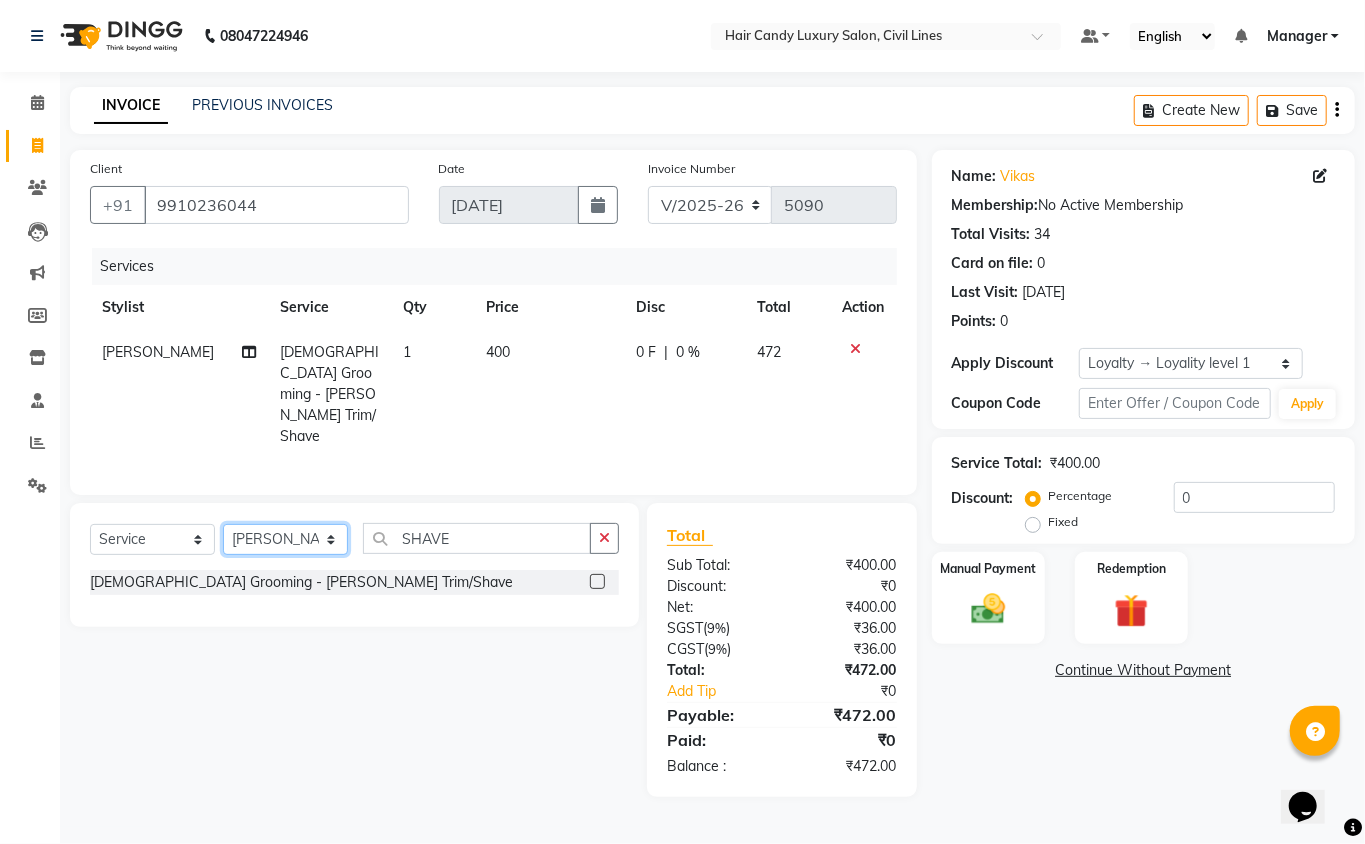 select on "47811" 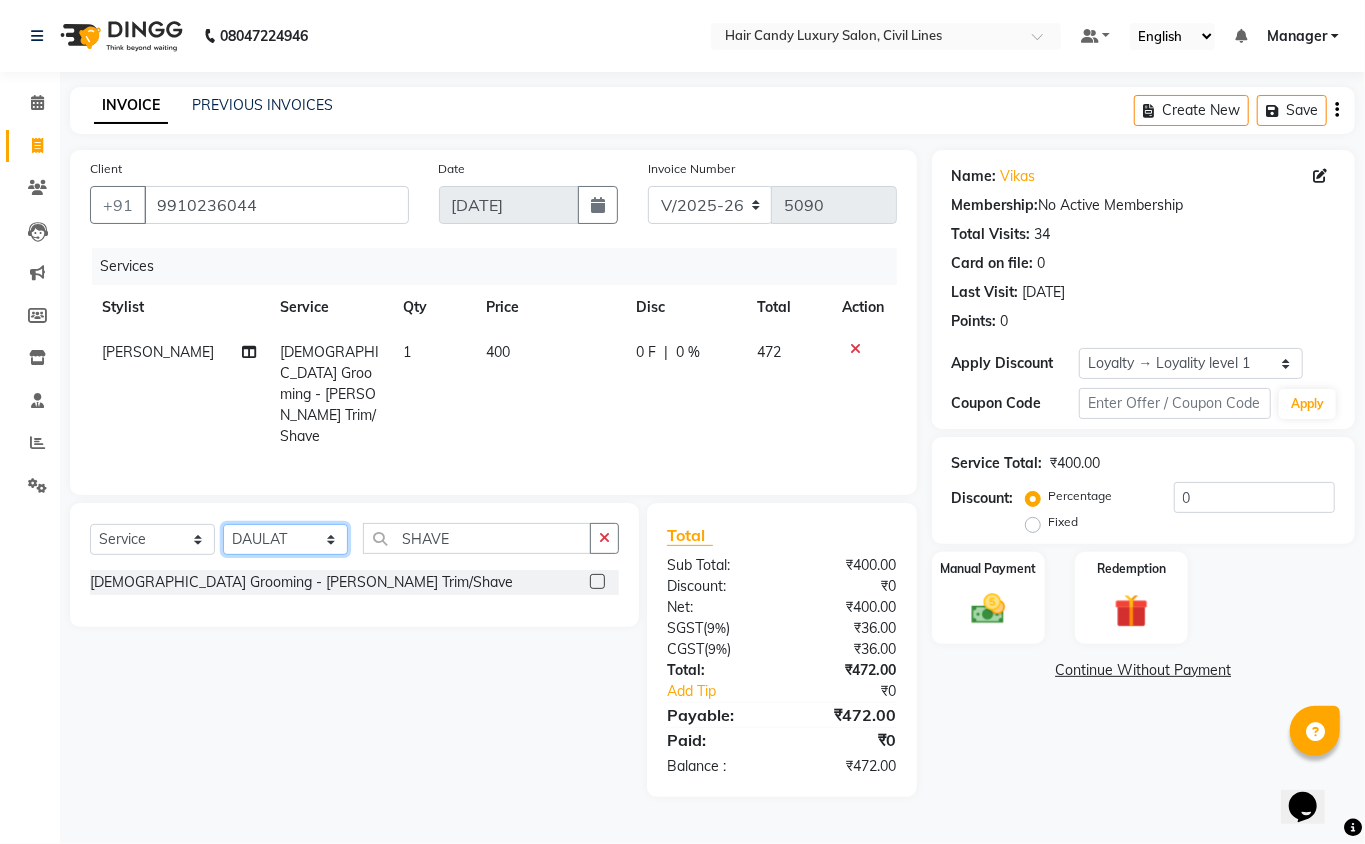 click on "Select Stylist [PERSON_NAME] [PERSON_NAME] [PERSON_NAME] counter sale Danish DAULAT faisal [PERSON_NAME] Manager [PERSON_NAME] mohd [PERSON_NAME] Owner-PRIYANKA [PERSON_NAME] pooja [PERSON_NAME] Reenu [PERSON_NAME] [PERSON_NAME] [PERSON_NAME] [PERSON_NAME] Shubh Shyam [PERSON_NAME] STOCK MANAGER [PERSON_NAME] vikas [PERSON_NAME]" 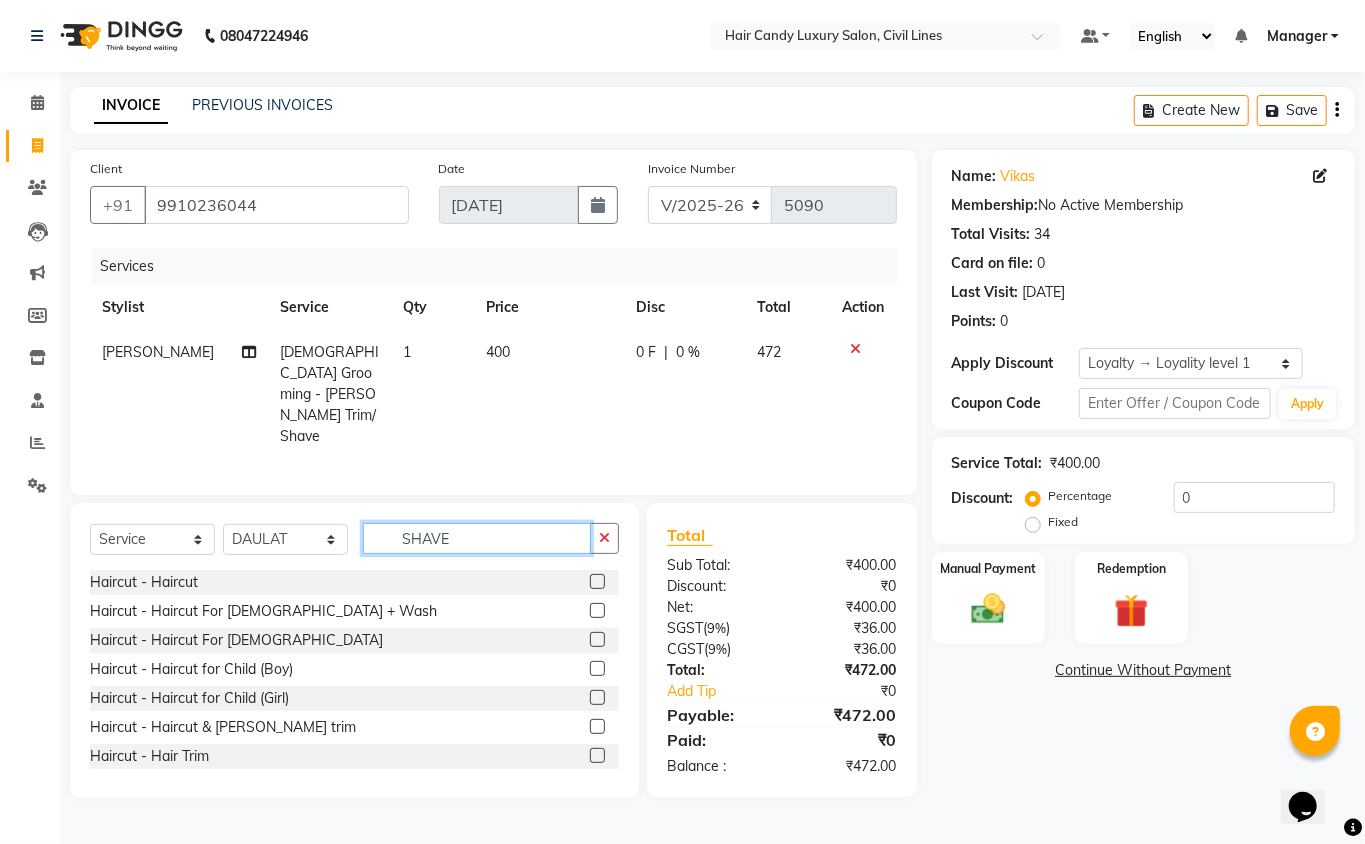 click on "SHAVE" 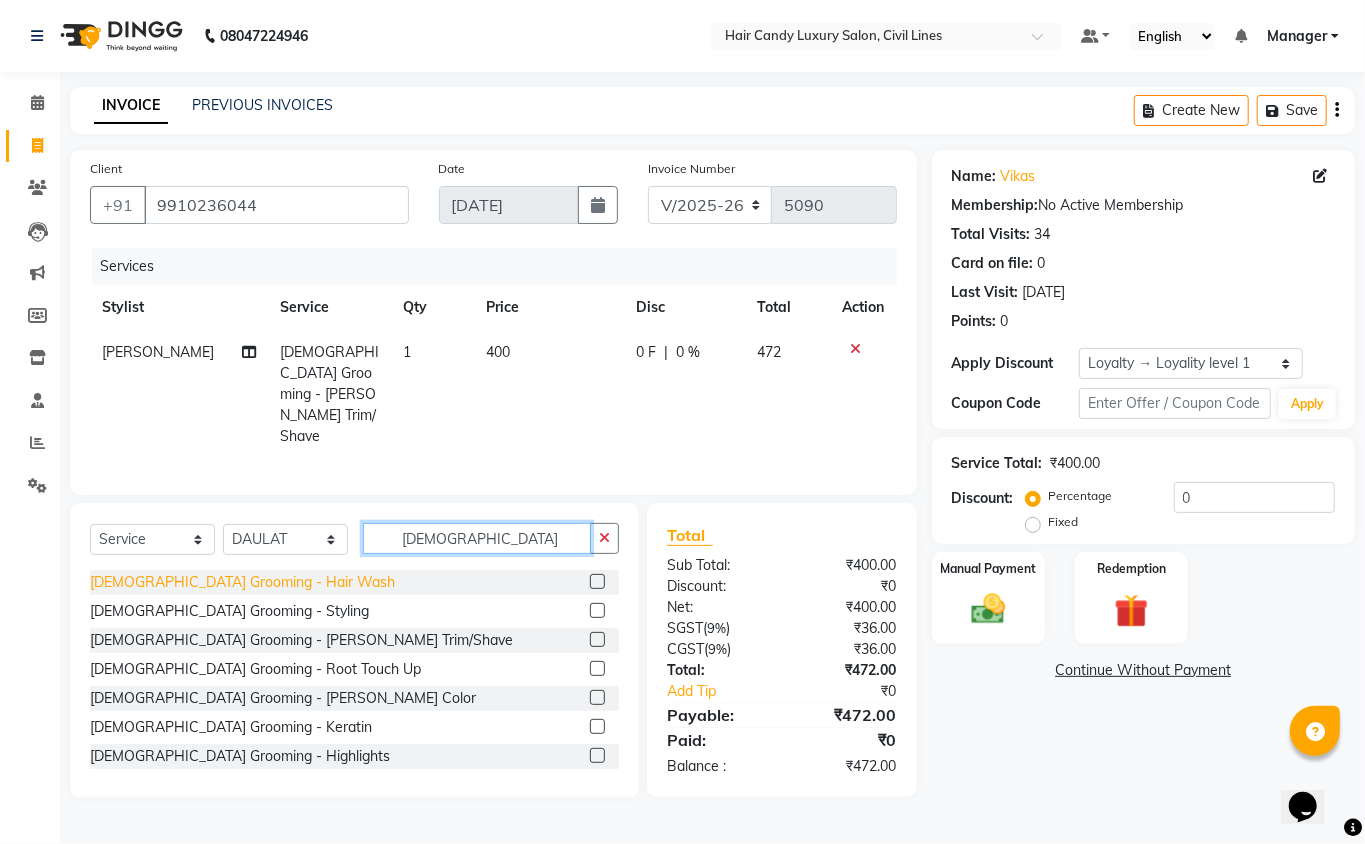 type on "[DEMOGRAPHIC_DATA]" 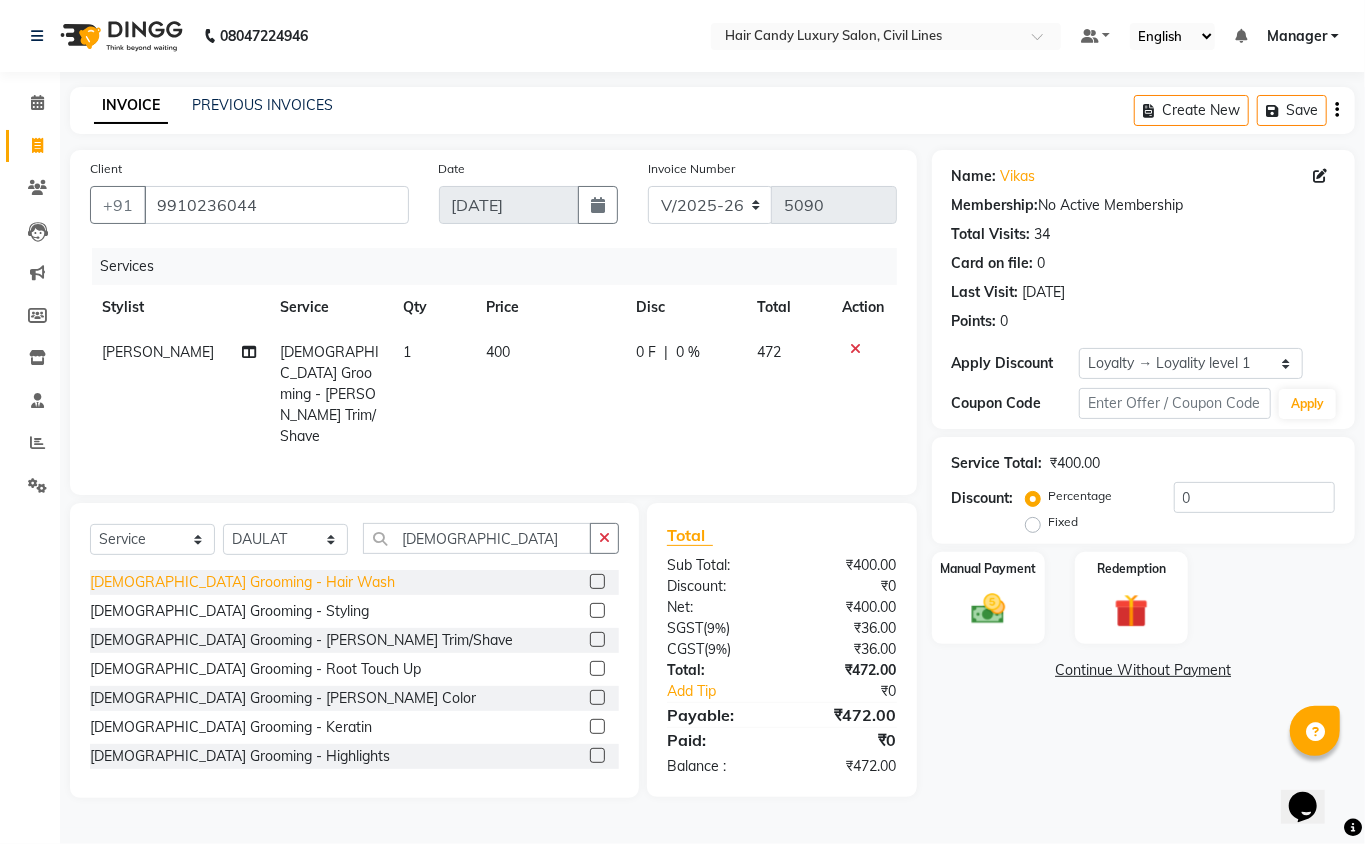 click on "[DEMOGRAPHIC_DATA] Grooming - Hair Wash" 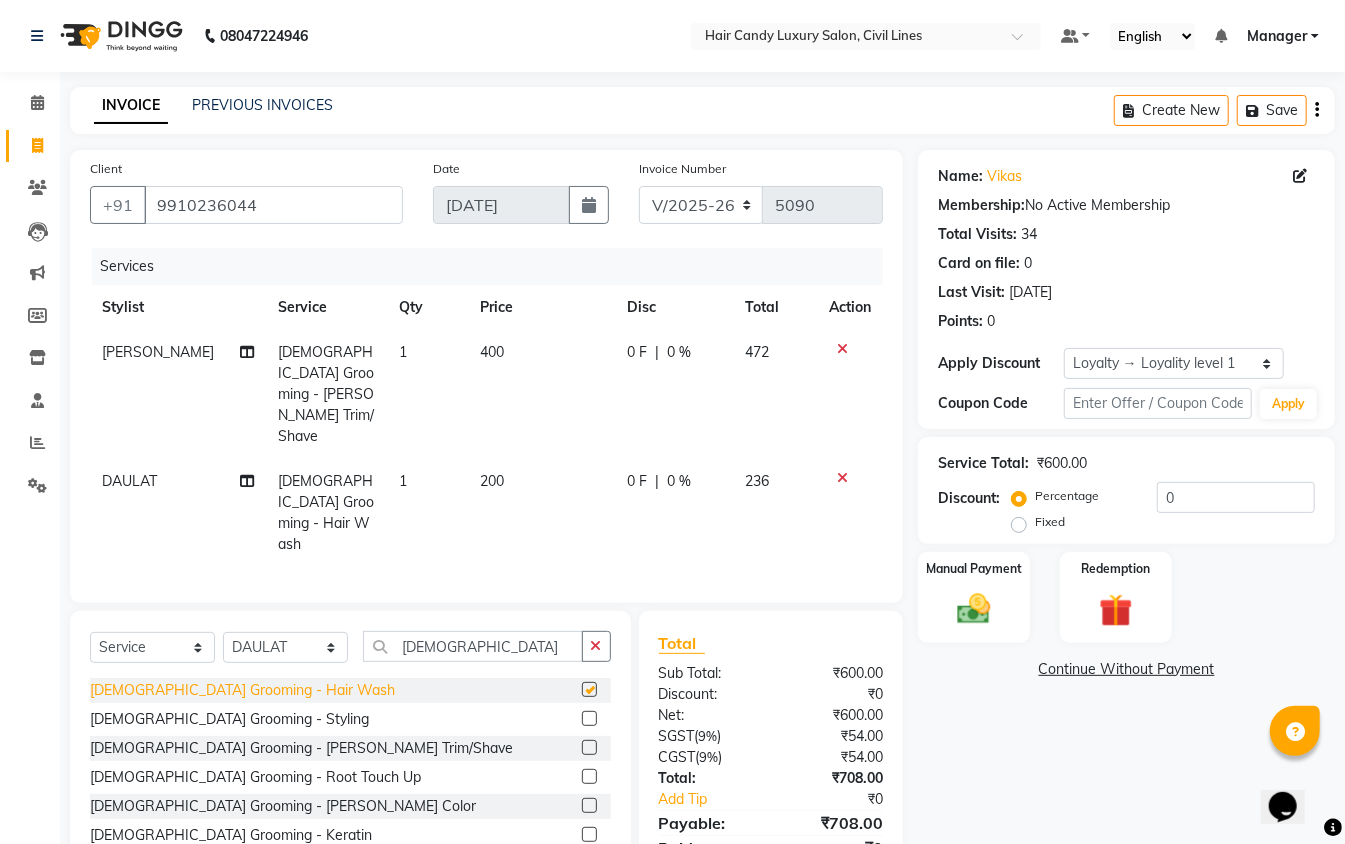 checkbox on "false" 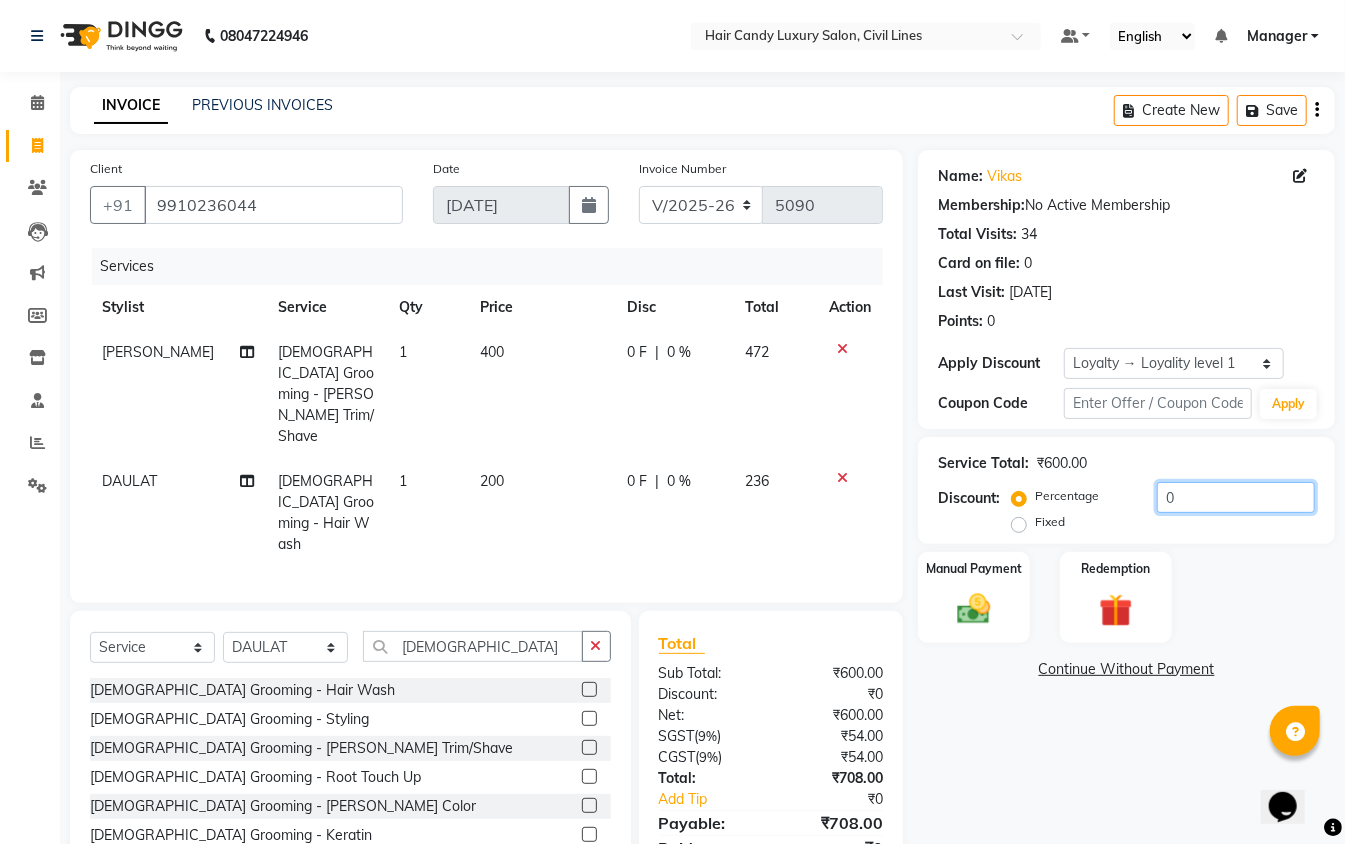 drag, startPoint x: 1193, startPoint y: 501, endPoint x: 1102, endPoint y: 501, distance: 91 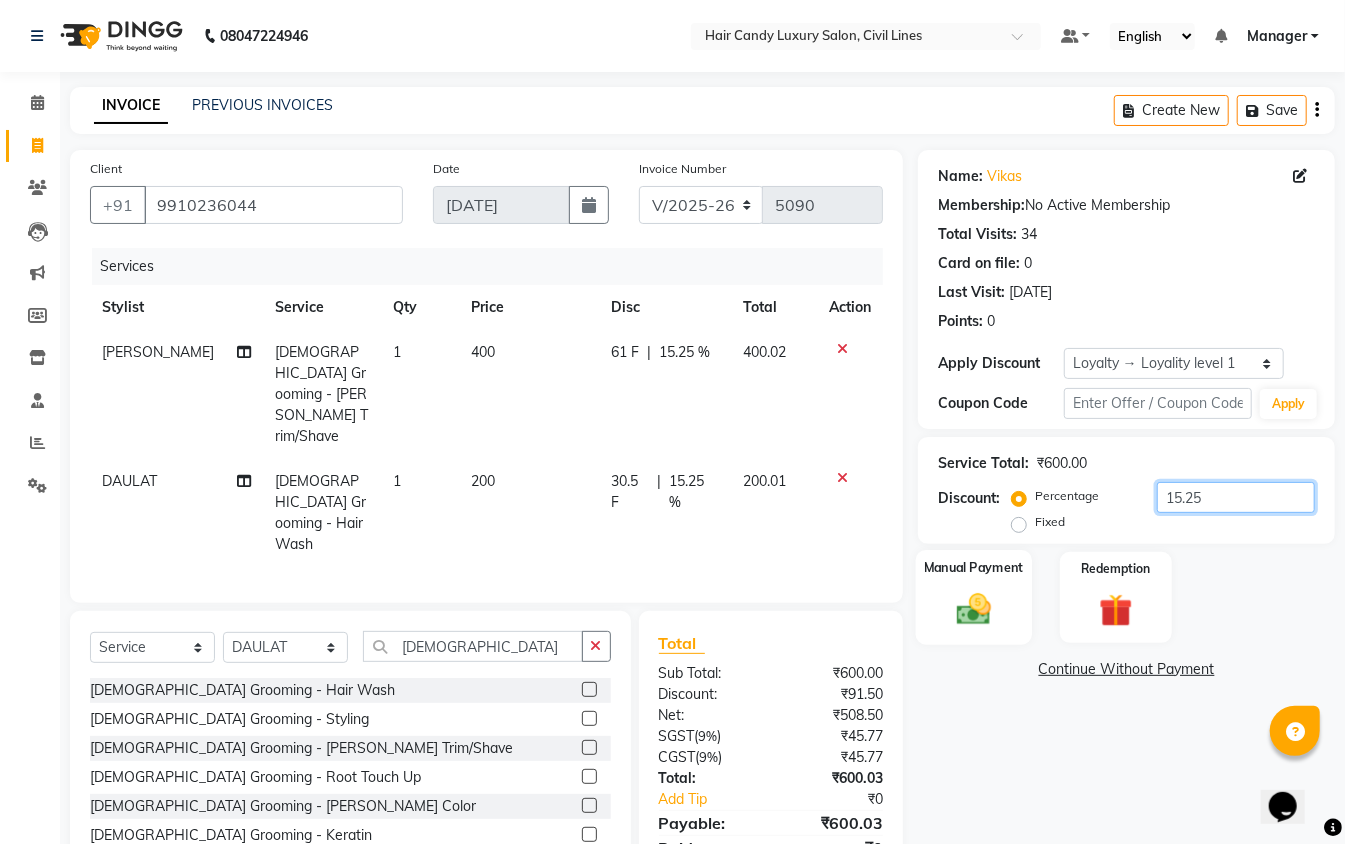 type on "15.25" 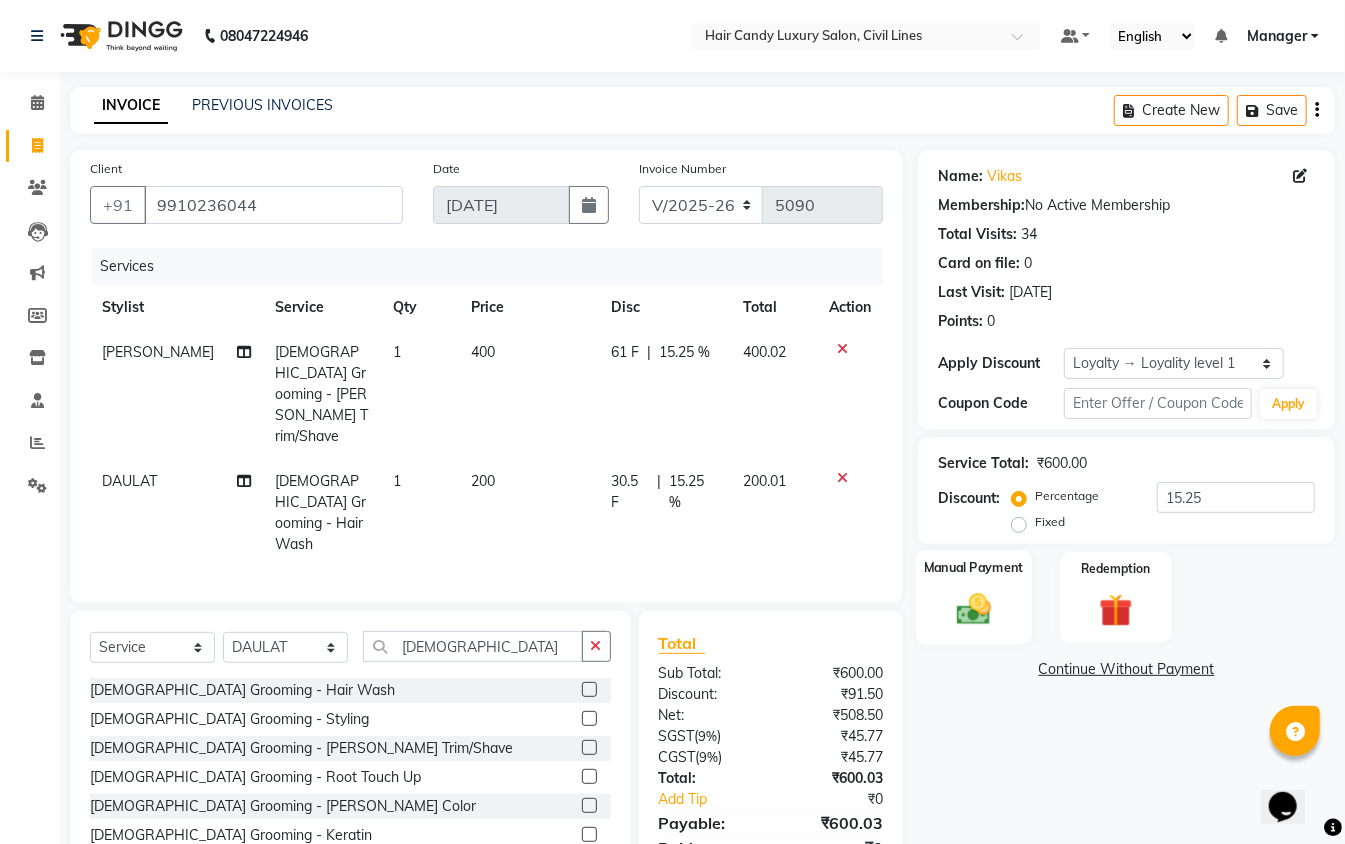 click on "Manual Payment" 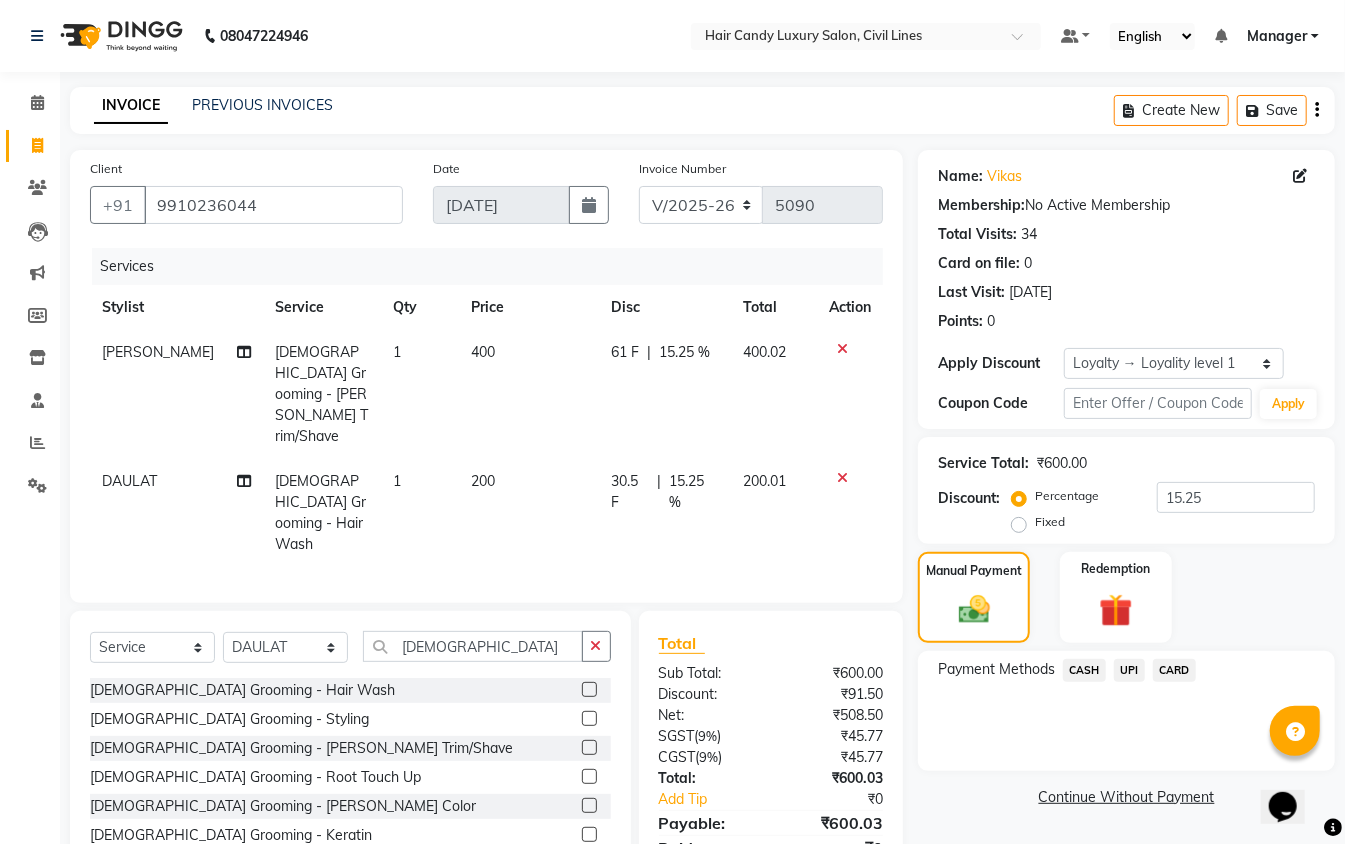 click on "CASH" 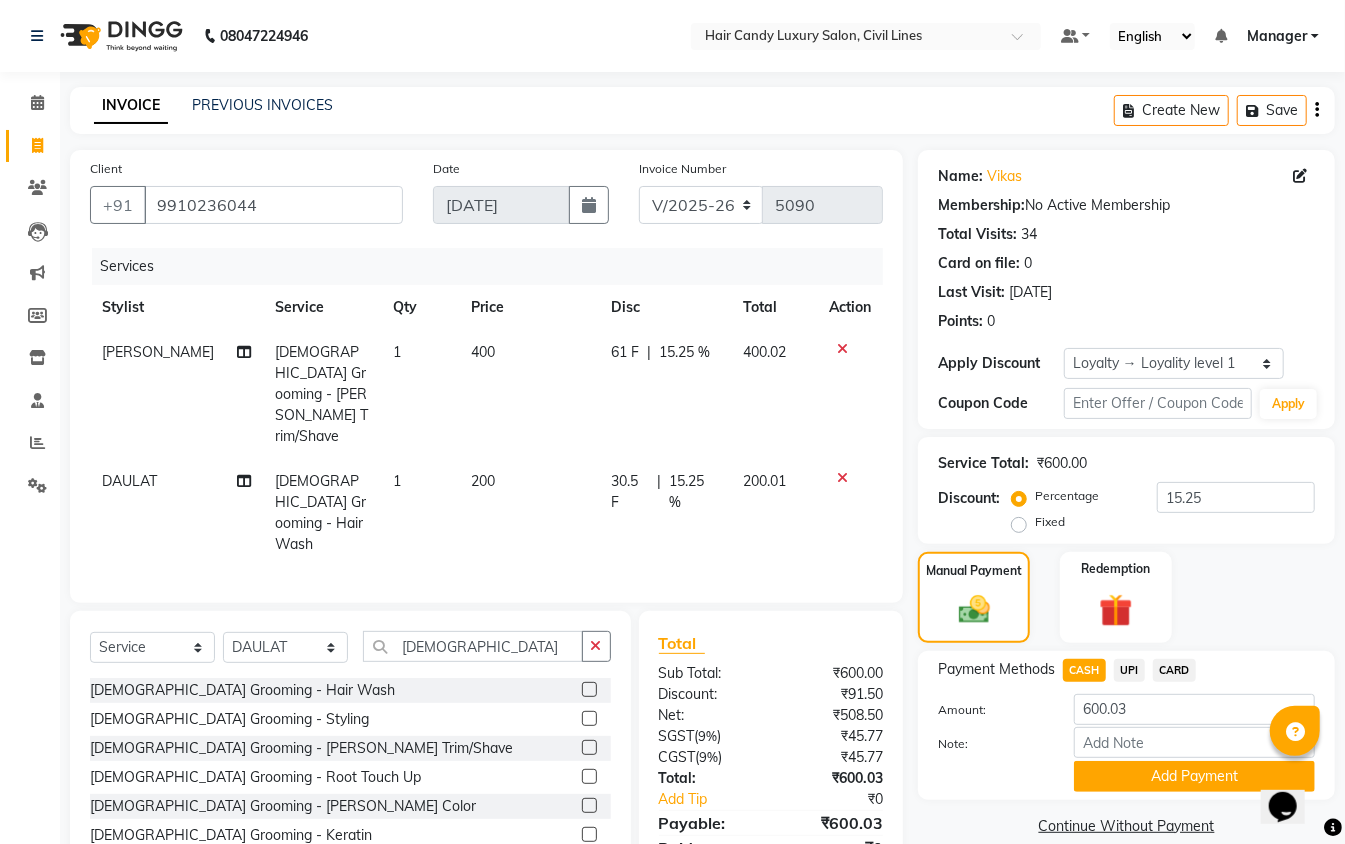 click on "Add Payment" 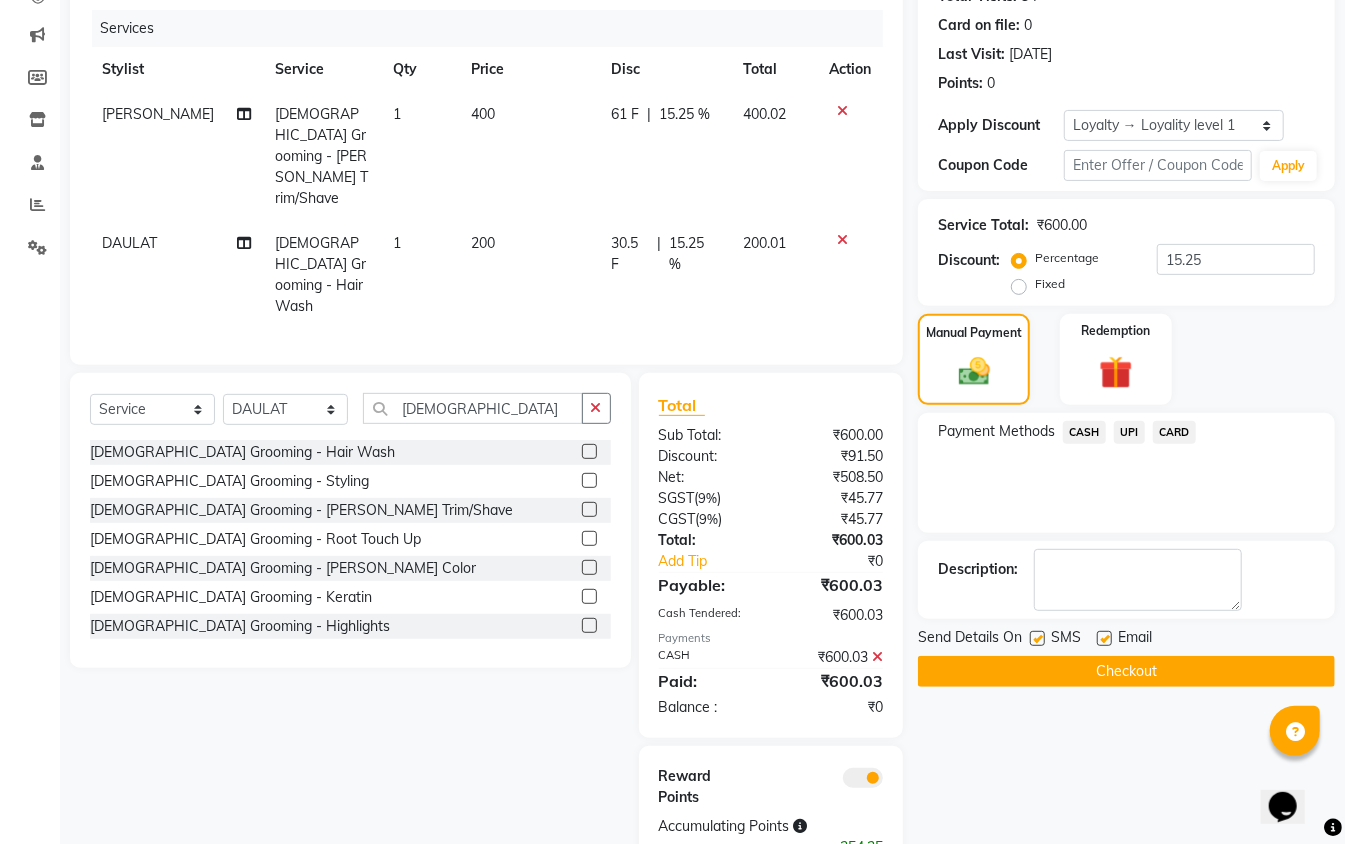 click 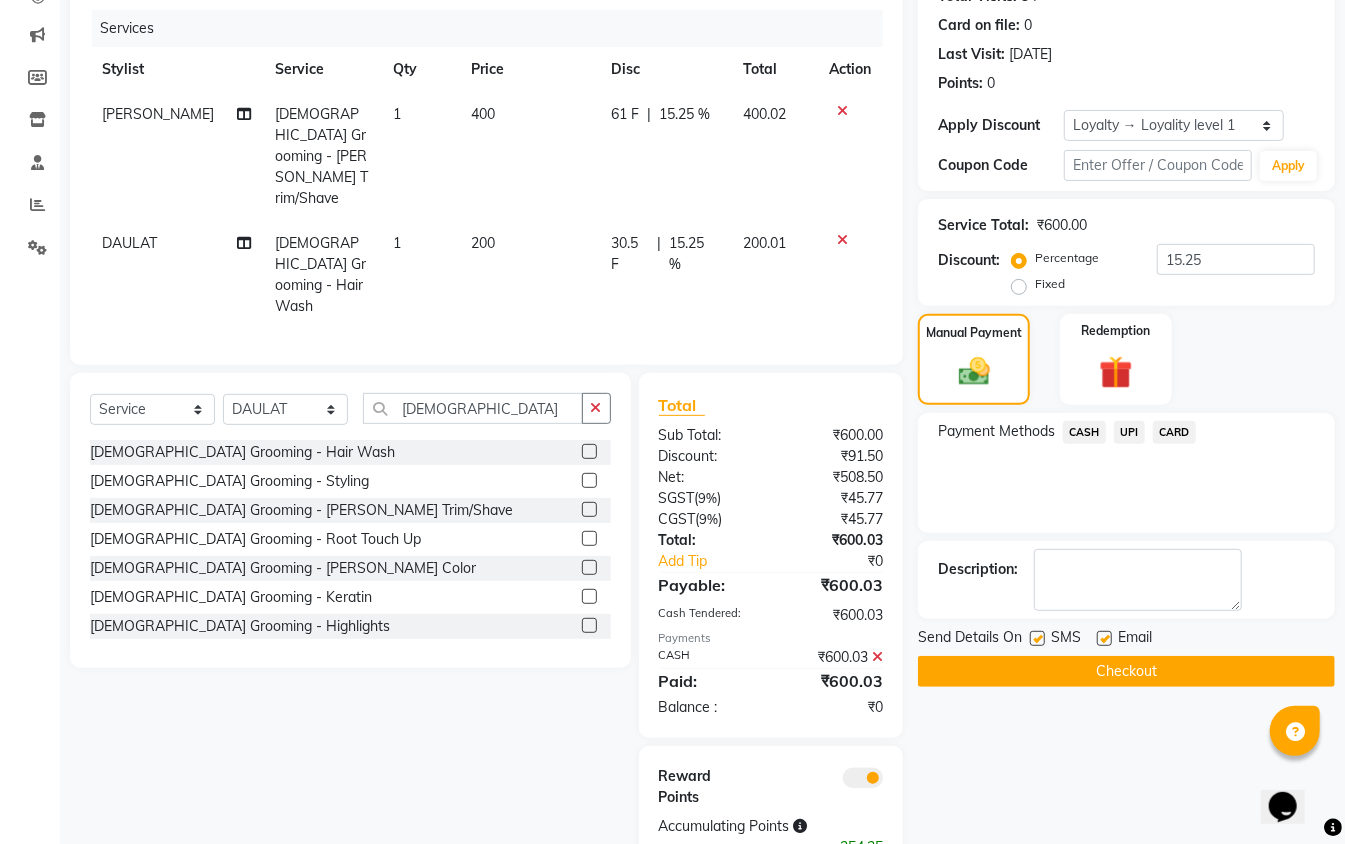 click 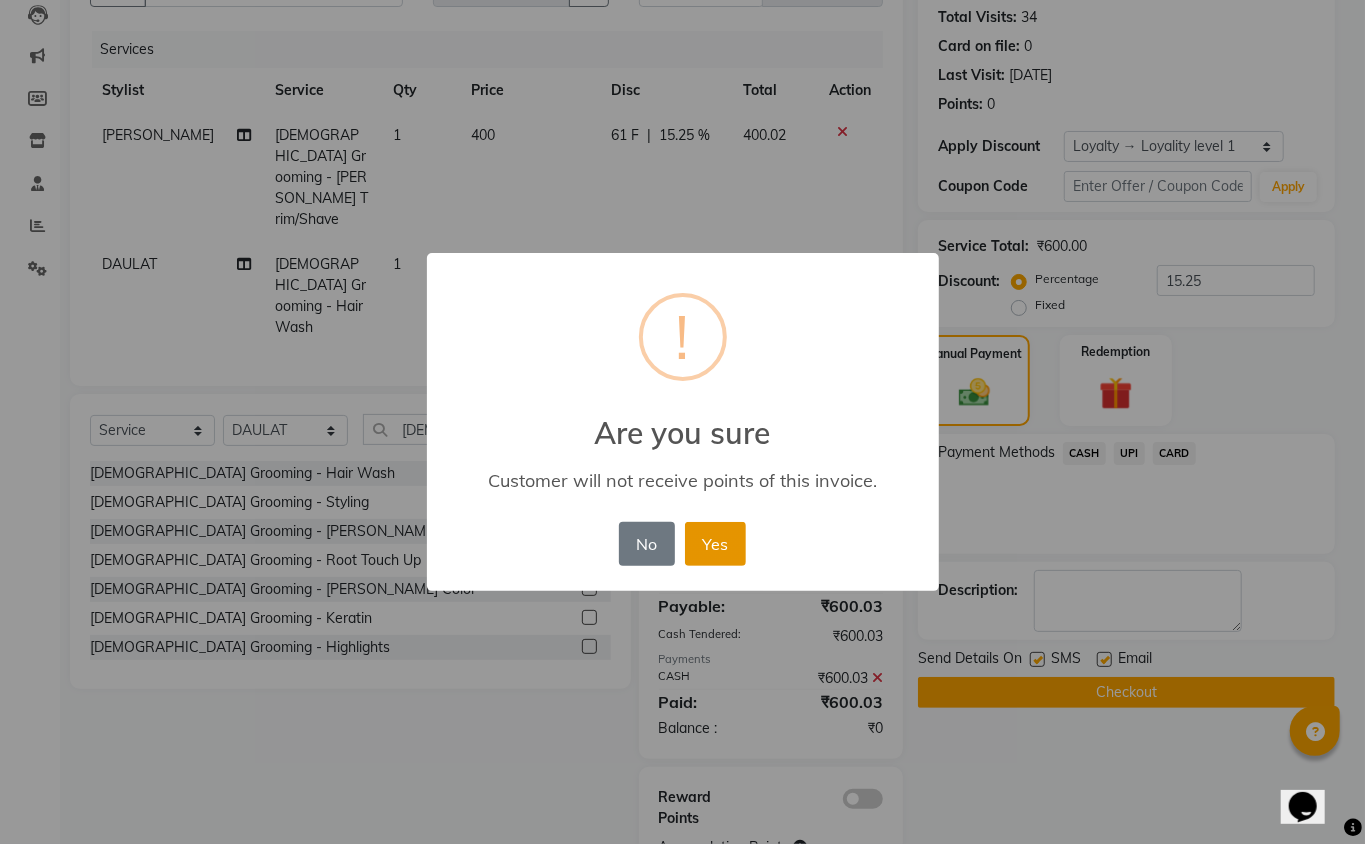 click on "Yes" at bounding box center [715, 544] 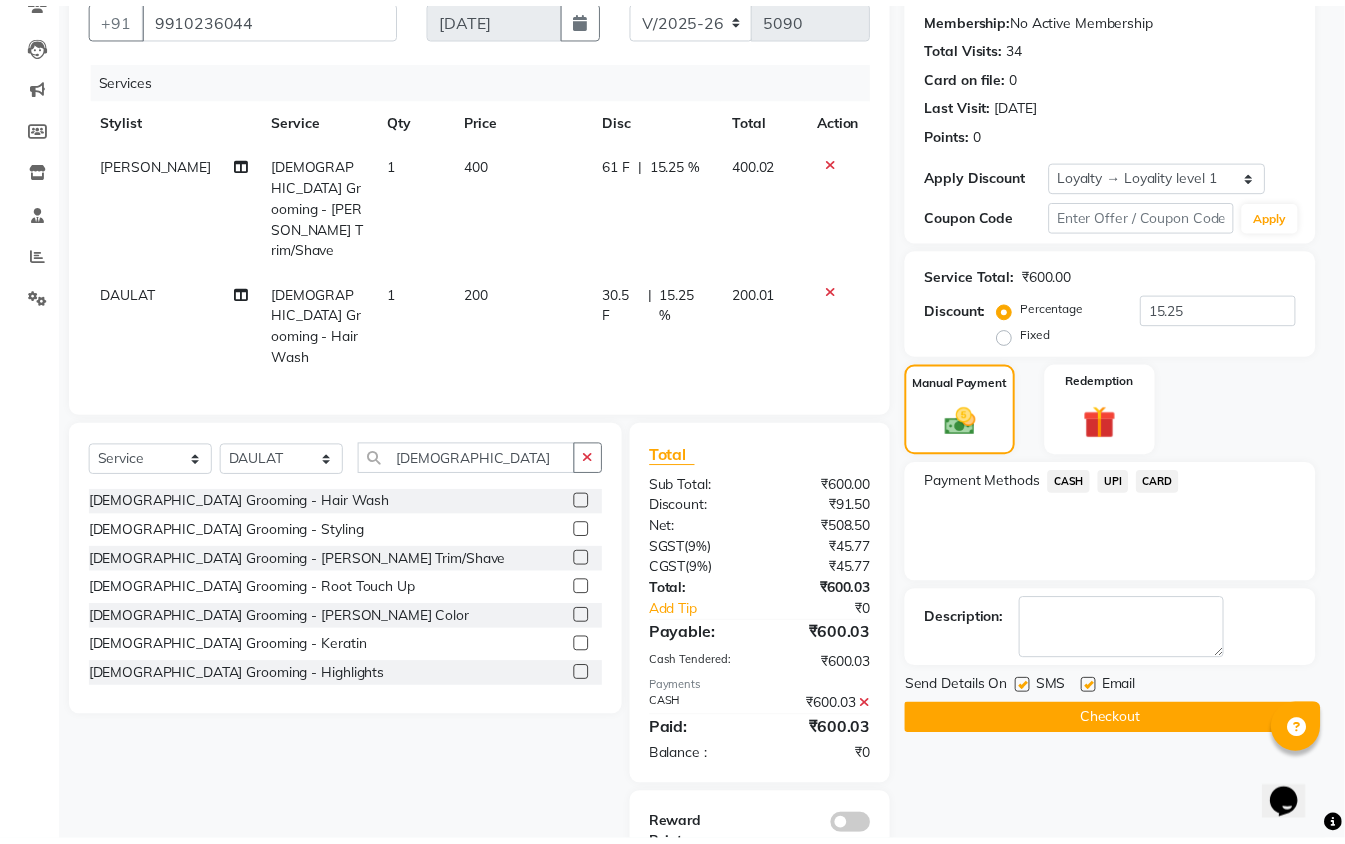 scroll, scrollTop: 168, scrollLeft: 0, axis: vertical 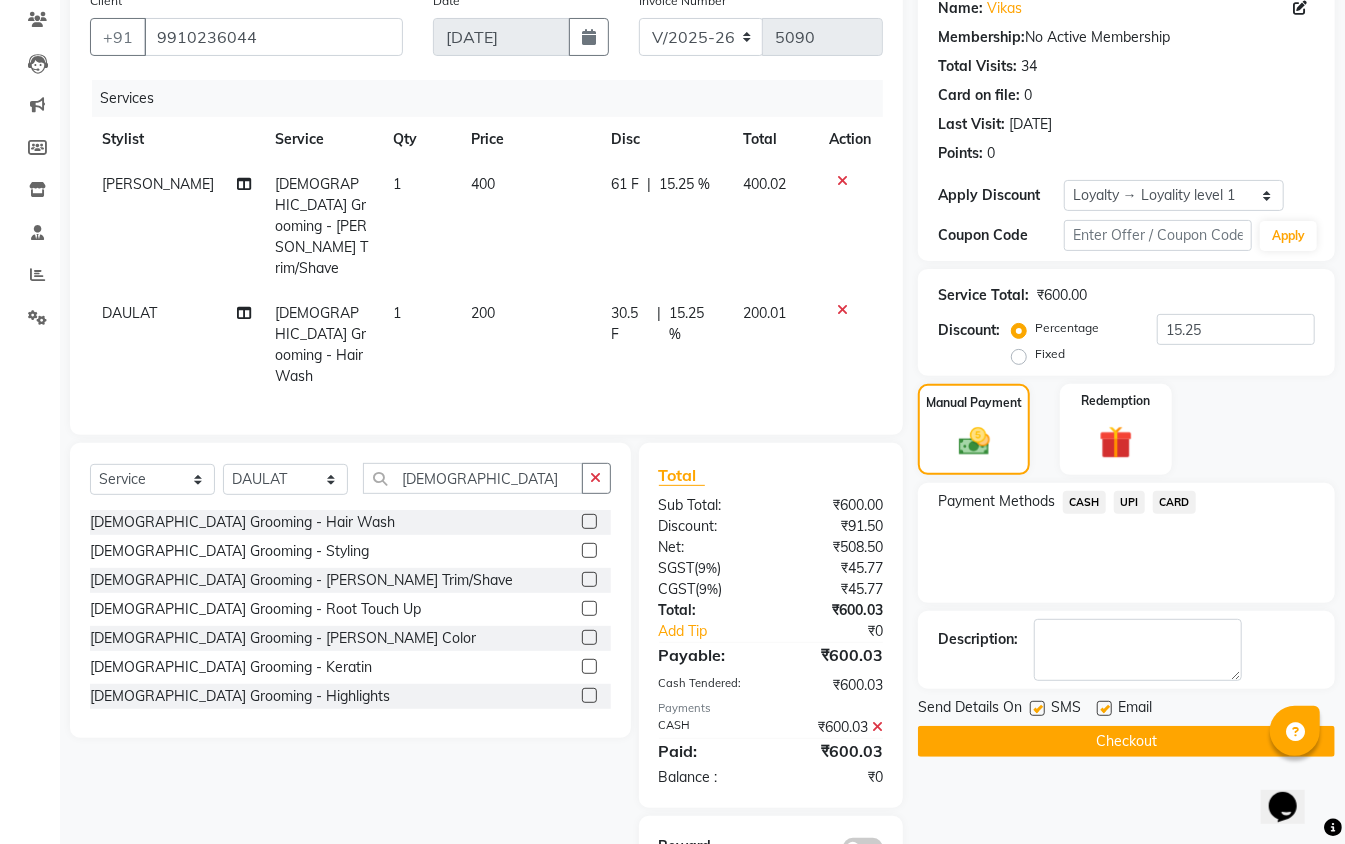 click 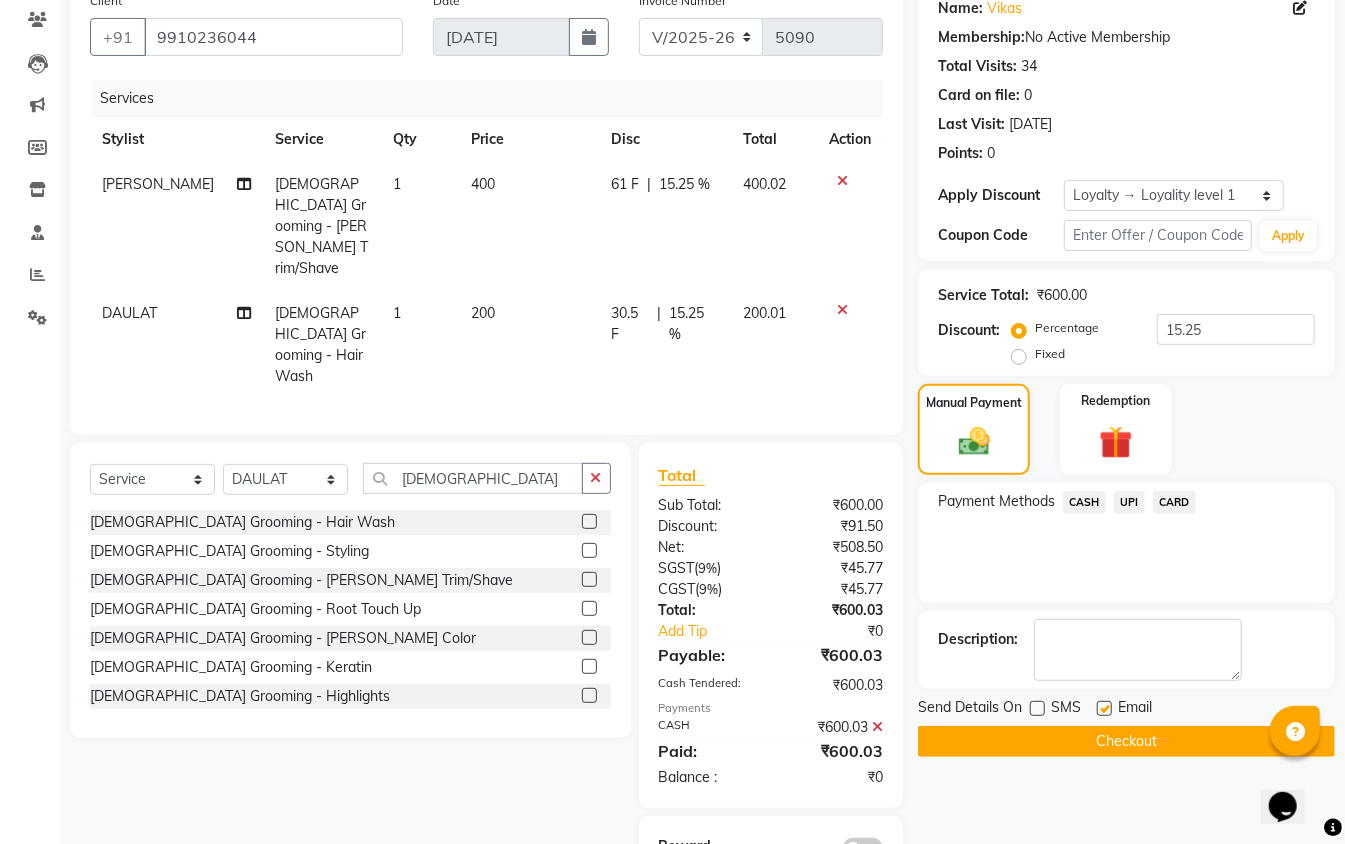 click on "Checkout" 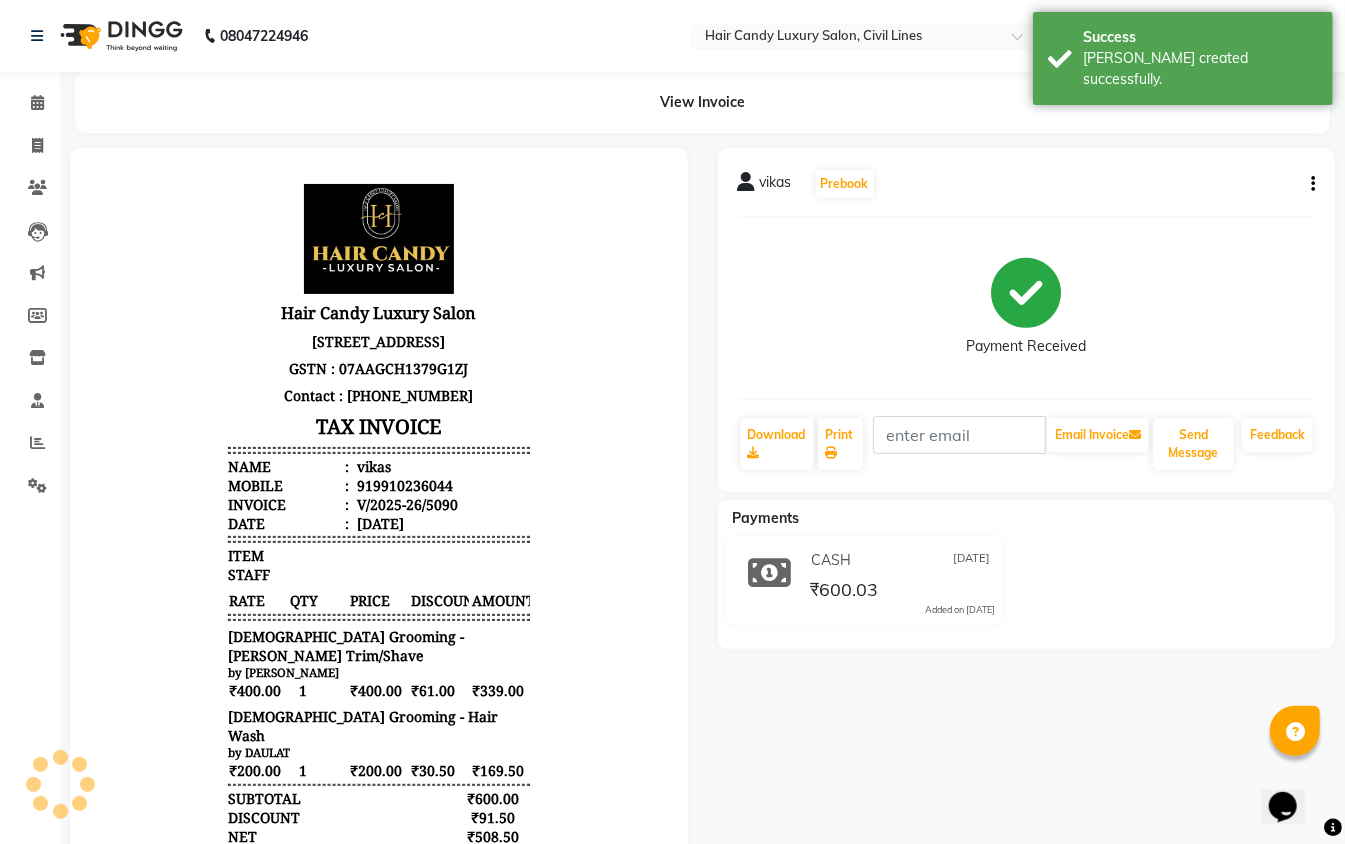 scroll, scrollTop: 0, scrollLeft: 0, axis: both 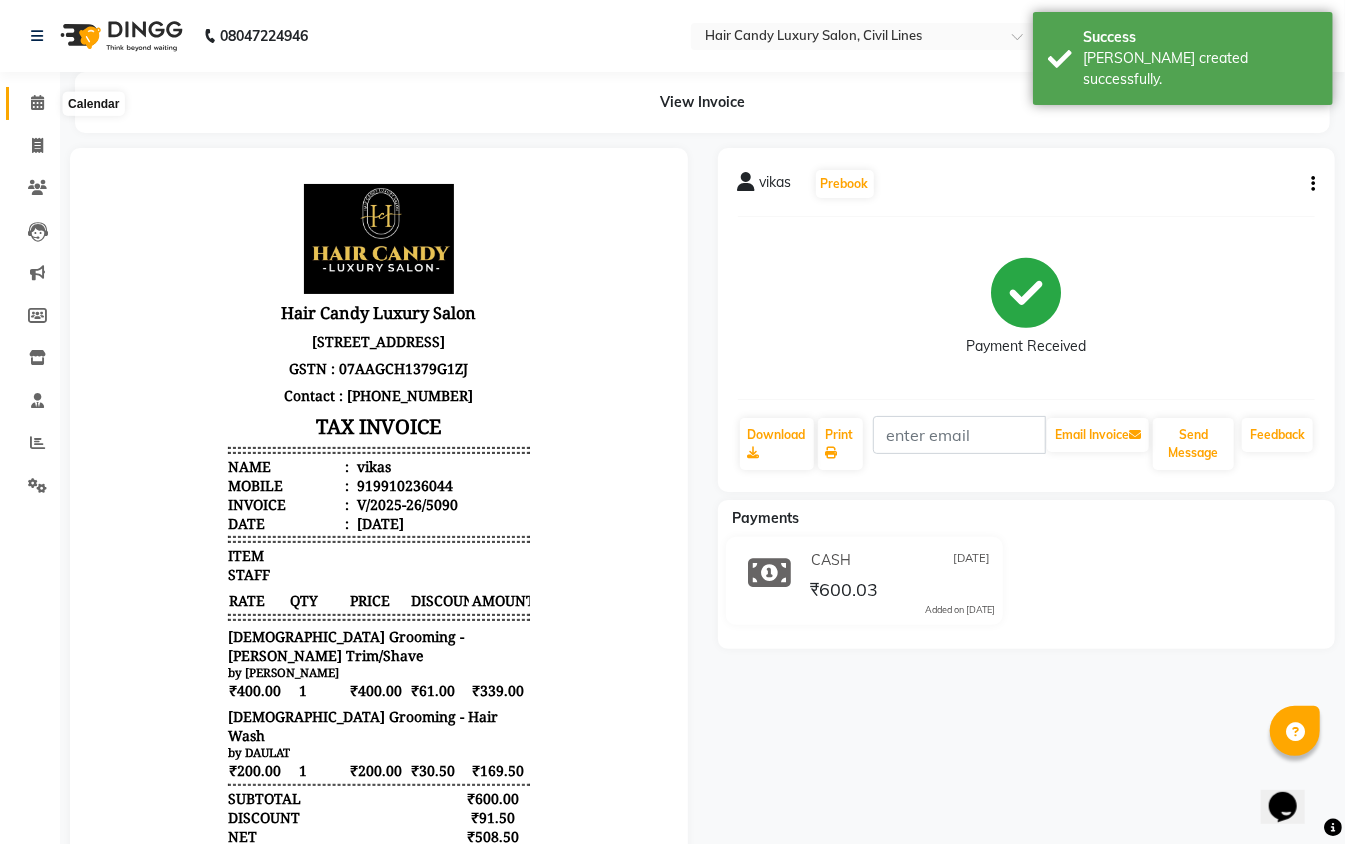 click 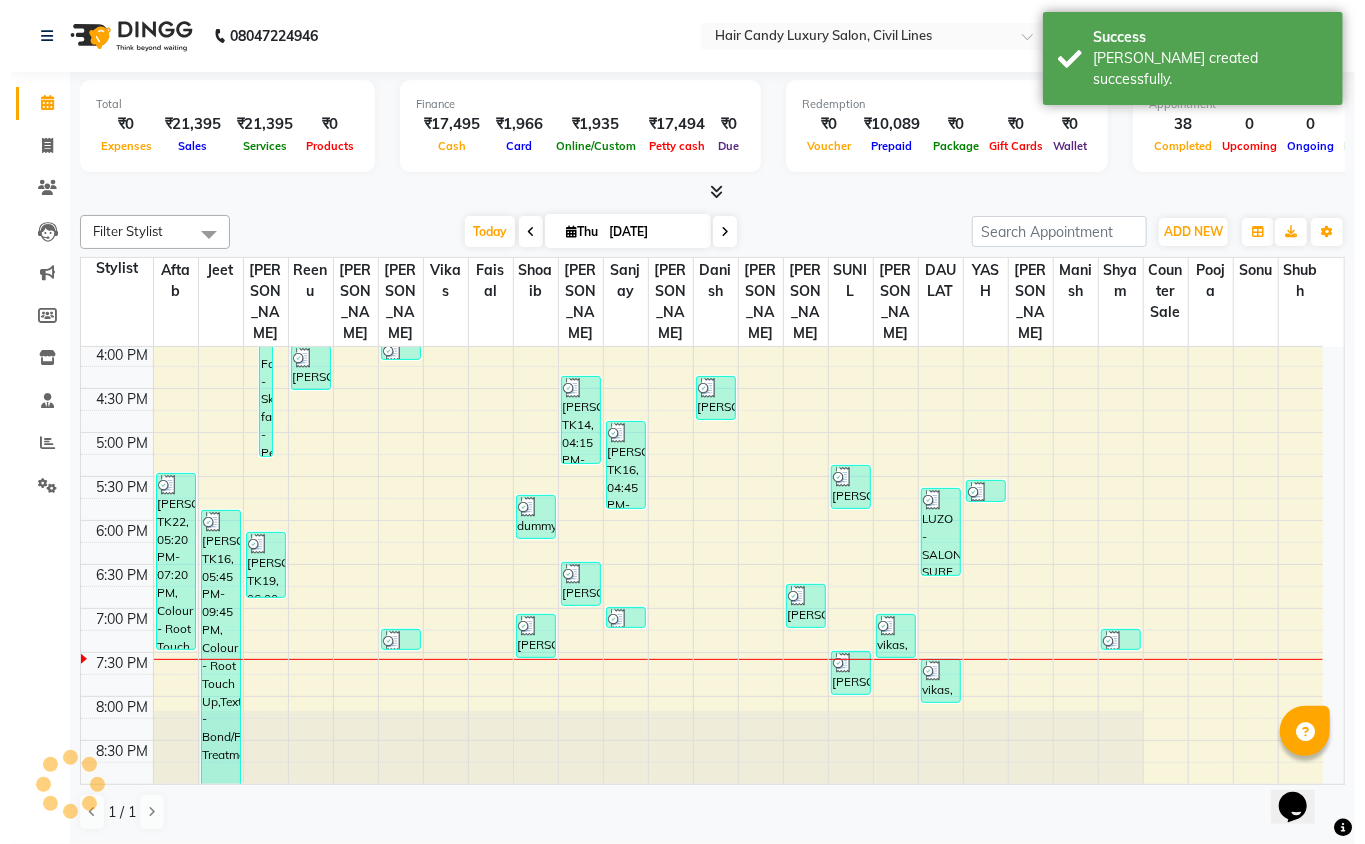 scroll, scrollTop: 0, scrollLeft: 0, axis: both 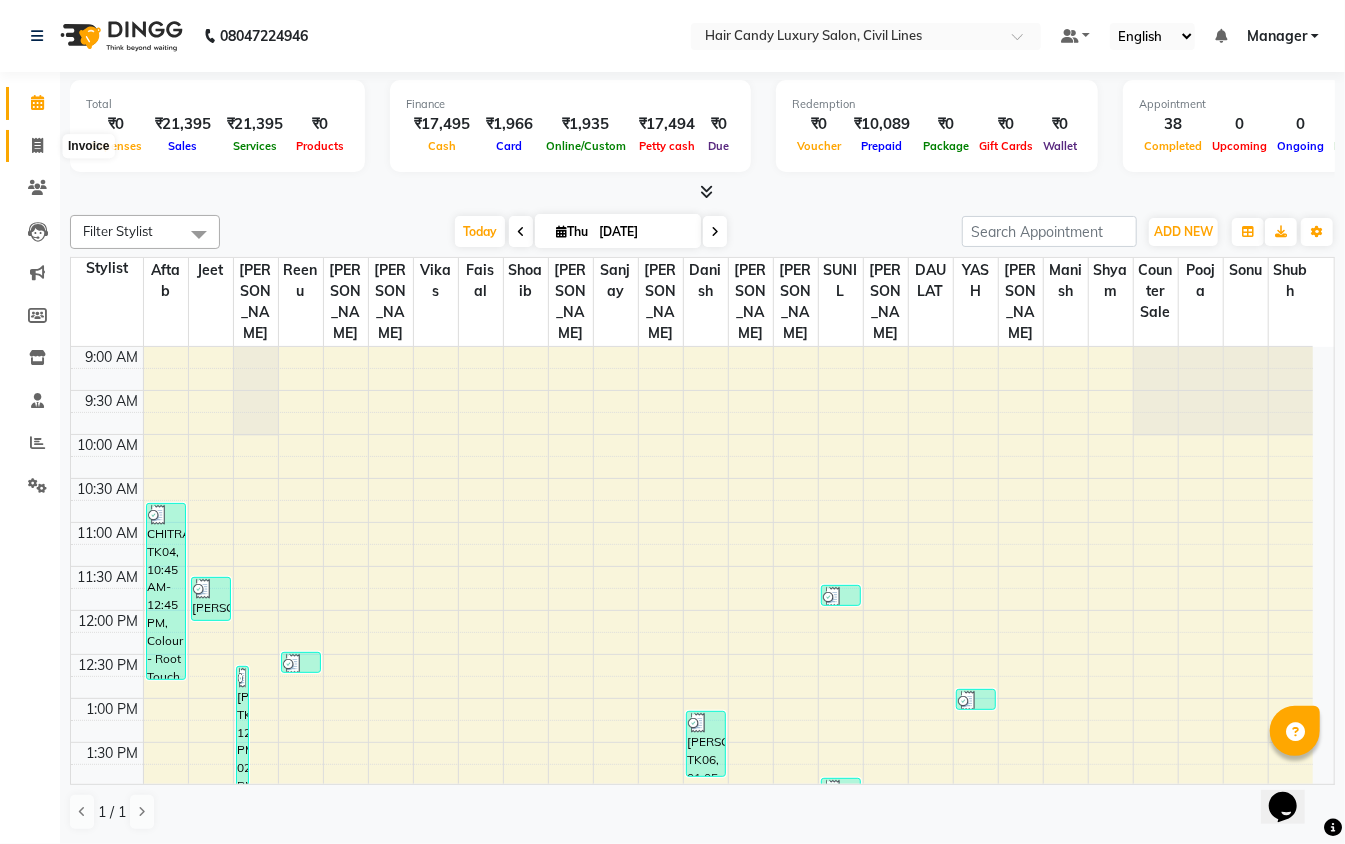 click 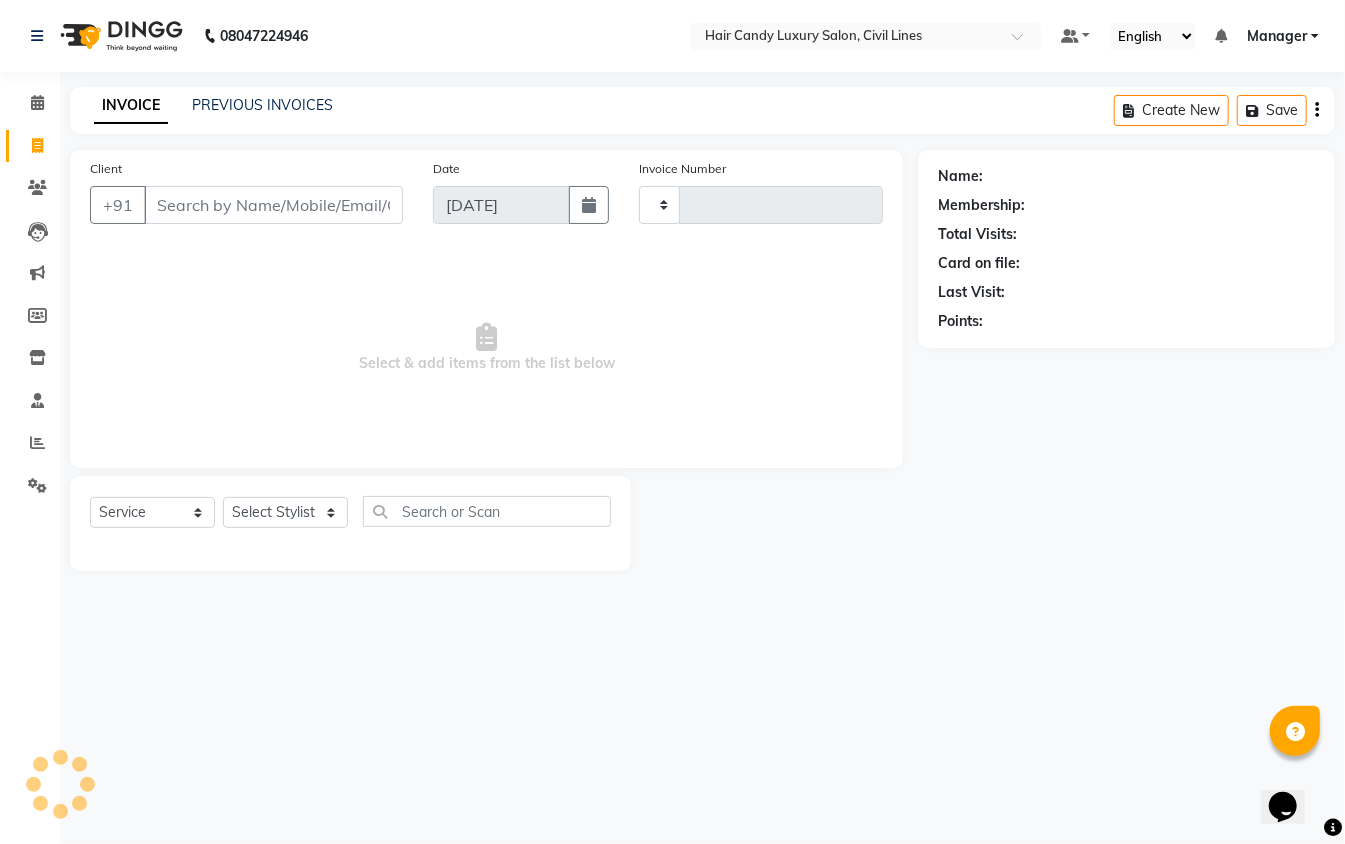 type on "5093" 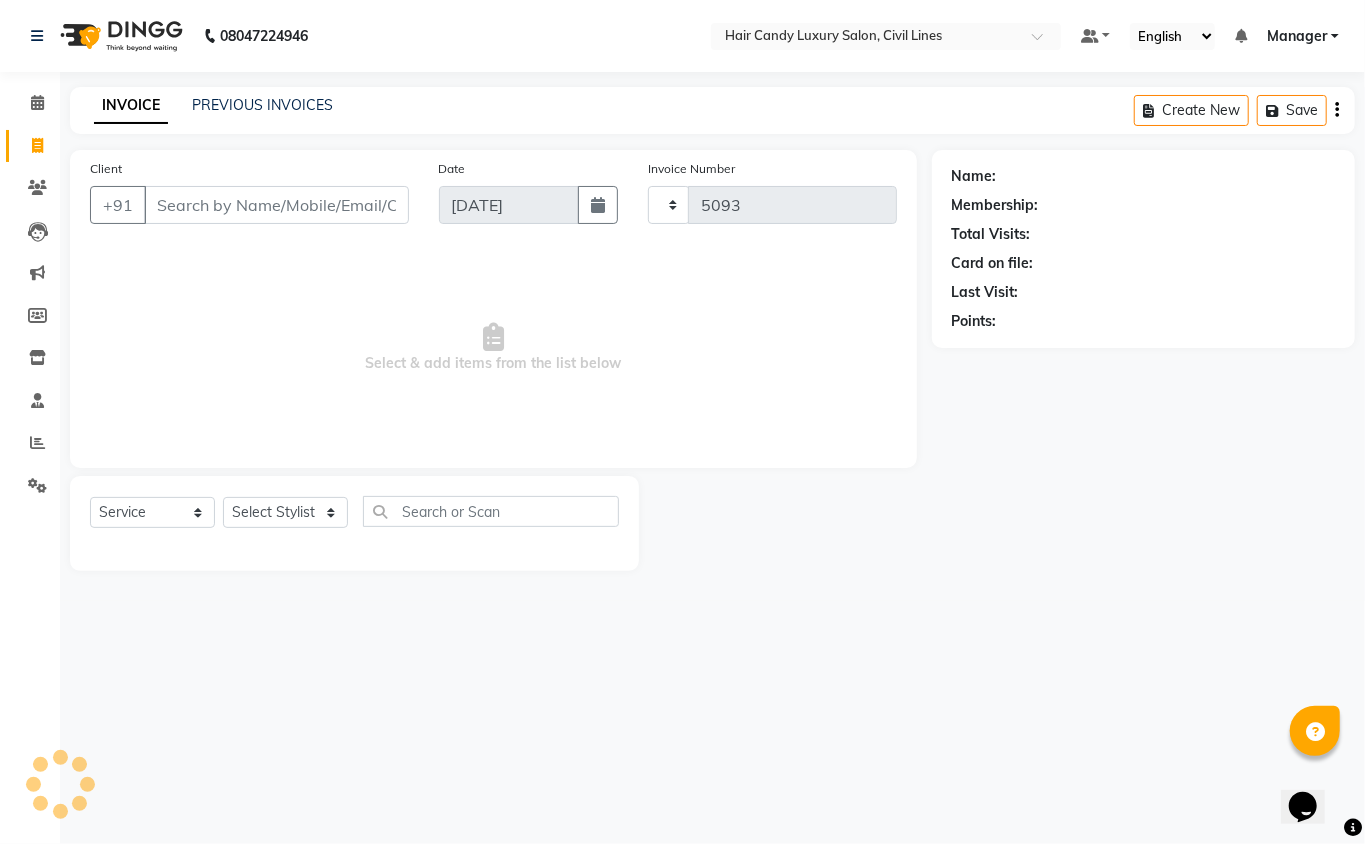 select on "6308" 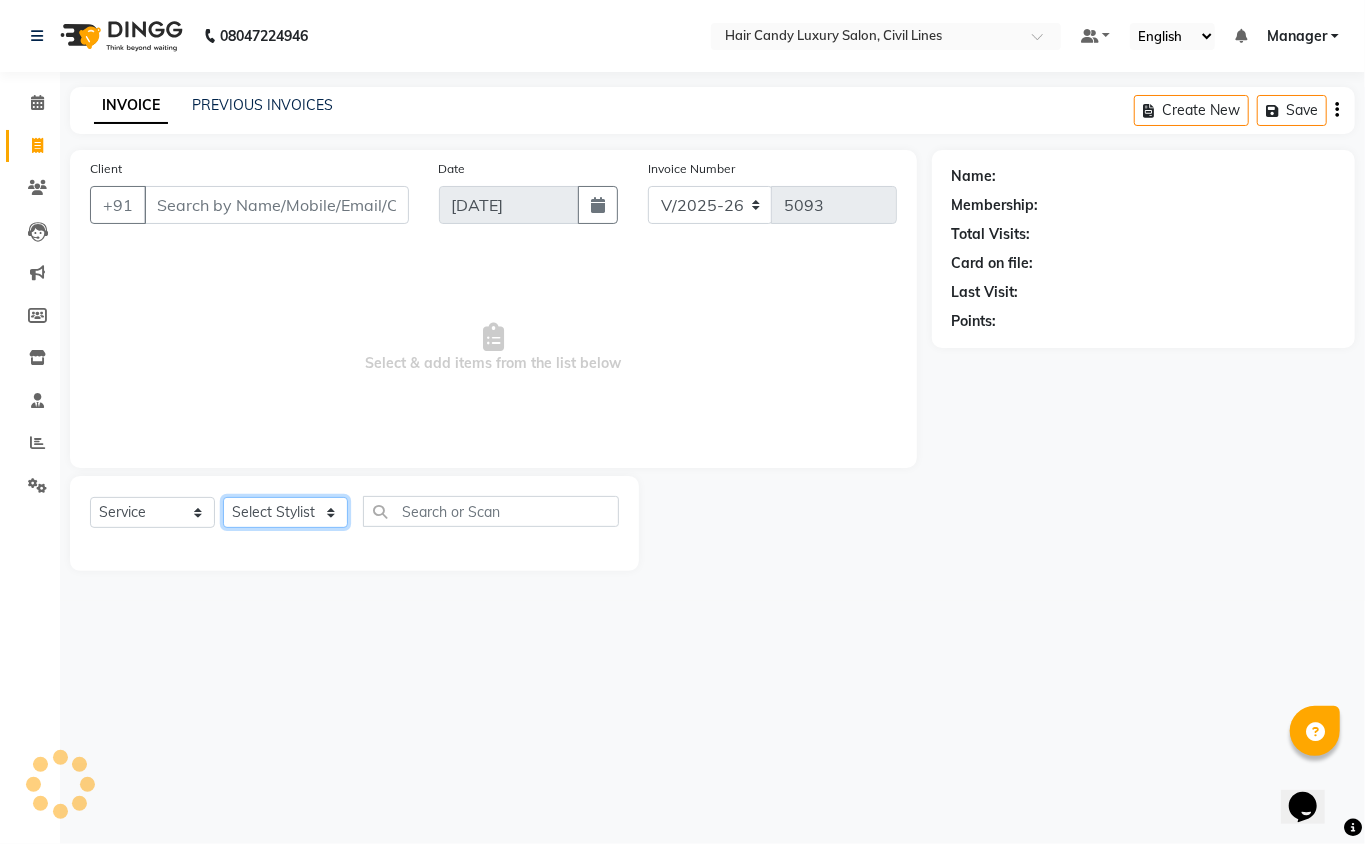 click on "Select Stylist" 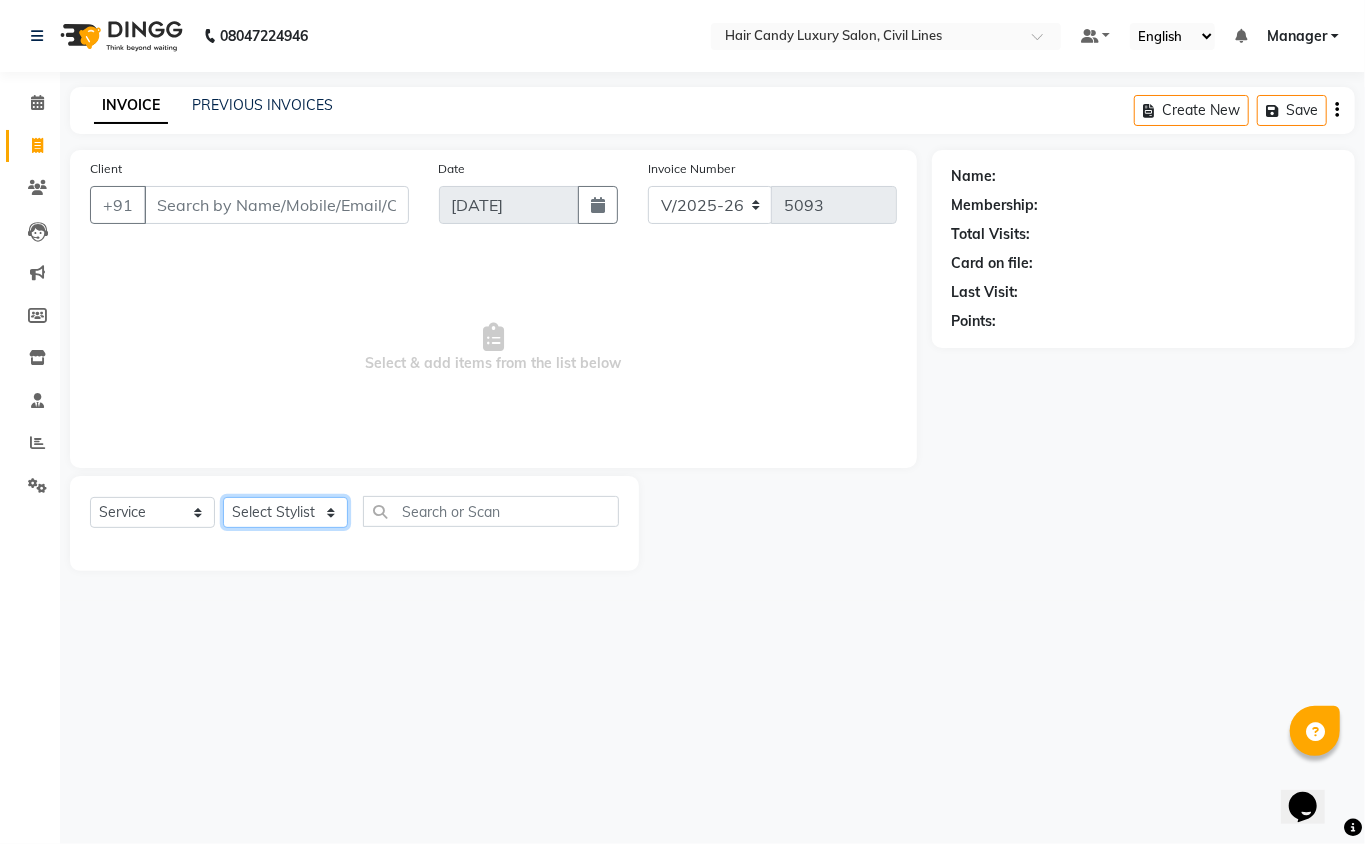 select on "49962" 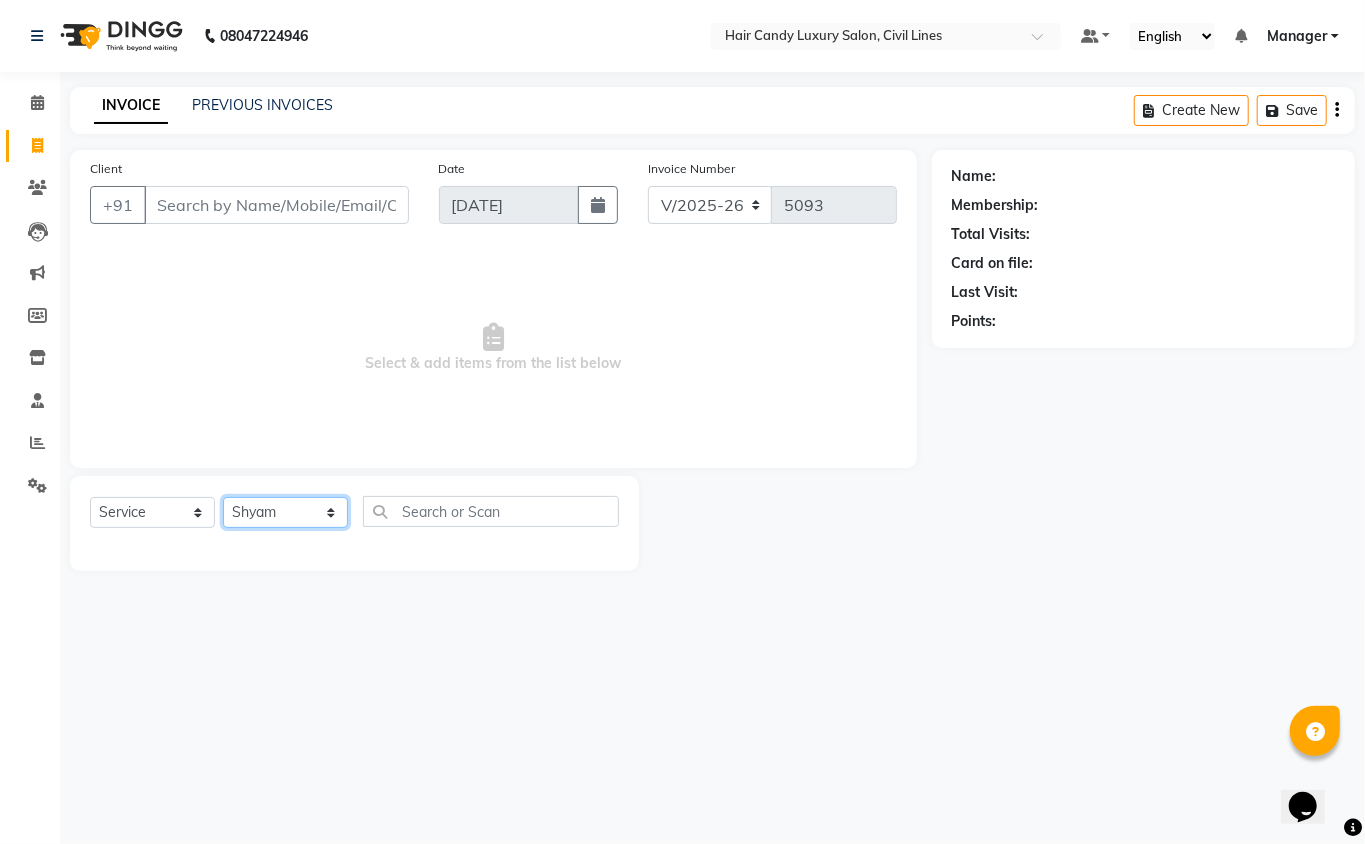 click on "Select Stylist [PERSON_NAME] [PERSON_NAME] [PERSON_NAME] counter sale Danish DAULAT faisal [PERSON_NAME] Manager [PERSON_NAME] mohd [PERSON_NAME] Owner-PRIYANKA [PERSON_NAME] pooja [PERSON_NAME] Reenu [PERSON_NAME] [PERSON_NAME] [PERSON_NAME] [PERSON_NAME] Shubh Shyam [PERSON_NAME] STOCK MANAGER [PERSON_NAME] vikas [PERSON_NAME]" 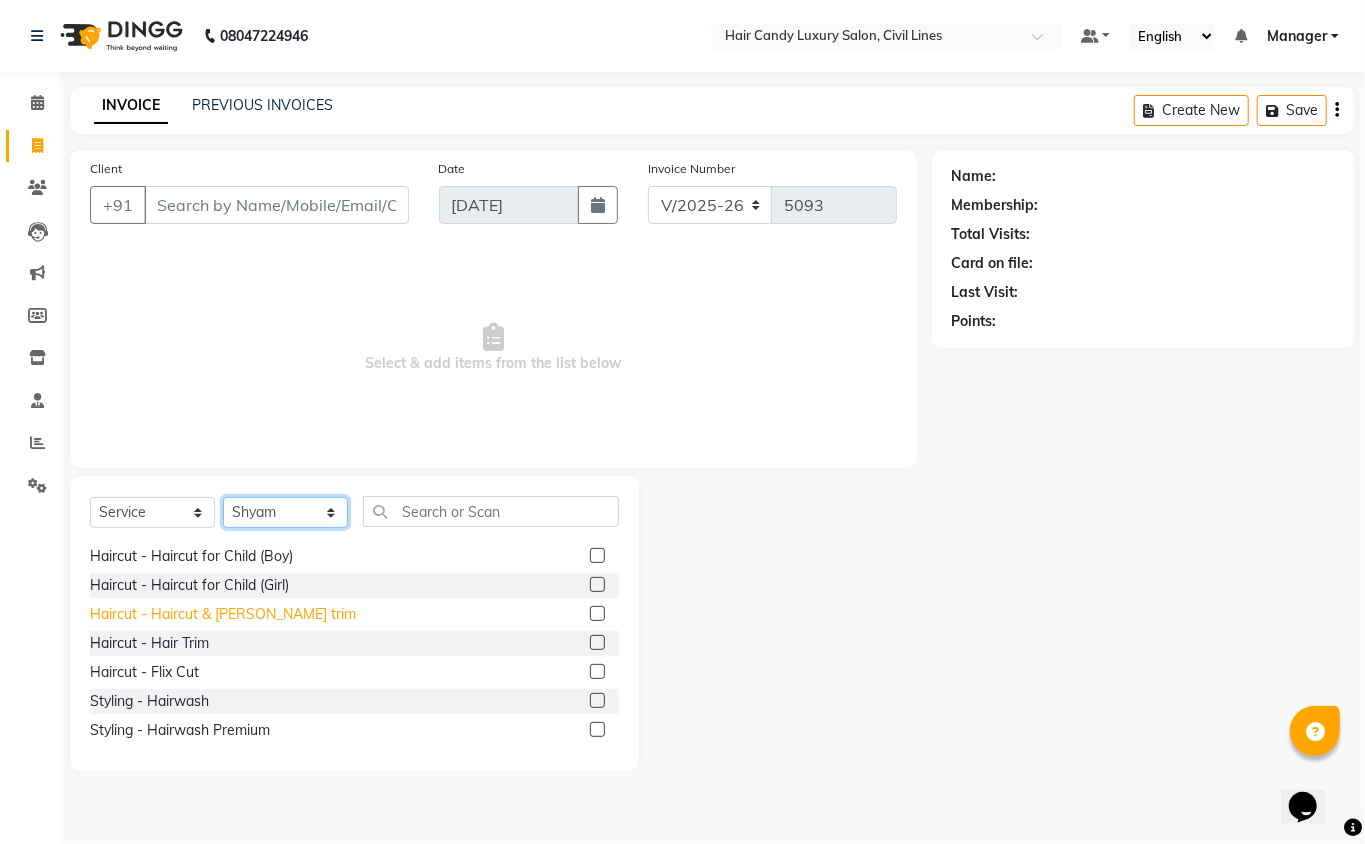 scroll, scrollTop: 133, scrollLeft: 0, axis: vertical 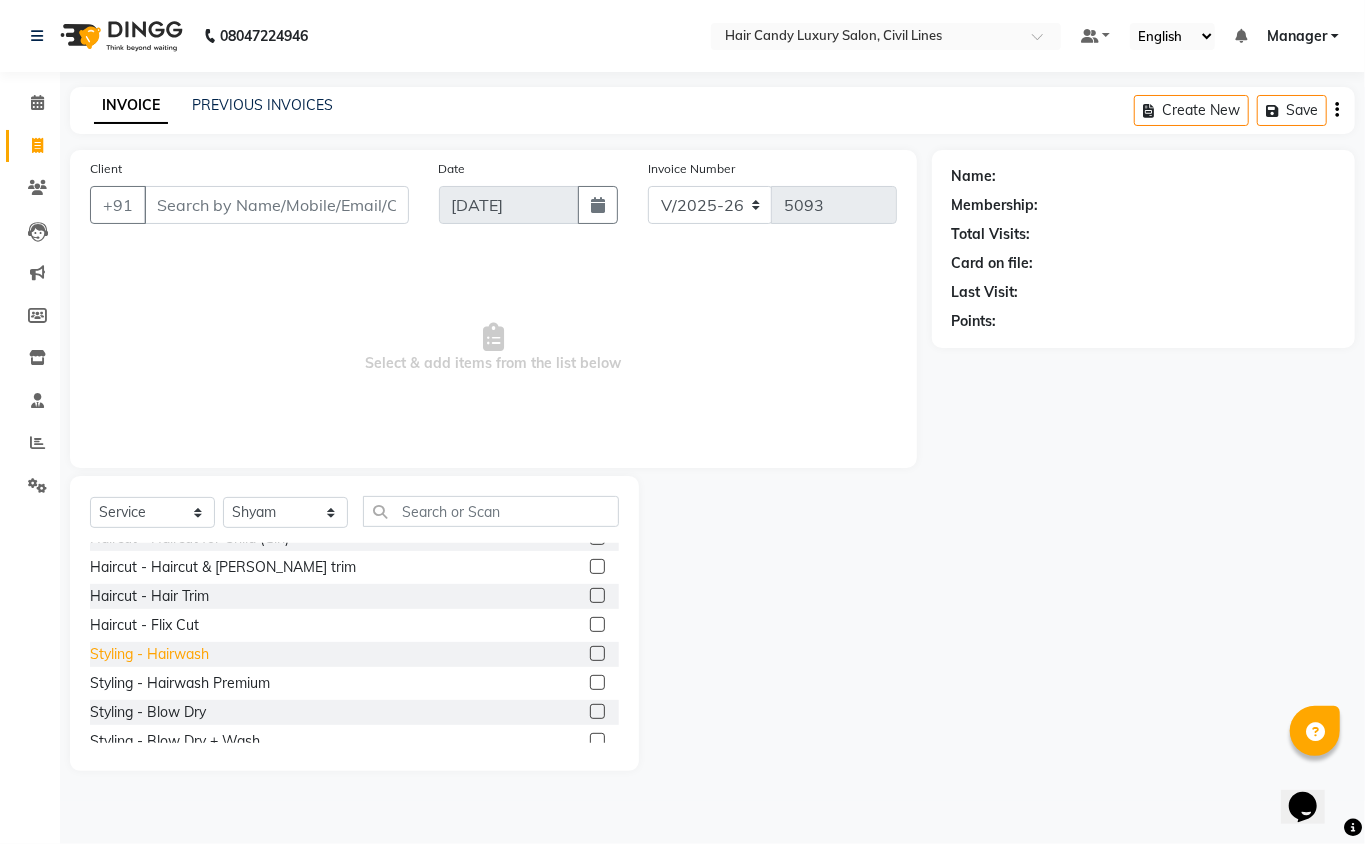 click on "Styling - Hairwash" 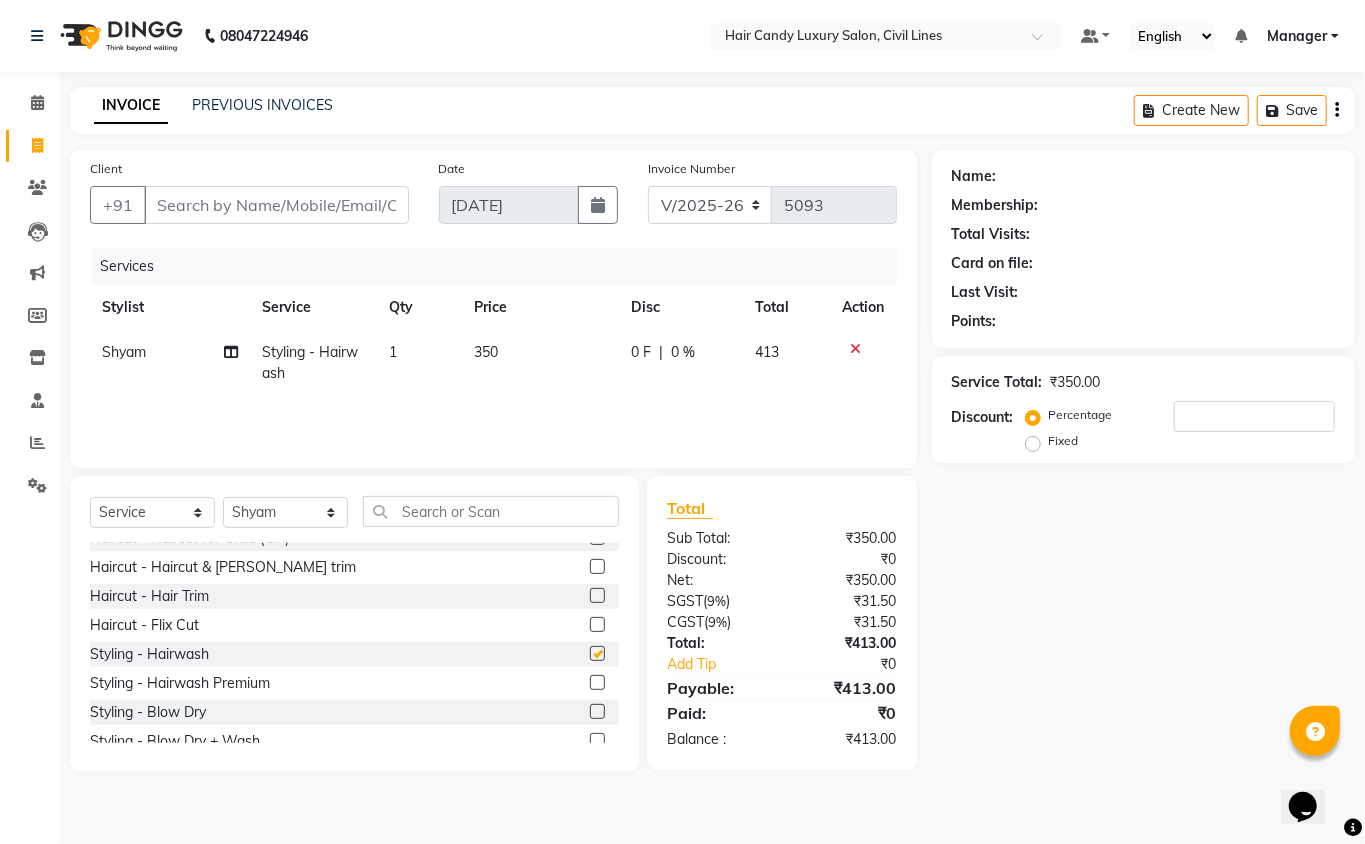 checkbox on "false" 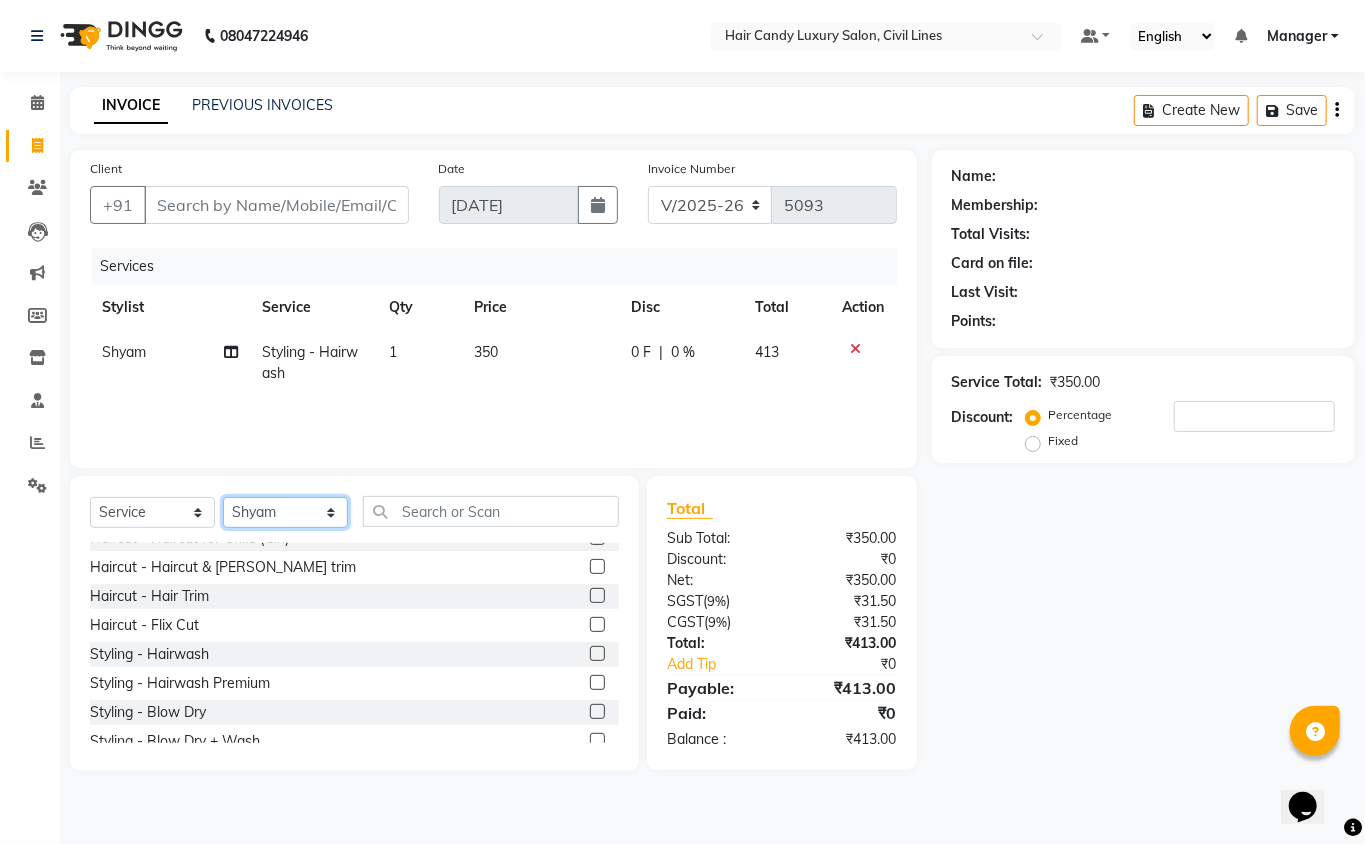 click on "Select Stylist [PERSON_NAME] [PERSON_NAME] [PERSON_NAME] counter sale Danish DAULAT faisal [PERSON_NAME] Manager [PERSON_NAME] mohd [PERSON_NAME] Owner-PRIYANKA [PERSON_NAME] pooja [PERSON_NAME] Reenu [PERSON_NAME] [PERSON_NAME] [PERSON_NAME] [PERSON_NAME] Shubh Shyam [PERSON_NAME] STOCK MANAGER [PERSON_NAME] vikas [PERSON_NAME]" 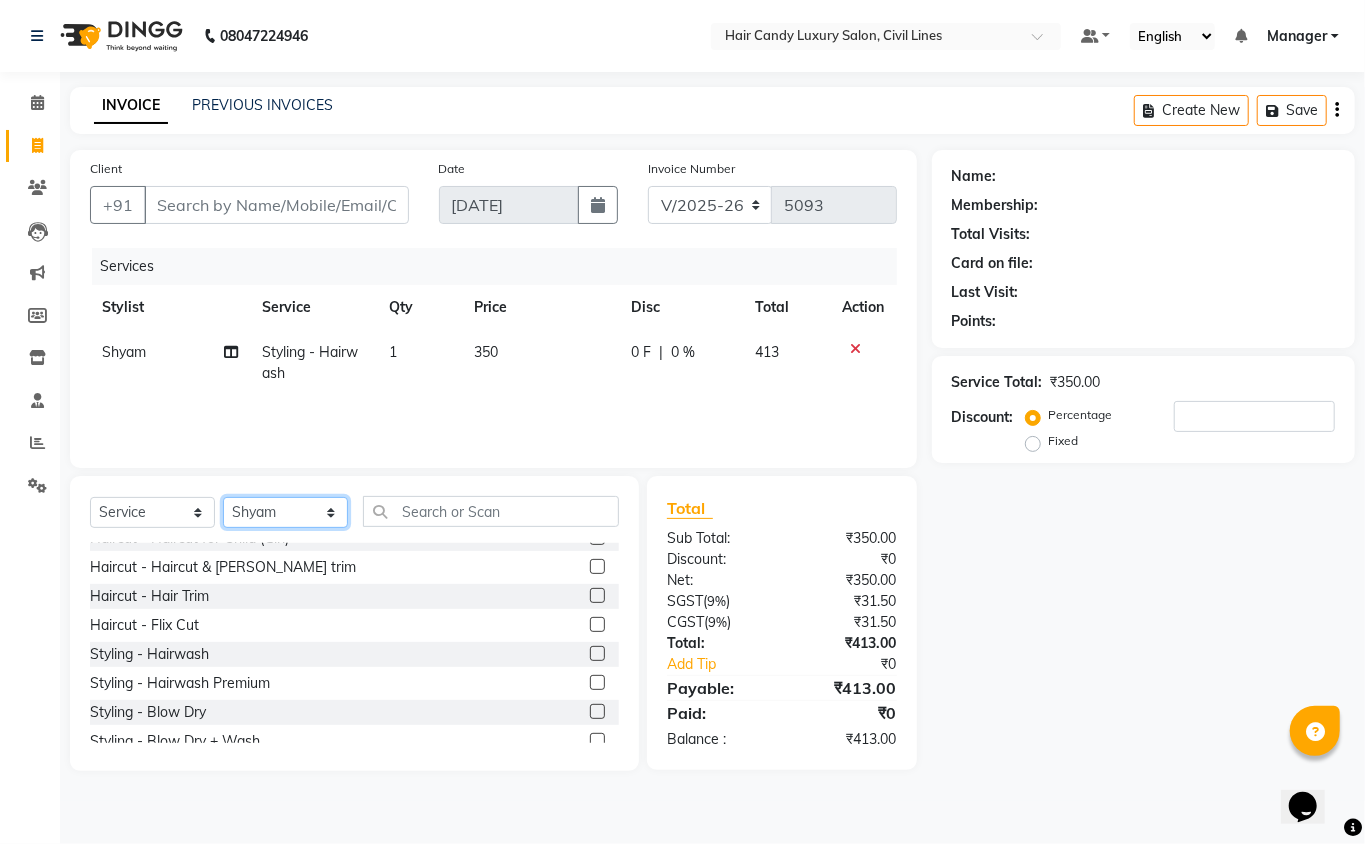 select on "47473" 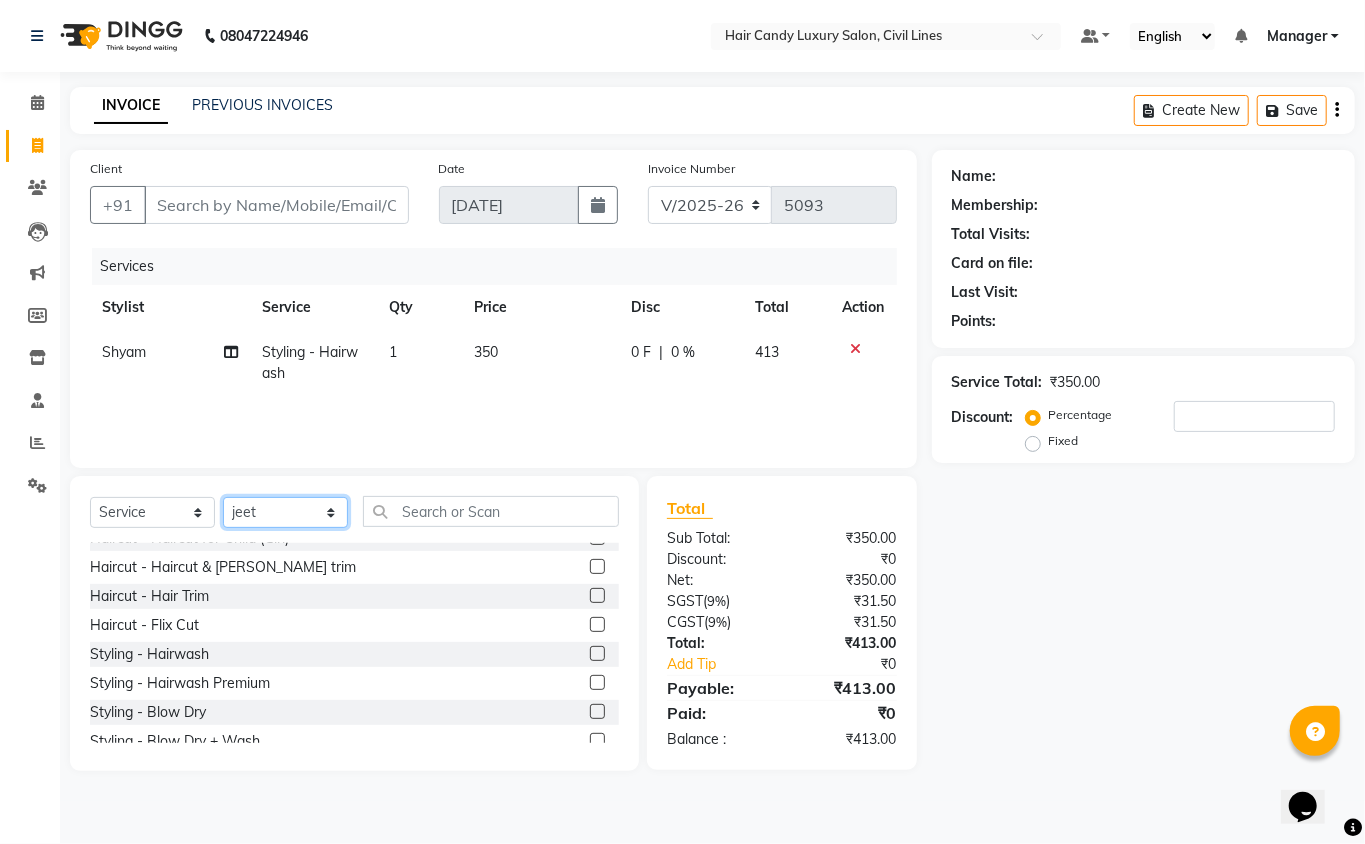 click on "Select Stylist [PERSON_NAME] [PERSON_NAME] [PERSON_NAME] counter sale Danish DAULAT faisal [PERSON_NAME] Manager [PERSON_NAME] mohd [PERSON_NAME] Owner-PRIYANKA [PERSON_NAME] pooja [PERSON_NAME] Reenu [PERSON_NAME] [PERSON_NAME] [PERSON_NAME] [PERSON_NAME] Shubh Shyam [PERSON_NAME] STOCK MANAGER [PERSON_NAME] vikas [PERSON_NAME]" 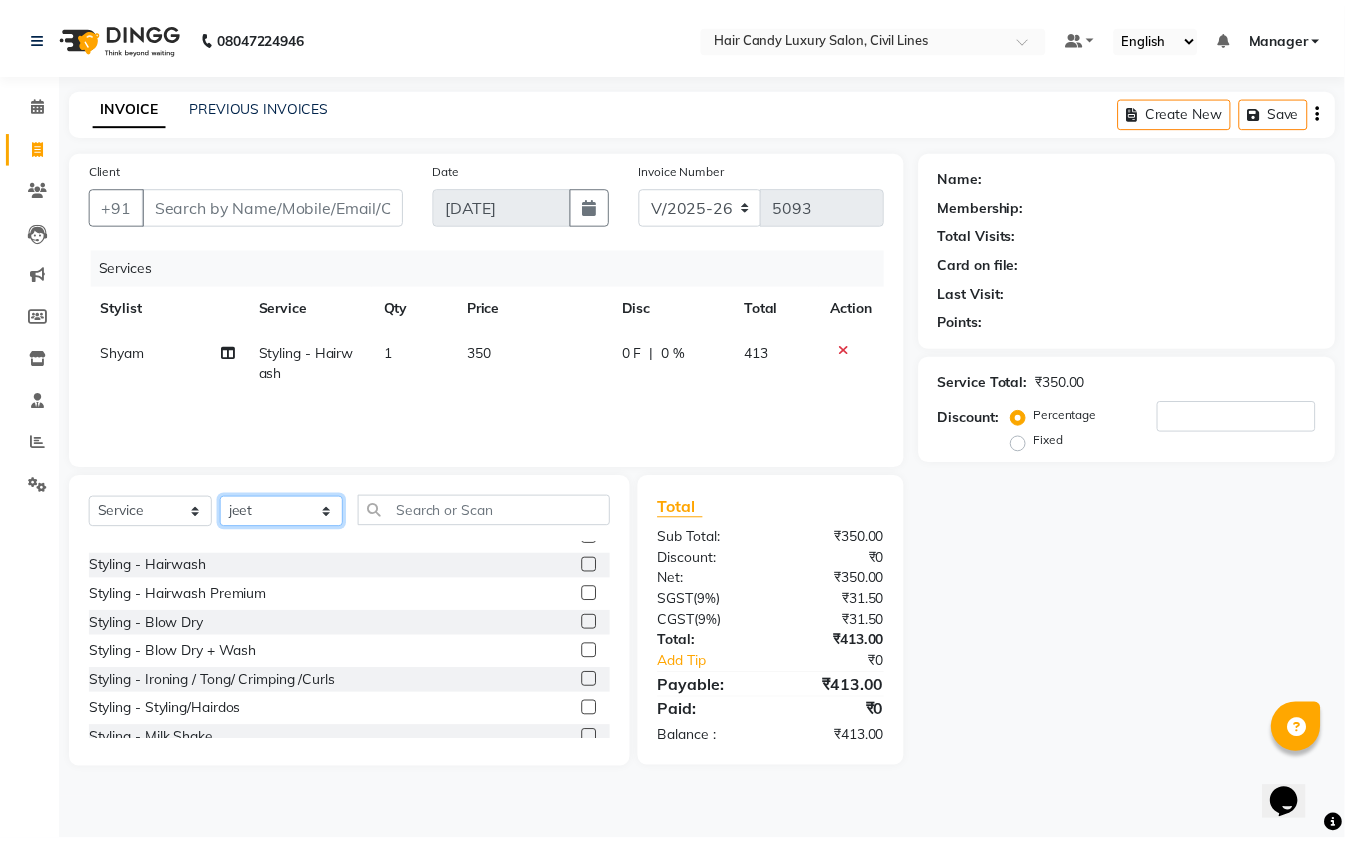 scroll, scrollTop: 266, scrollLeft: 0, axis: vertical 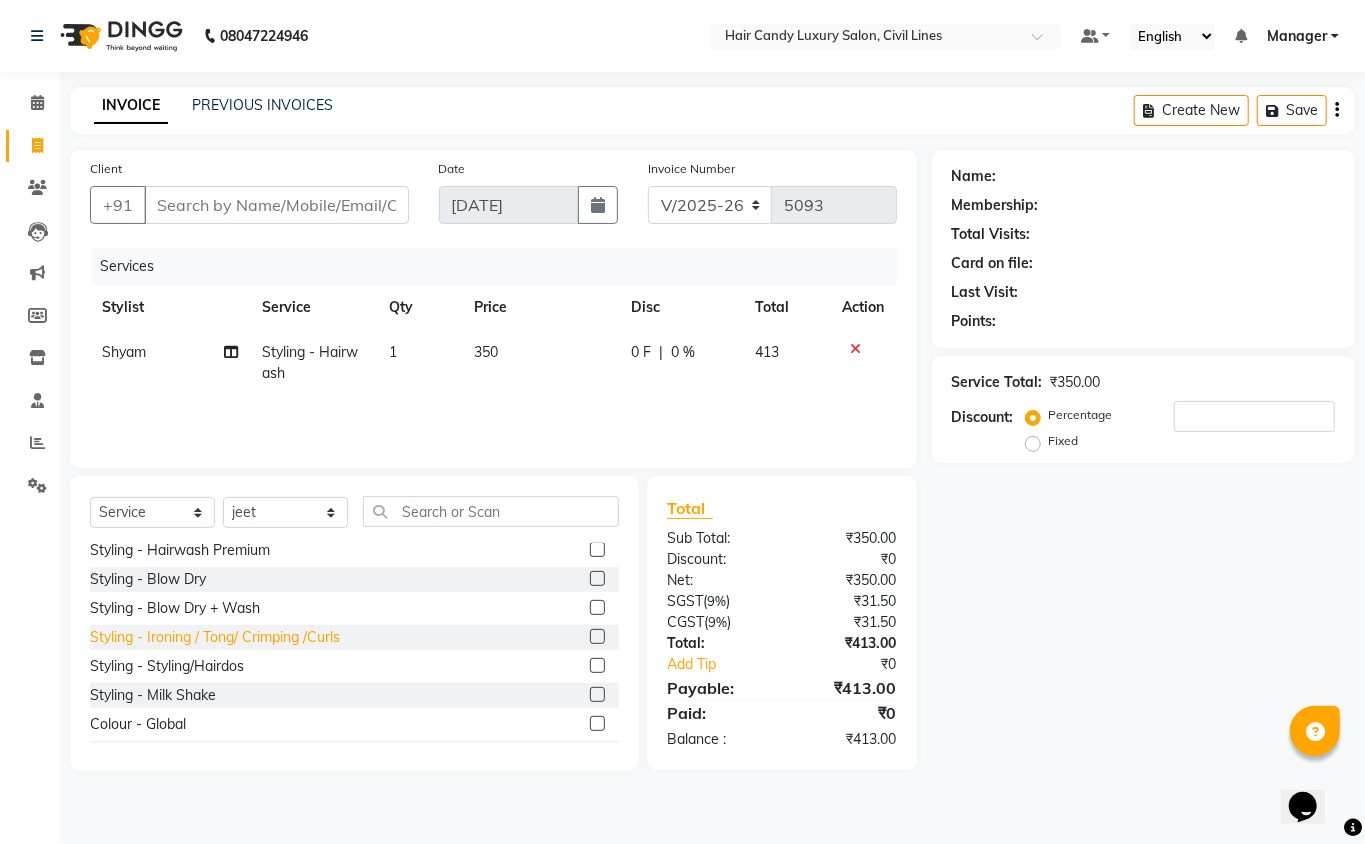 click on "Styling - Ironing / Tong/ Crimping /Curls" 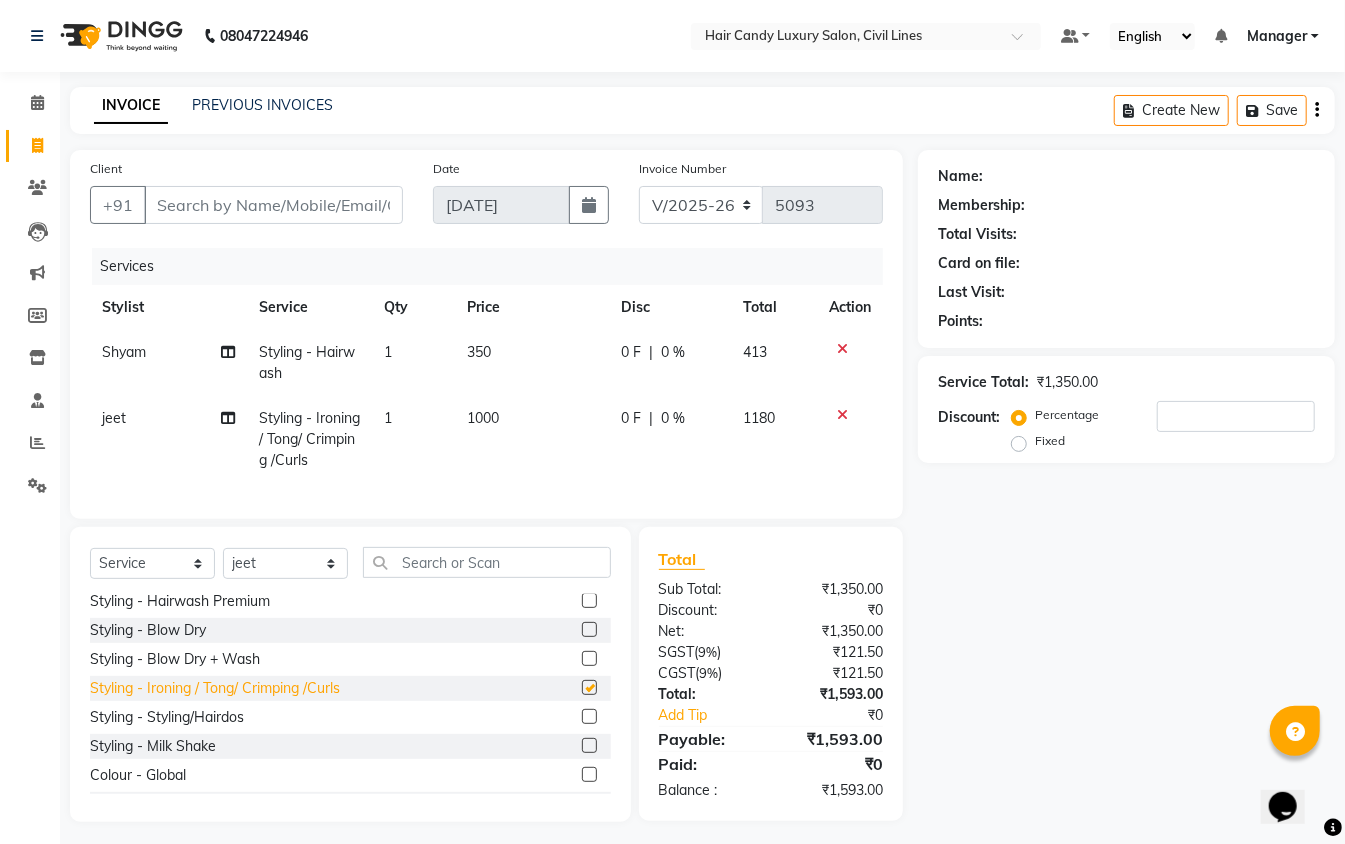 checkbox on "false" 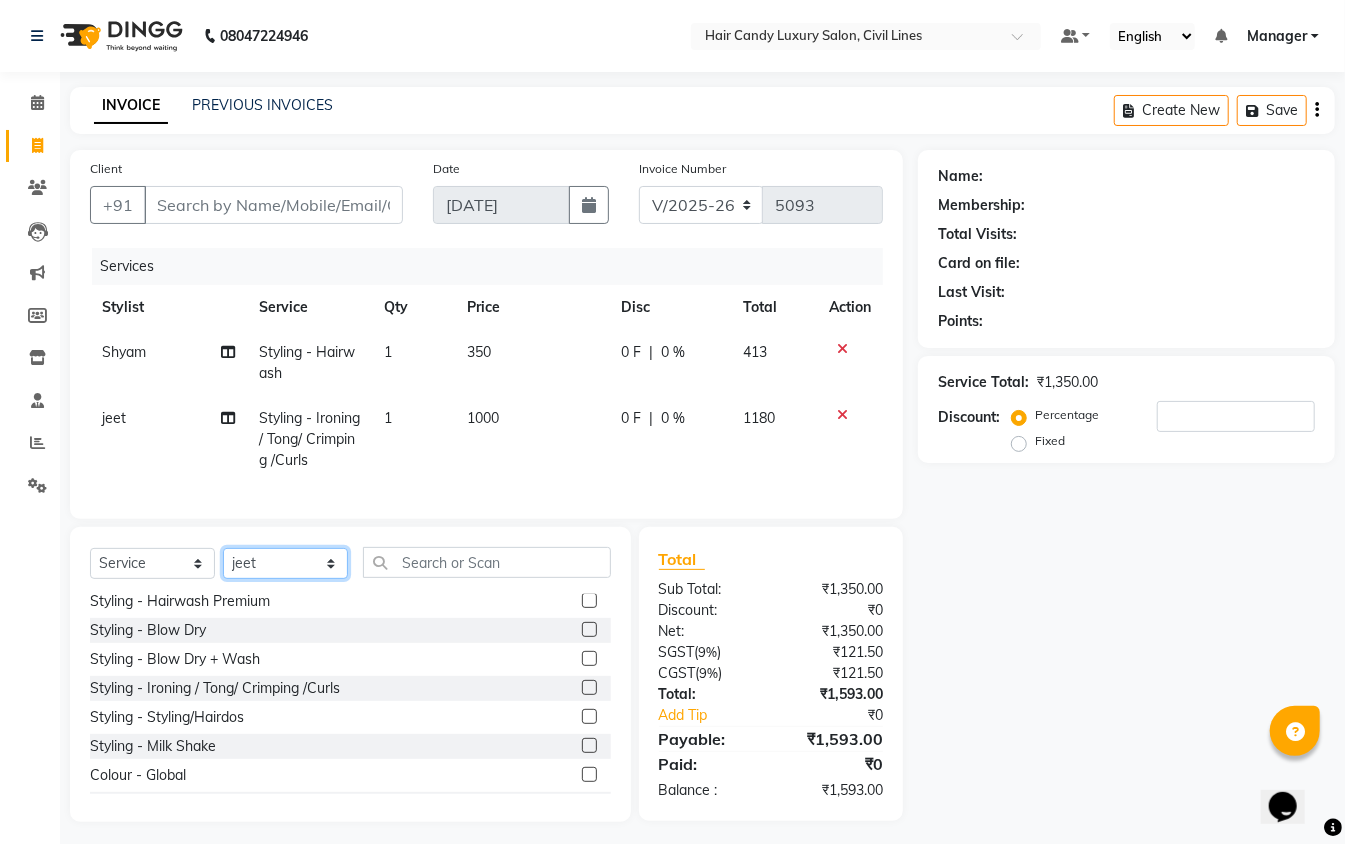 click on "Select Stylist [PERSON_NAME] [PERSON_NAME] [PERSON_NAME] counter sale Danish DAULAT faisal [PERSON_NAME] Manager [PERSON_NAME] mohd [PERSON_NAME] Owner-PRIYANKA [PERSON_NAME] pooja [PERSON_NAME] Reenu [PERSON_NAME] [PERSON_NAME] [PERSON_NAME] [PERSON_NAME] Shubh Shyam [PERSON_NAME] STOCK MANAGER [PERSON_NAME] vikas [PERSON_NAME]" 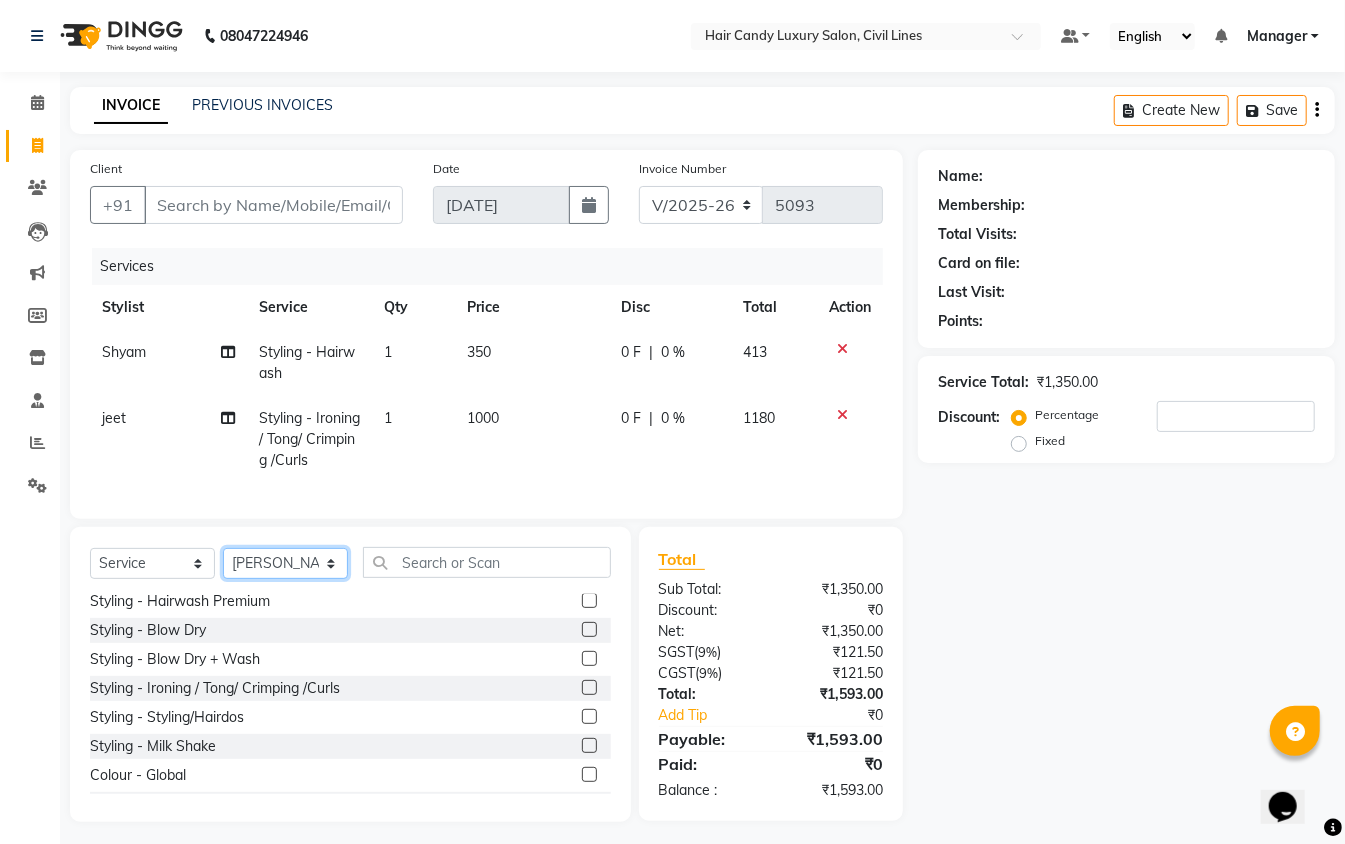 click on "Select Stylist [PERSON_NAME] [PERSON_NAME] [PERSON_NAME] counter sale Danish DAULAT faisal [PERSON_NAME] Manager [PERSON_NAME] mohd [PERSON_NAME] Owner-PRIYANKA [PERSON_NAME] pooja [PERSON_NAME] Reenu [PERSON_NAME] [PERSON_NAME] [PERSON_NAME] [PERSON_NAME] Shubh Shyam [PERSON_NAME] STOCK MANAGER [PERSON_NAME] vikas [PERSON_NAME]" 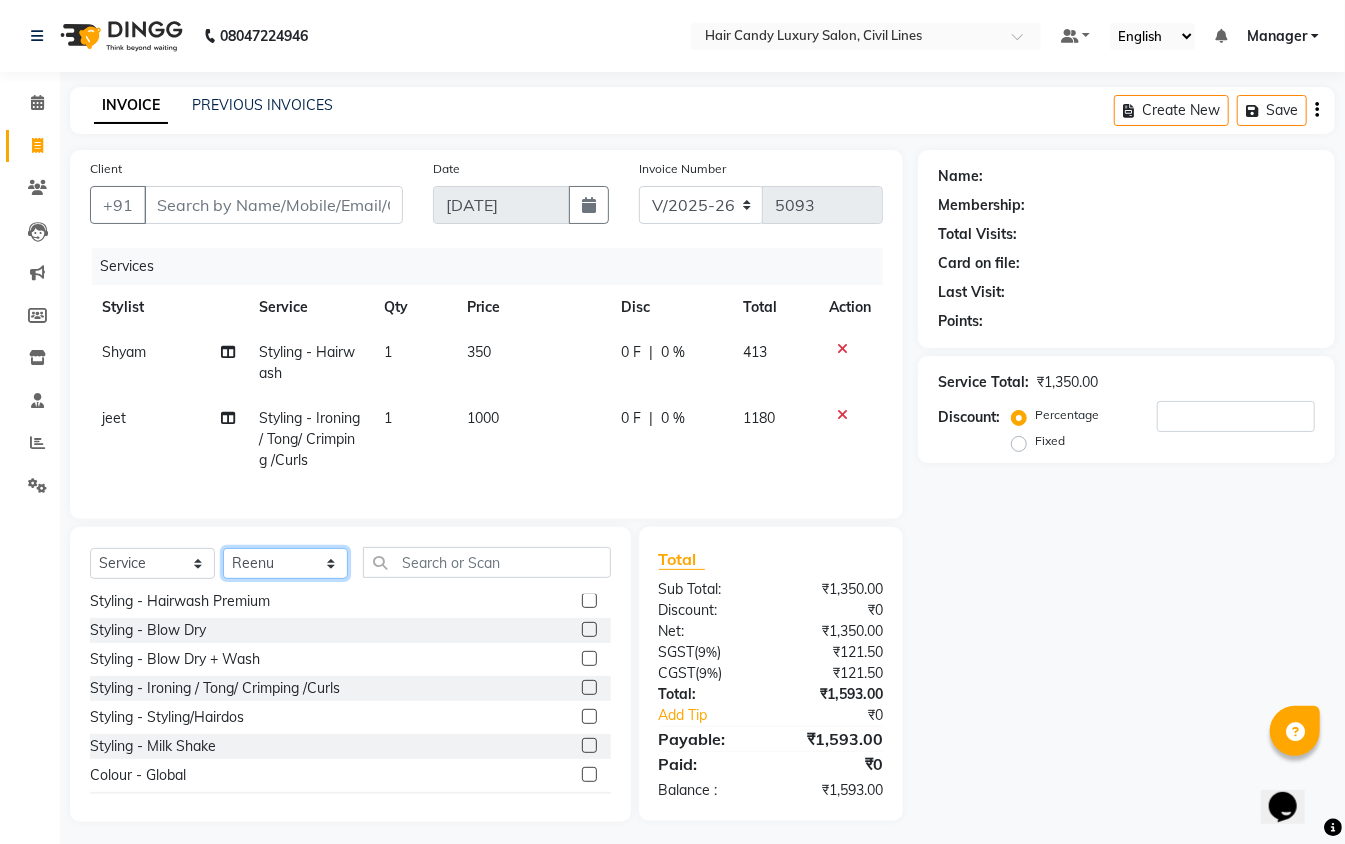 click on "Select Stylist [PERSON_NAME] [PERSON_NAME] [PERSON_NAME] counter sale Danish DAULAT faisal [PERSON_NAME] Manager [PERSON_NAME] mohd [PERSON_NAME] Owner-PRIYANKA [PERSON_NAME] pooja [PERSON_NAME] Reenu [PERSON_NAME] [PERSON_NAME] [PERSON_NAME] [PERSON_NAME] Shubh Shyam [PERSON_NAME] STOCK MANAGER [PERSON_NAME] vikas [PERSON_NAME]" 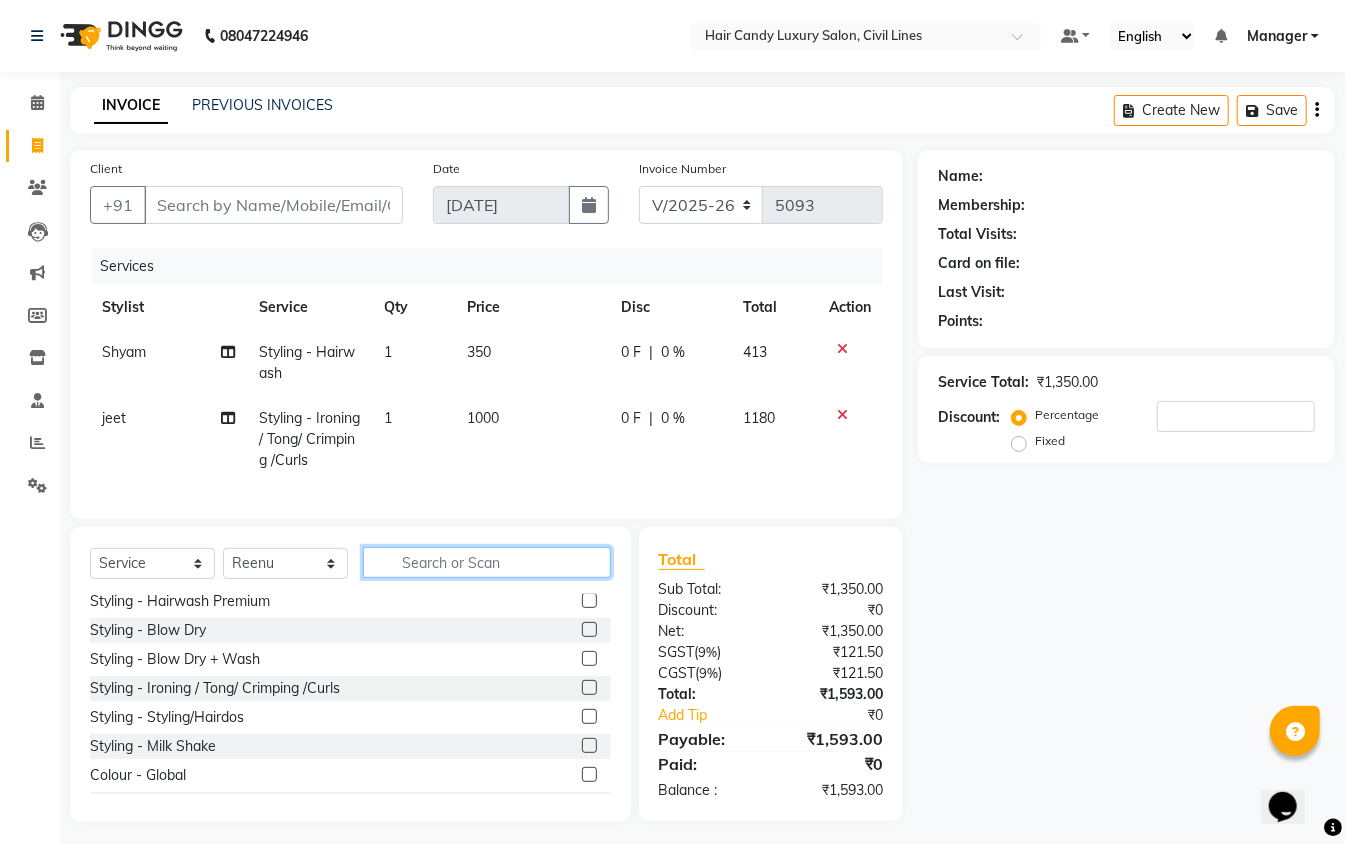 click 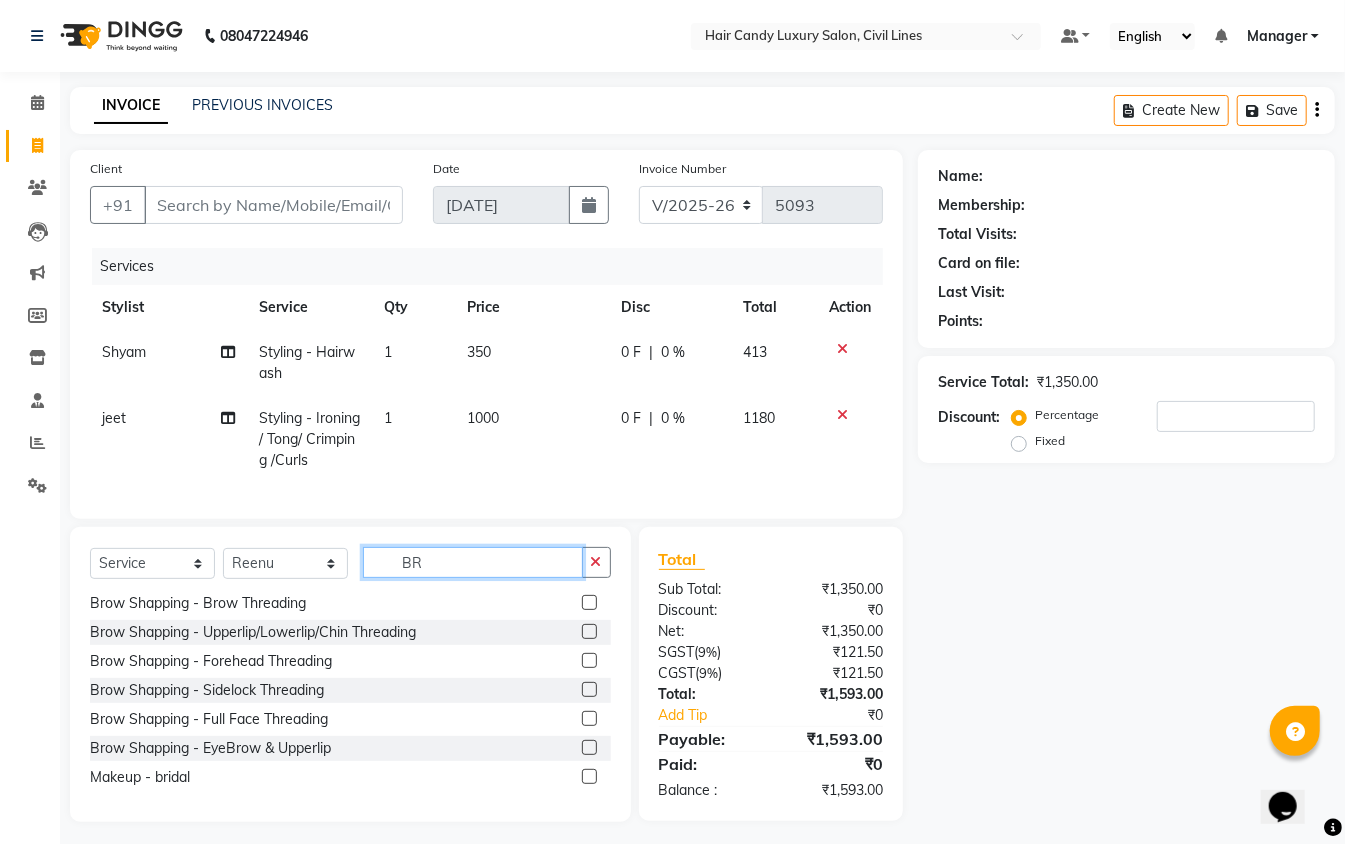 scroll, scrollTop: 0, scrollLeft: 0, axis: both 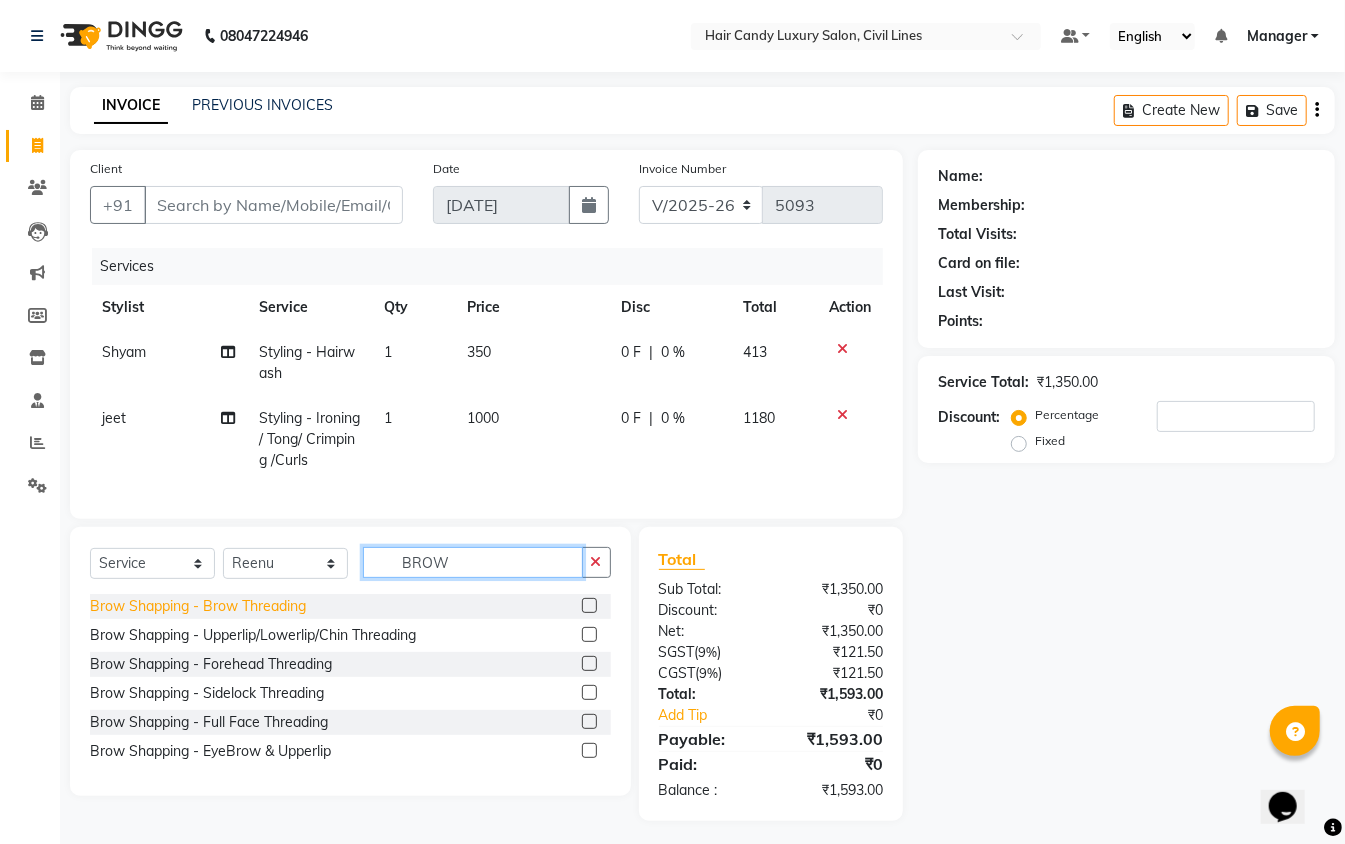 type on "BROW" 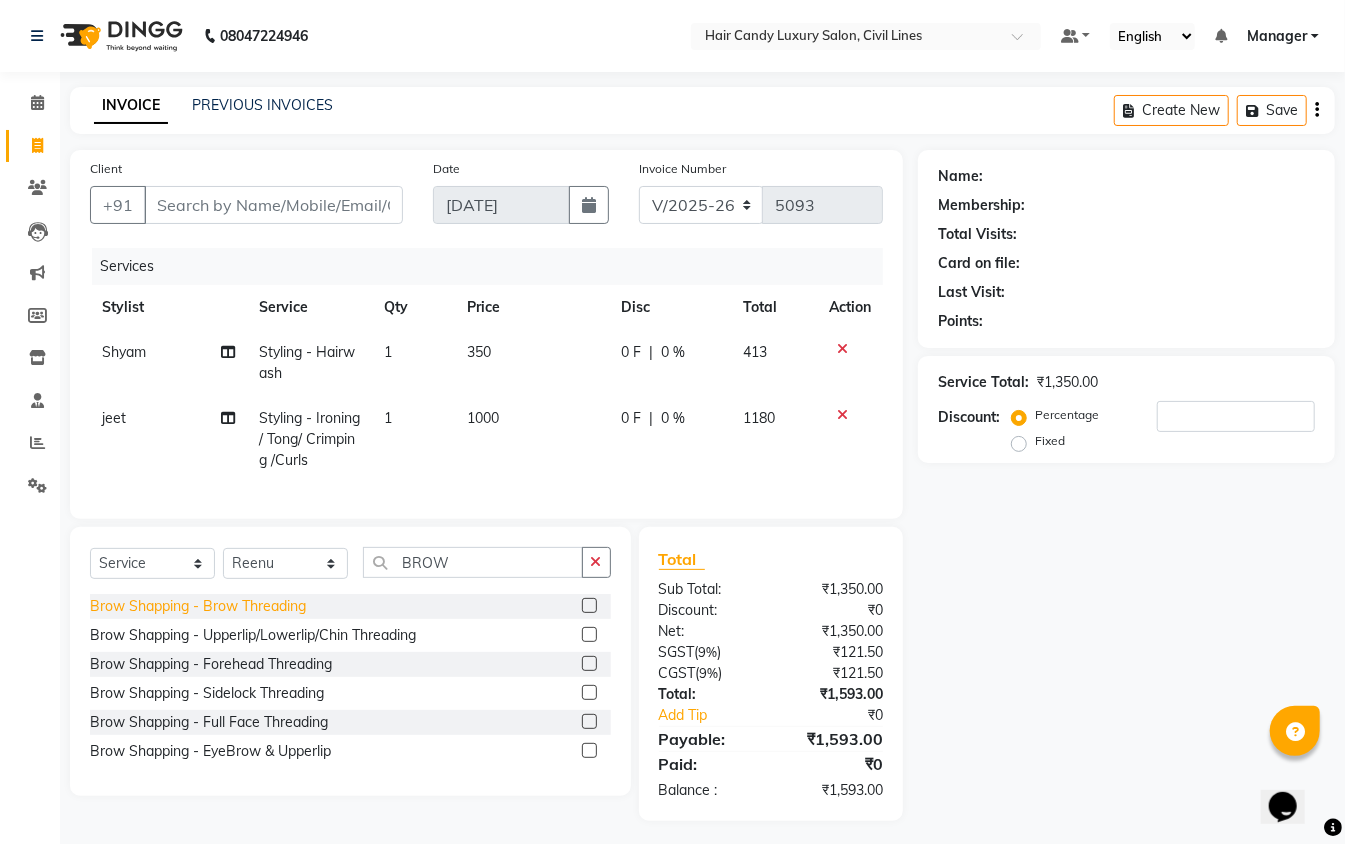 click on "Brow Shapping - Brow Threading" 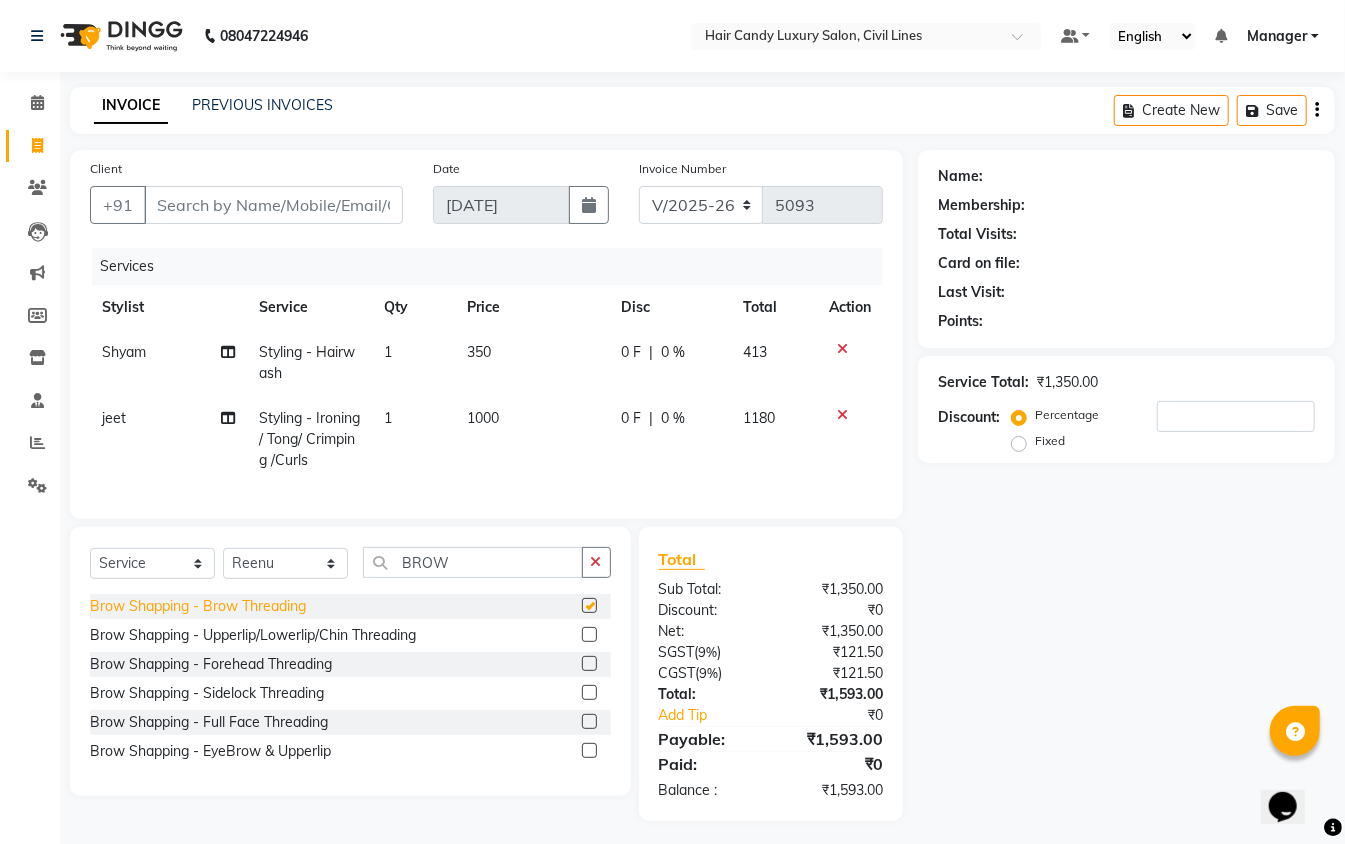 checkbox on "false" 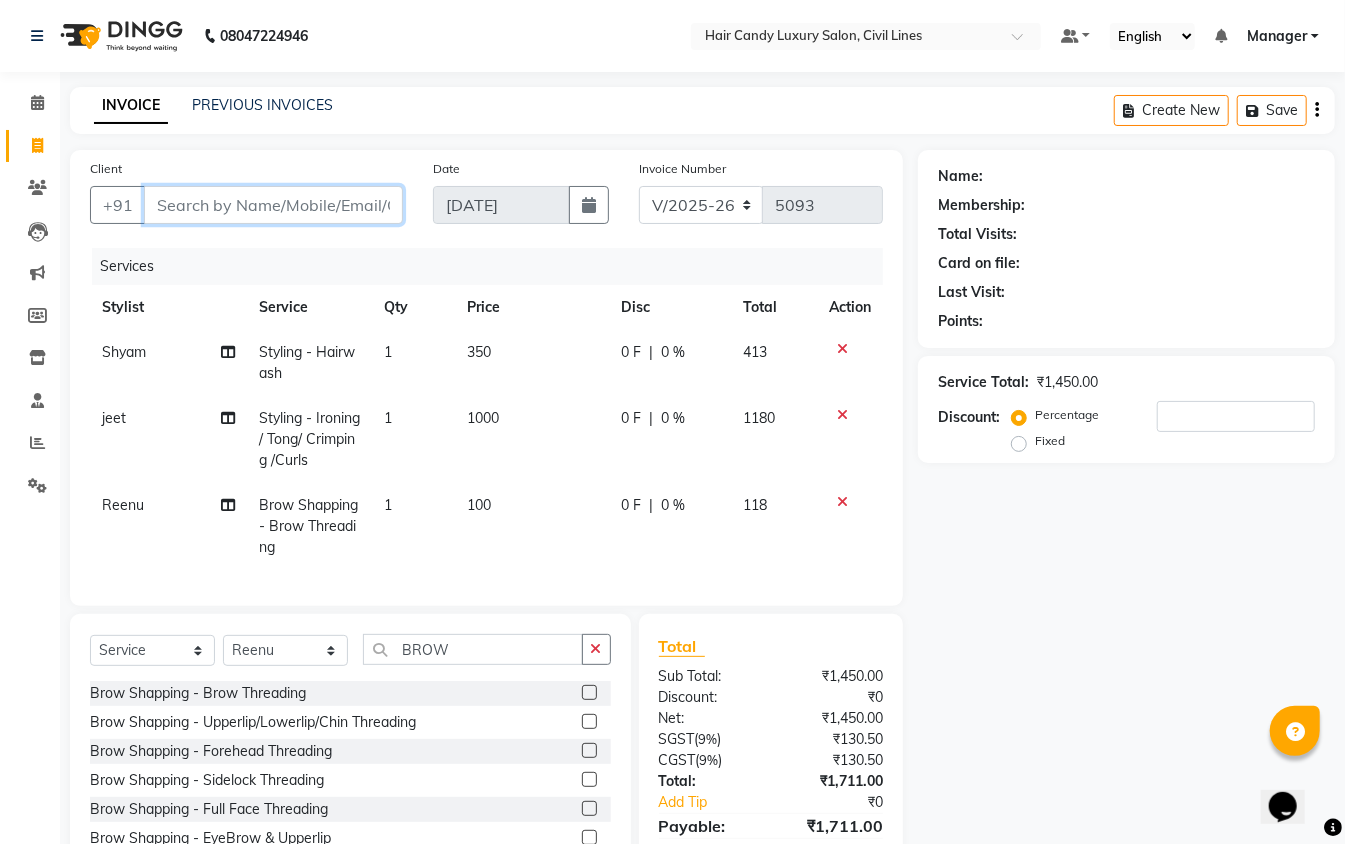 click on "Client" at bounding box center (273, 205) 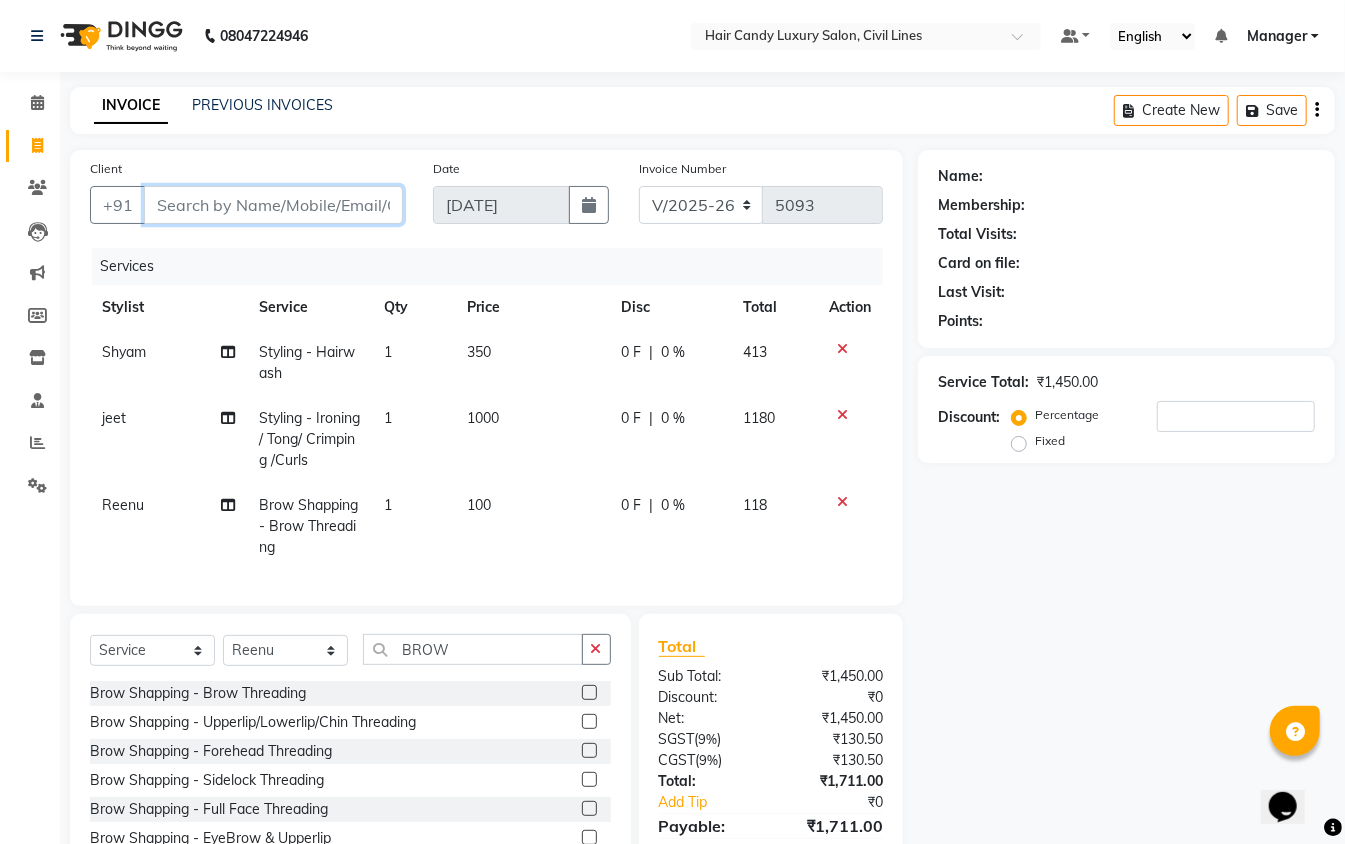 type on "R" 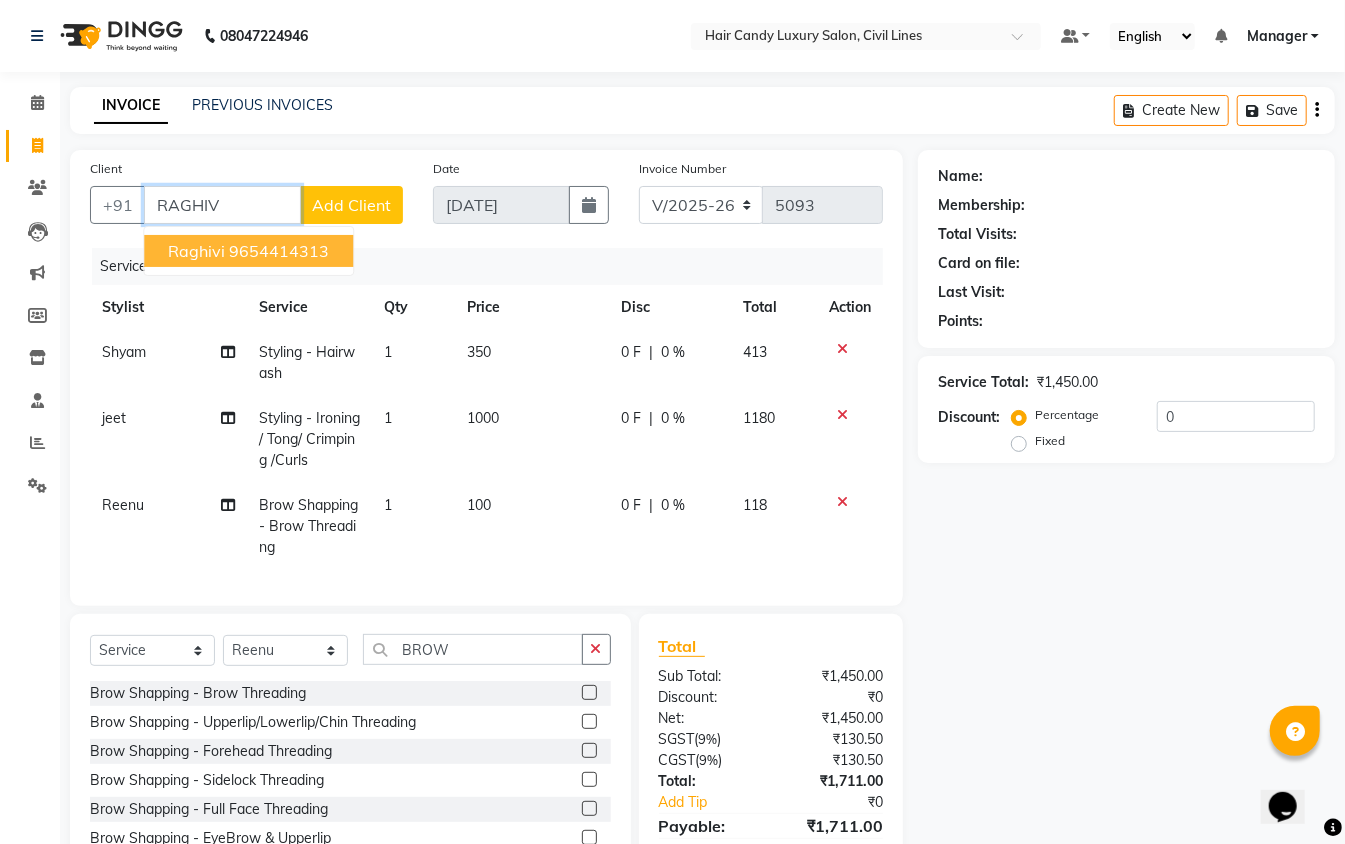 click on "raghivi" at bounding box center (196, 251) 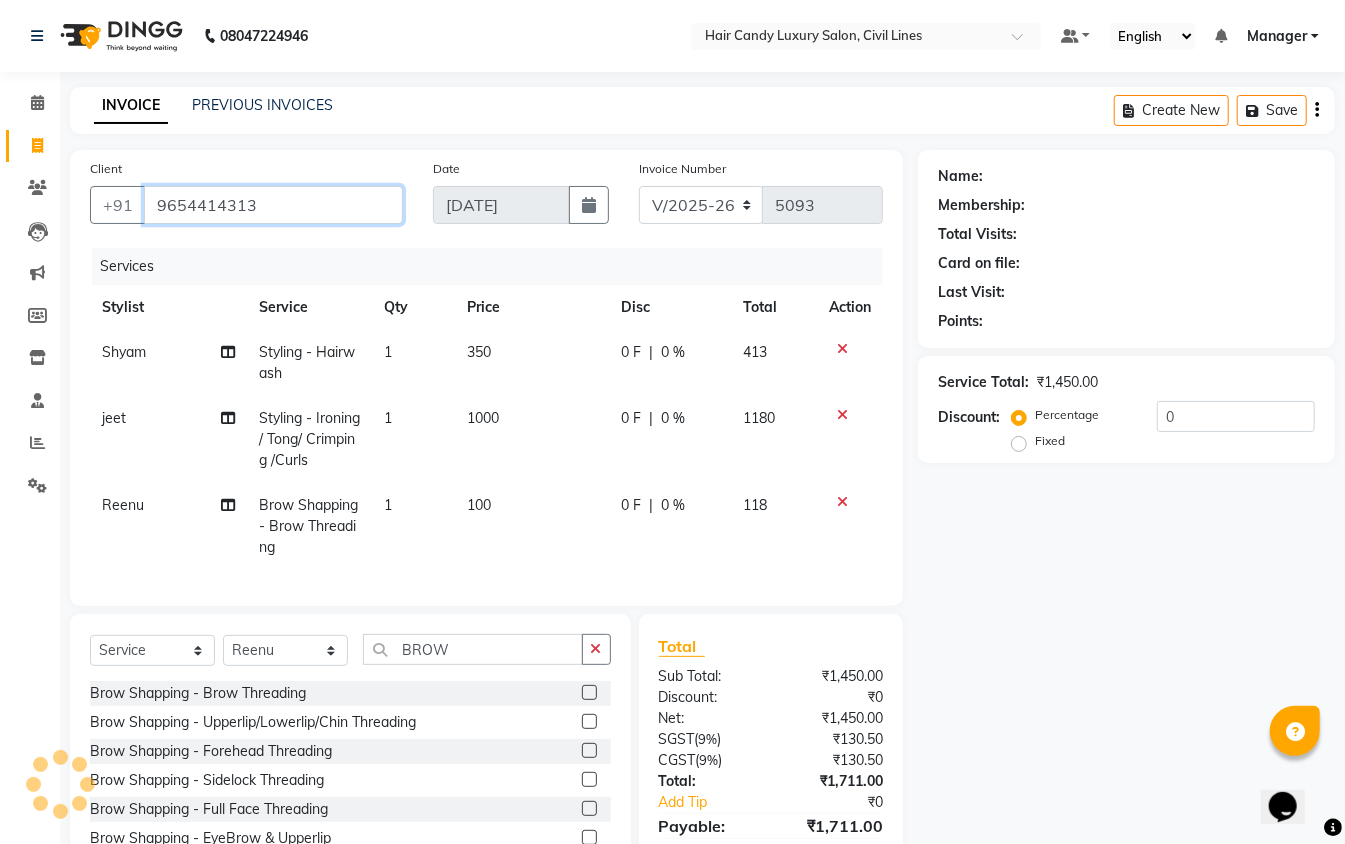 type on "9654414313" 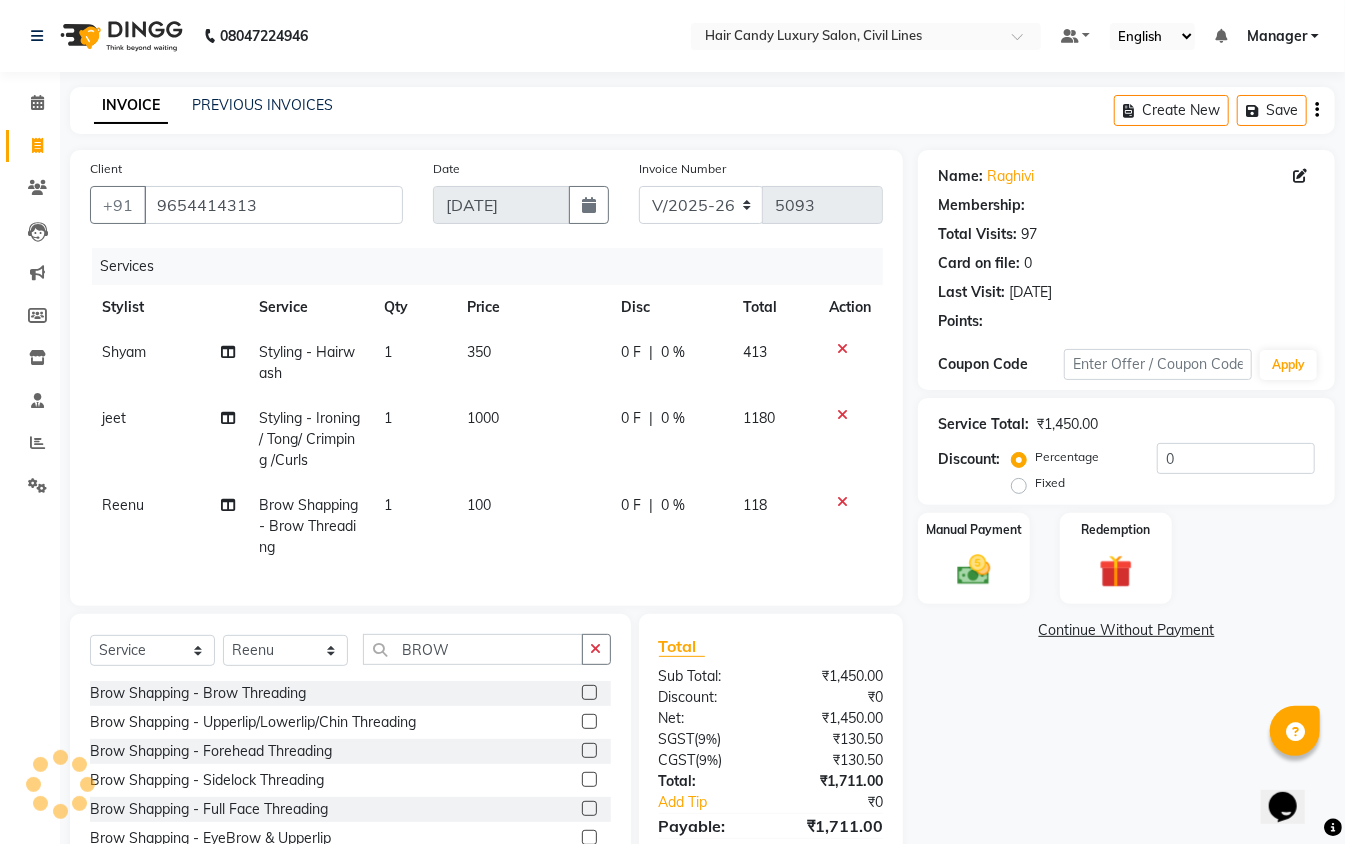 select on "2: Object" 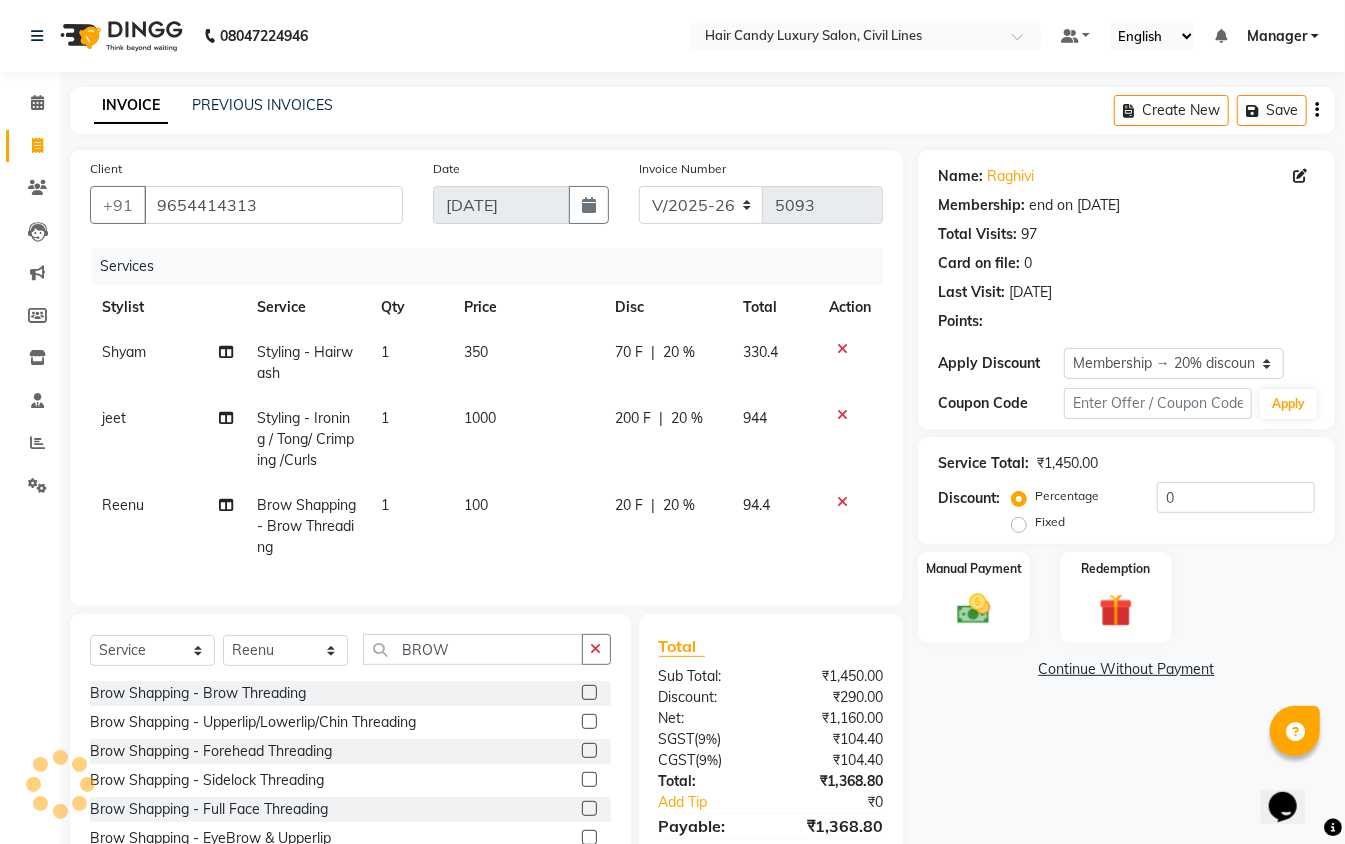 type on "20" 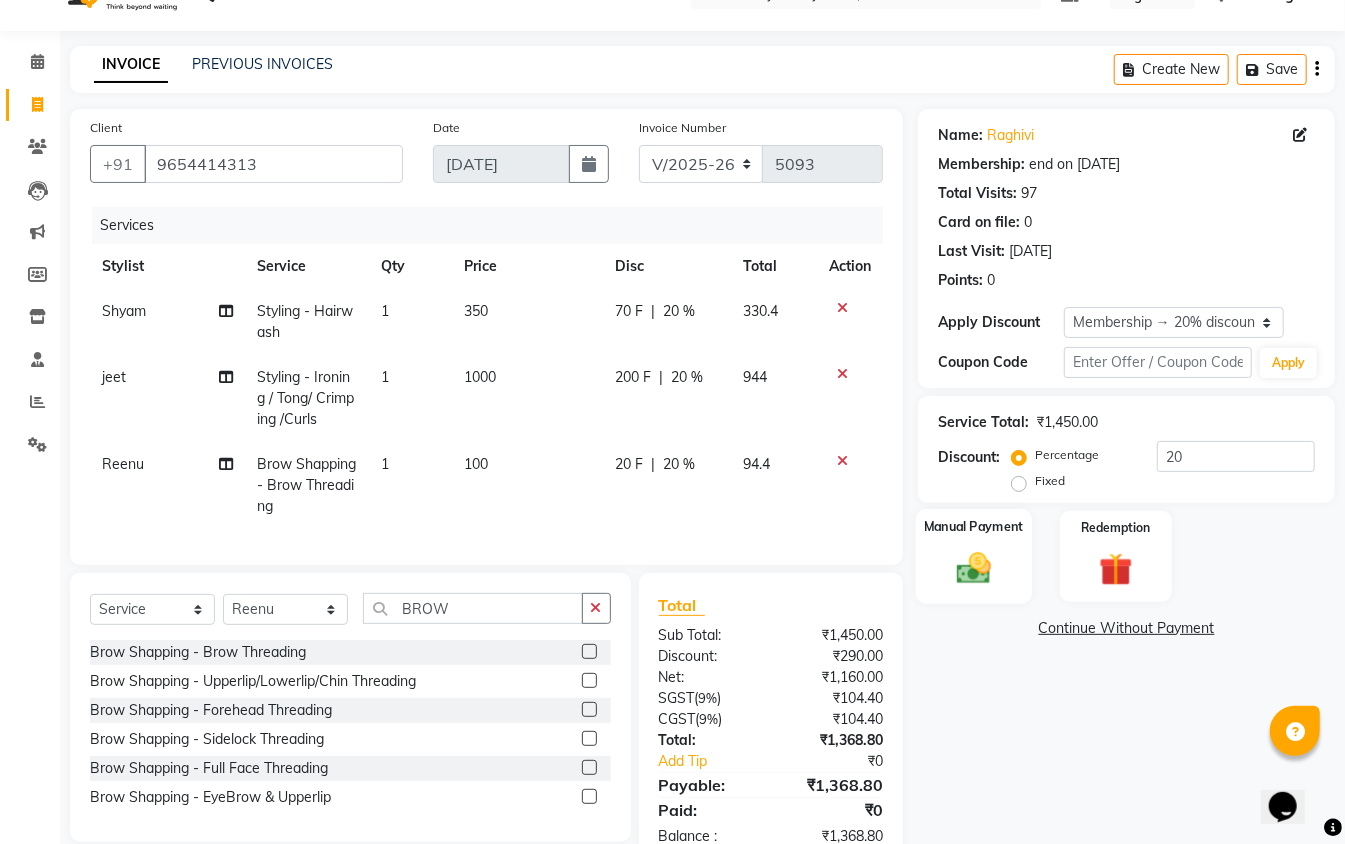 scroll, scrollTop: 114, scrollLeft: 0, axis: vertical 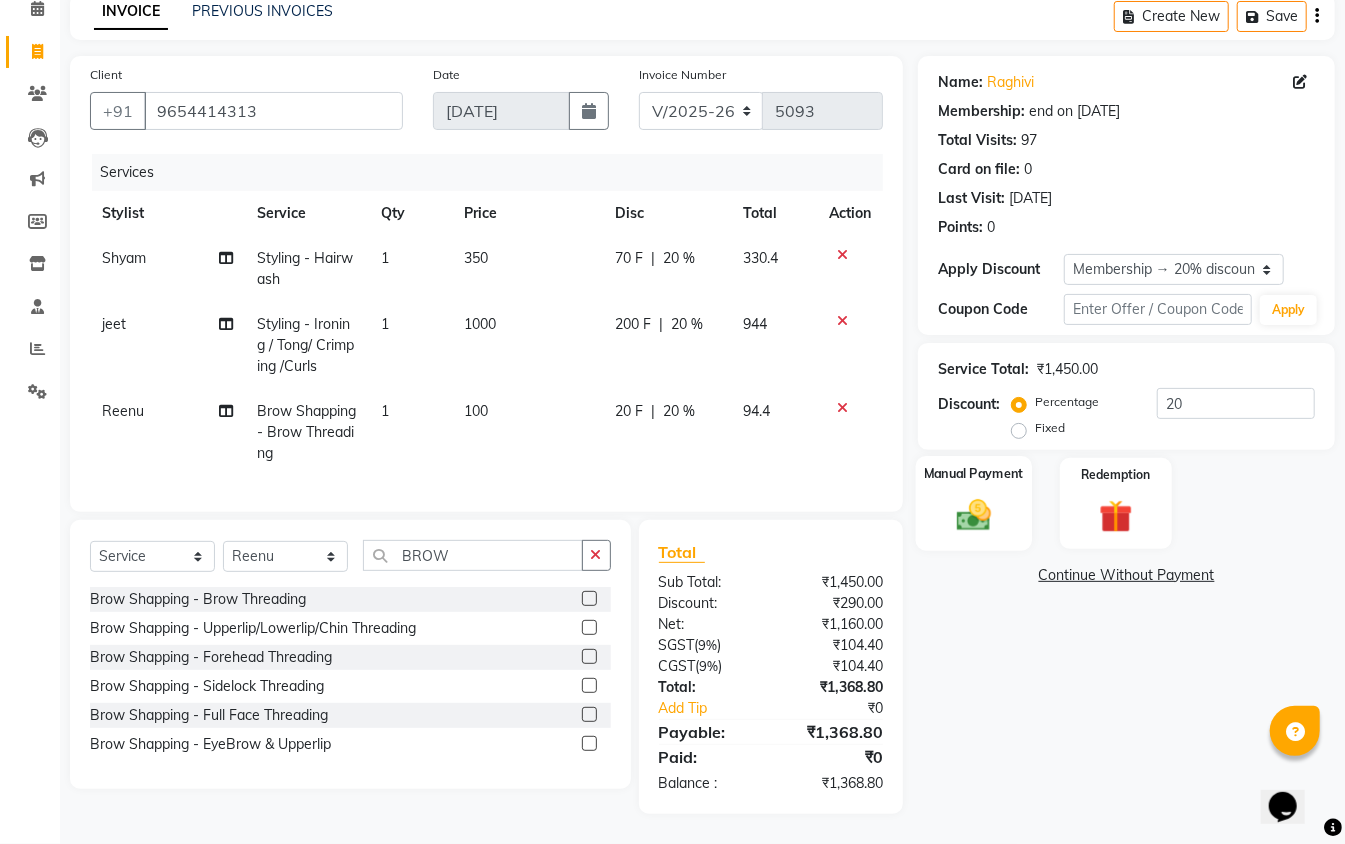click 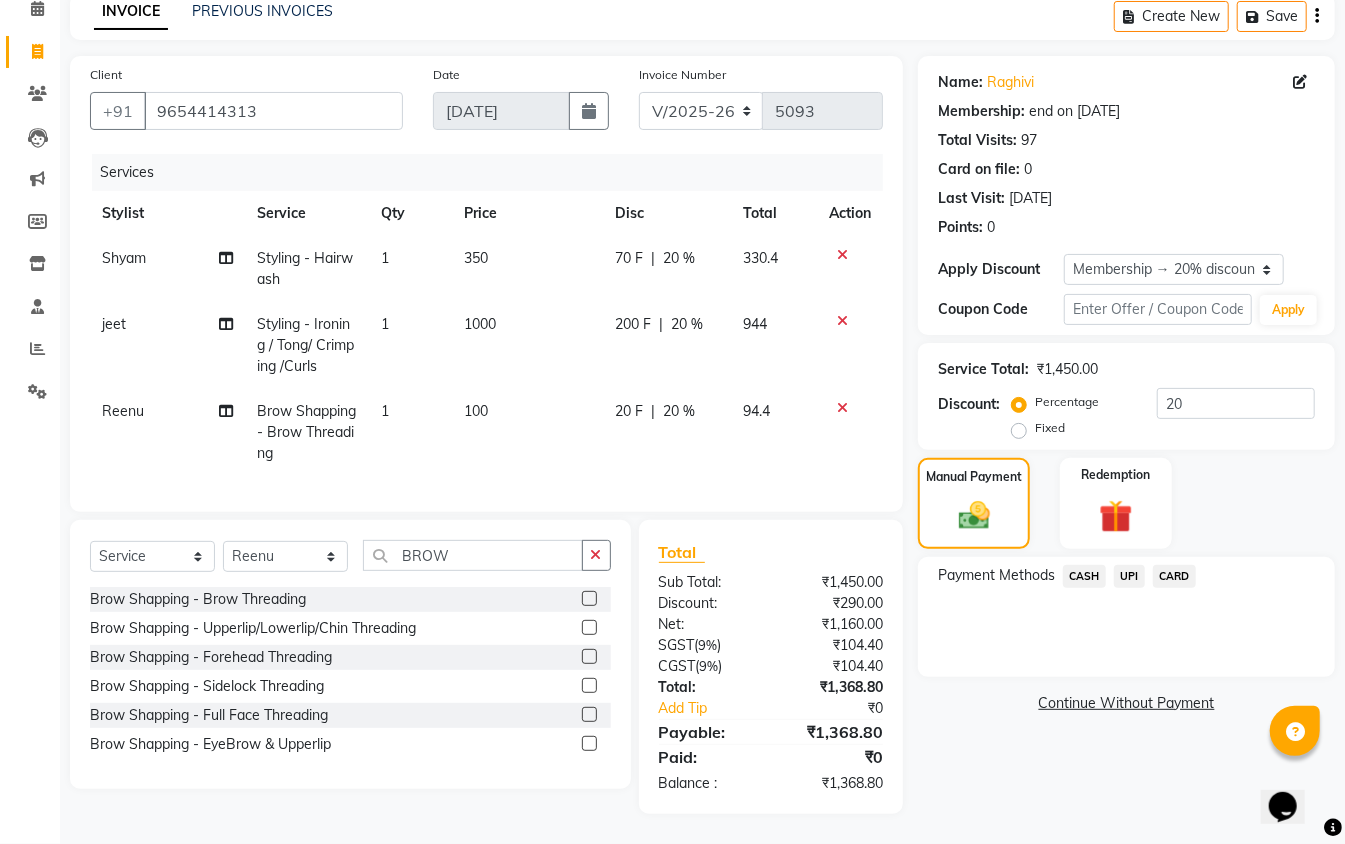 click on "CASH" 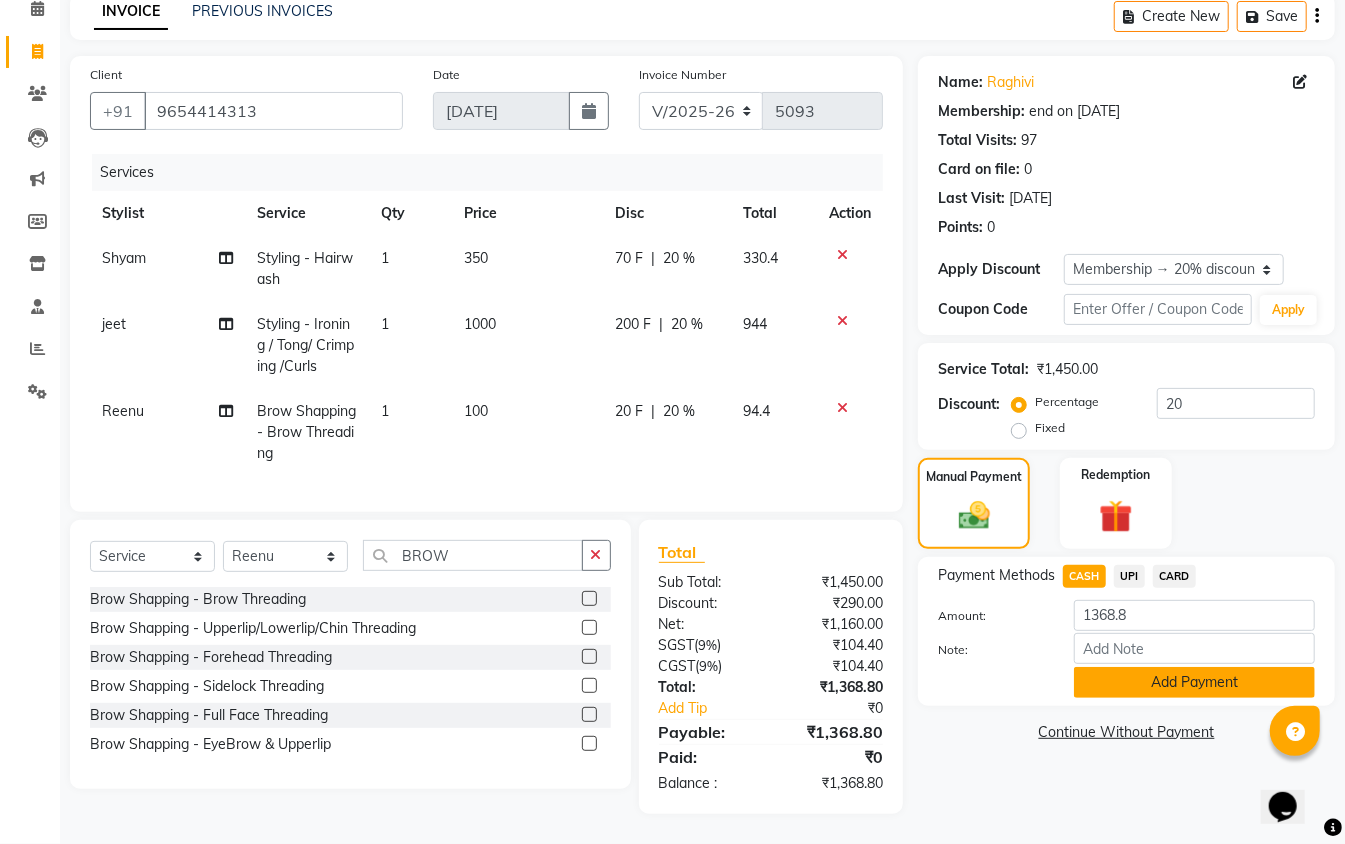 click on "Add Payment" 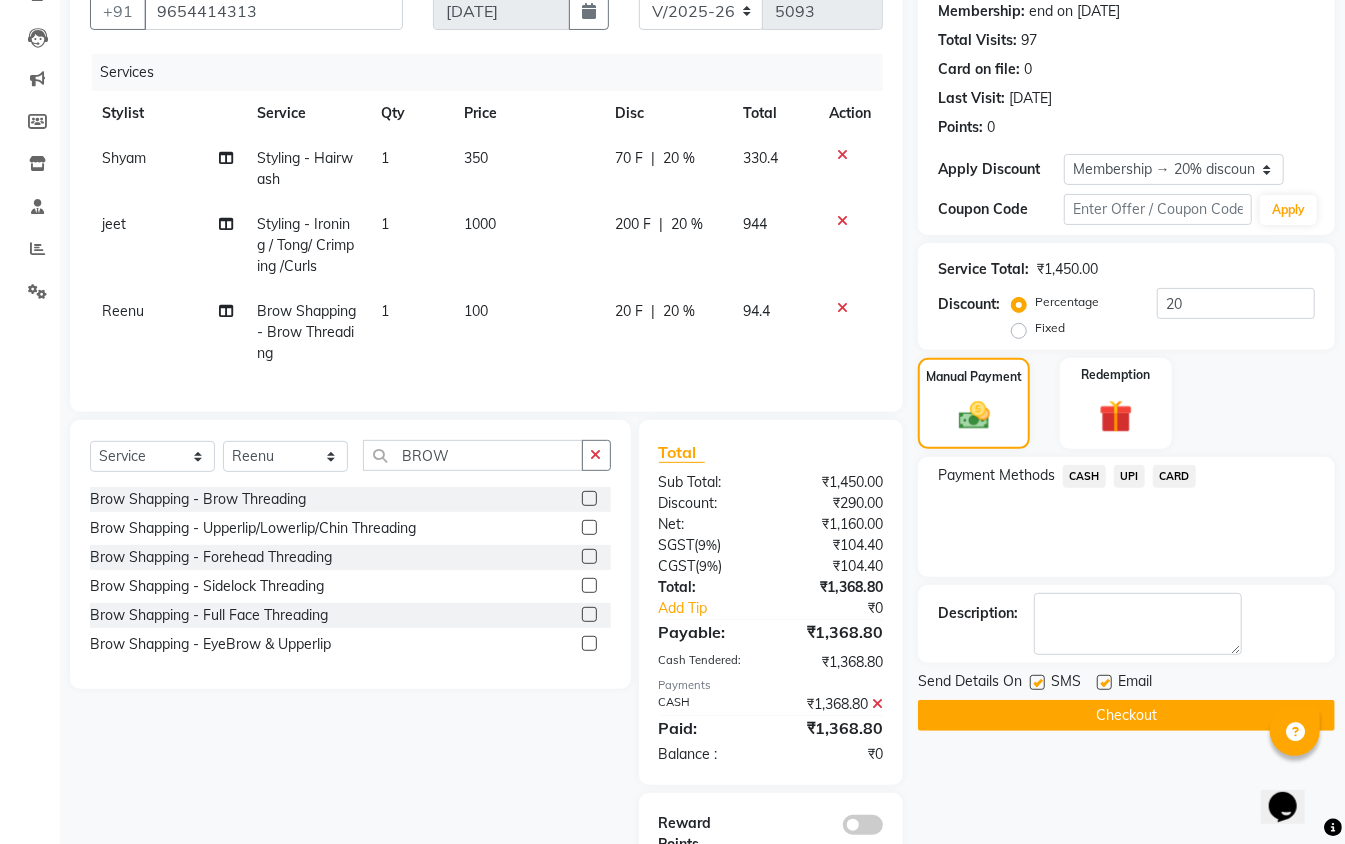 scroll, scrollTop: 276, scrollLeft: 0, axis: vertical 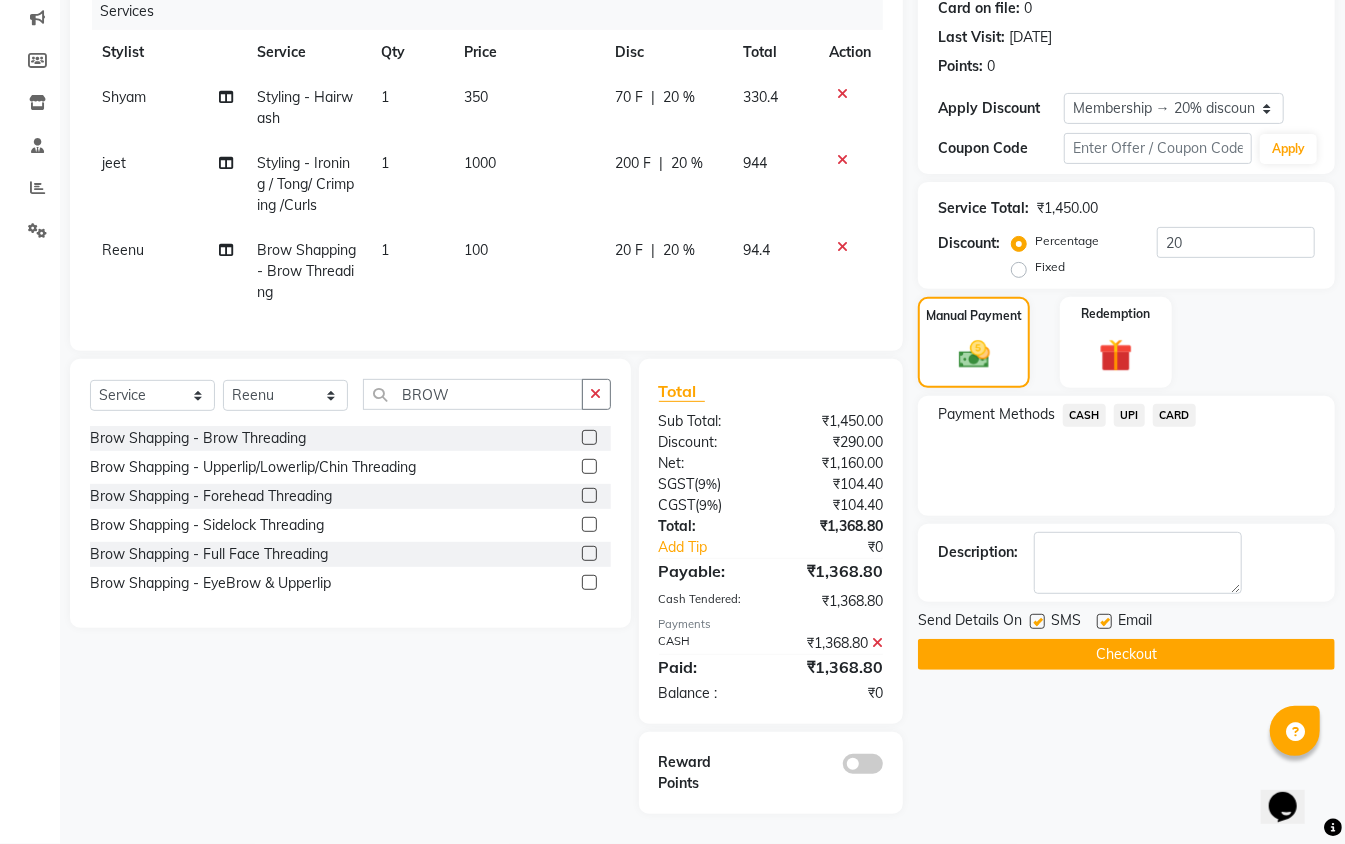 click 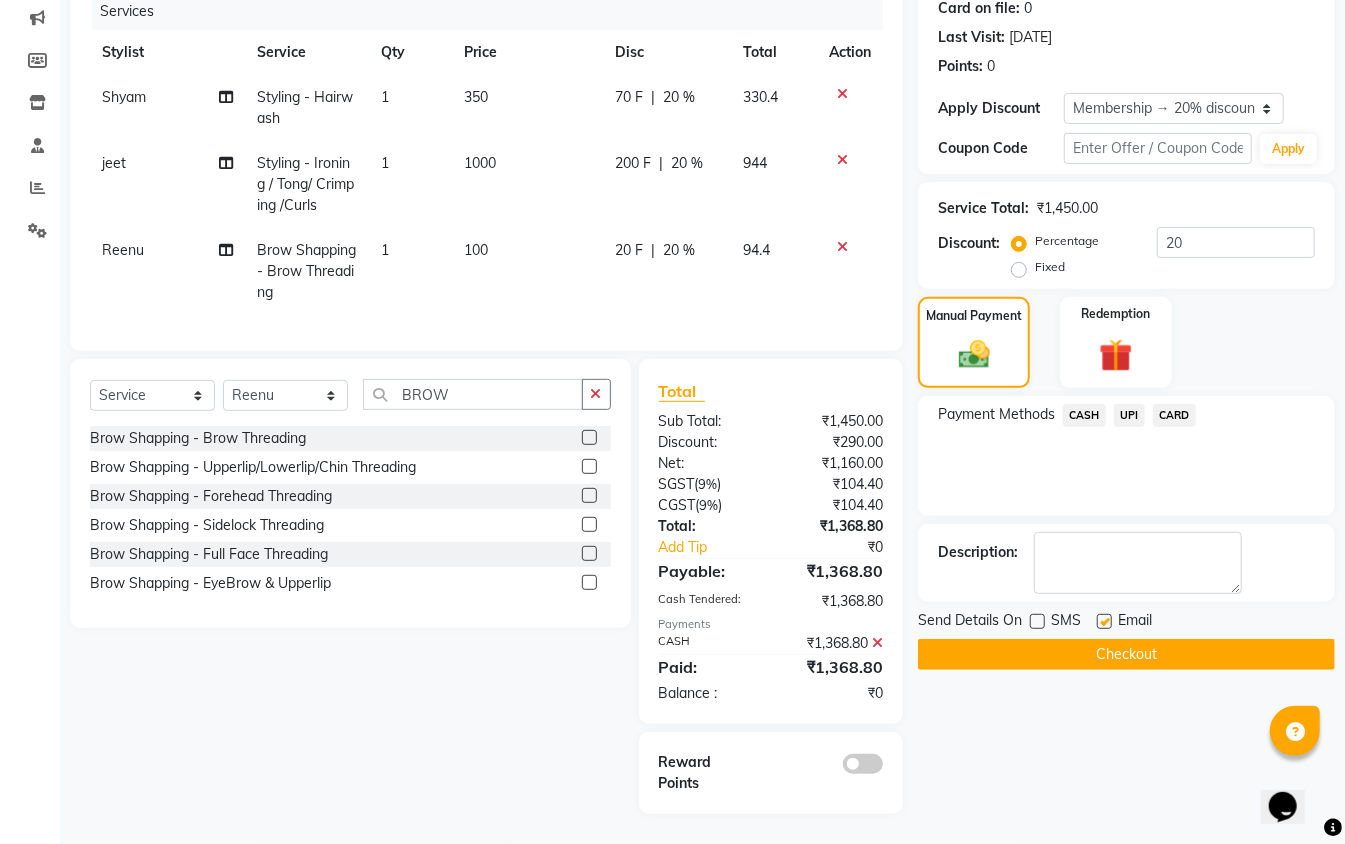 click on "Checkout" 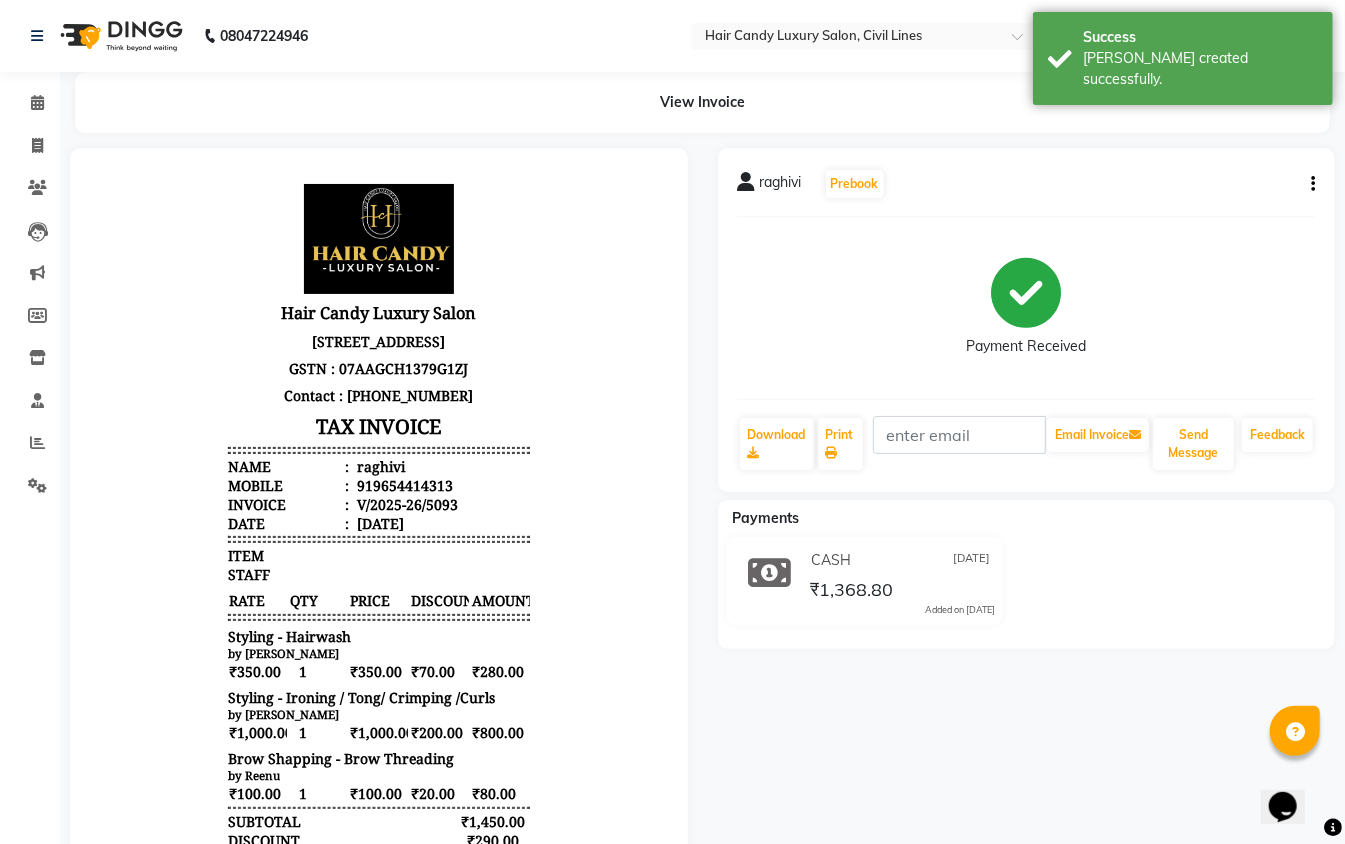 scroll, scrollTop: 0, scrollLeft: 0, axis: both 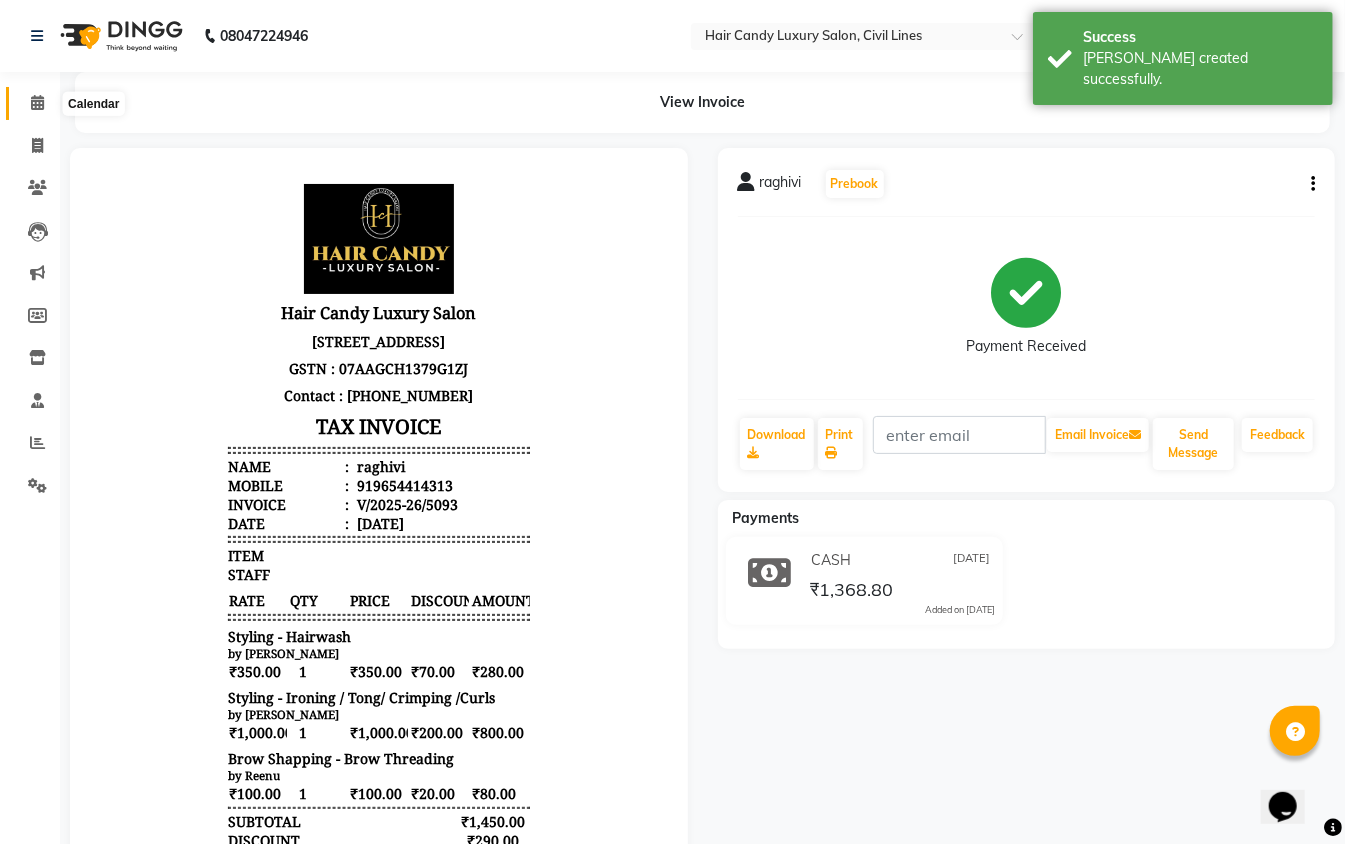 click 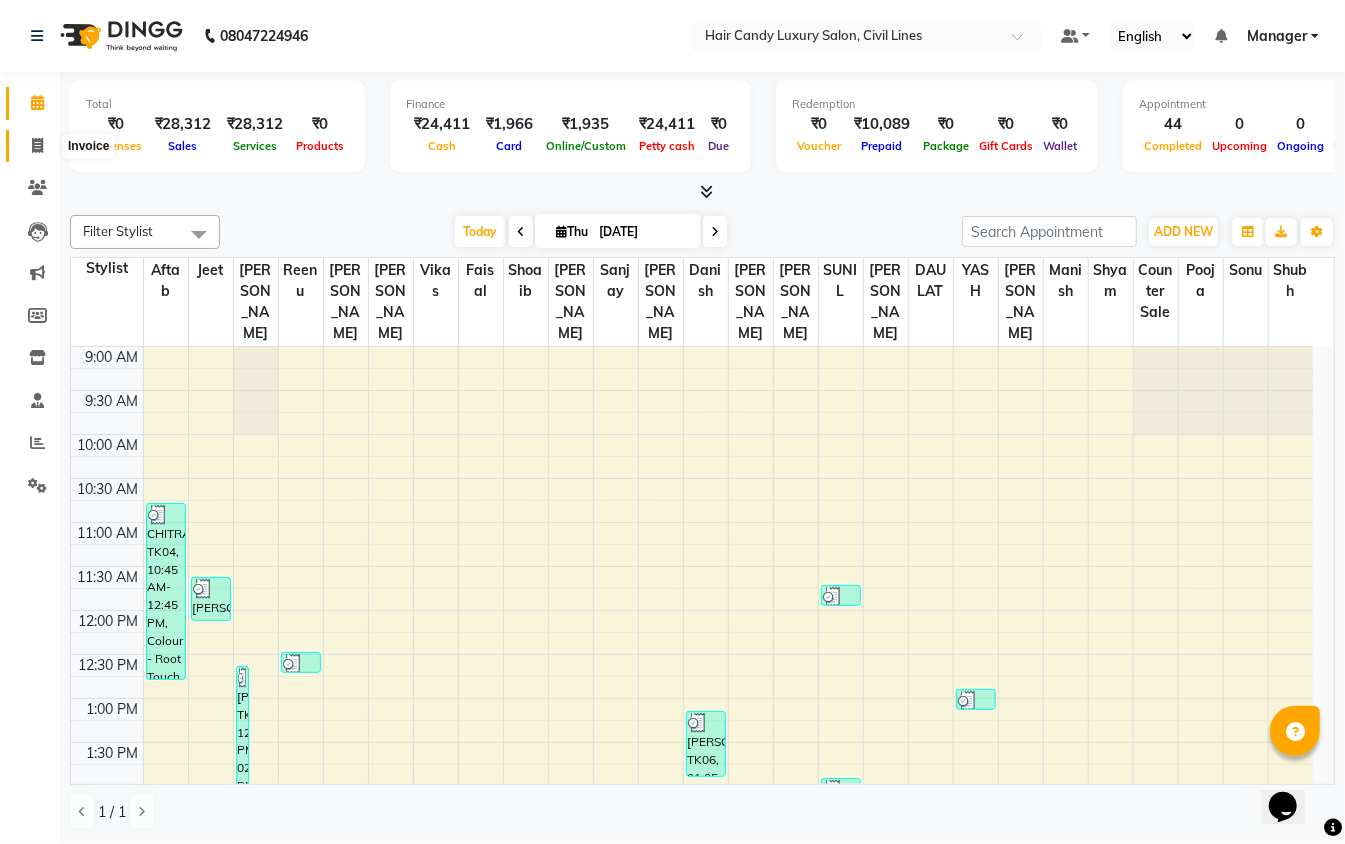 click 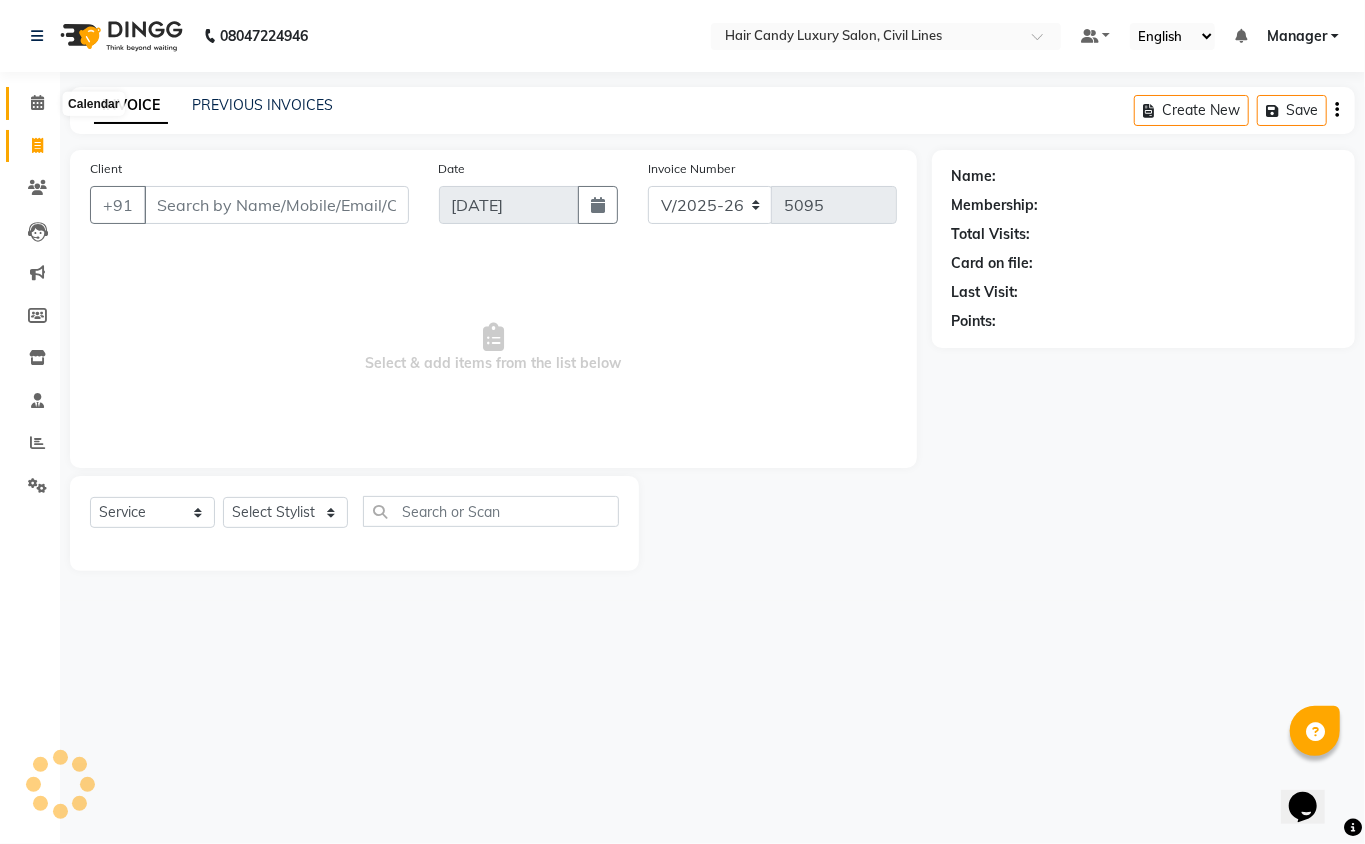 click 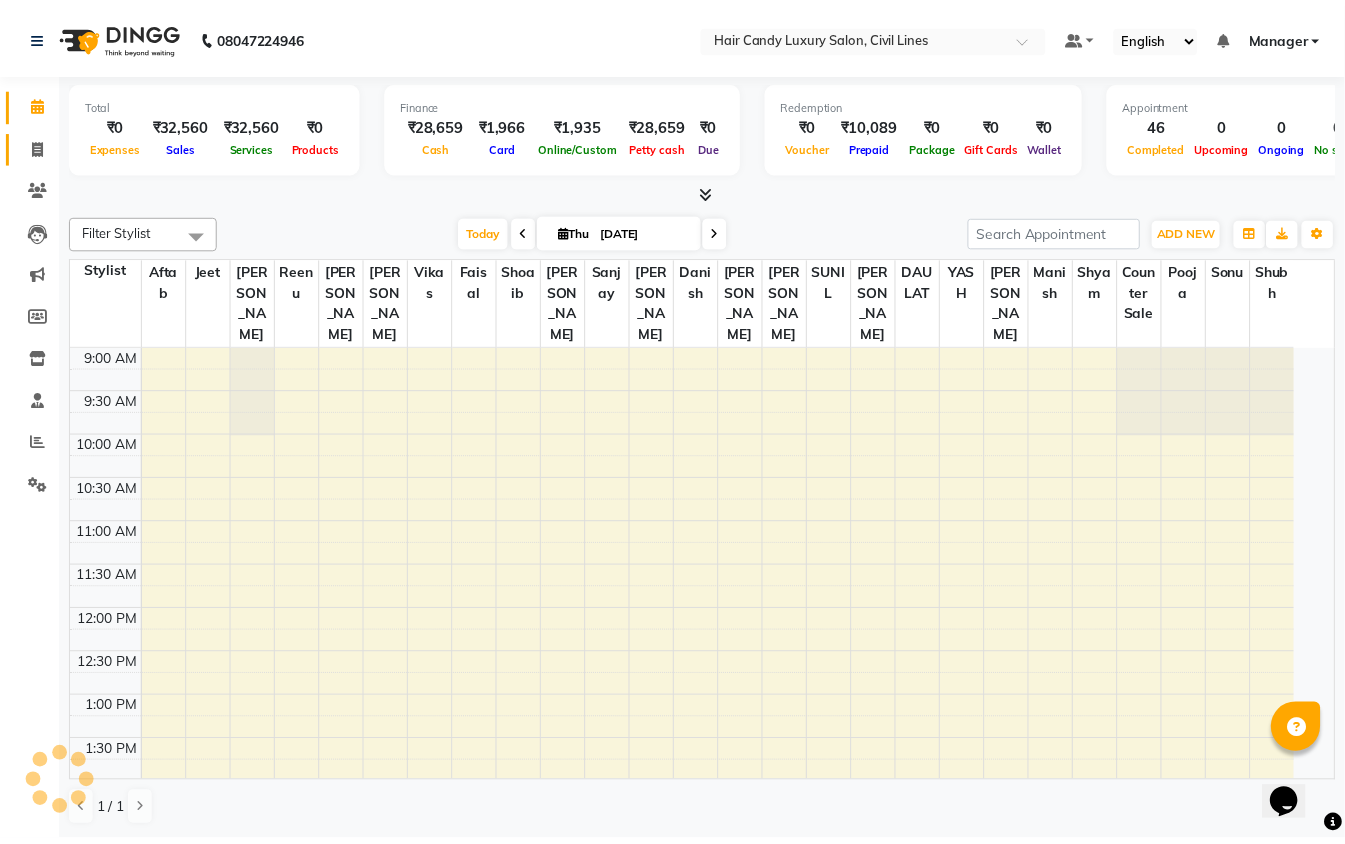 scroll, scrollTop: 0, scrollLeft: 0, axis: both 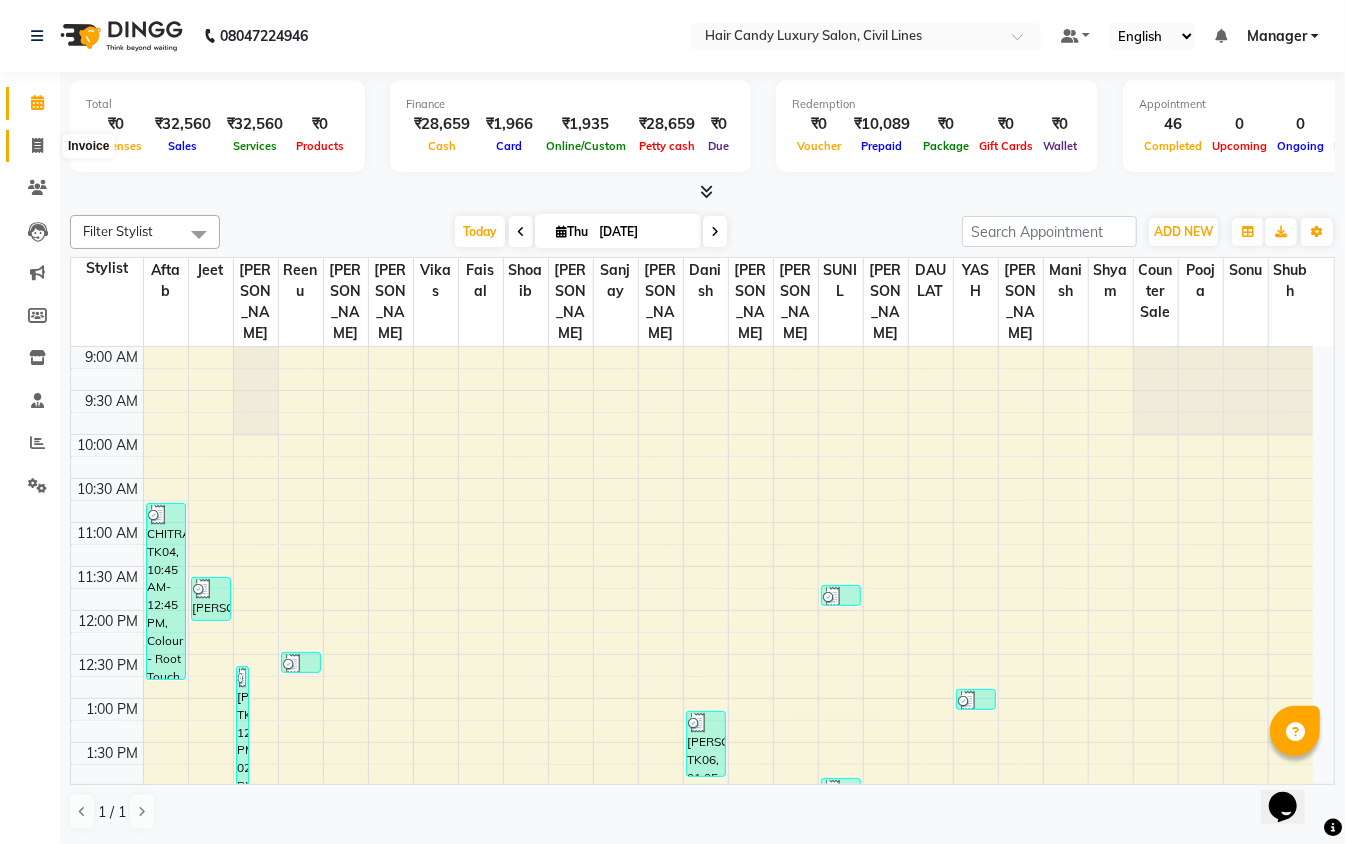 click 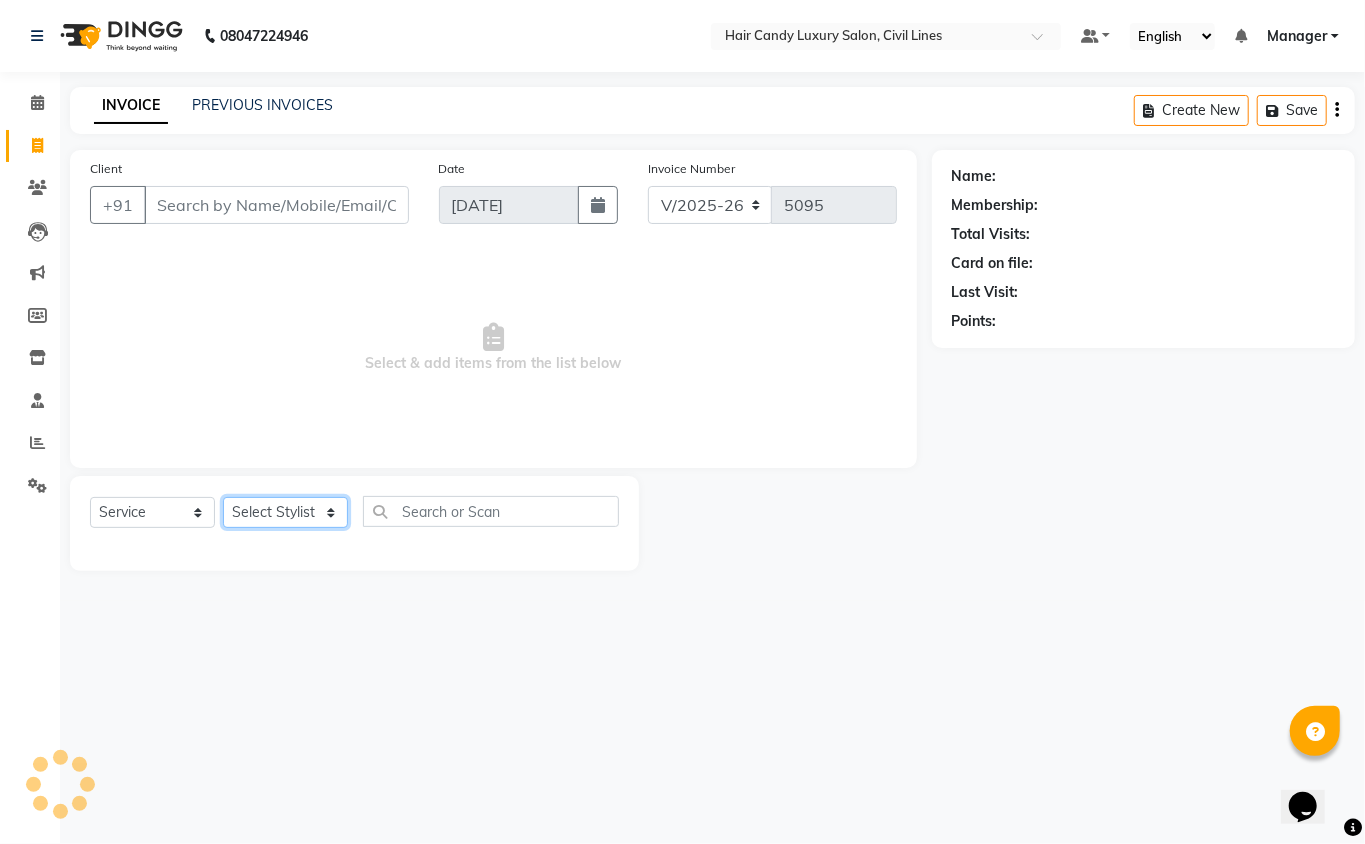 click on "Select Stylist [PERSON_NAME] [PERSON_NAME] [PERSON_NAME] counter sale Danish DAULAT faisal [PERSON_NAME] Manager [PERSON_NAME] mohd [PERSON_NAME] Owner-PRIYANKA [PERSON_NAME] pooja [PERSON_NAME] Reenu [PERSON_NAME] [PERSON_NAME] [PERSON_NAME] [PERSON_NAME] Shubh Shyam [PERSON_NAME] STOCK MANAGER [PERSON_NAME] vikas [PERSON_NAME]" 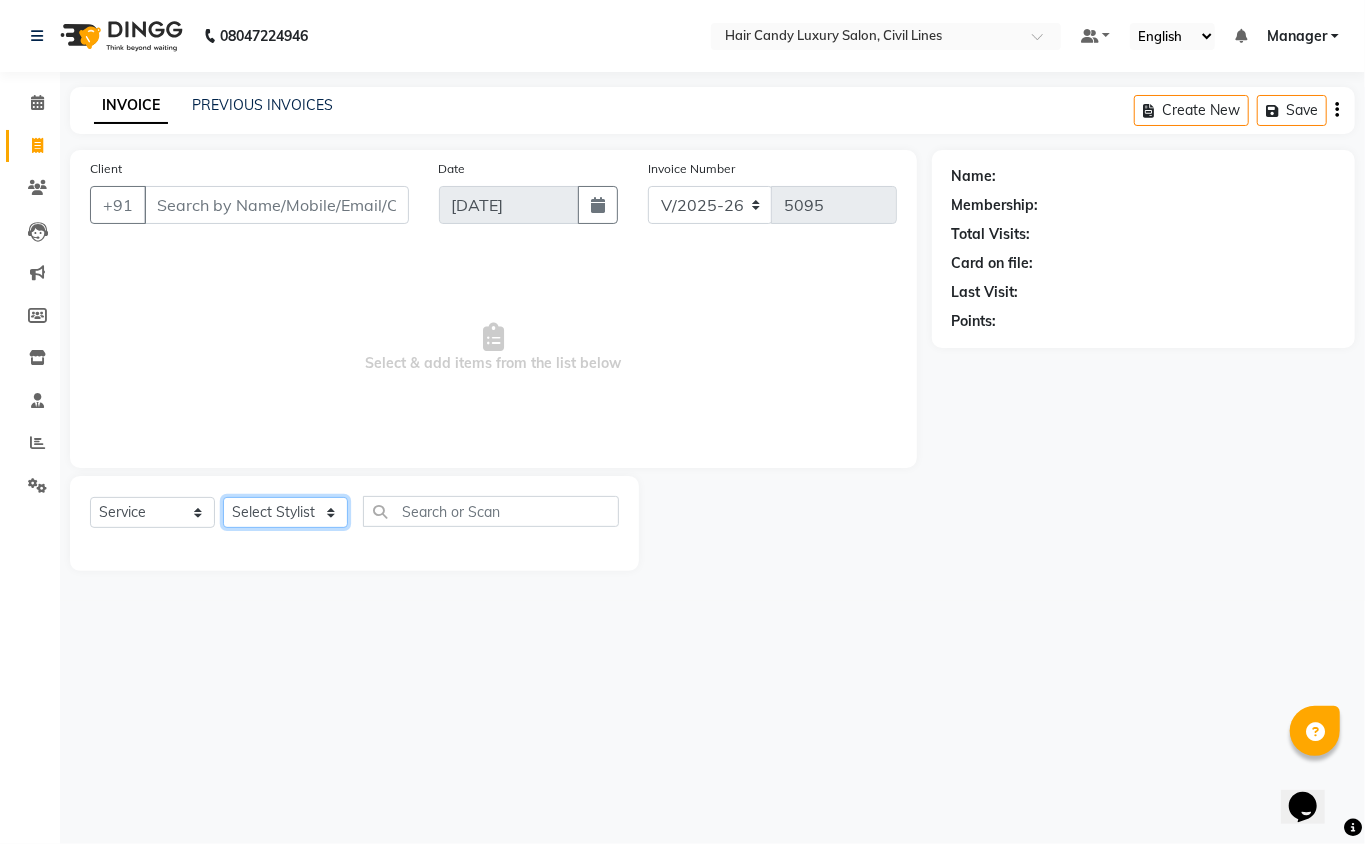 select on "47493" 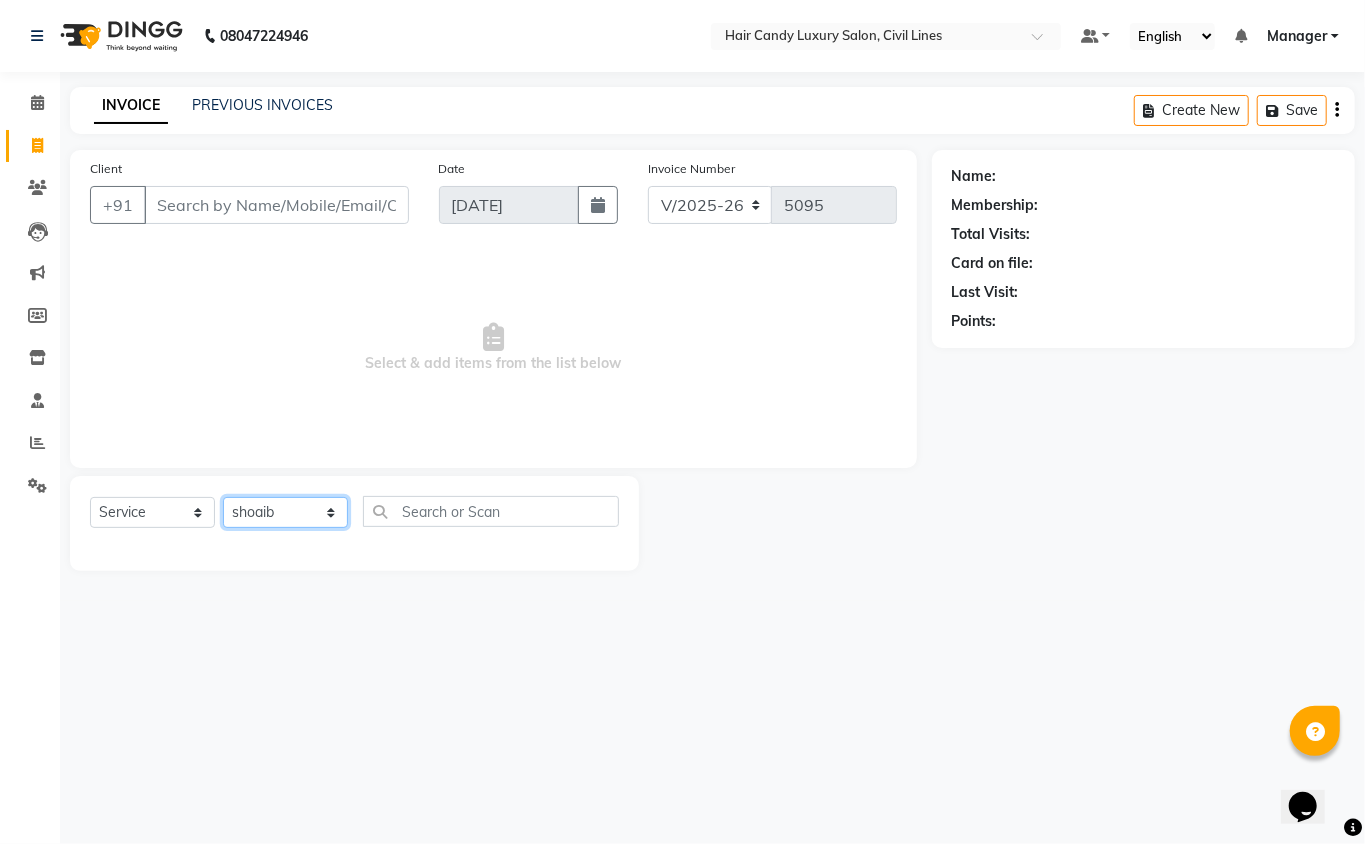 click on "Select Stylist [PERSON_NAME] [PERSON_NAME] [PERSON_NAME] counter sale Danish DAULAT faisal [PERSON_NAME] Manager [PERSON_NAME] mohd [PERSON_NAME] Owner-PRIYANKA [PERSON_NAME] pooja [PERSON_NAME] Reenu [PERSON_NAME] [PERSON_NAME] [PERSON_NAME] [PERSON_NAME] Shubh Shyam [PERSON_NAME] STOCK MANAGER [PERSON_NAME] vikas [PERSON_NAME]" 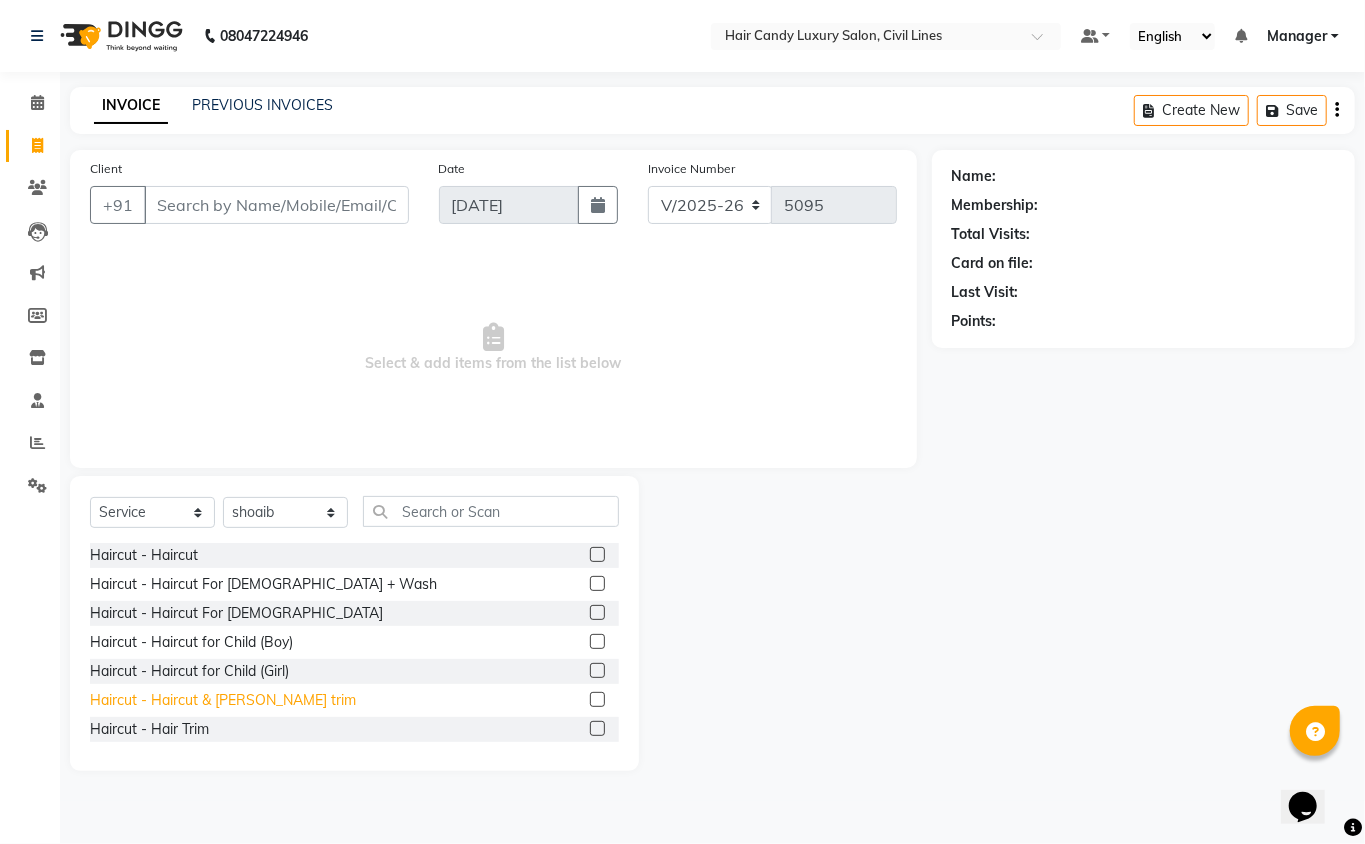 click on "Haircut - Haircut & [PERSON_NAME] trim" 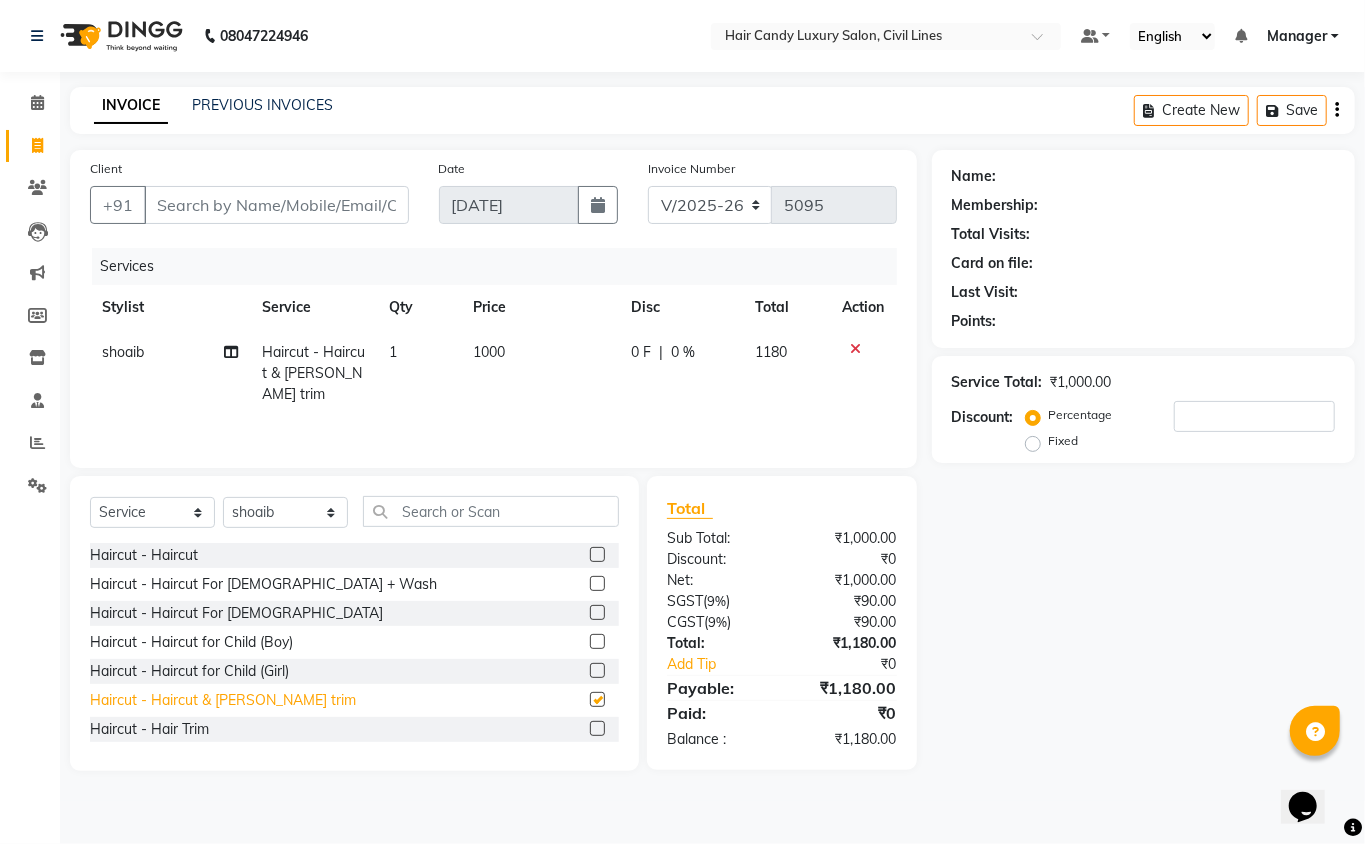 checkbox on "false" 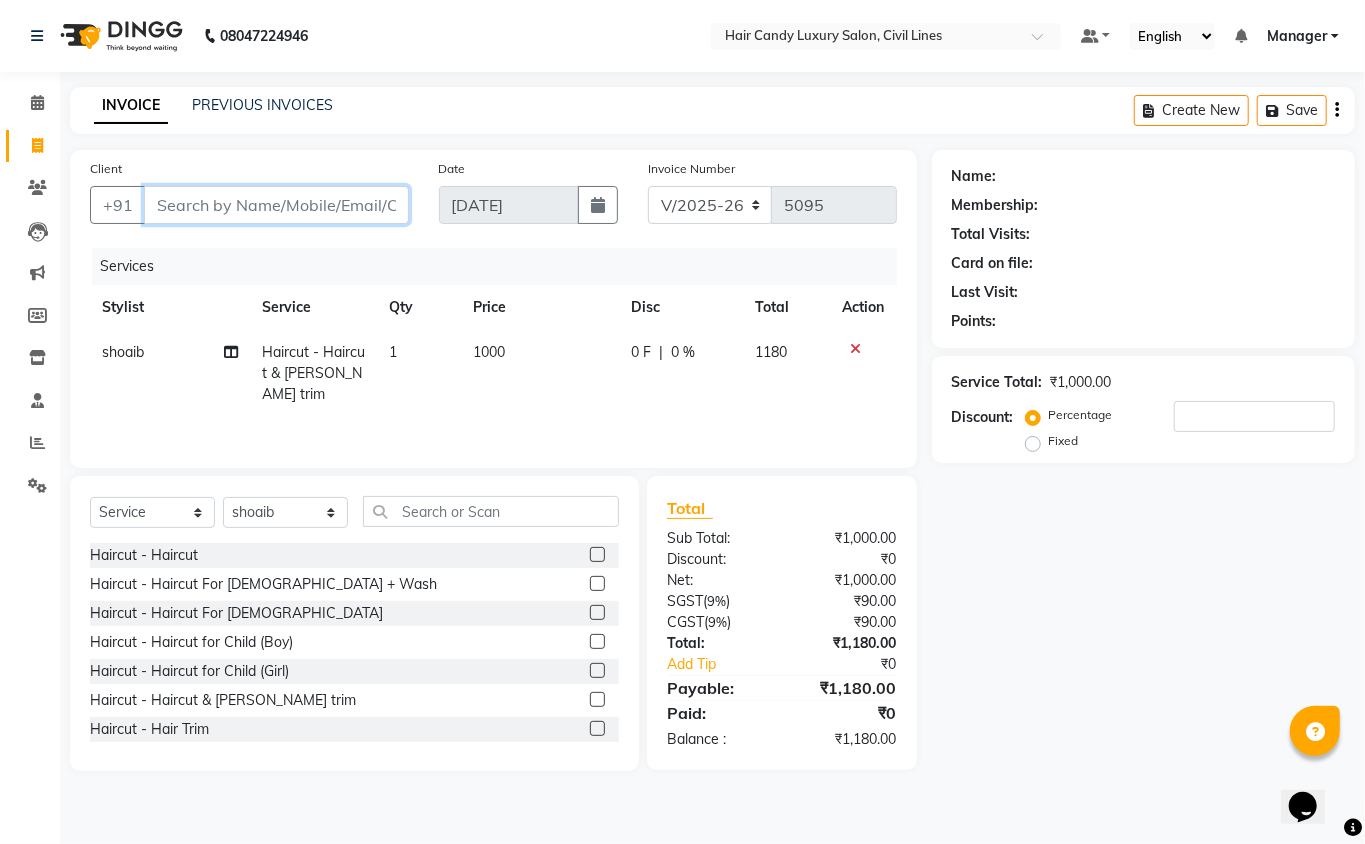 click on "Client" at bounding box center [276, 205] 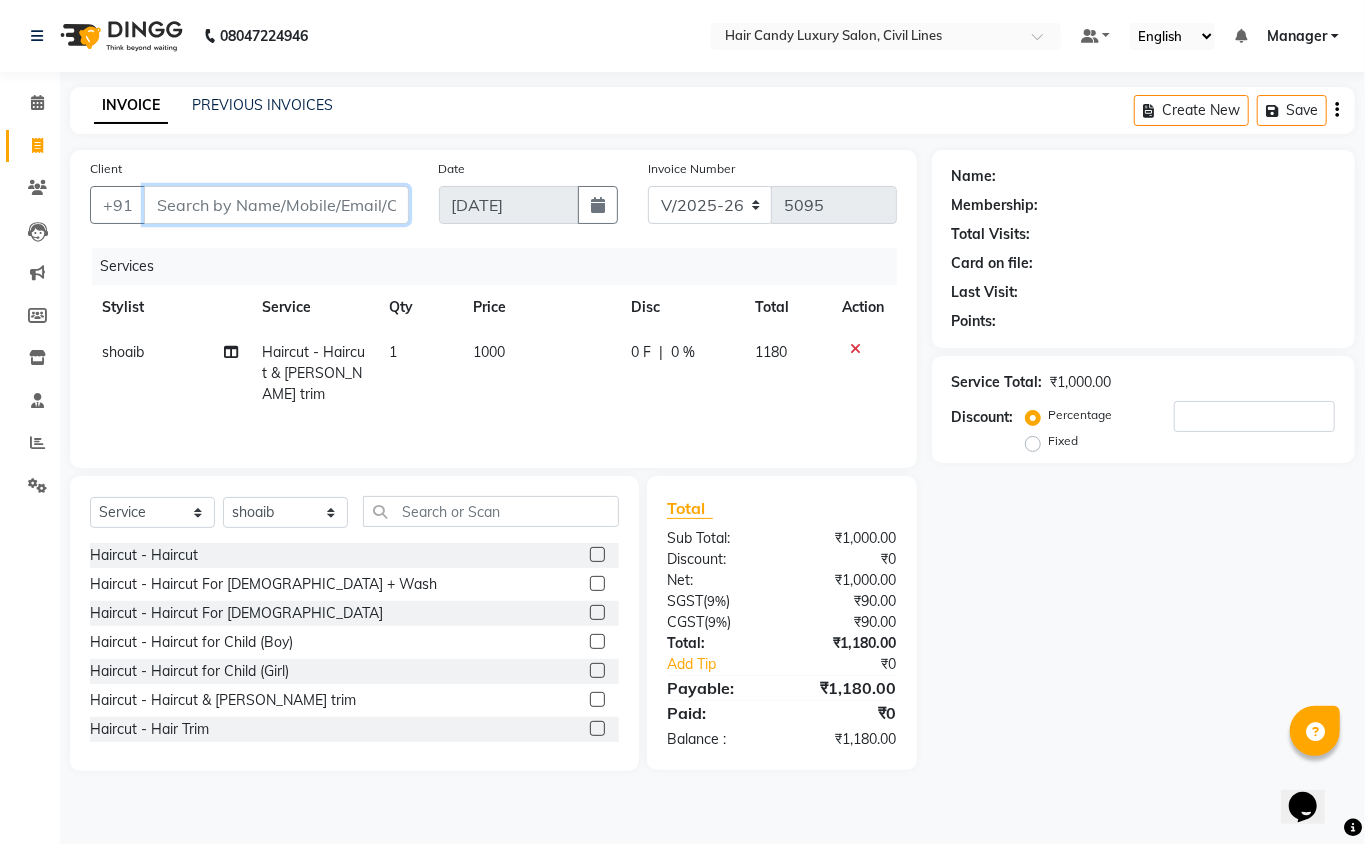 type on "9" 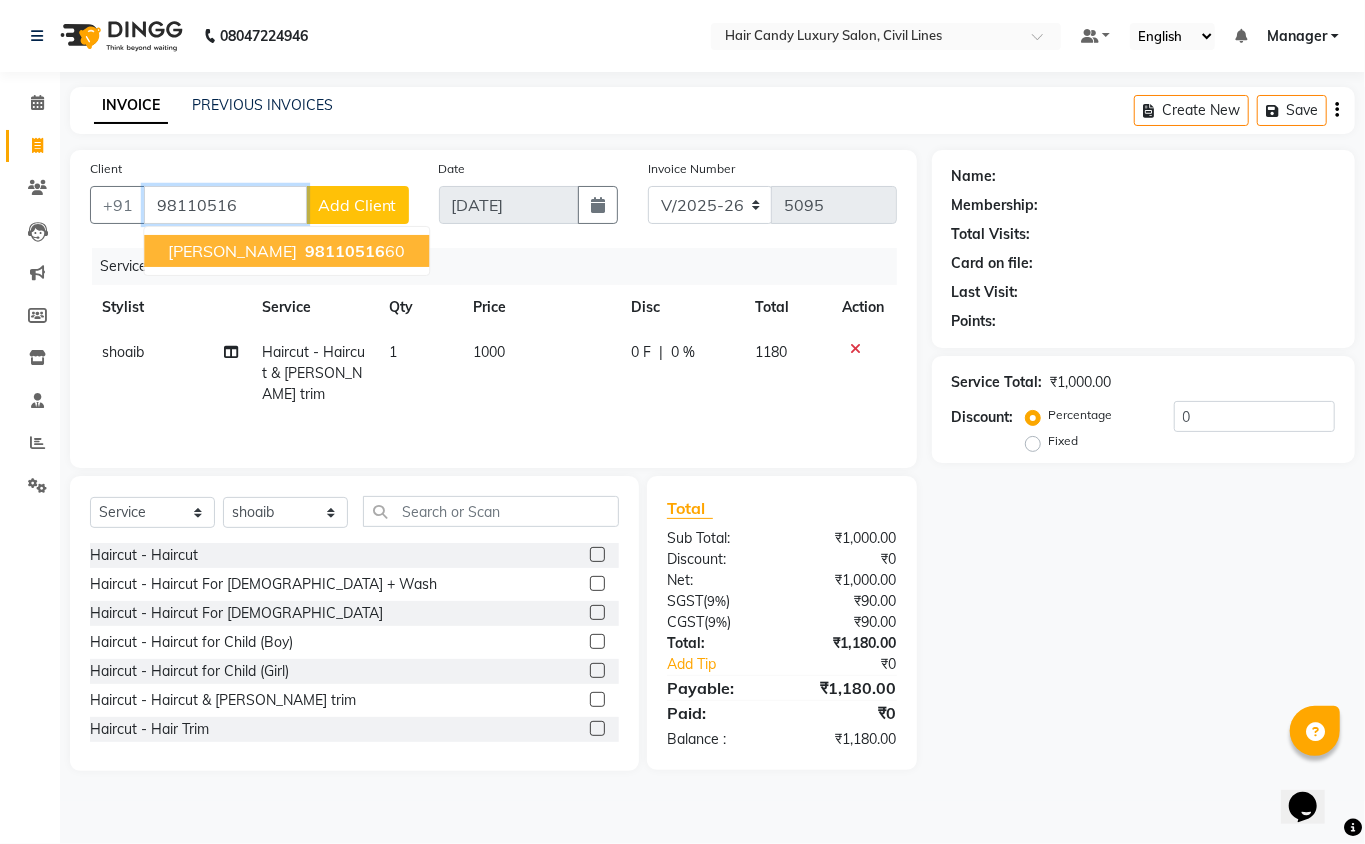 click on "98110516" at bounding box center [345, 251] 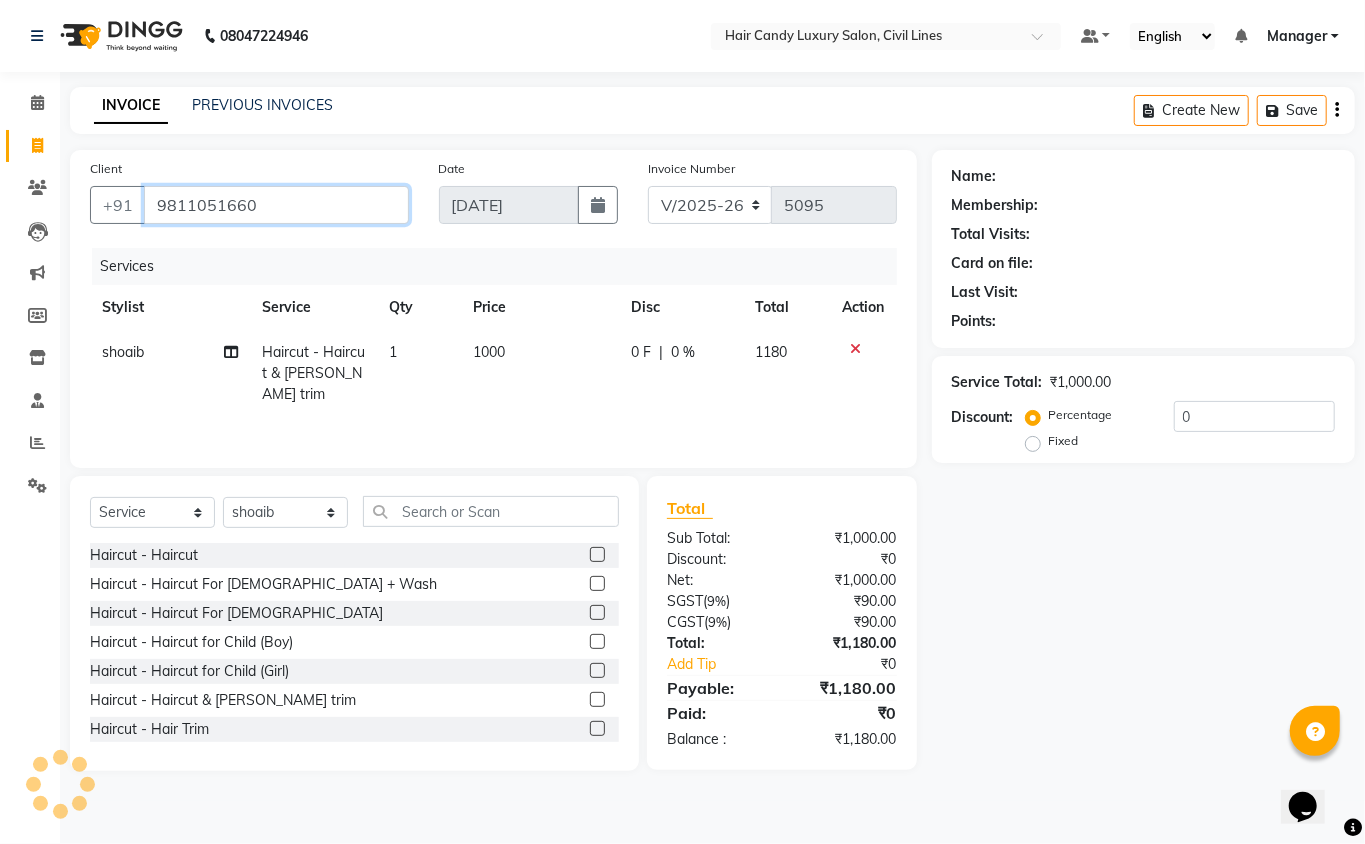 type on "9811051660" 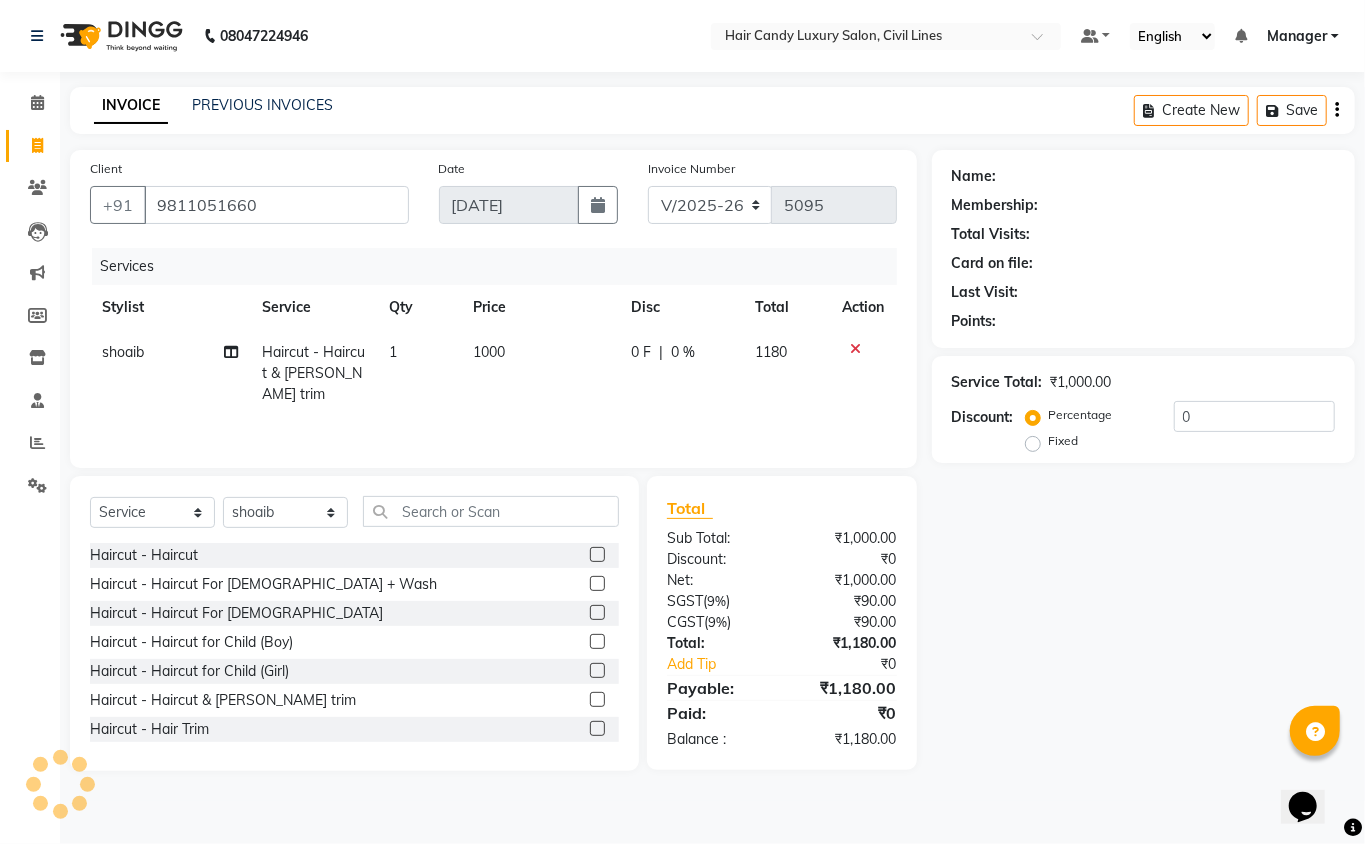 select on "1: Object" 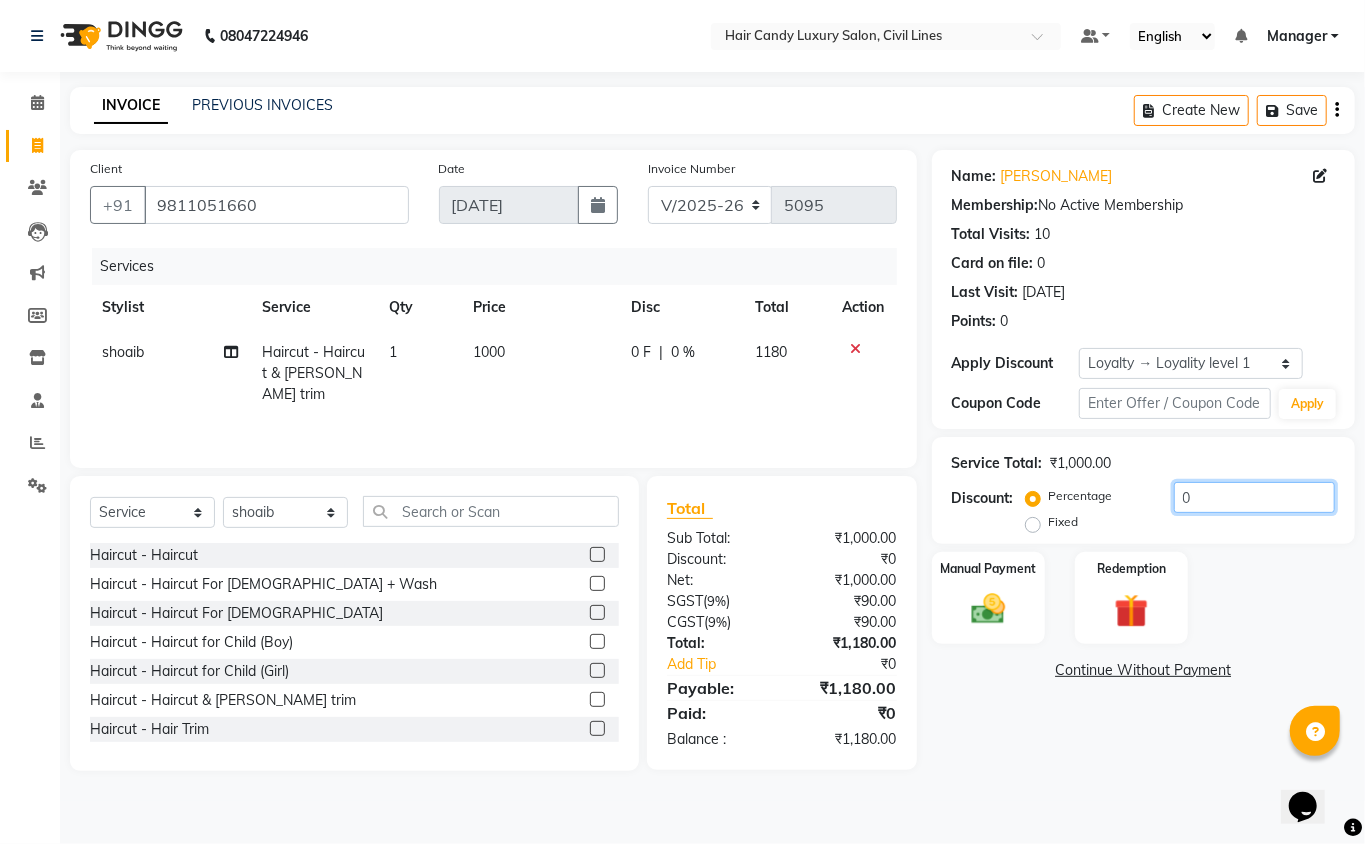 drag, startPoint x: 1218, startPoint y: 510, endPoint x: 1154, endPoint y: 502, distance: 64.49806 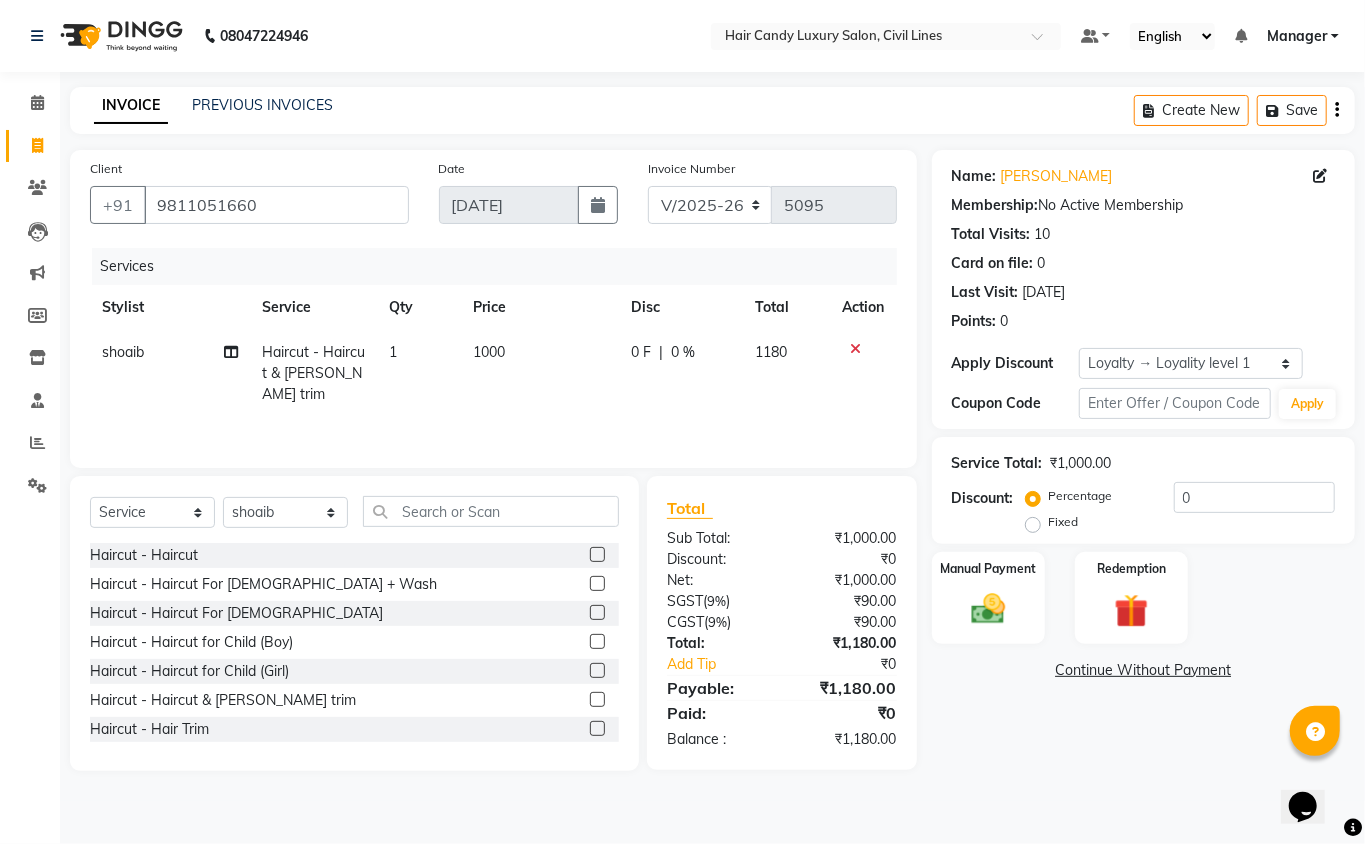 drag, startPoint x: 1120, startPoint y: 502, endPoint x: 1062, endPoint y: 504, distance: 58.034473 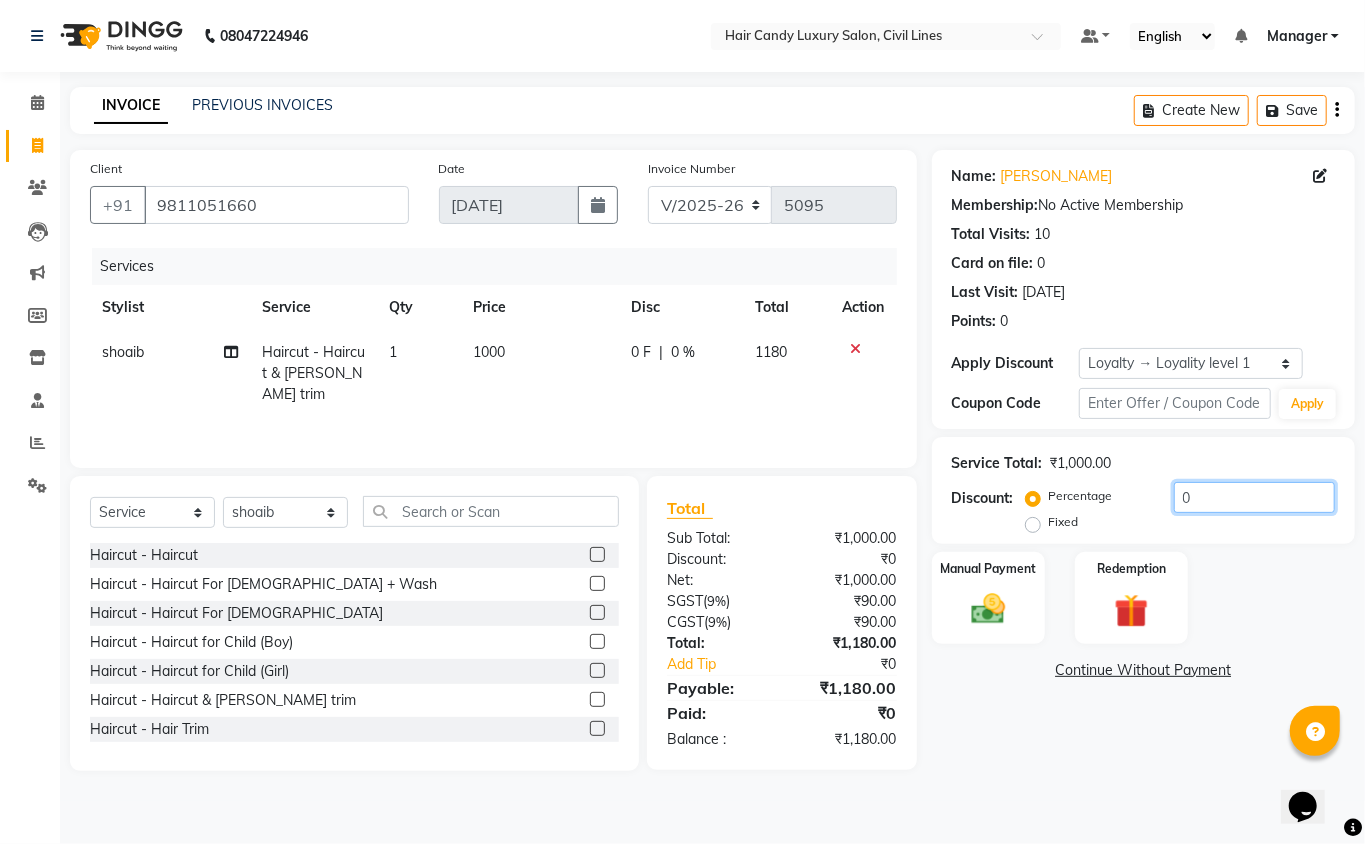 click on "0" 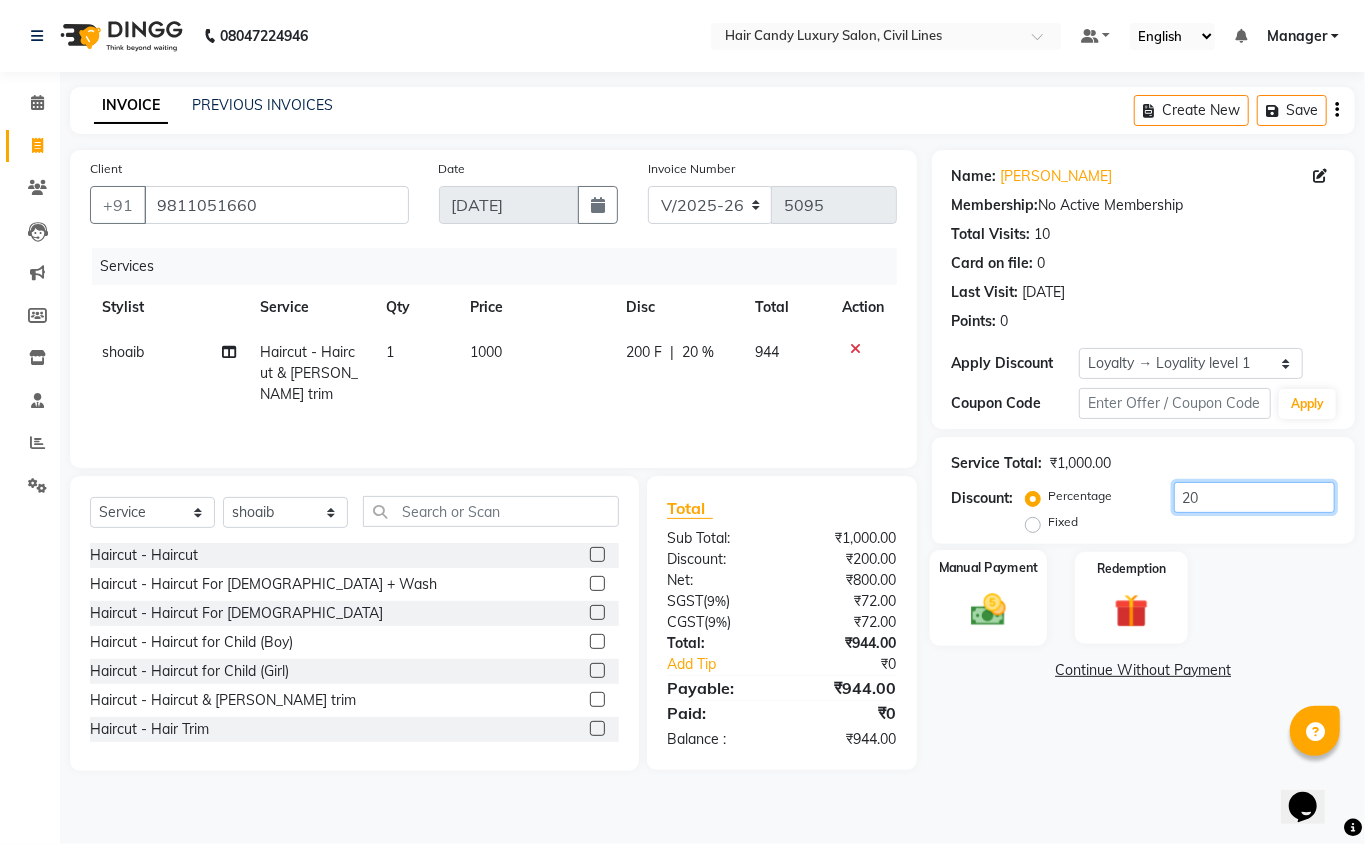 type on "20" 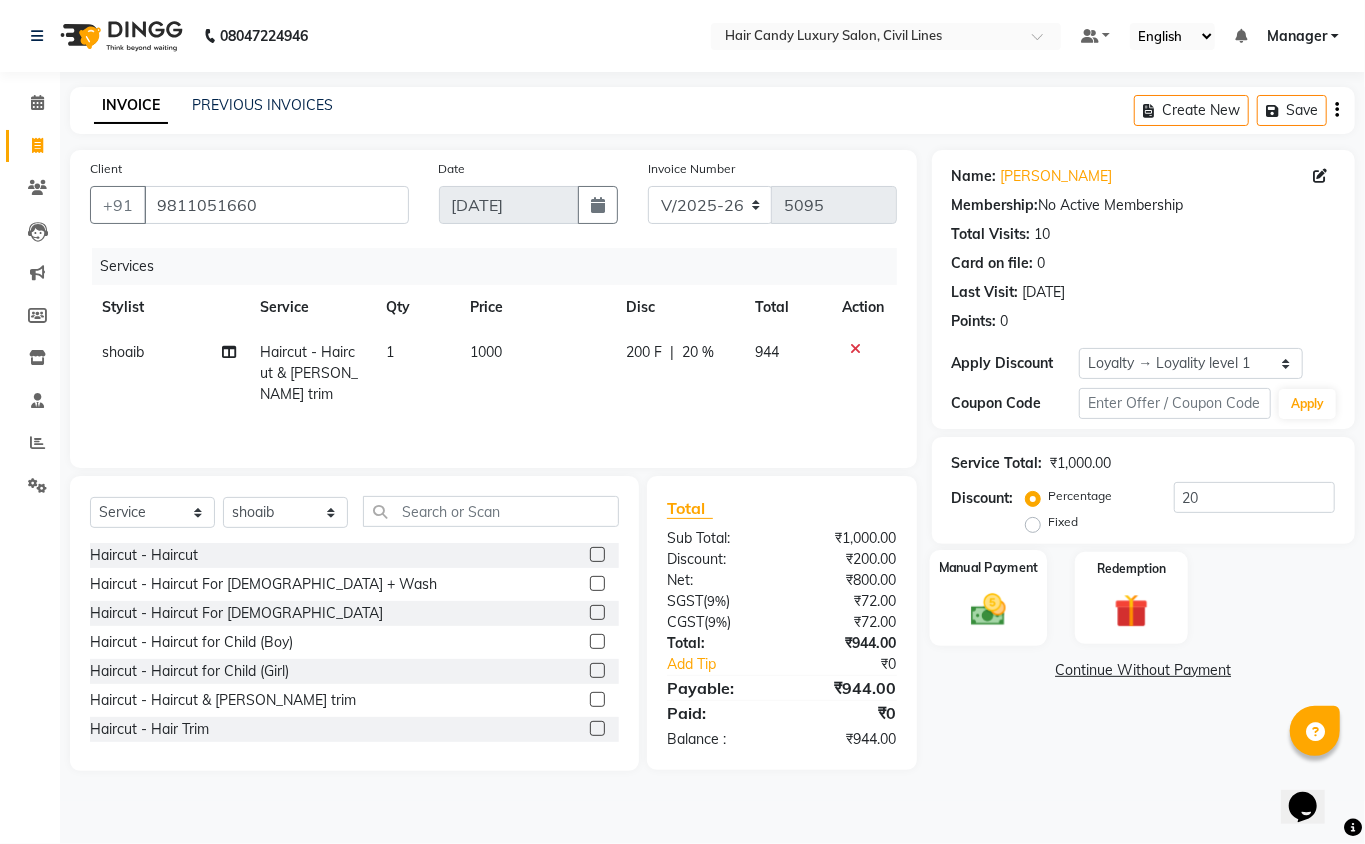 click 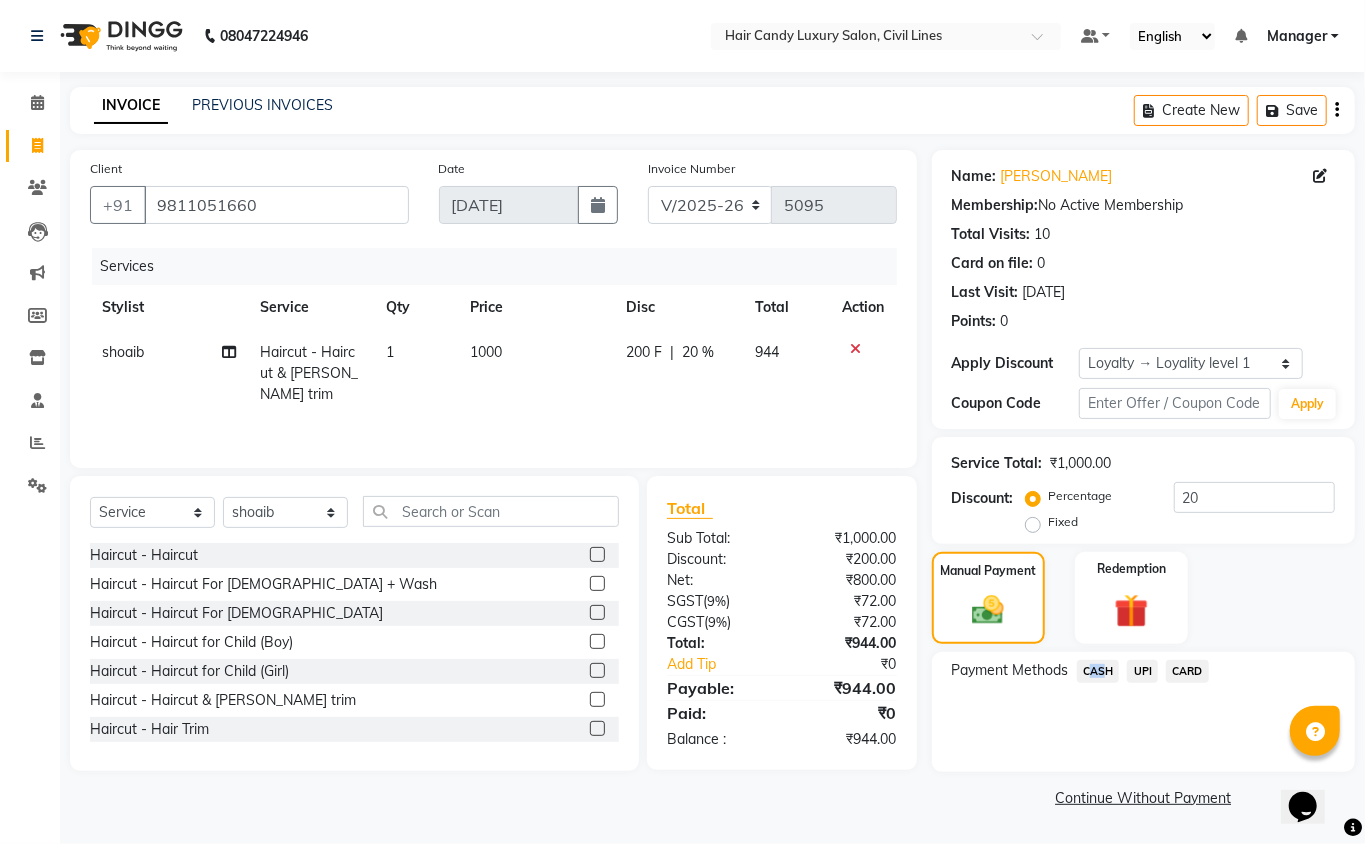 click on "CASH" 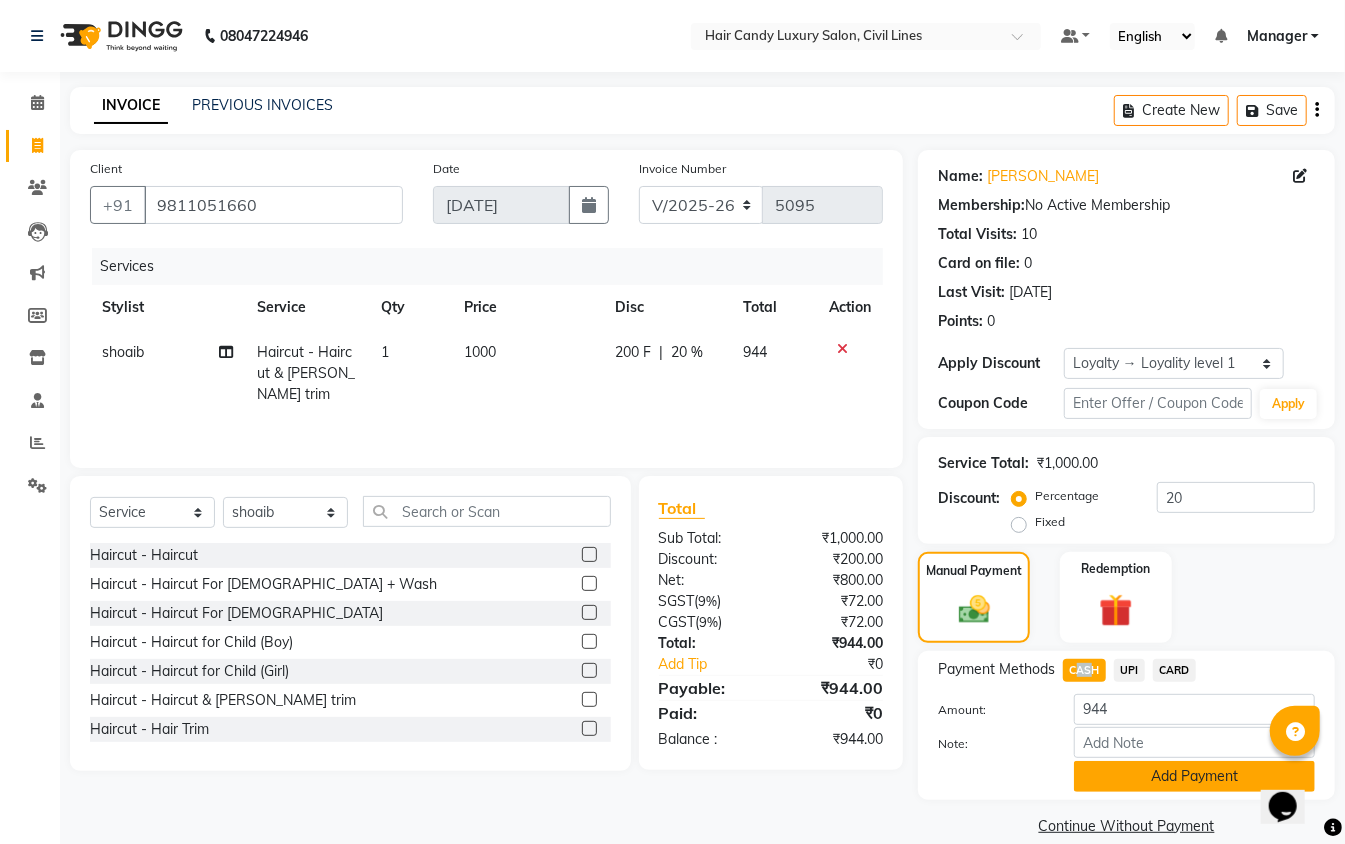 click on "Add Payment" 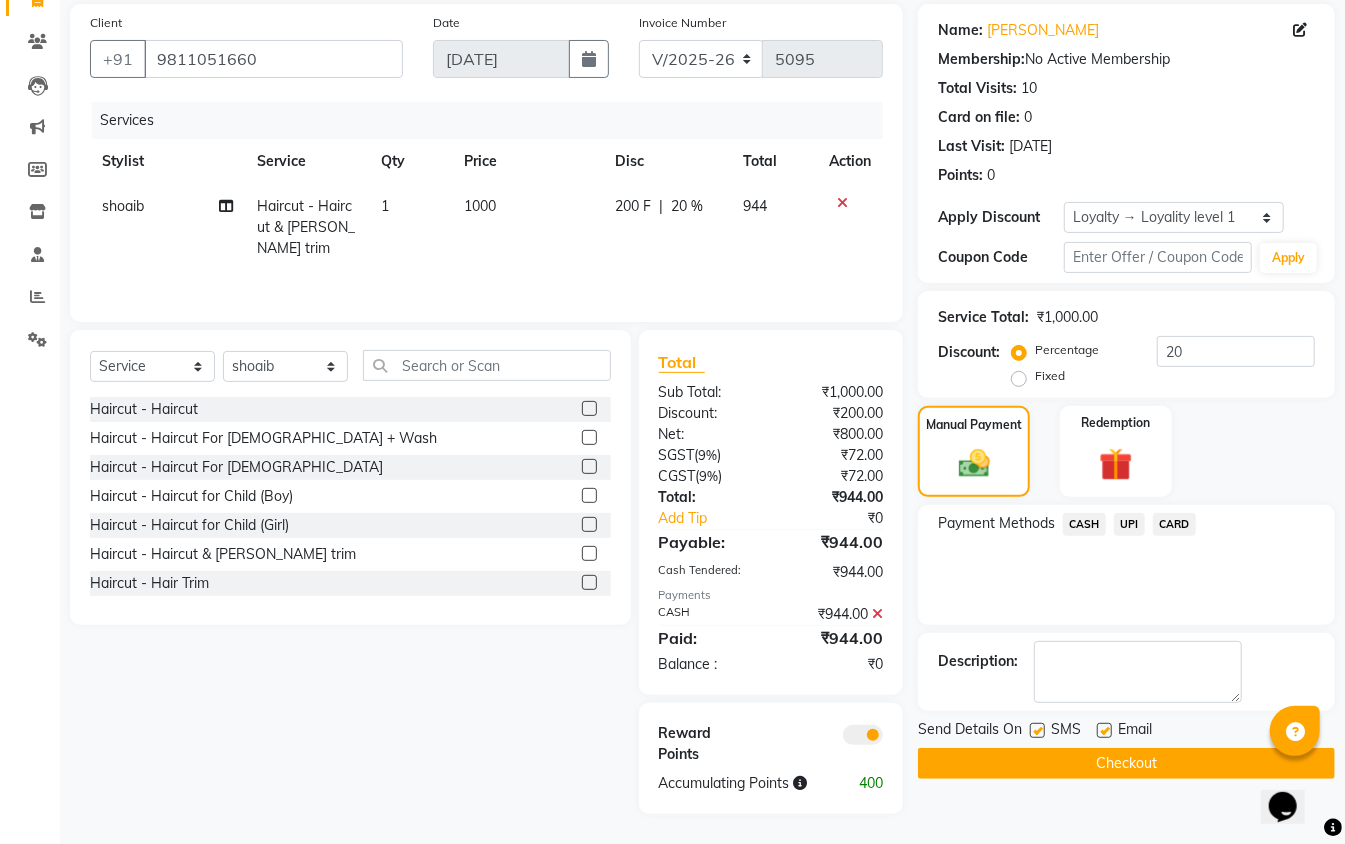 click 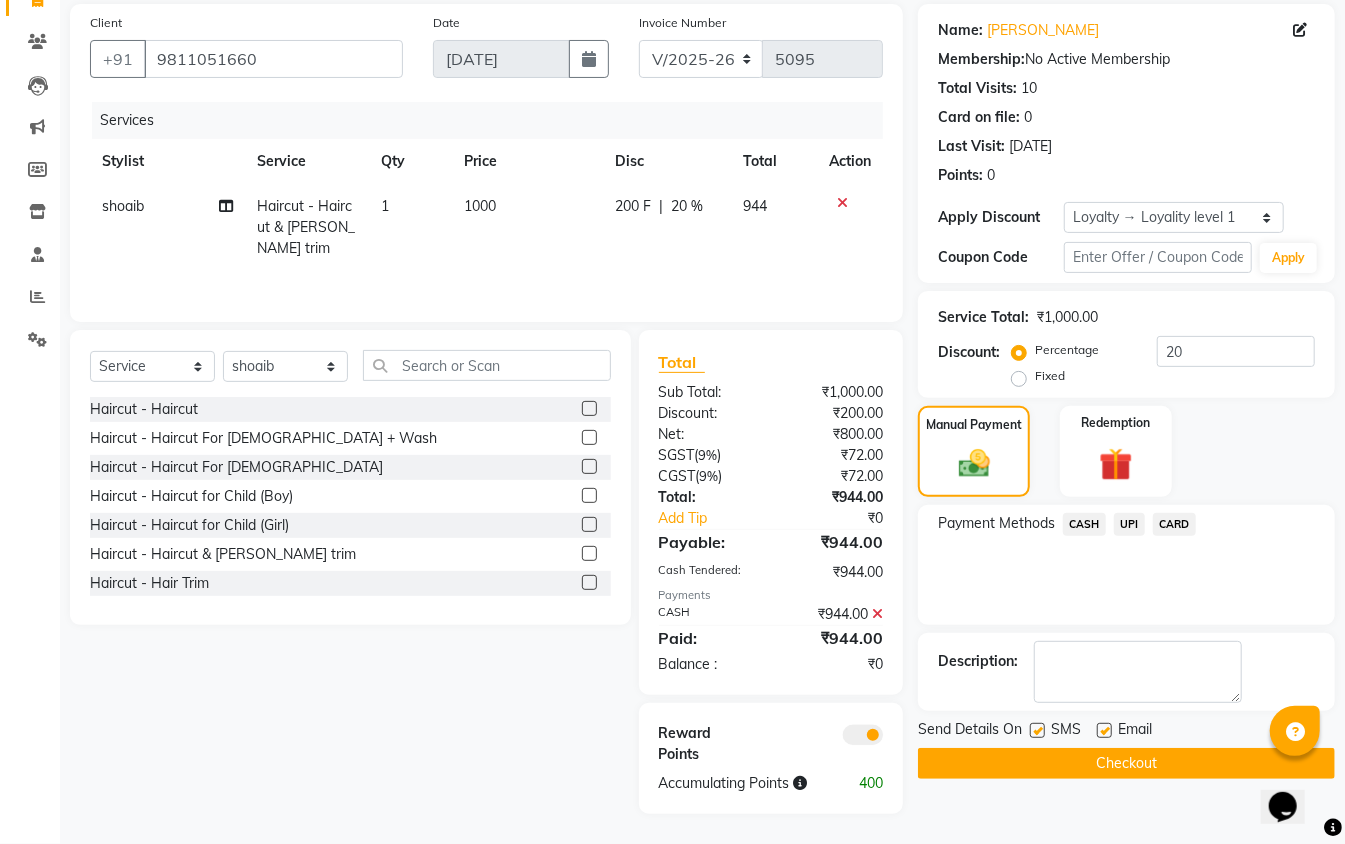click 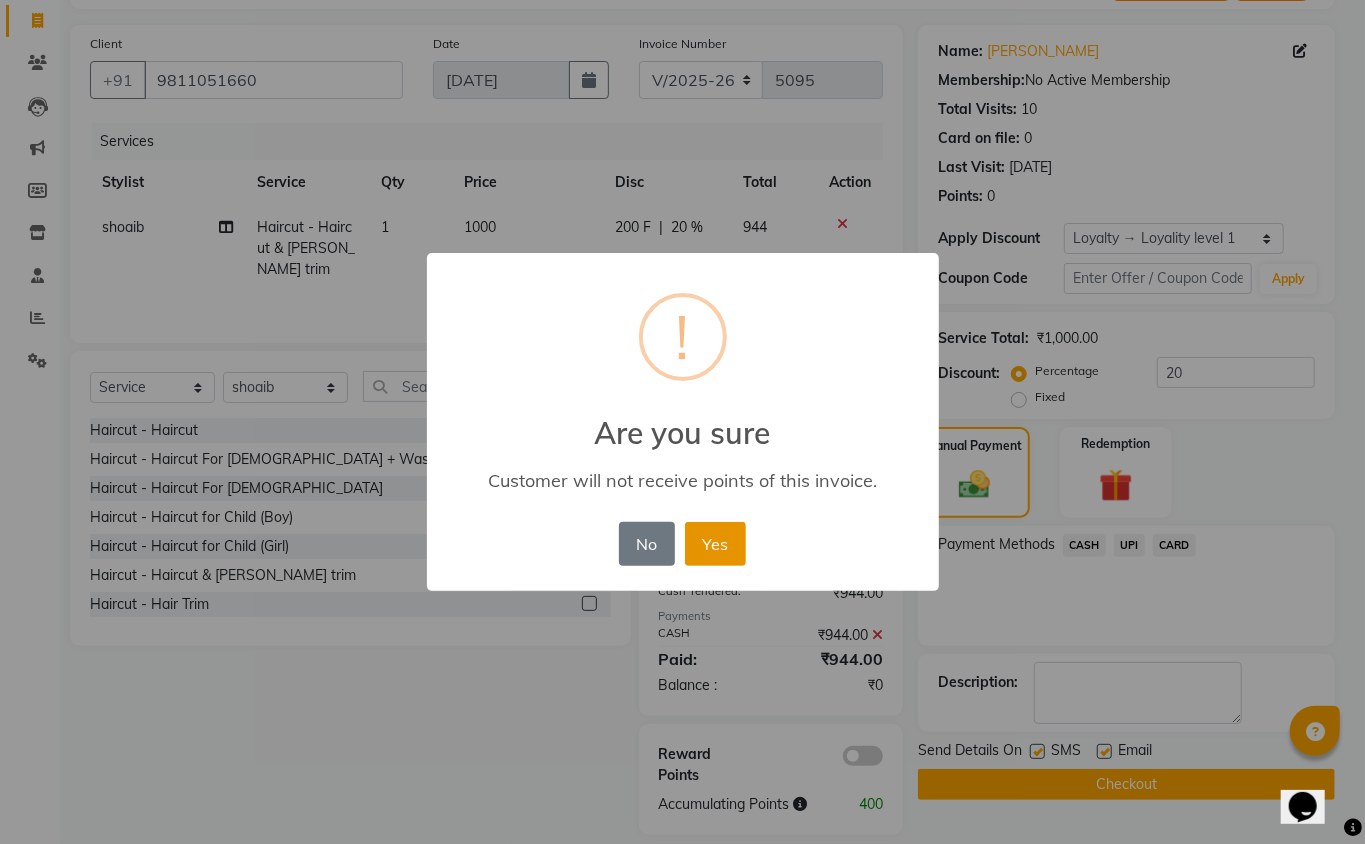 click on "Yes" at bounding box center (715, 544) 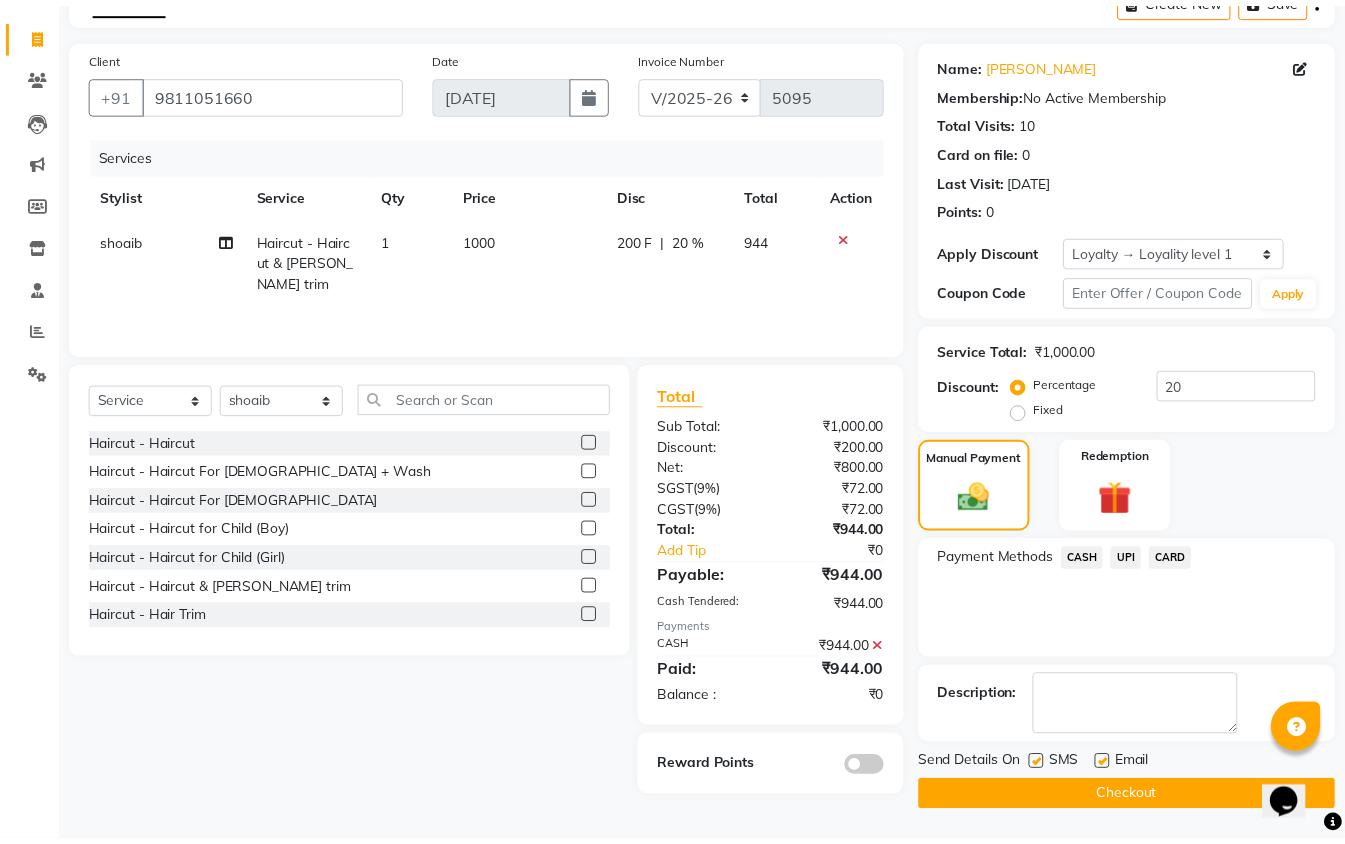 scroll, scrollTop: 113, scrollLeft: 0, axis: vertical 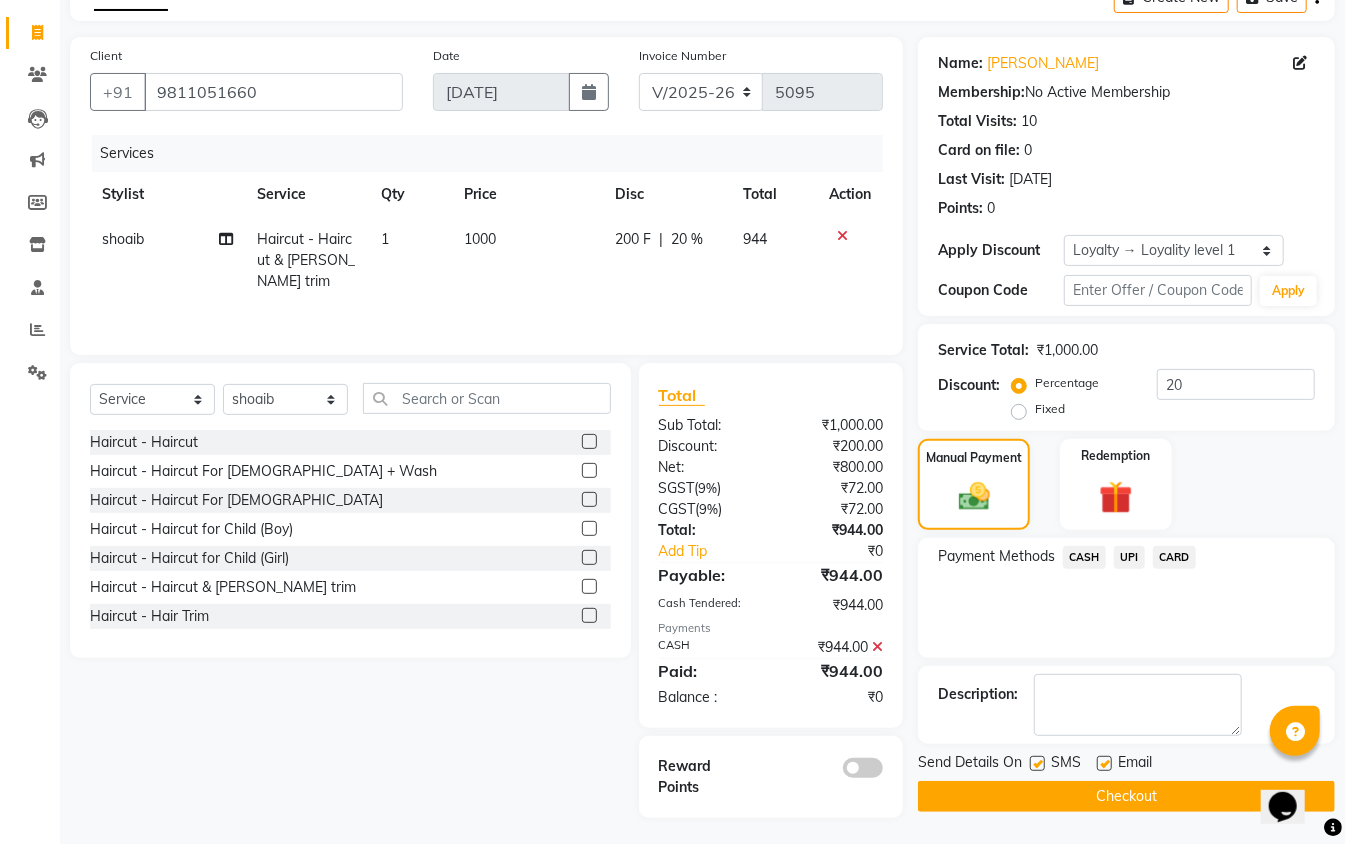 click 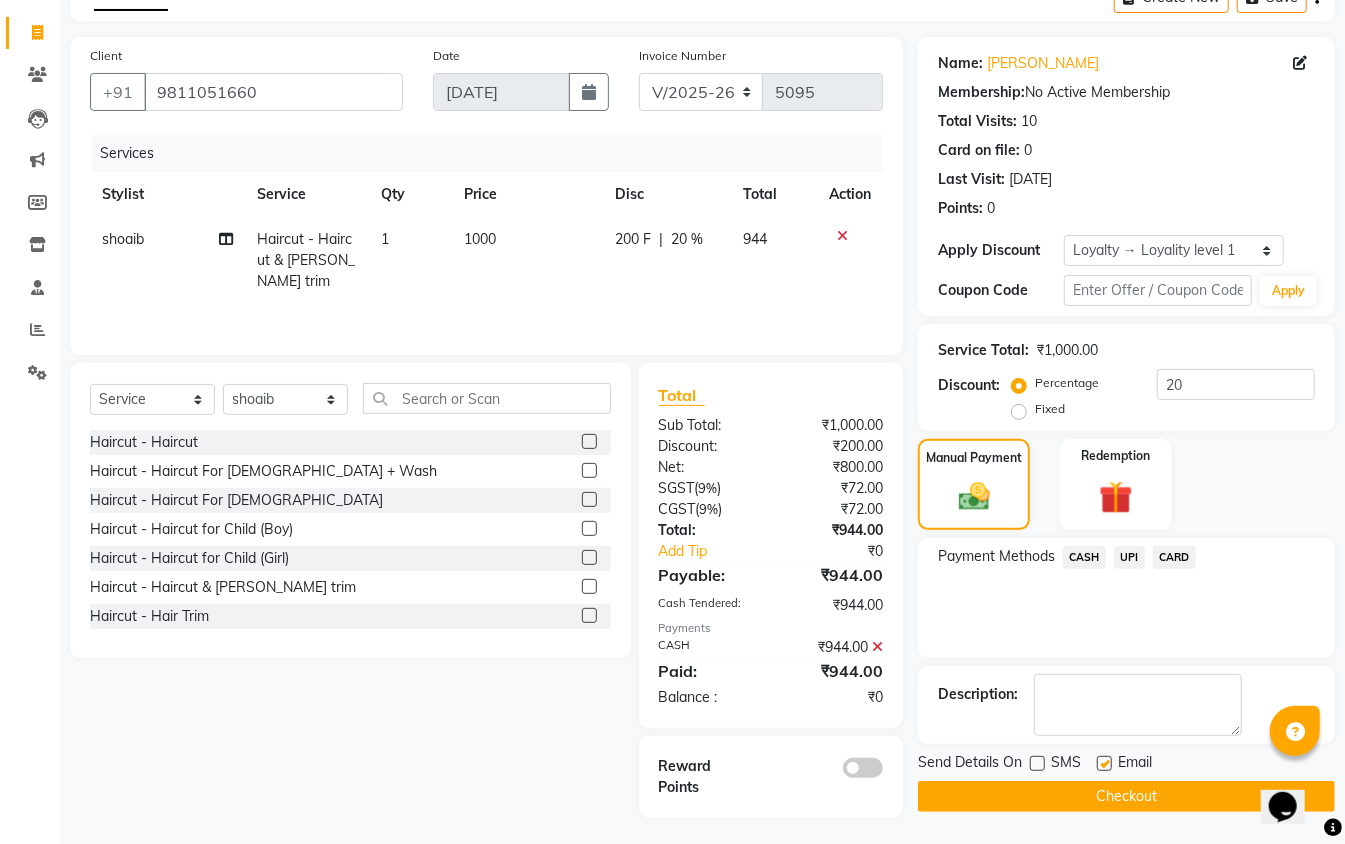 click on "Checkout" 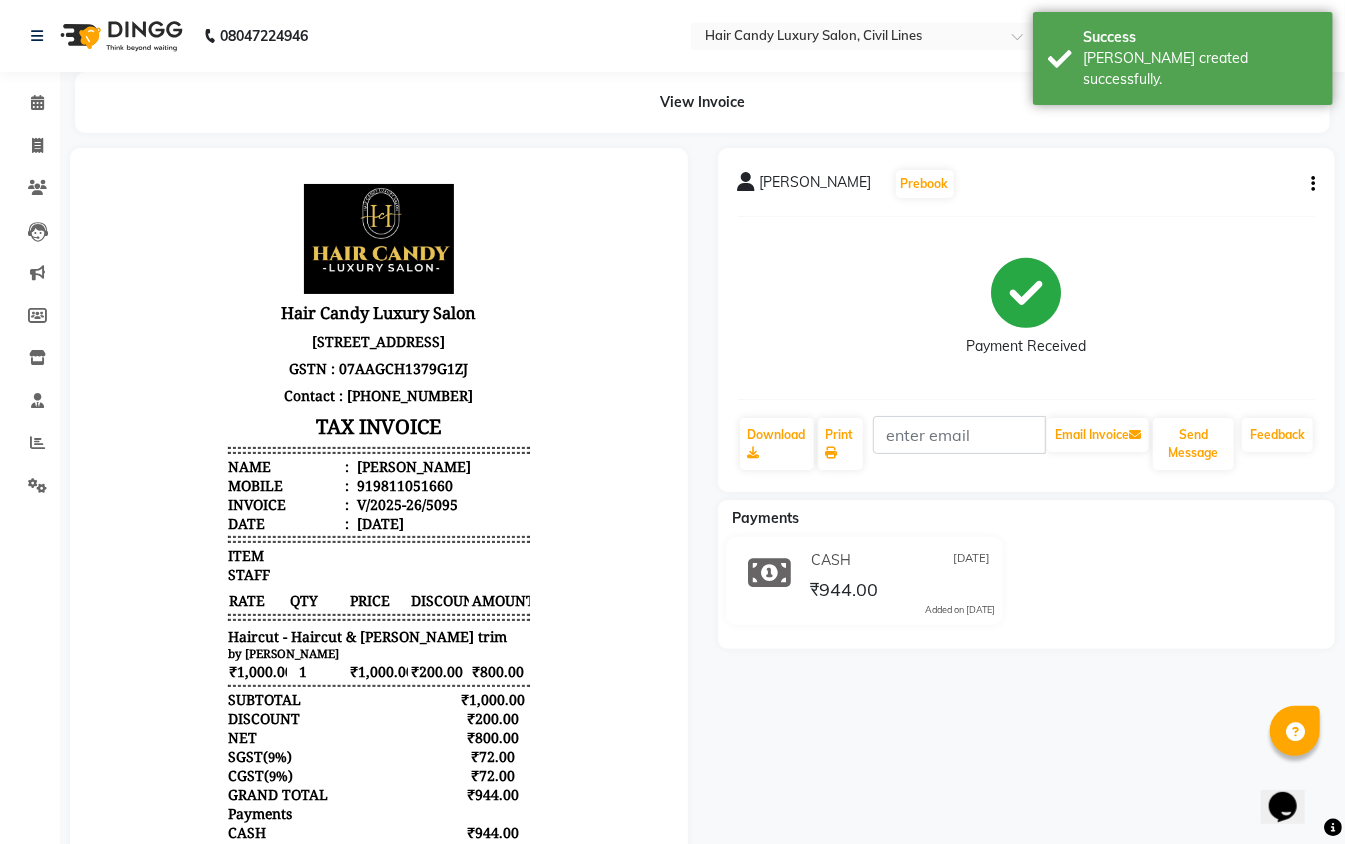 scroll, scrollTop: 0, scrollLeft: 0, axis: both 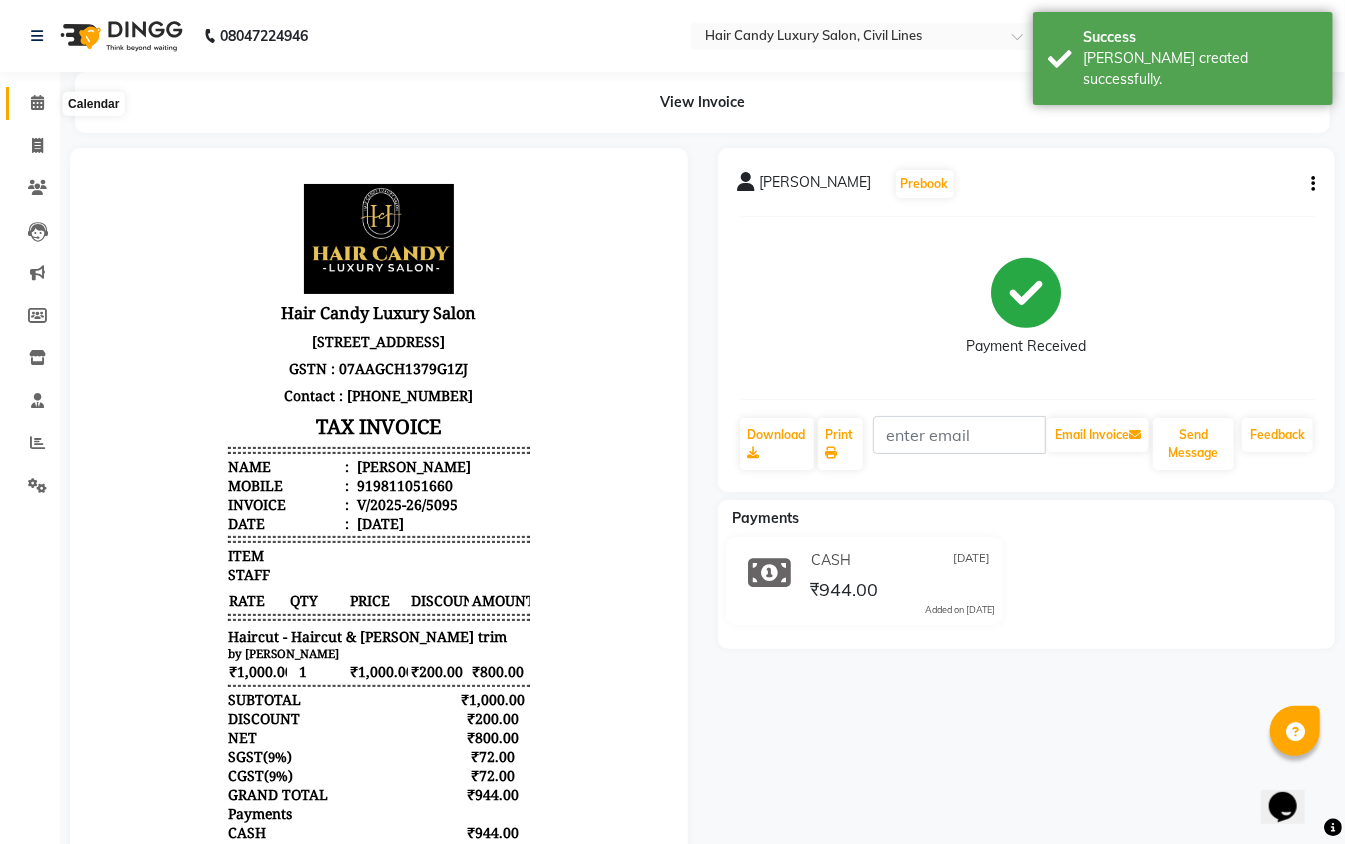 click 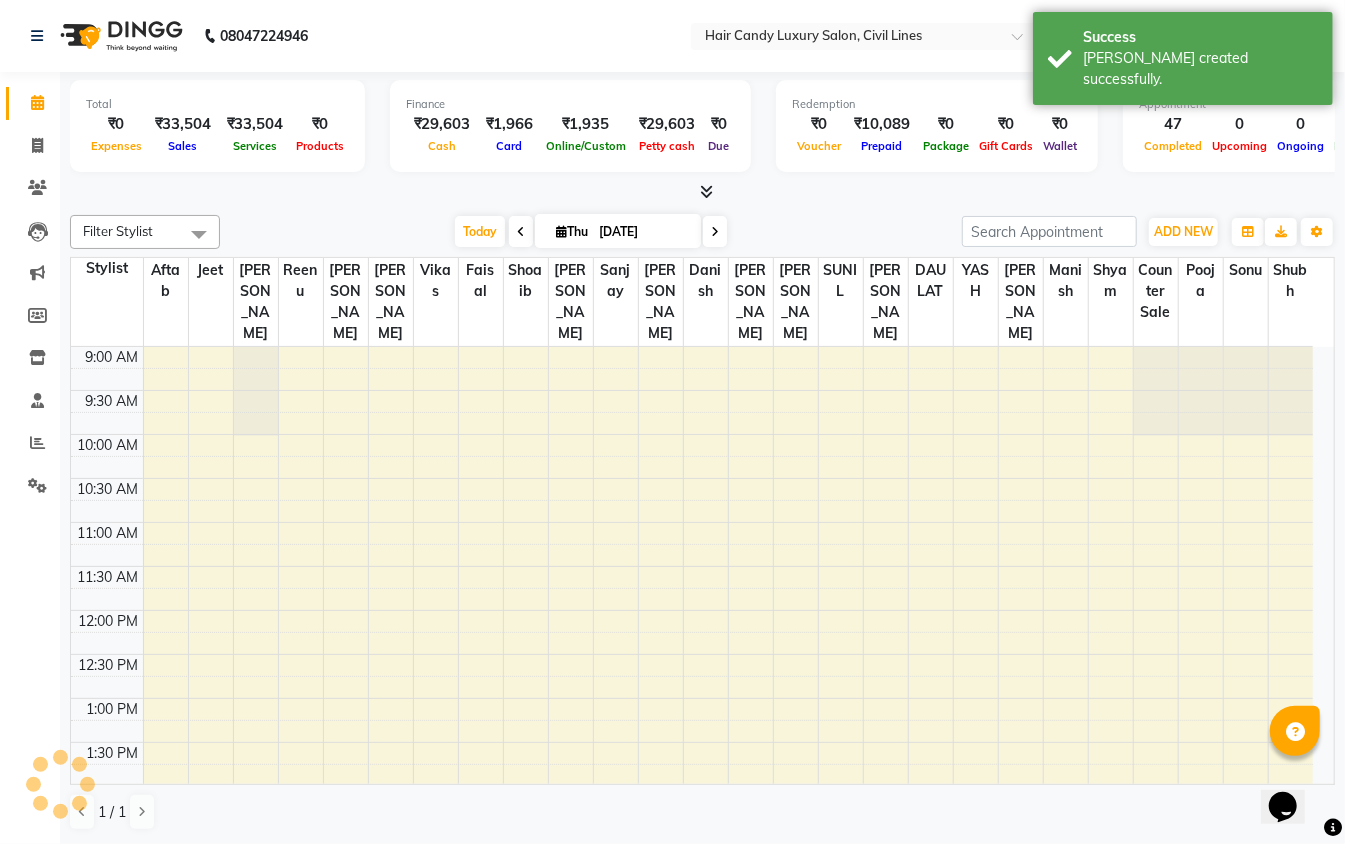 scroll, scrollTop: 0, scrollLeft: 0, axis: both 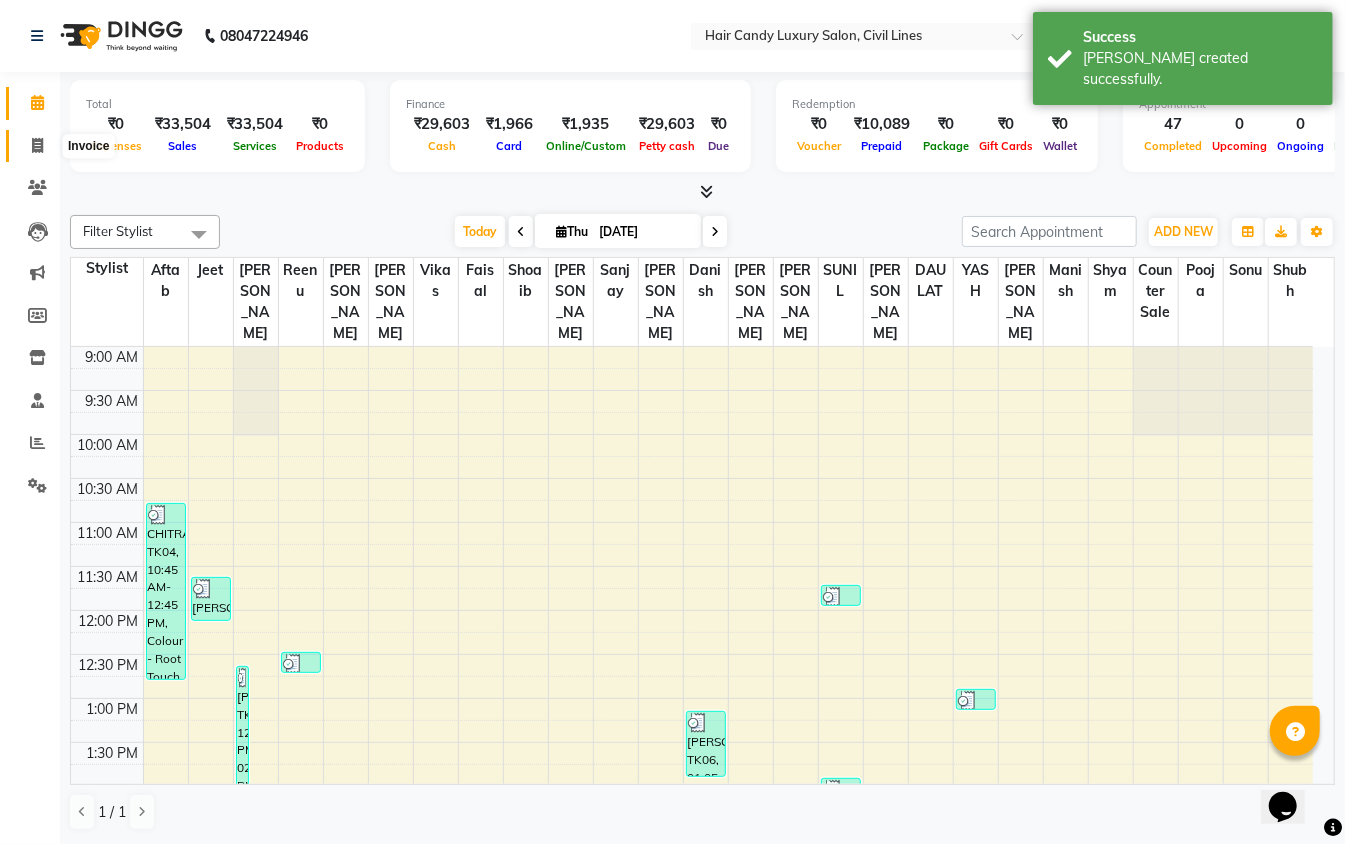 click 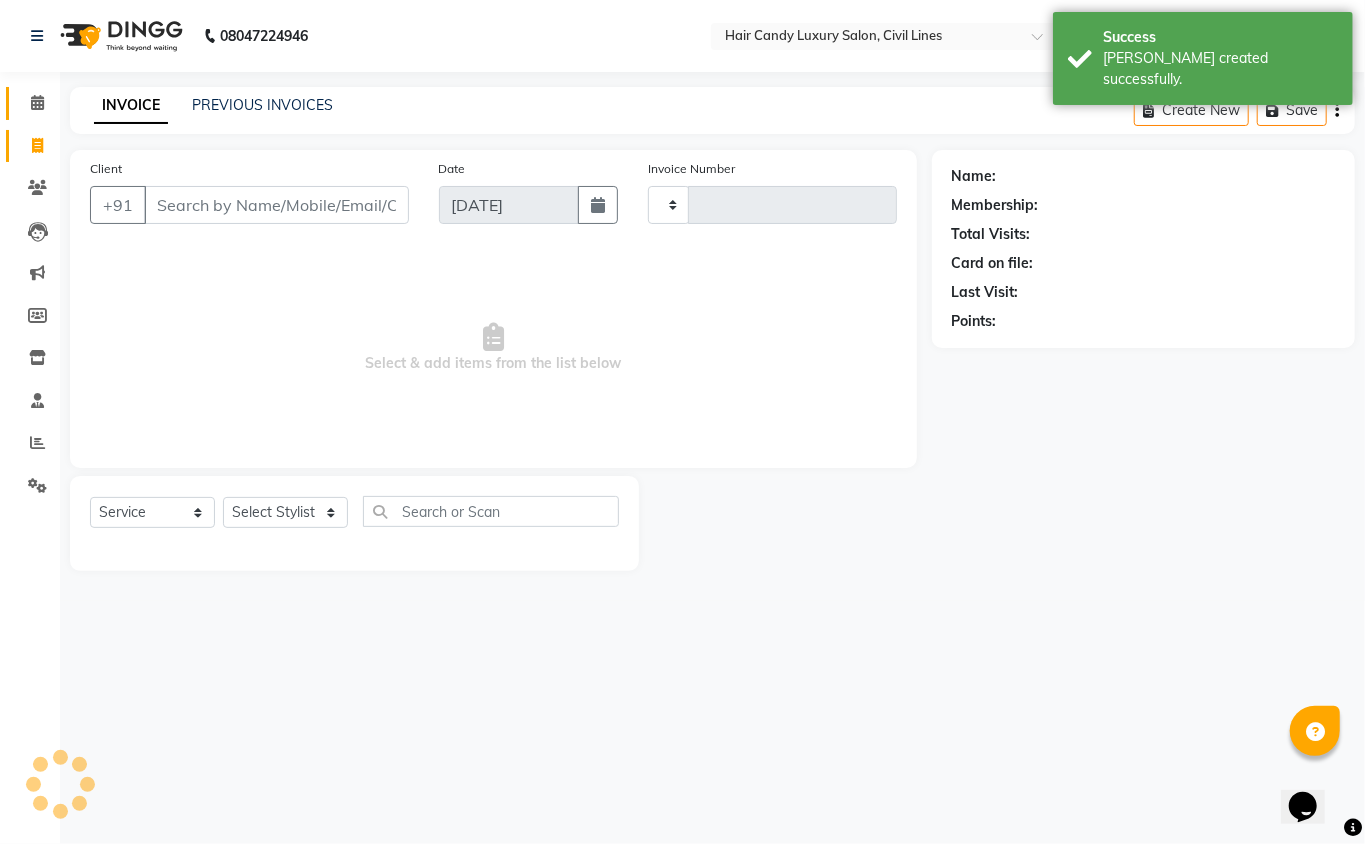 type on "5096" 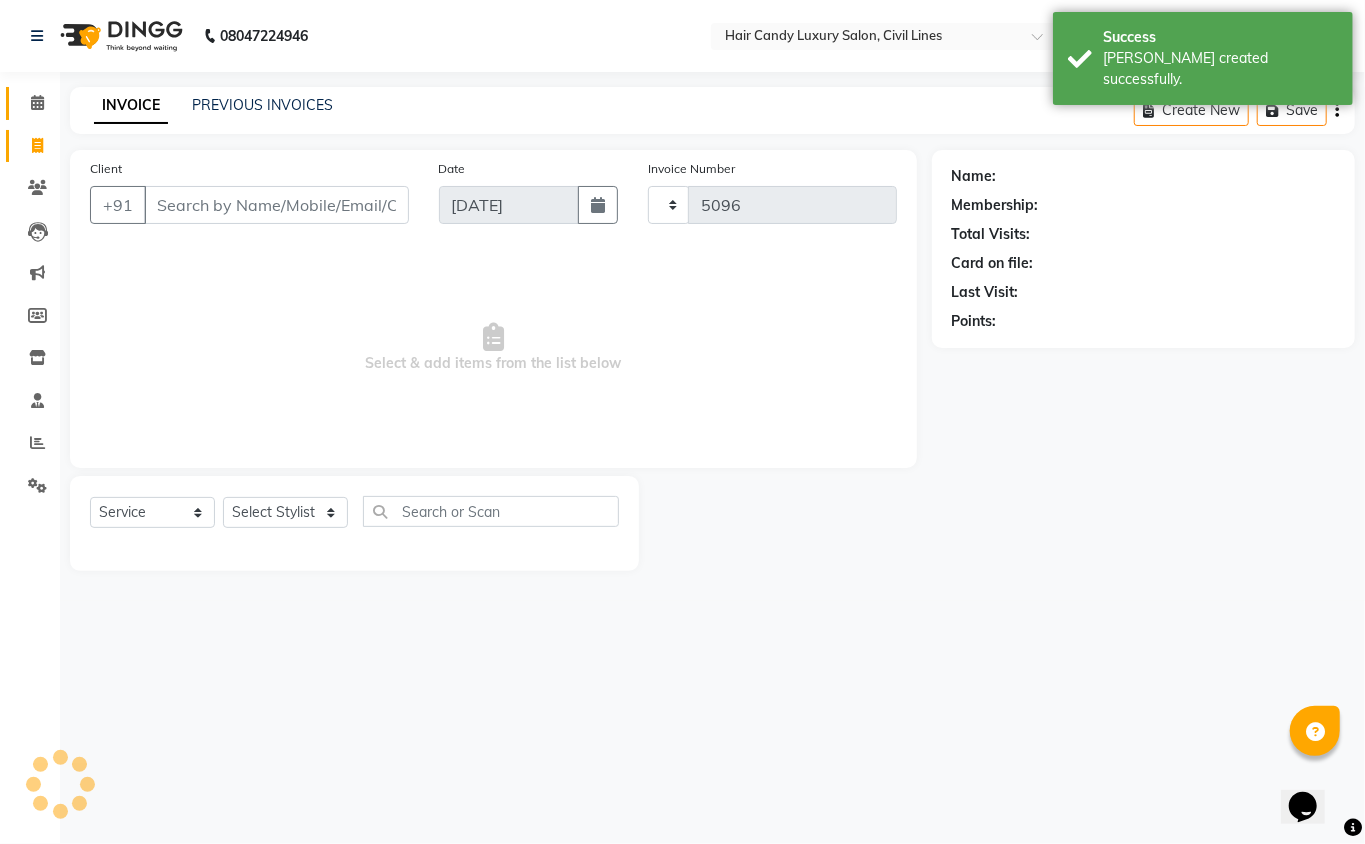 select on "6308" 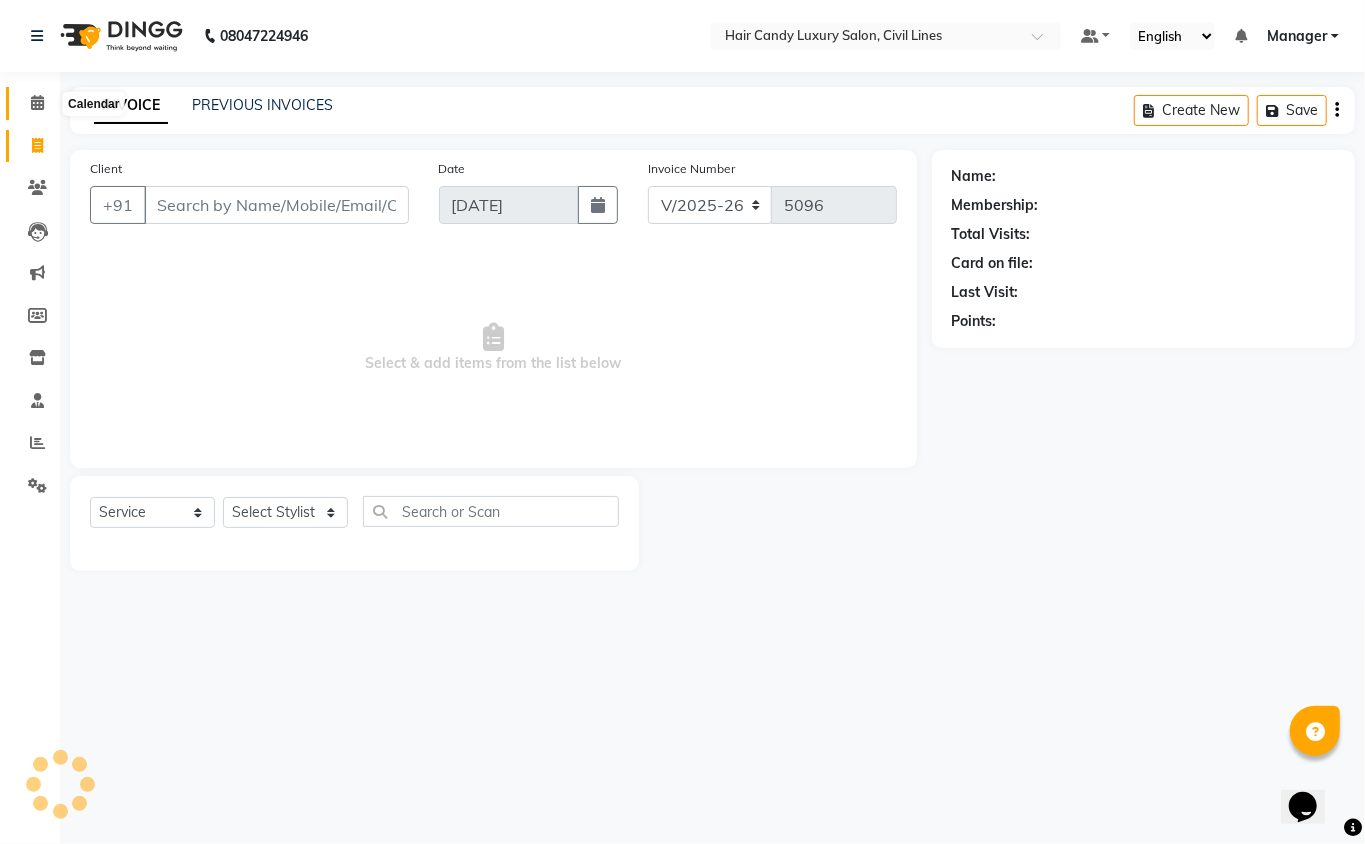 click 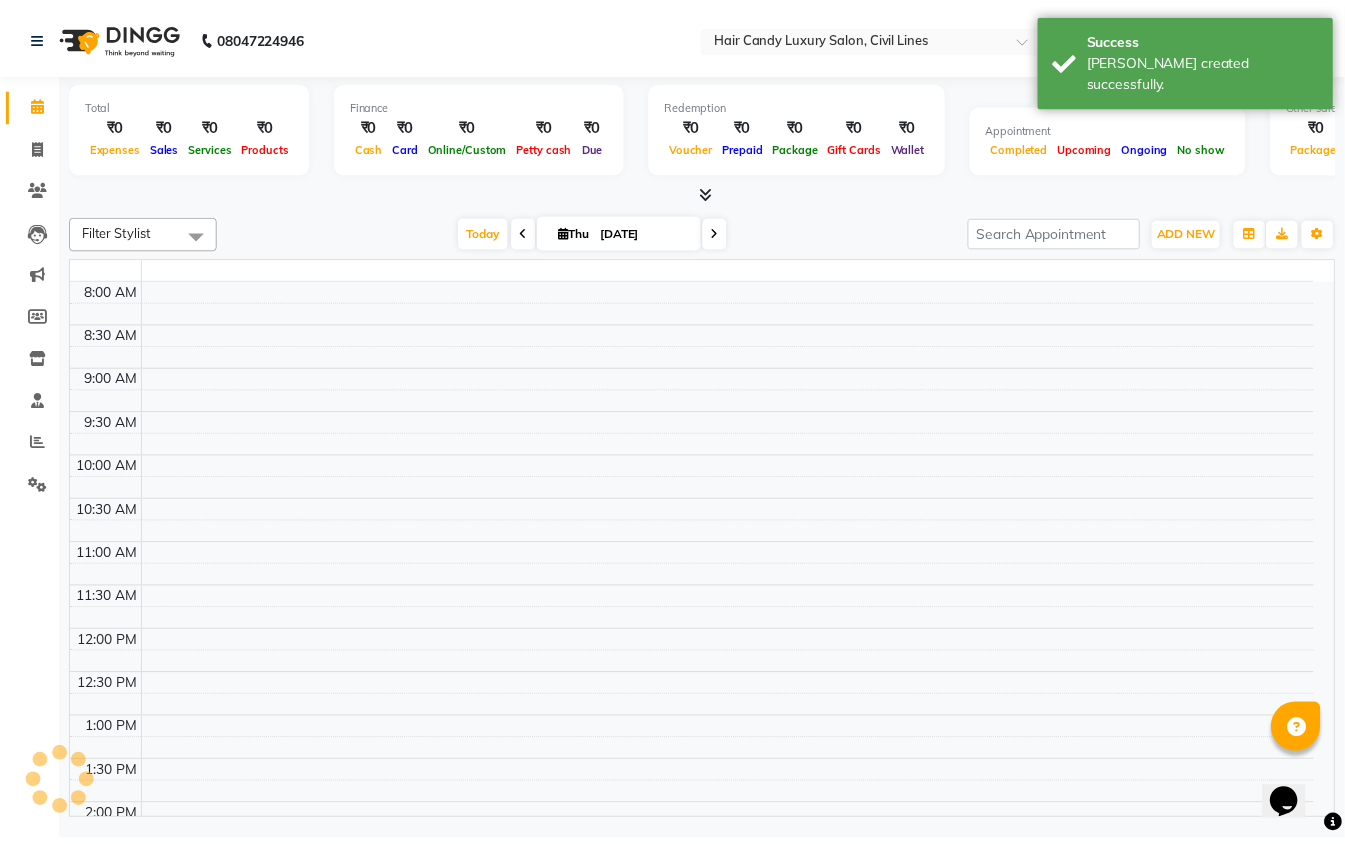 scroll, scrollTop: 0, scrollLeft: 0, axis: both 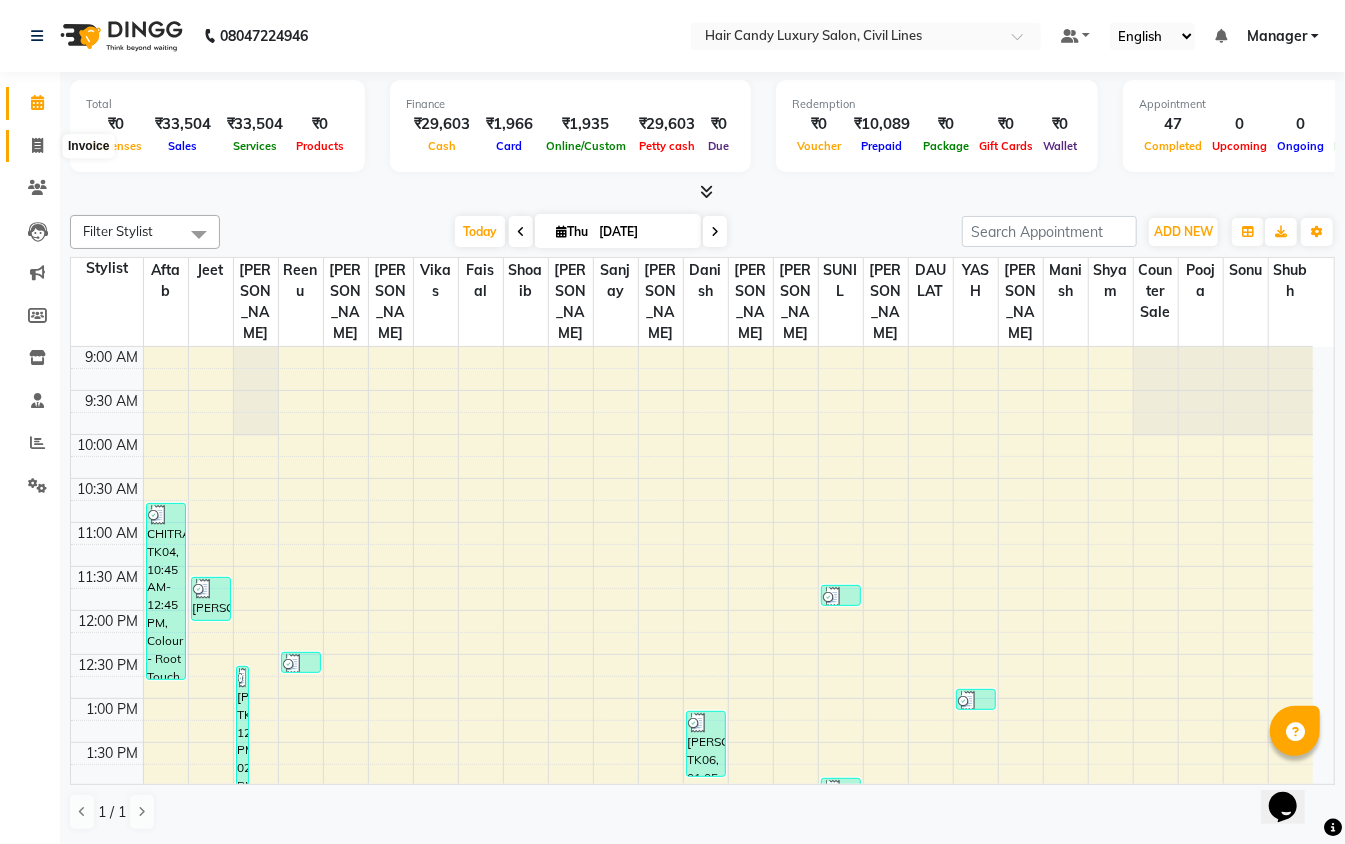 click 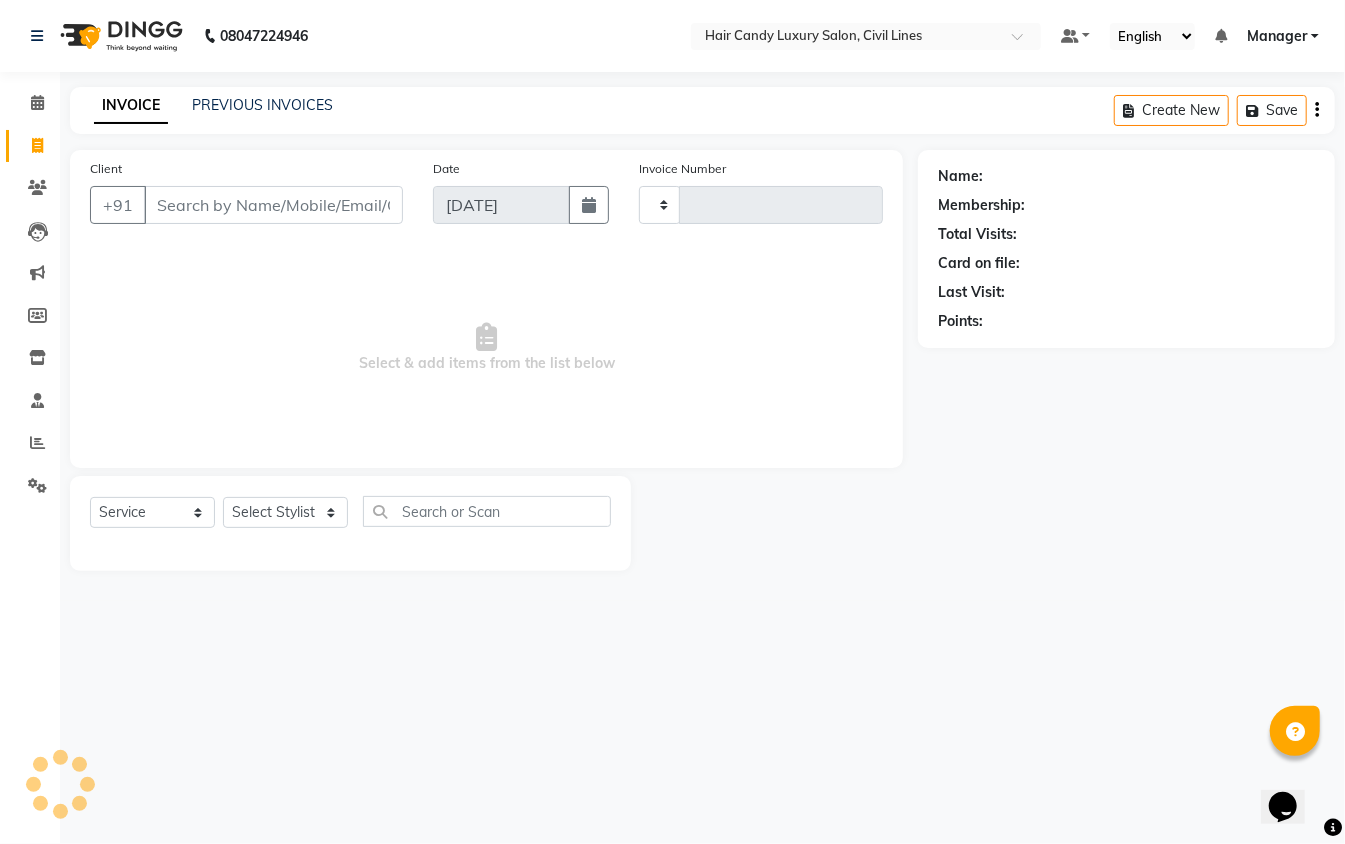 type on "5096" 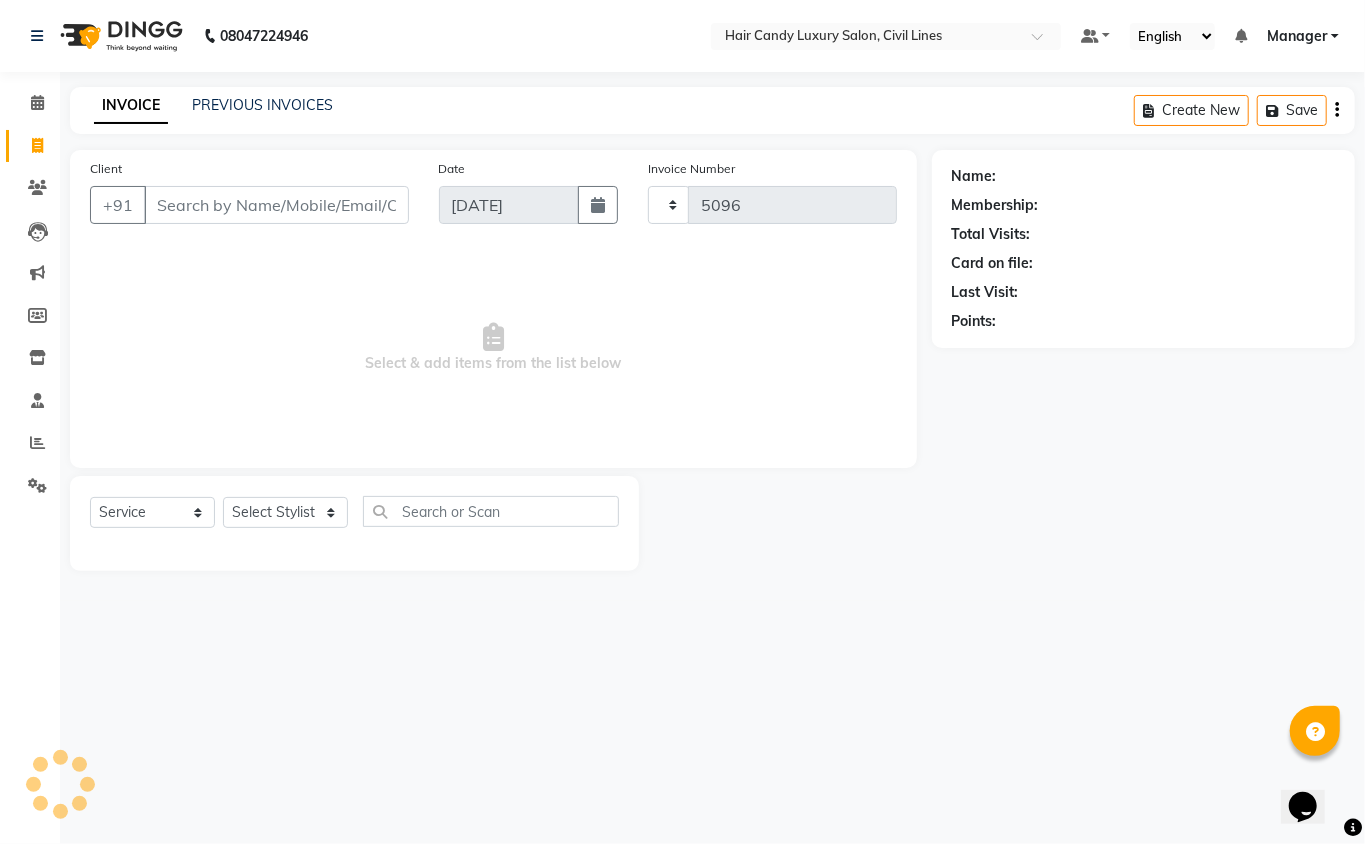 select on "6308" 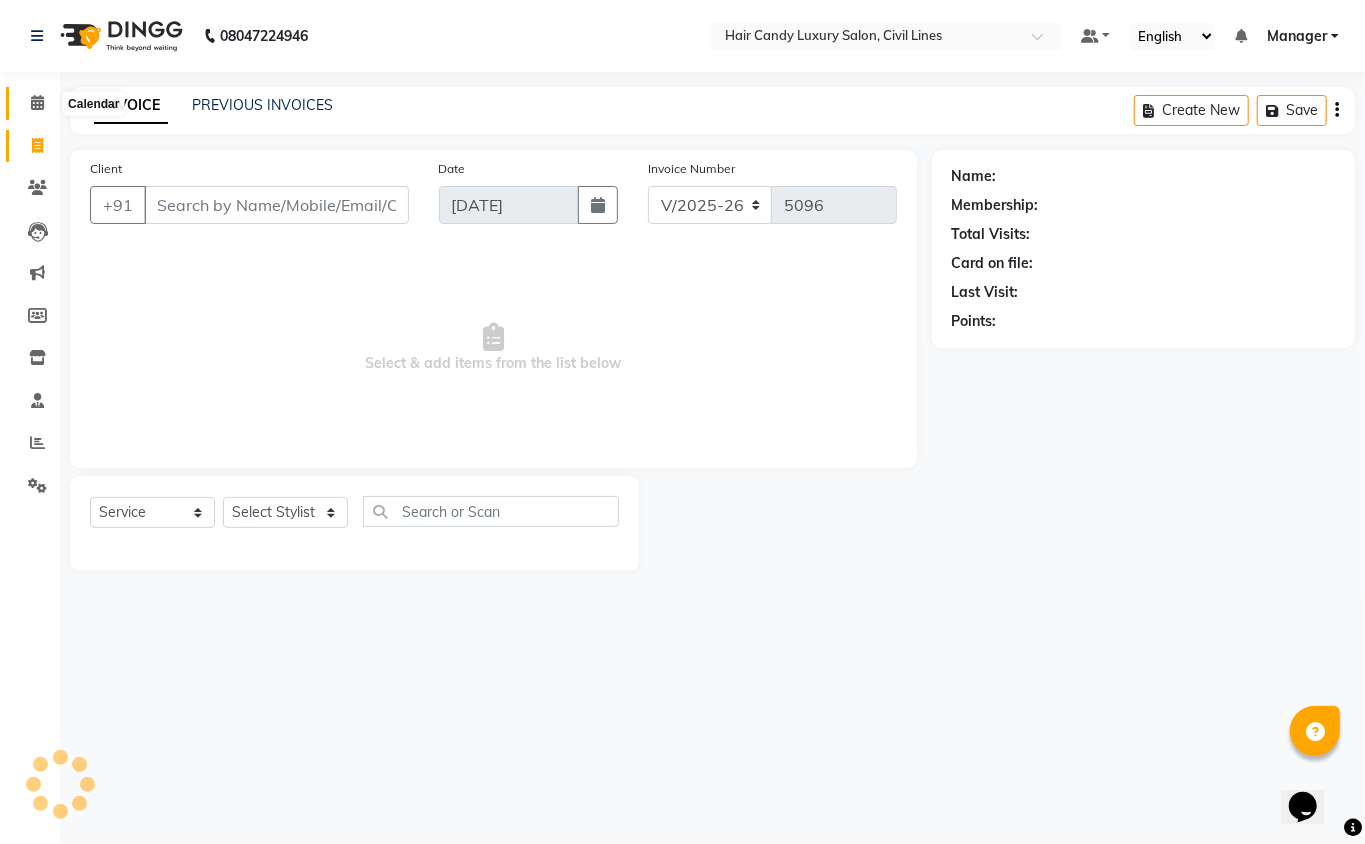click 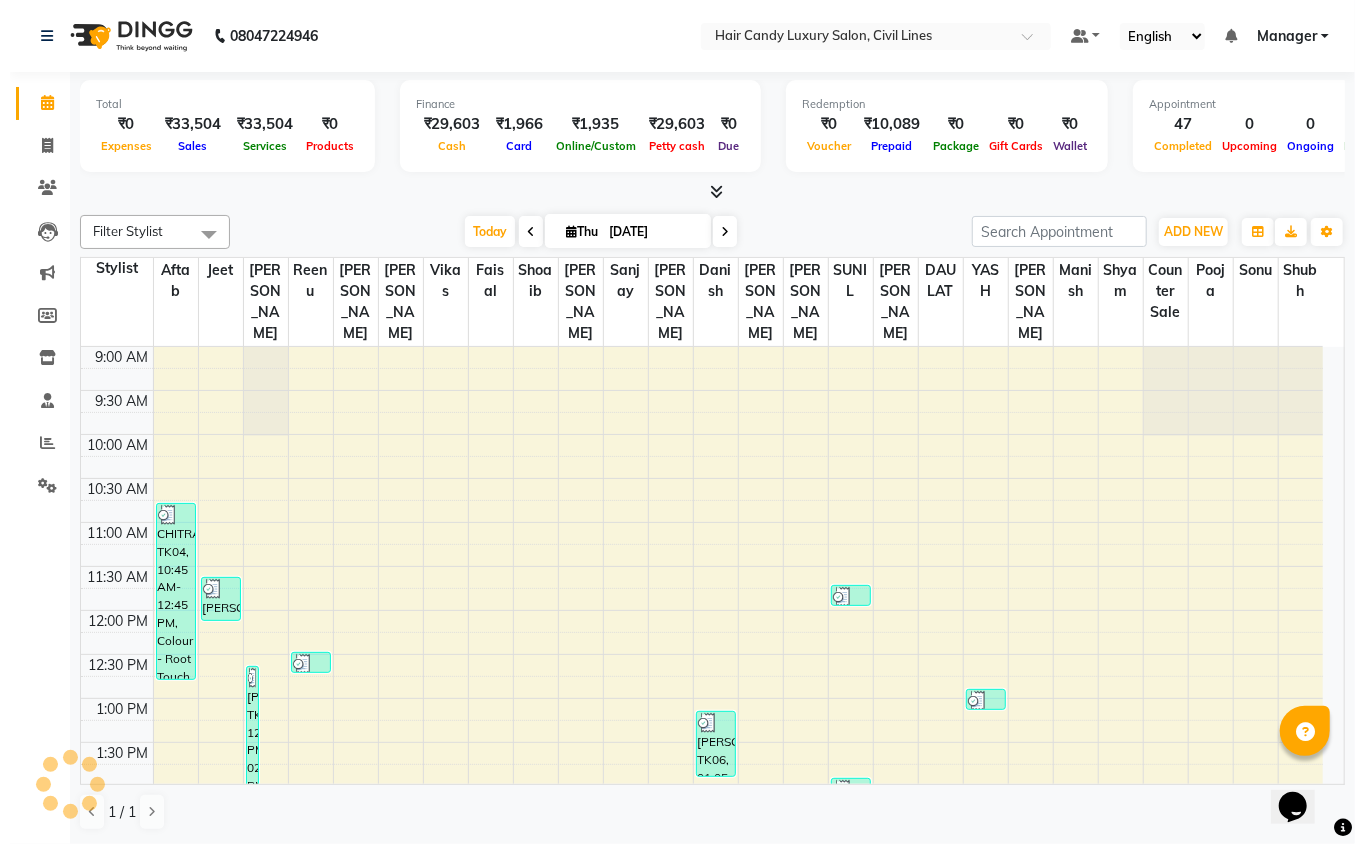 scroll, scrollTop: 0, scrollLeft: 0, axis: both 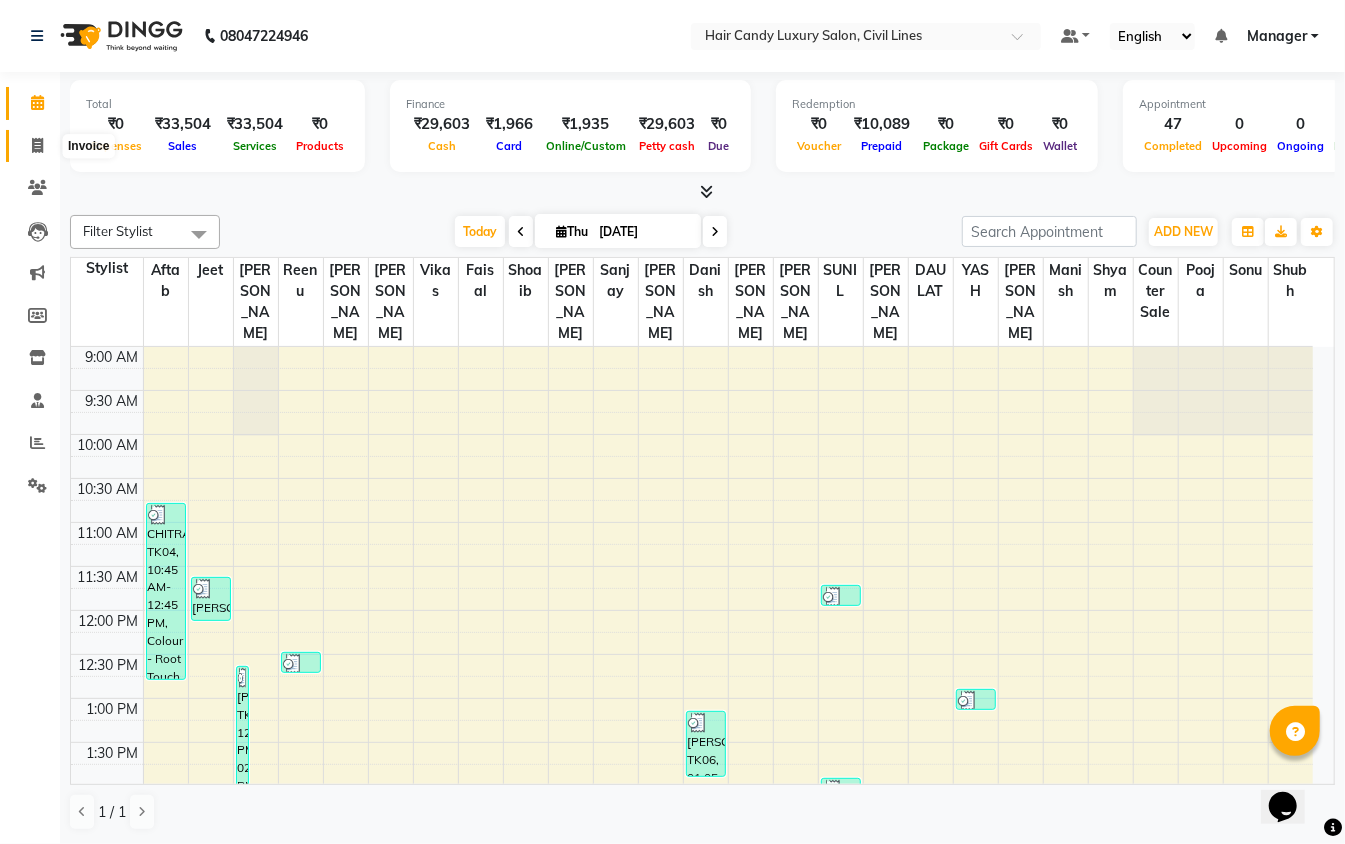 click 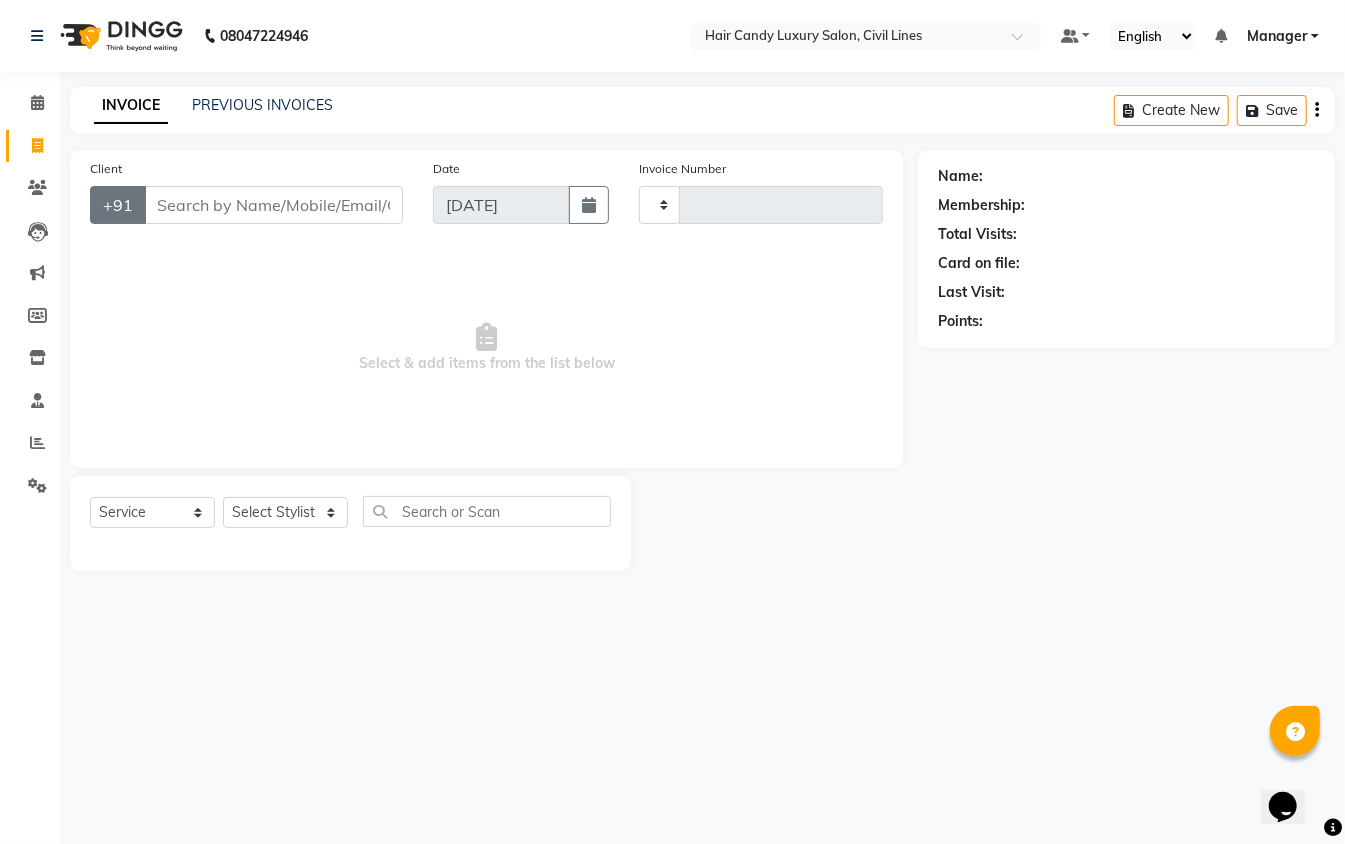 type on "5096" 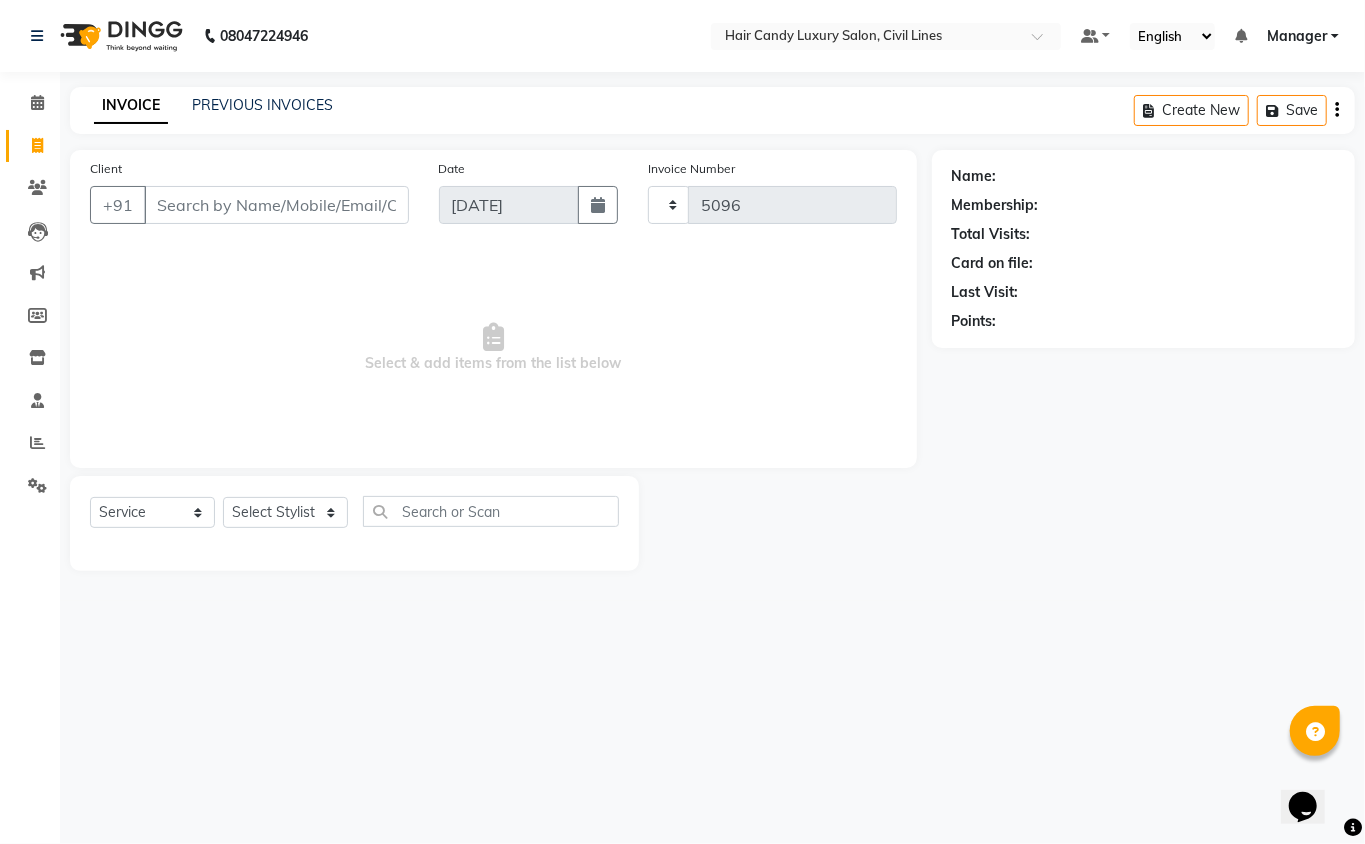 select on "6308" 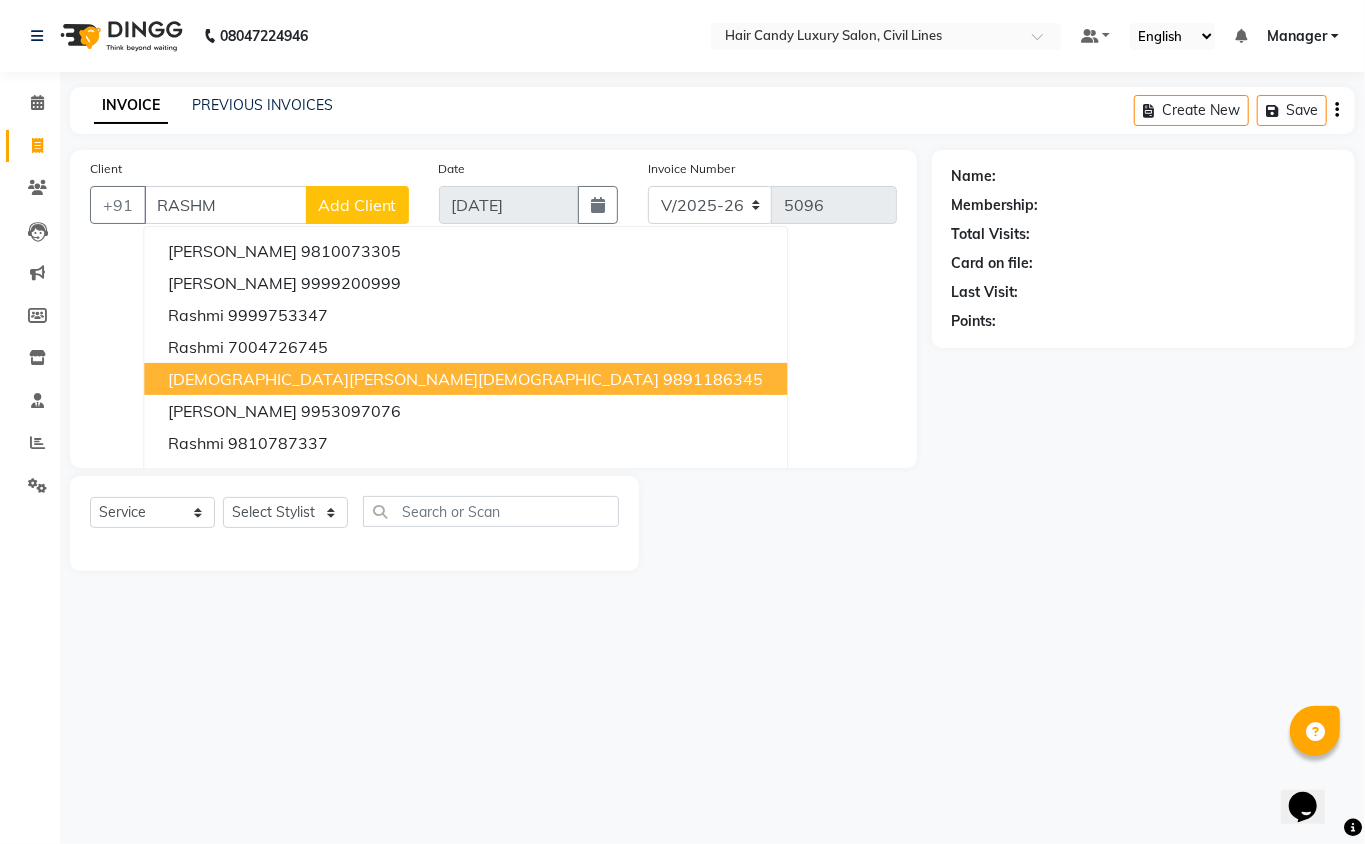 click on "Rashmi jain" at bounding box center [413, 379] 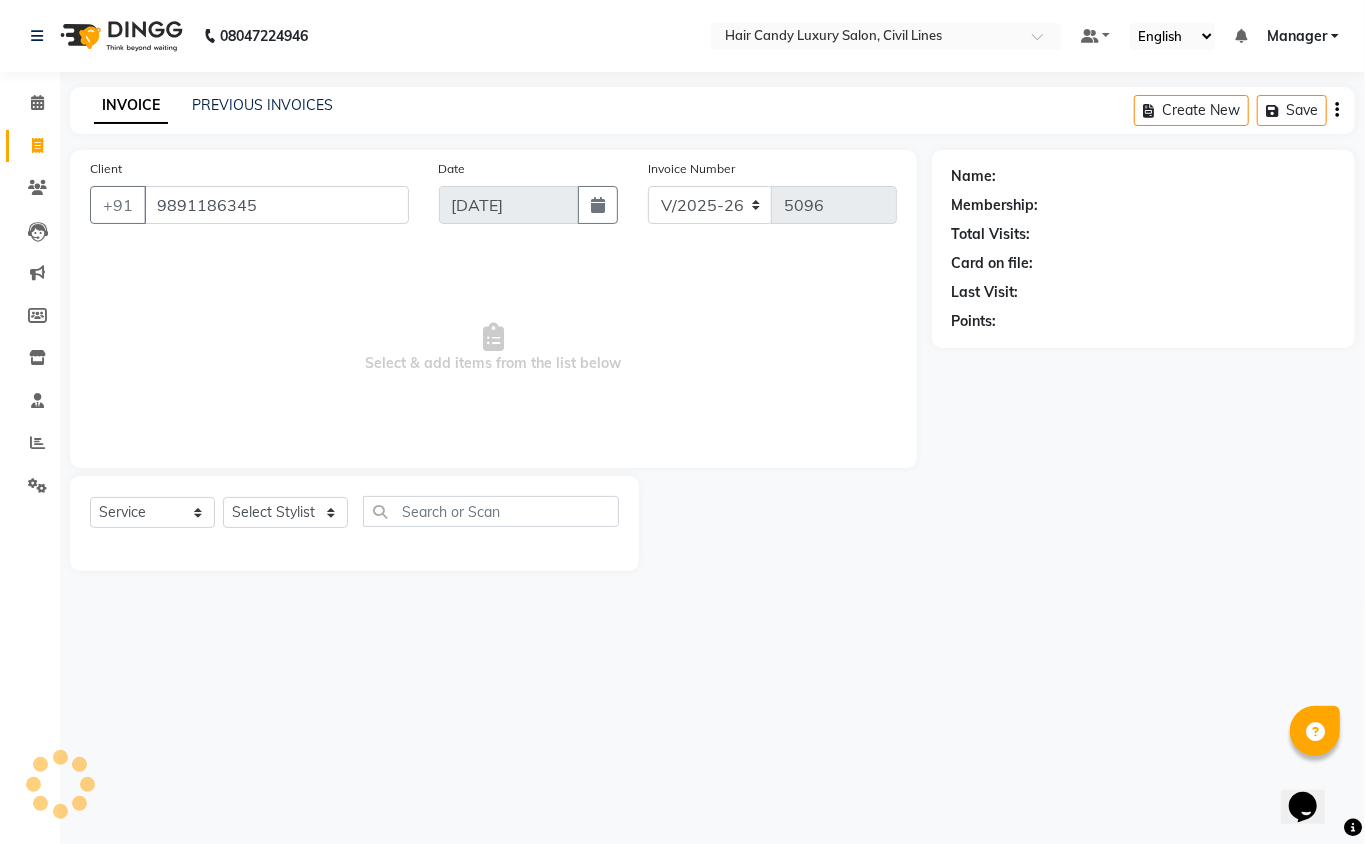type on "9891186345" 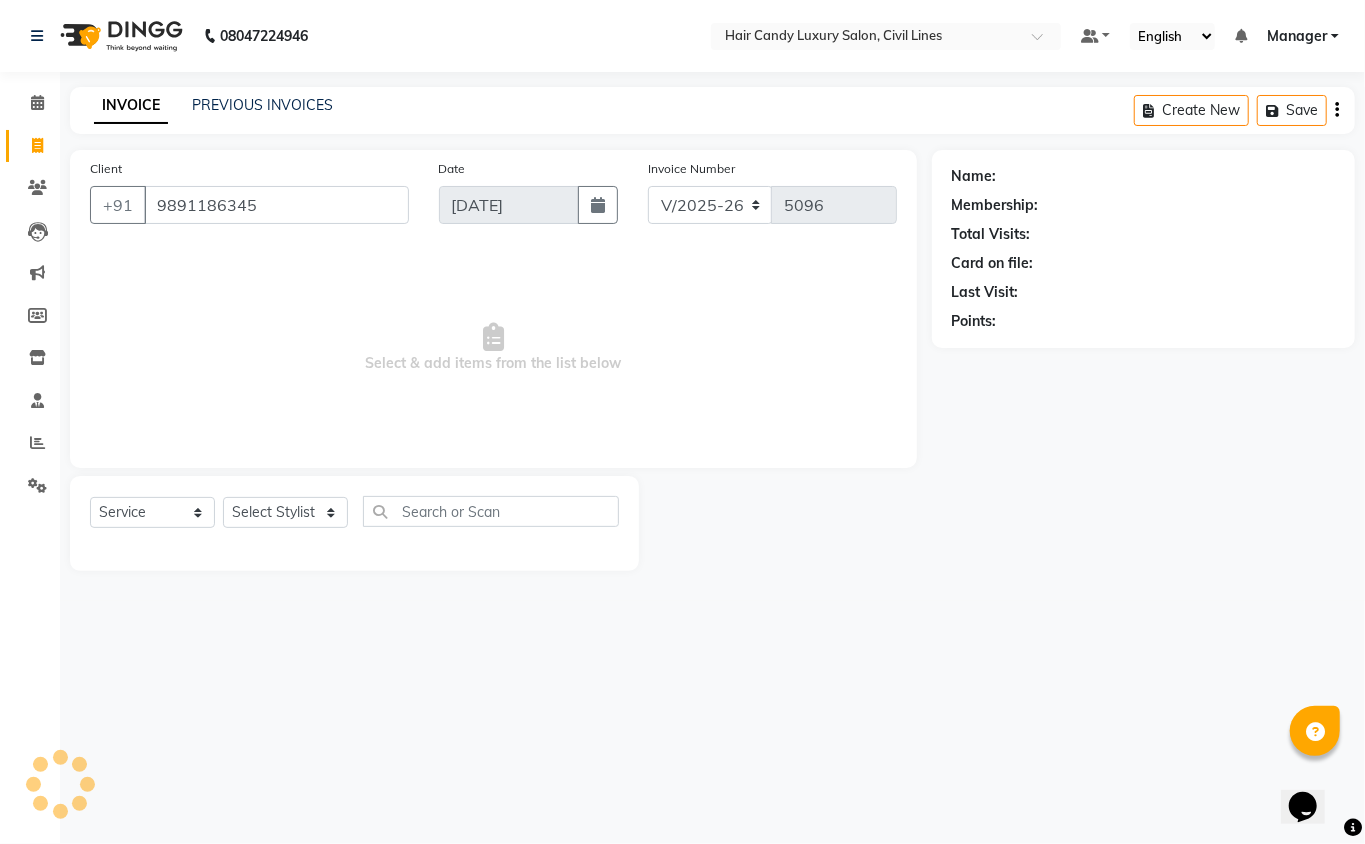 select on "2: Object" 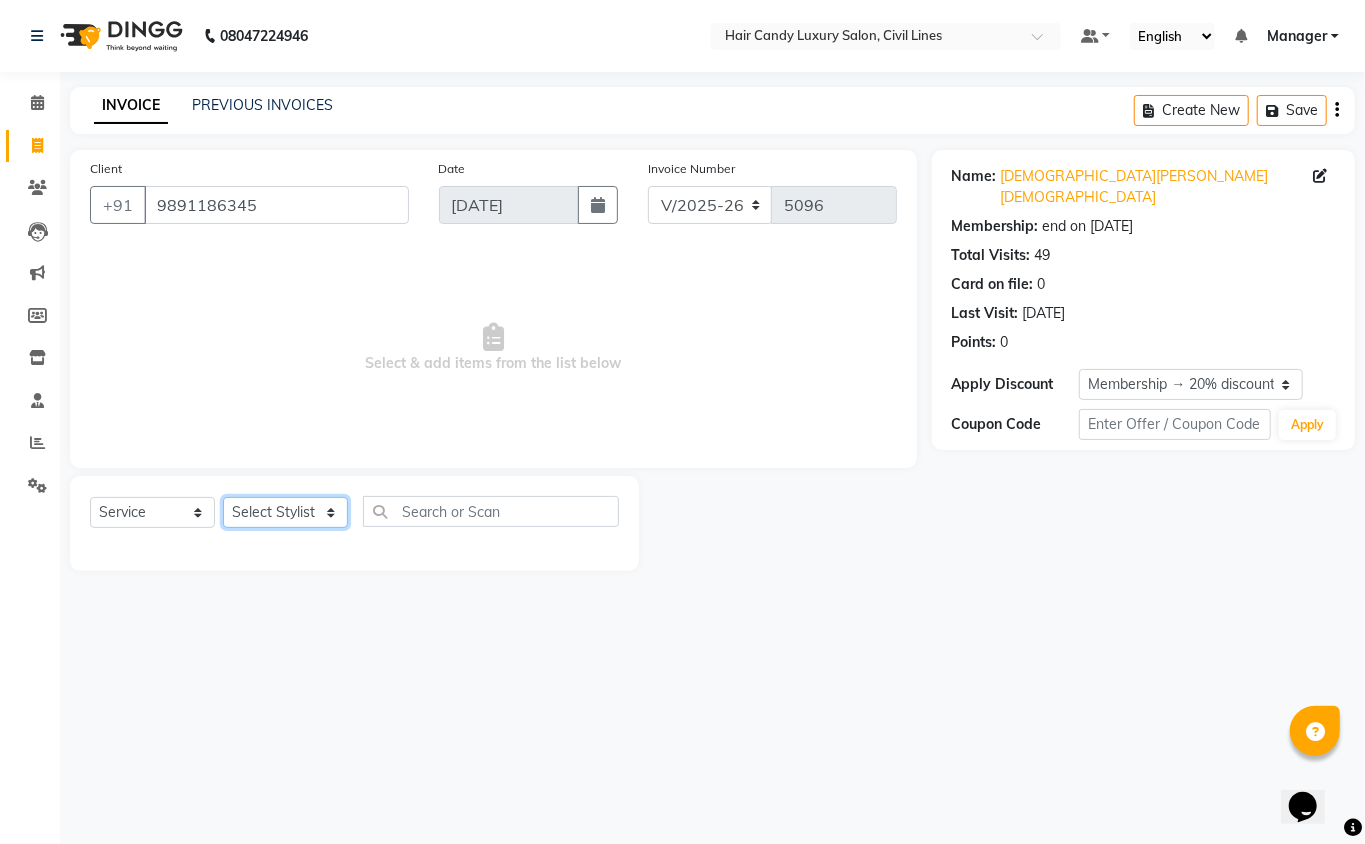 click on "Select Stylist [PERSON_NAME] [PERSON_NAME] [PERSON_NAME] counter sale Danish DAULAT faisal [PERSON_NAME] Manager [PERSON_NAME] mohd [PERSON_NAME] Owner-PRIYANKA [PERSON_NAME] pooja [PERSON_NAME] Reenu [PERSON_NAME] [PERSON_NAME] [PERSON_NAME] [PERSON_NAME] Shubh Shyam [PERSON_NAME] STOCK MANAGER [PERSON_NAME] vikas [PERSON_NAME]" 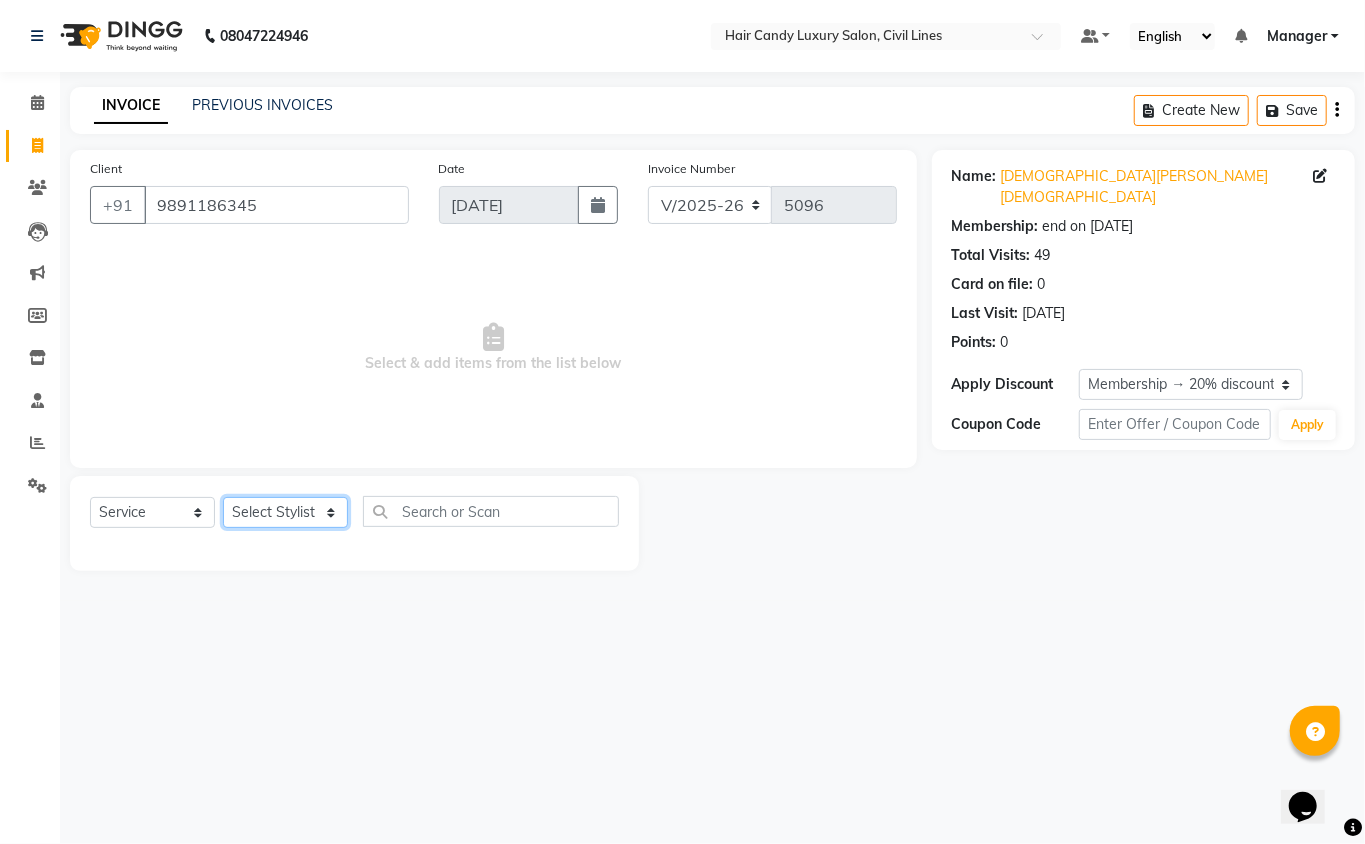 select on "47495" 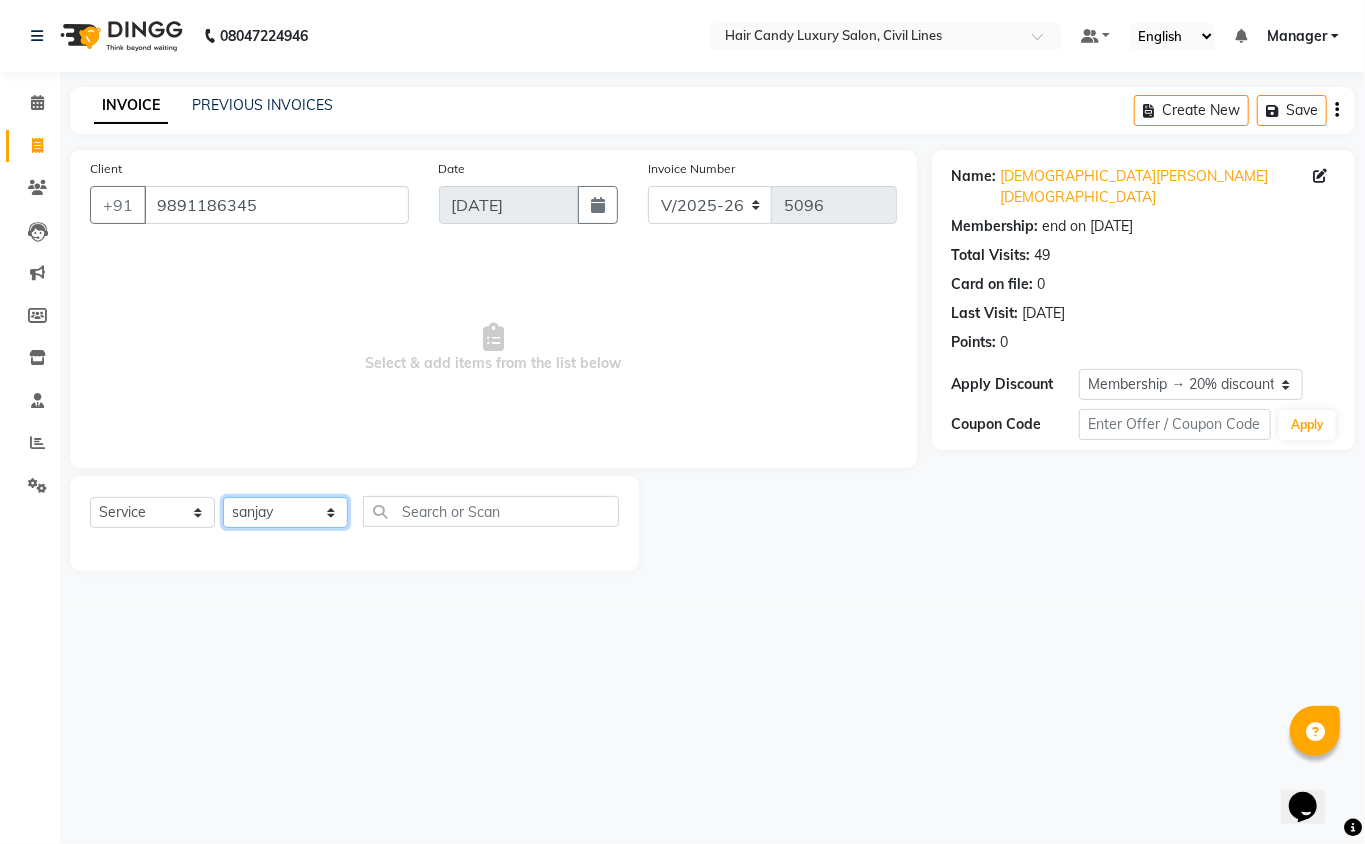click on "Select Stylist [PERSON_NAME] [PERSON_NAME] [PERSON_NAME] counter sale Danish DAULAT faisal [PERSON_NAME] Manager [PERSON_NAME] mohd [PERSON_NAME] Owner-PRIYANKA [PERSON_NAME] pooja [PERSON_NAME] Reenu [PERSON_NAME] [PERSON_NAME] [PERSON_NAME] [PERSON_NAME] Shubh Shyam [PERSON_NAME] STOCK MANAGER [PERSON_NAME] vikas [PERSON_NAME]" 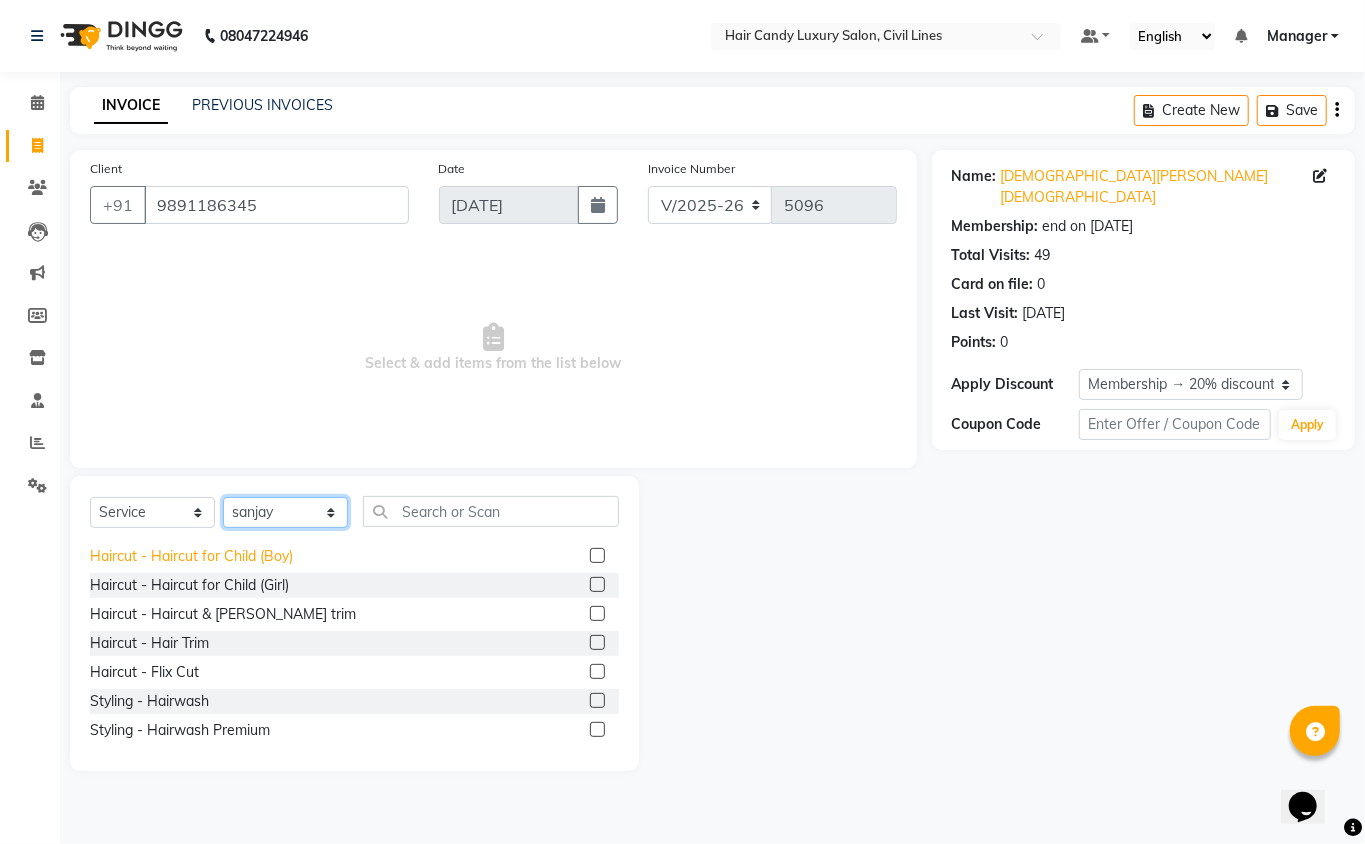 scroll, scrollTop: 133, scrollLeft: 0, axis: vertical 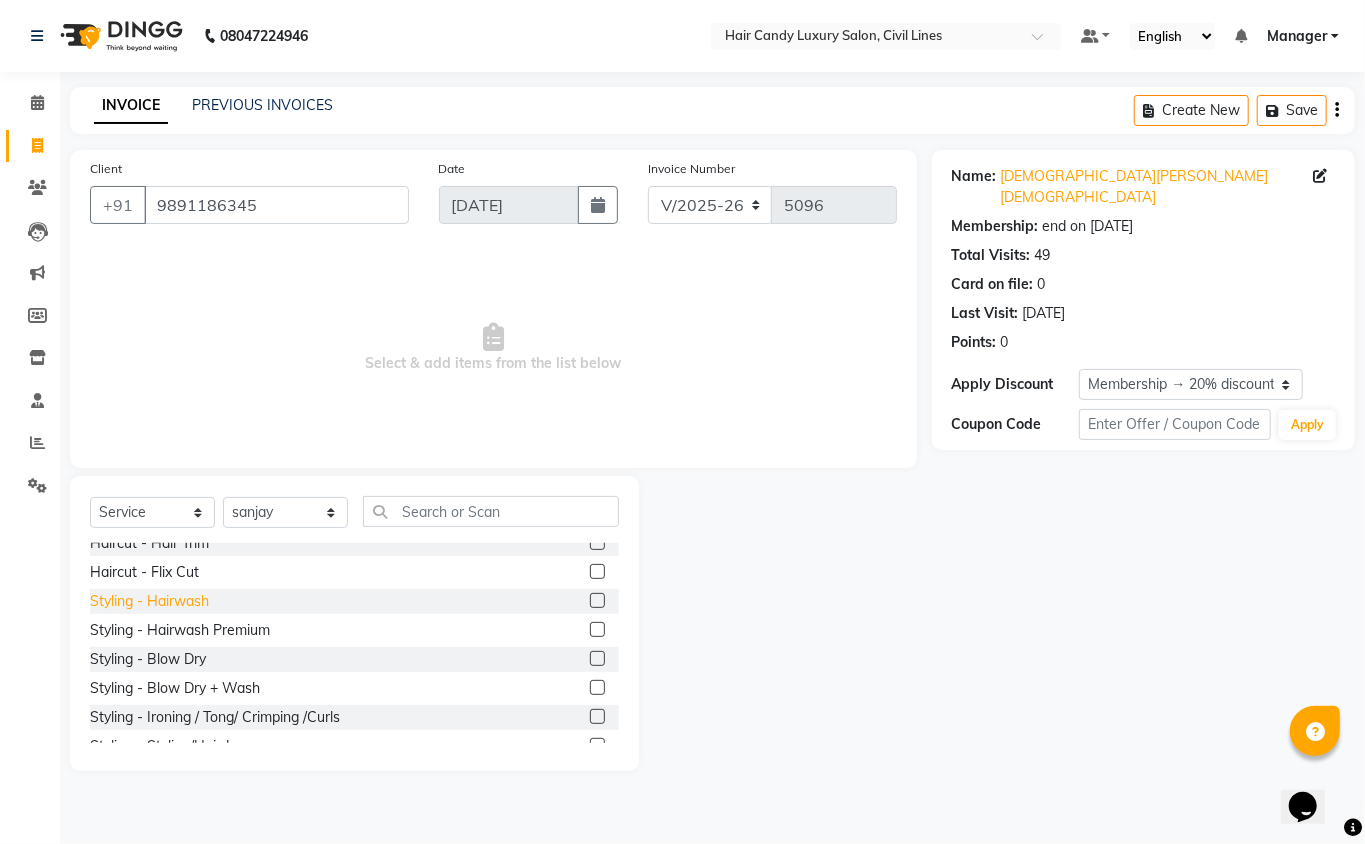 click on "Styling - Hairwash" 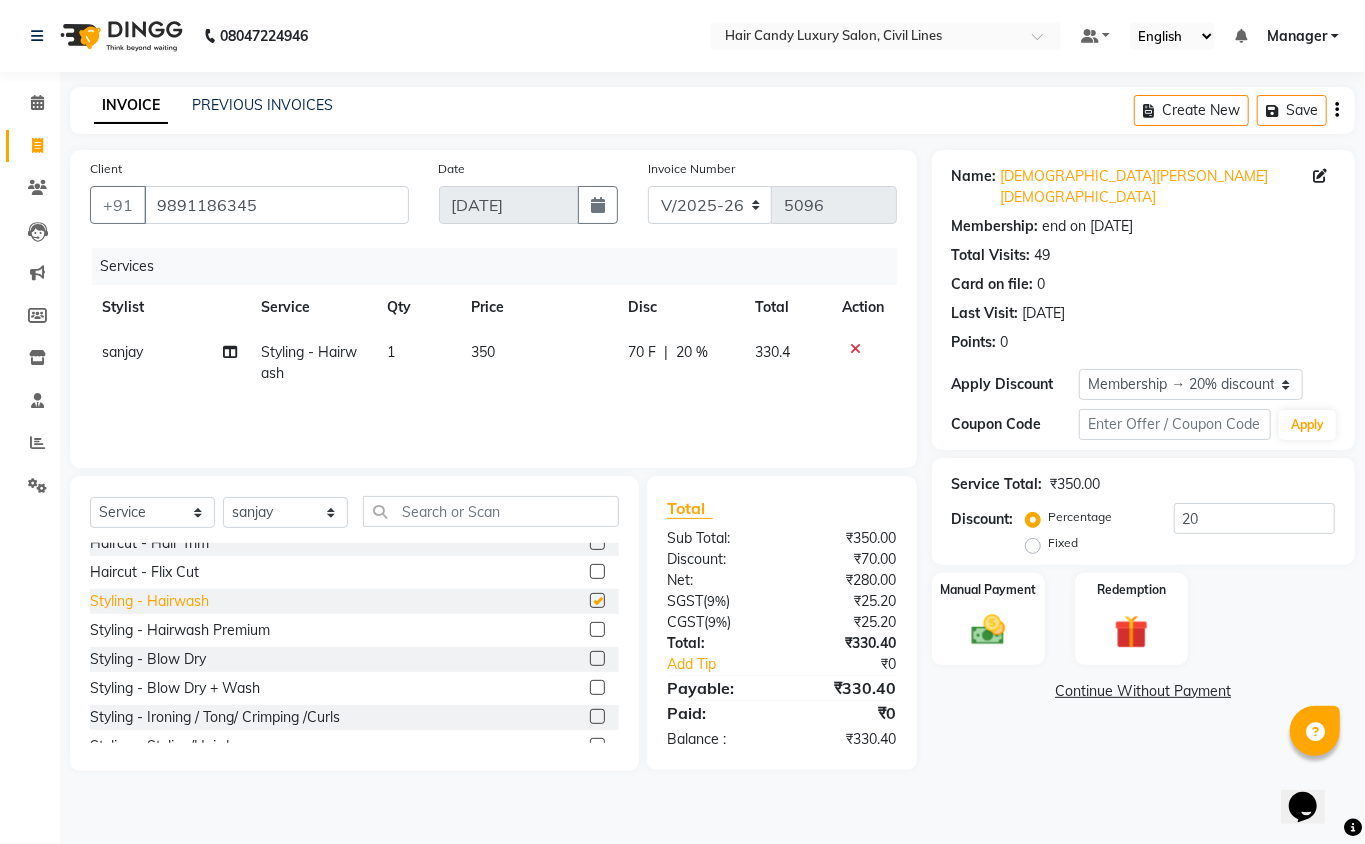 checkbox on "false" 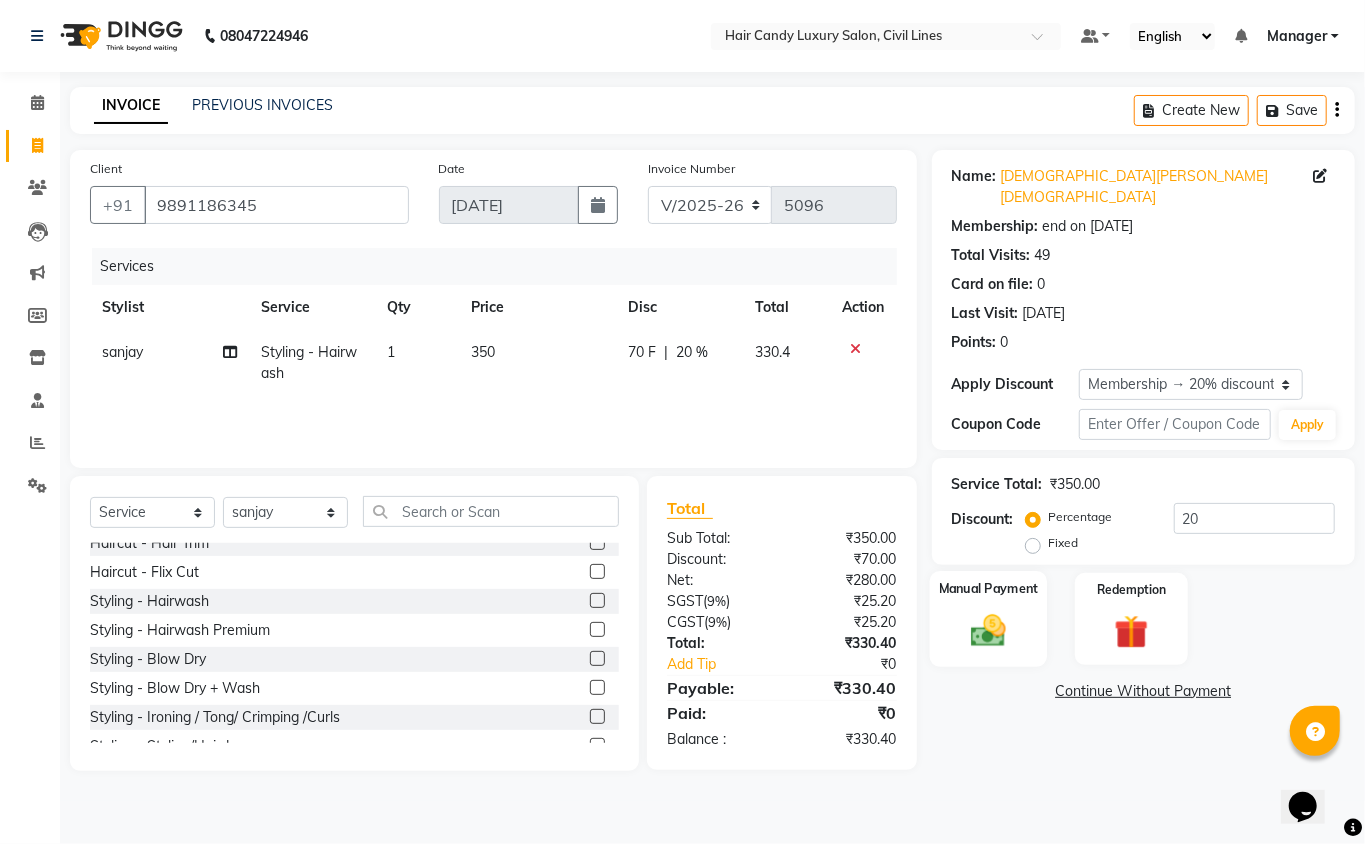 click 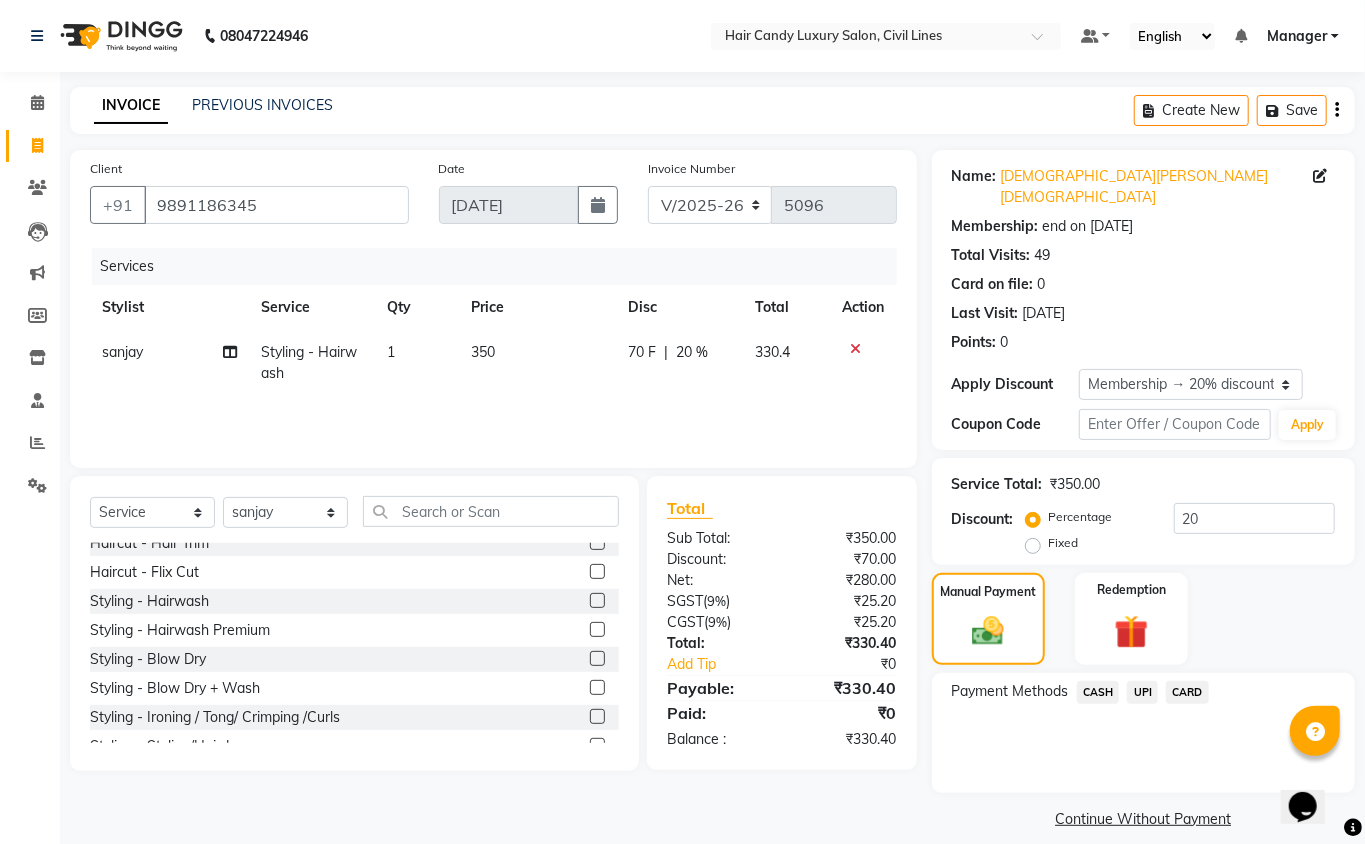 drag, startPoint x: 1197, startPoint y: 650, endPoint x: 1197, endPoint y: 668, distance: 18 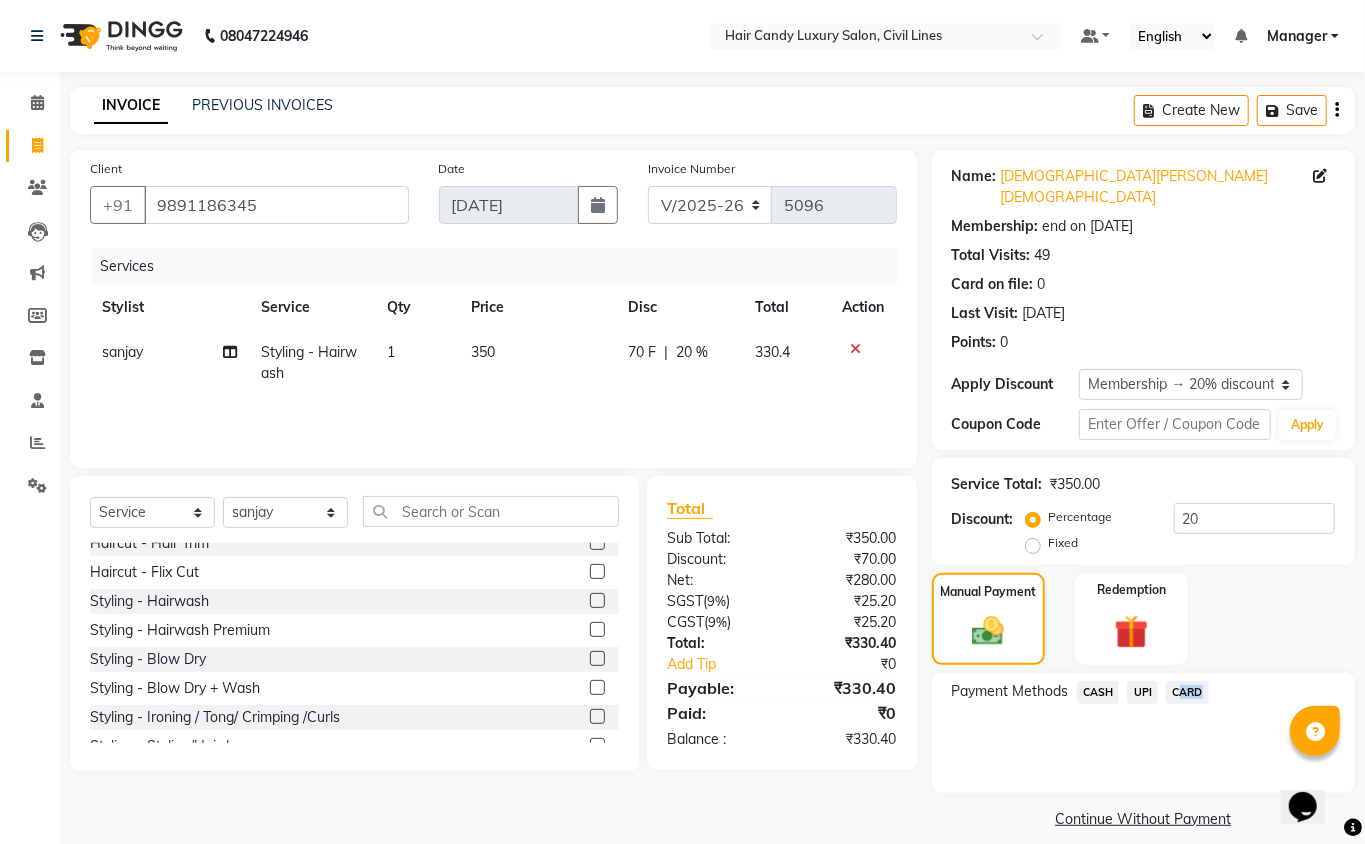 click on "CARD" 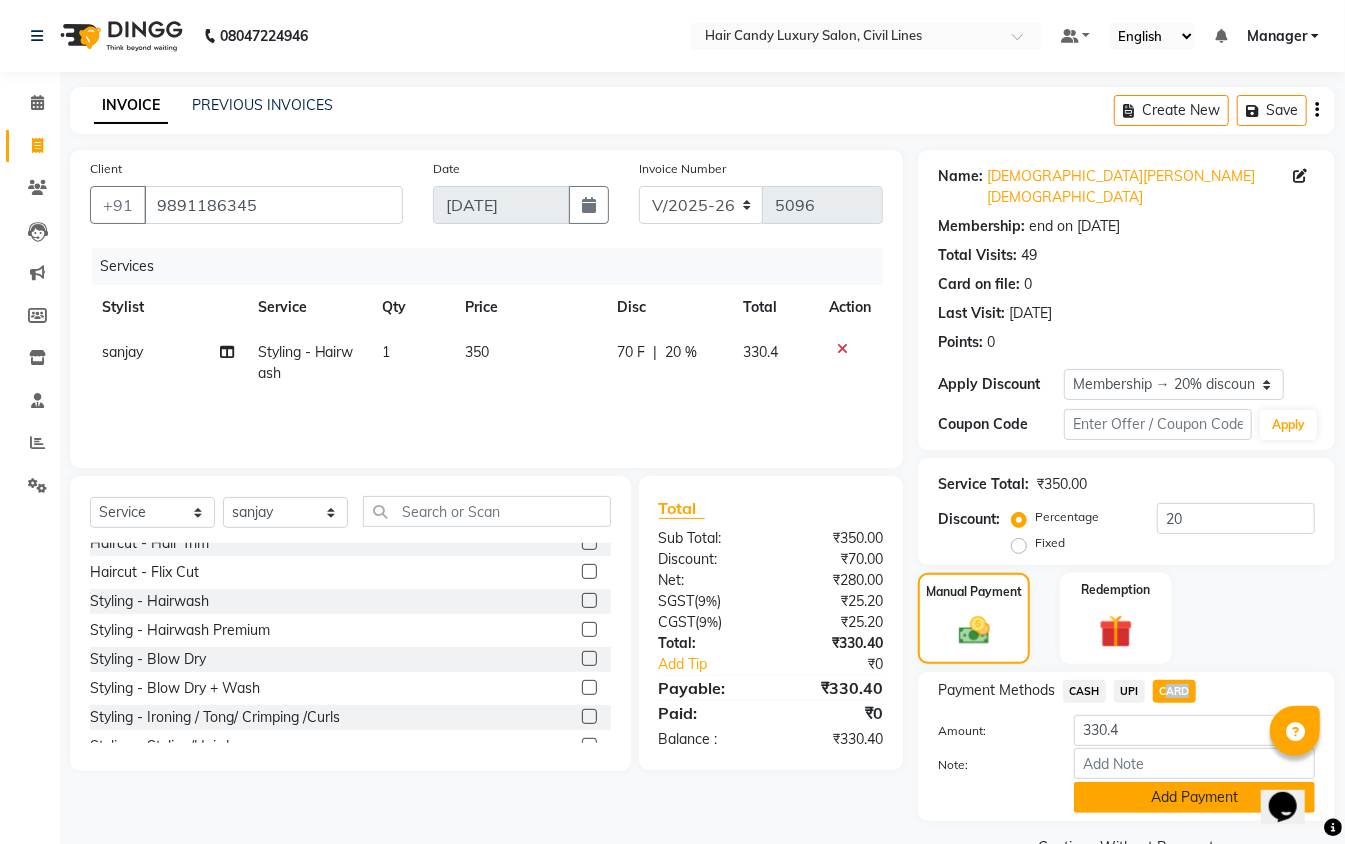 click on "Add Payment" 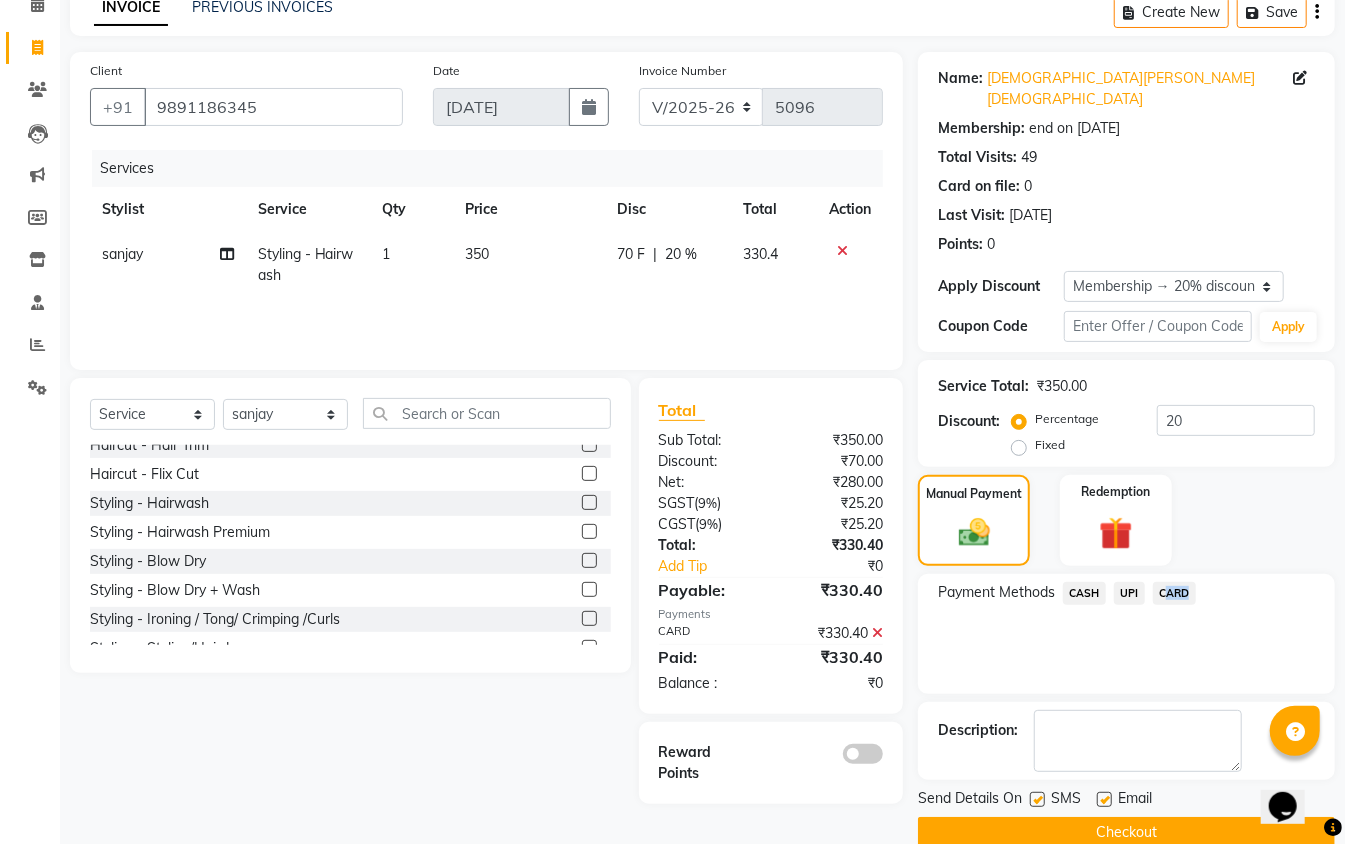 scroll, scrollTop: 113, scrollLeft: 0, axis: vertical 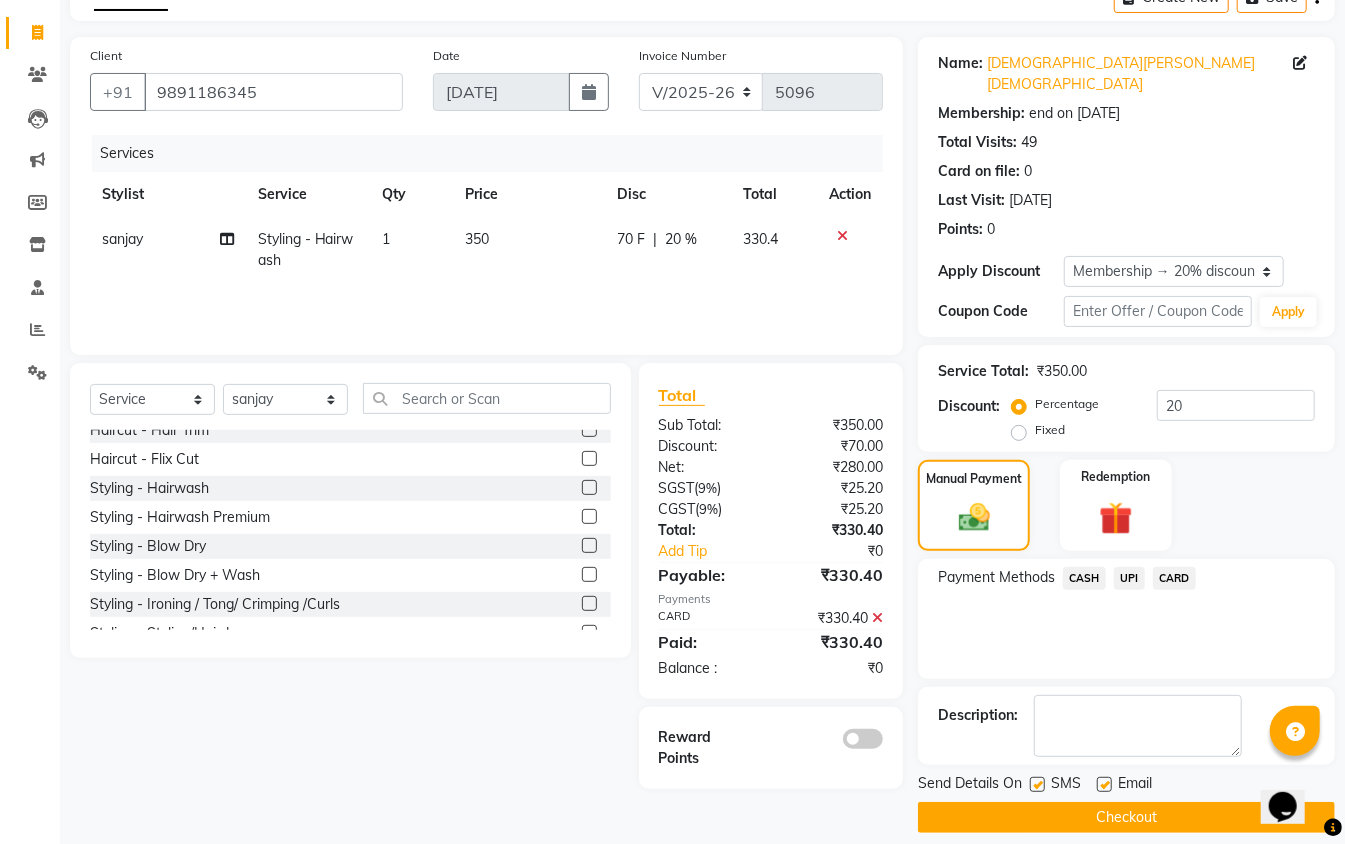click 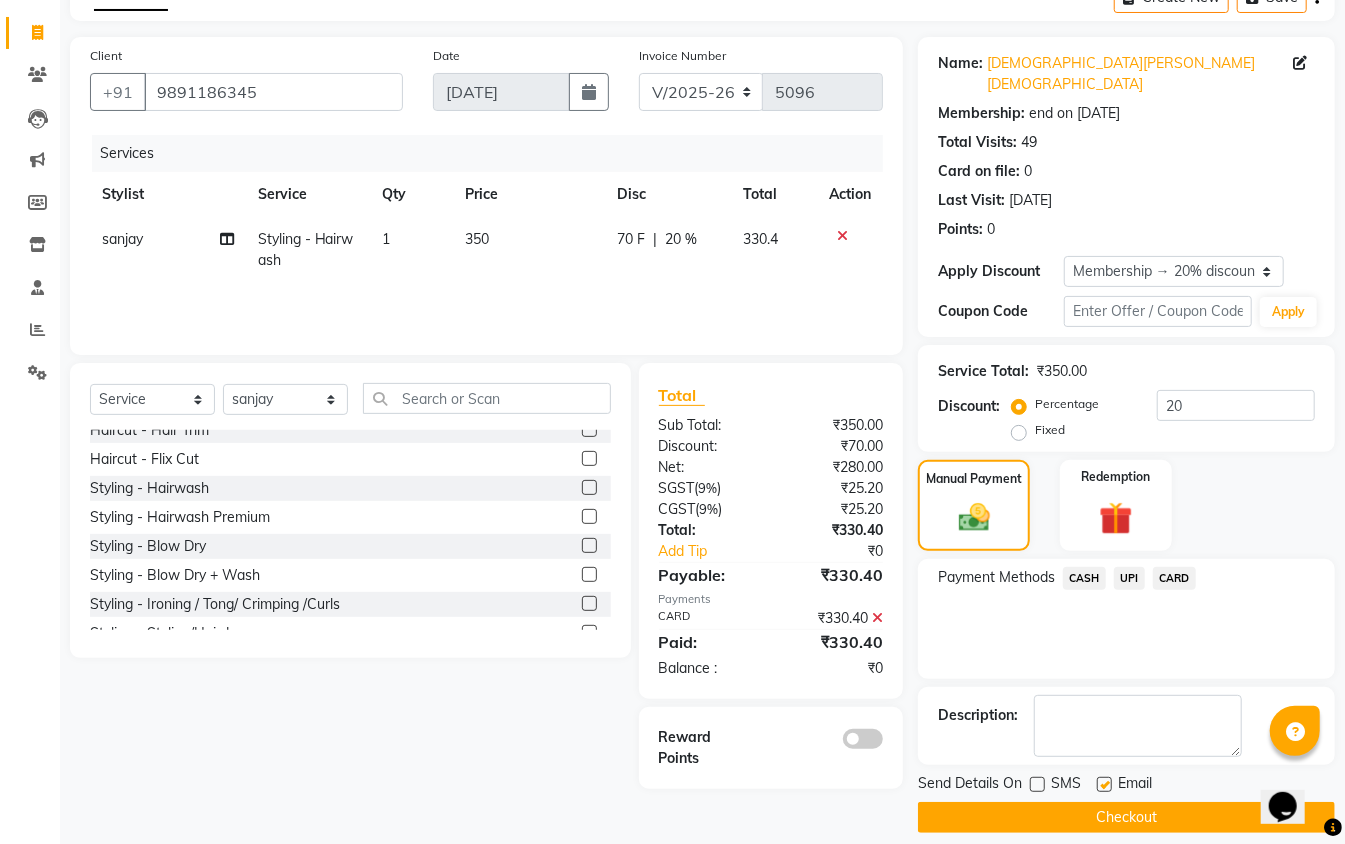 click on "Checkout" 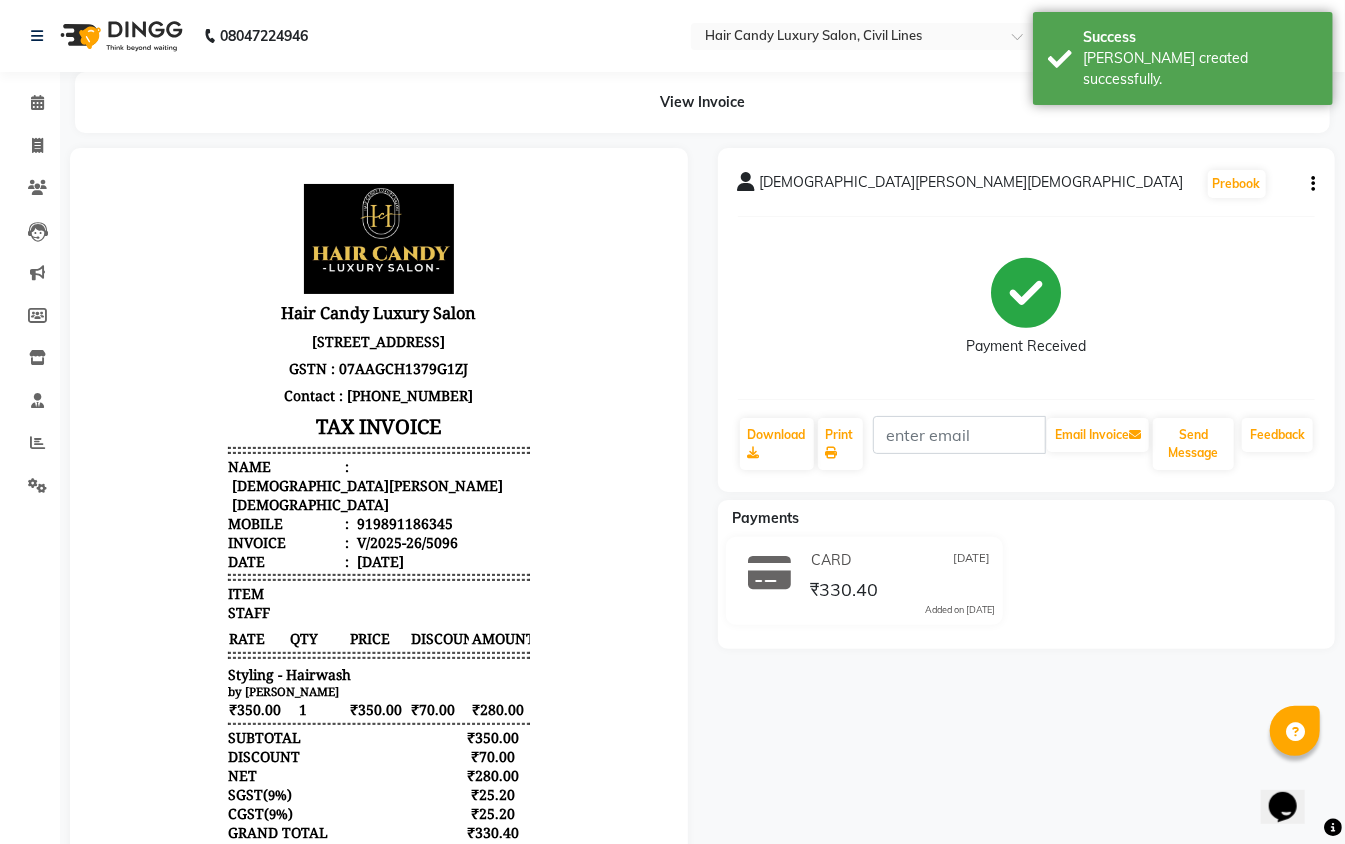 scroll, scrollTop: 0, scrollLeft: 0, axis: both 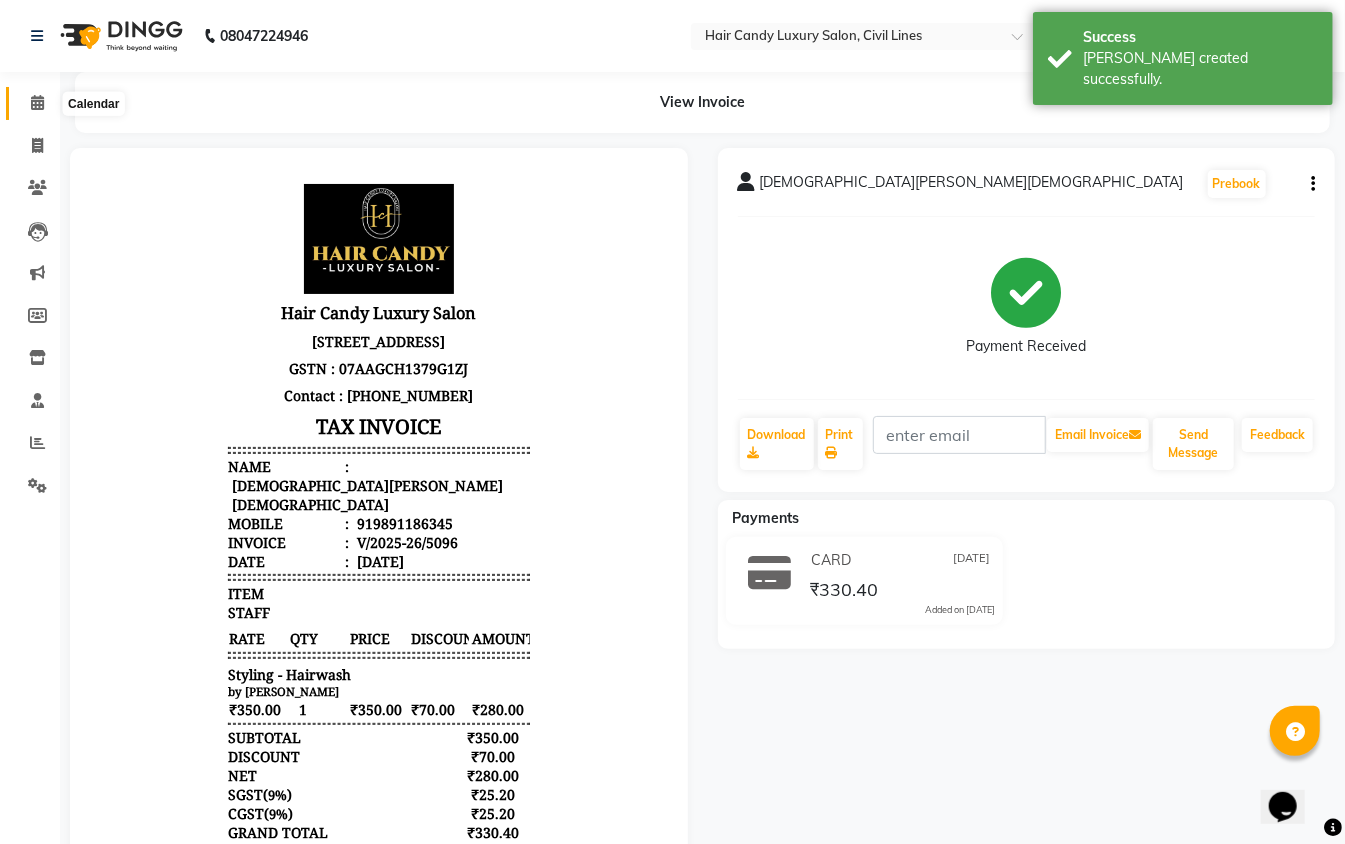 click 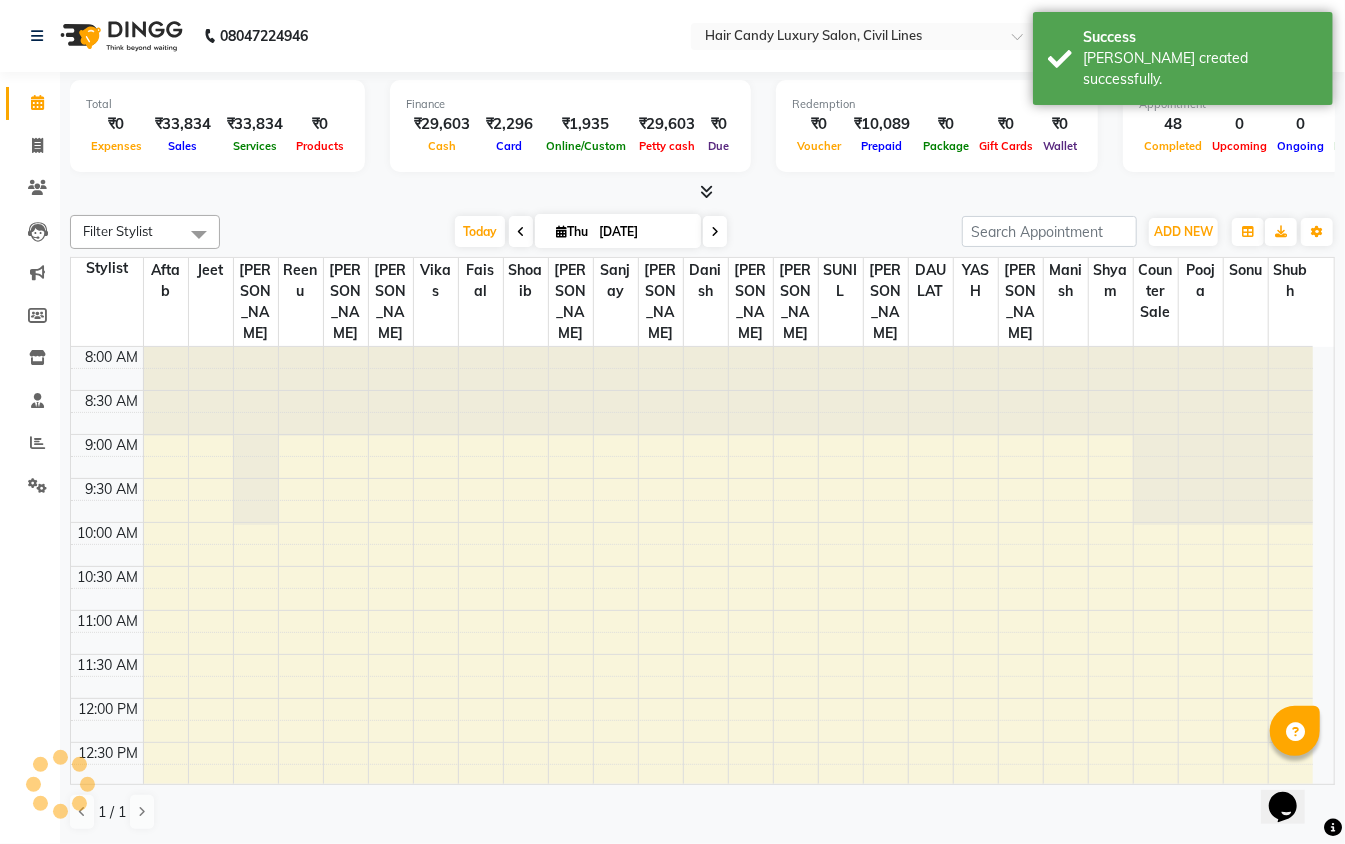 scroll, scrollTop: 0, scrollLeft: 0, axis: both 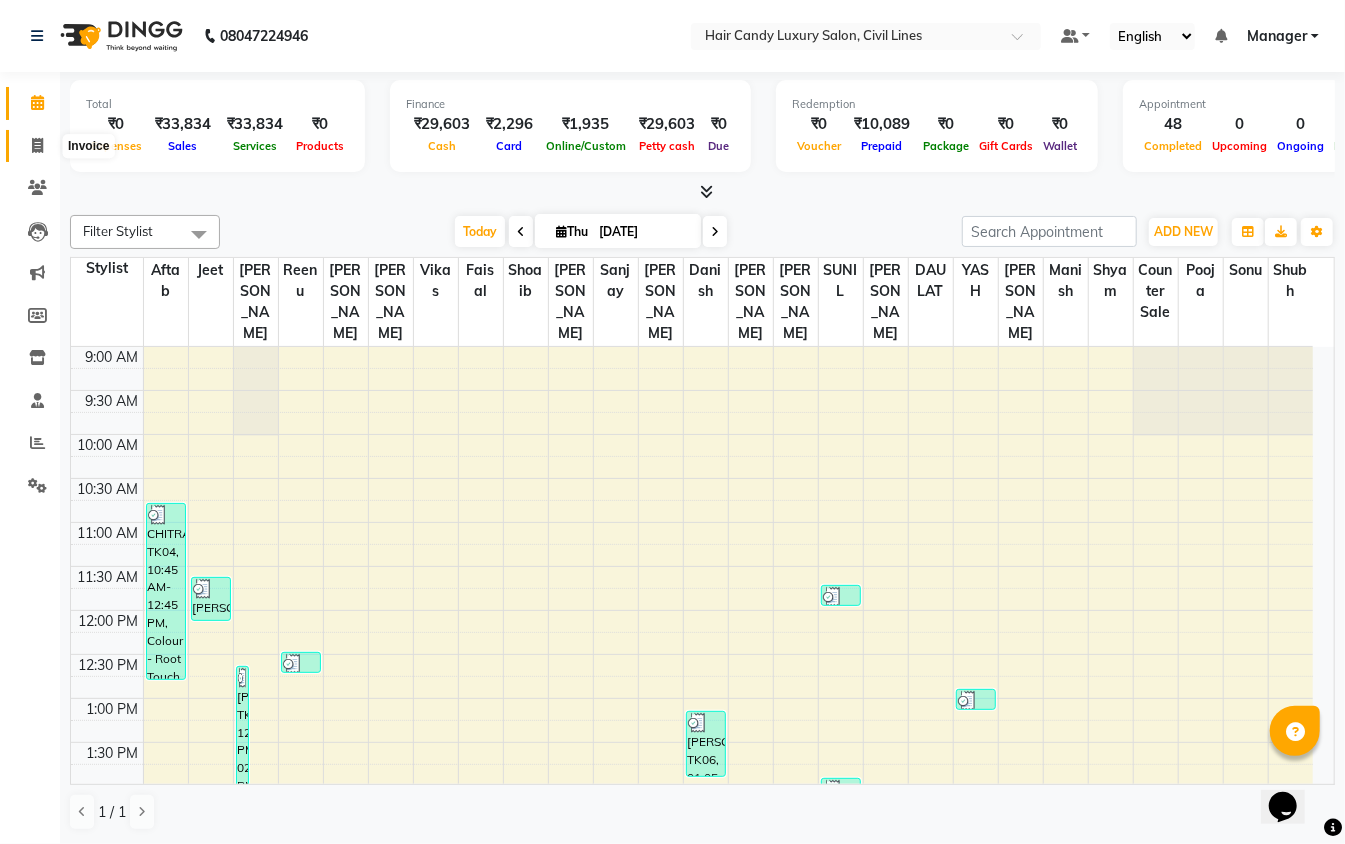 click 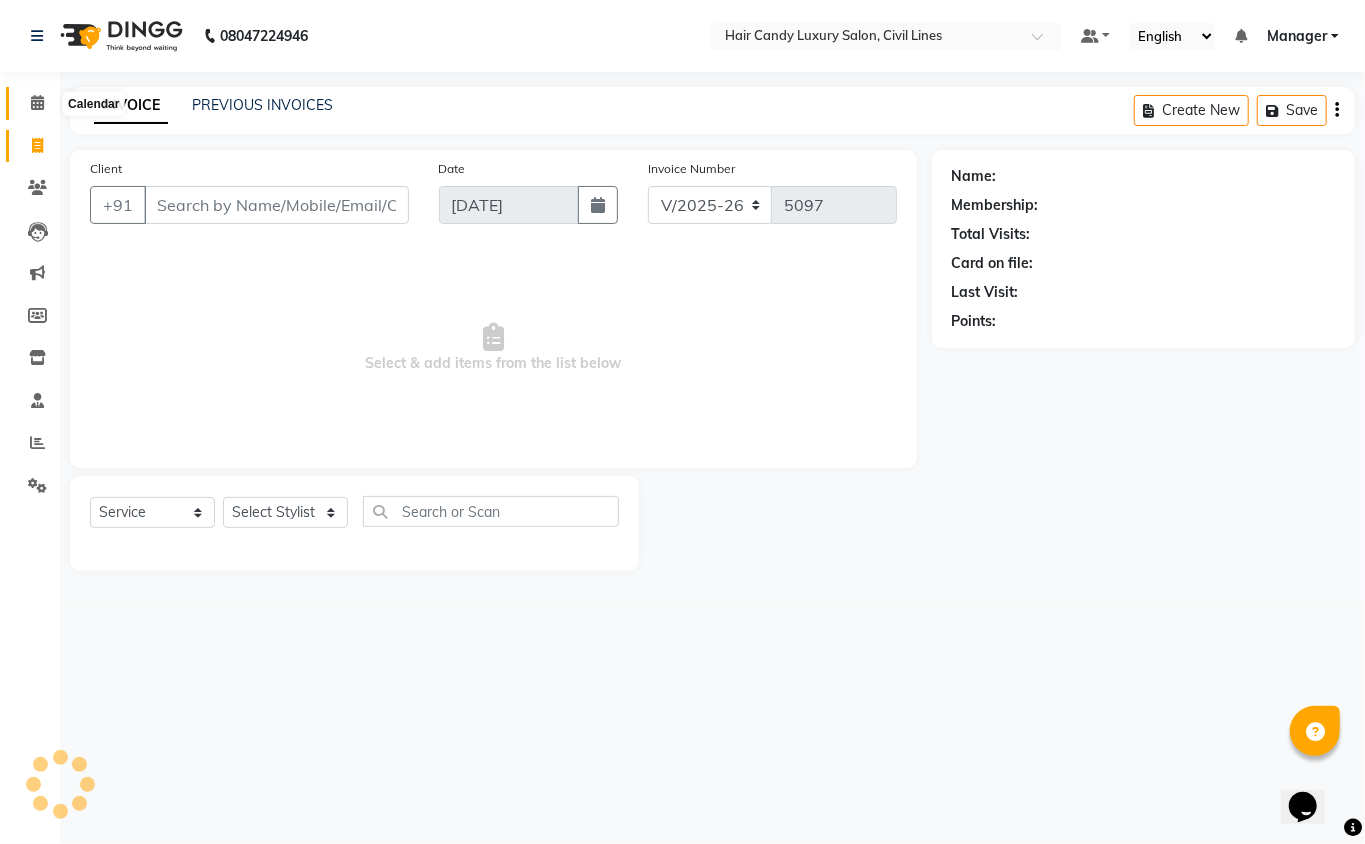 click 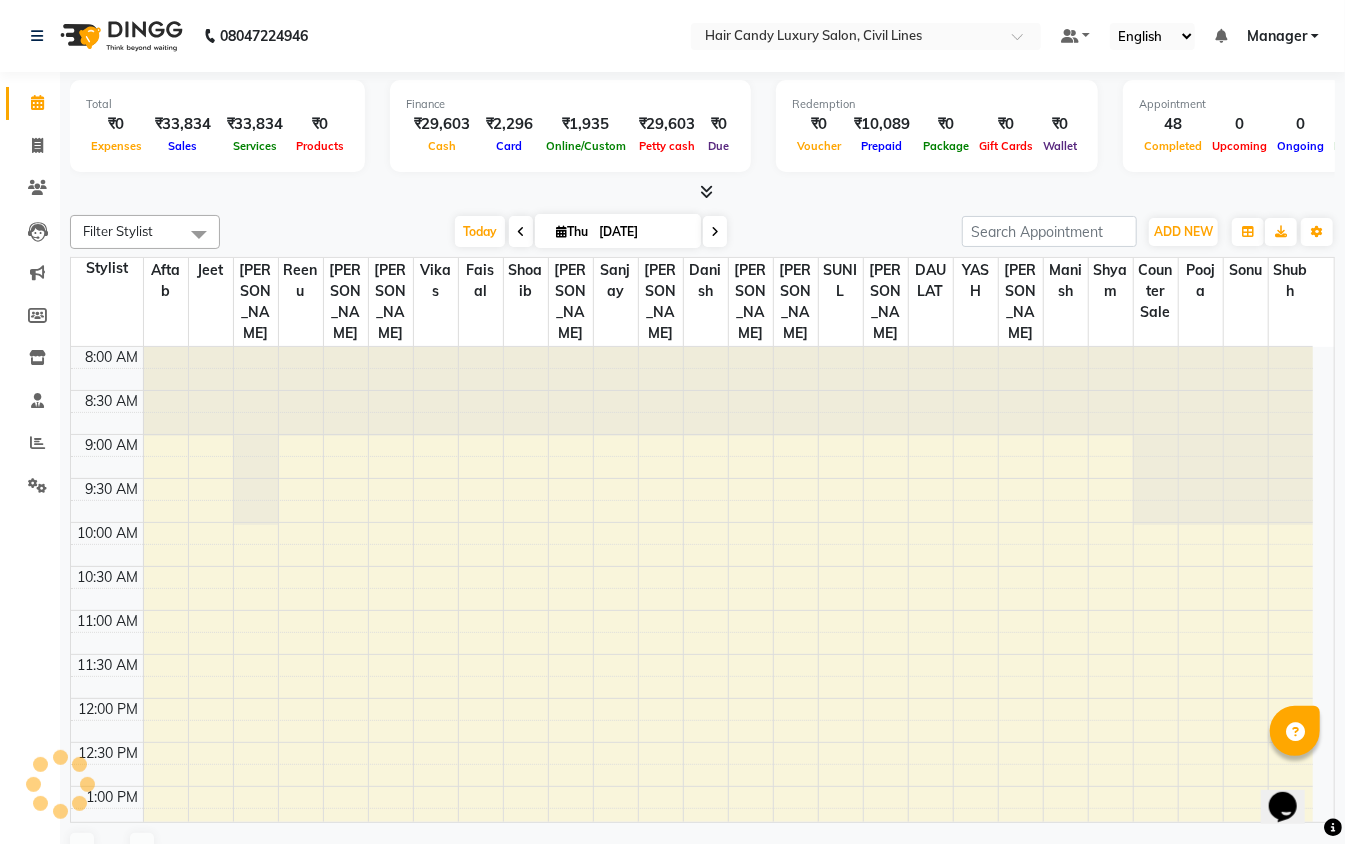 scroll, scrollTop: 0, scrollLeft: 0, axis: both 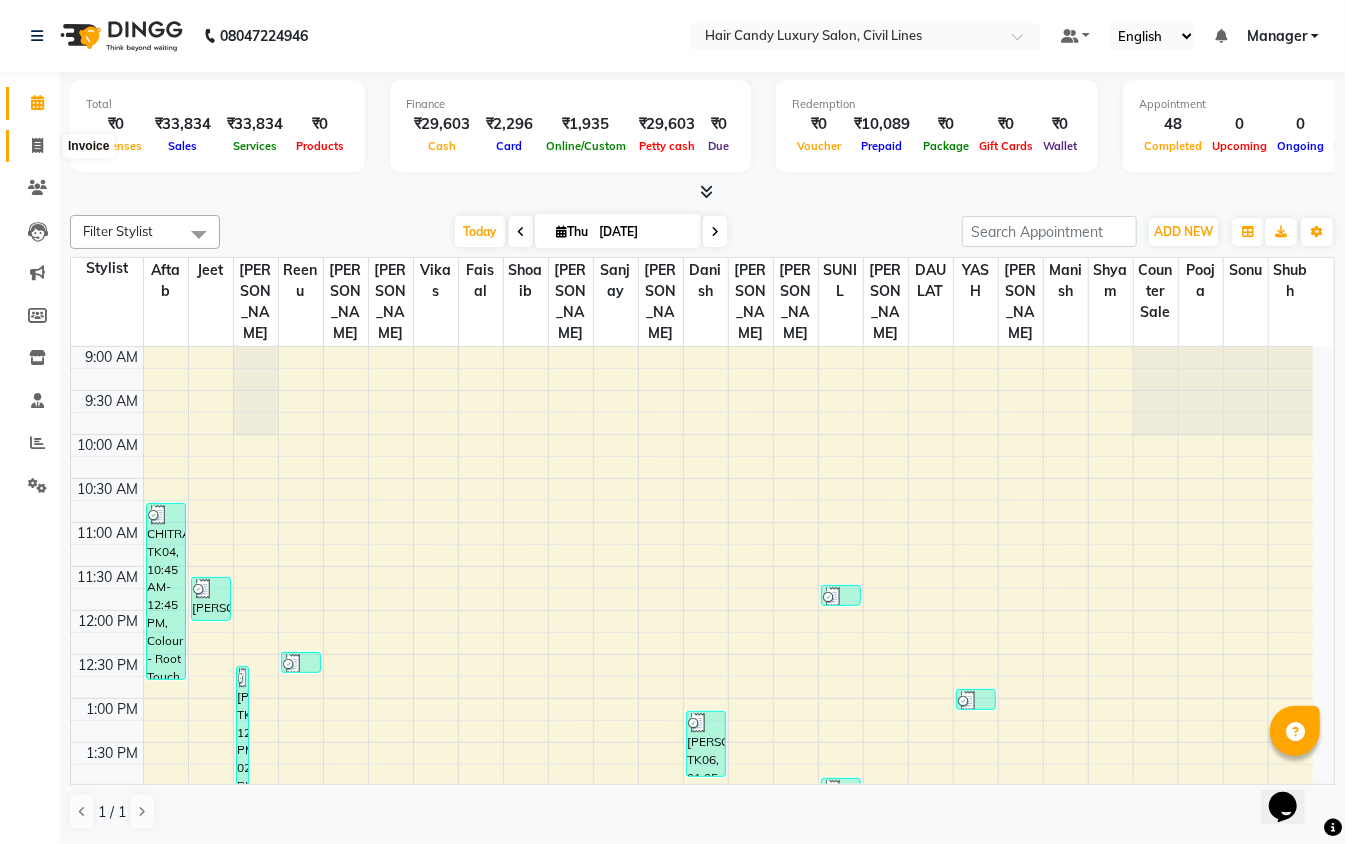 click 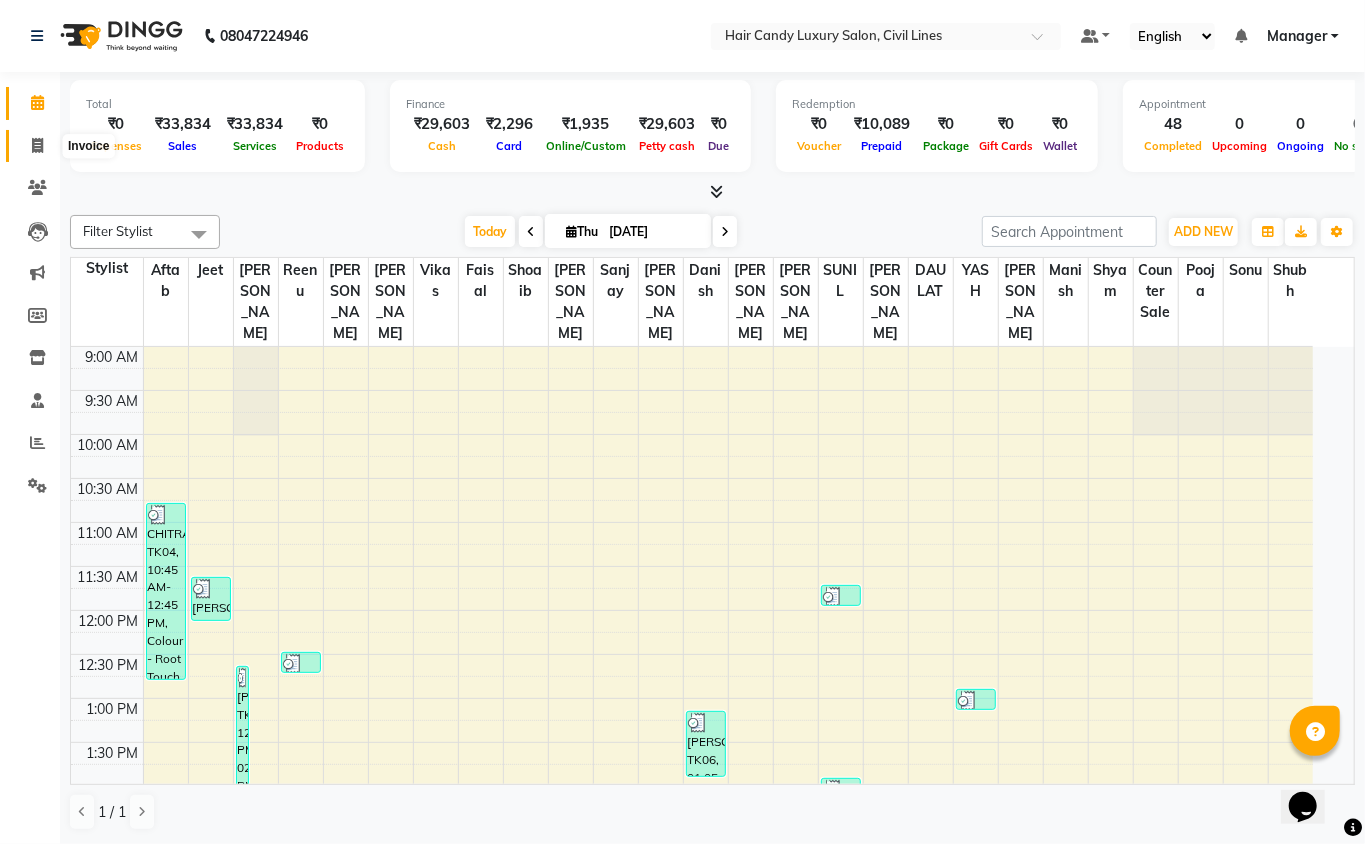 select on "6308" 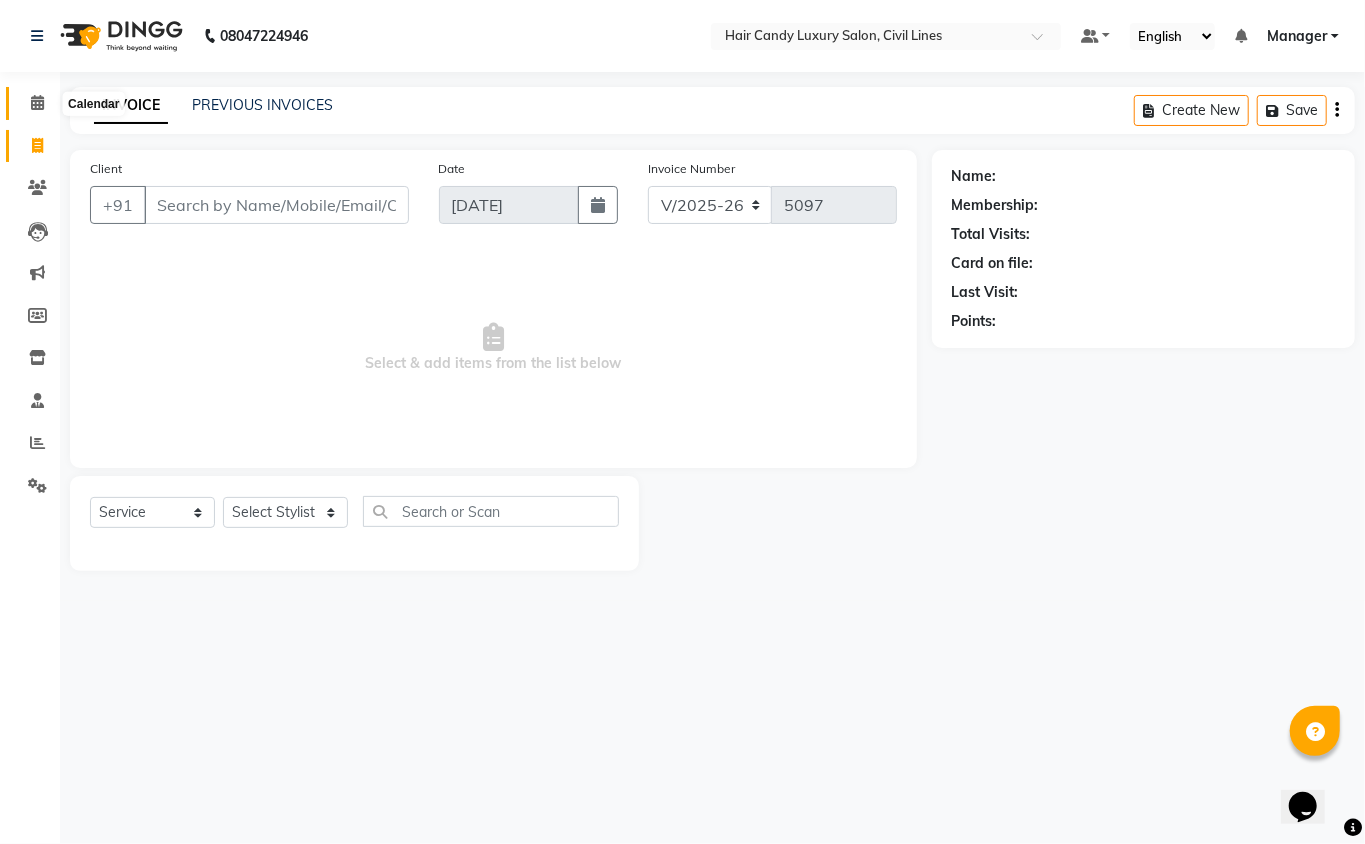 click 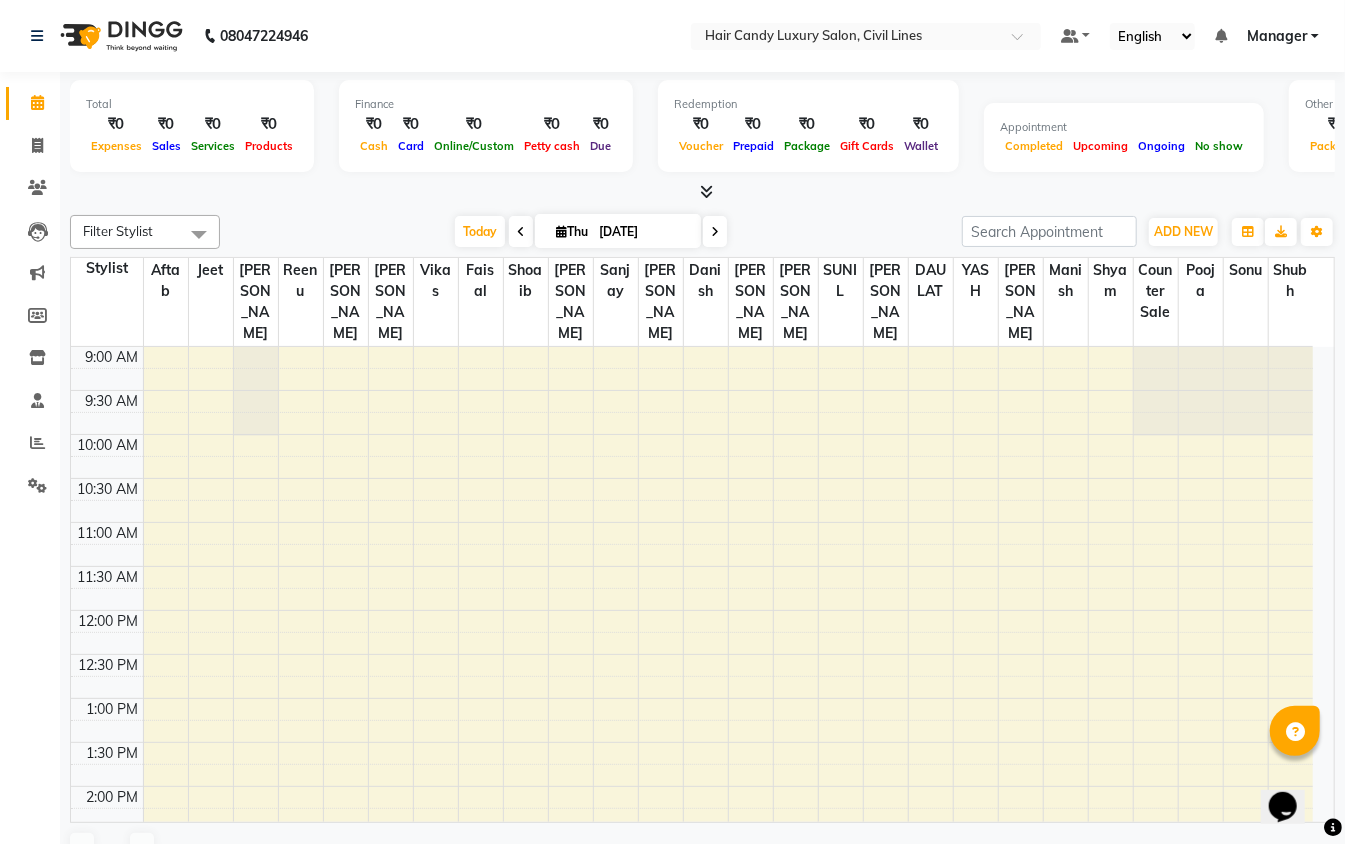 scroll, scrollTop: 665, scrollLeft: 0, axis: vertical 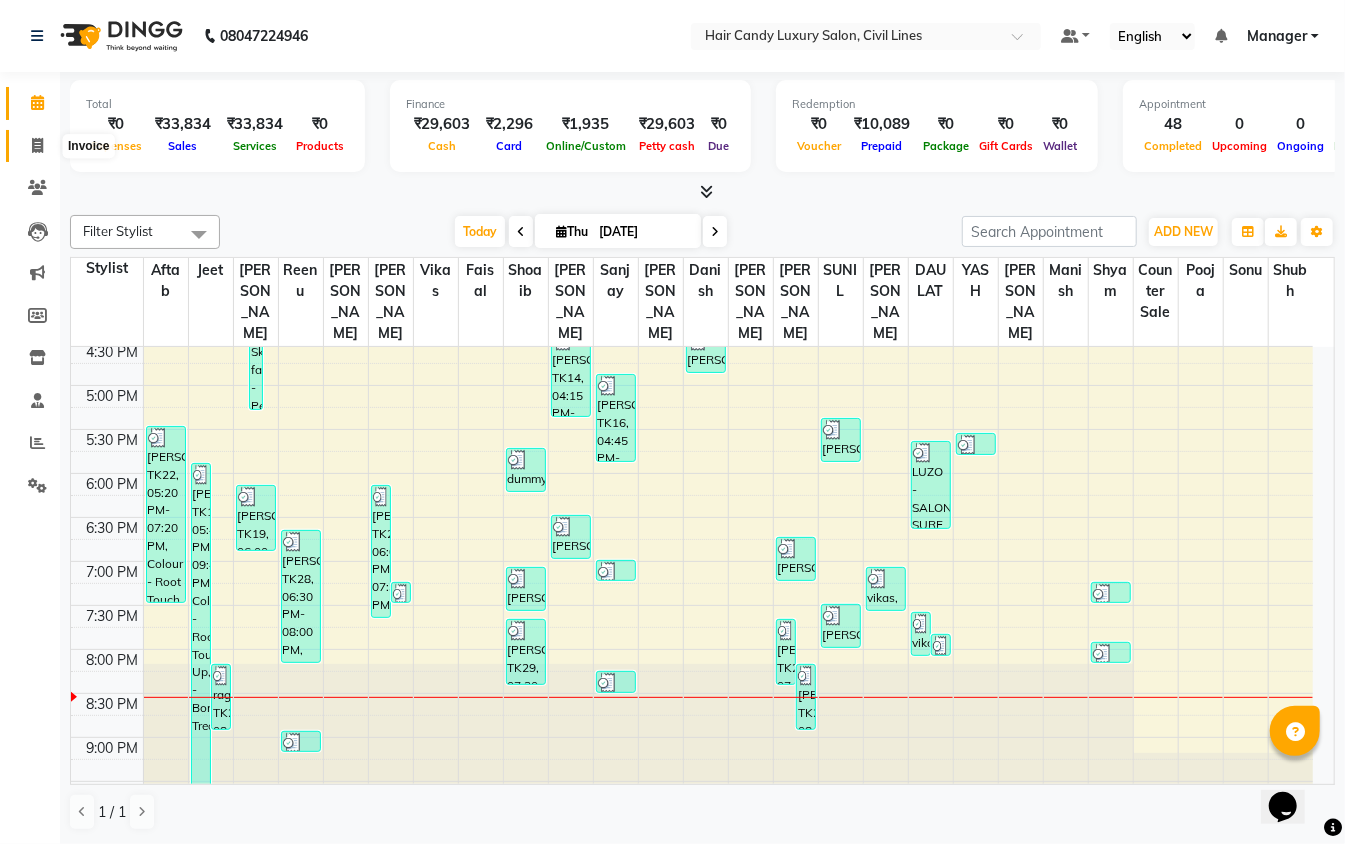 click 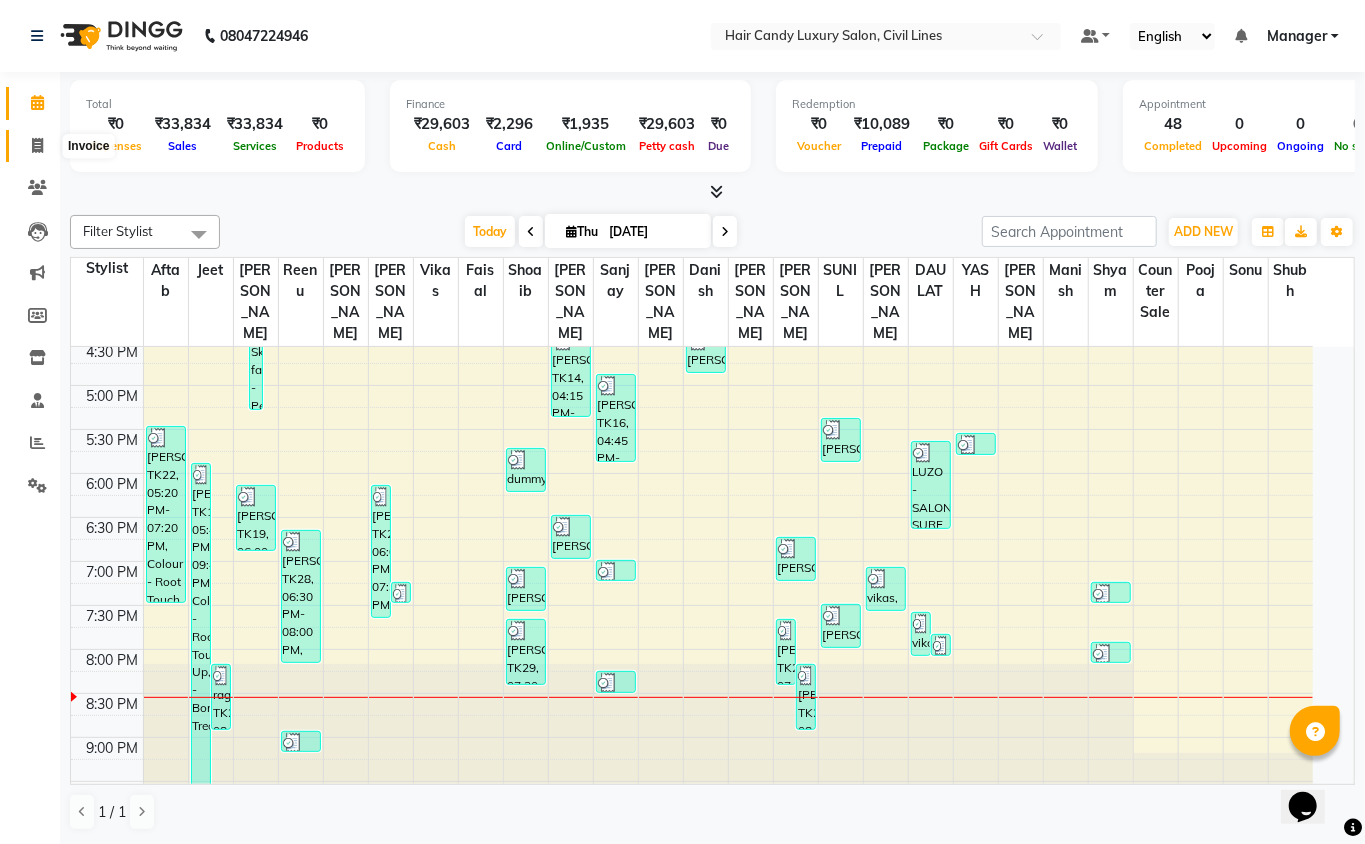 select on "6308" 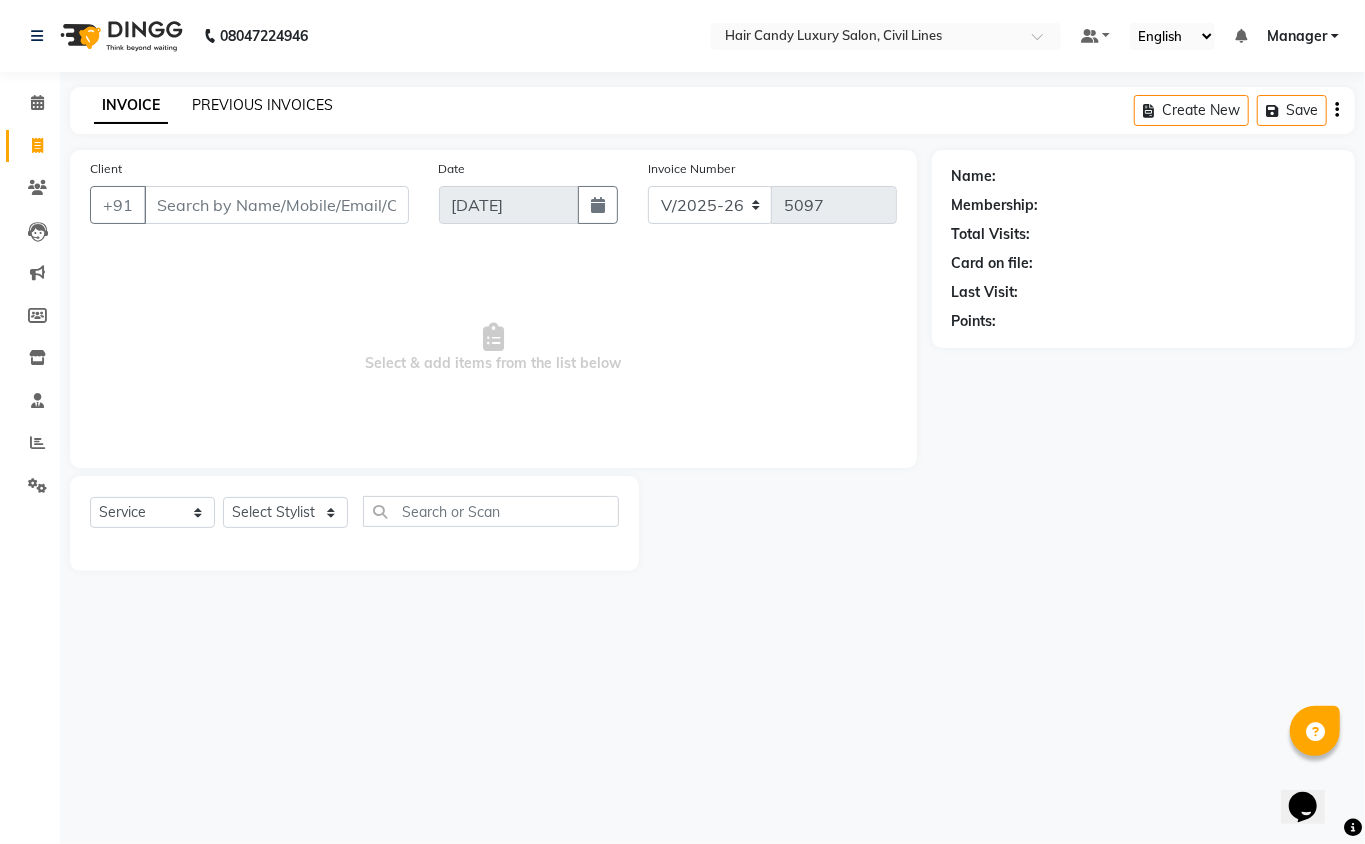 click on "PREVIOUS INVOICES" 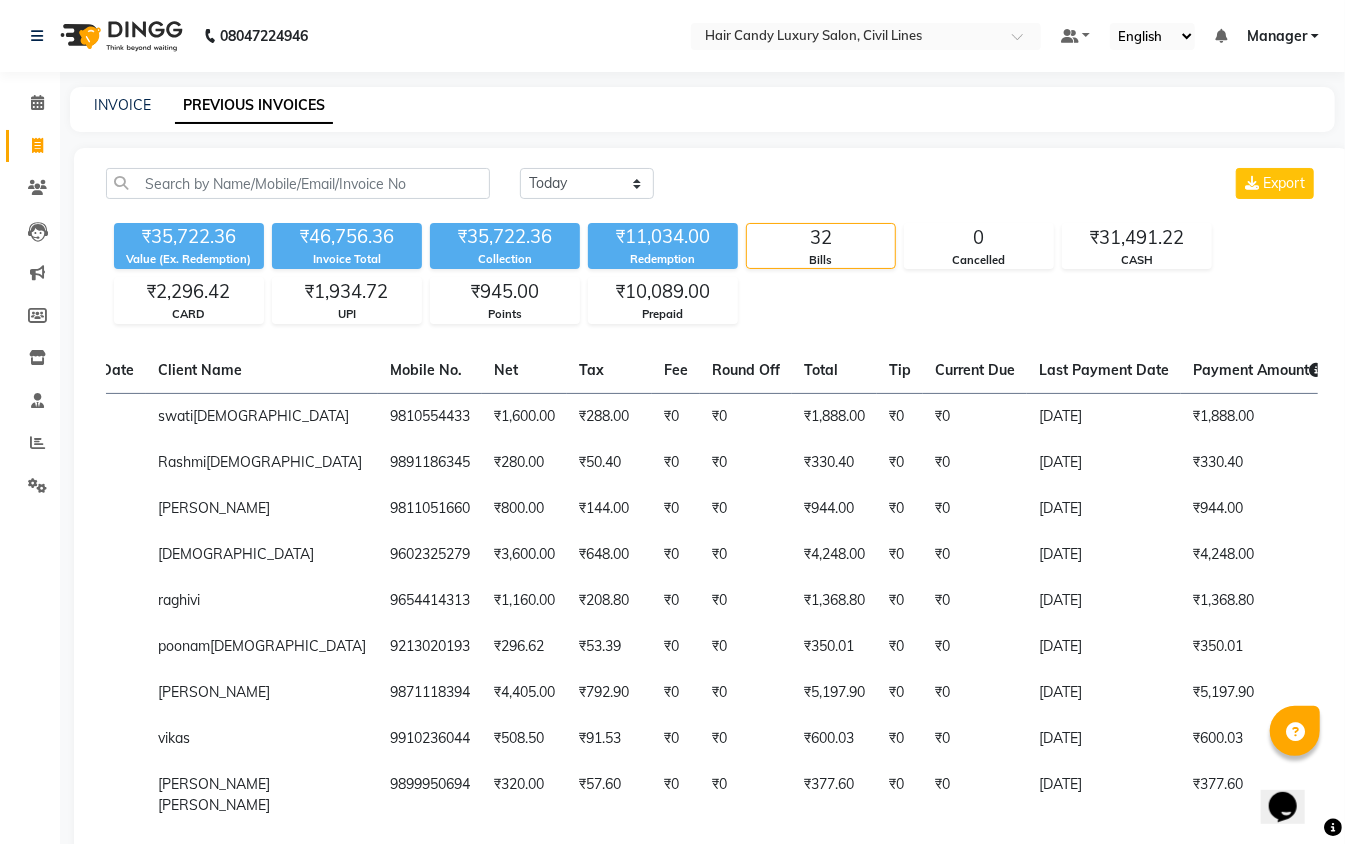 scroll, scrollTop: 0, scrollLeft: 182, axis: horizontal 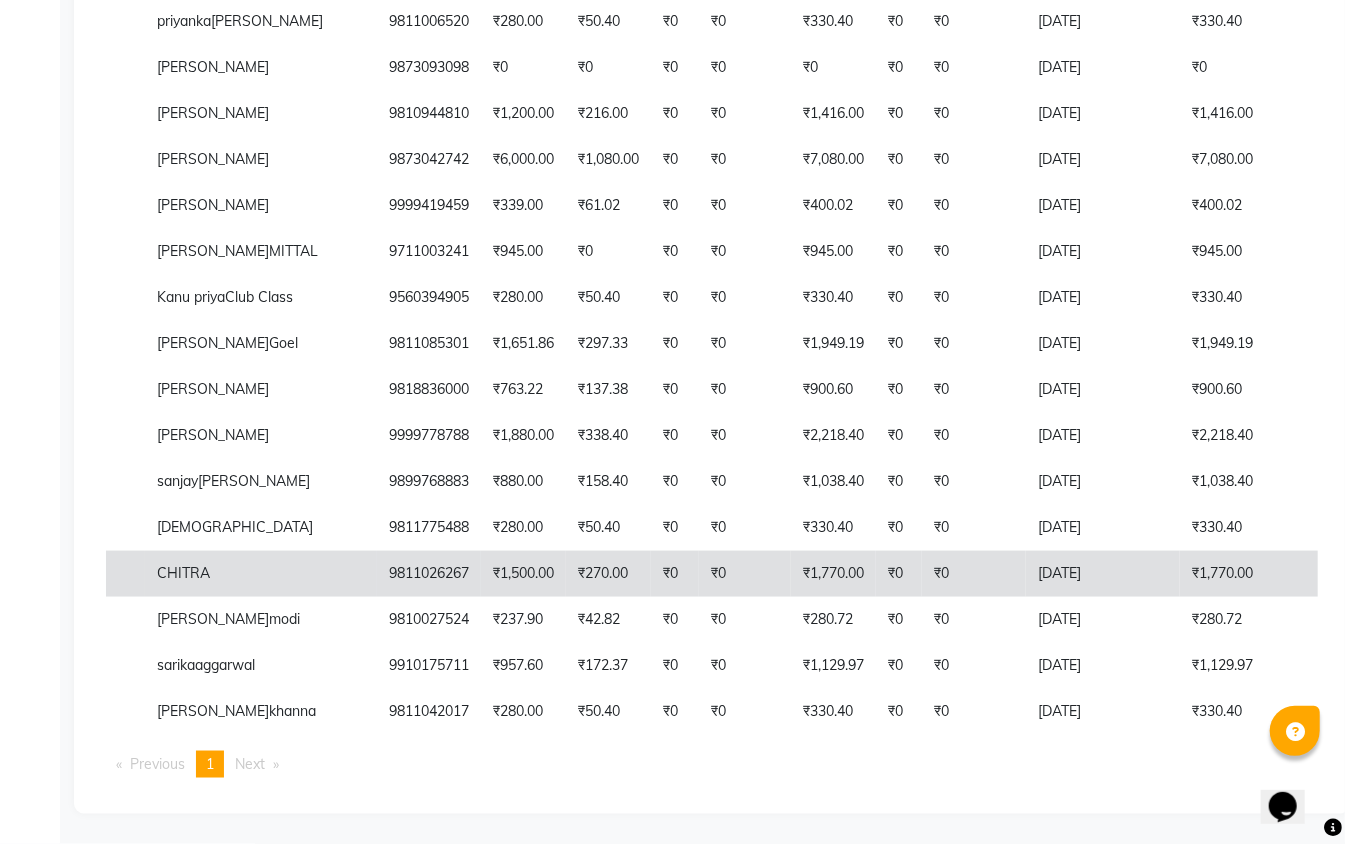 click on "₹1,770.00" 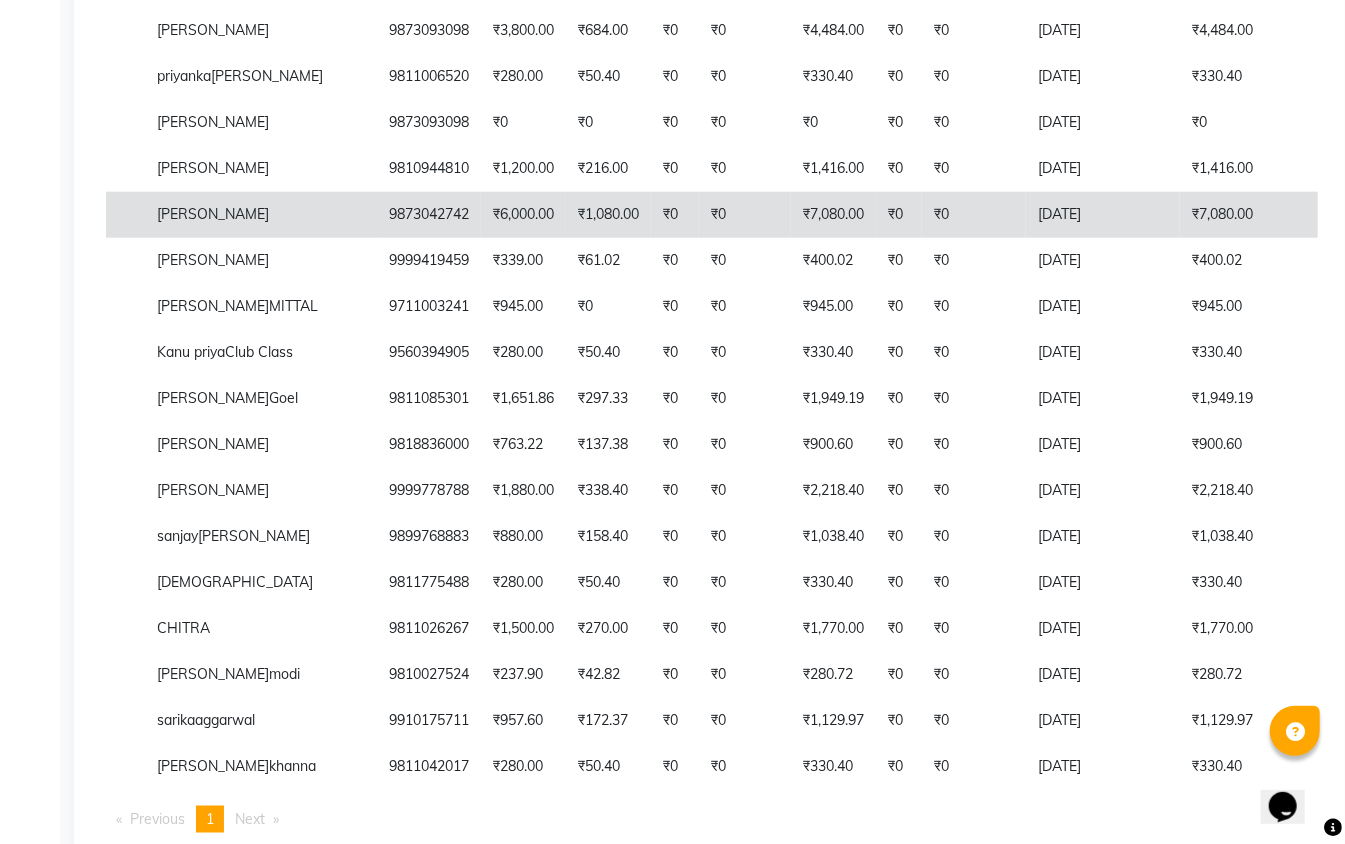 scroll, scrollTop: 1089, scrollLeft: 0, axis: vertical 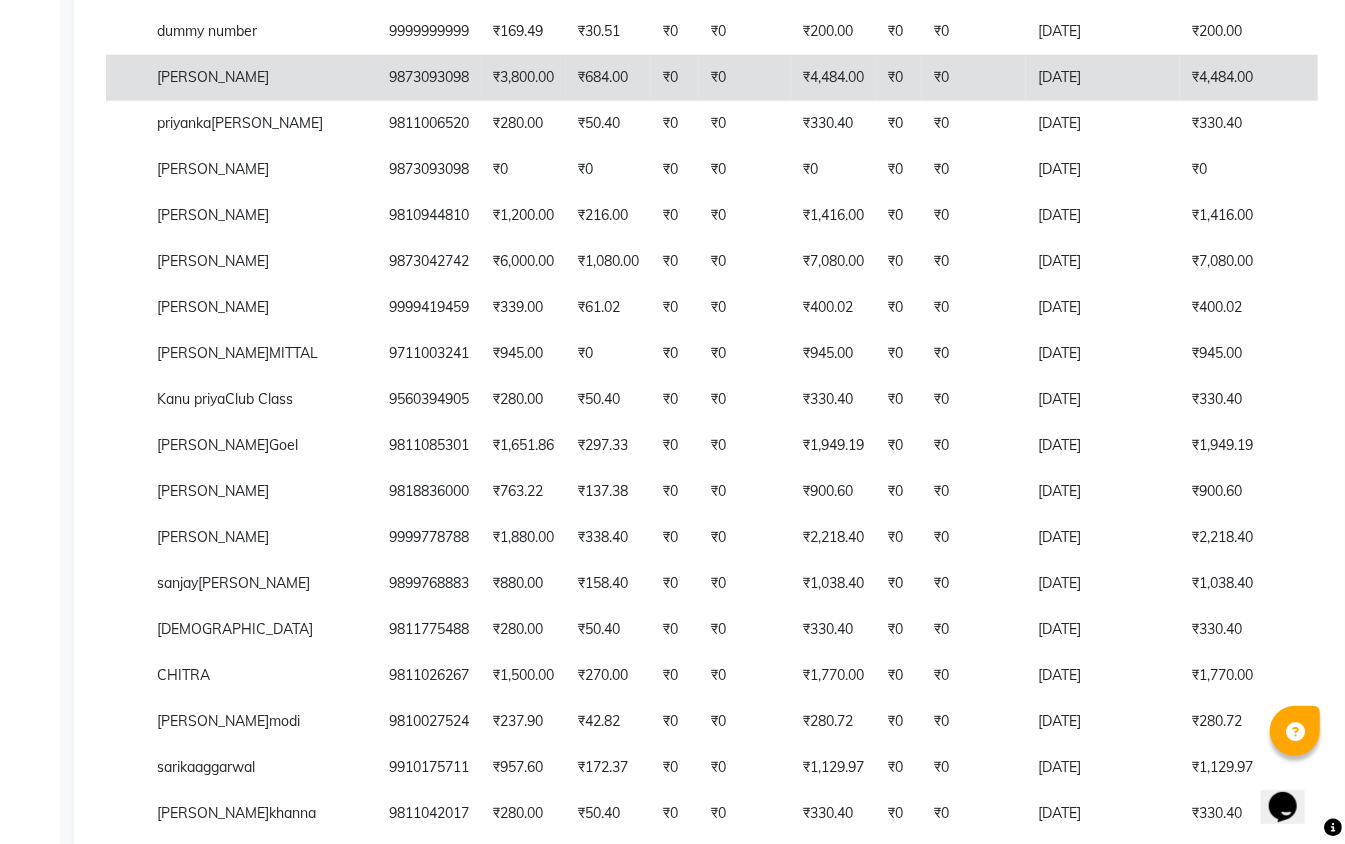 click on "₹4,484.00" 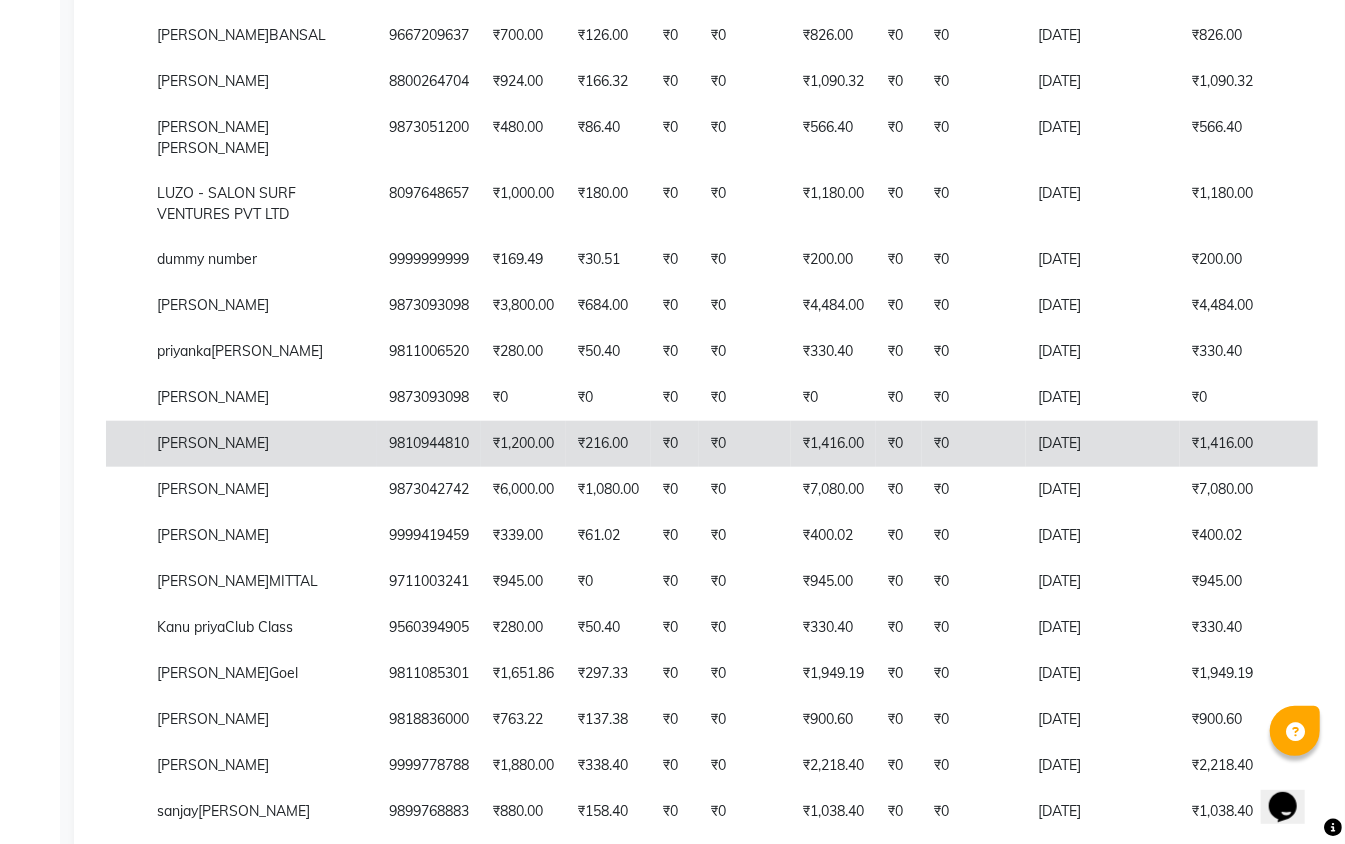 scroll, scrollTop: 822, scrollLeft: 0, axis: vertical 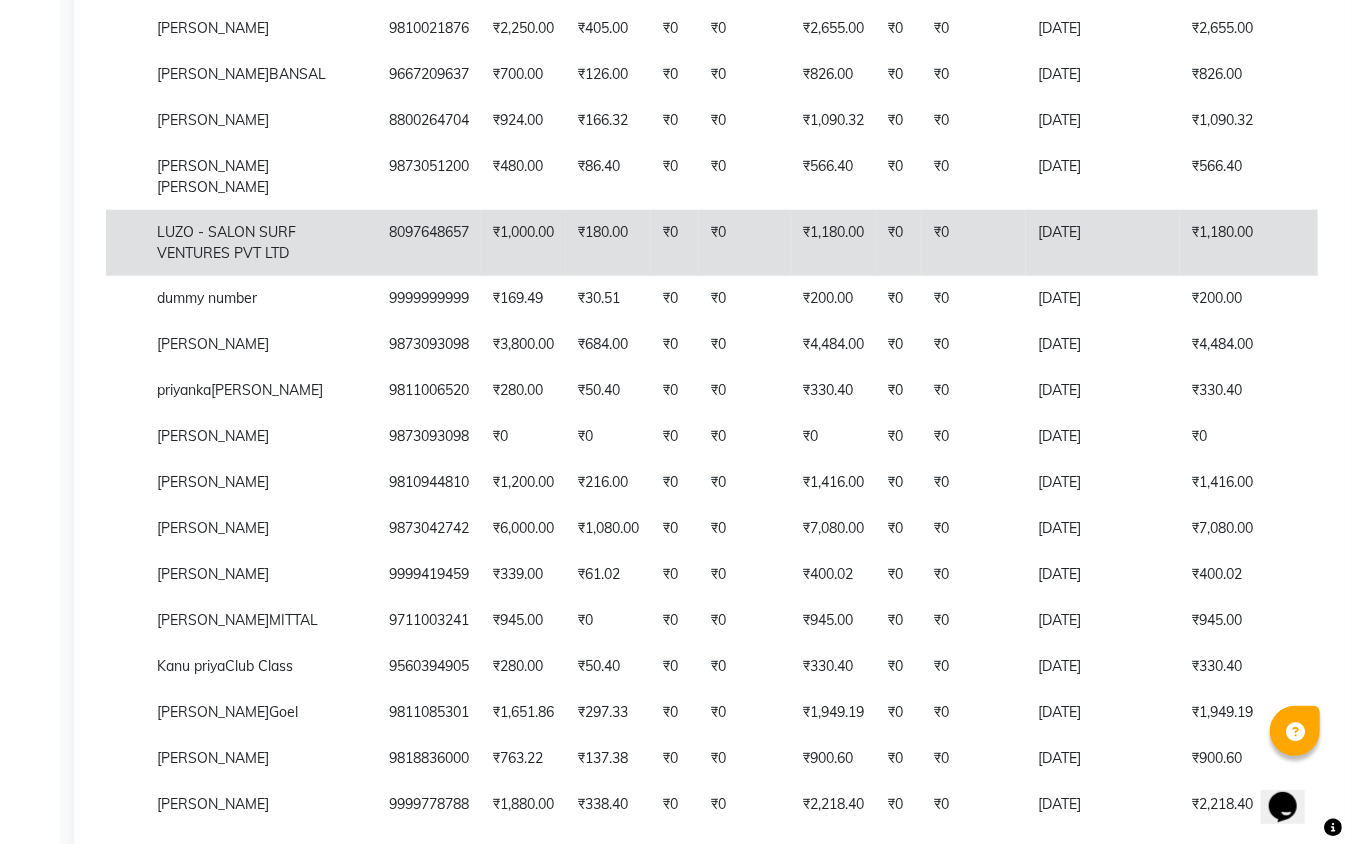 click on "₹1,180.00" 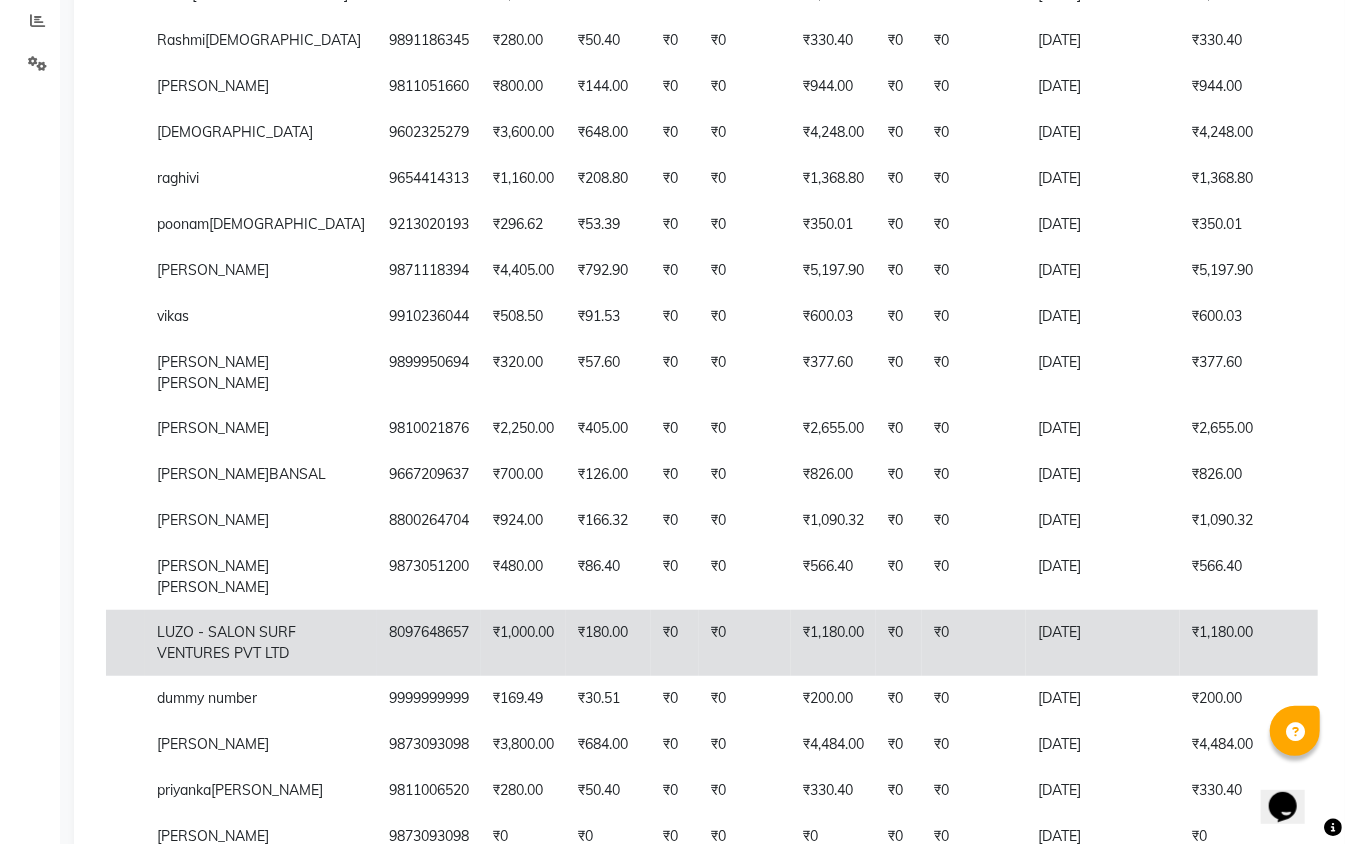 scroll, scrollTop: 289, scrollLeft: 0, axis: vertical 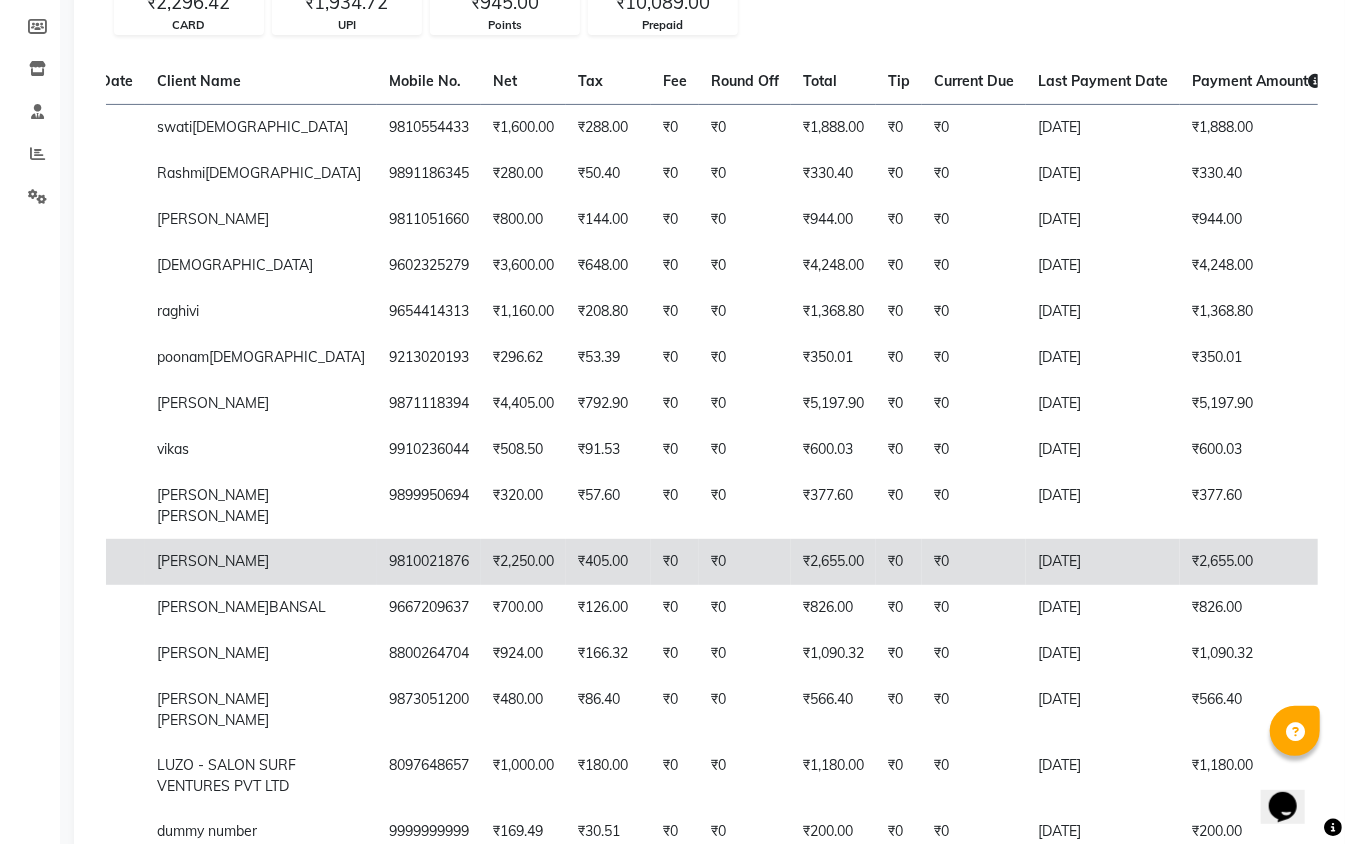 click on "₹2,655.00" 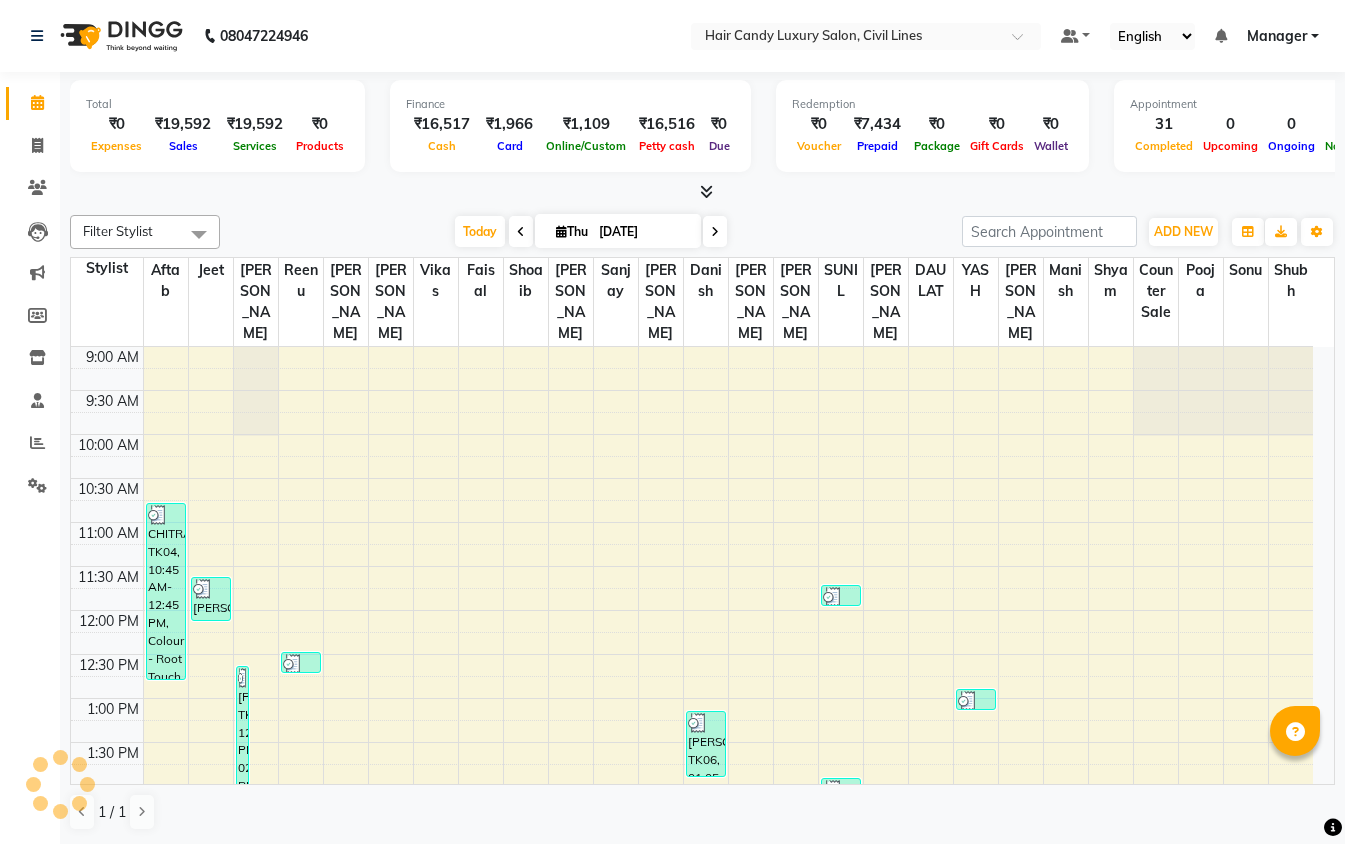 scroll, scrollTop: 0, scrollLeft: 0, axis: both 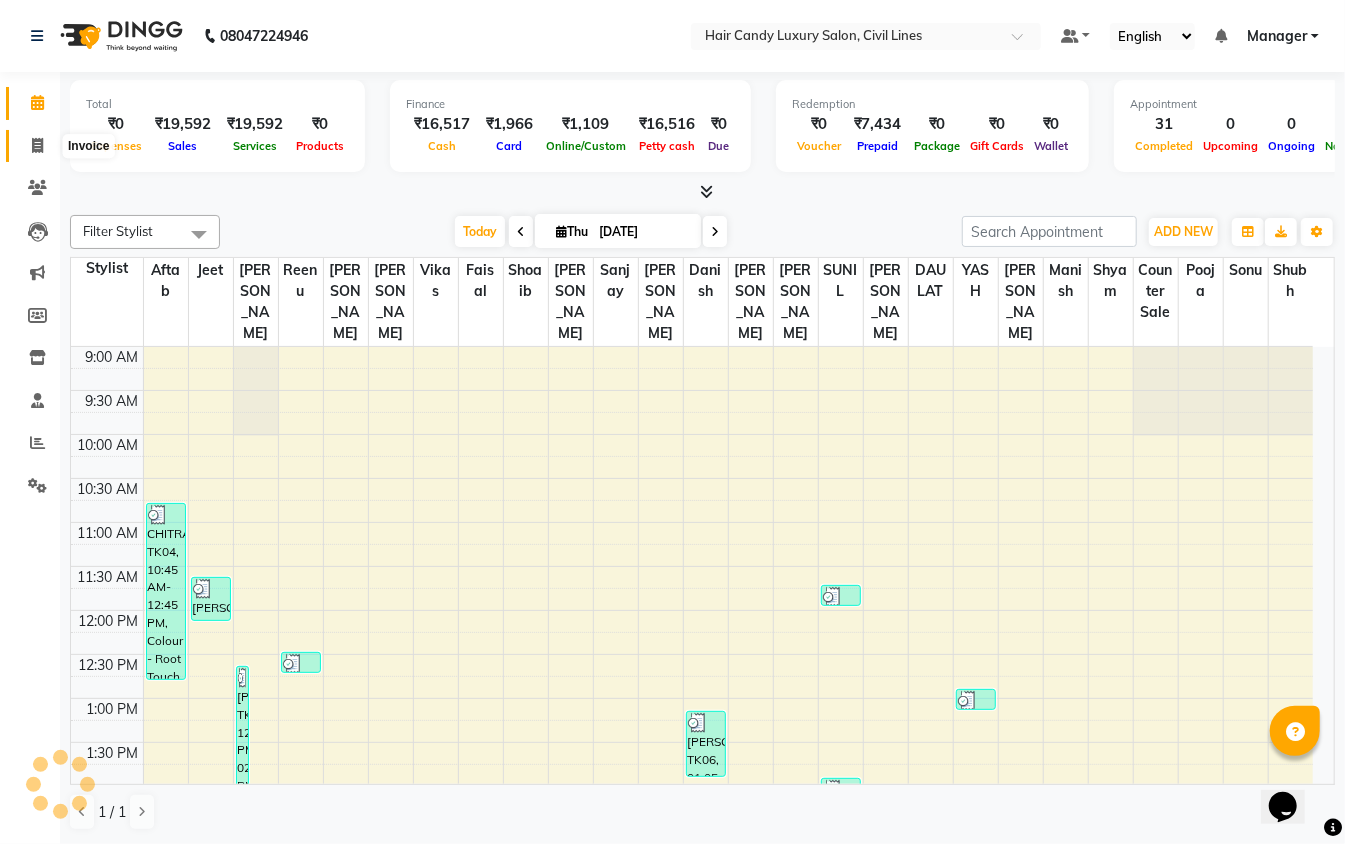 click 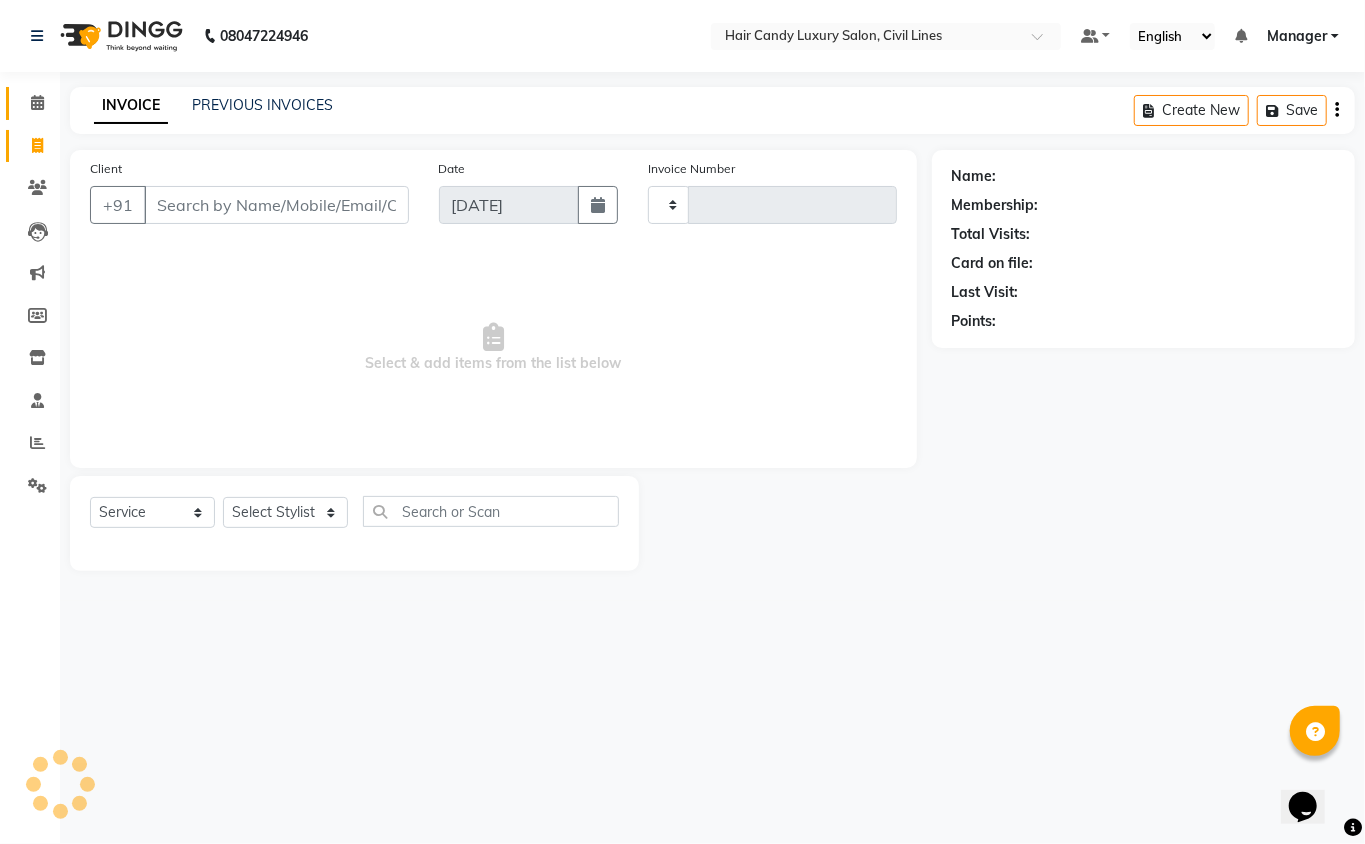 type on "5095" 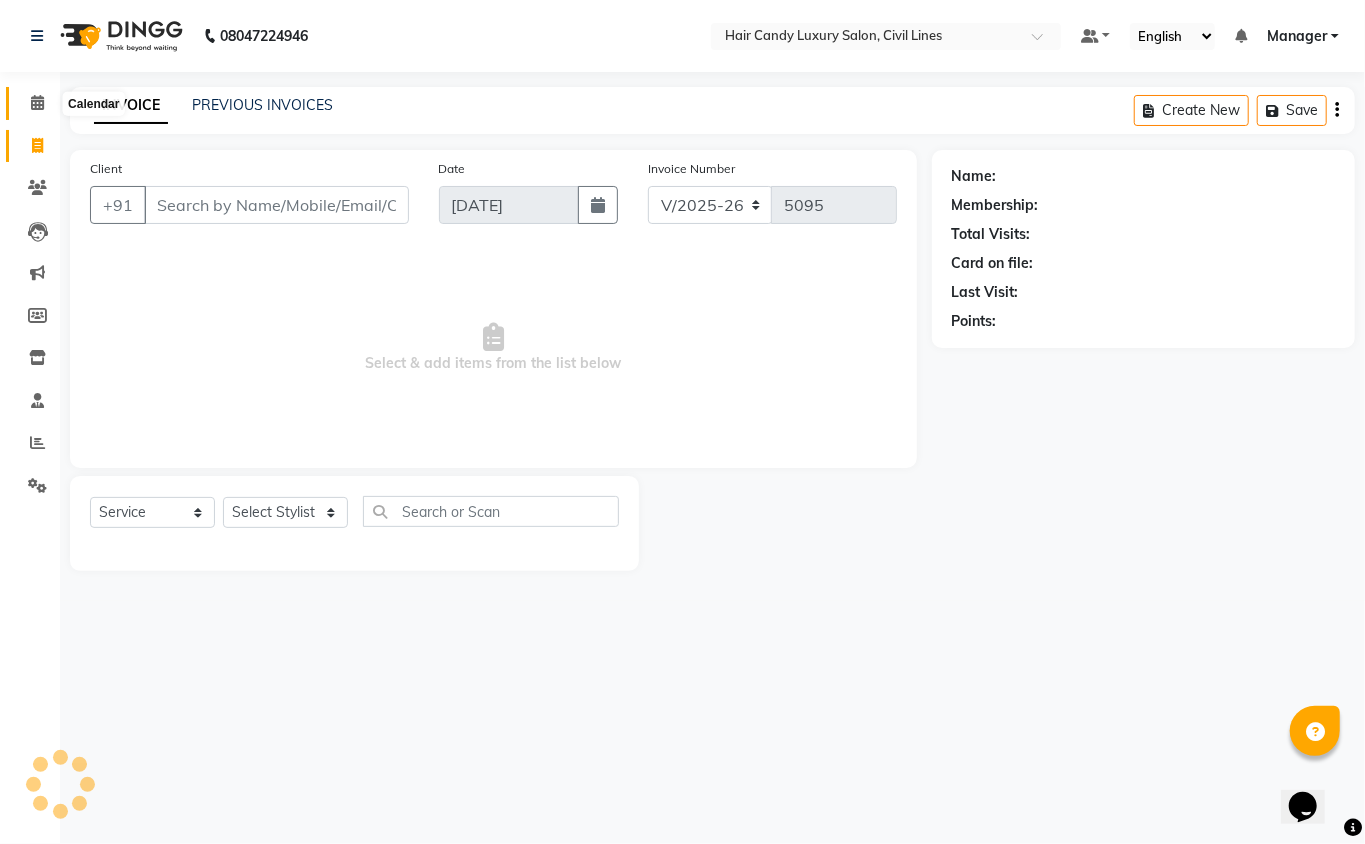 click 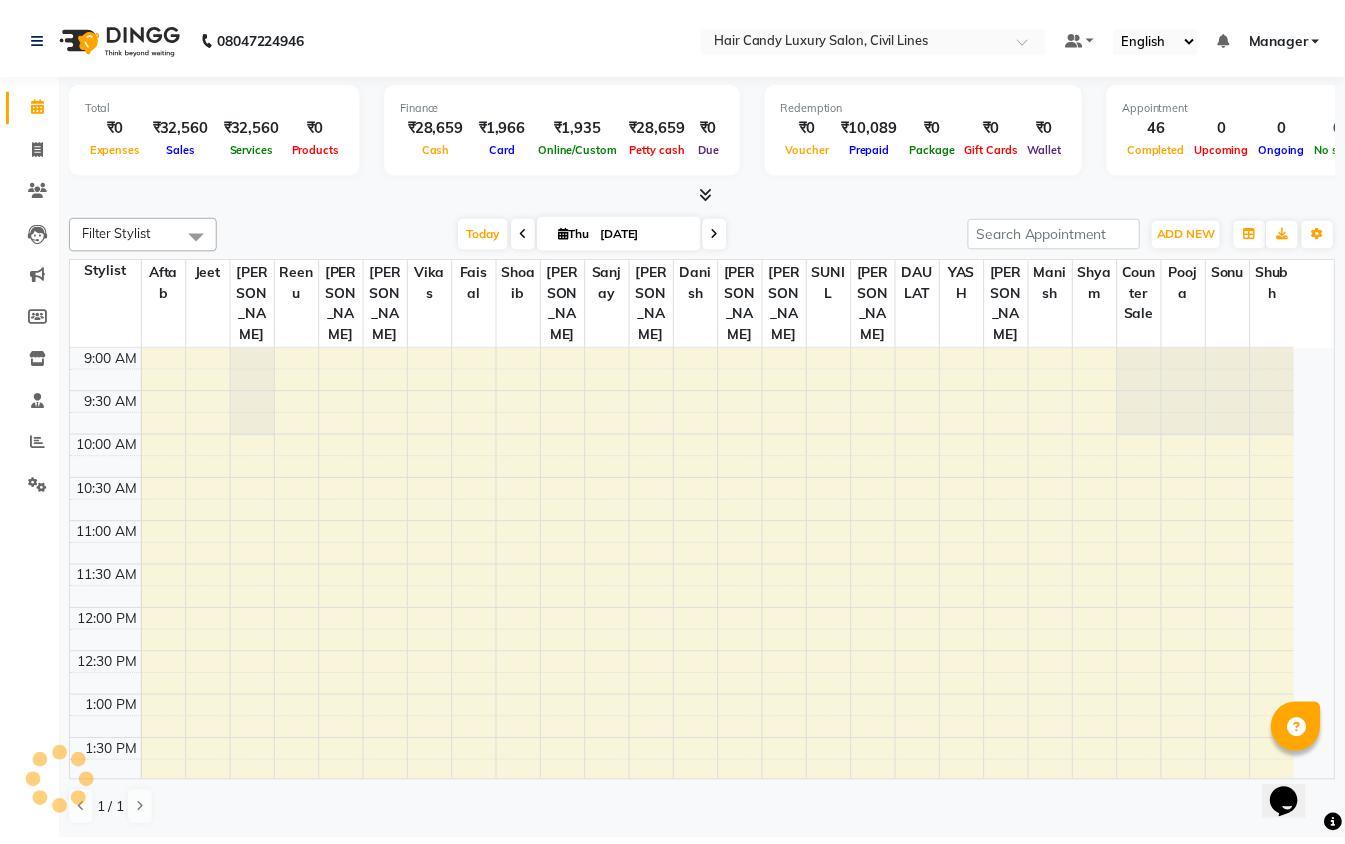 scroll, scrollTop: 665, scrollLeft: 0, axis: vertical 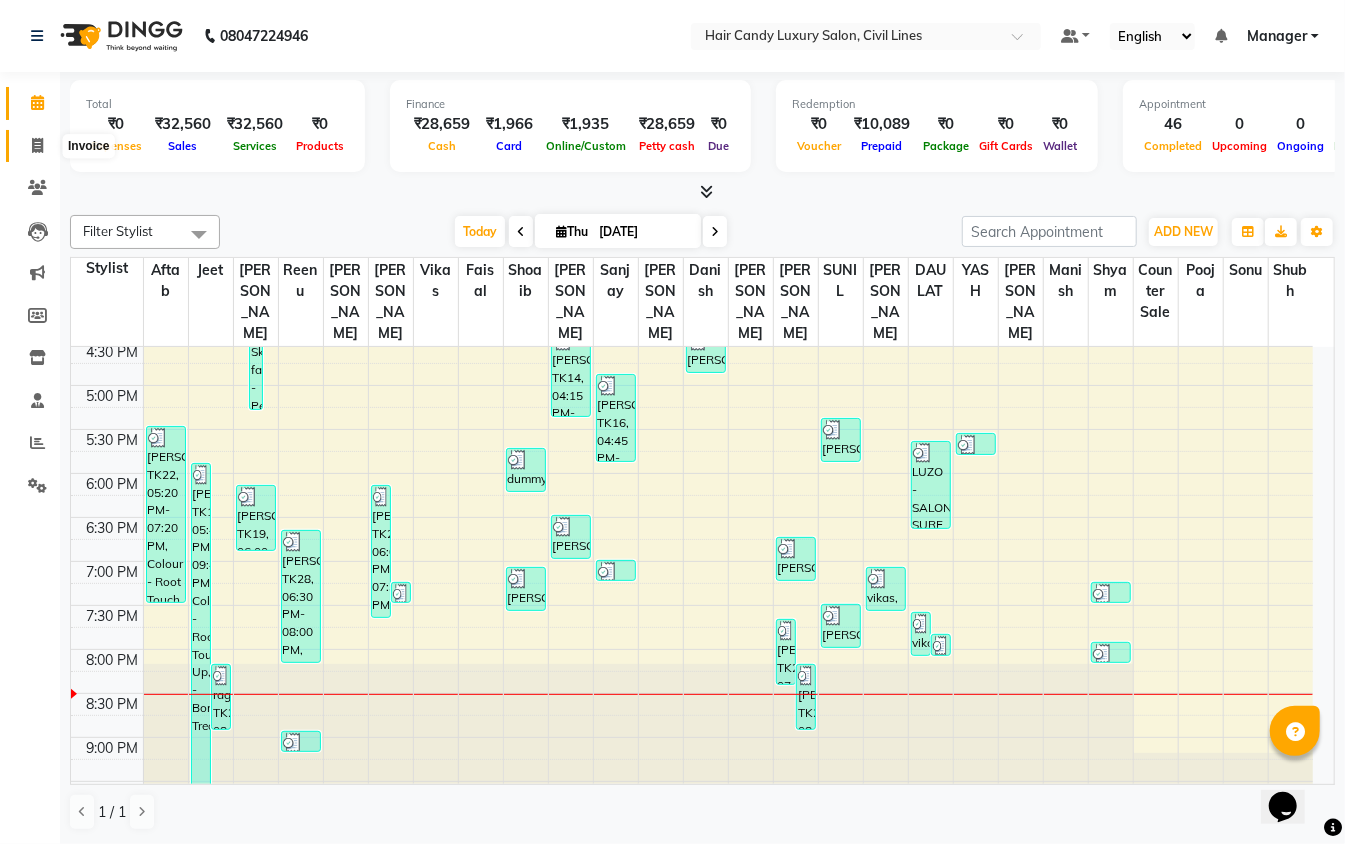 click 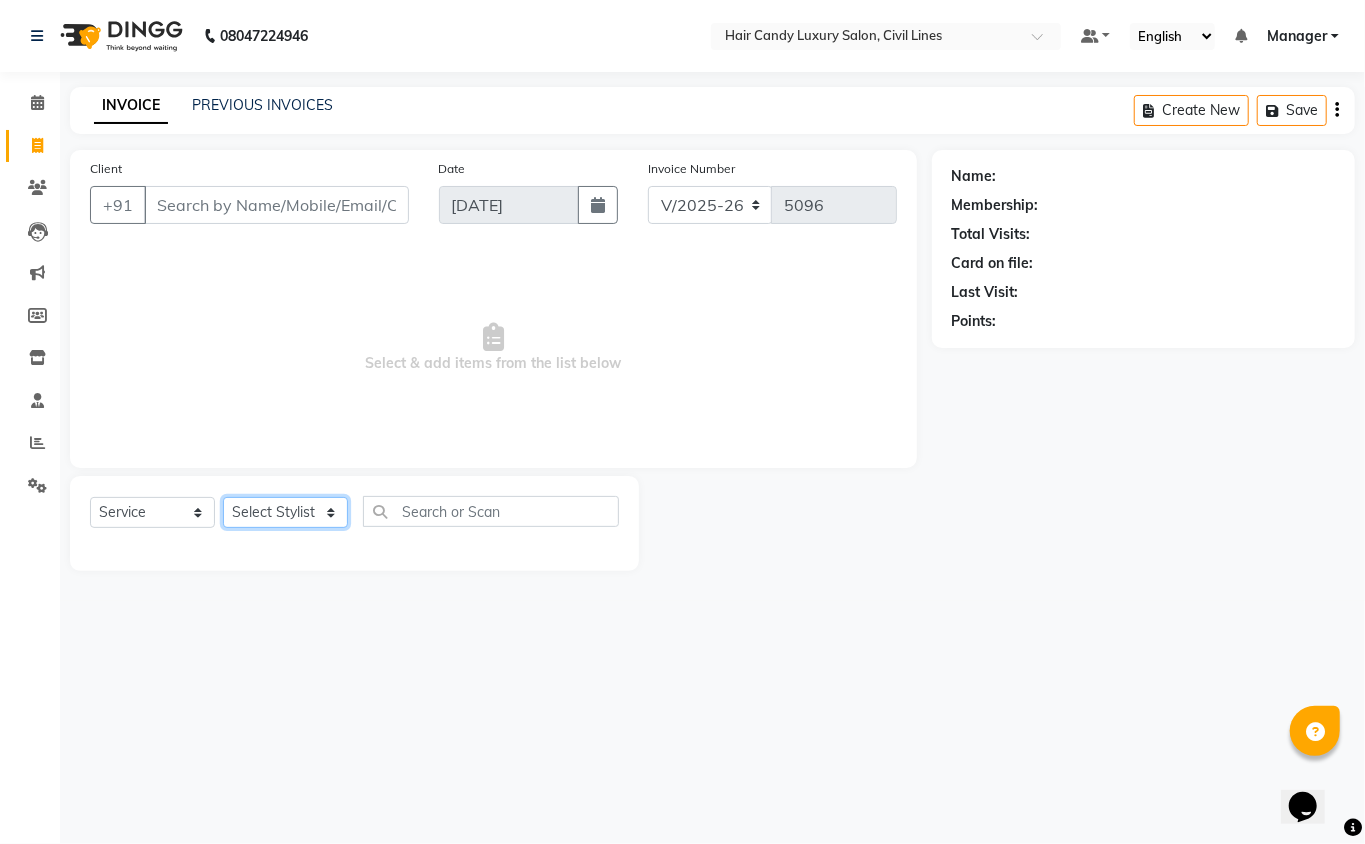 click on "Select Stylist [PERSON_NAME] [PERSON_NAME] [PERSON_NAME] counter sale Danish DAULAT faisal [PERSON_NAME] Manager [PERSON_NAME] mohd [PERSON_NAME] Owner-PRIYANKA [PERSON_NAME] pooja [PERSON_NAME] Reenu [PERSON_NAME] [PERSON_NAME] [PERSON_NAME] [PERSON_NAME] Shubh Shyam [PERSON_NAME] STOCK MANAGER [PERSON_NAME] vikas [PERSON_NAME]" 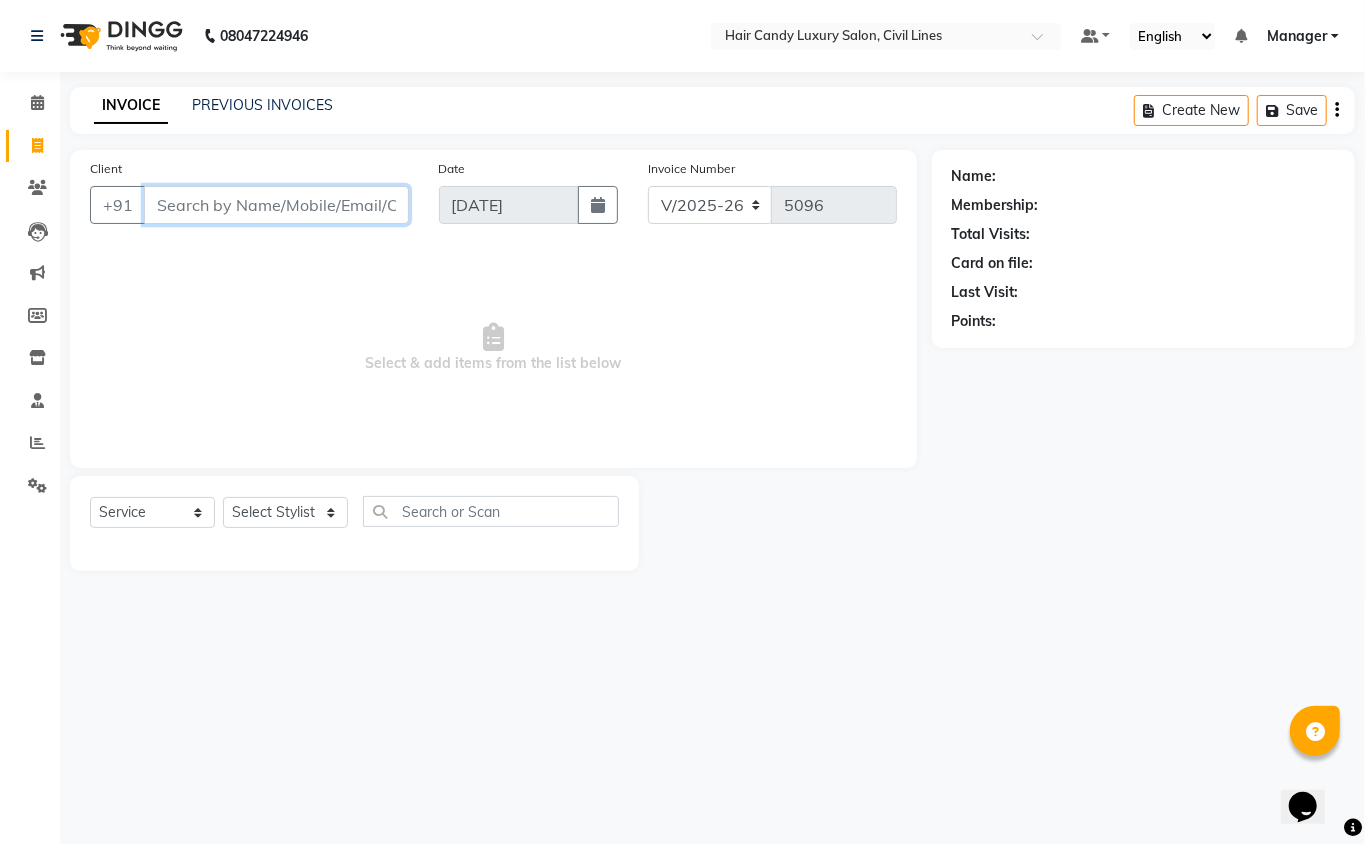 click on "Client" at bounding box center (276, 205) 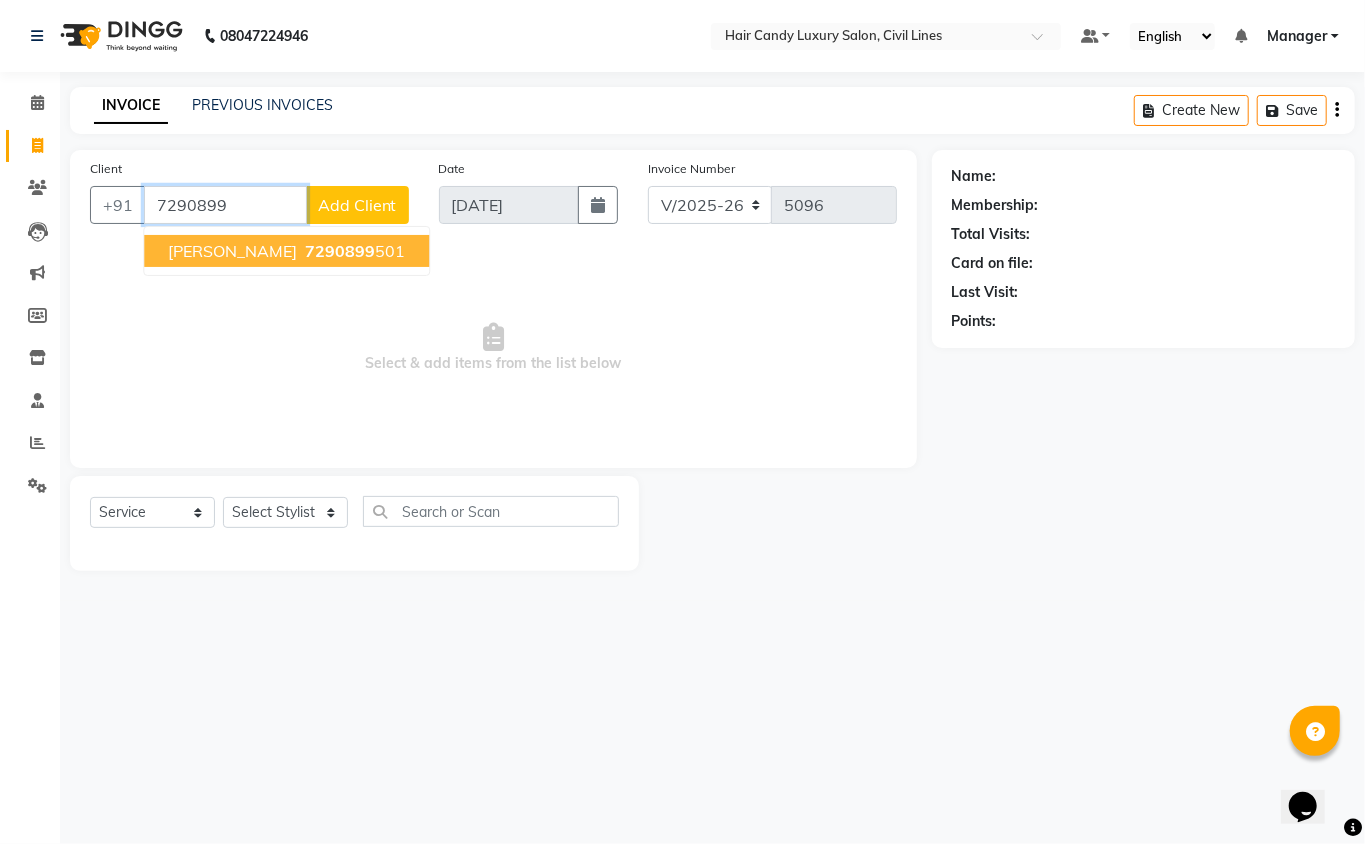 click on "[PERSON_NAME]" at bounding box center (232, 251) 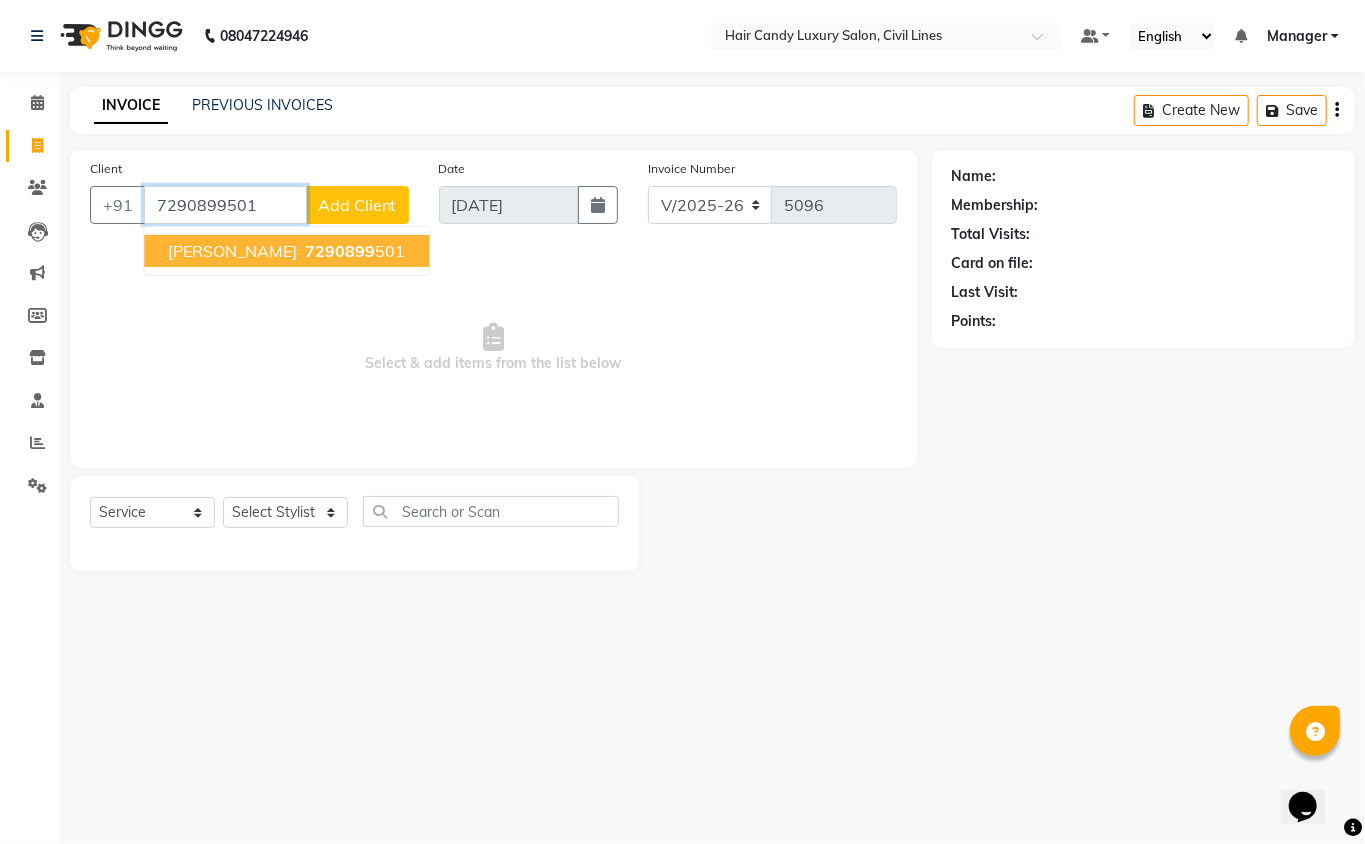 type on "7290899501" 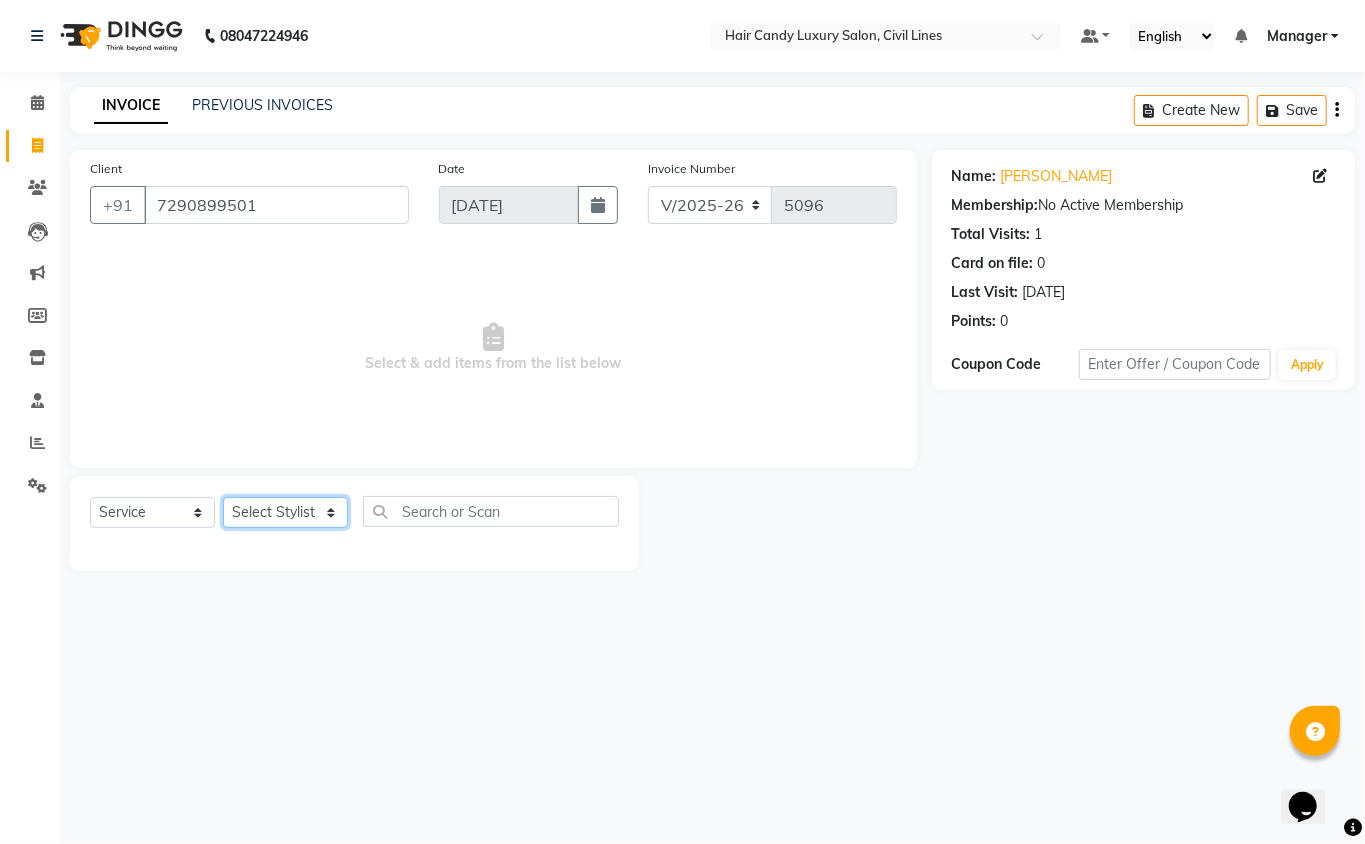 click on "Select Stylist [PERSON_NAME] [PERSON_NAME] [PERSON_NAME] counter sale Danish DAULAT faisal [PERSON_NAME] Manager [PERSON_NAME] mohd [PERSON_NAME] Owner-PRIYANKA [PERSON_NAME] pooja [PERSON_NAME] Reenu [PERSON_NAME] [PERSON_NAME] [PERSON_NAME] [PERSON_NAME] Shubh Shyam [PERSON_NAME] STOCK MANAGER [PERSON_NAME] vikas [PERSON_NAME]" 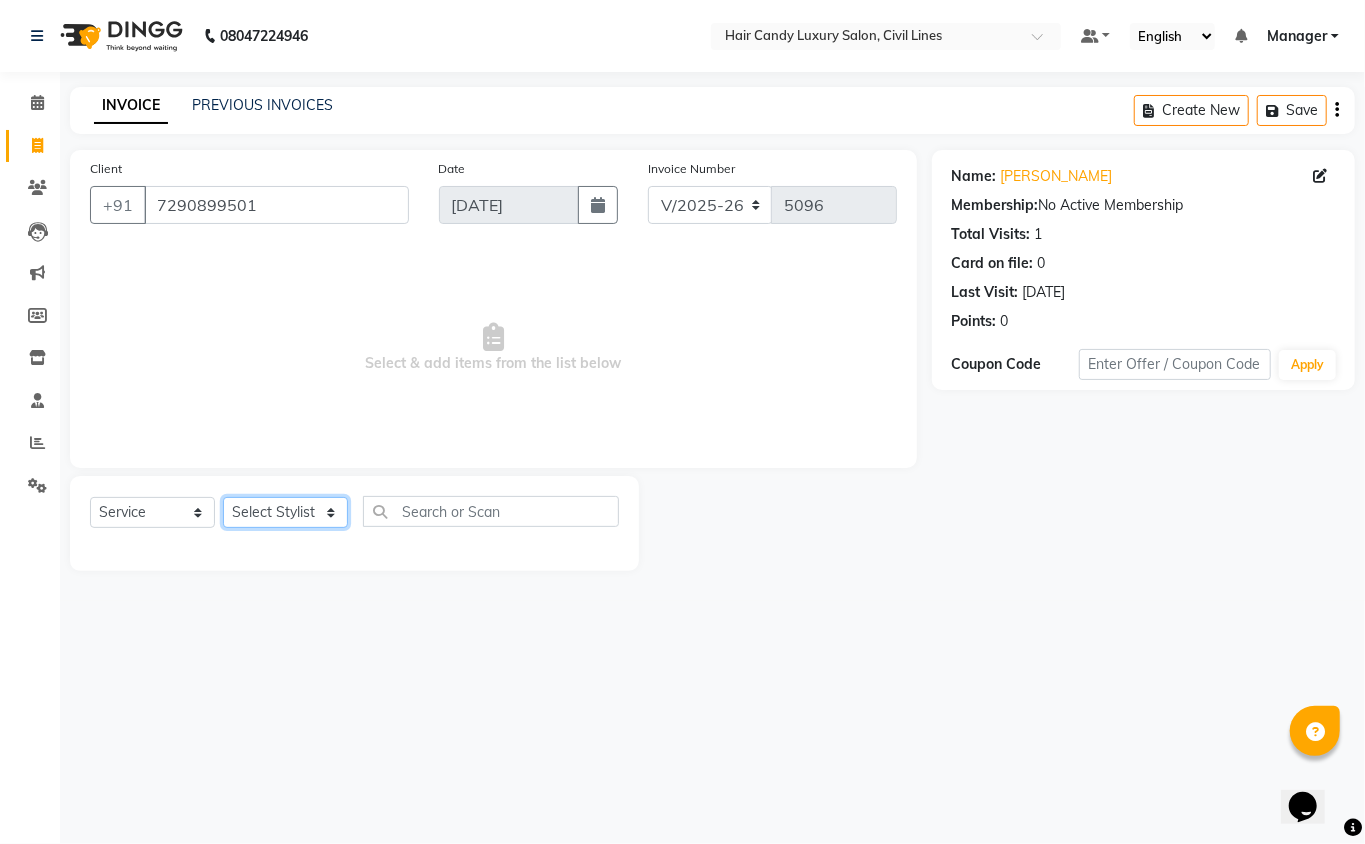 select on "47474" 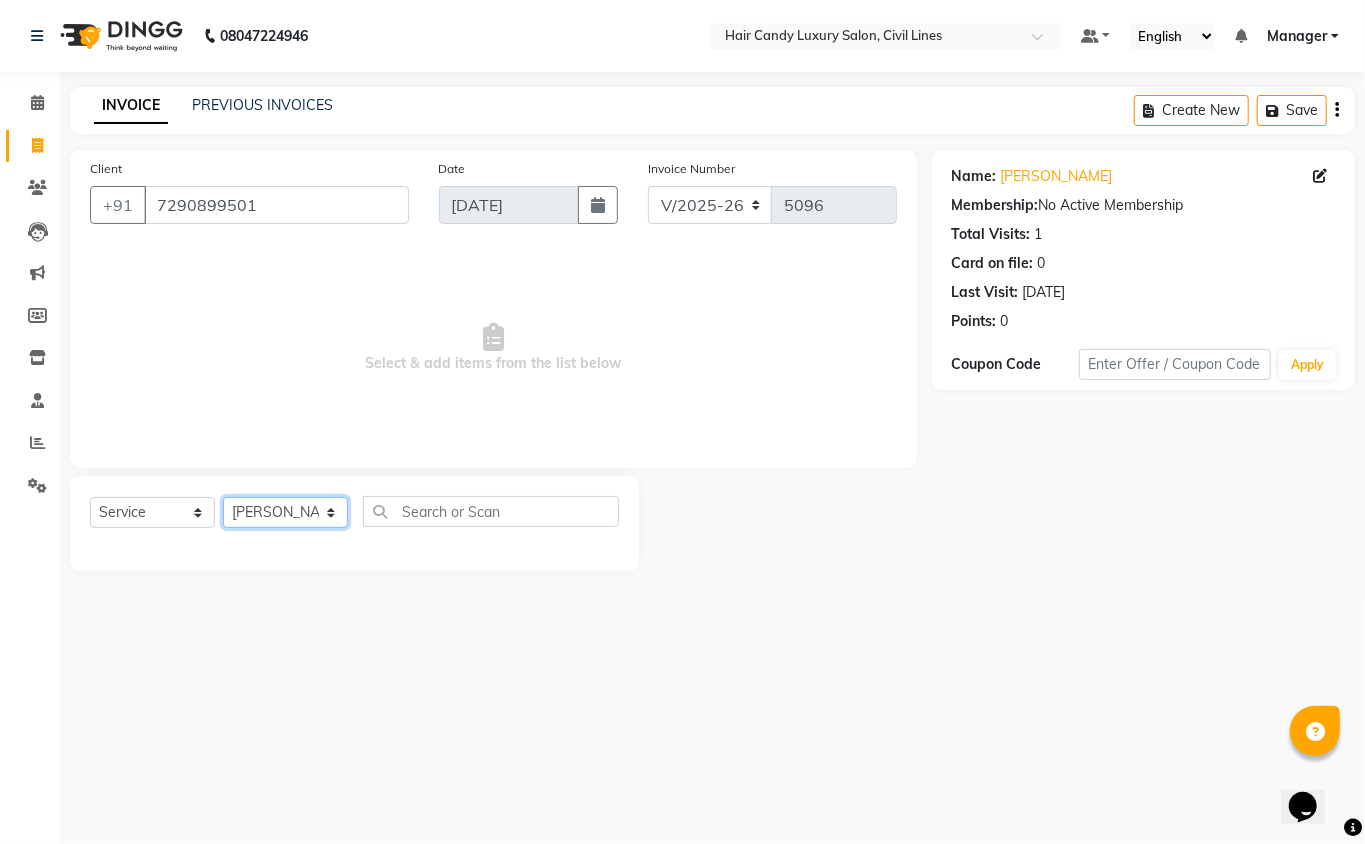 click on "Select Stylist [PERSON_NAME] [PERSON_NAME] [PERSON_NAME] counter sale Danish DAULAT faisal [PERSON_NAME] Manager [PERSON_NAME] mohd [PERSON_NAME] Owner-PRIYANKA [PERSON_NAME] pooja [PERSON_NAME] Reenu [PERSON_NAME] [PERSON_NAME] [PERSON_NAME] [PERSON_NAME] Shubh Shyam [PERSON_NAME] STOCK MANAGER [PERSON_NAME] vikas [PERSON_NAME]" 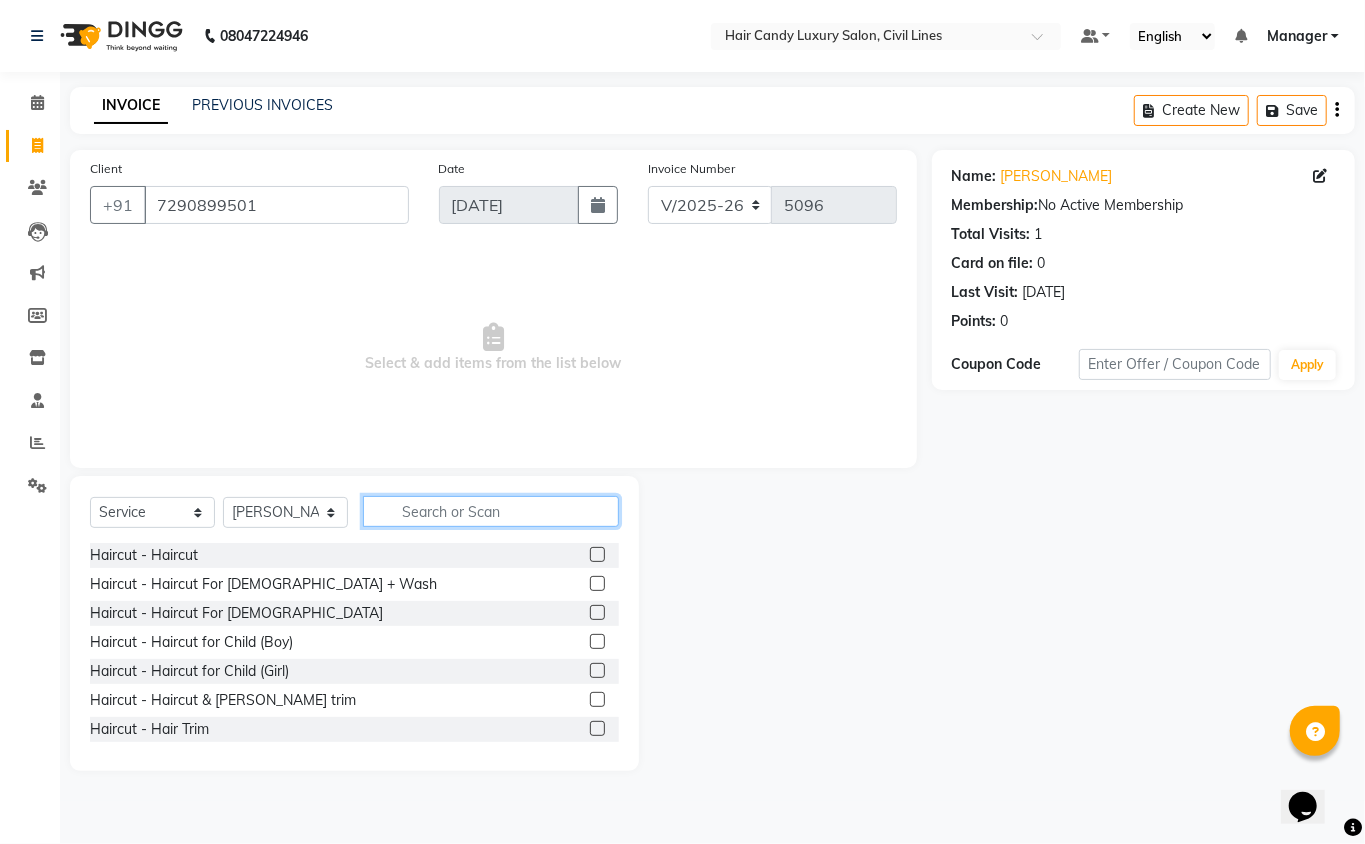 click 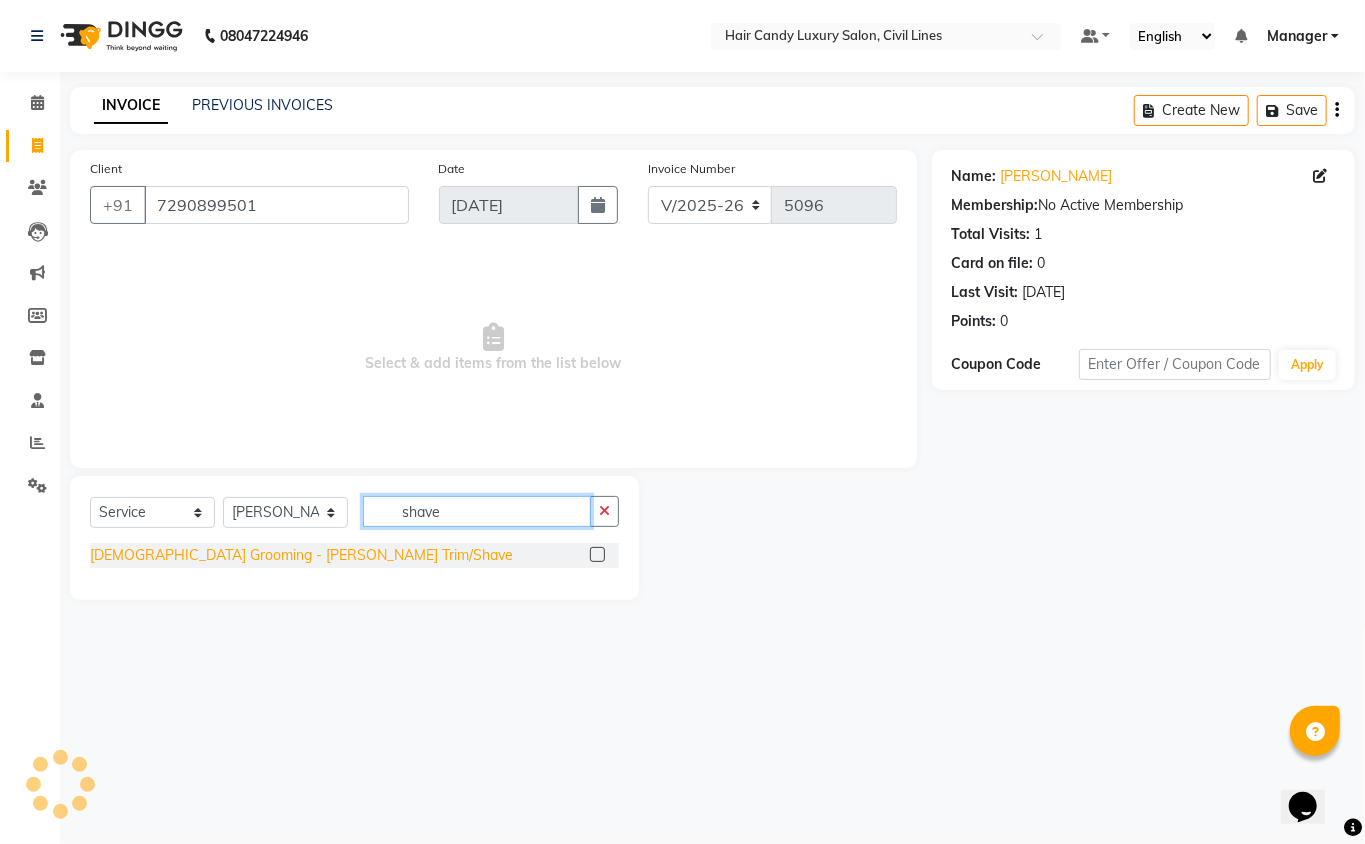 type on "shave" 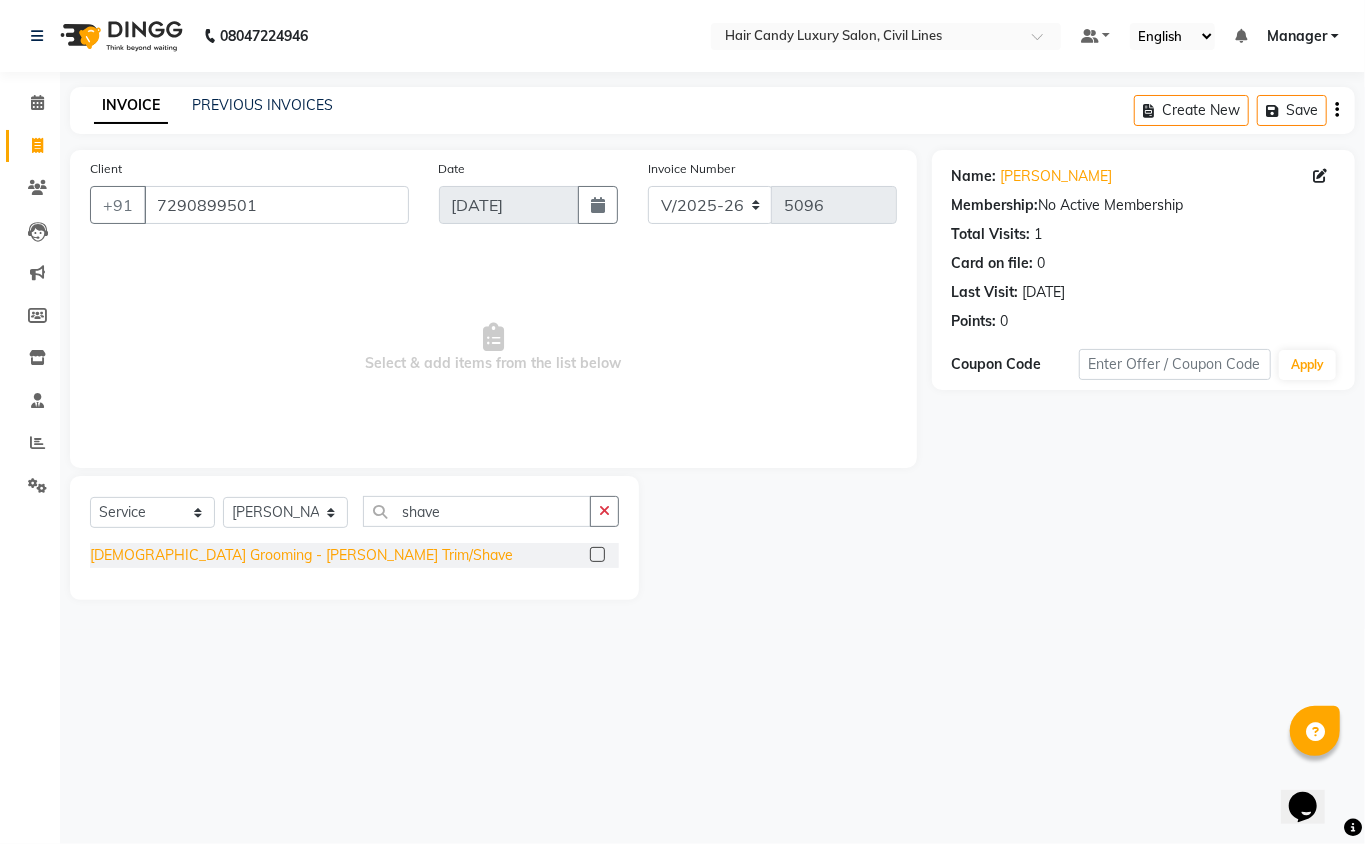 click on "[DEMOGRAPHIC_DATA] Grooming - [PERSON_NAME] Trim/Shave" 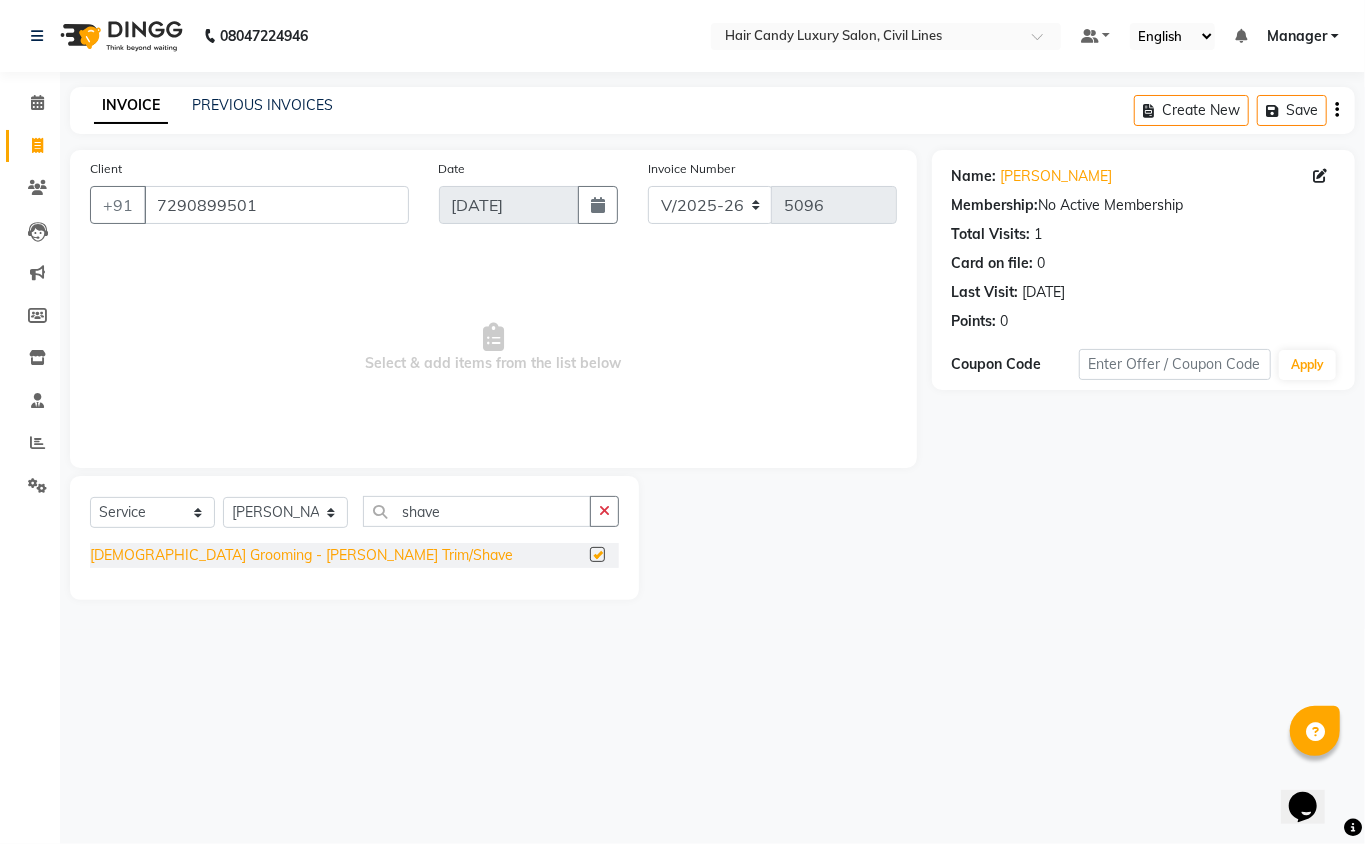 checkbox on "false" 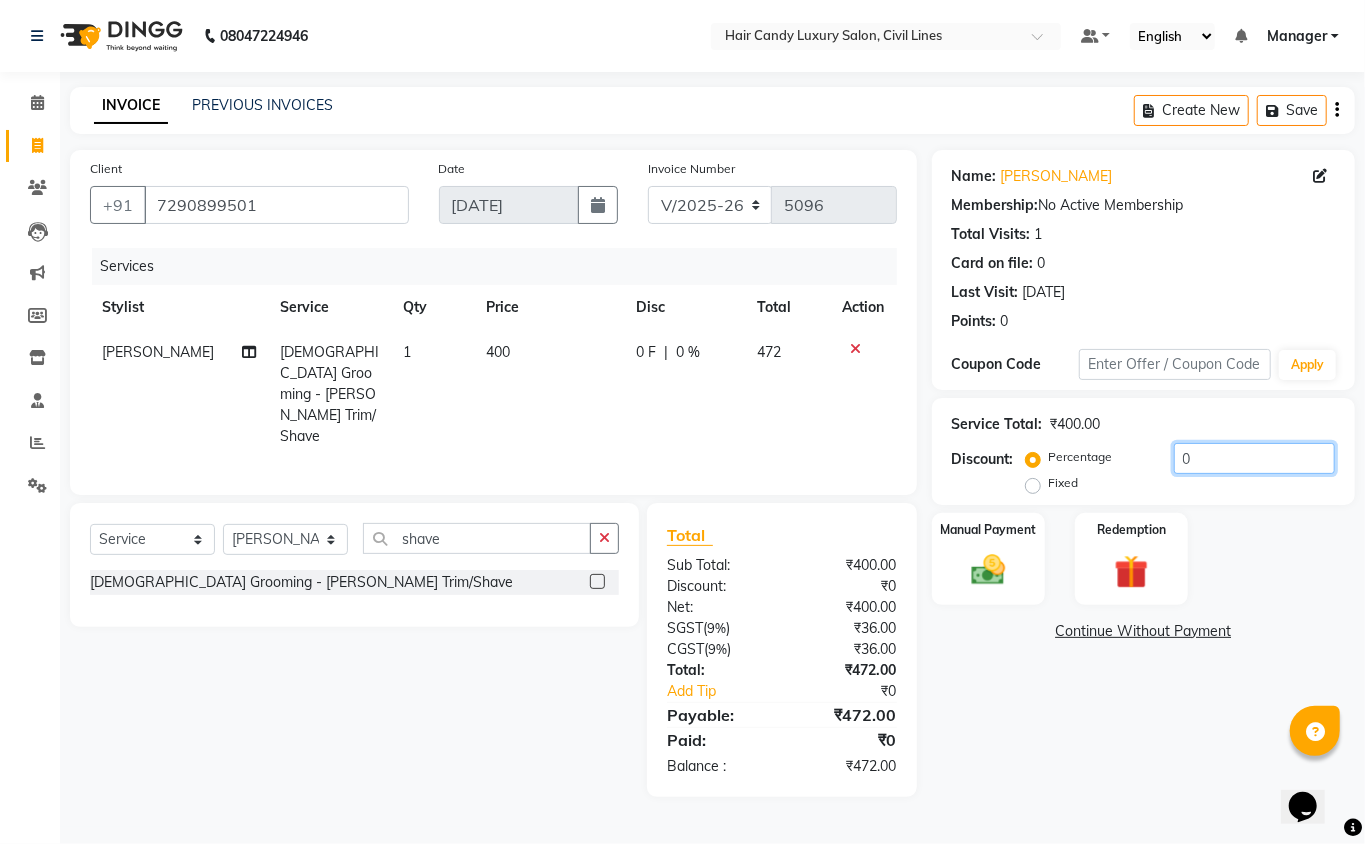 drag, startPoint x: 1224, startPoint y: 466, endPoint x: 1106, endPoint y: 460, distance: 118.15244 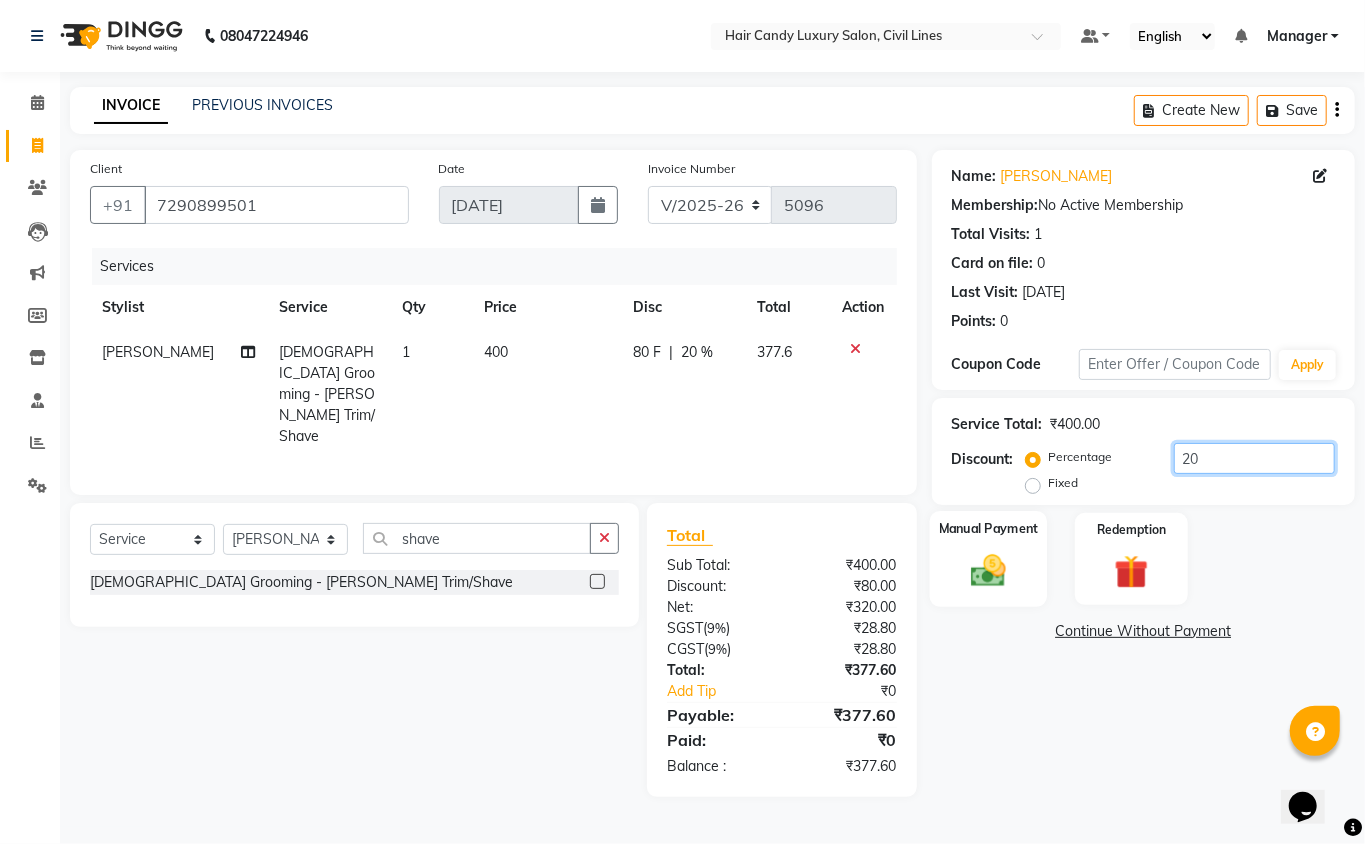 type on "20" 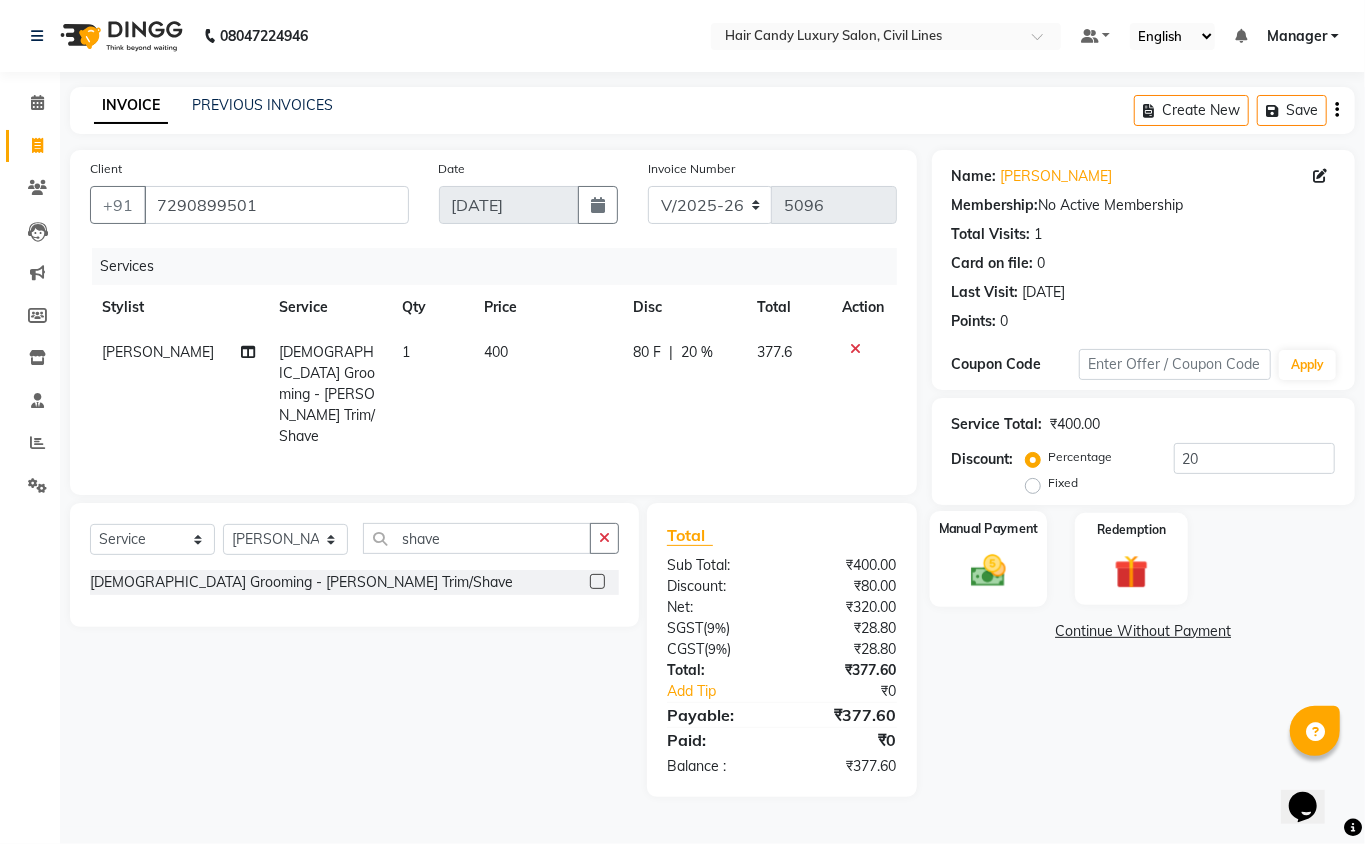 click 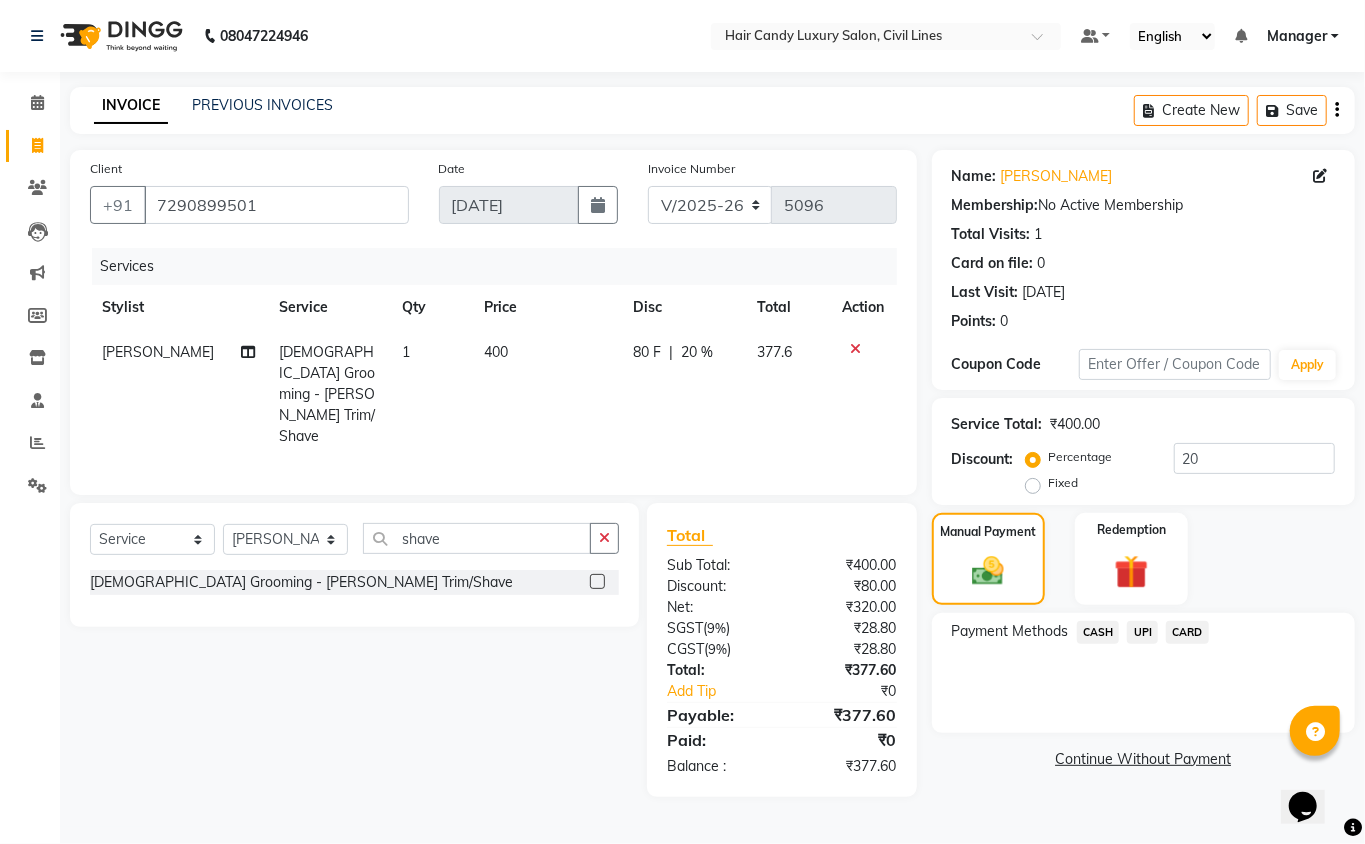 click on "UPI" 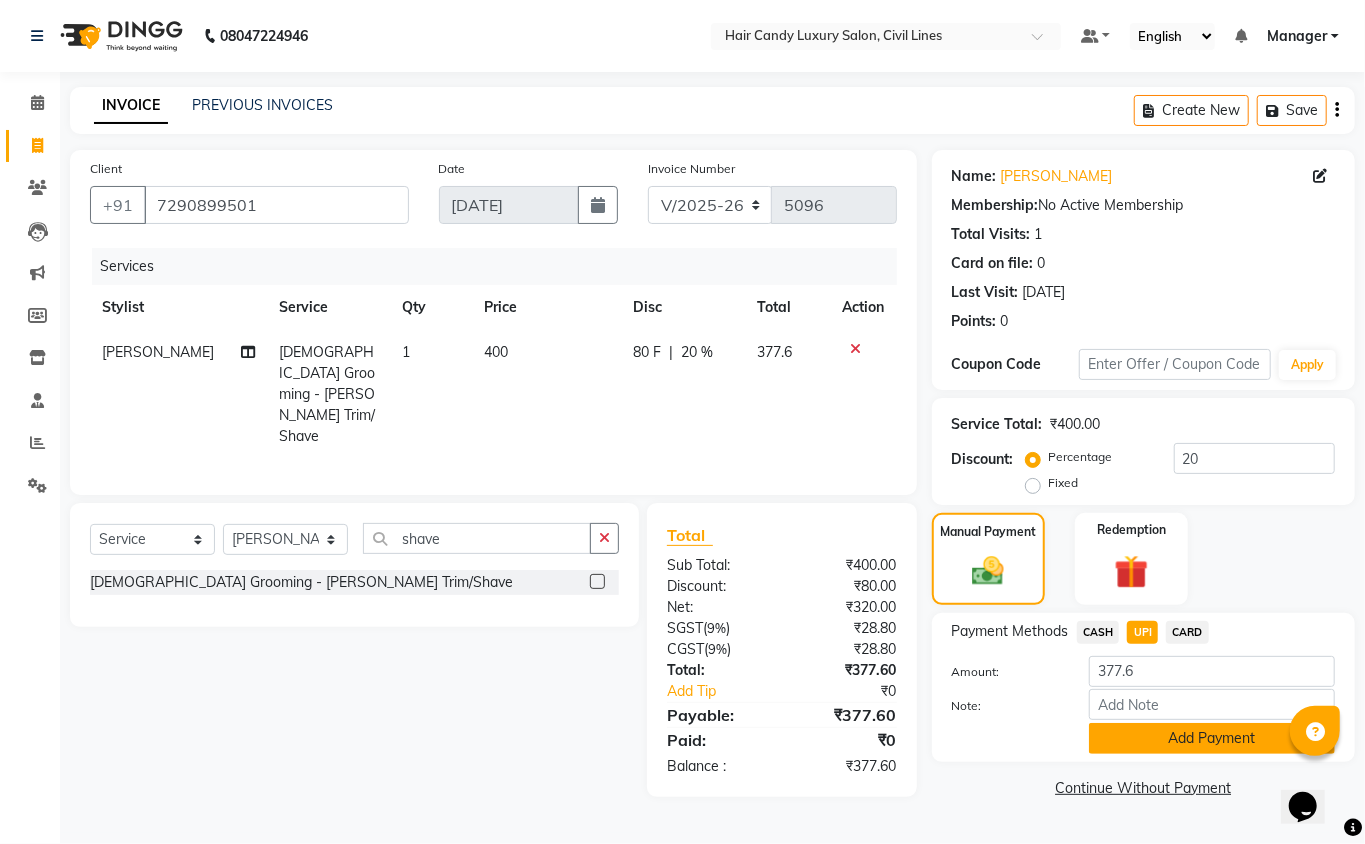click on "Add Payment" 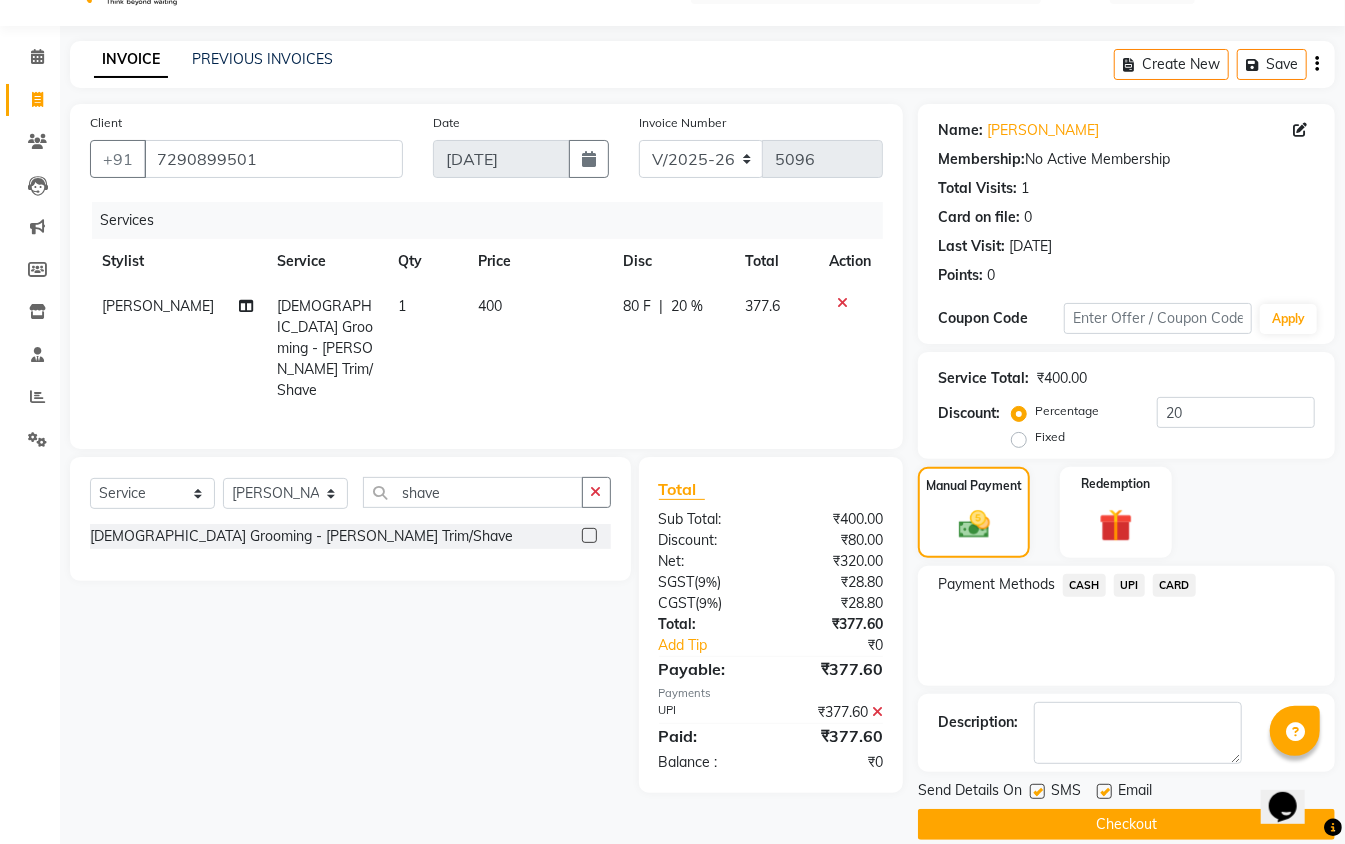 scroll, scrollTop: 73, scrollLeft: 0, axis: vertical 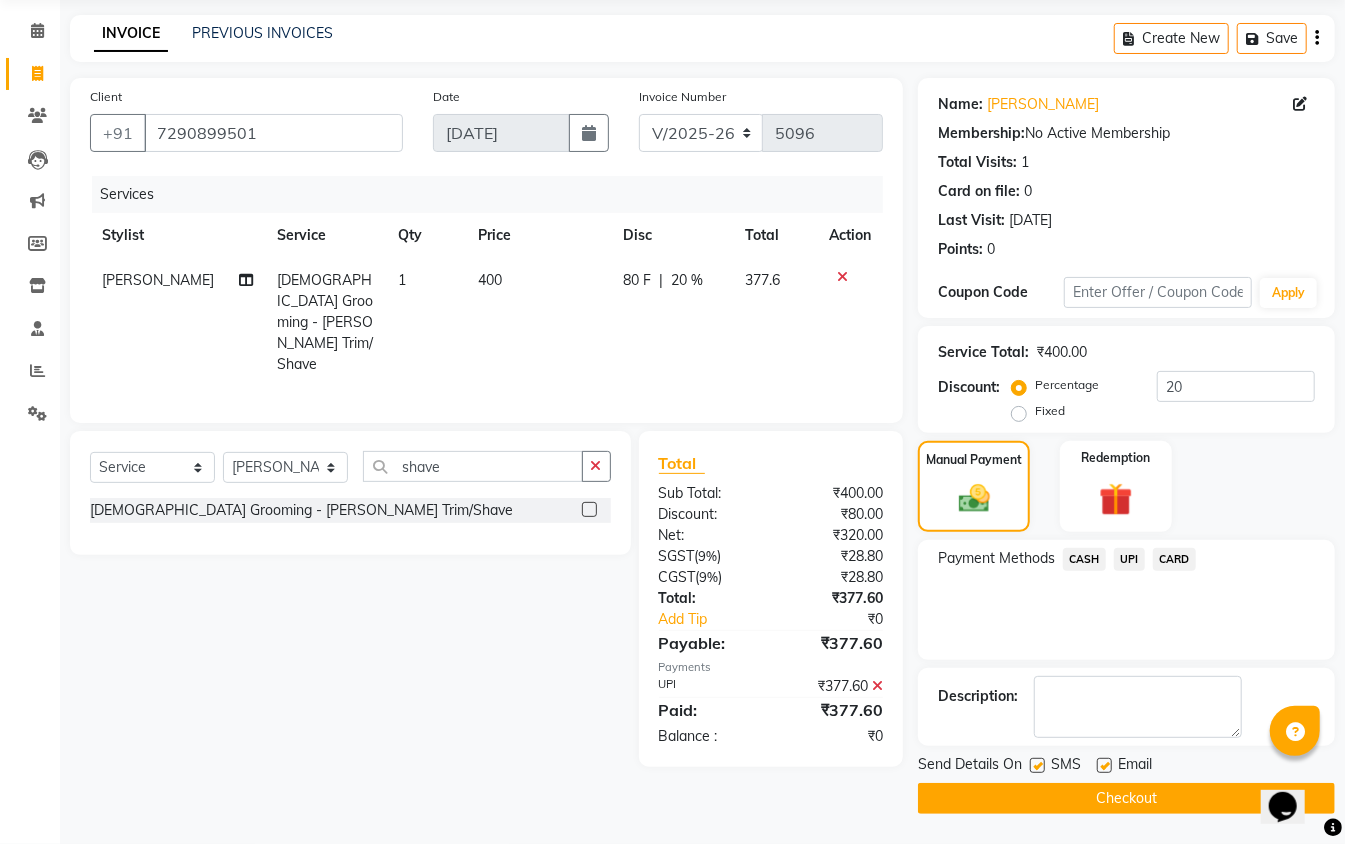 click 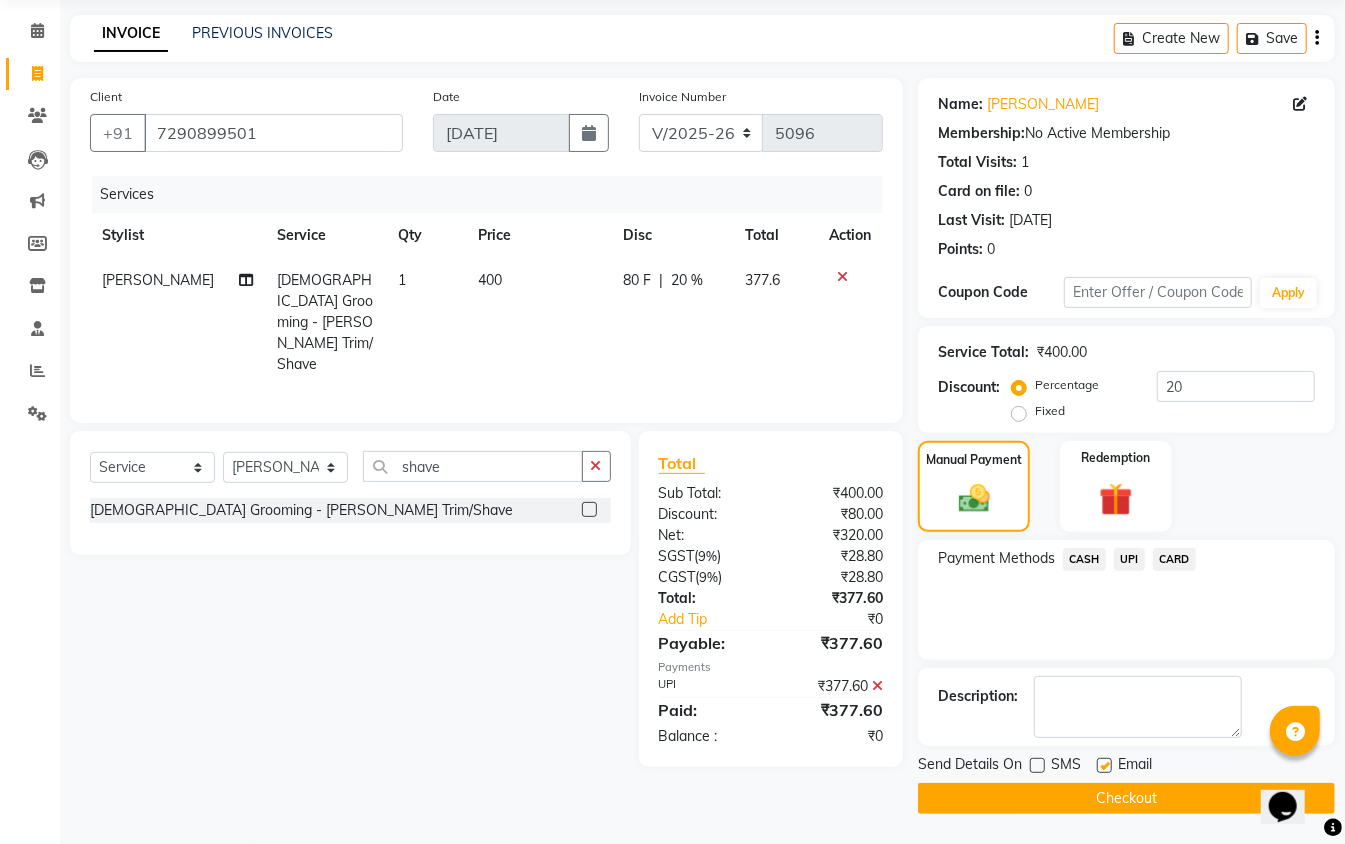 click on "Checkout" 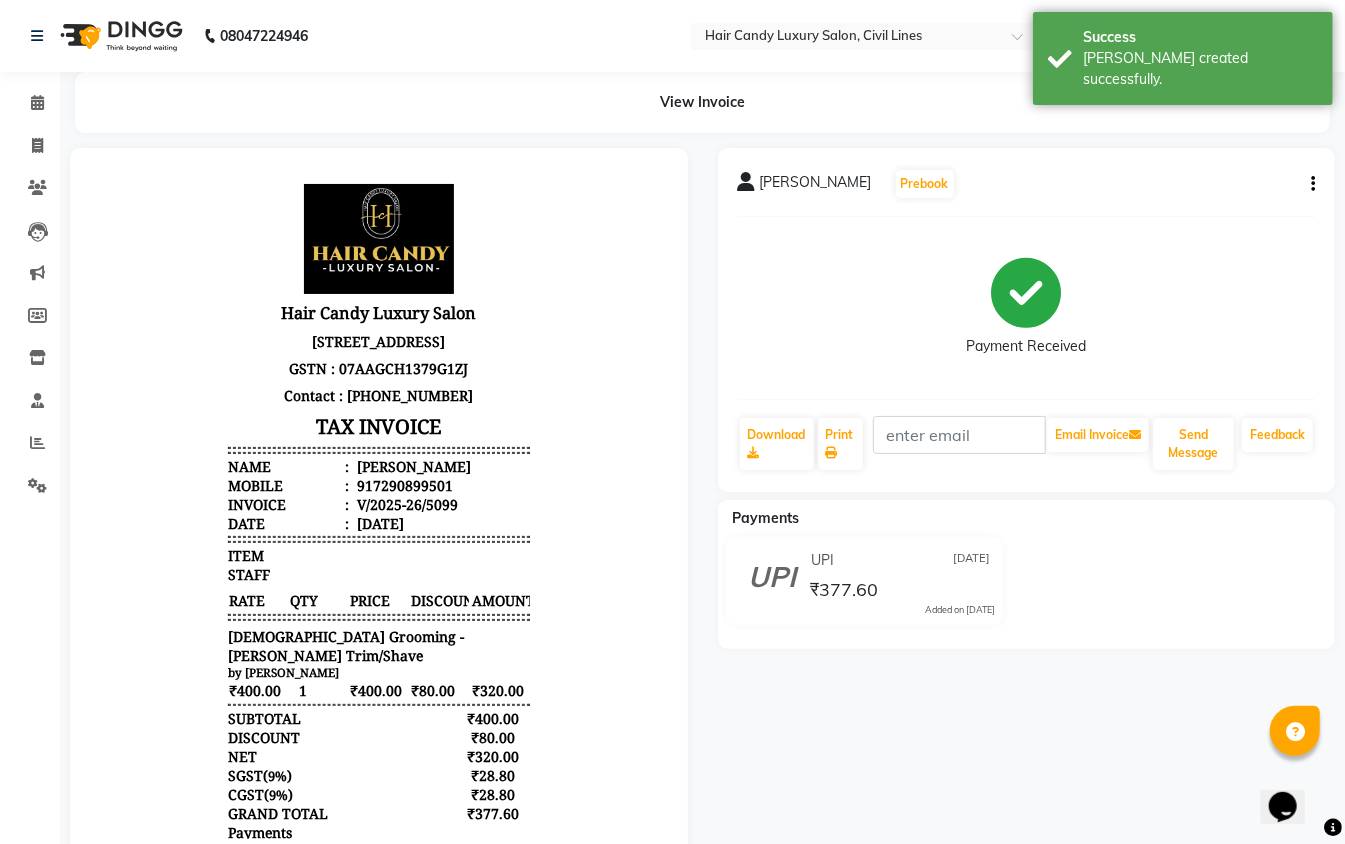 scroll, scrollTop: 0, scrollLeft: 0, axis: both 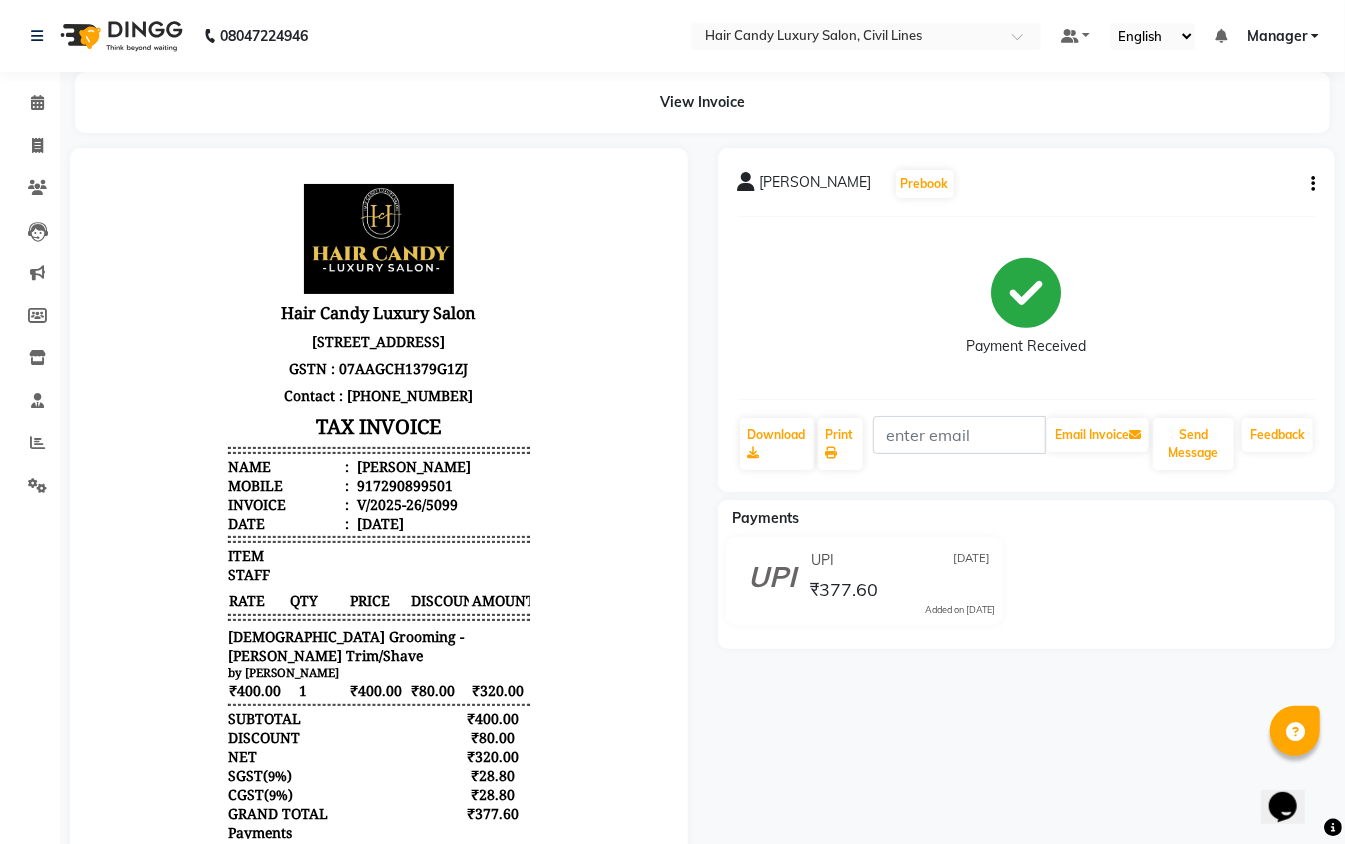 click on "Reports" 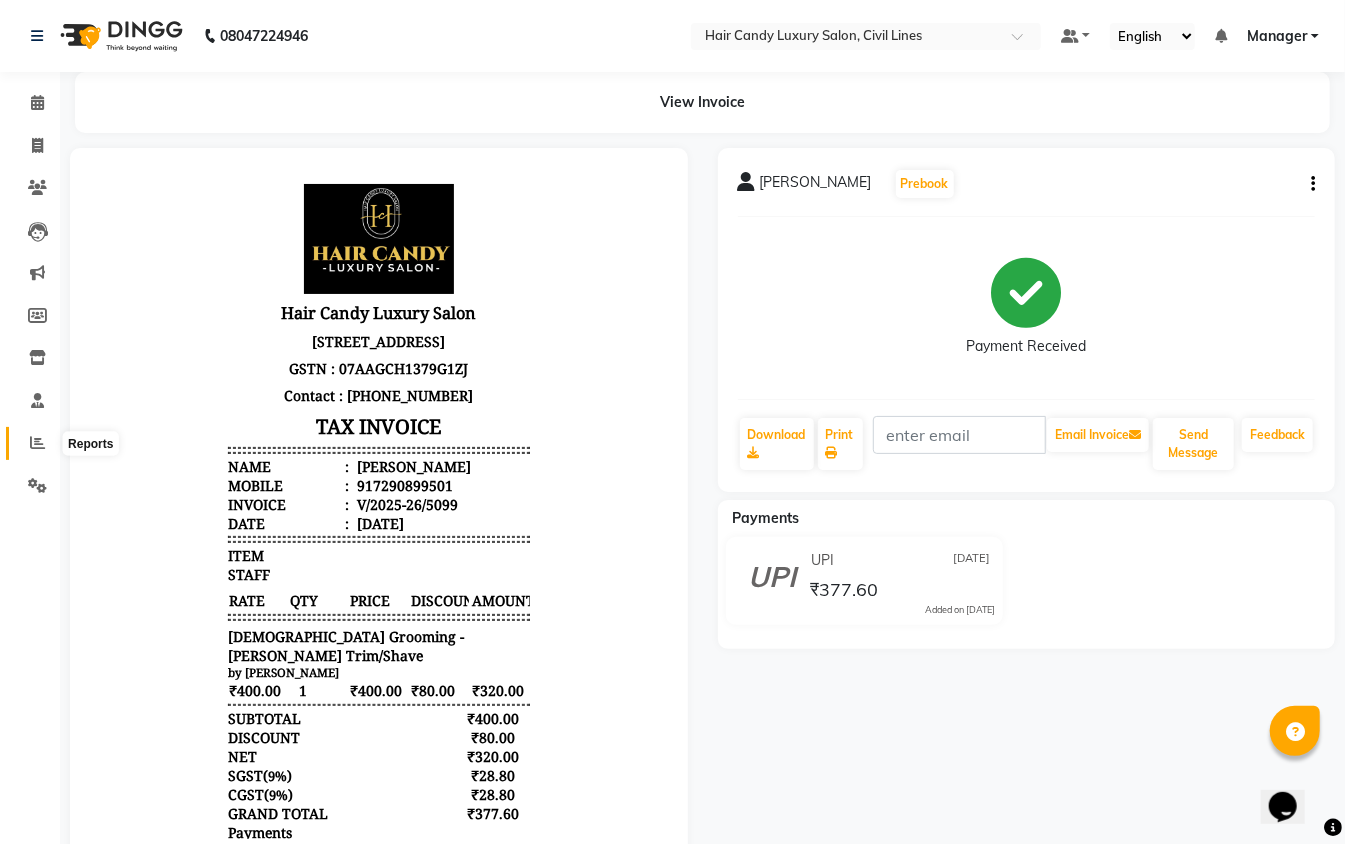 click 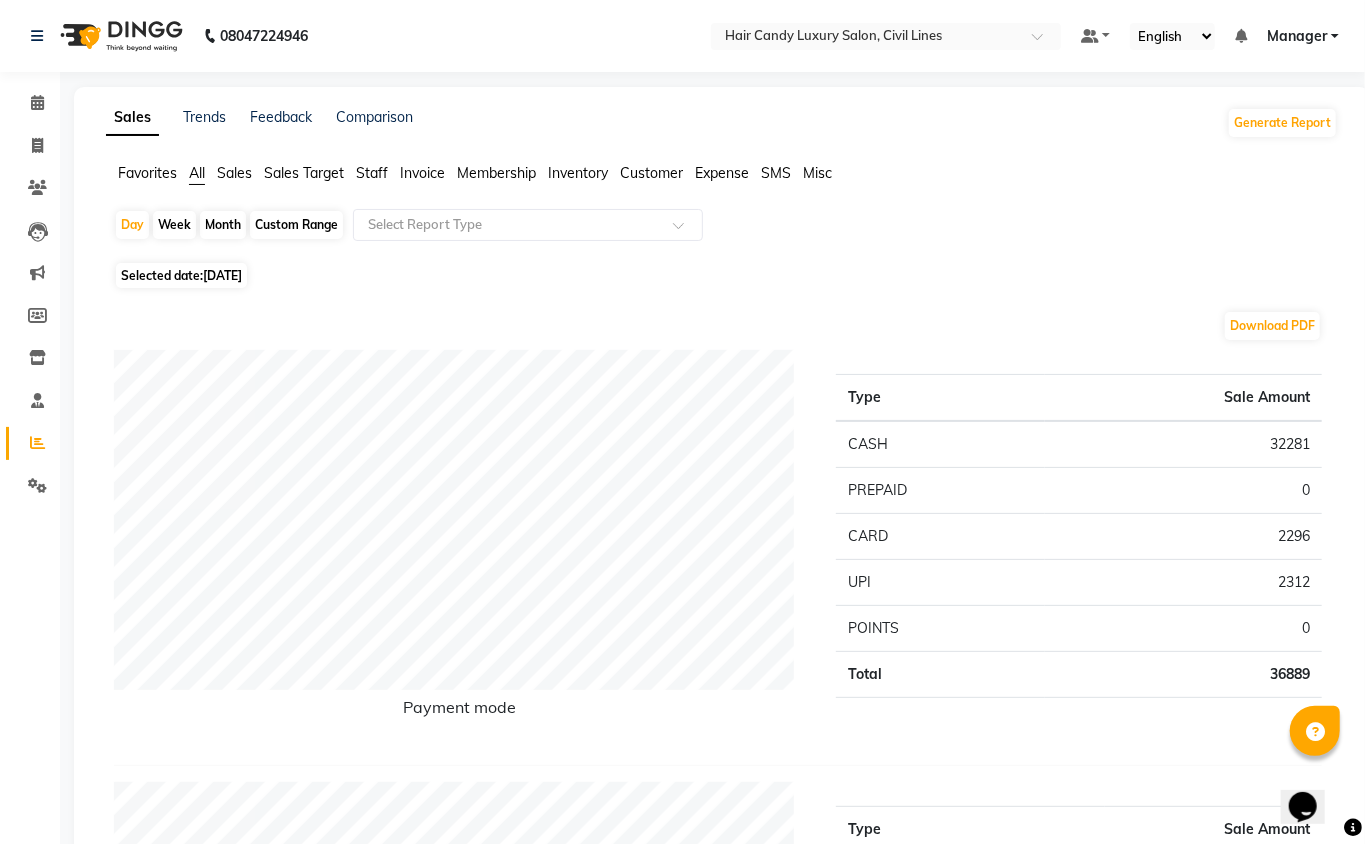 click on "Staff" 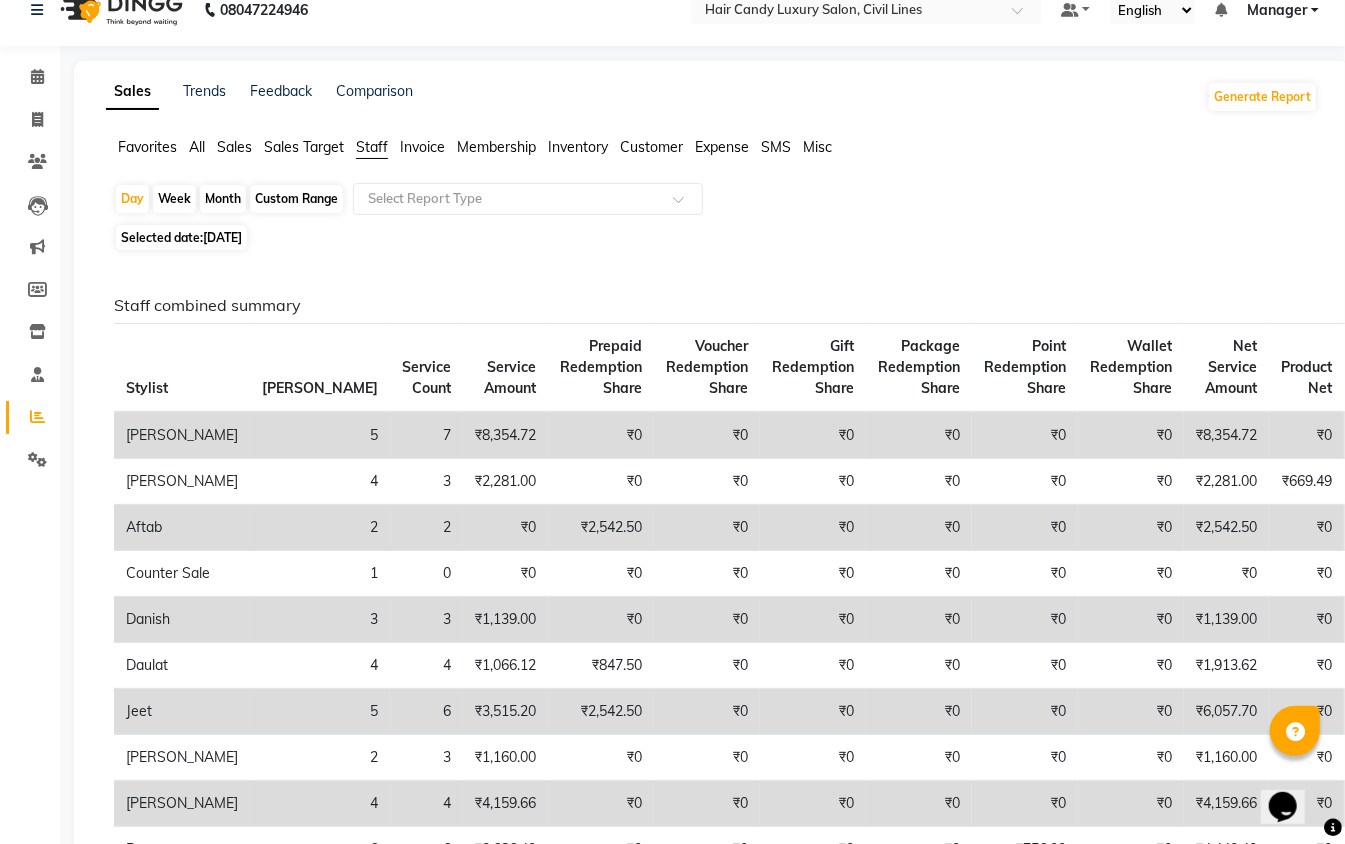 scroll, scrollTop: 0, scrollLeft: 0, axis: both 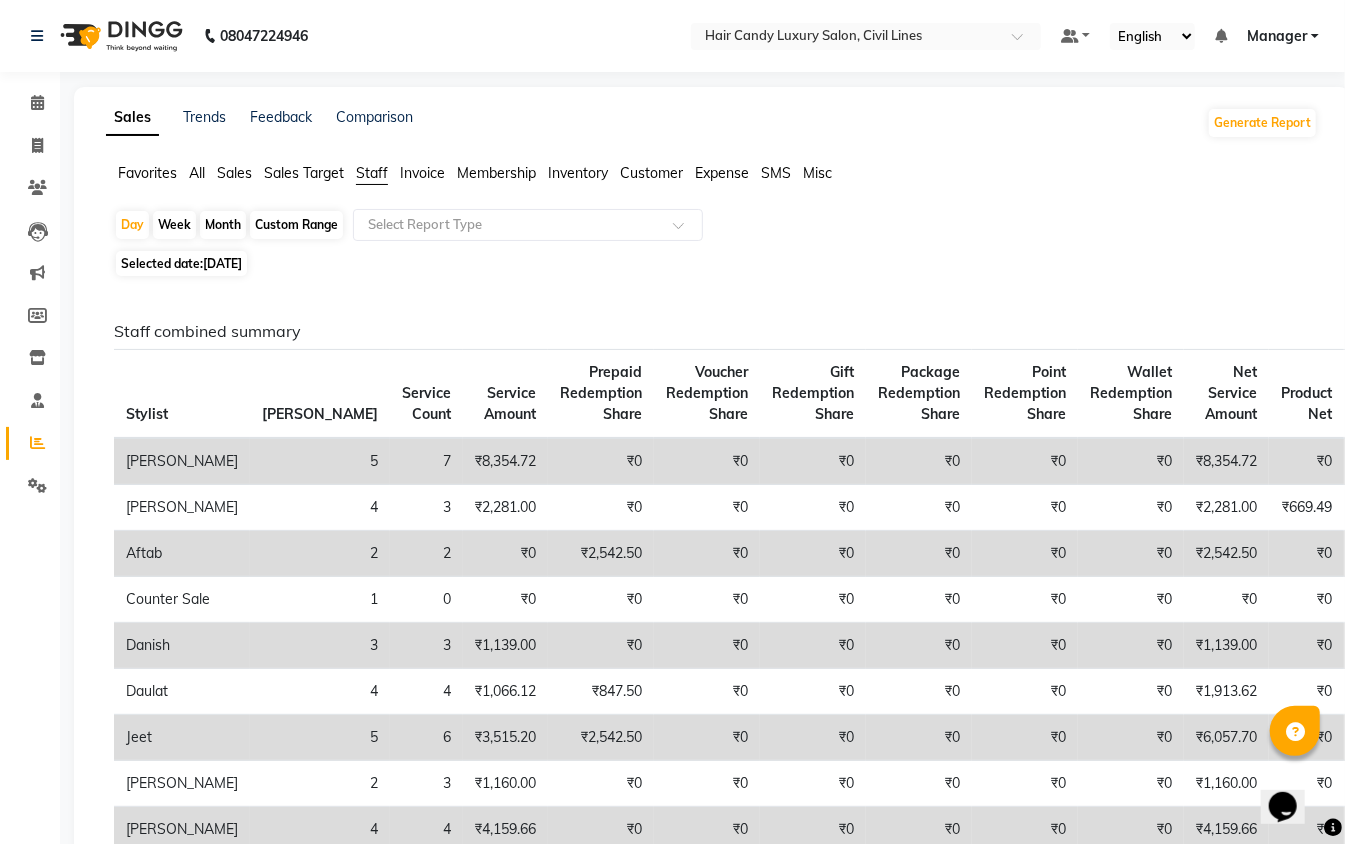 click on "Favorites All Sales Sales Target Staff Invoice Membership Inventory Customer Expense SMS Misc  Day   Week   Month   Custom Range  Select Report Type Selected date:  [DATE]  Staff combined summary Stylist Bill Count Service Count Service Amount Prepaid Redemption Share Voucher Redemption Share Gift Redemption Share Package Redemption Share Point Redemption Share Wallet Redemption Share Net Service Amount Product Net Membership Net Prepaid Net Voucher Net Gift Net Package Net  [PERSON_NAME] 5 7 ₹8,354.72 ₹0 ₹0 ₹0 ₹0 ₹0 ₹0 ₹8,354.72 ₹0 ₹0 ₹0 ₹0 ₹0 ₹0  [PERSON_NAME] 4 3 ₹2,281.00 ₹0 ₹0 ₹0 ₹0 ₹0 ₹0 ₹2,281.00 ₹669.49 ₹0 ₹0 ₹0 ₹0 ₹0  [PERSON_NAME] 2 2 ₹0 ₹2,542.50 ₹0 ₹0 ₹0 ₹0 ₹0 ₹2,542.50 ₹0 ₹0 ₹0 ₹0 ₹0 ₹0  Counter Sale 1 0 ₹0 ₹0 ₹0 ₹0 ₹0 ₹0 ₹0 ₹0 ₹0 ₹0 ₹0 ₹0 ₹0 ₹0  Danish 3 3 ₹1,139.00 ₹0 ₹0 ₹0 ₹0 ₹0 ₹0 ₹1,139.00 ₹0 ₹0 ₹0 ₹0 ₹0 ₹0  Daulat 4 4 ₹1,066.12 ₹847.50 ₹0 ₹0 ₹0 ₹0 ₹0 ₹0 5 6" 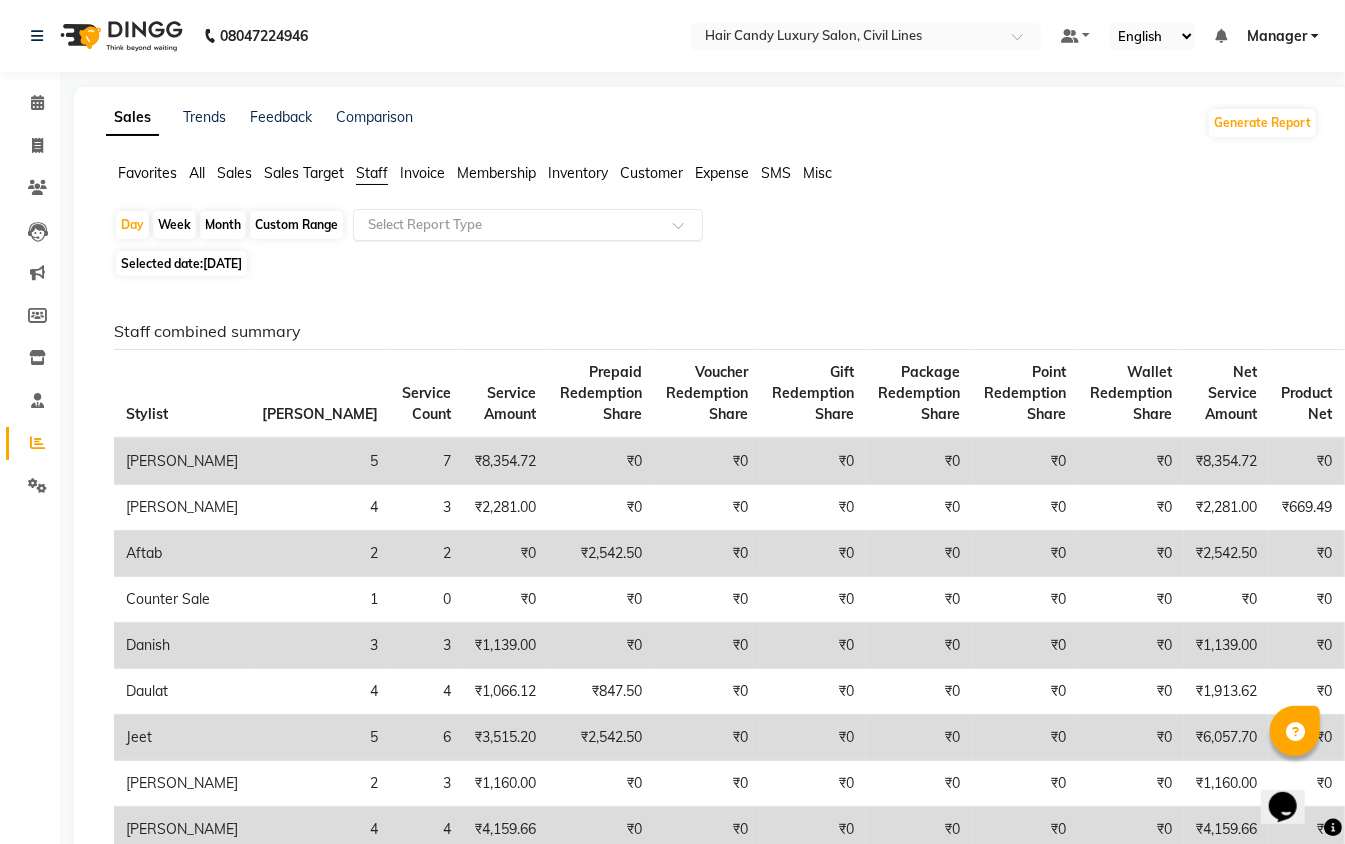 click on "Select Report Type" 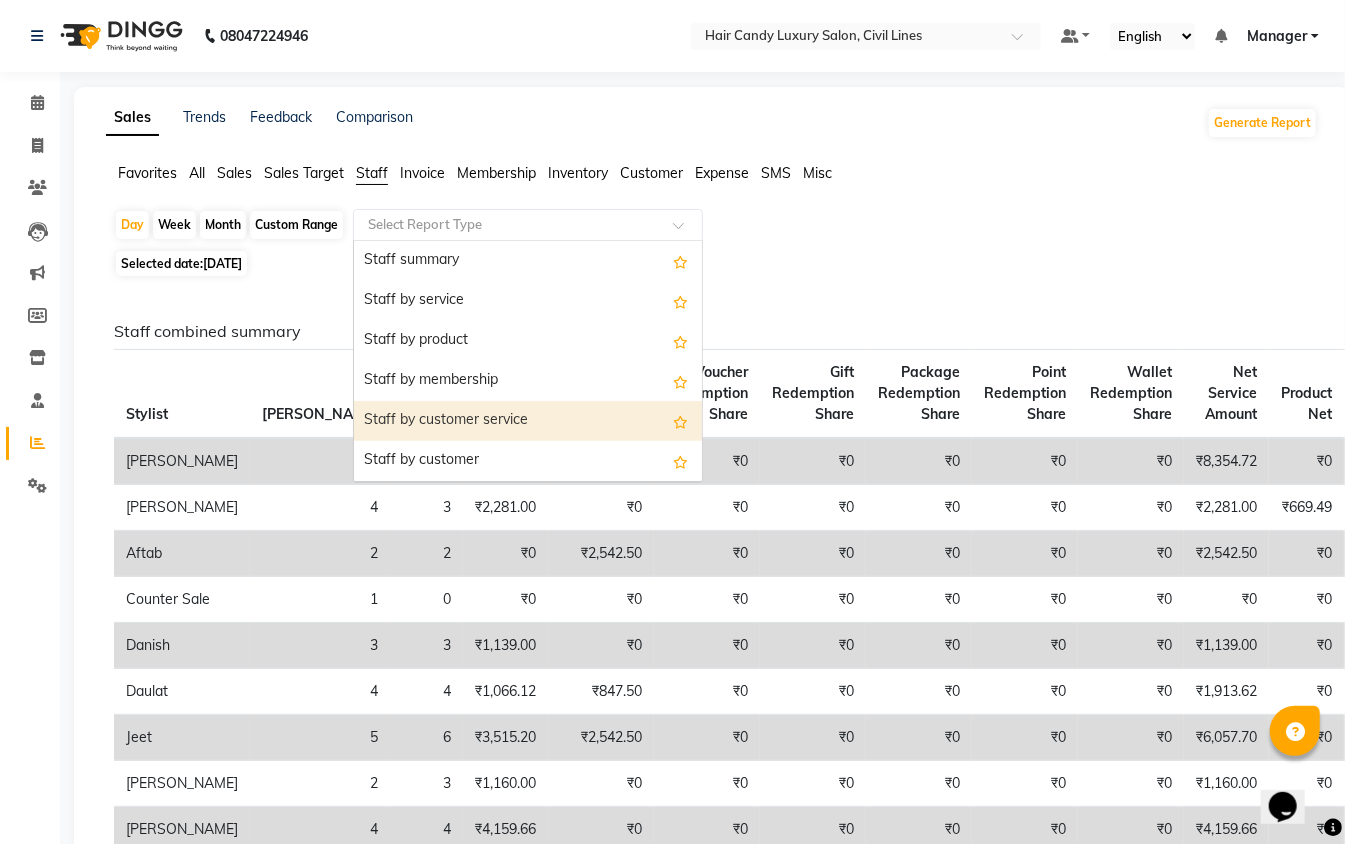 click on "Staff by customer service" at bounding box center [528, 421] 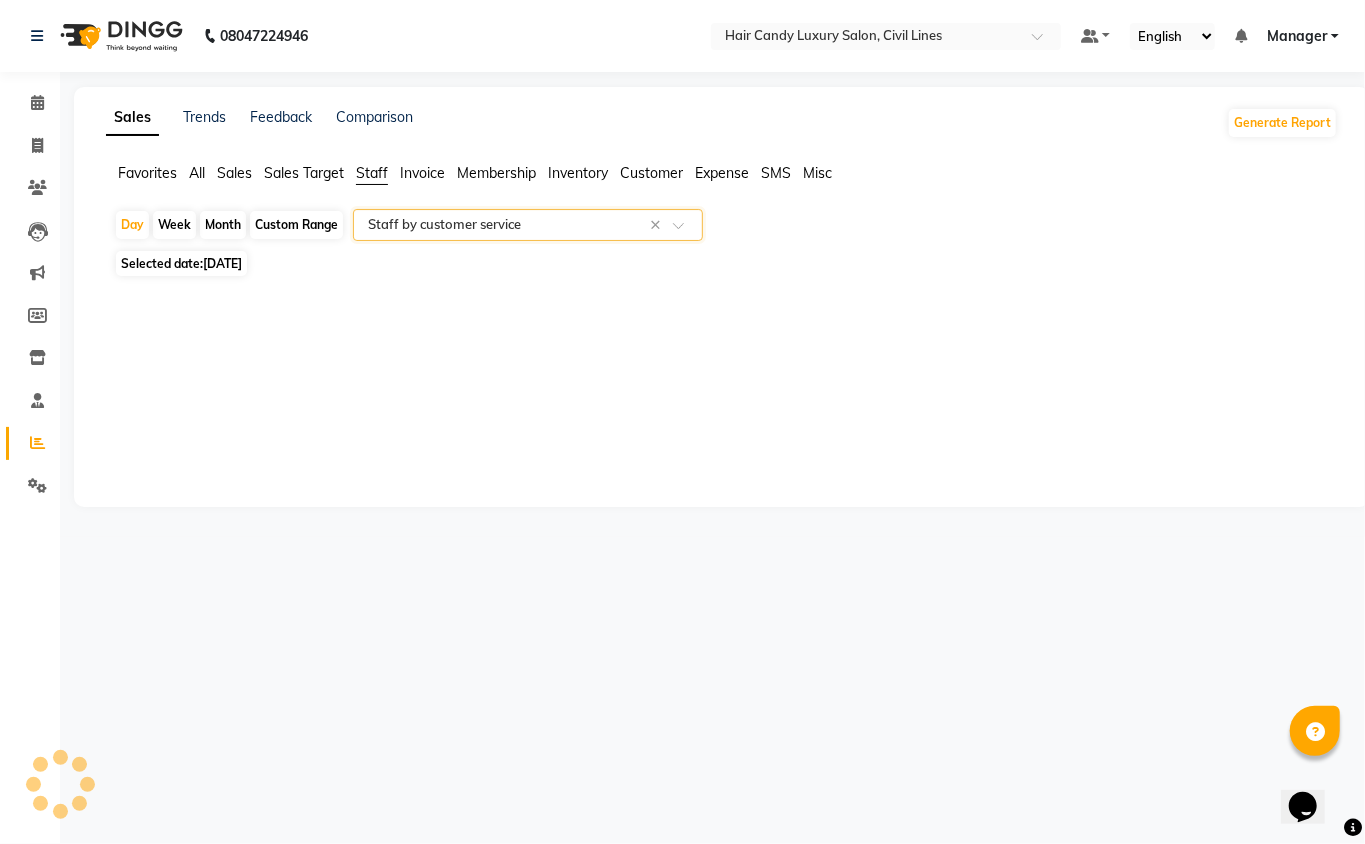 select on "filtered_report" 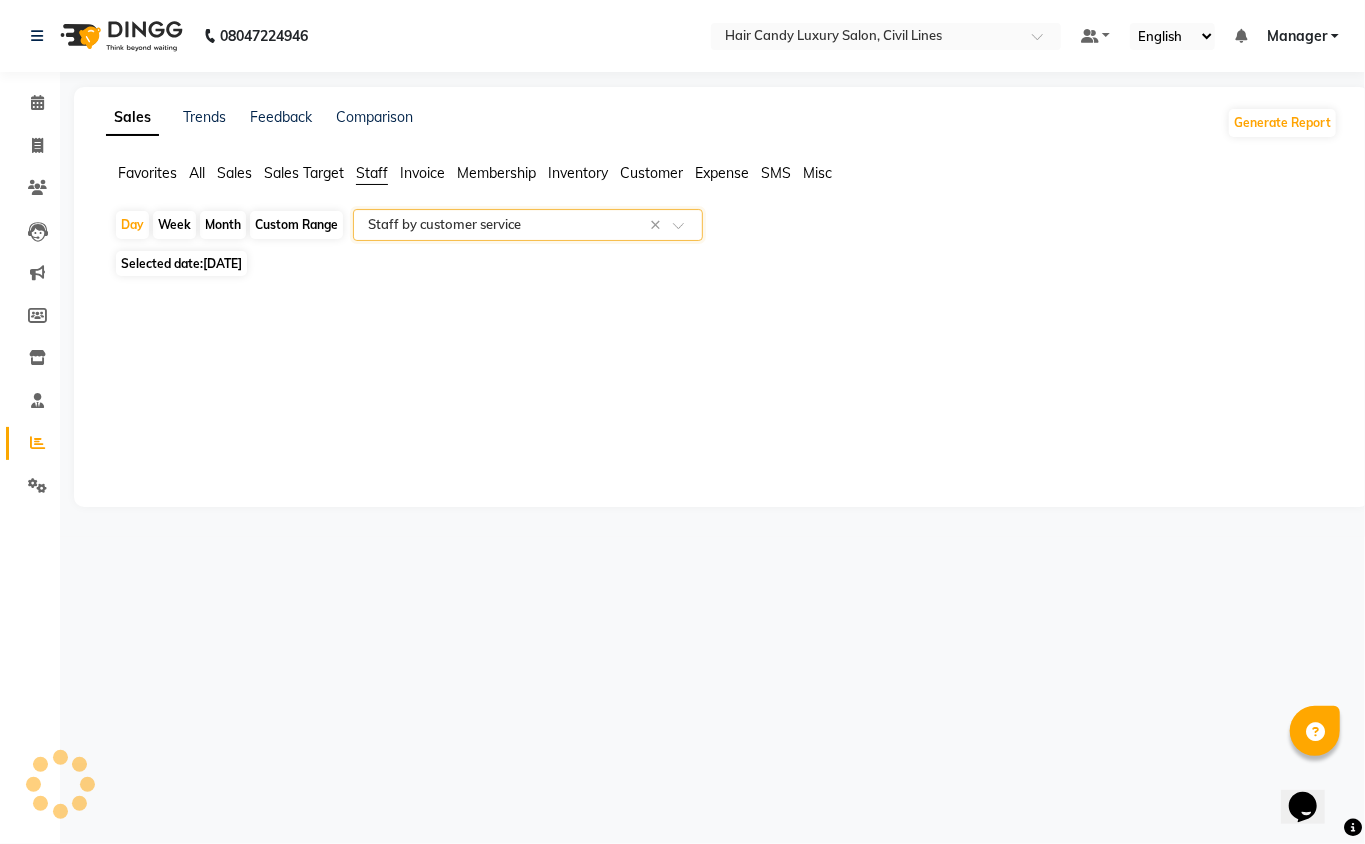 select on "csv" 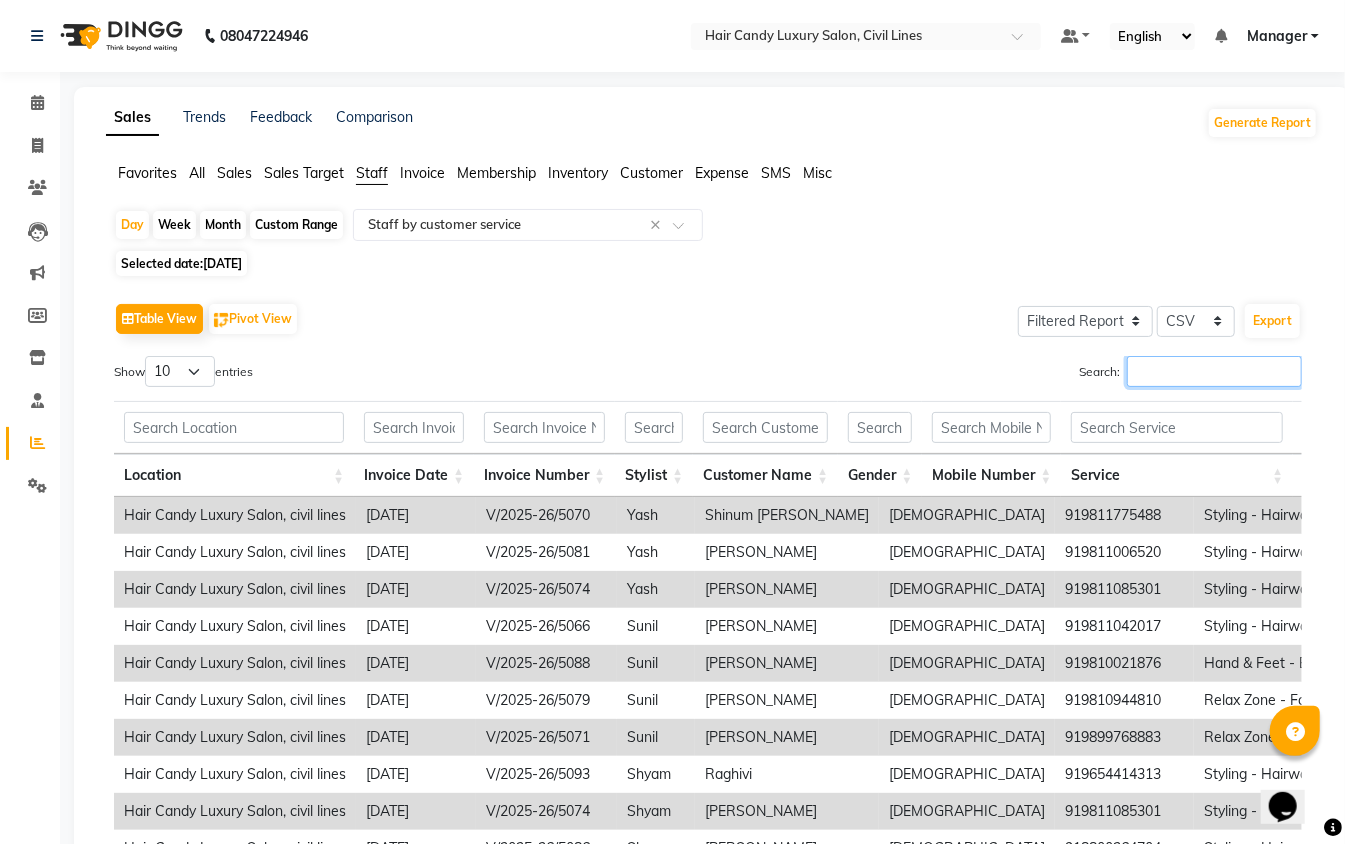 click on "Search:" at bounding box center (1214, 371) 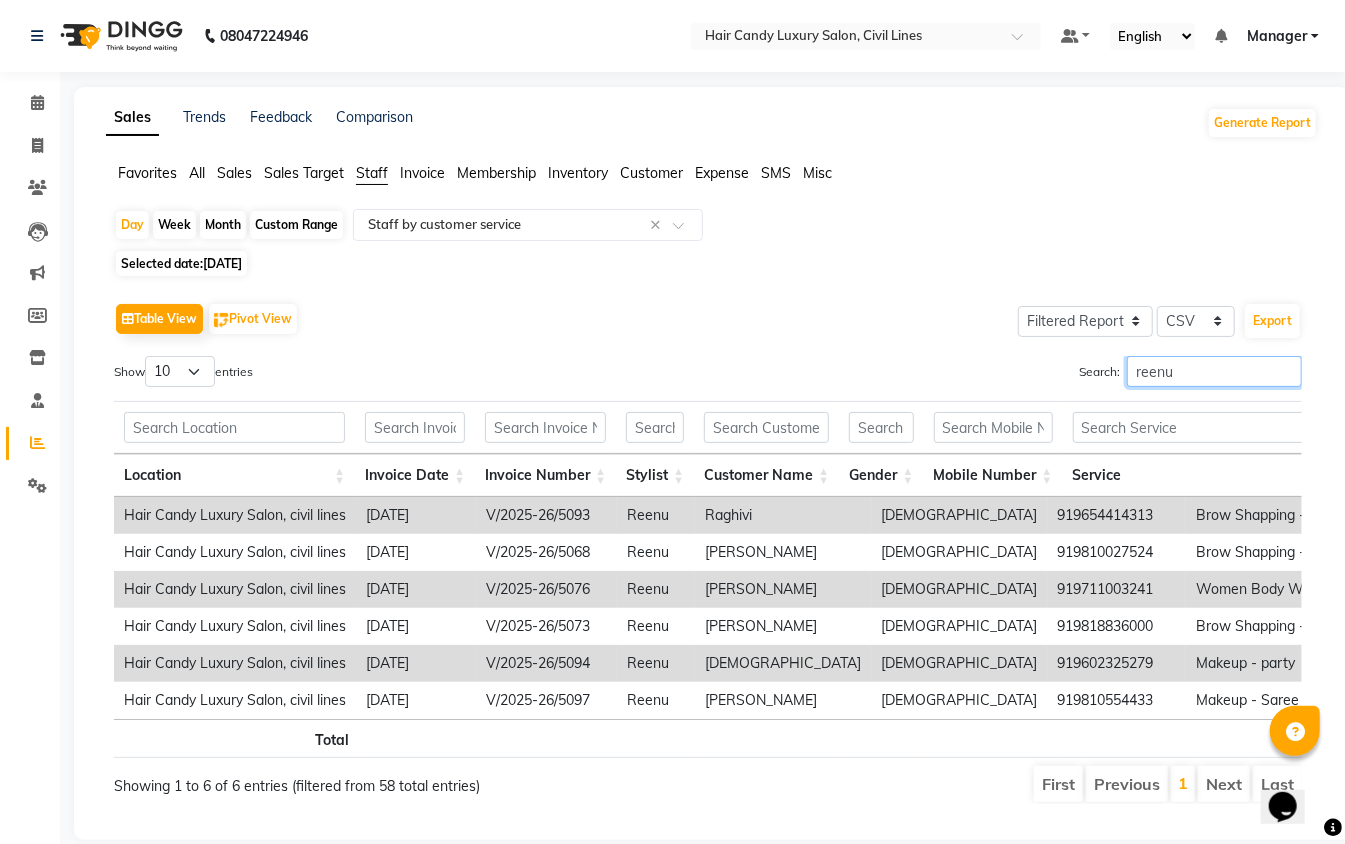 scroll, scrollTop: 0, scrollLeft: 140, axis: horizontal 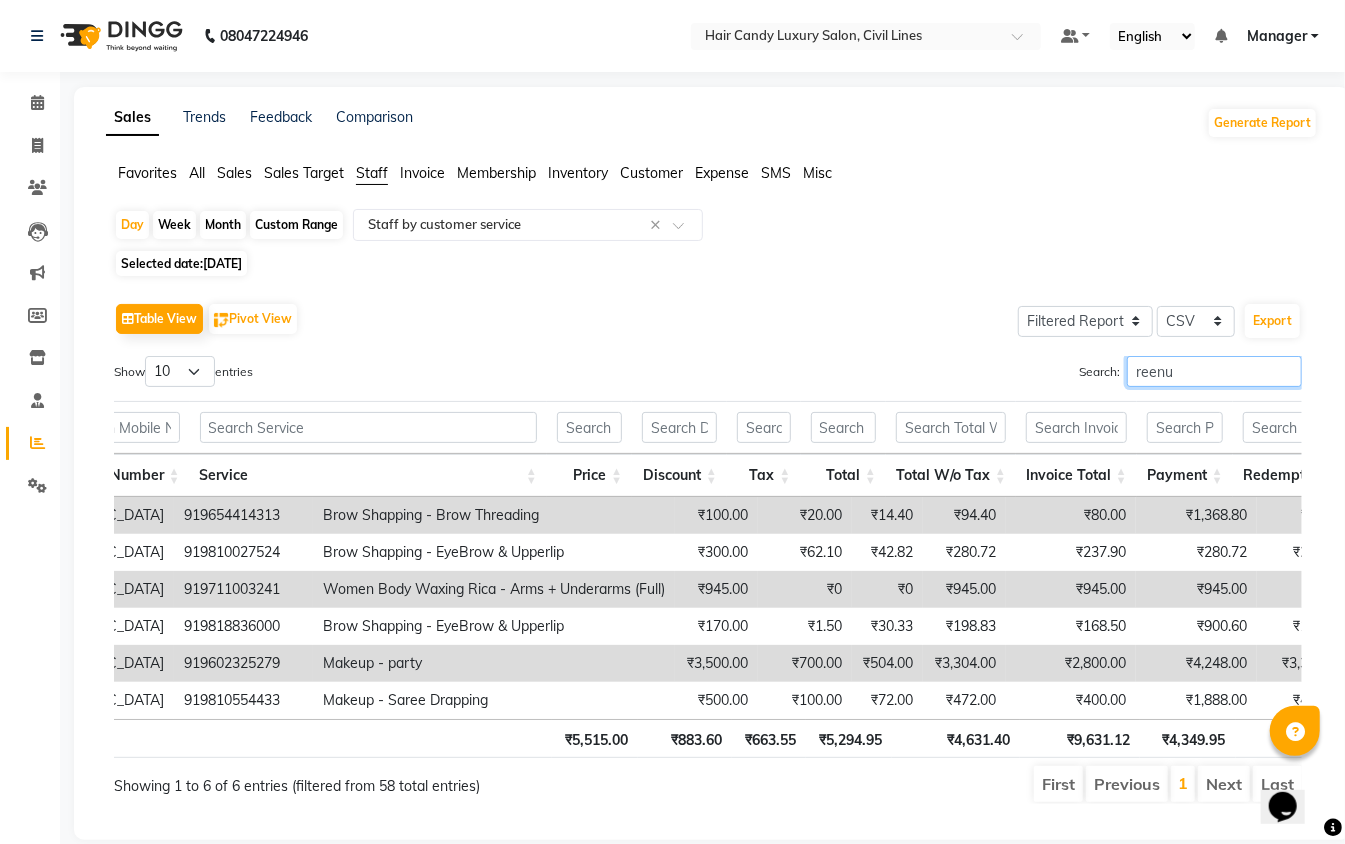 type on "reenu" 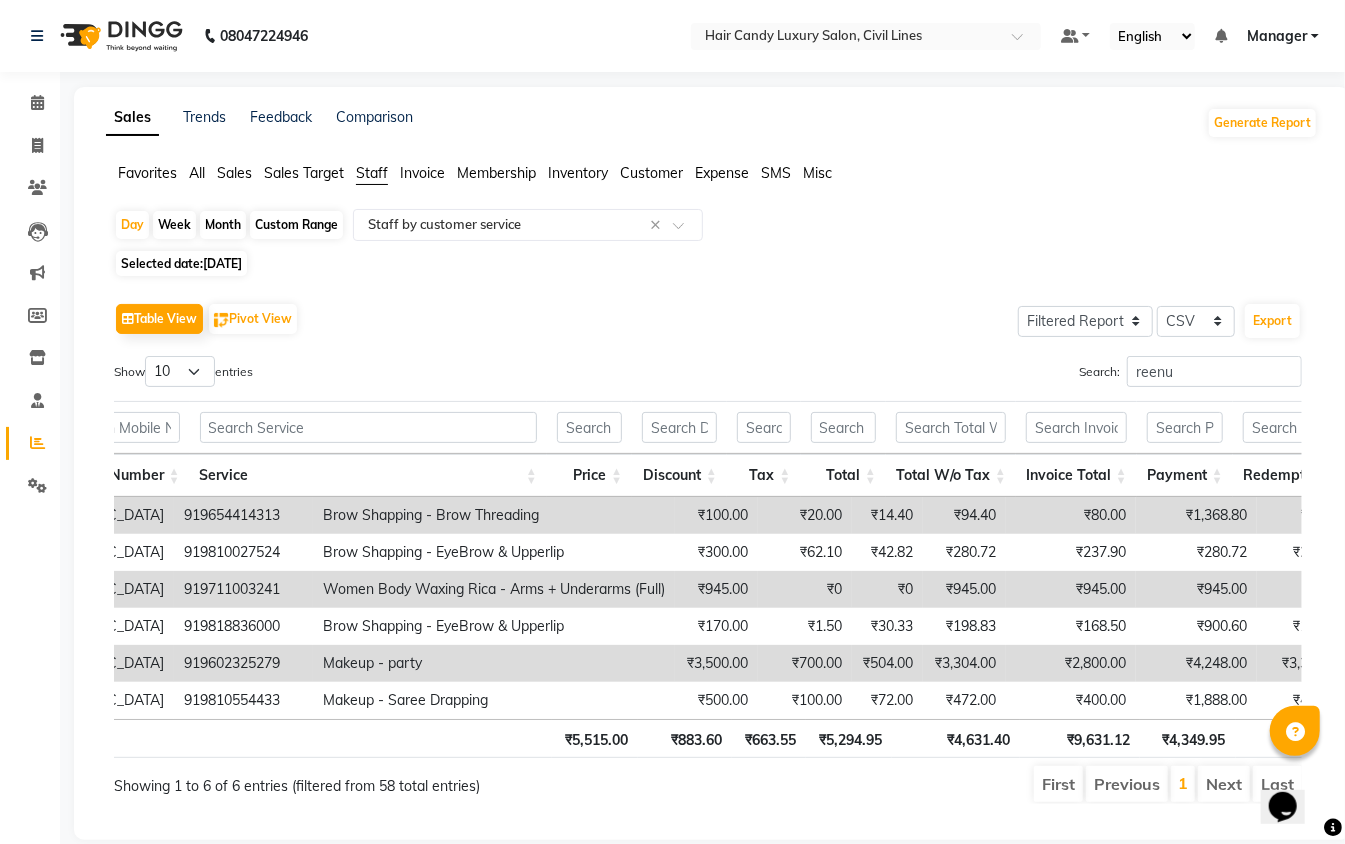scroll, scrollTop: 0, scrollLeft: 889, axis: horizontal 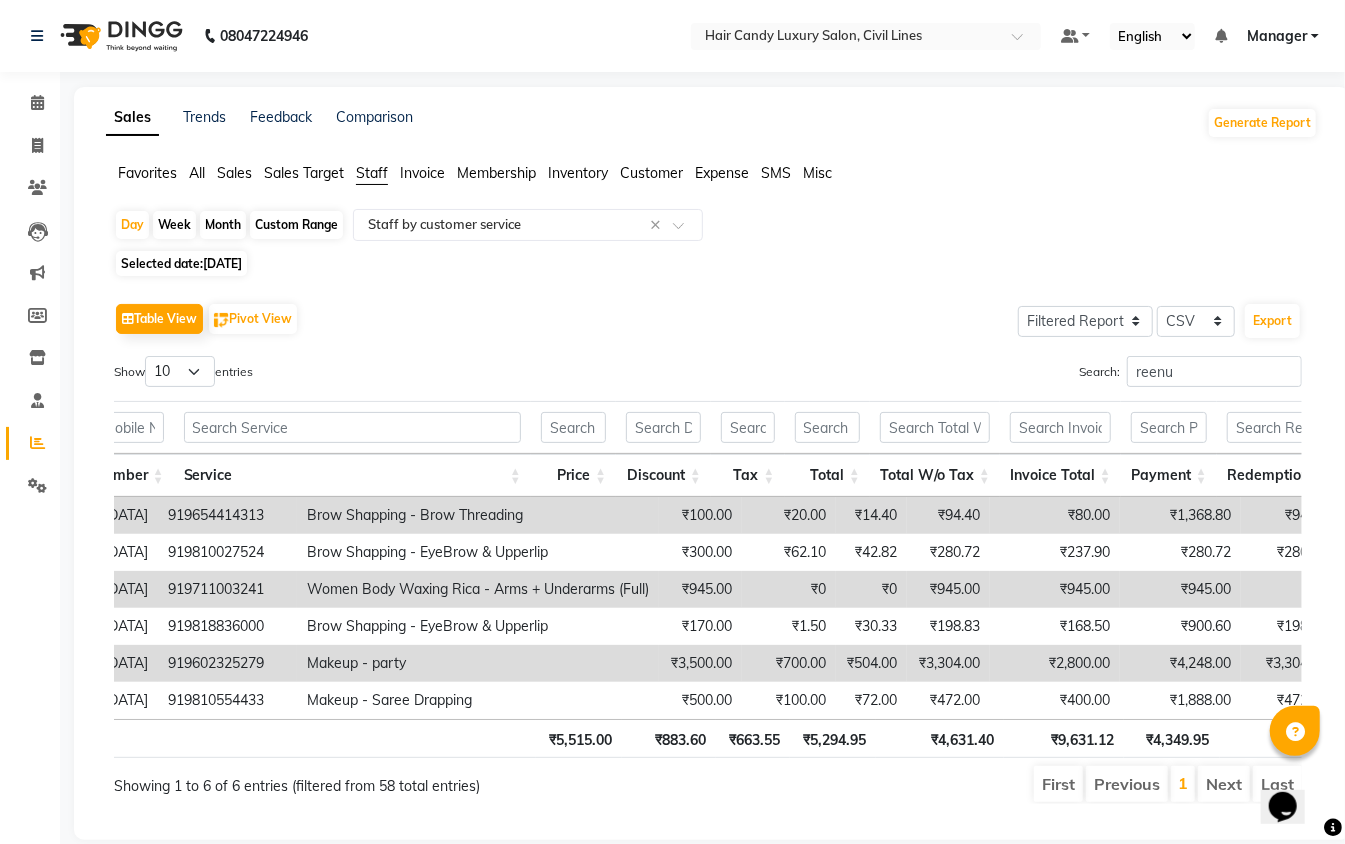 click on "₹4,349.95" at bounding box center [1171, 738] 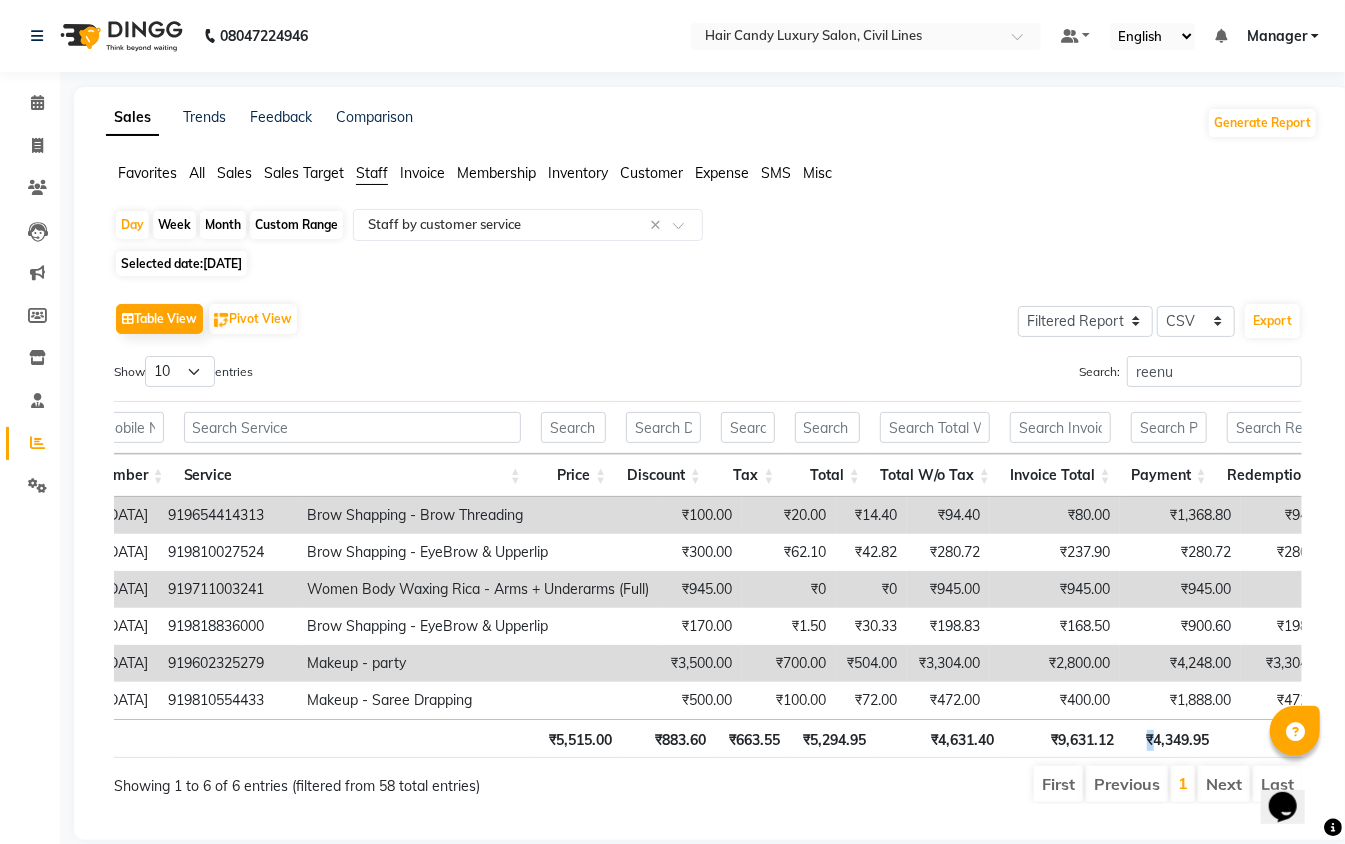 click on "₹4,349.95" at bounding box center [1171, 738] 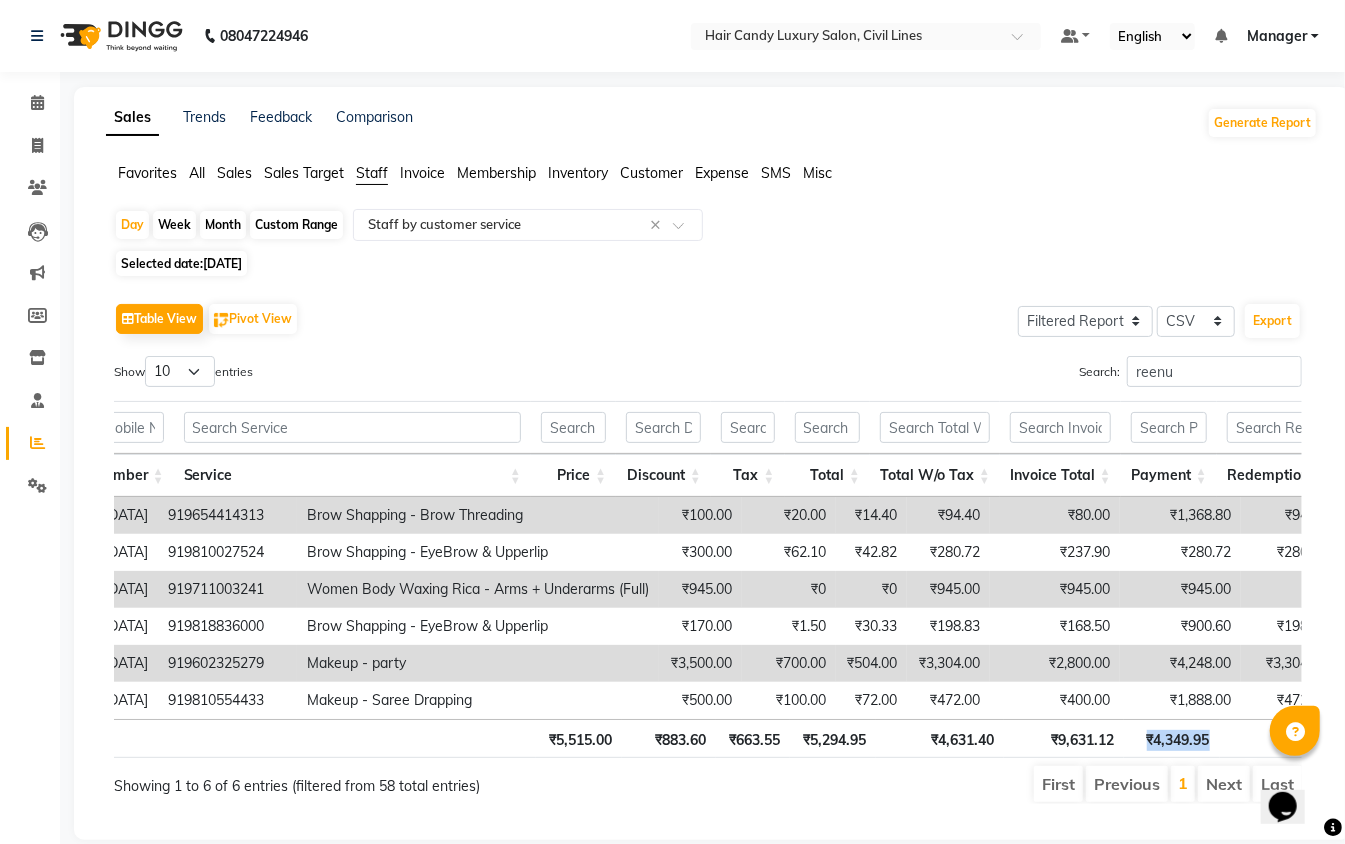 drag, startPoint x: 1182, startPoint y: 754, endPoint x: 1149, endPoint y: 756, distance: 33.06055 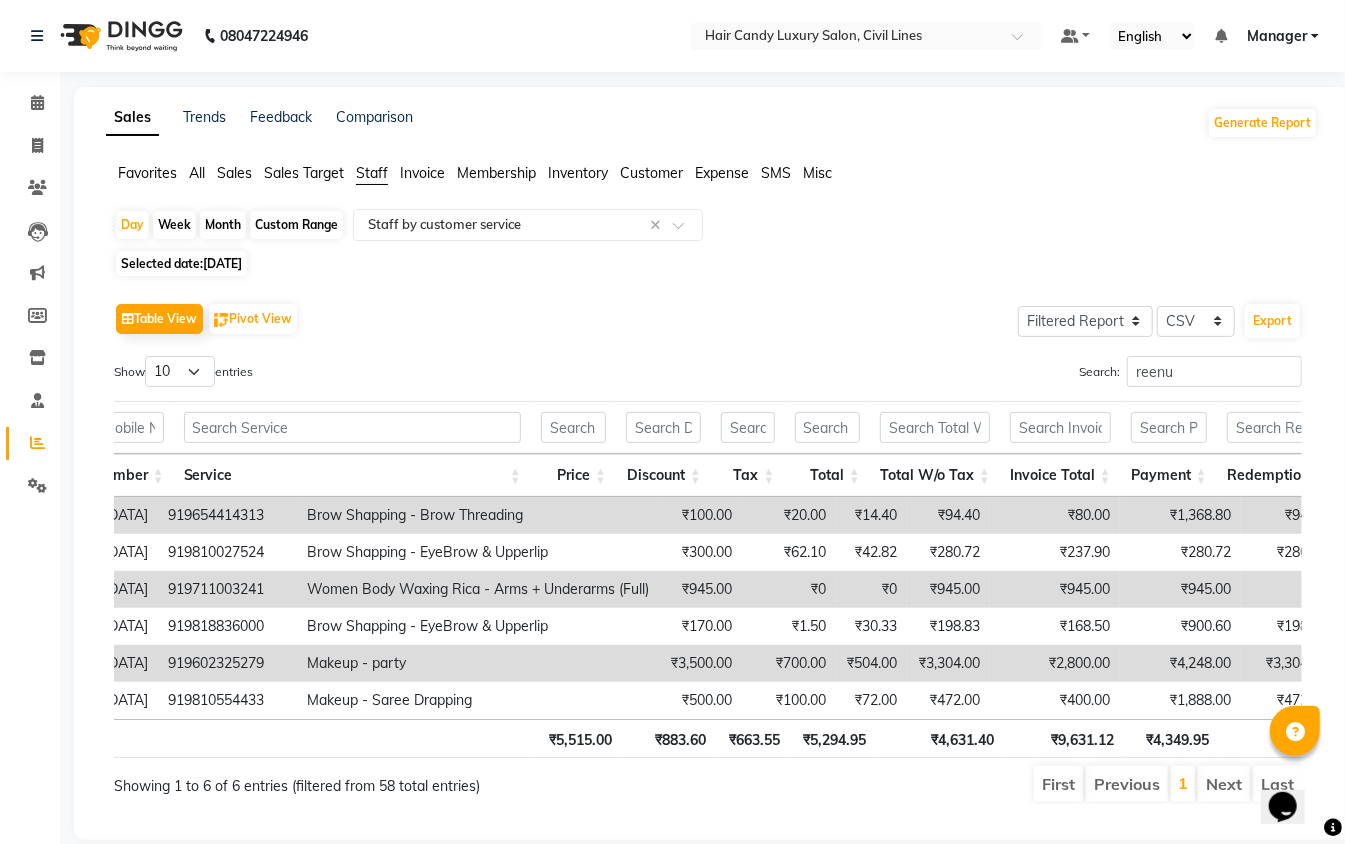 click on "Showing 1 to 6 of 6 entries (filtered from 58 total entries)" at bounding box center (353, 780) 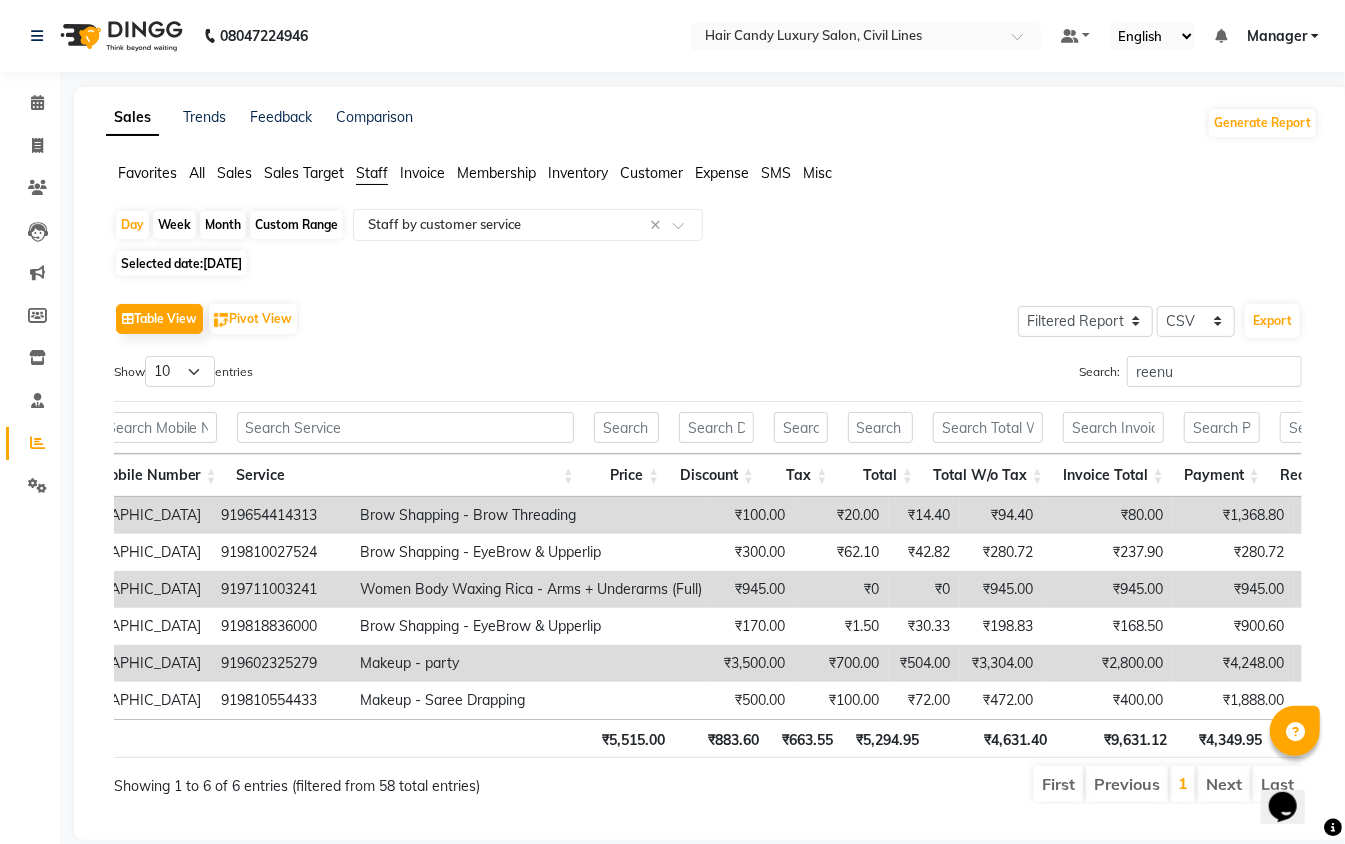 click on "₹4,631.40" at bounding box center (993, 738) 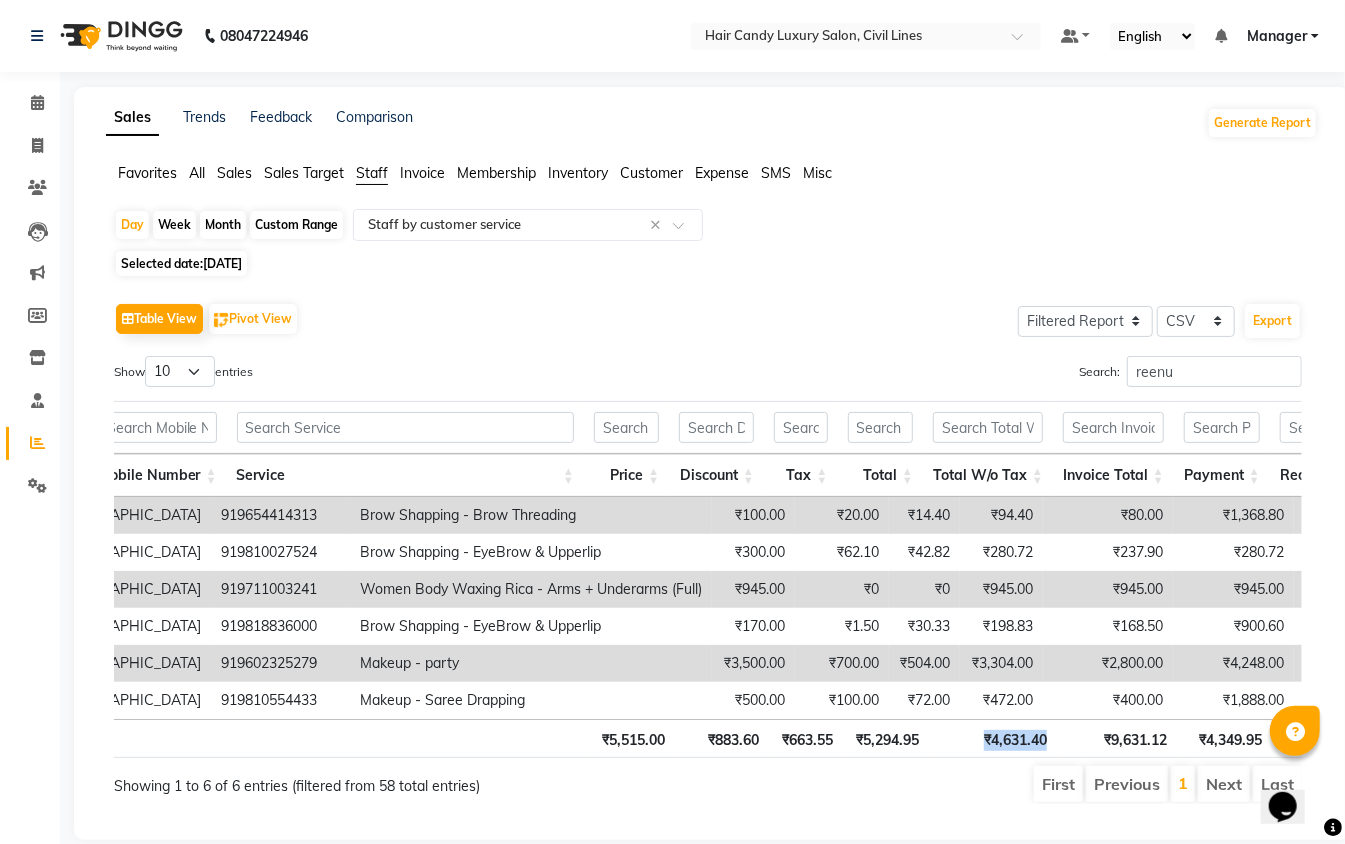drag, startPoint x: 981, startPoint y: 765, endPoint x: 1001, endPoint y: 765, distance: 20 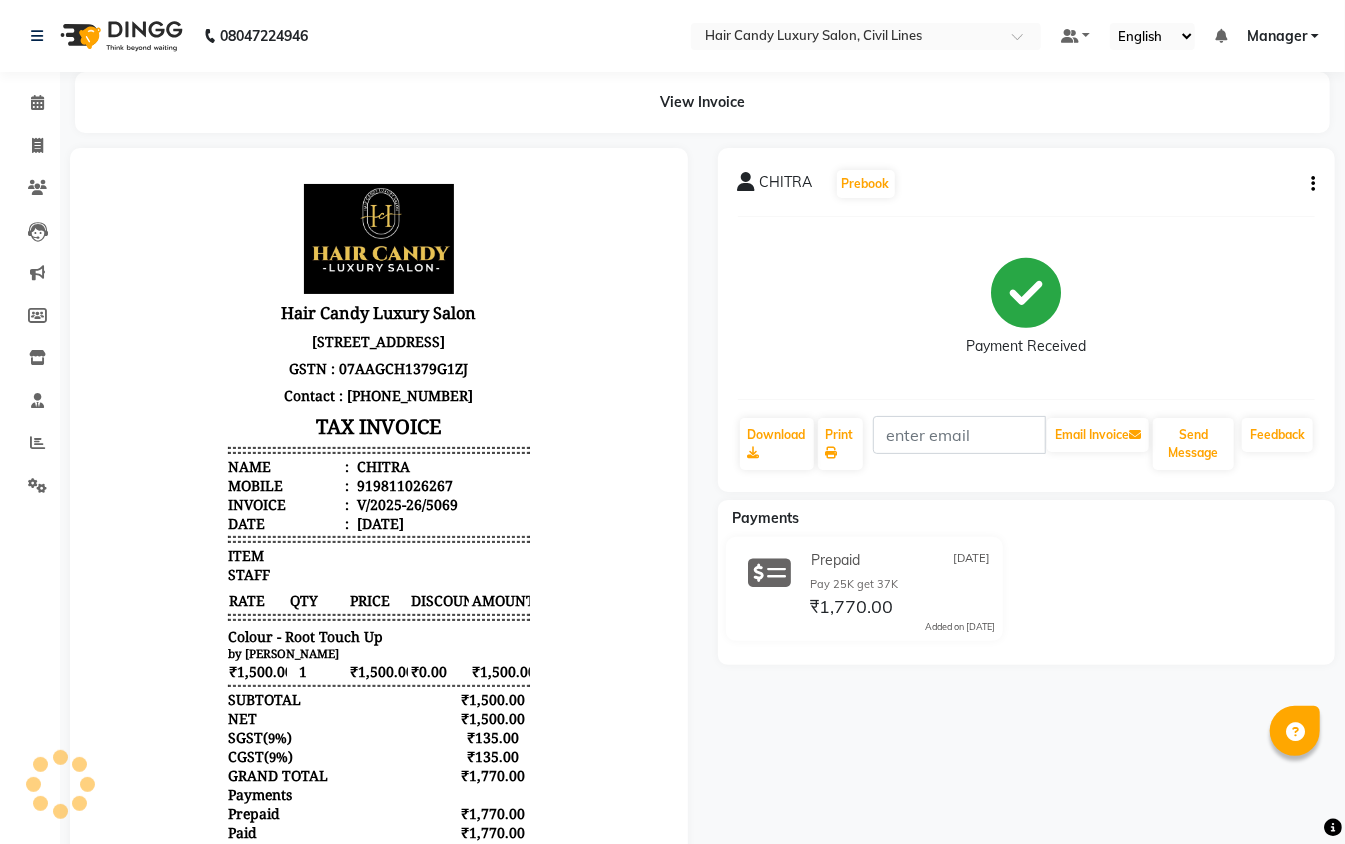 scroll, scrollTop: 0, scrollLeft: 0, axis: both 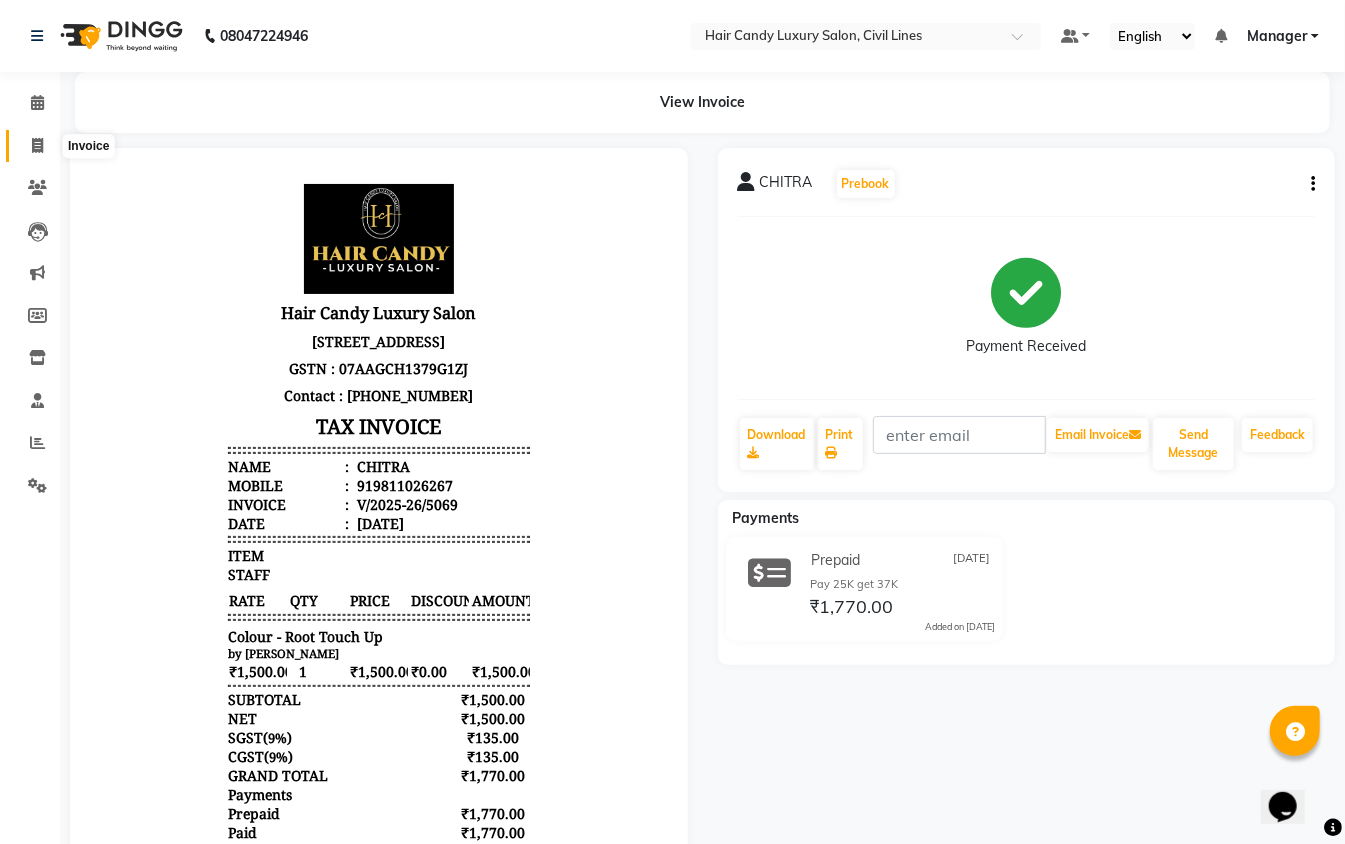 click 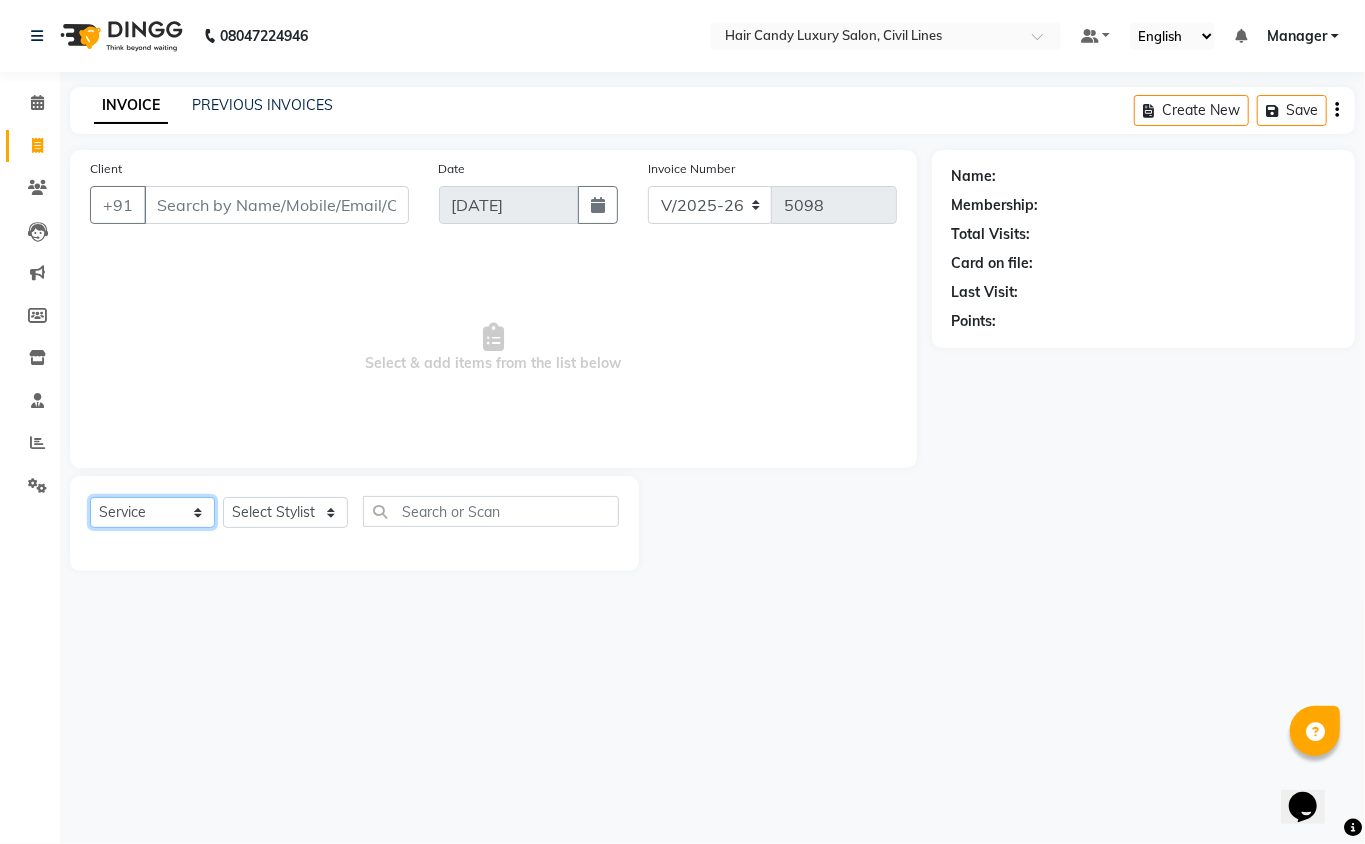 click on "Select  Service  Product  Membership  Package Voucher Prepaid Gift Card" 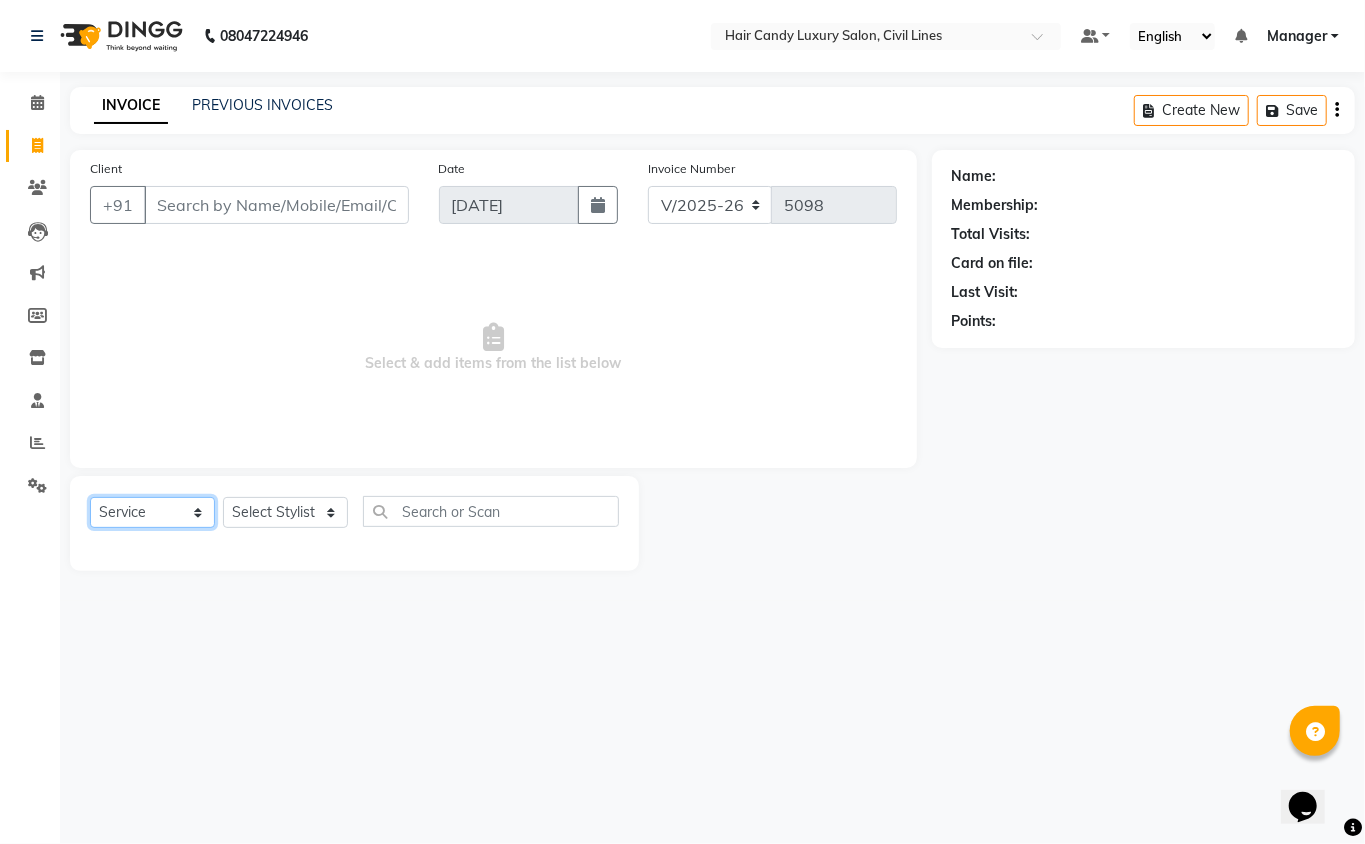 select on "product" 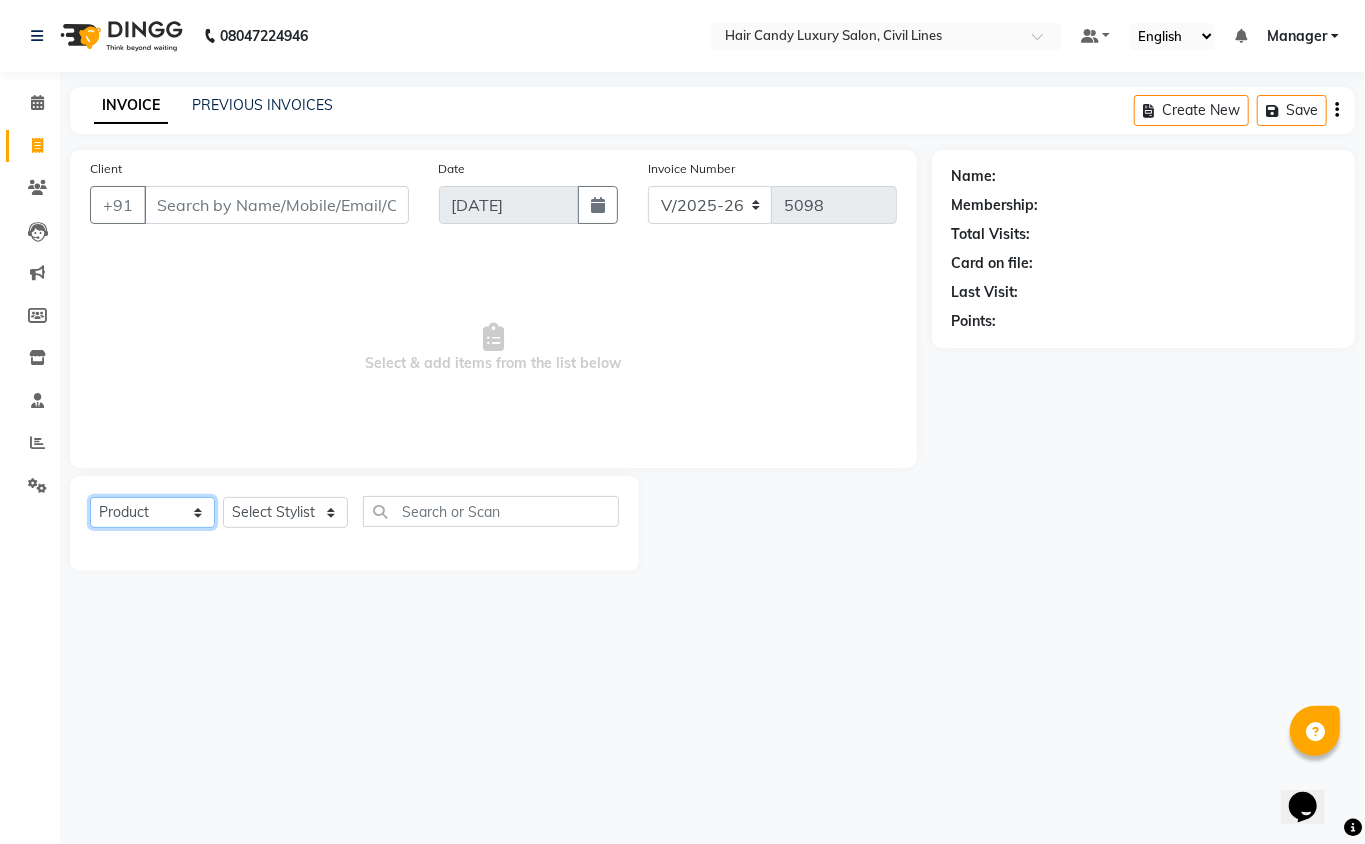 click on "Select  Service  Product  Membership  Package Voucher Prepaid Gift Card" 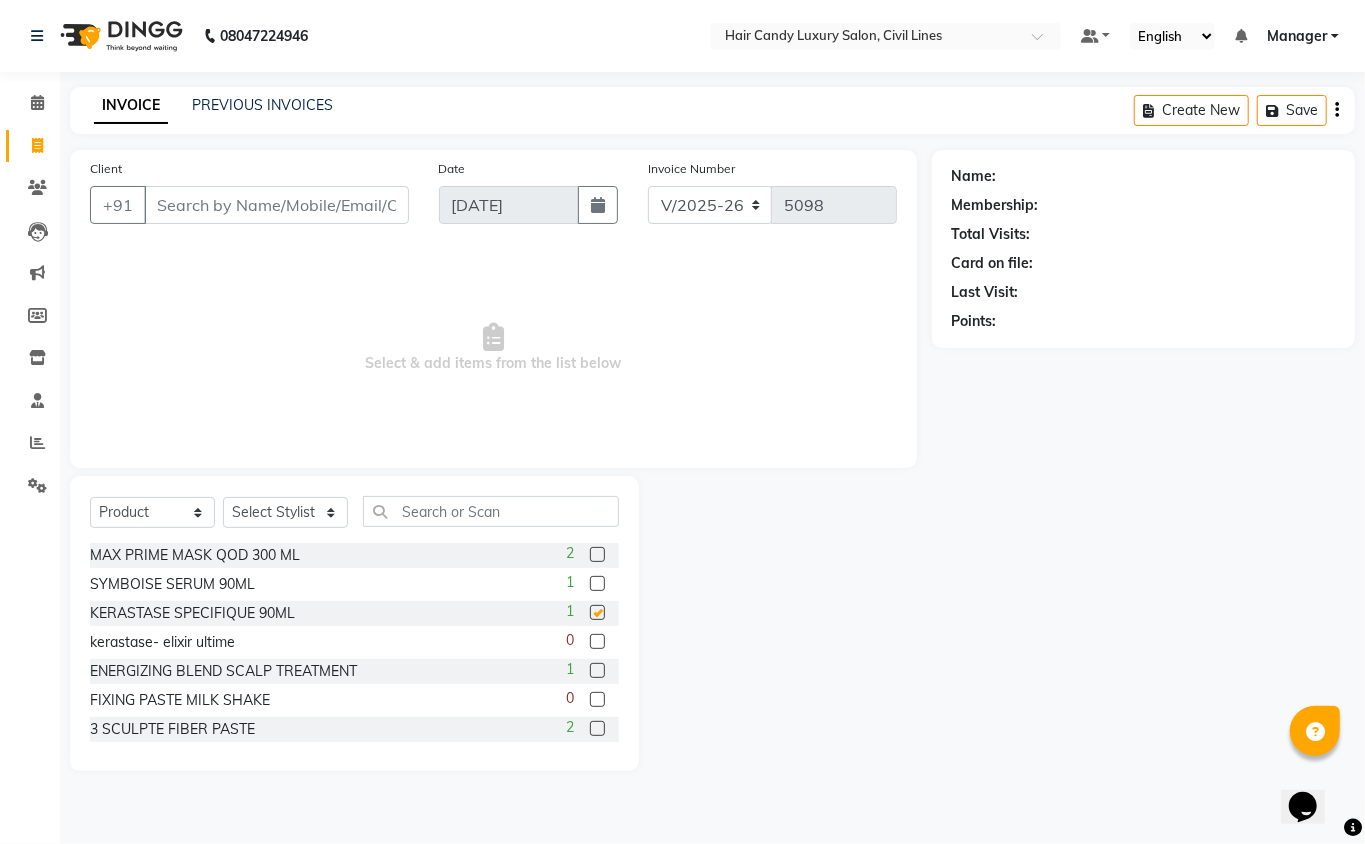 checkbox on "false" 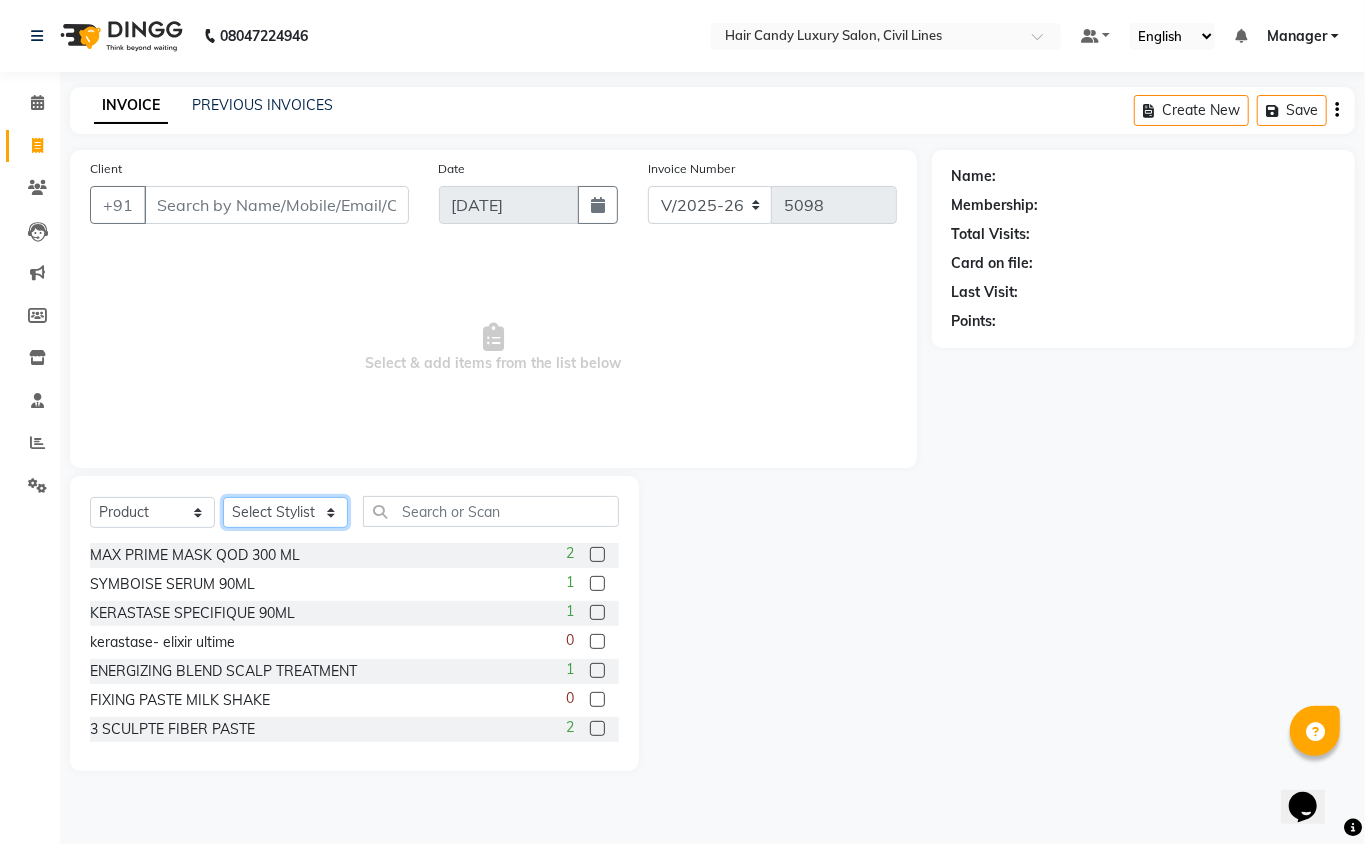 click on "Select Stylist [PERSON_NAME] [PERSON_NAME] [PERSON_NAME] counter sale Danish DAULAT faisal [PERSON_NAME] Manager [PERSON_NAME] mohd [PERSON_NAME] Owner-PRIYANKA [PERSON_NAME] pooja [PERSON_NAME] Reenu [PERSON_NAME] [PERSON_NAME] [PERSON_NAME] [PERSON_NAME] Shubh Shyam [PERSON_NAME] STOCK MANAGER [PERSON_NAME] vikas [PERSON_NAME]" 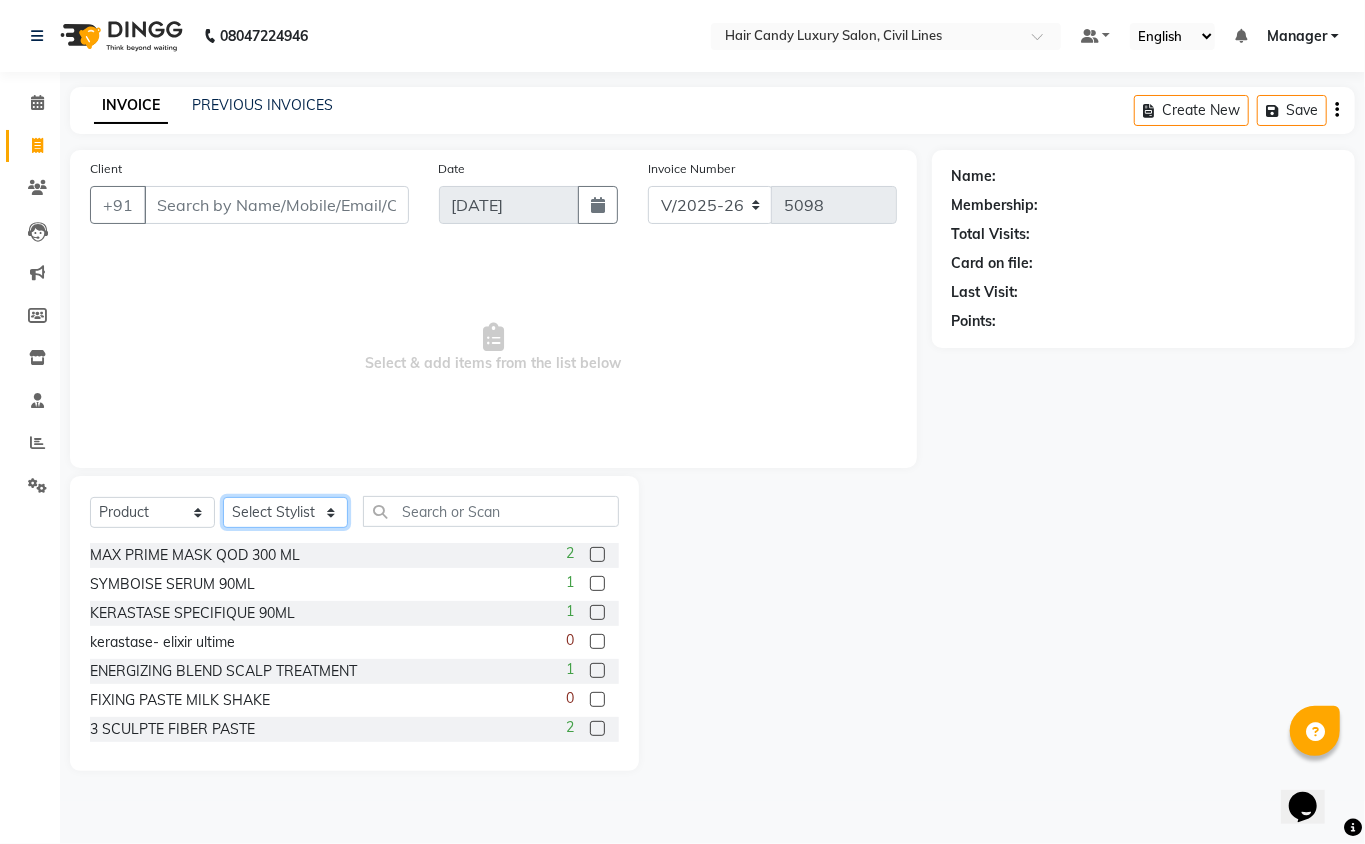 select on "47473" 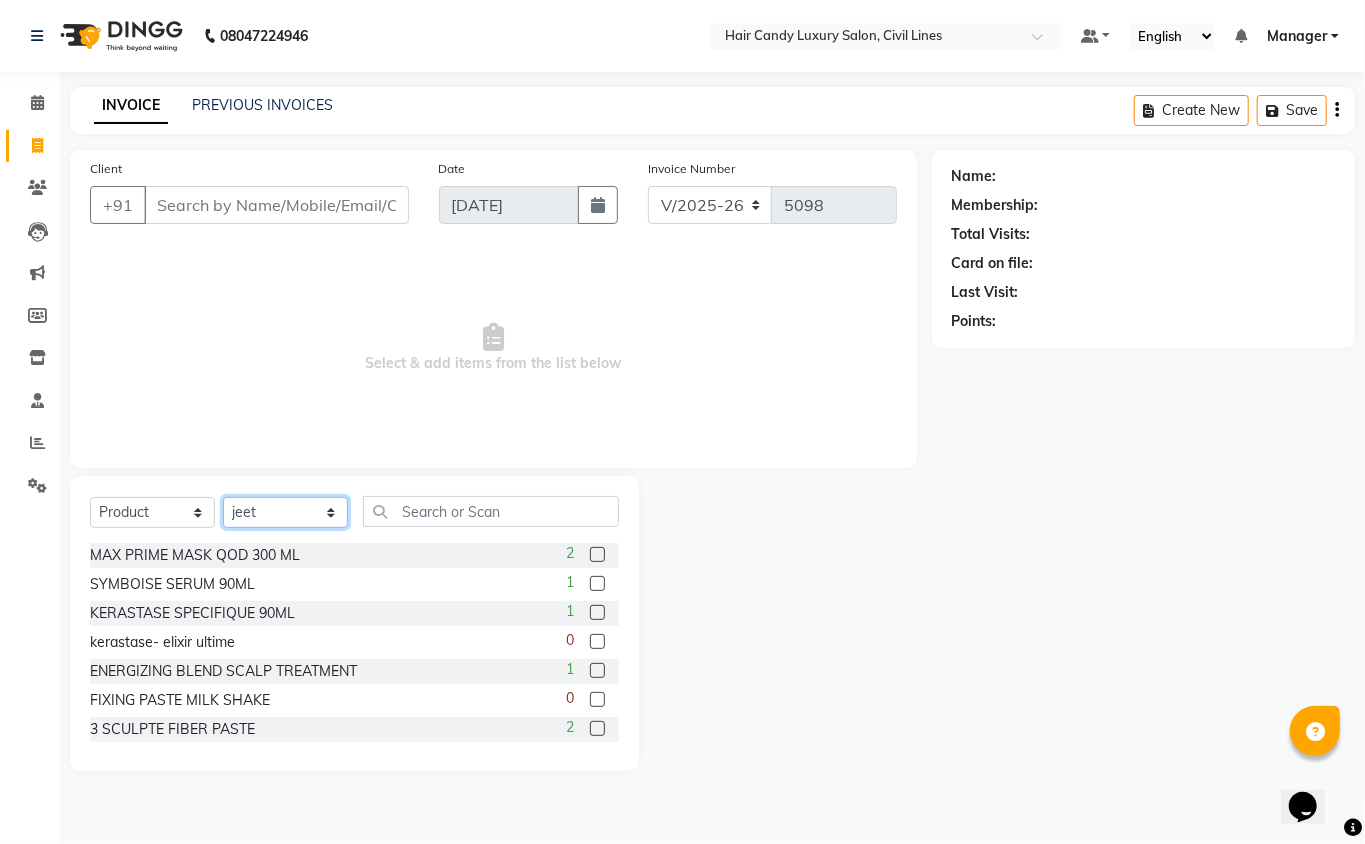 click on "Select Stylist [PERSON_NAME] [PERSON_NAME] [PERSON_NAME] counter sale Danish DAULAT faisal [PERSON_NAME] Manager [PERSON_NAME] mohd [PERSON_NAME] Owner-PRIYANKA [PERSON_NAME] pooja [PERSON_NAME] Reenu [PERSON_NAME] [PERSON_NAME] [PERSON_NAME] [PERSON_NAME] Shubh Shyam [PERSON_NAME] STOCK MANAGER [PERSON_NAME] vikas [PERSON_NAME]" 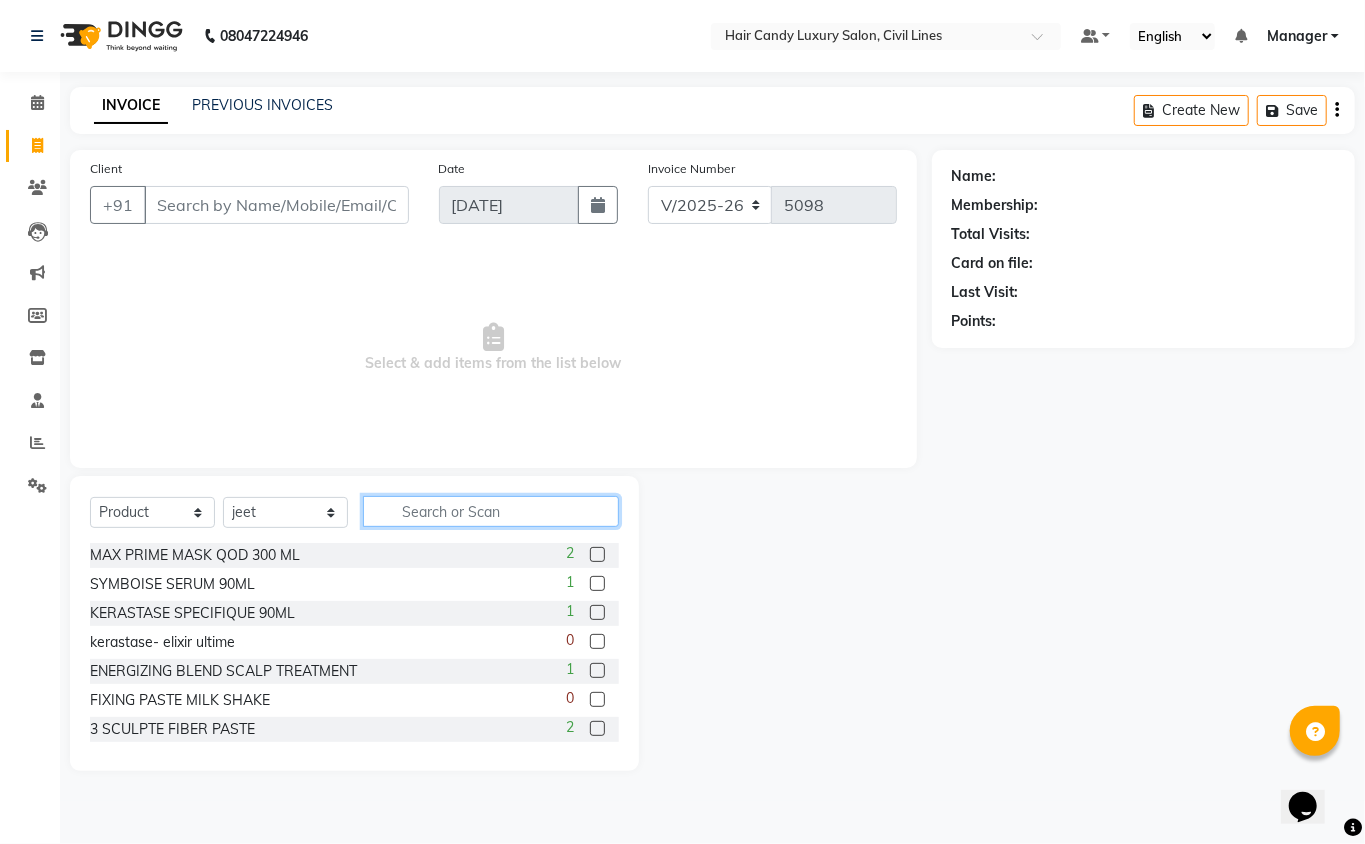 click 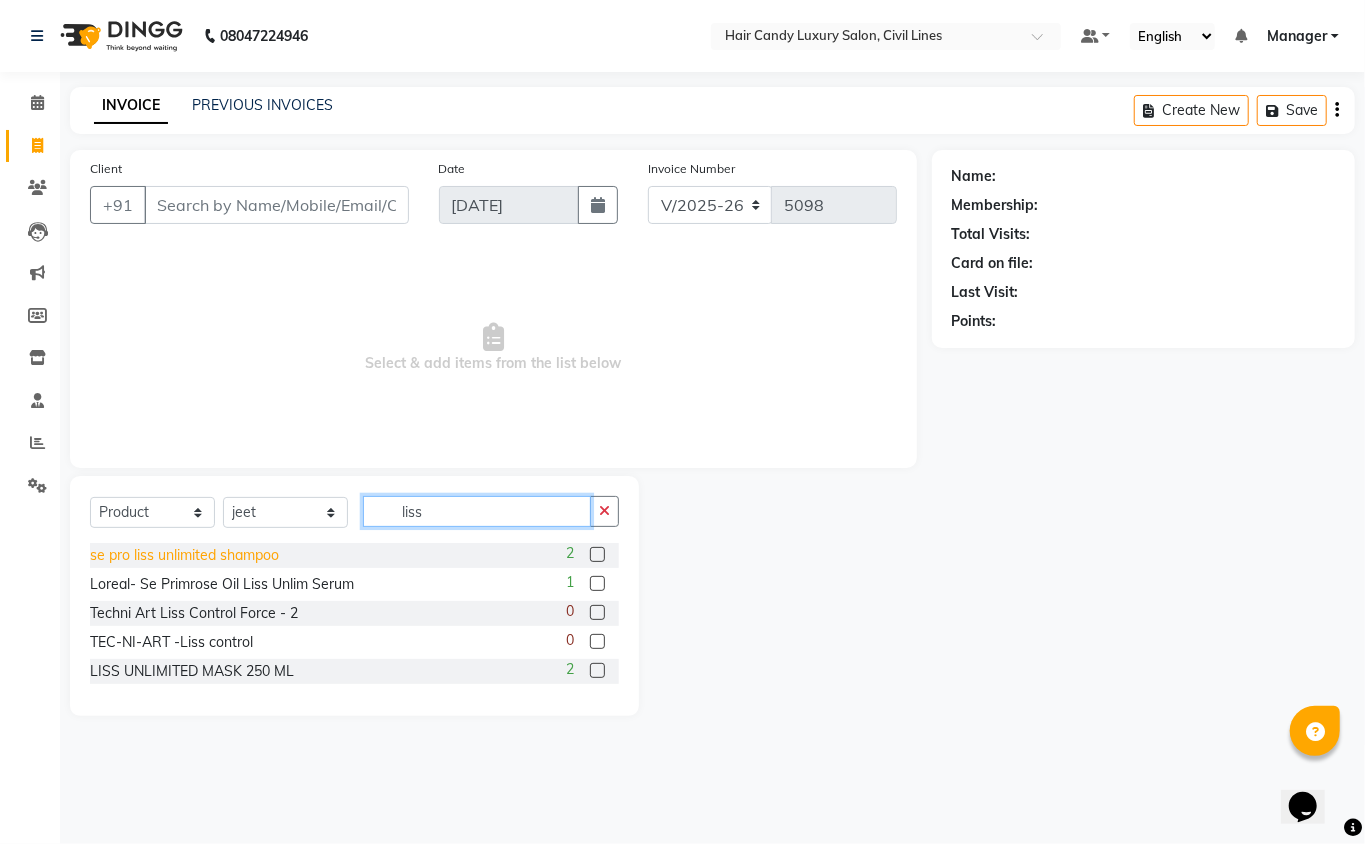 type on "liss" 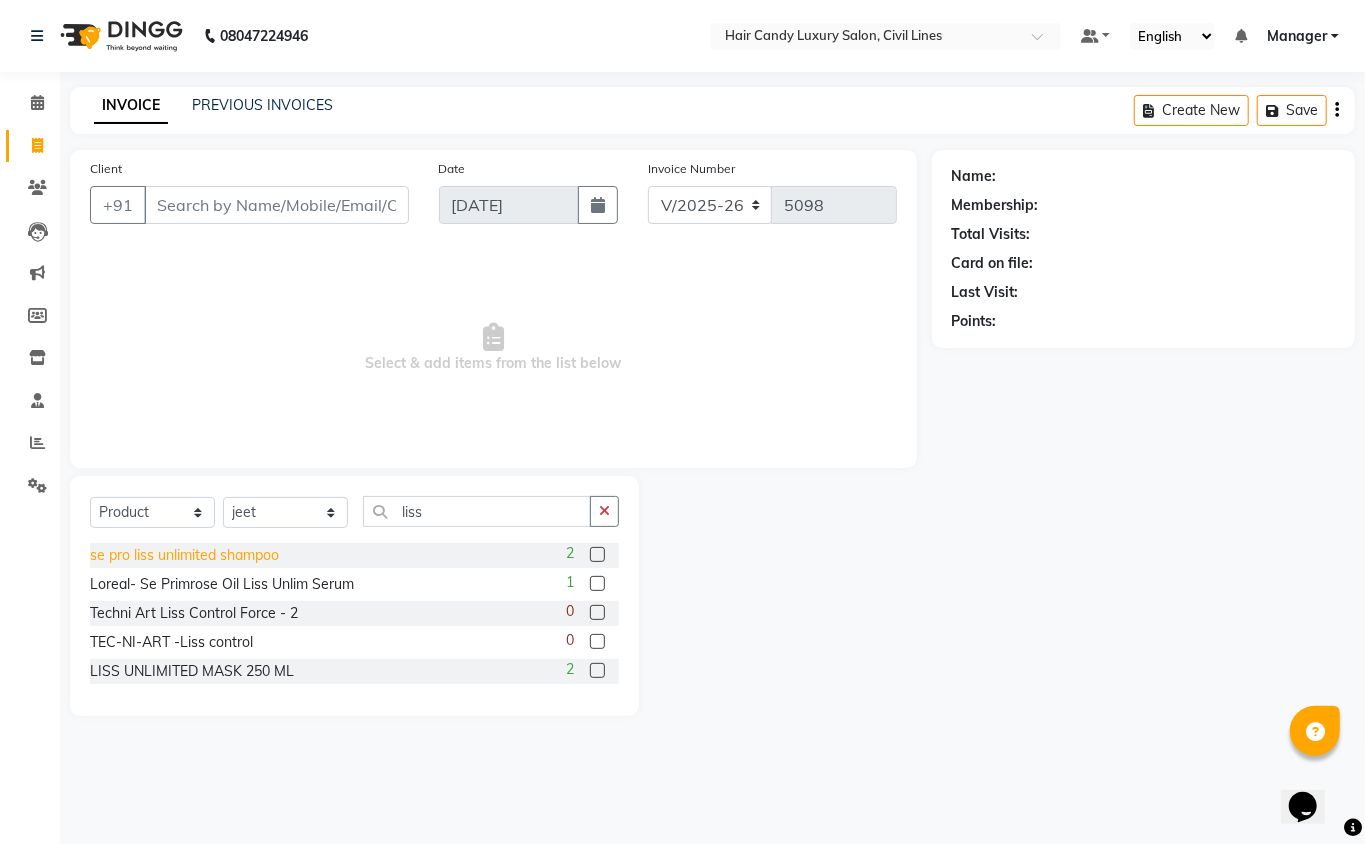click on "se pro liss unlimited shampoo" 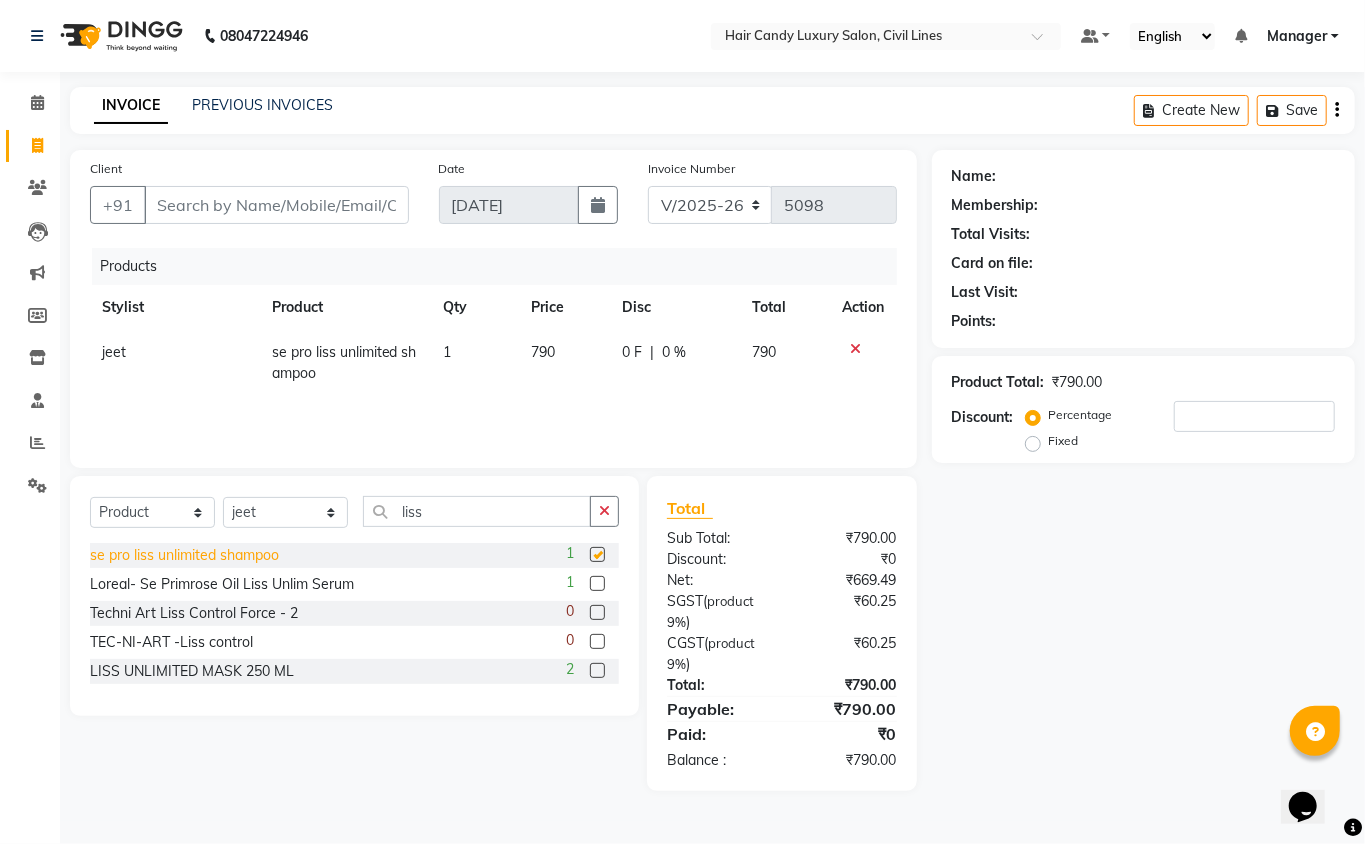 checkbox on "false" 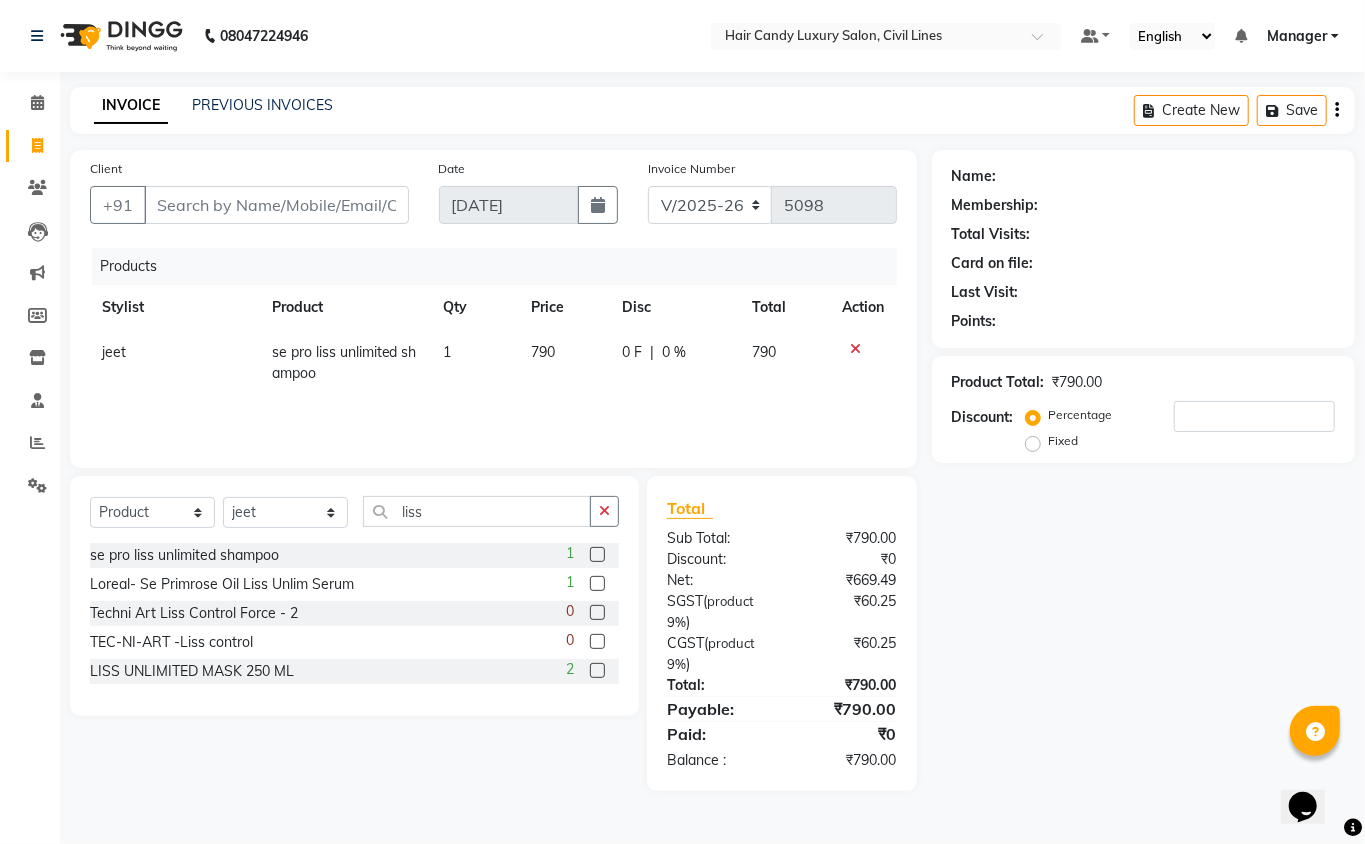 click on "jeet" 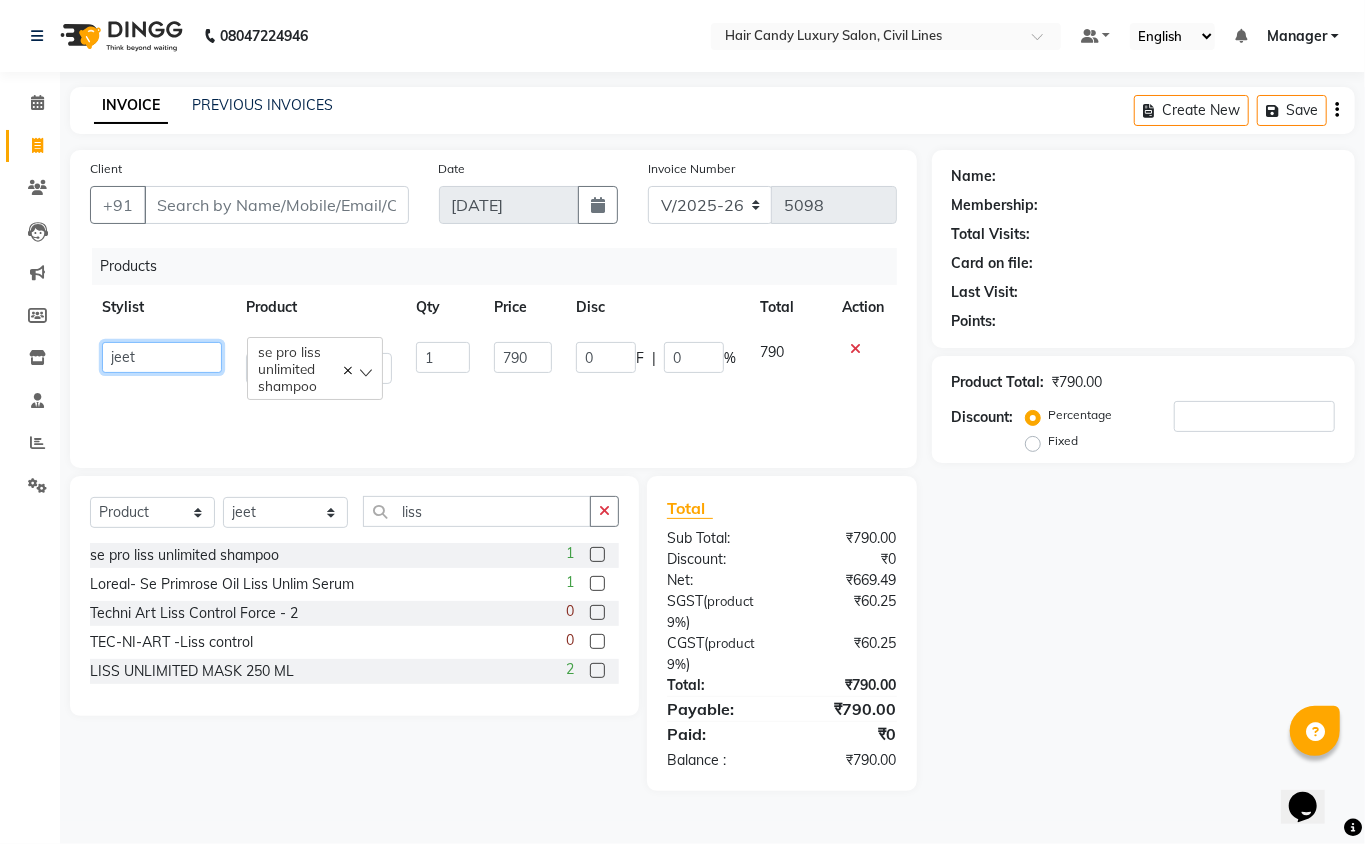 click on "[PERSON_NAME]   [PERSON_NAME]   [PERSON_NAME]   counter sale   Danish   DAULAT   faisal   [PERSON_NAME]   Manager   [PERSON_NAME]   mohd [PERSON_NAME]   Owner-PRIYANKA   [PERSON_NAME]   pooja   [PERSON_NAME]   Reenu   [PERSON_NAME]   [PERSON_NAME]   [PERSON_NAME]   [PERSON_NAME]   Shubh   Shyam   [PERSON_NAME]   STOCK MANAGER   [PERSON_NAME]   vikas   [PERSON_NAME]" 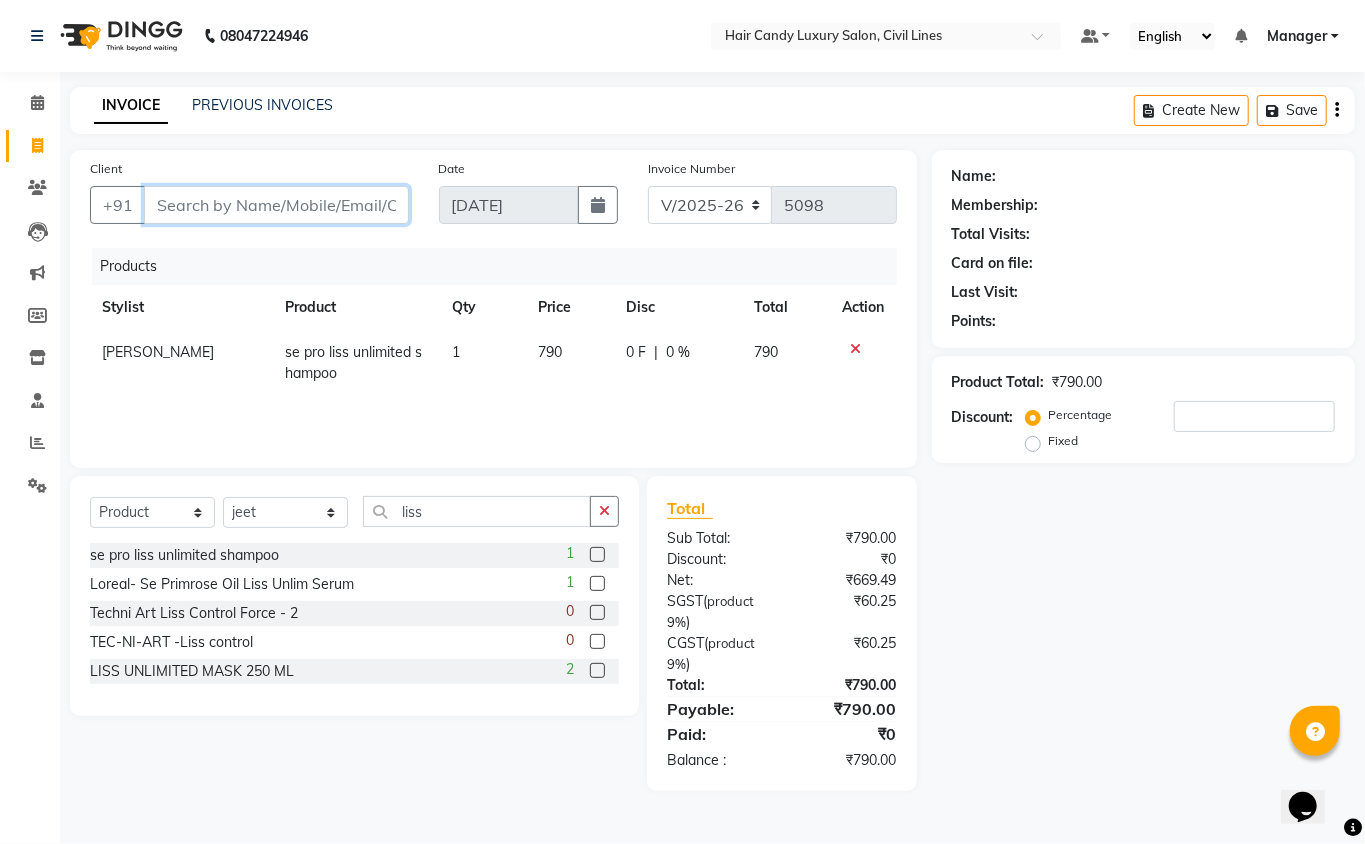 click on "Client" at bounding box center (276, 205) 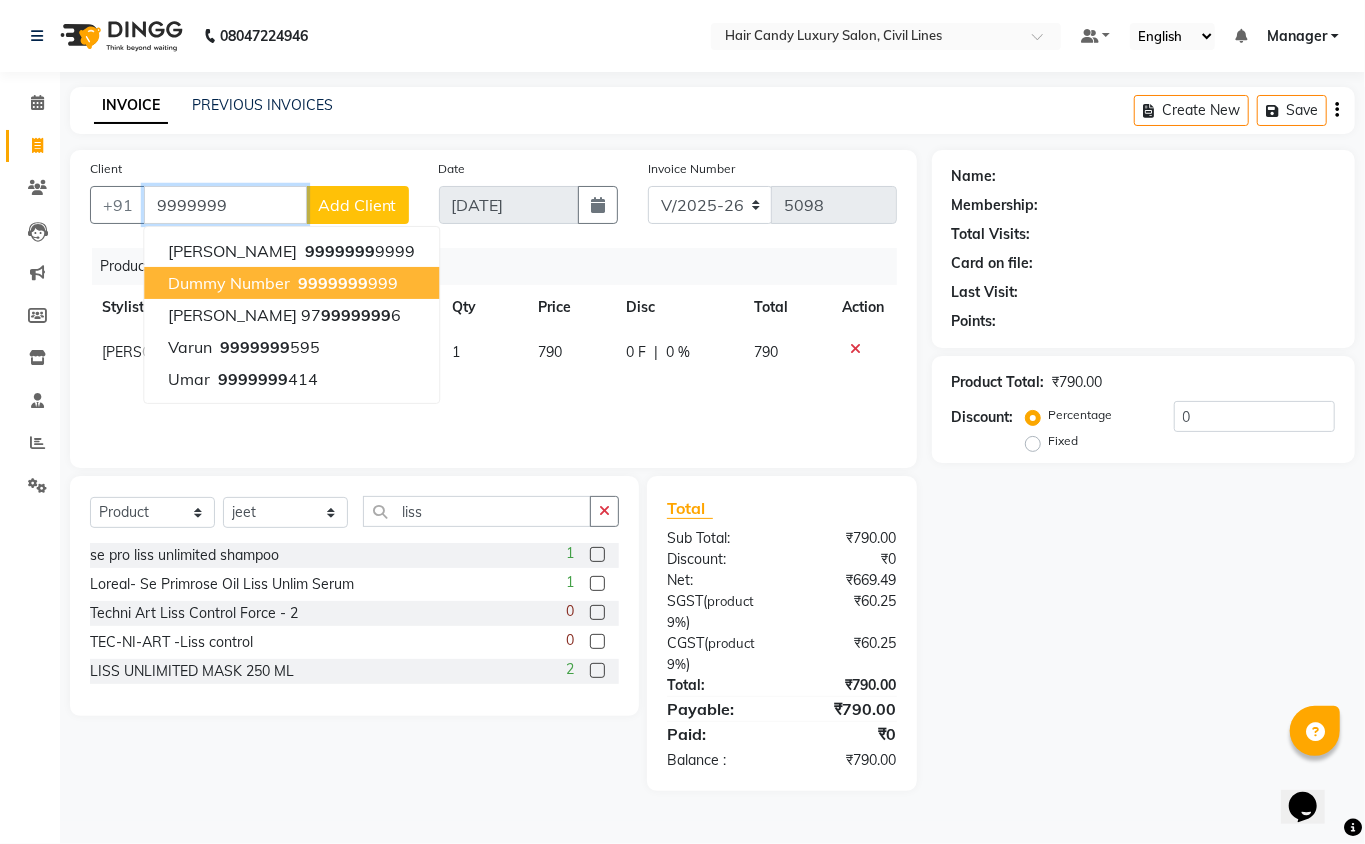 click on "dummy number" at bounding box center (229, 283) 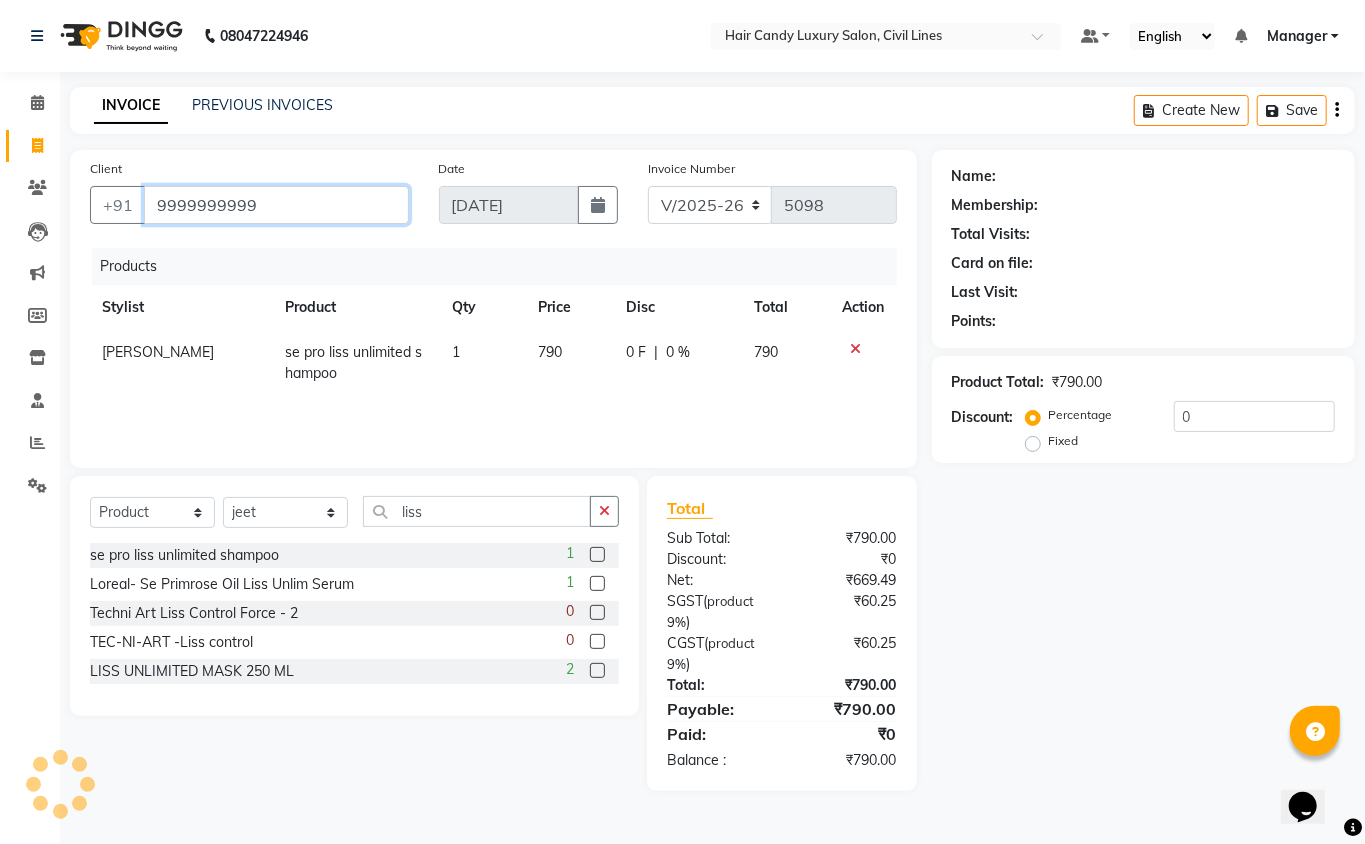 type on "9999999999" 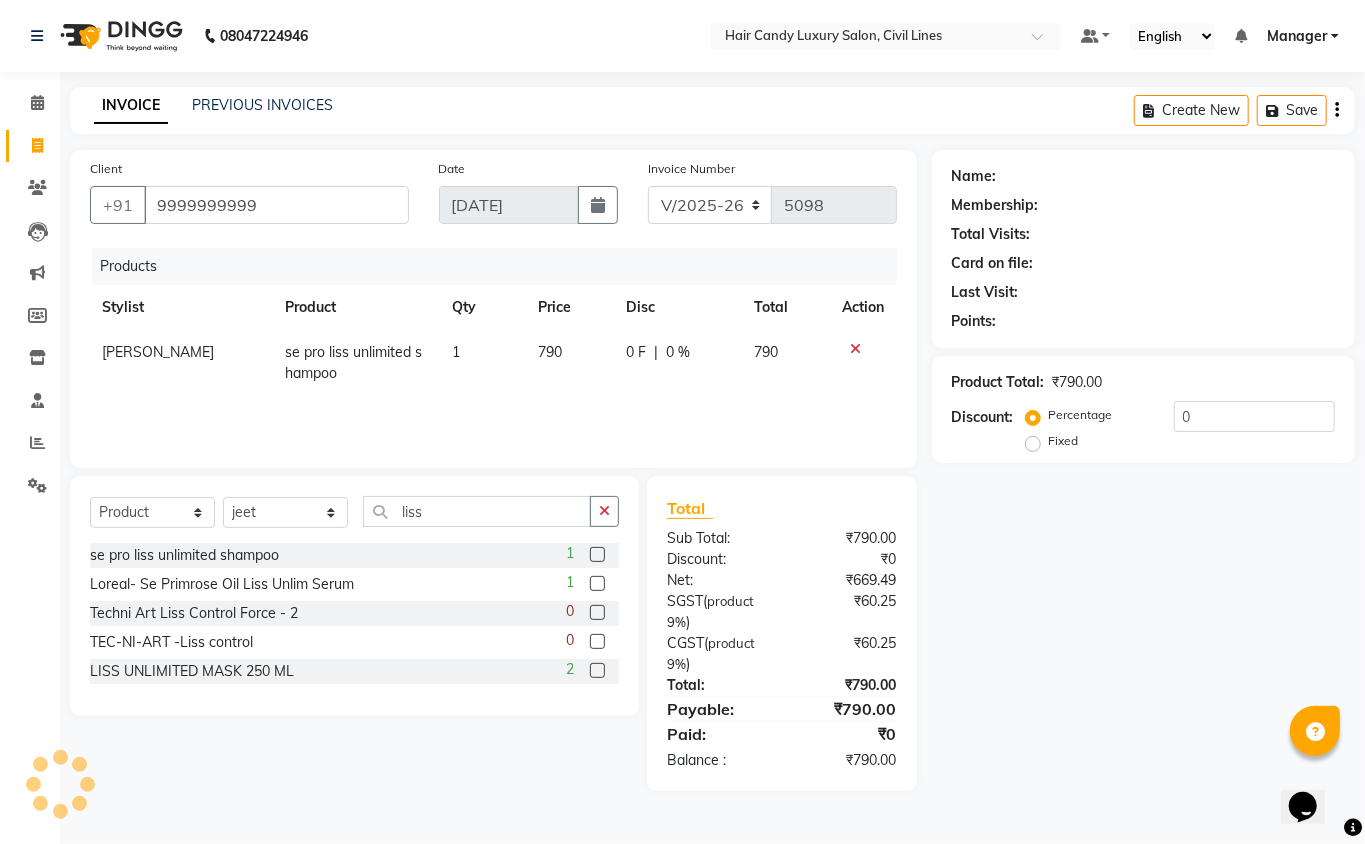 select on "1: Object" 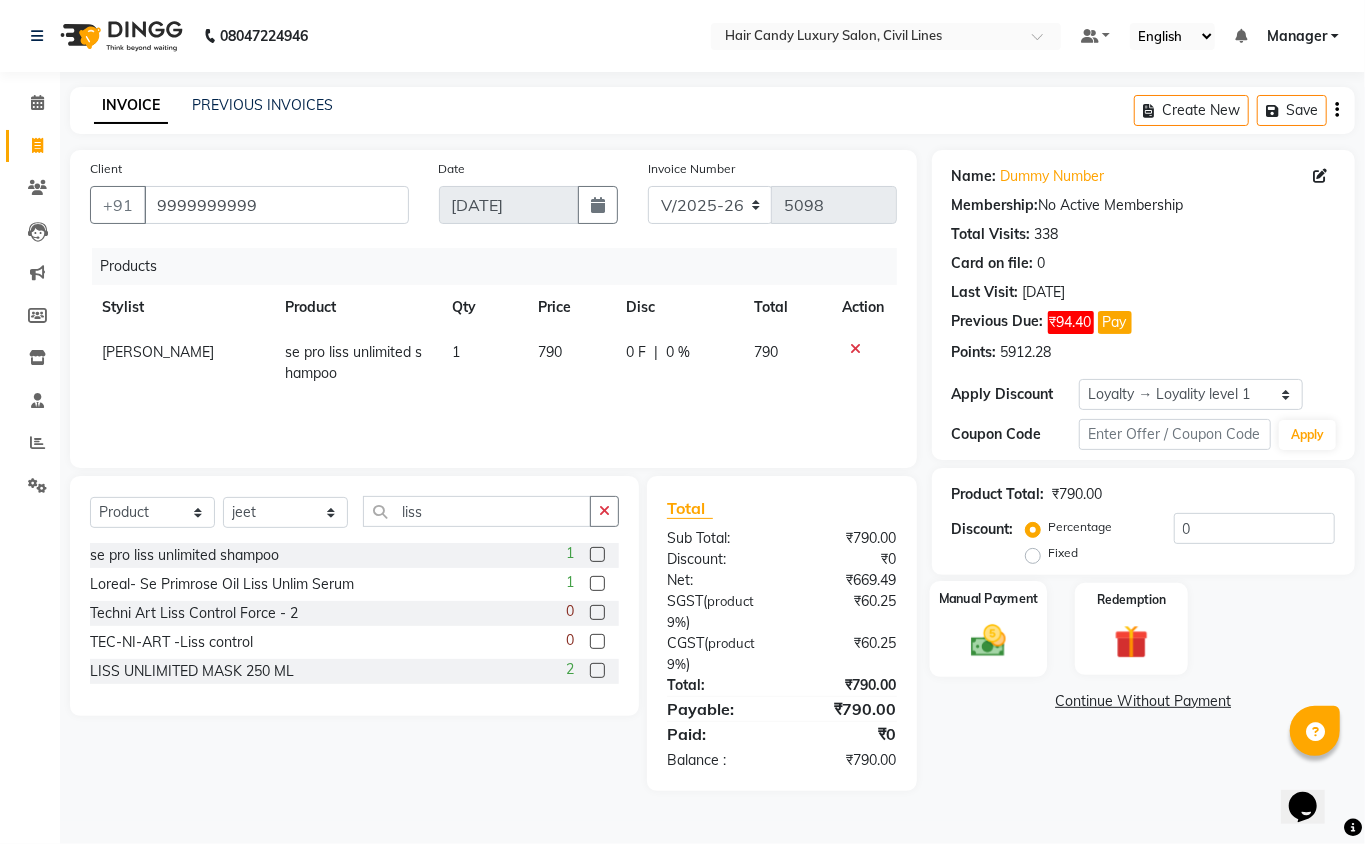 click 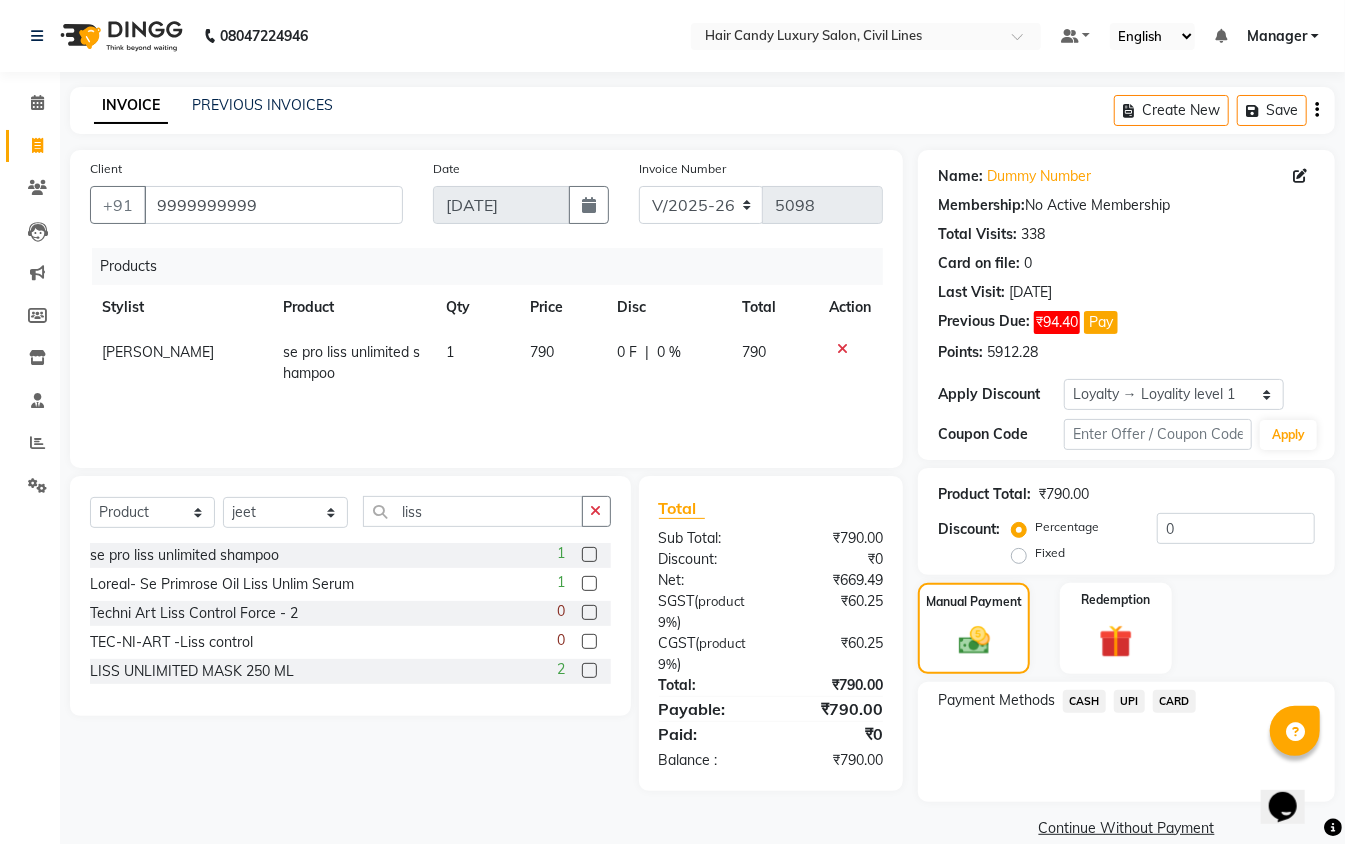click on "CASH" 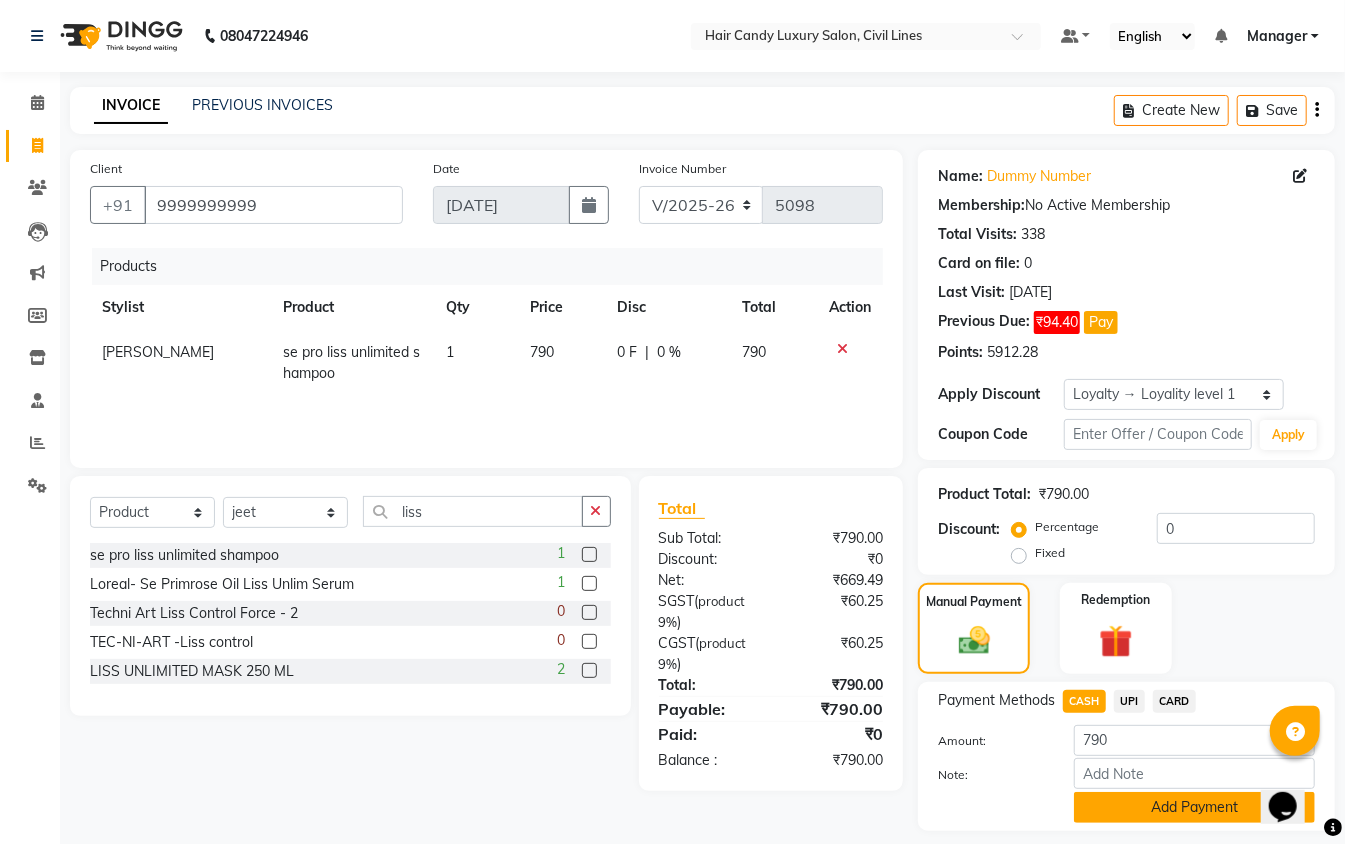 click on "Add Payment" 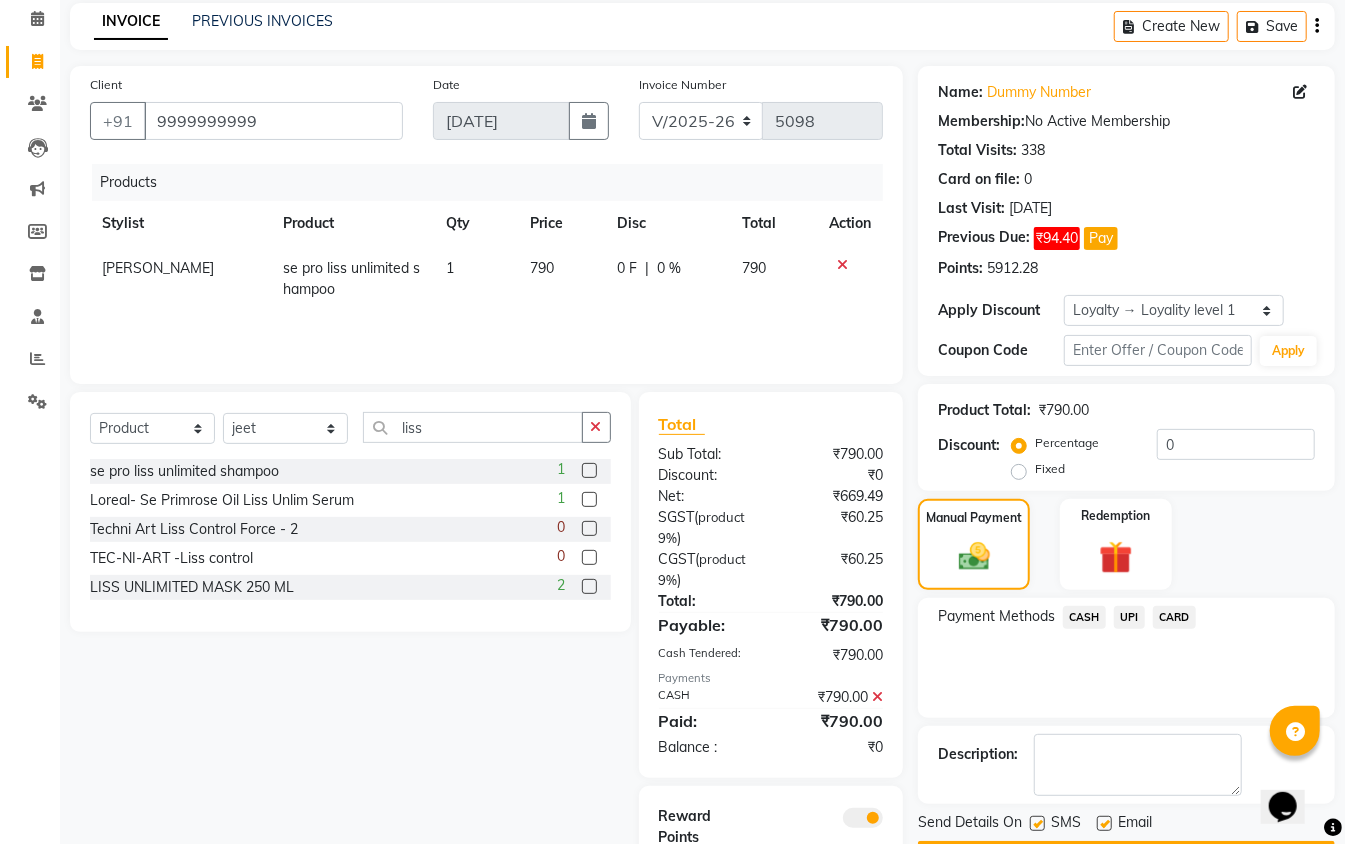 scroll, scrollTop: 168, scrollLeft: 0, axis: vertical 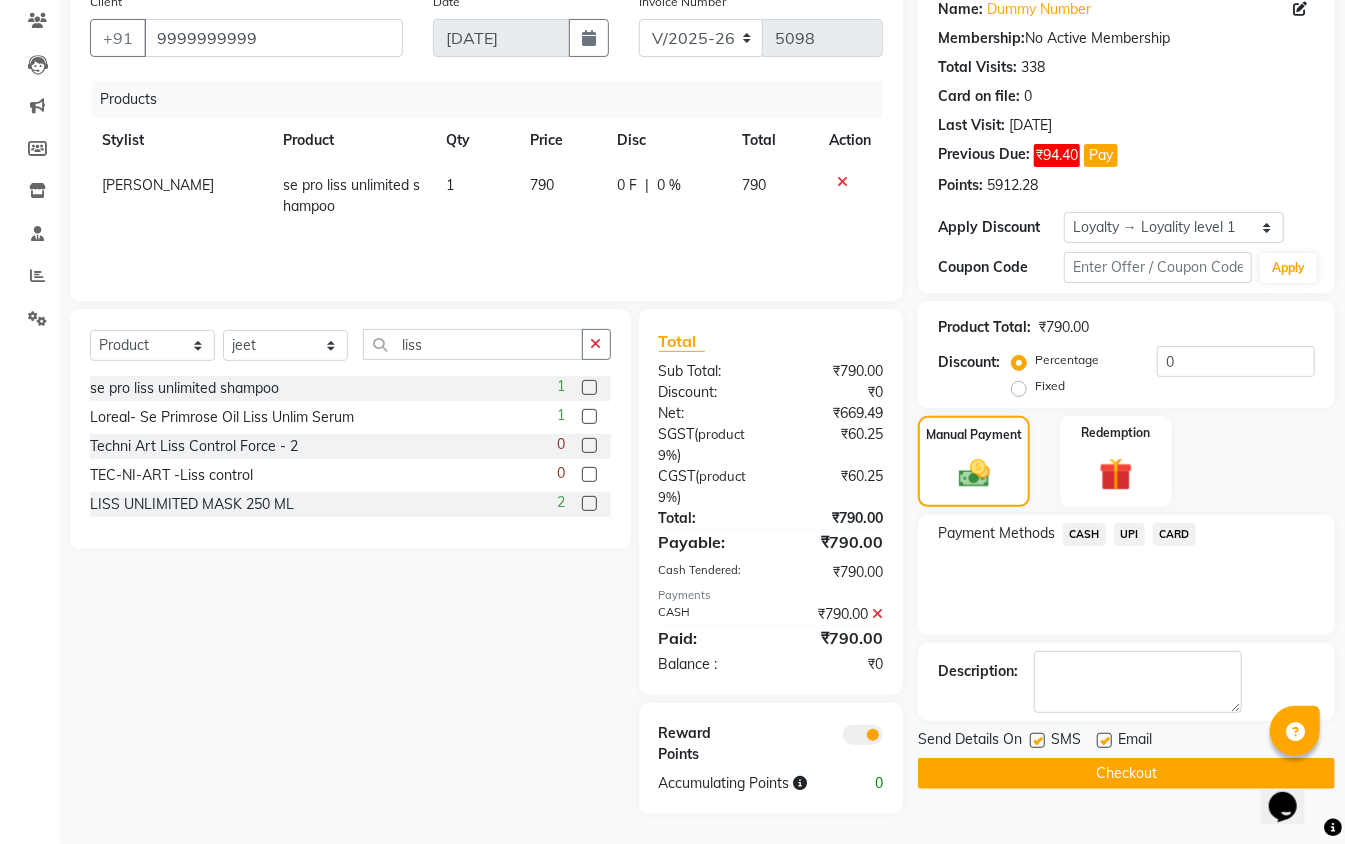 click 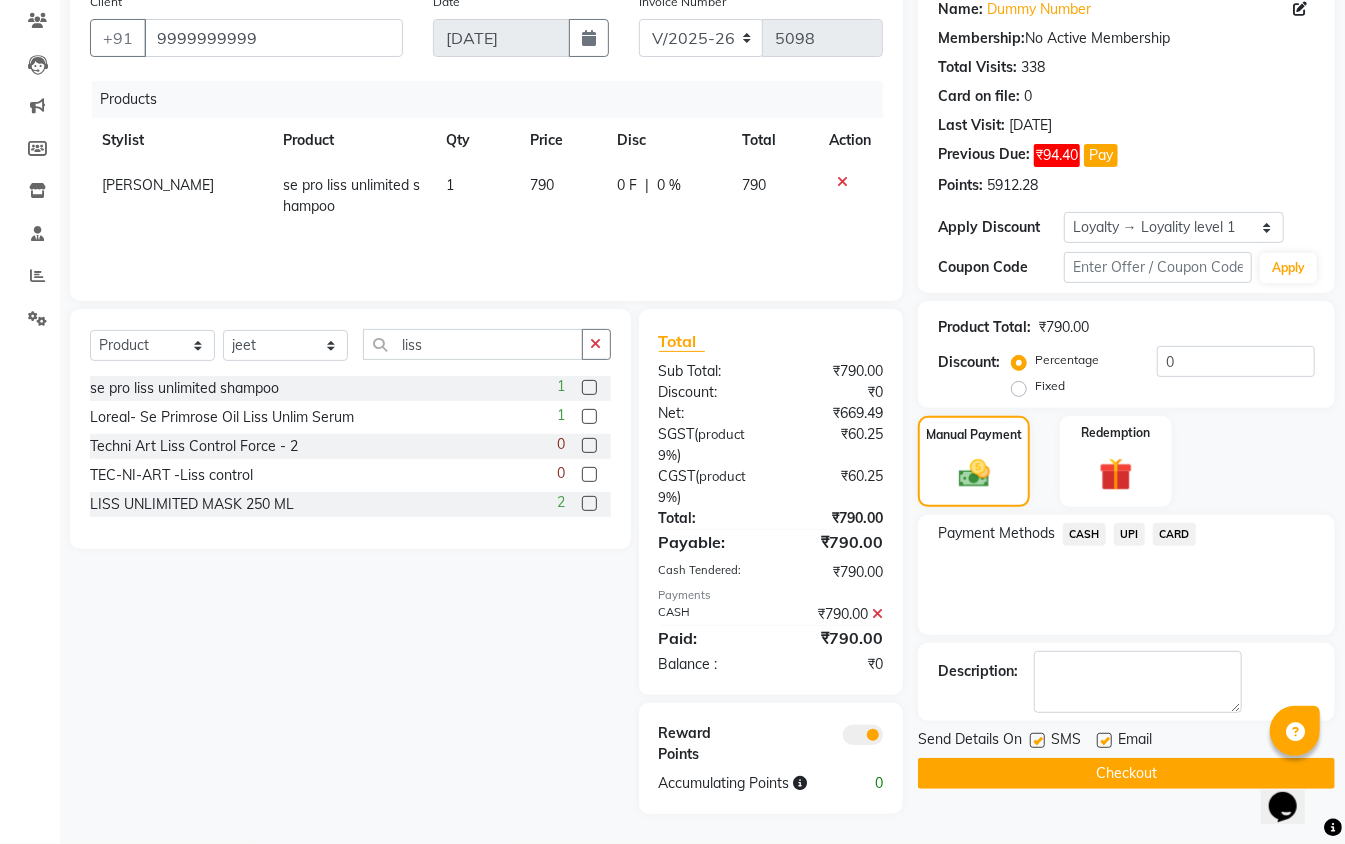click 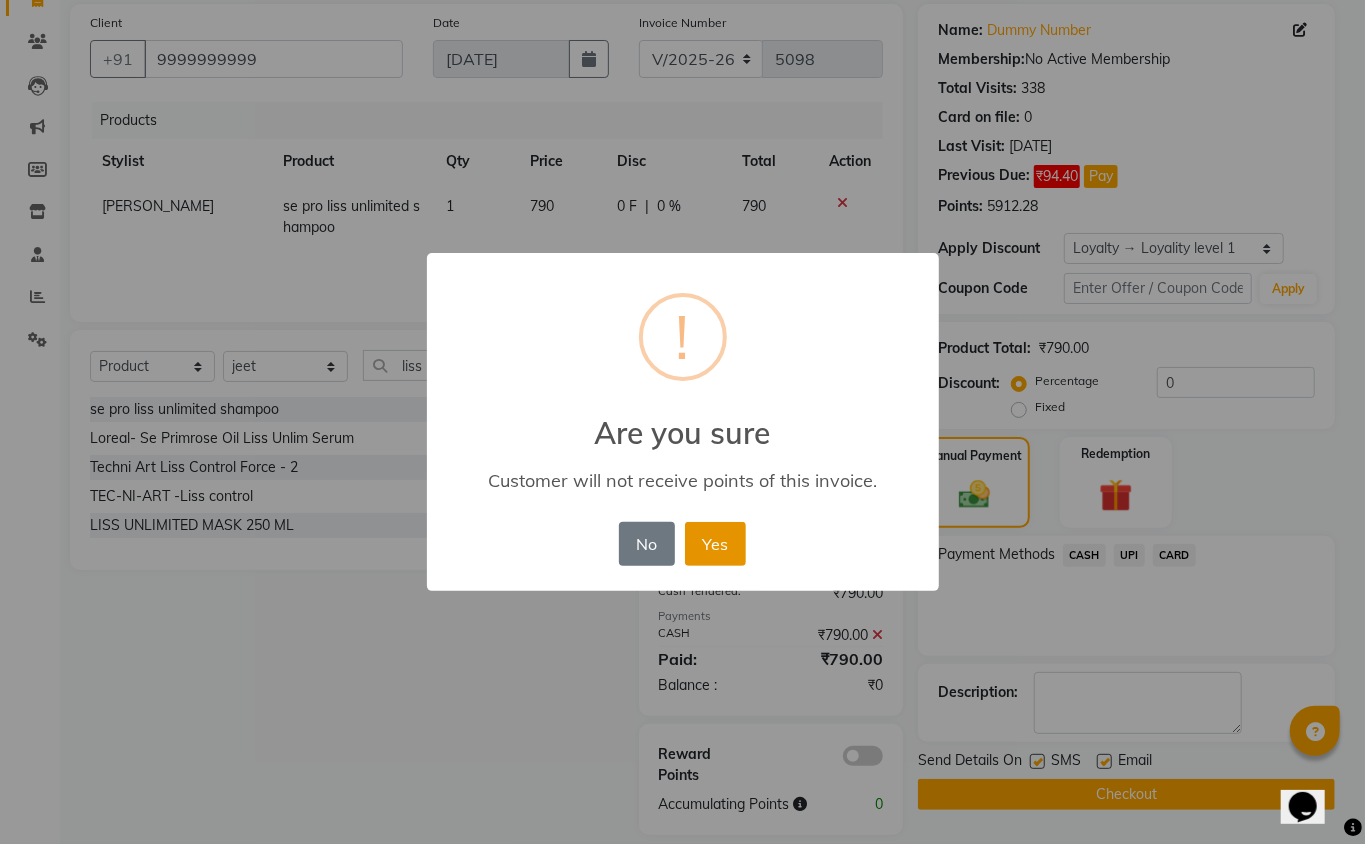 click on "Yes" at bounding box center (715, 544) 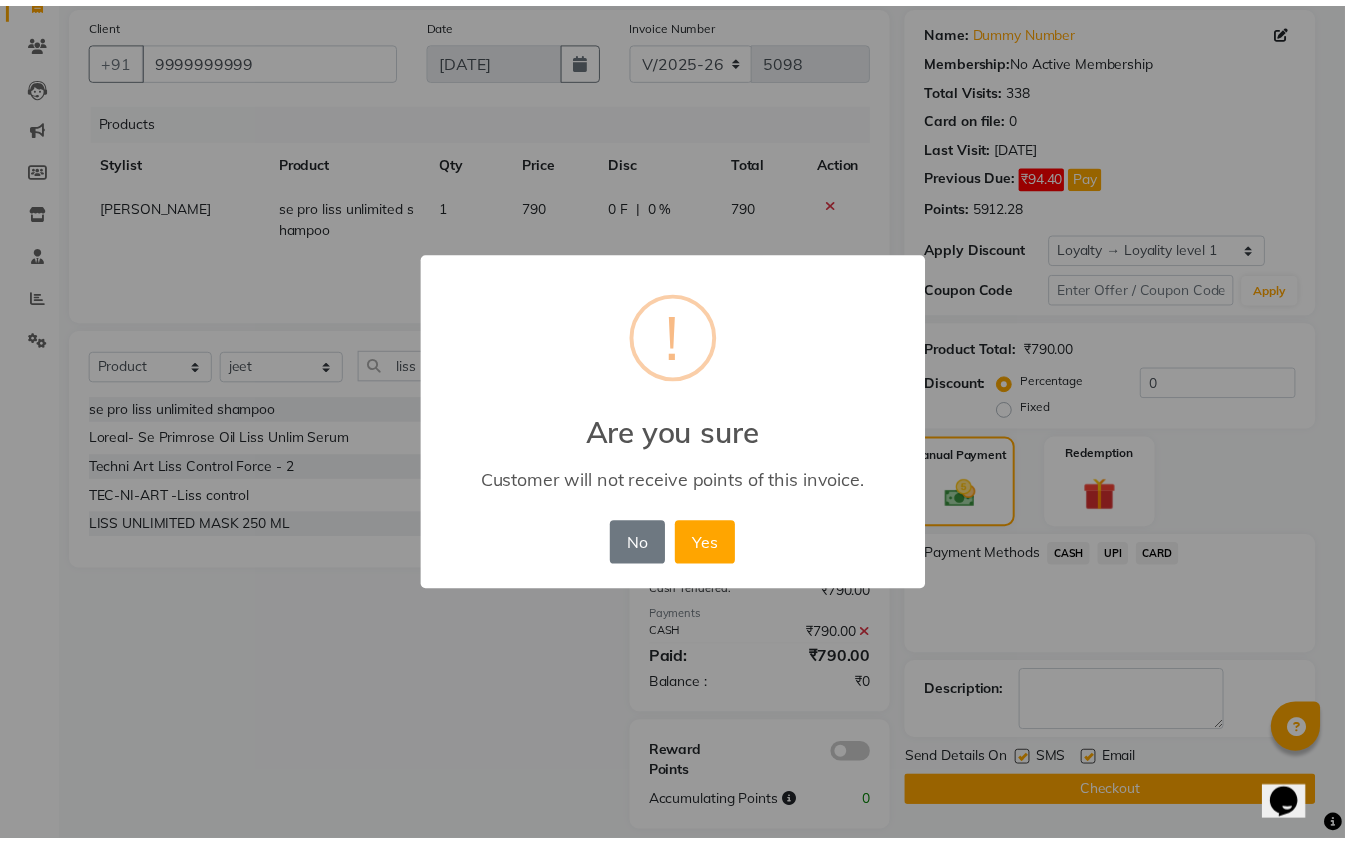 scroll, scrollTop: 144, scrollLeft: 0, axis: vertical 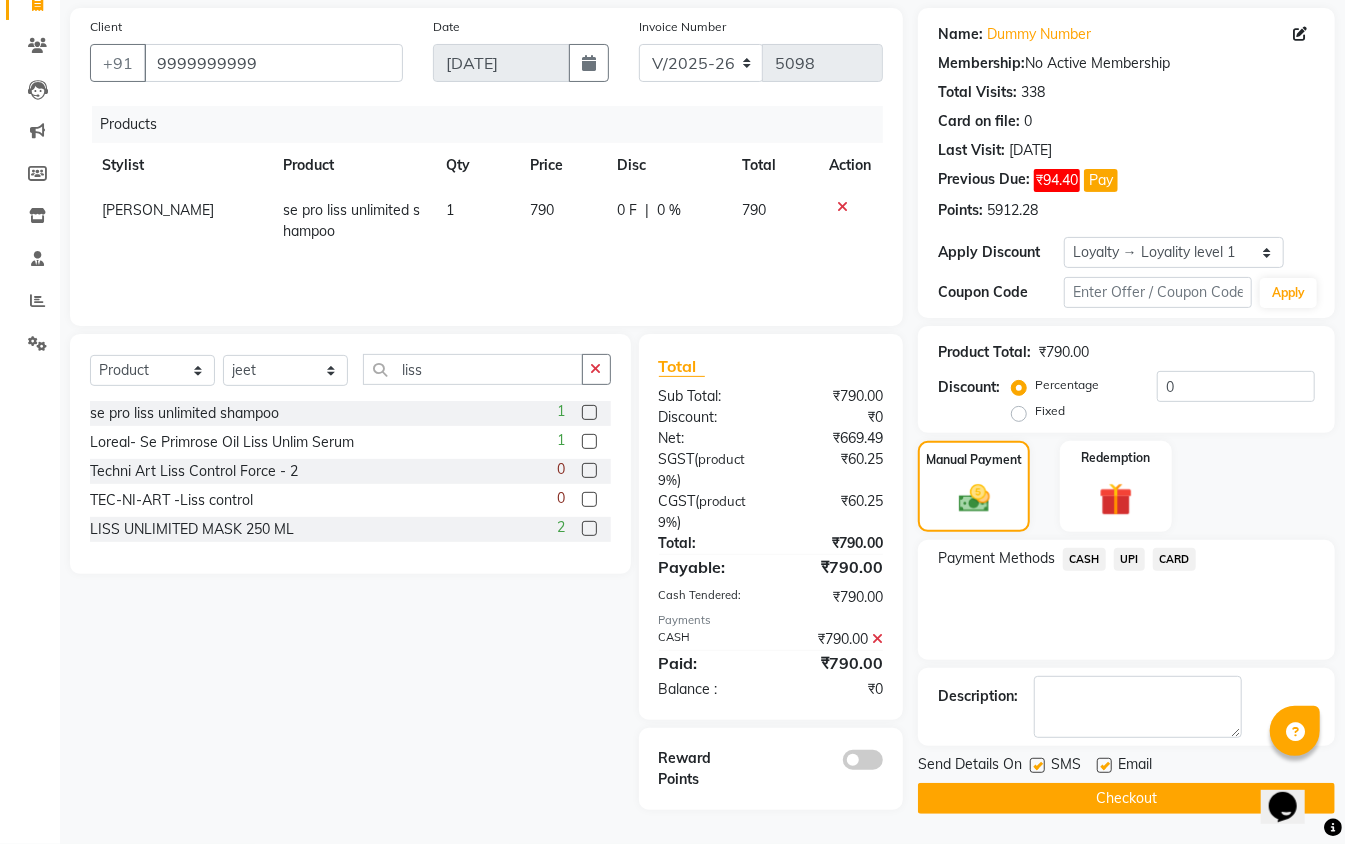 click on "SMS" 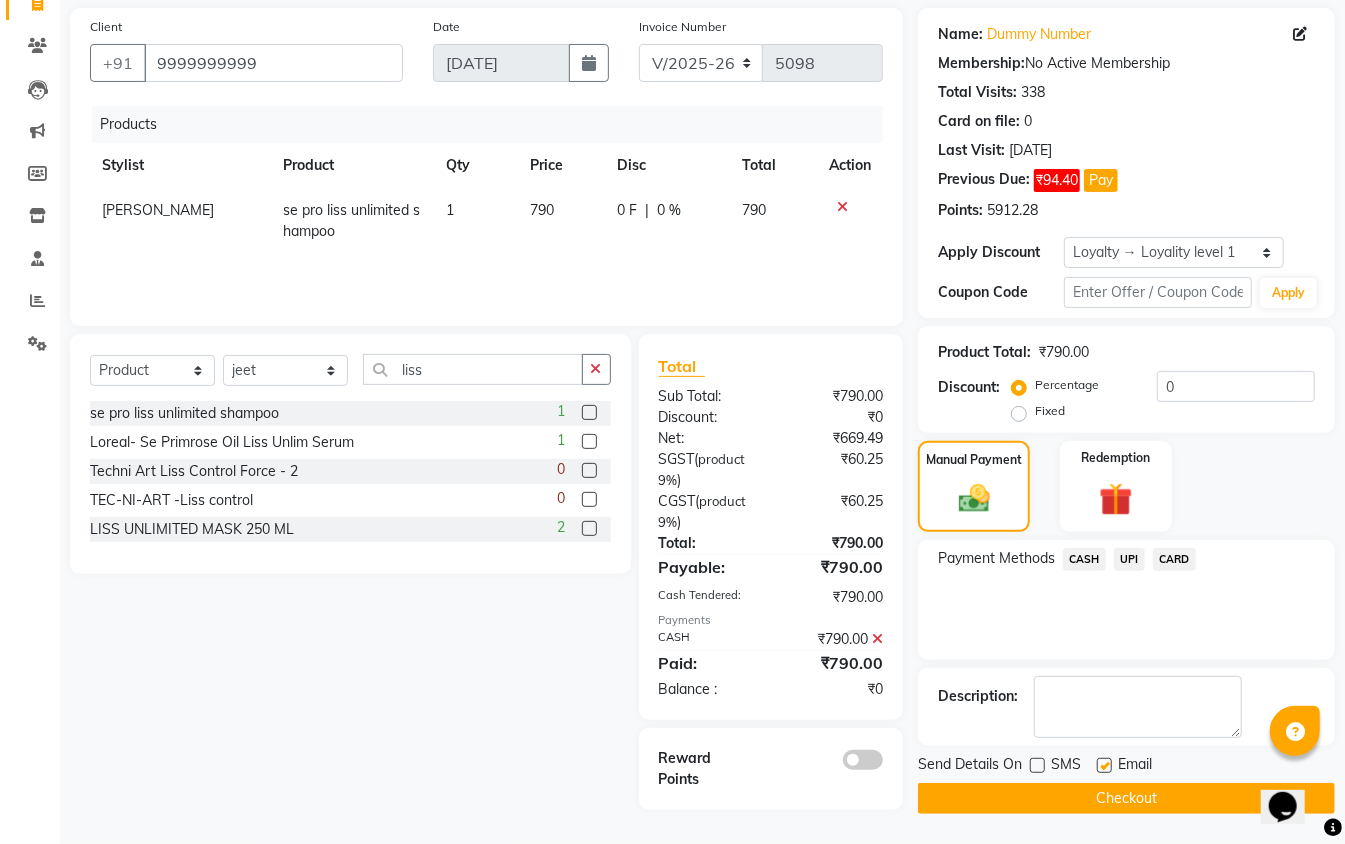 click 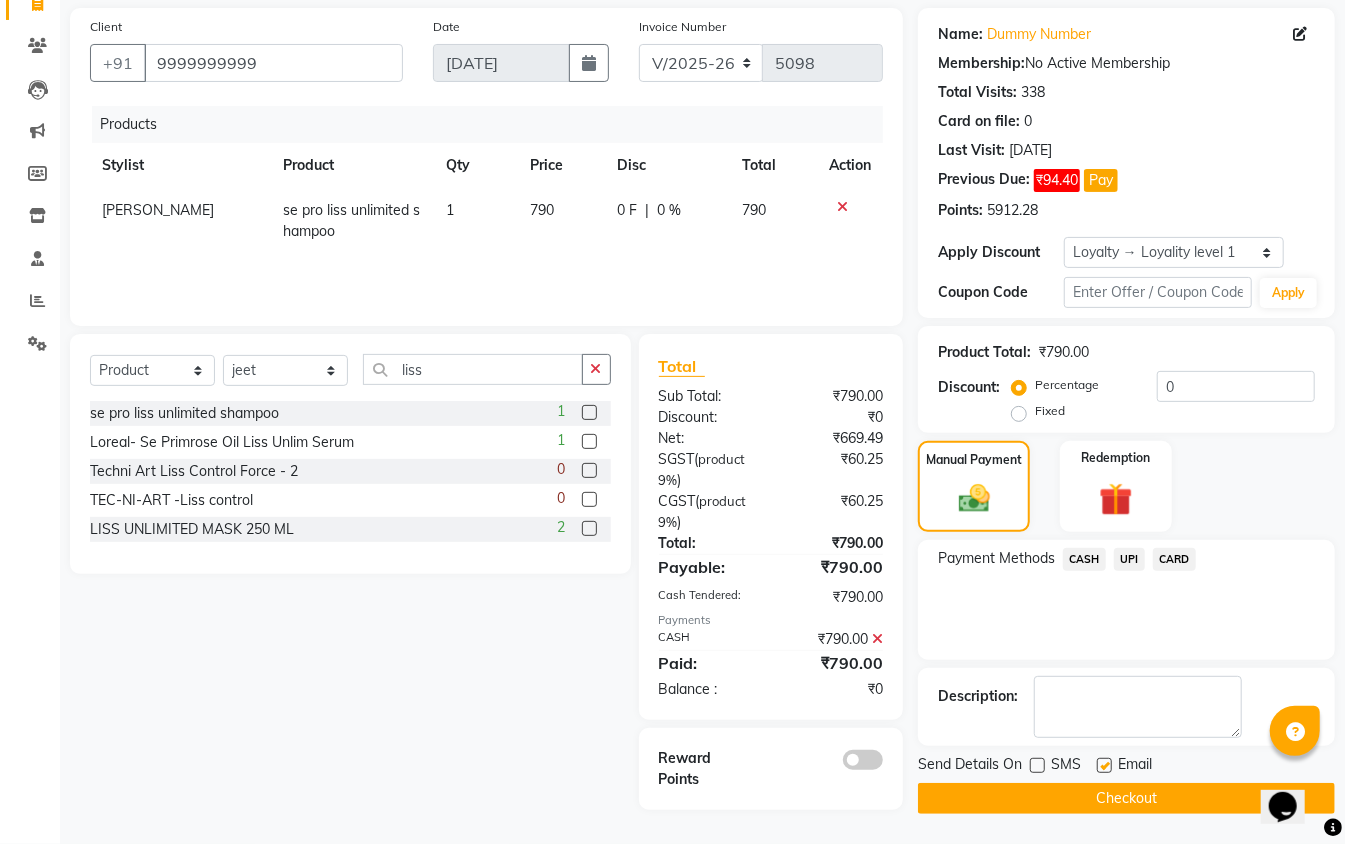 click at bounding box center (1103, 766) 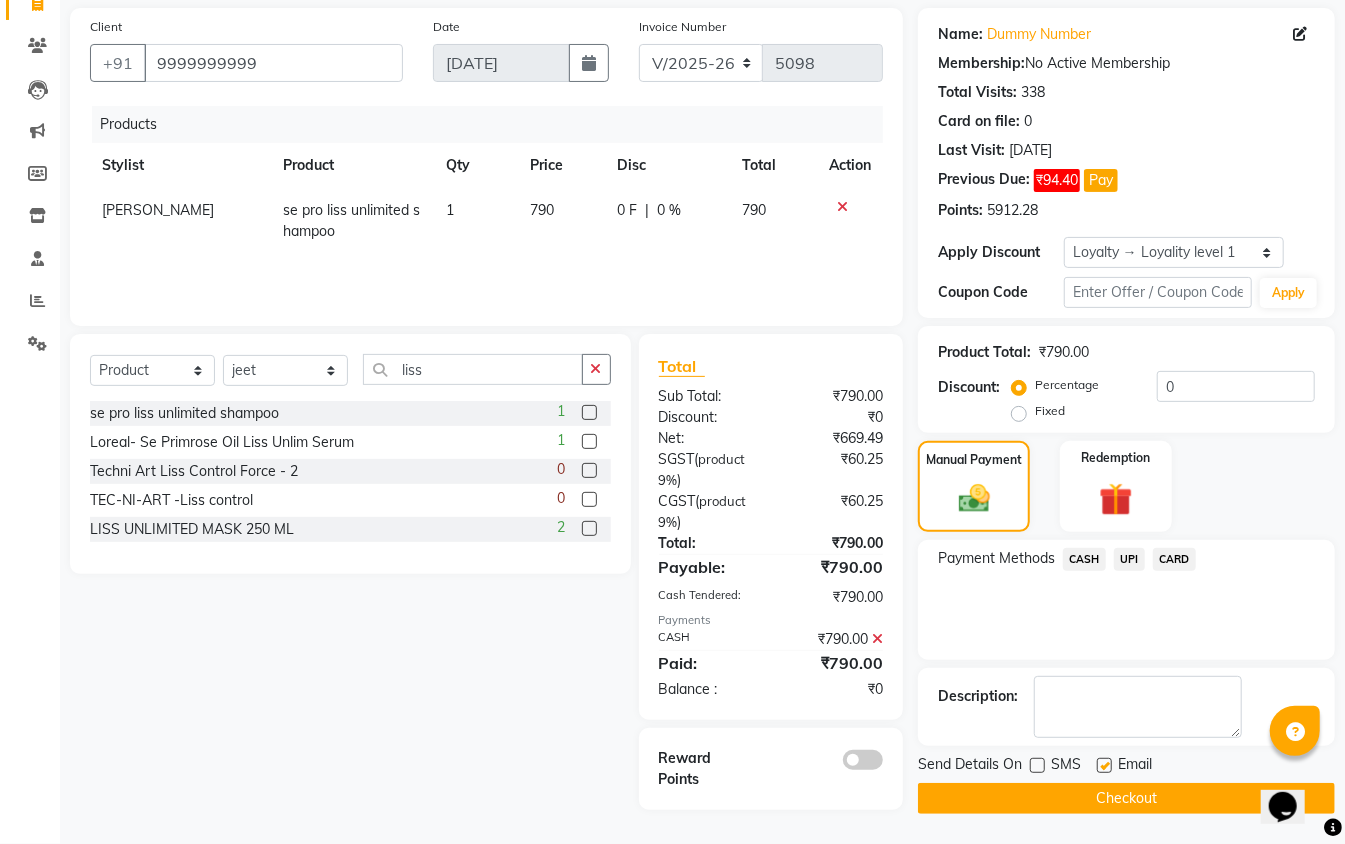 checkbox on "false" 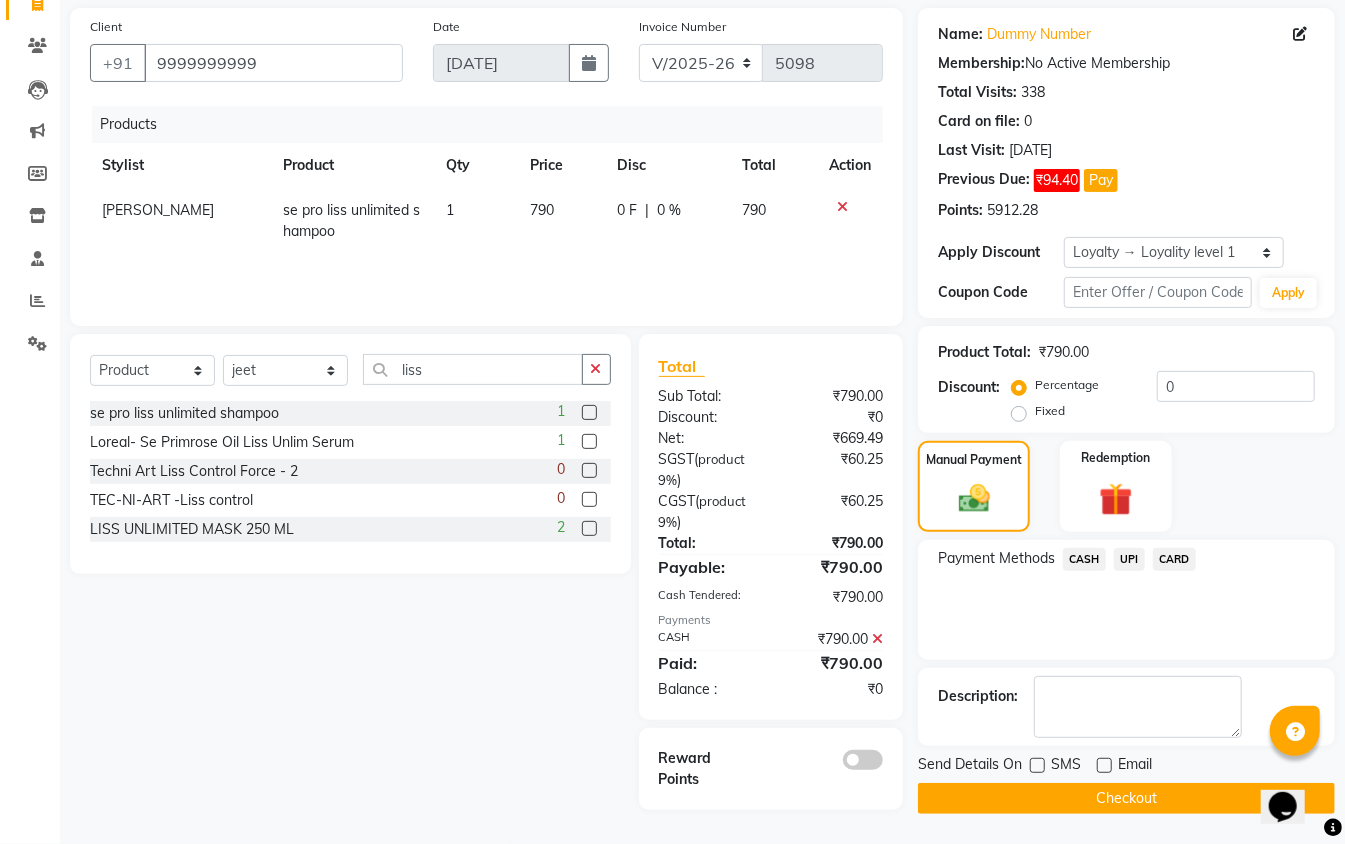 click on "Checkout" 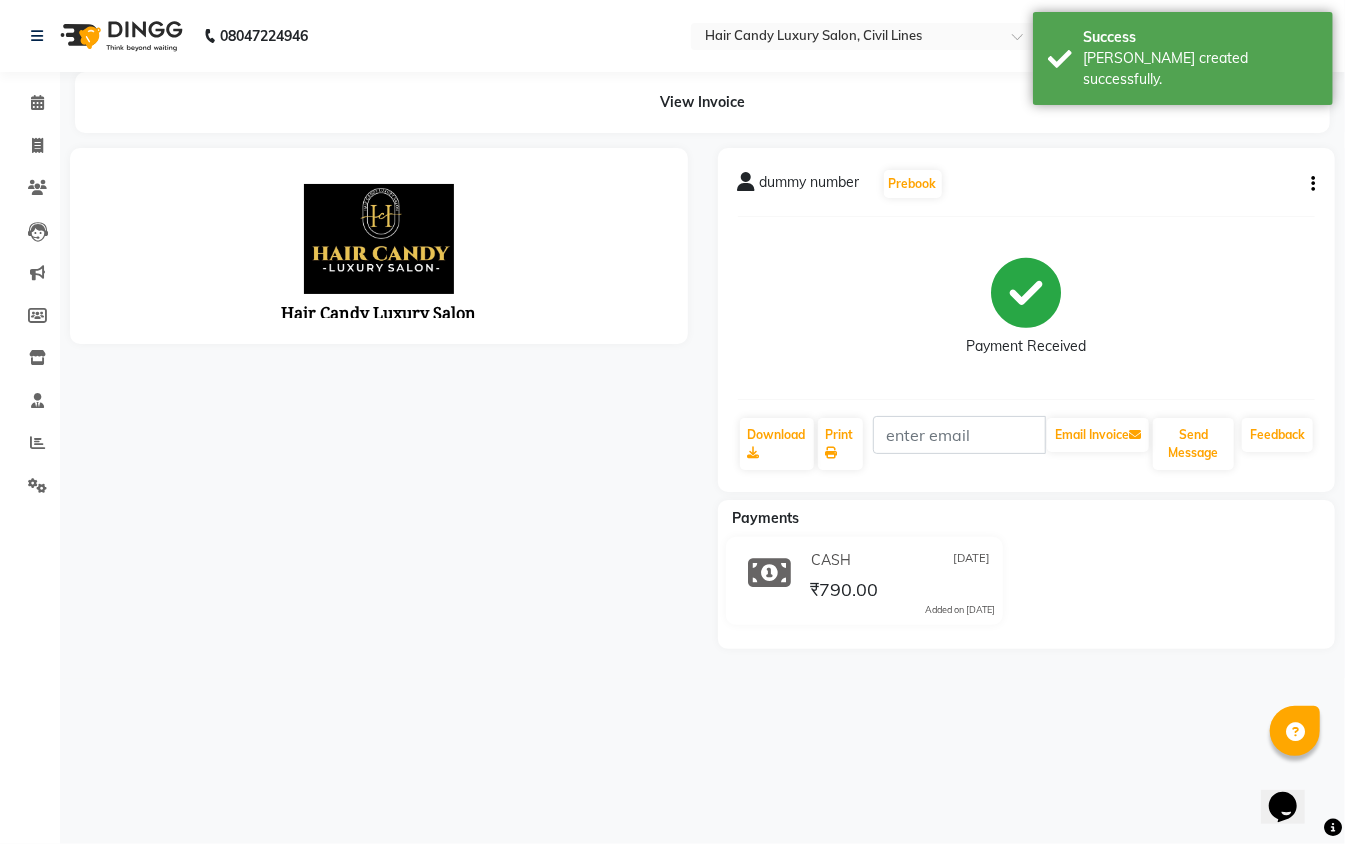 scroll, scrollTop: 0, scrollLeft: 0, axis: both 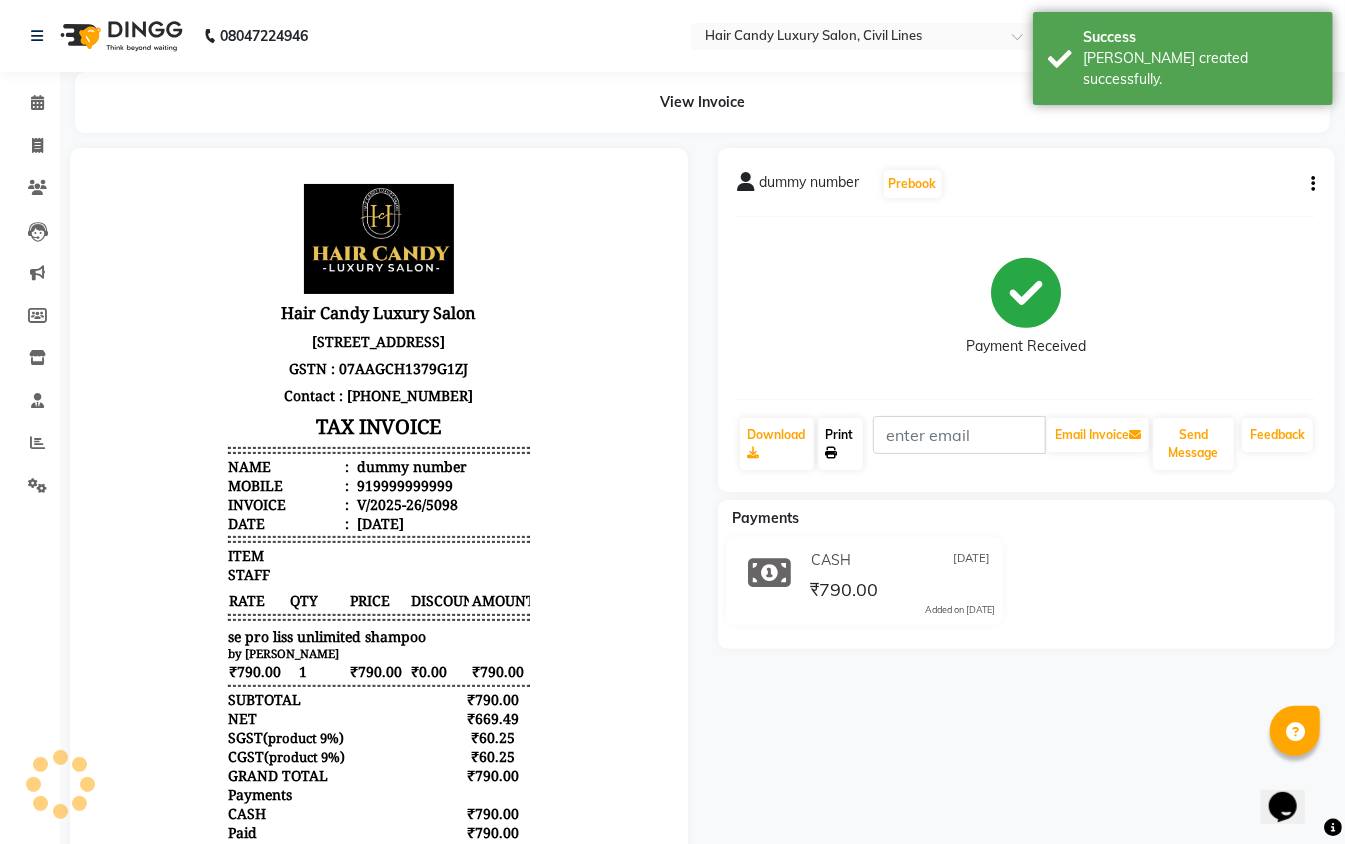 click on "Print" 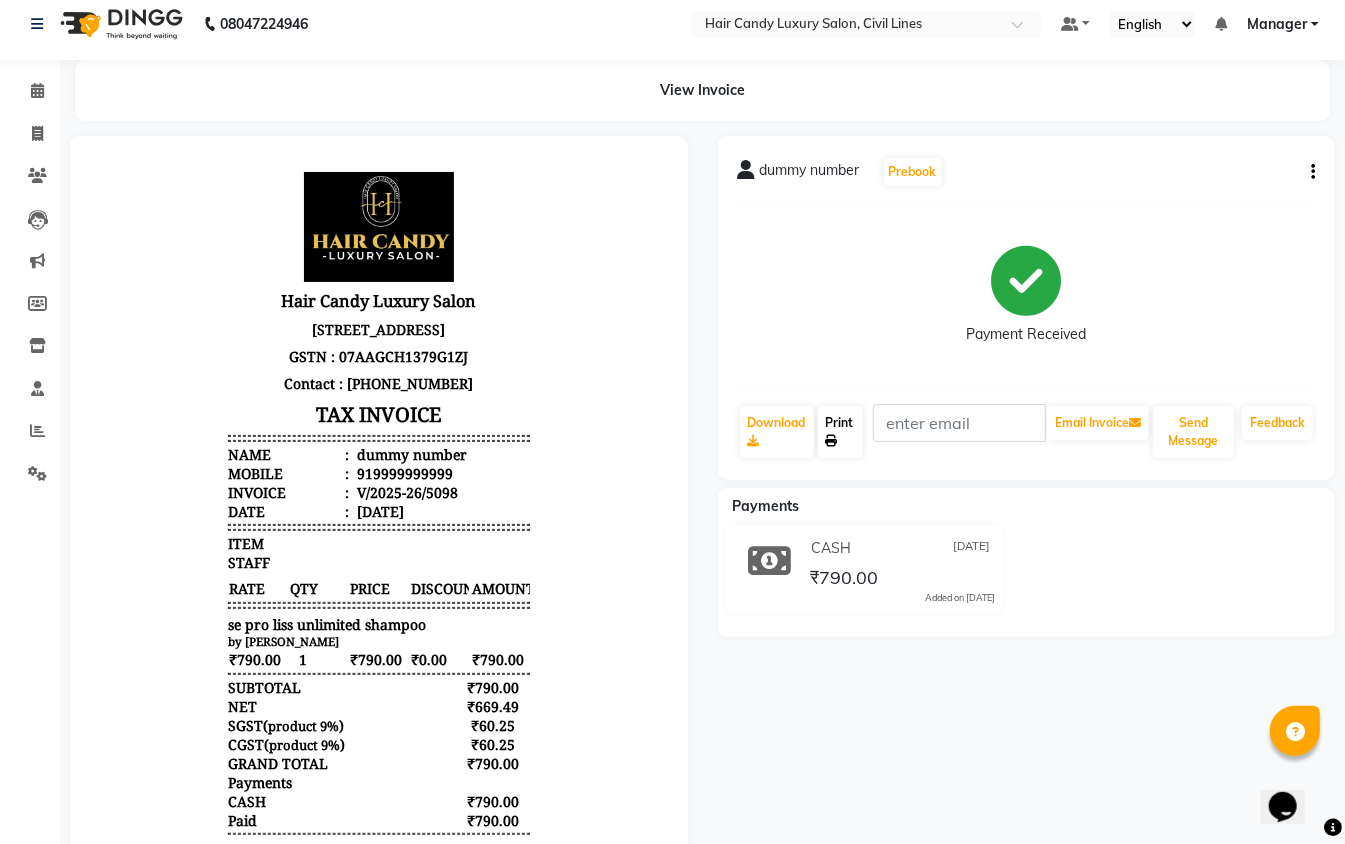 scroll, scrollTop: 0, scrollLeft: 0, axis: both 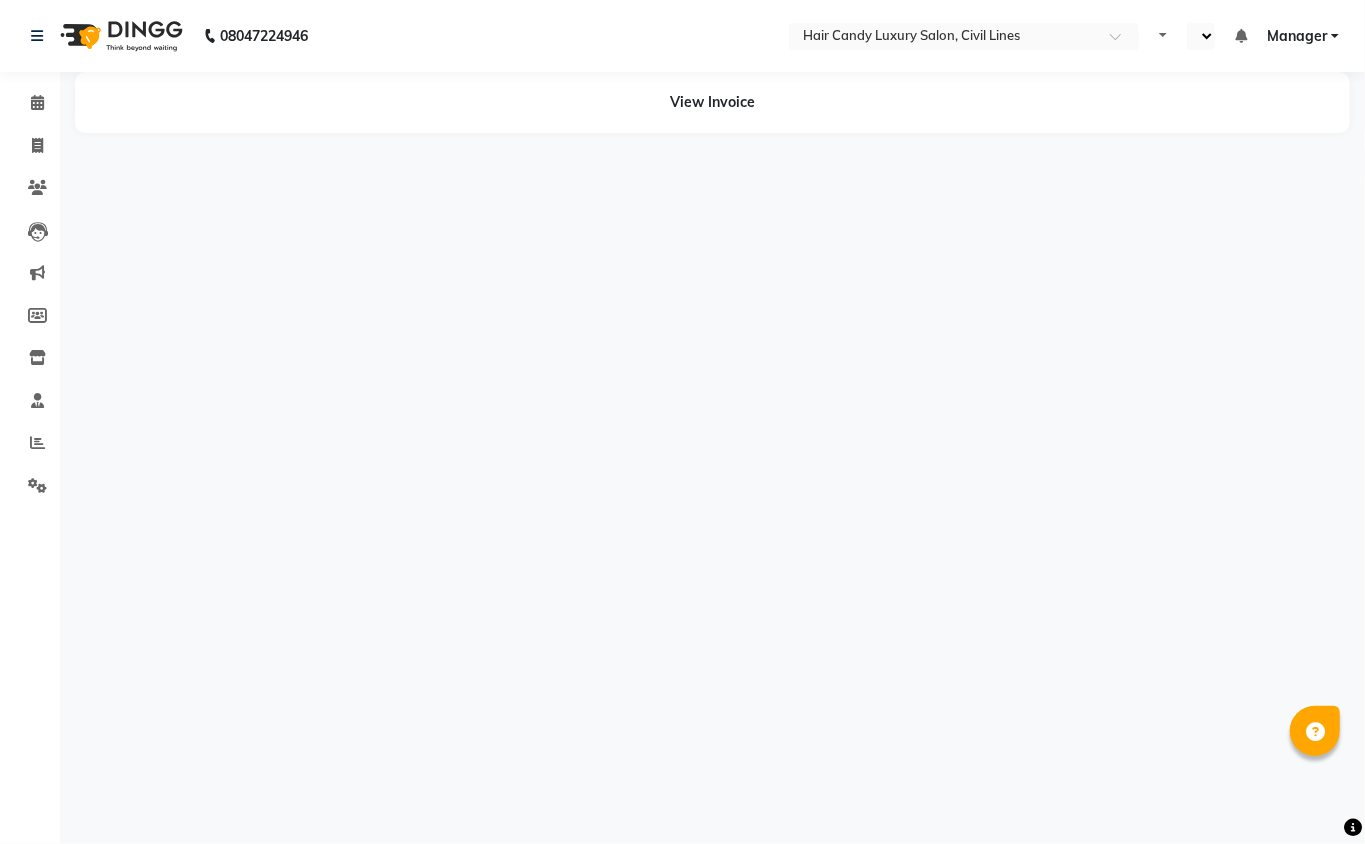 select on "en" 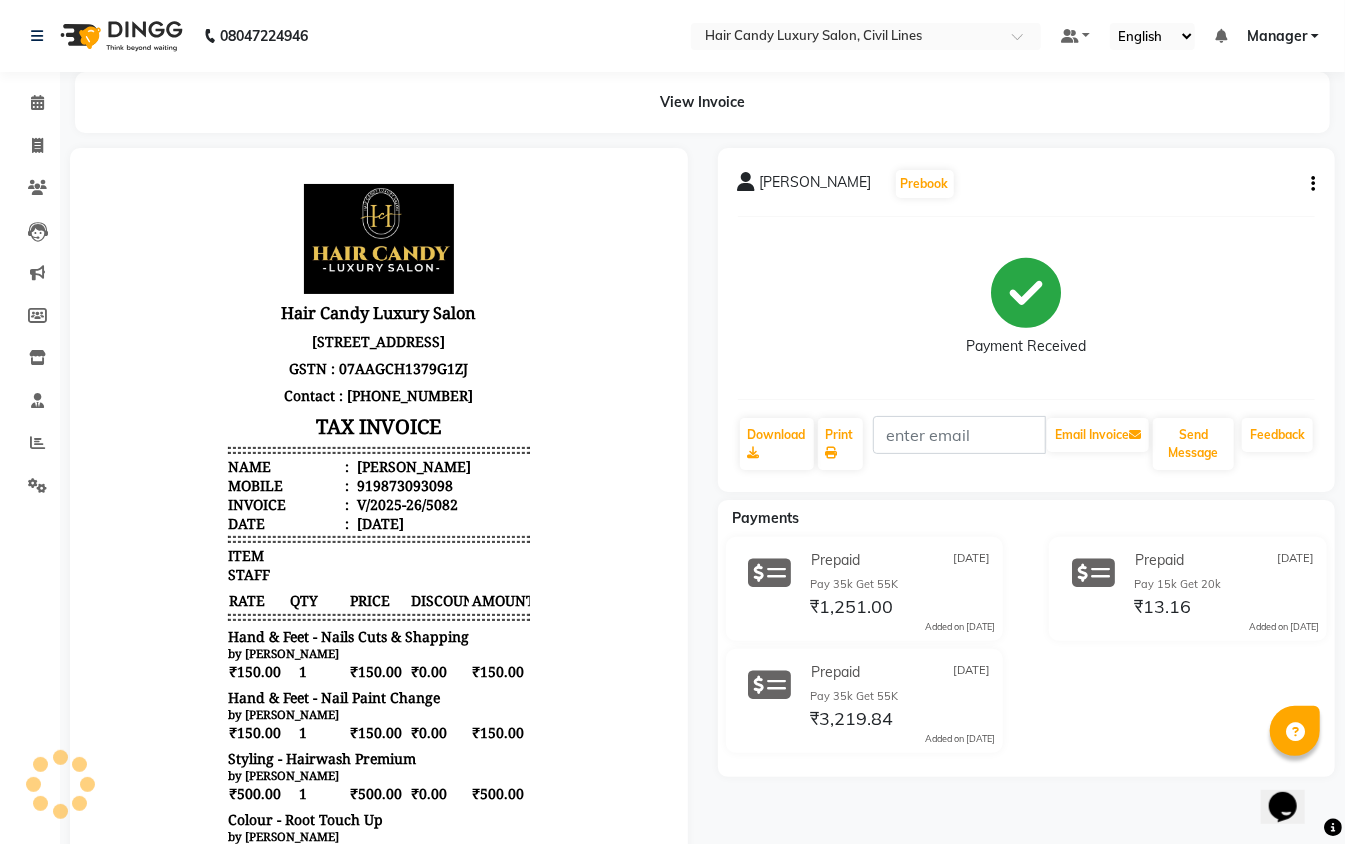 scroll, scrollTop: 0, scrollLeft: 0, axis: both 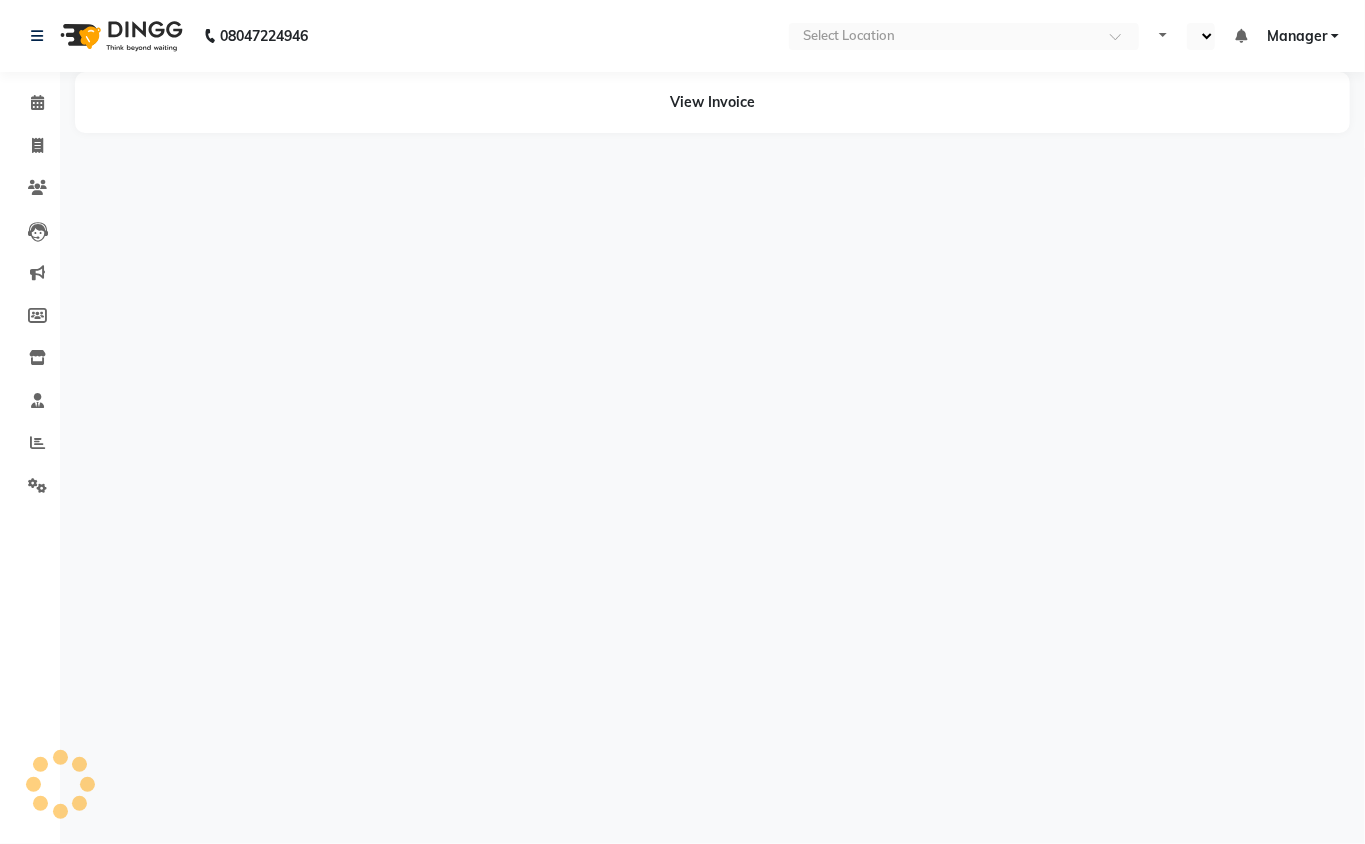 select on "en" 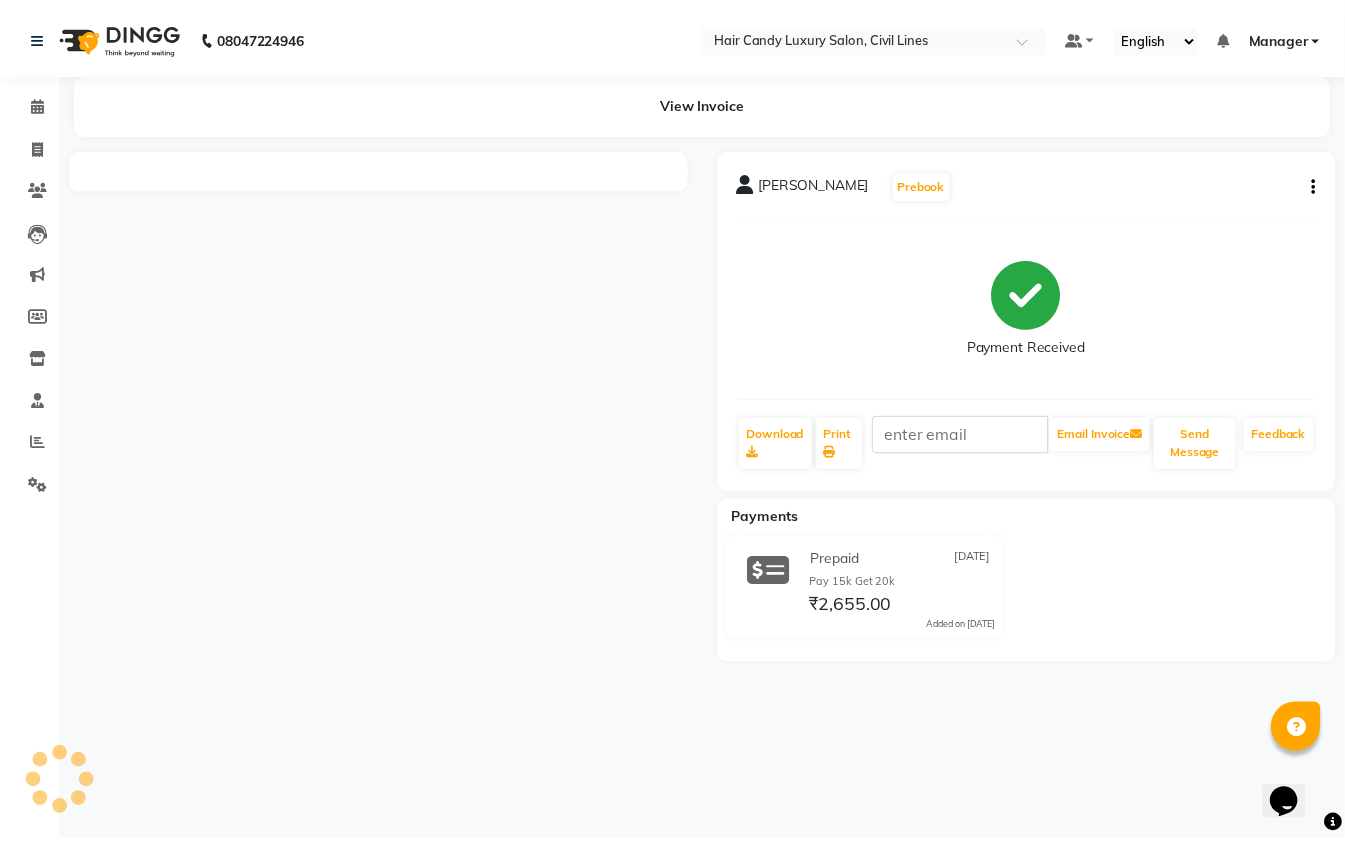 scroll, scrollTop: 0, scrollLeft: 0, axis: both 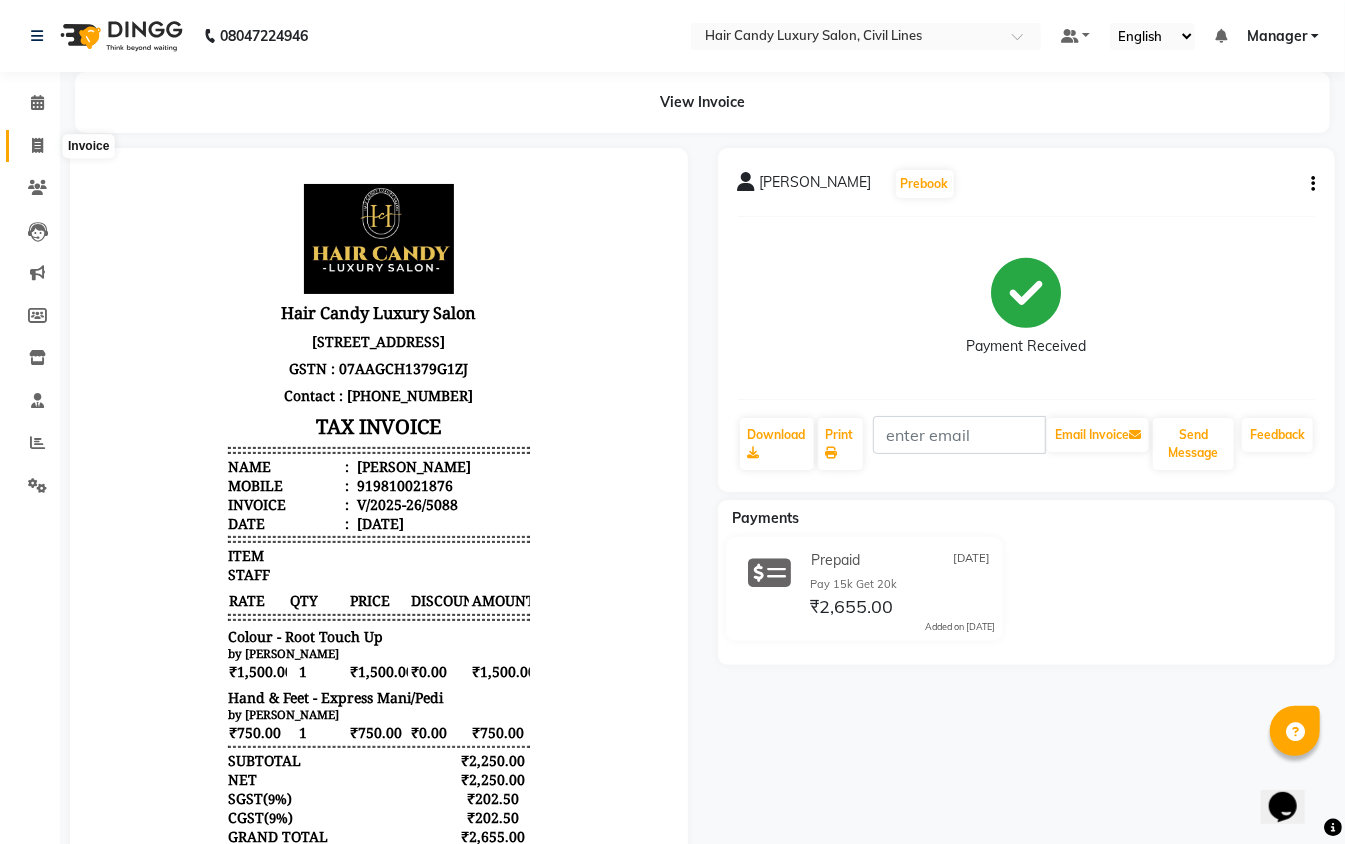 click 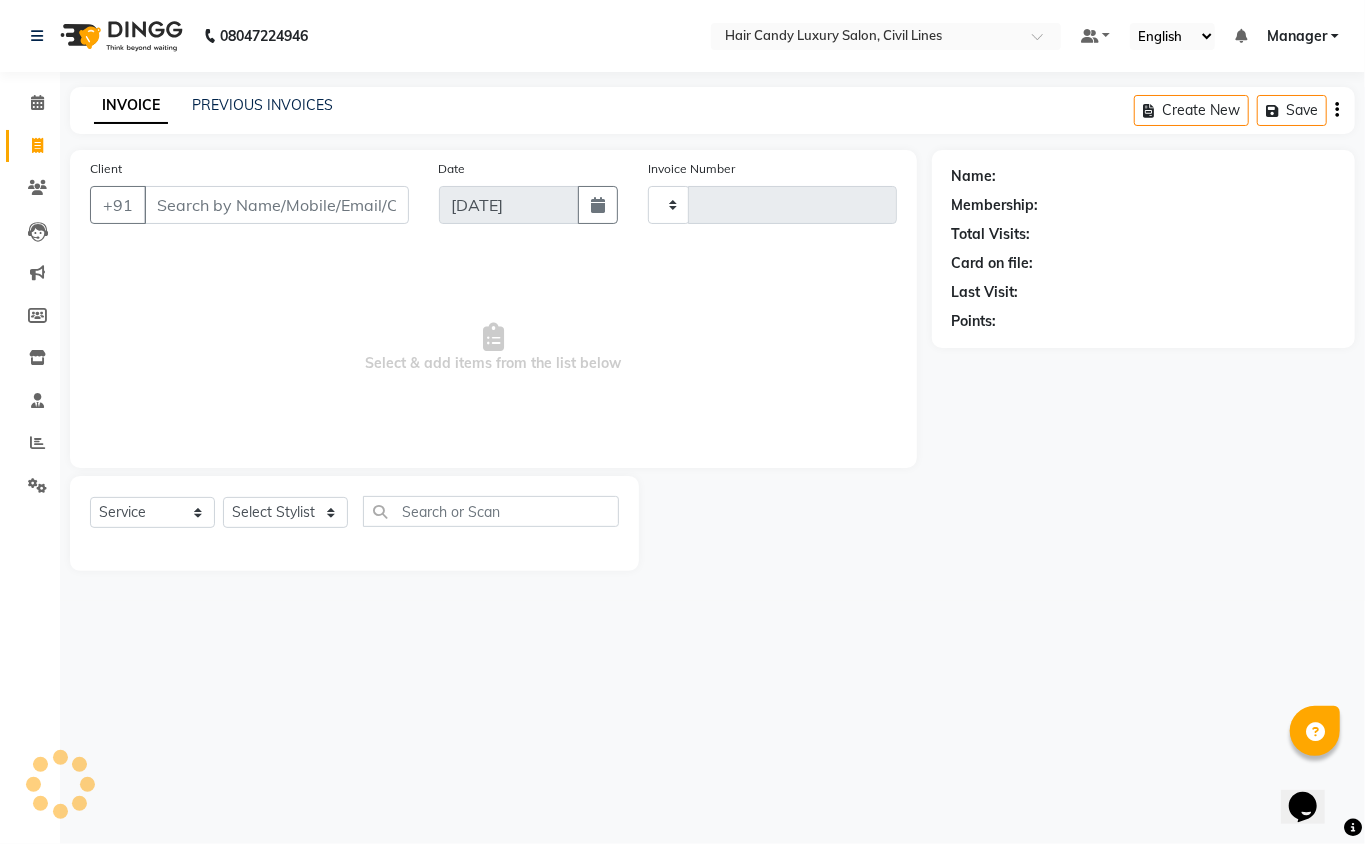 type on "5101" 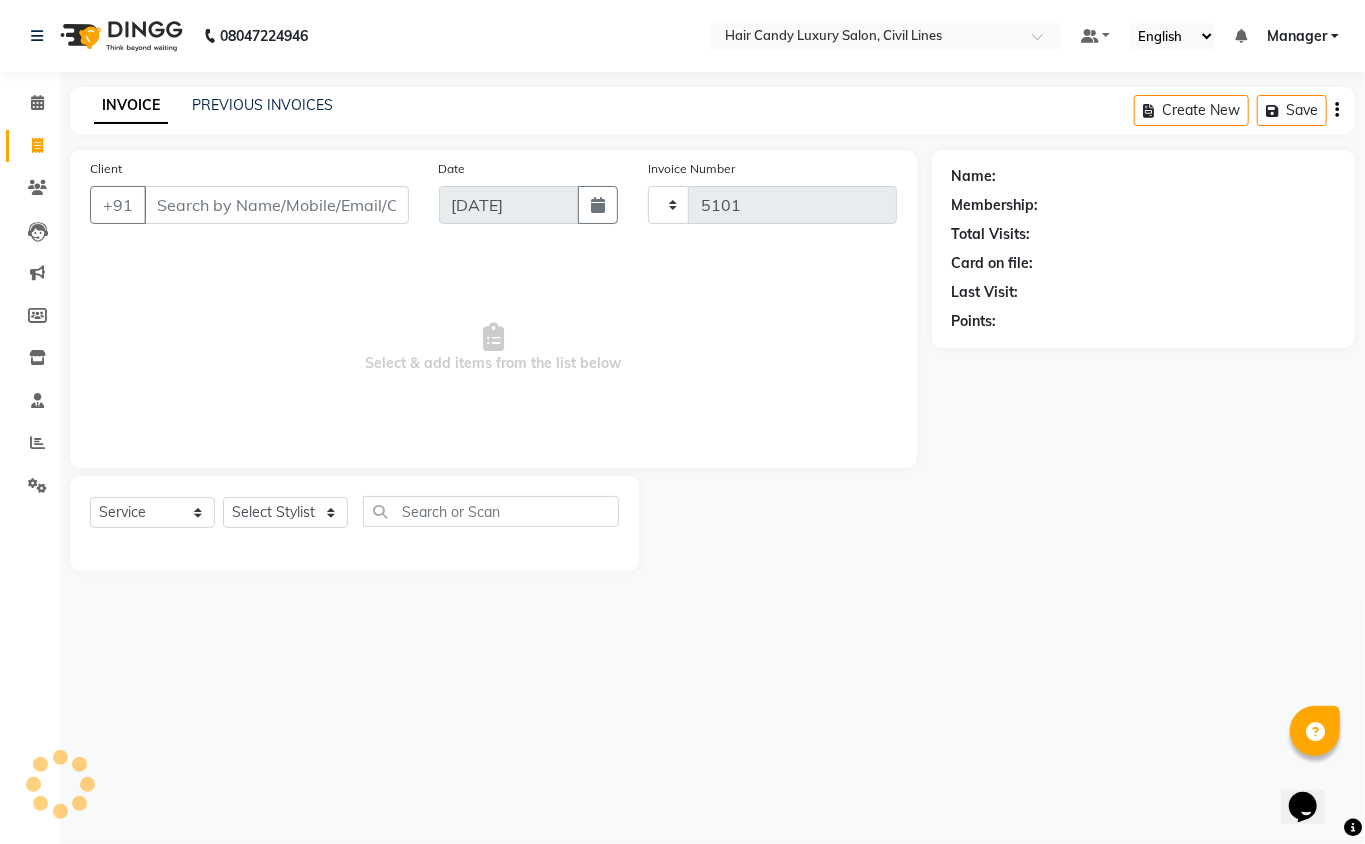 select on "6308" 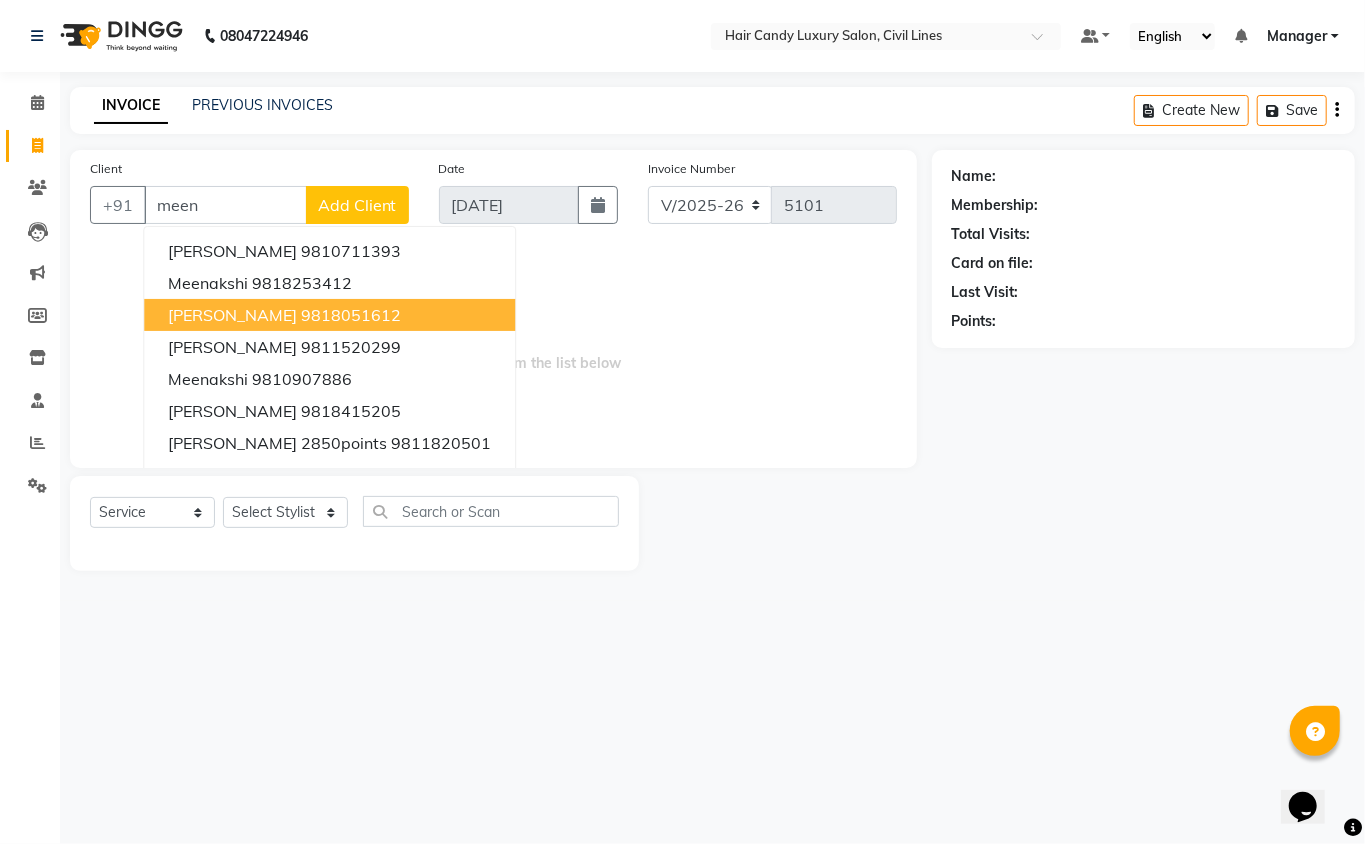 click on "[PERSON_NAME]" at bounding box center (232, 315) 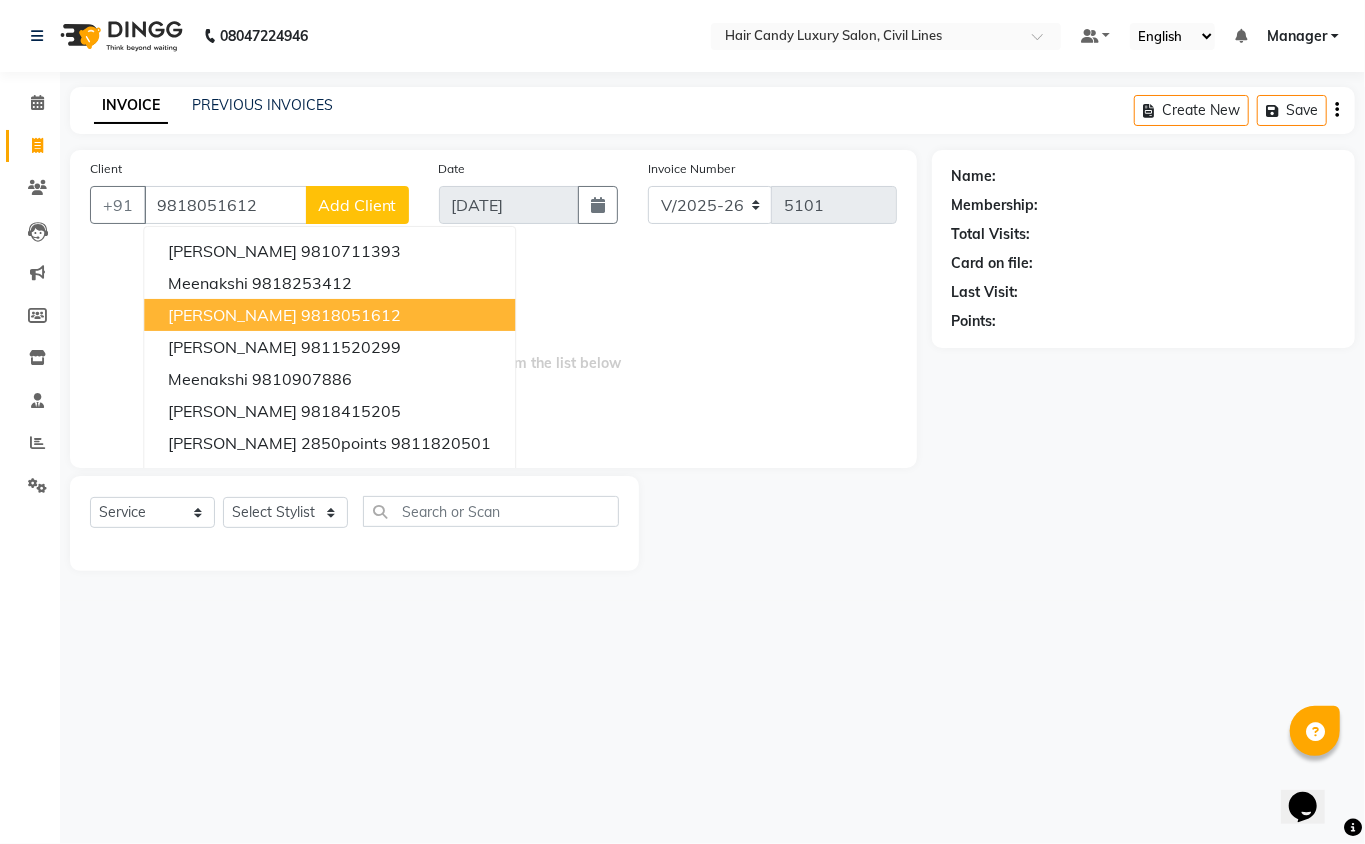 type on "9818051612" 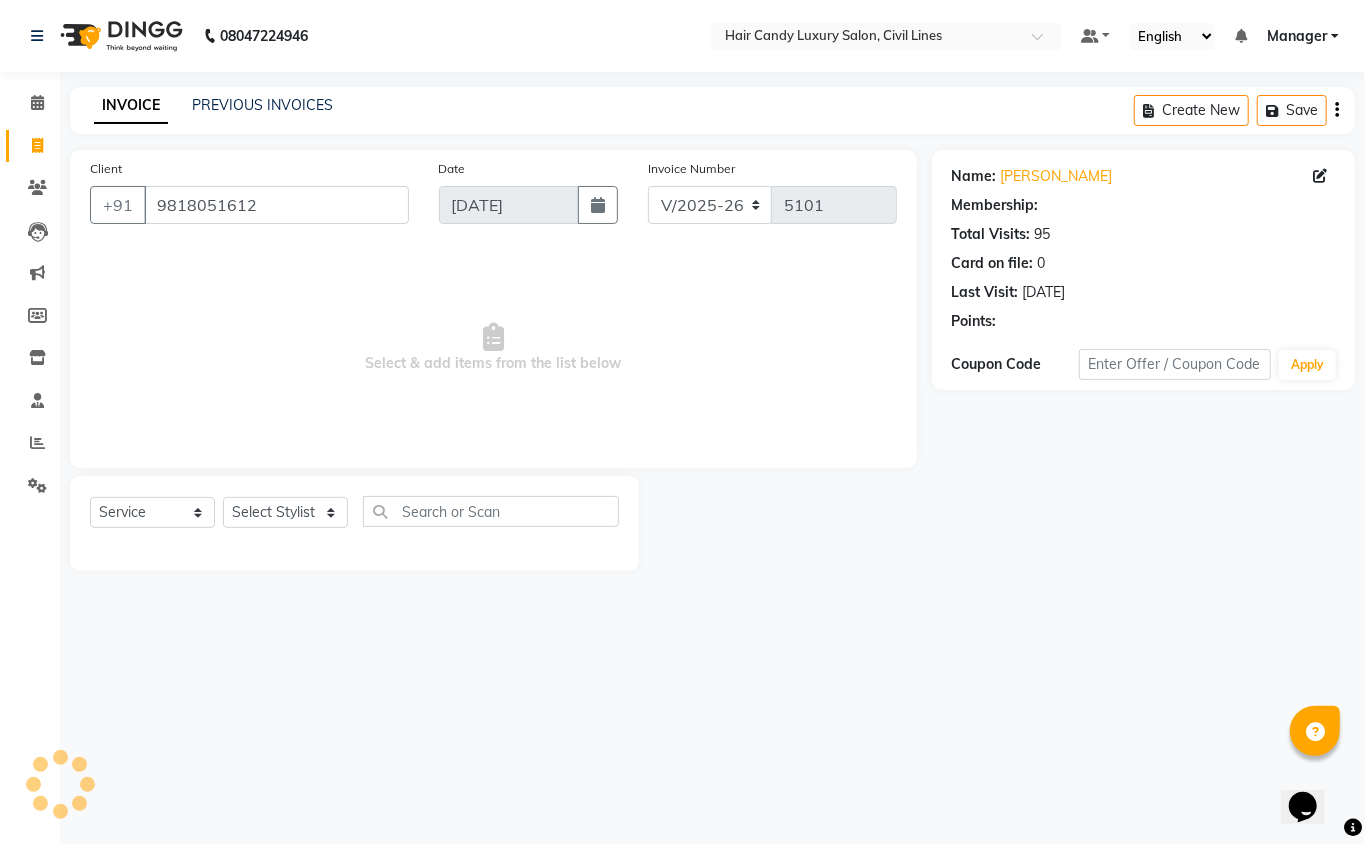 select on "2: Object" 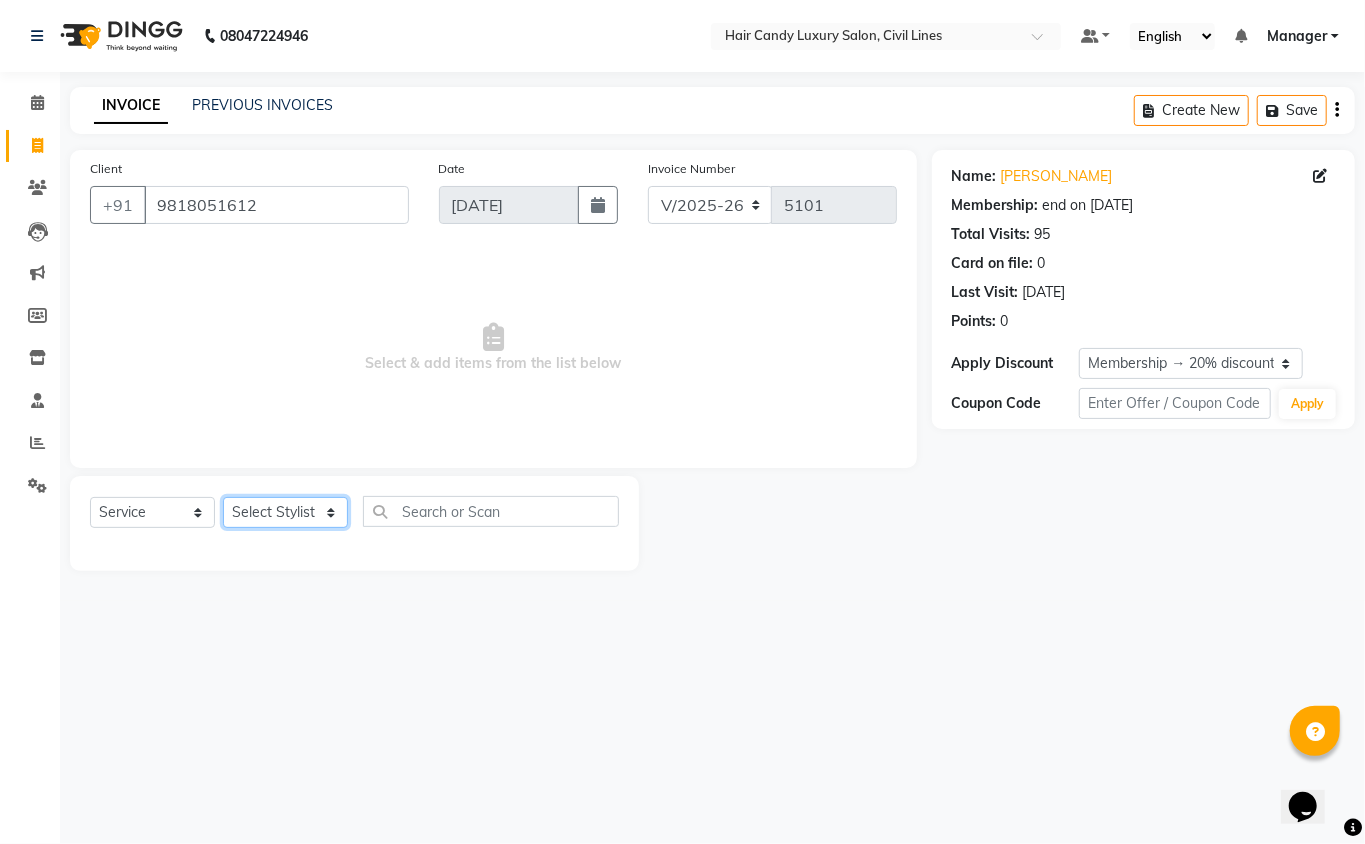 drag, startPoint x: 270, startPoint y: 512, endPoint x: 270, endPoint y: 500, distance: 12 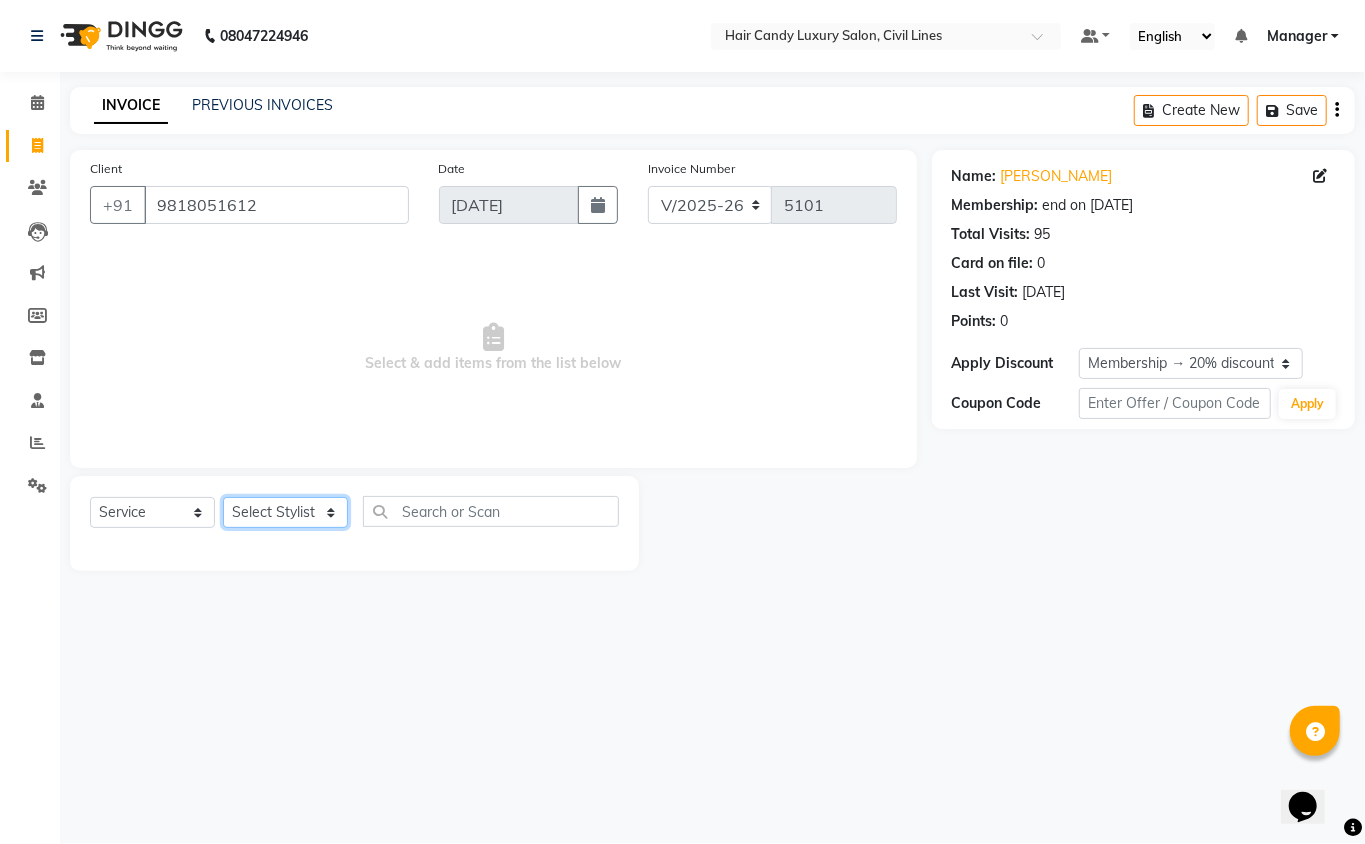 select on "47474" 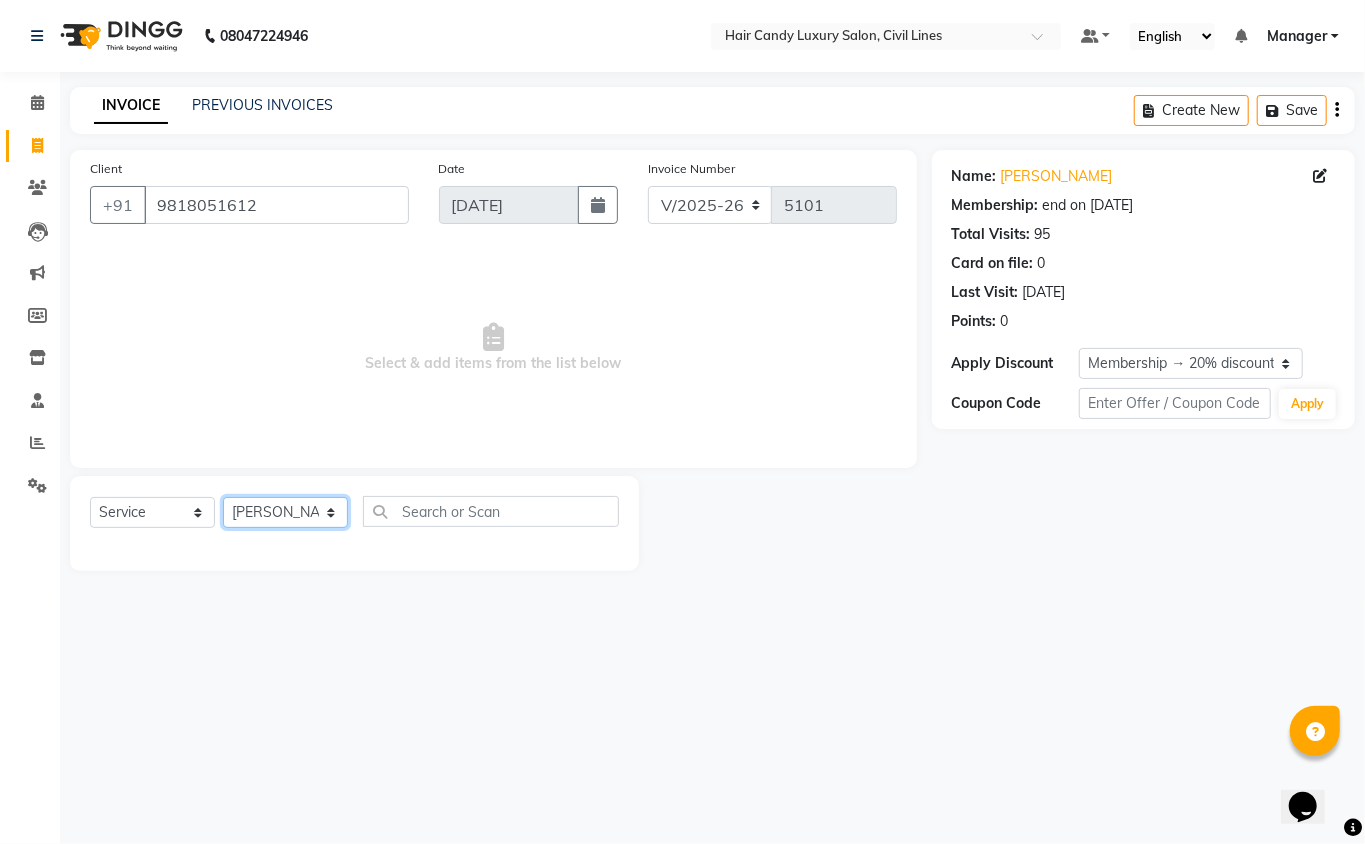 click on "Select Stylist [PERSON_NAME] [PERSON_NAME] [PERSON_NAME] counter sale Danish DAULAT faisal [PERSON_NAME] Manager [PERSON_NAME] mohd [PERSON_NAME] Owner-PRIYANKA [PERSON_NAME] pooja [PERSON_NAME] Reenu [PERSON_NAME] [PERSON_NAME] [PERSON_NAME] [PERSON_NAME] Shubh Shyam [PERSON_NAME] STOCK MANAGER [PERSON_NAME] vikas [PERSON_NAME]" 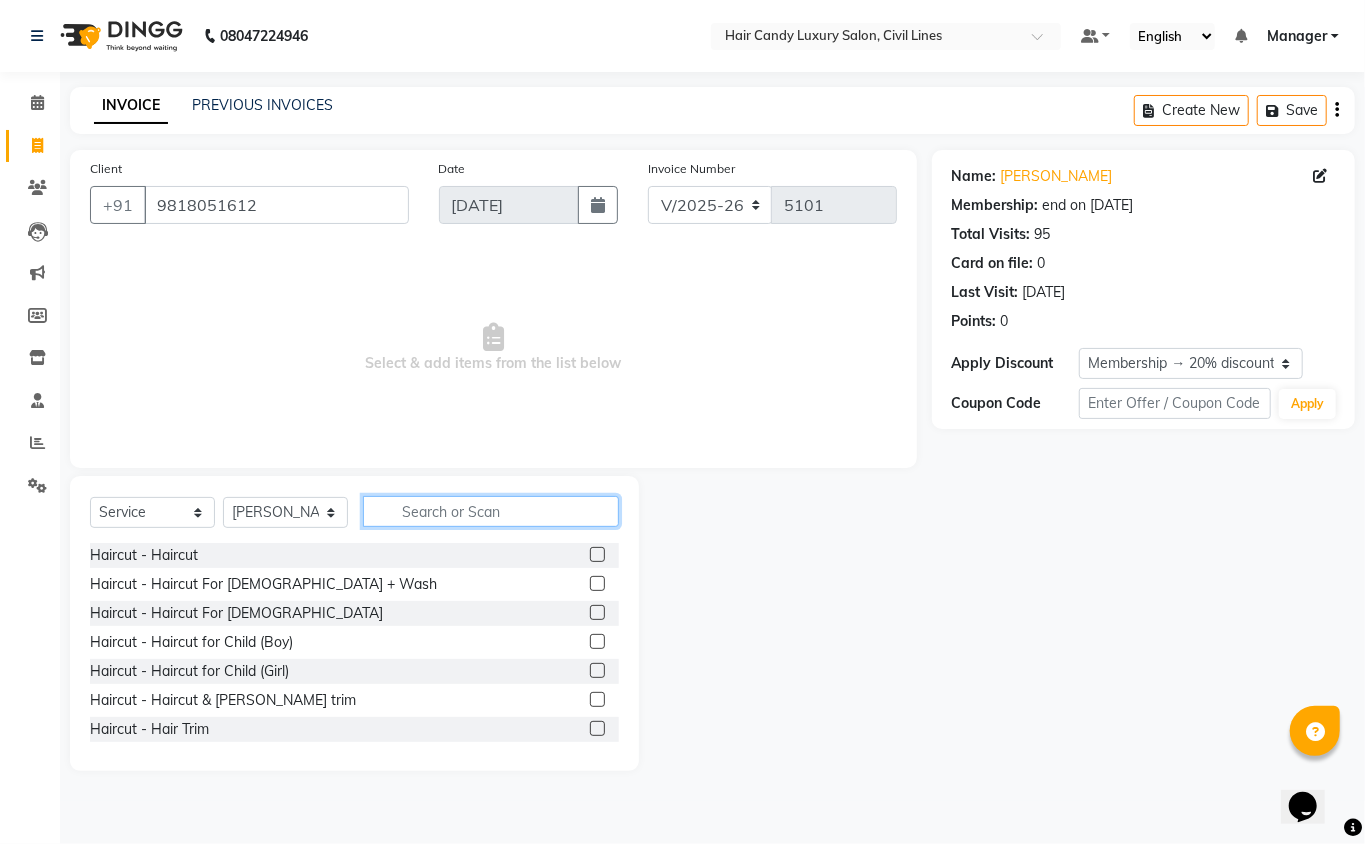 click 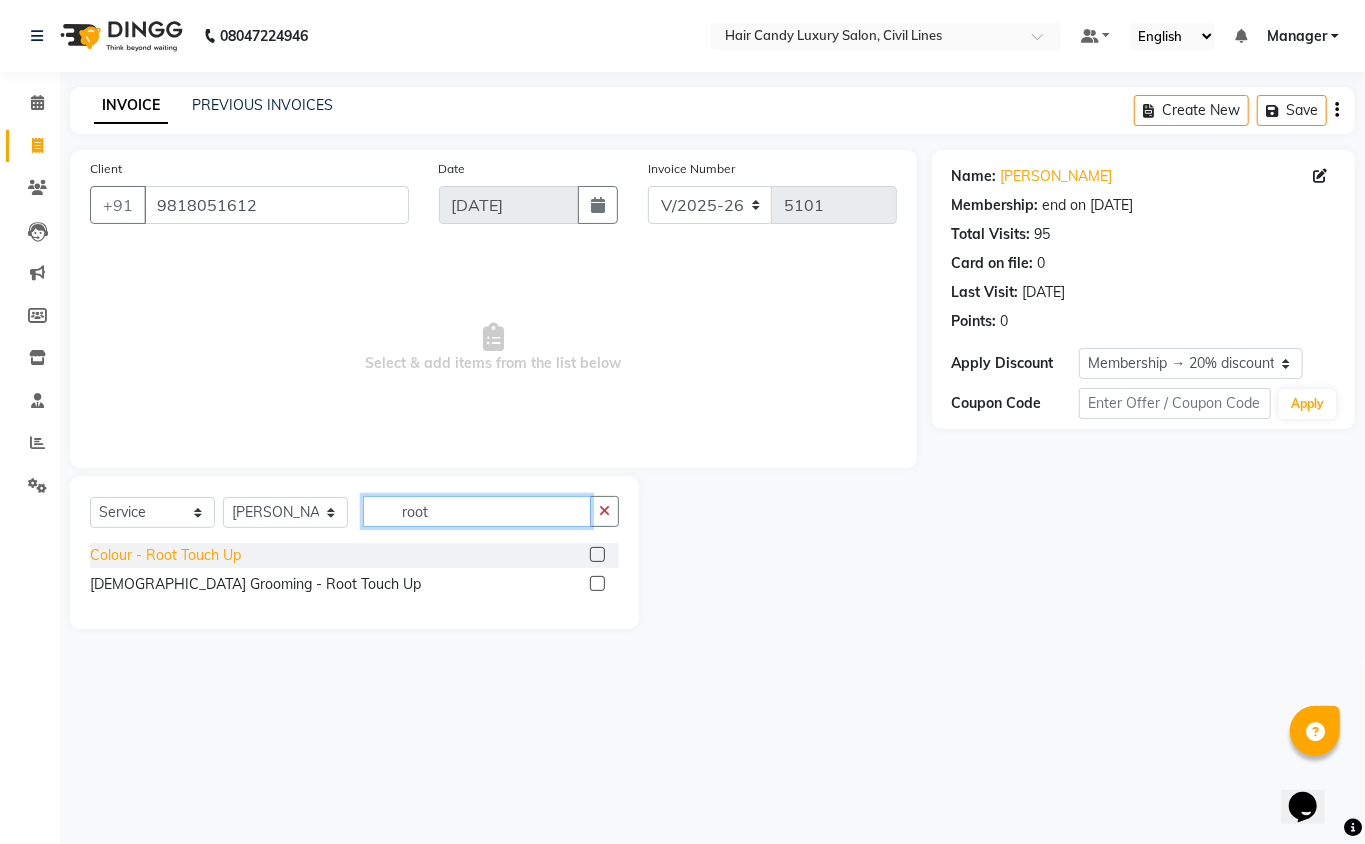 type on "root" 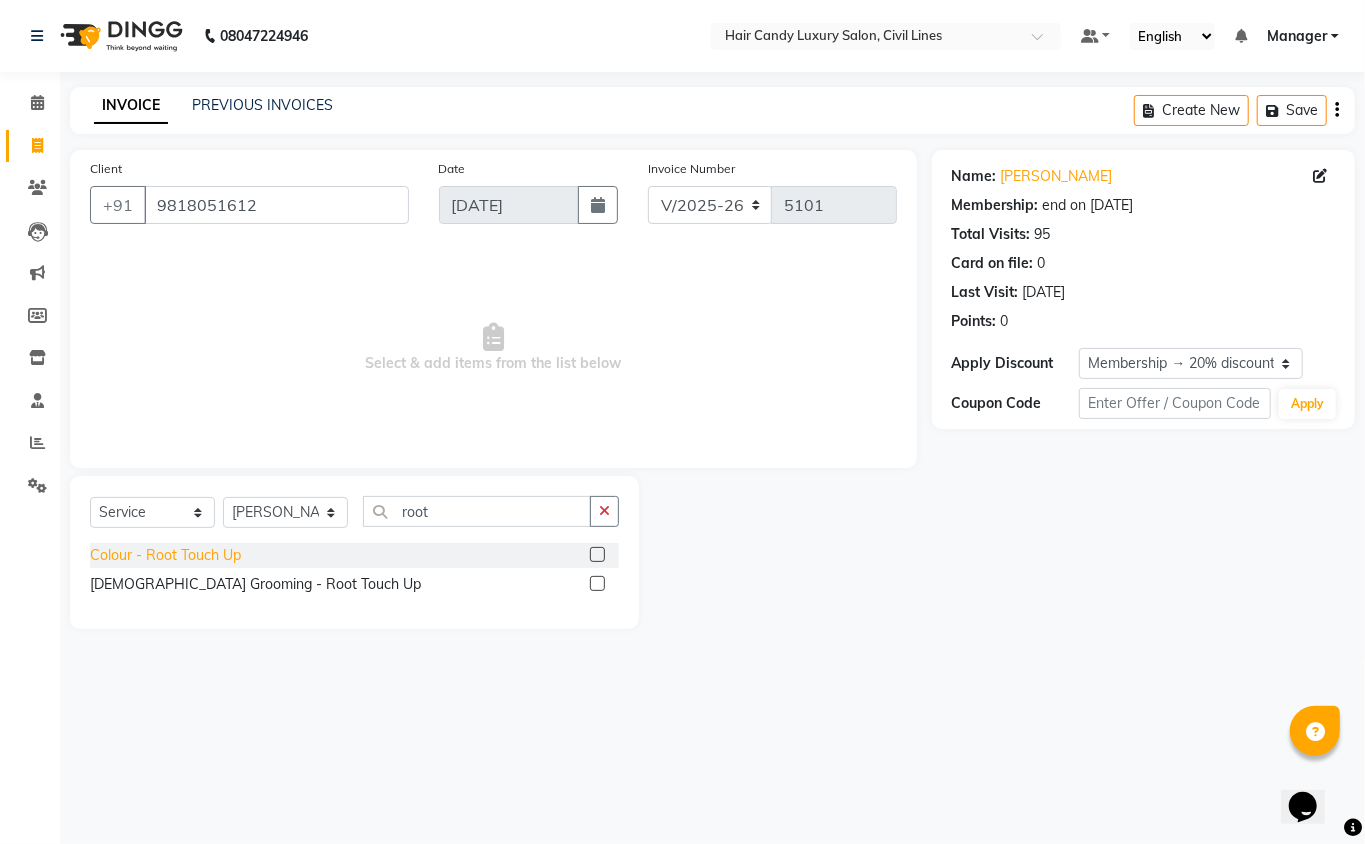 click on "Colour - Root Touch Up" 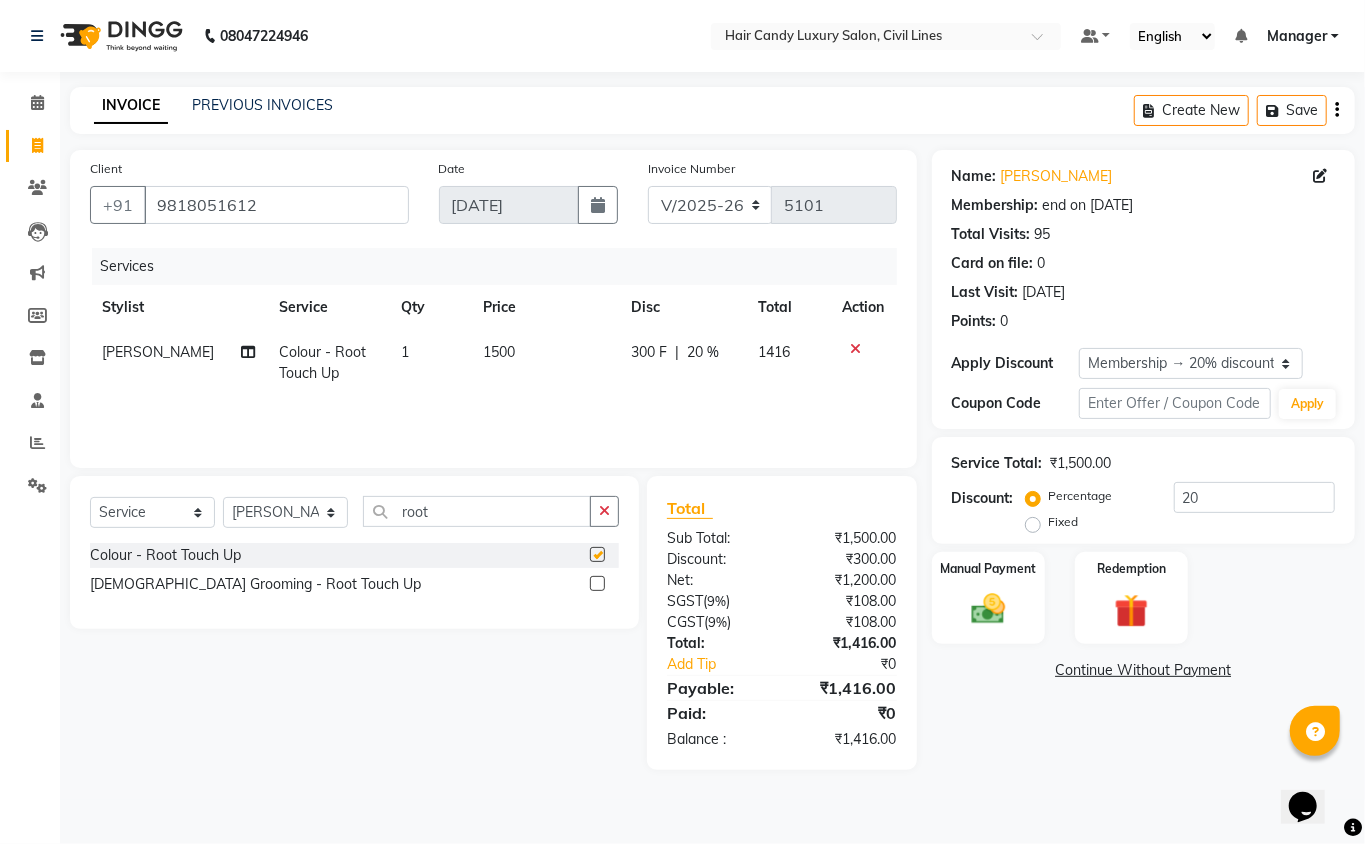 checkbox on "false" 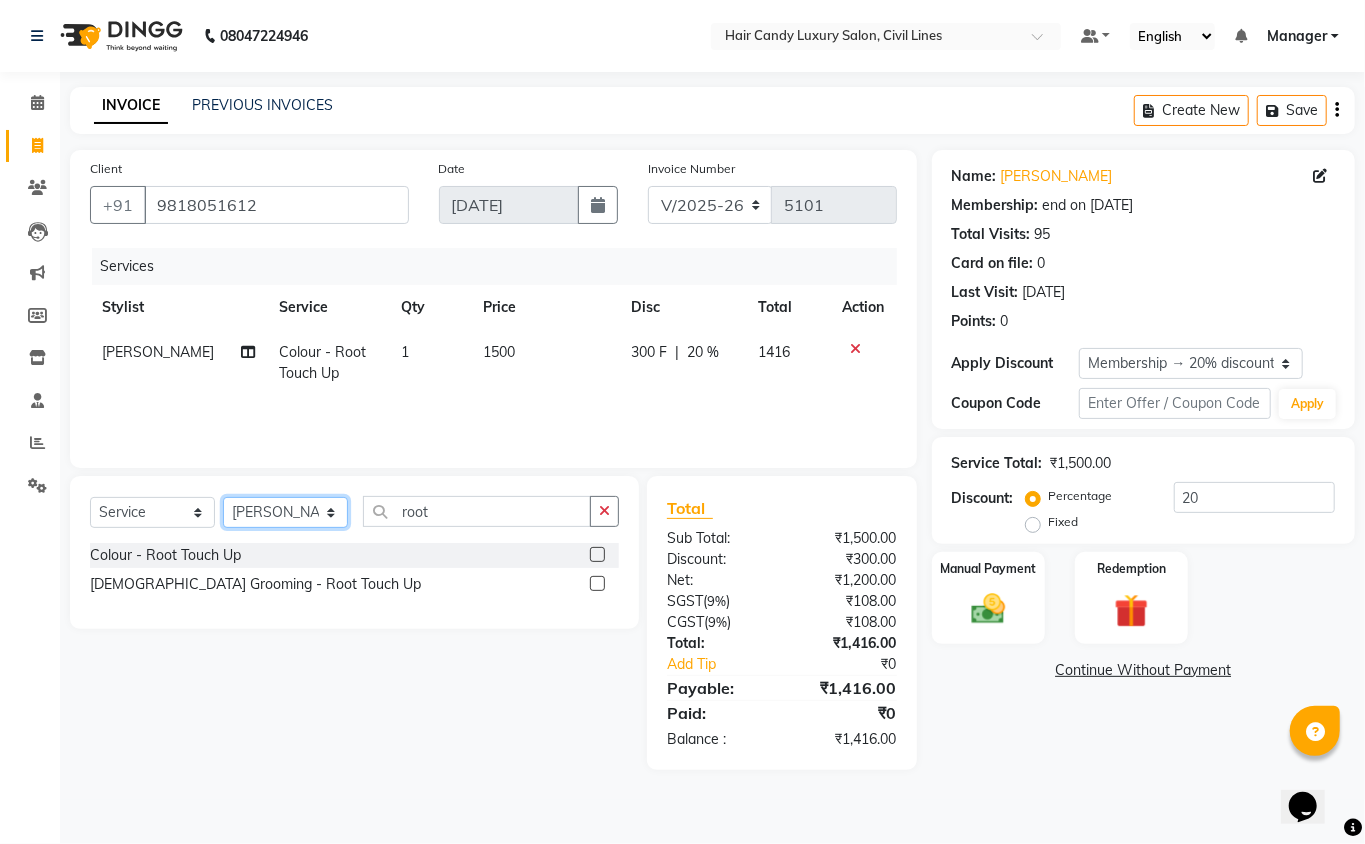 click on "Select Stylist [PERSON_NAME] [PERSON_NAME] [PERSON_NAME] counter sale Danish DAULAT faisal [PERSON_NAME] Manager [PERSON_NAME] mohd [PERSON_NAME] Owner-PRIYANKA [PERSON_NAME] pooja [PERSON_NAME] Reenu [PERSON_NAME] [PERSON_NAME] [PERSON_NAME] [PERSON_NAME] Shubh Shyam [PERSON_NAME] STOCK MANAGER [PERSON_NAME] vikas [PERSON_NAME]" 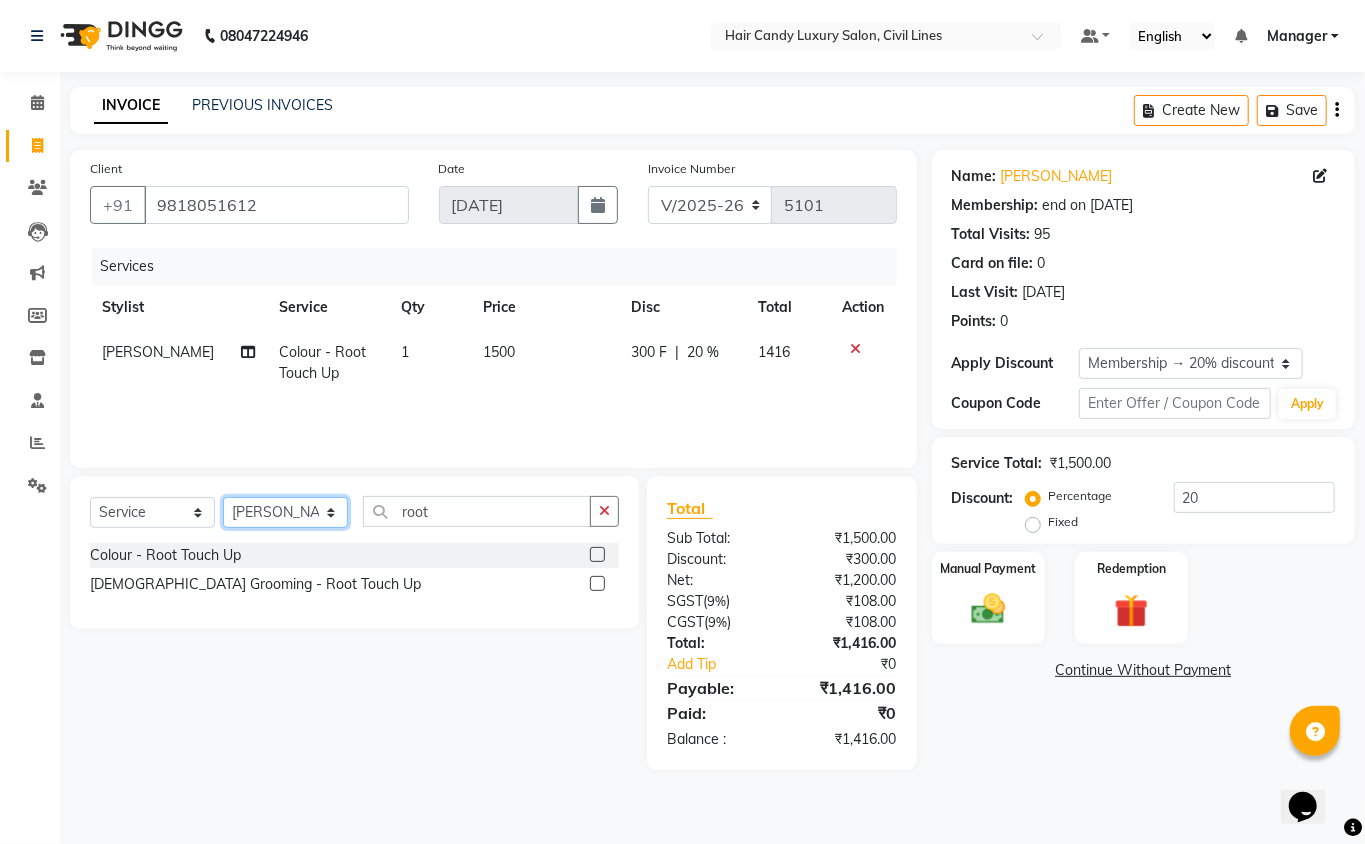 select on "47805" 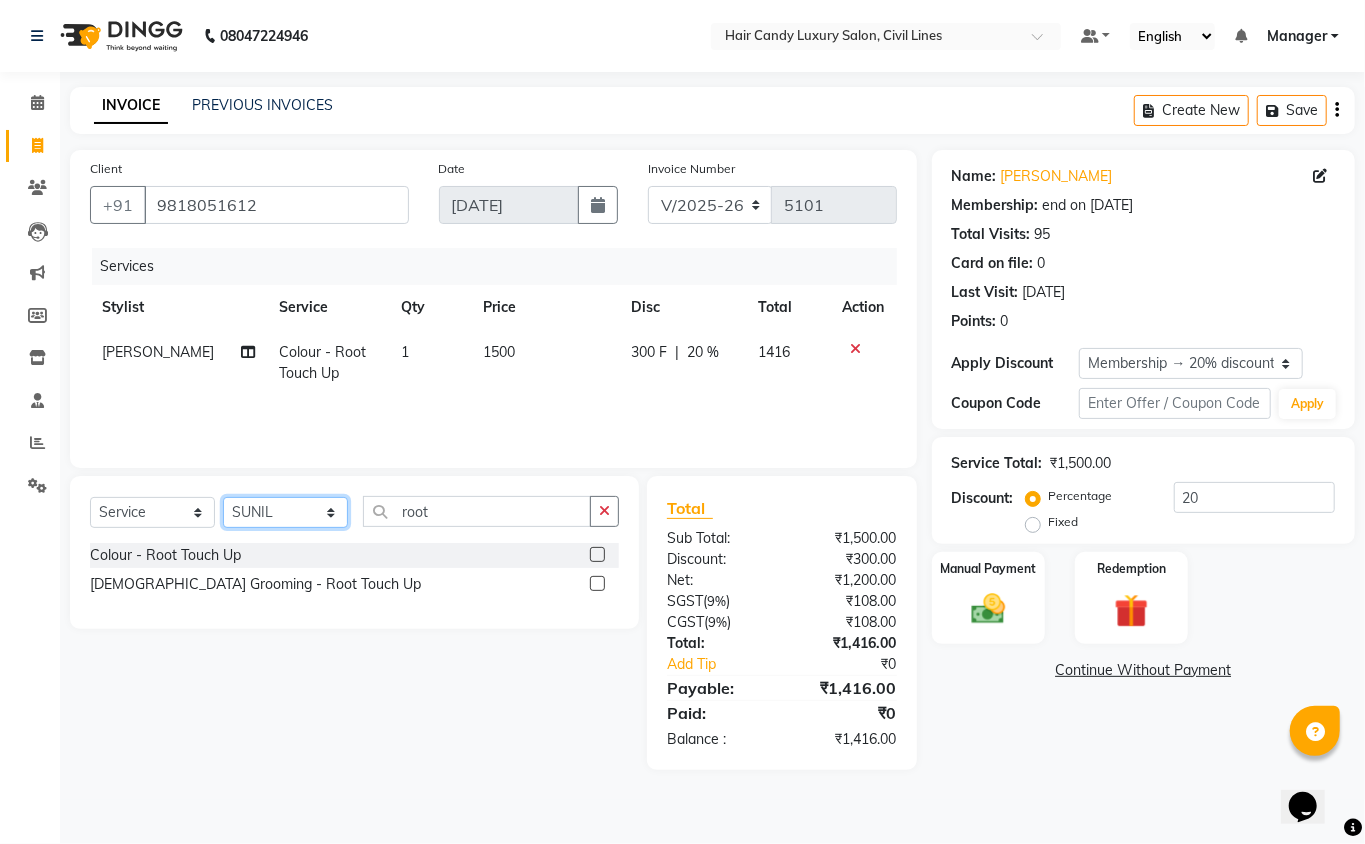 click on "Select Stylist [PERSON_NAME] [PERSON_NAME] [PERSON_NAME] counter sale Danish DAULAT faisal [PERSON_NAME] Manager [PERSON_NAME] mohd [PERSON_NAME] Owner-PRIYANKA [PERSON_NAME] pooja [PERSON_NAME] Reenu [PERSON_NAME] [PERSON_NAME] [PERSON_NAME] [PERSON_NAME] Shubh Shyam [PERSON_NAME] STOCK MANAGER [PERSON_NAME] vikas [PERSON_NAME]" 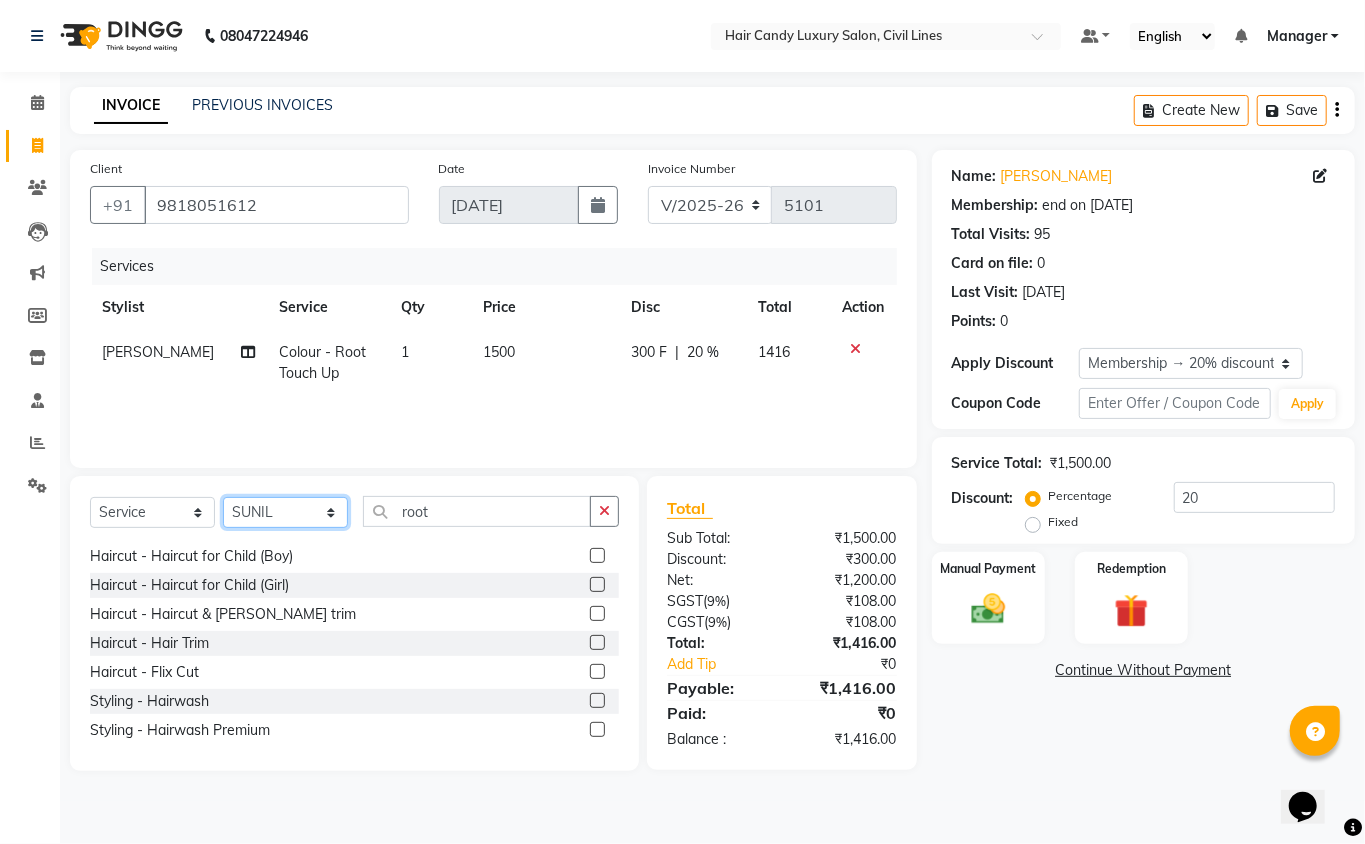 scroll, scrollTop: 133, scrollLeft: 0, axis: vertical 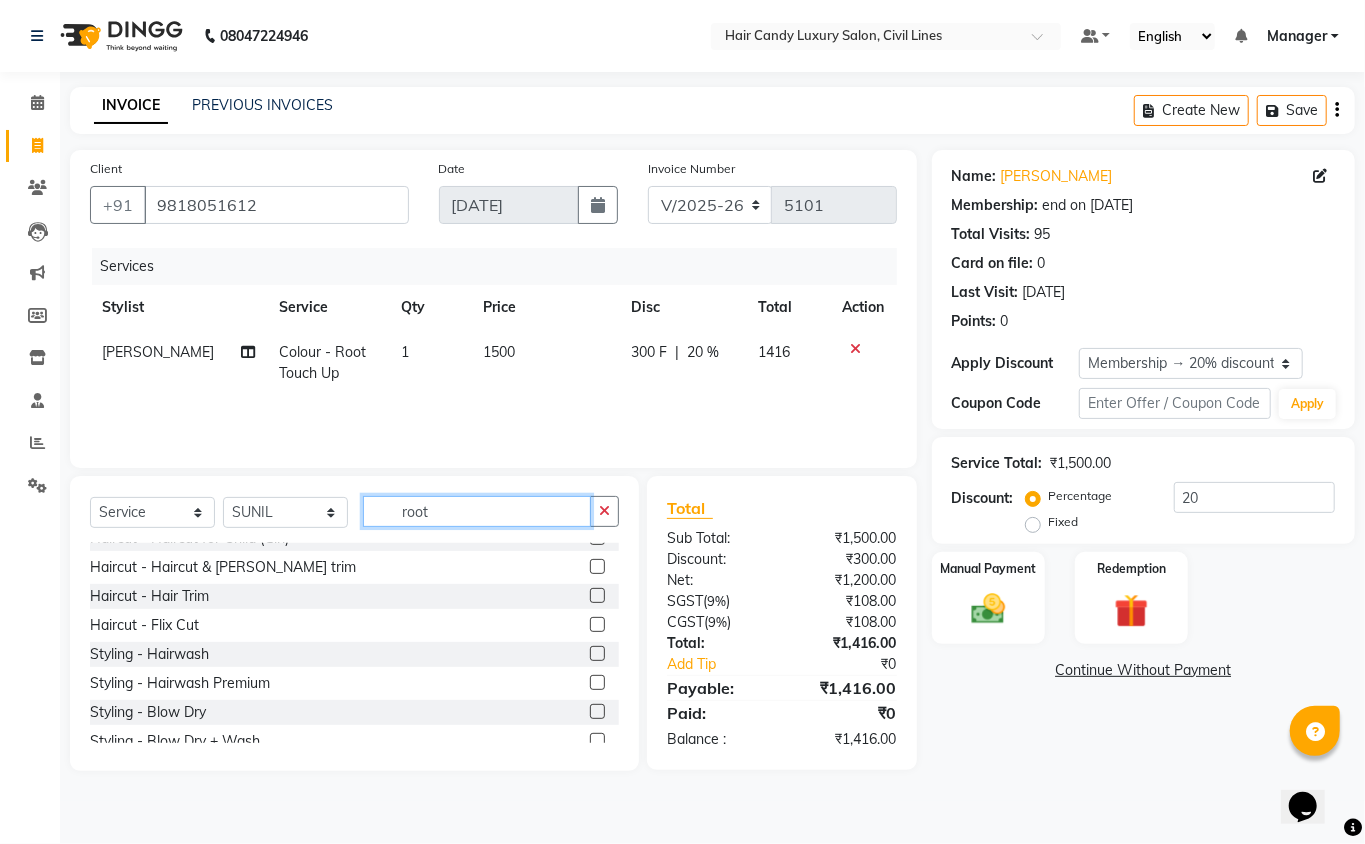 click on "root" 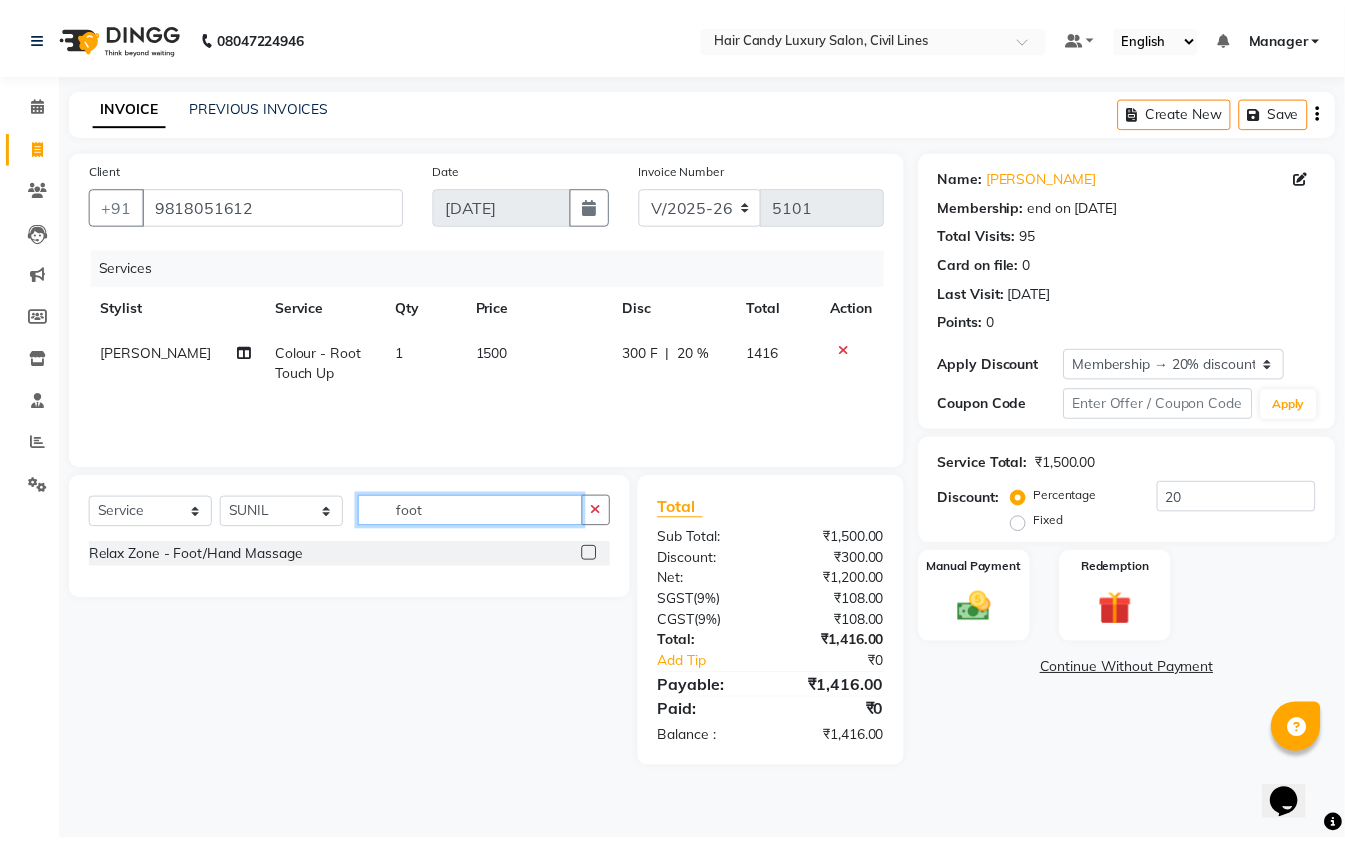 scroll, scrollTop: 0, scrollLeft: 0, axis: both 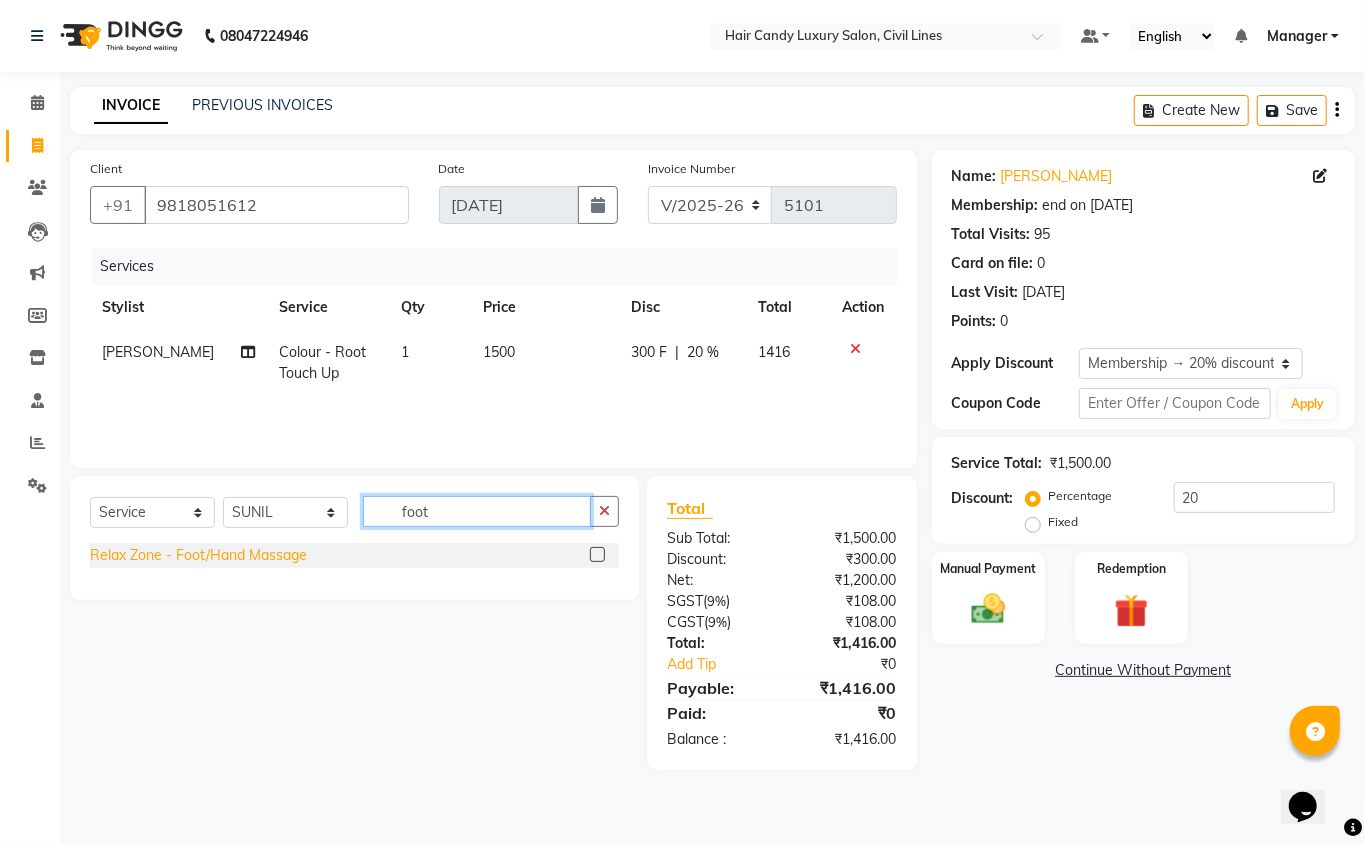 type on "foot" 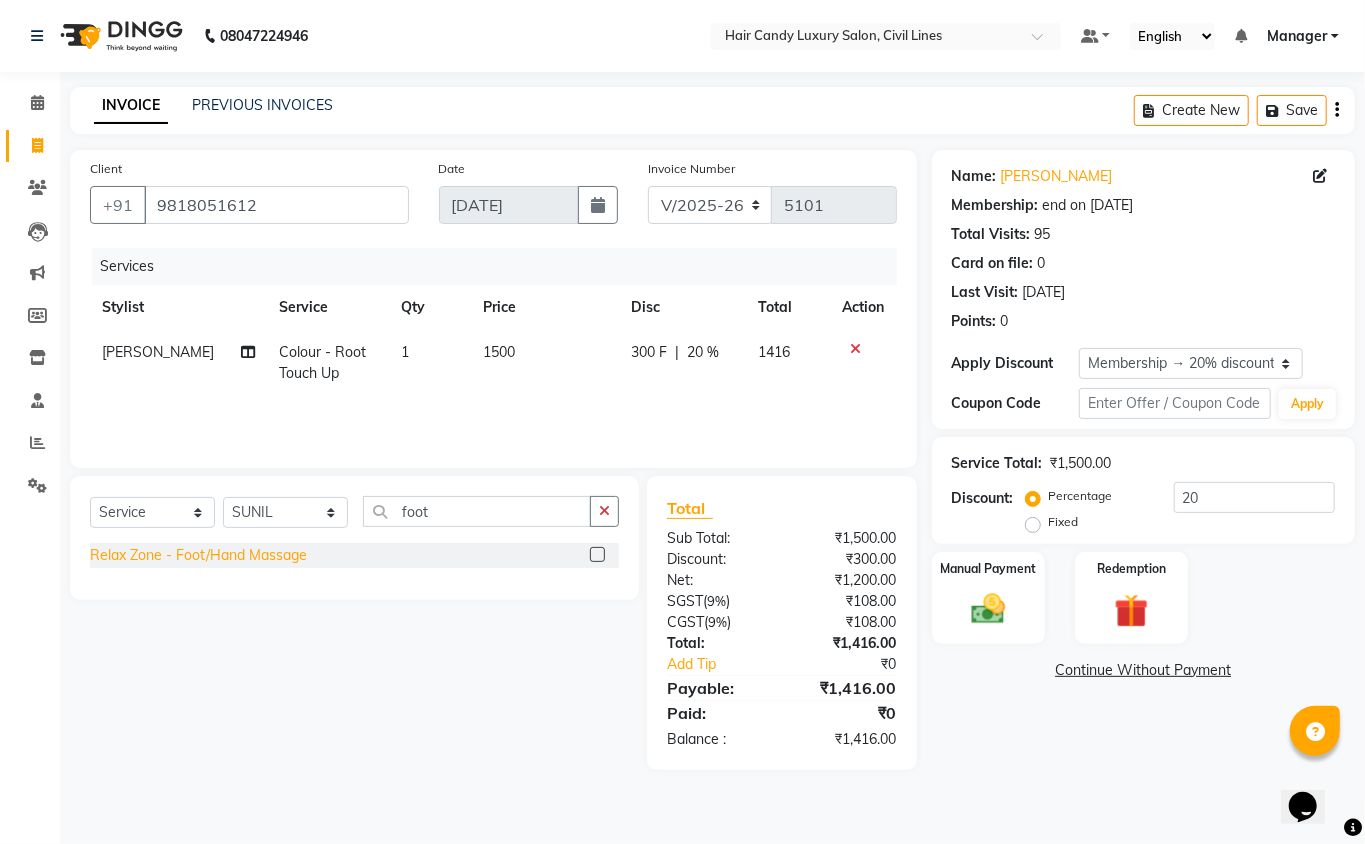 click on "Relax Zone - Foot/Hand Massage" 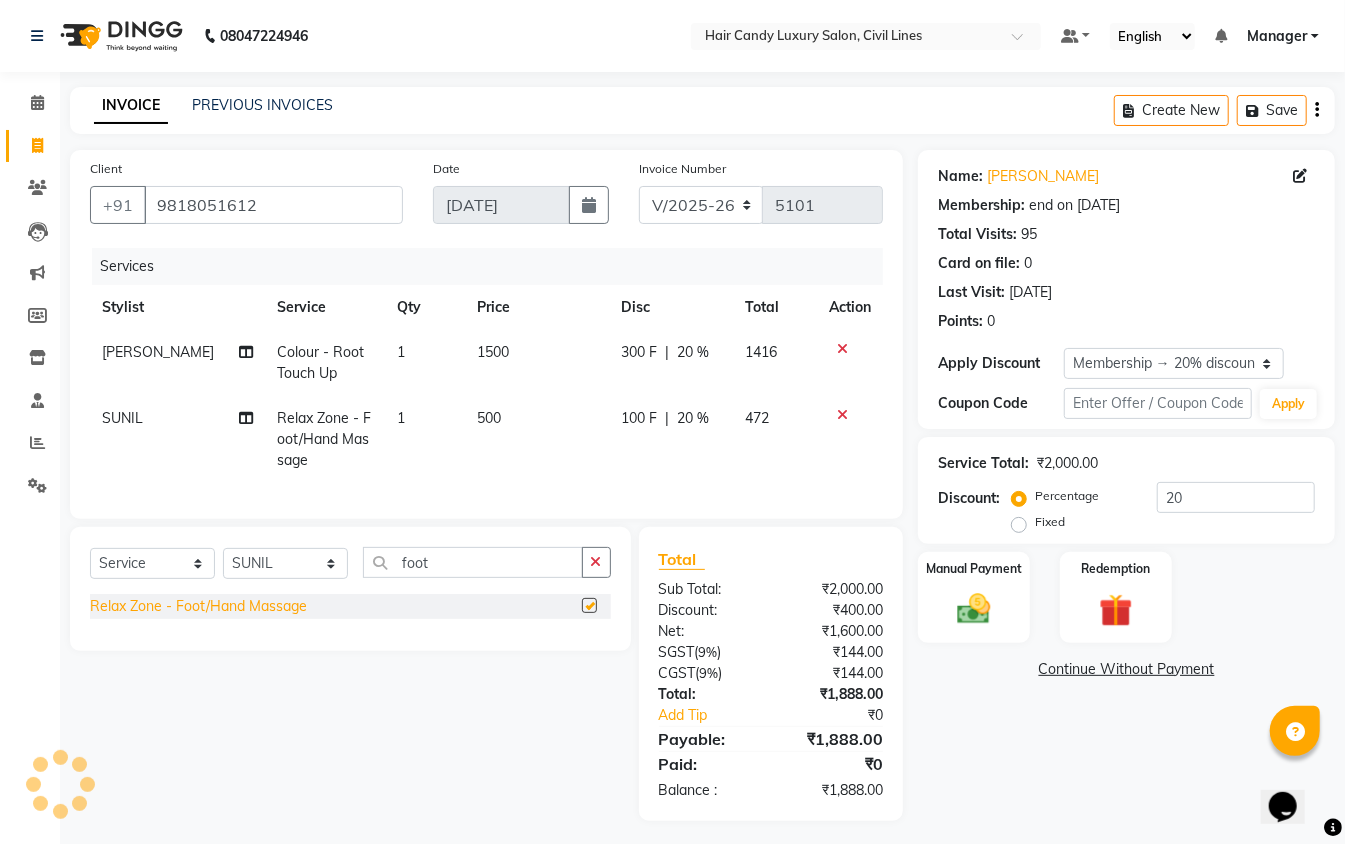 checkbox on "false" 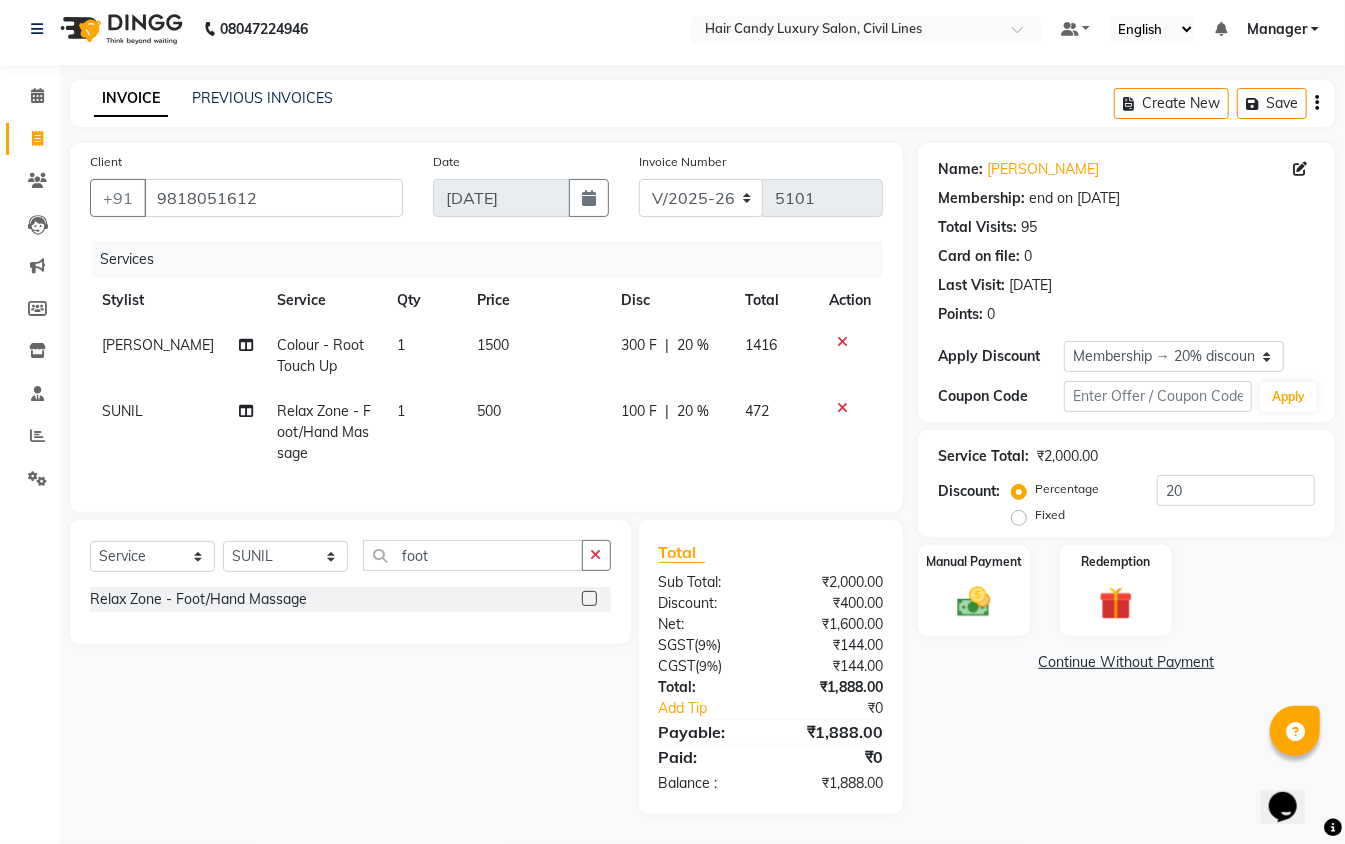 scroll, scrollTop: 26, scrollLeft: 0, axis: vertical 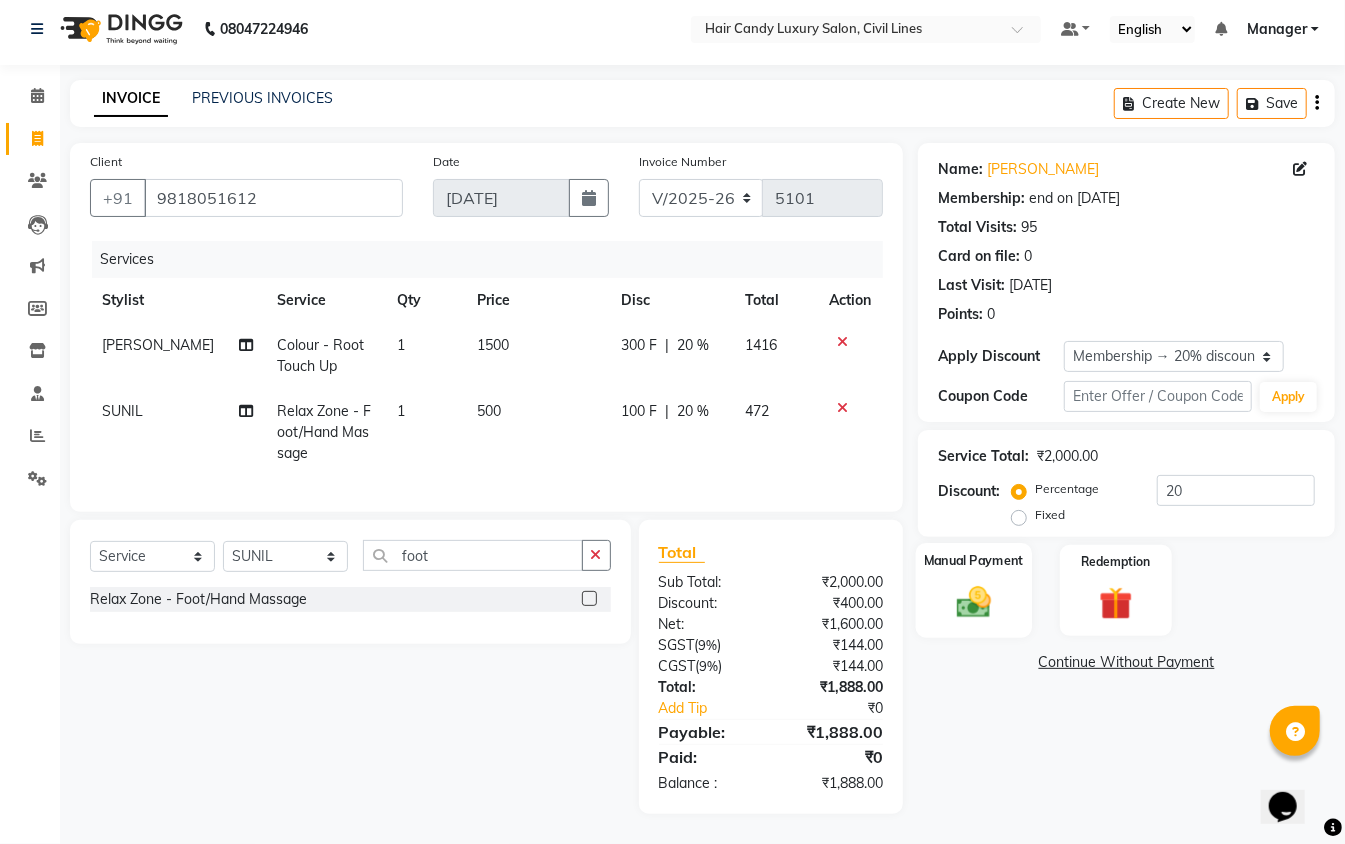 click on "Manual Payment" 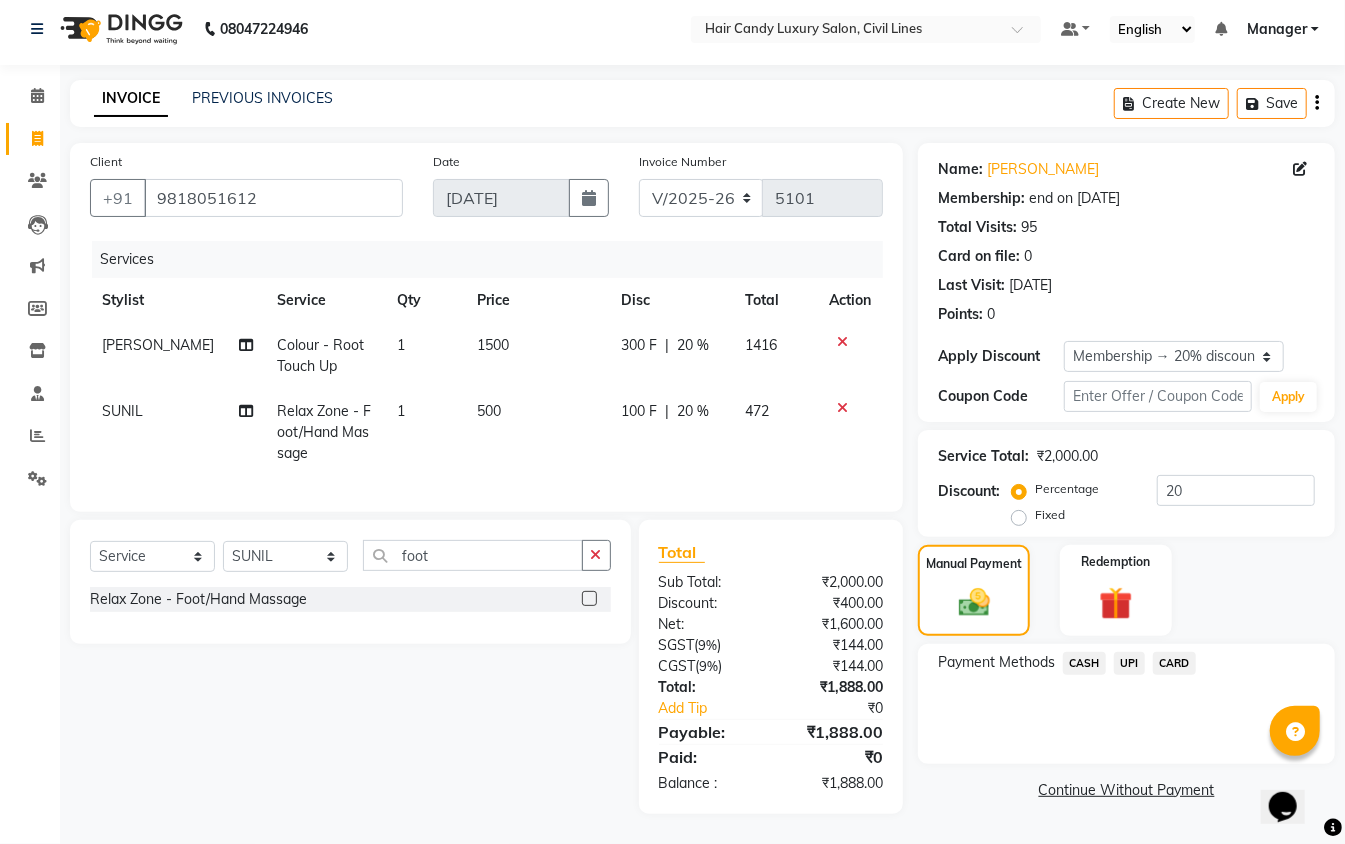 click on "CASH" 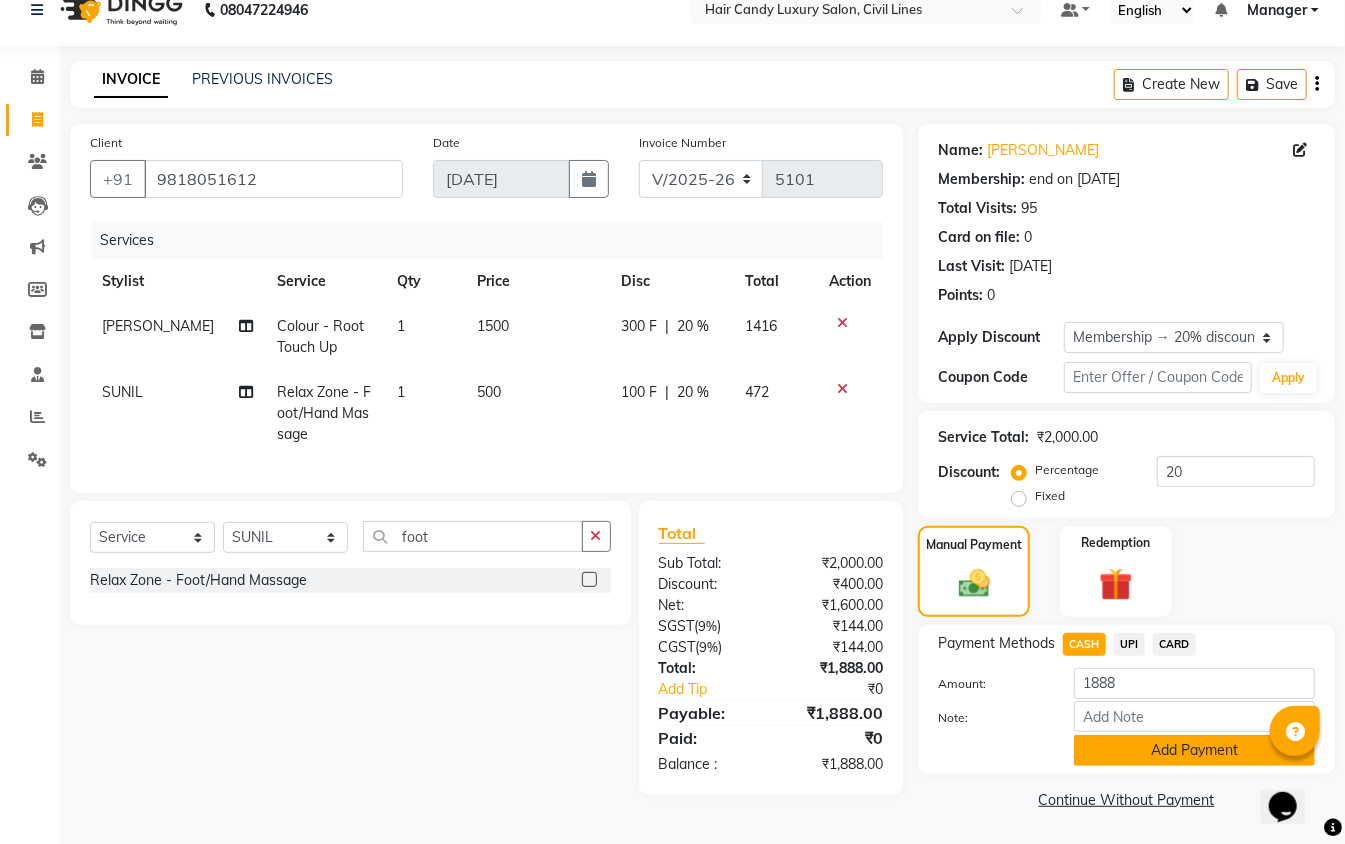 click on "Add Payment" 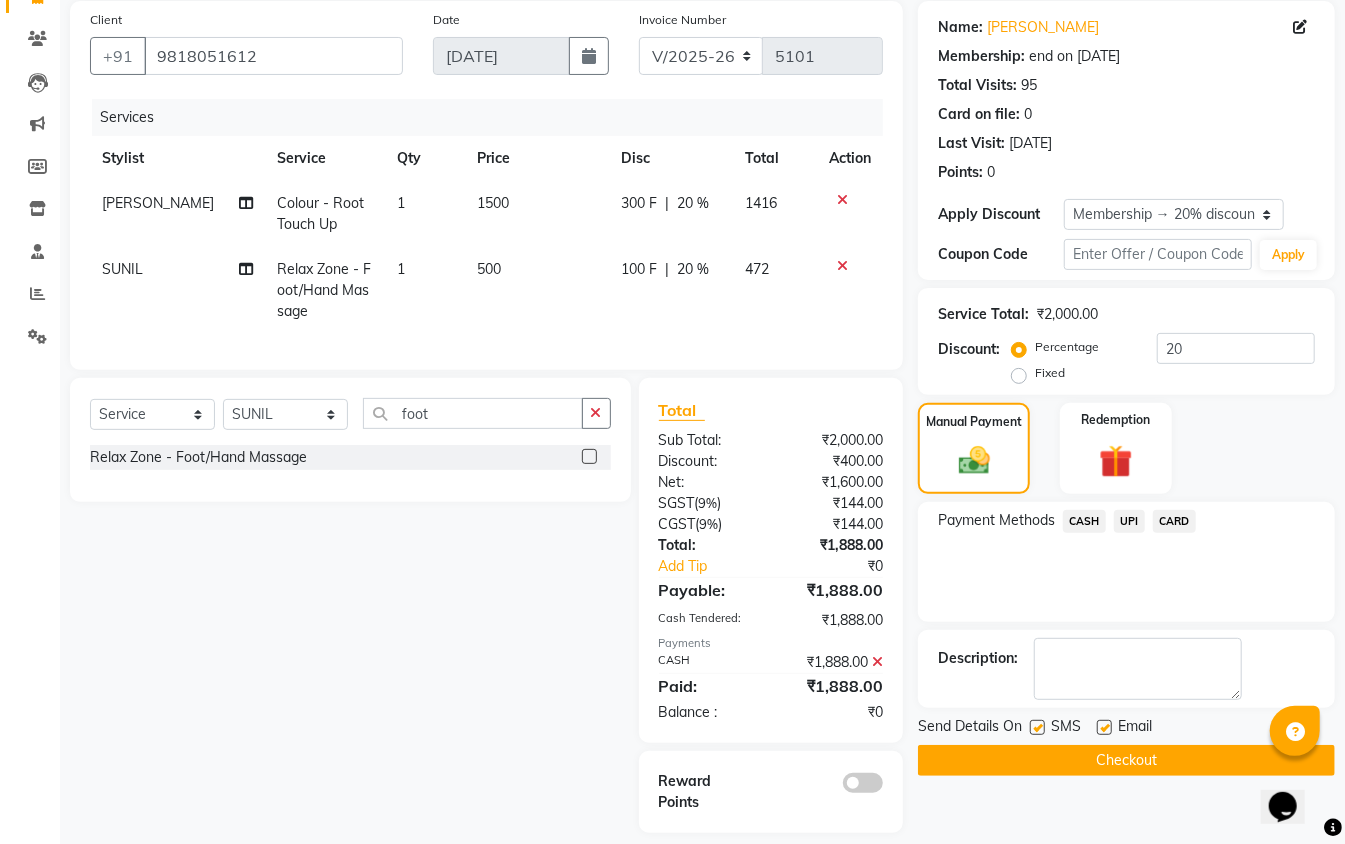 scroll, scrollTop: 188, scrollLeft: 0, axis: vertical 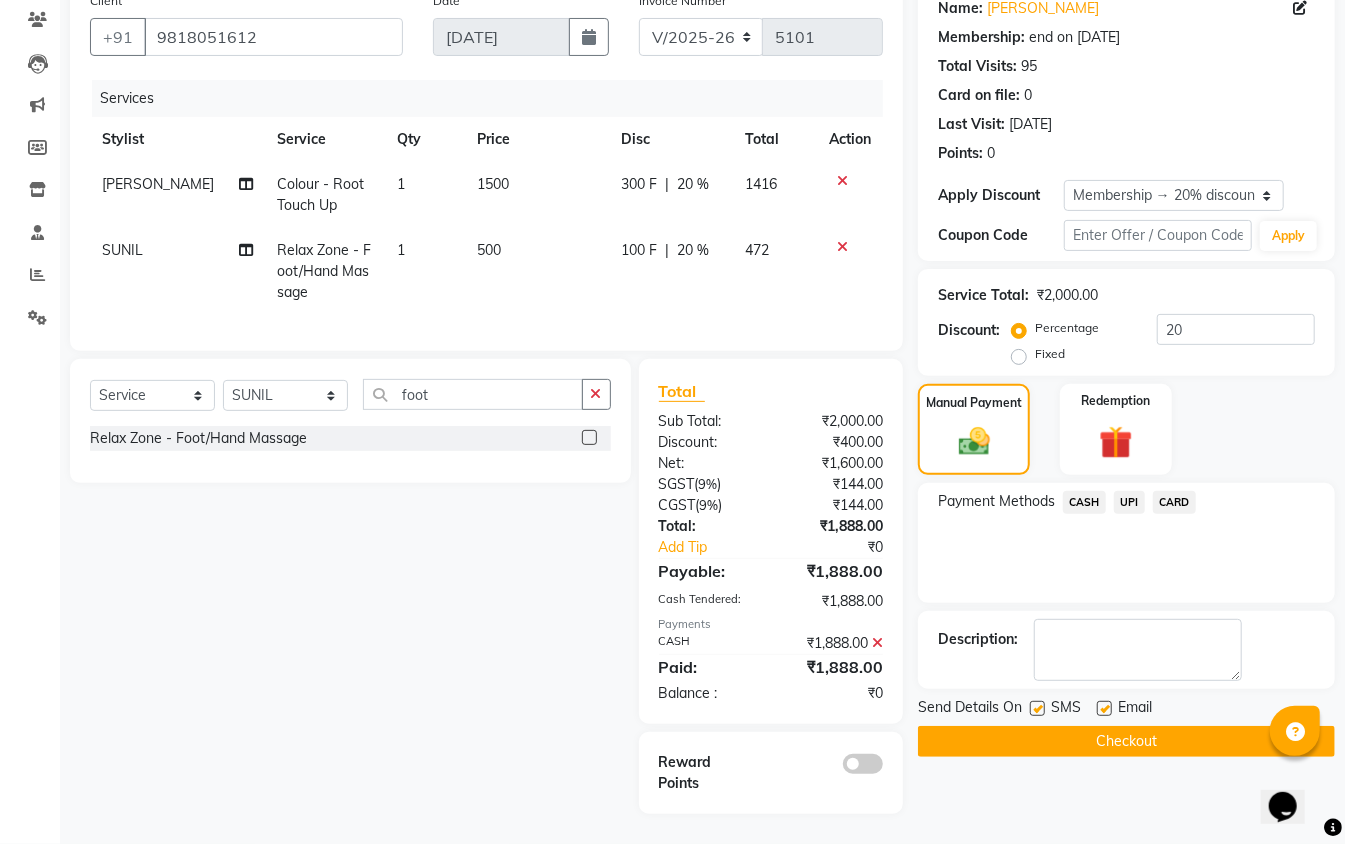 click 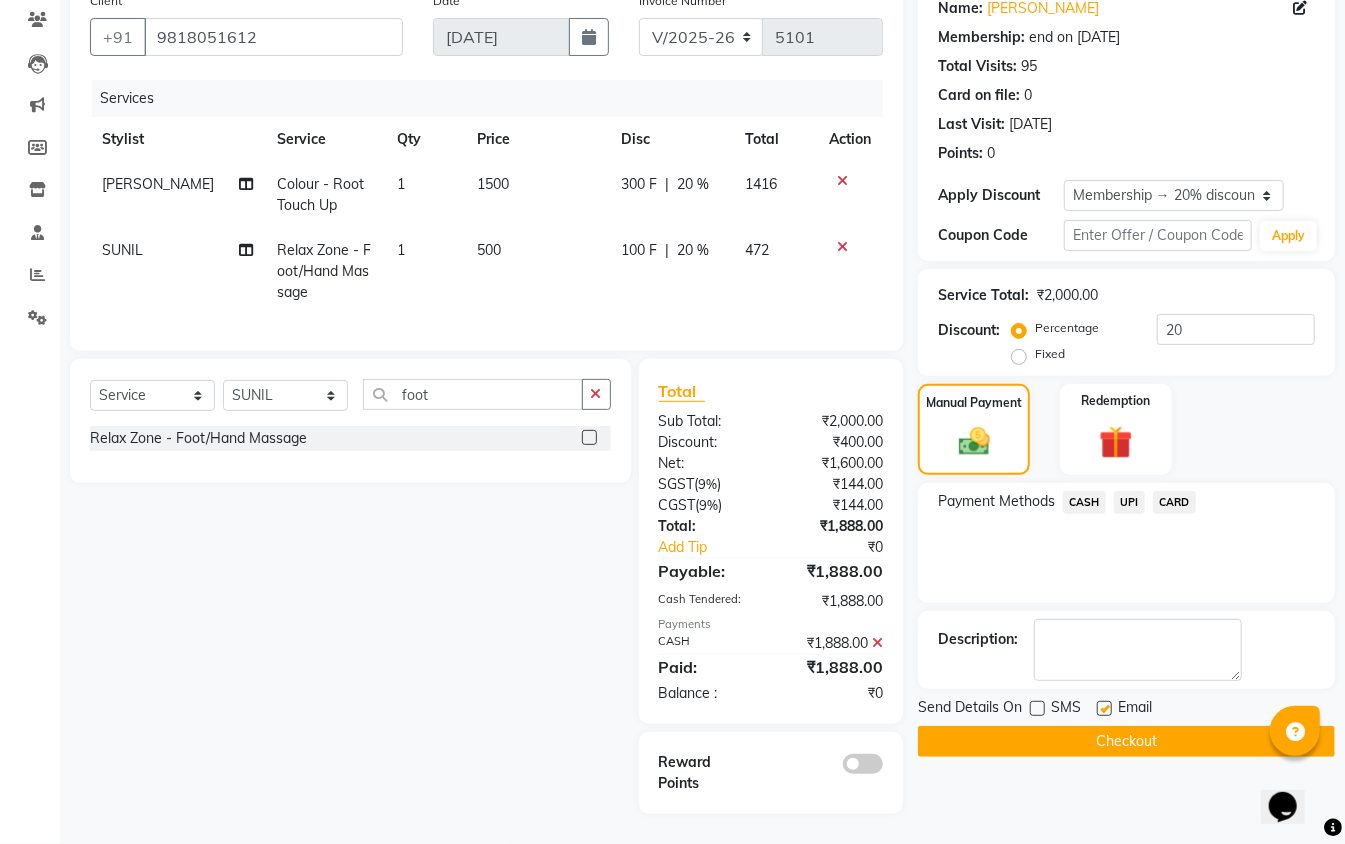 click on "Checkout" 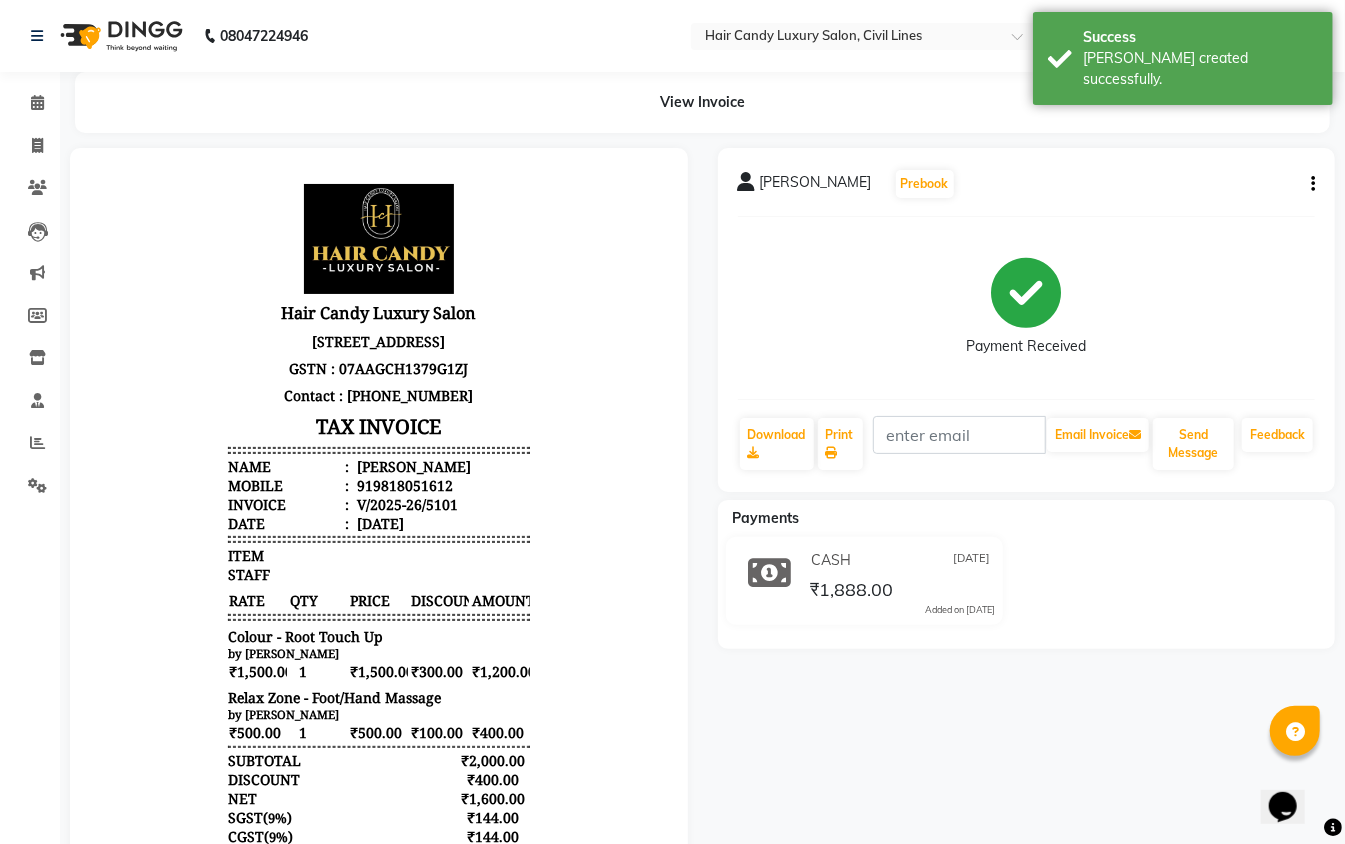 scroll, scrollTop: 0, scrollLeft: 0, axis: both 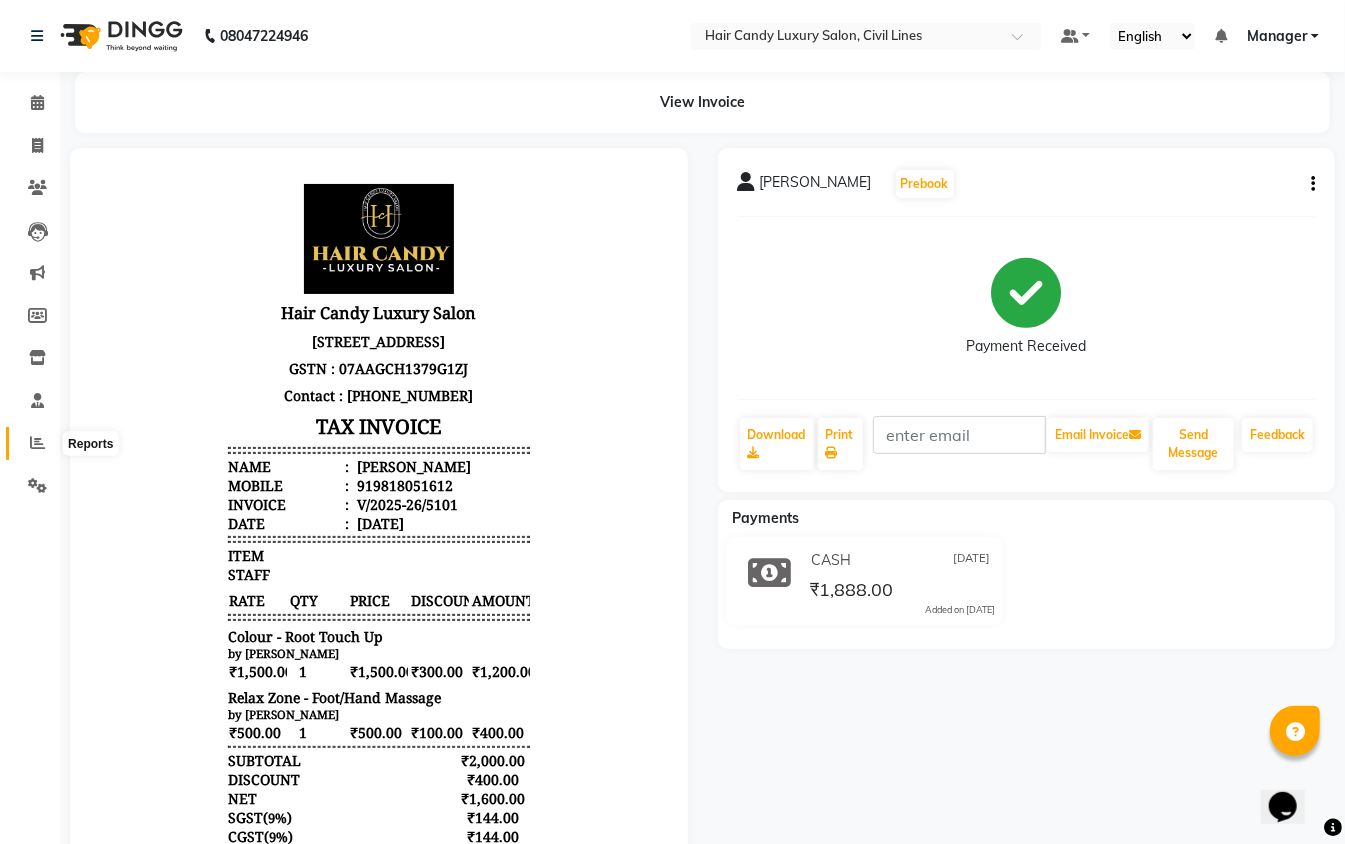 click 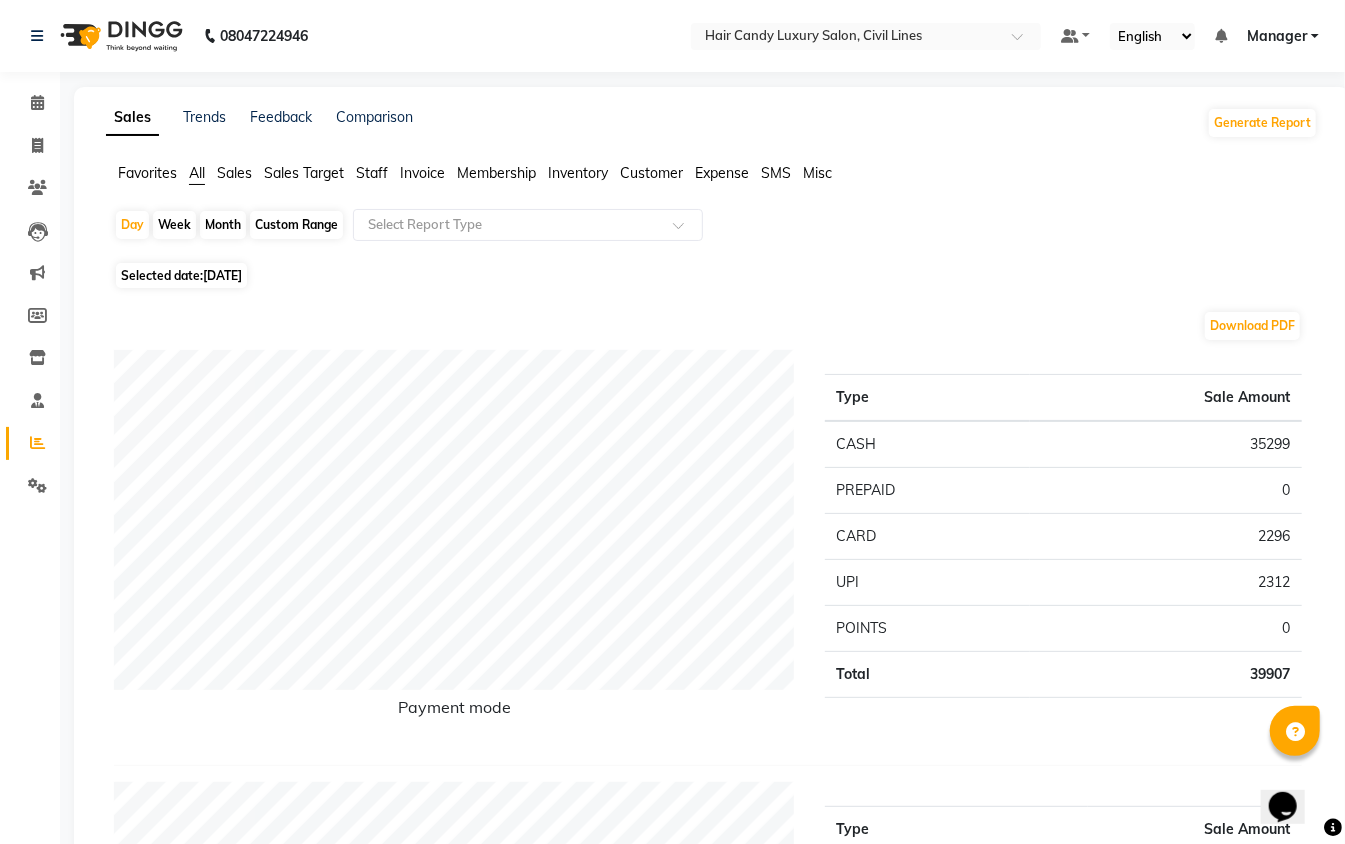 click on "Staff" 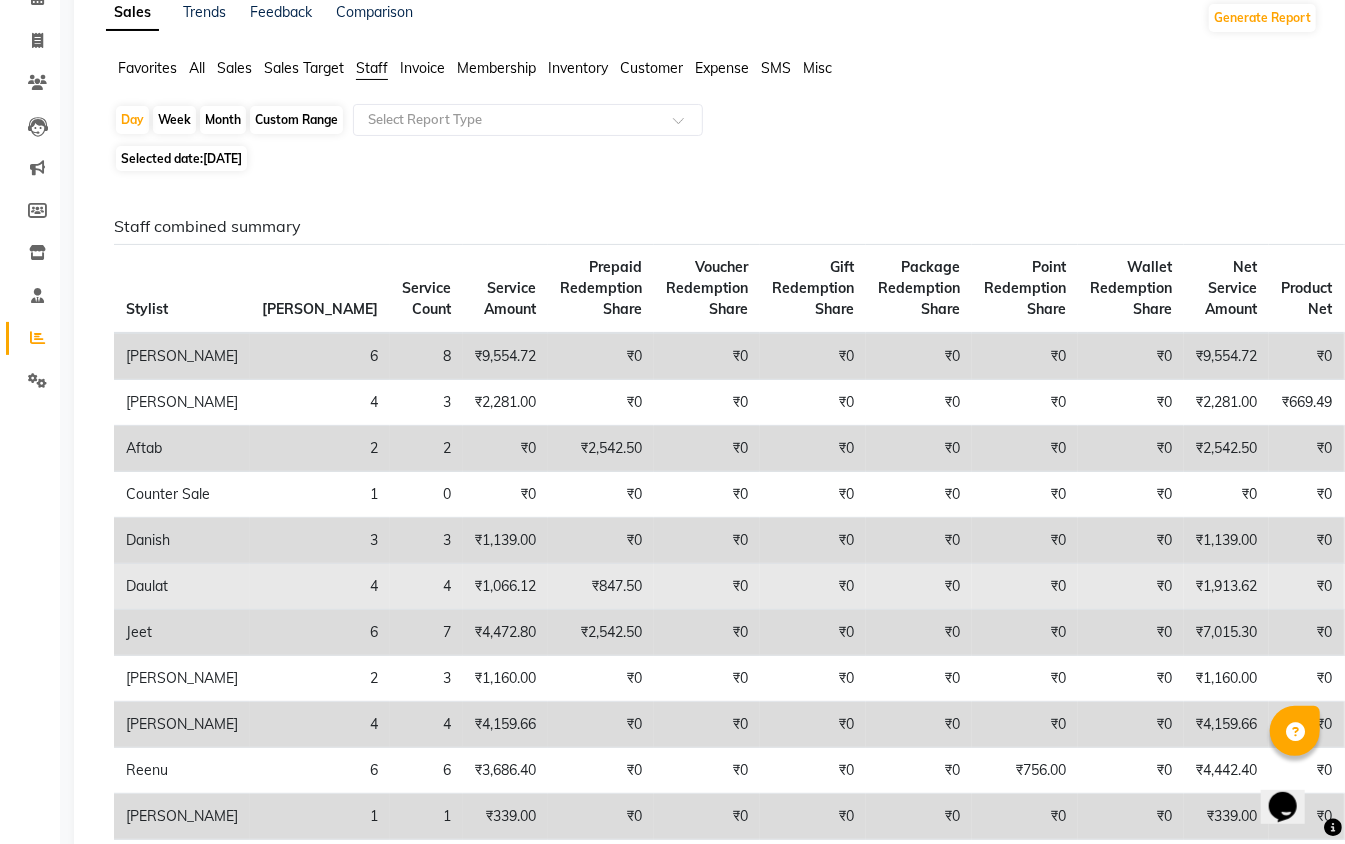 scroll, scrollTop: 0, scrollLeft: 0, axis: both 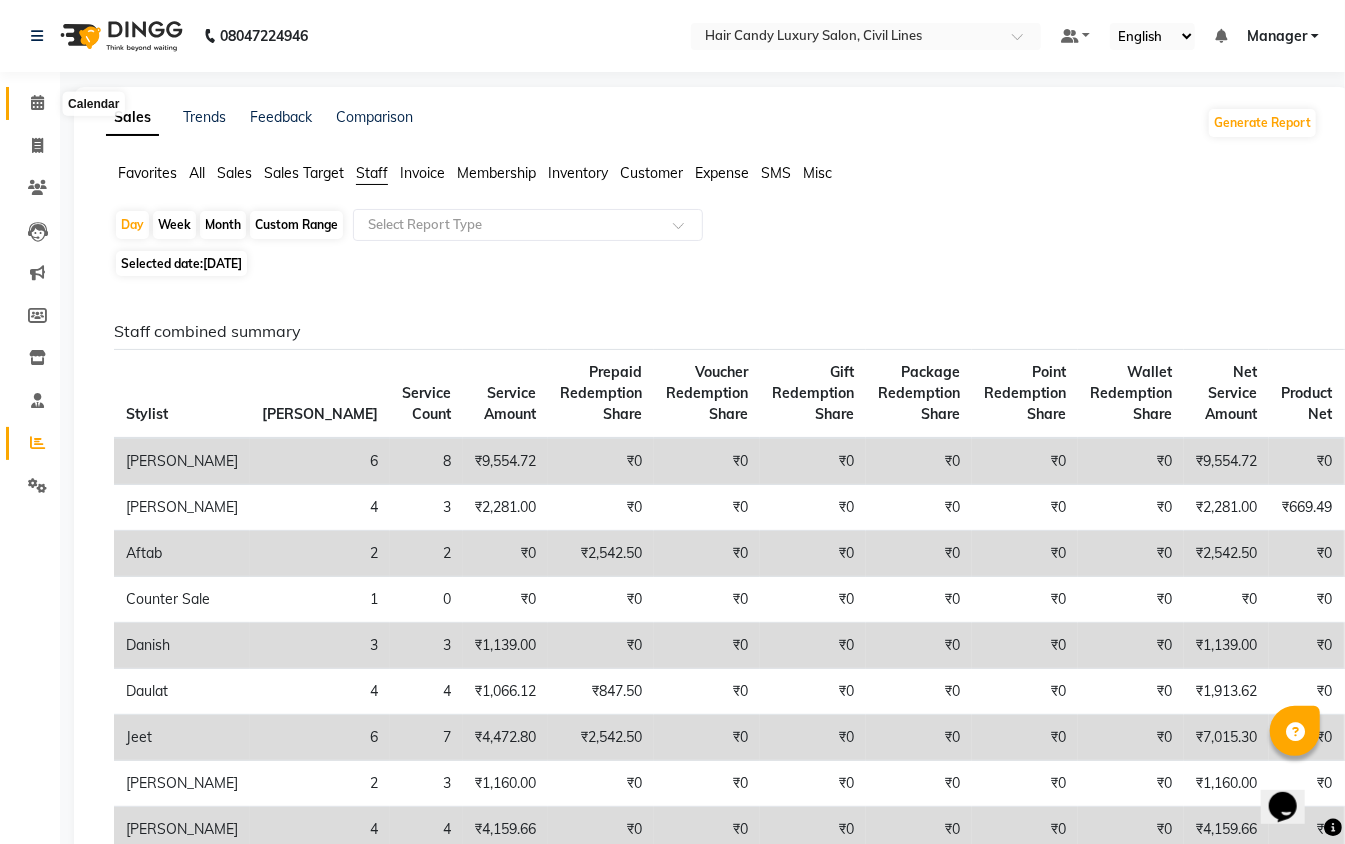 click 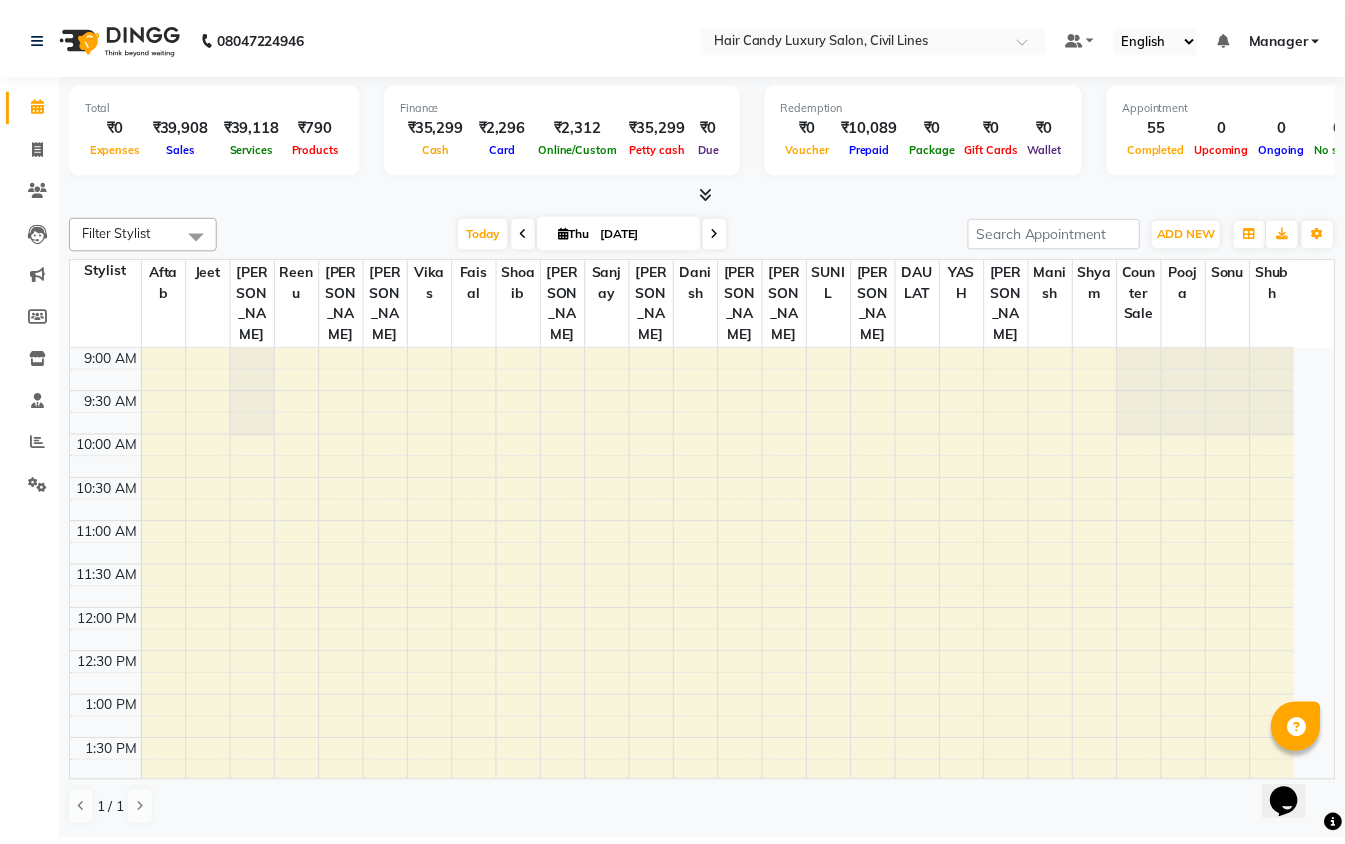 scroll, scrollTop: 0, scrollLeft: 0, axis: both 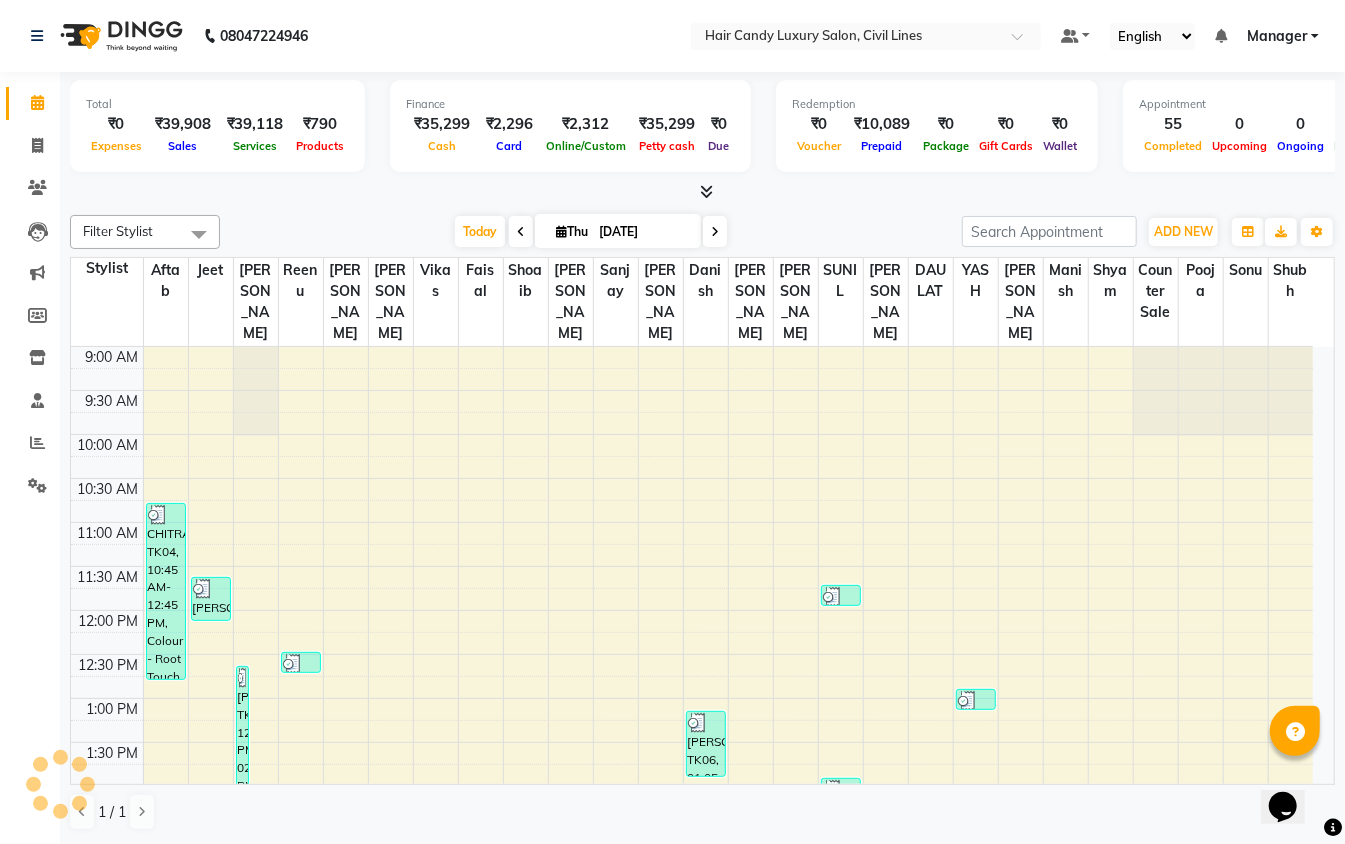click on "9:00 AM 9:30 AM 10:00 AM 10:30 AM 11:00 AM 11:30 AM 12:00 PM 12:30 PM 1:00 PM 1:30 PM 2:00 PM 2:30 PM 3:00 PM 3:30 PM 4:00 PM 4:30 PM 5:00 PM 5:30 PM 6:00 PM 6:30 PM 7:00 PM 7:30 PM 8:00 PM 8:30 PM 9:00 PM 9:30 PM     CHITRA, TK04, 10:45 AM-12:45 PM, Colour - Root Touch Up     KAMAL, TK22, 05:20 PM-07:20 PM, Colour - Root Touch Up     [PERSON_NAME], TK16, 05:45 PM-09:45 PM, Colour - Root Touch Up,Texture - Bond/Plex Treatment     [PERSON_NAME], TK33, 06:40 PM-08:40 PM, Colour - Half Touch Up     [PERSON_NAME], TK31, 07:35 PM-08:20 PM, Styling - Ironing / Tong/ Crimping /Curls     raghivi, TK27, 08:00 PM-08:45 PM, Styling - Ironing / Tong/ Crimping /Curls     [PERSON_NAME], TK02, 11:35 AM-12:05 PM, Styling - Blow Dry     [PERSON_NAME], TK09, 02:50 PM-03:20 PM, Styling - Blow Dry     [PERSON_NAME], TK07, 12:35 PM-02:35 PM, Colour - Half Touch Up     [PERSON_NAME], TK13, 02:10 PM-05:10 PM, Dtan - Face,Facial - Skeyndor facial,Facial - Peel of Mask     [PERSON_NAME], TK08, 02:15 PM-02:45 PM, Styling - Blow Dry" at bounding box center (692, 918) 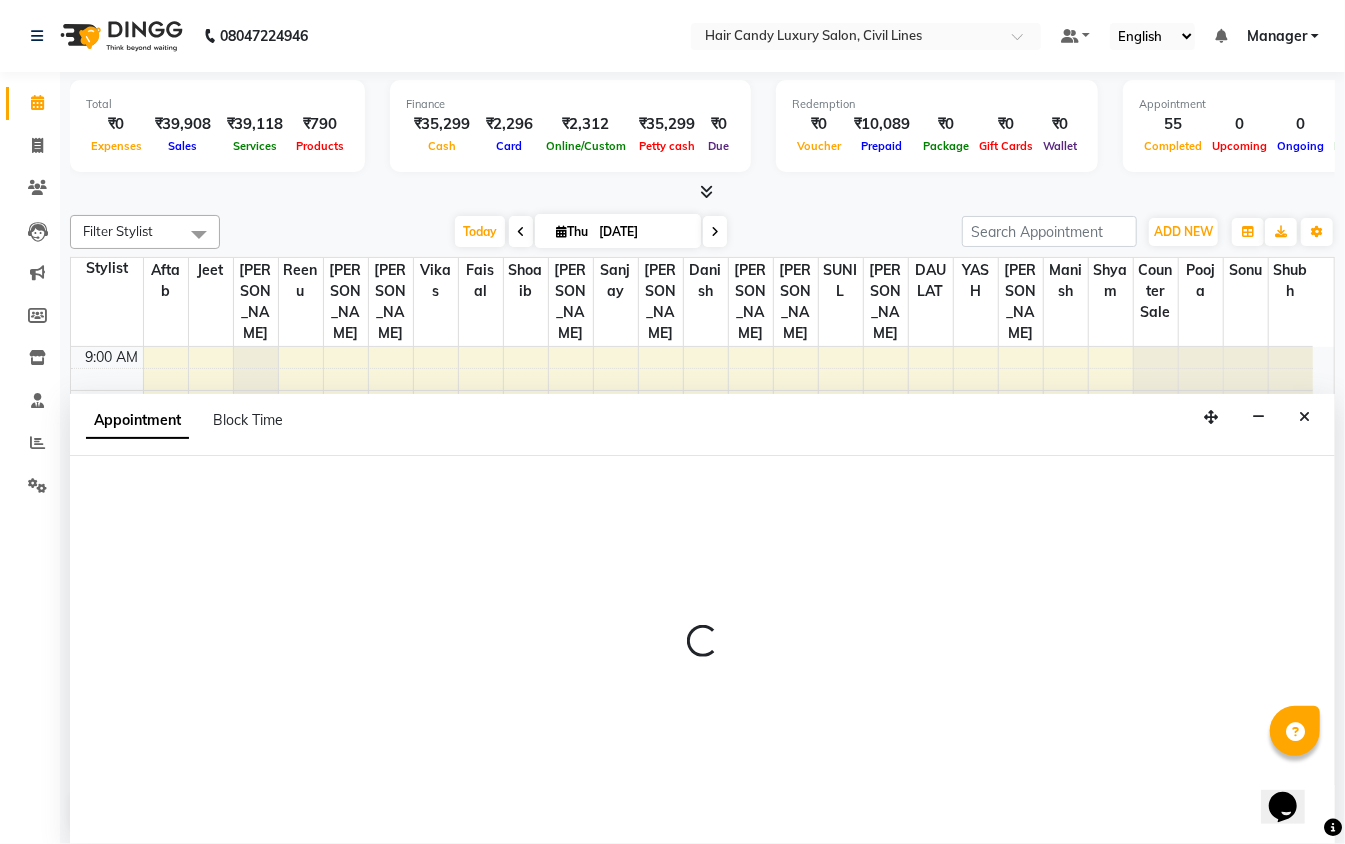 scroll, scrollTop: 1, scrollLeft: 0, axis: vertical 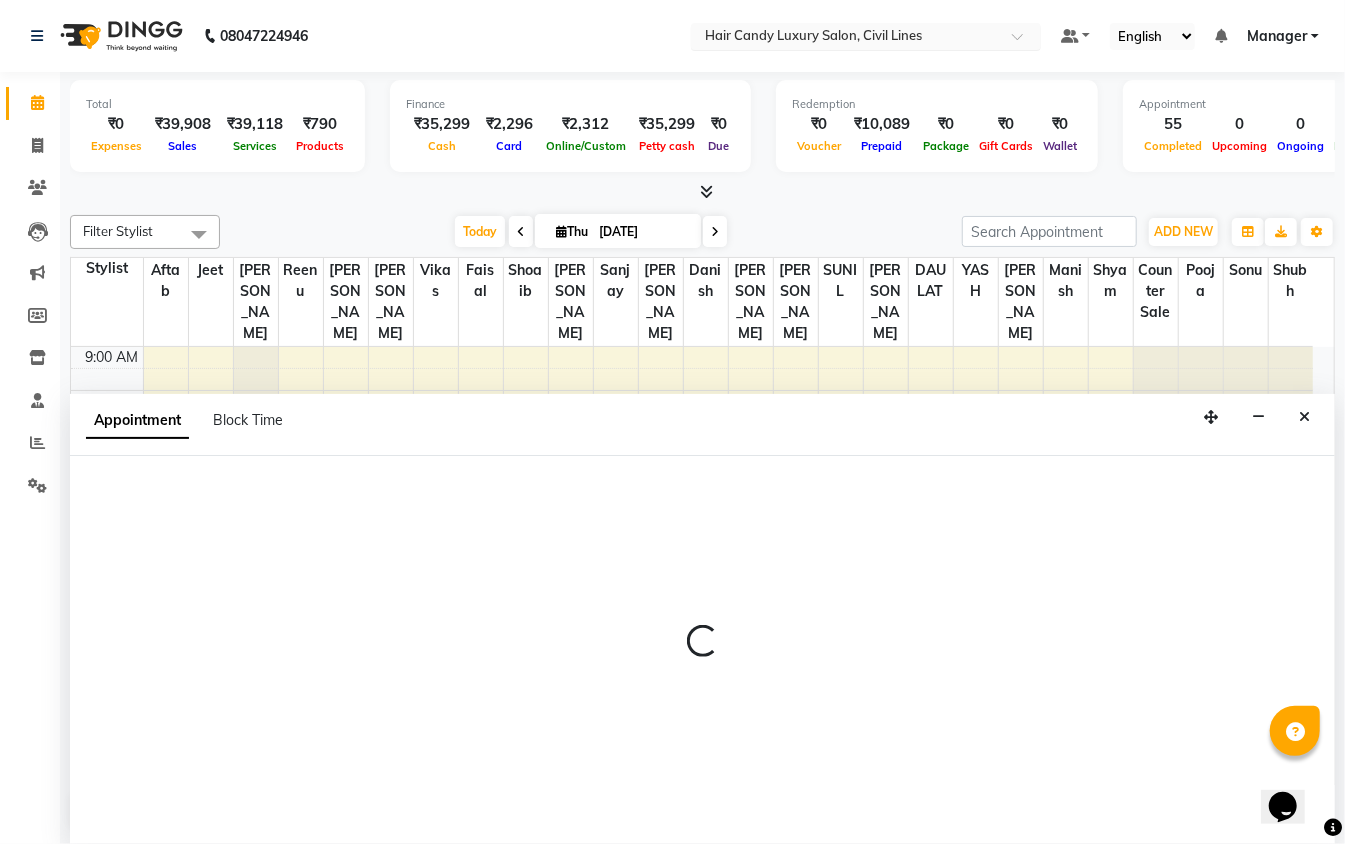 select on "47496" 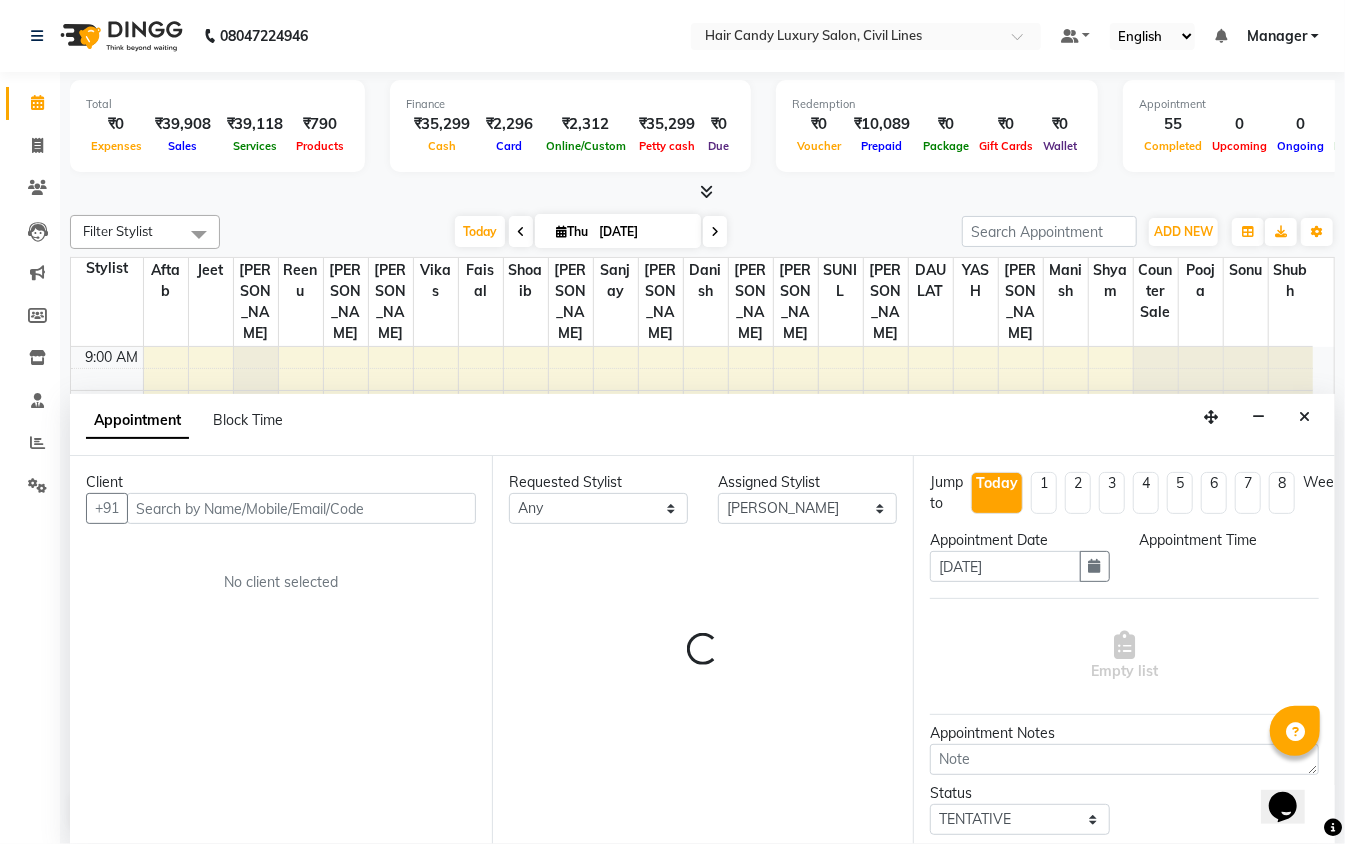 select on "810" 